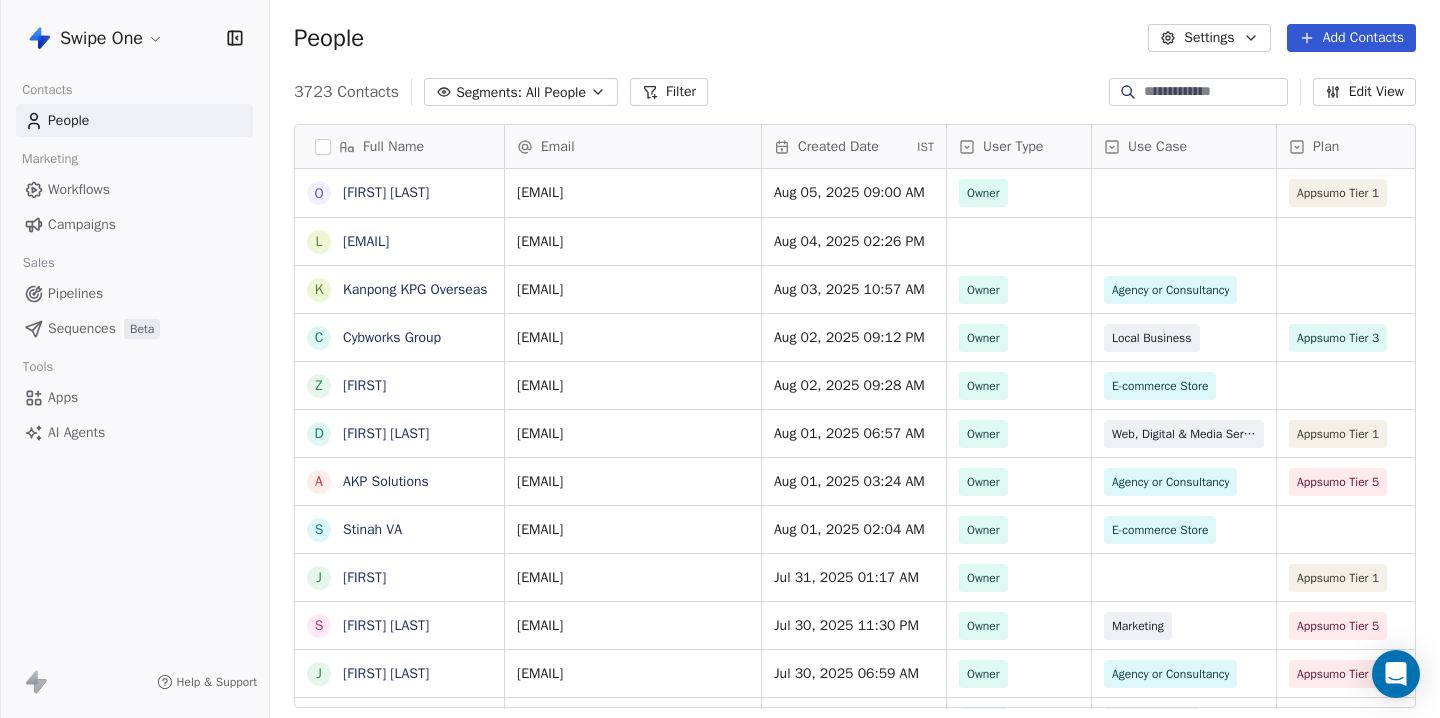 scroll, scrollTop: 0, scrollLeft: 0, axis: both 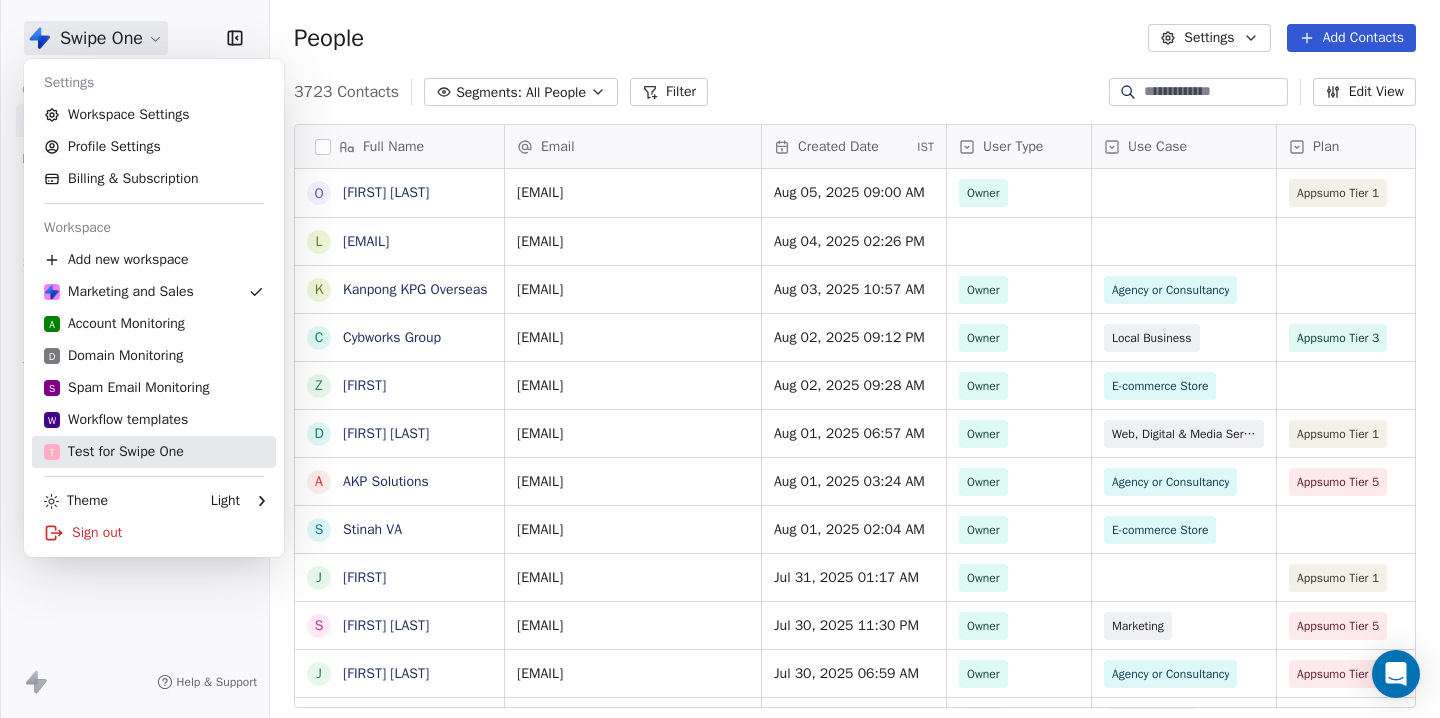 click on "T Test for Swipe One" at bounding box center [114, 452] 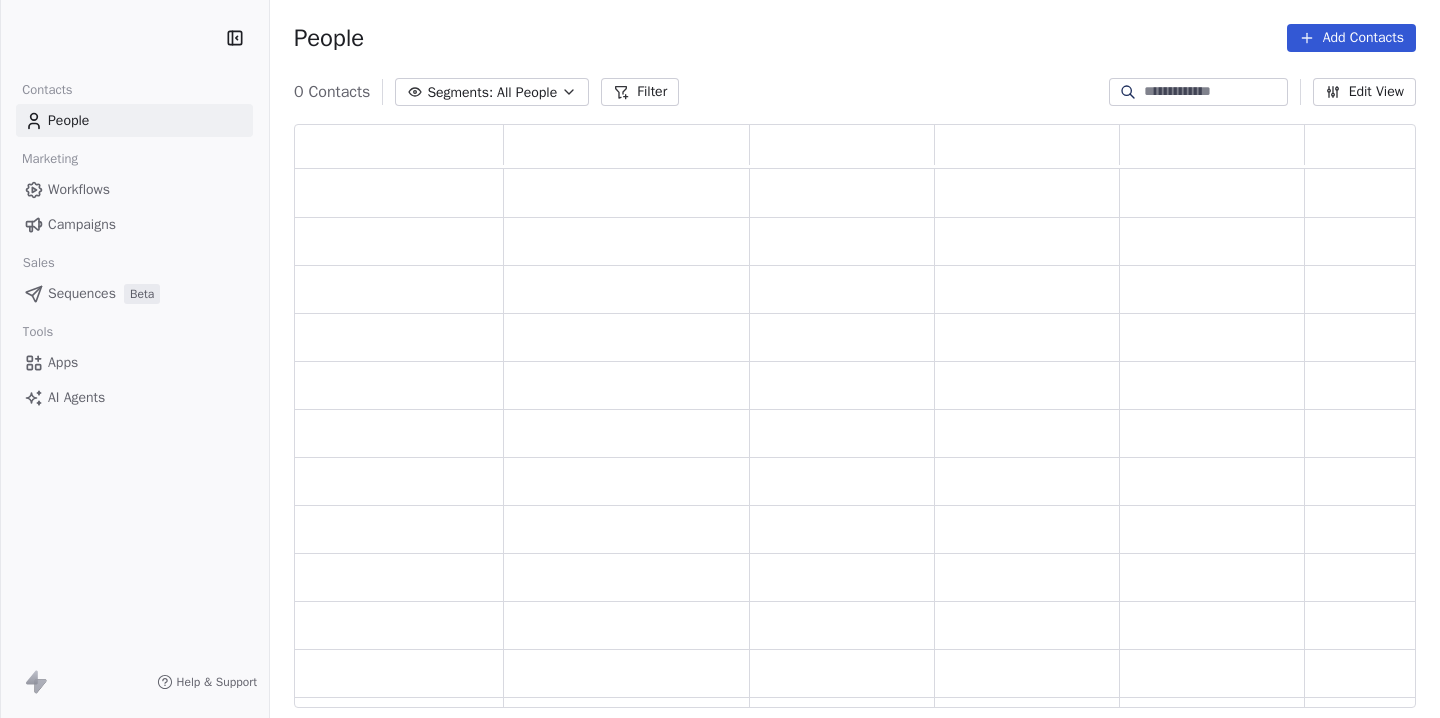 scroll, scrollTop: 0, scrollLeft: 0, axis: both 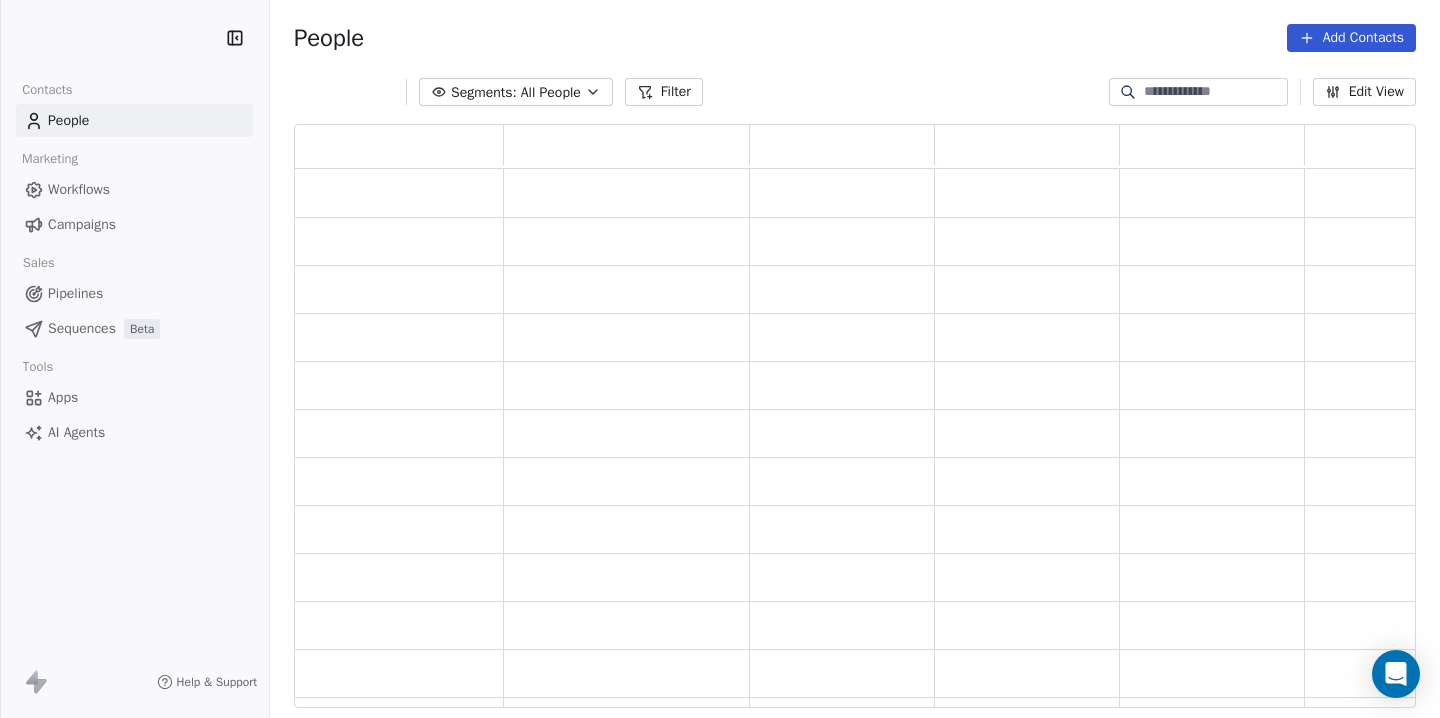click on "Campaigns" at bounding box center [82, 224] 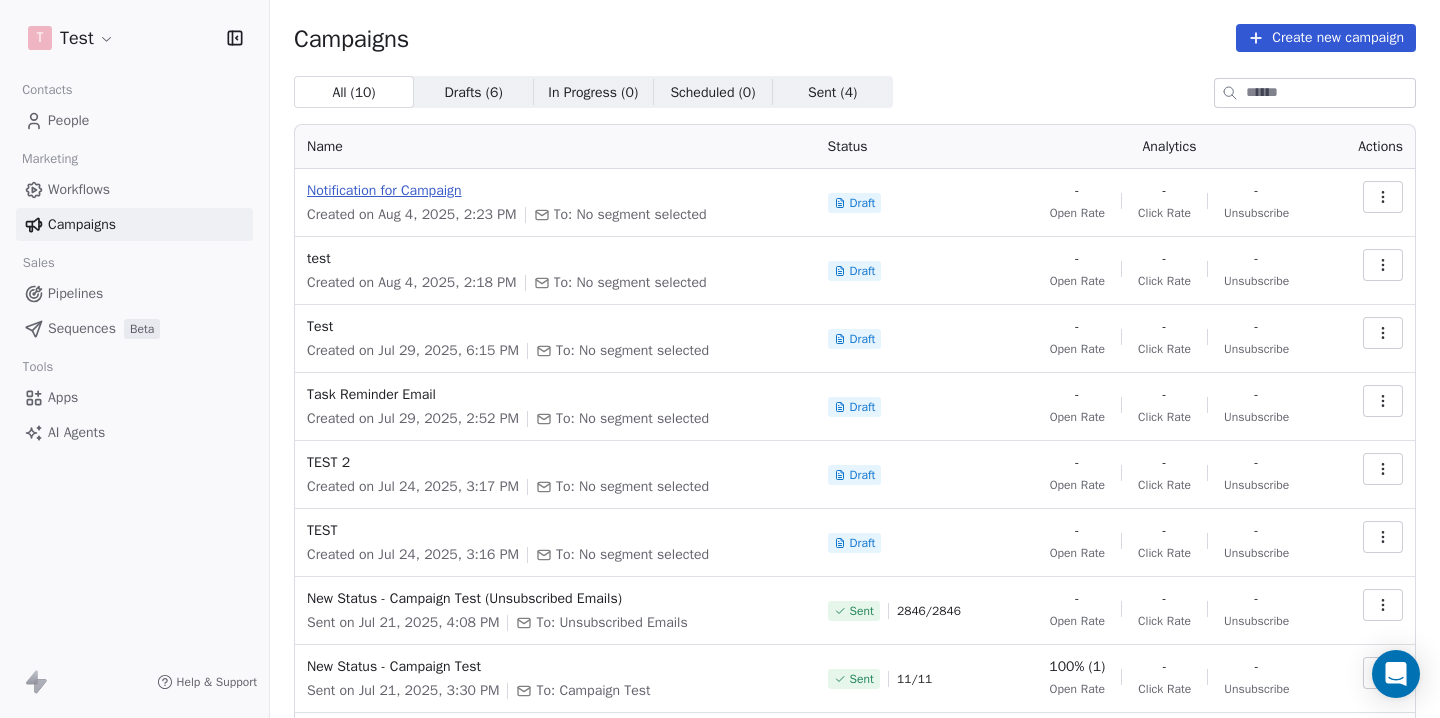 click on "Notification for Campaign" at bounding box center (555, 191) 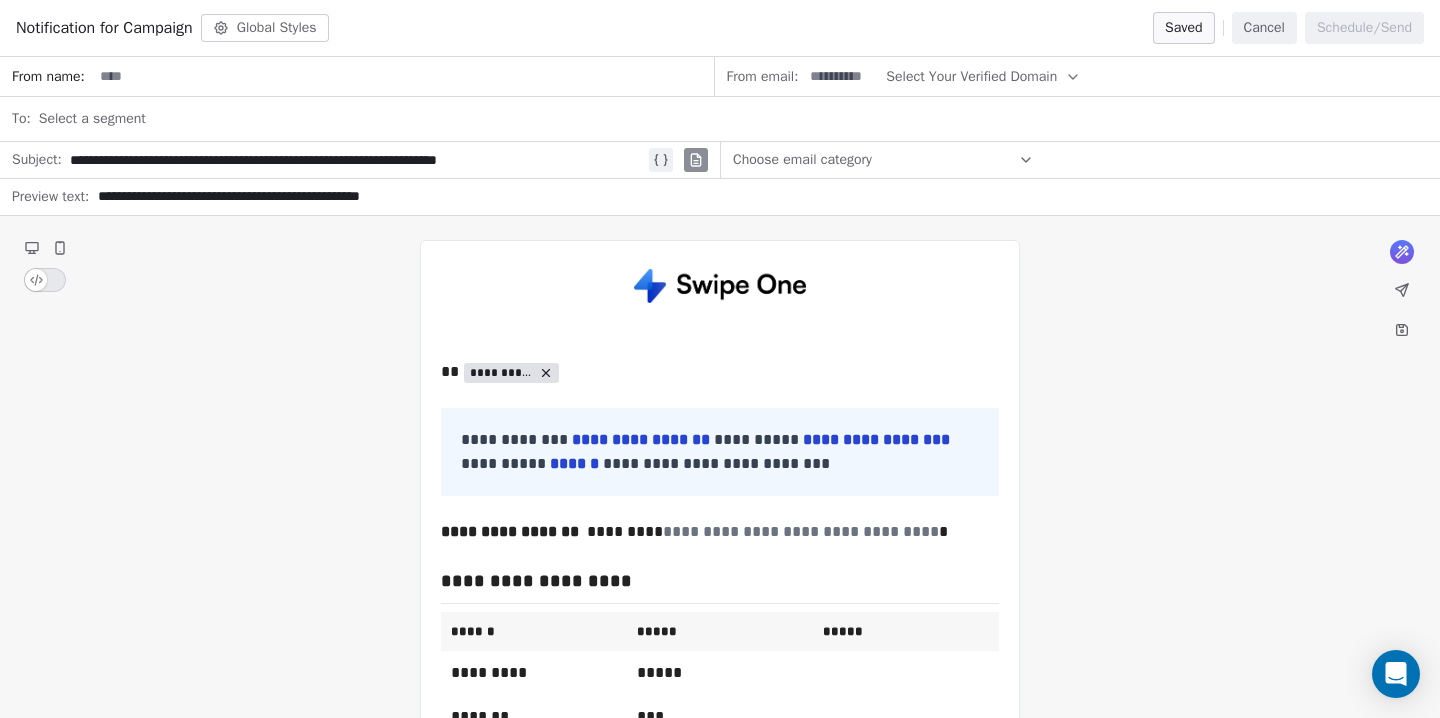 click on "Cancel" at bounding box center [1264, 28] 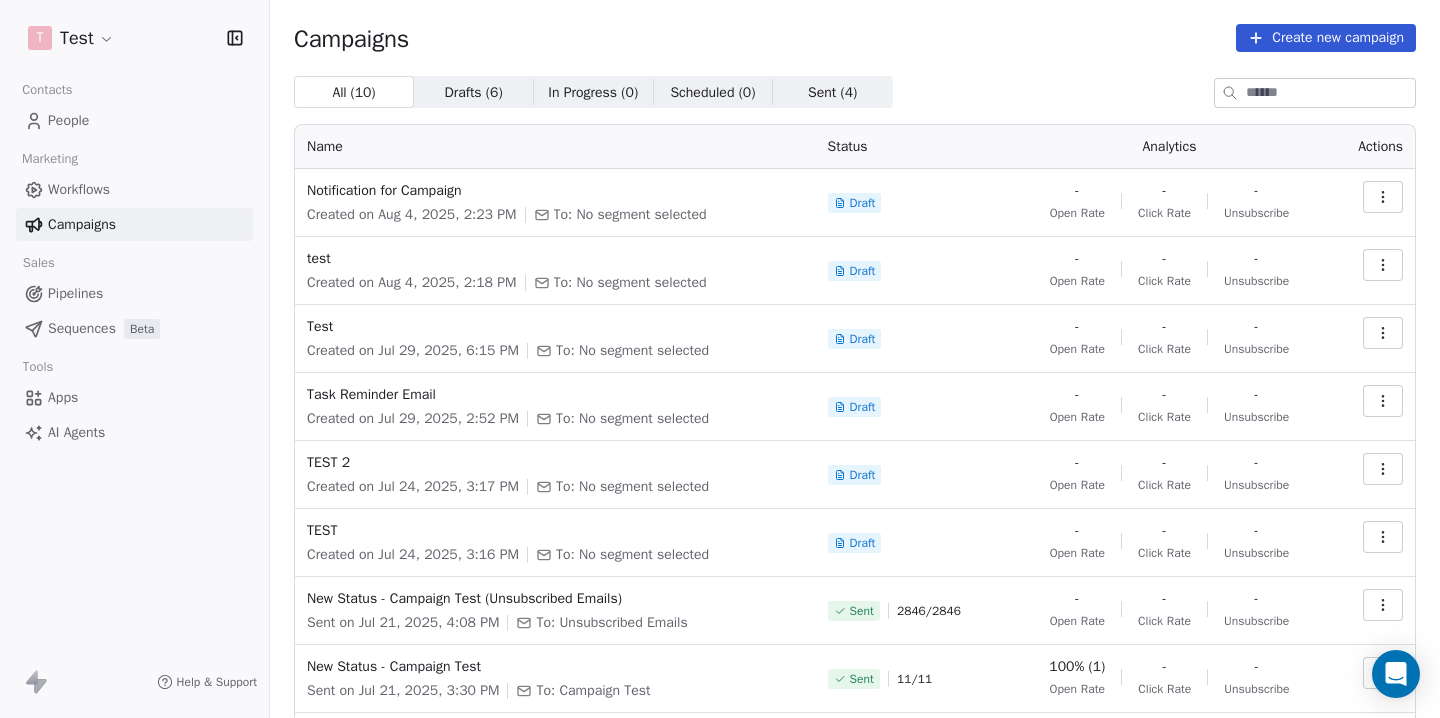 click at bounding box center [1383, 197] 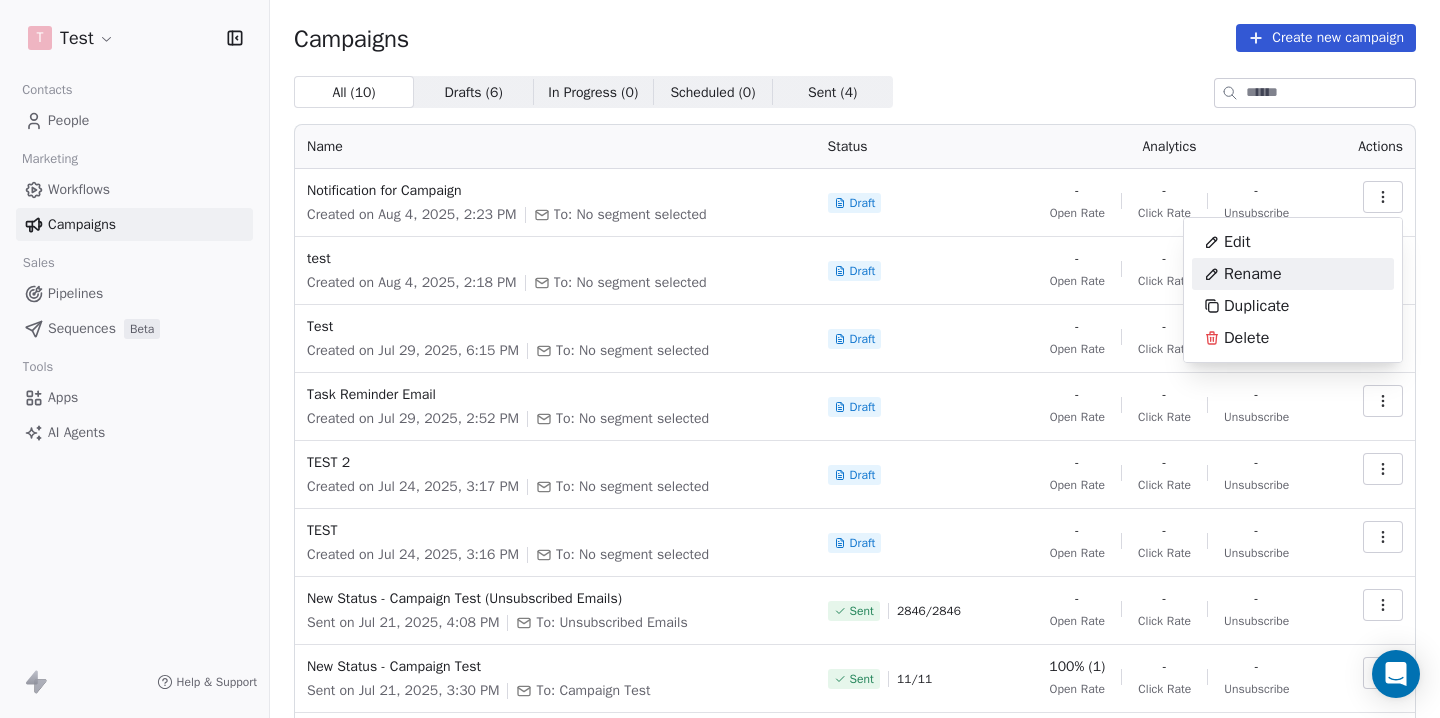 click on "Rename" at bounding box center (1293, 274) 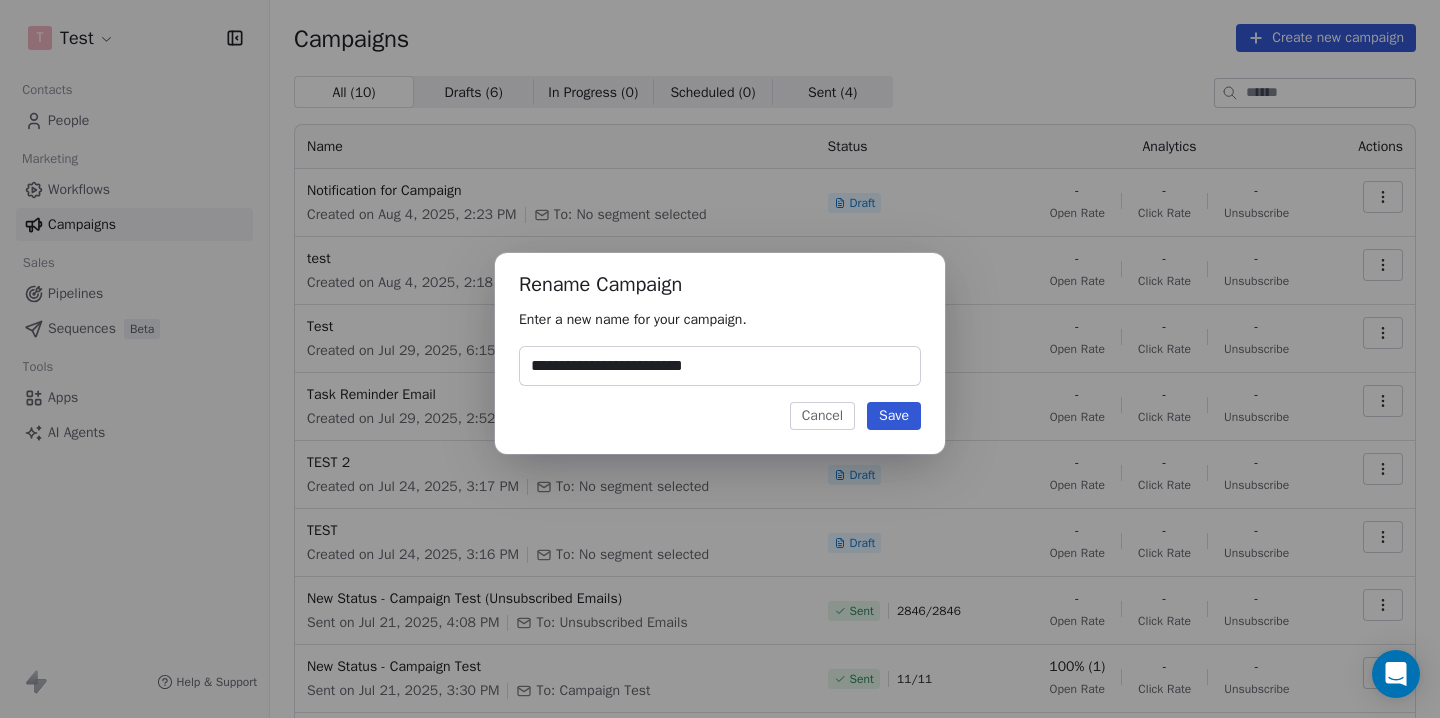 click on "**********" at bounding box center (720, 366) 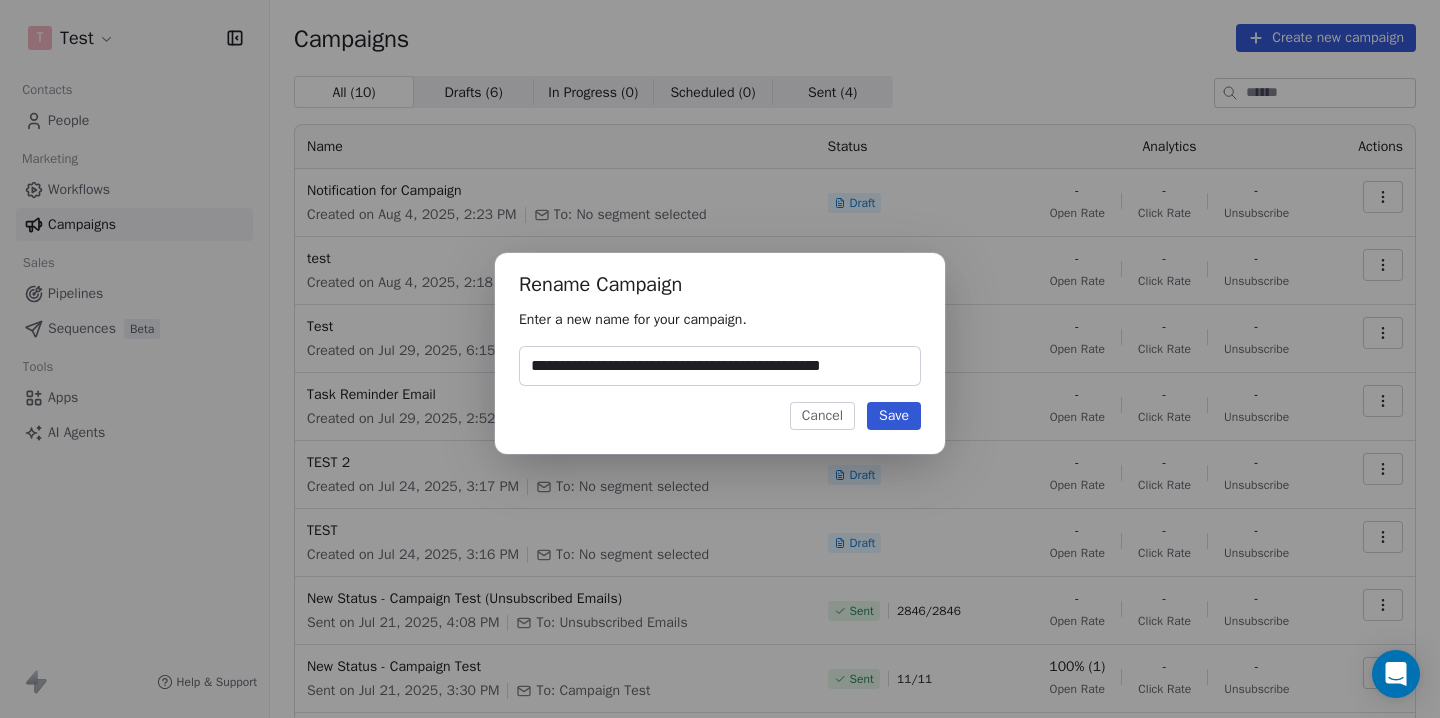type on "**********" 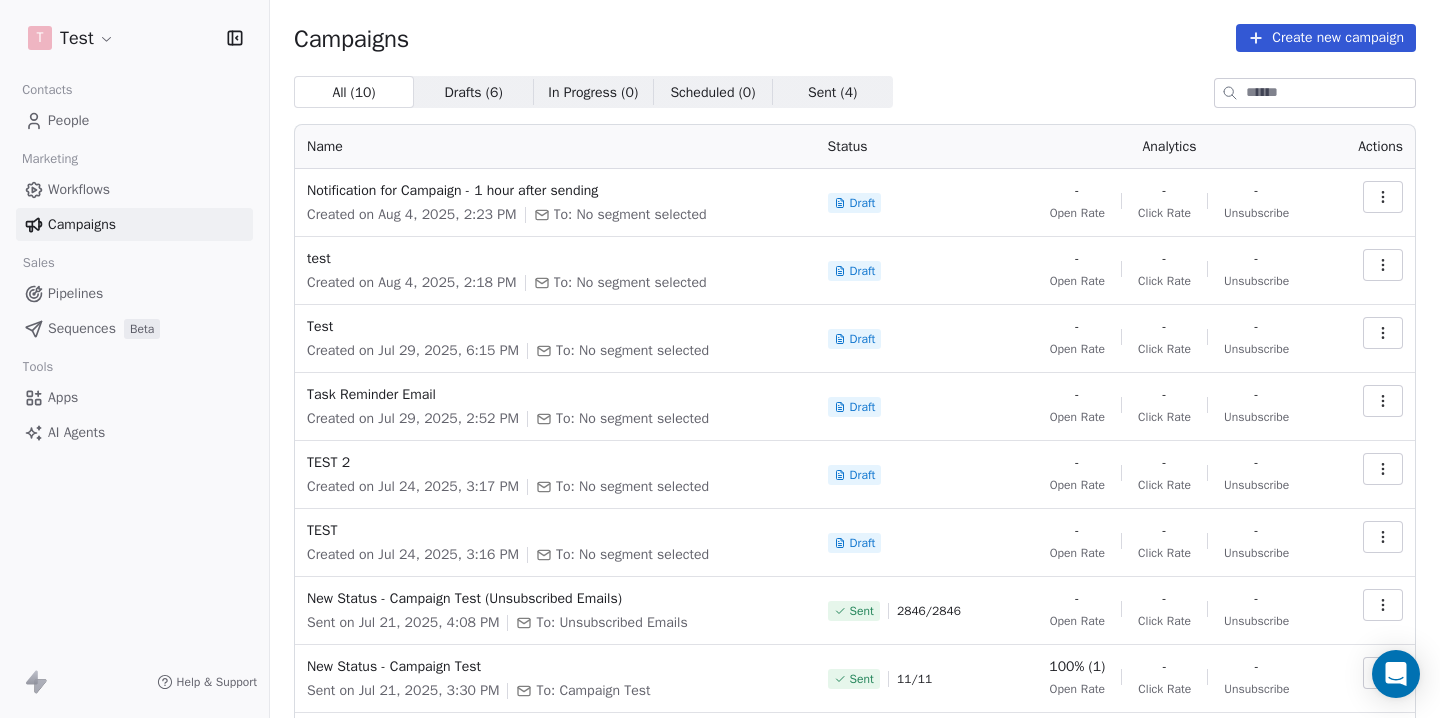 click 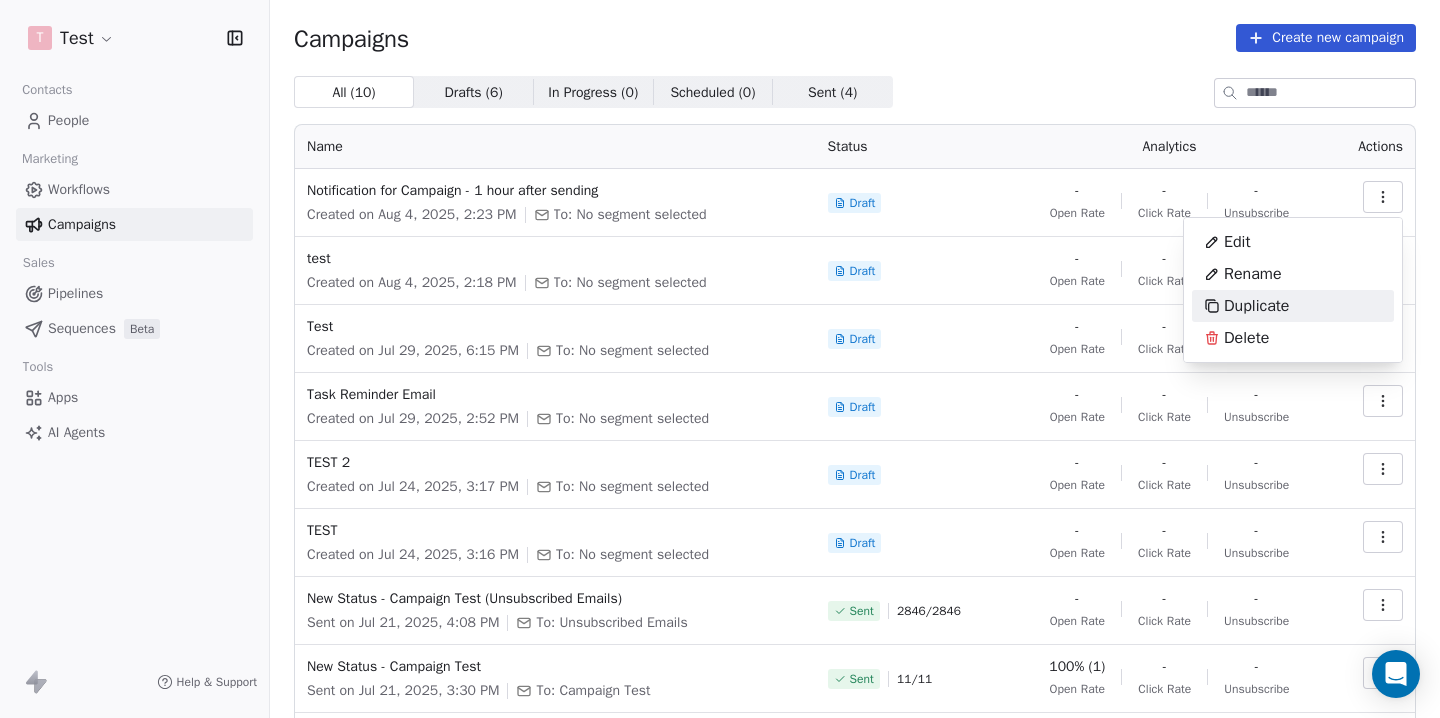 click on "Duplicate" at bounding box center [1256, 306] 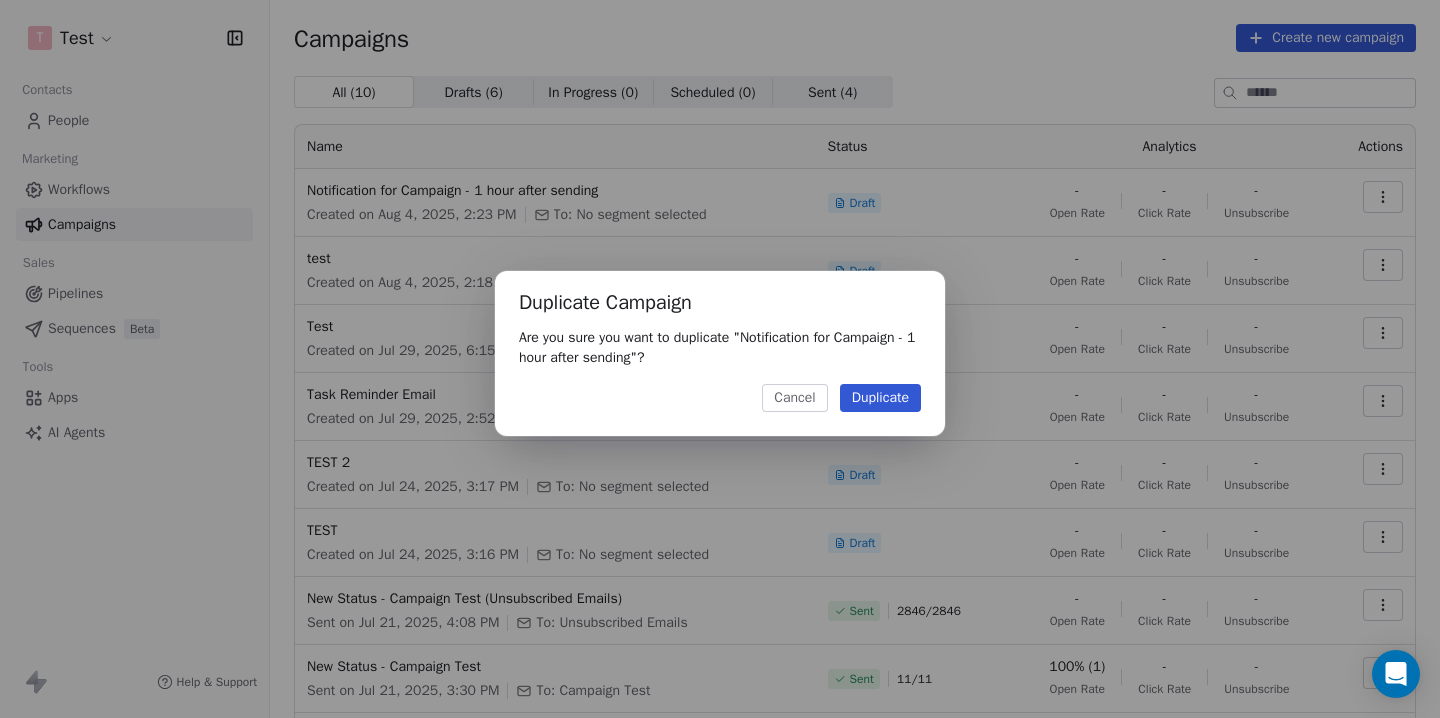 click on "Duplicate" at bounding box center (880, 398) 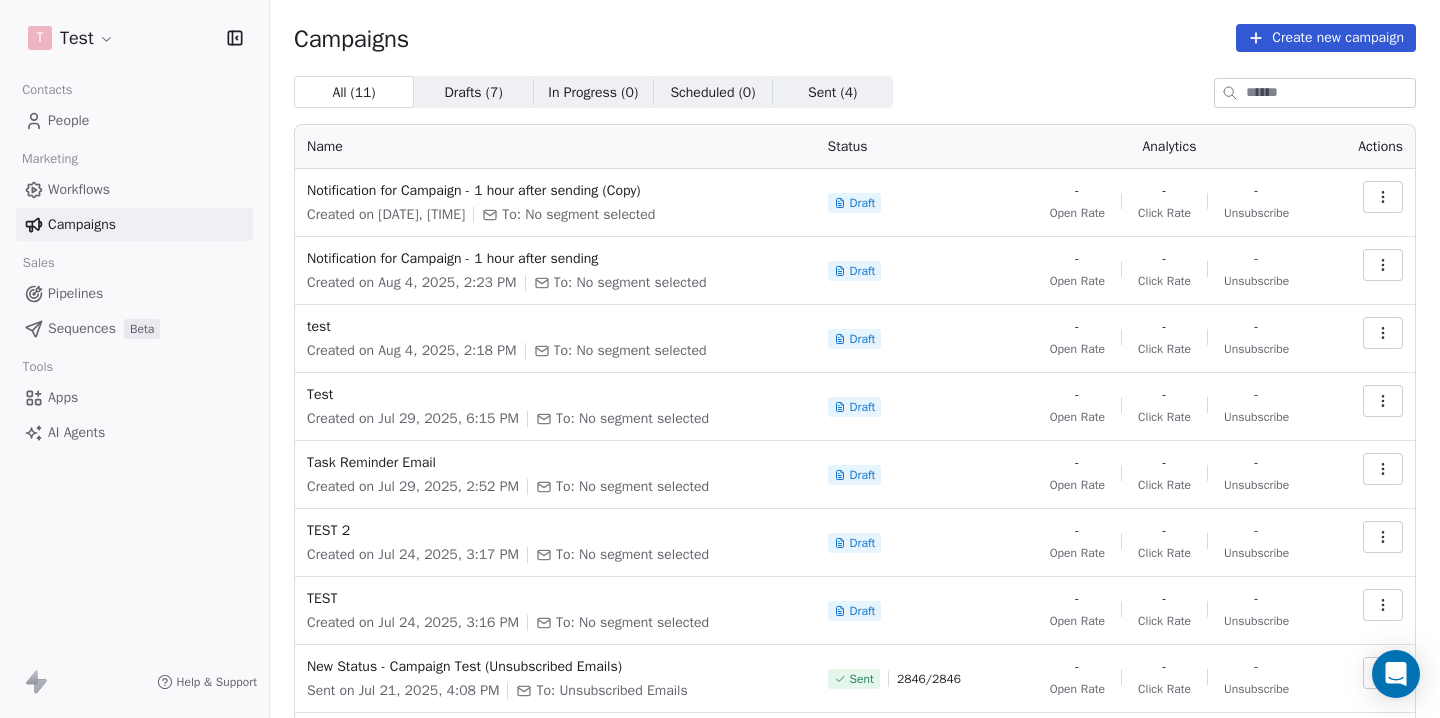 click 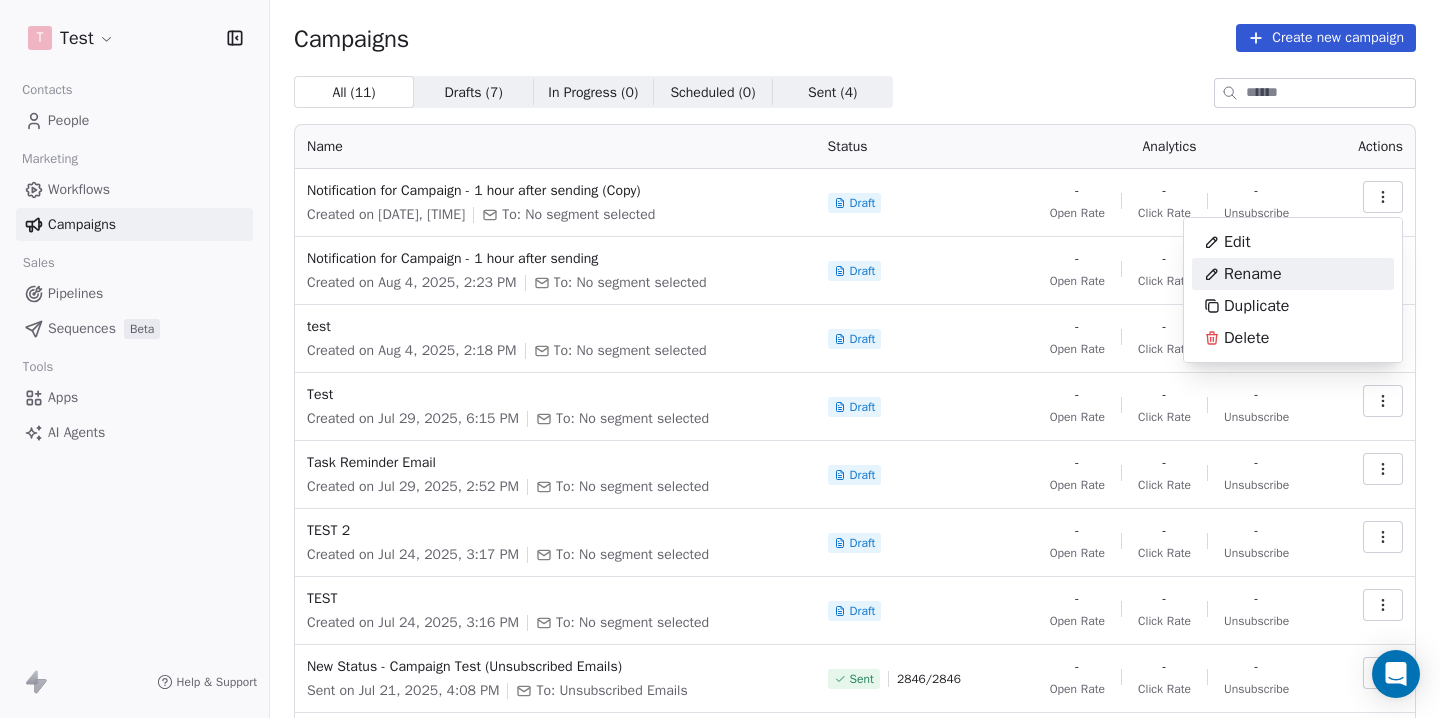 click on "Rename" at bounding box center [1293, 274] 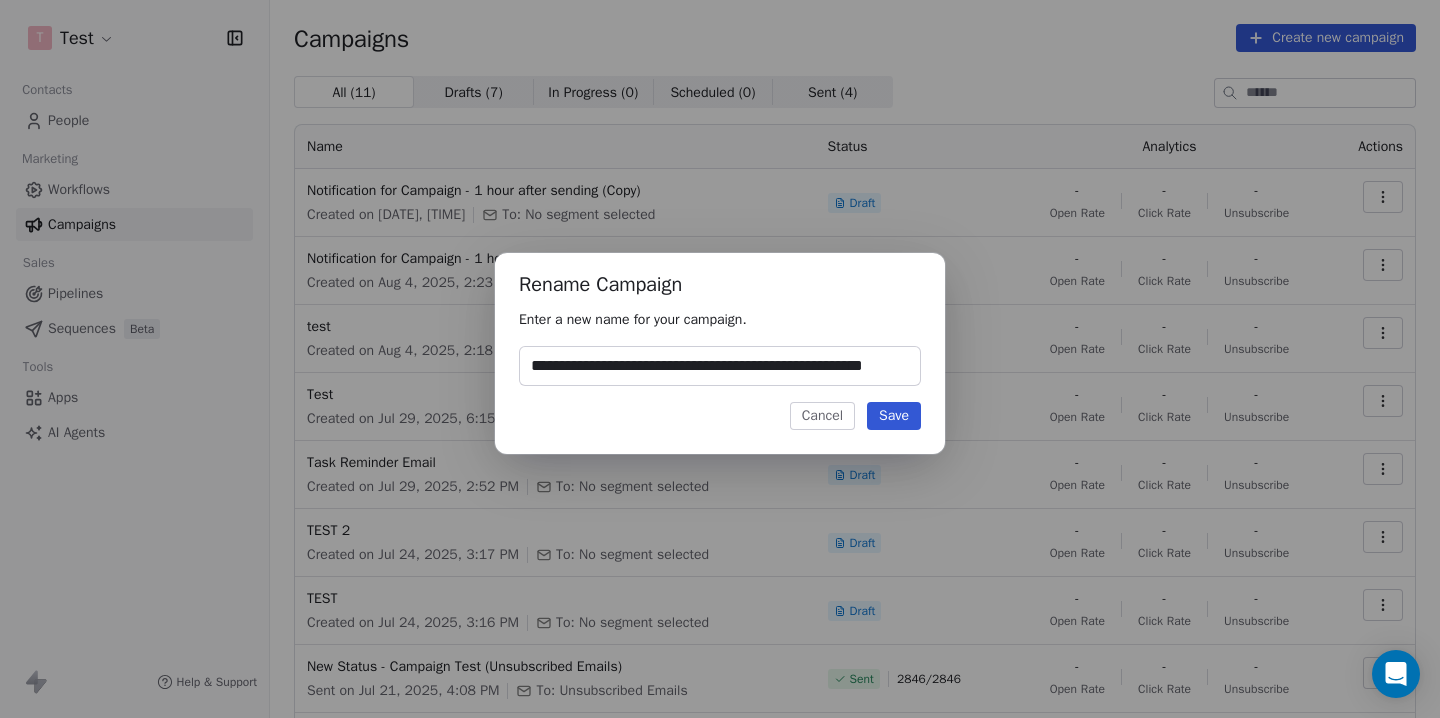 click on "**********" at bounding box center (720, 366) 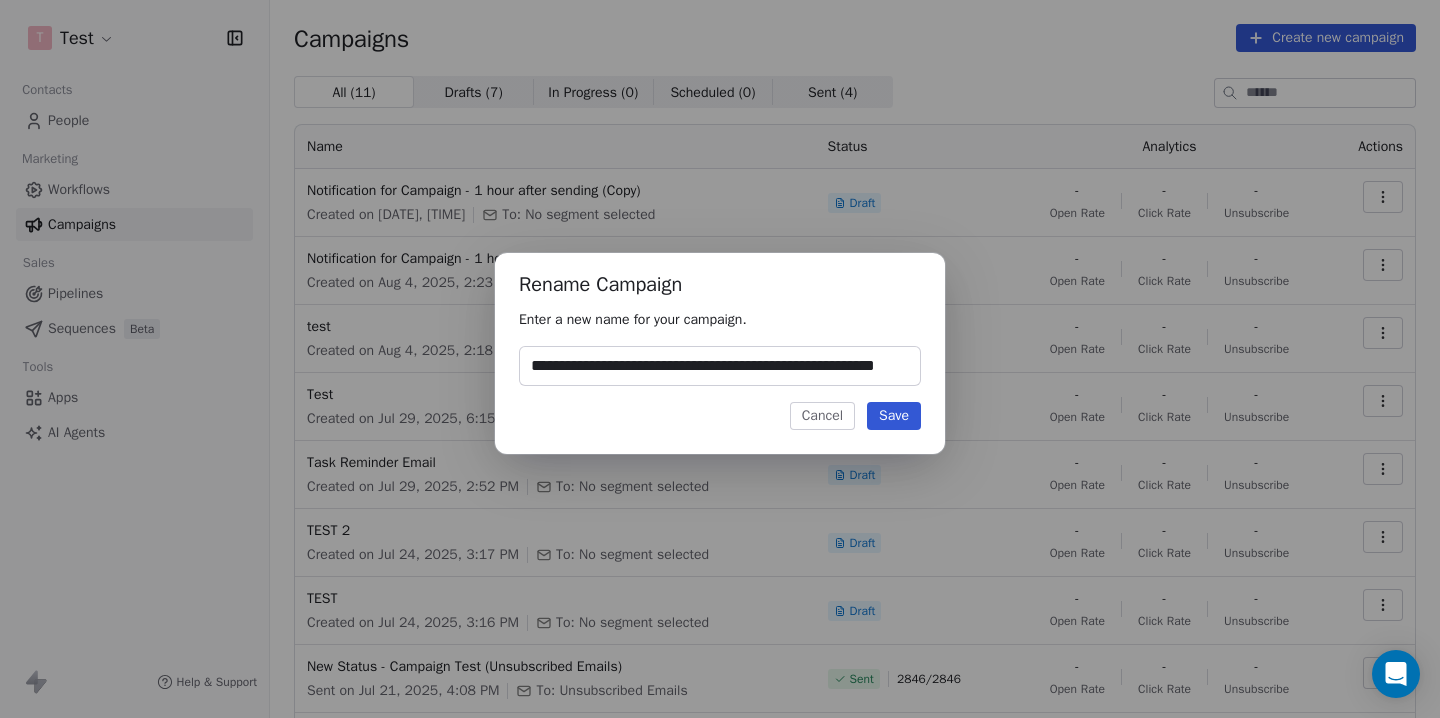 scroll, scrollTop: 0, scrollLeft: 17, axis: horizontal 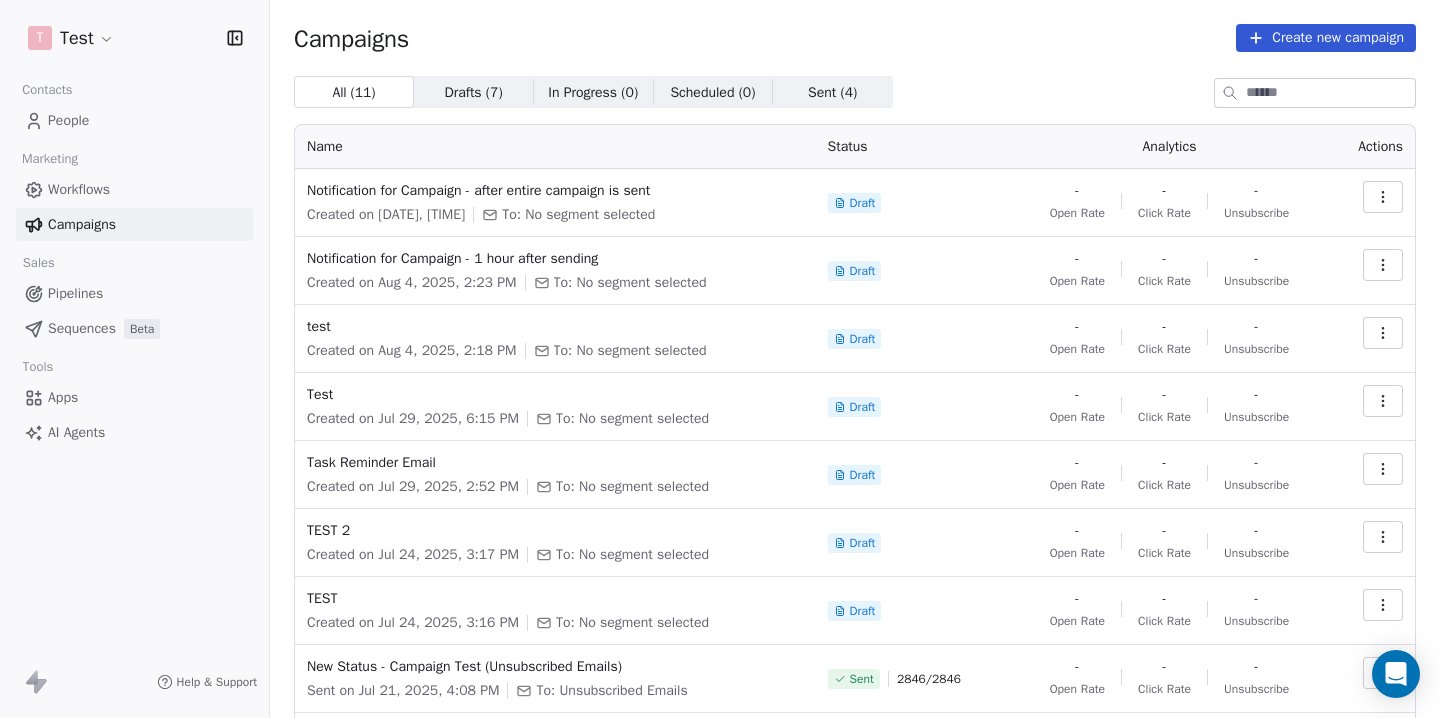 click on "Campaigns  Create new campaign" at bounding box center [855, 38] 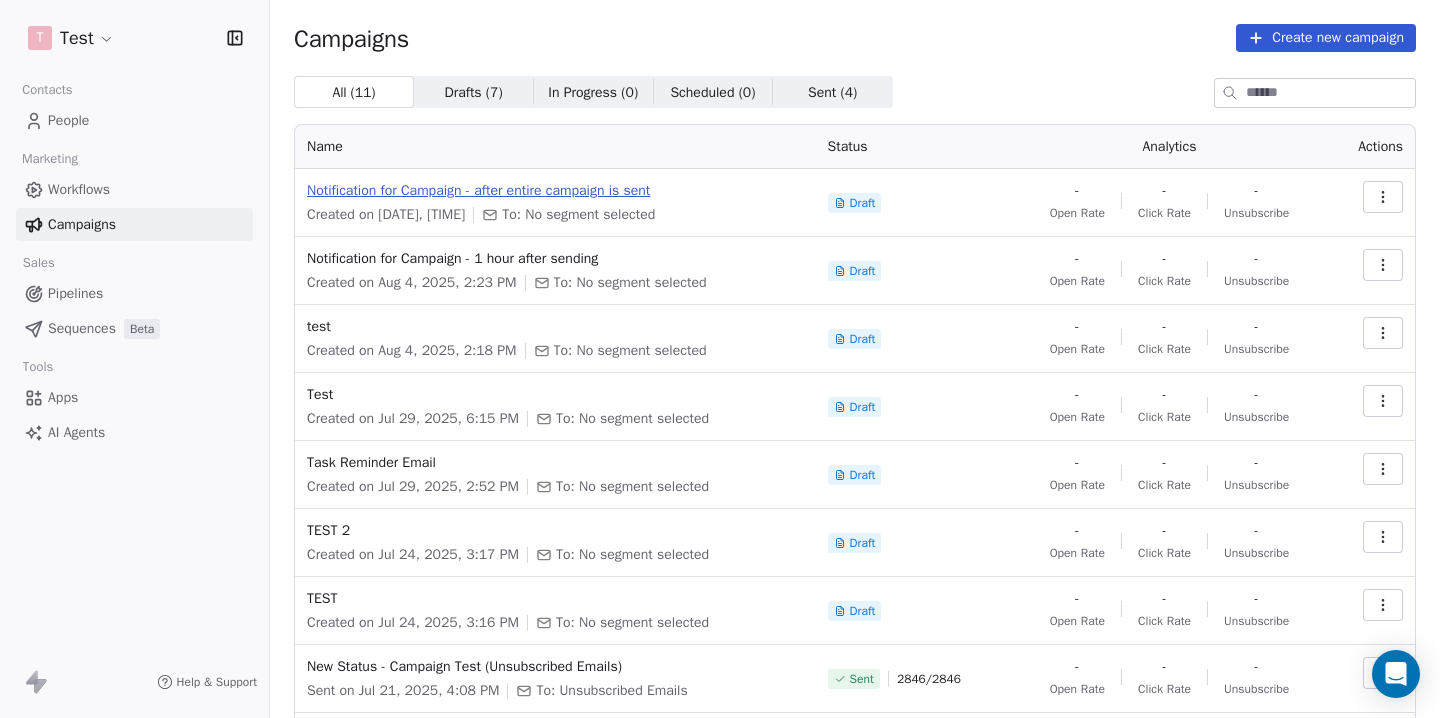 click on "Notification for Campaign - after entire campaign is sent" at bounding box center (555, 191) 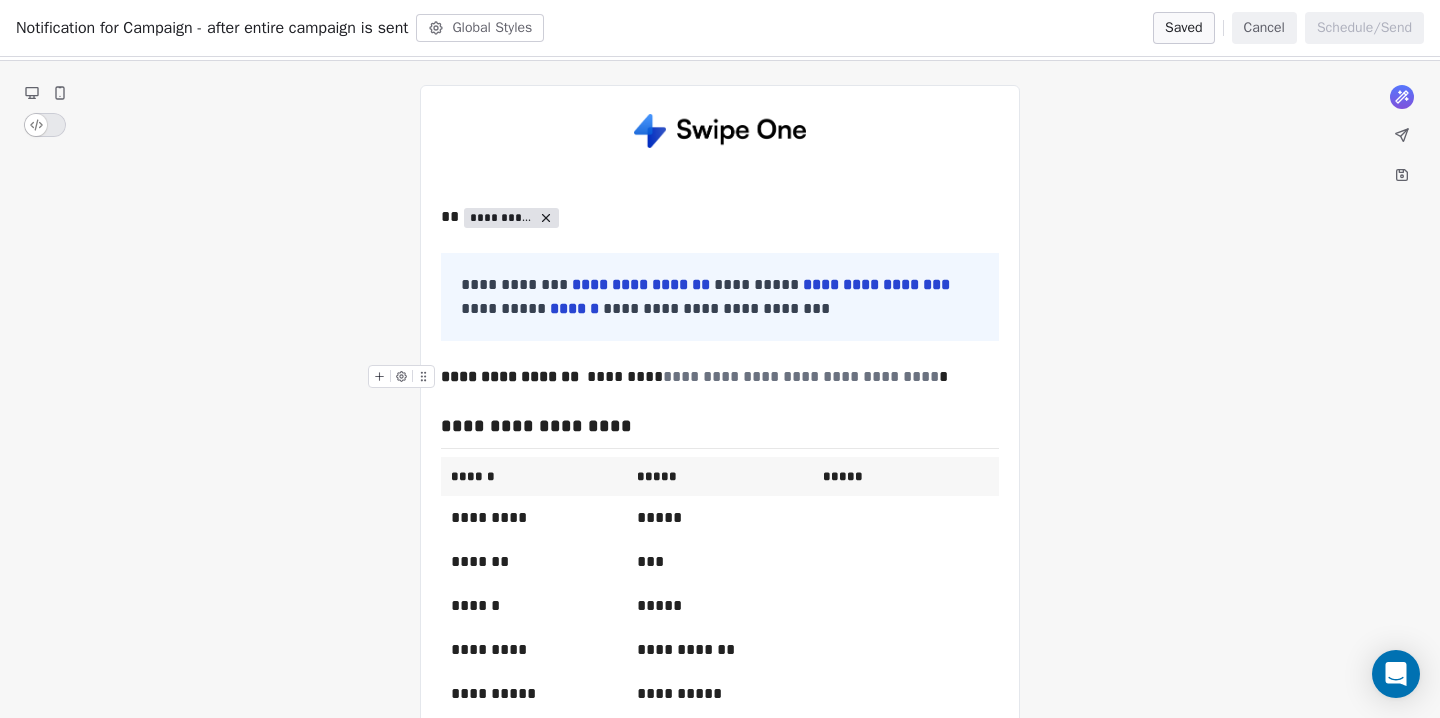 scroll, scrollTop: 186, scrollLeft: 0, axis: vertical 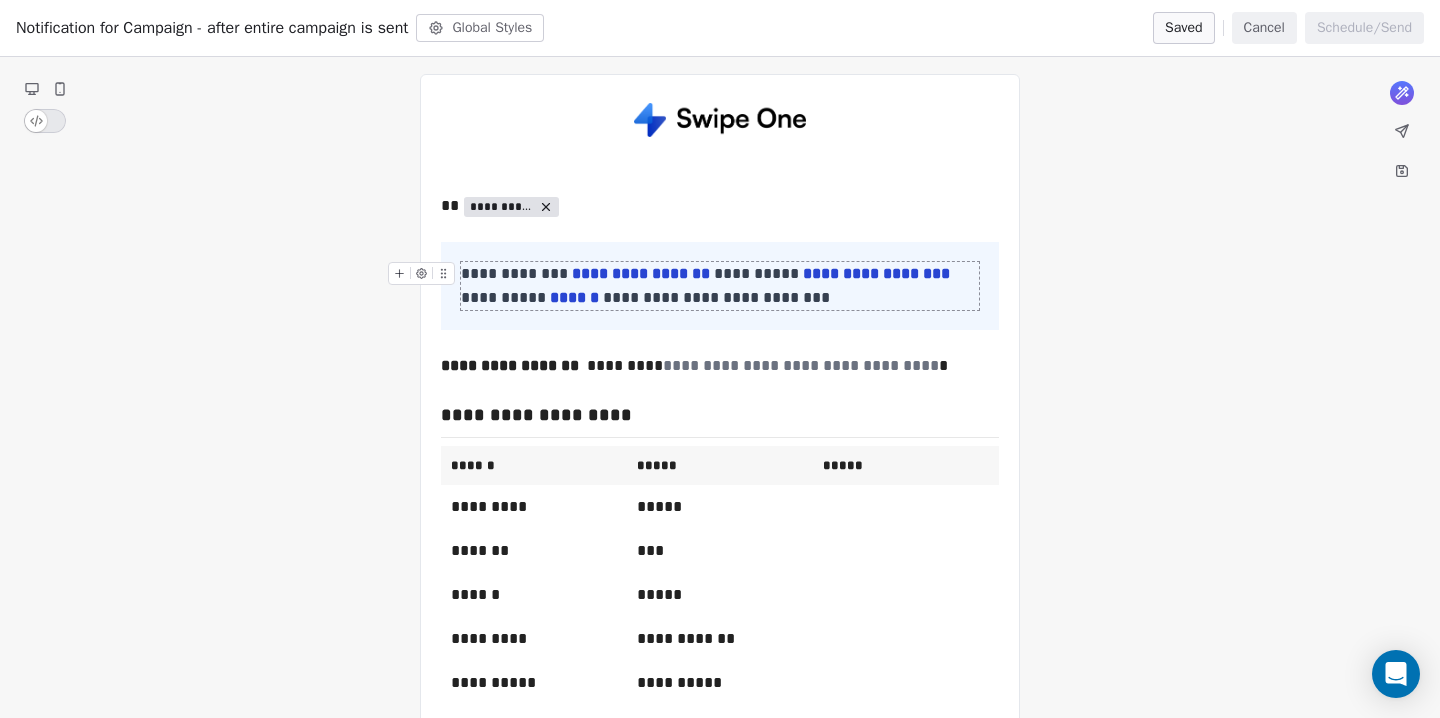 click on "**********" at bounding box center [714, 297] 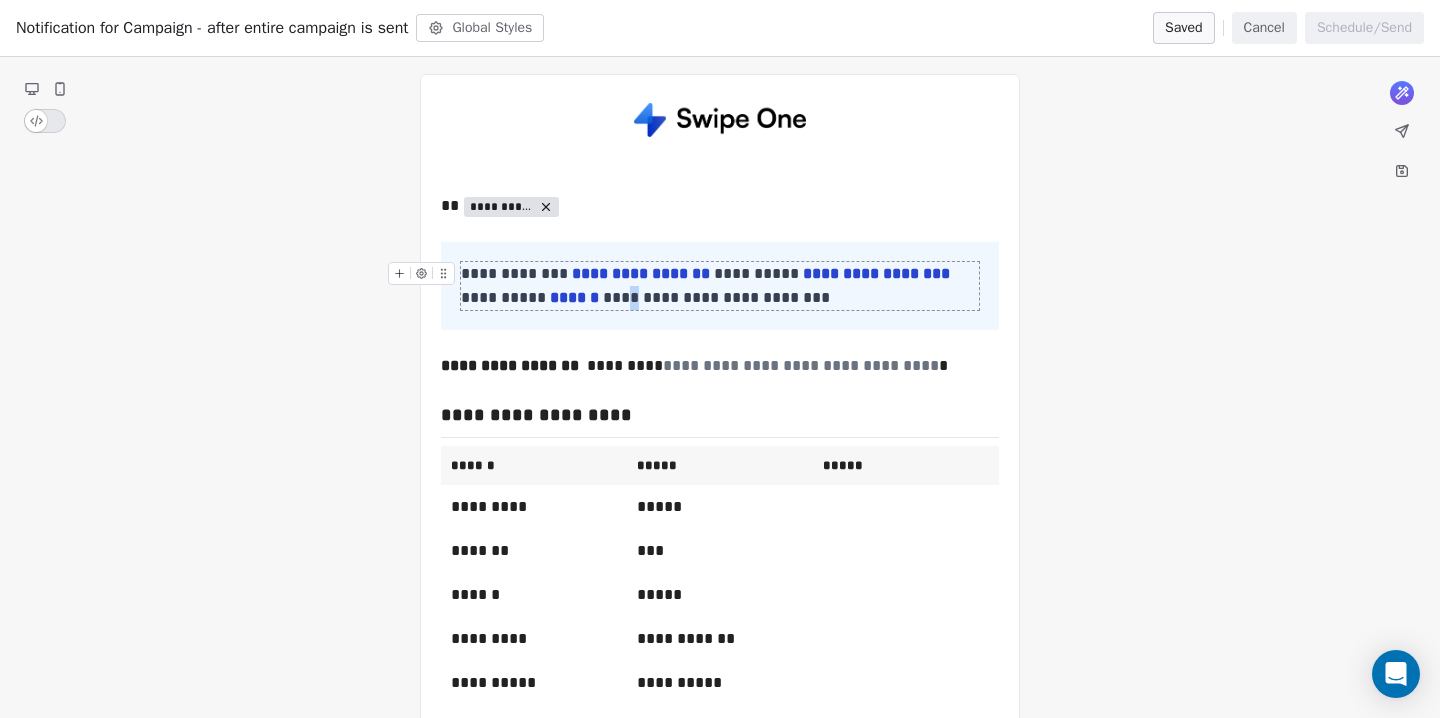 click on "**********" at bounding box center [714, 297] 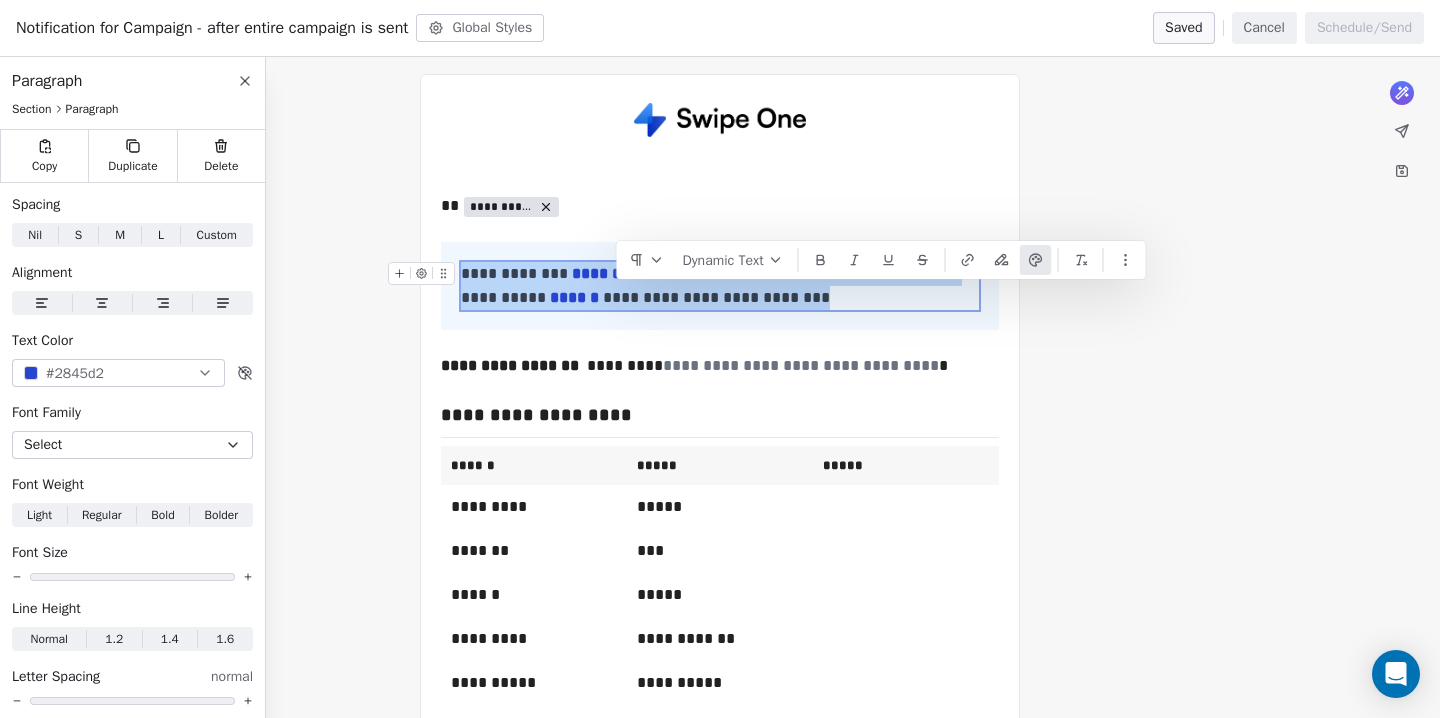 click on "**********" at bounding box center [714, 297] 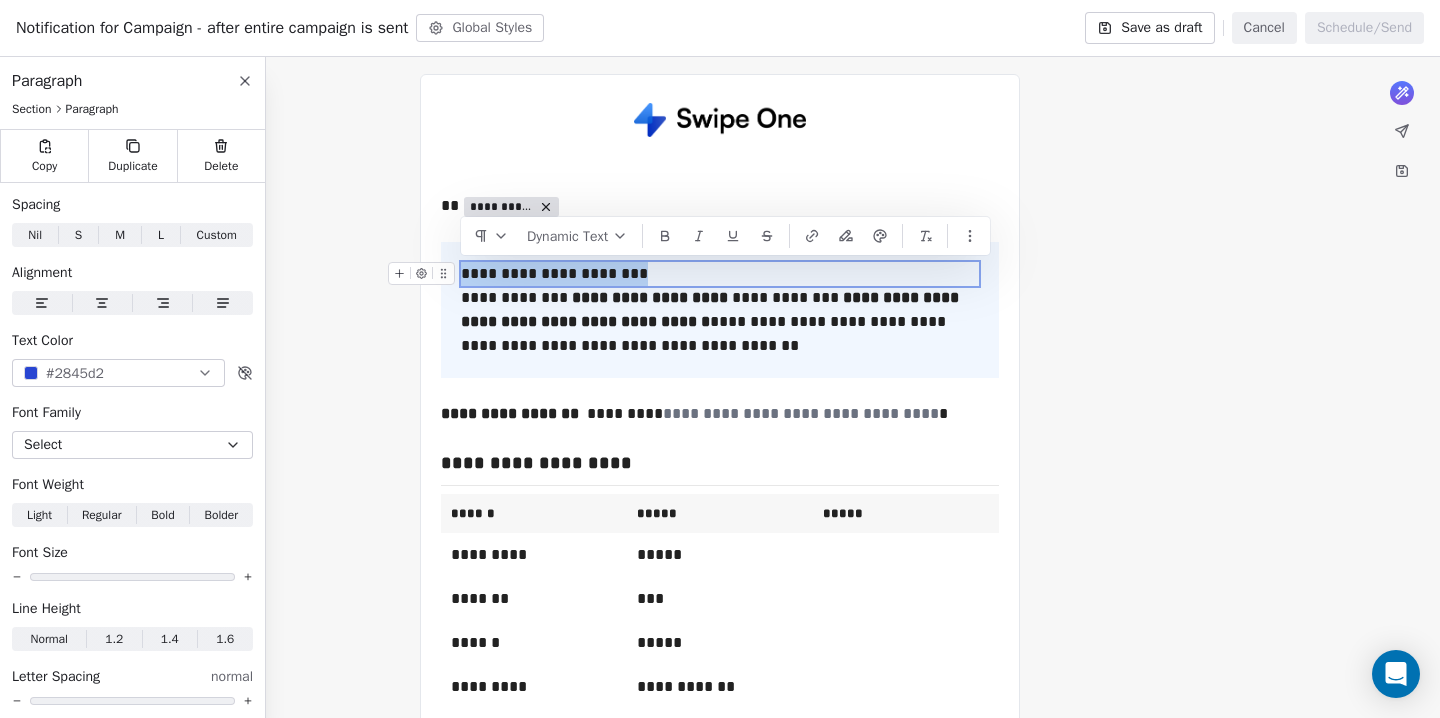 drag, startPoint x: 641, startPoint y: 269, endPoint x: 461, endPoint y: 270, distance: 180.00278 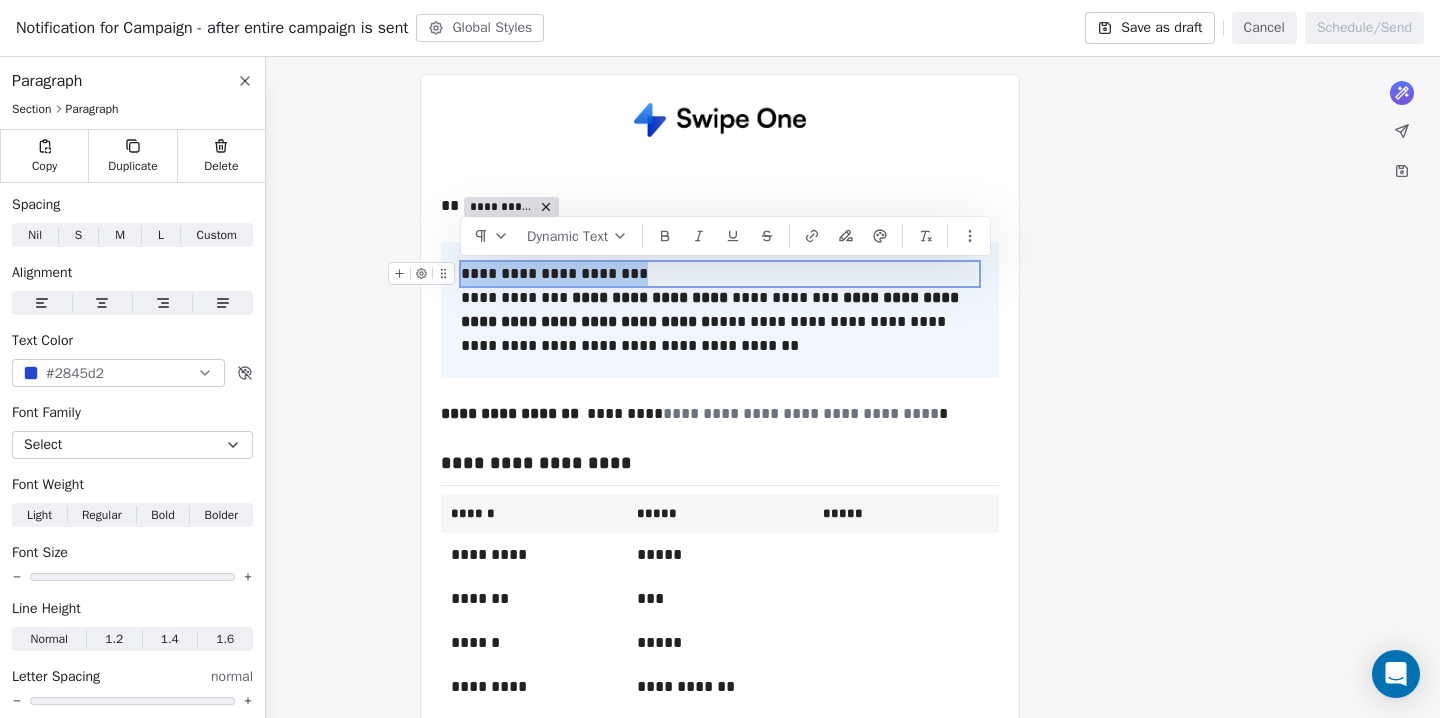 click on "**********" at bounding box center [720, 274] 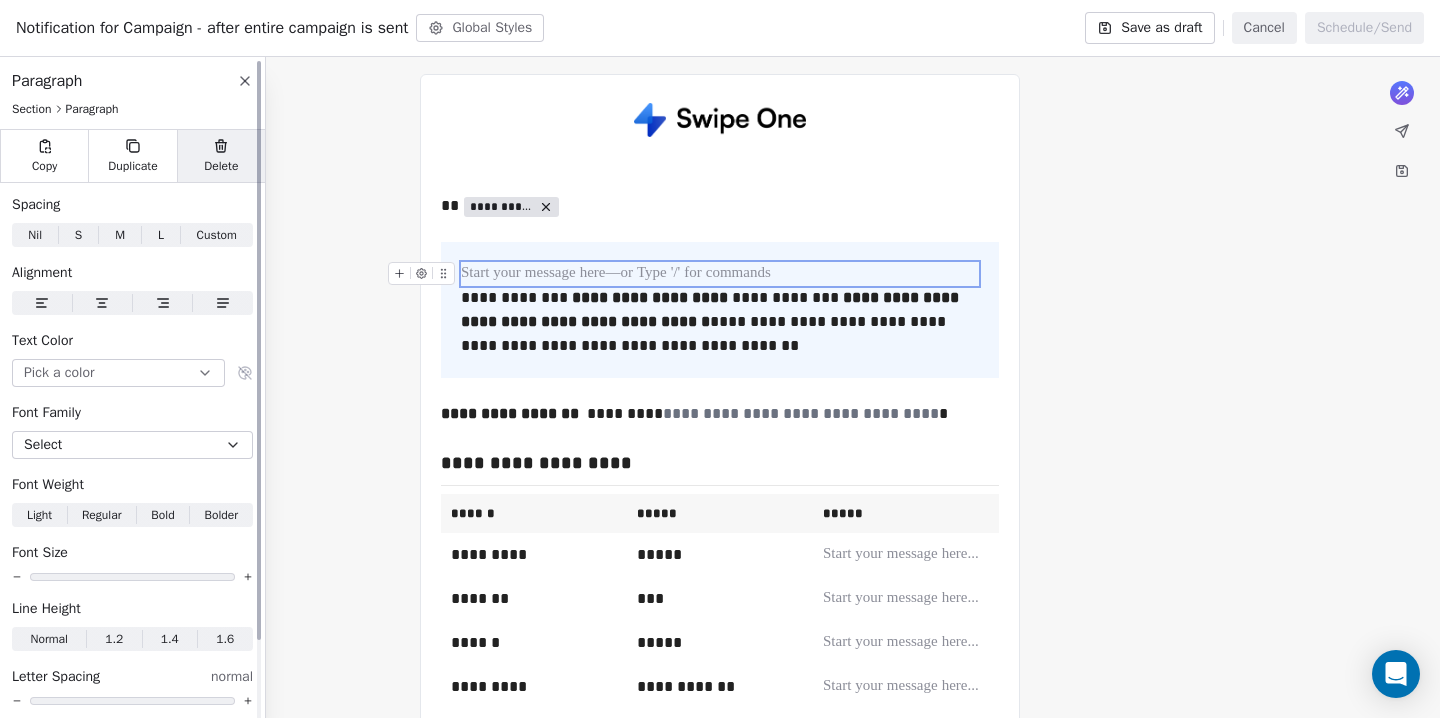 click 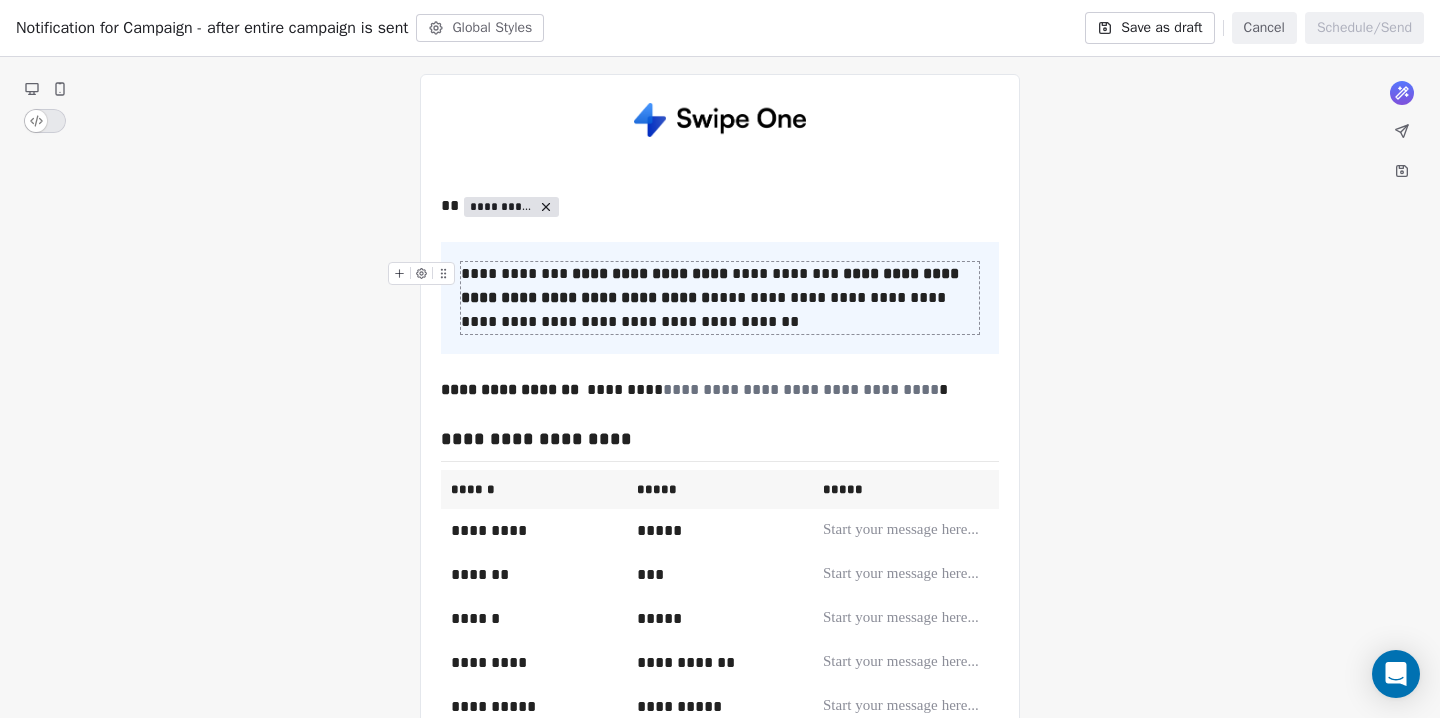 click on "**********" at bounding box center [712, 285] 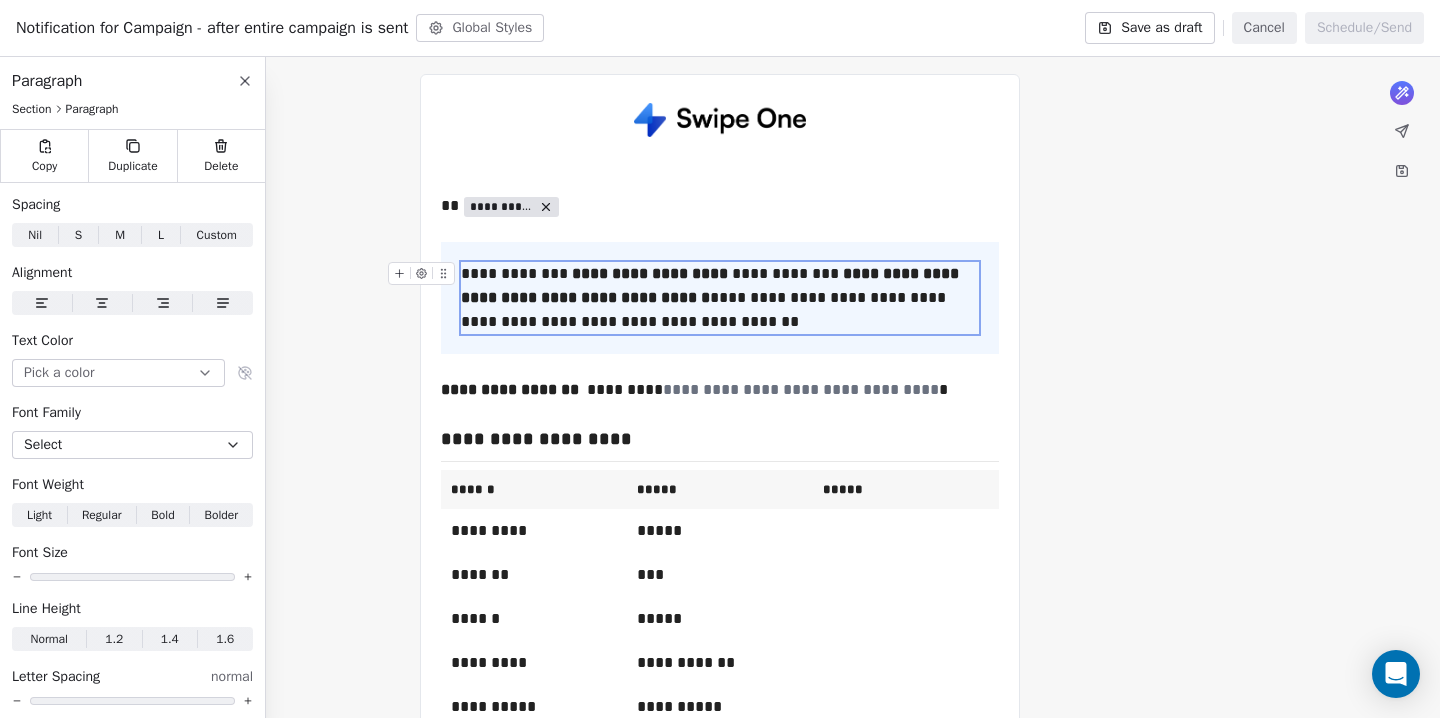 click on "**********" at bounding box center (720, 298) 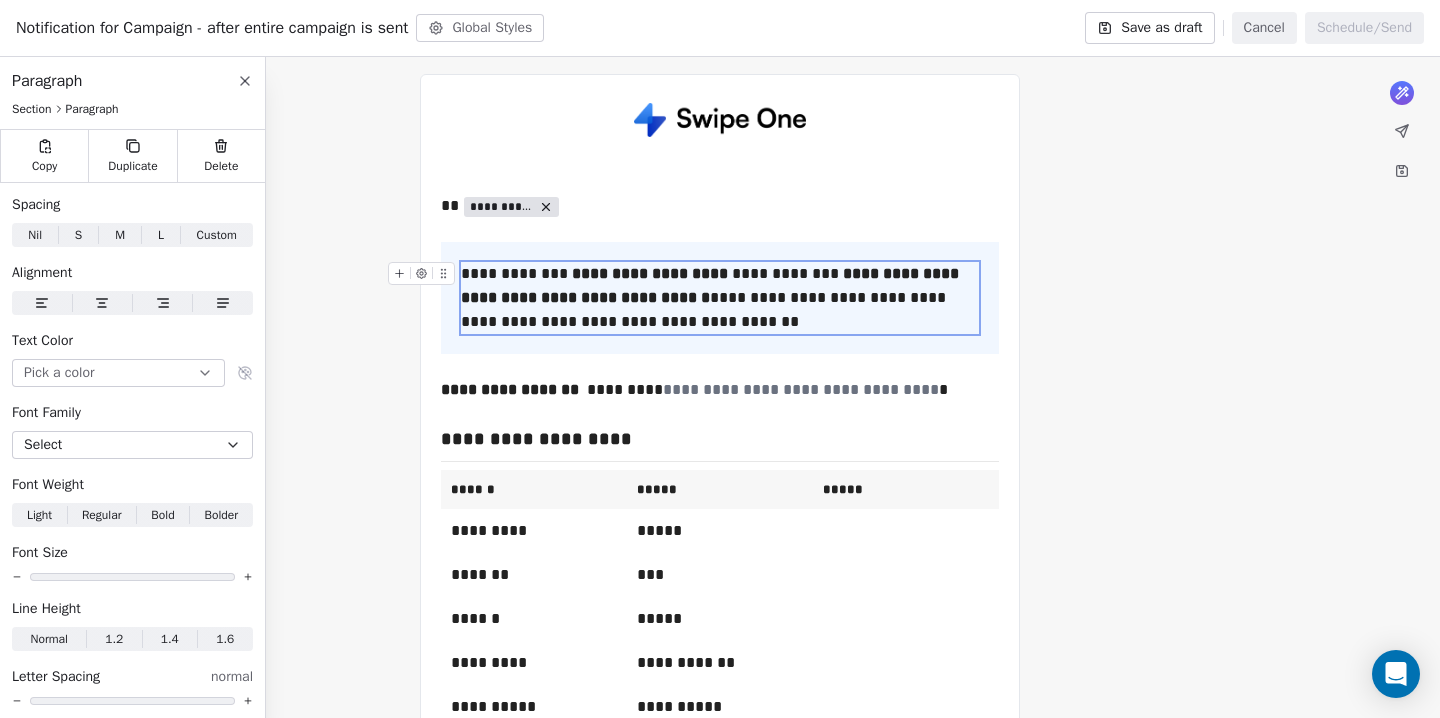 type 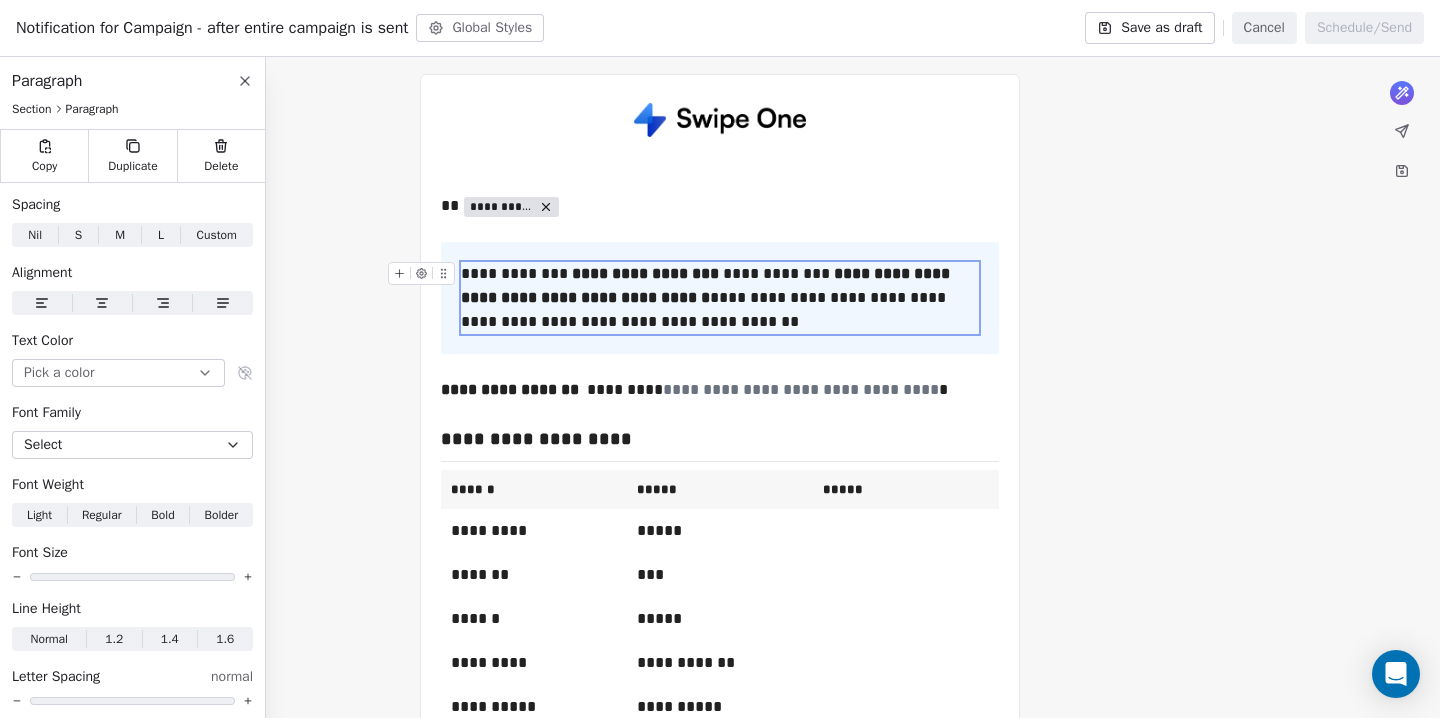 click on "**********" at bounding box center [645, 273] 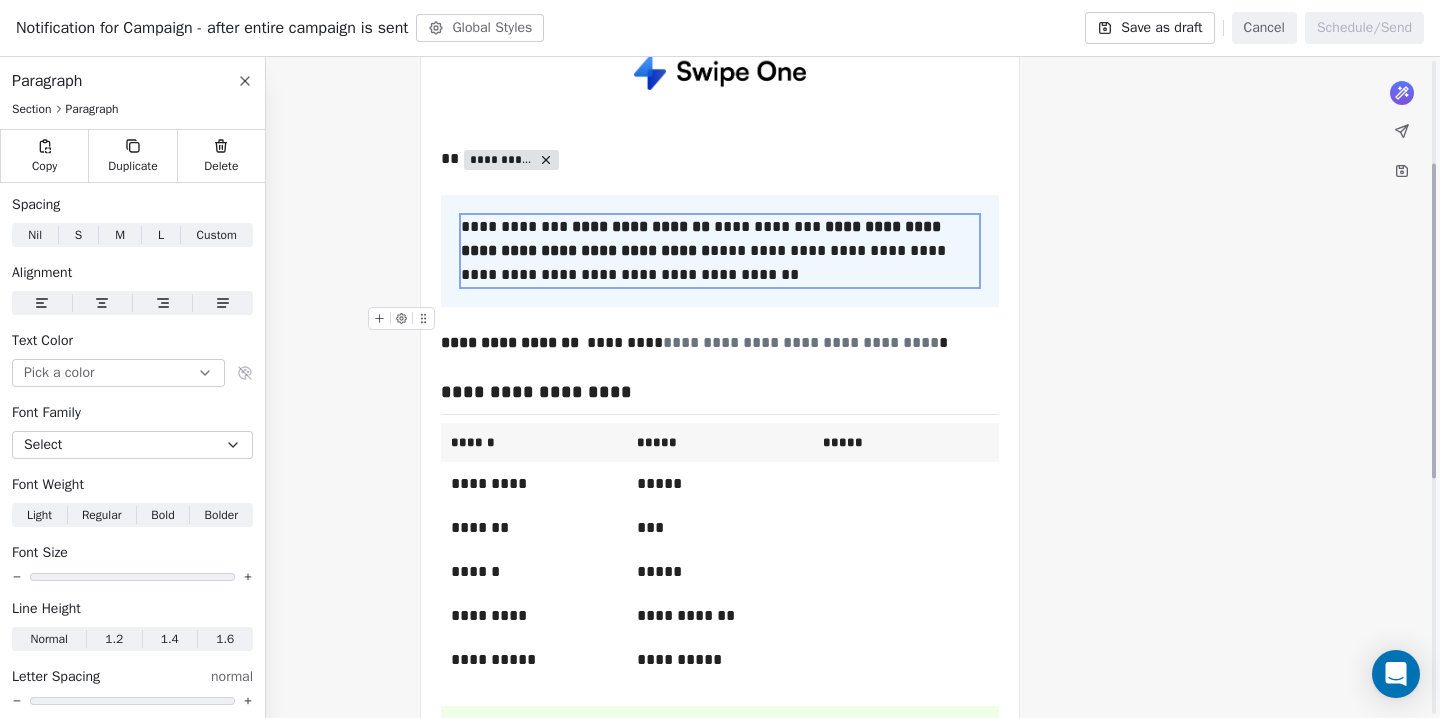 scroll, scrollTop: 215, scrollLeft: 0, axis: vertical 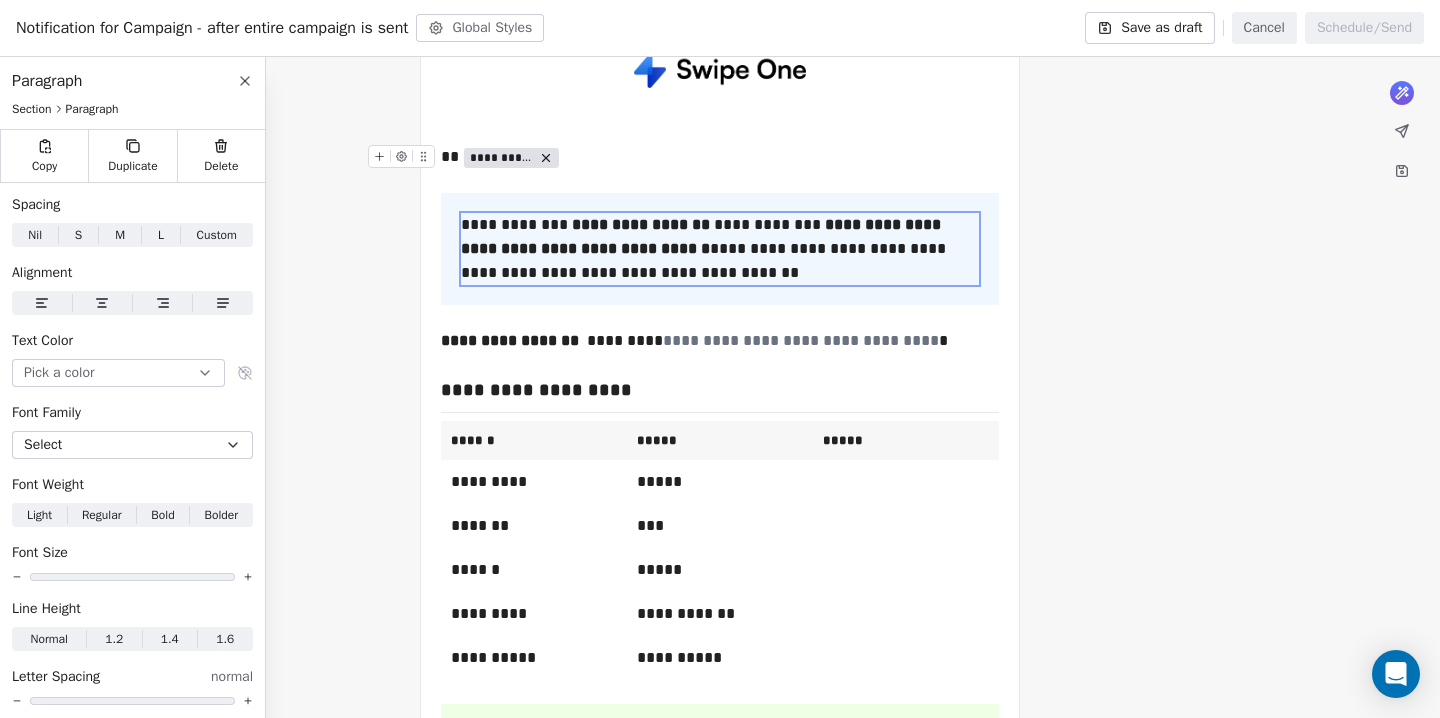 click on "Save as draft" at bounding box center (1149, 28) 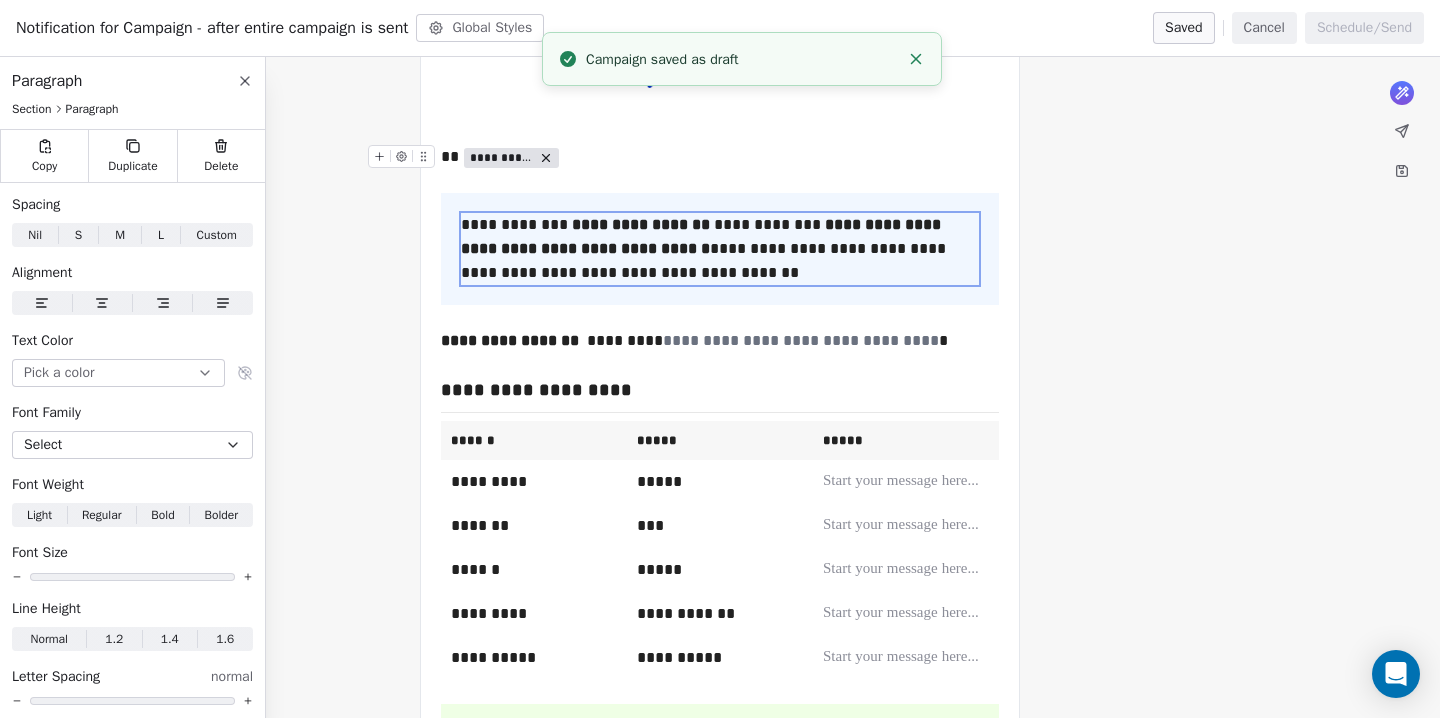click on "Cancel" at bounding box center [1264, 28] 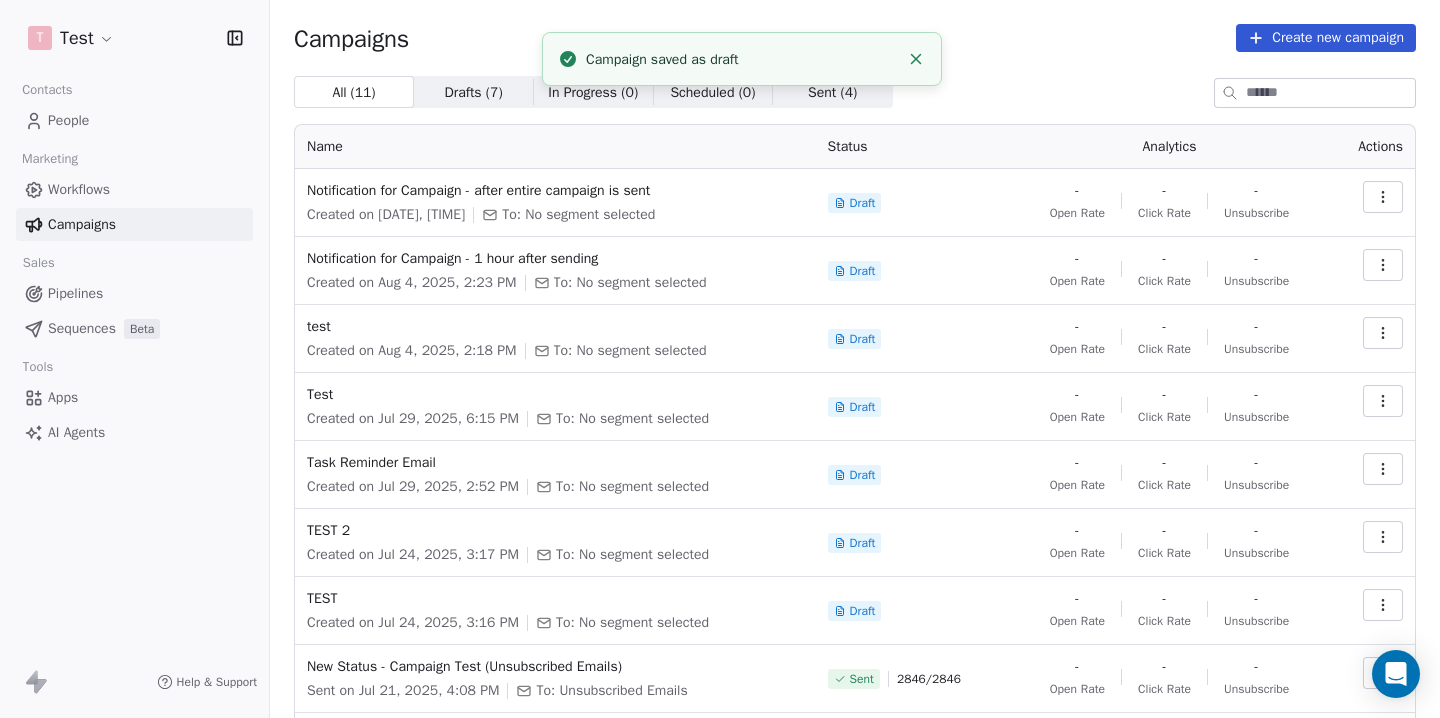 click on "Create new campaign" at bounding box center (1326, 38) 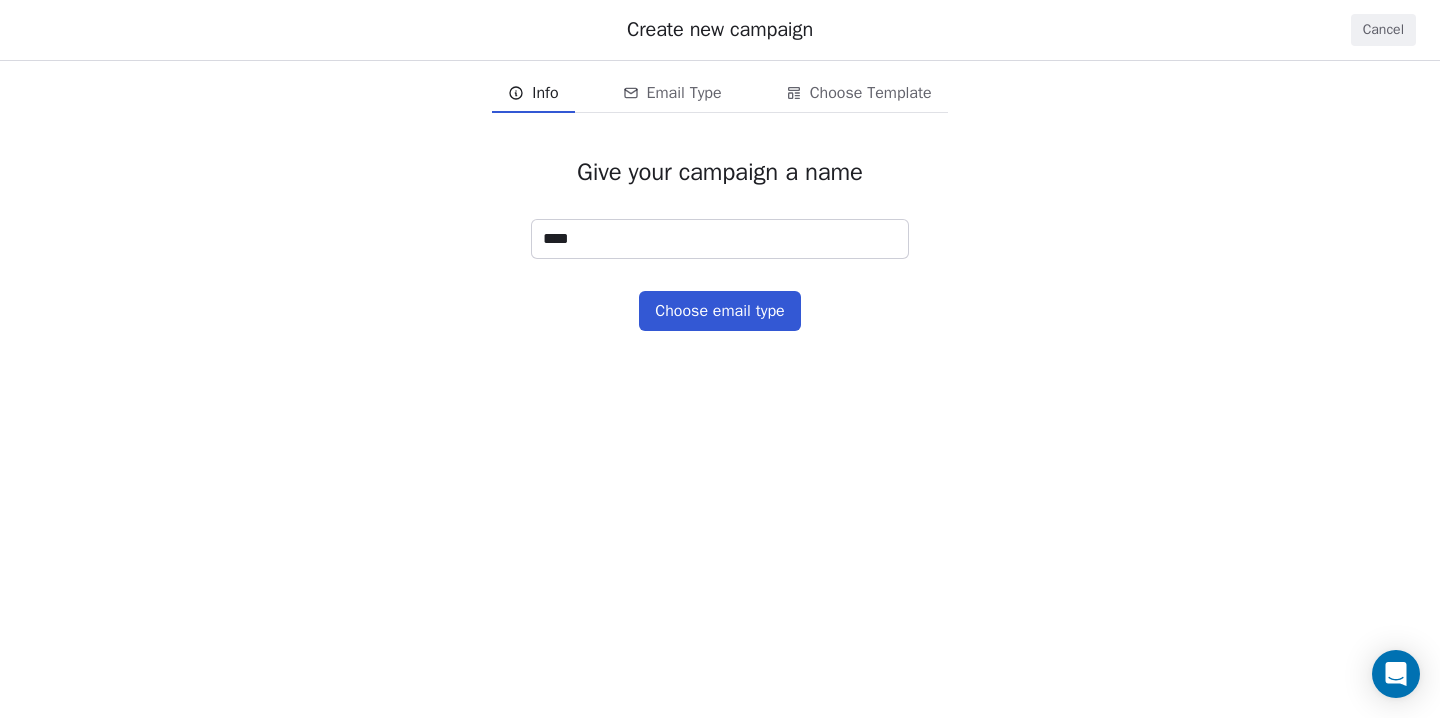 type on "****" 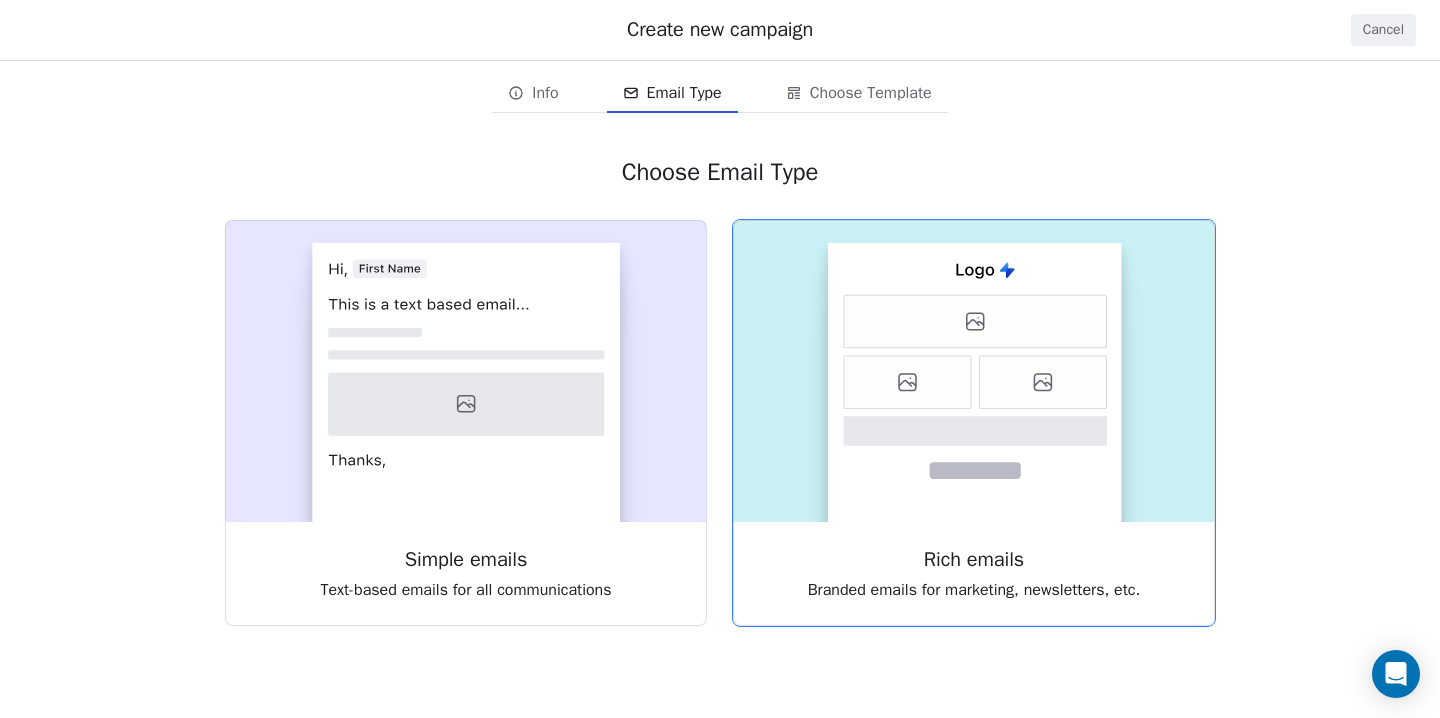 click 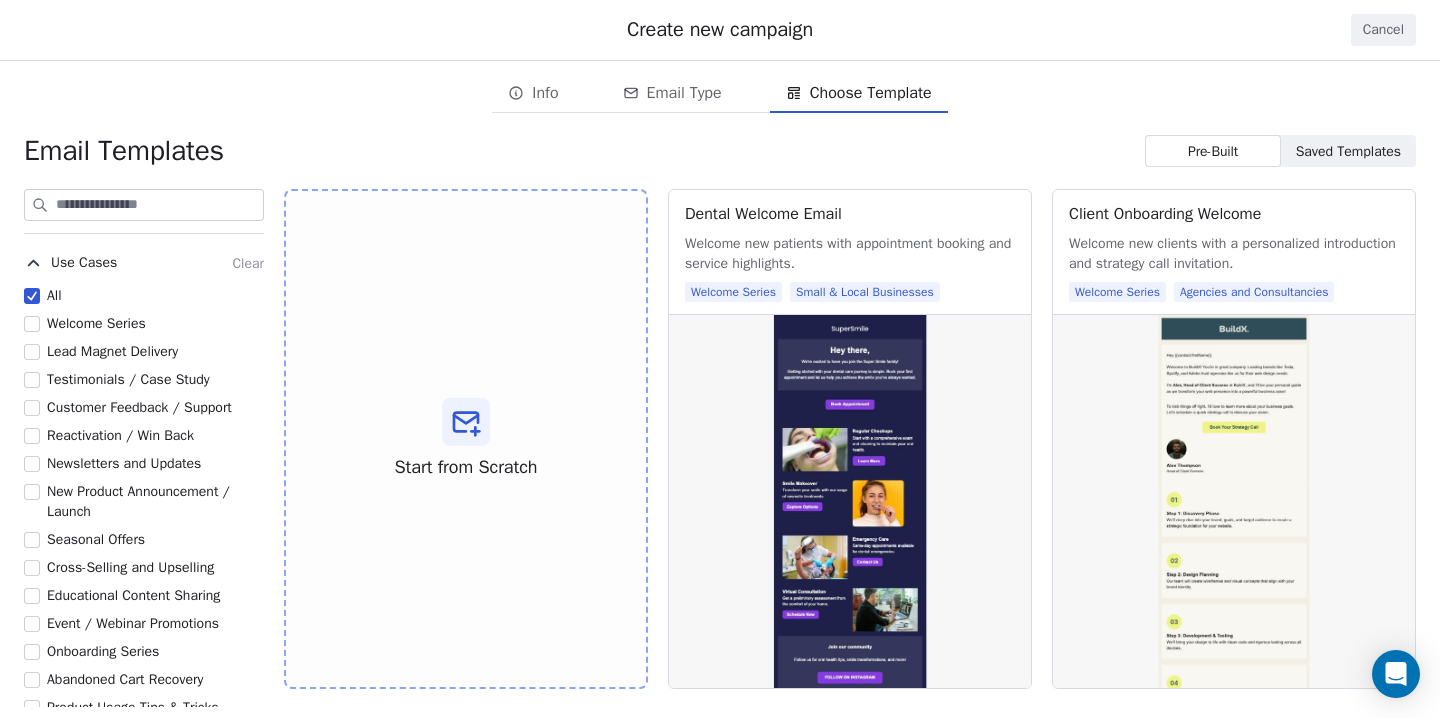 click at bounding box center (159, 205) 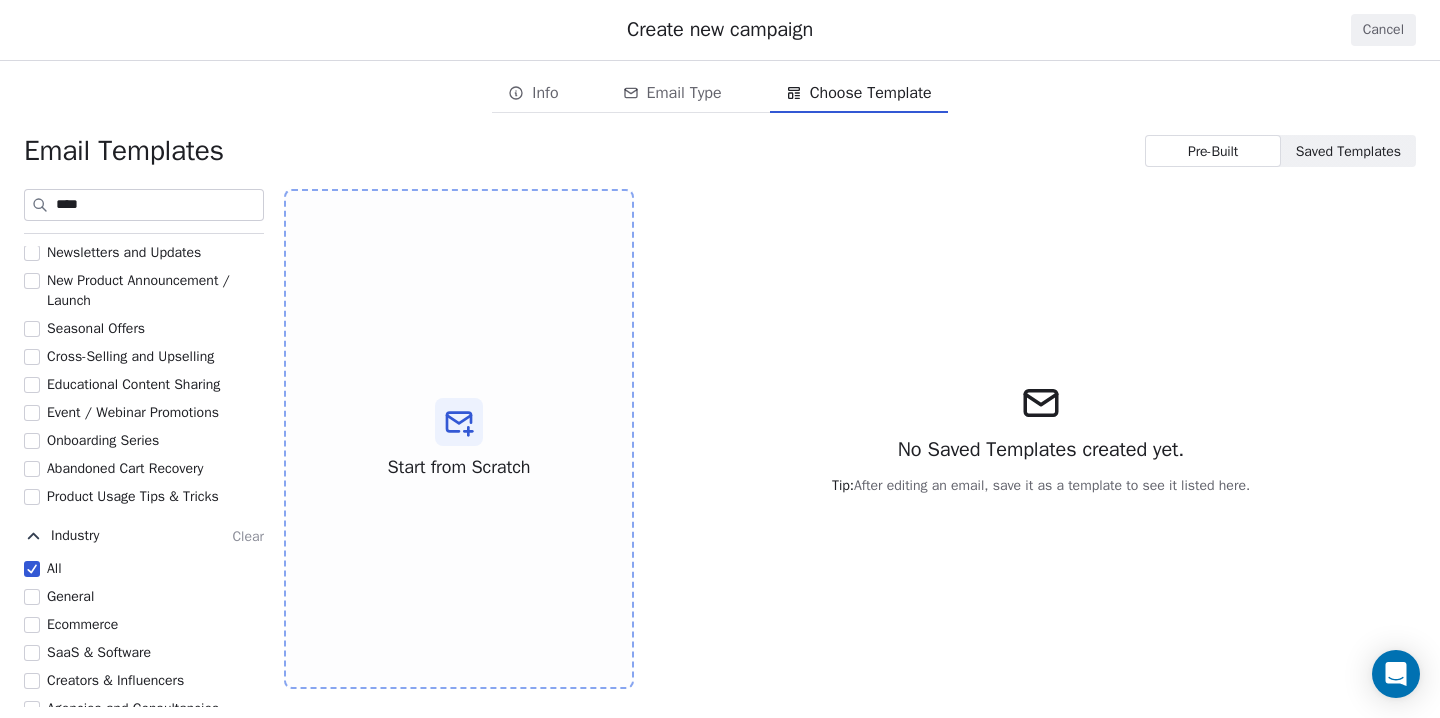 scroll, scrollTop: 247, scrollLeft: 0, axis: vertical 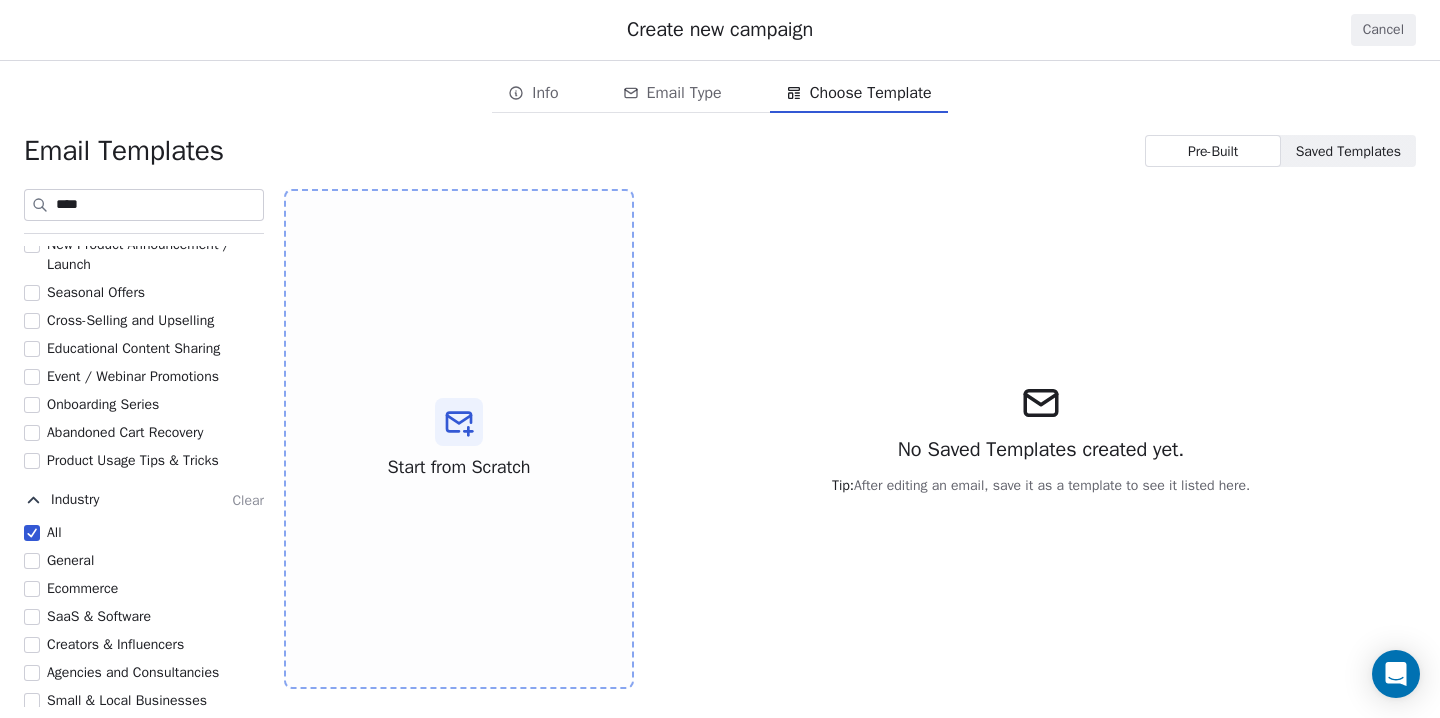 type on "****" 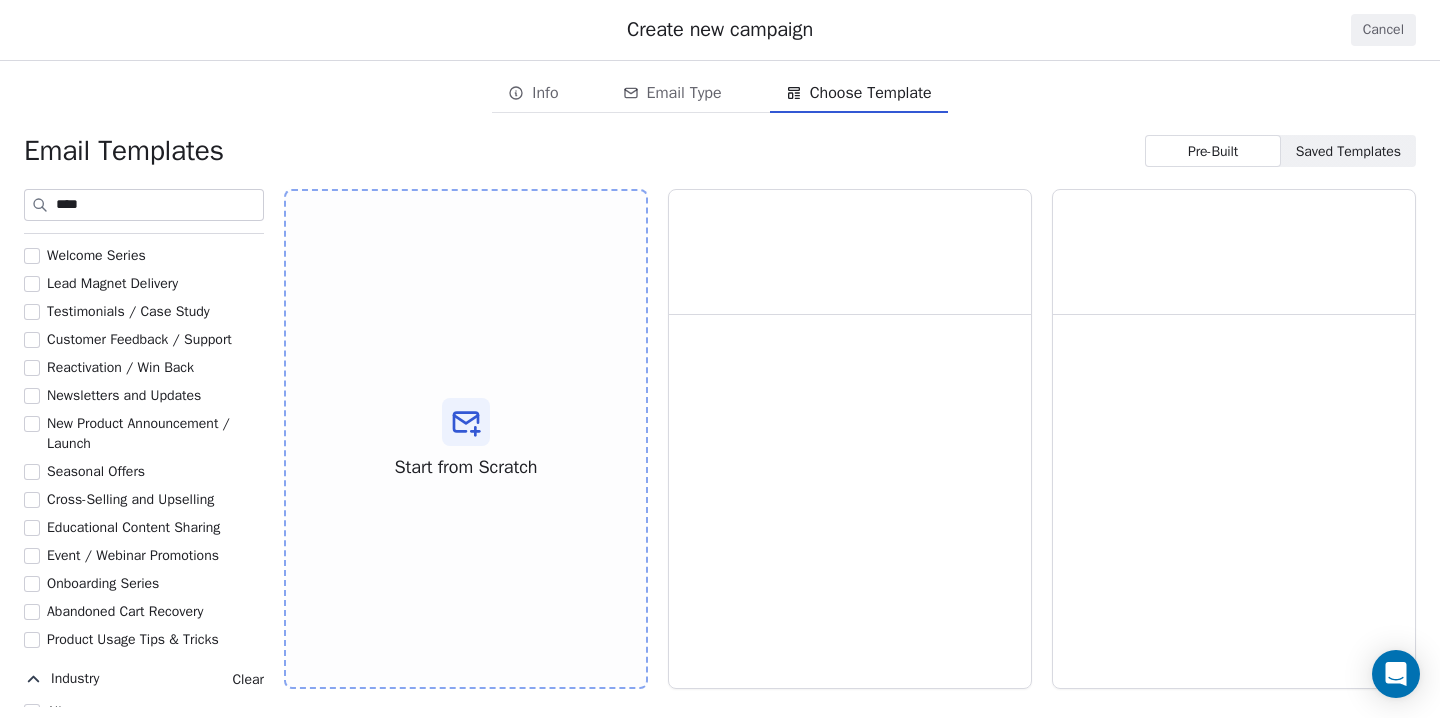 scroll, scrollTop: 0, scrollLeft: 0, axis: both 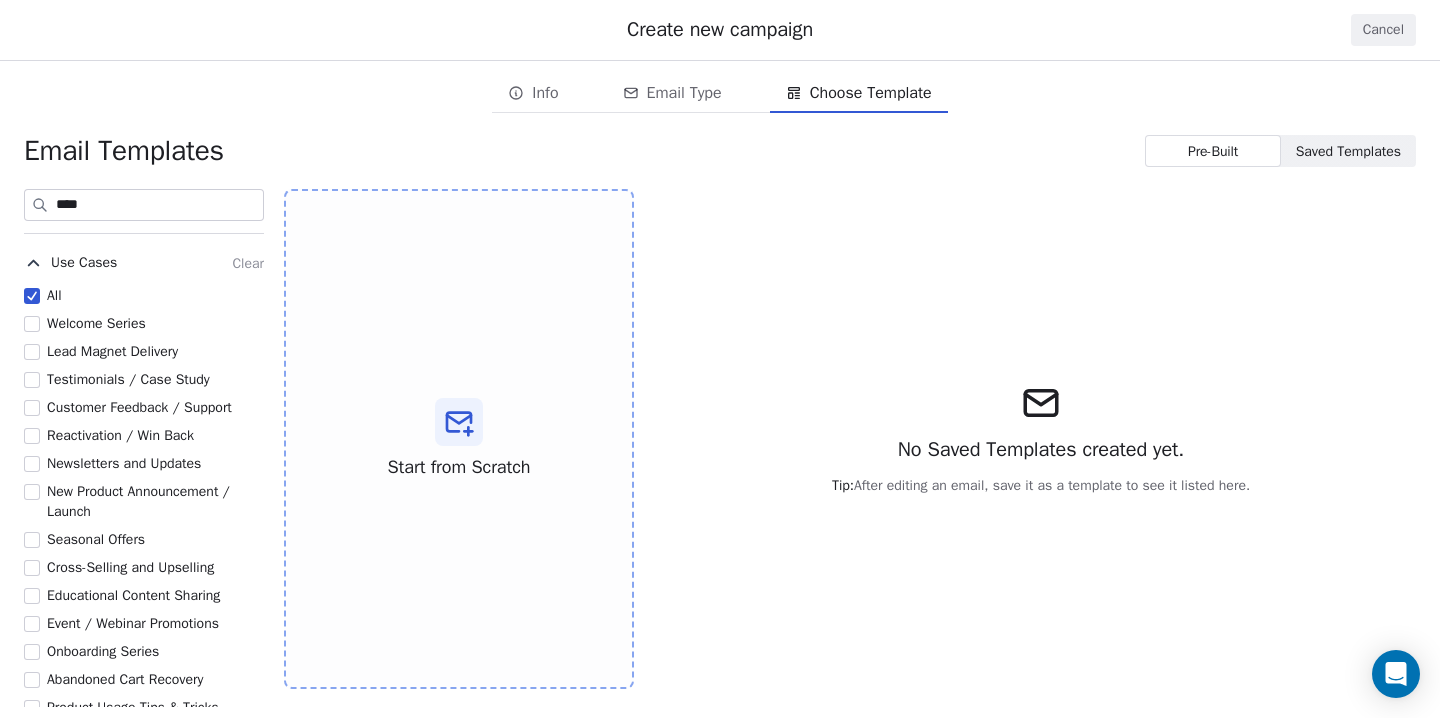 click on "****" at bounding box center (159, 205) 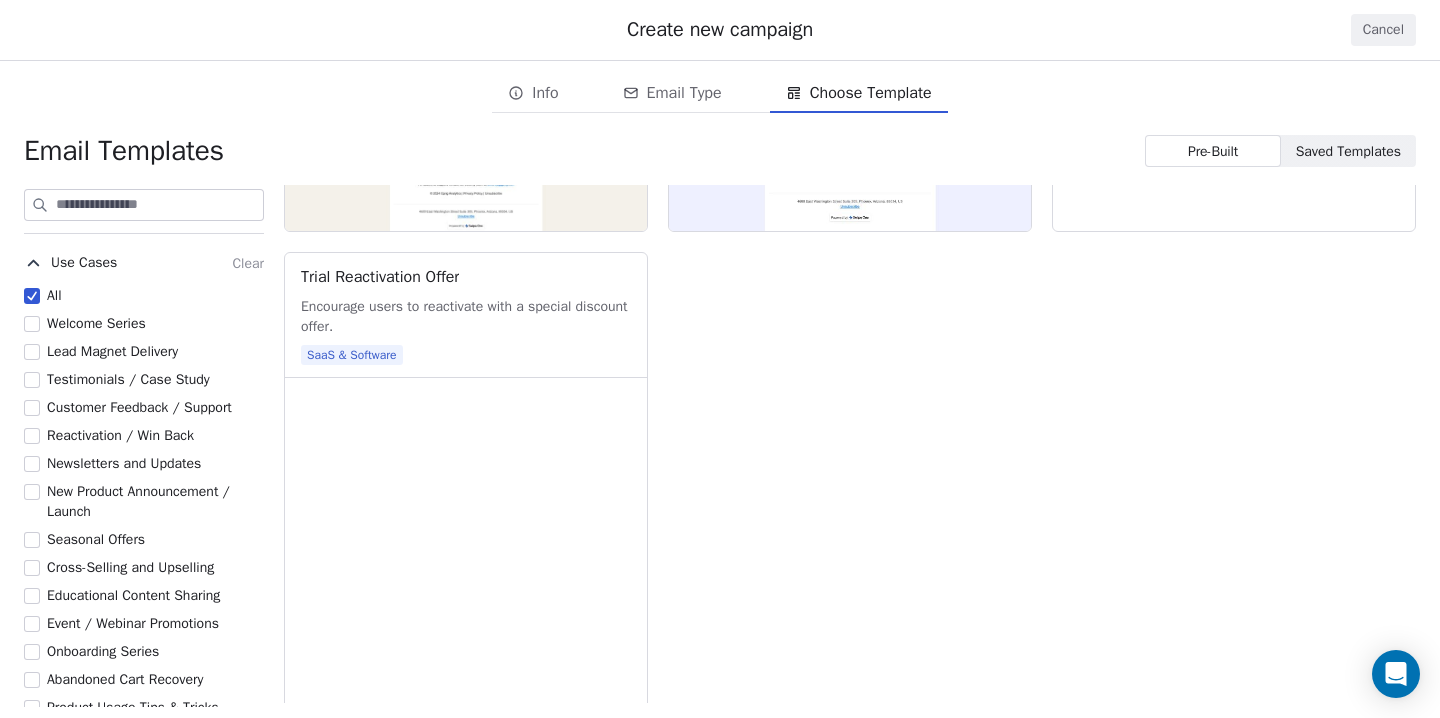 scroll, scrollTop: 6766, scrollLeft: 0, axis: vertical 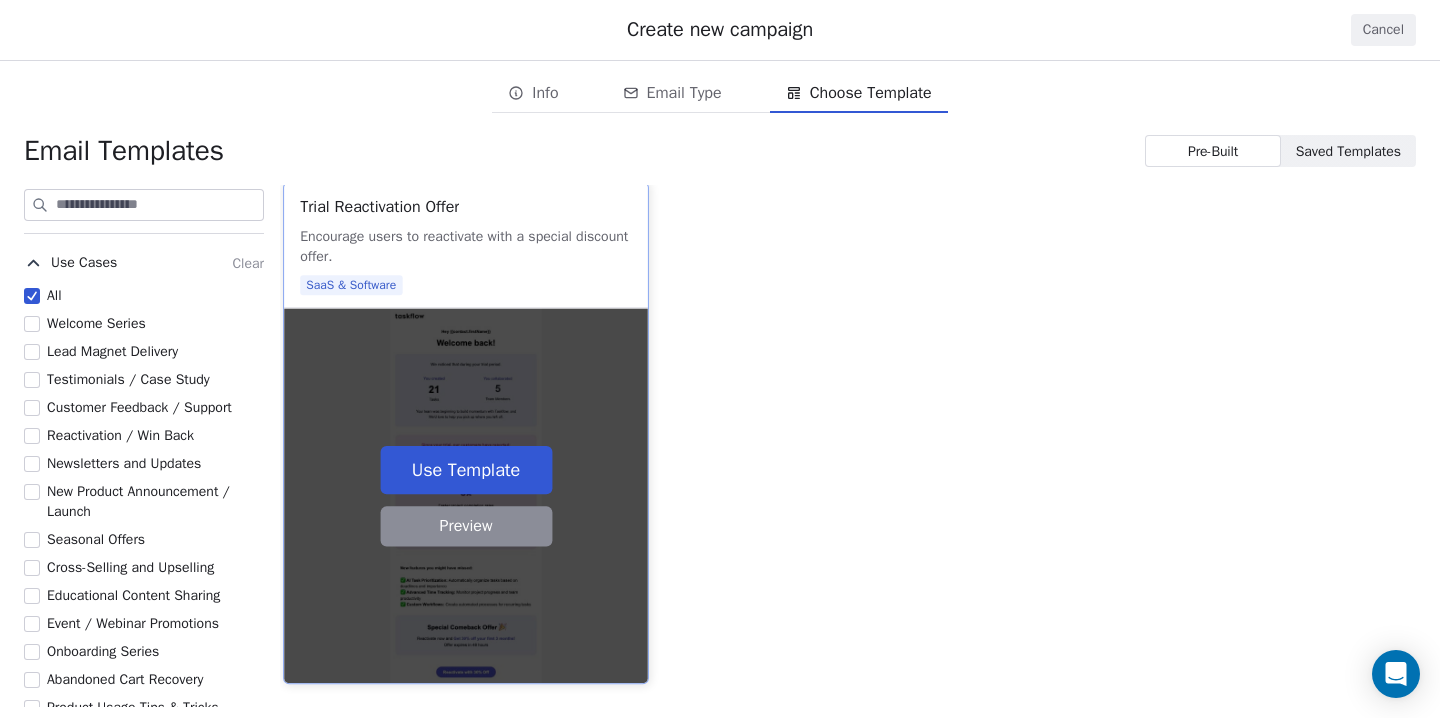 type 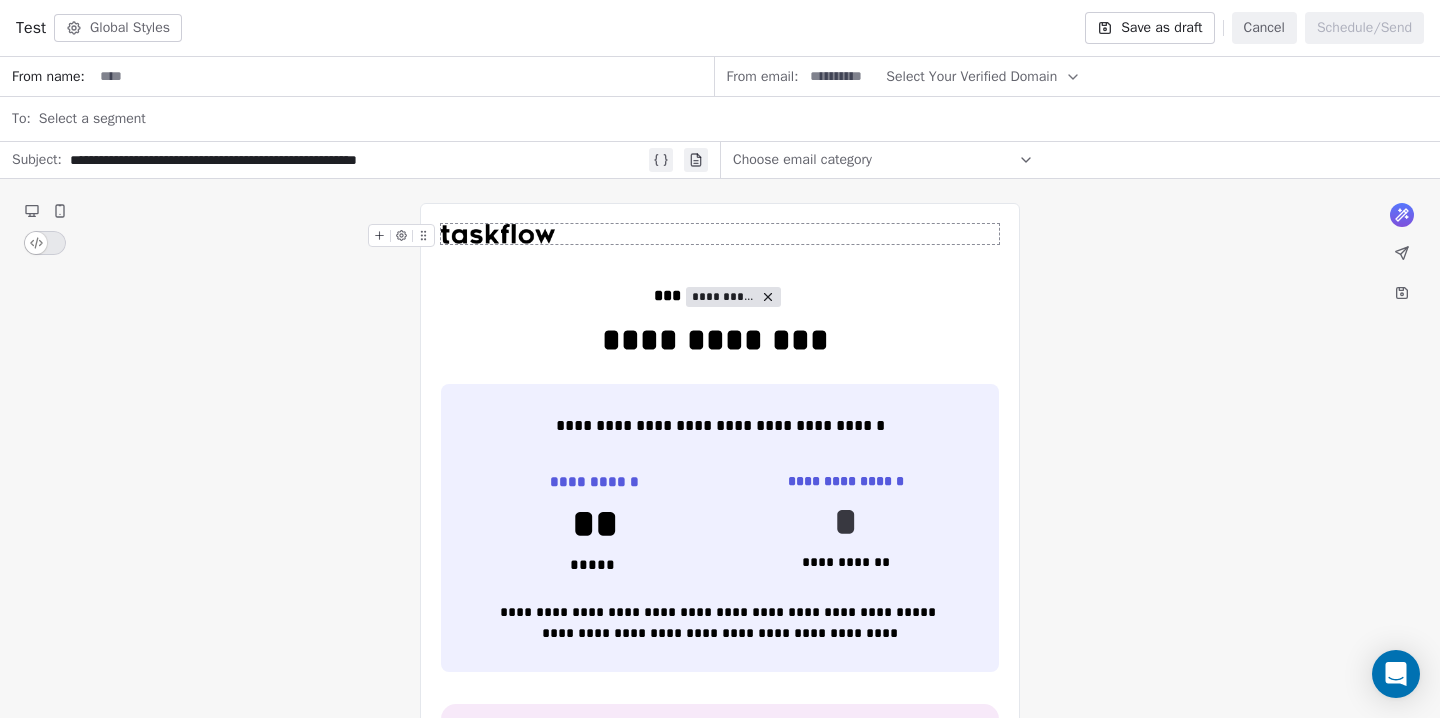 click at bounding box center (498, 234) 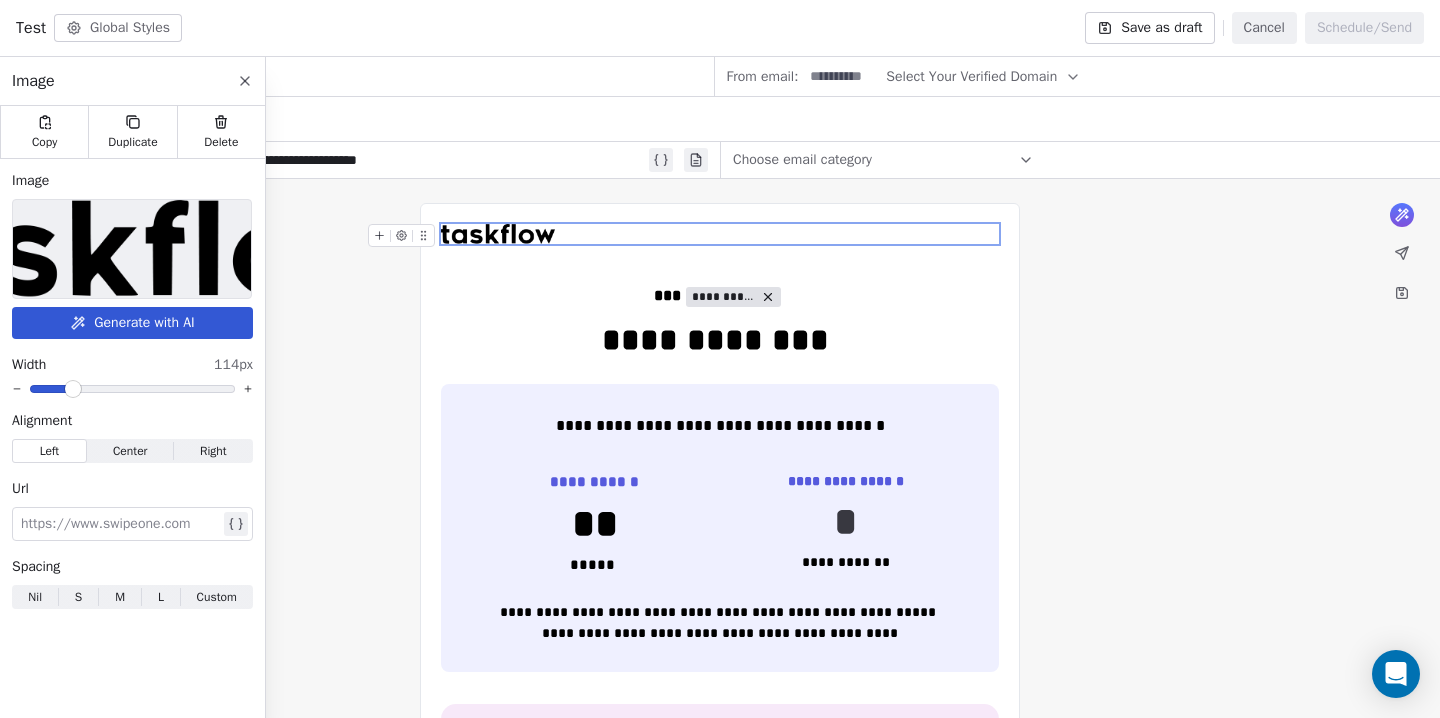 click at bounding box center (132, 249) 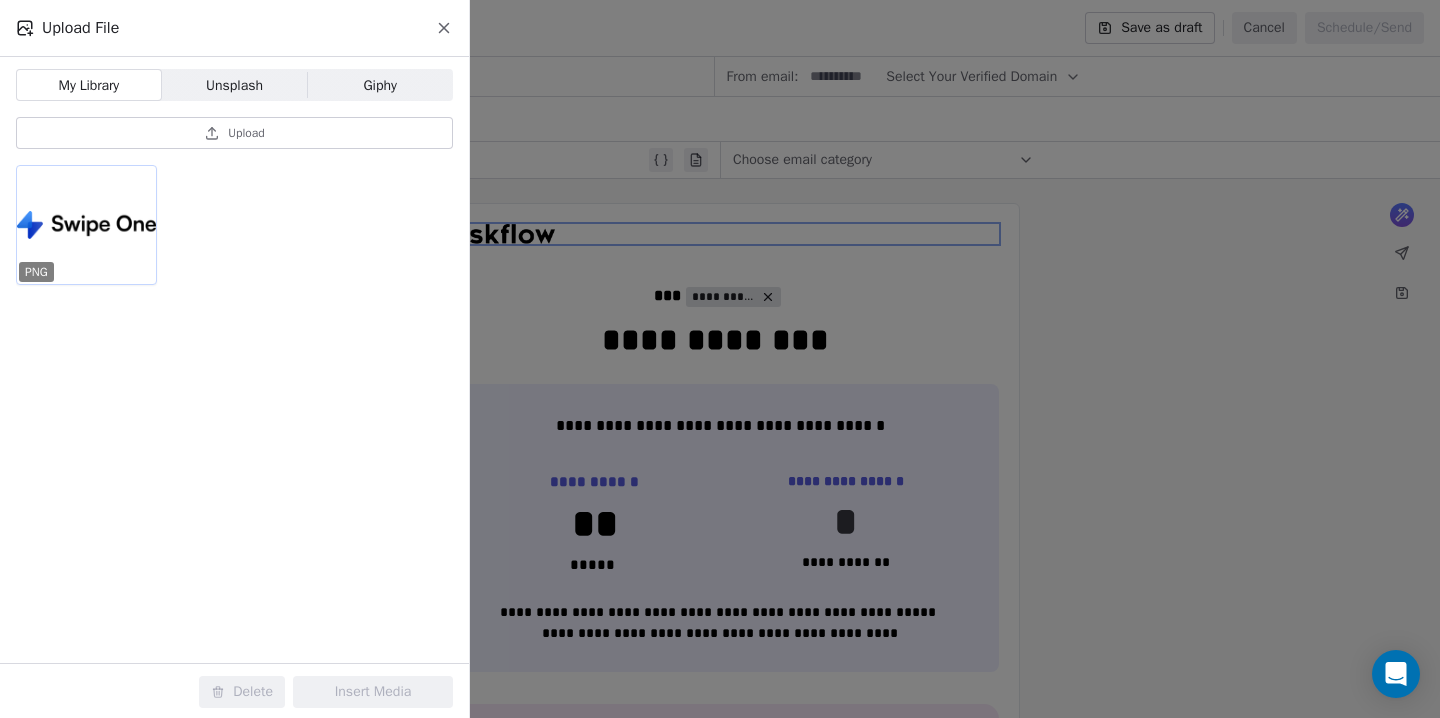 click at bounding box center (86, 225) 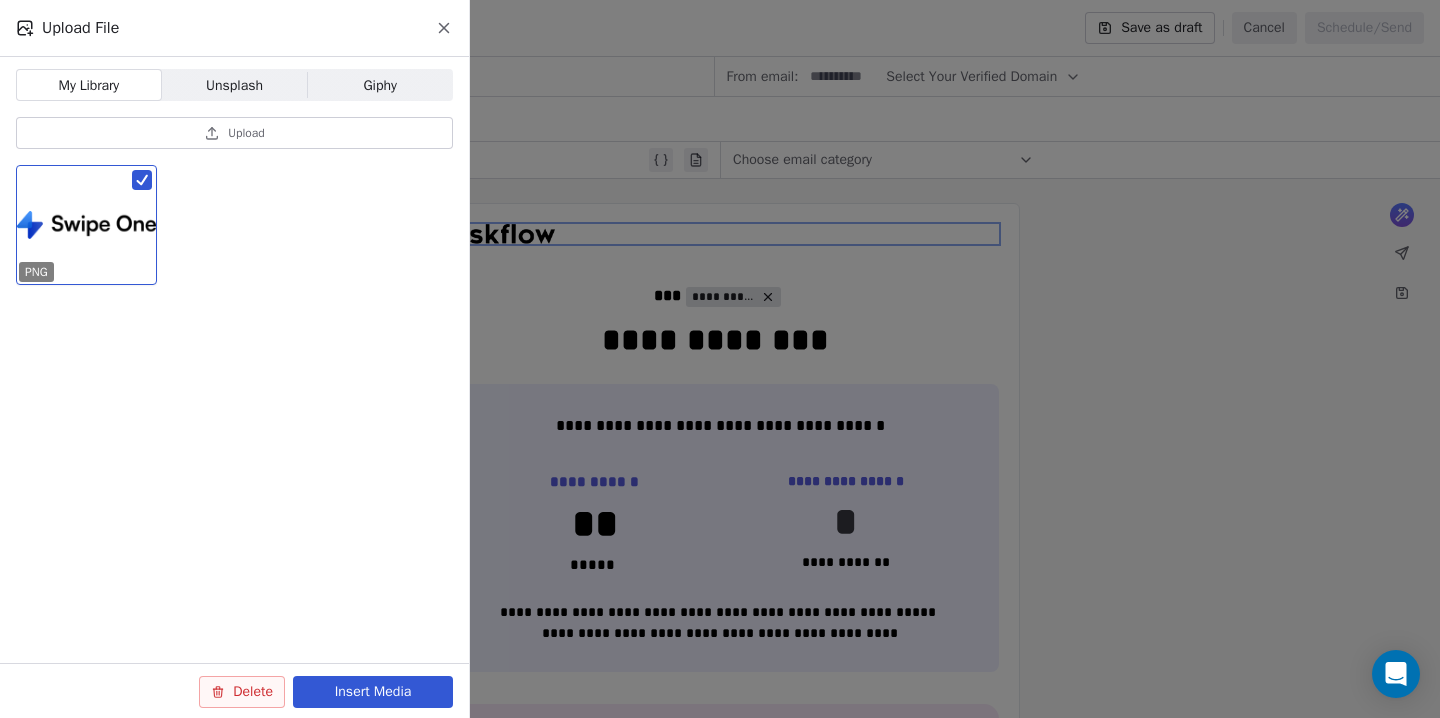 click on "Insert Media" at bounding box center [373, 692] 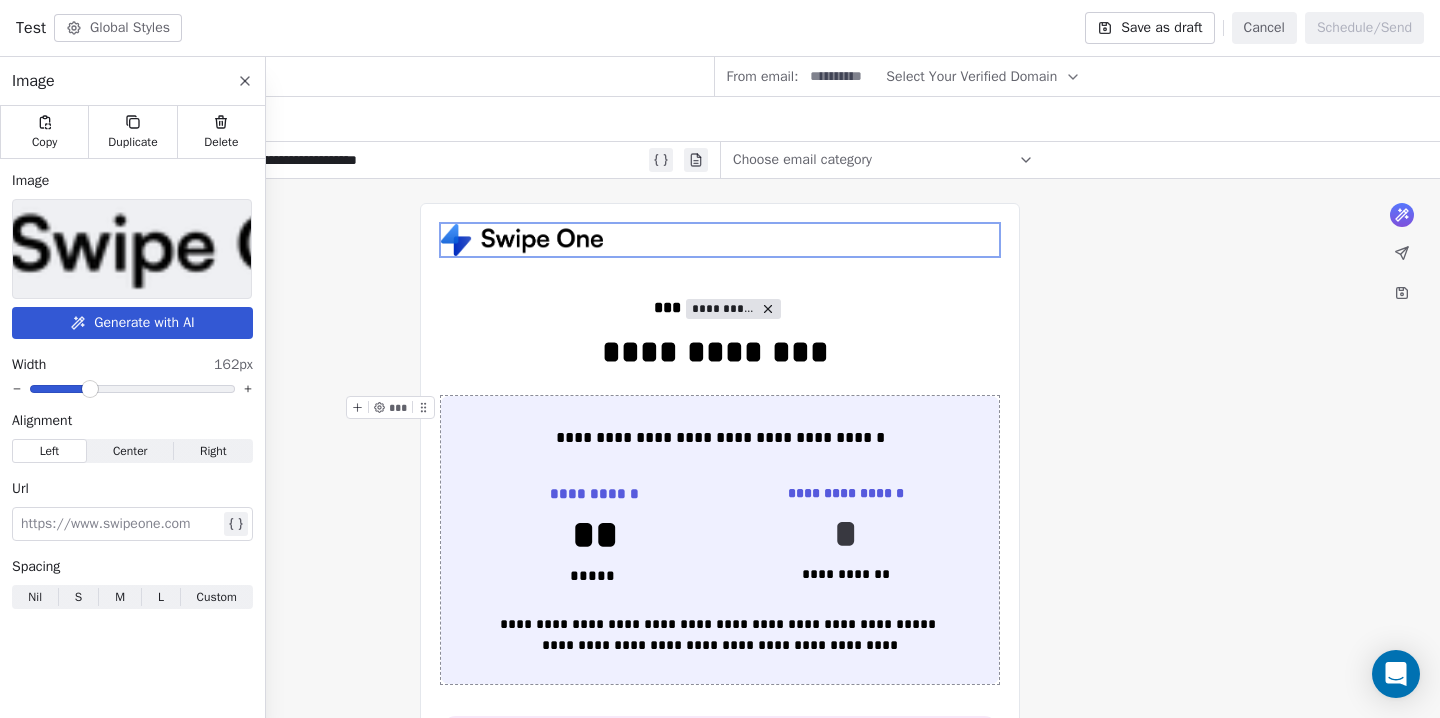 click at bounding box center [90, 389] 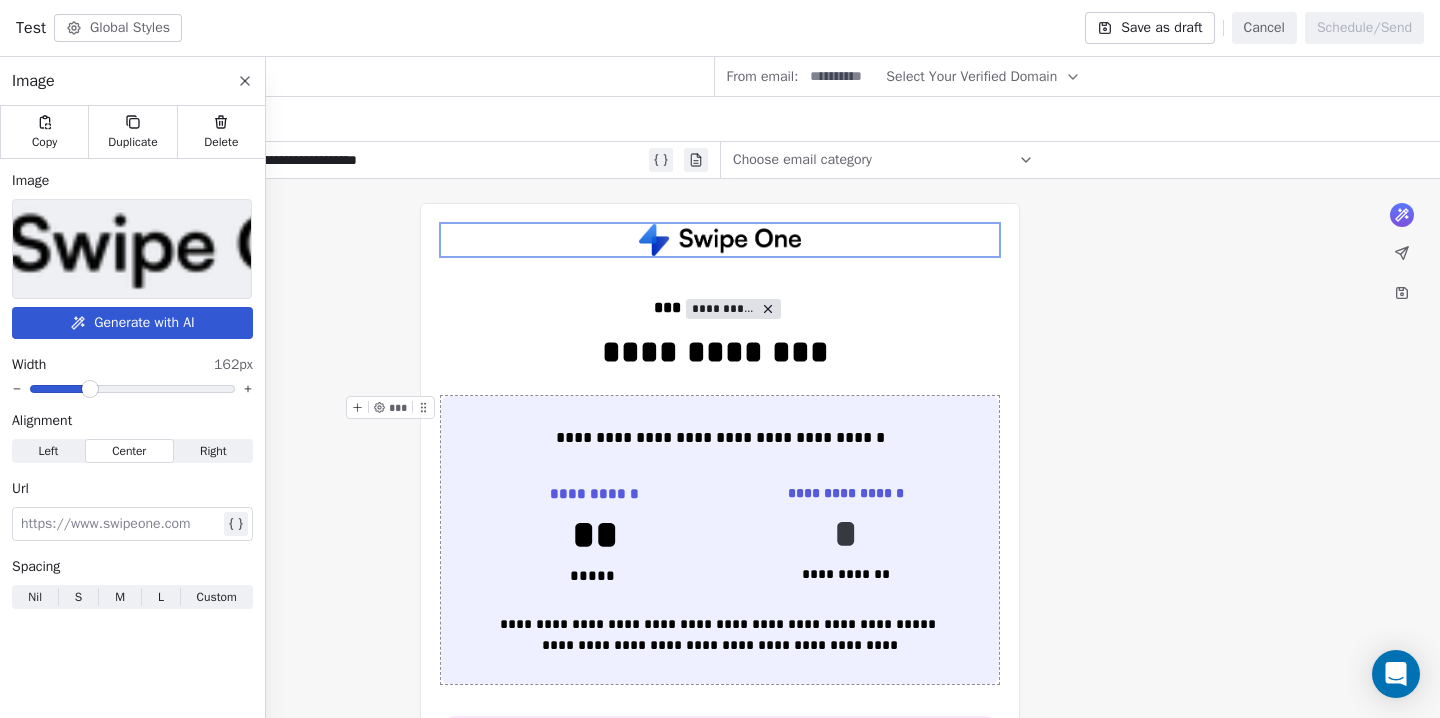 click on "**********" at bounding box center (720, 1254) 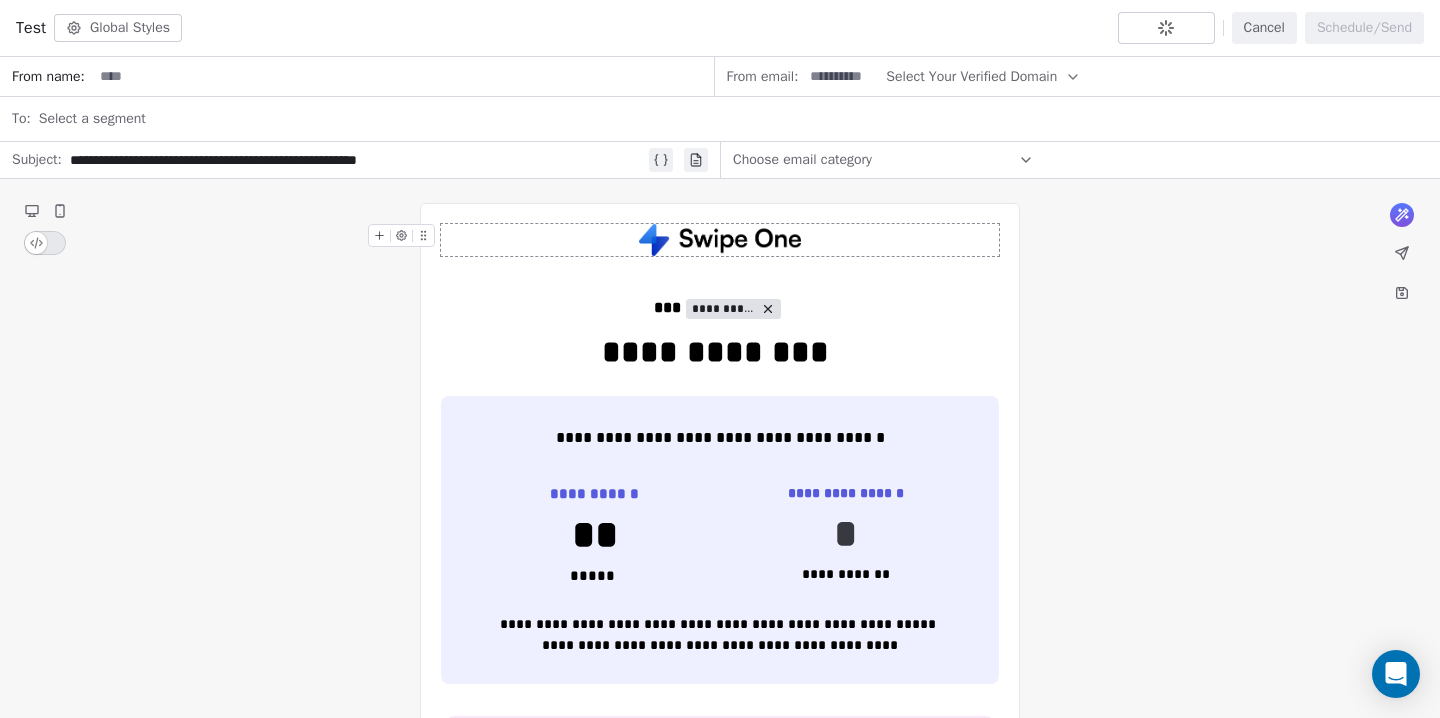click on "**********" at bounding box center [357, 160] 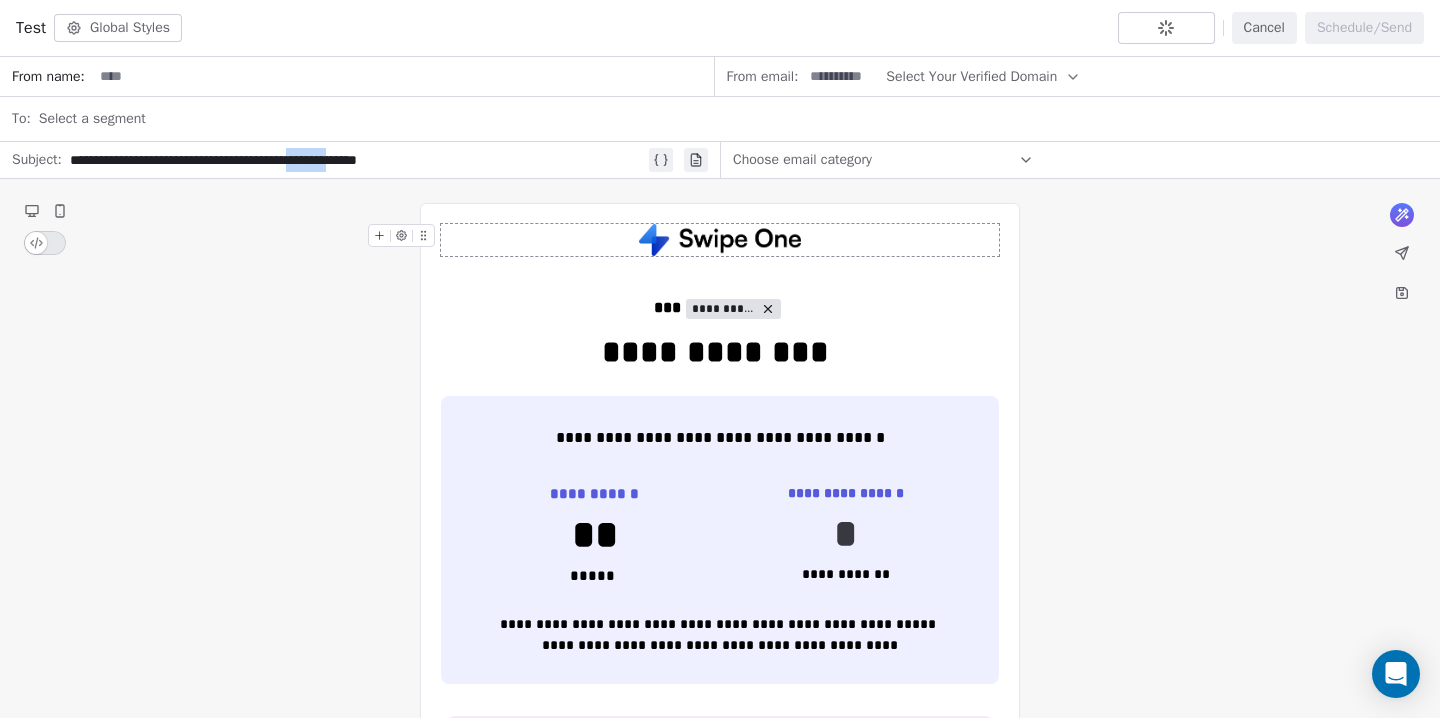 click on "**********" at bounding box center [357, 160] 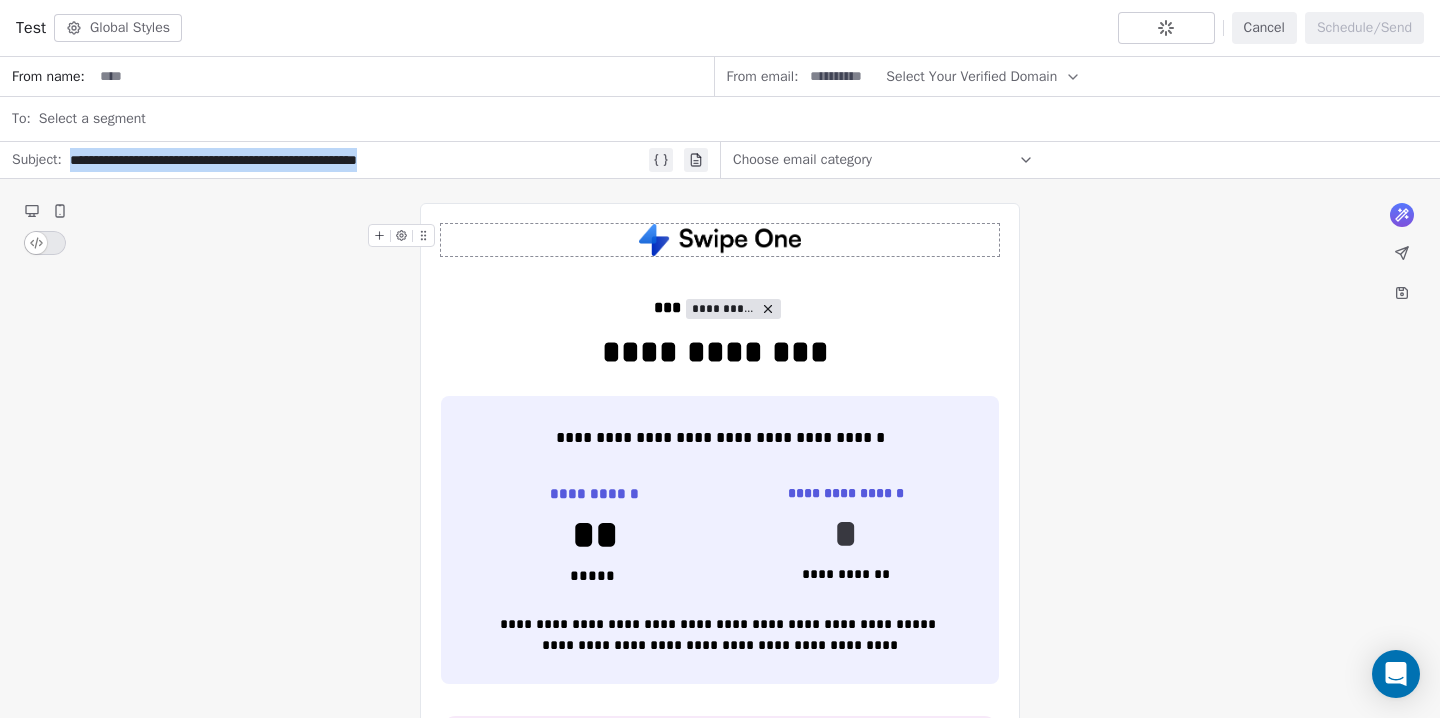 click on "**********" at bounding box center (357, 160) 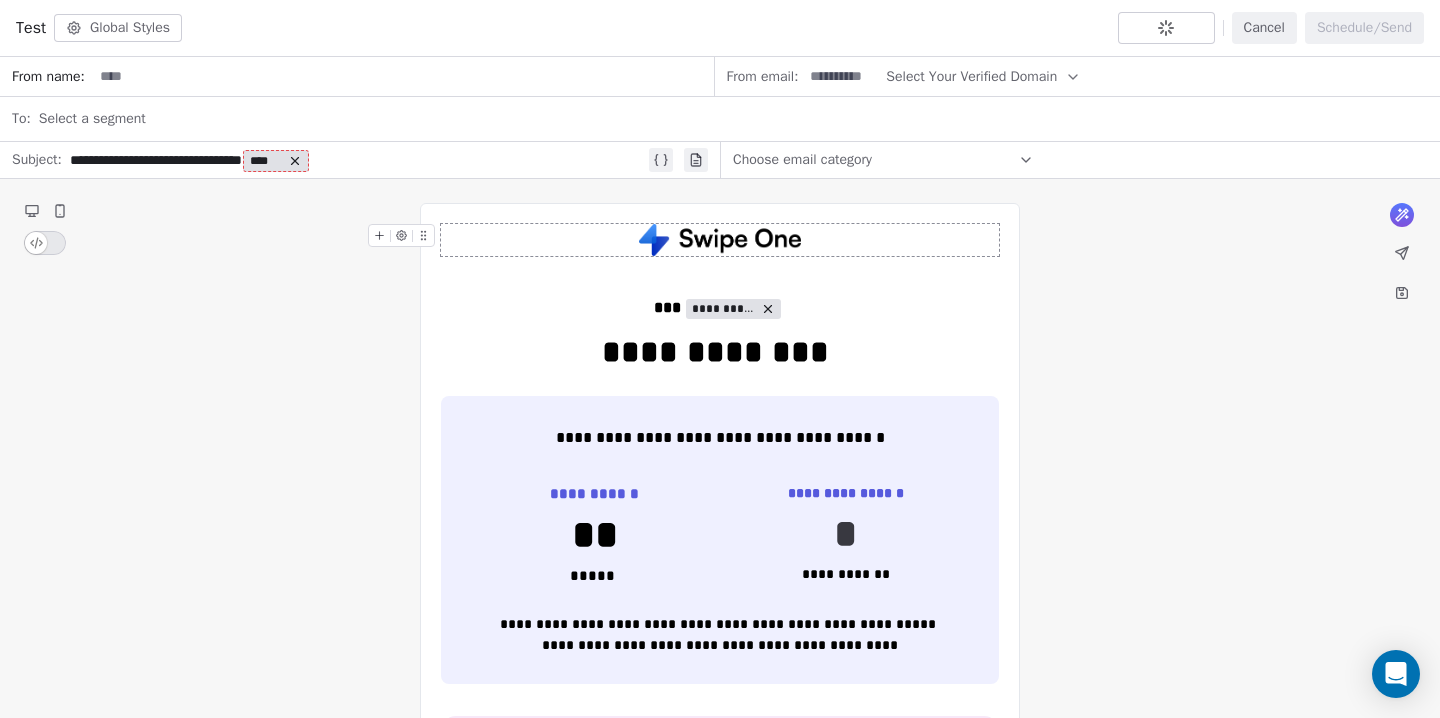 click 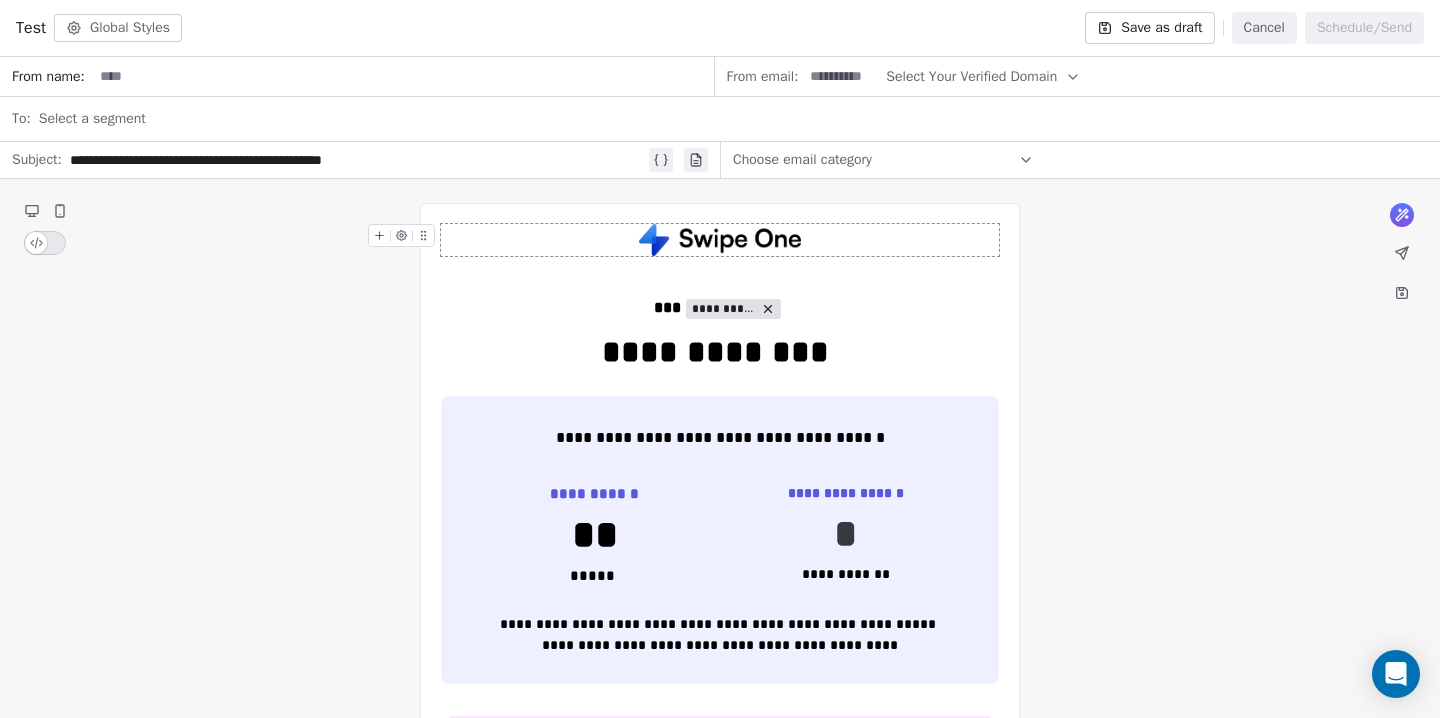 click 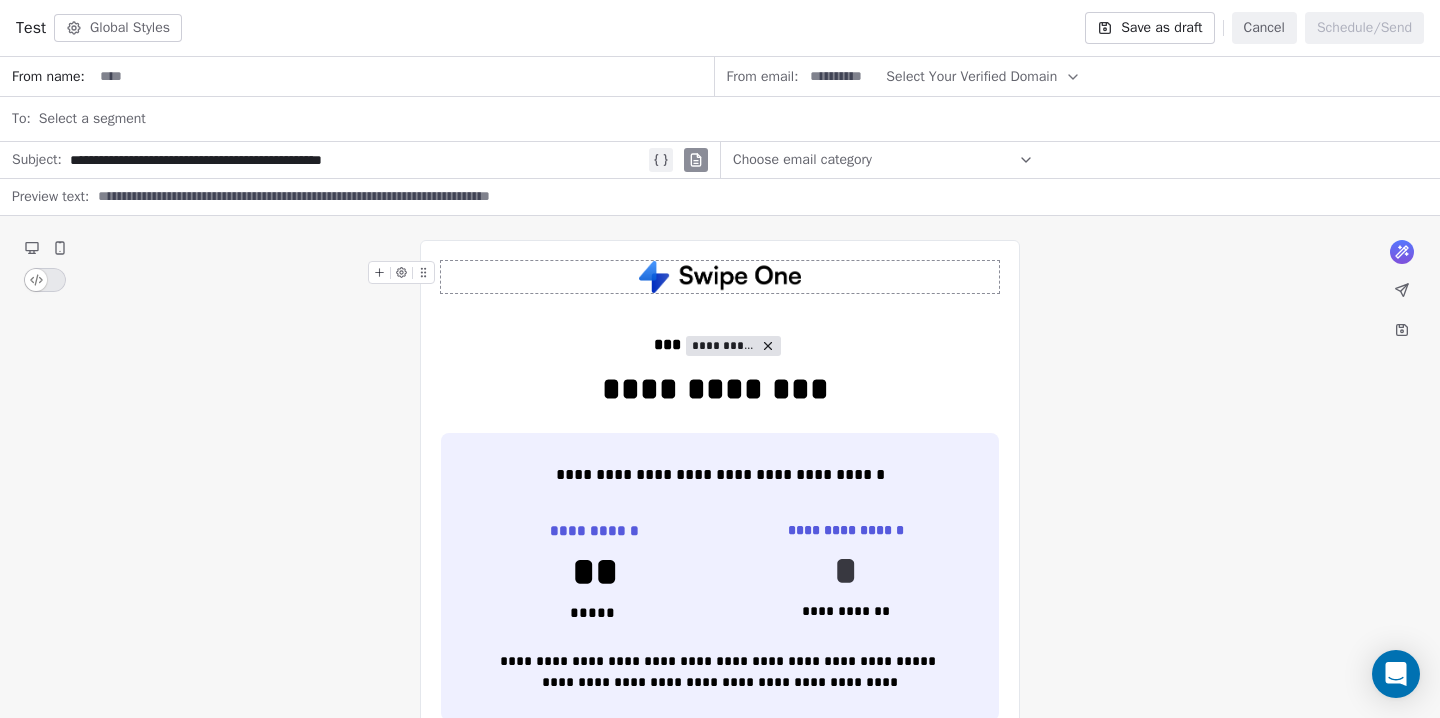 type 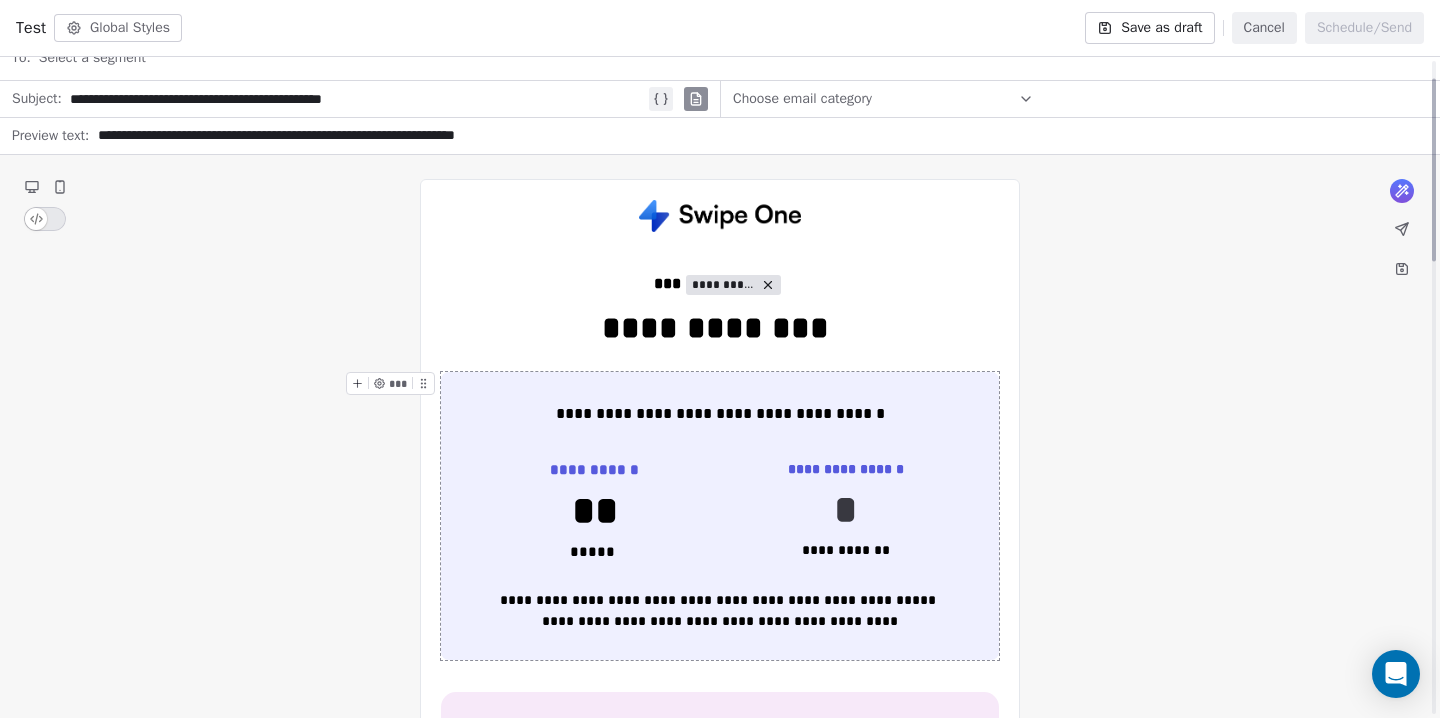 scroll, scrollTop: 64, scrollLeft: 0, axis: vertical 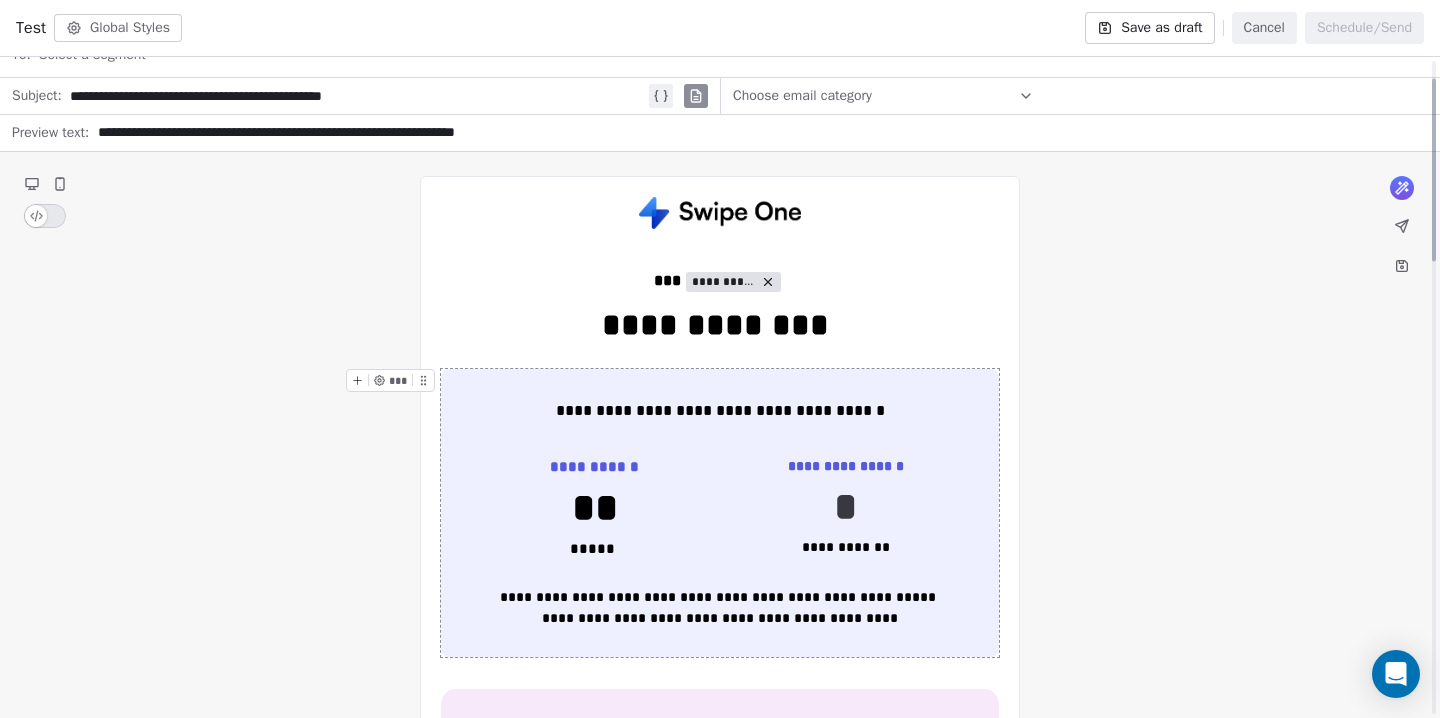 type on "**********" 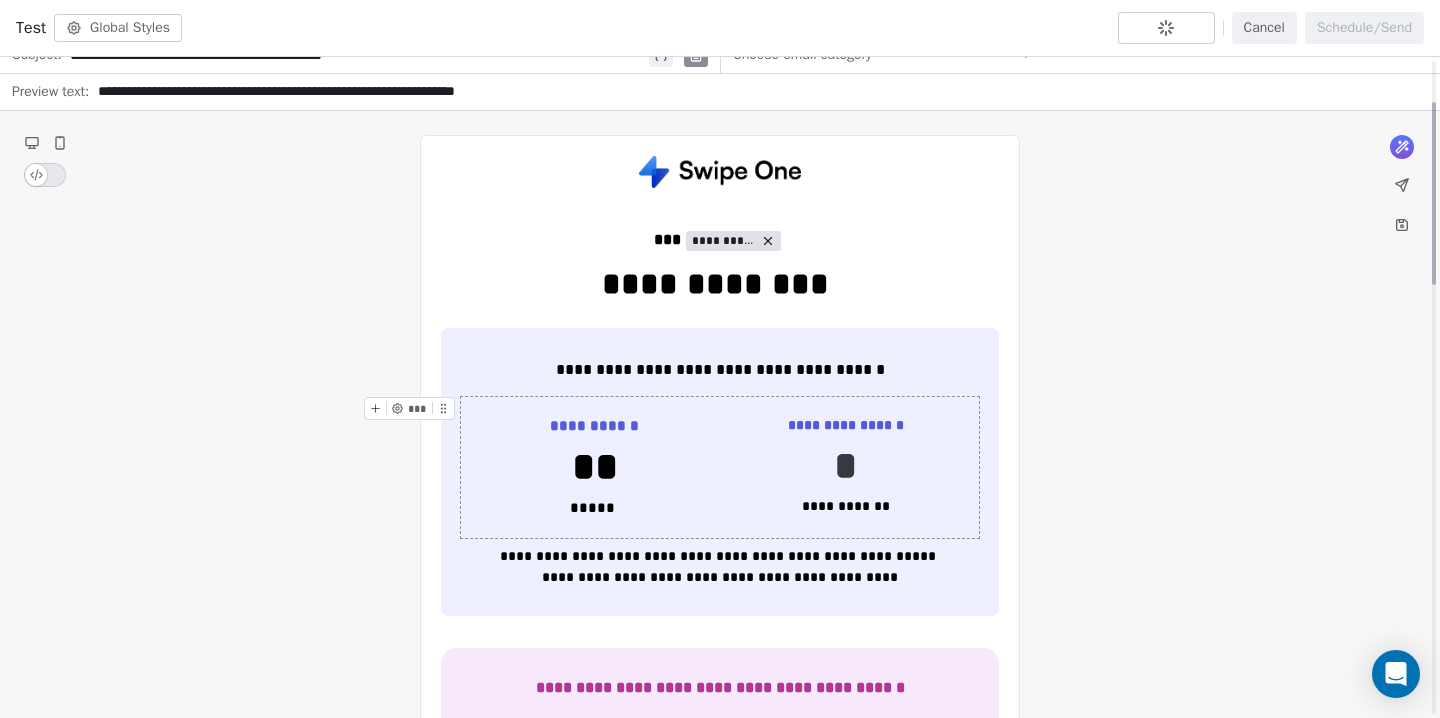 scroll, scrollTop: 168, scrollLeft: 0, axis: vertical 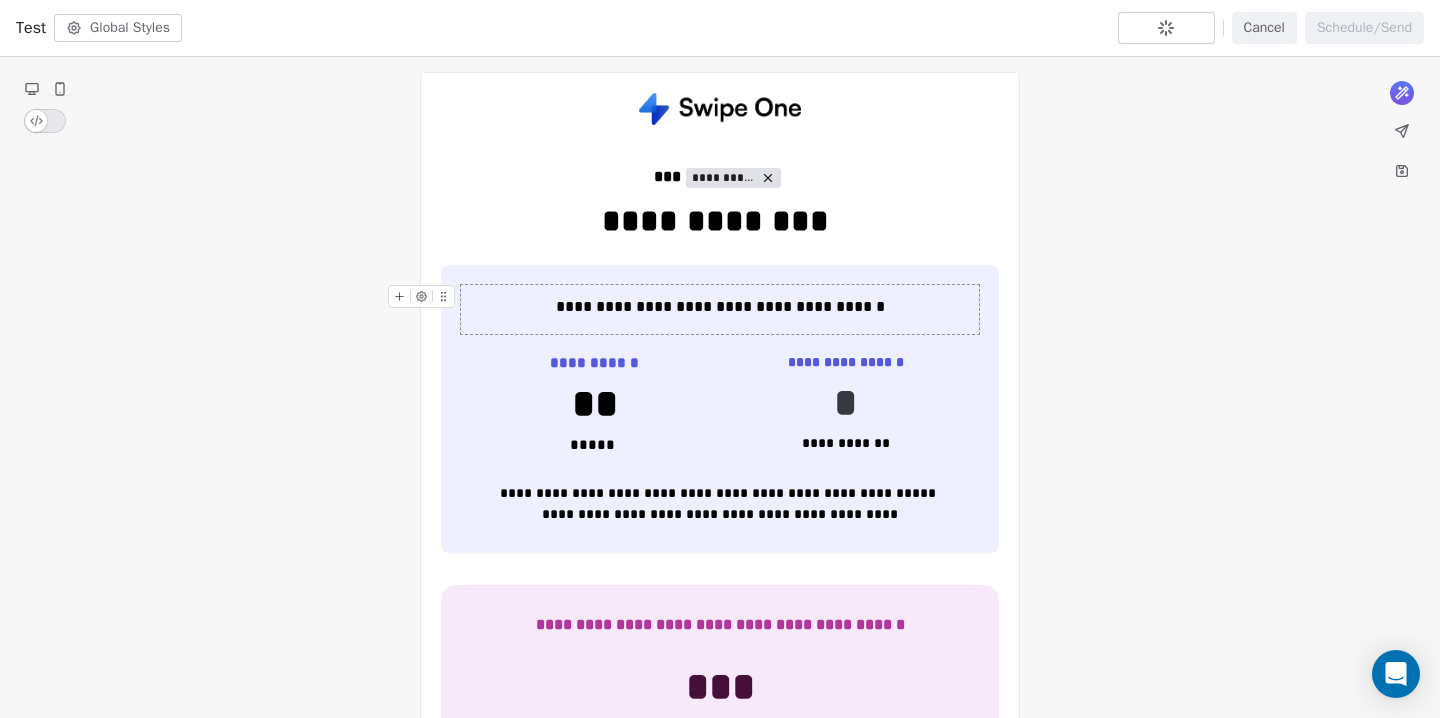 click on "**********" at bounding box center [720, 307] 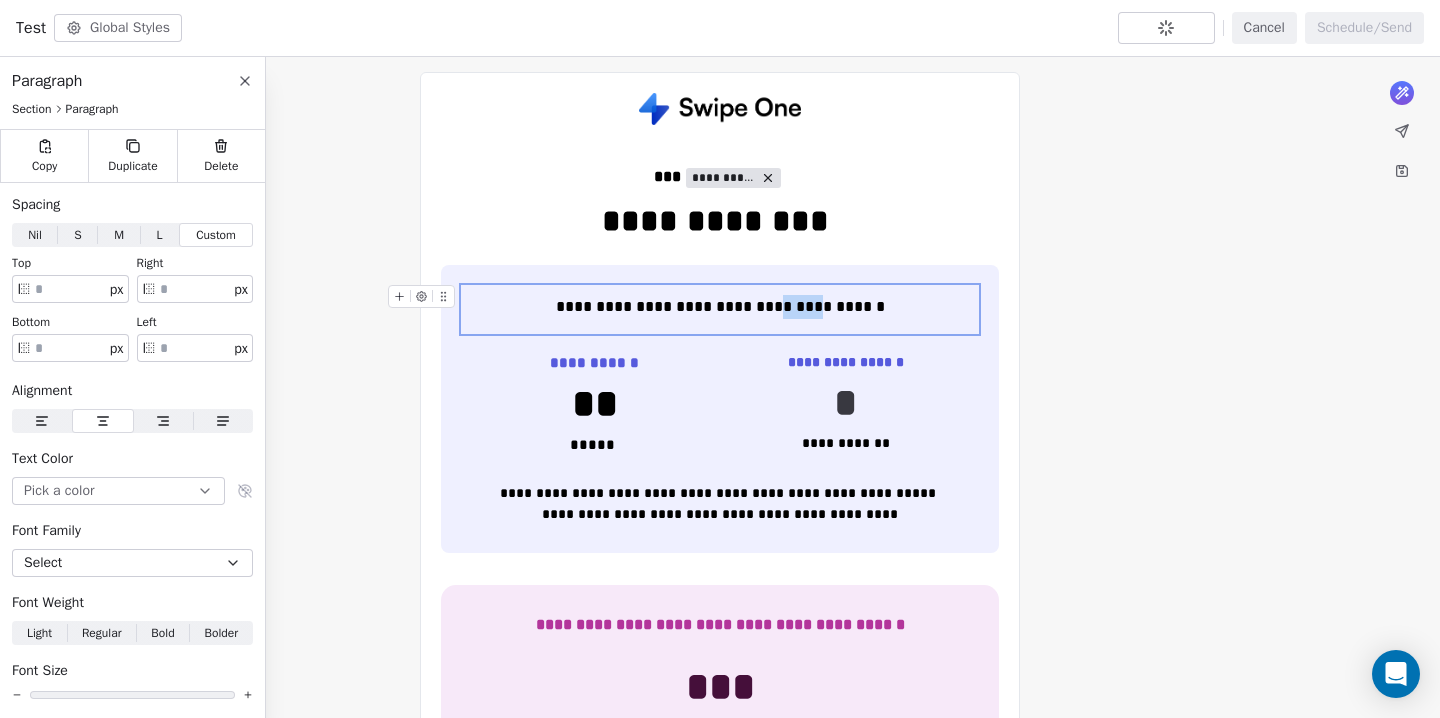 click on "**********" at bounding box center (720, 307) 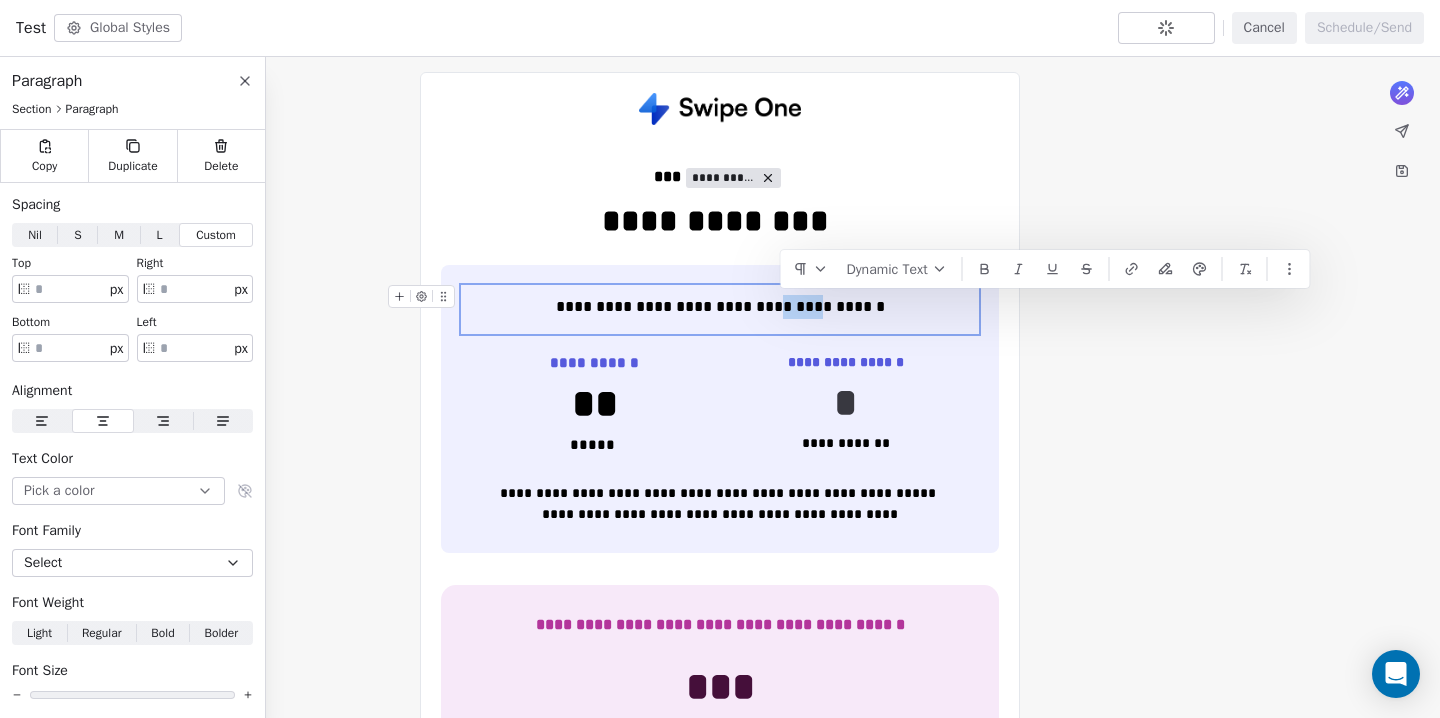type 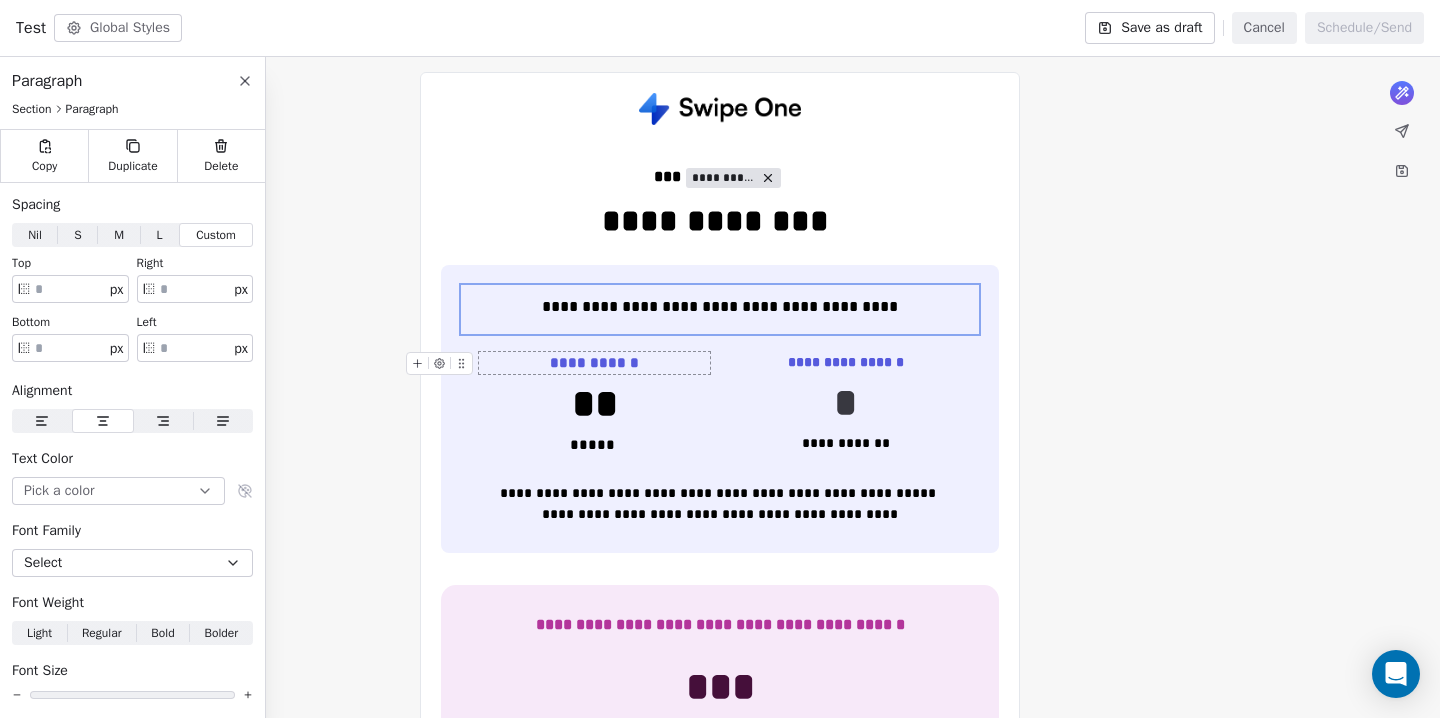 click on "**********" at bounding box center (594, 363) 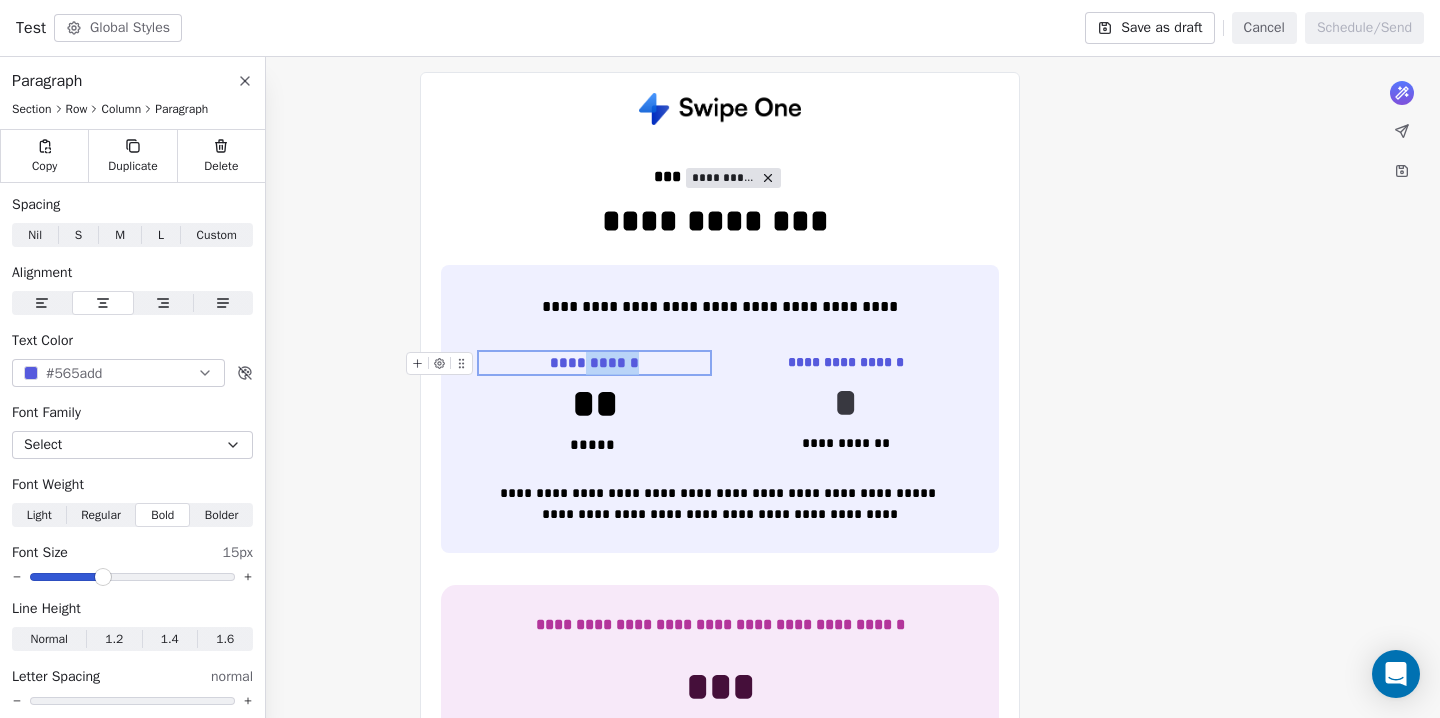 click on "**********" at bounding box center (594, 363) 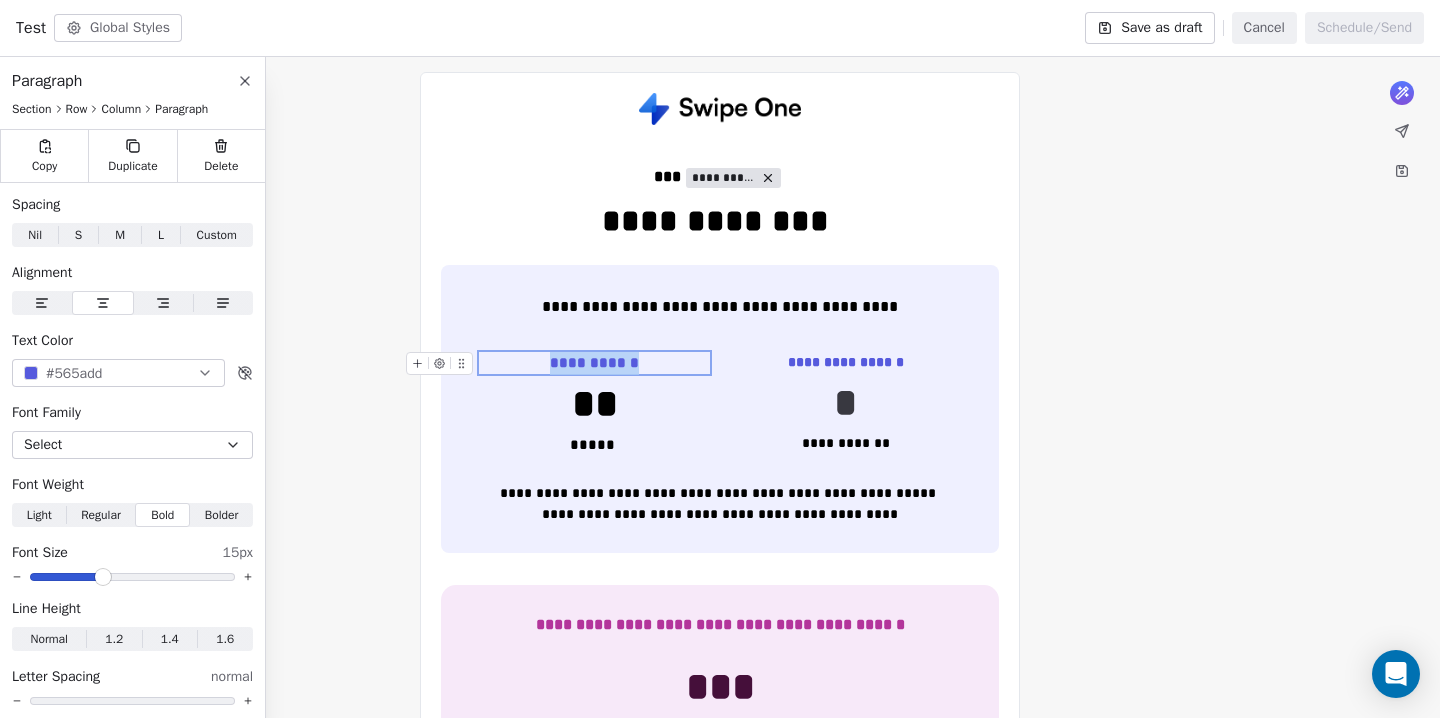 click on "**********" at bounding box center (594, 363) 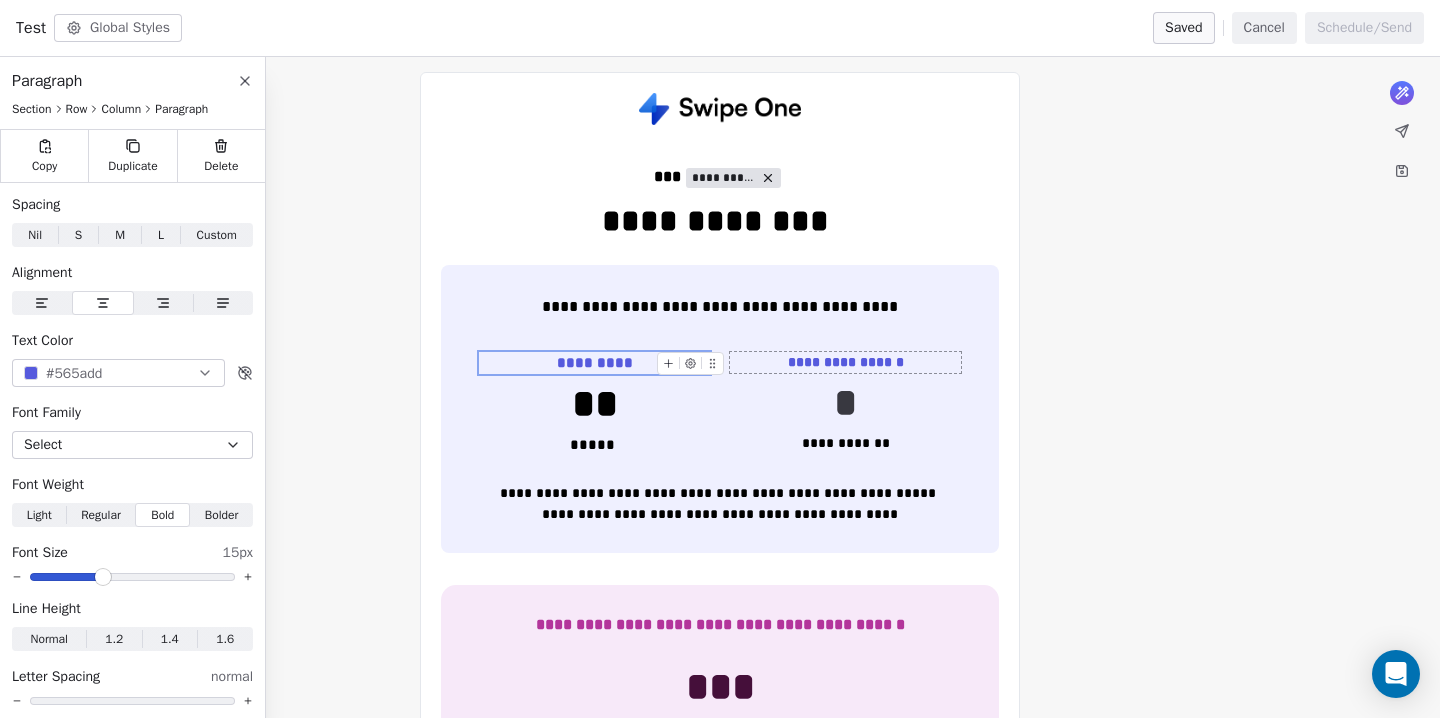 click on "**********" at bounding box center [845, 362] 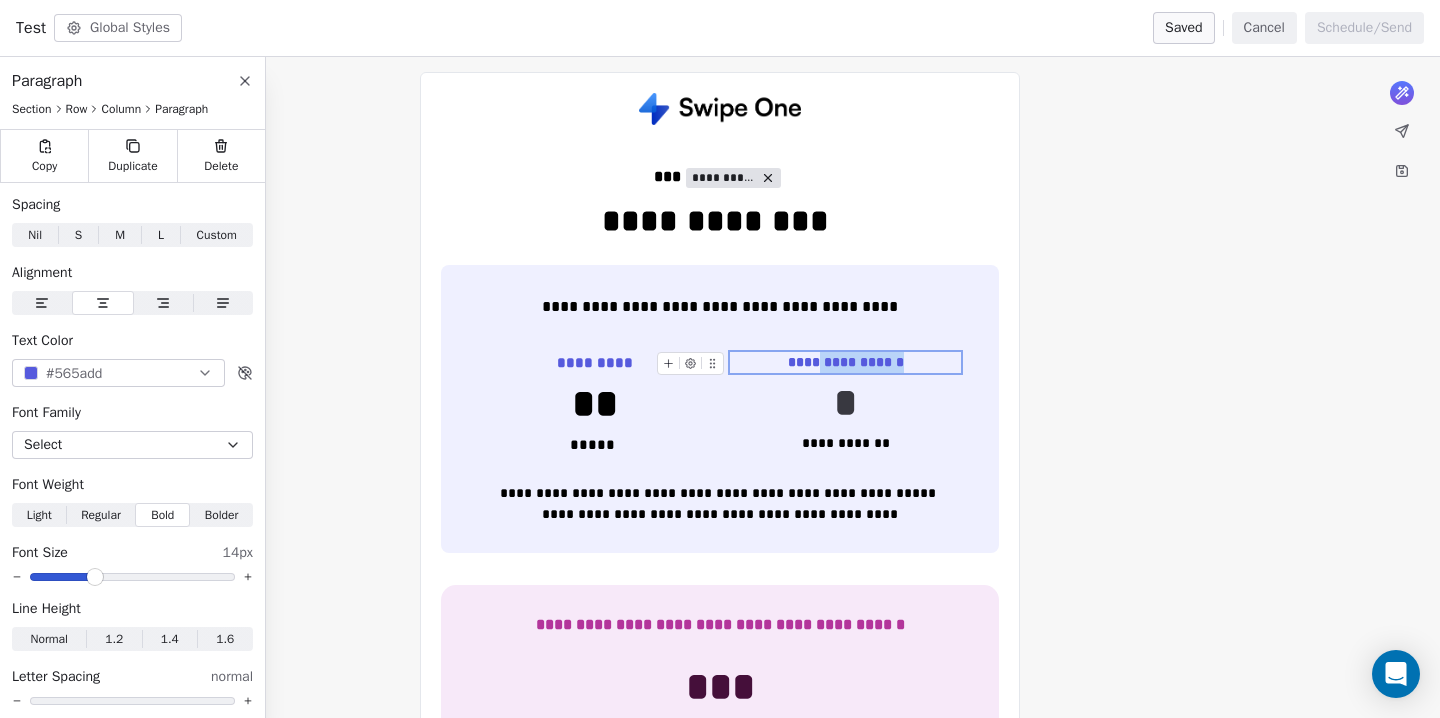 click on "**********" at bounding box center (845, 362) 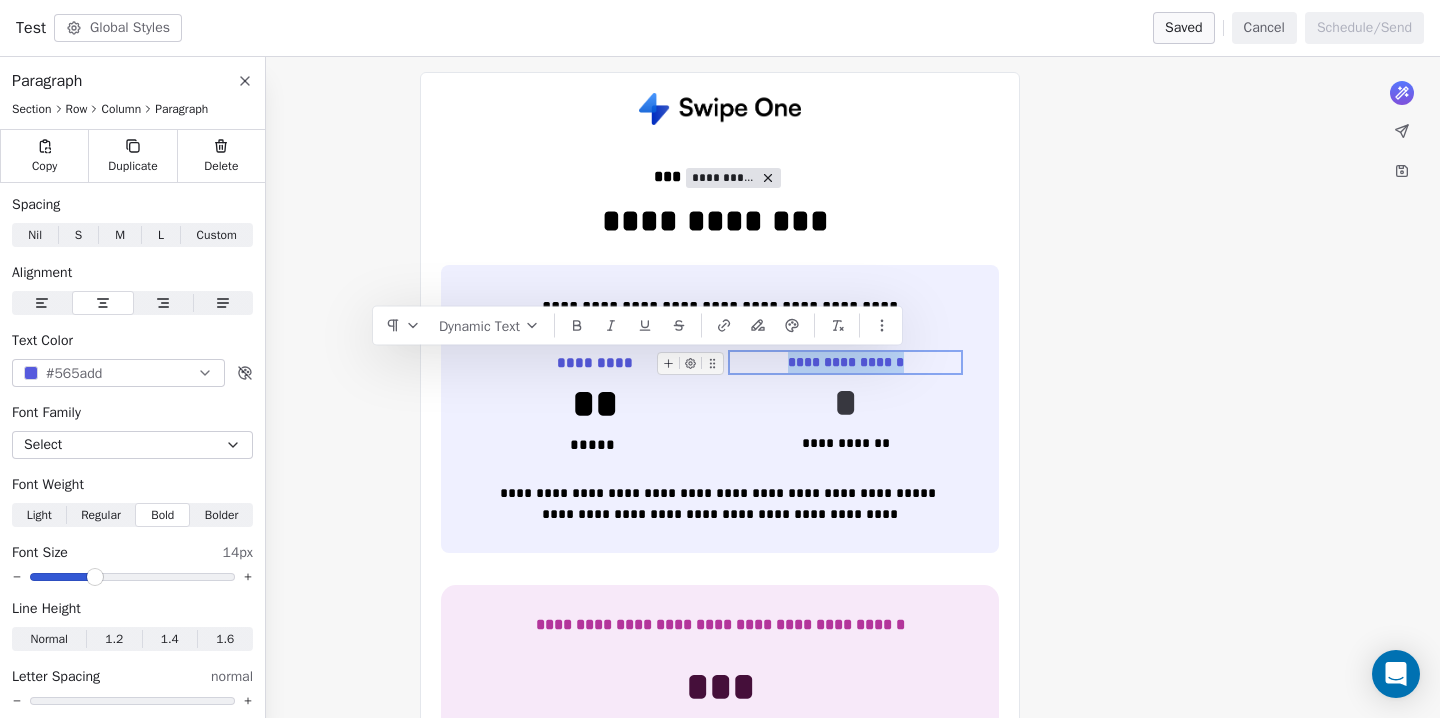 click on "**********" at bounding box center [845, 362] 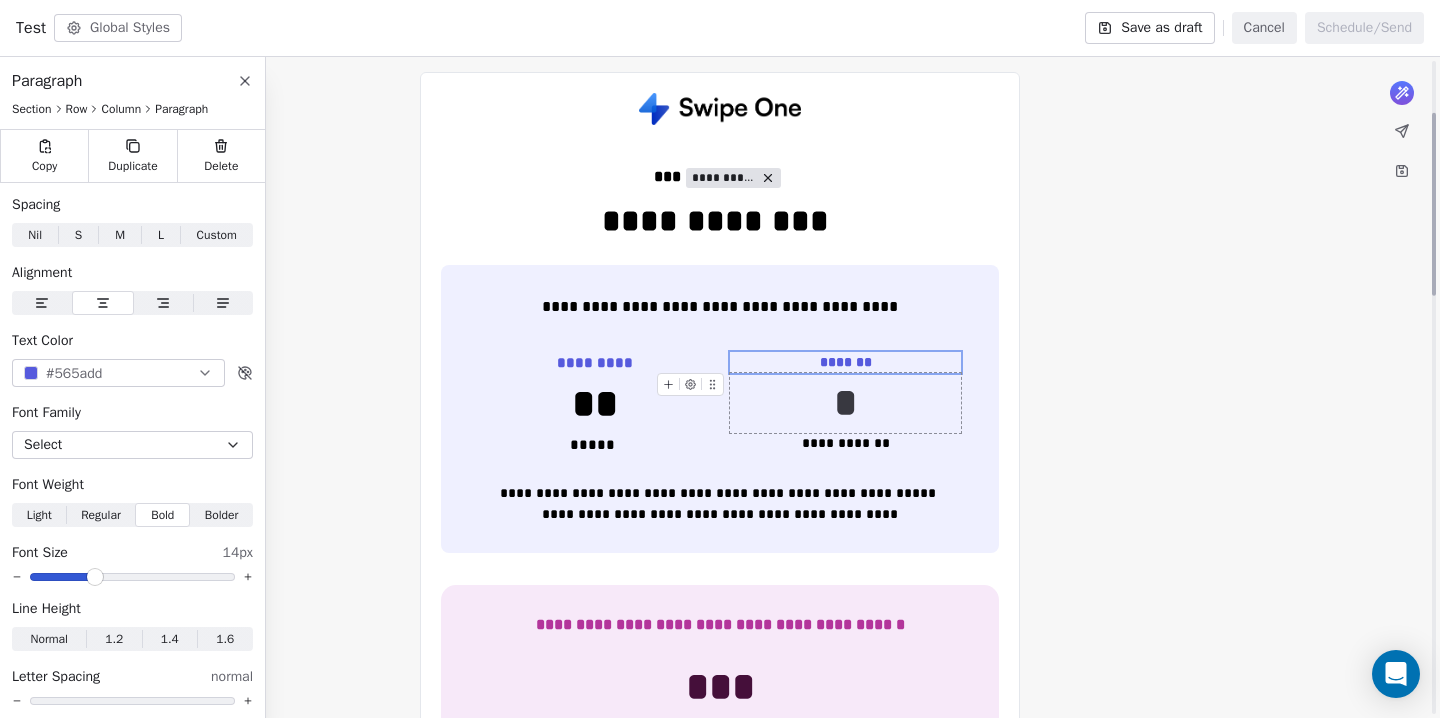 scroll, scrollTop: 197, scrollLeft: 0, axis: vertical 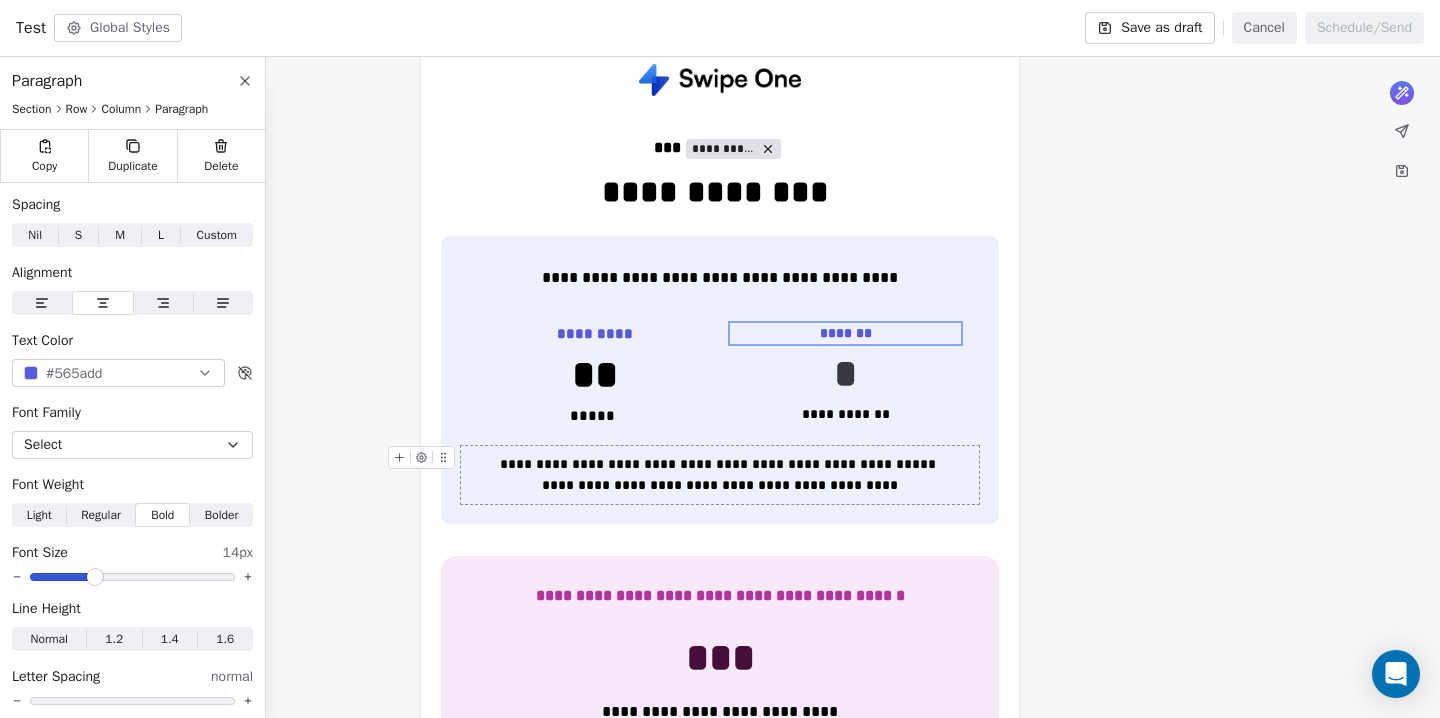 click on "**********" at bounding box center [720, 475] 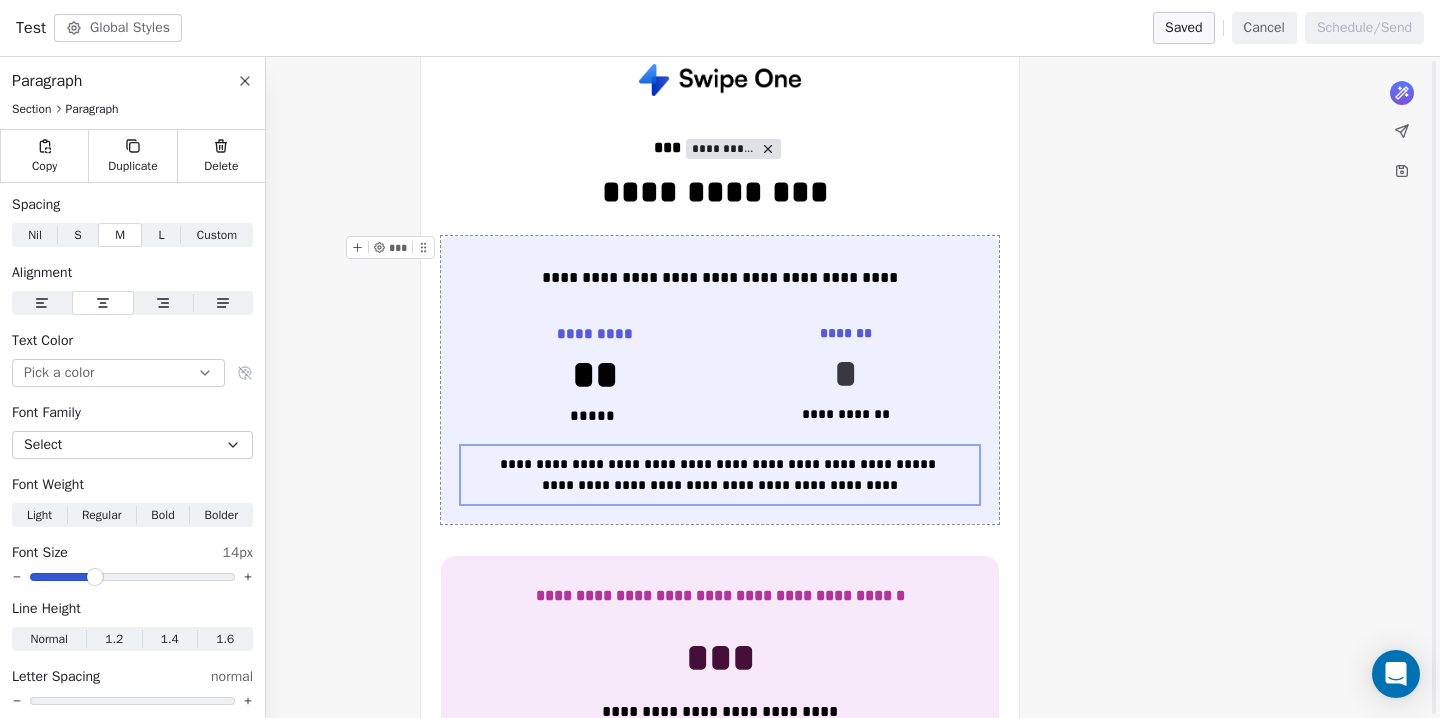 scroll, scrollTop: 156, scrollLeft: 0, axis: vertical 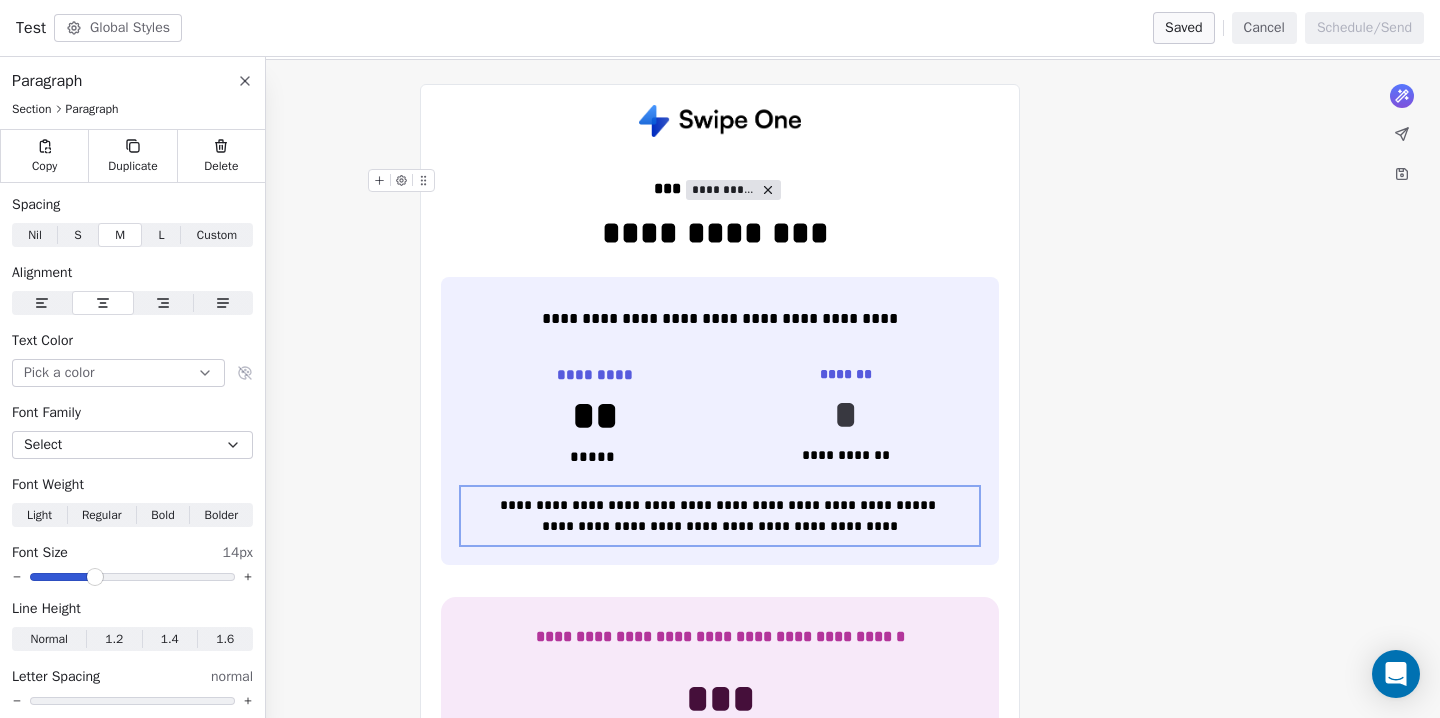 click on "**********" at bounding box center (720, 189) 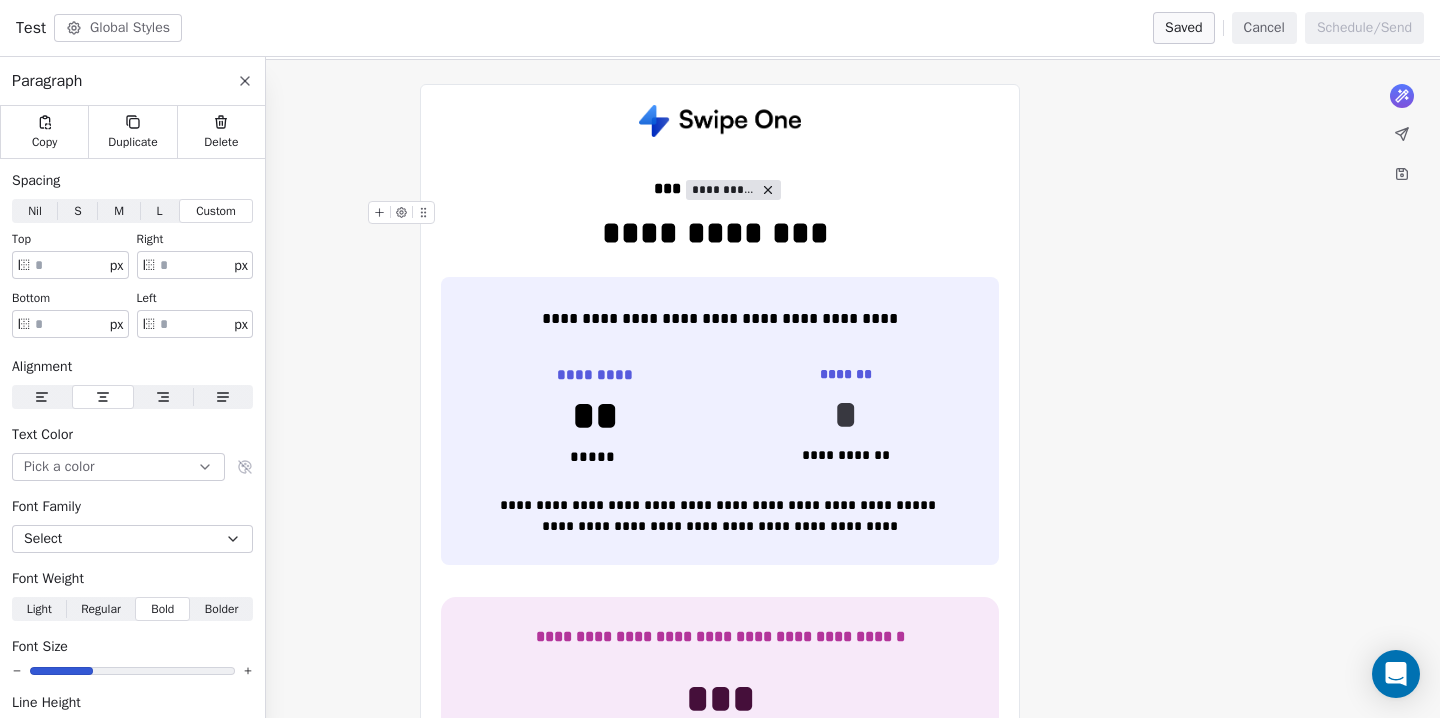 click on "**********" at bounding box center (720, 233) 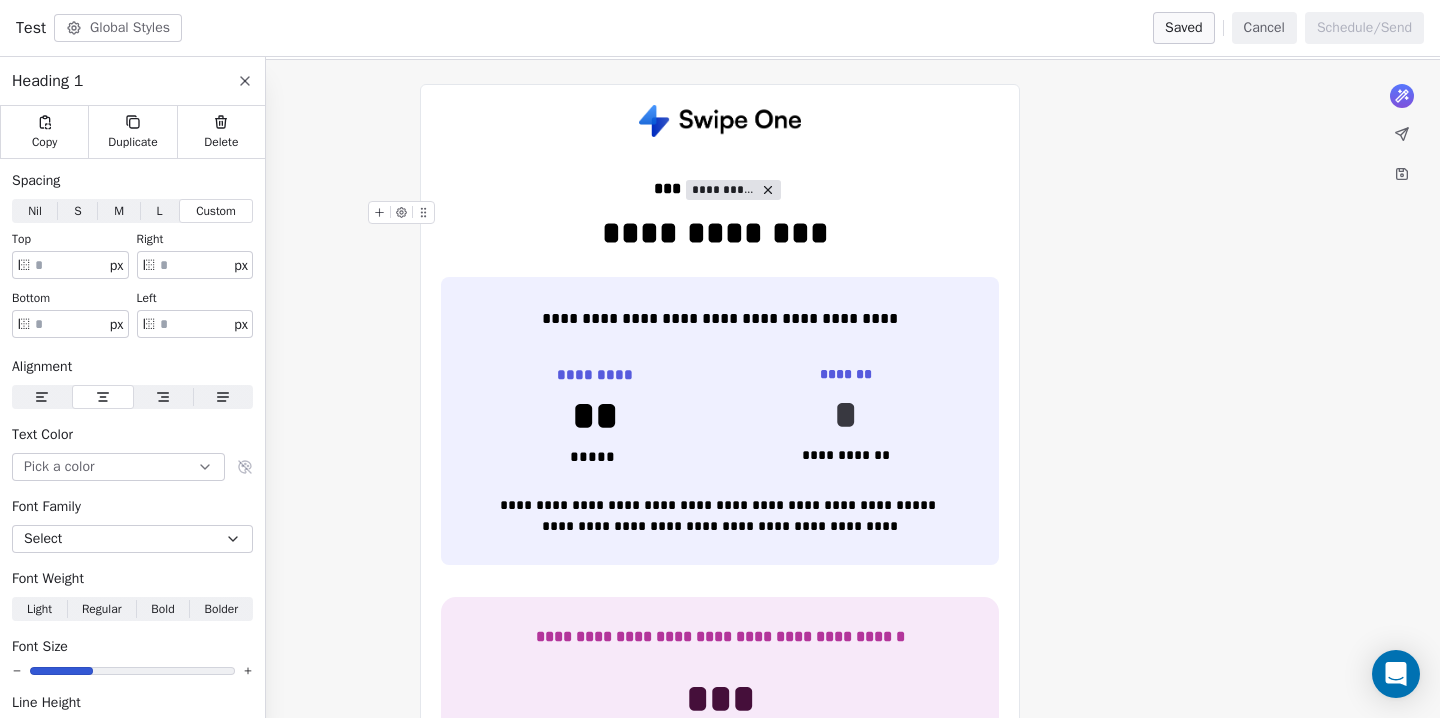 click on "**********" at bounding box center (720, 189) 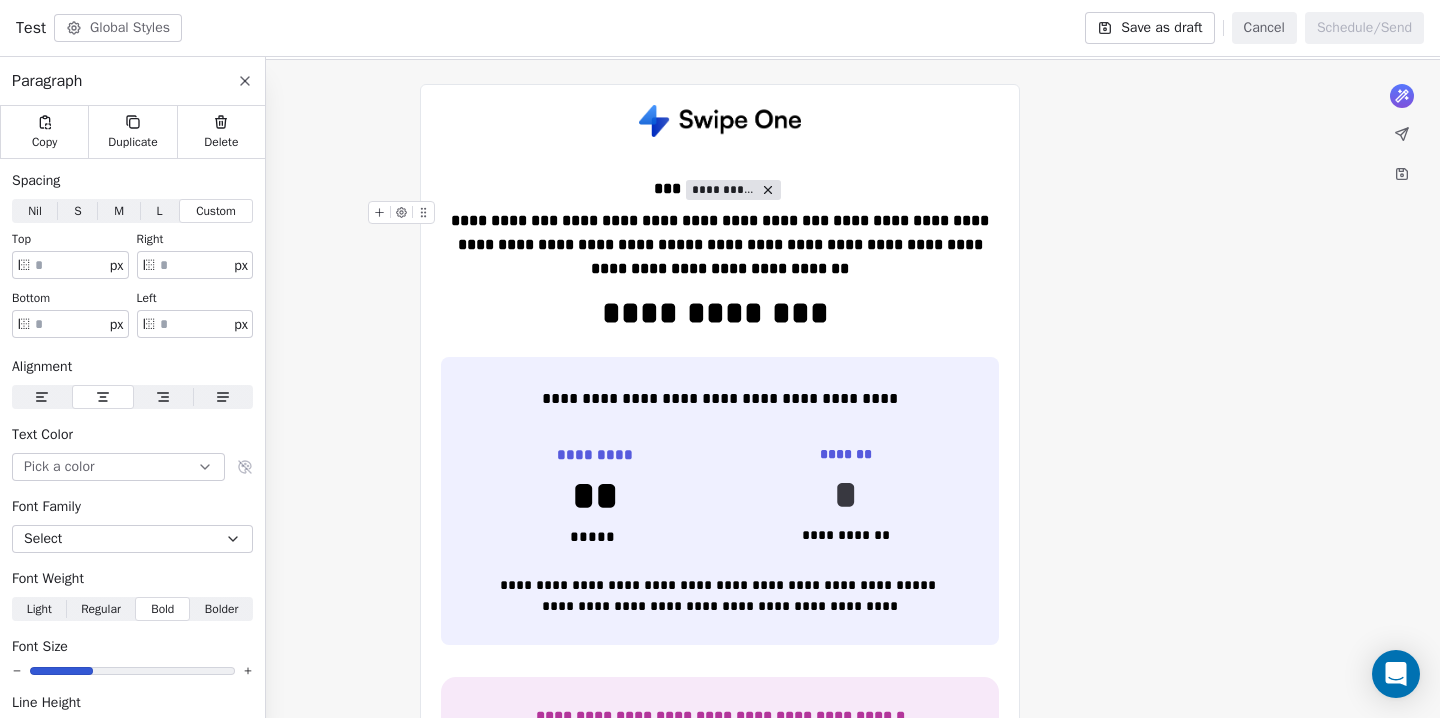 click on "**********" at bounding box center (726, 232) 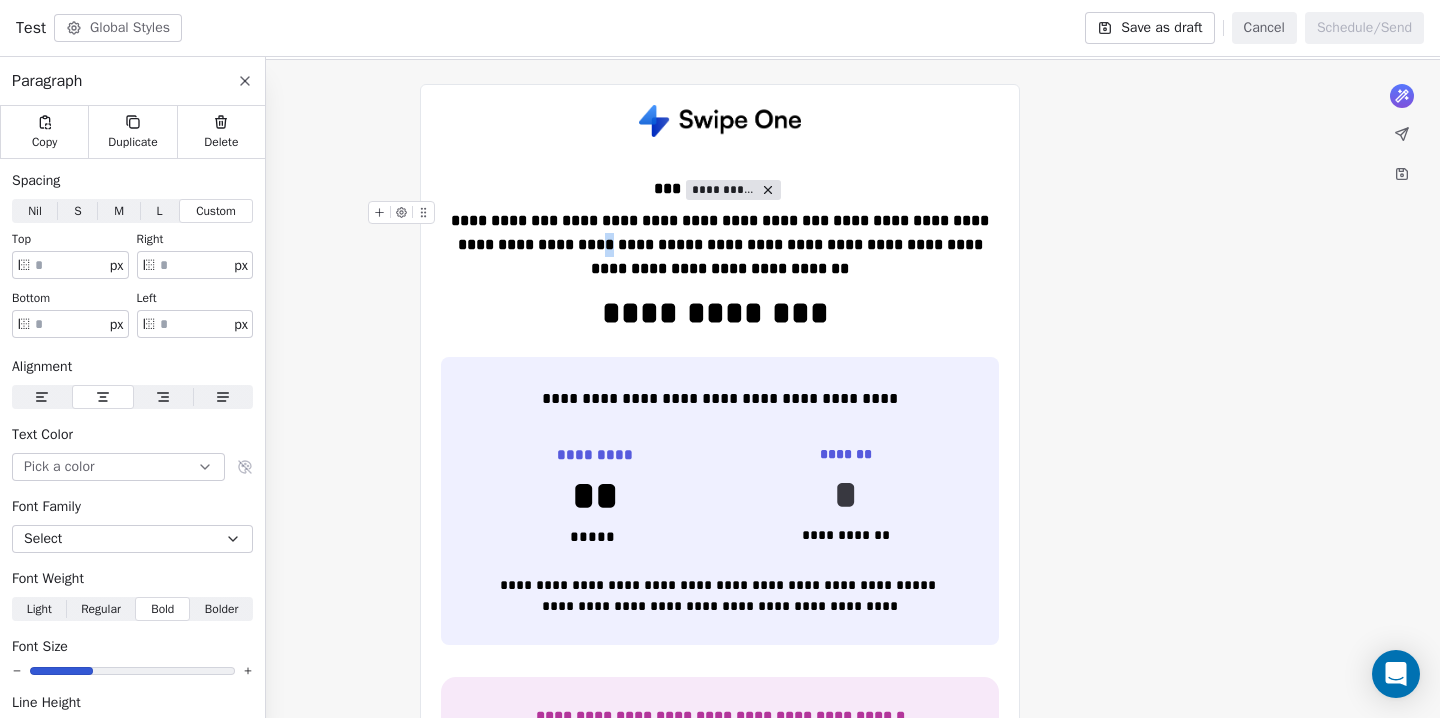 click on "**********" at bounding box center [726, 232] 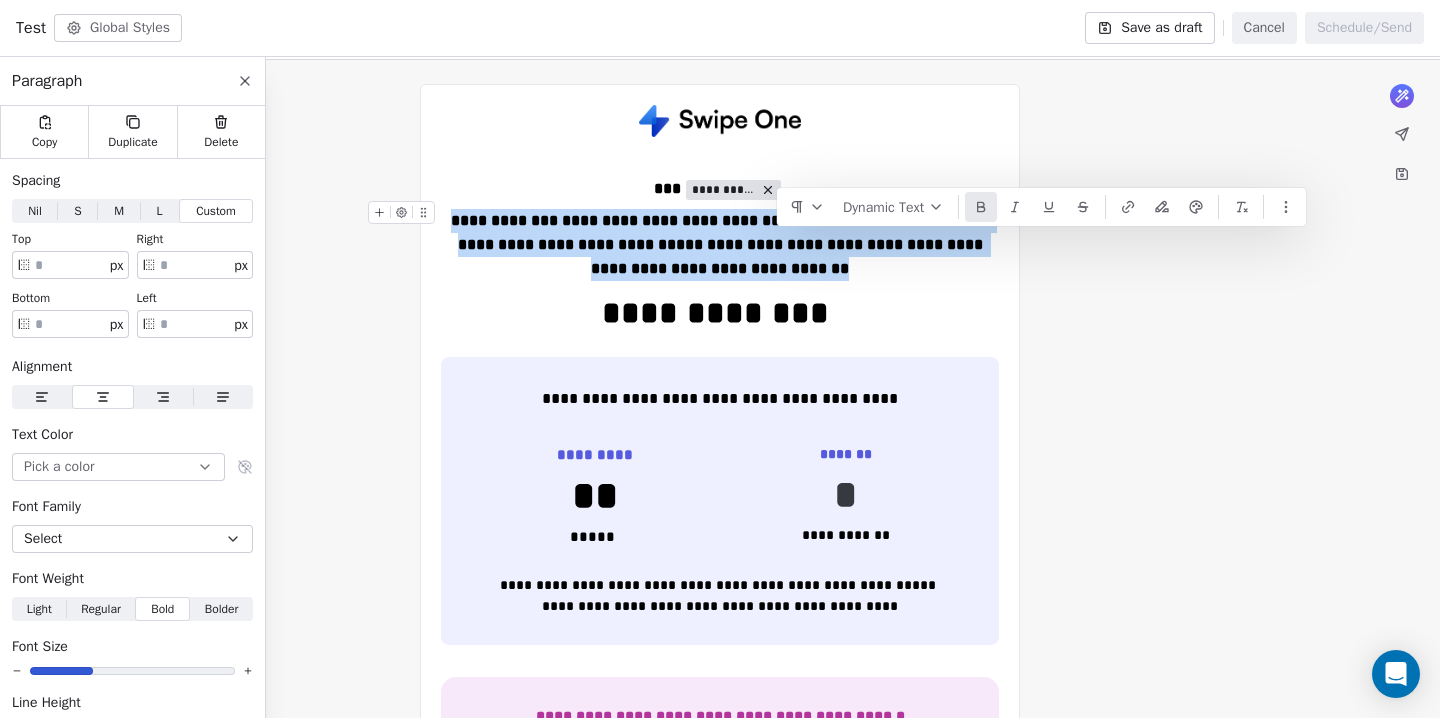 click on "**********" at bounding box center (726, 232) 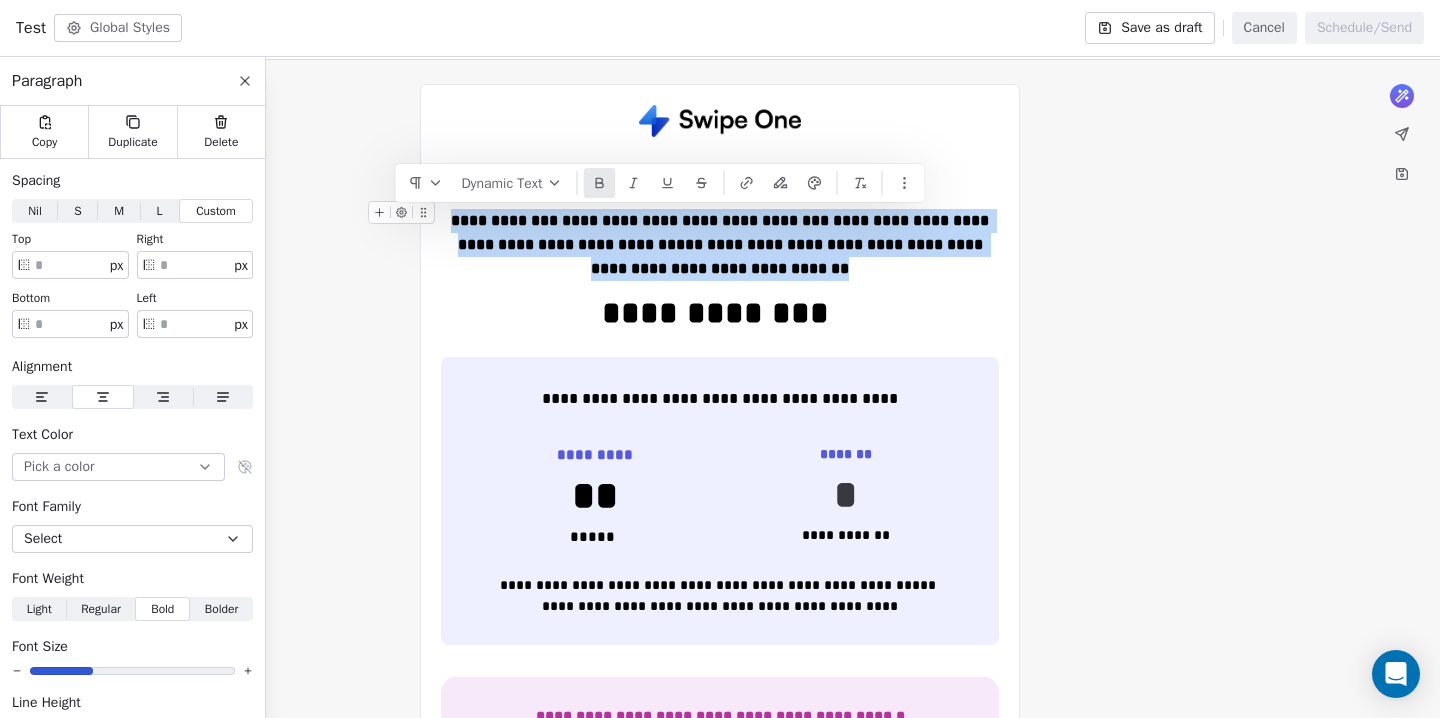 click 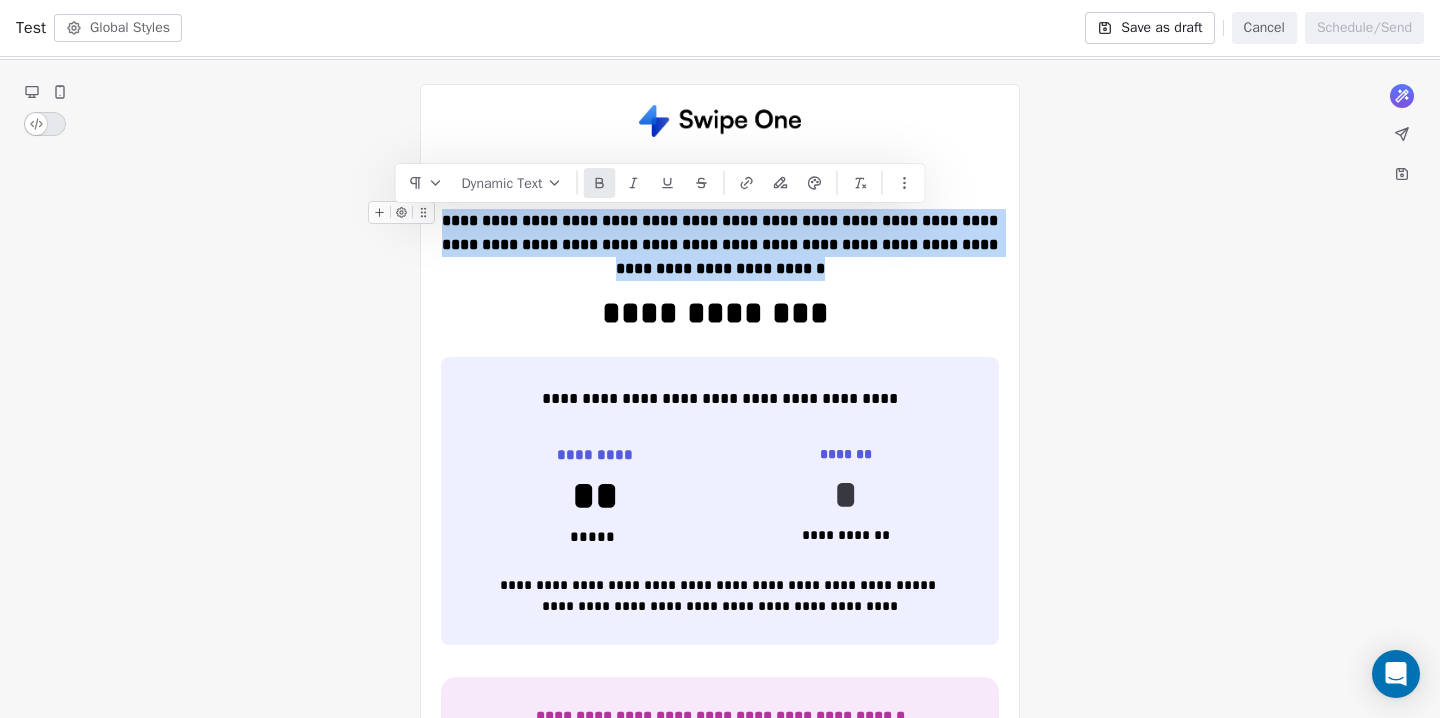 click 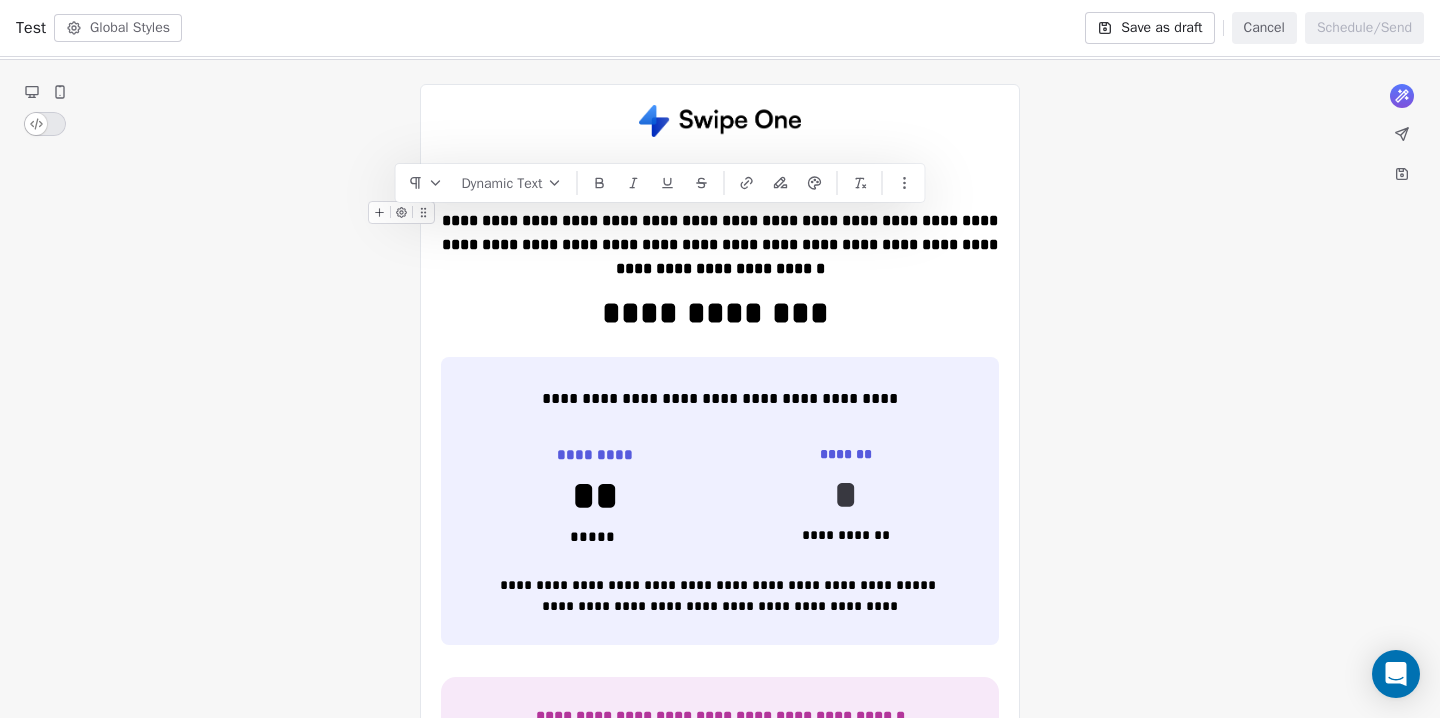click on "**********" at bounding box center [720, 245] 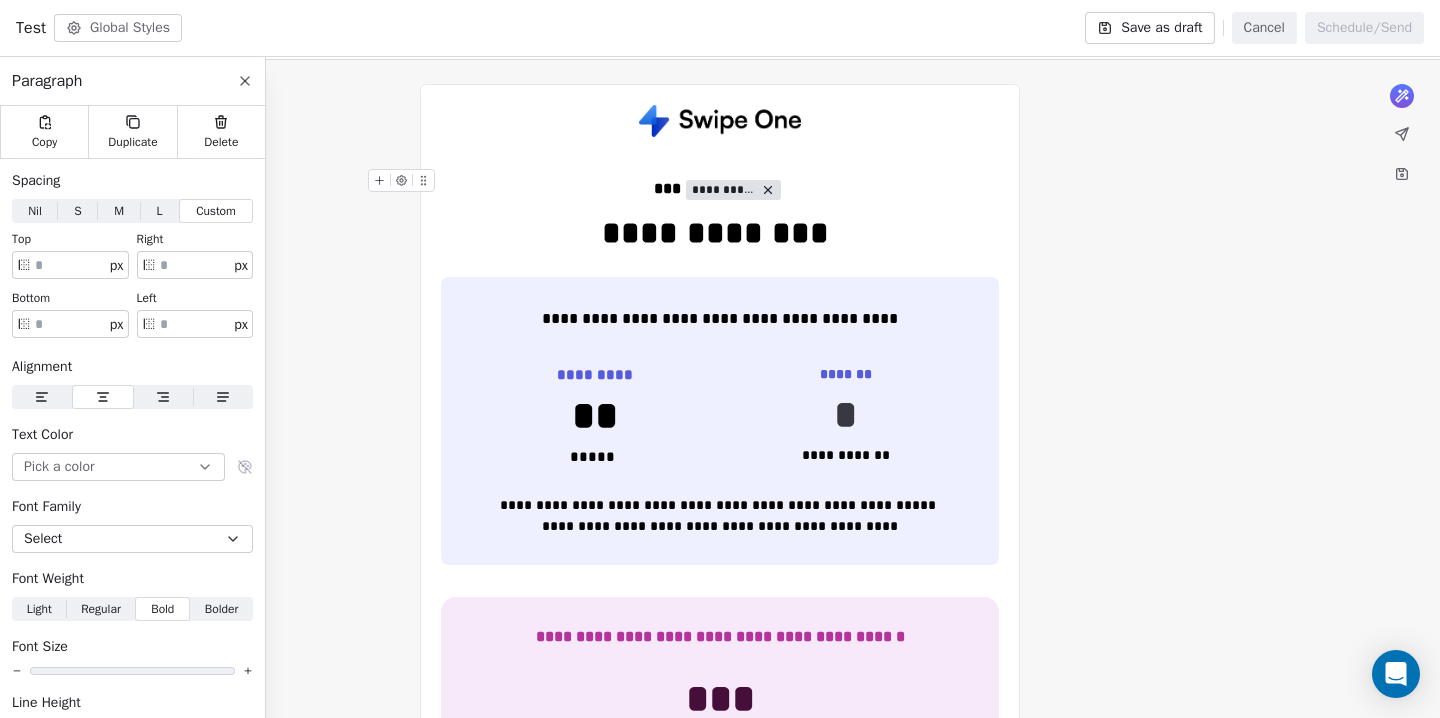 click on "**********" at bounding box center (720, 189) 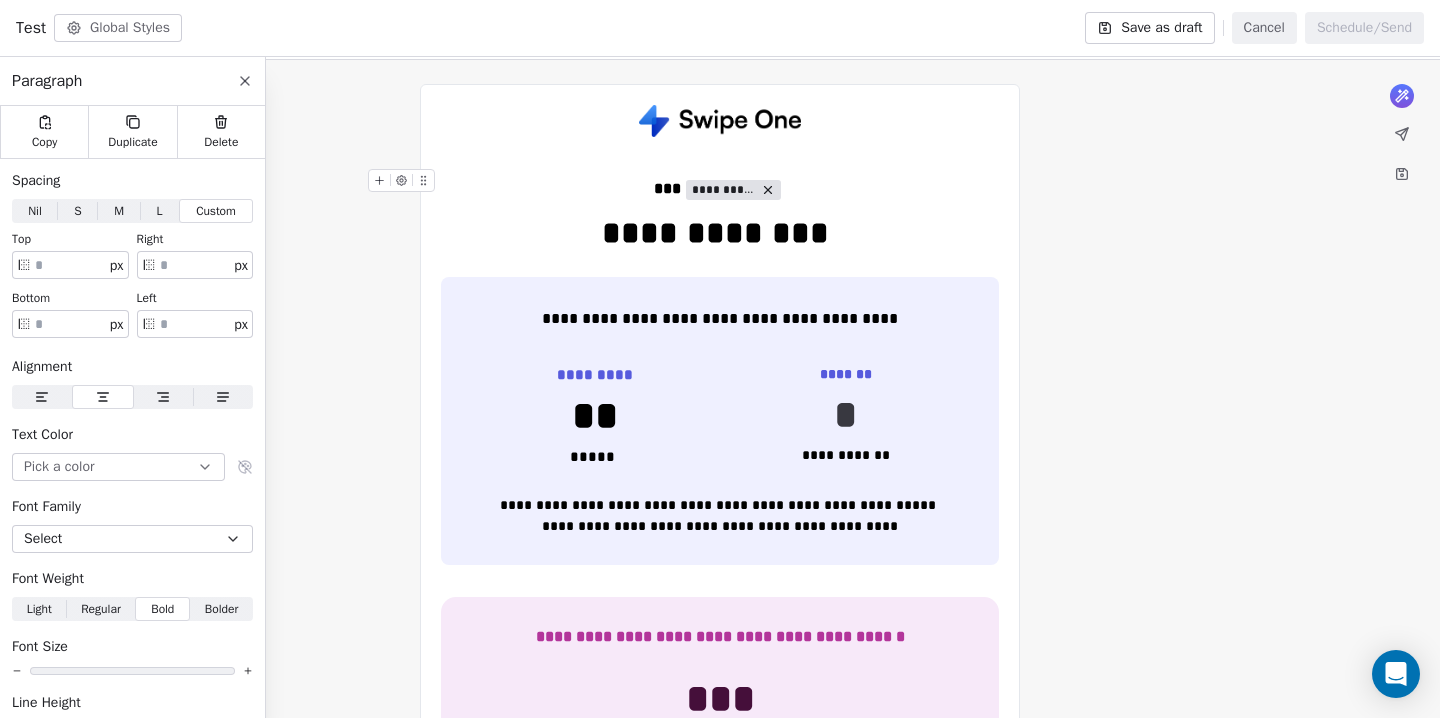 click 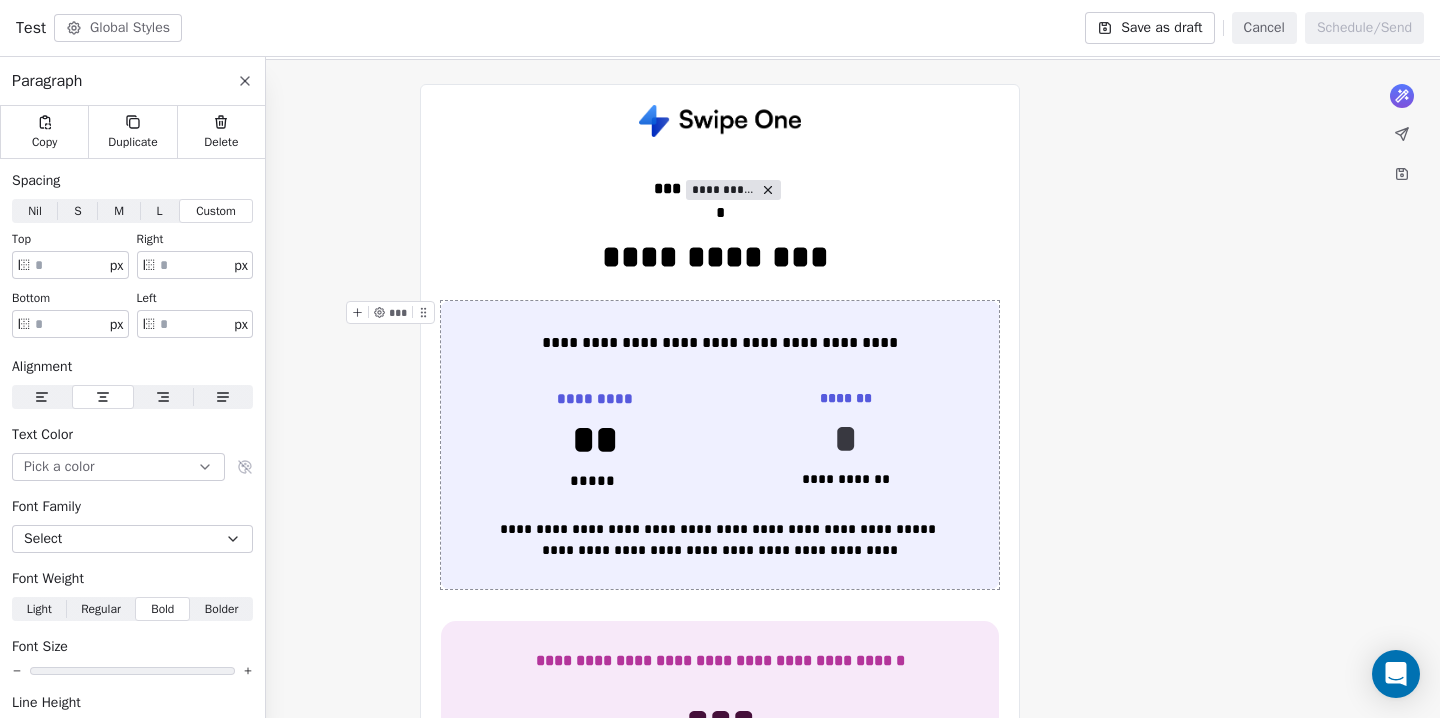click on "**********" at bounding box center [720, 445] 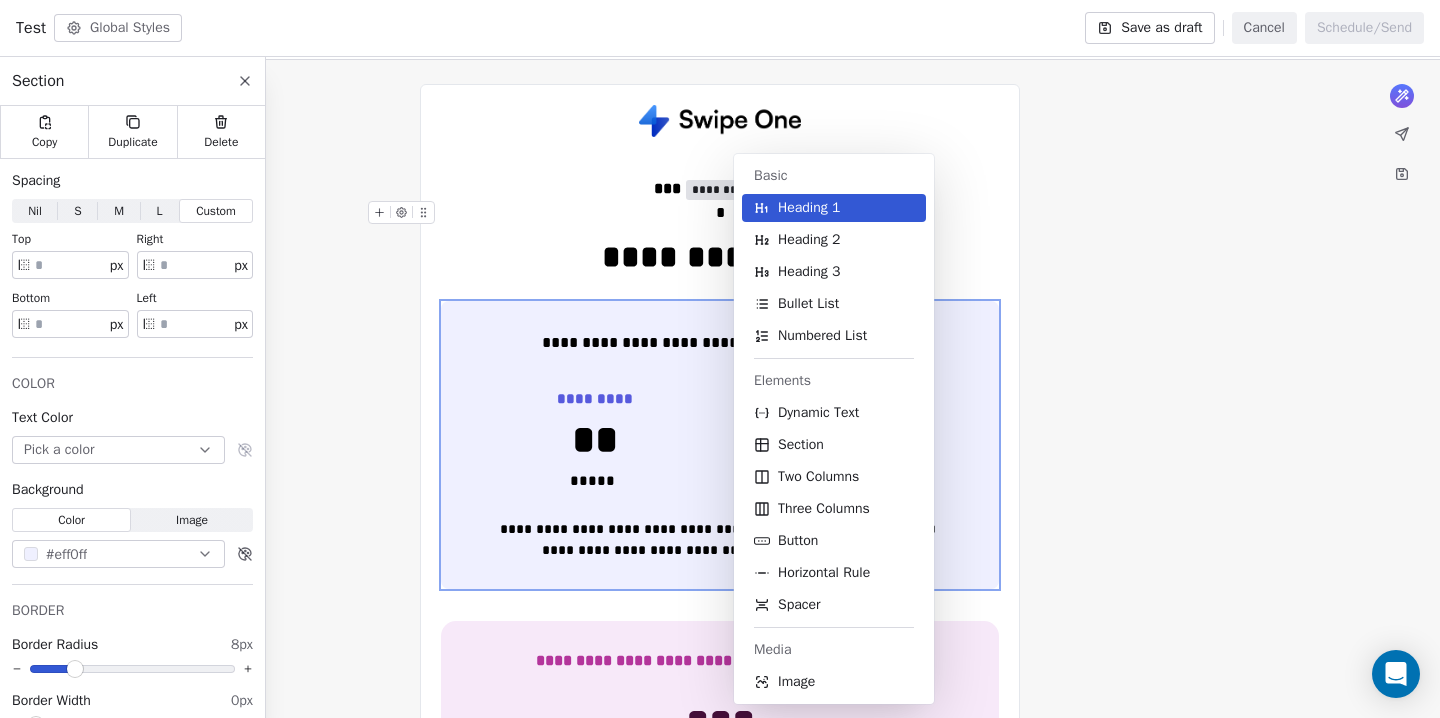 click on "T Test Contacts People Marketing Workflows Campaigns Sales Pipelines Sequences Beta Tools Apps AI Agents Help & Support Campaigns  Create new campaign All ( 12 ) All ( 12 ) Drafts ( 8 ) Drafts ( 8 ) In Progress ( 0 ) In Progress ( 0 ) Scheduled ( 0 ) Scheduled ( 0 ) Sent ( 4 ) Sent ( 4 ) Name Status Analytics Actions Test Created on Aug 5, 2025, 11:17 AM To: No segment selected Draft - Open Rate - Click Rate - Unsubscribe Notification for Campaign - after entire campaign is sent Created on Aug 5, 2025, 11:03 AM To: No segment selected Draft - Open Rate - Click Rate - Unsubscribe Notification for Campaign - 1 hour after sending Created on Aug 4, 2025, 2:23 PM To: No segment selected Draft - Open Rate - Click Rate - Unsubscribe test Created on Aug 4, 2025, 2:18 PM To: No segment selected Draft - Open Rate - Click Rate - Unsubscribe Test Created on Jul 29, 2025, 6:15 PM To: No segment selected Draft - Open Rate - Click Rate - Unsubscribe Task Reminder Email Created on Jul 29, 2025, 2:52 PM Draft - Open Rate -" at bounding box center (720, 359) 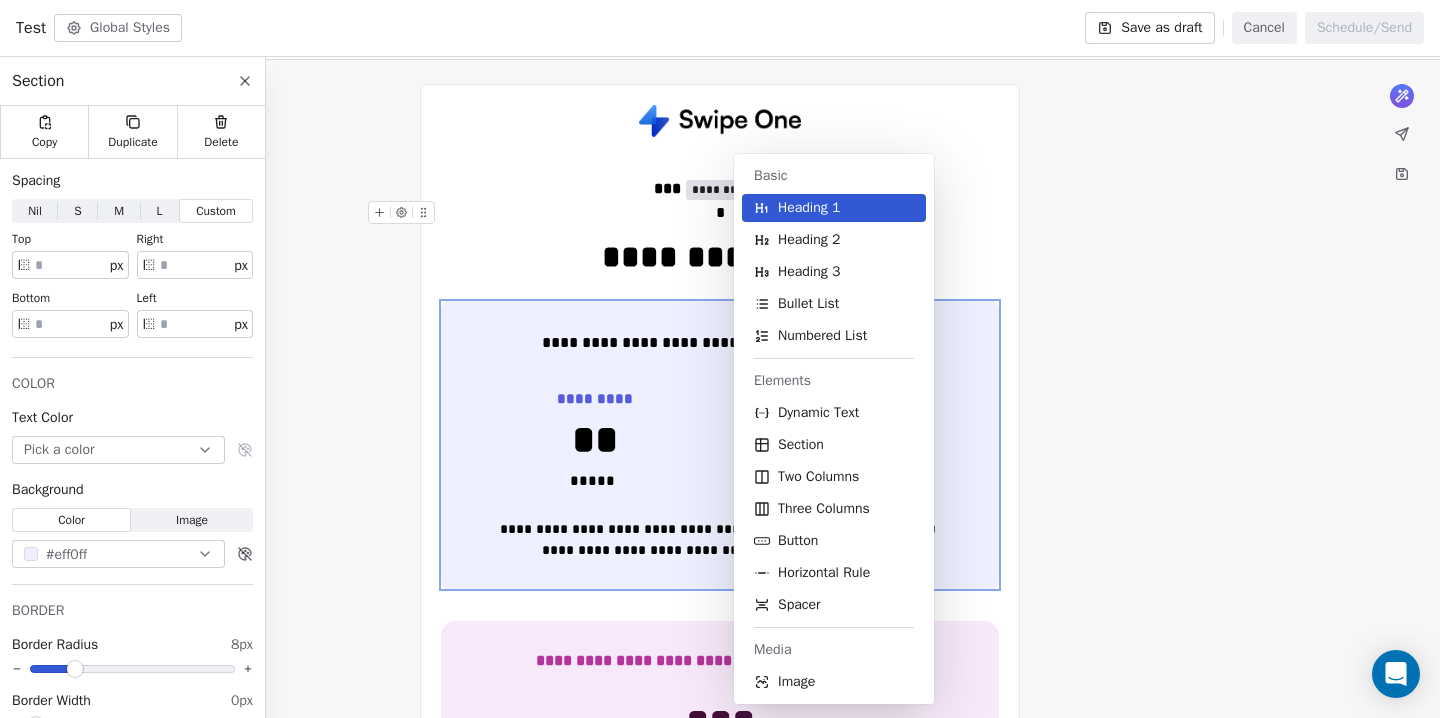 click on "*" at bounding box center [720, 213] 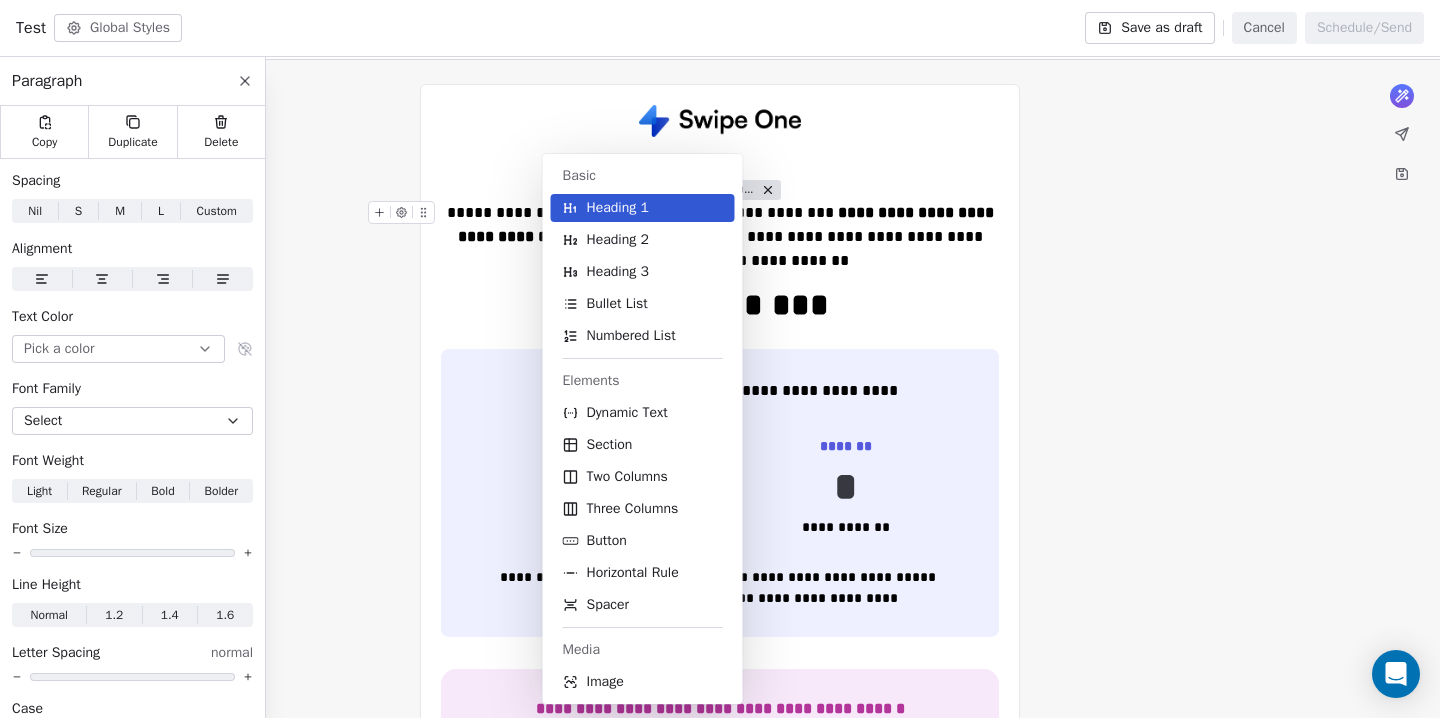 click on "**********" at bounding box center (720, 237) 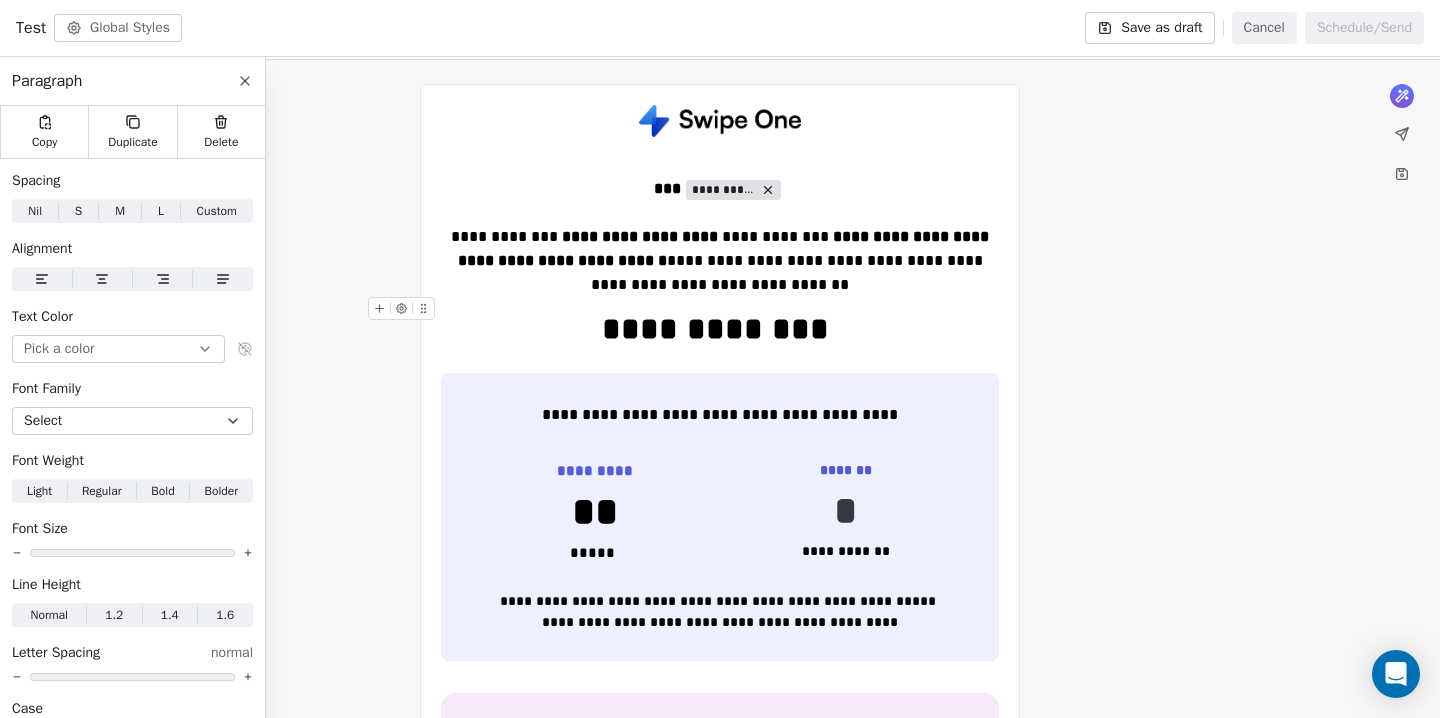 click on "**********" at bounding box center (720, 329) 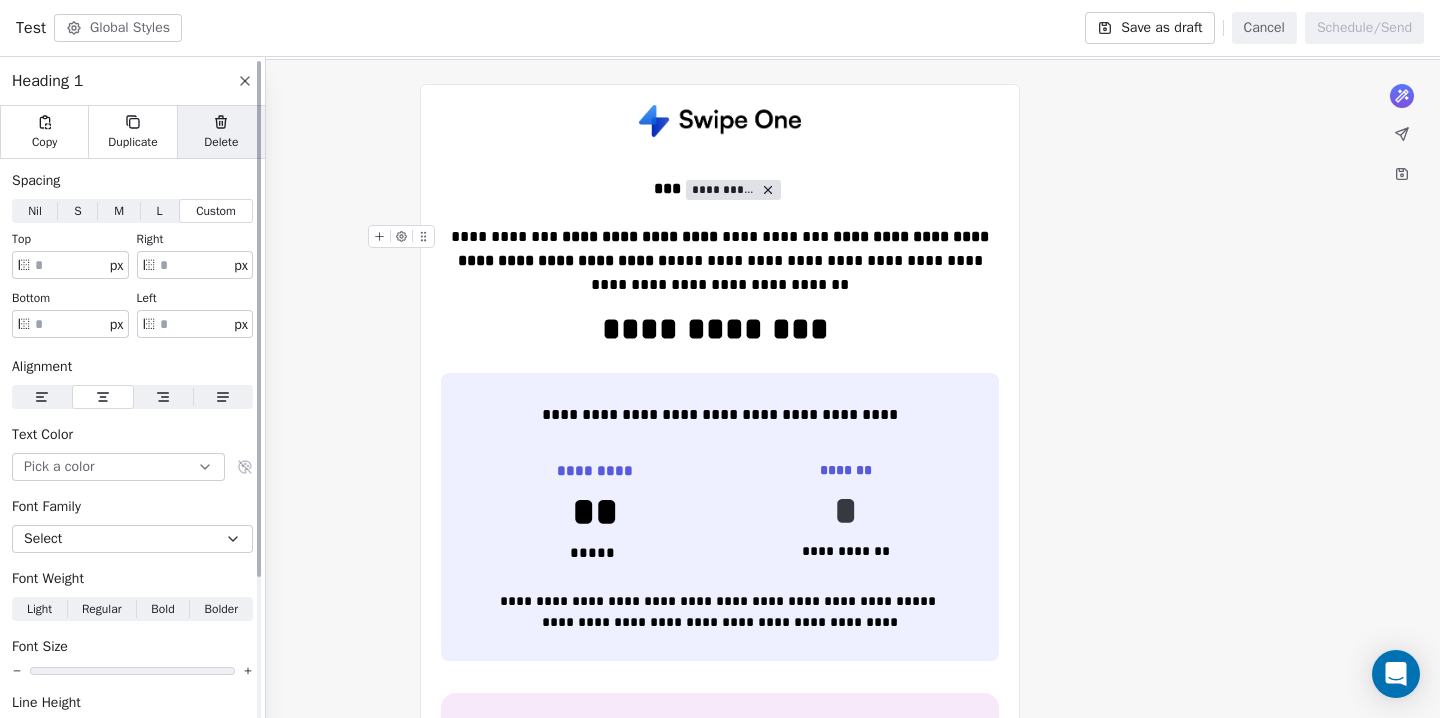 click on "Delete" at bounding box center (221, 142) 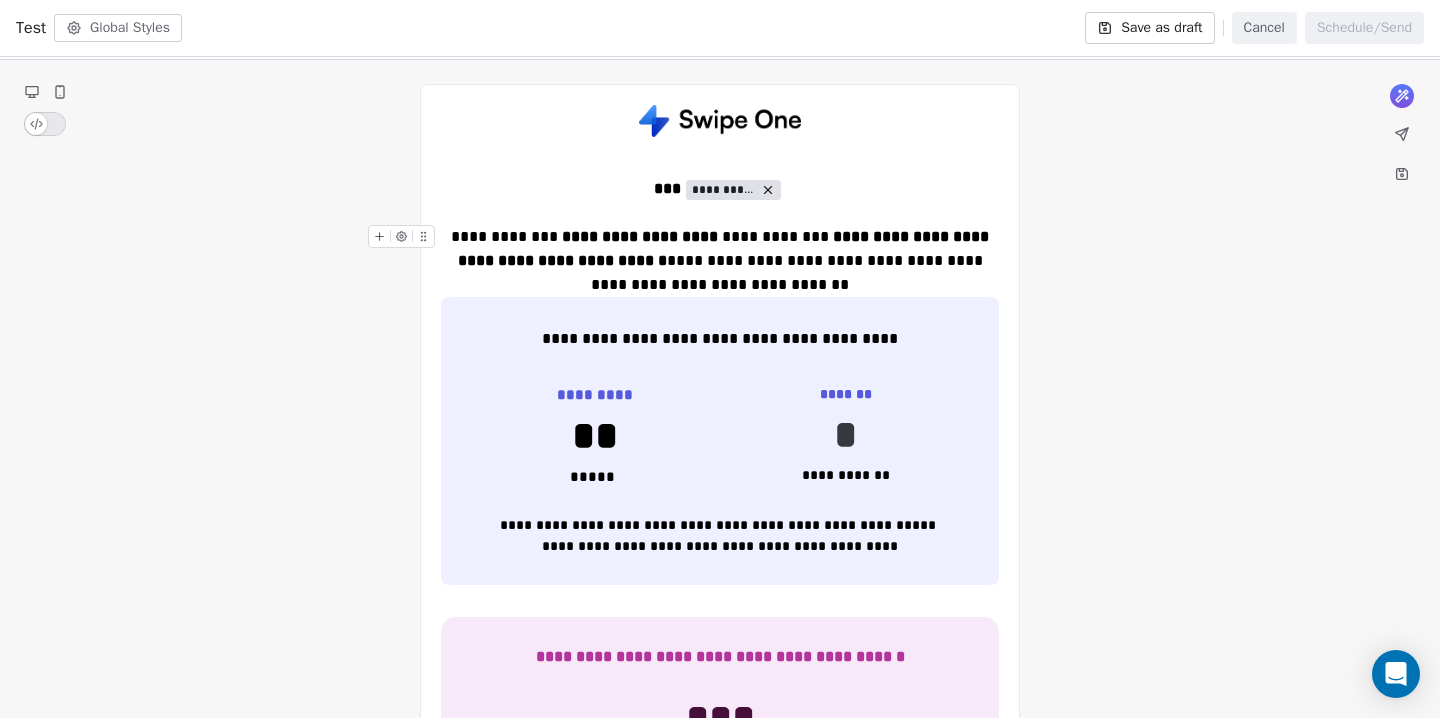 click 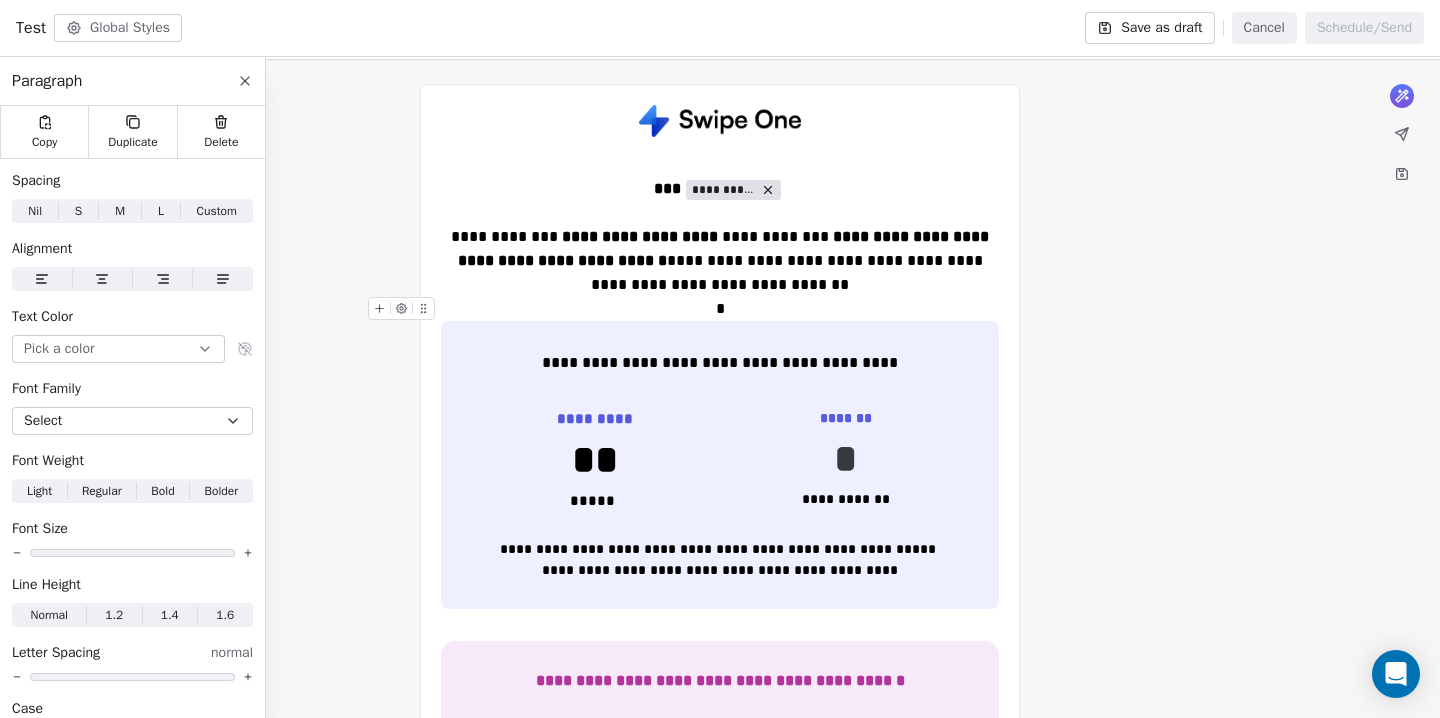 click on "*" at bounding box center (720, 309) 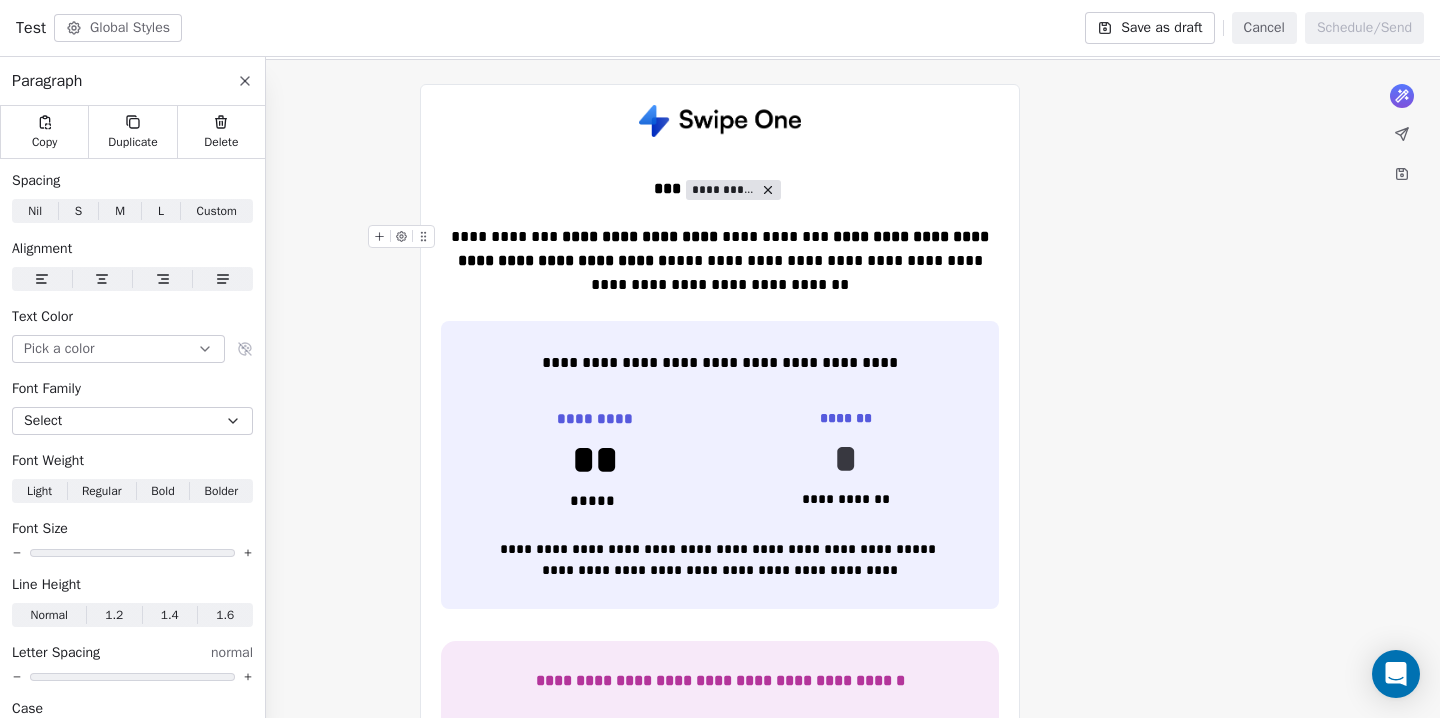 click on "**********" at bounding box center (640, 236) 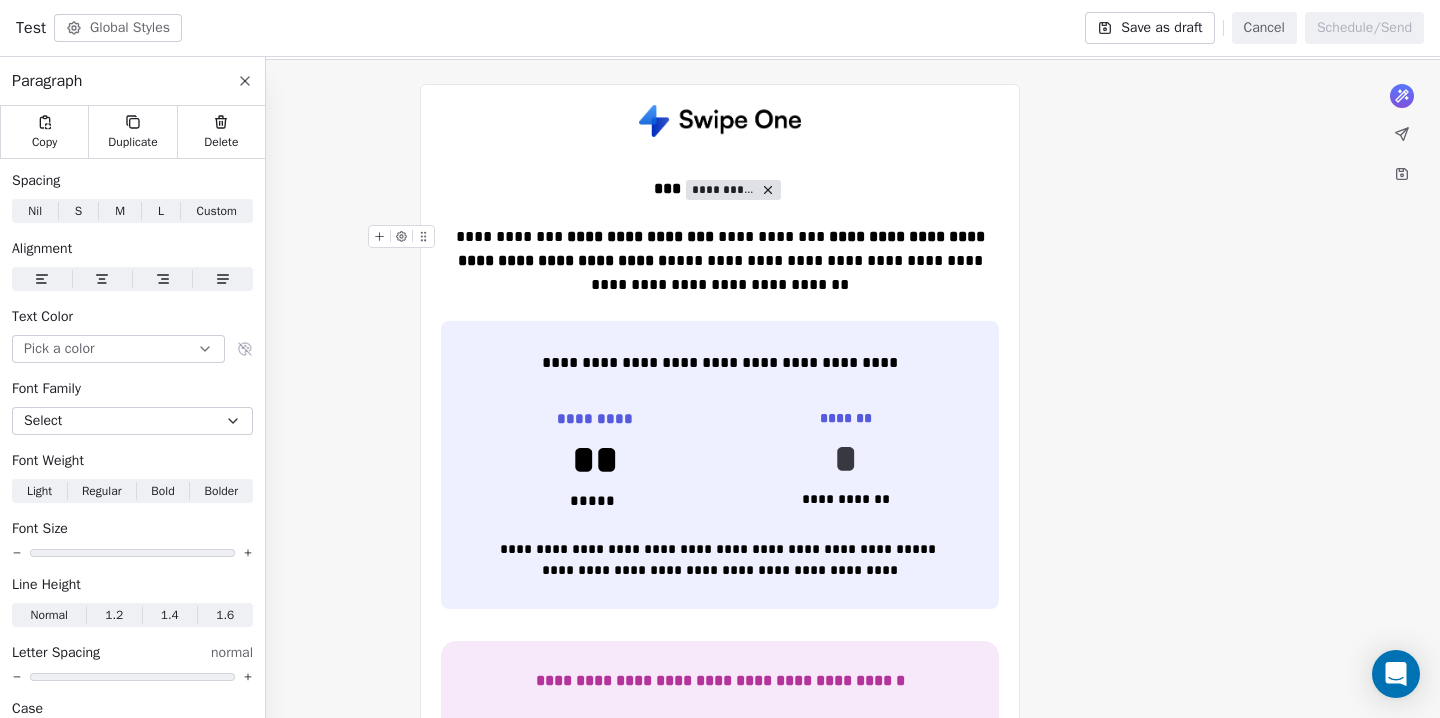 click on "**********" at bounding box center [640, 236] 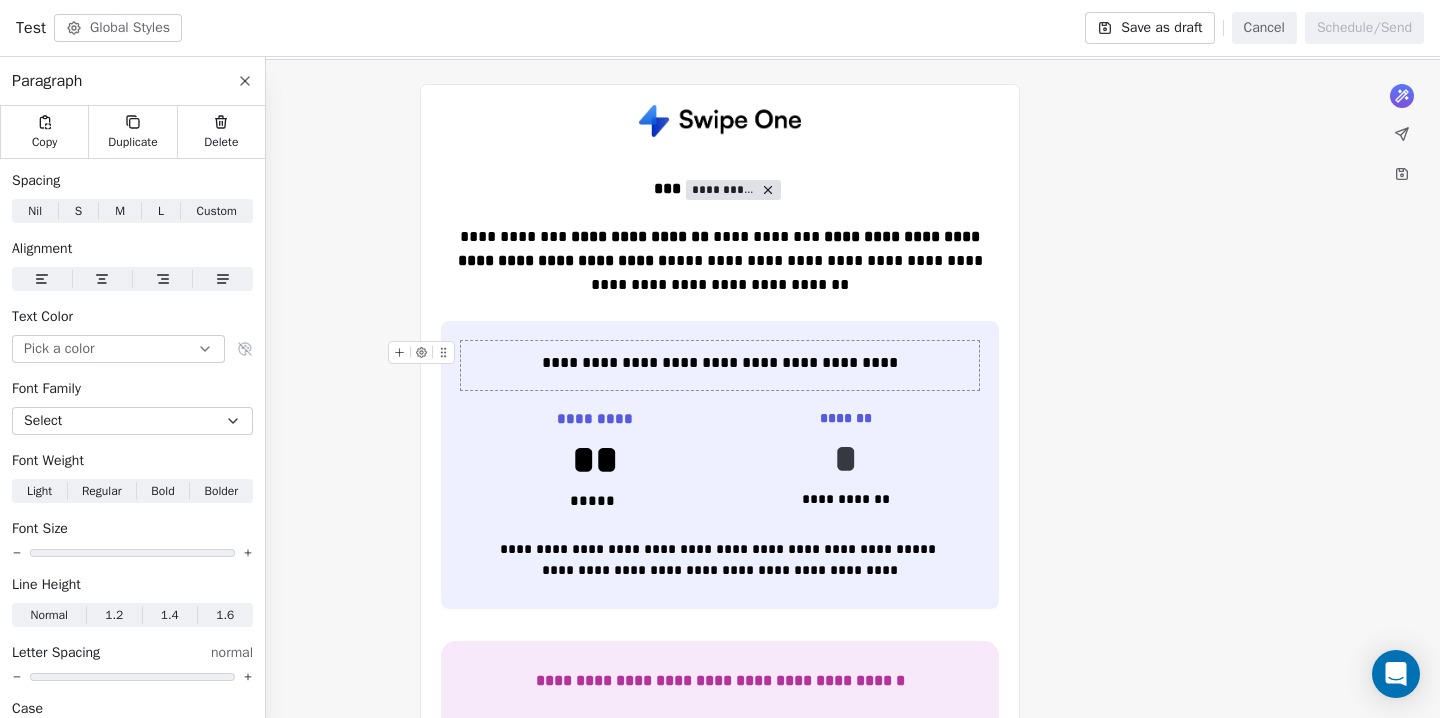 click on "**********" at bounding box center [720, 363] 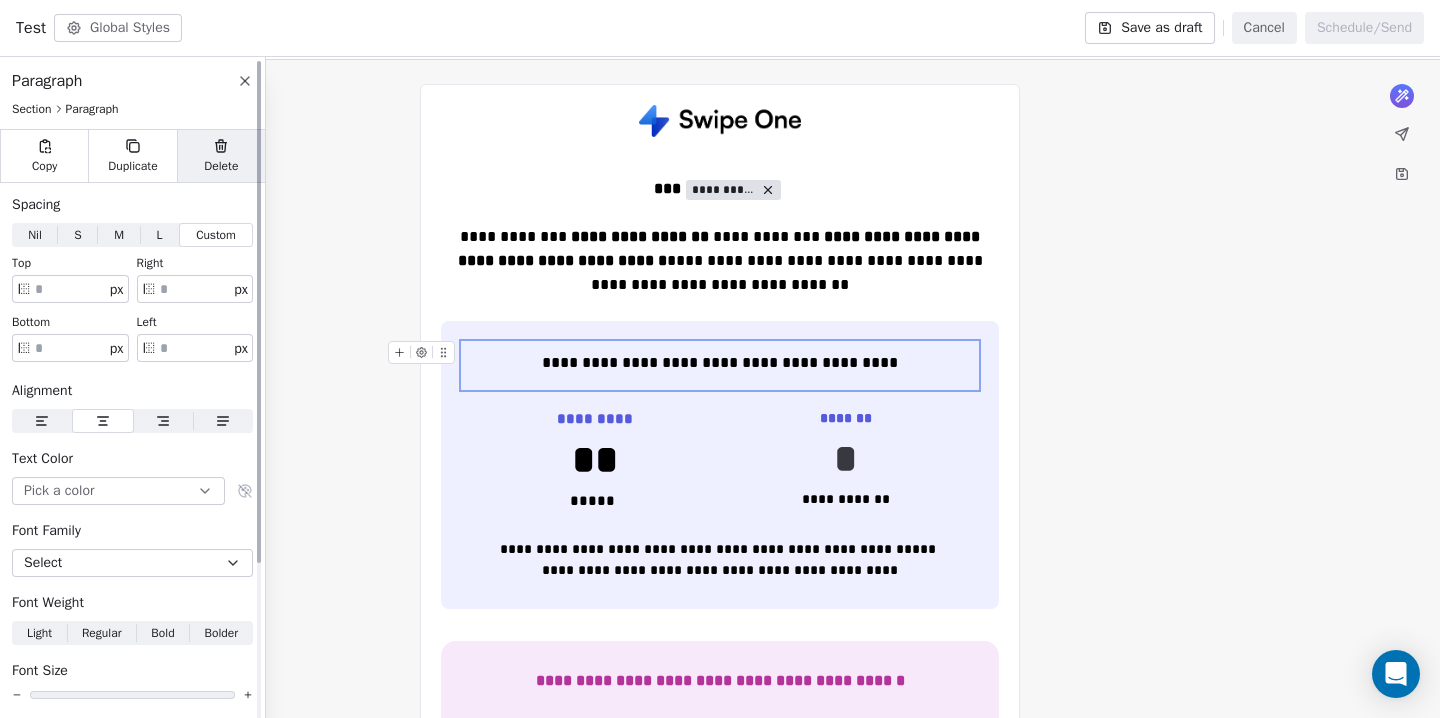 click on "Delete" at bounding box center (221, 156) 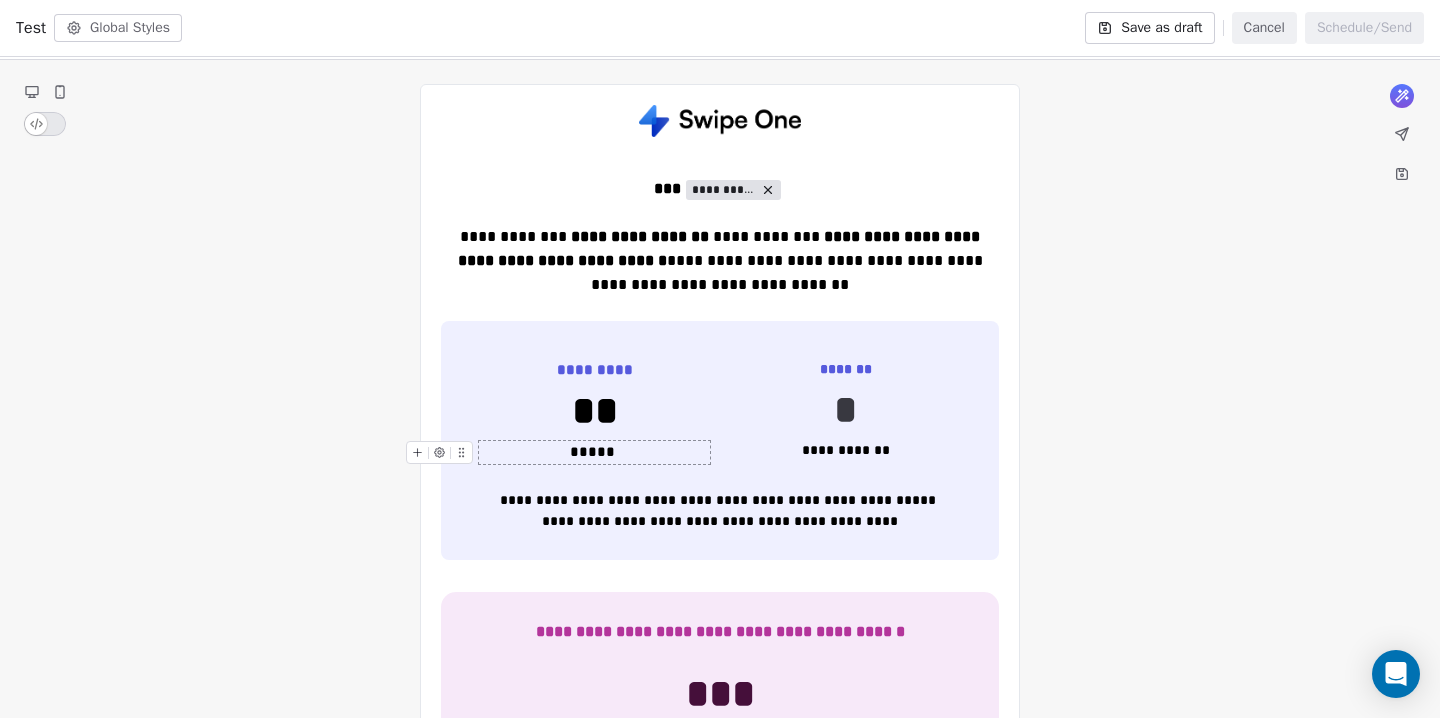 click on "*****" at bounding box center (594, 452) 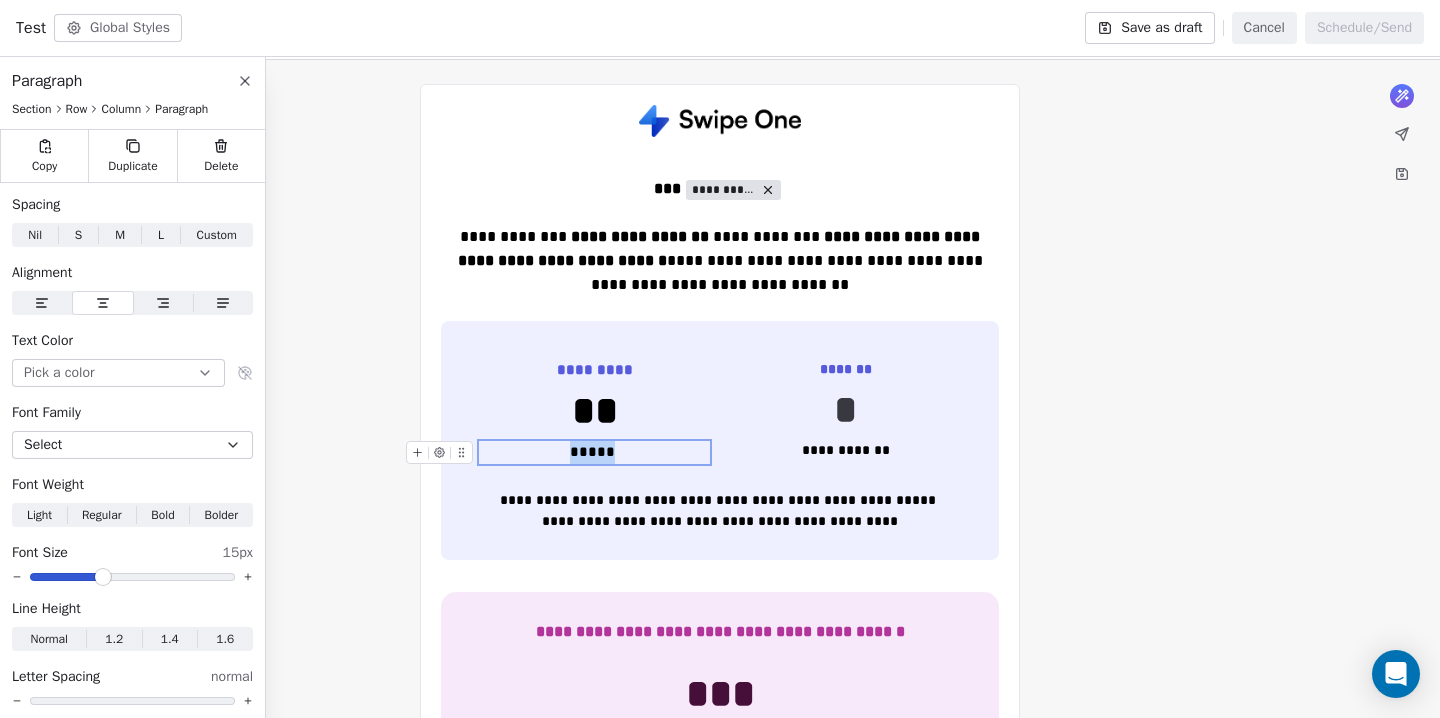 click on "*****" at bounding box center [594, 452] 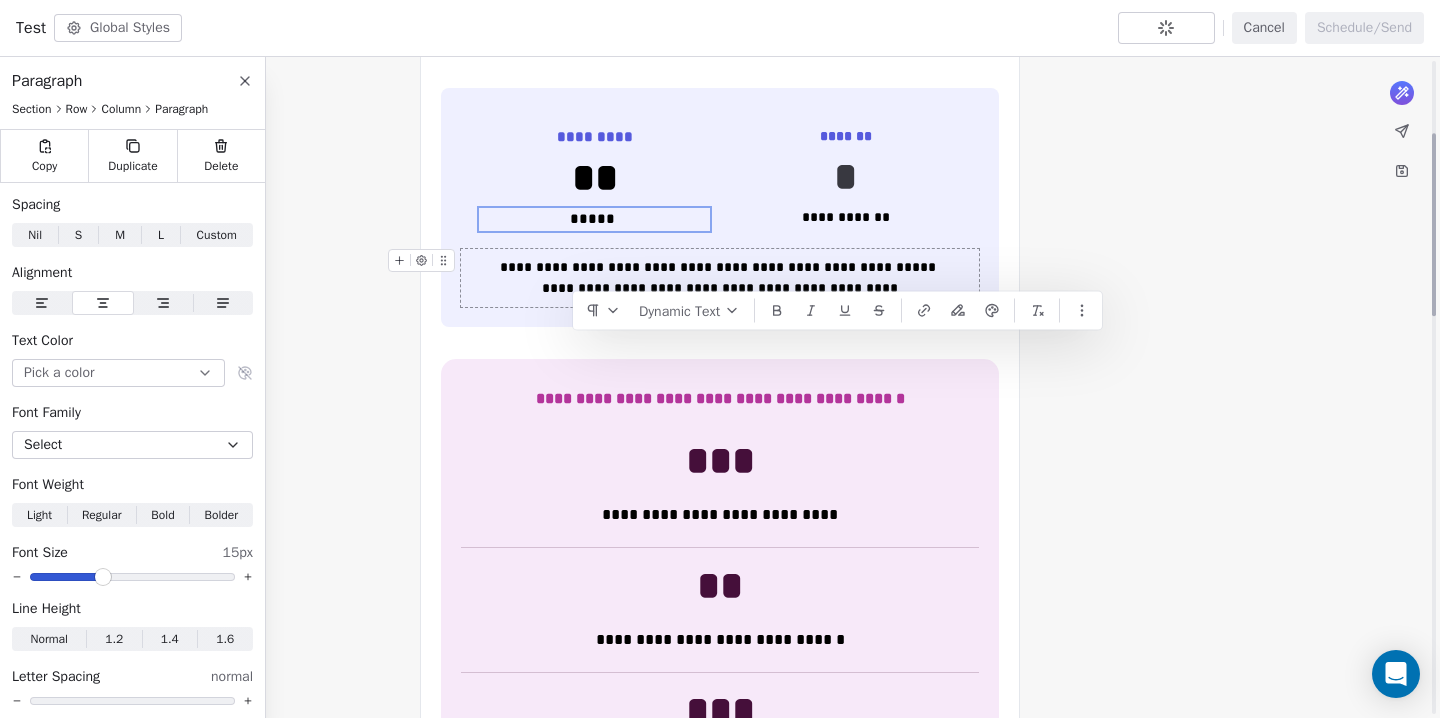scroll, scrollTop: 475, scrollLeft: 0, axis: vertical 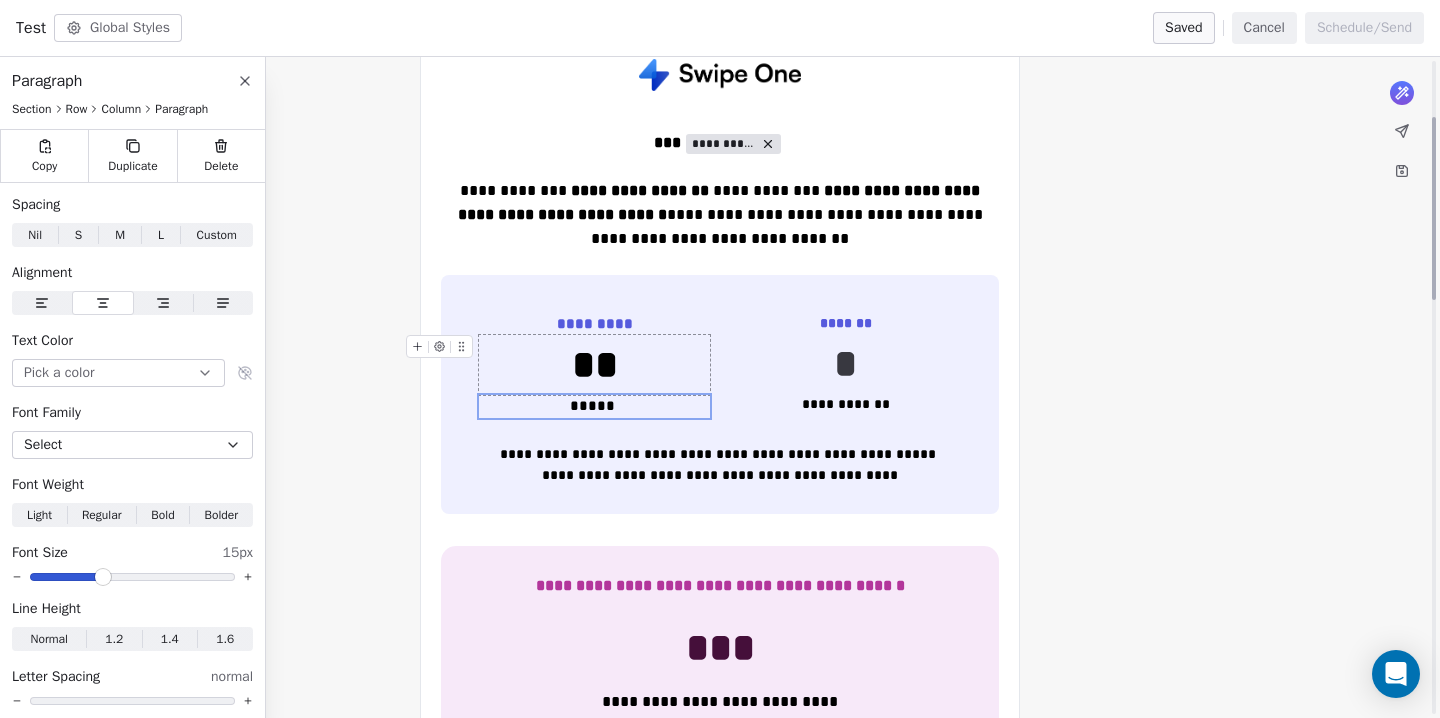 click on "**" at bounding box center (594, 365) 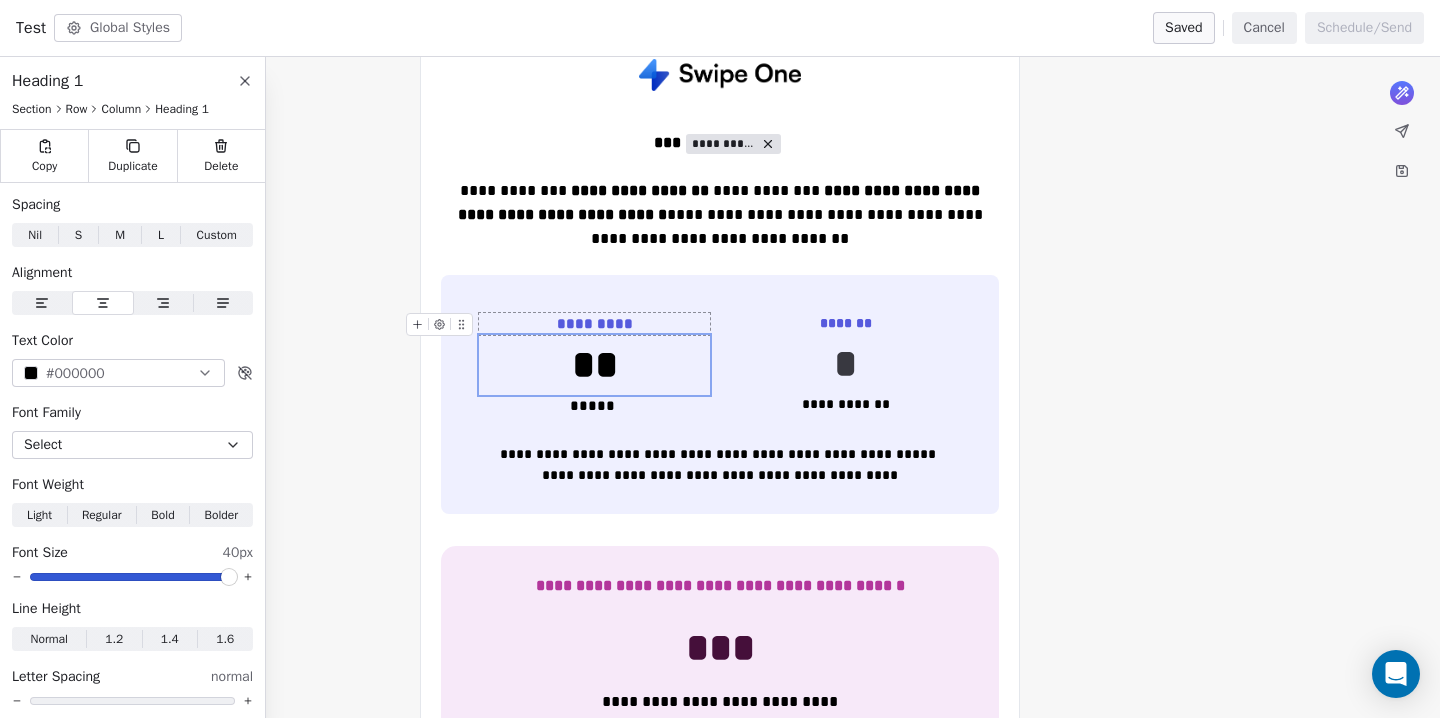 click on "*********" at bounding box center (594, 324) 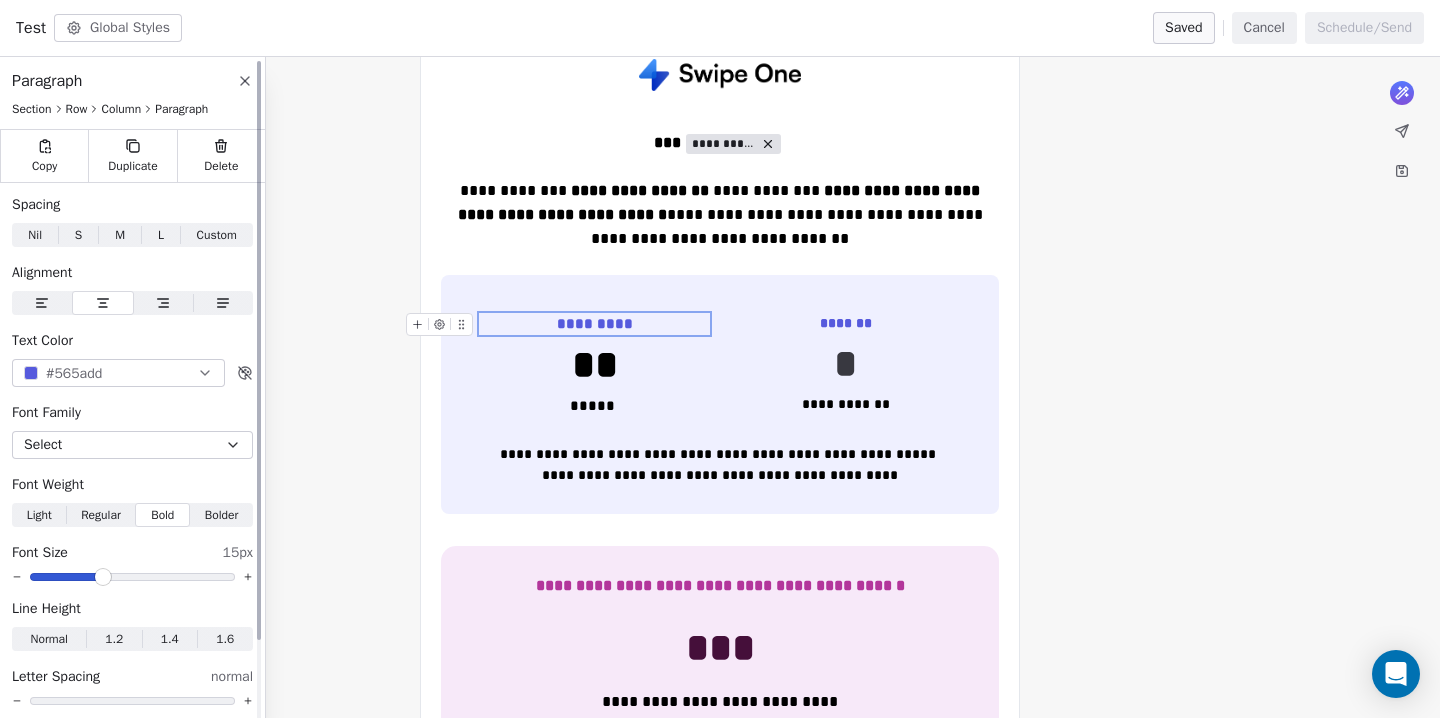 click on "#565add" at bounding box center (74, 373) 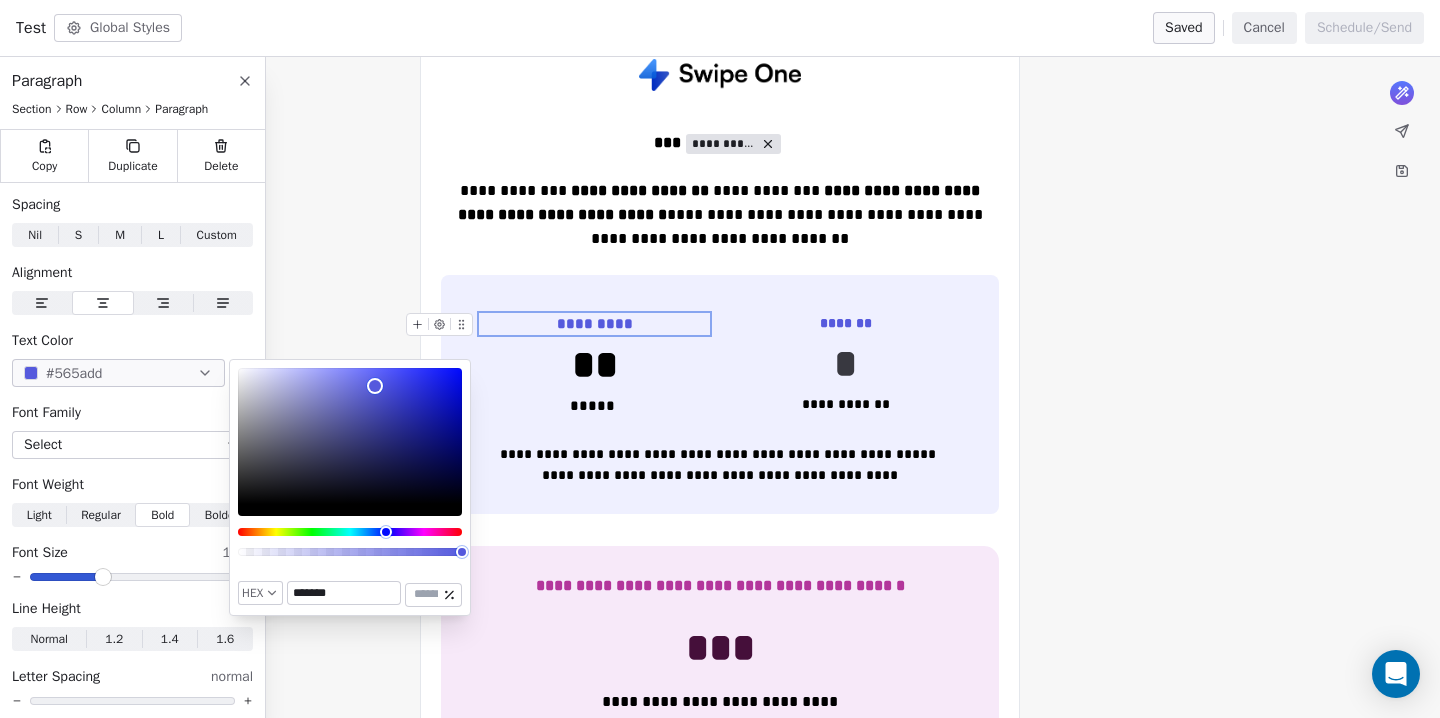 click on "*******" at bounding box center [344, 593] 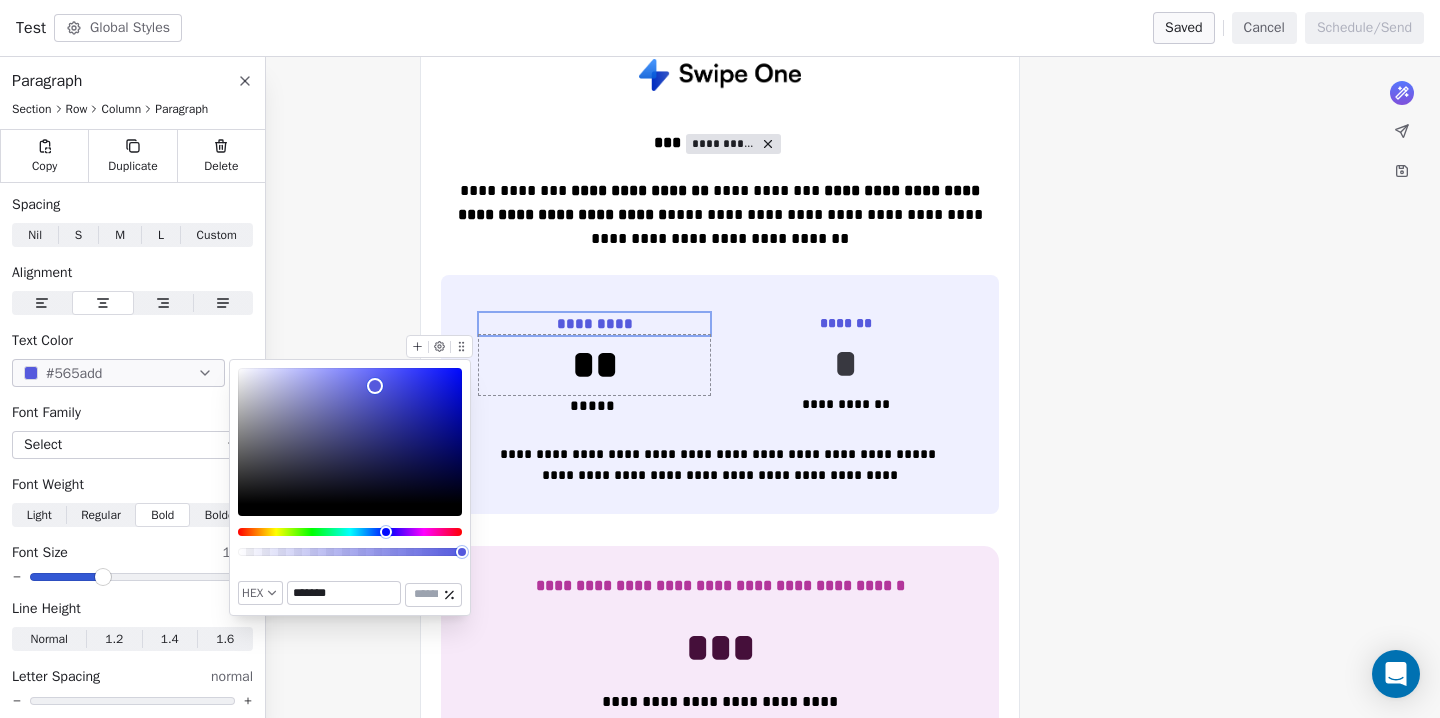 click on "**" at bounding box center (594, 365) 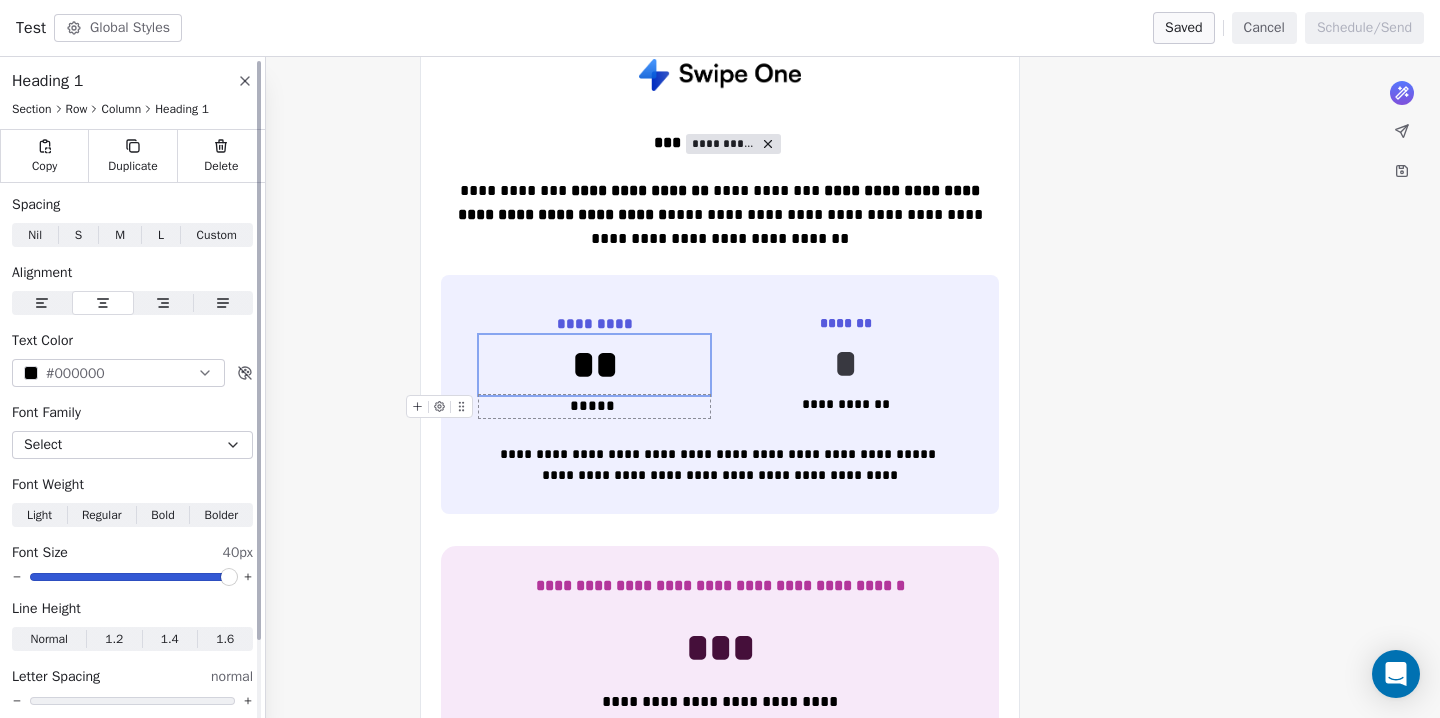 click at bounding box center (31, 373) 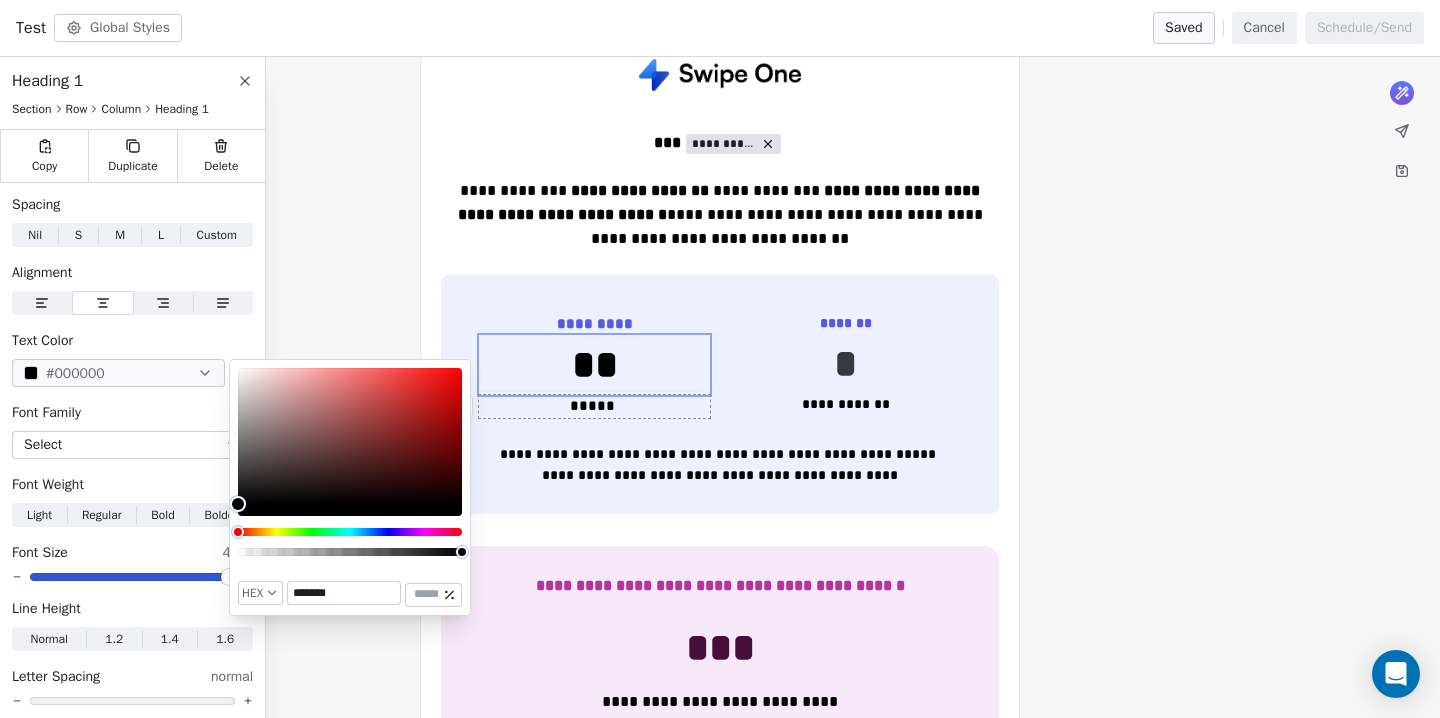 click on "*******" at bounding box center [344, 593] 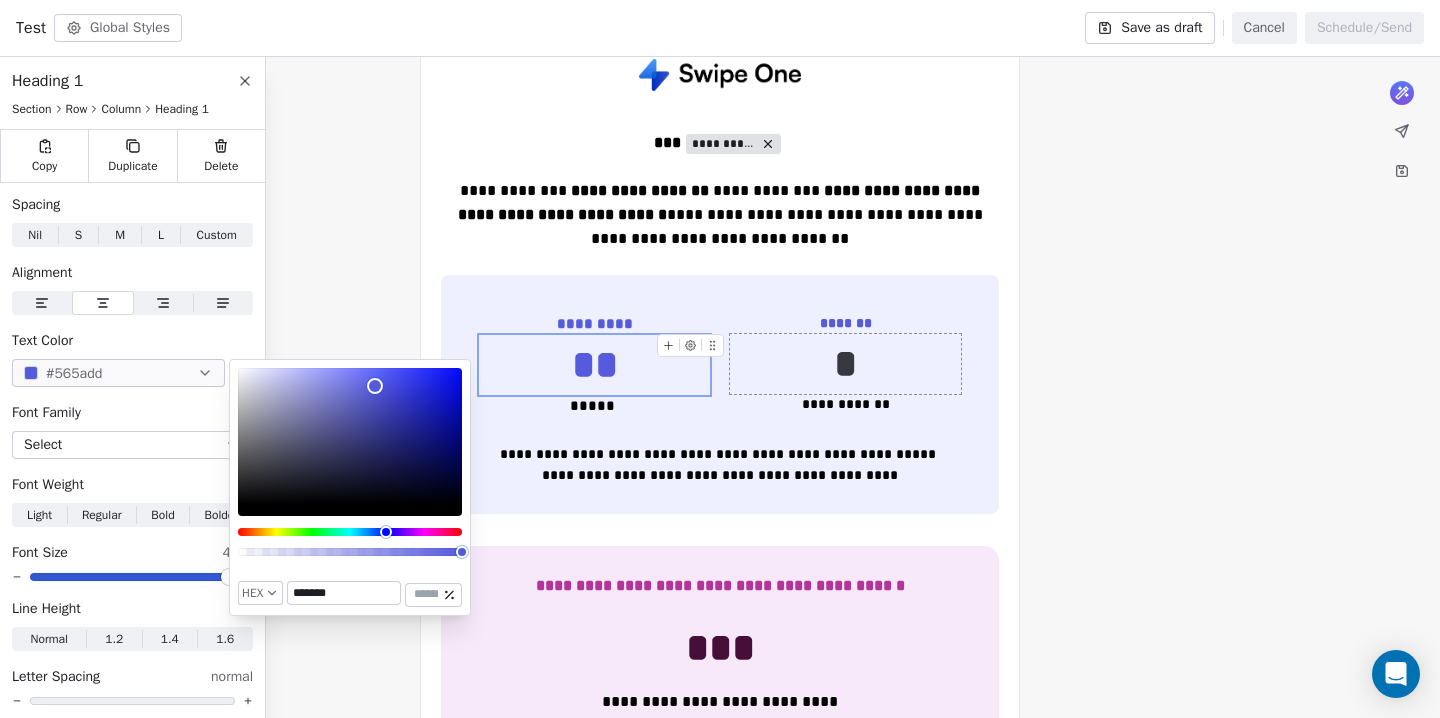 type on "*******" 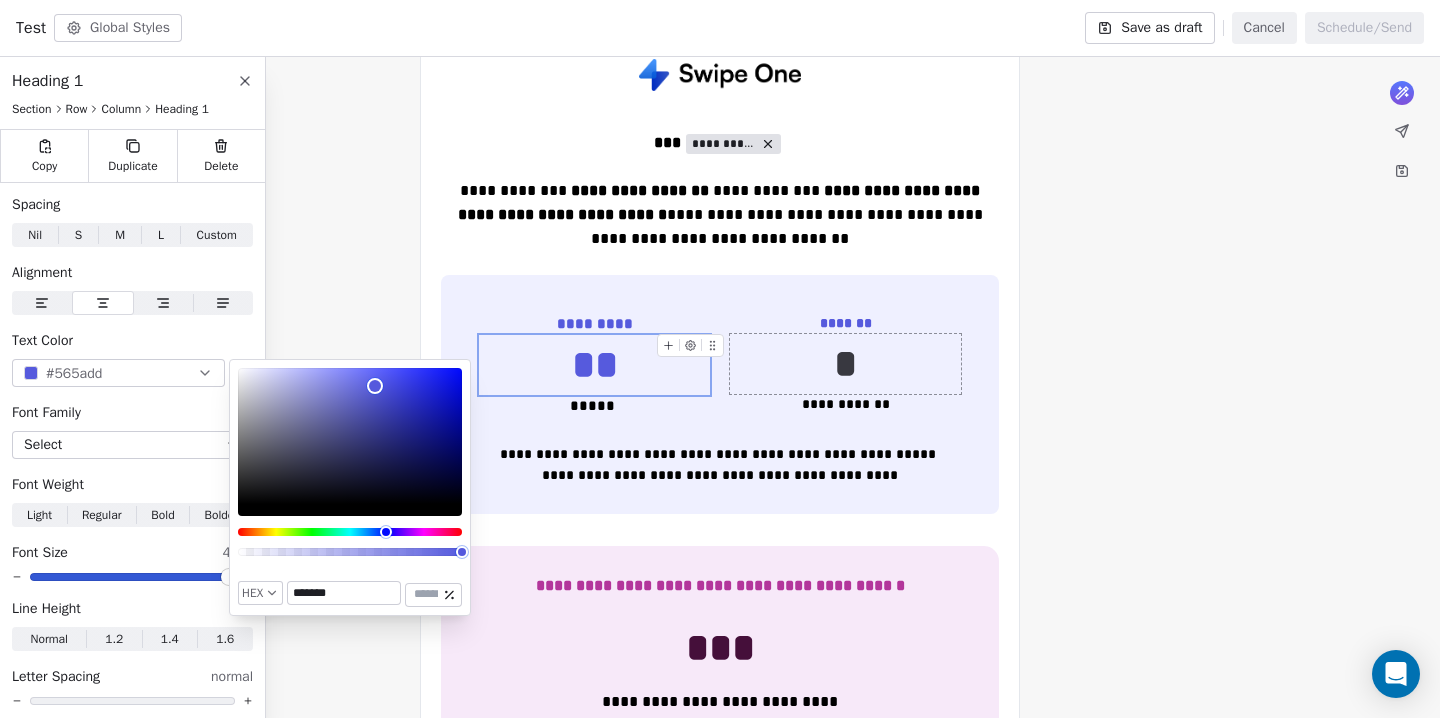 click on "*" at bounding box center [845, 364] 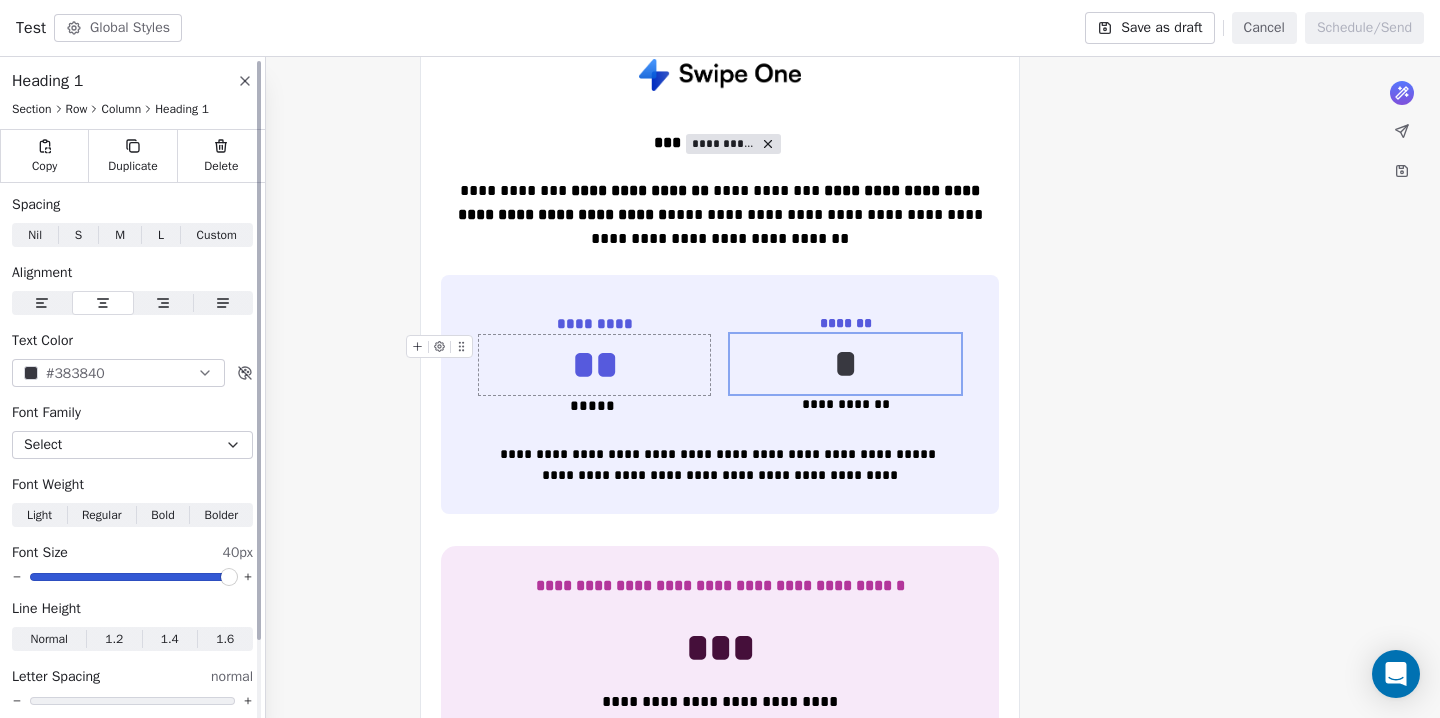 click at bounding box center (31, 373) 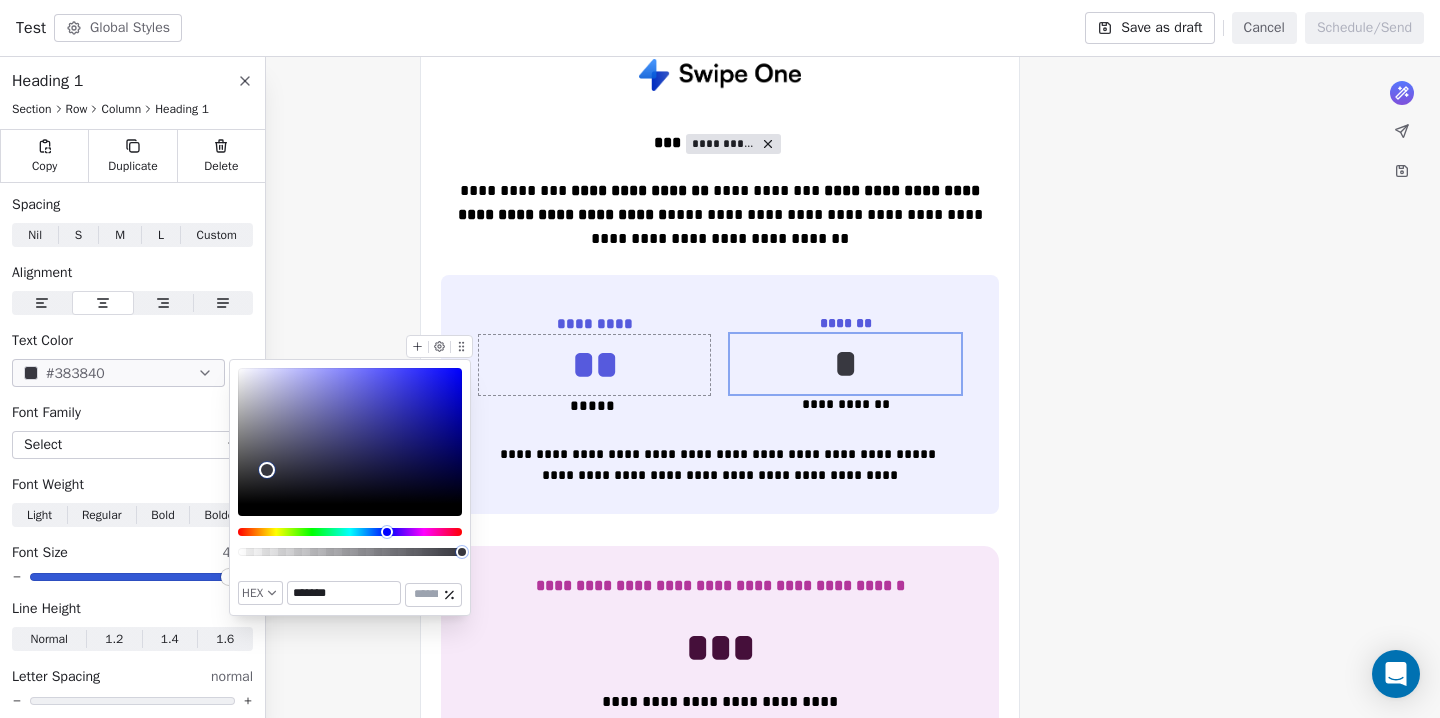 click on "*******" at bounding box center [344, 593] 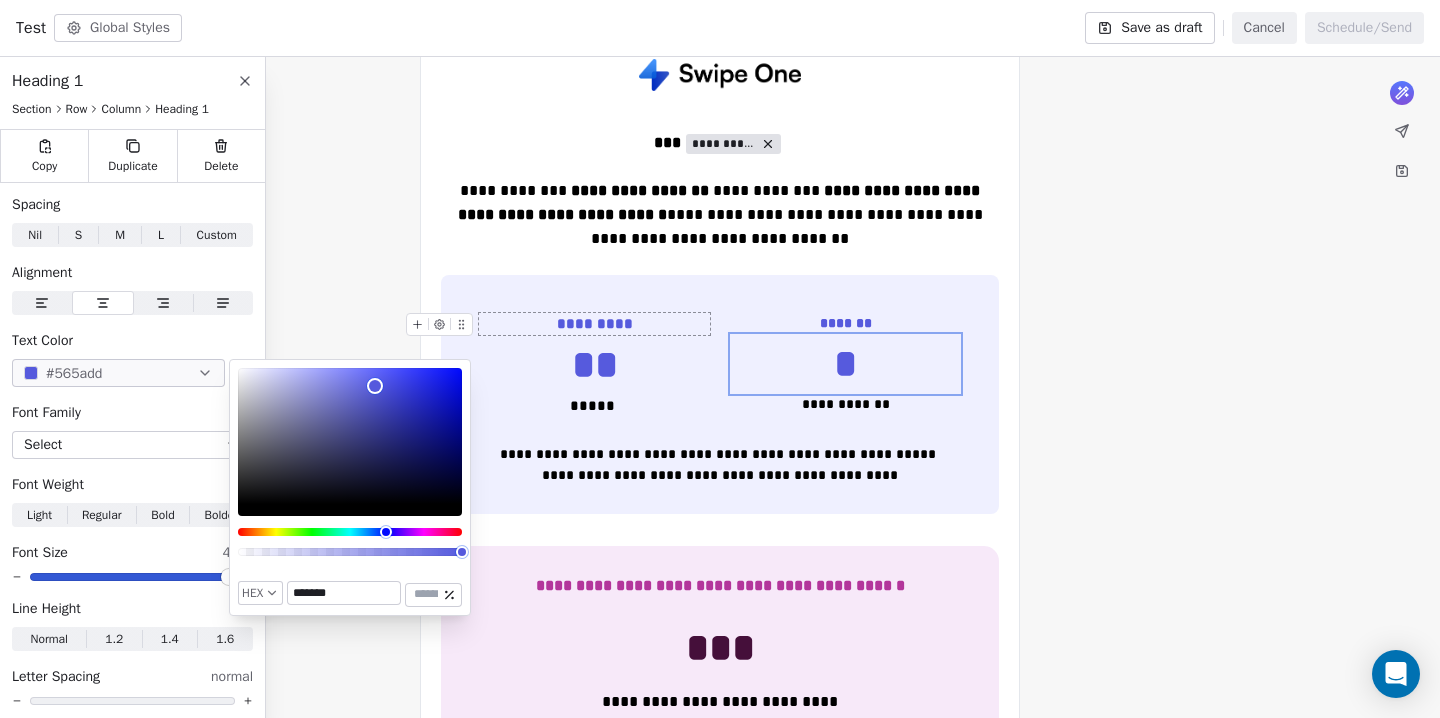 type on "*******" 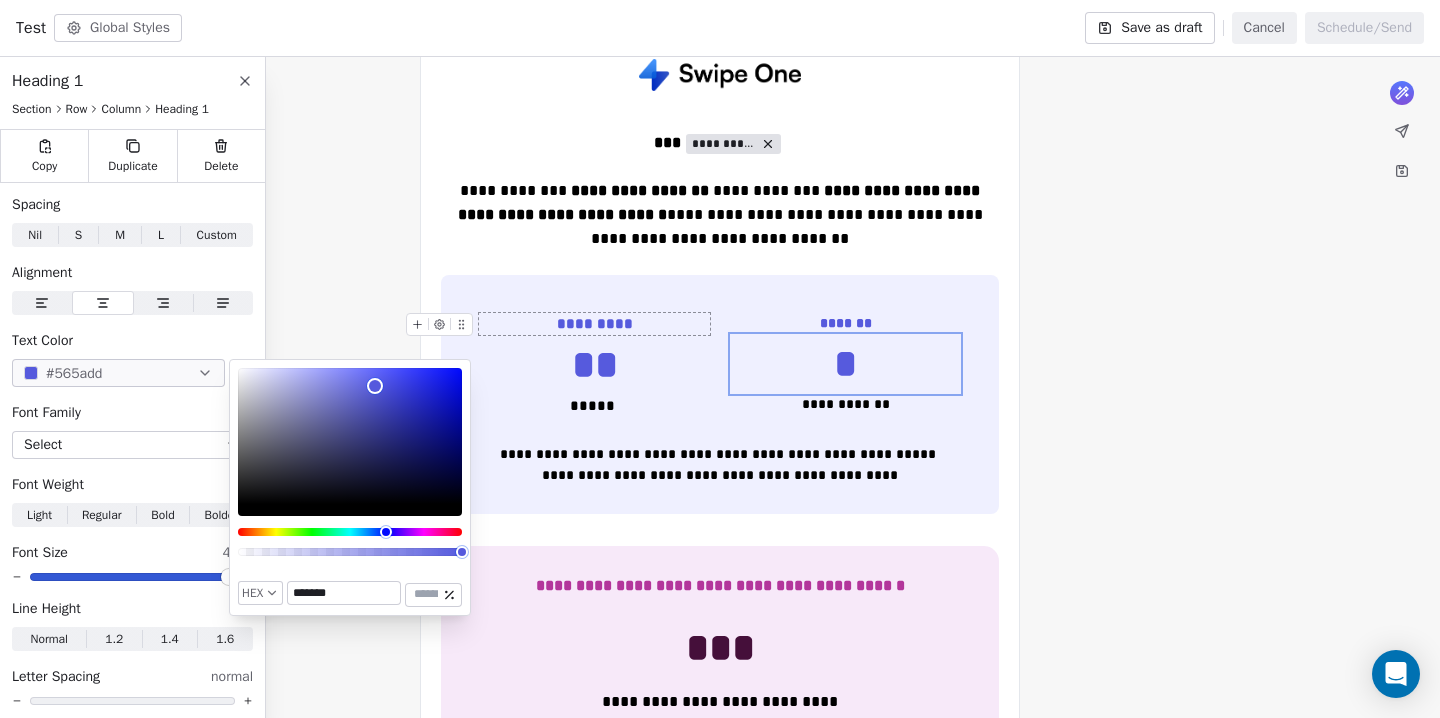 click on "*********" at bounding box center (594, 324) 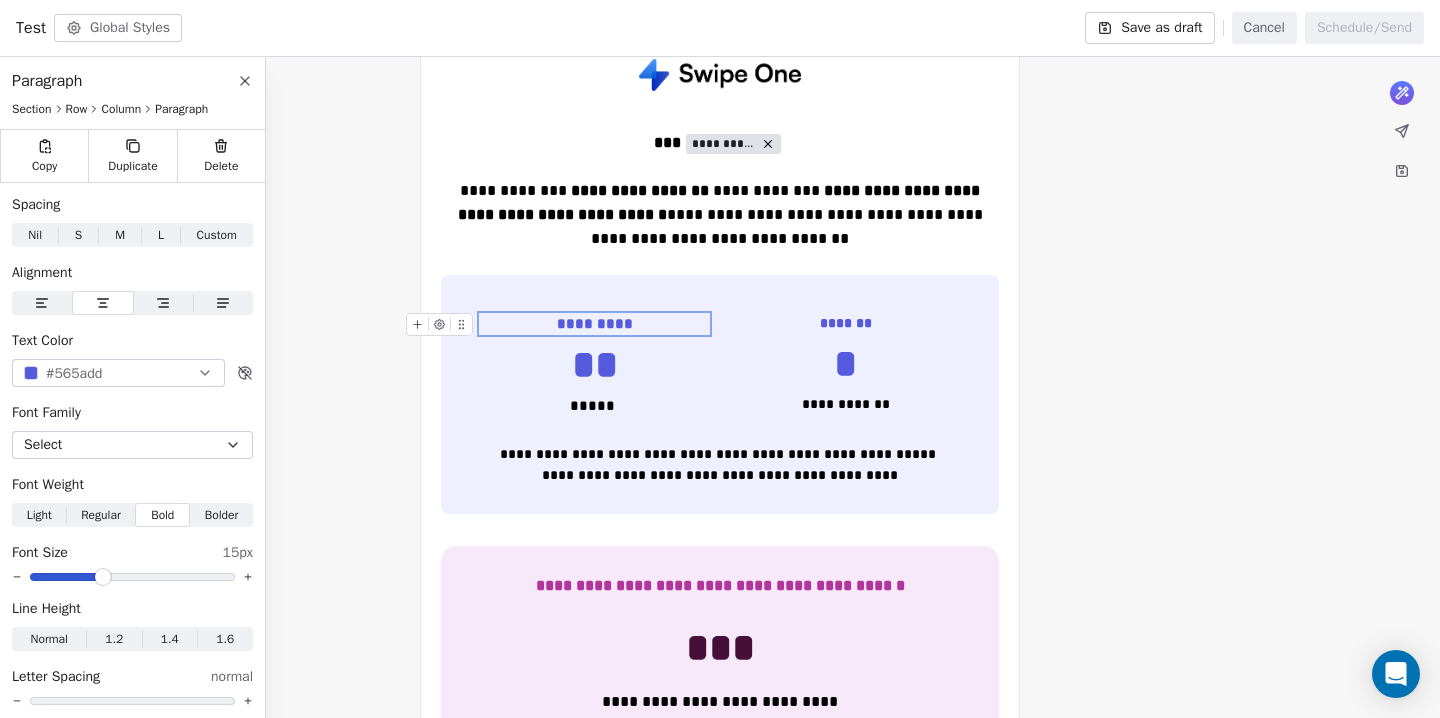 click on "*********" at bounding box center (594, 324) 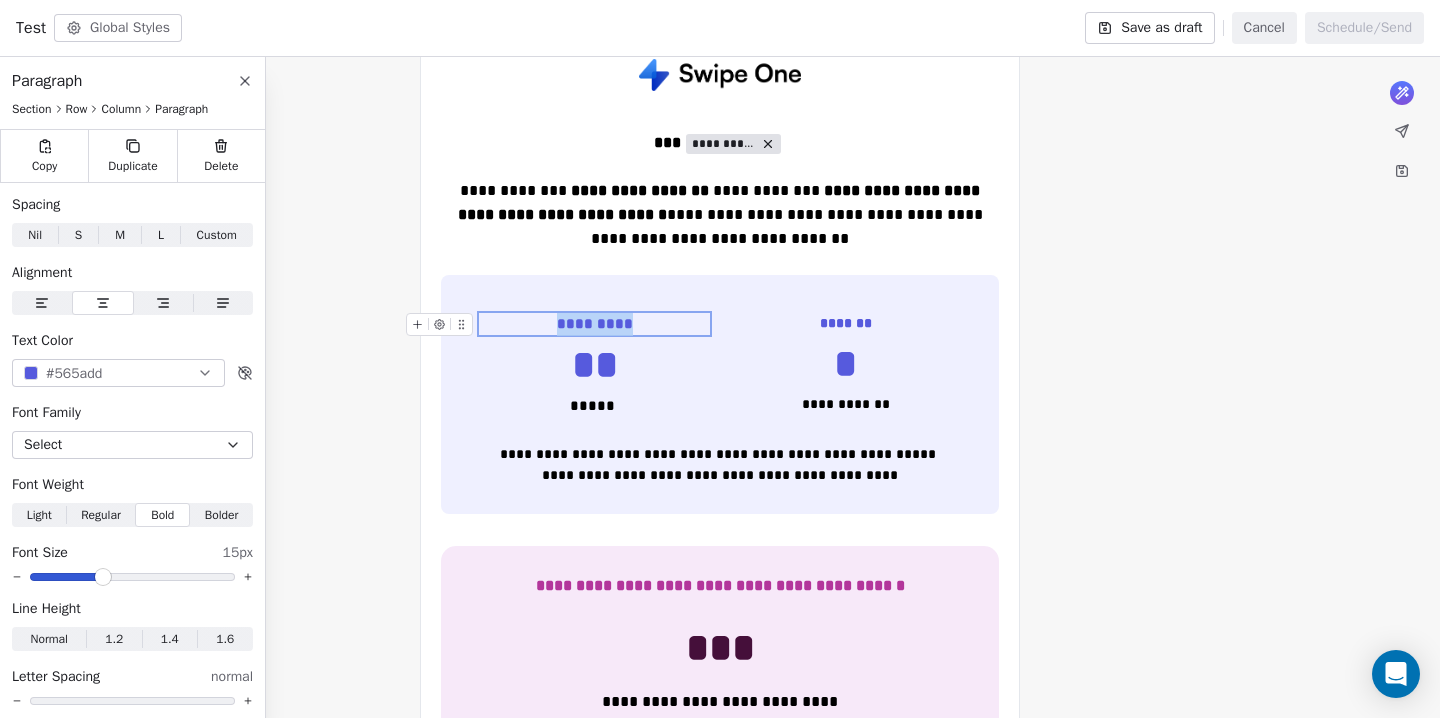 click on "*********" at bounding box center (594, 324) 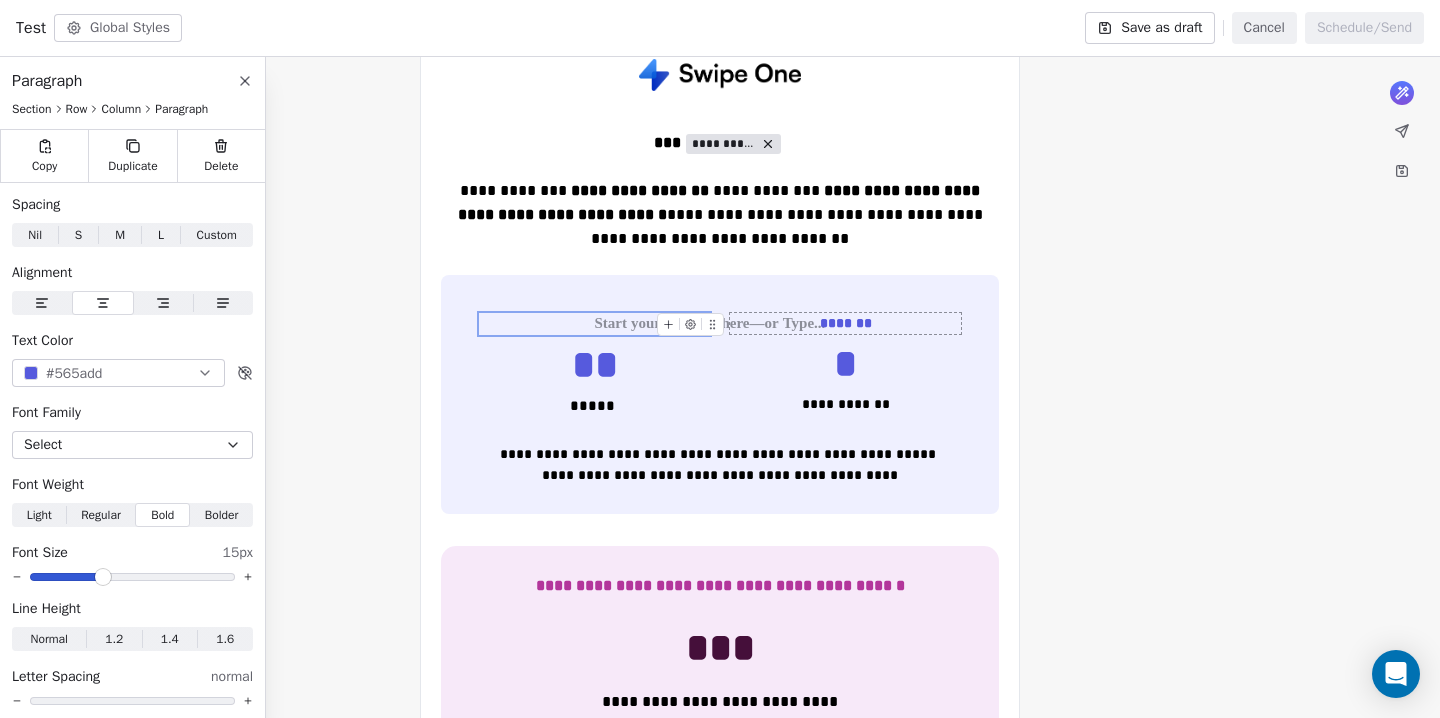 click on "*******" at bounding box center [845, 323] 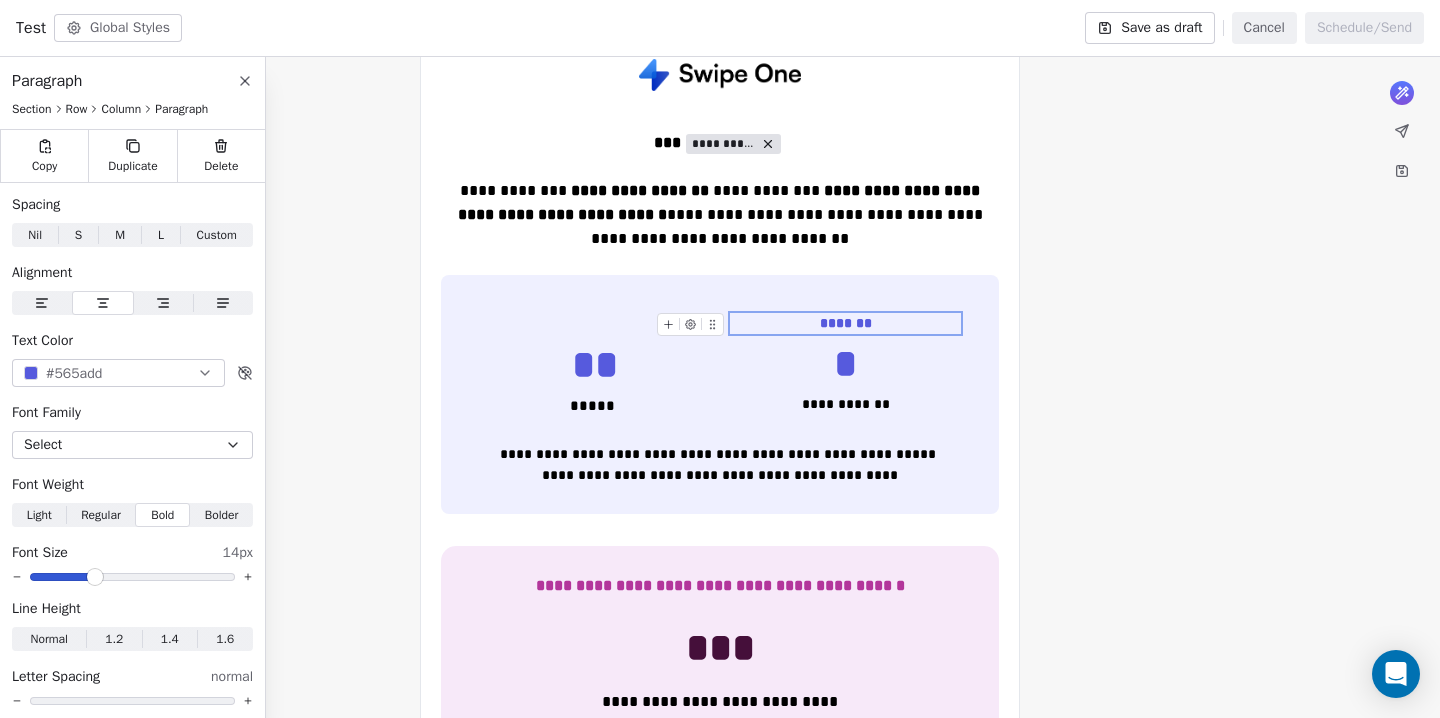 click on "*******" at bounding box center (845, 323) 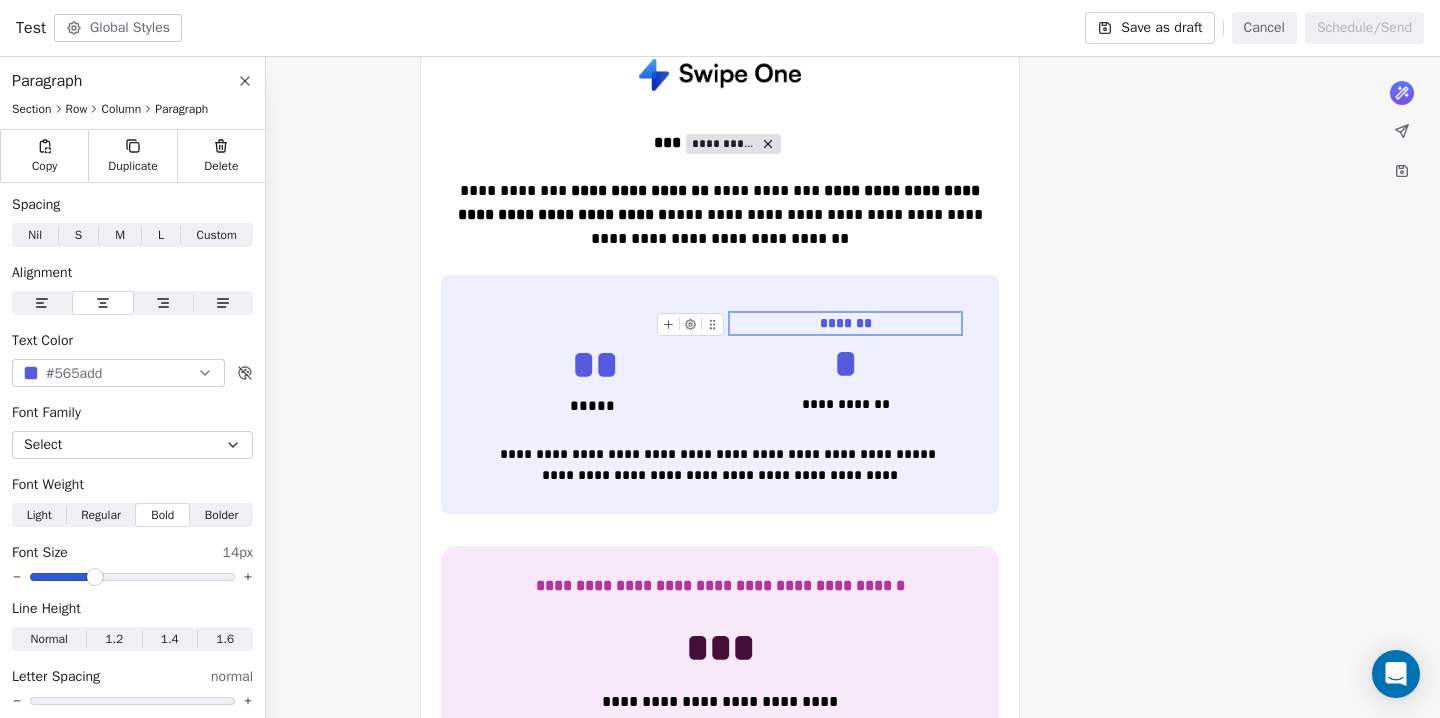 click on "*******" at bounding box center (845, 323) 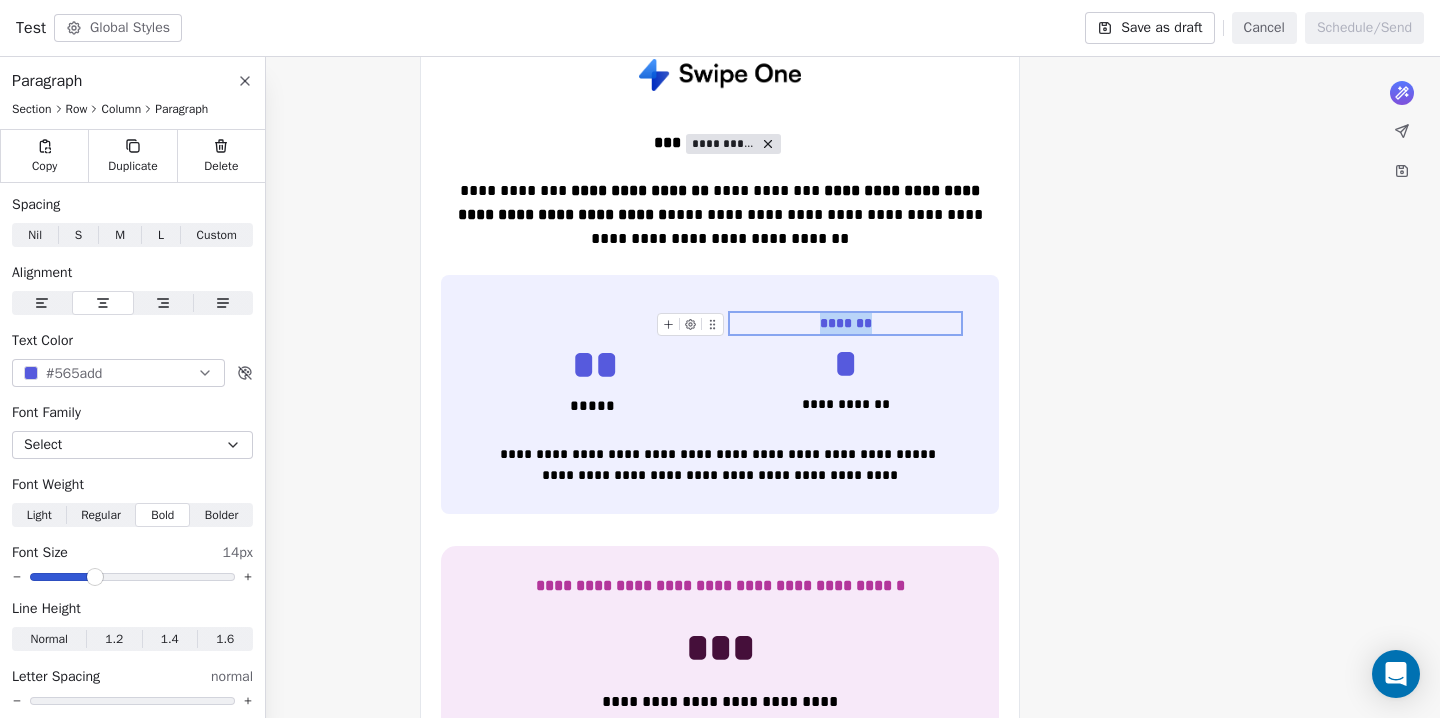 click on "*******" at bounding box center (845, 323) 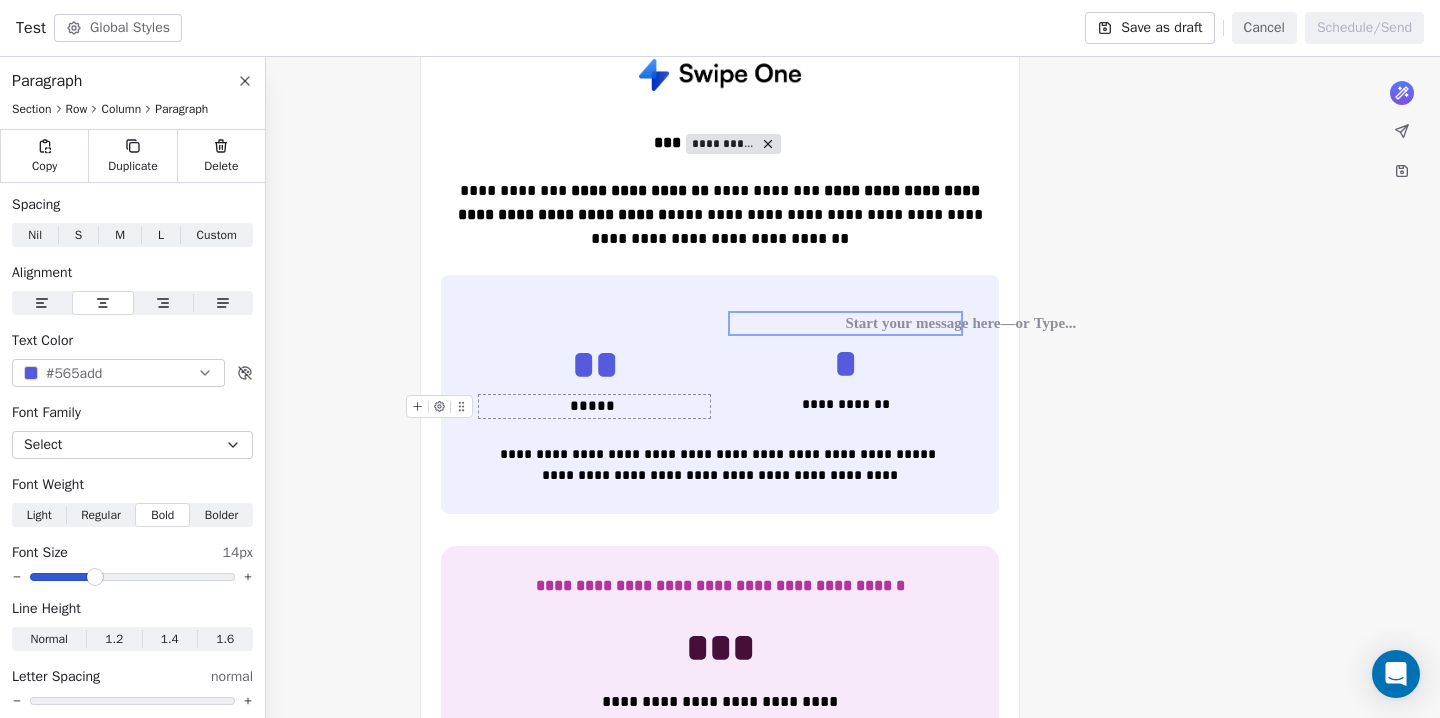 click on "*****" at bounding box center (594, 406) 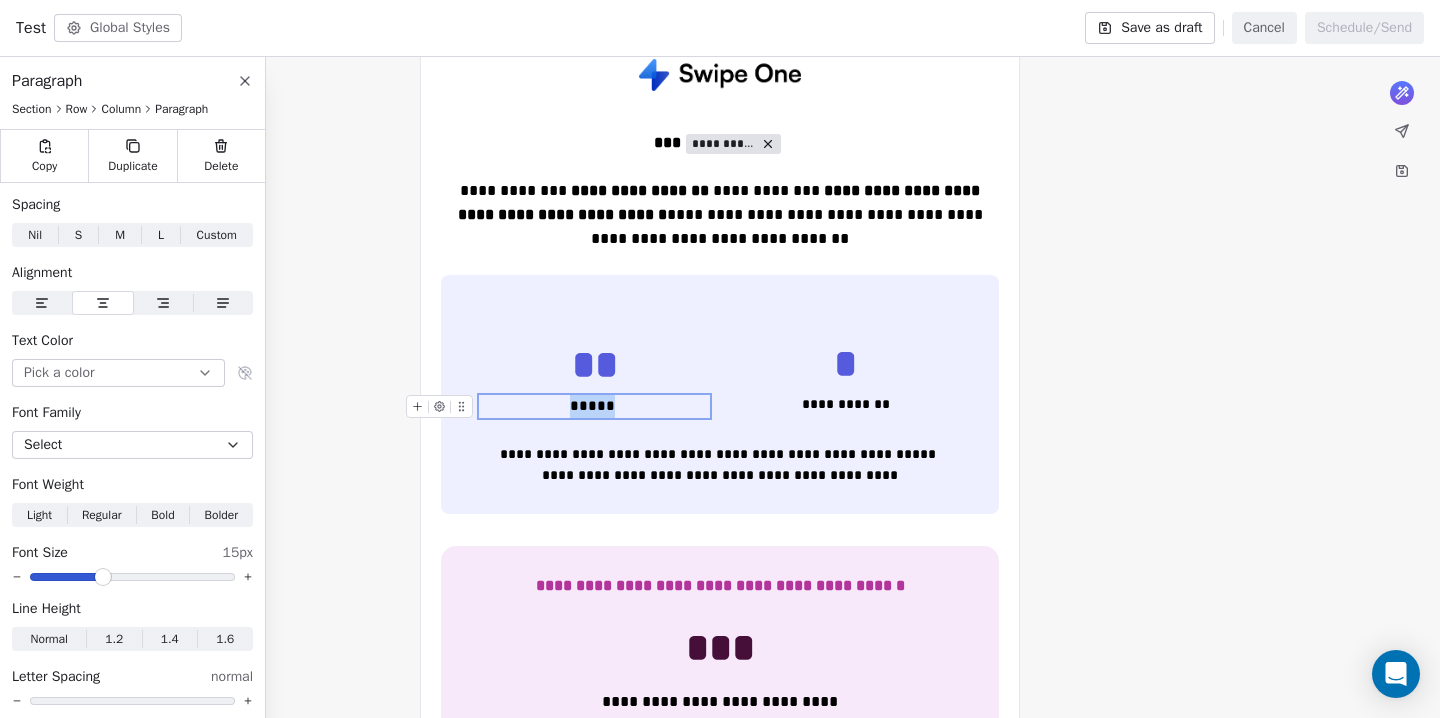 click on "*****" at bounding box center [594, 406] 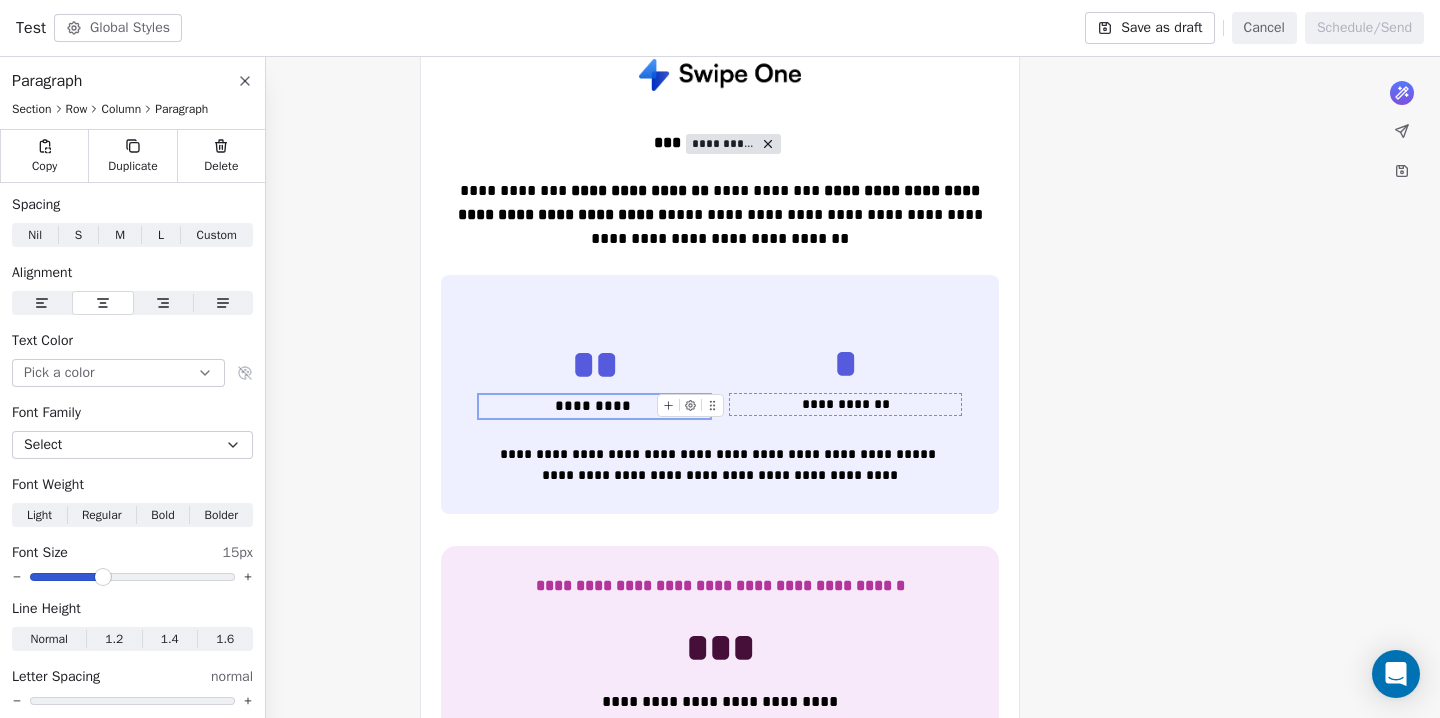 click on "**********" at bounding box center [845, 404] 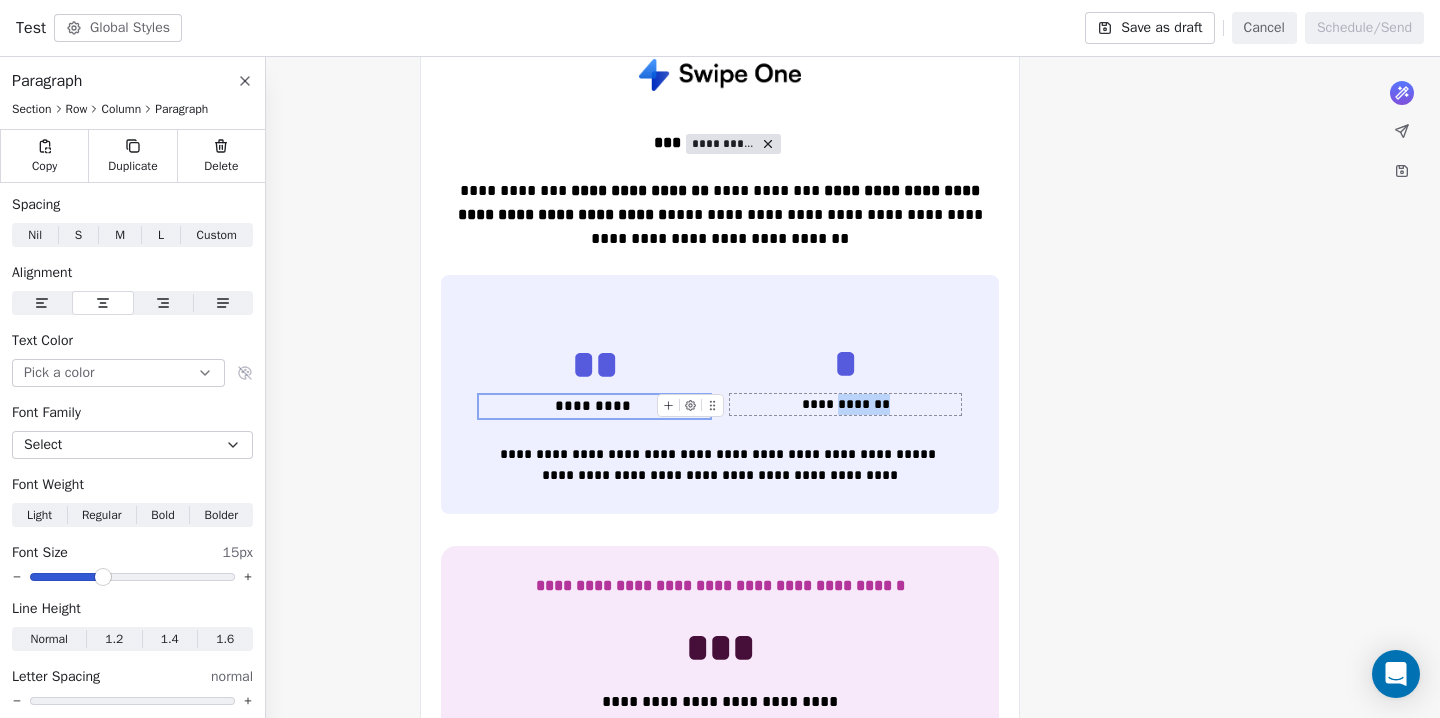 click on "**********" at bounding box center (845, 404) 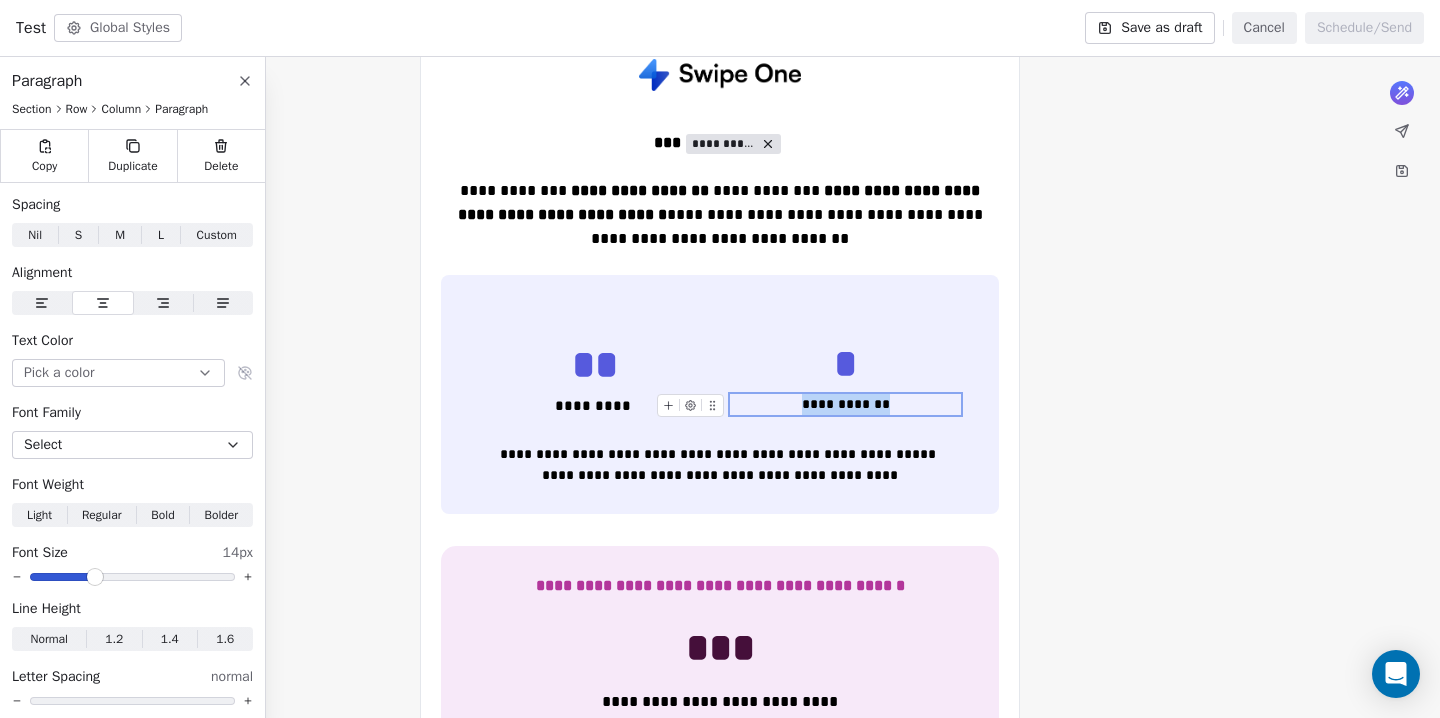 click on "**********" at bounding box center [845, 404] 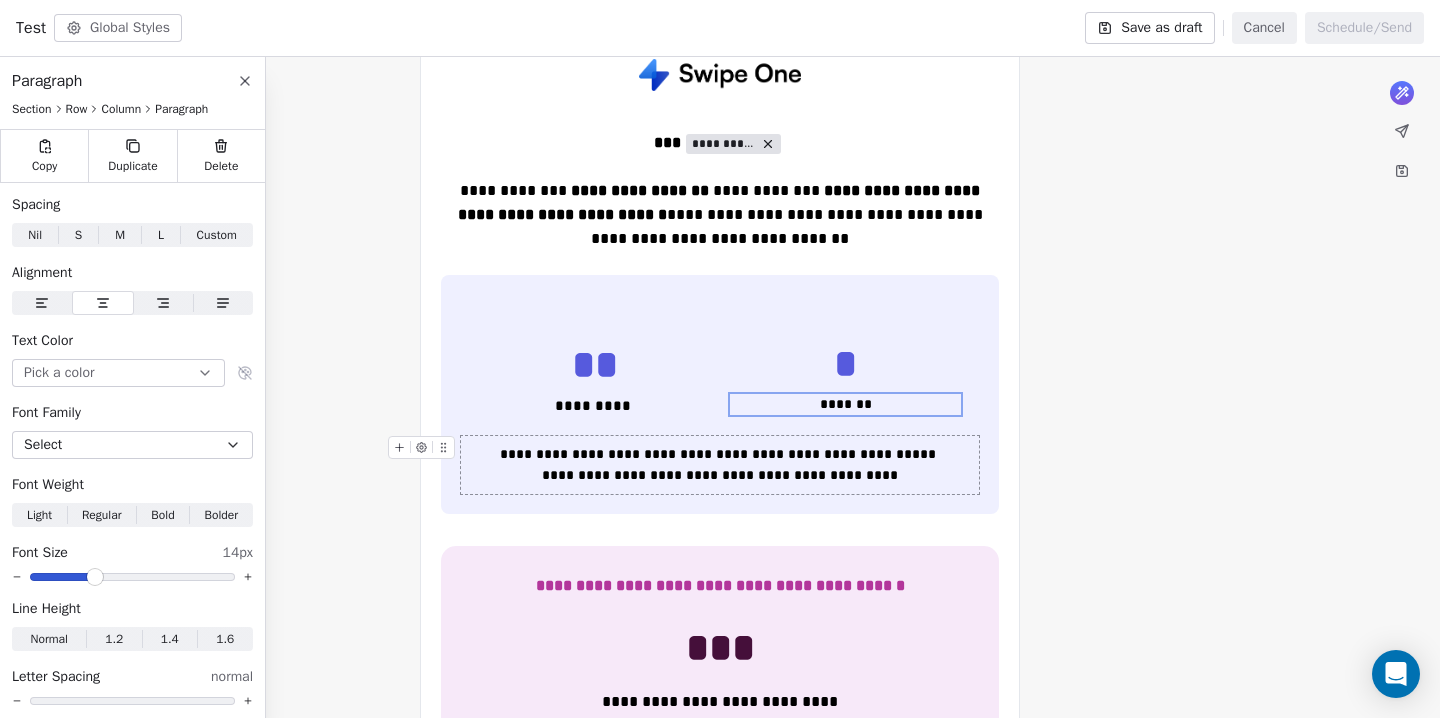 click on "**********" at bounding box center [720, 465] 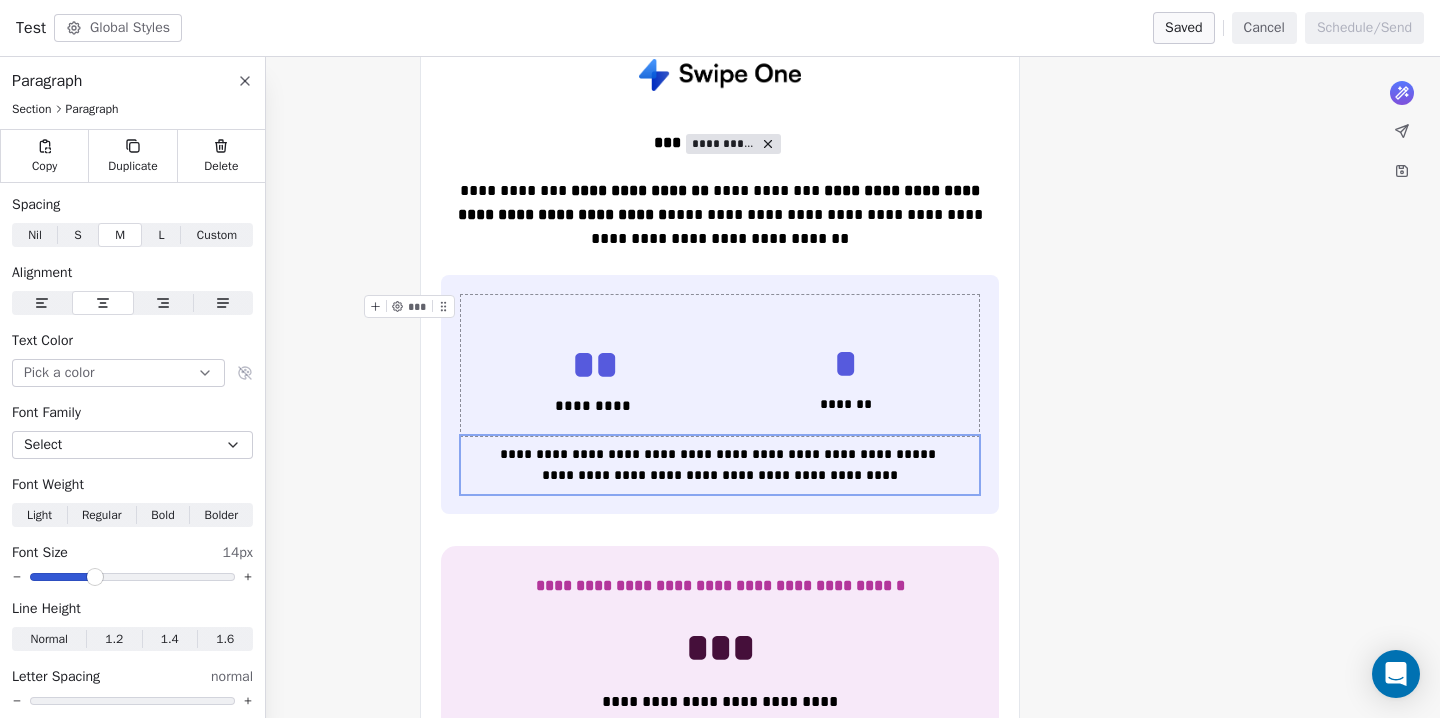 click on "** ********* *** * ******* ***" at bounding box center (720, 365) 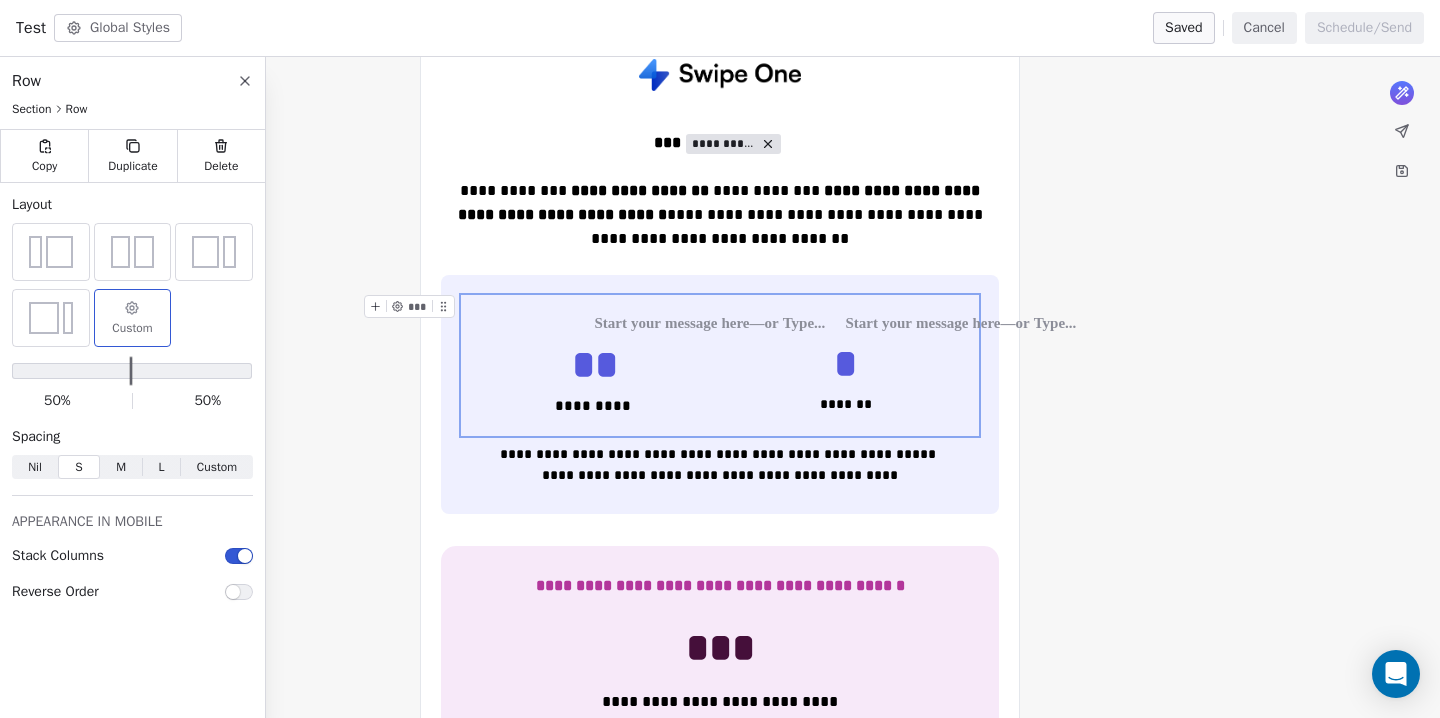 click 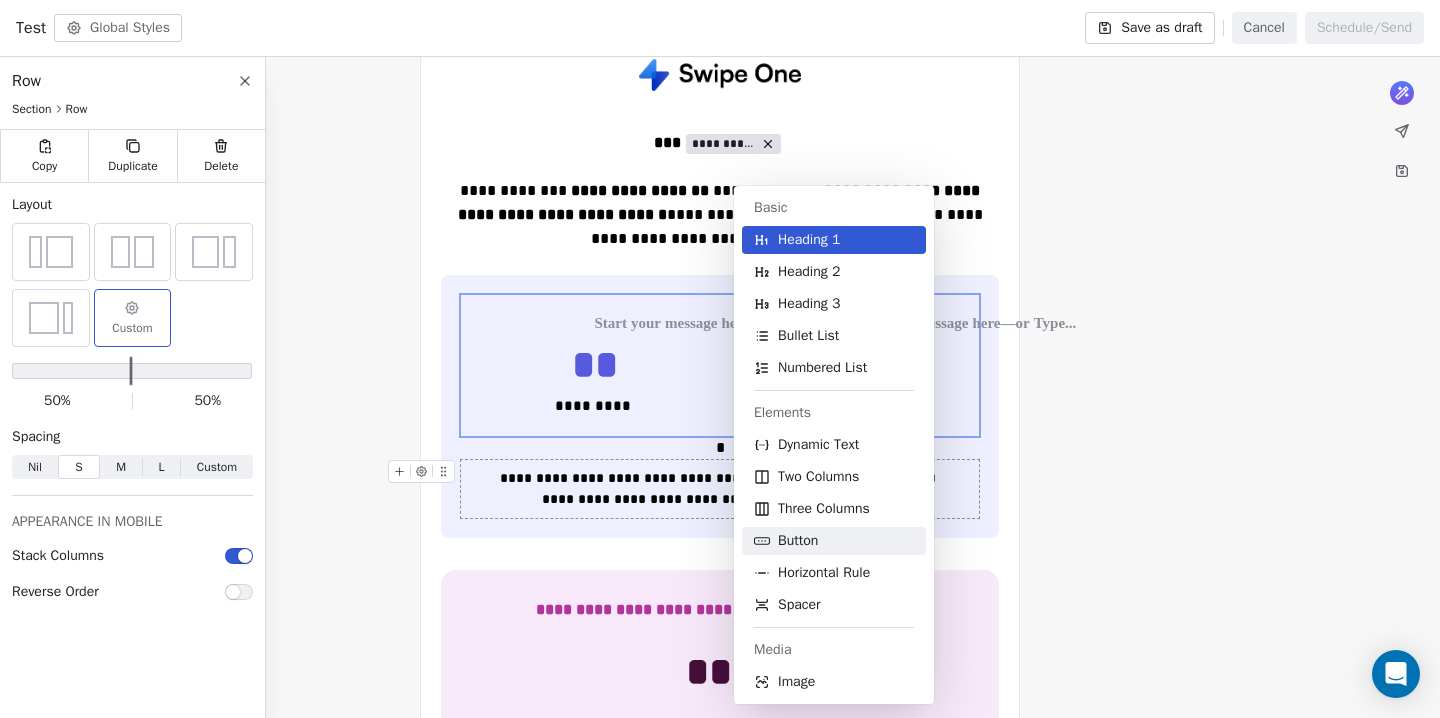 click on "Button" at bounding box center [798, 541] 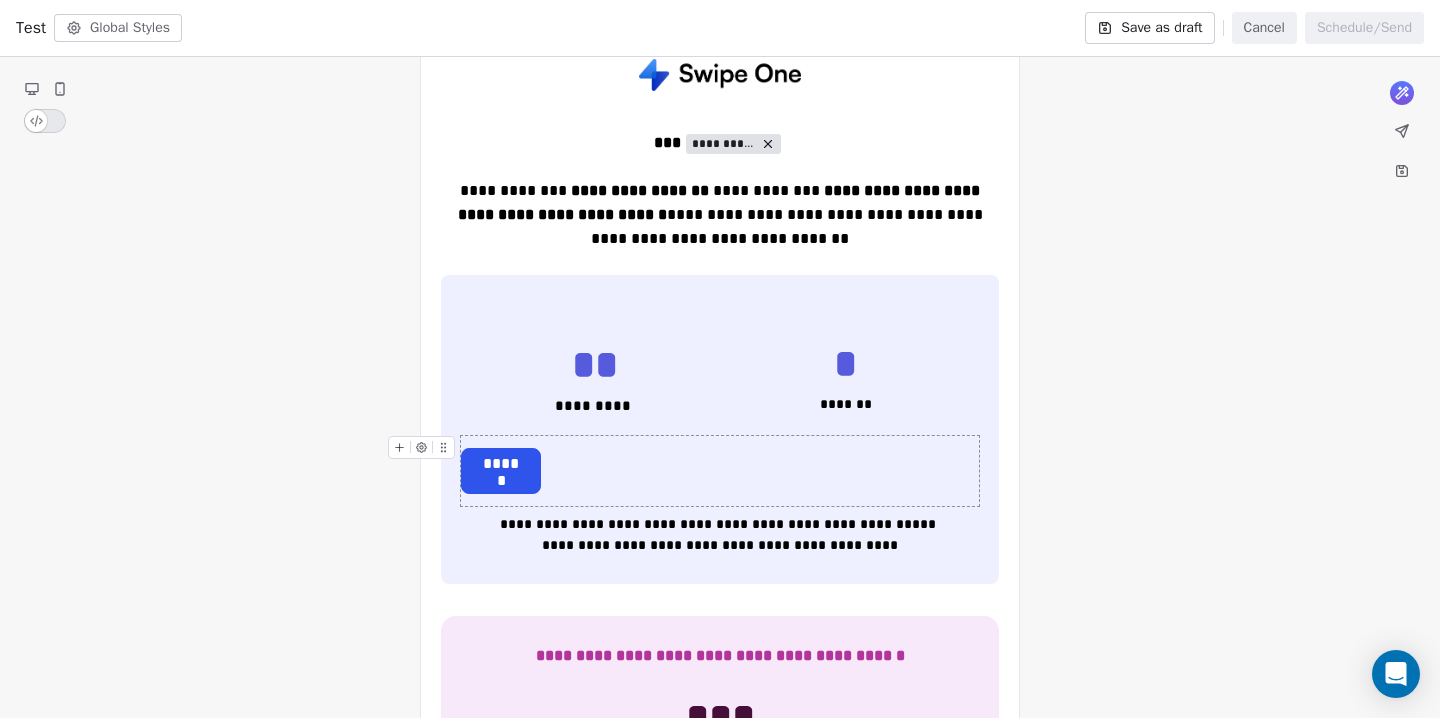 click on "******" at bounding box center (720, 471) 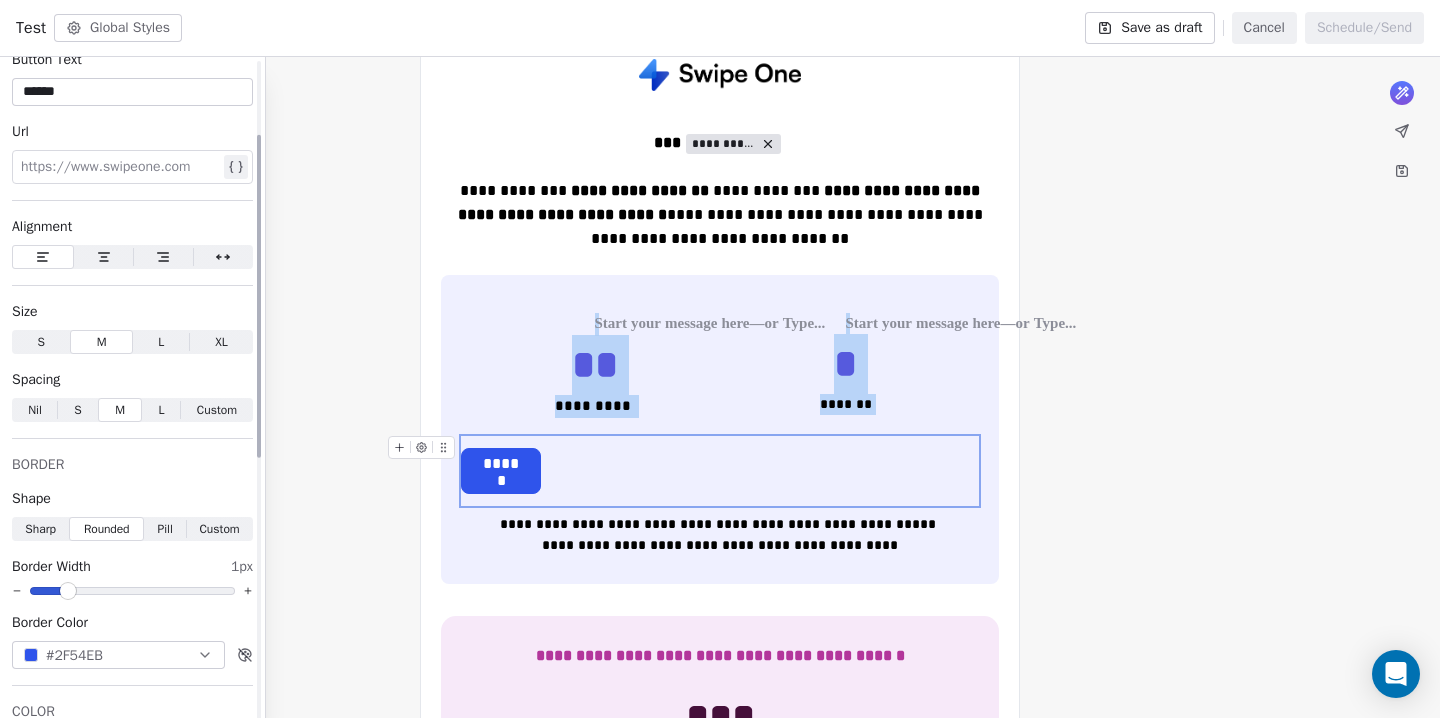 scroll, scrollTop: 159, scrollLeft: 0, axis: vertical 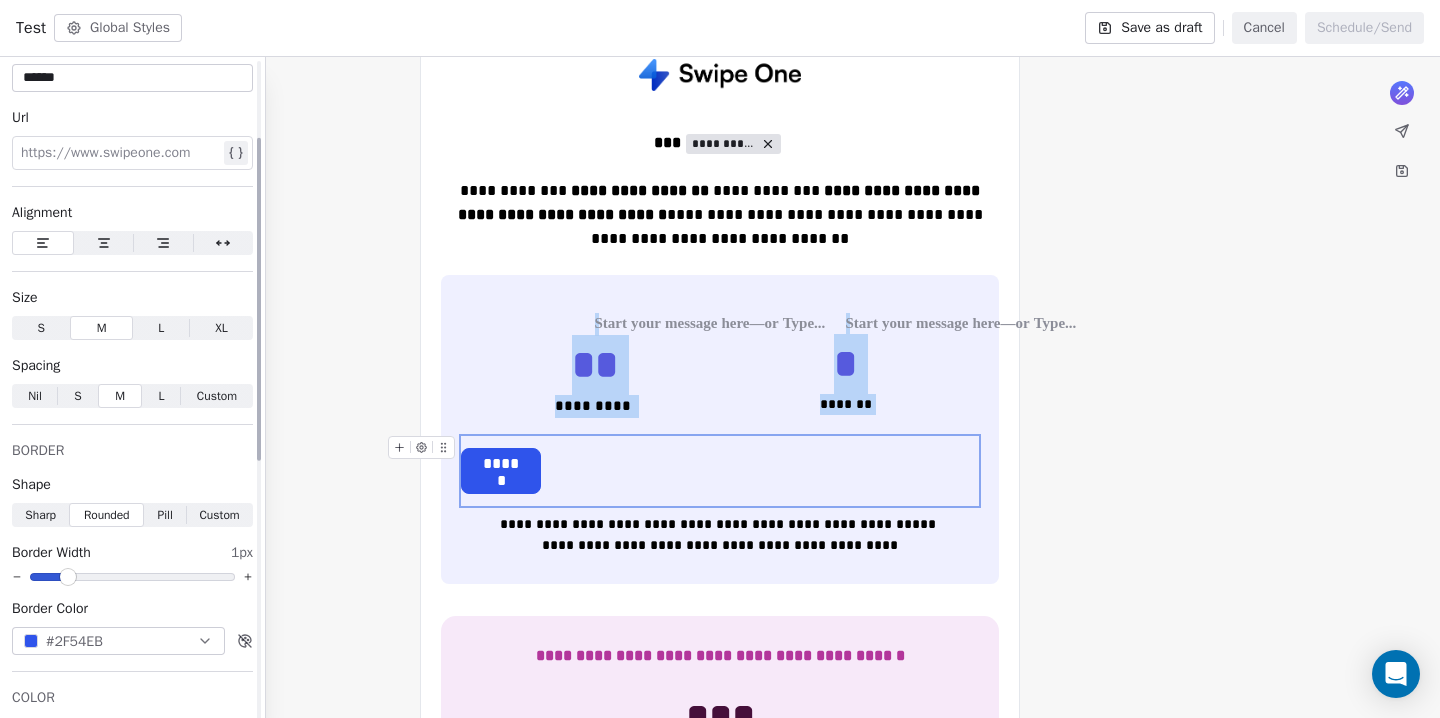 click on "Sharp" at bounding box center (40, 515) 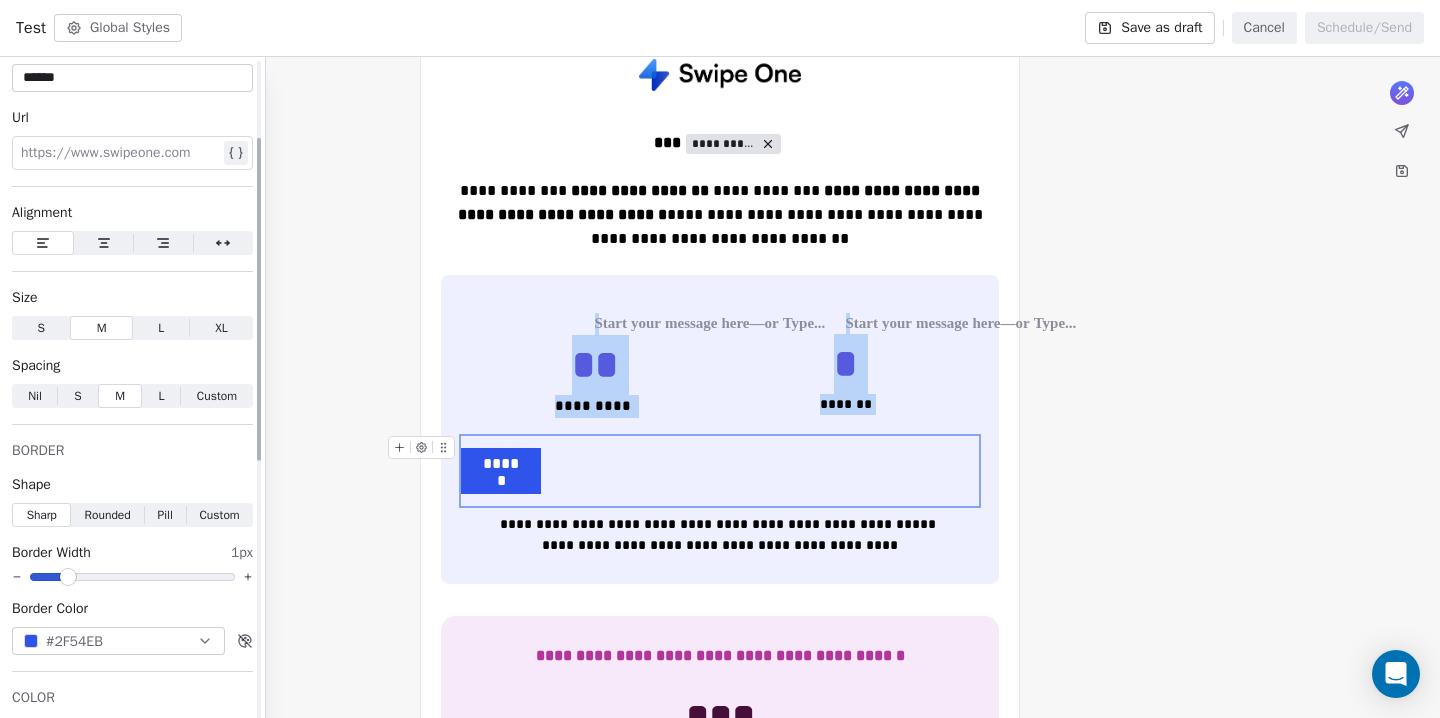 click on "L L" at bounding box center [161, 396] 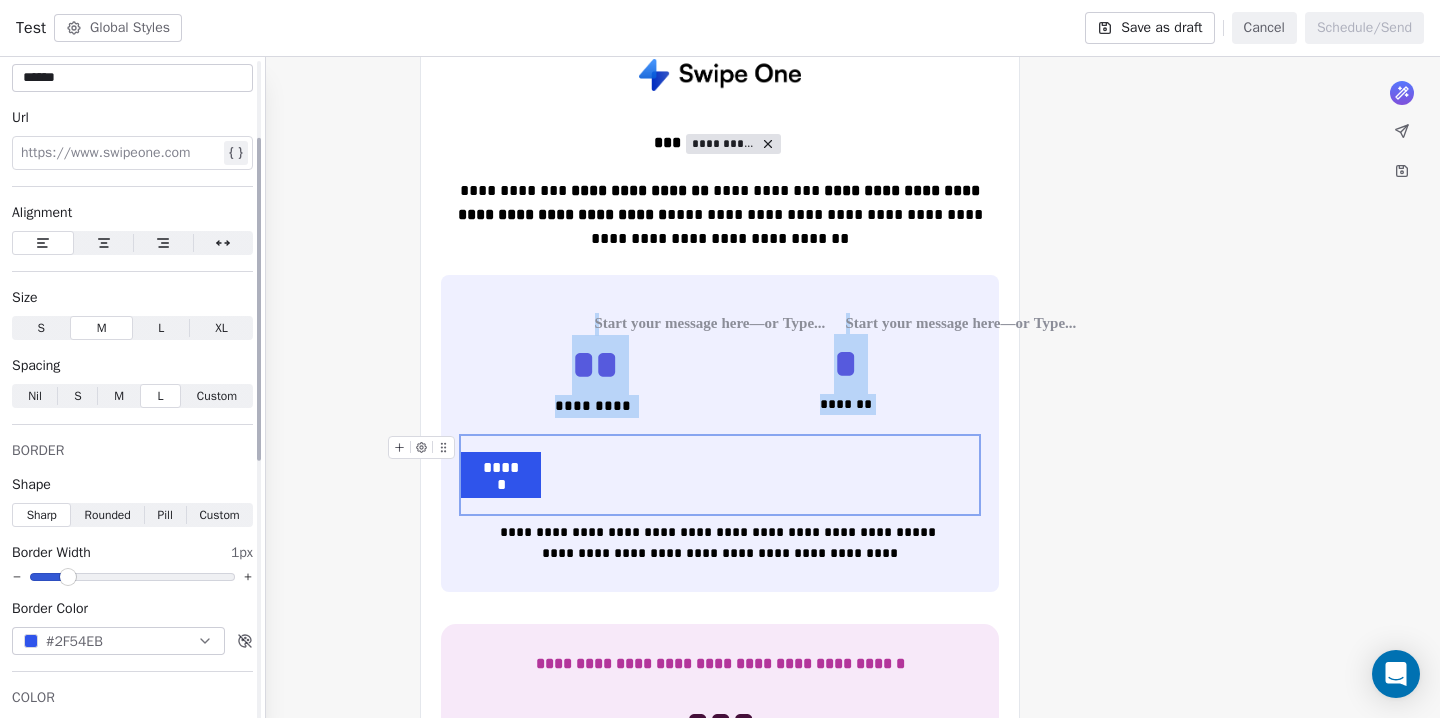 click on "M" at bounding box center [119, 396] 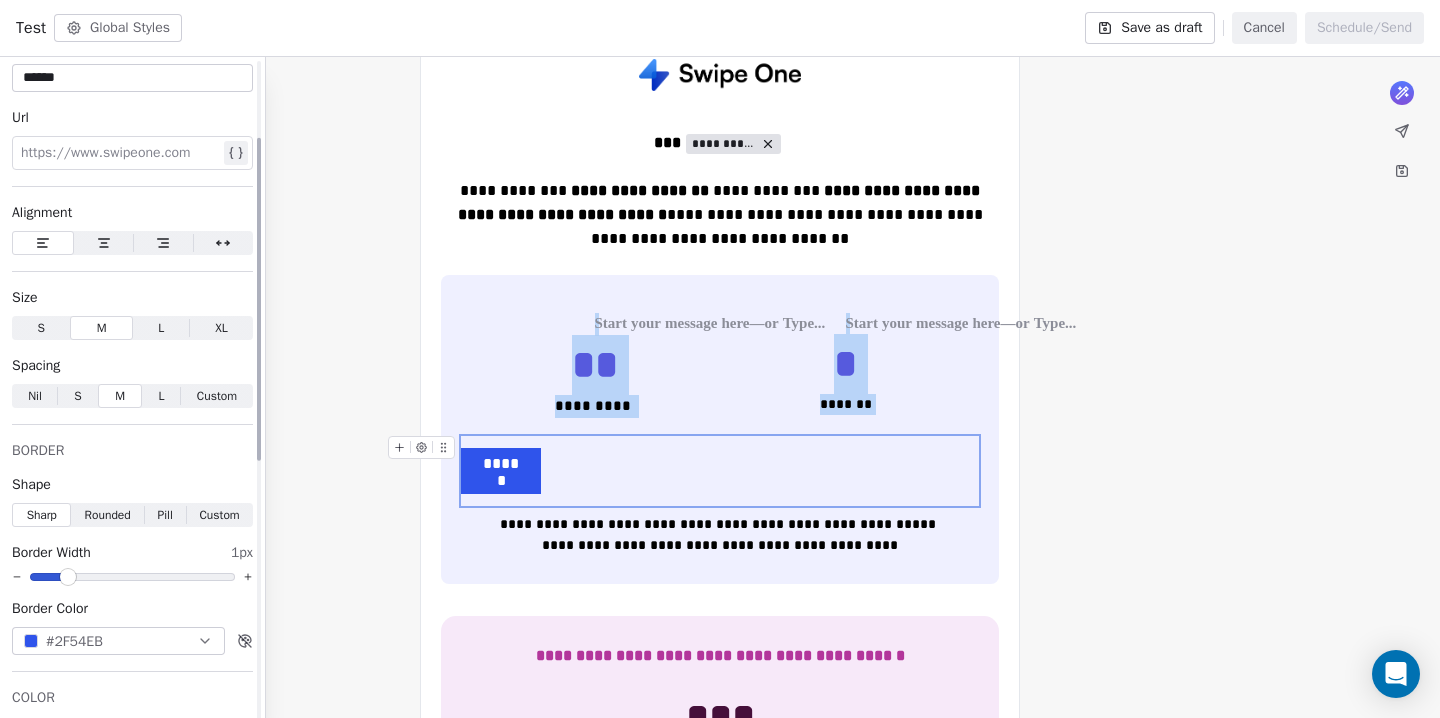click on "XL" at bounding box center (221, 328) 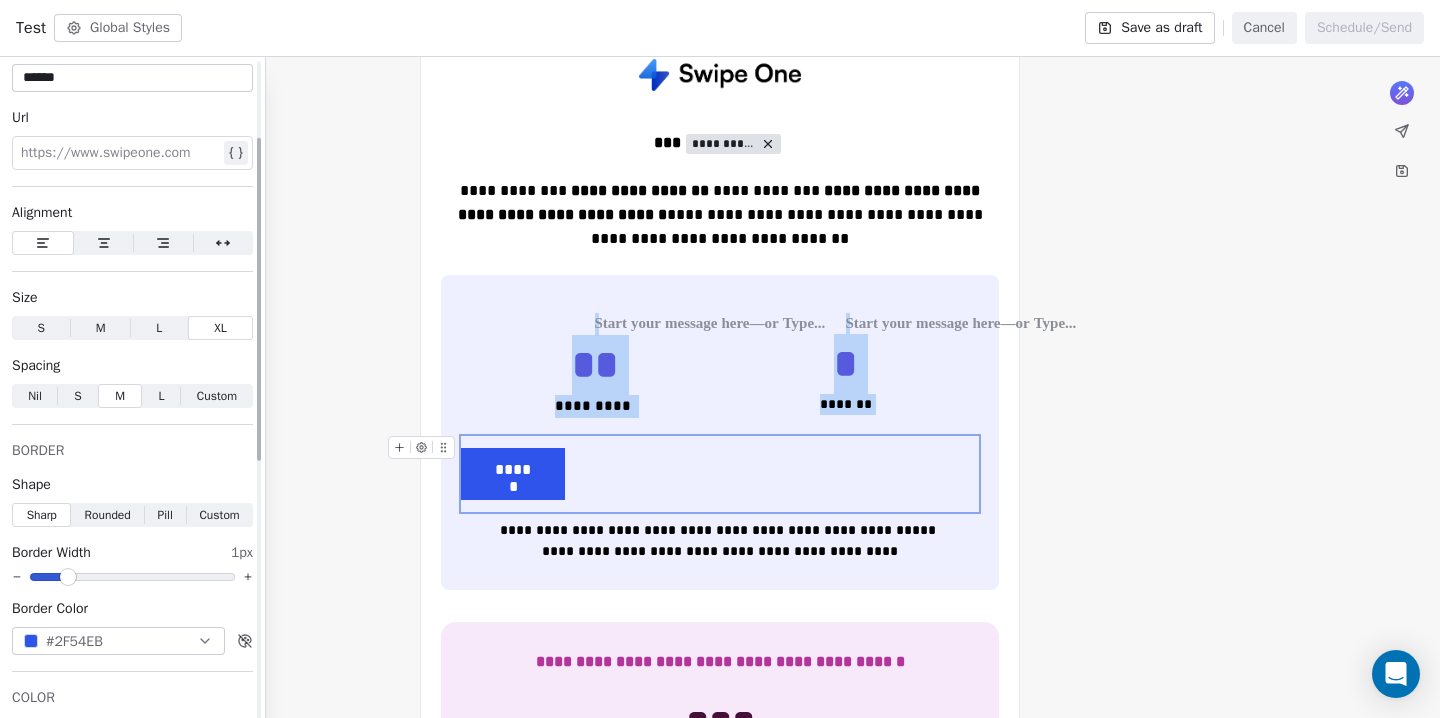 click 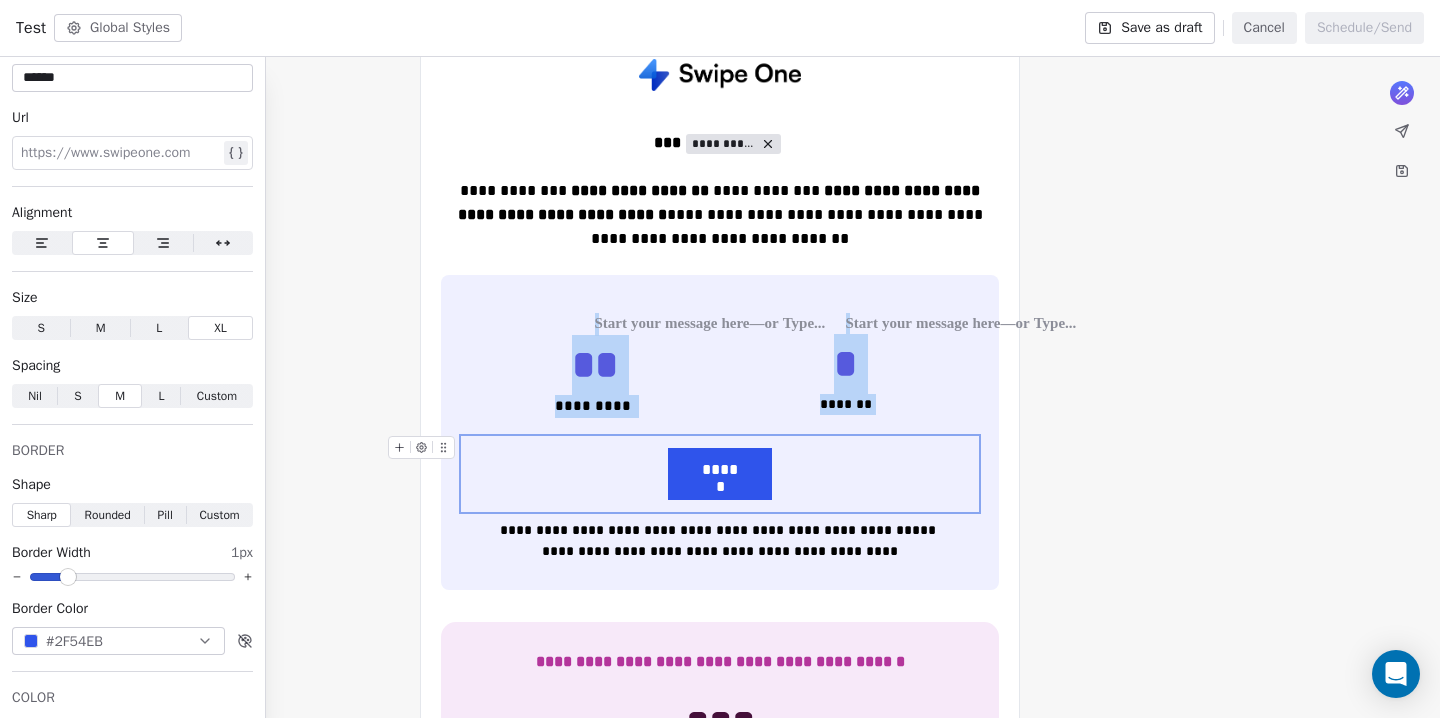 type 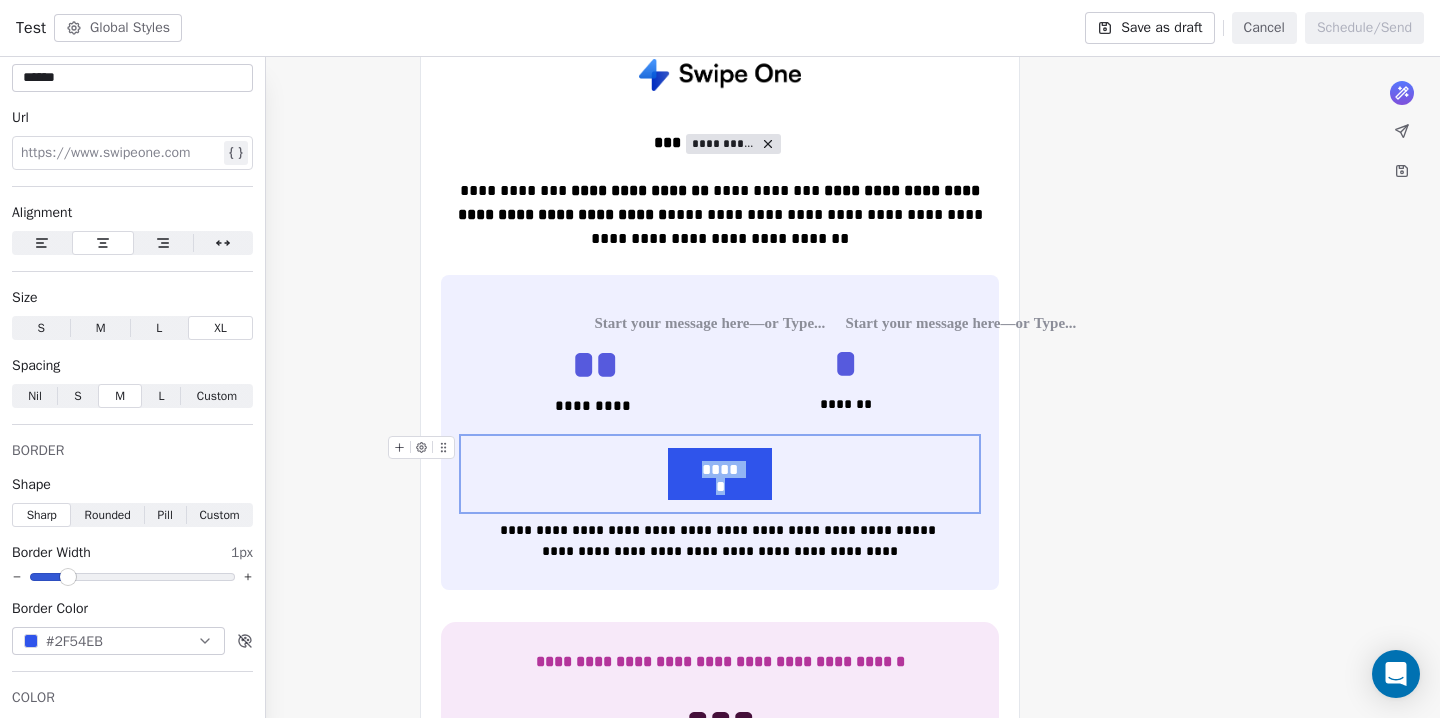 click on "******" at bounding box center [720, 470] 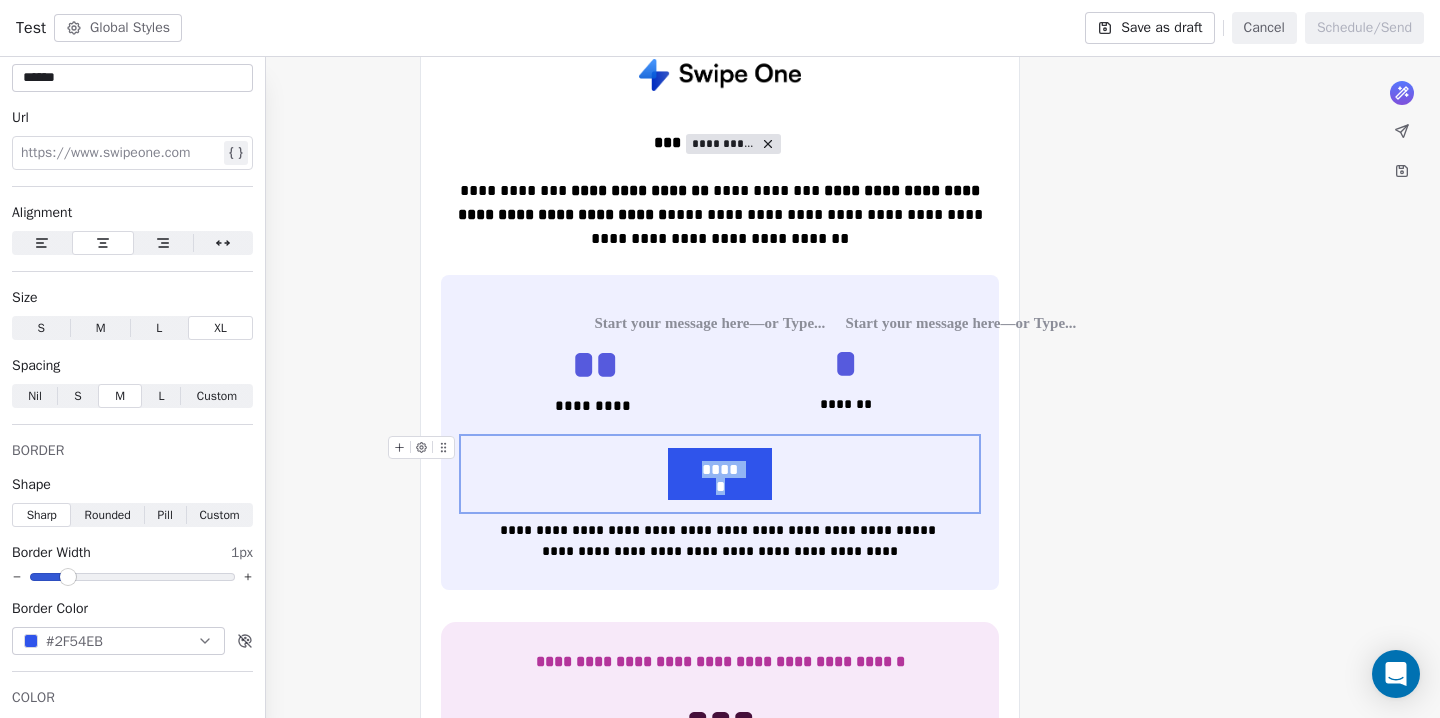 click on "******" at bounding box center (720, 470) 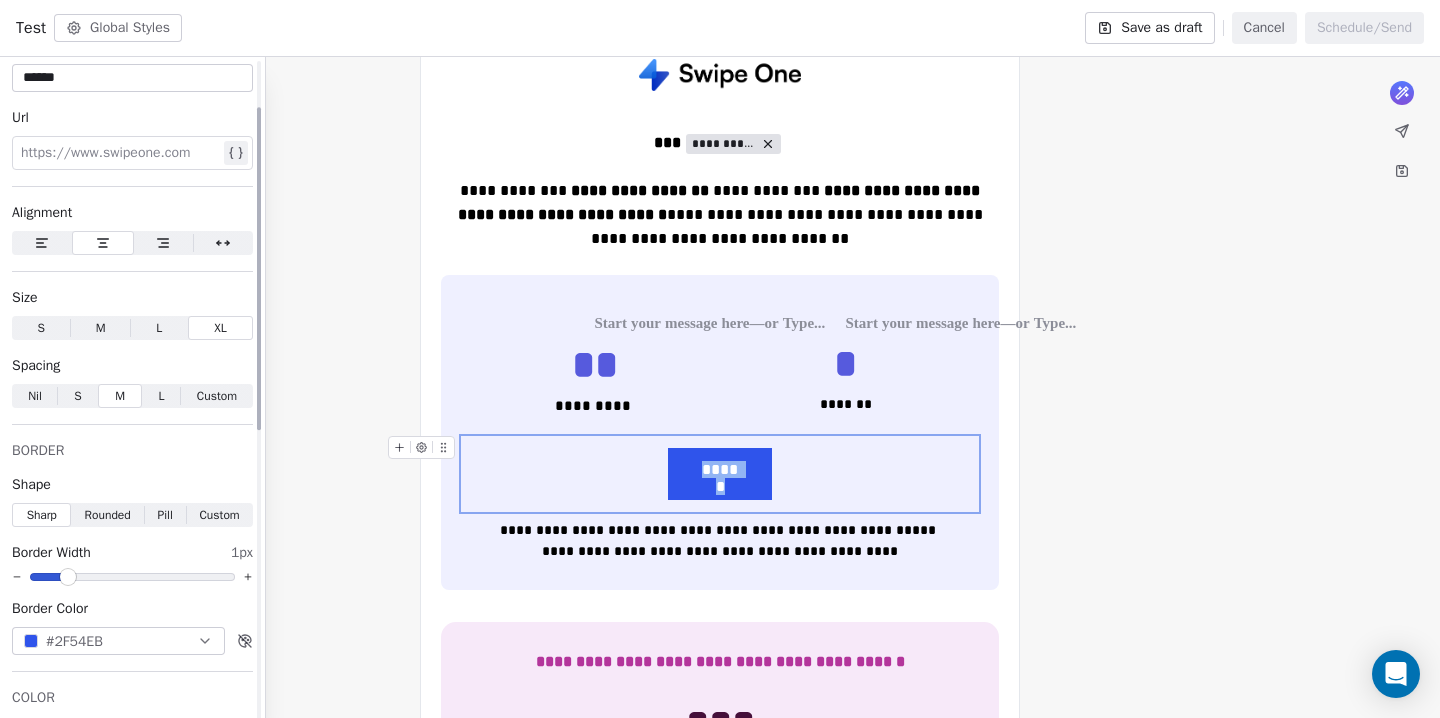 scroll, scrollTop: 0, scrollLeft: 0, axis: both 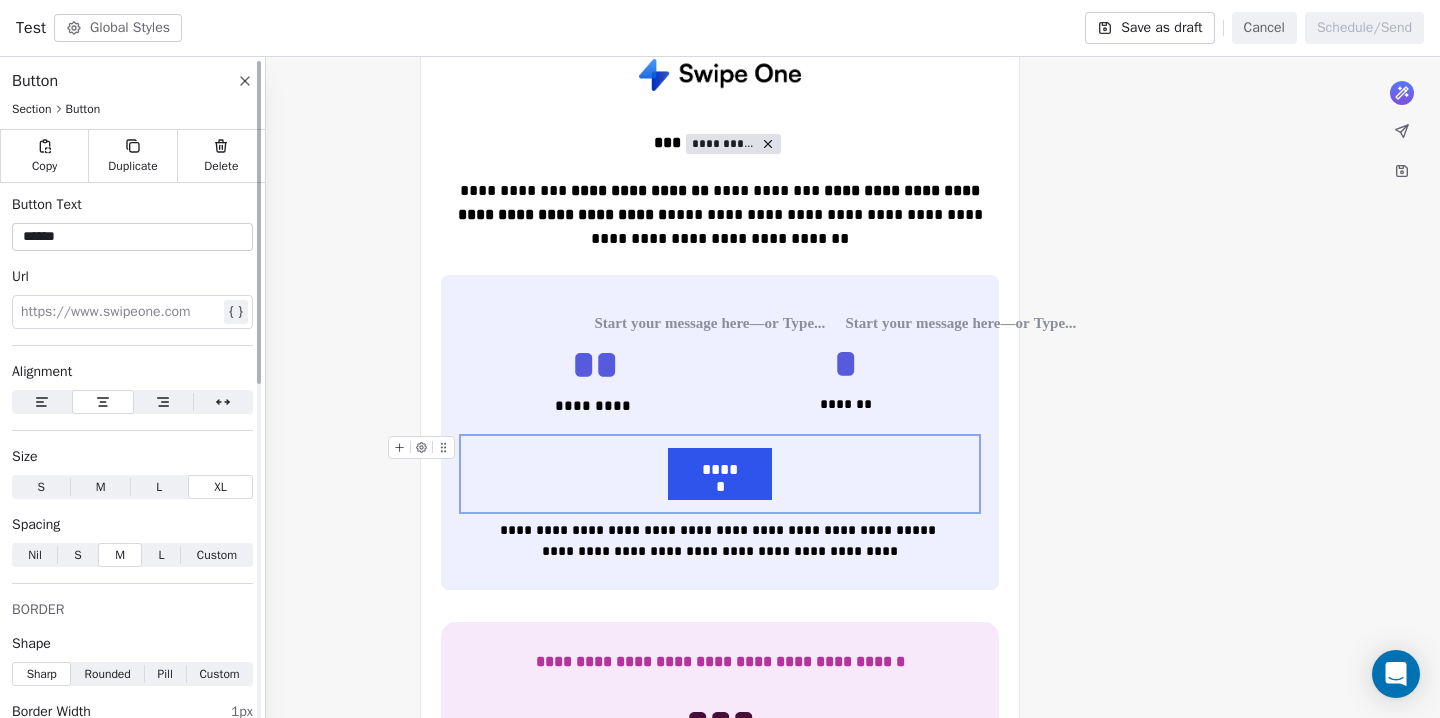 click on "******" at bounding box center (132, 237) 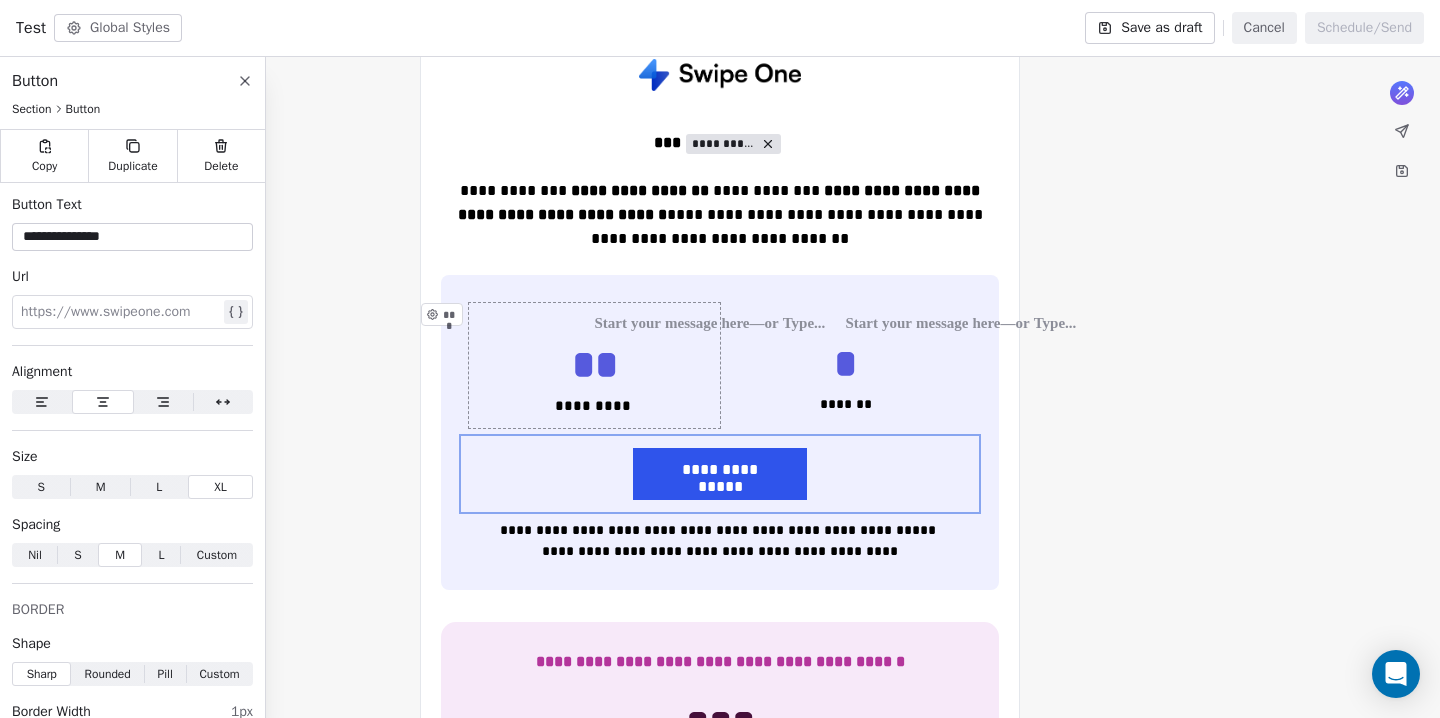 type on "**********" 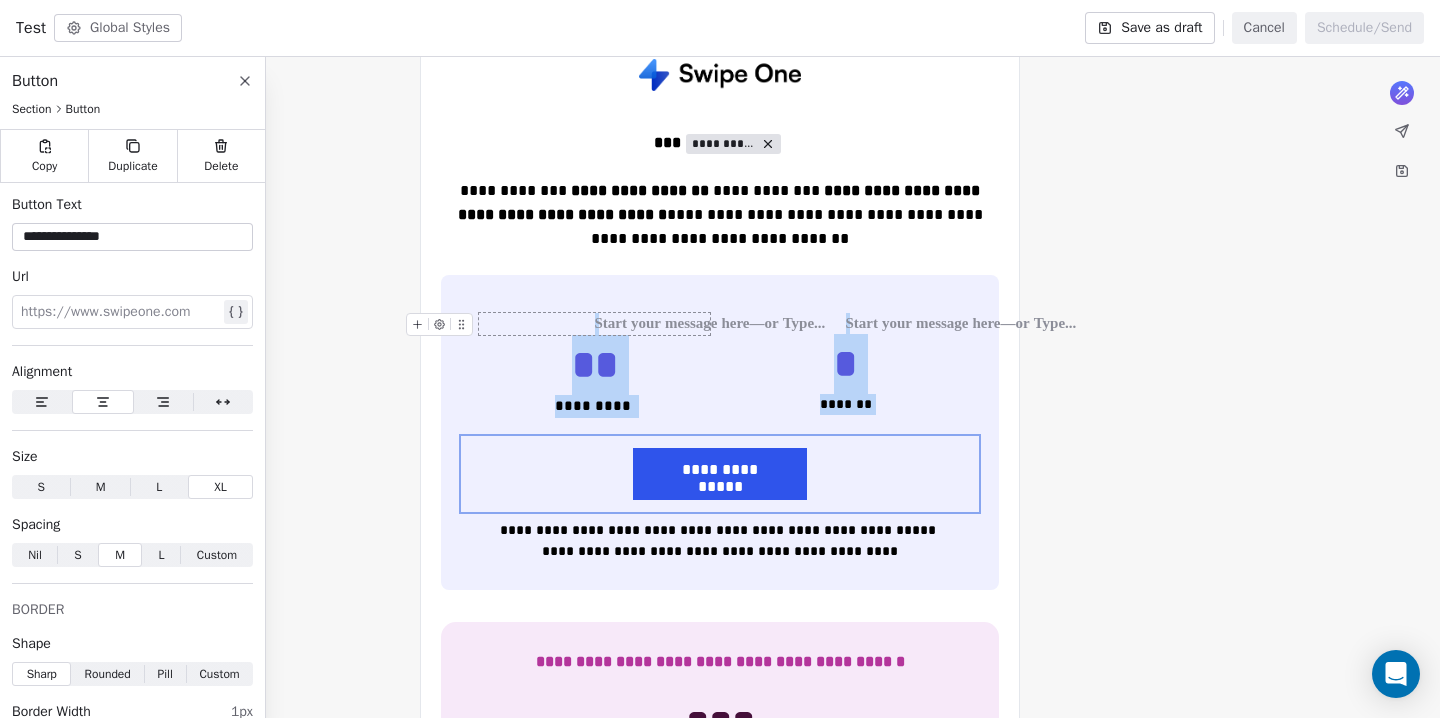 click at bounding box center [594, 324] 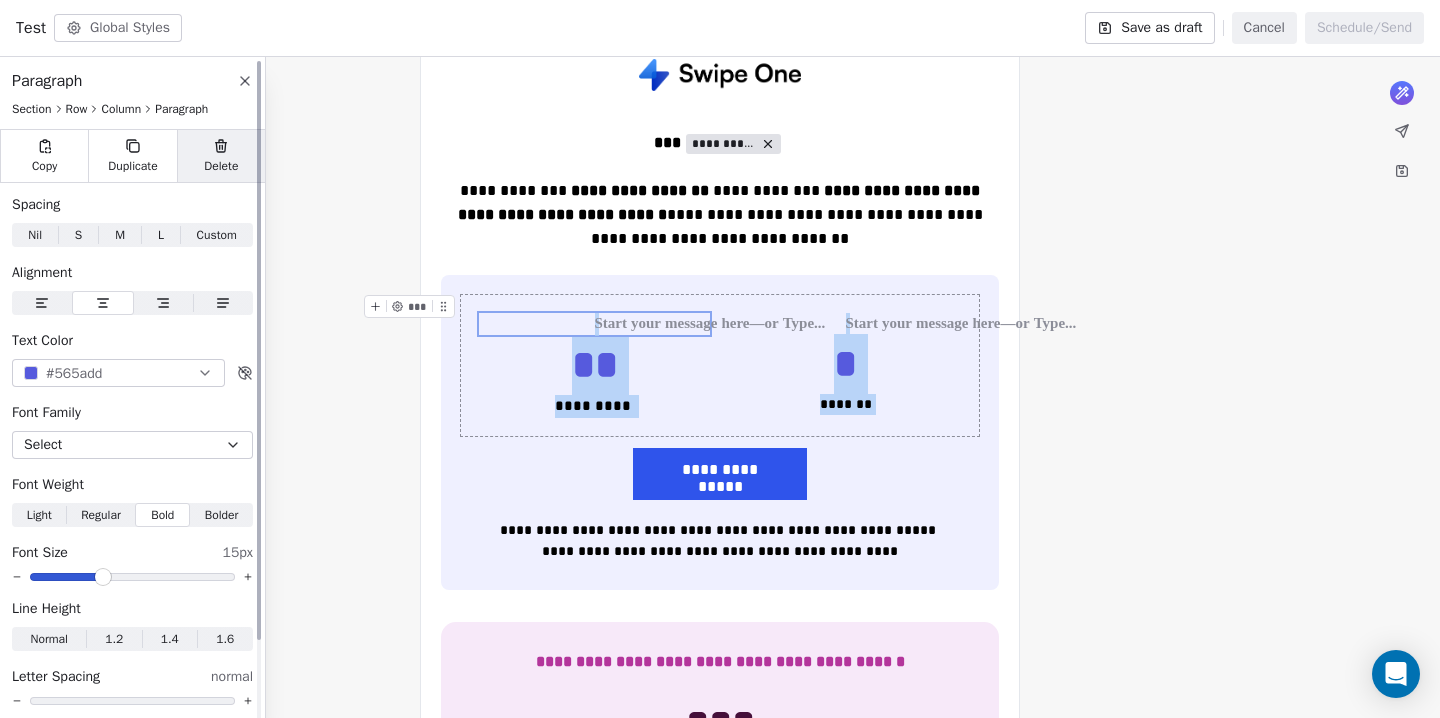 click 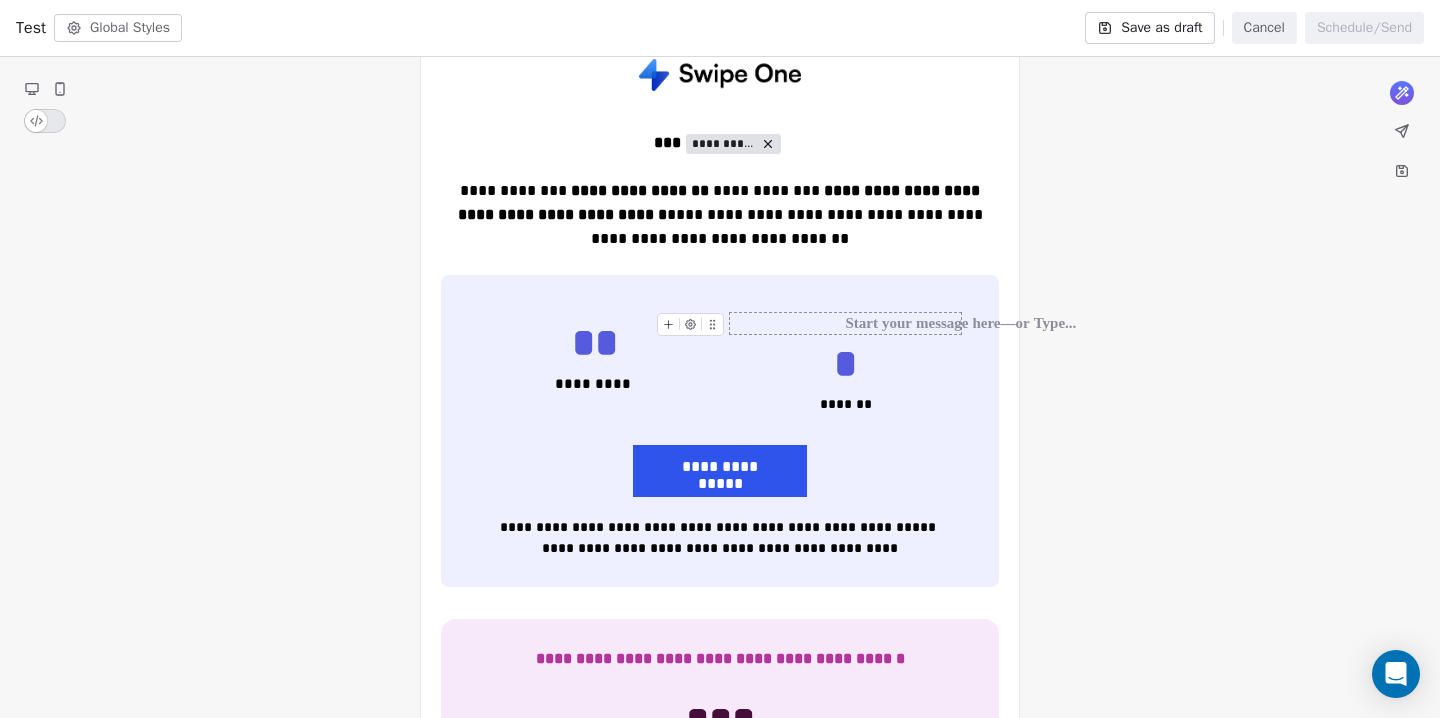 click at bounding box center (845, 323) 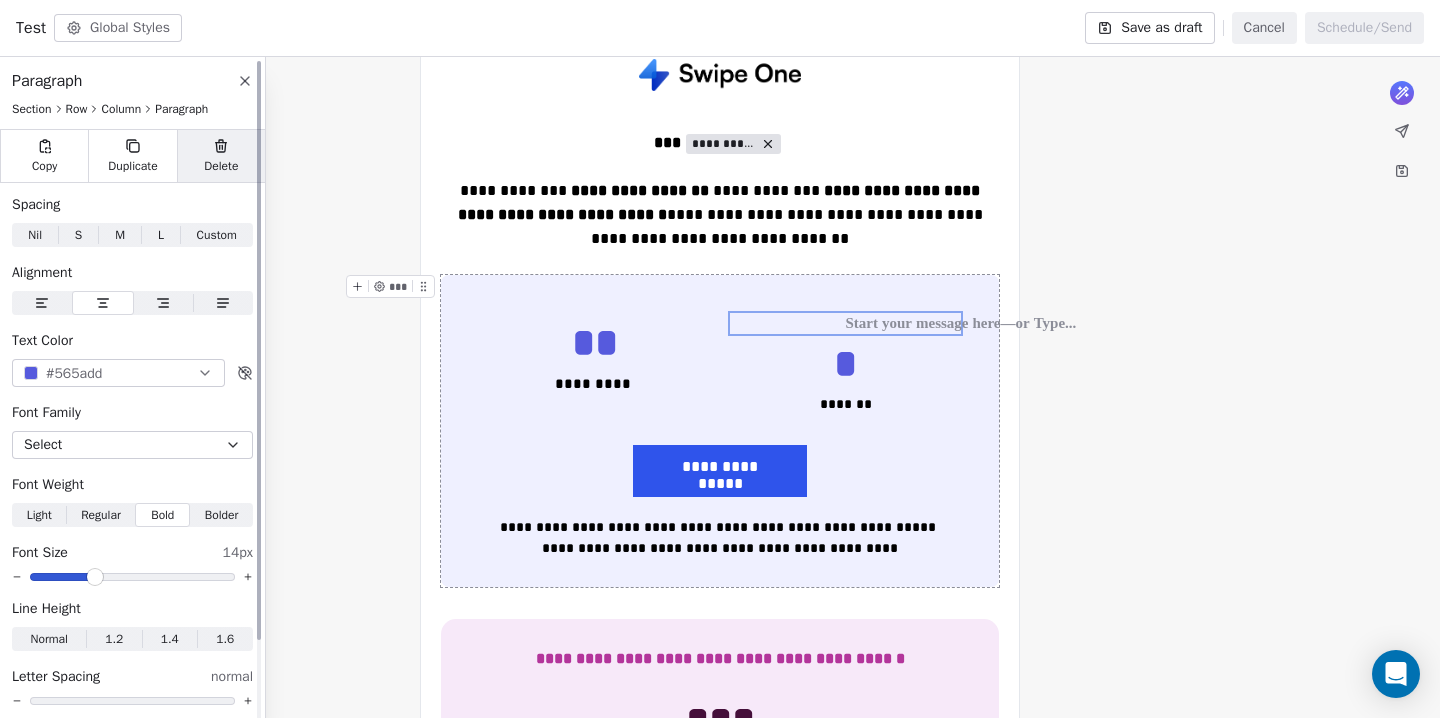 click on "Delete" at bounding box center [221, 166] 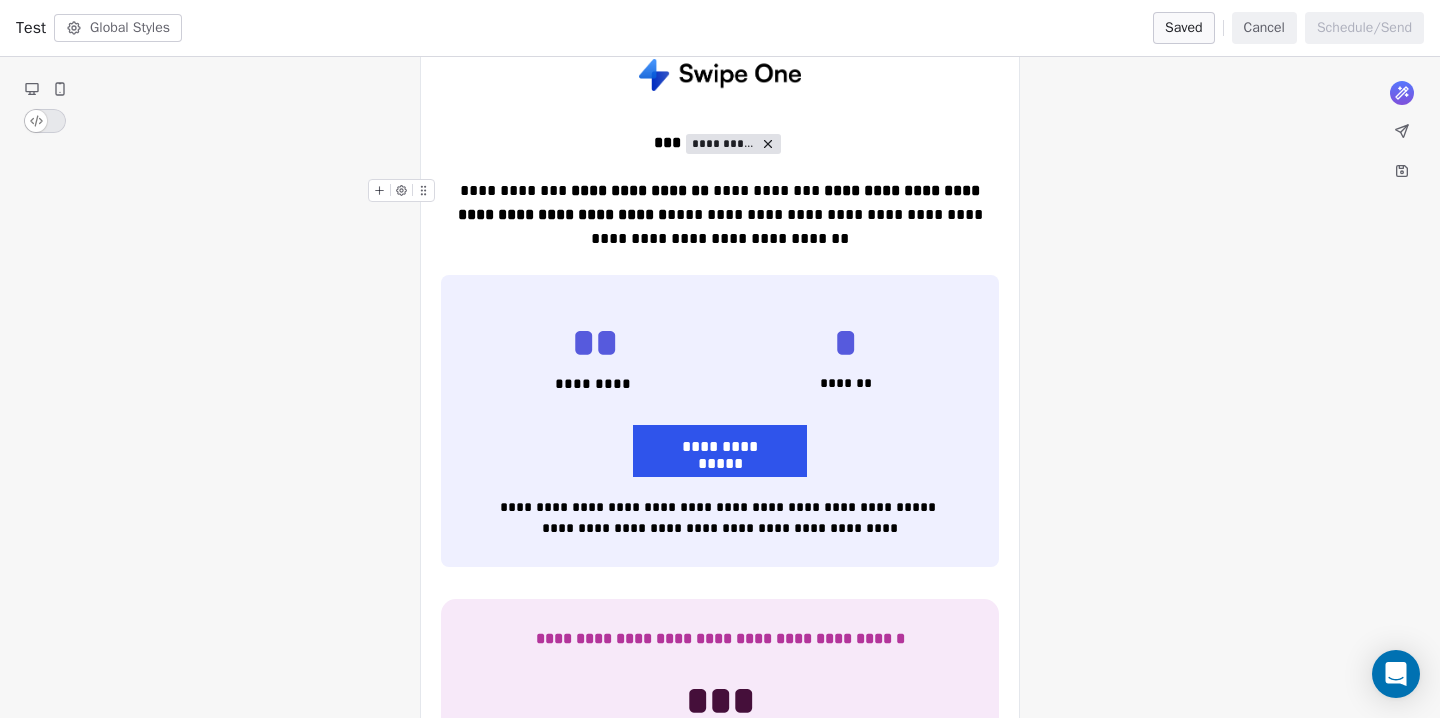 click on "**********" at bounding box center [721, 202] 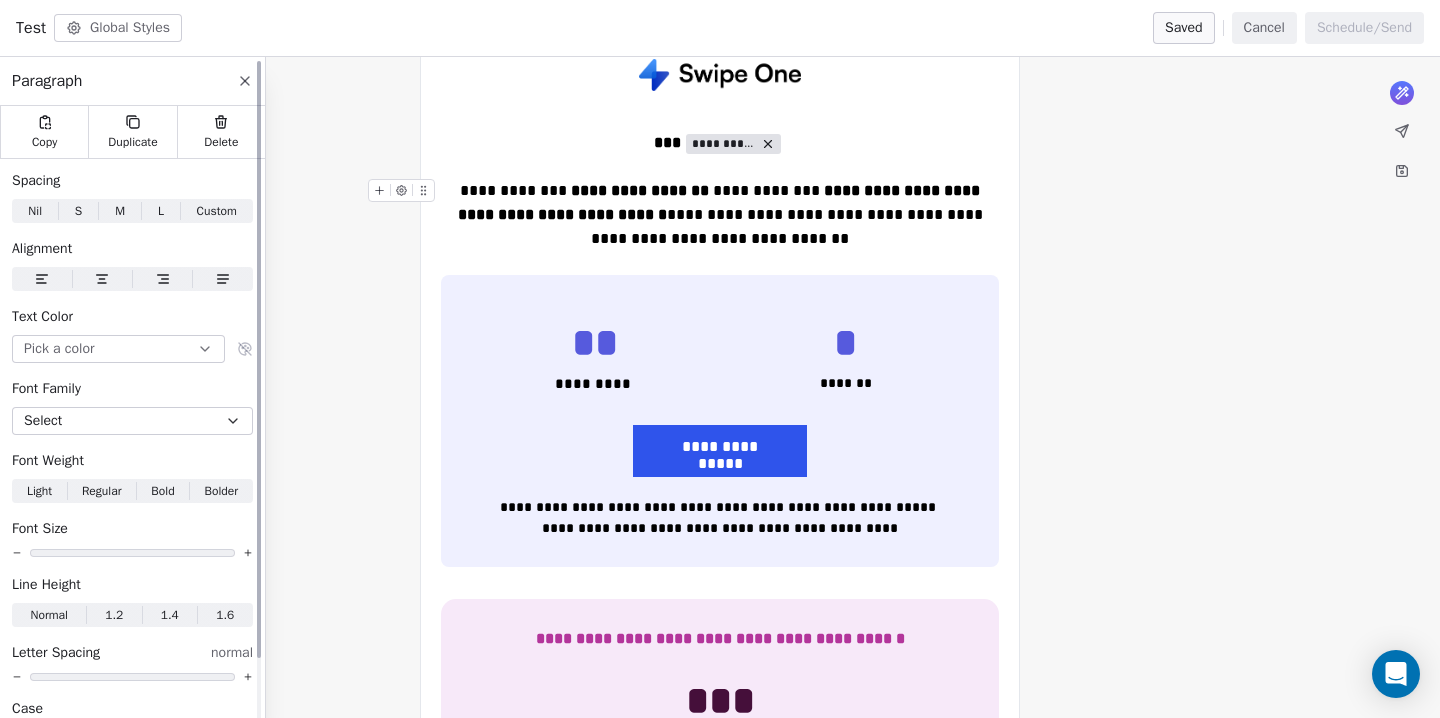click on "Pick a color" at bounding box center [118, 349] 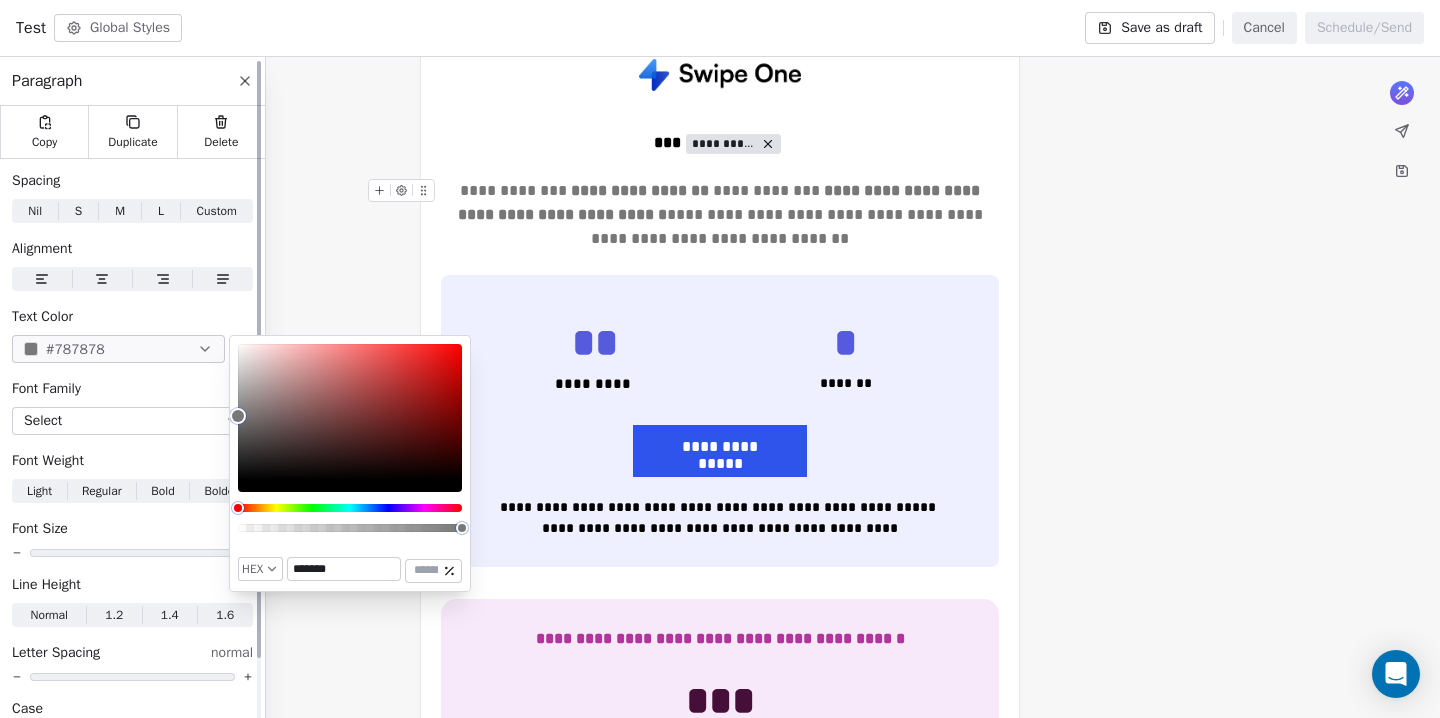 type on "*******" 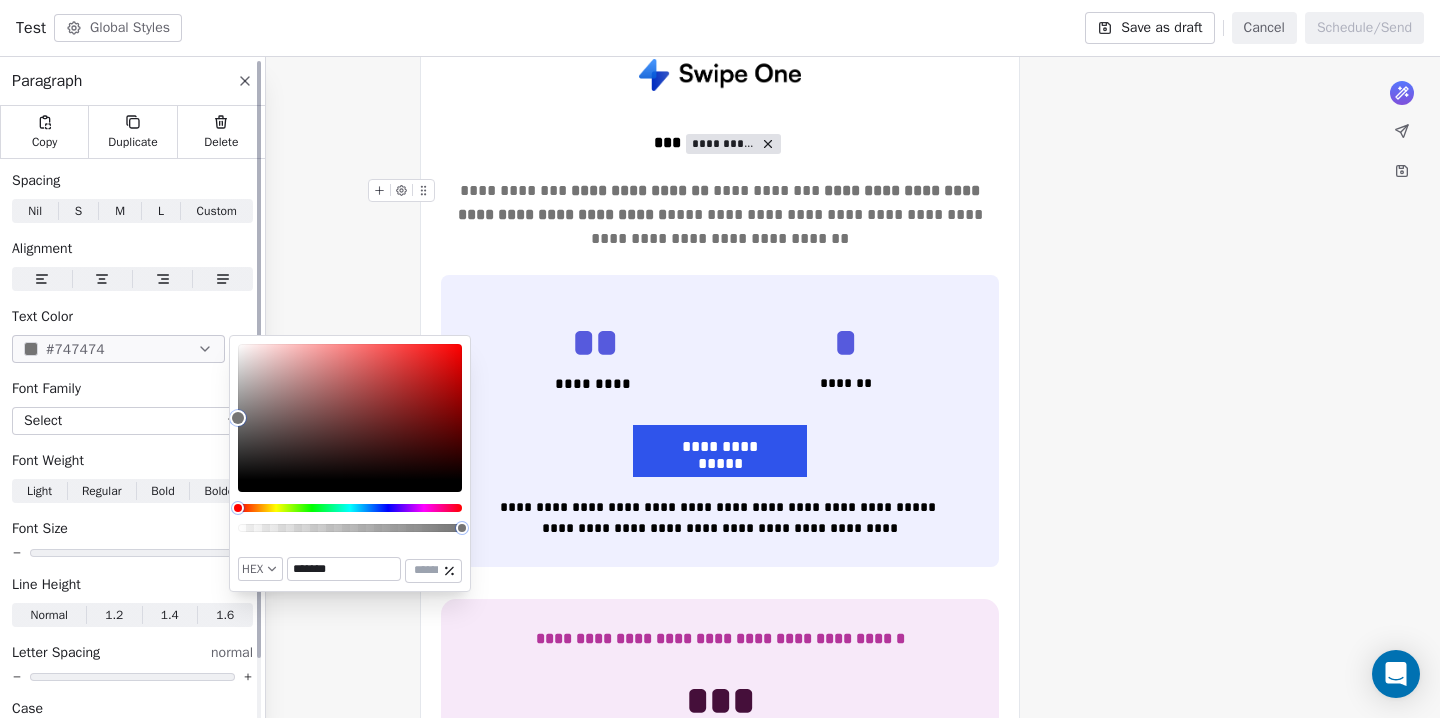 drag, startPoint x: 261, startPoint y: 400, endPoint x: 216, endPoint y: 415, distance: 47.434166 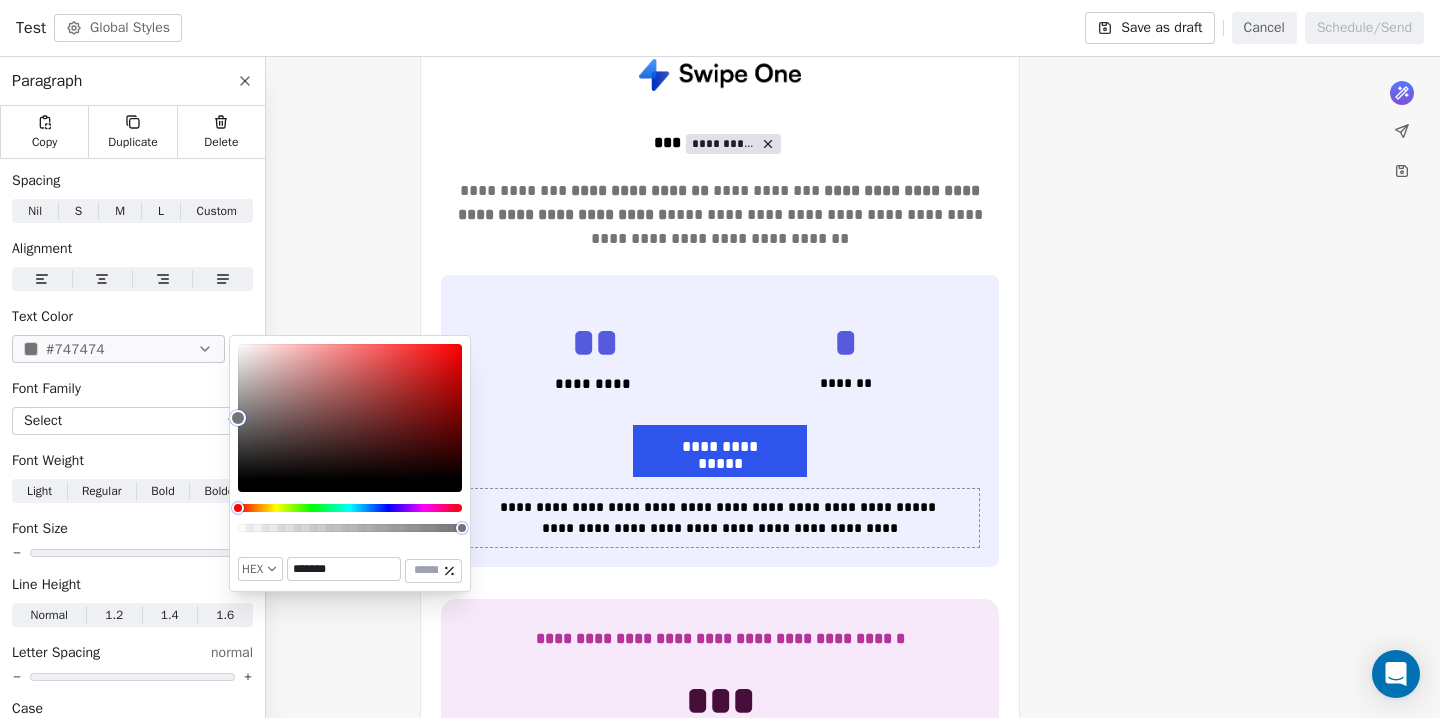 click on "**********" at bounding box center (720, 518) 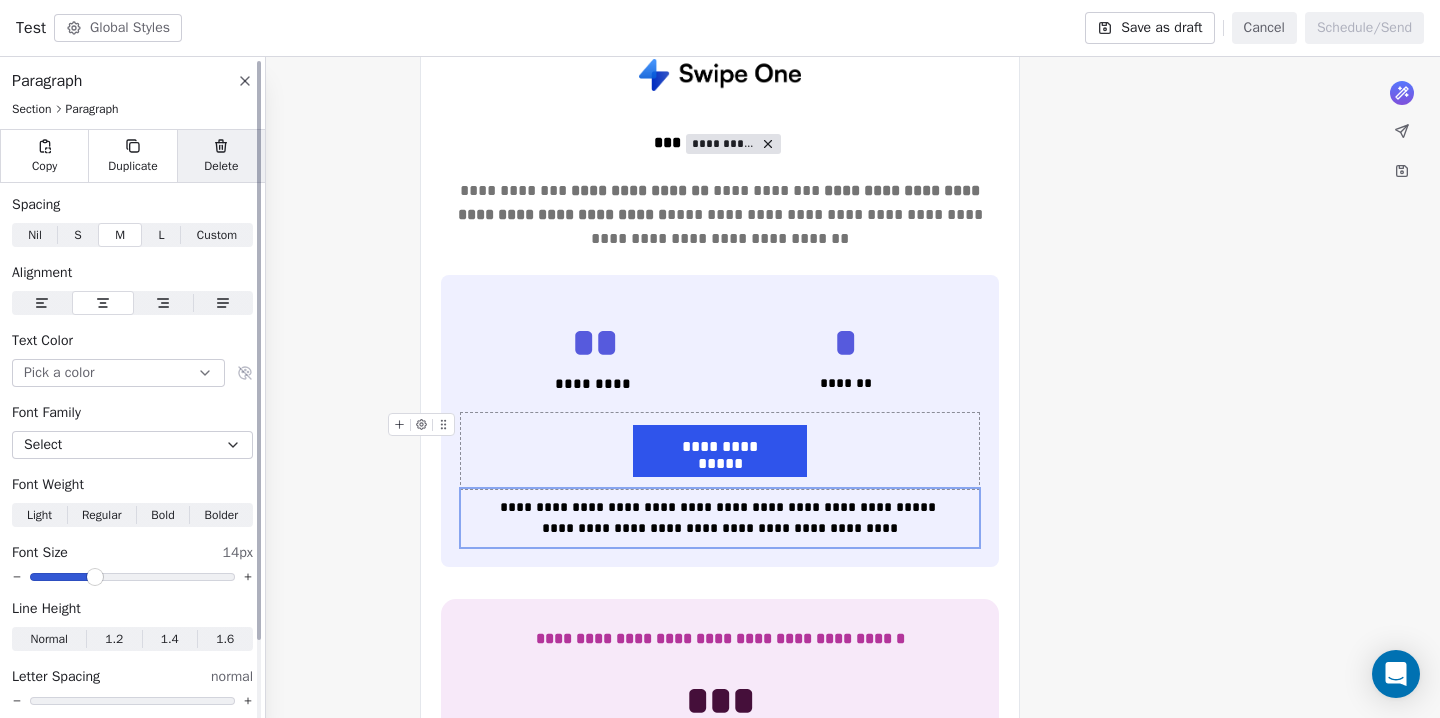 click on "Delete" at bounding box center [221, 166] 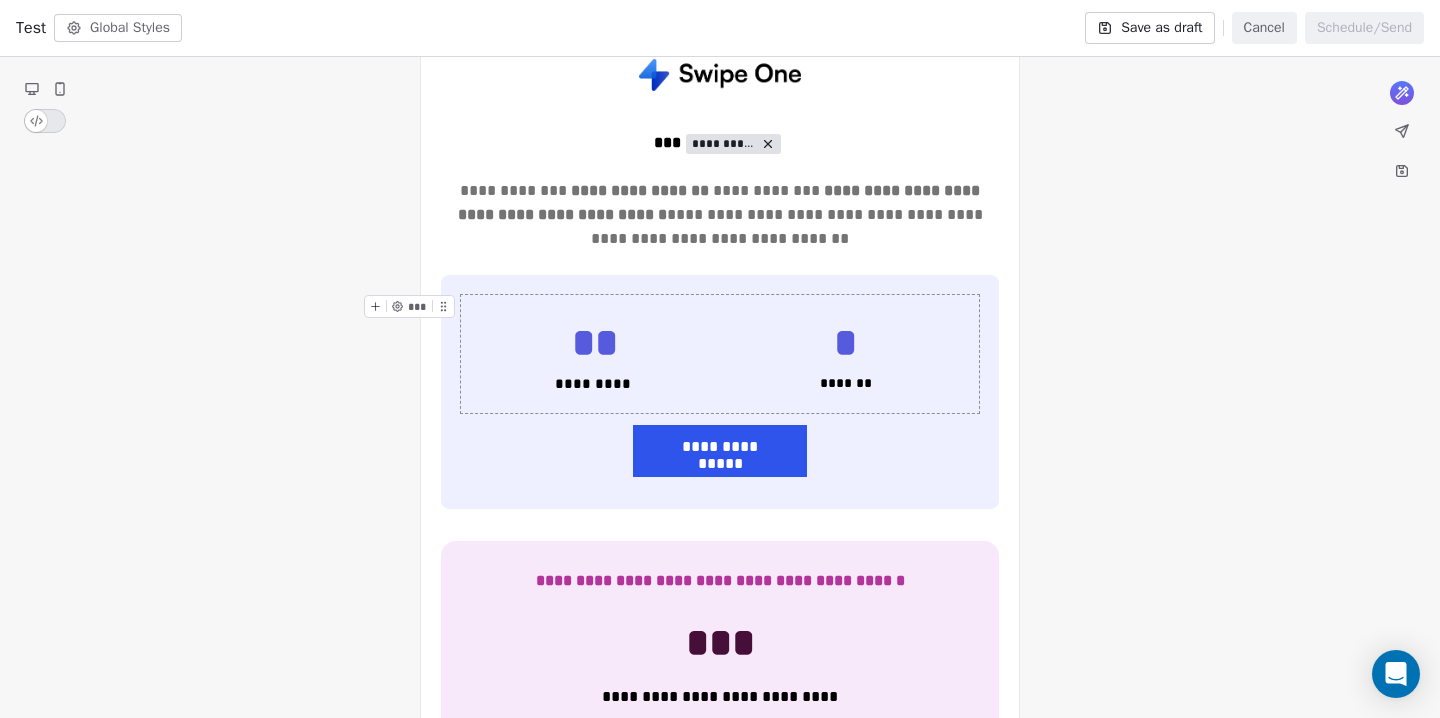 click on "** ********* *** * ******* ***" at bounding box center (720, 354) 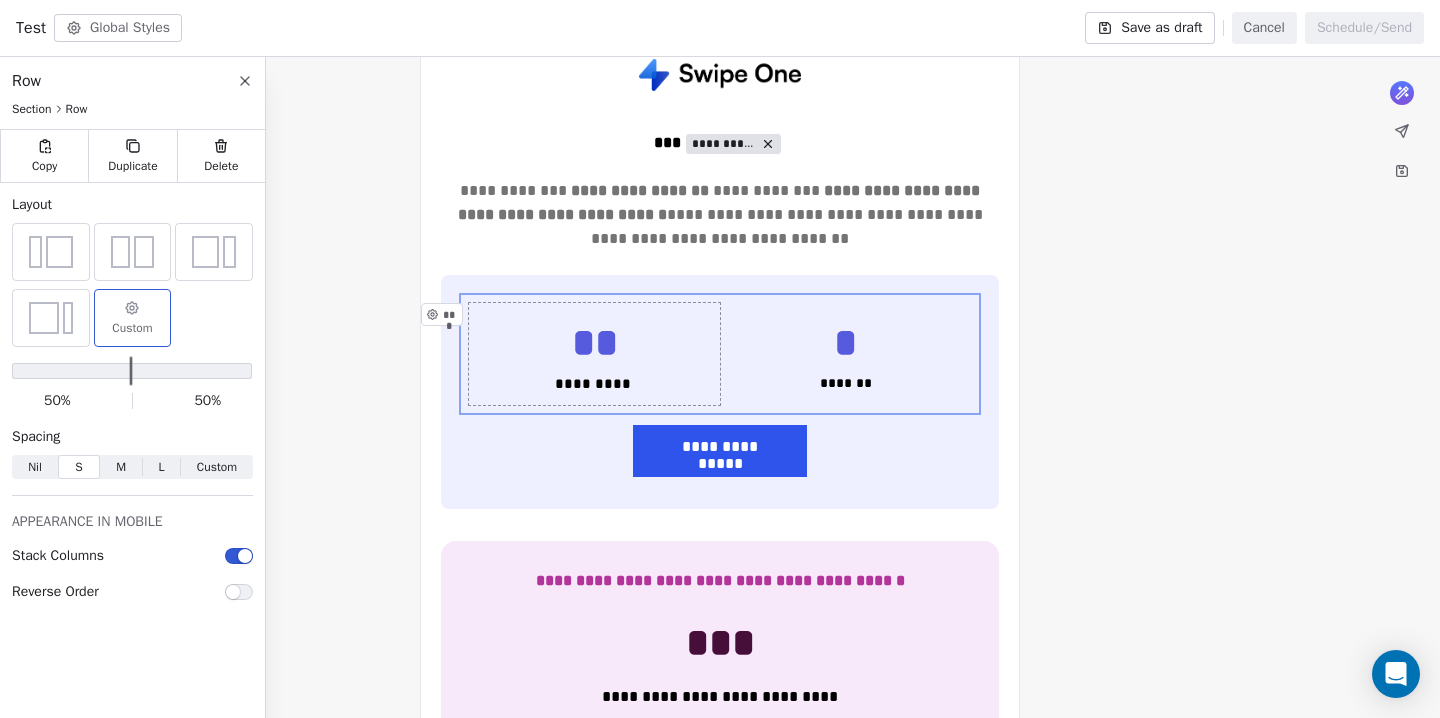 click on "** ********* ***" at bounding box center [594, 354] 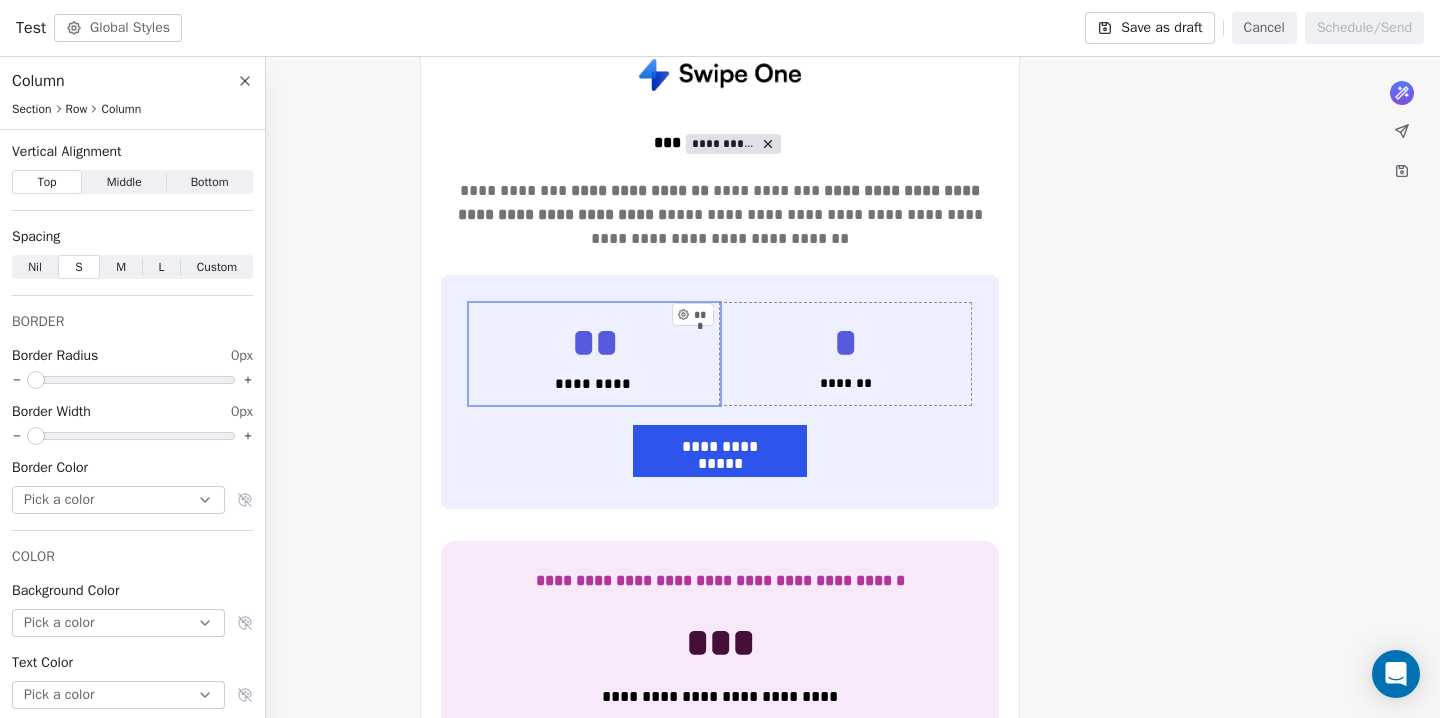 click on "* ******* ***" at bounding box center [845, 354] 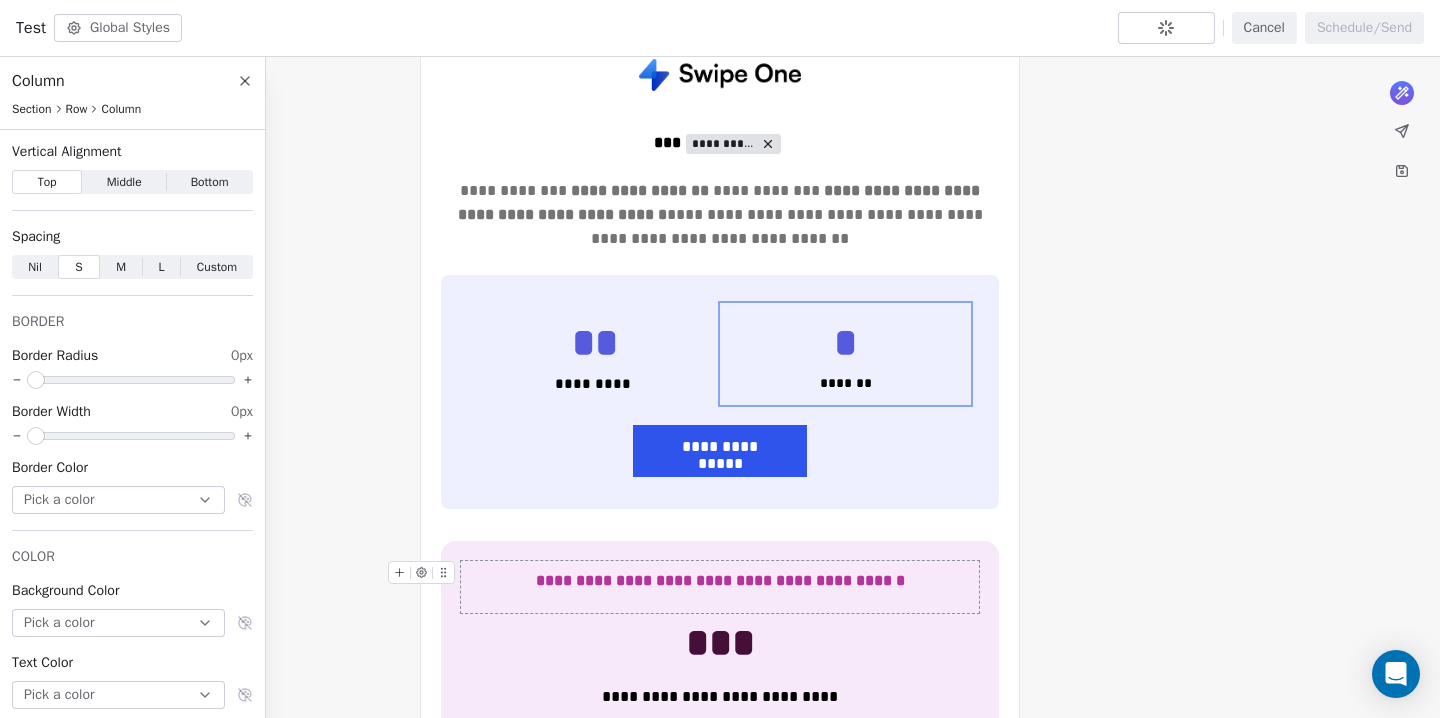 click on "**********" at bounding box center [720, 580] 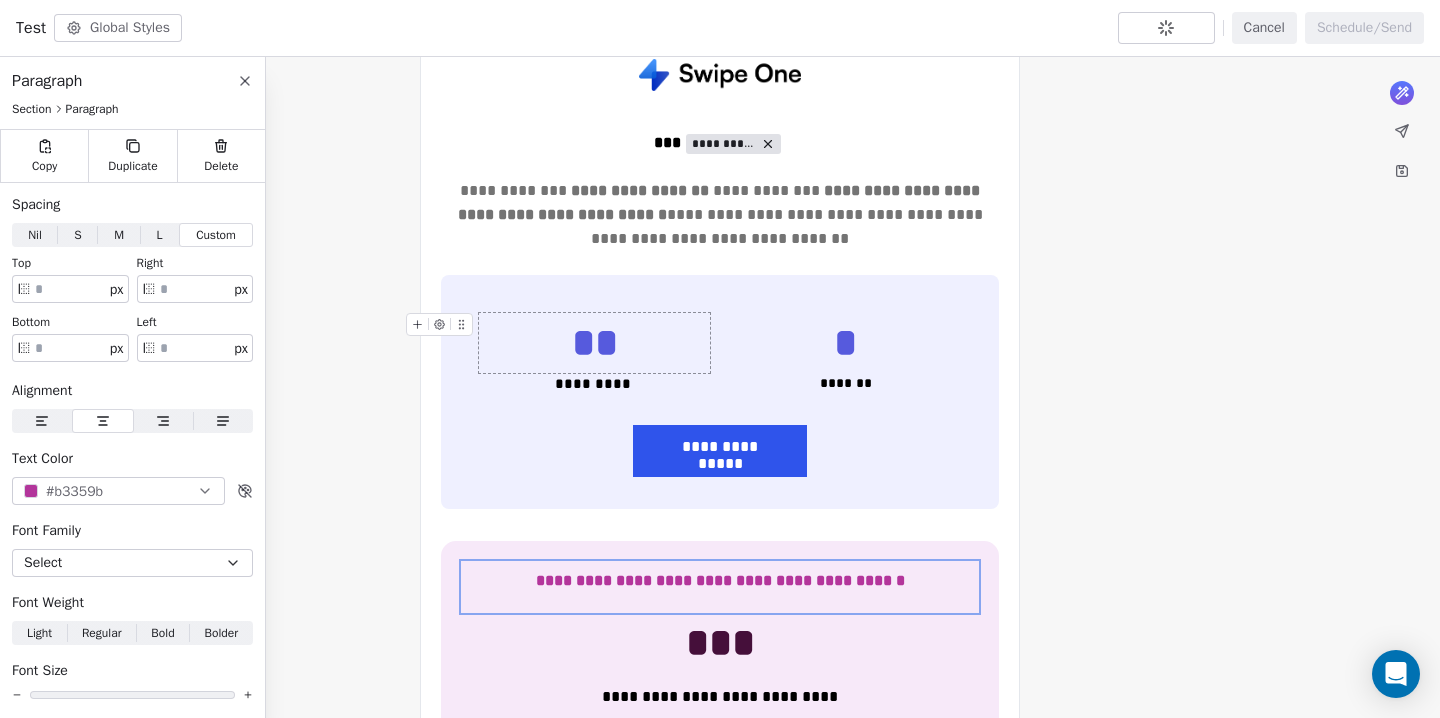 click on "**" at bounding box center (594, 343) 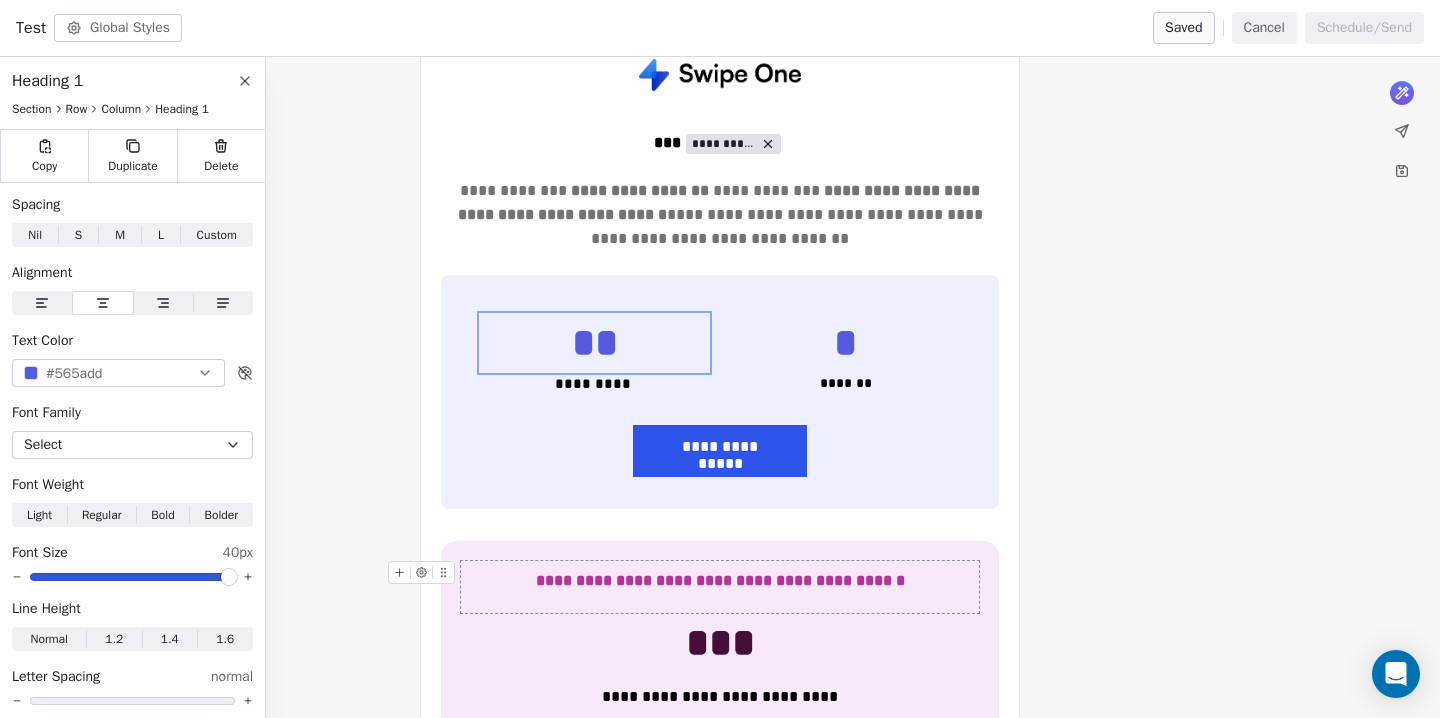 click on "**********" at bounding box center [720, 581] 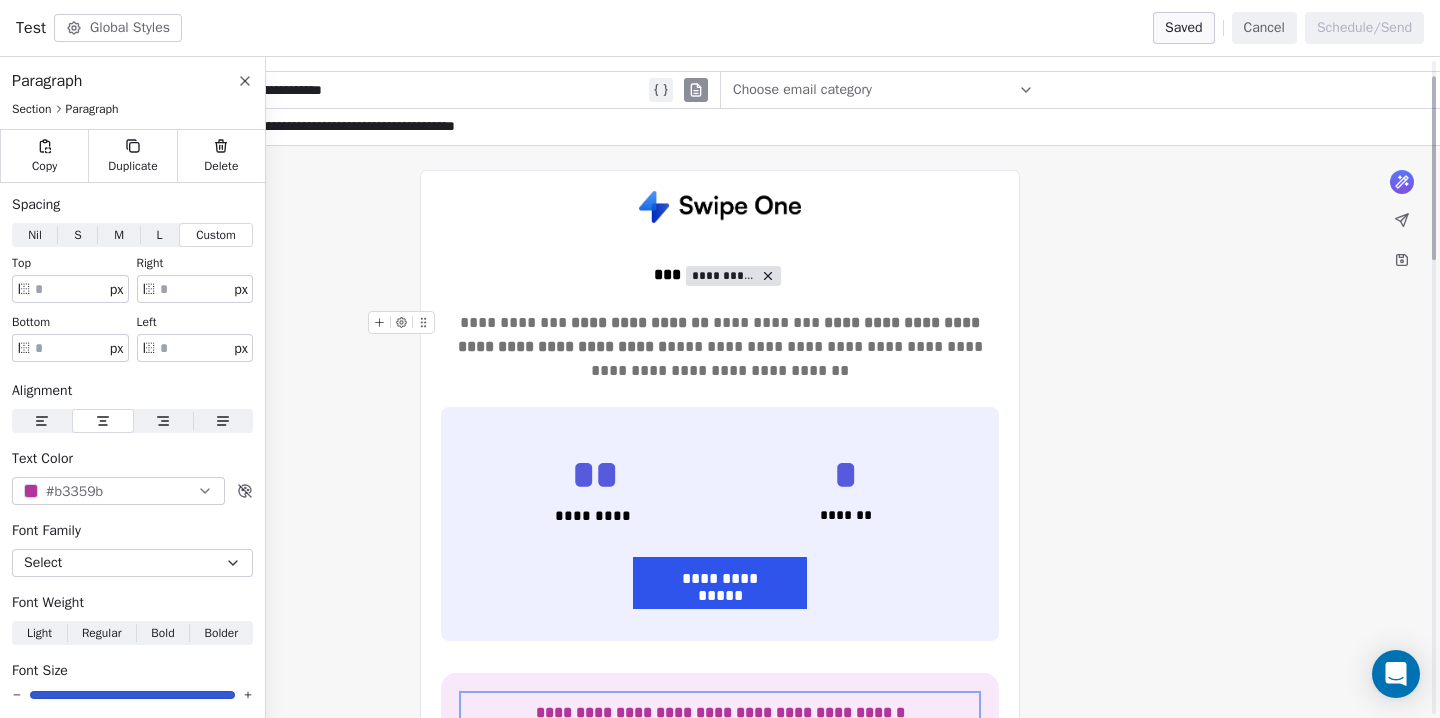 scroll, scrollTop: 55, scrollLeft: 0, axis: vertical 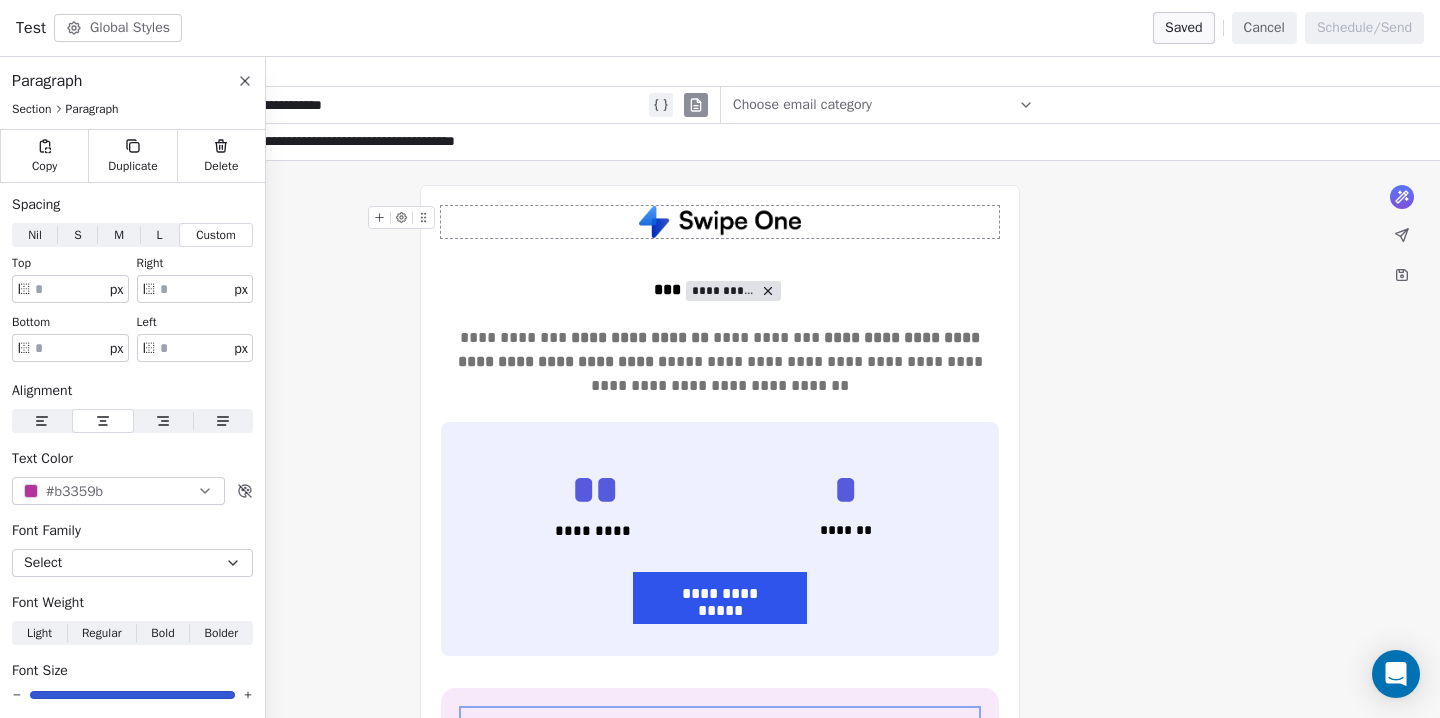 click on "**********" at bounding box center (720, 1250) 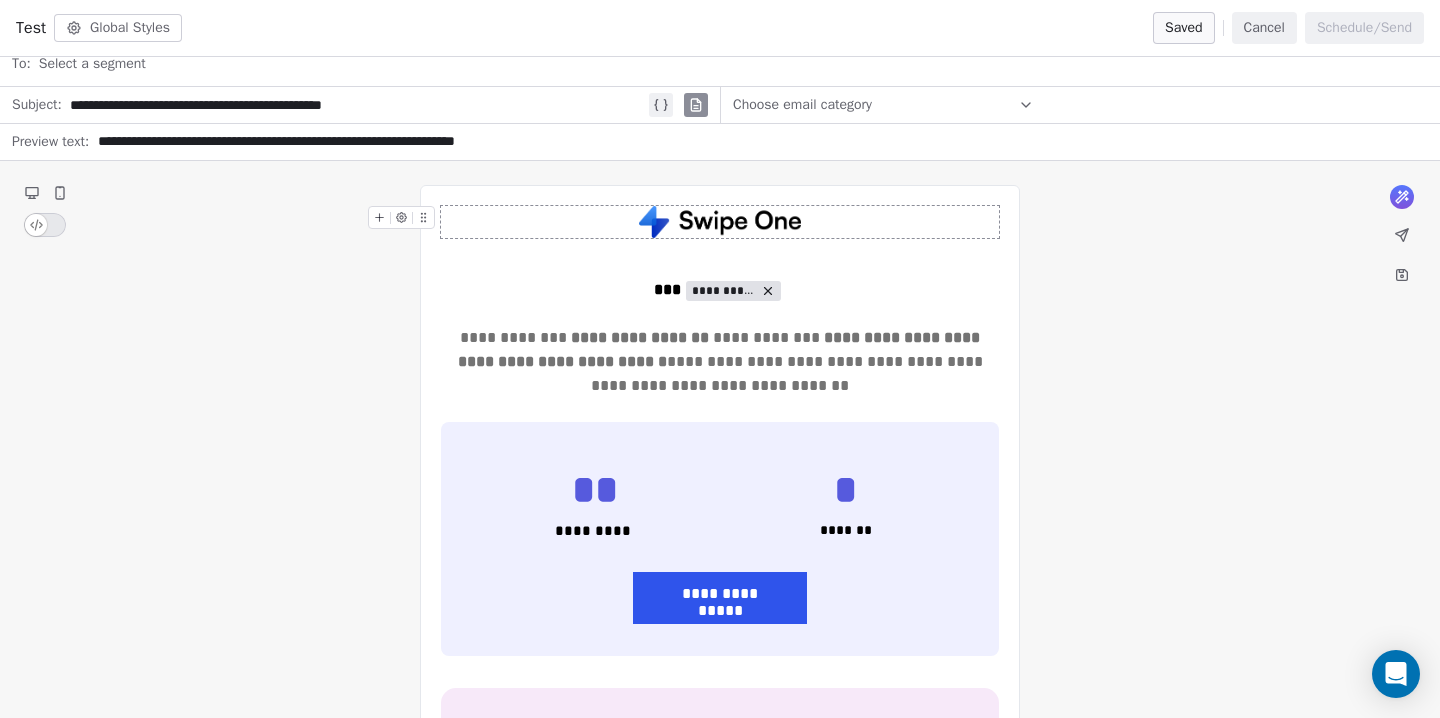 click on "Global Styles" at bounding box center [118, 28] 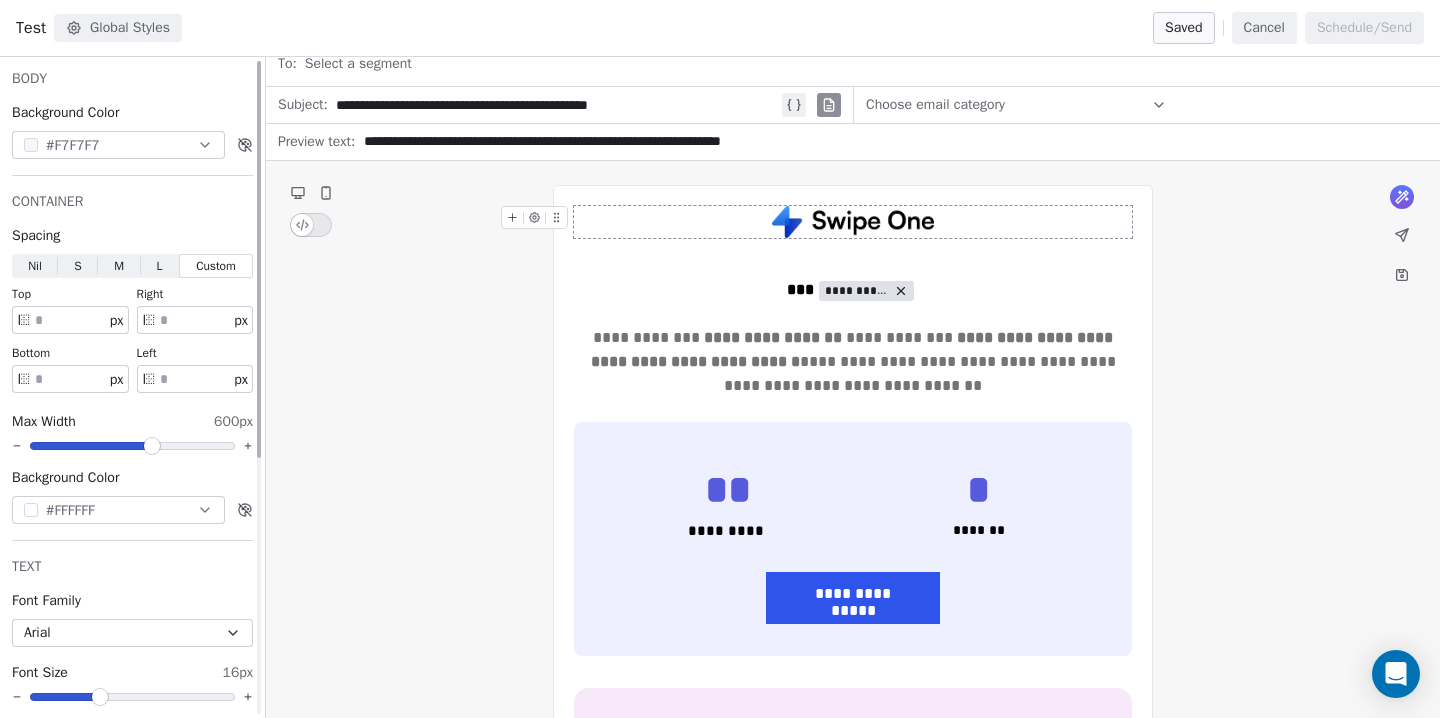 click at bounding box center [31, 145] 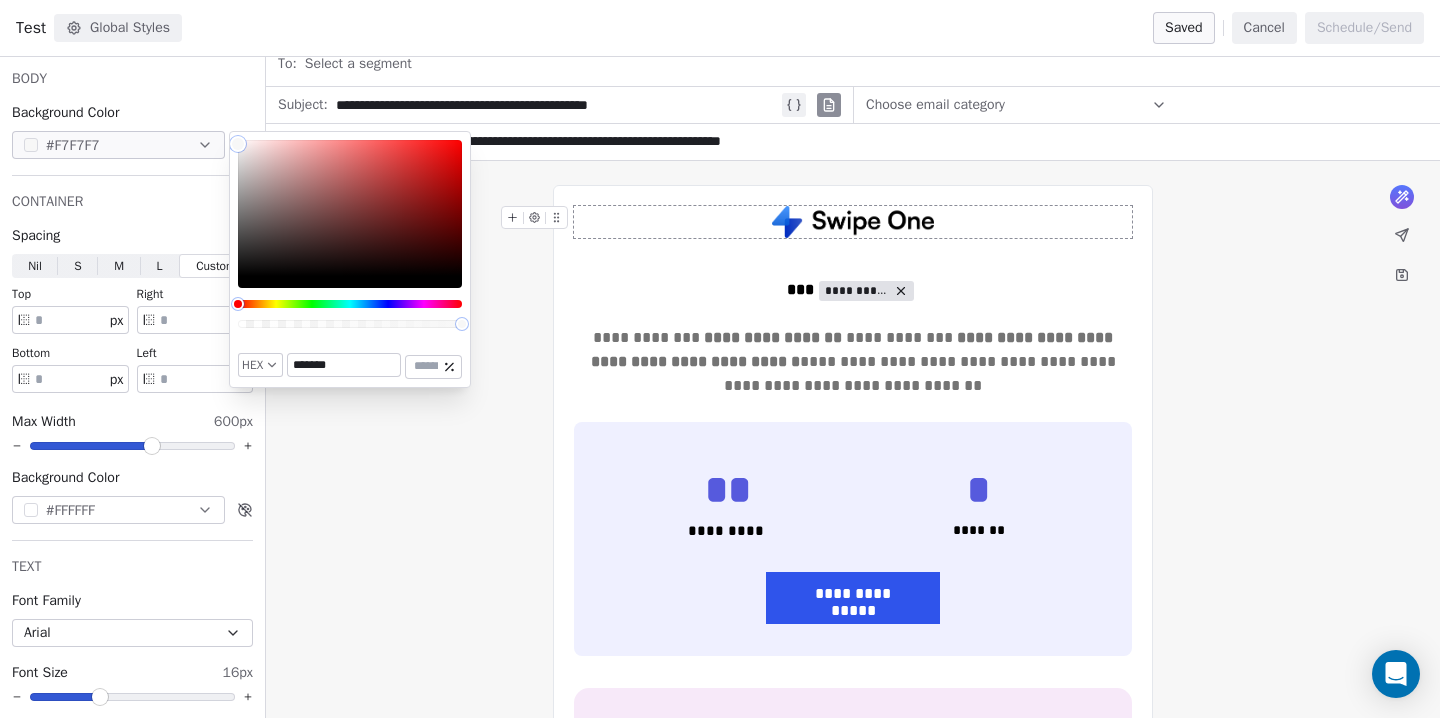 click on "*******" at bounding box center (344, 365) 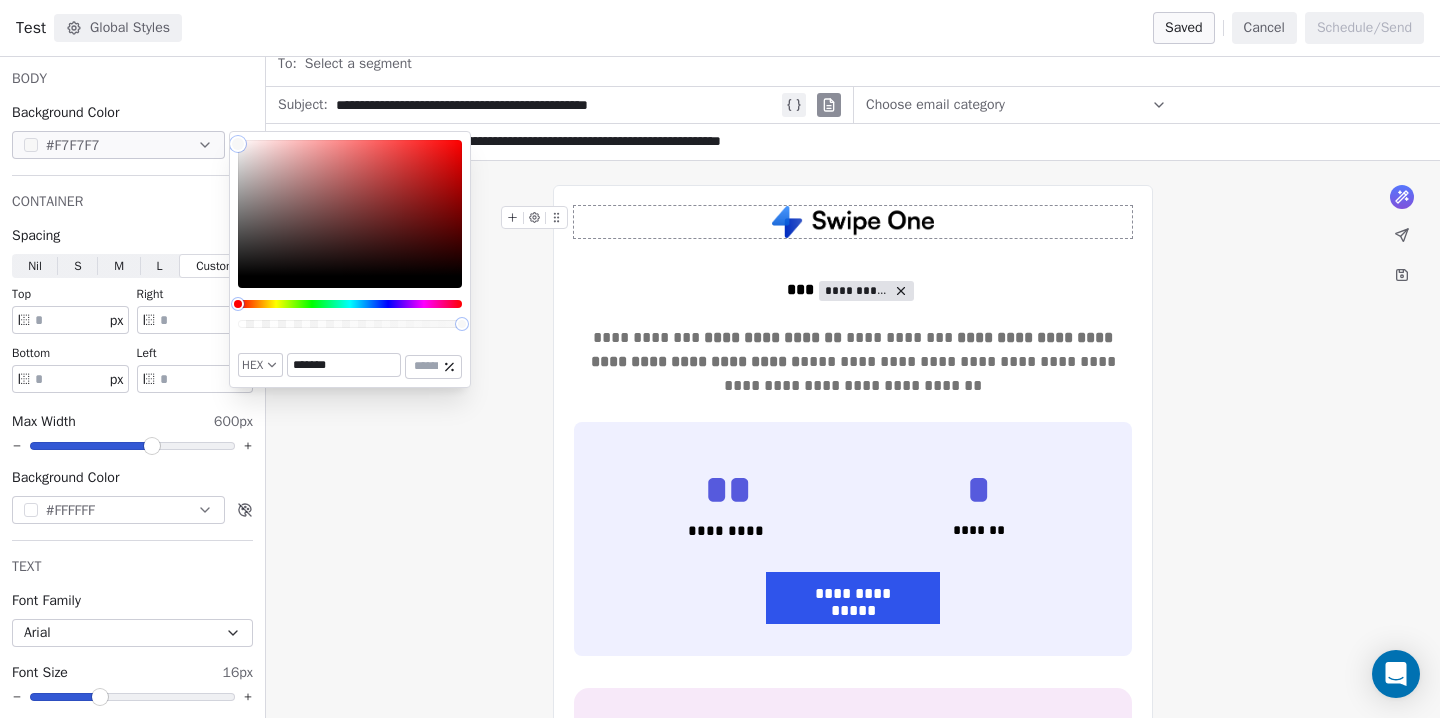 click on "*******" at bounding box center [344, 365] 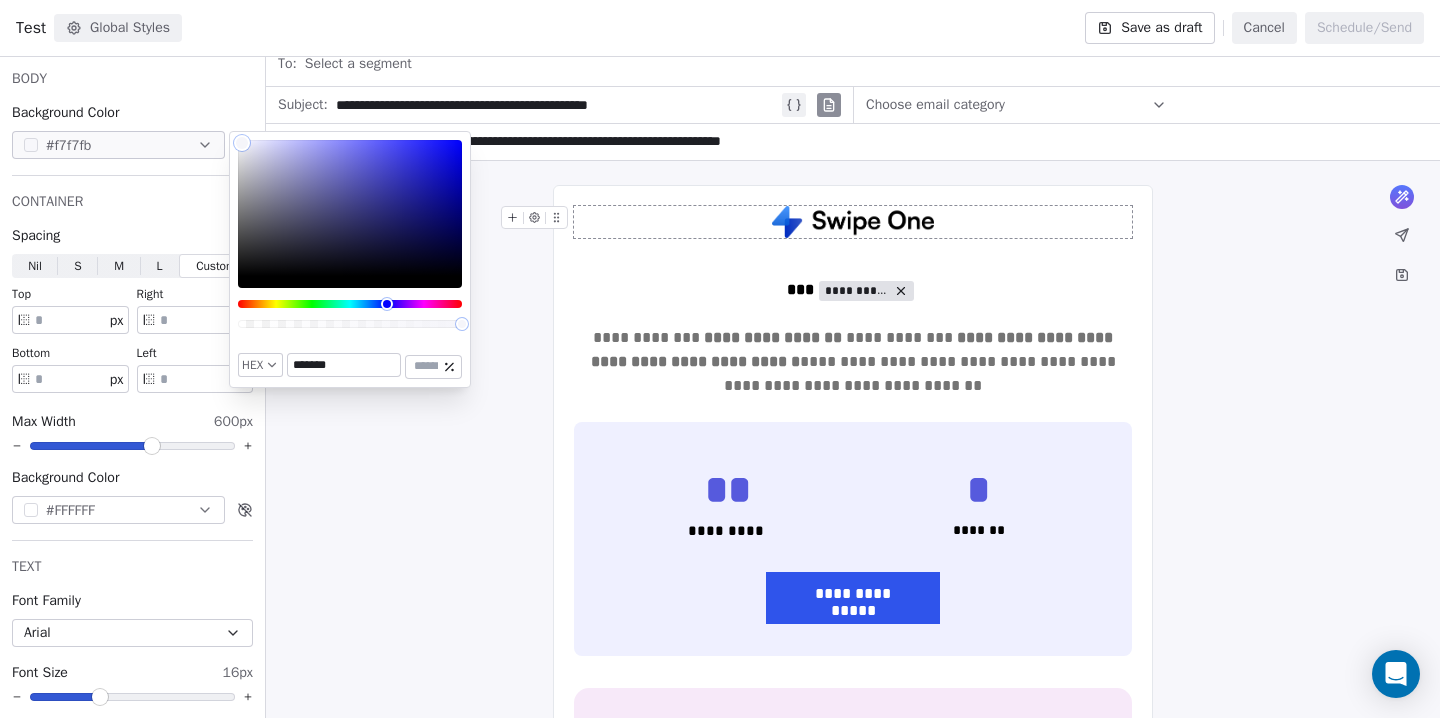 type on "*******" 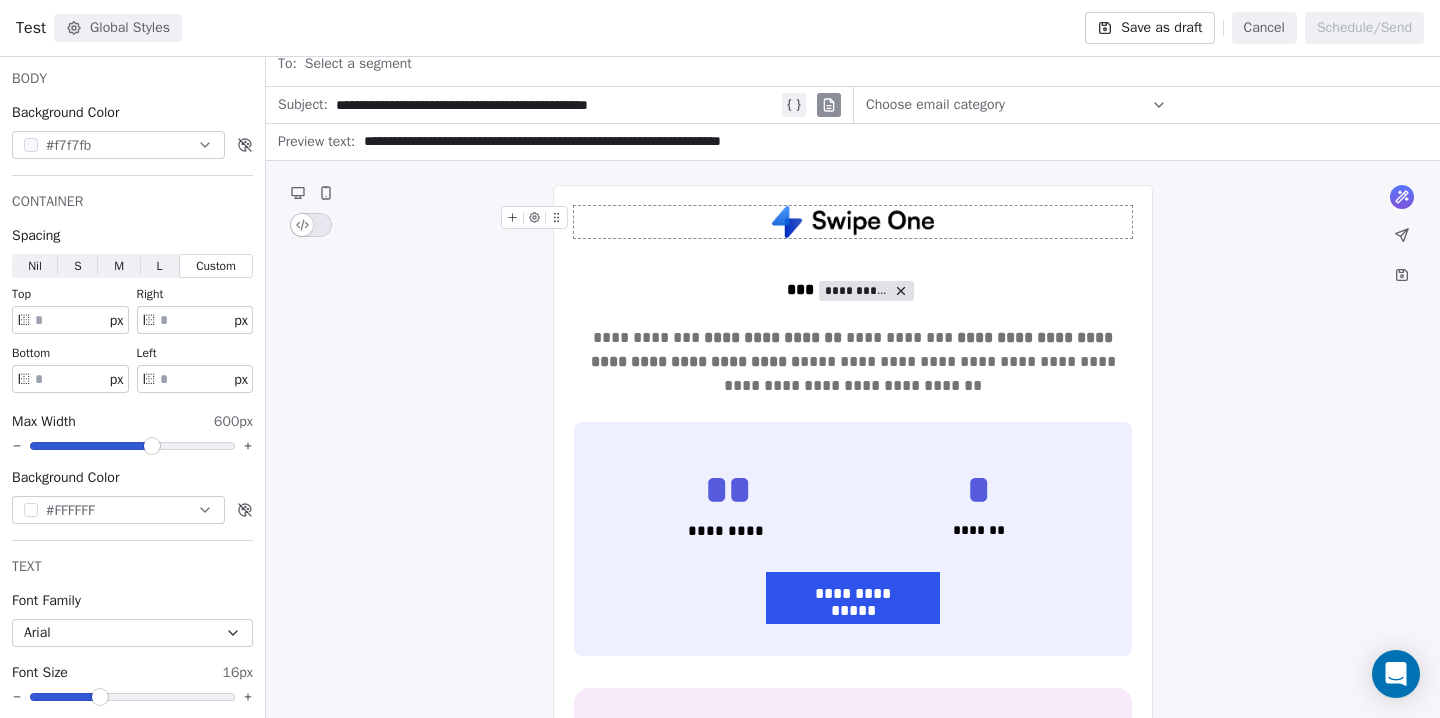 click on "**********" at bounding box center (853, 1250) 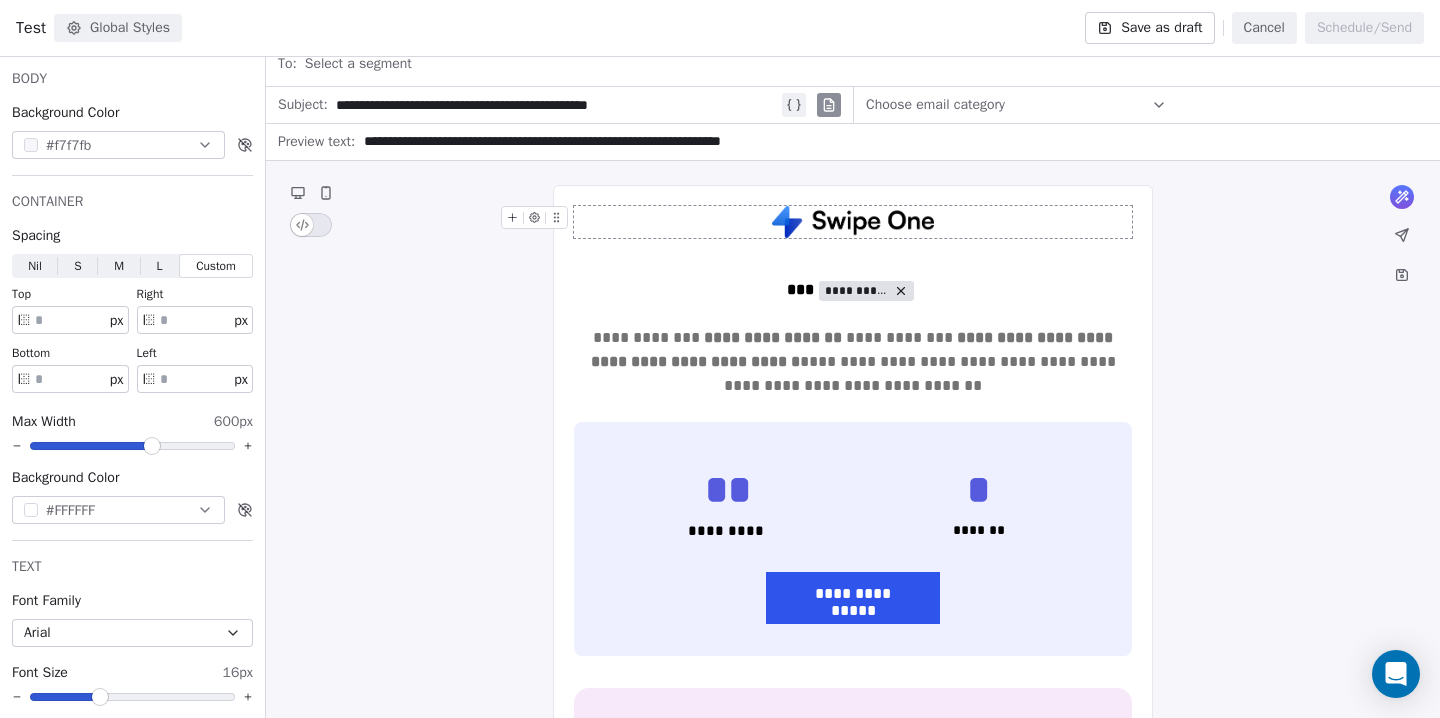 click on "**********" at bounding box center [853, 1250] 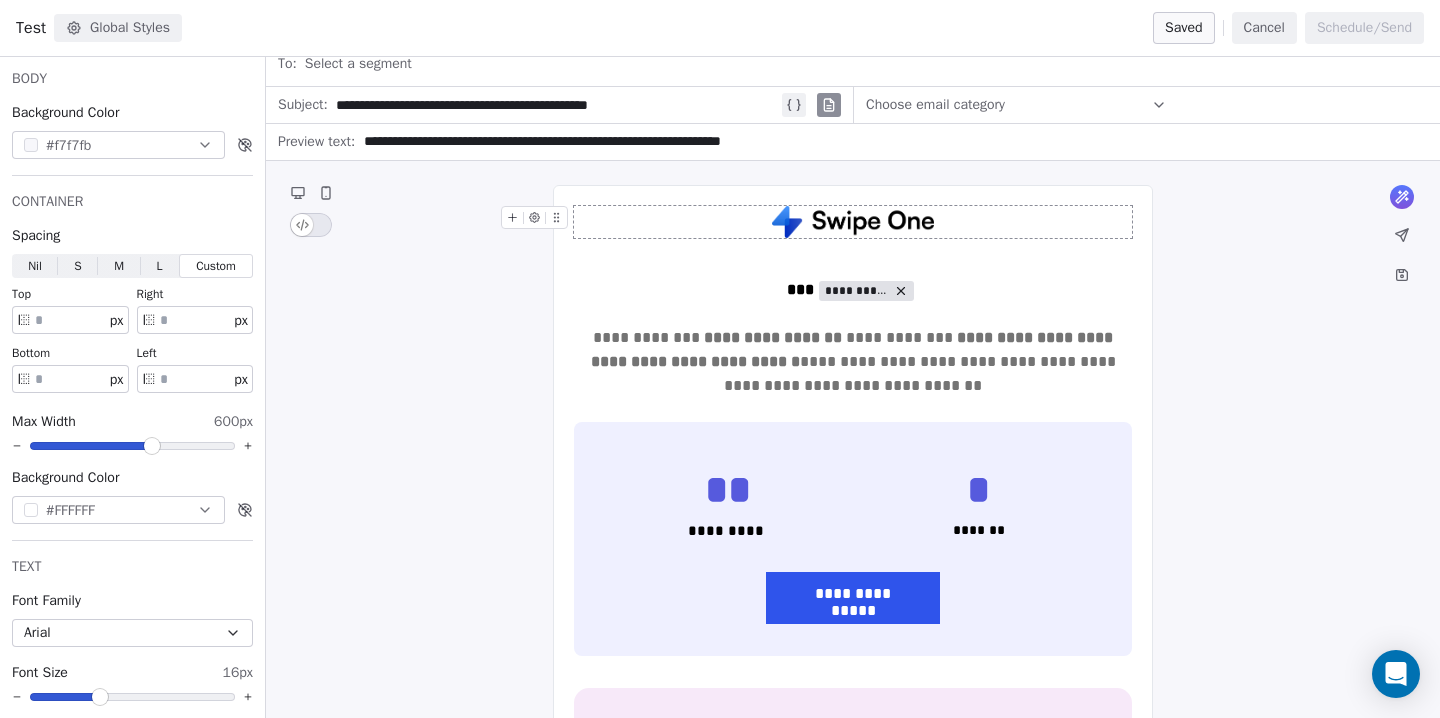 click on "**********" at bounding box center (853, 1250) 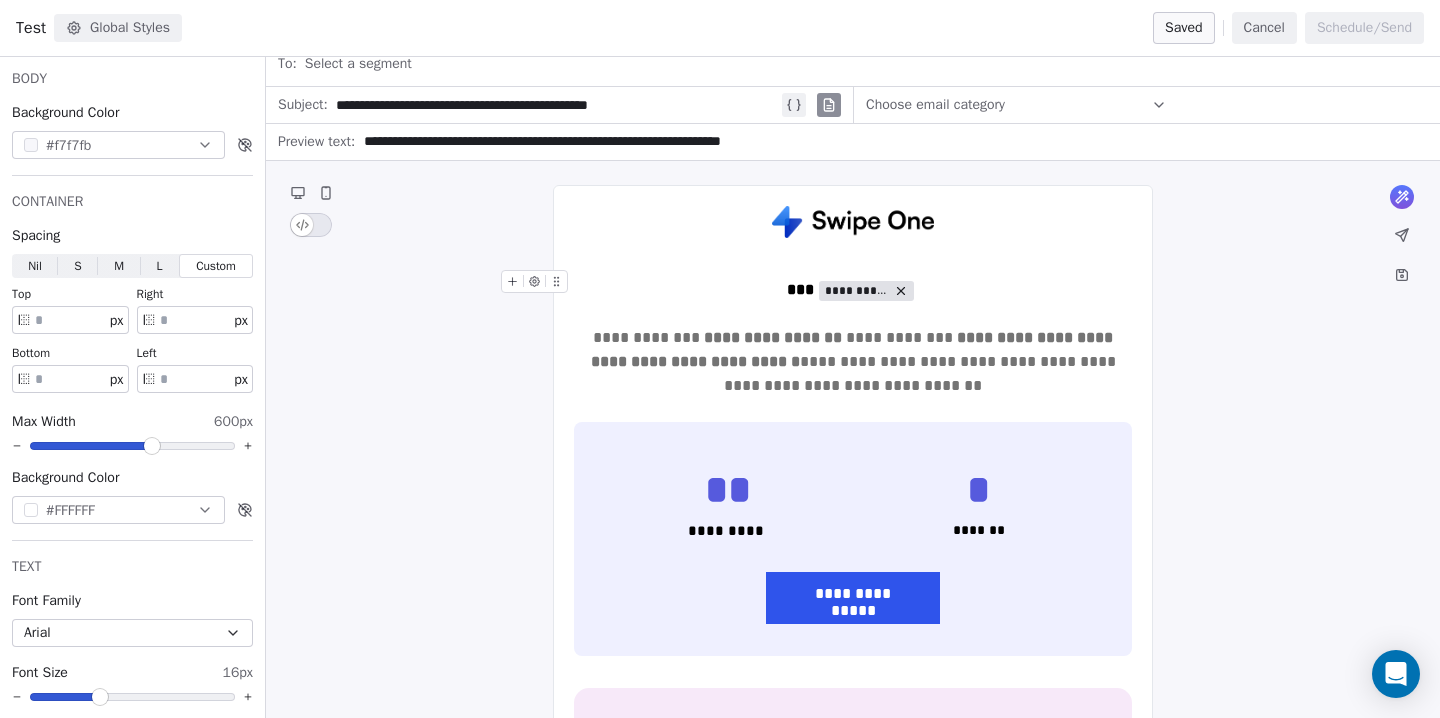 click on "**********" at bounding box center (853, 290) 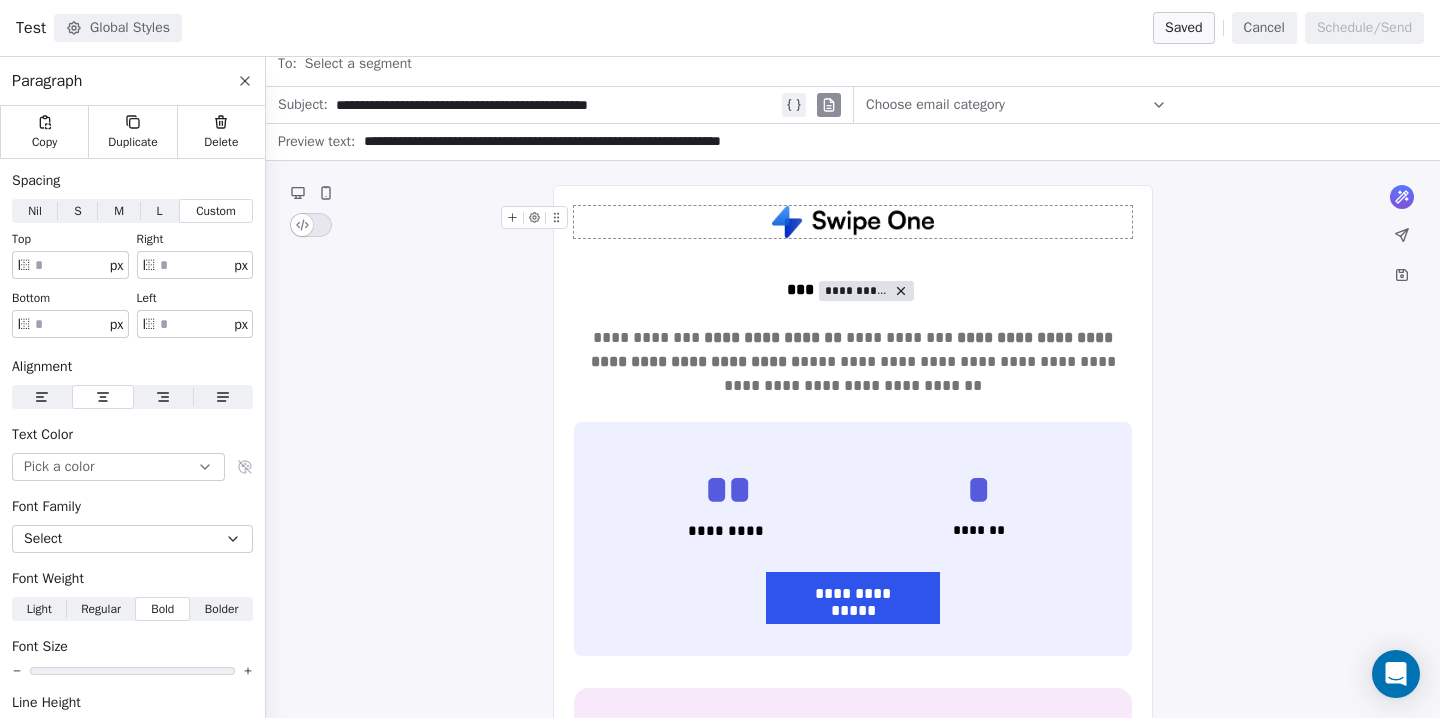 click on "**********" at bounding box center (853, 1250) 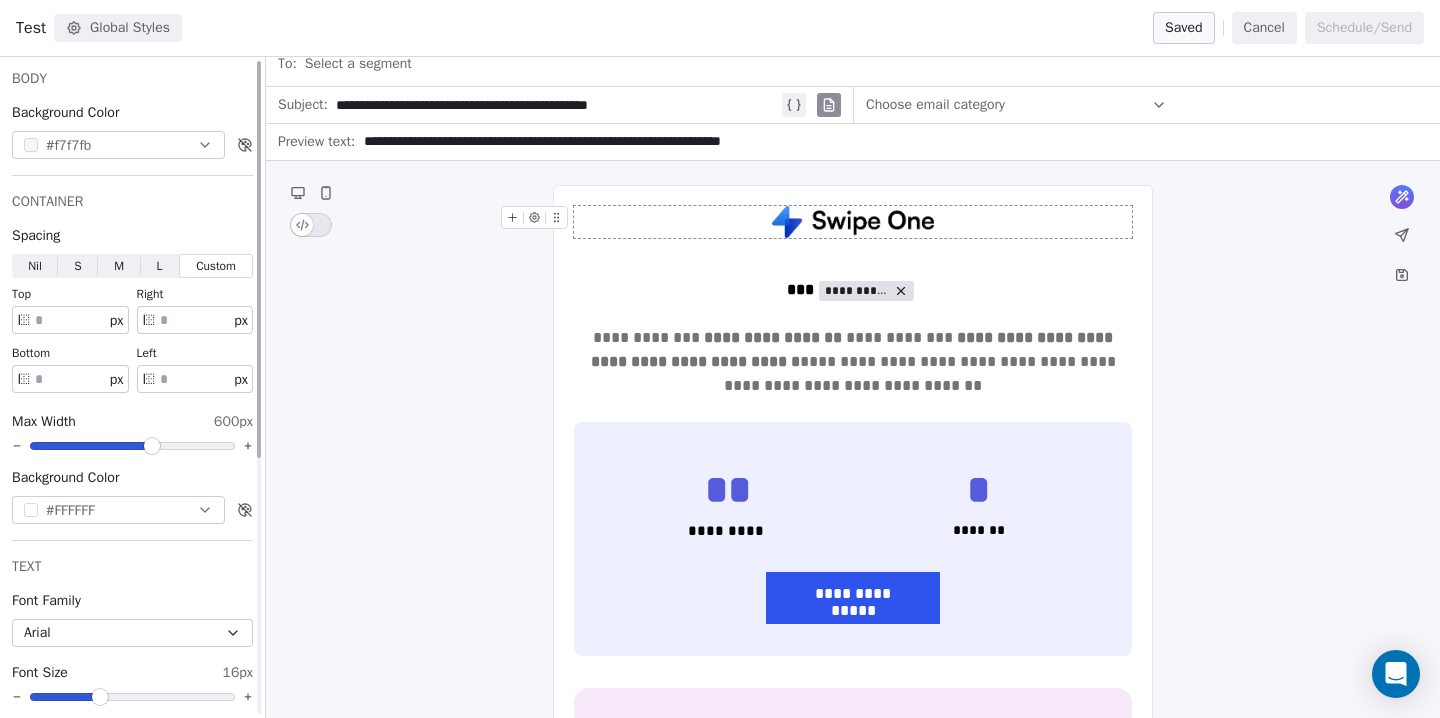 click at bounding box center (31, 510) 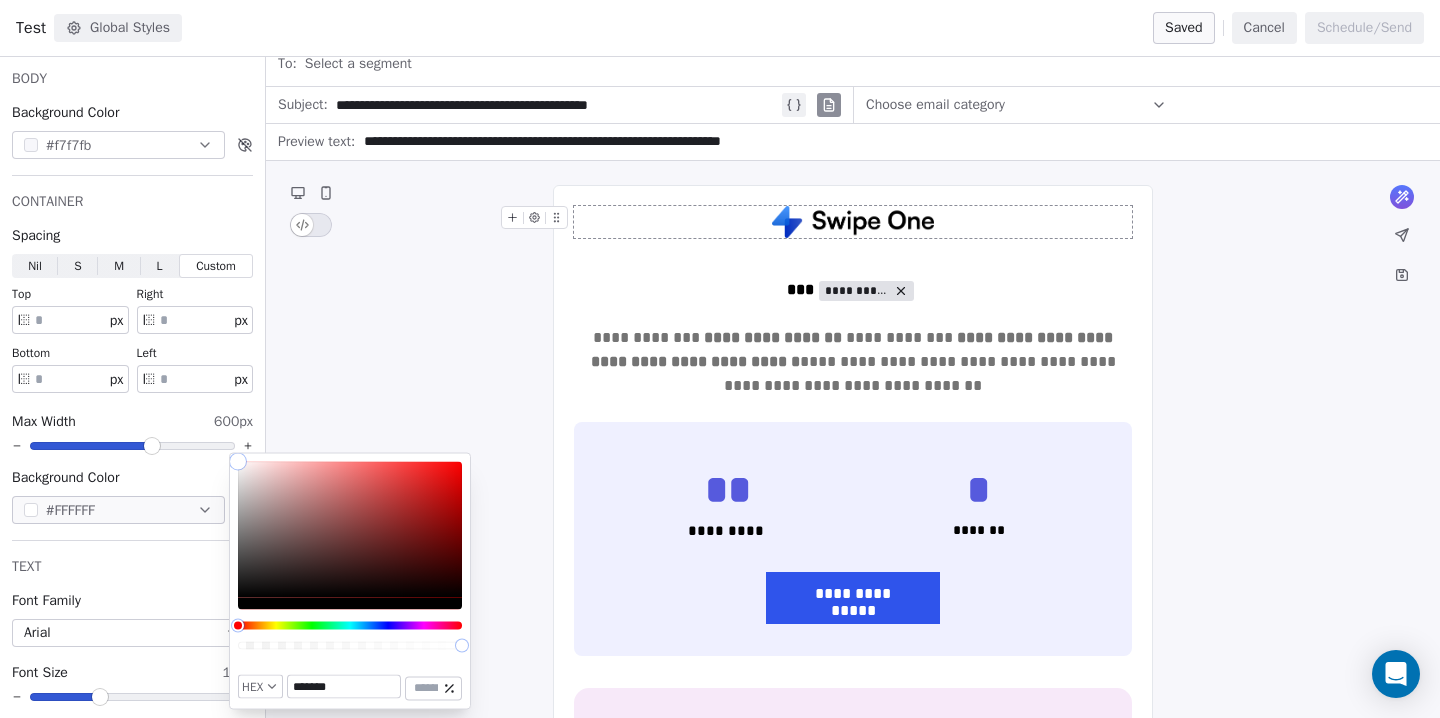 click on "*******" at bounding box center (344, 687) 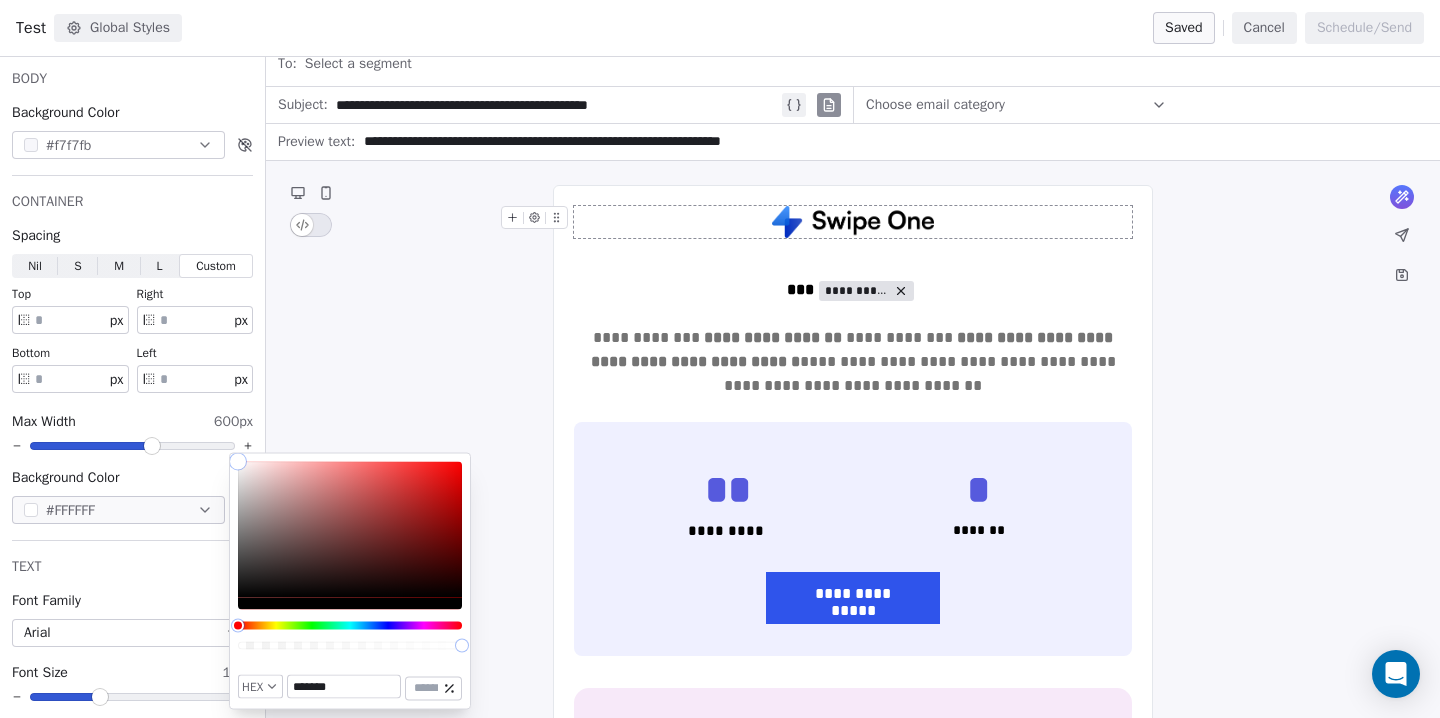 paste 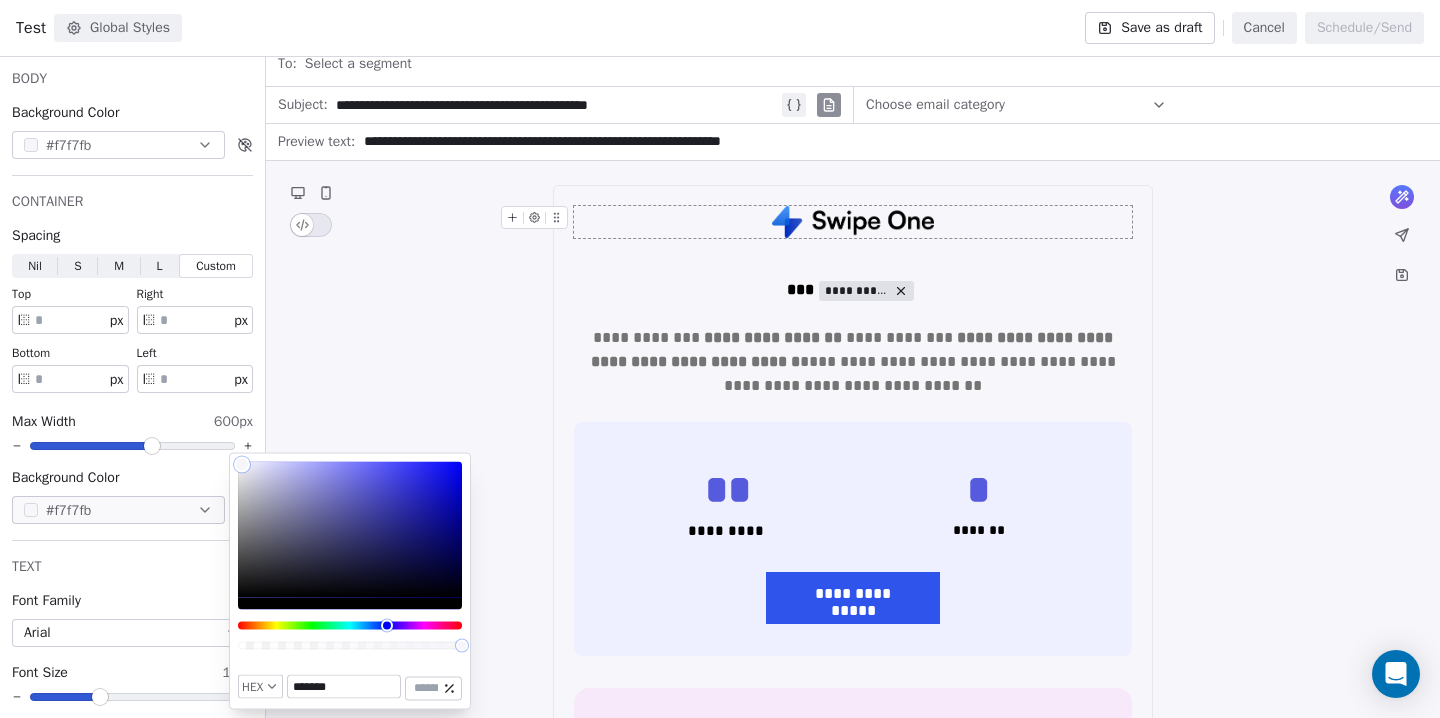 type on "*******" 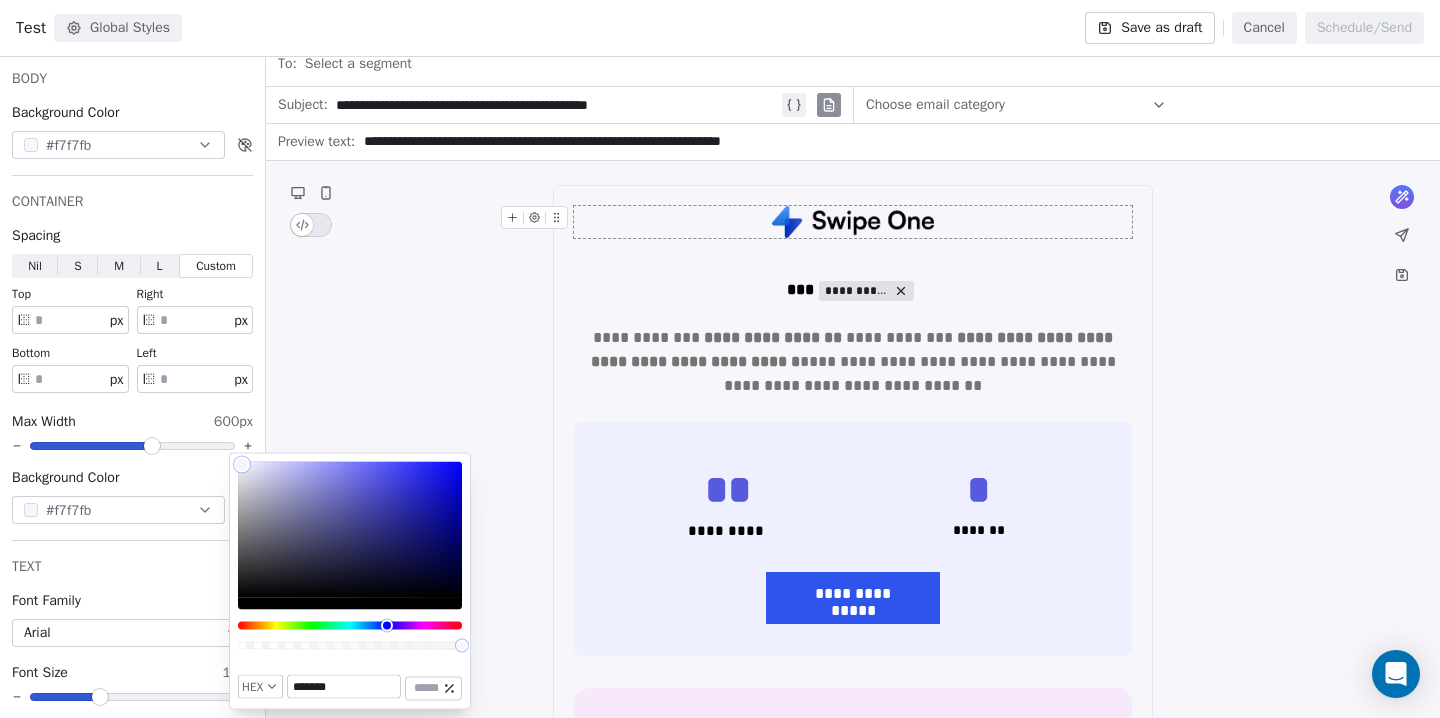 click on "**********" at bounding box center [853, 1250] 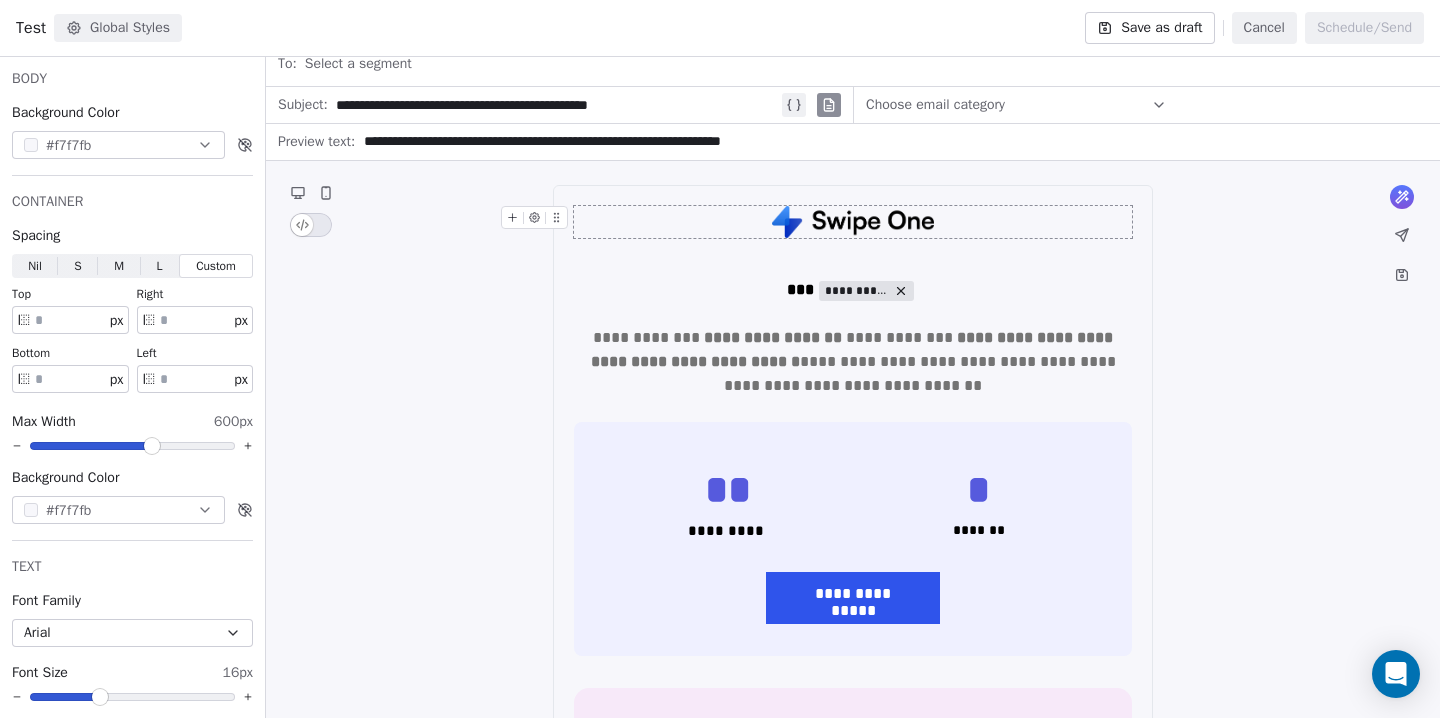 click on "**********" at bounding box center [853, 1250] 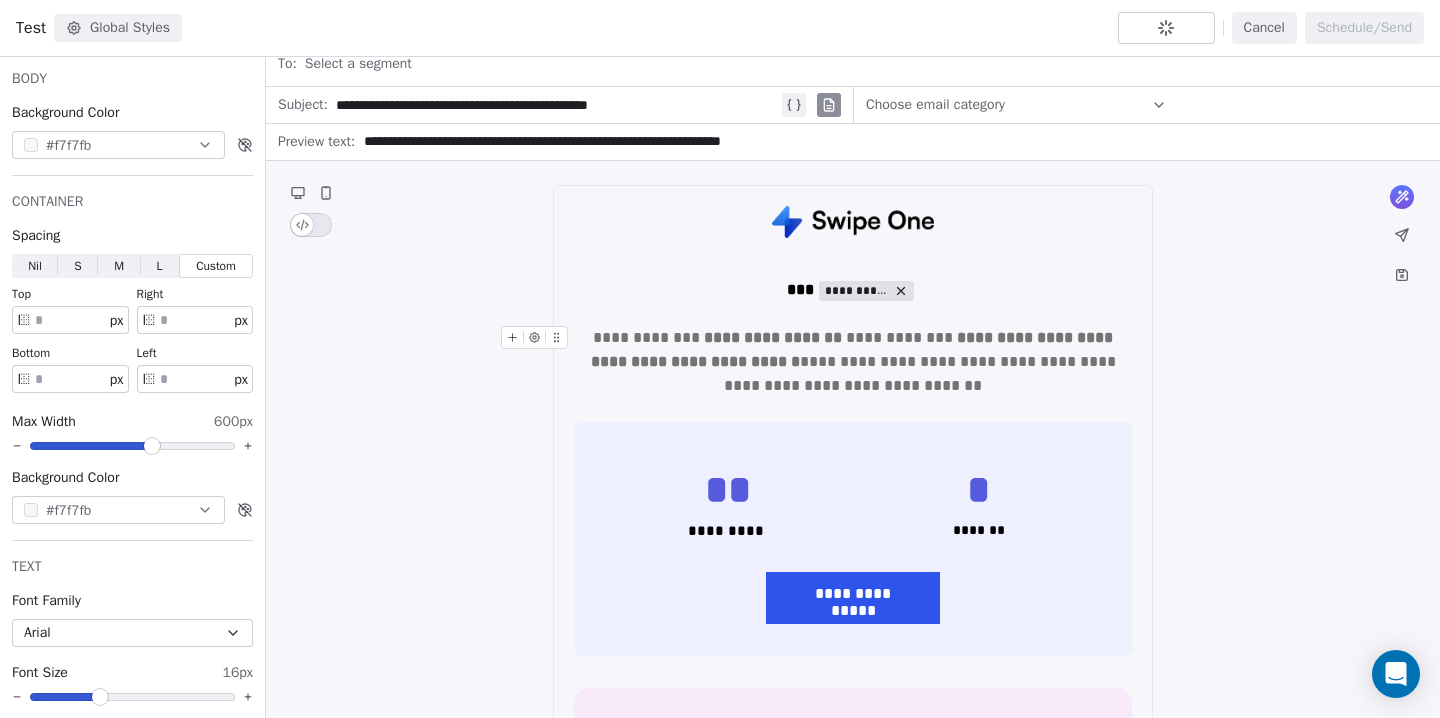 click on "**********" at bounding box center [853, 362] 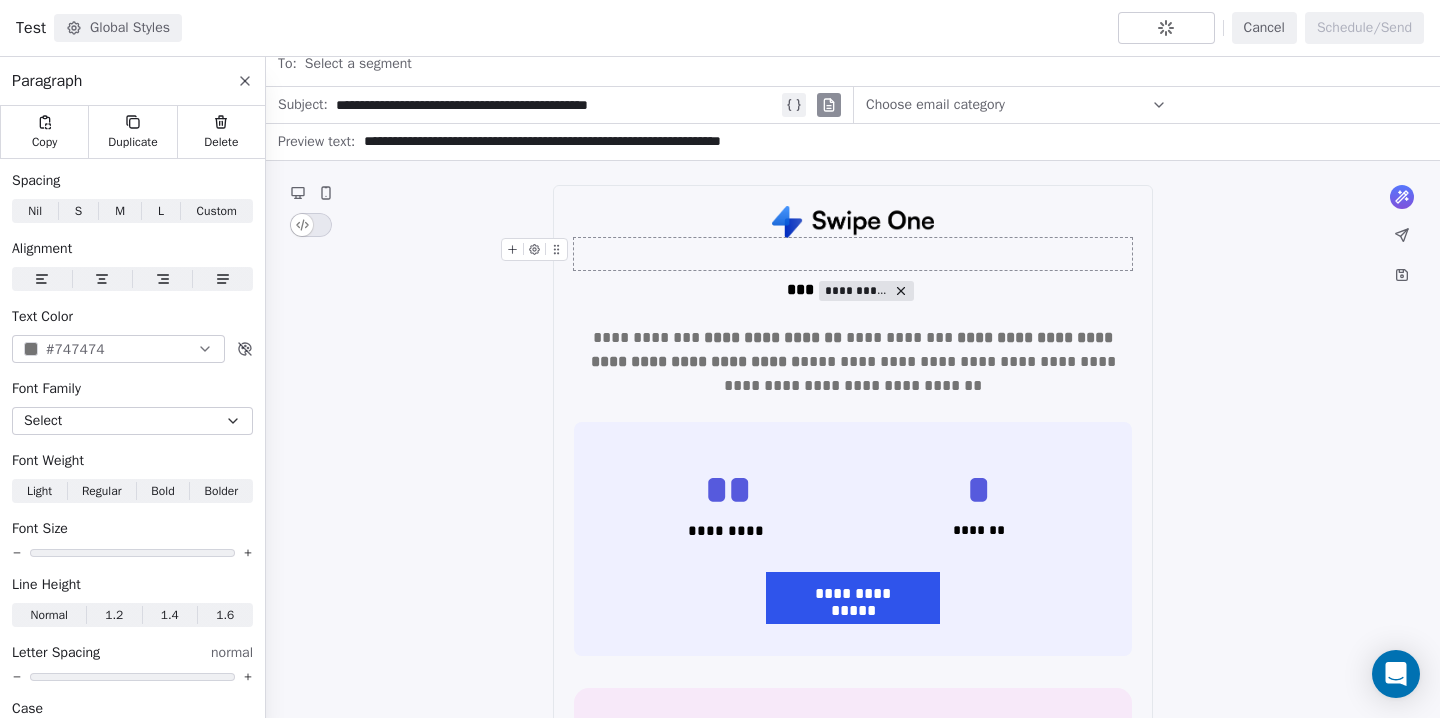 click at bounding box center (853, 254) 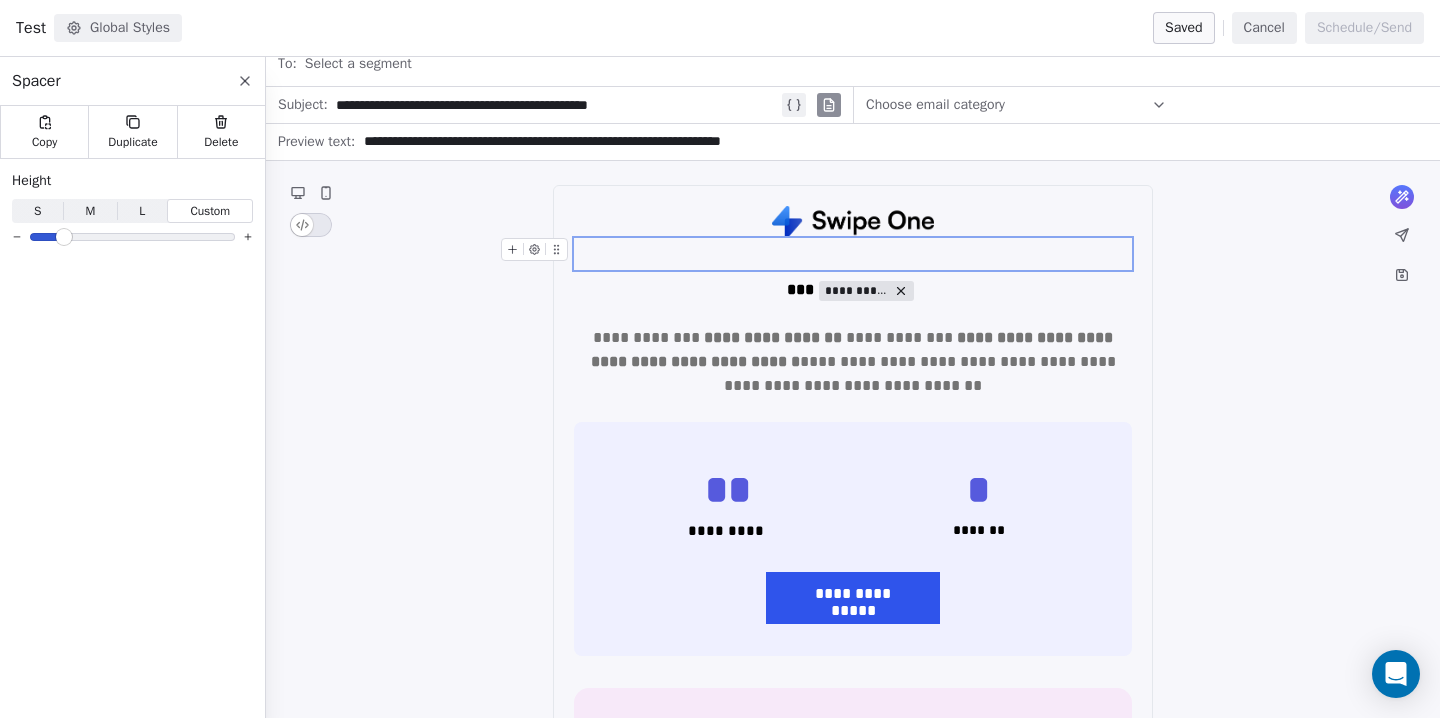 click 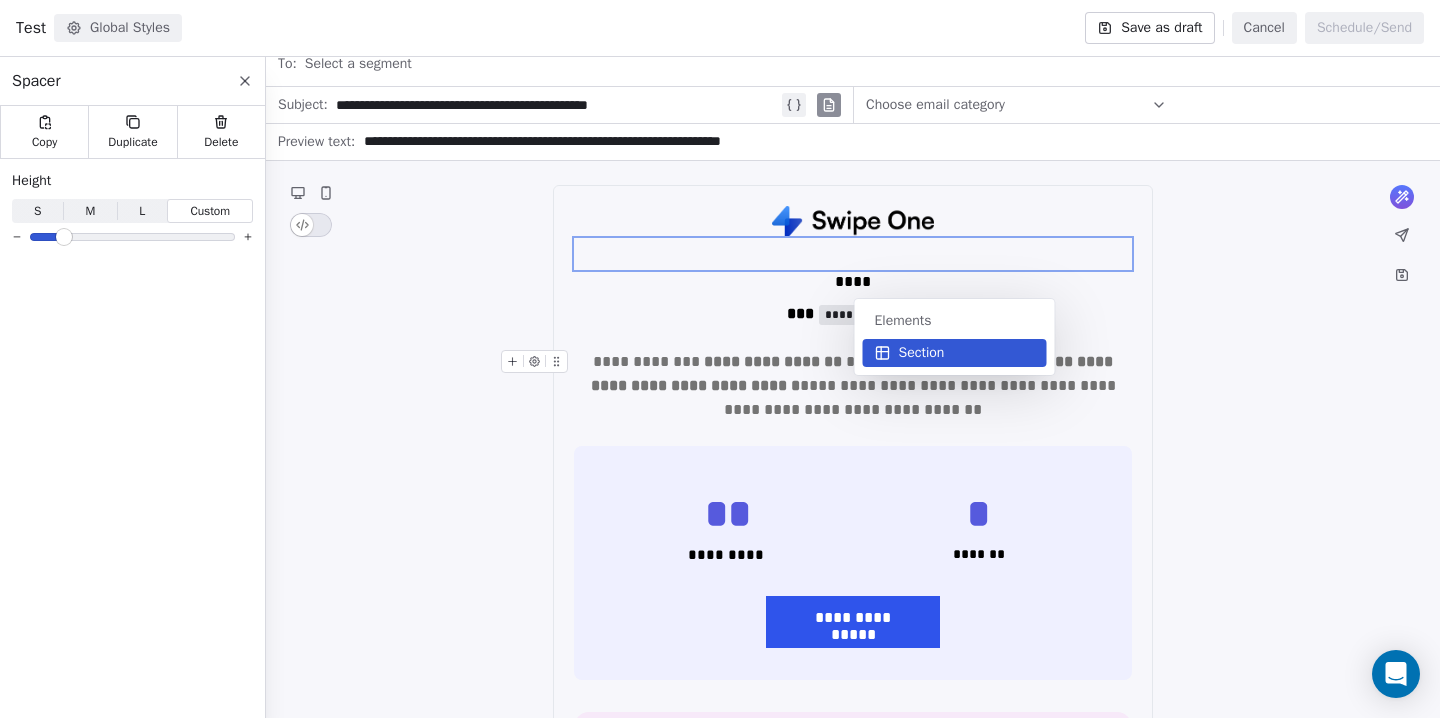 click on "Section" at bounding box center [922, 353] 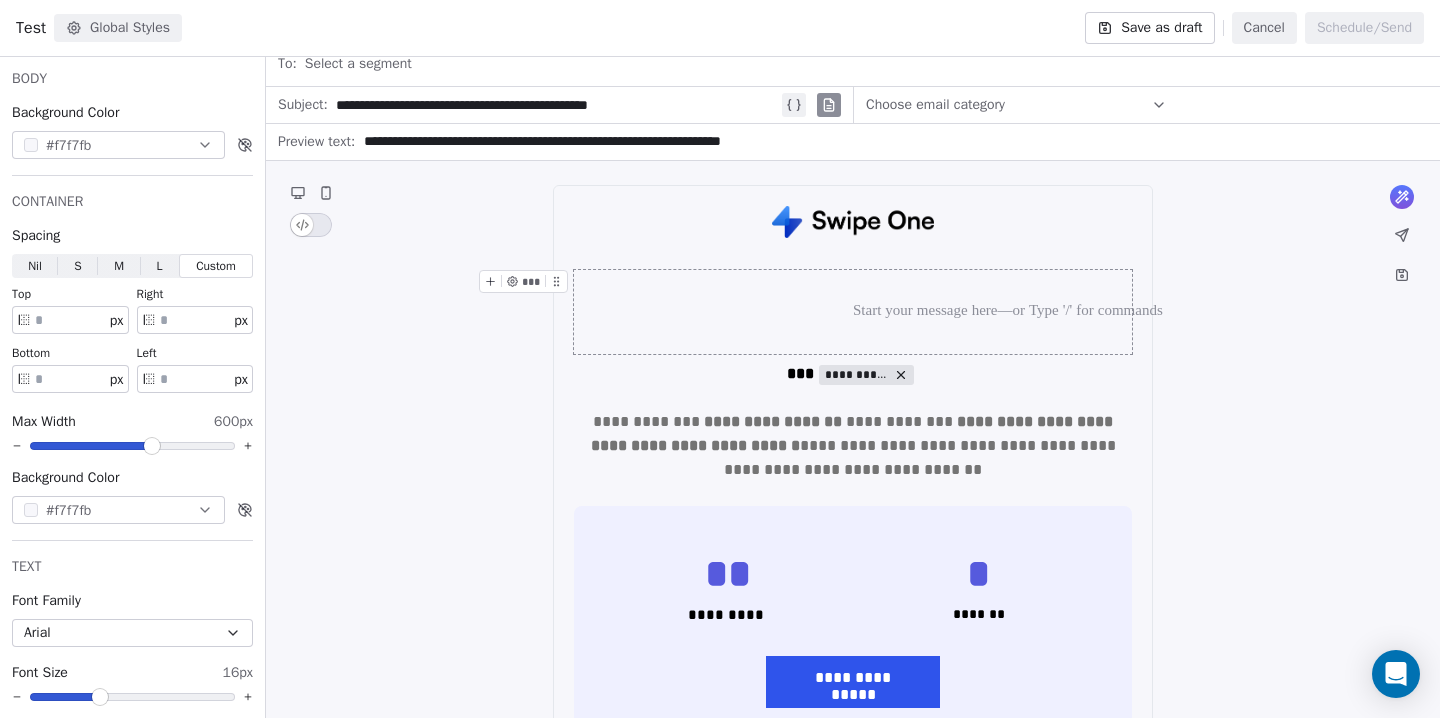 click at bounding box center (853, 312) 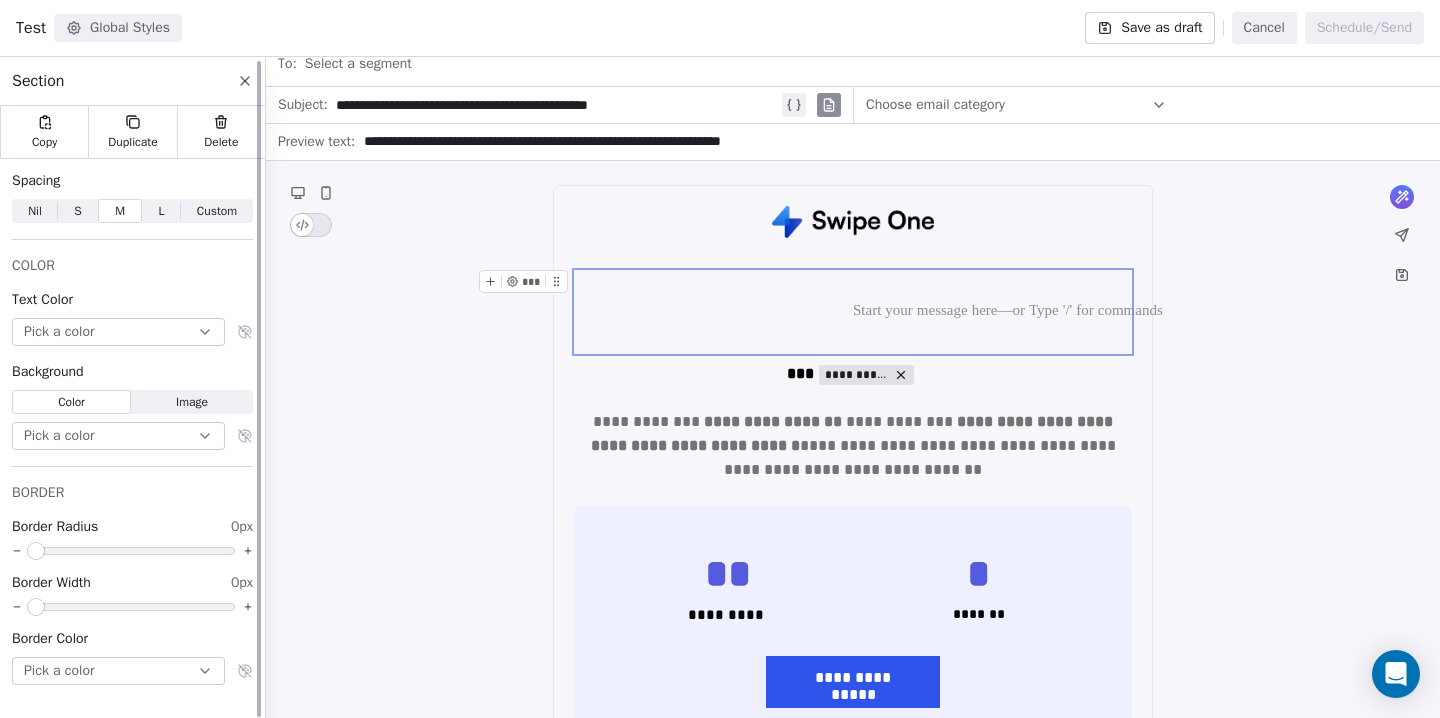 click on "Pick a color" at bounding box center [118, 436] 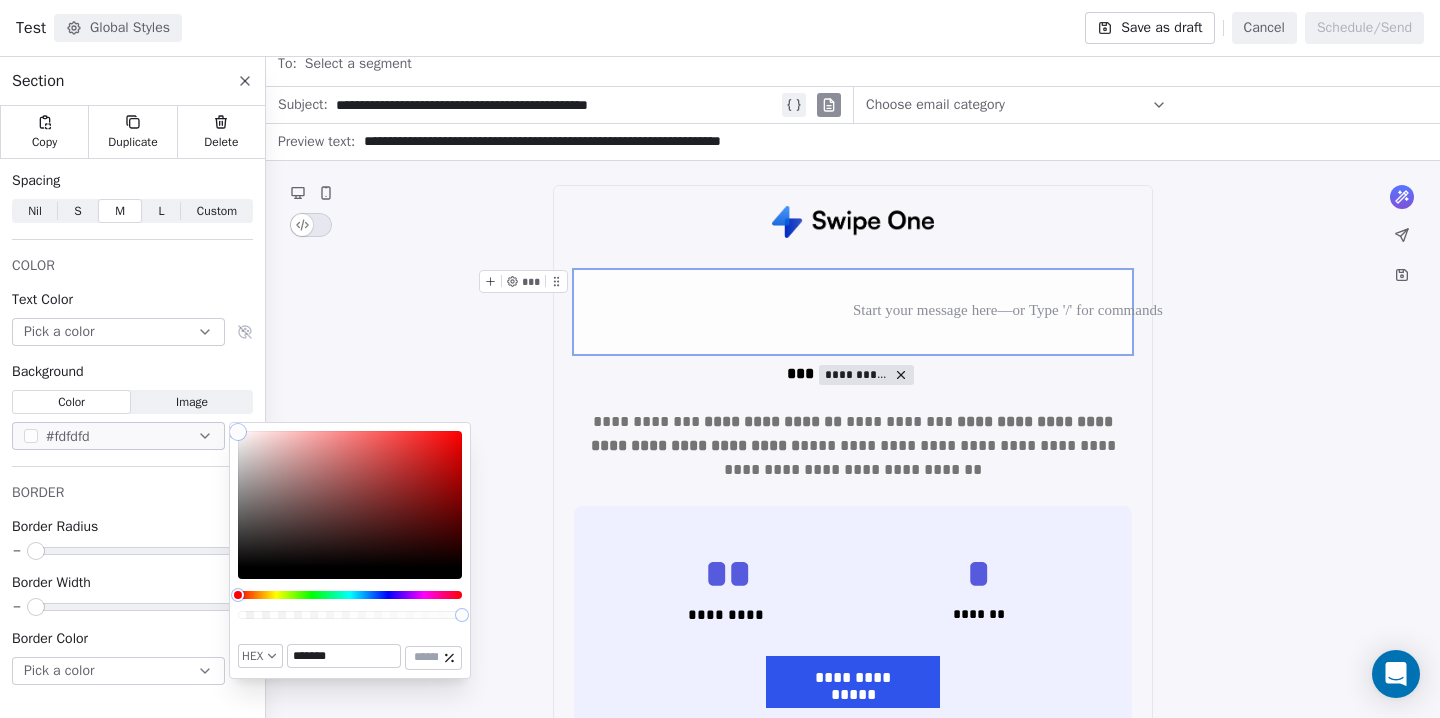 type on "*******" 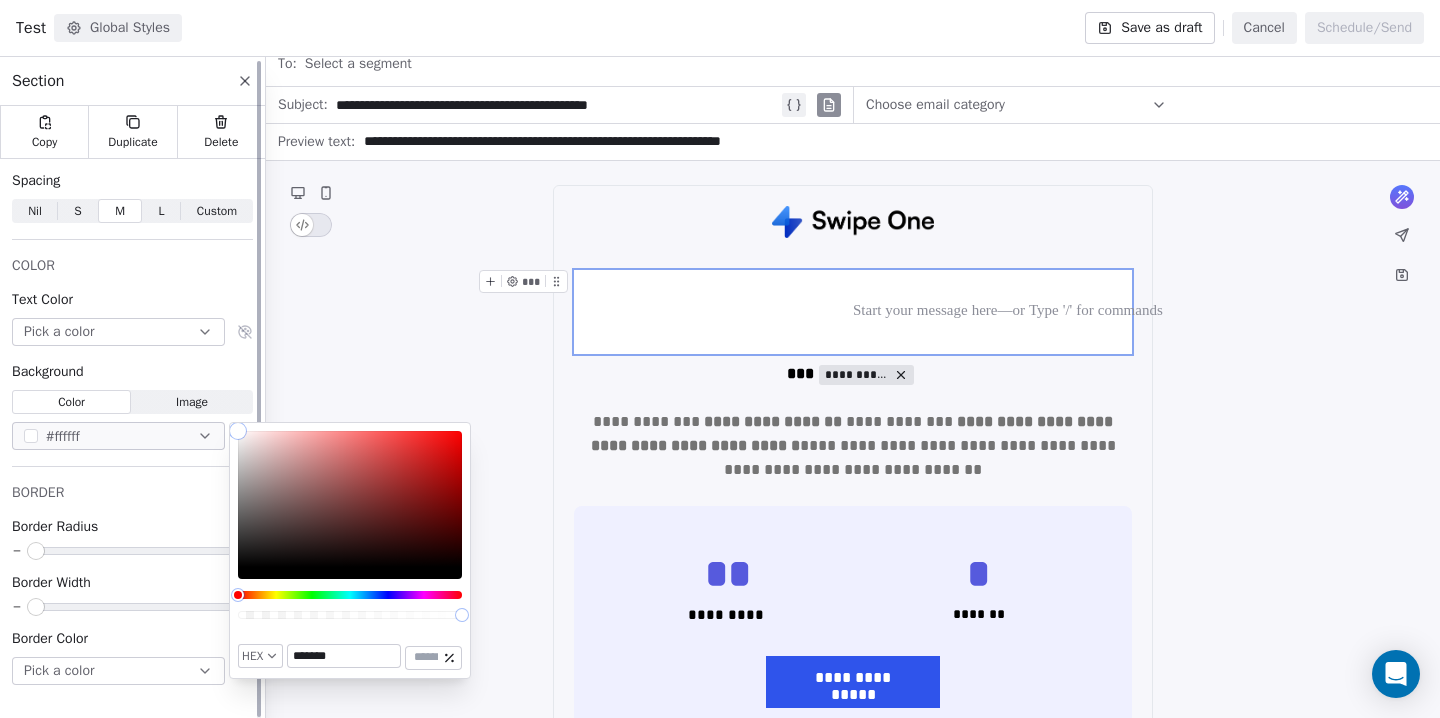drag, startPoint x: 301, startPoint y: 477, endPoint x: 158, endPoint y: 366, distance: 181.02486 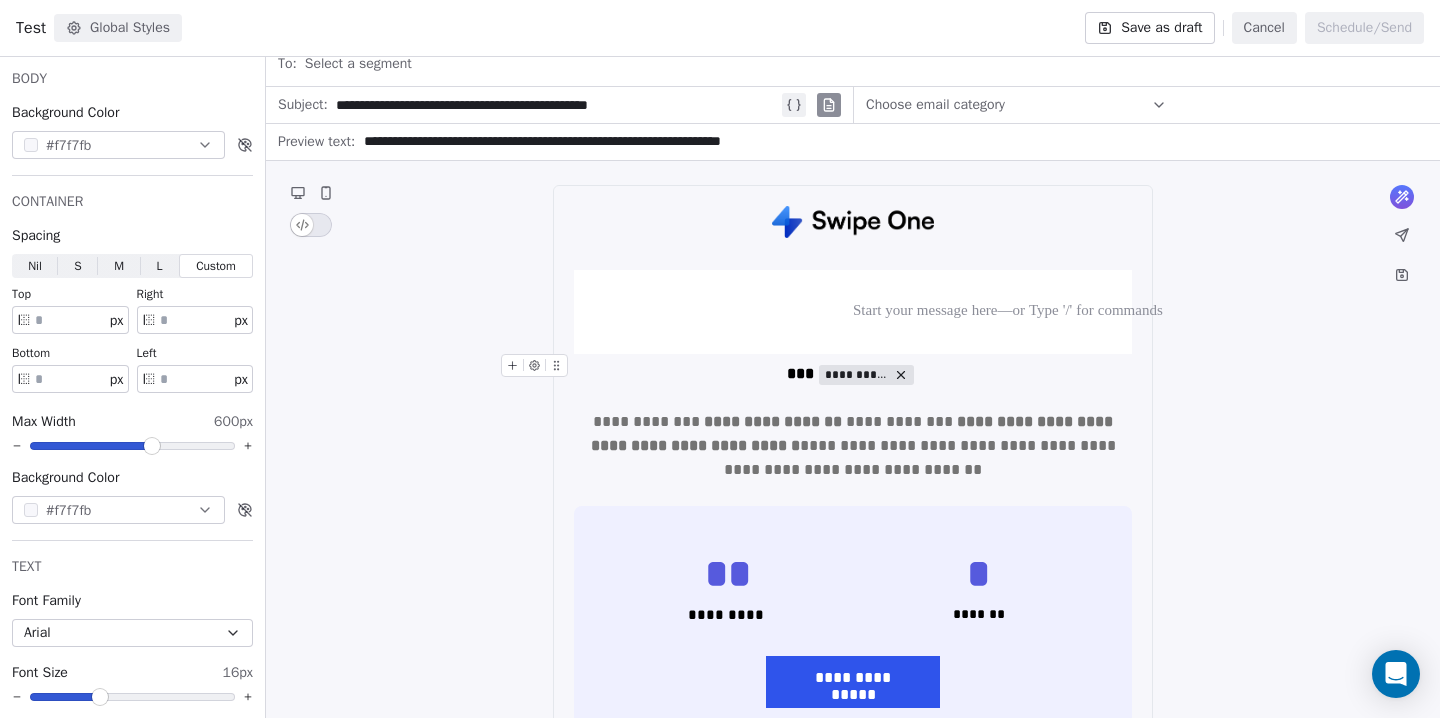 click on "**********" at bounding box center (853, 374) 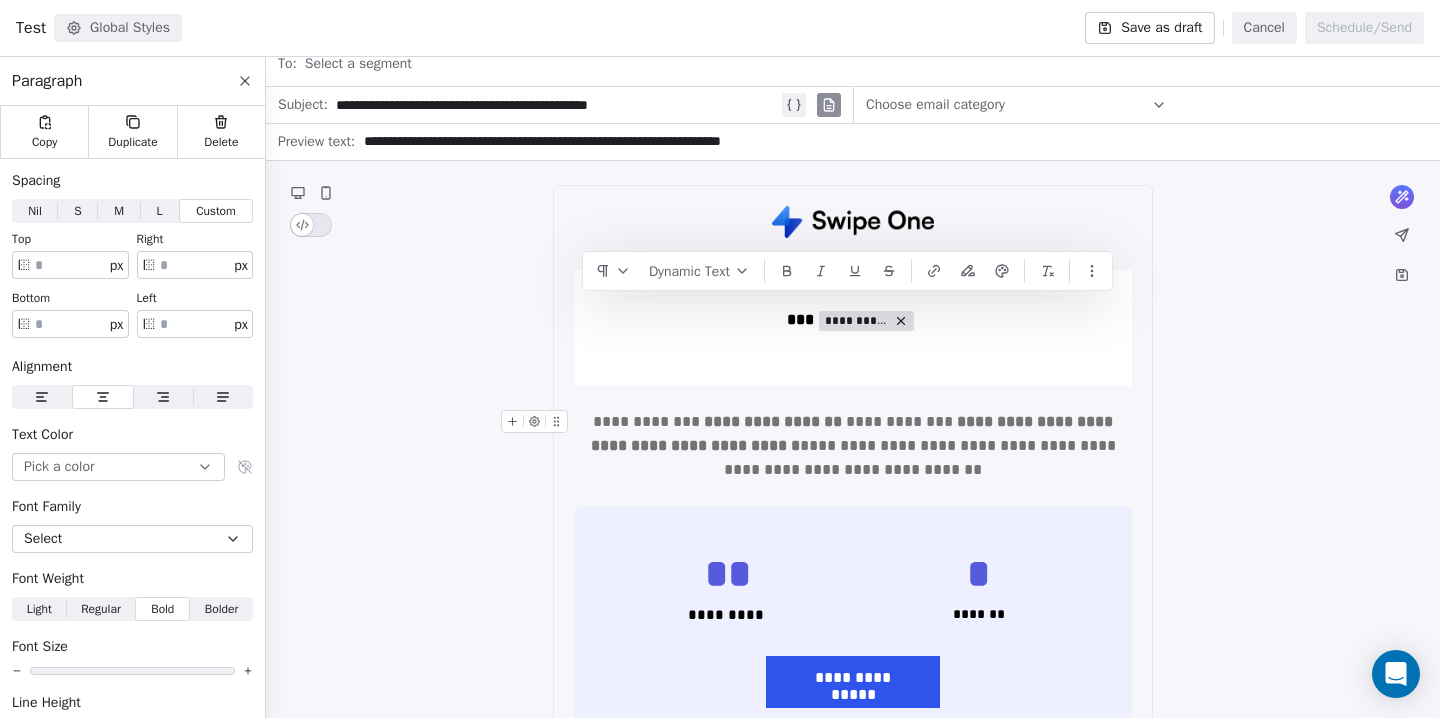 click on "**********" at bounding box center [853, 446] 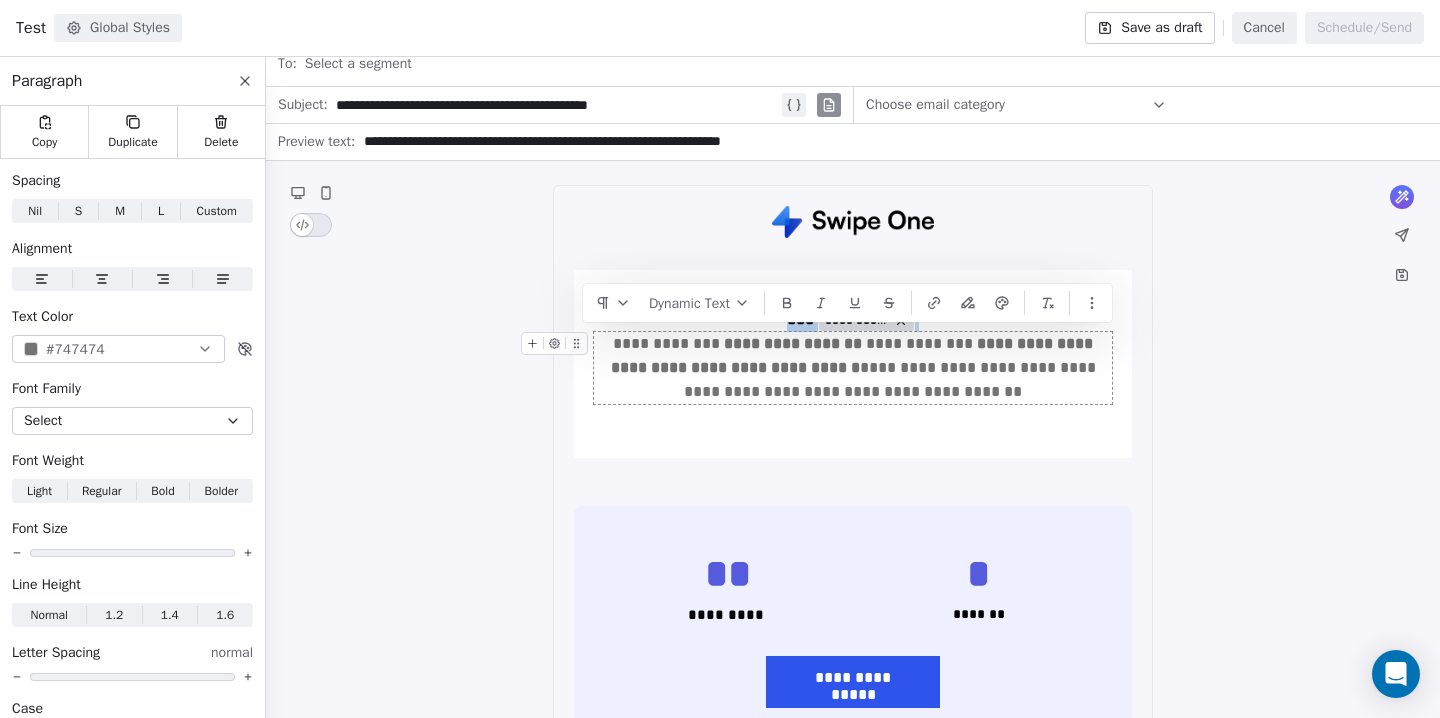click on "**********" at bounding box center (854, 355) 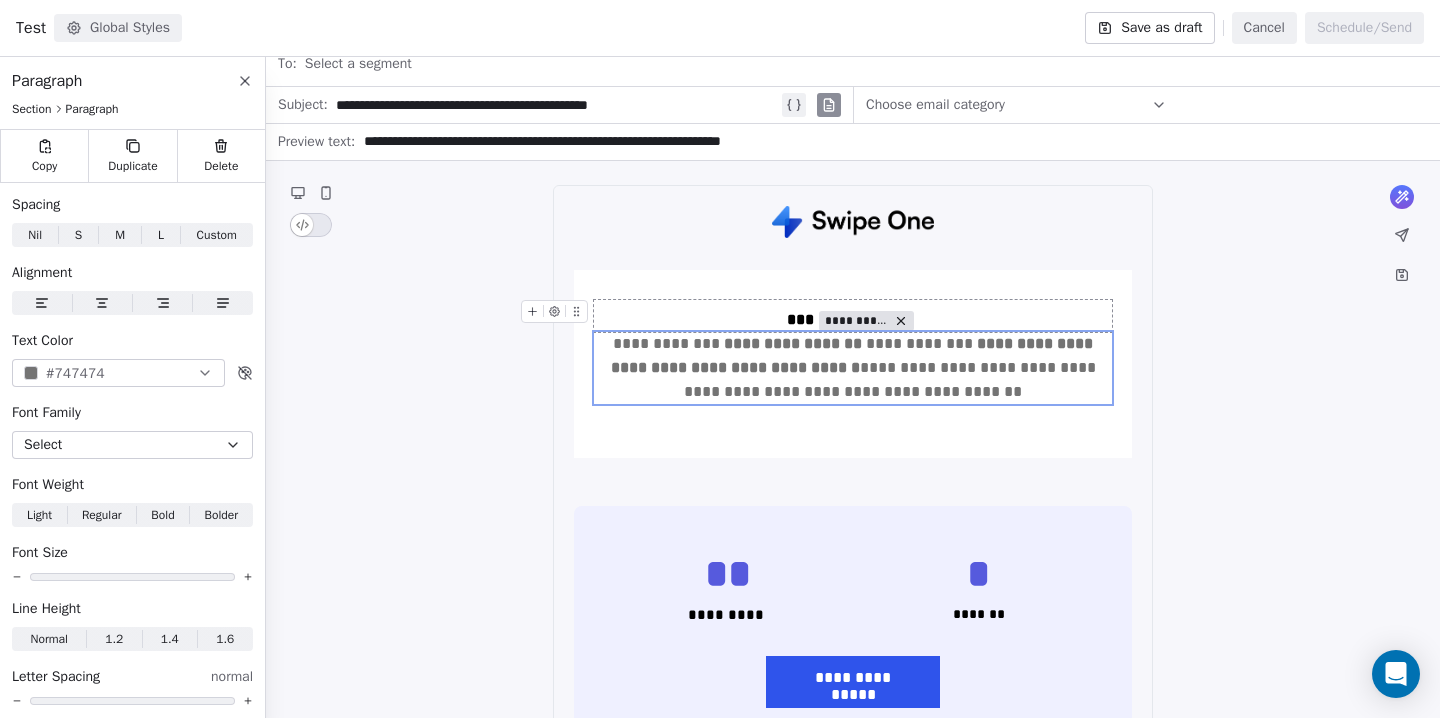click on "**********" at bounding box center [853, 320] 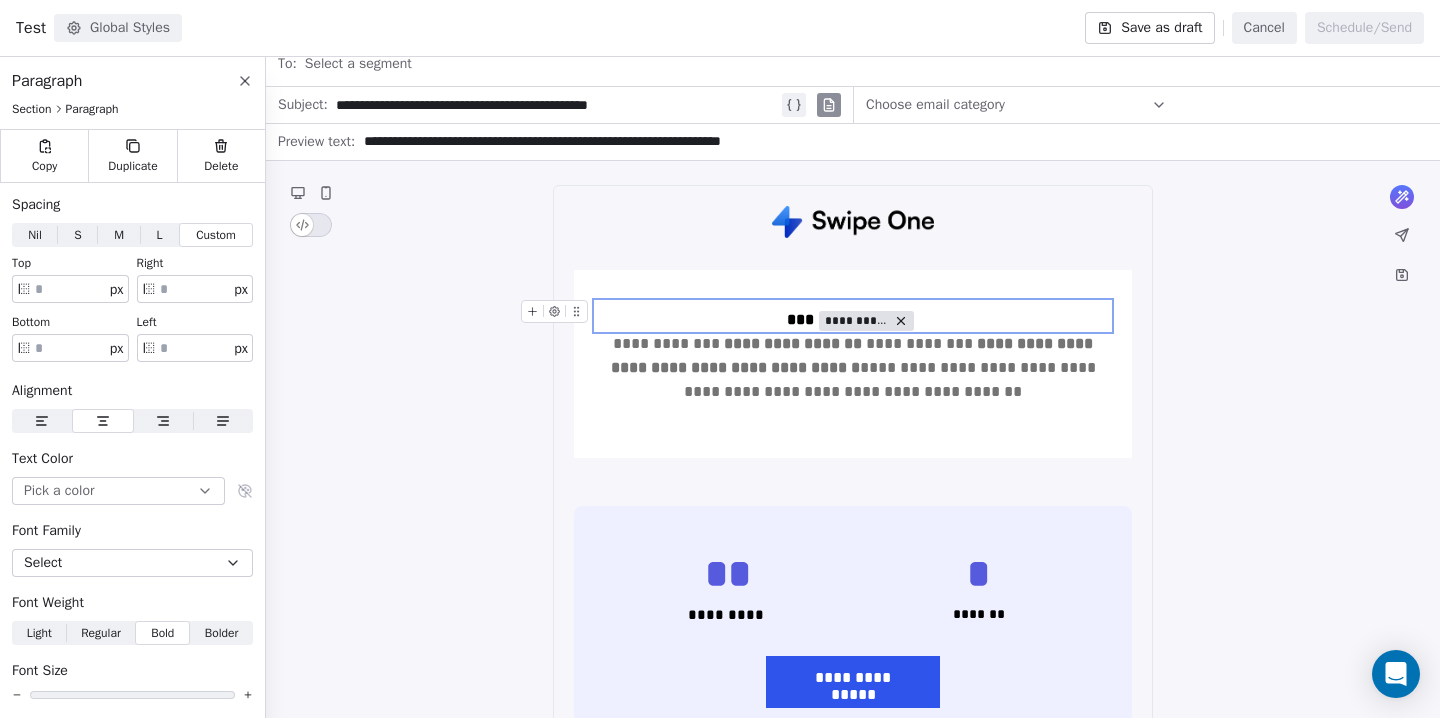 click 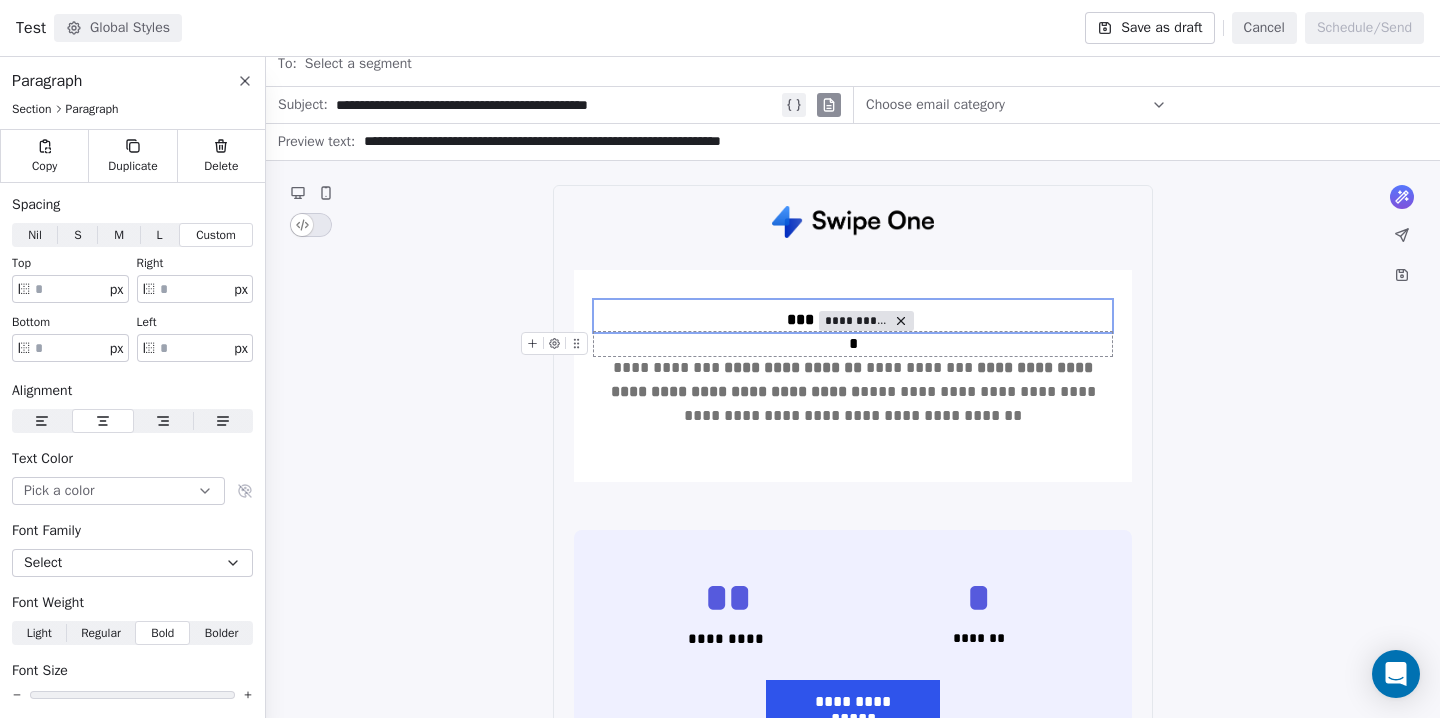 click on "*" at bounding box center [853, 344] 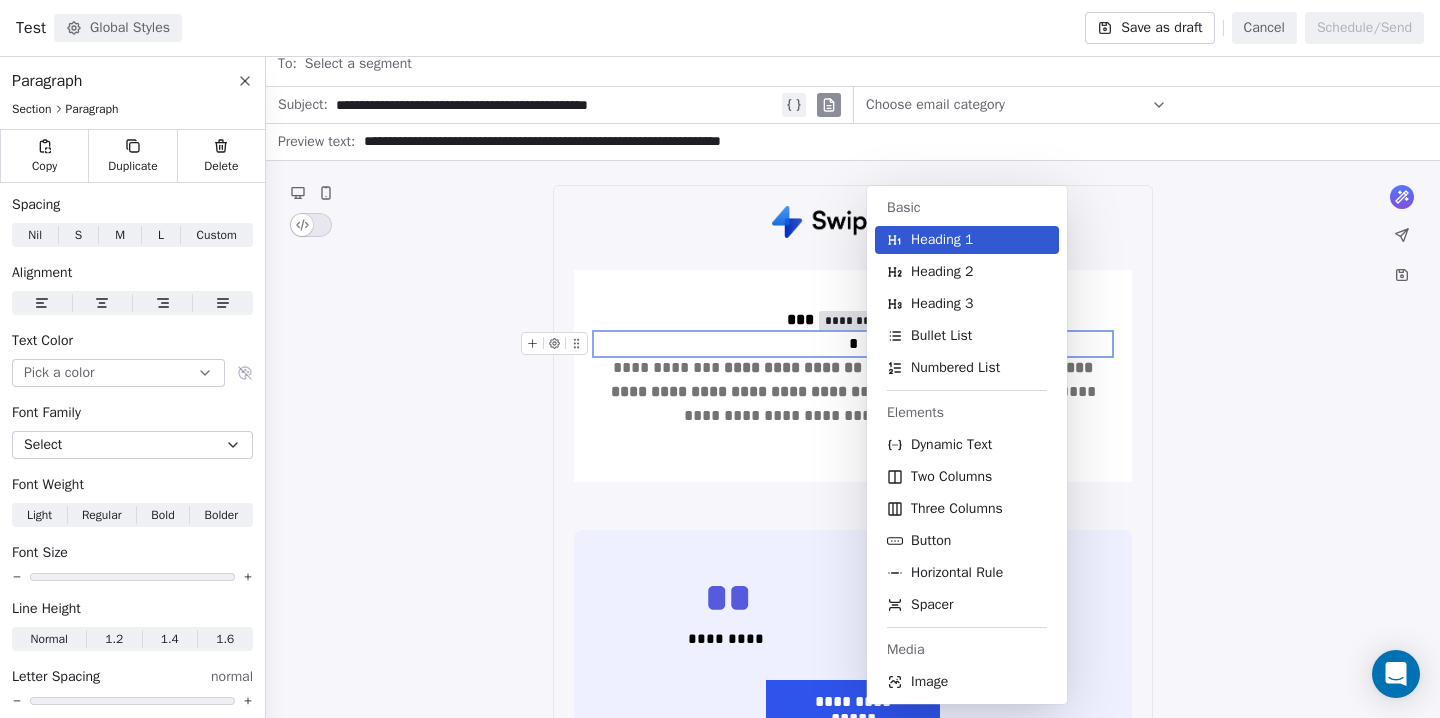 click on "T Test Contacts People Marketing Workflows Campaigns Sales Pipelines Sequences Beta Tools Apps AI Agents Help & Support Campaigns  Create new campaign All ( 12 ) All ( 12 ) Drafts ( 8 ) Drafts ( 8 ) In Progress ( 0 ) In Progress ( 0 ) Scheduled ( 0 ) Scheduled ( 0 ) Sent ( 4 ) Sent ( 4 ) Name Status Analytics Actions Test Created on Aug 5, 2025, 11:17 AM To: No segment selected Draft - Open Rate - Click Rate - Unsubscribe Notification for Campaign - after entire campaign is sent Created on Aug 5, 2025, 11:03 AM To: No segment selected Draft - Open Rate - Click Rate - Unsubscribe Notification for Campaign - 1 hour after sending Created on Aug 4, 2025, 2:23 PM To: No segment selected Draft - Open Rate - Click Rate - Unsubscribe test Created on Aug 4, 2025, 2:18 PM To: No segment selected Draft - Open Rate - Click Rate - Unsubscribe Test Created on Jul 29, 2025, 6:15 PM To: No segment selected Draft - Open Rate - Click Rate - Unsubscribe Task Reminder Email Created on Jul 29, 2025, 2:52 PM Draft - Open Rate -" at bounding box center [720, 359] 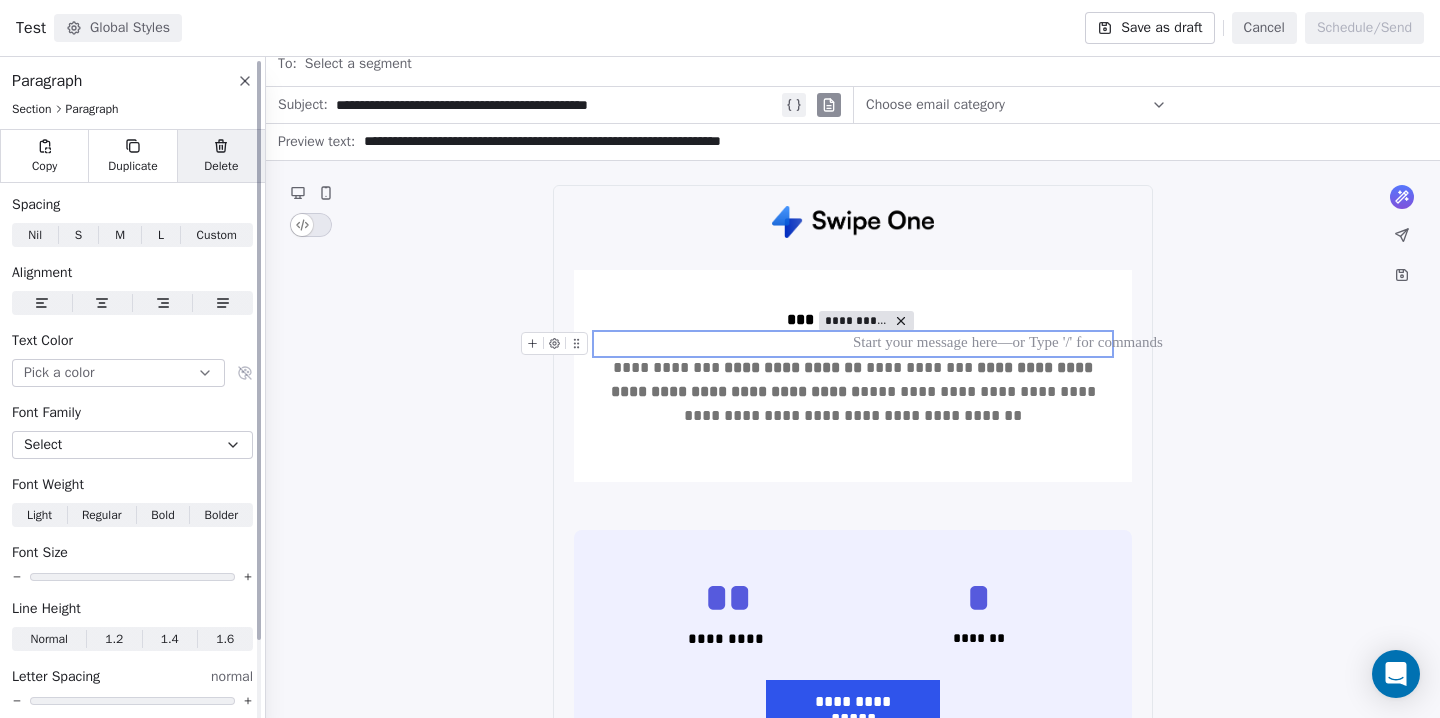 click on "Delete" at bounding box center (221, 166) 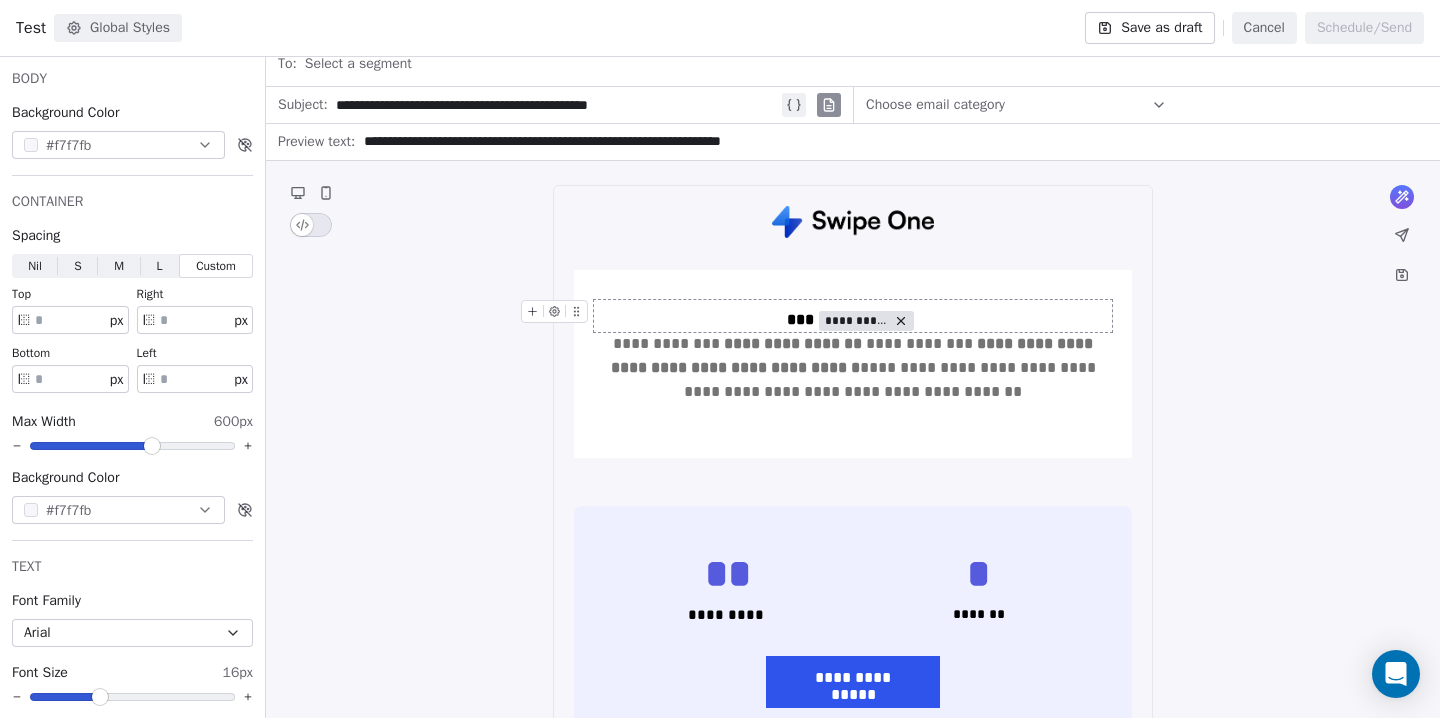 click on "**********" at bounding box center (853, 320) 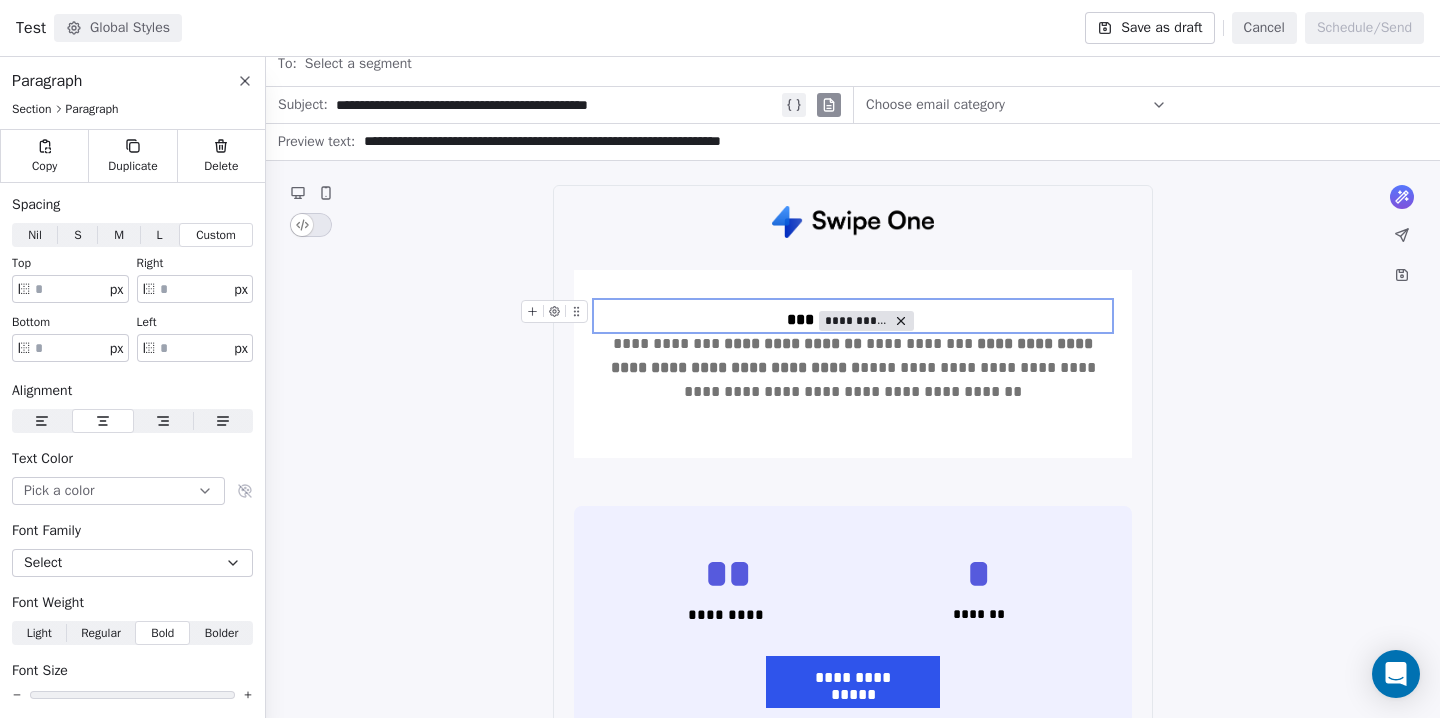 click 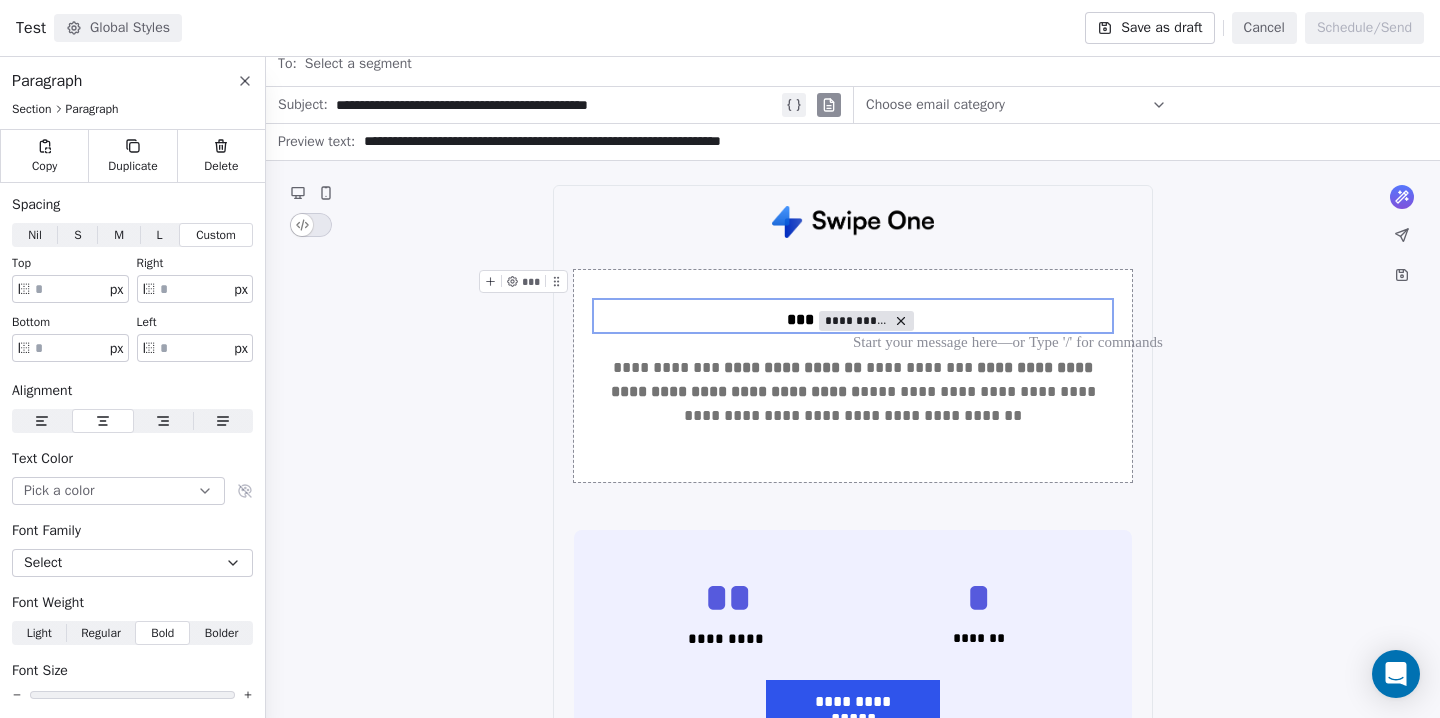 click on "**********" at bounding box center (853, 376) 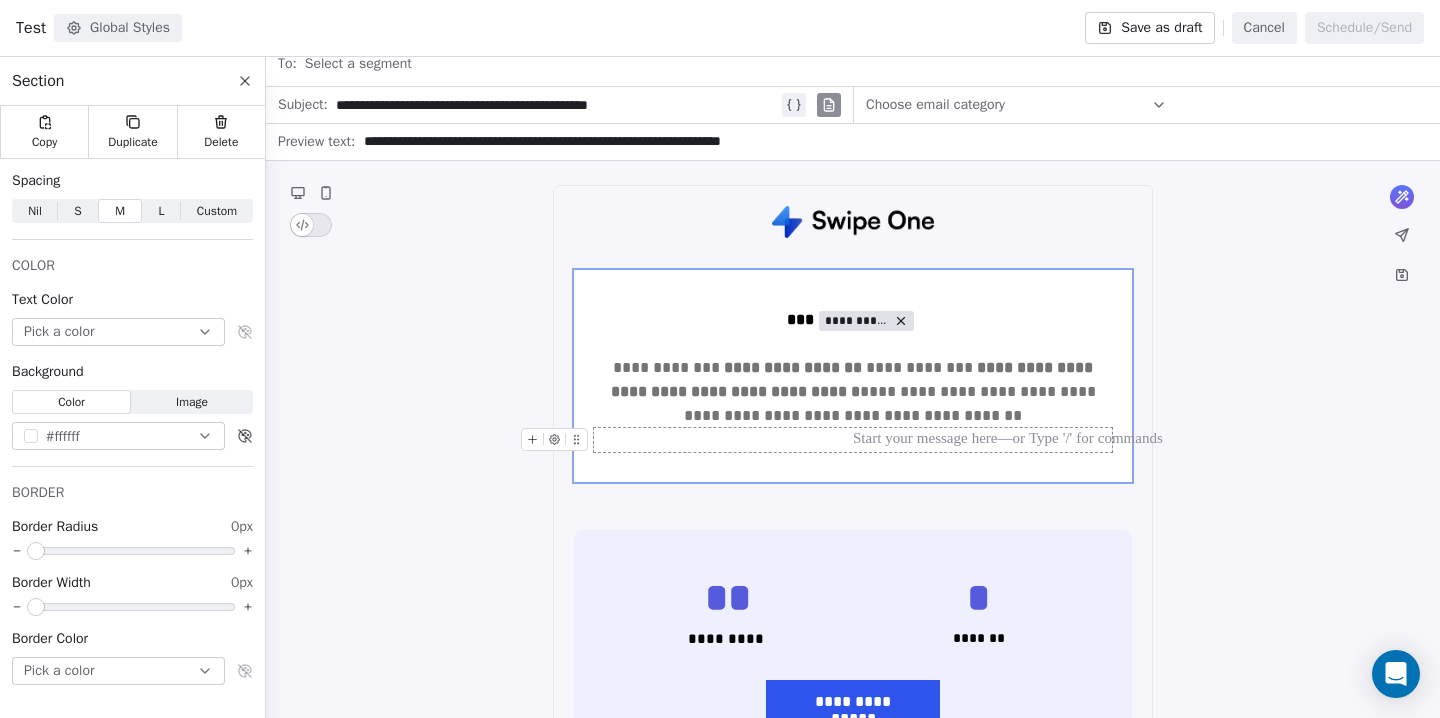 click at bounding box center (853, 440) 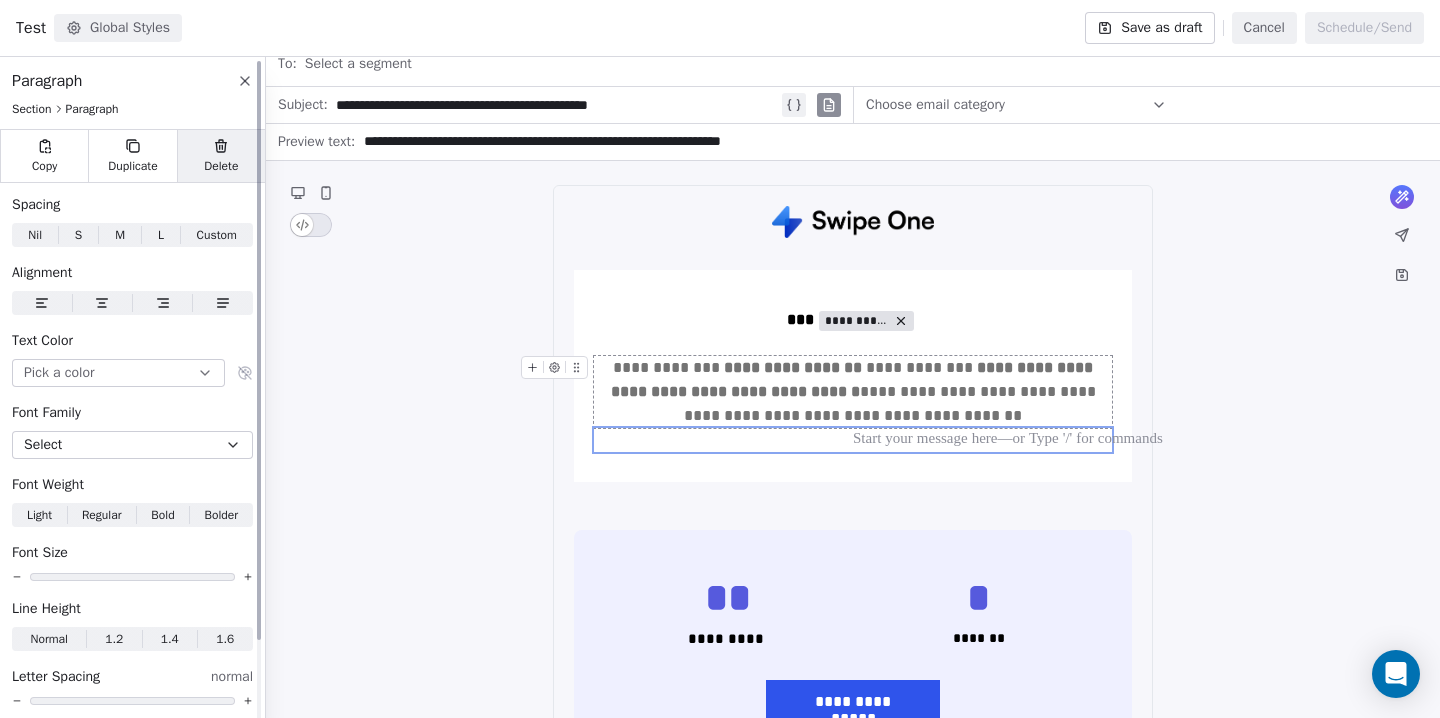 click on "Delete" at bounding box center [221, 166] 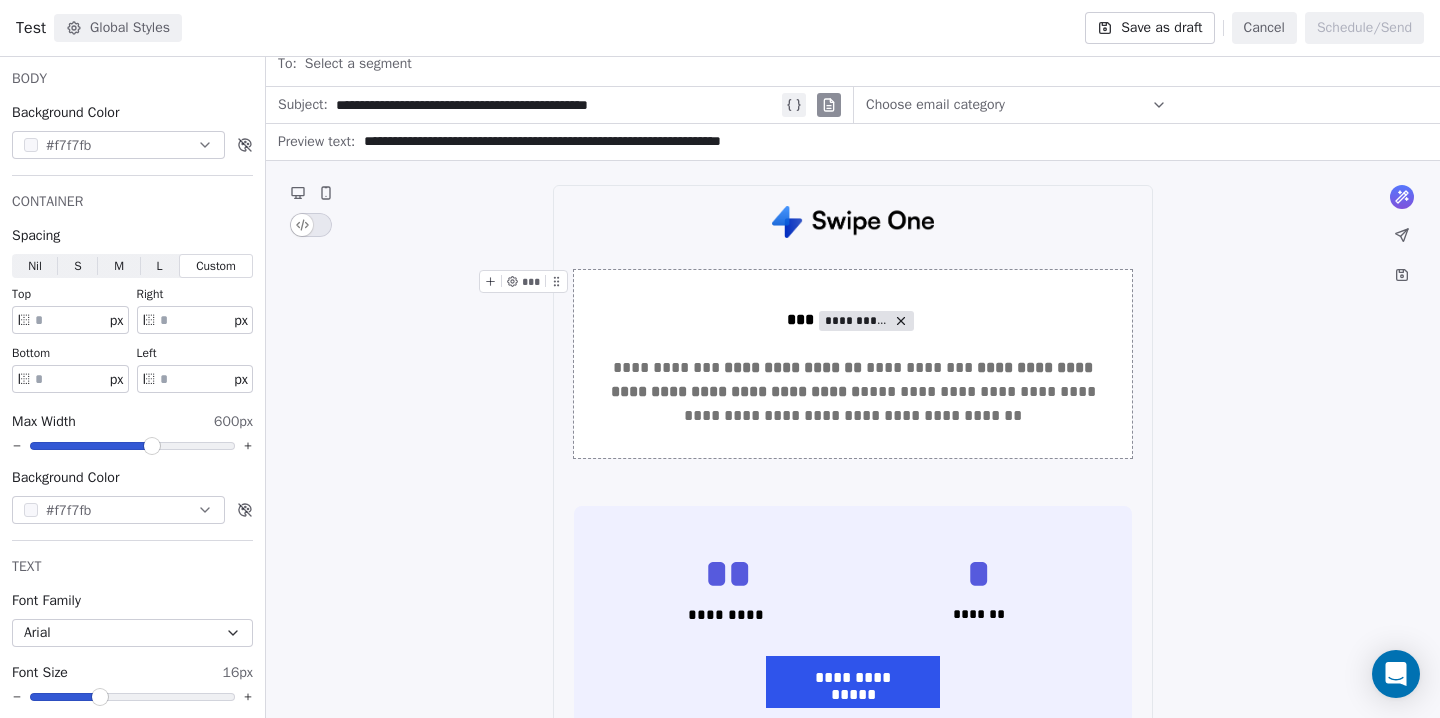 click on "**********" at bounding box center (853, 364) 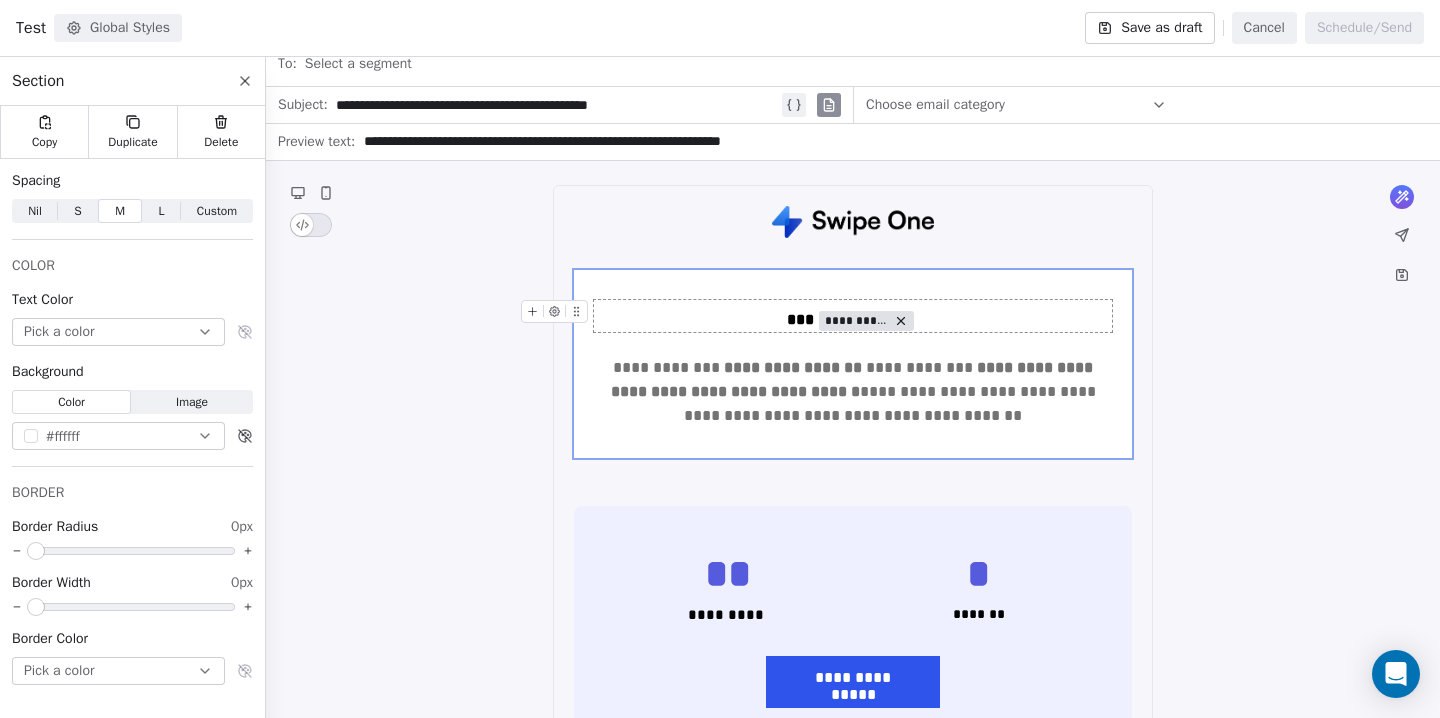 click on "**********" at bounding box center (853, 320) 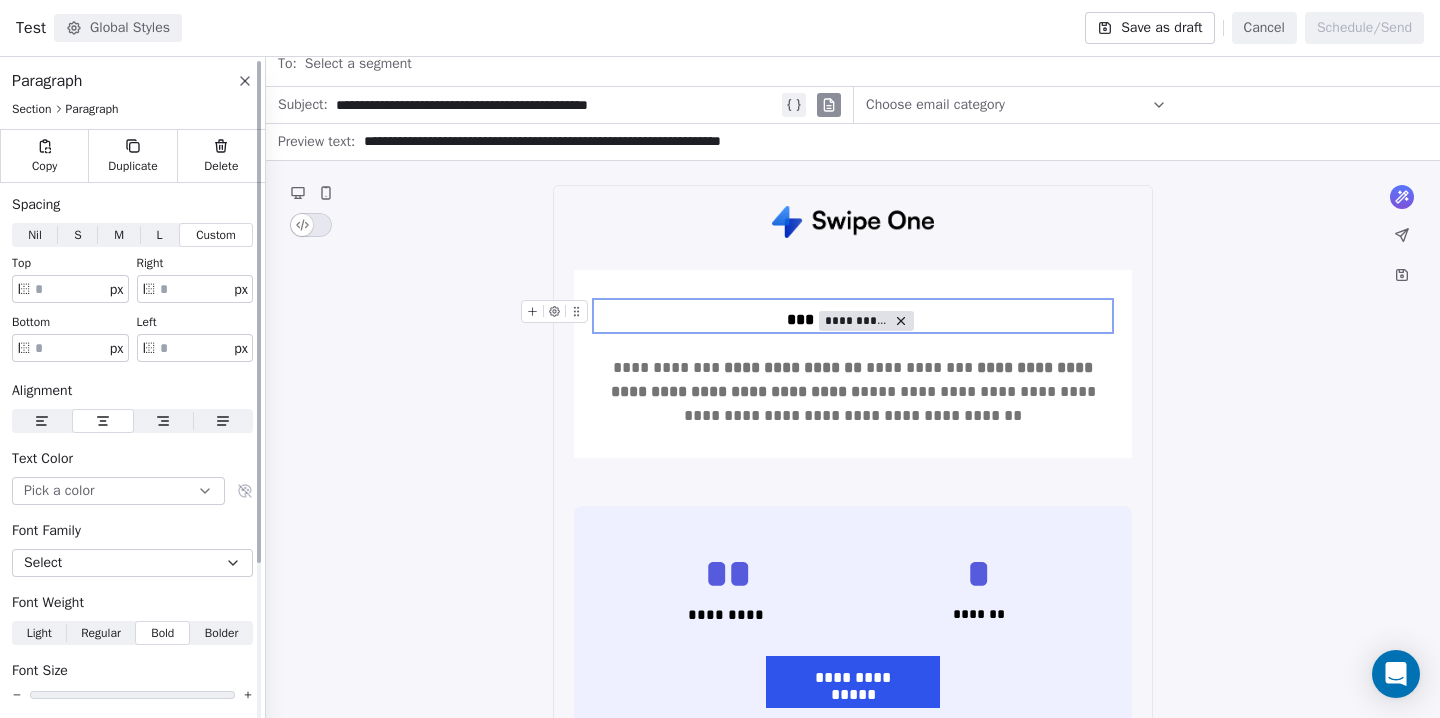 click on "*" at bounding box center [70, 289] 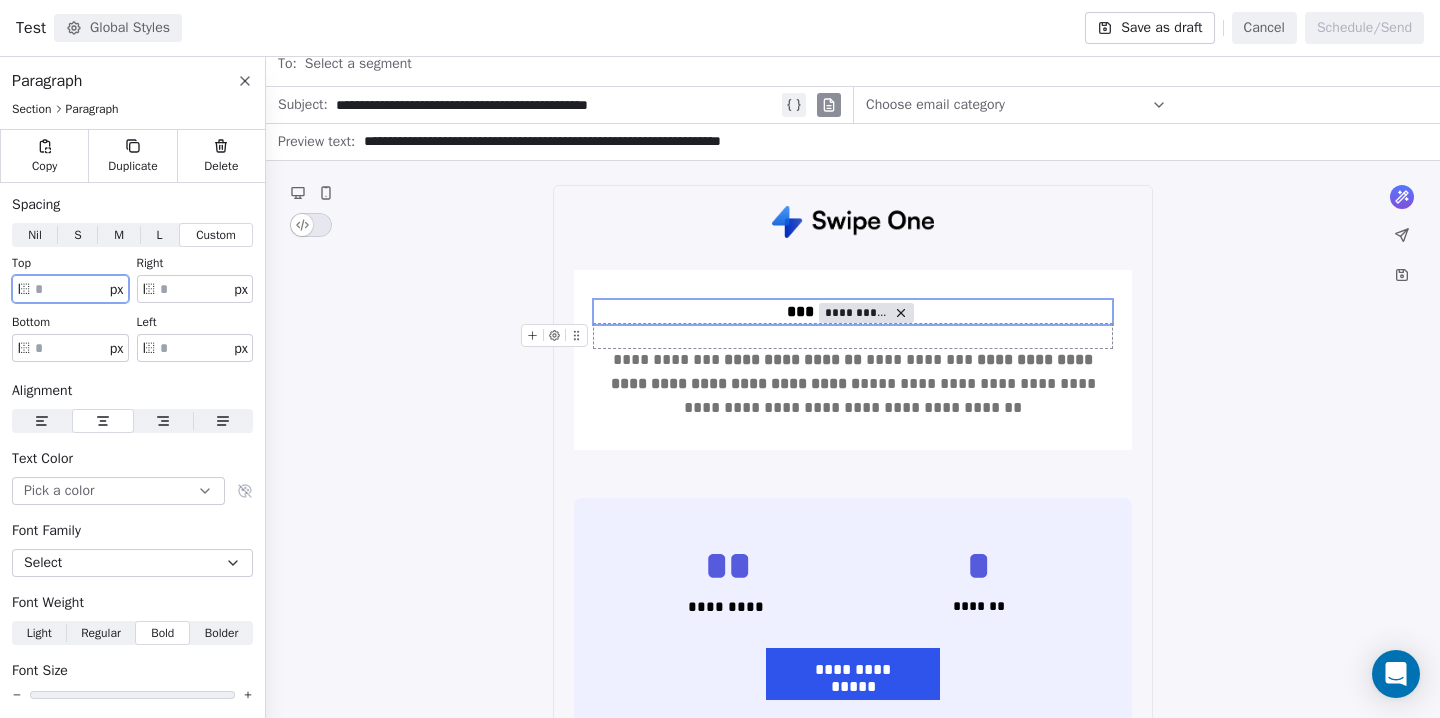 type on "*" 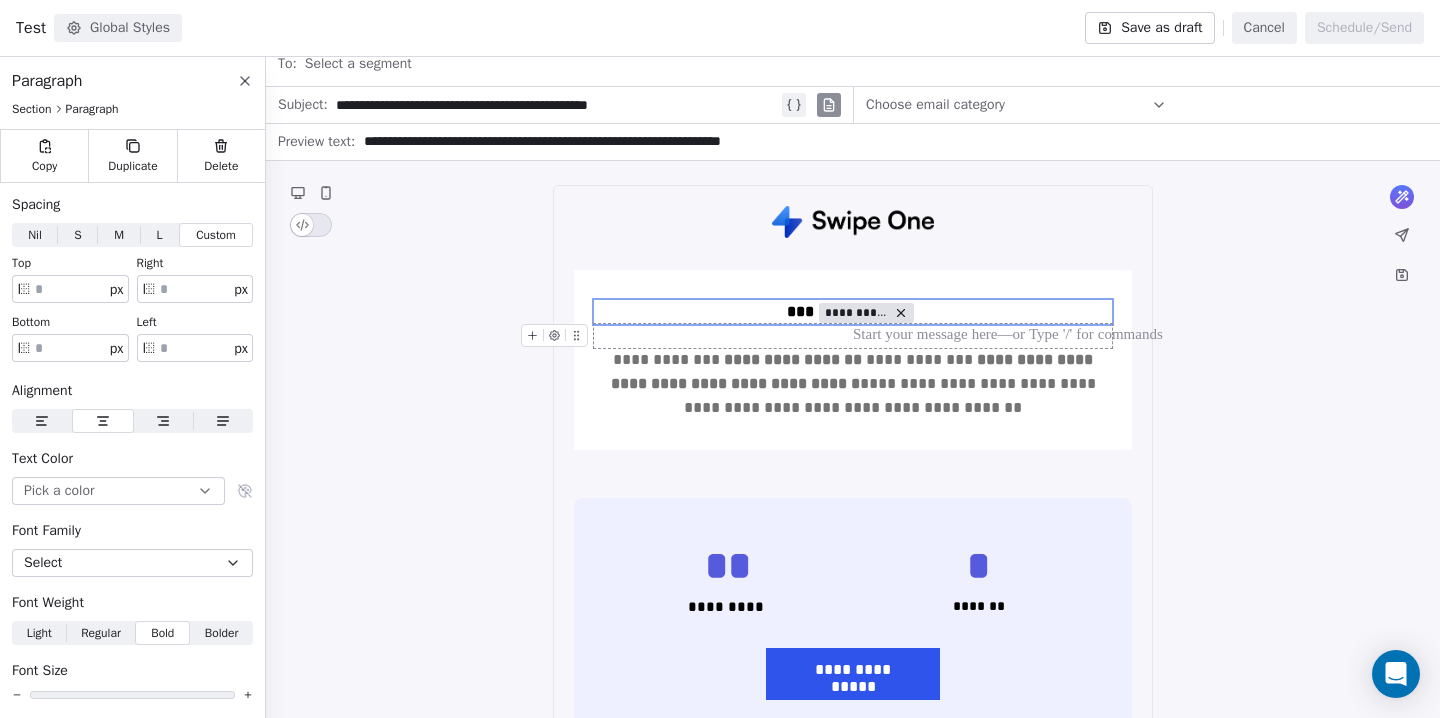 click at bounding box center [853, 336] 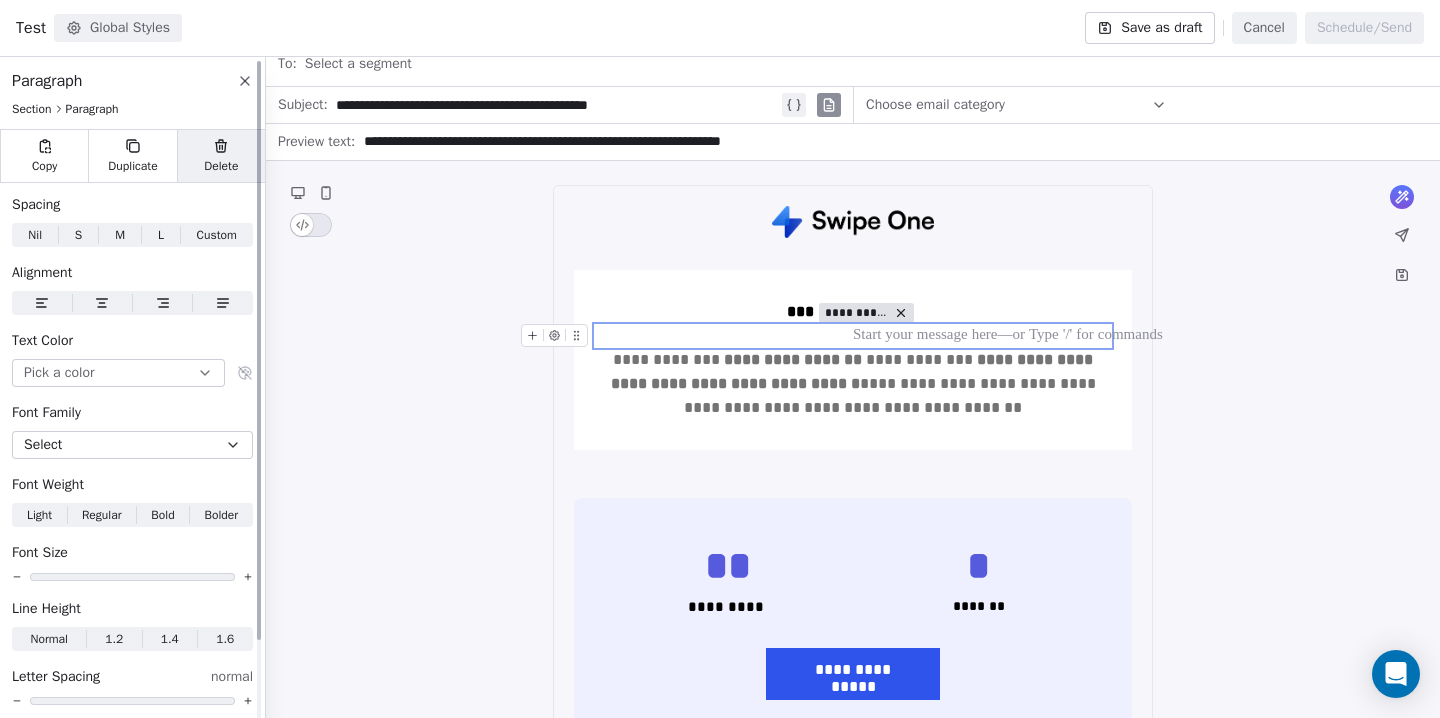 click on "Delete" at bounding box center [221, 156] 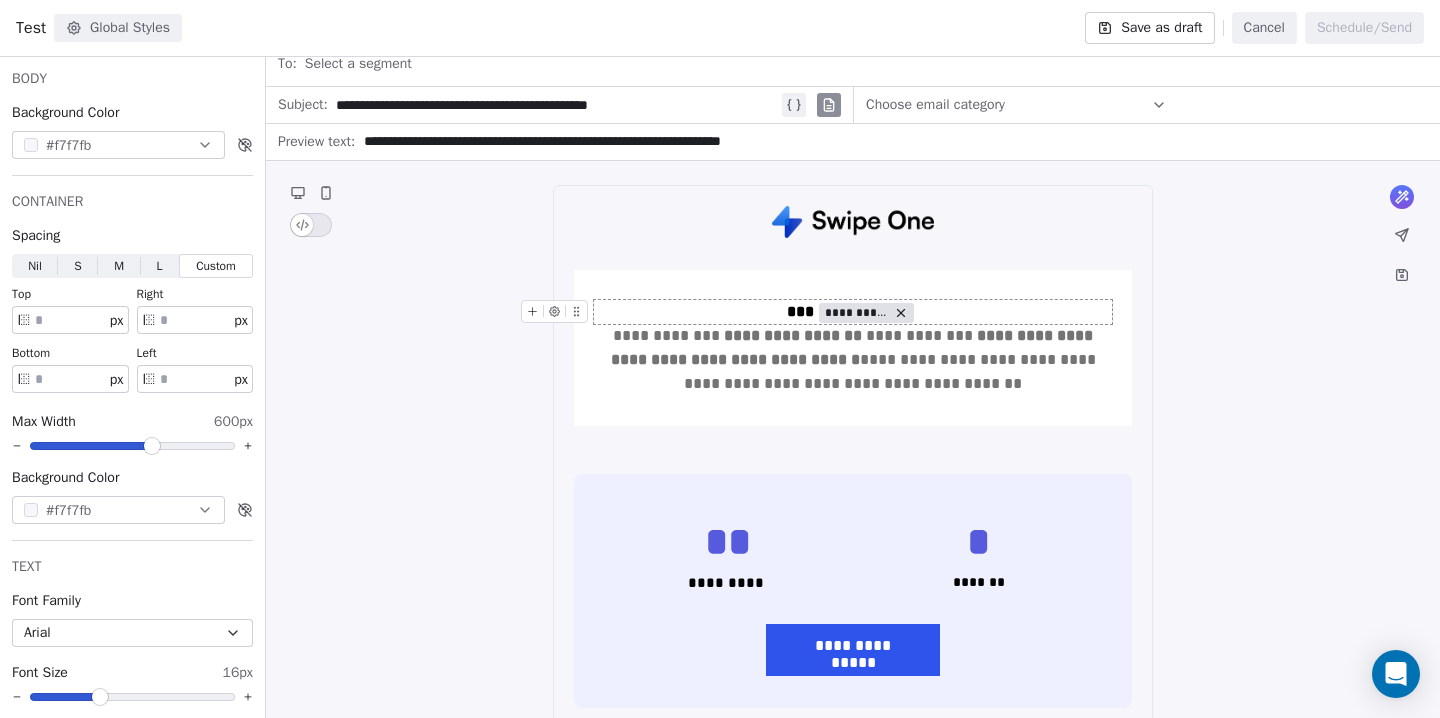 click on "**********" at bounding box center [853, 312] 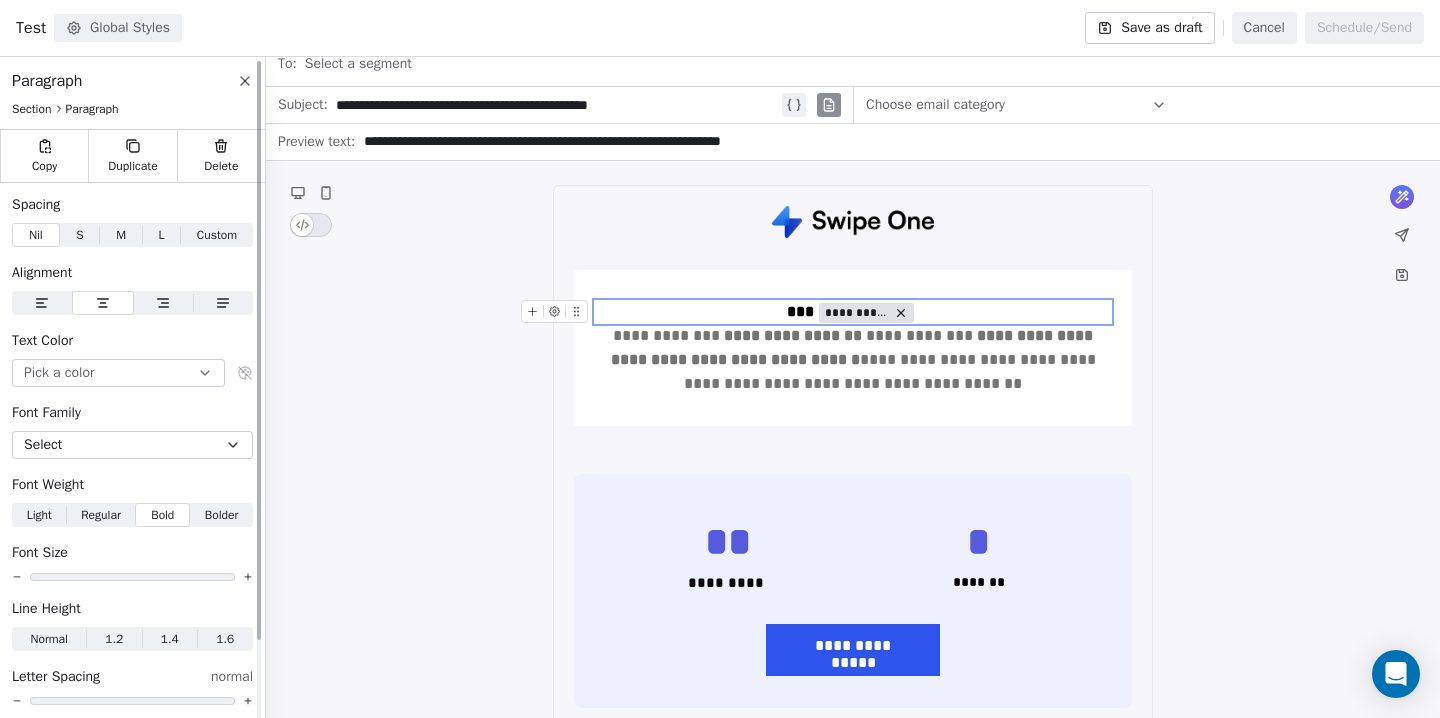 click on "M" at bounding box center (121, 235) 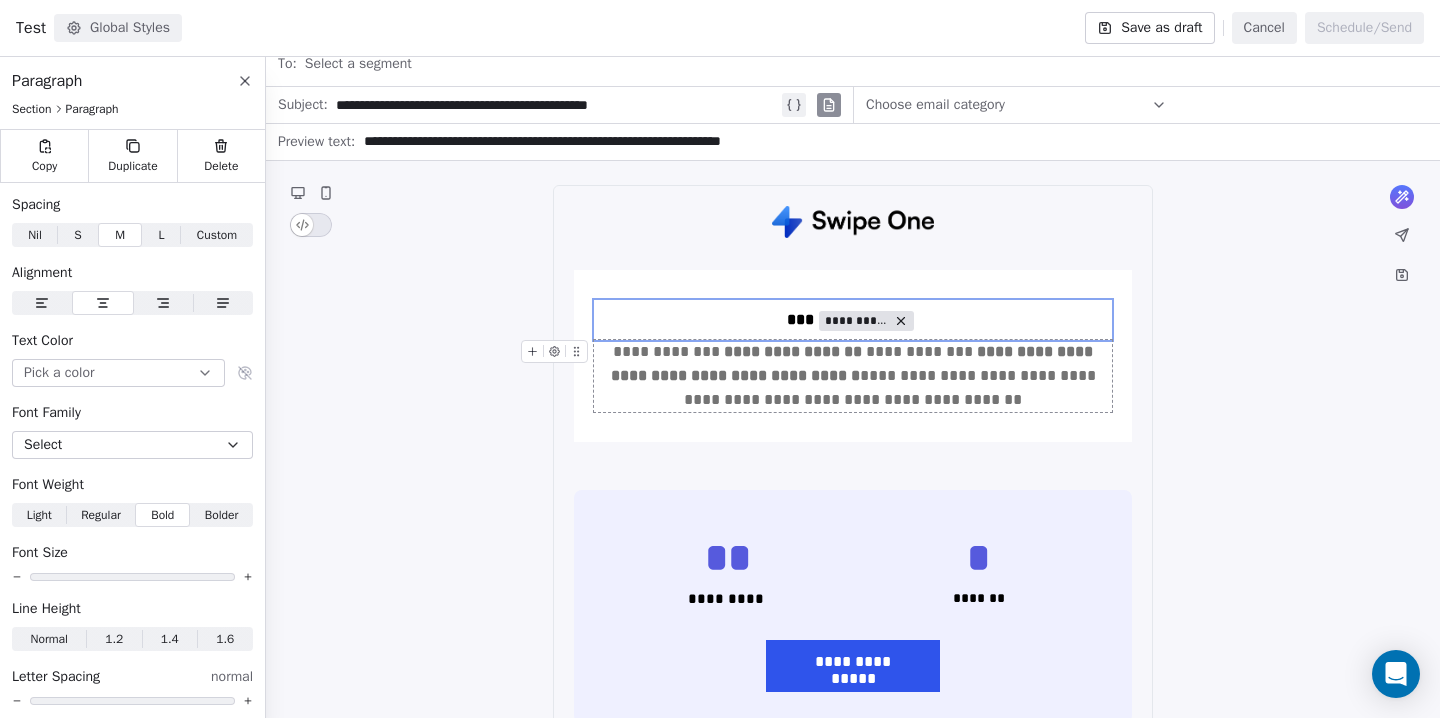 click on "**********" at bounding box center (853, 376) 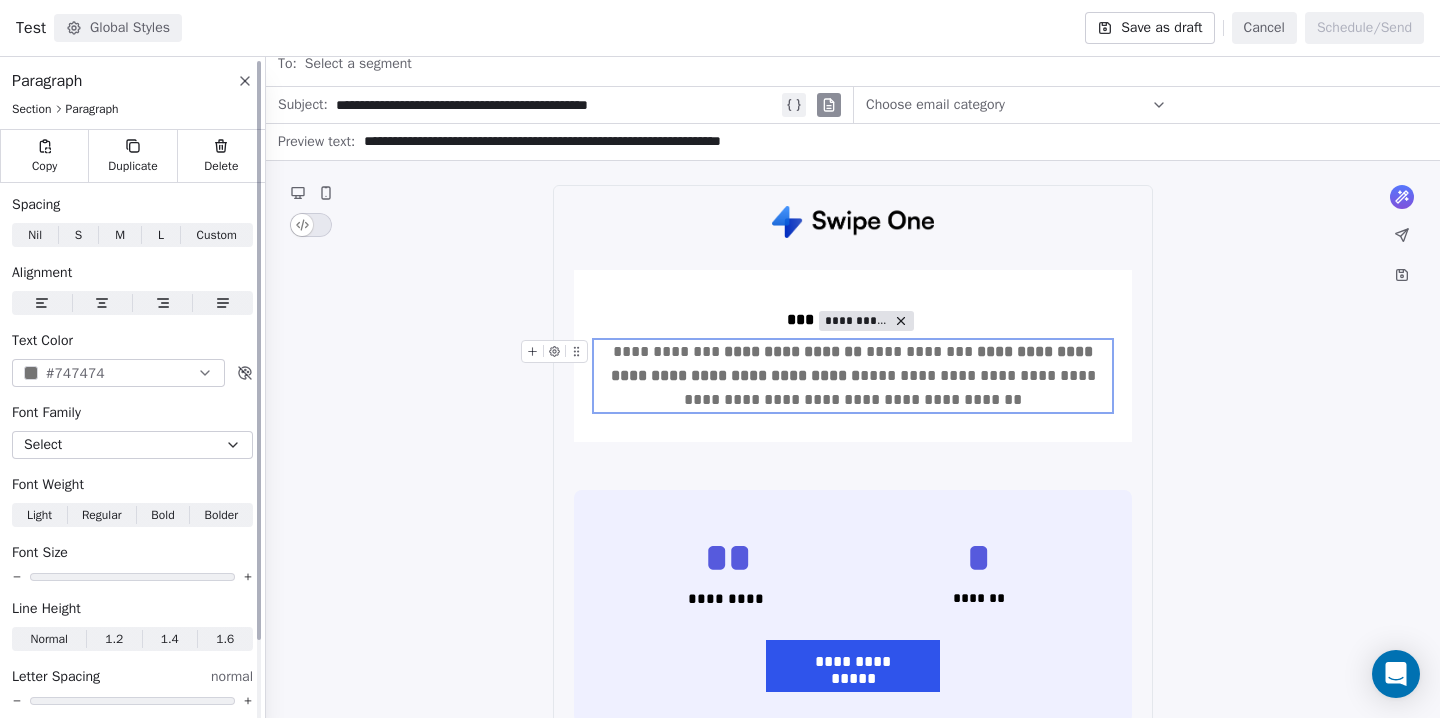 click at bounding box center [31, 373] 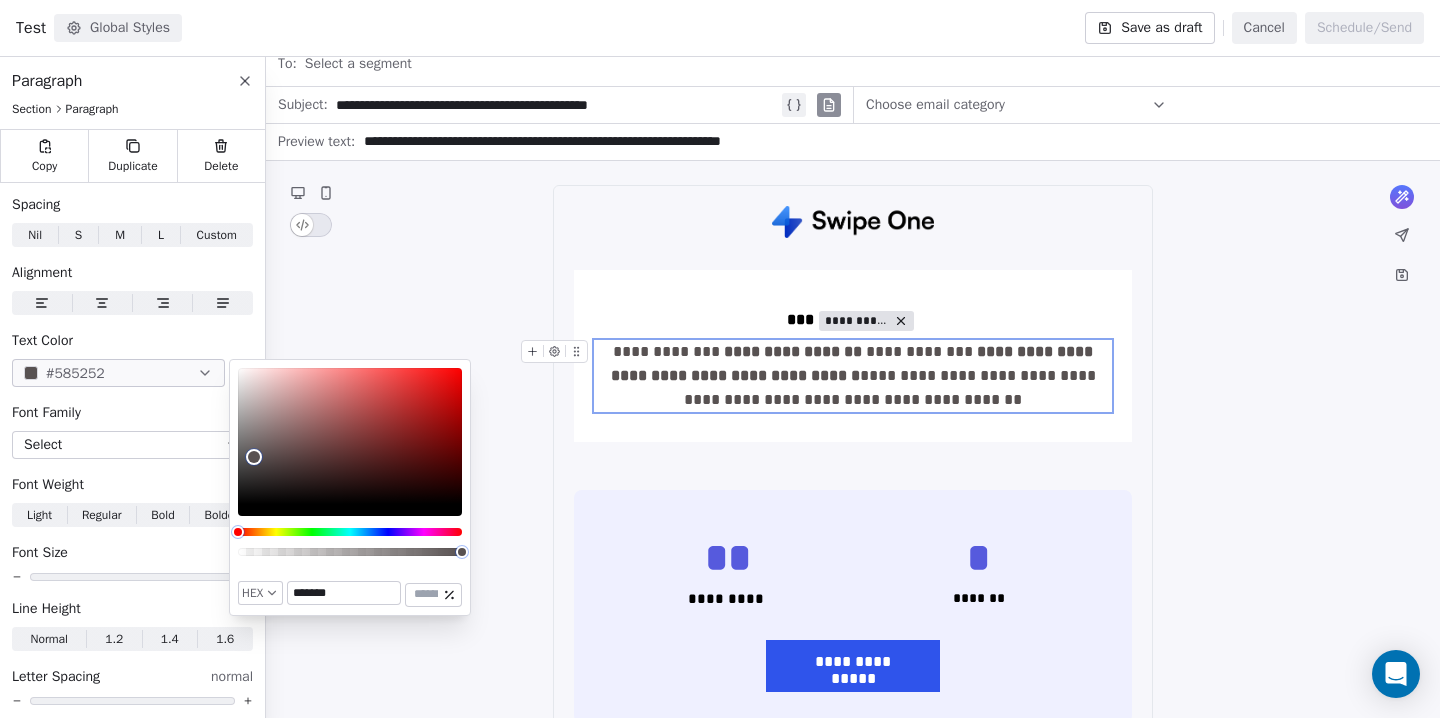 type on "*******" 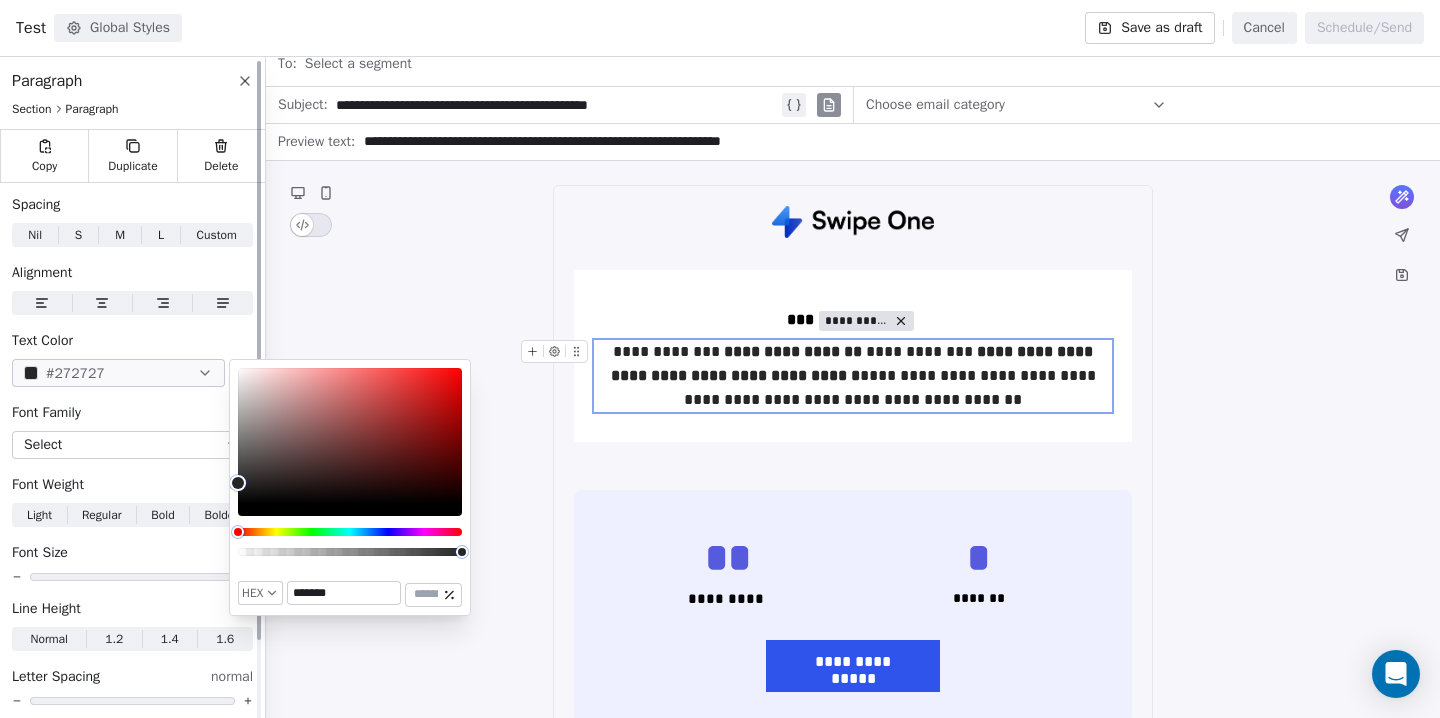 drag, startPoint x: 293, startPoint y: 436, endPoint x: 223, endPoint y: 482, distance: 83.761566 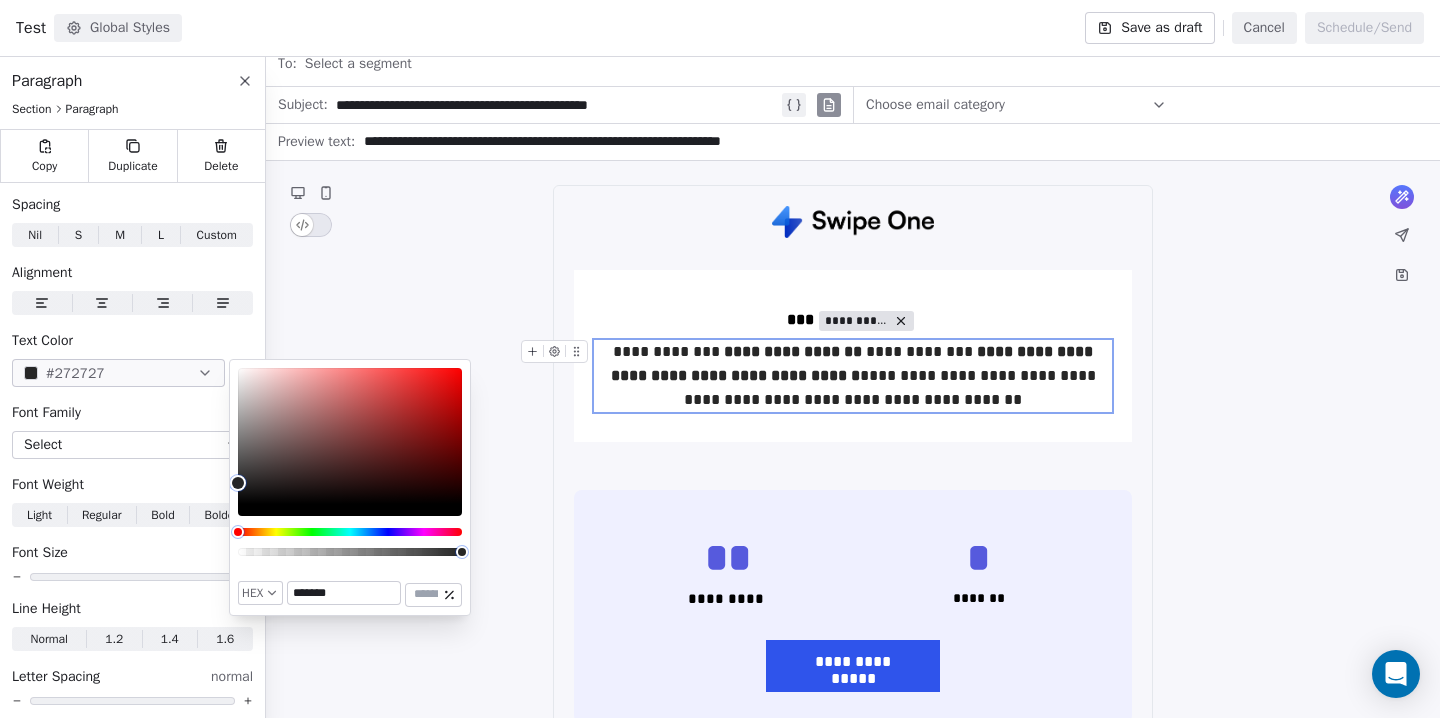 click on "**********" at bounding box center [853, 1284] 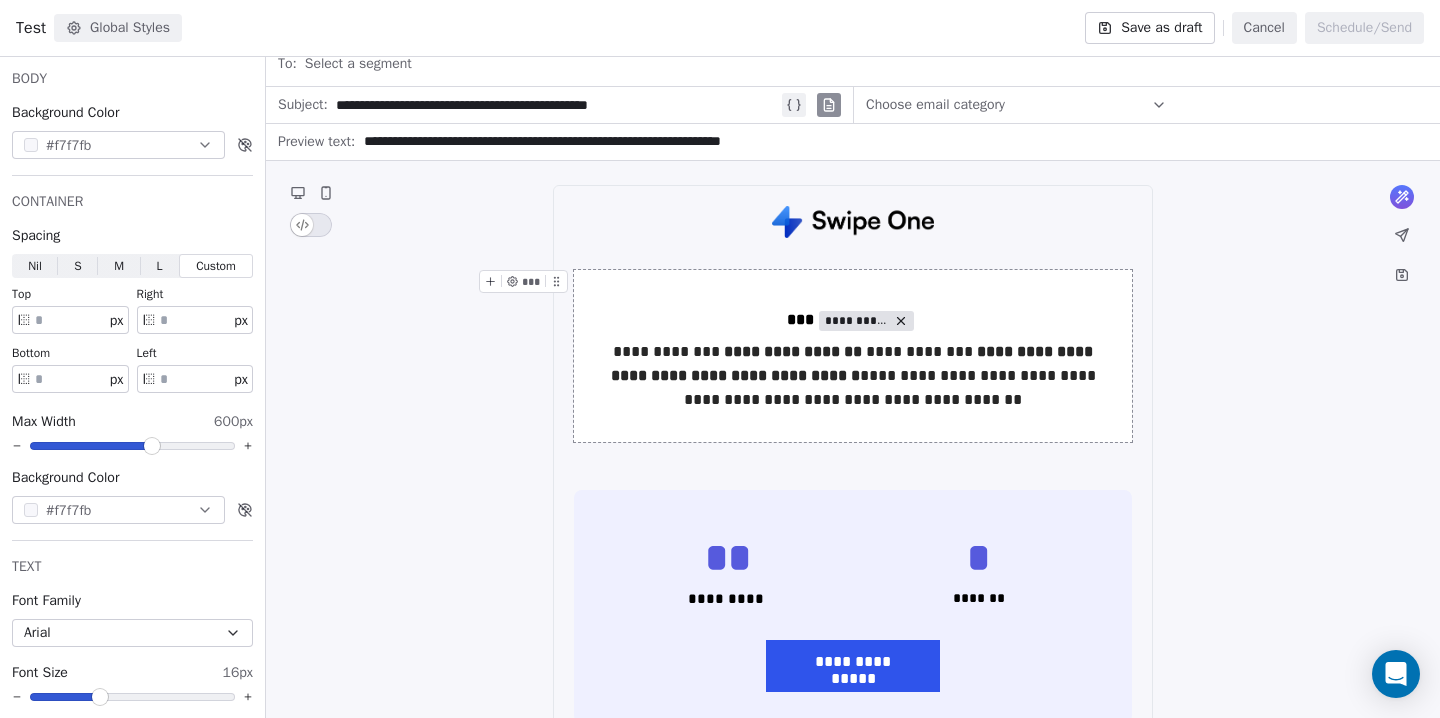click on "**********" at bounding box center [853, 356] 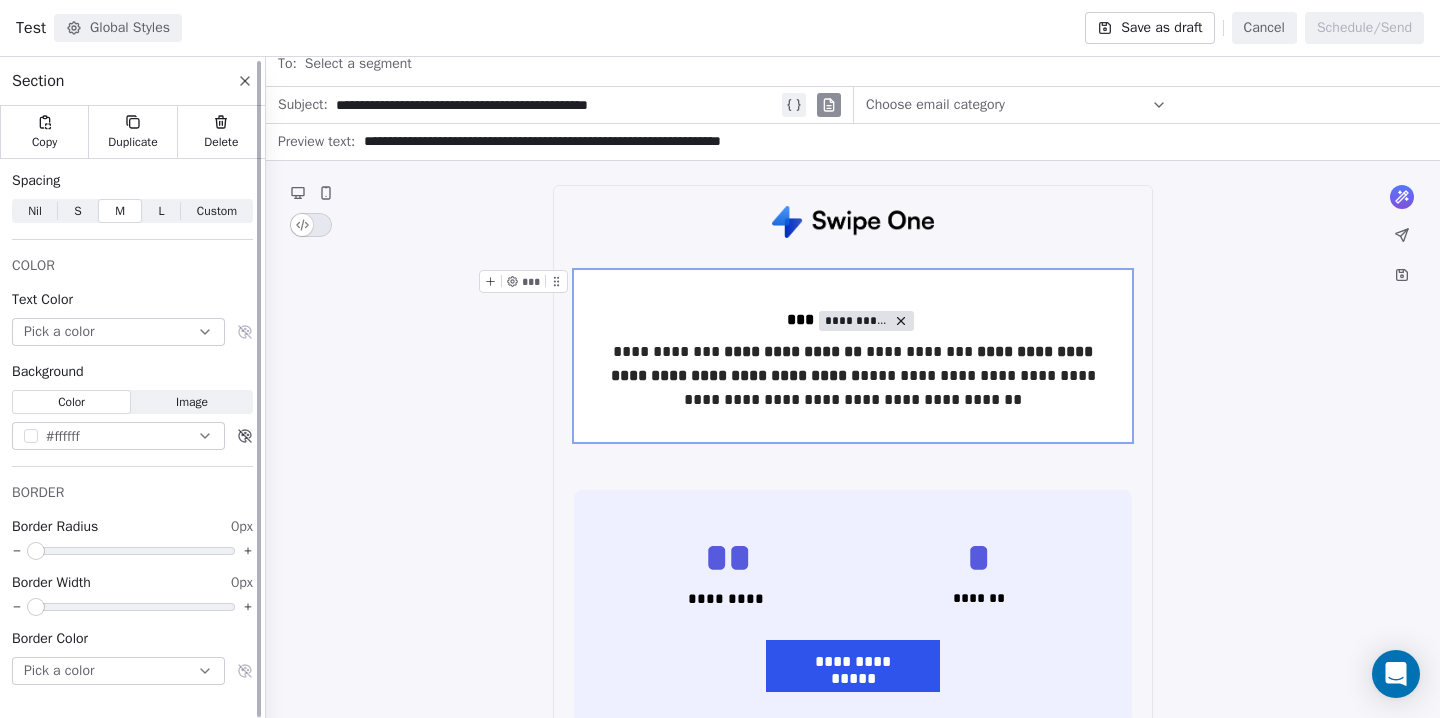 click on "S" at bounding box center (77, 211) 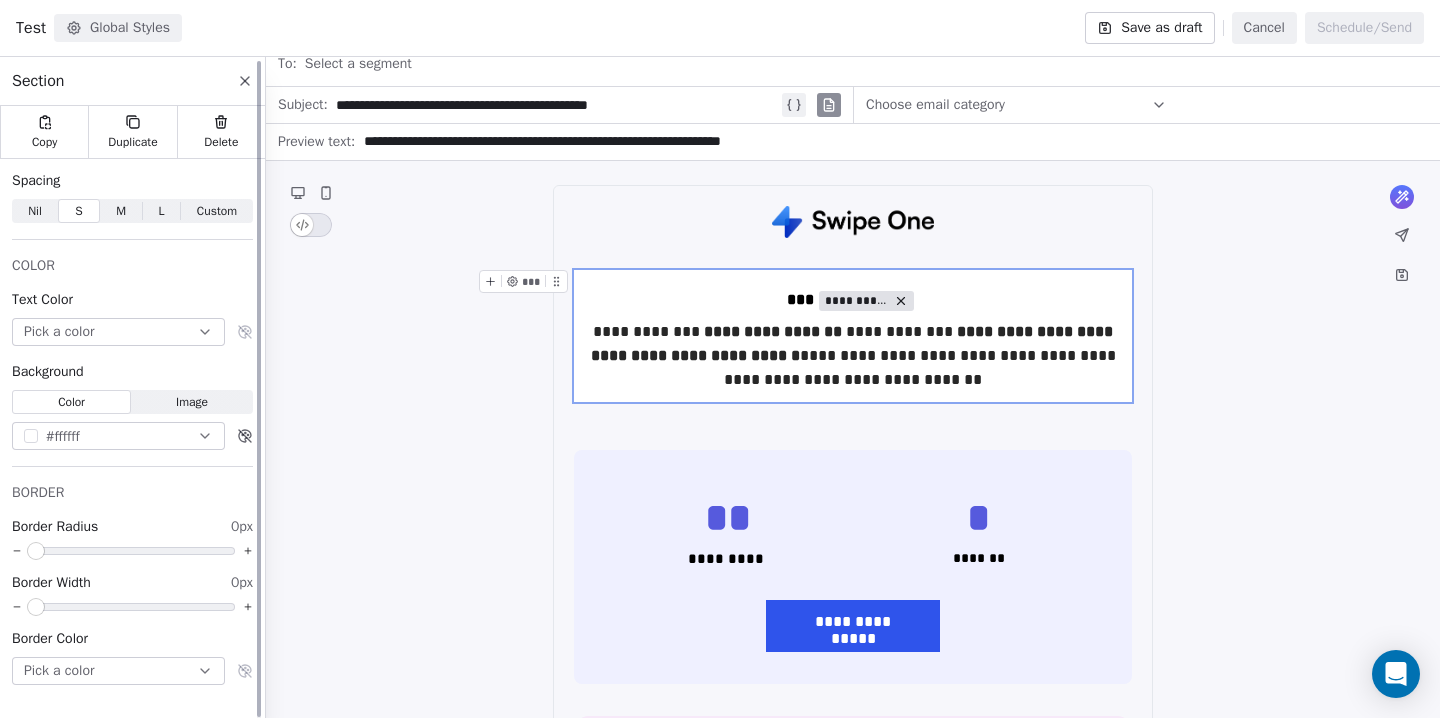 click on "M" at bounding box center [121, 211] 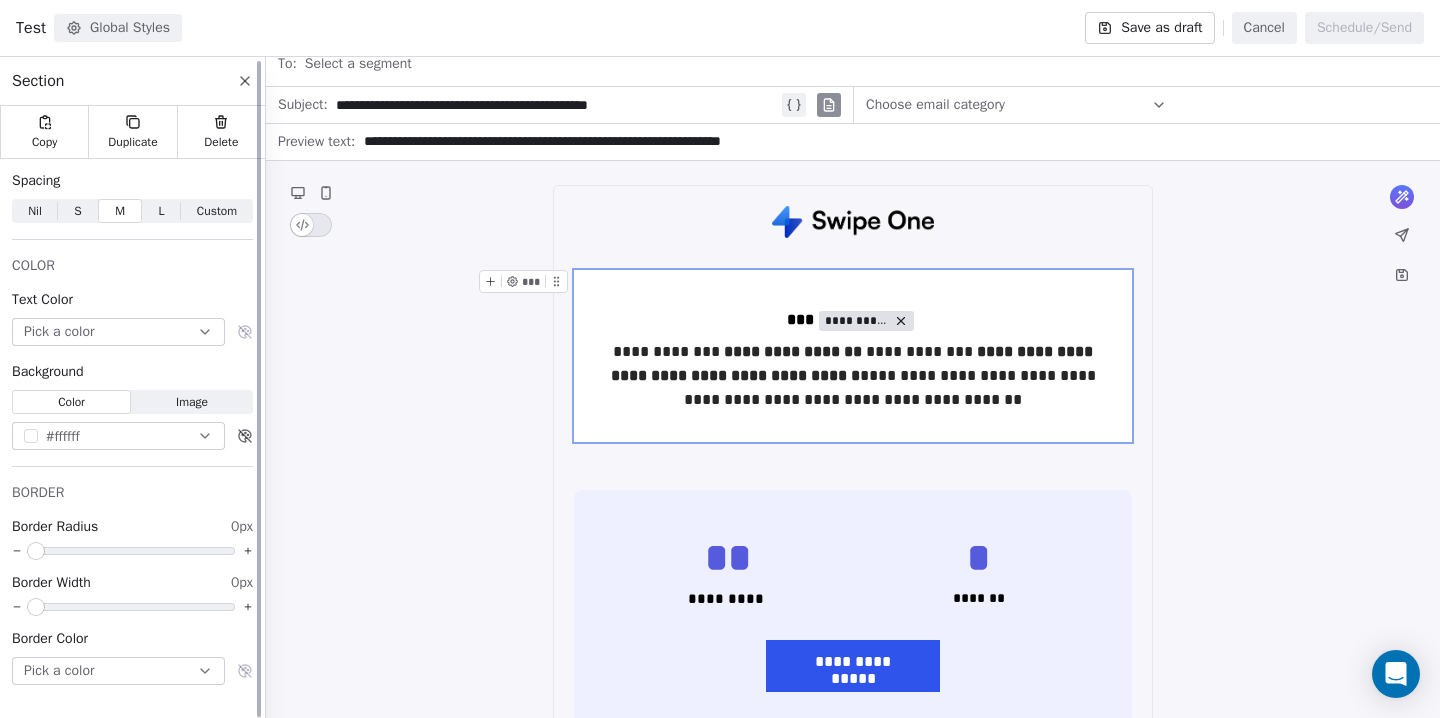 click on "Custom" at bounding box center [217, 211] 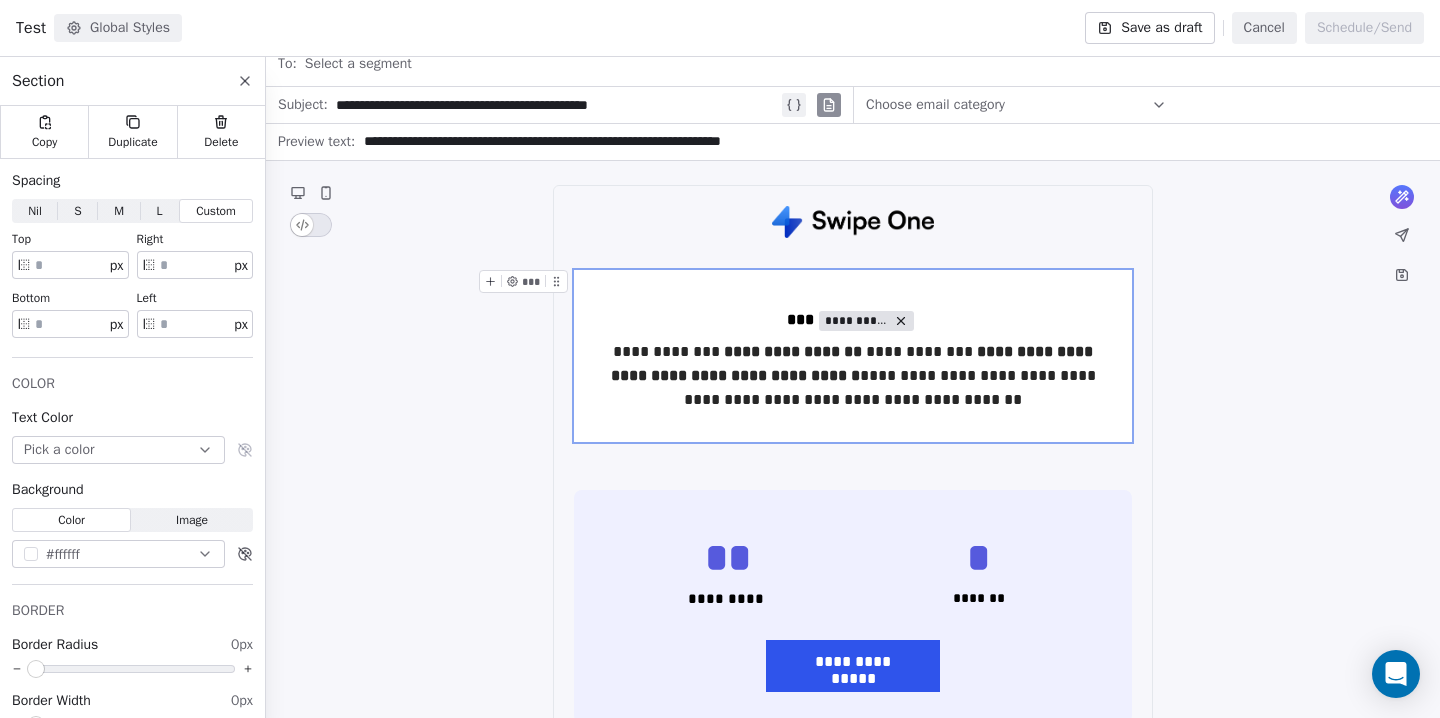 click on "**********" at bounding box center (853, 1284) 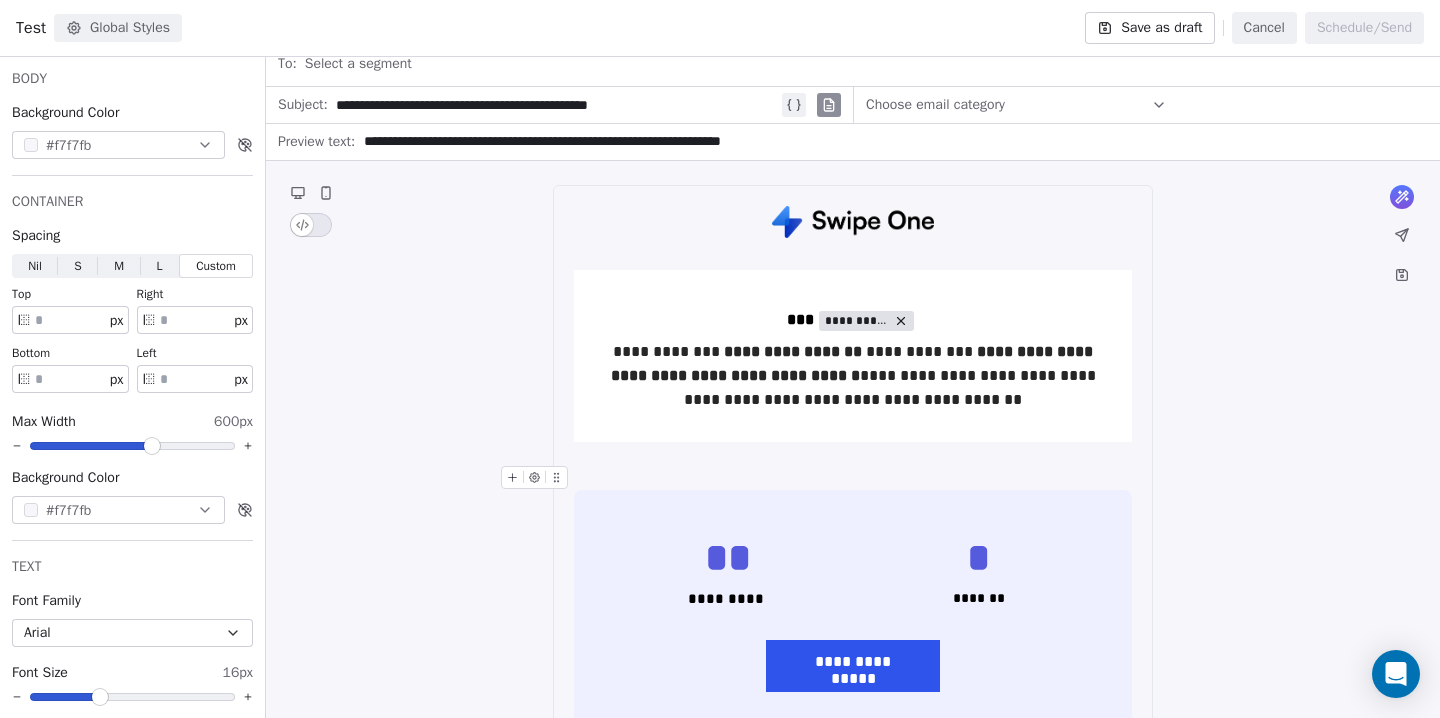 click at bounding box center (853, 478) 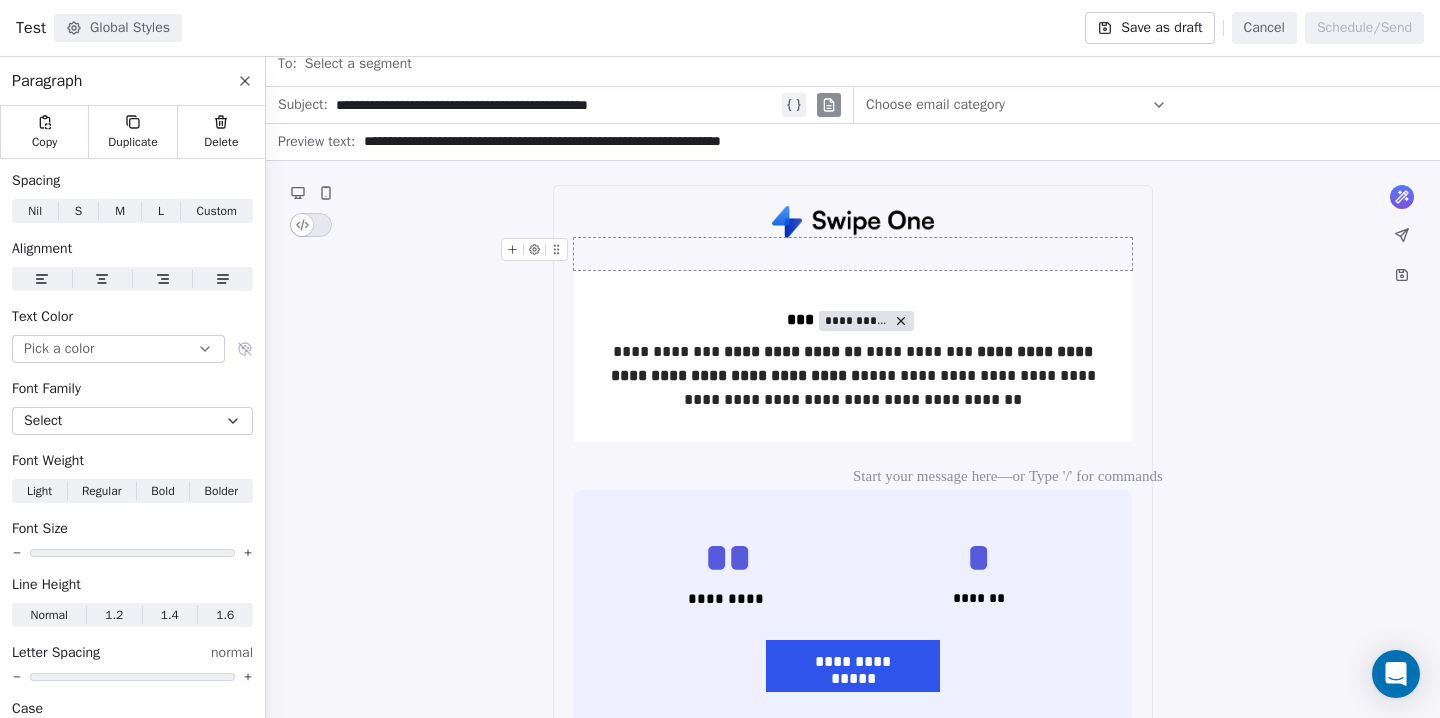 click at bounding box center [853, 254] 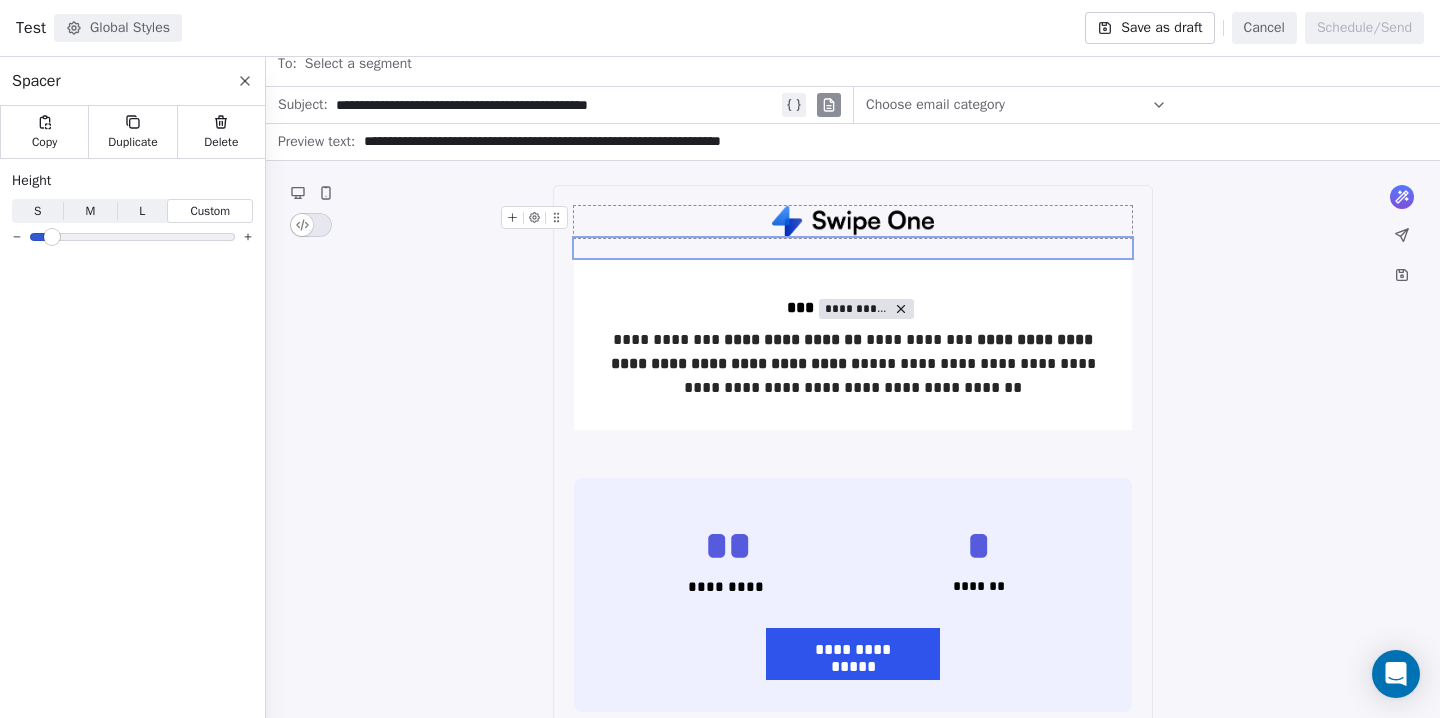 click at bounding box center [52, 237] 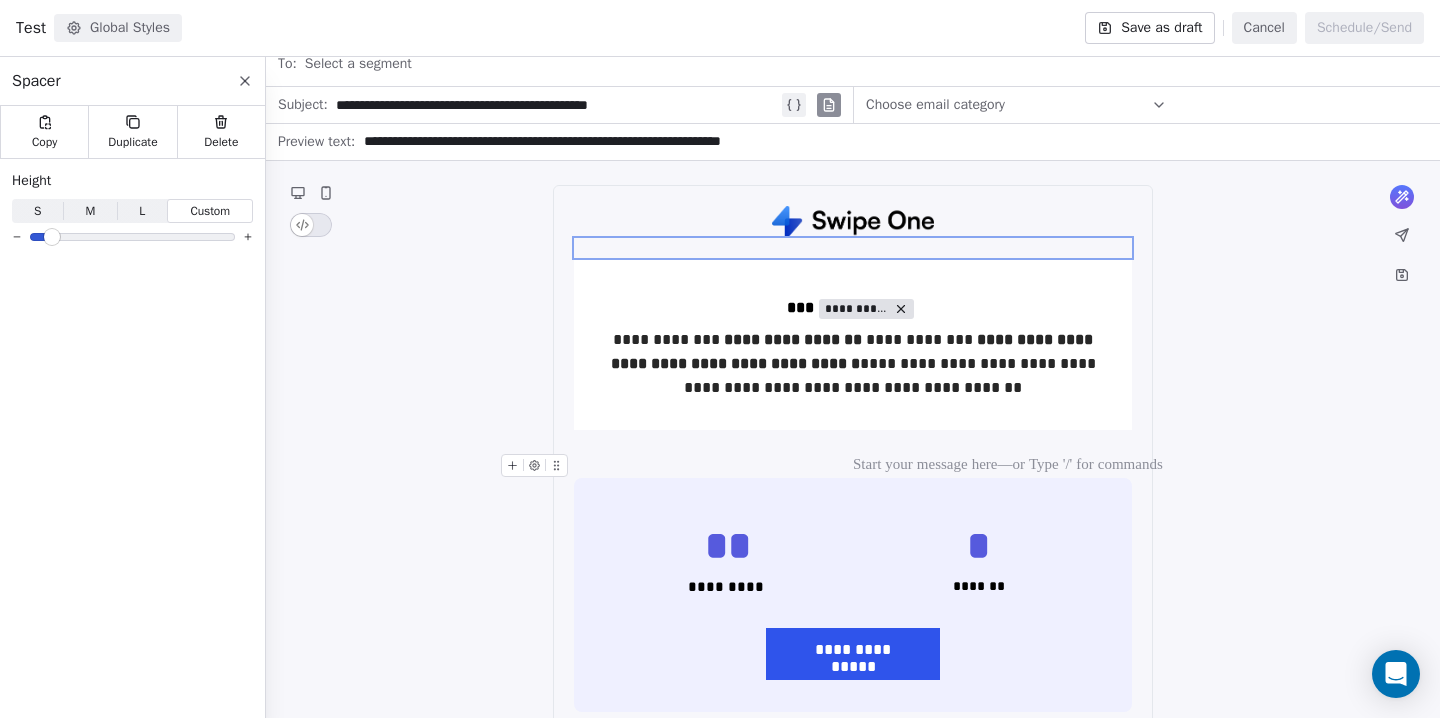 click at bounding box center (853, 466) 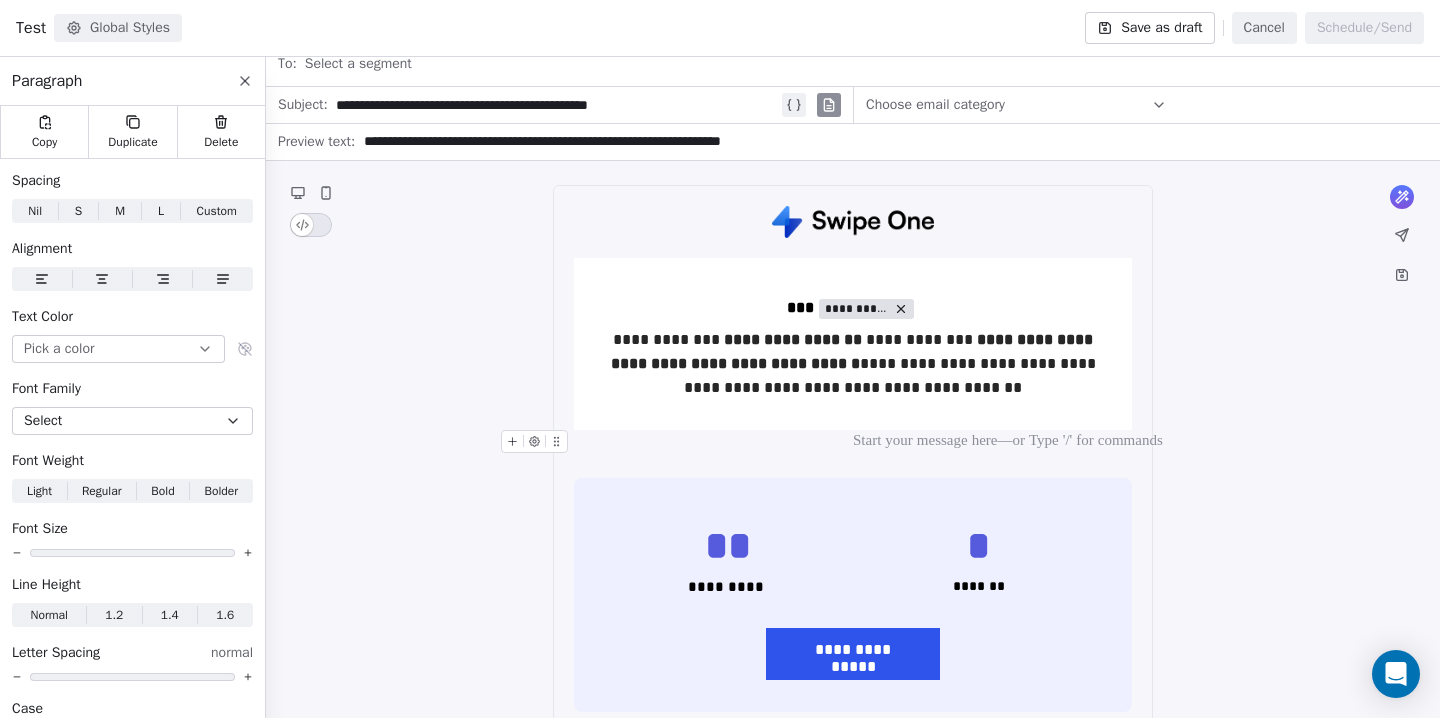 click at bounding box center [853, 442] 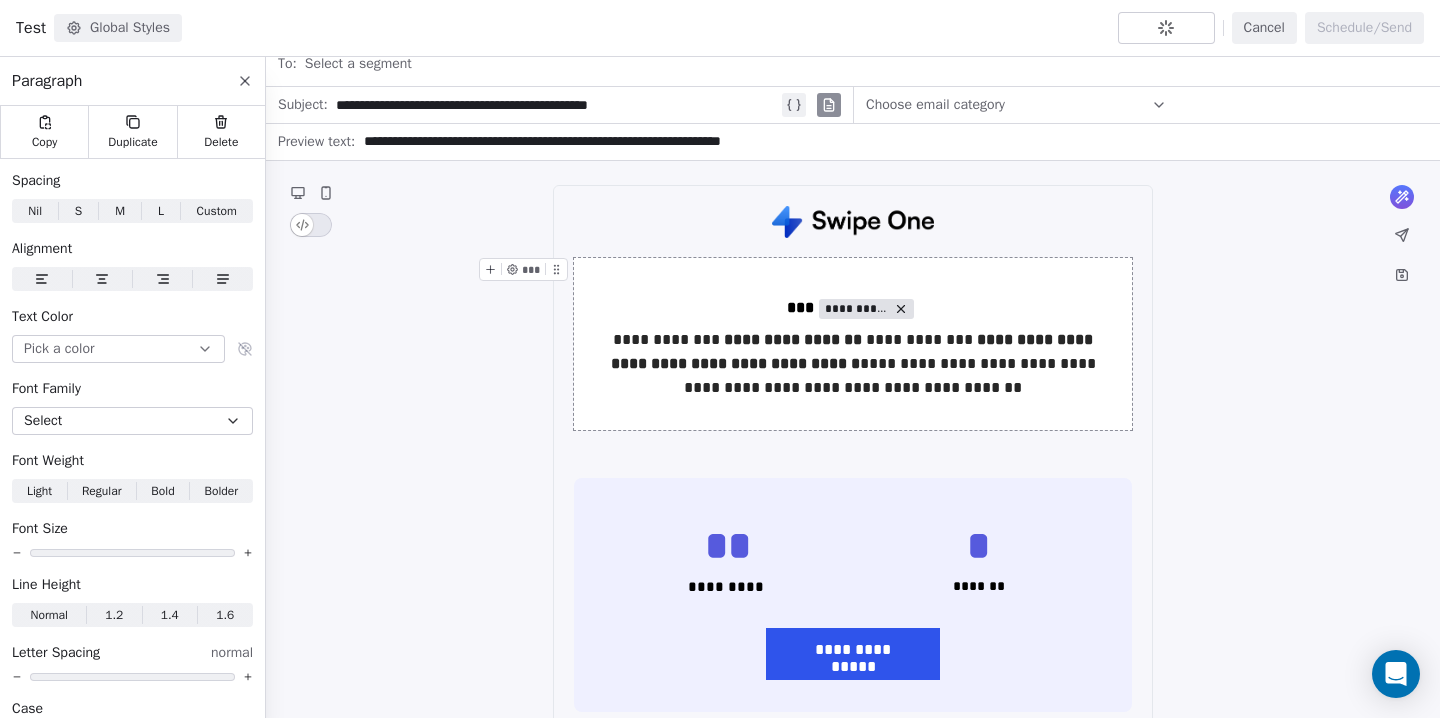 click on "**********" at bounding box center (853, 344) 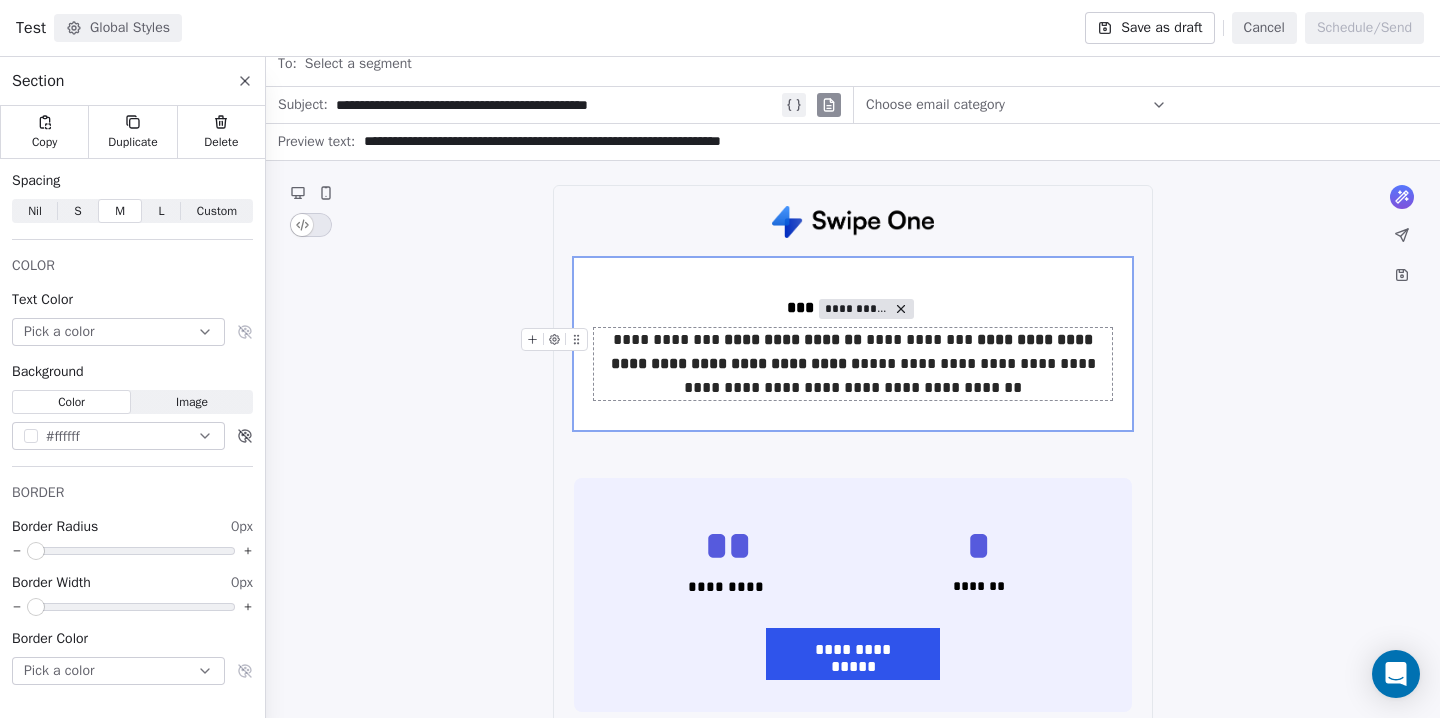 click on "**********" at bounding box center [854, 351] 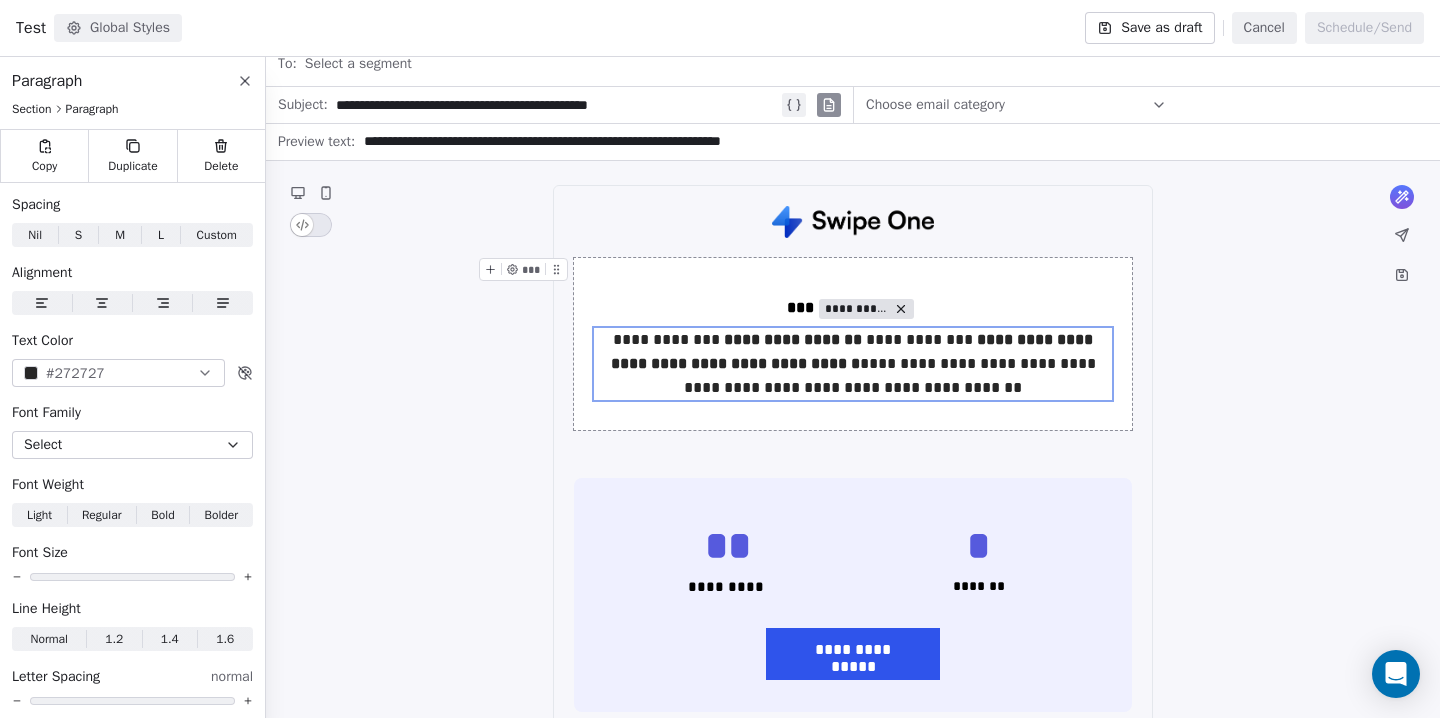click on "**********" at bounding box center (853, 344) 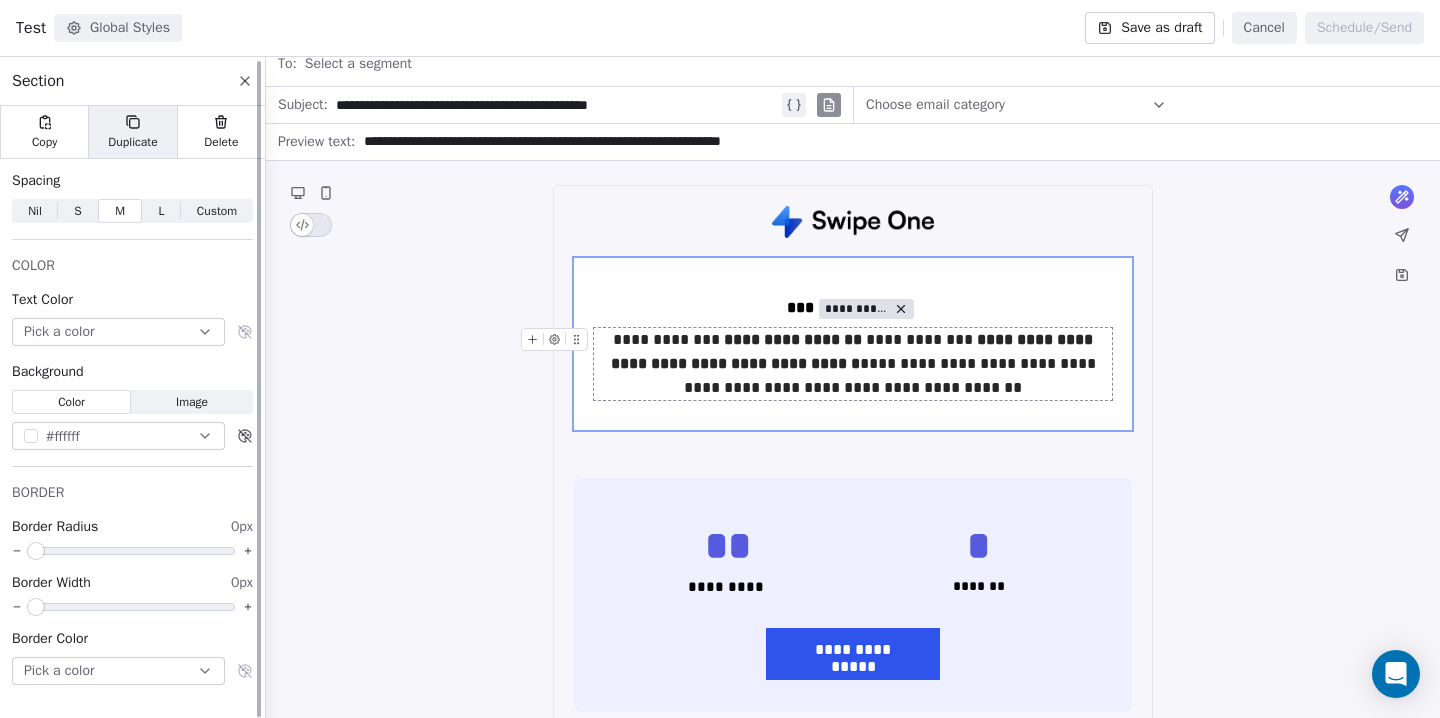 click 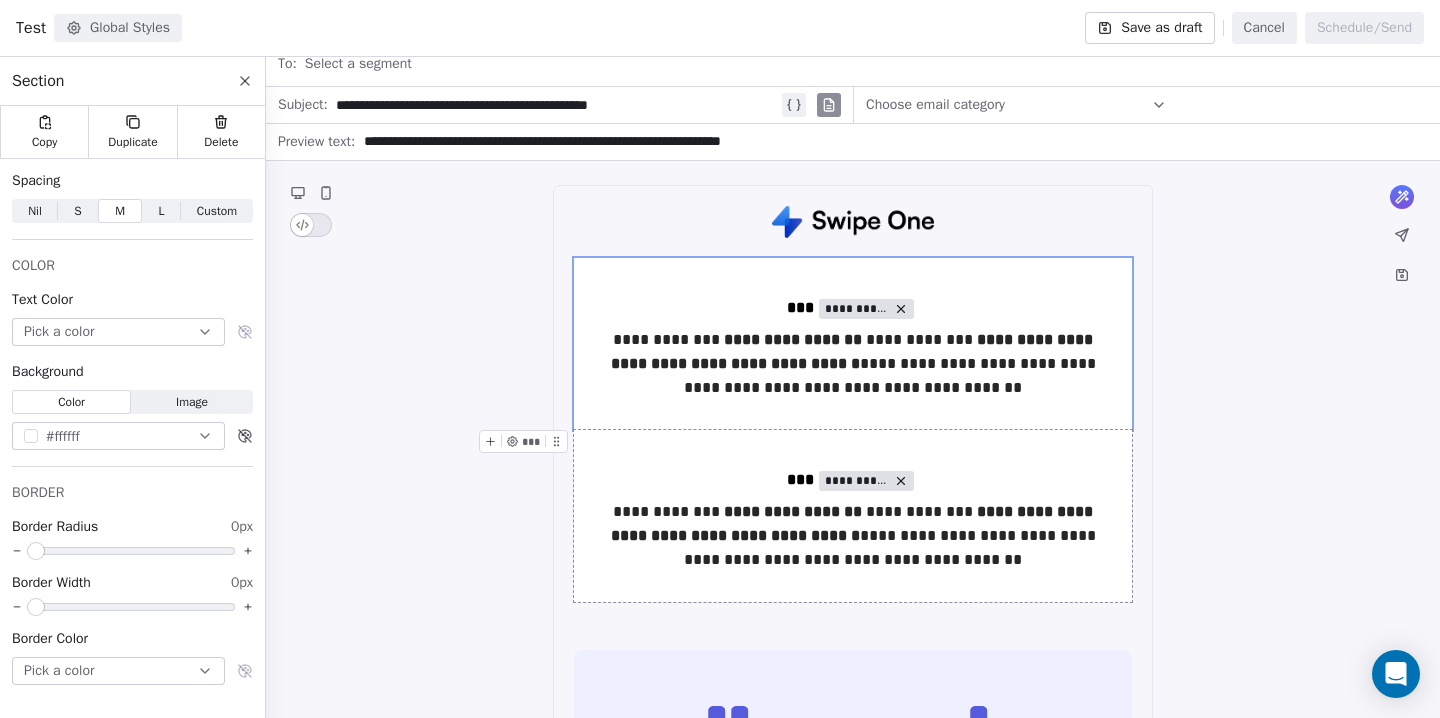 click on "**********" at bounding box center (853, 516) 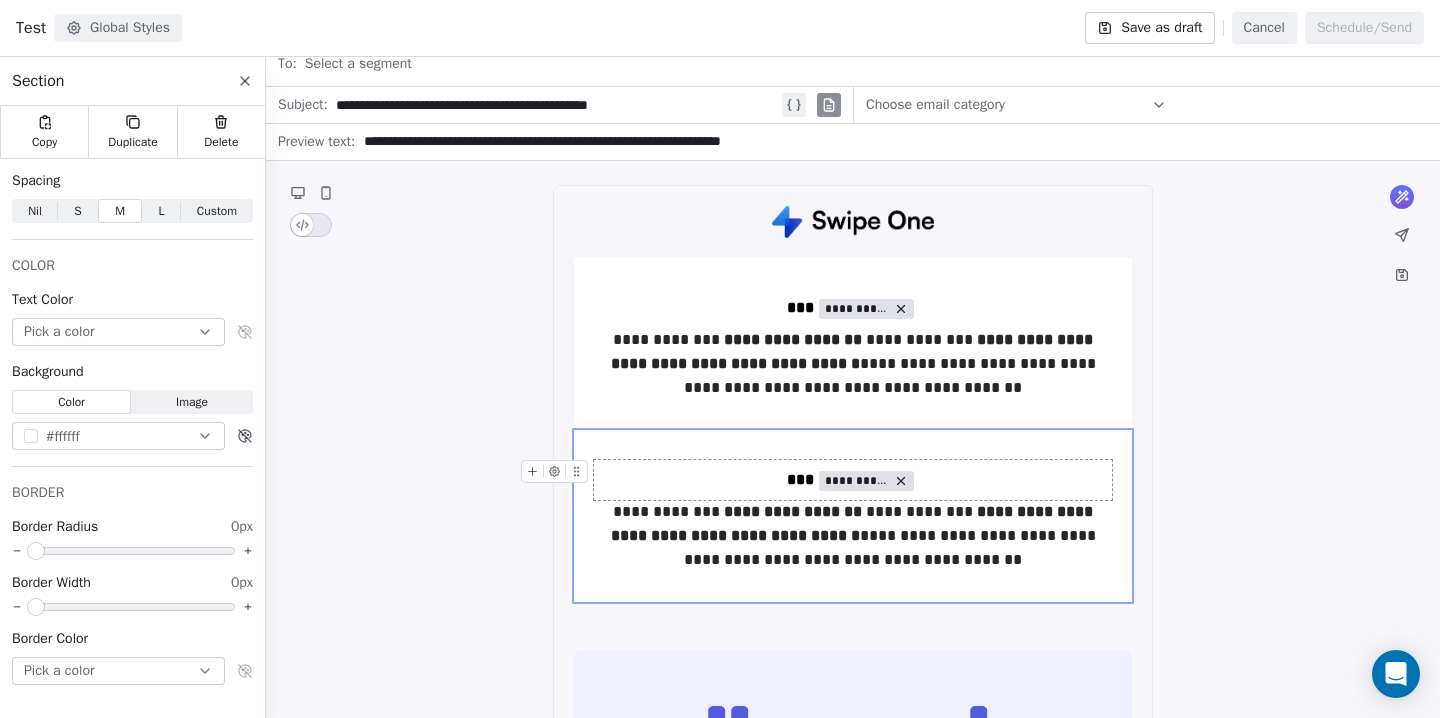 click 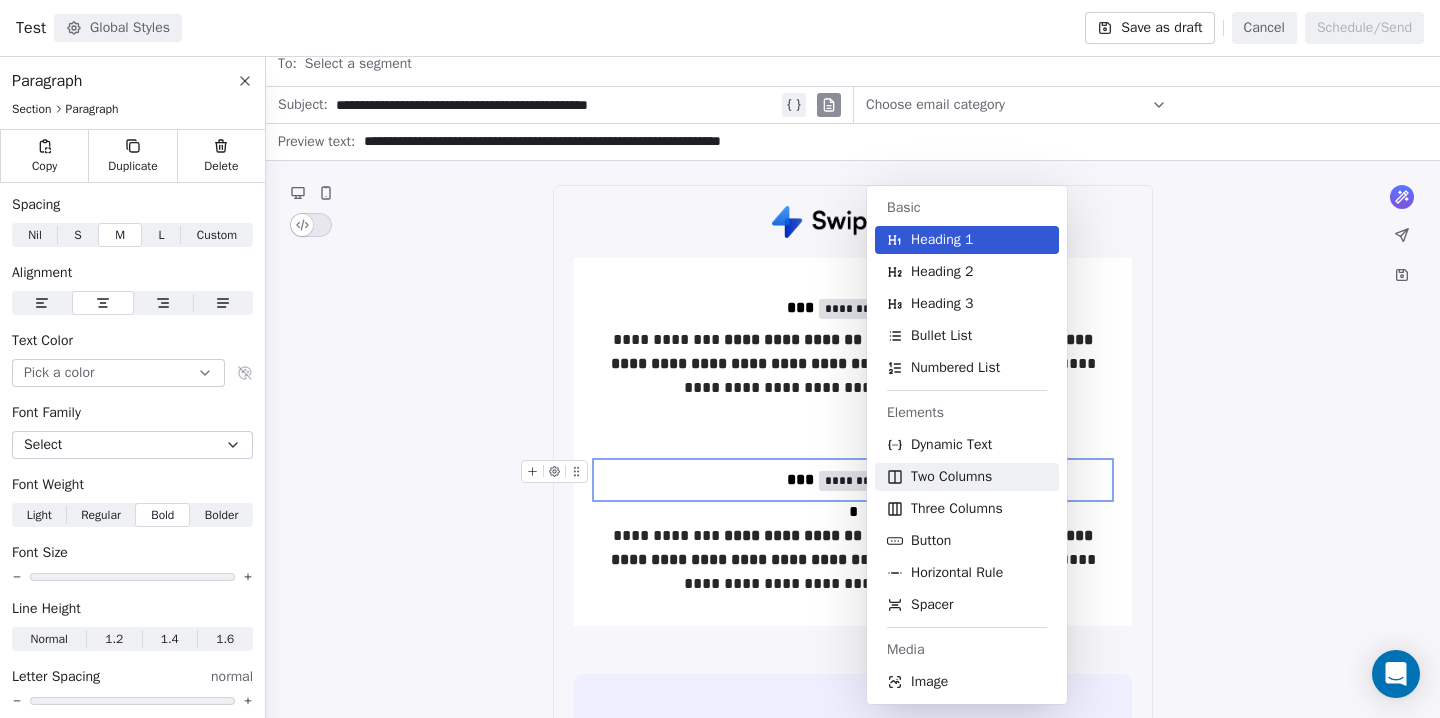 click on "Two Columns" at bounding box center [951, 477] 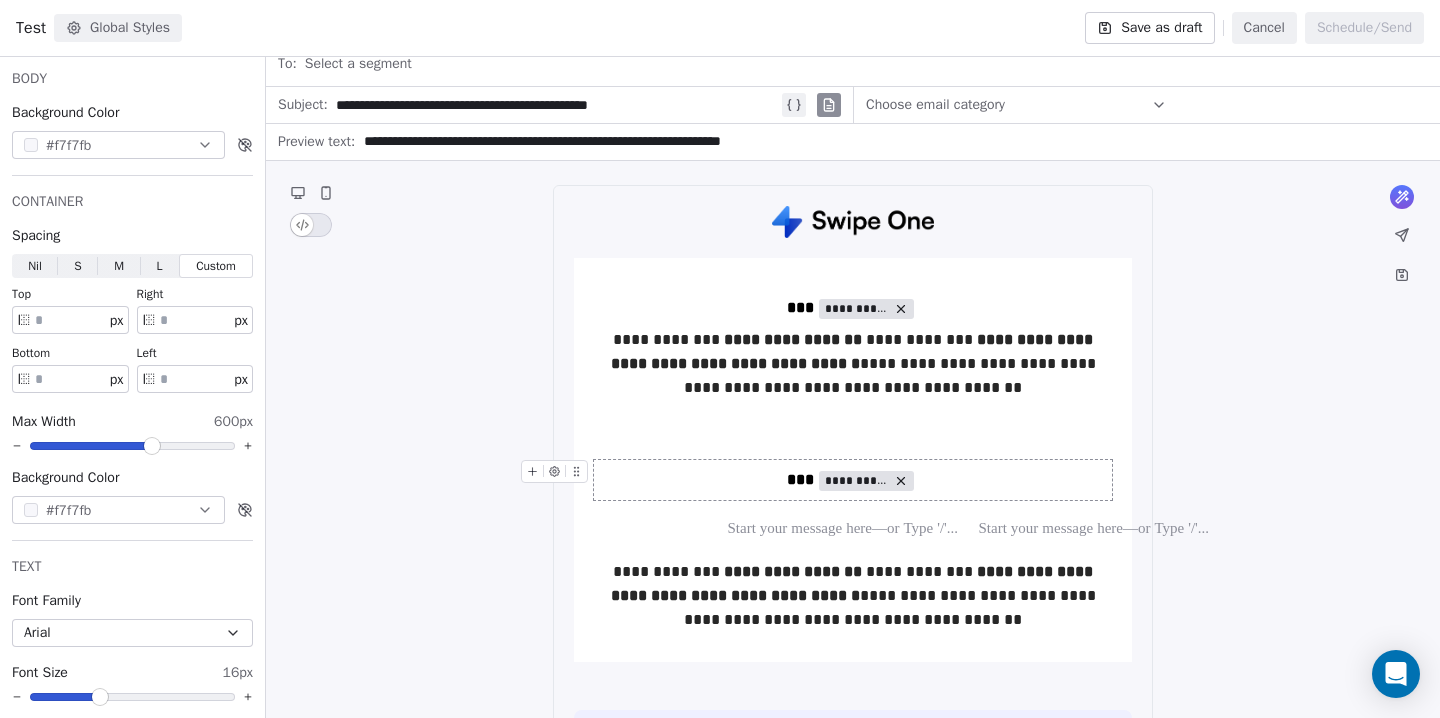 click on "**********" at bounding box center (853, 480) 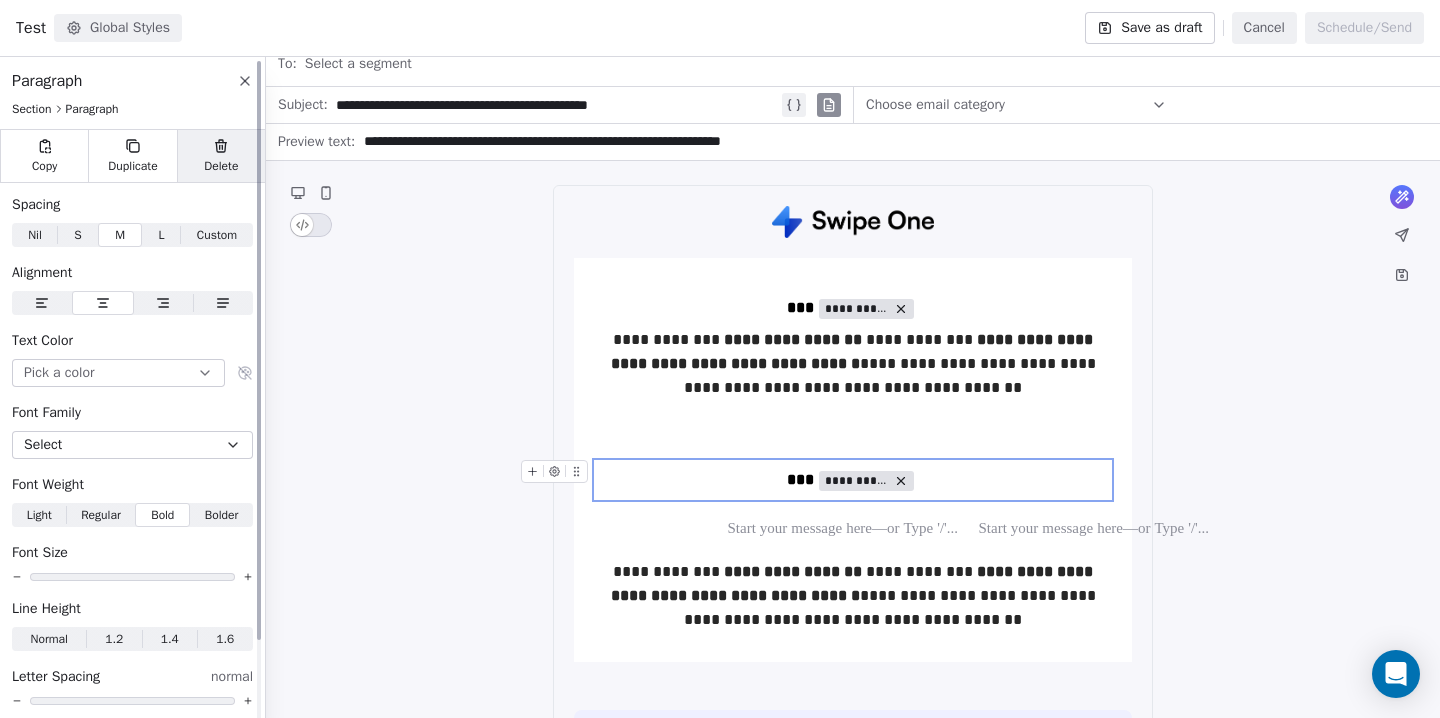 click on "Delete" at bounding box center [221, 166] 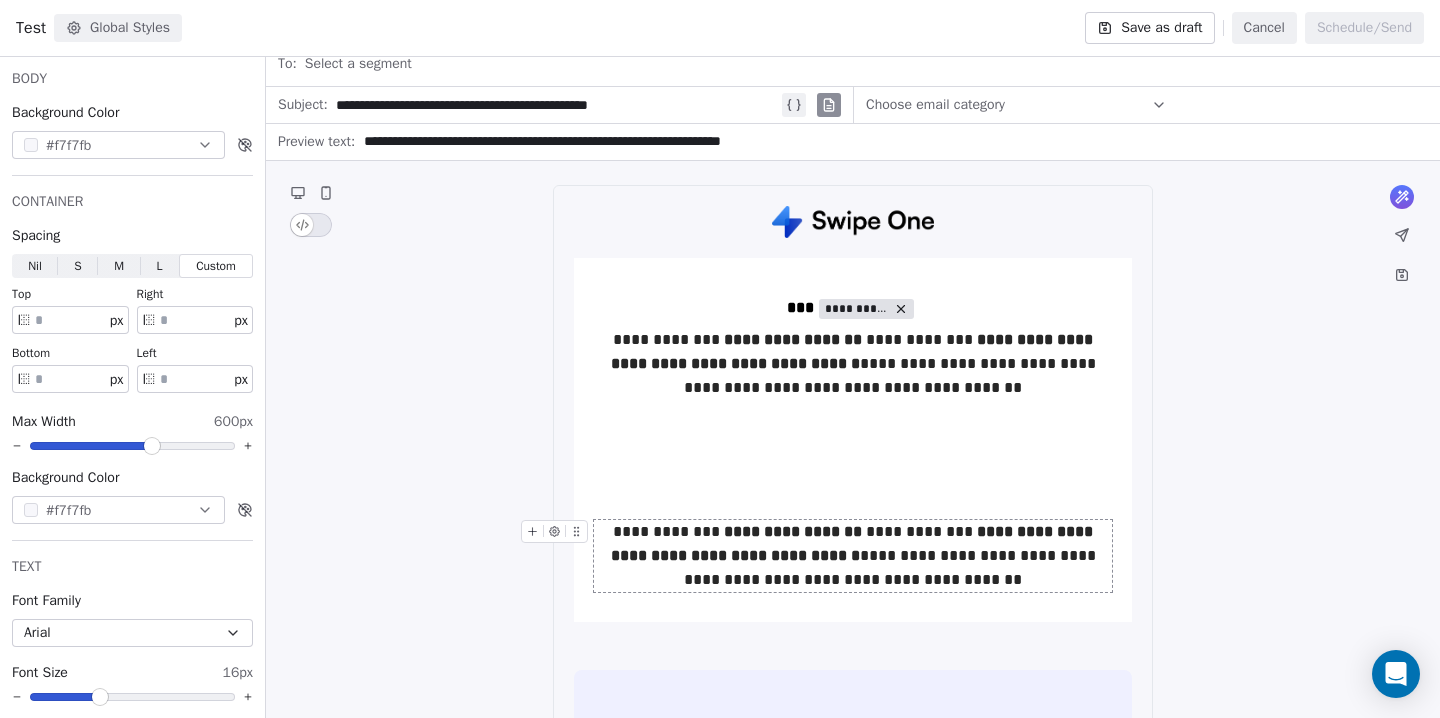 click on "**********" at bounding box center [854, 543] 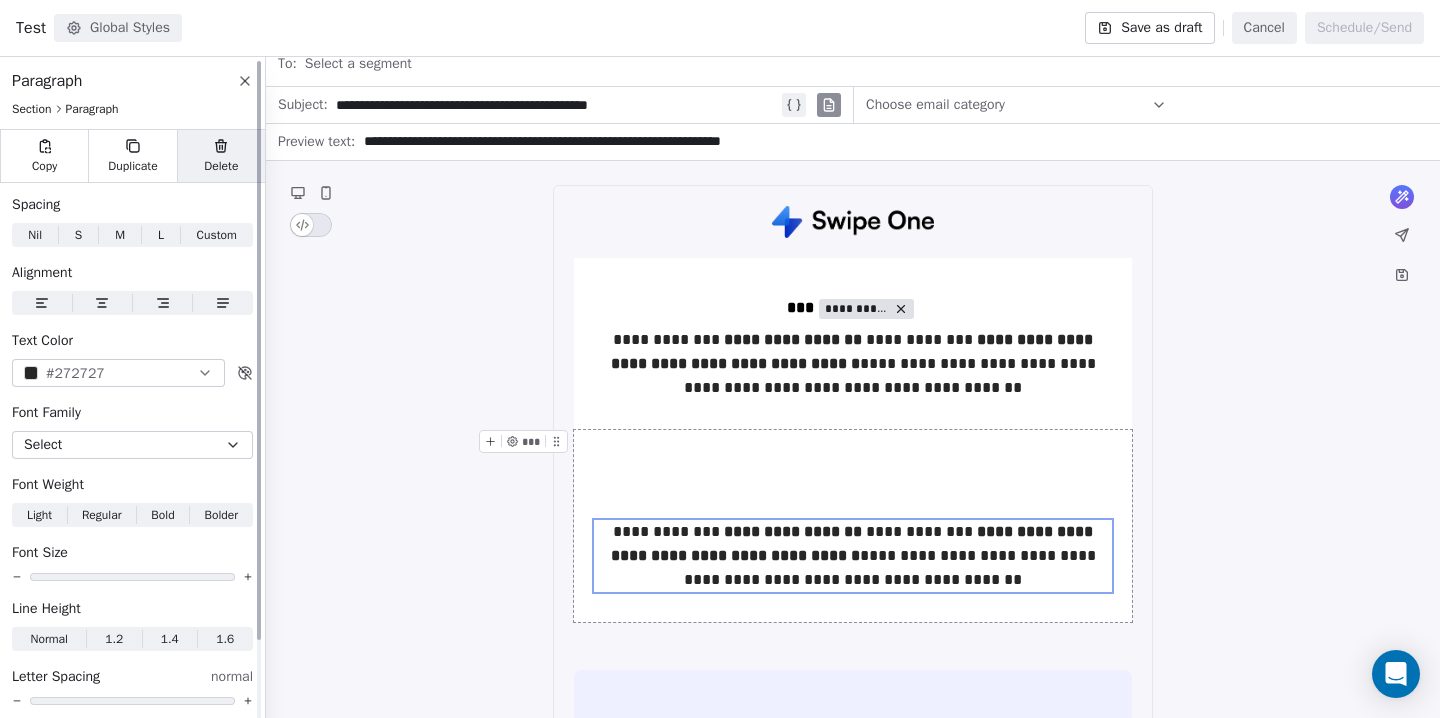 click on "Delete" at bounding box center (221, 156) 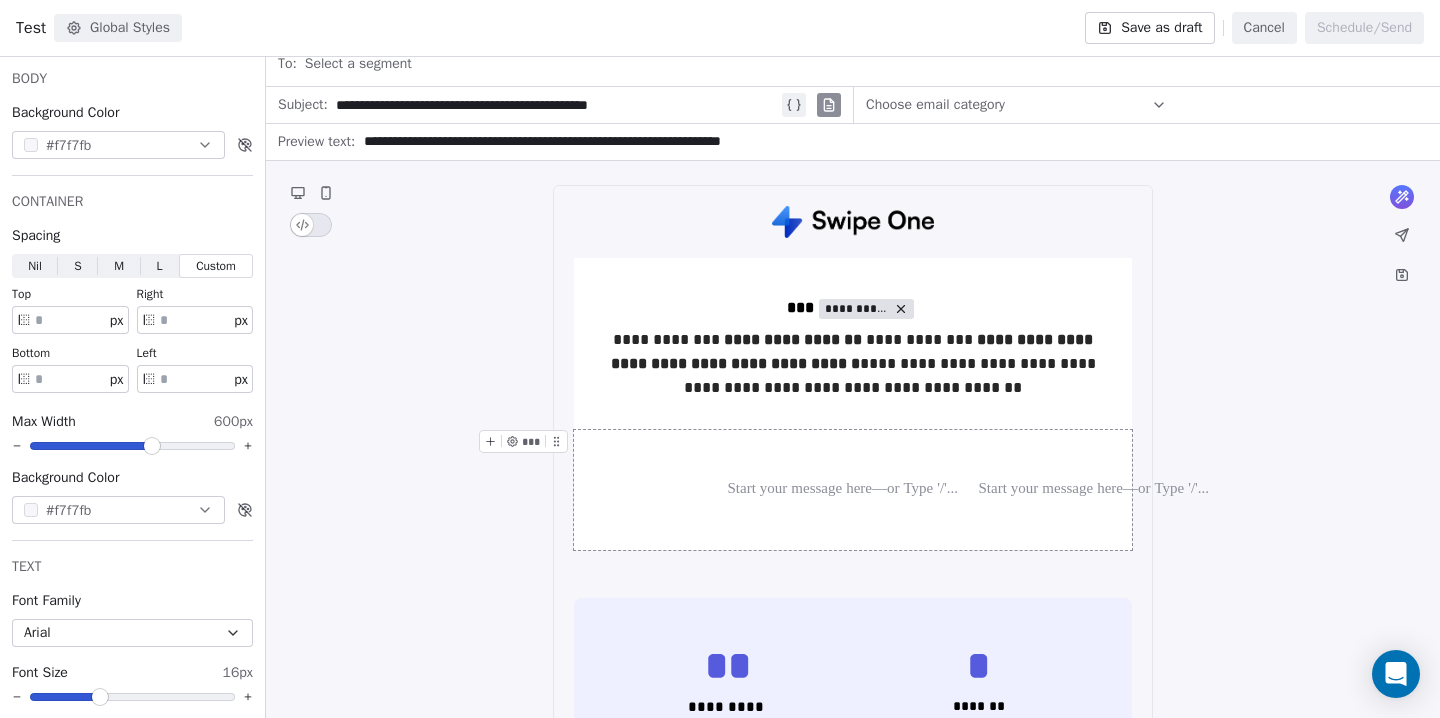 click on "*** *** ***" at bounding box center [853, 490] 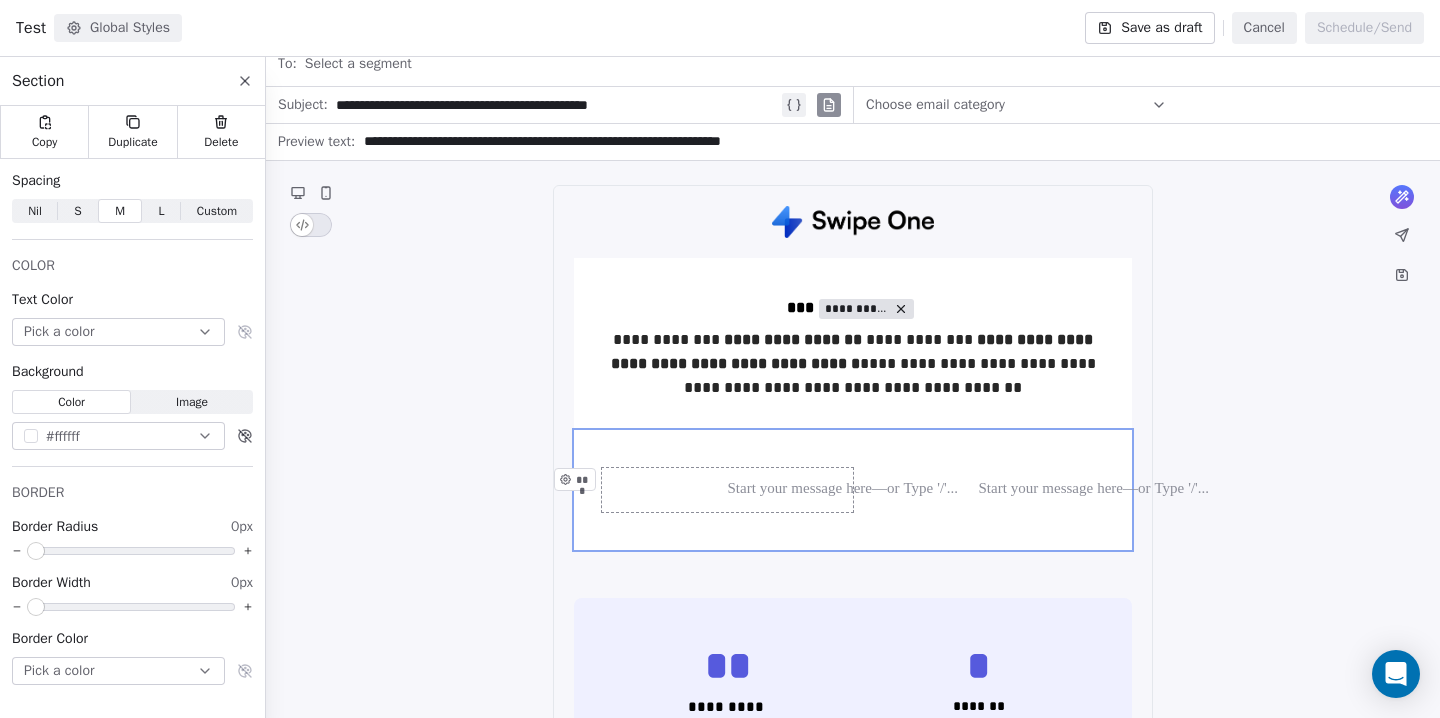 click on "***" at bounding box center [727, 490] 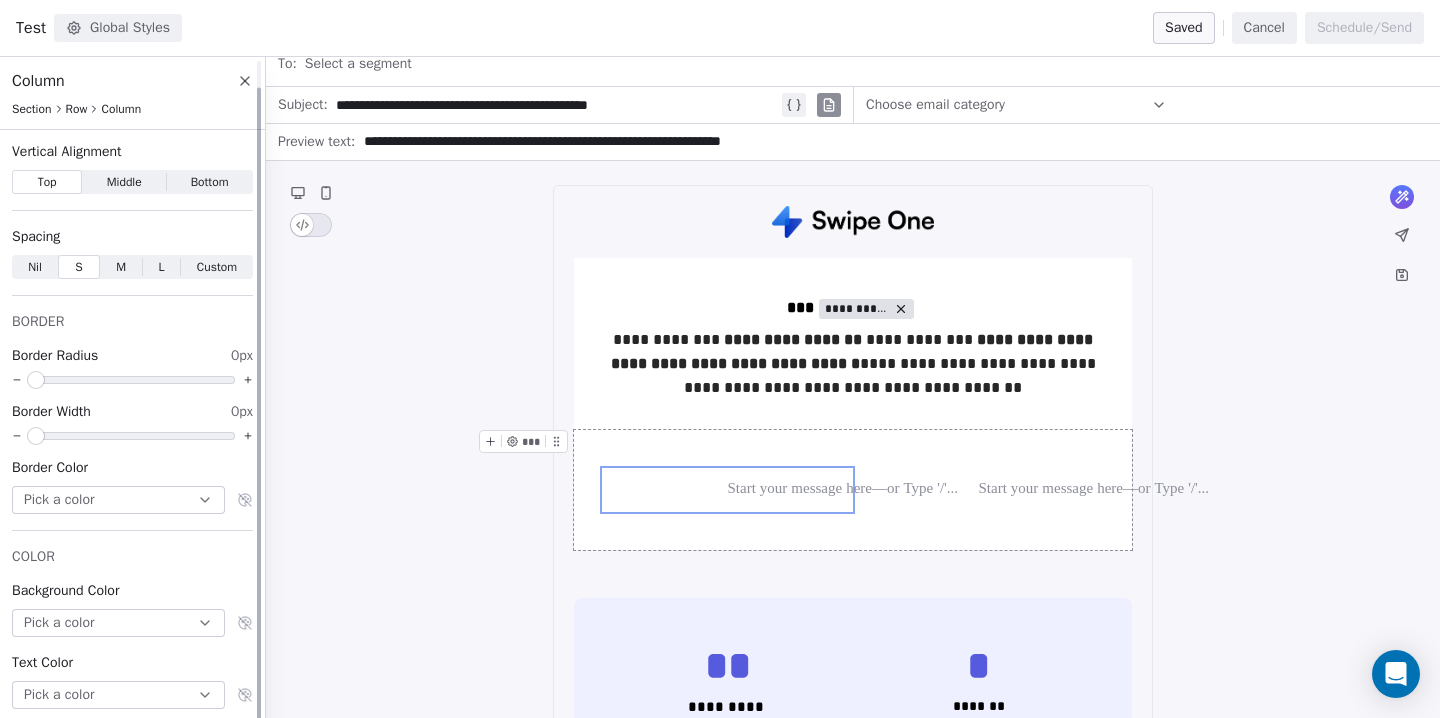 scroll, scrollTop: 28, scrollLeft: 0, axis: vertical 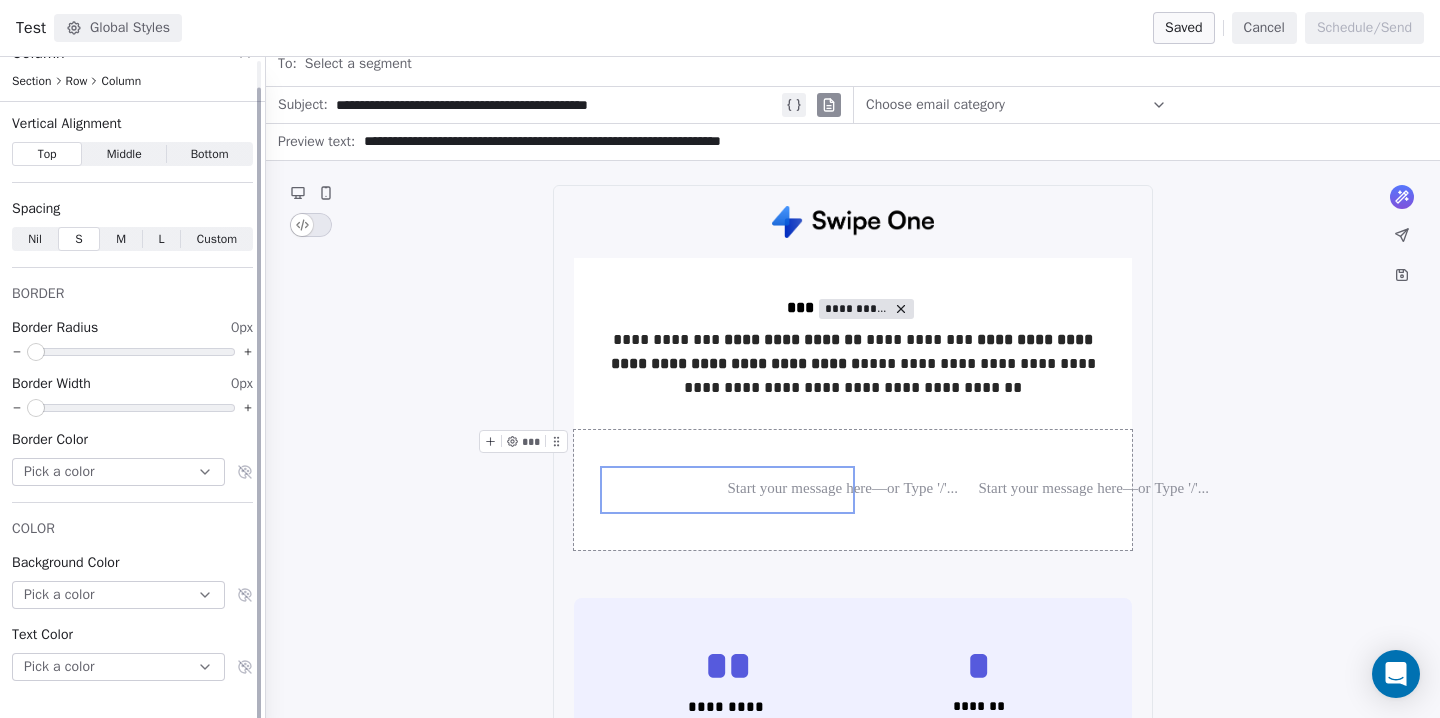 click on "Pick a color" at bounding box center (118, 595) 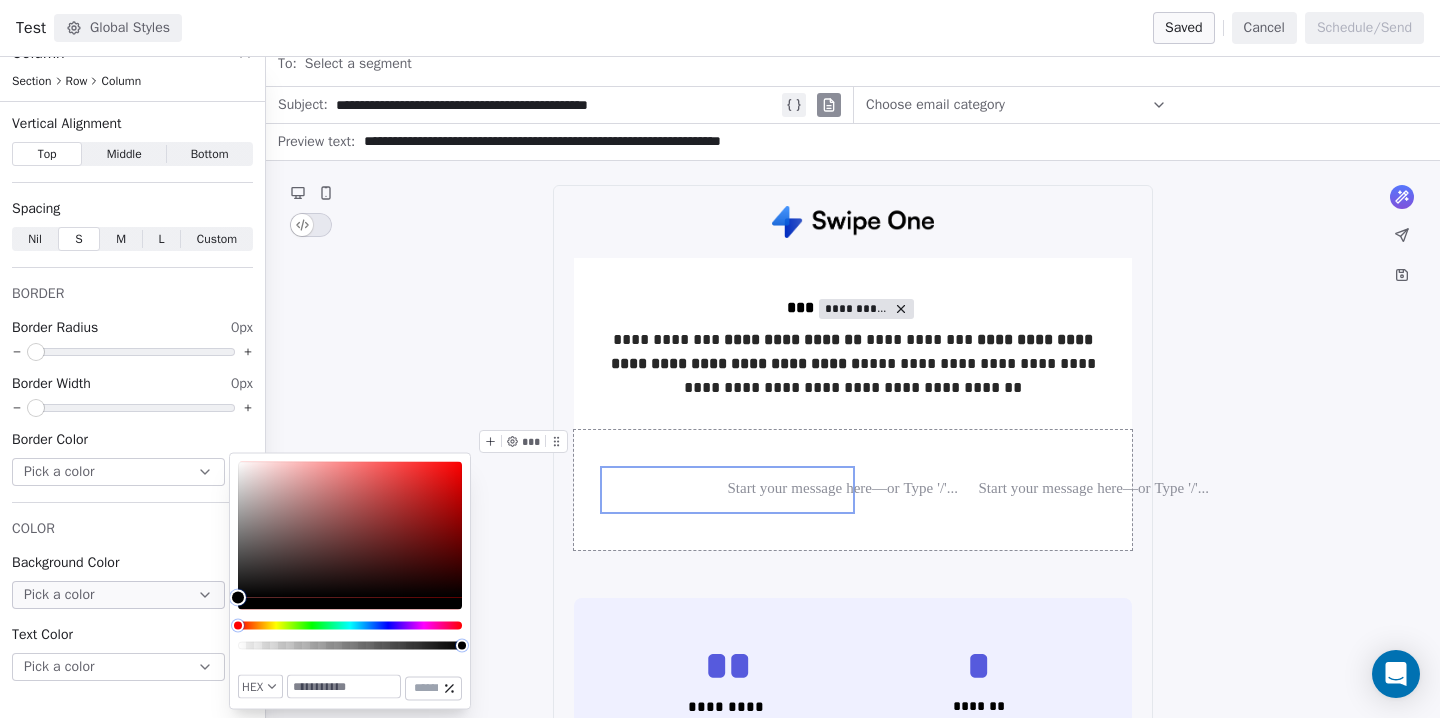 click at bounding box center (344, 687) 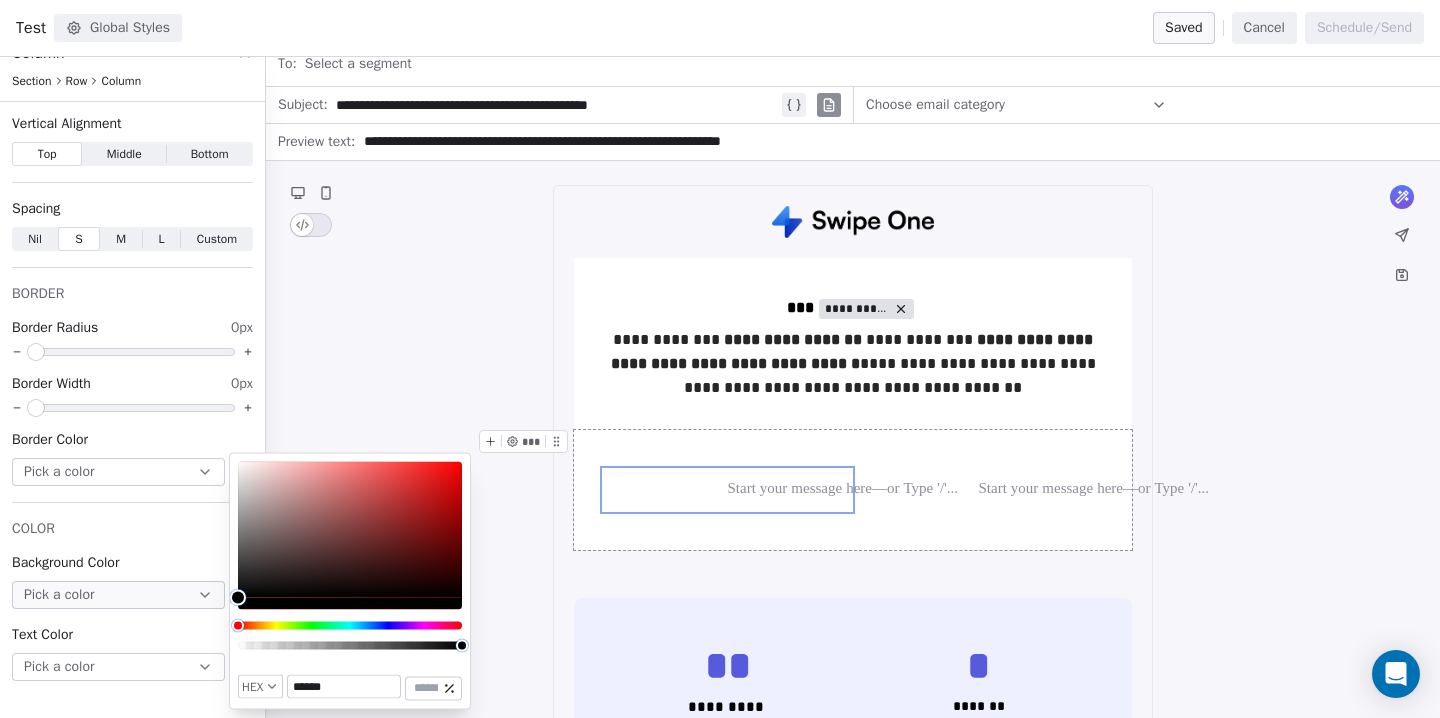 click on "******" at bounding box center (344, 687) 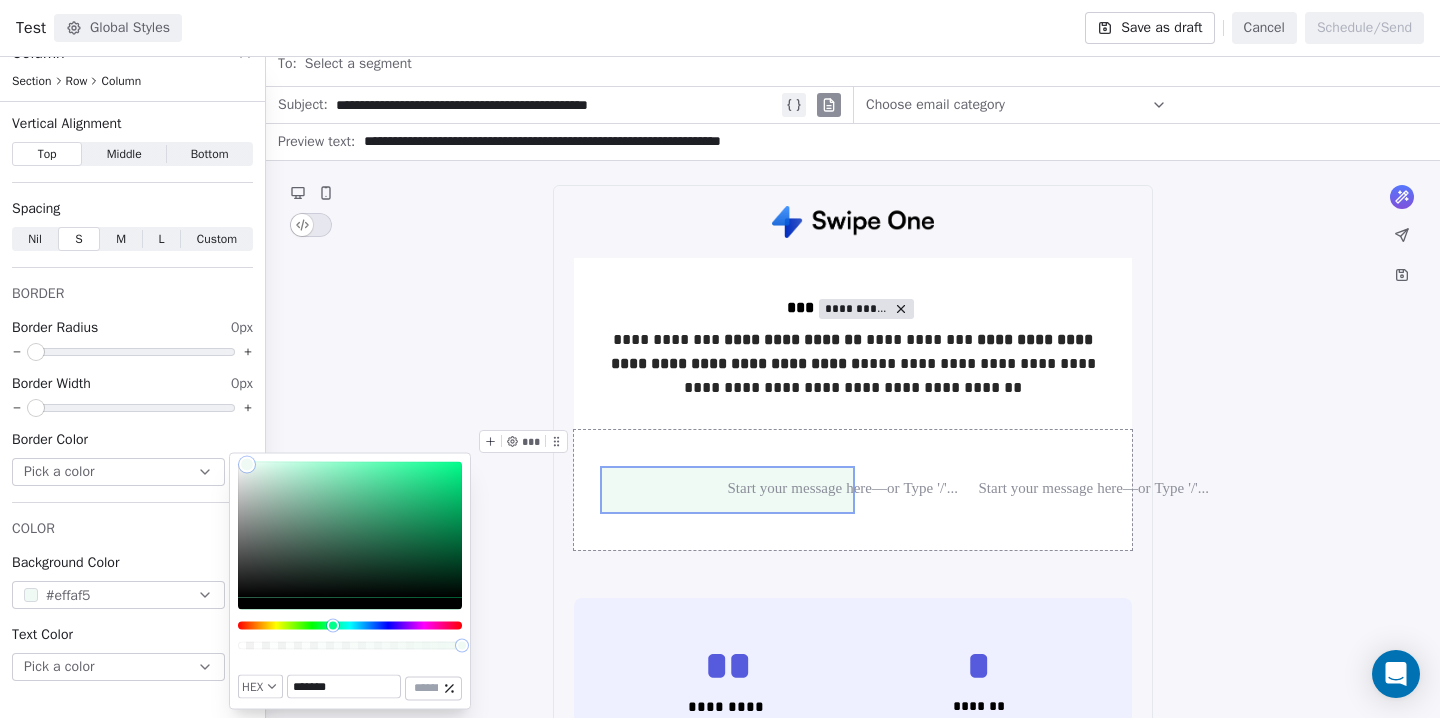 click on "**********" at bounding box center (853, 1338) 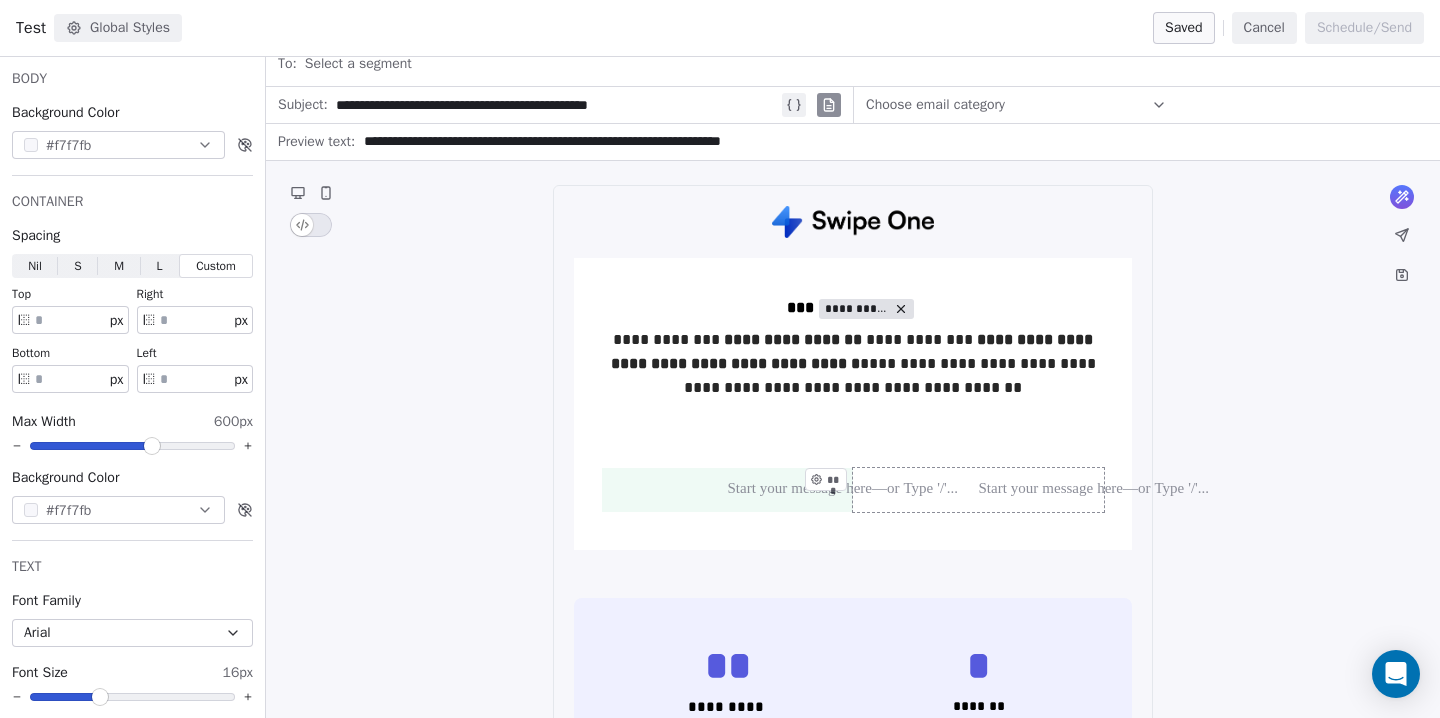 click on "***" at bounding box center (978, 490) 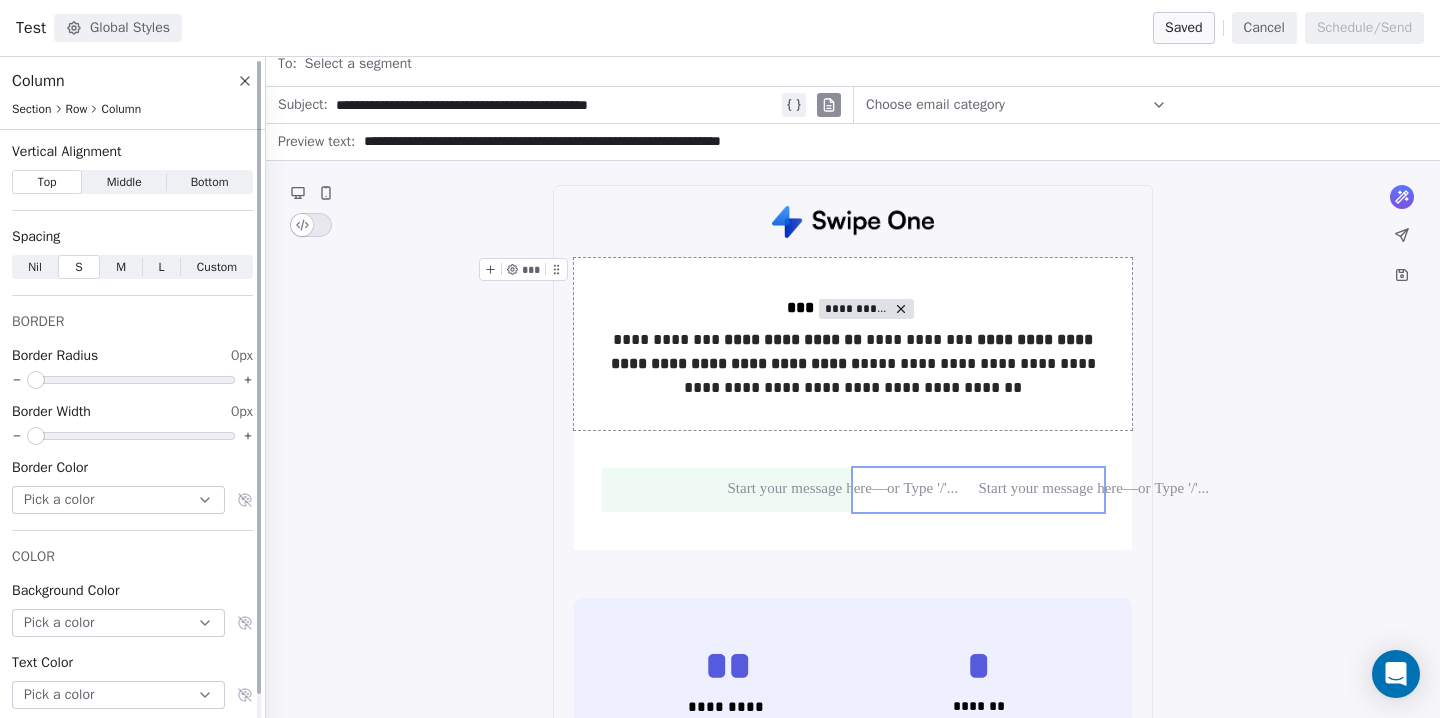 click on "Pick a color" at bounding box center [118, 623] 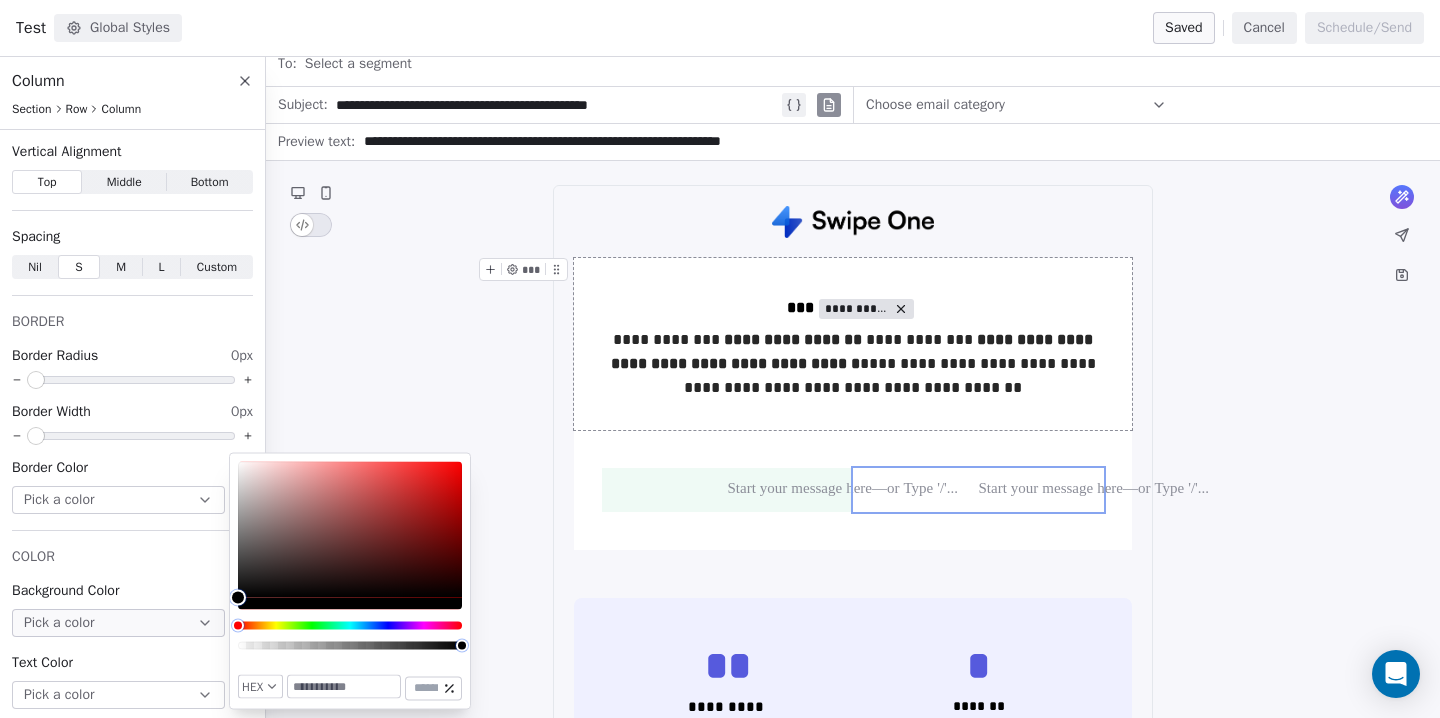 click at bounding box center (344, 687) 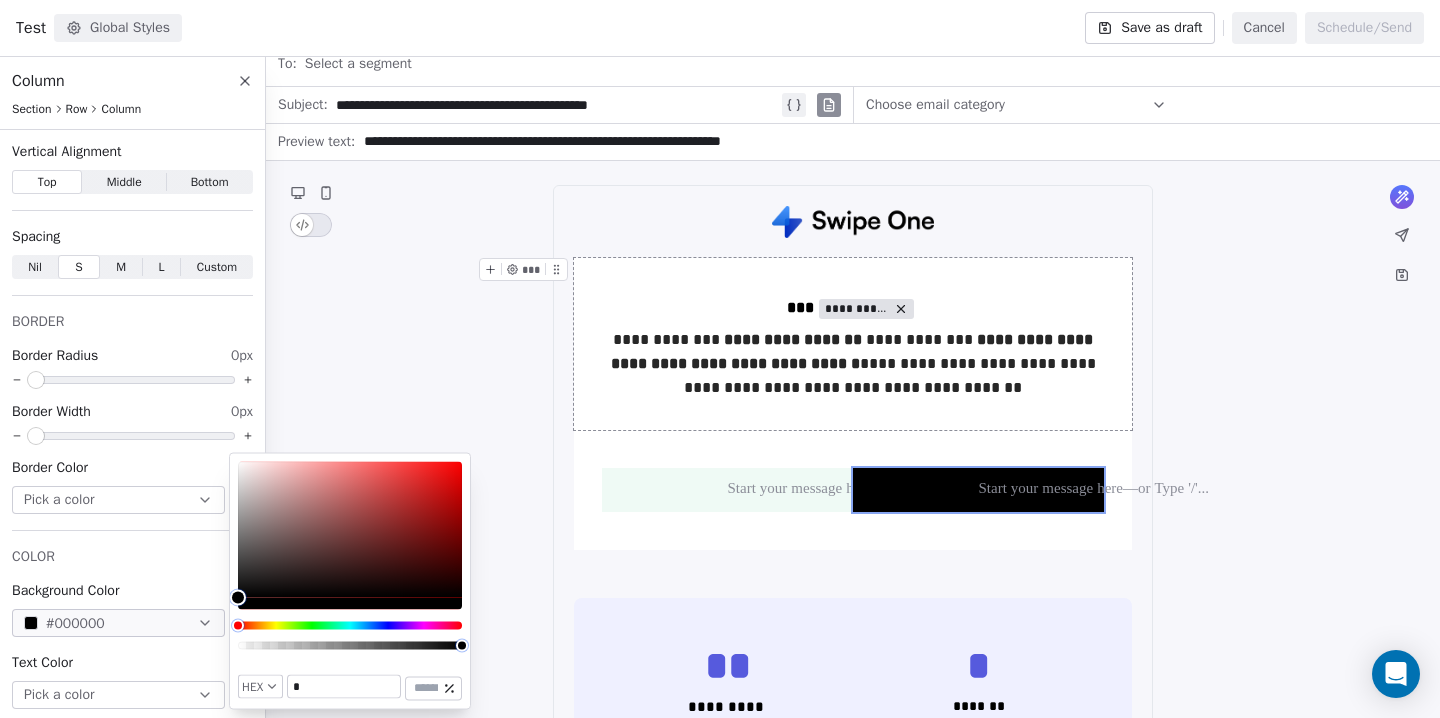 paste on "******" 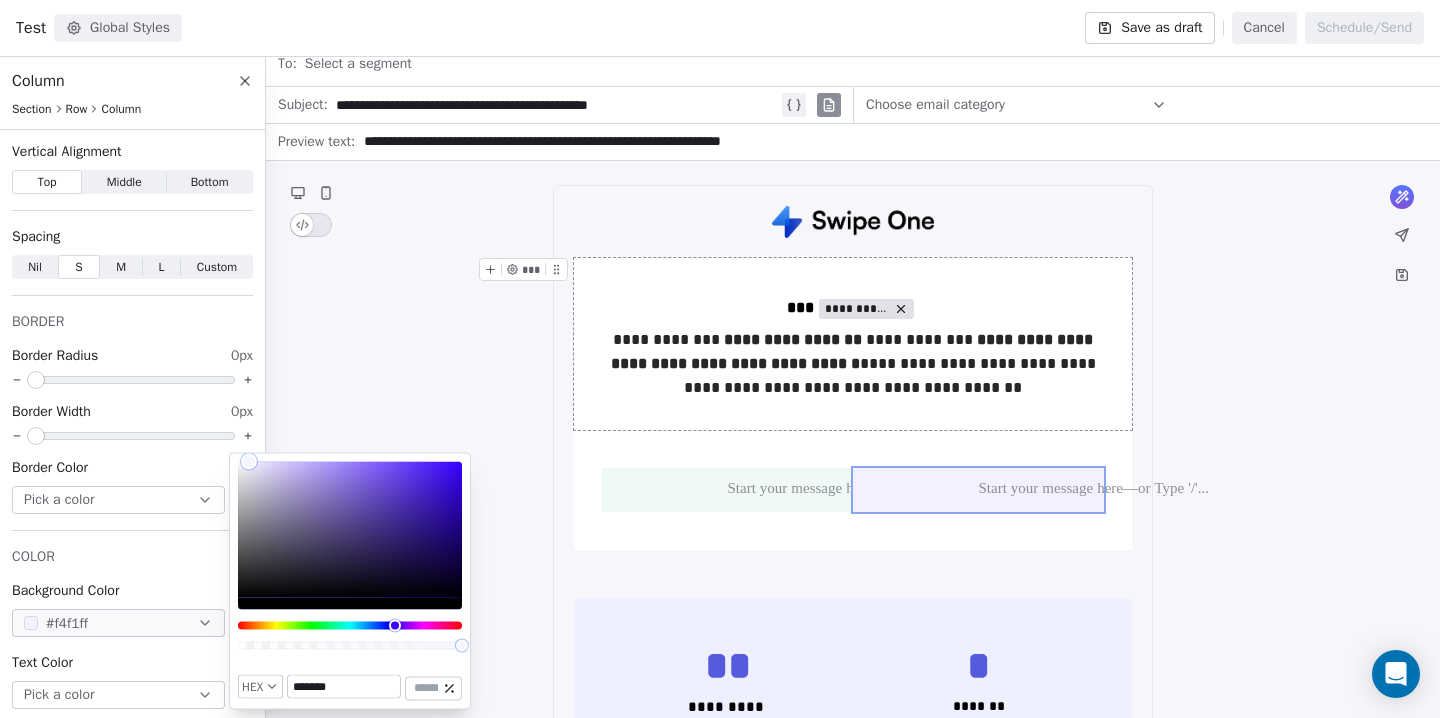 type on "*******" 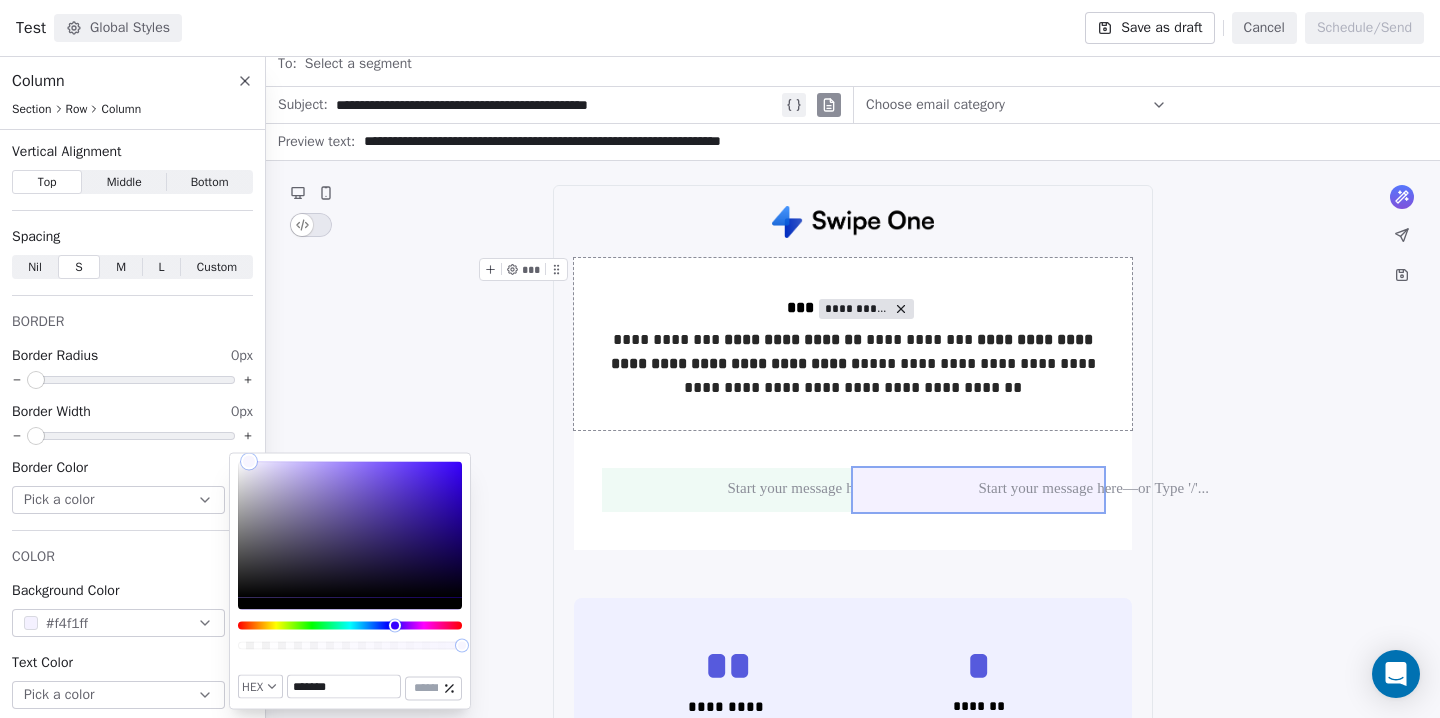 click on "**********" at bounding box center [853, 1338] 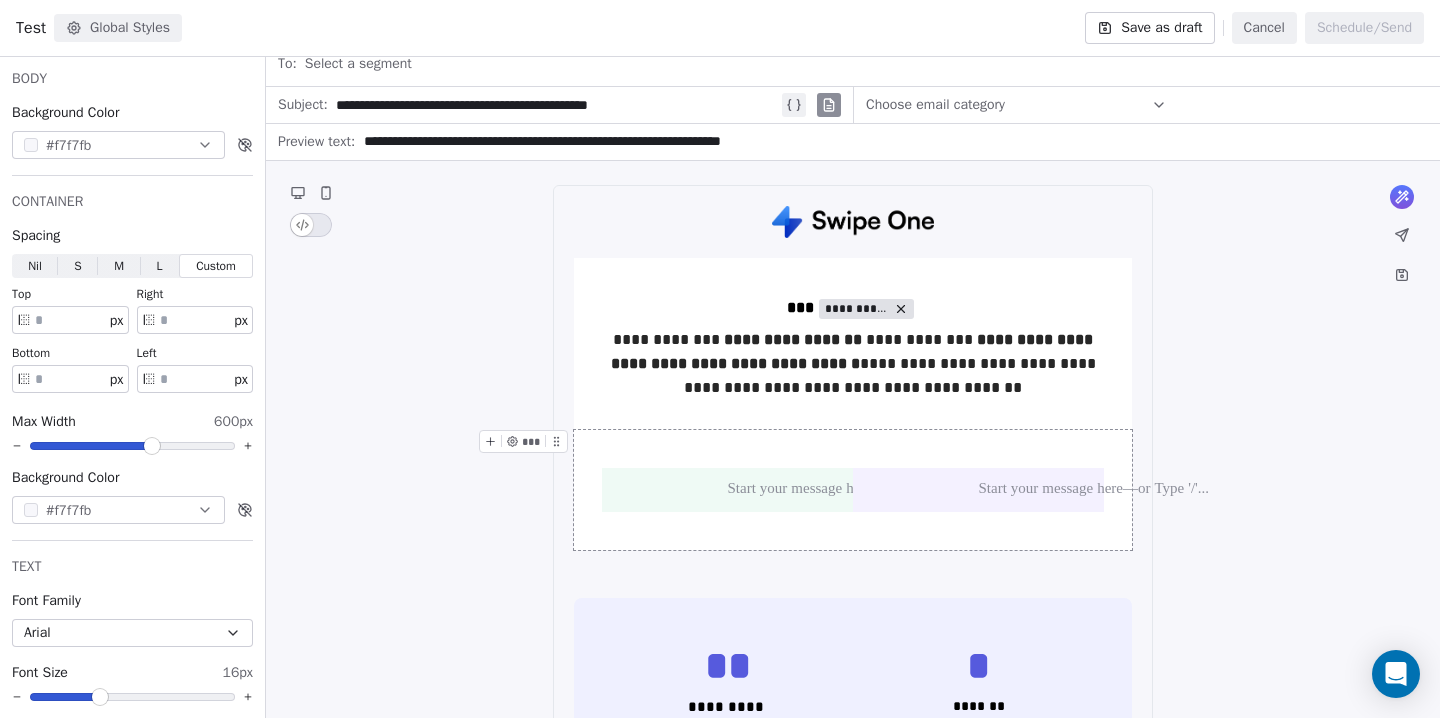 click on "*** *** ***" at bounding box center (853, 490) 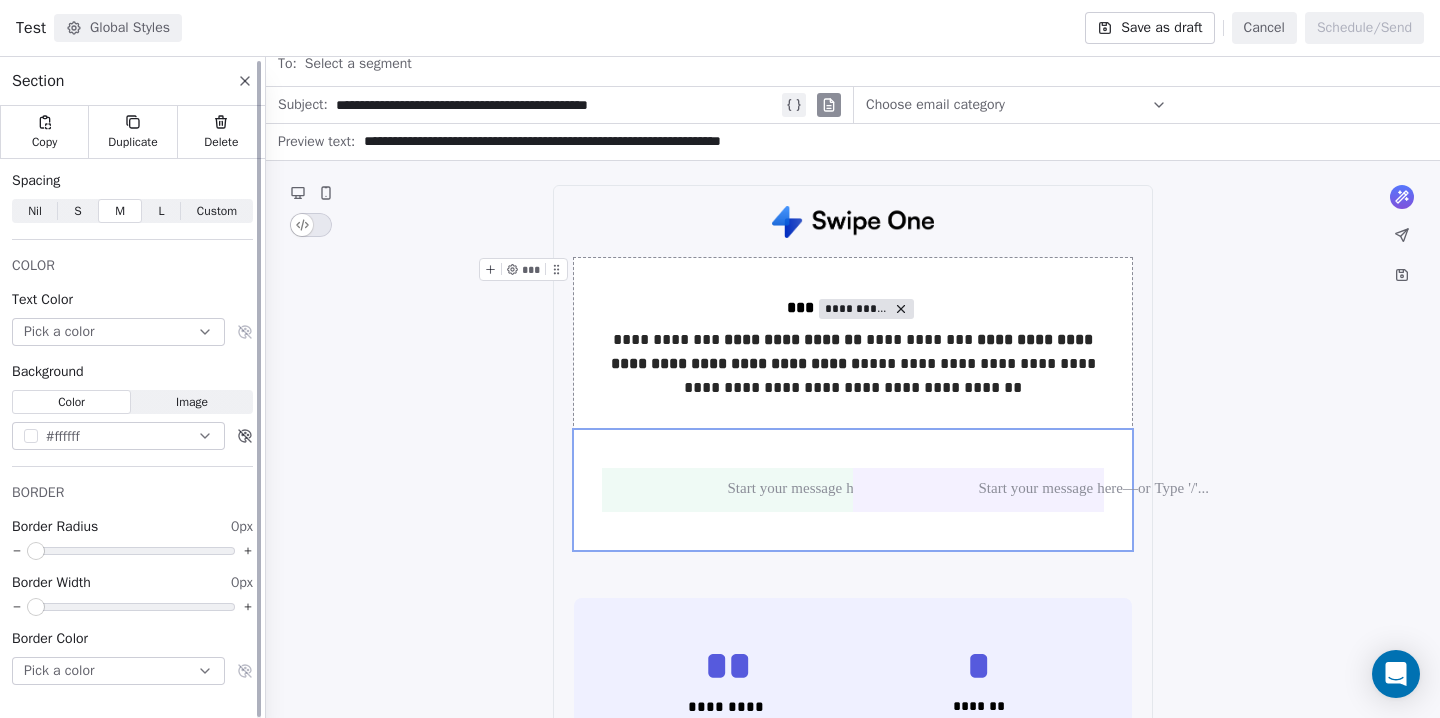 click on "S" at bounding box center (77, 211) 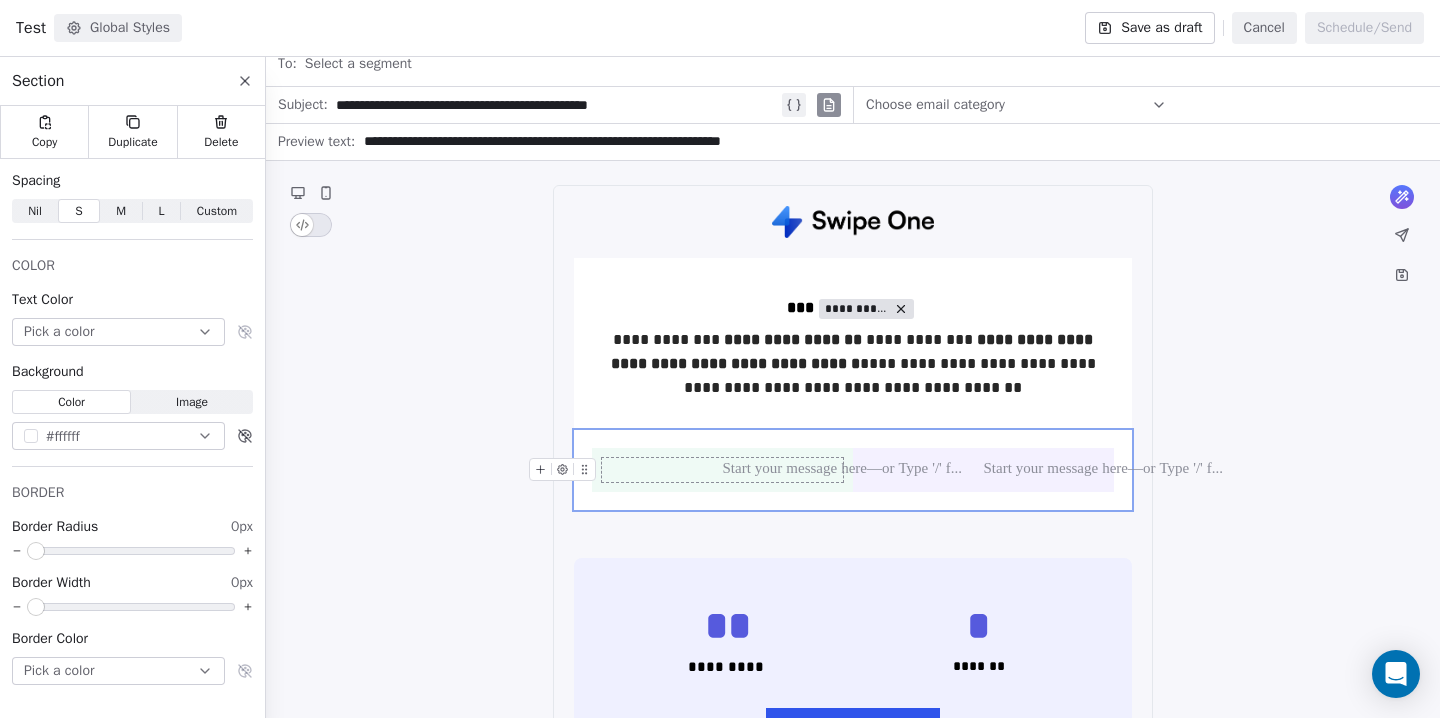 click at bounding box center [722, 470] 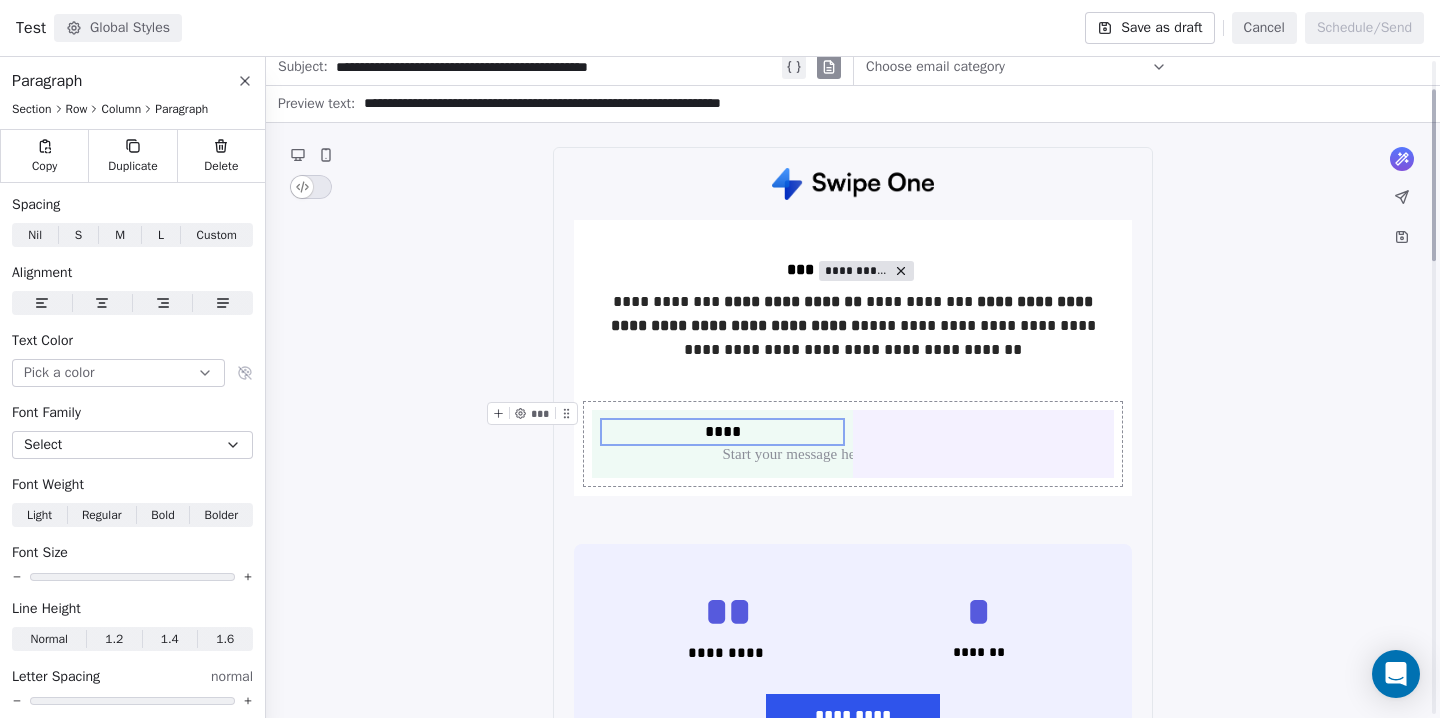scroll, scrollTop: 108, scrollLeft: 0, axis: vertical 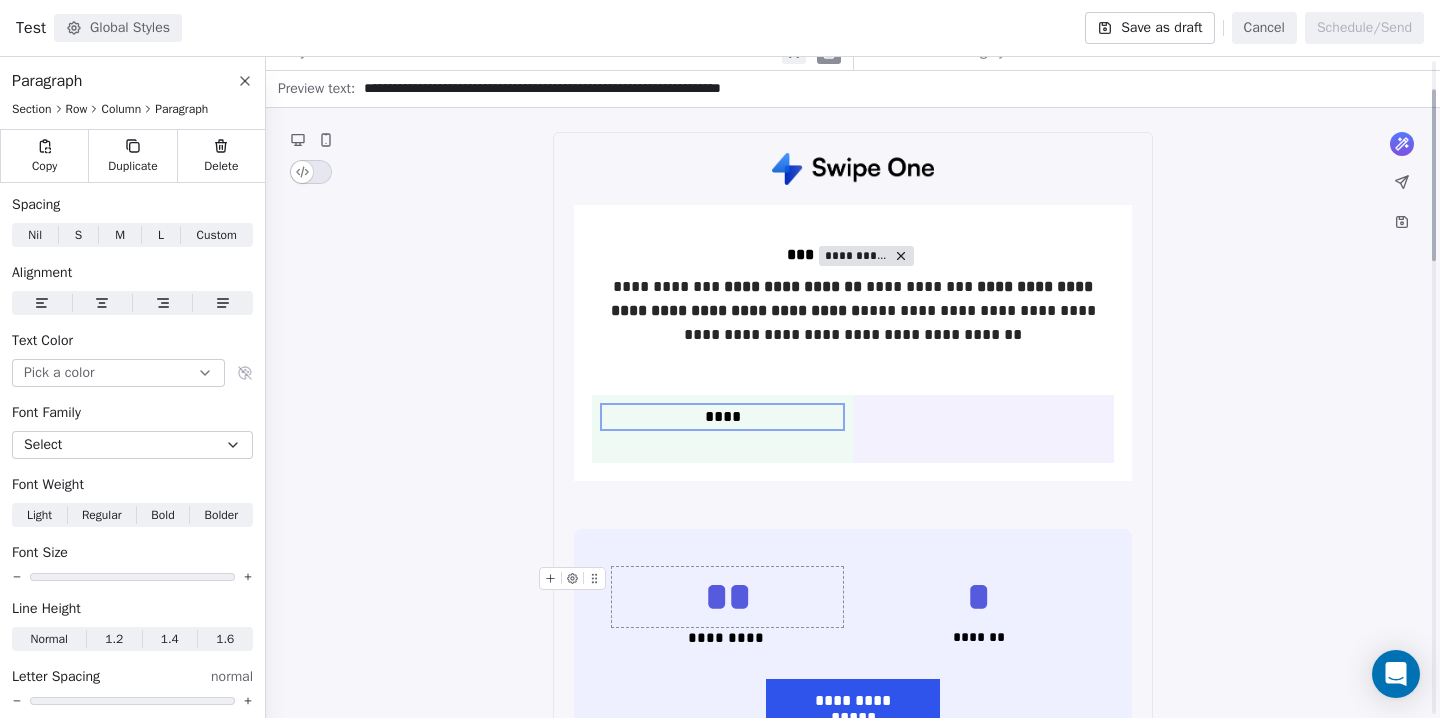 click on "**" at bounding box center [727, 597] 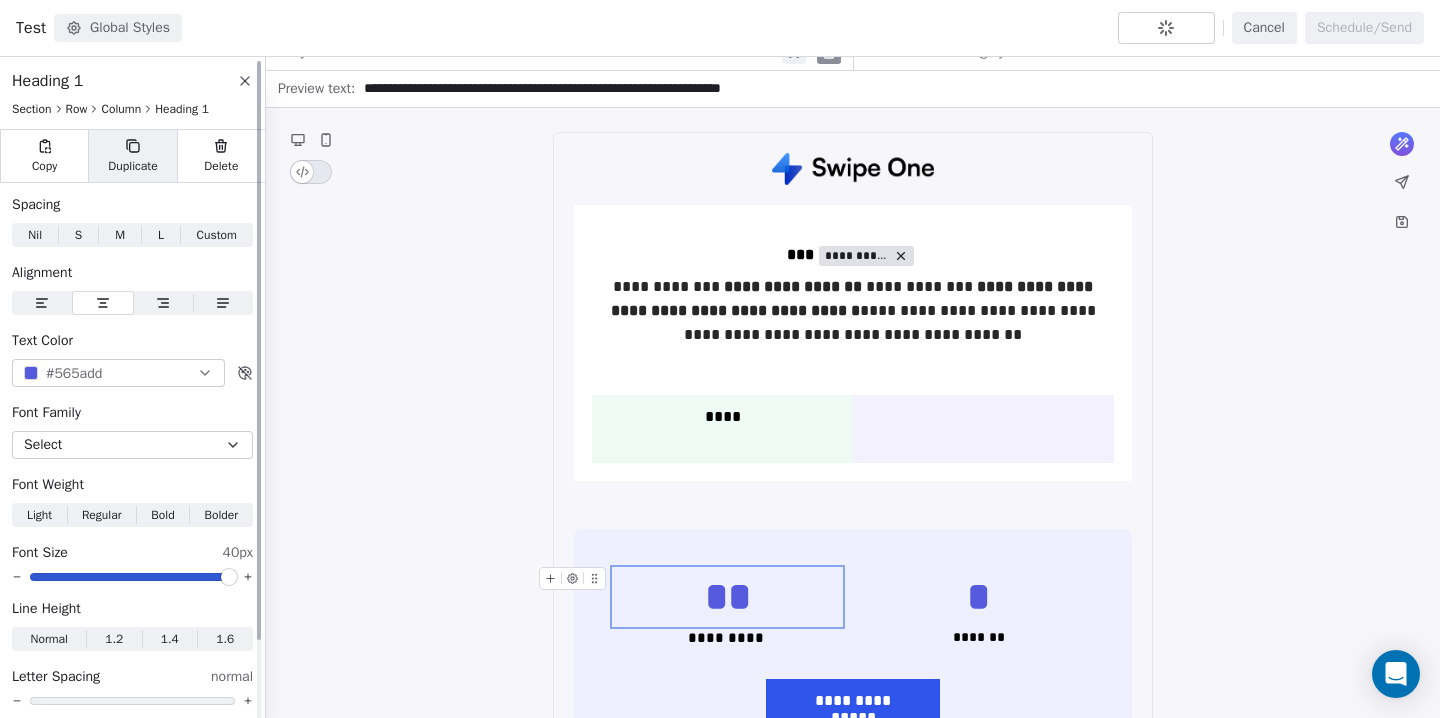 click on "Duplicate" at bounding box center (132, 166) 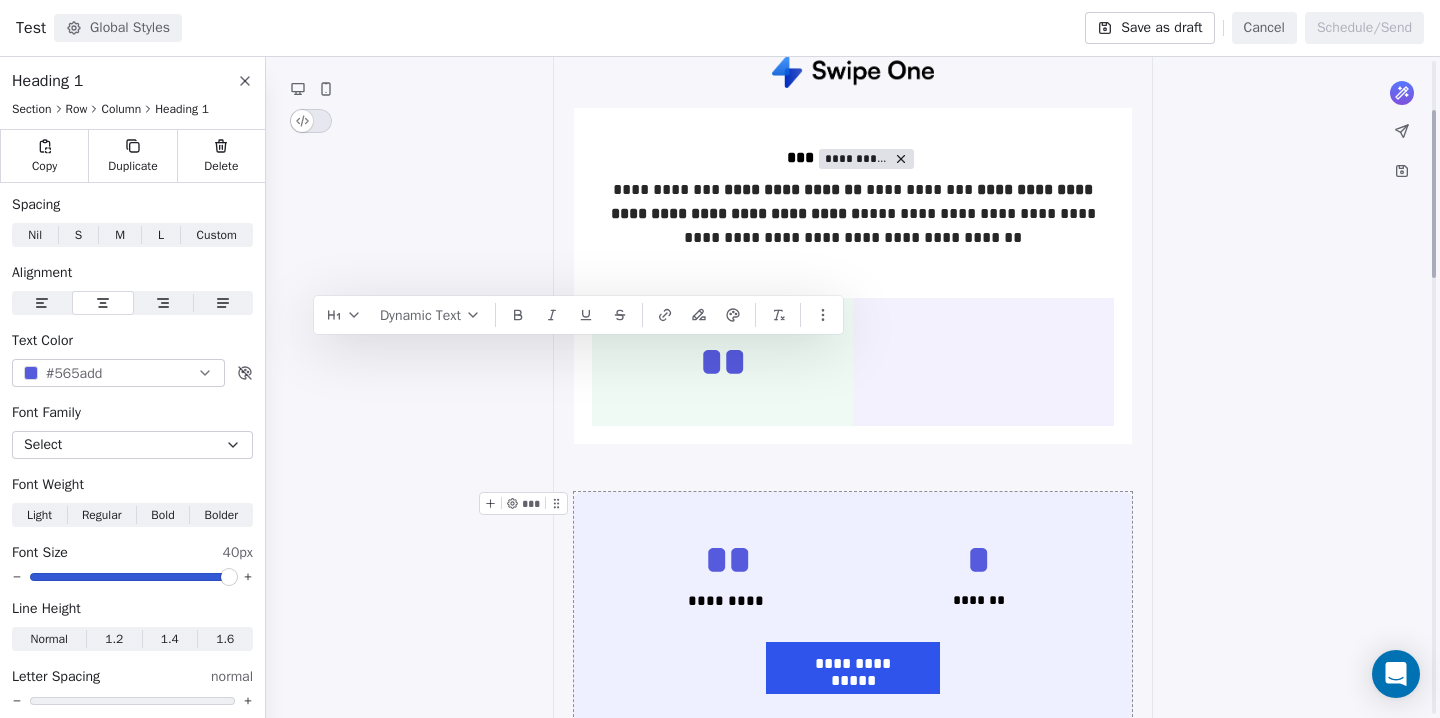 scroll, scrollTop: 206, scrollLeft: 0, axis: vertical 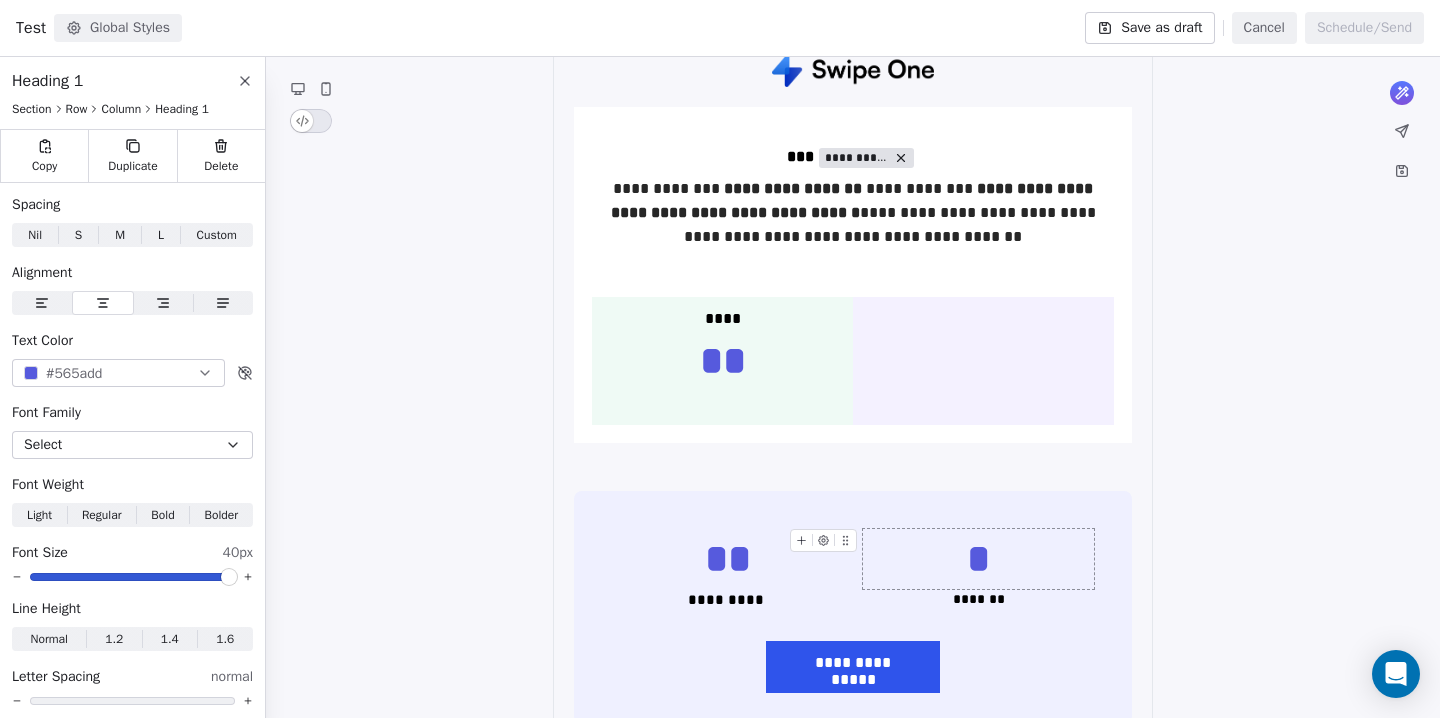click on "*" at bounding box center [978, 559] 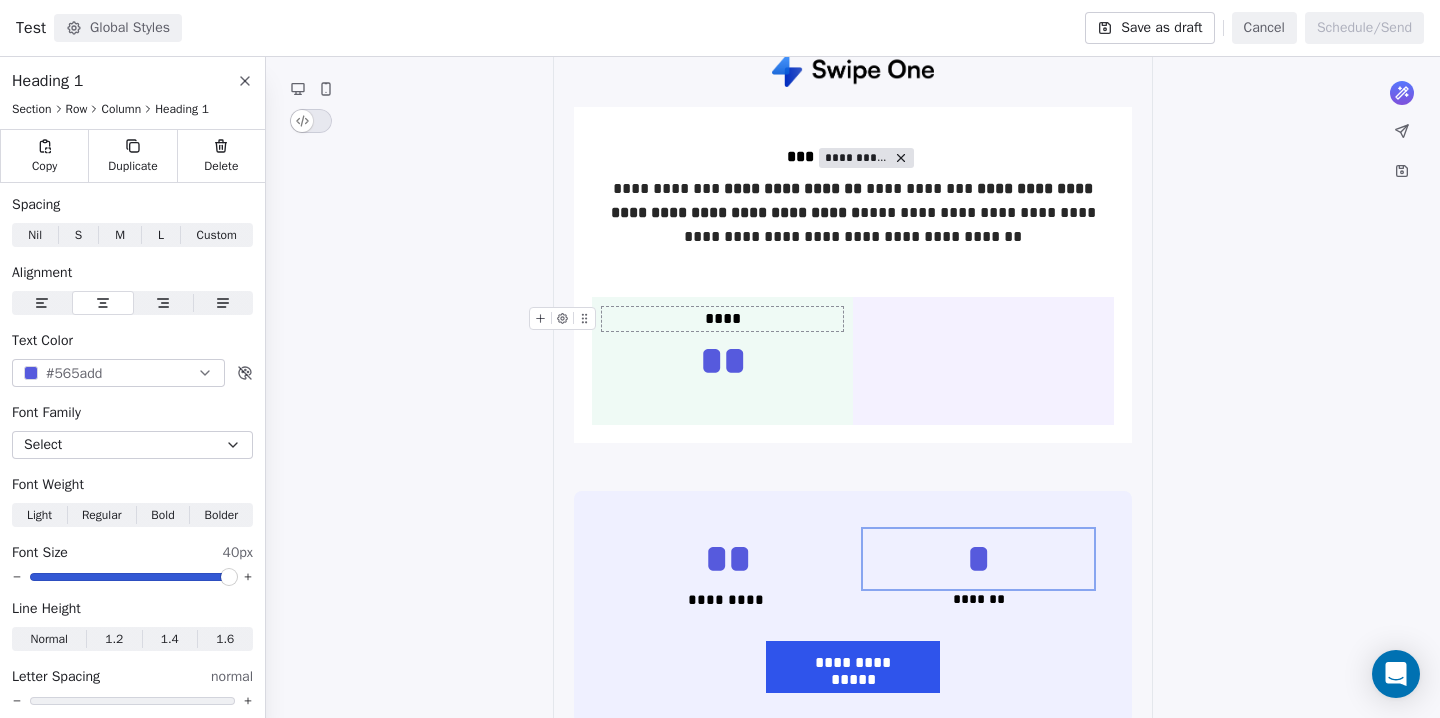 click on "****" at bounding box center (722, 319) 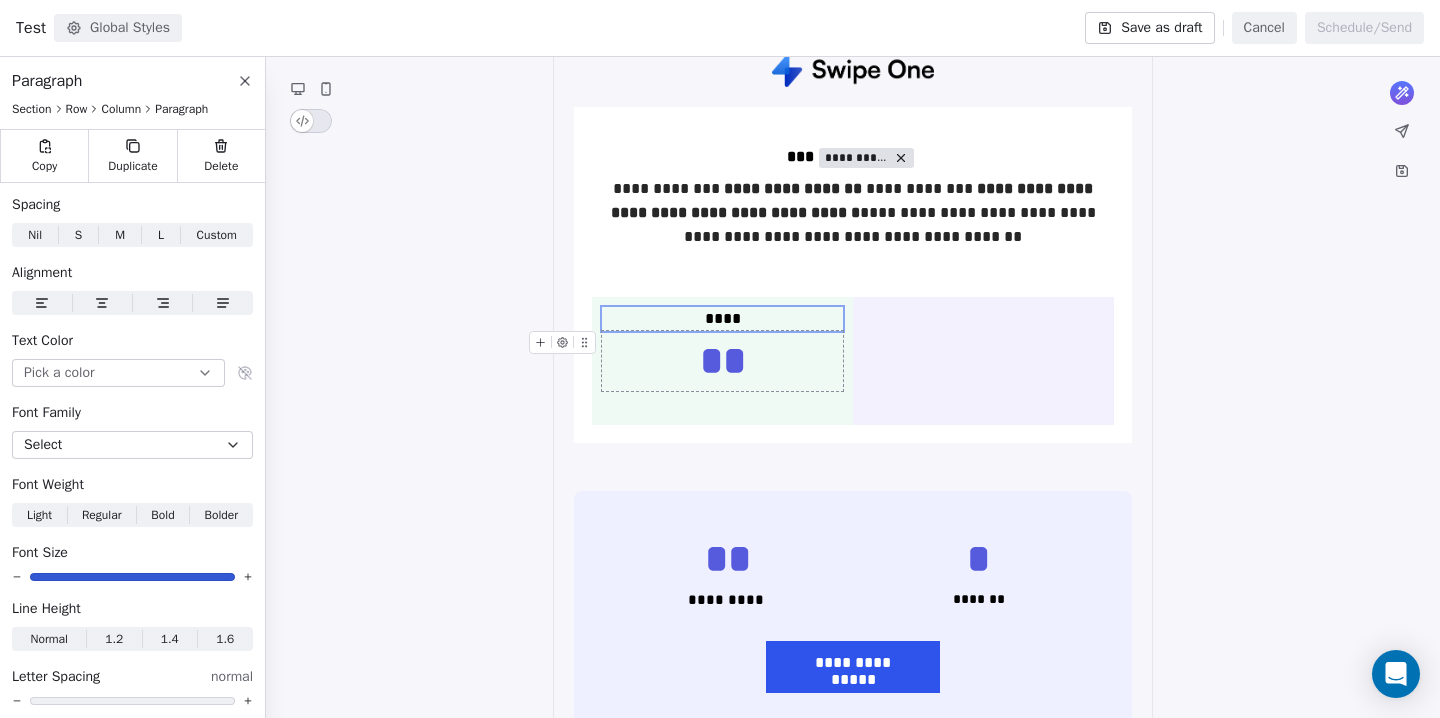 click on "**" at bounding box center (722, 361) 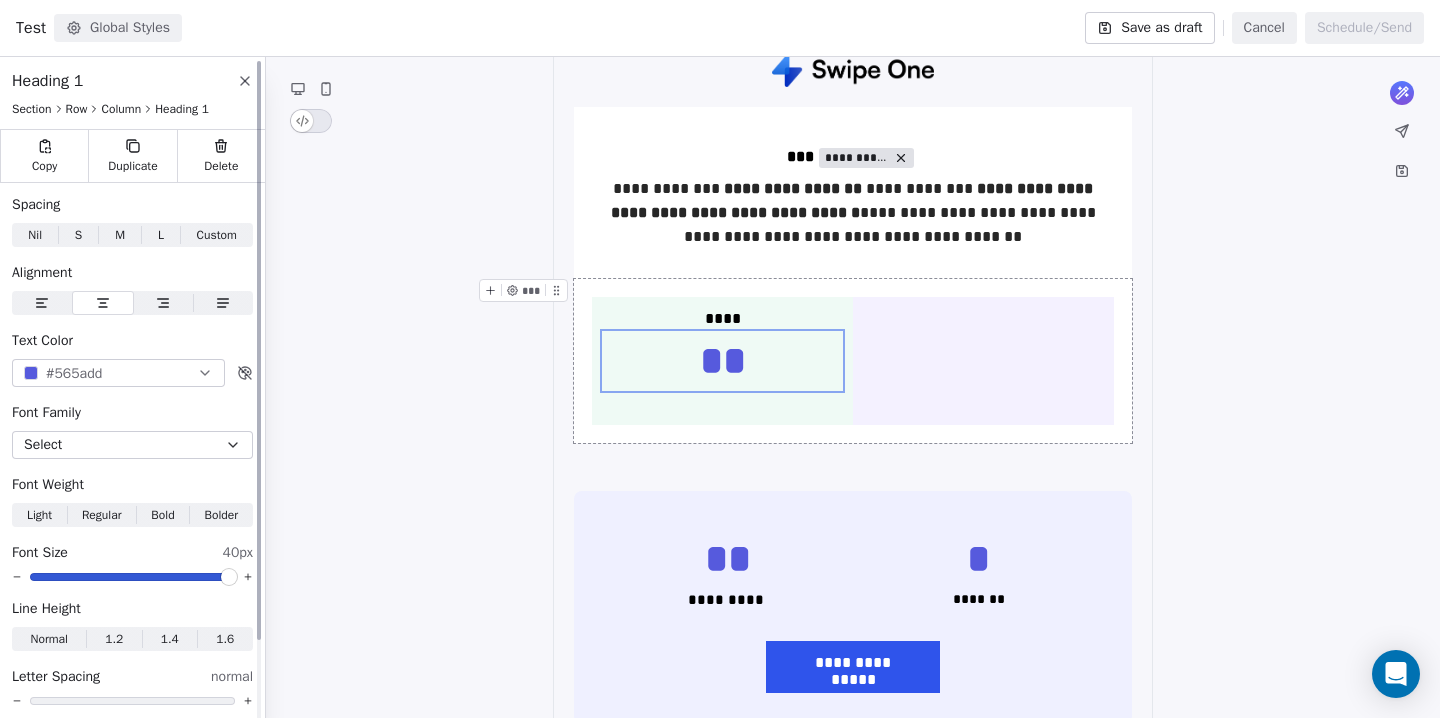 click at bounding box center [31, 373] 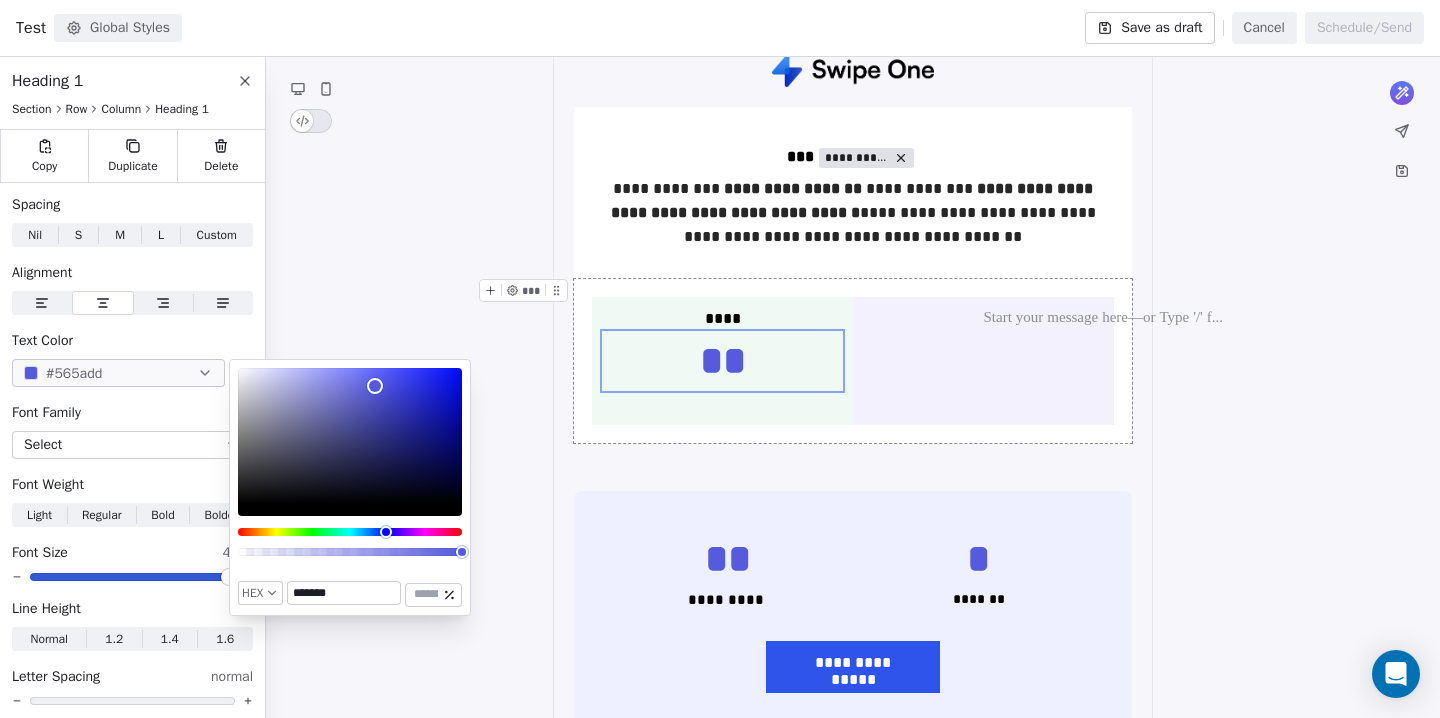 type on "*******" 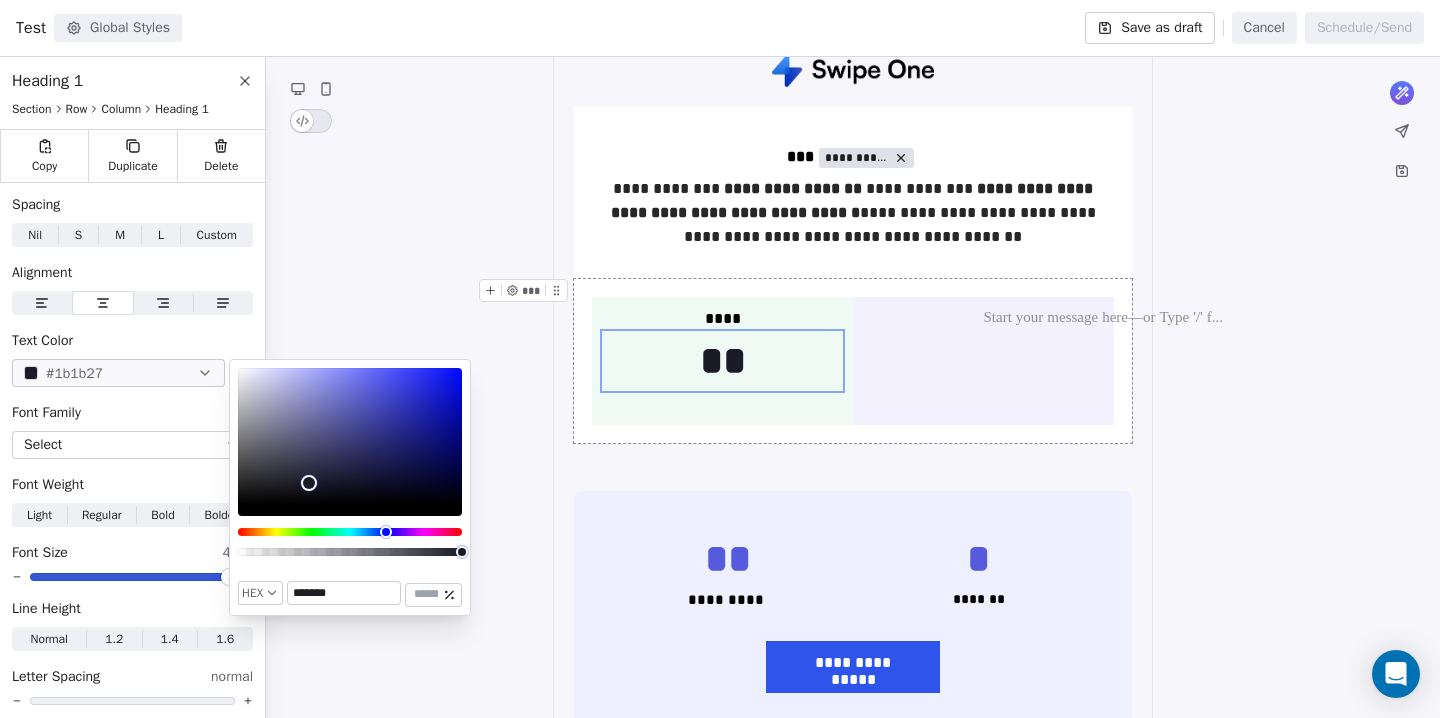 click at bounding box center [350, 436] 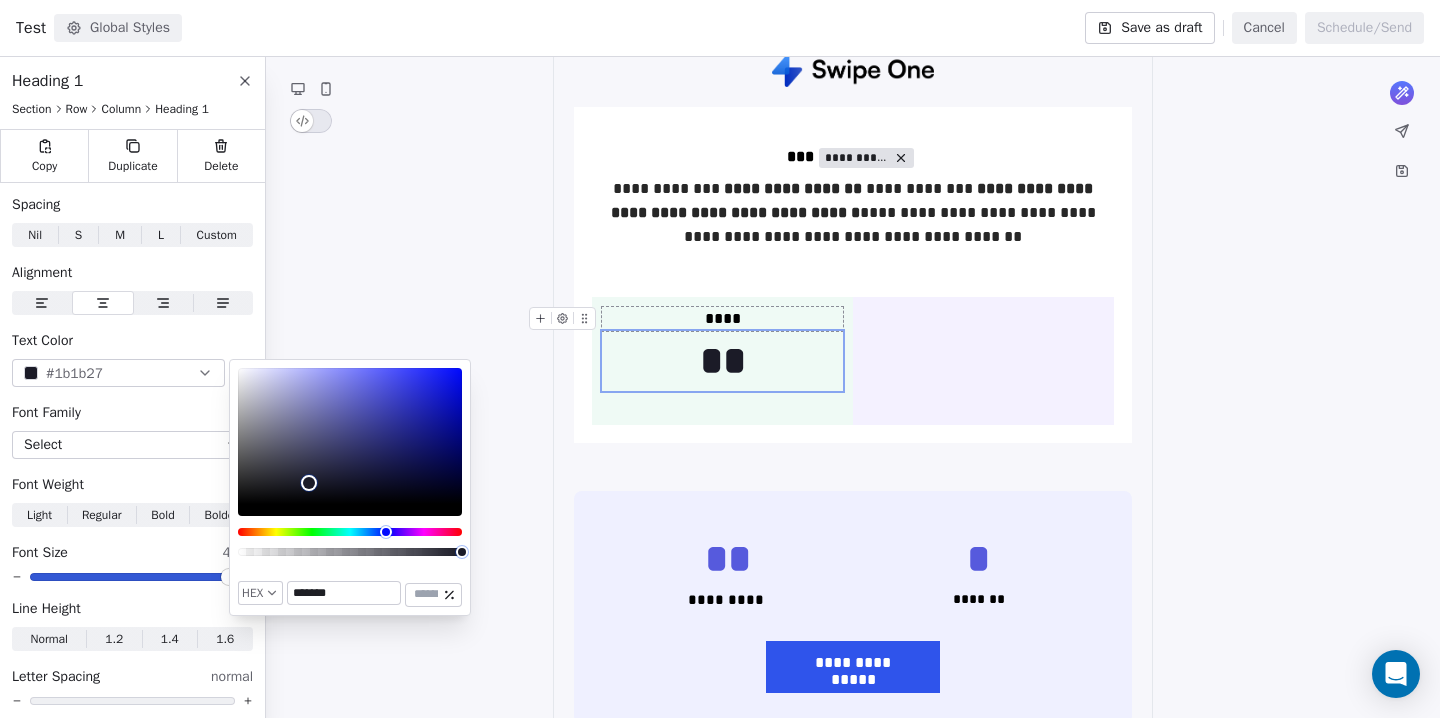 click on "****" at bounding box center [722, 319] 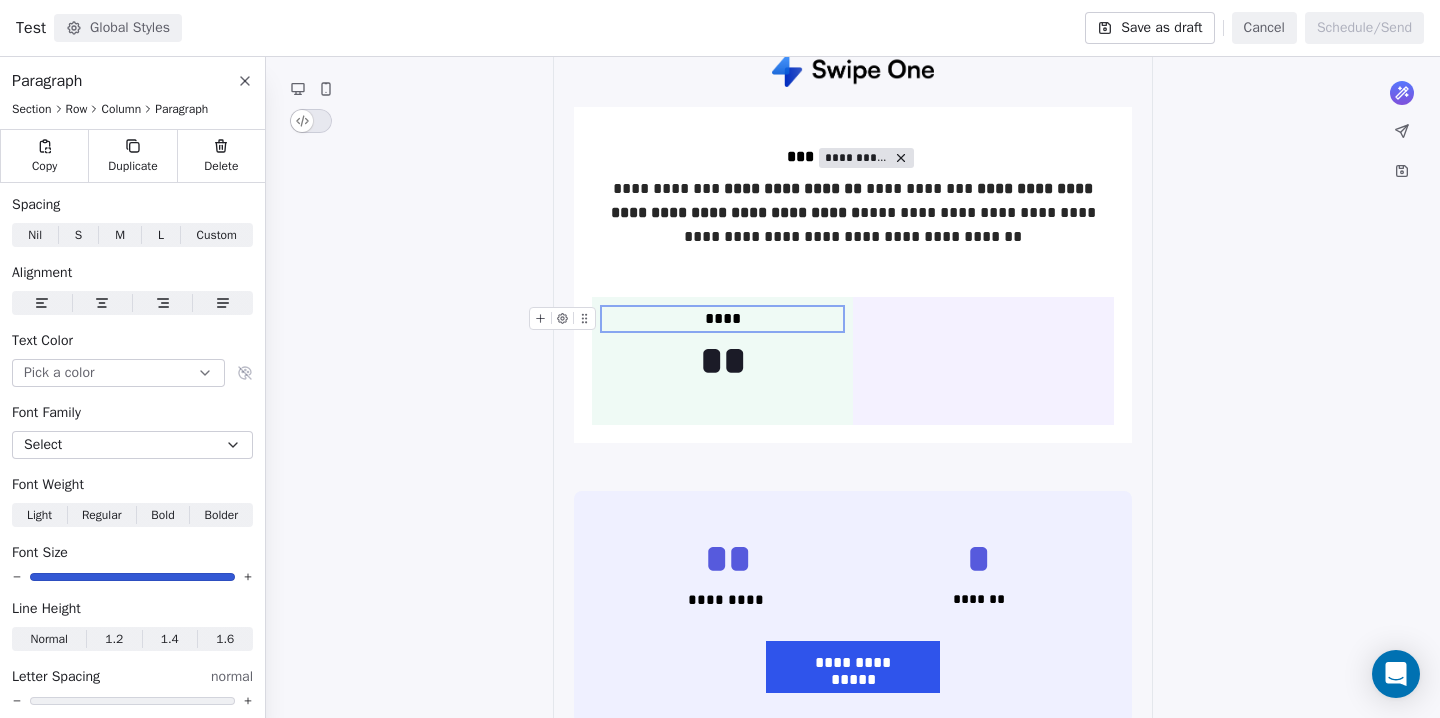 click on "****" at bounding box center [722, 319] 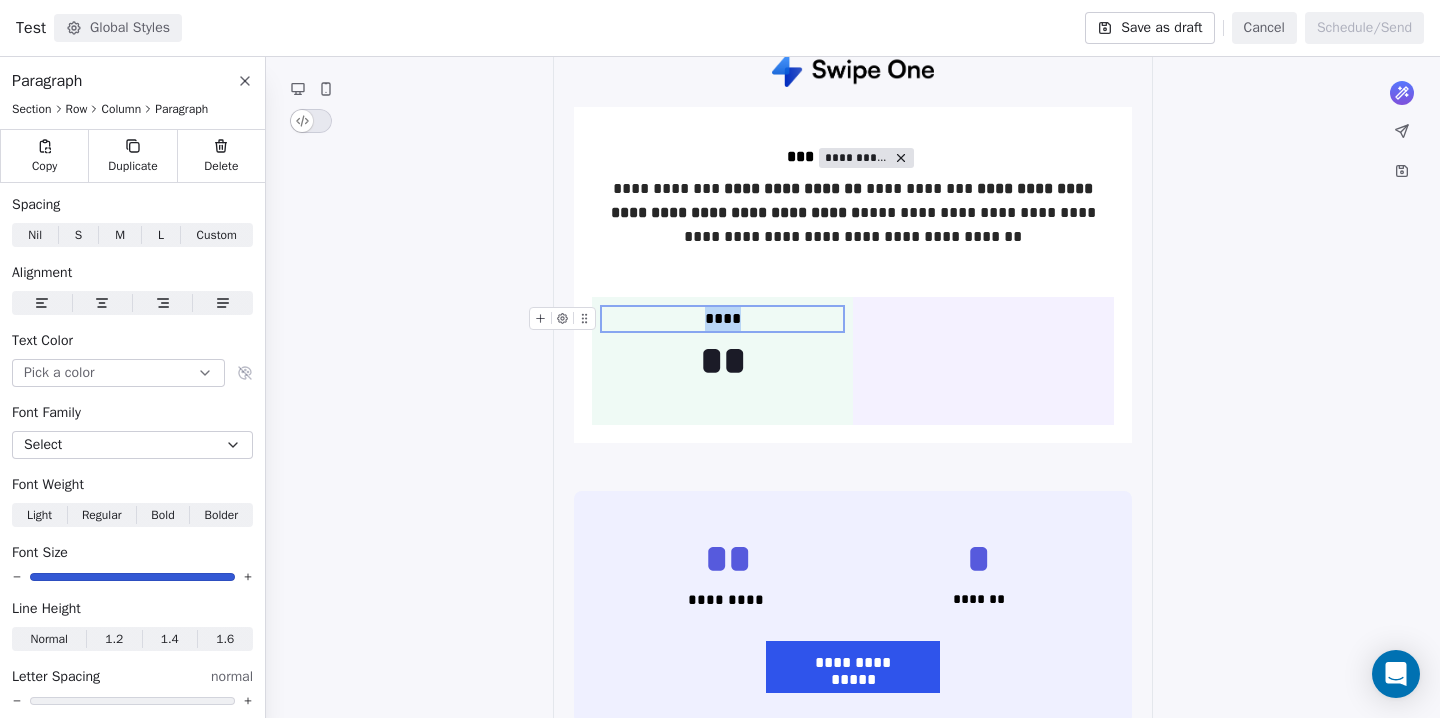click on "****" at bounding box center [722, 319] 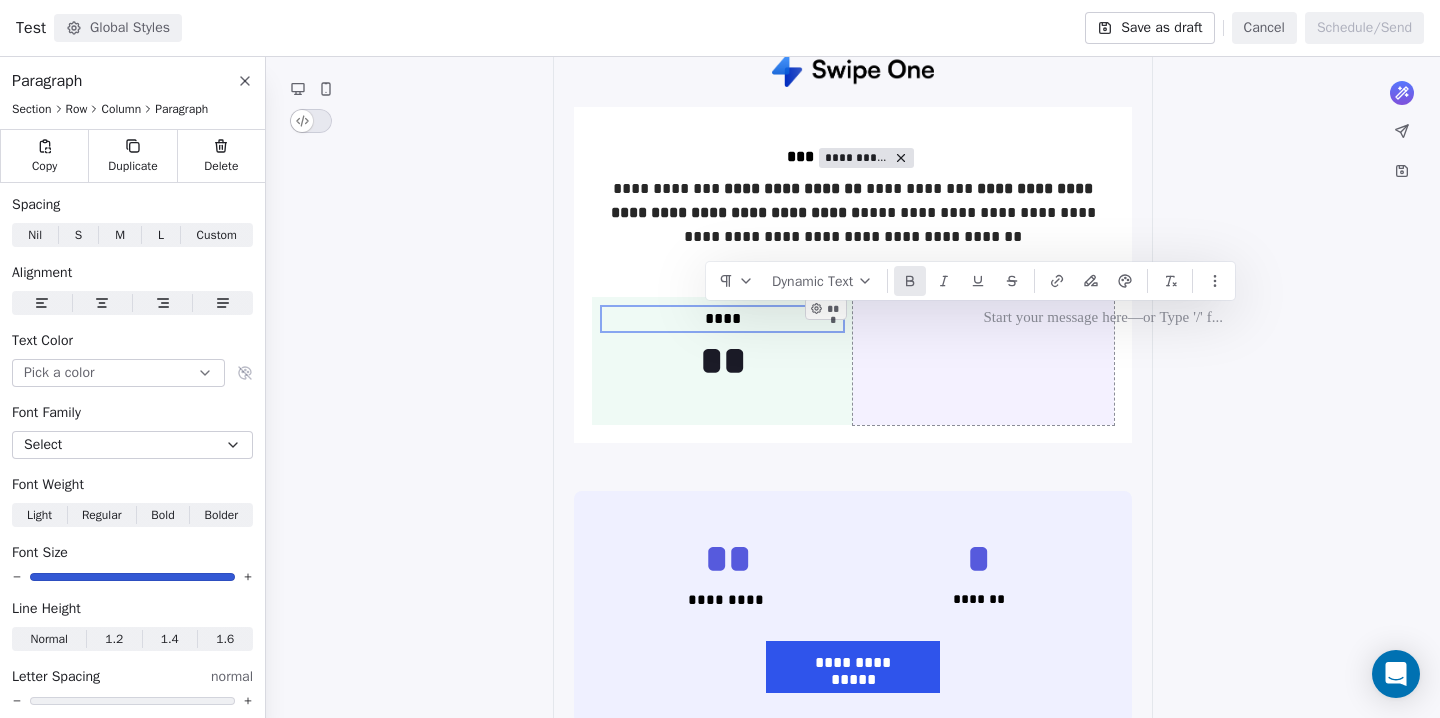 click 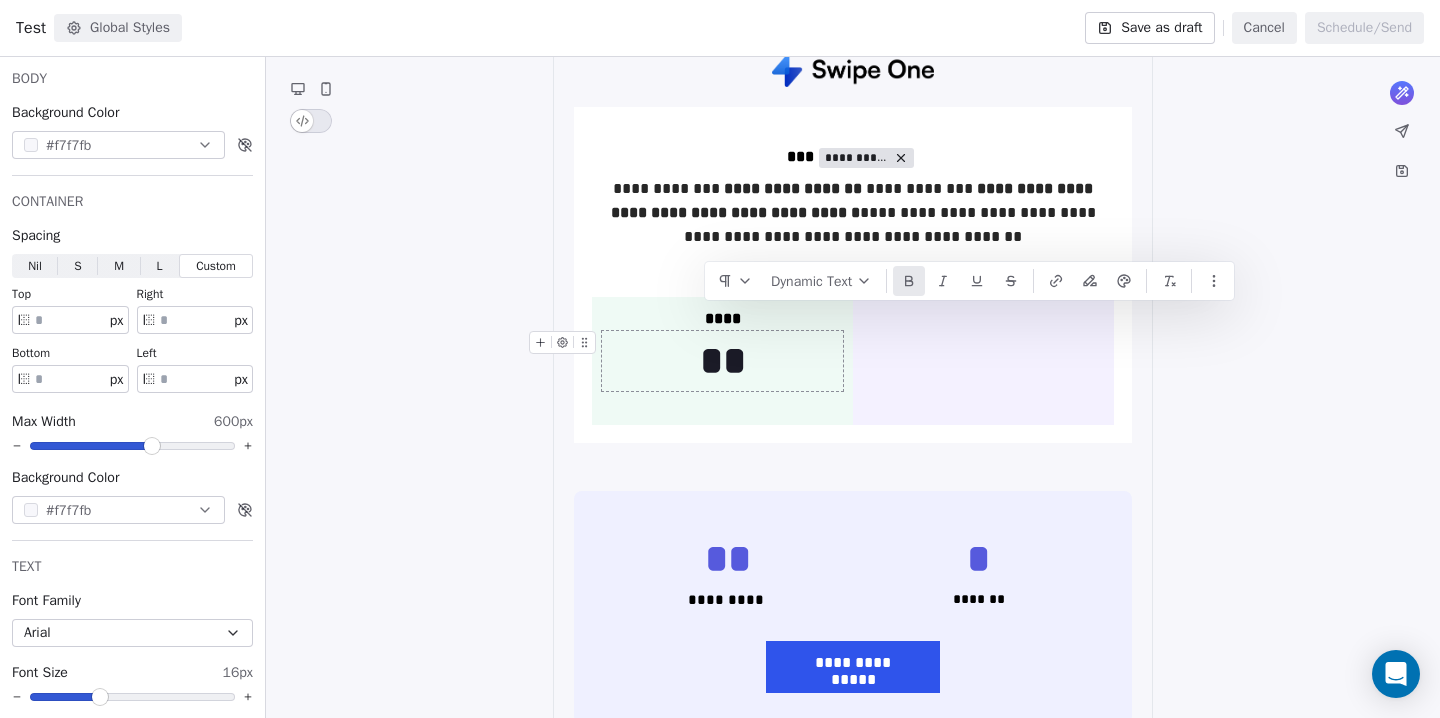 click on "****" at bounding box center [722, 319] 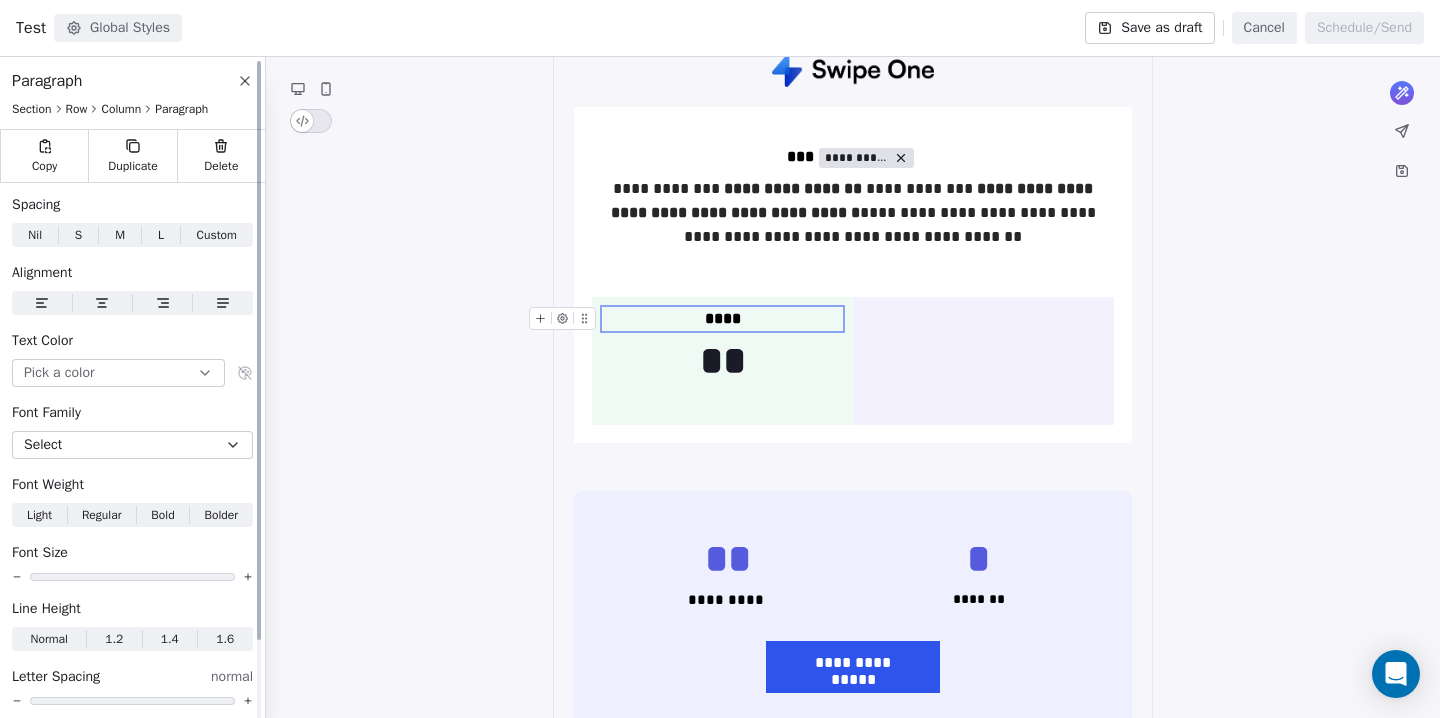 click on "Pick a color" at bounding box center (118, 373) 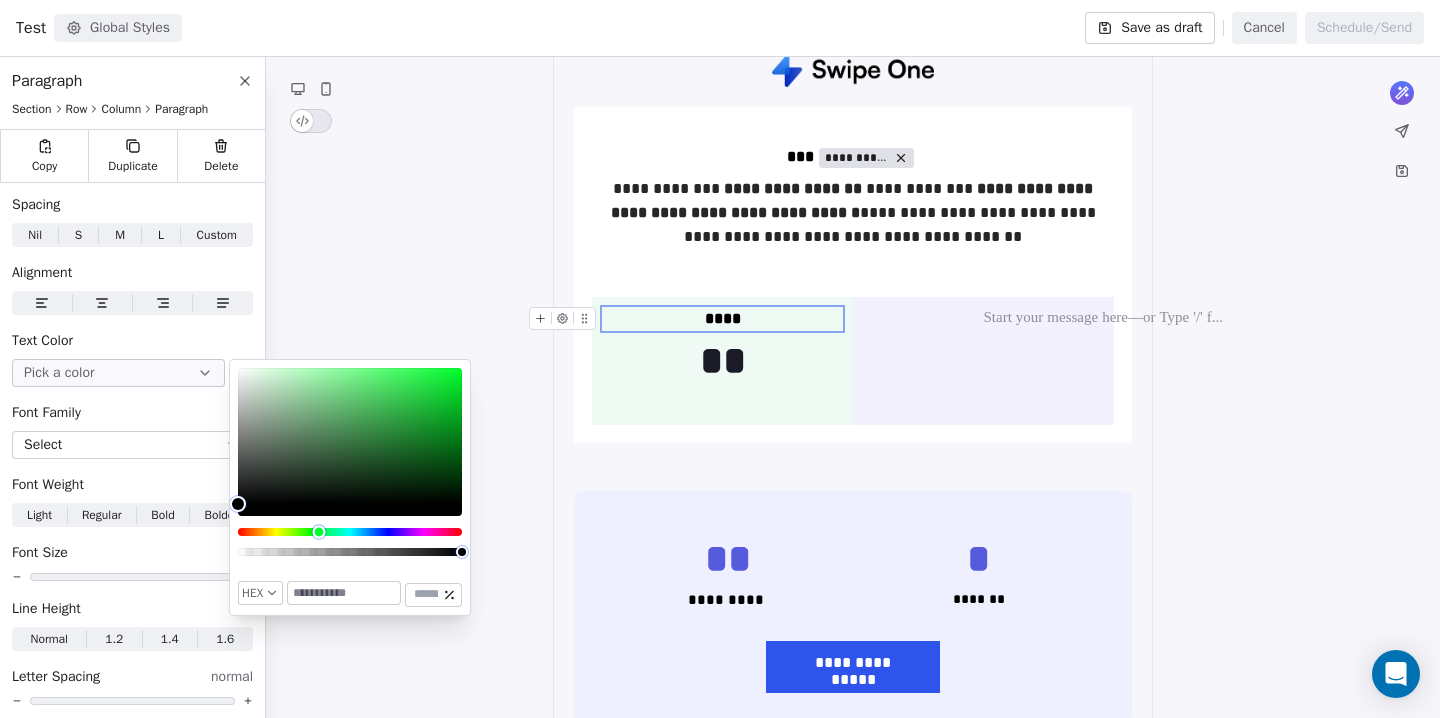 click at bounding box center (350, 532) 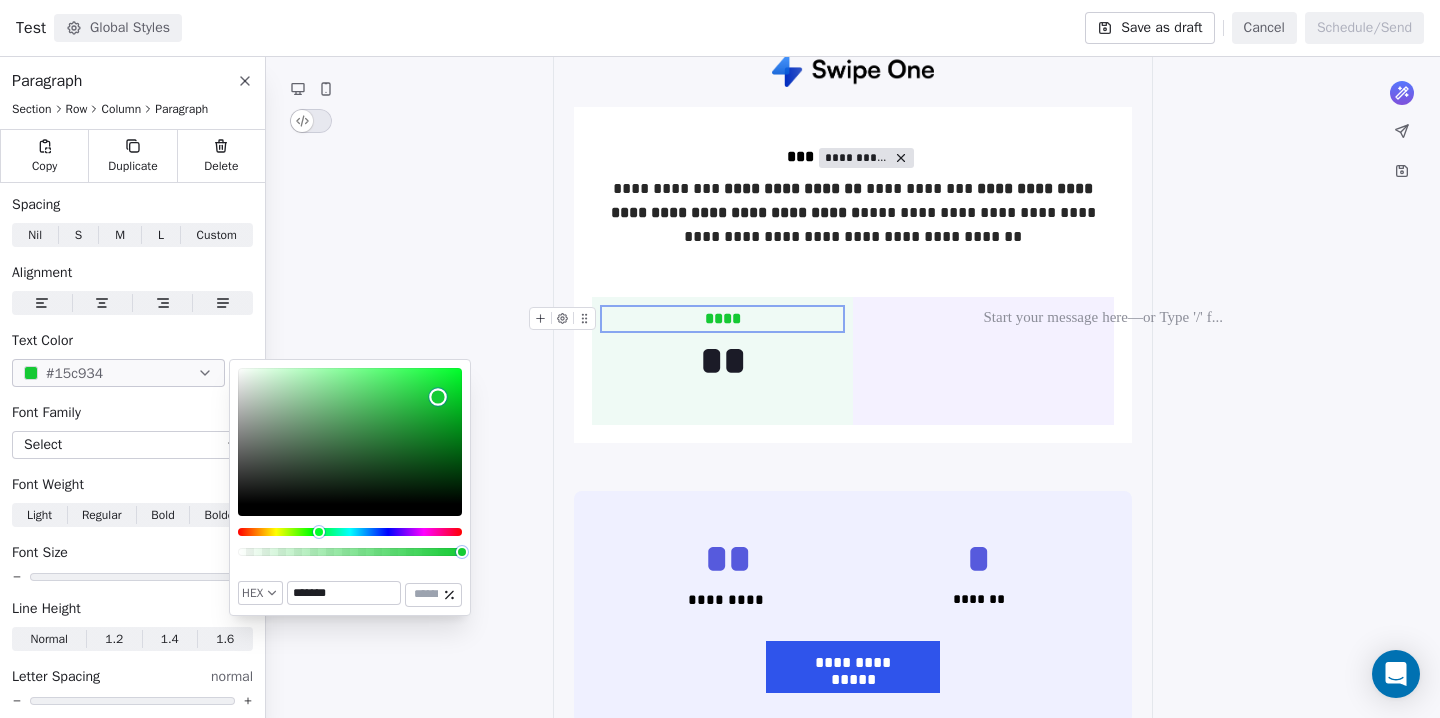 type on "*******" 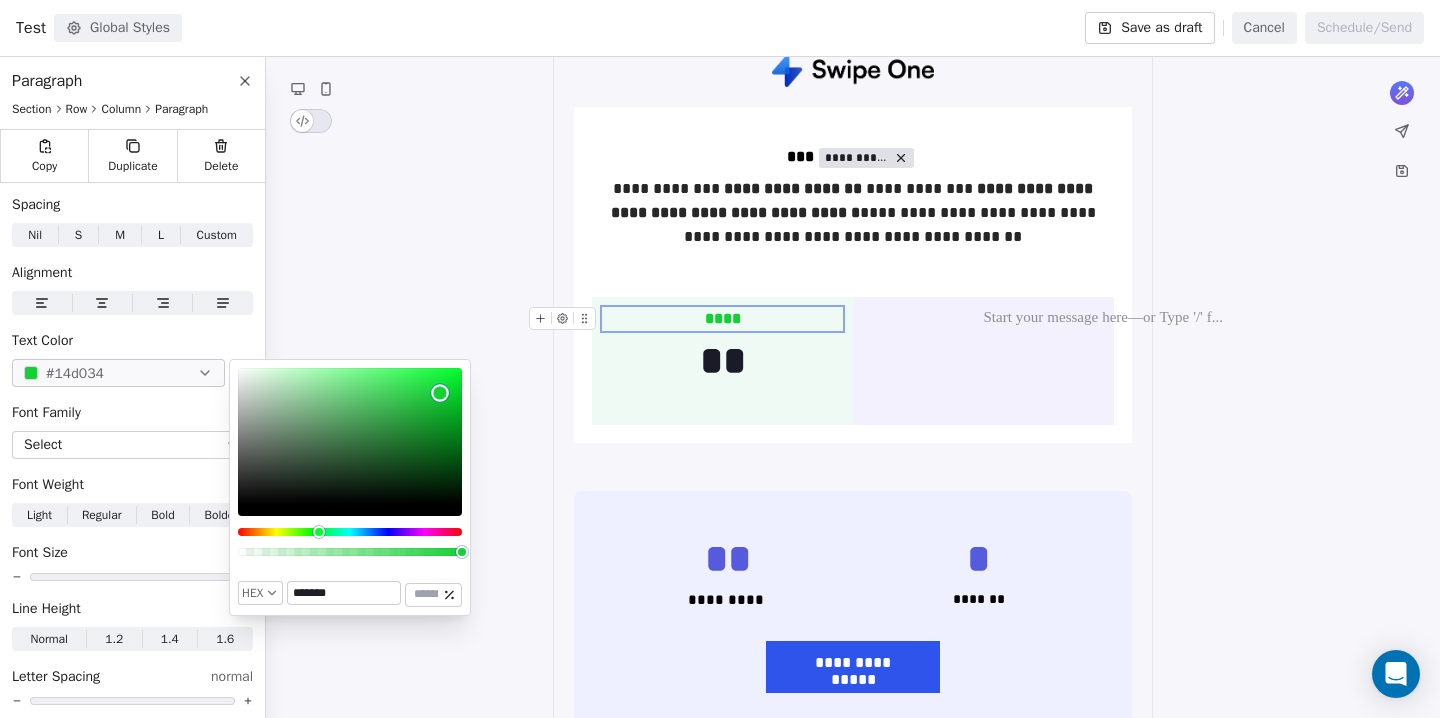 drag, startPoint x: 386, startPoint y: 454, endPoint x: 440, endPoint y: 394, distance: 80.72174 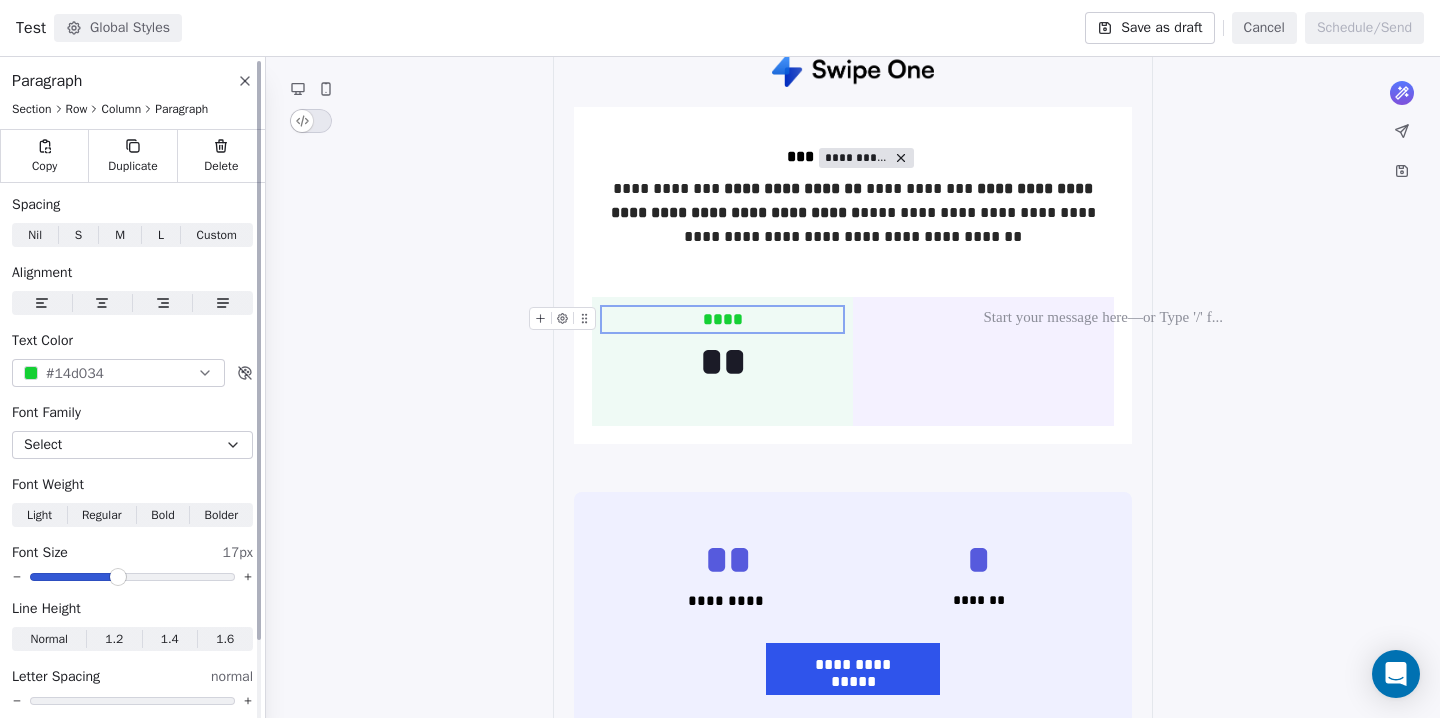 click at bounding box center [132, 577] 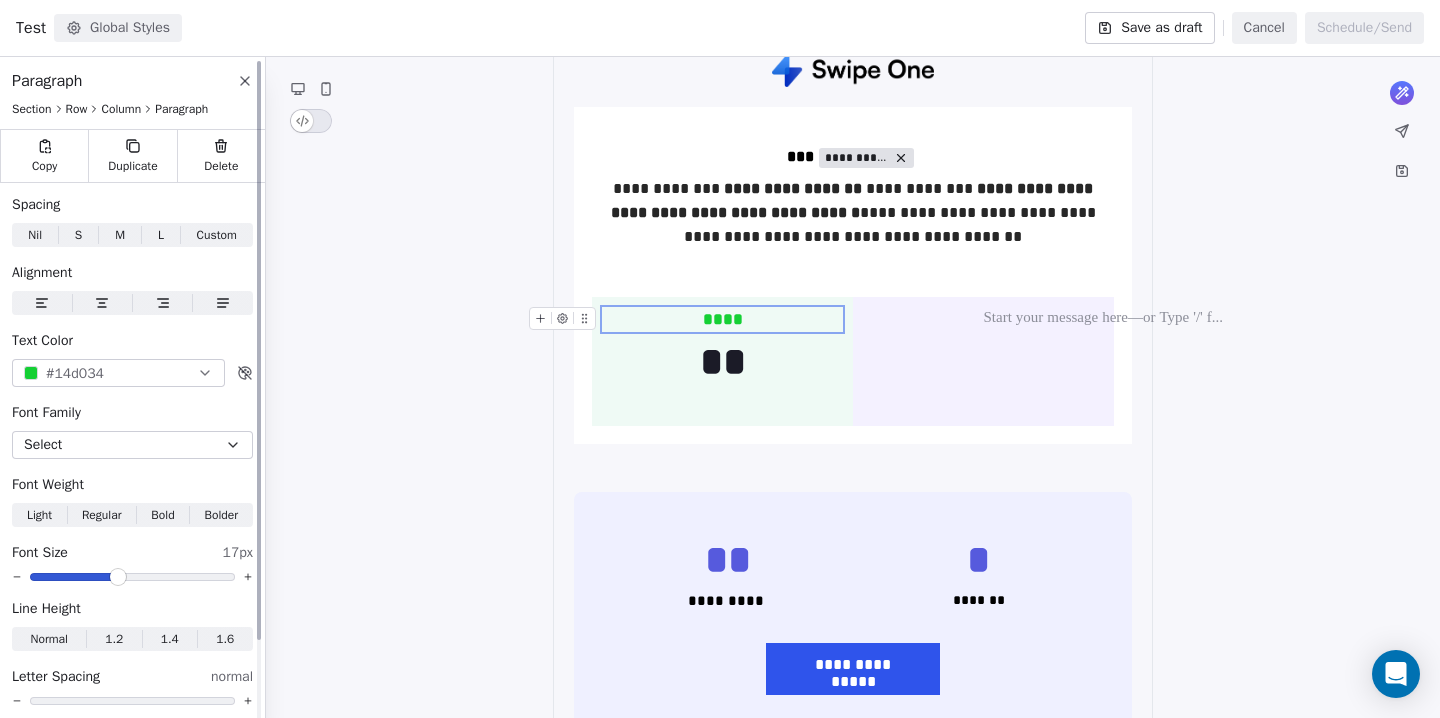 click at bounding box center (31, 373) 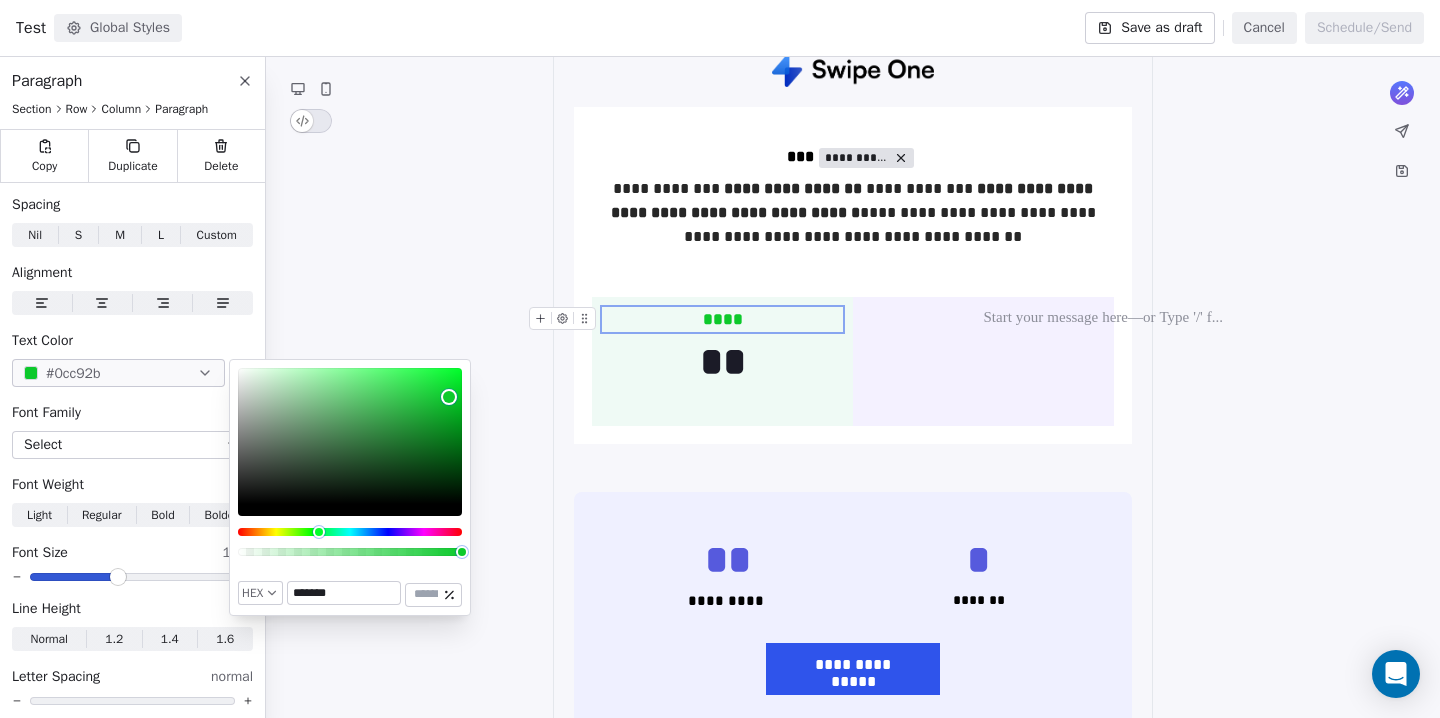 type on "*******" 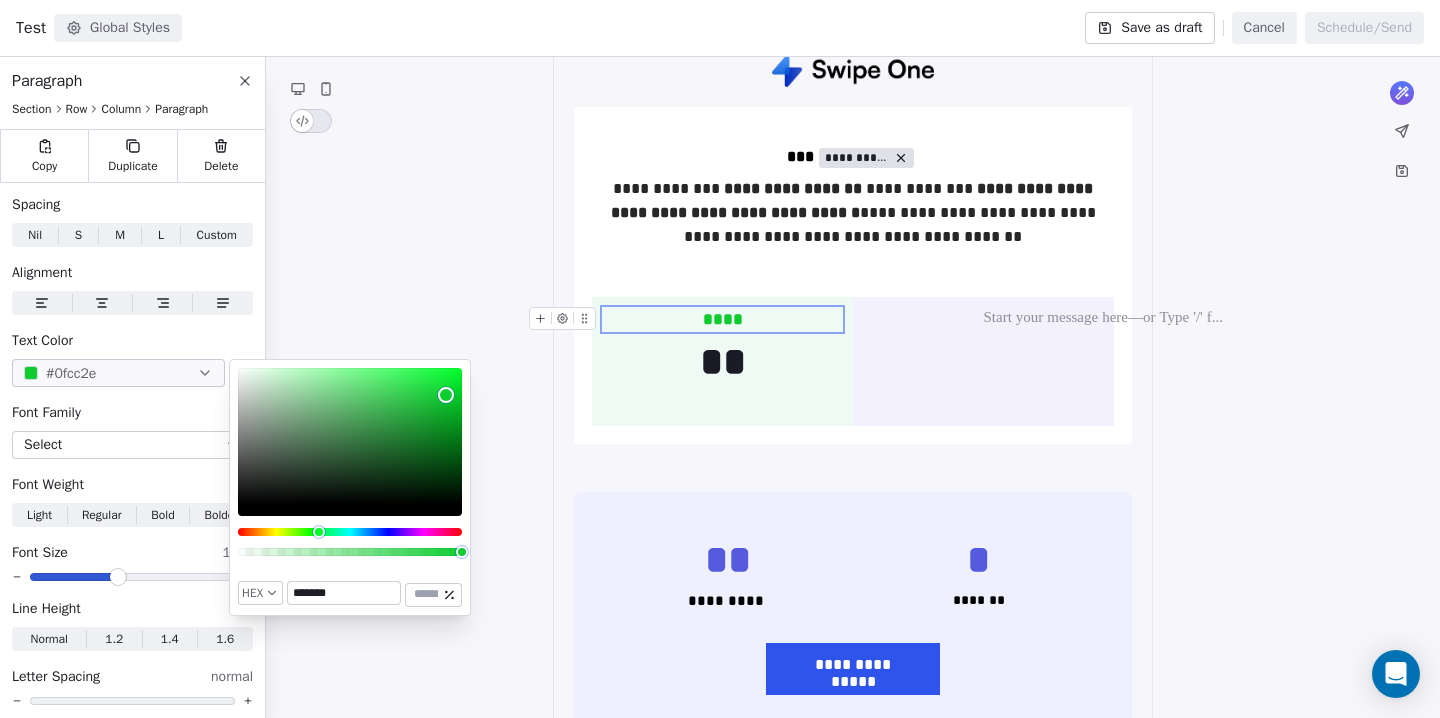 drag, startPoint x: 451, startPoint y: 410, endPoint x: 446, endPoint y: 395, distance: 15.811388 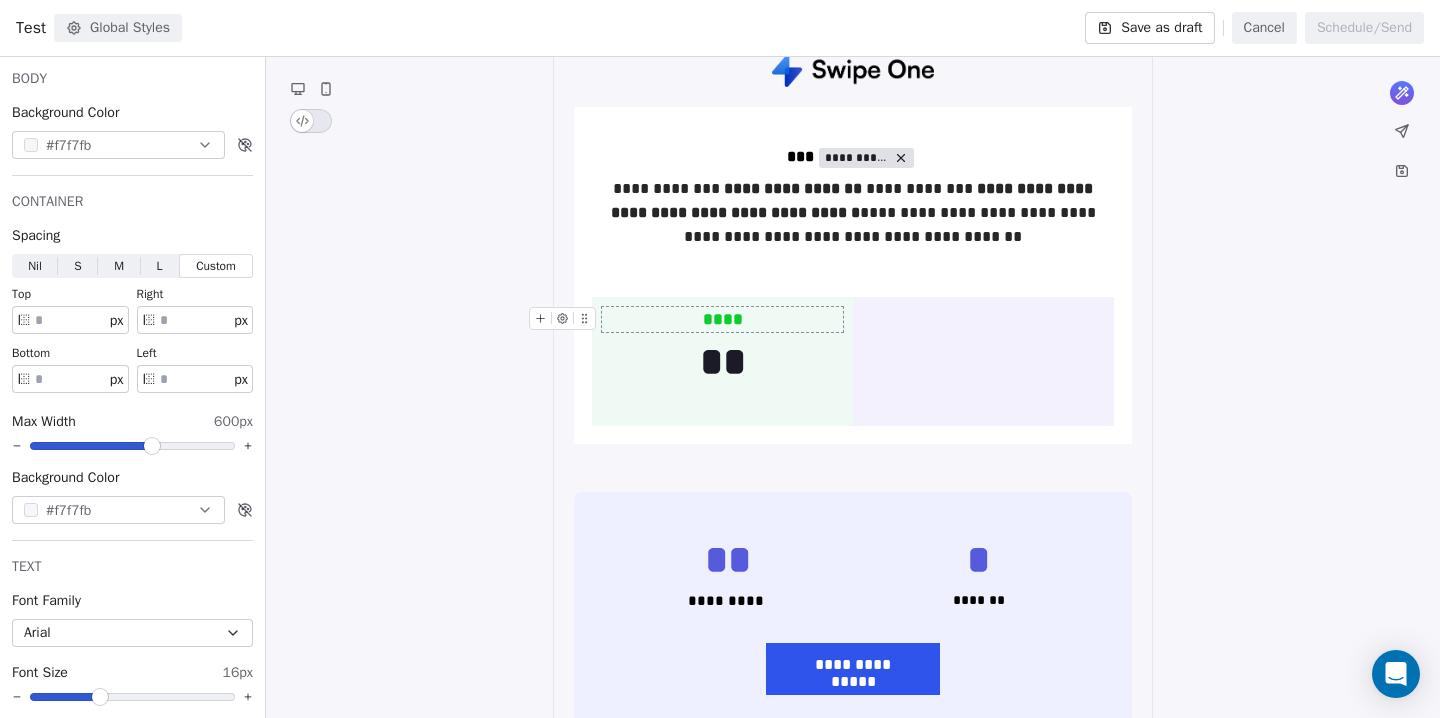 click on "****" at bounding box center (722, 320) 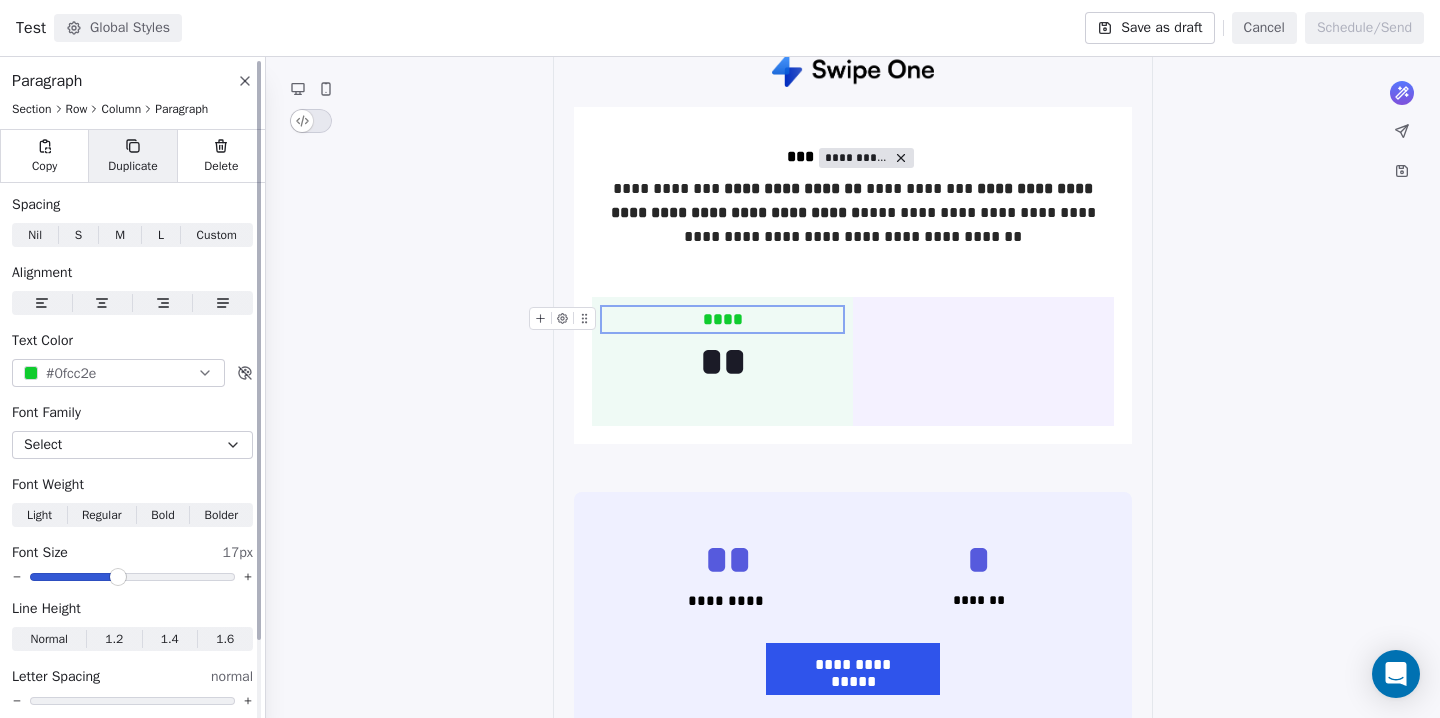 click on "Duplicate" at bounding box center [132, 156] 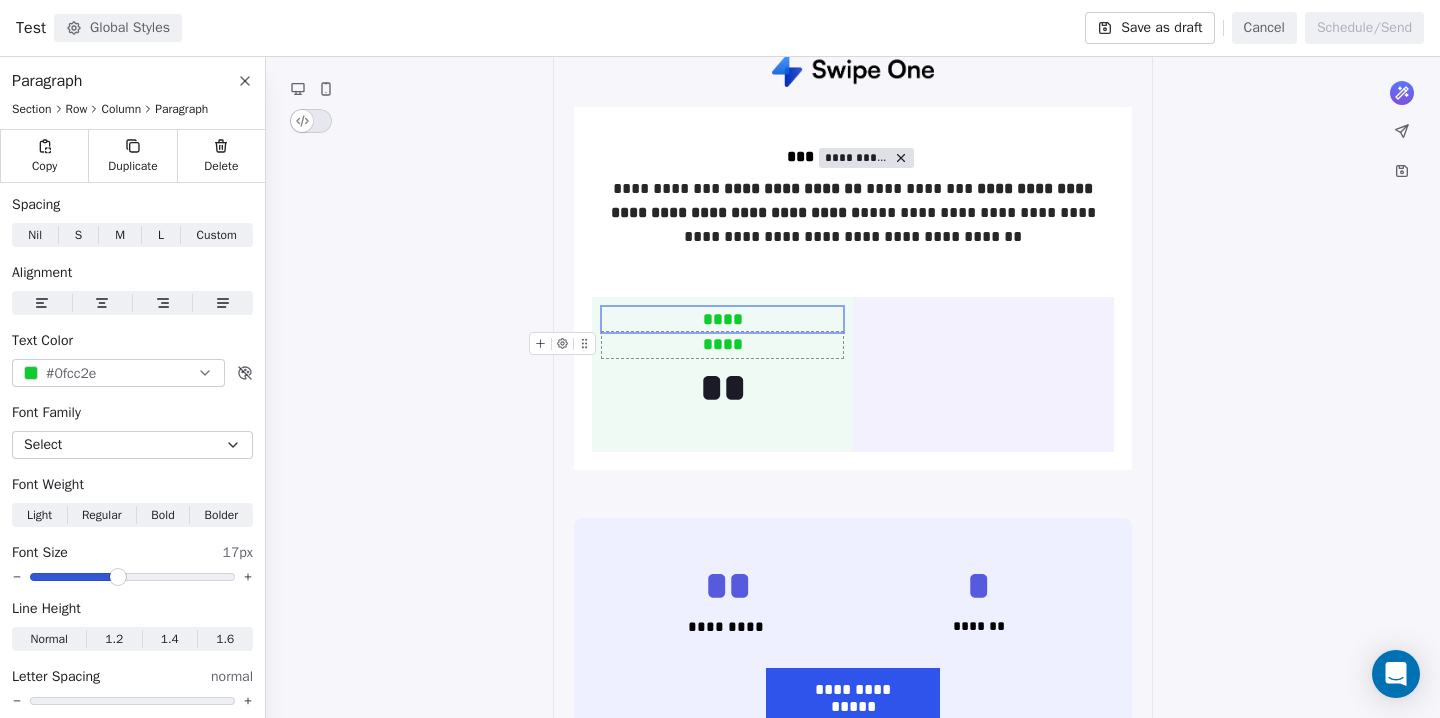 click on "****" at bounding box center (722, 345) 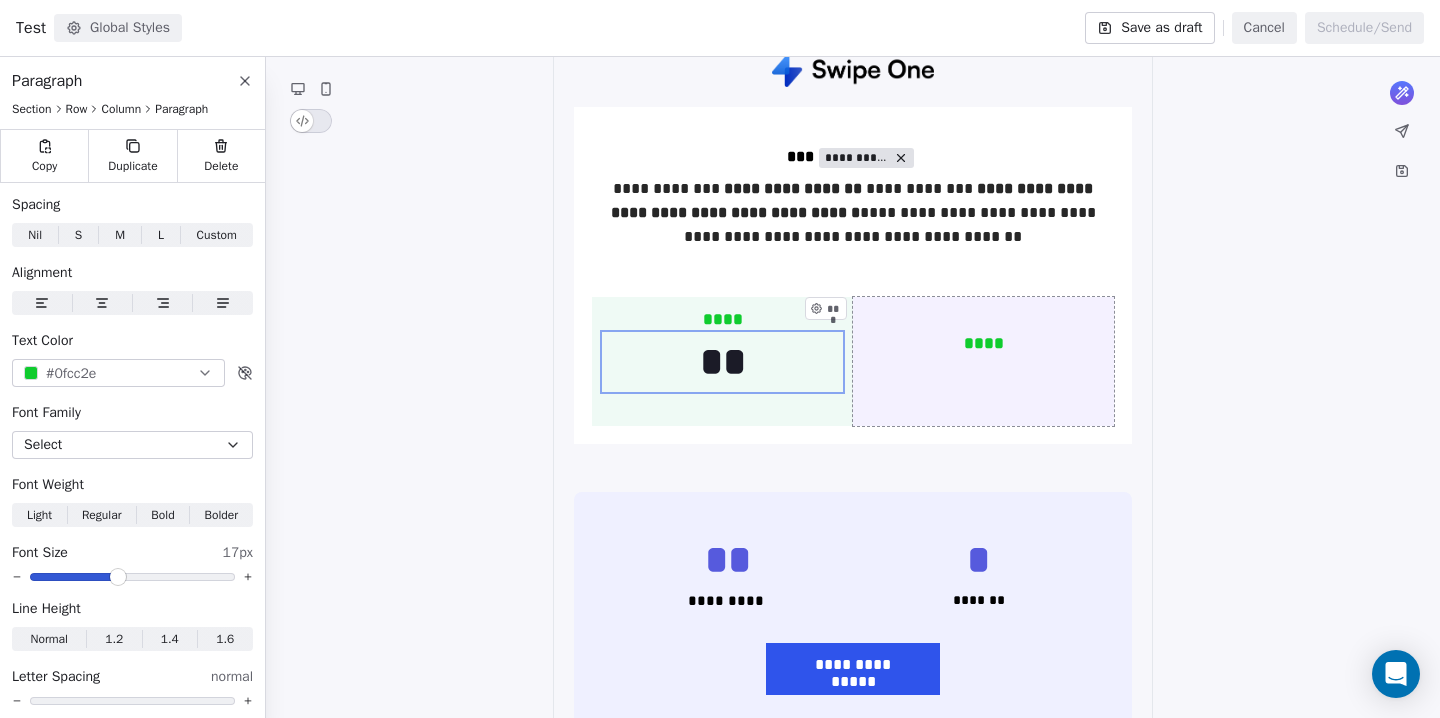 click on "**** ***" at bounding box center (983, 362) 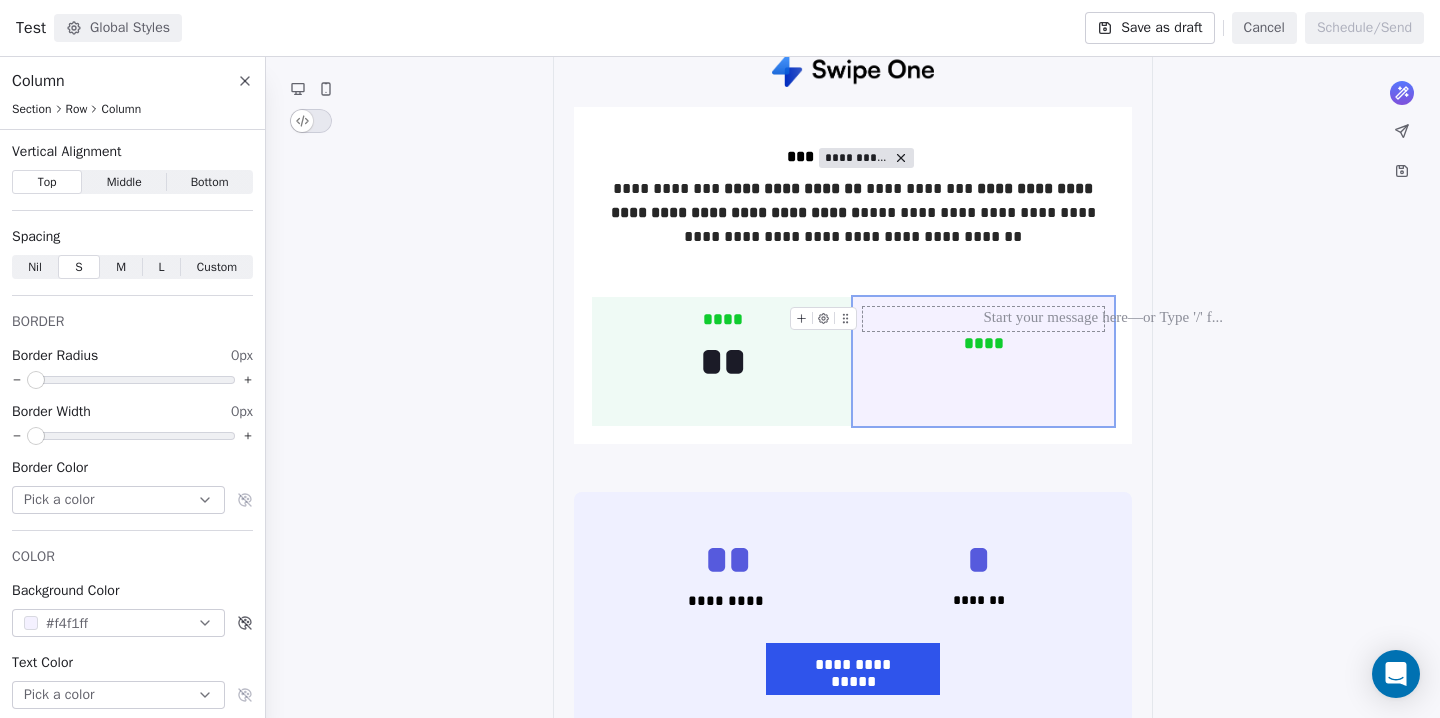 click at bounding box center (983, 319) 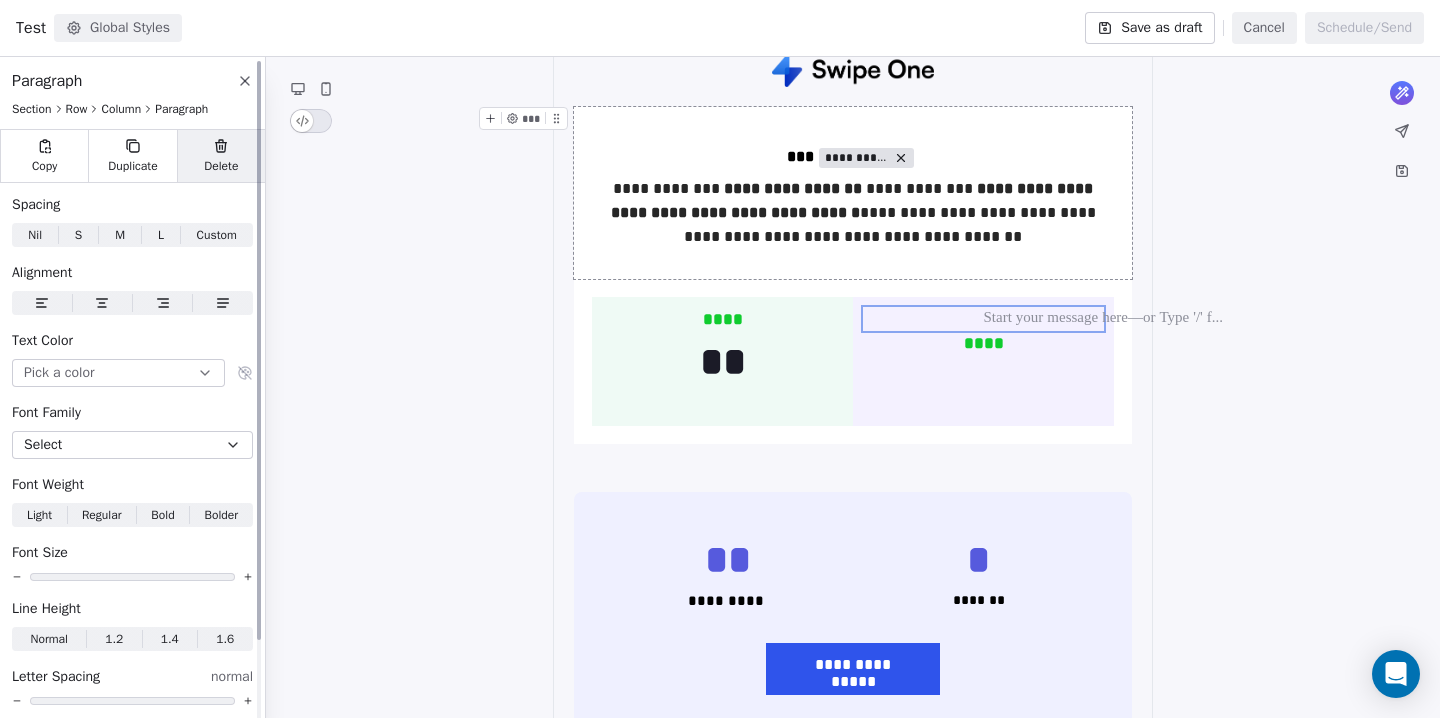 click on "Delete" at bounding box center [221, 166] 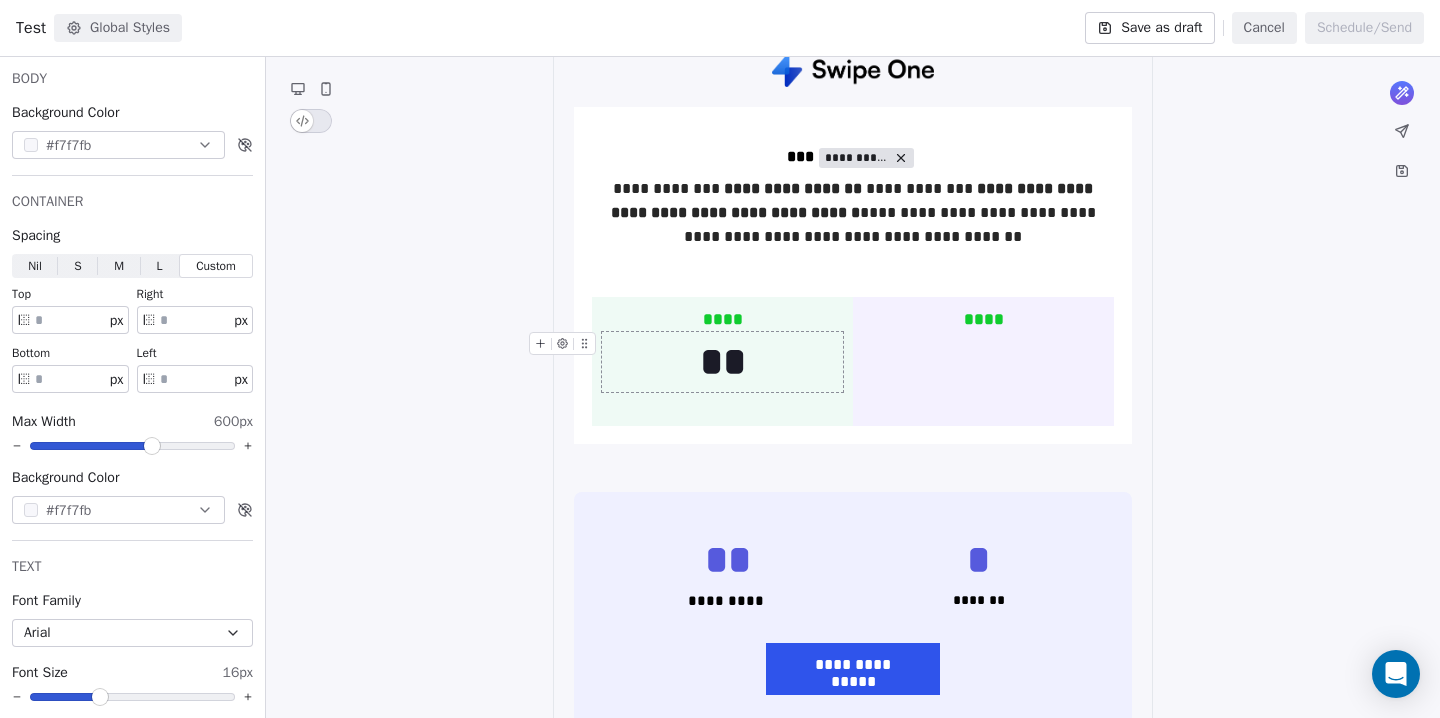 click on "**" at bounding box center [722, 362] 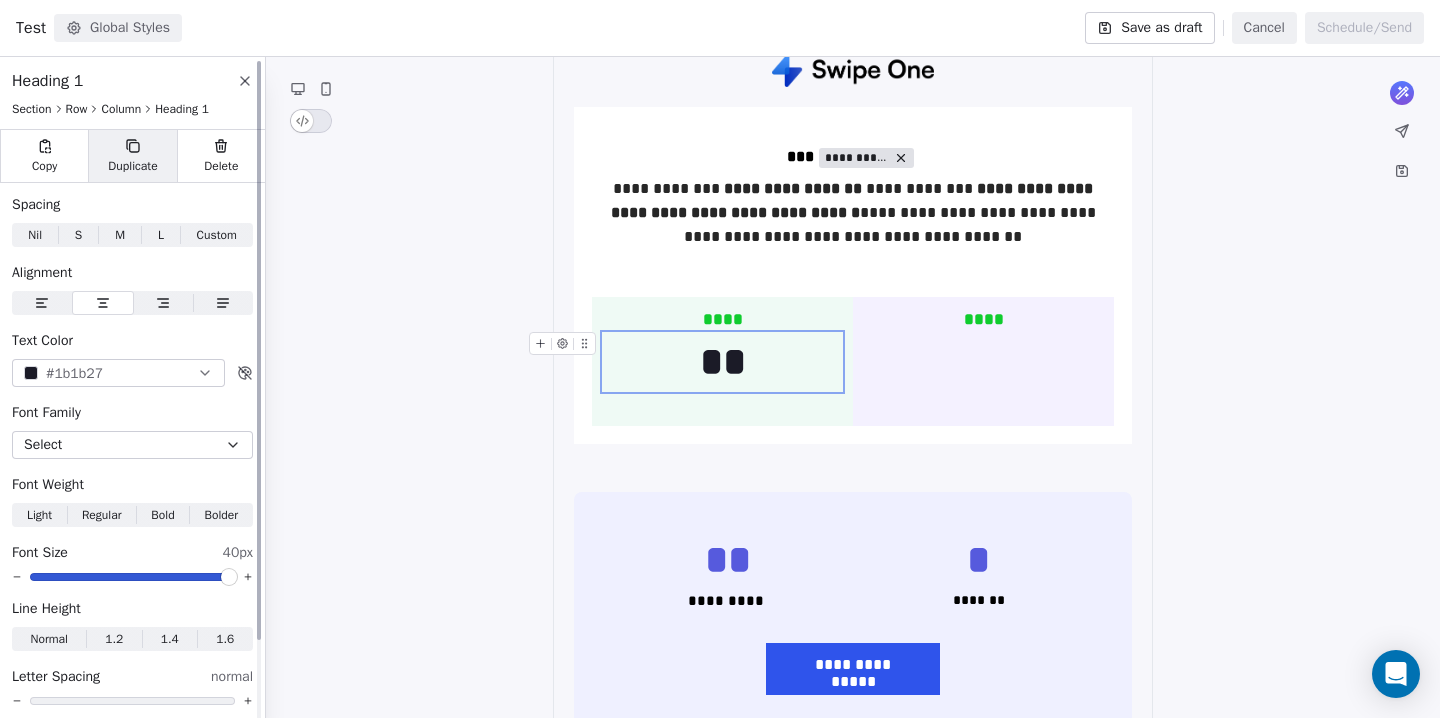 click on "Duplicate" at bounding box center [132, 166] 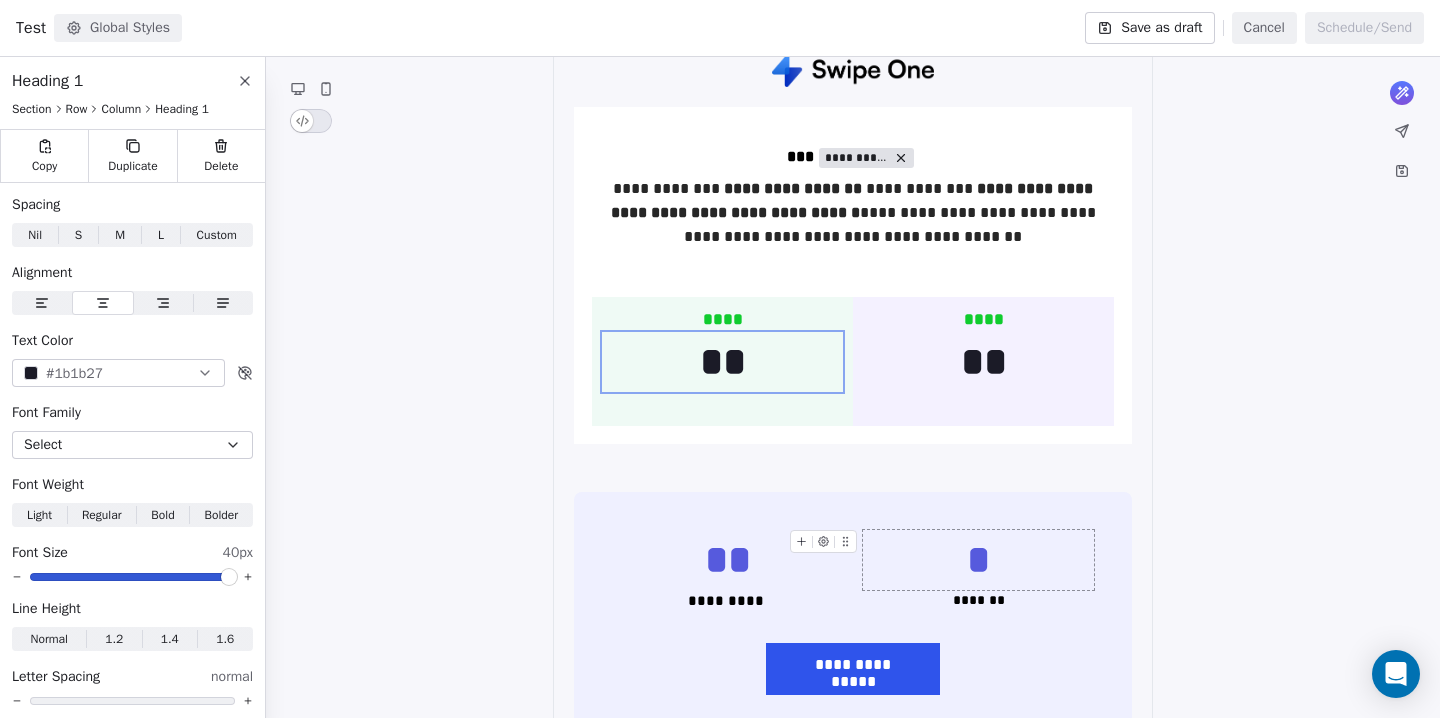 click on "*" at bounding box center (978, 560) 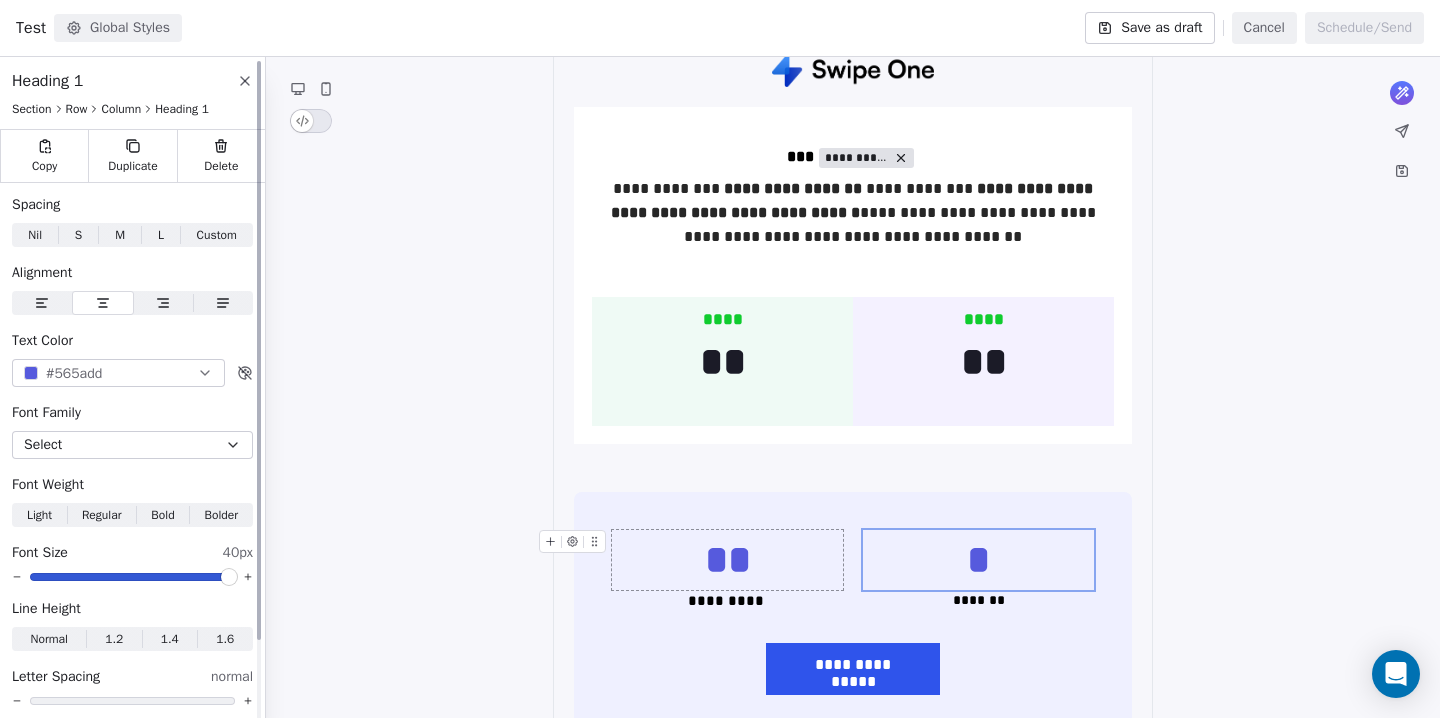 click at bounding box center (31, 373) 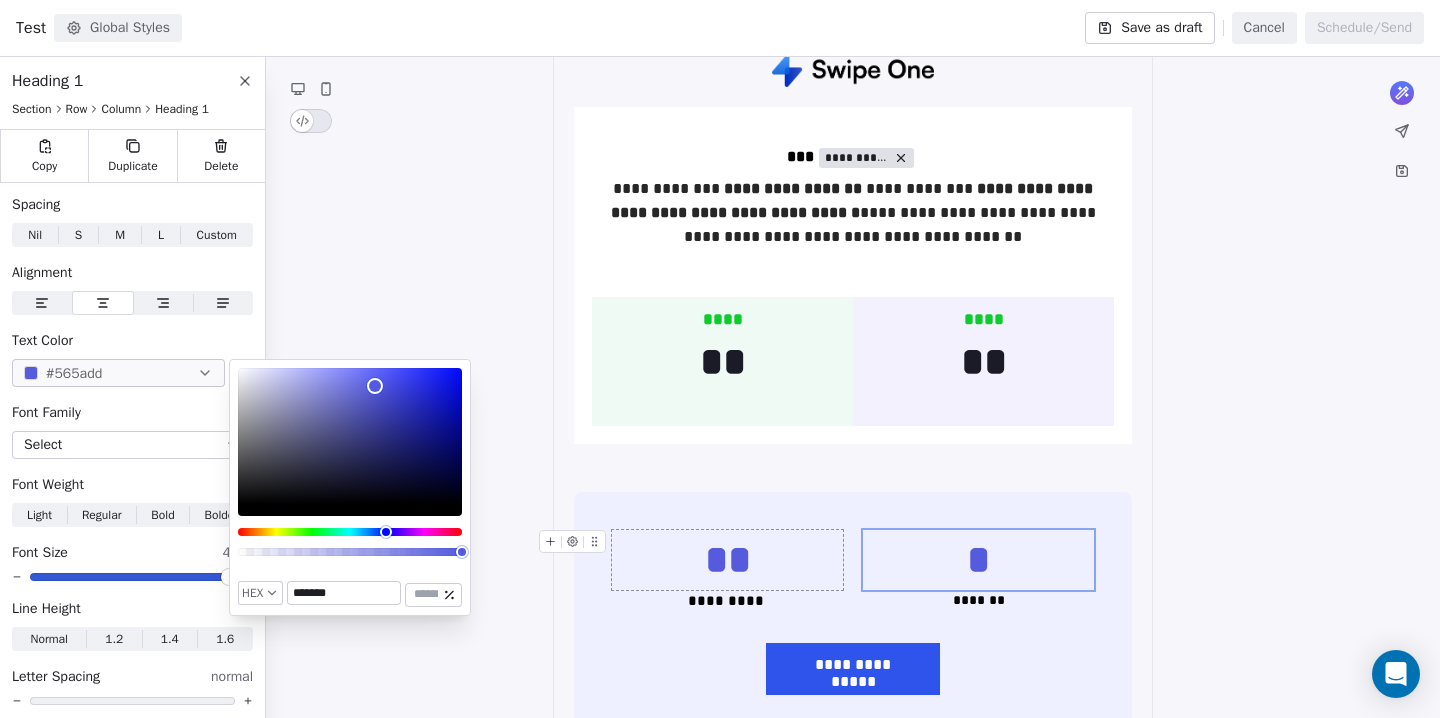 click on "*******" at bounding box center (344, 593) 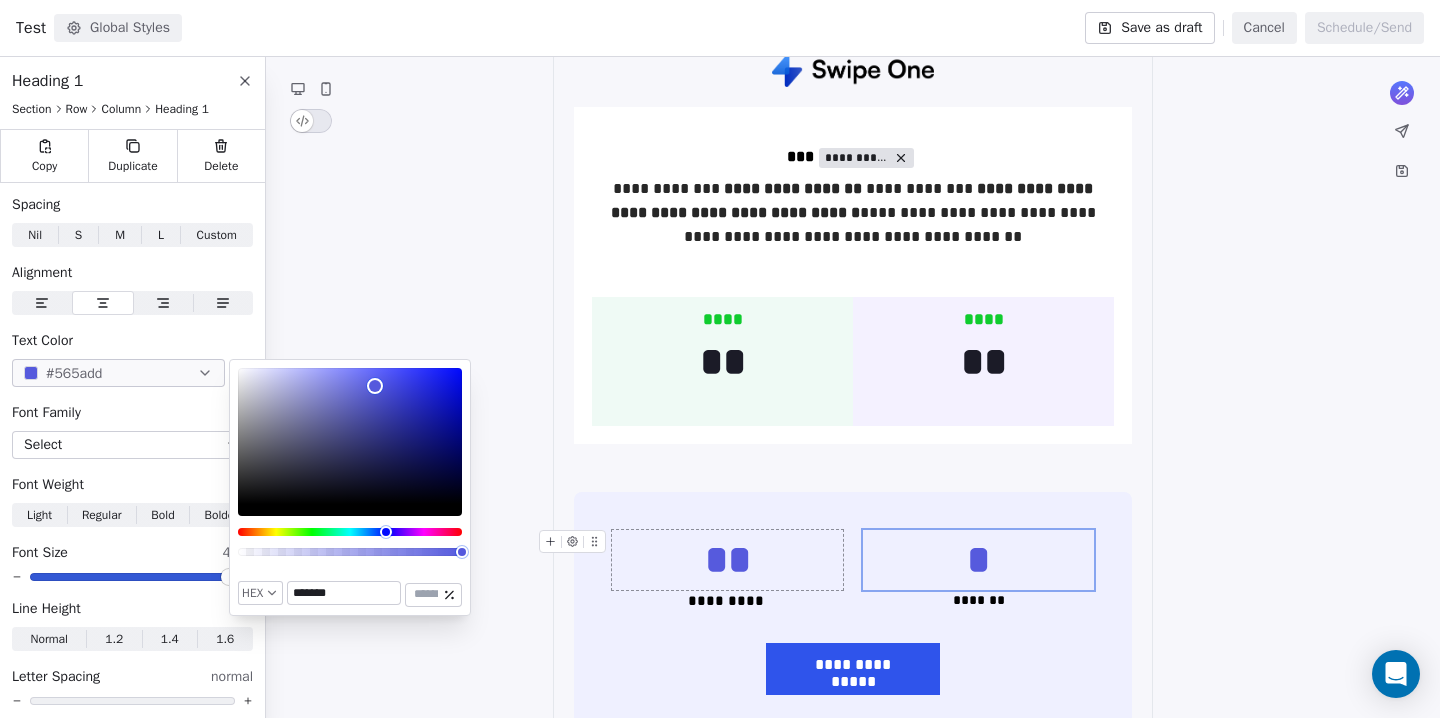 click on "*******" at bounding box center (344, 593) 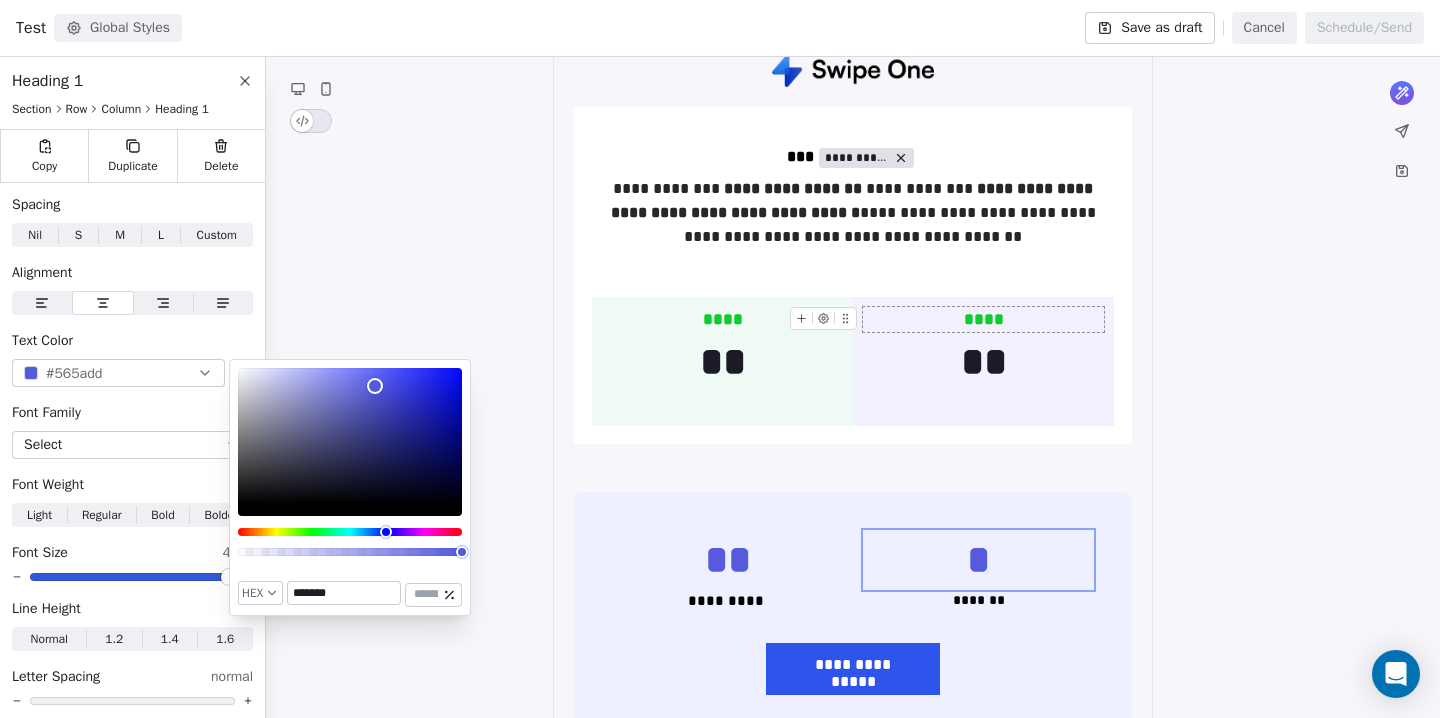 click on "****" at bounding box center [983, 320] 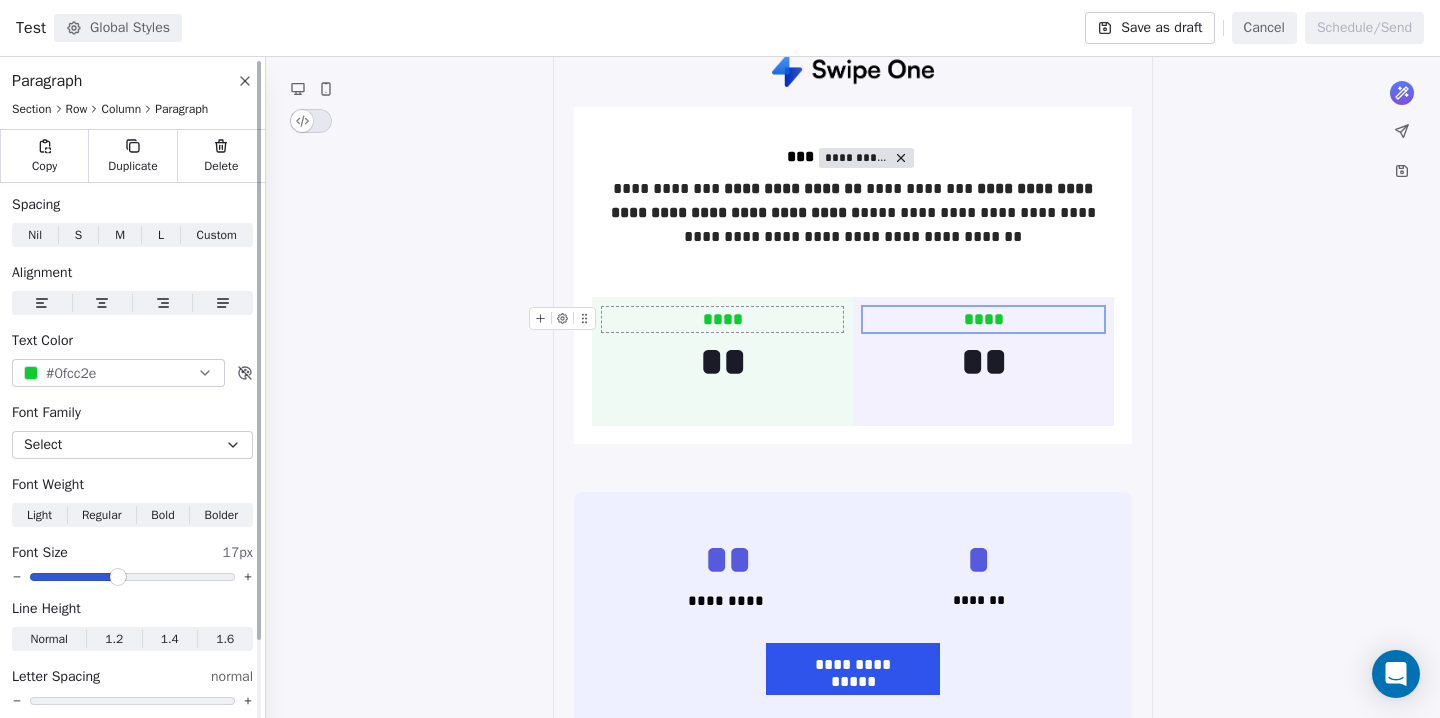 click at bounding box center [31, 373] 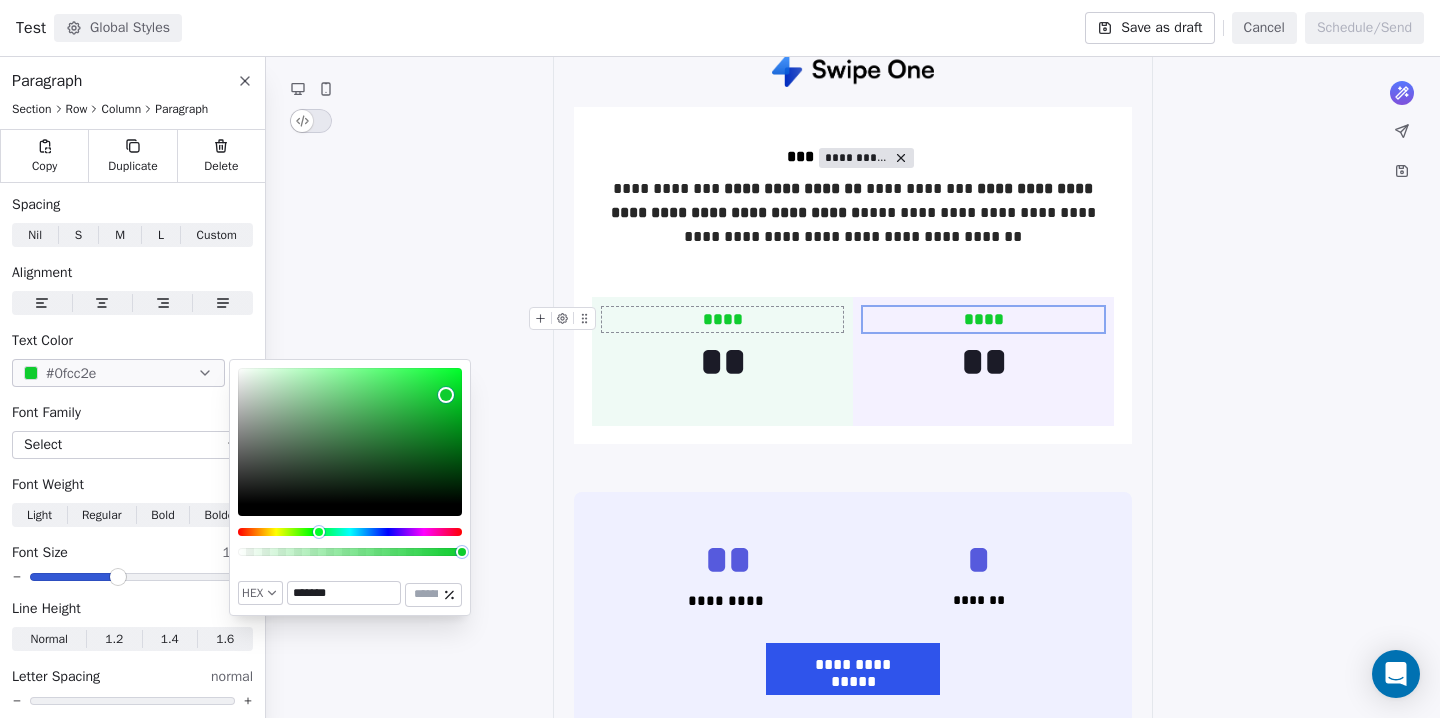 click on "*******" at bounding box center [344, 593] 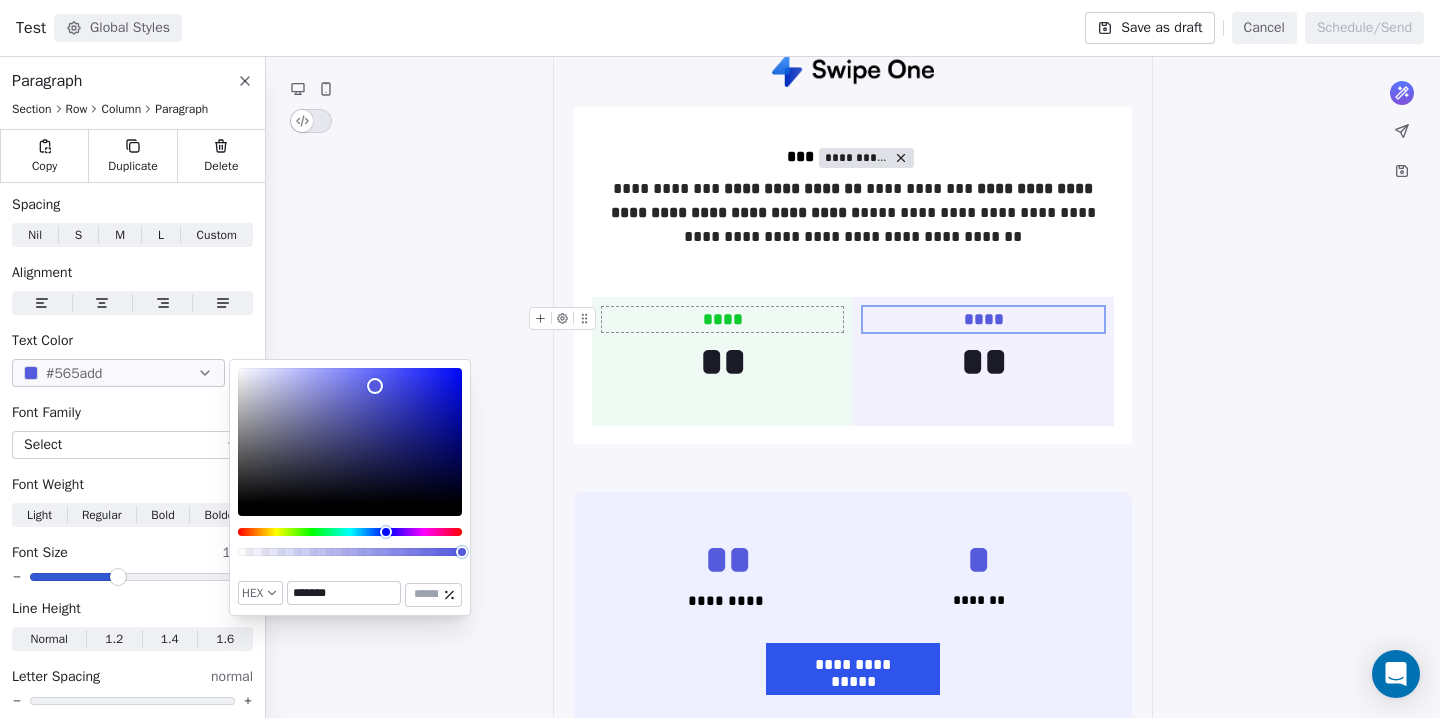type on "*******" 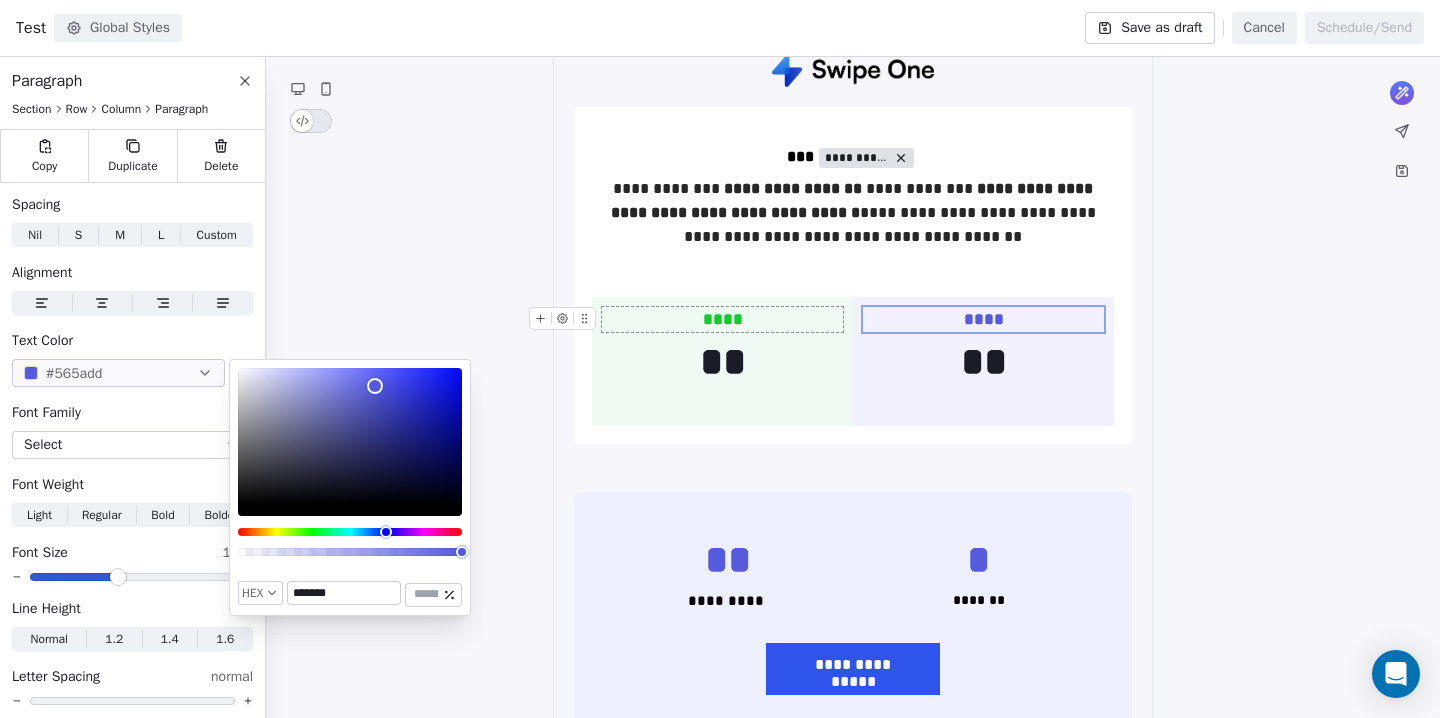 click on "**********" at bounding box center (853, 1209) 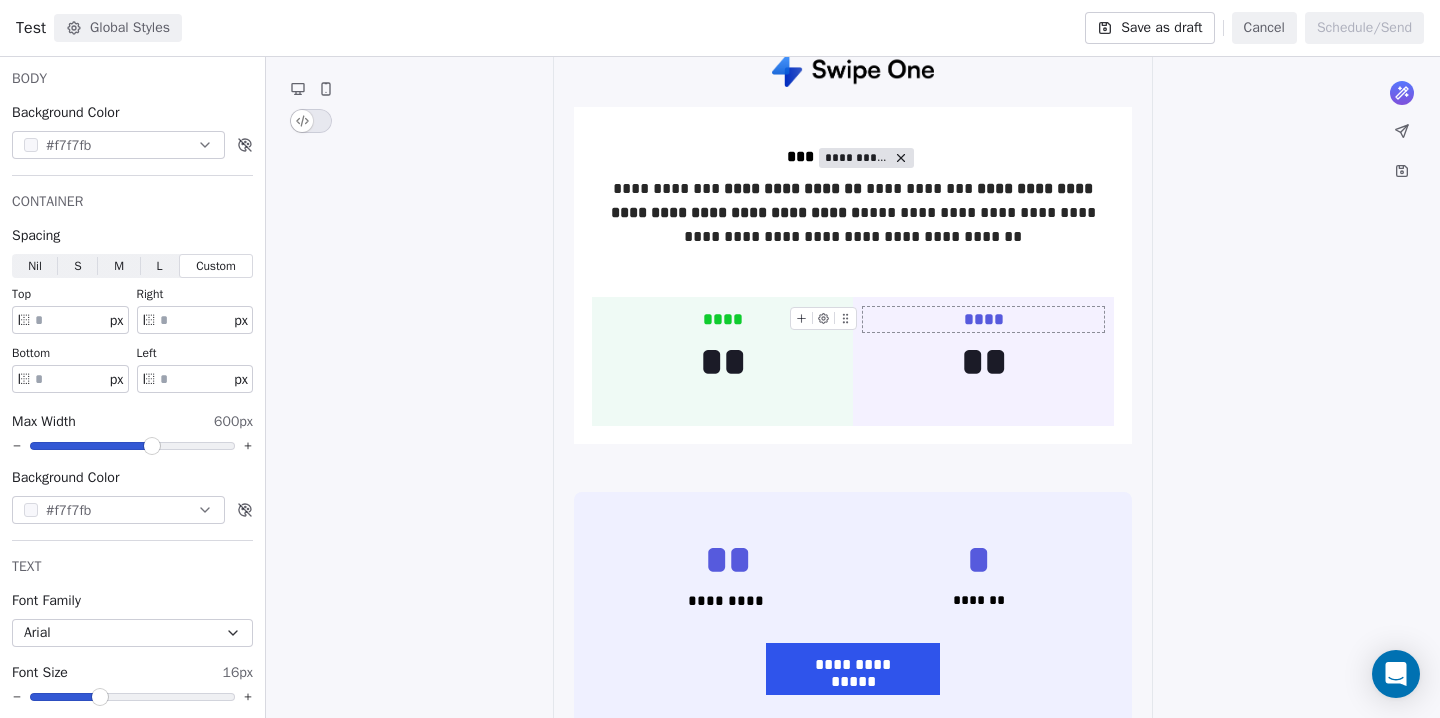 click on "****" at bounding box center (984, 319) 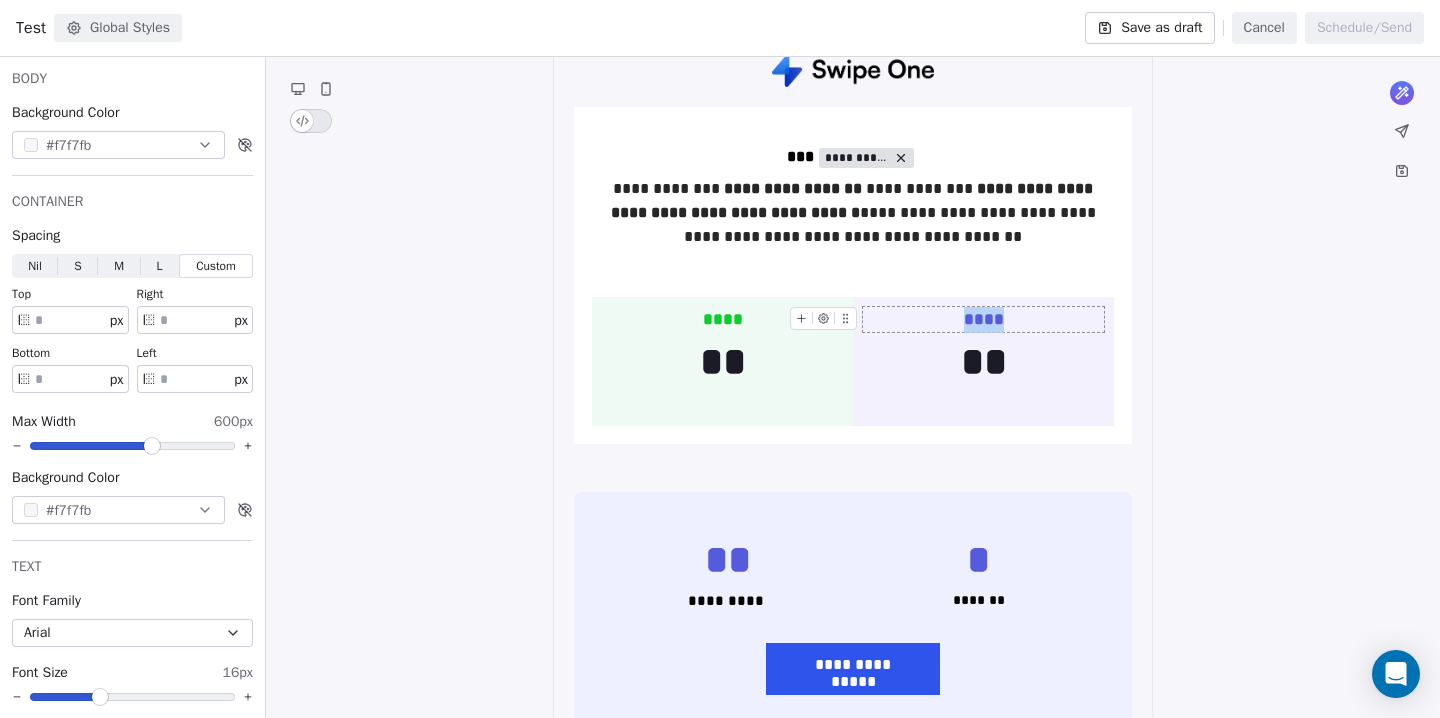 click on "****" at bounding box center [984, 319] 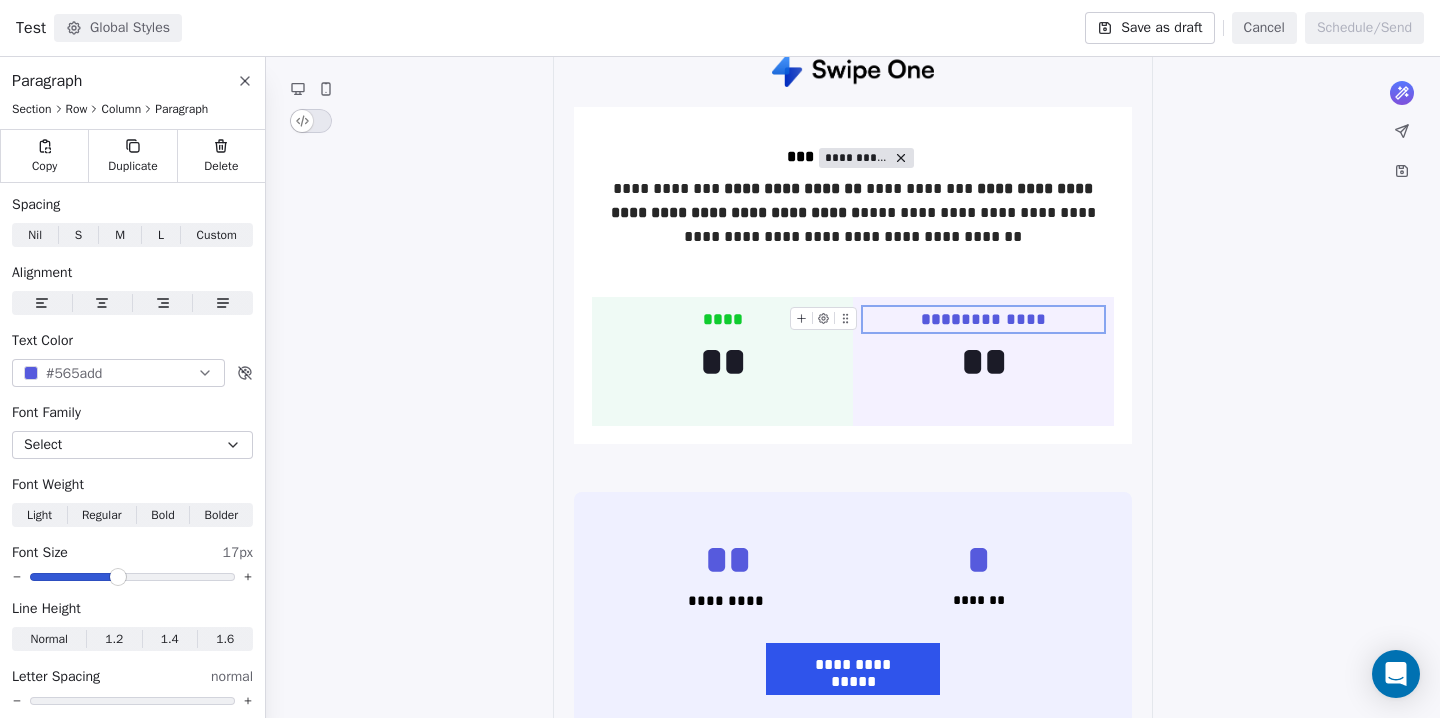 click on "****" at bounding box center (941, 319) 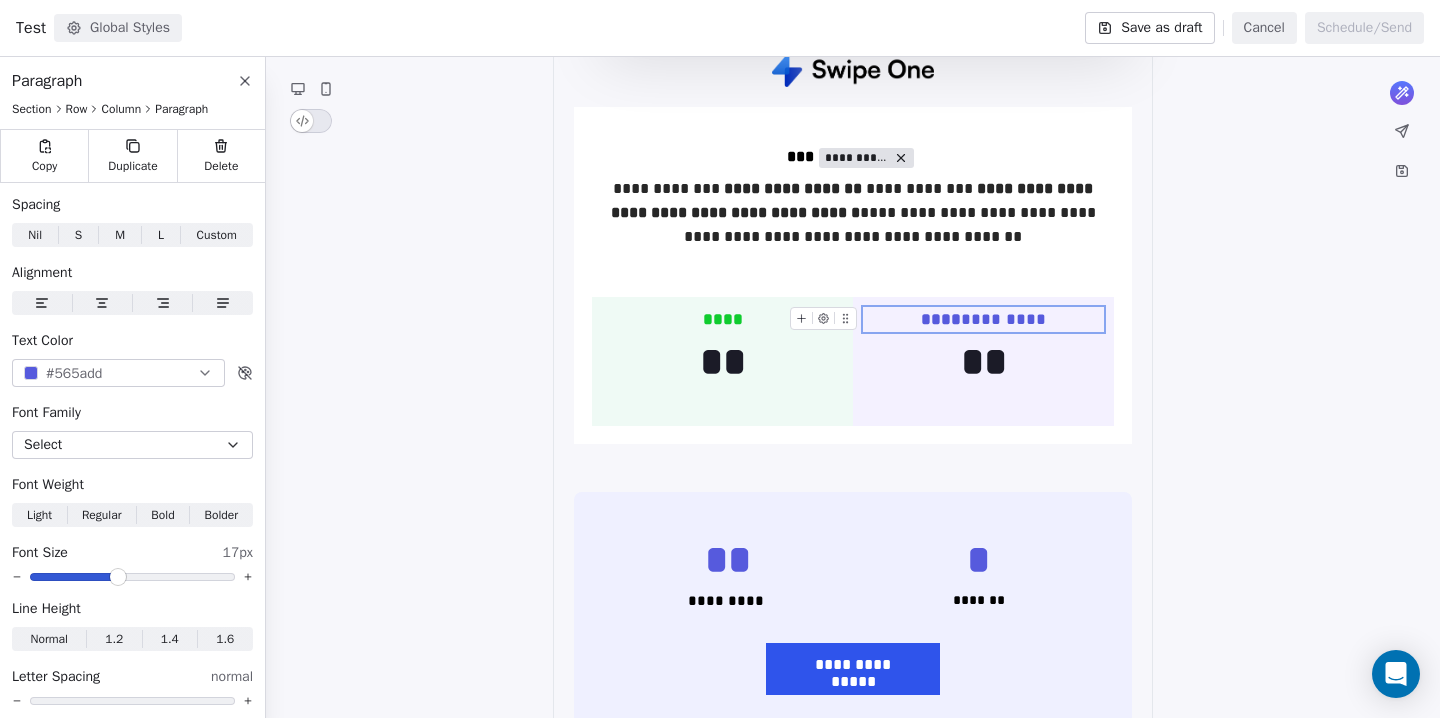 click on "**** *********" at bounding box center (983, 320) 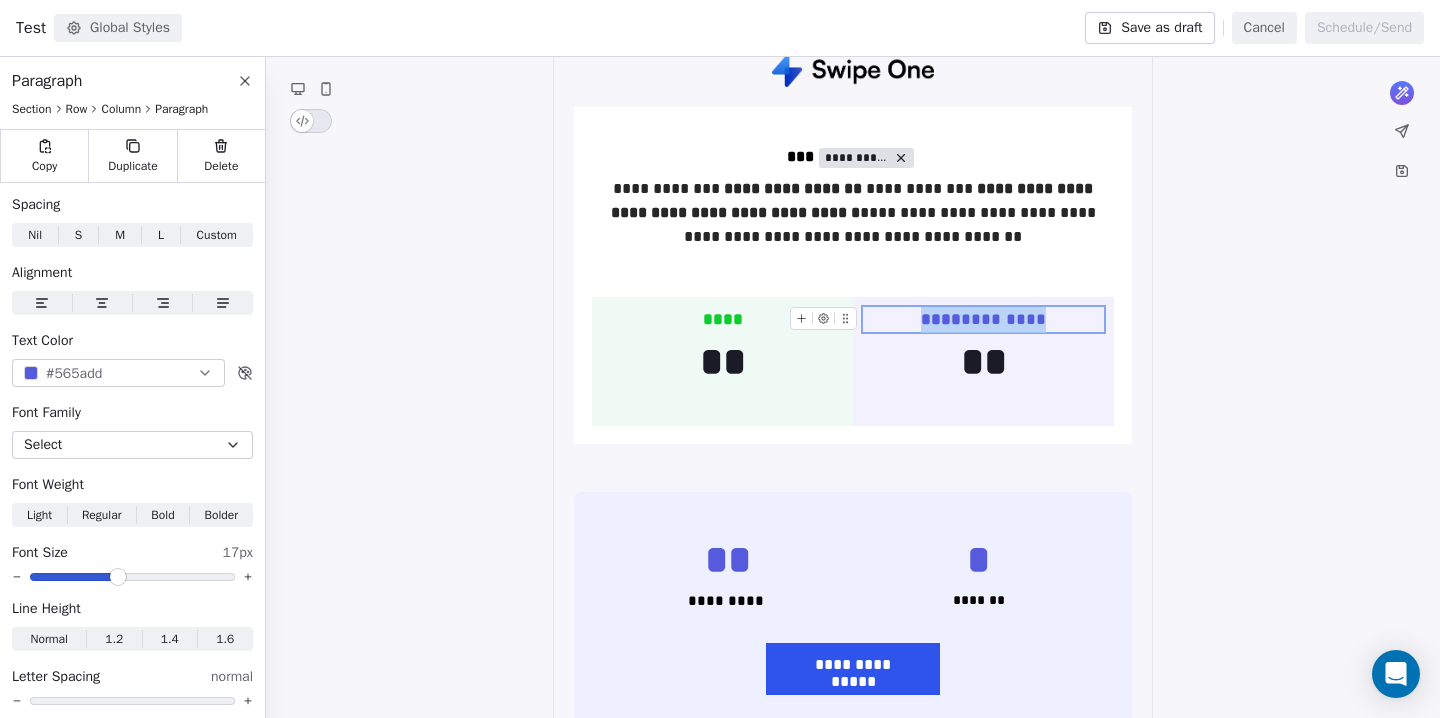 click on "**** *********" at bounding box center (983, 320) 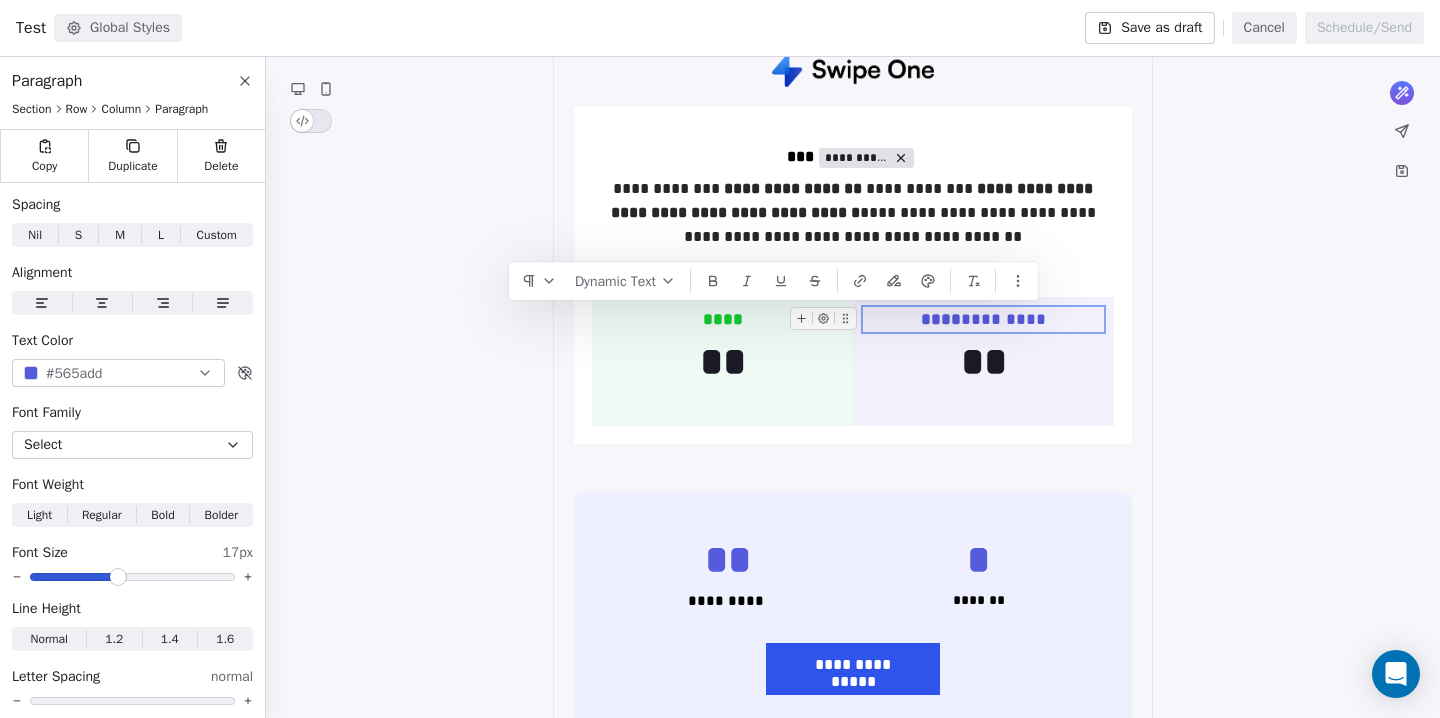 click on "**** *********" at bounding box center (983, 320) 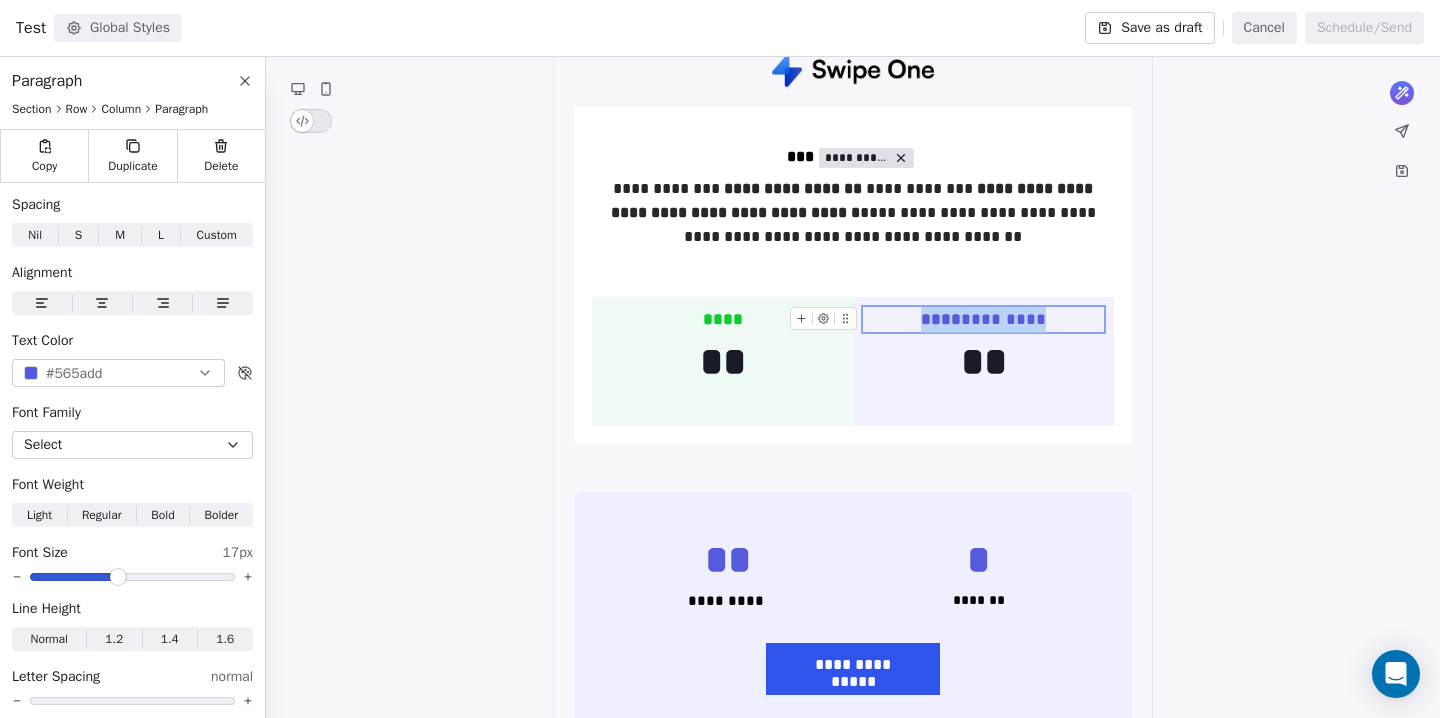 click on "**** *********" at bounding box center (983, 320) 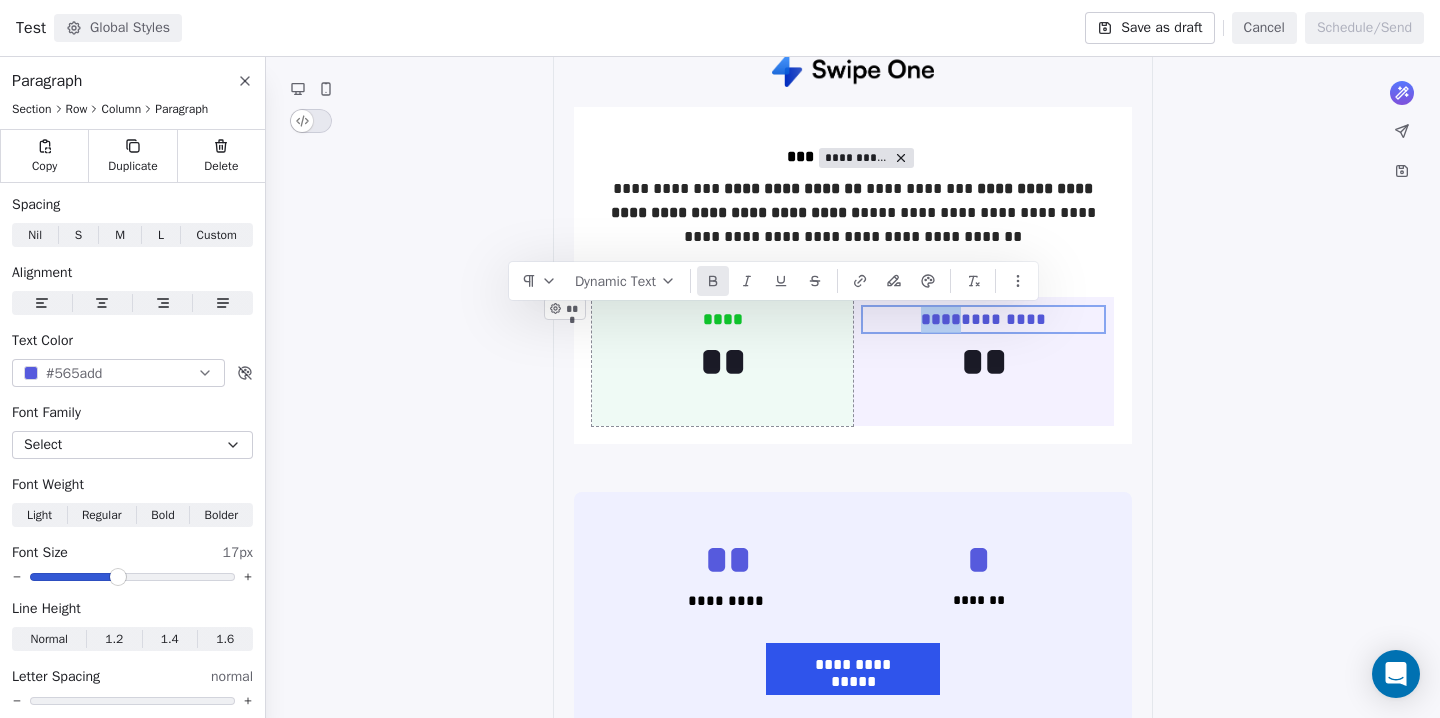 click 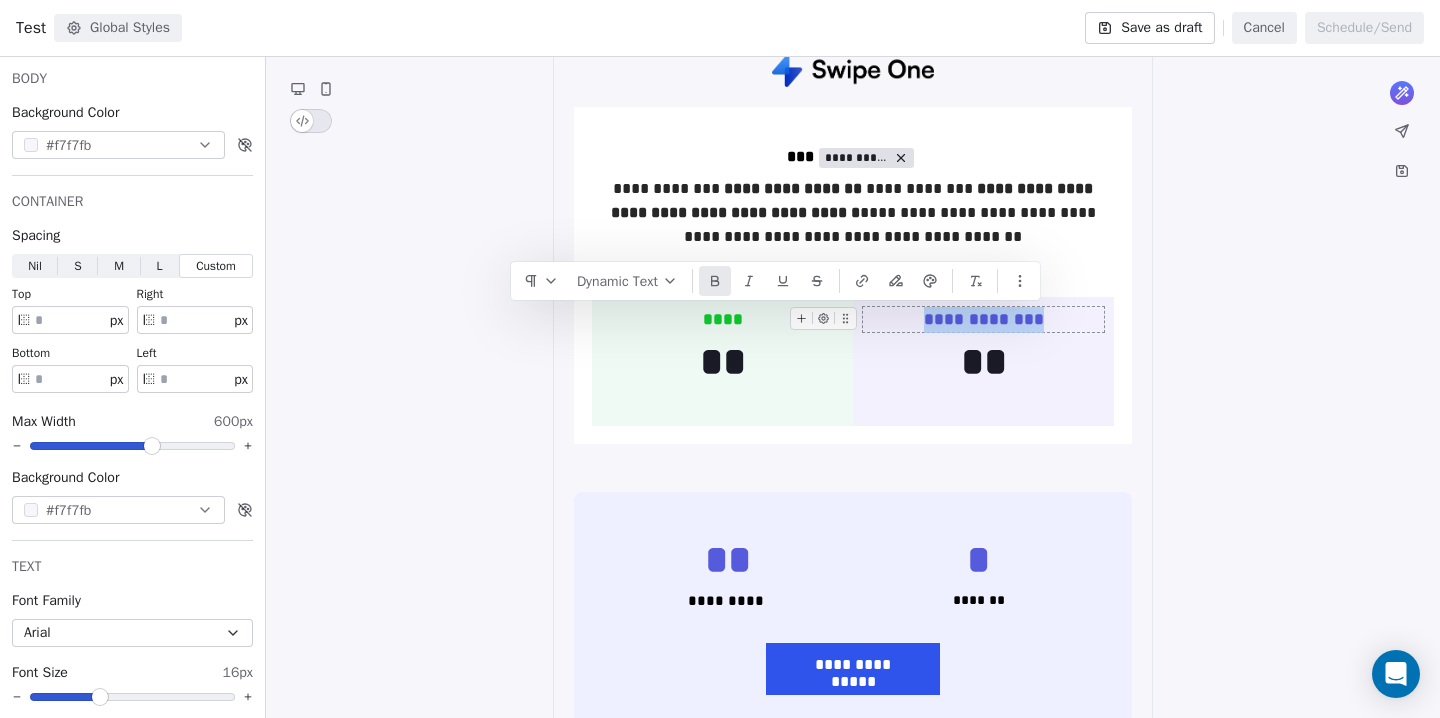 click on "**********" at bounding box center [984, 319] 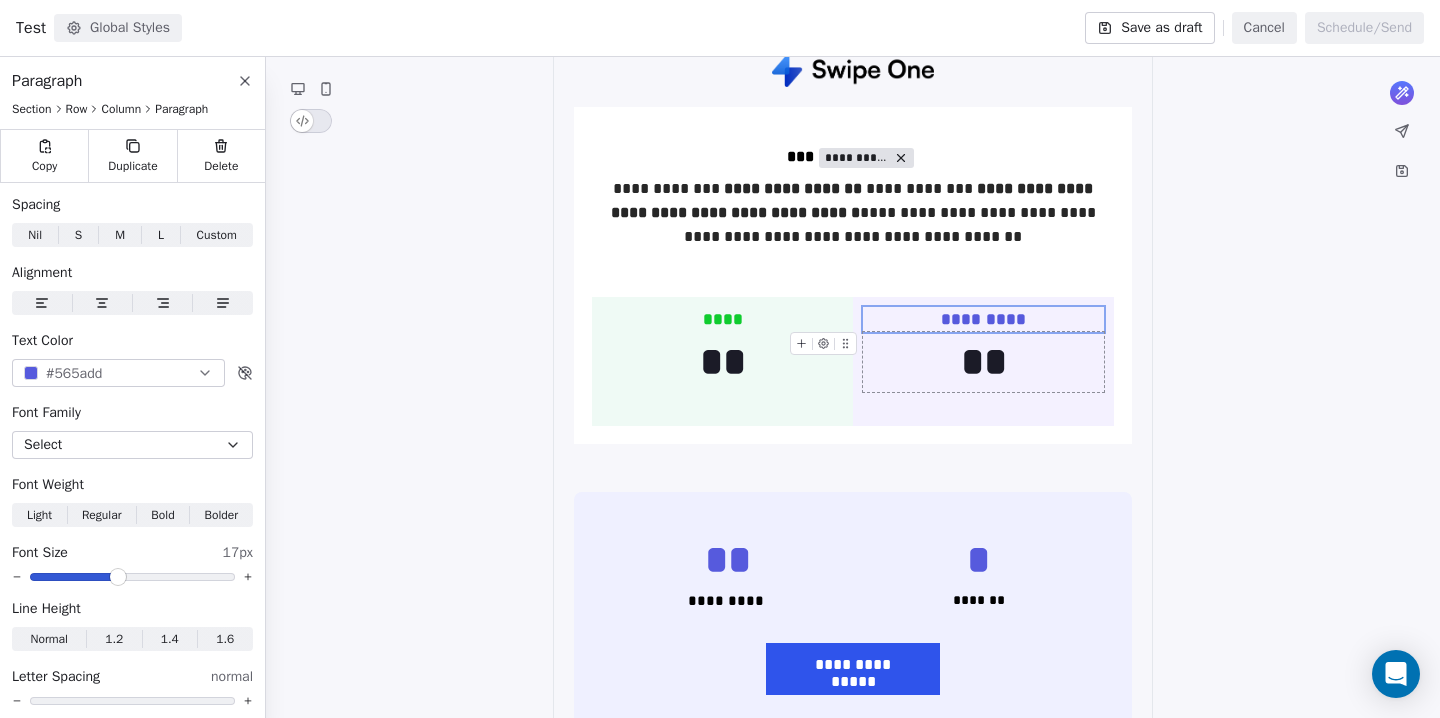 click on "**" at bounding box center (983, 362) 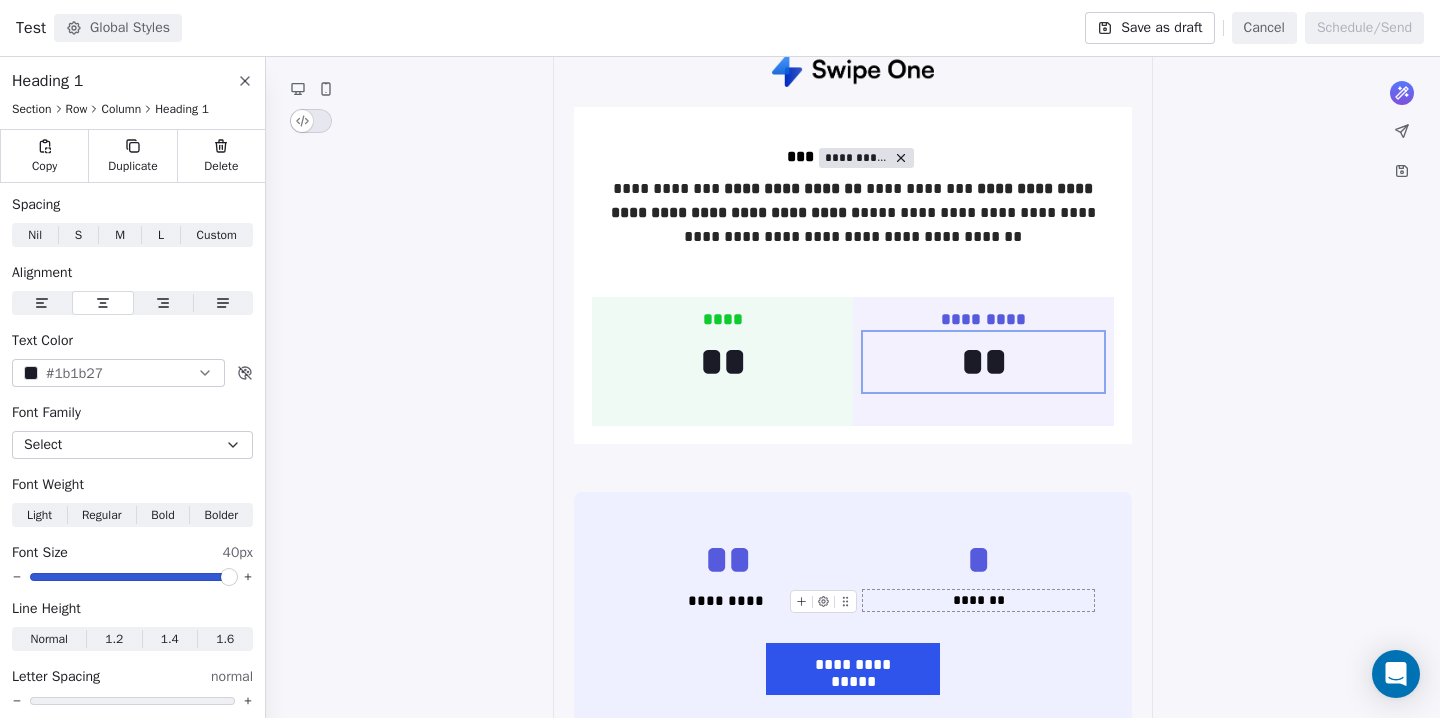 click on "*******" at bounding box center [978, 600] 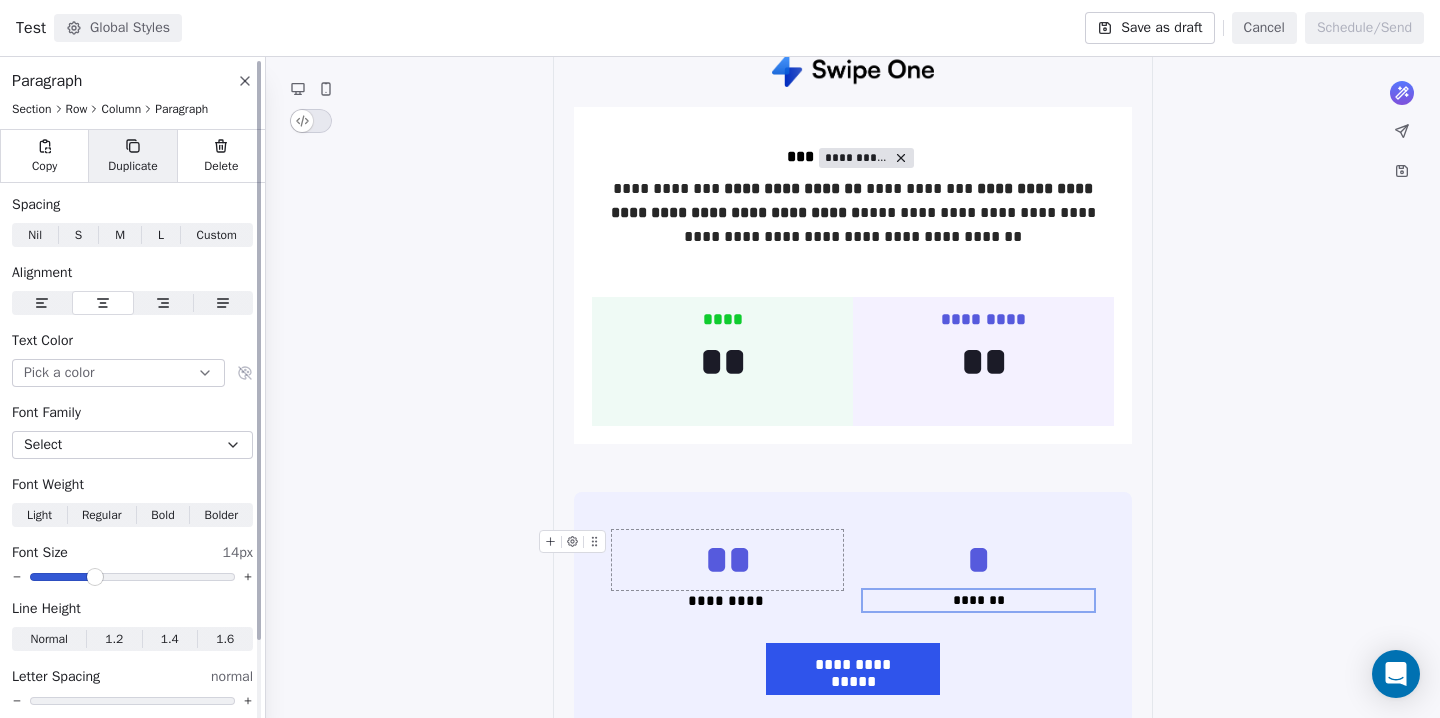 click on "Duplicate" at bounding box center [132, 166] 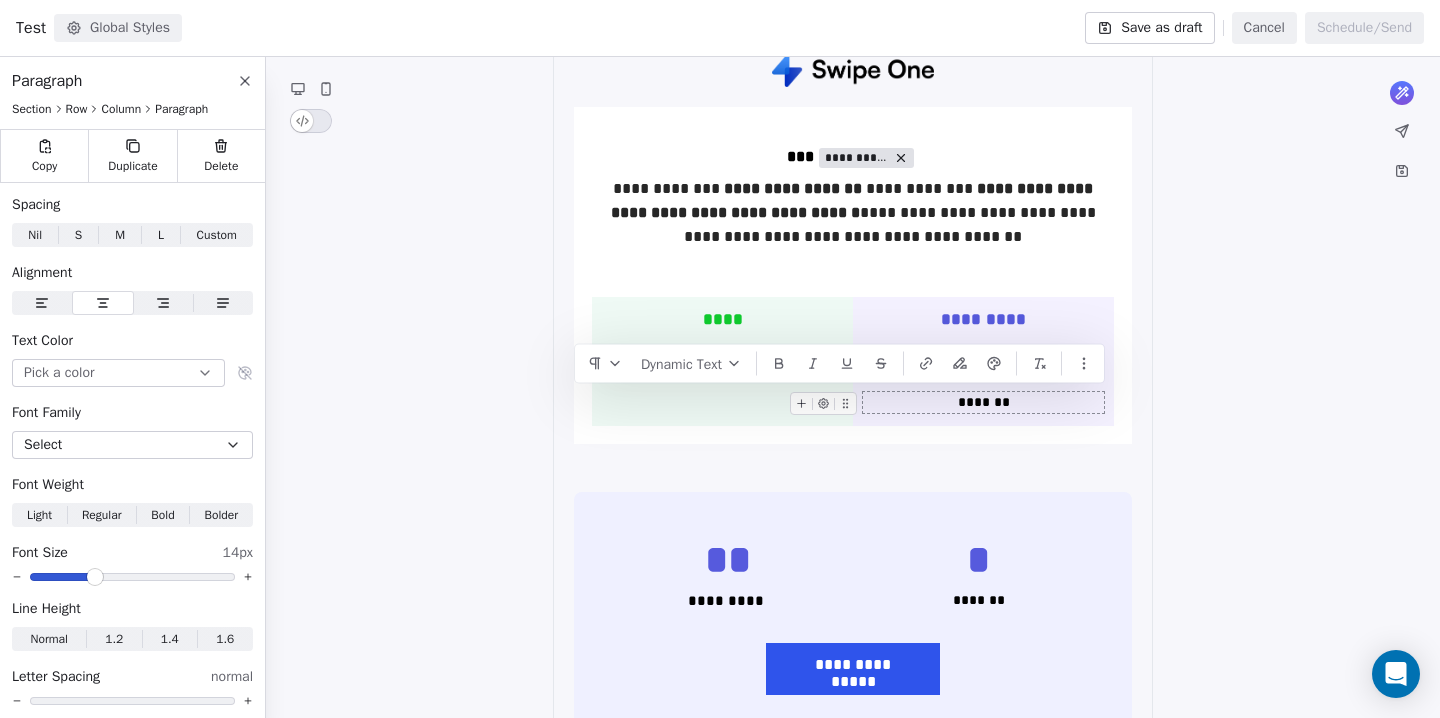 click on "*******" at bounding box center (983, 402) 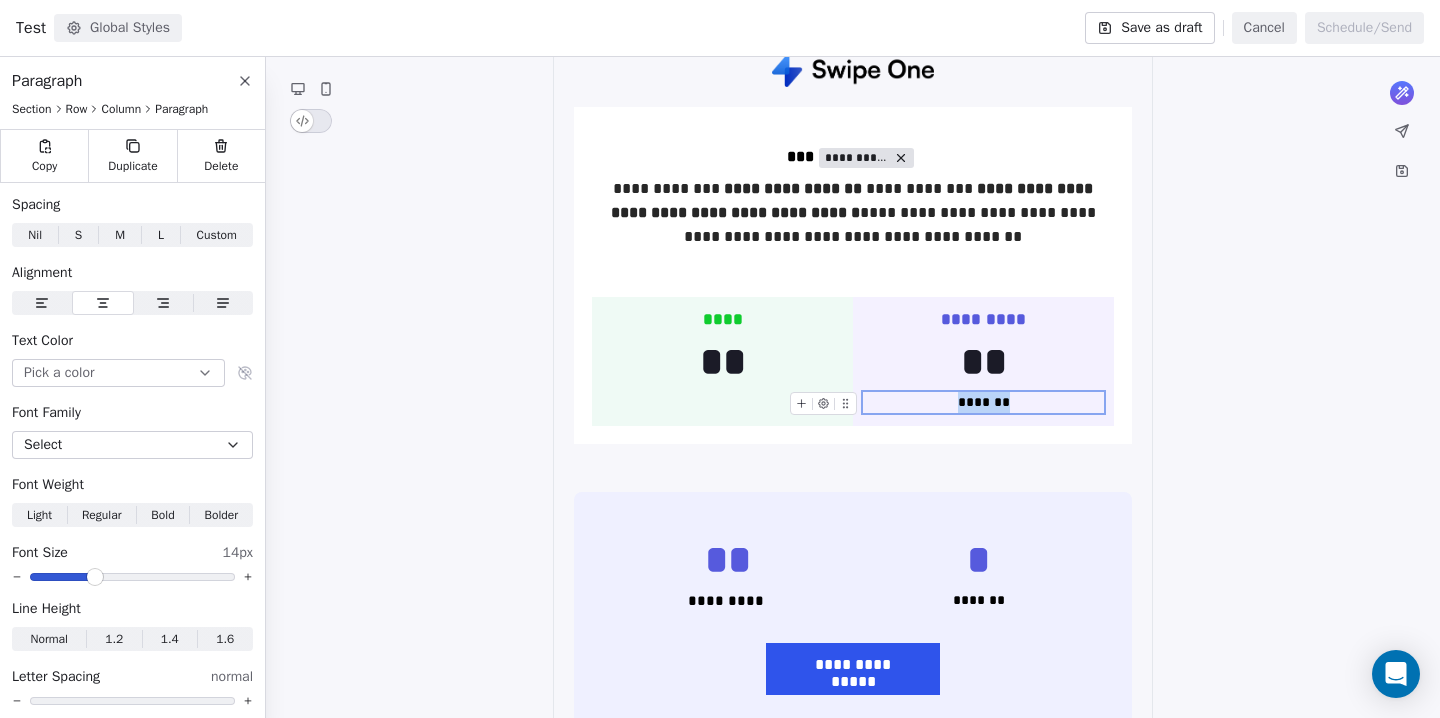 click on "*******" at bounding box center [983, 402] 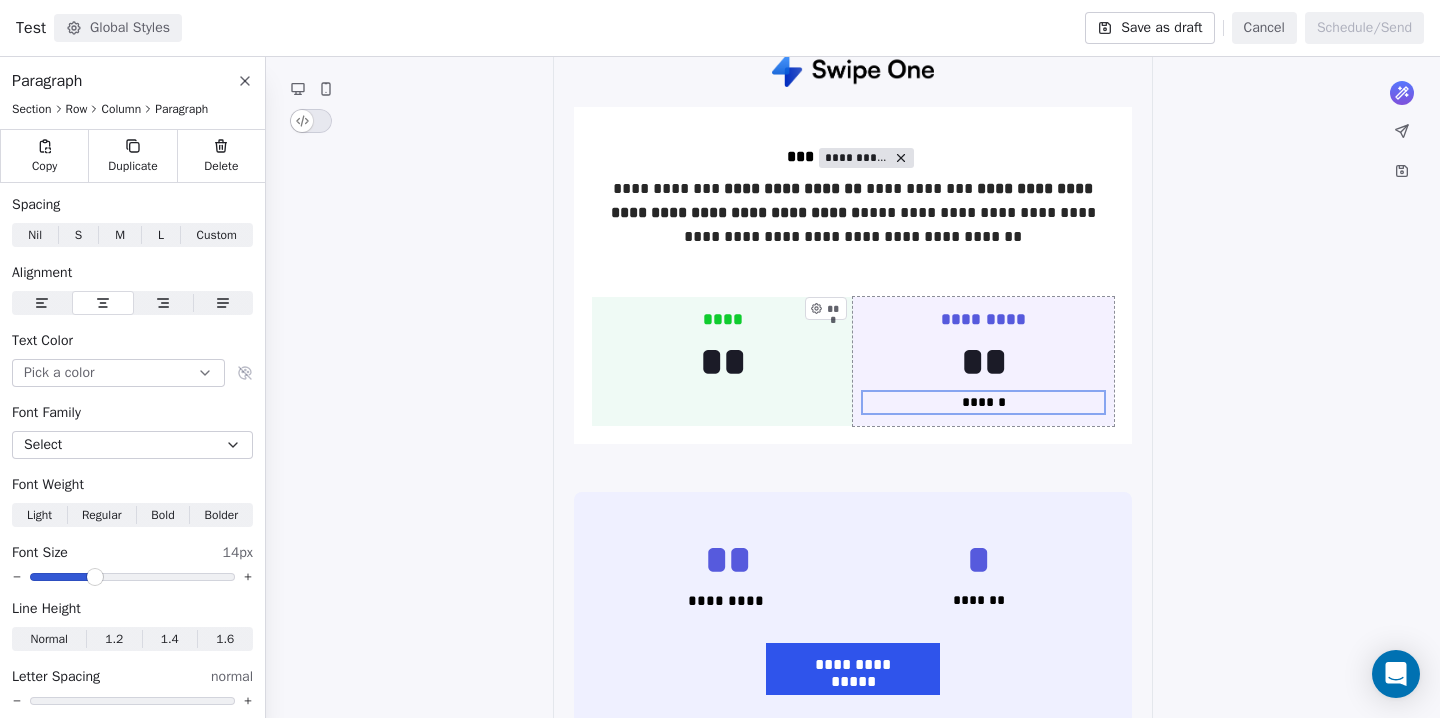 click on "********* ** ****** ***" at bounding box center (983, 362) 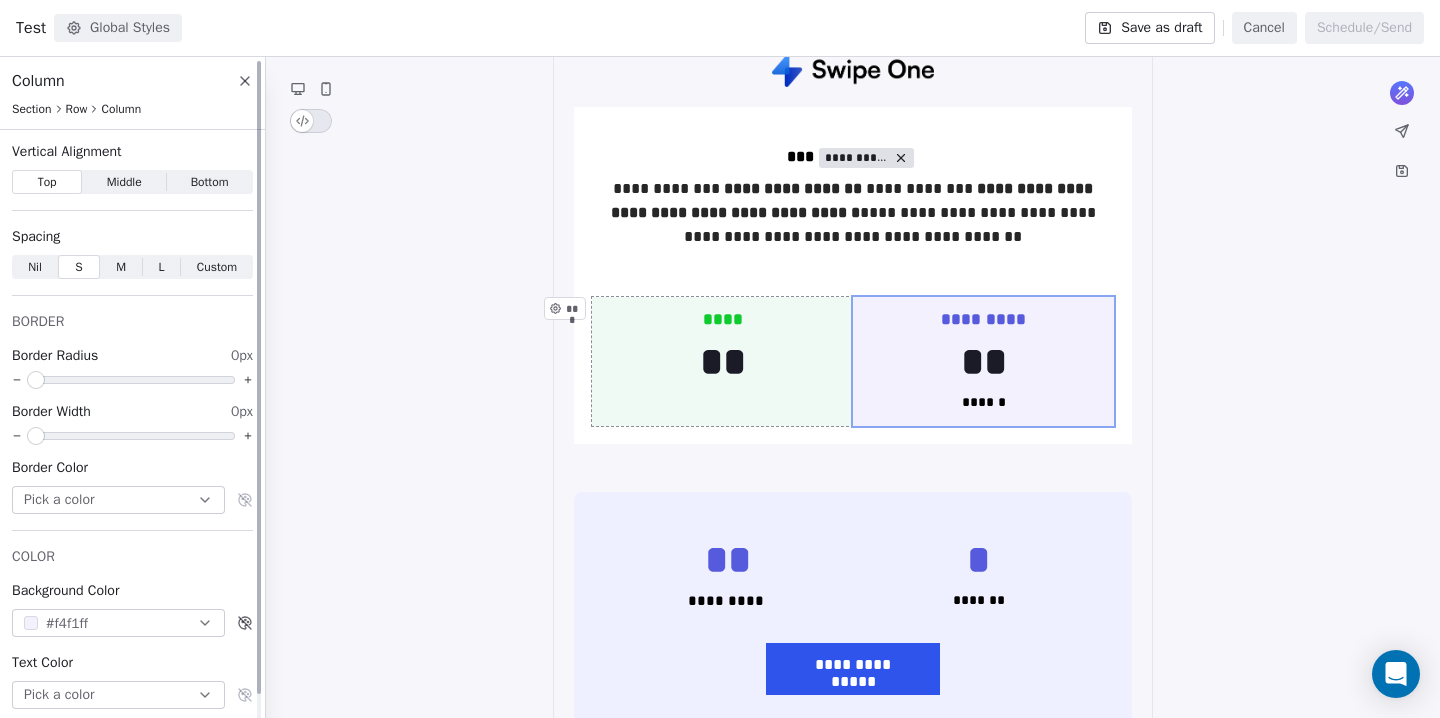 click on "M" at bounding box center [121, 267] 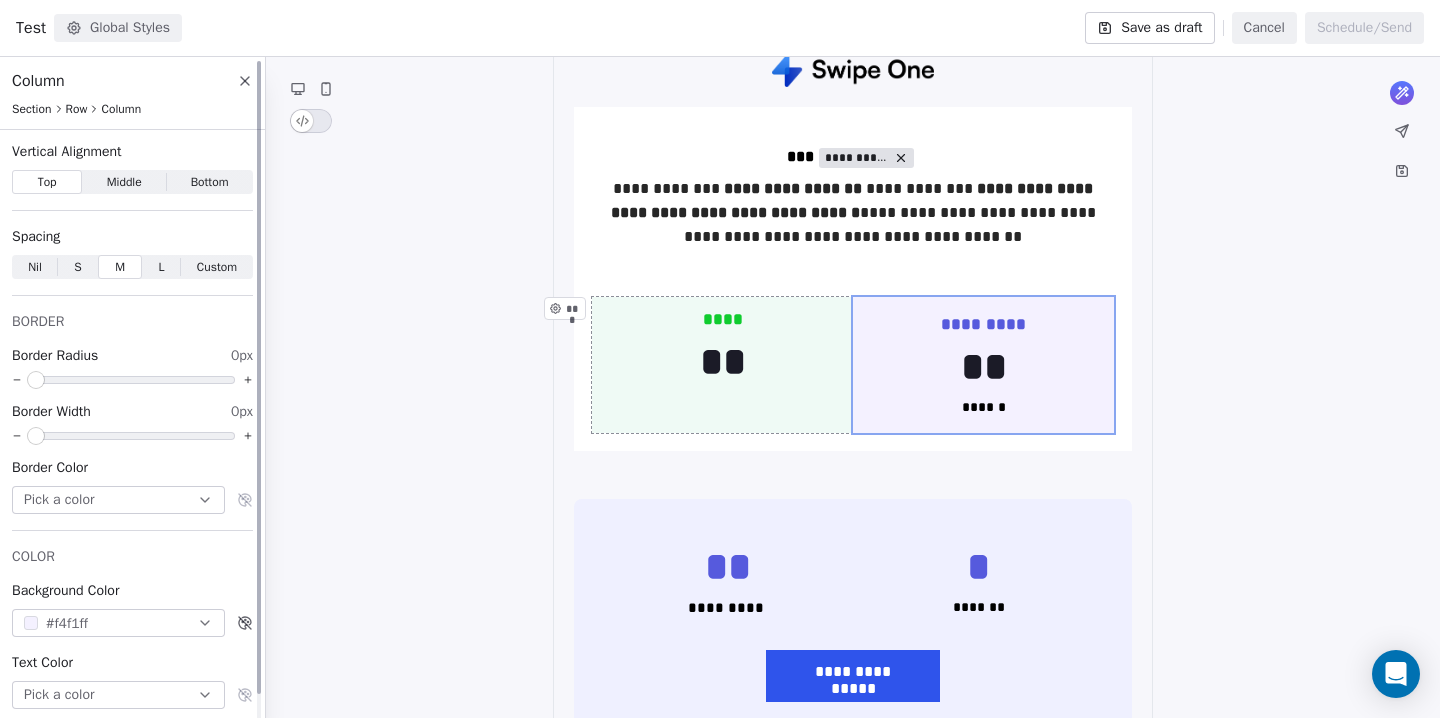 click on "L" at bounding box center (162, 267) 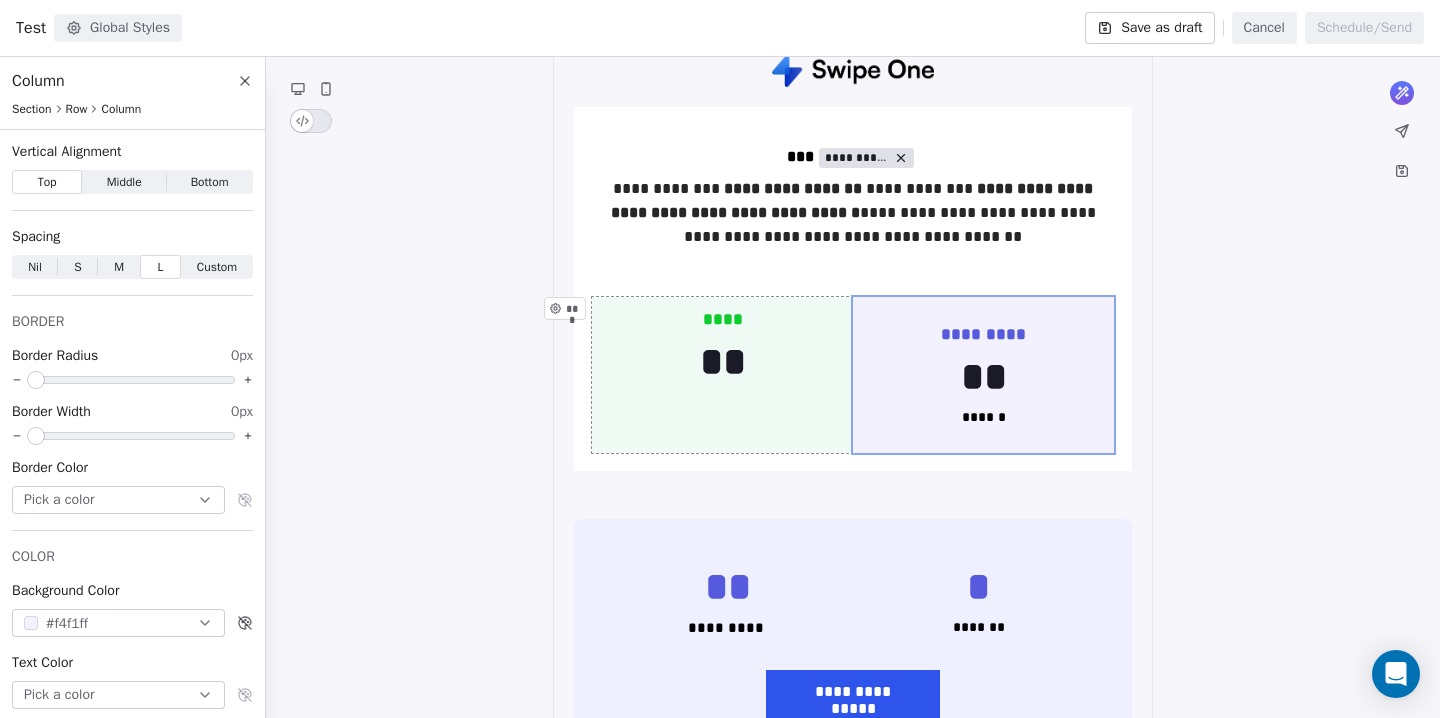 click on "**** ** ***" at bounding box center (722, 375) 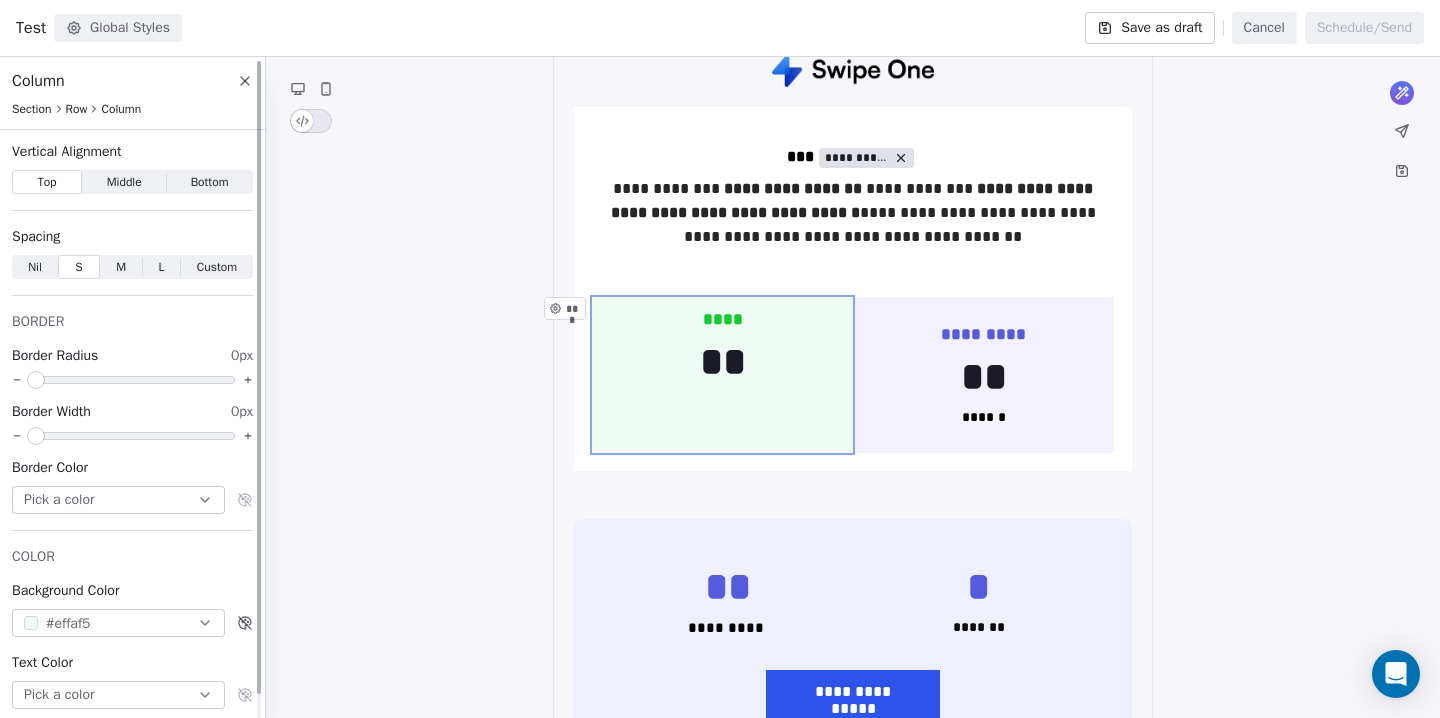 click on "L" at bounding box center [162, 267] 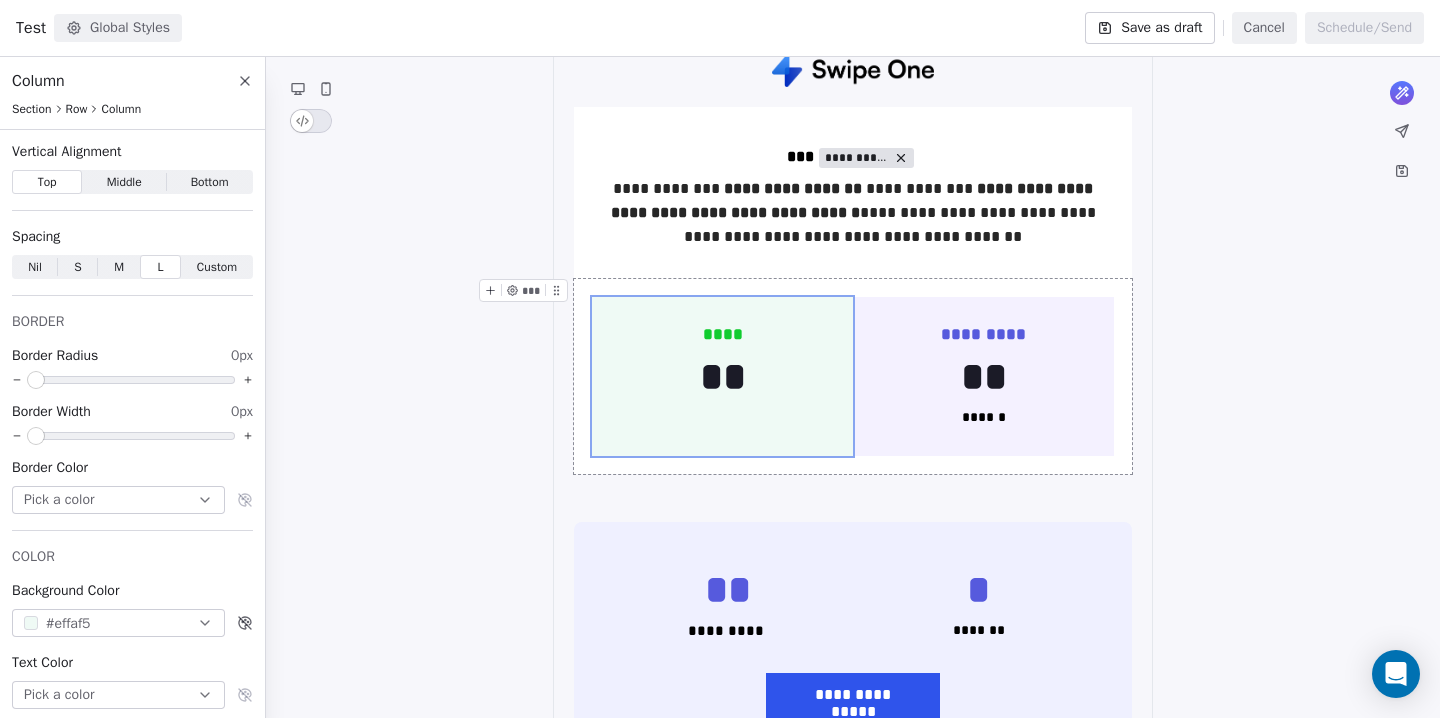 click on "**********" at bounding box center (853, 1224) 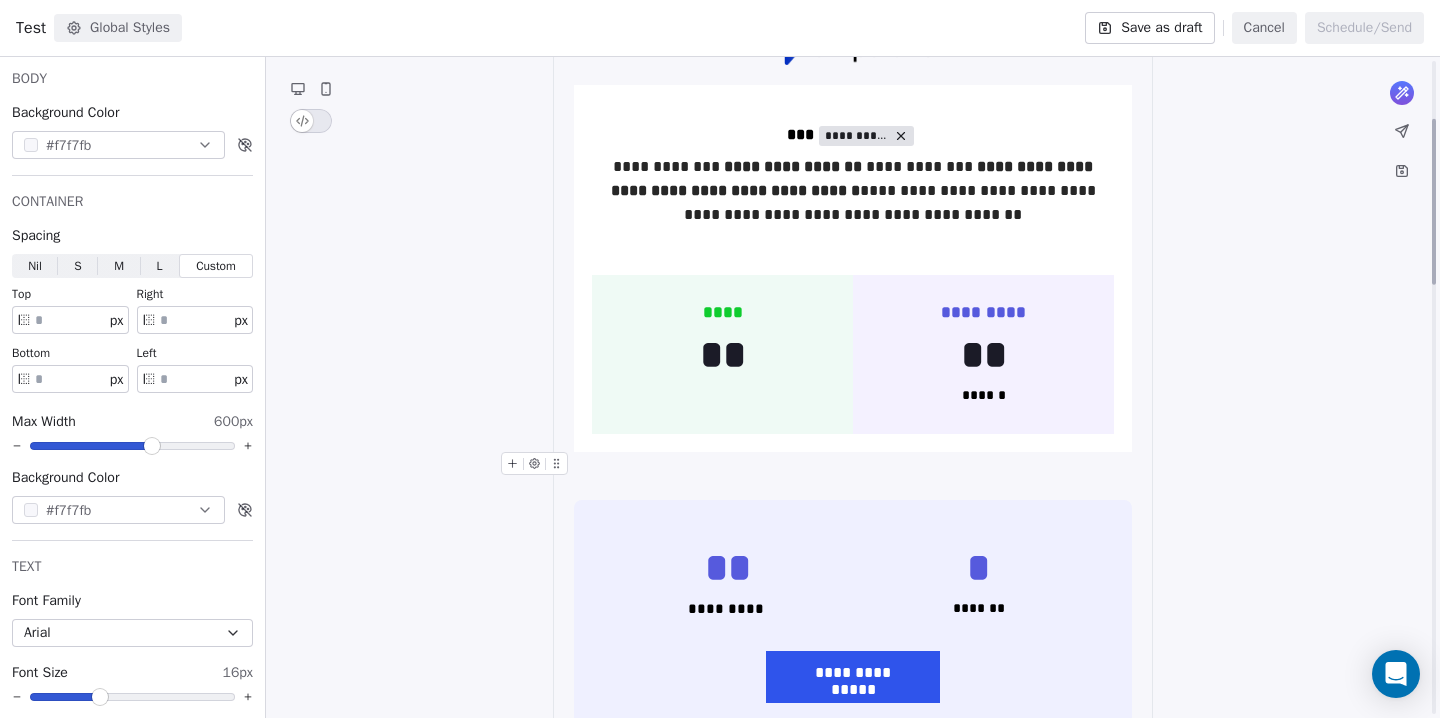 scroll, scrollTop: 230, scrollLeft: 0, axis: vertical 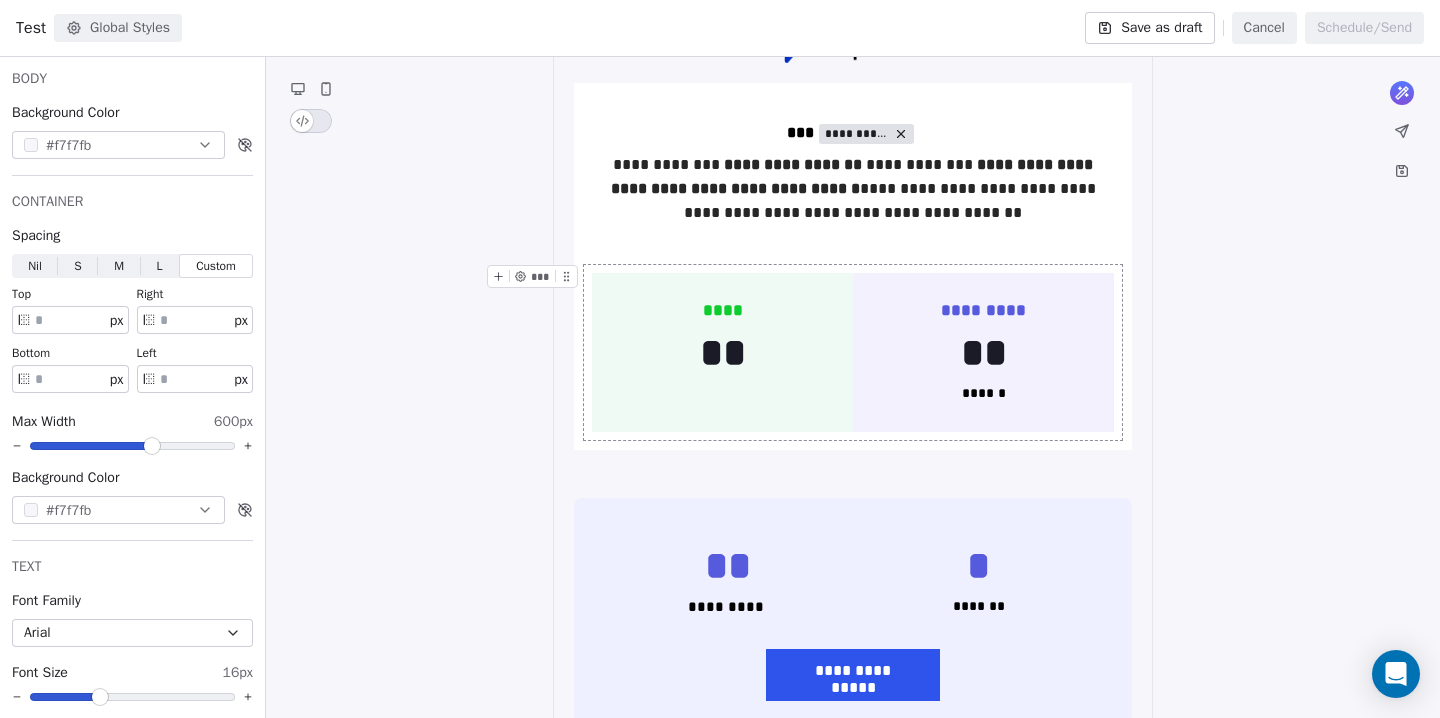 click on "**** ** *** ********* ** ****** ***" at bounding box center (853, 353) 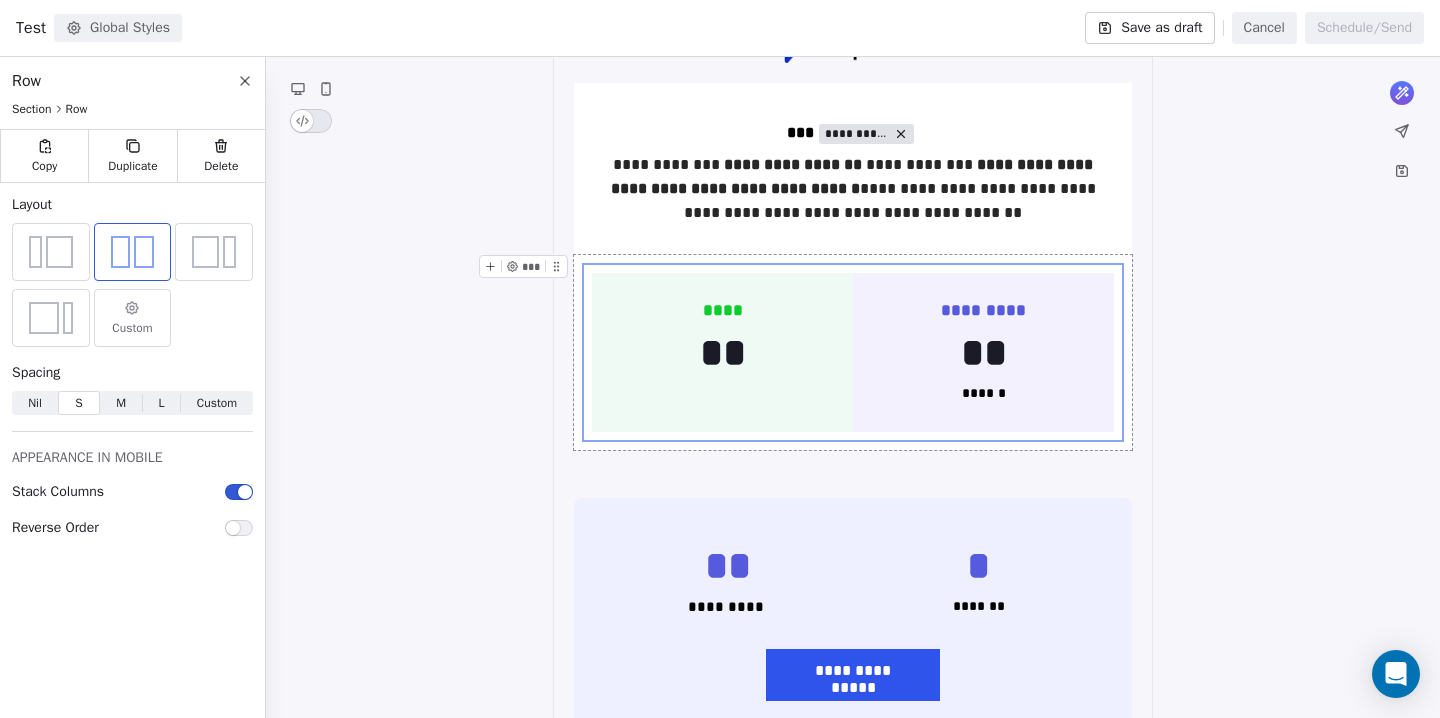 click on "M M" at bounding box center [121, 403] 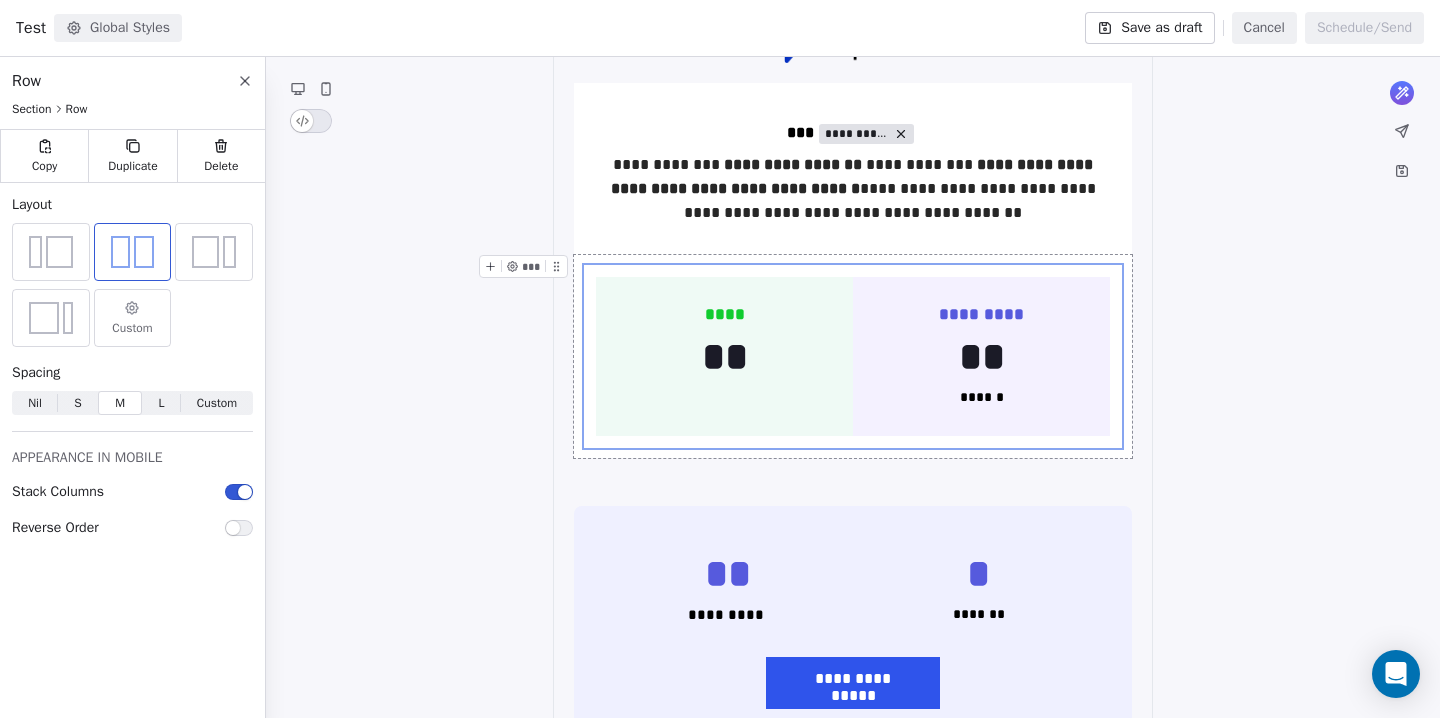 click on "L" at bounding box center (162, 403) 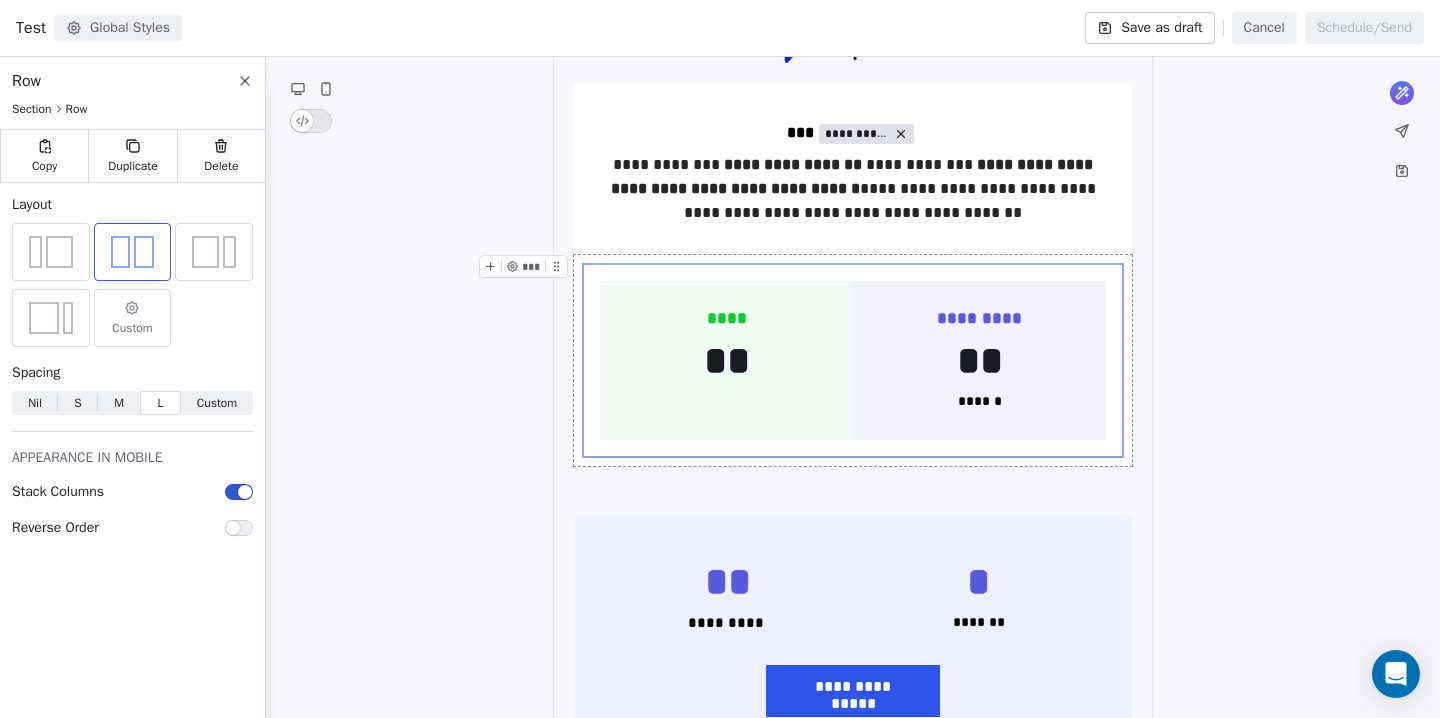 click on "M M" at bounding box center (119, 403) 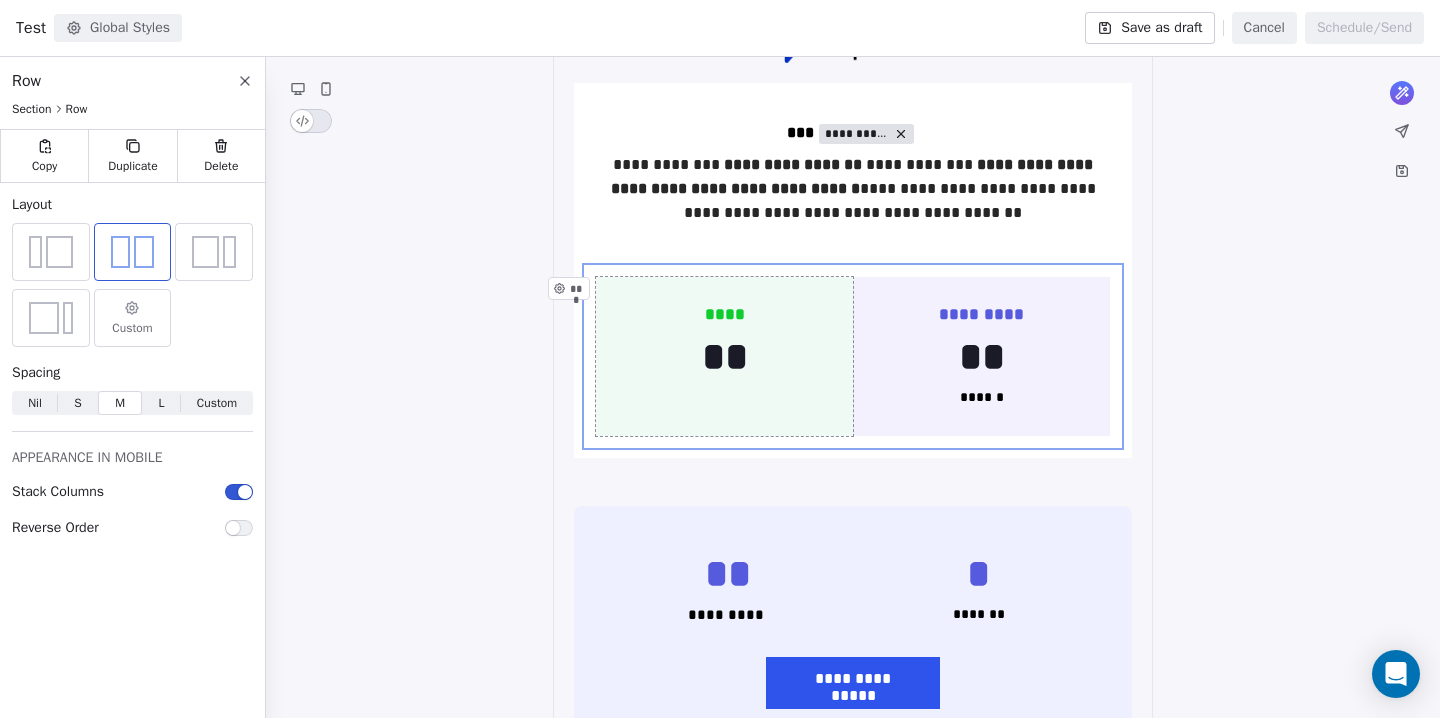 click on "**** ** ***" at bounding box center (724, 357) 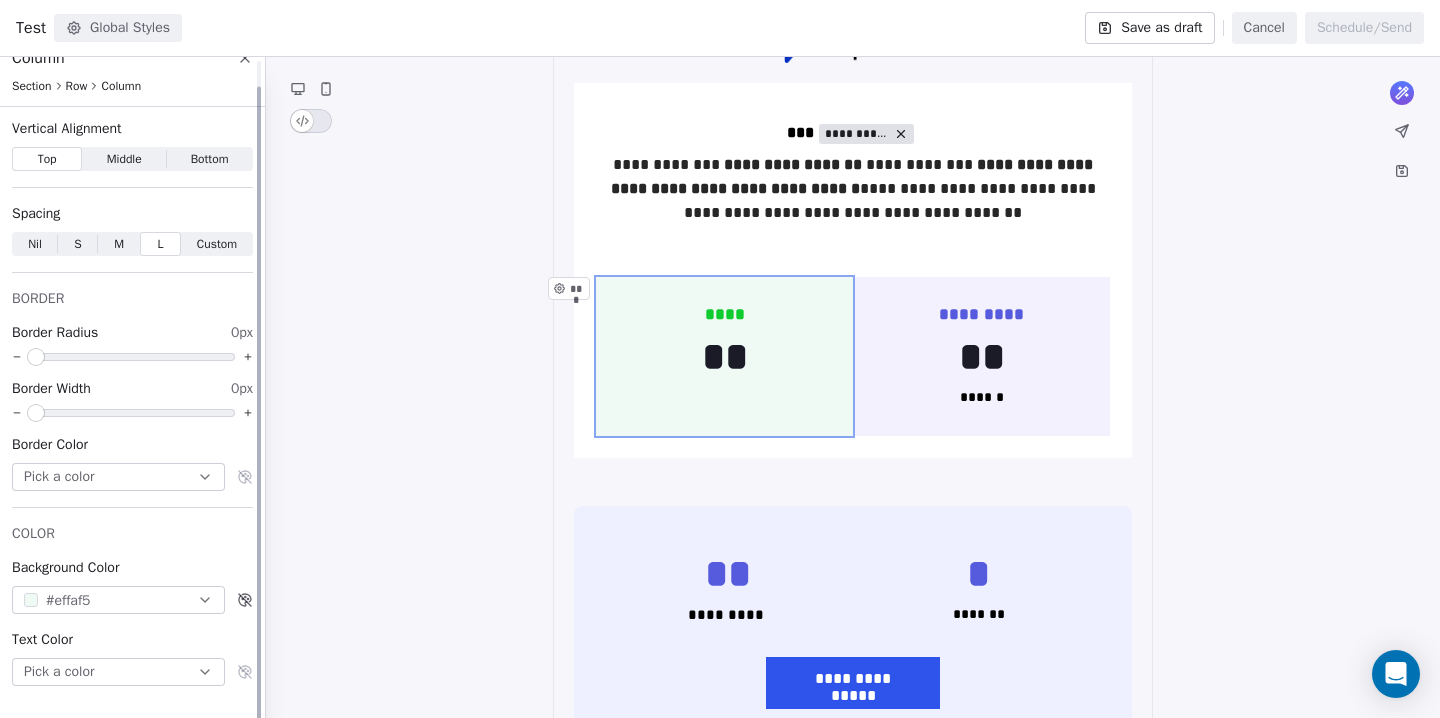 scroll, scrollTop: 28, scrollLeft: 0, axis: vertical 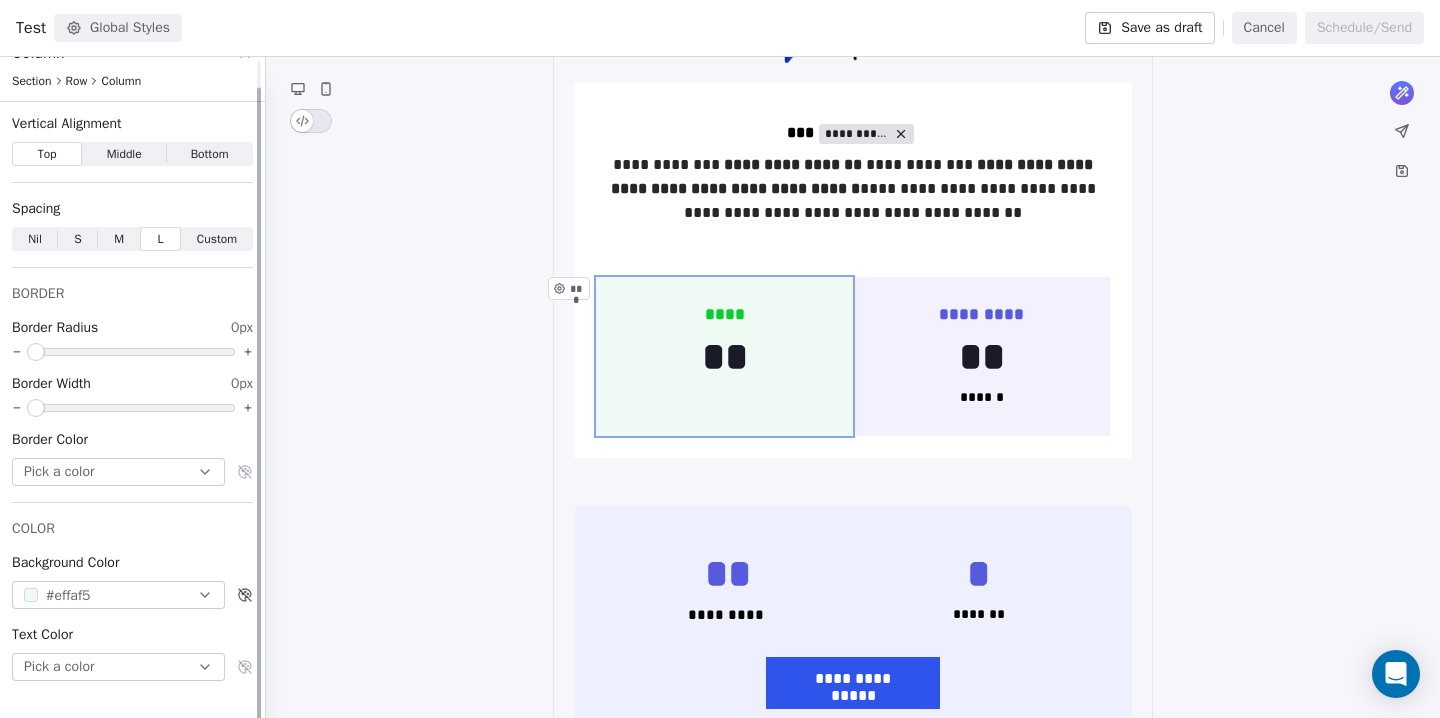 click on "Middle" at bounding box center [124, 154] 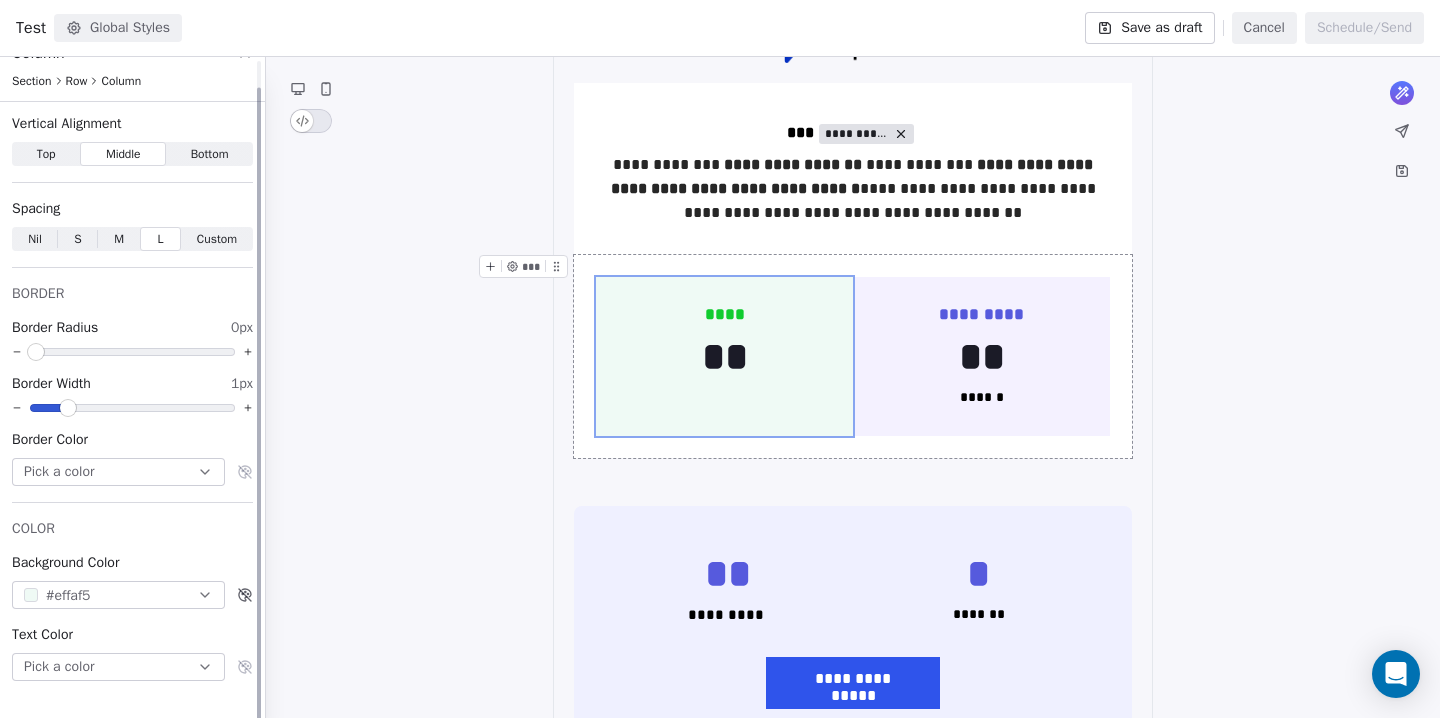 click at bounding box center [68, 408] 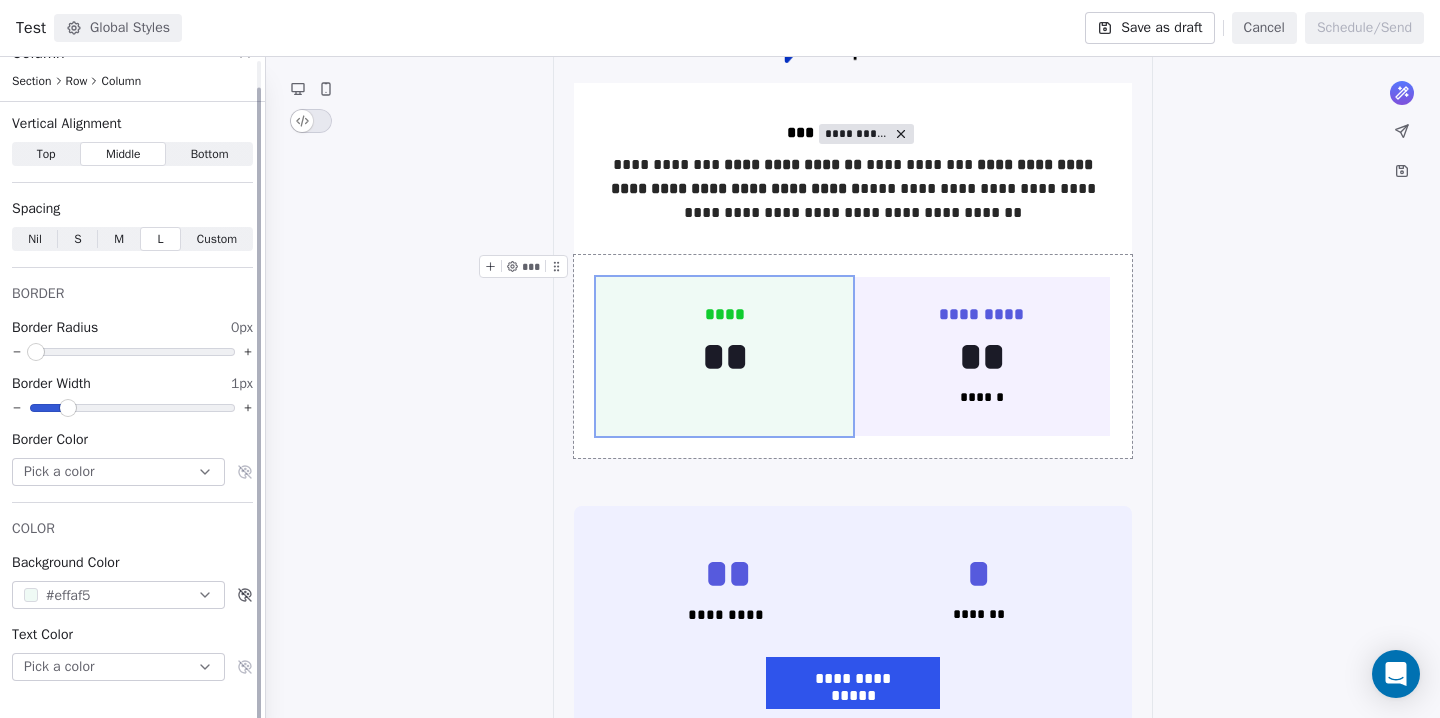 click on "Pick a color" at bounding box center [118, 472] 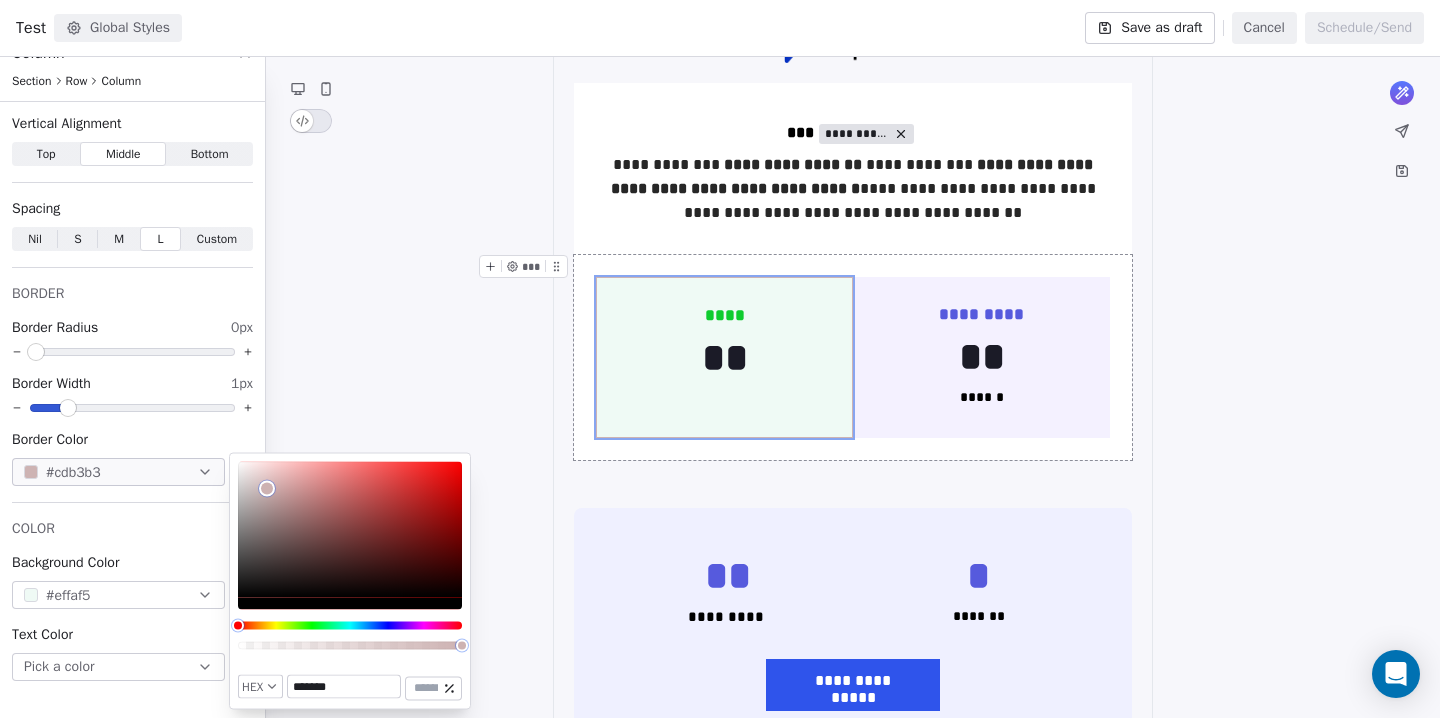type on "*******" 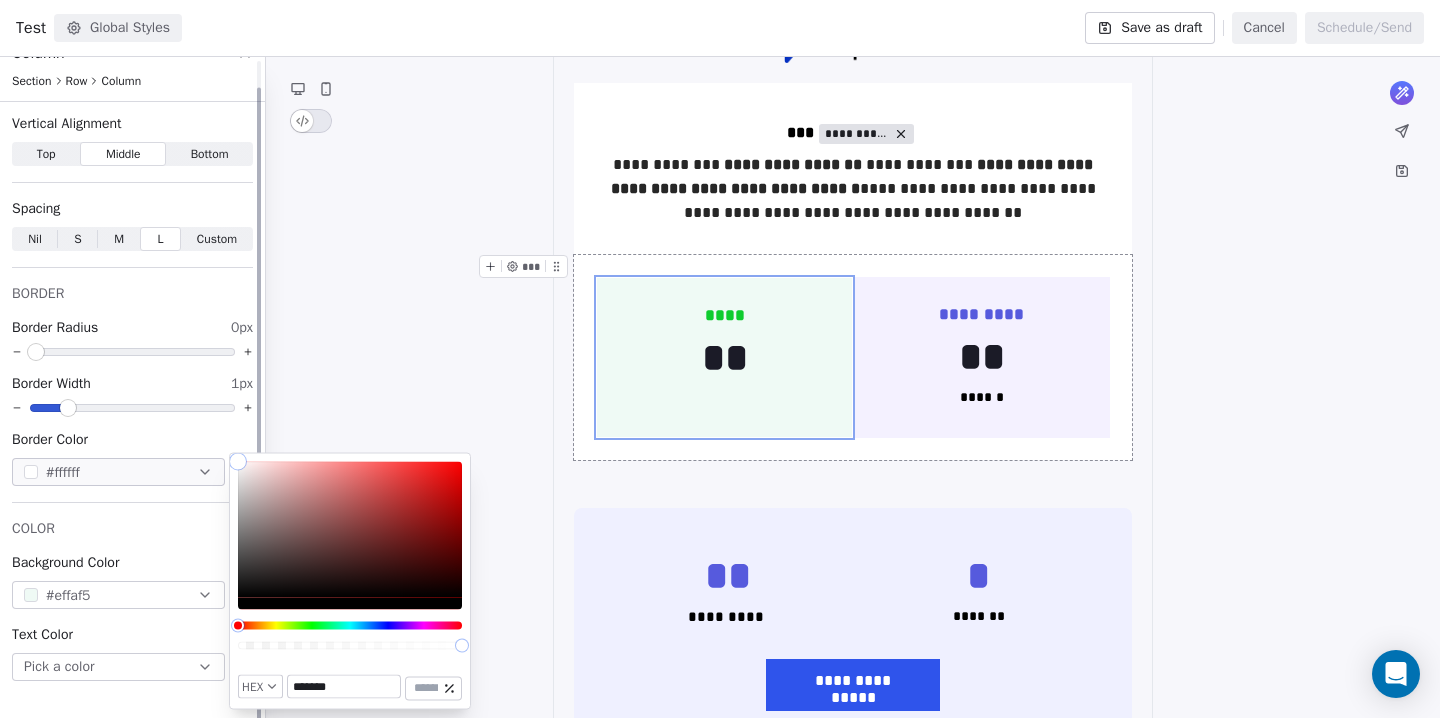 drag, startPoint x: 281, startPoint y: 496, endPoint x: 177, endPoint y: 405, distance: 138.1919 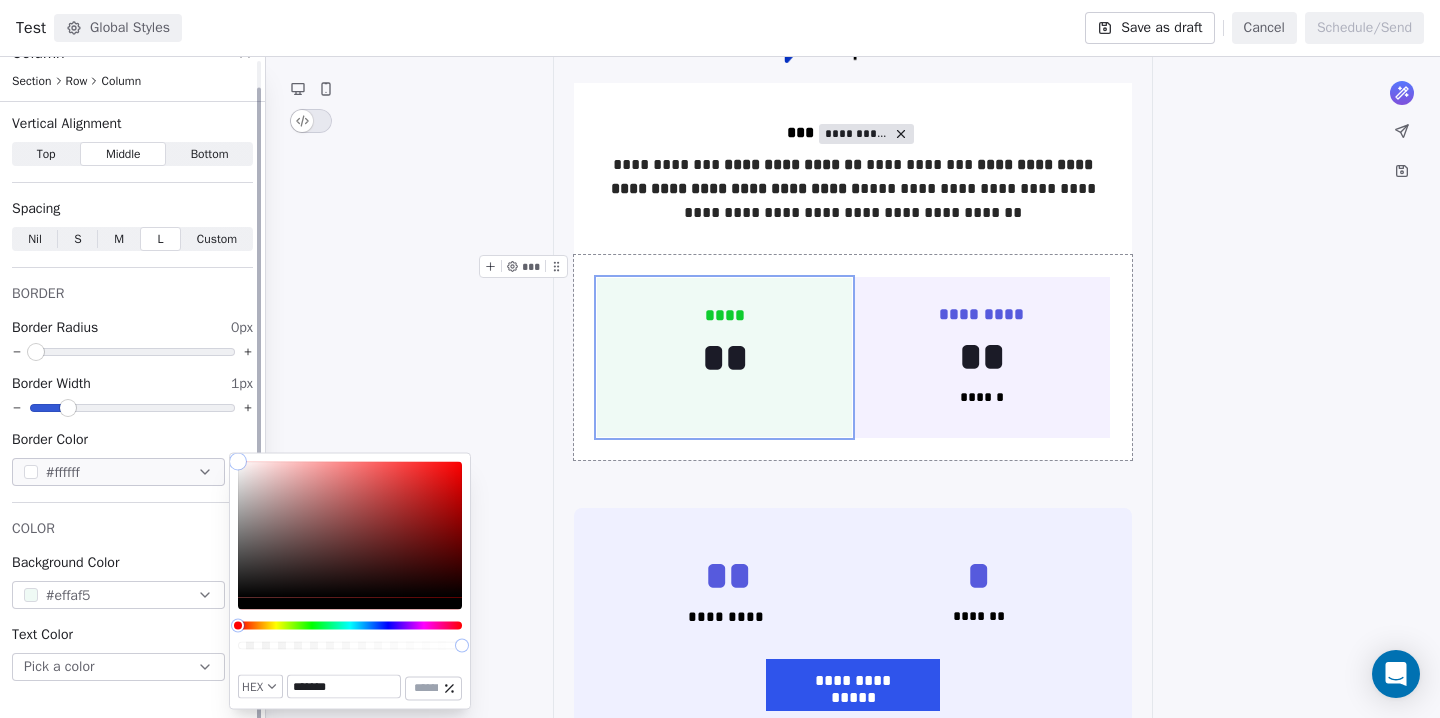 click on "T Test Contacts People Marketing Workflows Campaigns Sales Pipelines Sequences Beta Tools Apps AI Agents Help & Support Campaigns  Create new campaign All ( 12 ) All ( 12 ) Drafts ( 8 ) Drafts ( 8 ) In Progress ( 0 ) In Progress ( 0 ) Scheduled ( 0 ) Scheduled ( 0 ) Sent ( 4 ) Sent ( 4 ) Name Status Analytics Actions Test Created on Aug 5, 2025, 11:17 AM To: No segment selected Draft - Open Rate - Click Rate - Unsubscribe Notification for Campaign - after entire campaign is sent Created on Aug 5, 2025, 11:03 AM To: No segment selected Draft - Open Rate - Click Rate - Unsubscribe Notification for Campaign - 1 hour after sending Created on Aug 4, 2025, 2:23 PM To: No segment selected Draft - Open Rate - Click Rate - Unsubscribe test Created on Aug 4, 2025, 2:18 PM To: No segment selected Draft - Open Rate - Click Rate - Unsubscribe Test Created on Jul 29, 2025, 6:15 PM To: No segment selected Draft - Open Rate - Click Rate - Unsubscribe Task Reminder Email Created on Jul 29, 2025, 2:52 PM Draft - Open Rate -" at bounding box center (720, 359) 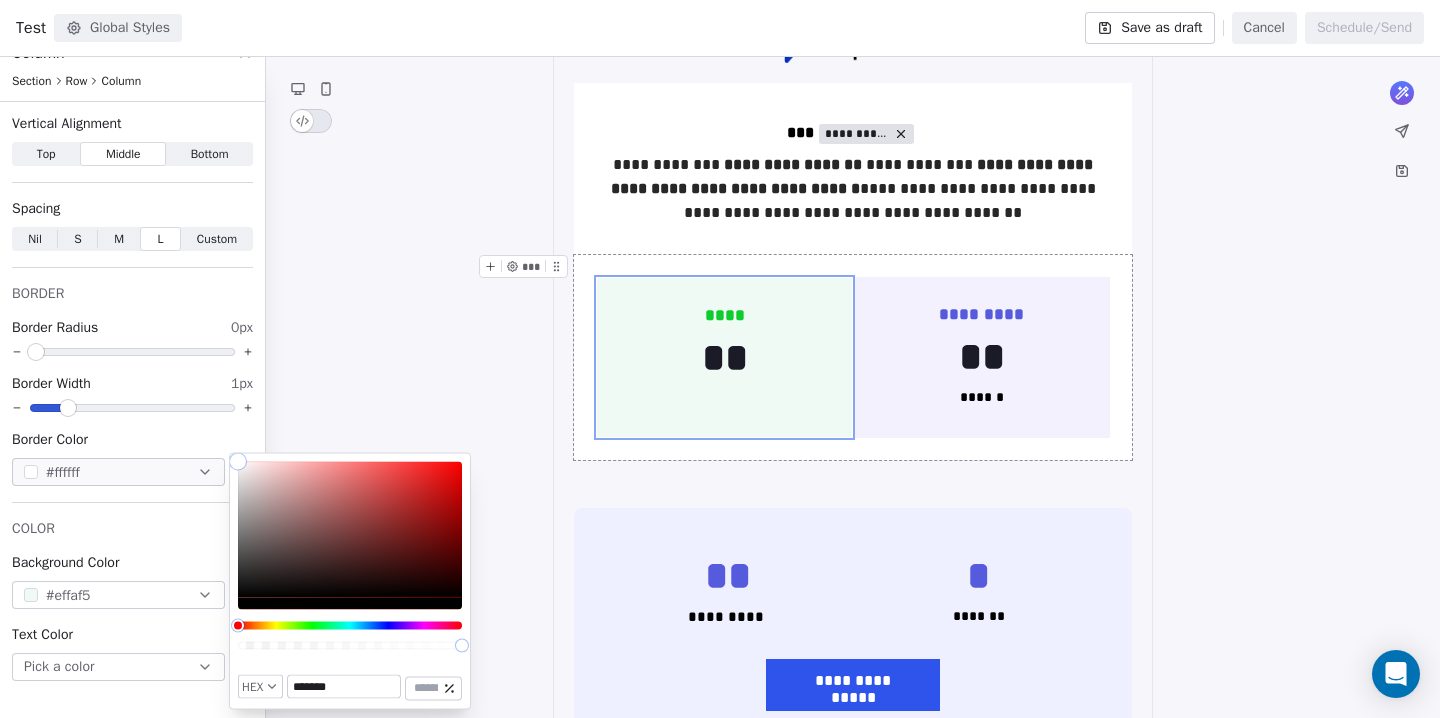 click on "**********" at bounding box center (853, 1205) 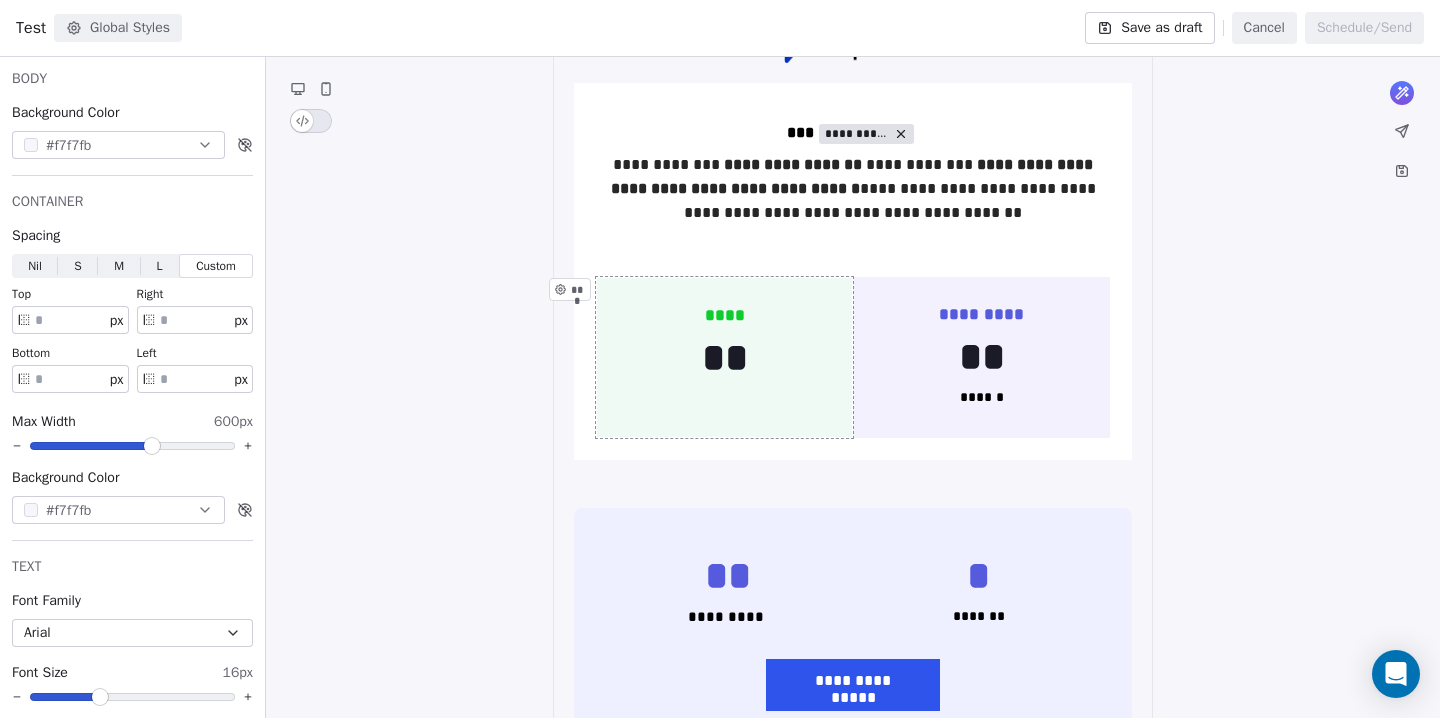 click on "**** ** ***" at bounding box center [724, 358] 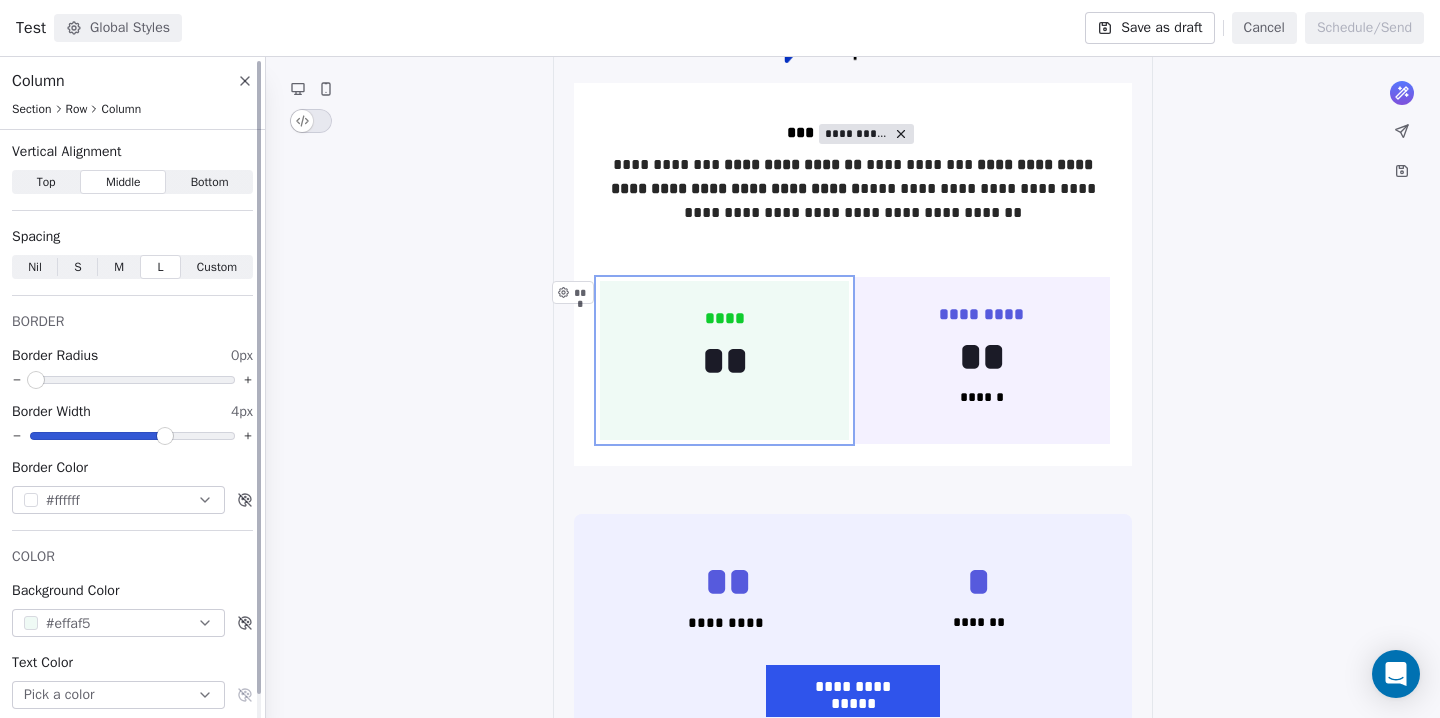 click at bounding box center [165, 436] 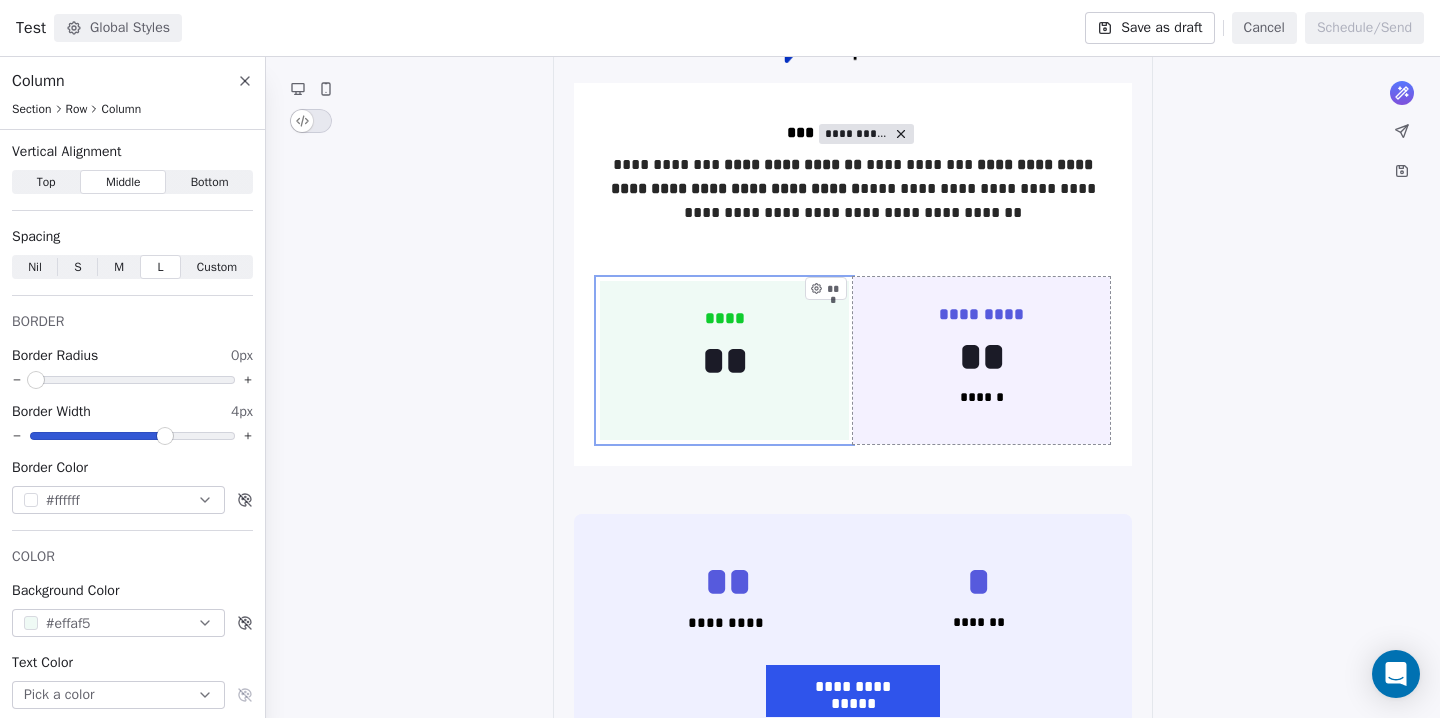 click on "********* ** ****** ***" at bounding box center [981, 361] 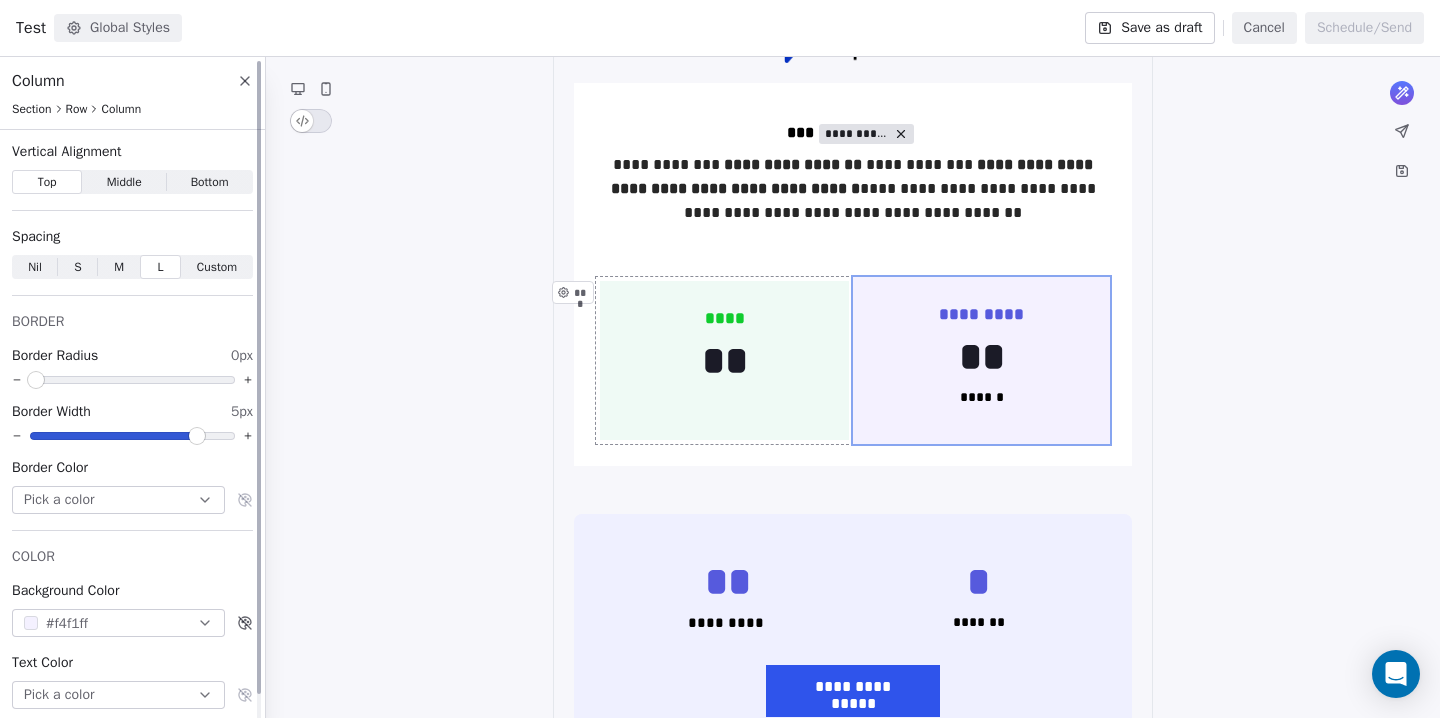 click at bounding box center [132, 436] 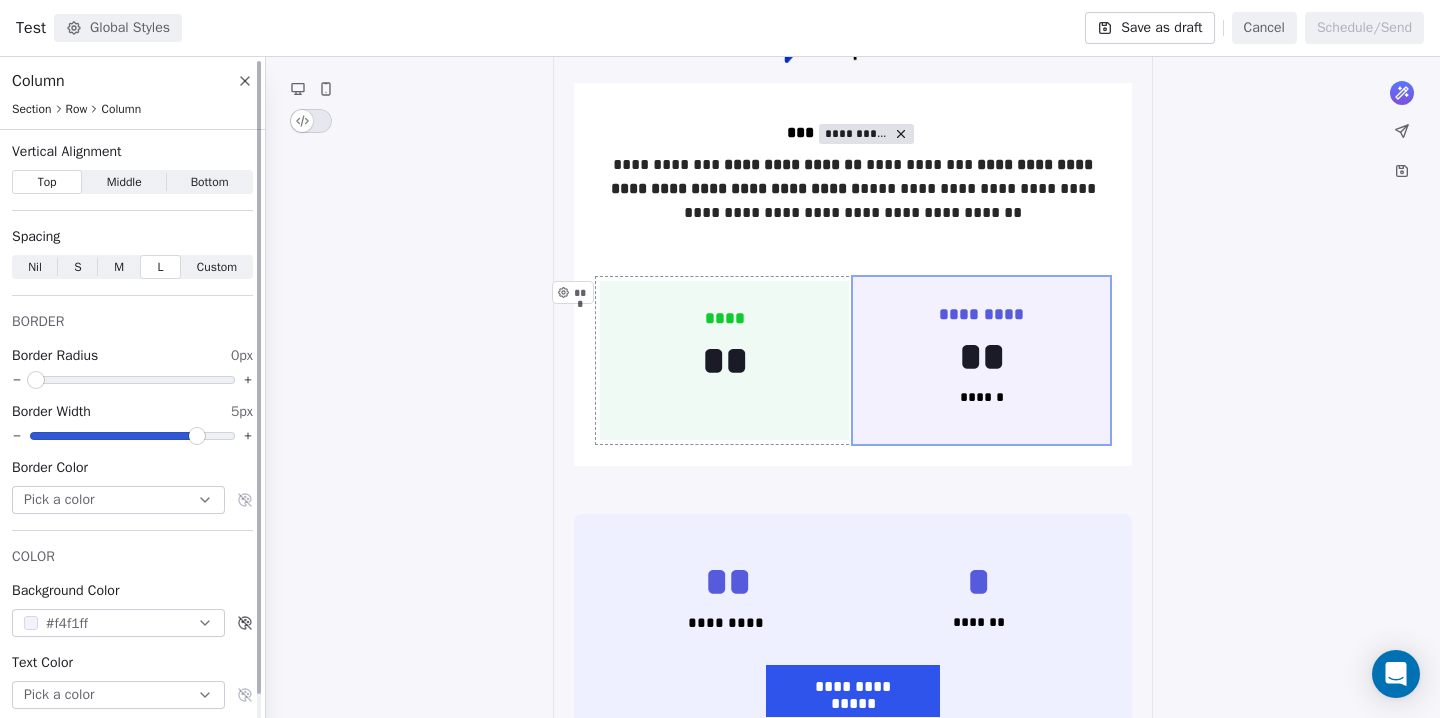 click on "Pick a color" at bounding box center [118, 500] 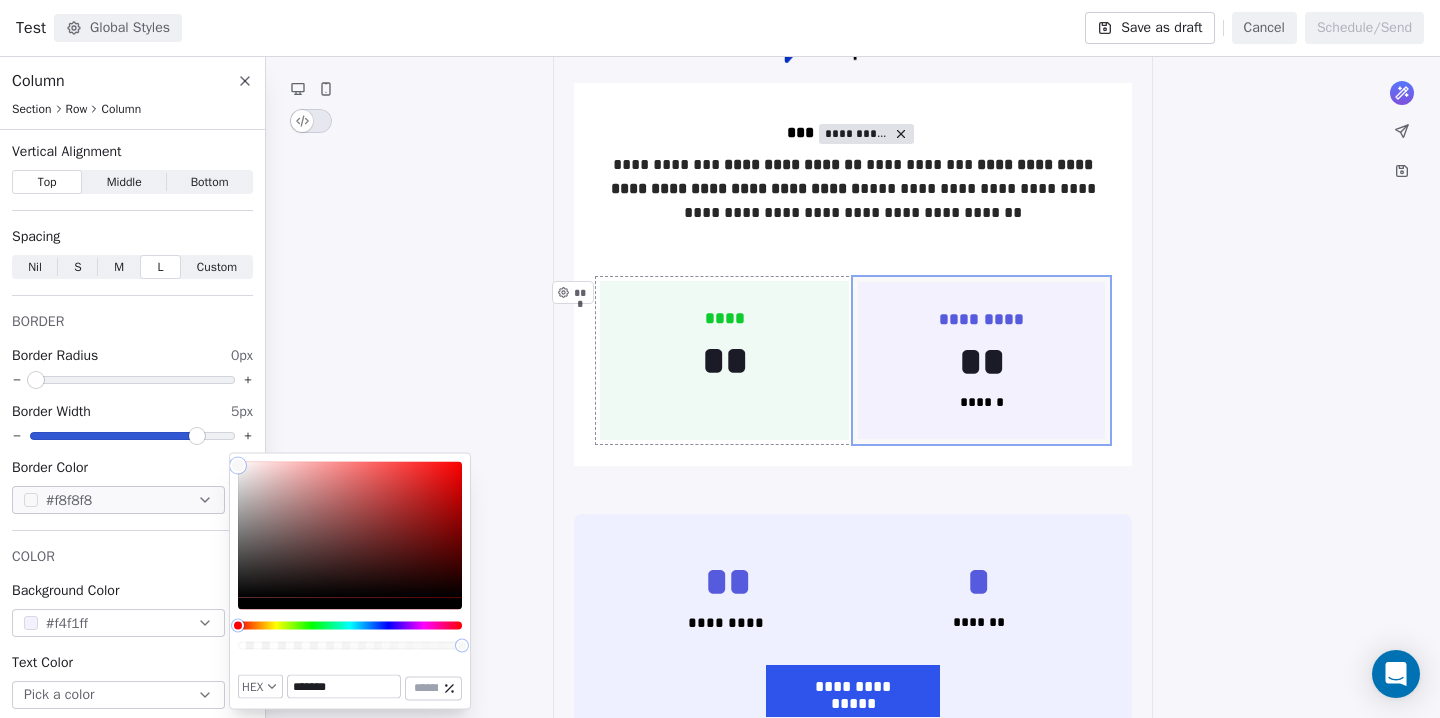 type on "*******" 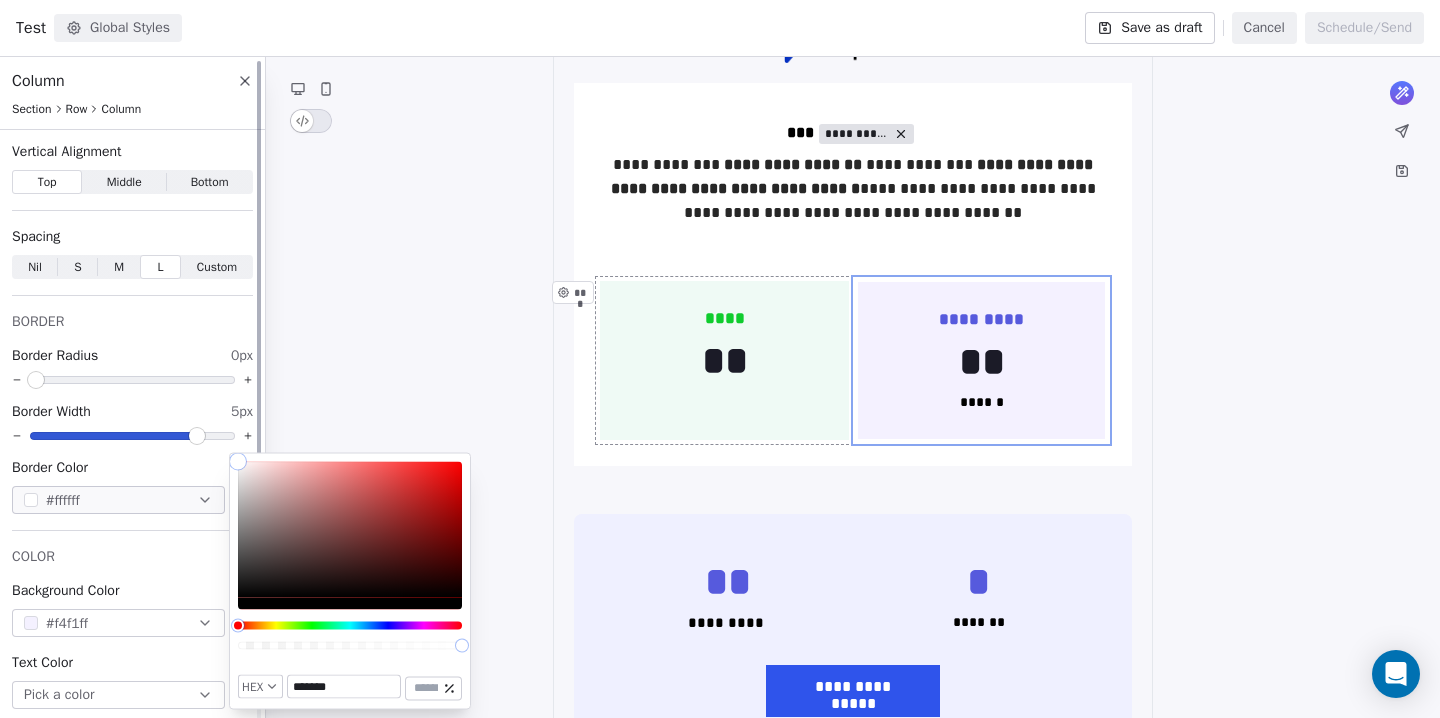 drag, startPoint x: 317, startPoint y: 491, endPoint x: 178, endPoint y: 444, distance: 146.73105 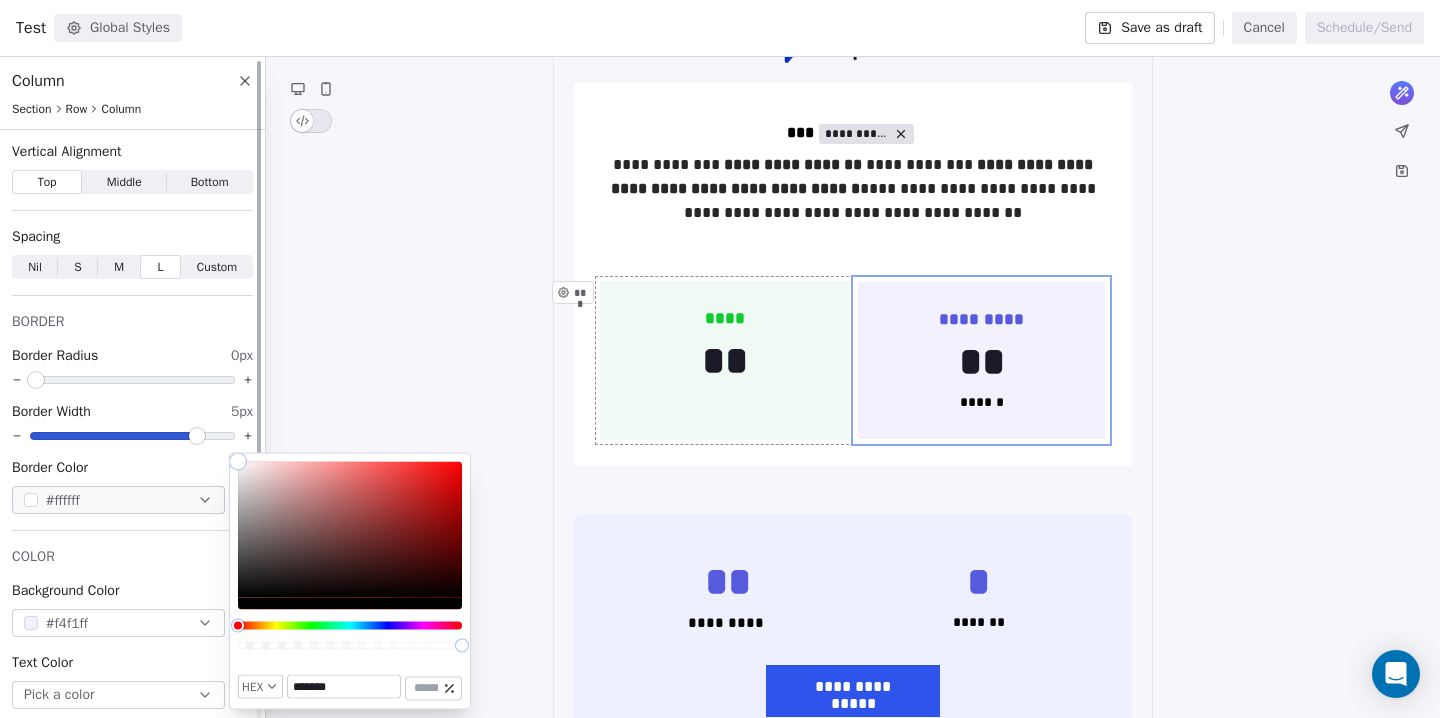 click on "T Test Contacts People Marketing Workflows Campaigns Sales Pipelines Sequences Beta Tools Apps AI Agents Help & Support Campaigns  Create new campaign All ( 12 ) All ( 12 ) Drafts ( 8 ) Drafts ( 8 ) In Progress ( 0 ) In Progress ( 0 ) Scheduled ( 0 ) Scheduled ( 0 ) Sent ( 4 ) Sent ( 4 ) Name Status Analytics Actions Test Created on Aug 5, 2025, 11:17 AM To: No segment selected Draft - Open Rate - Click Rate - Unsubscribe Notification for Campaign - after entire campaign is sent Created on Aug 5, 2025, 11:03 AM To: No segment selected Draft - Open Rate - Click Rate - Unsubscribe Notification for Campaign - 1 hour after sending Created on Aug 4, 2025, 2:23 PM To: No segment selected Draft - Open Rate - Click Rate - Unsubscribe test Created on Aug 4, 2025, 2:18 PM To: No segment selected Draft - Open Rate - Click Rate - Unsubscribe Test Created on Jul 29, 2025, 6:15 PM To: No segment selected Draft - Open Rate - Click Rate - Unsubscribe Task Reminder Email Created on Jul 29, 2025, 2:52 PM Draft - Open Rate -" at bounding box center [720, 359] 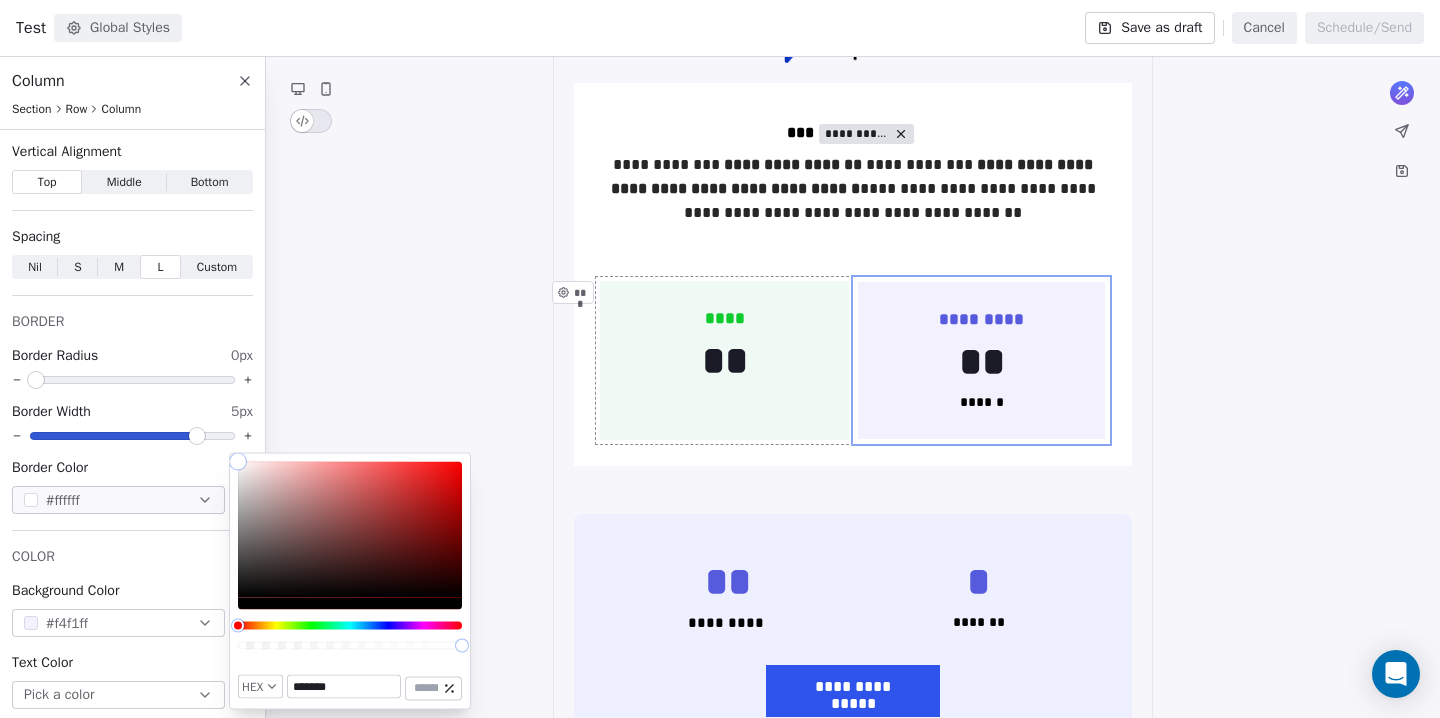 click on "**********" at bounding box center (853, 1208) 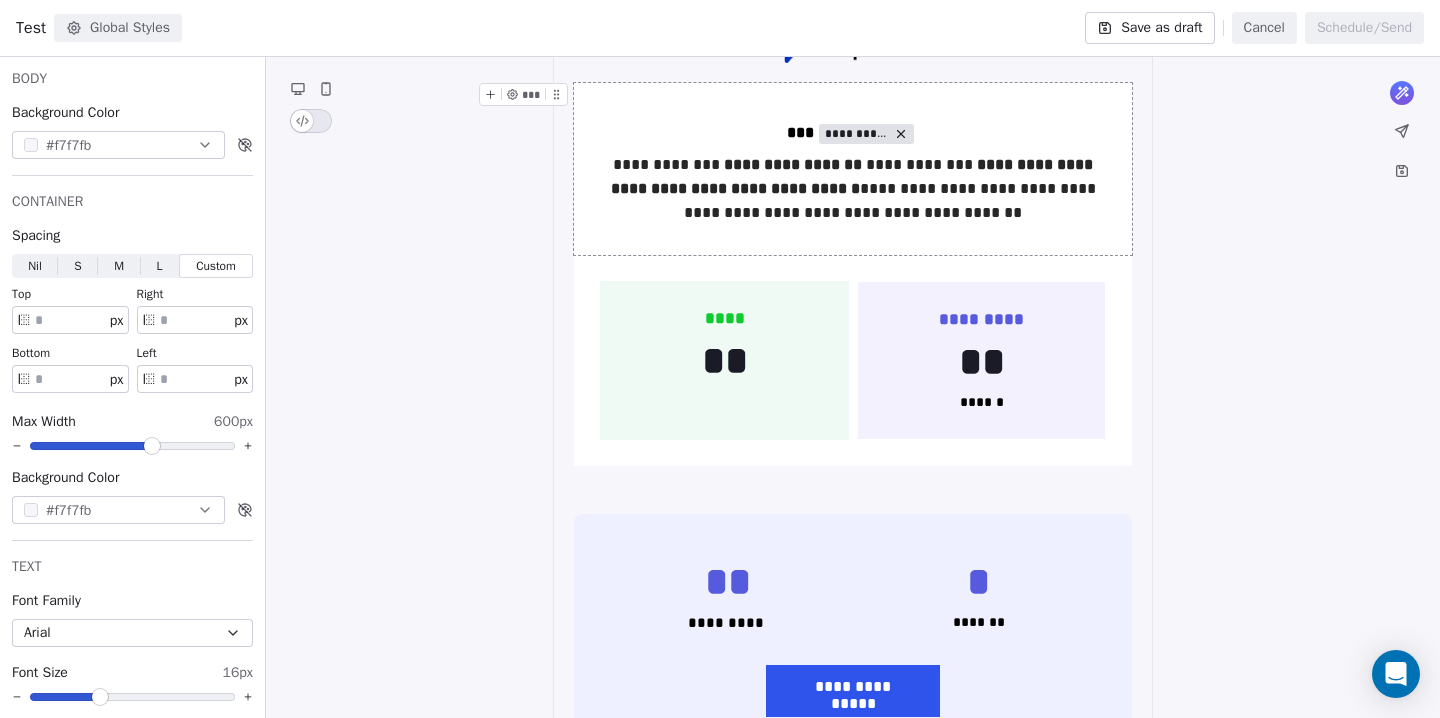 click on "**********" at bounding box center [853, 169] 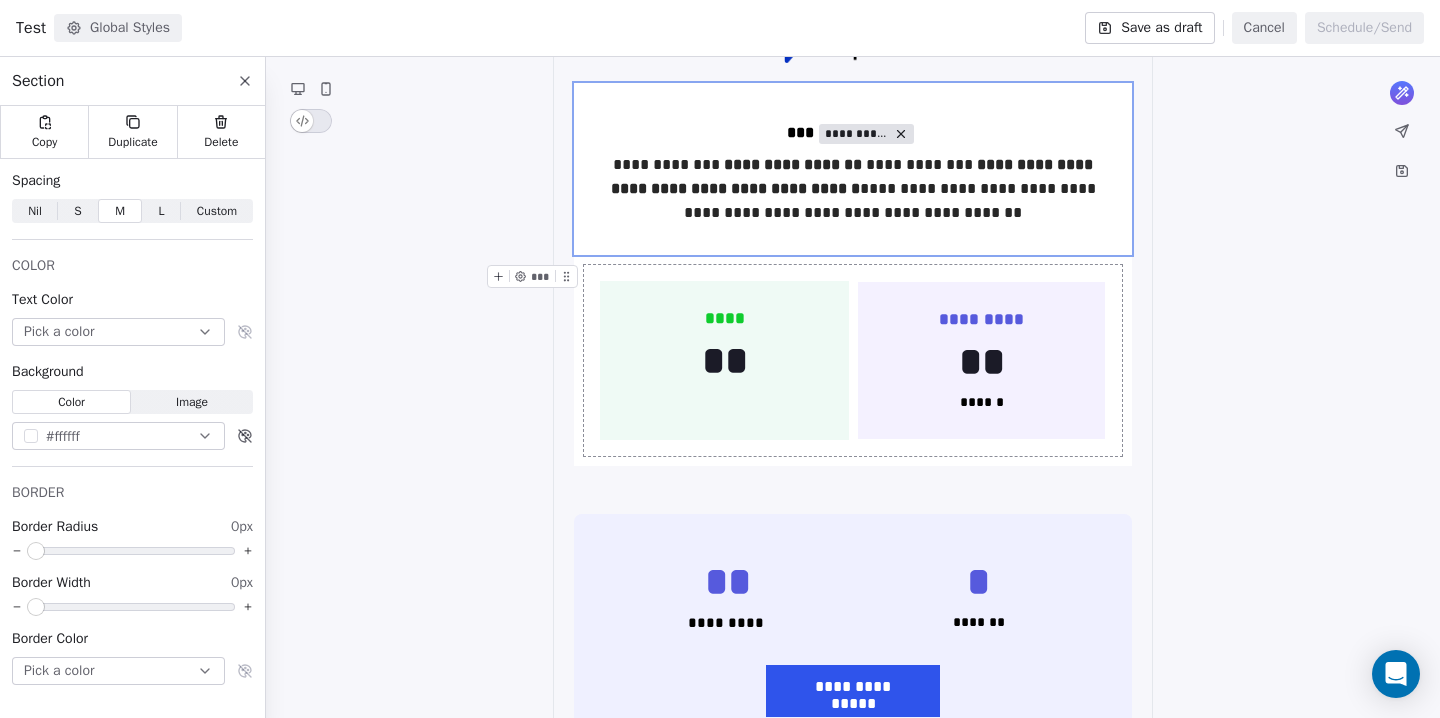 click on "**** ** *** ********* ** ****** ***" at bounding box center (853, 361) 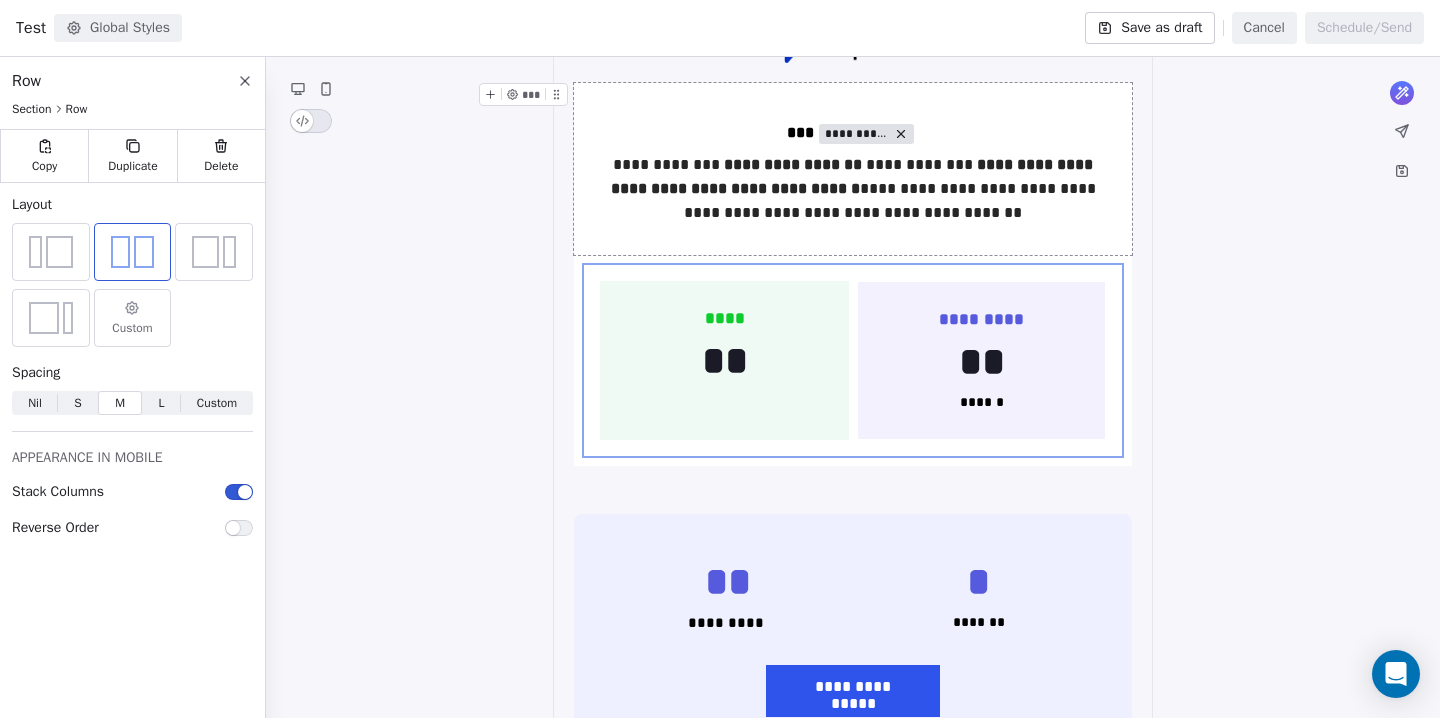 click on "S" at bounding box center (77, 403) 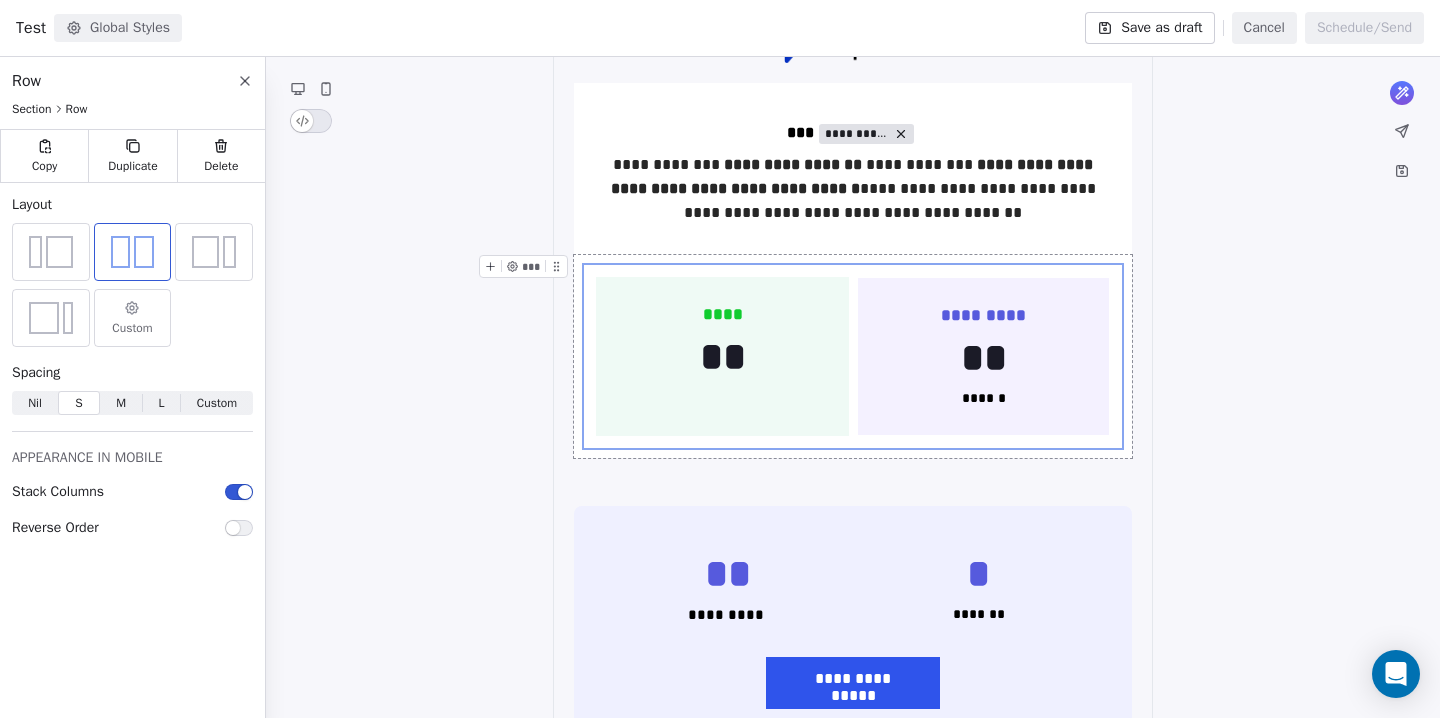 click on "**** ** *** ********* ** ****** *** ***" at bounding box center [853, 357] 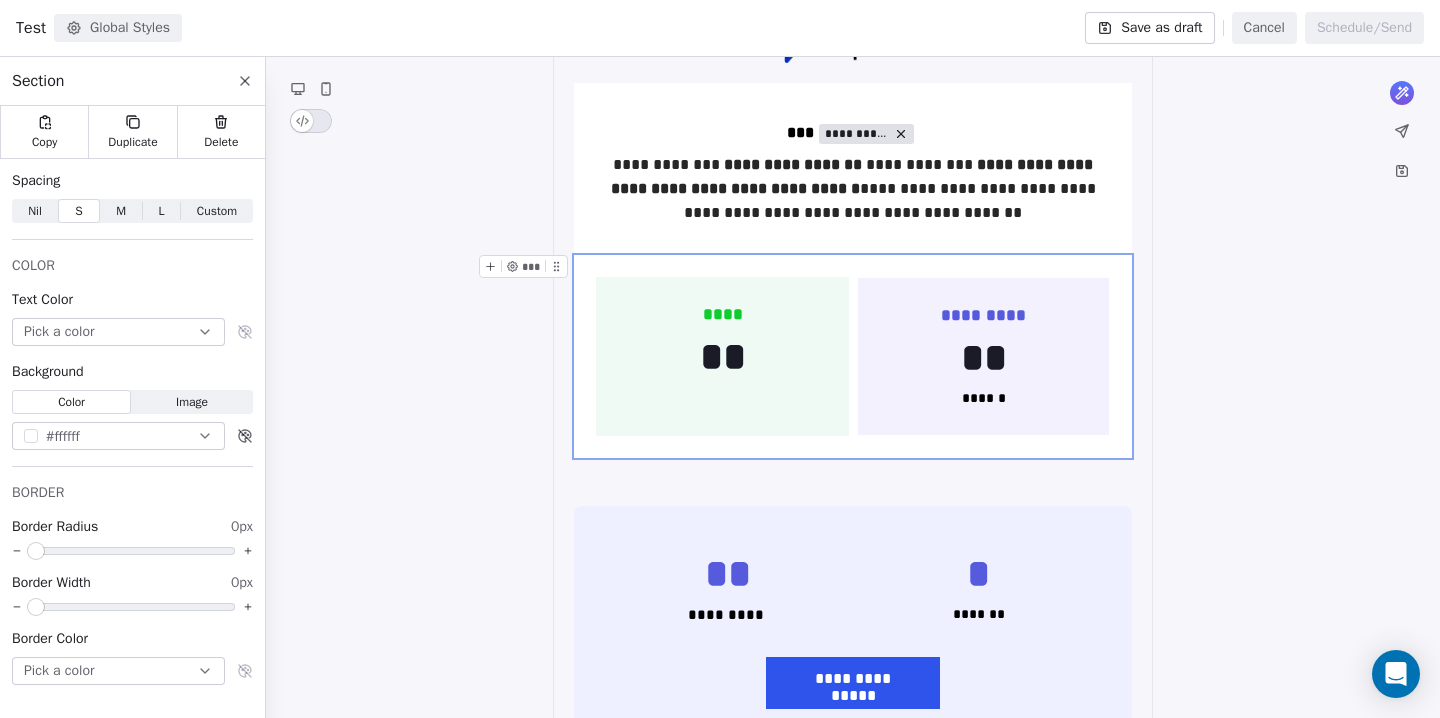 click on "**********" at bounding box center (853, 1204) 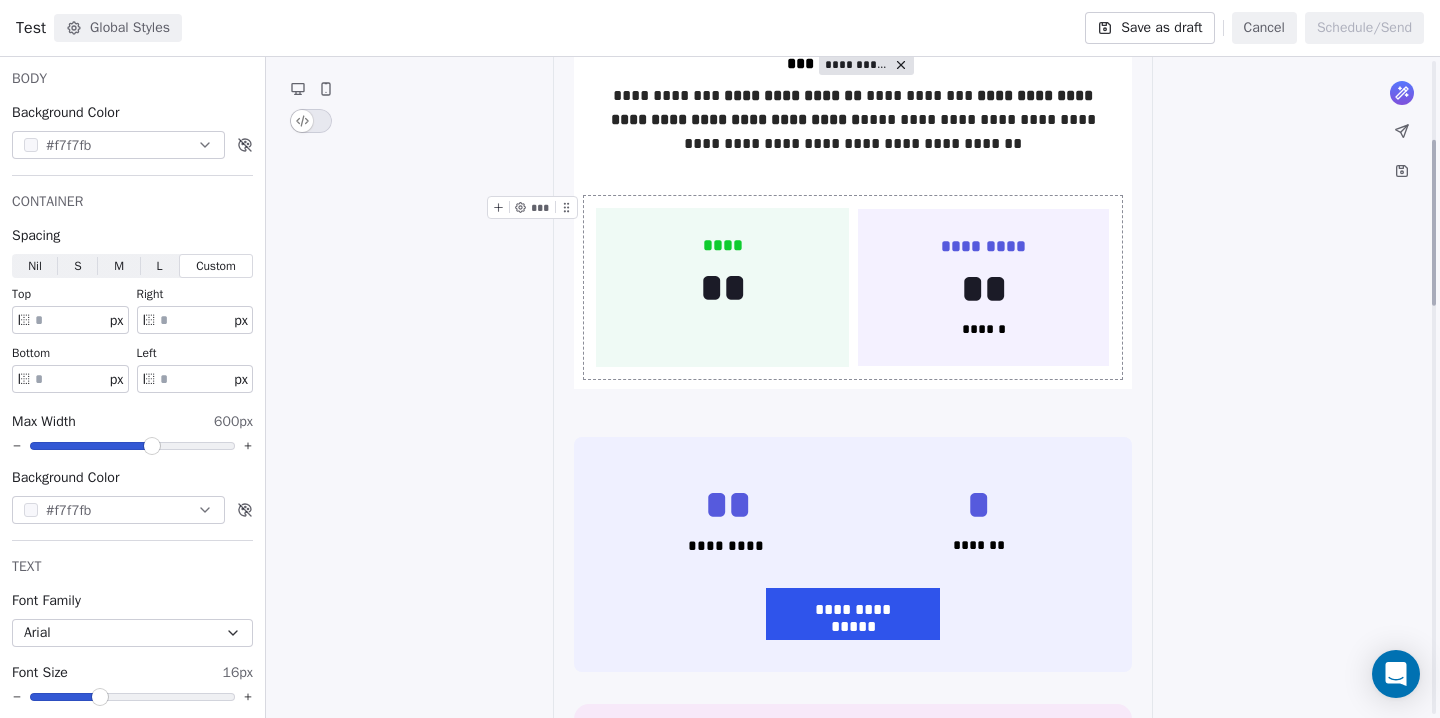 scroll, scrollTop: 319, scrollLeft: 0, axis: vertical 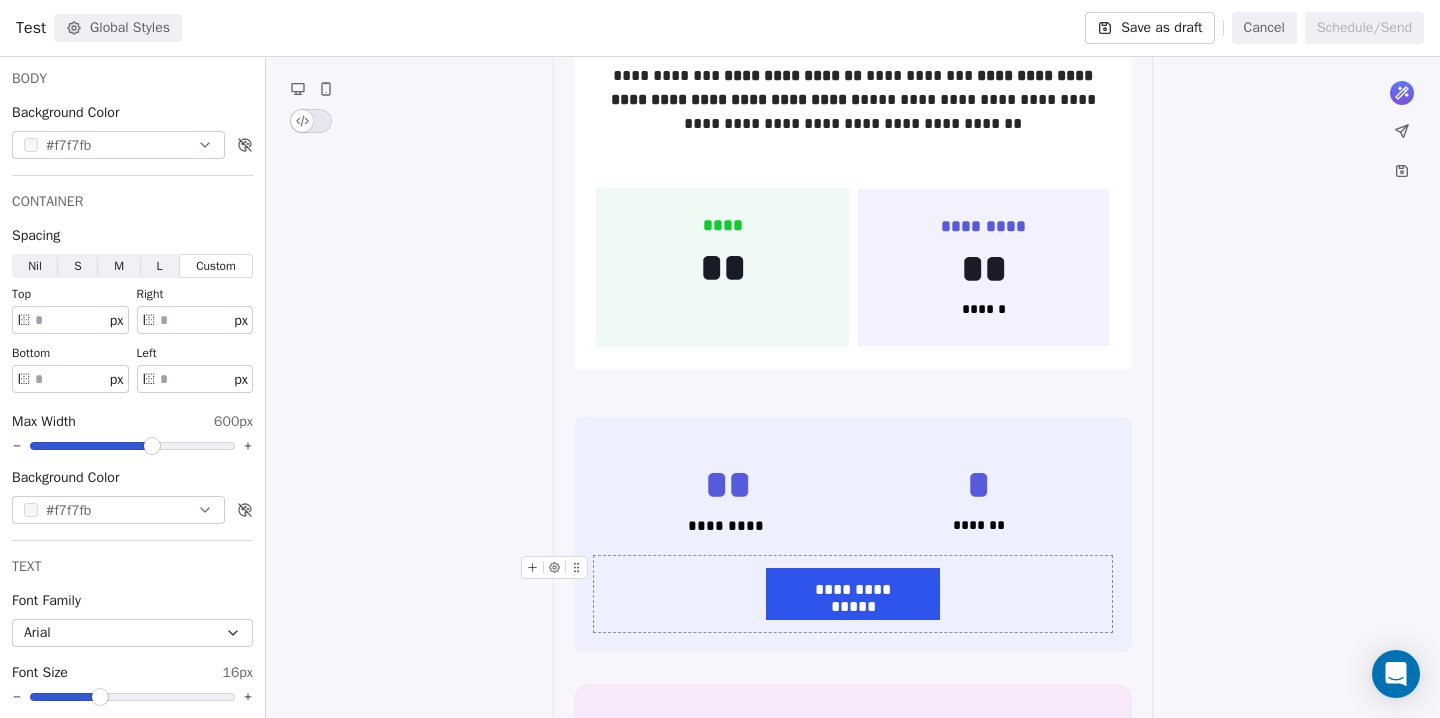 click on "**********" at bounding box center [853, 594] 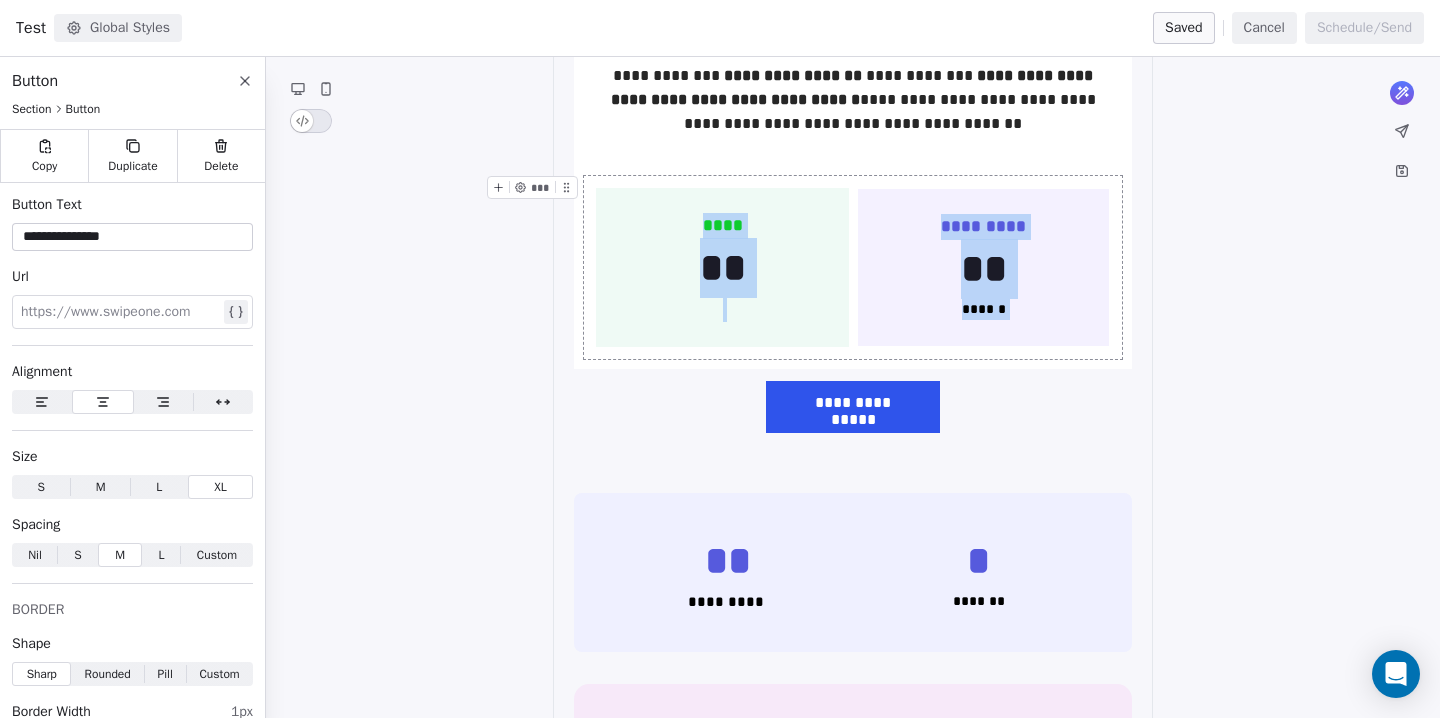 click on "**** ** *** ********* ** ****** ***" at bounding box center [853, 268] 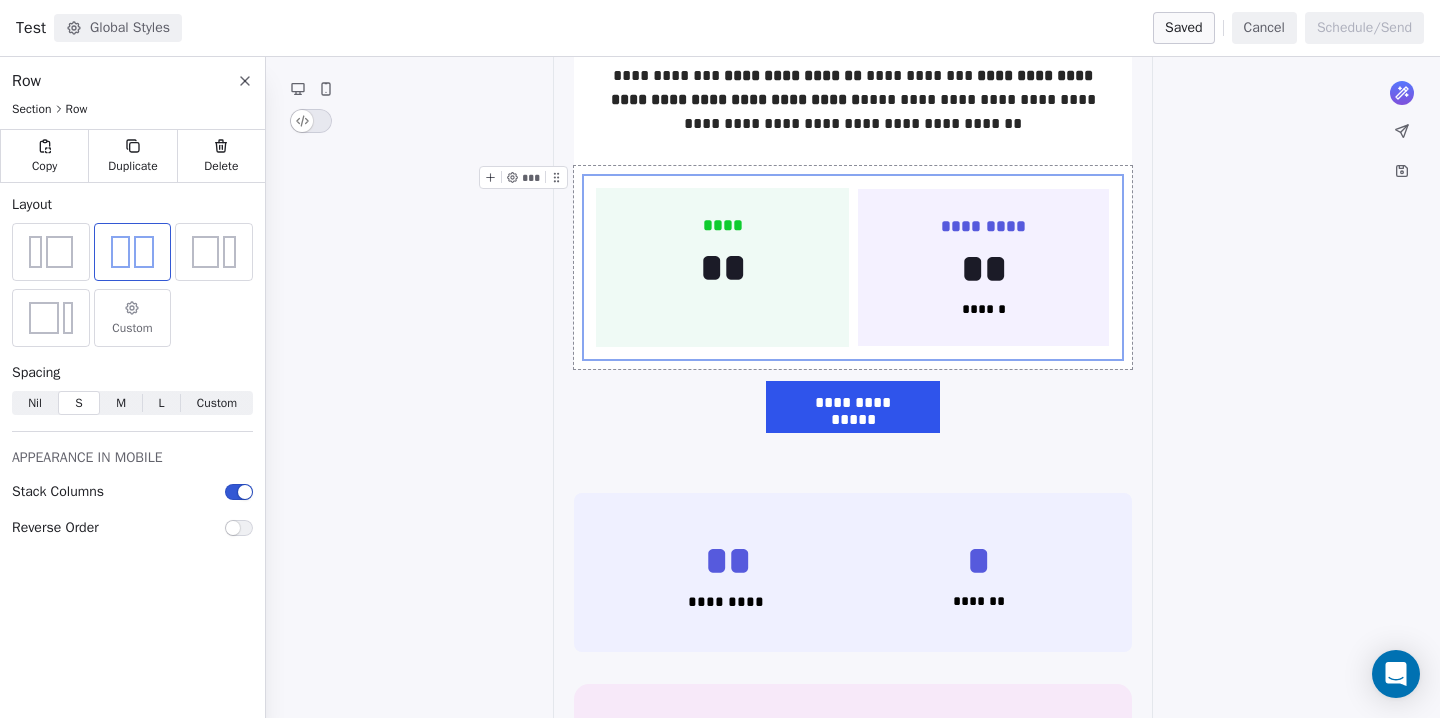 click on "**********" at bounding box center [853, 1115] 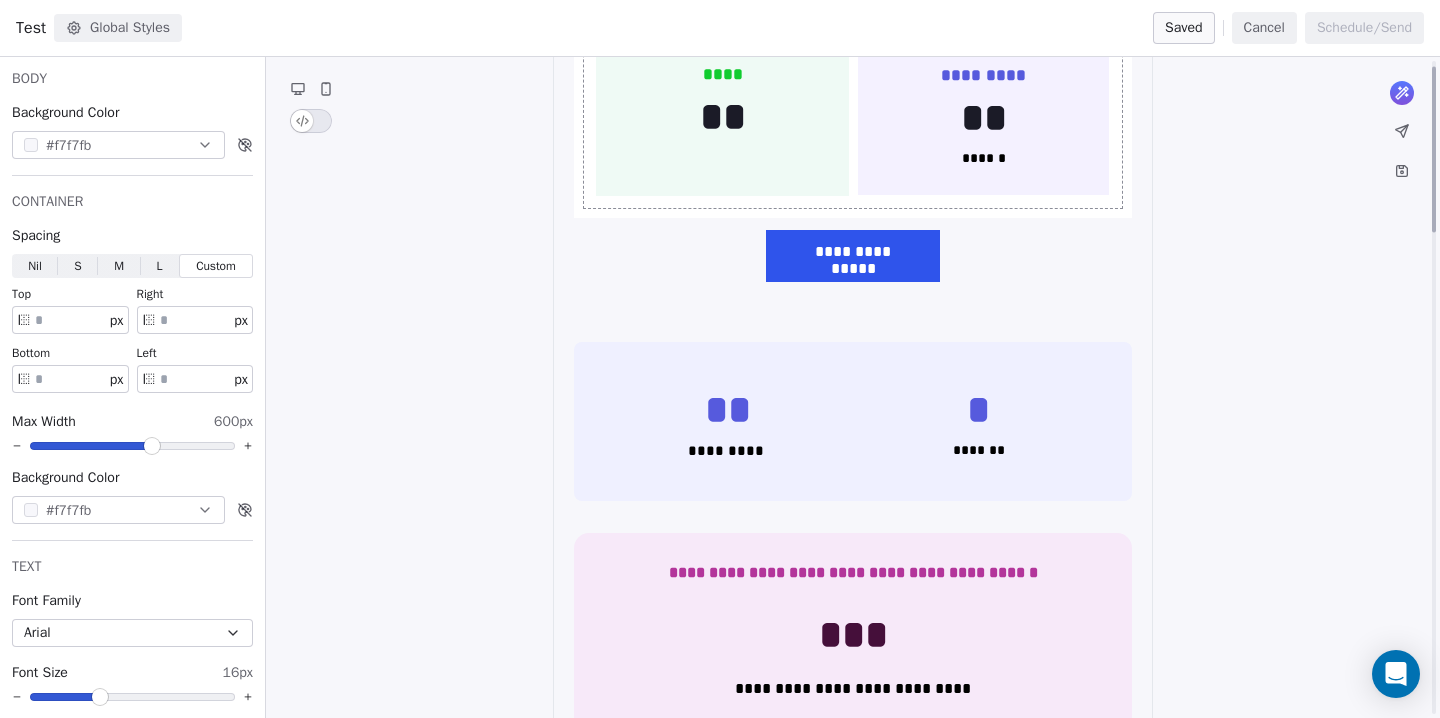scroll, scrollTop: 0, scrollLeft: 0, axis: both 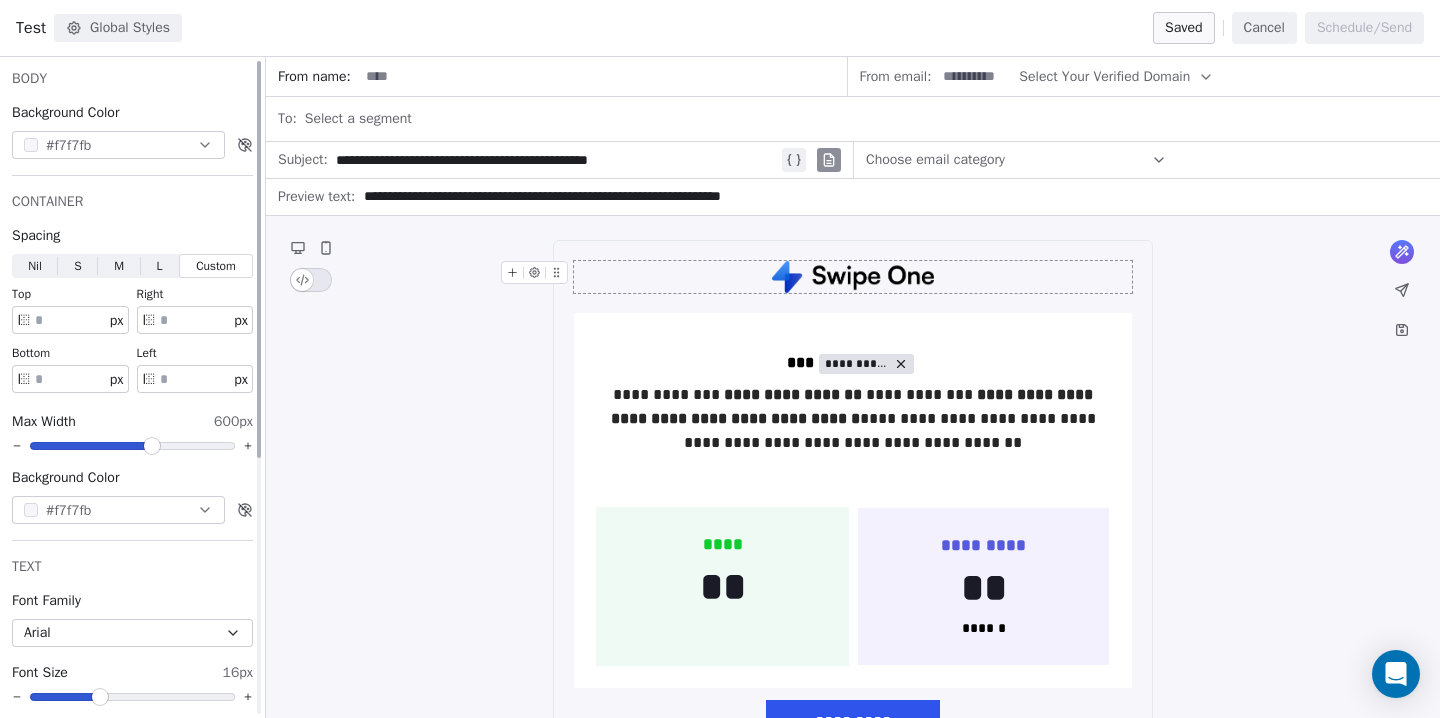 click at bounding box center [31, 145] 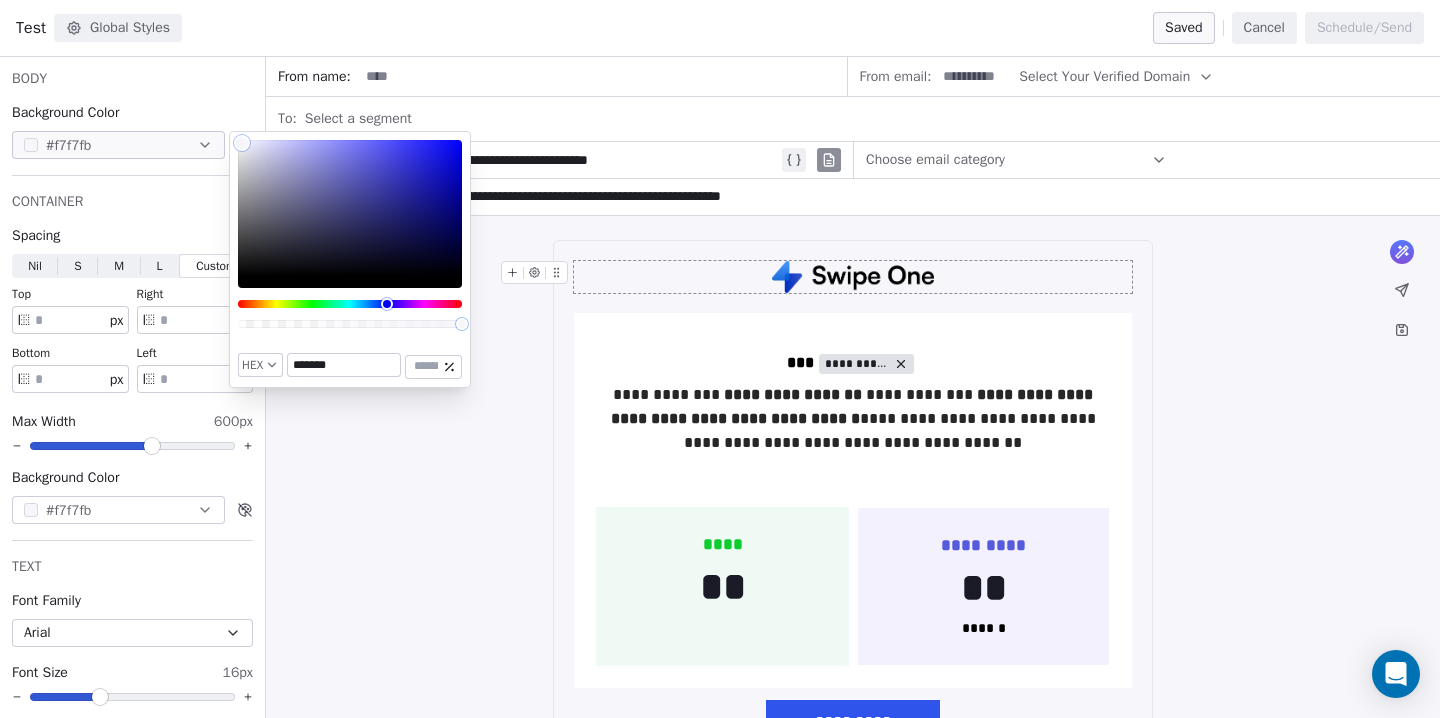 type on "*******" 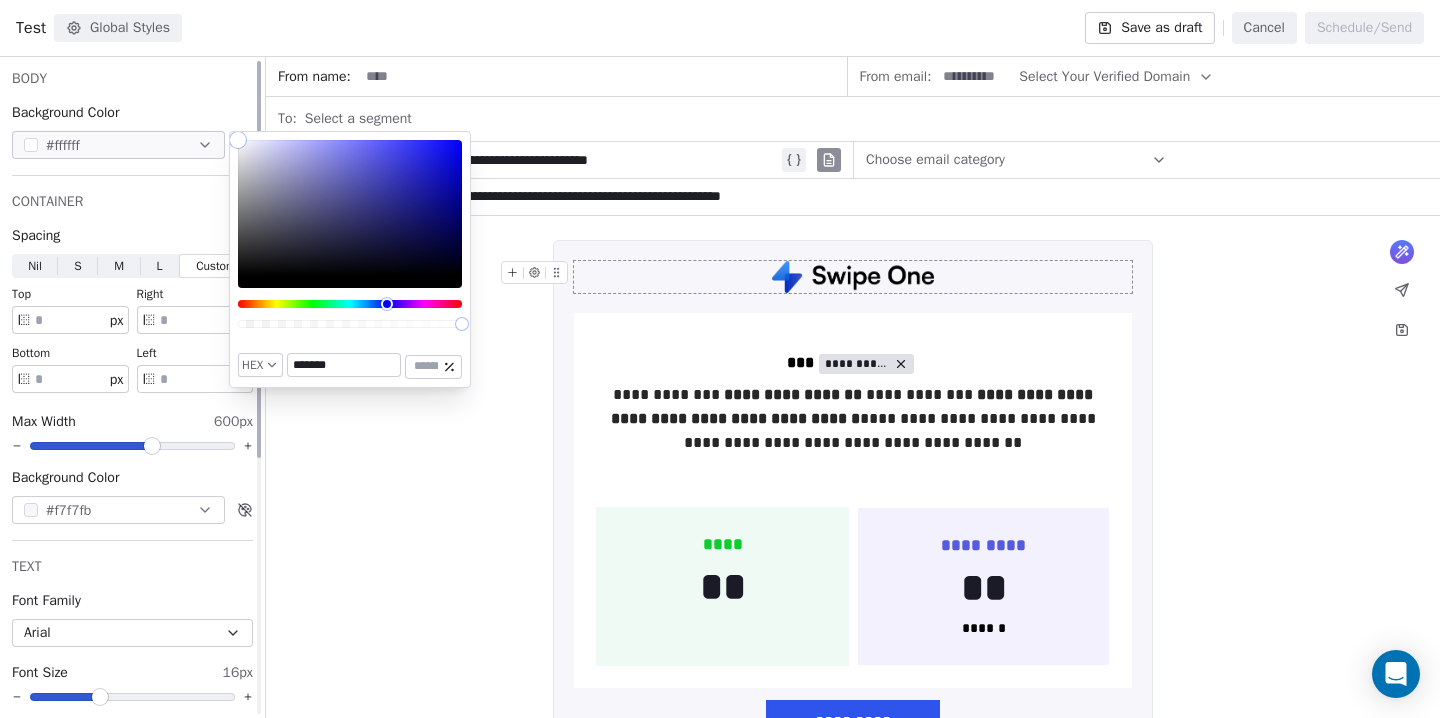 drag, startPoint x: 285, startPoint y: 218, endPoint x: 200, endPoint y: 80, distance: 162.07715 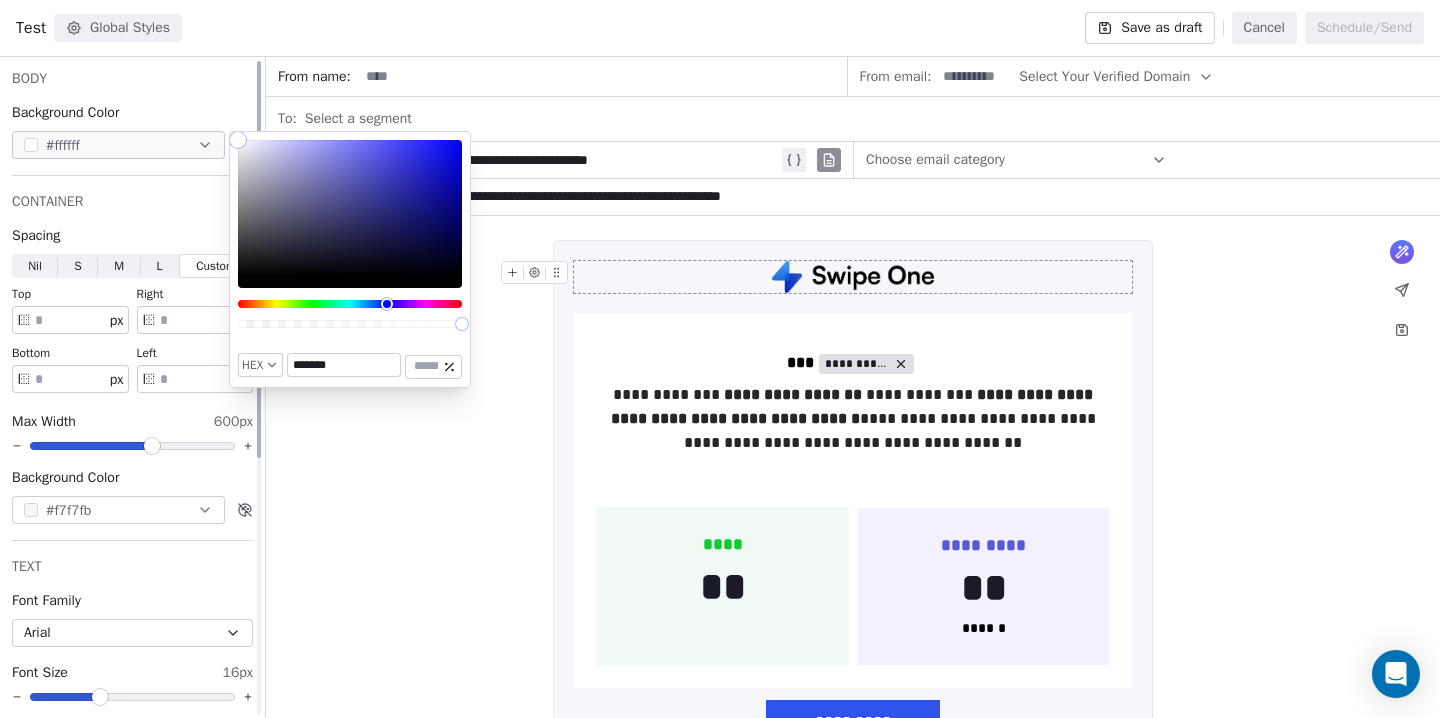 click on "T Test Contacts People Marketing Workflows Campaigns Sales Pipelines Sequences Beta Tools Apps AI Agents Help & Support Campaigns  Create new campaign All ( 12 ) All ( 12 ) Drafts ( 8 ) Drafts ( 8 ) In Progress ( 0 ) In Progress ( 0 ) Scheduled ( 0 ) Scheduled ( 0 ) Sent ( 4 ) Sent ( 4 ) Name Status Analytics Actions Test Created on Aug 5, 2025, 11:17 AM To: No segment selected Draft - Open Rate - Click Rate - Unsubscribe Notification for Campaign - after entire campaign is sent Created on Aug 5, 2025, 11:03 AM To: No segment selected Draft - Open Rate - Click Rate - Unsubscribe Notification for Campaign - 1 hour after sending Created on Aug 4, 2025, 2:23 PM To: No segment selected Draft - Open Rate - Click Rate - Unsubscribe test Created on Aug 4, 2025, 2:18 PM To: No segment selected Draft - Open Rate - Click Rate - Unsubscribe Test Created on Jul 29, 2025, 6:15 PM To: No segment selected Draft - Open Rate - Click Rate - Unsubscribe Task Reminder Email Created on Jul 29, 2025, 2:52 PM Draft - Open Rate -" at bounding box center (720, 359) 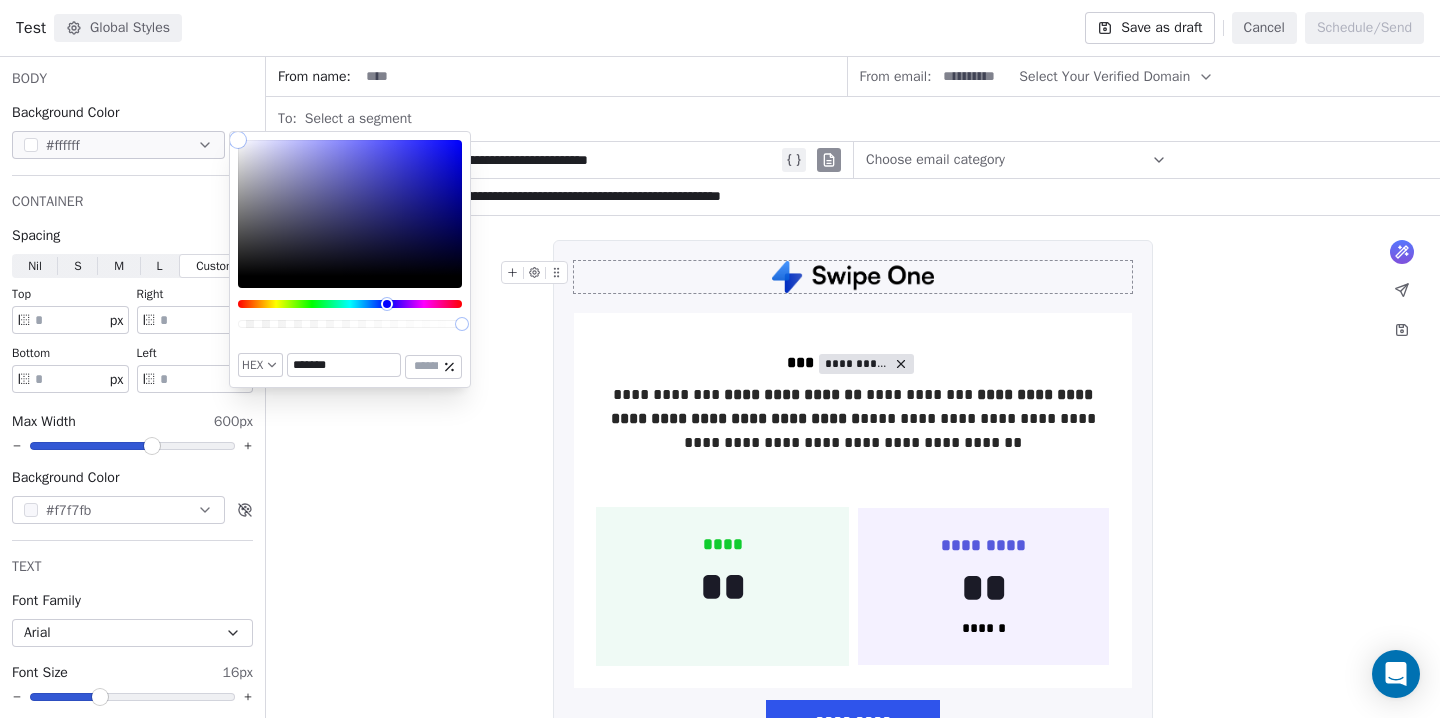 click on "**********" at bounding box center (853, 1434) 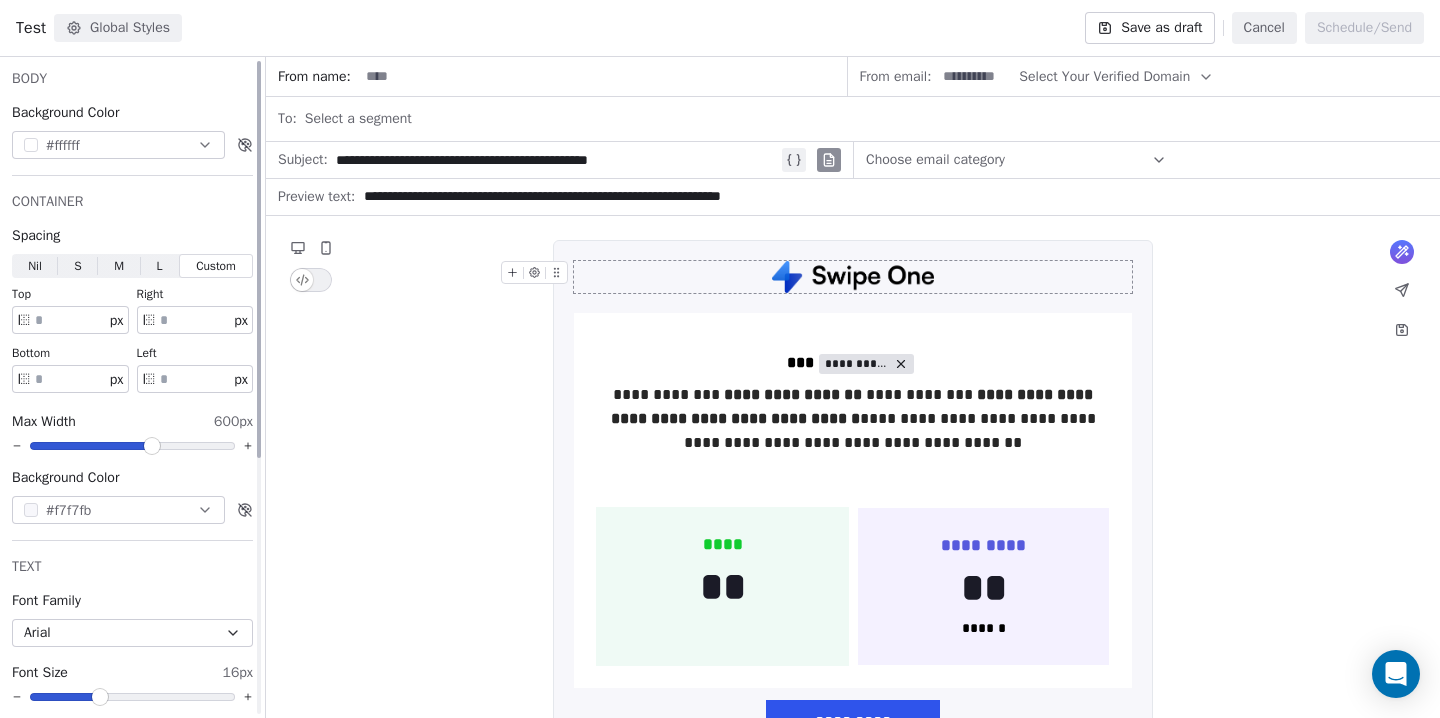 click on "#ffffff" at bounding box center [63, 145] 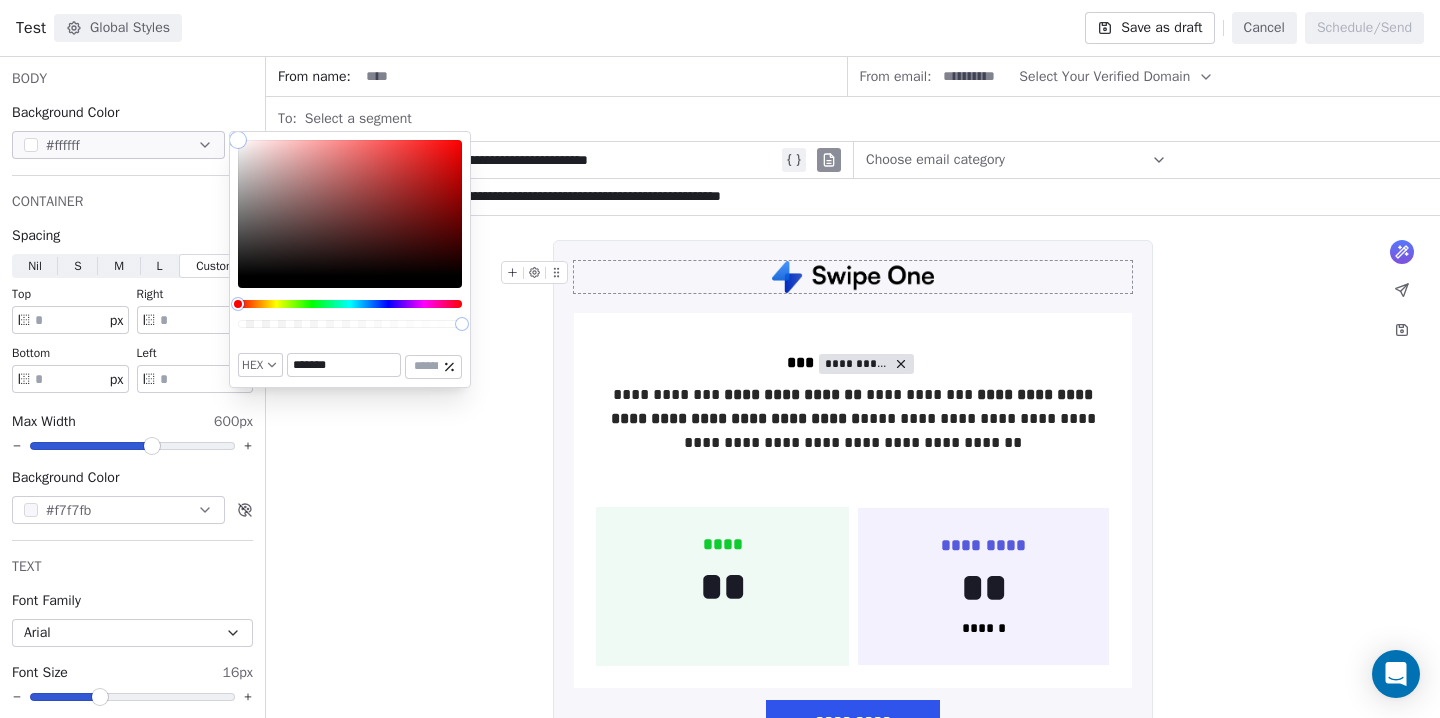 click on "*******" at bounding box center [344, 365] 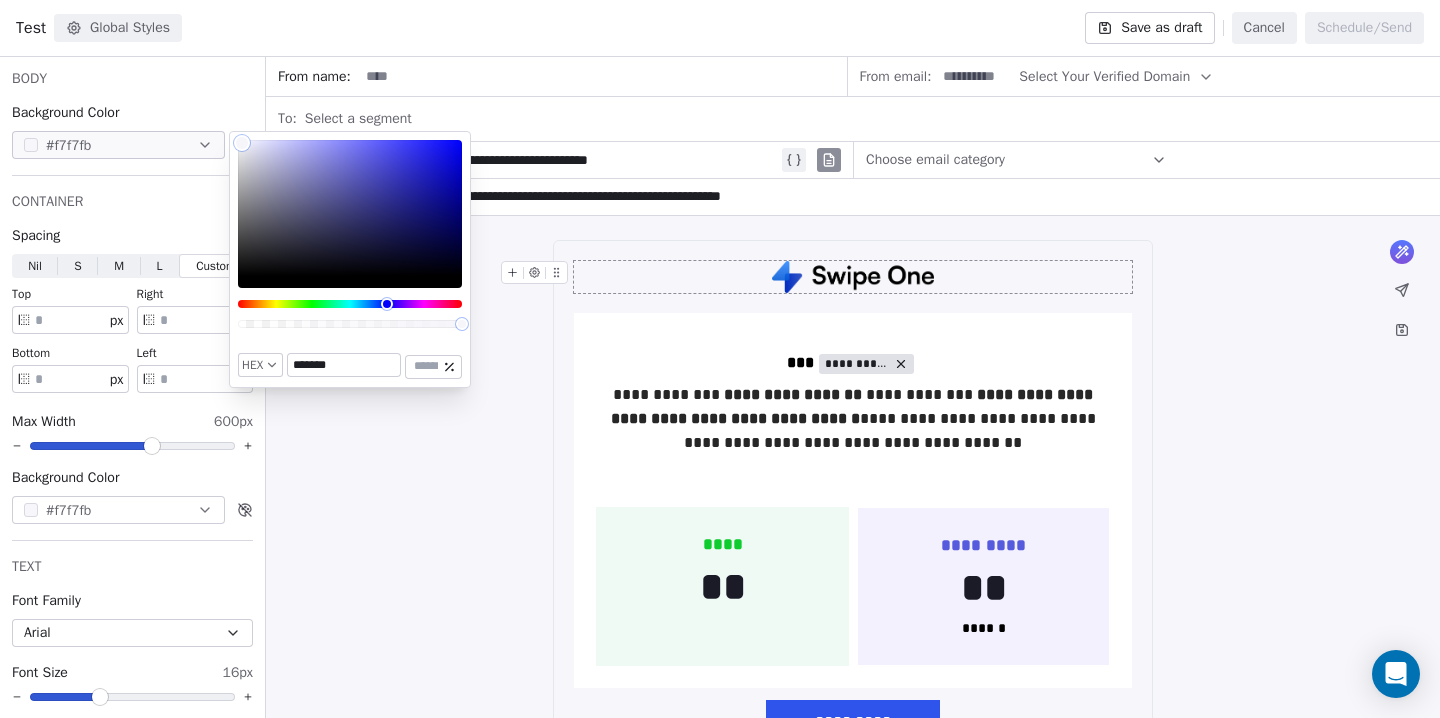 type on "*******" 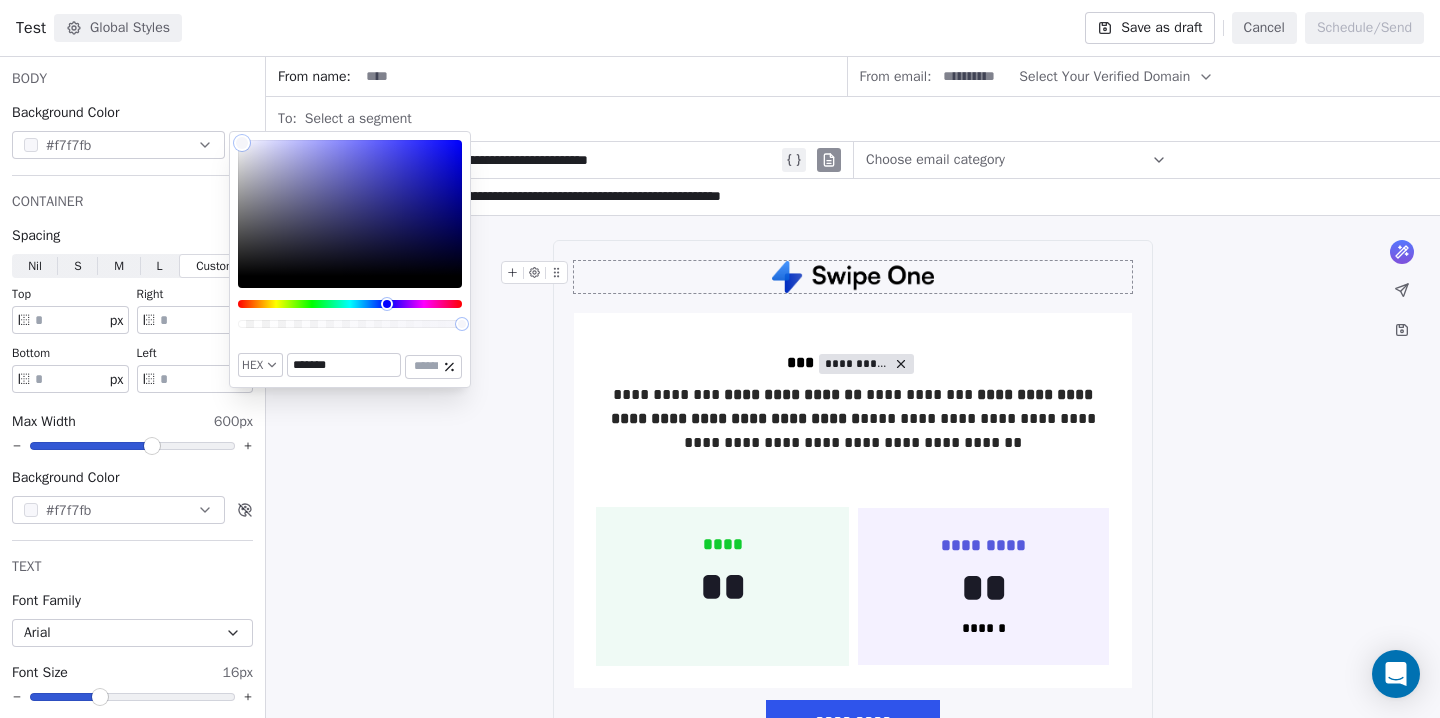 click on "**********" at bounding box center [853, 1434] 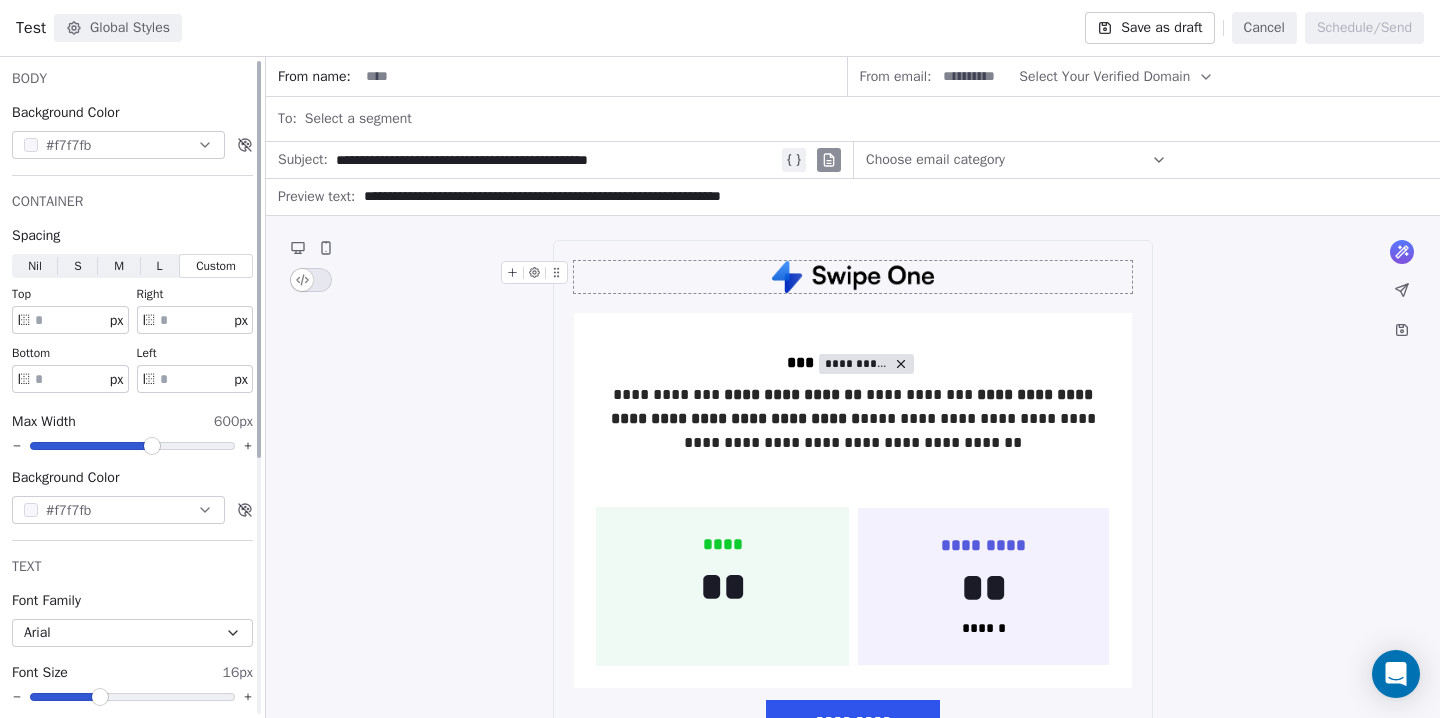 click at bounding box center [31, 510] 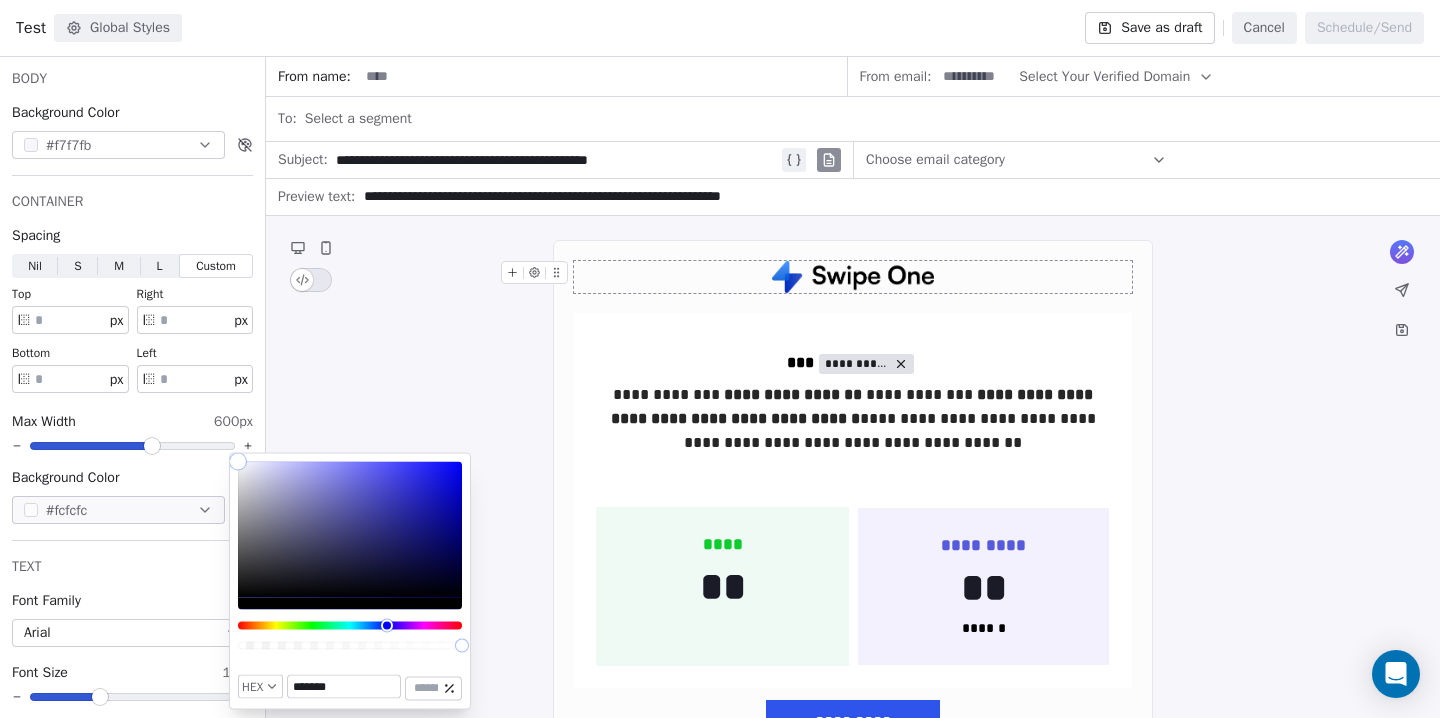 type on "*******" 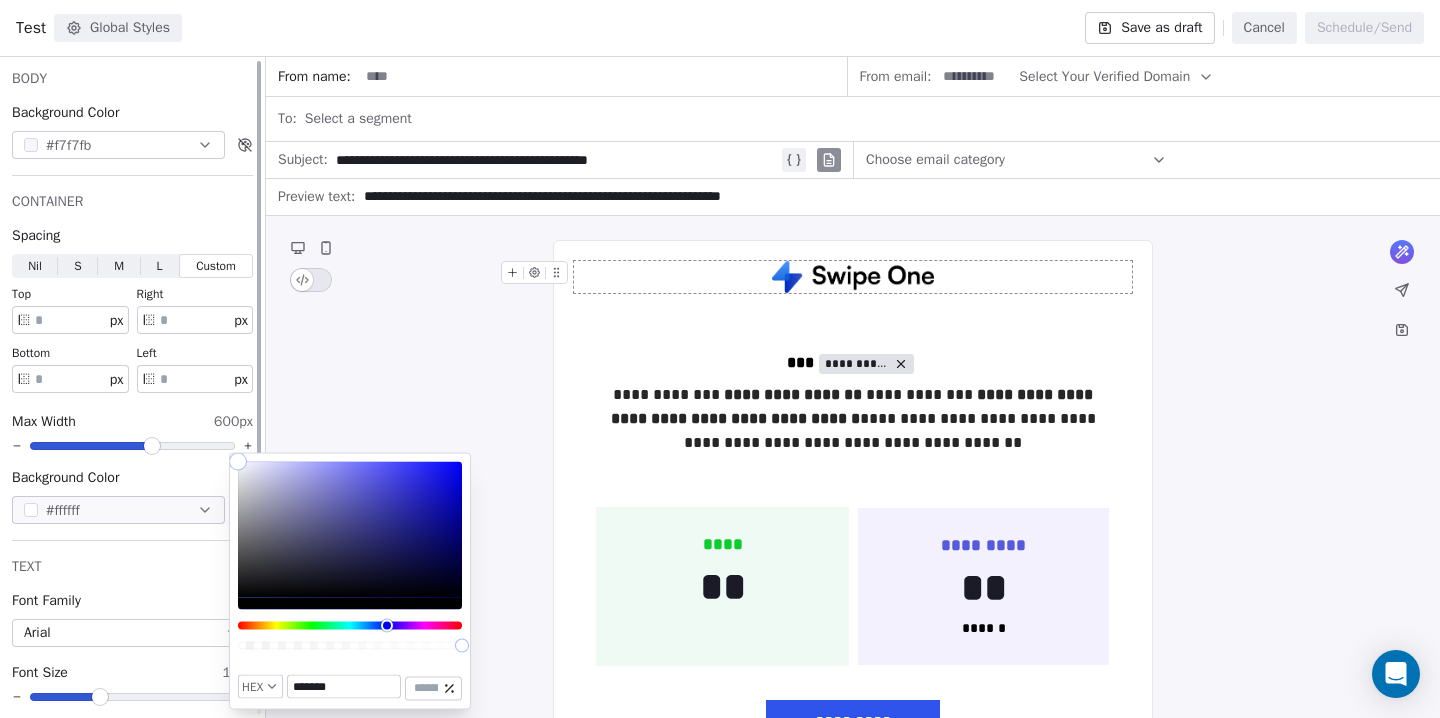 drag, startPoint x: 318, startPoint y: 497, endPoint x: 164, endPoint y: 433, distance: 166.7693 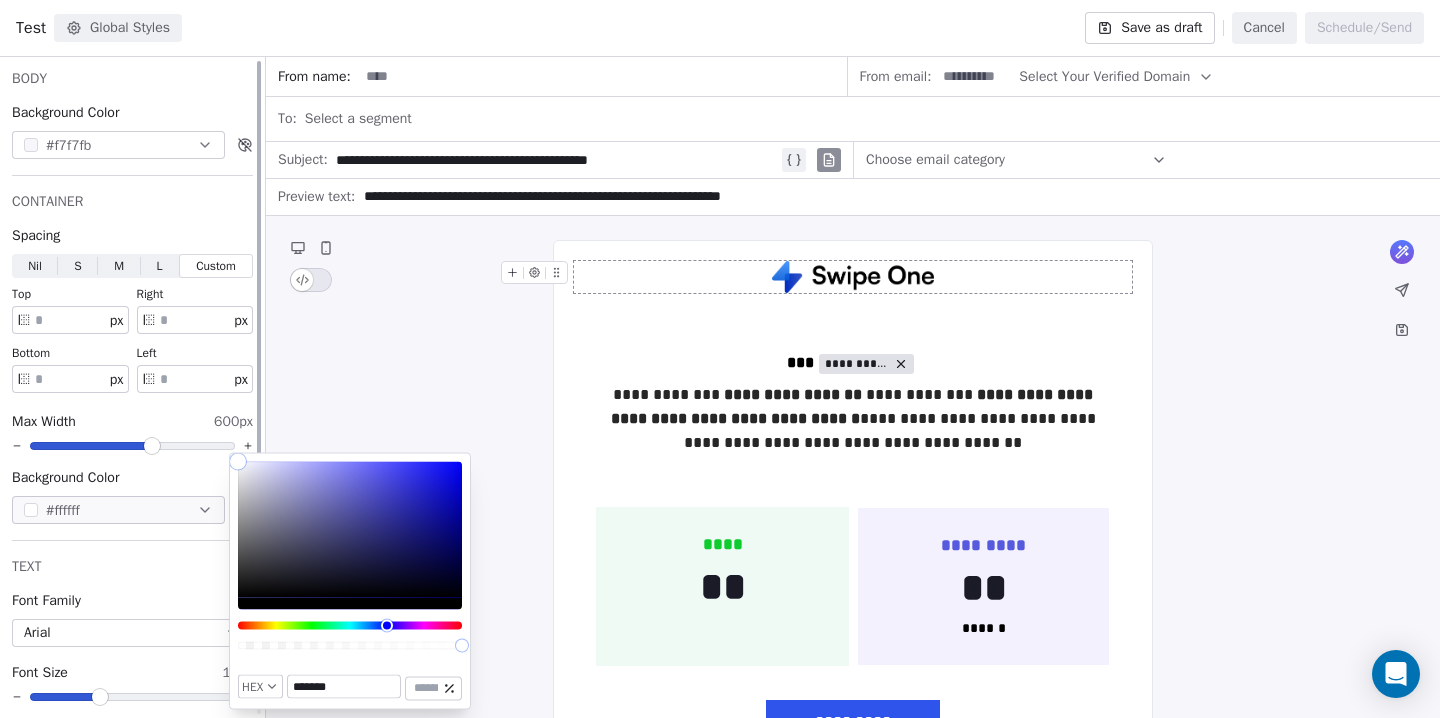 click on "T Test Contacts People Marketing Workflows Campaigns Sales Pipelines Sequences Beta Tools Apps AI Agents Help & Support Campaigns  Create new campaign All ( 12 ) All ( 12 ) Drafts ( 8 ) Drafts ( 8 ) In Progress ( 0 ) In Progress ( 0 ) Scheduled ( 0 ) Scheduled ( 0 ) Sent ( 4 ) Sent ( 4 ) Name Status Analytics Actions Test Created on Aug 5, 2025, 11:17 AM To: No segment selected Draft - Open Rate - Click Rate - Unsubscribe Notification for Campaign - after entire campaign is sent Created on Aug 5, 2025, 11:03 AM To: No segment selected Draft - Open Rate - Click Rate - Unsubscribe Notification for Campaign - 1 hour after sending Created on Aug 4, 2025, 2:23 PM To: No segment selected Draft - Open Rate - Click Rate - Unsubscribe test Created on Aug 4, 2025, 2:18 PM To: No segment selected Draft - Open Rate - Click Rate - Unsubscribe Test Created on Jul 29, 2025, 6:15 PM To: No segment selected Draft - Open Rate - Click Rate - Unsubscribe Task Reminder Email Created on Jul 29, 2025, 2:52 PM Draft - Open Rate -" at bounding box center [720, 359] 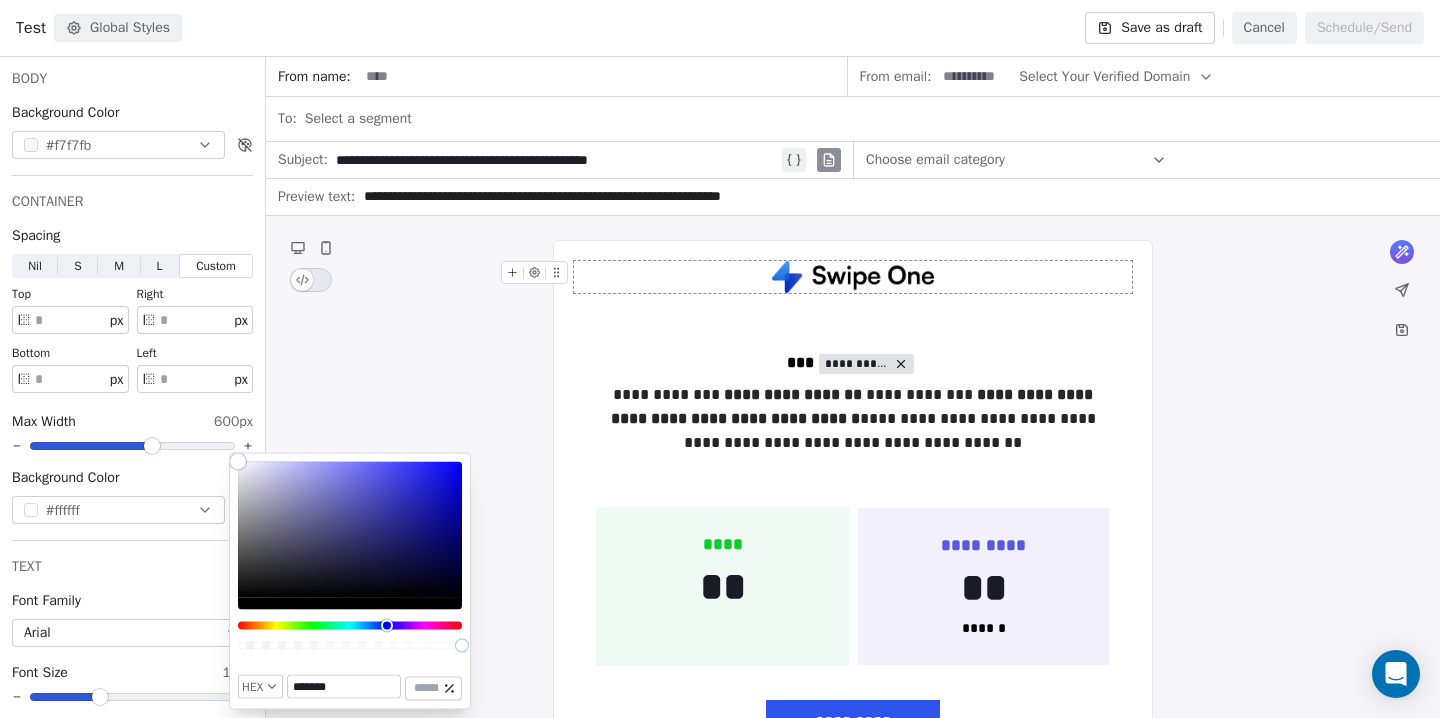 click on "**********" at bounding box center [853, 1434] 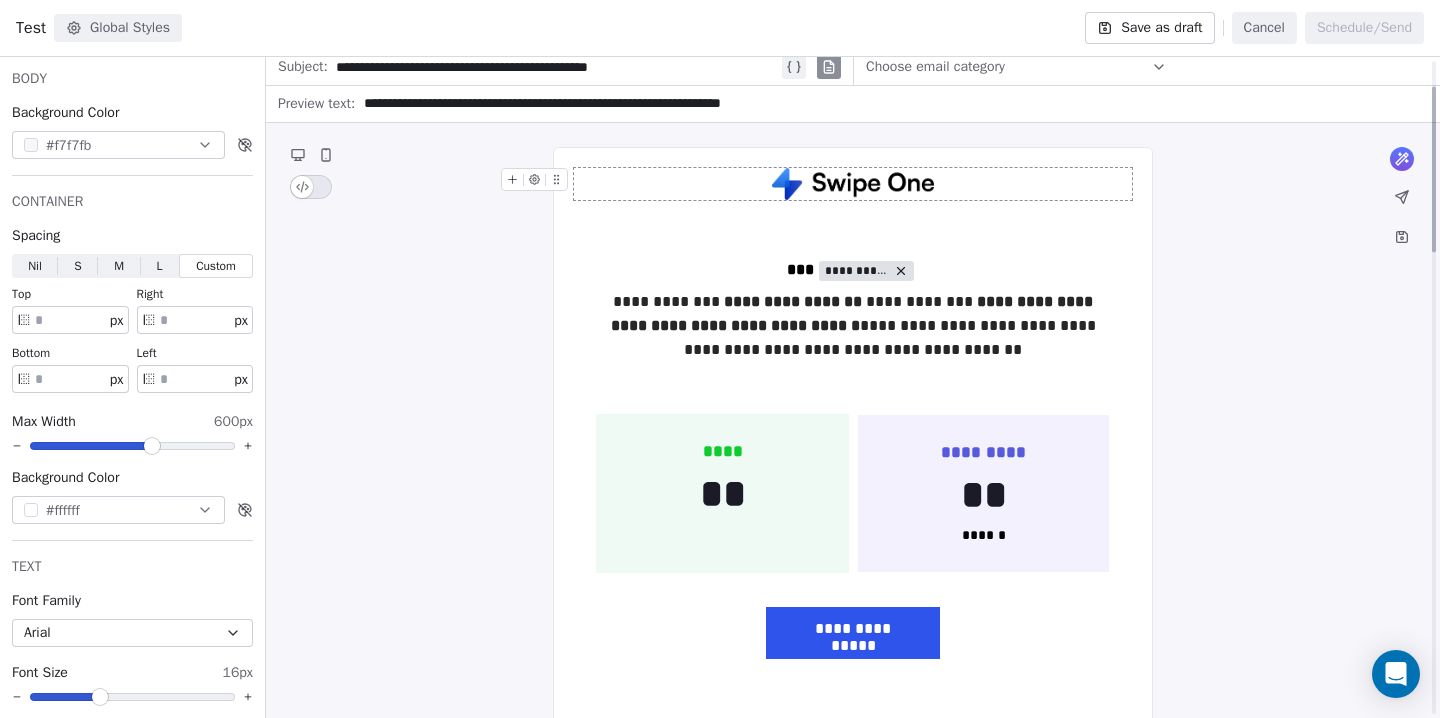 scroll, scrollTop: 104, scrollLeft: 0, axis: vertical 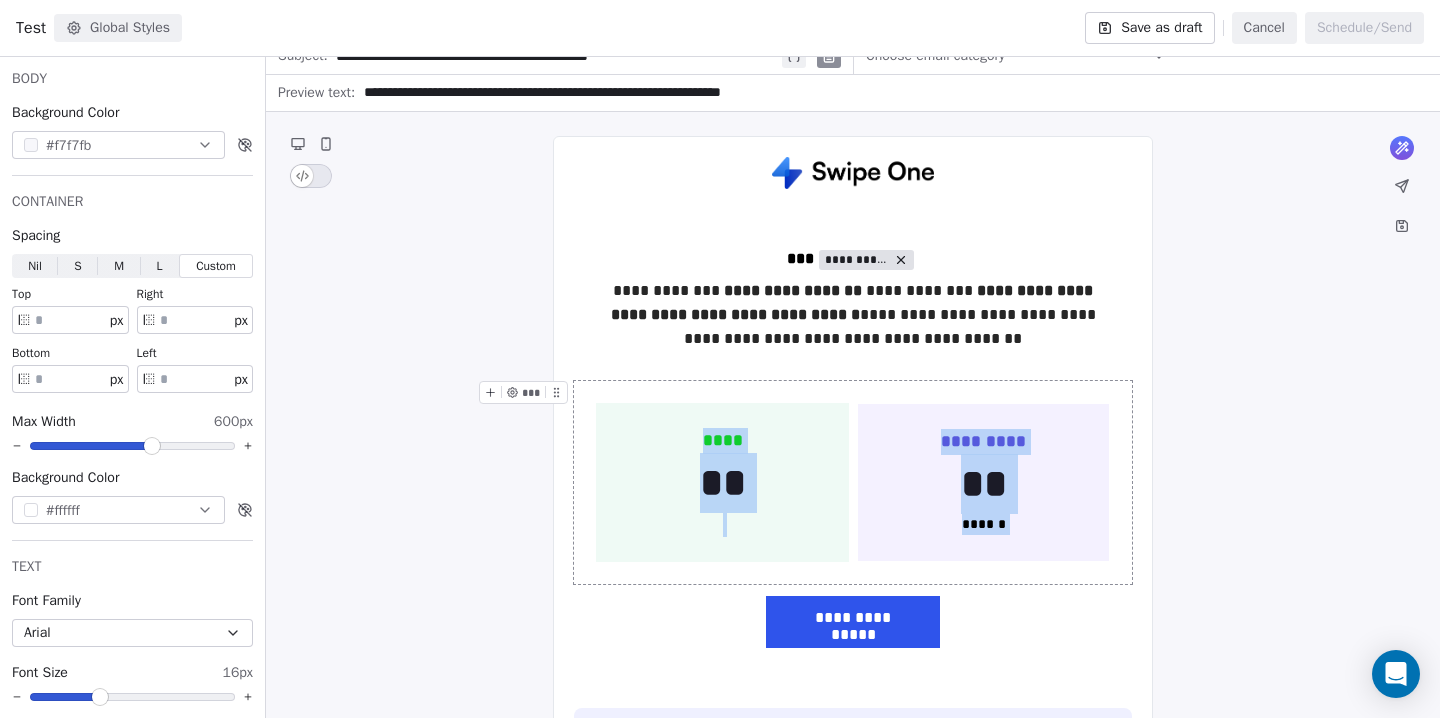 click on "**** ** *** ********* ** ****** *** ***" at bounding box center [853, 483] 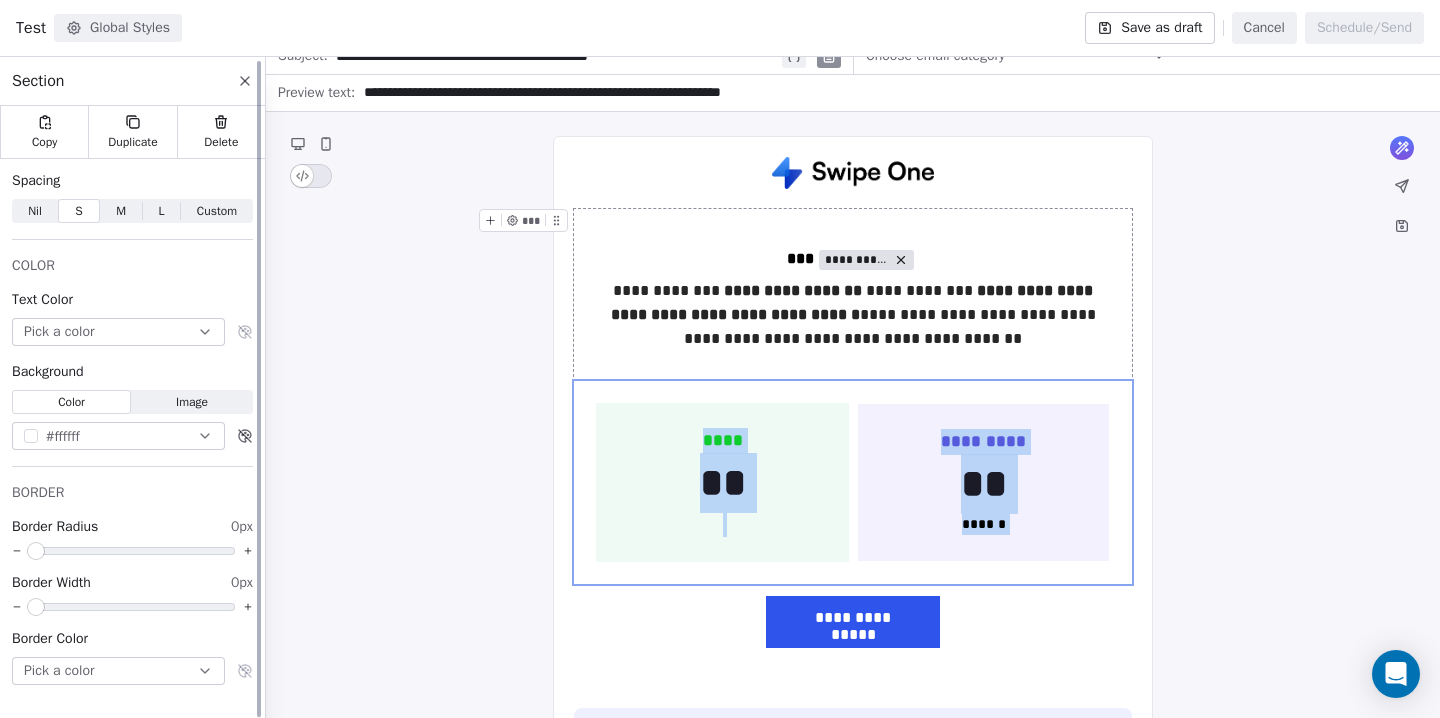 click on "Nil" at bounding box center (35, 211) 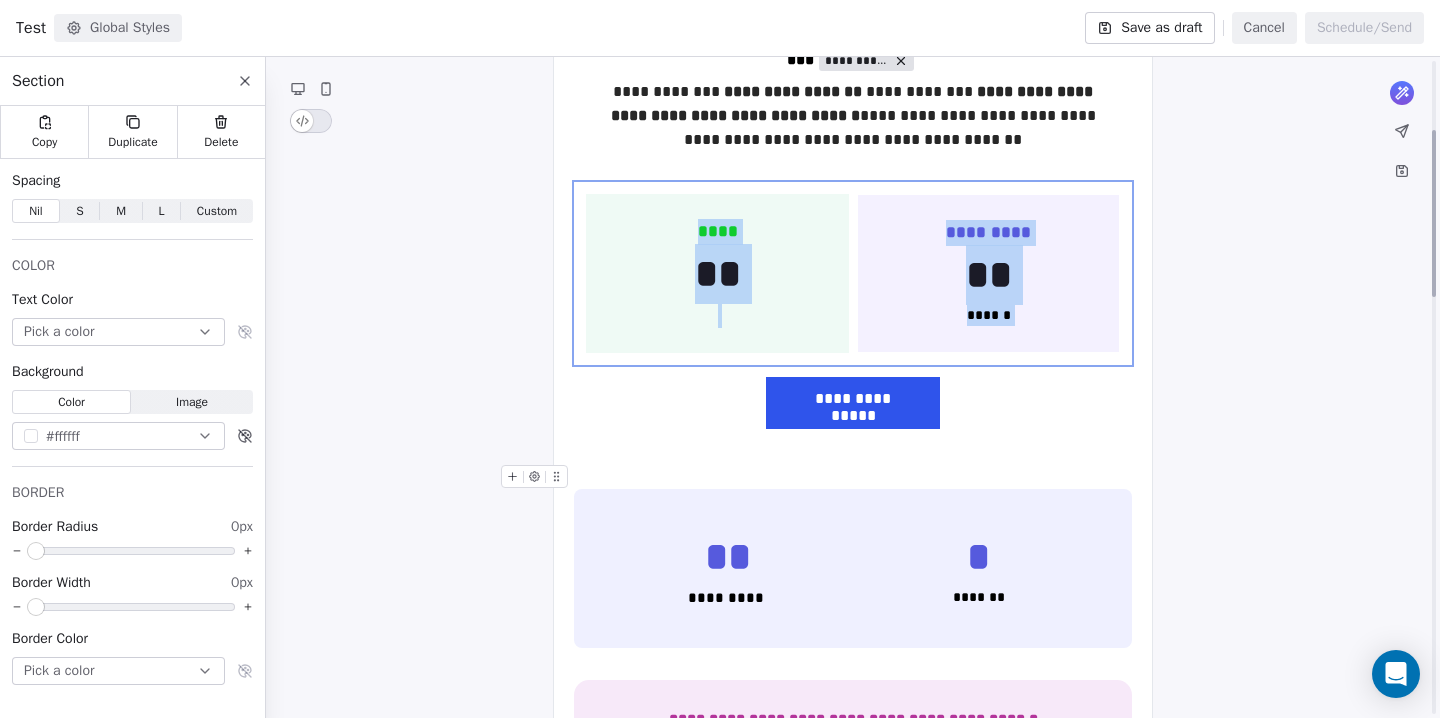 scroll, scrollTop: 342, scrollLeft: 0, axis: vertical 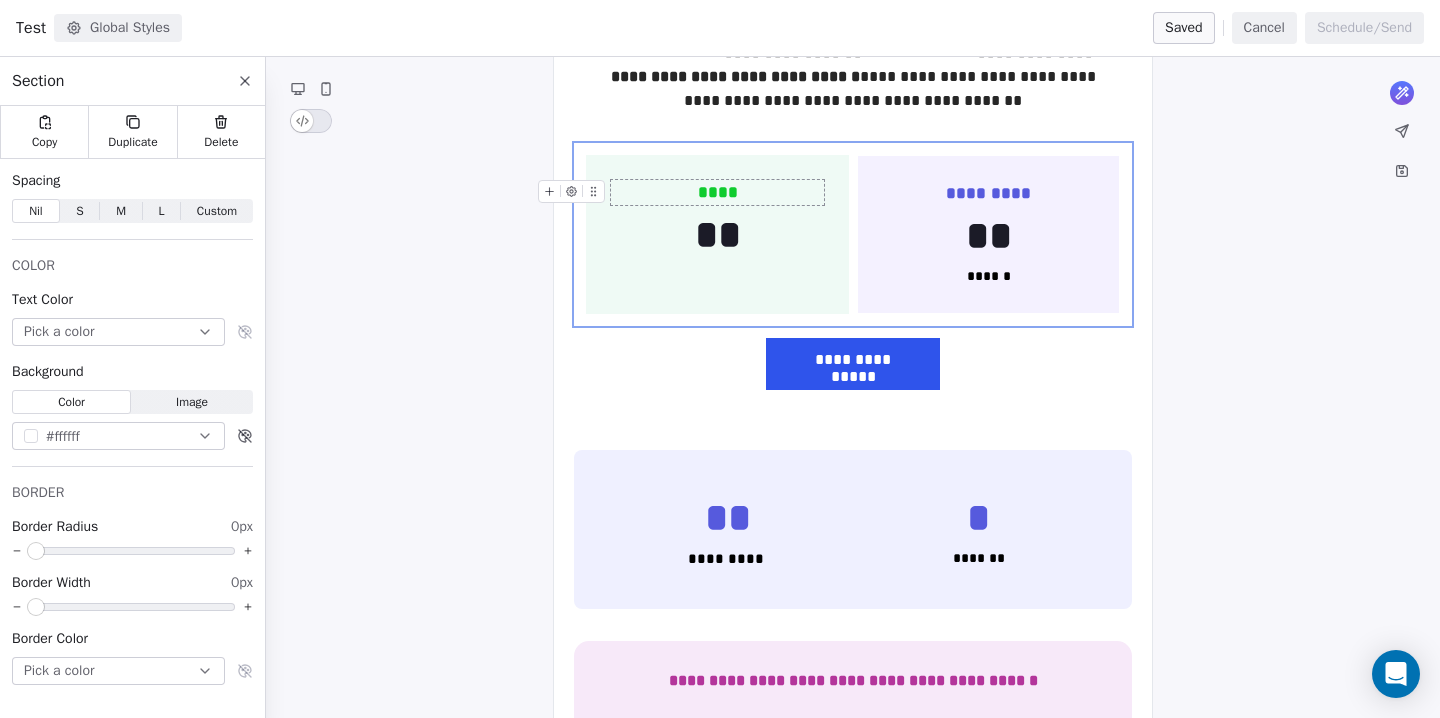 click on "****" at bounding box center [718, 192] 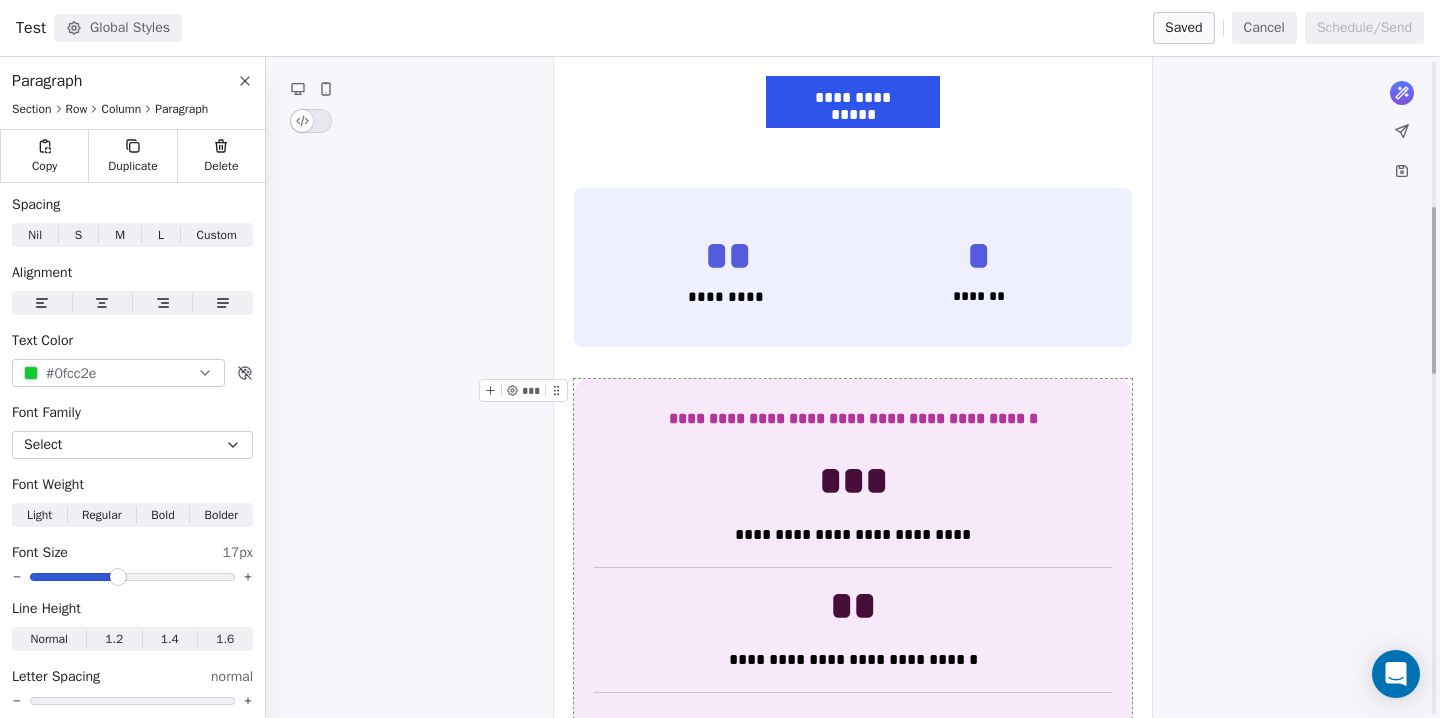 scroll, scrollTop: 519, scrollLeft: 0, axis: vertical 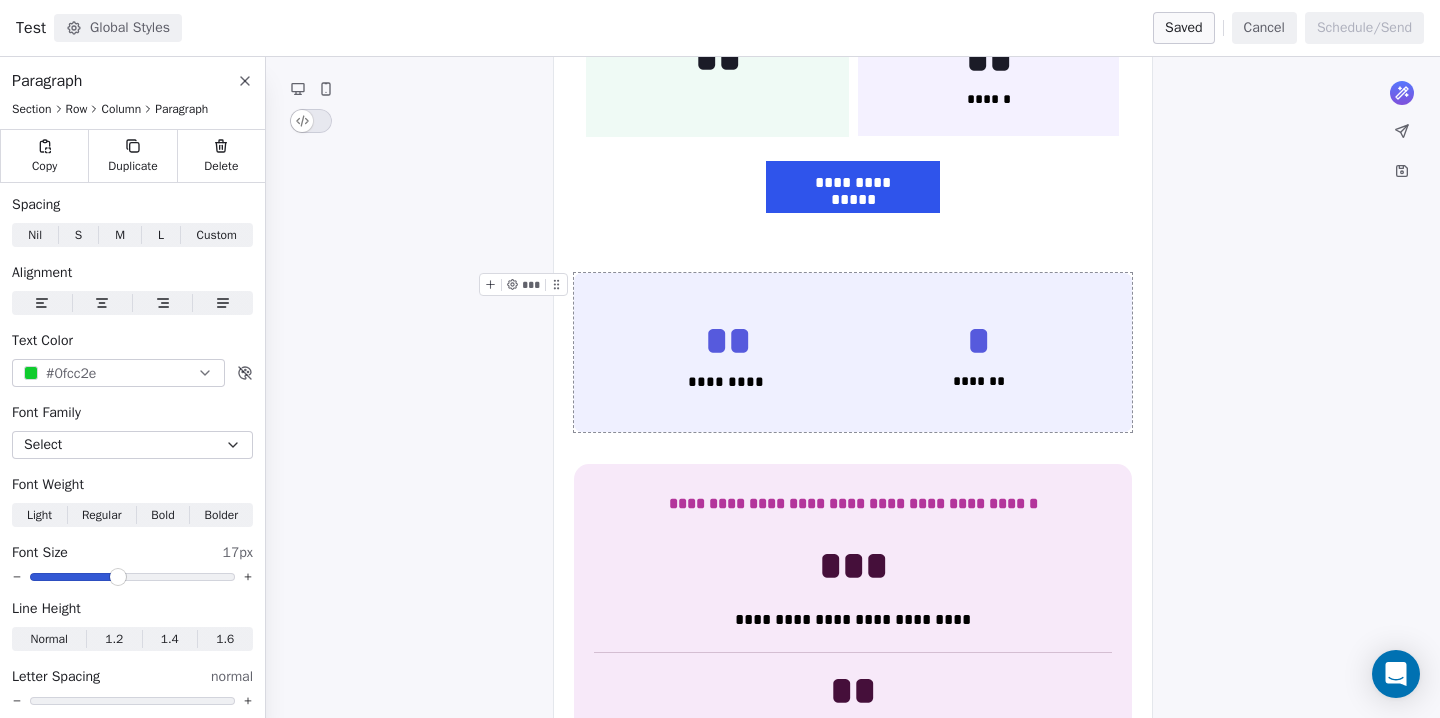 click on "** ********* *** * ******* *** ***" at bounding box center [853, 352] 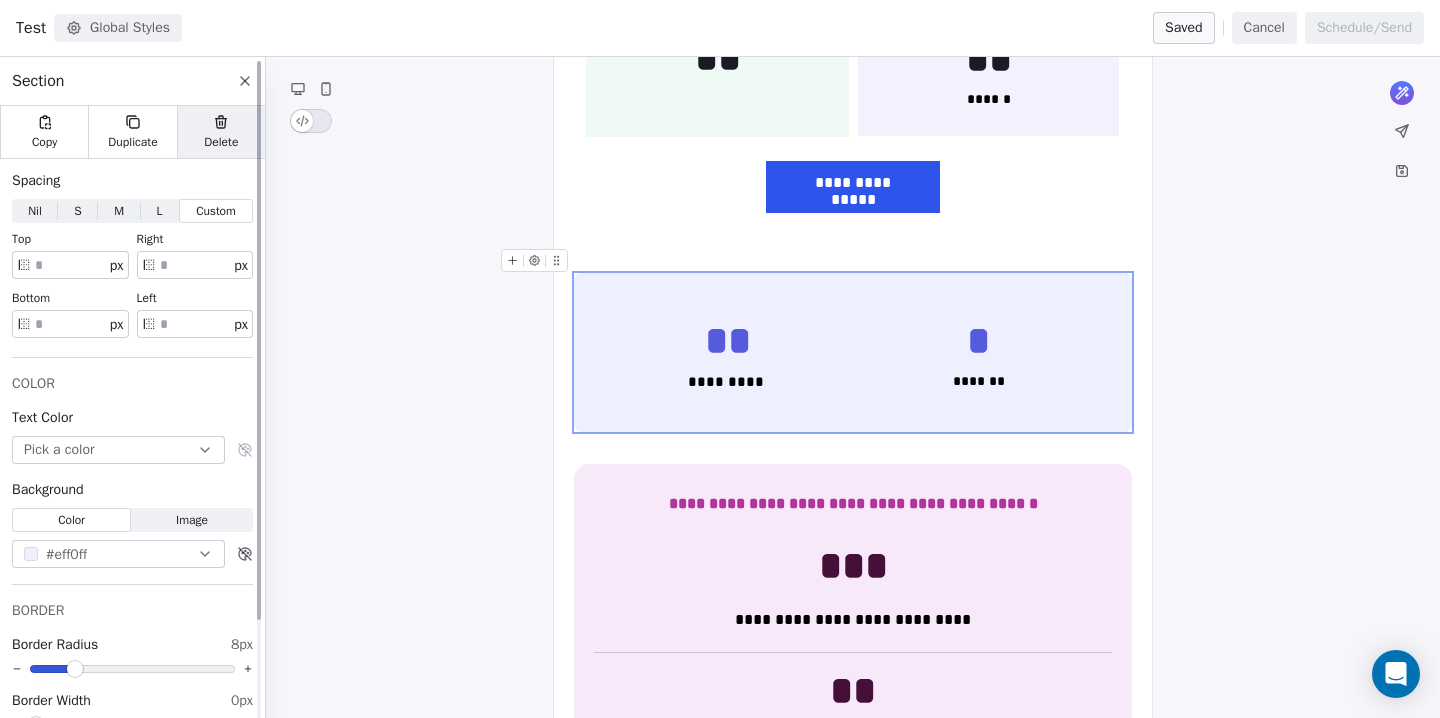 click on "Delete" at bounding box center (221, 132) 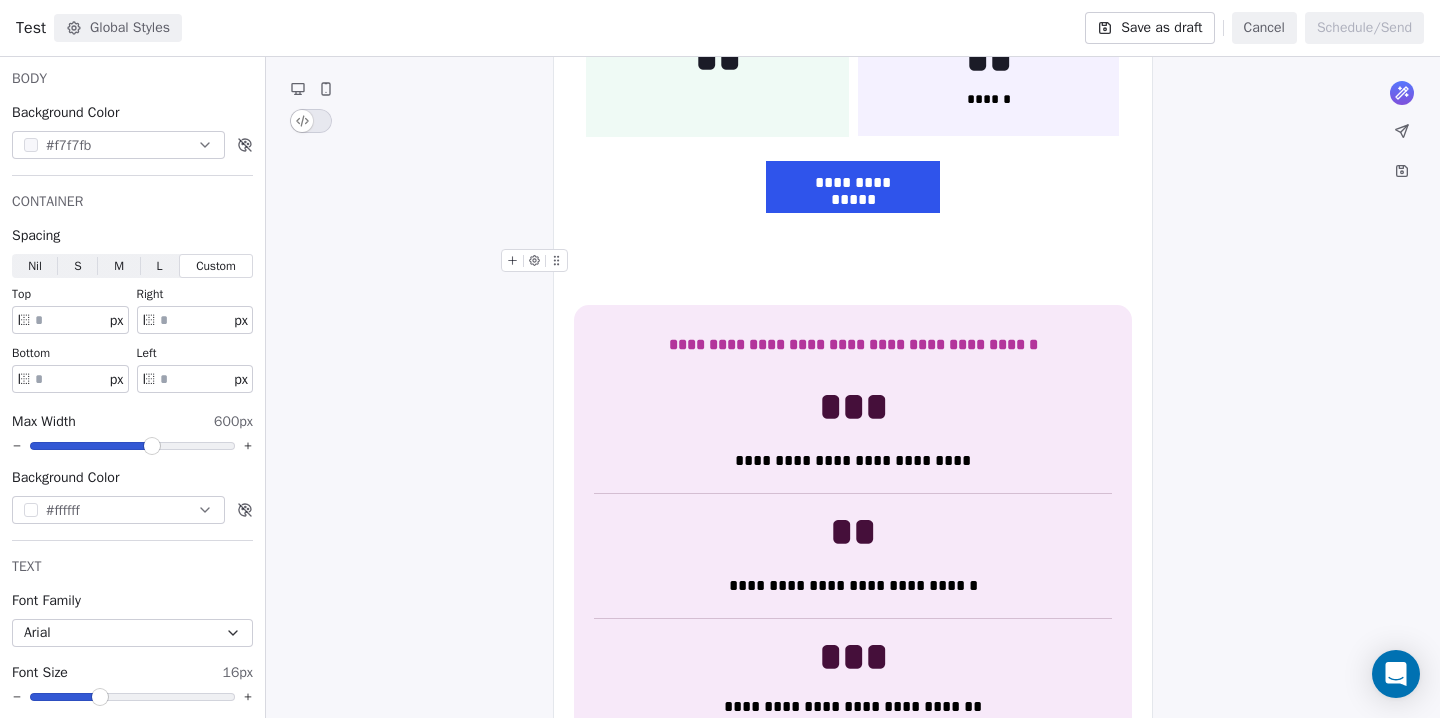 click at bounding box center (853, 261) 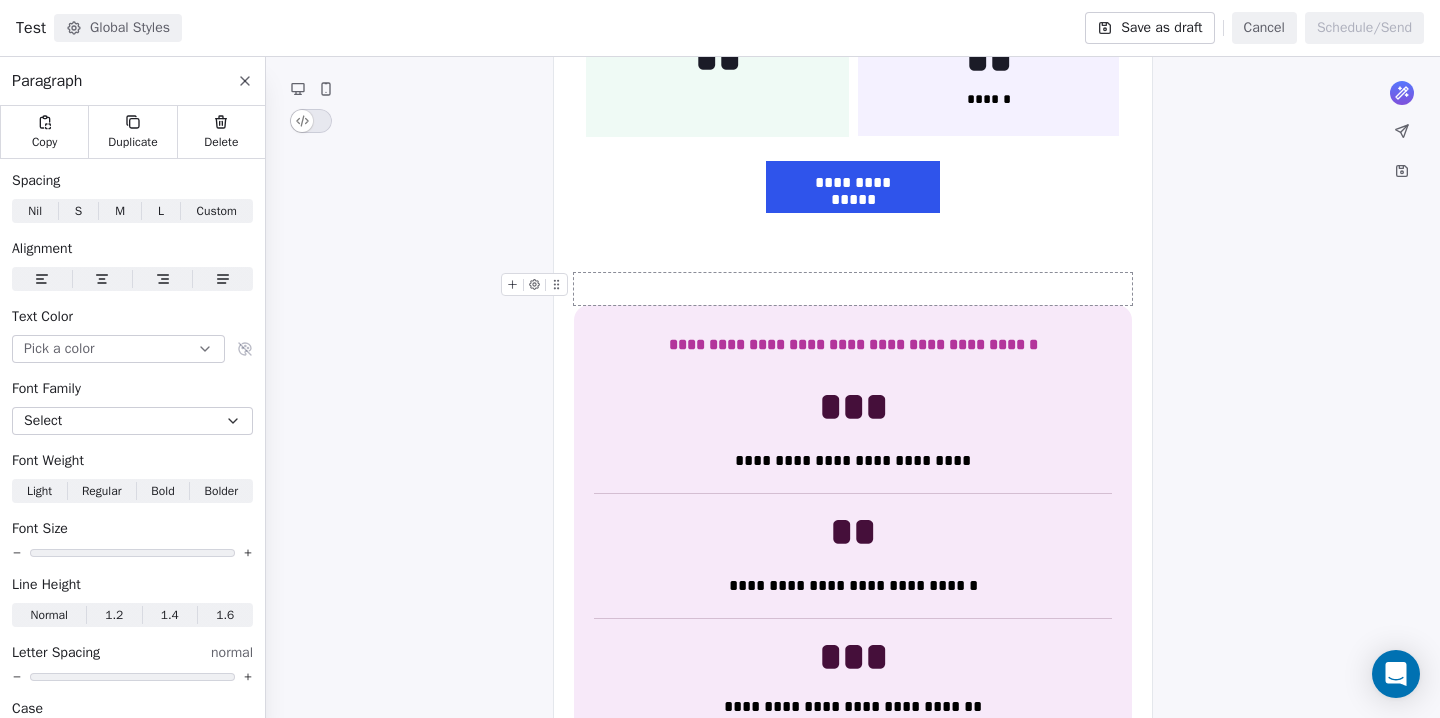 click at bounding box center (853, 289) 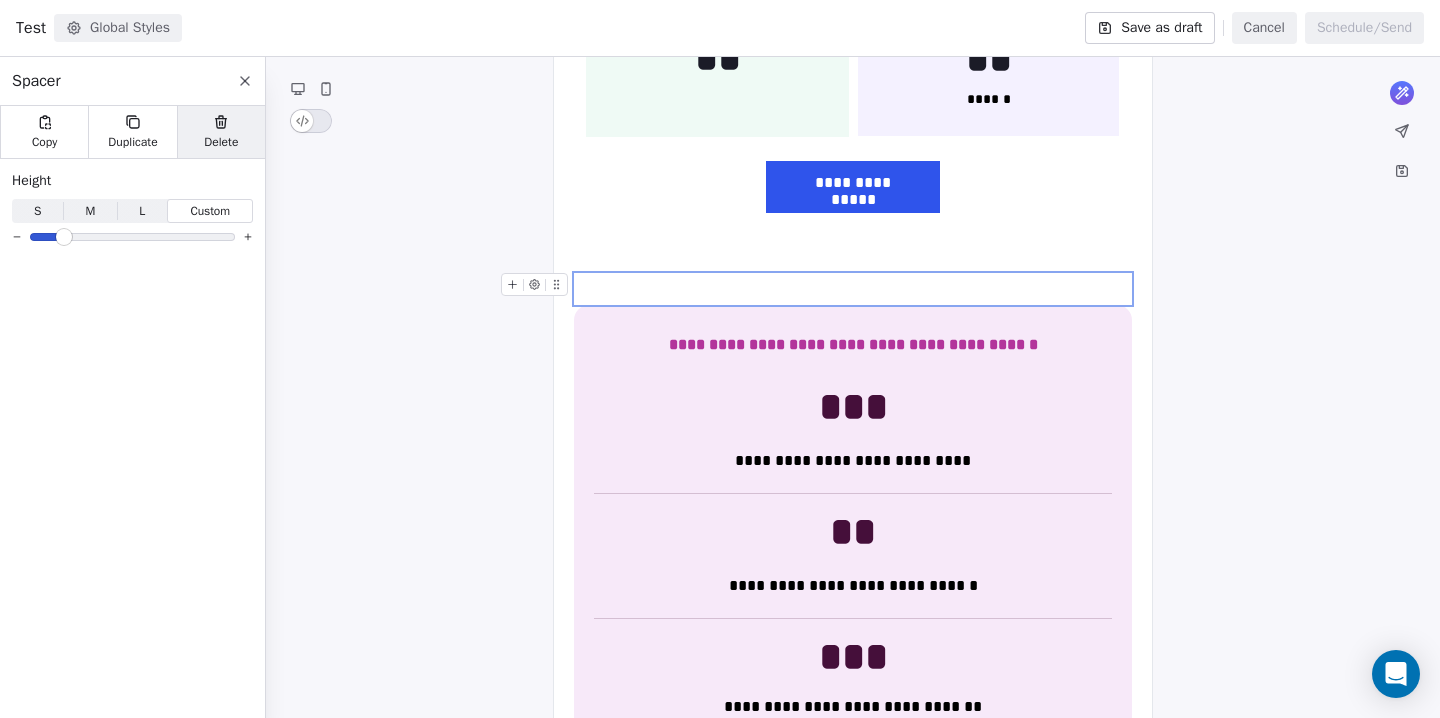 click 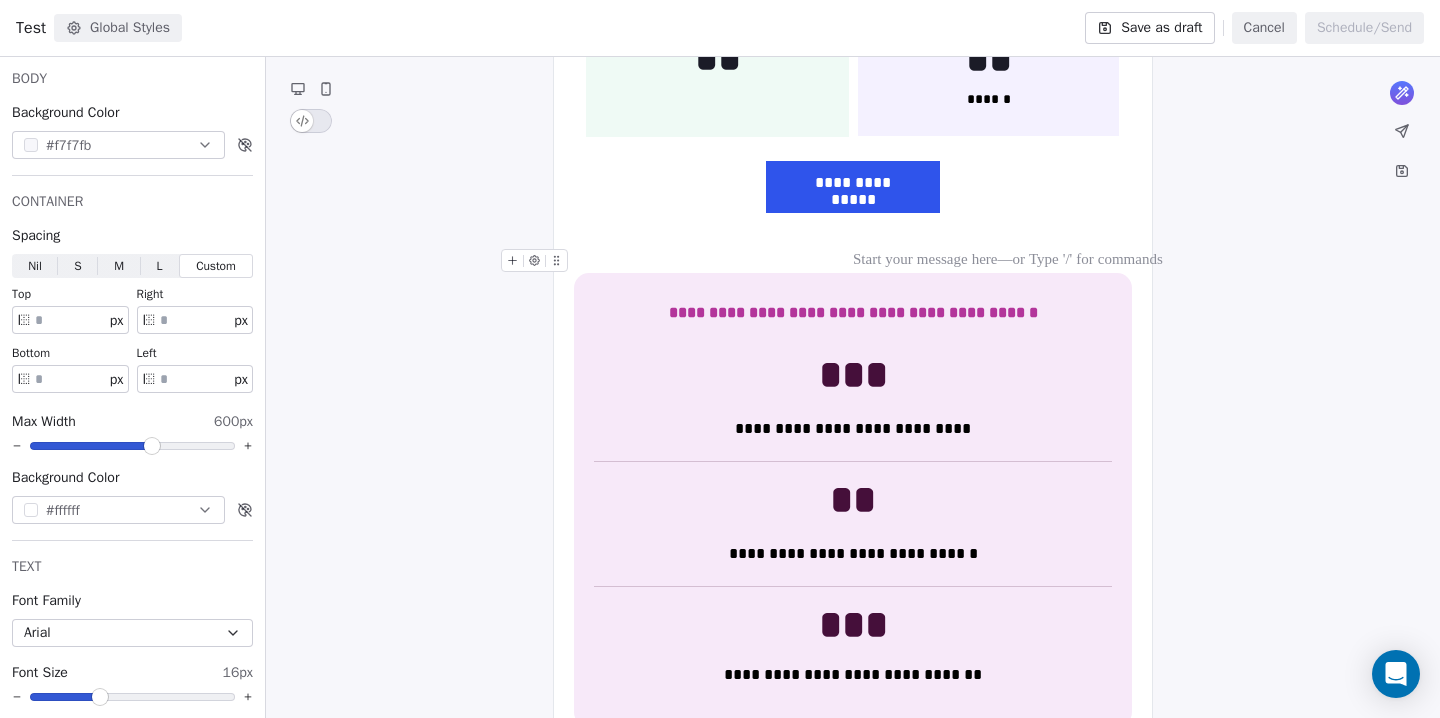 click at bounding box center (853, 261) 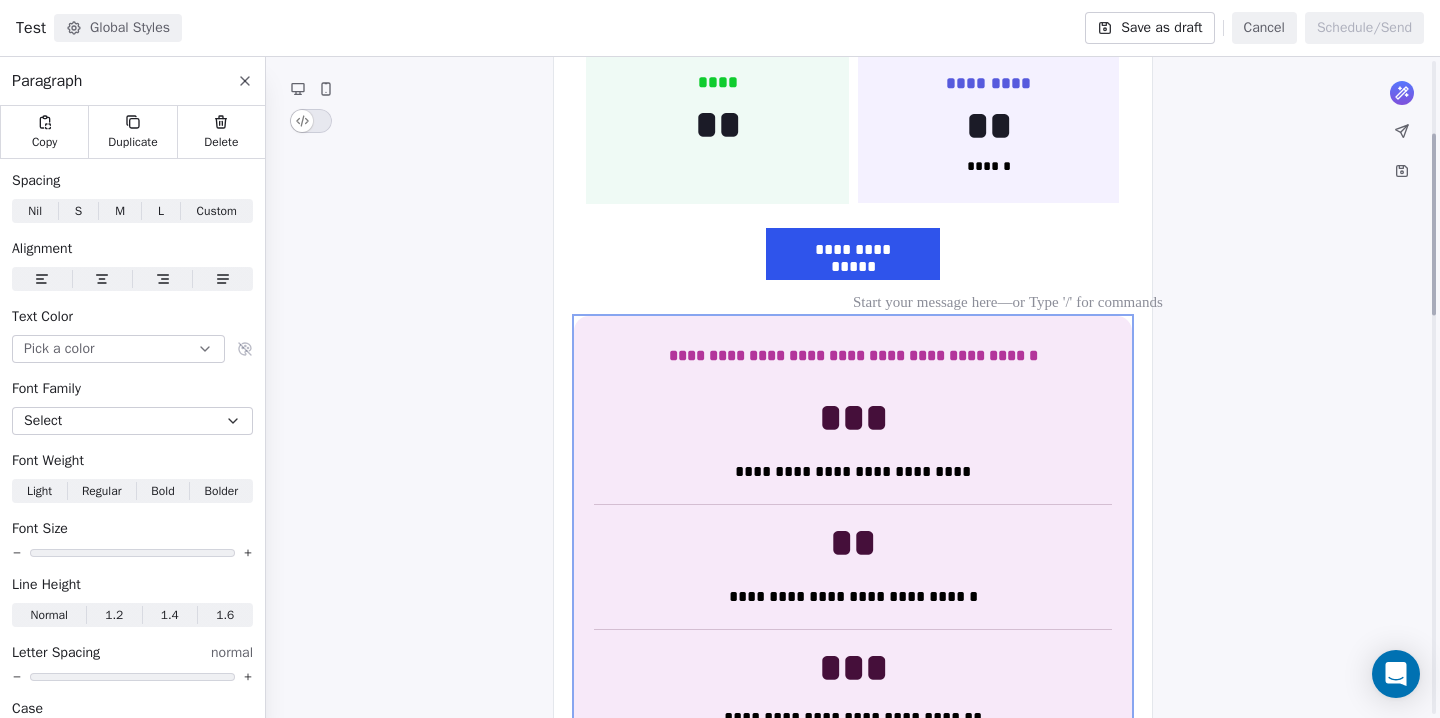 scroll, scrollTop: 597, scrollLeft: 0, axis: vertical 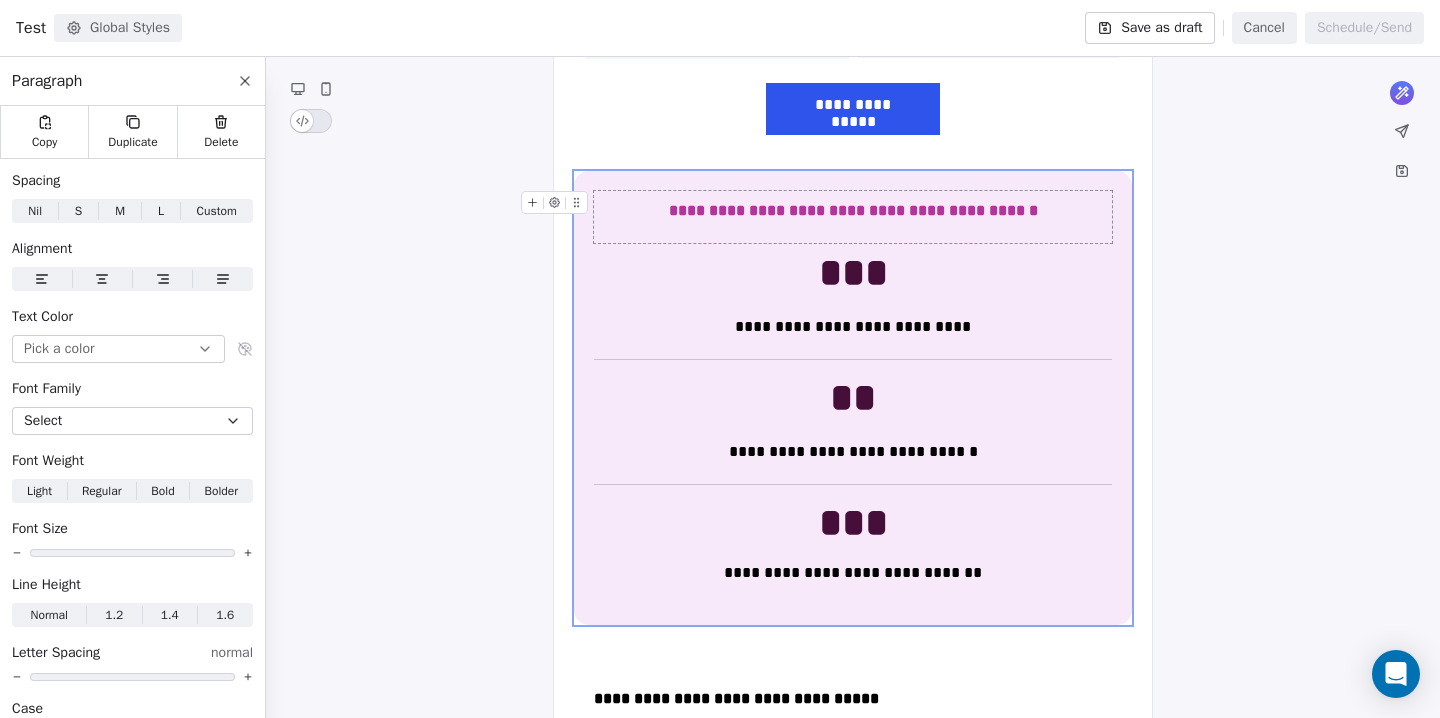 click on "**********" at bounding box center [853, 210] 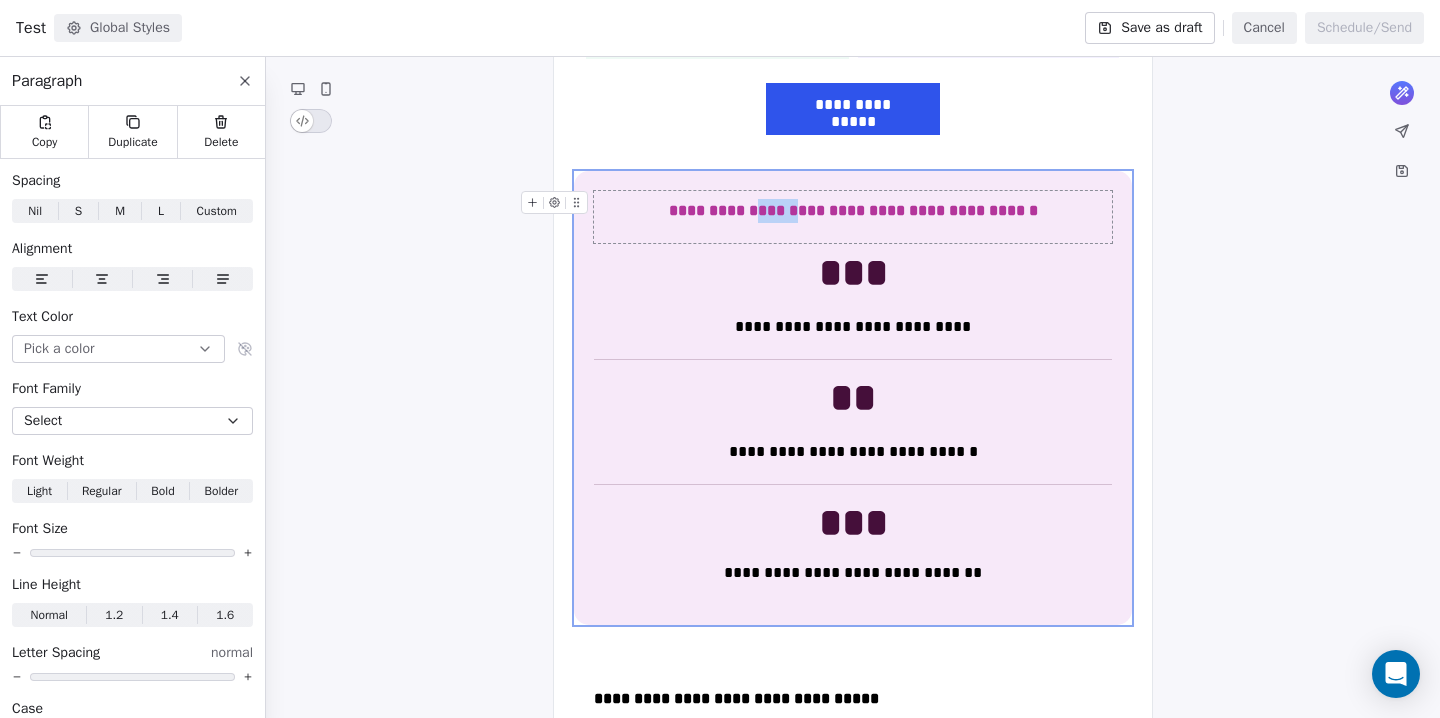 click on "**********" at bounding box center (853, 210) 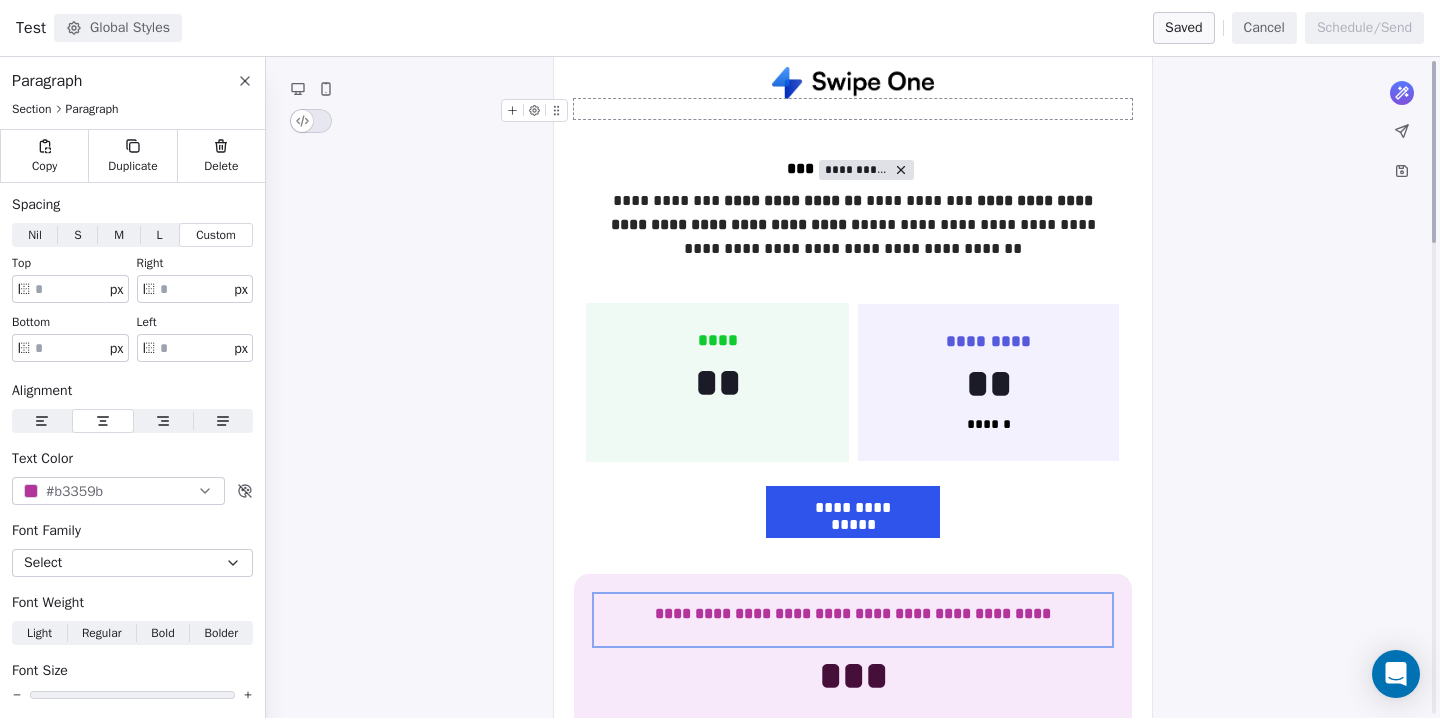 scroll, scrollTop: 0, scrollLeft: 0, axis: both 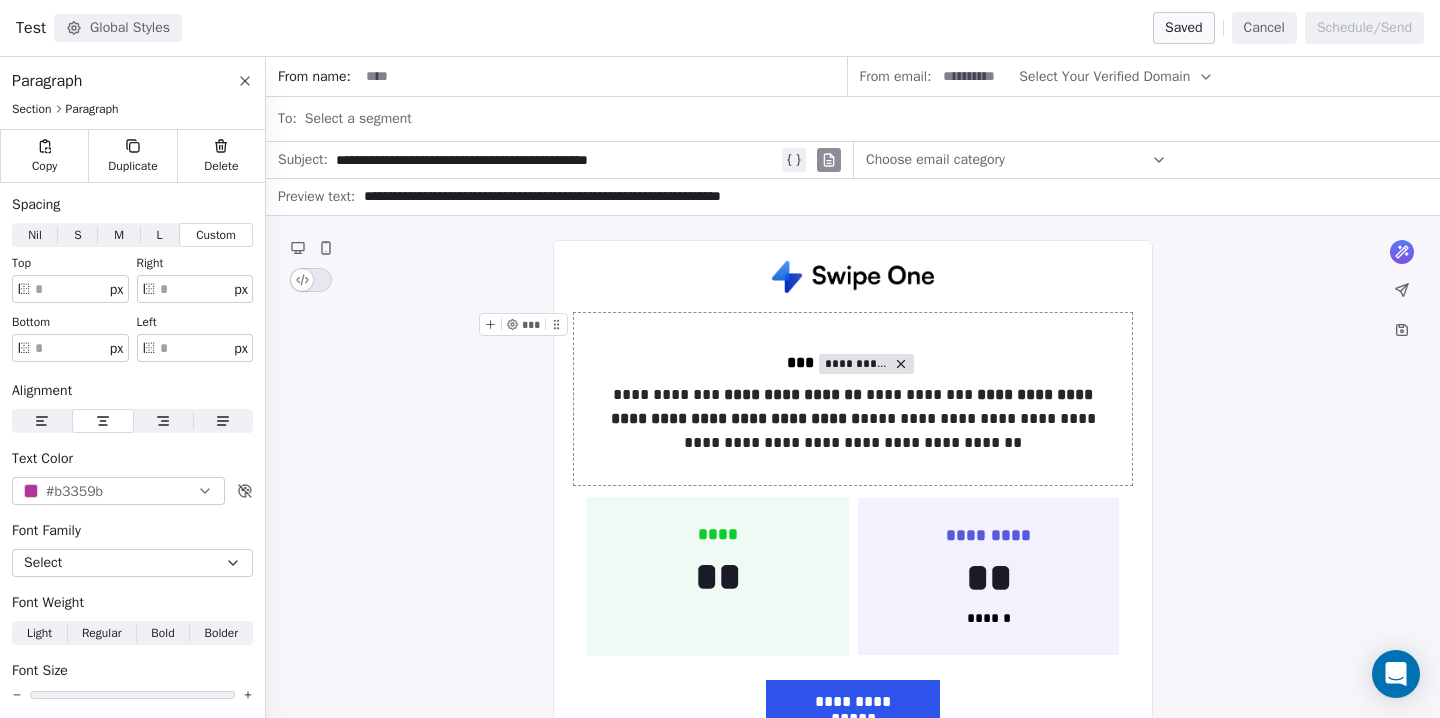 click on "**********" at bounding box center [853, 399] 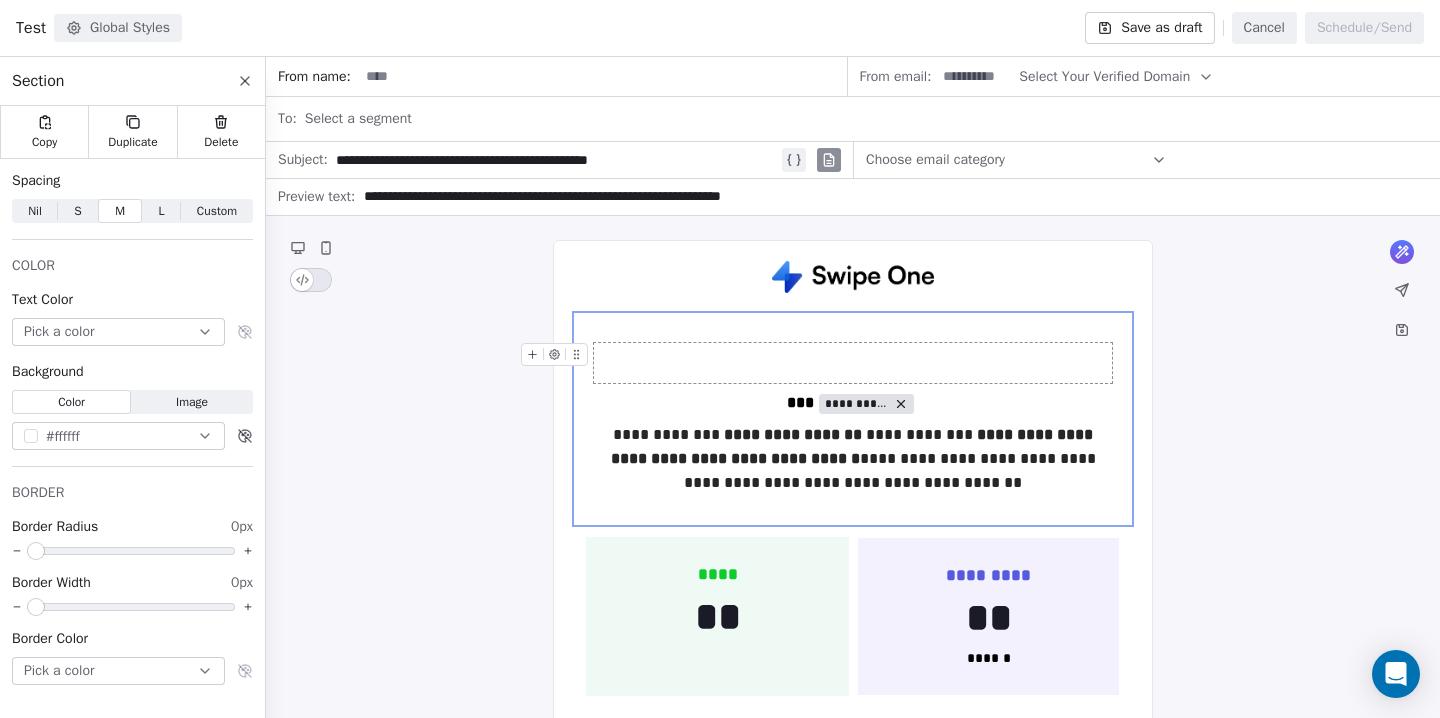 click at bounding box center [853, 363] 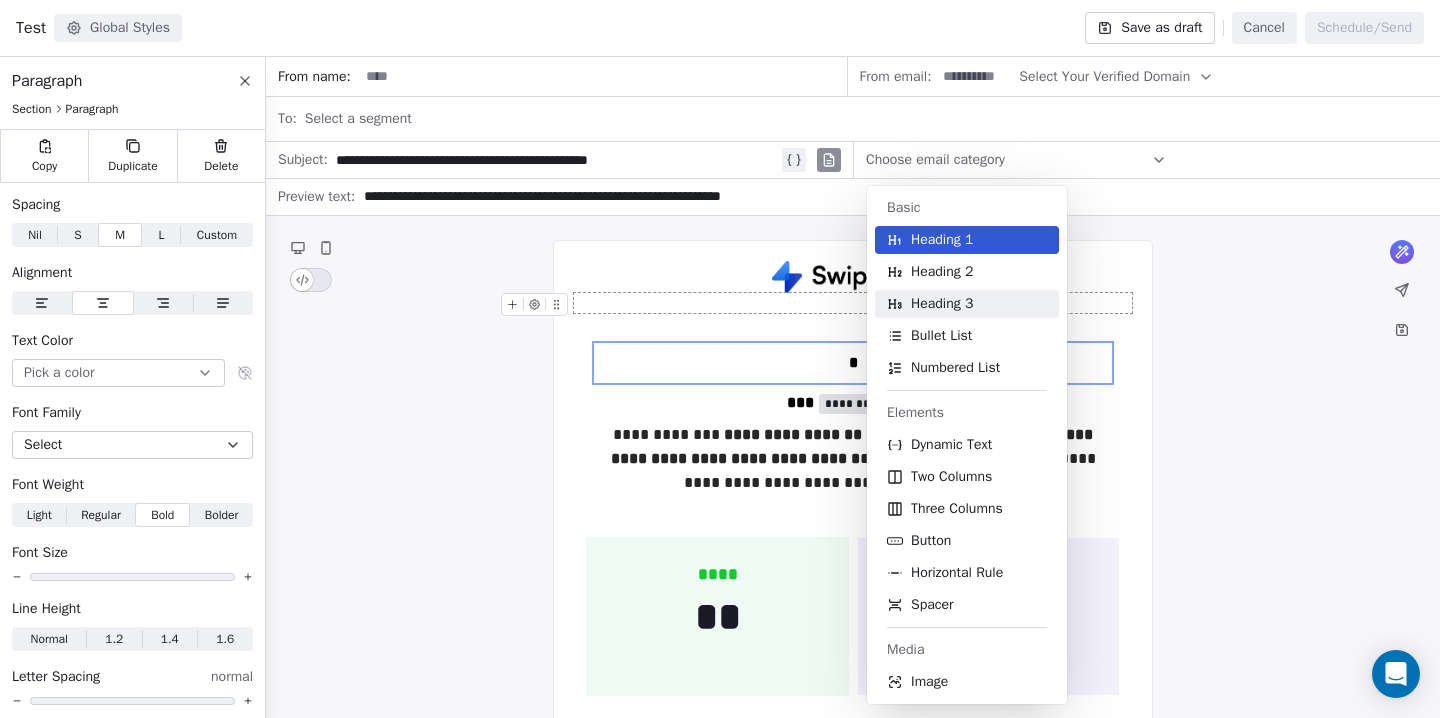 click on "Heading 3" at bounding box center [942, 304] 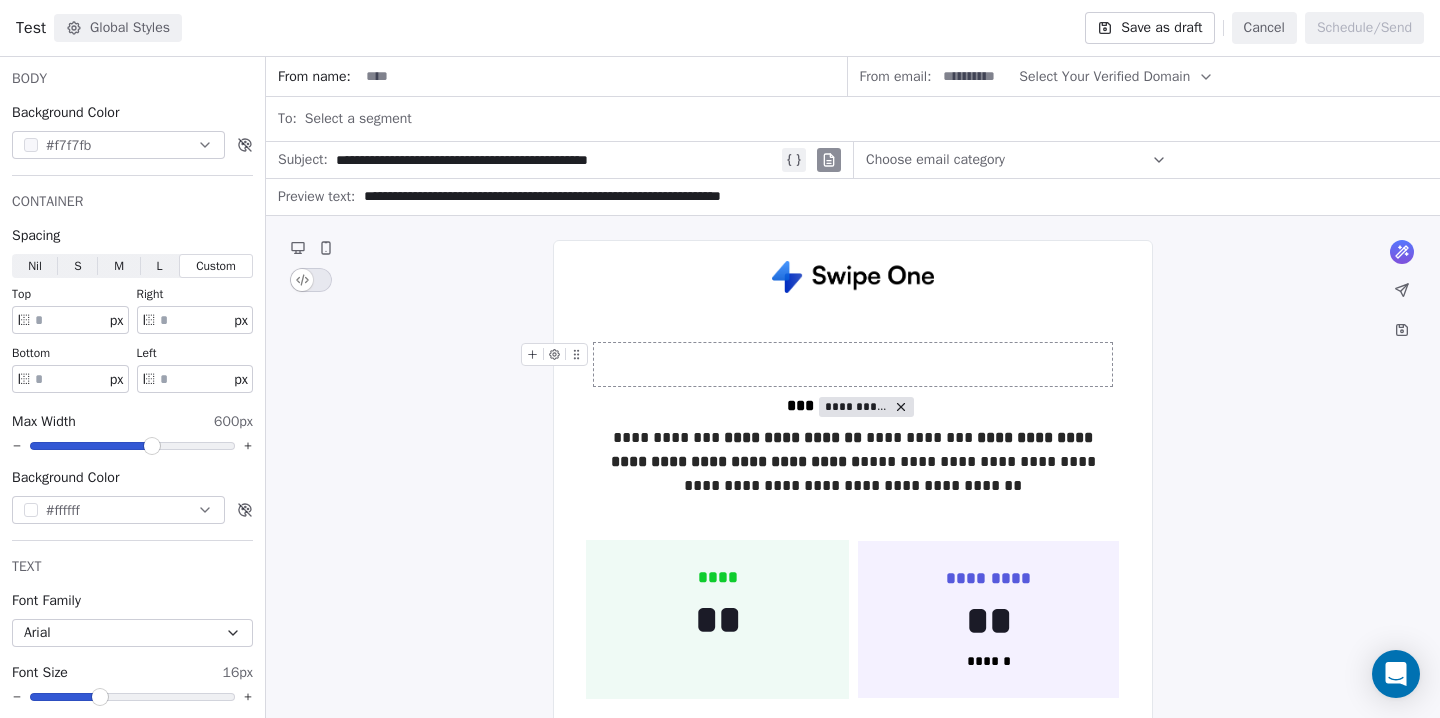 click at bounding box center [853, 364] 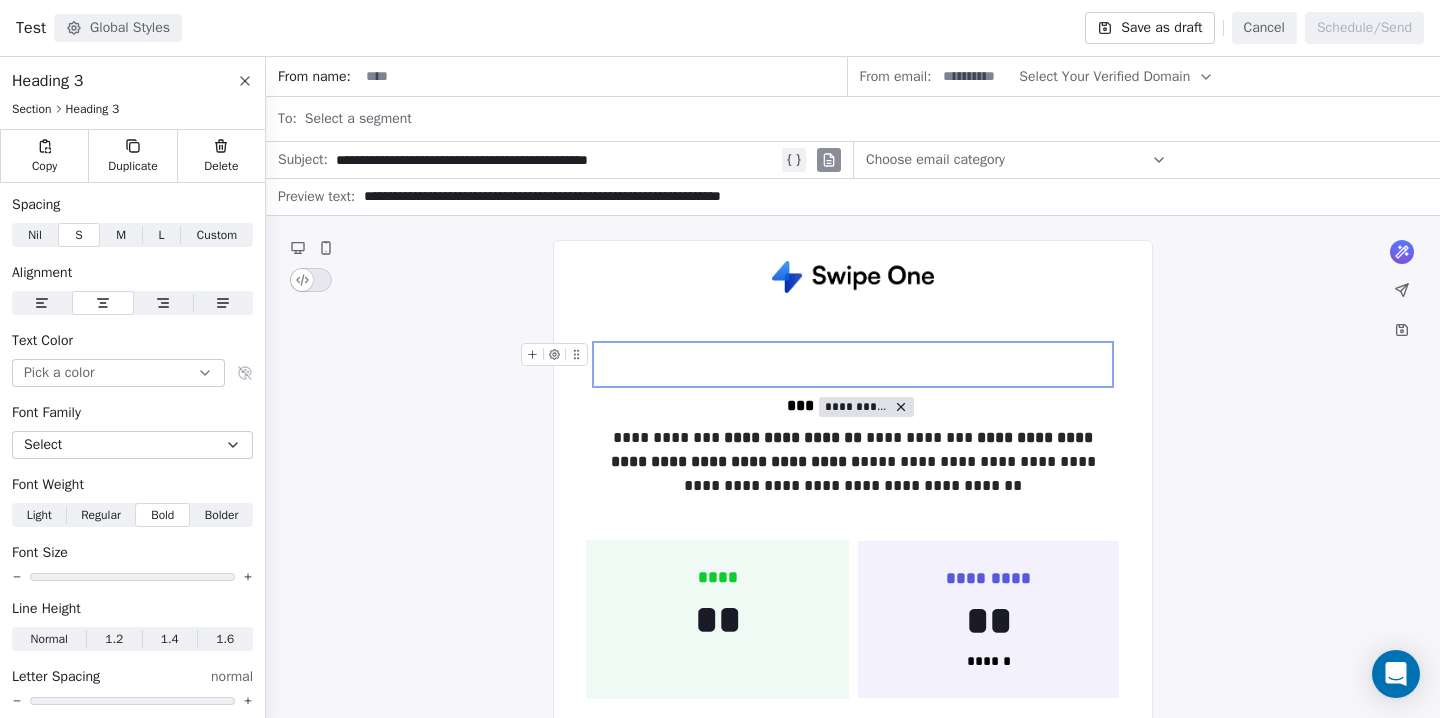 click 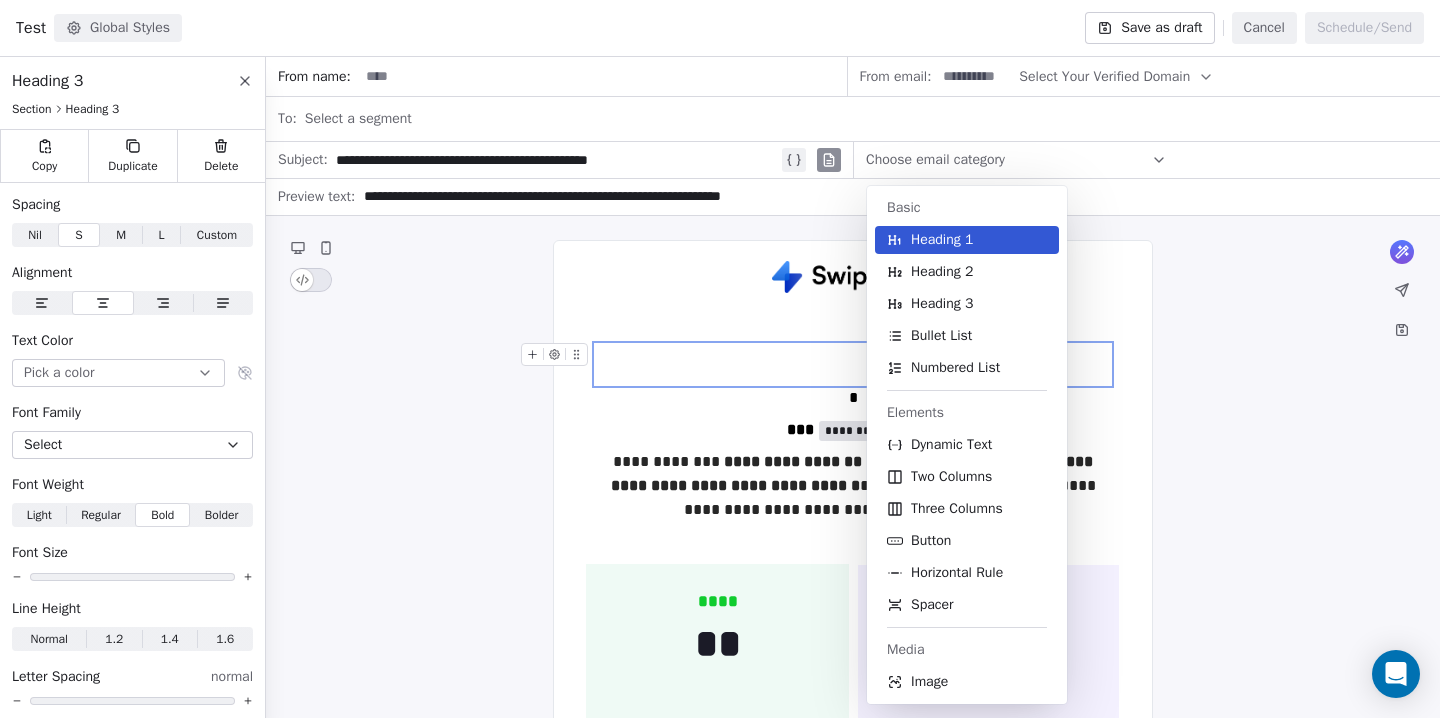click at bounding box center (853, 364) 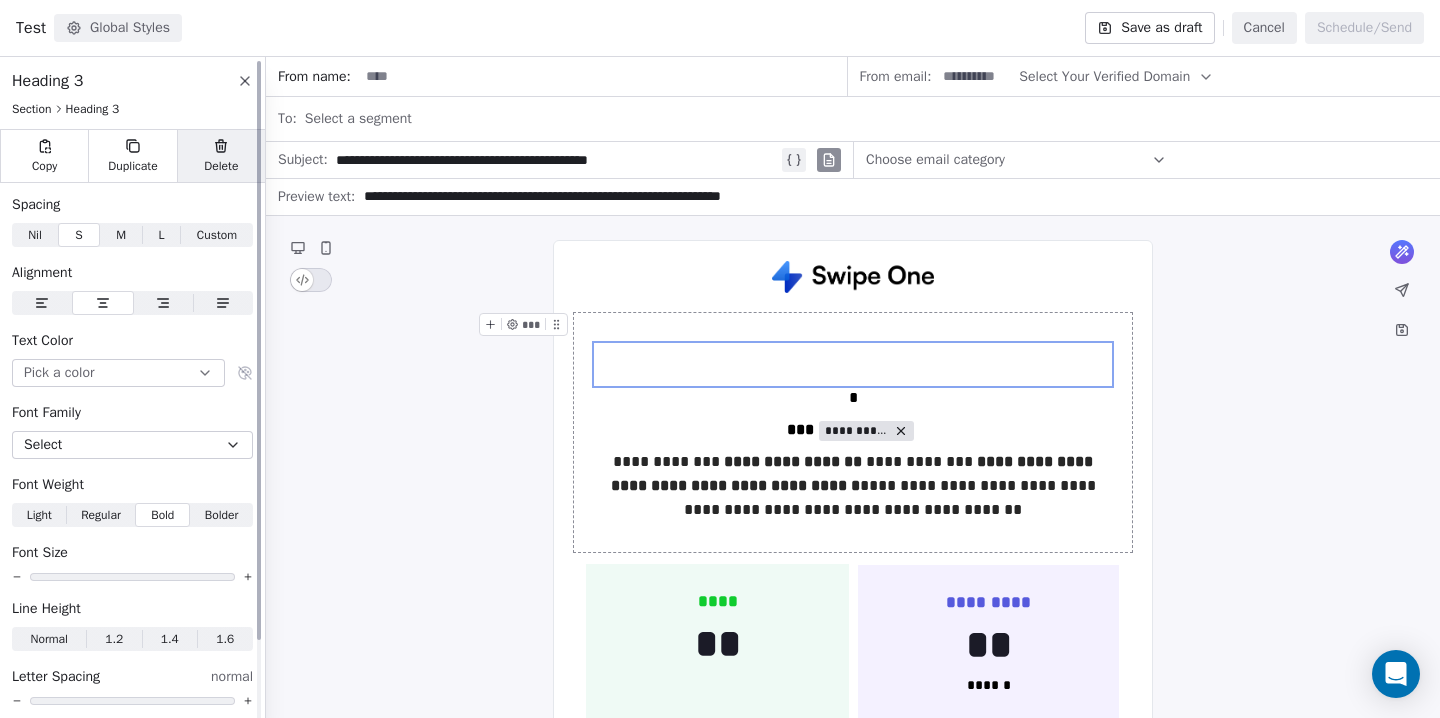 click 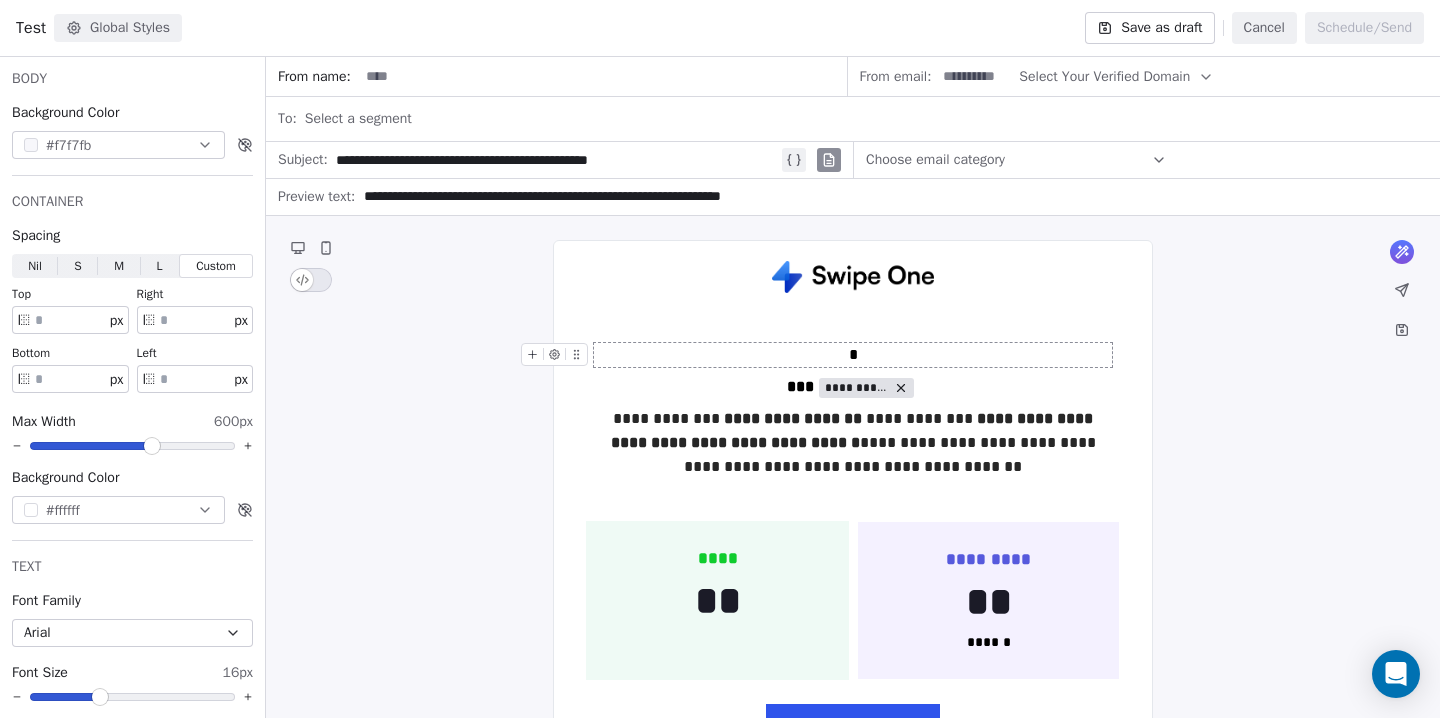 click on "T Test Contacts People Marketing Workflows Campaigns Sales Pipelines Sequences Beta Tools Apps AI Agents Help & Support Campaigns  Create new campaign All ( 12 ) All ( 12 ) Drafts ( 8 ) Drafts ( 8 ) In Progress ( 0 ) In Progress ( 0 ) Scheduled ( 0 ) Scheduled ( 0 ) Sent ( 4 ) Sent ( 4 ) Name Status Analytics Actions Test Created on Aug 5, 2025, 11:17 AM To: No segment selected Draft - Open Rate - Click Rate - Unsubscribe Notification for Campaign - after entire campaign is sent Created on Aug 5, 2025, 11:03 AM To: No segment selected Draft - Open Rate - Click Rate - Unsubscribe Notification for Campaign - 1 hour after sending Created on Aug 4, 2025, 2:23 PM To: No segment selected Draft - Open Rate - Click Rate - Unsubscribe test Created on Aug 4, 2025, 2:18 PM To: No segment selected Draft - Open Rate - Click Rate - Unsubscribe Test Created on Jul 29, 2025, 6:15 PM To: No segment selected Draft - Open Rate - Click Rate - Unsubscribe Task Reminder Email Created on Jul 29, 2025, 2:52 PM Draft - Open Rate -" at bounding box center [720, 359] 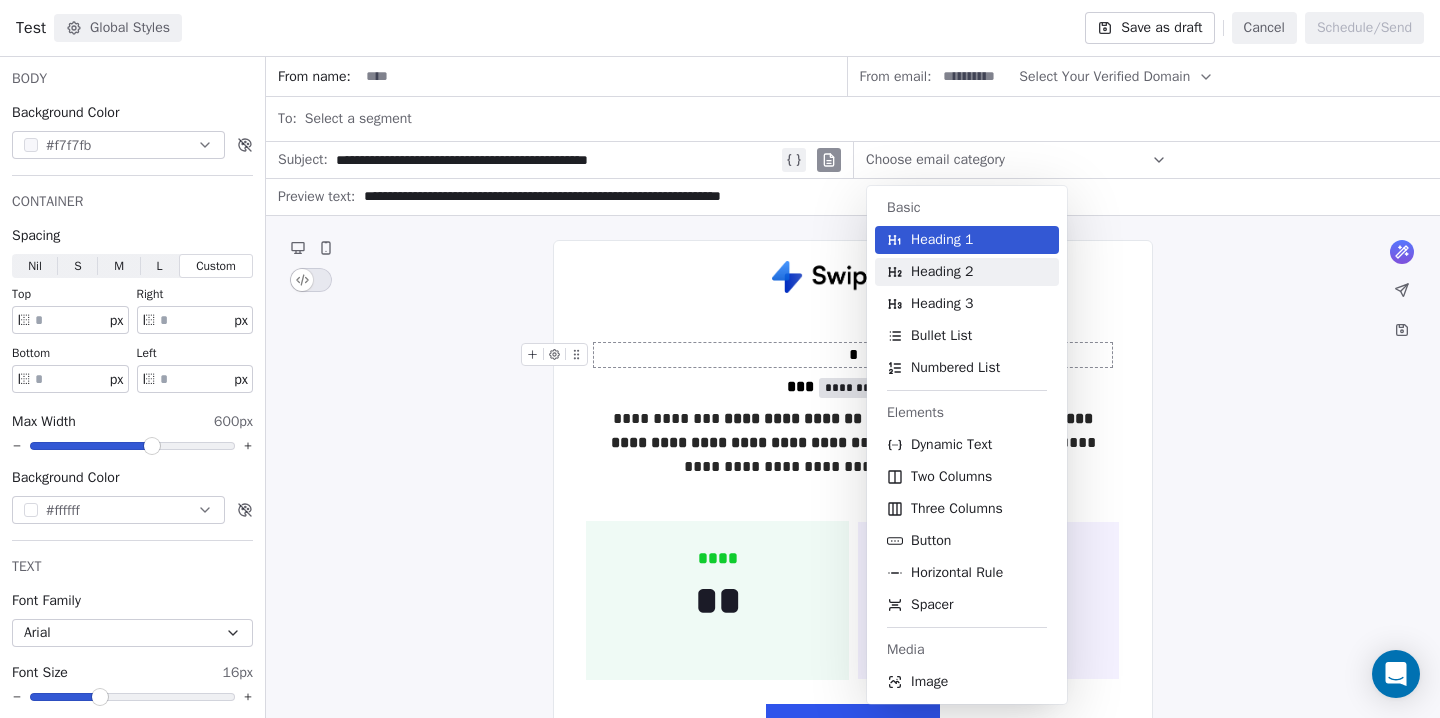 click on "Heading 2" at bounding box center (942, 272) 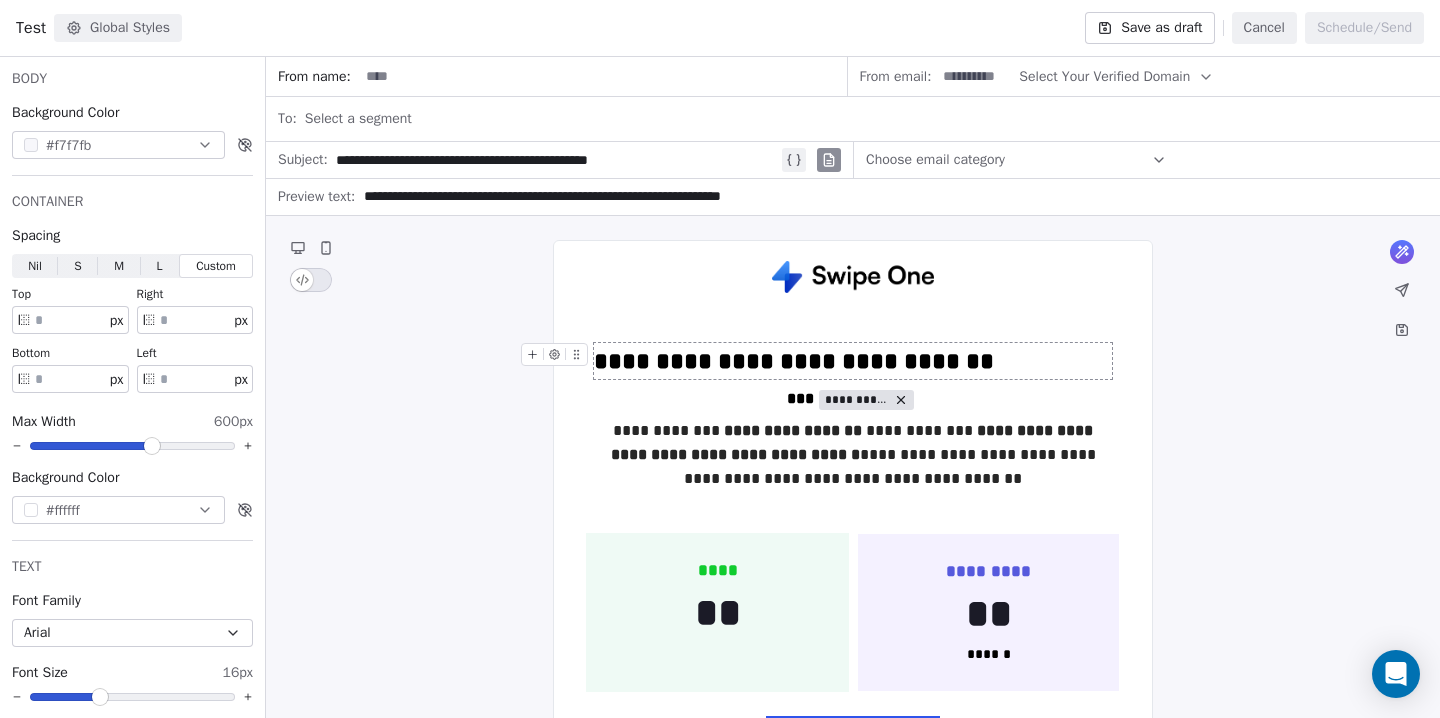 click on "**********" at bounding box center (853, 361) 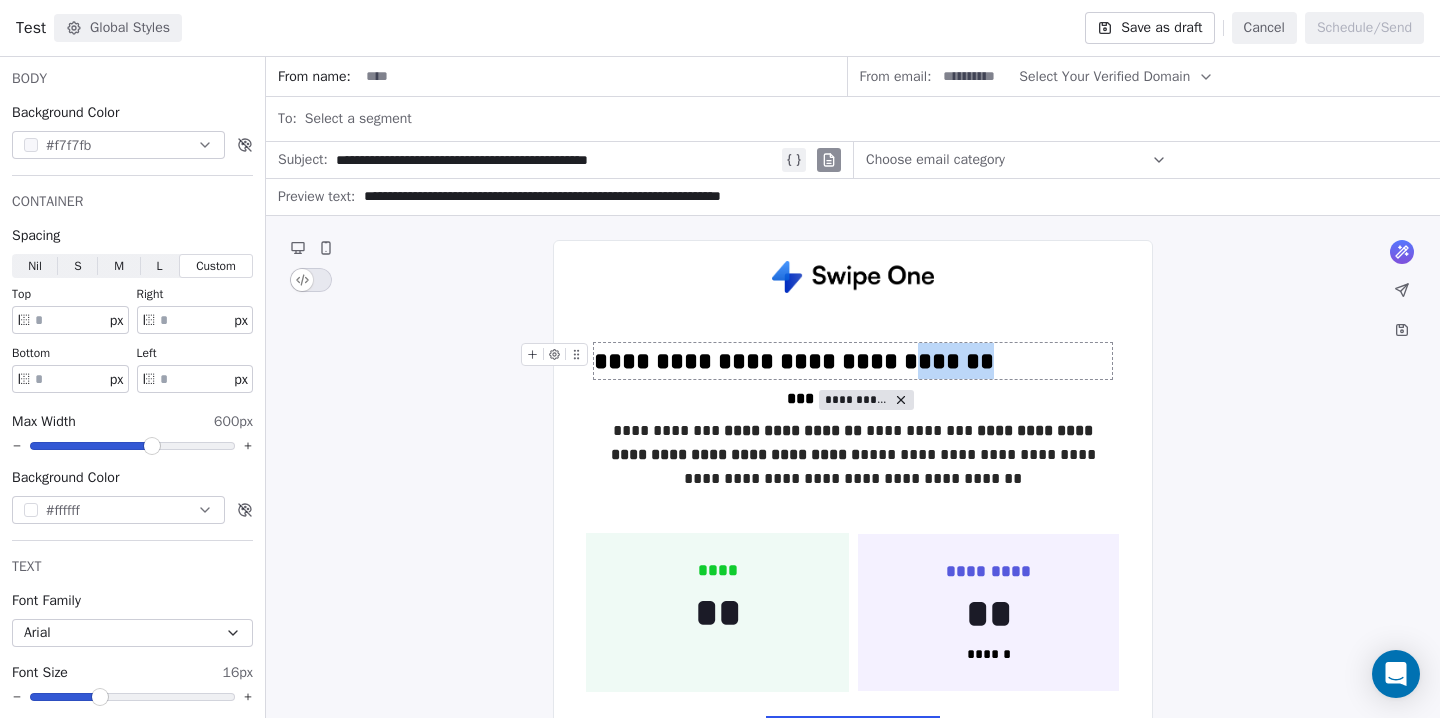 click on "**********" at bounding box center (853, 361) 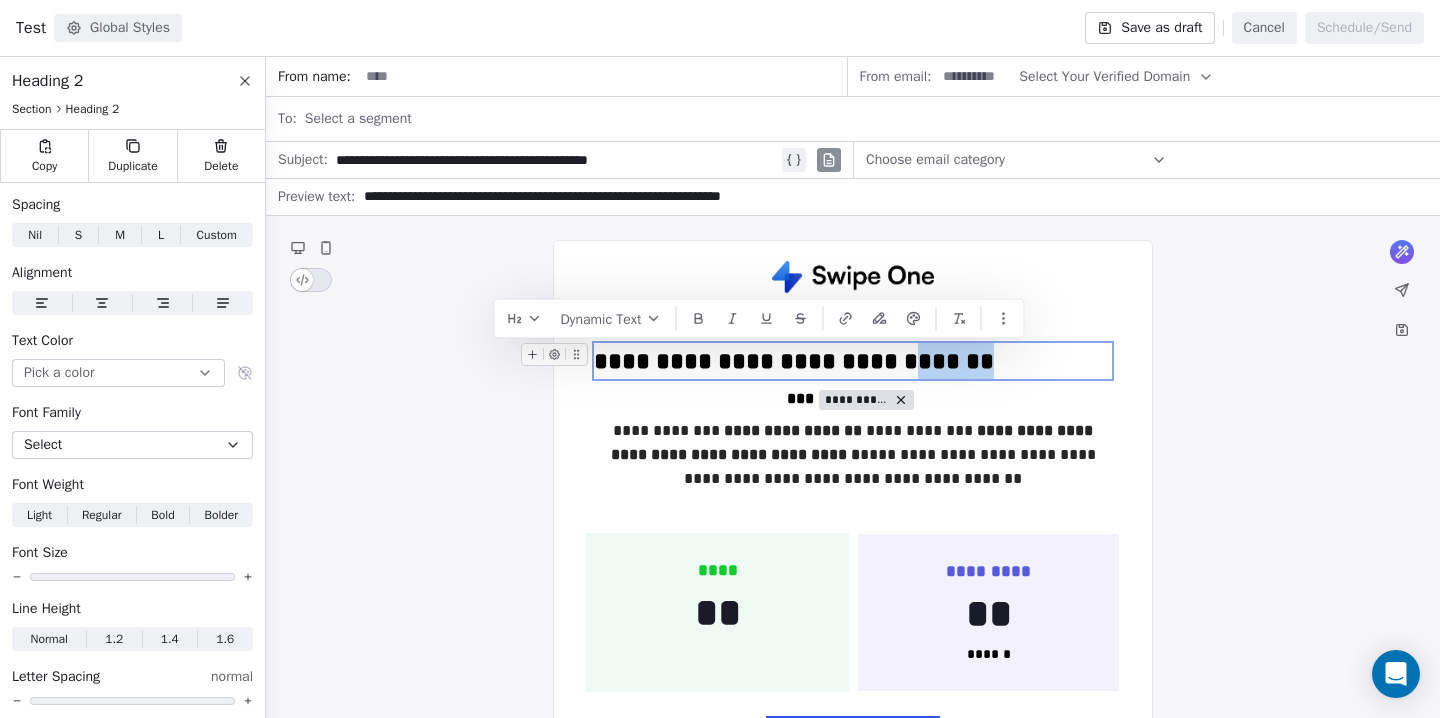 click on "**********" at bounding box center [853, 361] 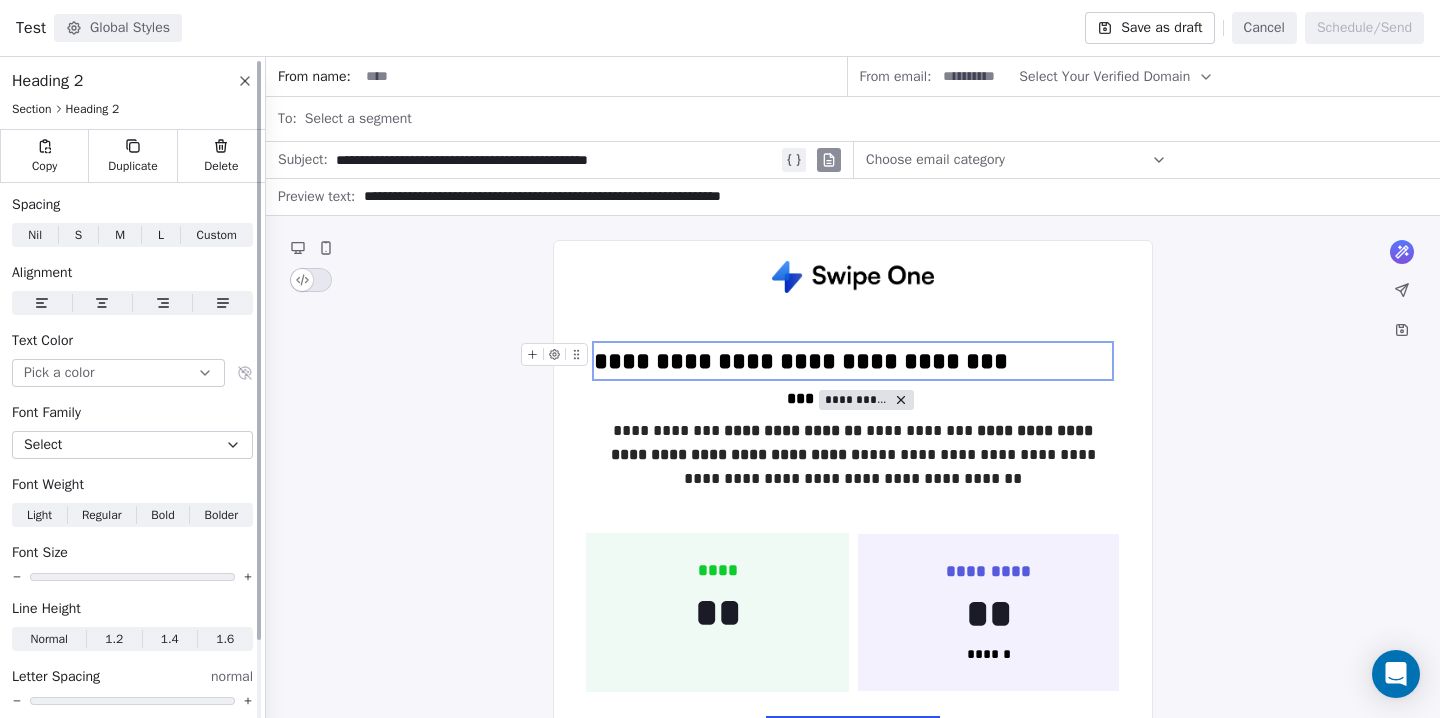 click 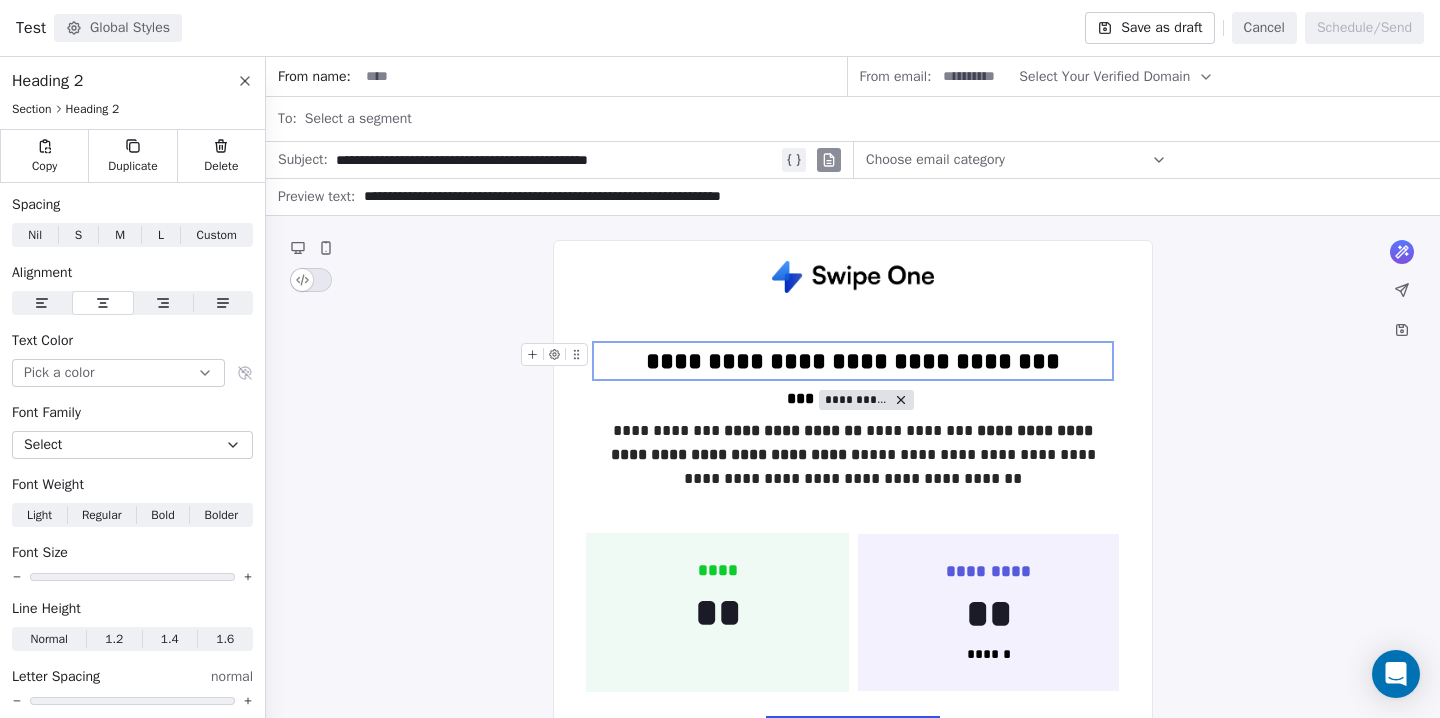 click 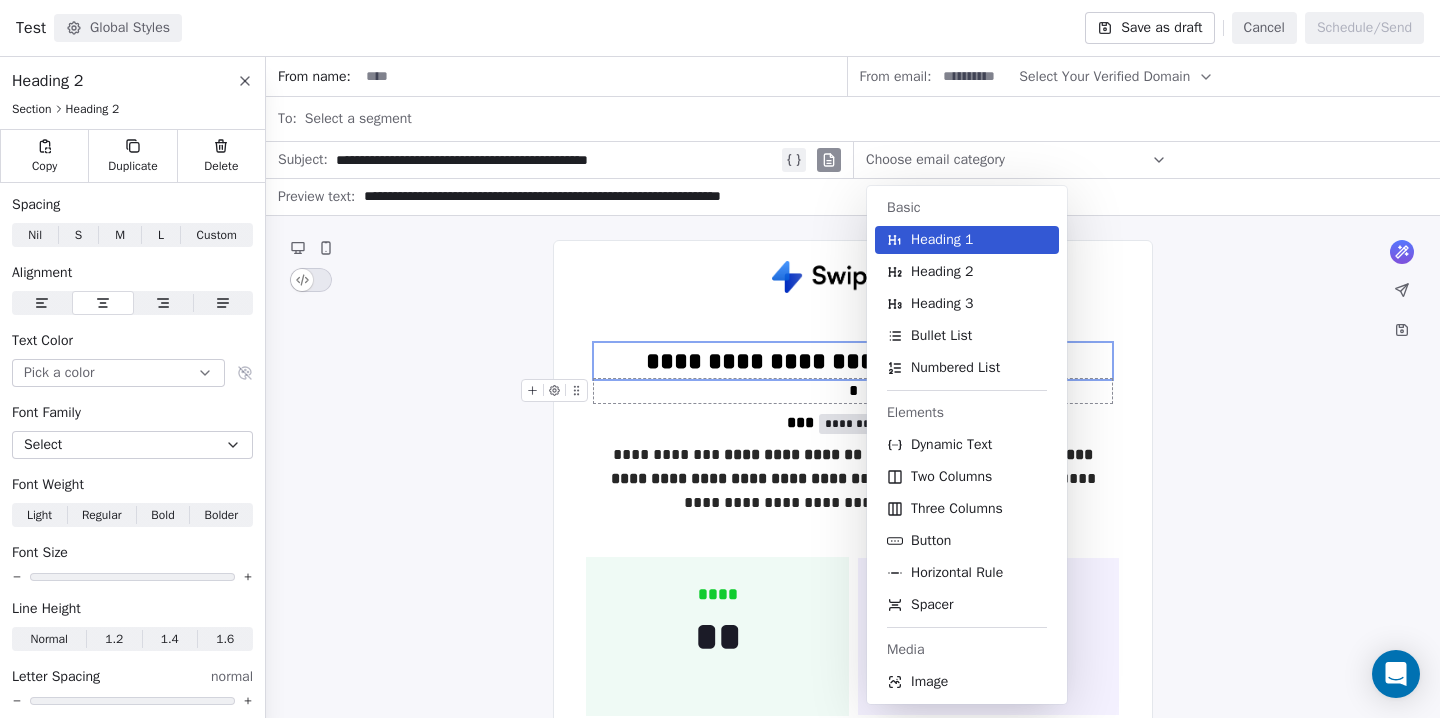 click on "*" at bounding box center (853, 391) 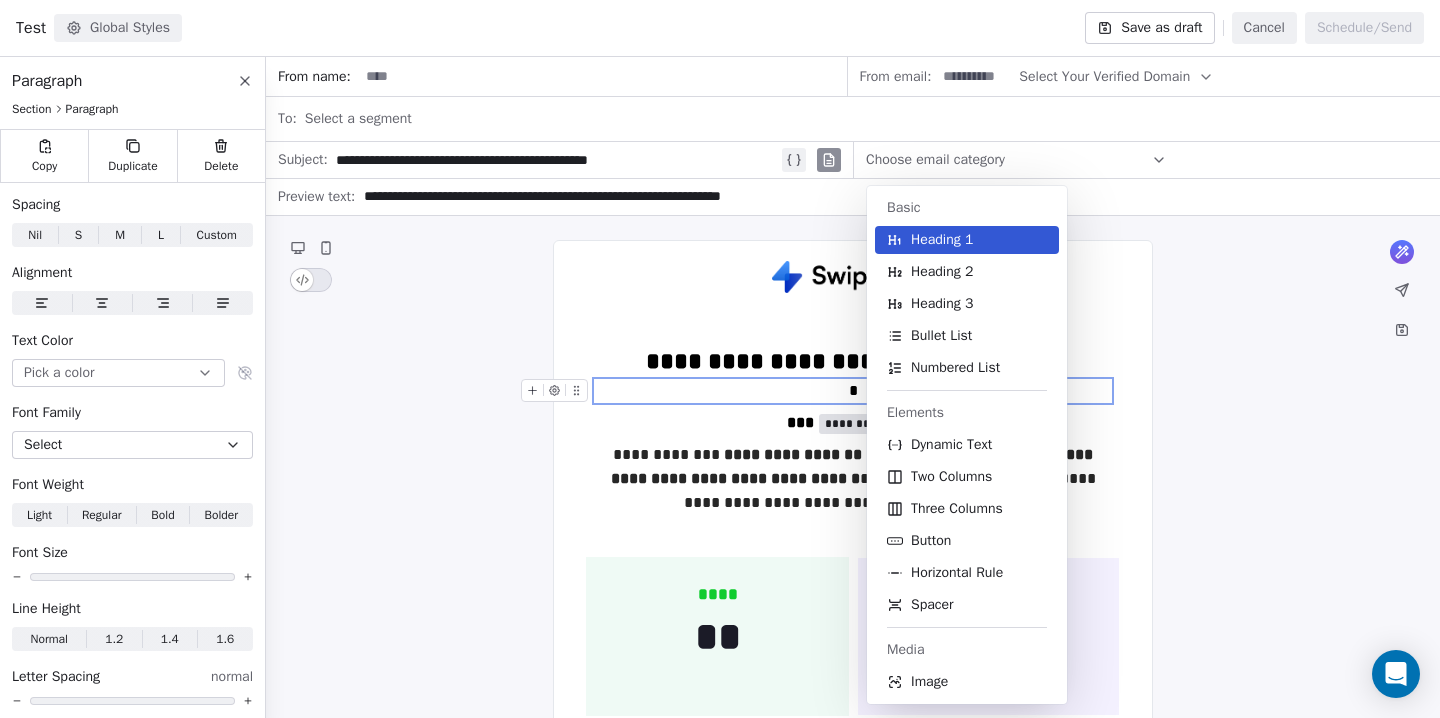 click on "T Test Contacts People Marketing Workflows Campaigns Sales Pipelines Sequences Beta Tools Apps AI Agents Help & Support Campaigns  Create new campaign All ( 12 ) All ( 12 ) Drafts ( 8 ) Drafts ( 8 ) In Progress ( 0 ) In Progress ( 0 ) Scheduled ( 0 ) Scheduled ( 0 ) Sent ( 4 ) Sent ( 4 ) Name Status Analytics Actions Test Created on Aug 5, 2025, 11:17 AM To: No segment selected Draft - Open Rate - Click Rate - Unsubscribe Notification for Campaign - after entire campaign is sent Created on Aug 5, 2025, 11:03 AM To: No segment selected Draft - Open Rate - Click Rate - Unsubscribe Notification for Campaign - 1 hour after sending Created on Aug 4, 2025, 2:23 PM To: No segment selected Draft - Open Rate - Click Rate - Unsubscribe test Created on Aug 4, 2025, 2:18 PM To: No segment selected Draft - Open Rate - Click Rate - Unsubscribe Test Created on Jul 29, 2025, 6:15 PM To: No segment selected Draft - Open Rate - Click Rate - Unsubscribe Task Reminder Email Created on Jul 29, 2025, 2:52 PM Draft - Open Rate -" at bounding box center (720, 359) 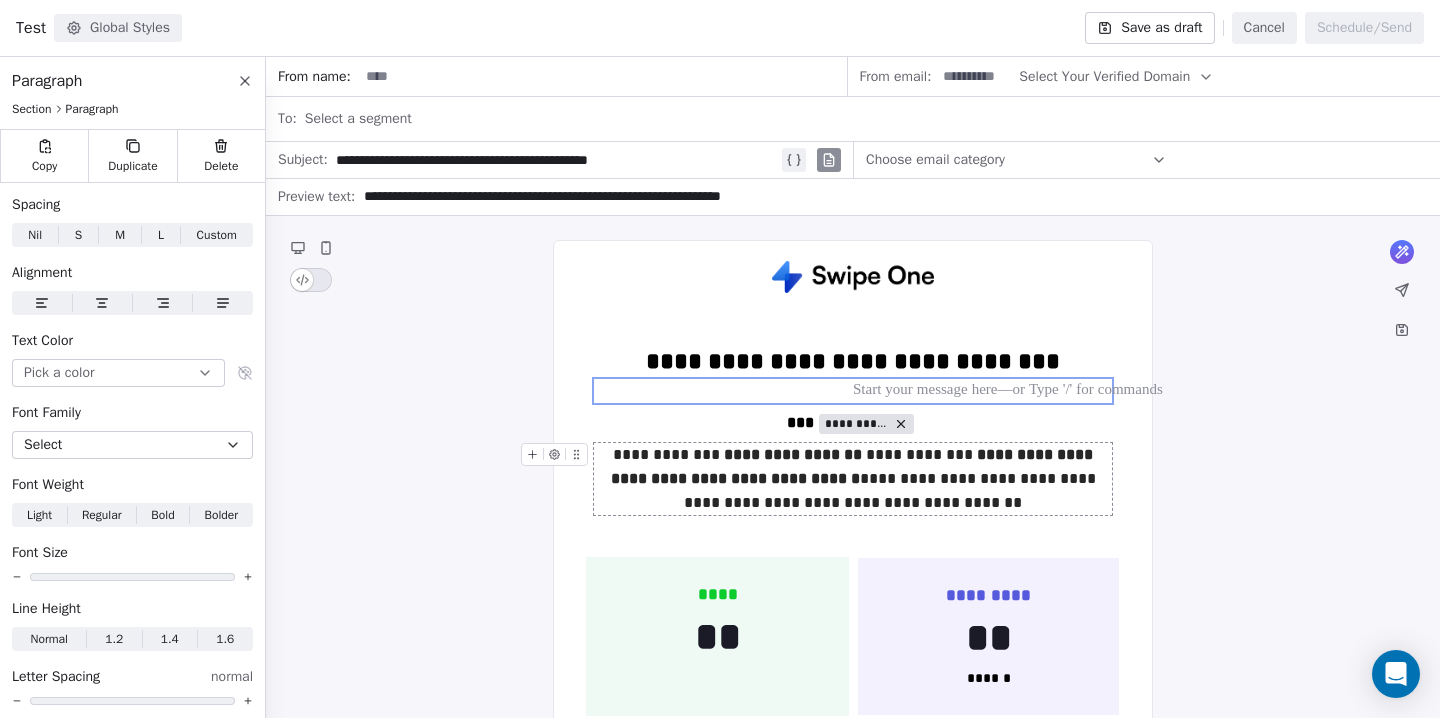 click on "**********" at bounding box center [853, 479] 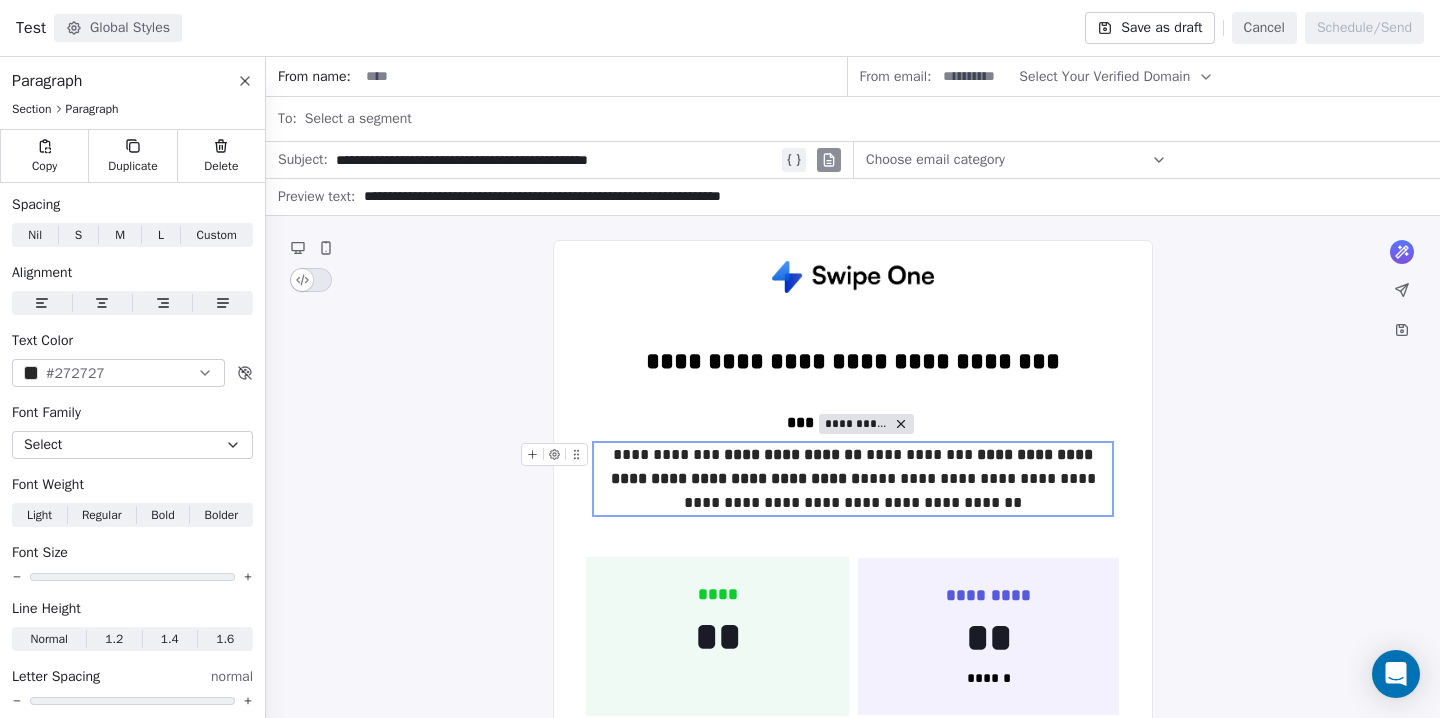 click on "**********" at bounding box center [853, 479] 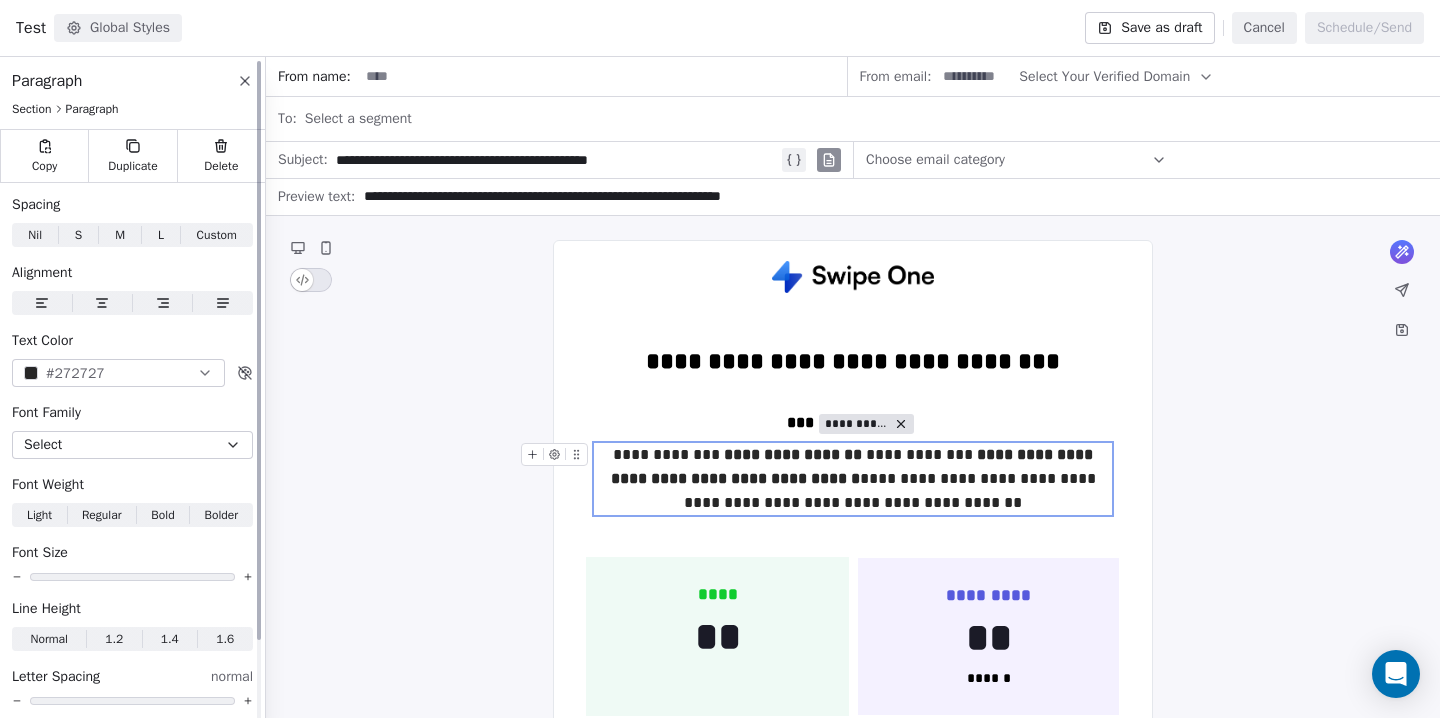 click at bounding box center [31, 373] 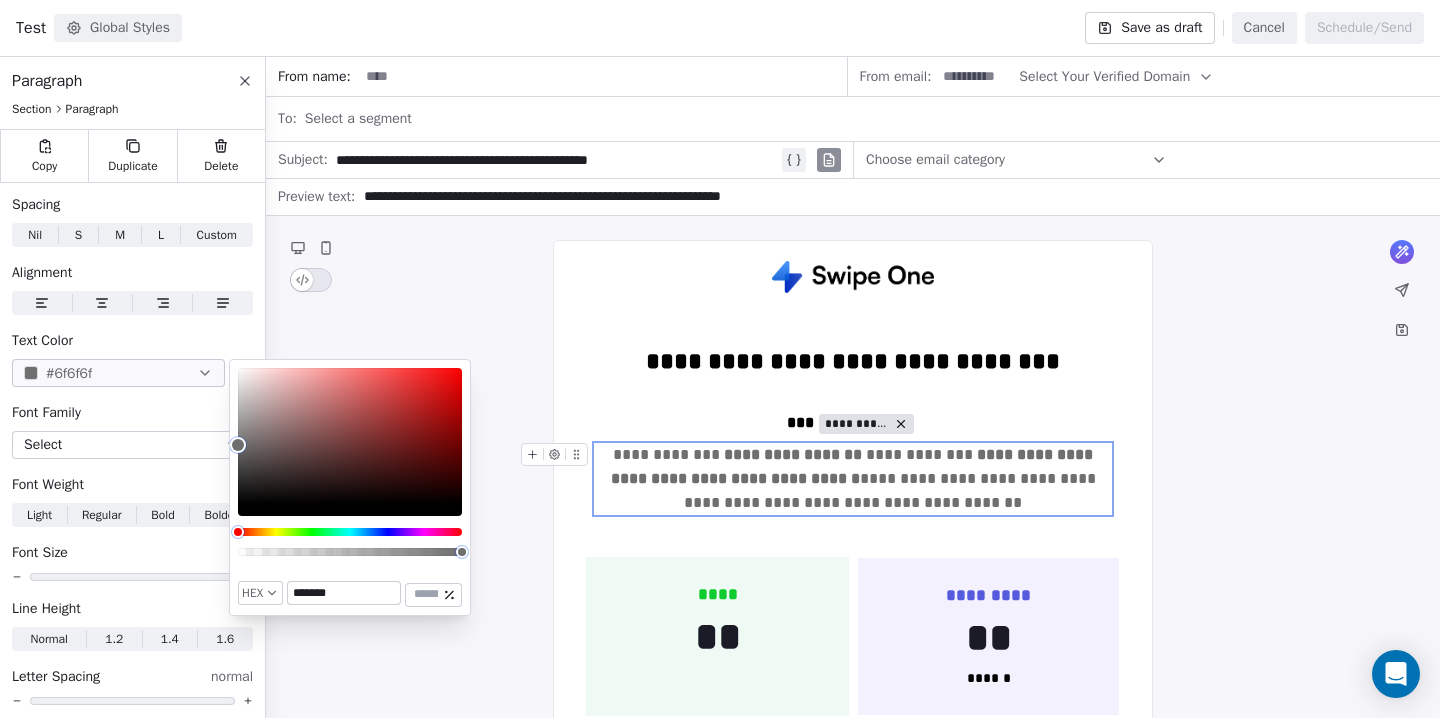 drag, startPoint x: 252, startPoint y: 447, endPoint x: 230, endPoint y: 443, distance: 22.36068 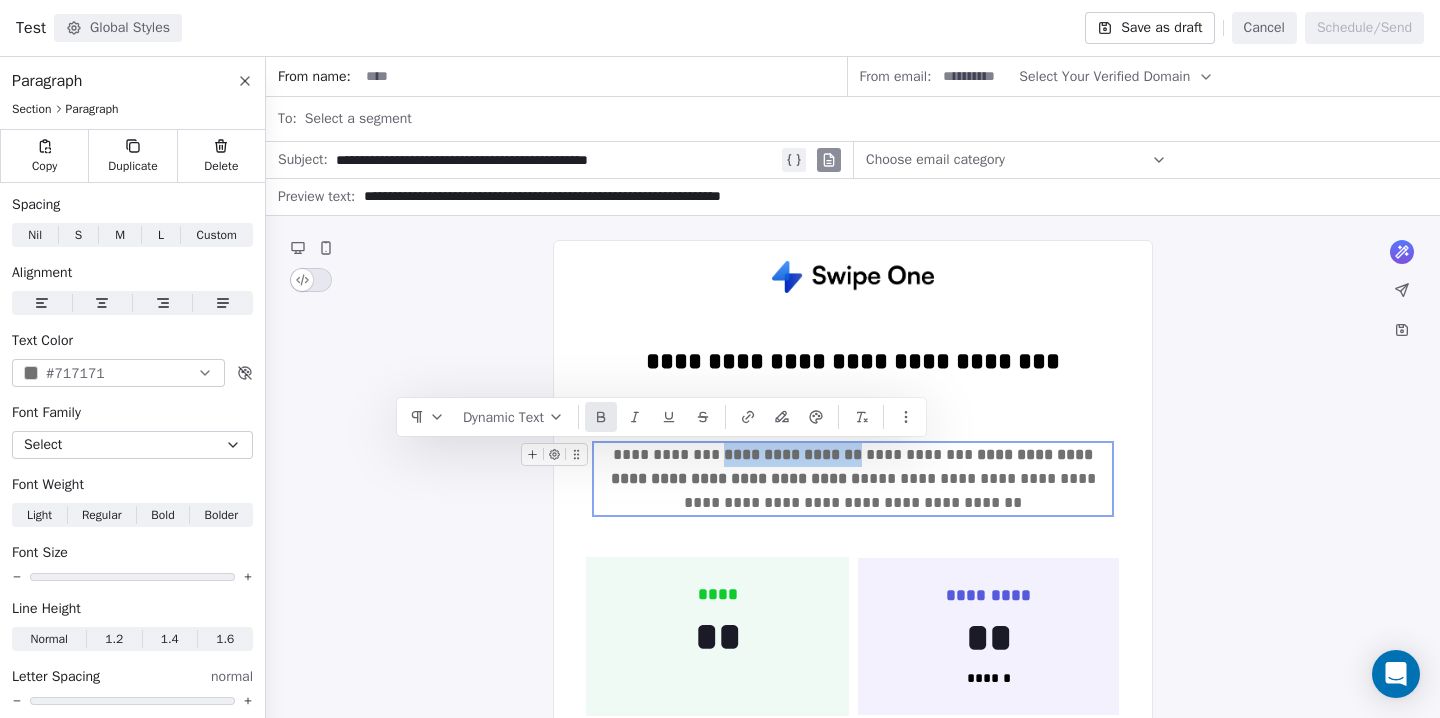 drag, startPoint x: 781, startPoint y: 459, endPoint x: 920, endPoint y: 458, distance: 139.0036 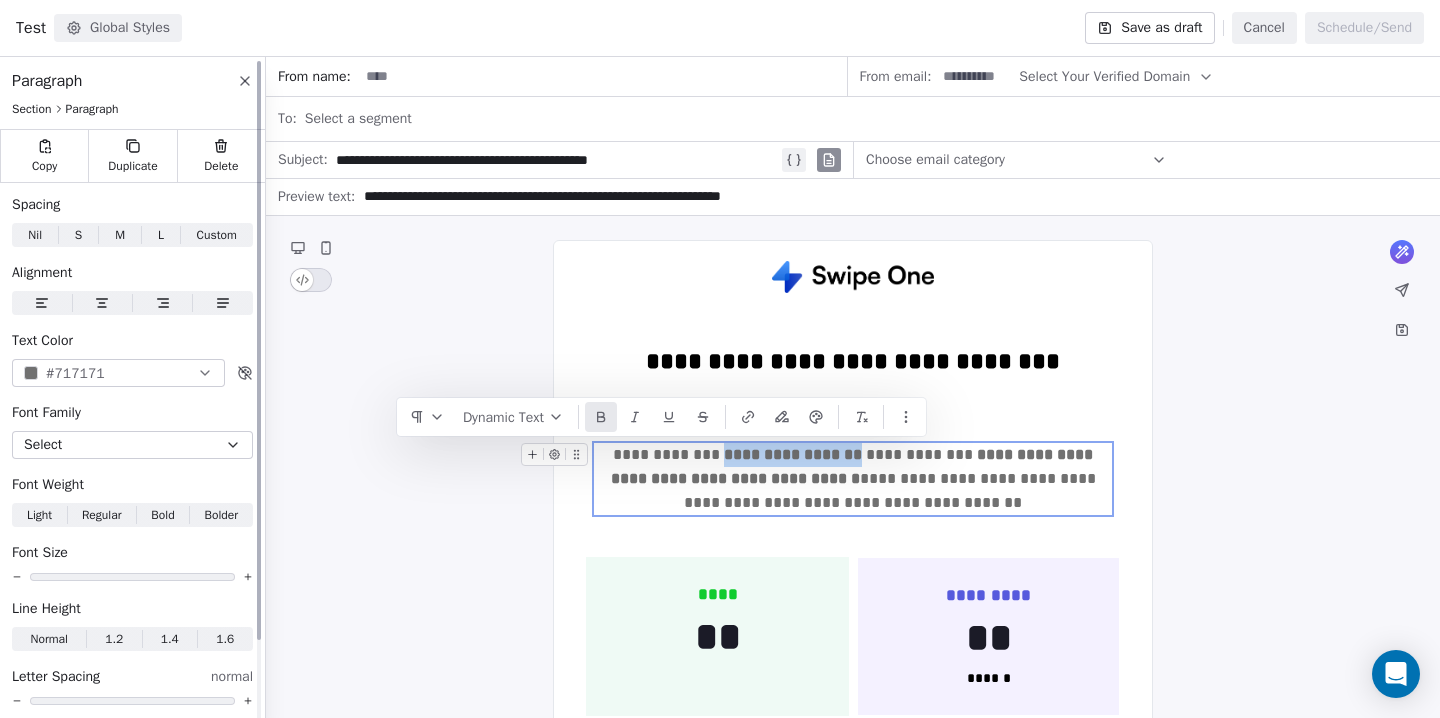 click at bounding box center (31, 373) 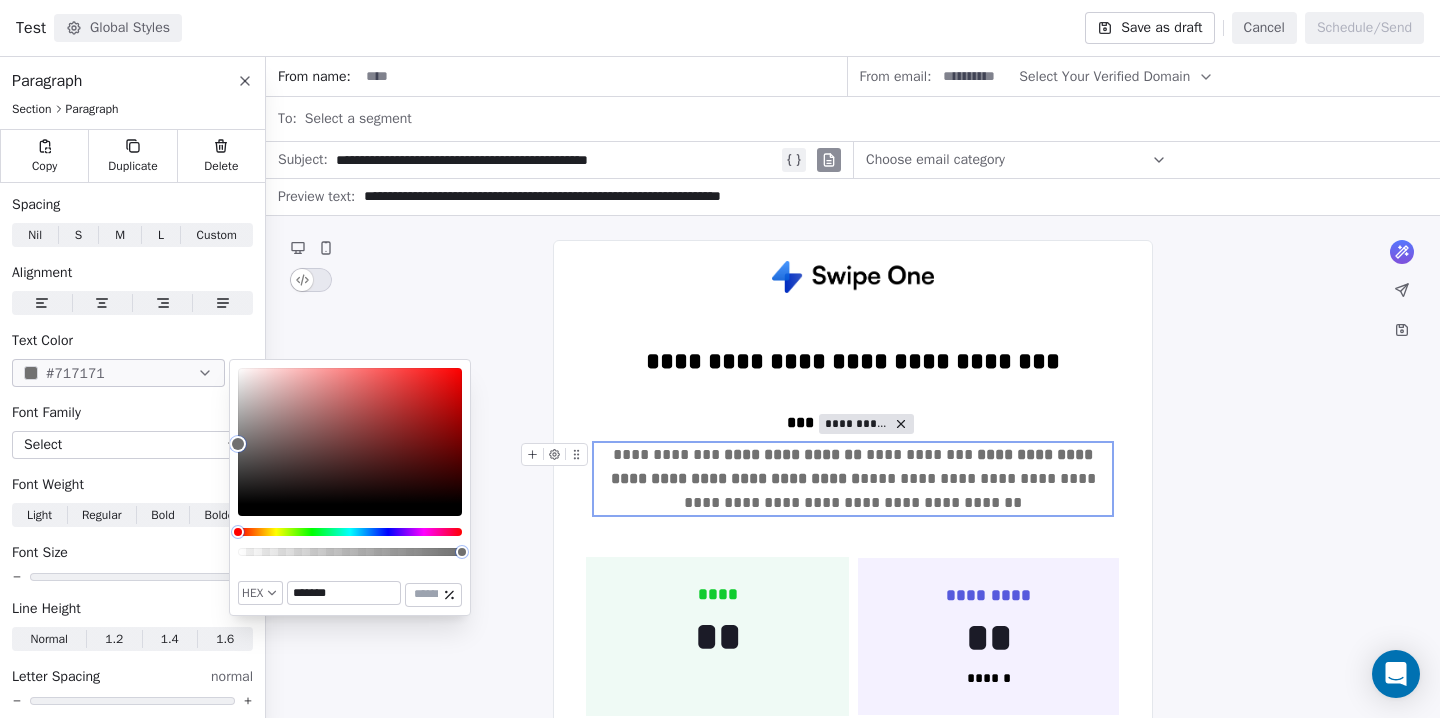 type on "*******" 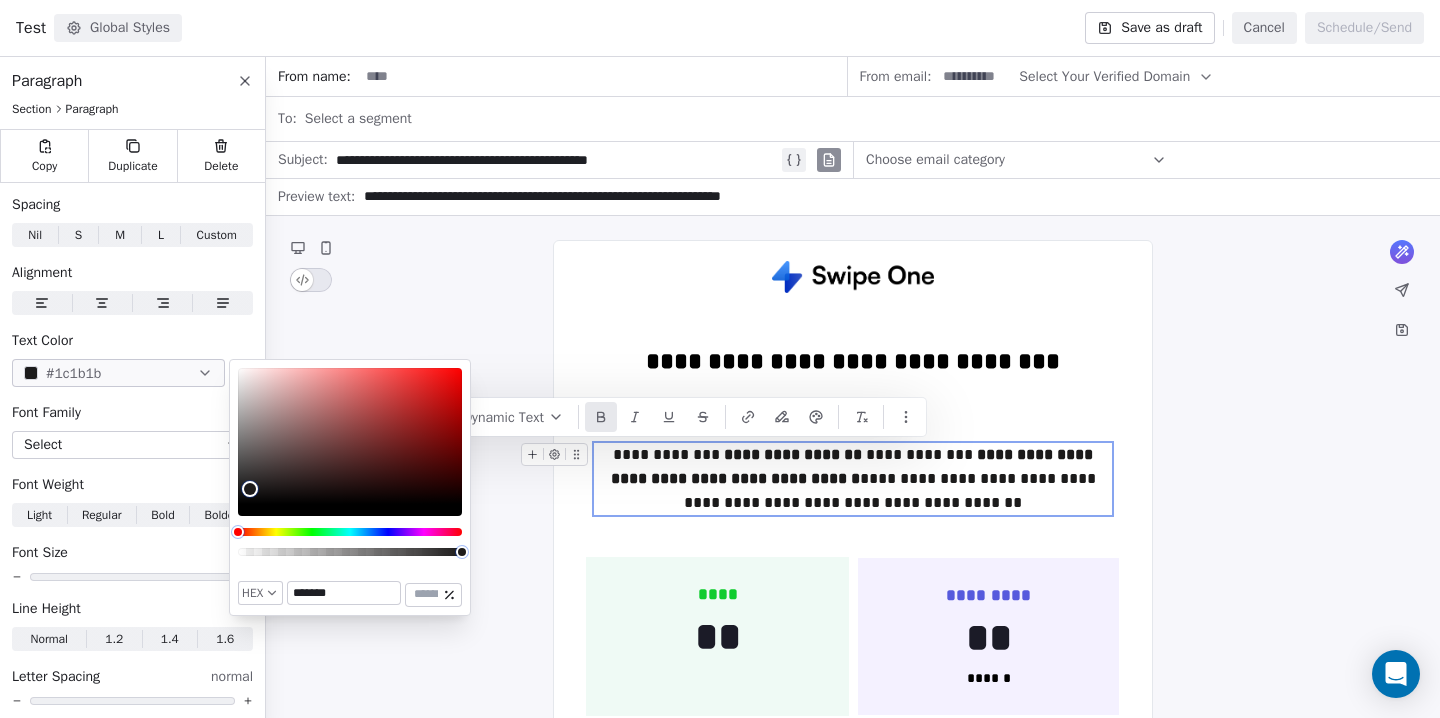 click at bounding box center [350, 436] 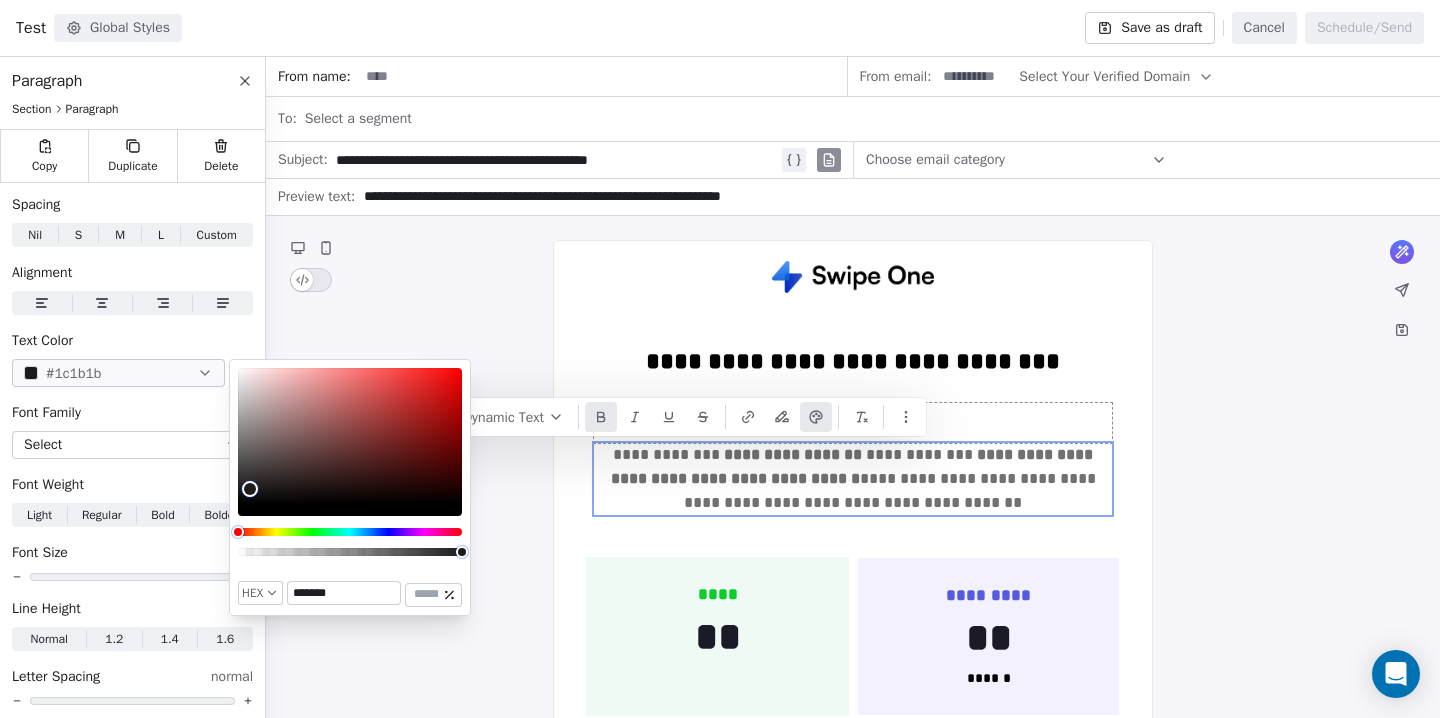 click 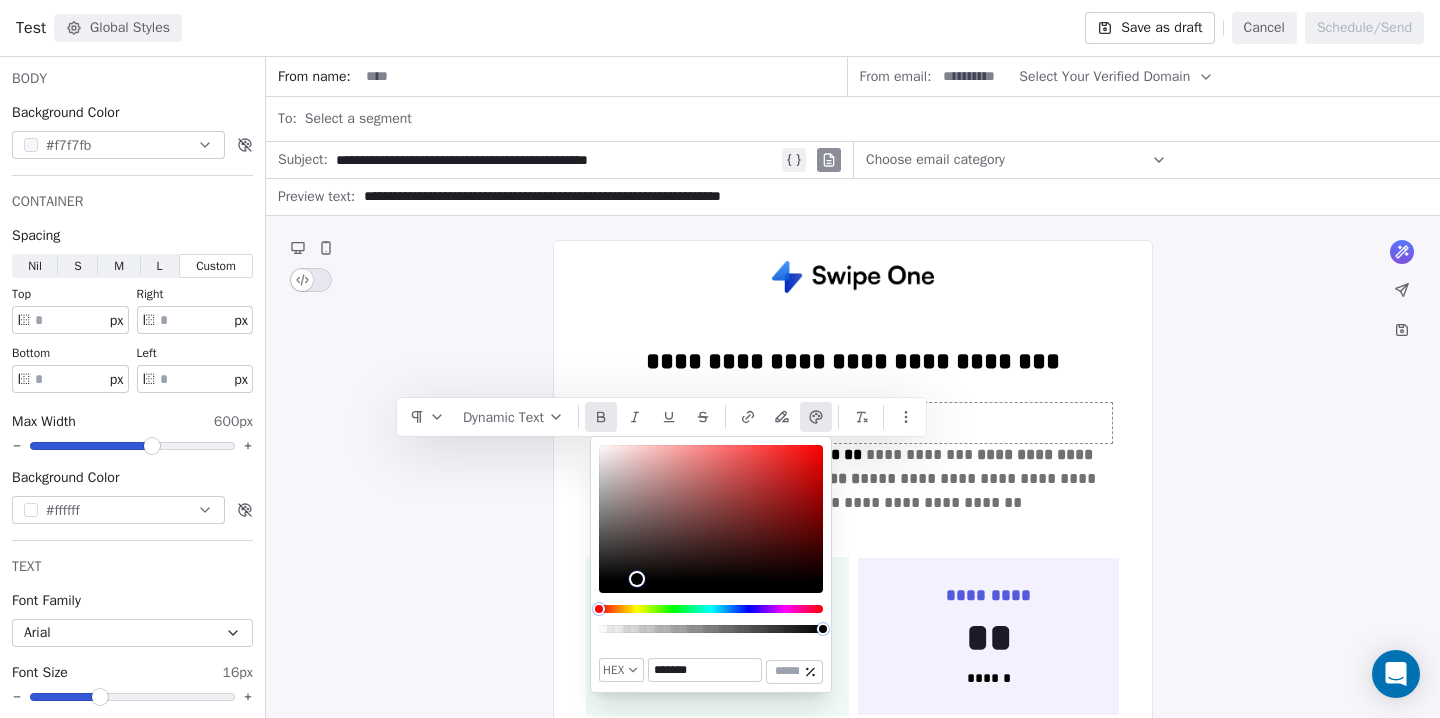 type on "*******" 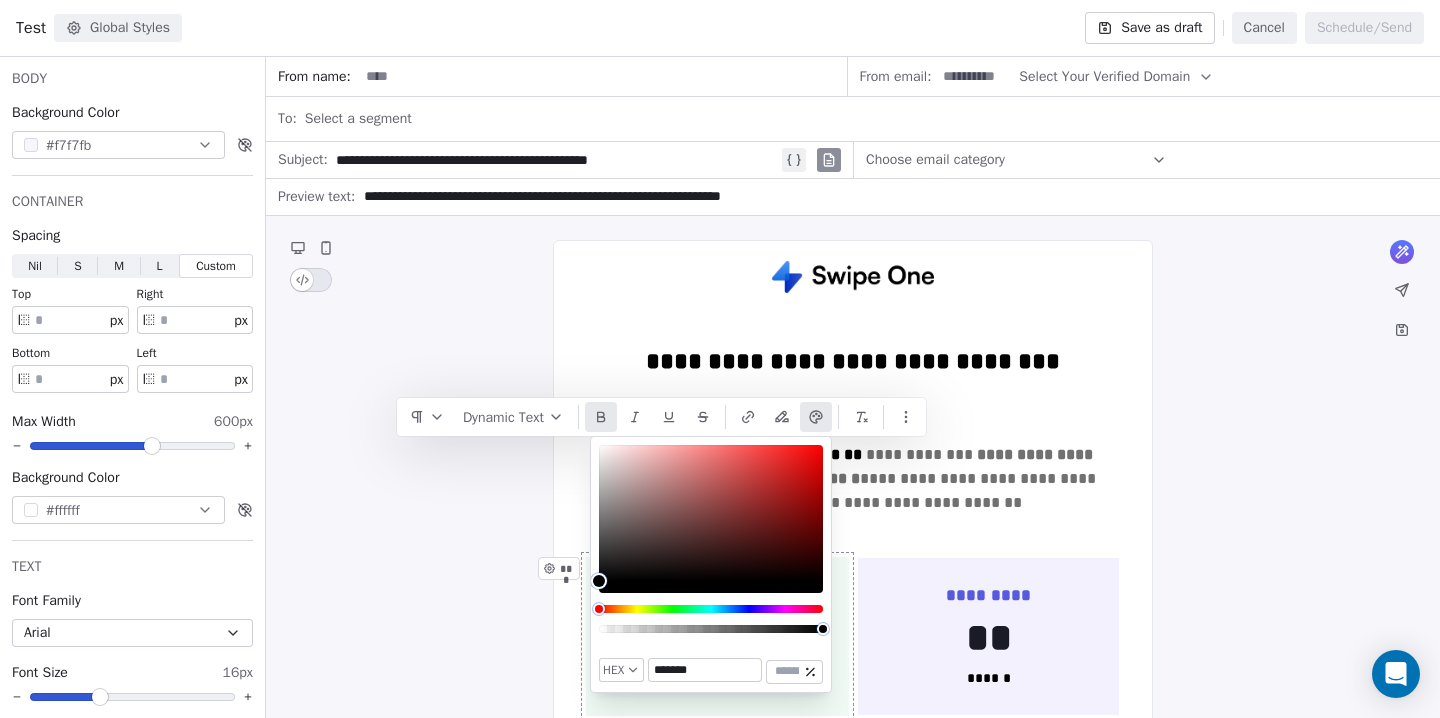 drag, startPoint x: 648, startPoint y: 579, endPoint x: 581, endPoint y: 586, distance: 67.36468 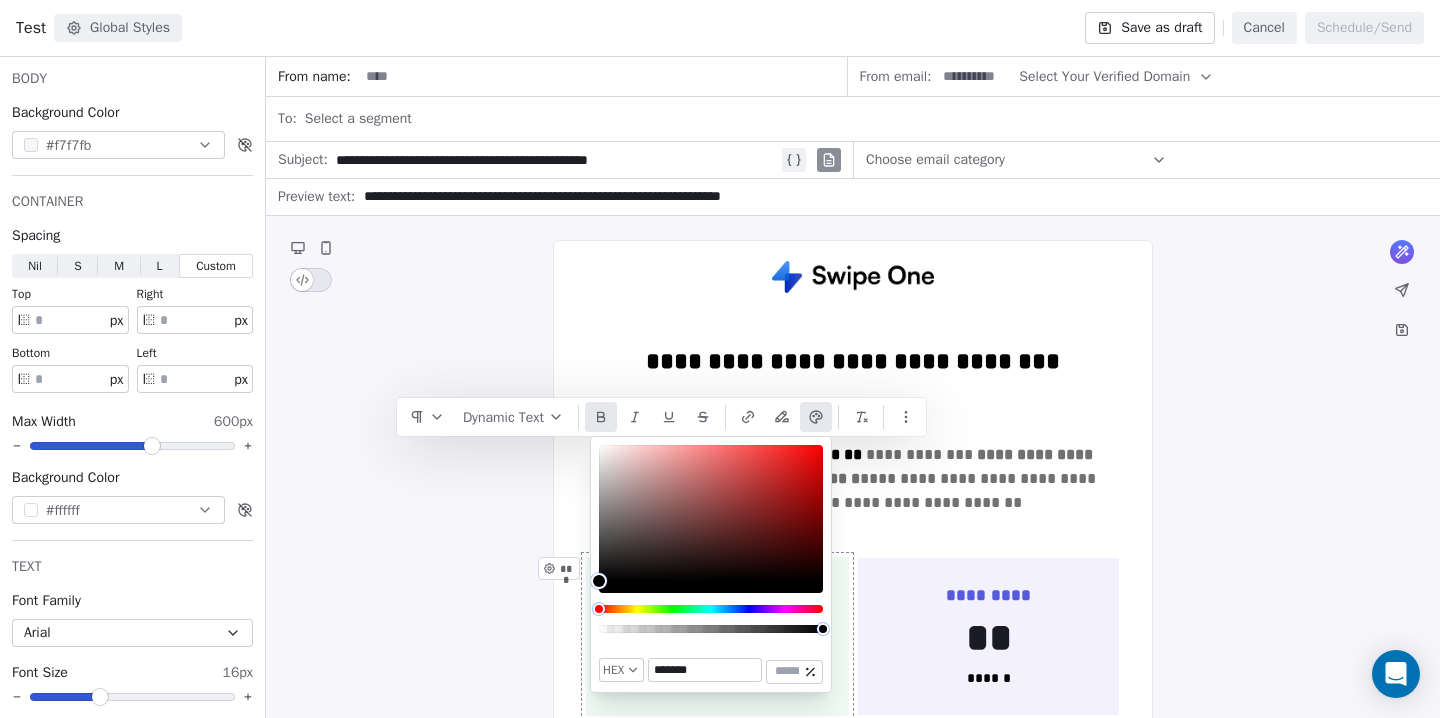 click on "T Test Contacts People Marketing Workflows Campaigns Sales Pipelines Sequences Beta Tools Apps AI Agents Help & Support Campaigns  Create new campaign All ( 12 ) All ( 12 ) Drafts ( 8 ) Drafts ( 8 ) In Progress ( 0 ) In Progress ( 0 ) Scheduled ( 0 ) Scheduled ( 0 ) Sent ( 4 ) Sent ( 4 ) Name Status Analytics Actions Test Created on Aug 5, 2025, 11:17 AM To: No segment selected Draft - Open Rate - Click Rate - Unsubscribe Notification for Campaign - after entire campaign is sent Created on Aug 5, 2025, 11:03 AM To: No segment selected Draft - Open Rate - Click Rate - Unsubscribe Notification for Campaign - 1 hour after sending Created on Aug 4, 2025, 2:23 PM To: No segment selected Draft - Open Rate - Click Rate - Unsubscribe test Created on Aug 4, 2025, 2:18 PM To: No segment selected Draft - Open Rate - Click Rate - Unsubscribe Test Created on Jul 29, 2025, 6:15 PM To: No segment selected Draft - Open Rate - Click Rate - Unsubscribe Task Reminder Email Created on Jul 29, 2025, 2:52 PM Draft - Open Rate -" at bounding box center [720, 359] 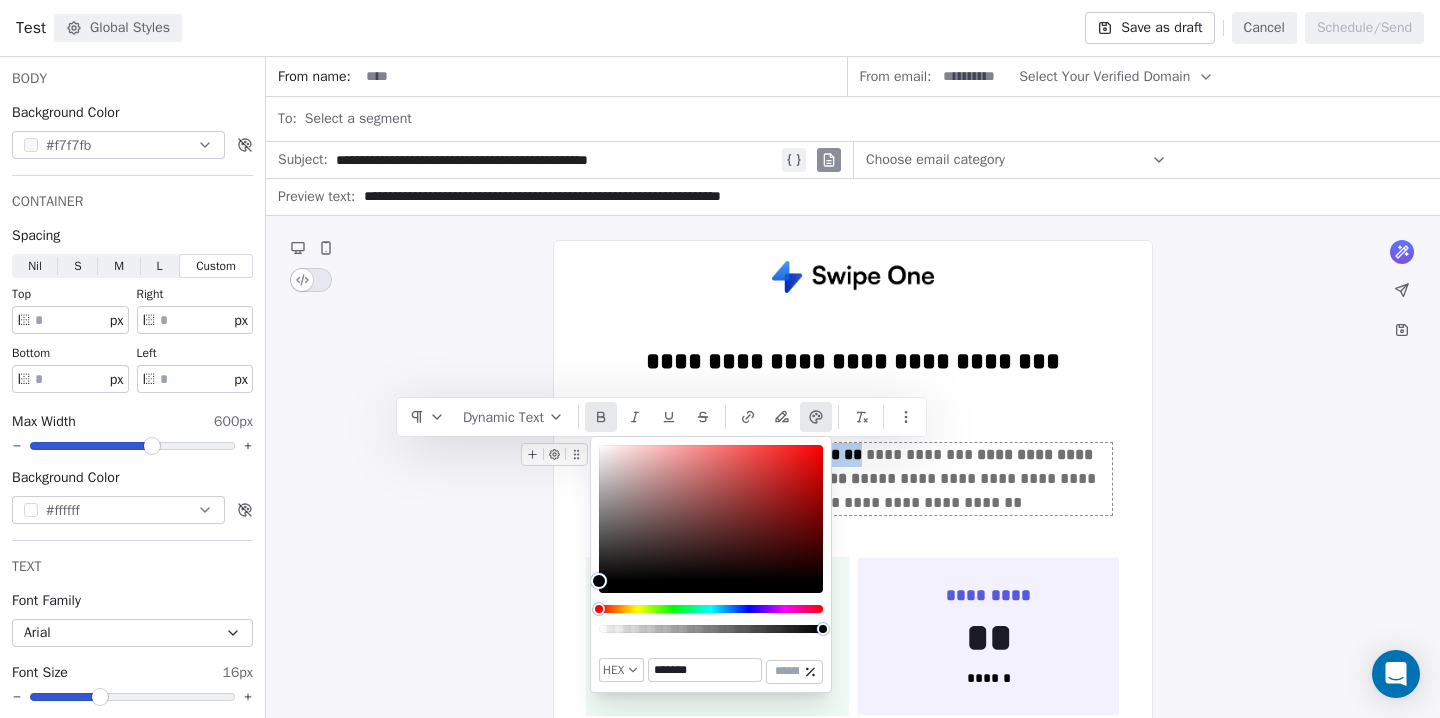 click on "**********" at bounding box center [853, 479] 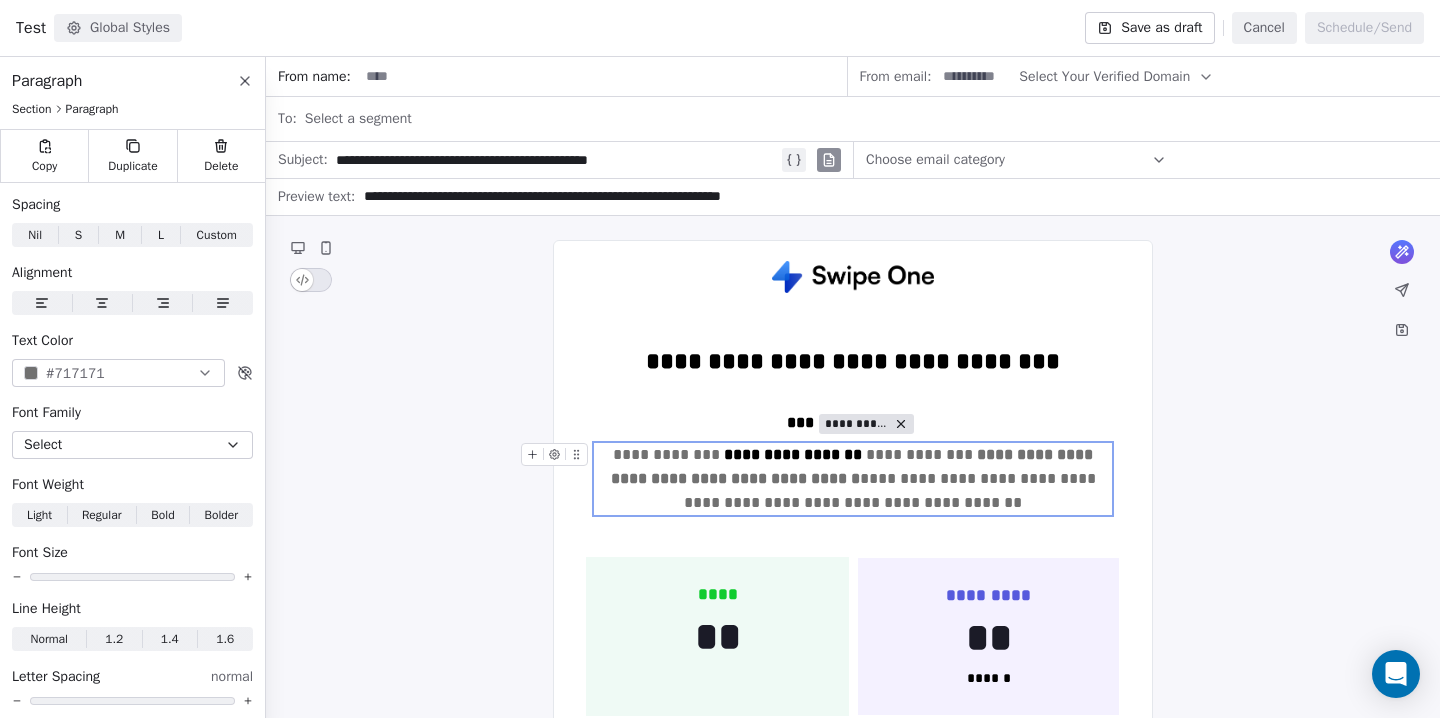 click on "**********" at bounding box center (854, 466) 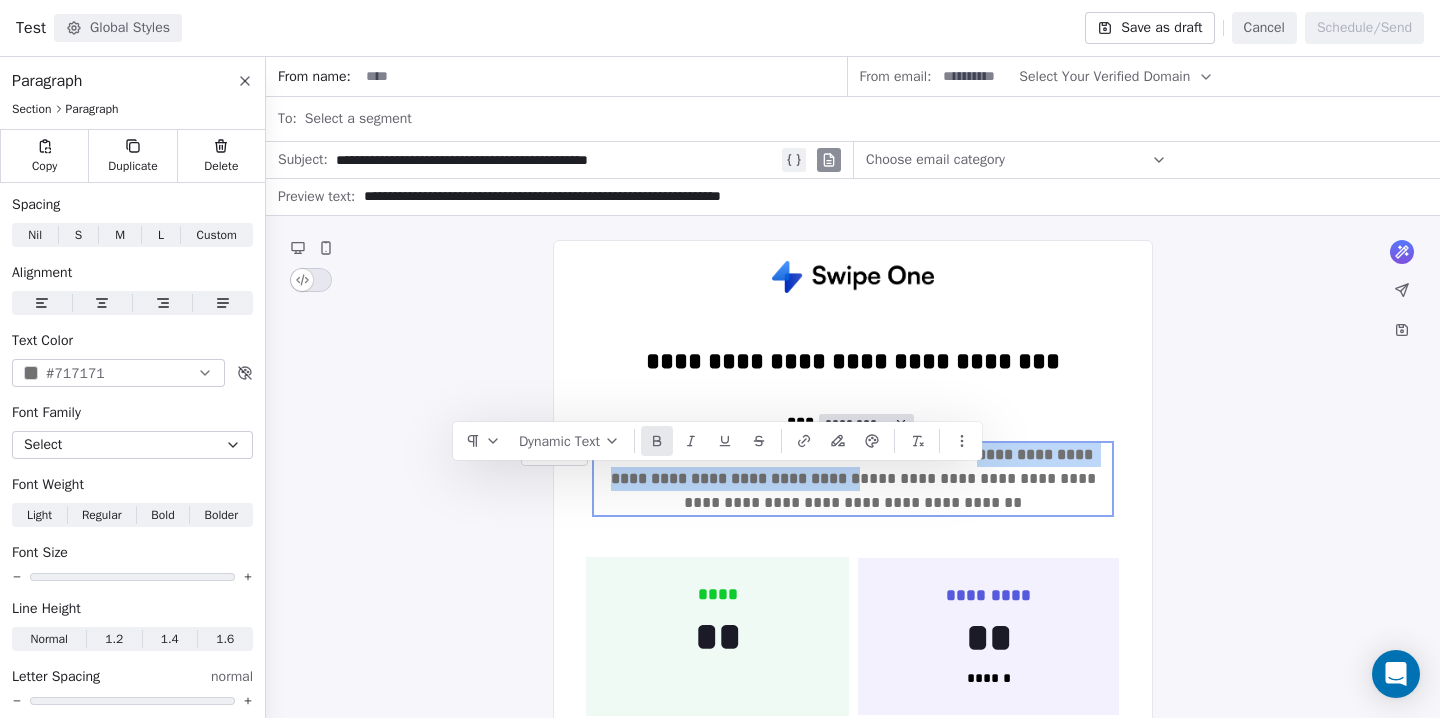 drag, startPoint x: 983, startPoint y: 484, endPoint x: 601, endPoint y: 479, distance: 382.0327 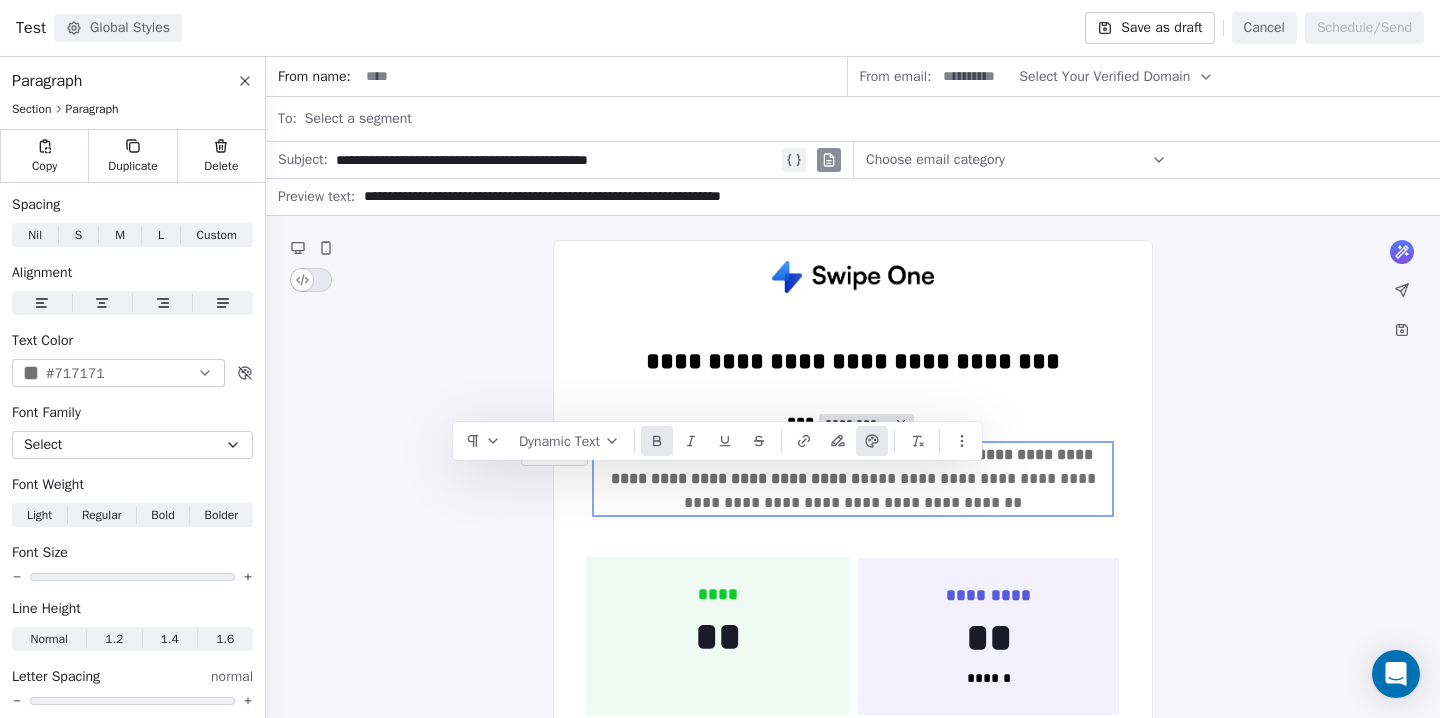 click 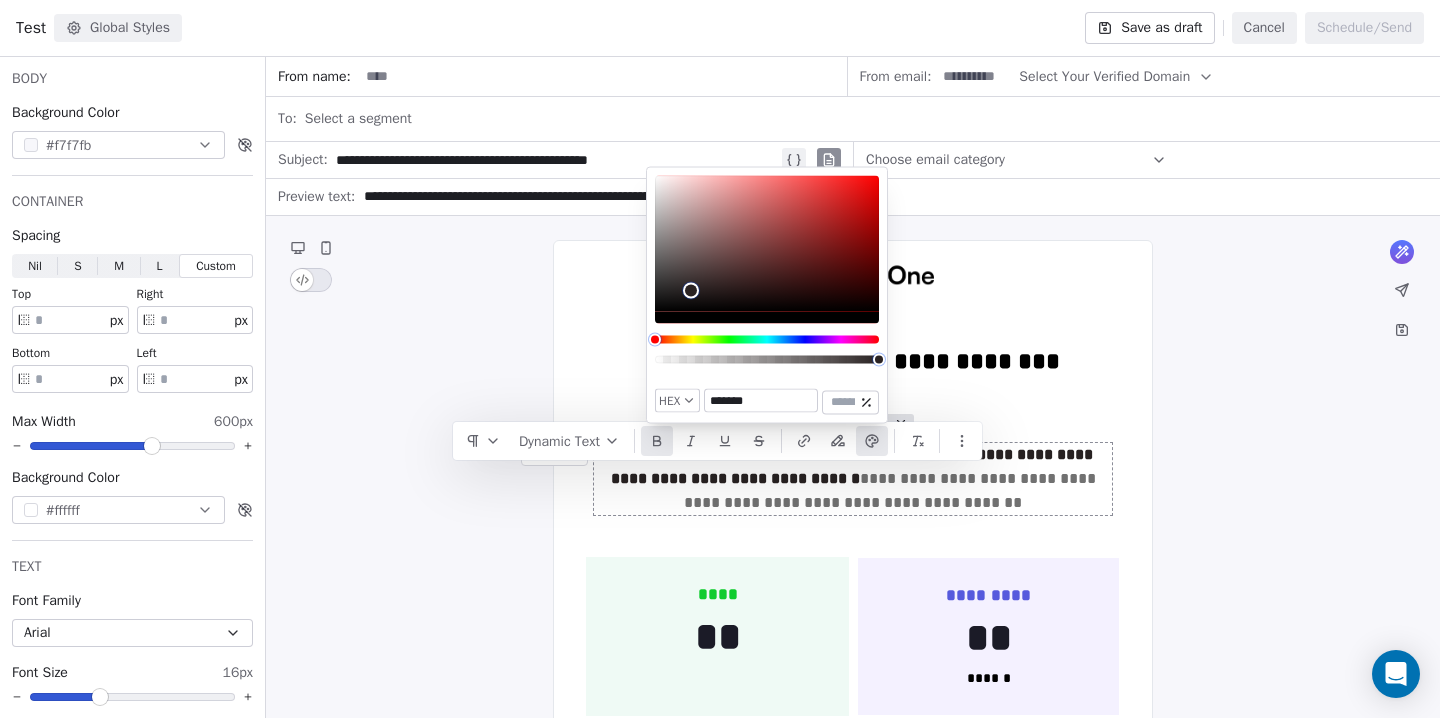 type on "*******" 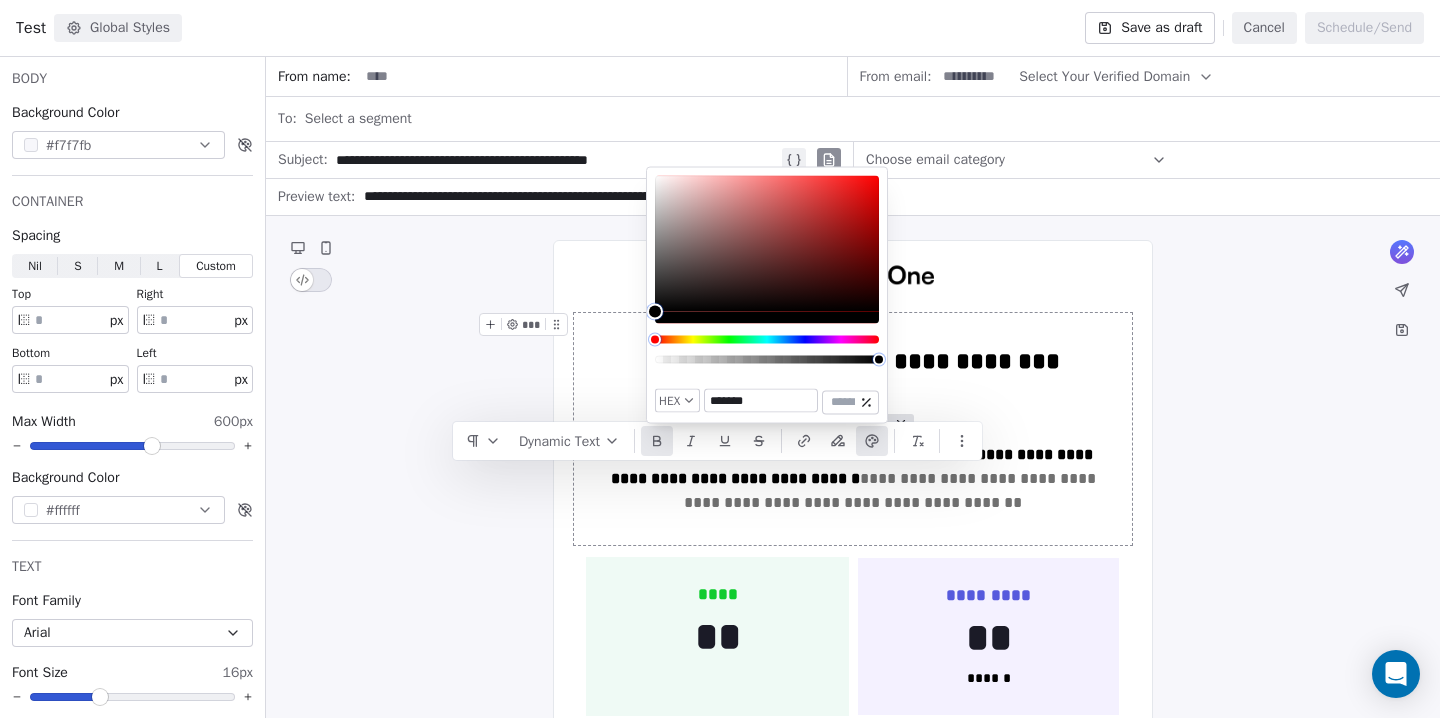 drag, startPoint x: 691, startPoint y: 290, endPoint x: 617, endPoint y: 319, distance: 79.47956 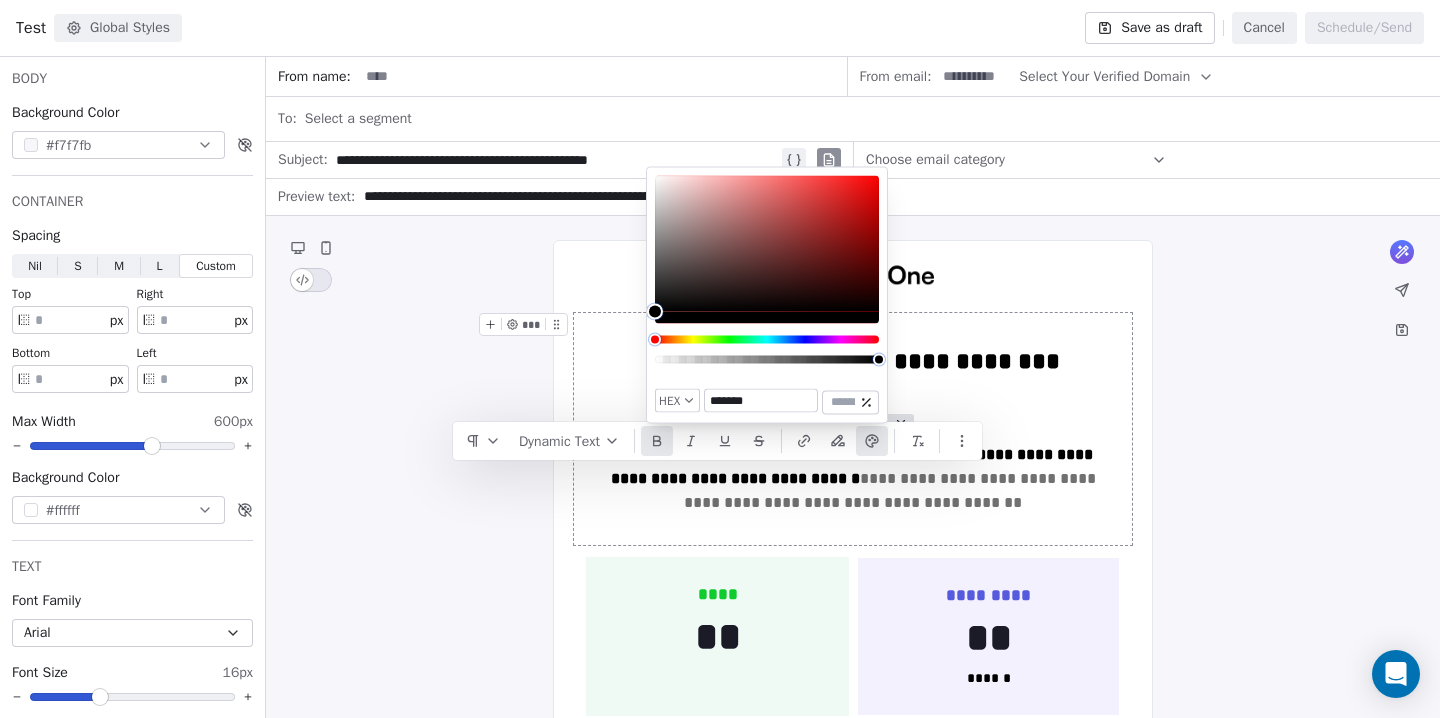 click on "T Test Contacts People Marketing Workflows Campaigns Sales Pipelines Sequences Beta Tools Apps AI Agents Help & Support Campaigns  Create new campaign All ( 12 ) All ( 12 ) Drafts ( 8 ) Drafts ( 8 ) In Progress ( 0 ) In Progress ( 0 ) Scheduled ( 0 ) Scheduled ( 0 ) Sent ( 4 ) Sent ( 4 ) Name Status Analytics Actions Test Created on Aug 5, 2025, 11:17 AM To: No segment selected Draft - Open Rate - Click Rate - Unsubscribe Notification for Campaign - after entire campaign is sent Created on Aug 5, 2025, 11:03 AM To: No segment selected Draft - Open Rate - Click Rate - Unsubscribe Notification for Campaign - 1 hour after sending Created on Aug 4, 2025, 2:23 PM To: No segment selected Draft - Open Rate - Click Rate - Unsubscribe test Created on Aug 4, 2025, 2:18 PM To: No segment selected Draft - Open Rate - Click Rate - Unsubscribe Test Created on Jul 29, 2025, 6:15 PM To: No segment selected Draft - Open Rate - Click Rate - Unsubscribe Task Reminder Email Created on Jul 29, 2025, 2:52 PM Draft - Open Rate -" at bounding box center [720, 359] 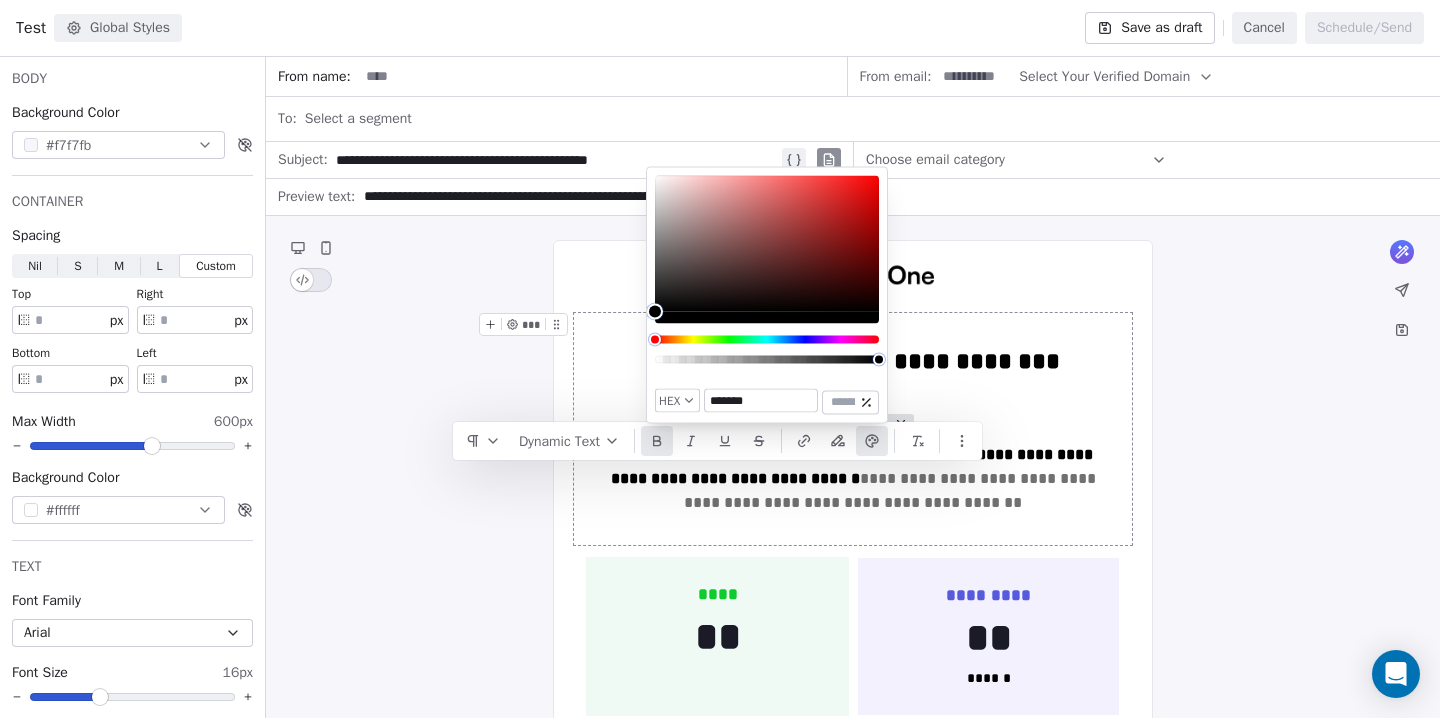 click on "**********" at bounding box center [853, 1347] 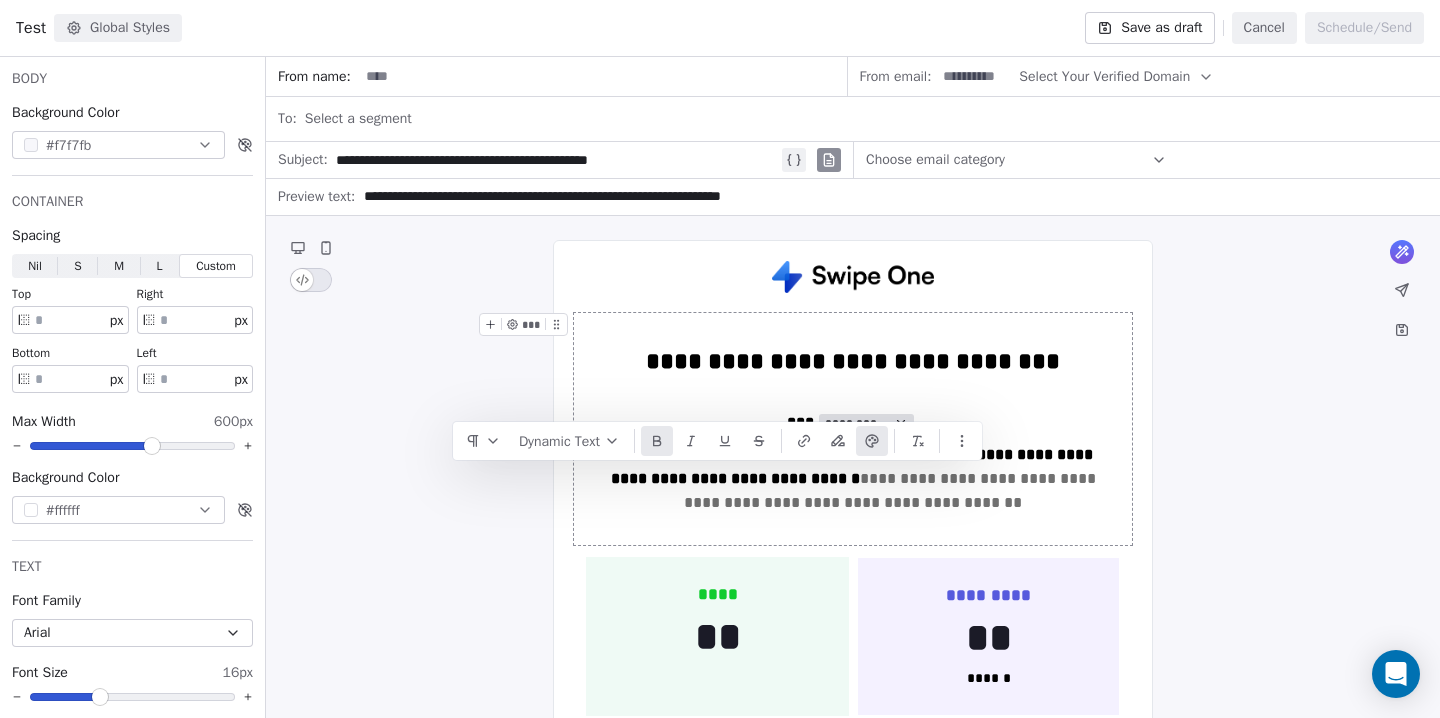click on "**********" at bounding box center [853, 429] 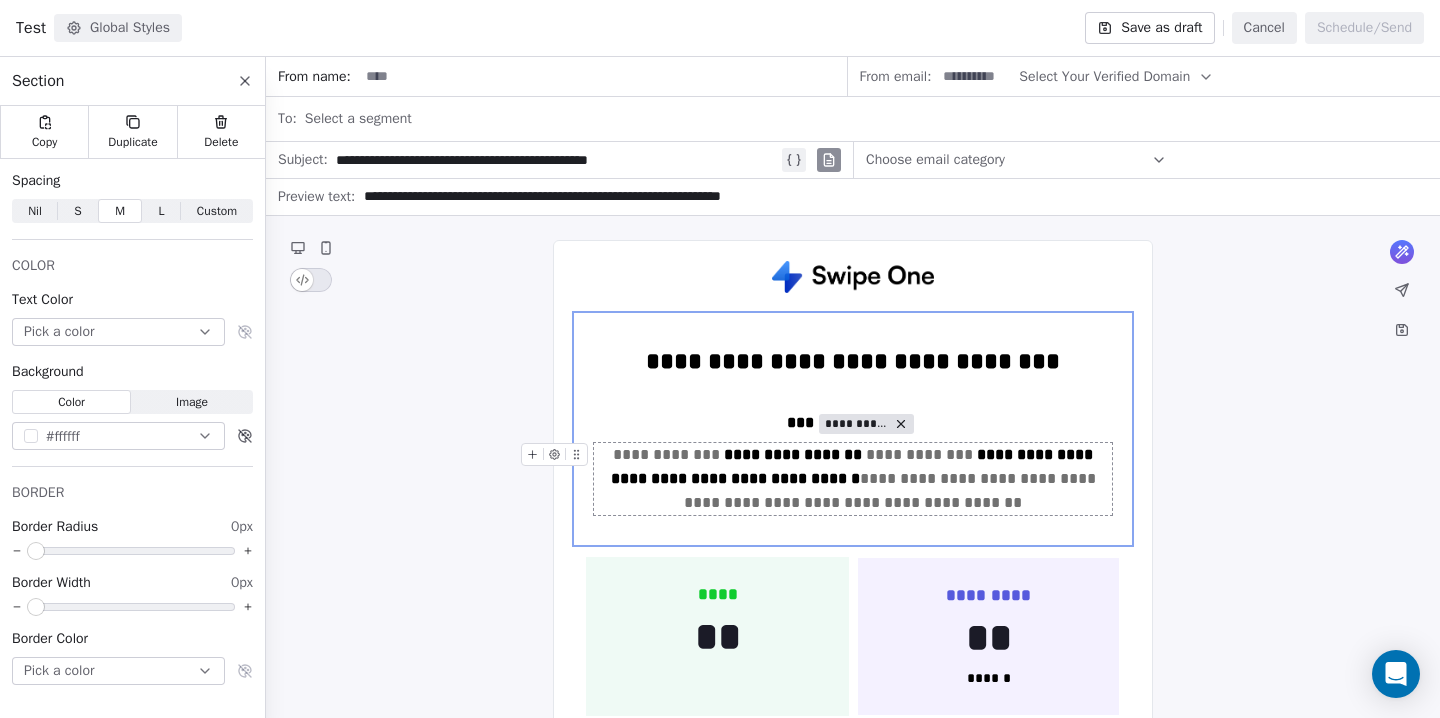 click on "**********" at bounding box center [853, 479] 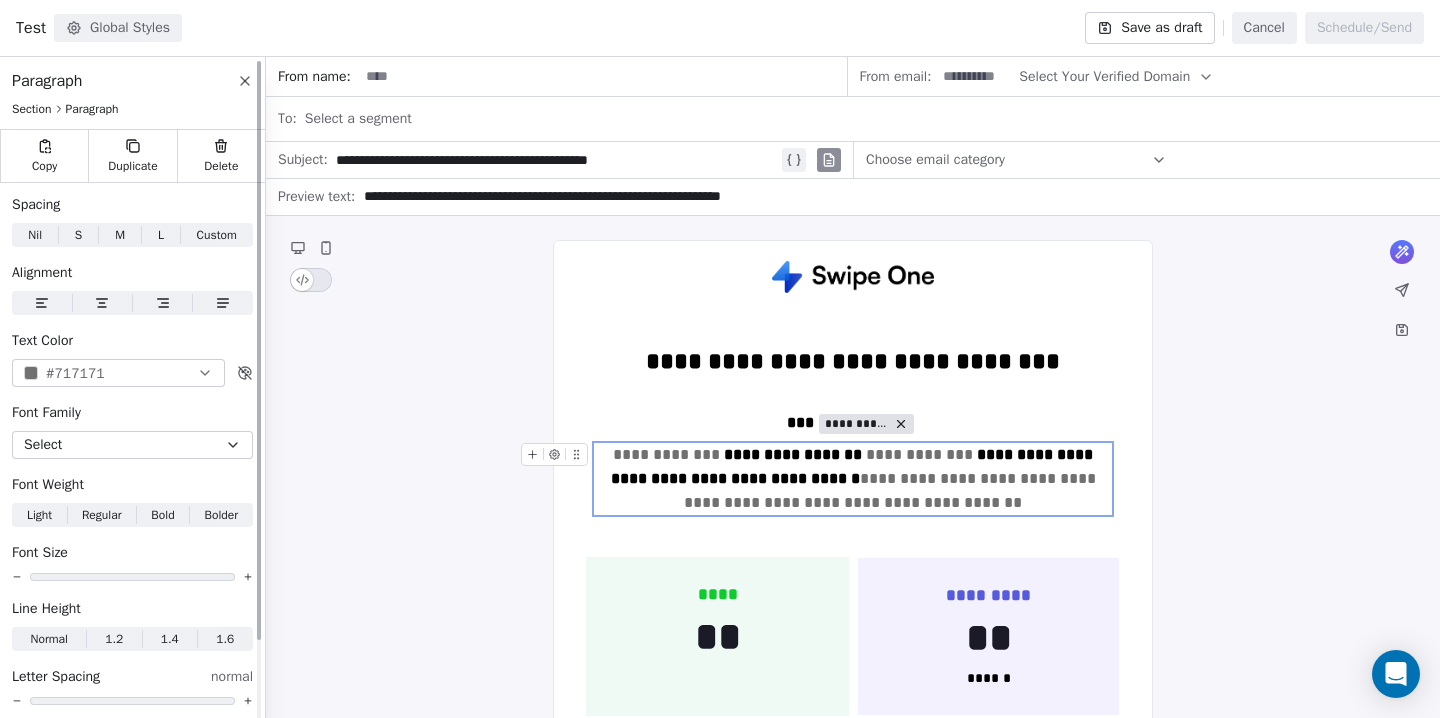 click at bounding box center (31, 373) 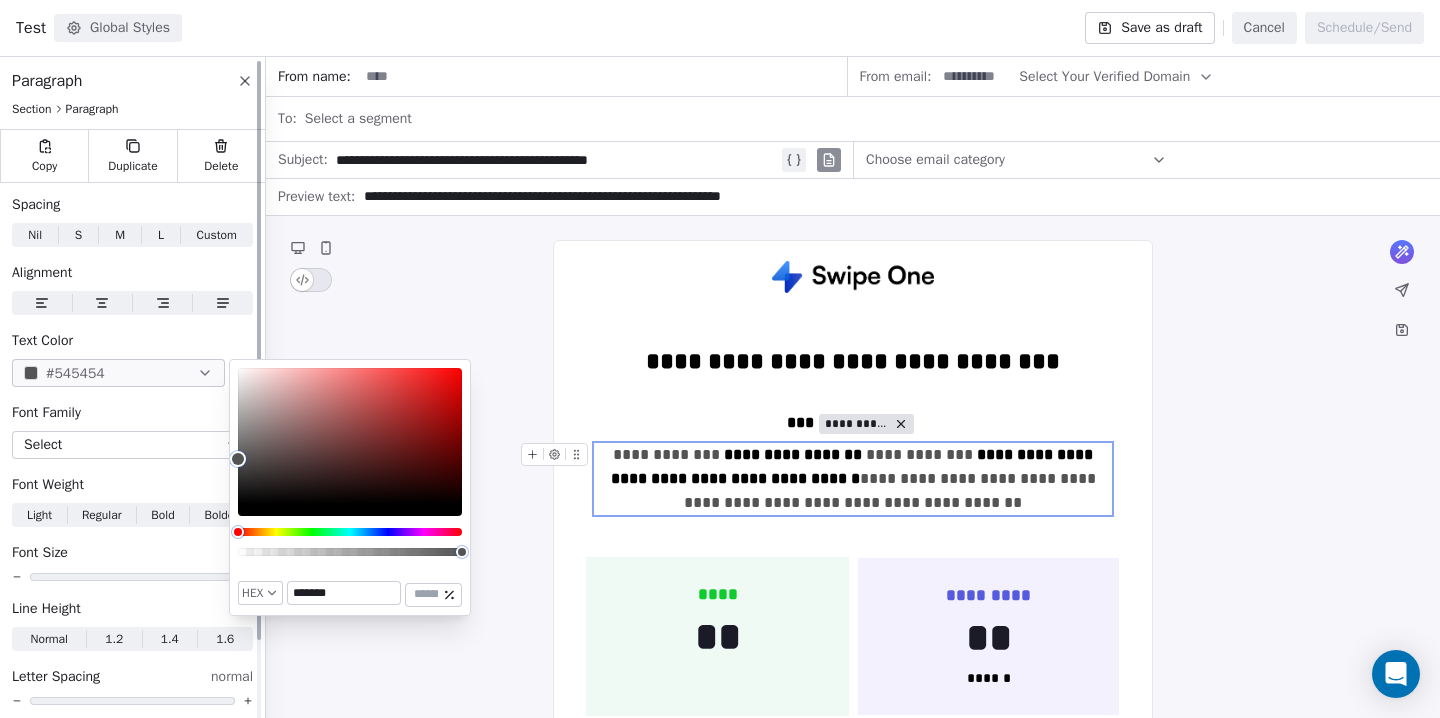 type on "*******" 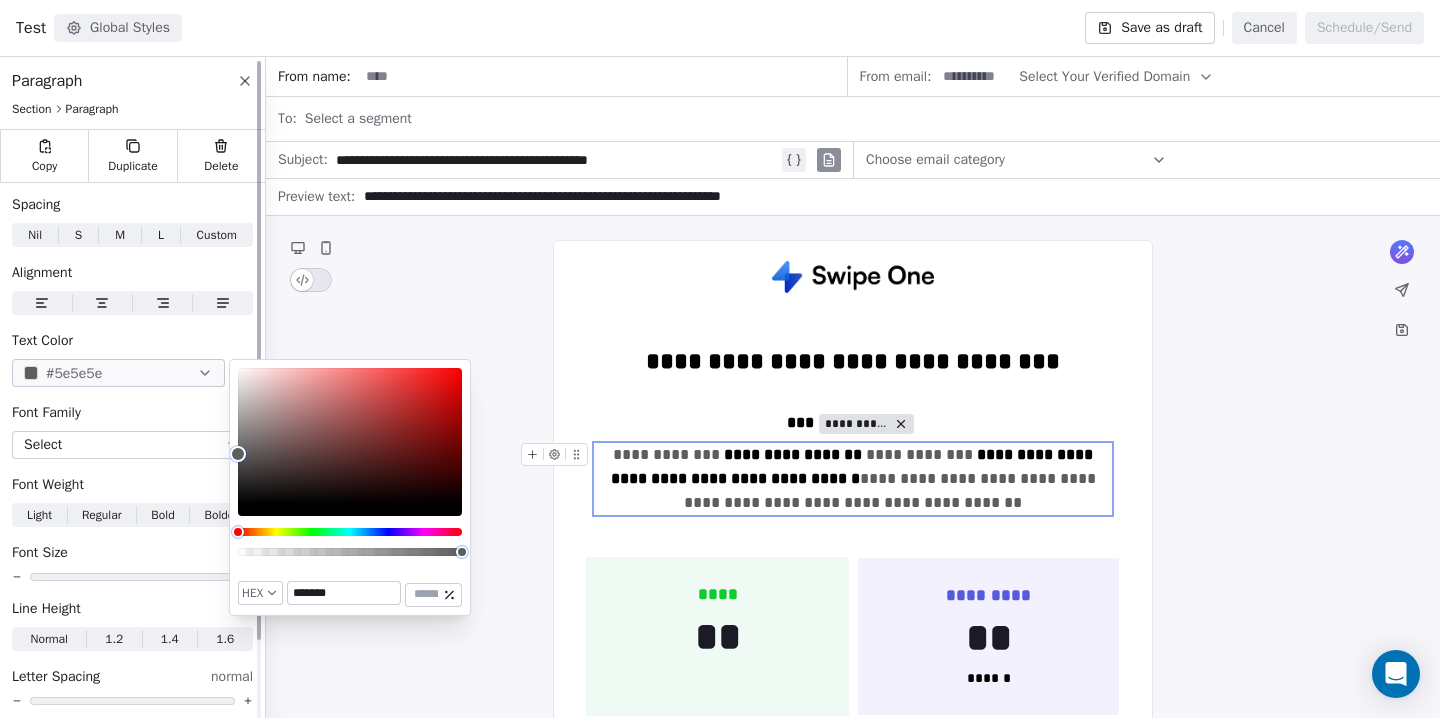 drag, startPoint x: 260, startPoint y: 473, endPoint x: 227, endPoint y: 454, distance: 38.078865 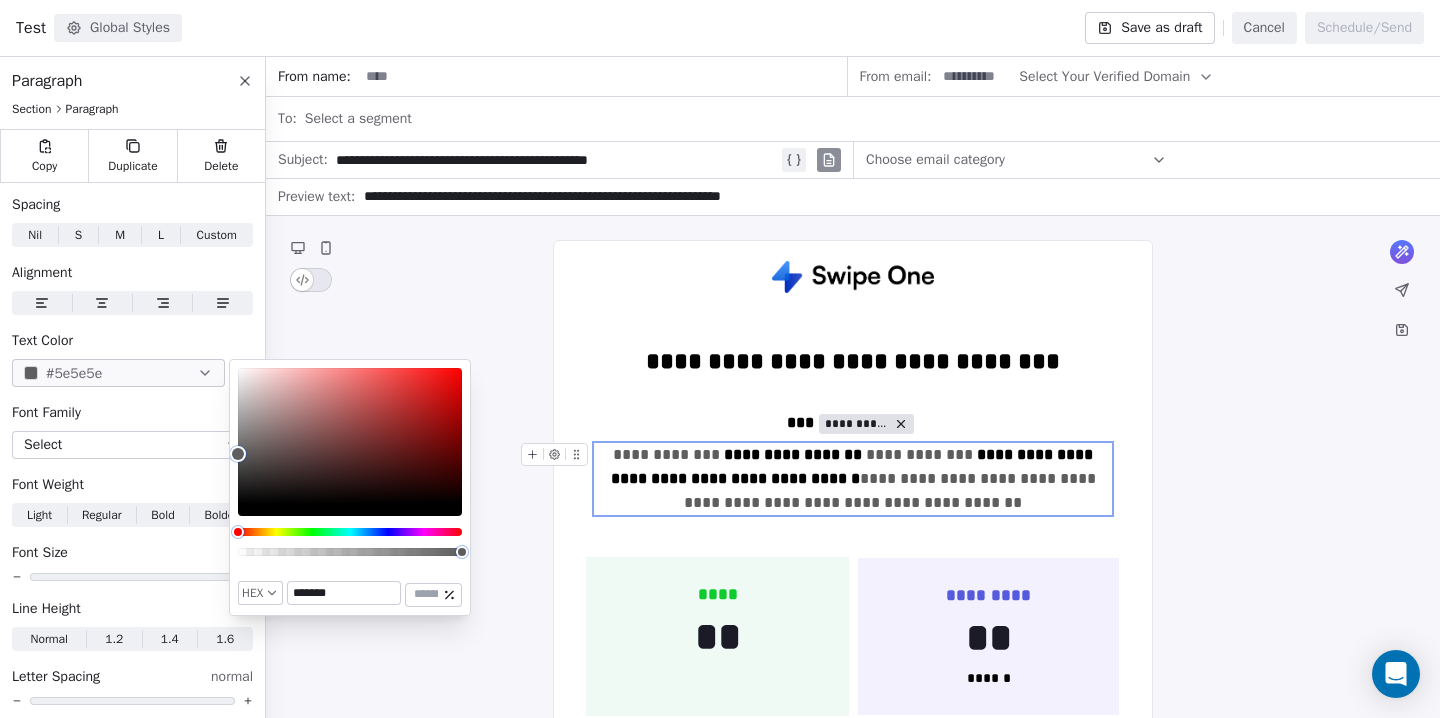 click on "HEX ******* ***" at bounding box center [350, 487] 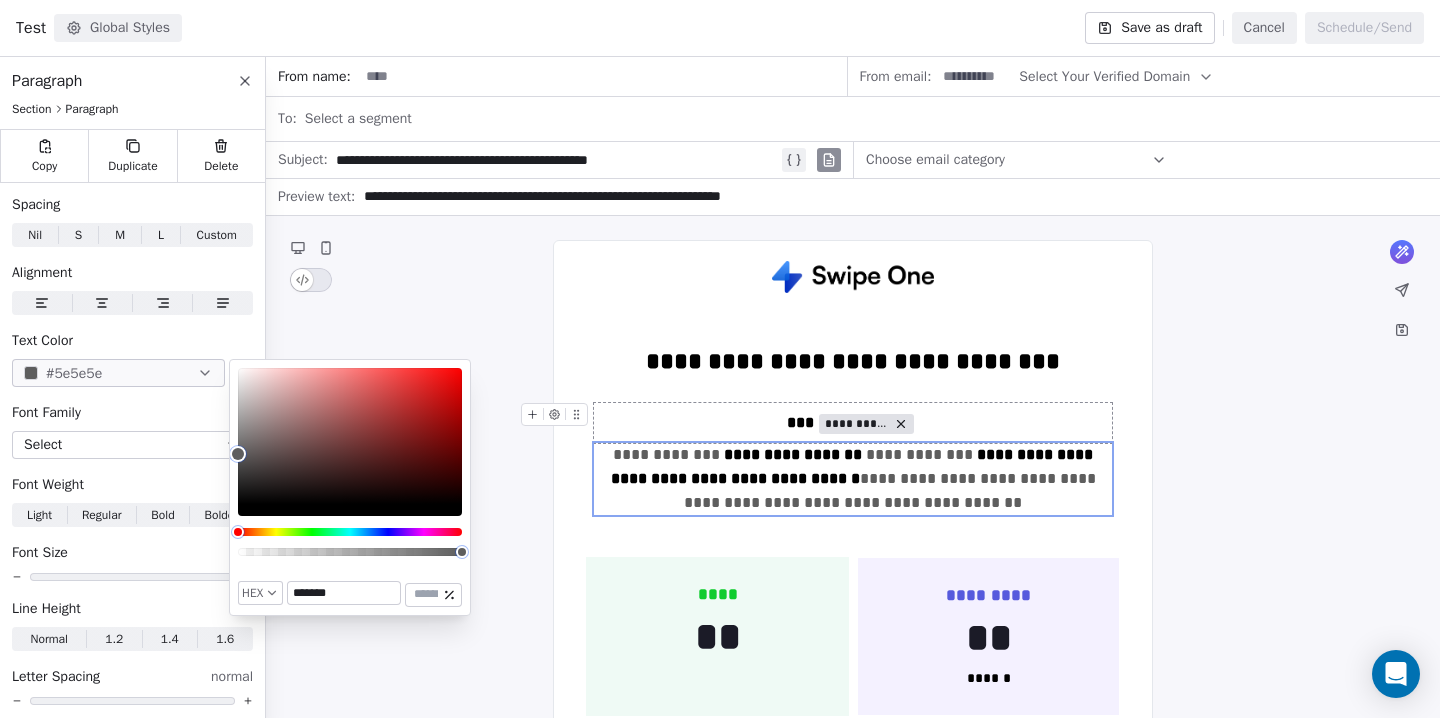 click on "**********" at bounding box center [853, 423] 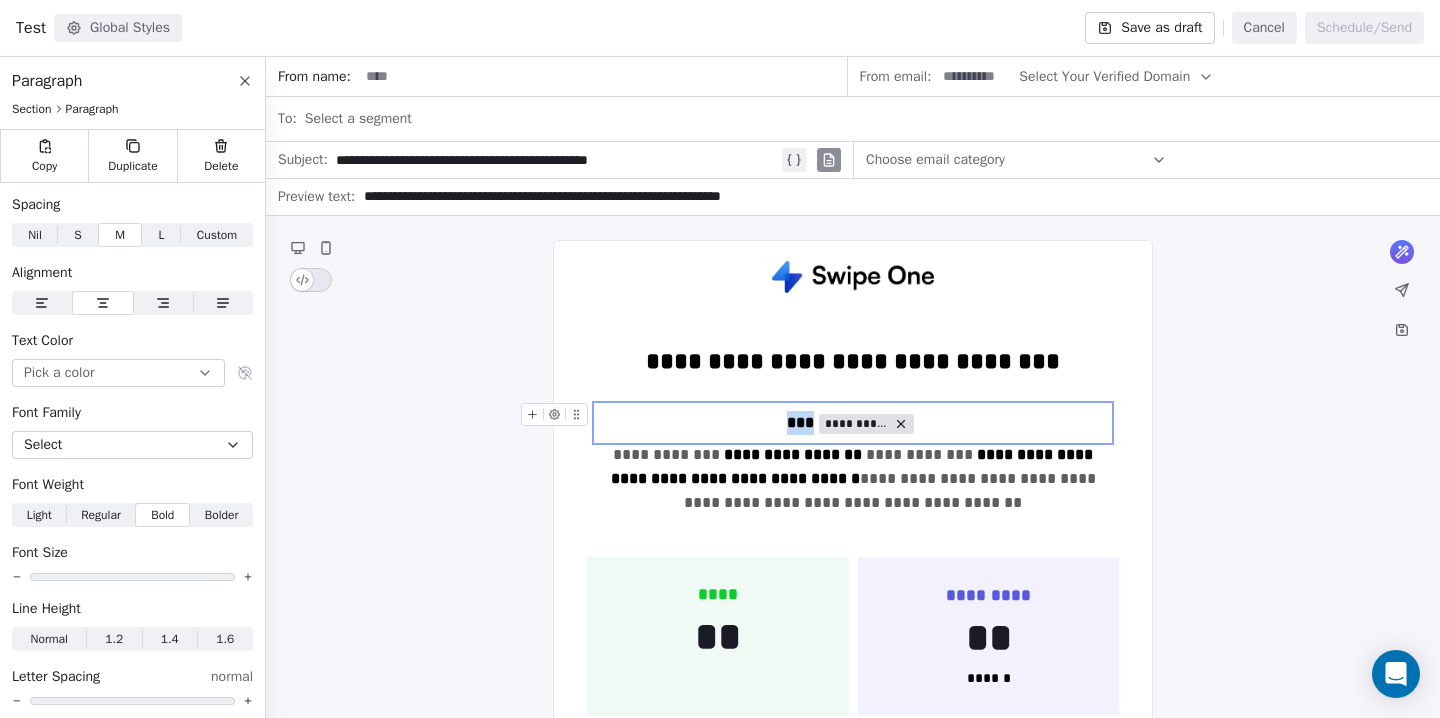 click on "**********" at bounding box center (853, 423) 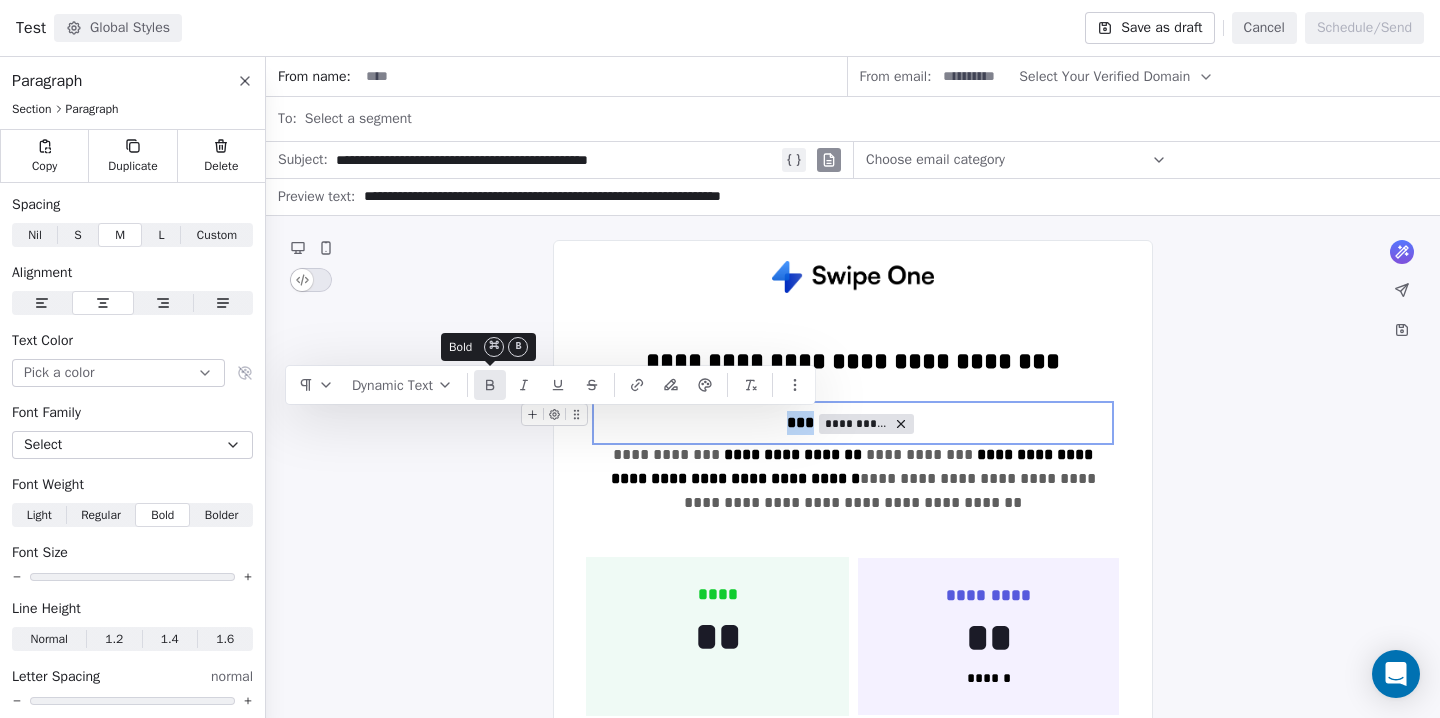 click 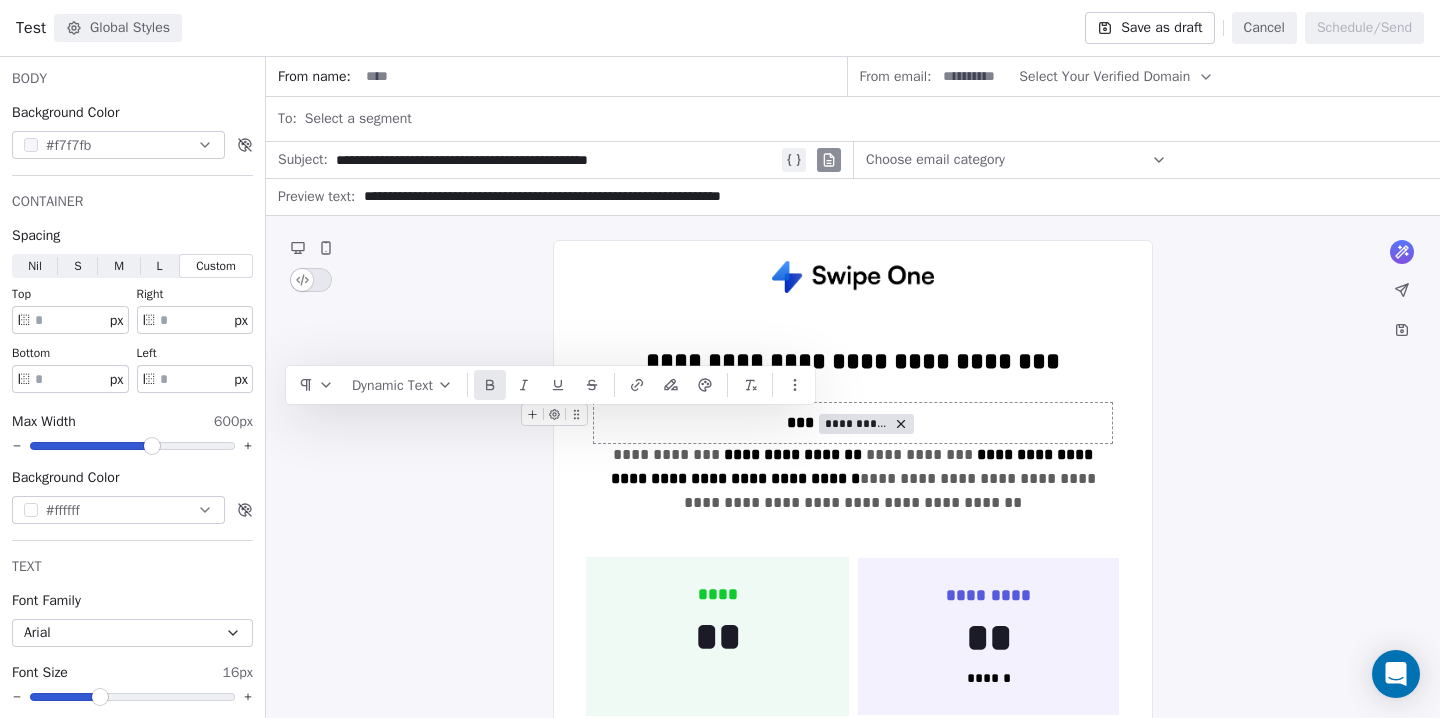 click 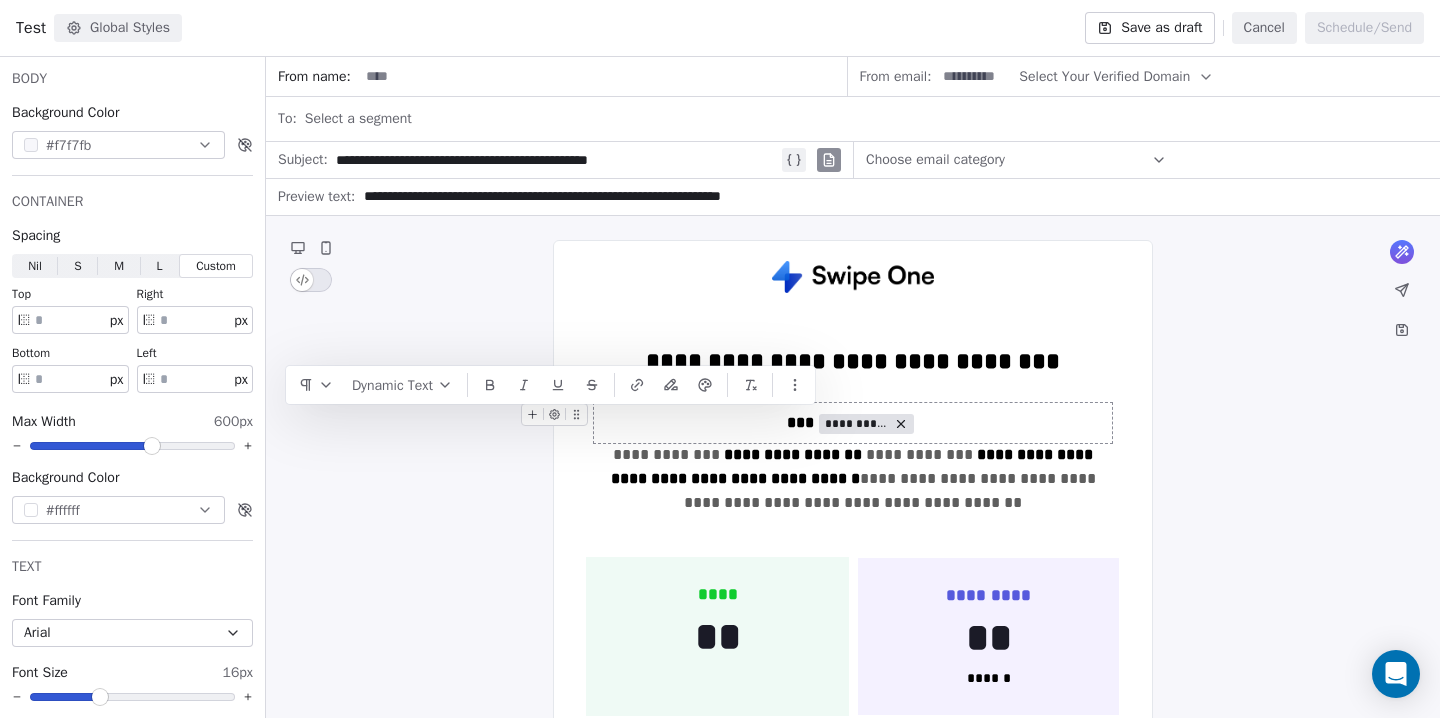 click on "**********" at bounding box center (853, 1347) 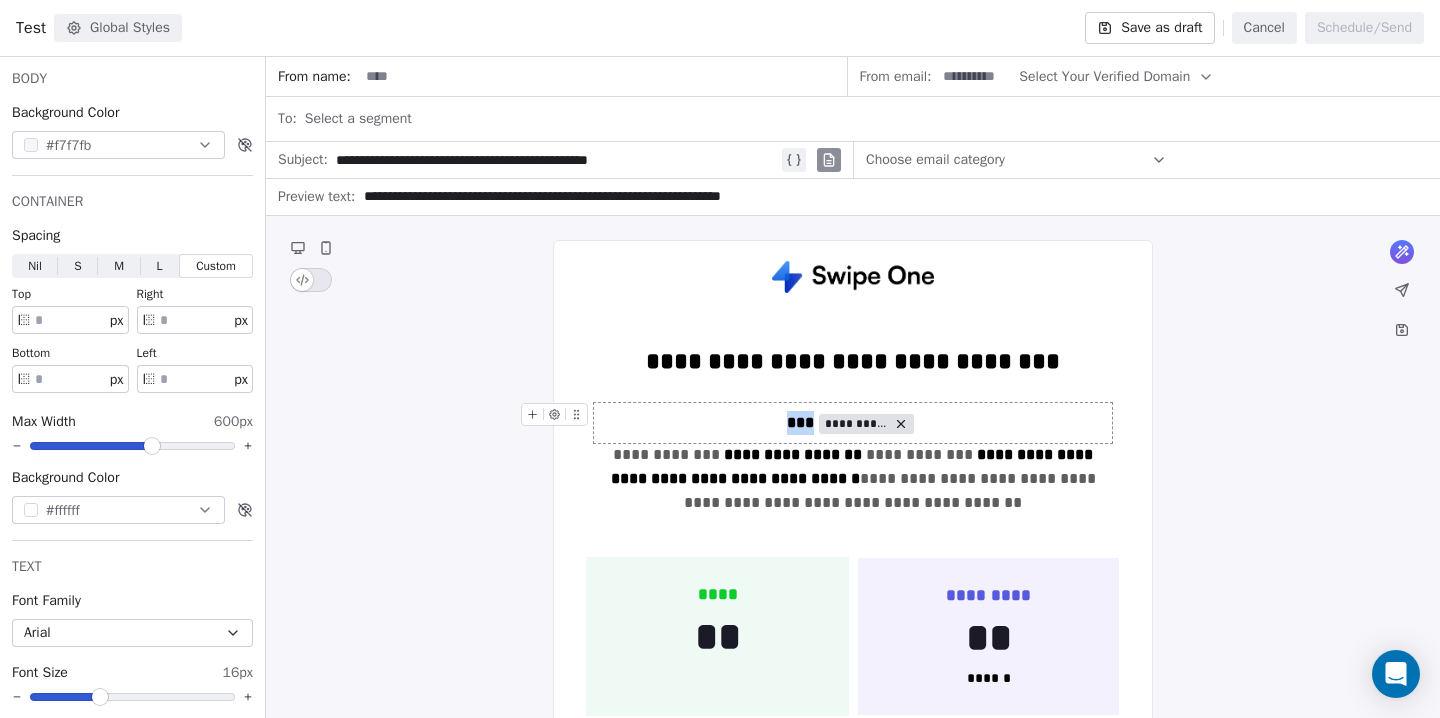 click on "**********" at bounding box center [853, 479] 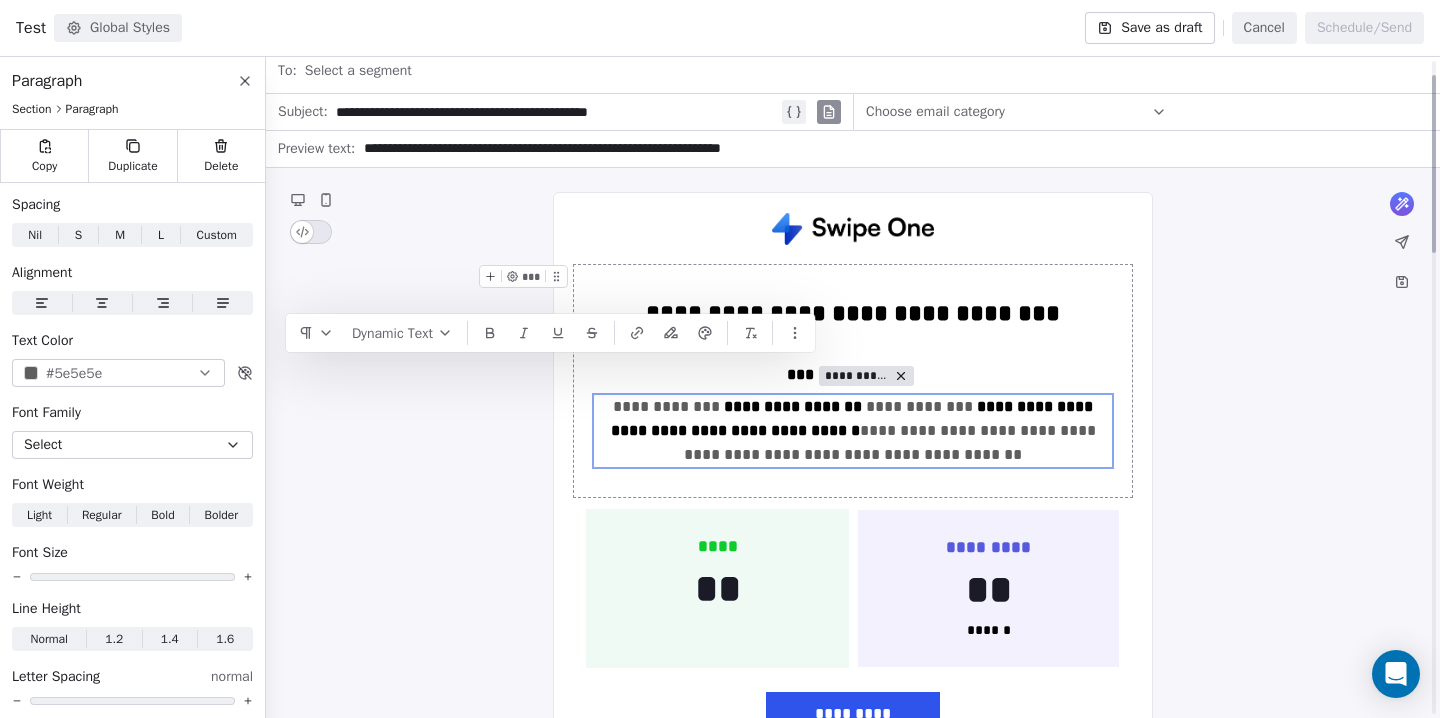 scroll, scrollTop: 53, scrollLeft: 0, axis: vertical 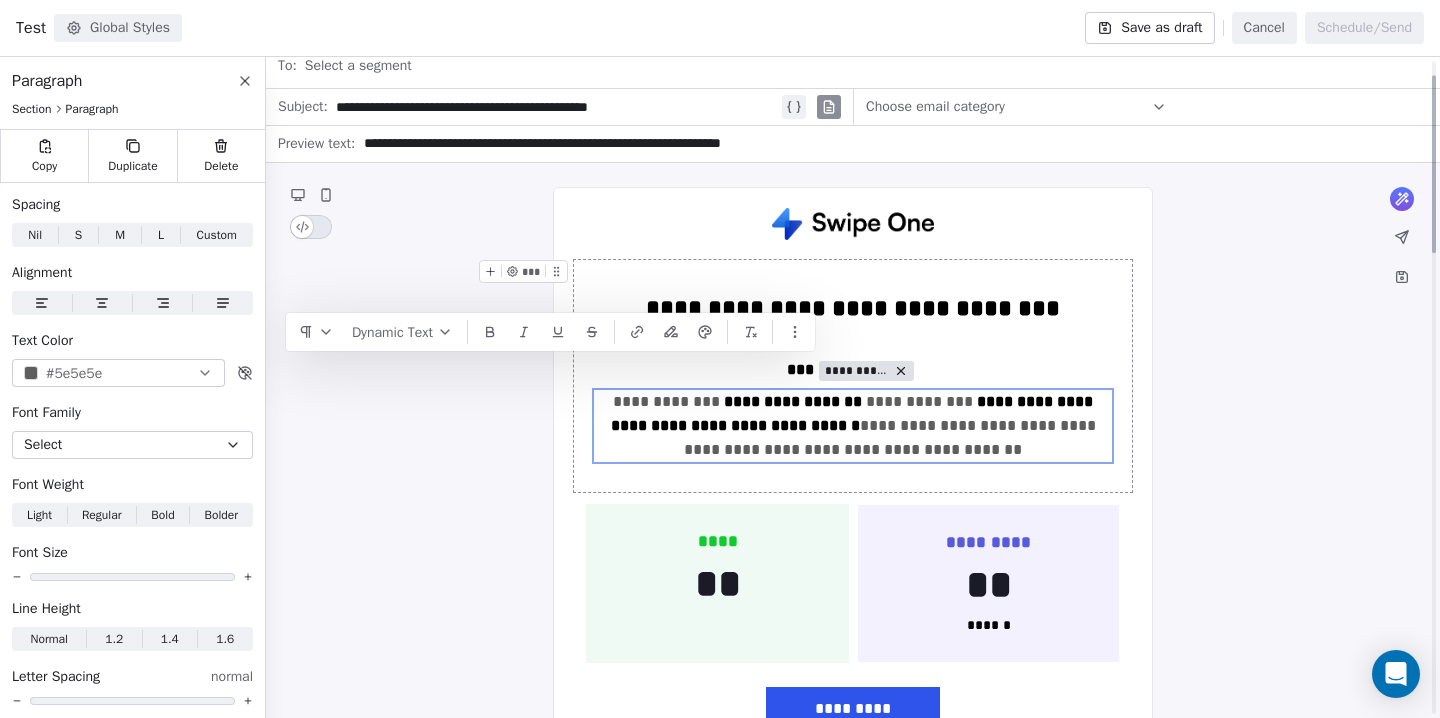 click on "**********" at bounding box center (853, 376) 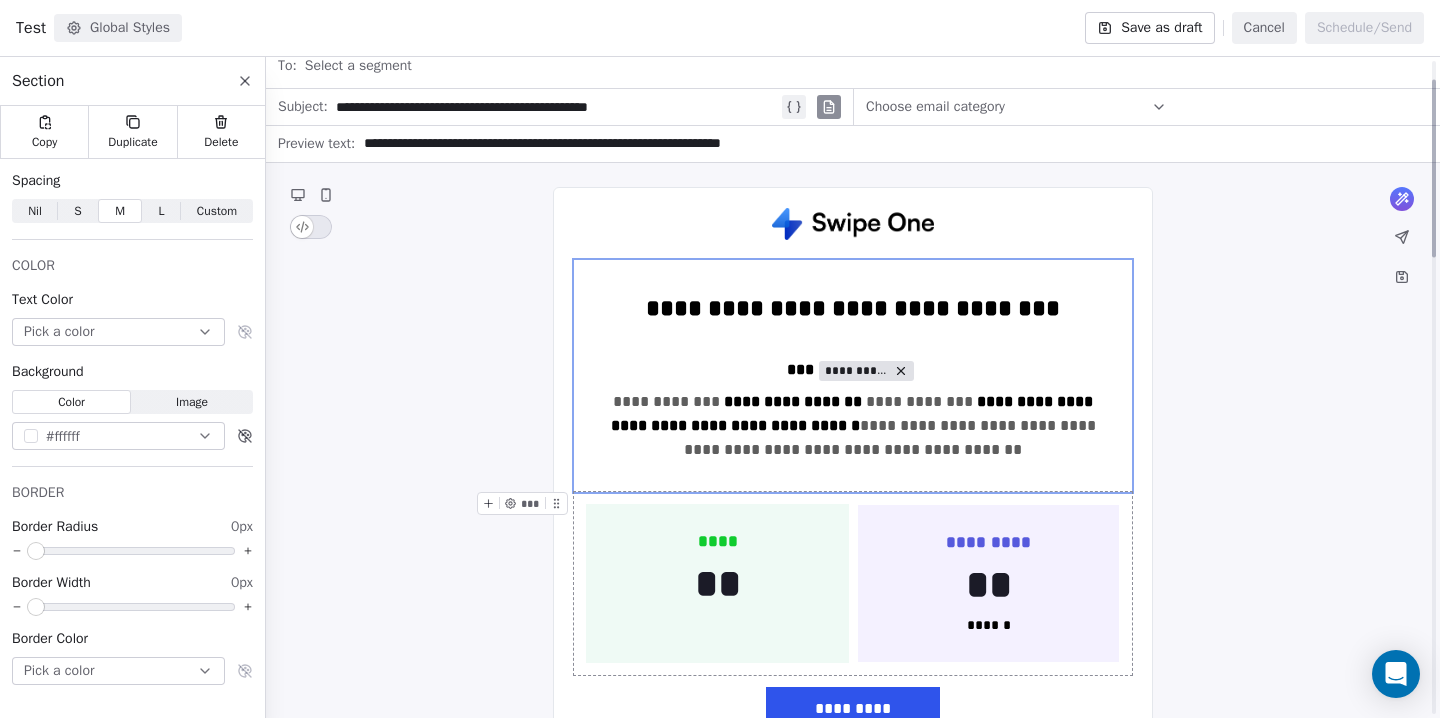 scroll, scrollTop: 73, scrollLeft: 0, axis: vertical 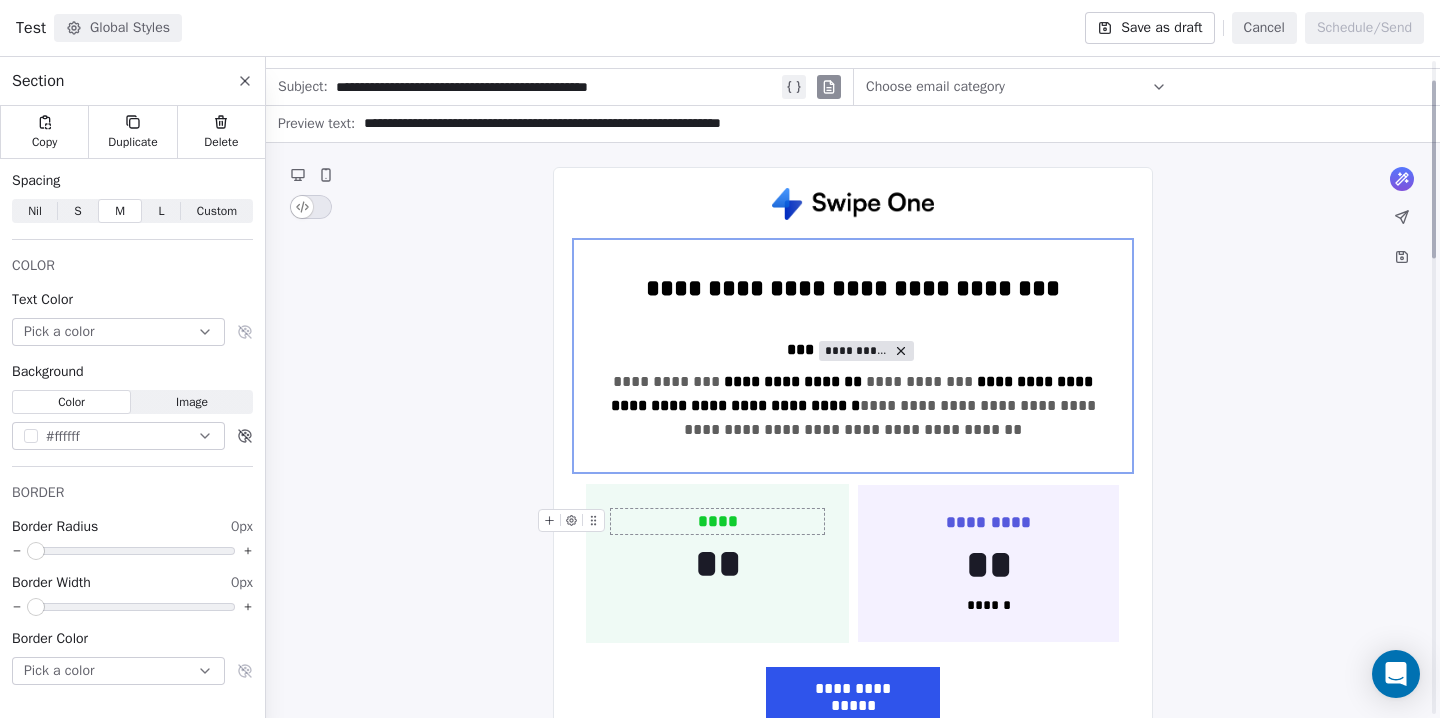 click on "****" at bounding box center (718, 521) 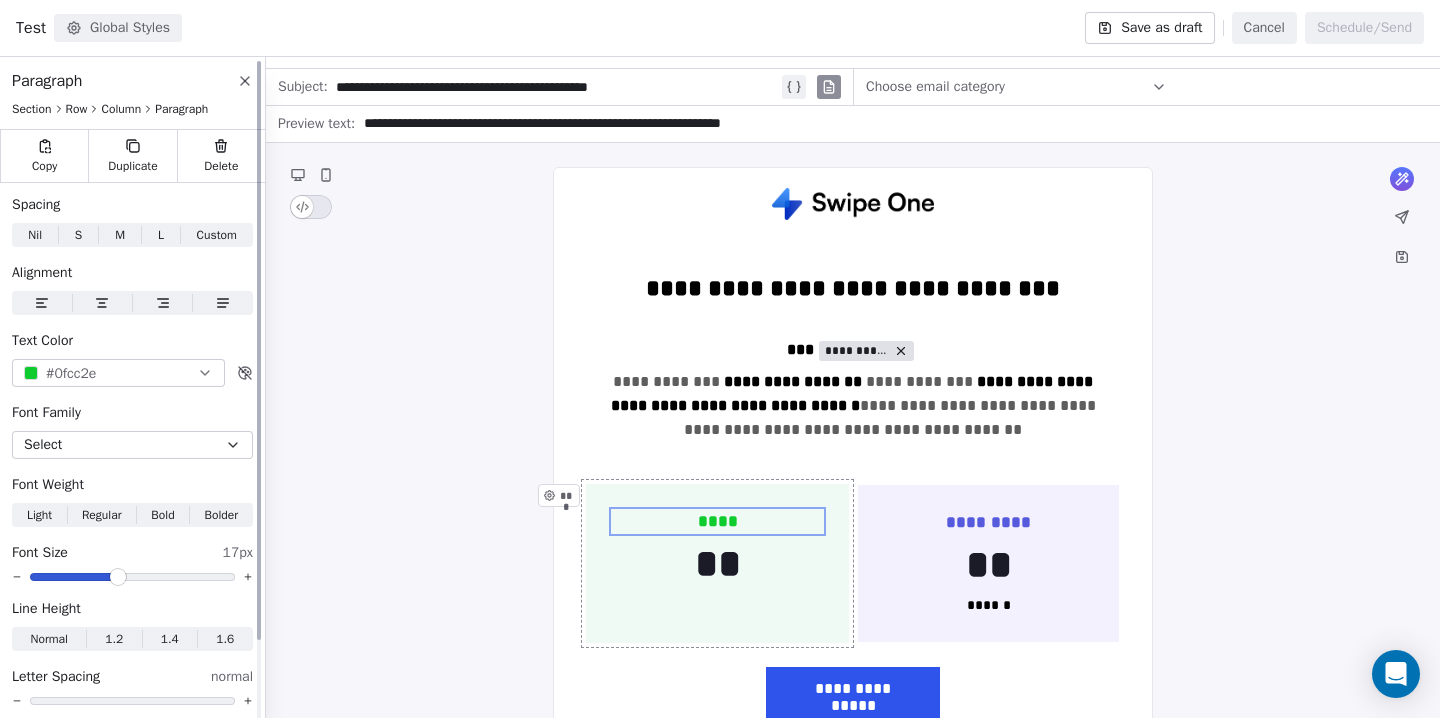 click at bounding box center [31, 373] 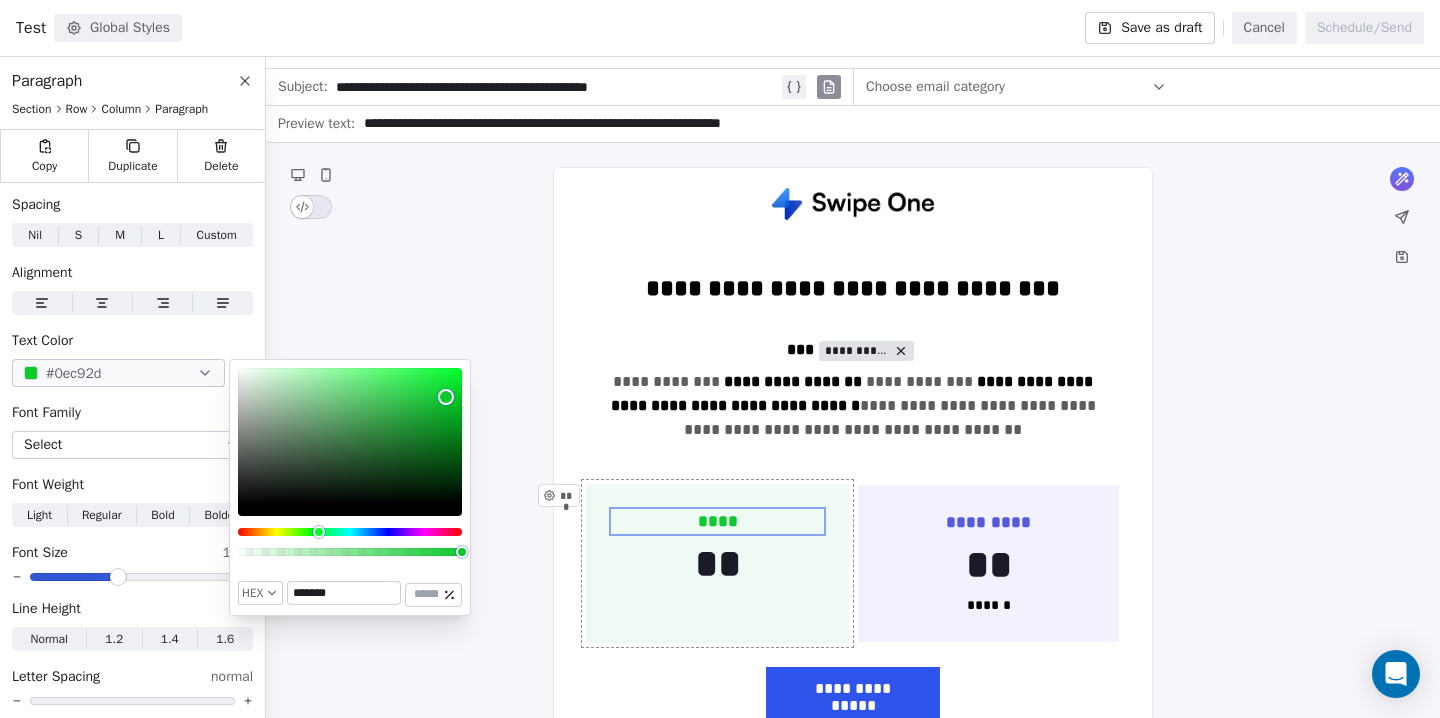 type on "*******" 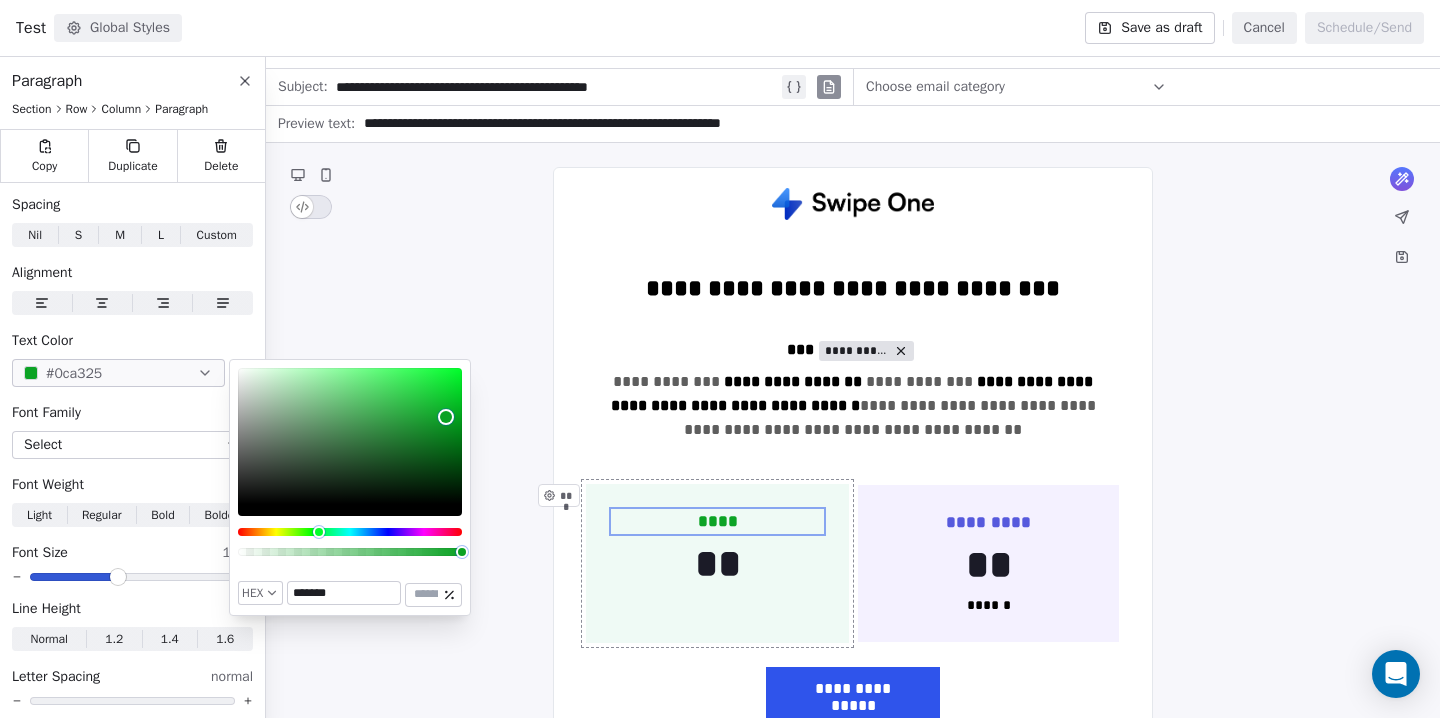 drag, startPoint x: 446, startPoint y: 391, endPoint x: 446, endPoint y: 417, distance: 26 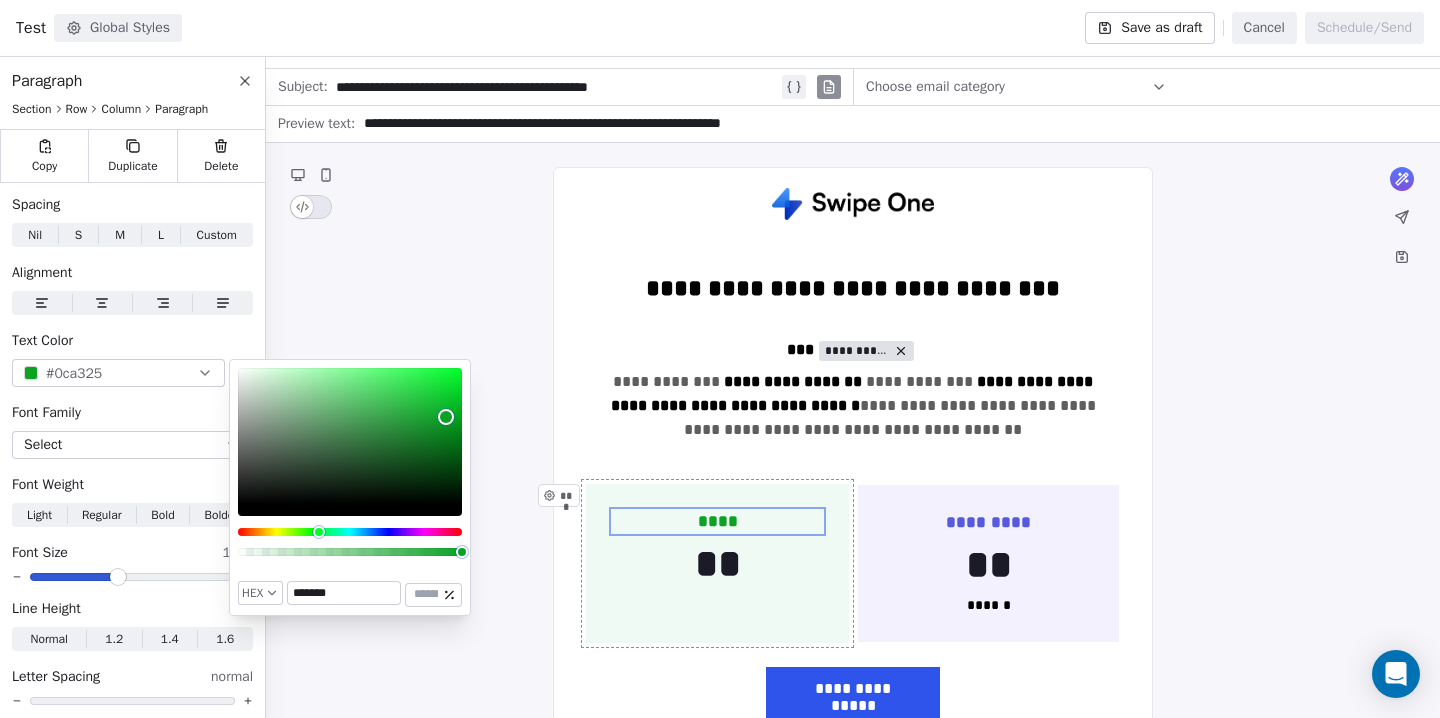 click on "**********" at bounding box center (853, 1274) 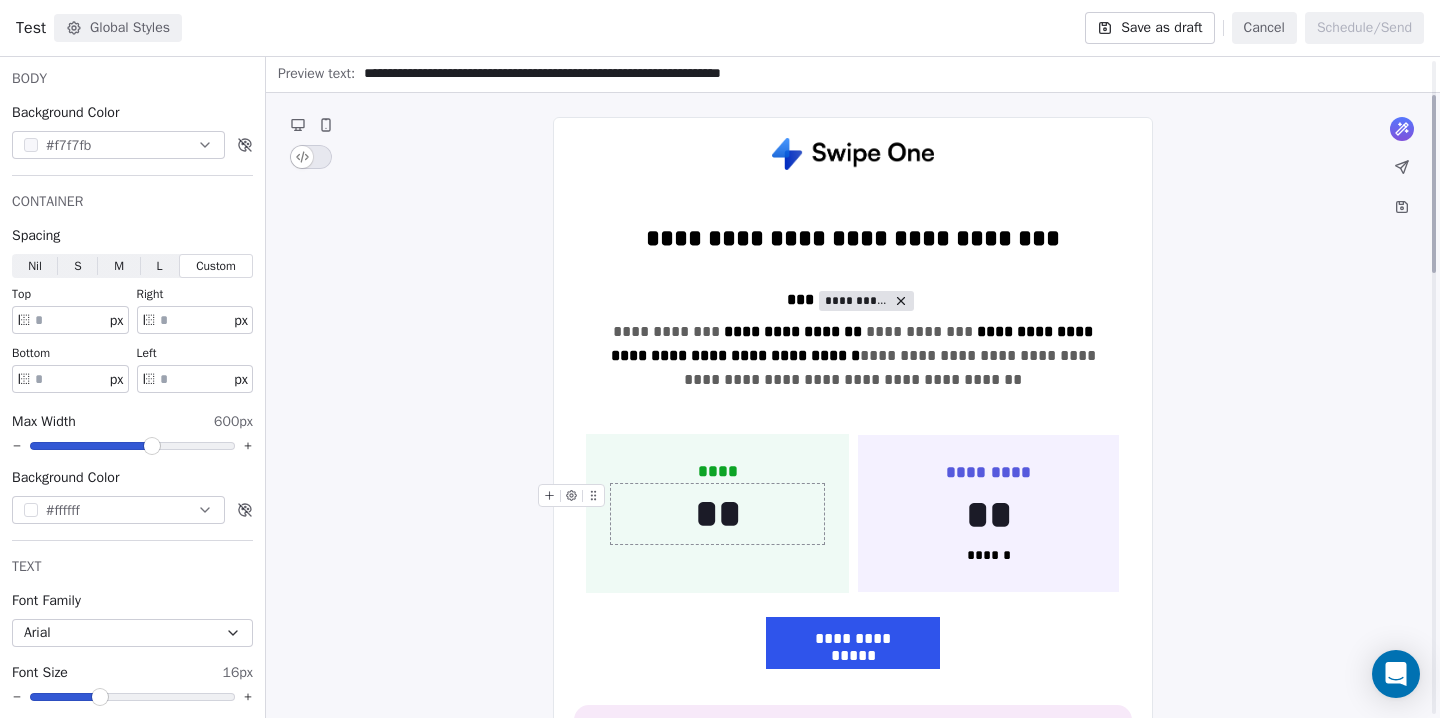 scroll, scrollTop: 131, scrollLeft: 0, axis: vertical 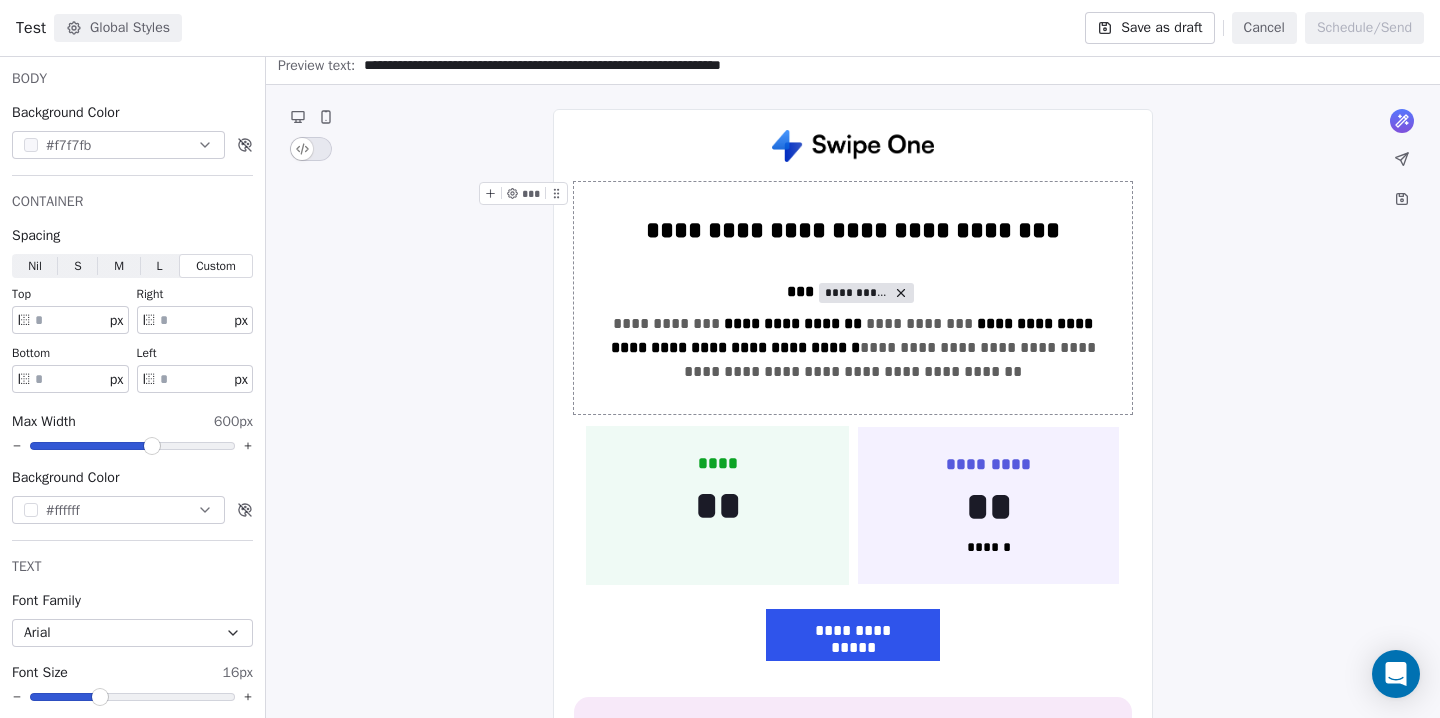 click on "**********" at bounding box center (853, 298) 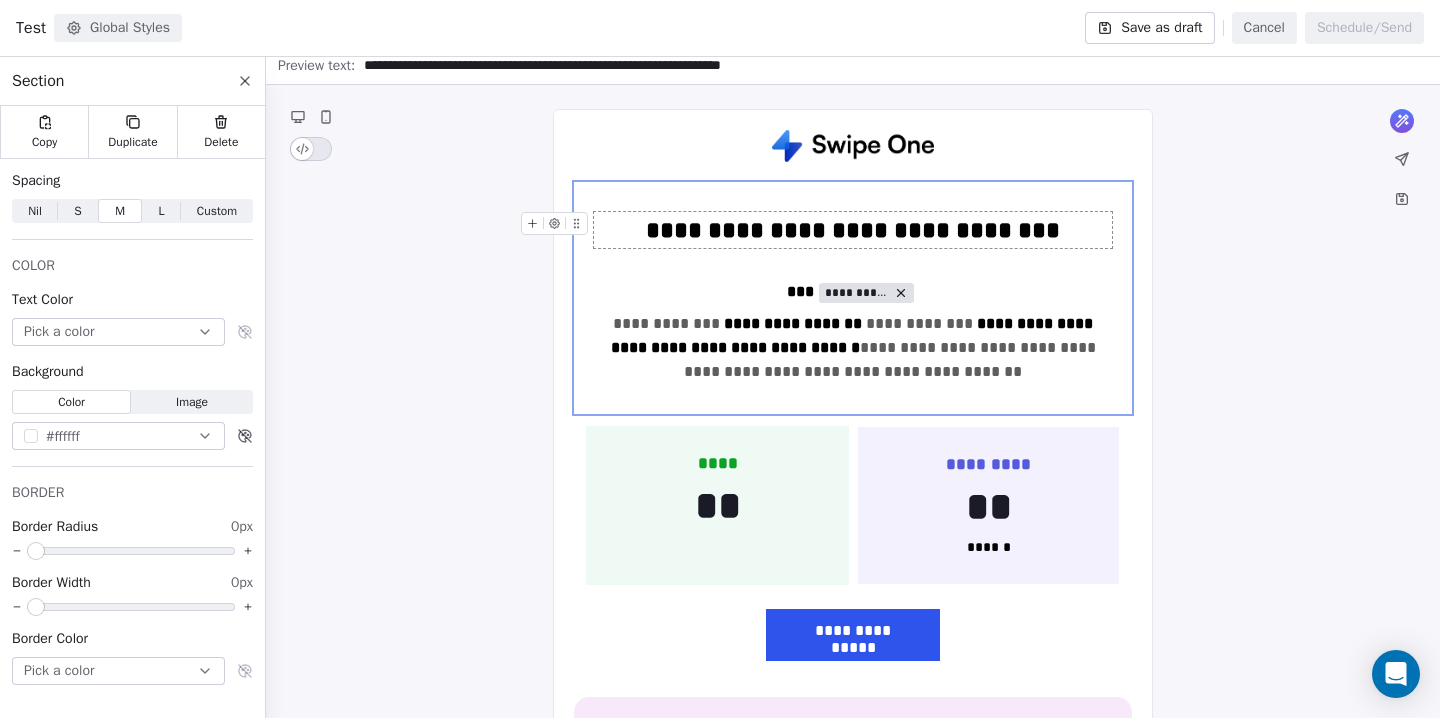 click on "**********" at bounding box center (853, 230) 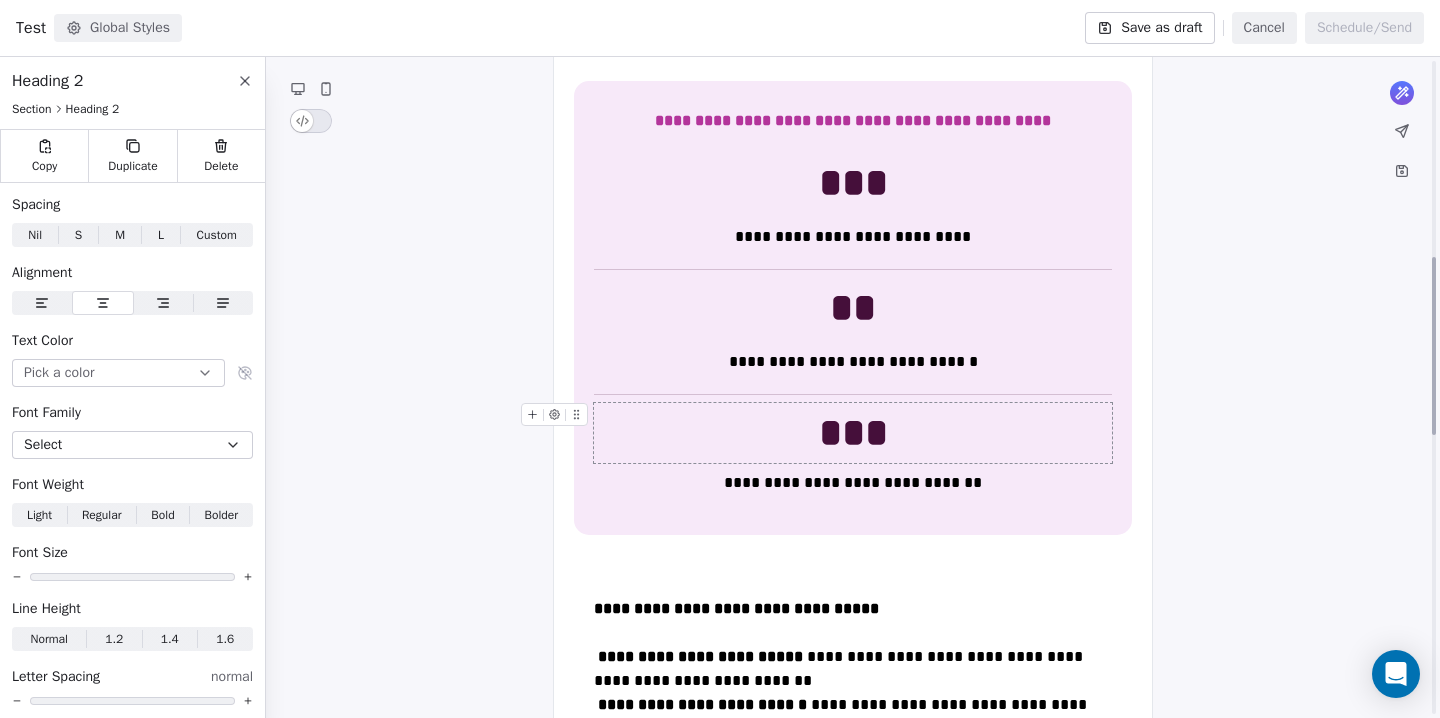 scroll, scrollTop: 700, scrollLeft: 0, axis: vertical 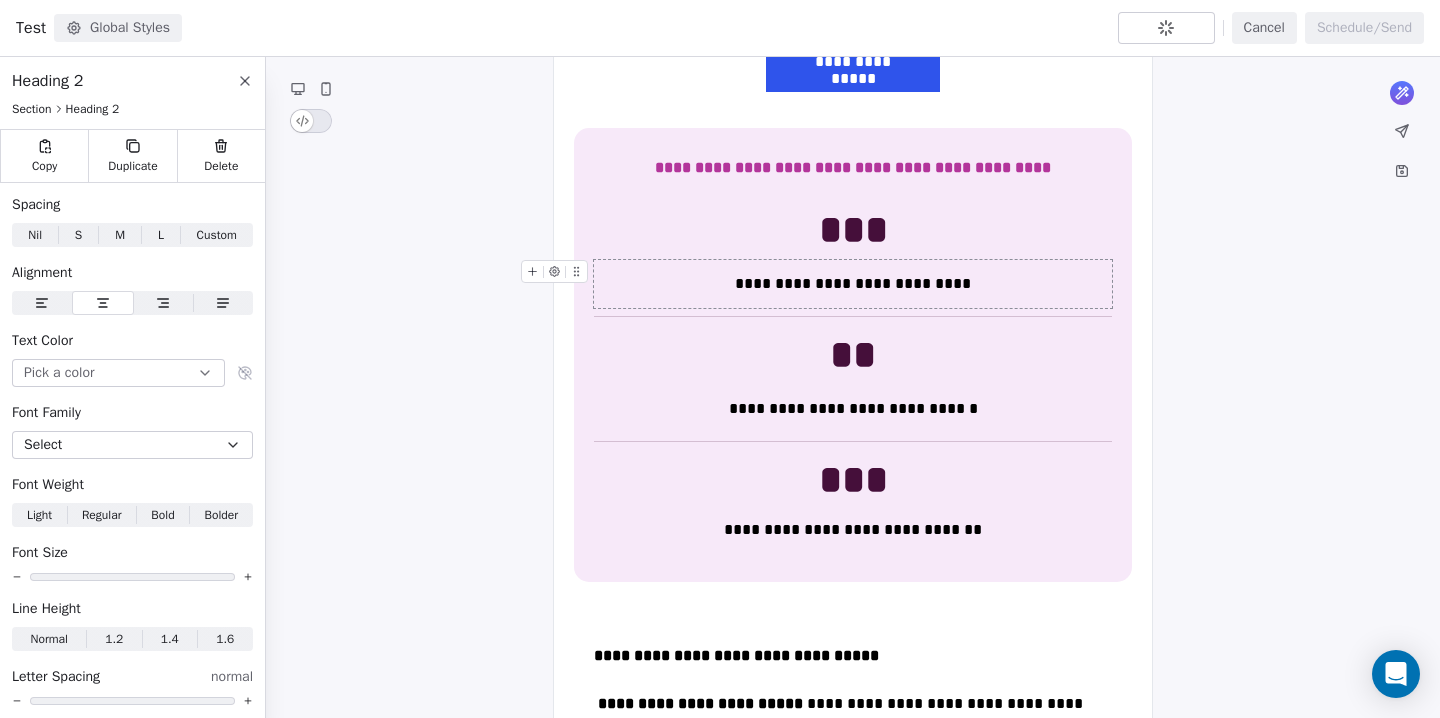 click on "**********" at bounding box center (853, 284) 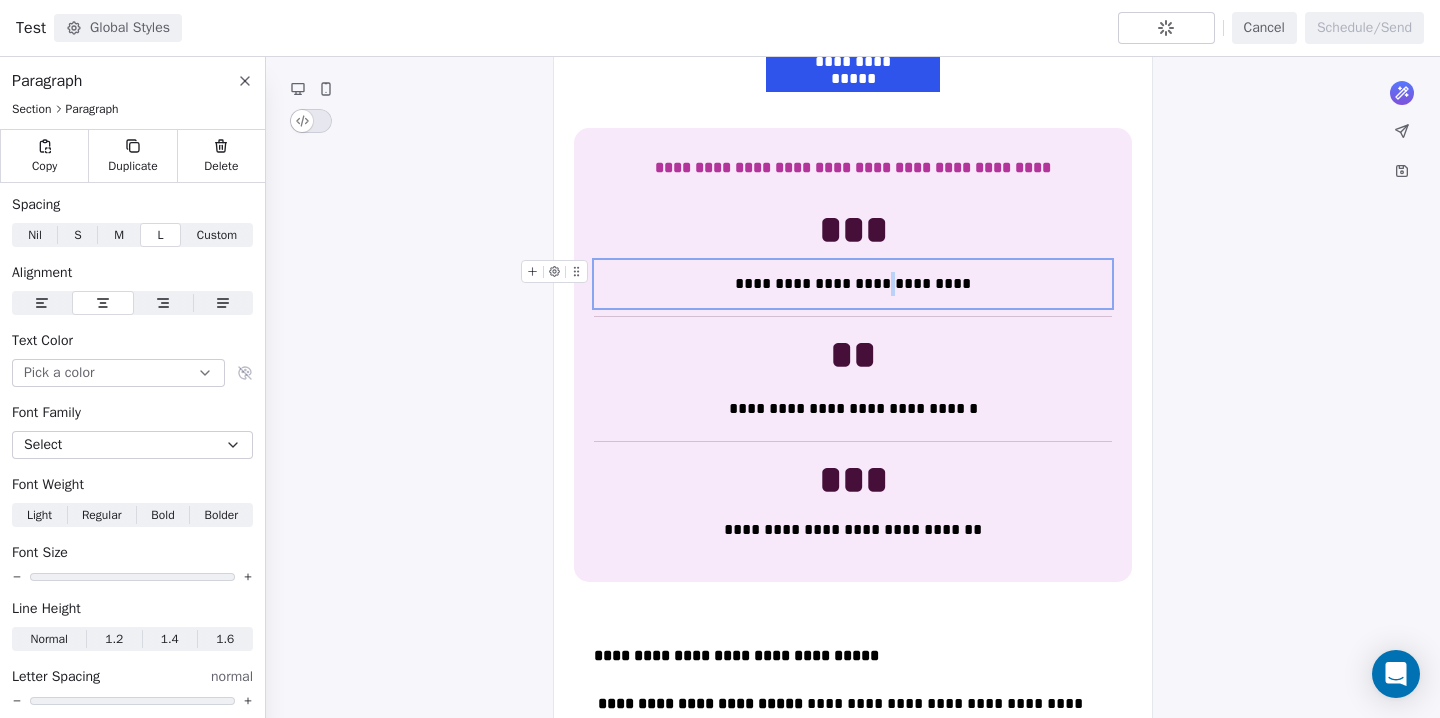 click on "**********" at bounding box center (853, 284) 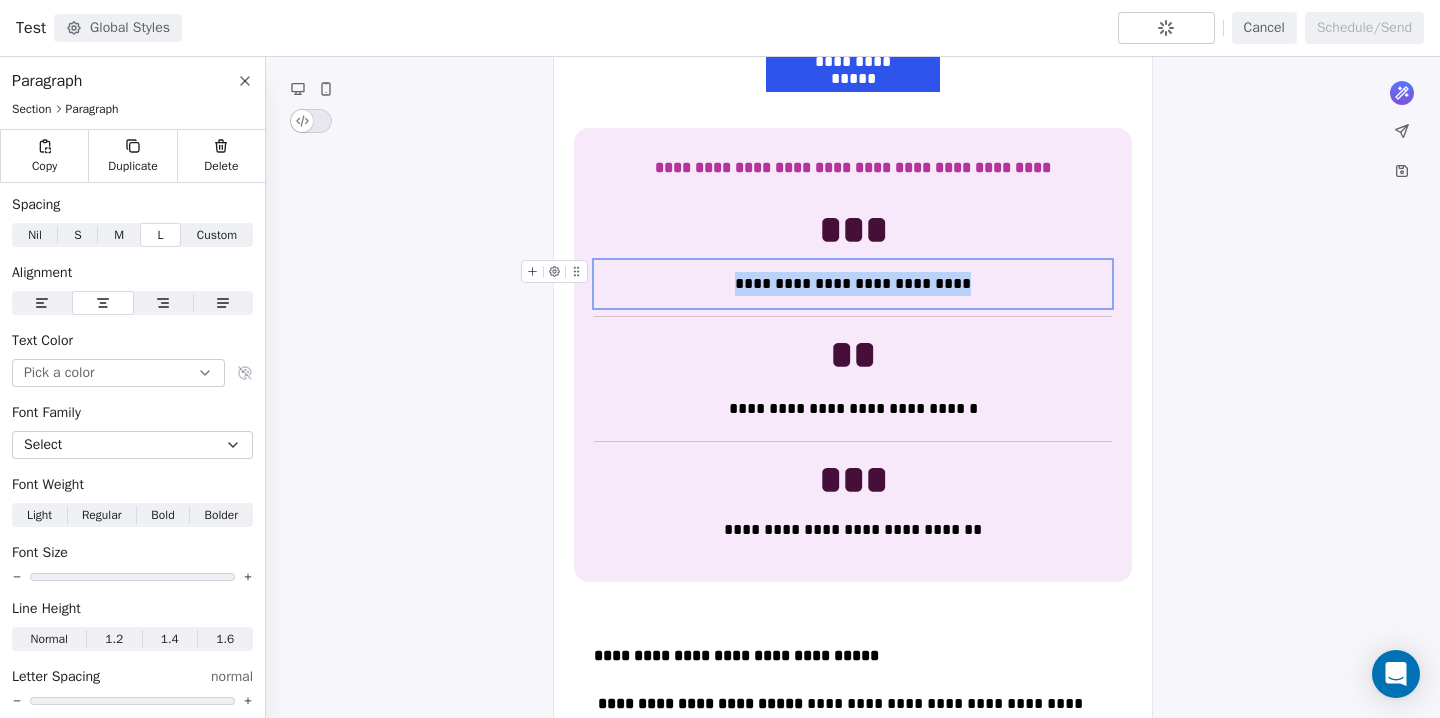 click on "**********" at bounding box center (853, 284) 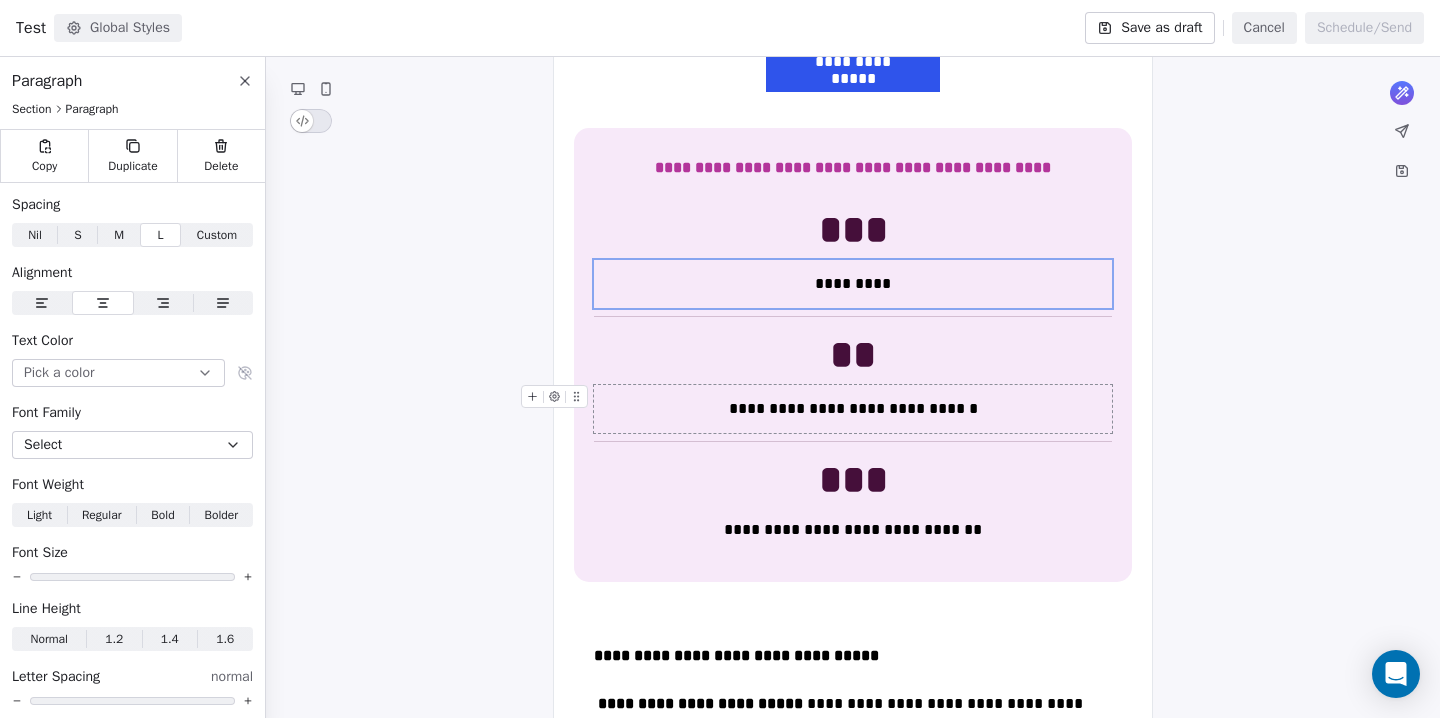 click on "**********" at bounding box center [853, 409] 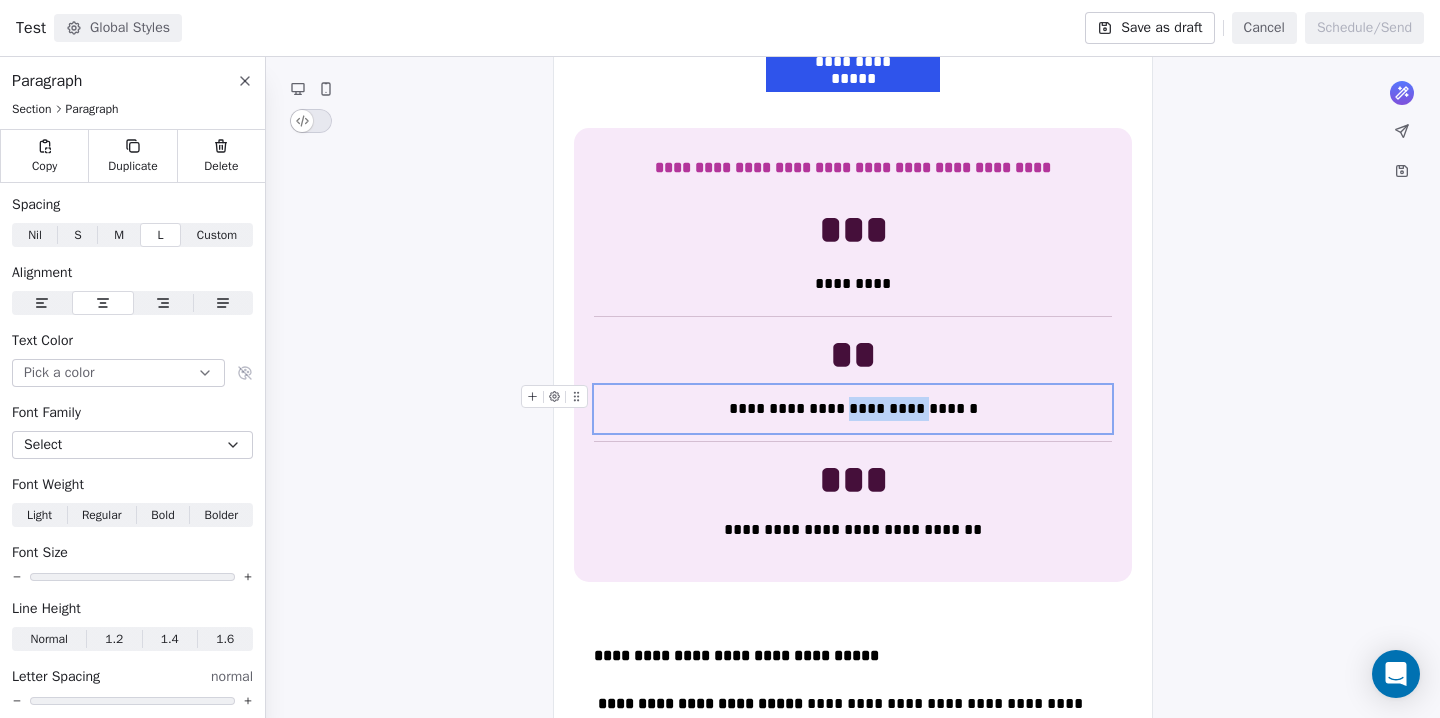 click on "**********" at bounding box center (853, 409) 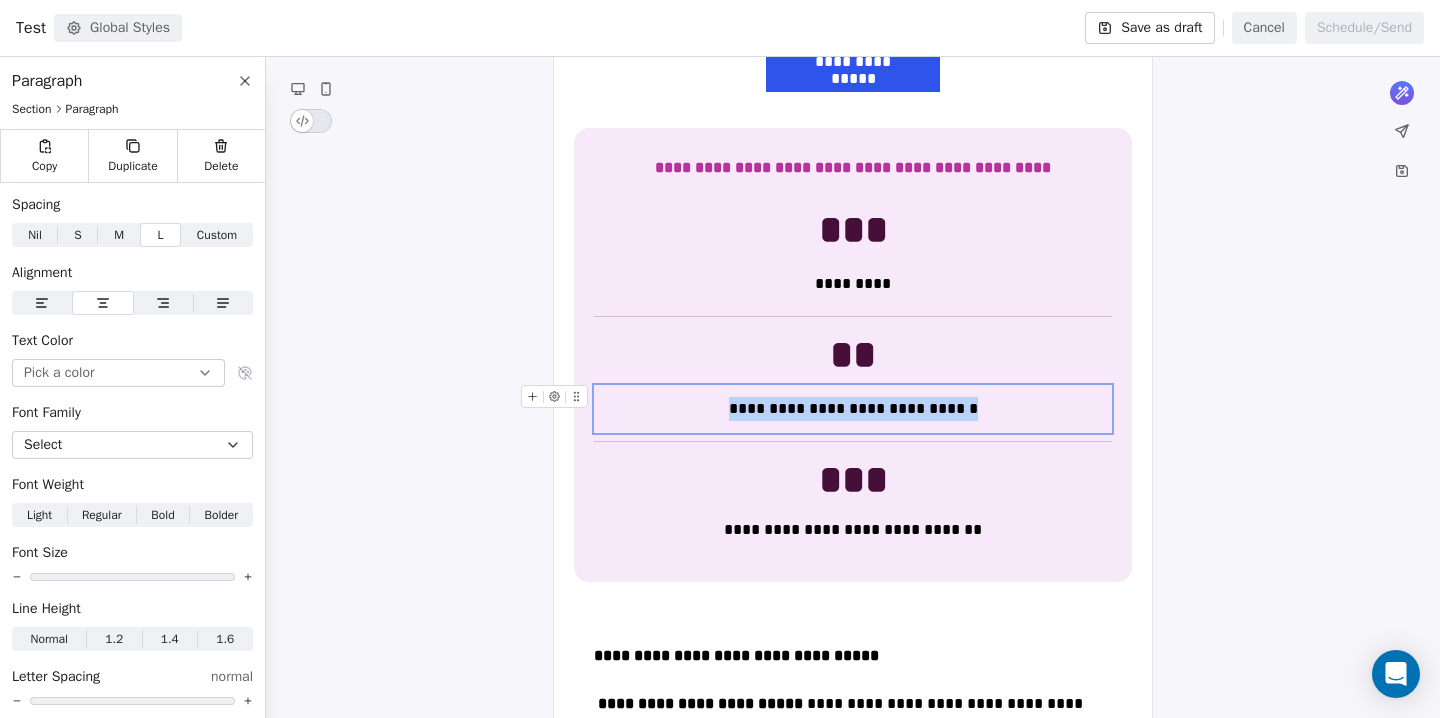 click on "**********" at bounding box center (853, 409) 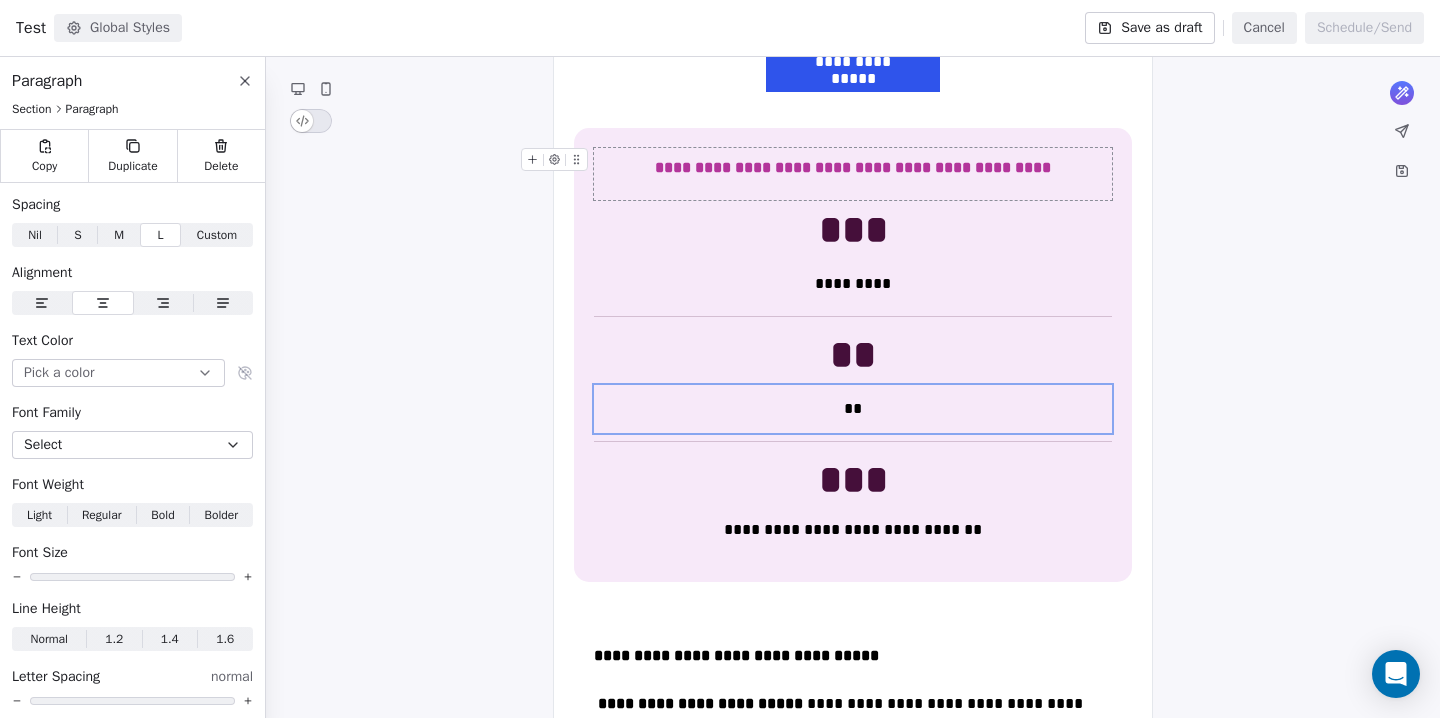 click on "**********" at bounding box center [853, 647] 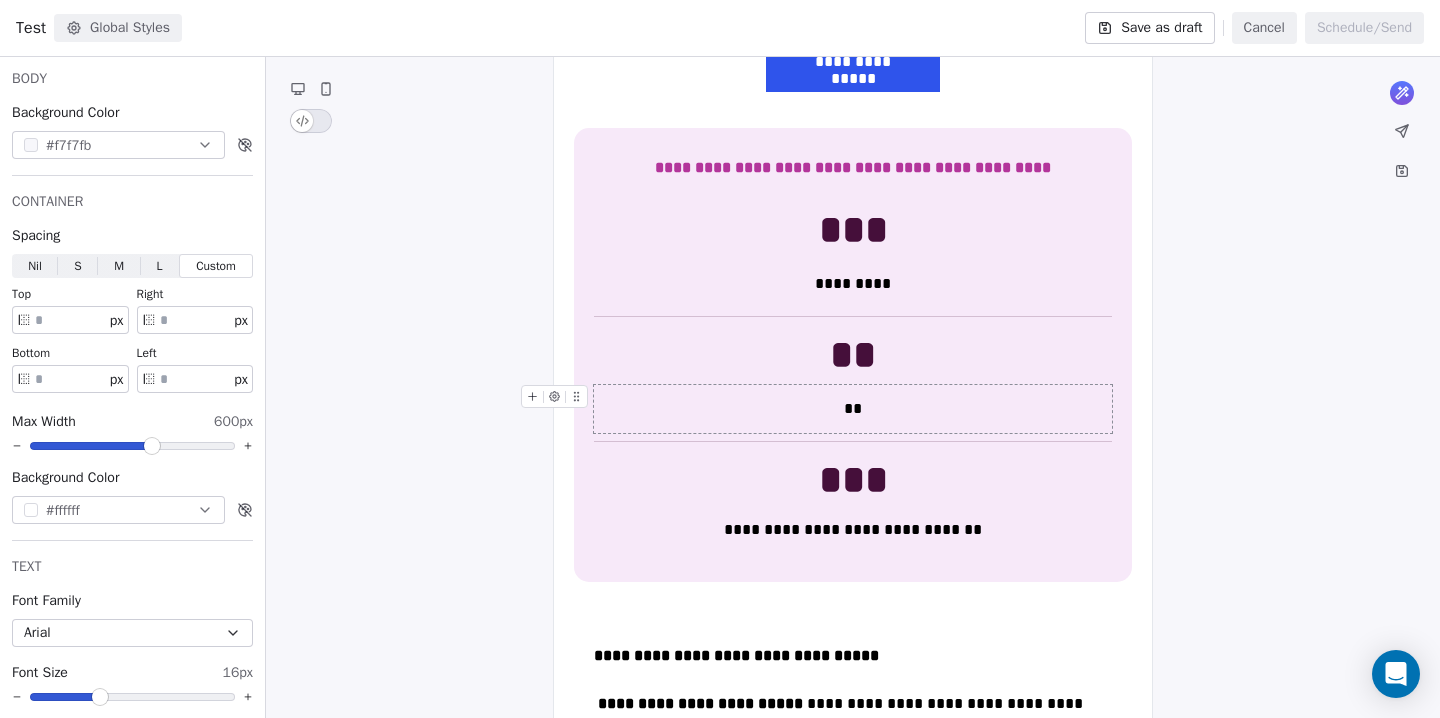 click on "**" at bounding box center [853, 409] 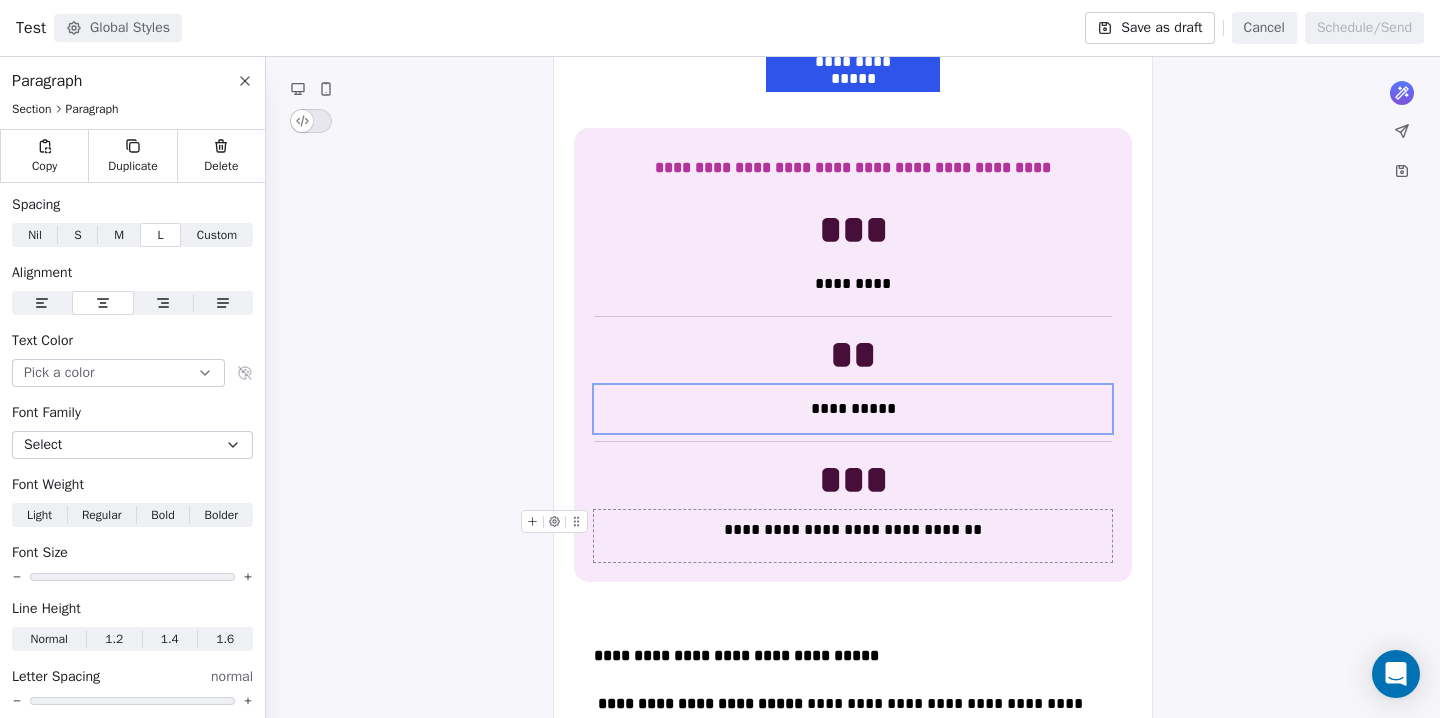click on "**********" at bounding box center [853, 530] 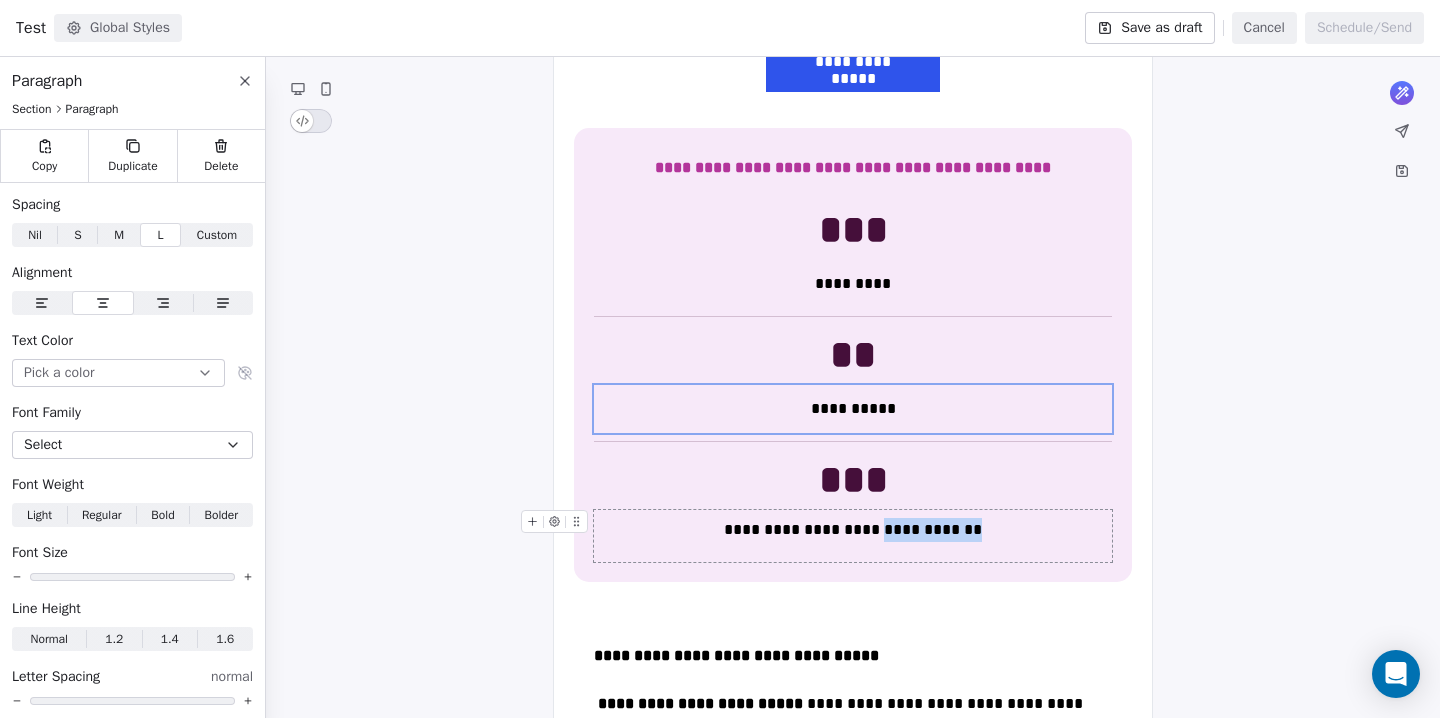 click on "**********" at bounding box center [853, 530] 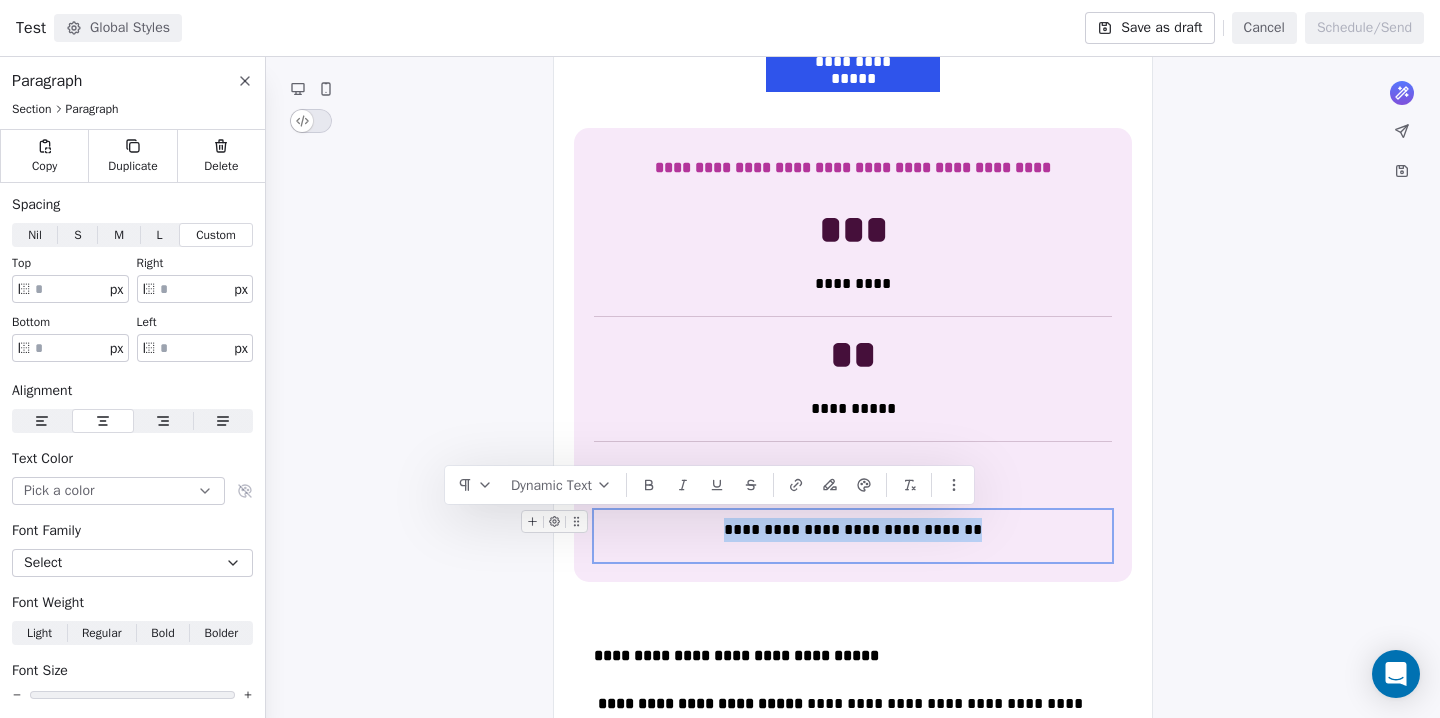click on "**********" at bounding box center [853, 530] 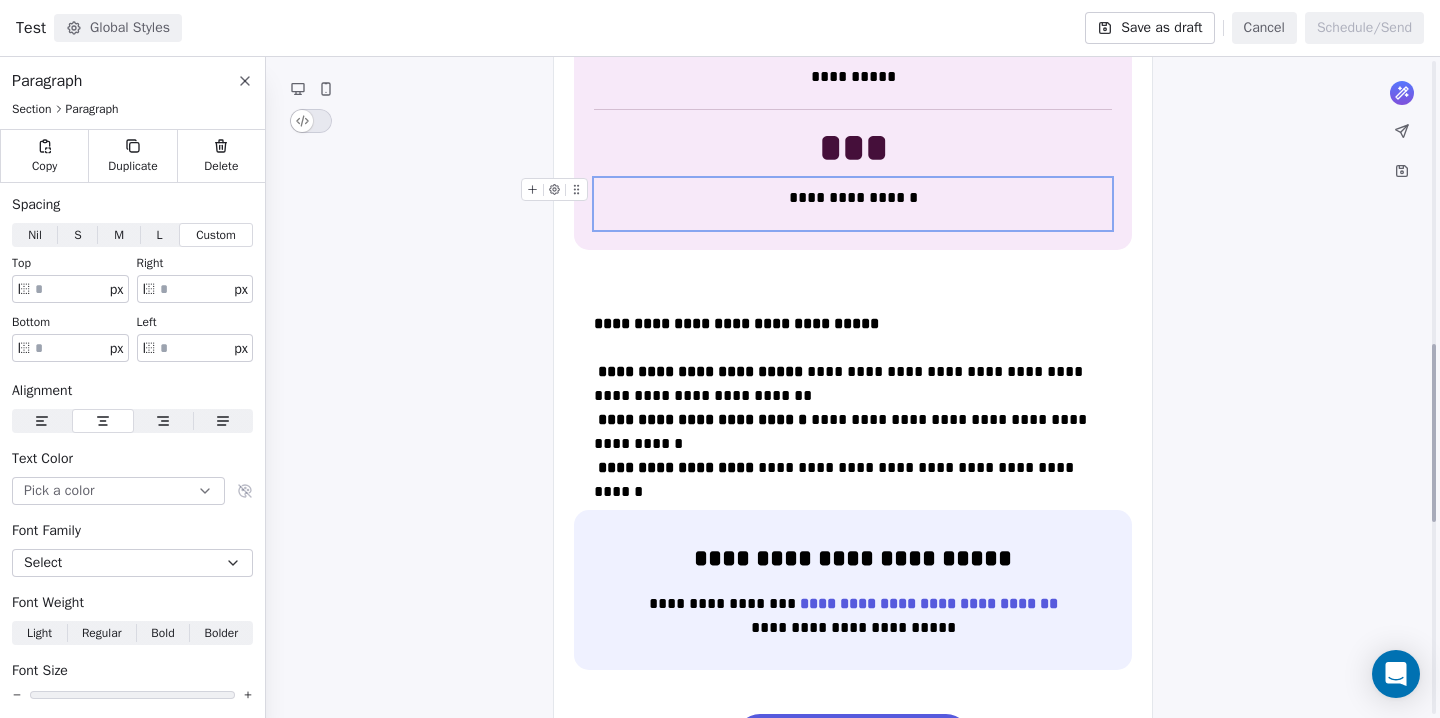 scroll, scrollTop: 1074, scrollLeft: 0, axis: vertical 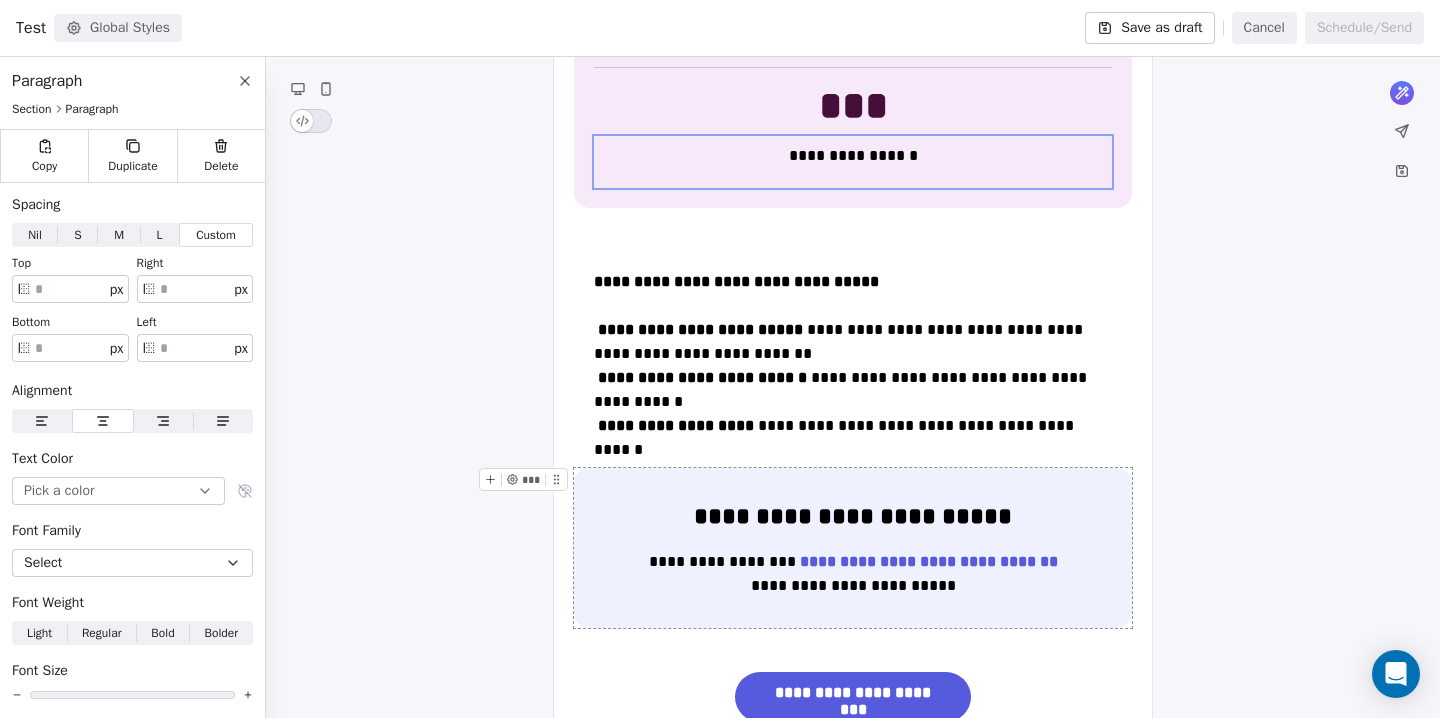 click on "**********" at bounding box center (853, 548) 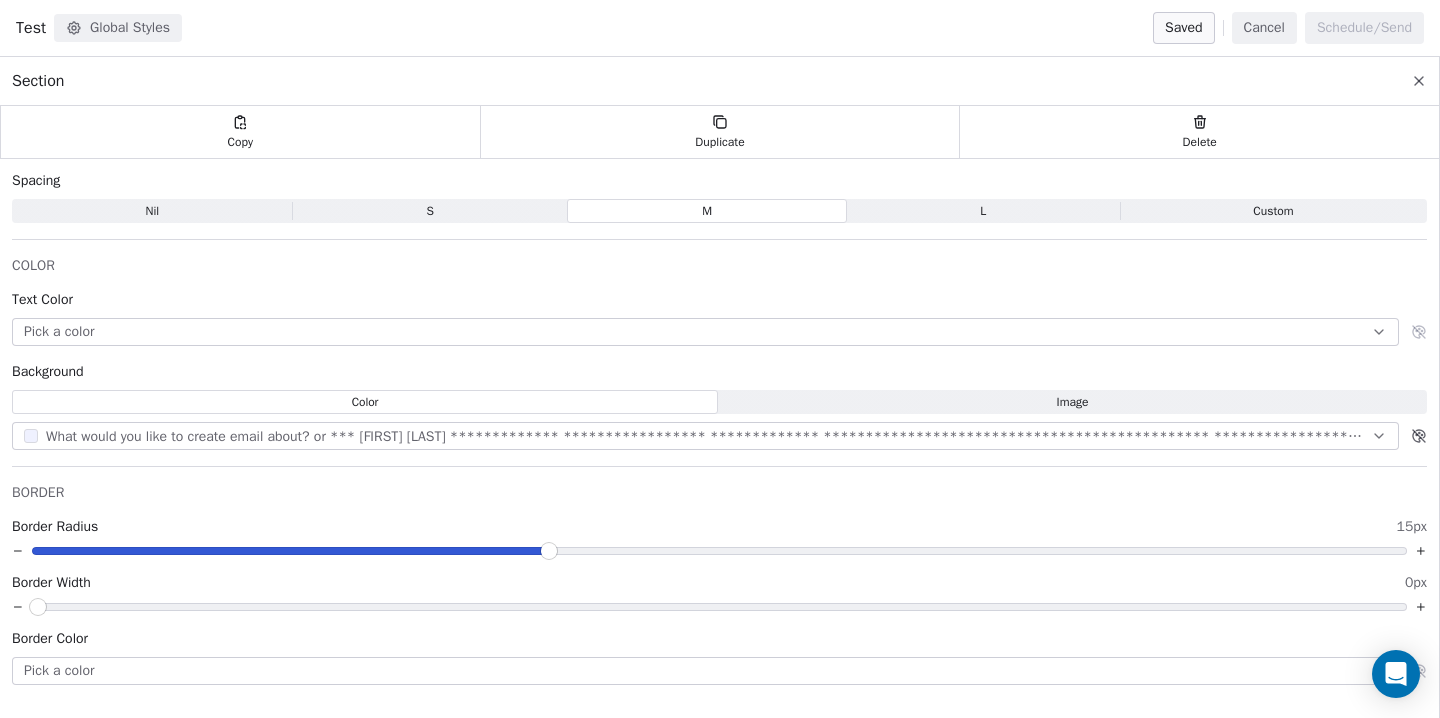 scroll, scrollTop: 1561, scrollLeft: 0, axis: vertical 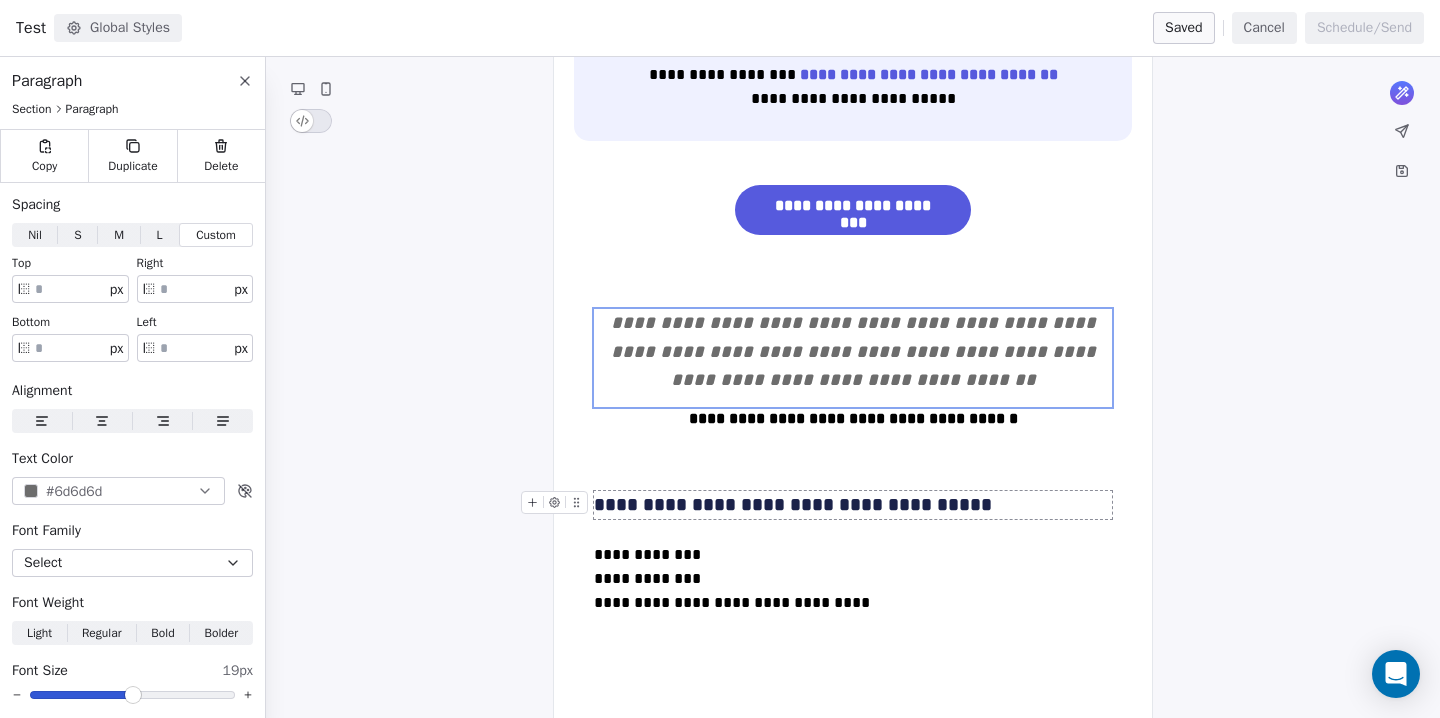click on "**********" at bounding box center (853, 505) 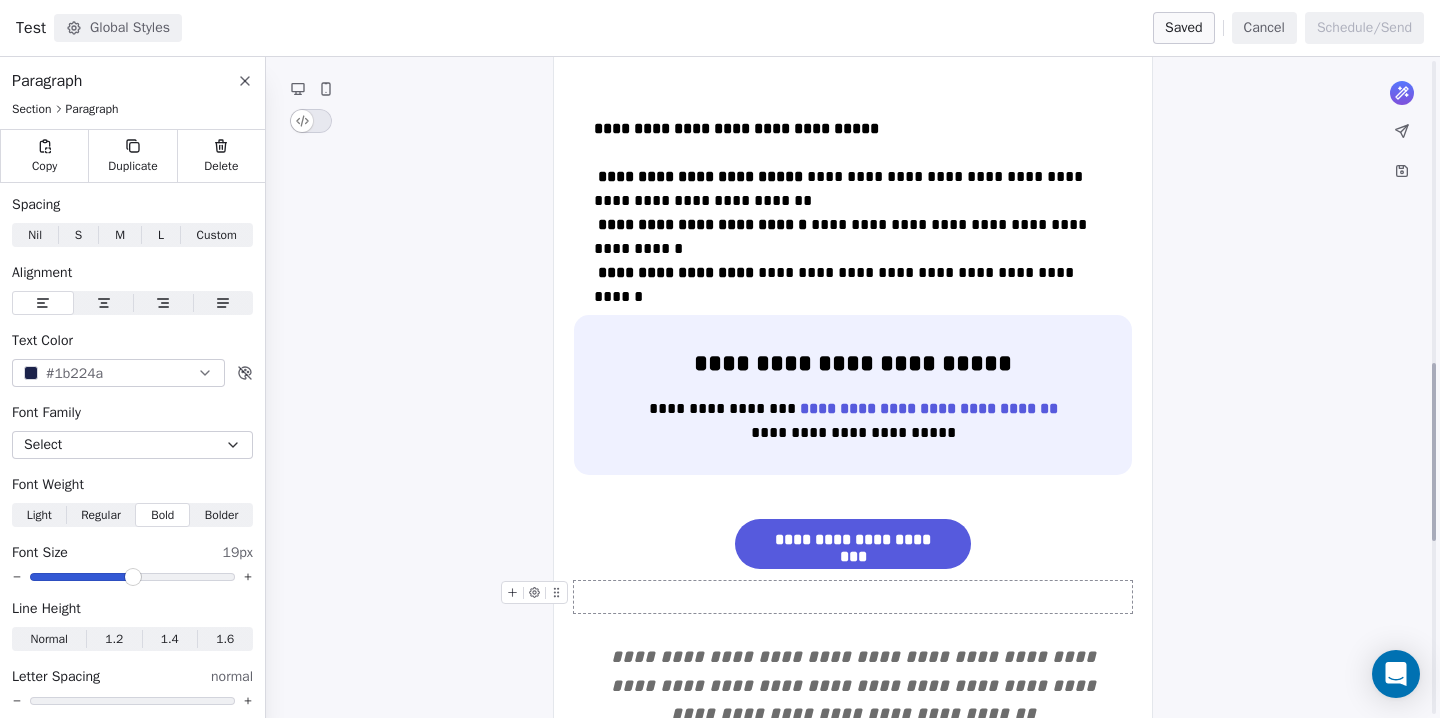 scroll, scrollTop: 1124, scrollLeft: 0, axis: vertical 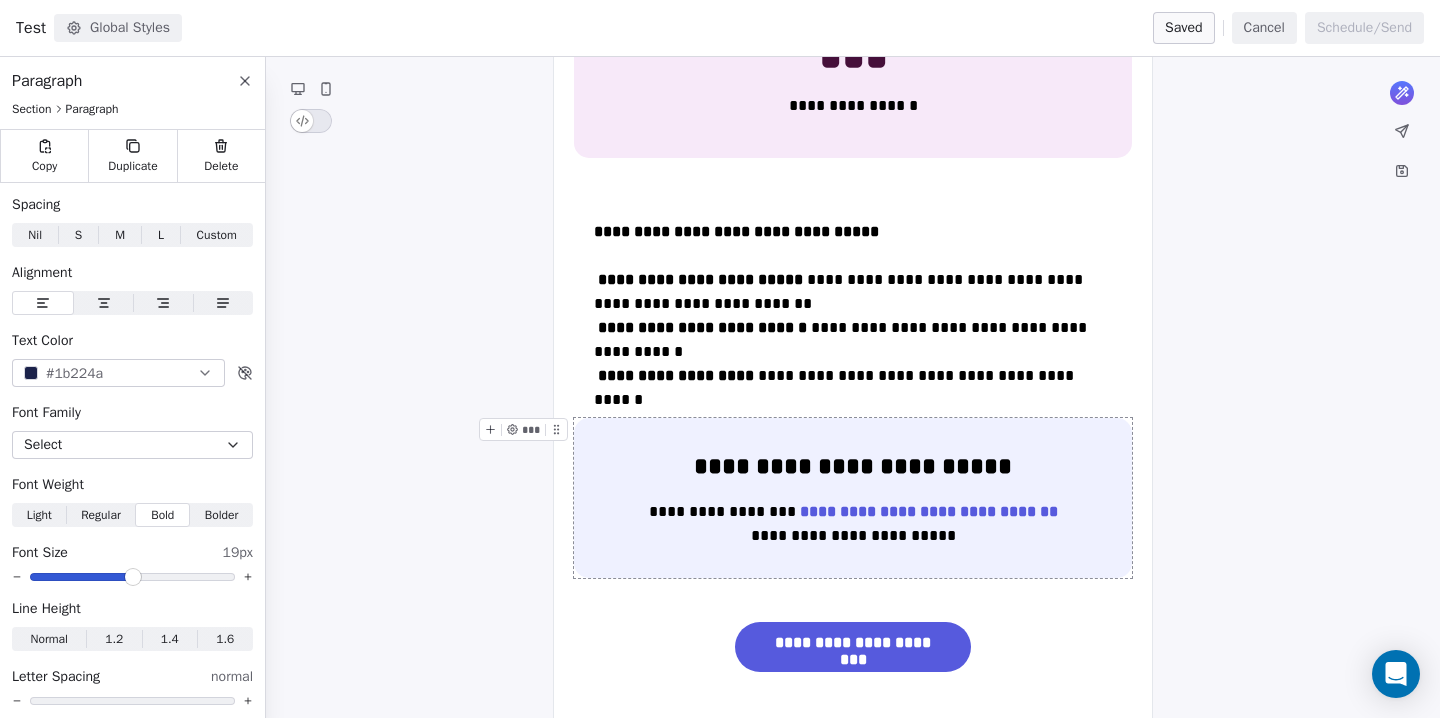 click on "**********" at bounding box center [853, 498] 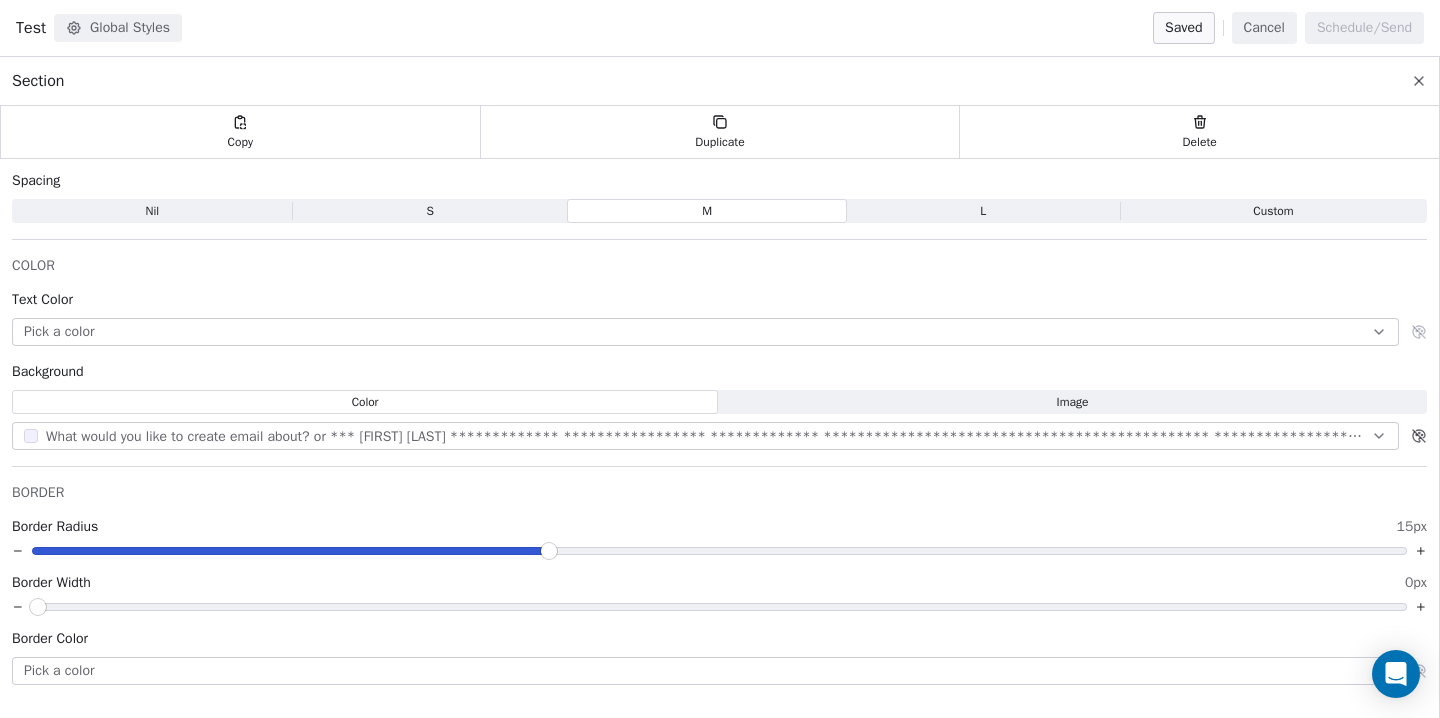 click on "**********" at bounding box center (853, 498) 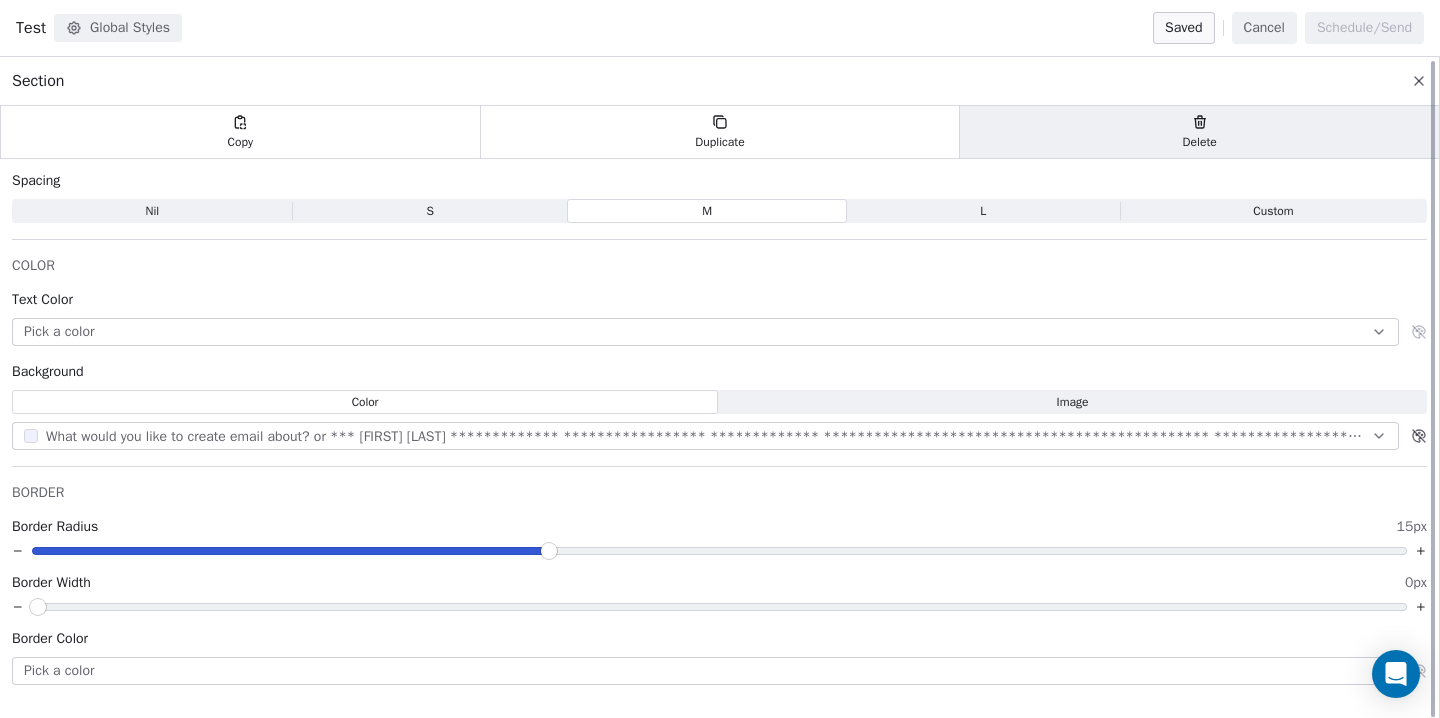 click 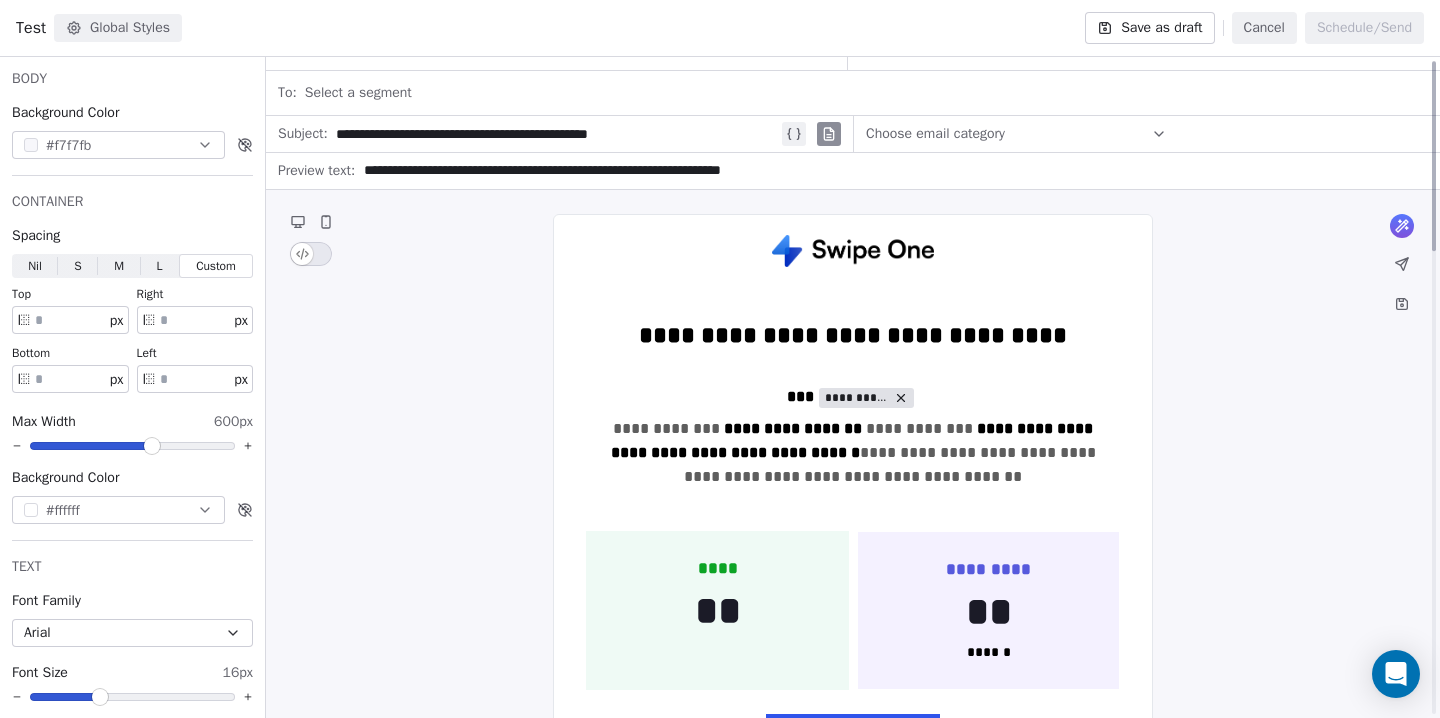 scroll, scrollTop: 0, scrollLeft: 0, axis: both 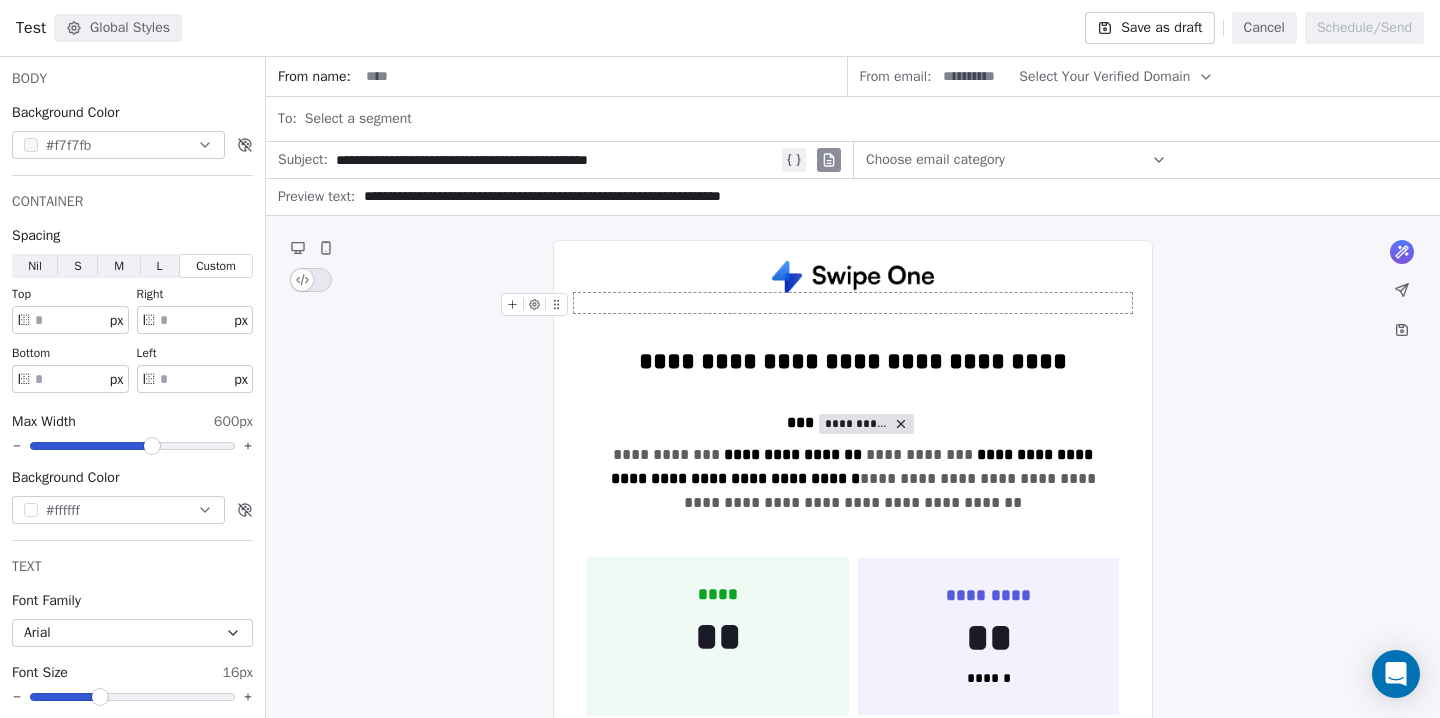 click on "Save as draft" at bounding box center [1149, 28] 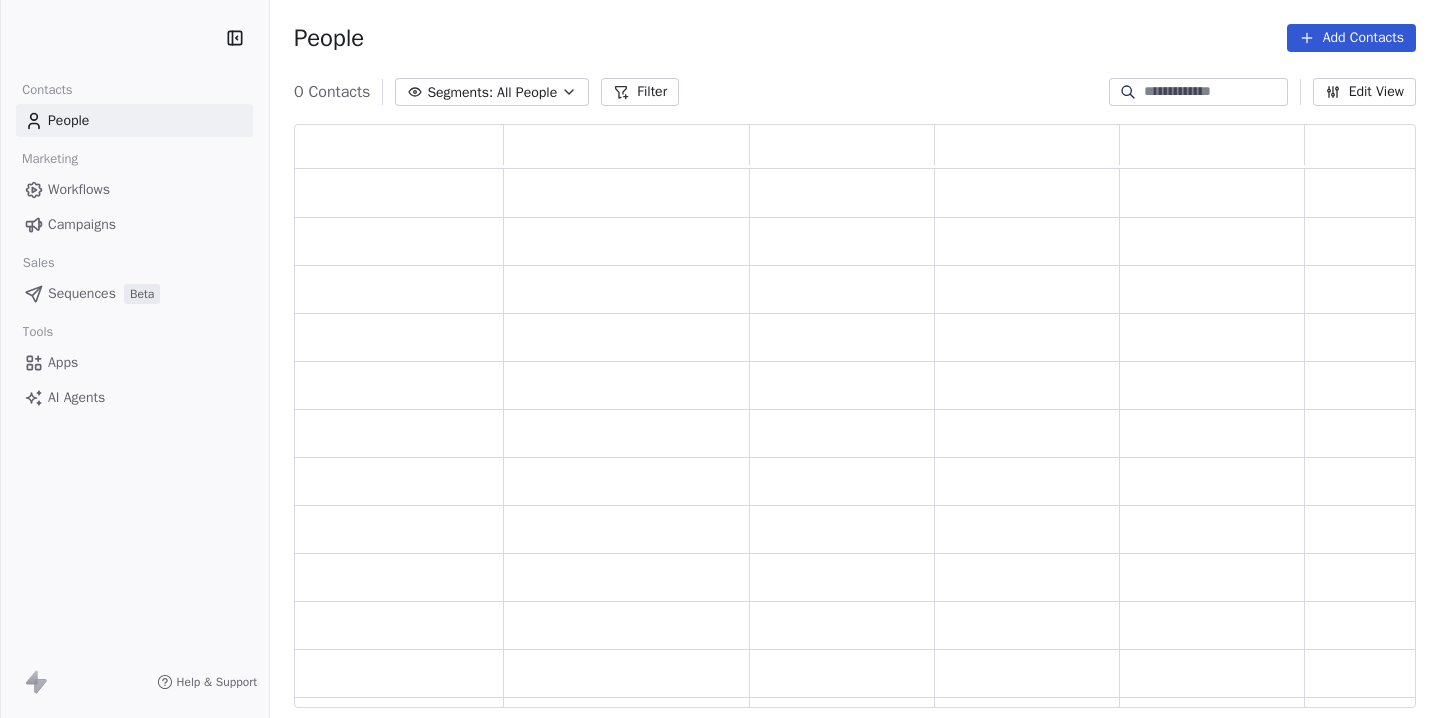 scroll, scrollTop: 0, scrollLeft: 0, axis: both 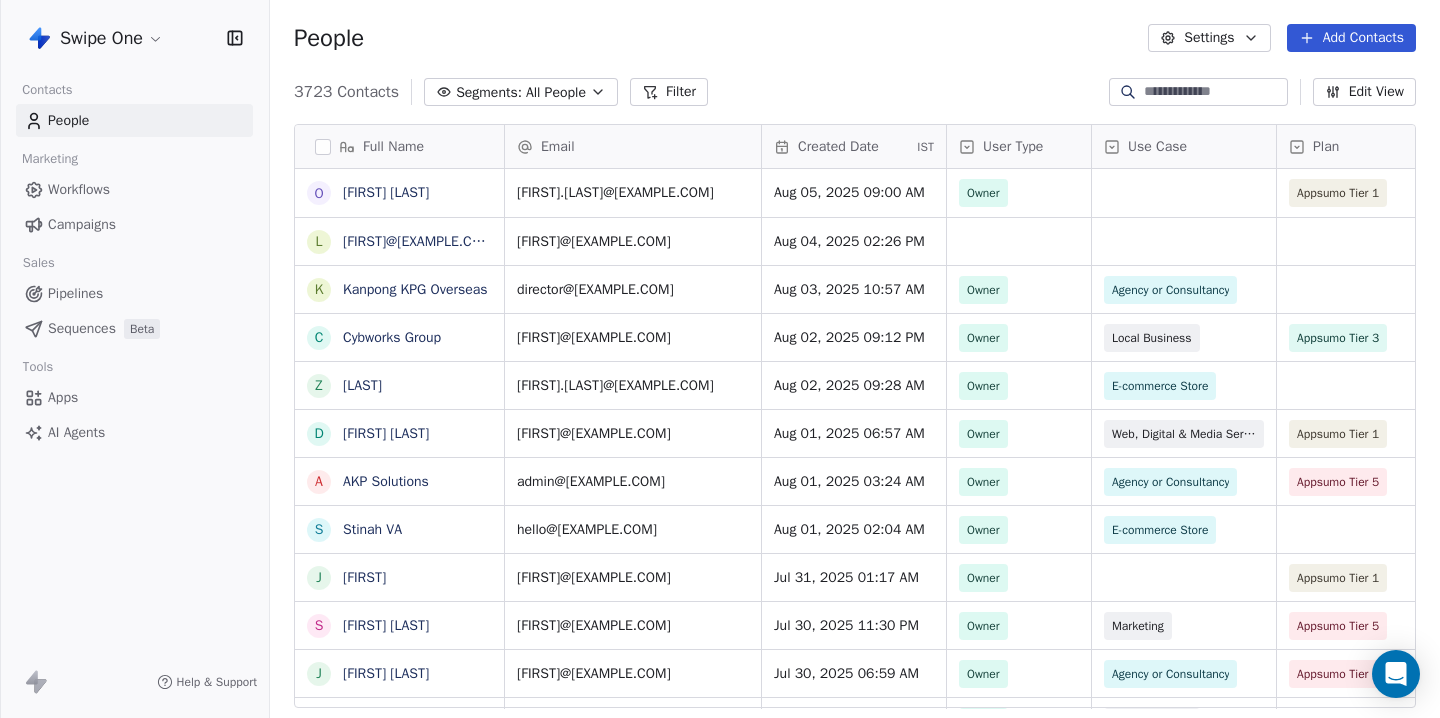 click on "Campaigns" at bounding box center [82, 224] 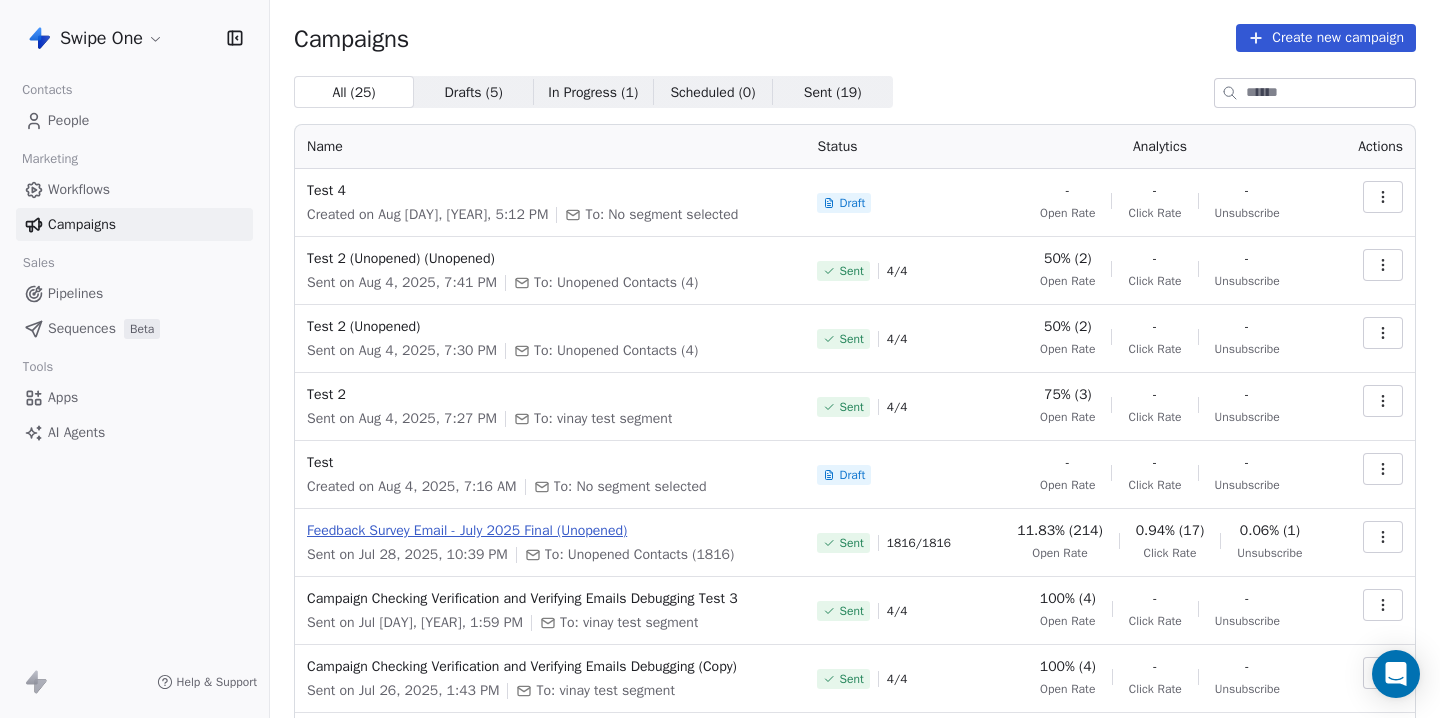 click on "Feedback Survey Email - July 2025 Final (Unopened)" at bounding box center (550, 531) 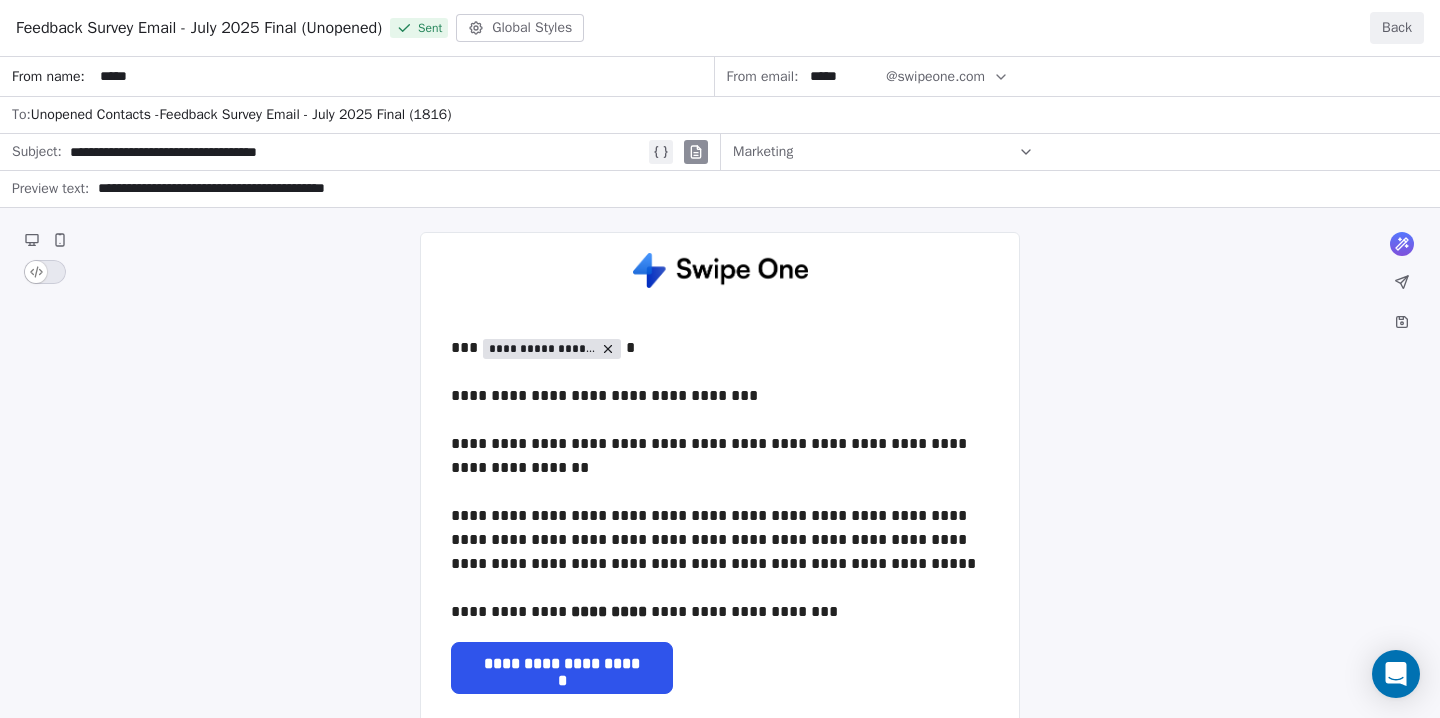 click on "**********" at bounding box center (720, 815) 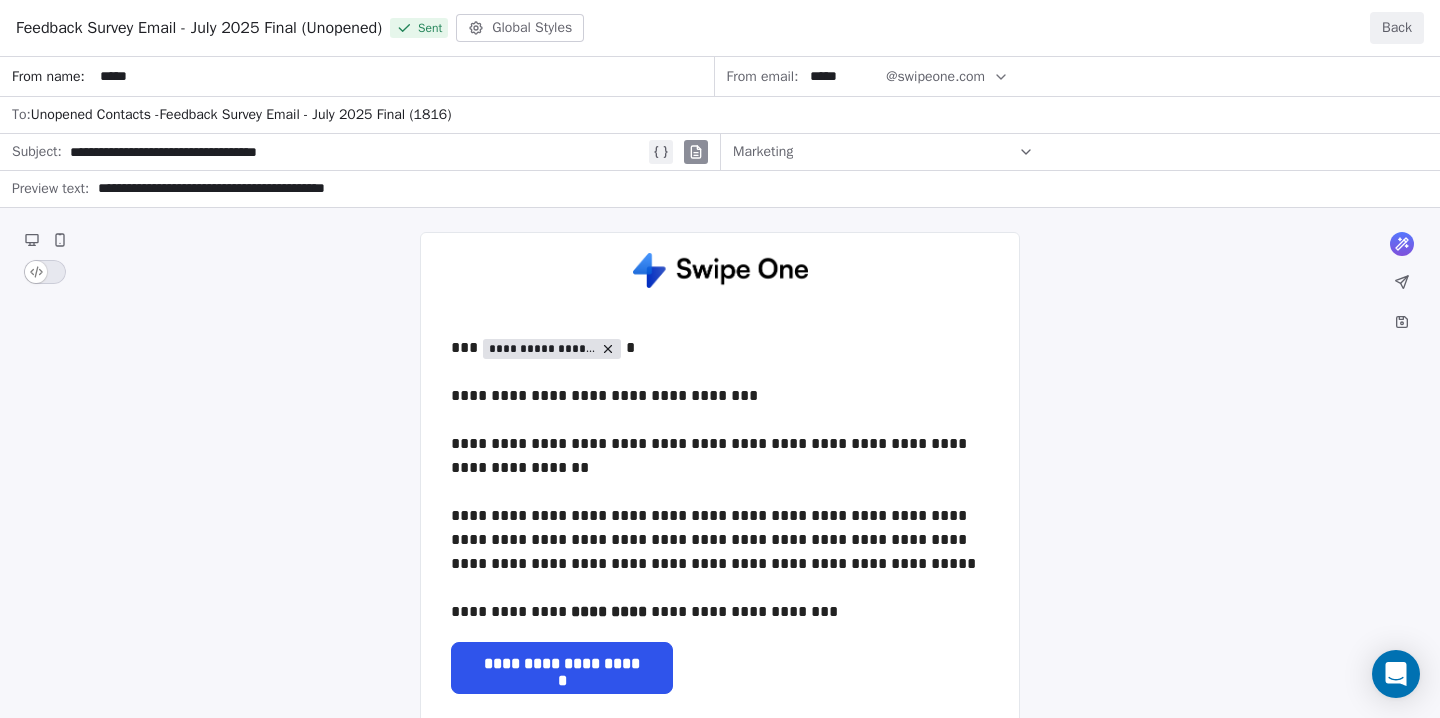 click on "**********" at bounding box center [720, 815] 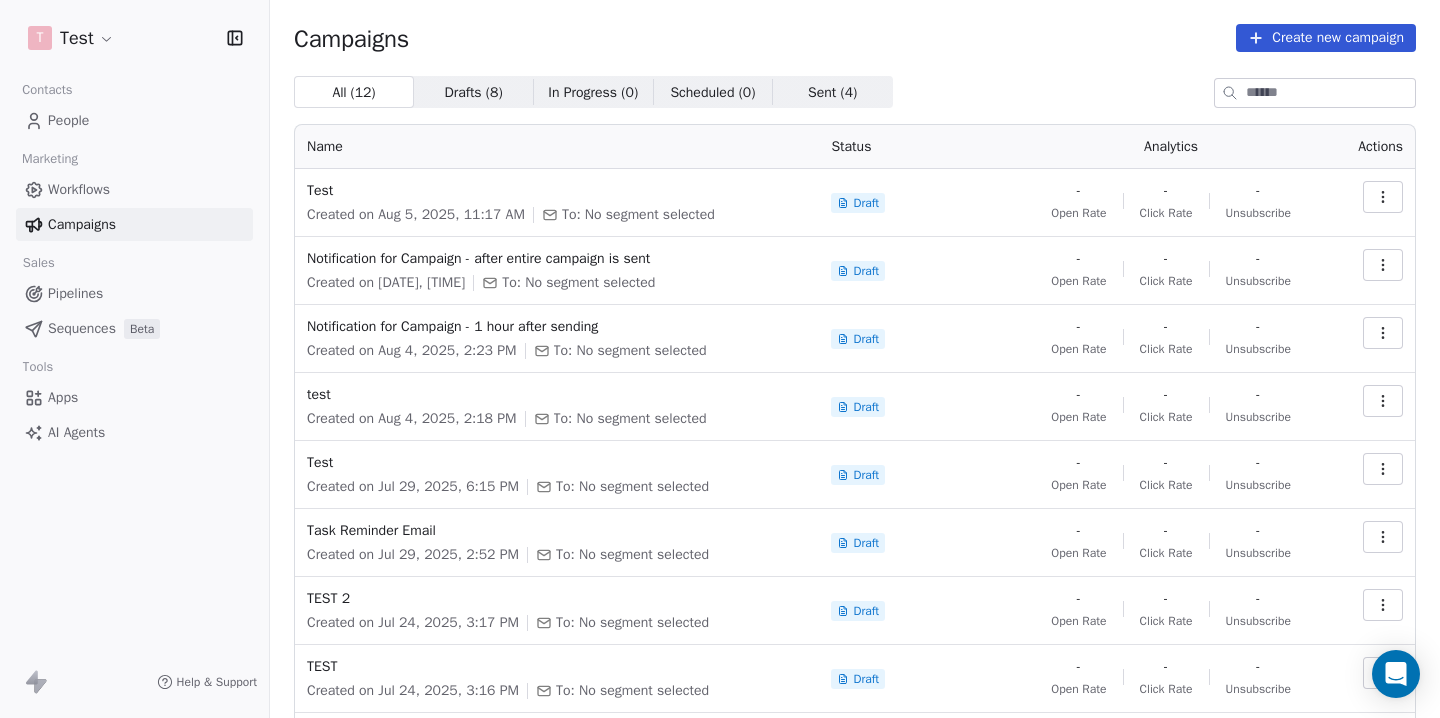 scroll, scrollTop: 0, scrollLeft: 0, axis: both 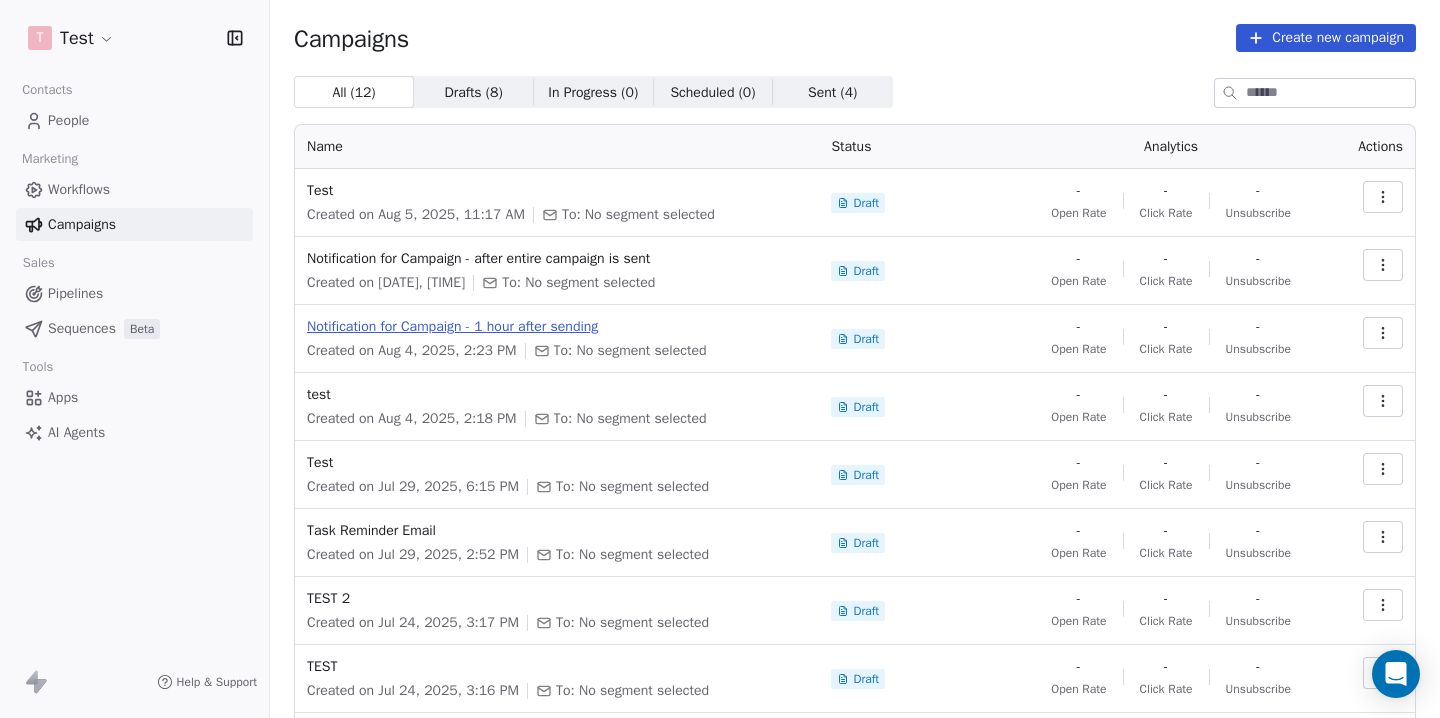 click on "Notification for Campaign - 1 hour after sending" at bounding box center (557, 327) 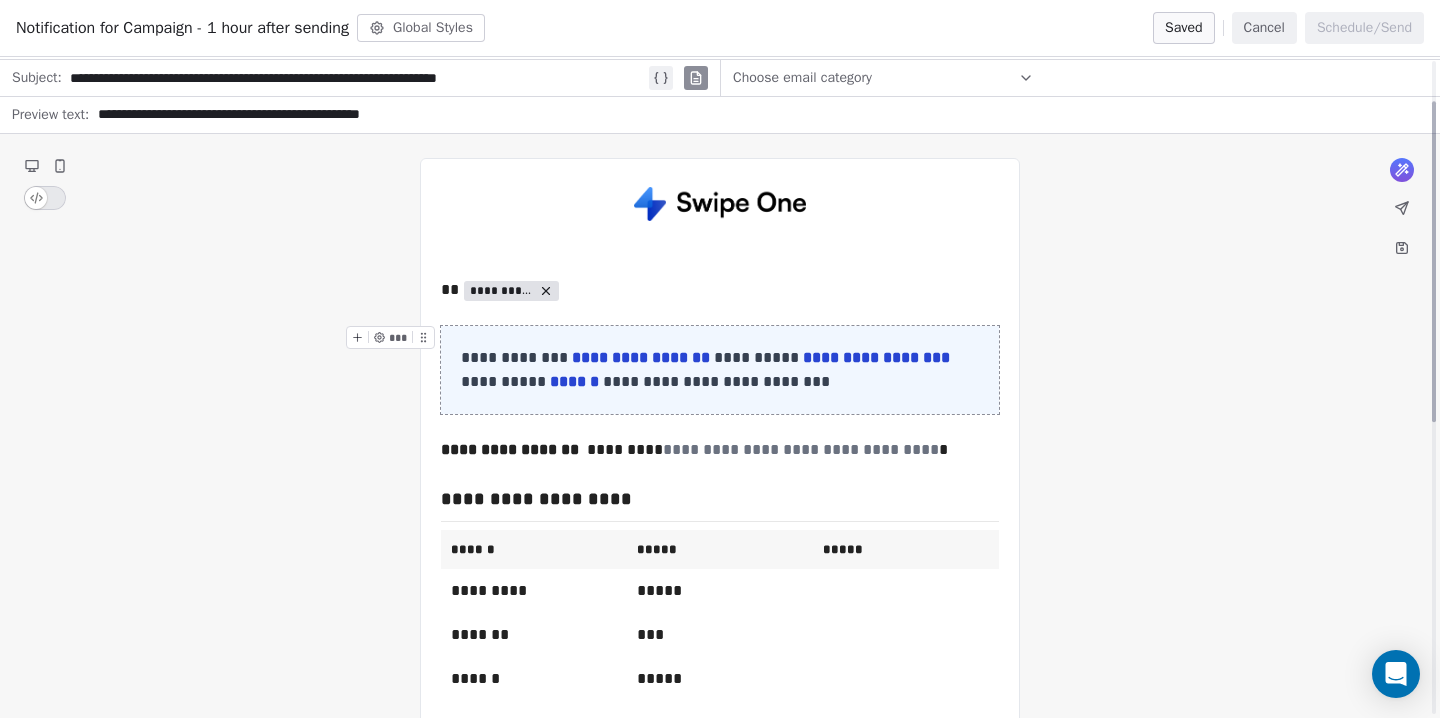 scroll, scrollTop: 83, scrollLeft: 0, axis: vertical 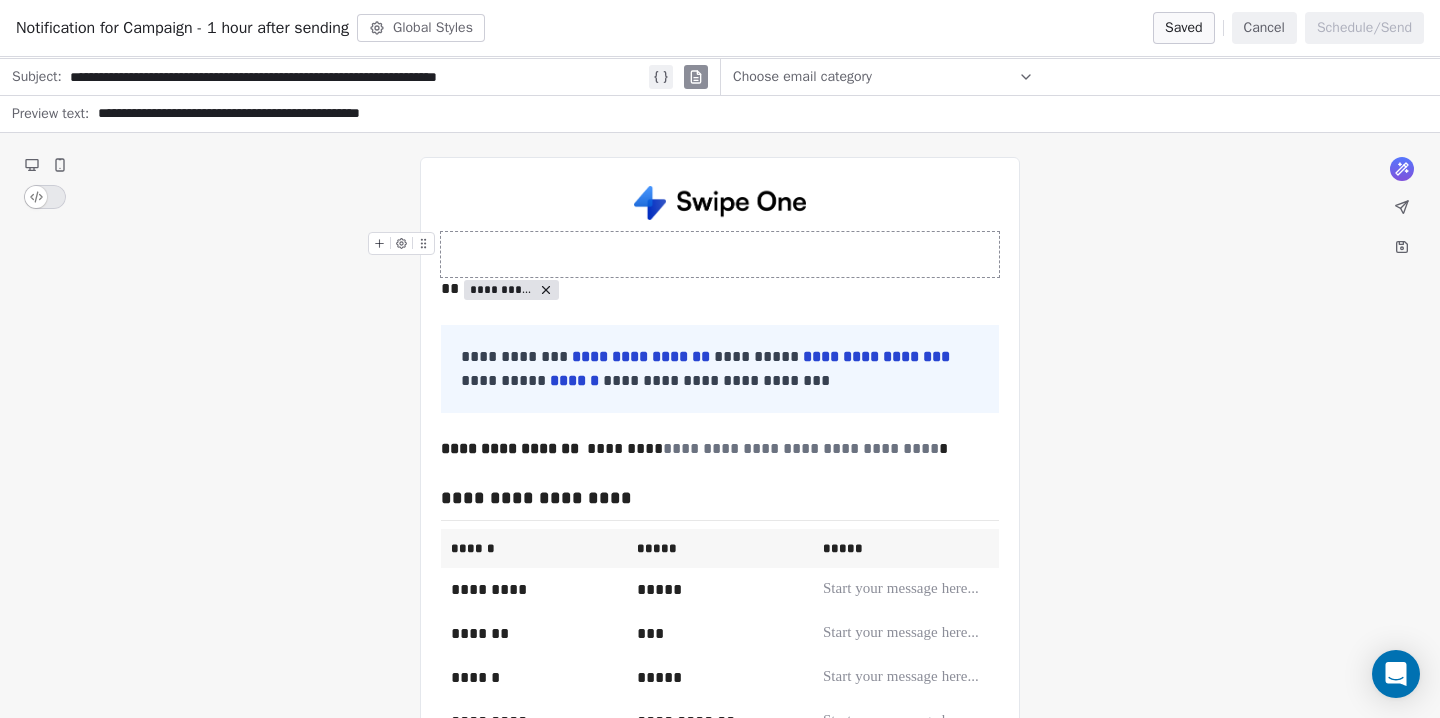 click on "Cancel" at bounding box center (1264, 28) 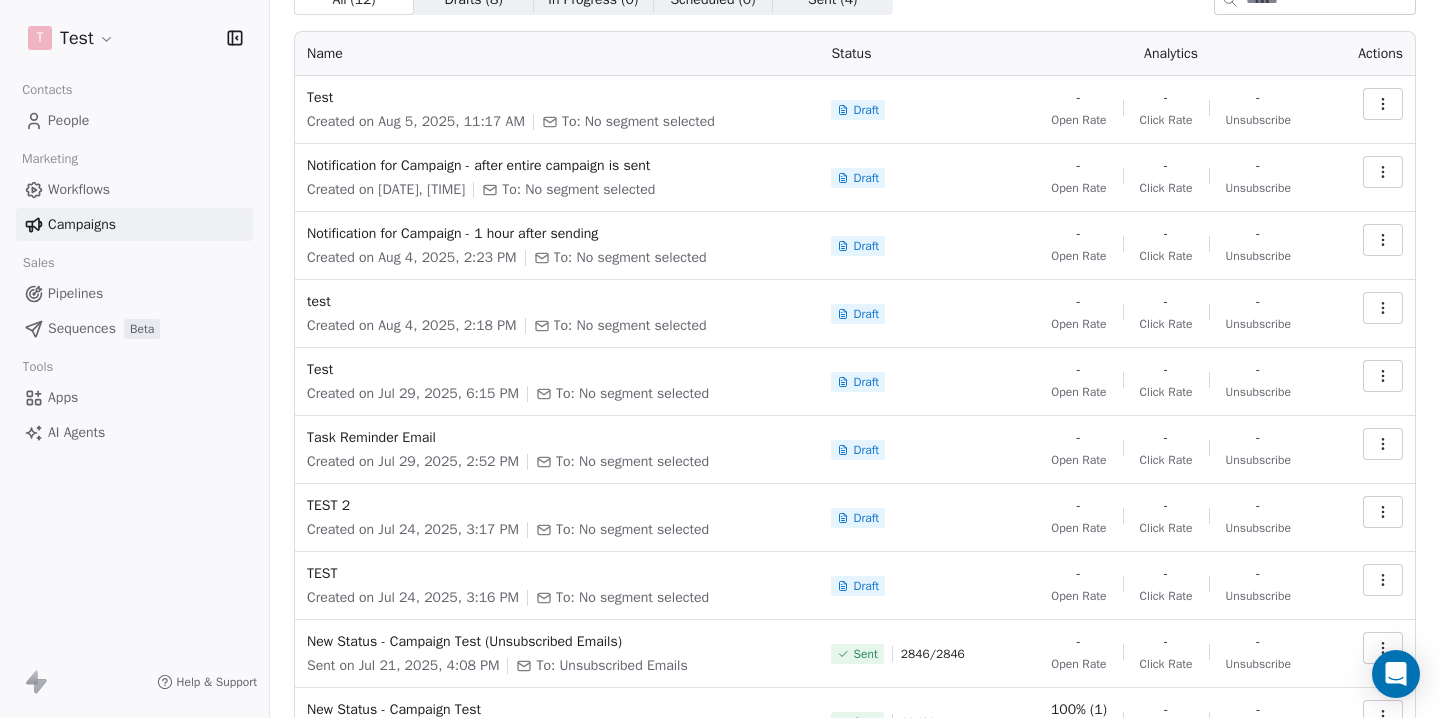 scroll, scrollTop: 0, scrollLeft: 0, axis: both 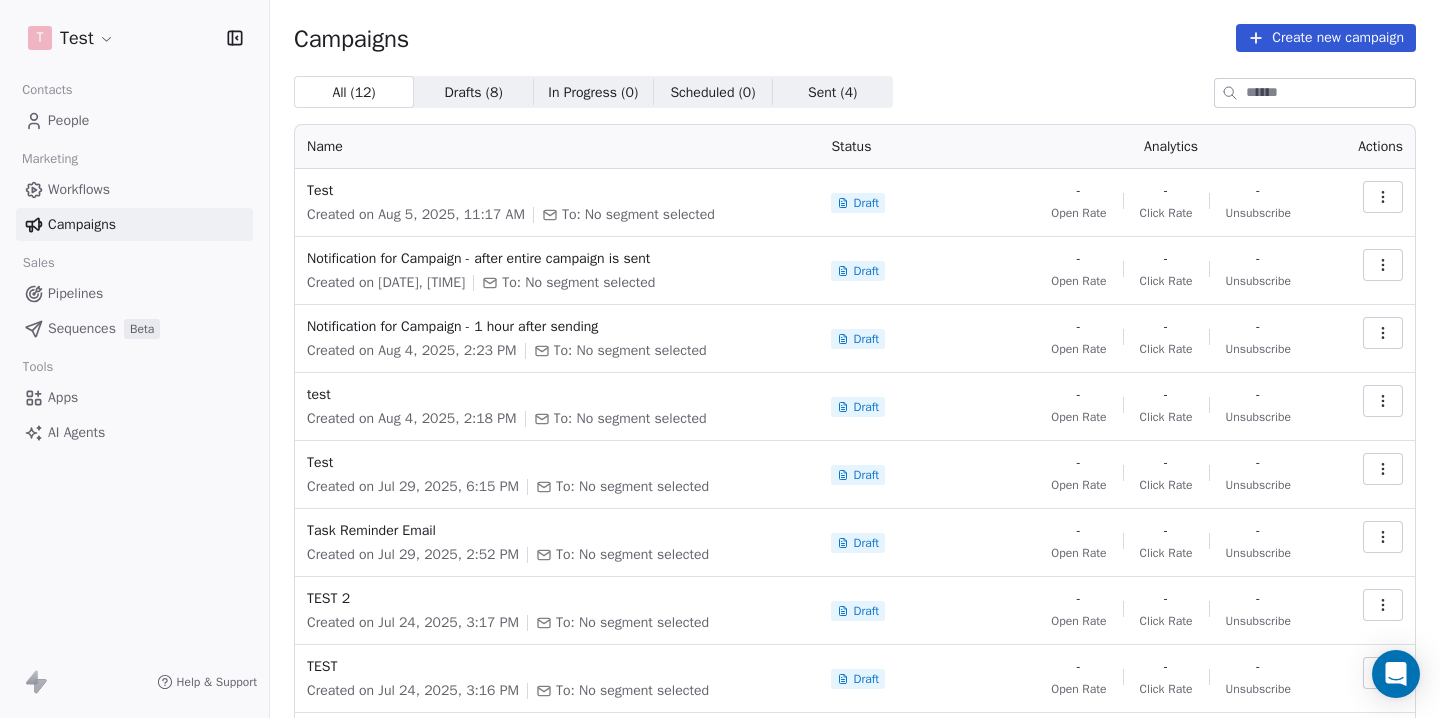 click on "T Test Contacts People Marketing Workflows Campaigns Sales Pipelines Sequences Beta Tools Apps AI Agents Help & Support Campaigns Create new campaign All ( 12 ) All ( 12 ) Drafts ( 8 ) Drafts ( 8 ) In Progress ( 0 ) In Progress ( 0 ) Scheduled ( 0 ) Scheduled ( 0 ) Sent ( 4 ) Sent ( 4 ) Name Status Analytics Actions Test Created on Aug 5, 2025, 11:17 AM To: No segment selected Draft - Open Rate - Click Rate - Unsubscribe Notification for Campaign - after entire campaign is sent Created on Aug 5, 2025, 11:03 AM To: No segment selected Draft - Open Rate - Click Rate - Unsubscribe Notification for Campaign - 1 hour after sending Created on Aug 4, 2025, 2:23 PM To: No segment selected Draft - Open Rate - Click Rate - Unsubscribe test Created on Aug 4, 2025, 2:18 PM To: No segment selected Draft - Open Rate - Click Rate - Unsubscribe Test Created on Jul 29, 2025, 6:15 PM To: No segment selected Draft - Open Rate - Click Rate - Unsubscribe Task Reminder Email Created on Jul 29, 2025, 2:52 PM Draft - Open Rate -" at bounding box center [720, 359] 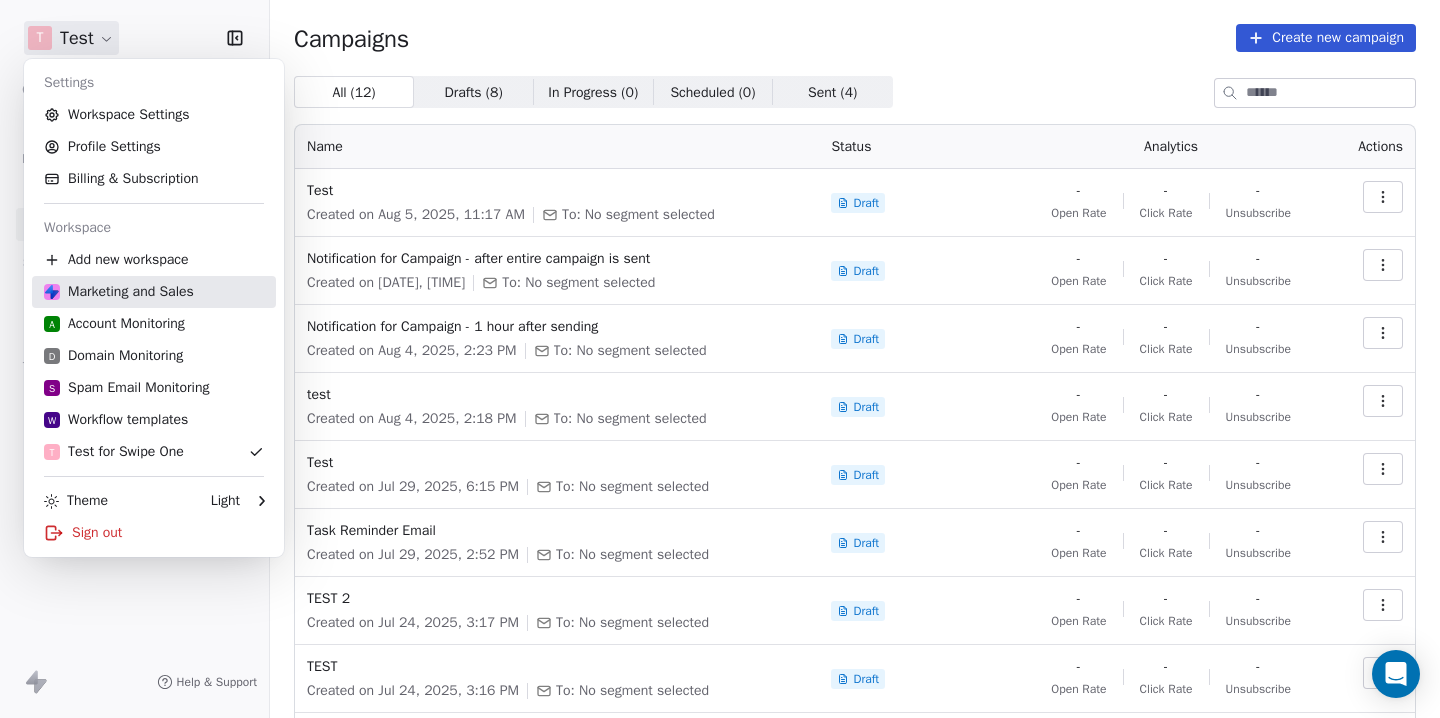 click on "Marketing and Sales" at bounding box center [119, 292] 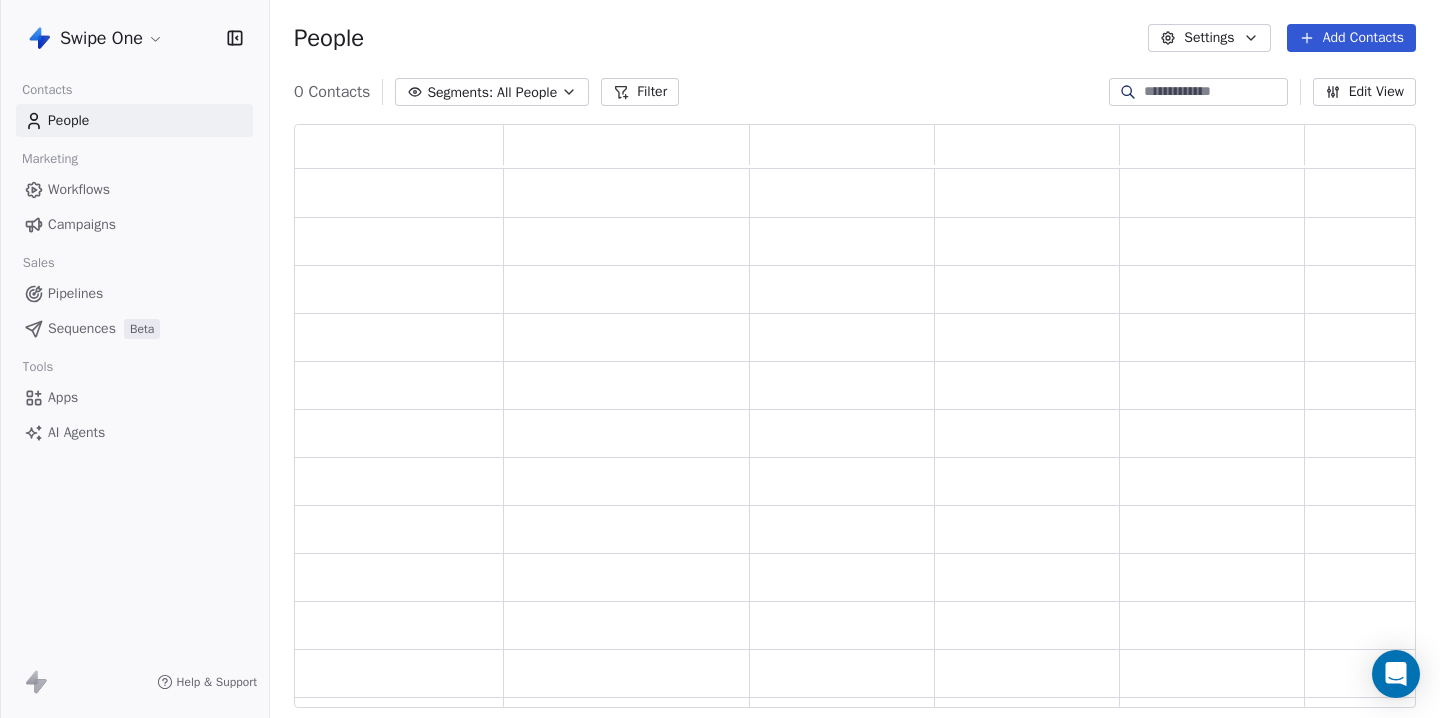 scroll, scrollTop: 1, scrollLeft: 1, axis: both 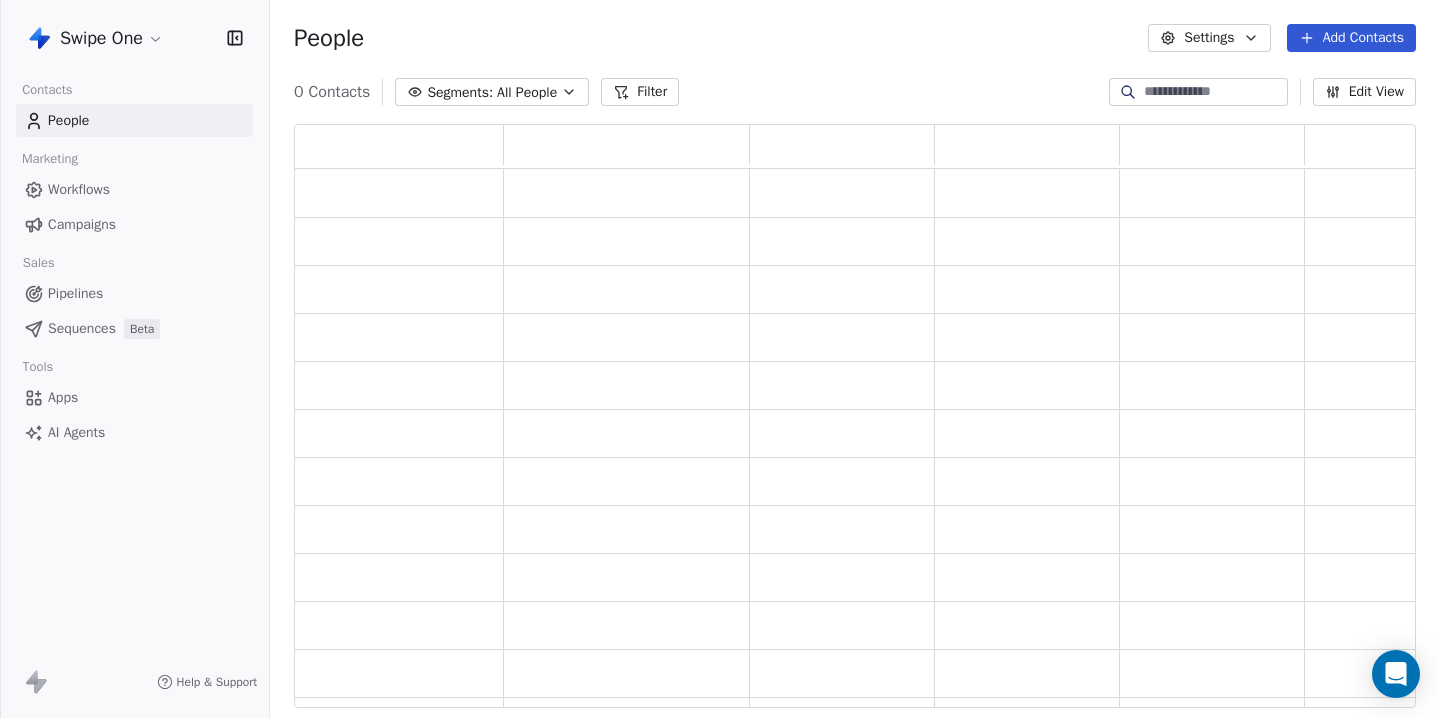 click on "Campaigns" at bounding box center [82, 224] 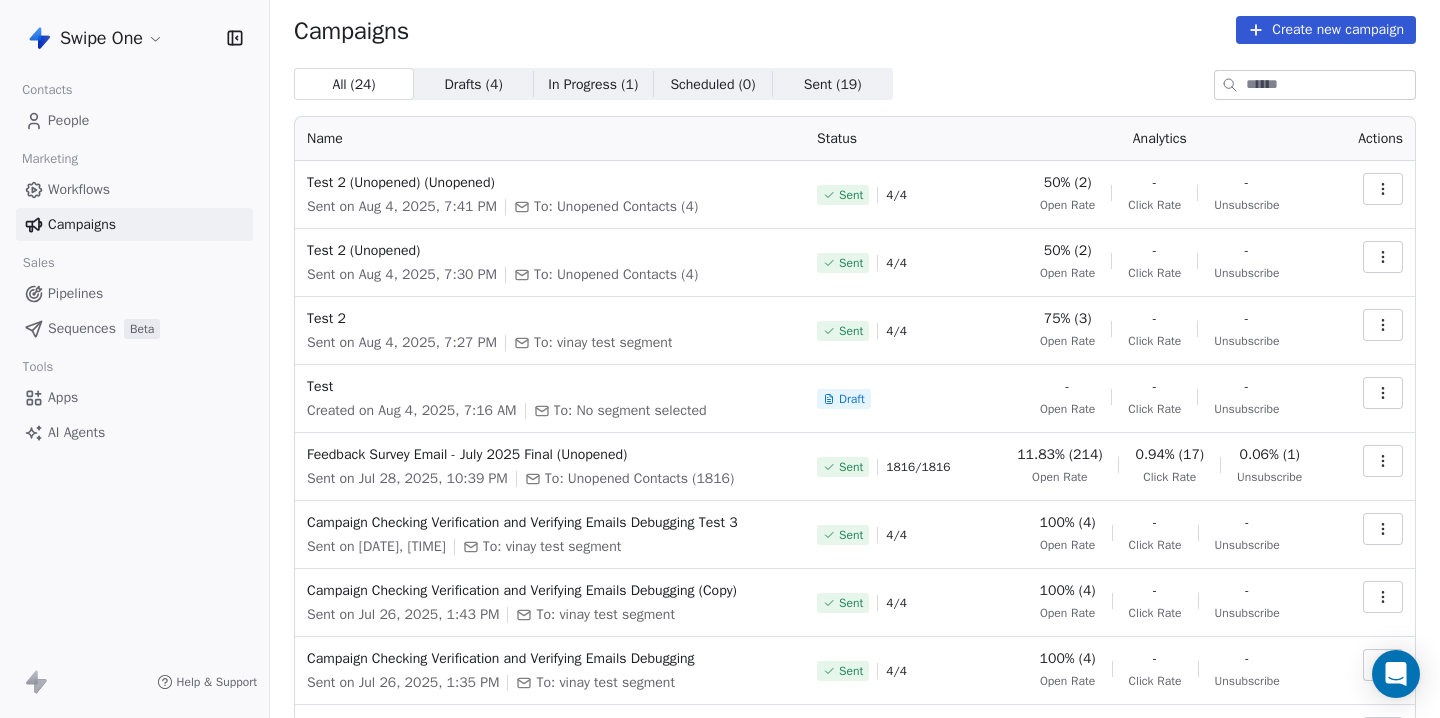 scroll, scrollTop: 3, scrollLeft: 0, axis: vertical 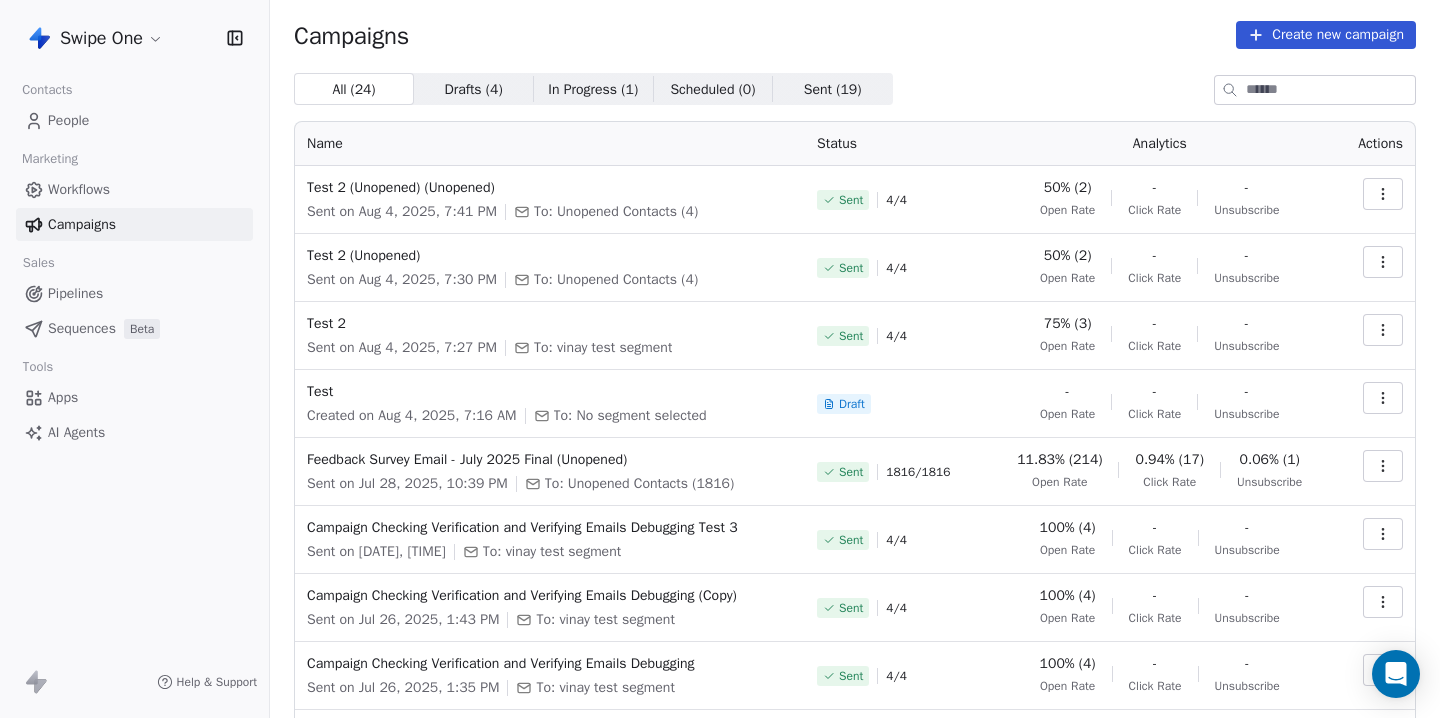 click 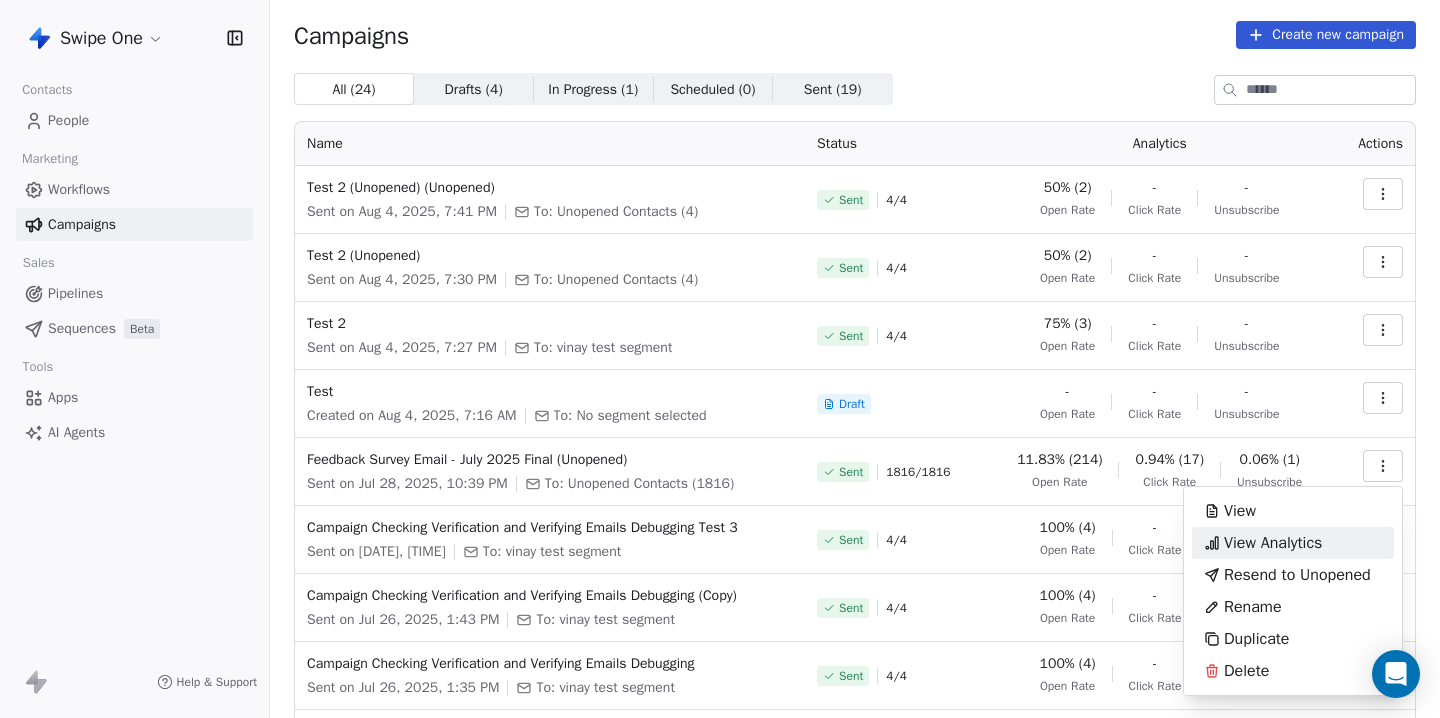 click on "View Analytics" at bounding box center [1273, 543] 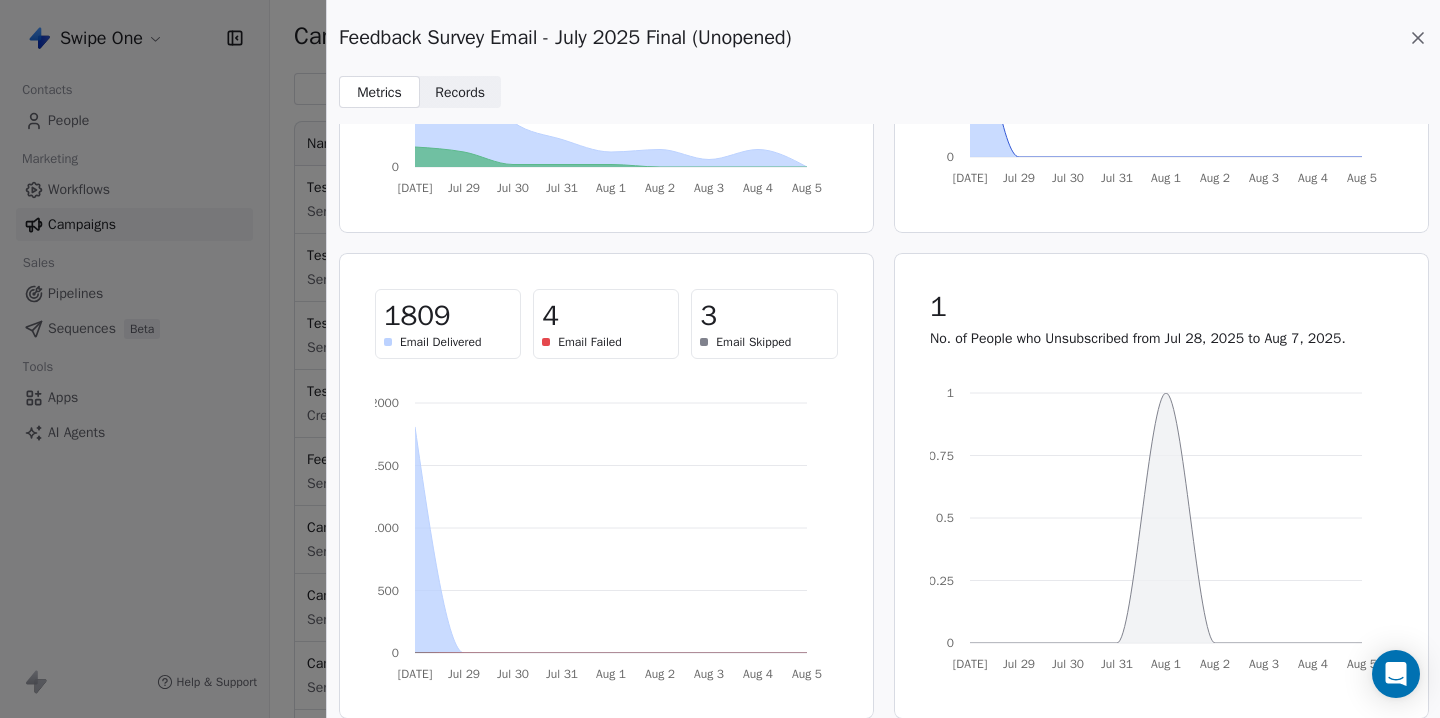 scroll, scrollTop: 382, scrollLeft: 0, axis: vertical 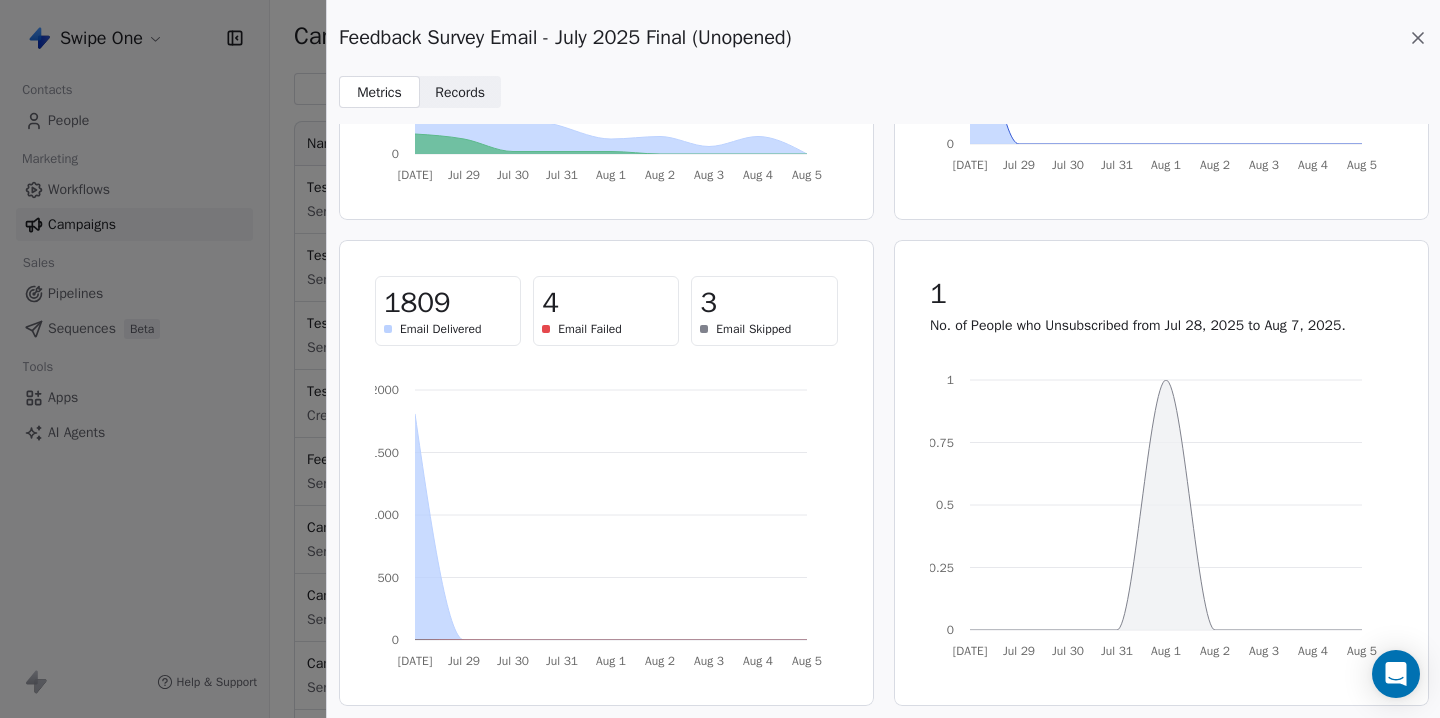 click on "Email Failed" at bounding box center (590, 329) 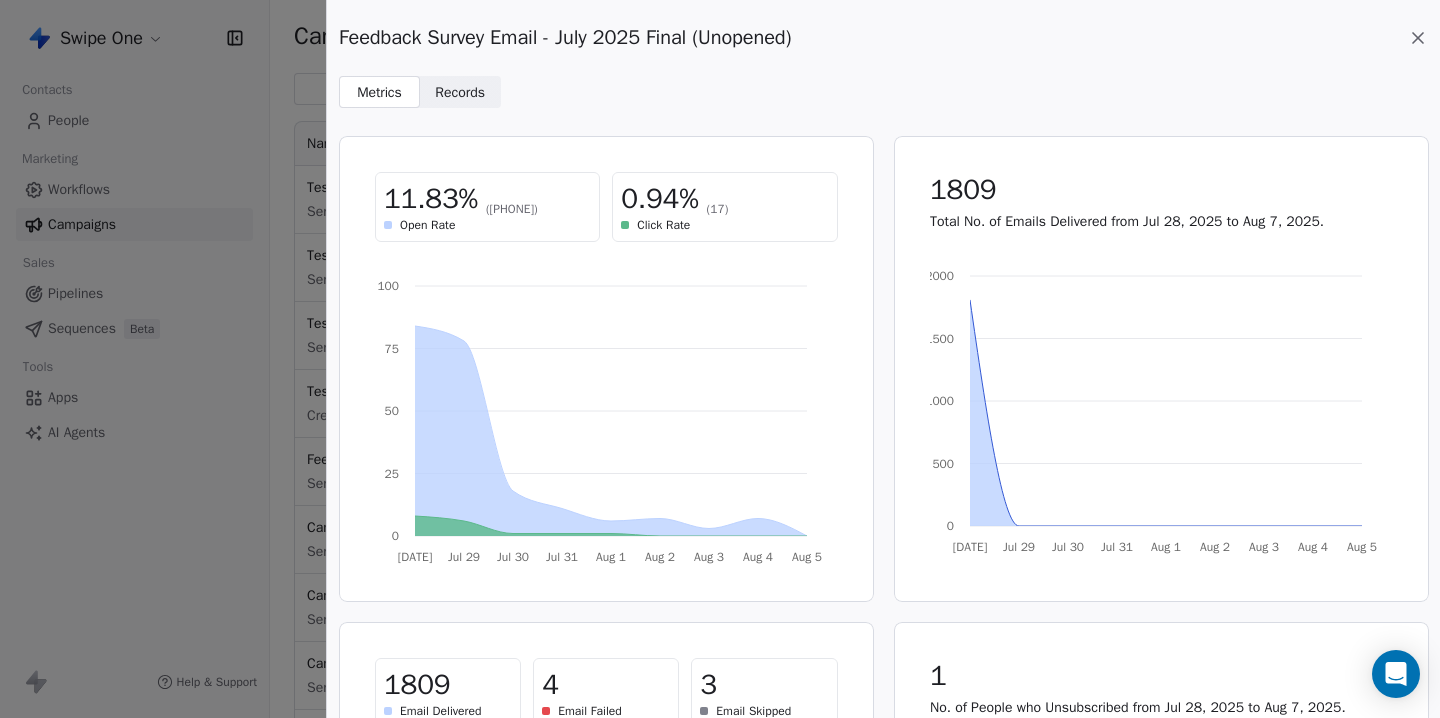 click on "Records" at bounding box center (460, 92) 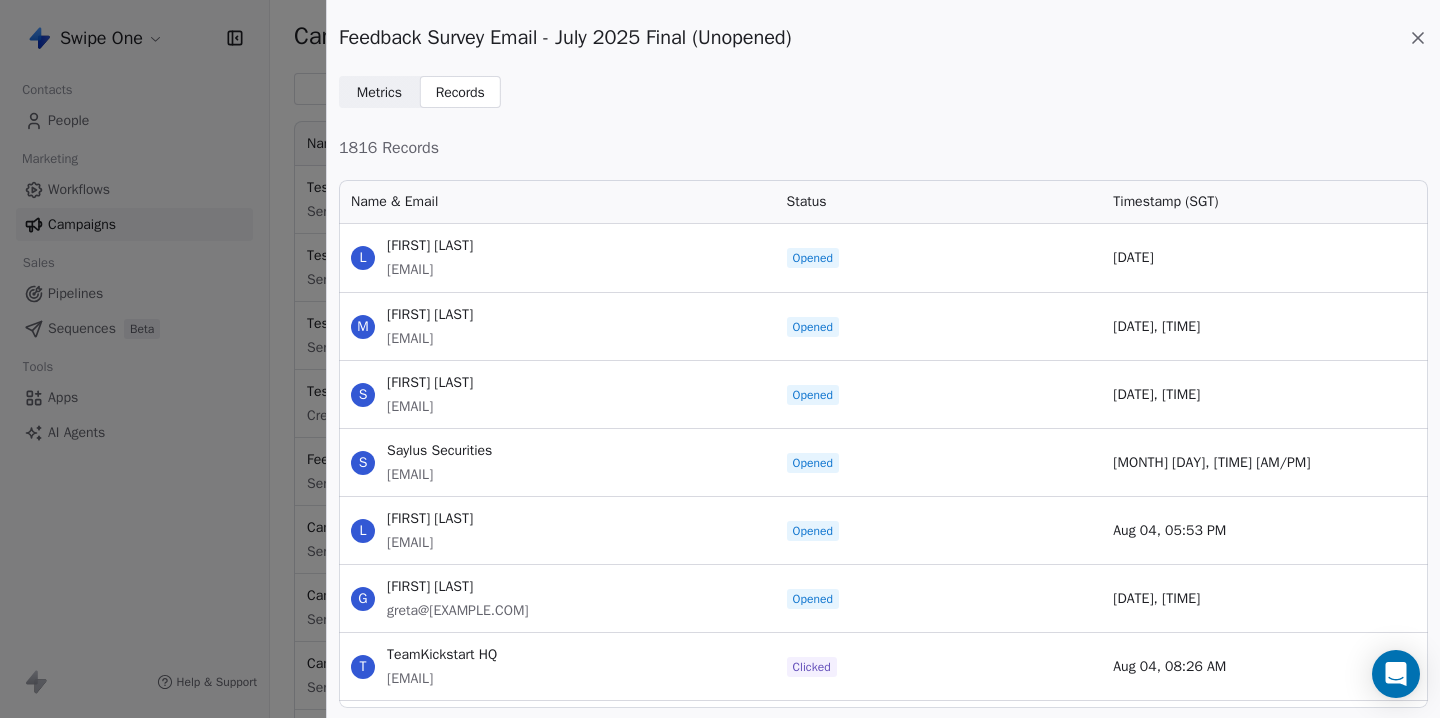 scroll, scrollTop: 1, scrollLeft: 1, axis: both 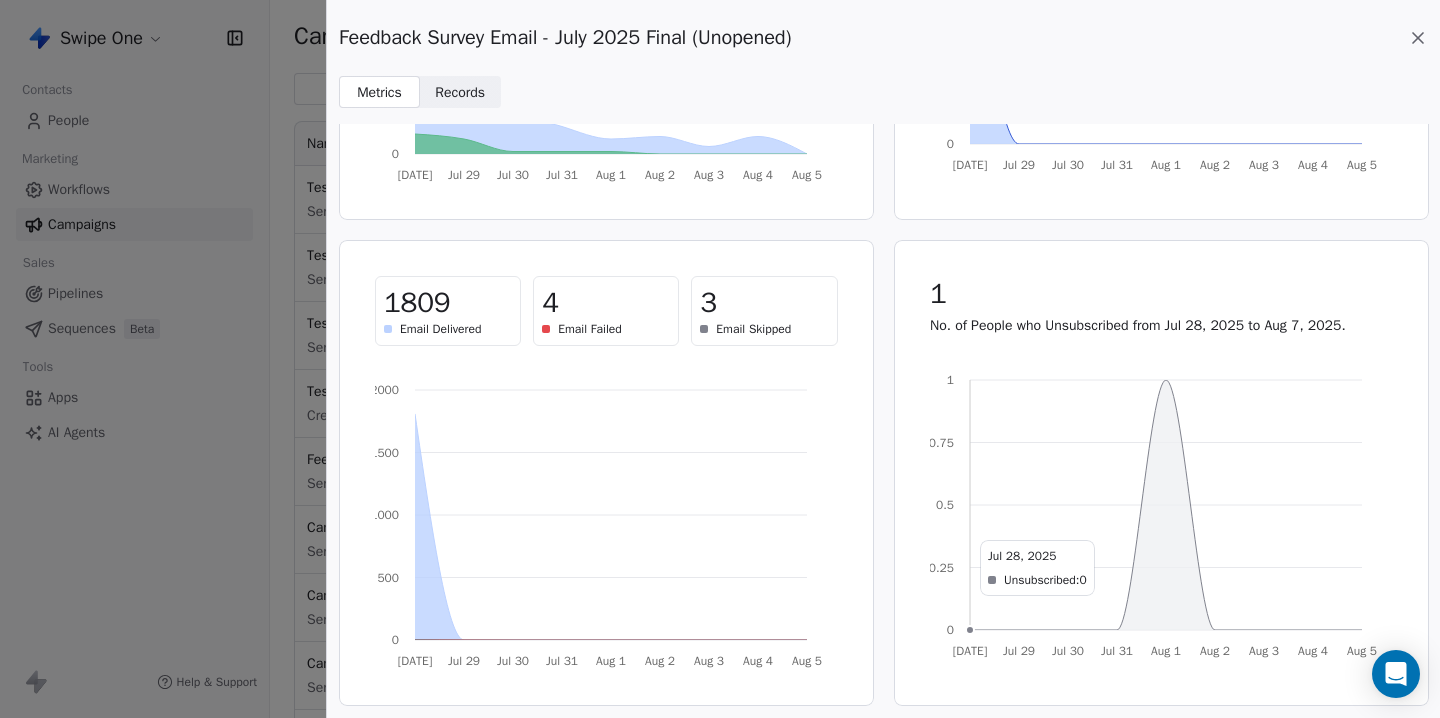 click 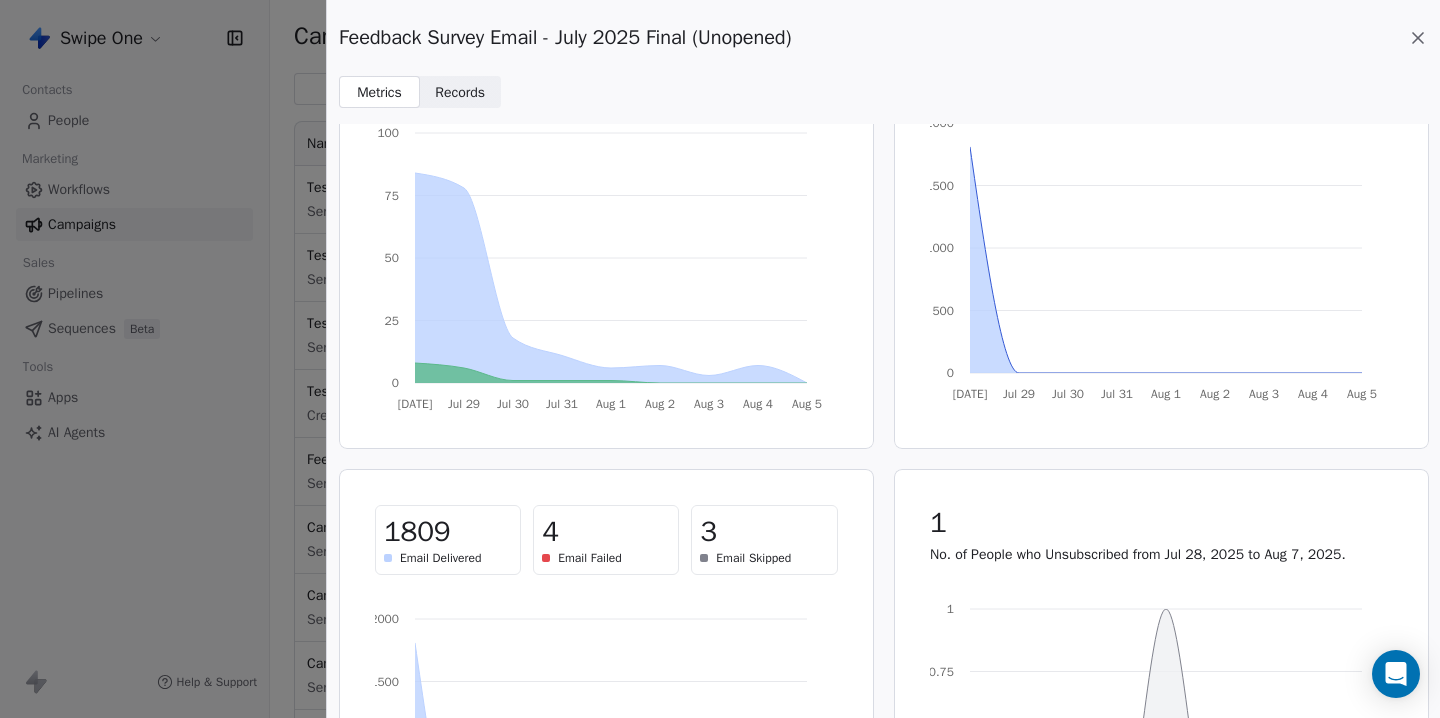 scroll, scrollTop: 0, scrollLeft: 0, axis: both 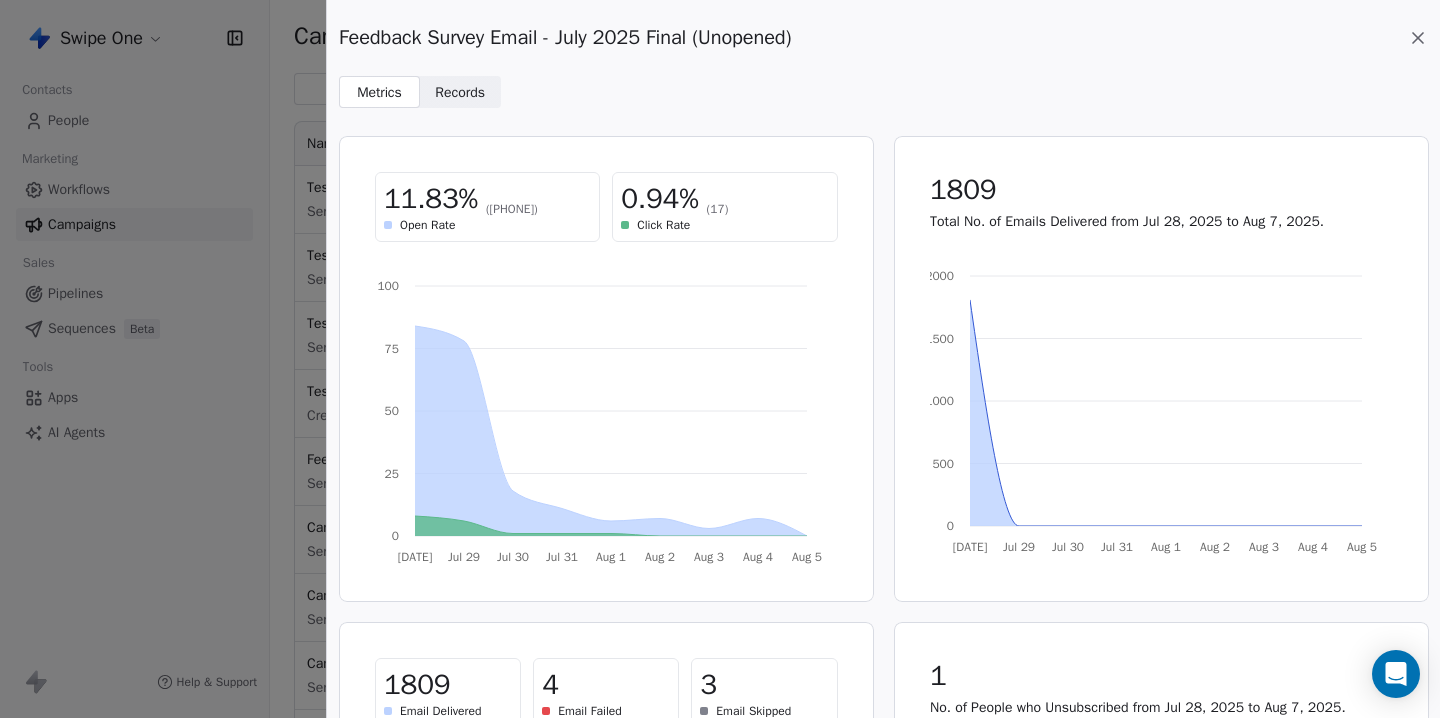 click on "Records" at bounding box center (460, 92) 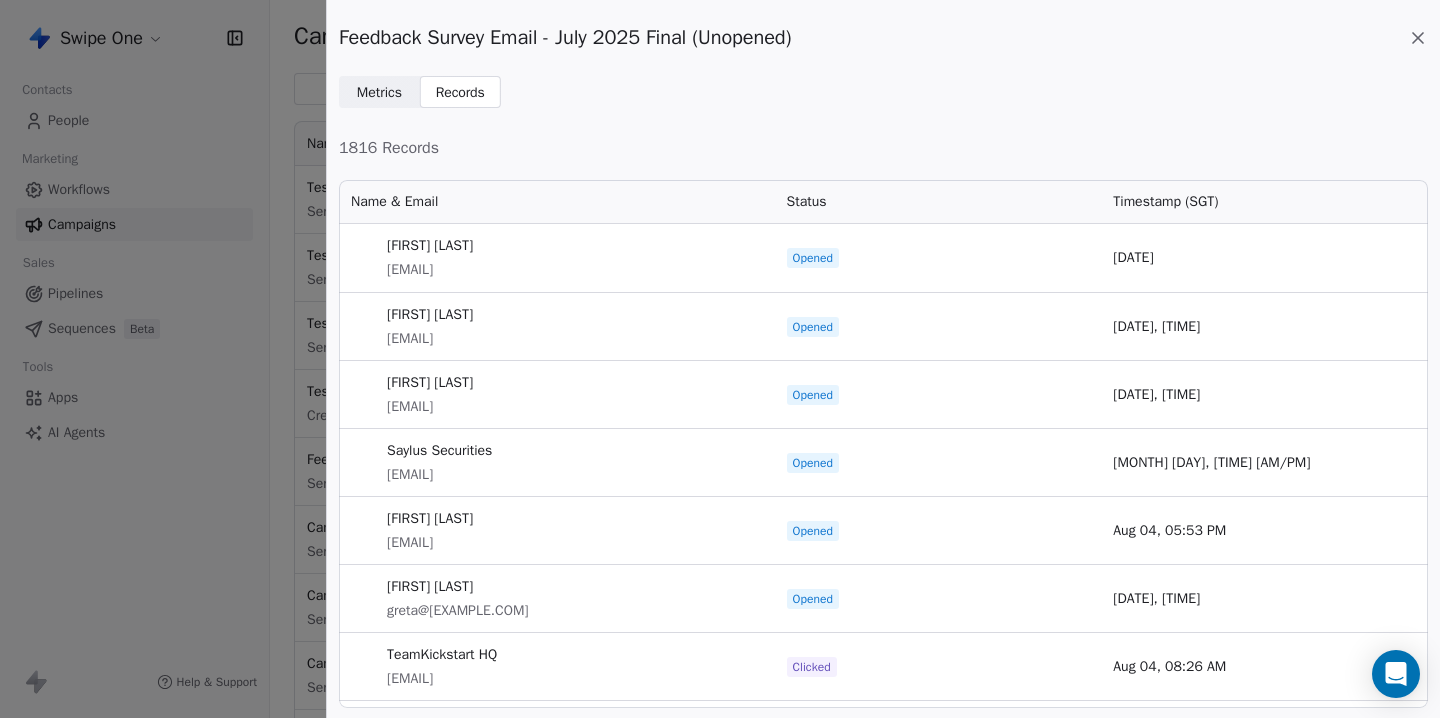 scroll, scrollTop: 1, scrollLeft: 1, axis: both 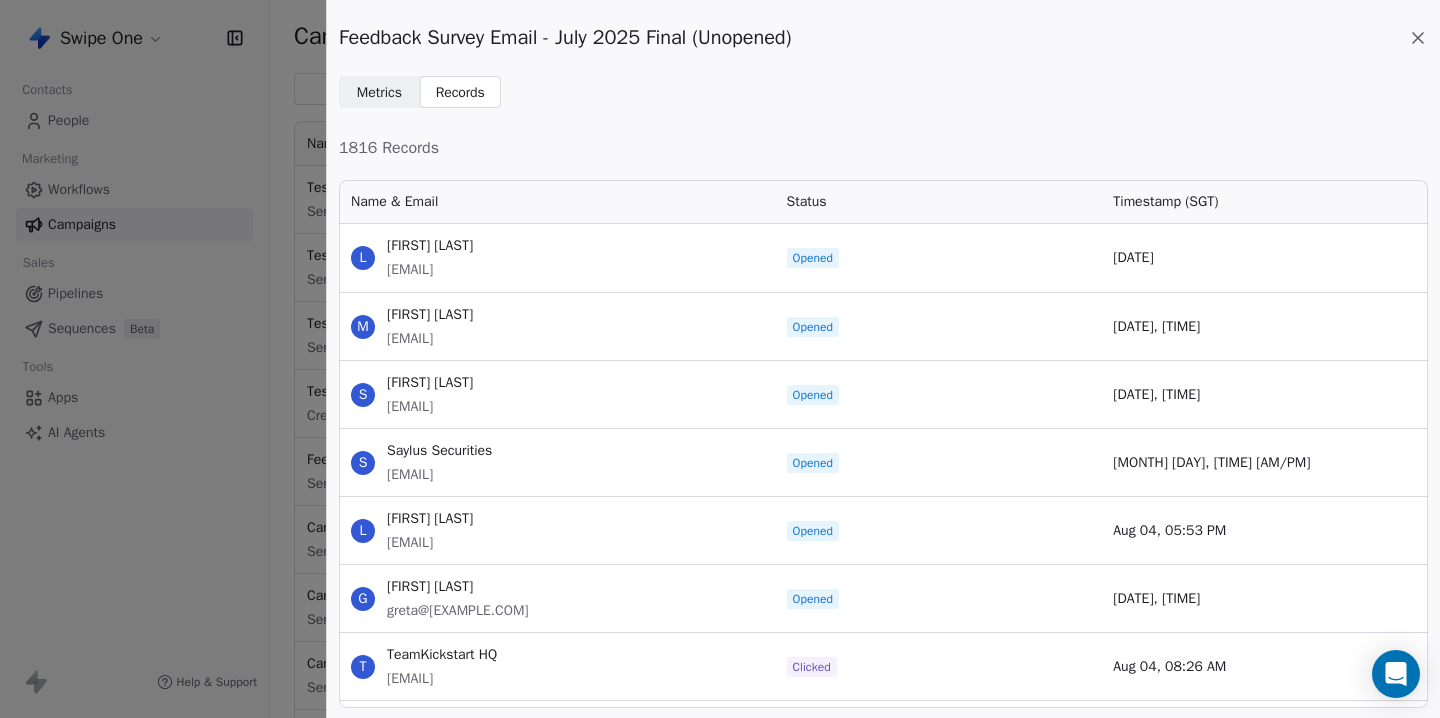 click 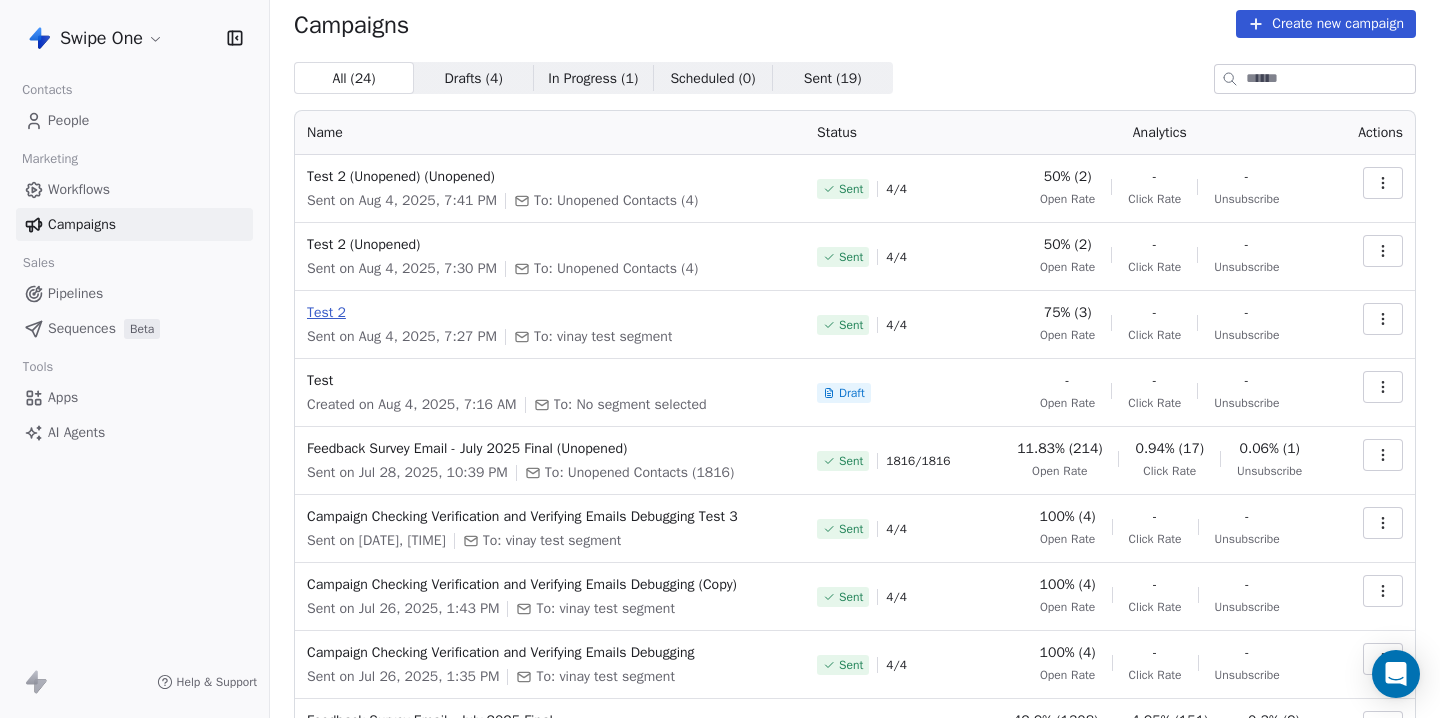 scroll, scrollTop: 0, scrollLeft: 0, axis: both 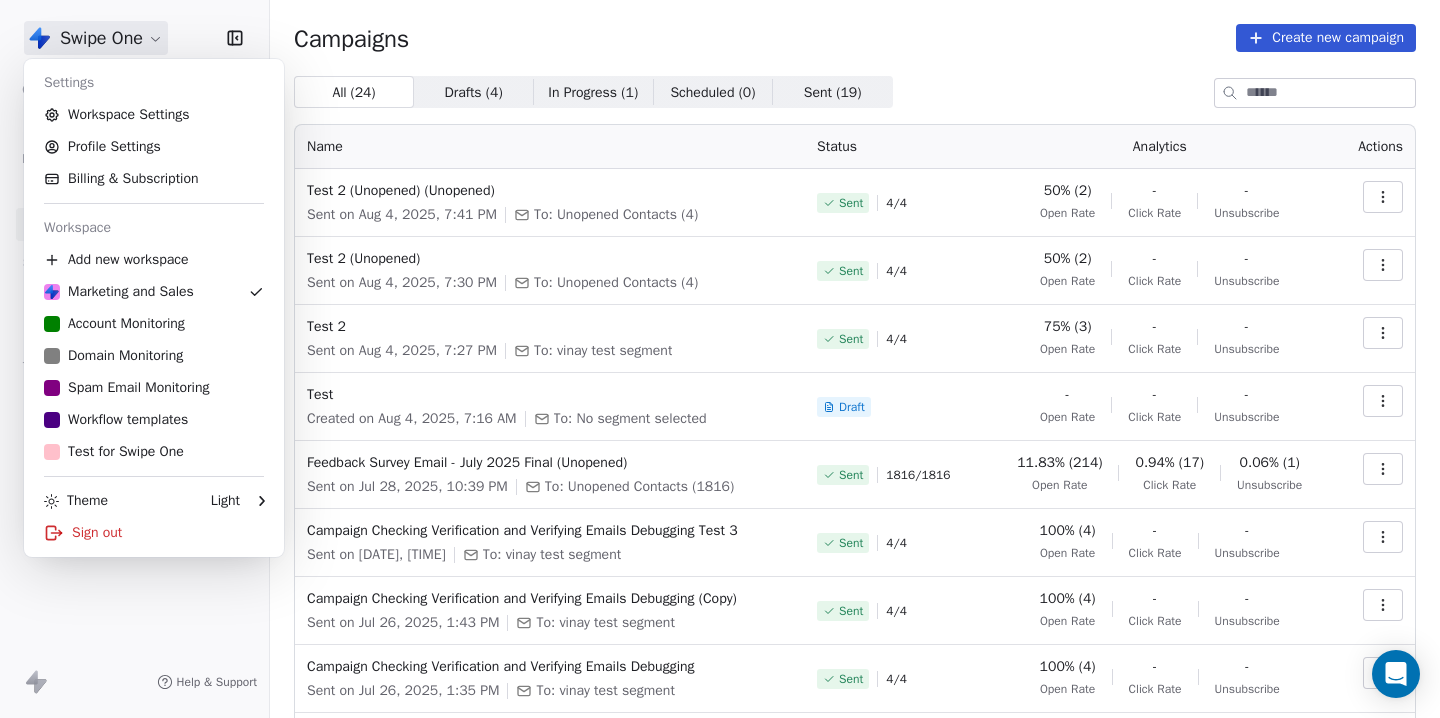 click on "Swipe One Contacts People Marketing Workflows Campaigns Sales Pipelines Sequences Beta Tools Apps AI Agents Help & Support Campaigns  Create new campaign All ( 24 ) All ( 24 ) Drafts ( 4 ) Drafts ( 4 ) In Progress ( 1 ) In Progress ( 1 ) Scheduled ( 0 ) Scheduled ( 0 ) Sent ( 19 ) Sent ( 19 ) Name Status Analytics Actions Test 2 (Unopened) (Unopened) Sent on Aug 4, 2025, 7:41 PM To: Unopened Contacts (4) Sent 4 / 4 50% (2) Open Rate - Click Rate - Unsubscribe Test 2 (Unopened) Sent on Aug 4, 2025, 7:30 PM To: Unopened Contacts (4) Sent 4 / 4 50% (2) Open Rate - Click Rate - Unsubscribe Test 2 Sent on Aug 4, 2025, 7:27 PM To: vinay test segment  Sent 4 / 4 75% (3) Open Rate - Click Rate - Unsubscribe Test Created on Aug 4, 2025, 7:16 AM To: No segment selected Draft - Open Rate - Click Rate - Unsubscribe Feedback Survey Email - July 2025 Final (Unopened) Sent on Jul 28, 2025, 10:39 PM To: Unopened Contacts (1816) Sent 1816 / 1816 11.83% (214) Open Rate 0.94% (17) Click Rate 0.06% (1) Unsubscribe Sent 4 / 4 -" at bounding box center [720, 359] 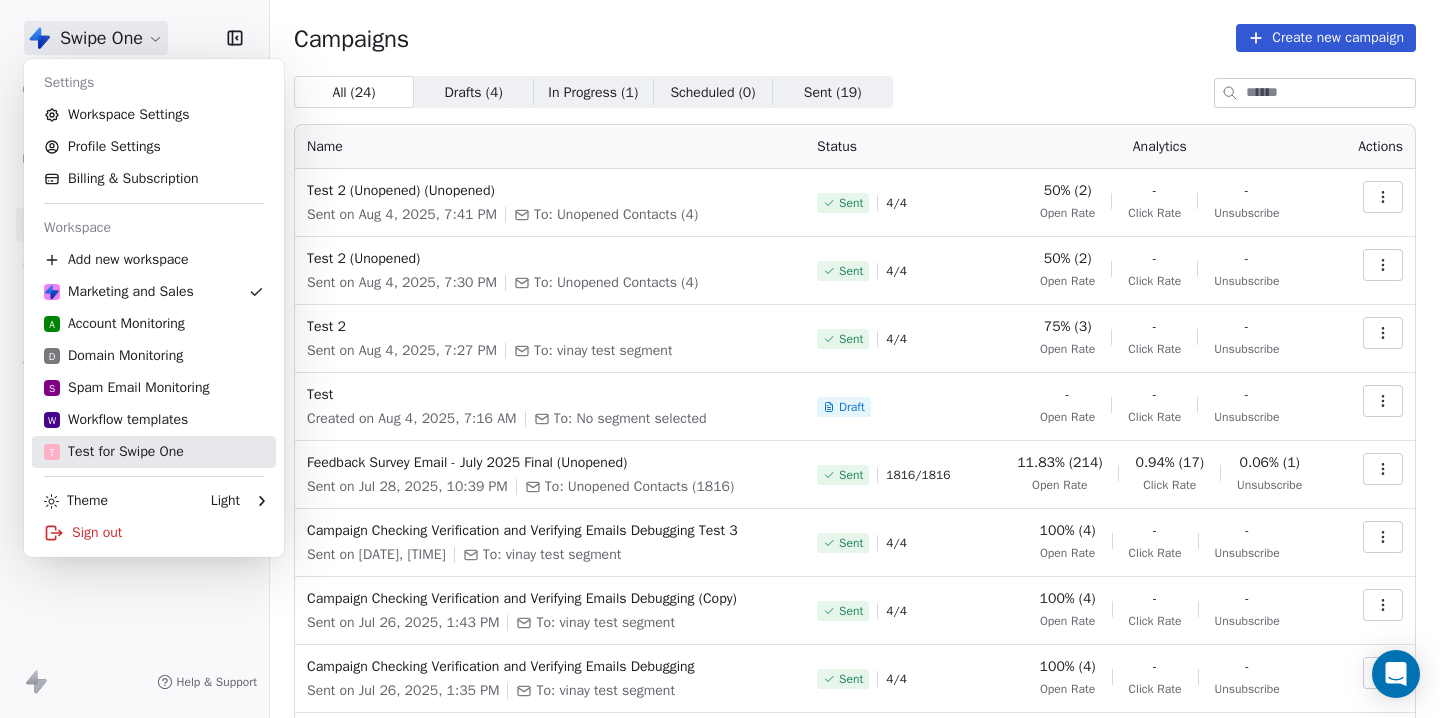 click on "T Test for Swipe One" at bounding box center (114, 452) 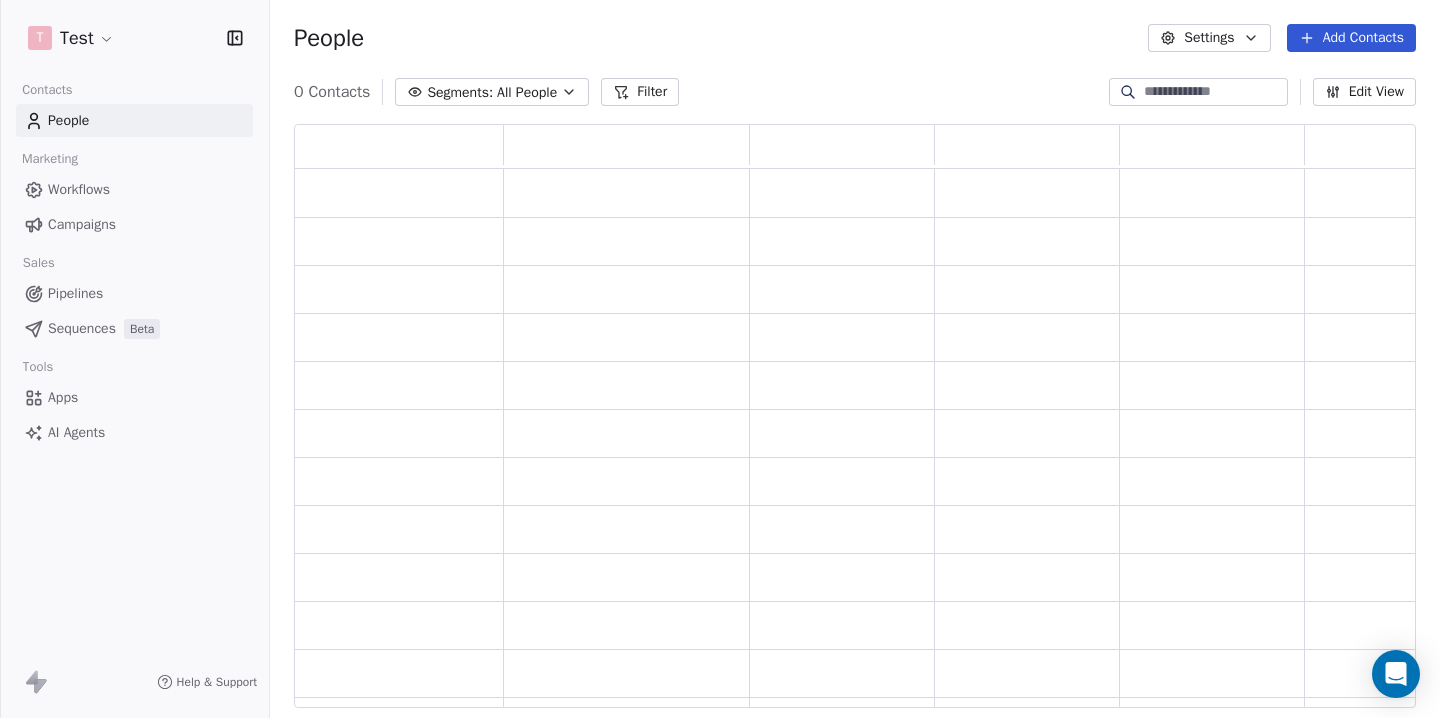 scroll, scrollTop: 1, scrollLeft: 1, axis: both 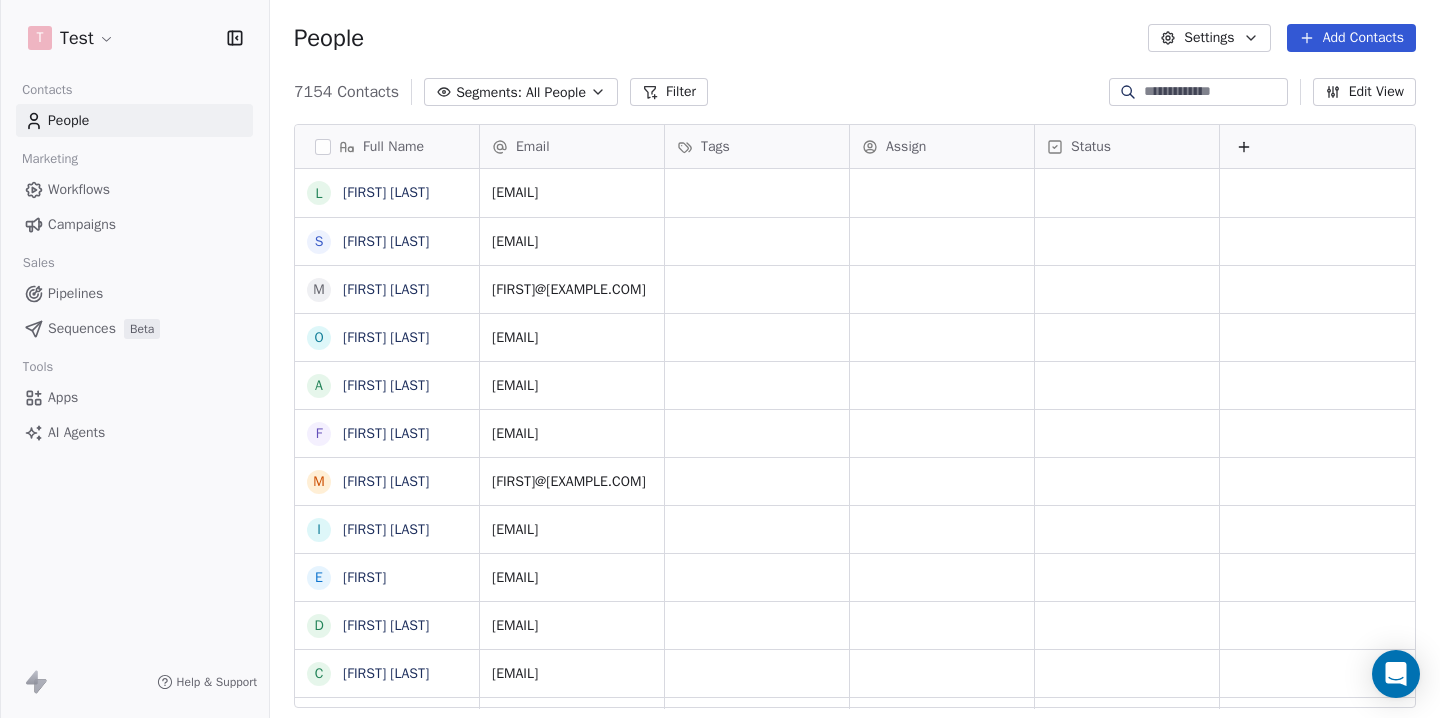 click on "Campaigns" at bounding box center (82, 224) 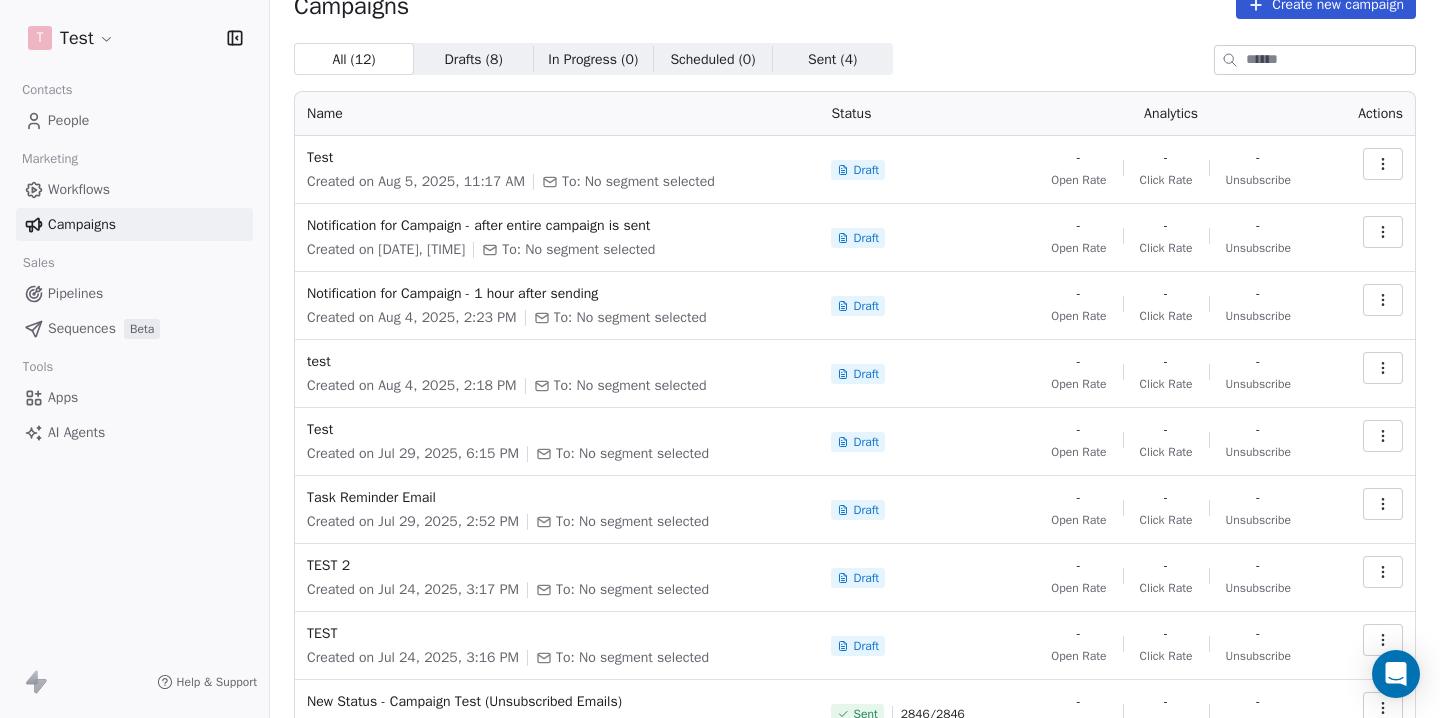 scroll, scrollTop: 28, scrollLeft: 0, axis: vertical 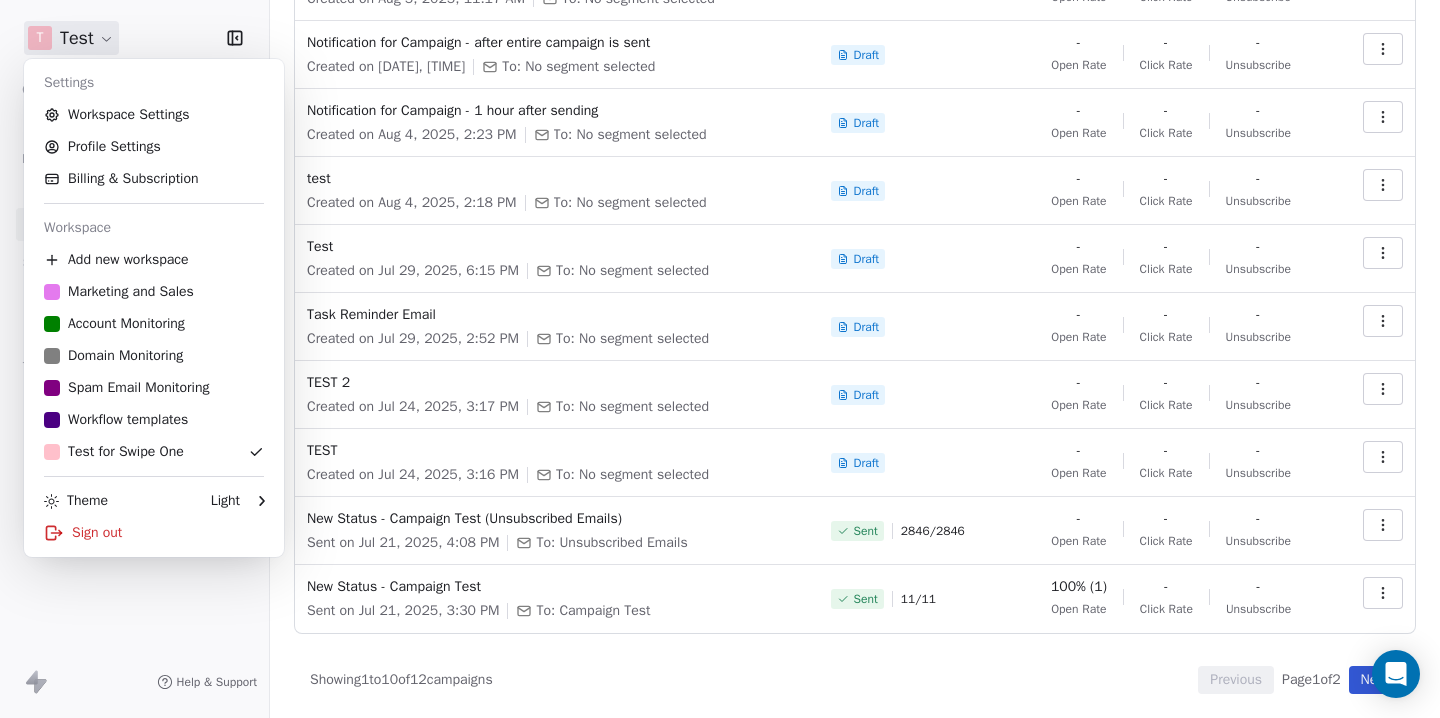 click on "T Test Contacts People Marketing Workflows Campaigns Sales Pipelines Sequences Beta Tools Apps AI Agents Help & Support Campaigns  Create new campaign All ( 12 ) All ( 12 ) Drafts ( 8 ) Drafts ( 8 ) In Progress ( 0 ) In Progress ( 0 ) Scheduled ( 0 ) Scheduled ( 0 ) Sent ( 4 ) Sent ( 4 ) Name Status Analytics Actions Test Created on Aug 5, 2025, 11:17 AM To: No segment selected Draft - Open Rate - Click Rate - Unsubscribe Notification for Campaign - after entire campaign is sent Created on Aug 5, 2025, 11:03 AM To: No segment selected Draft - Open Rate - Click Rate - Unsubscribe Notification for Campaign - 1 hour after sending Created on Aug 4, 2025, 2:23 PM To: No segment selected Draft - Open Rate - Click Rate - Unsubscribe test Created on Aug 4, 2025, 2:18 PM To: No segment selected Draft - Open Rate - Click Rate - Unsubscribe Test Created on Jul 29, 2025, 6:15 PM To: No segment selected Draft - Open Rate - Click Rate - Unsubscribe Task Reminder Email Created on Jul 29, 2025, 2:52 PM Draft - Open Rate -" at bounding box center (720, 359) 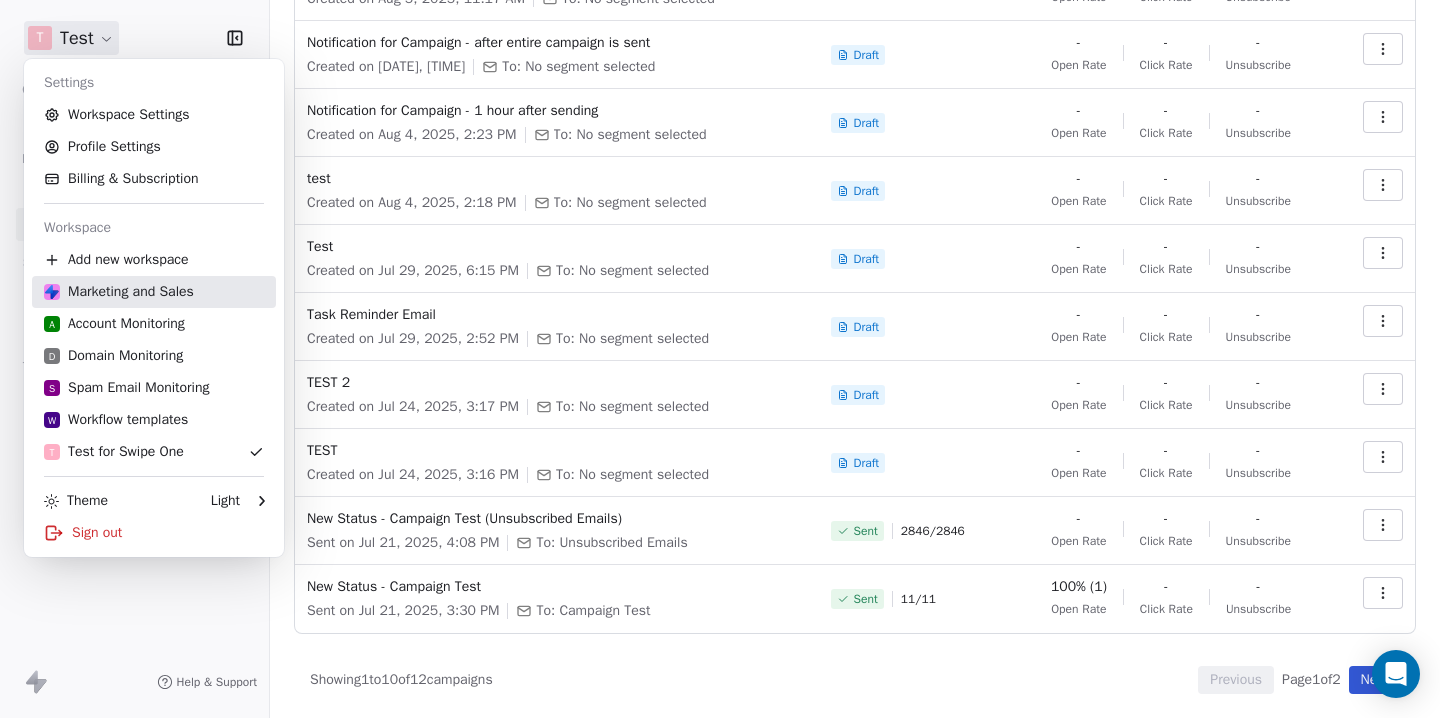 click on "Marketing and Sales" at bounding box center [119, 292] 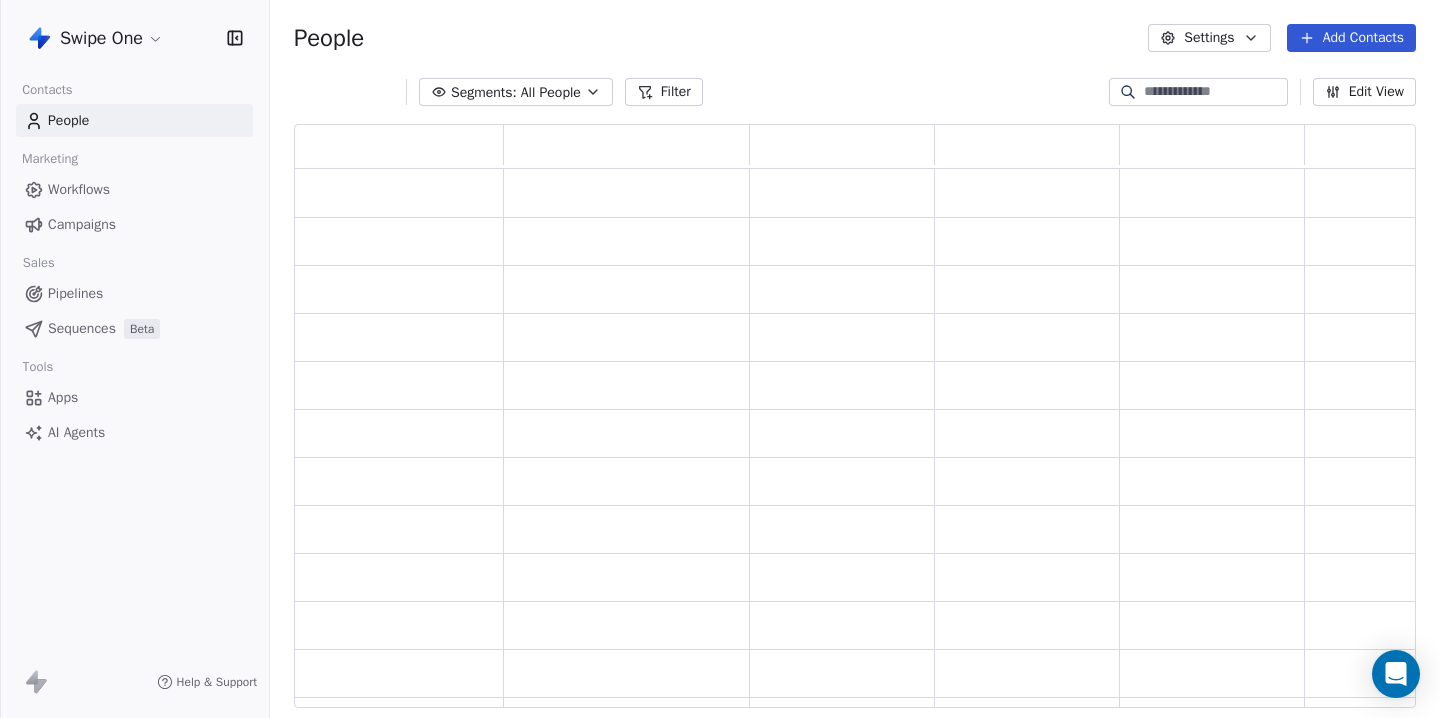 scroll, scrollTop: 1, scrollLeft: 1, axis: both 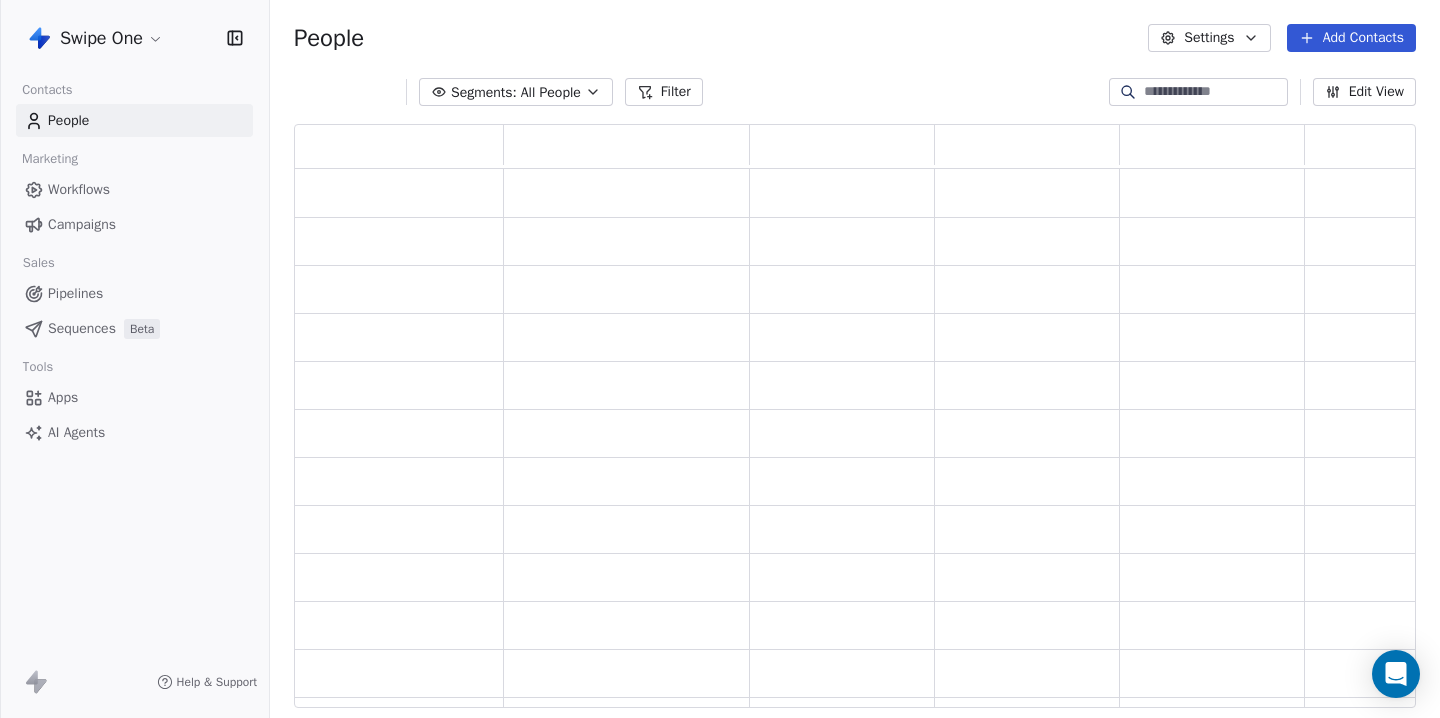 click on "Campaigns" at bounding box center (82, 224) 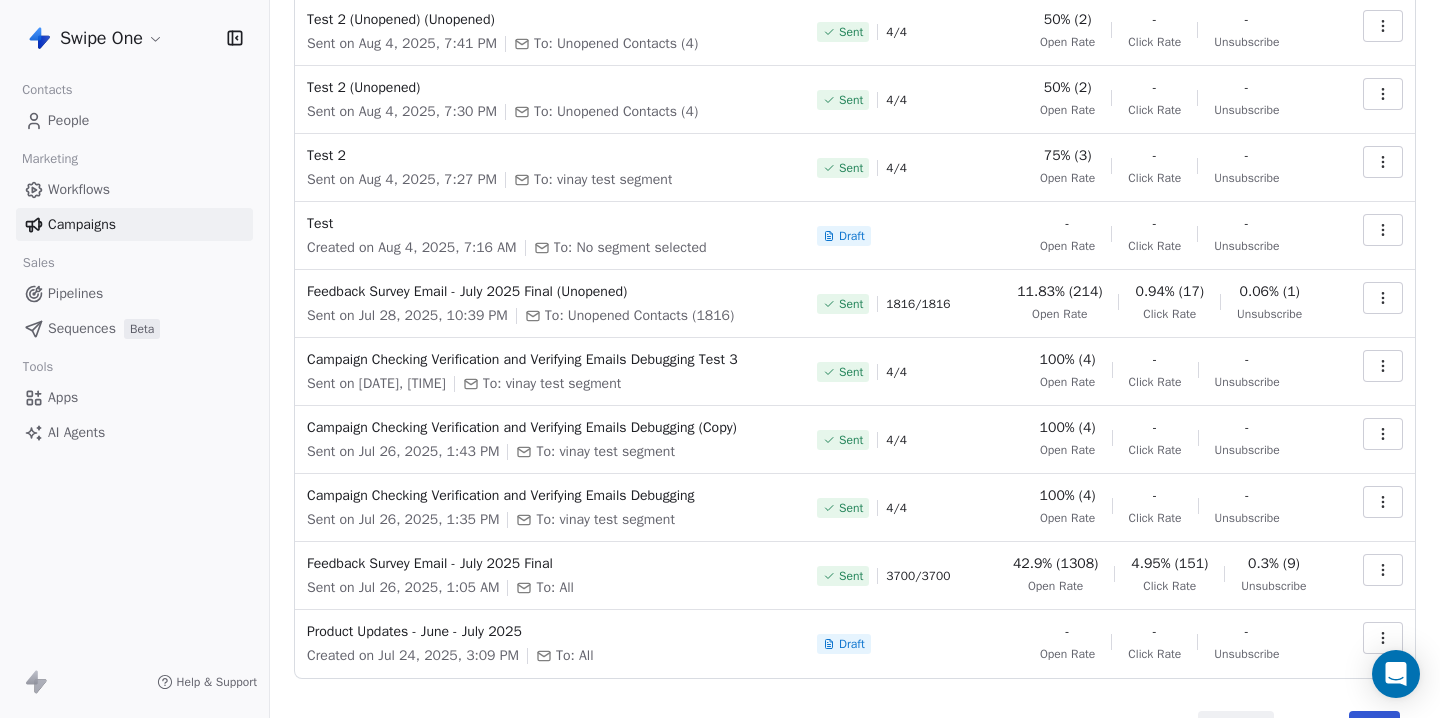 scroll, scrollTop: 216, scrollLeft: 0, axis: vertical 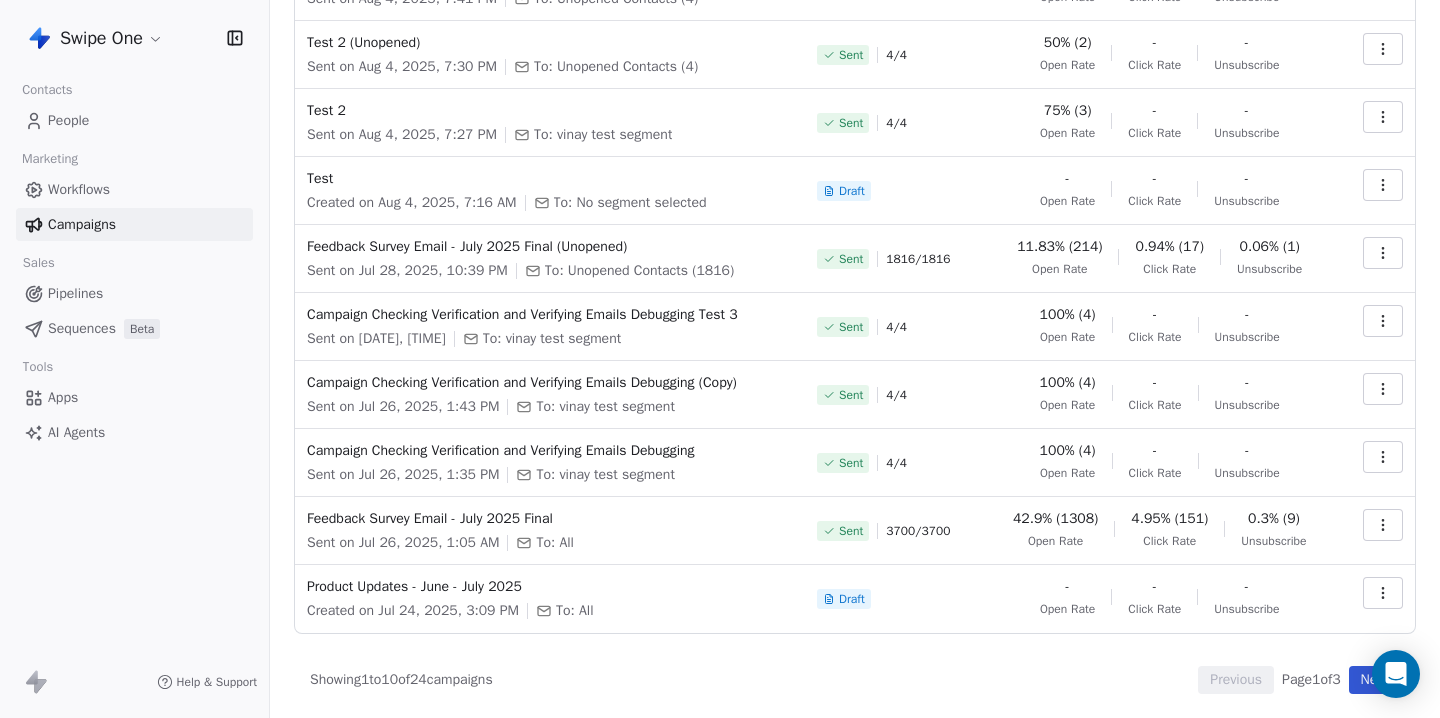 click 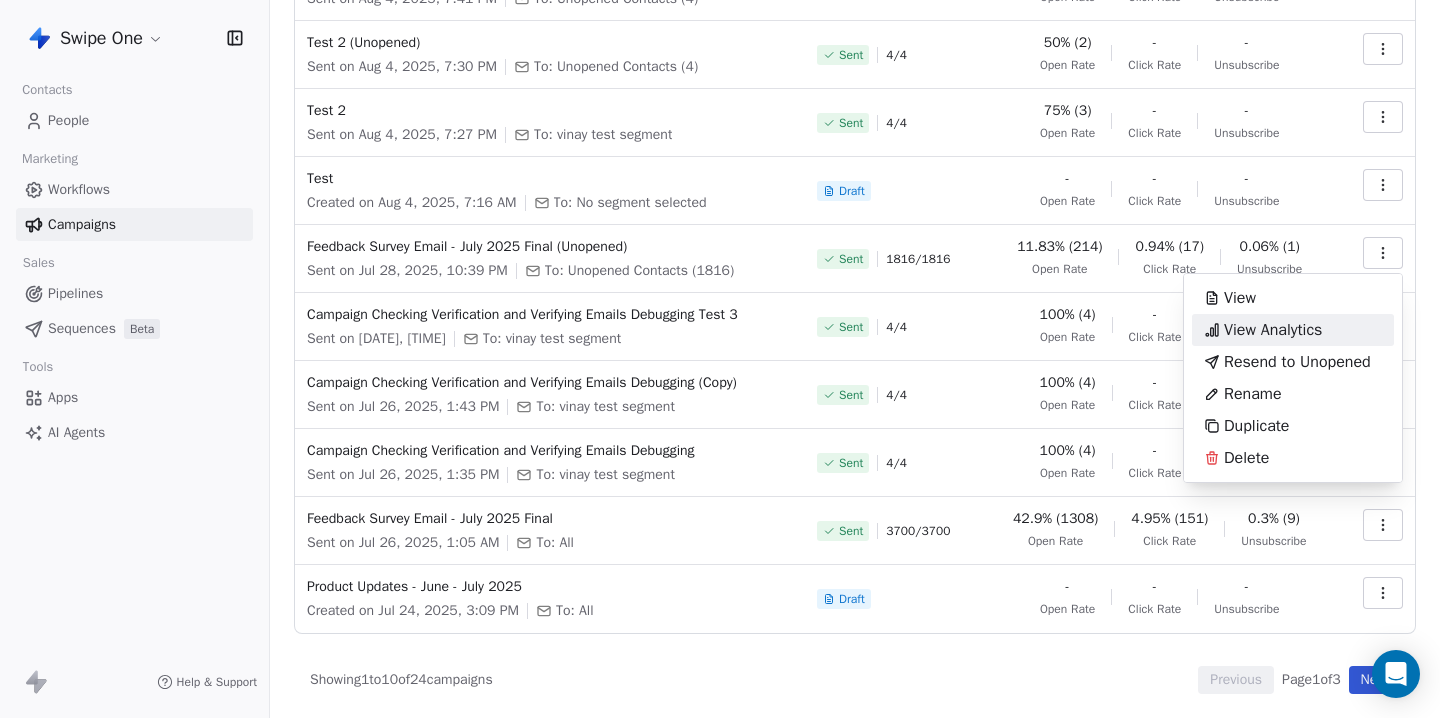 click on "View Analytics" at bounding box center (1273, 330) 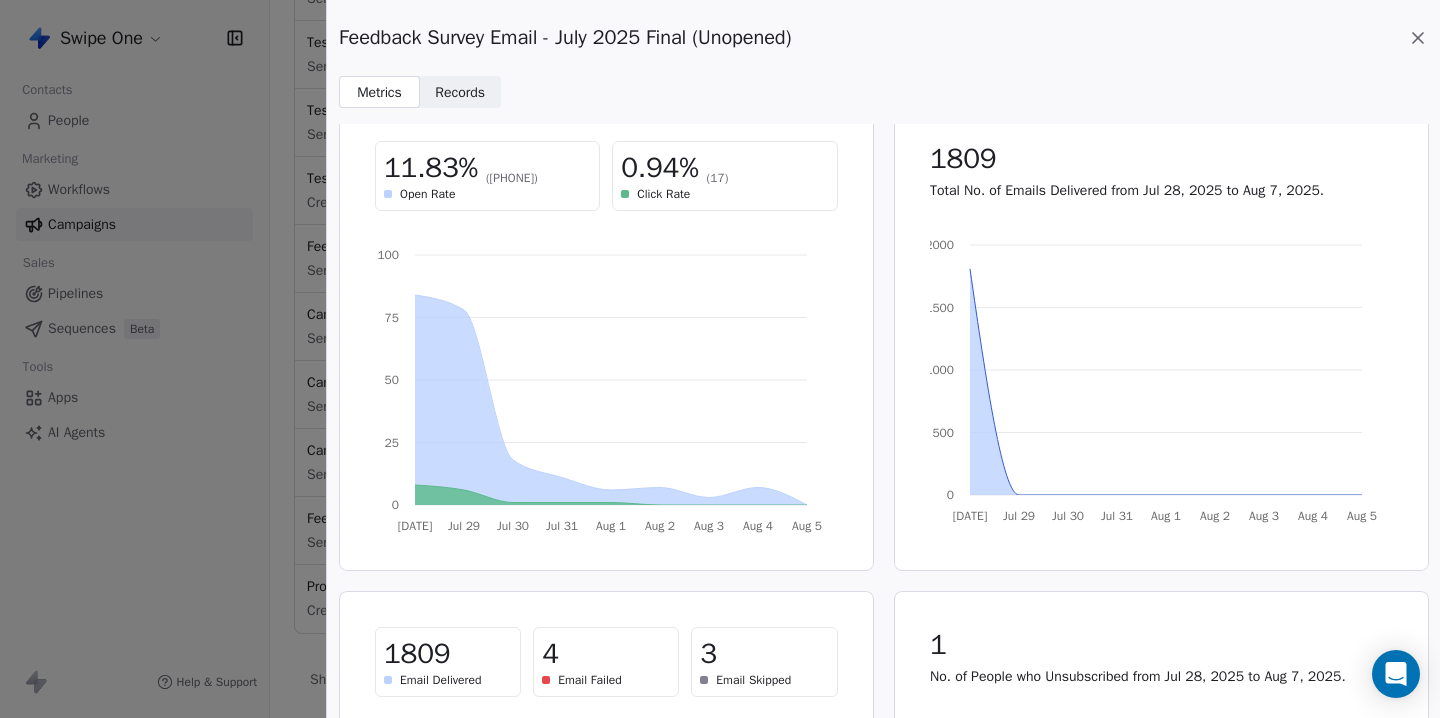 scroll, scrollTop: 0, scrollLeft: 0, axis: both 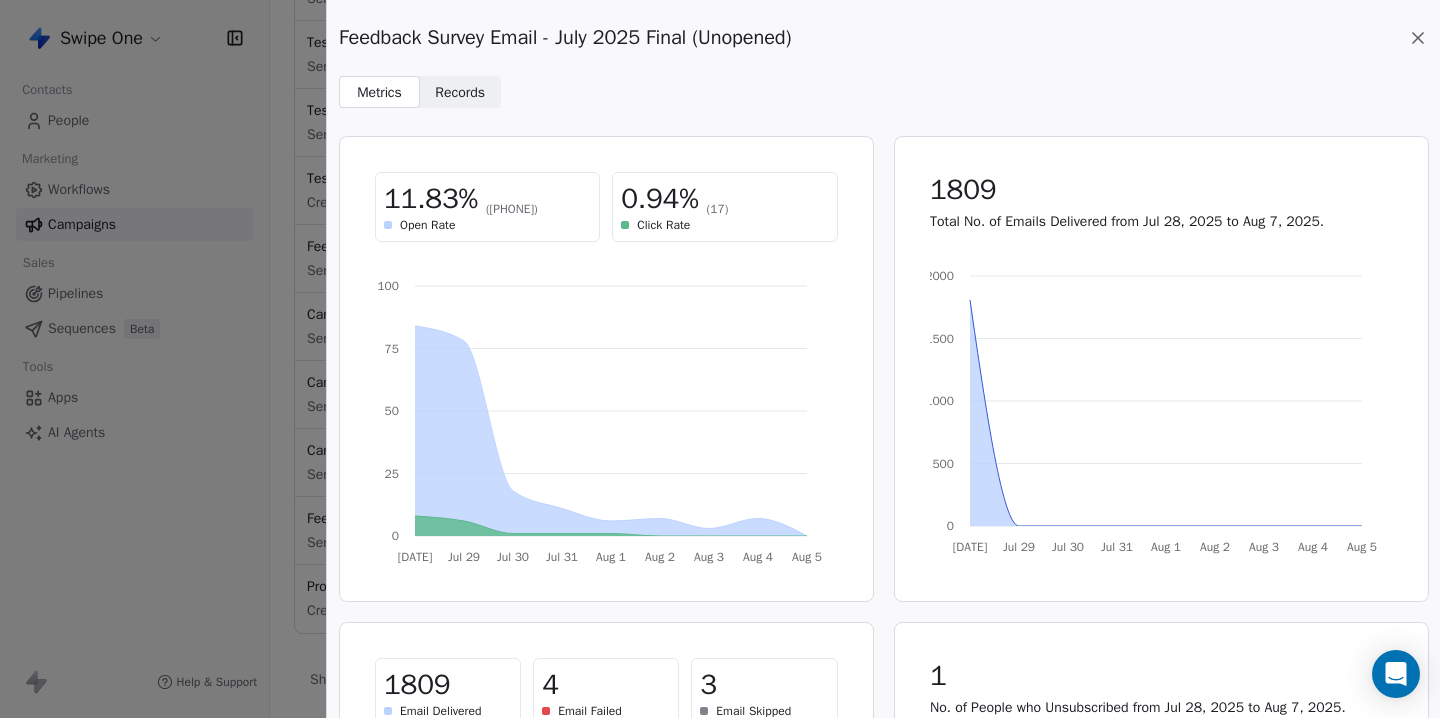 click 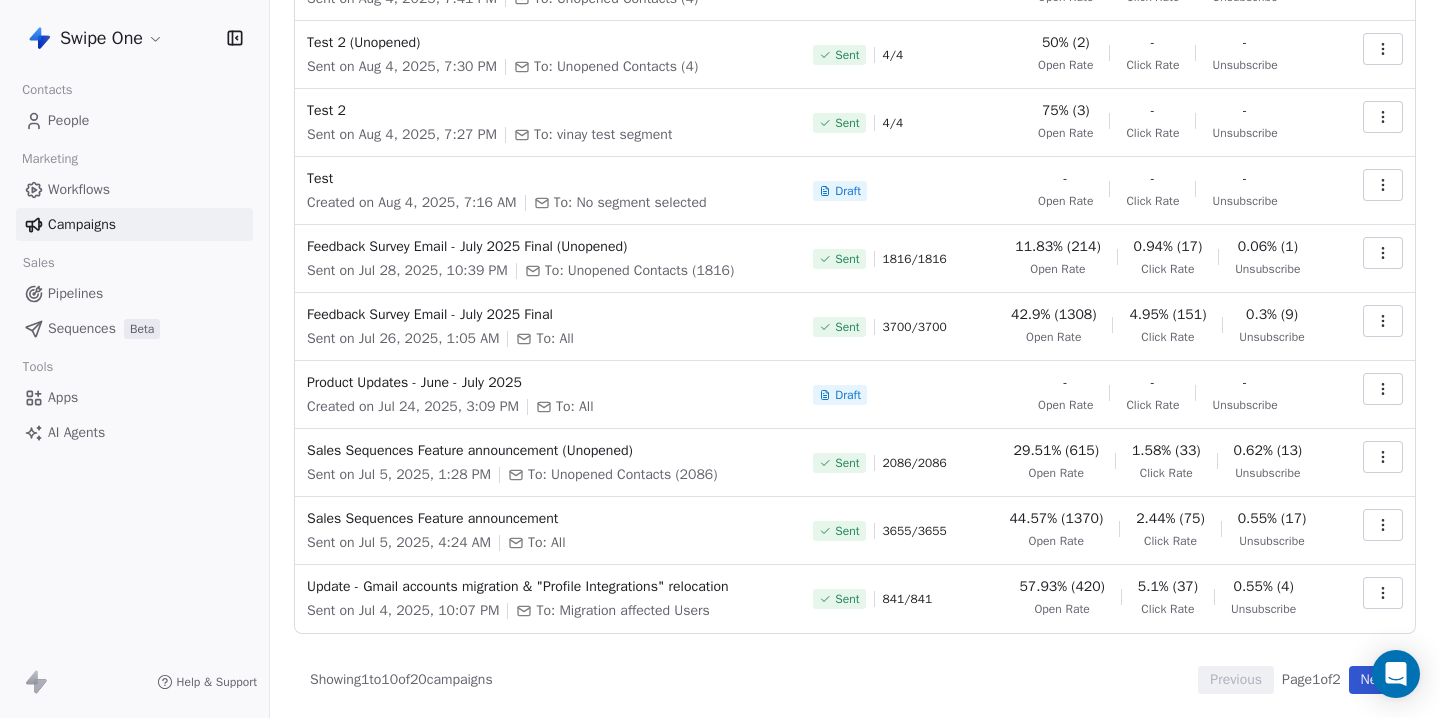 click on "Swipe One Contacts People Marketing Workflows Campaigns Sales Pipelines Sequences Beta Tools Apps AI Agents Help & Support Campaigns  Create new campaign All ( 20 ) All ( 20 ) Drafts ( 4 ) Drafts ( 4 ) In Progress ( 1 ) In Progress ( 1 ) Scheduled ( 0 ) Scheduled ( 0 ) Sent ( 15 ) Sent ( 15 ) Name Status Analytics Actions Test 2 (Unopened) (Unopened) Sent on Aug 4, 2025, 7:41 PM To: Unopened Contacts (4) Sent 4 / 4 50% (2) Open Rate - Click Rate - Unsubscribe Test 2 (Unopened) Sent on Aug 4, 2025, 7:30 PM To: Unopened Contacts (4) Sent 4 / 4 50% (2) Open Rate - Click Rate - Unsubscribe Test 2 Sent on Aug 4, 2025, 7:27 PM To: vinay test segment  Sent 4 / 4 75% (3) Open Rate - Click Rate - Unsubscribe Test Created on Aug 4, 2025, 7:16 AM To: No segment selected Draft - Open Rate - Click Rate - Unsubscribe Feedback Survey Email - July 2025 Final (Unopened) Sent on Jul 28, 2025, 10:39 PM To: Unopened Contacts (1816) Sent 1816 / 1816 11.83% (214) Open Rate 0.94% (17) Click Rate 0.06% (1) Unsubscribe To: All  / -" at bounding box center [720, 359] 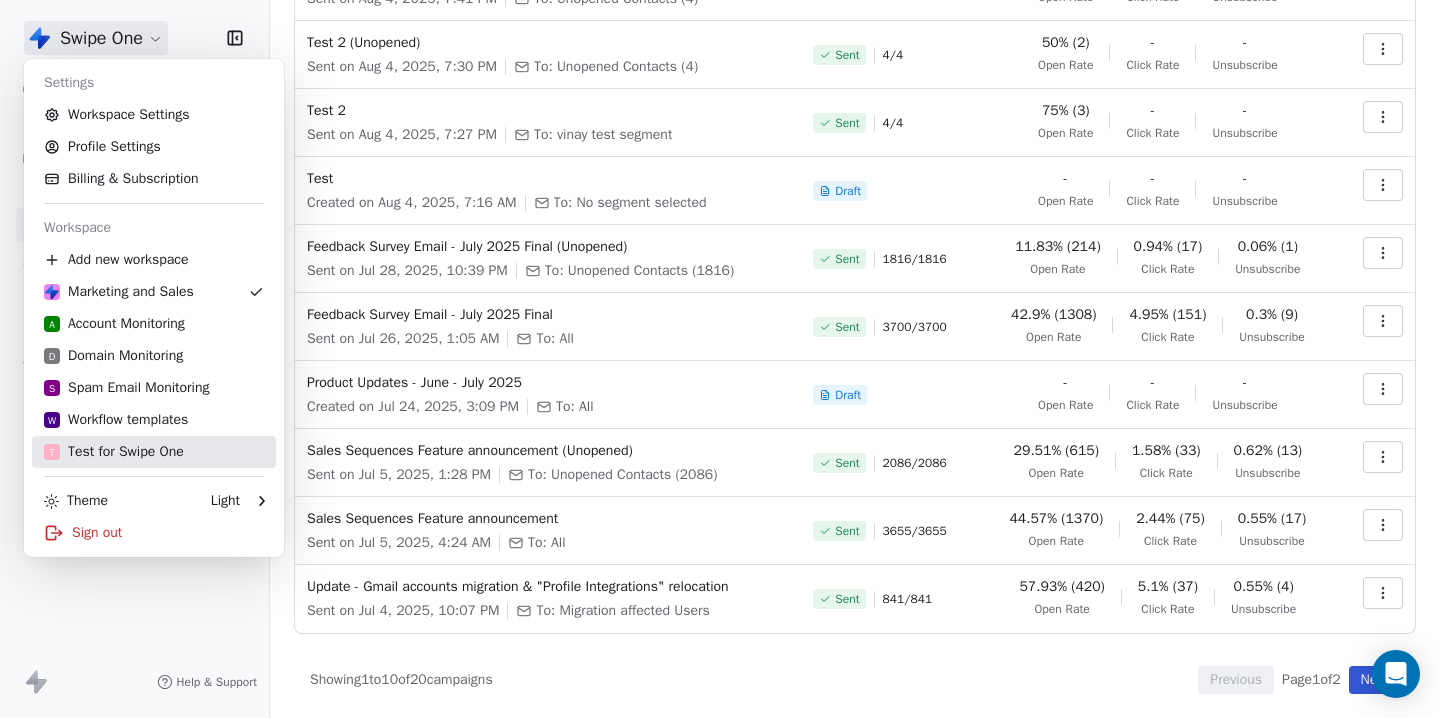 click on "T Test for Swipe One" at bounding box center (114, 452) 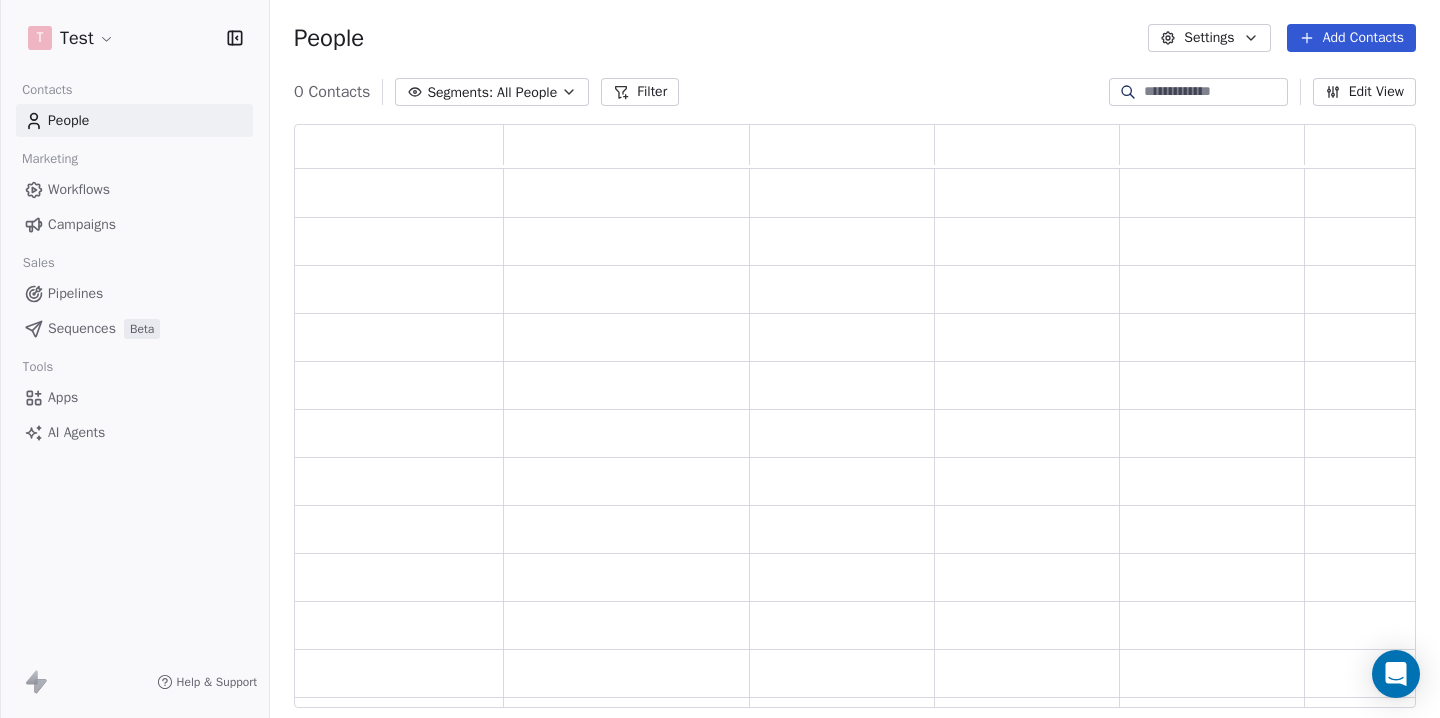 scroll, scrollTop: 1, scrollLeft: 1, axis: both 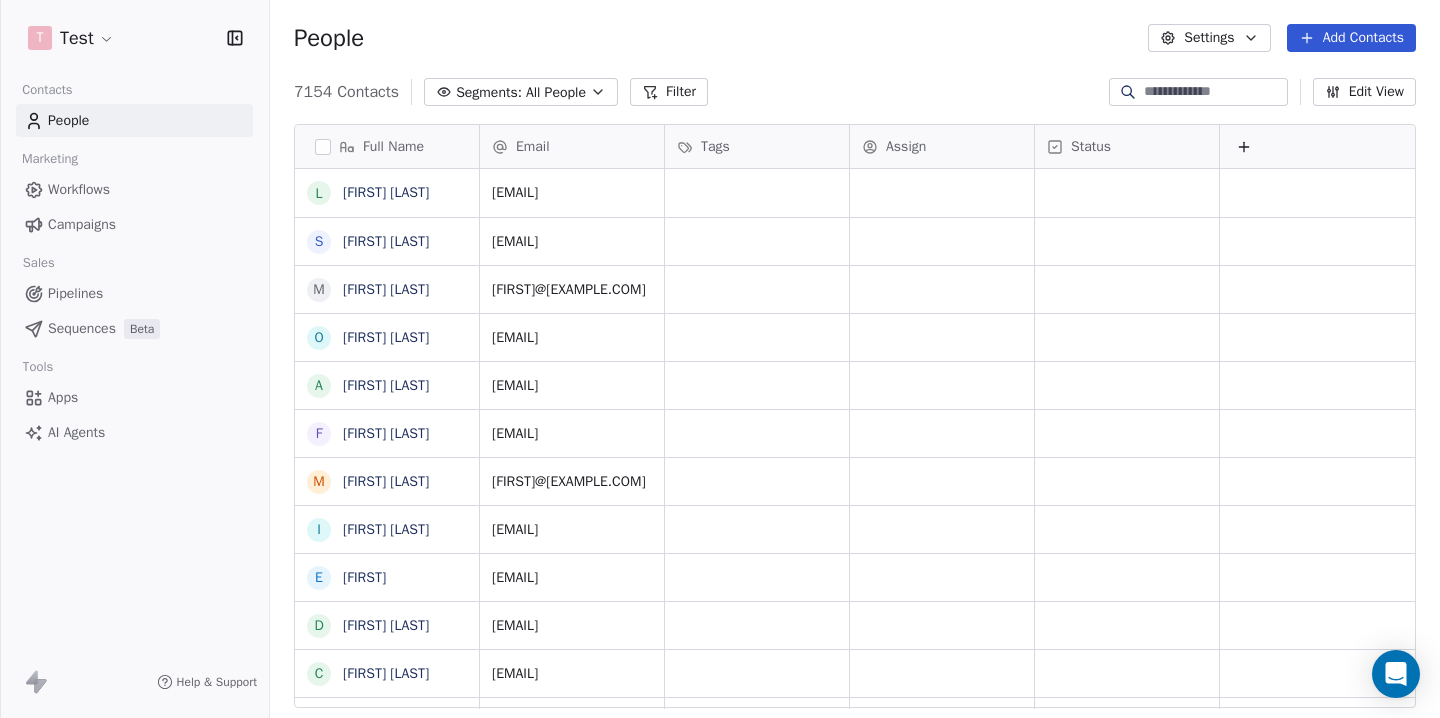 click on "Campaigns" at bounding box center (82, 224) 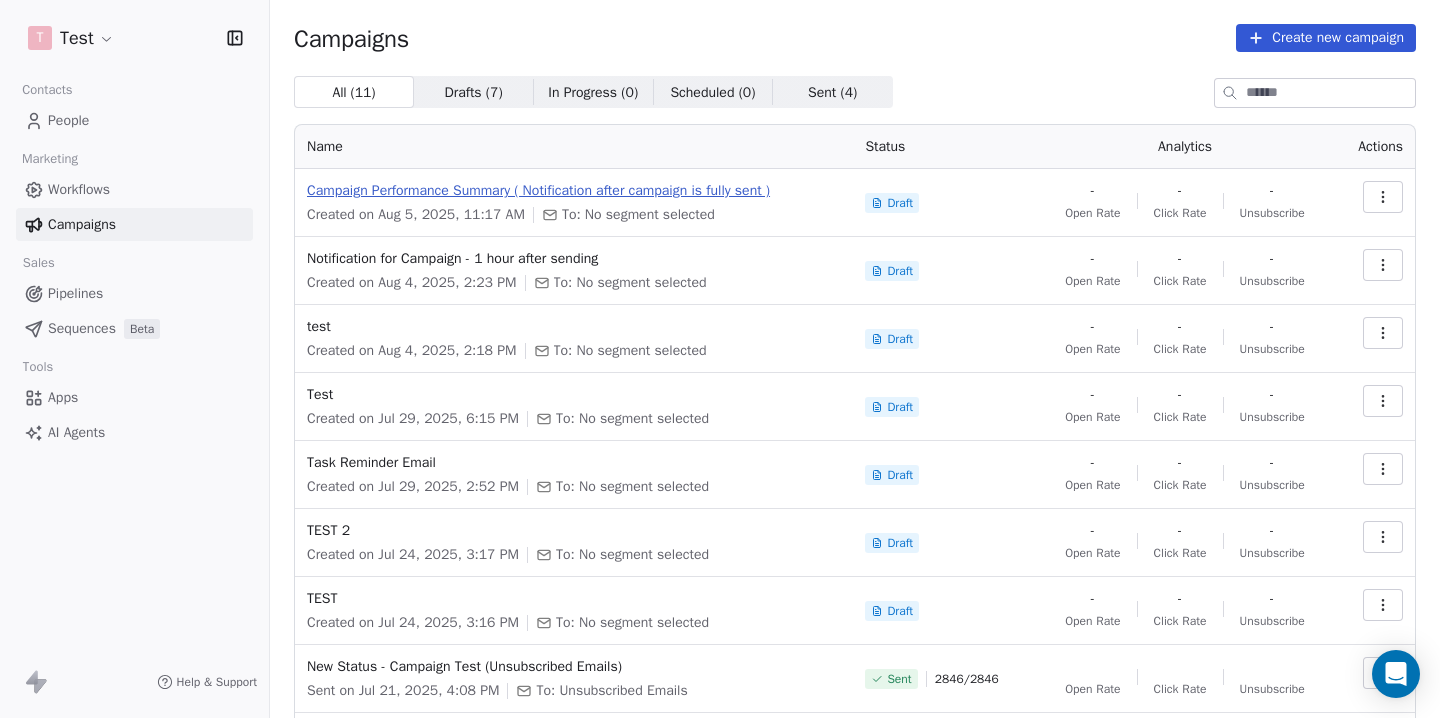 click on "Campaign Performance Summary ( Notification after campaign is fully sent )" at bounding box center (574, 191) 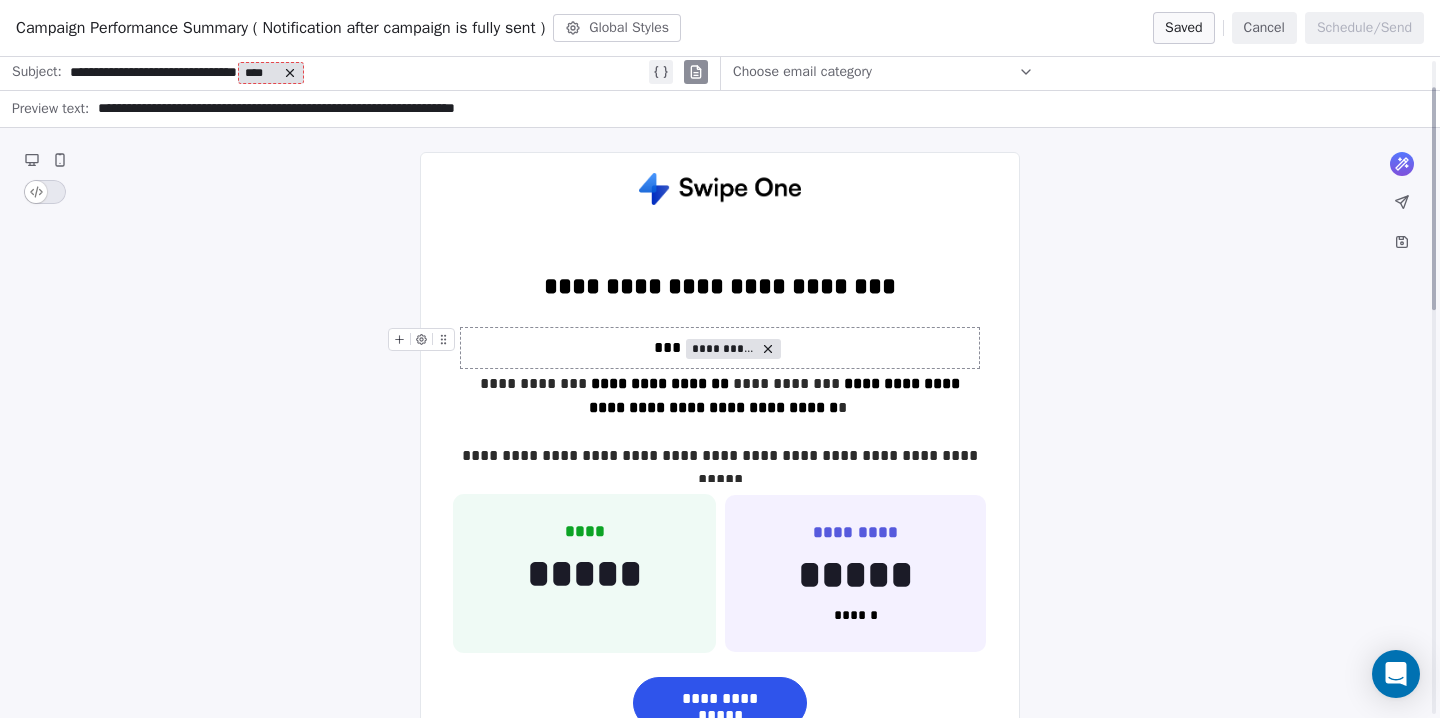 scroll, scrollTop: 95, scrollLeft: 0, axis: vertical 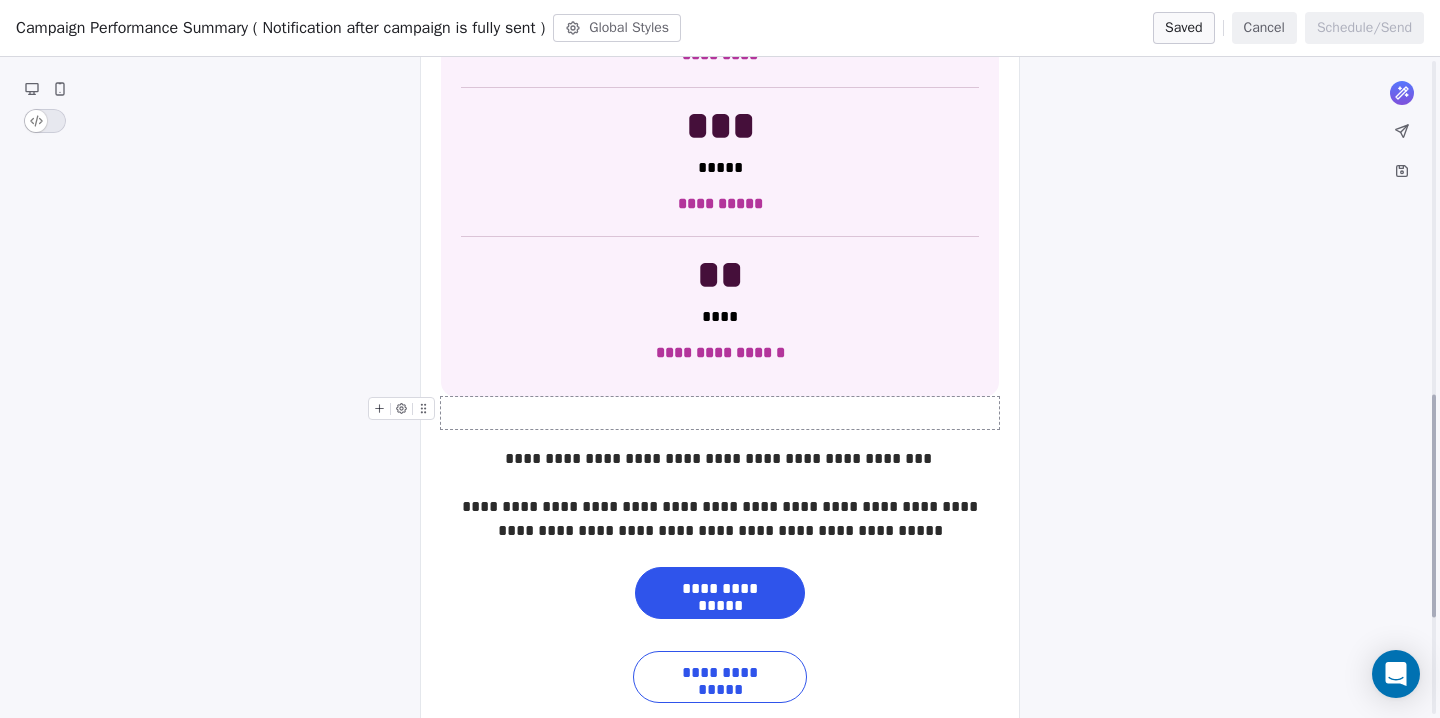 click at bounding box center [720, 413] 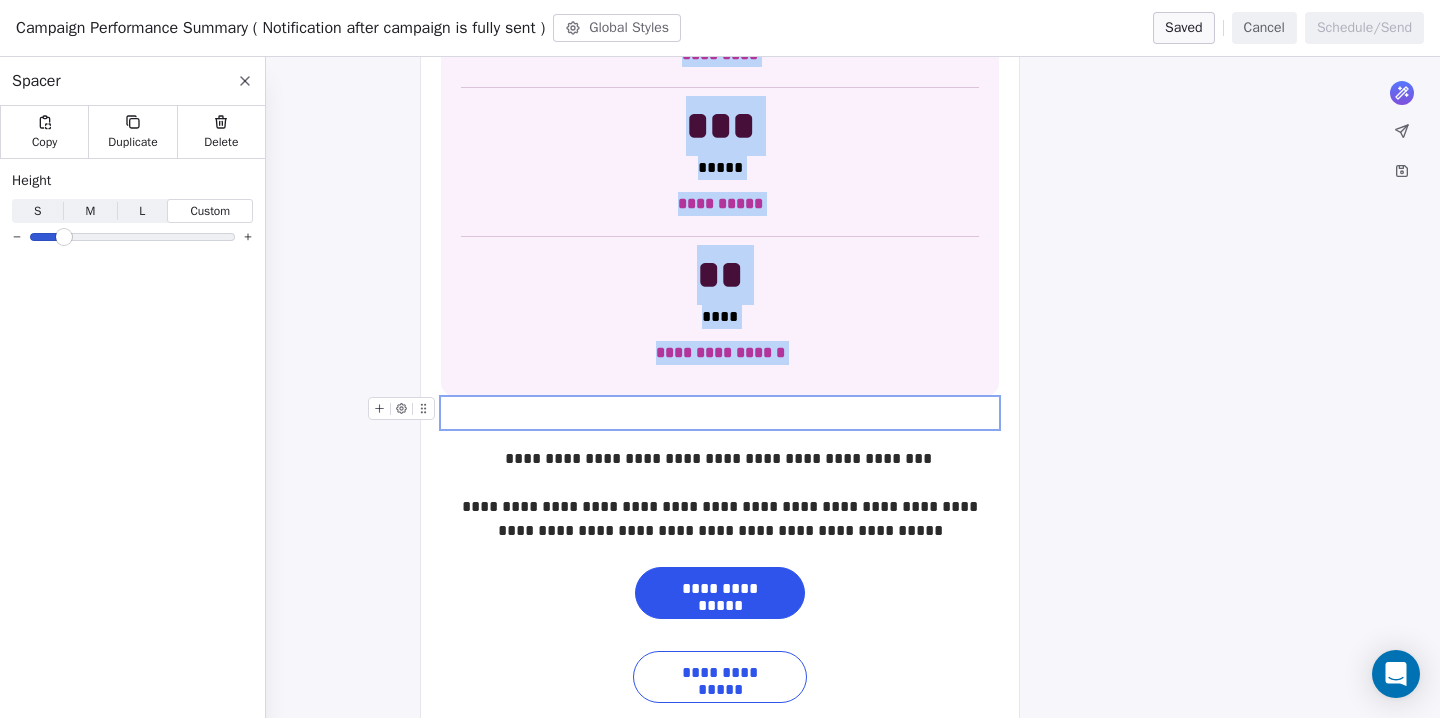 click 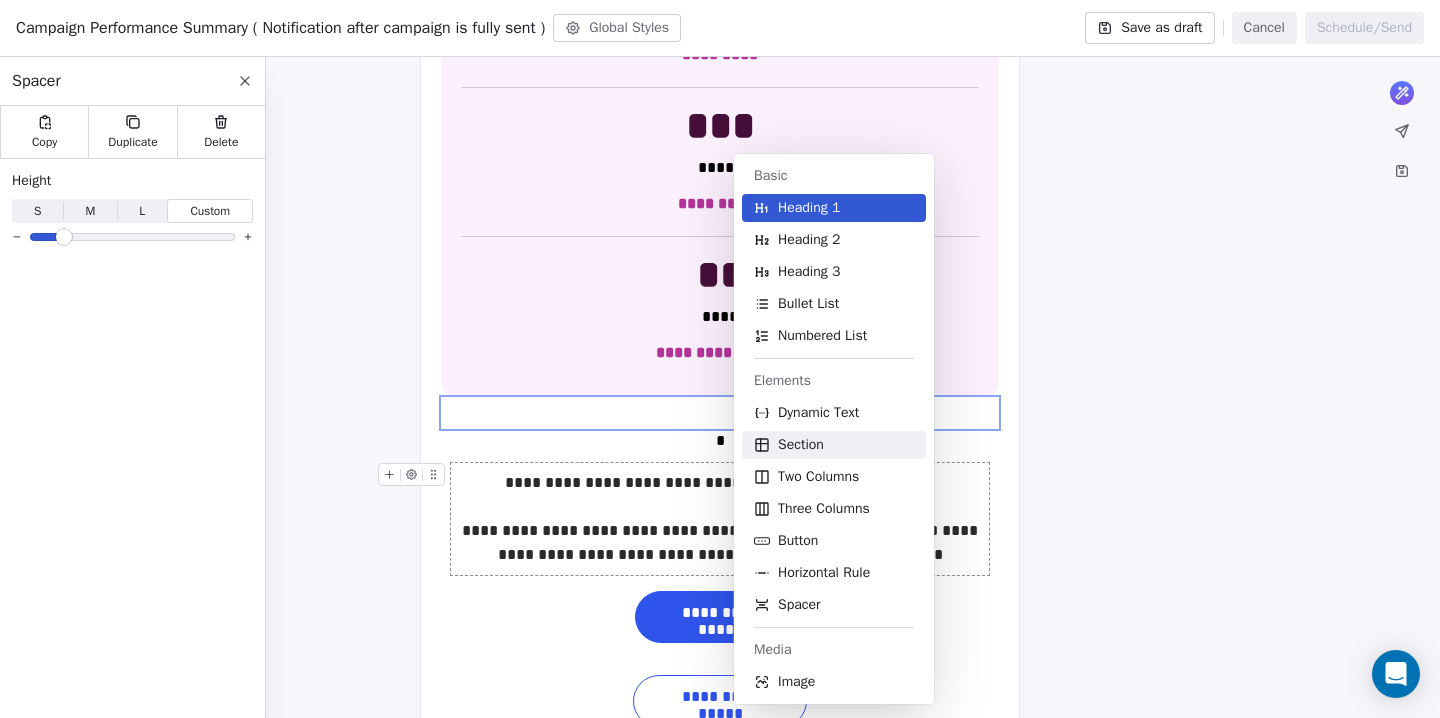 click on "Section" at bounding box center (801, 445) 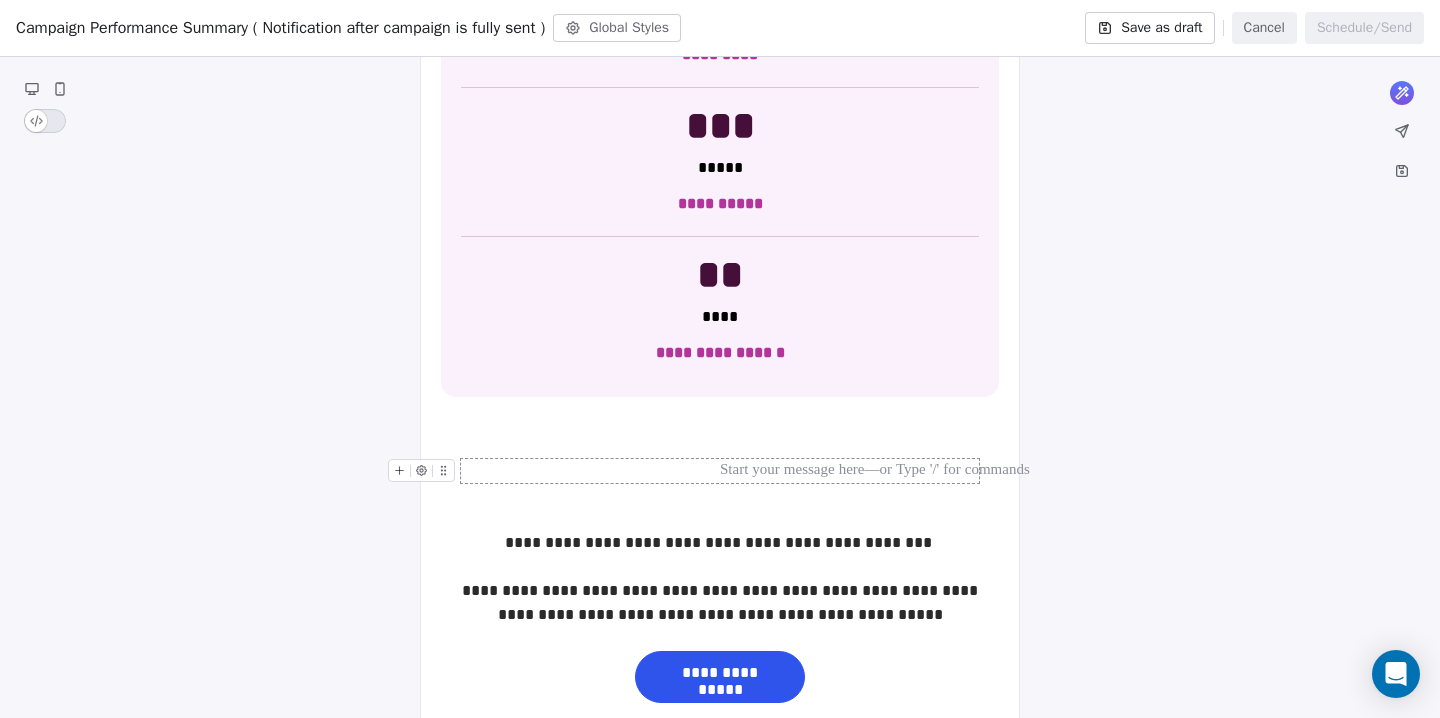 click at bounding box center [720, 471] 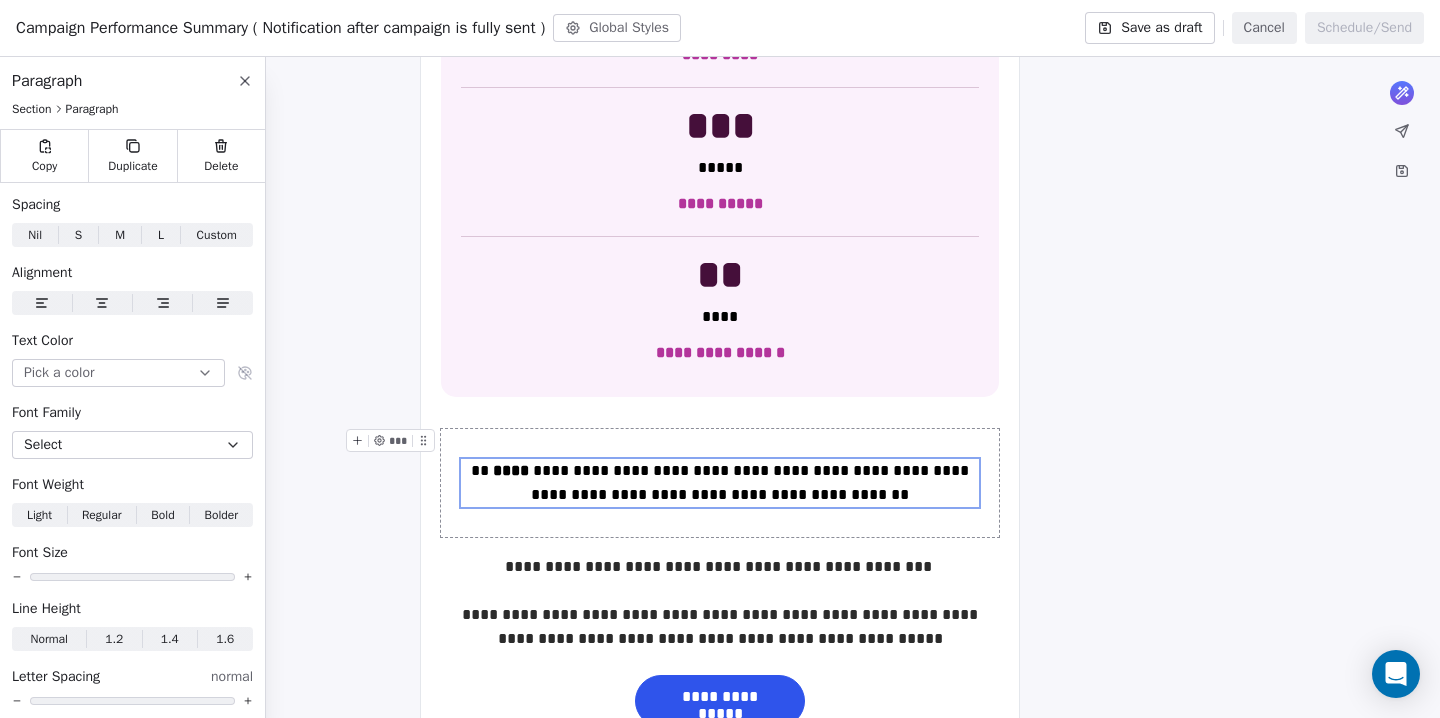 click on "**********" at bounding box center [720, 483] 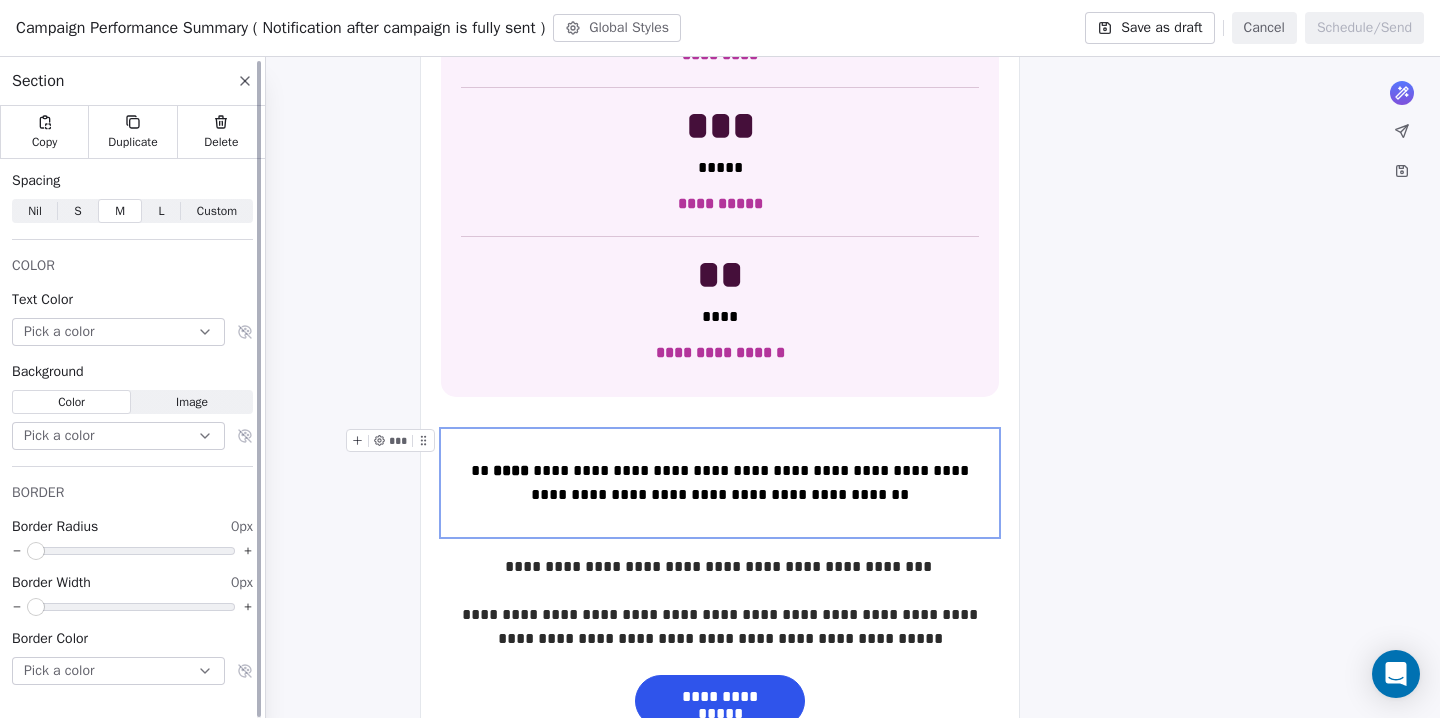 click on "Pick a color" at bounding box center (118, 436) 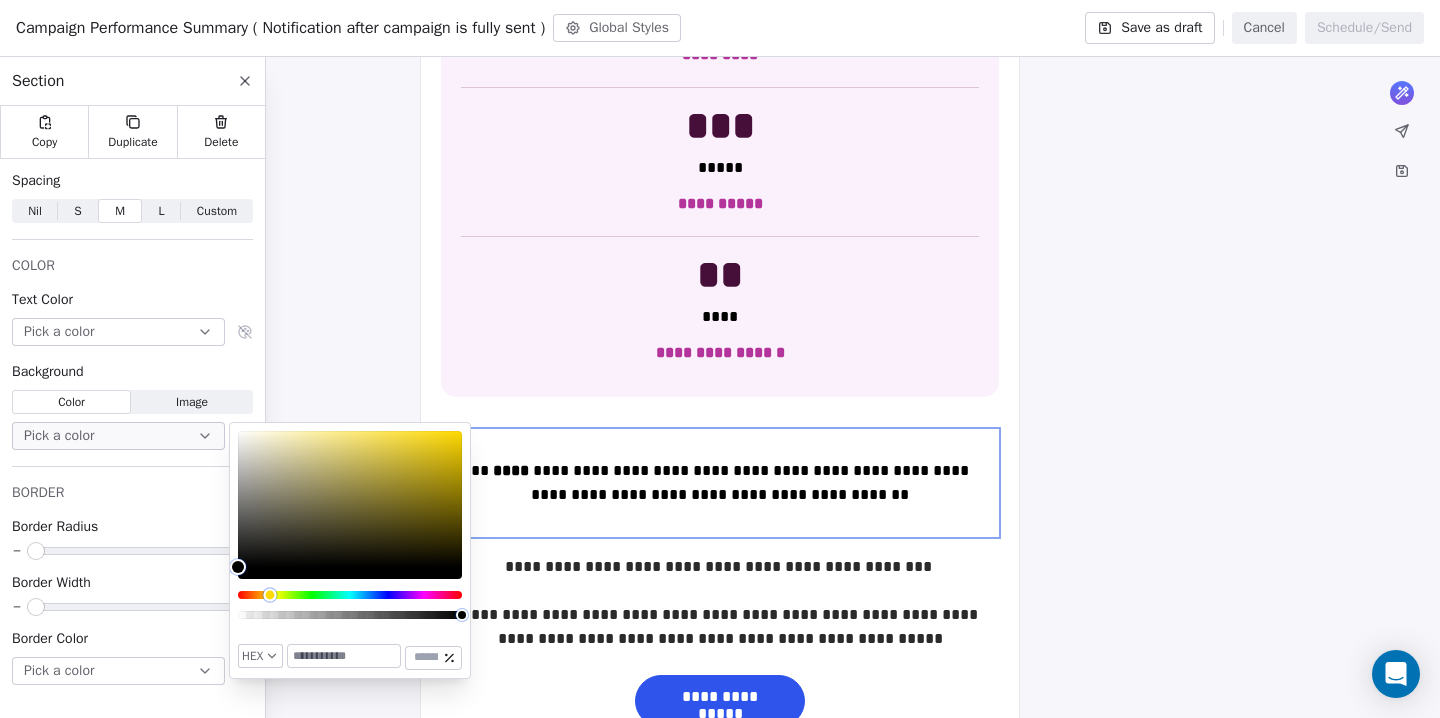 click at bounding box center (350, 595) 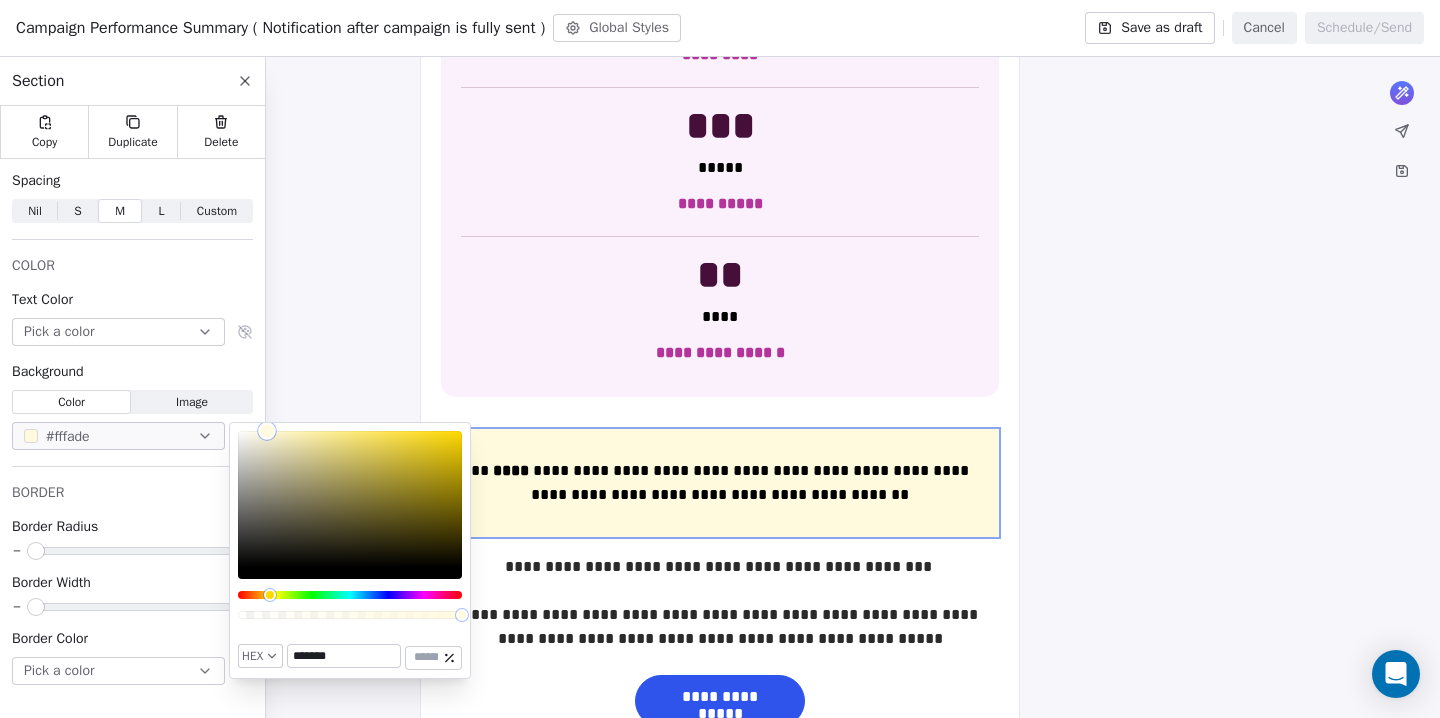 type on "*******" 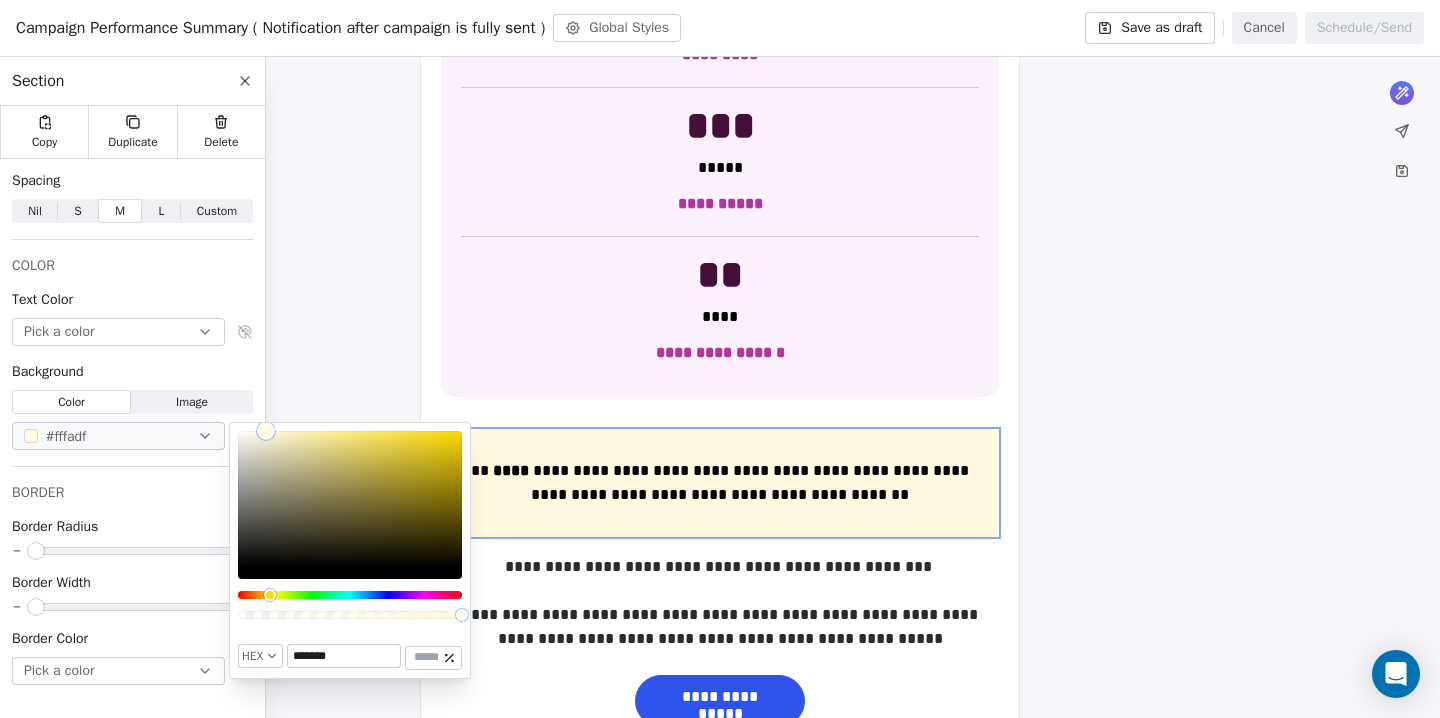 drag, startPoint x: 358, startPoint y: 437, endPoint x: 267, endPoint y: 430, distance: 91.26884 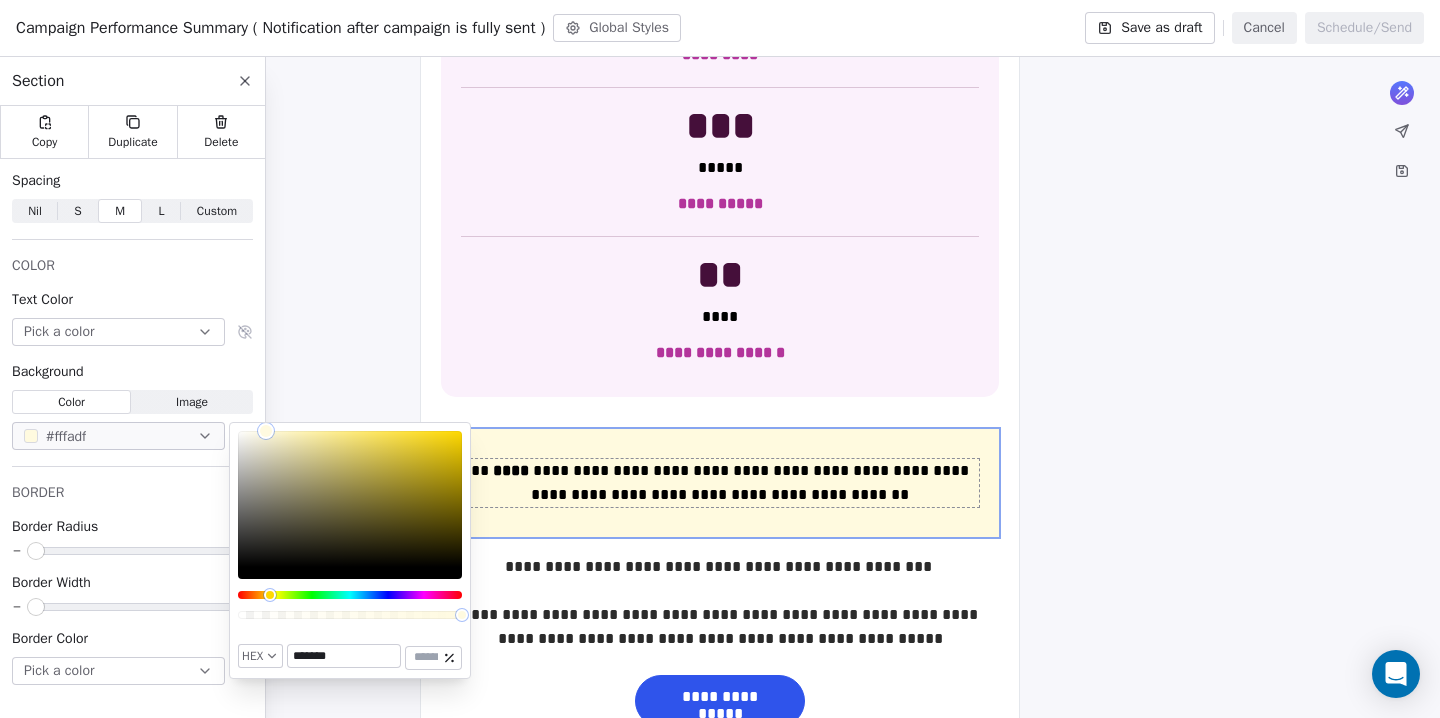 click on "**********" at bounding box center [720, 483] 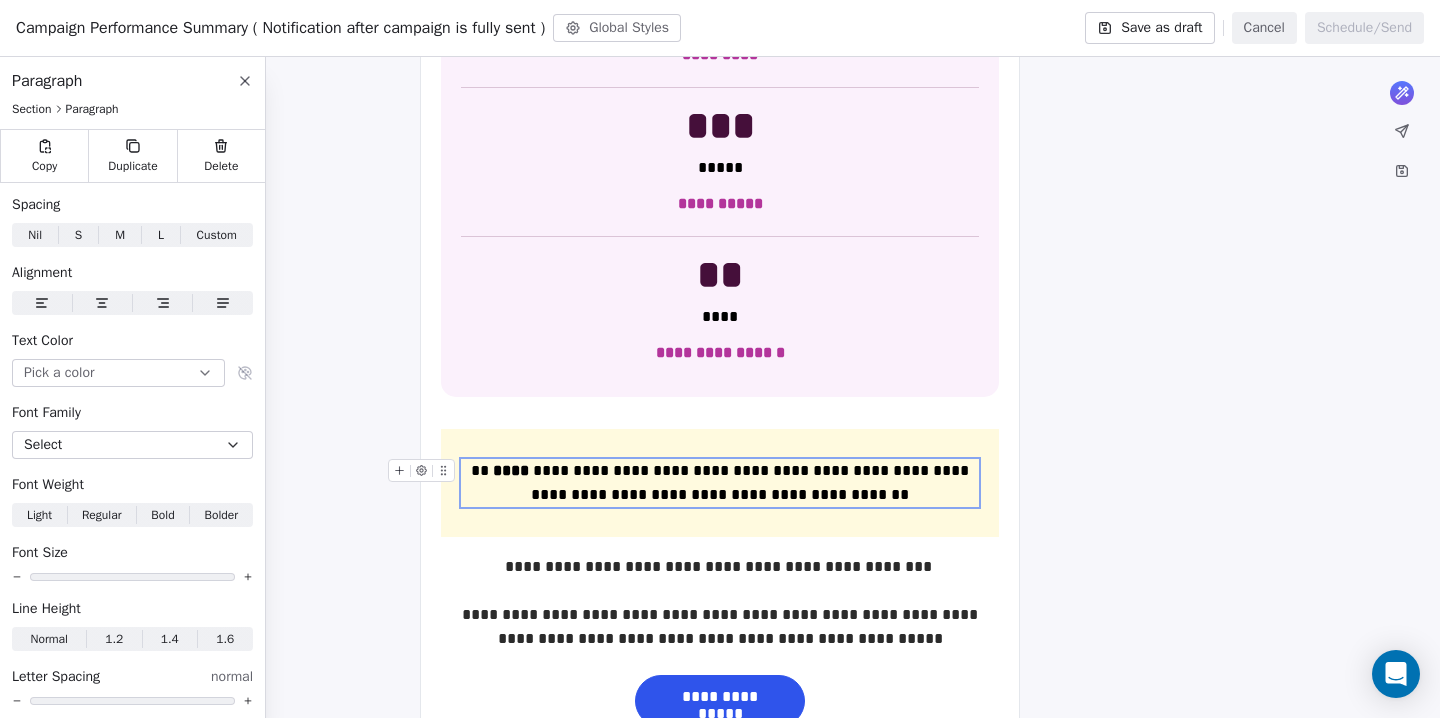 click on "****" at bounding box center [511, 470] 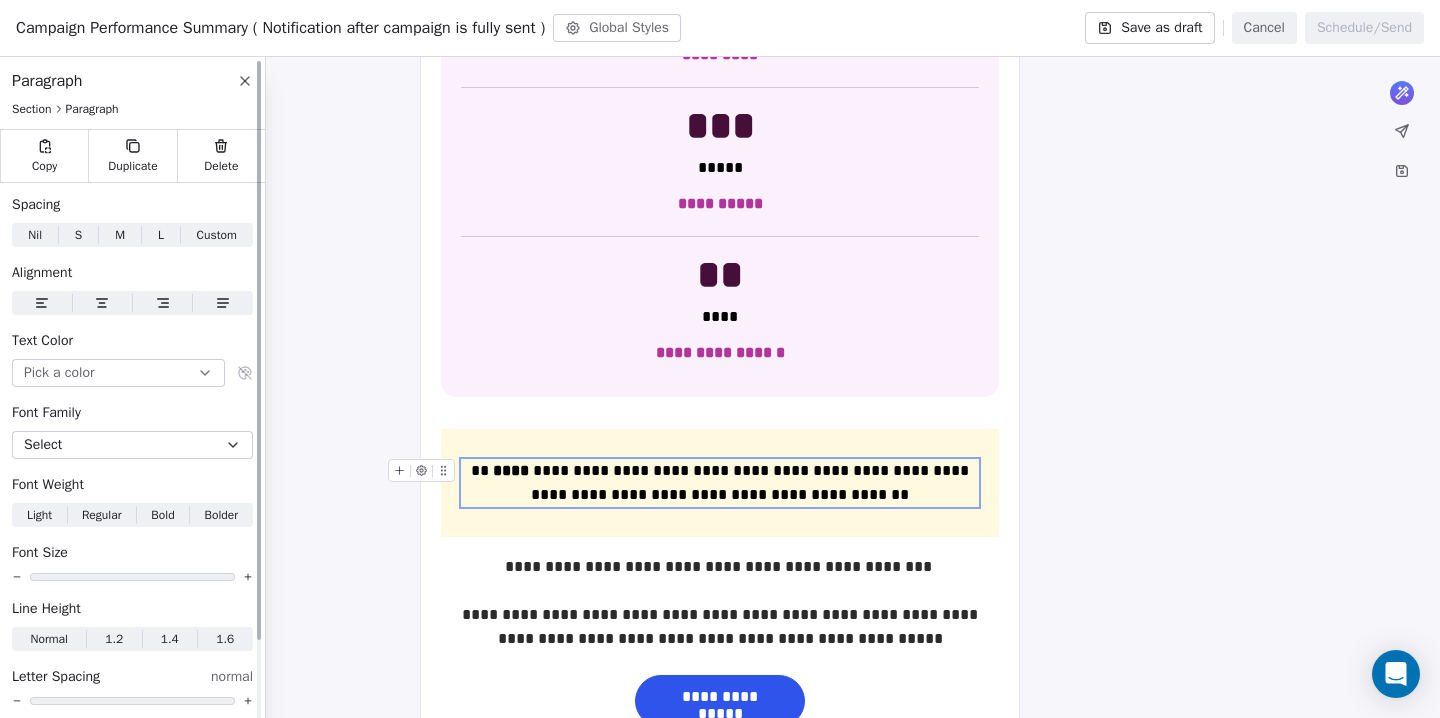 click 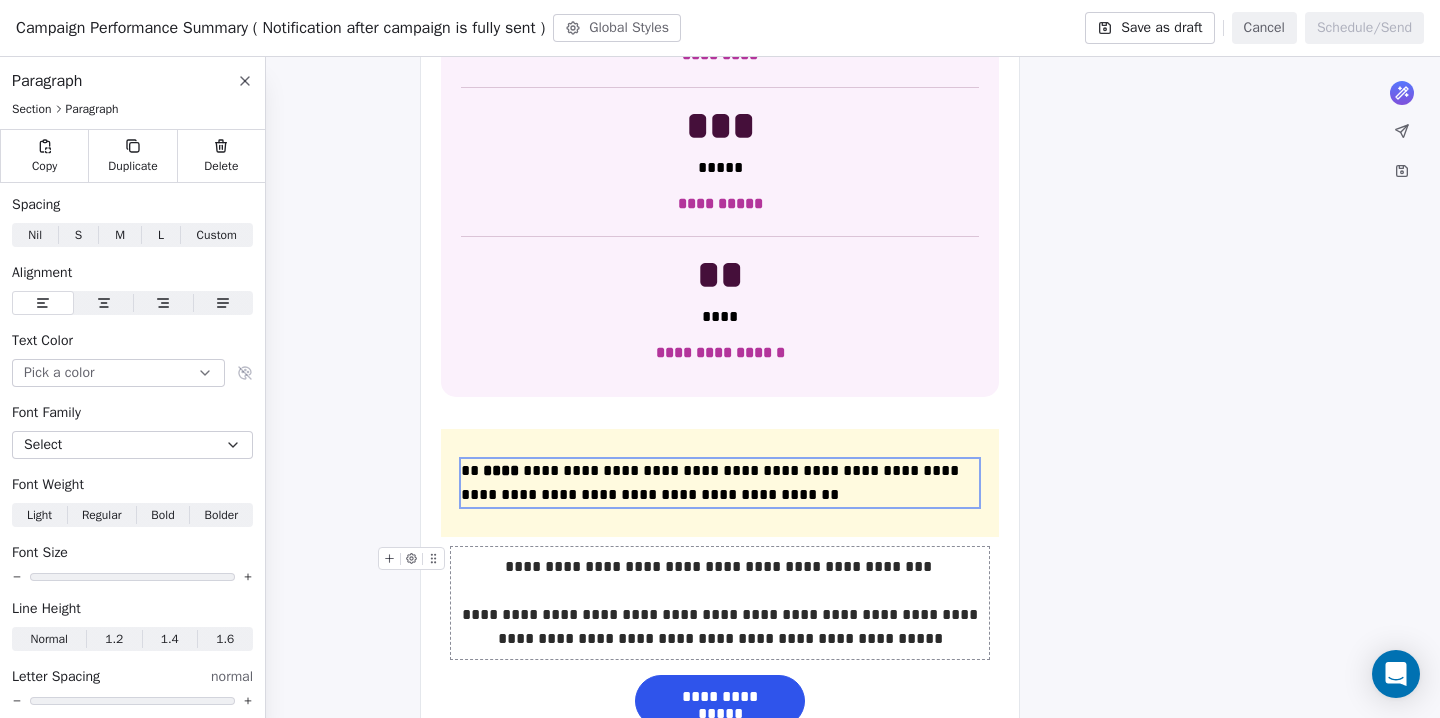 click on "**********" at bounding box center (720, 603) 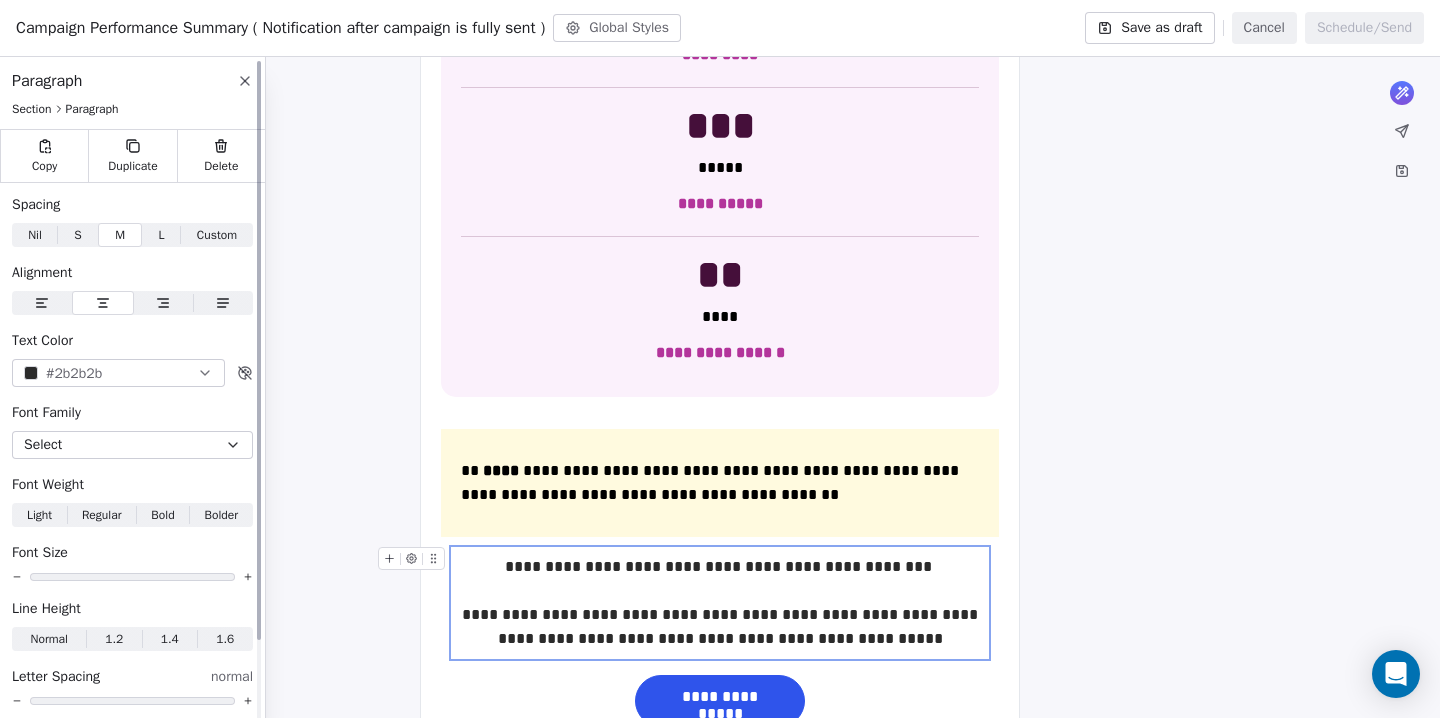 click 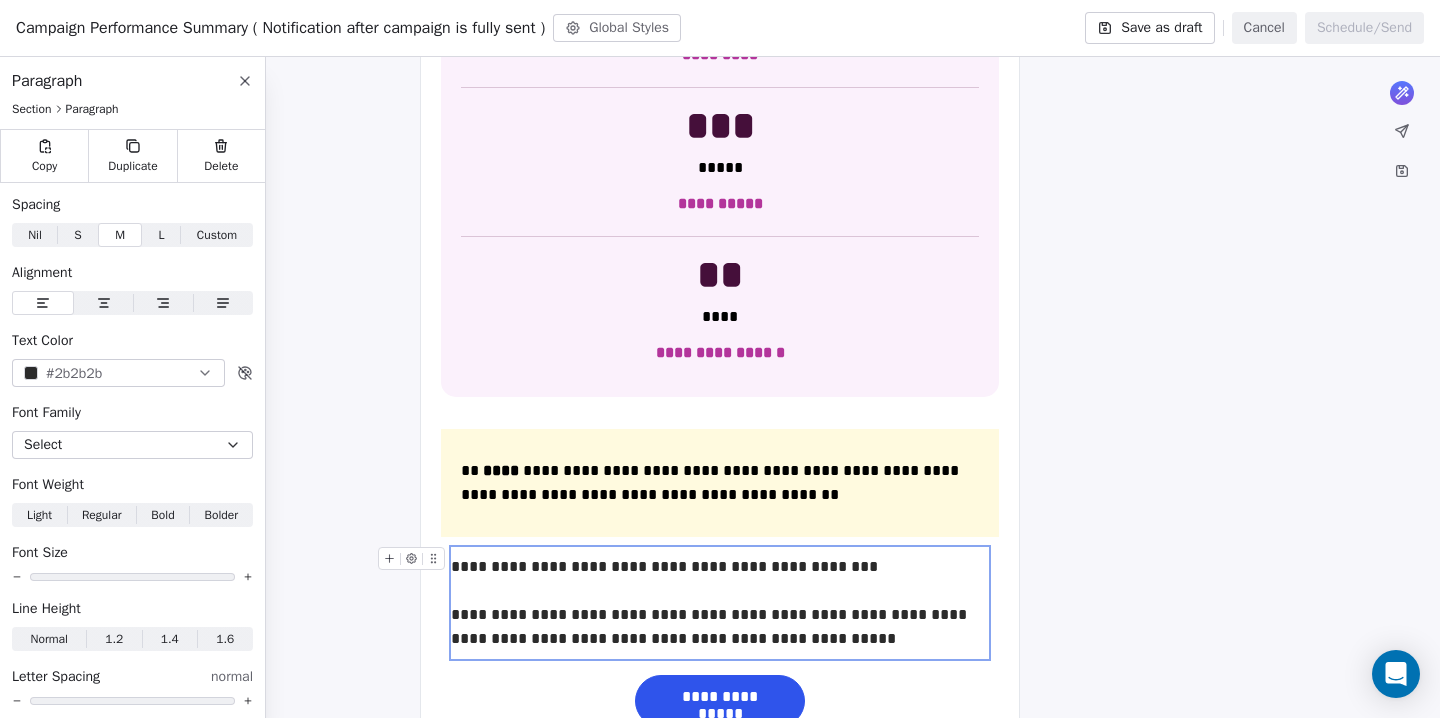 click on "**********" at bounding box center [720, 169] 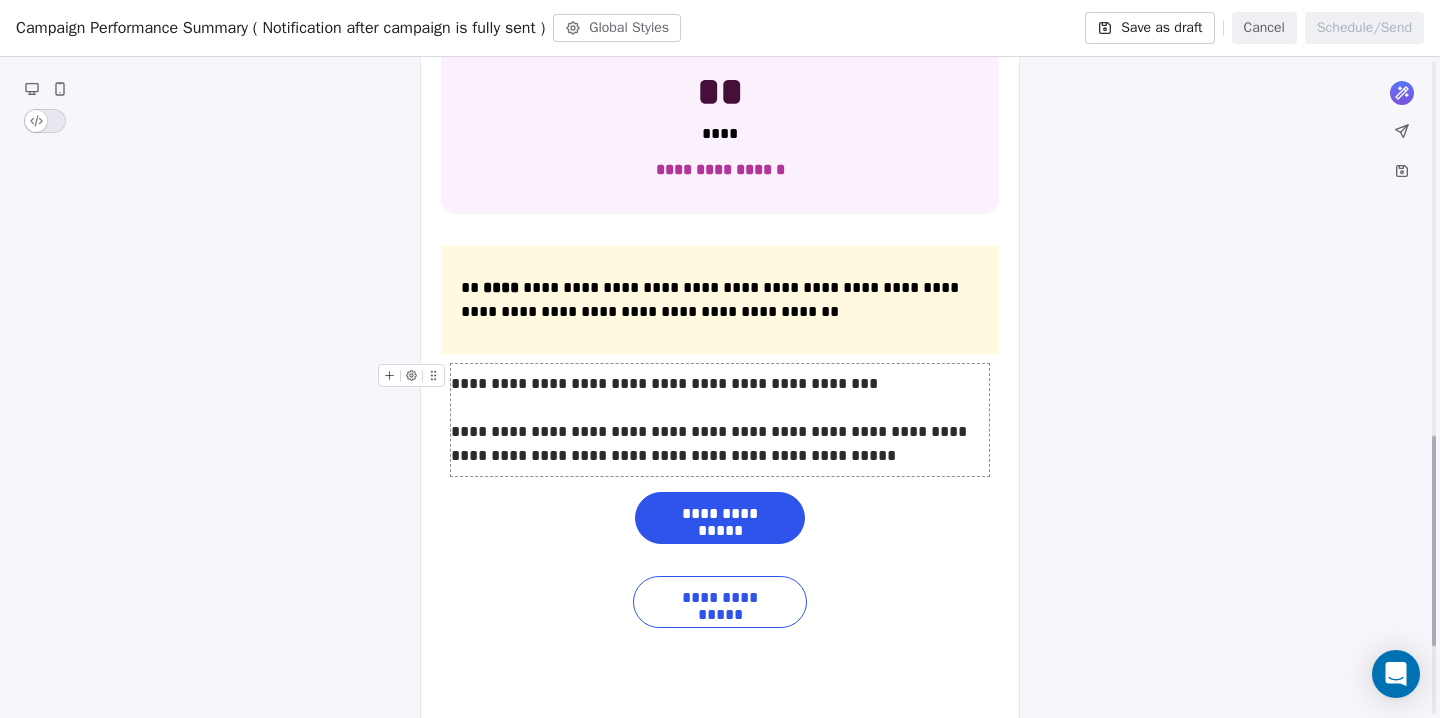 scroll, scrollTop: 1172, scrollLeft: 0, axis: vertical 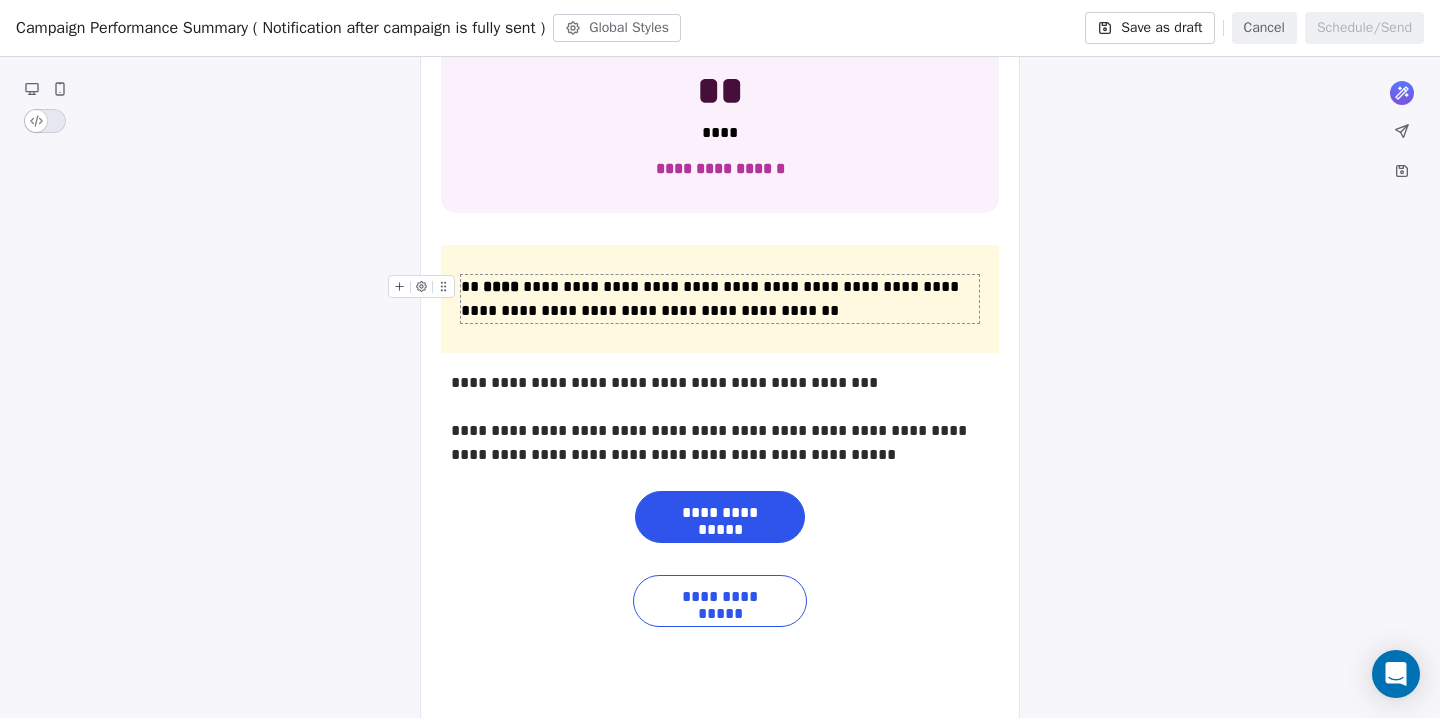 click on "**********" at bounding box center [720, 299] 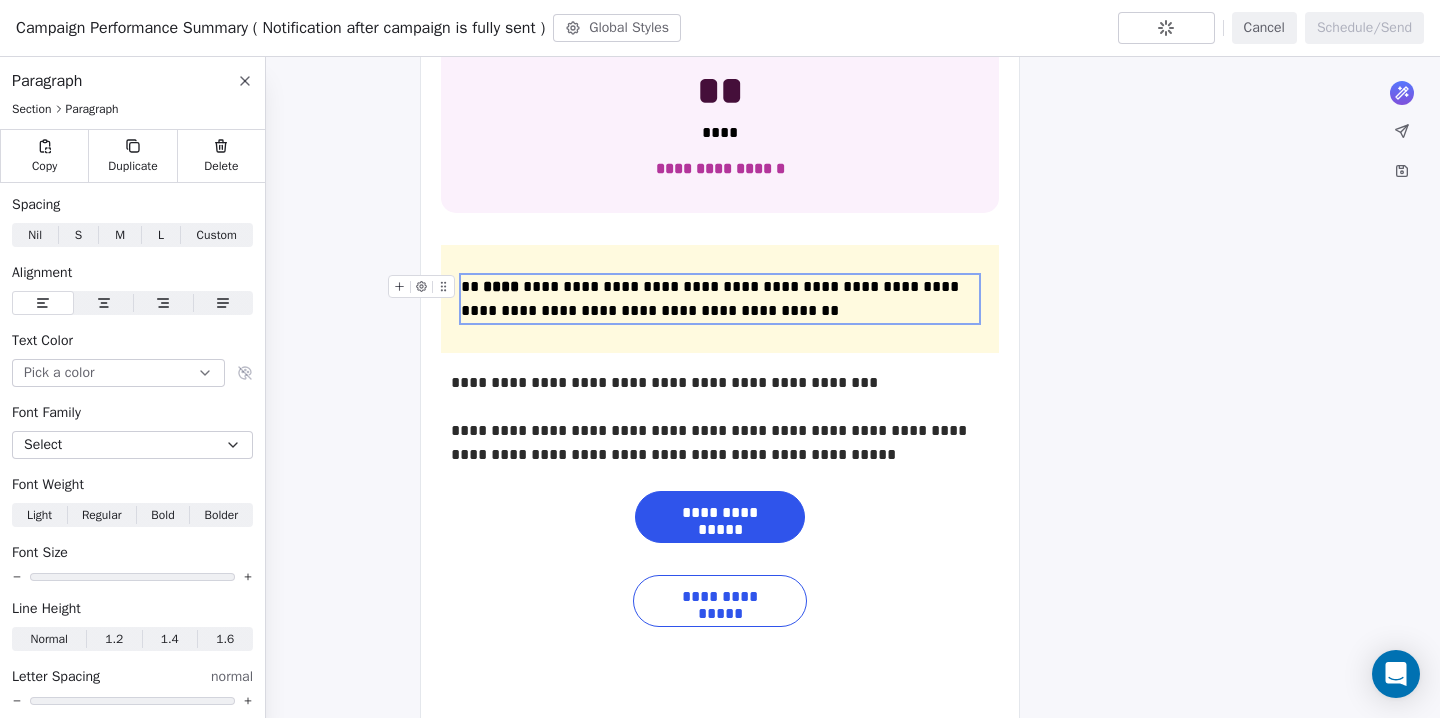 click on "**********" at bounding box center (720, 299) 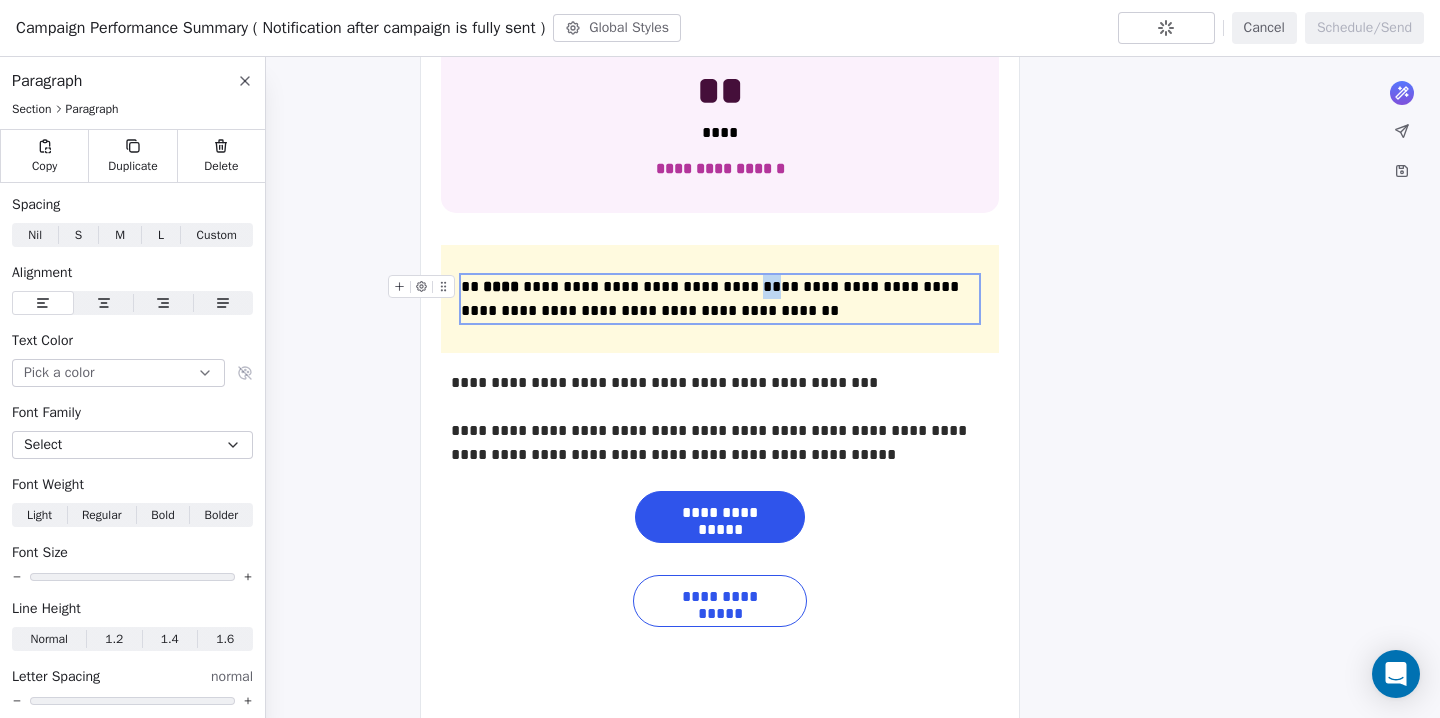 click on "**********" at bounding box center (720, 299) 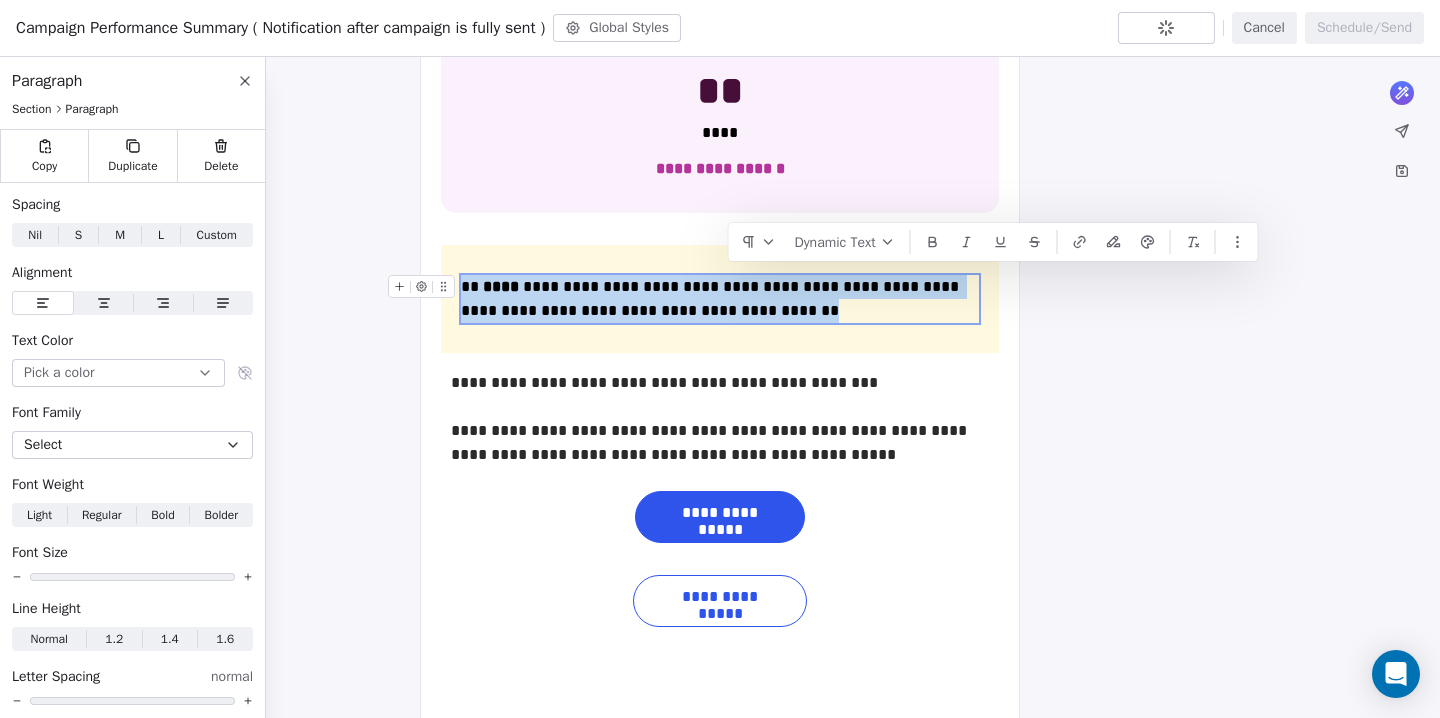 click on "**********" at bounding box center (720, 299) 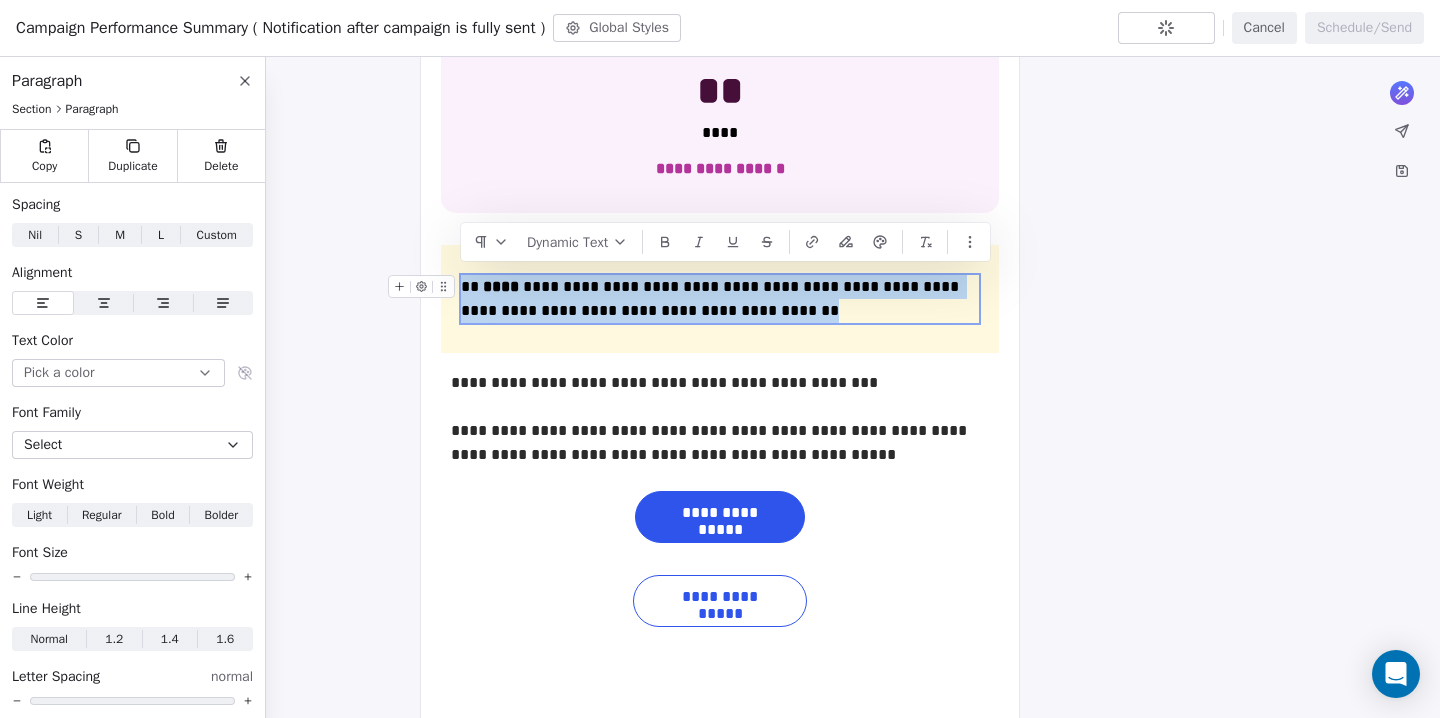 copy on "**" 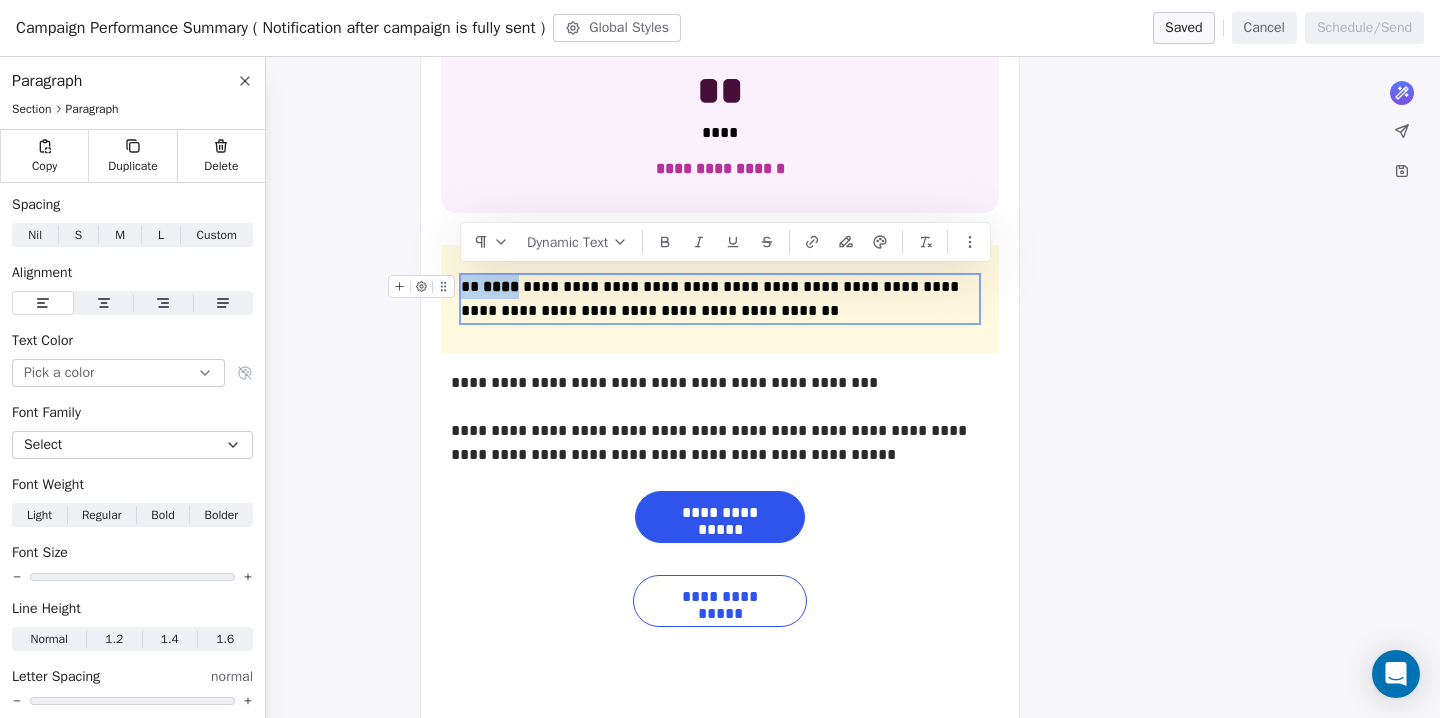 click on "**********" at bounding box center (720, 299) 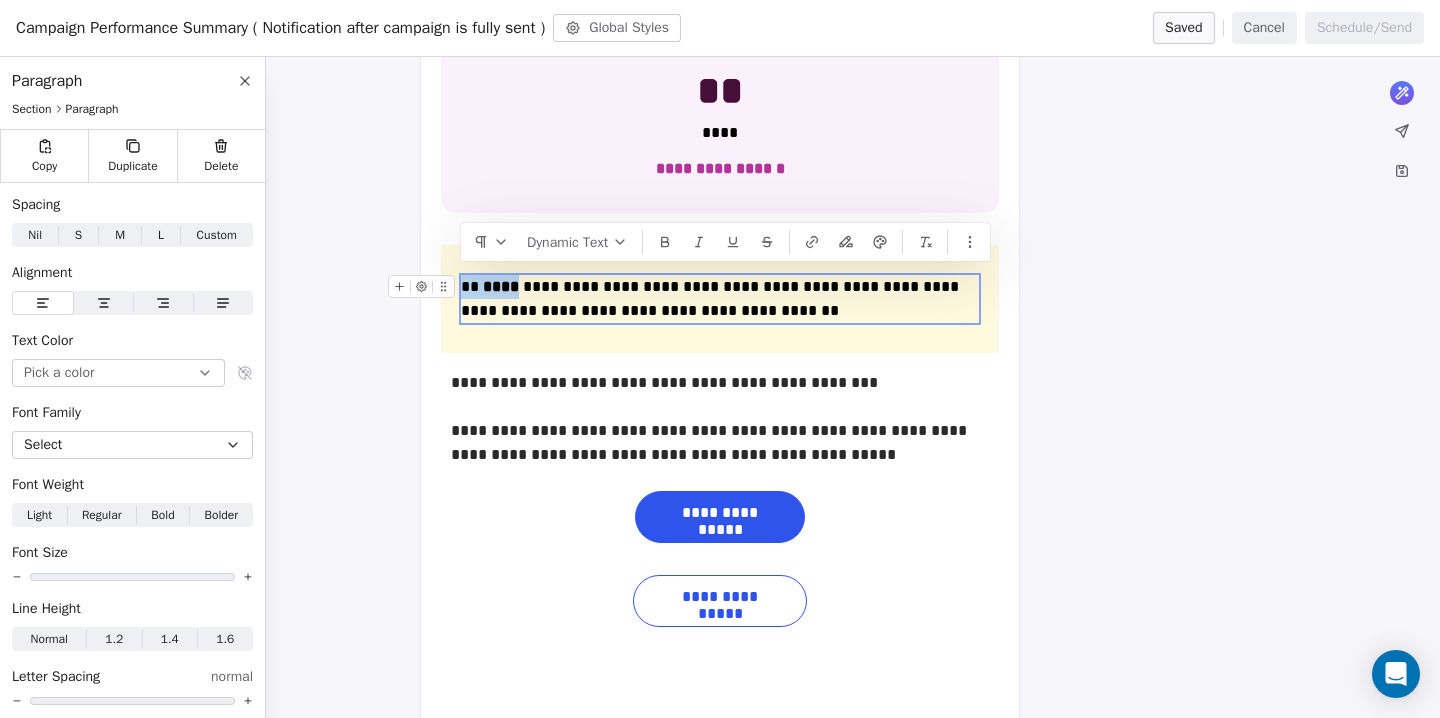 click on "**********" at bounding box center (720, 299) 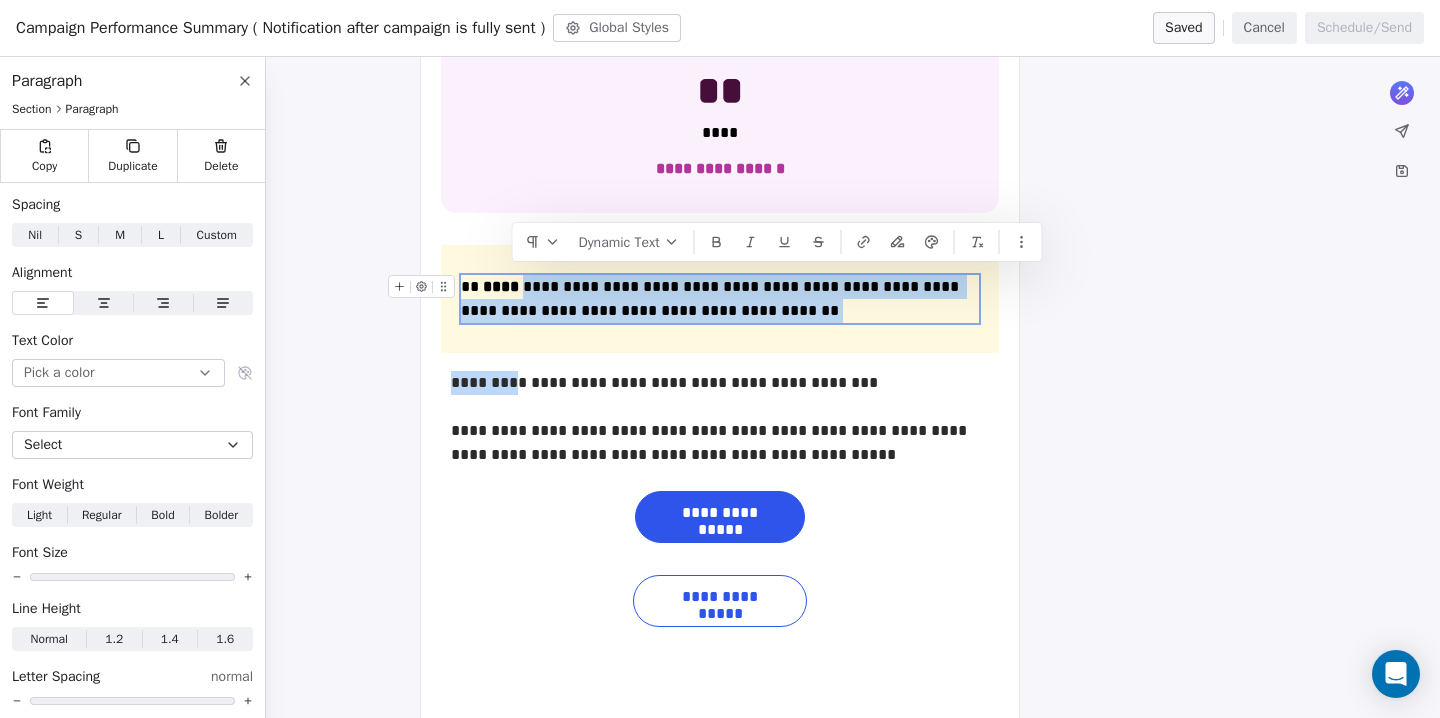 click on "**********" at bounding box center [720, 299] 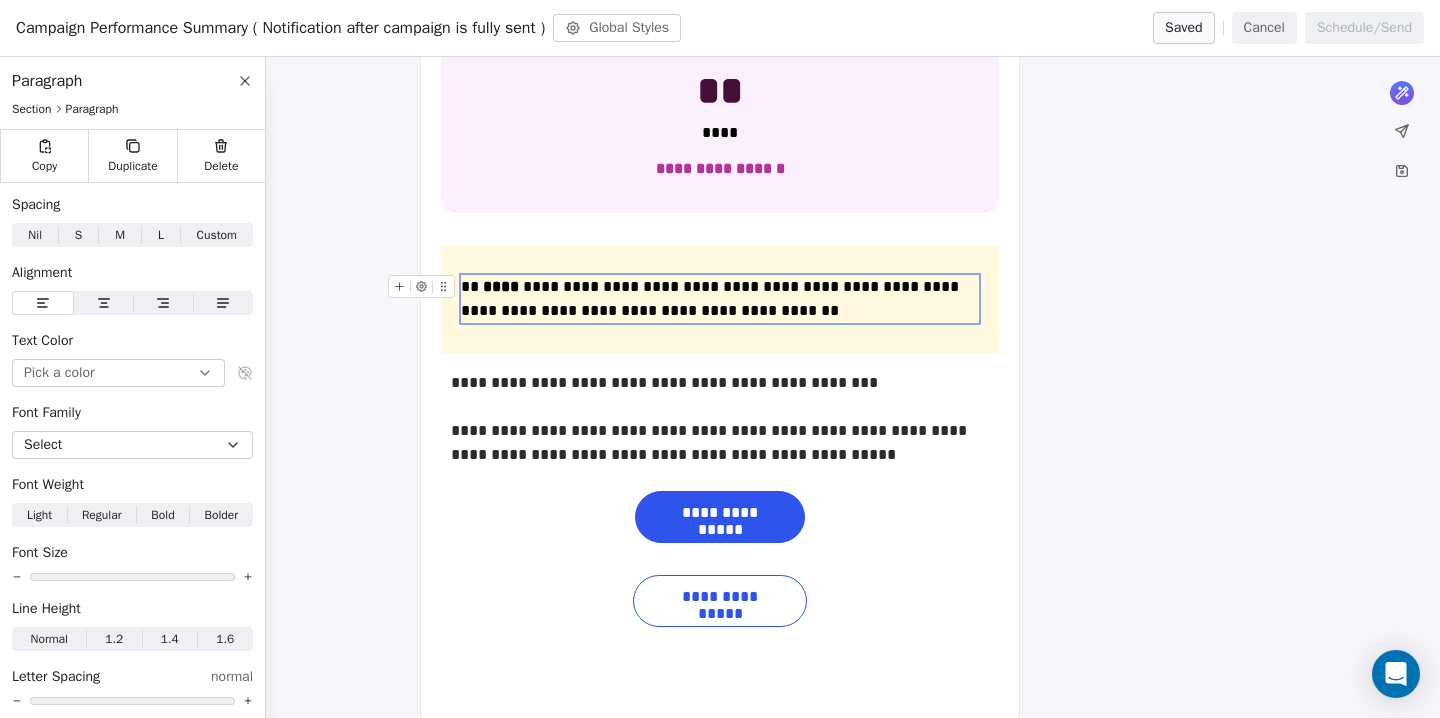 click on "****" at bounding box center [501, 286] 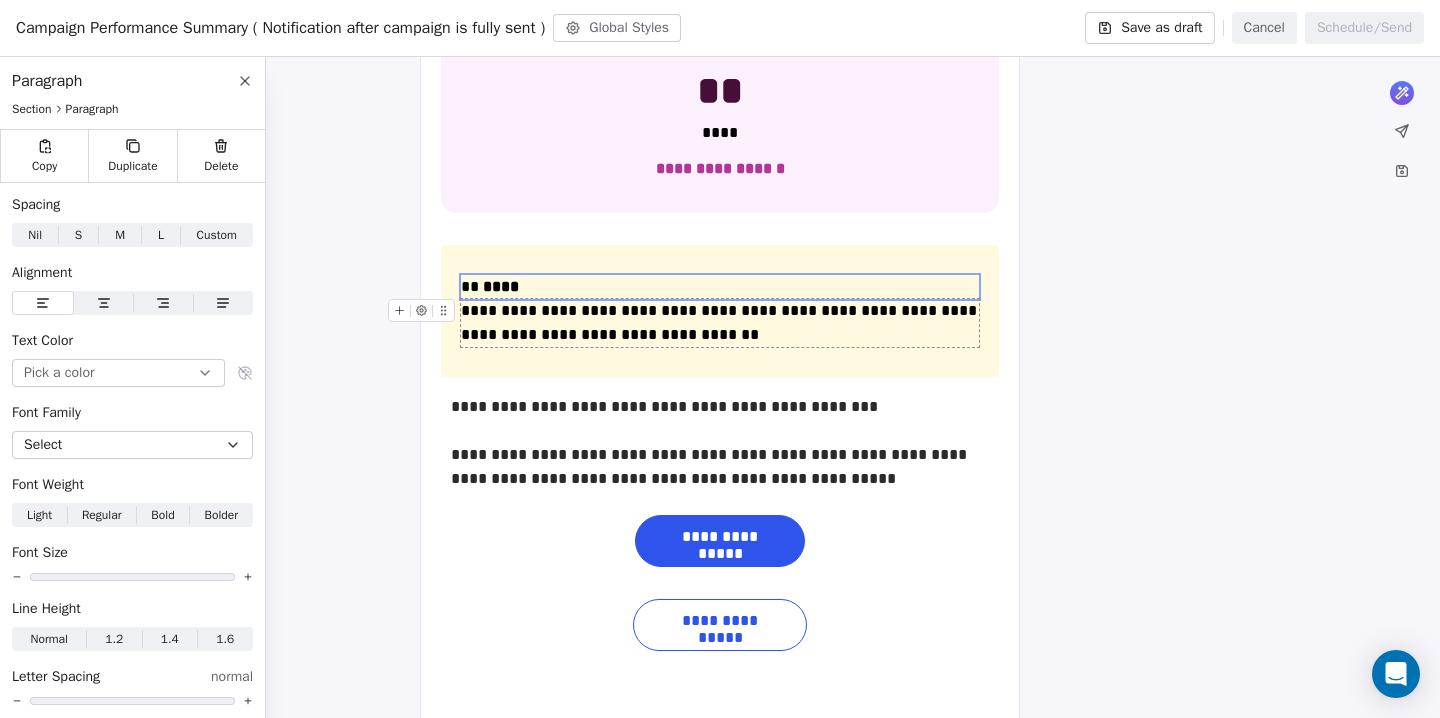 click on "**********" at bounding box center (720, 323) 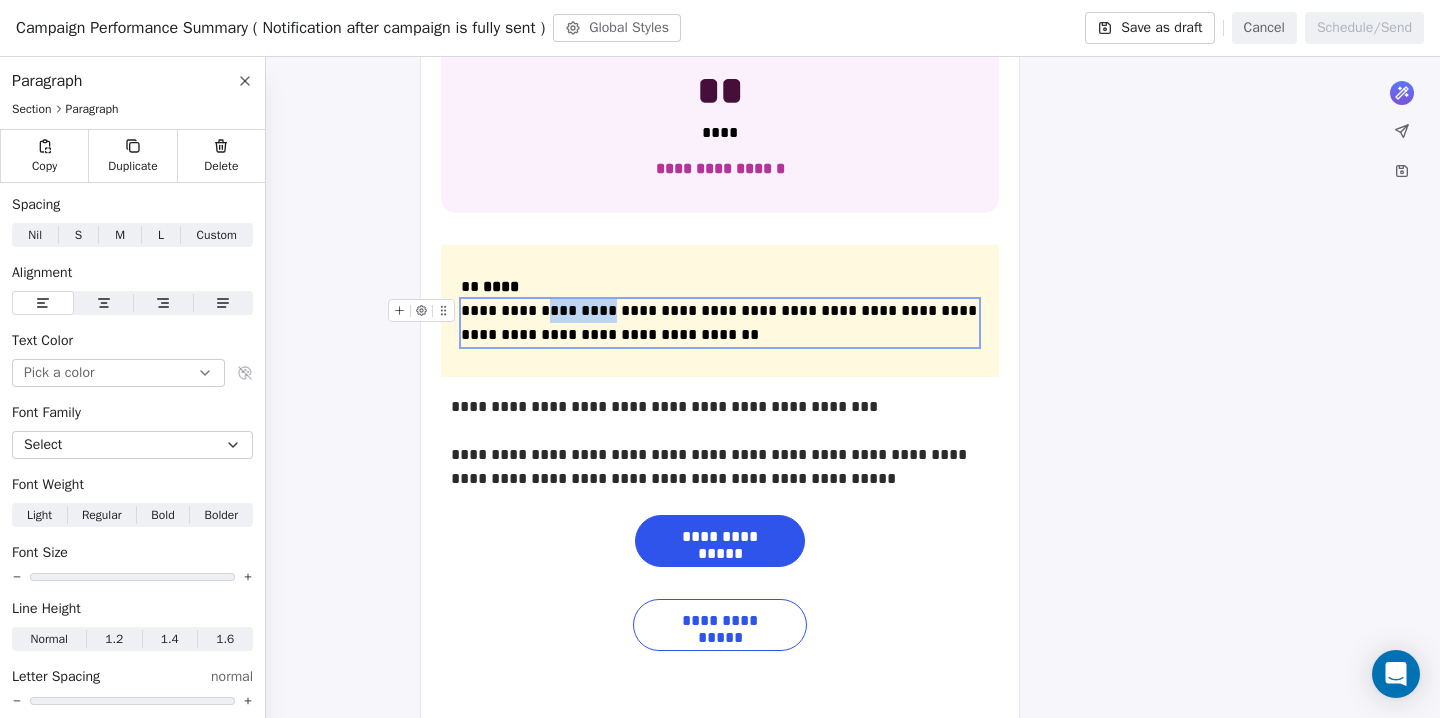 click on "**********" at bounding box center (720, 323) 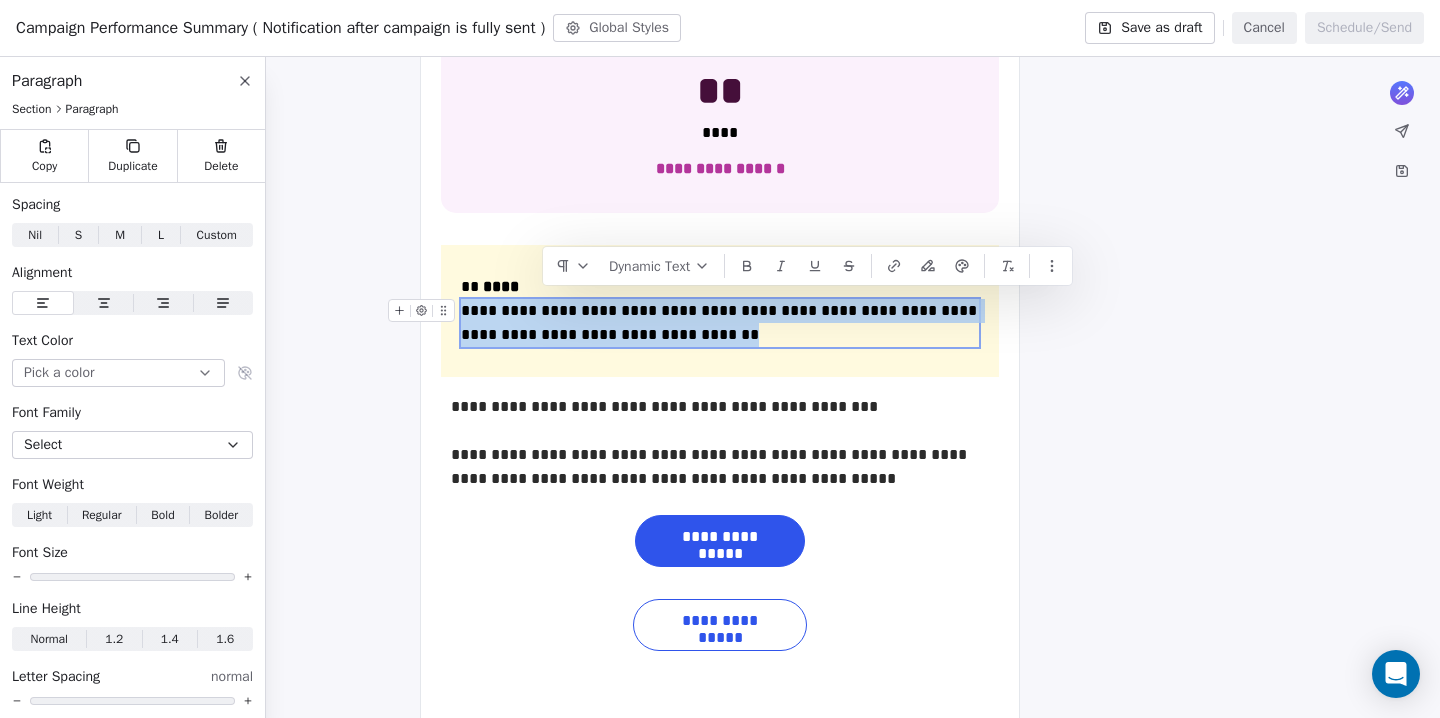 click on "**********" at bounding box center (720, 323) 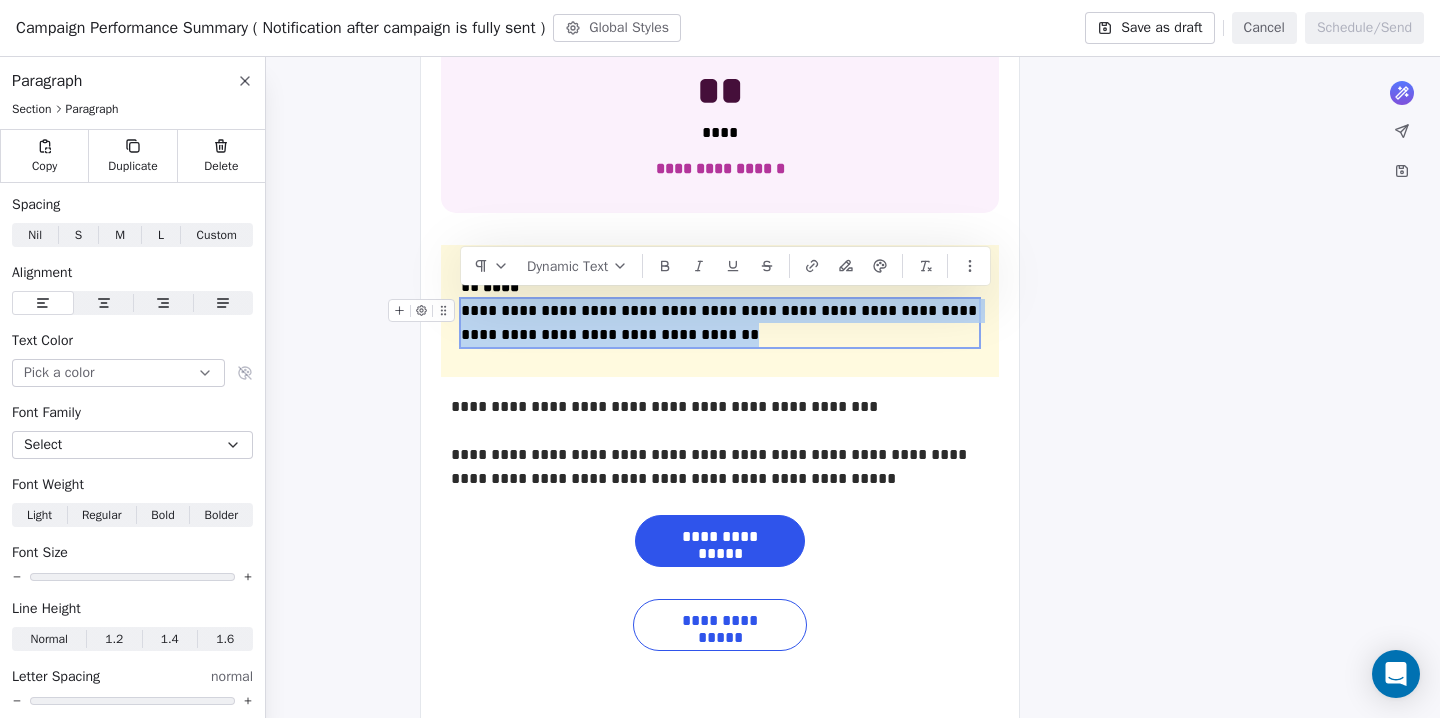 click on "**********" at bounding box center [720, 323] 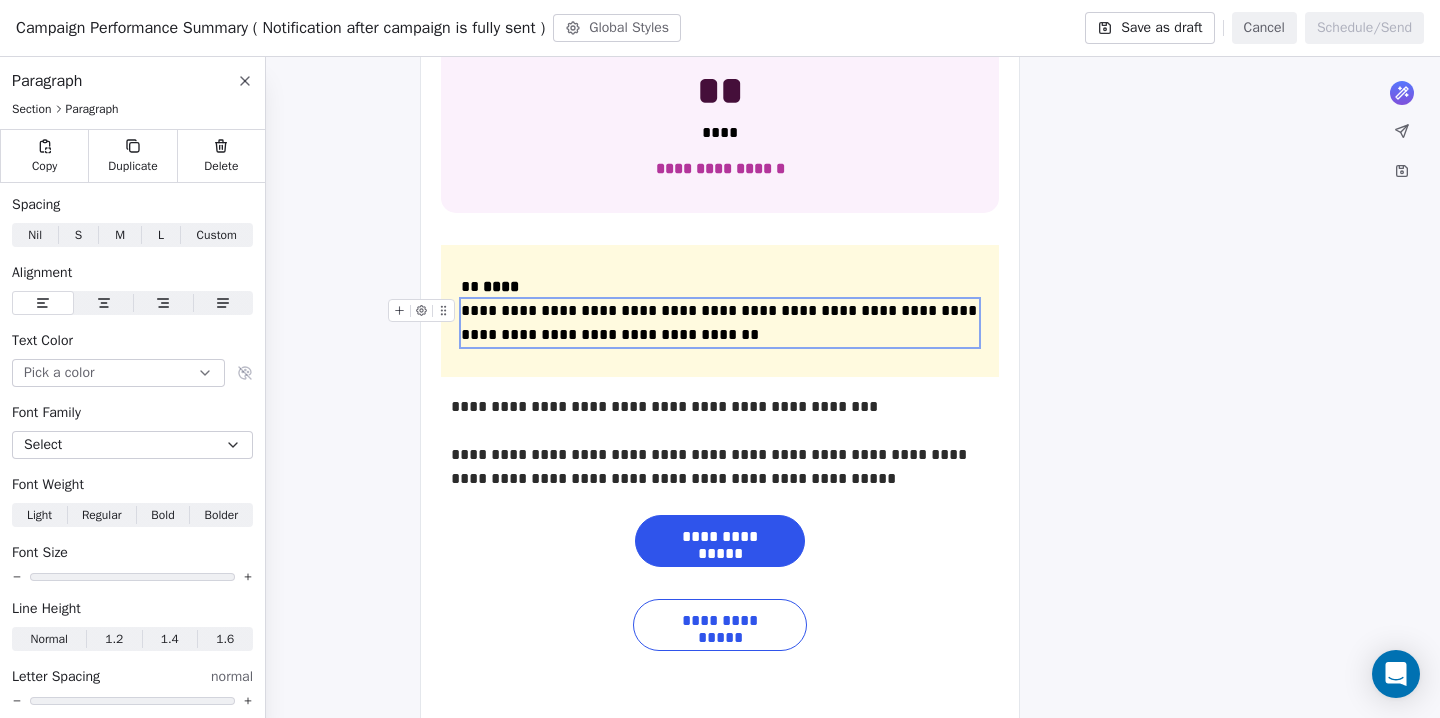 click on "**********" at bounding box center [720, 323] 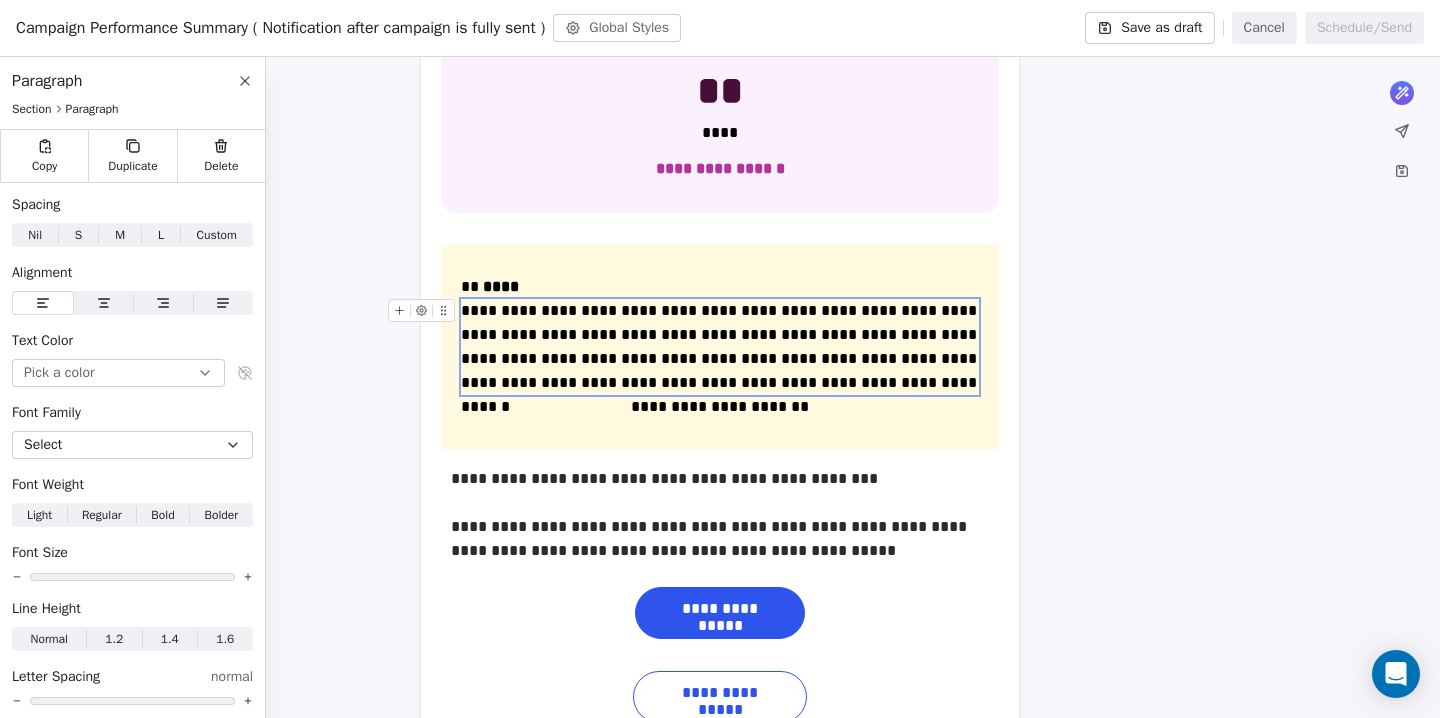 click on "**********" at bounding box center (720, 347) 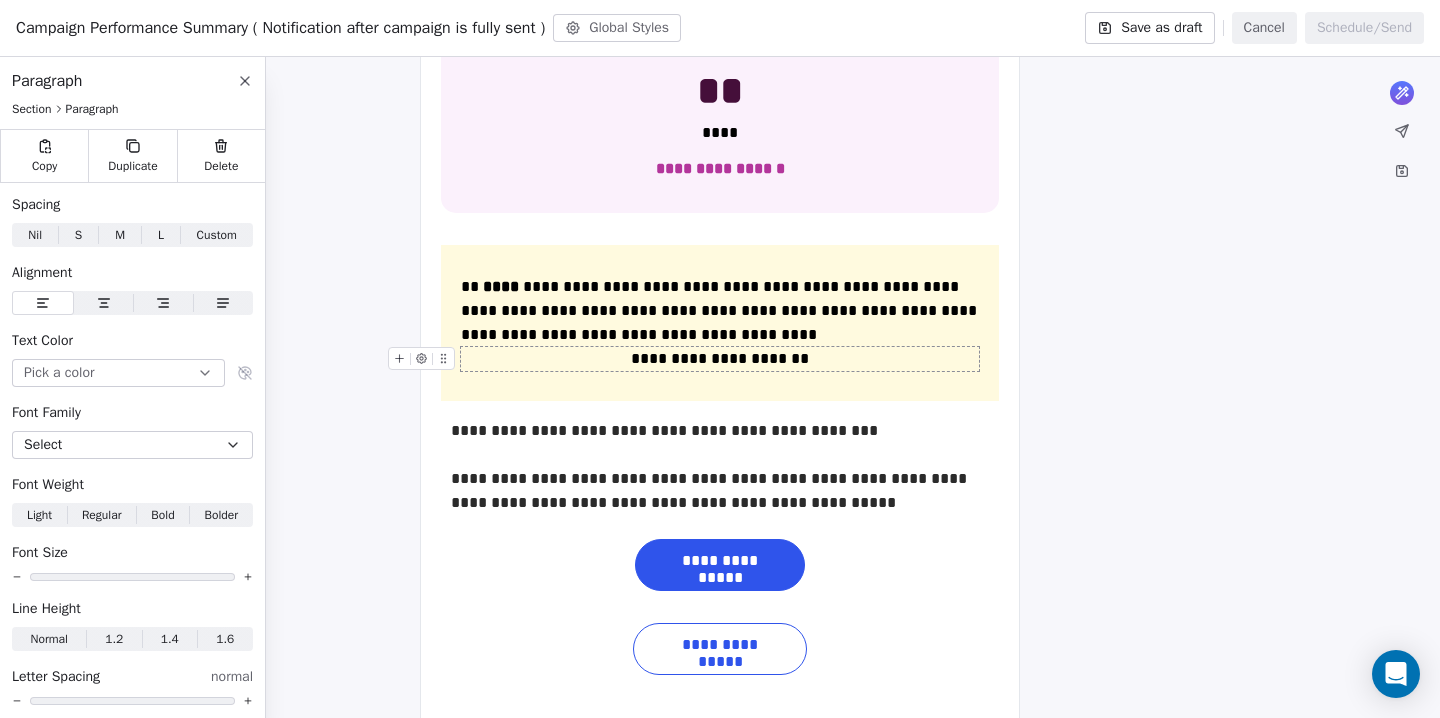 click on "**********" at bounding box center (720, 359) 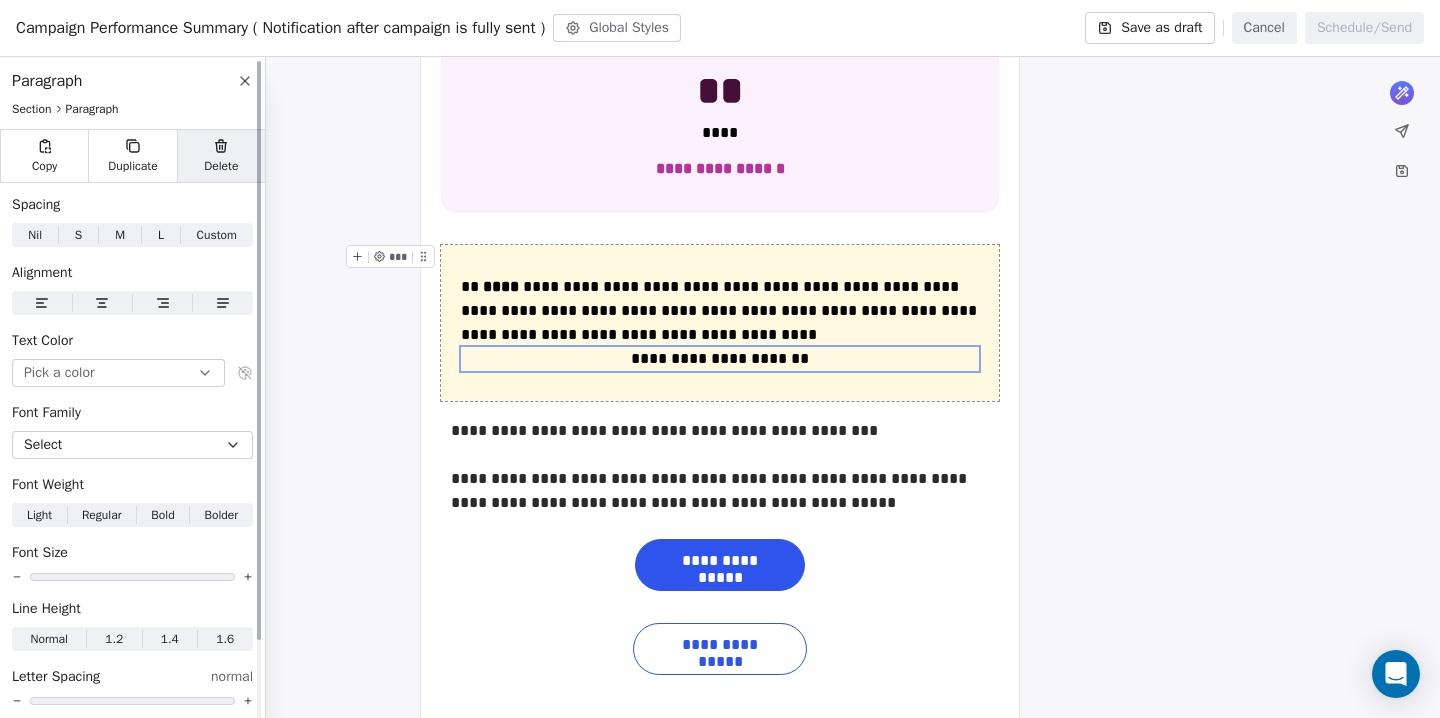 click 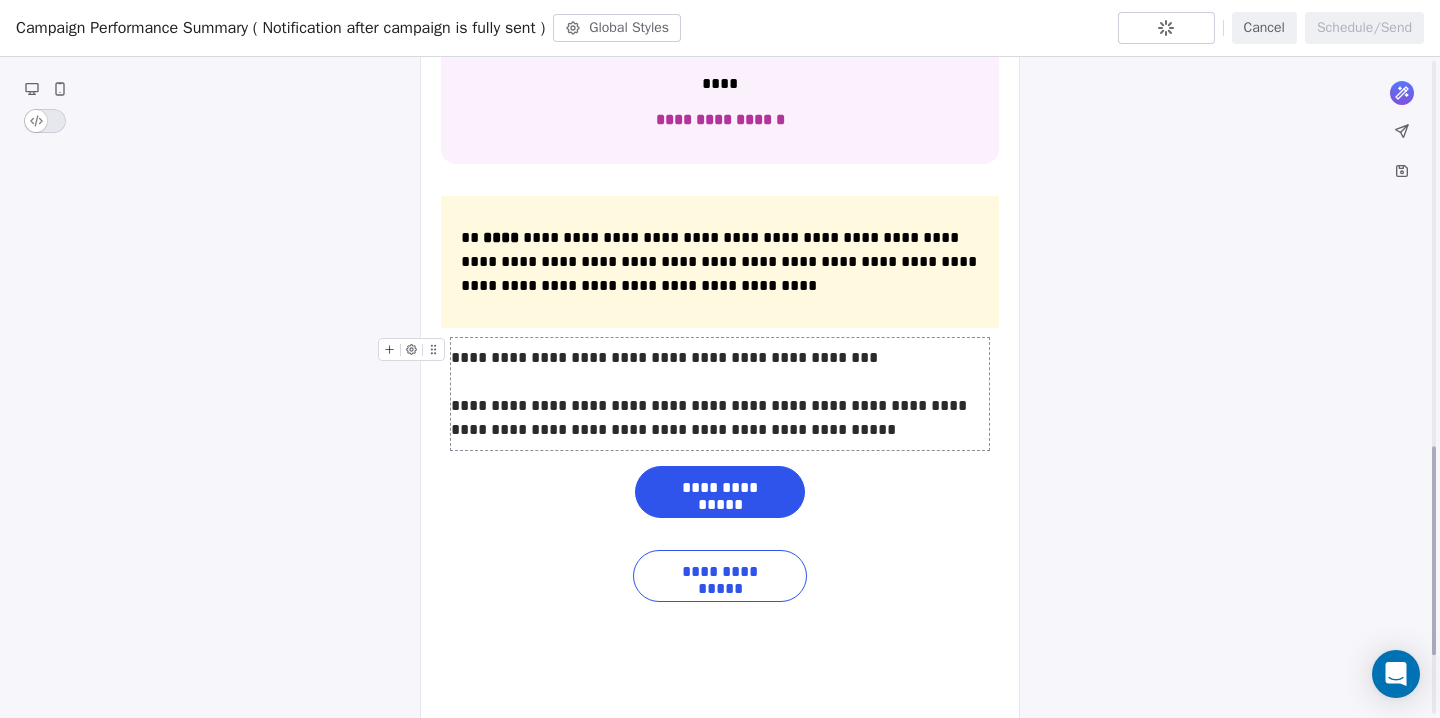 scroll, scrollTop: 1224, scrollLeft: 0, axis: vertical 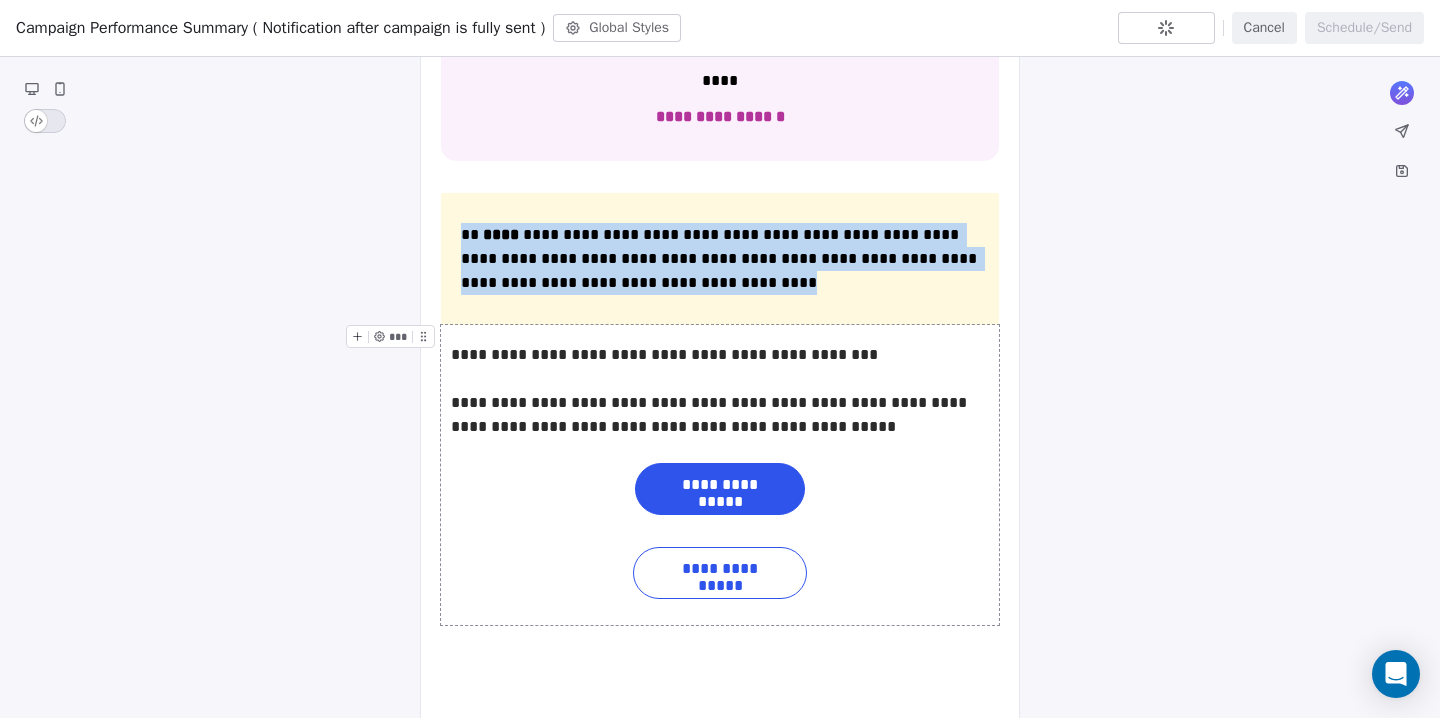 click on "**********" at bounding box center [720, 475] 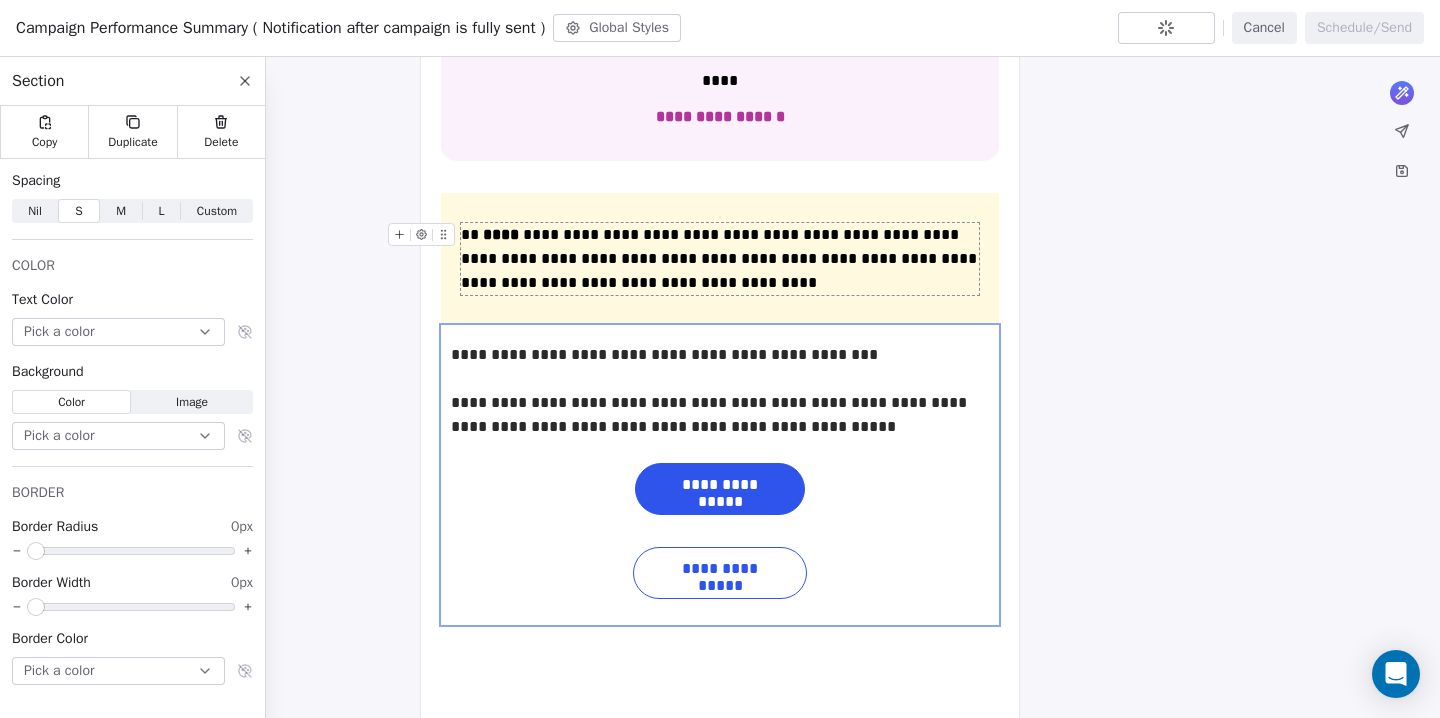 click on "**********" at bounding box center [720, 259] 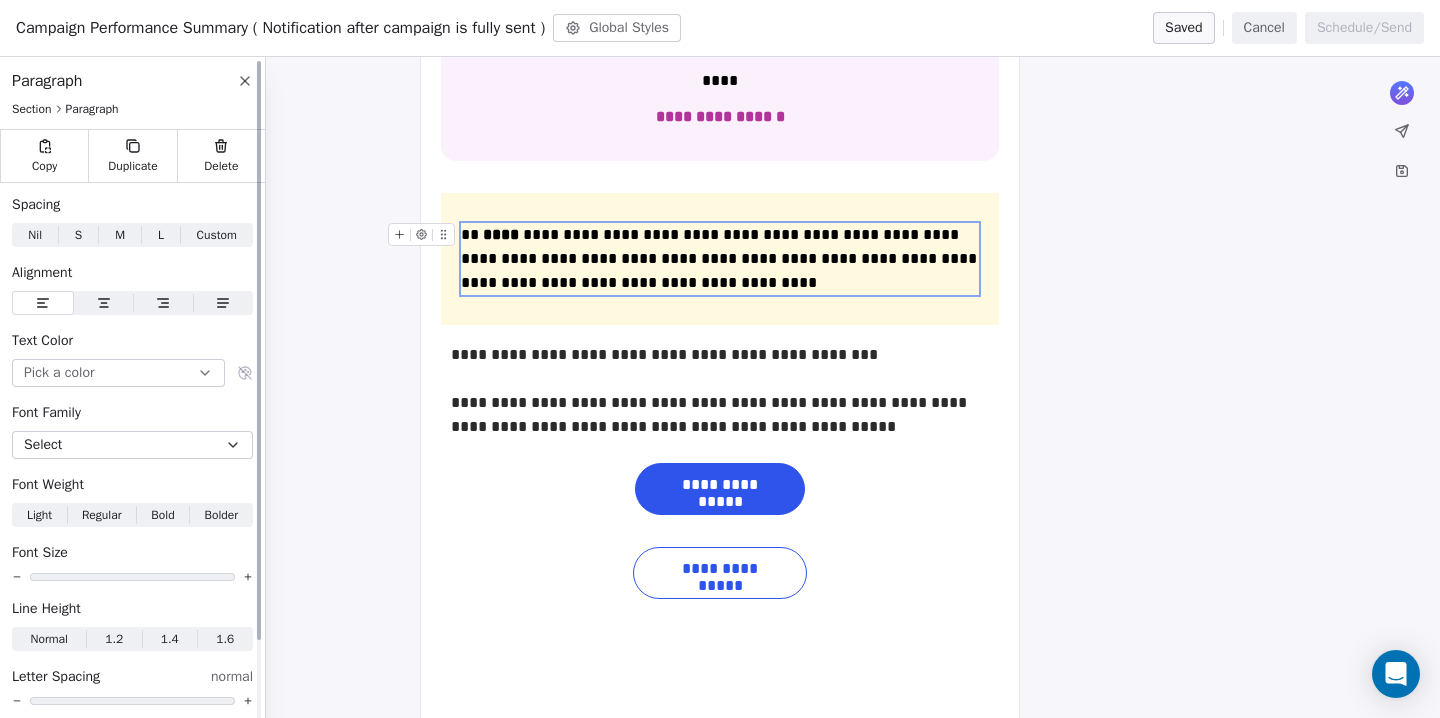 click 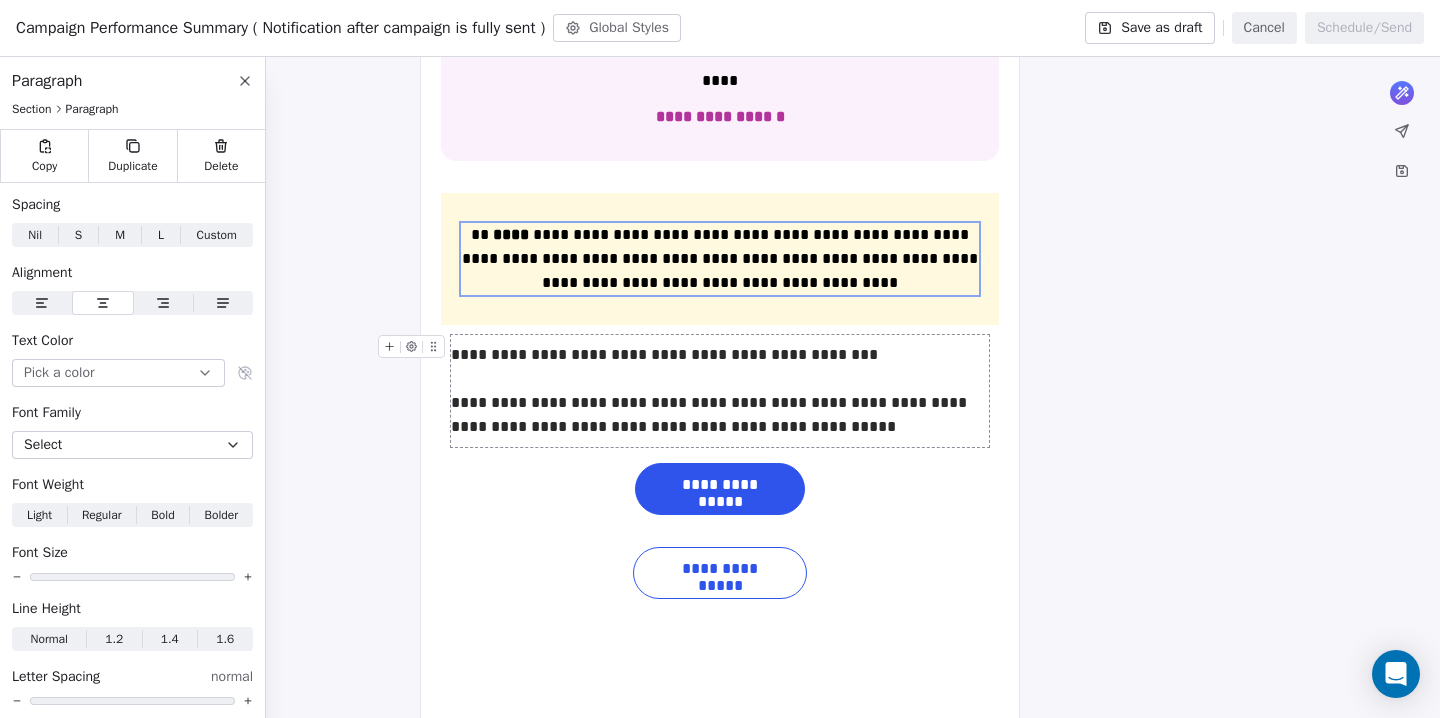 click on "**********" at bounding box center (720, 391) 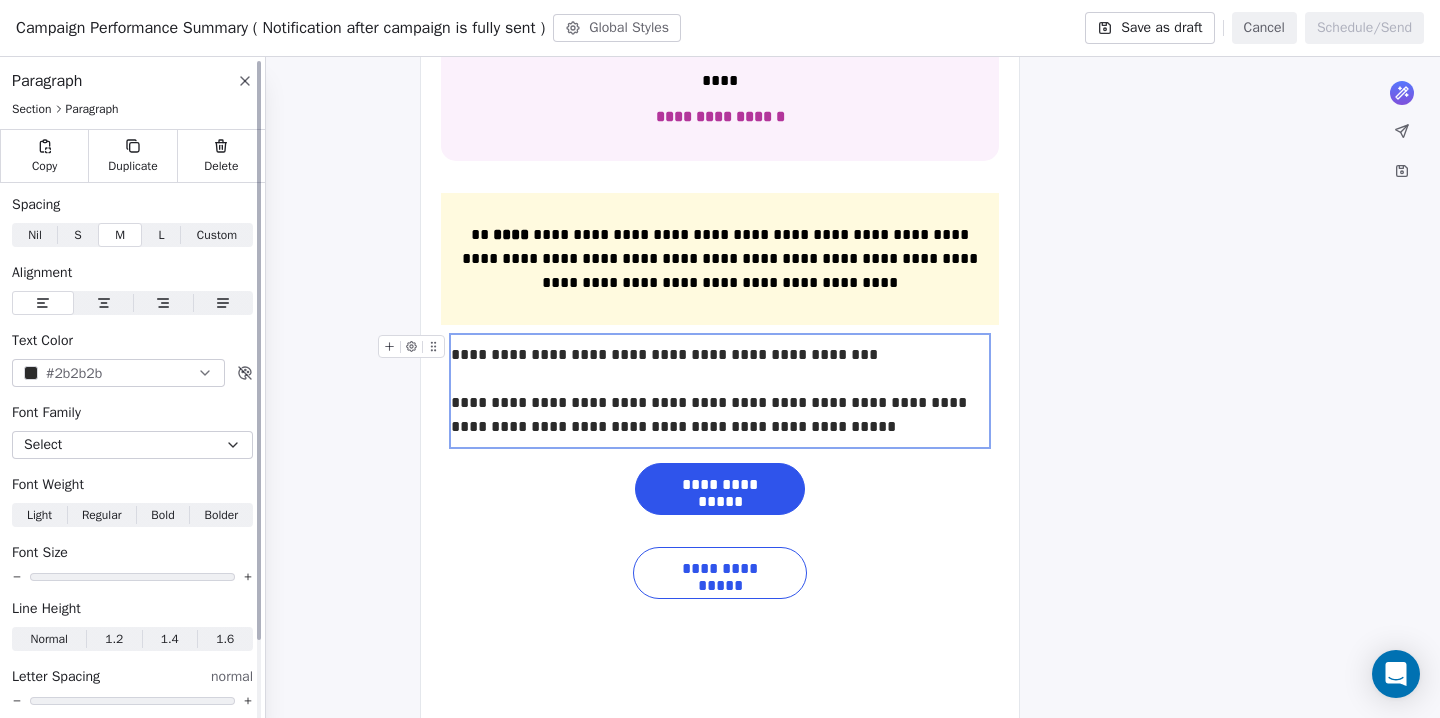 click 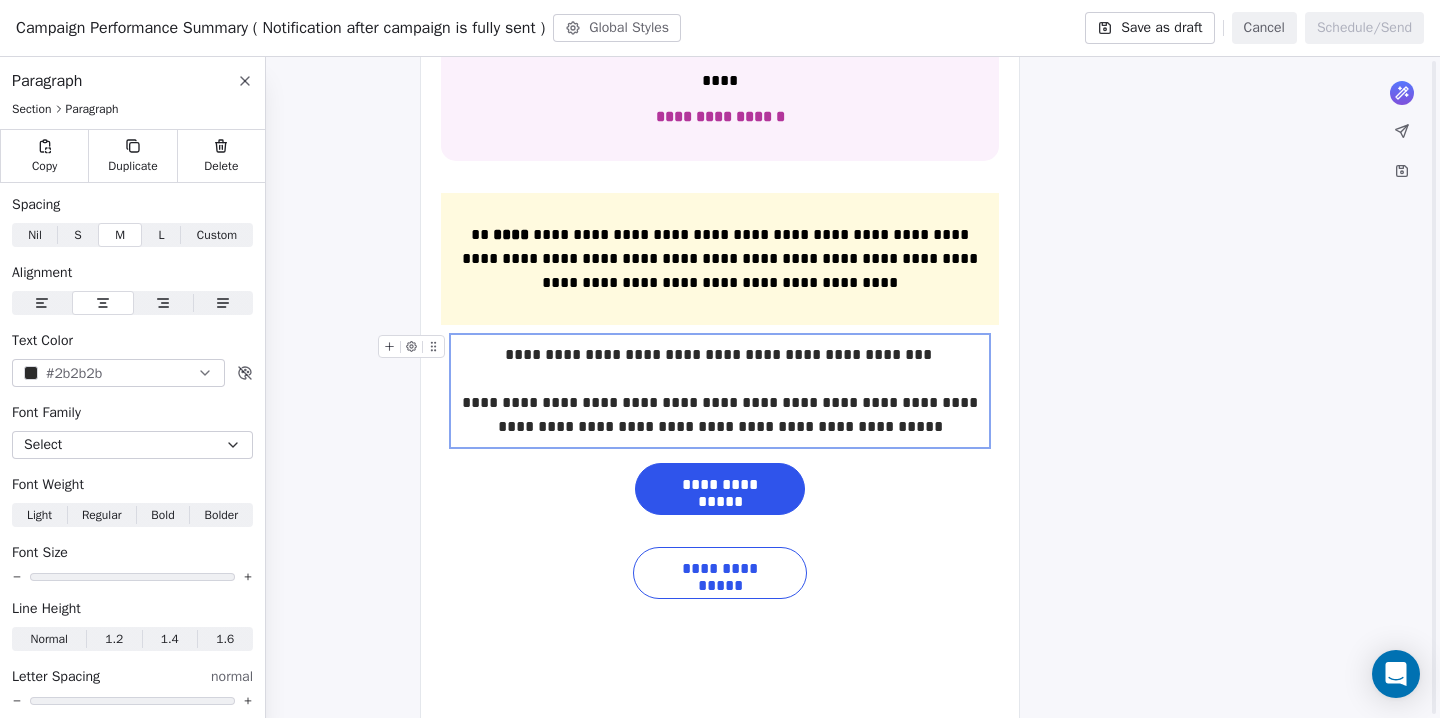 scroll, scrollTop: 1176, scrollLeft: 0, axis: vertical 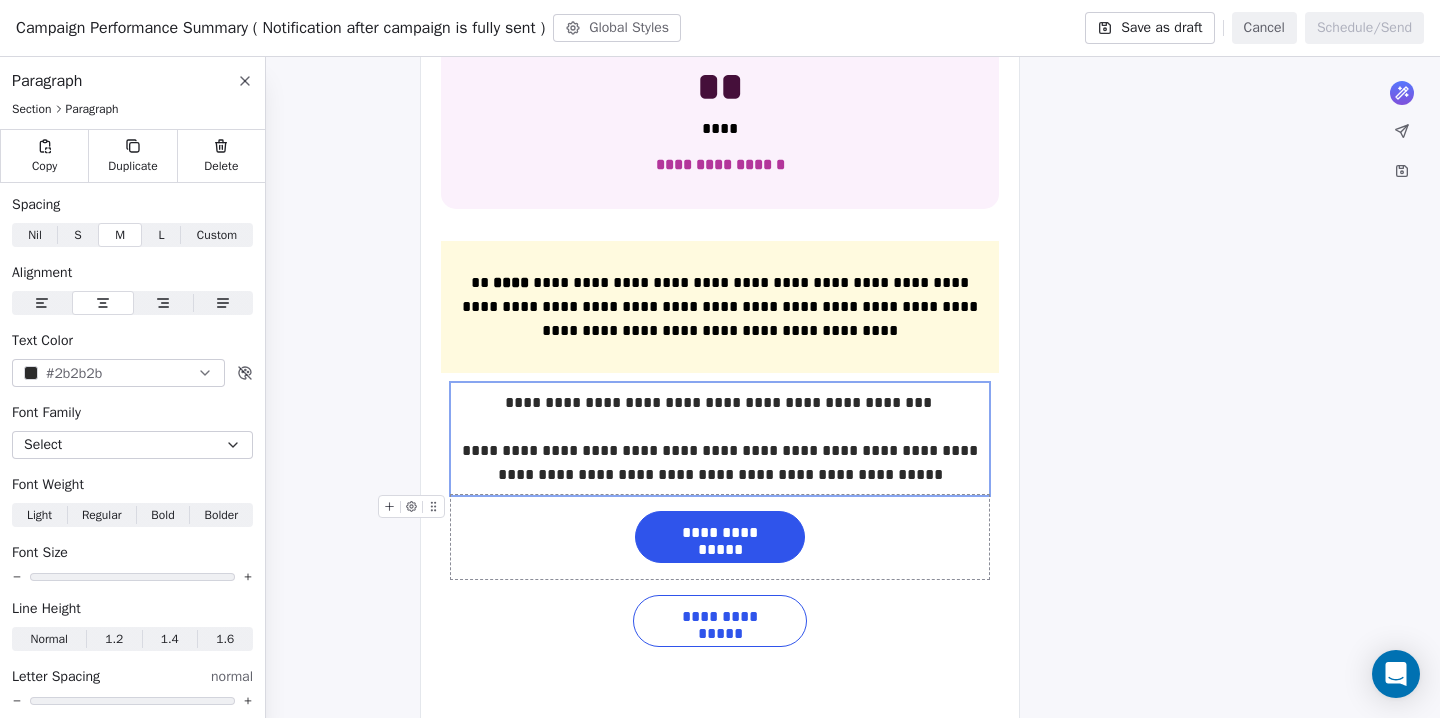 click on "**********" at bounding box center (720, 537) 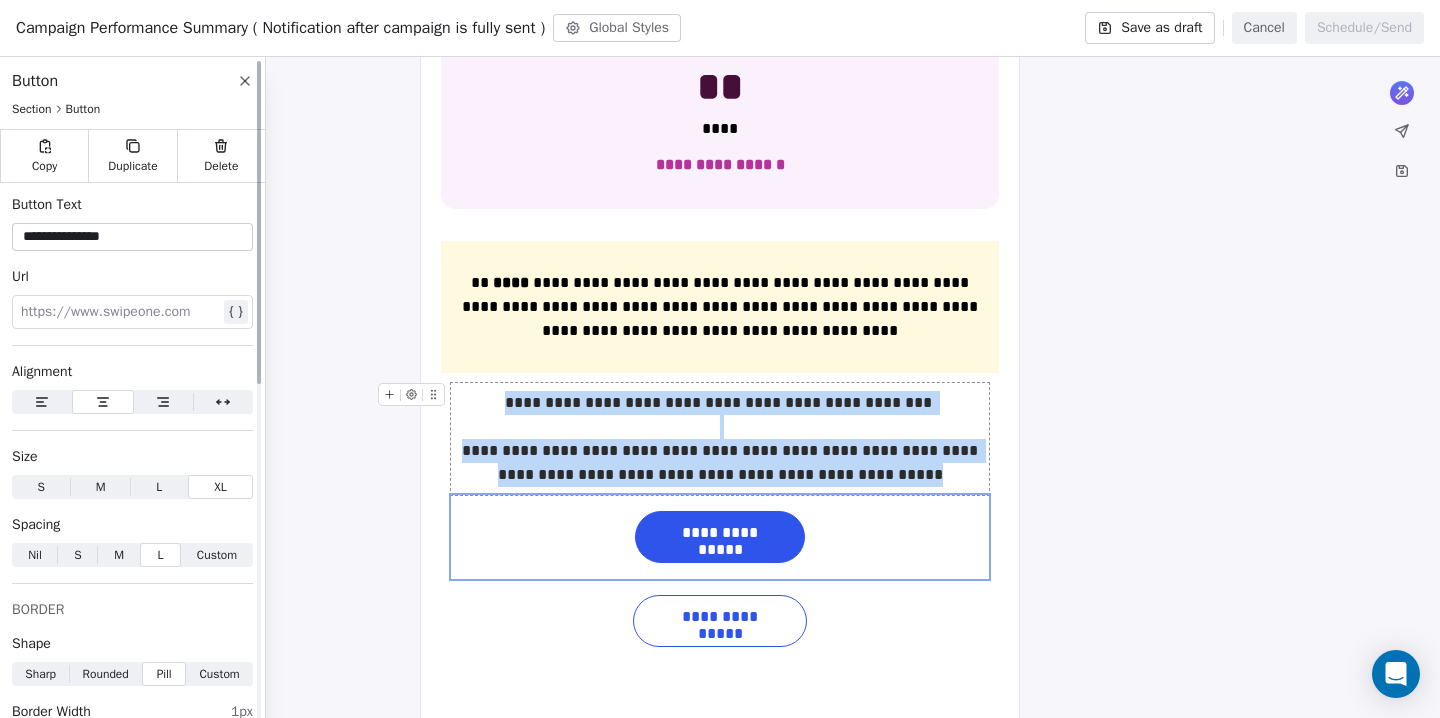 click on "M" at bounding box center (119, 555) 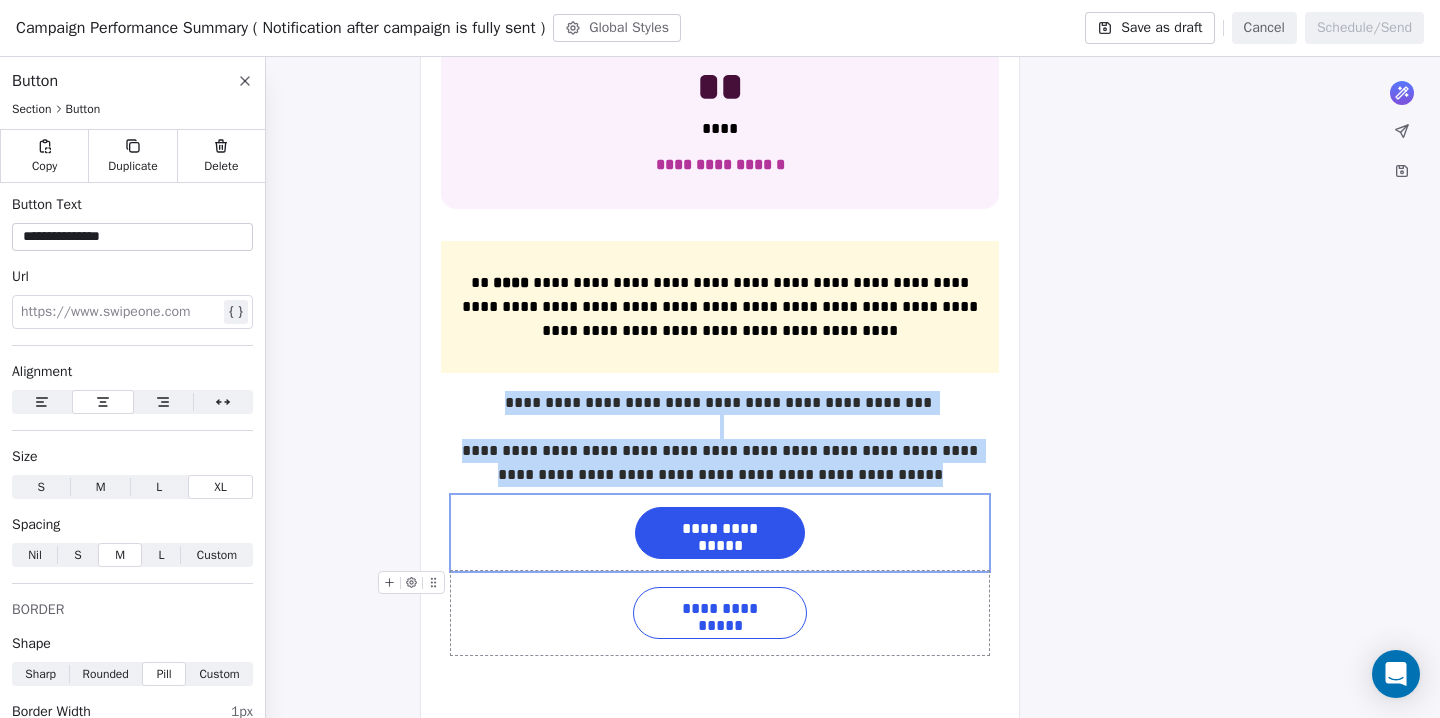 click on "**********" at bounding box center (720, 613) 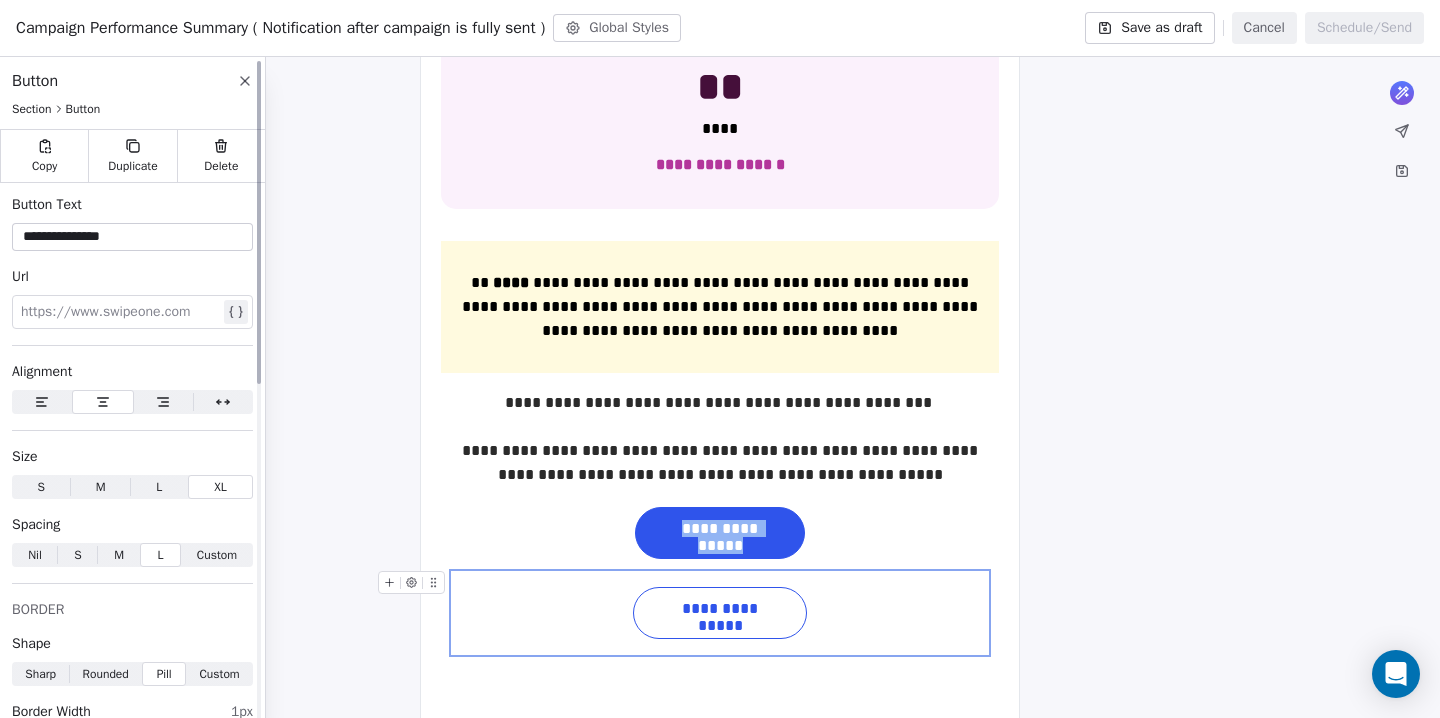 click on "S S" at bounding box center (78, 555) 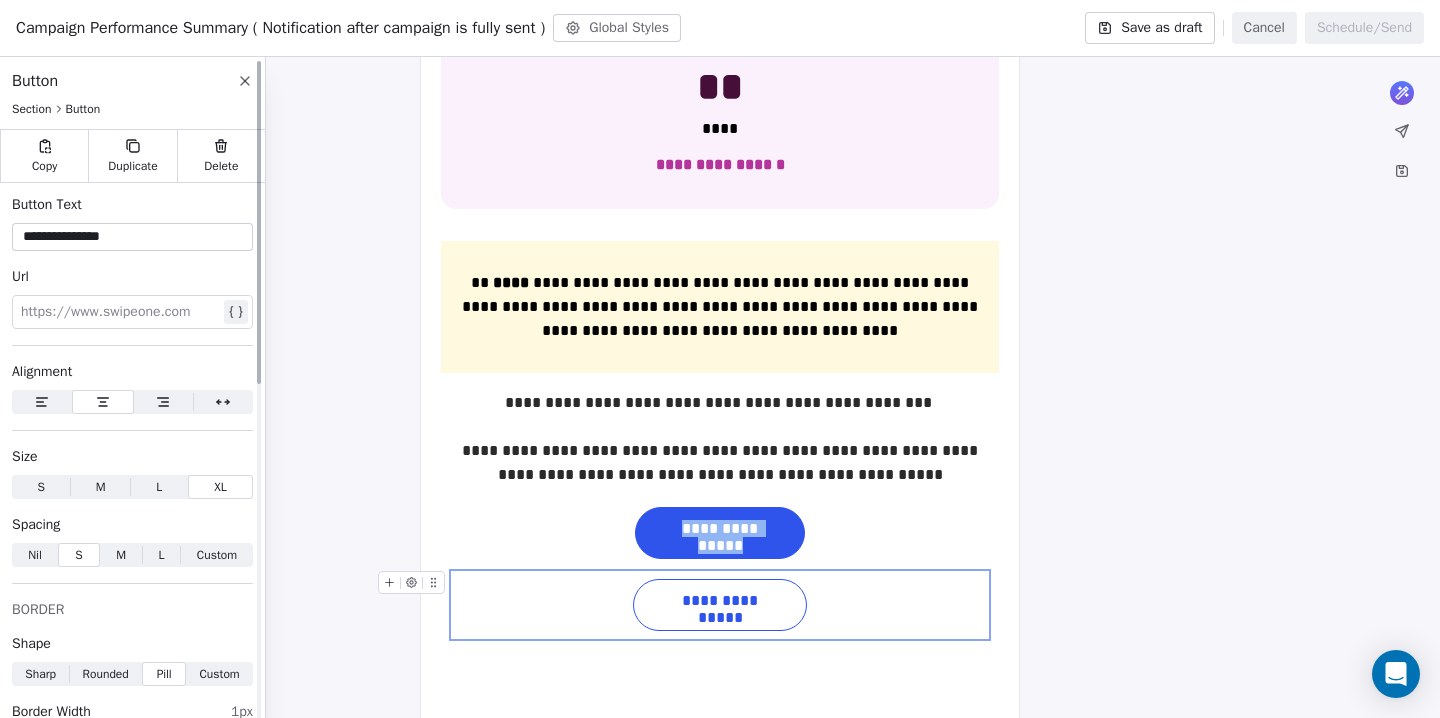 click on "M" at bounding box center [121, 555] 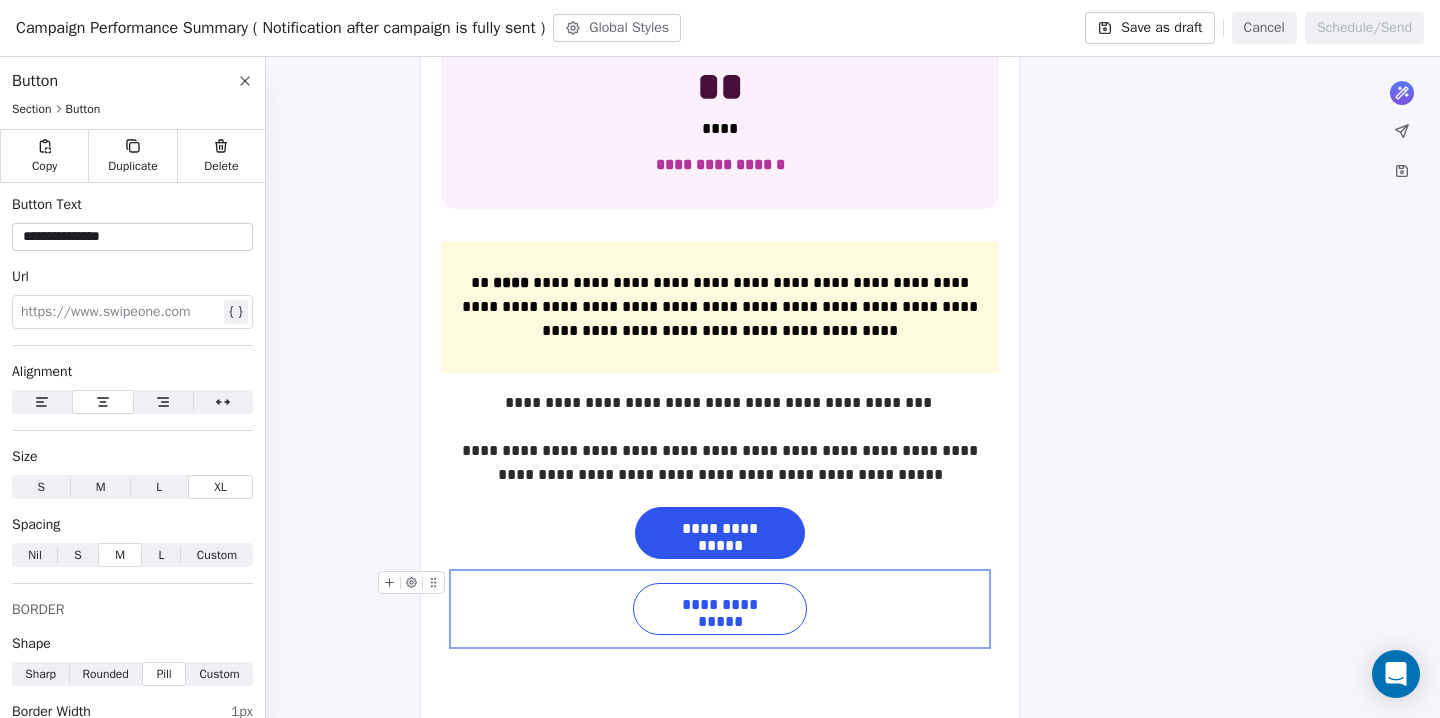 click on "**********" at bounding box center (720, -15) 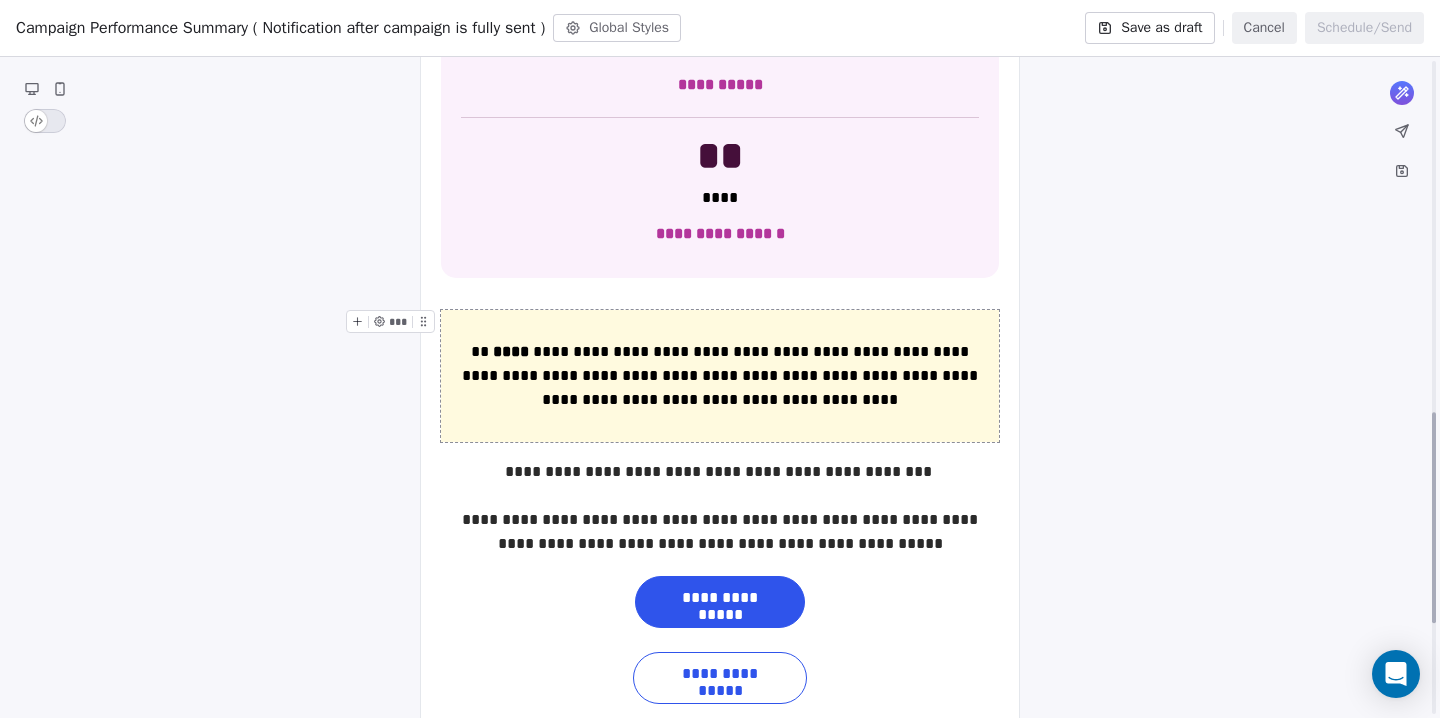 scroll, scrollTop: 1103, scrollLeft: 0, axis: vertical 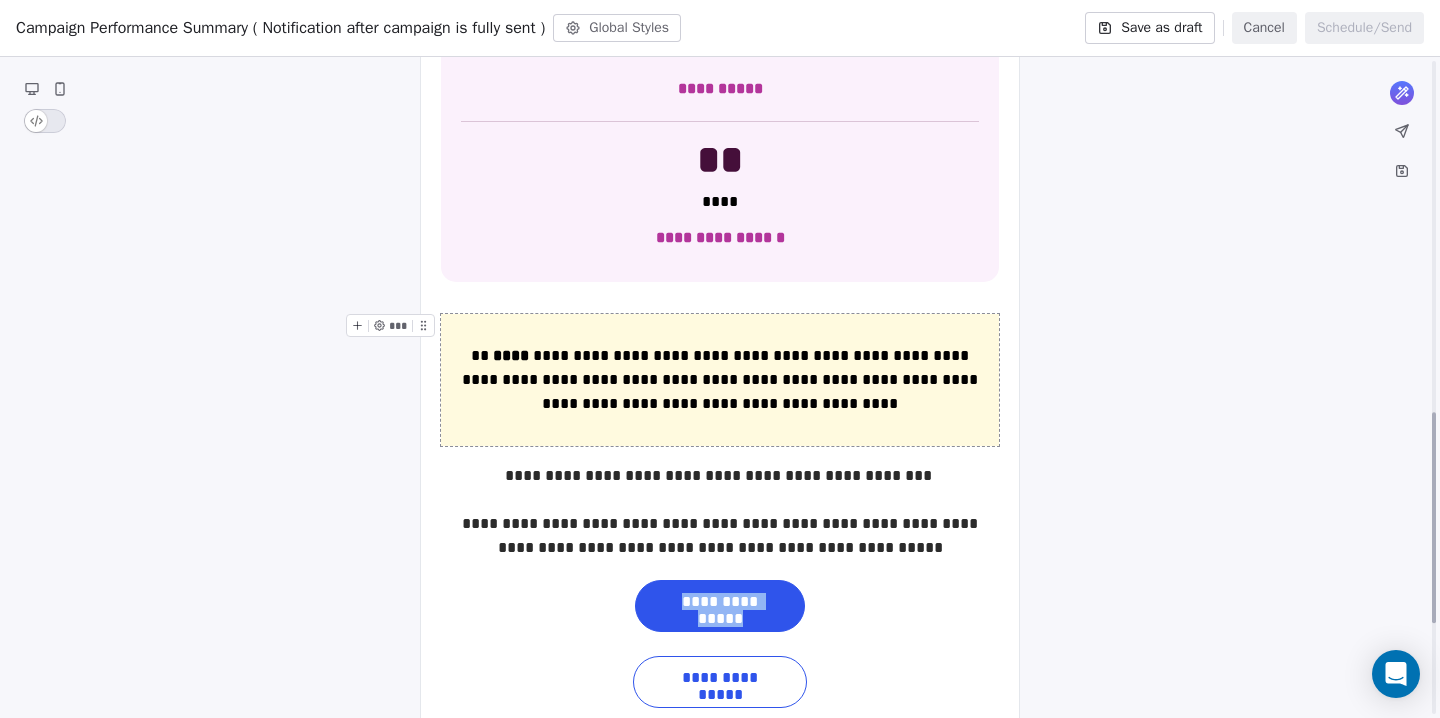 click on "**********" at bounding box center [720, 380] 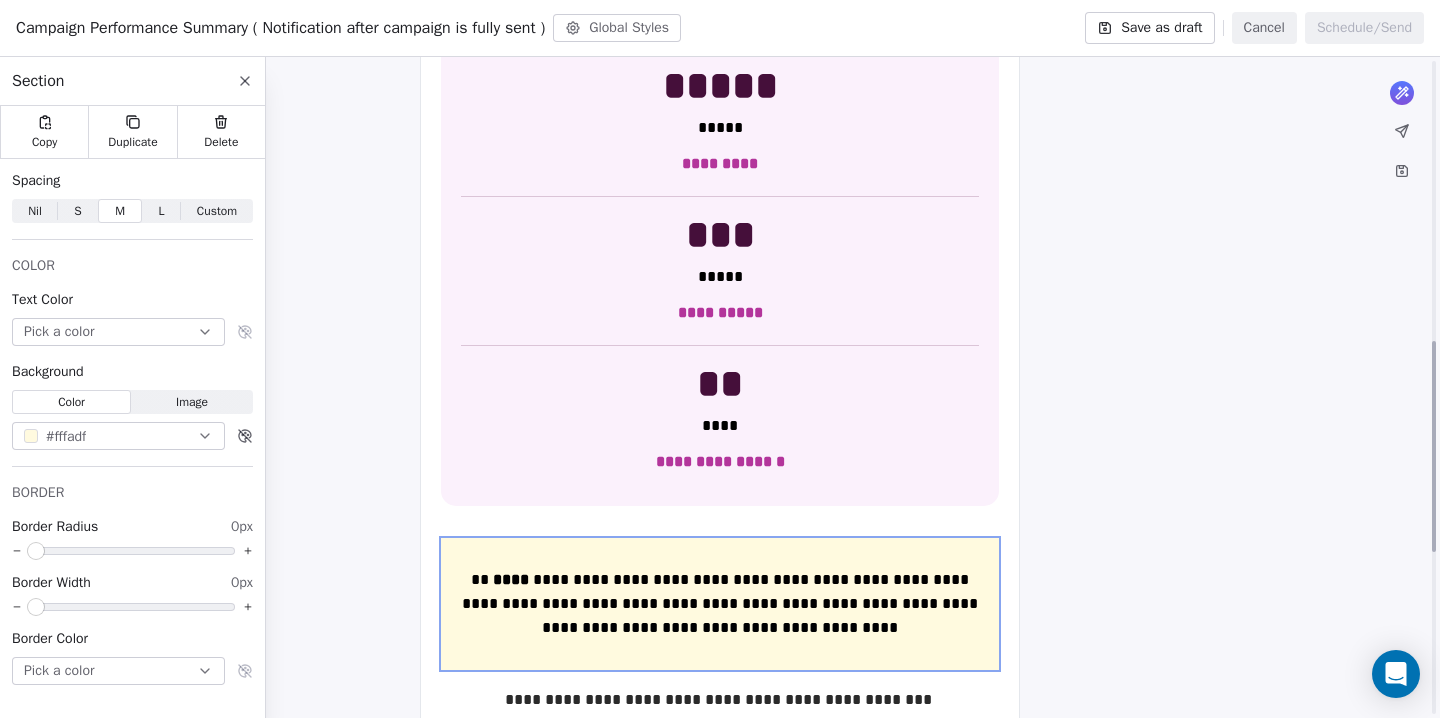 scroll, scrollTop: 1027, scrollLeft: 0, axis: vertical 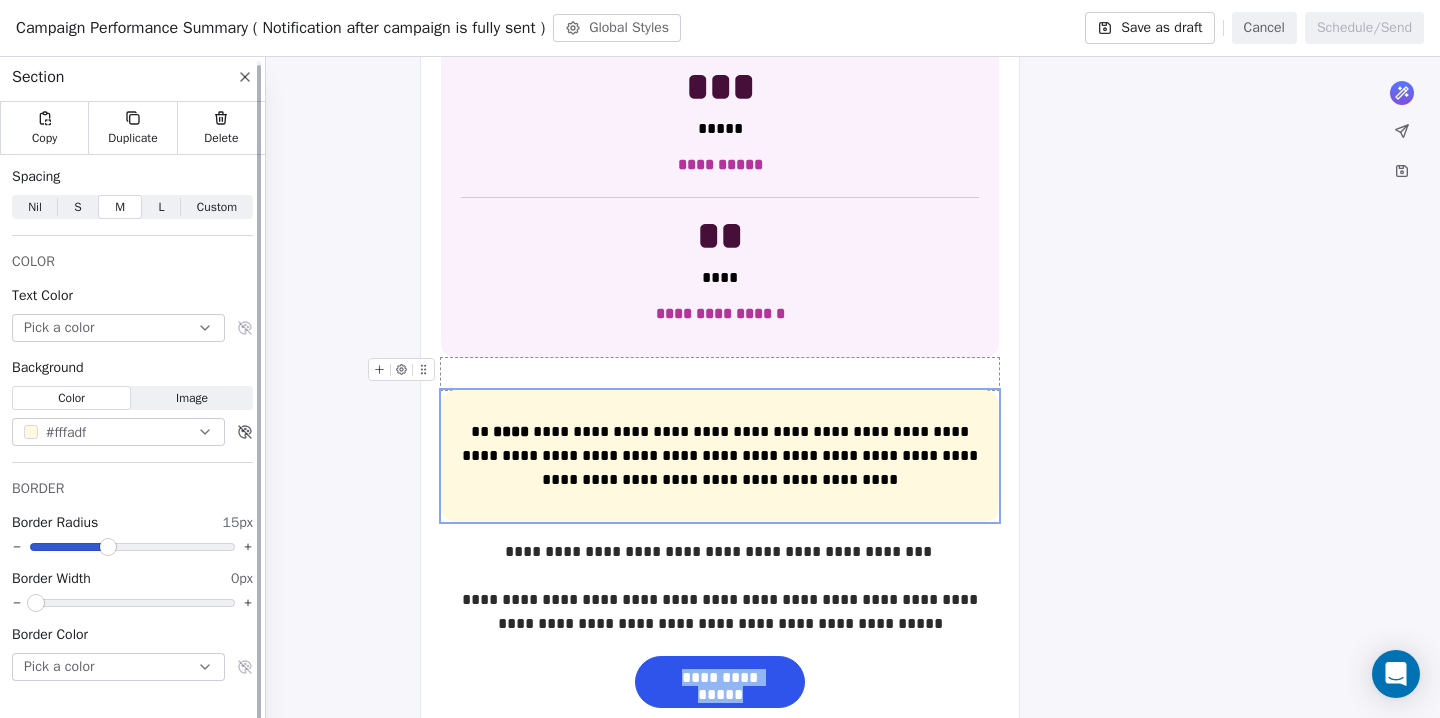 click at bounding box center [108, 547] 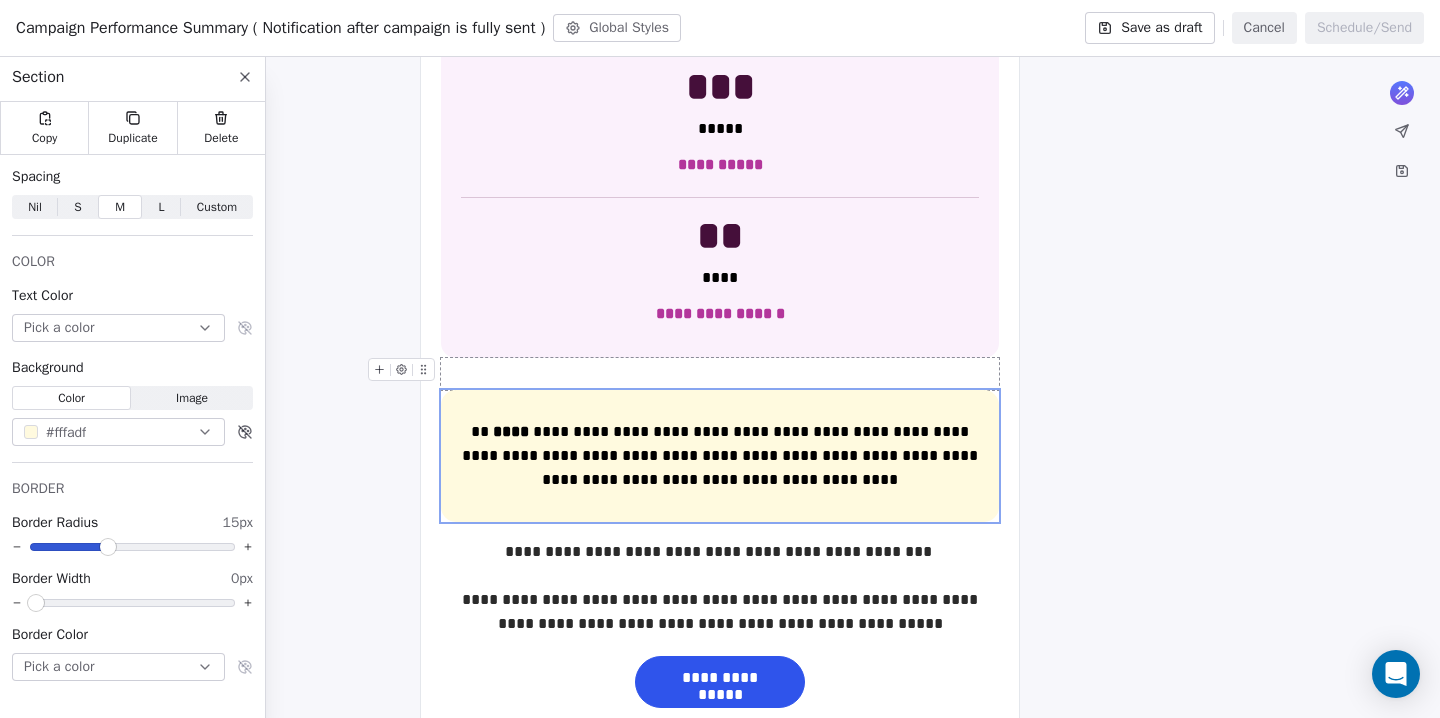 click on "**********" at bounding box center (720, 134) 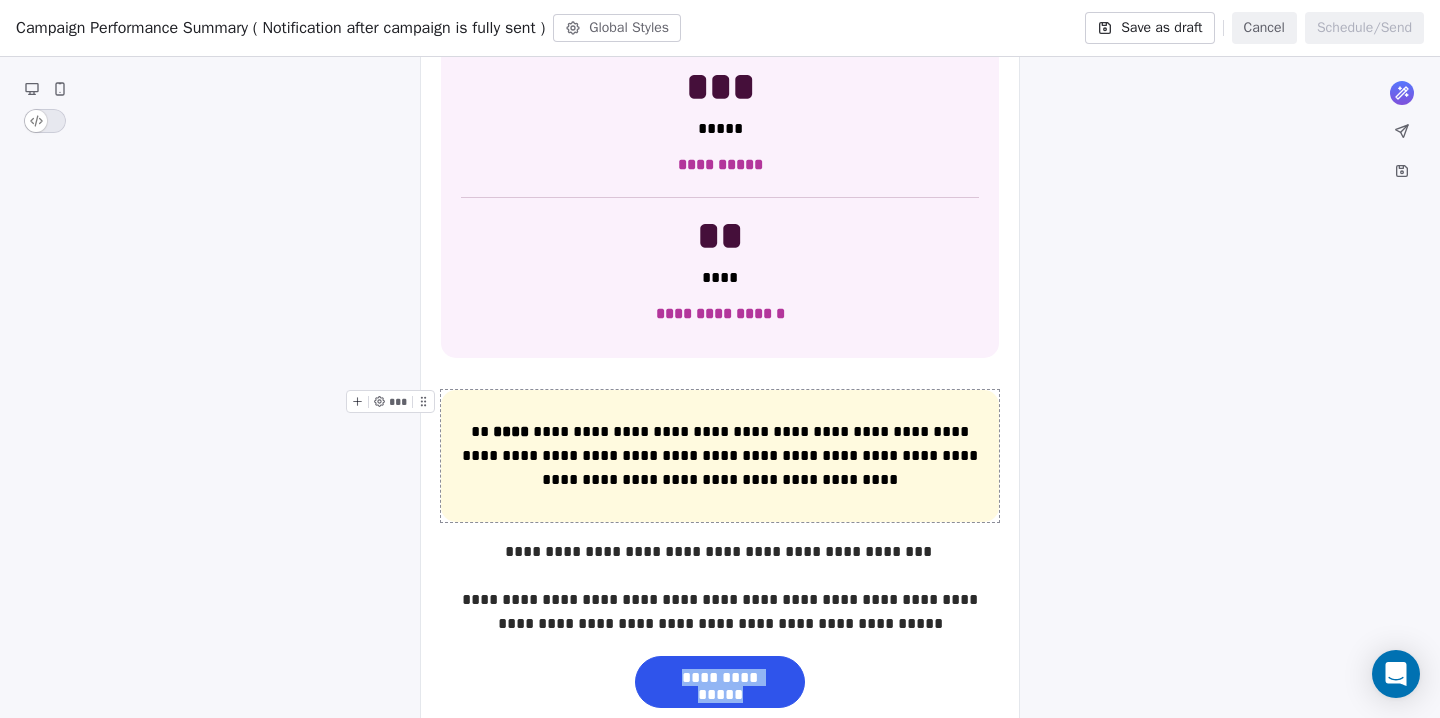 click on "**********" at bounding box center [720, 456] 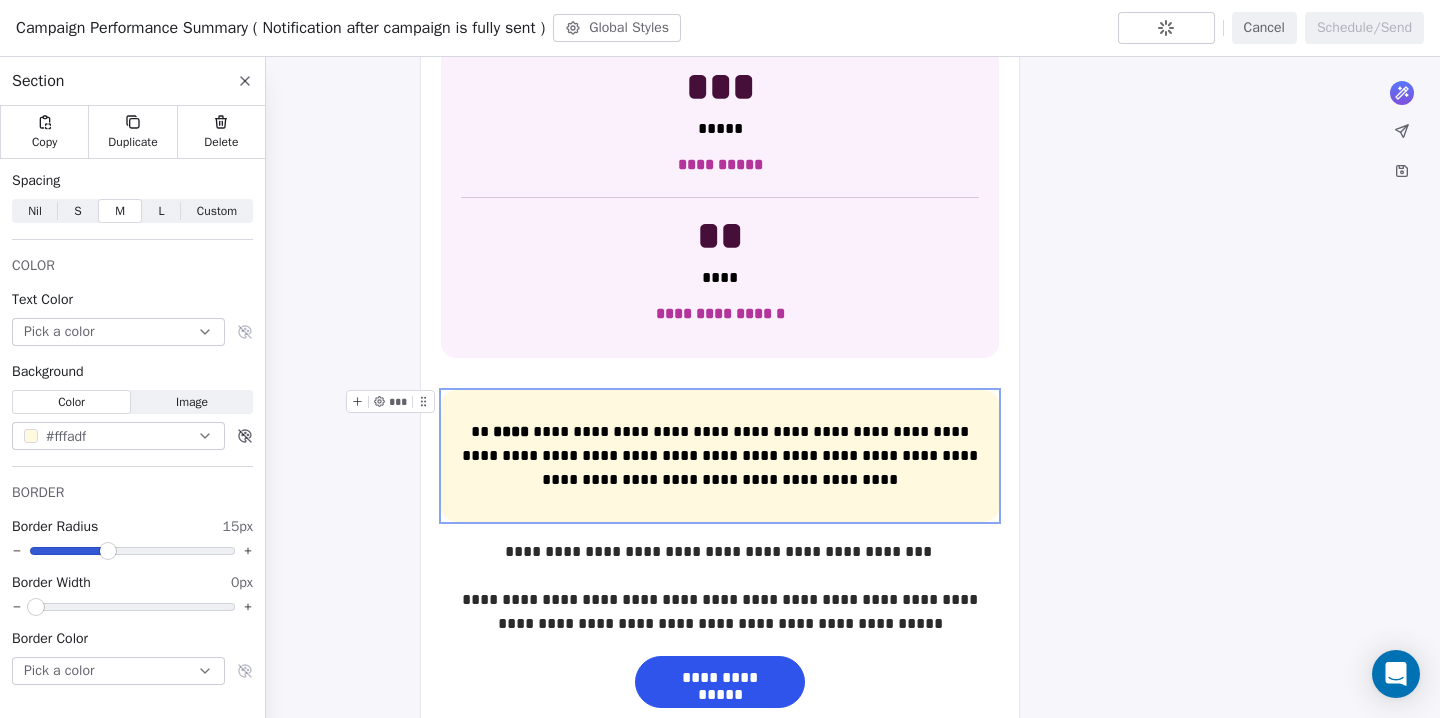 click on "**********" at bounding box center (720, 134) 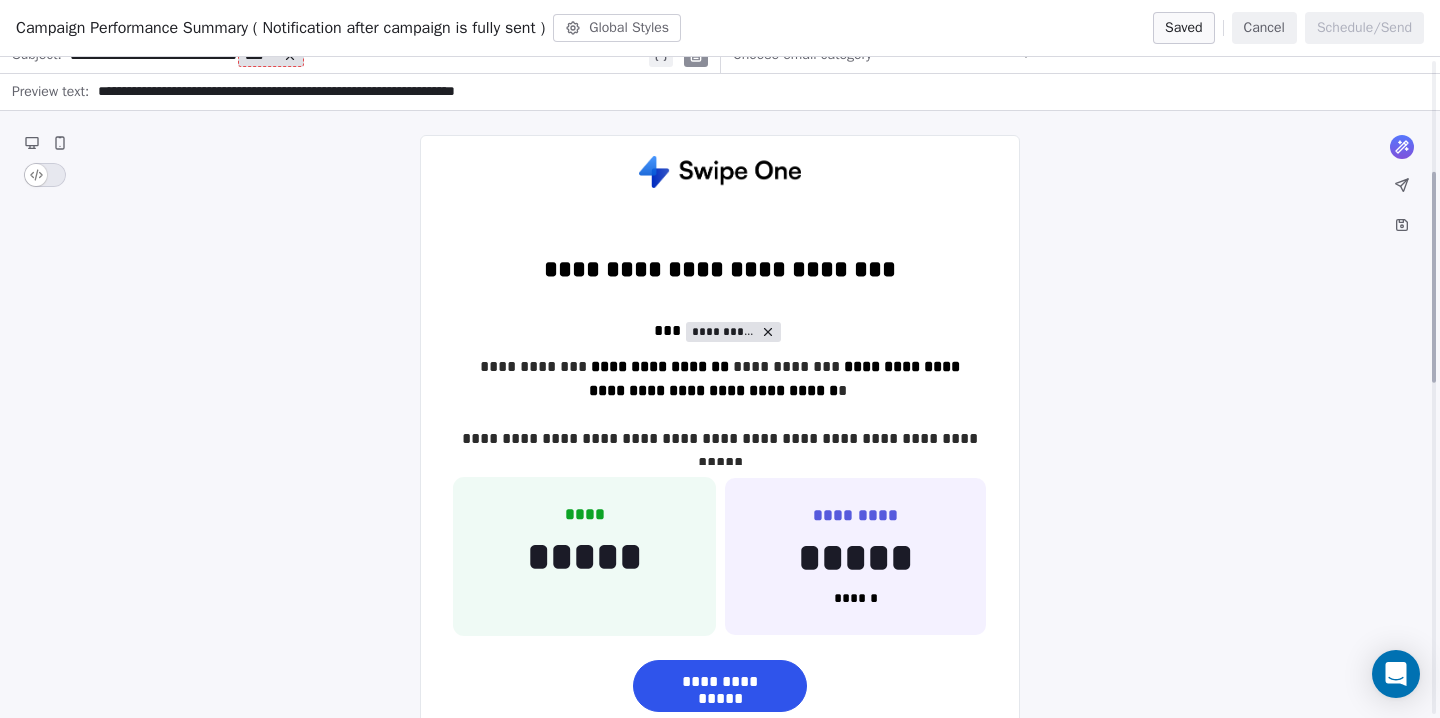 scroll, scrollTop: 0, scrollLeft: 0, axis: both 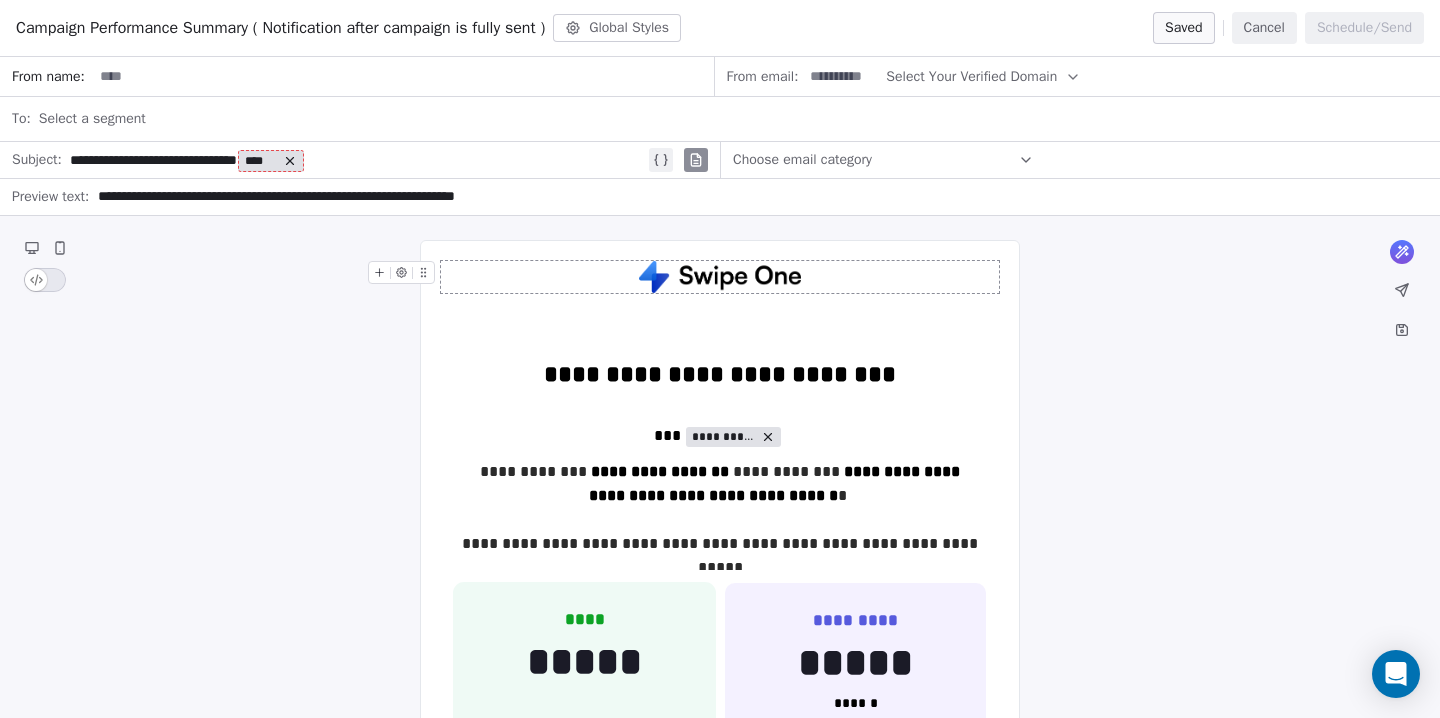 click 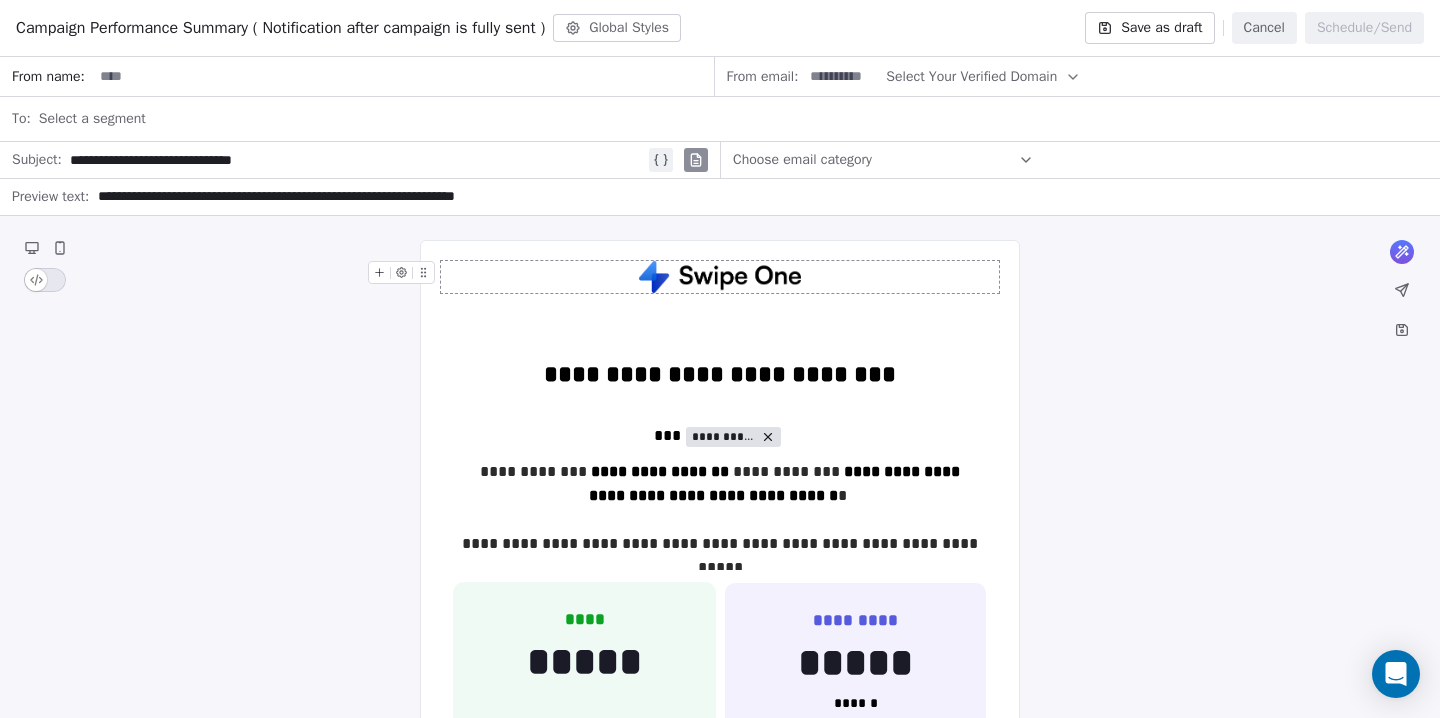 type 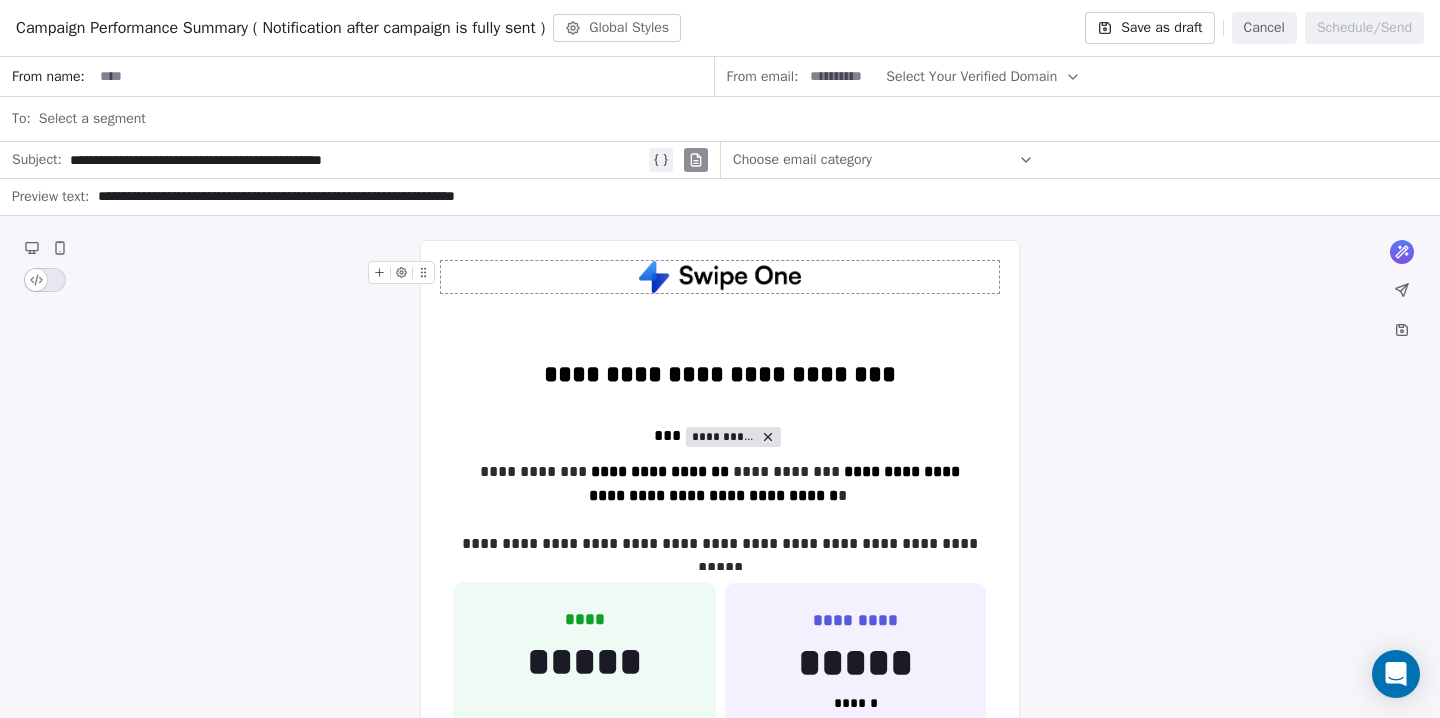 click on "Save as draft" at bounding box center (1149, 28) 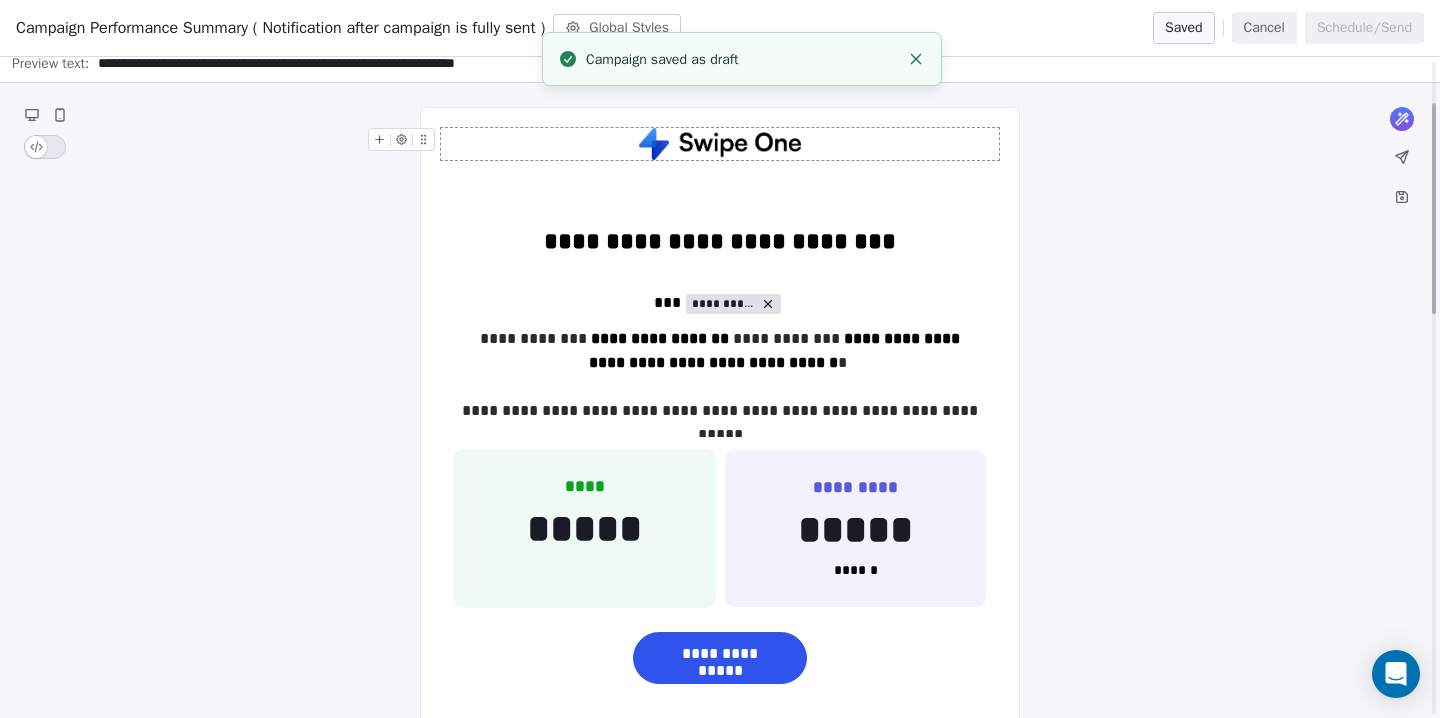 scroll, scrollTop: 0, scrollLeft: 0, axis: both 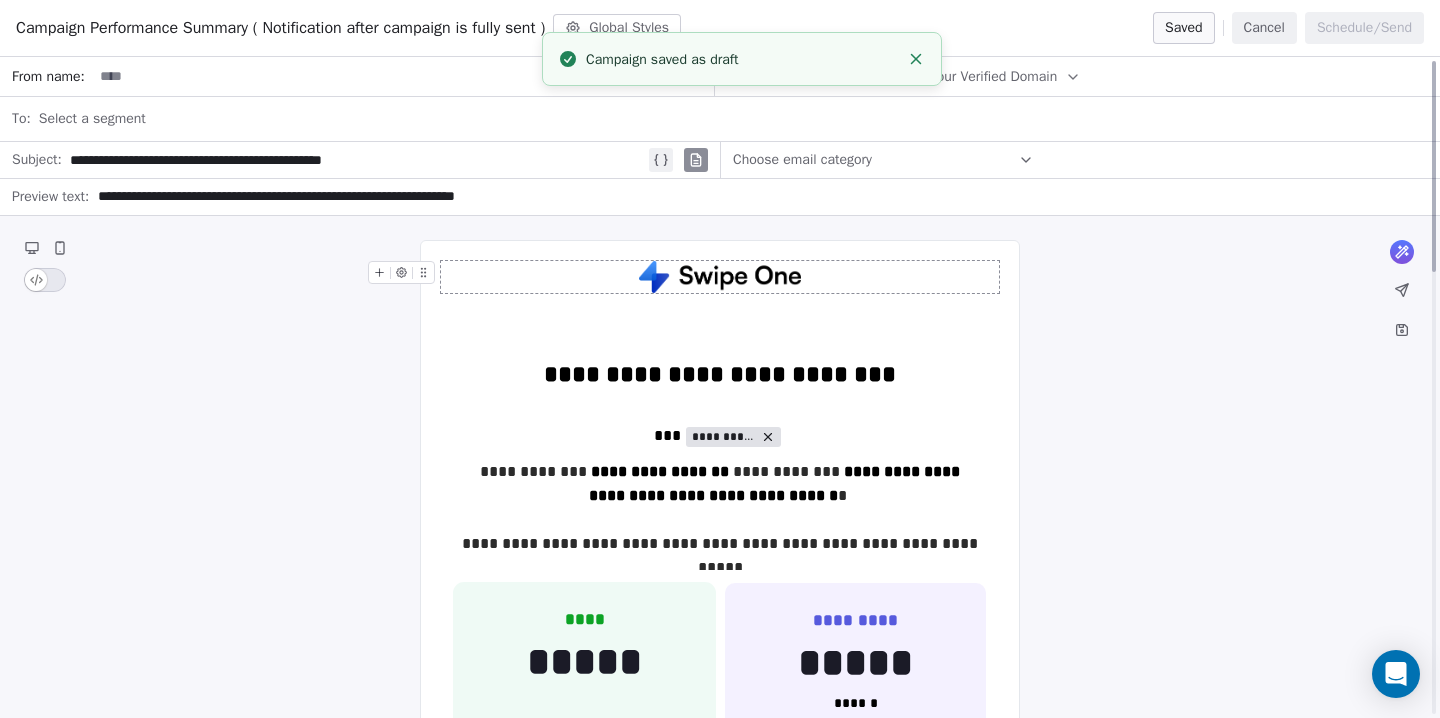 click on "Cancel" at bounding box center (1264, 28) 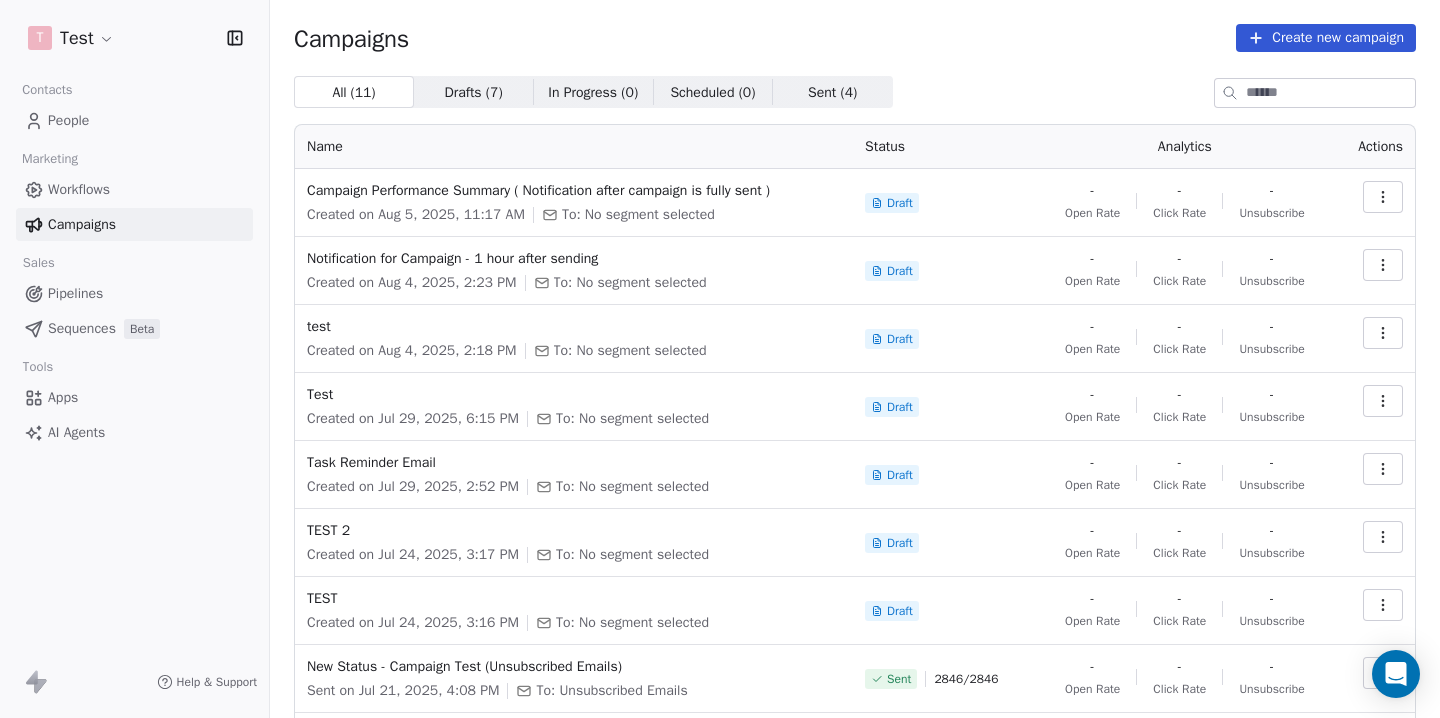 click 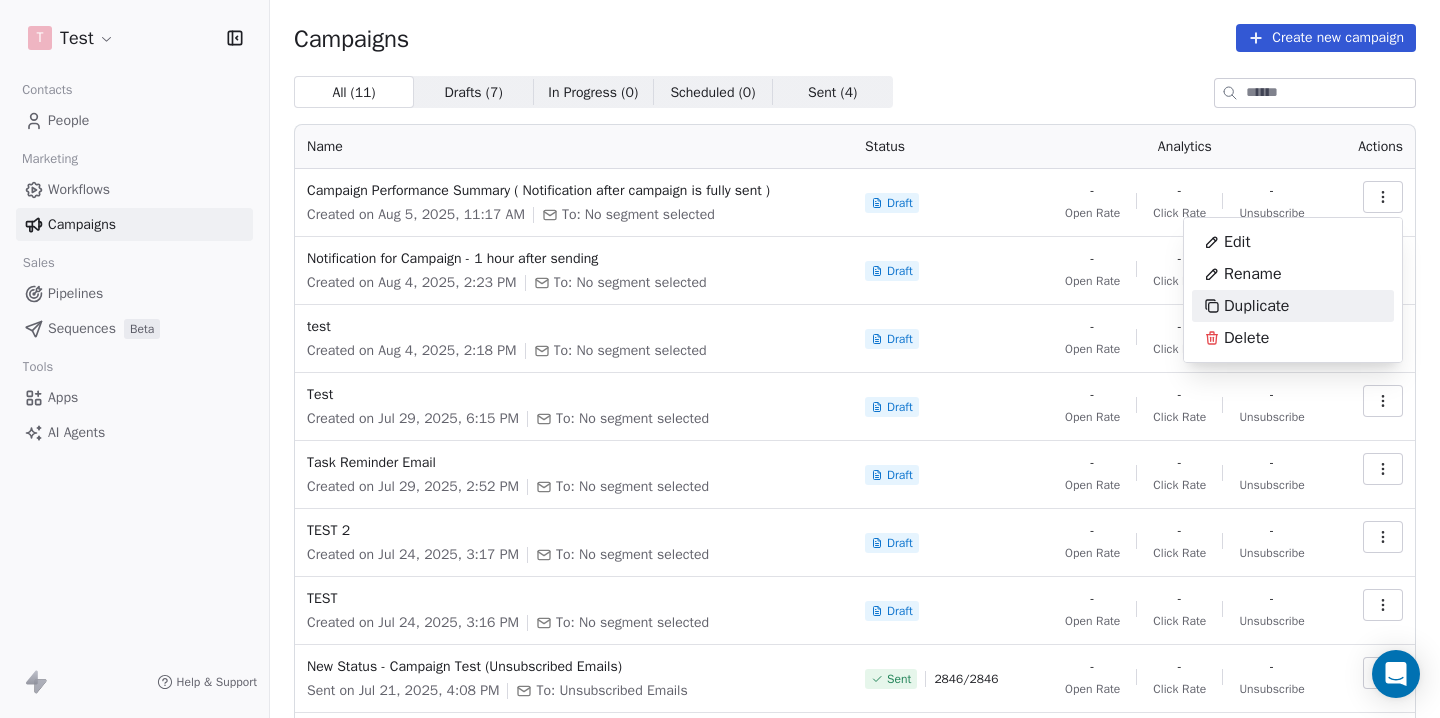 click on "Duplicate" at bounding box center (1256, 306) 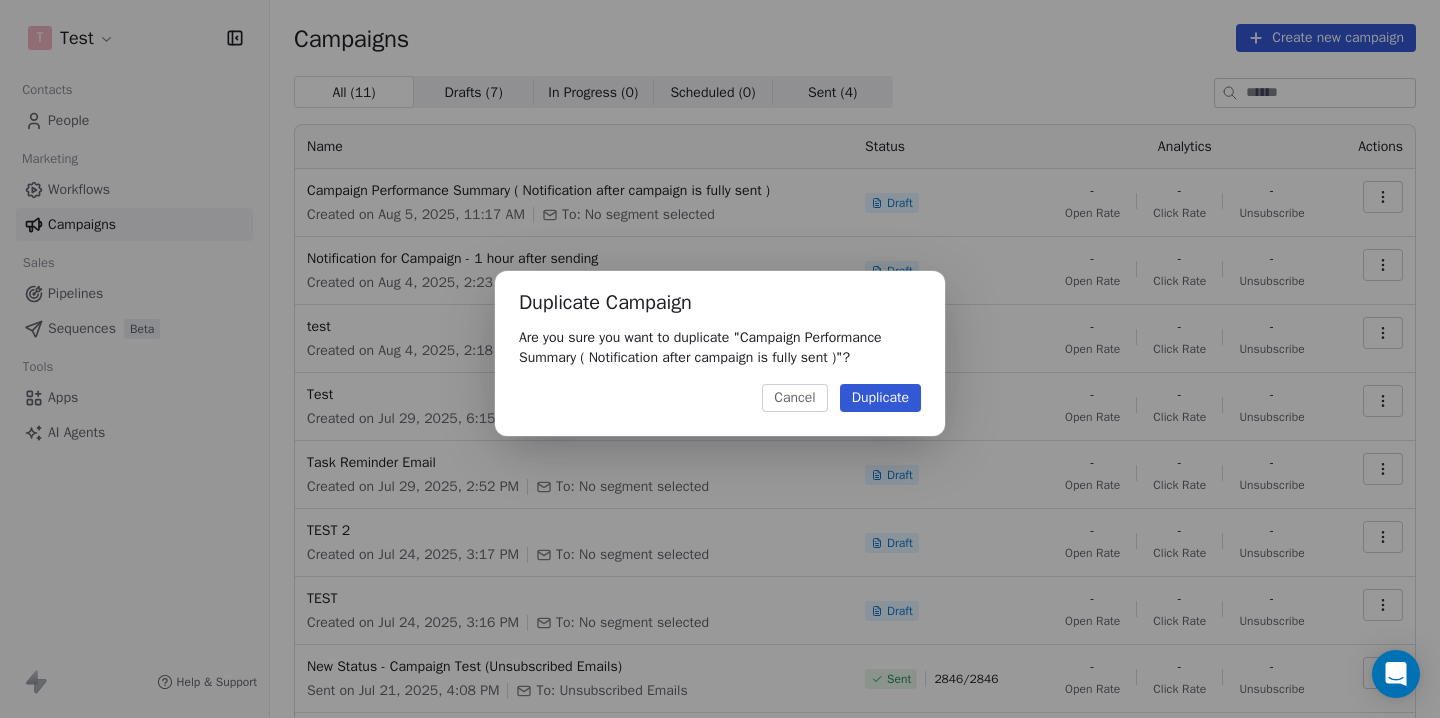 click on "Duplicate" at bounding box center [880, 398] 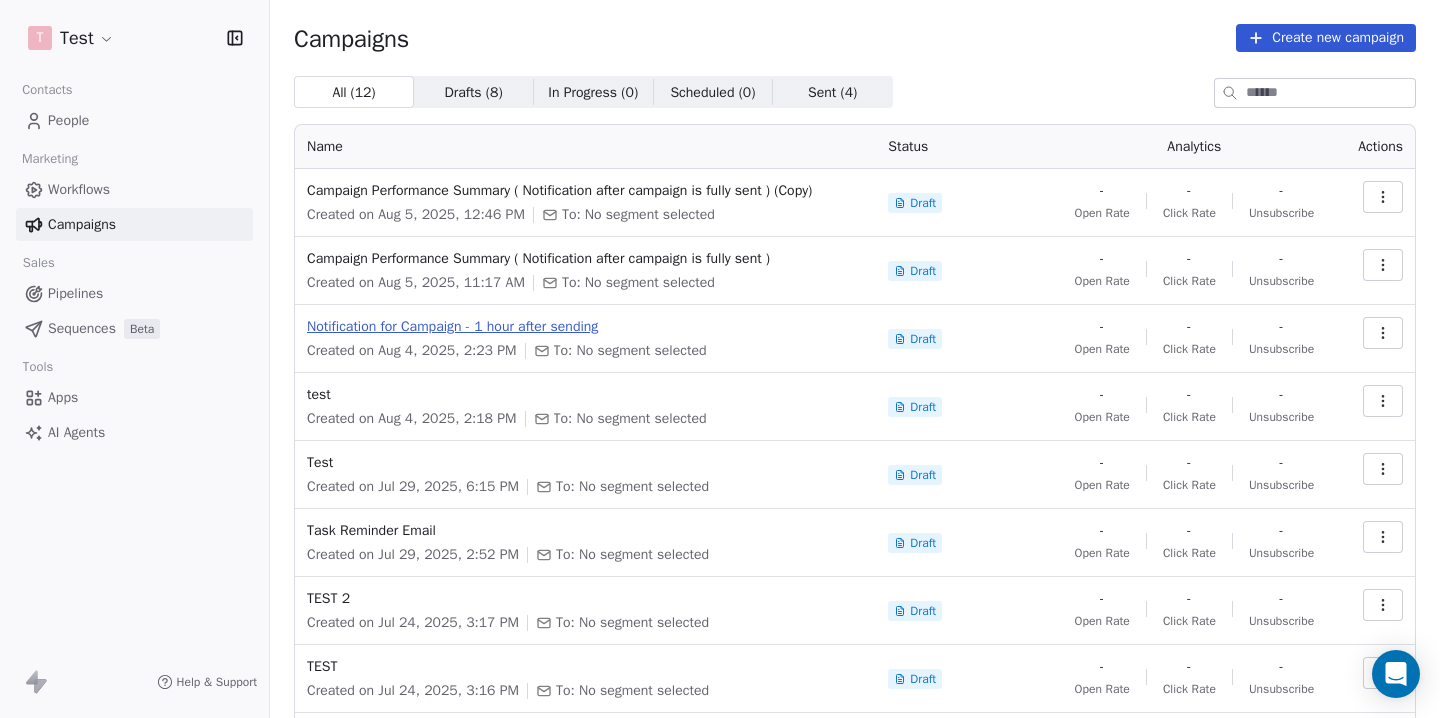 click on "Campaign Performance Summary ( Notification after campaign is fully sent )" at bounding box center (585, 259) 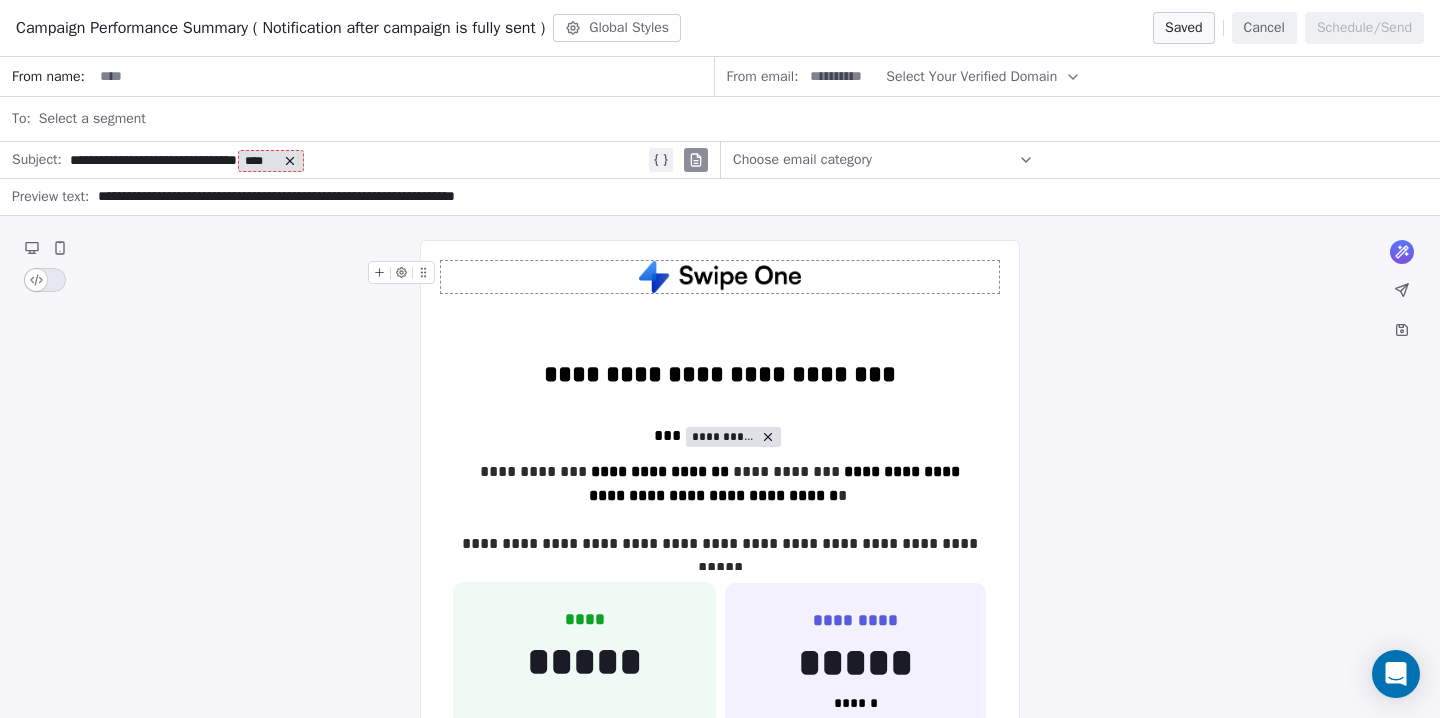 click on "Cancel" at bounding box center (1264, 28) 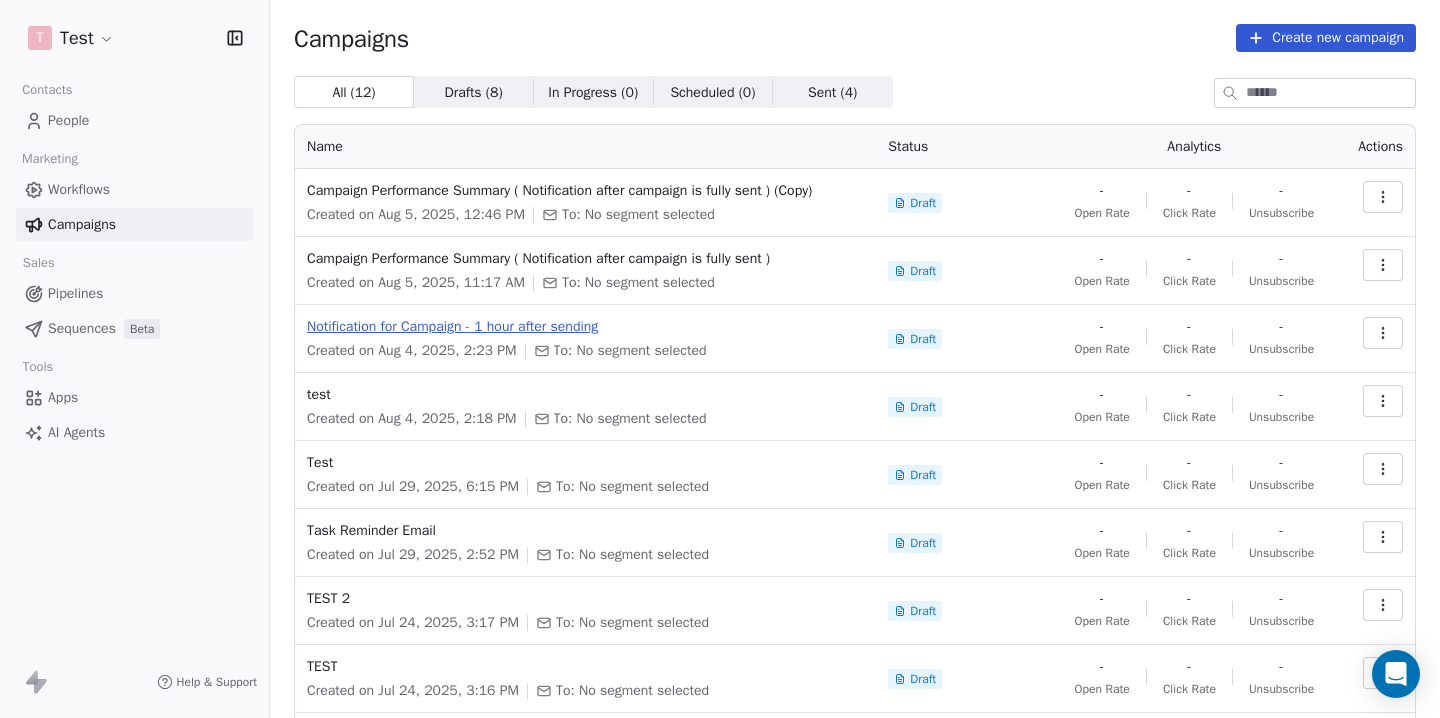click on "Notification for Campaign - 1 hour after sending" at bounding box center (585, 327) 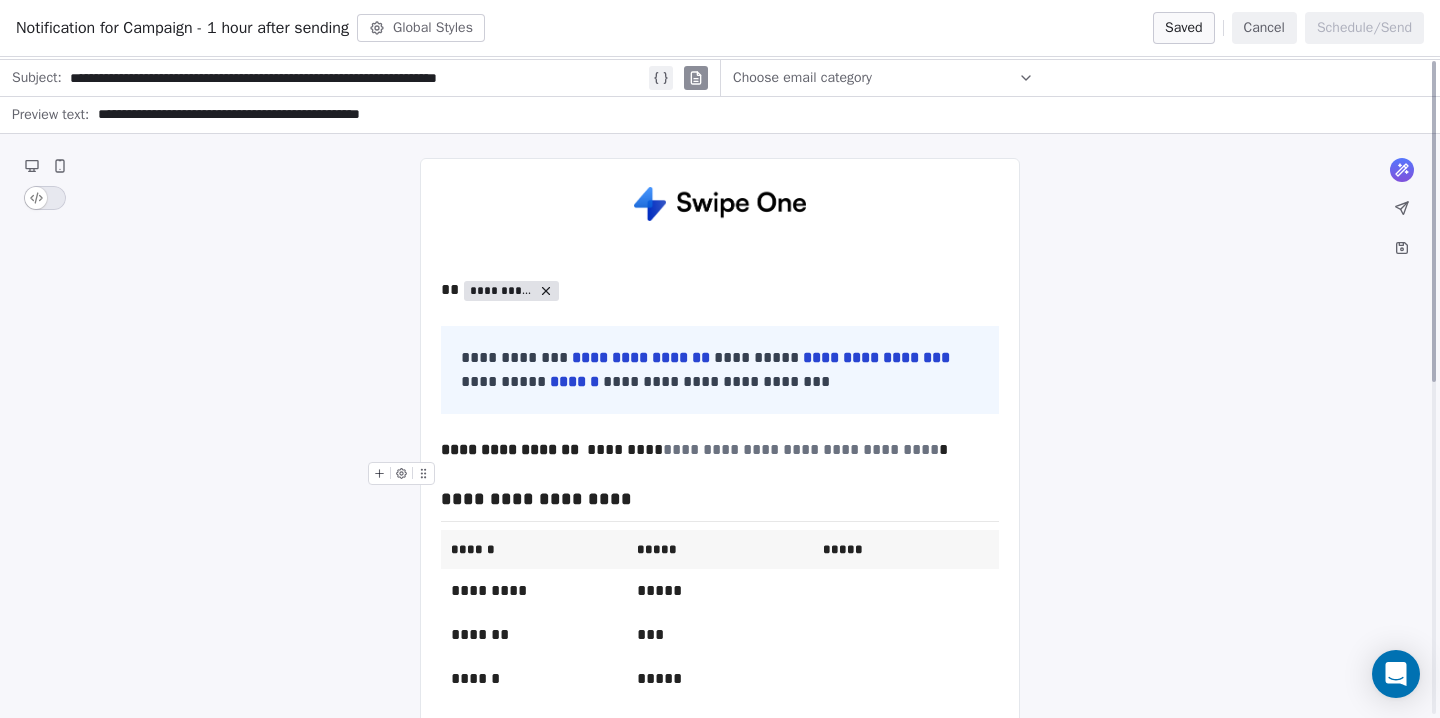 scroll, scrollTop: 0, scrollLeft: 0, axis: both 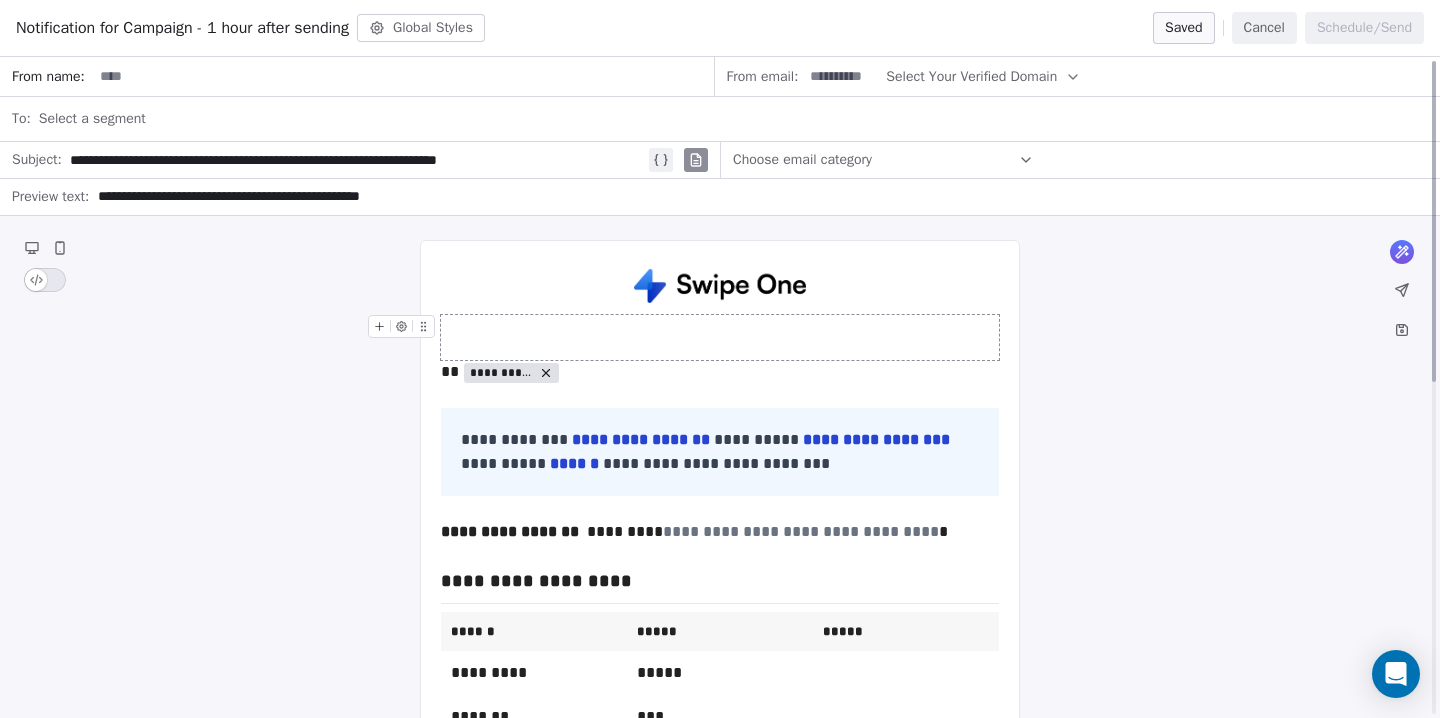 click on "Cancel" at bounding box center [1264, 28] 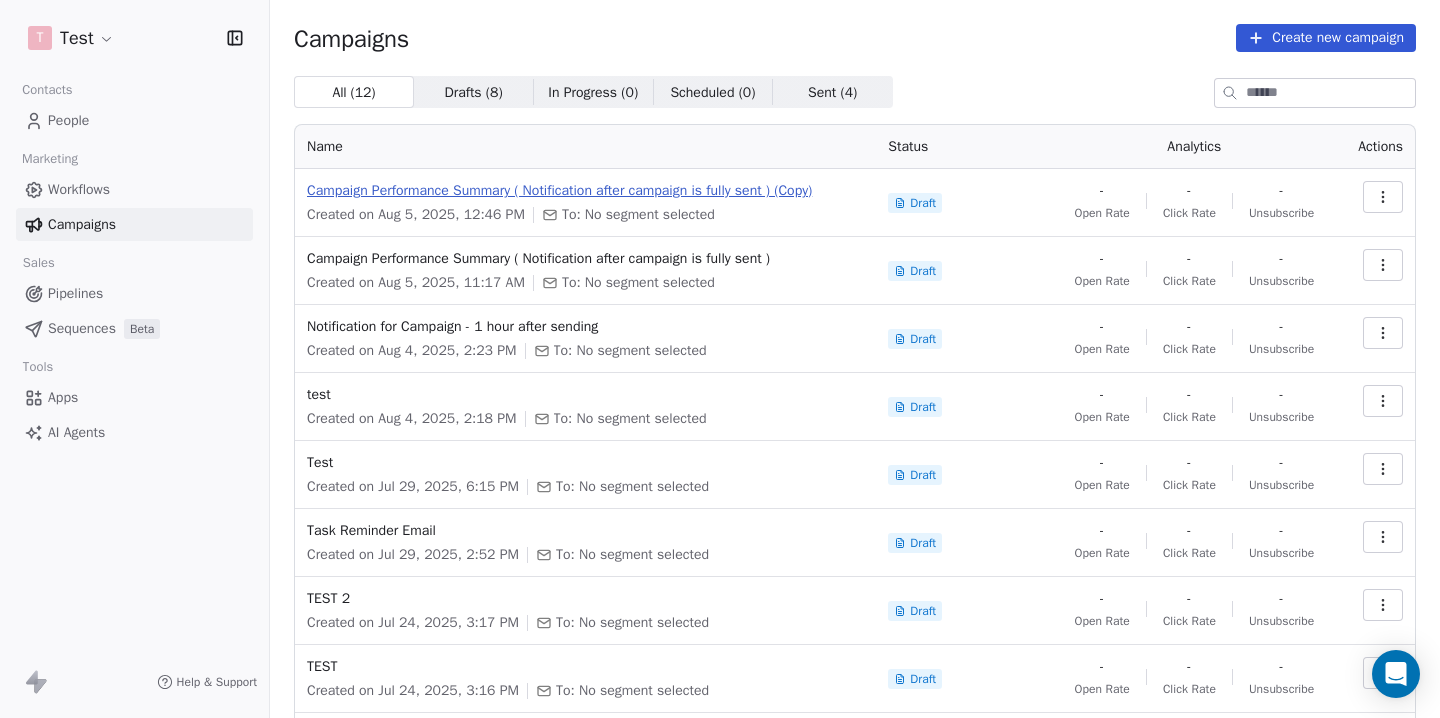 click on "Campaign Performance Summary ( Notification after campaign is fully sent ) (Copy)" at bounding box center (585, 191) 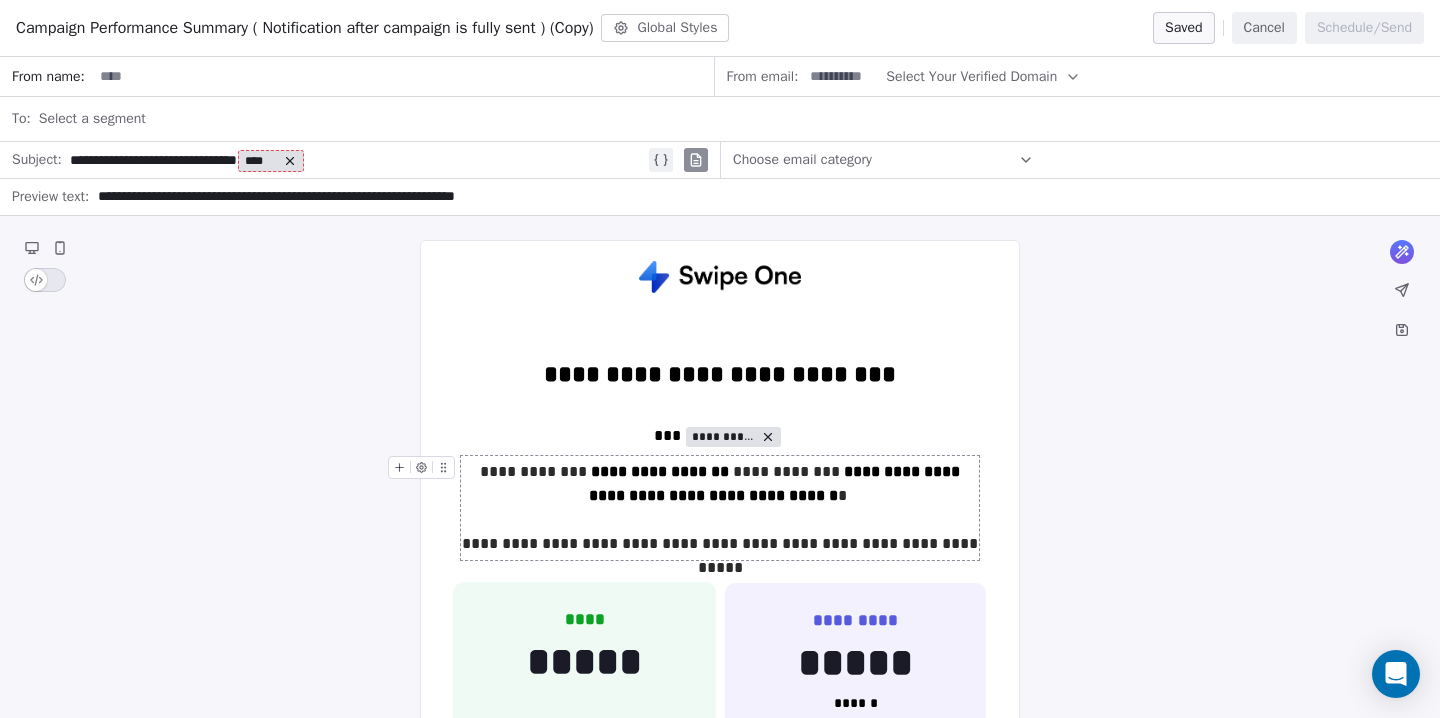 click on "**********" at bounding box center [720, 508] 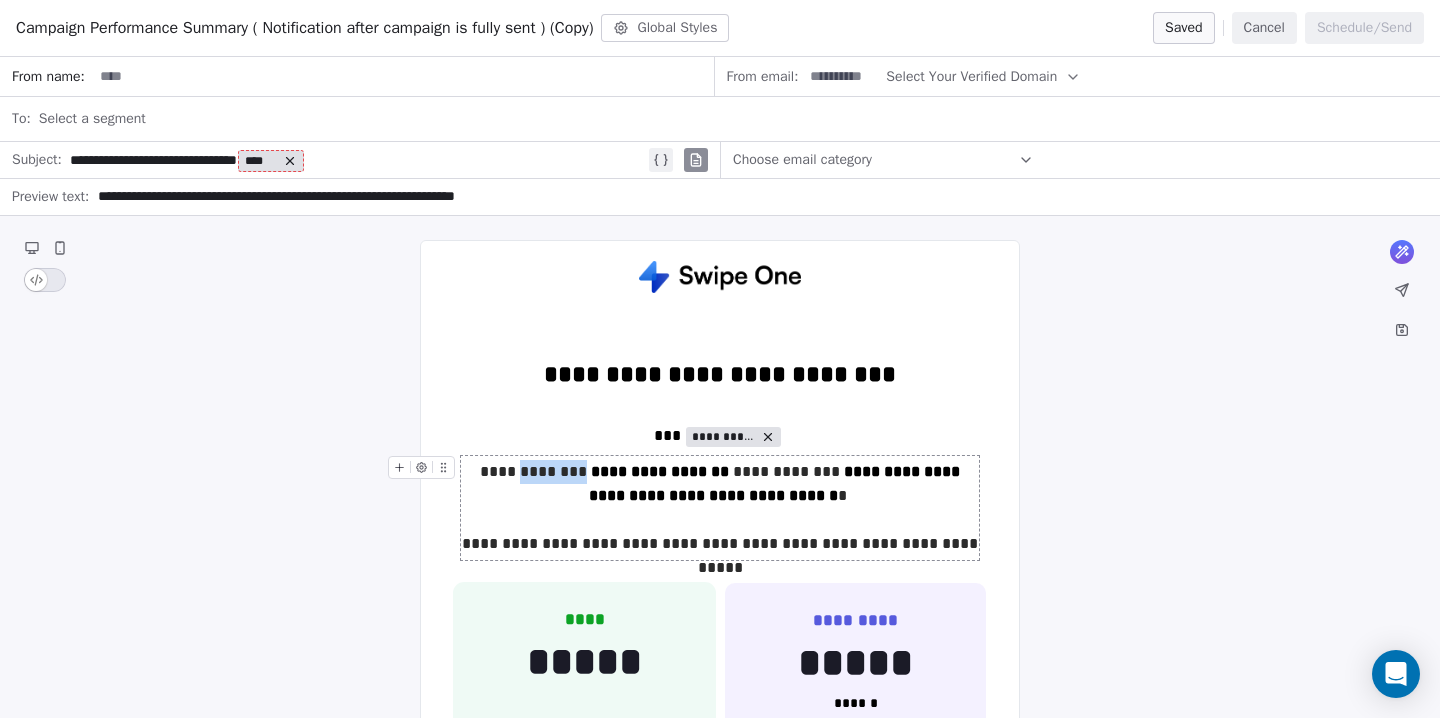 click on "**********" at bounding box center (720, 508) 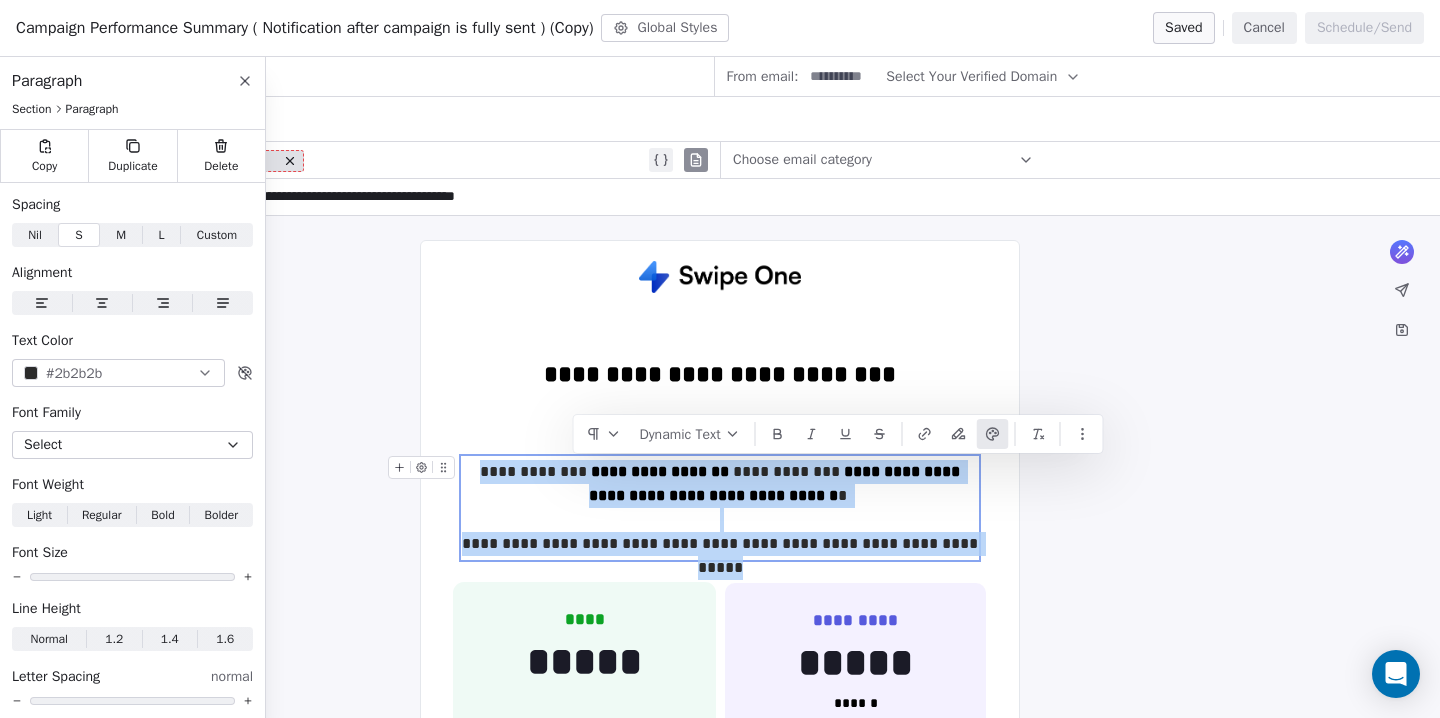 click on "**********" at bounding box center (720, 508) 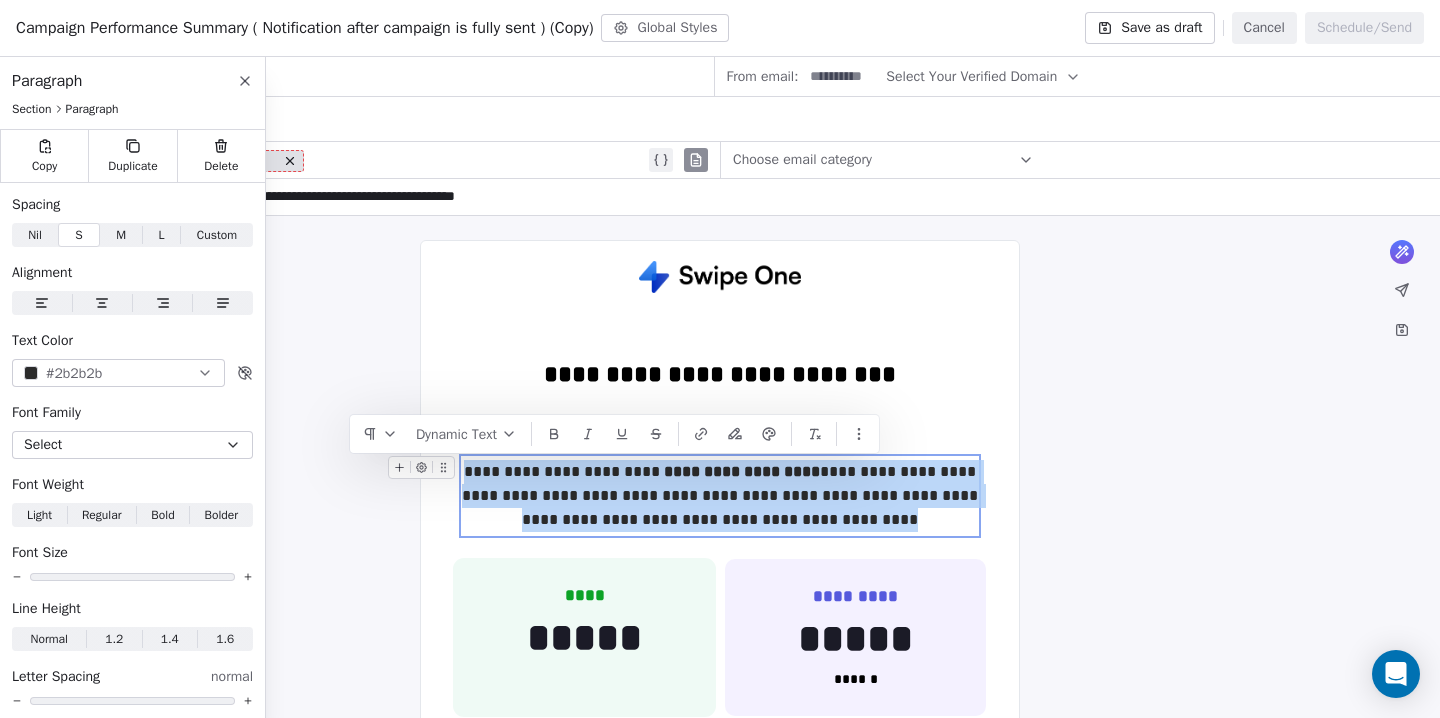 click on "**********" at bounding box center [720, 496] 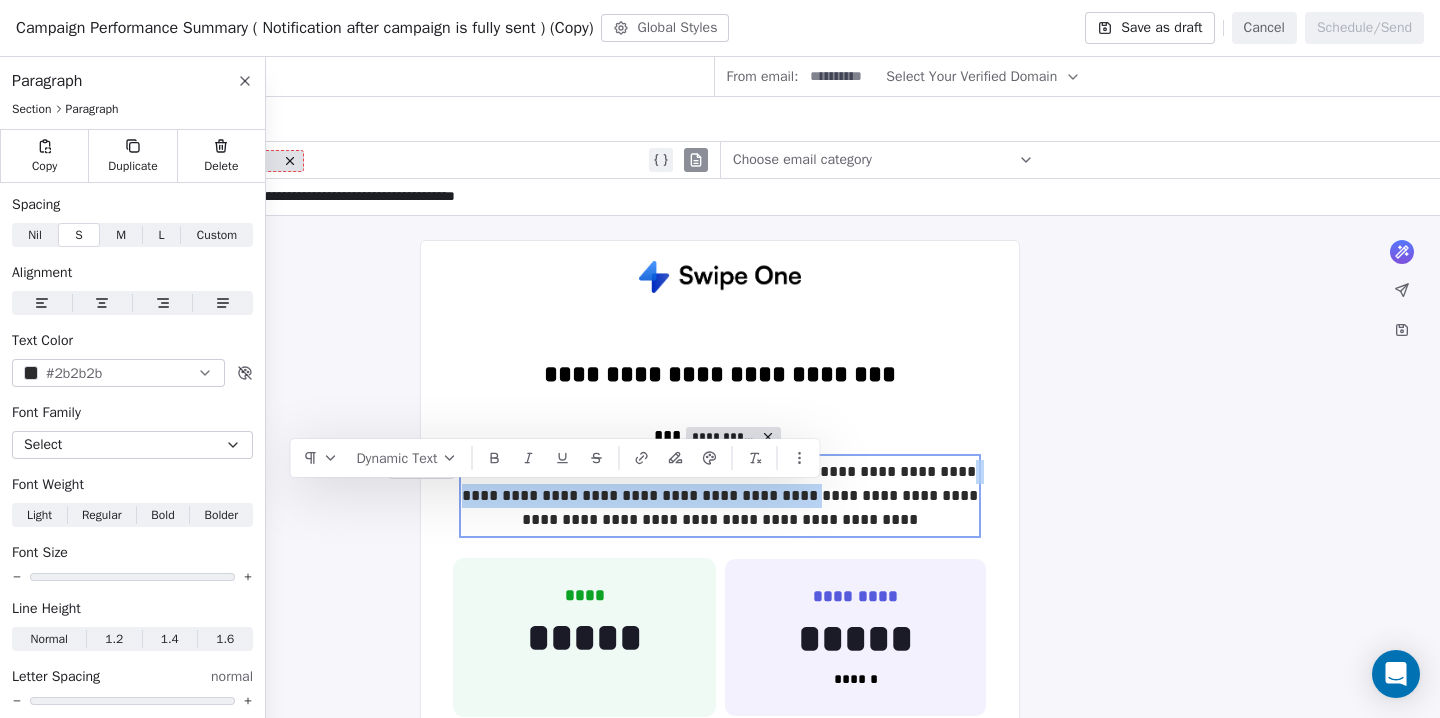 drag, startPoint x: 820, startPoint y: 497, endPoint x: 470, endPoint y: 488, distance: 350.1157 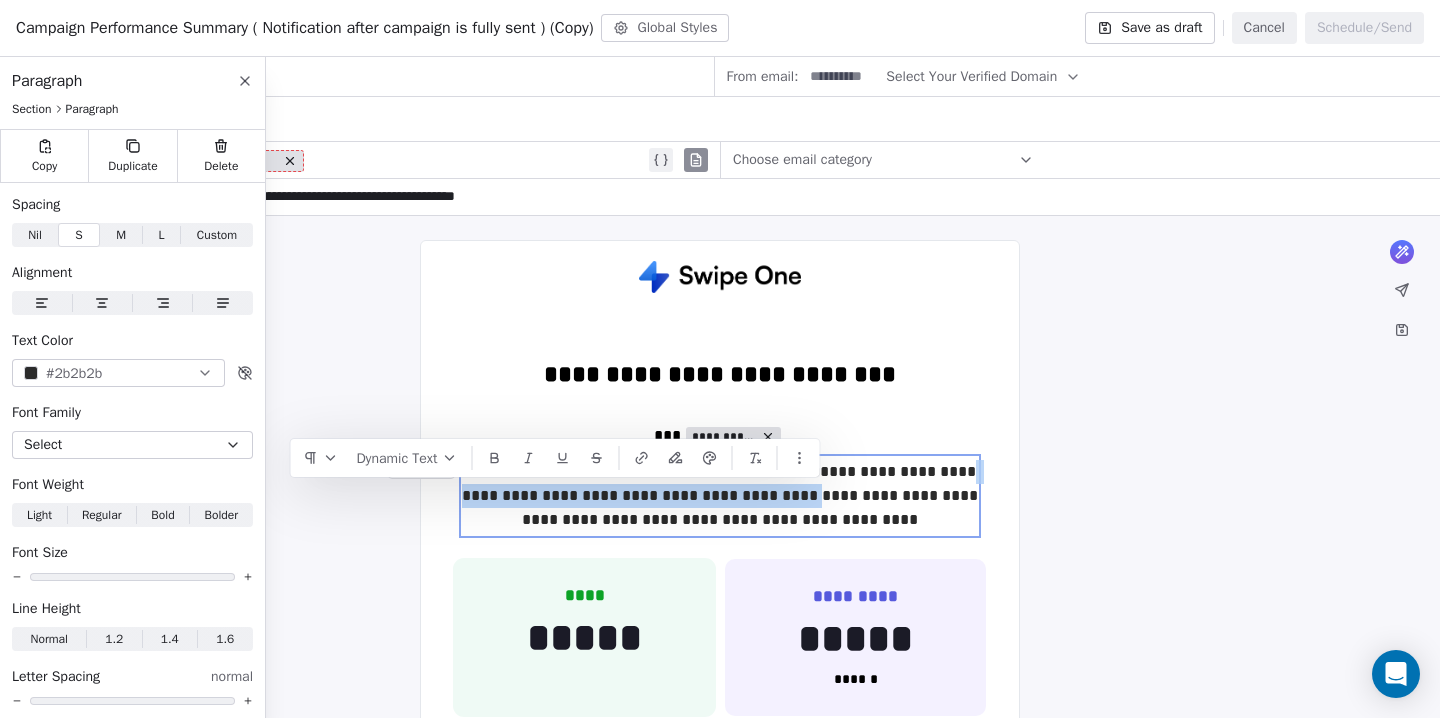 click on "**********" at bounding box center (720, 496) 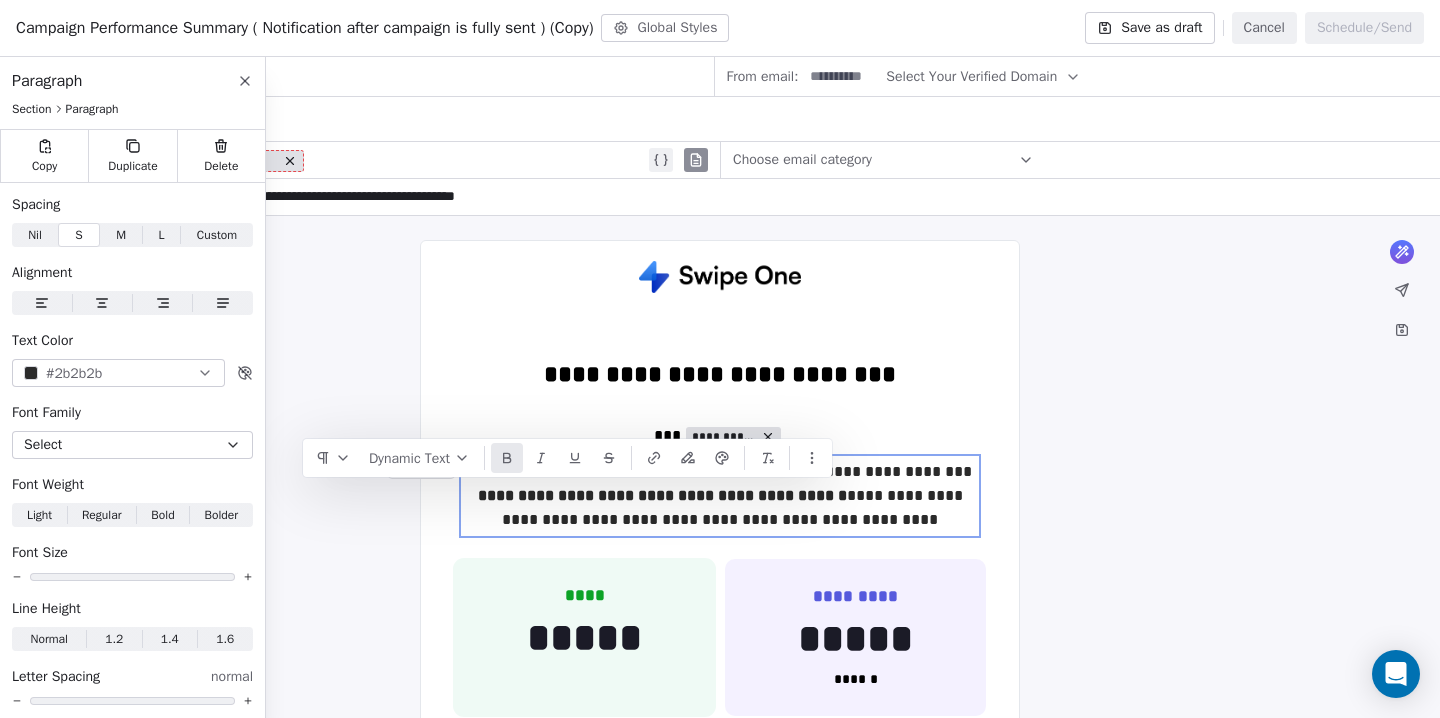 click on "**********" at bounding box center (720, 496) 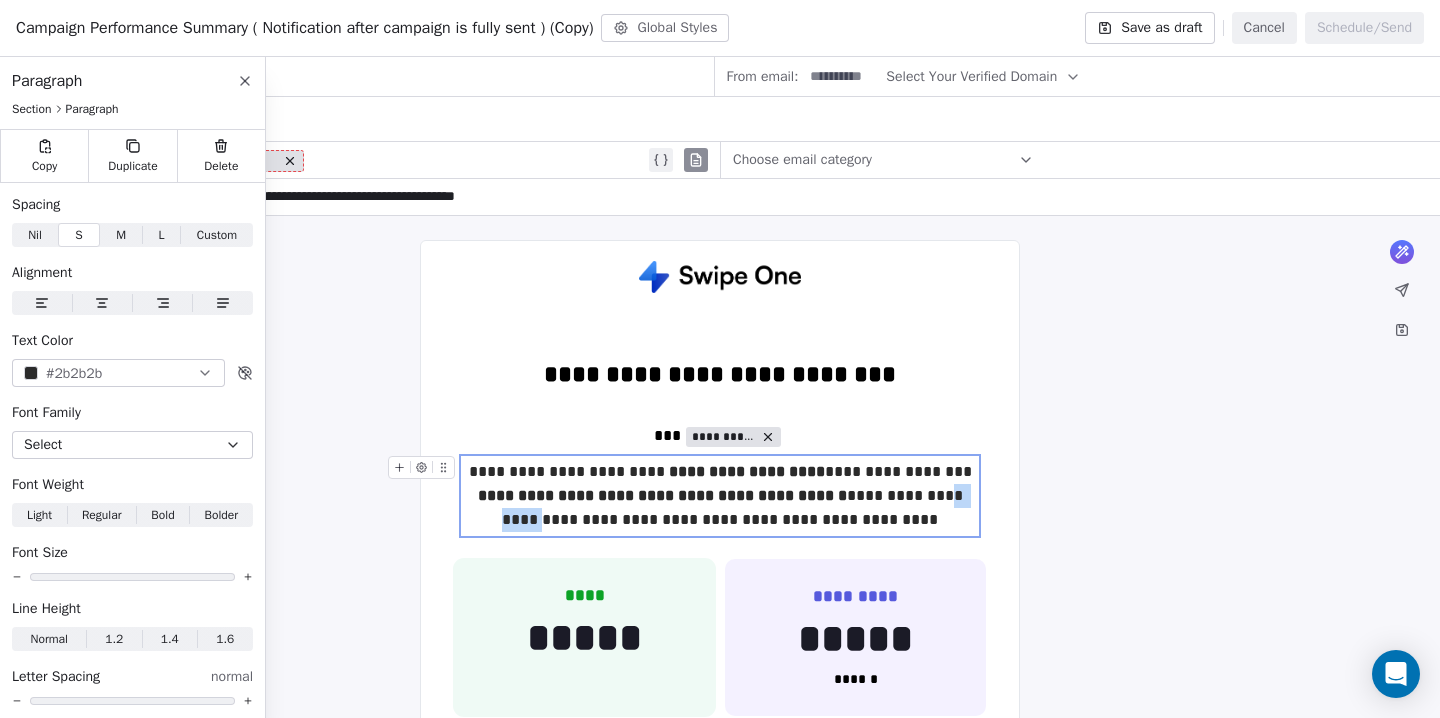 click on "**********" at bounding box center [720, 496] 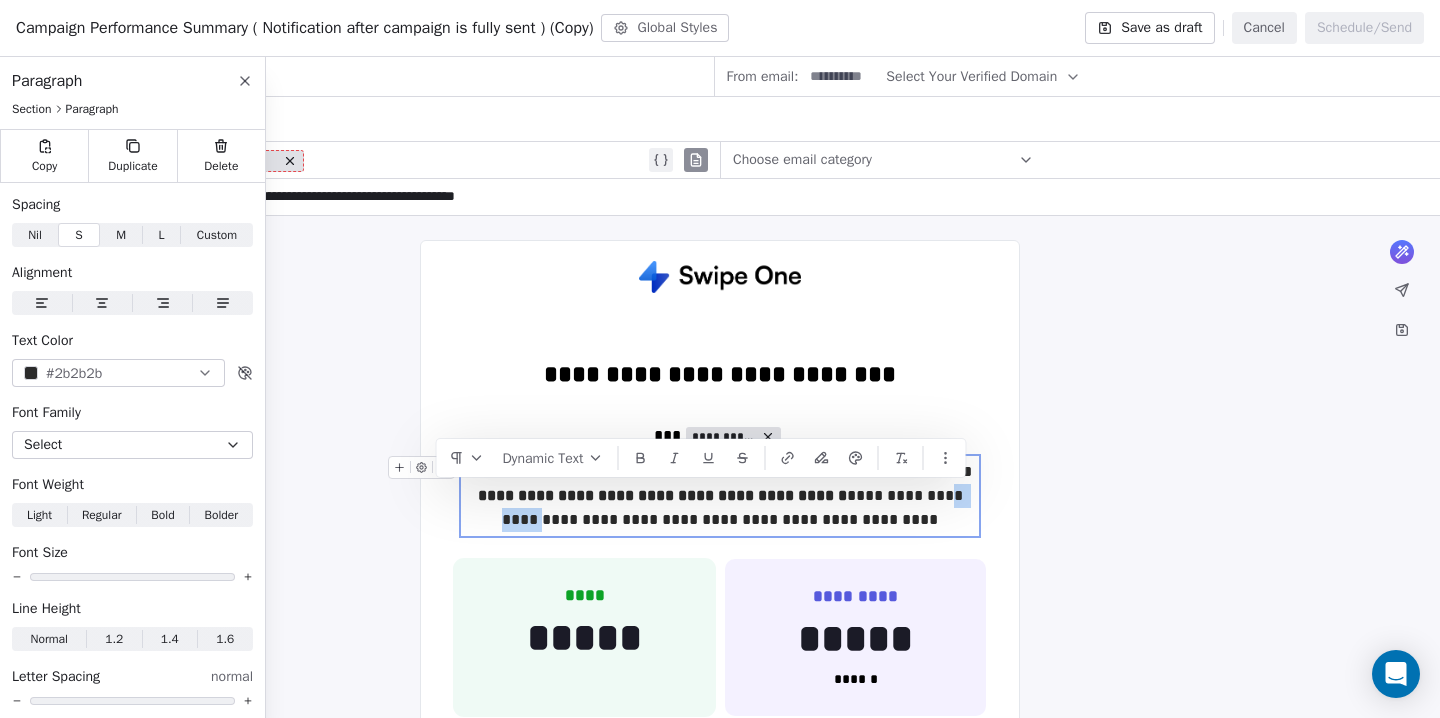 type 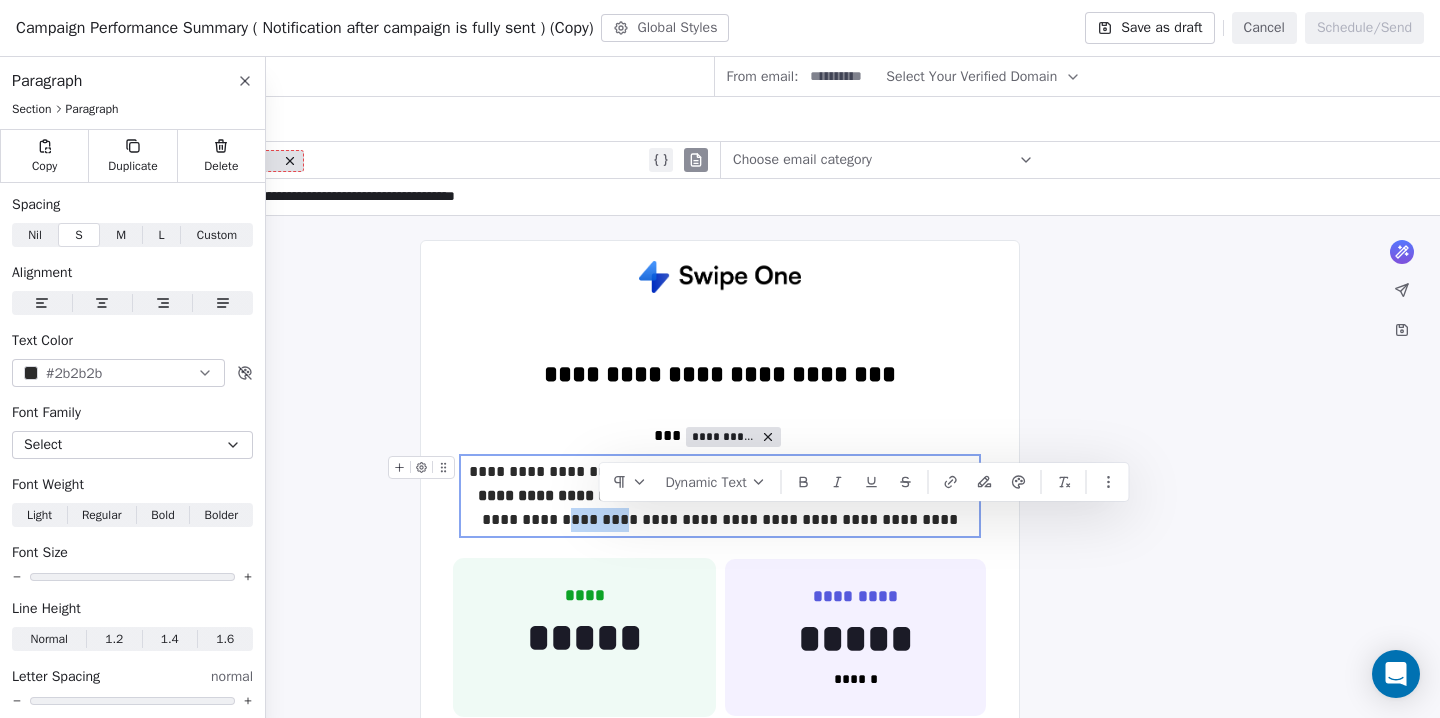 drag, startPoint x: 646, startPoint y: 523, endPoint x: 598, endPoint y: 523, distance: 48 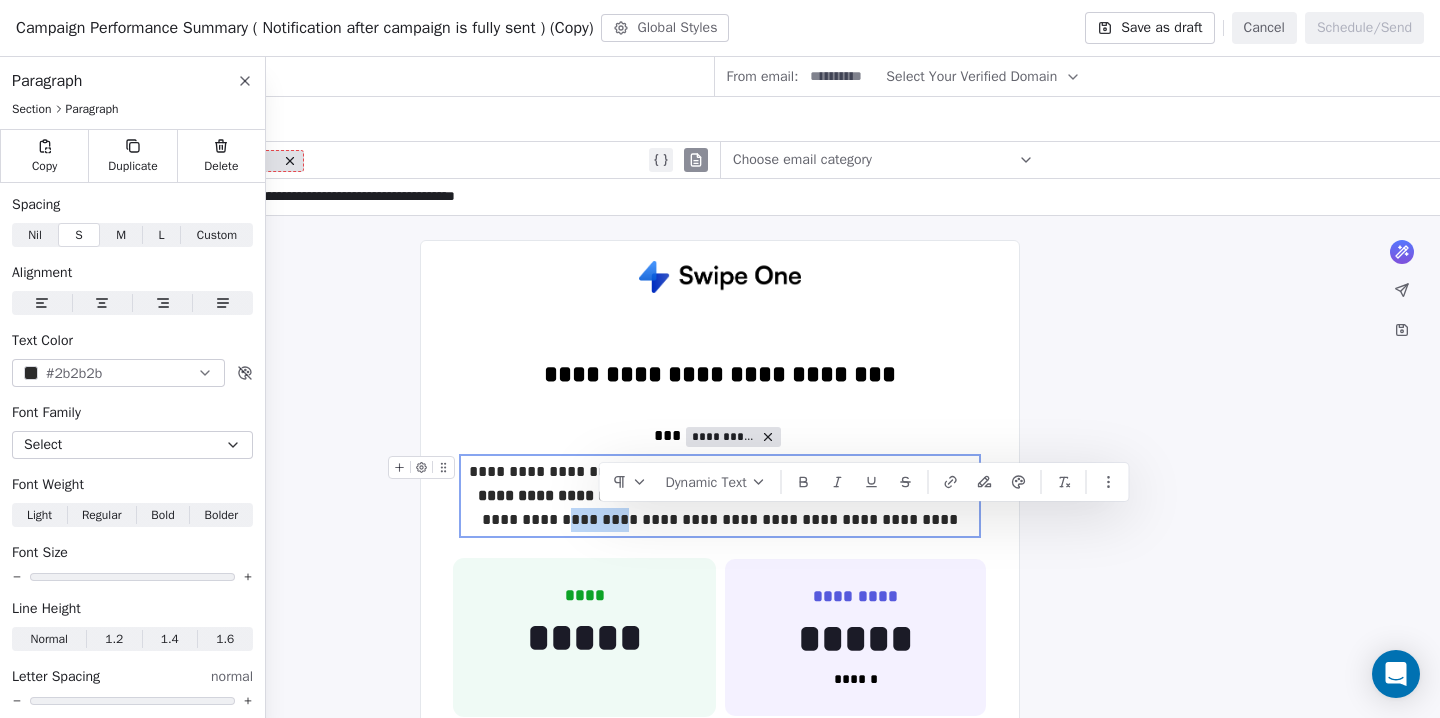 click on "**********" at bounding box center [720, 496] 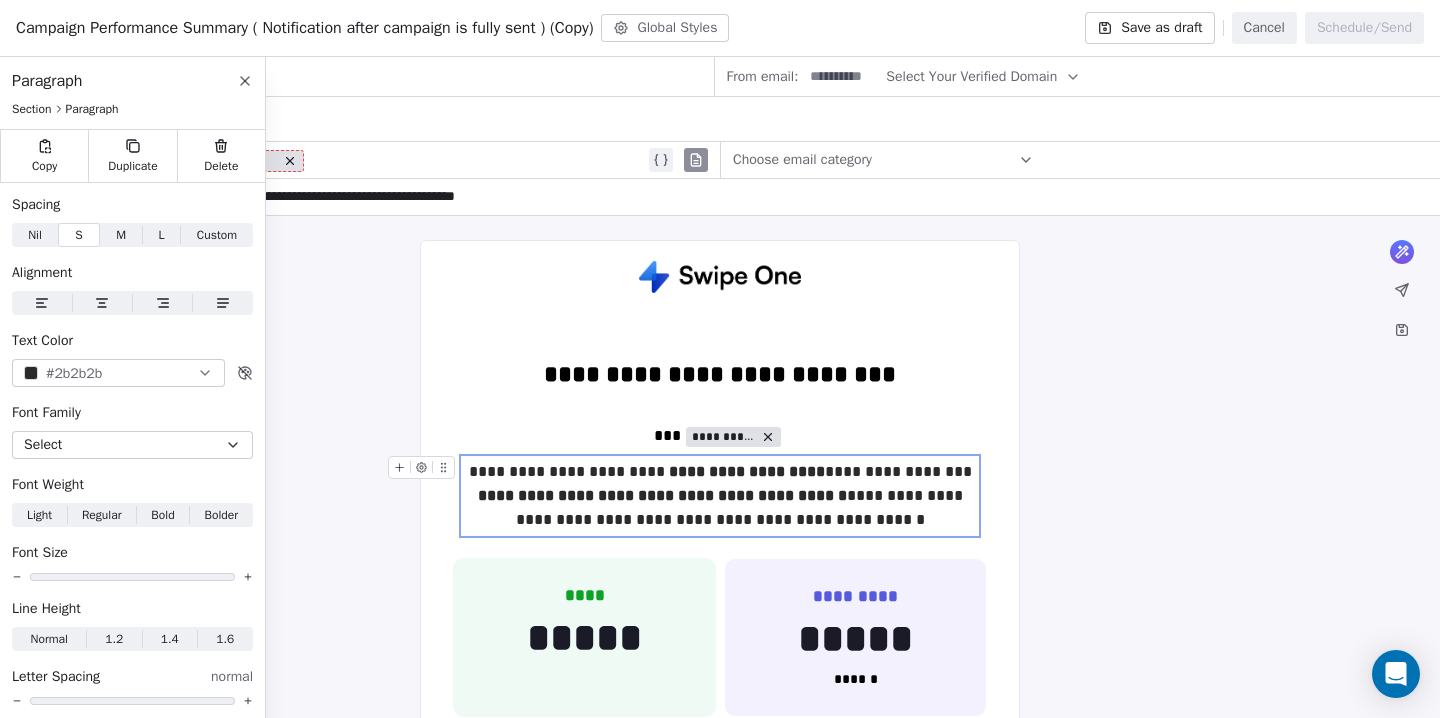 click on "**********" at bounding box center (720, 496) 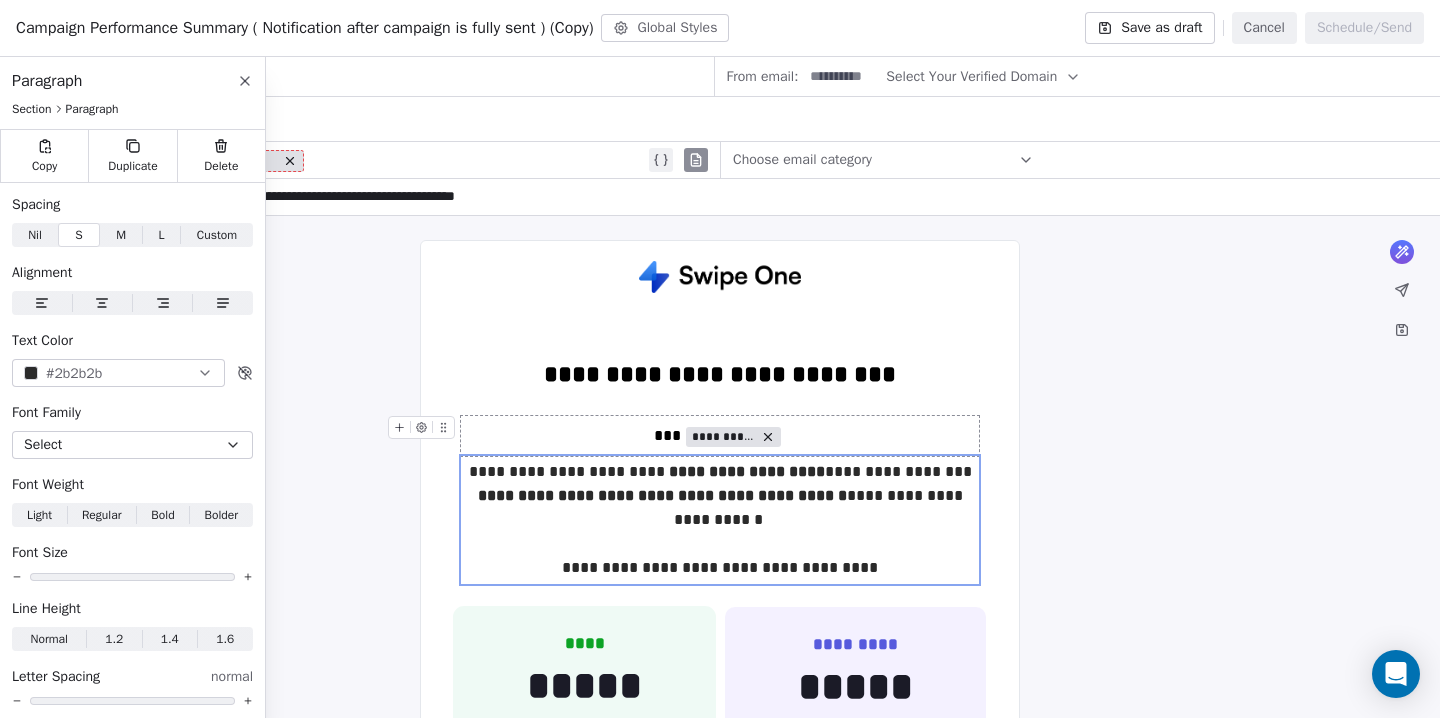 click on "**********" at bounding box center [720, 436] 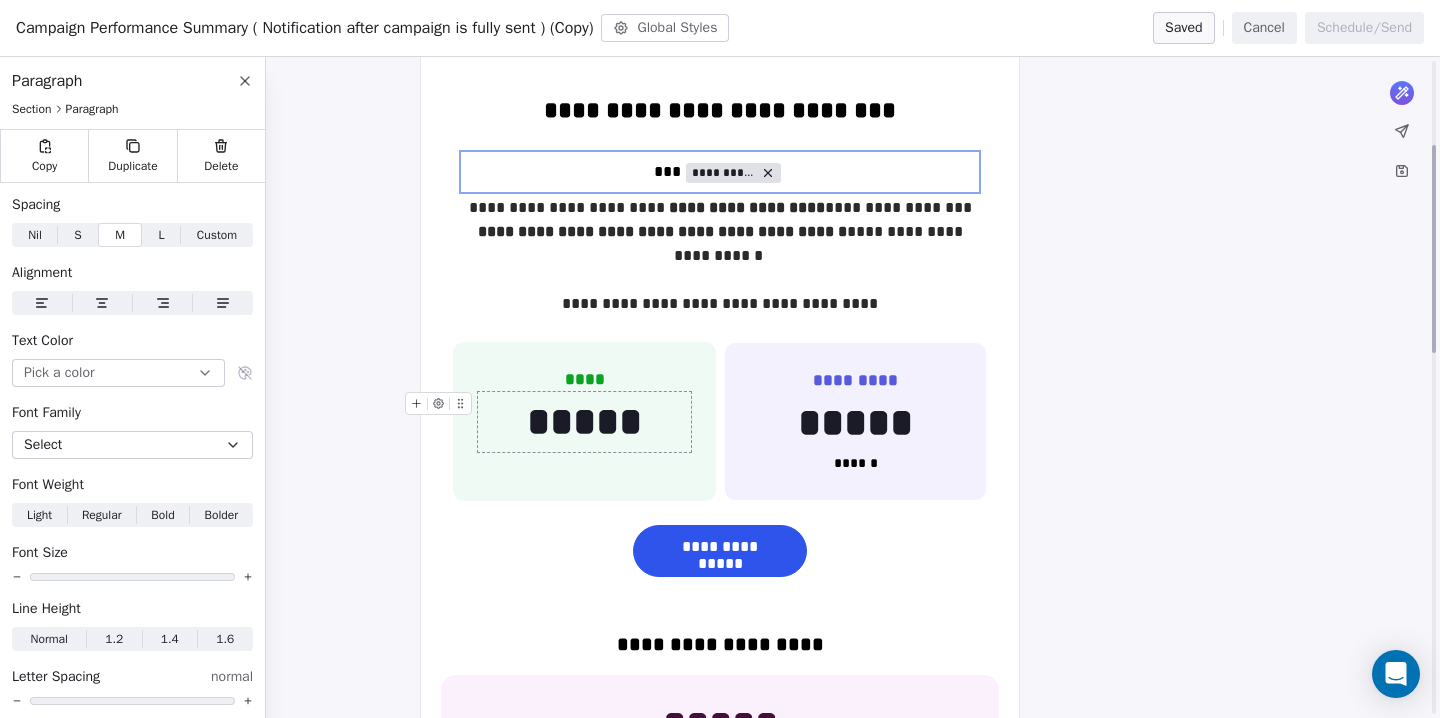 scroll, scrollTop: 267, scrollLeft: 0, axis: vertical 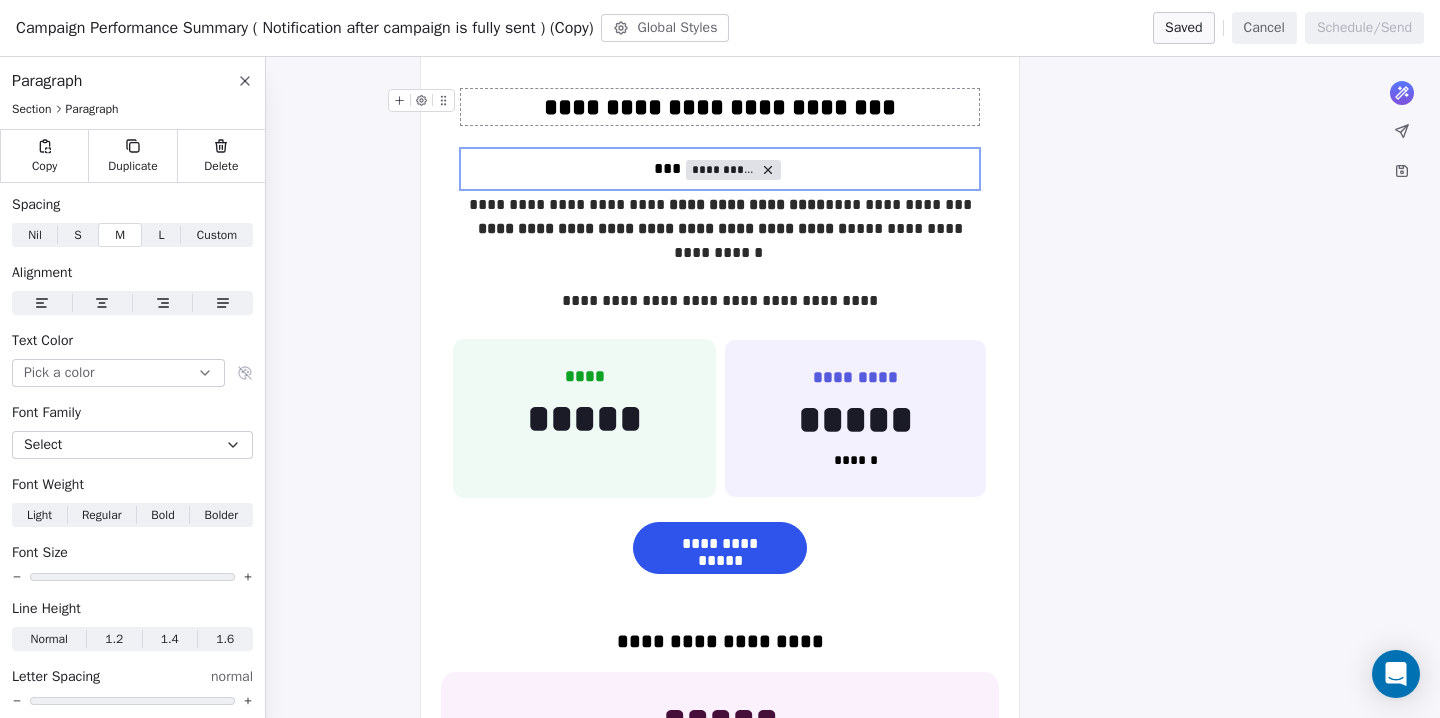 click on "**********" at bounding box center (720, 107) 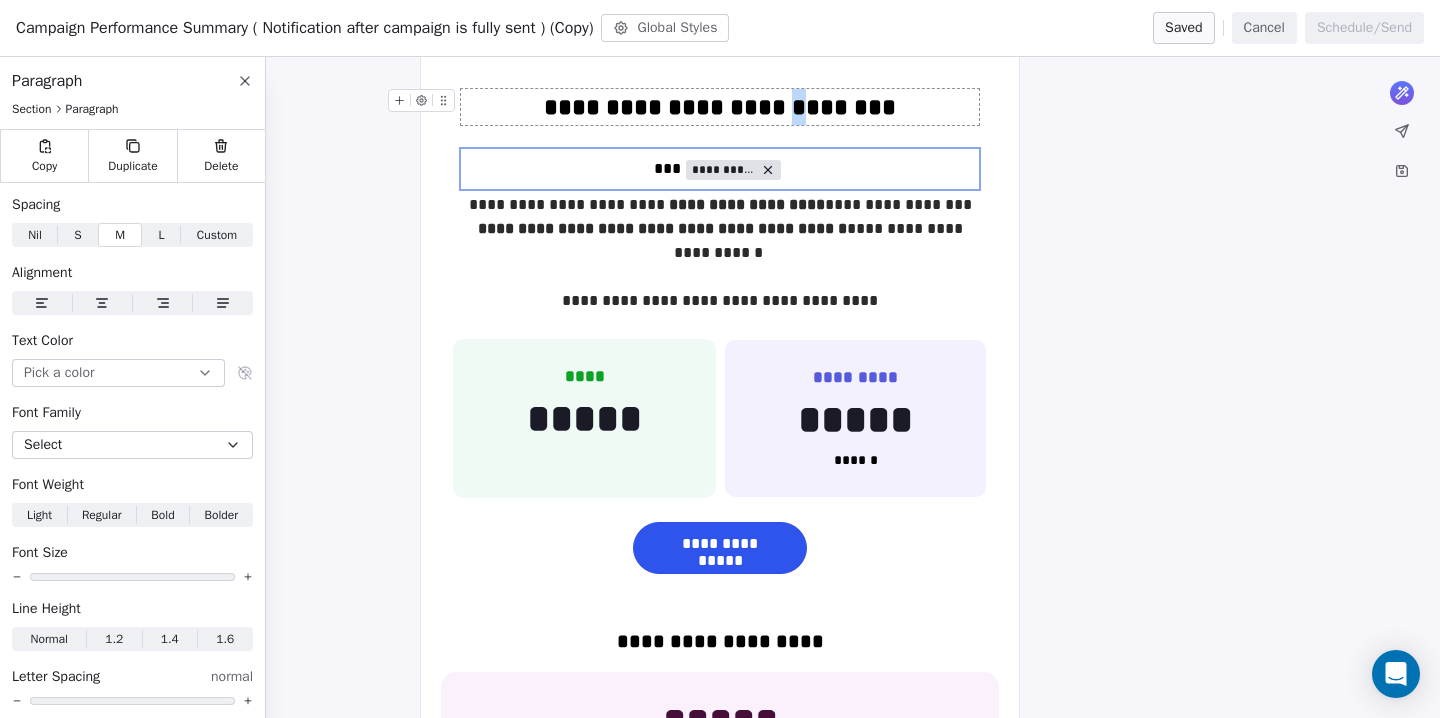 click on "**********" at bounding box center [720, 107] 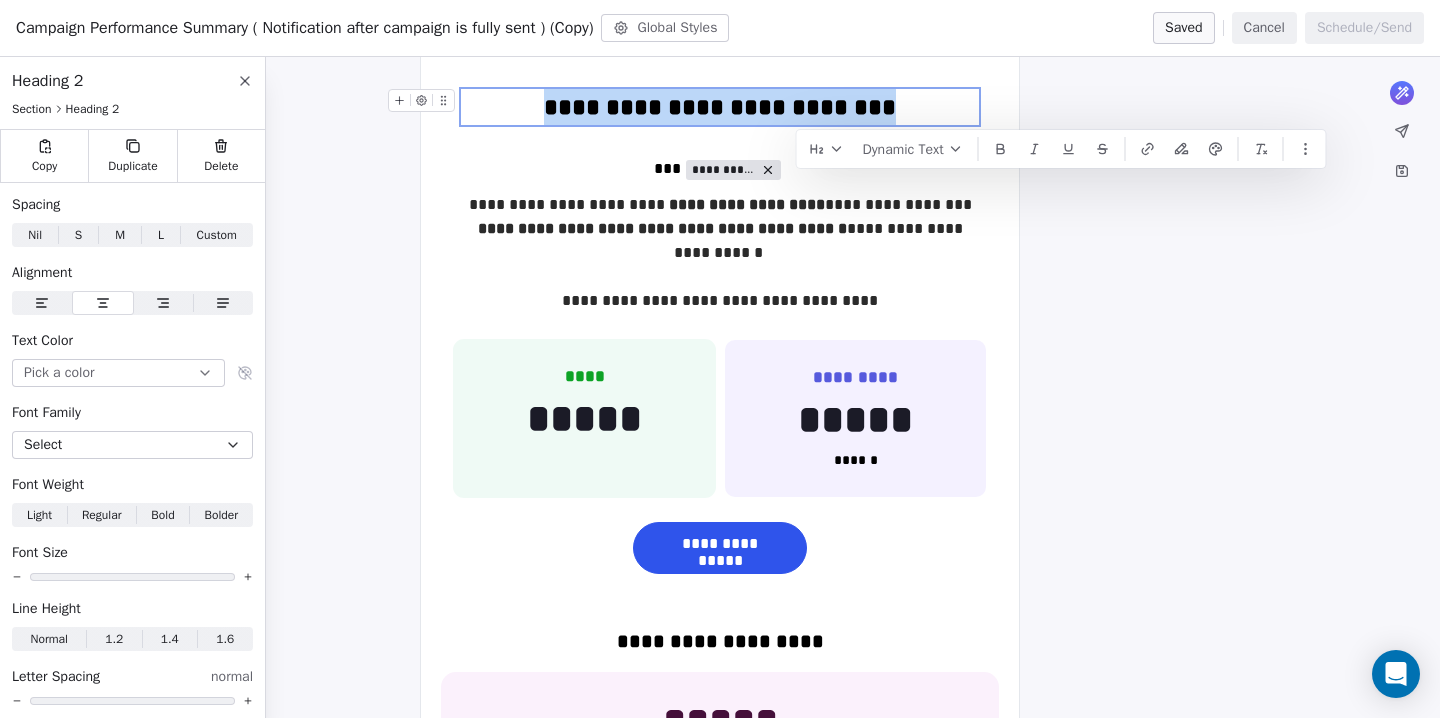 click on "**********" at bounding box center (720, 107) 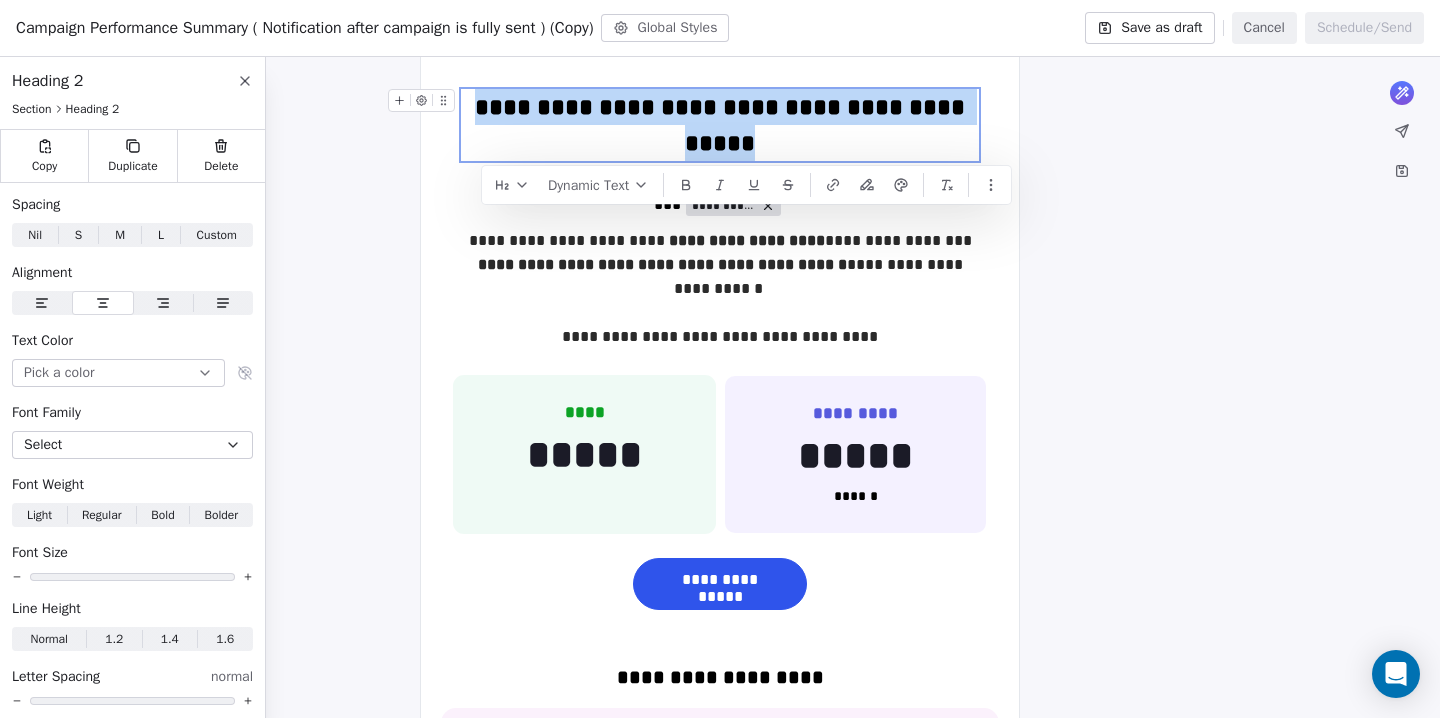 click on "**********" at bounding box center (720, 125) 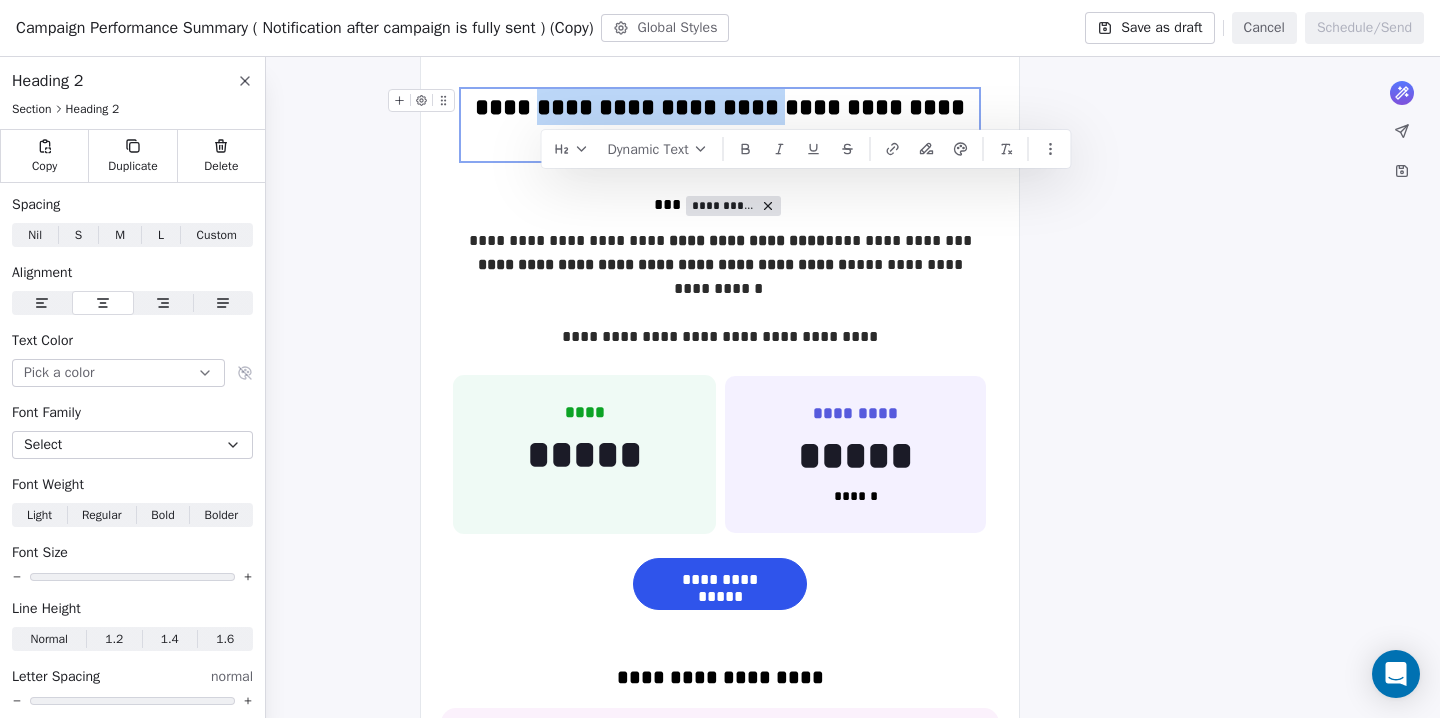 drag, startPoint x: 777, startPoint y: 109, endPoint x: 542, endPoint y: 111, distance: 235.00851 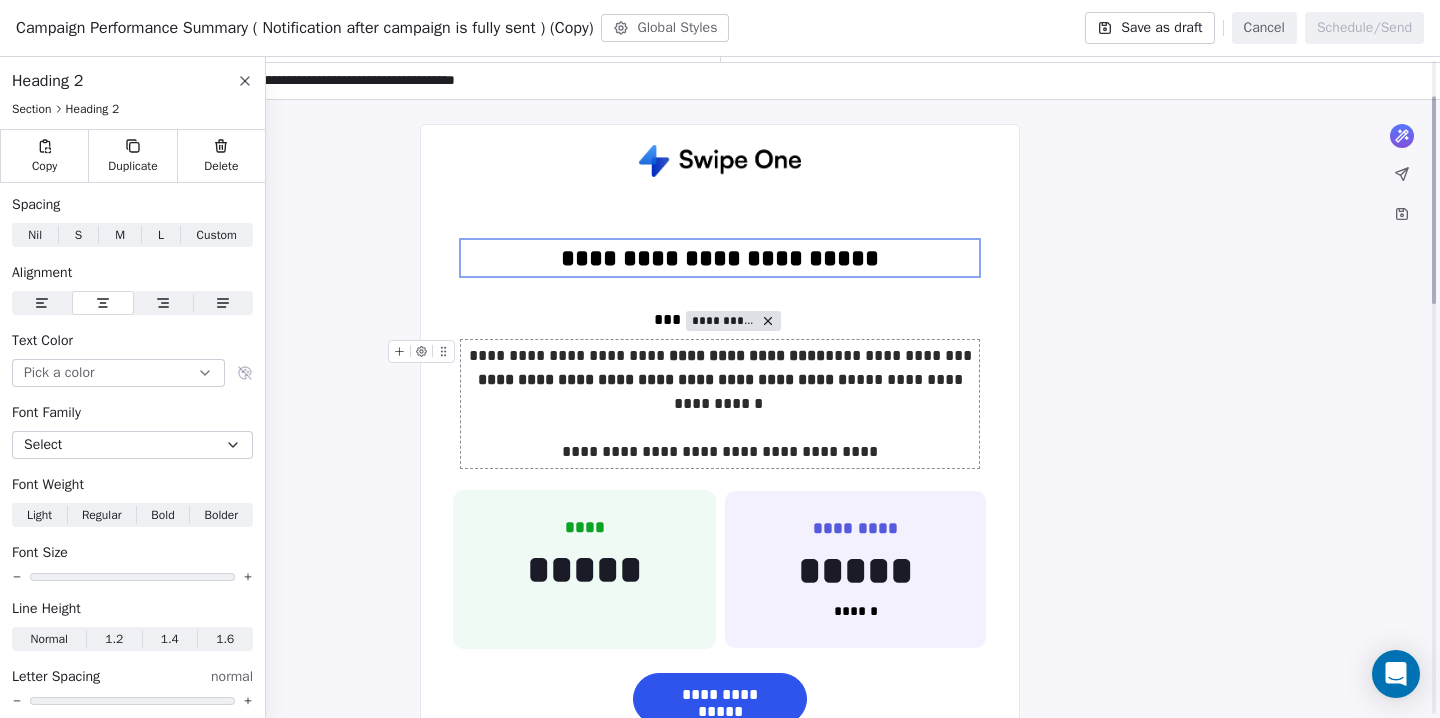 scroll, scrollTop: 111, scrollLeft: 0, axis: vertical 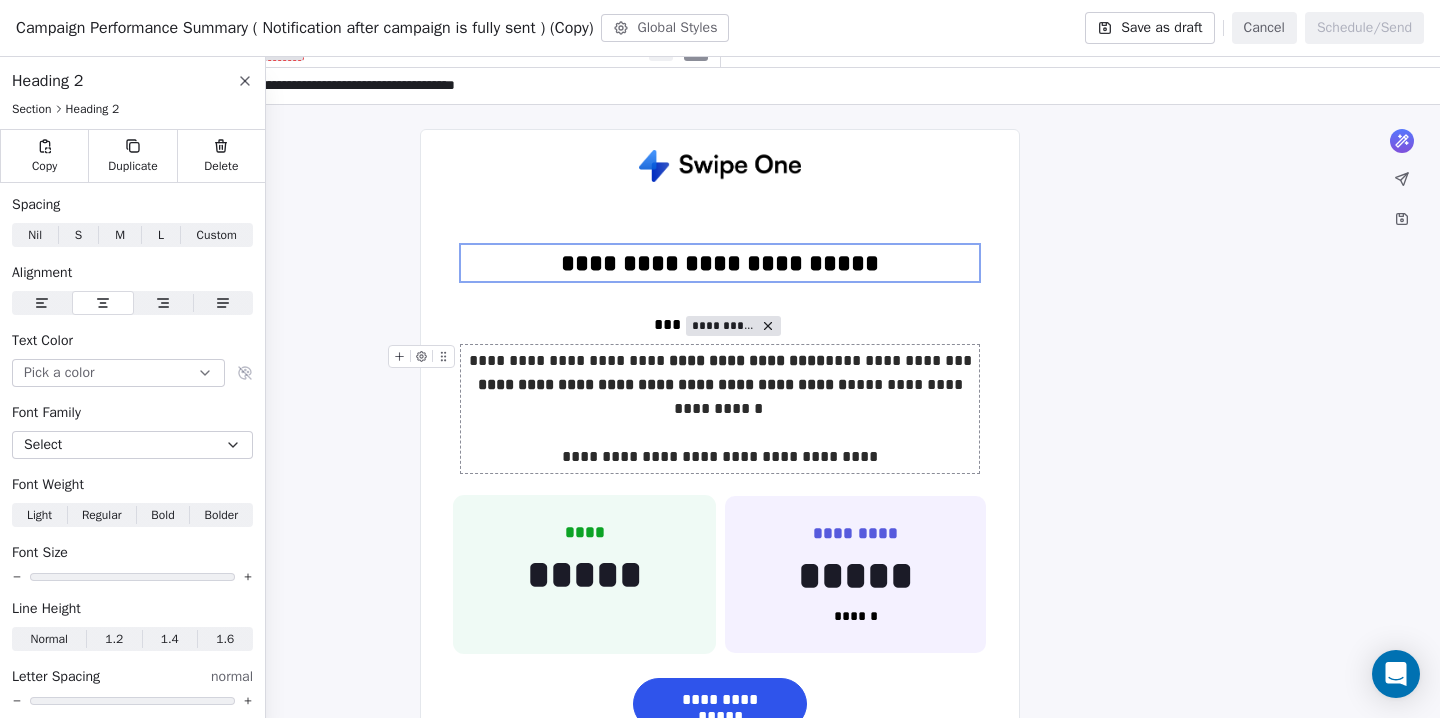 click on "**********" at bounding box center (720, 409) 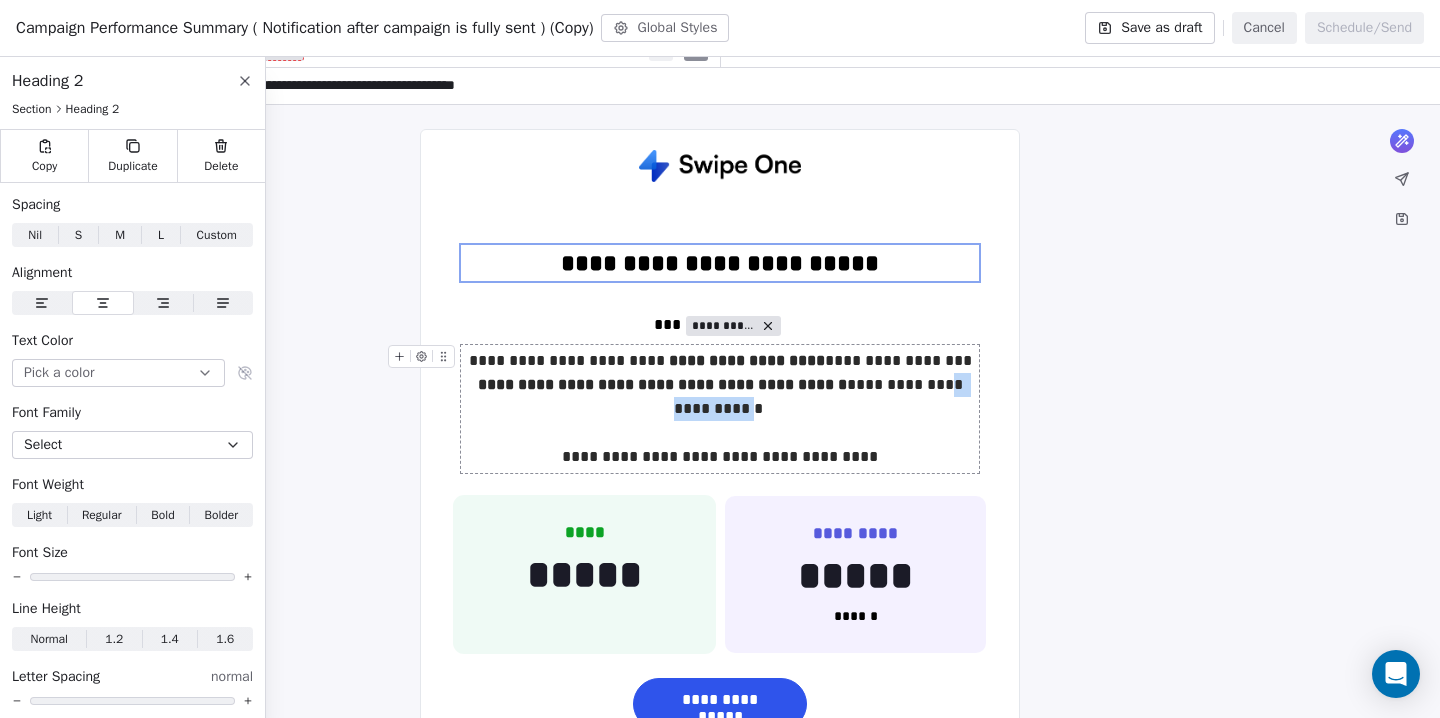 click on "**********" at bounding box center [720, 409] 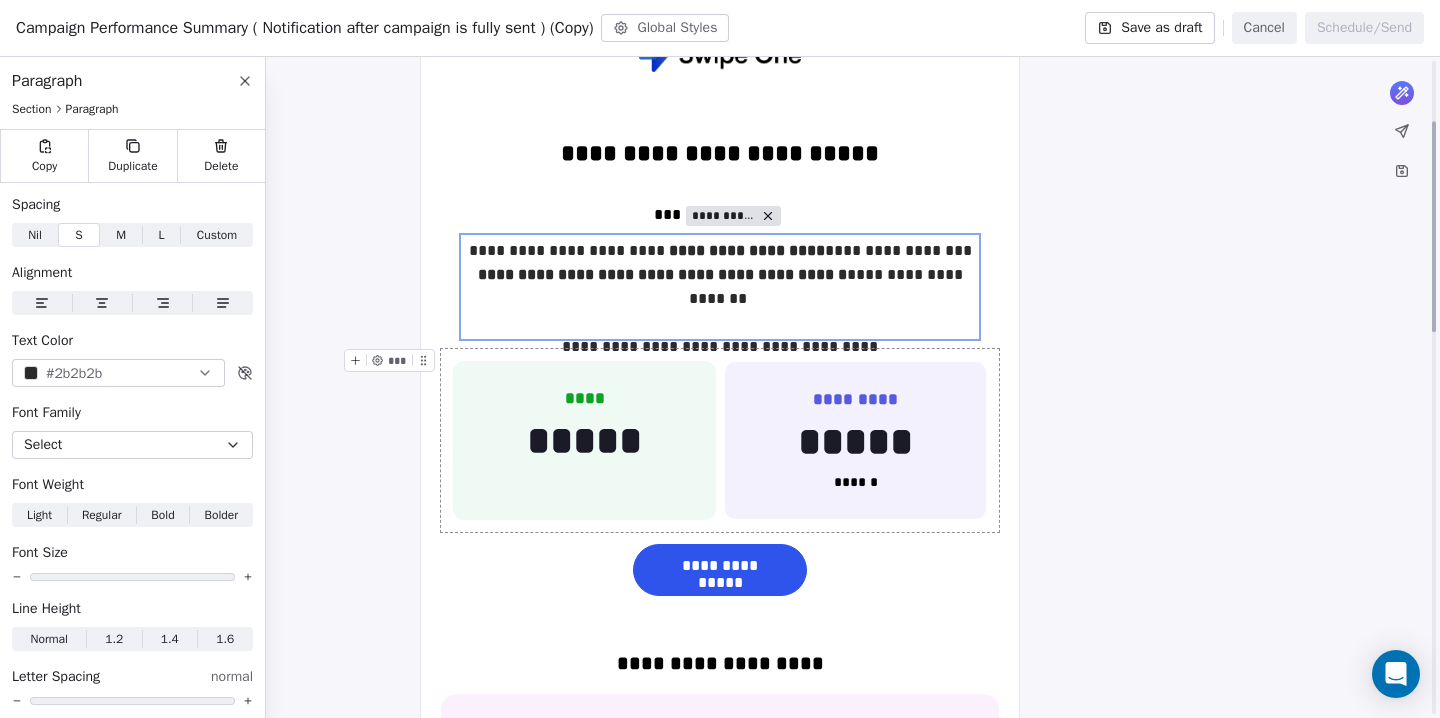 scroll, scrollTop: 152, scrollLeft: 0, axis: vertical 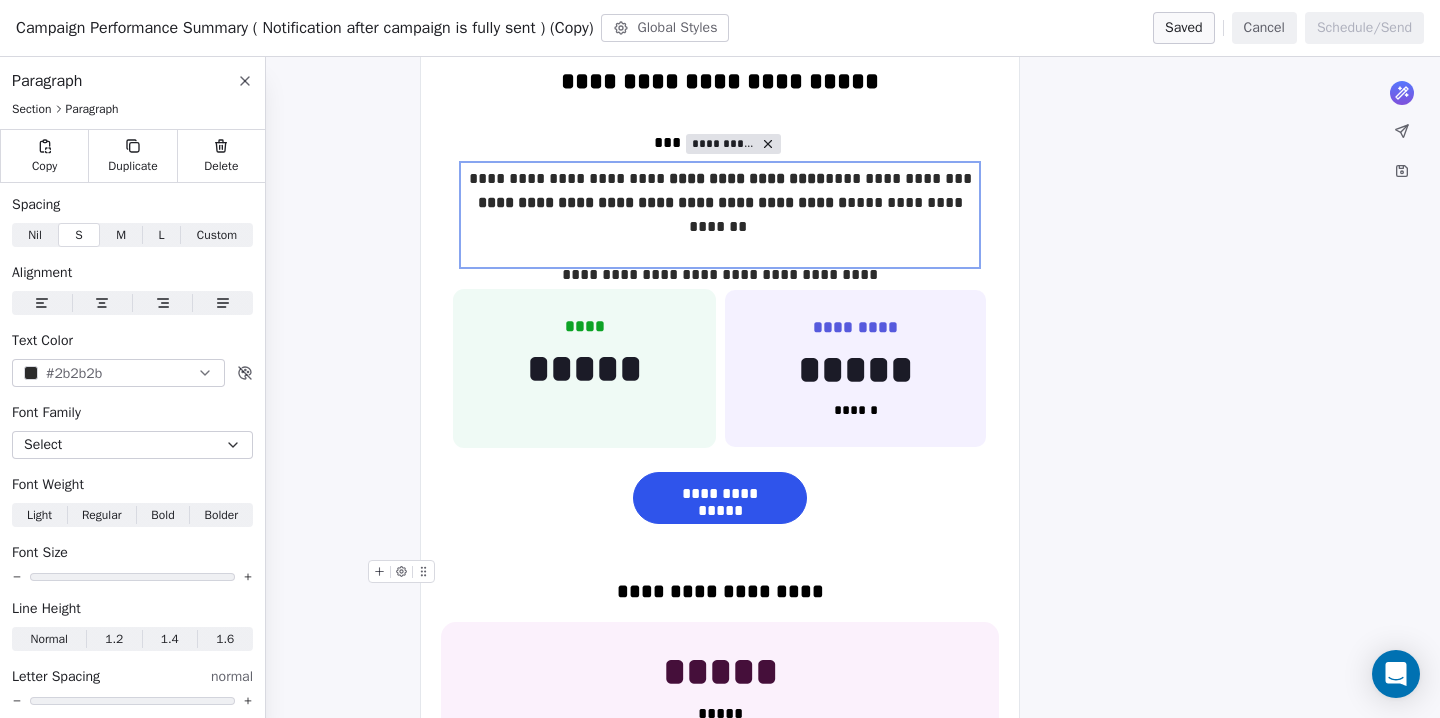 click on "**********" at bounding box center (720, 591) 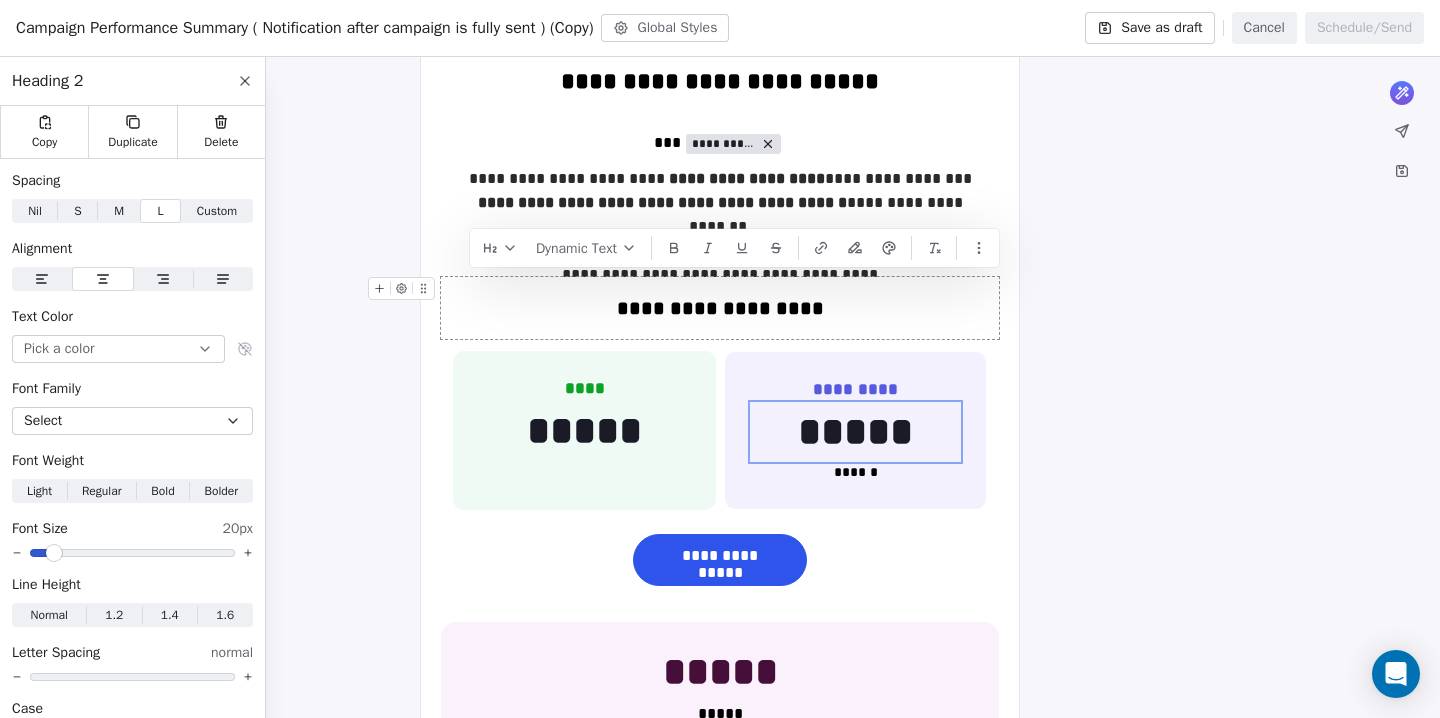 click on "**********" at bounding box center [720, 308] 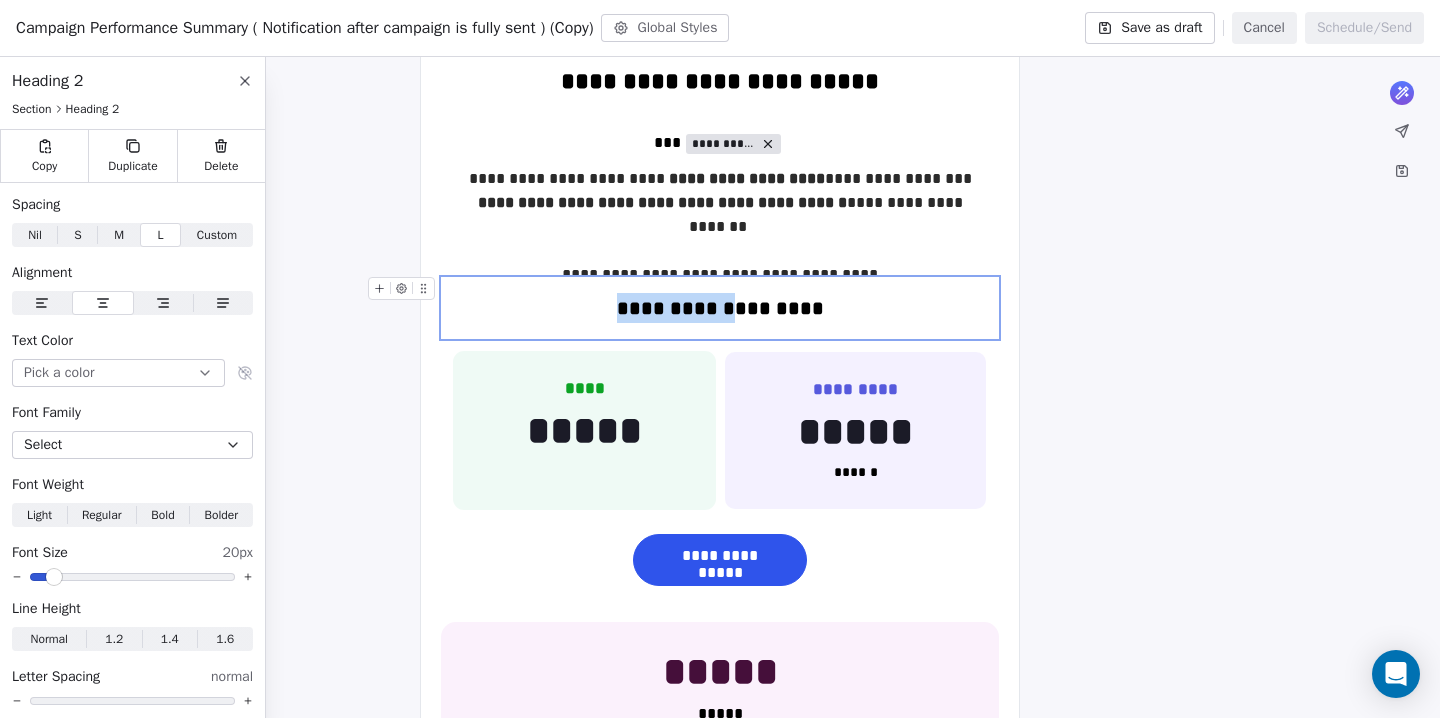 click on "**********" at bounding box center (720, 308) 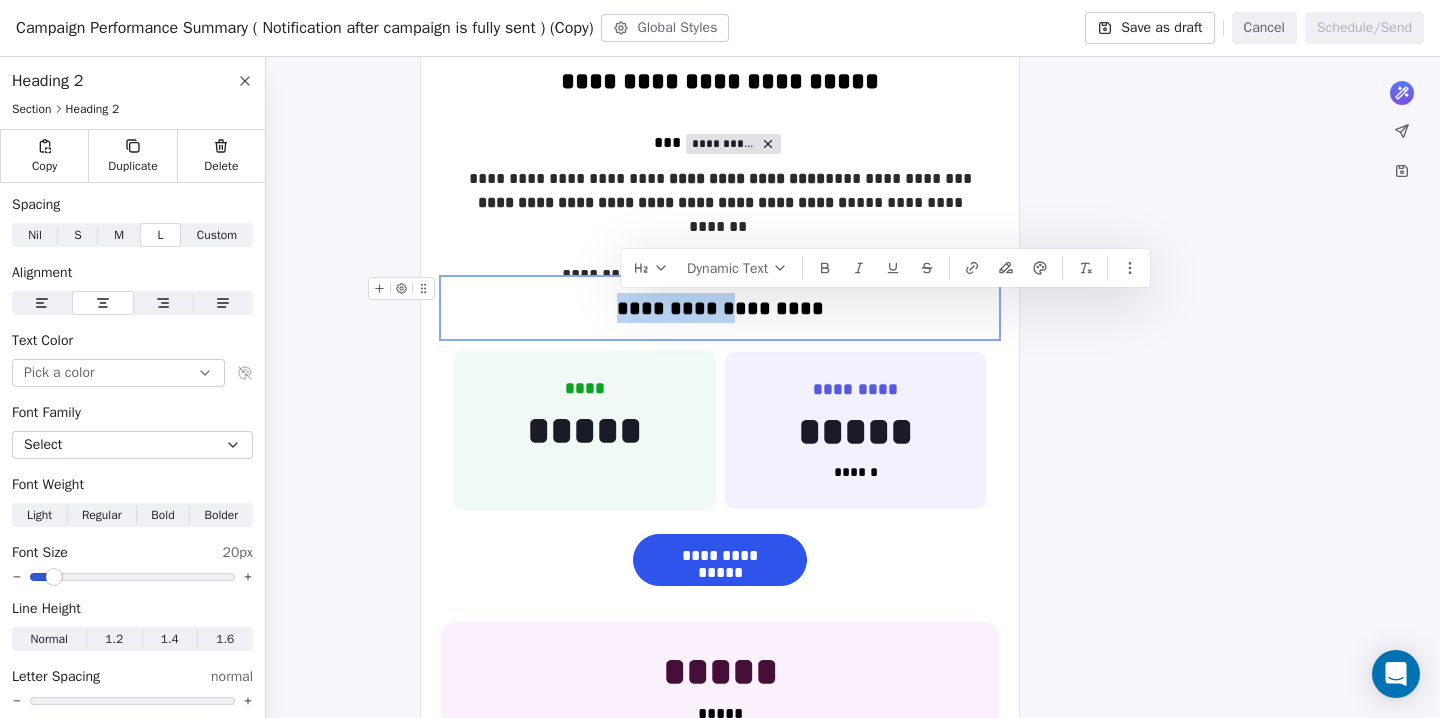 click on "**********" at bounding box center (720, 308) 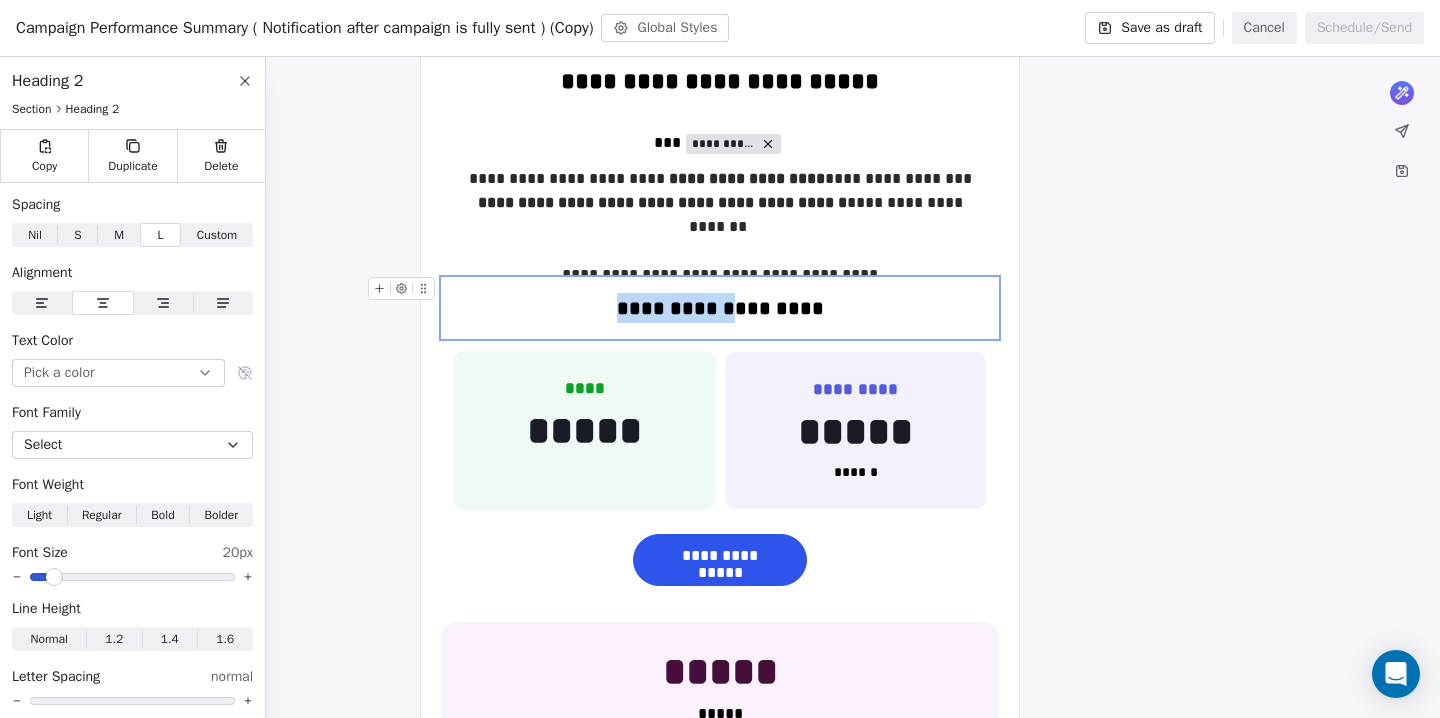 click on "**********" at bounding box center (720, 308) 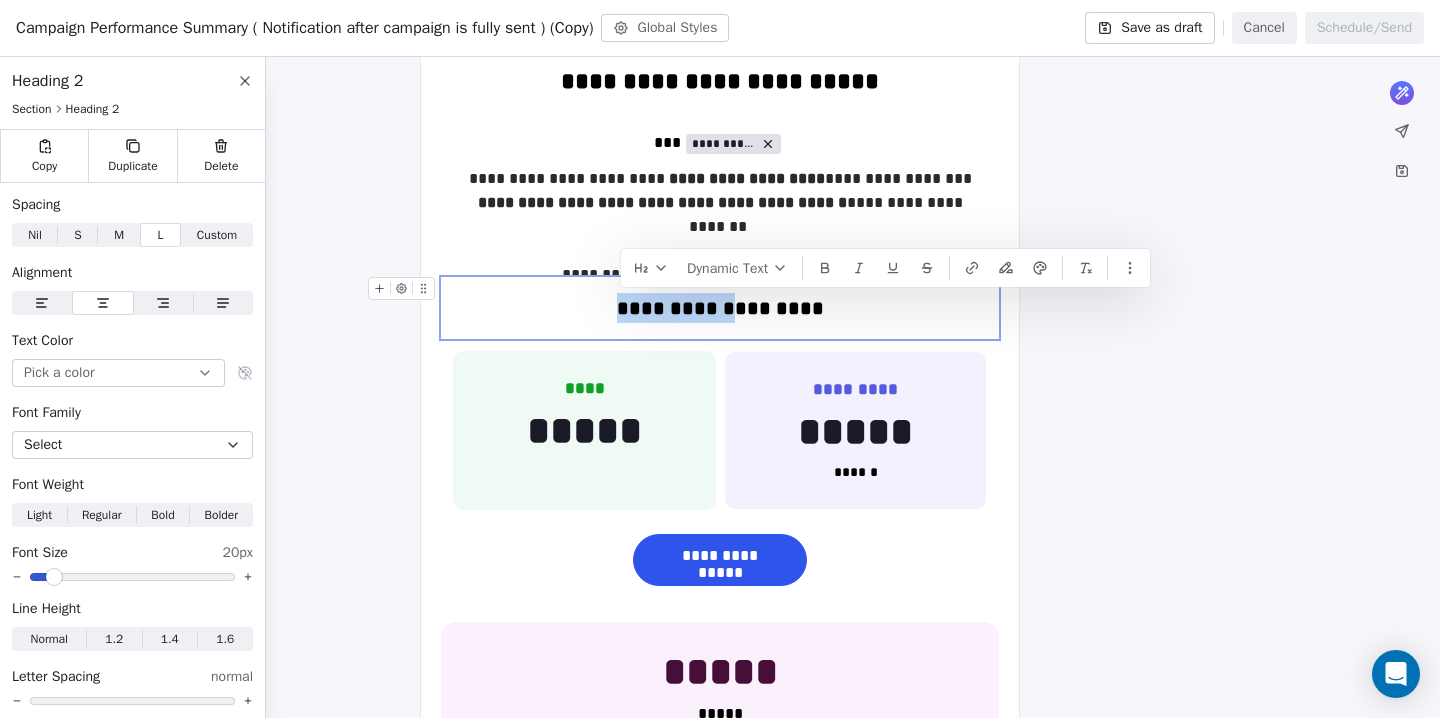 click on "**********" at bounding box center [720, 308] 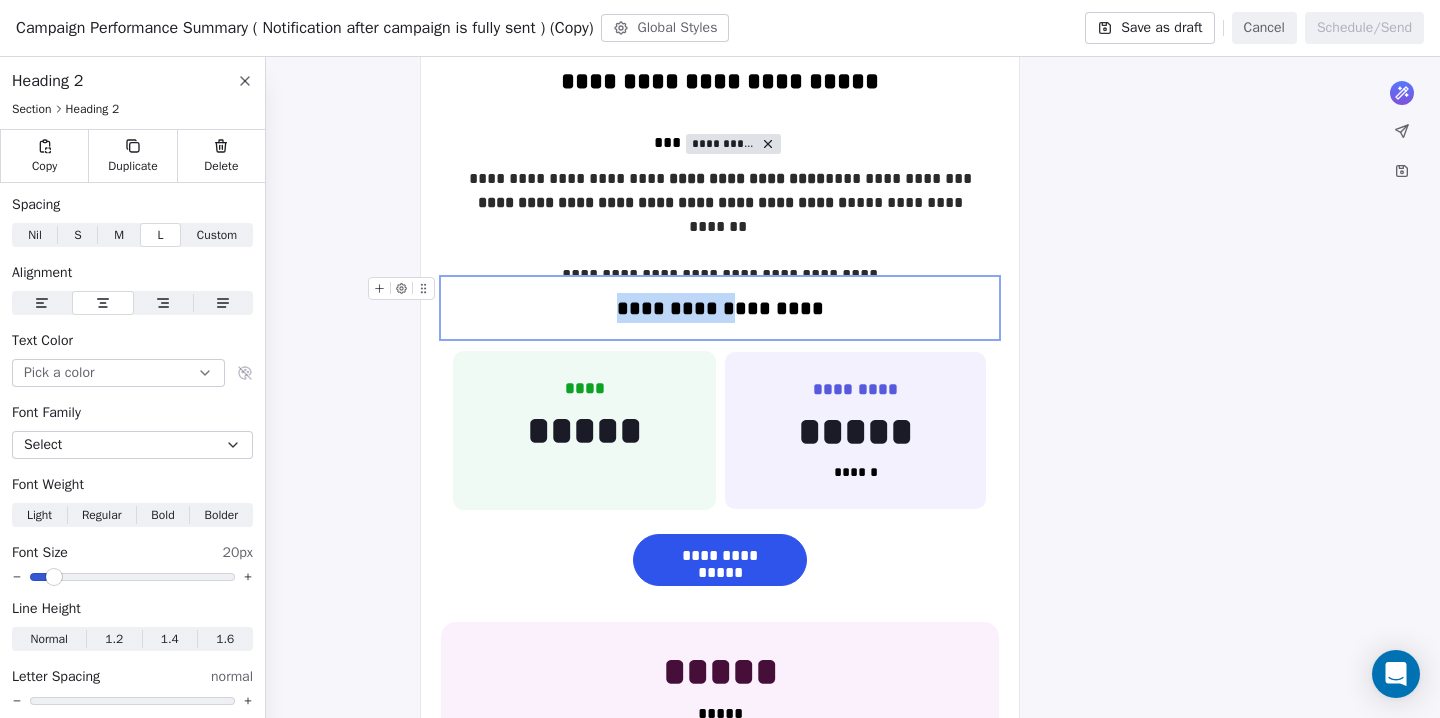 click on "**********" at bounding box center [720, 308] 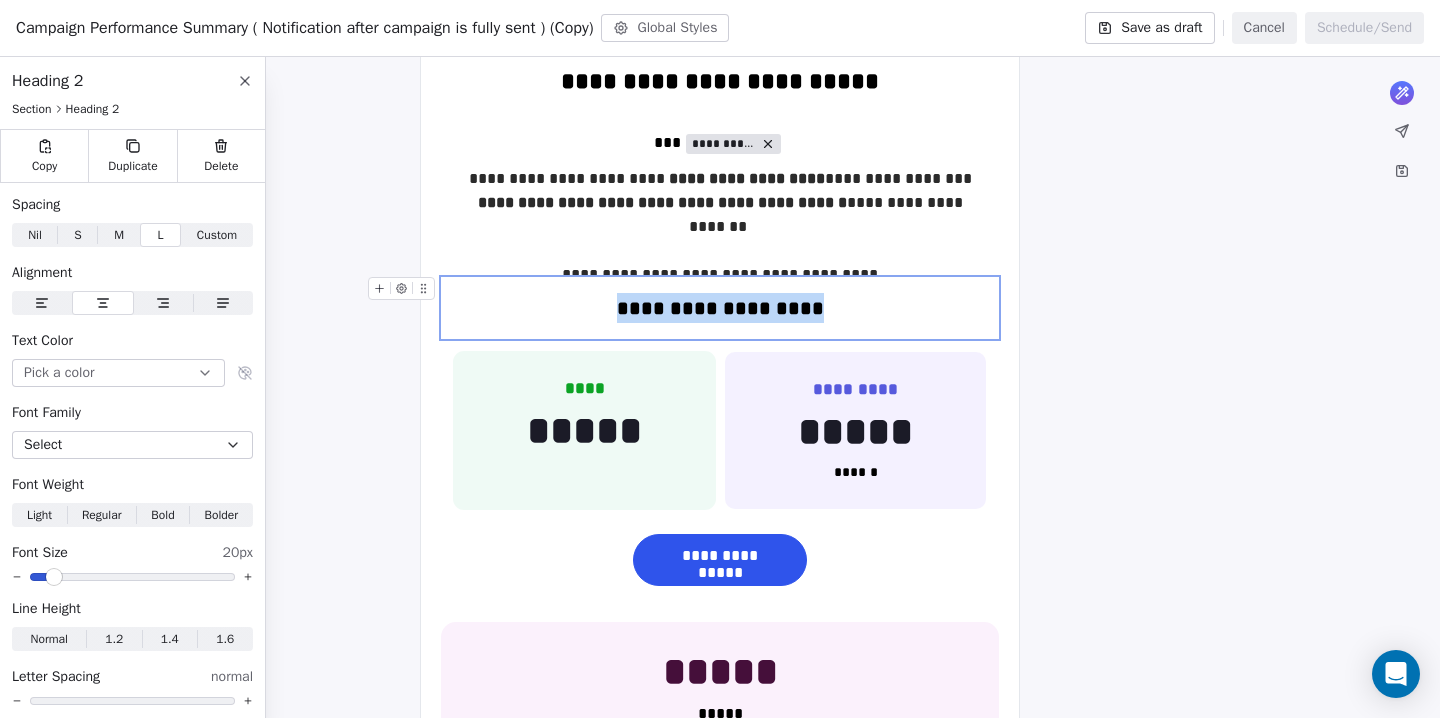 click on "**********" at bounding box center [720, 308] 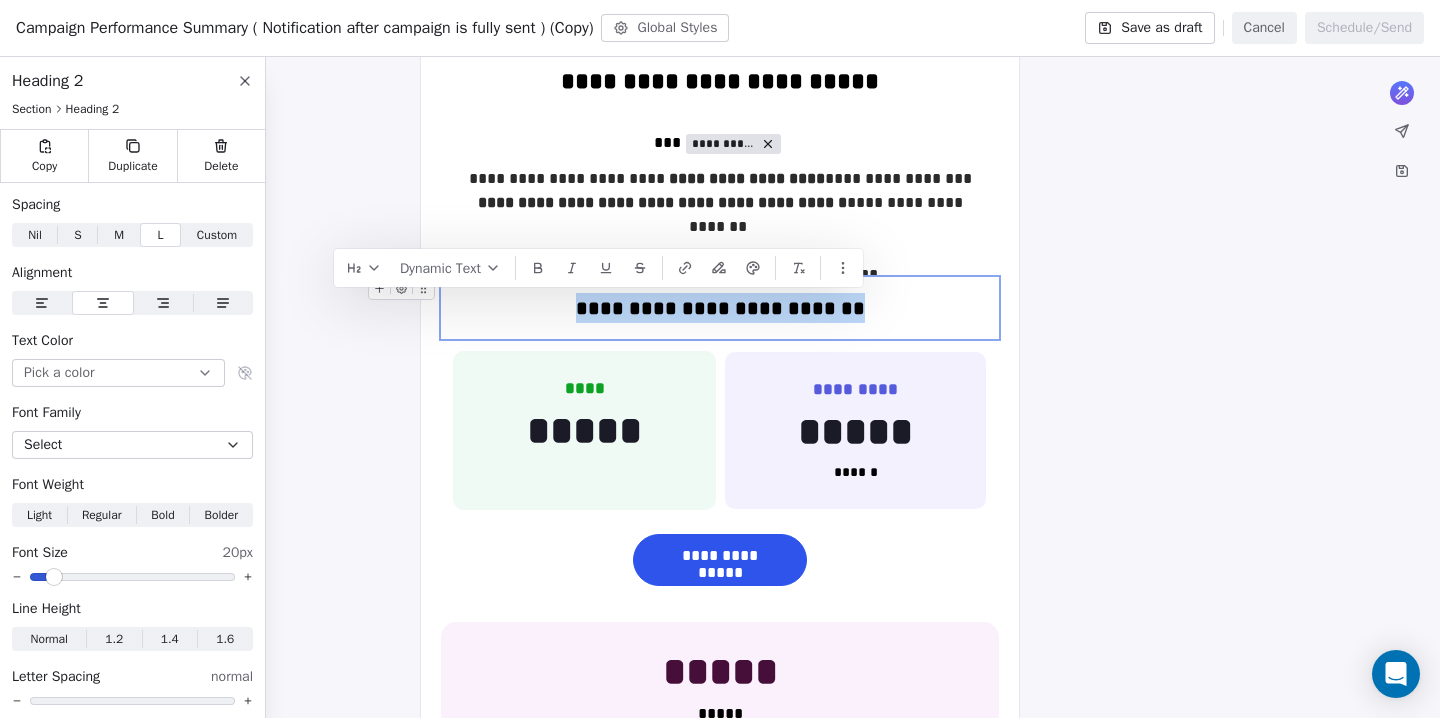 click on "**********" at bounding box center [720, 308] 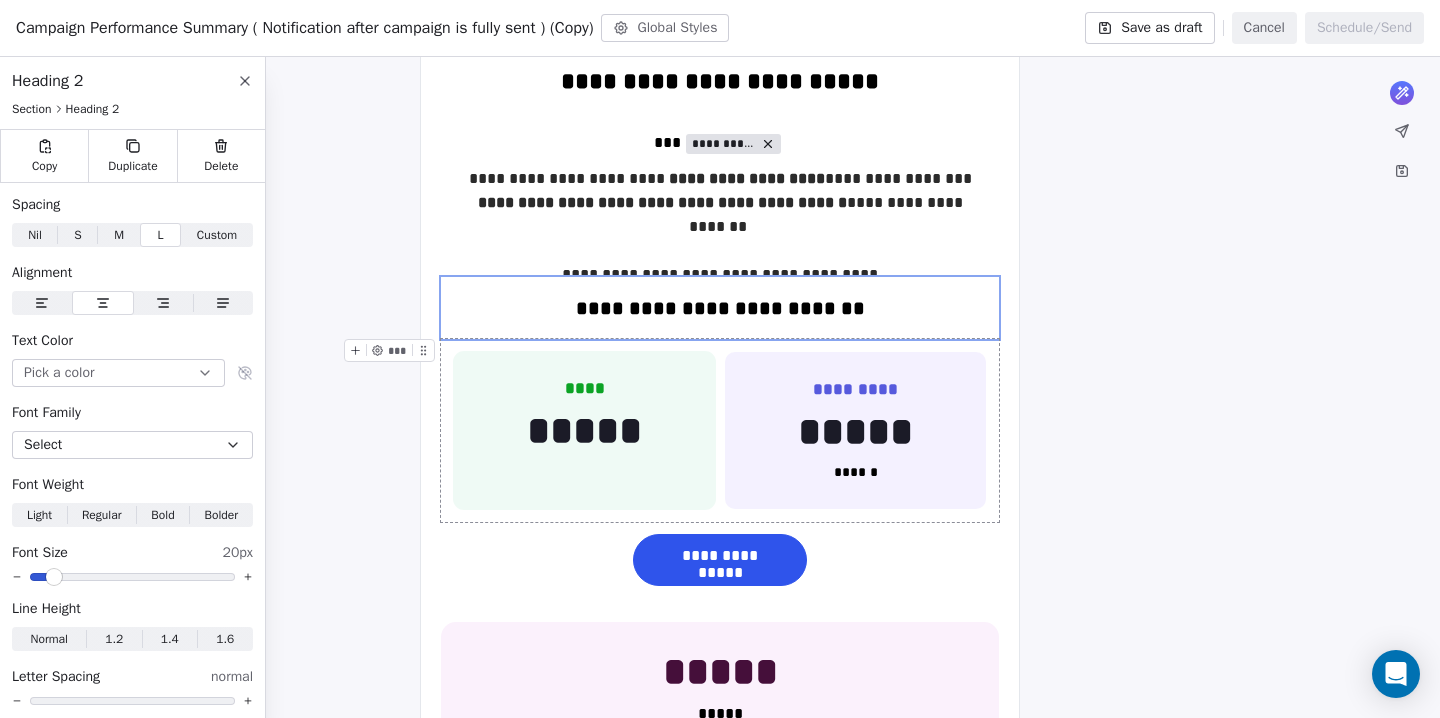 click on "**** ***** *** ********* ***** ****** ***" at bounding box center (720, 431) 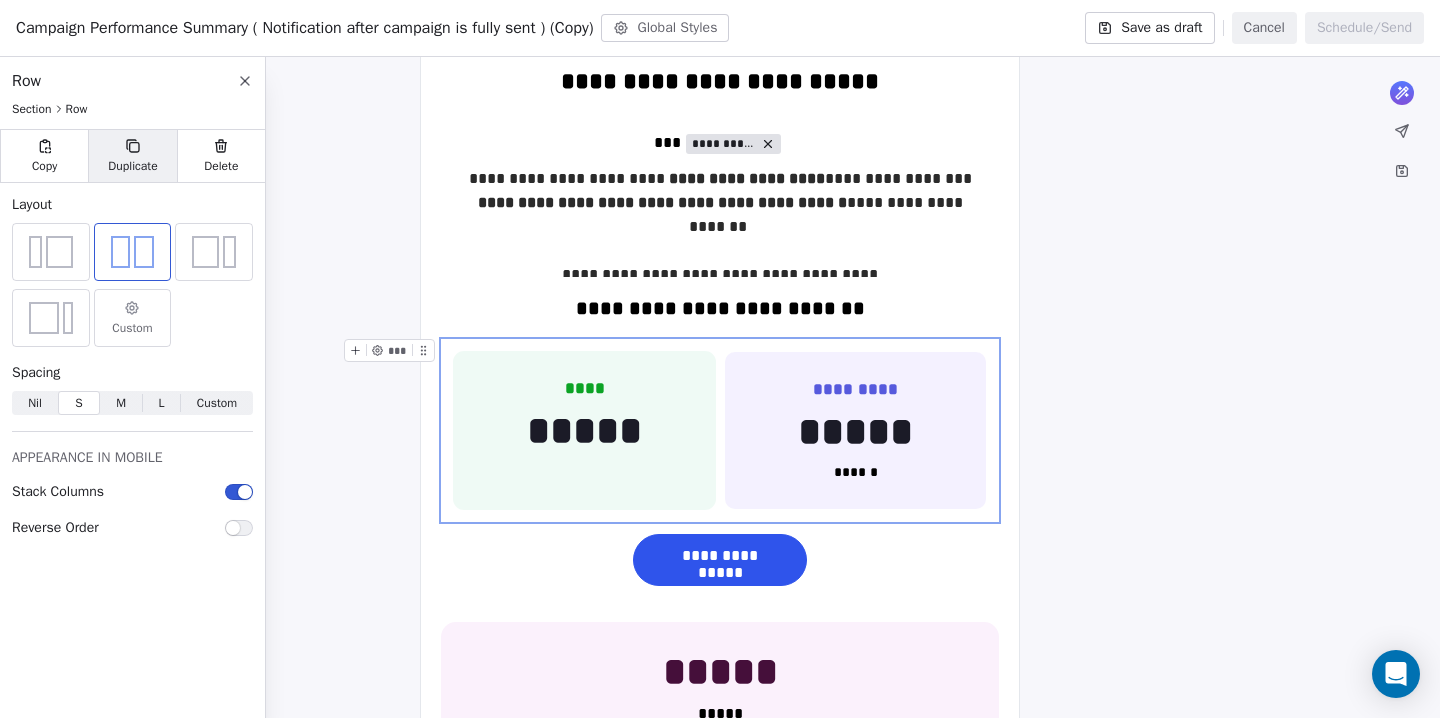 click on "Duplicate" at bounding box center [132, 166] 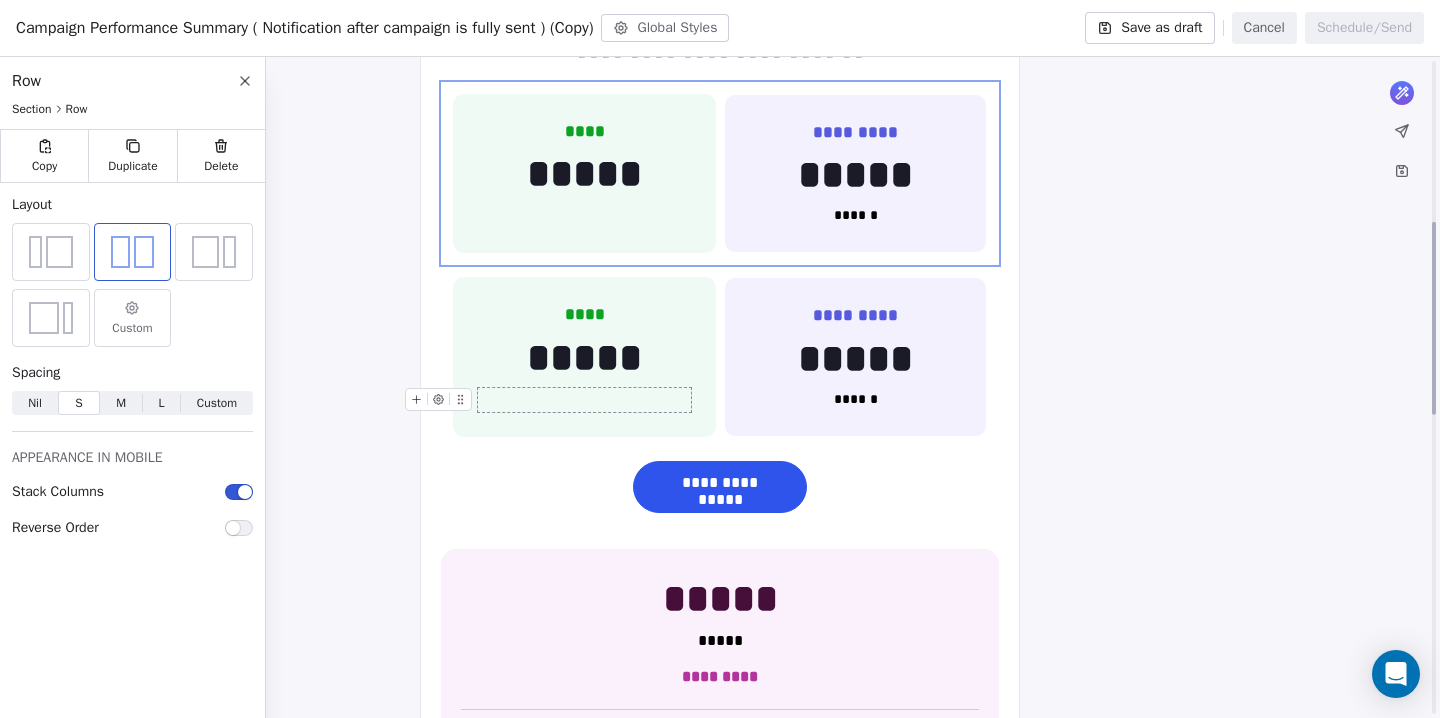 scroll, scrollTop: 551, scrollLeft: 0, axis: vertical 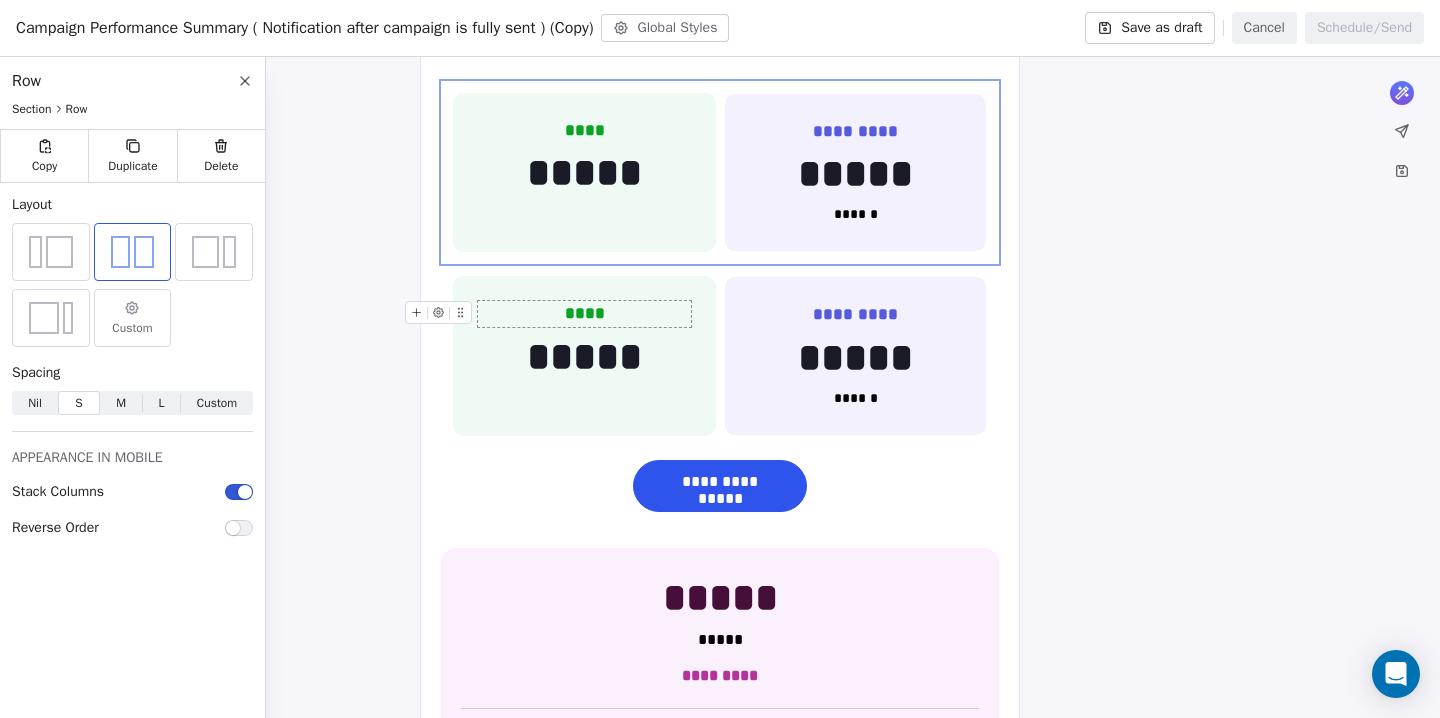 click on "****" at bounding box center (585, 313) 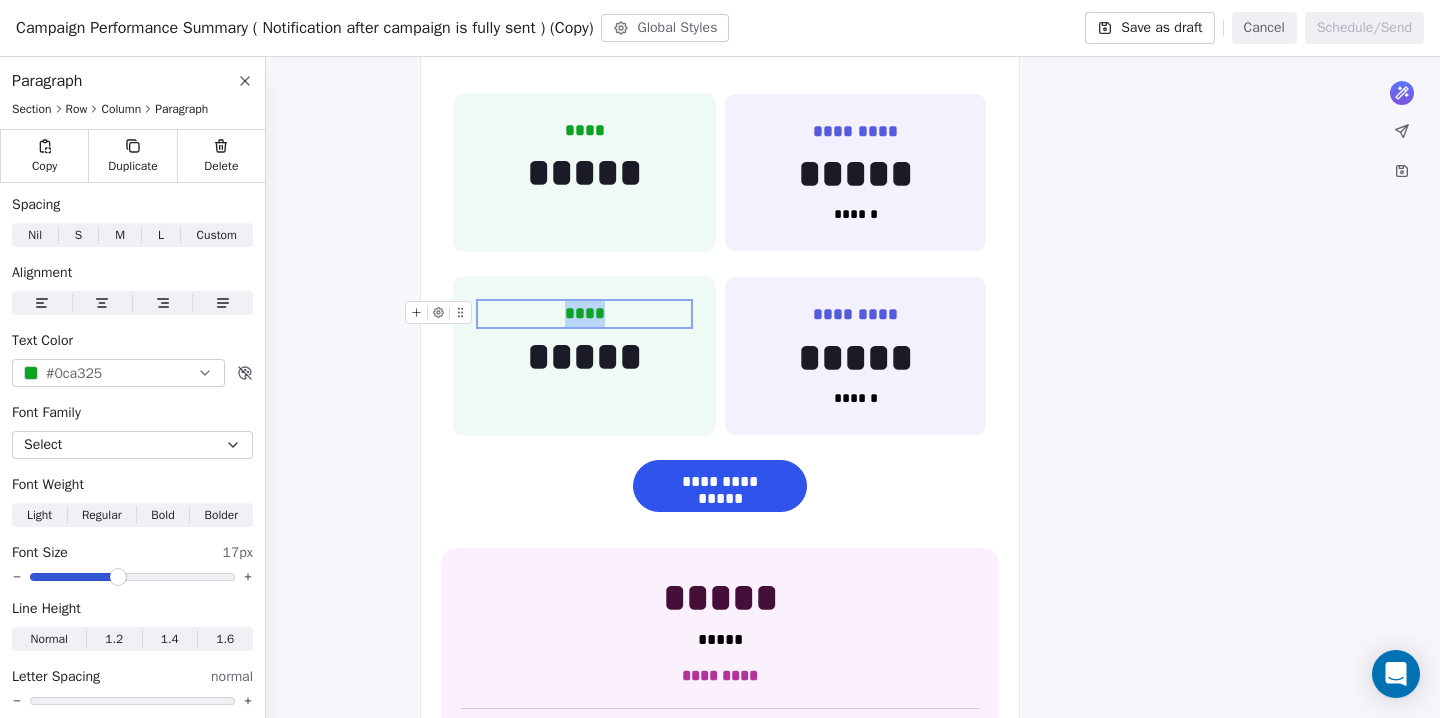click on "****" at bounding box center [585, 313] 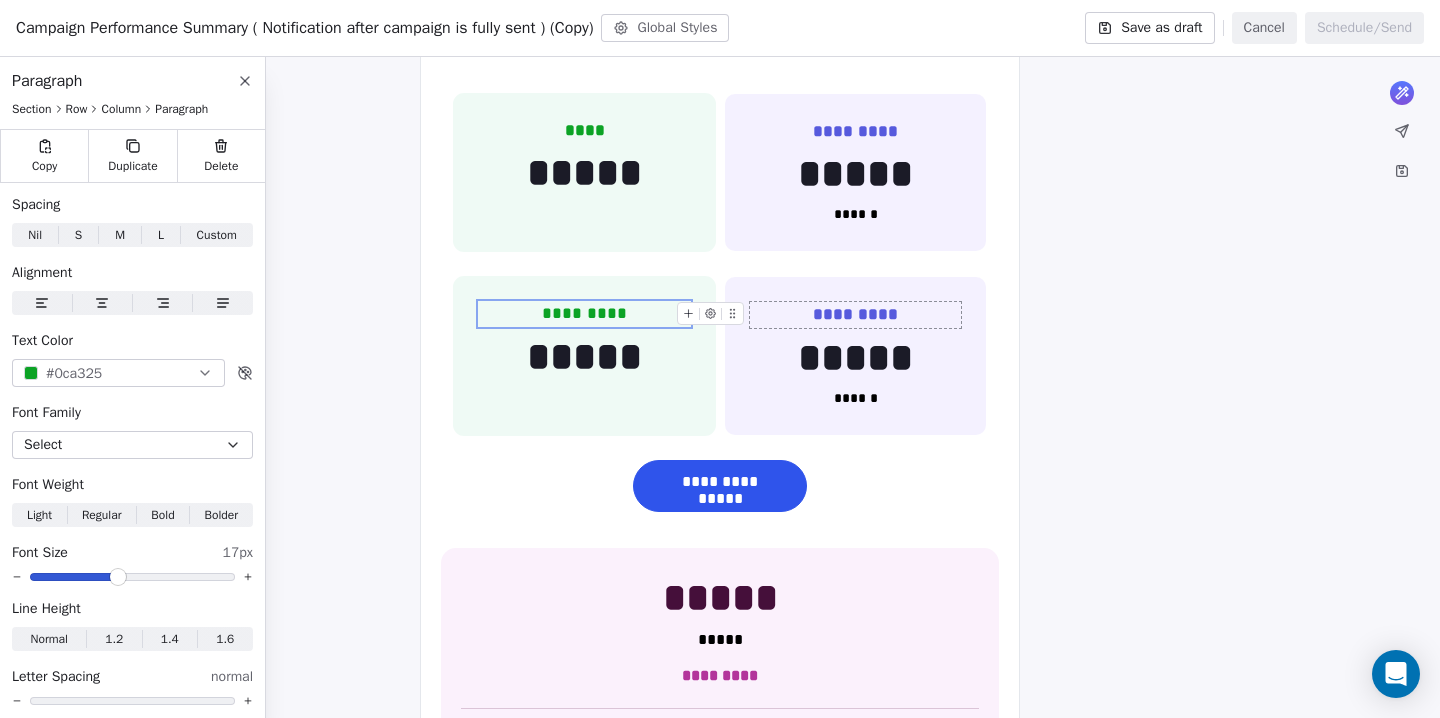 click on "*********" at bounding box center [855, 314] 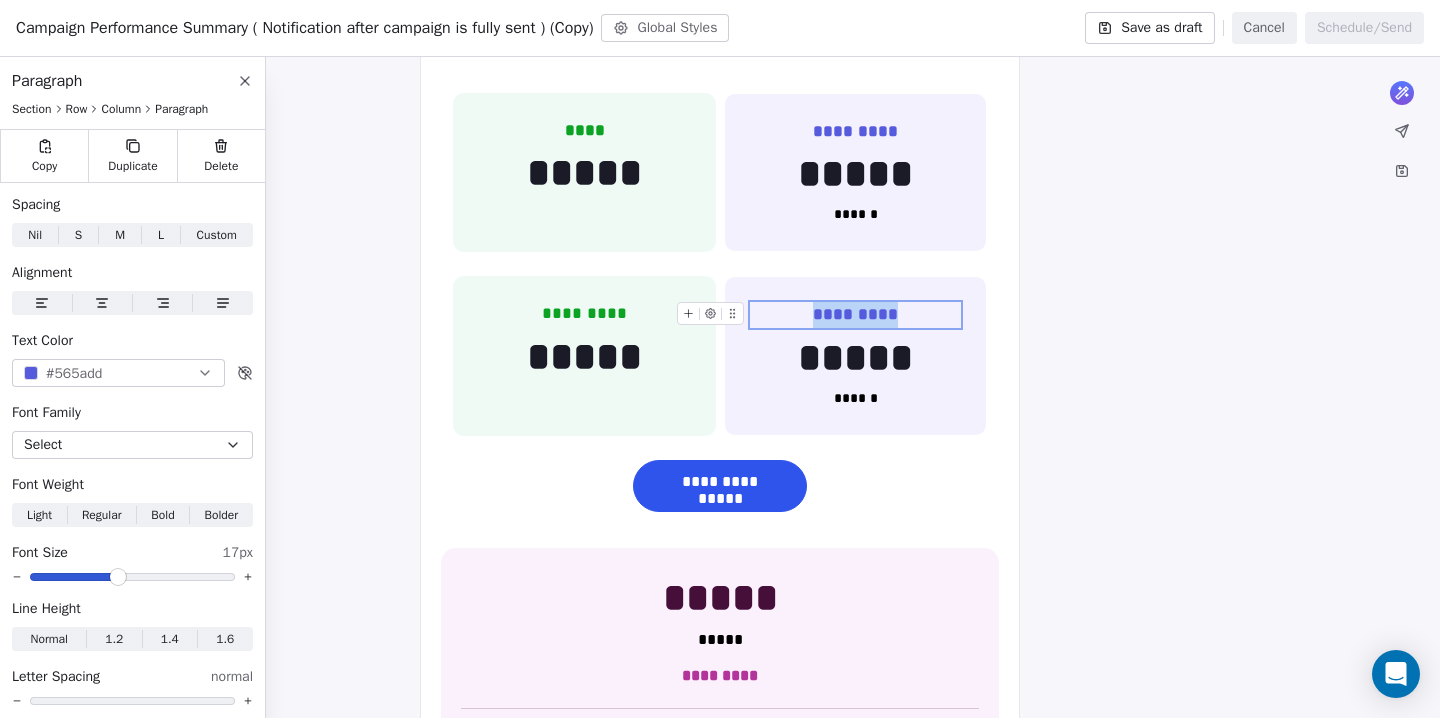 click on "*********" at bounding box center (855, 314) 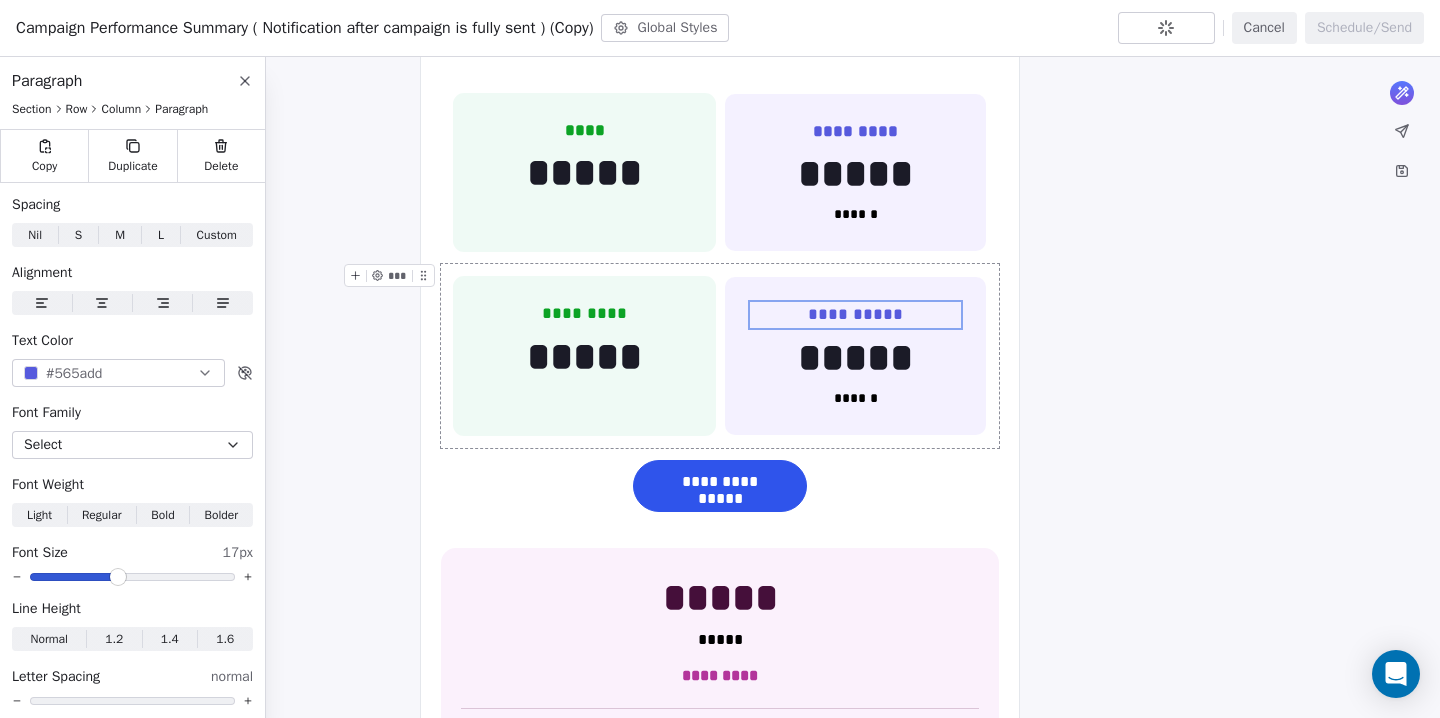 click on "**********" at bounding box center (720, 356) 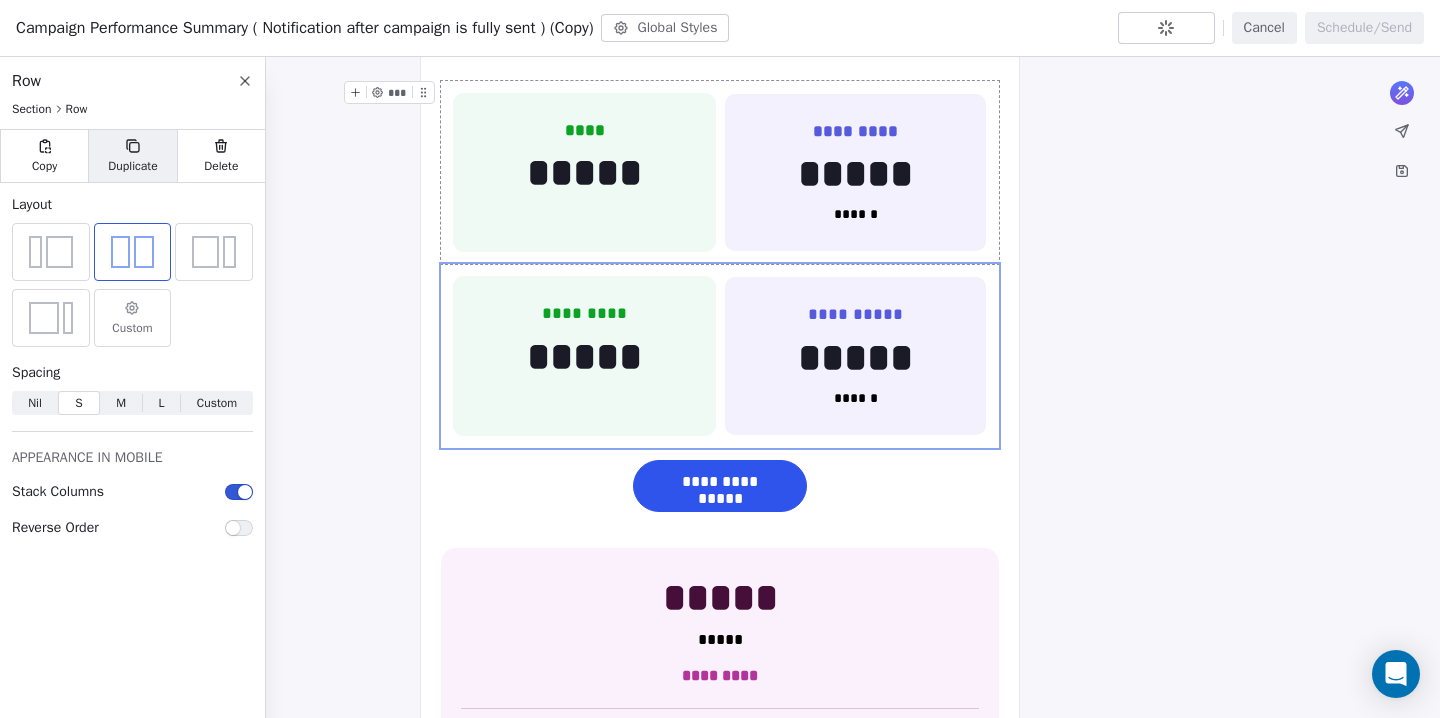 click on "Duplicate" at bounding box center [132, 166] 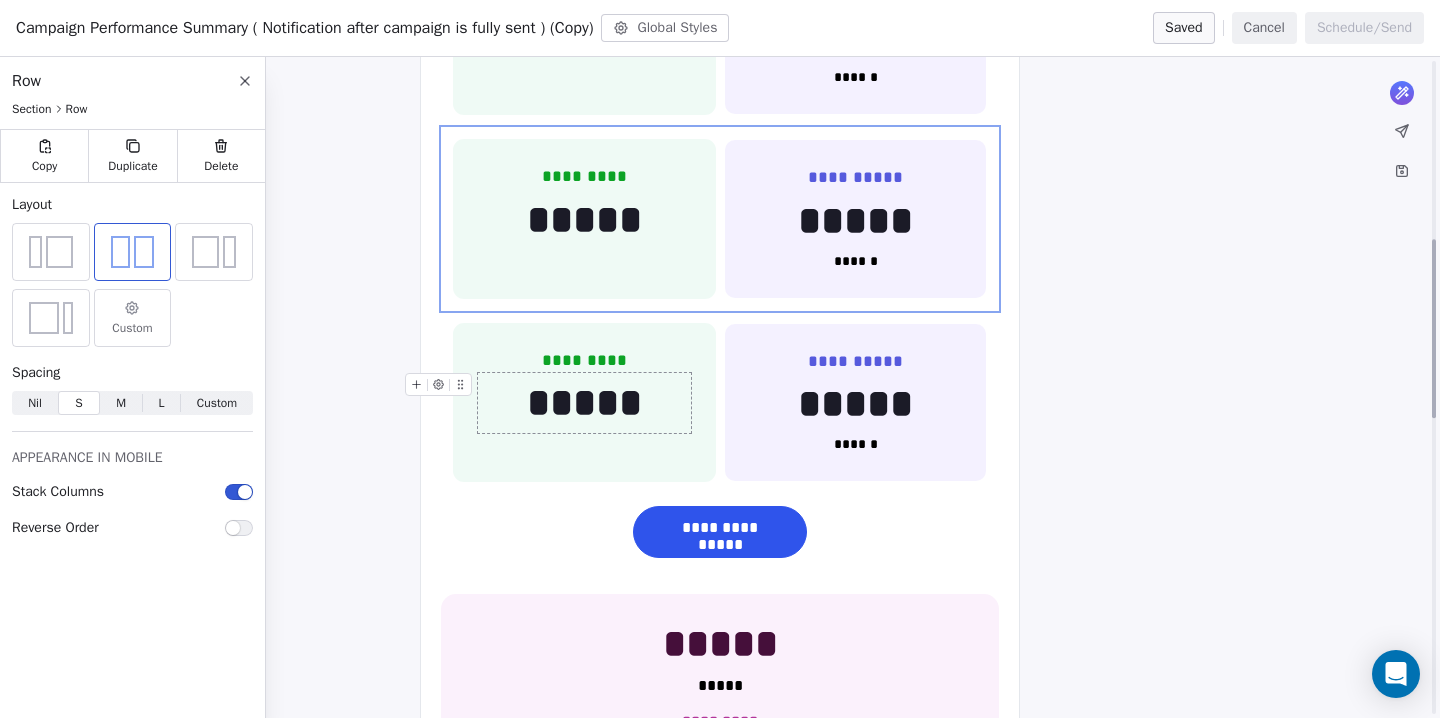 scroll, scrollTop: 660, scrollLeft: 0, axis: vertical 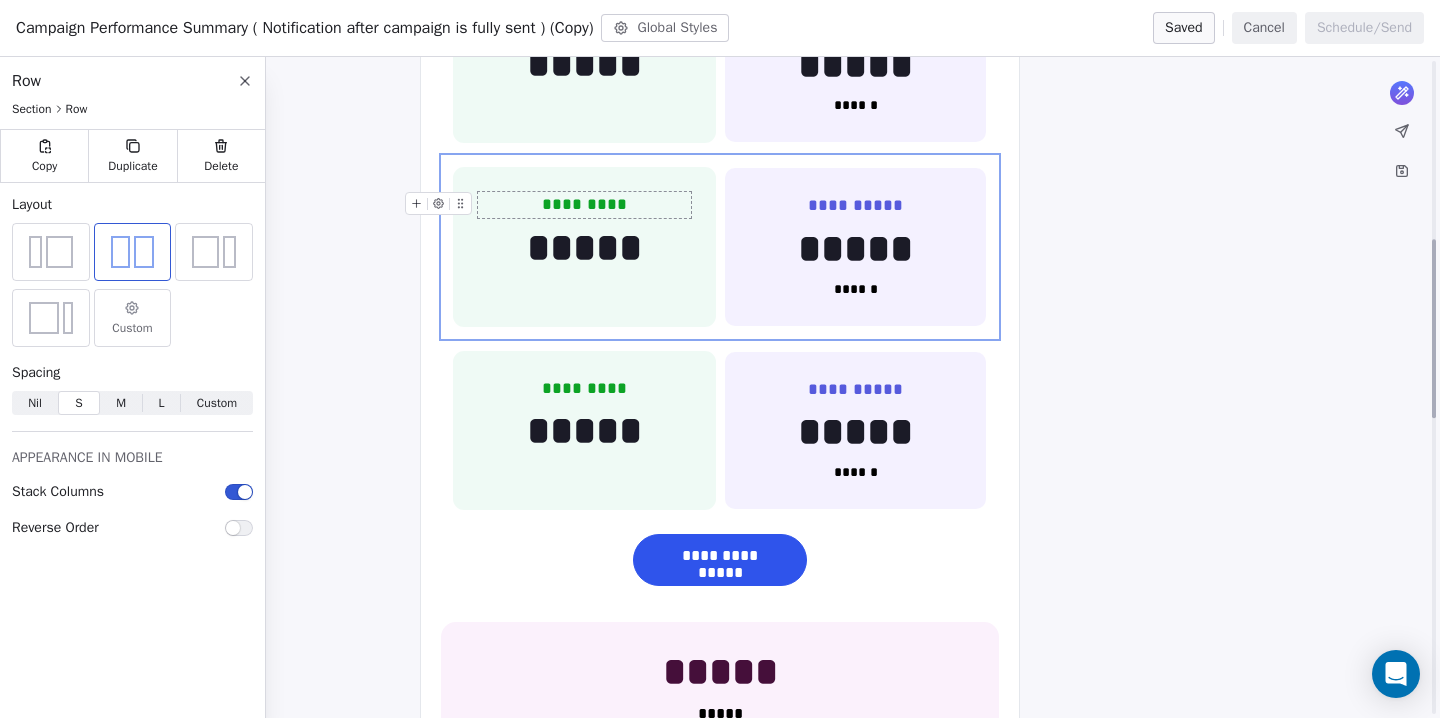 click on "*********" at bounding box center [584, 205] 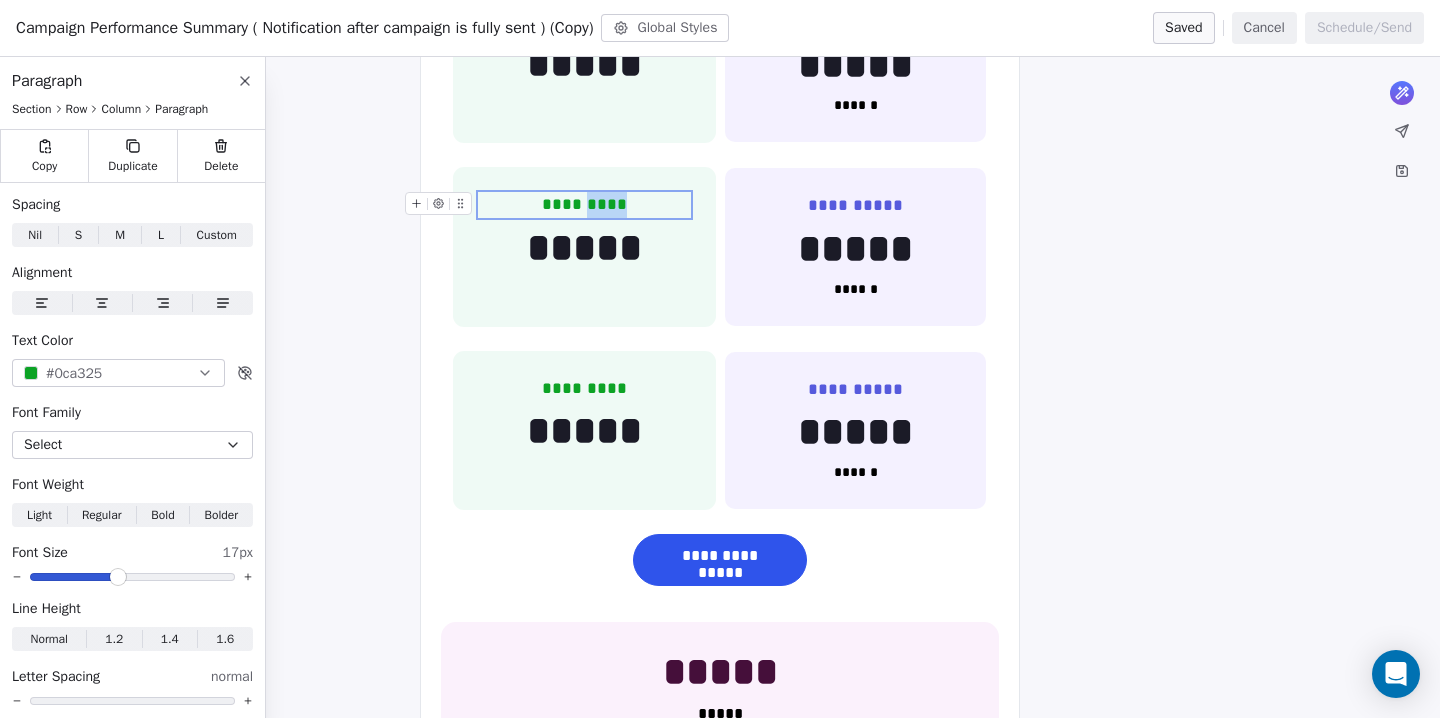 click on "*********" at bounding box center [584, 205] 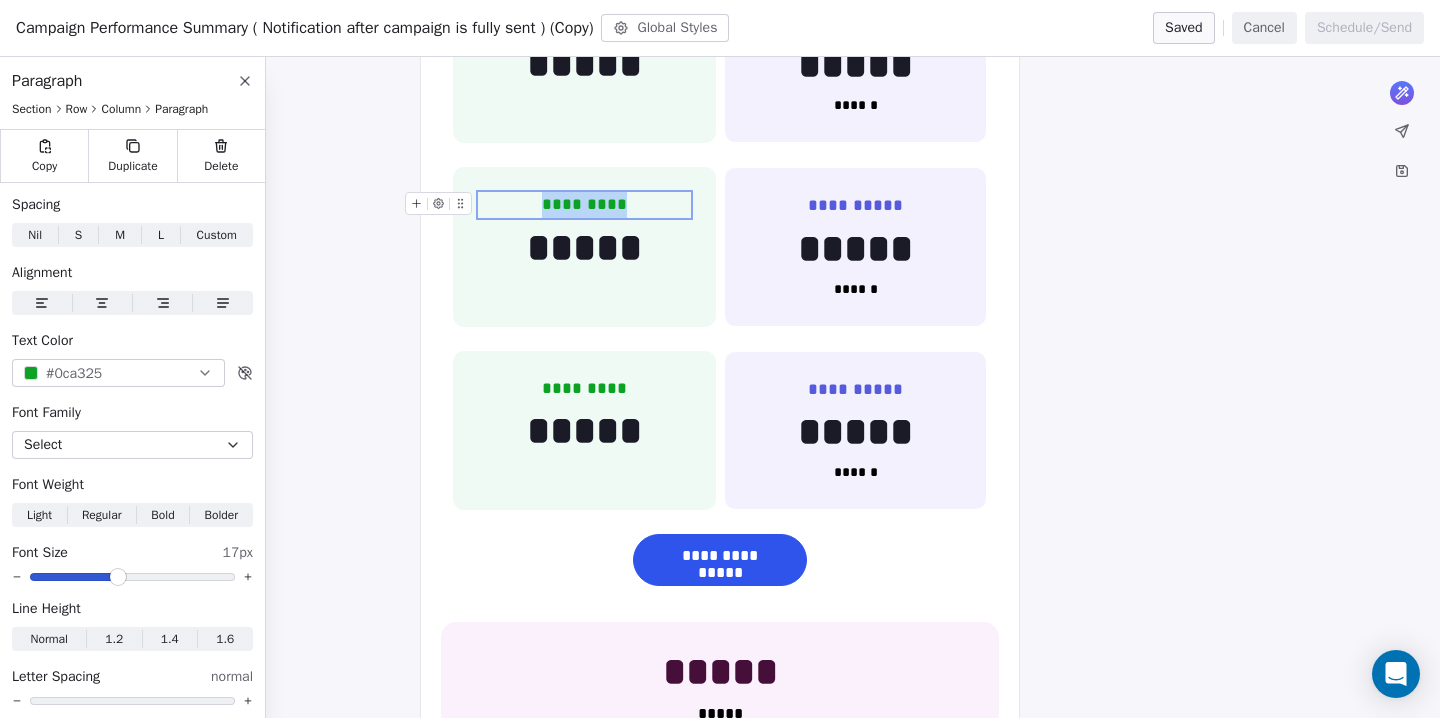 click on "*********" at bounding box center [584, 205] 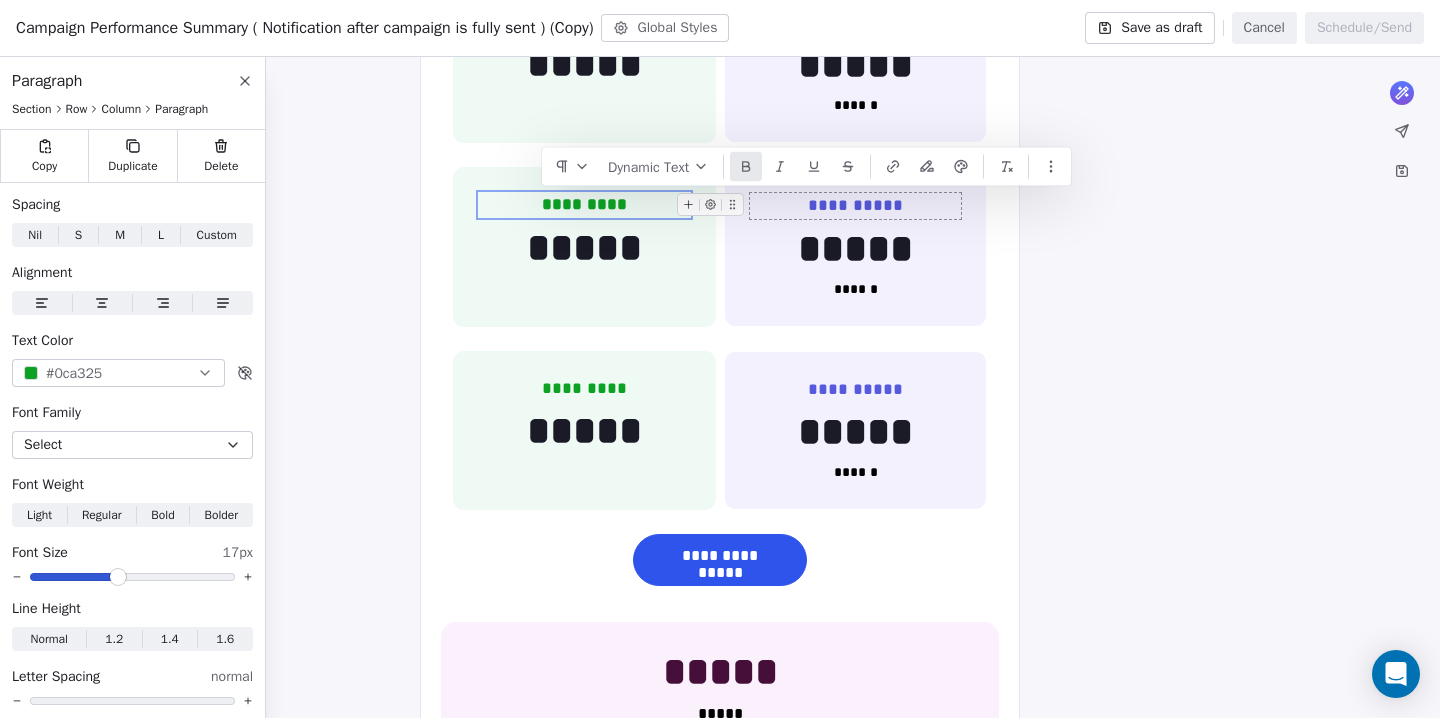click on "**********" at bounding box center [855, 206] 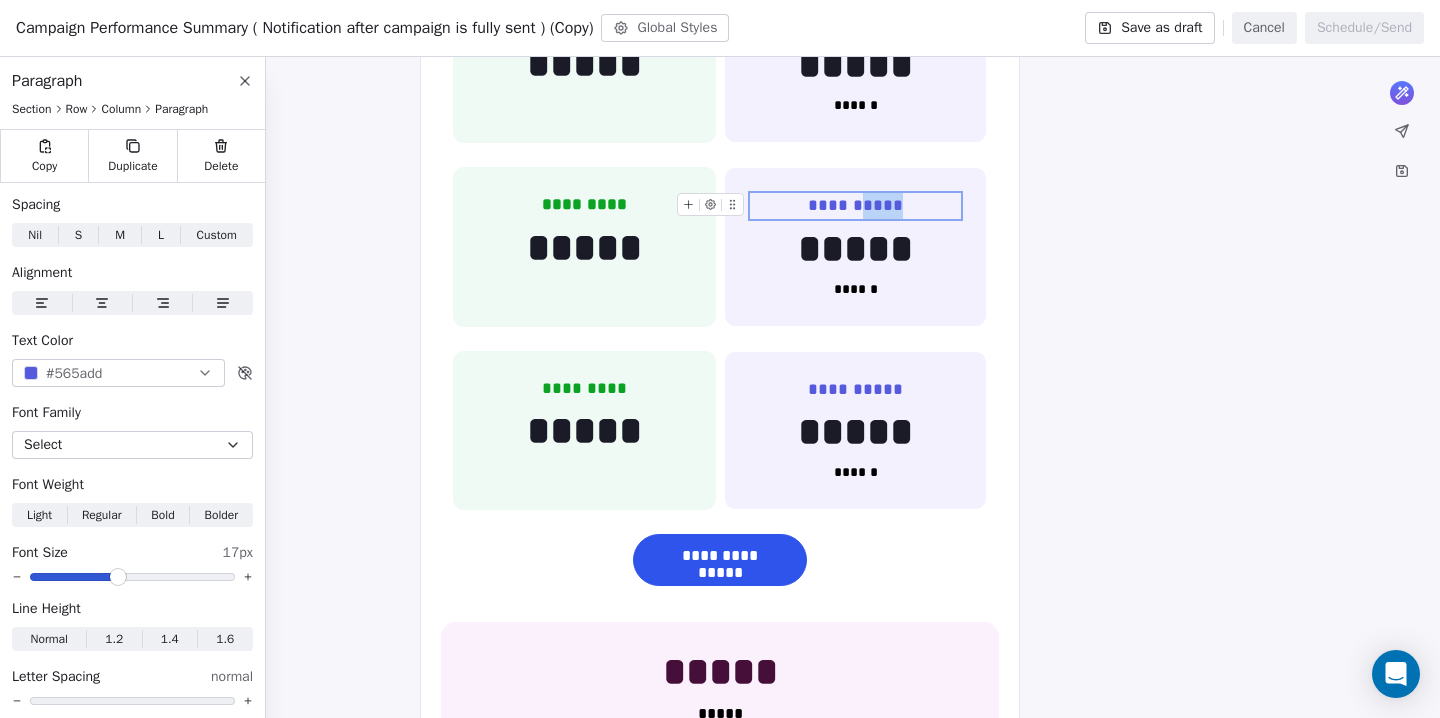click on "**********" at bounding box center (855, 206) 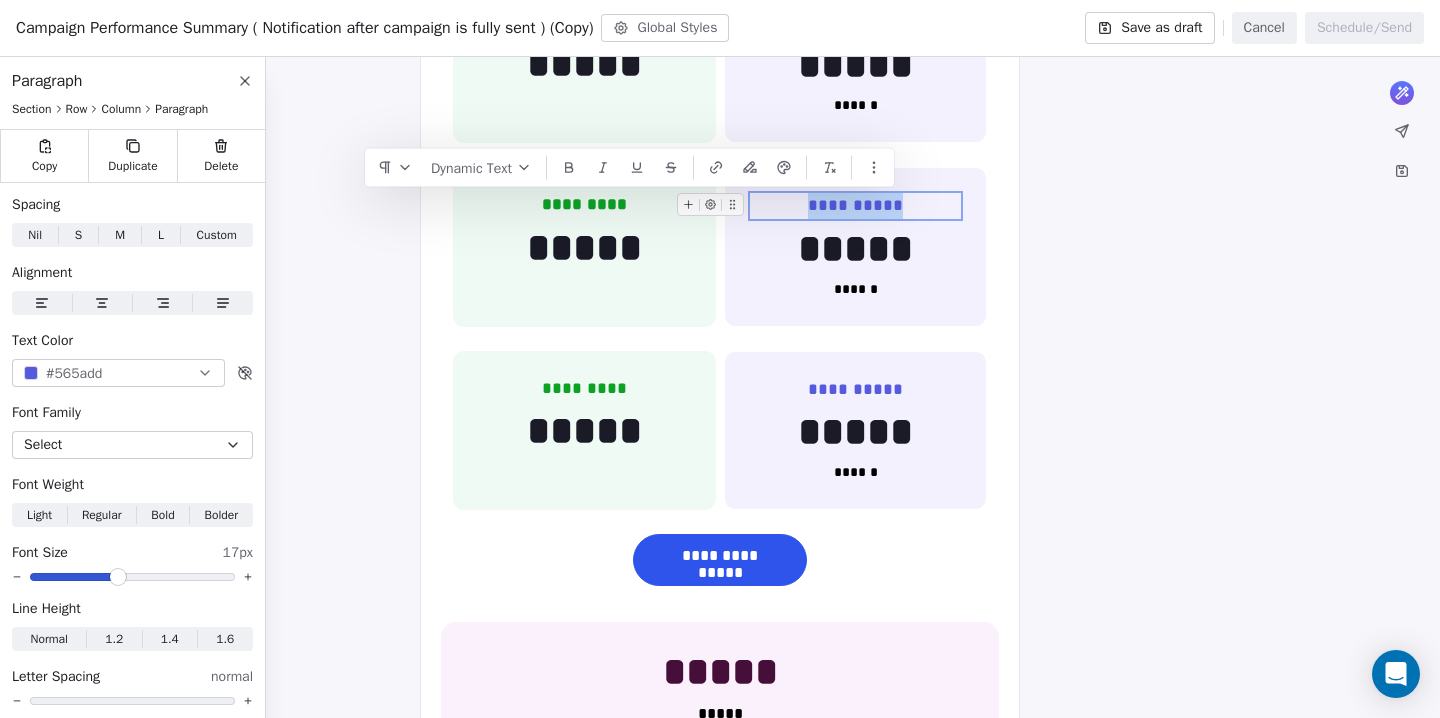 click on "**********" at bounding box center [855, 206] 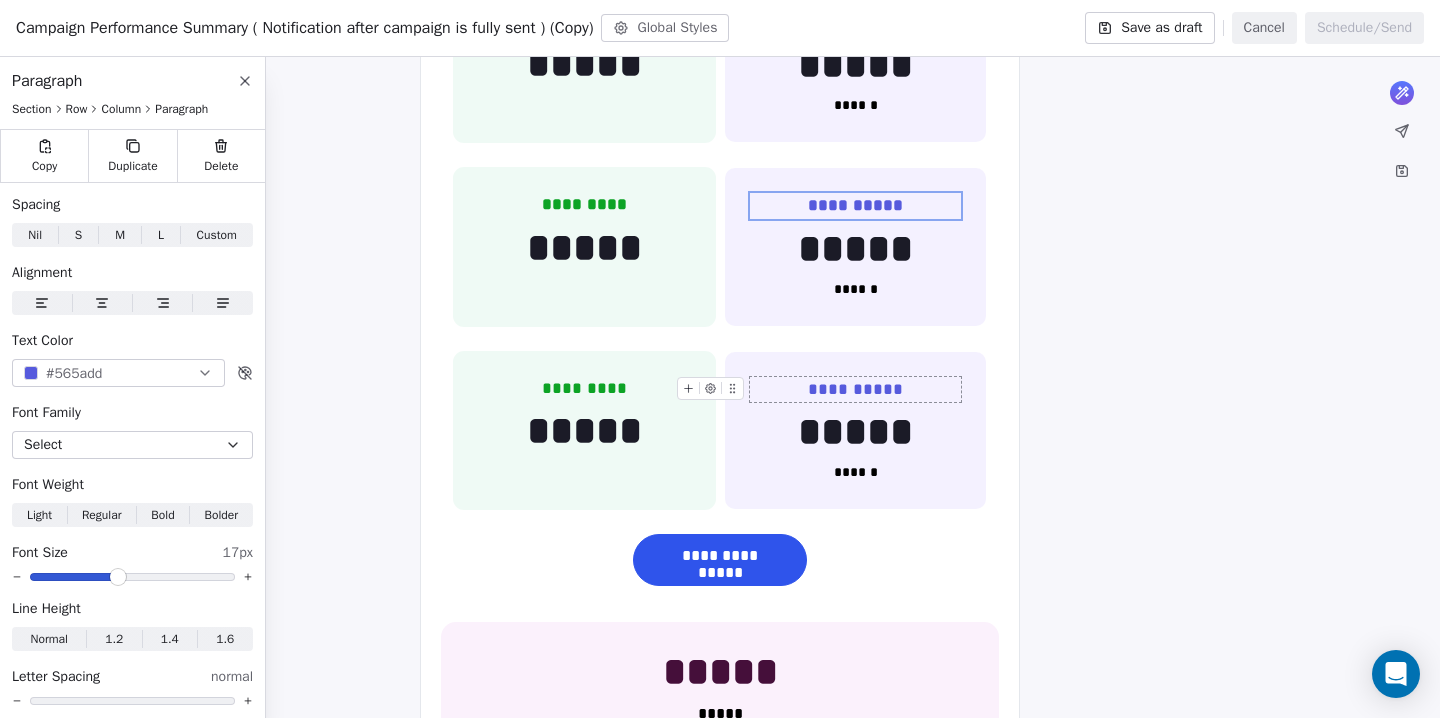 click on "**********" at bounding box center (855, 390) 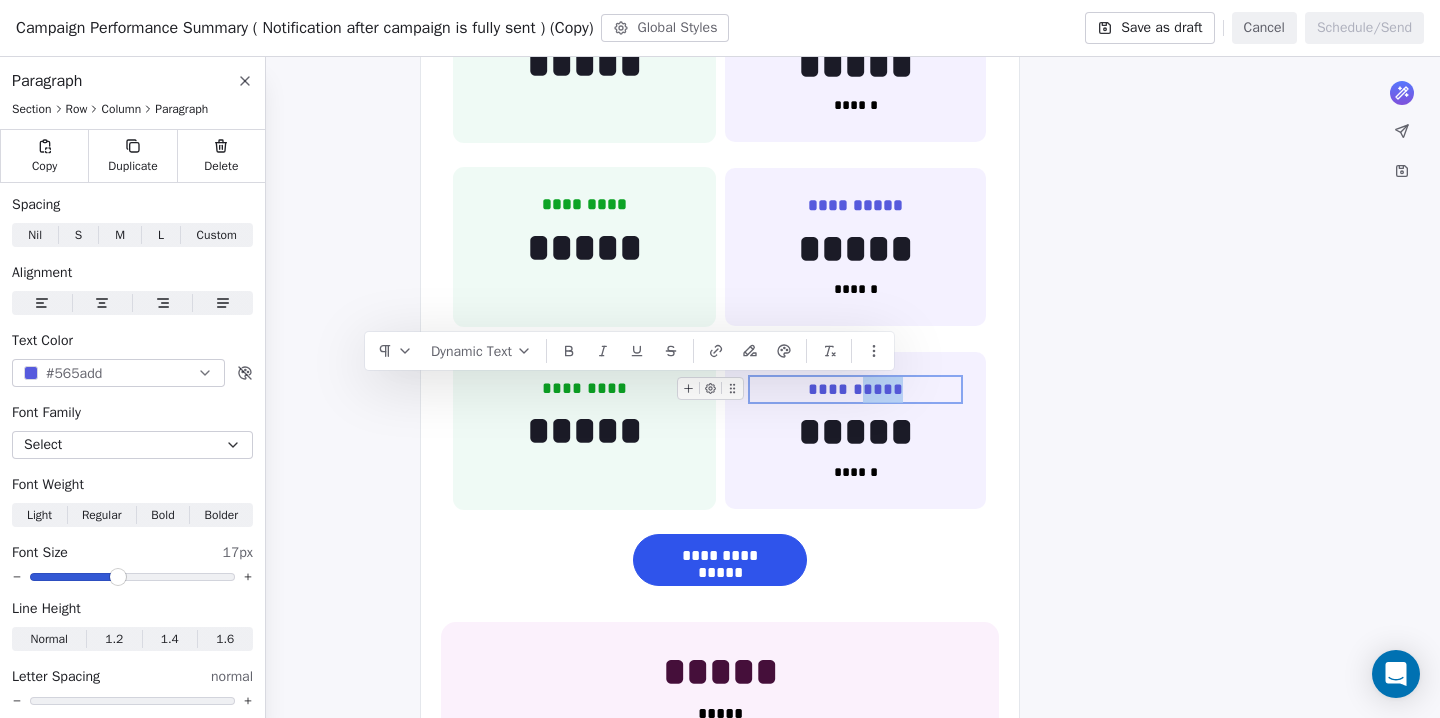 click on "**********" at bounding box center (855, 390) 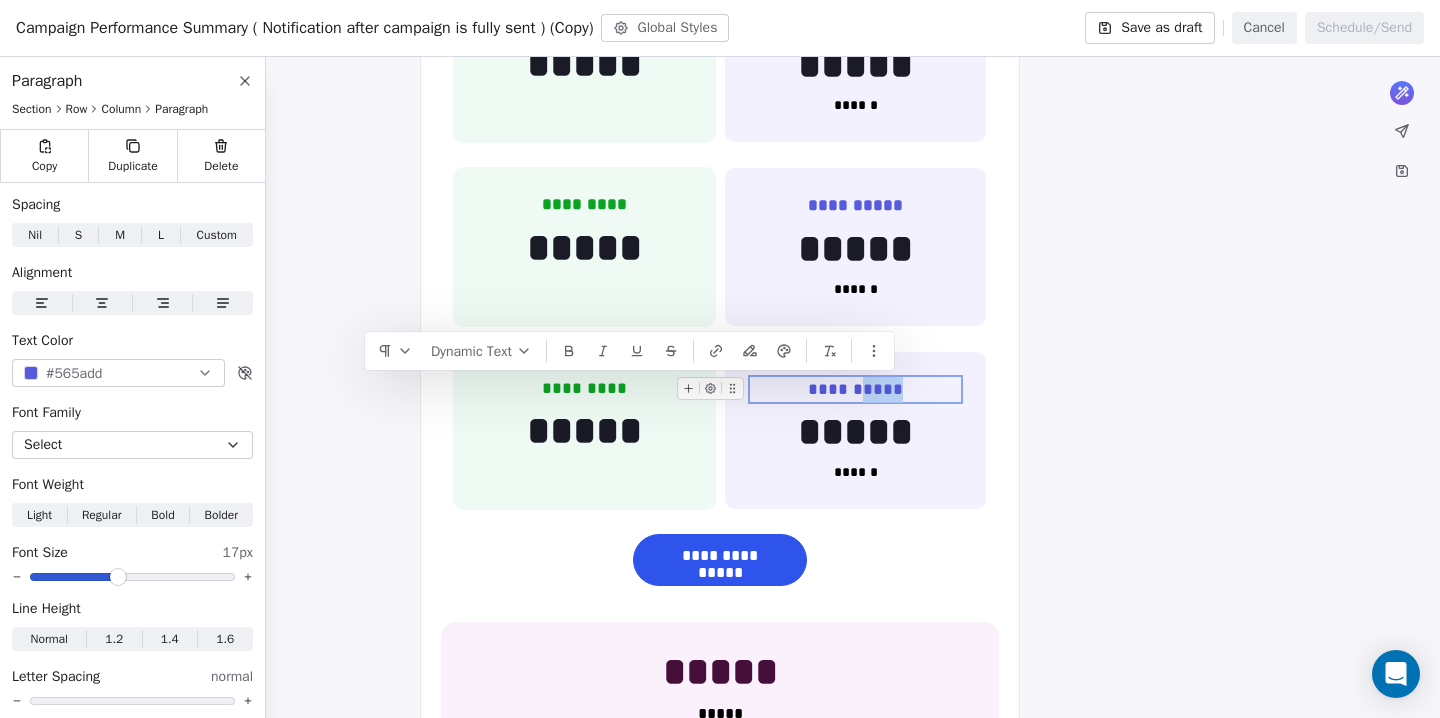 click on "**********" at bounding box center [855, 390] 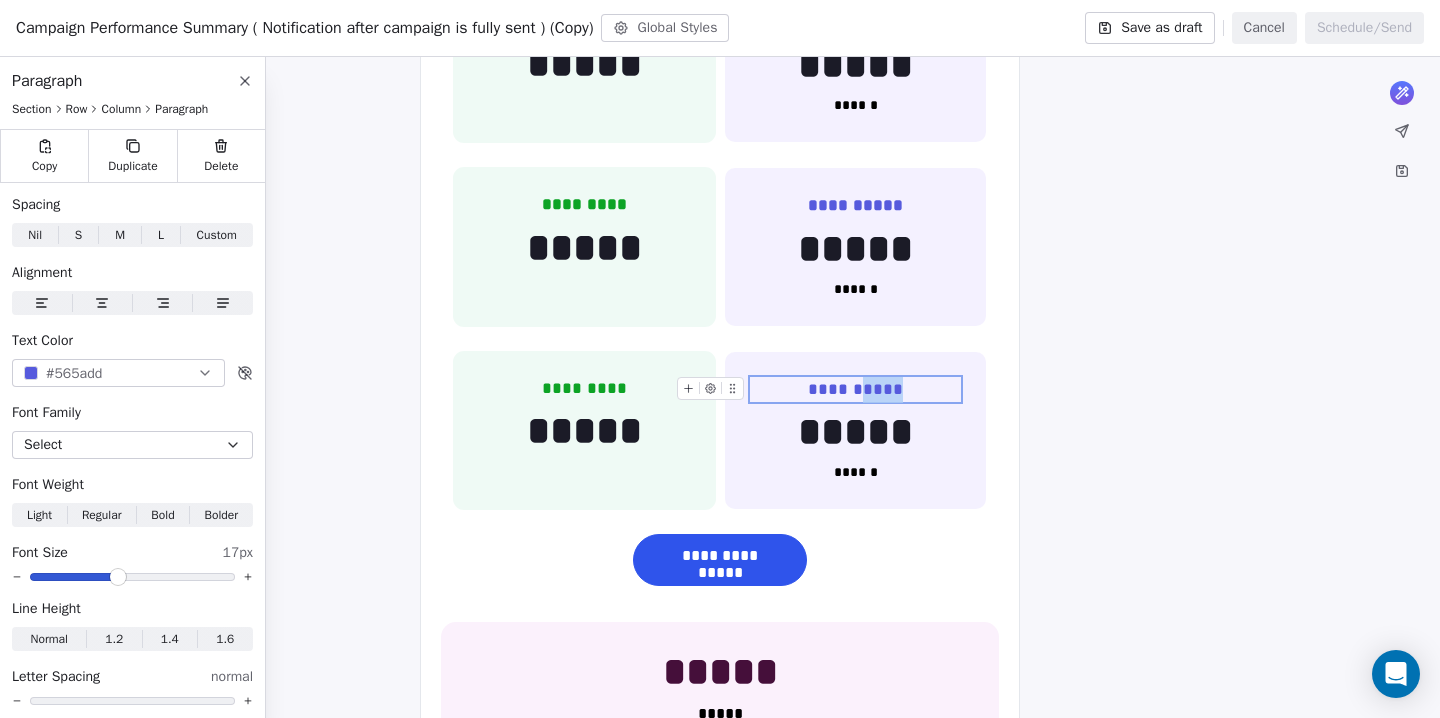 click on "**********" at bounding box center [855, 390] 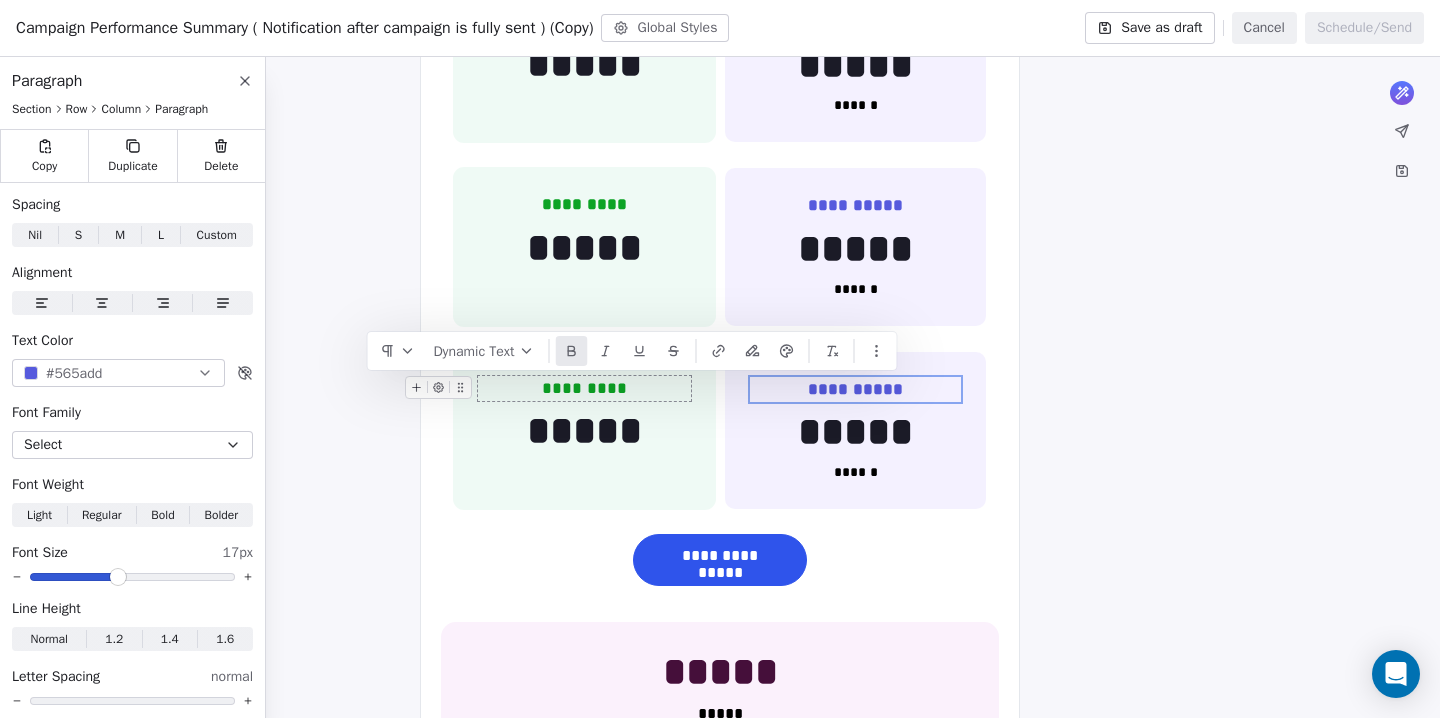 click on "*********" at bounding box center [584, 389] 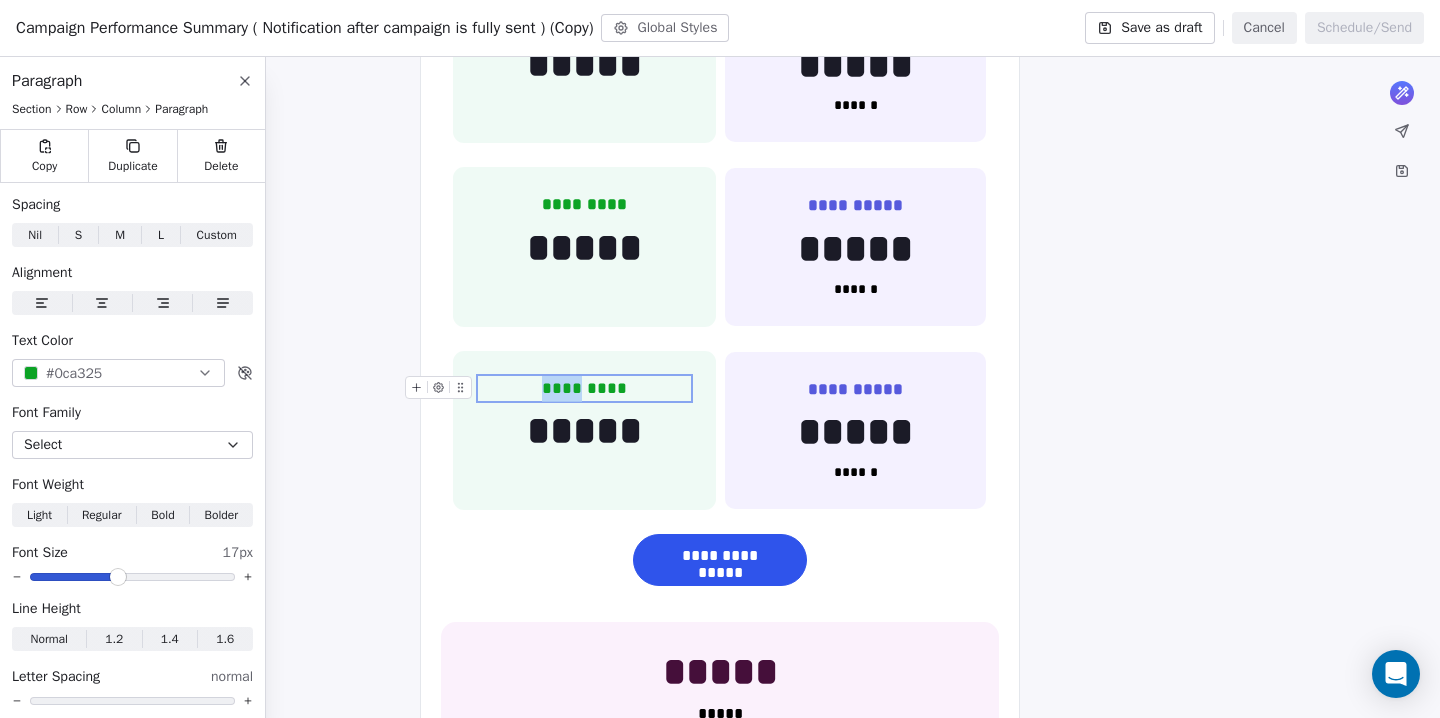 click on "*********" at bounding box center [584, 389] 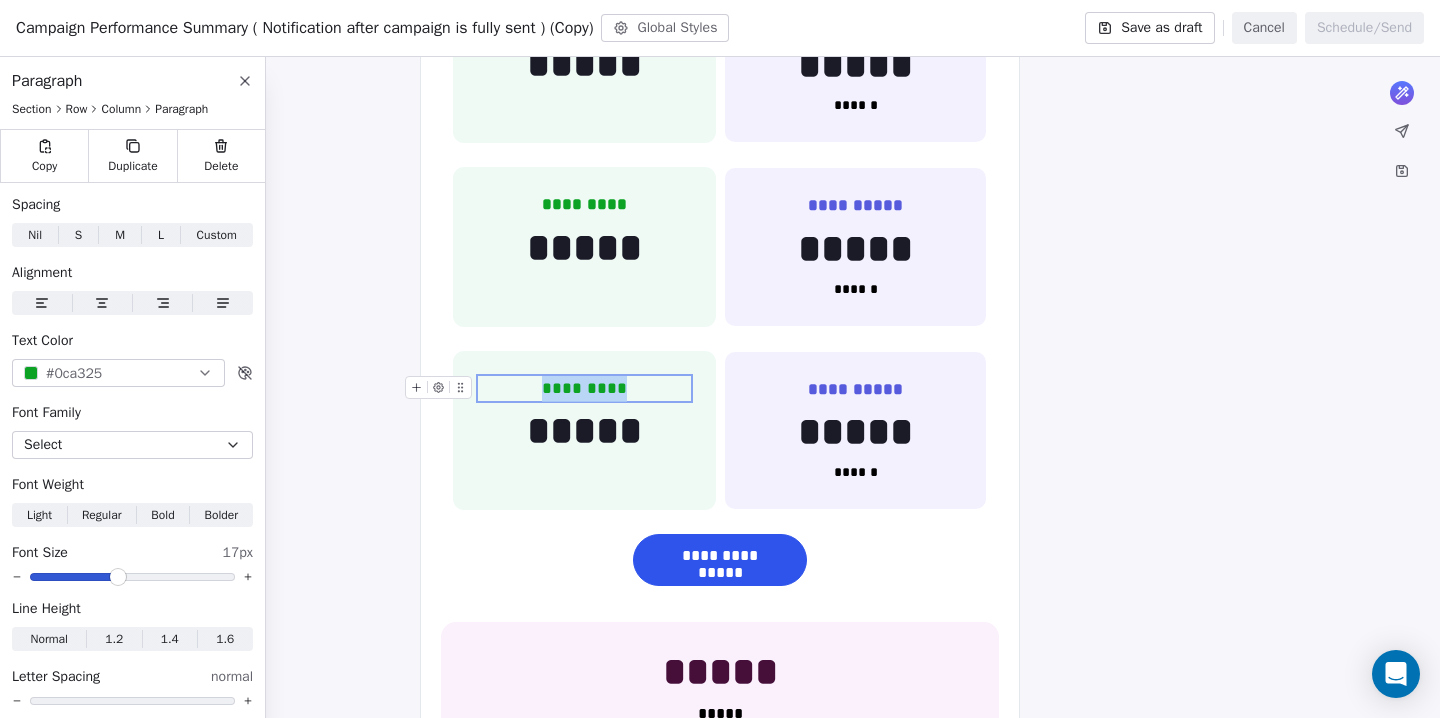 click on "*********" at bounding box center [584, 389] 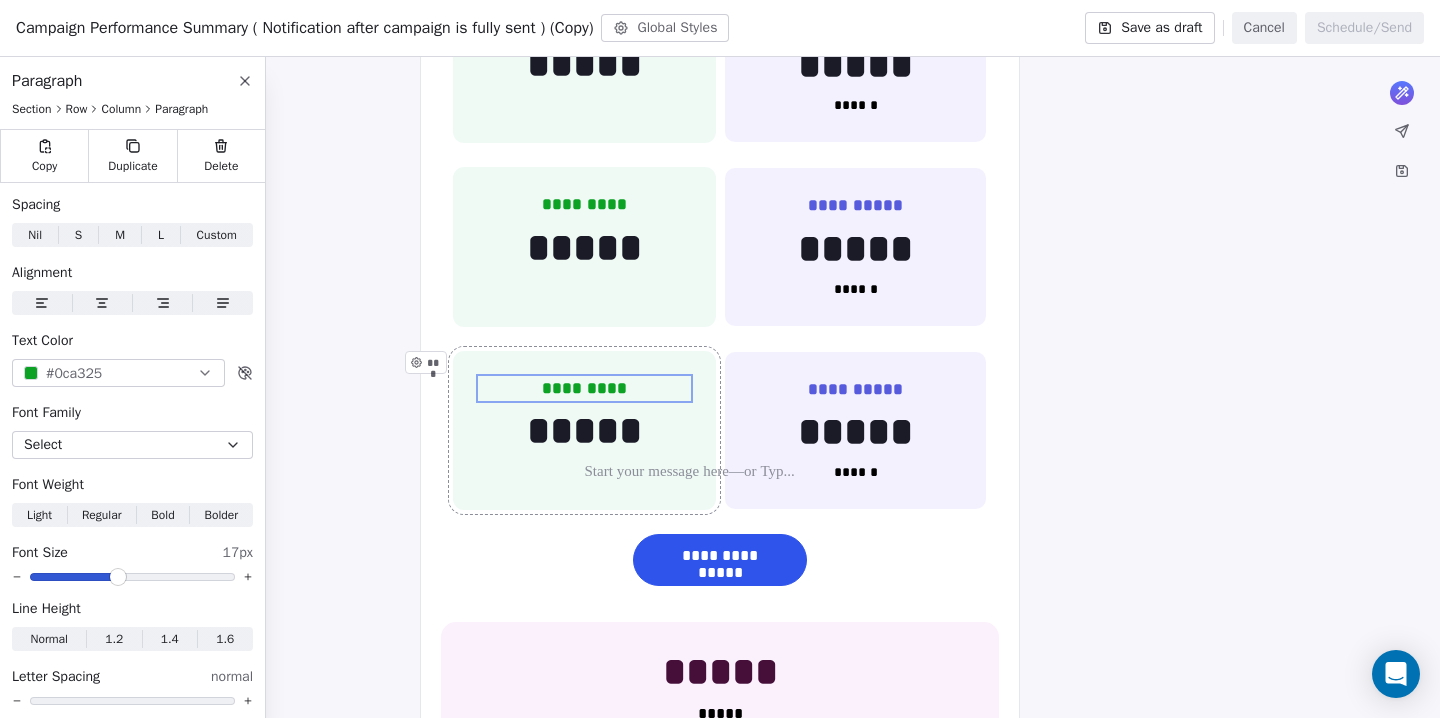 click on "********* ***** ***" at bounding box center [584, 431] 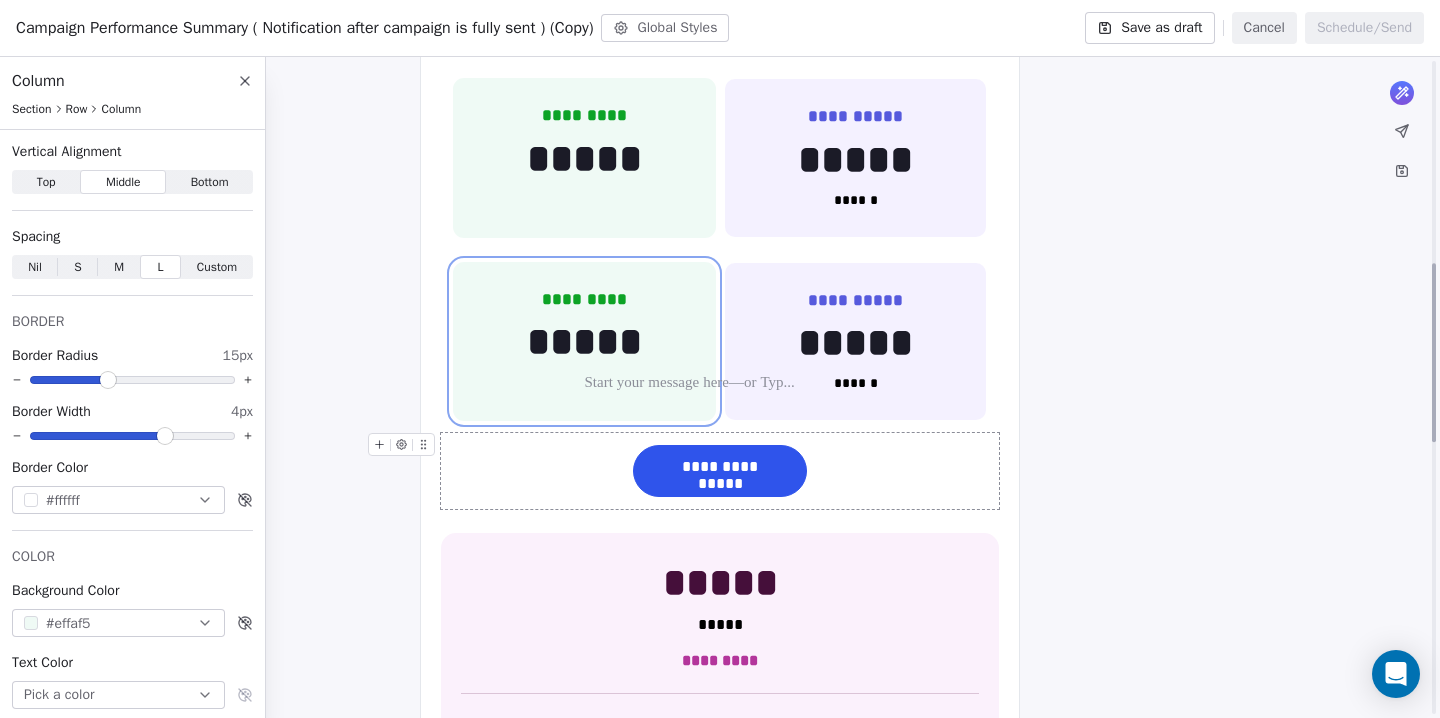 scroll, scrollTop: 805, scrollLeft: 0, axis: vertical 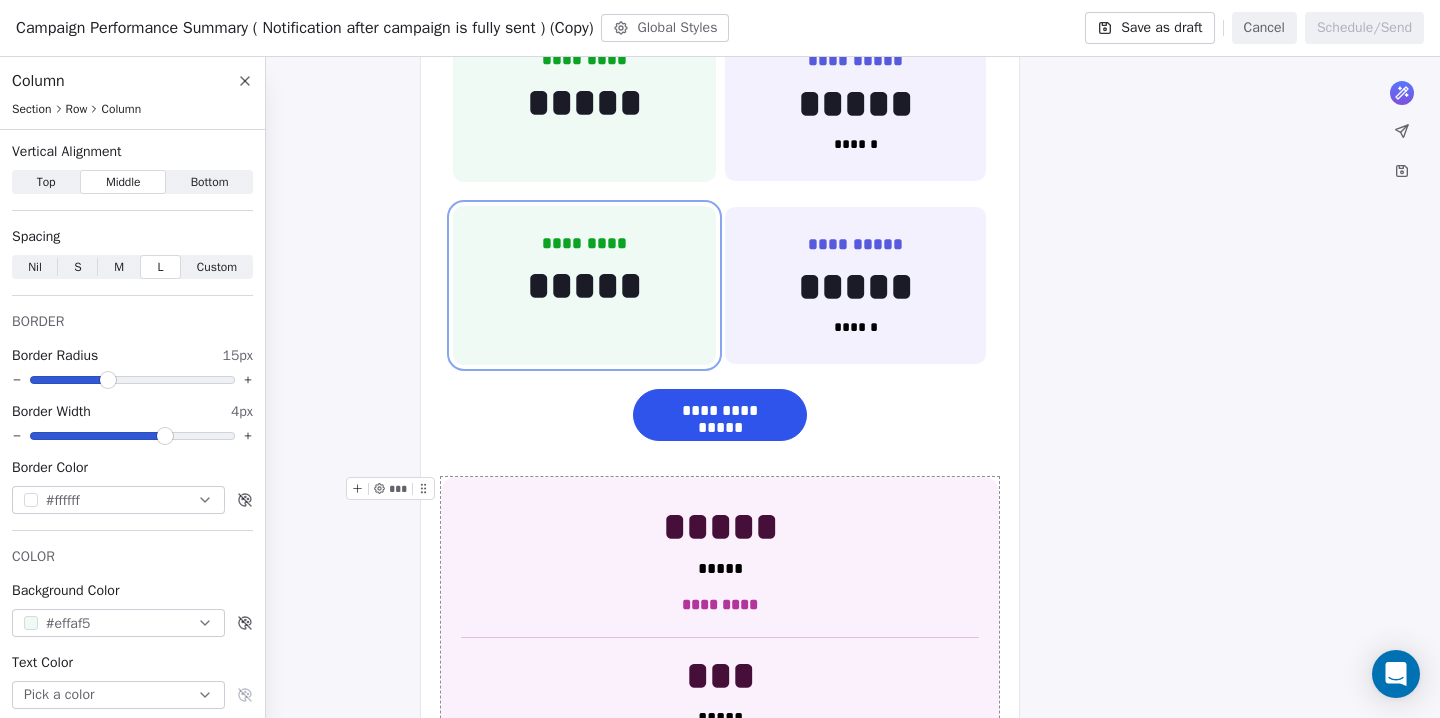 click on "**********" at bounding box center [720, 712] 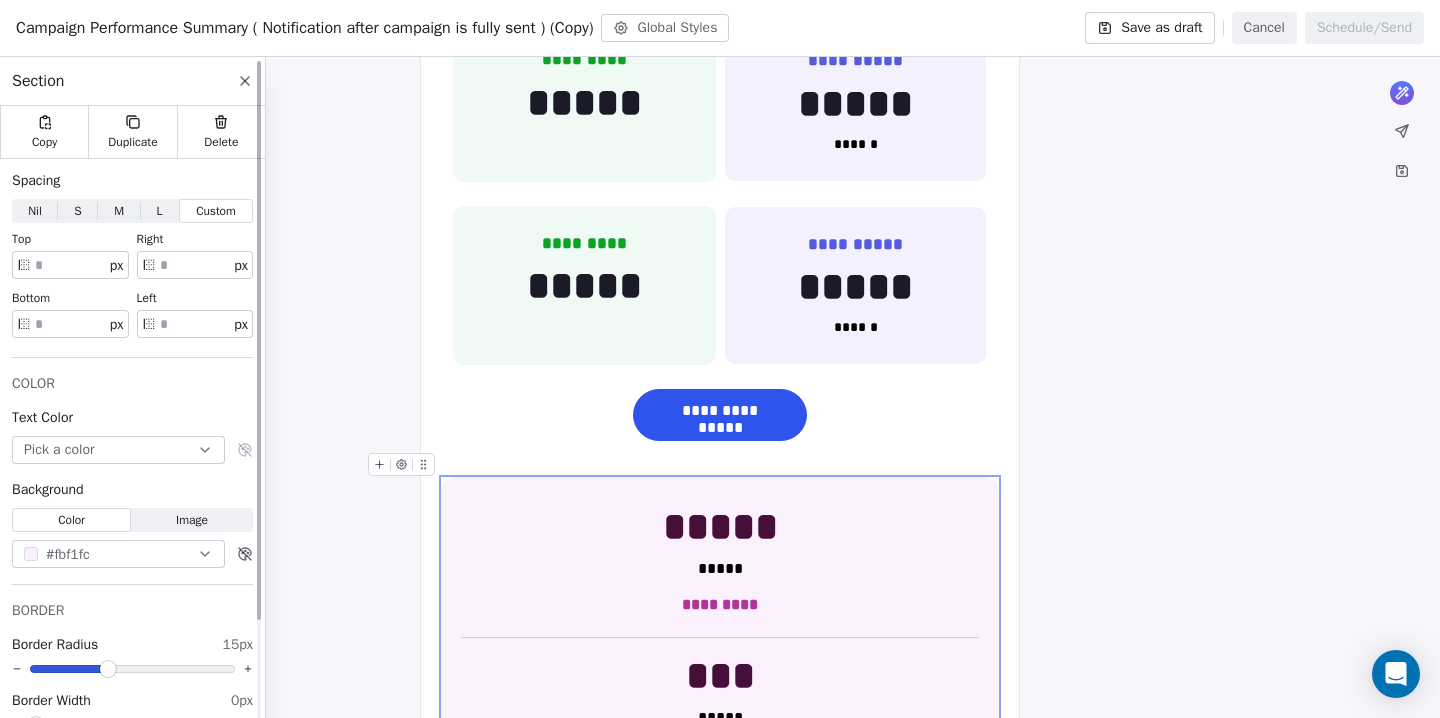 click at bounding box center (31, 554) 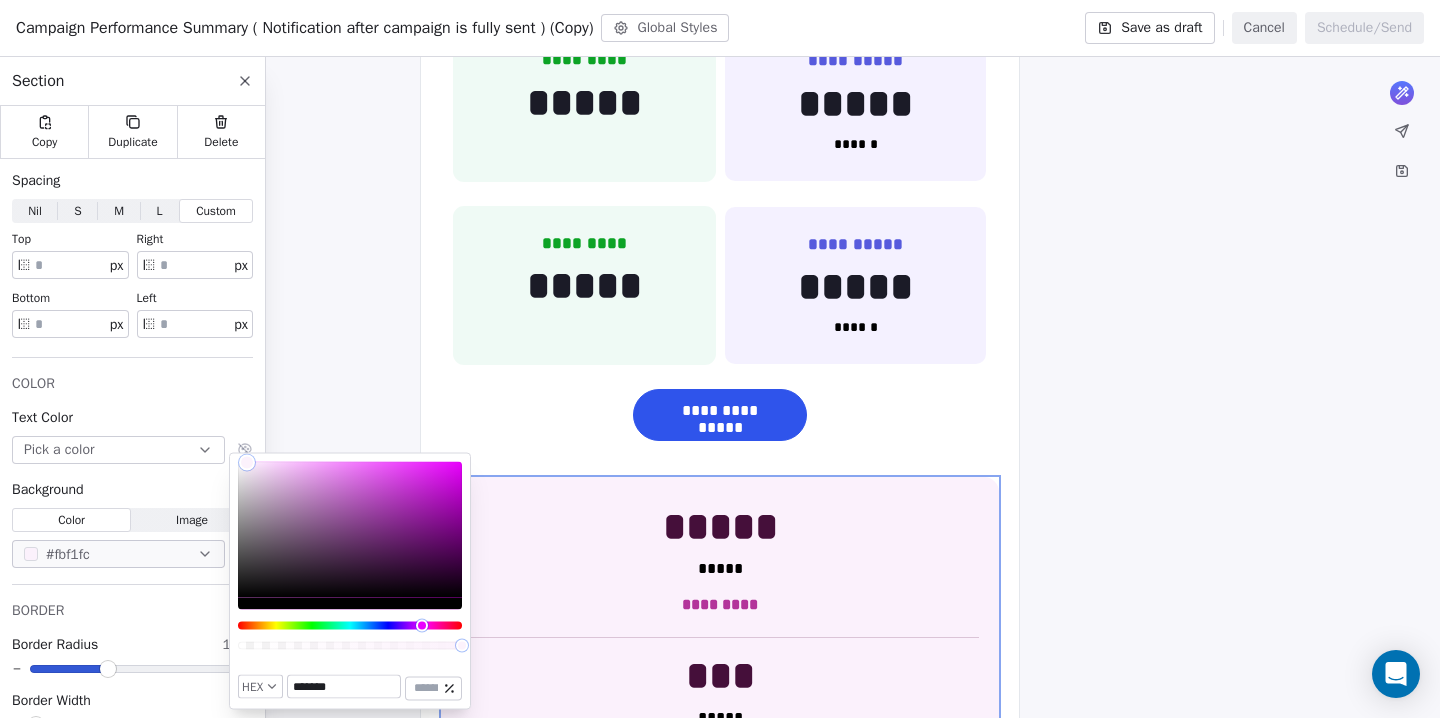 click on "*******" at bounding box center [344, 687] 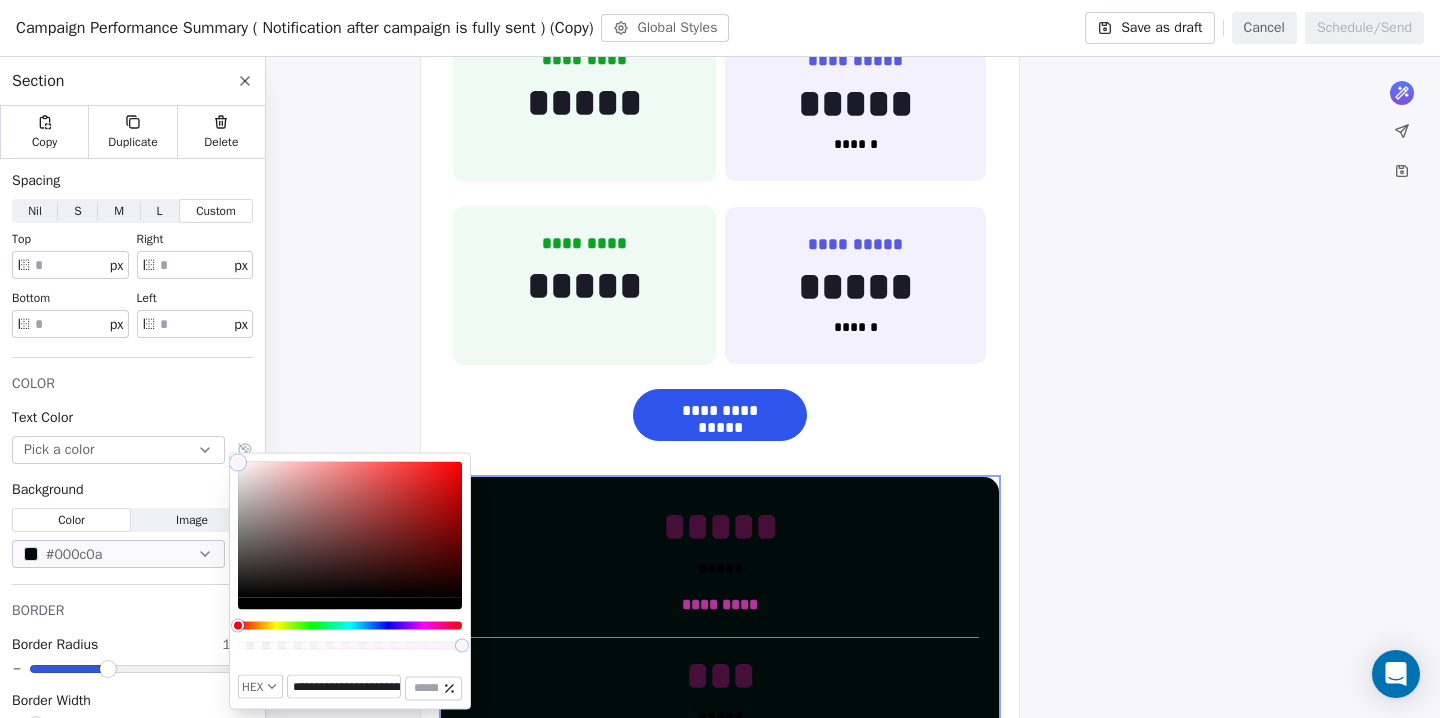 scroll, scrollTop: 0, scrollLeft: 73, axis: horizontal 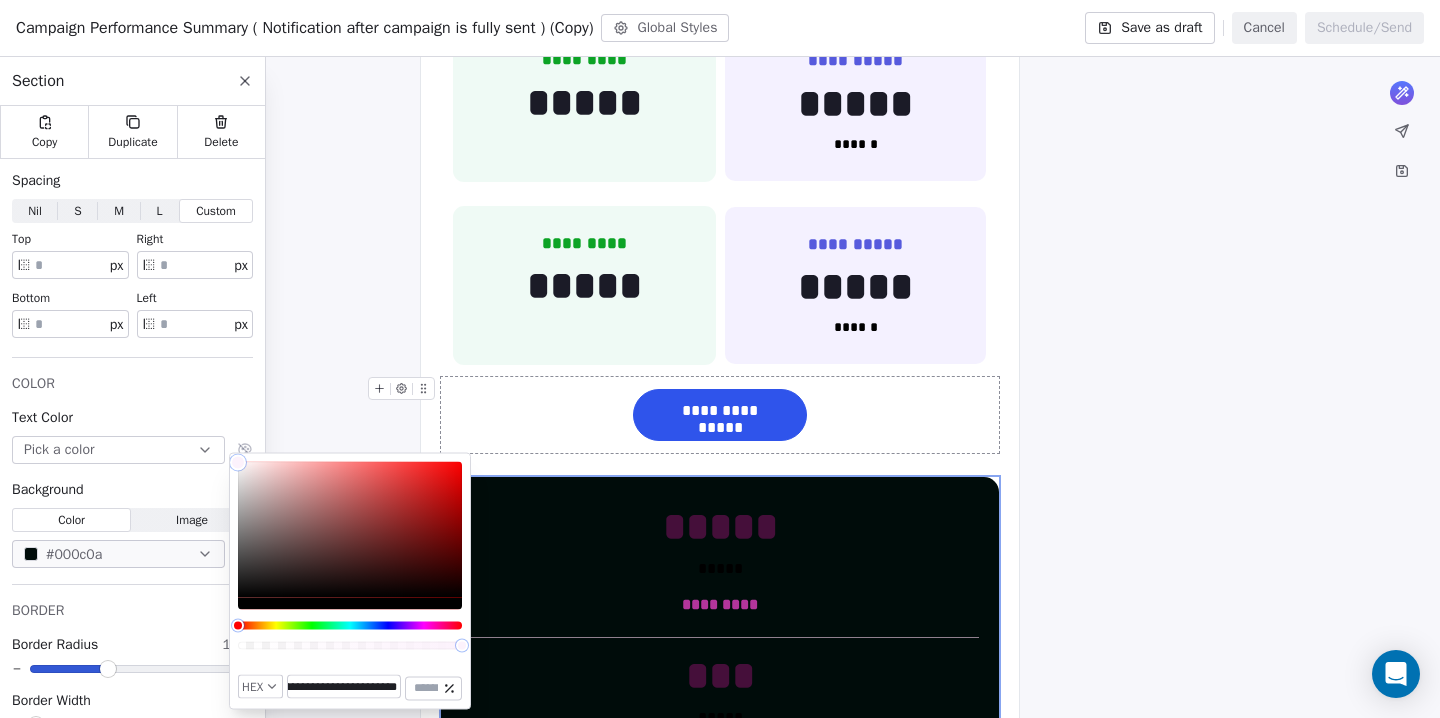 type on "*******" 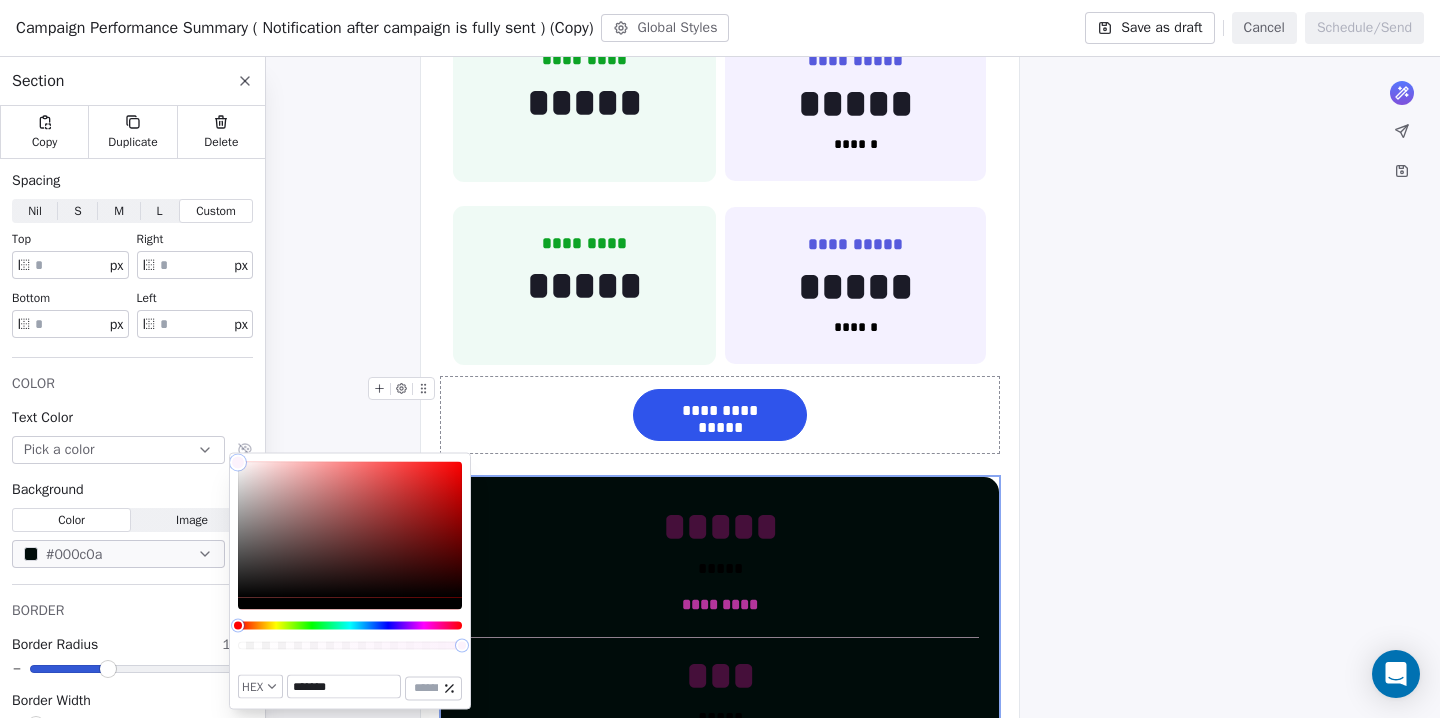 scroll, scrollTop: 0, scrollLeft: 0, axis: both 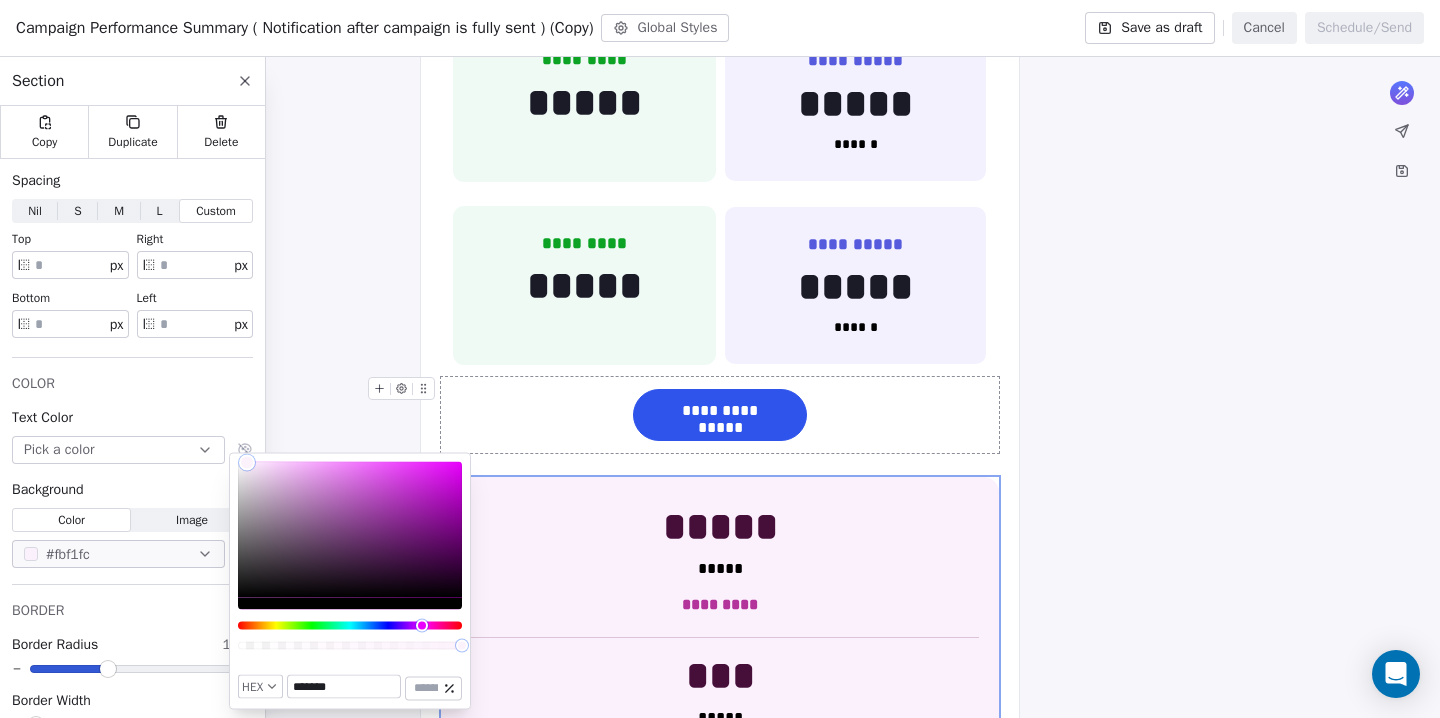 click on "**********" at bounding box center (720, 539) 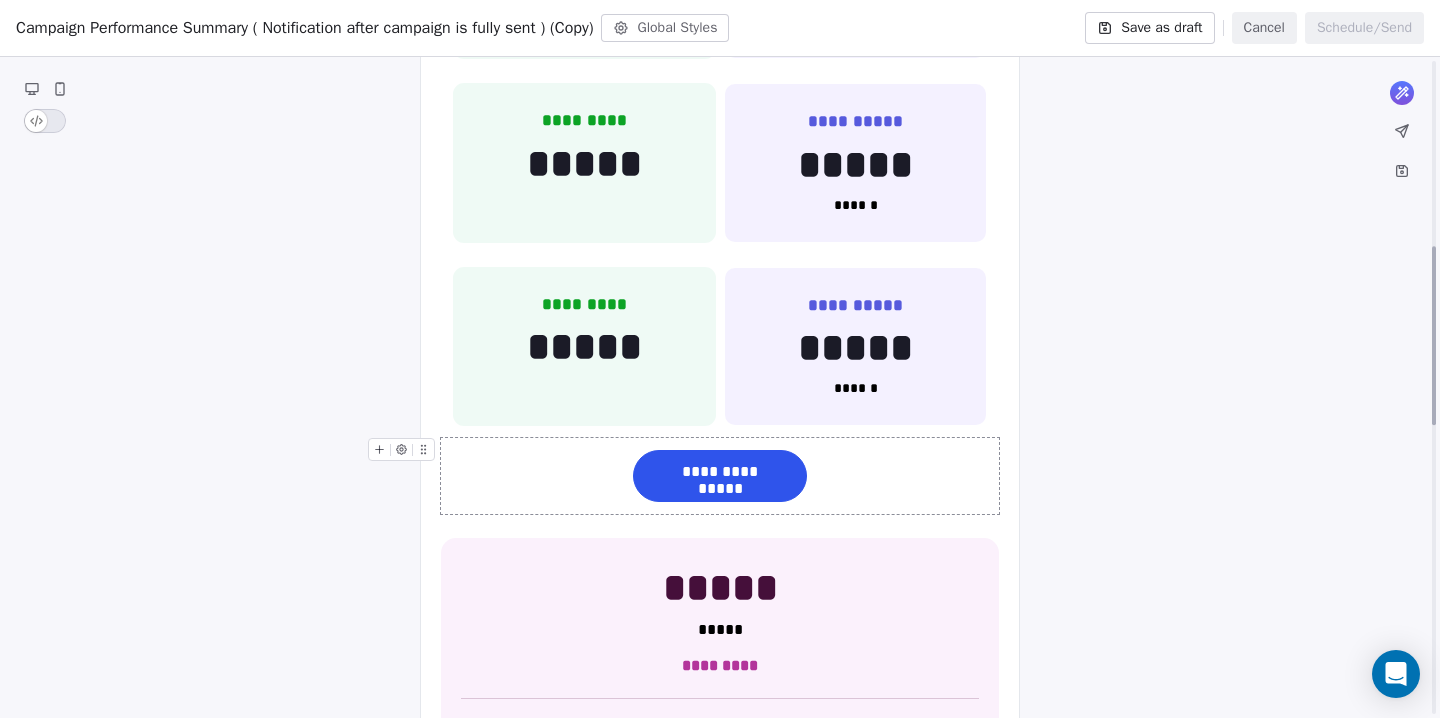 scroll, scrollTop: 686, scrollLeft: 0, axis: vertical 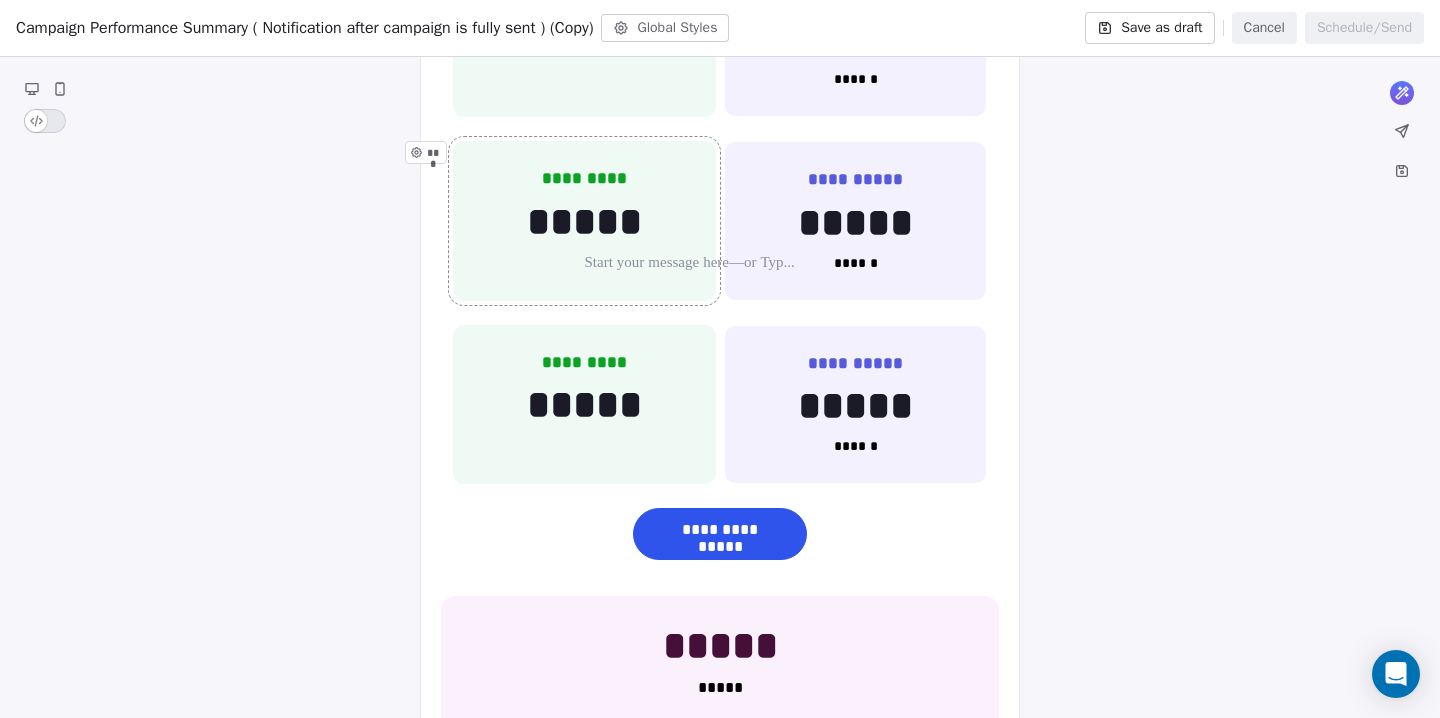 click on "********* ***** ***" at bounding box center (584, 221) 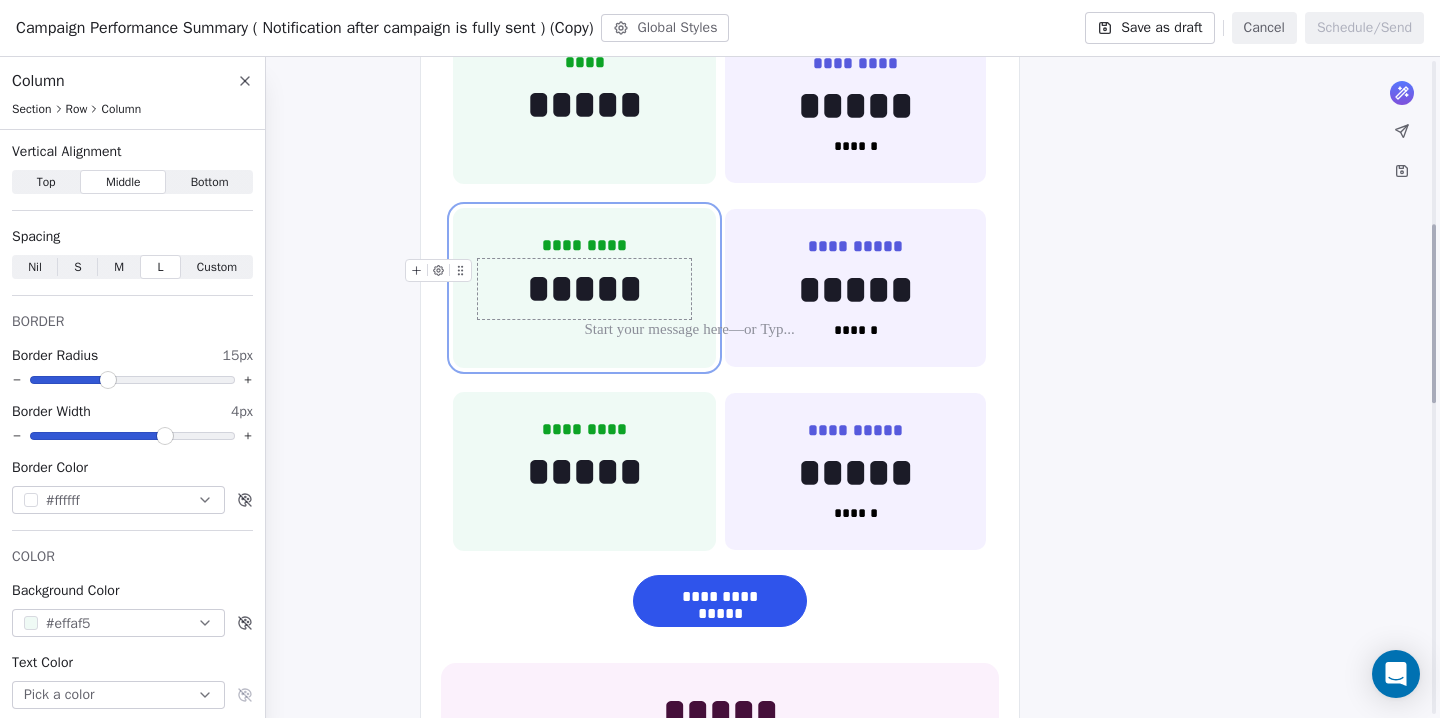 scroll, scrollTop: 522, scrollLeft: 0, axis: vertical 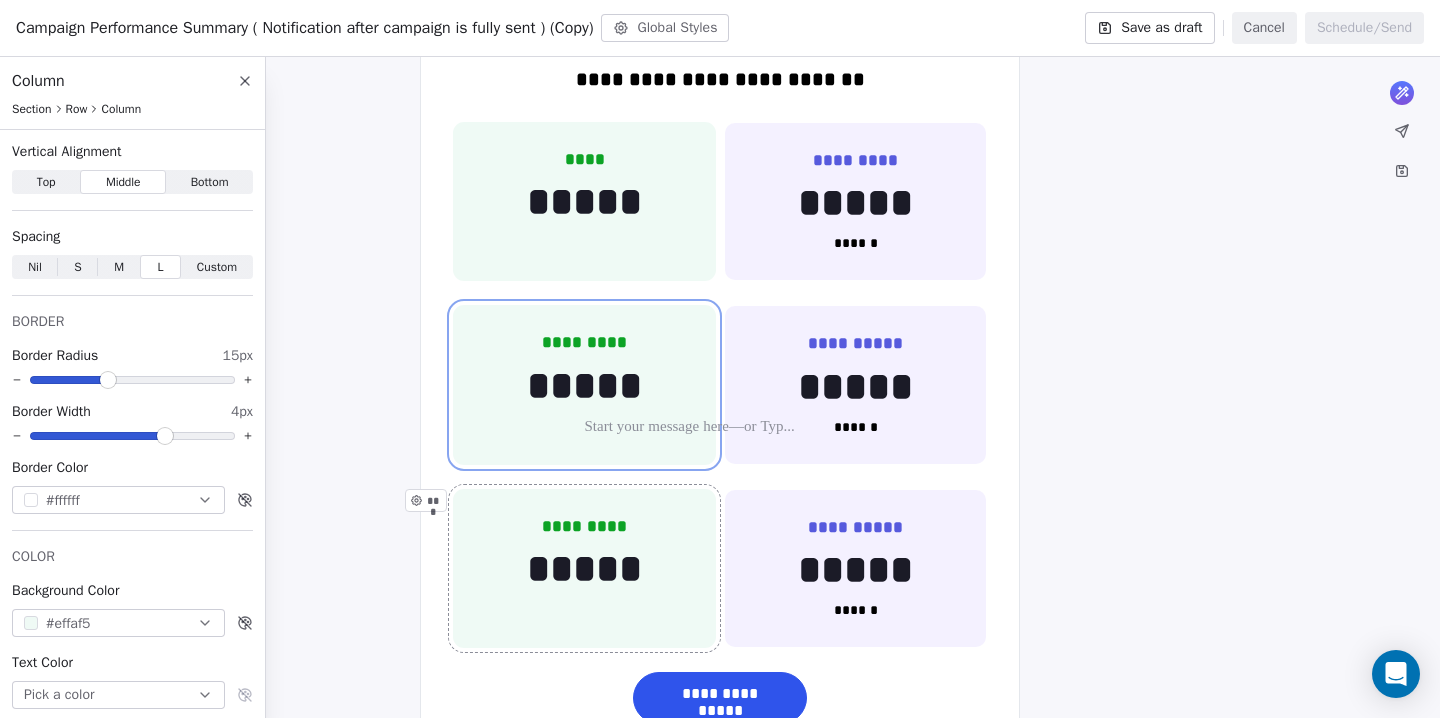 click on "********* ***** ***" at bounding box center (584, 569) 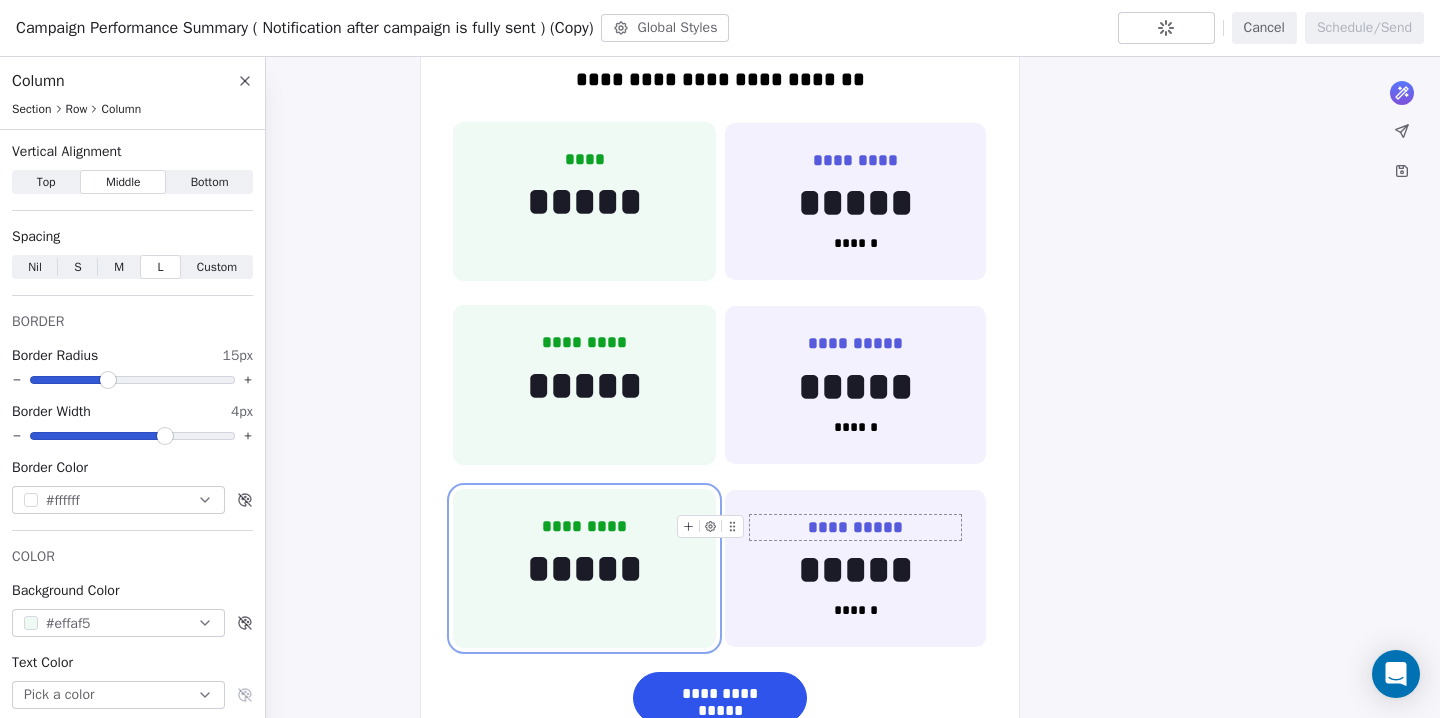 click on "**********" at bounding box center [855, 527] 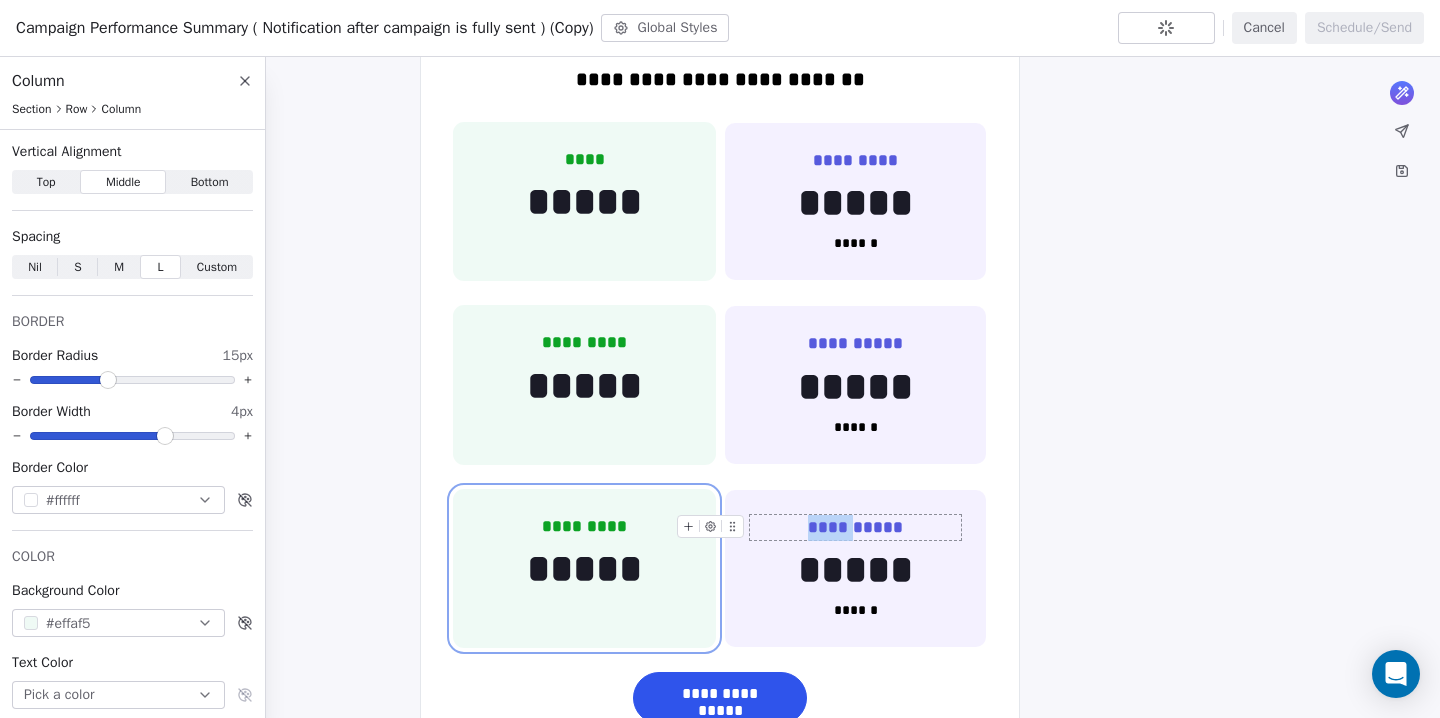 click on "**********" at bounding box center [855, 527] 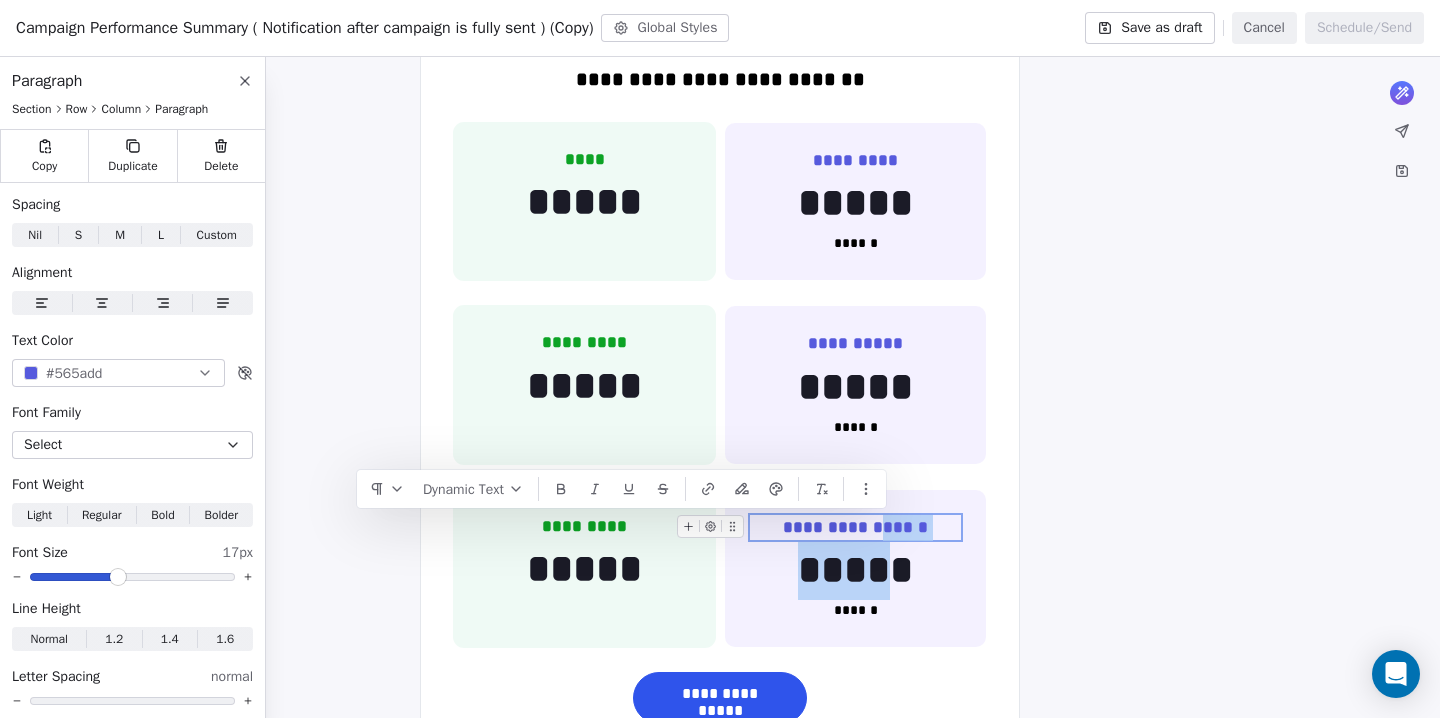 click on "**********" at bounding box center (855, 527) 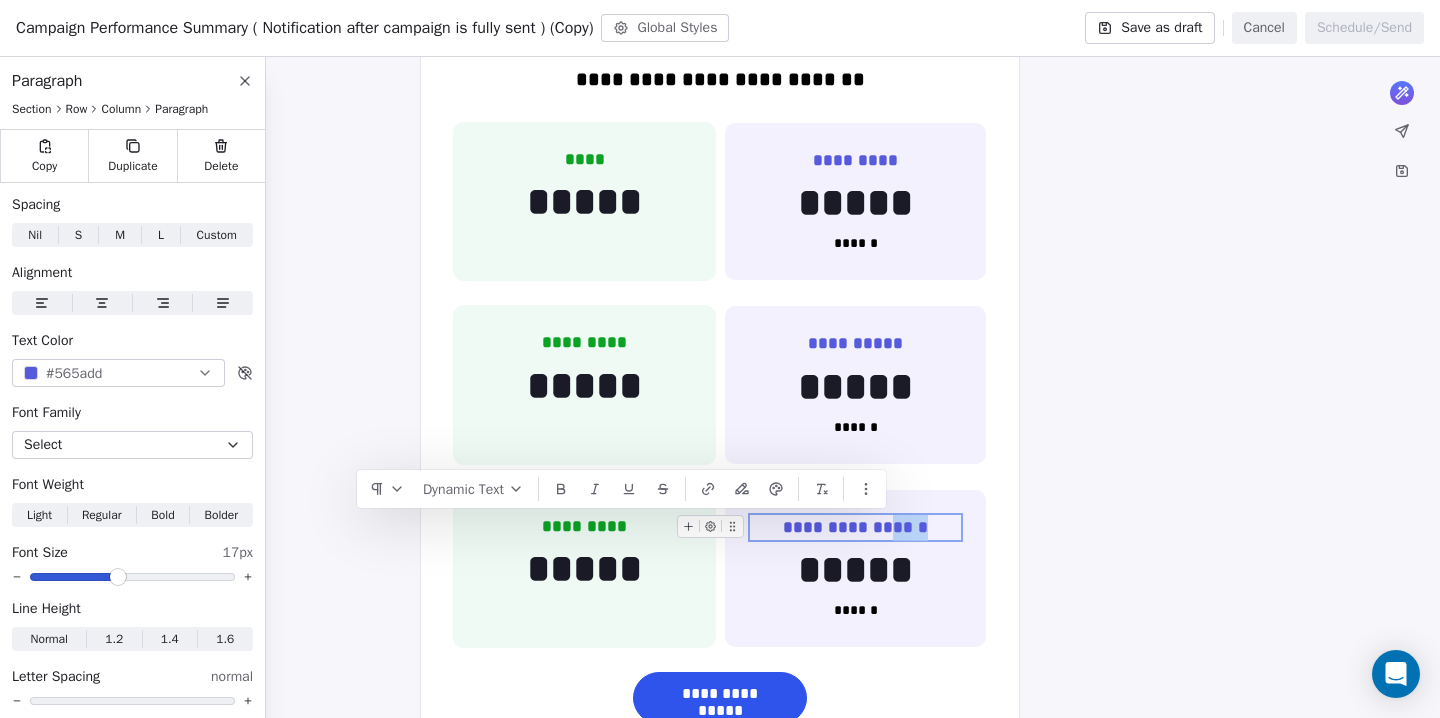 click on "**********" at bounding box center (855, 527) 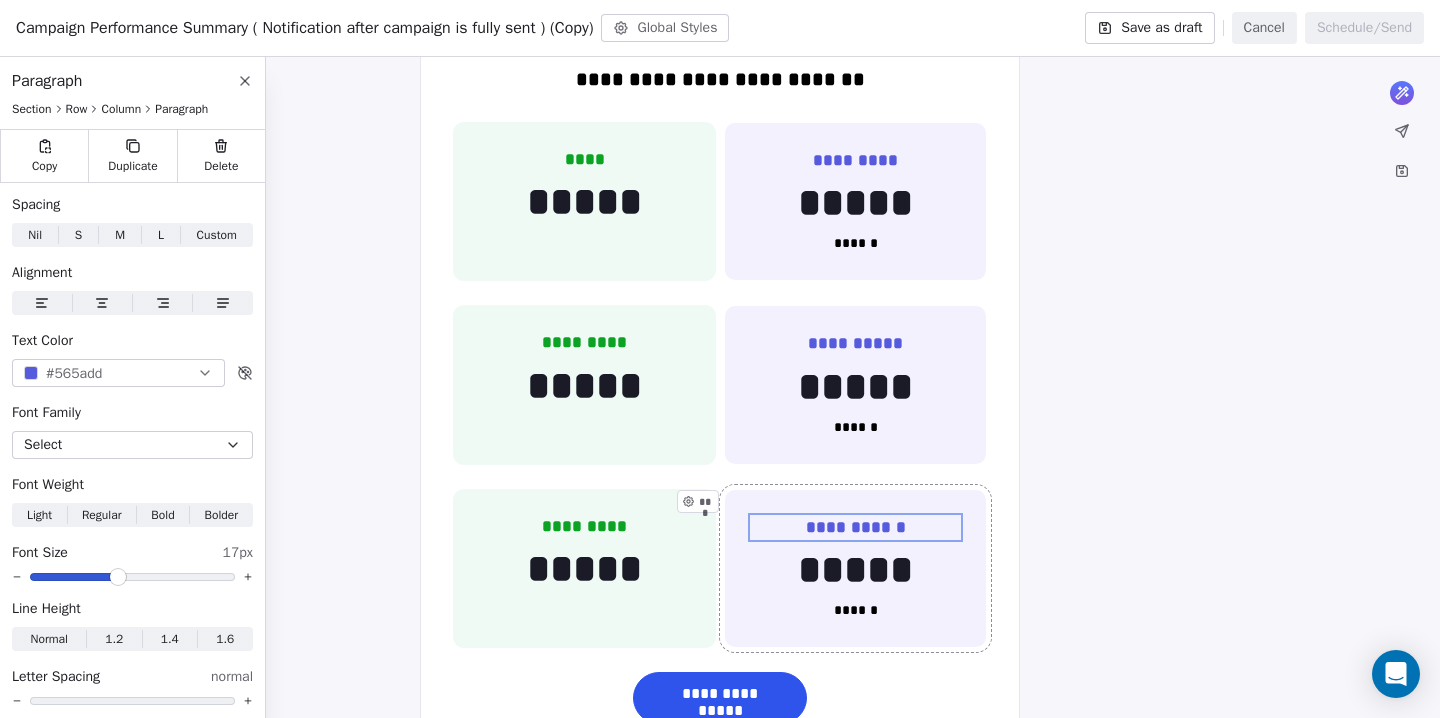 click on "**********" at bounding box center [855, 569] 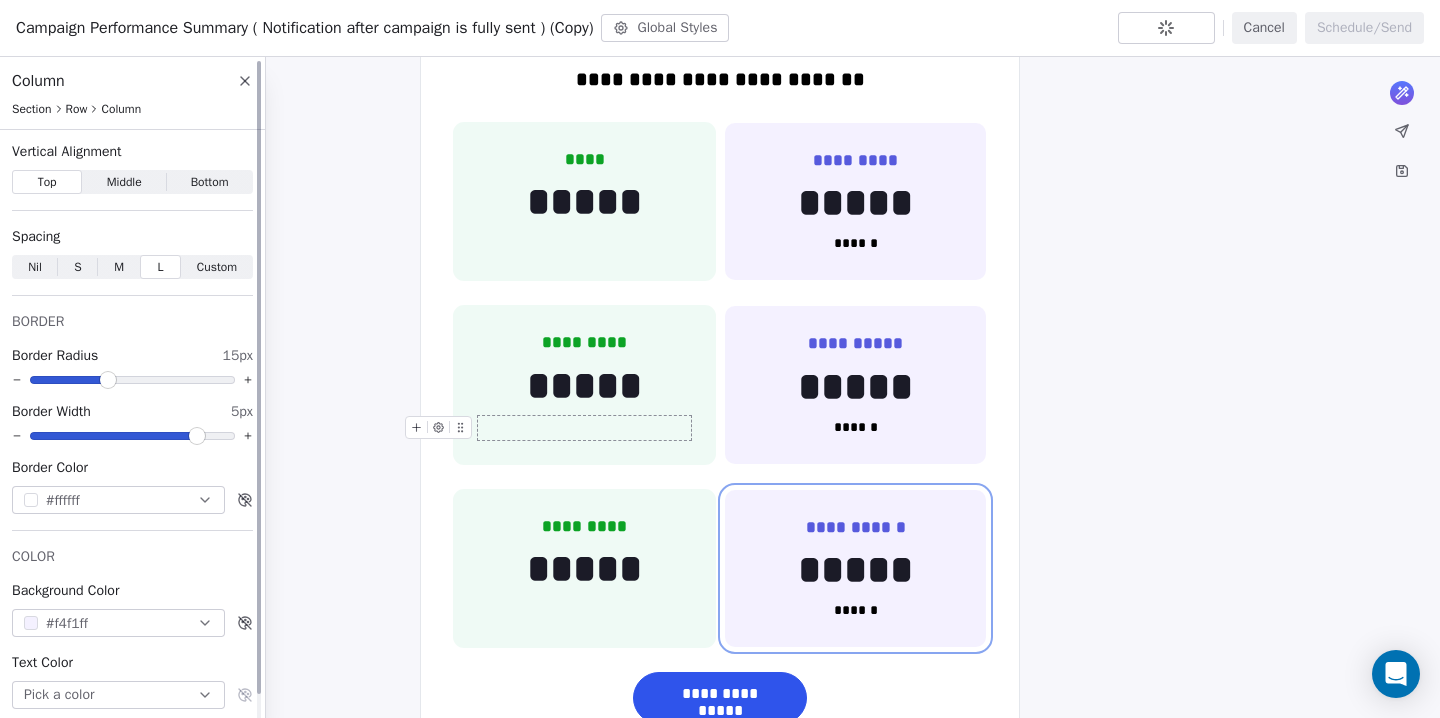 click at bounding box center [31, 623] 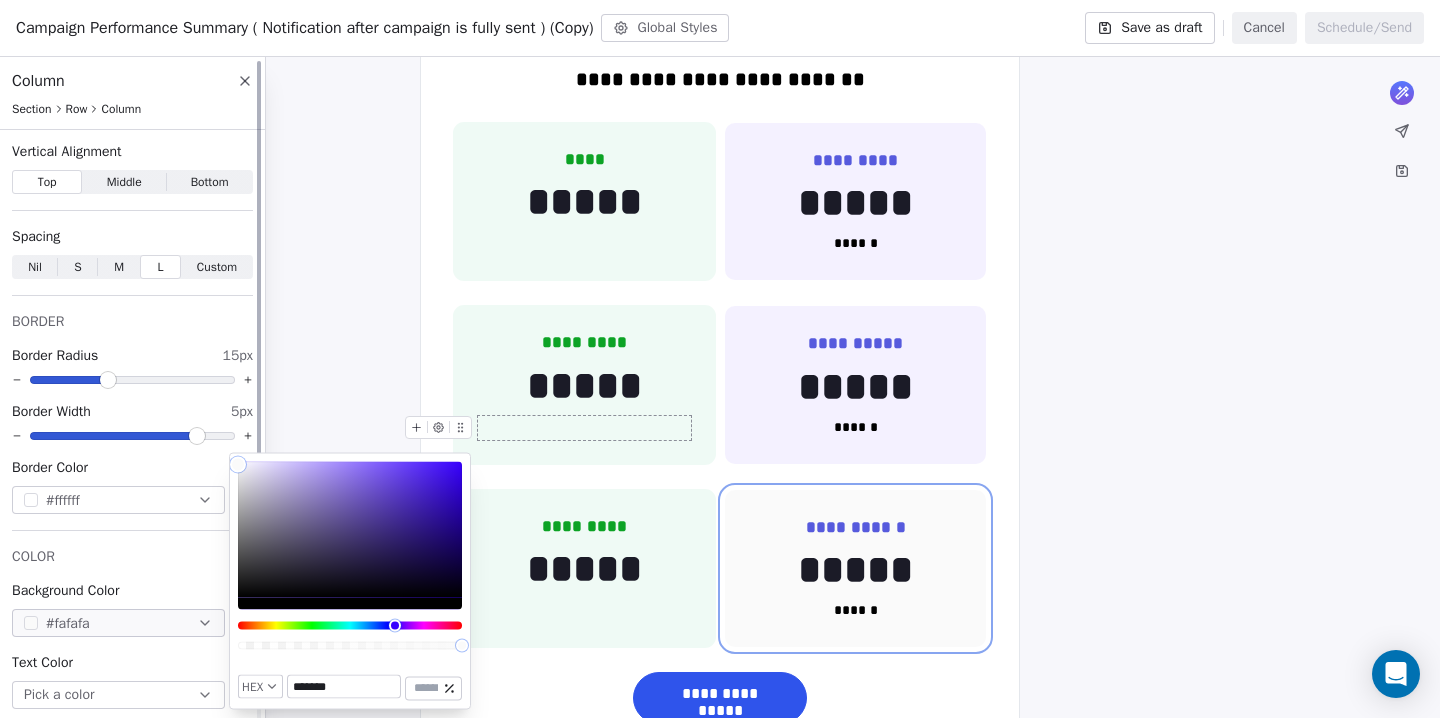 type on "*******" 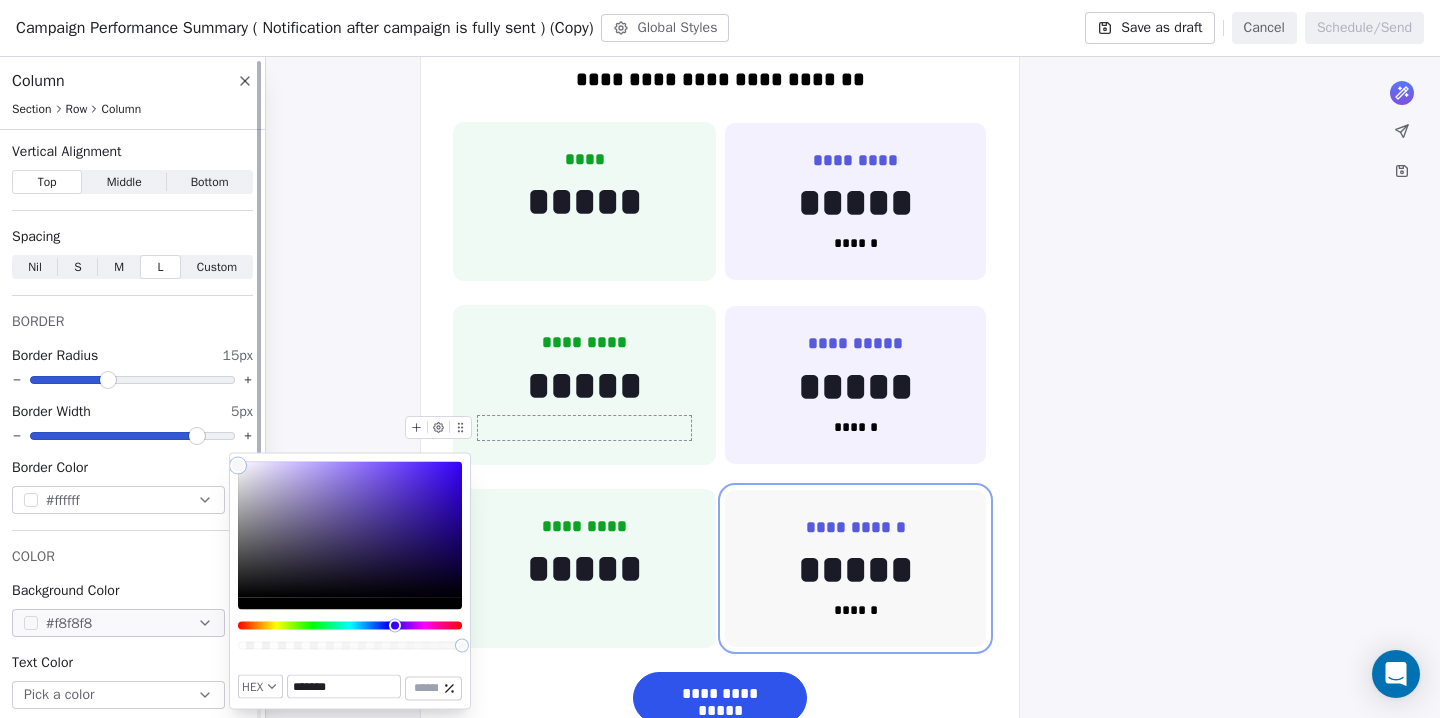 drag, startPoint x: 248, startPoint y: 483, endPoint x: 228, endPoint y: 465, distance: 26.907248 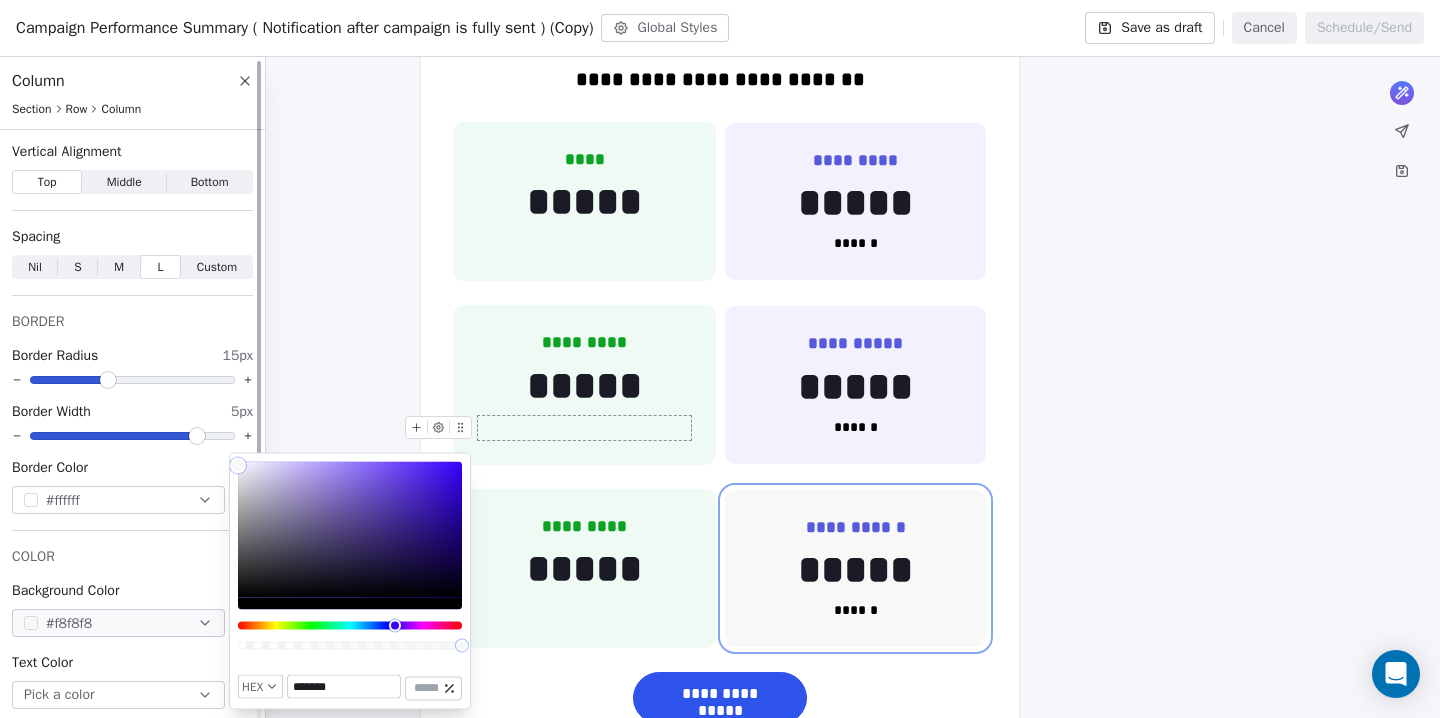 click on "T Test Contacts People Marketing Workflows Campaigns Sales Pipelines Sequences Beta Tools Apps AI Agents Help & Support Campaigns  Create new campaign All ( 12 ) All ( 12 ) Drafts ( 8 ) Drafts ( 8 ) In Progress ( 0 ) In Progress ( 0 ) Scheduled ( 0 ) Scheduled ( 0 ) Sent ( 4 ) Sent ( 4 ) Name Status Analytics Actions Campaign Performance Summary ( Notification after campaign is fully sent ) (Copy) Created on Aug 5, 2025, 12:46 PM To: No segment selected Draft - Open Rate - Click Rate - Unsubscribe Campaign Performance Summary ( Notification after campaign is fully sent ) Created on Aug 5, 2025, 11:17 AM To: No segment selected Draft - Open Rate - Click Rate - Unsubscribe Notification for Campaign - 1 hour after sending Created on Aug 4, 2025, 2:23 PM To: No segment selected Draft - Open Rate - Click Rate - Unsubscribe test Created on Aug 4, 2025, 2:18 PM To: No segment selected Draft - Open Rate - Click Rate - Unsubscribe Test Created on Jul 29, 2025, 6:15 PM To: No segment selected Draft - Open Rate - - -" at bounding box center [720, 359] 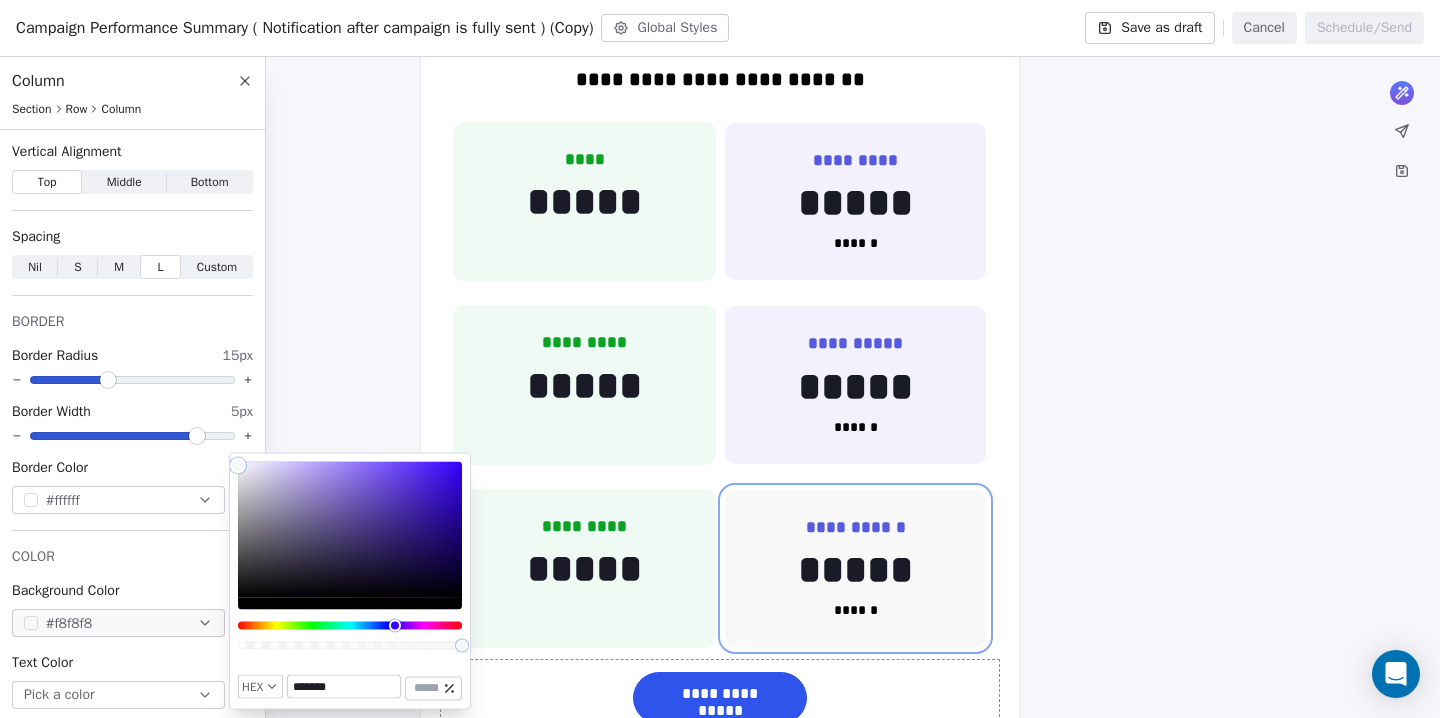 click on "***" at bounding box center [426, 688] 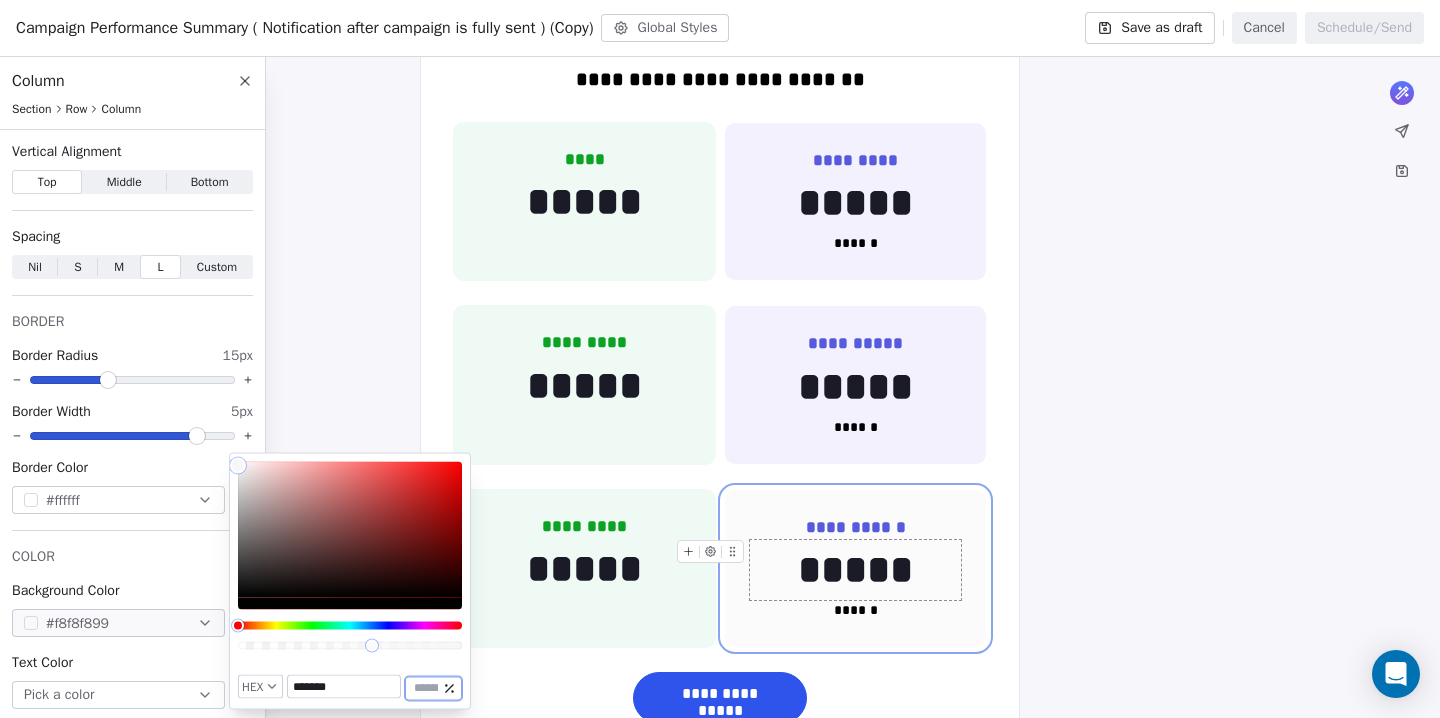 type on "**" 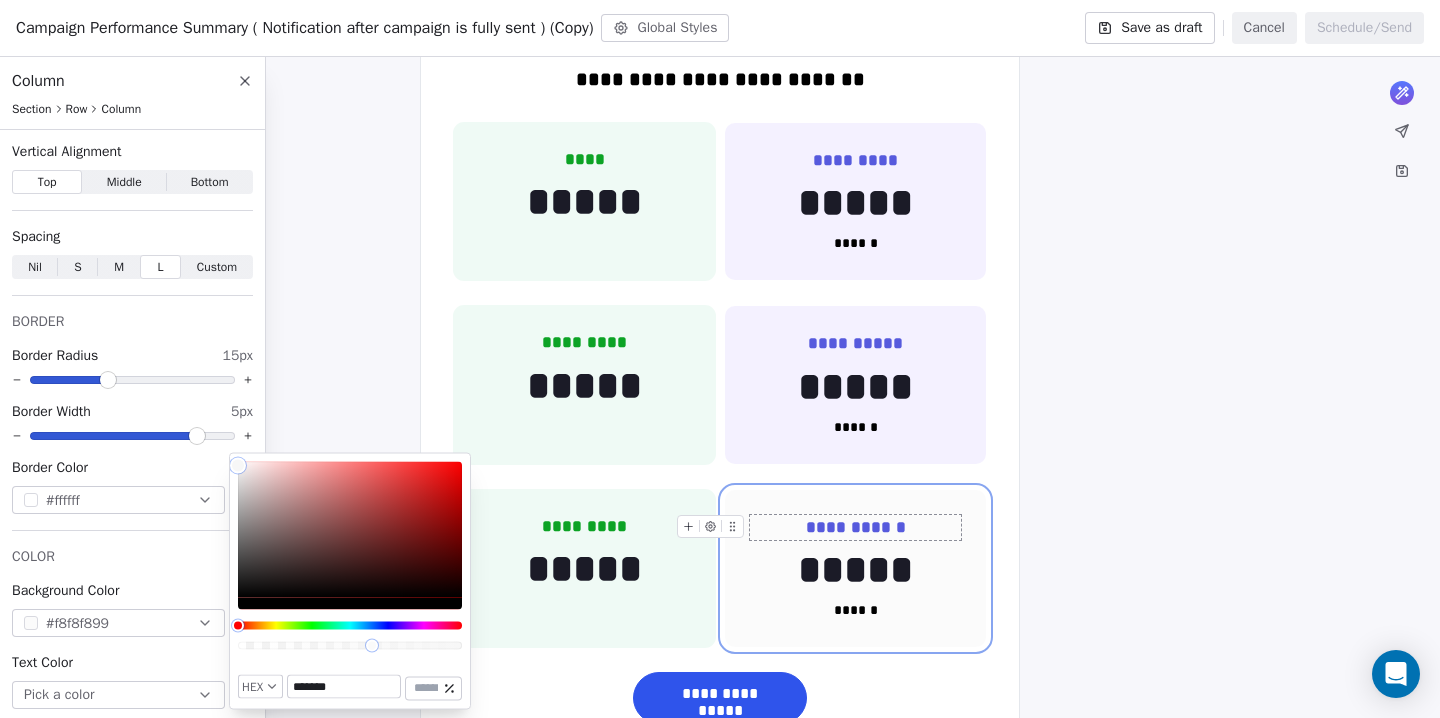 click on "**********" at bounding box center (856, 527) 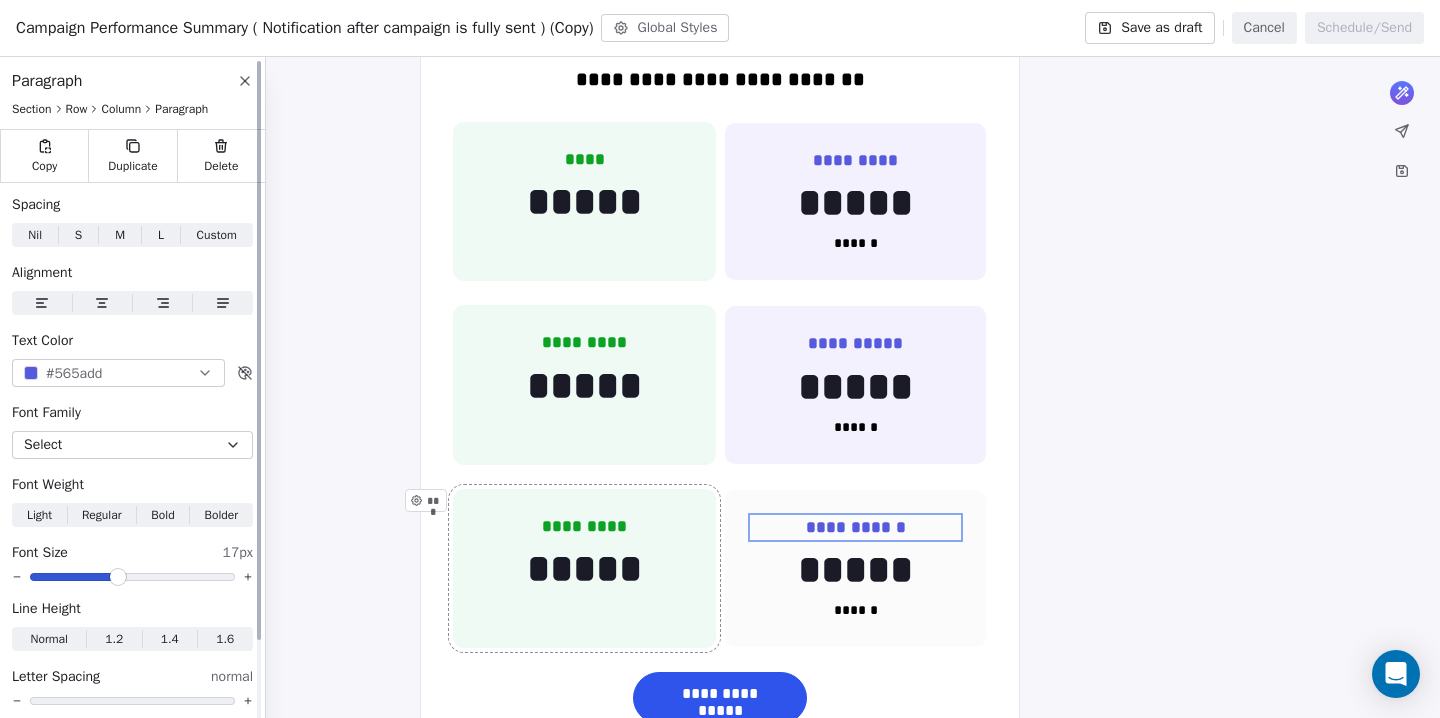 click at bounding box center [31, 373] 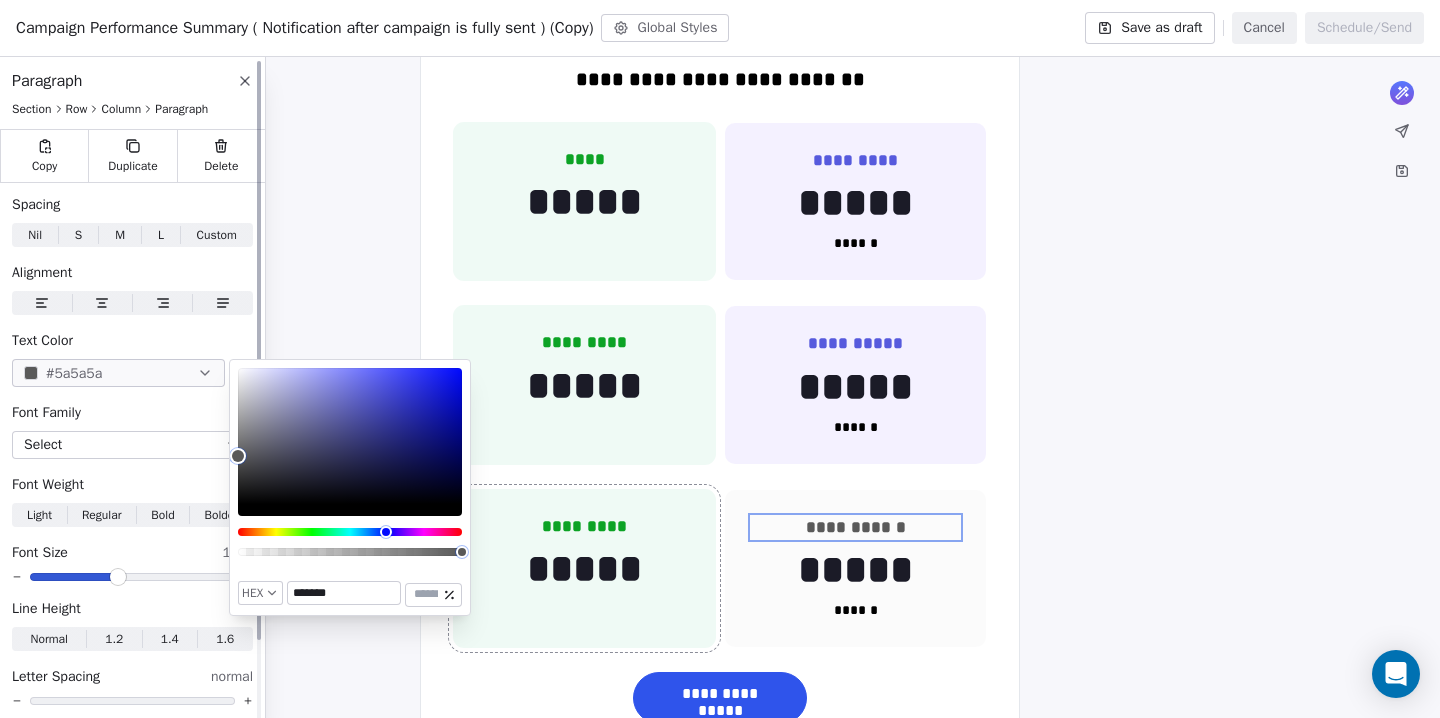 type on "*******" 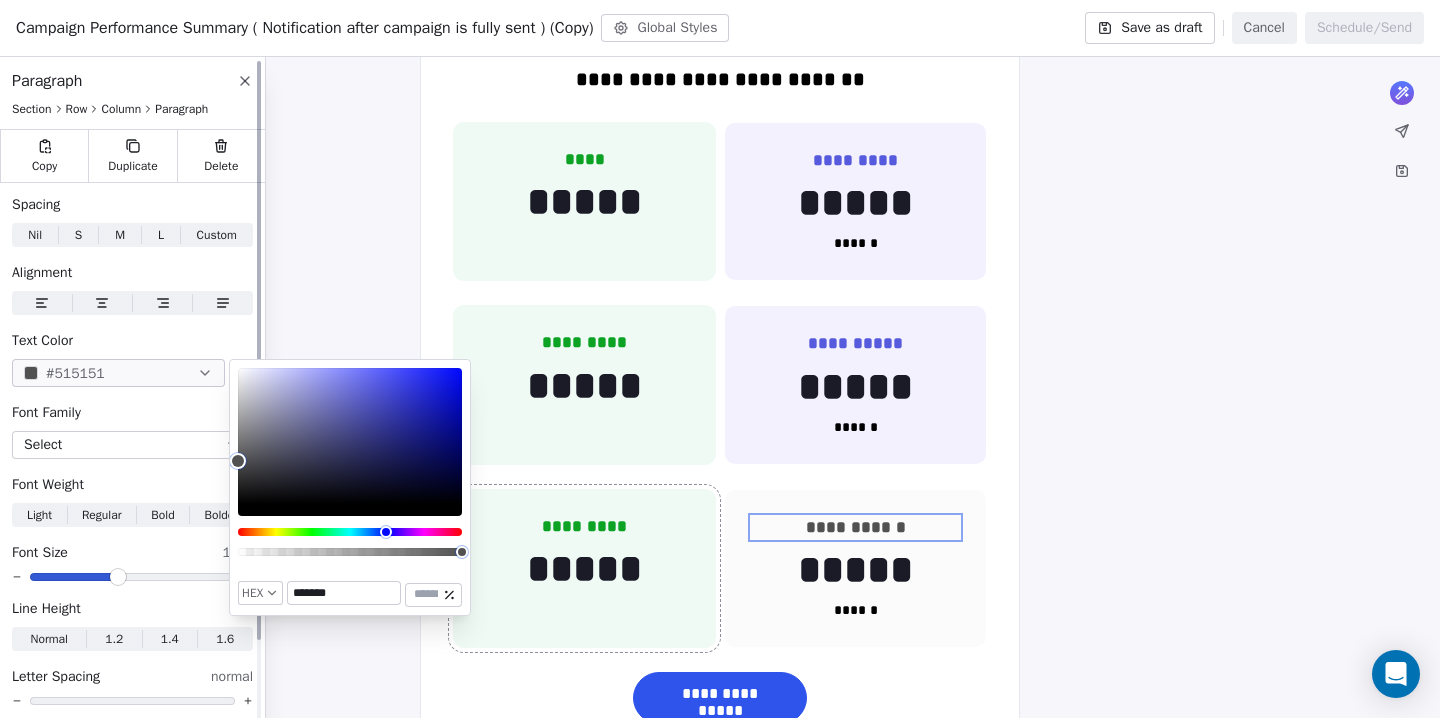 drag, startPoint x: 242, startPoint y: 490, endPoint x: 214, endPoint y: 460, distance: 41.036568 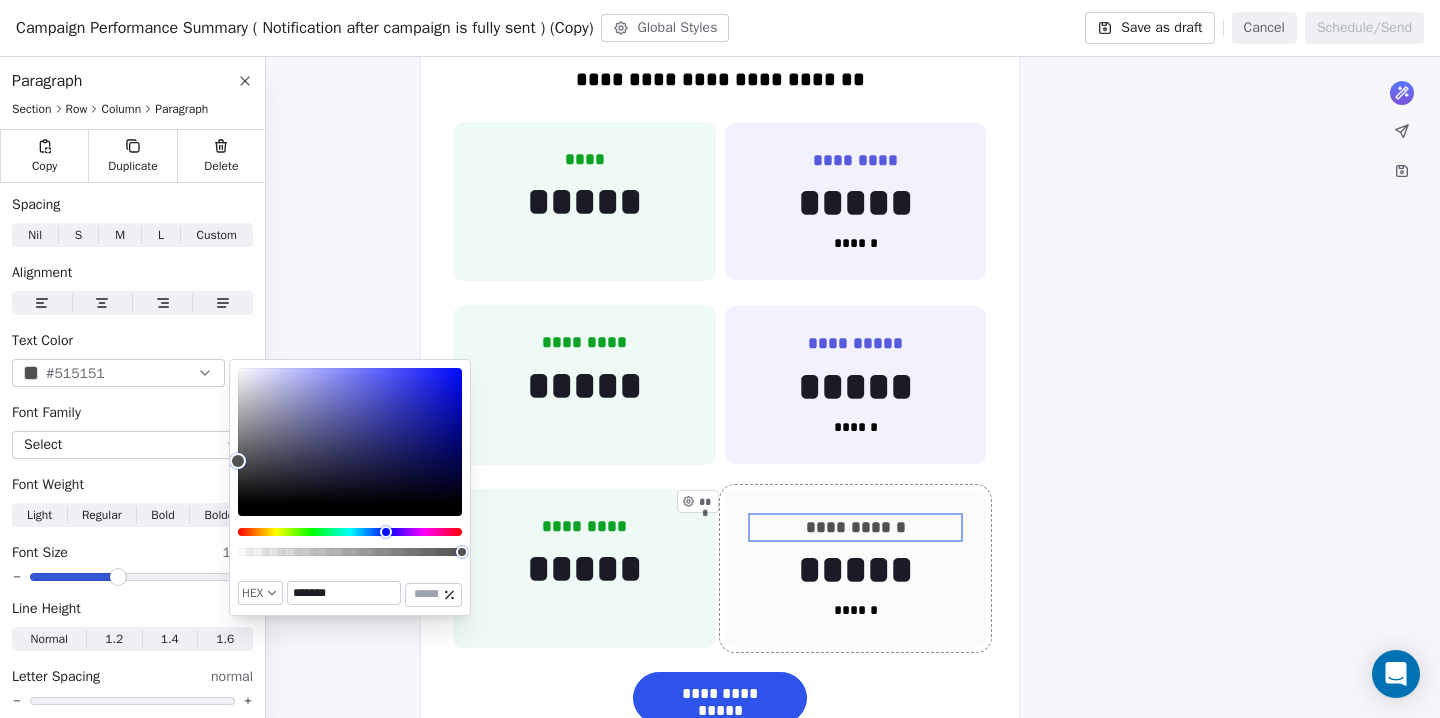 click on "**********" at bounding box center (855, 569) 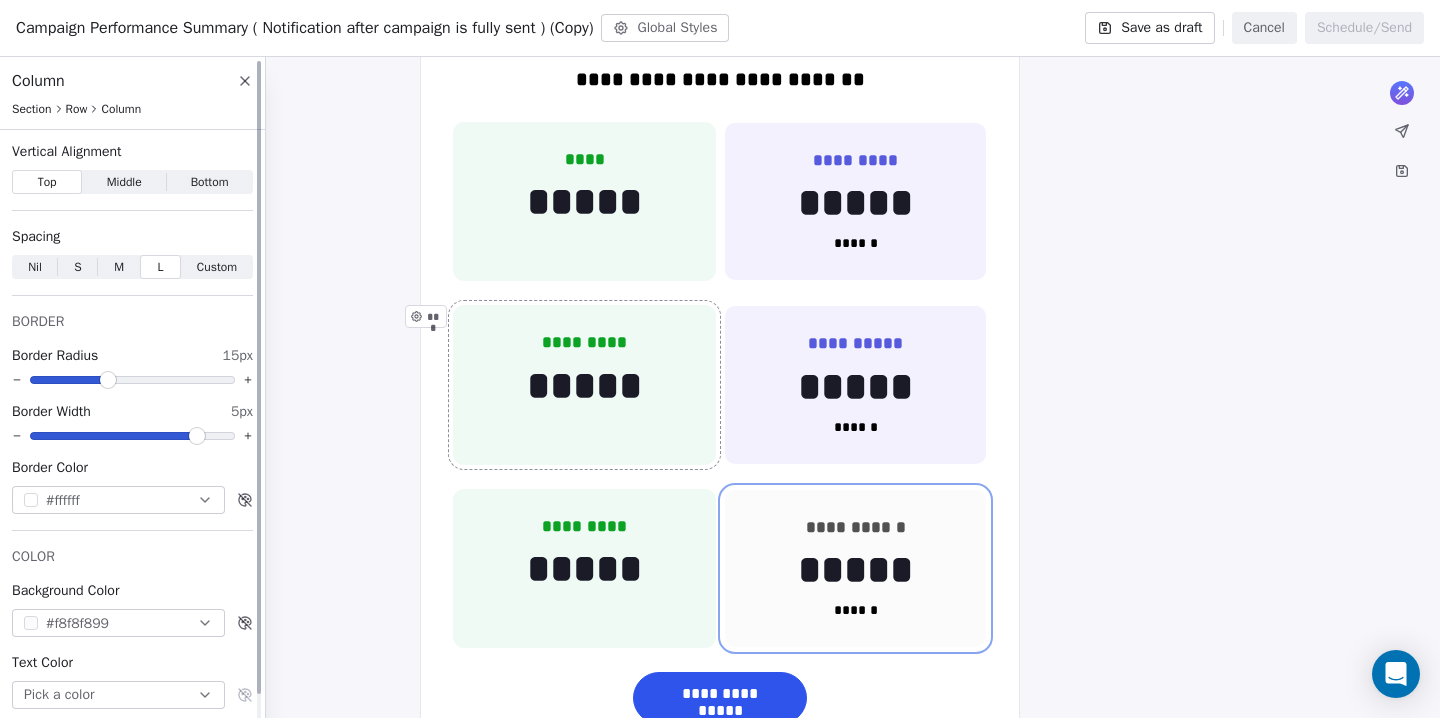 click at bounding box center [31, 623] 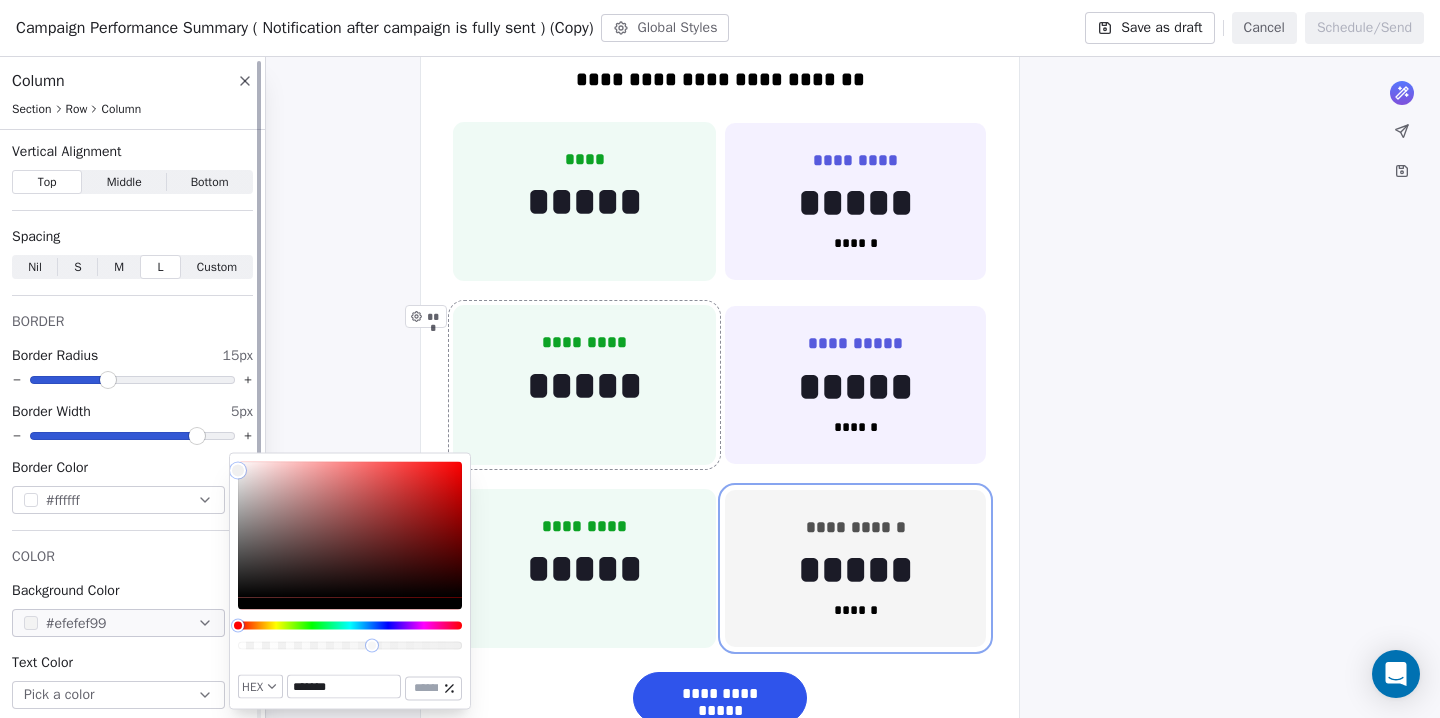 type on "*******" 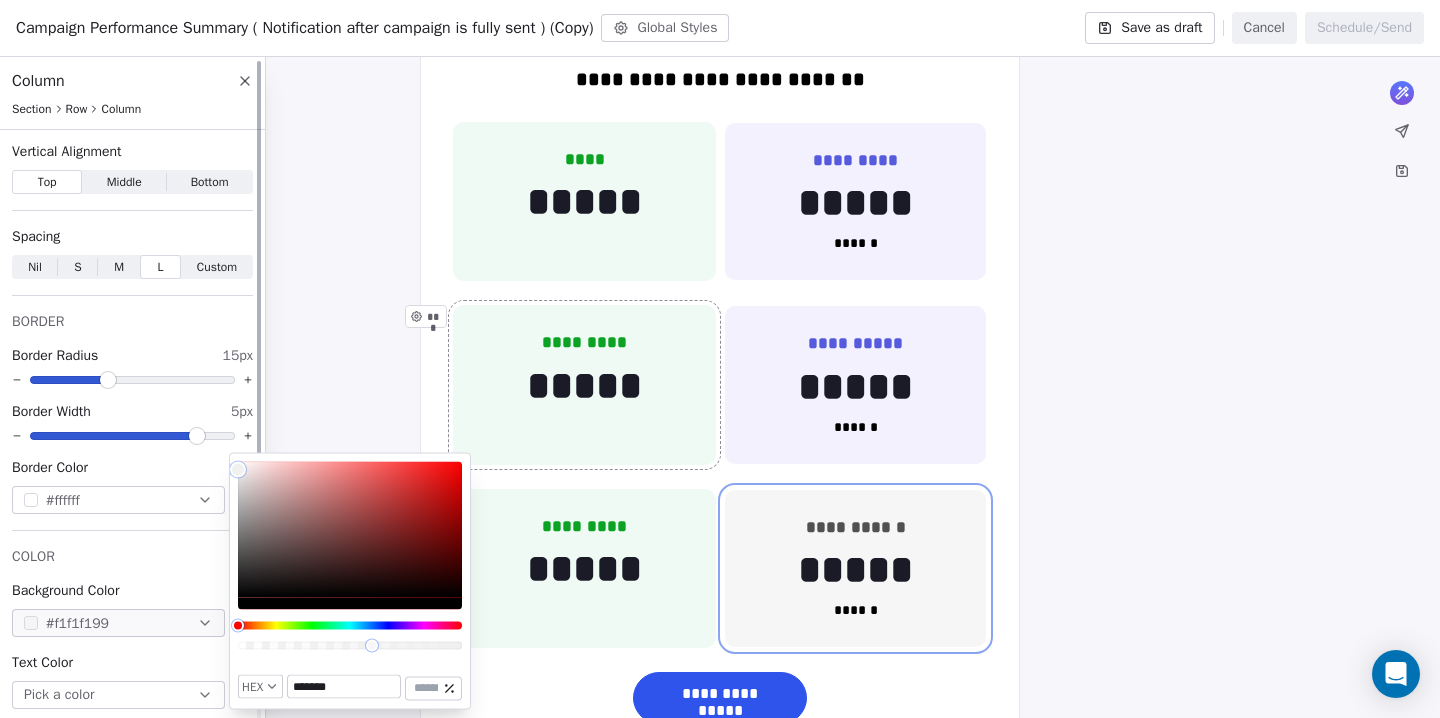 drag, startPoint x: 256, startPoint y: 479, endPoint x: 222, endPoint y: 470, distance: 35.17101 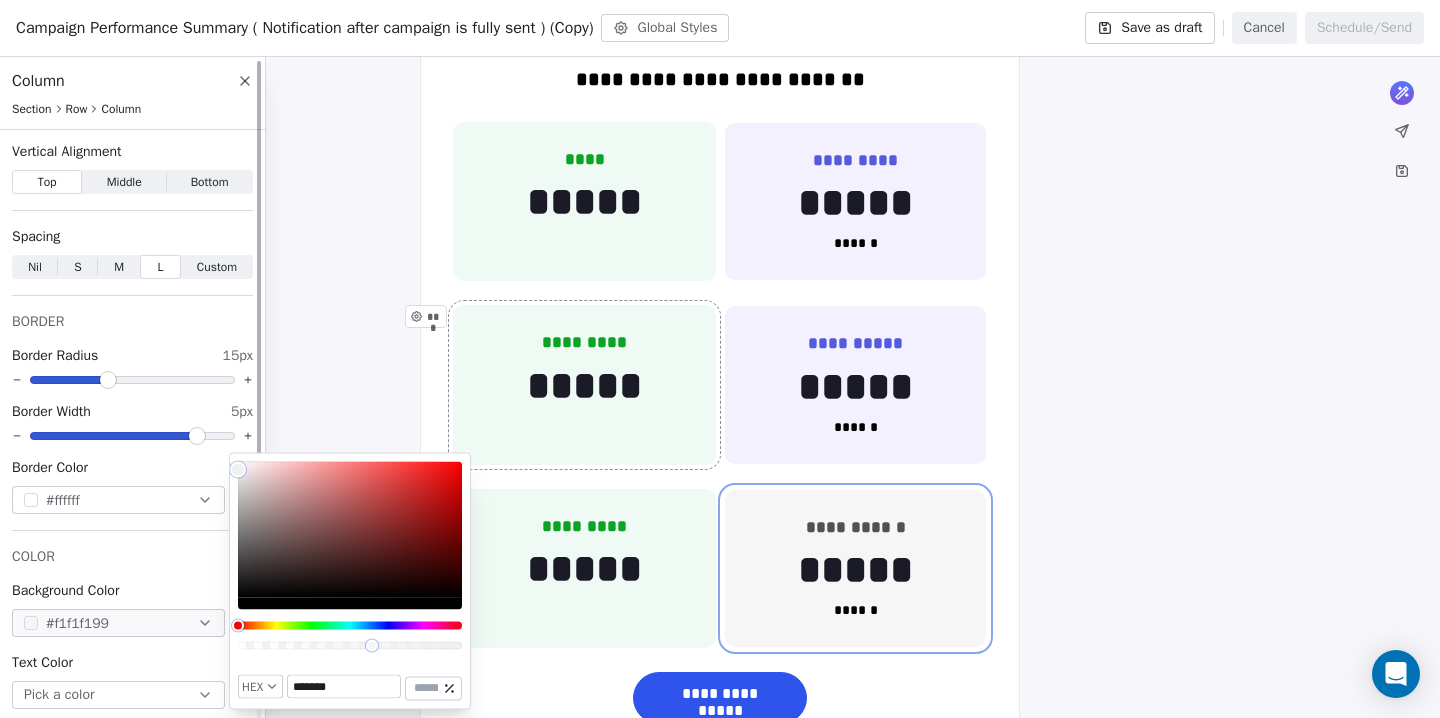 click on "T Test Contacts People Marketing Workflows Campaigns Sales Pipelines Sequences Beta Tools Apps AI Agents Help & Support Campaigns  Create new campaign All ( 12 ) All ( 12 ) Drafts ( 8 ) Drafts ( 8 ) In Progress ( 0 ) In Progress ( 0 ) Scheduled ( 0 ) Scheduled ( 0 ) Sent ( 4 ) Sent ( 4 ) Name Status Analytics Actions Campaign Performance Summary ( Notification after campaign is fully sent ) (Copy) Created on Aug 5, 2025, 12:46 PM To: No segment selected Draft - Open Rate - Click Rate - Unsubscribe Campaign Performance Summary ( Notification after campaign is fully sent ) Created on Aug 5, 2025, 11:17 AM To: No segment selected Draft - Open Rate - Click Rate - Unsubscribe Notification for Campaign - 1 hour after sending Created on Aug 4, 2025, 2:23 PM To: No segment selected Draft - Open Rate - Click Rate - Unsubscribe test Created on Aug 4, 2025, 2:18 PM To: No segment selected Draft - Open Rate - Click Rate - Unsubscribe Test Created on Jul 29, 2025, 6:15 PM To: No segment selected Draft - Open Rate - - -" at bounding box center [720, 359] 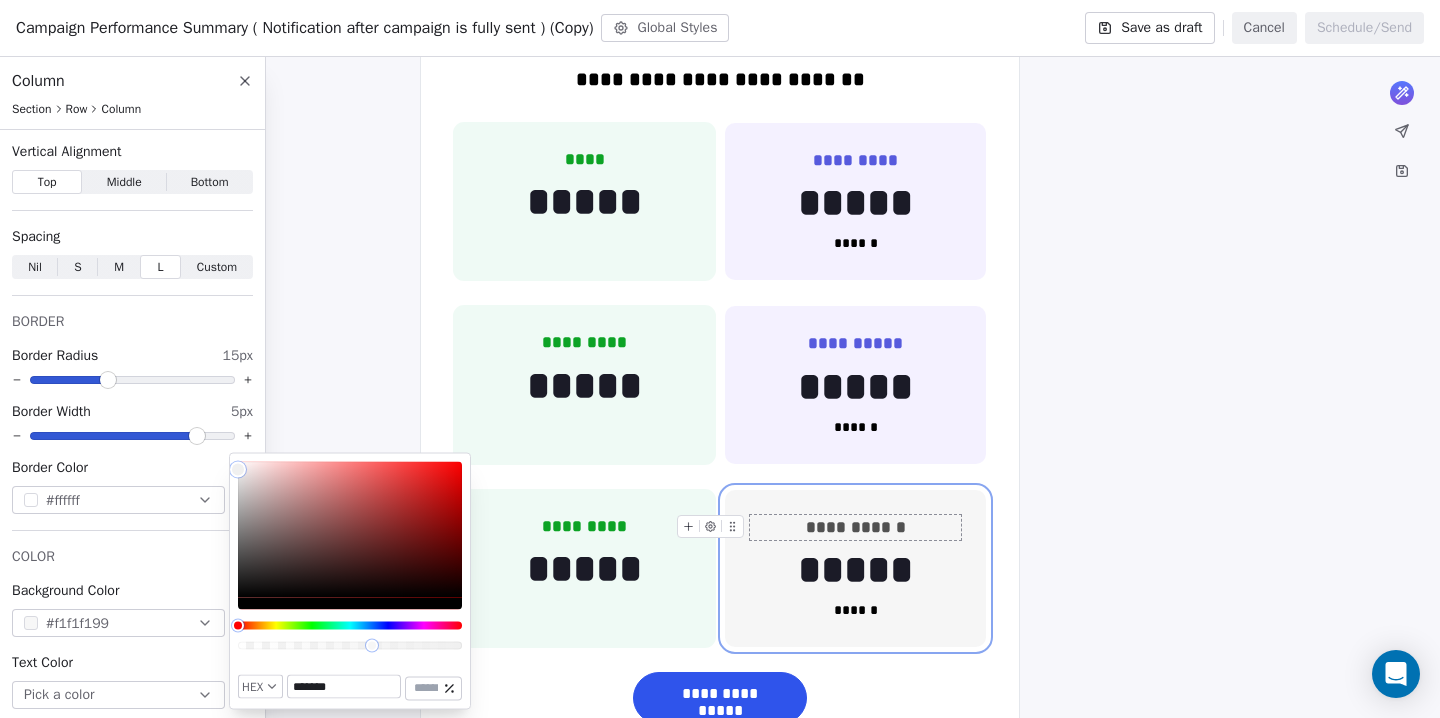 click on "**********" at bounding box center (856, 527) 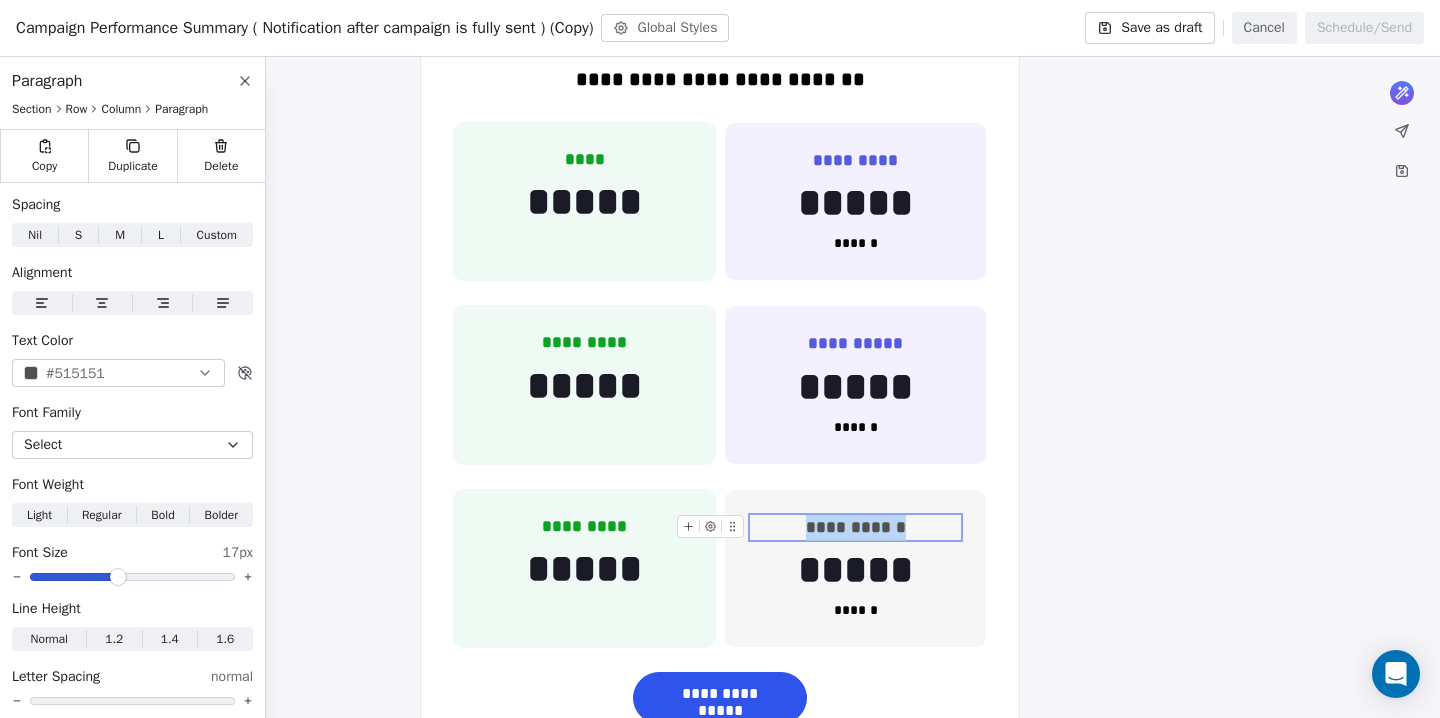 click on "**********" at bounding box center [856, 527] 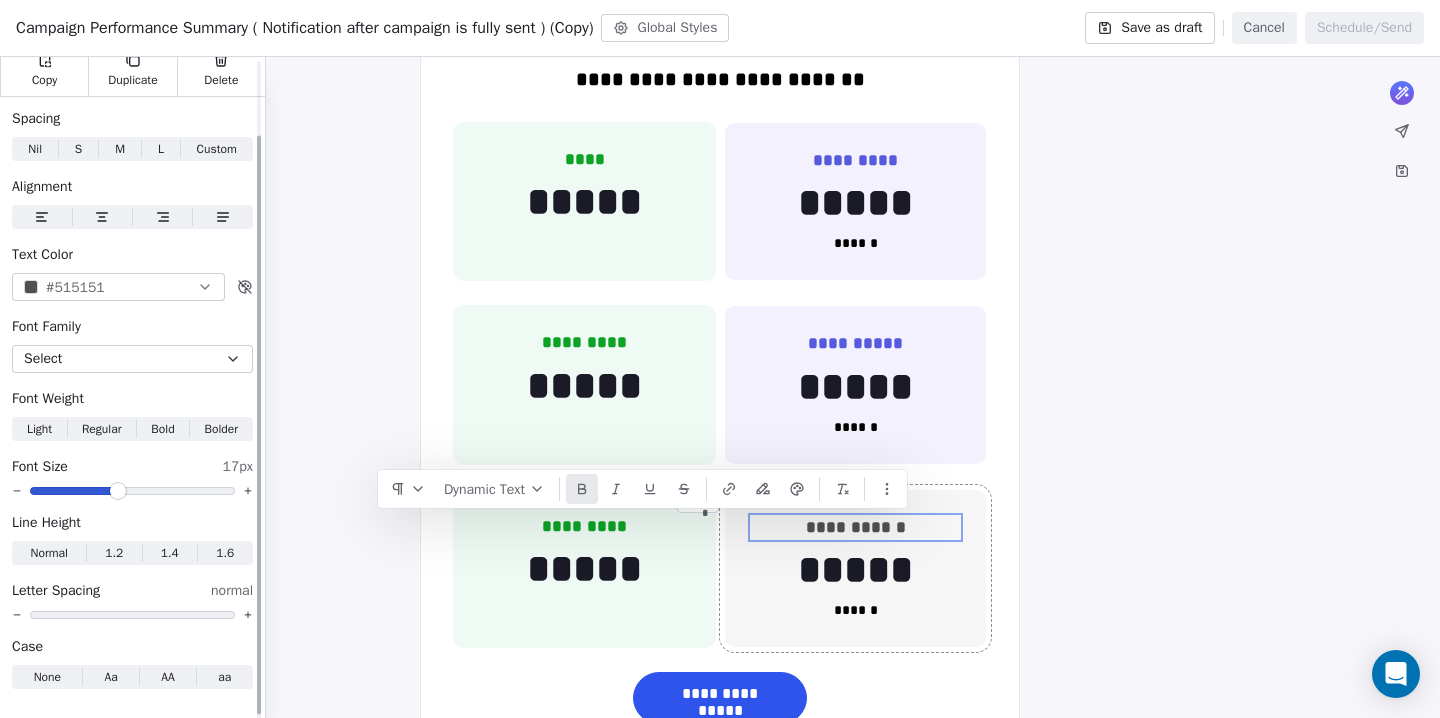 scroll, scrollTop: 87, scrollLeft: 0, axis: vertical 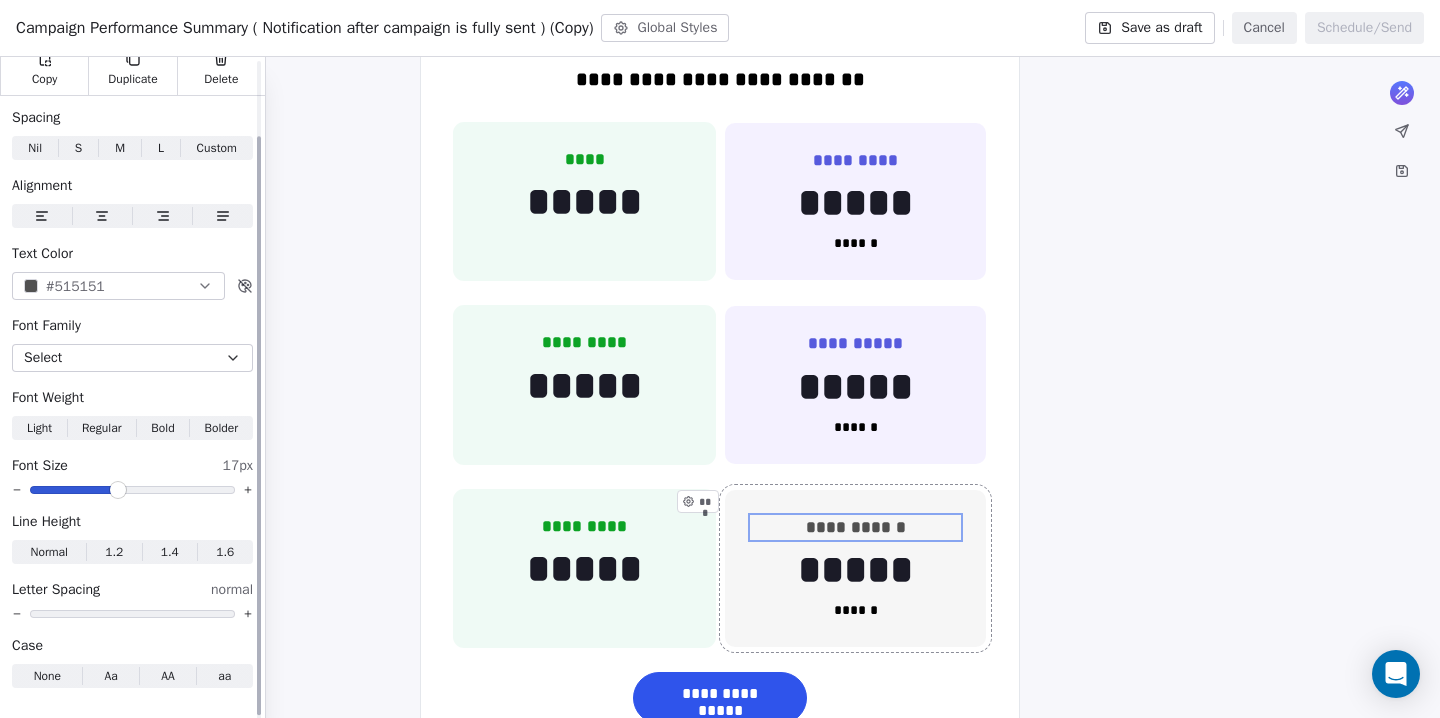 click on "Regular" at bounding box center [102, 428] 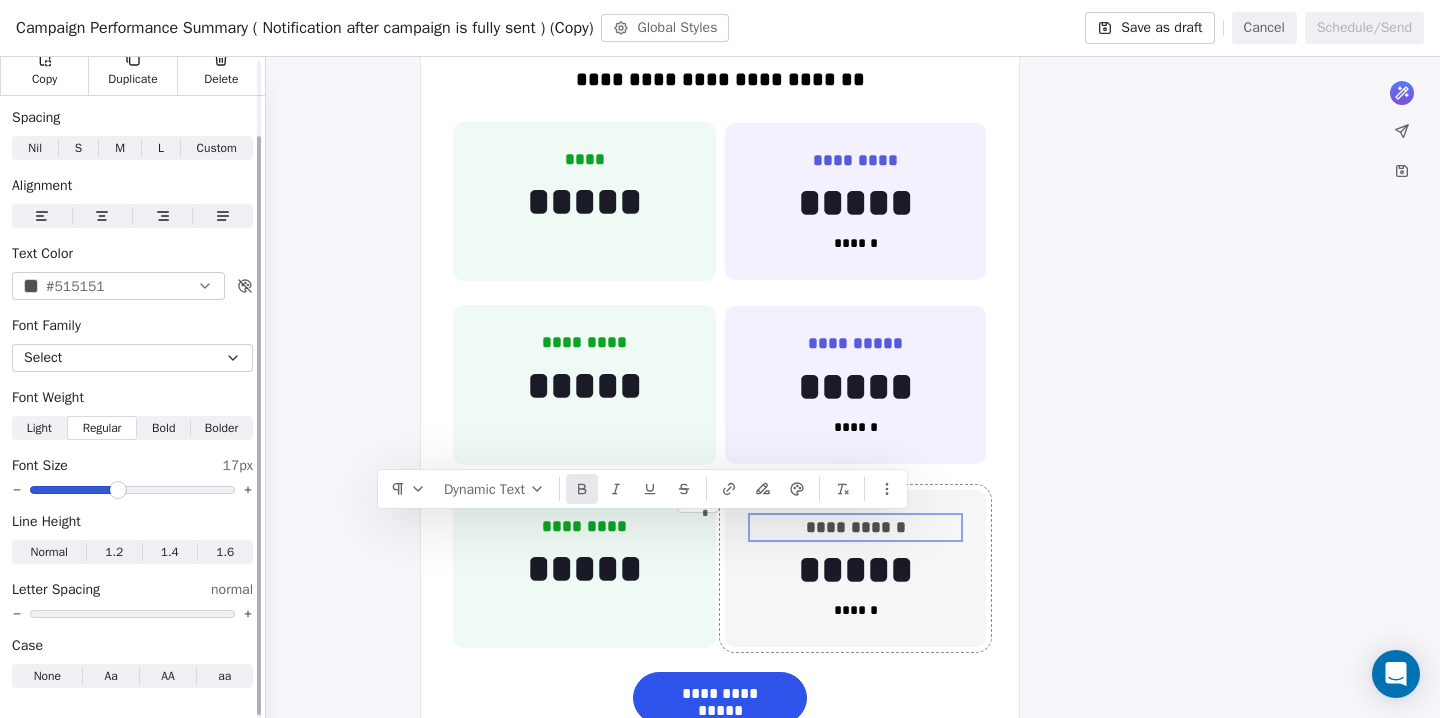 click on "Bold" at bounding box center [163, 428] 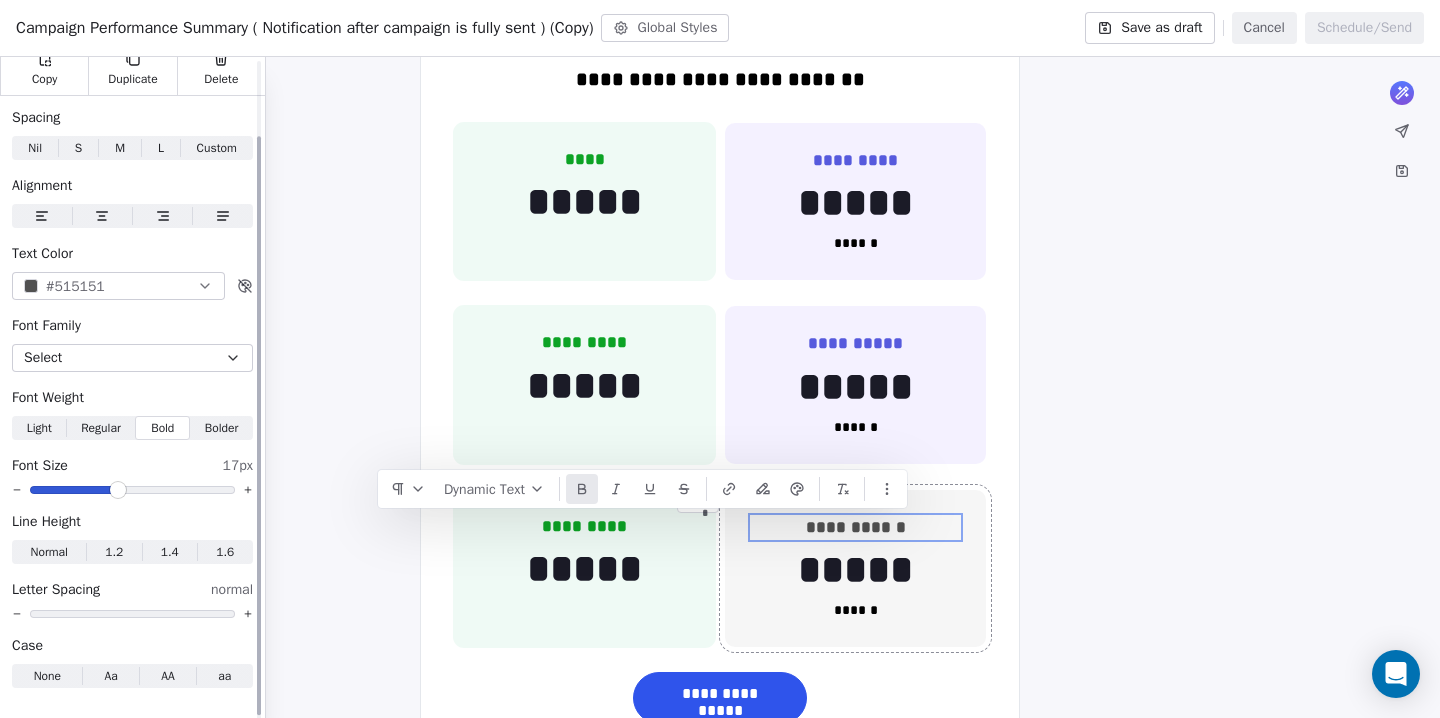 click on "Regular" at bounding box center (101, 428) 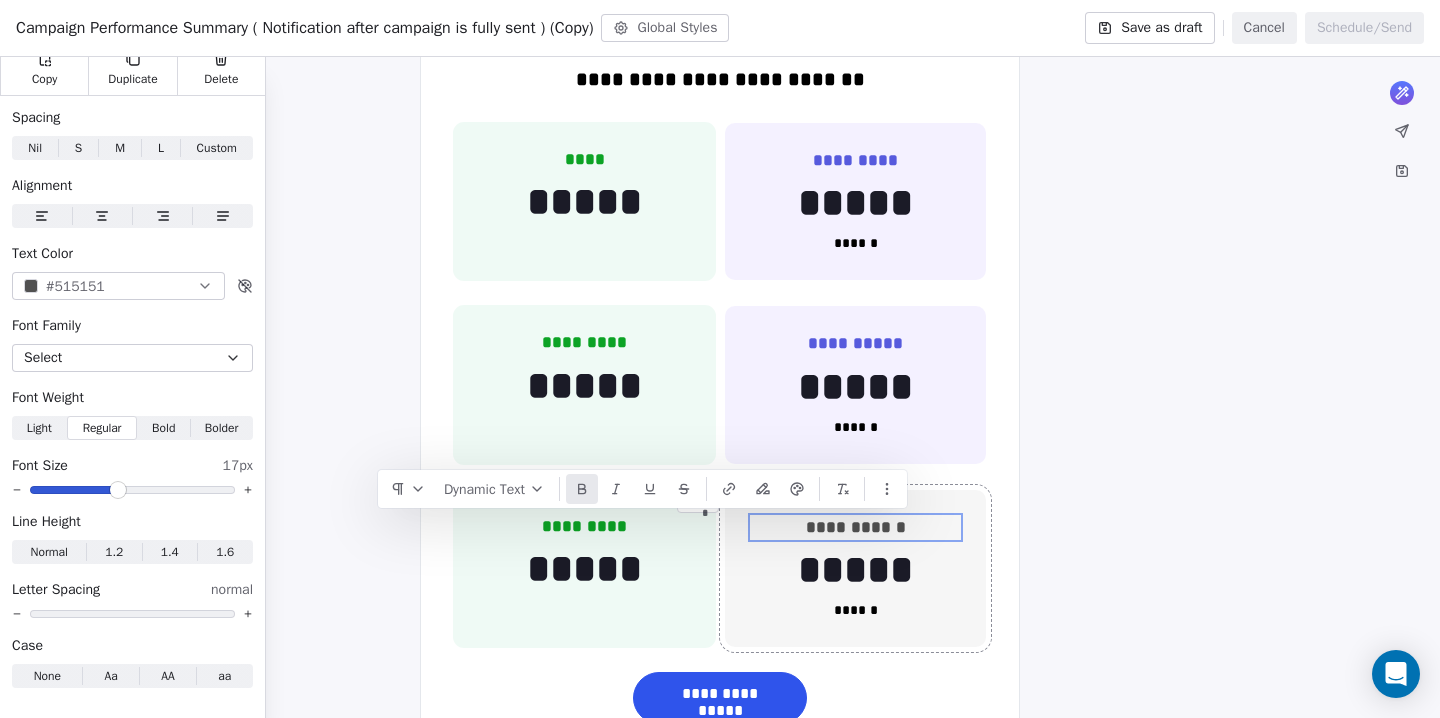 click on "**********" at bounding box center (720, 822) 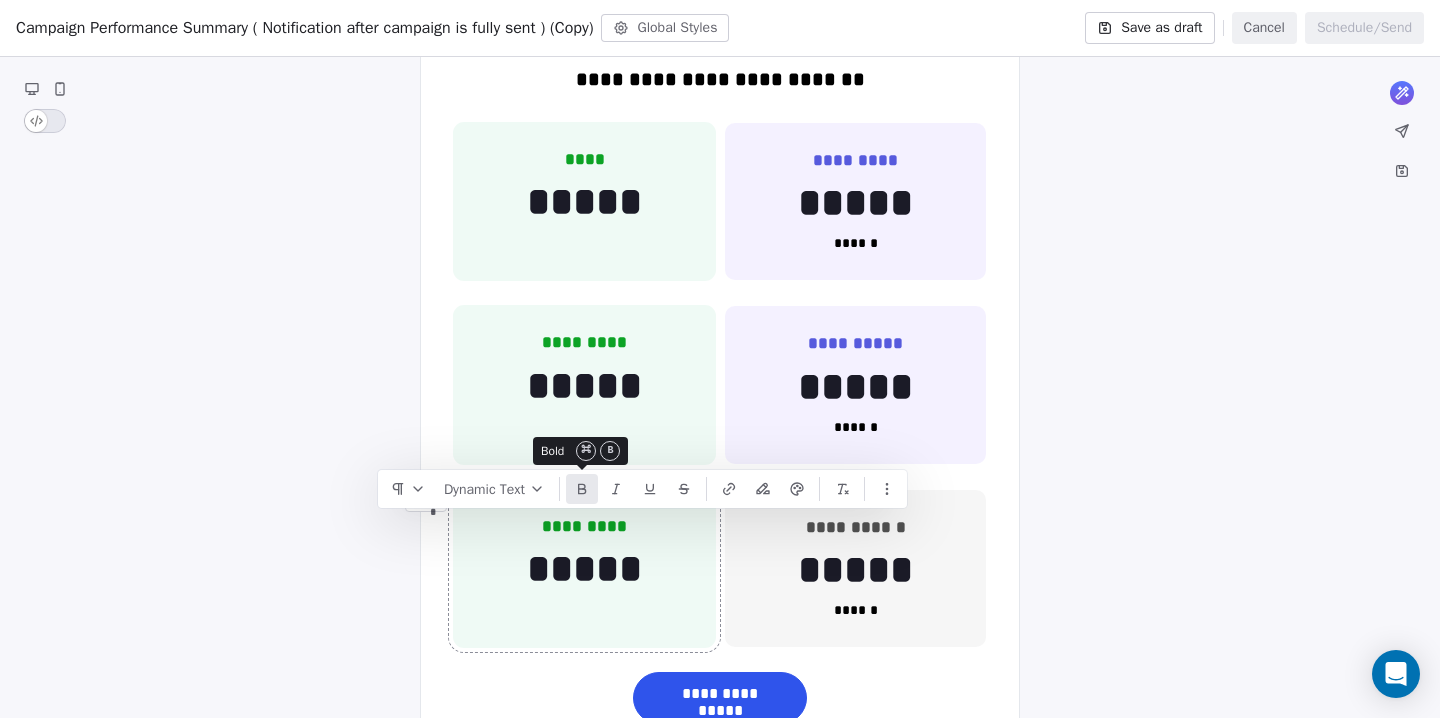 click 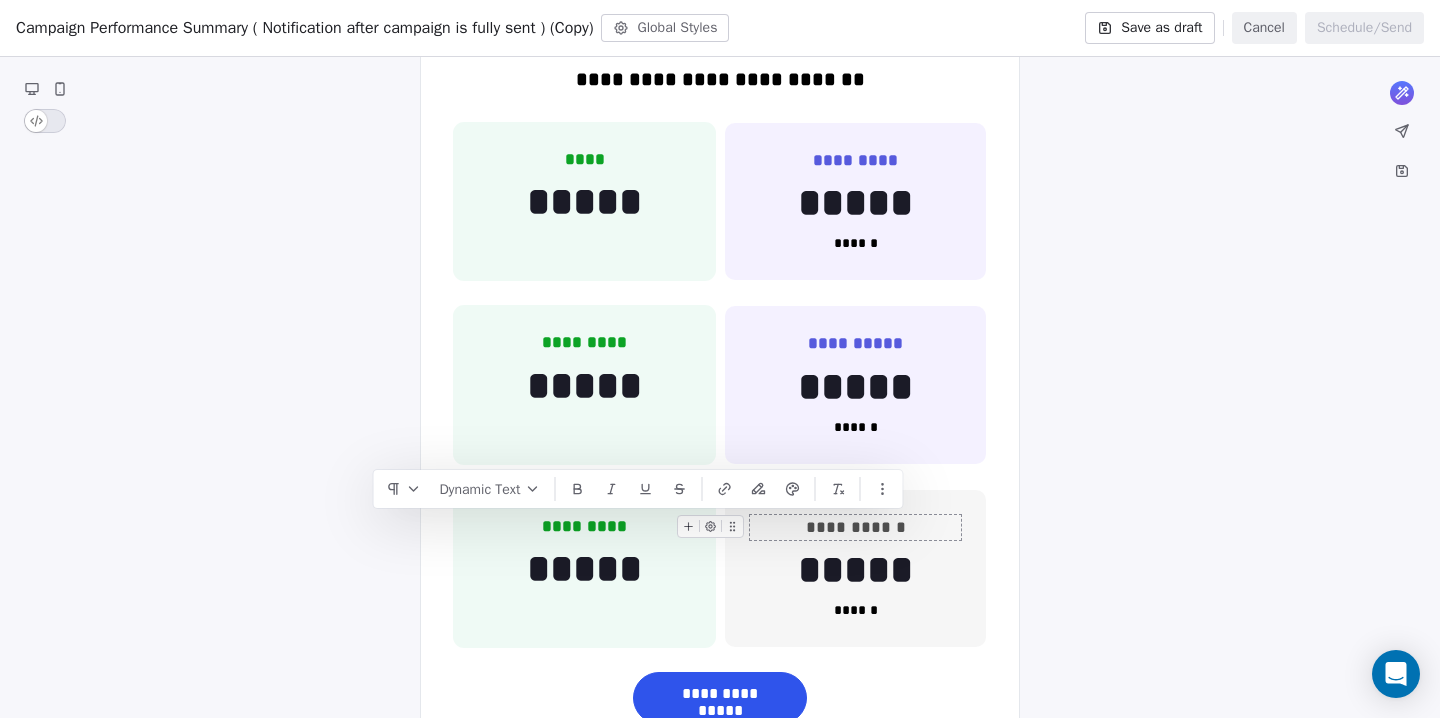 click on "**********" at bounding box center [855, 528] 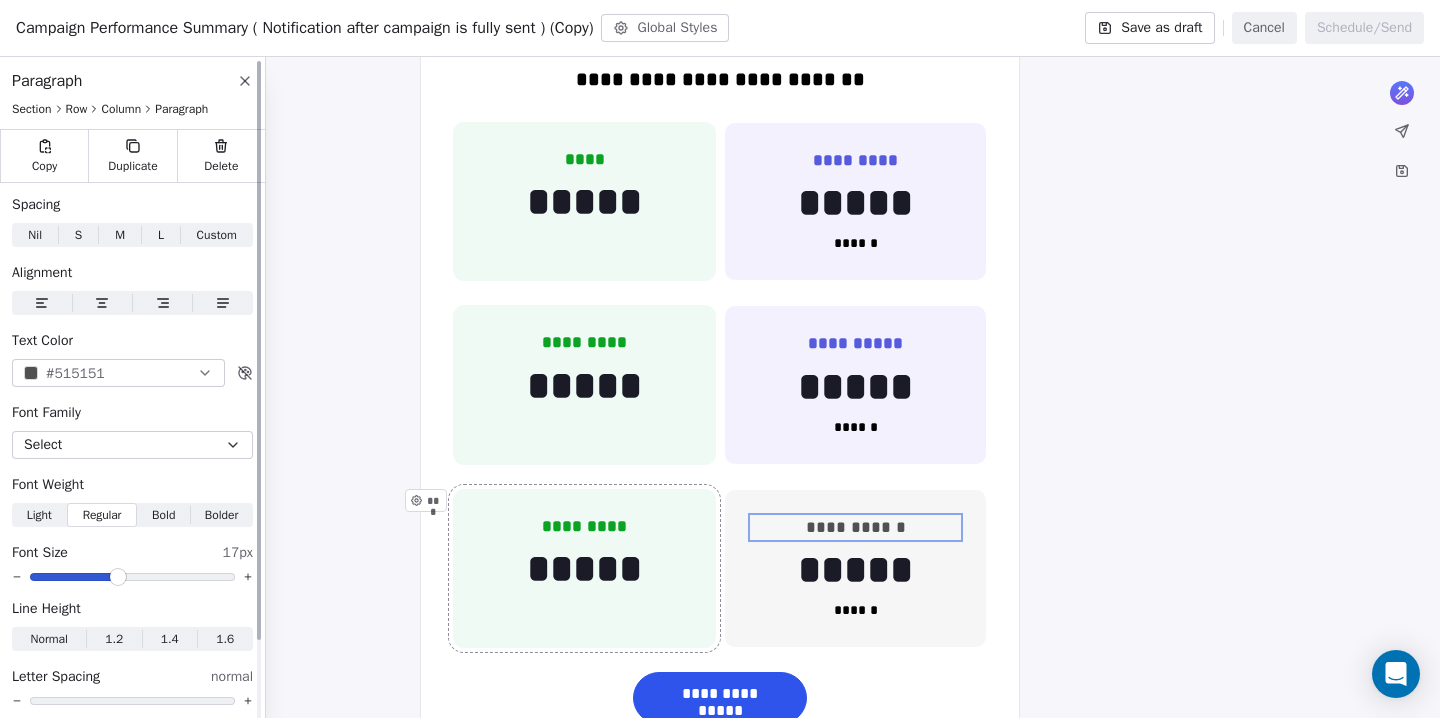 click on "Bold" at bounding box center (163, 515) 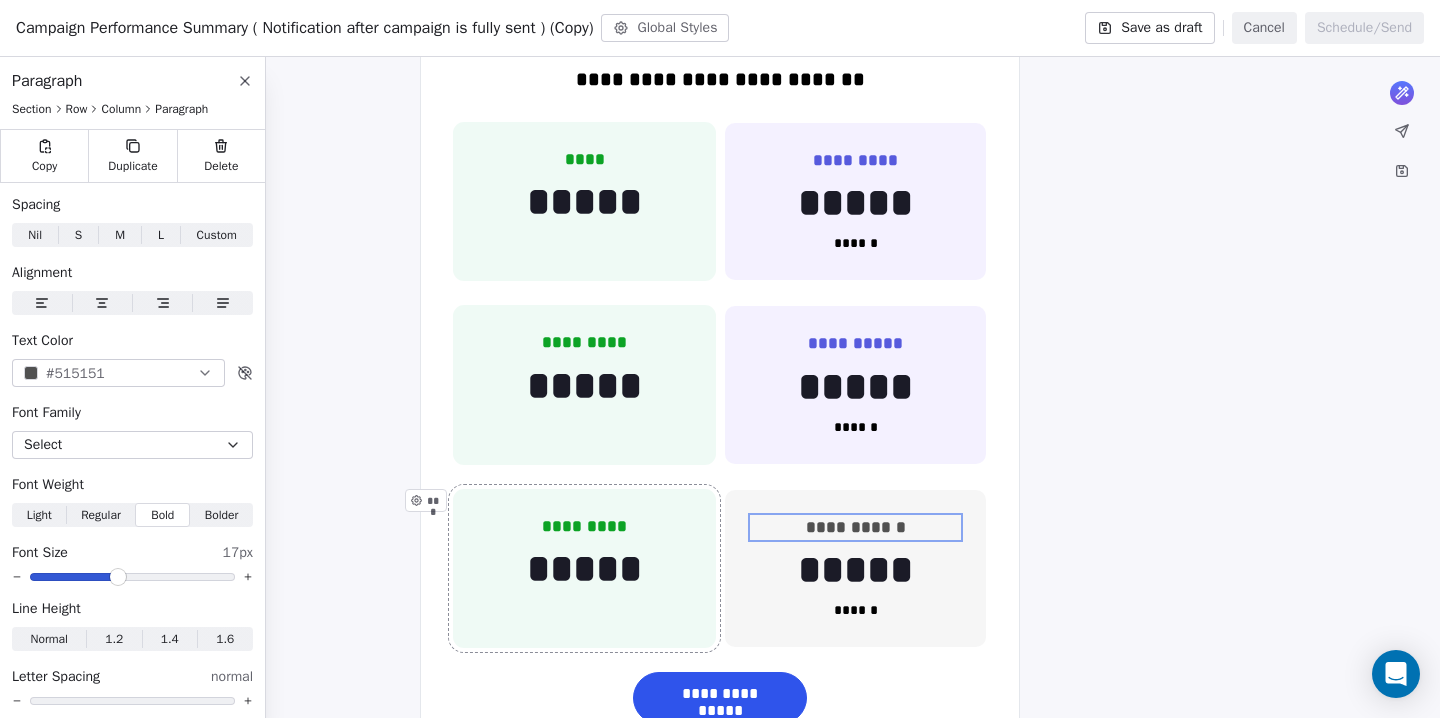 click on "**********" at bounding box center [720, 822] 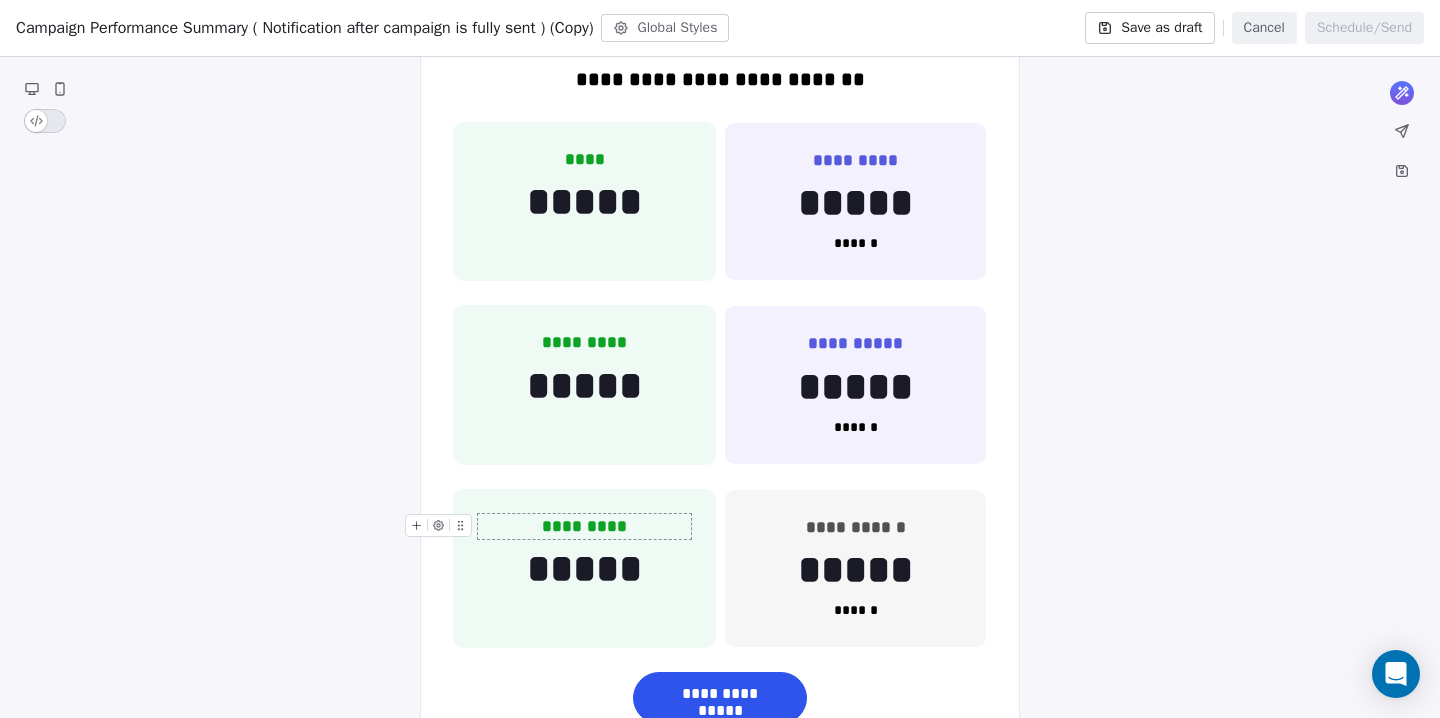 click on "*********" at bounding box center [584, 526] 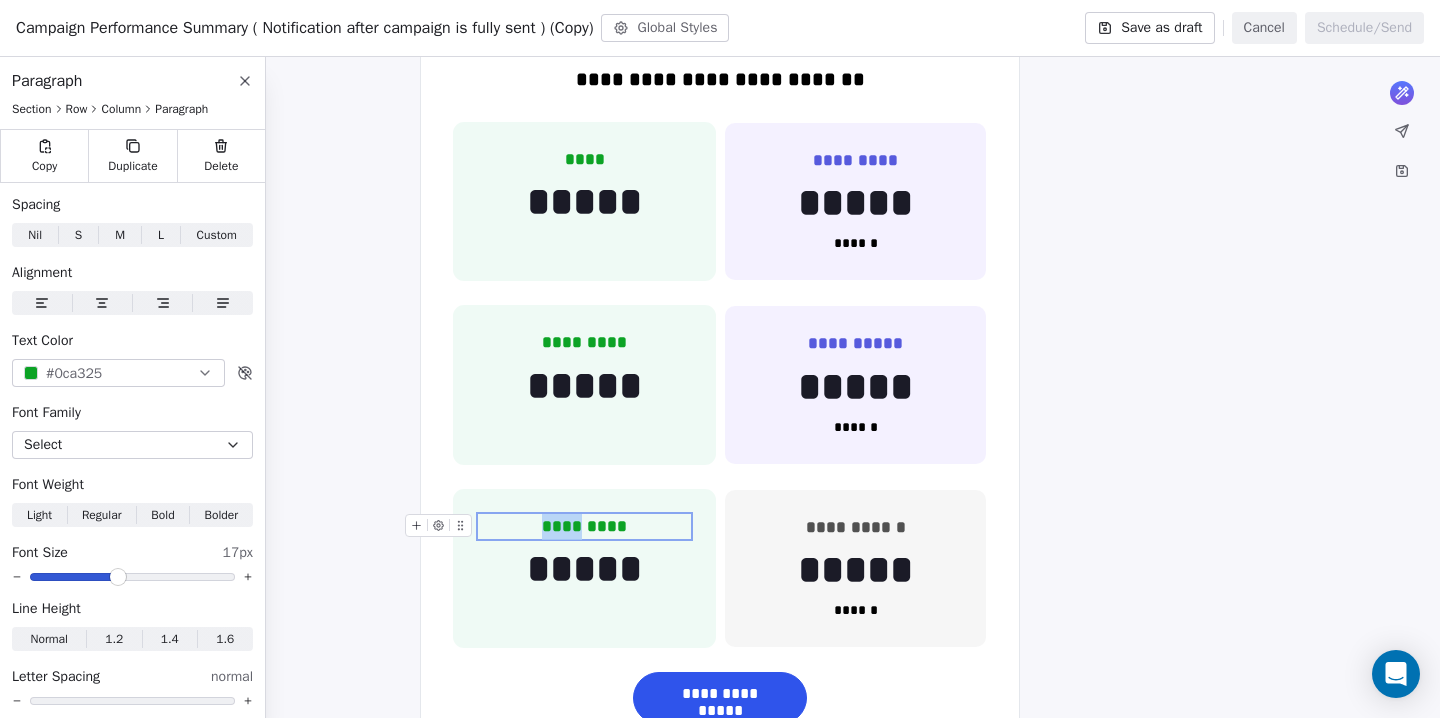 click on "*********" at bounding box center [584, 526] 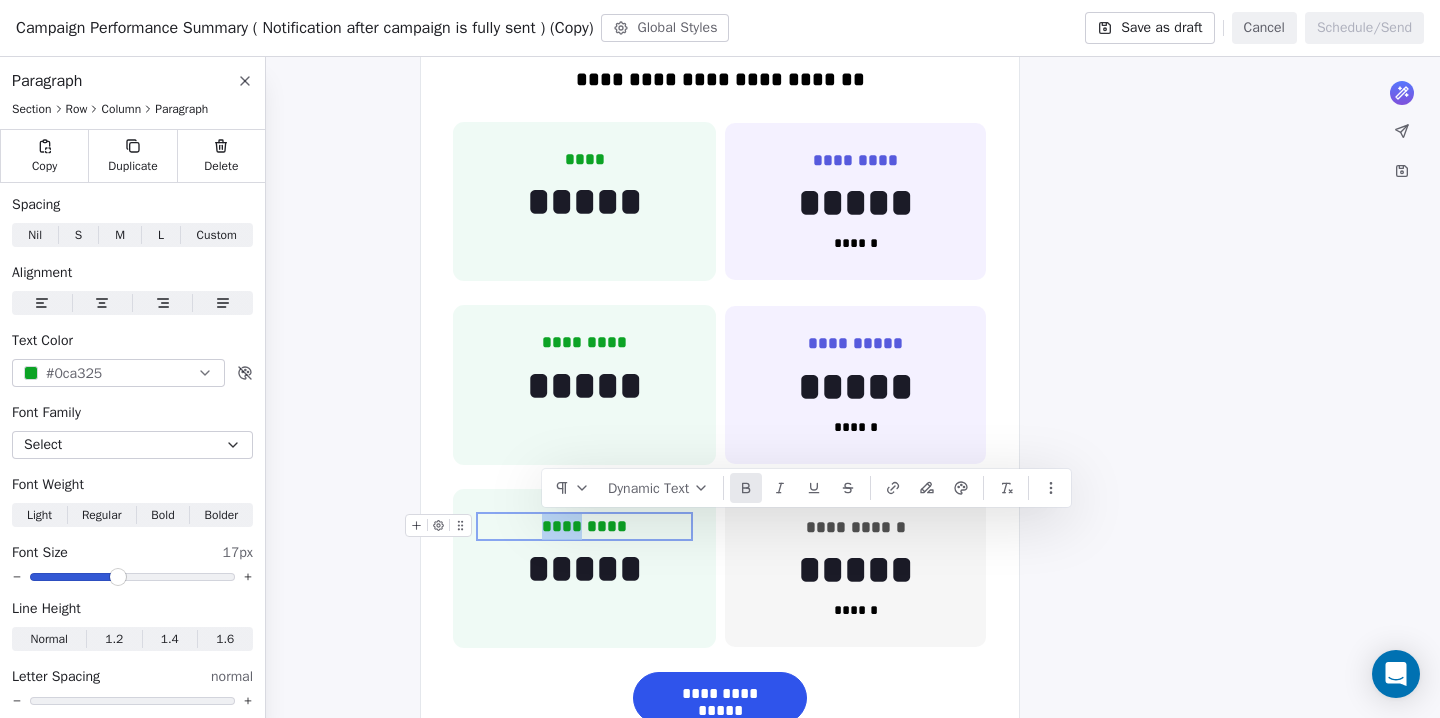 click on "*********" at bounding box center (584, 526) 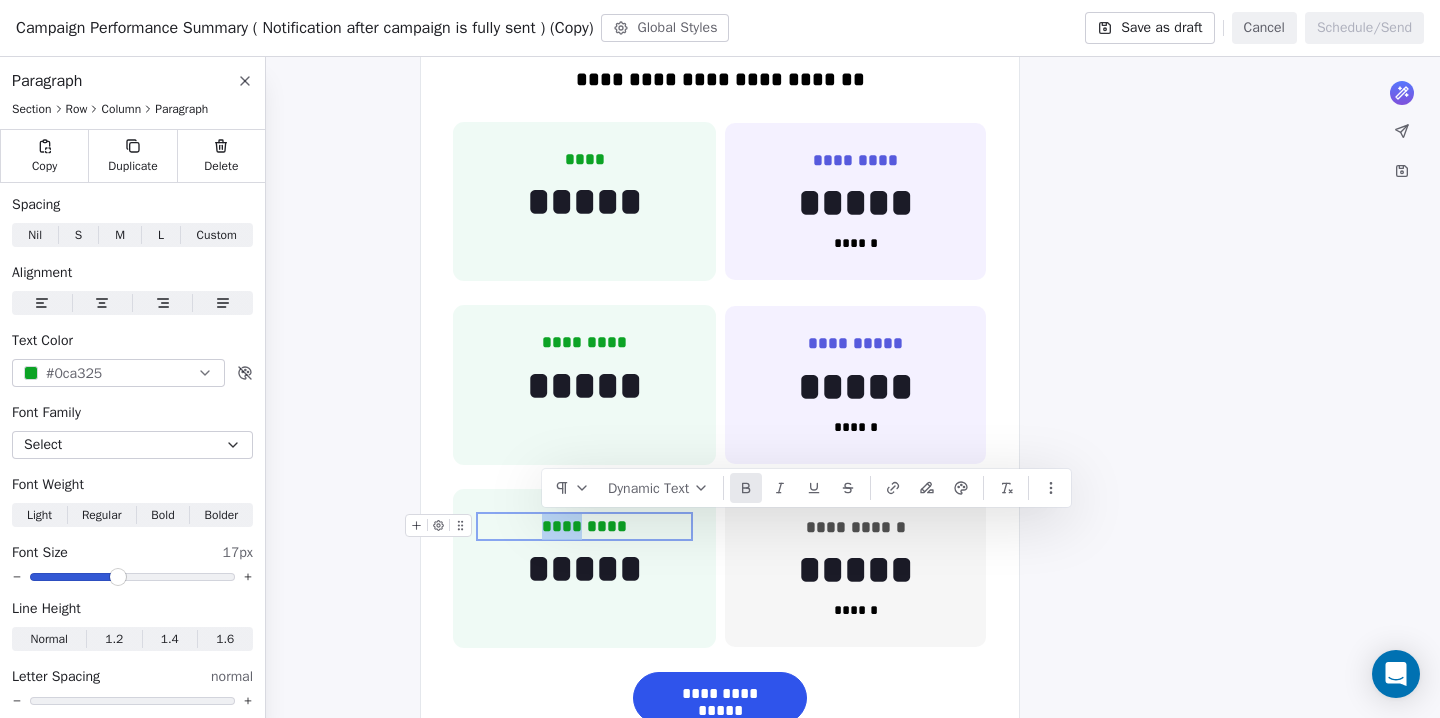 click on "*********" at bounding box center (584, 526) 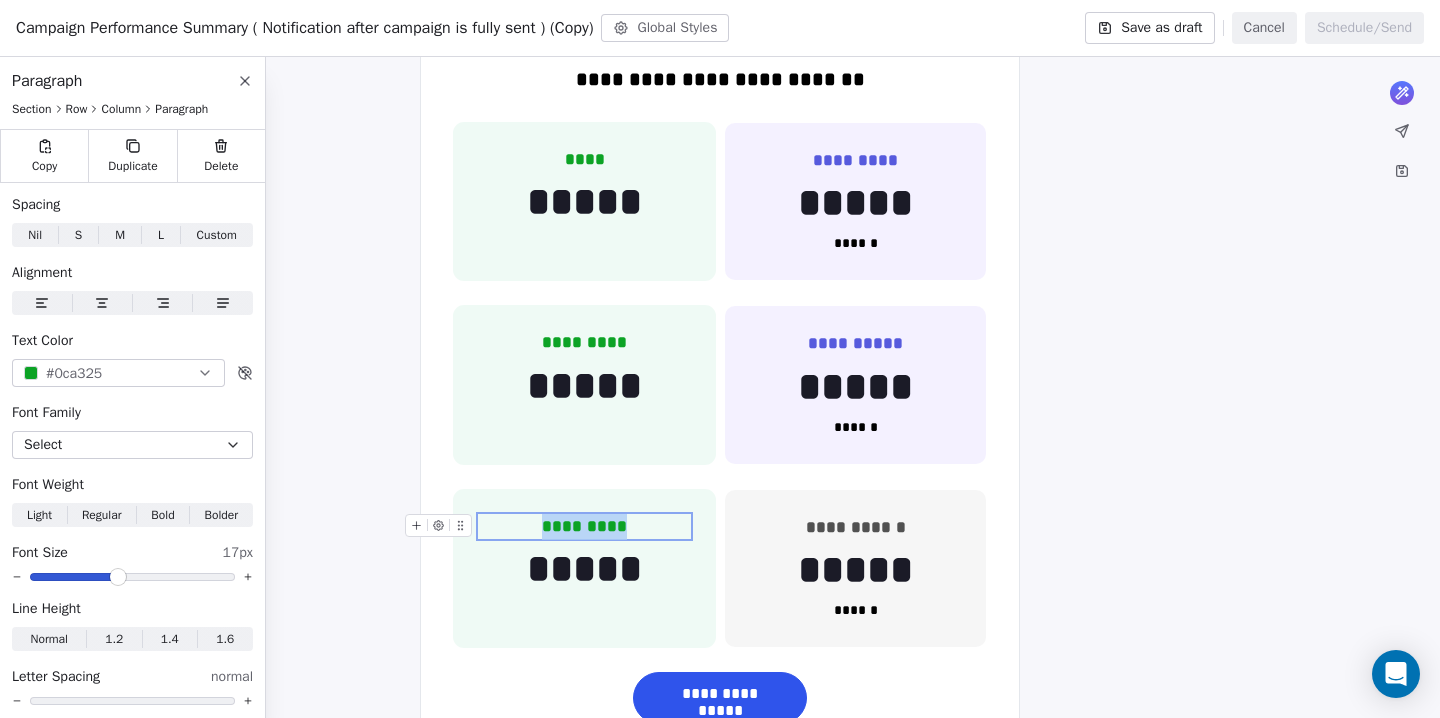 click on "*********" at bounding box center [584, 526] 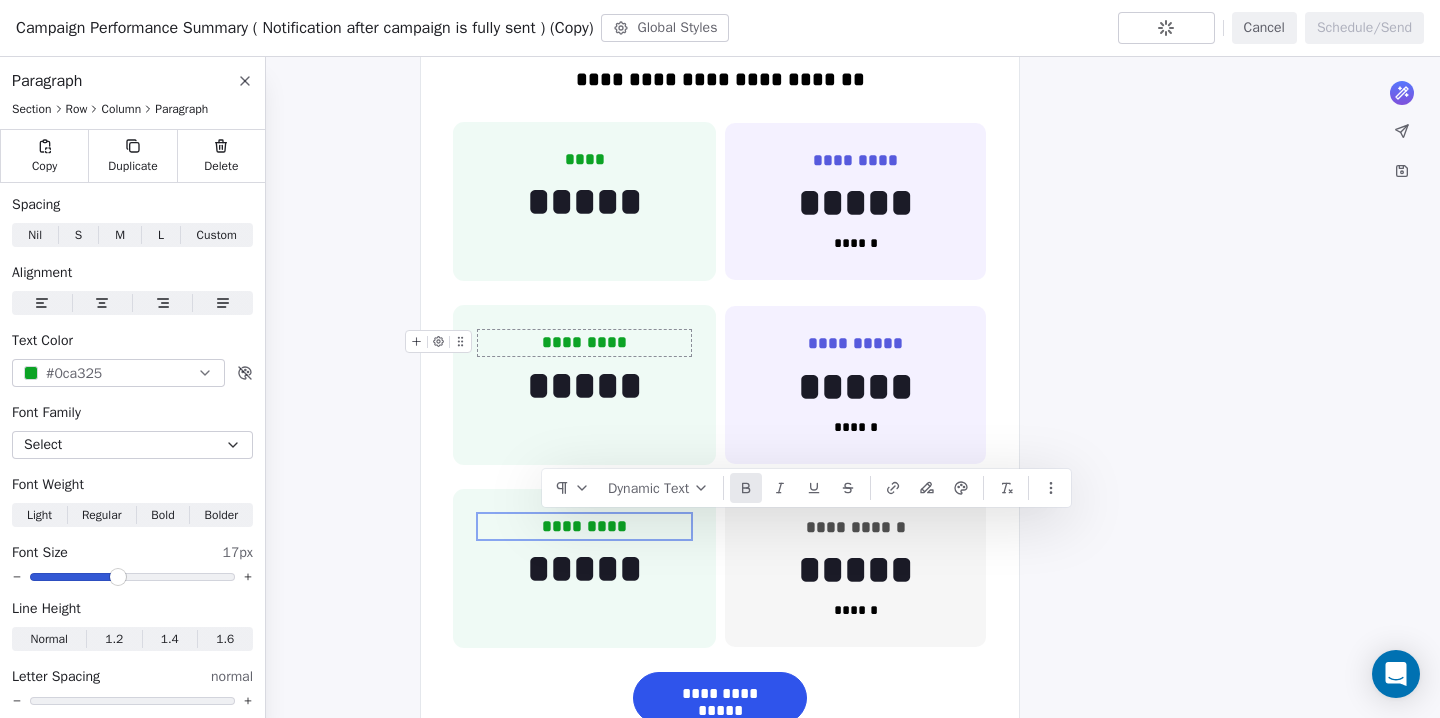click on "*********" at bounding box center (584, 342) 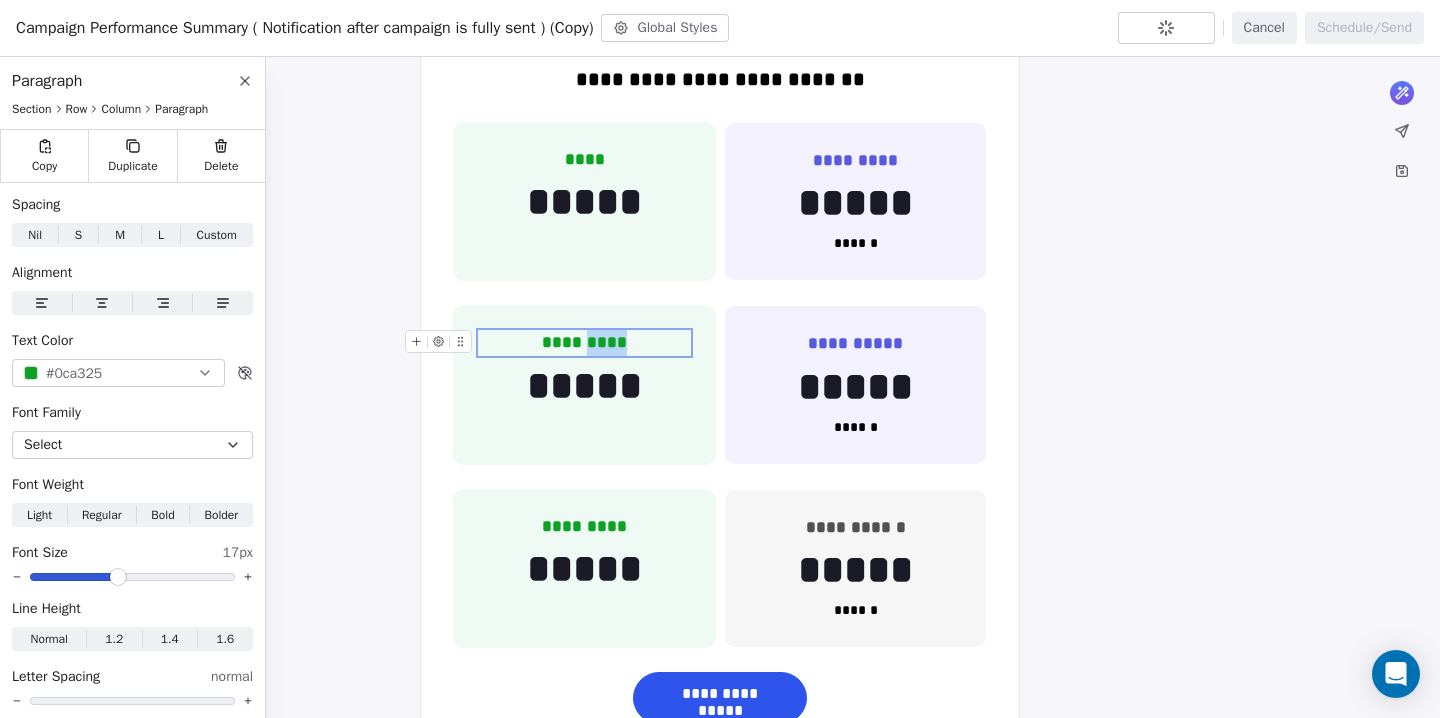 click on "*********" at bounding box center (584, 342) 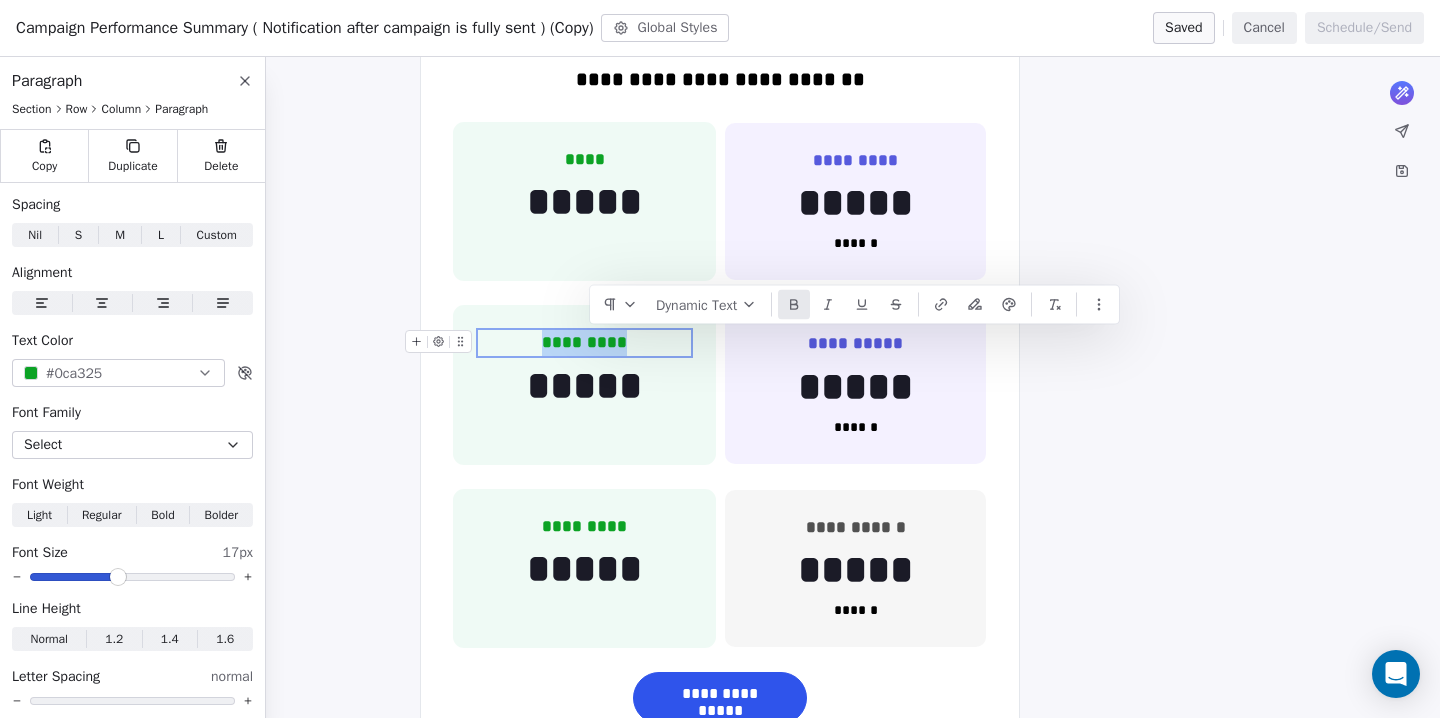 click on "*********" at bounding box center (584, 342) 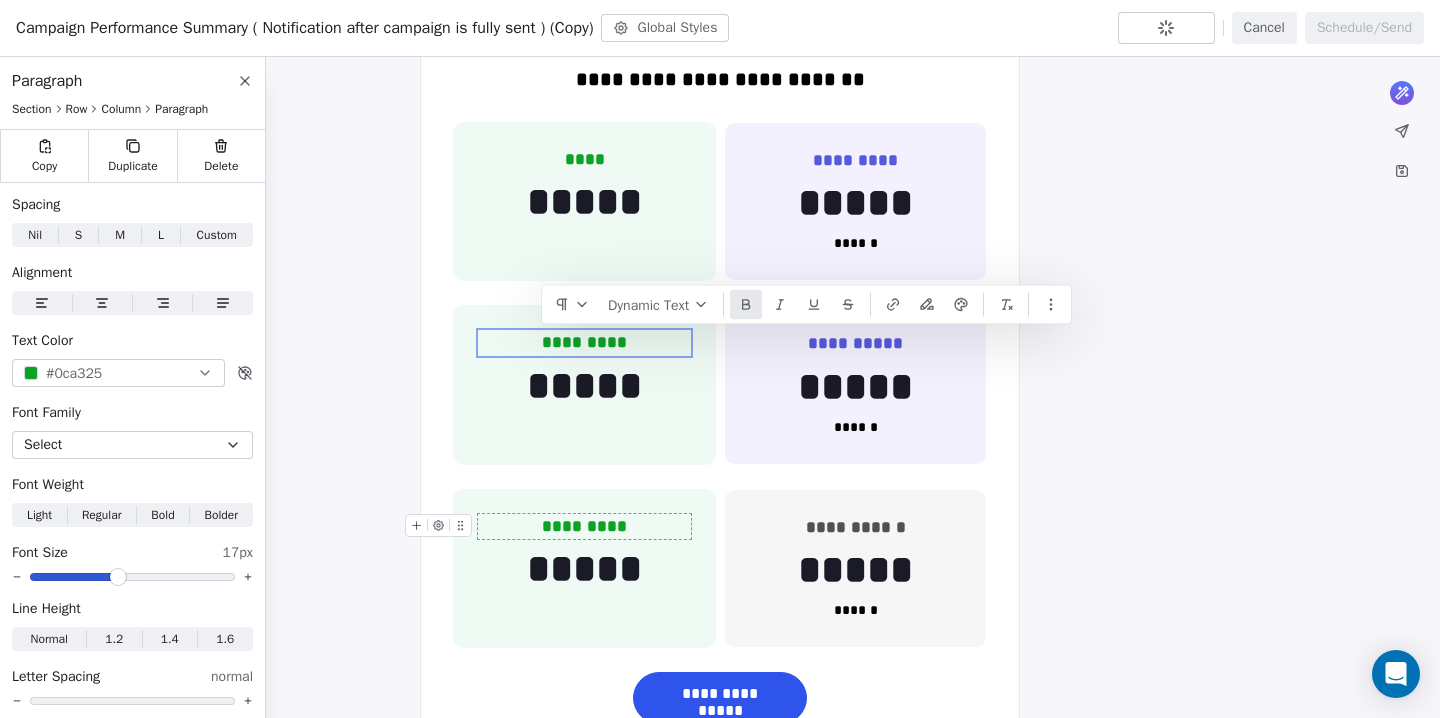 click on "*********" at bounding box center (584, 526) 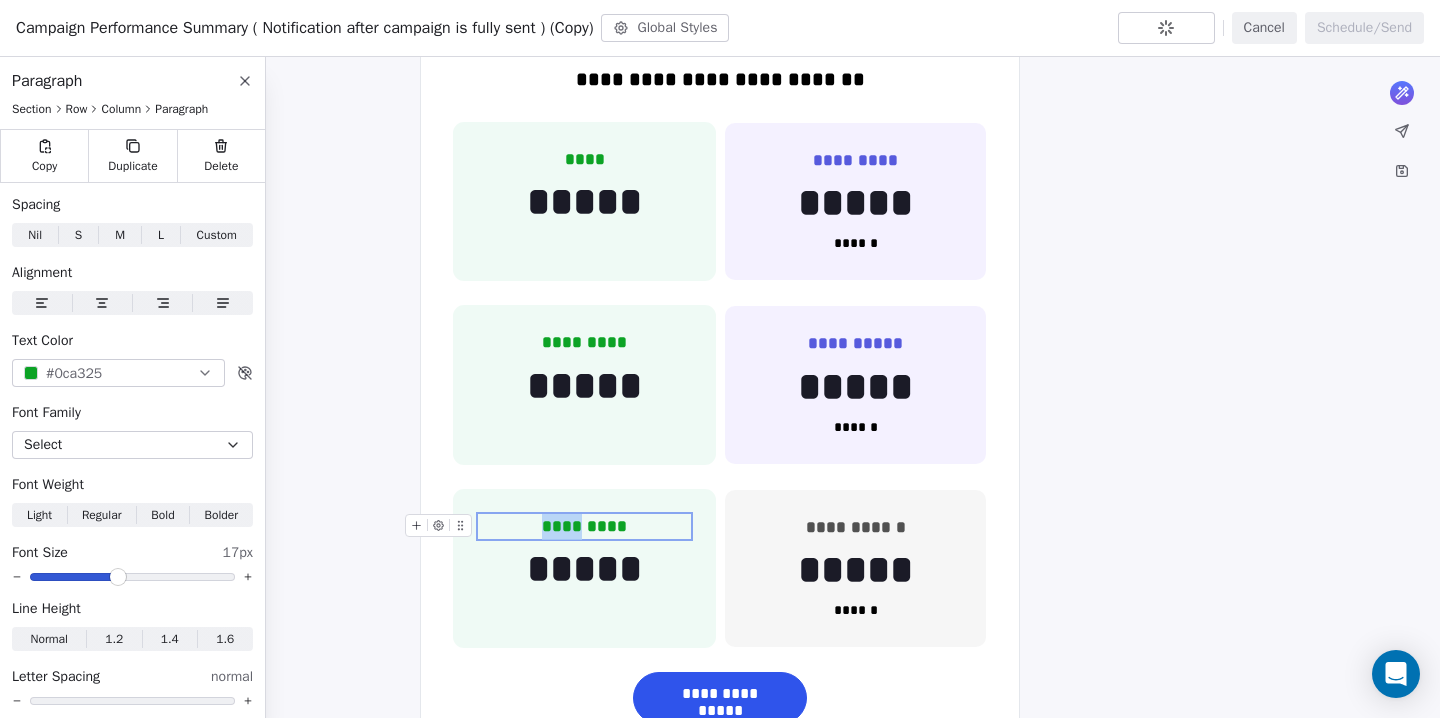 click on "*********" at bounding box center (584, 526) 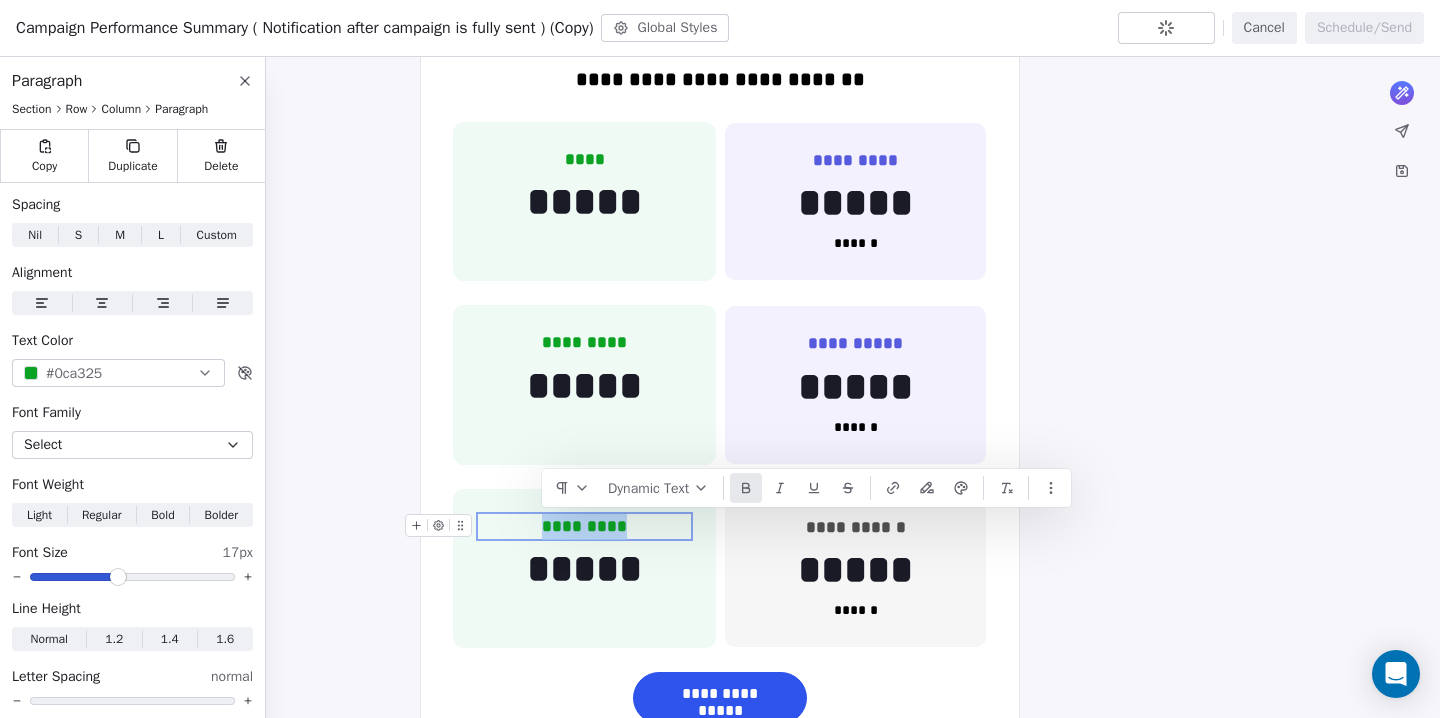 click on "*********" at bounding box center (584, 526) 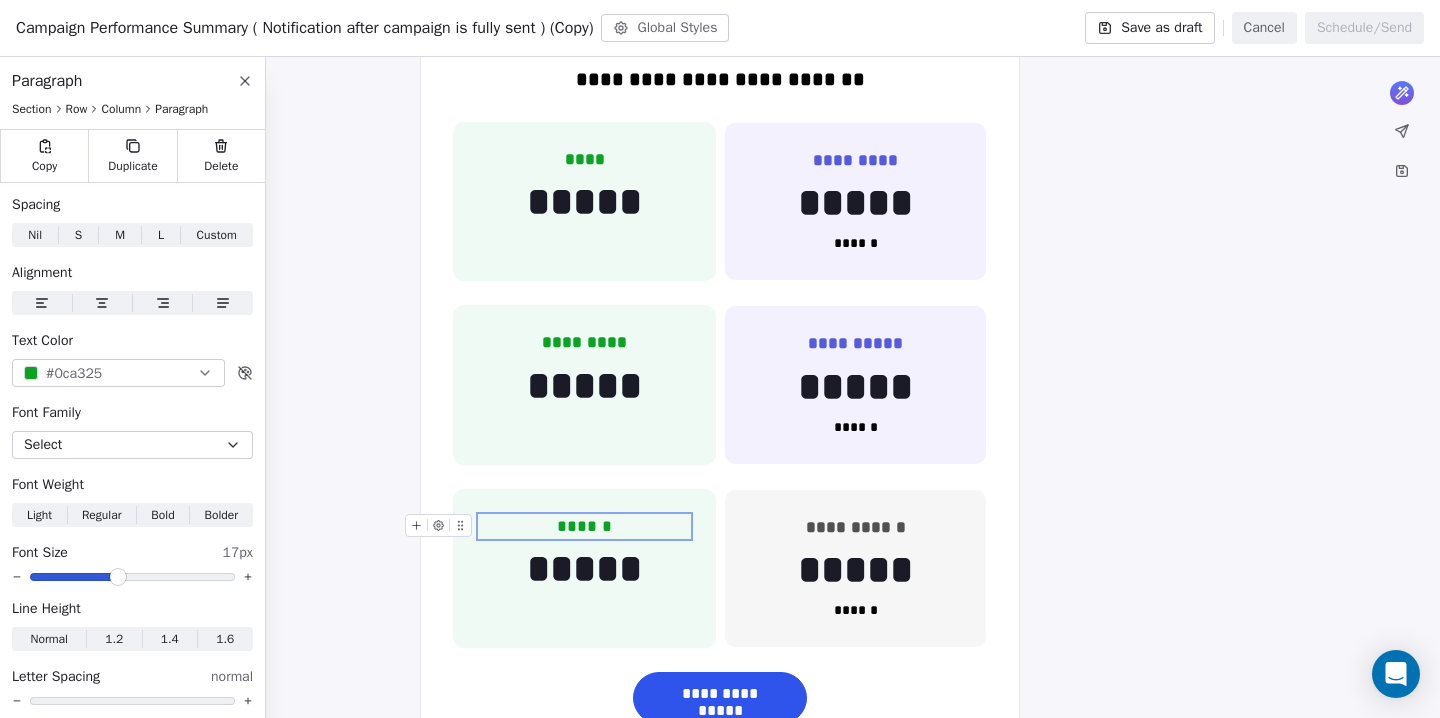 click on "******" at bounding box center [584, 527] 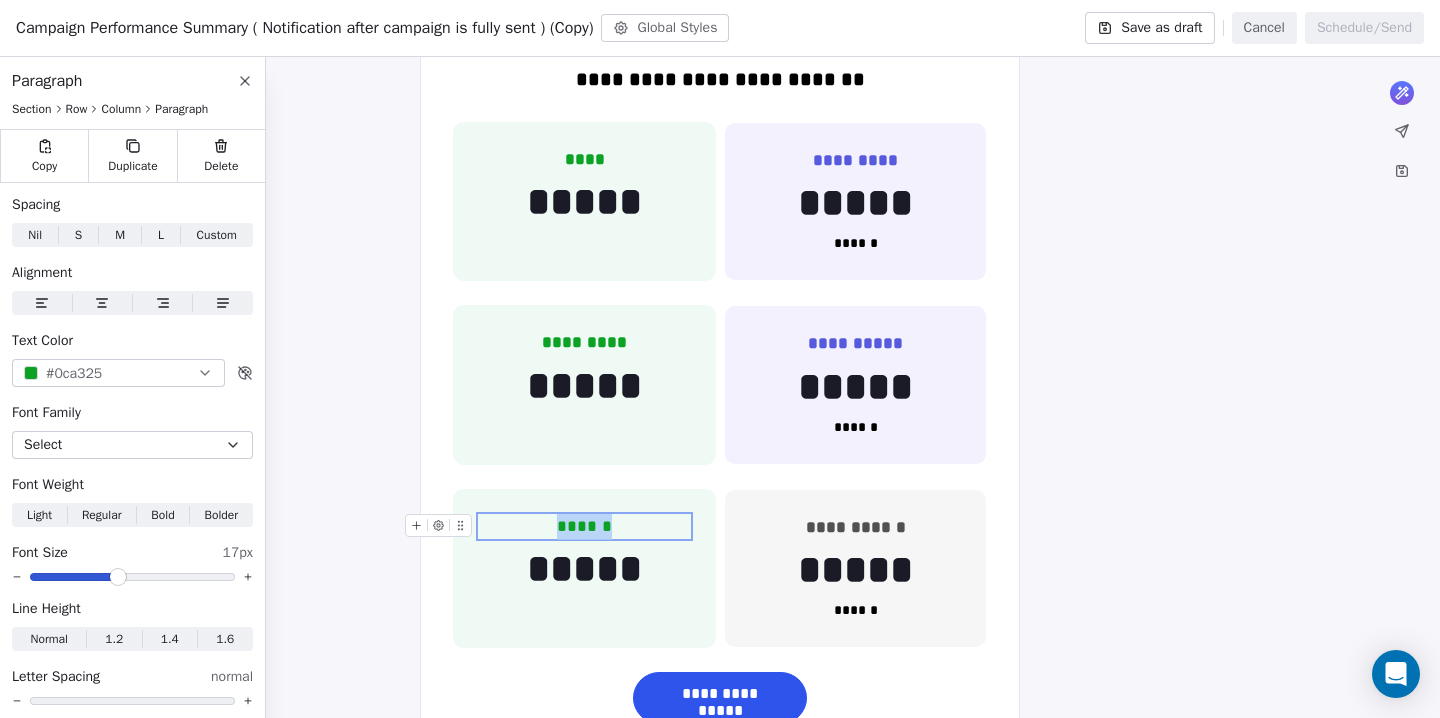 click on "******" at bounding box center (584, 527) 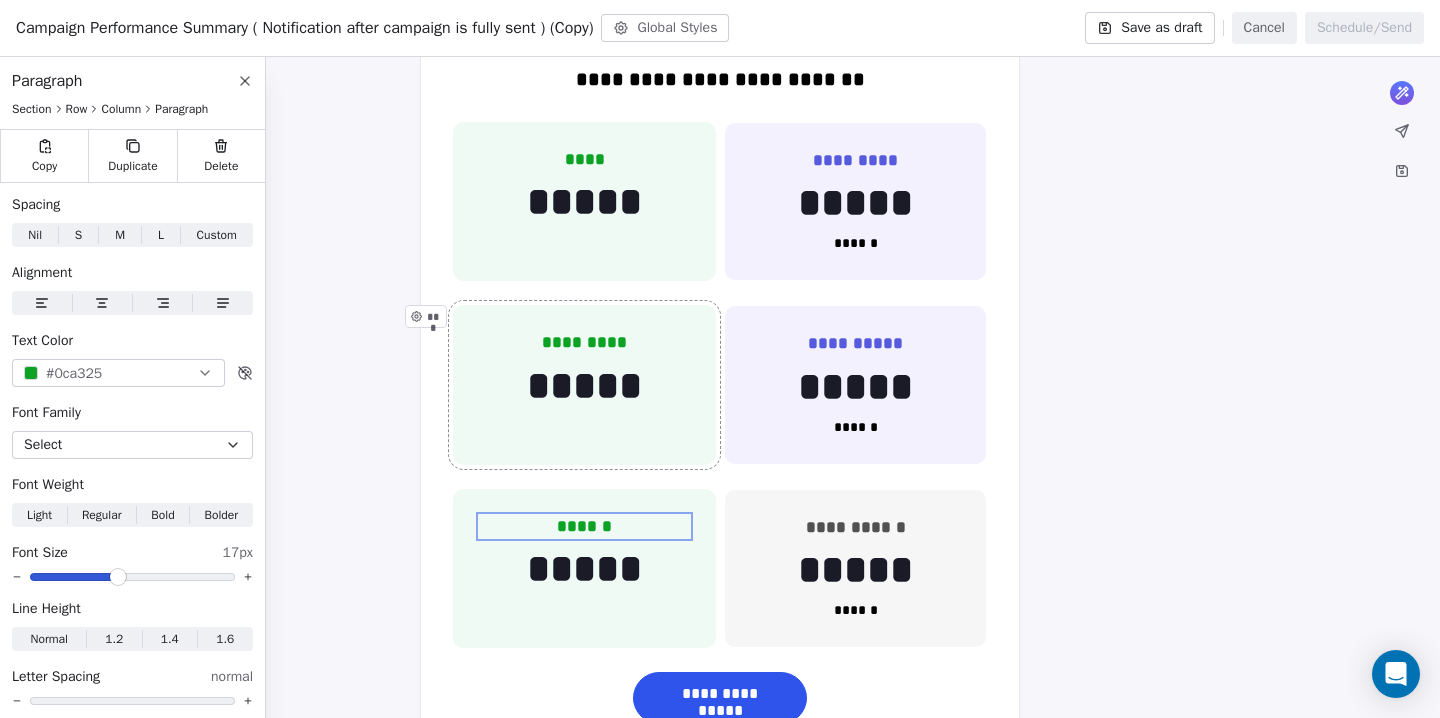 click on "********* ***** ***" at bounding box center [584, 385] 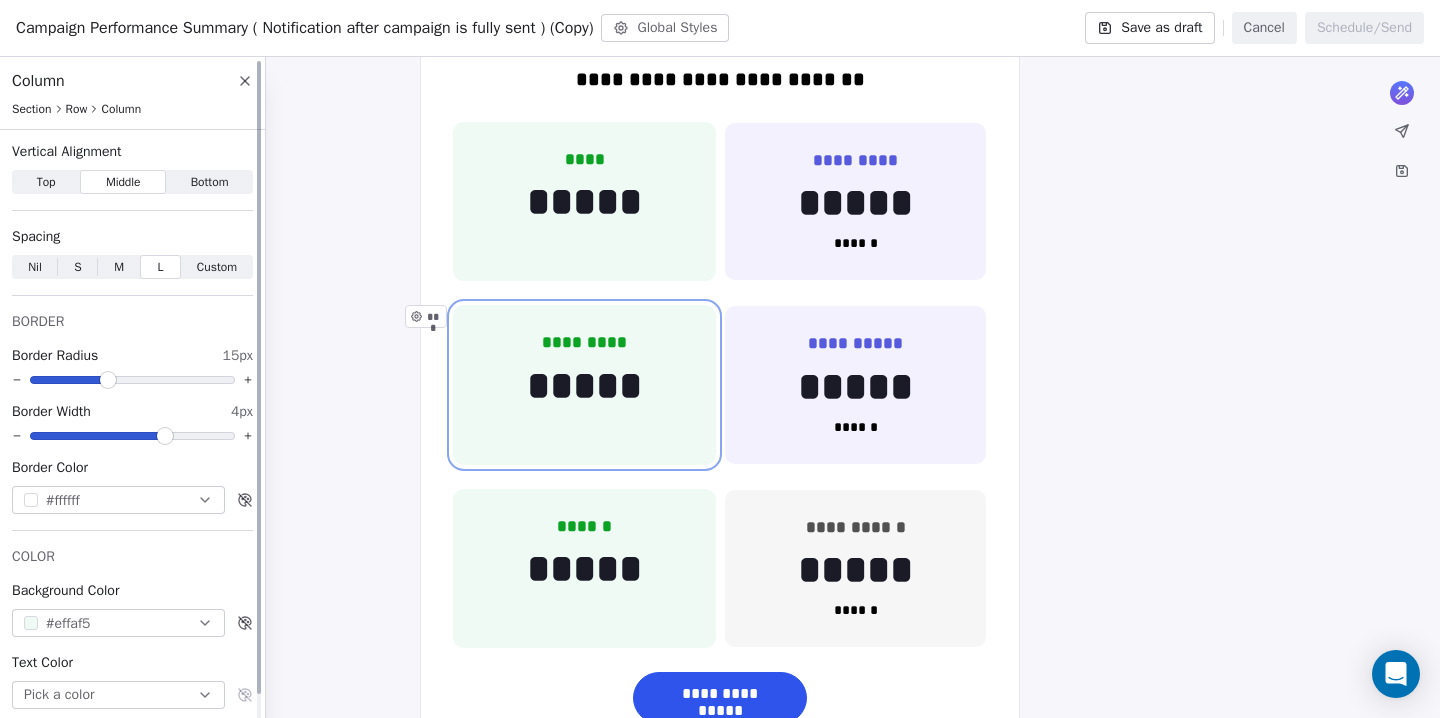 click at bounding box center [31, 623] 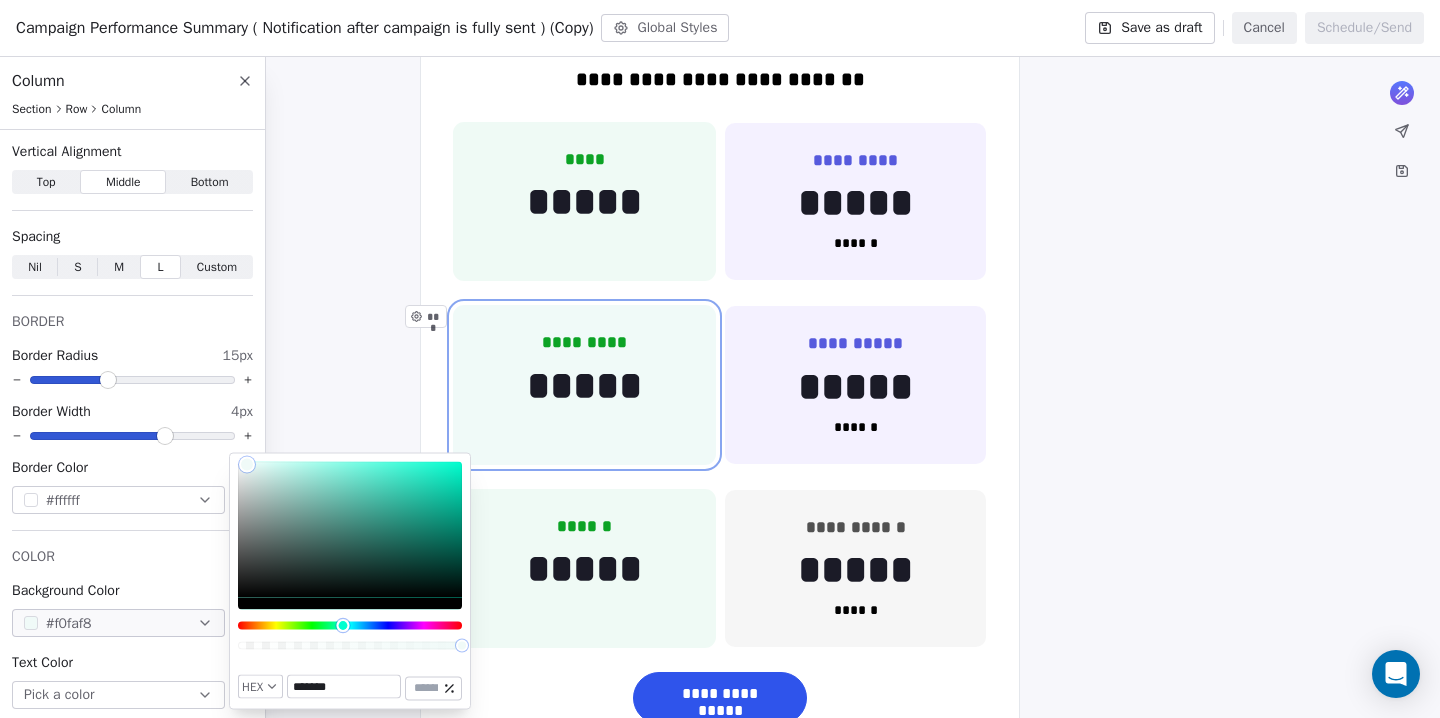 click at bounding box center (342, 625) 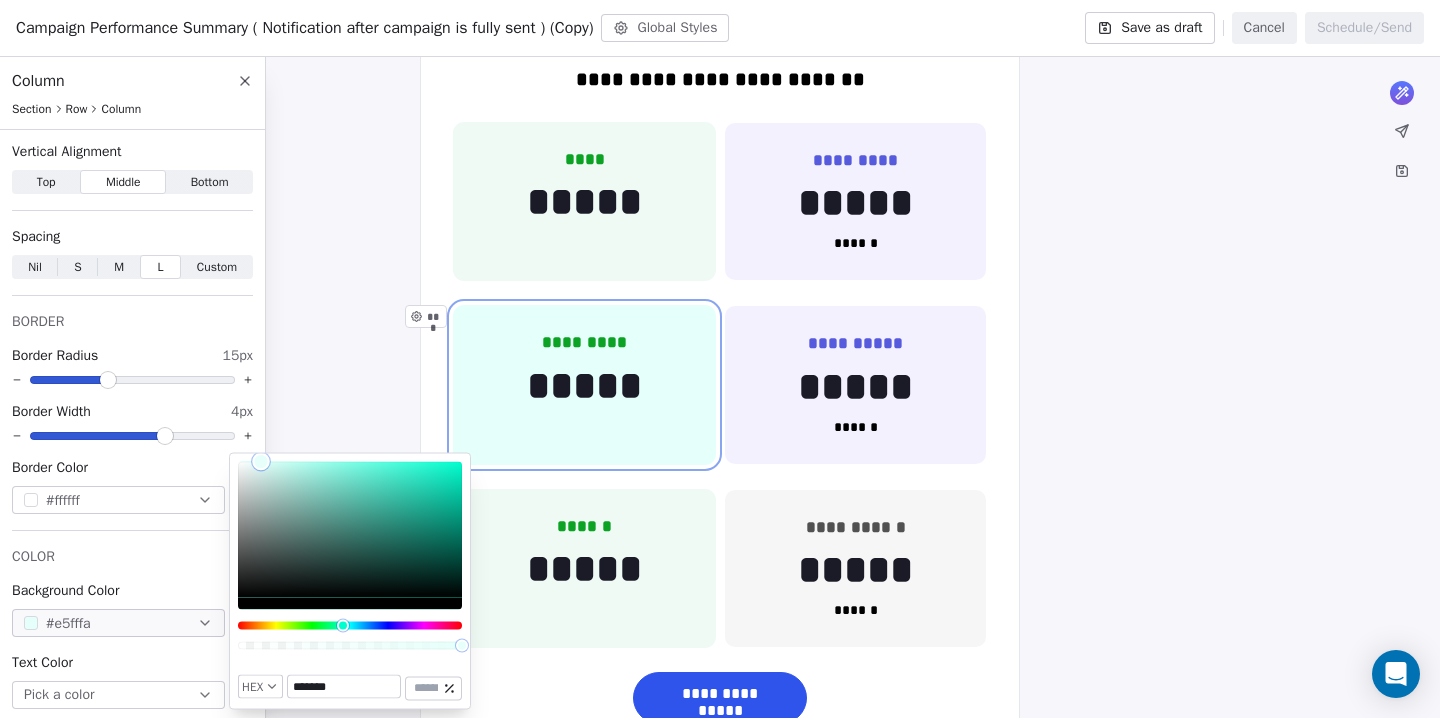 click at bounding box center (261, 462) 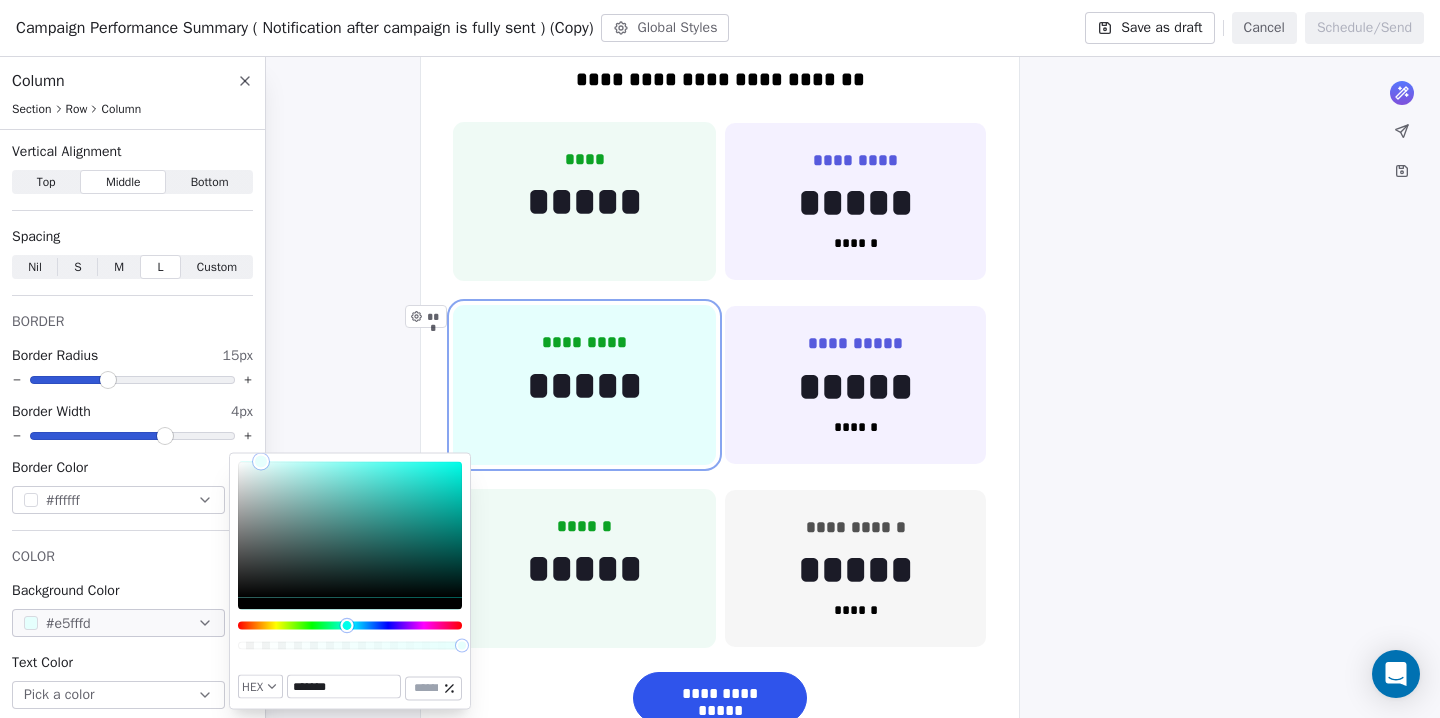click at bounding box center (346, 625) 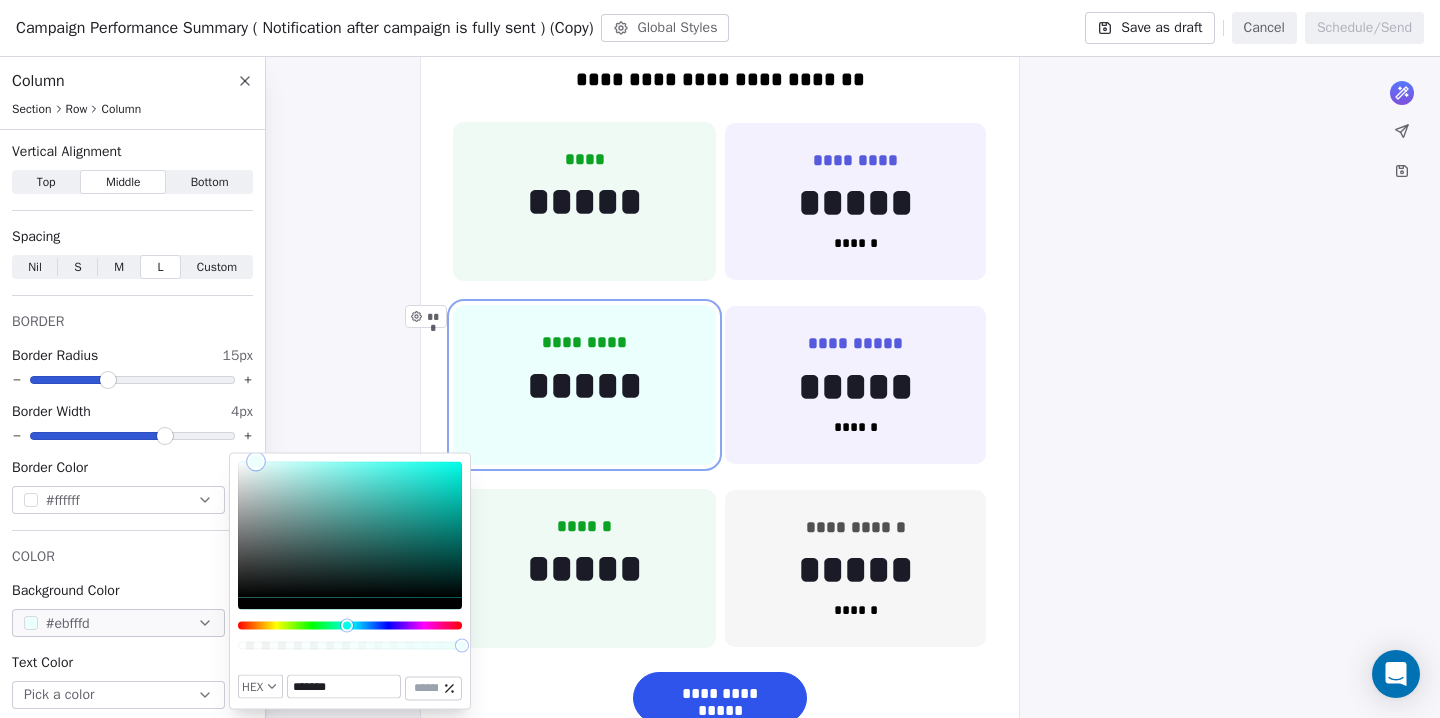click at bounding box center [256, 462] 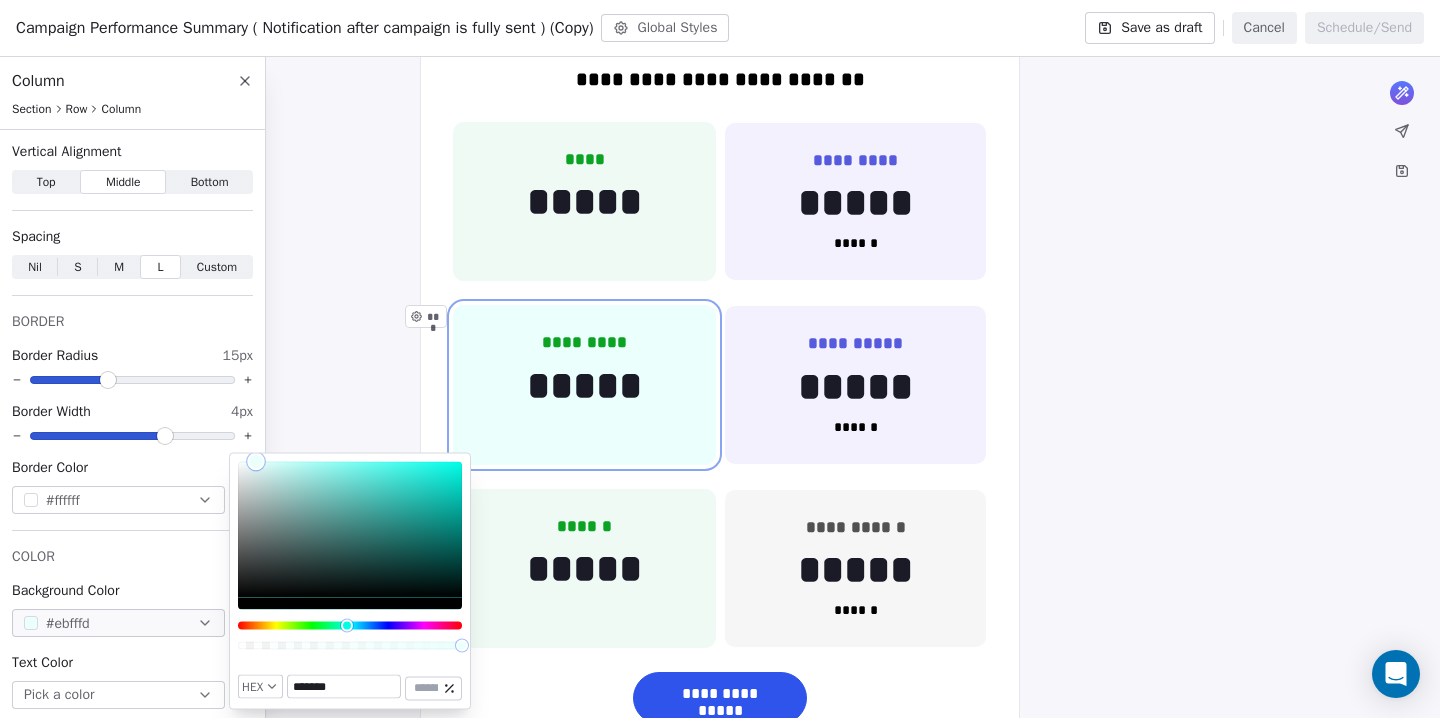 type on "*******" 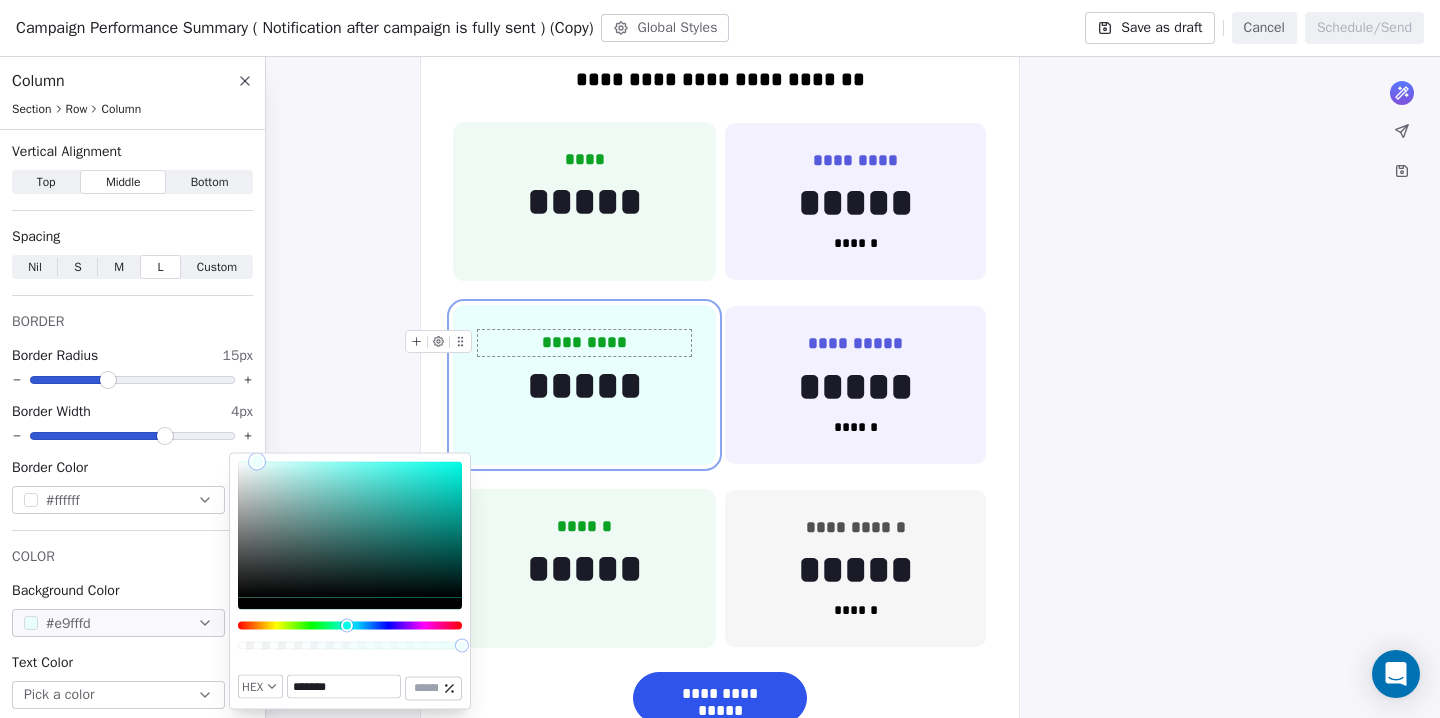 click on "*********" at bounding box center [584, 342] 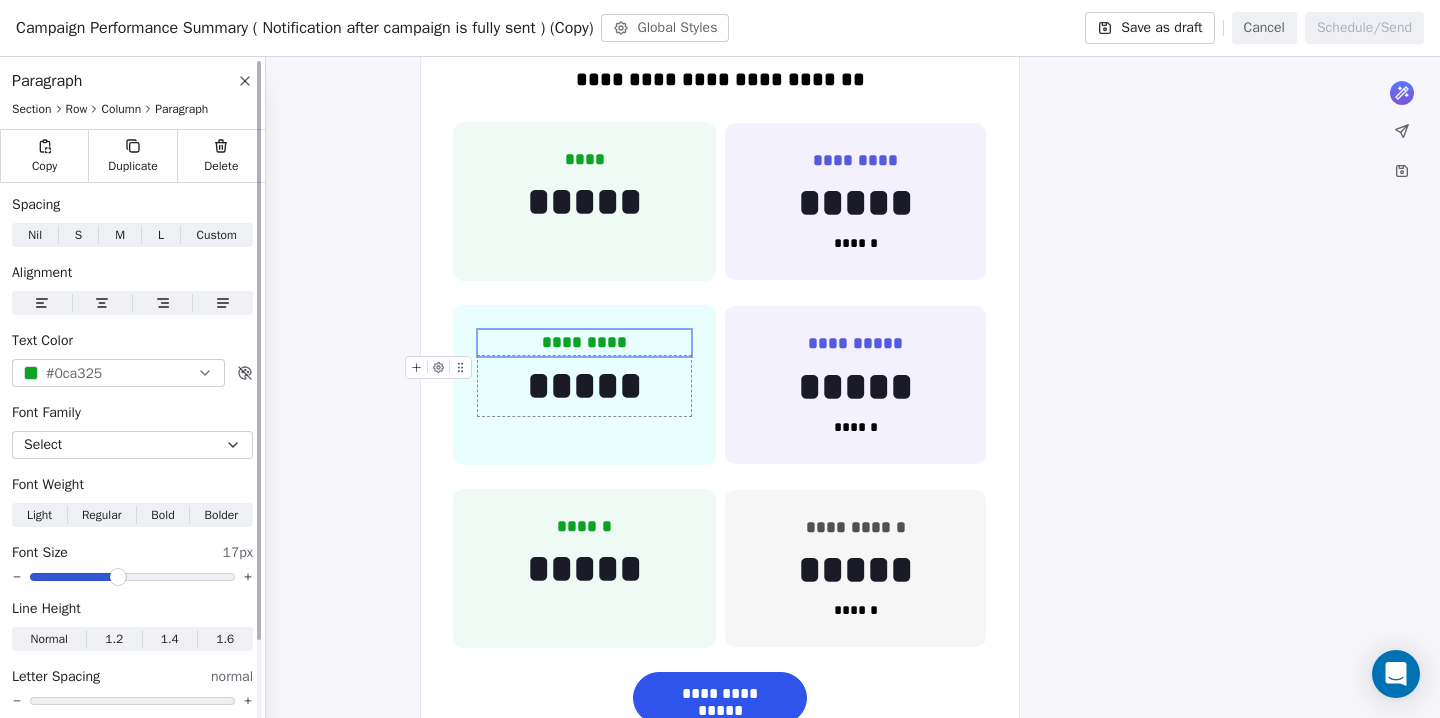 click at bounding box center (31, 373) 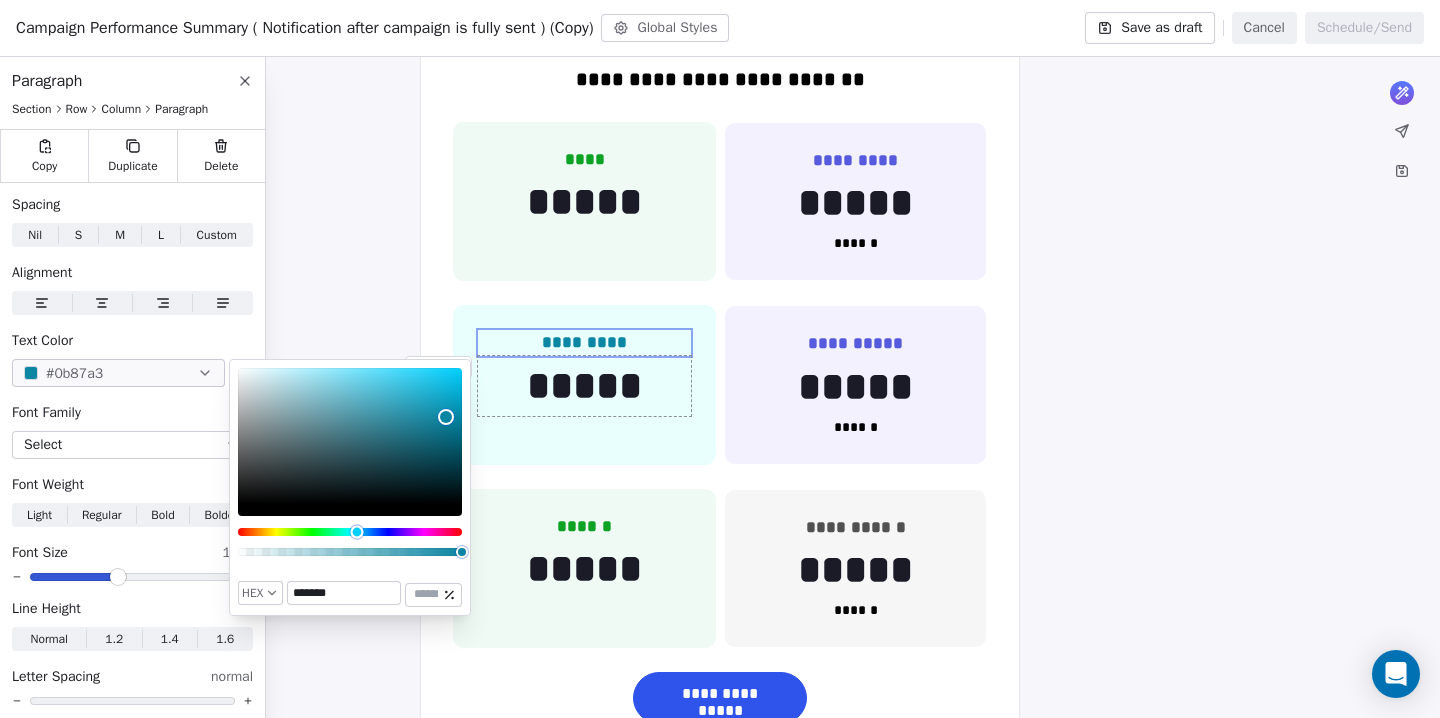 drag, startPoint x: 322, startPoint y: 529, endPoint x: 357, endPoint y: 529, distance: 35 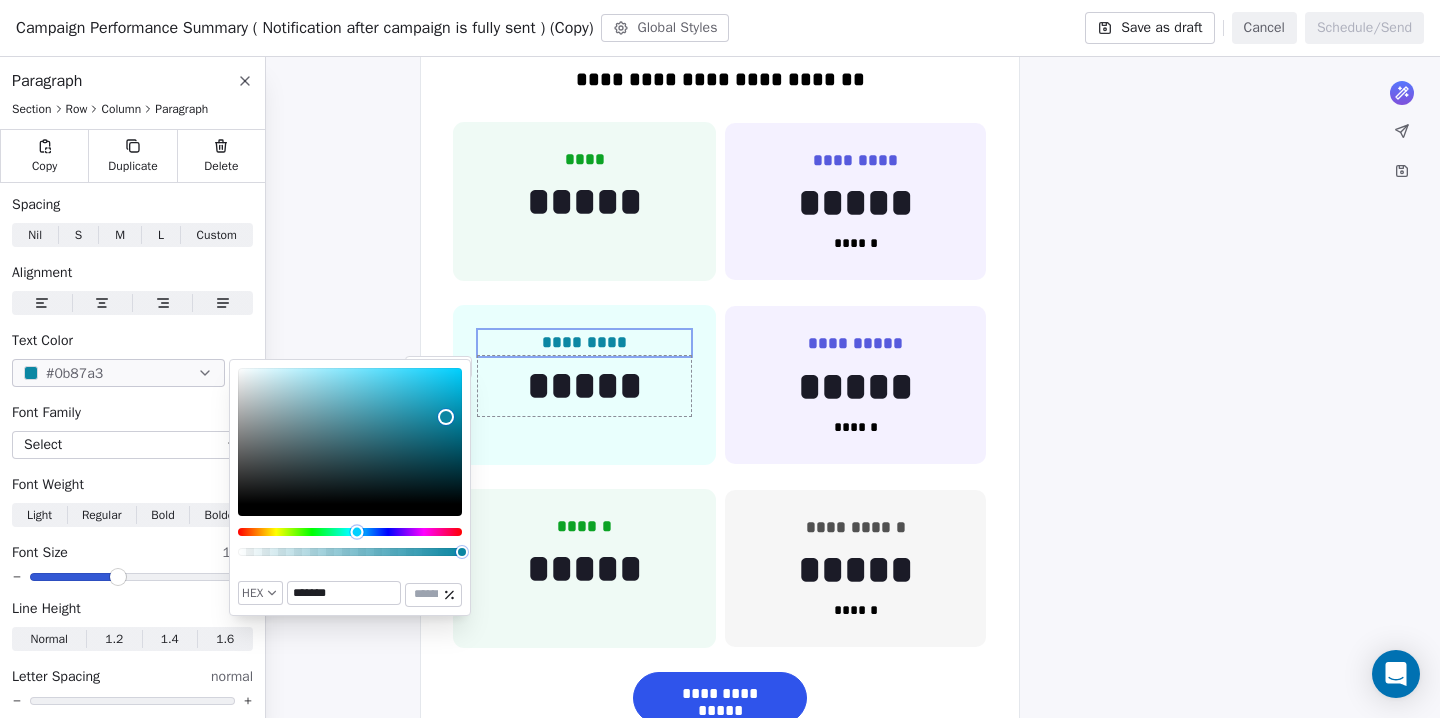 click at bounding box center [356, 531] 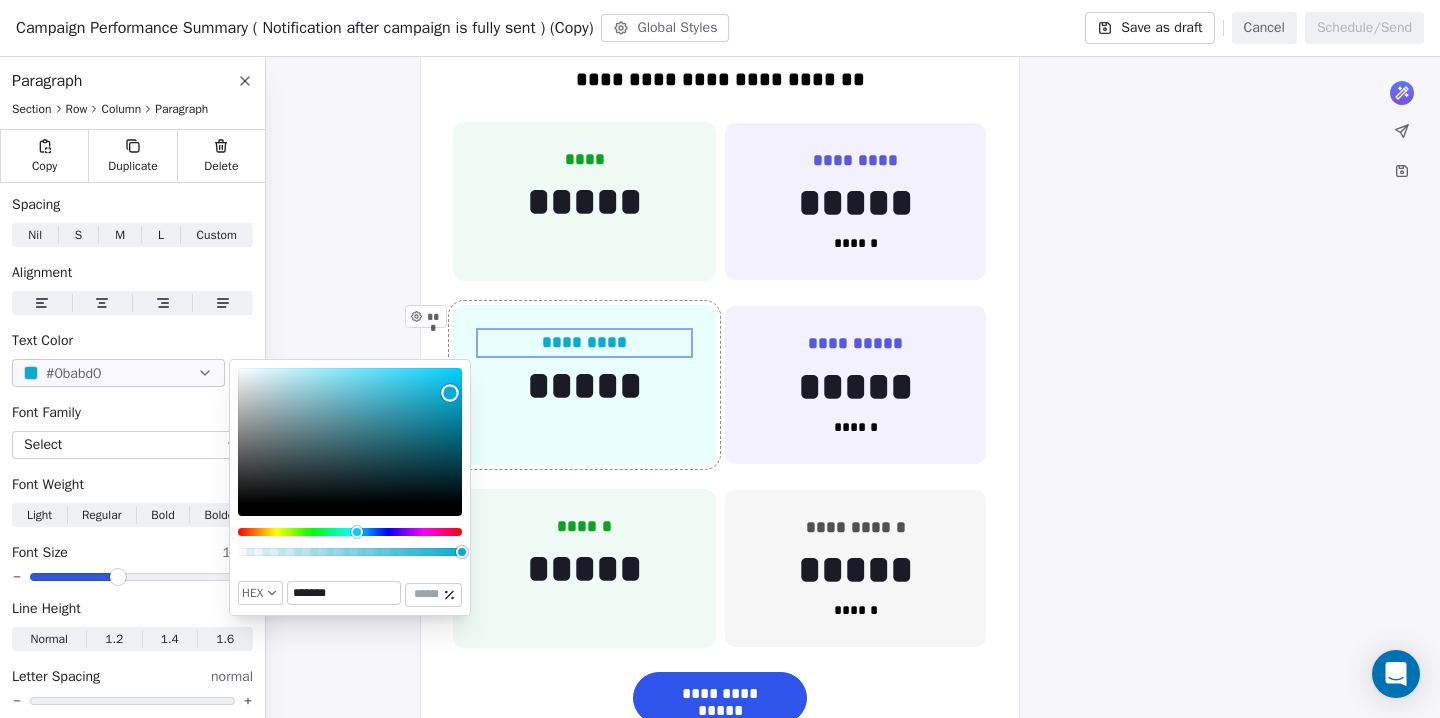 type on "*******" 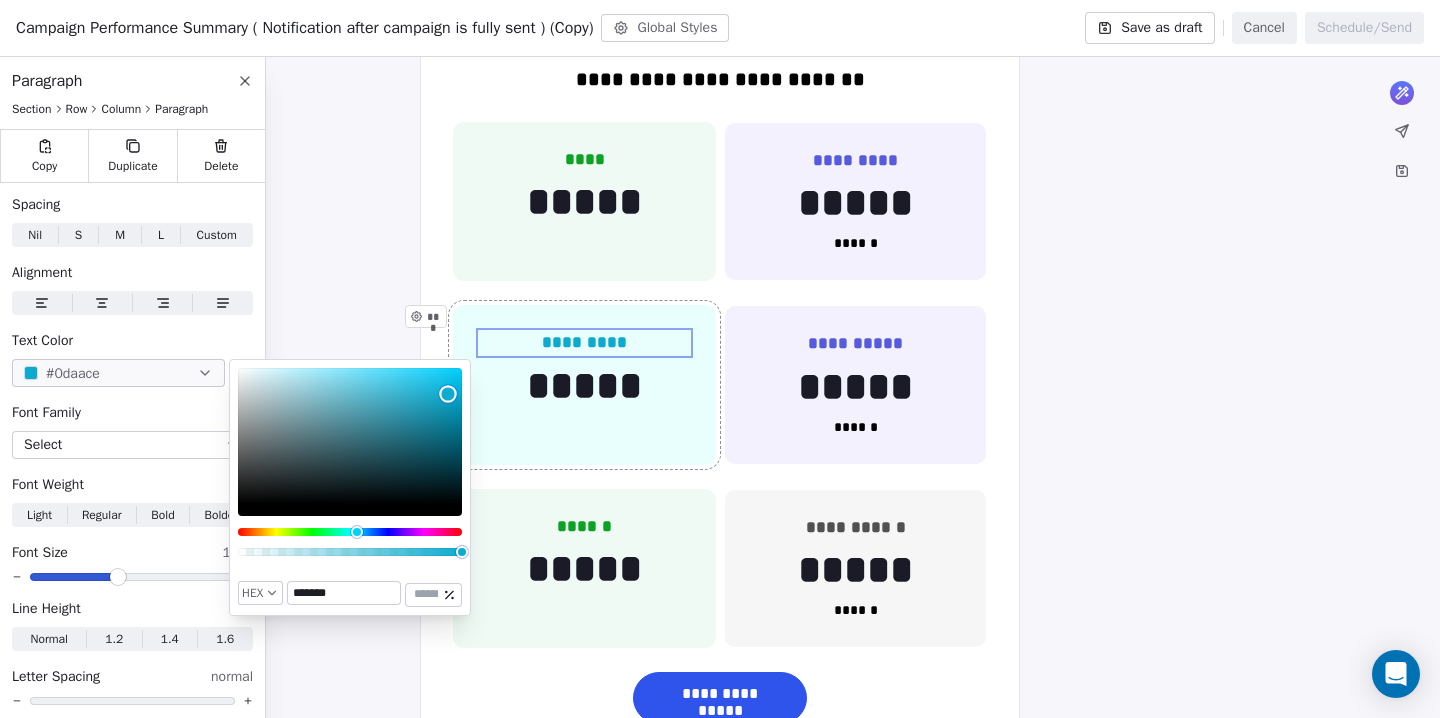 drag, startPoint x: 447, startPoint y: 416, endPoint x: 448, endPoint y: 394, distance: 22.022715 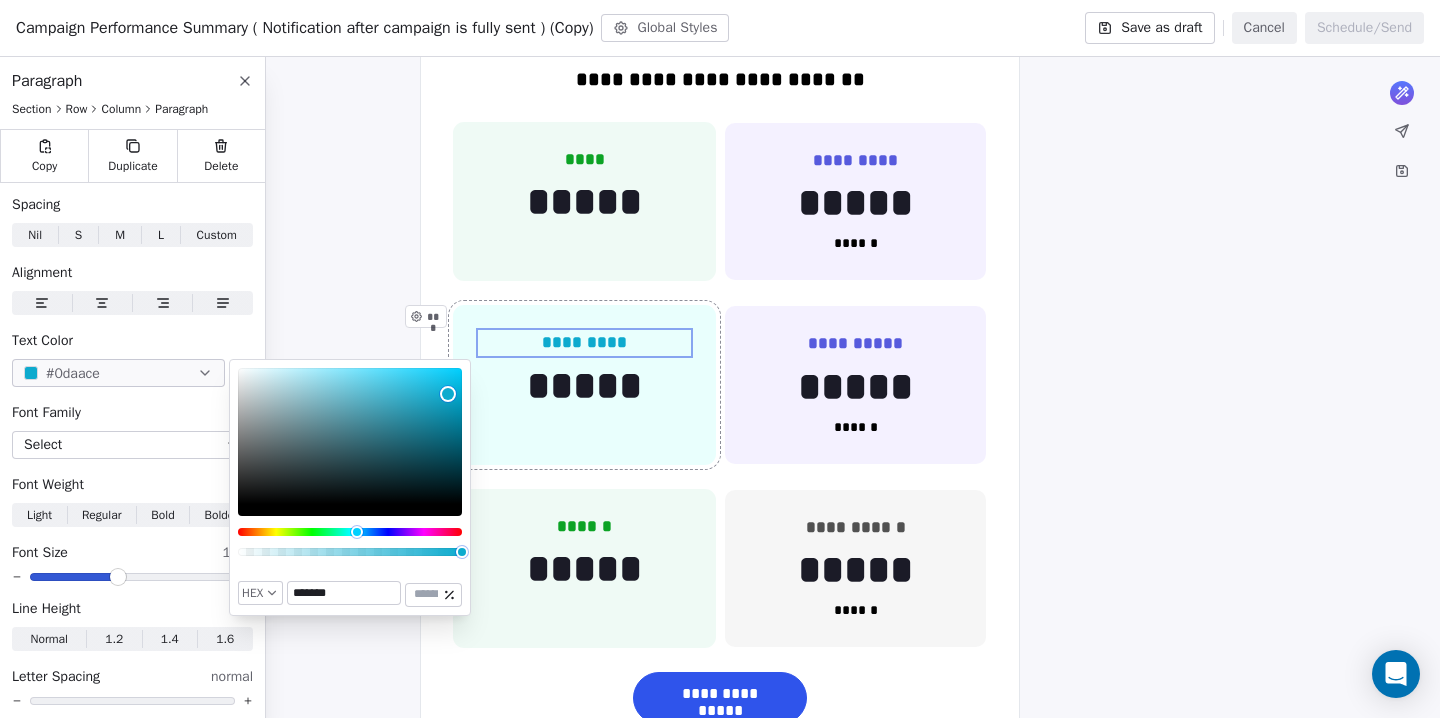 click on "**********" at bounding box center [720, 822] 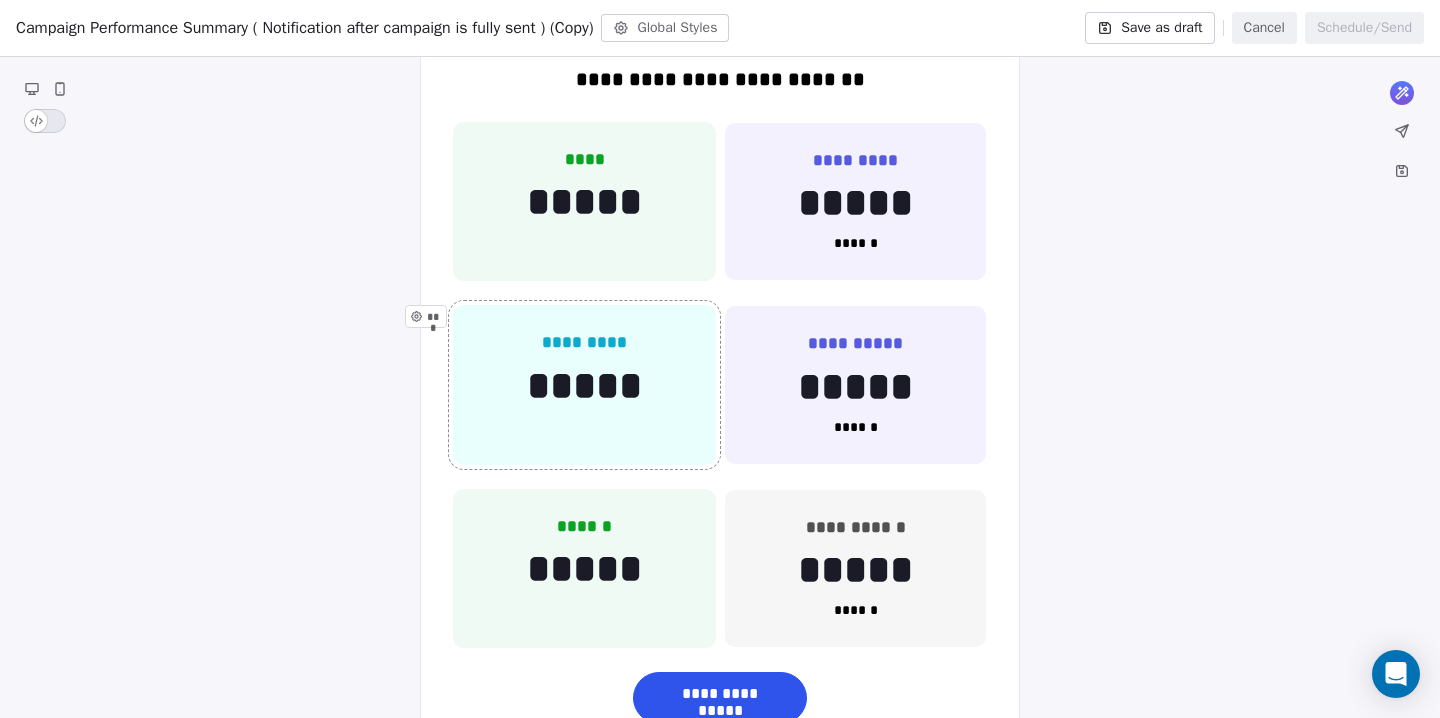 click on "**********" at bounding box center (720, 822) 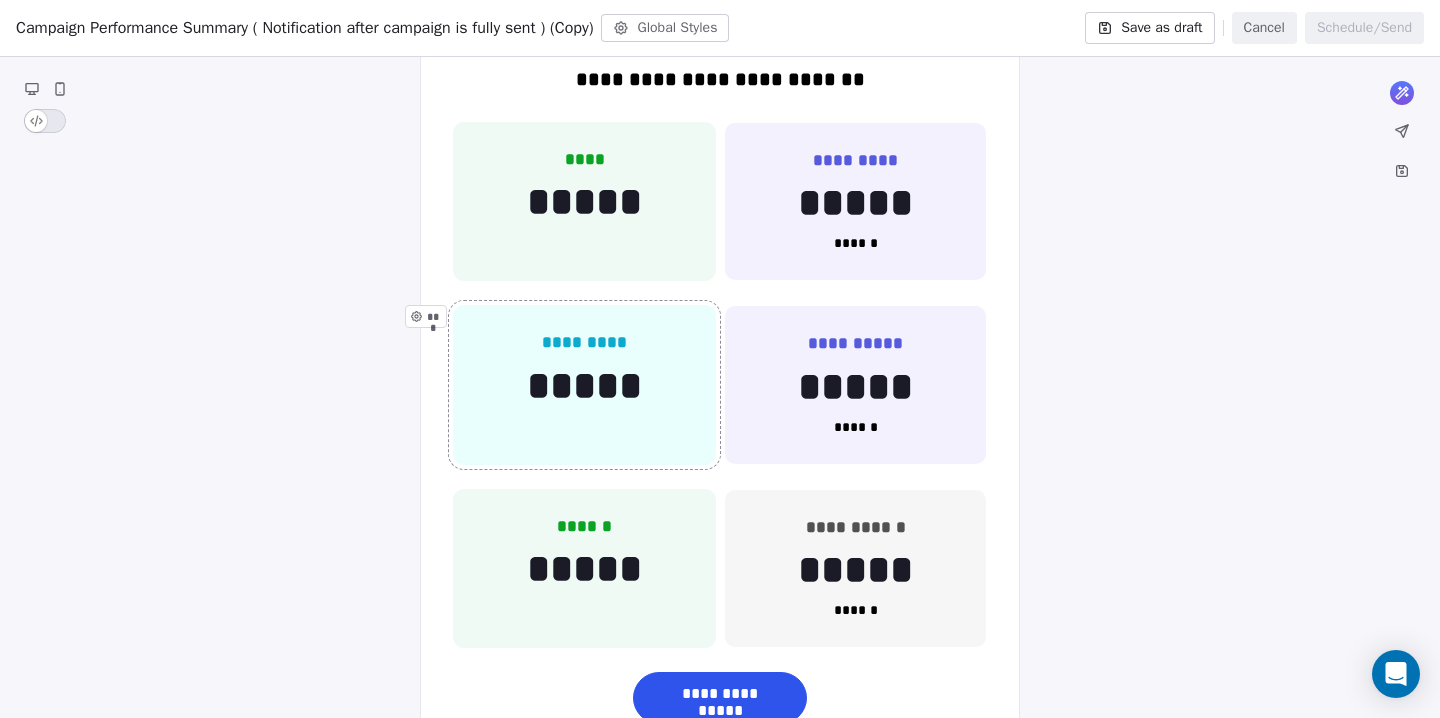 click on "********* ***** ***" at bounding box center (584, 385) 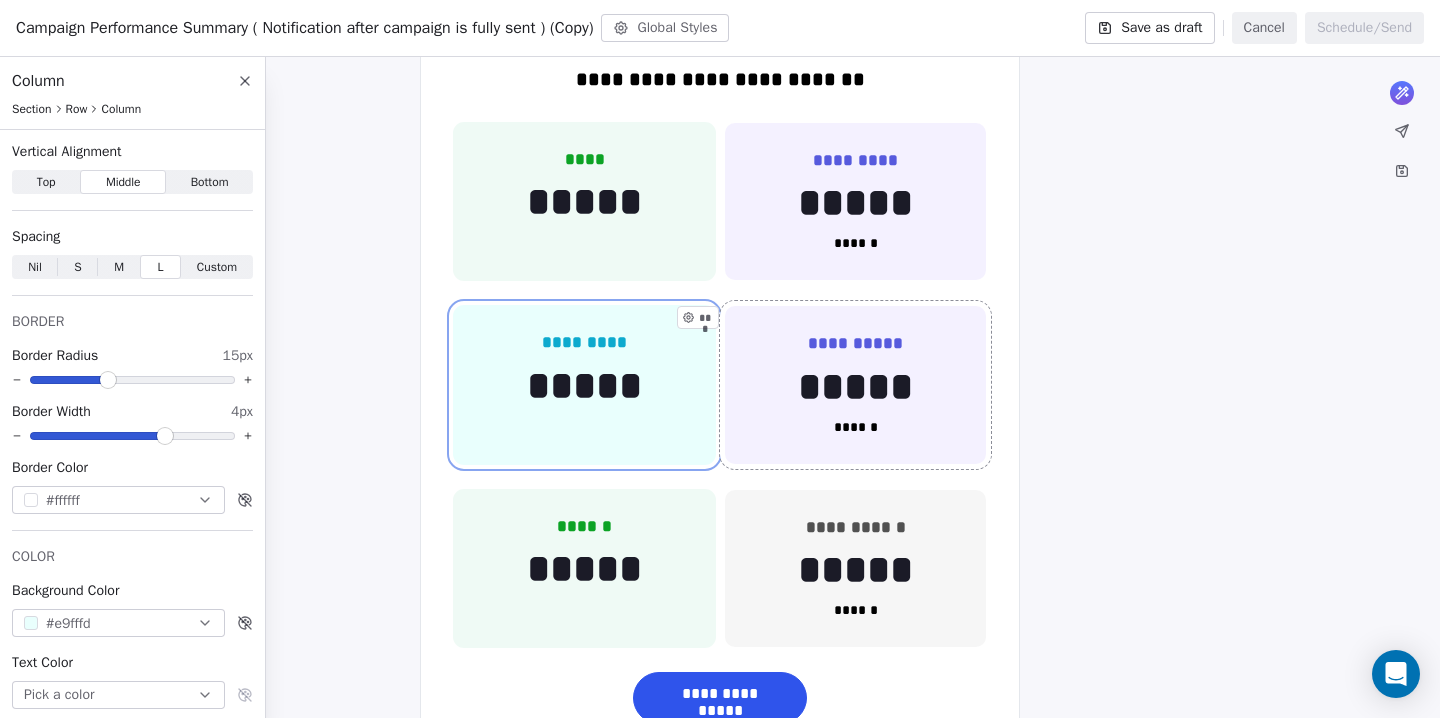 click on "**********" at bounding box center [855, 385] 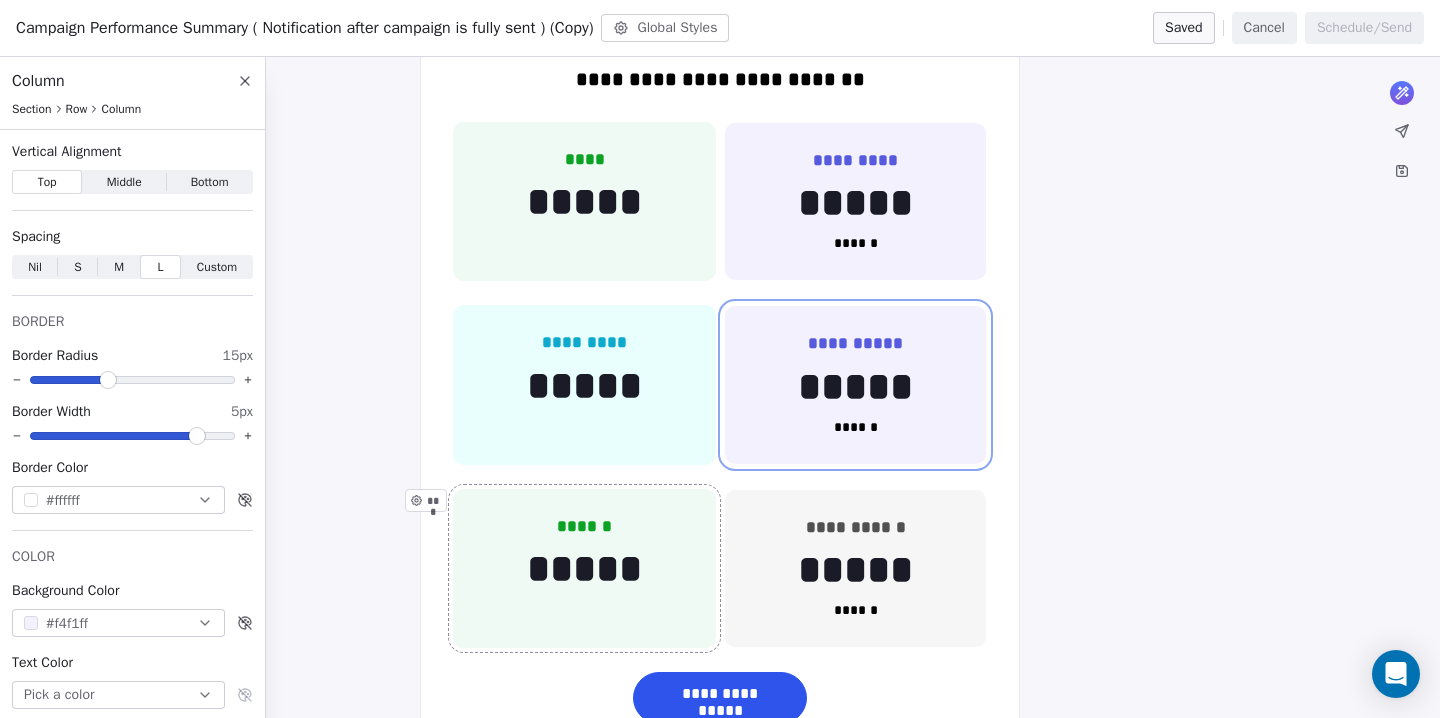 click on "****** ***** ***" at bounding box center [584, 569] 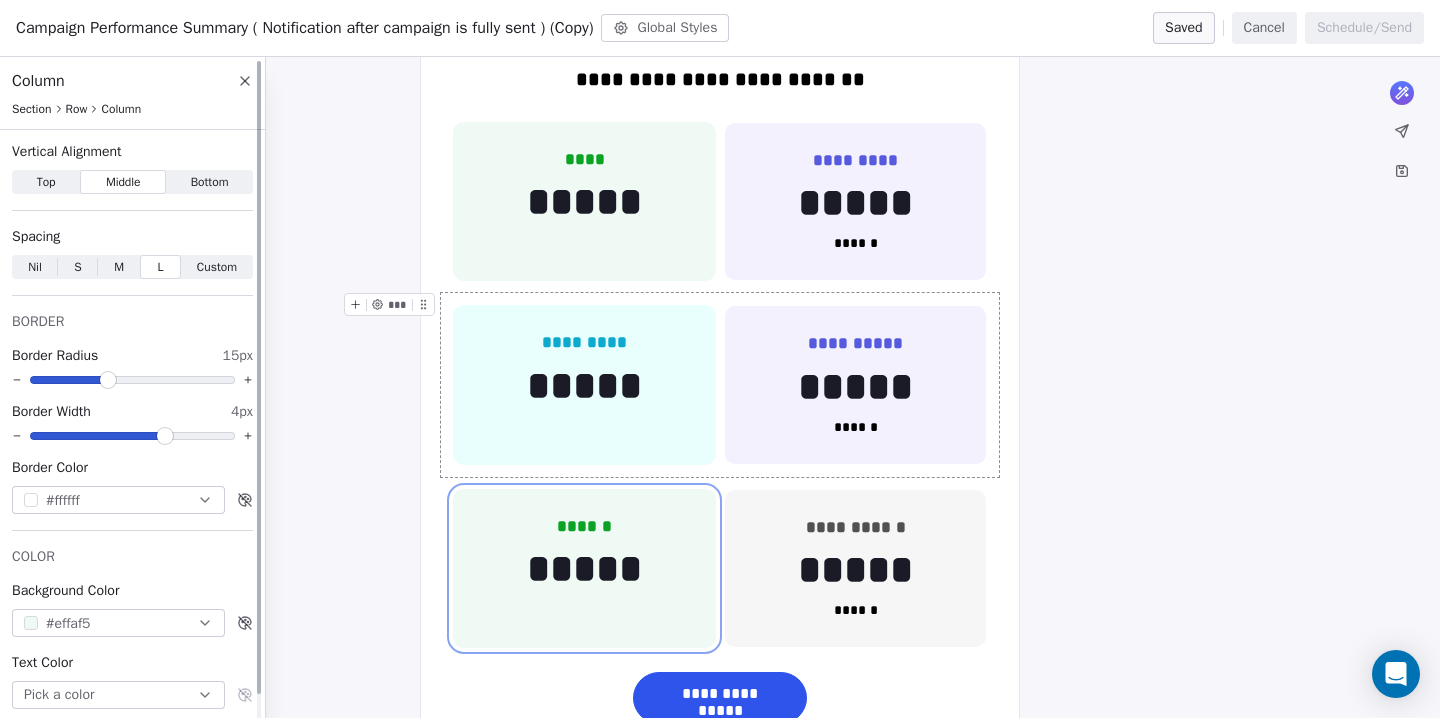 click at bounding box center [31, 623] 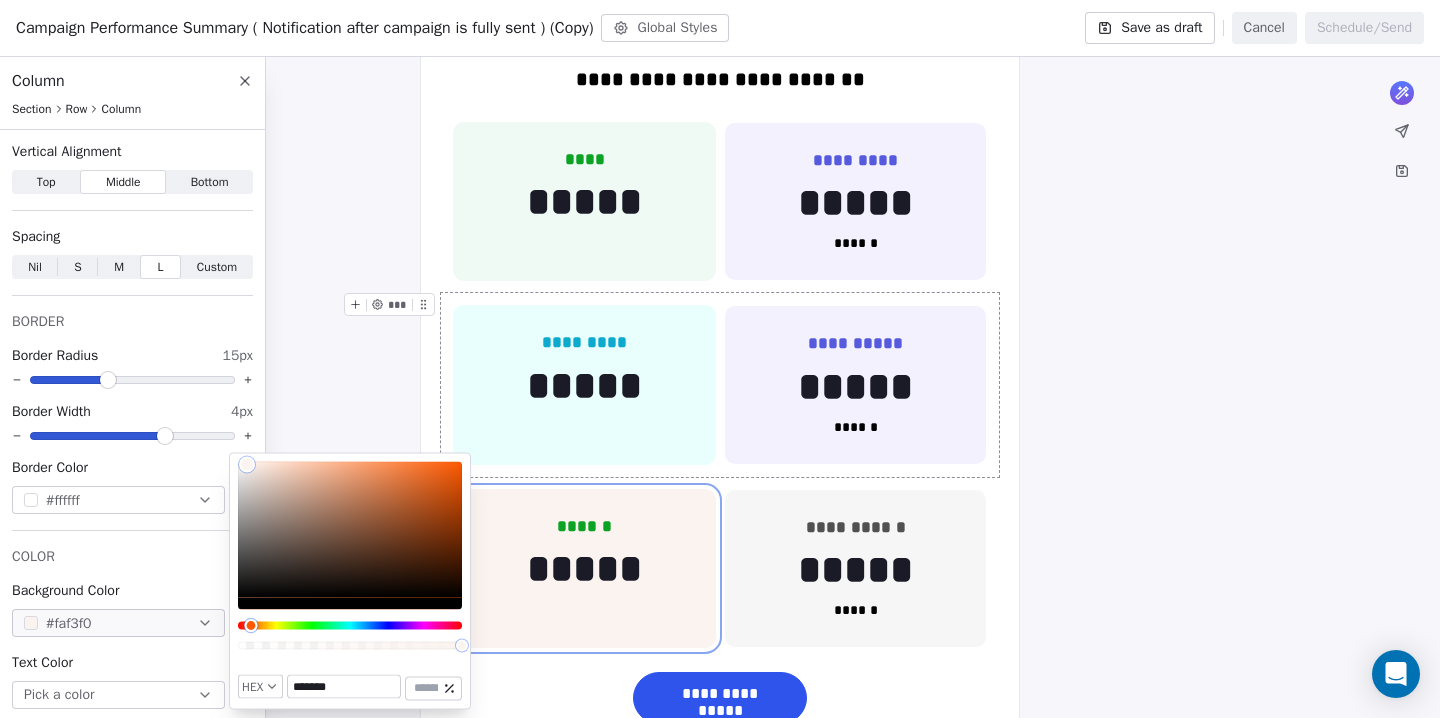 type on "*******" 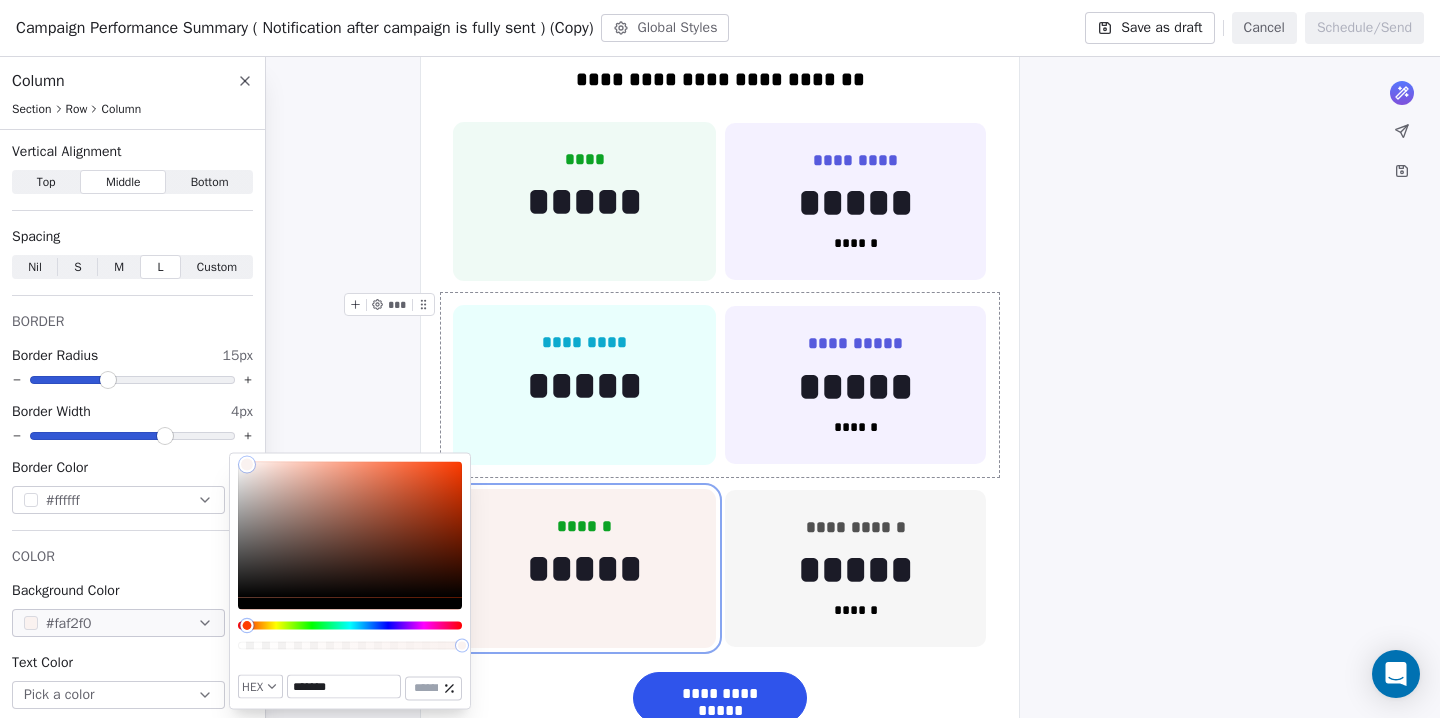 drag, startPoint x: 269, startPoint y: 627, endPoint x: 247, endPoint y: 627, distance: 22 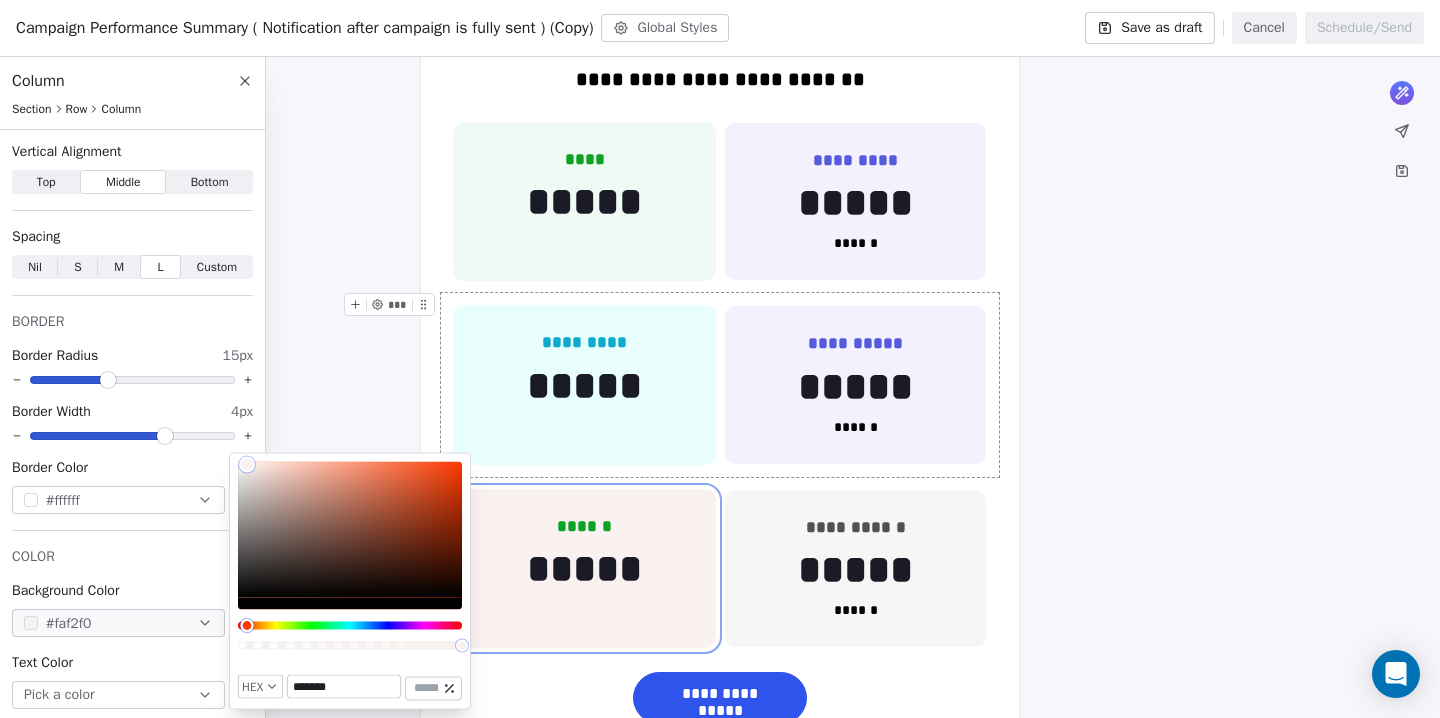 click at bounding box center [350, 626] 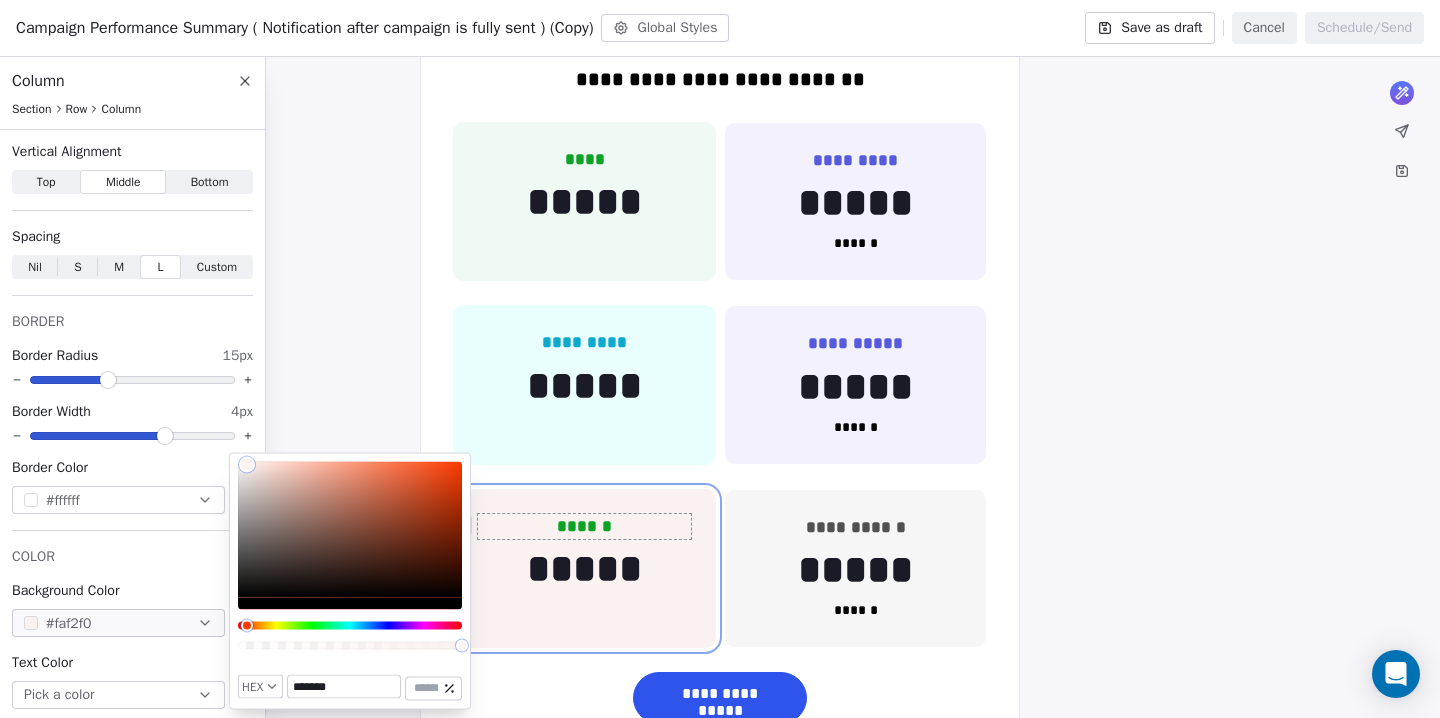 click on "******" at bounding box center [584, 527] 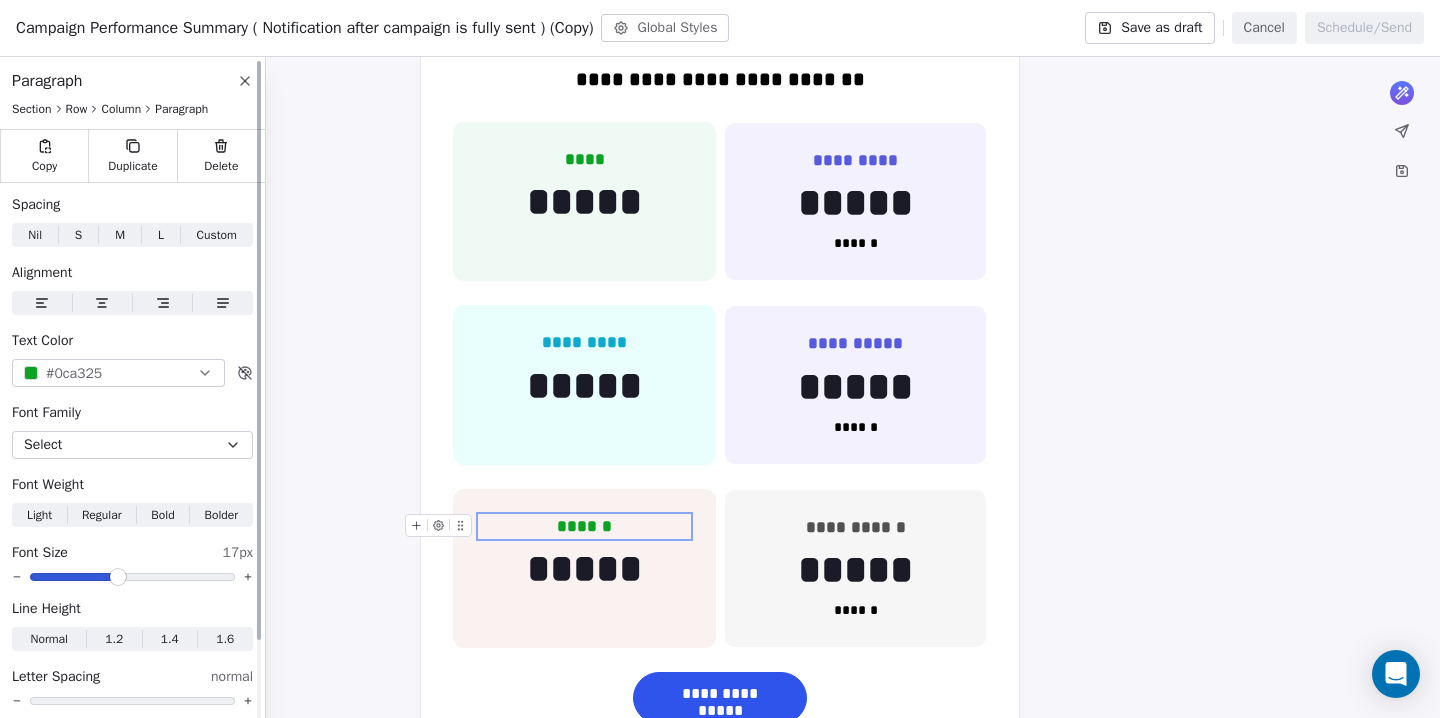 click at bounding box center (31, 373) 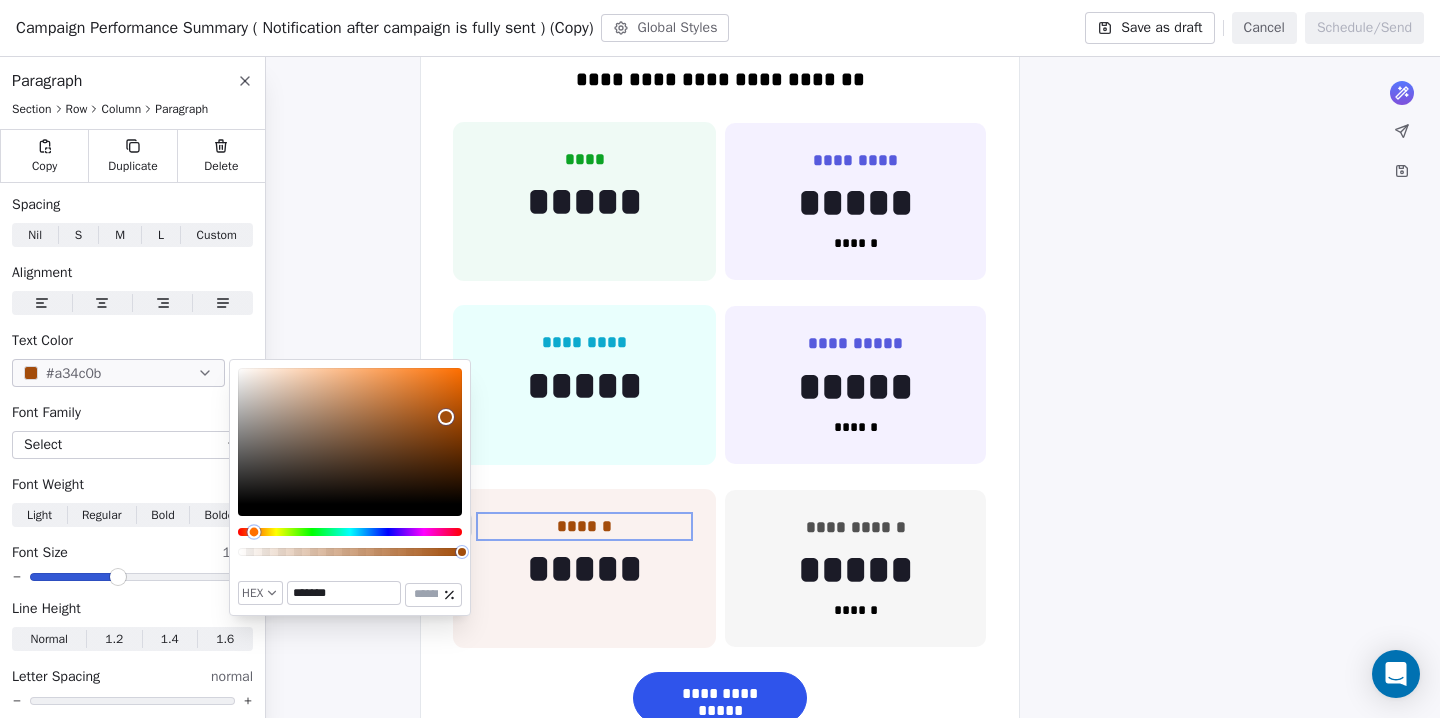 click at bounding box center (350, 532) 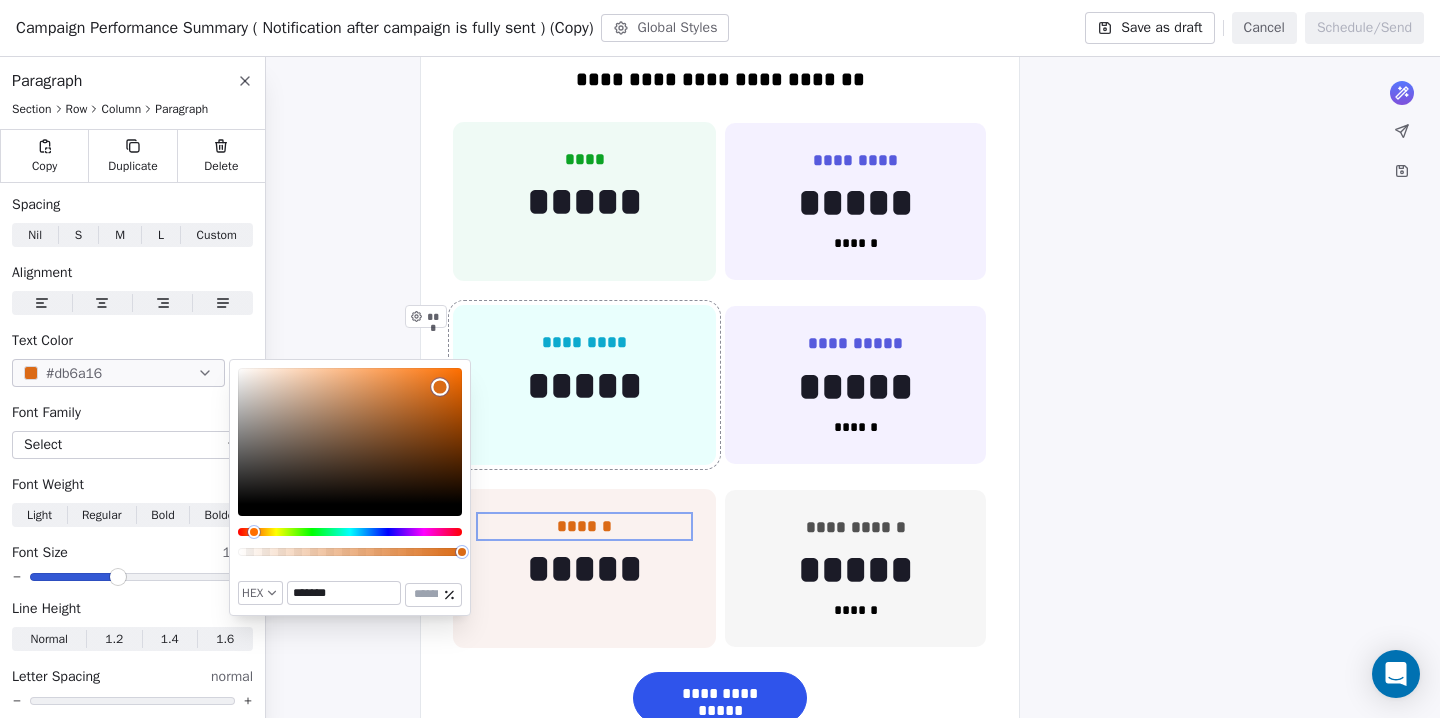 click at bounding box center (350, 436) 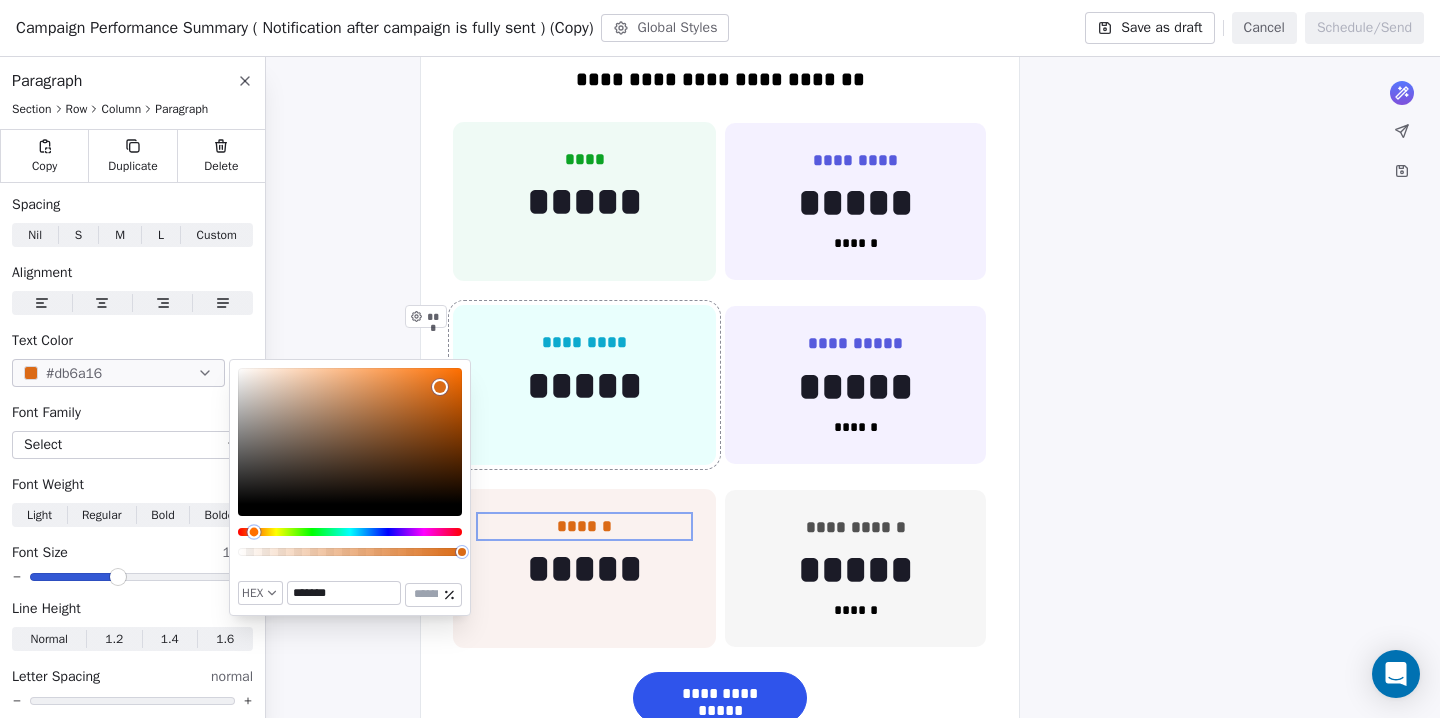type on "*******" 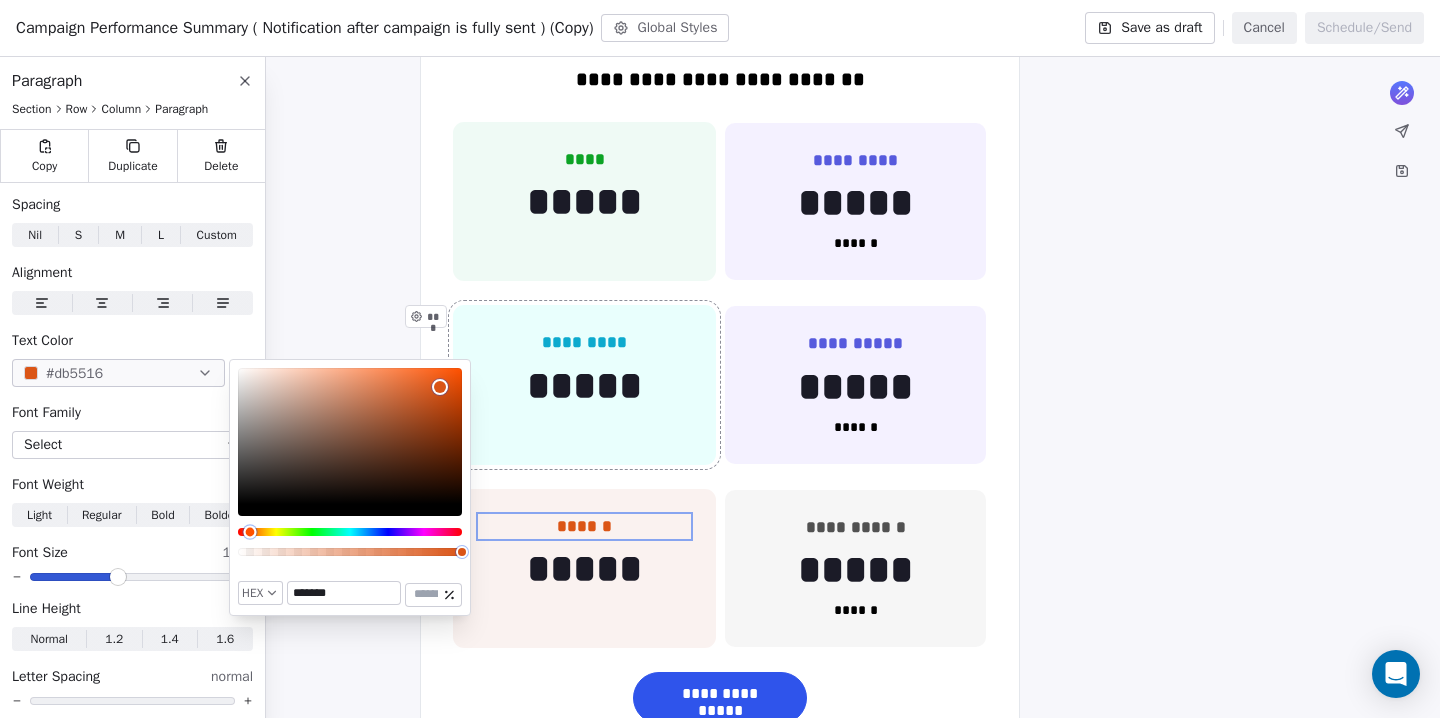 click at bounding box center [249, 531] 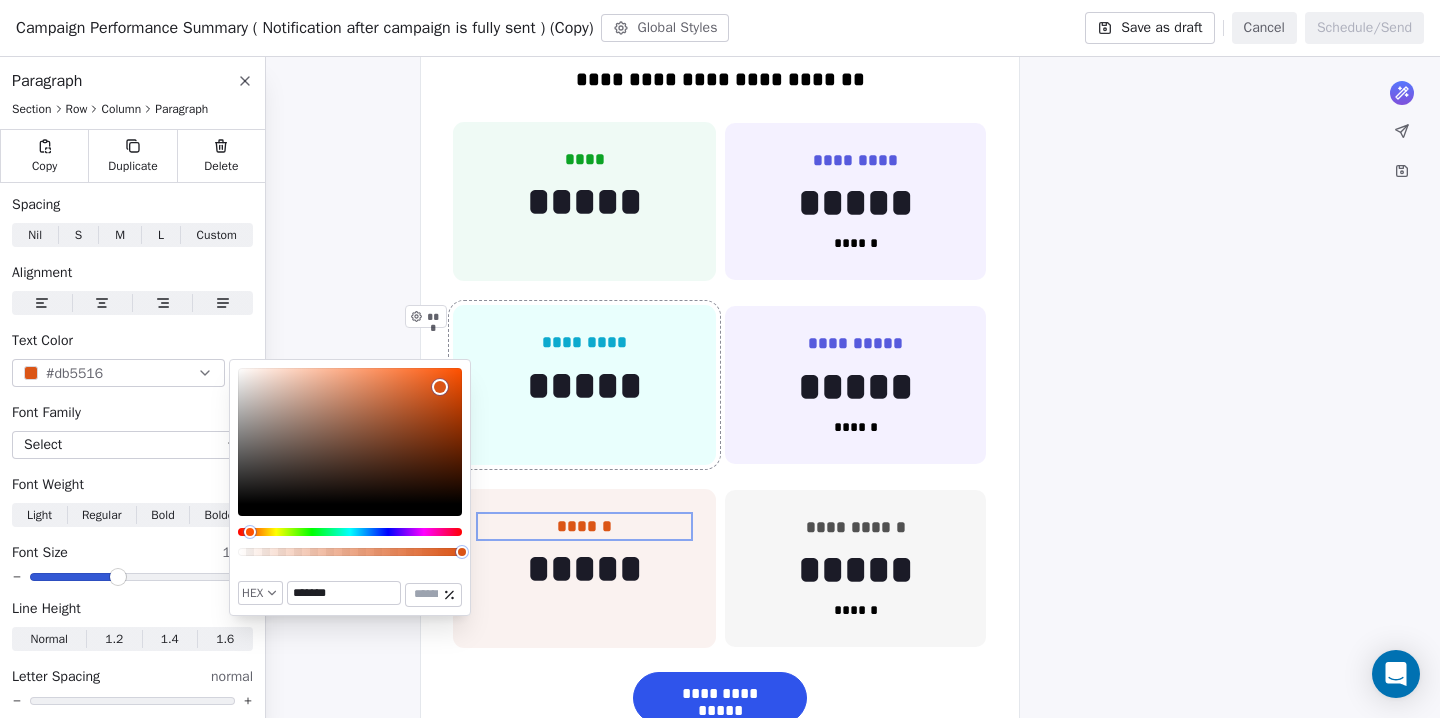 click on "**********" at bounding box center [720, 822] 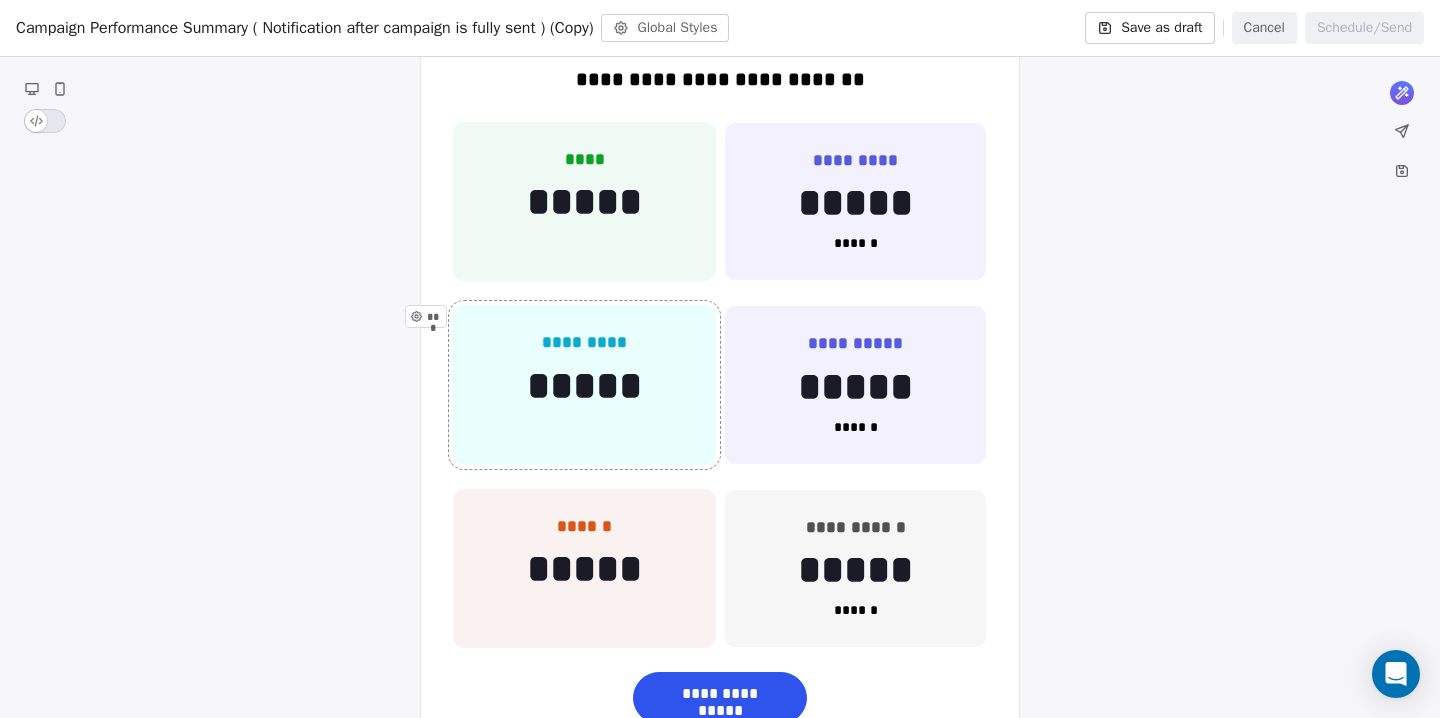click on "**********" at bounding box center (720, 822) 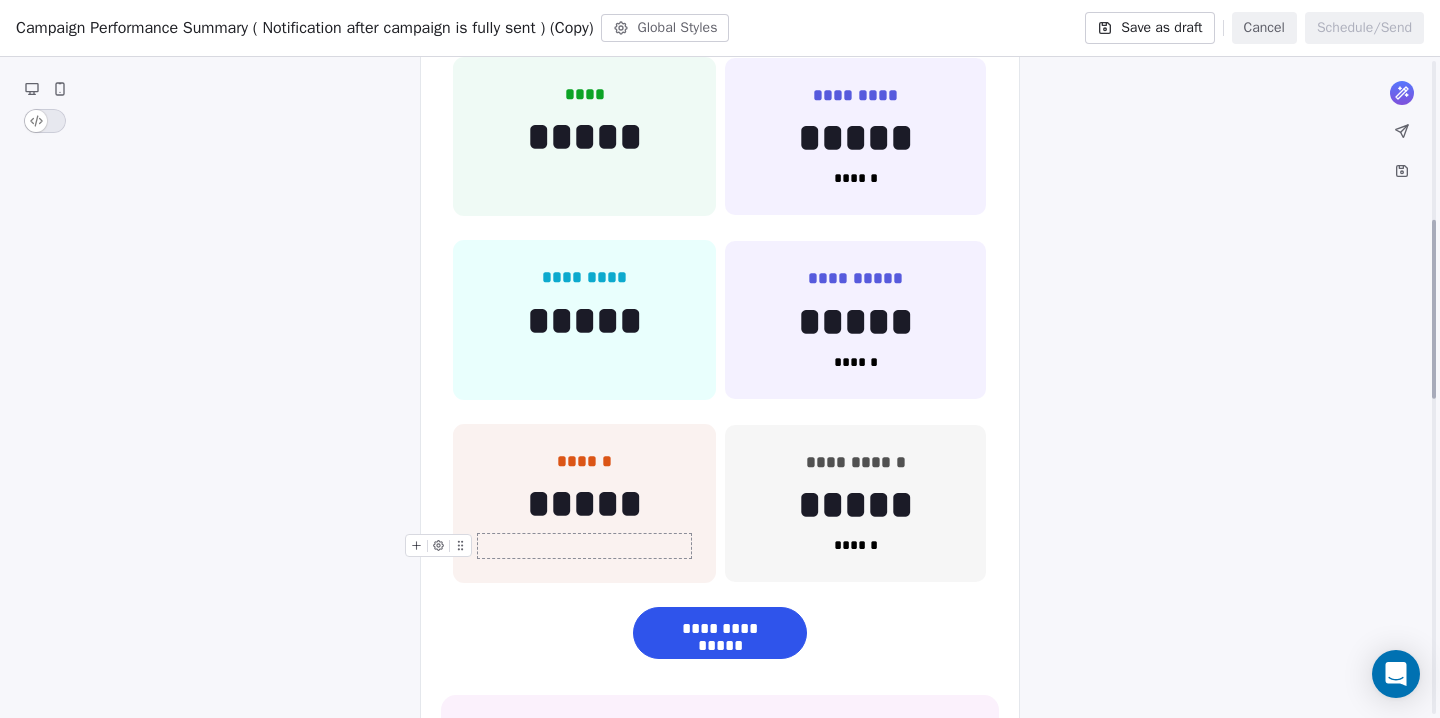 scroll, scrollTop: 588, scrollLeft: 0, axis: vertical 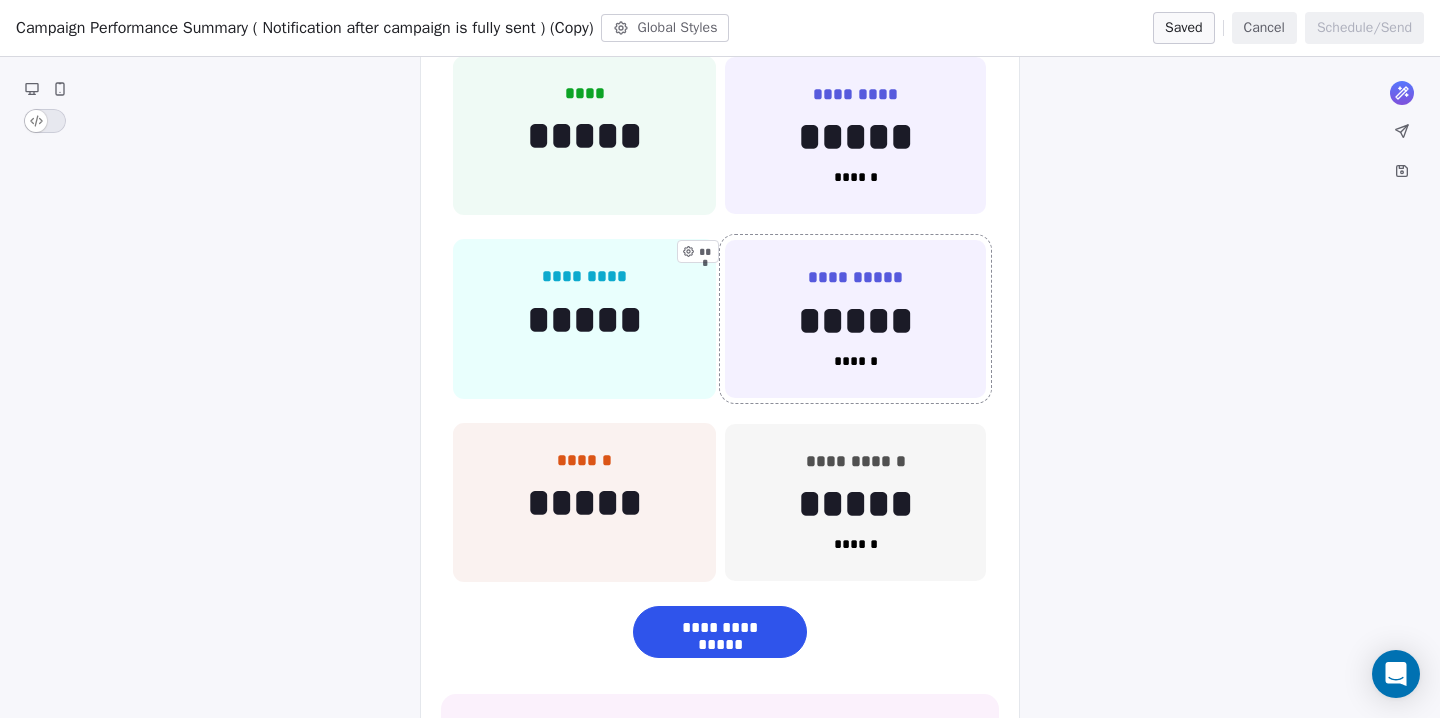 click on "**********" at bounding box center (855, 319) 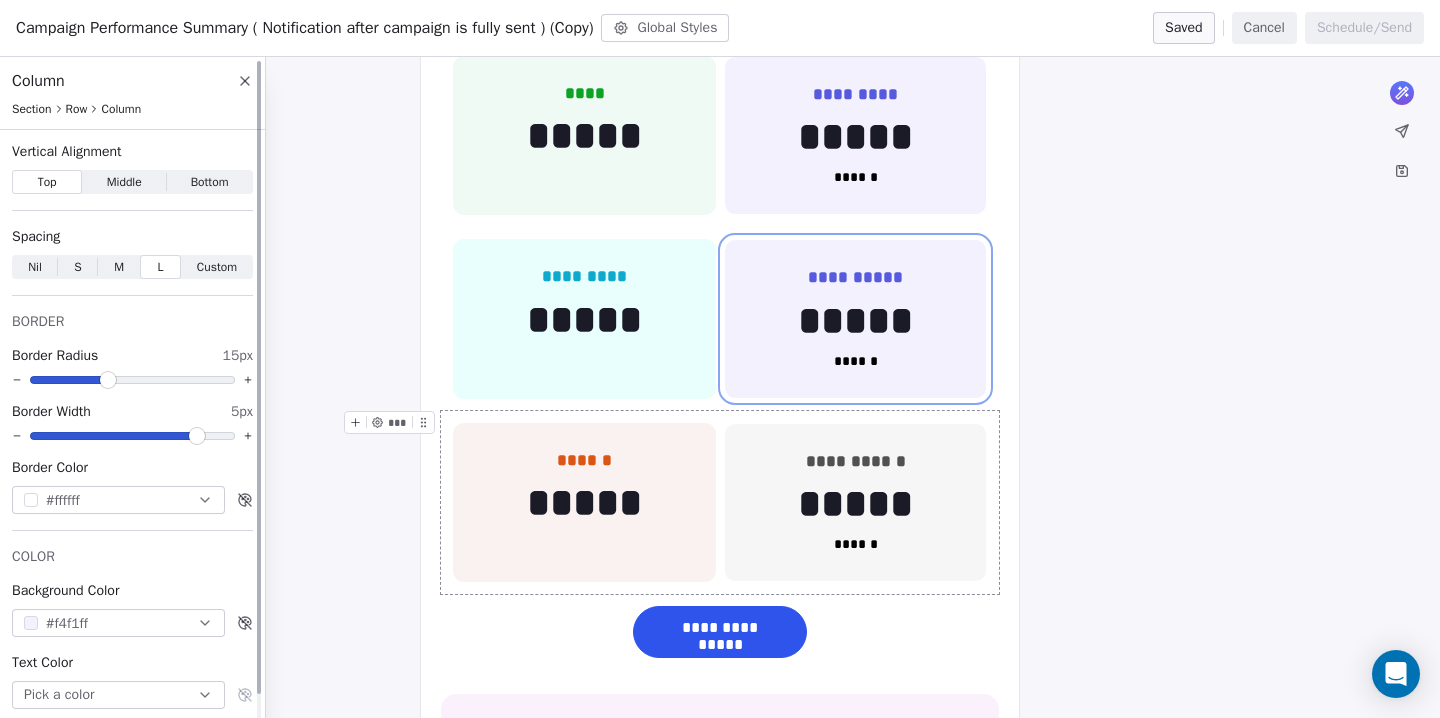 click at bounding box center (31, 623) 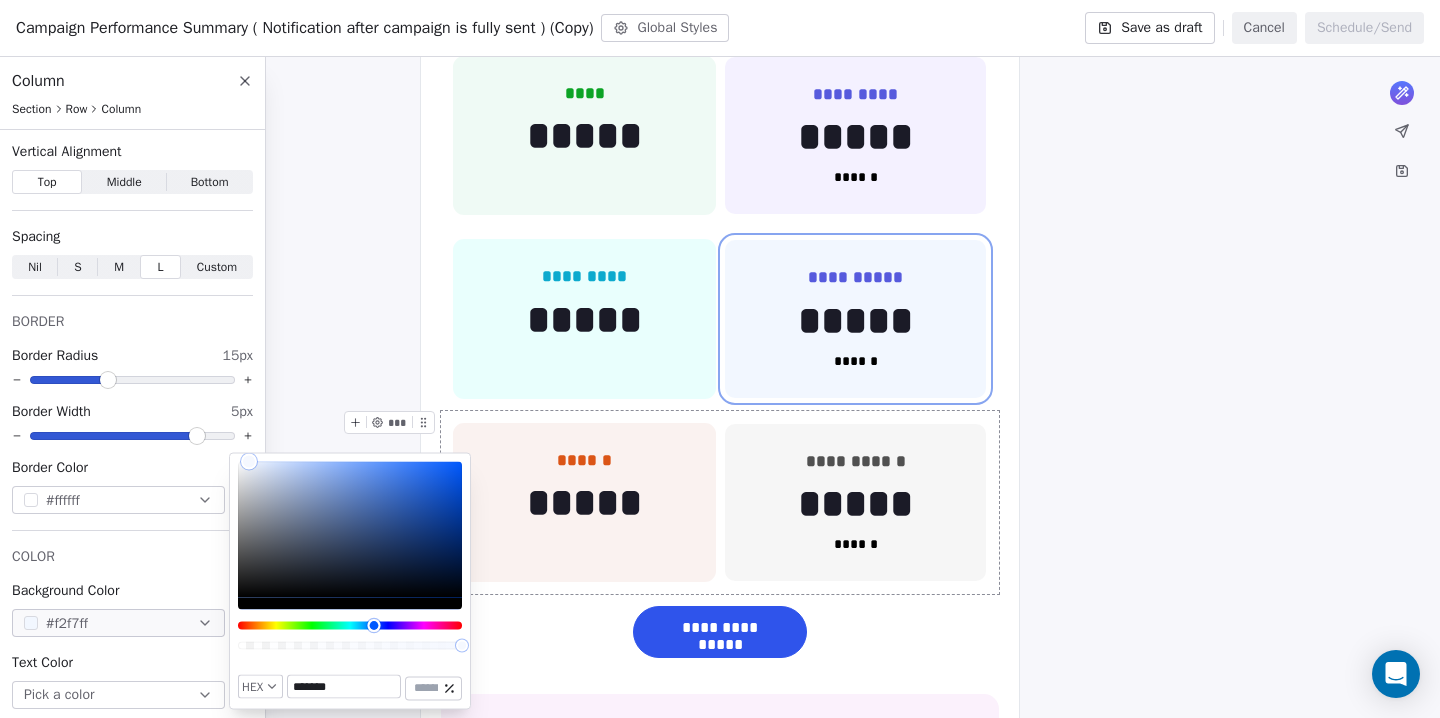 type on "*******" 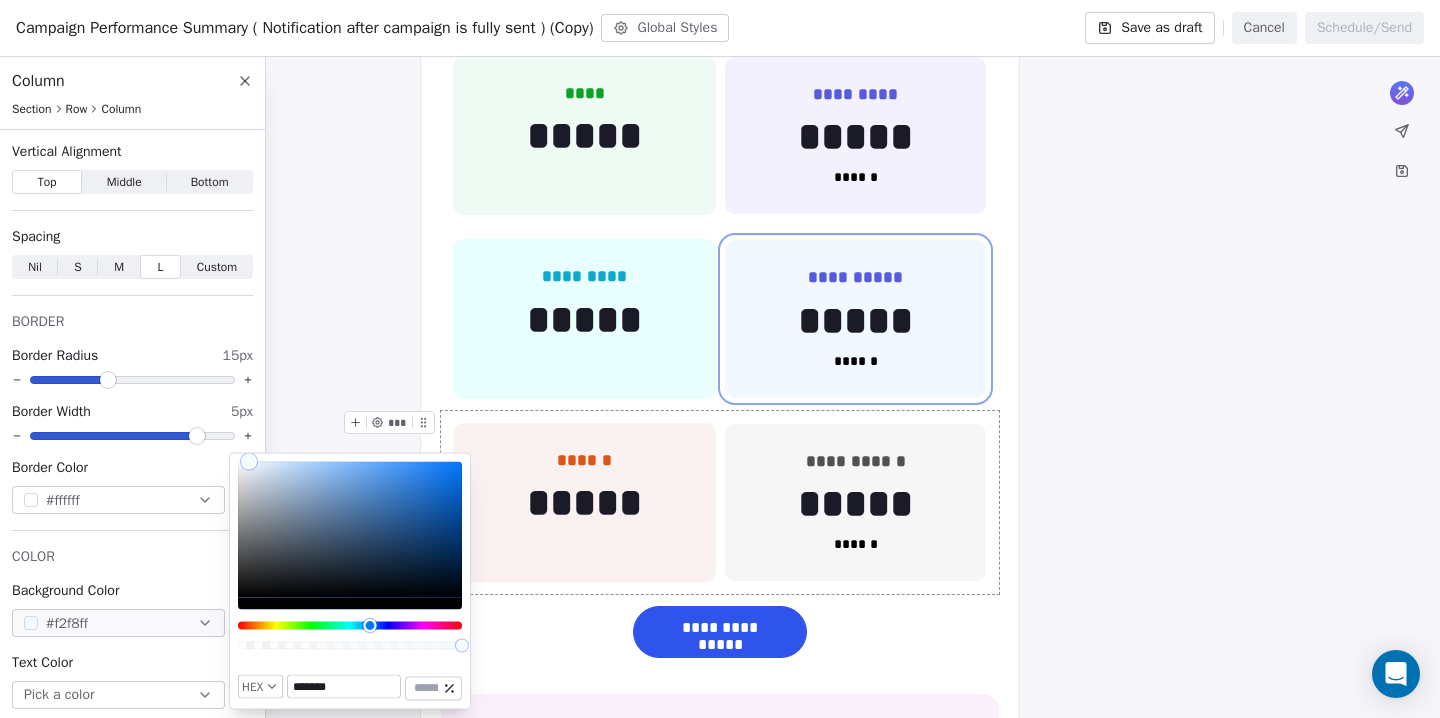 drag, startPoint x: 382, startPoint y: 626, endPoint x: 370, endPoint y: 625, distance: 12.0415945 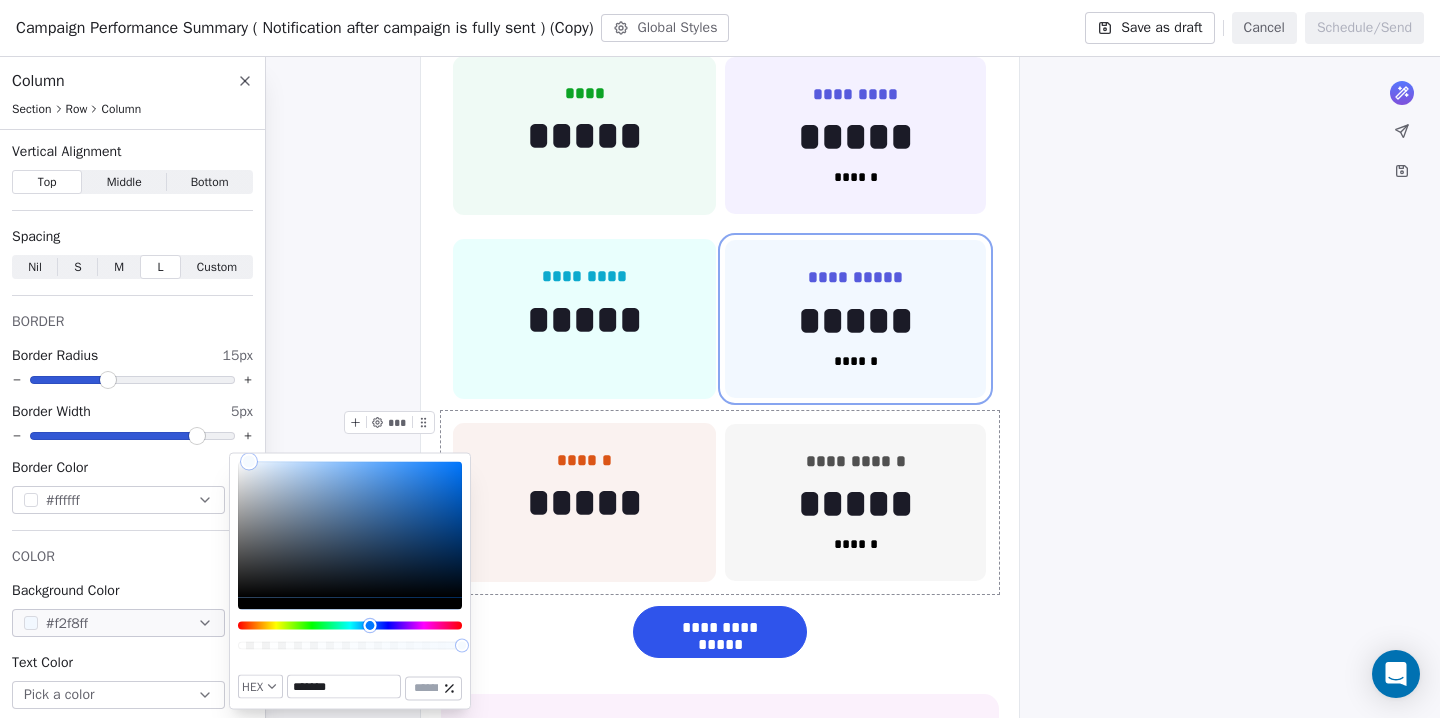 click at bounding box center [350, 626] 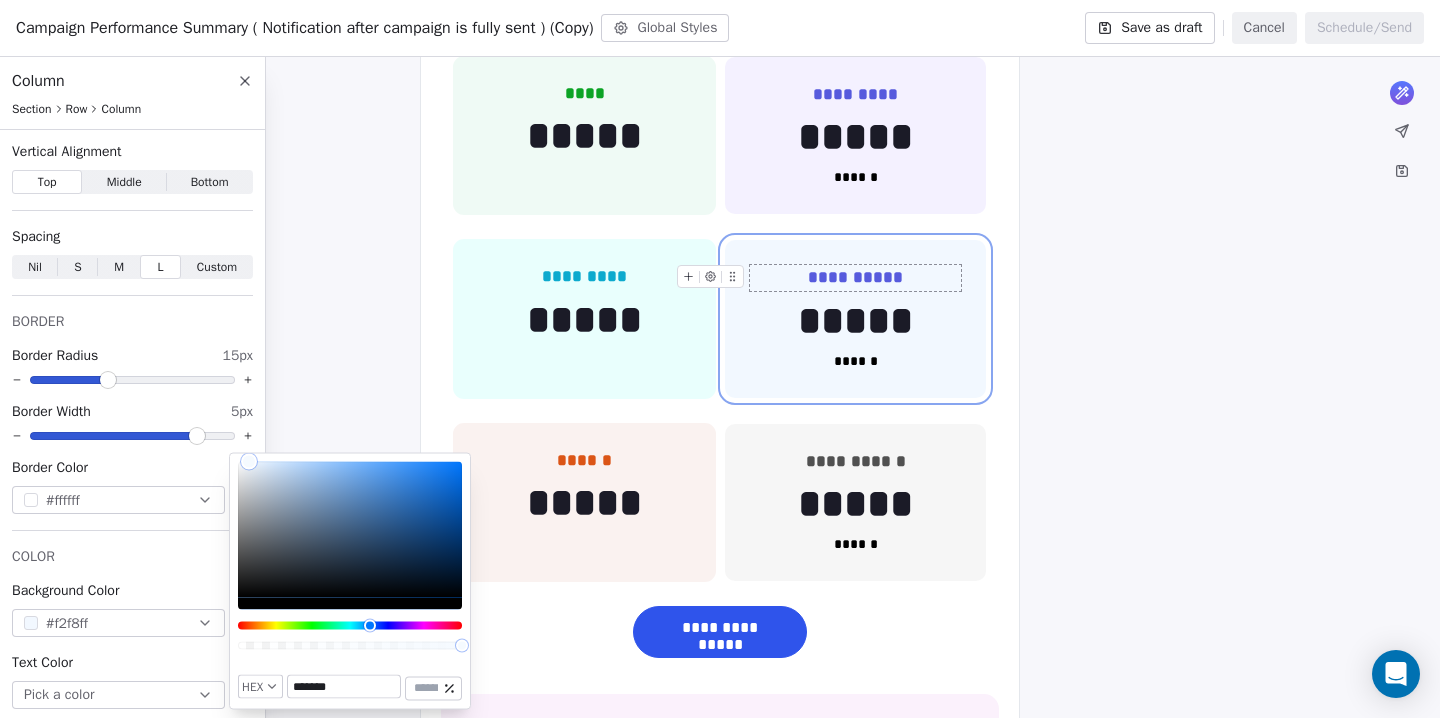 click on "**********" at bounding box center [855, 277] 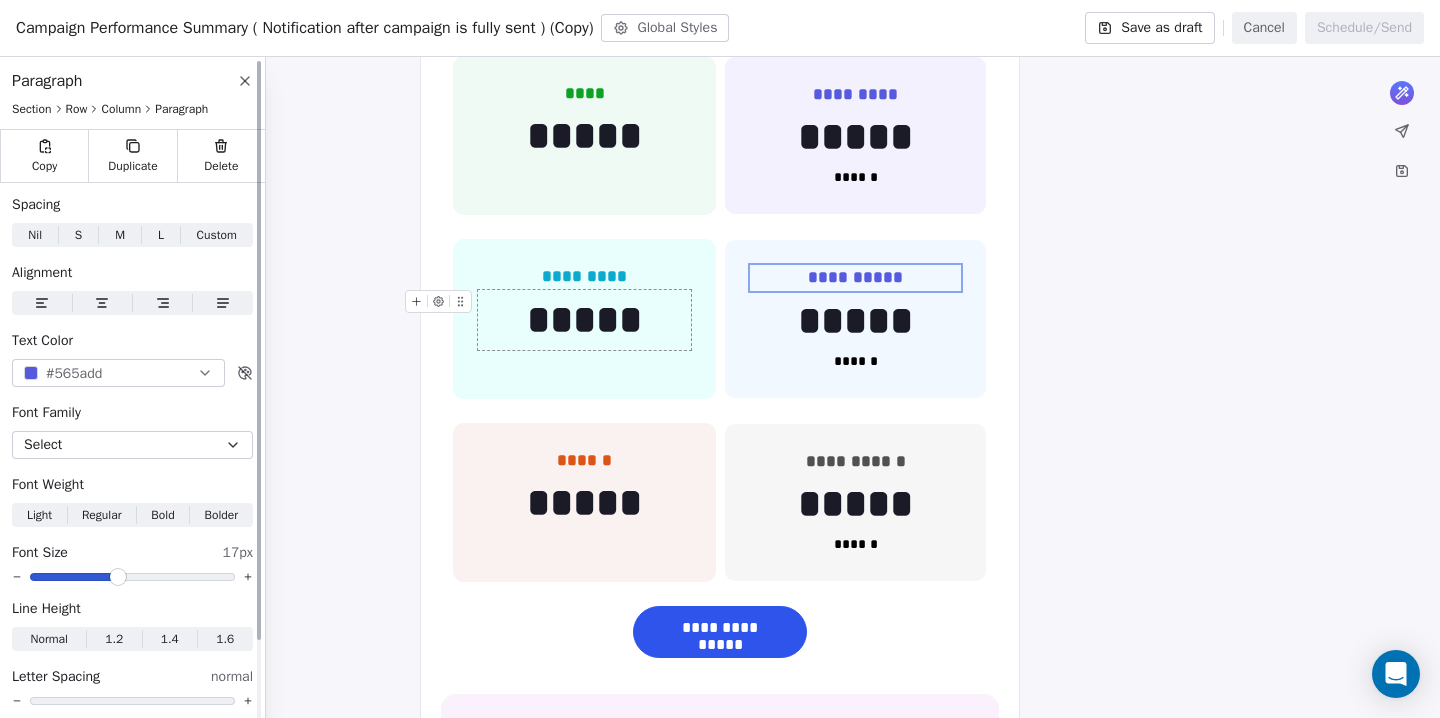 click at bounding box center [31, 373] 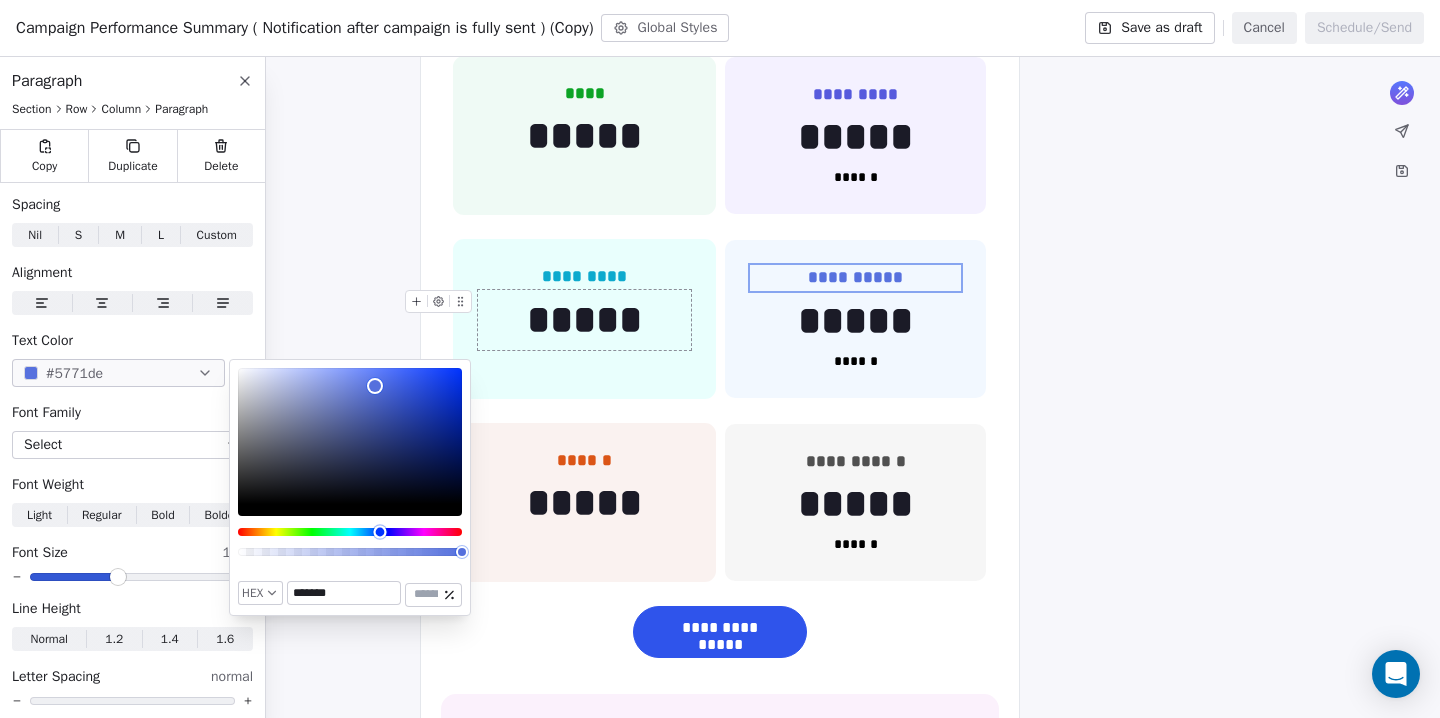 type on "*******" 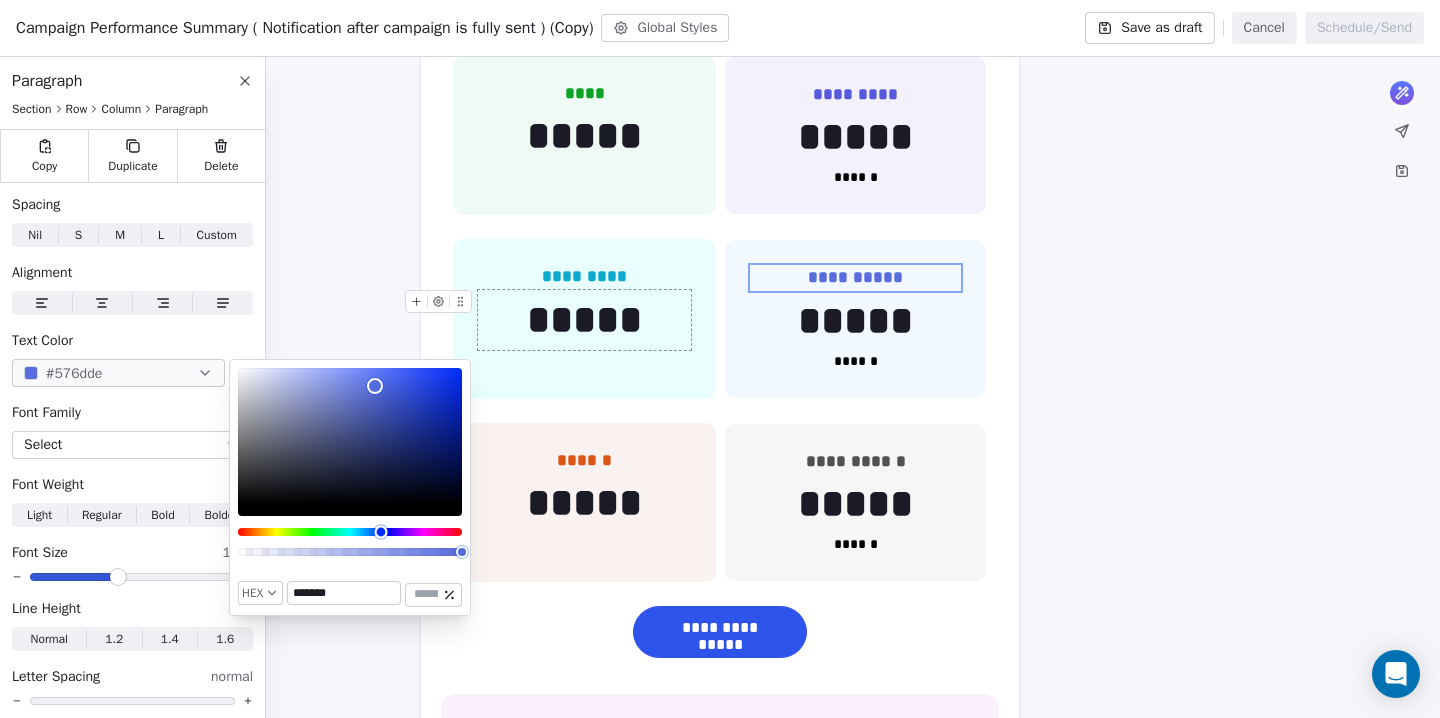 click at bounding box center (380, 531) 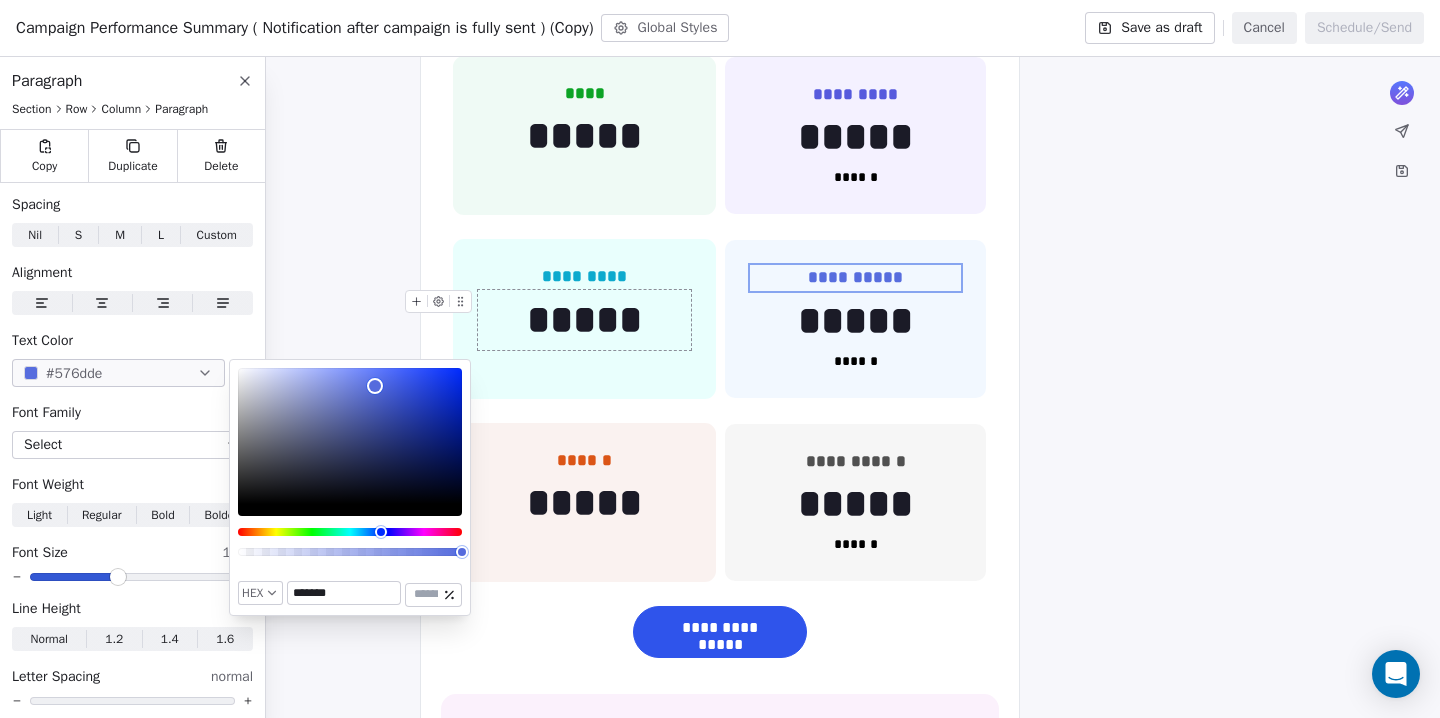 click on "**********" at bounding box center [720, 756] 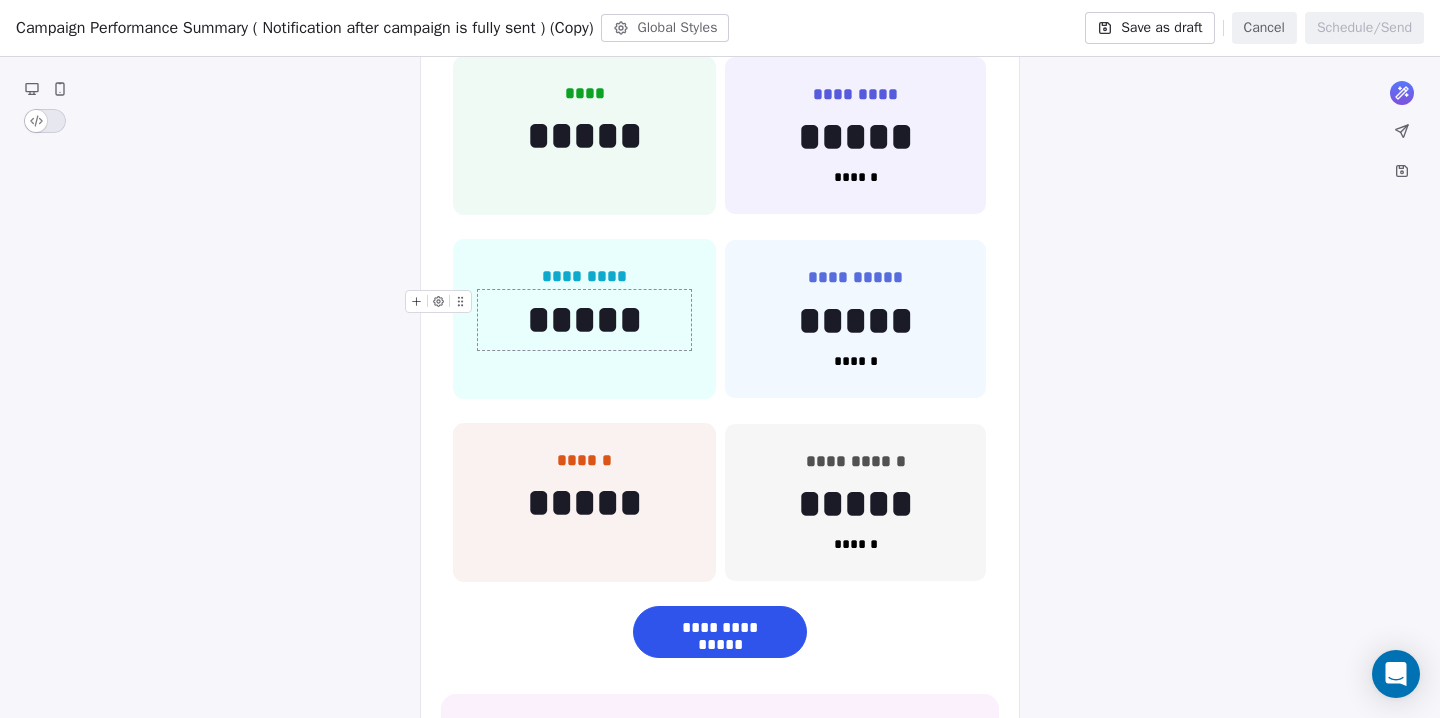 click on "**********" at bounding box center [720, 756] 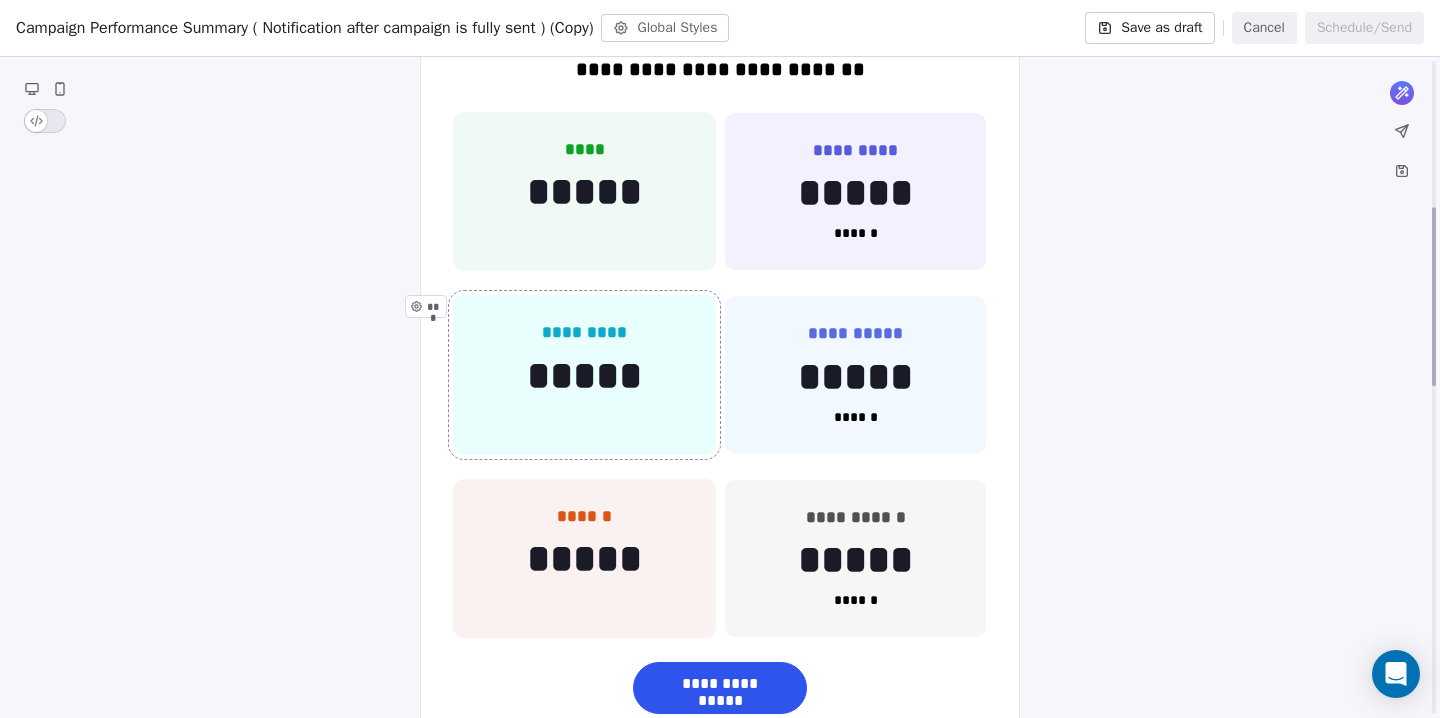 scroll, scrollTop: 400, scrollLeft: 0, axis: vertical 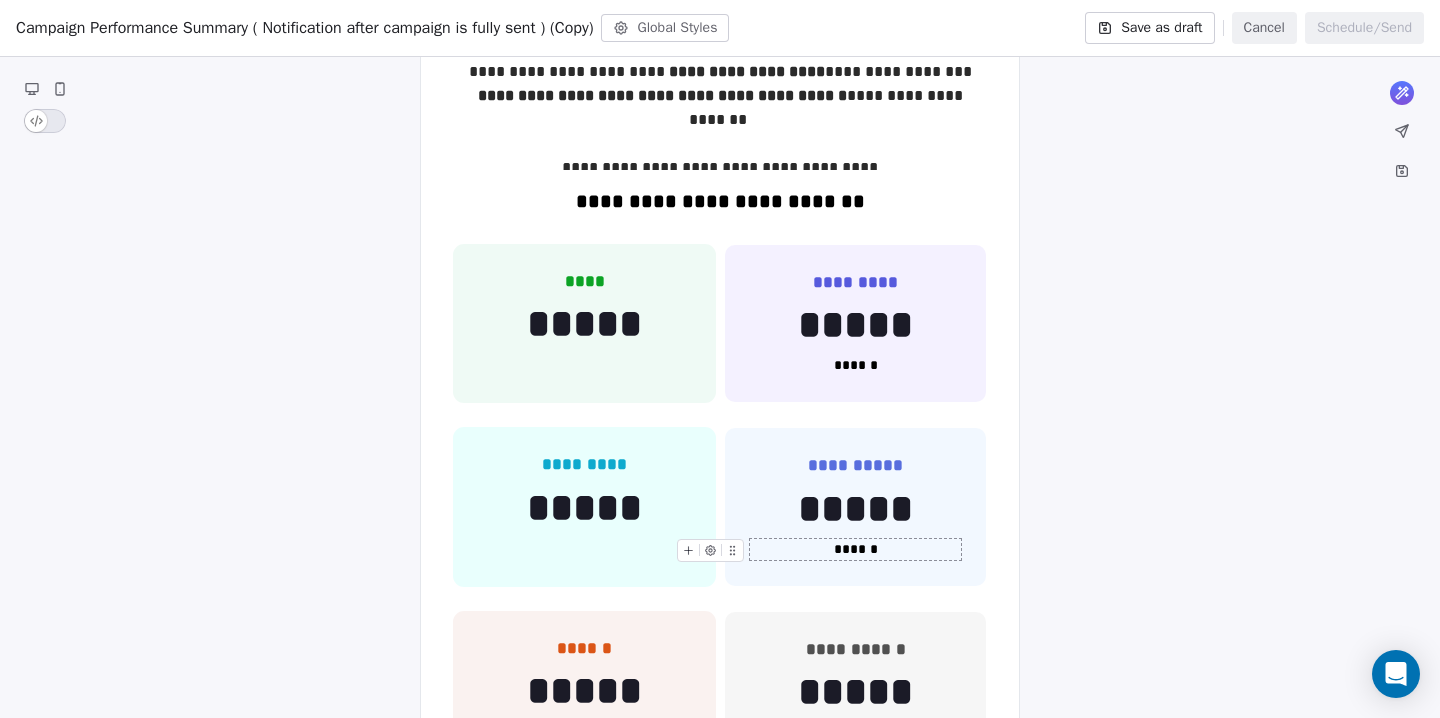 click on "******" at bounding box center (855, 549) 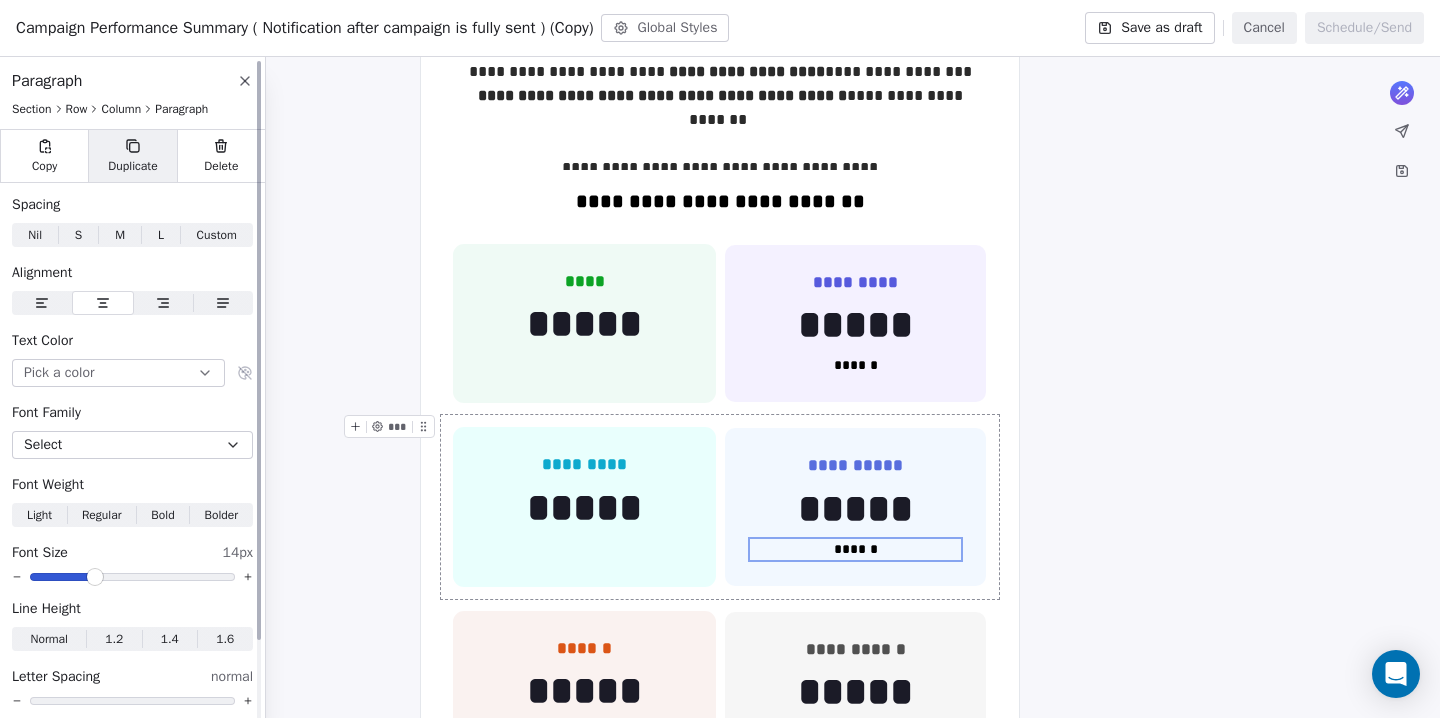 click 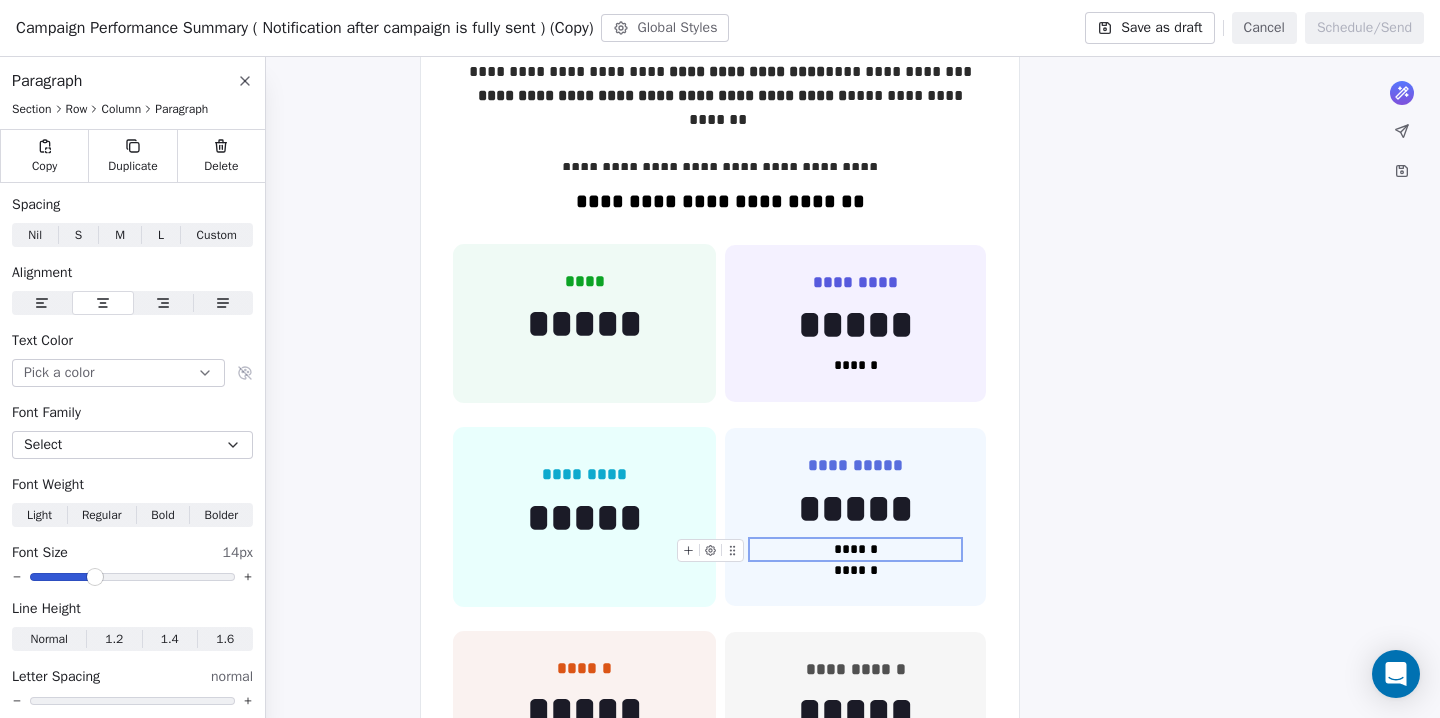 click on "******" at bounding box center (855, 549) 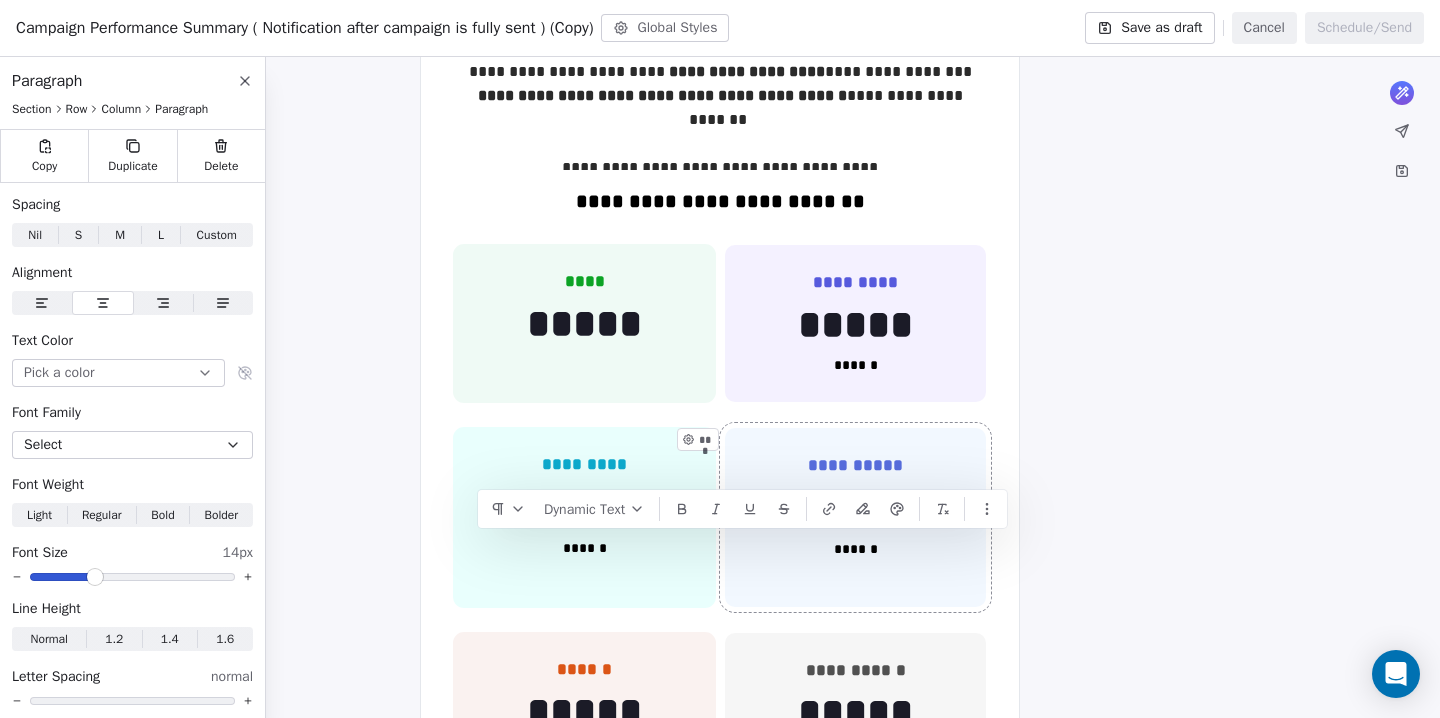 click on "**********" at bounding box center (855, 517) 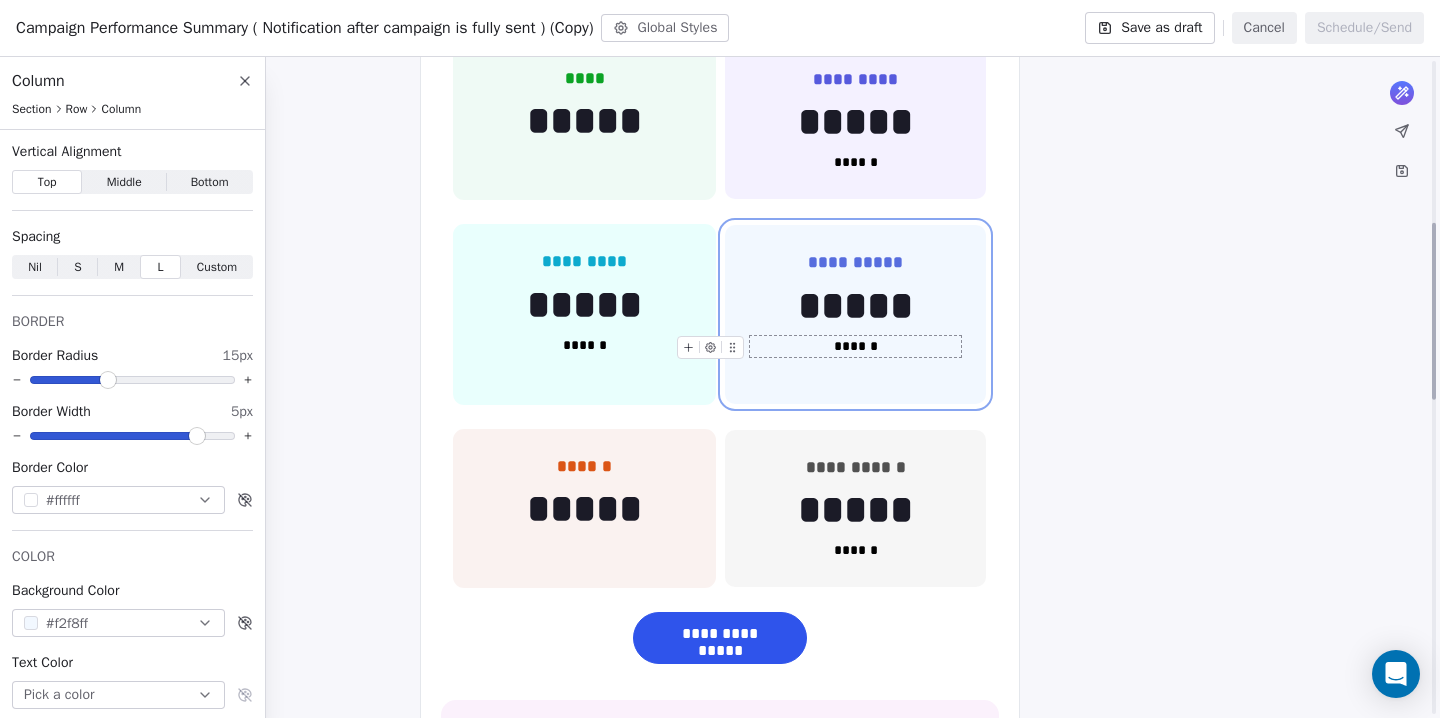 scroll, scrollTop: 604, scrollLeft: 0, axis: vertical 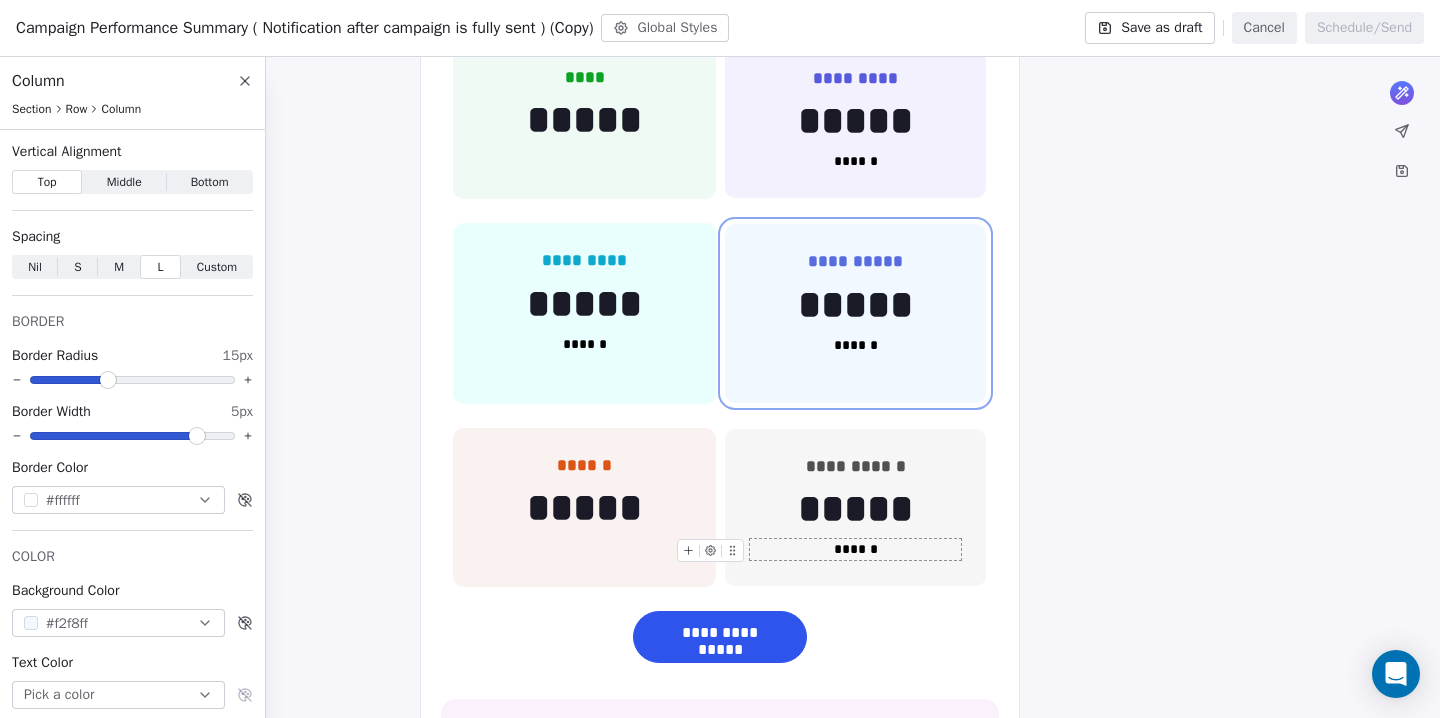 click on "******" at bounding box center [855, 549] 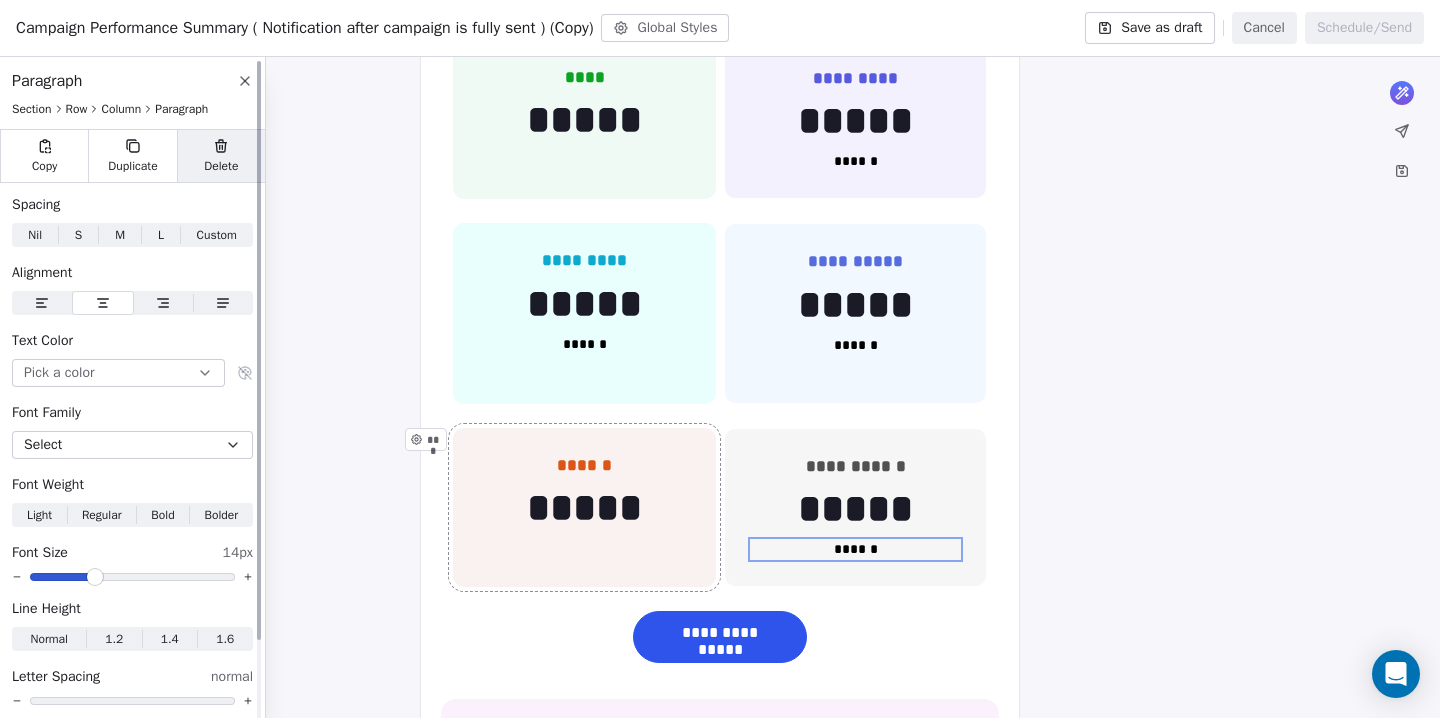 click on "Delete" at bounding box center (221, 156) 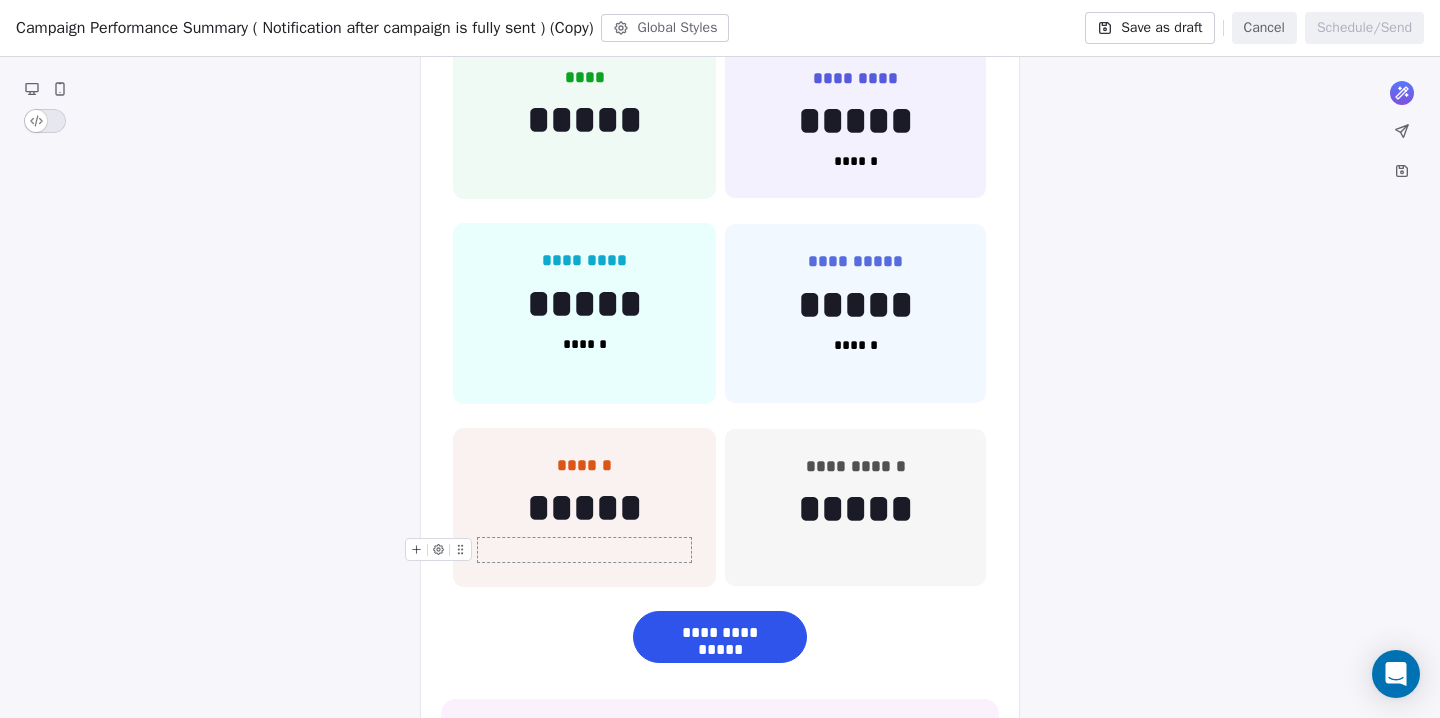 click at bounding box center (584, 550) 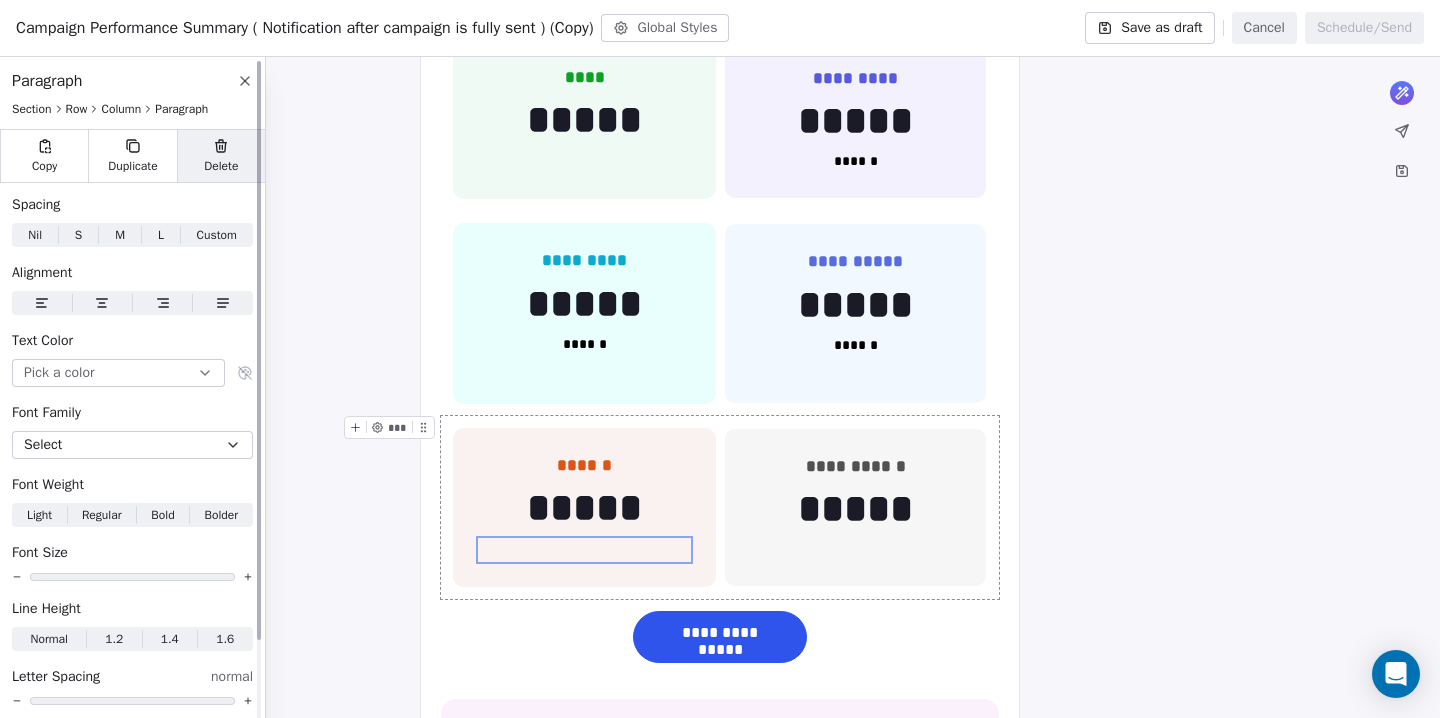 click 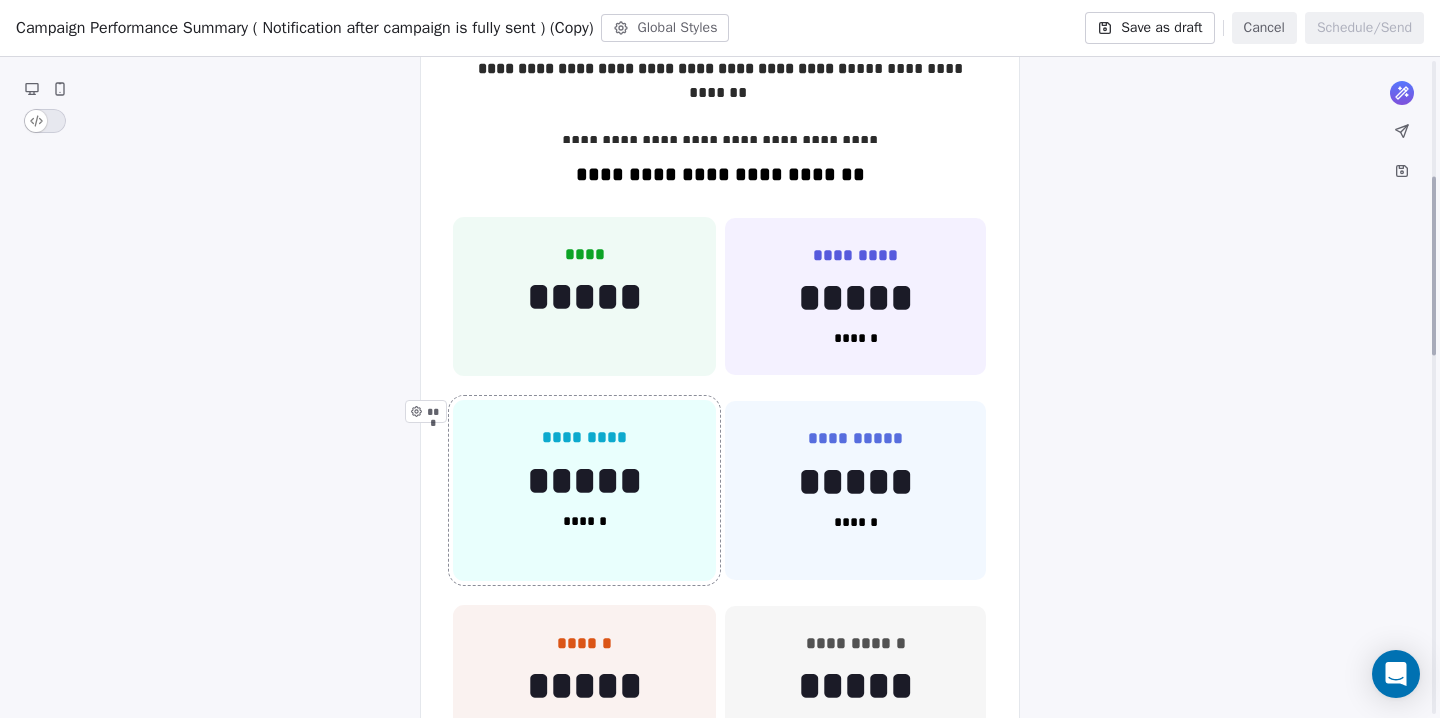 scroll, scrollTop: 421, scrollLeft: 0, axis: vertical 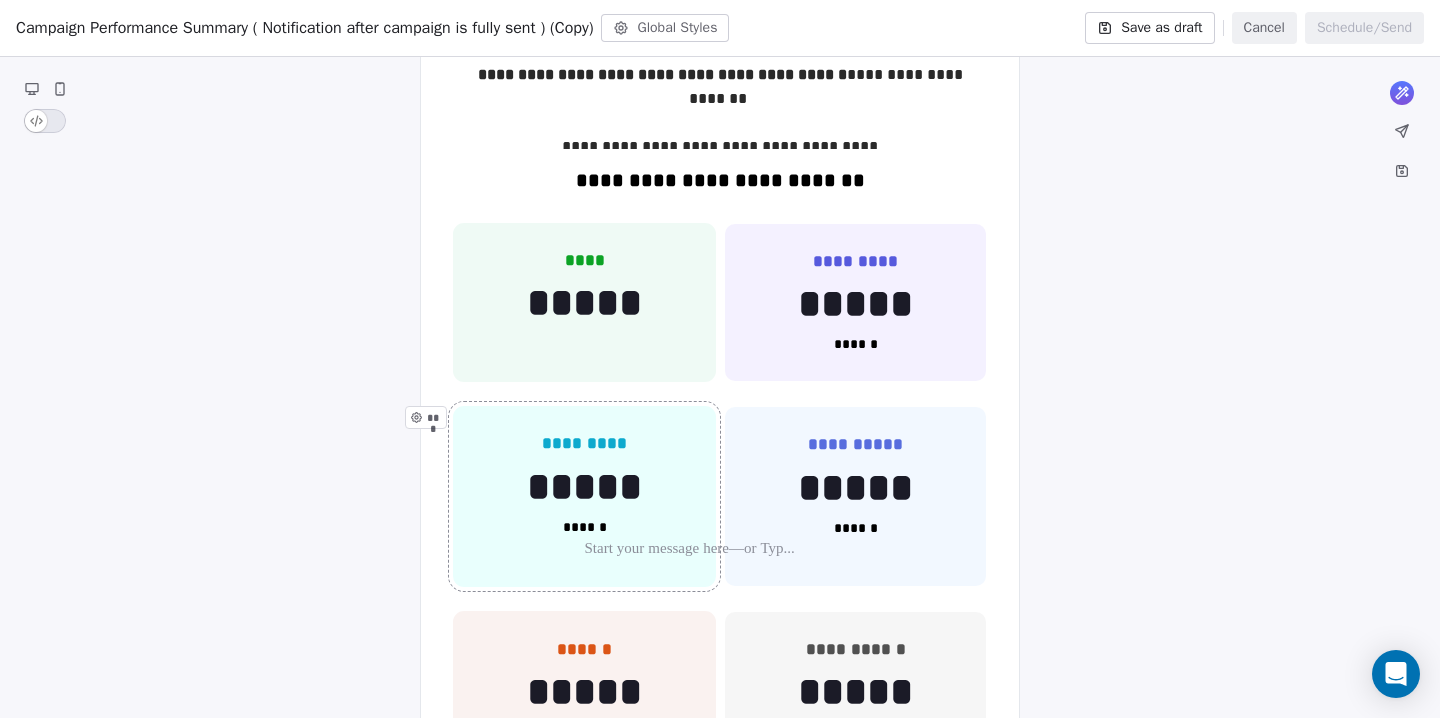 click on "********* ***** ****** ***" at bounding box center (584, 496) 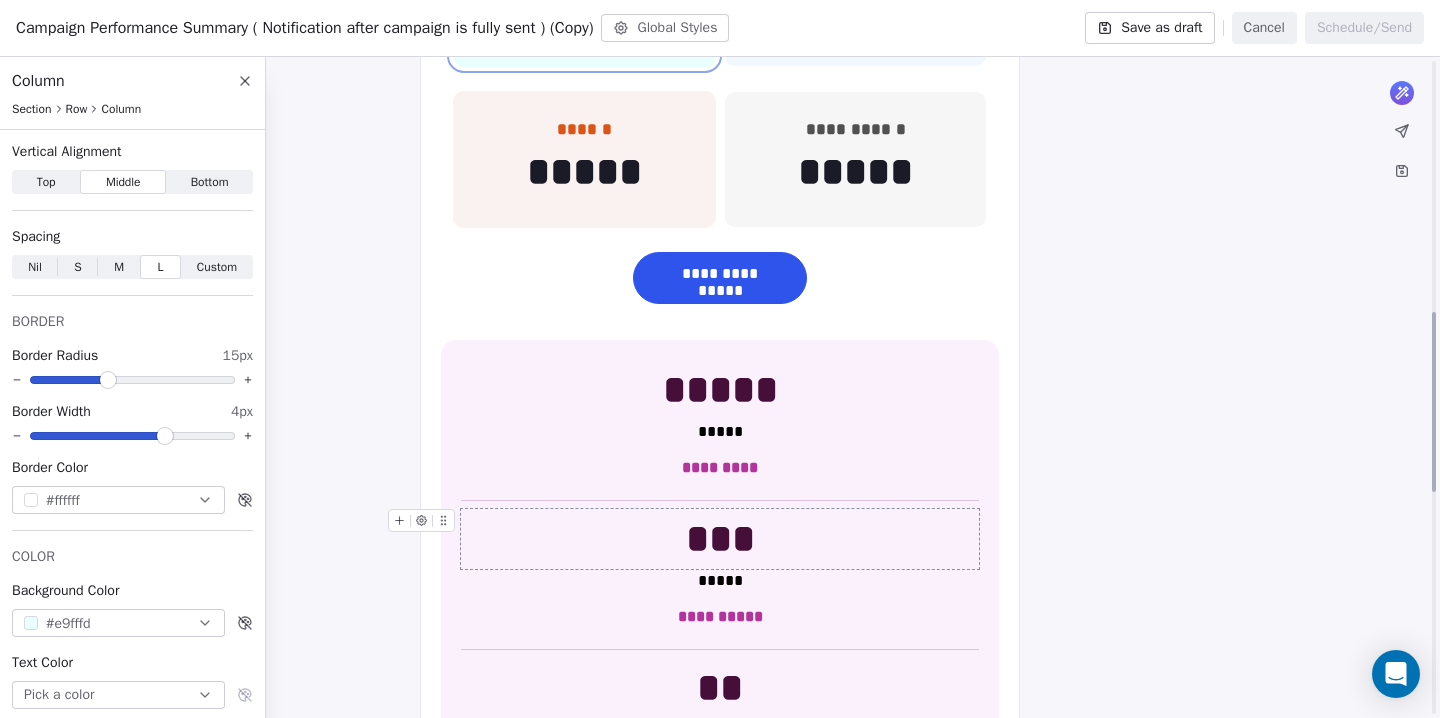 scroll, scrollTop: 920, scrollLeft: 0, axis: vertical 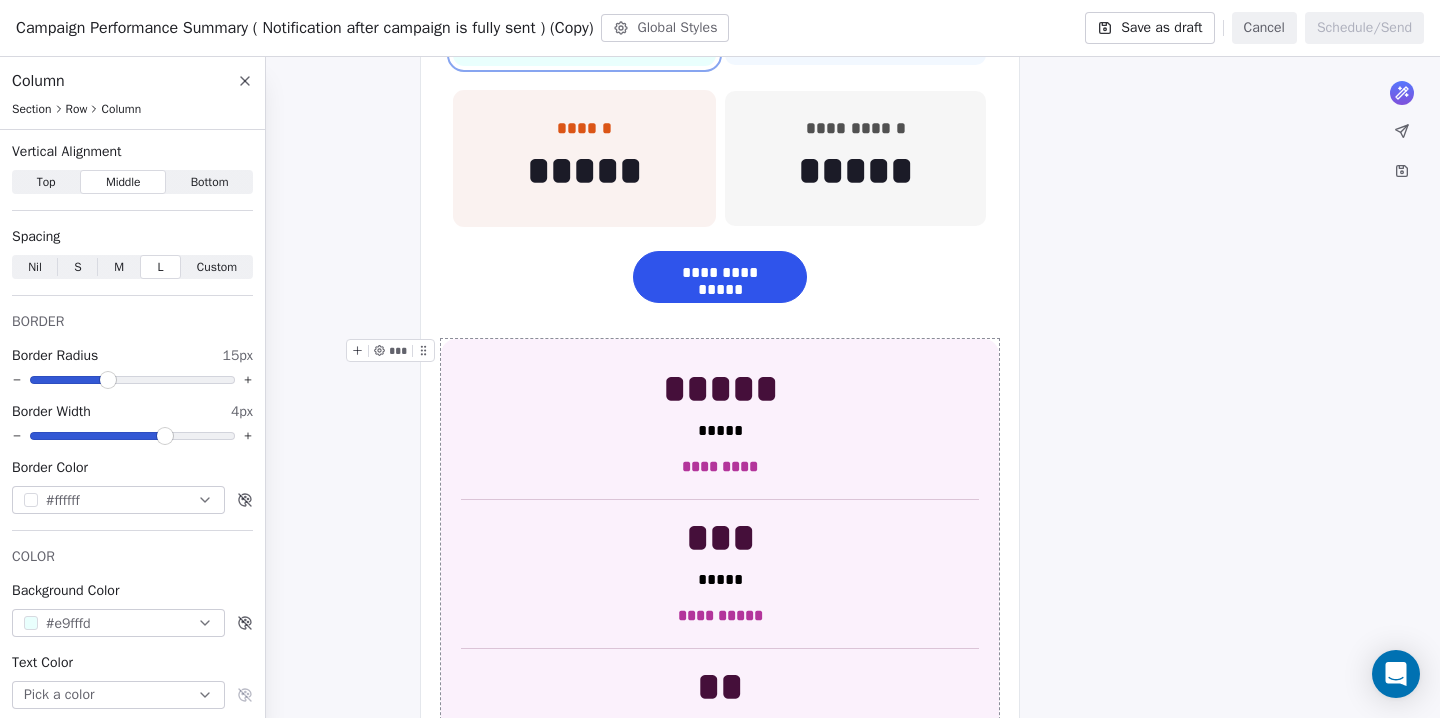 click on "**********" at bounding box center (720, 574) 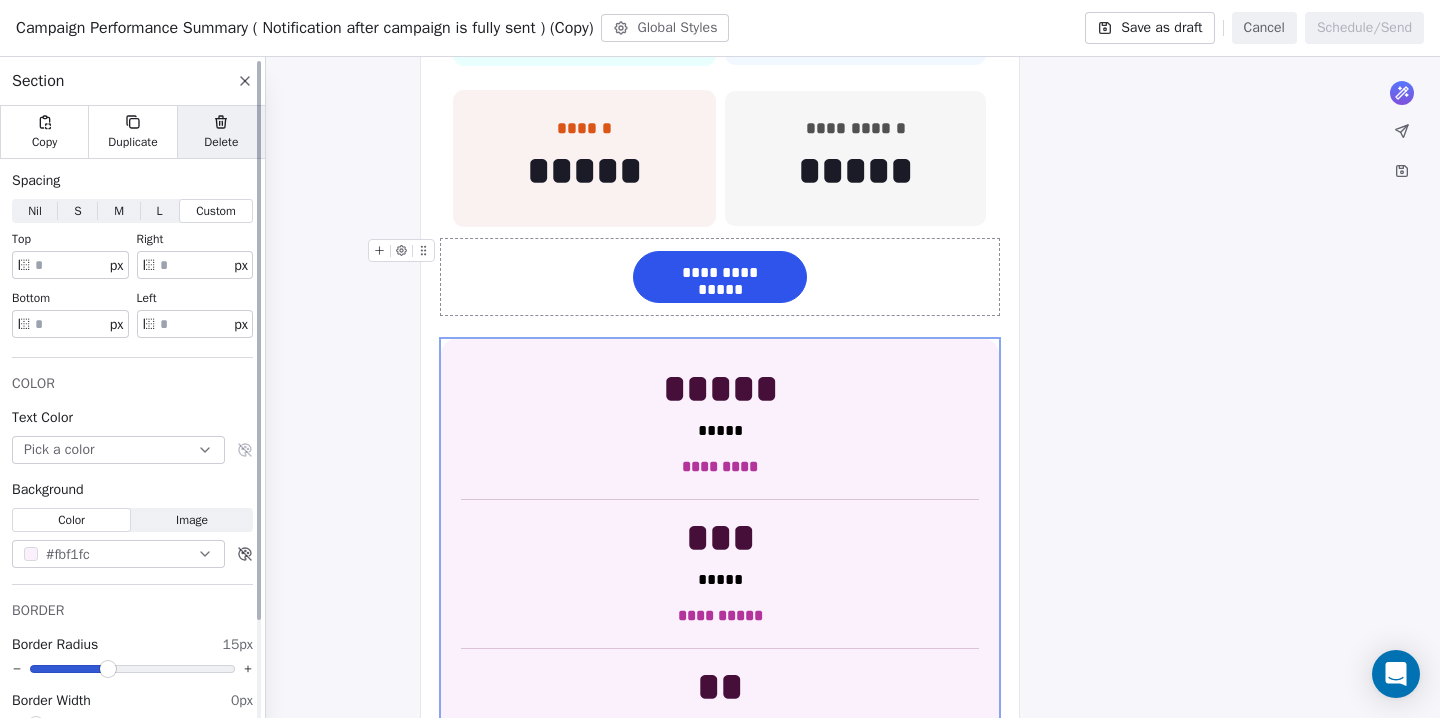 click on "Delete" at bounding box center (221, 142) 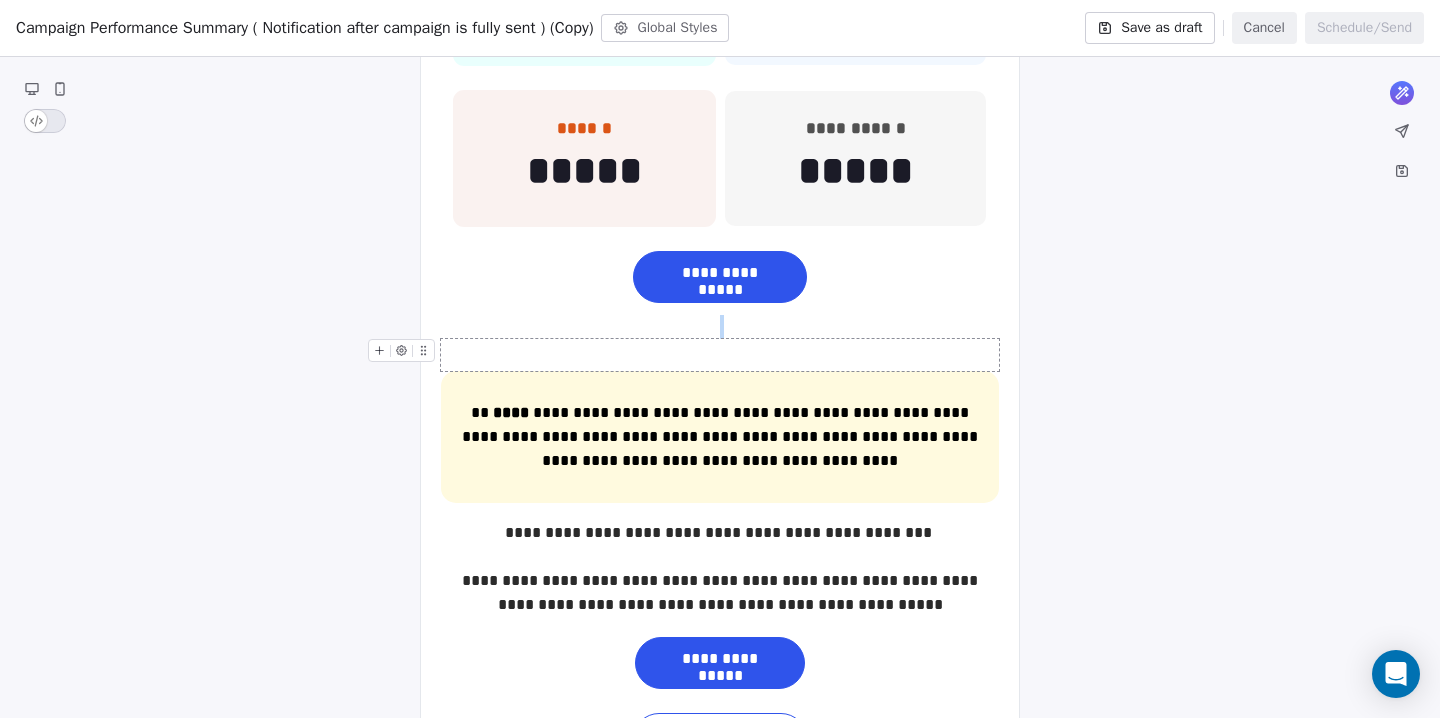 click at bounding box center (720, 355) 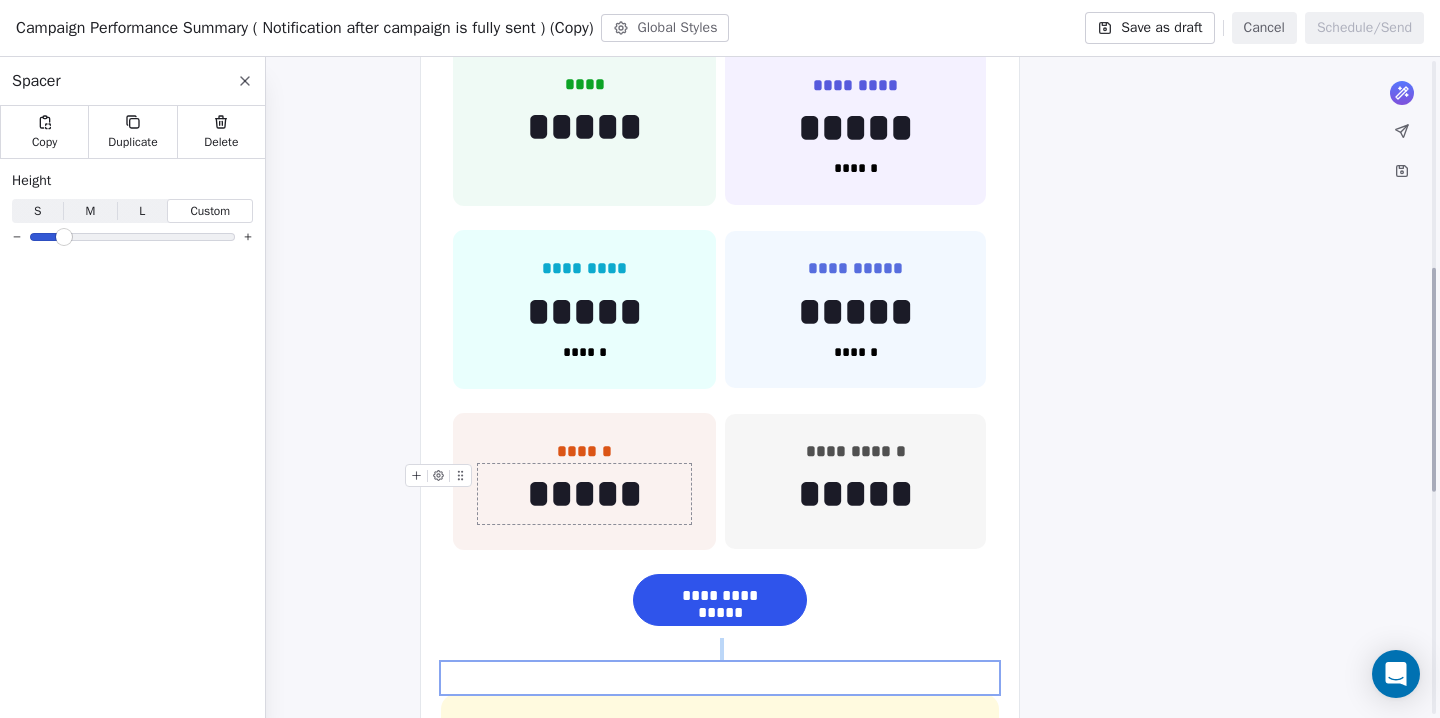 scroll, scrollTop: 659, scrollLeft: 0, axis: vertical 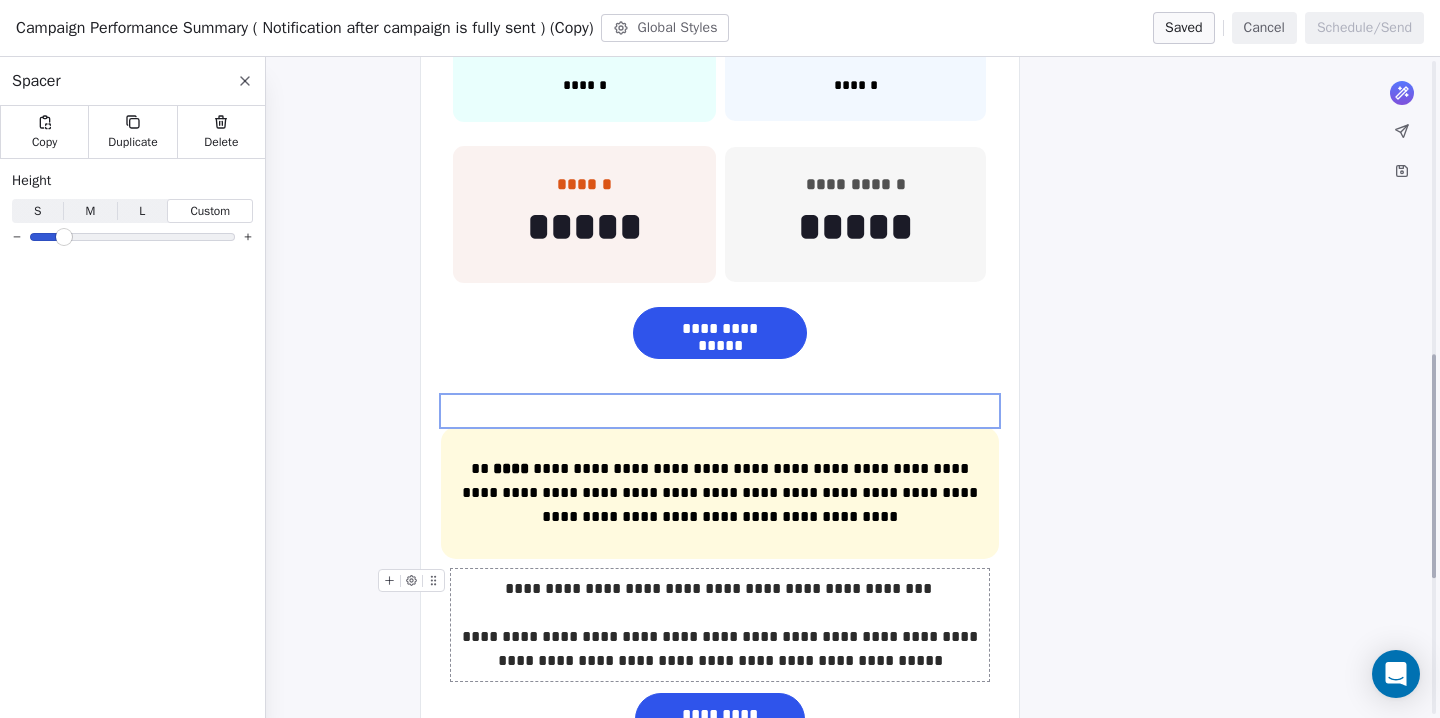 click on "**********" at bounding box center [720, 625] 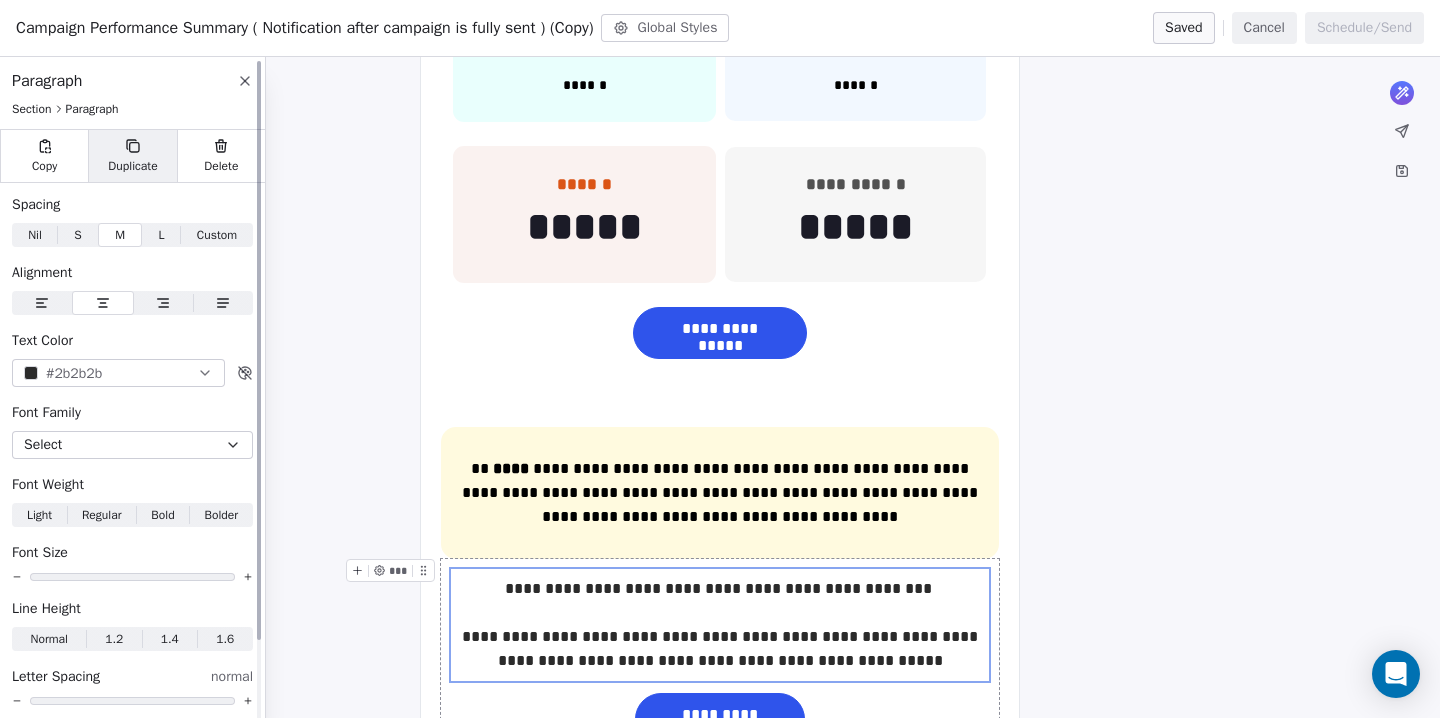 click 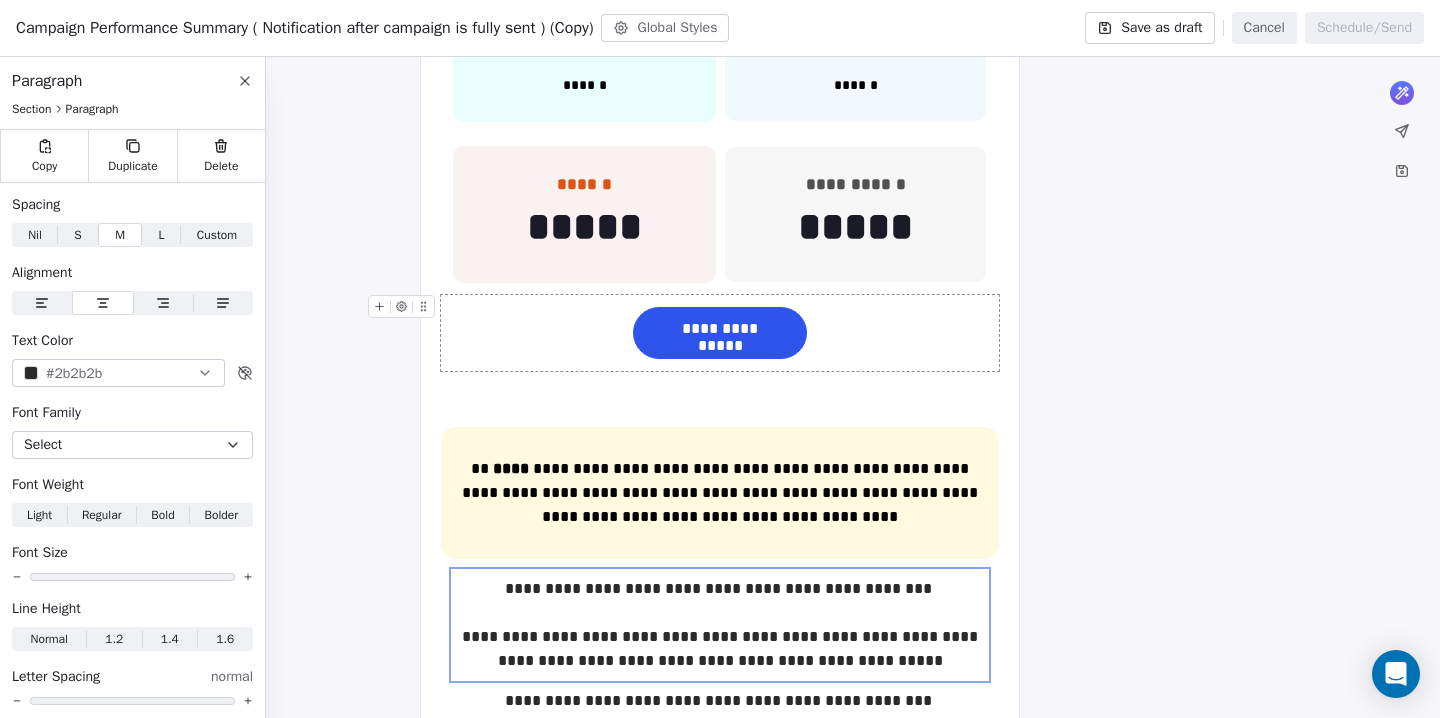 click on "**********" at bounding box center [720, 333] 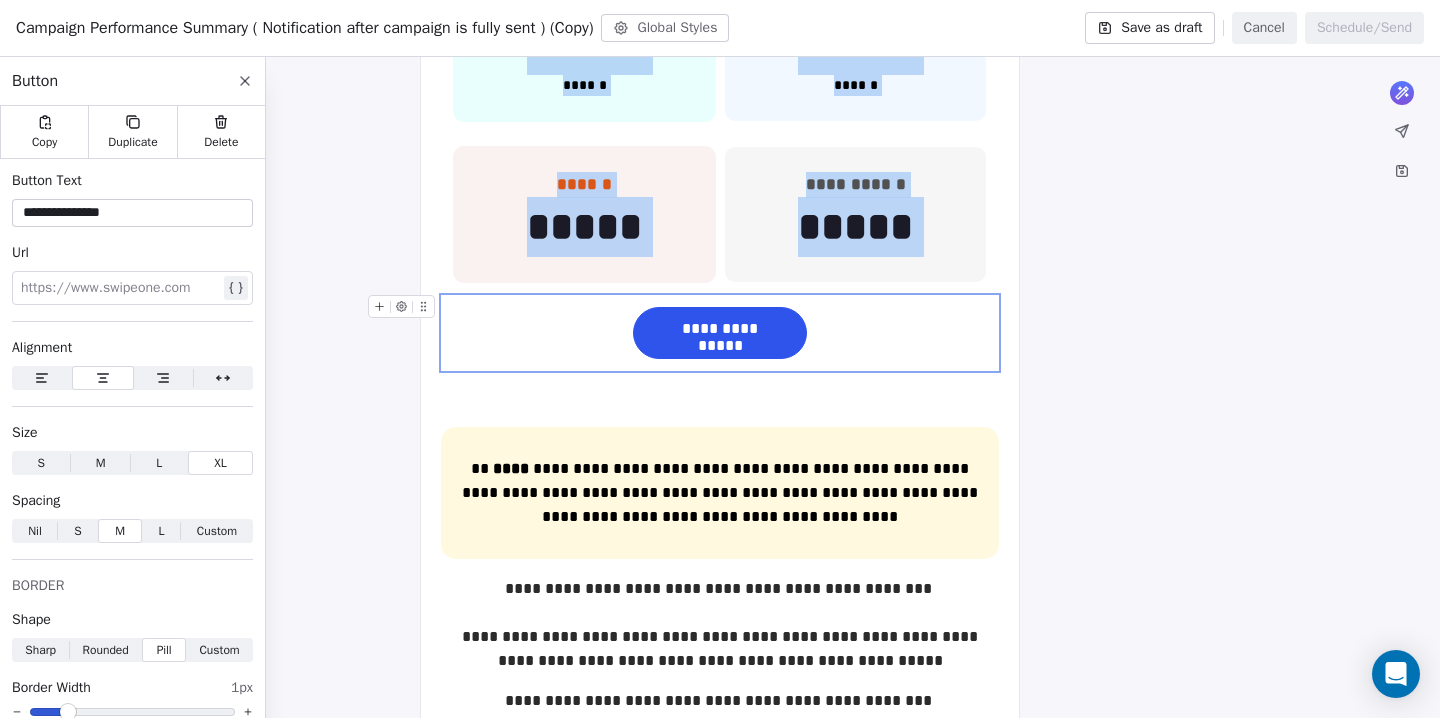 click 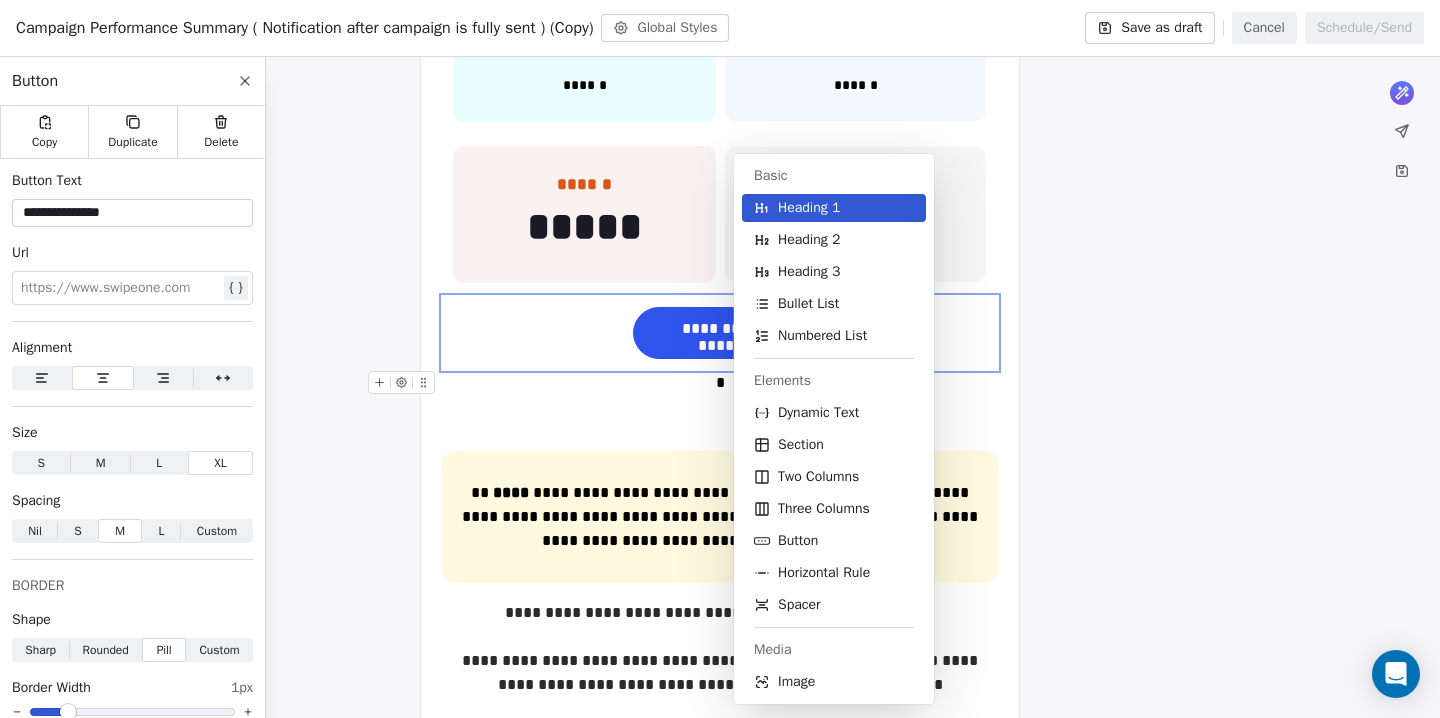 click on "*" at bounding box center [720, 383] 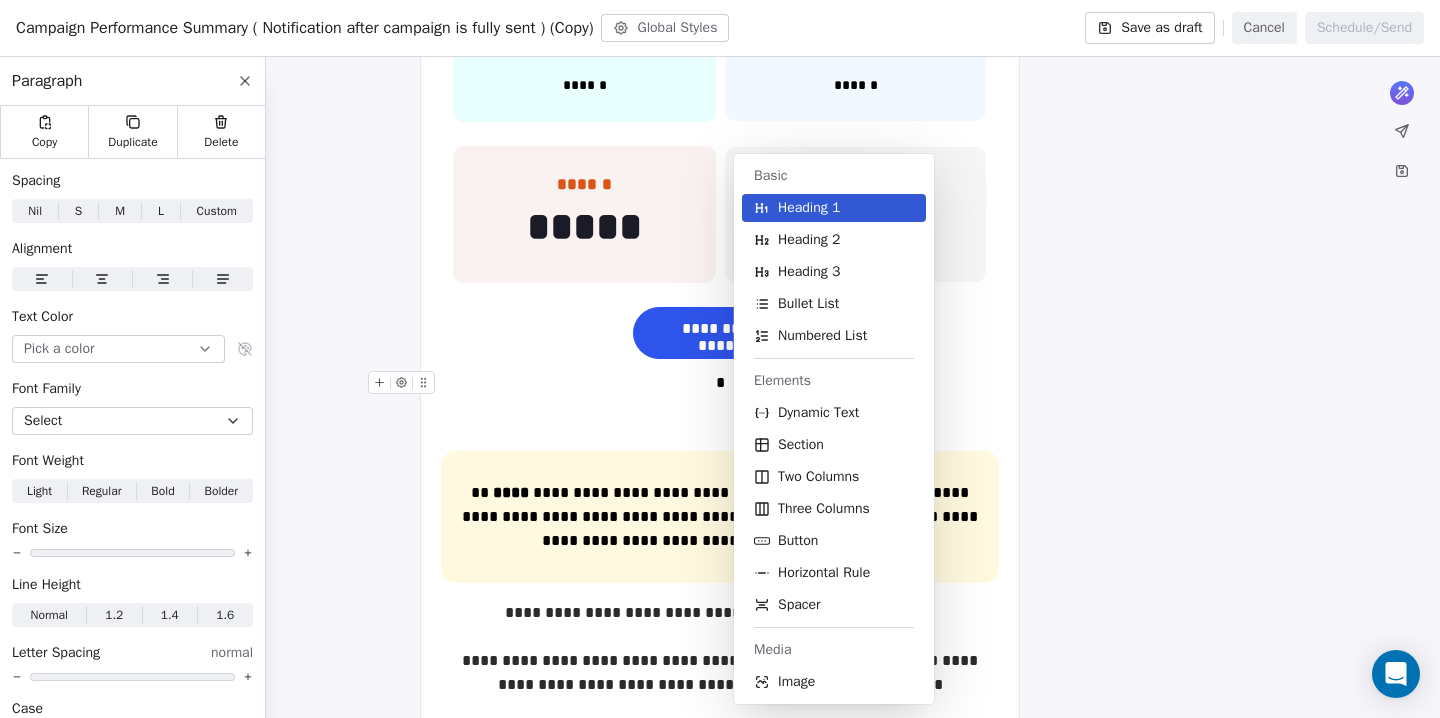 click on "T Test Contacts People Marketing Workflows Campaigns Sales Pipelines Sequences Beta Tools Apps AI Agents Help & Support Campaigns  Create new campaign All ( 12 ) All ( 12 ) Drafts ( 8 ) Drafts ( 8 ) In Progress ( 0 ) In Progress ( 0 ) Scheduled ( 0 ) Scheduled ( 0 ) Sent ( 4 ) Sent ( 4 ) Name Status Analytics Actions Campaign Performance Summary ( Notification after campaign is fully sent ) (Copy) Created on Aug 5, 2025, 12:46 PM To: No segment selected Draft - Open Rate - Click Rate - Unsubscribe Campaign Performance Summary ( Notification after campaign is fully sent ) Created on Aug 5, 2025, 11:17 AM To: No segment selected Draft - Open Rate - Click Rate - Unsubscribe Notification for Campaign - 1 hour after sending Created on Aug 4, 2025, 2:23 PM To: No segment selected Draft - Open Rate - Click Rate - Unsubscribe test Created on Aug 4, 2025, 2:18 PM To: No segment selected Draft - Open Rate - Click Rate - Unsubscribe Test Created on Jul 29, 2025, 6:15 PM To: No segment selected Draft - Open Rate - - -" at bounding box center (720, 359) 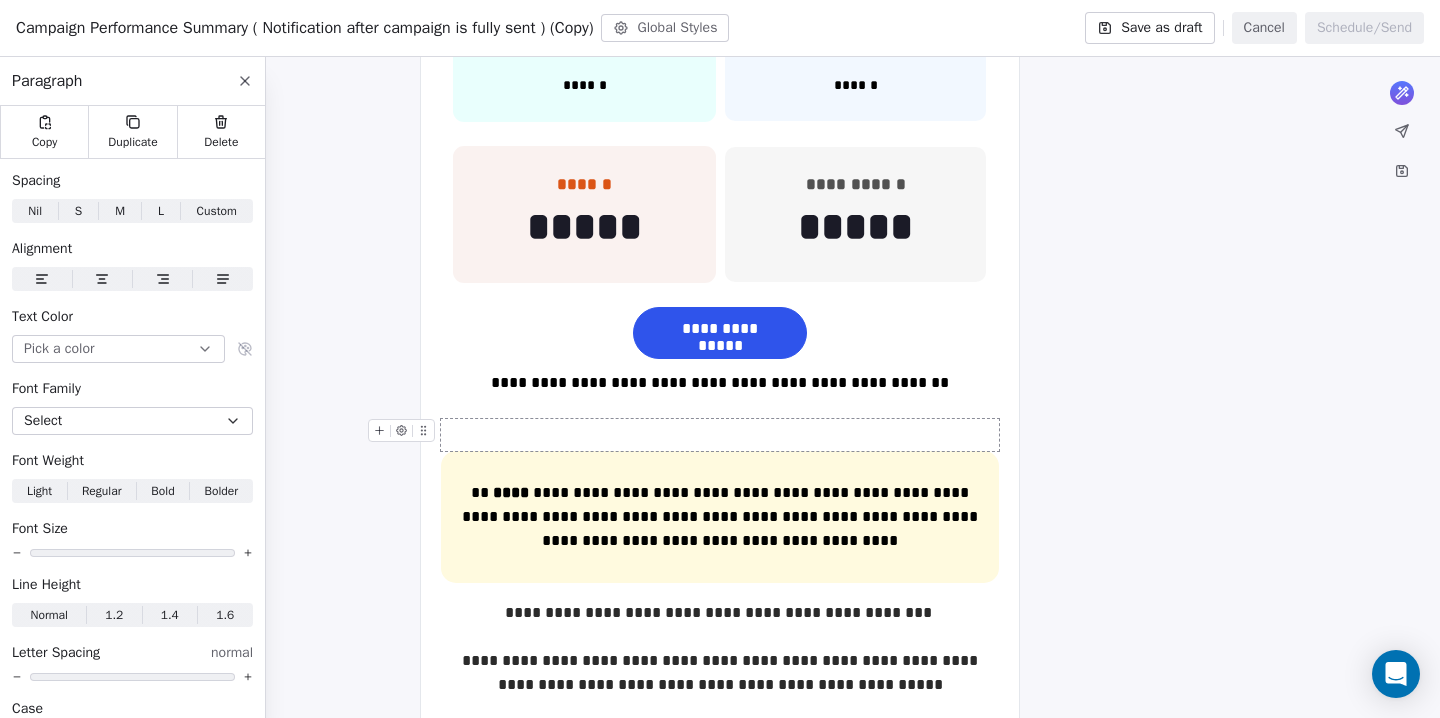 click at bounding box center (720, 435) 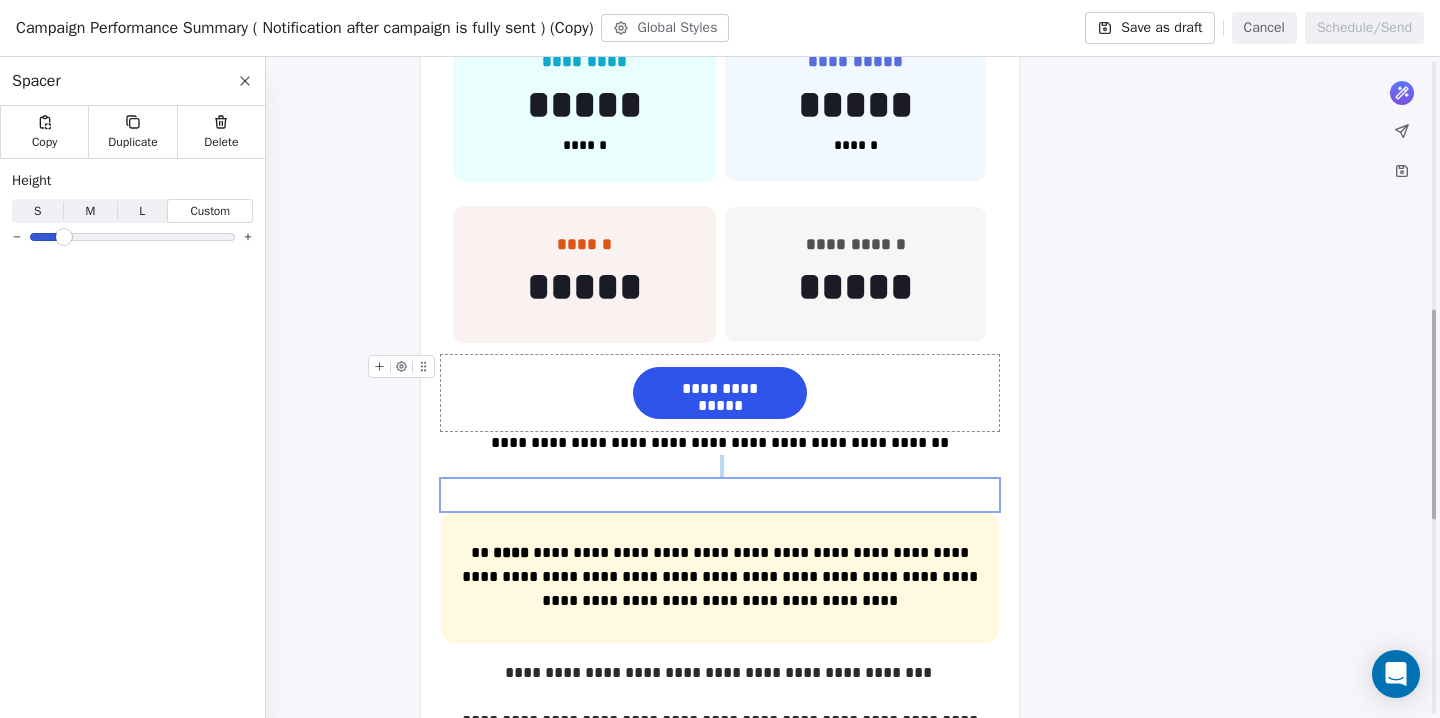 scroll, scrollTop: 770, scrollLeft: 0, axis: vertical 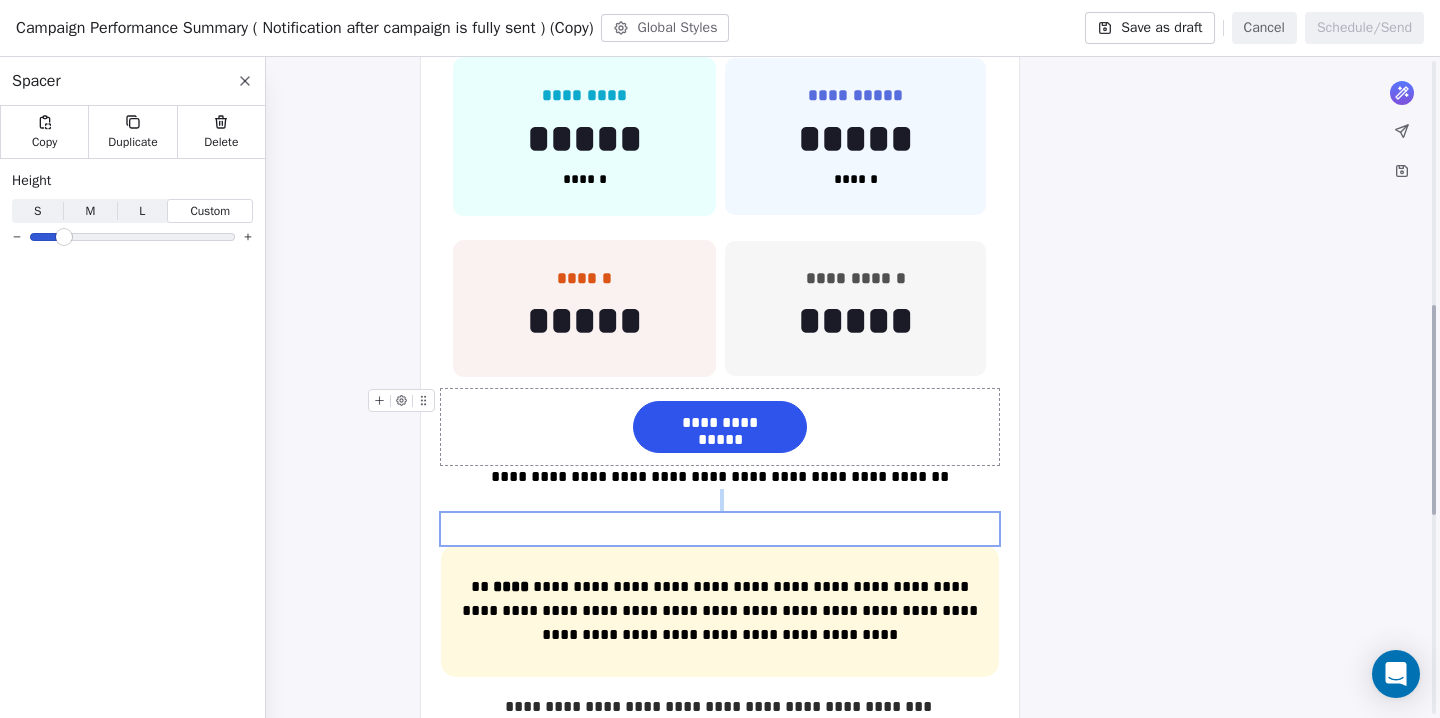 click on "**********" at bounding box center [720, 427] 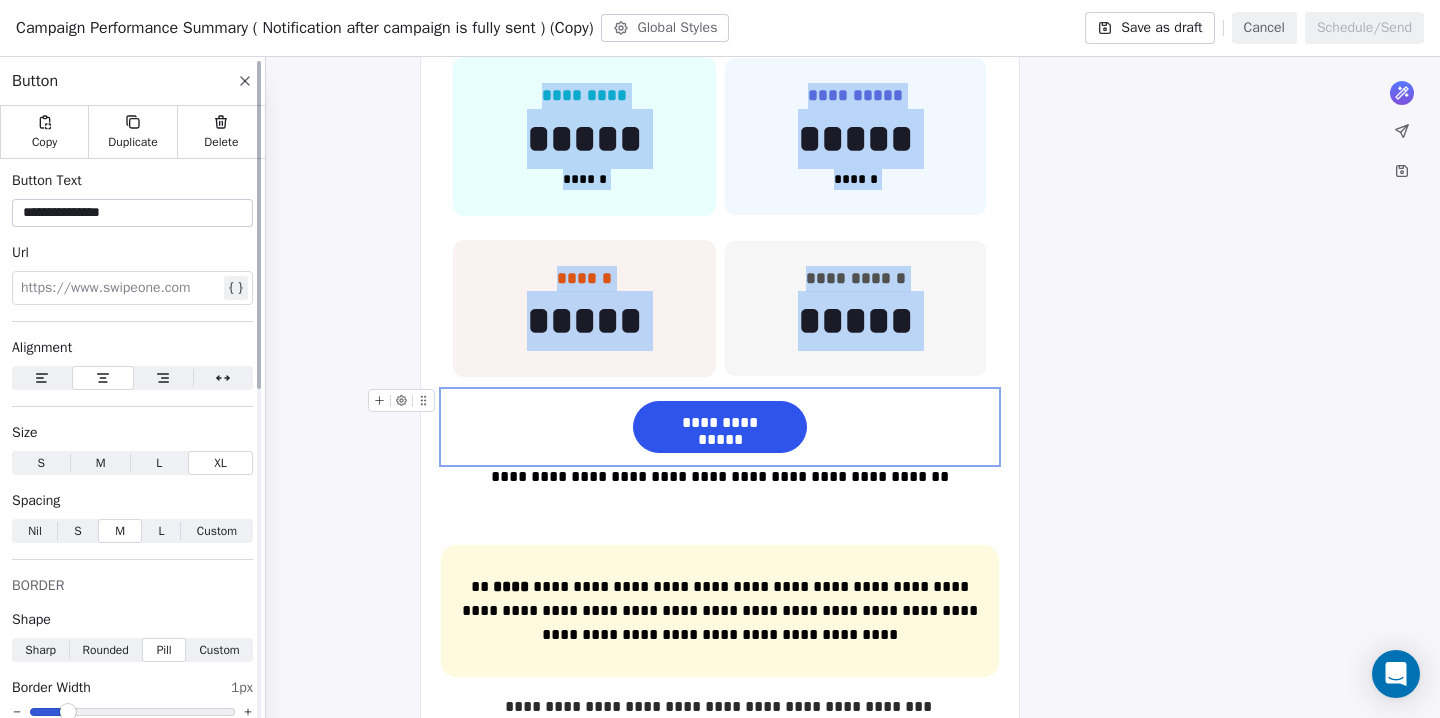 click on "L" at bounding box center (162, 531) 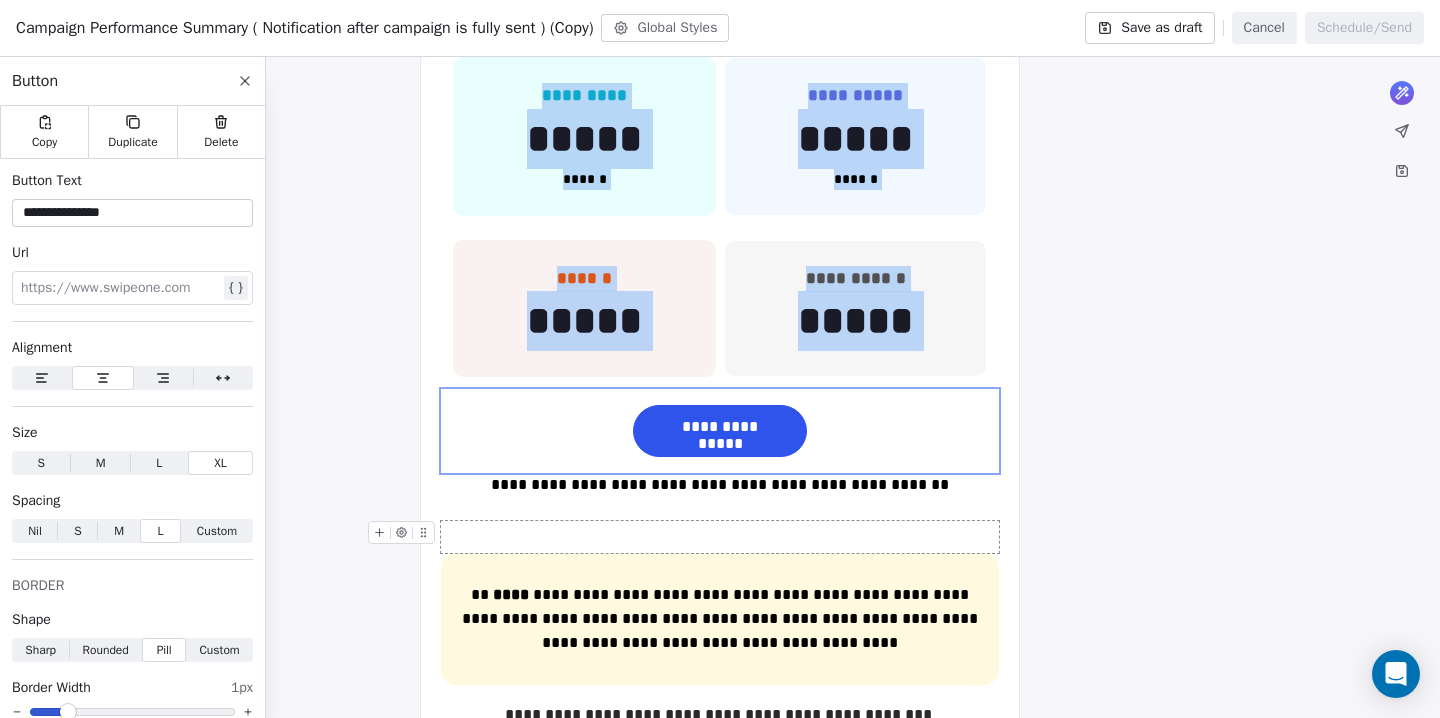 click at bounding box center (720, 537) 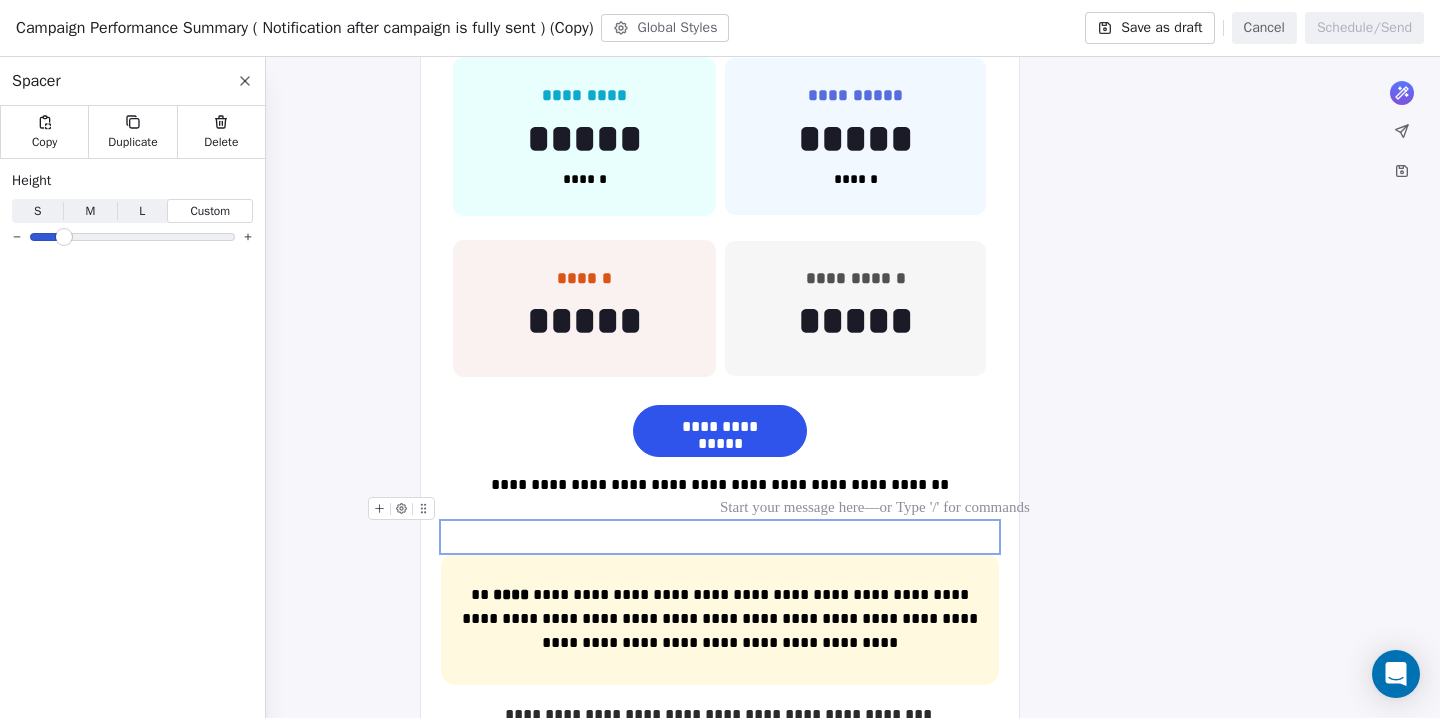 click at bounding box center (720, 509) 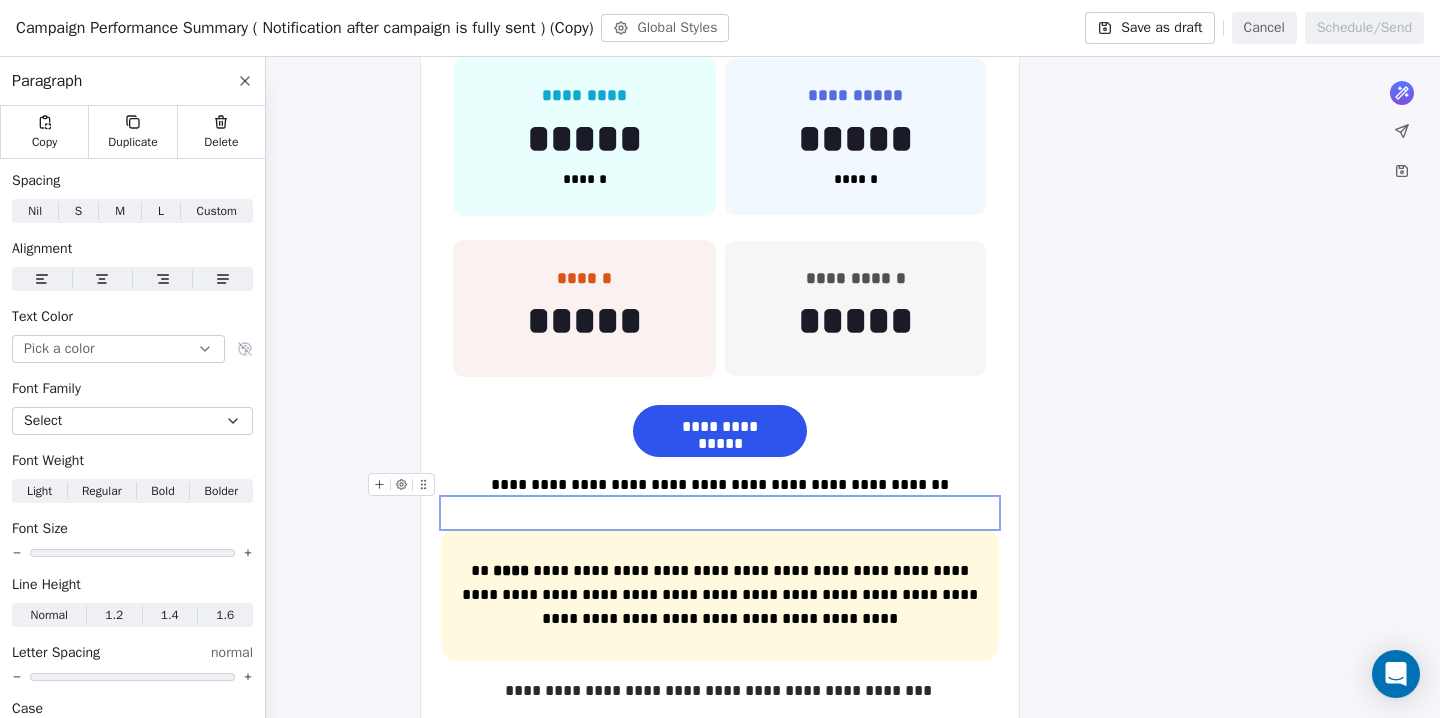 click on "**********" at bounding box center [720, 388] 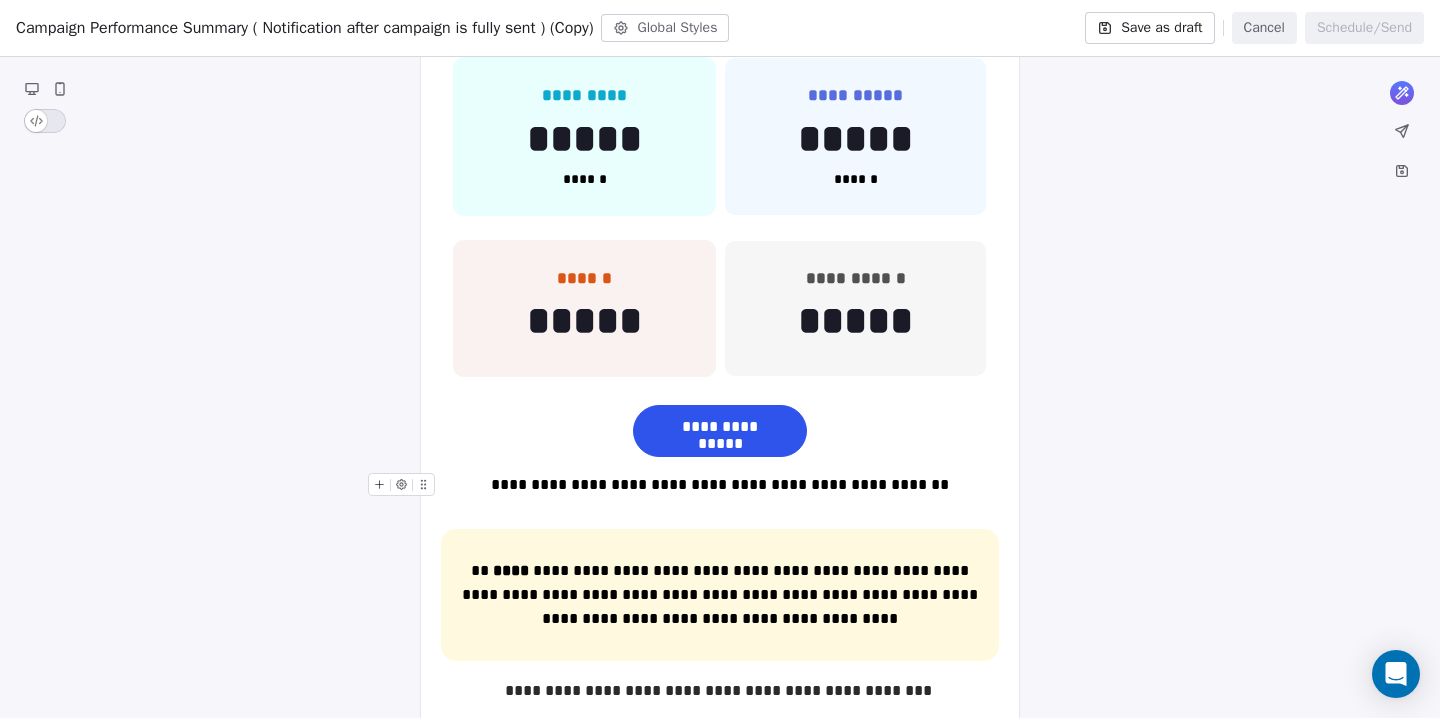 click on "**********" at bounding box center [720, 485] 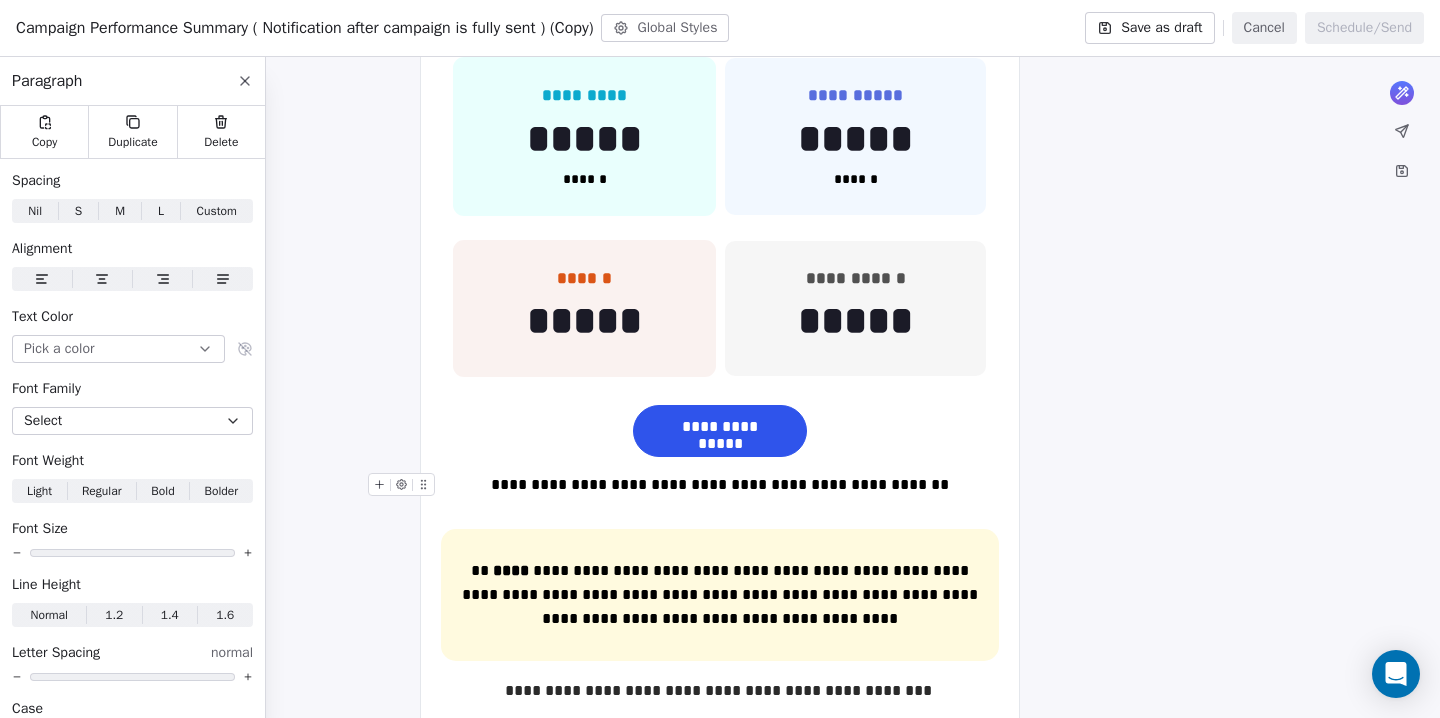 click on "**********" at bounding box center (720, 485) 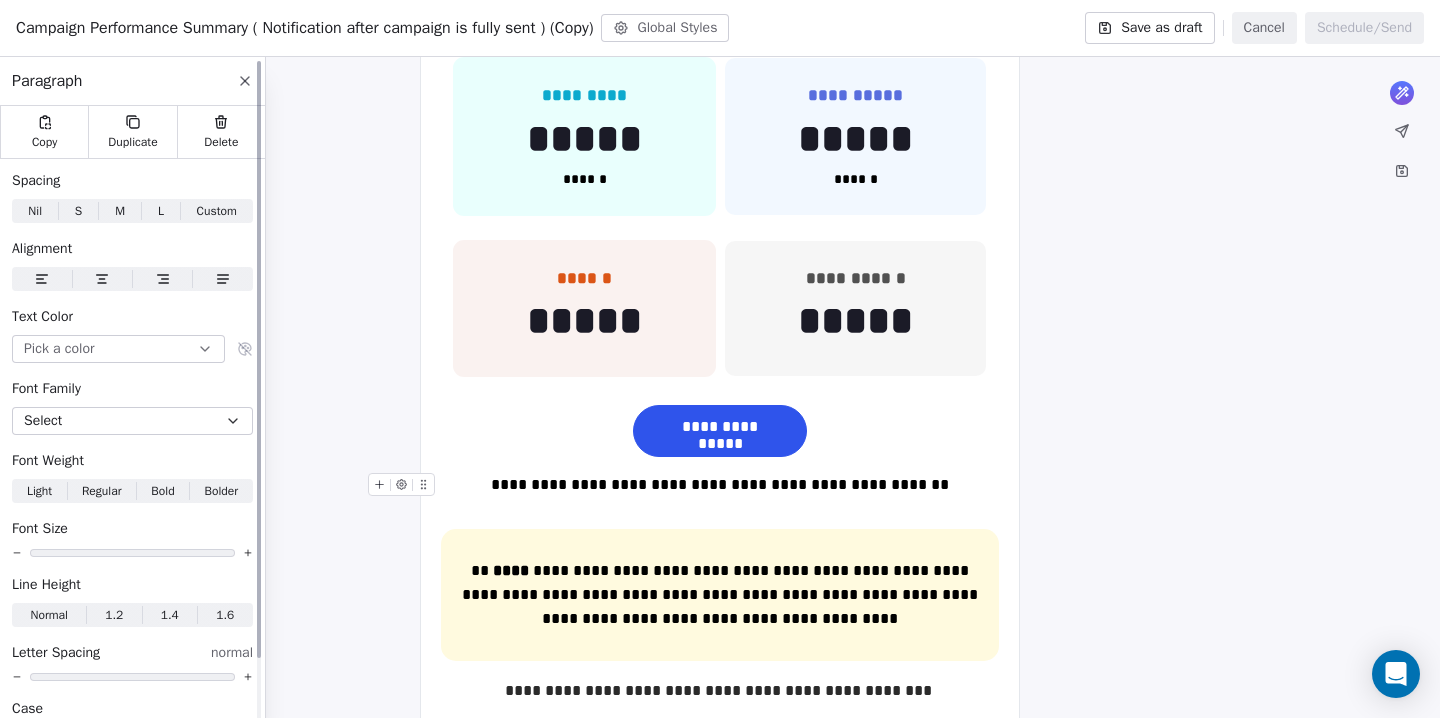 click on "L" at bounding box center (161, 211) 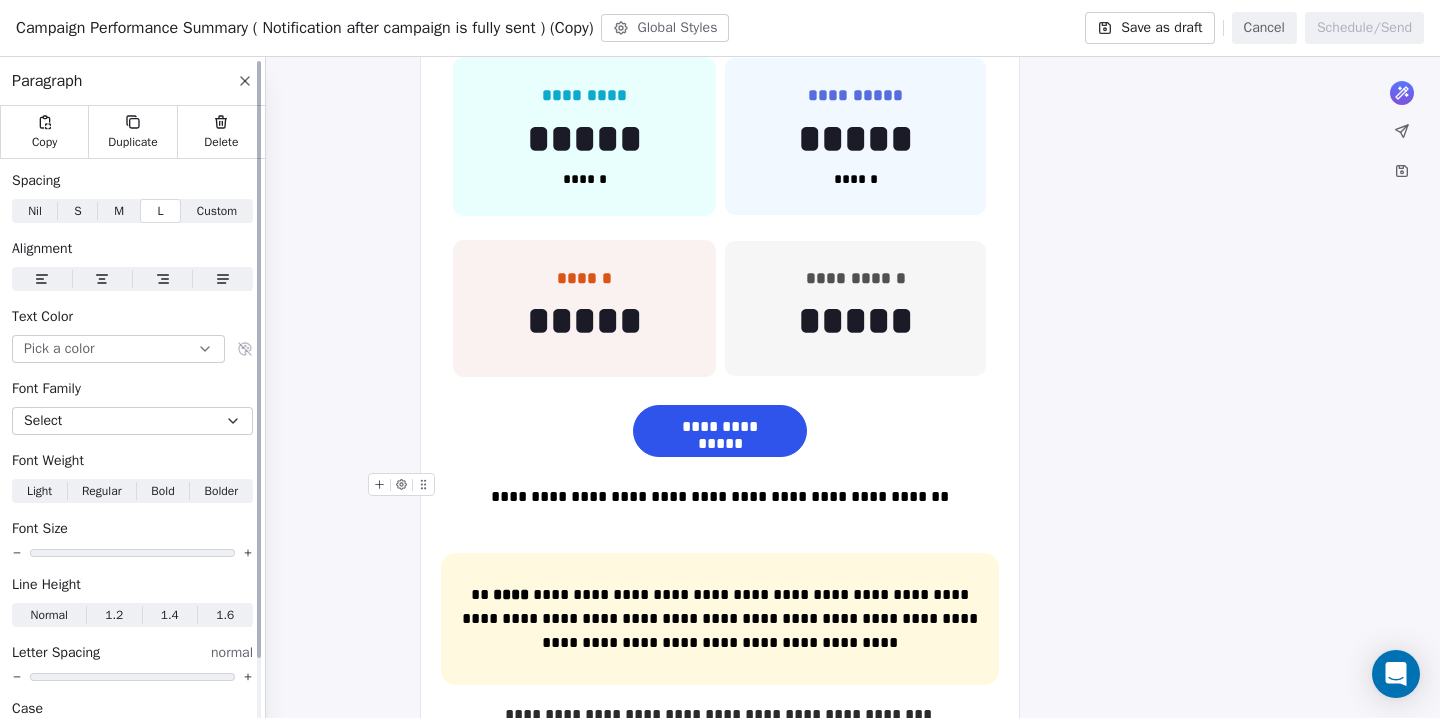 click on "M" at bounding box center [119, 211] 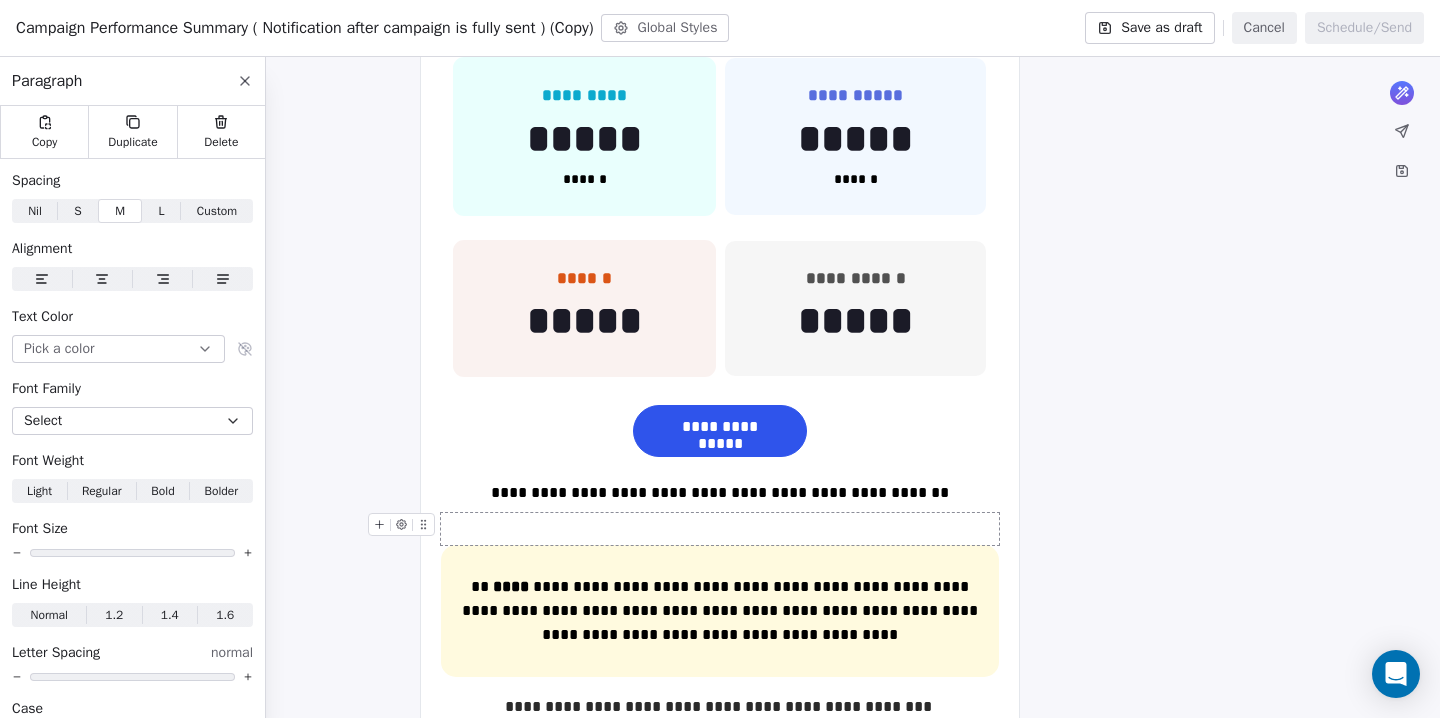 click at bounding box center (720, 529) 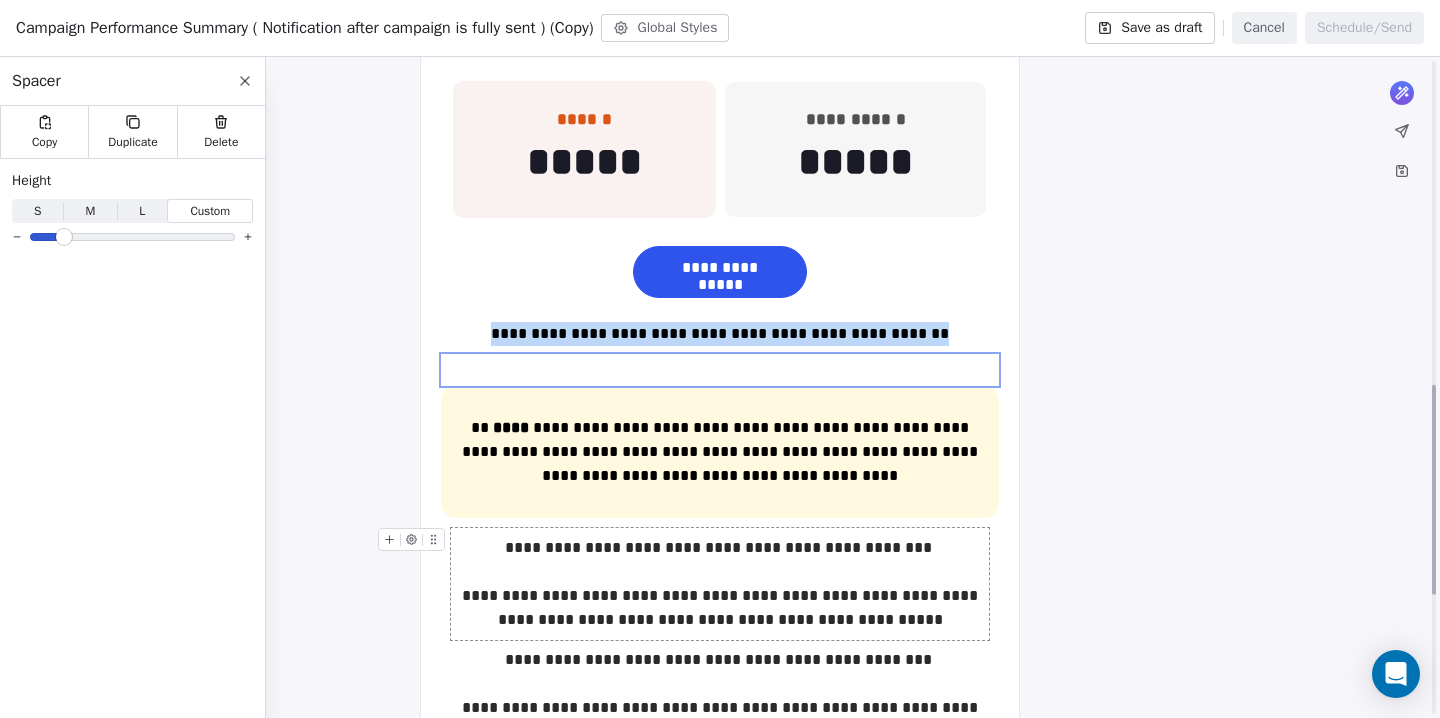 scroll, scrollTop: 1021, scrollLeft: 0, axis: vertical 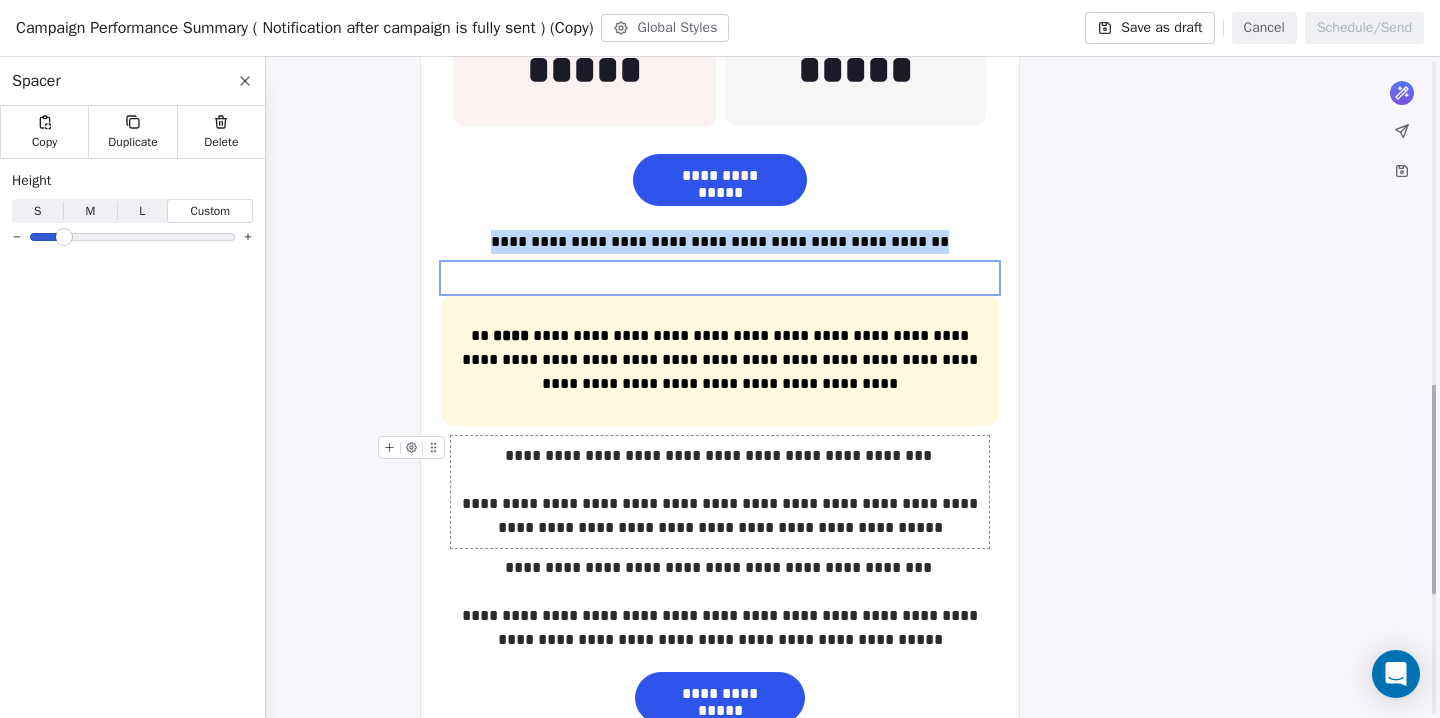 click on "**********" at bounding box center (720, 492) 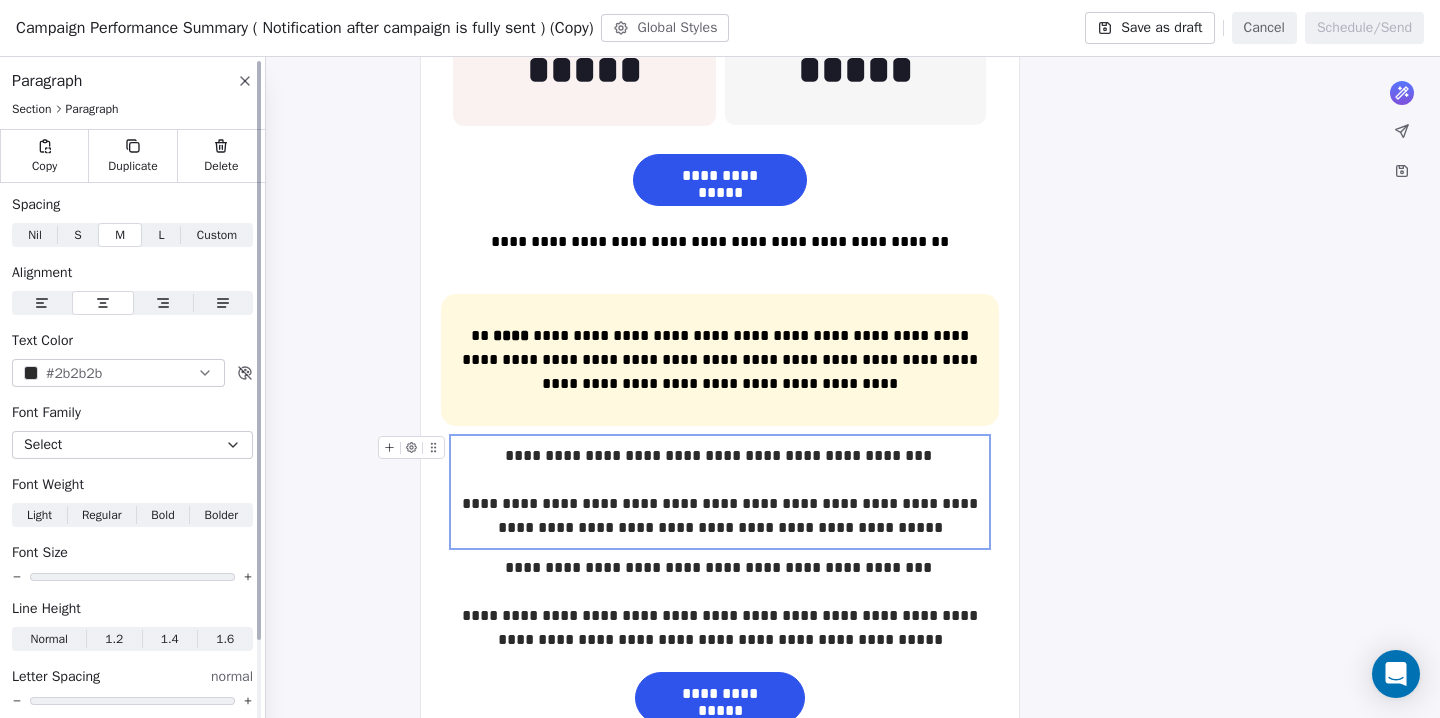 click on "Delete" at bounding box center (221, 166) 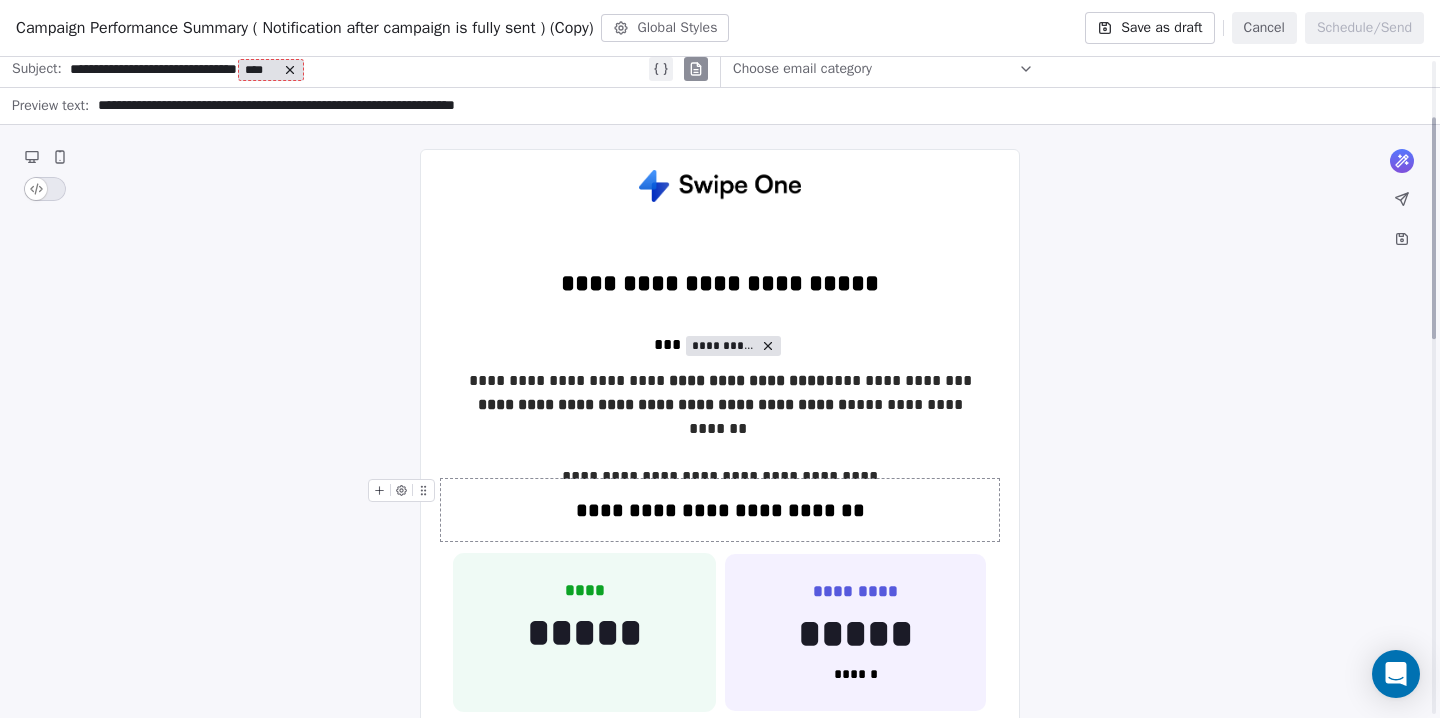 scroll, scrollTop: 168, scrollLeft: 0, axis: vertical 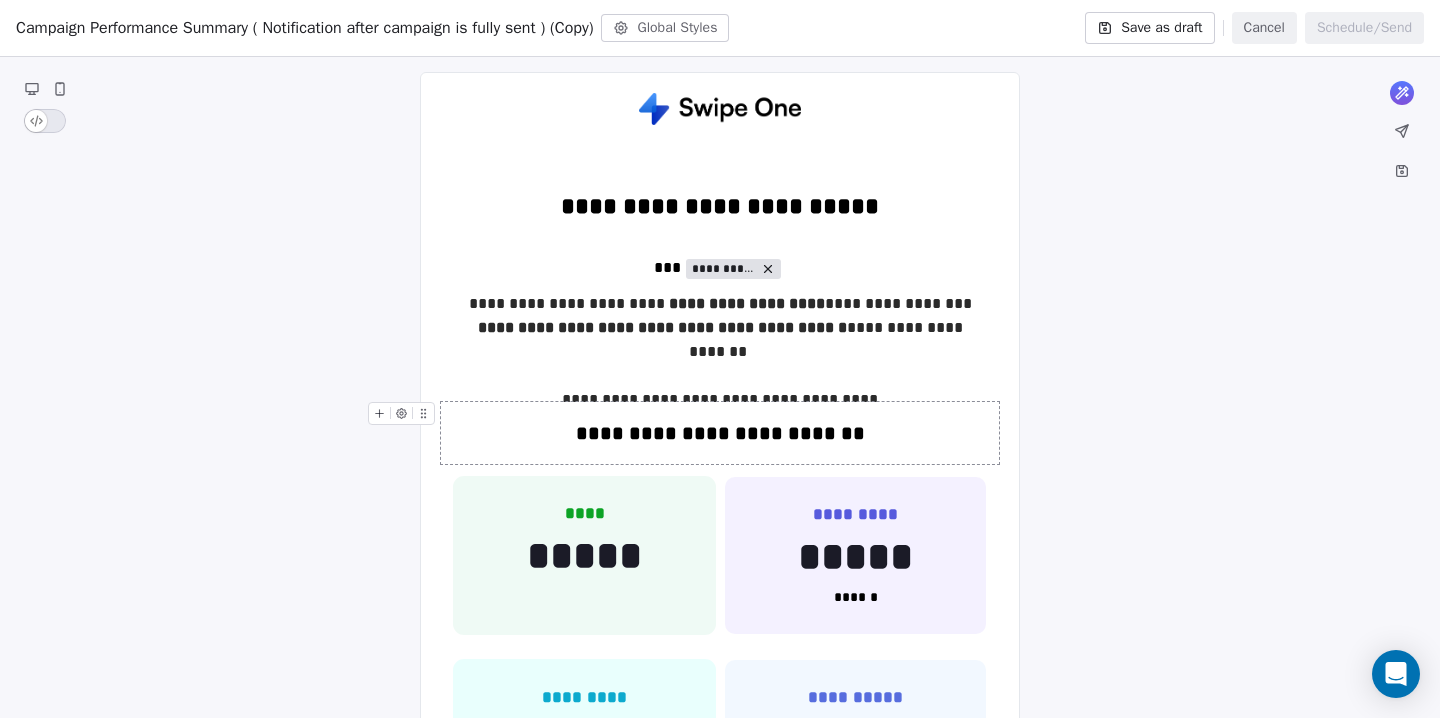 click on "**********" at bounding box center [720, 433] 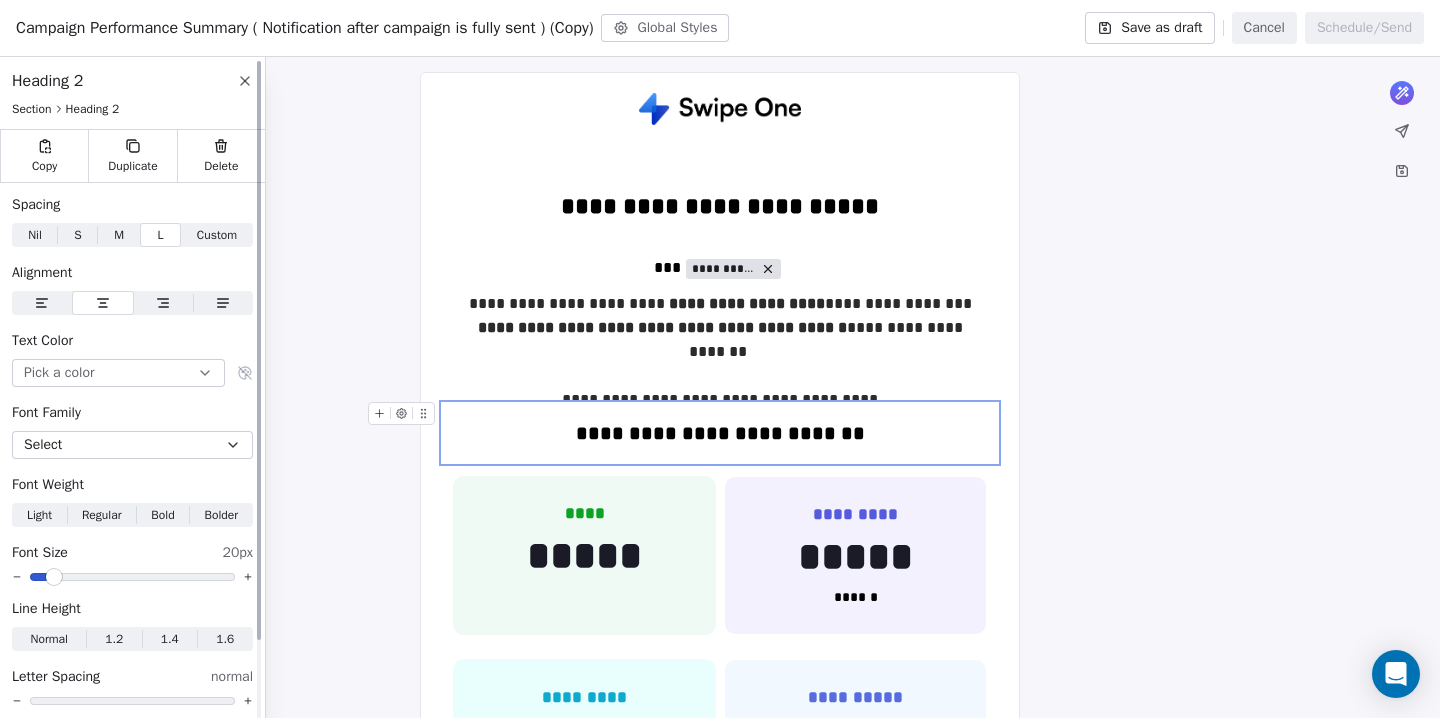 click on "Custom" at bounding box center (217, 235) 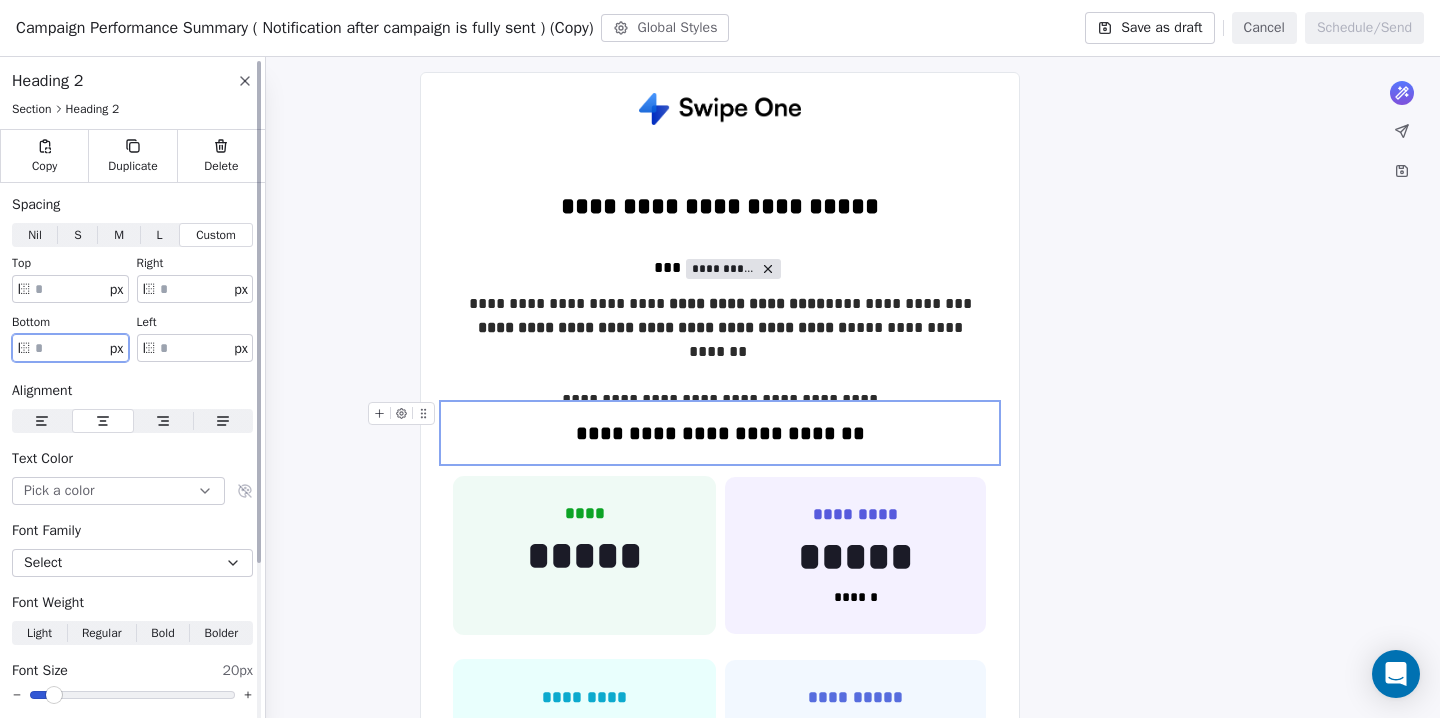 click on "**" at bounding box center (70, 348) 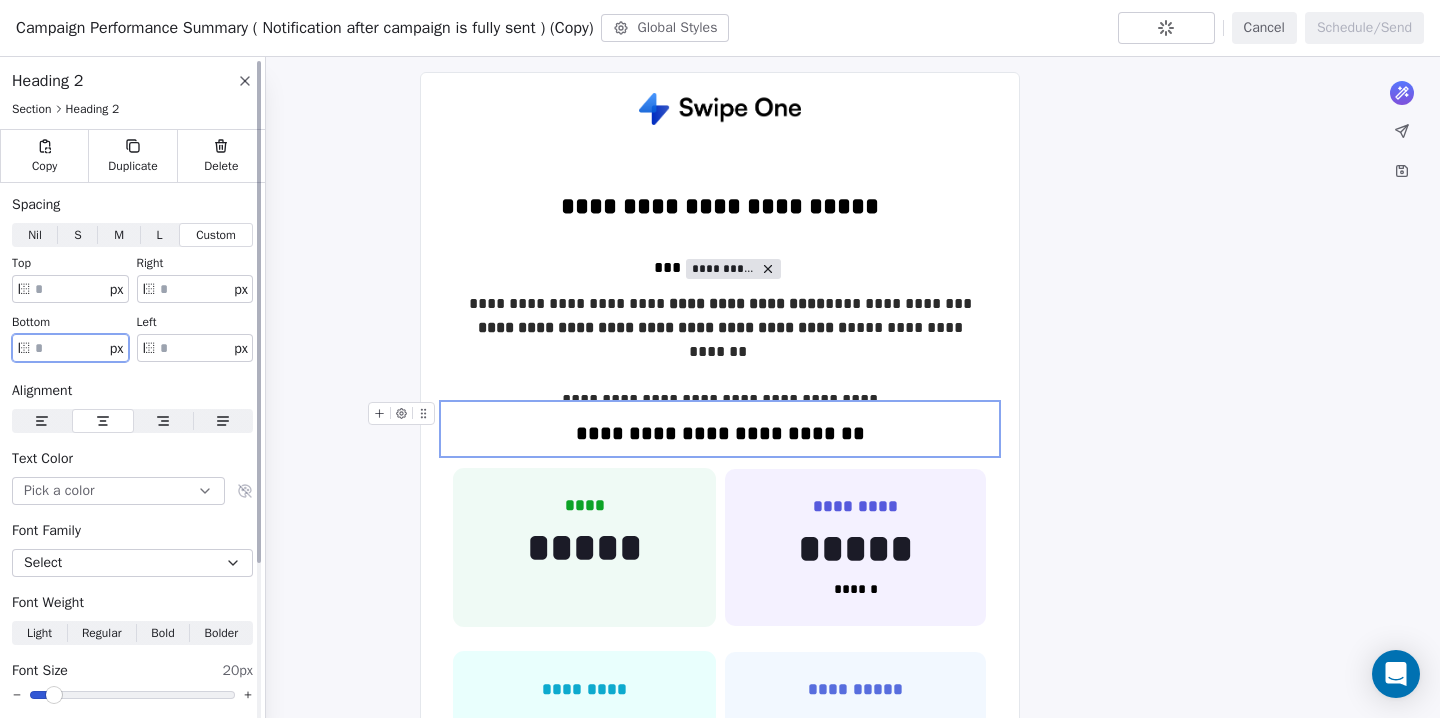 type on "*" 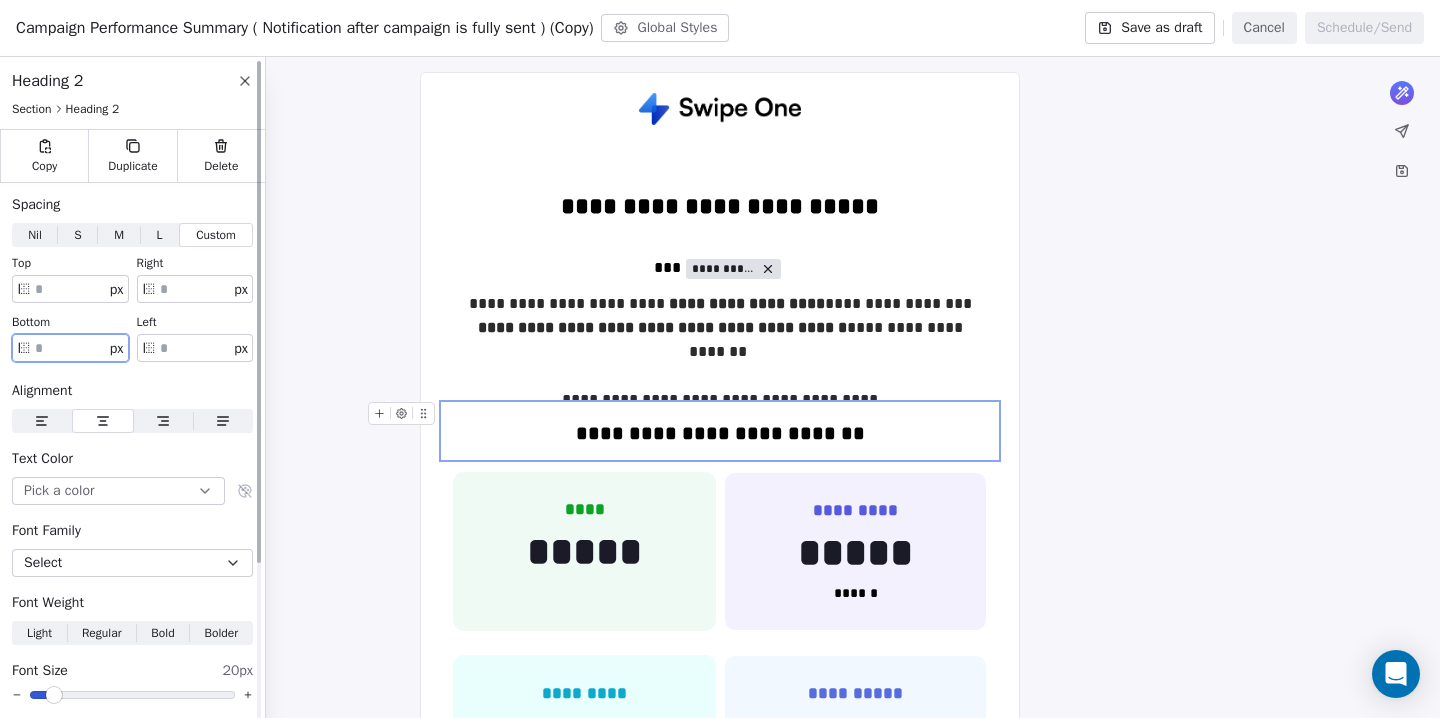 type on "**" 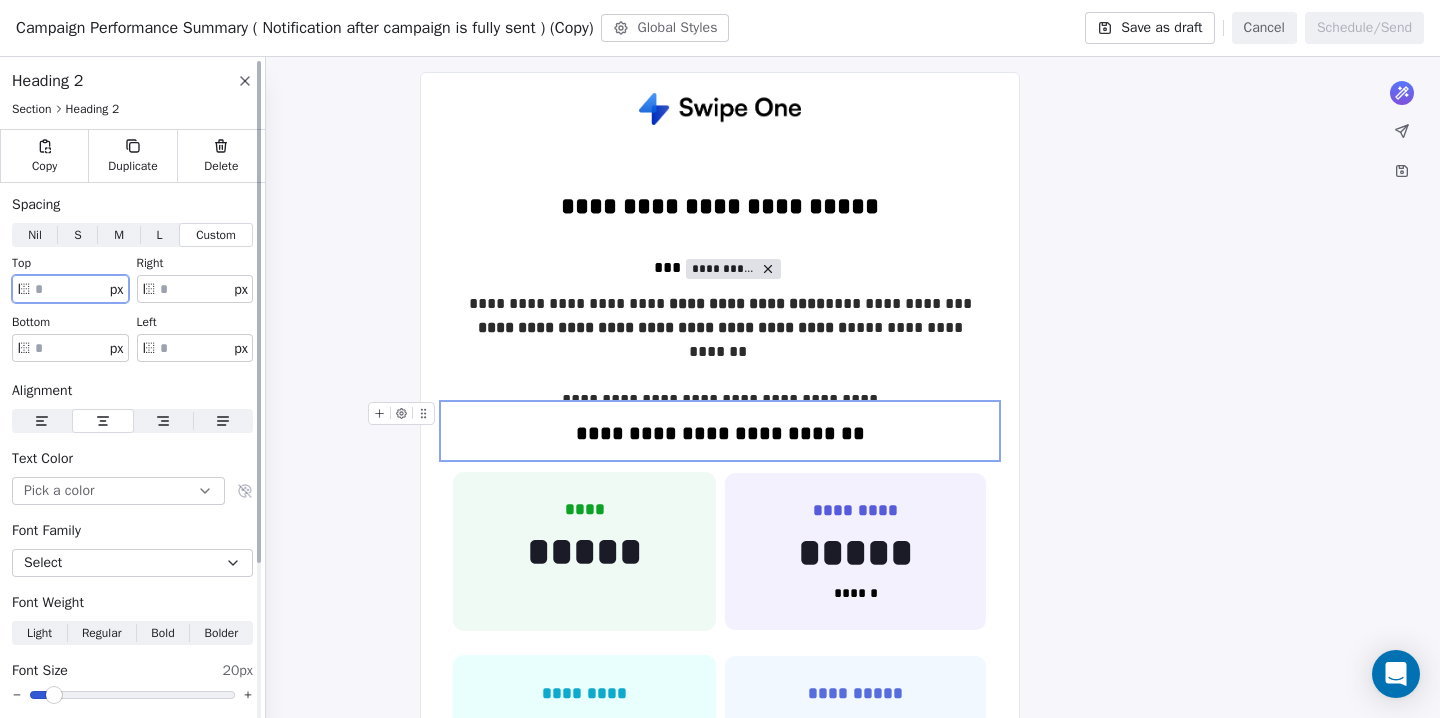 click on "**" at bounding box center (70, 289) 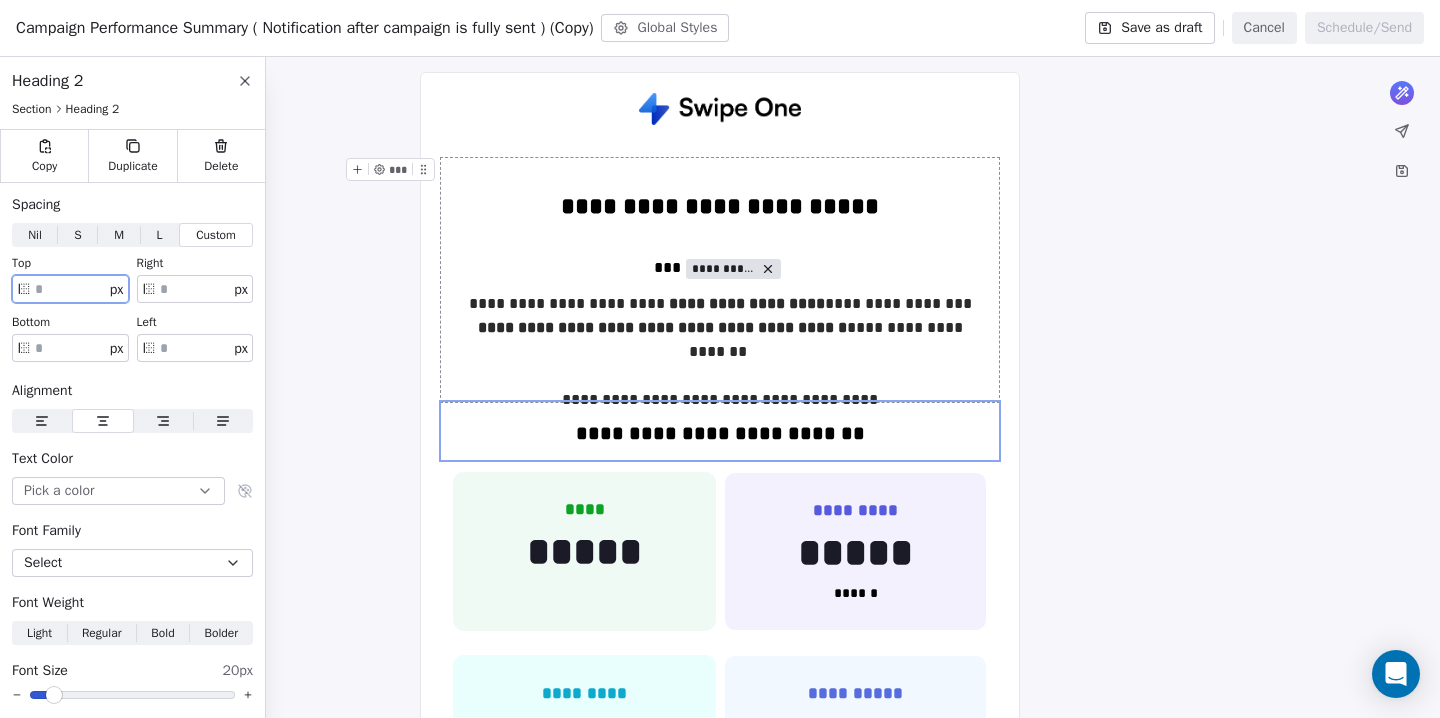 type on "***" 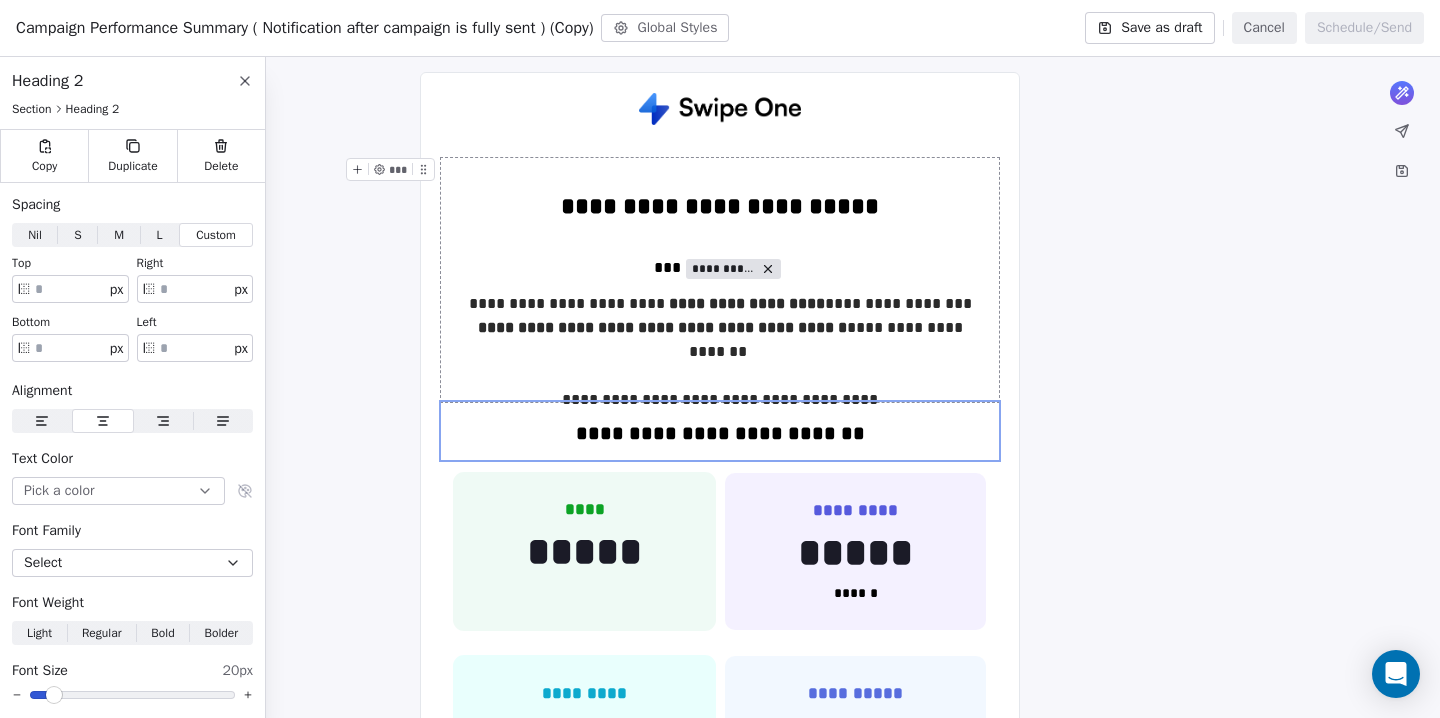 click on "**********" at bounding box center [720, 280] 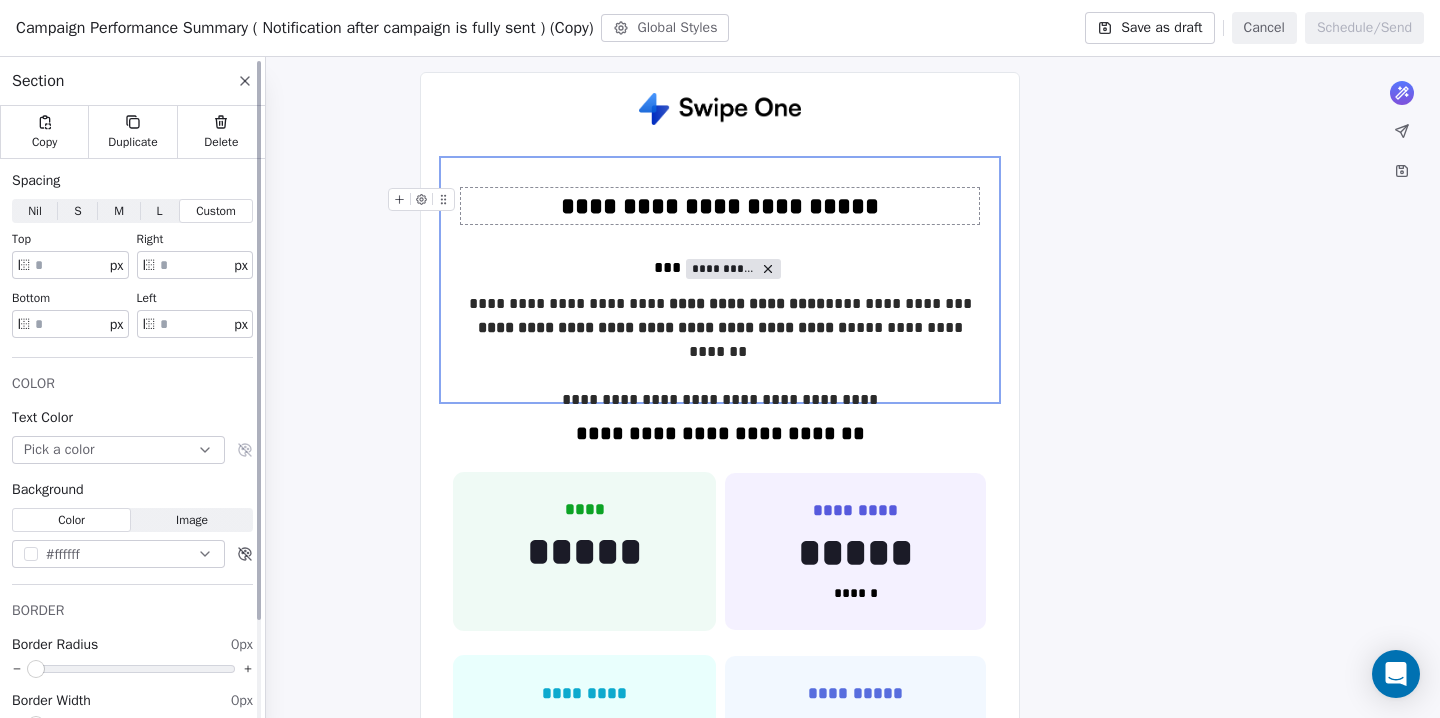 click on "**" at bounding box center (70, 265) 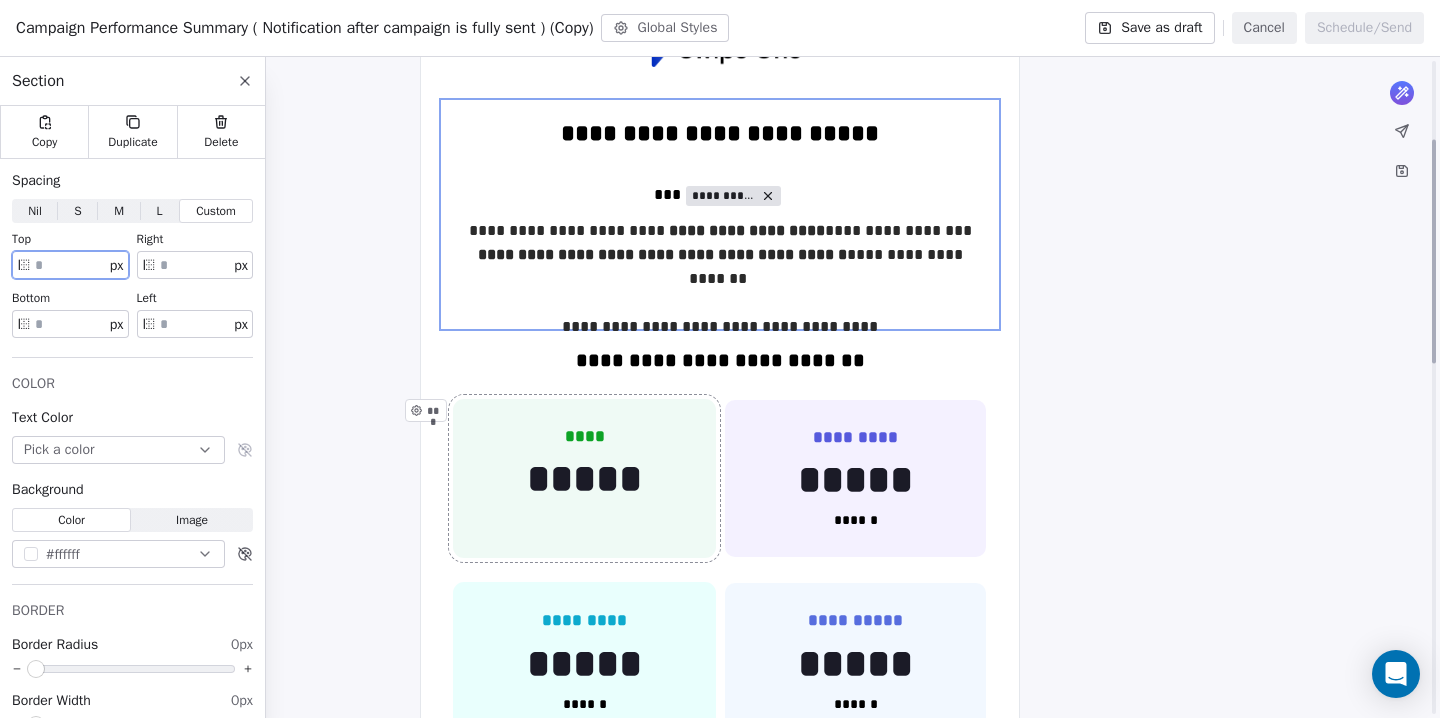 scroll, scrollTop: 240, scrollLeft: 0, axis: vertical 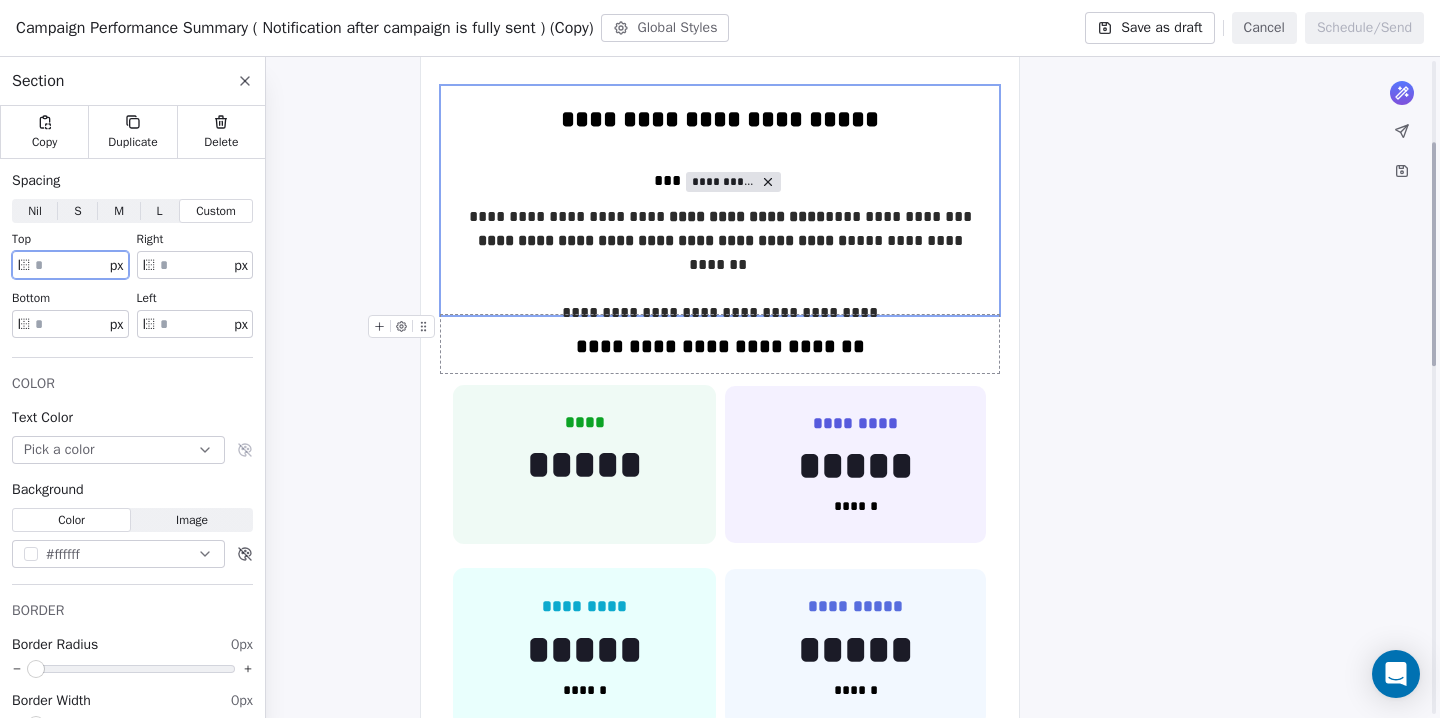 type on "**" 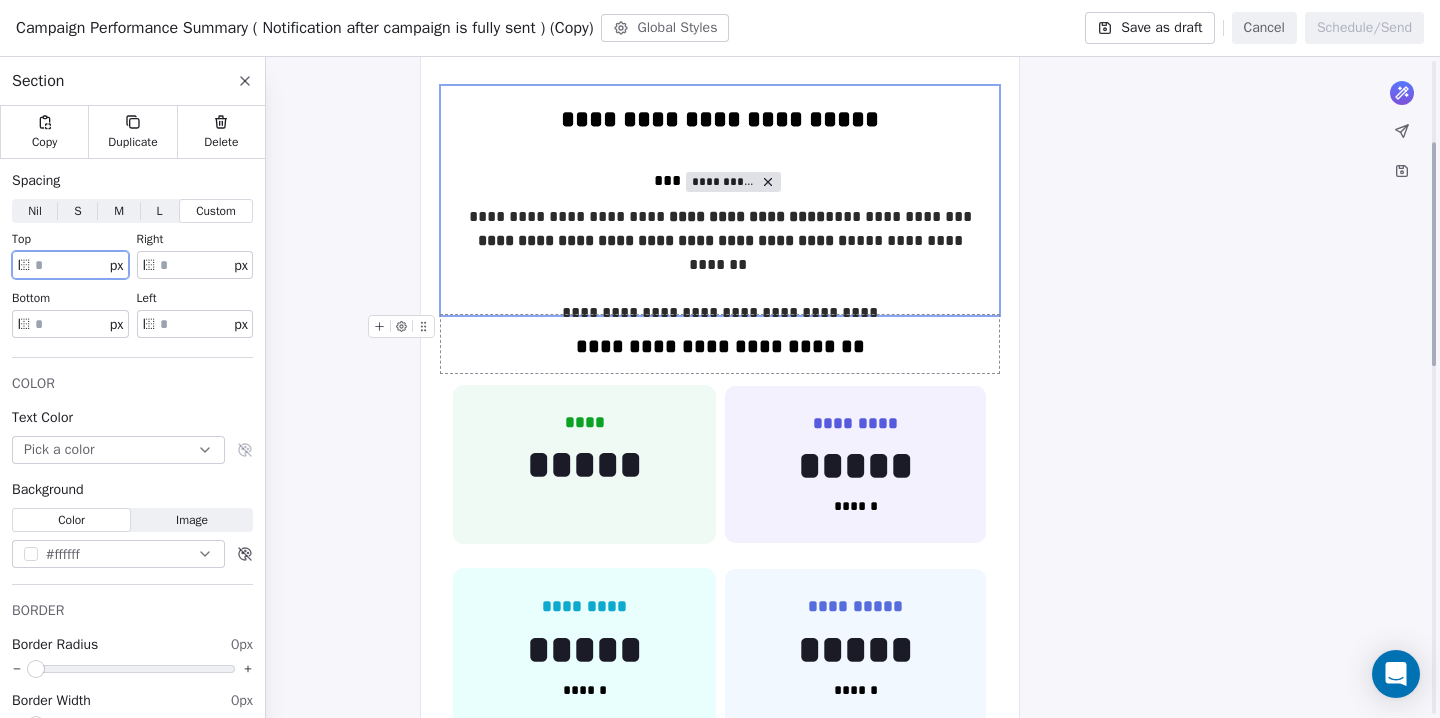 click on "**********" at bounding box center [720, 346] 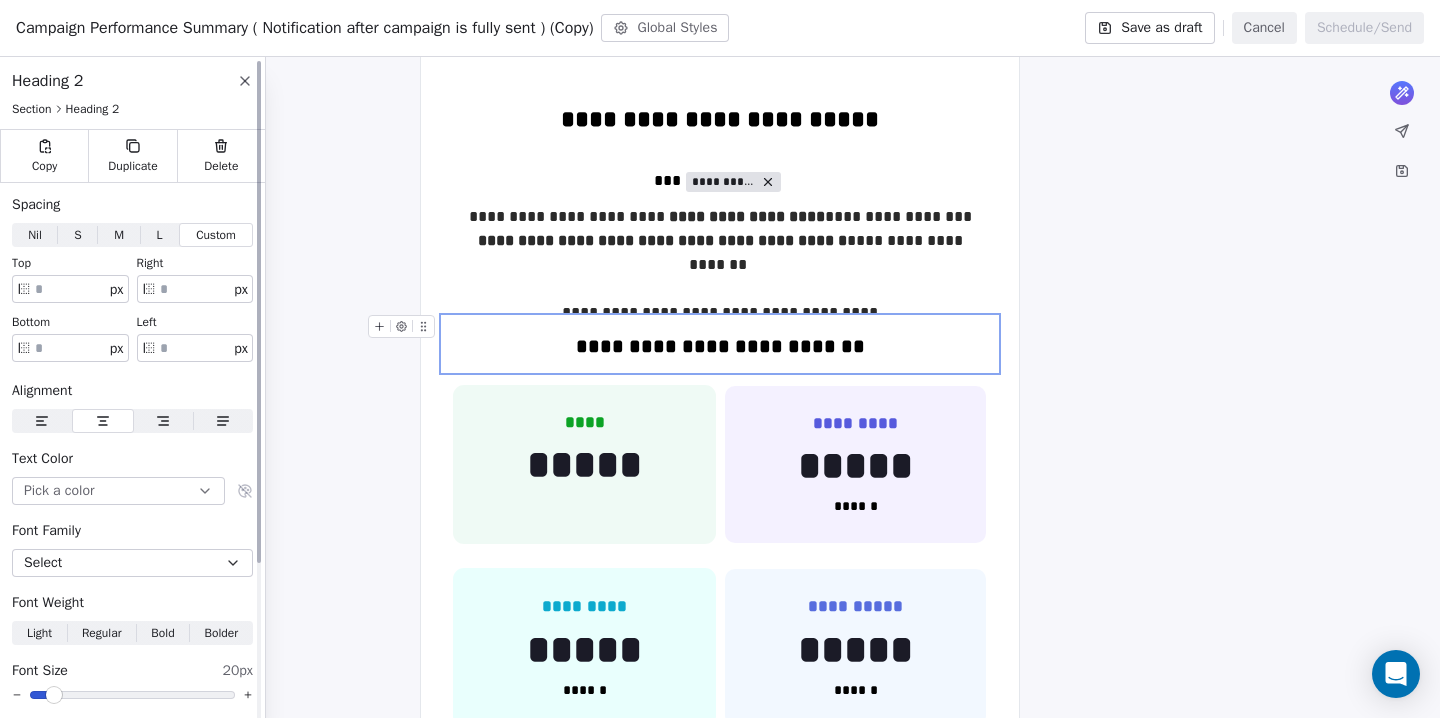 click on "L L" at bounding box center [159, 235] 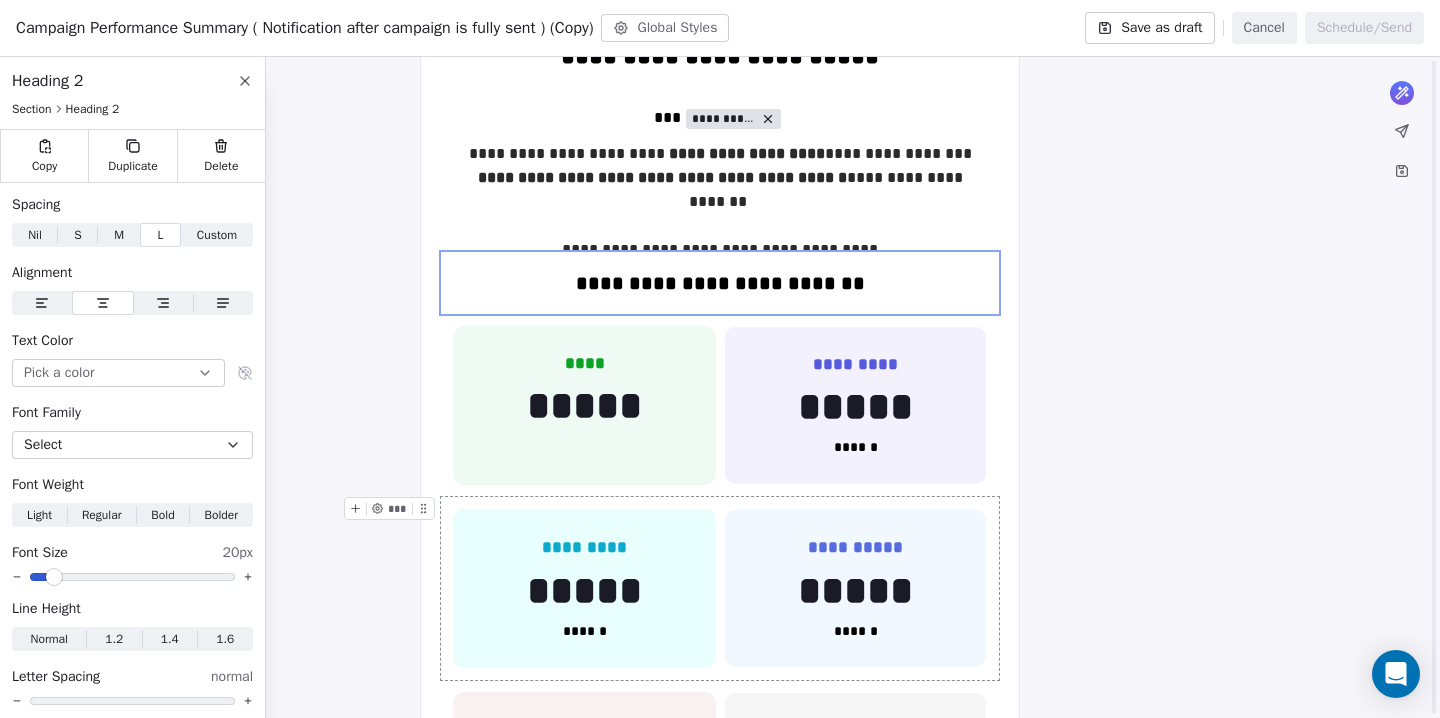 scroll, scrollTop: 328, scrollLeft: 0, axis: vertical 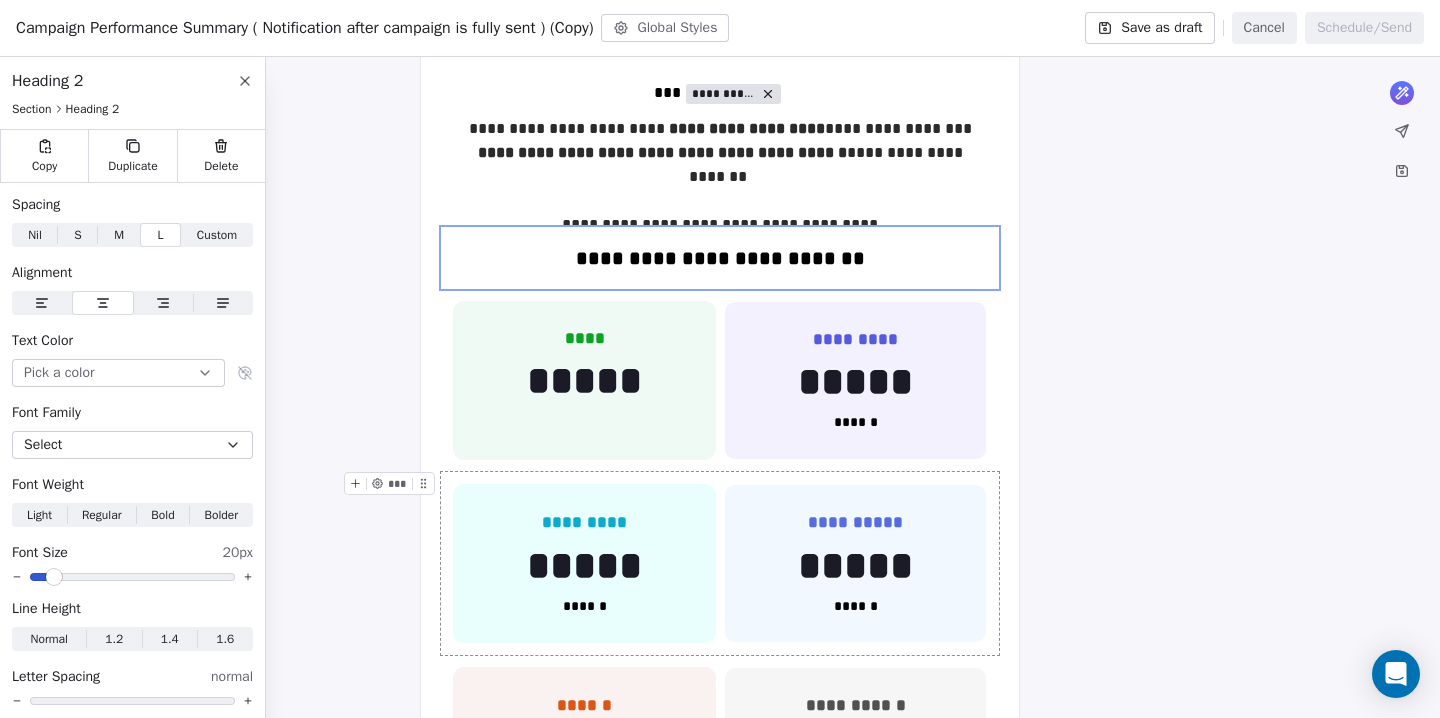 click on "**********" at bounding box center [720, 563] 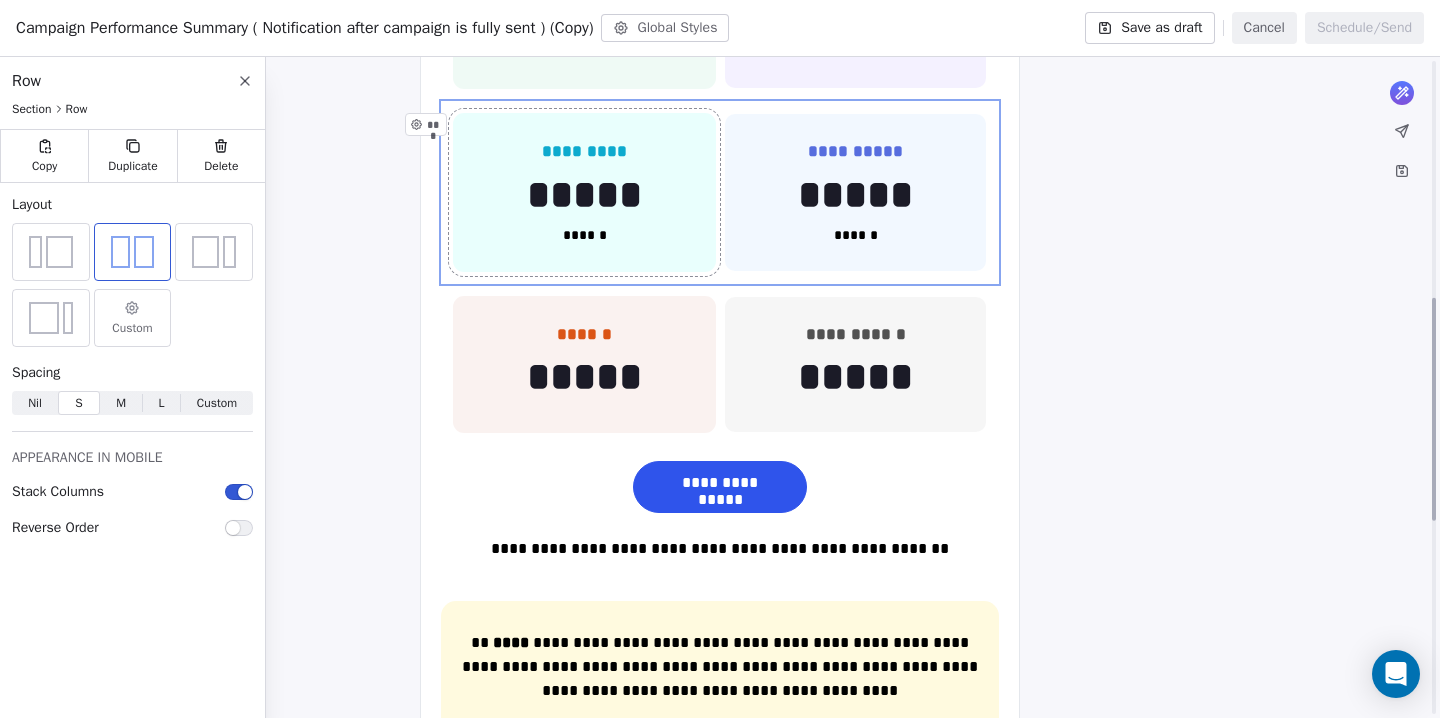 scroll, scrollTop: 701, scrollLeft: 0, axis: vertical 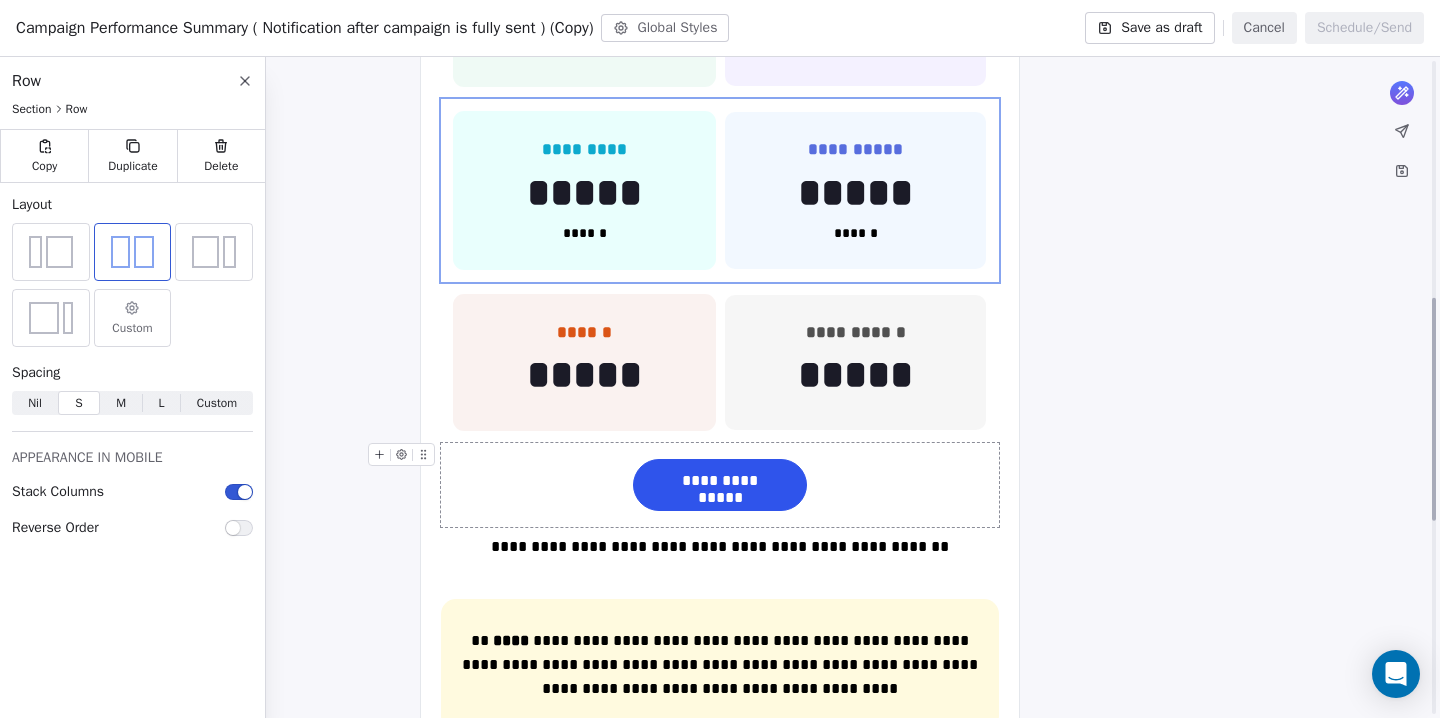 click on "**********" at bounding box center [720, 485] 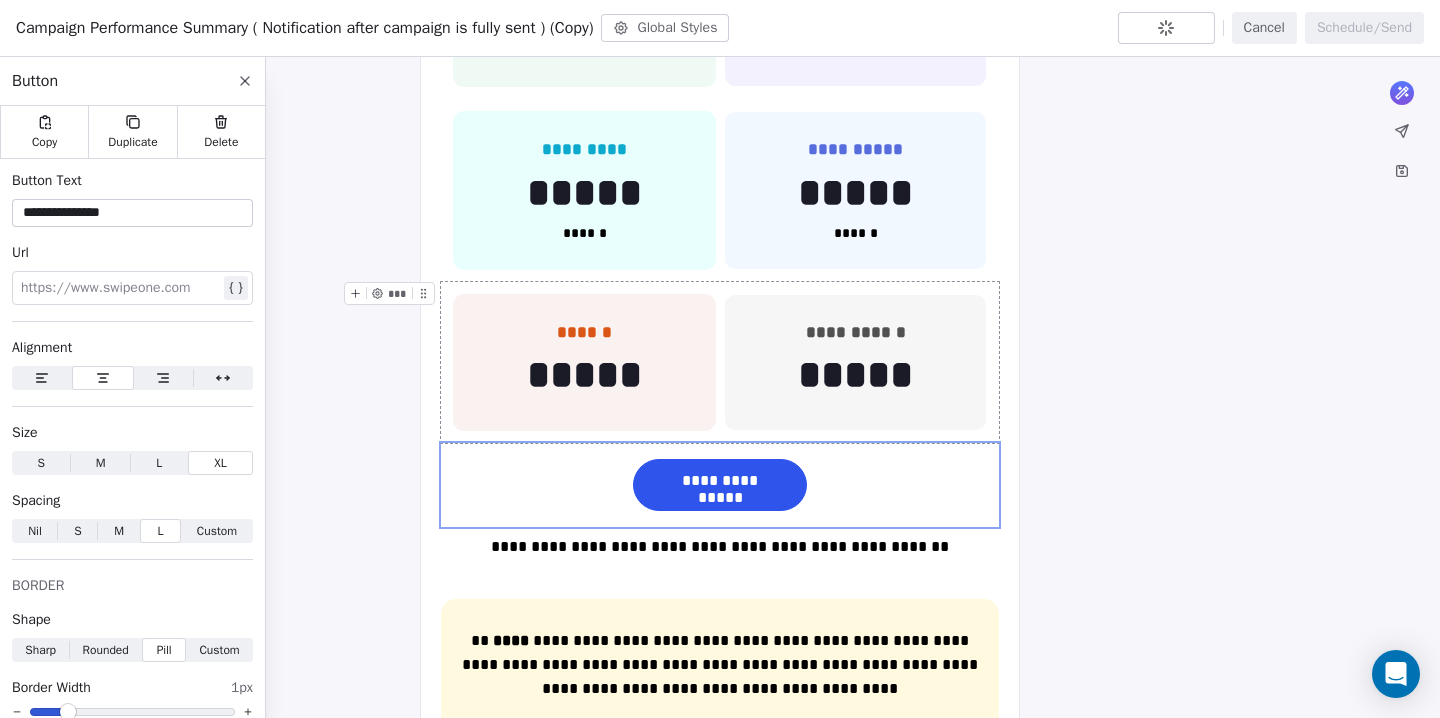 click on "**********" at bounding box center [720, 363] 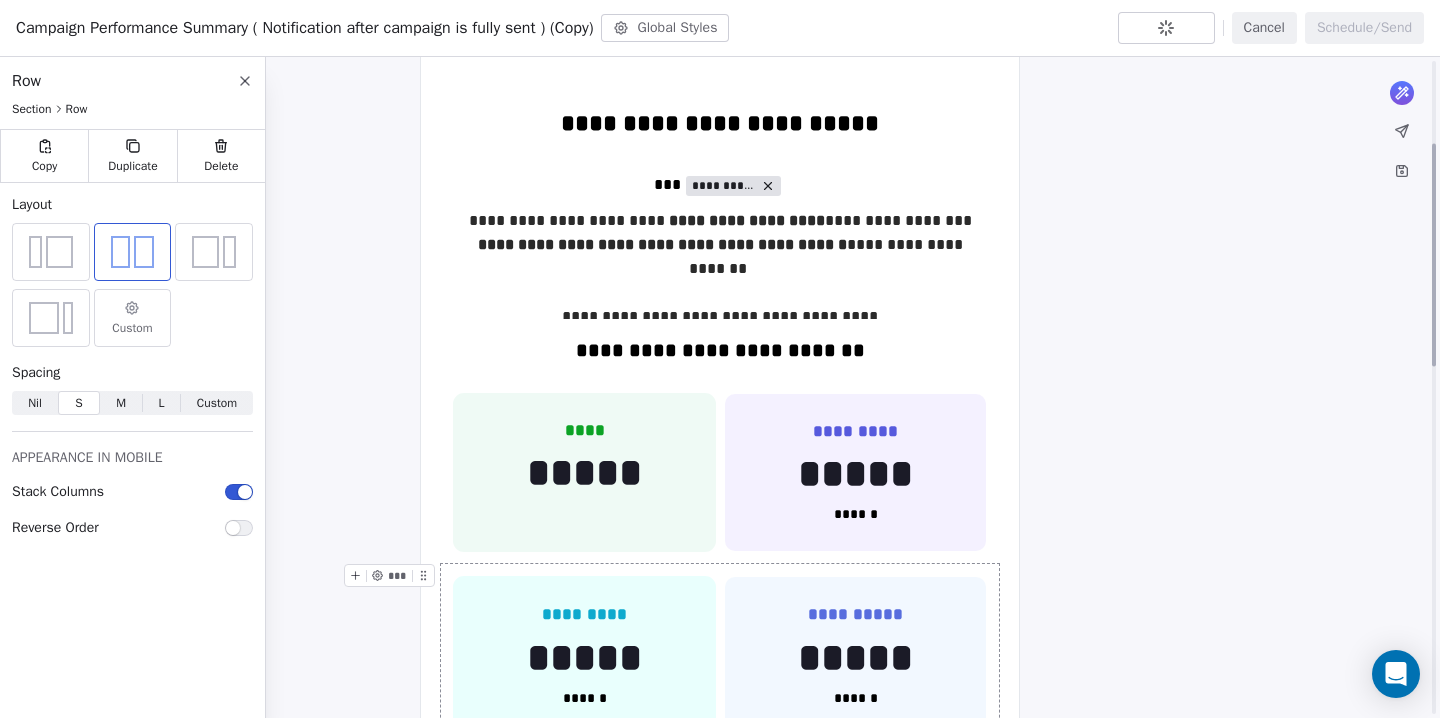 scroll, scrollTop: 173, scrollLeft: 0, axis: vertical 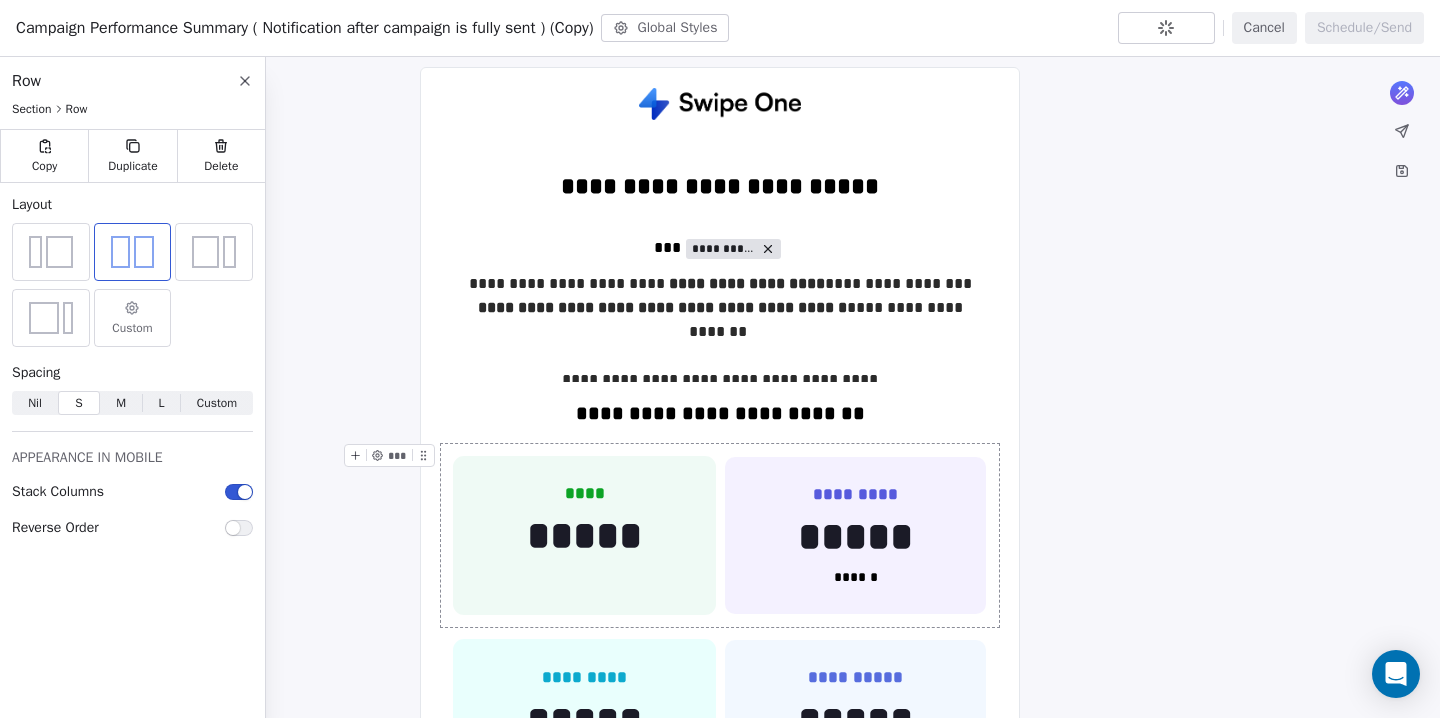 click on "**** ***** *** ********* ***** ****** ***" at bounding box center [720, 536] 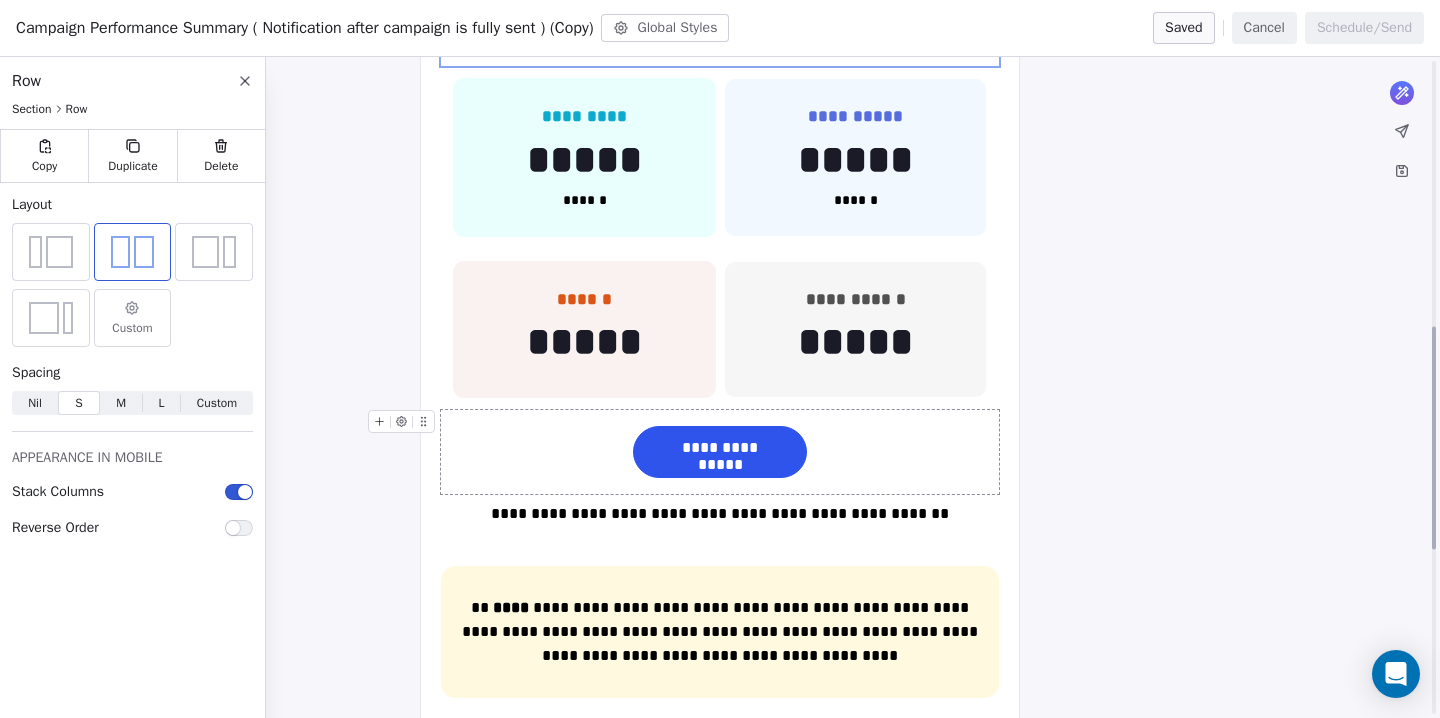 scroll, scrollTop: 786, scrollLeft: 0, axis: vertical 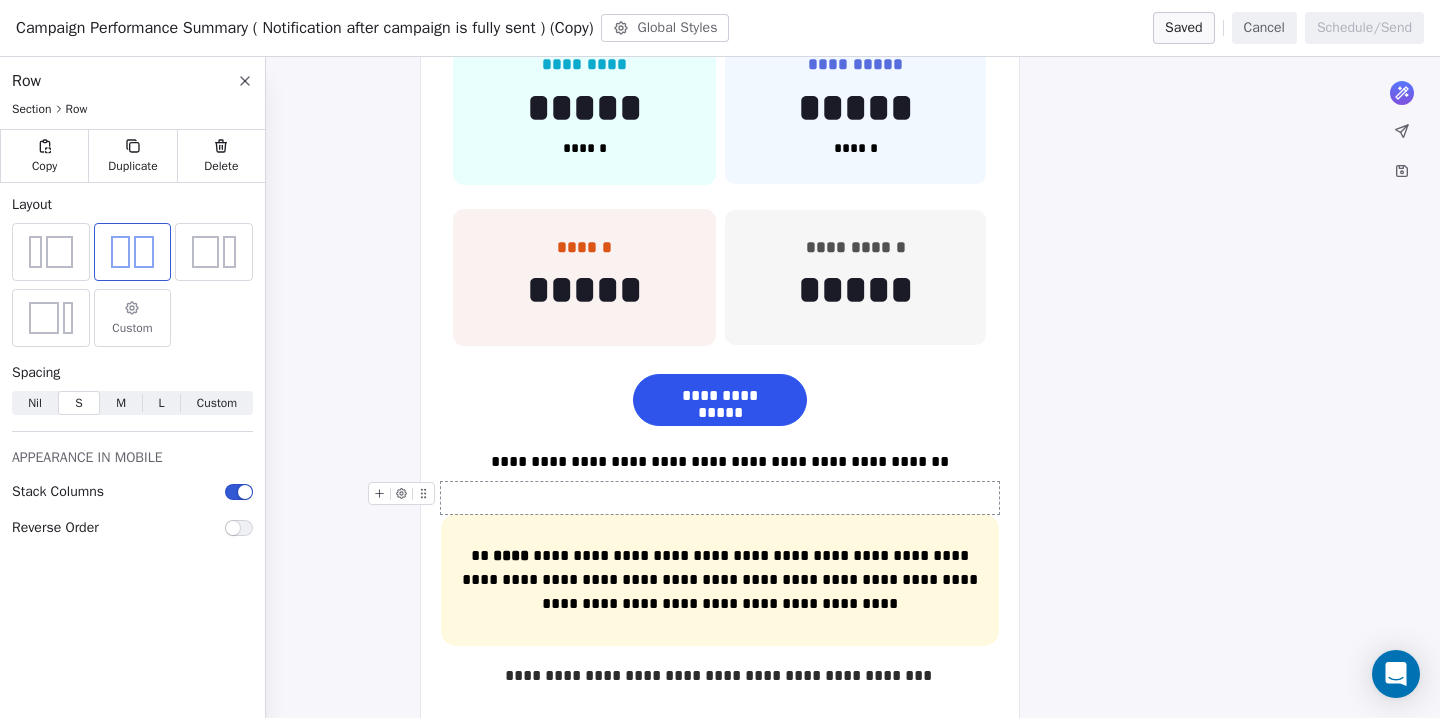 click at bounding box center (720, 498) 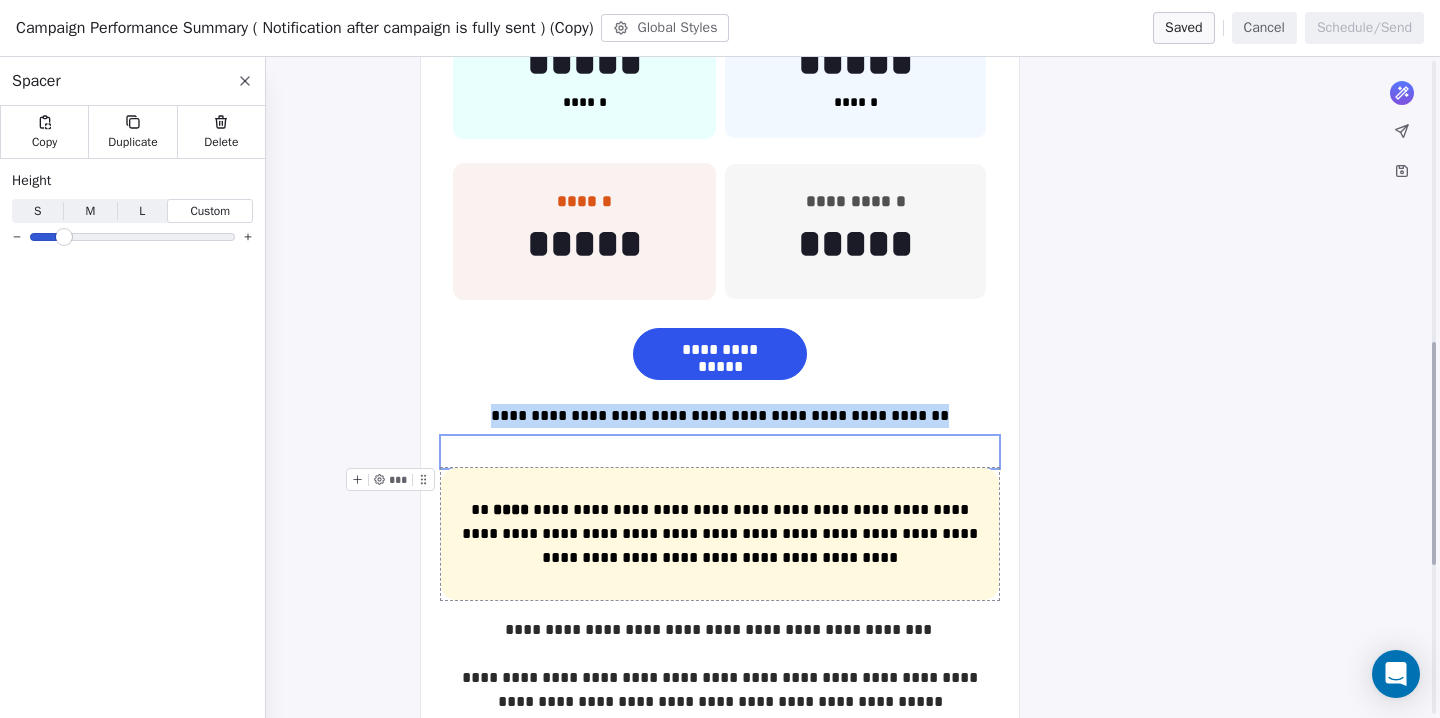 scroll, scrollTop: 863, scrollLeft: 0, axis: vertical 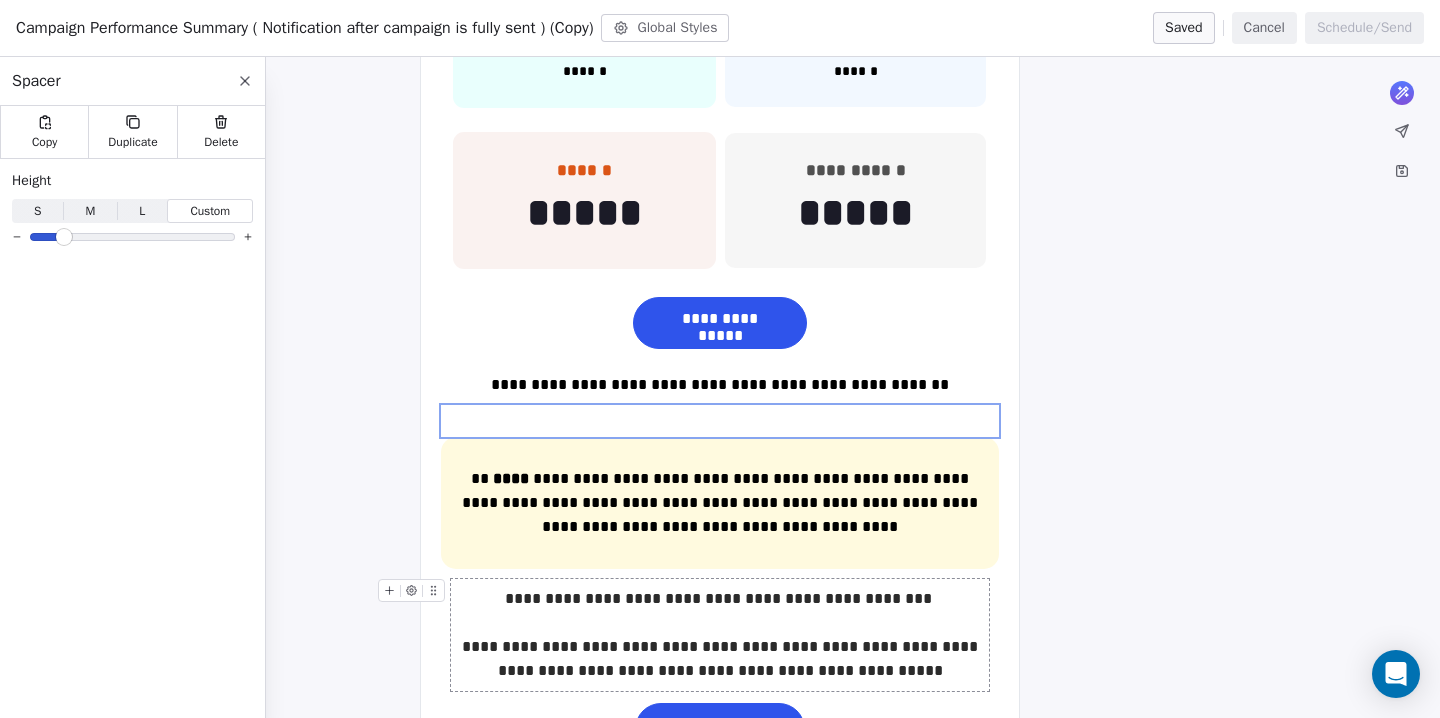 click on "**********" at bounding box center [720, 635] 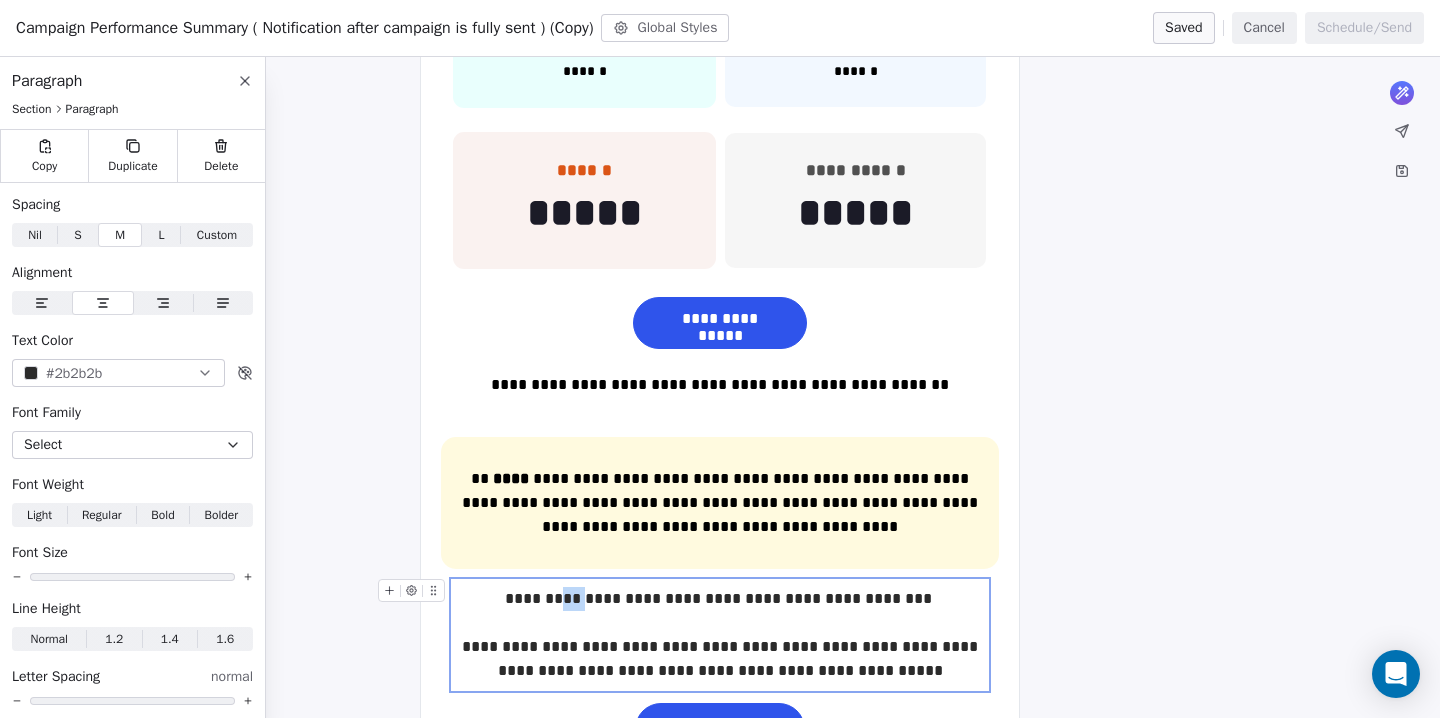 click on "**********" at bounding box center [720, 635] 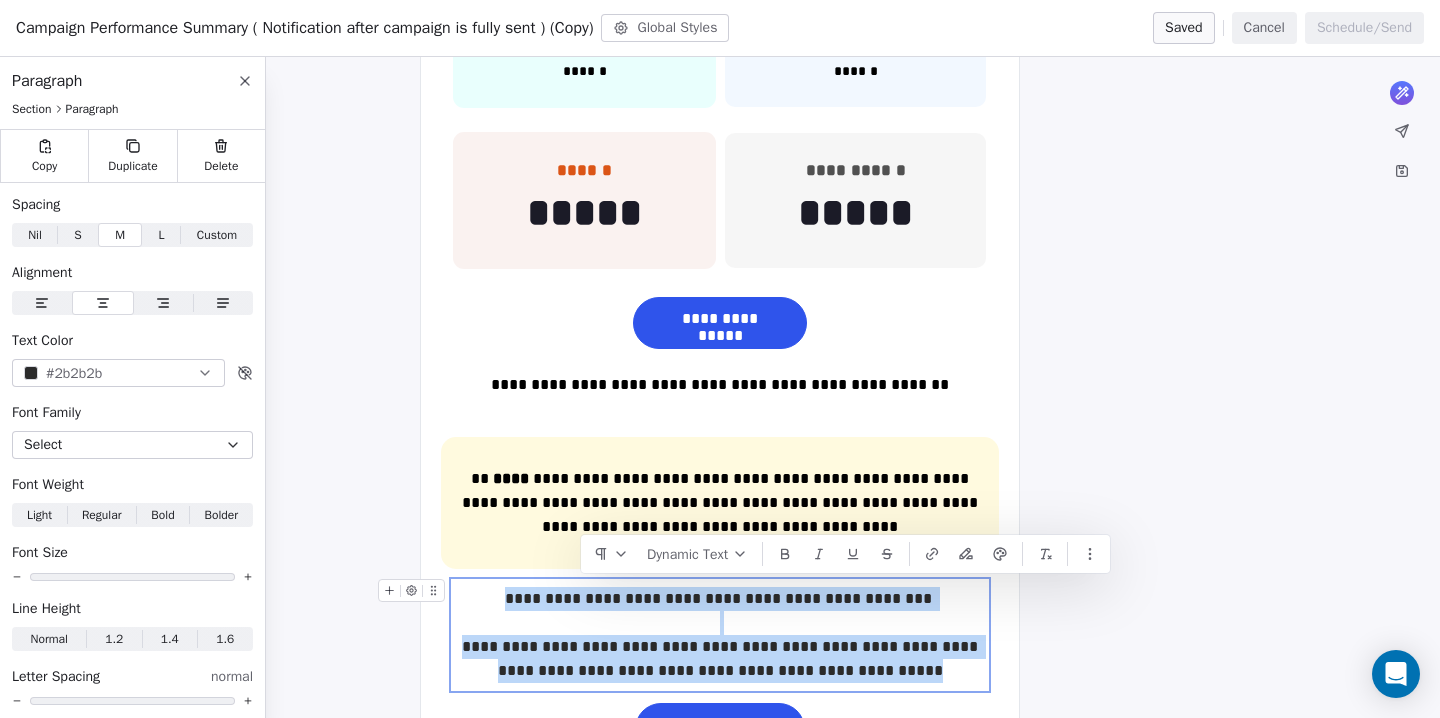 click on "**********" at bounding box center (720, 635) 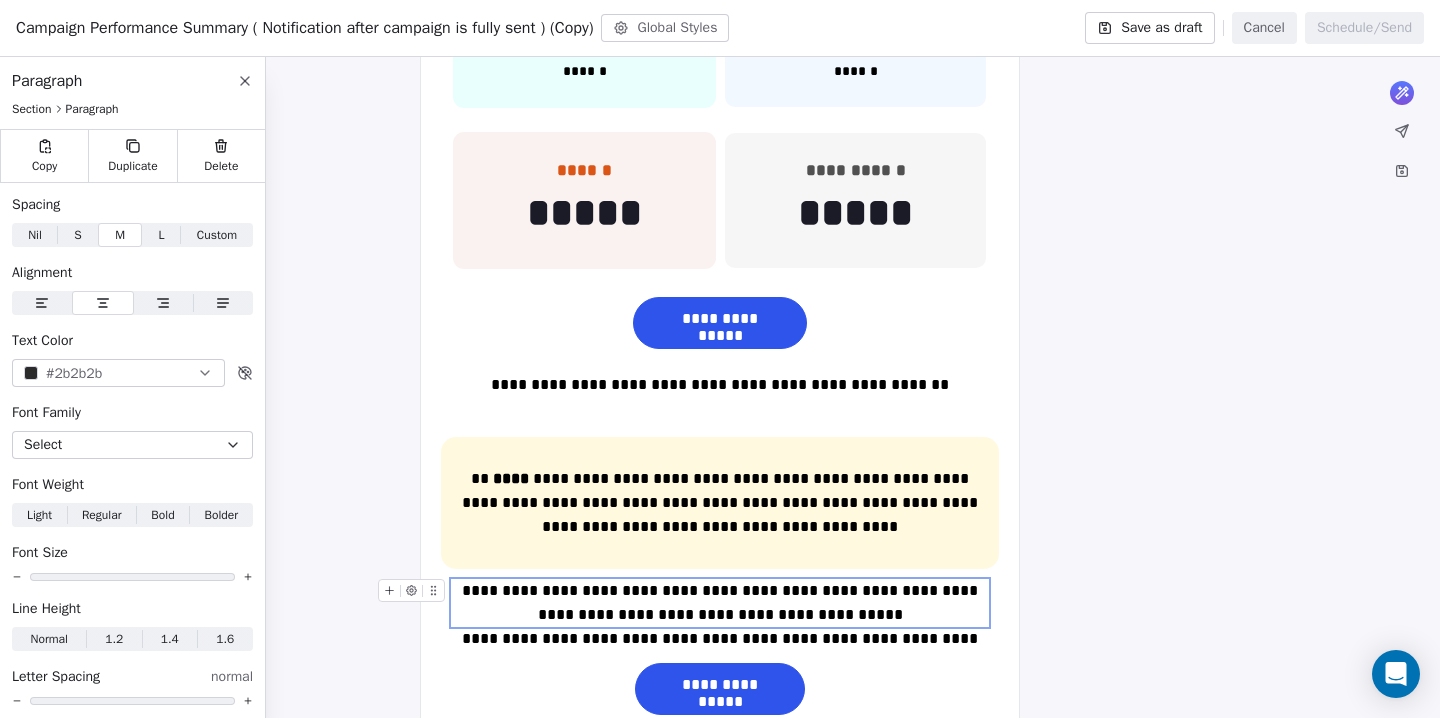 click on "**********" at bounding box center (720, 603) 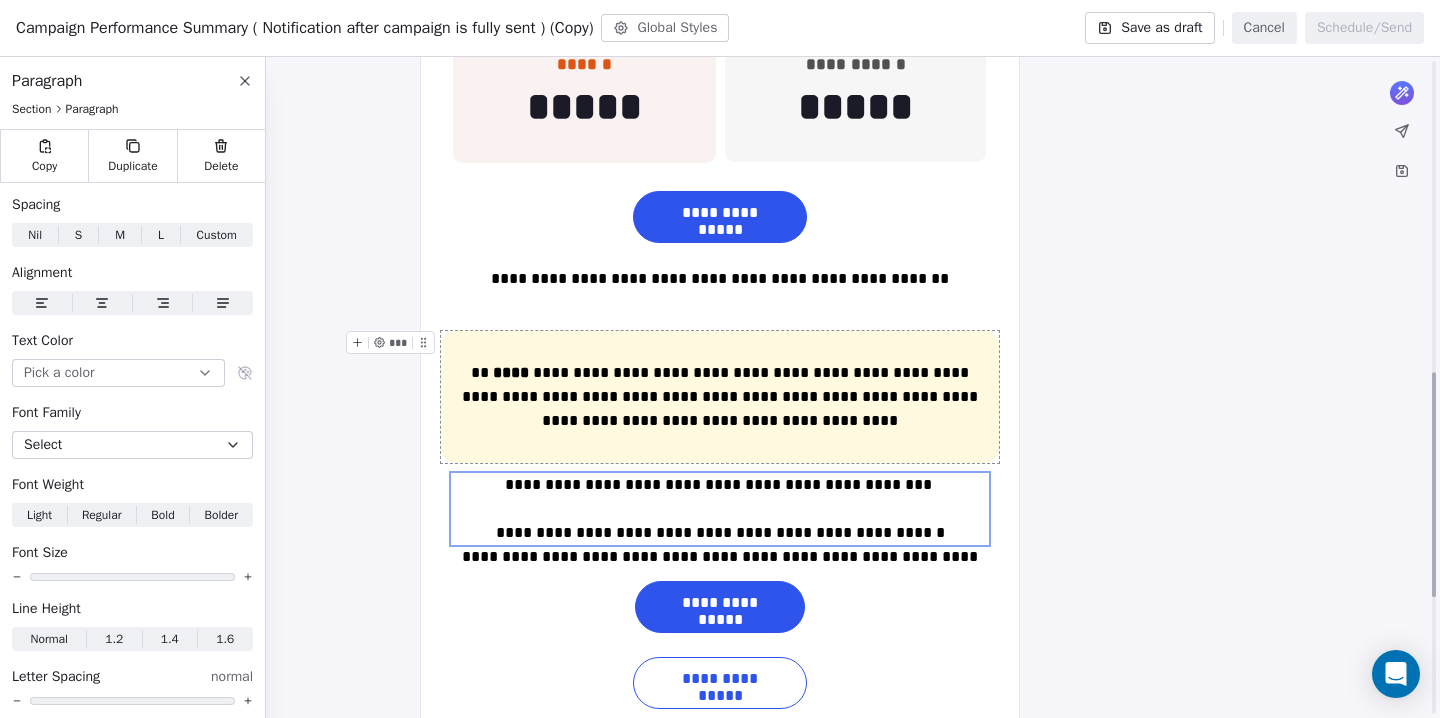 scroll, scrollTop: 974, scrollLeft: 0, axis: vertical 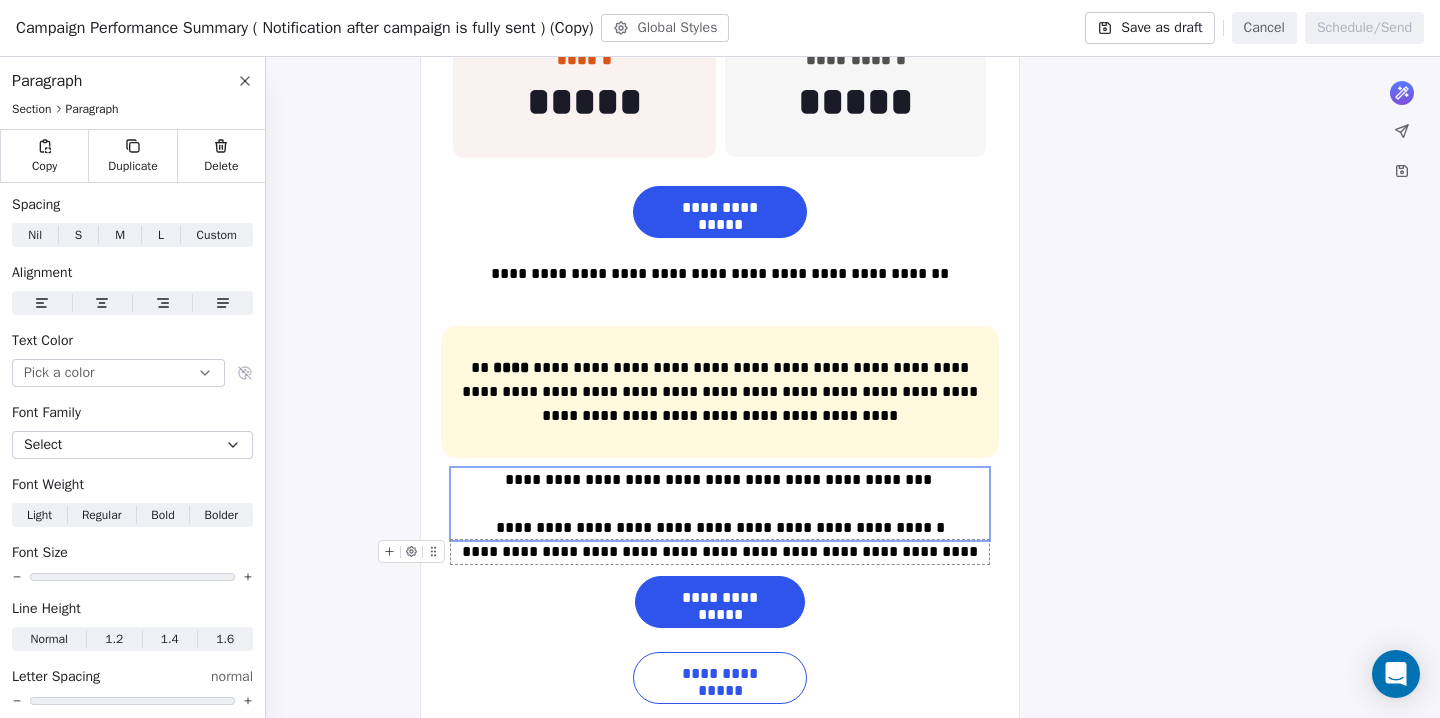 click on "**********" at bounding box center (720, 552) 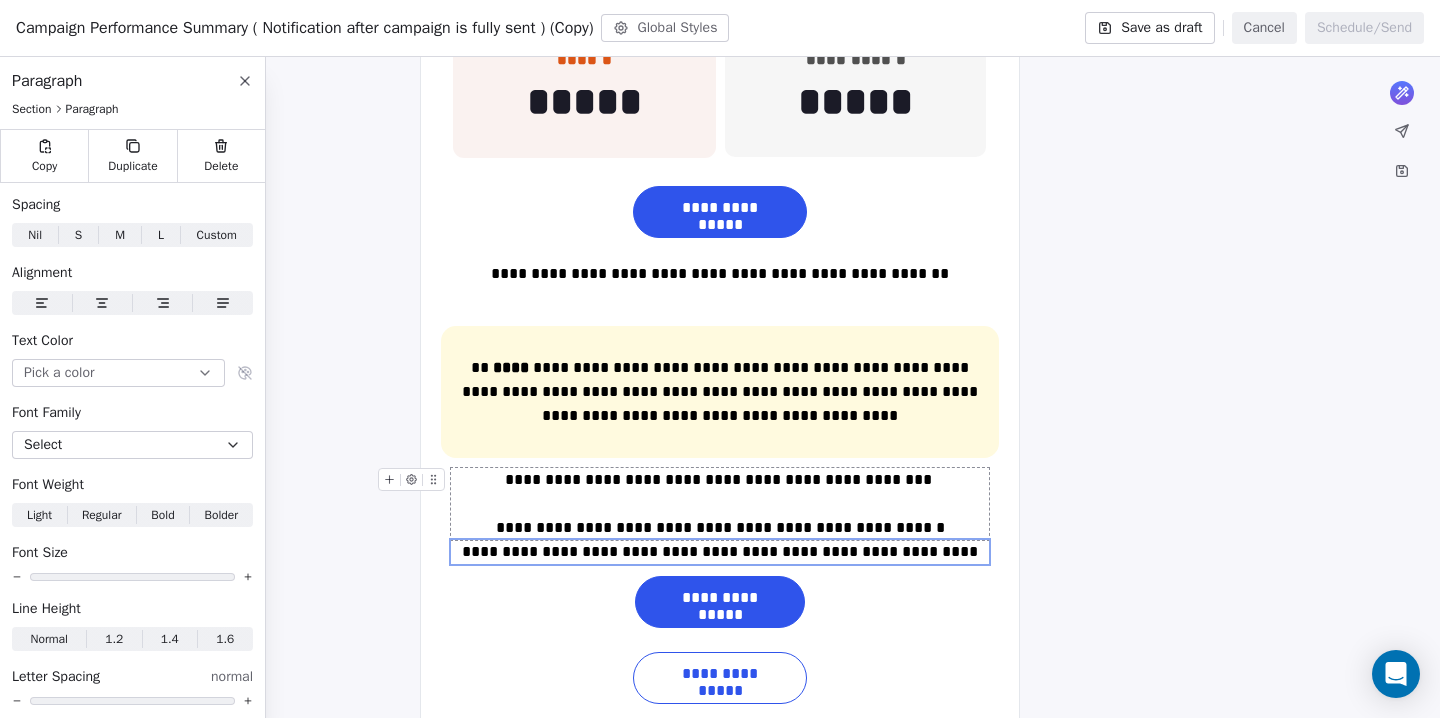 click on "**********" at bounding box center [720, 504] 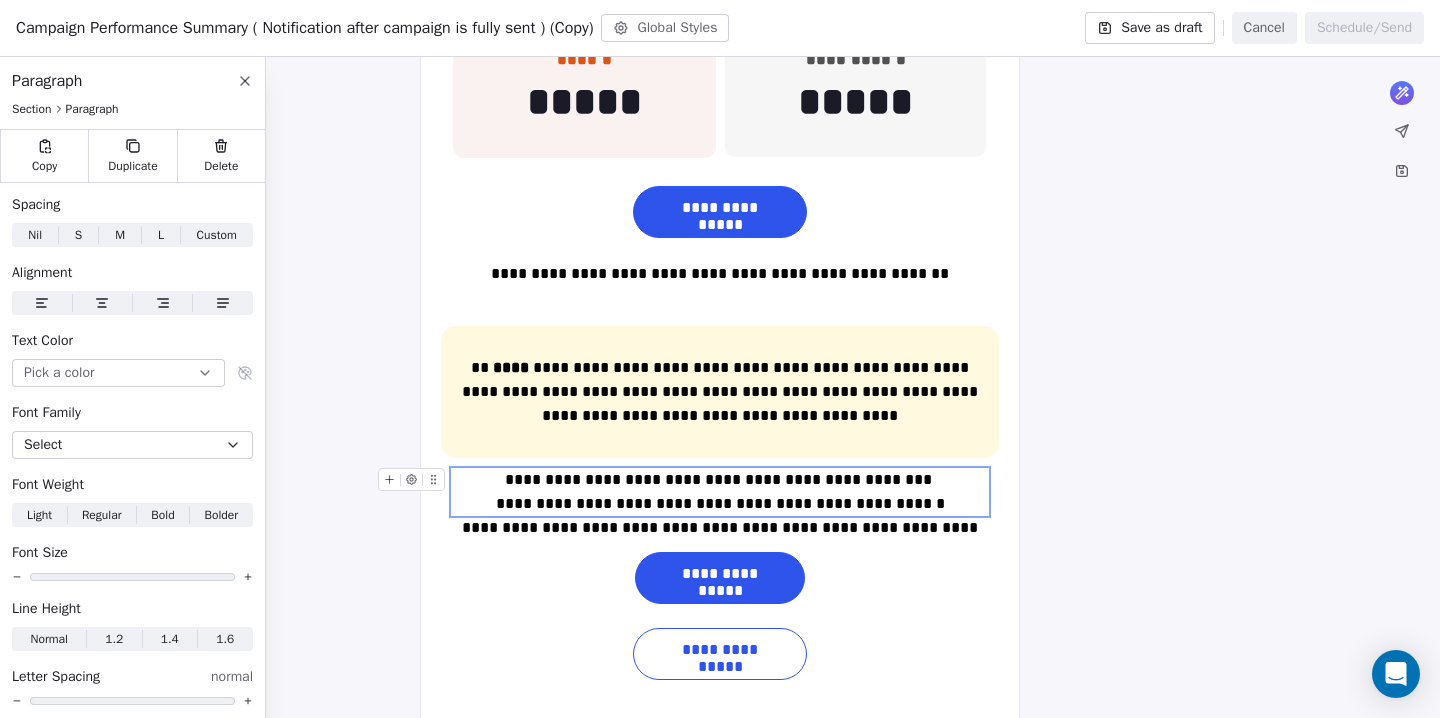 click on "**********" at bounding box center [720, 492] 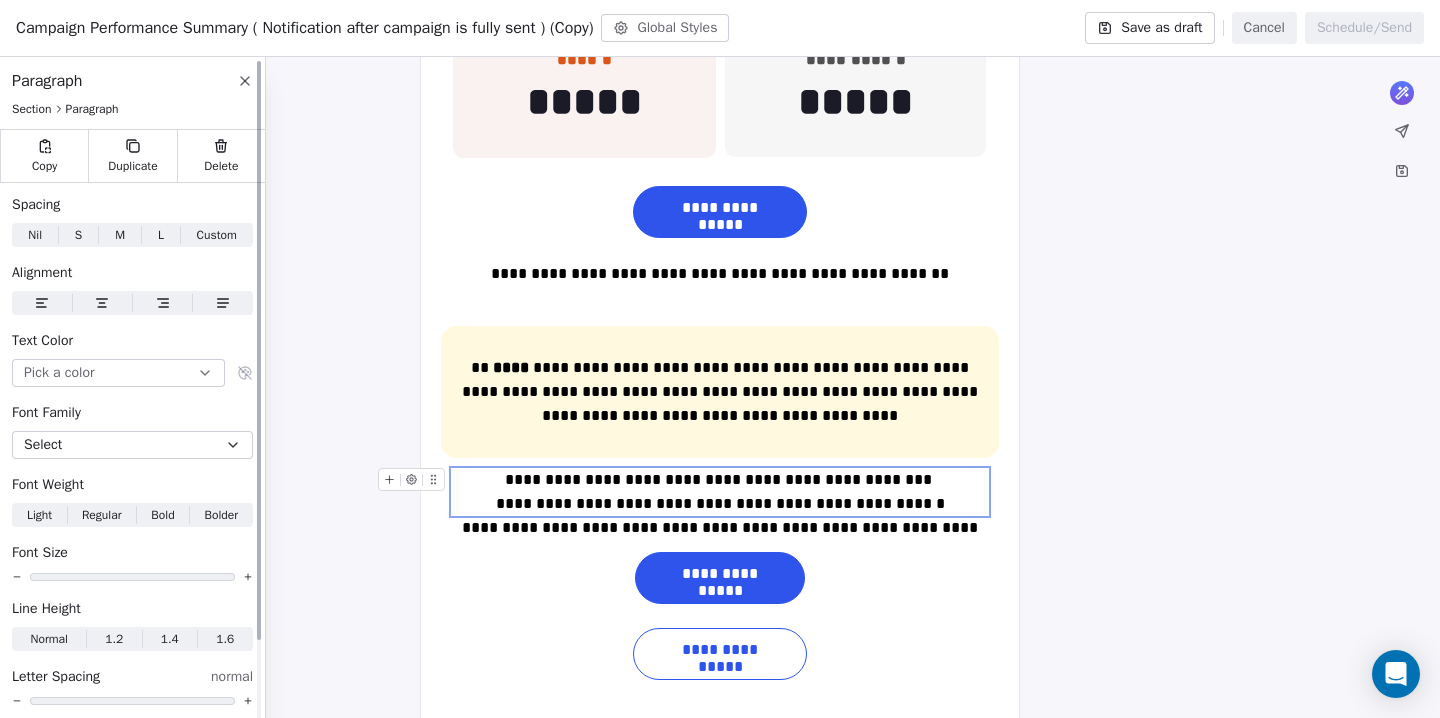 click on "M" at bounding box center [120, 235] 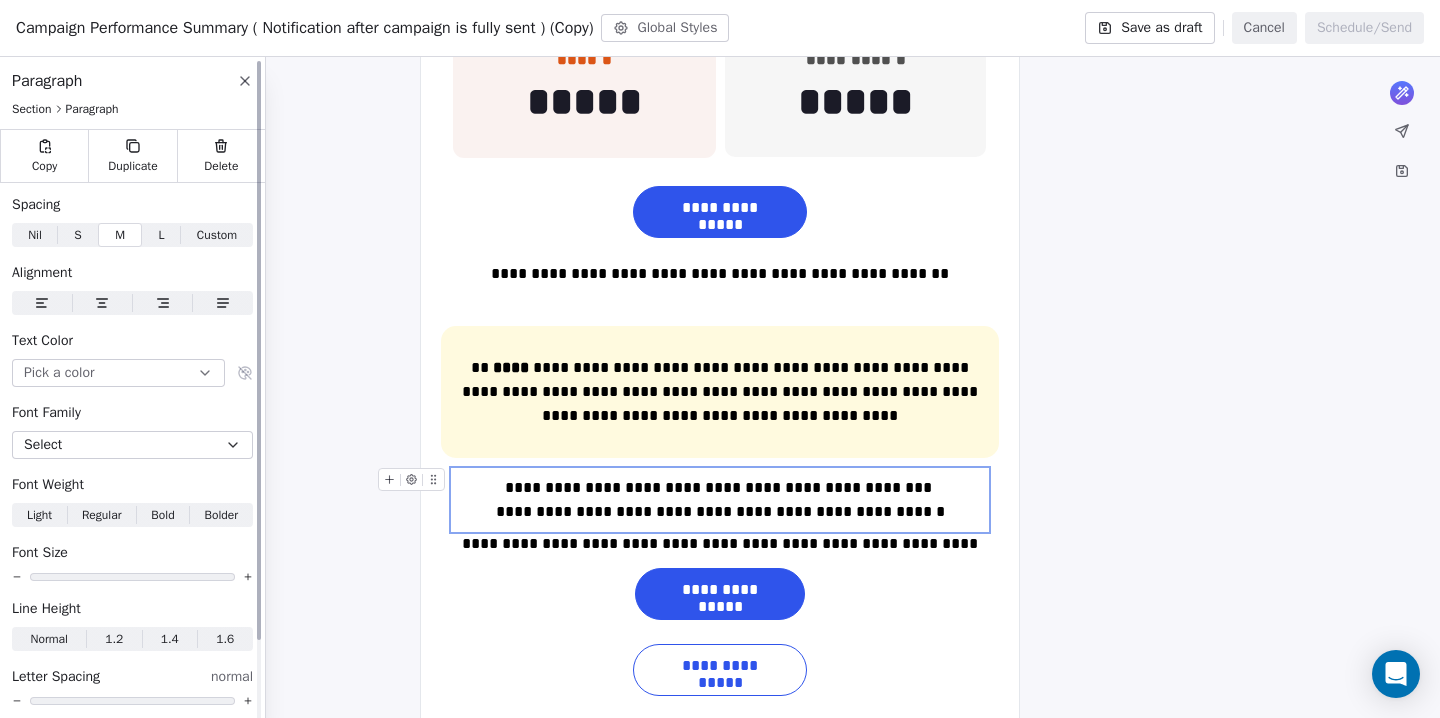 click on "L" at bounding box center [162, 235] 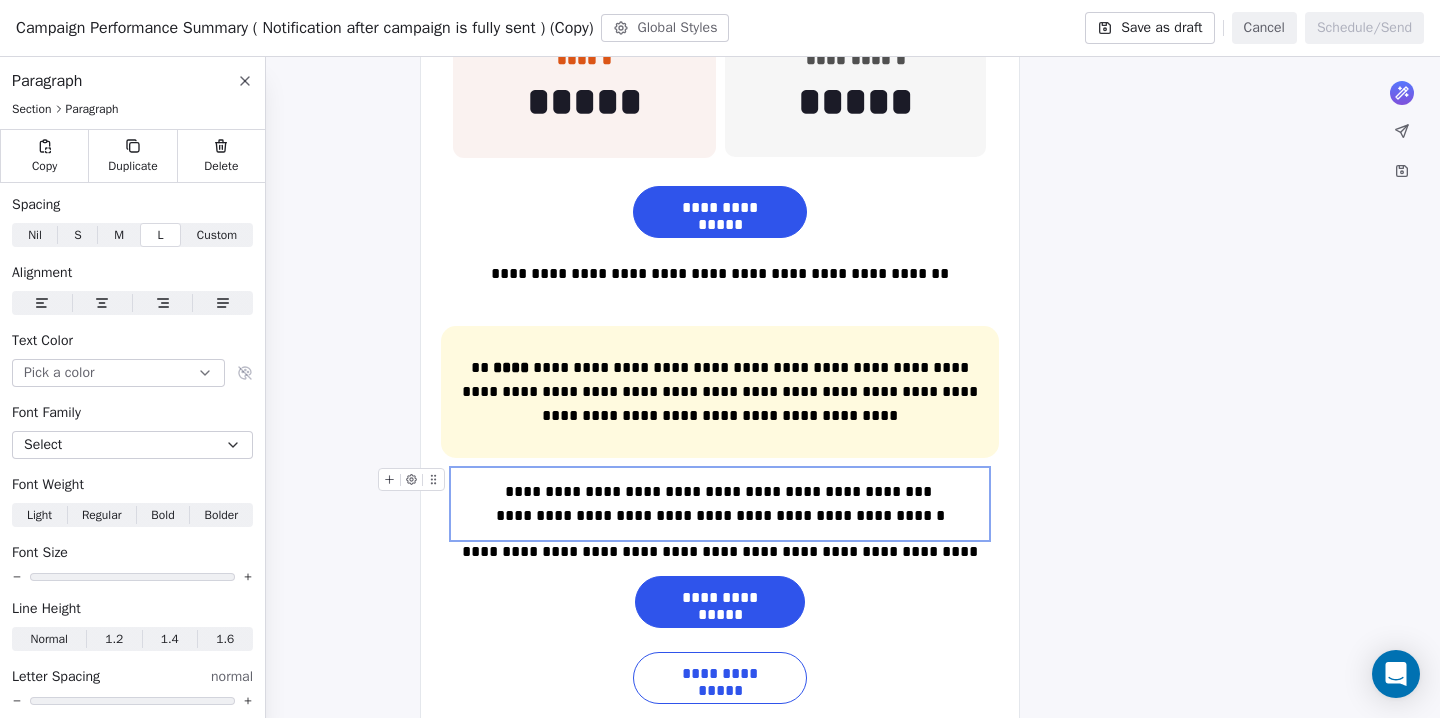 click on "**********" at bounding box center [720, 504] 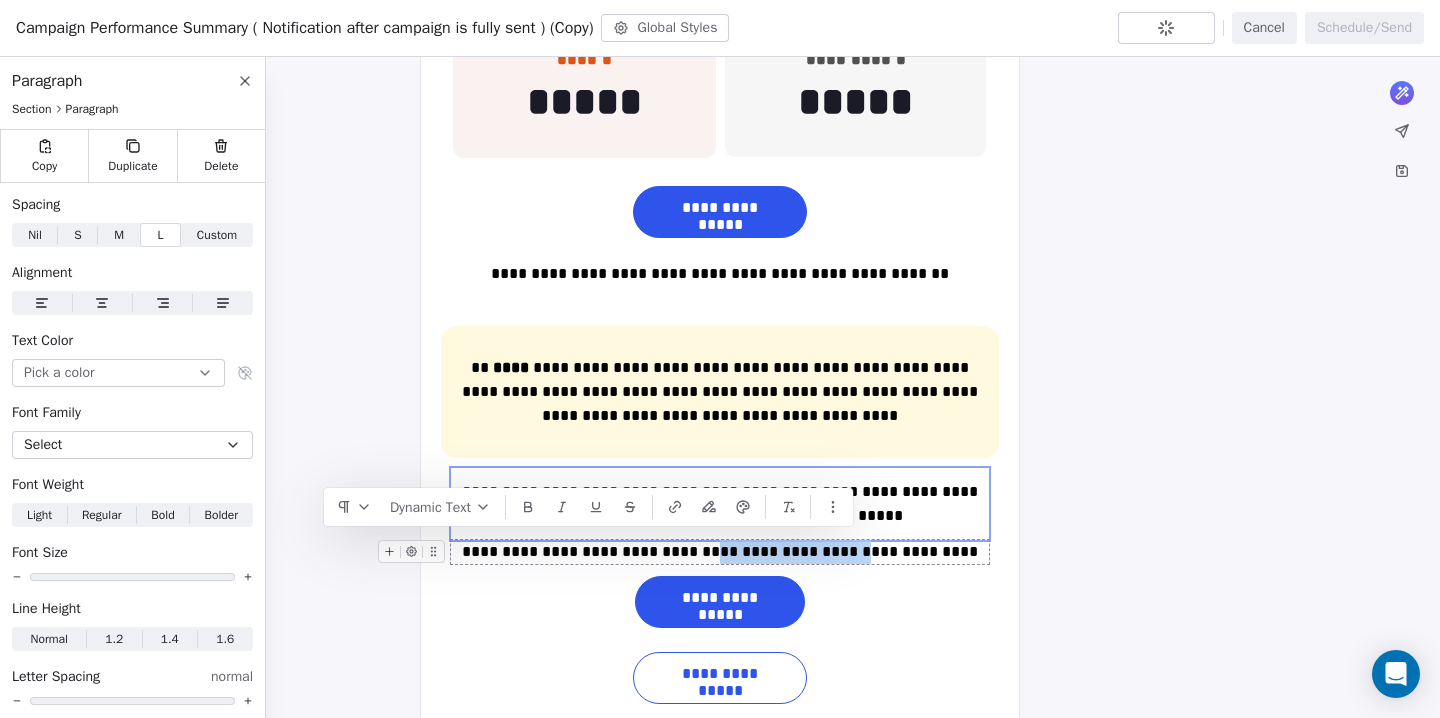 drag, startPoint x: 728, startPoint y: 546, endPoint x: 854, endPoint y: 547, distance: 126.00397 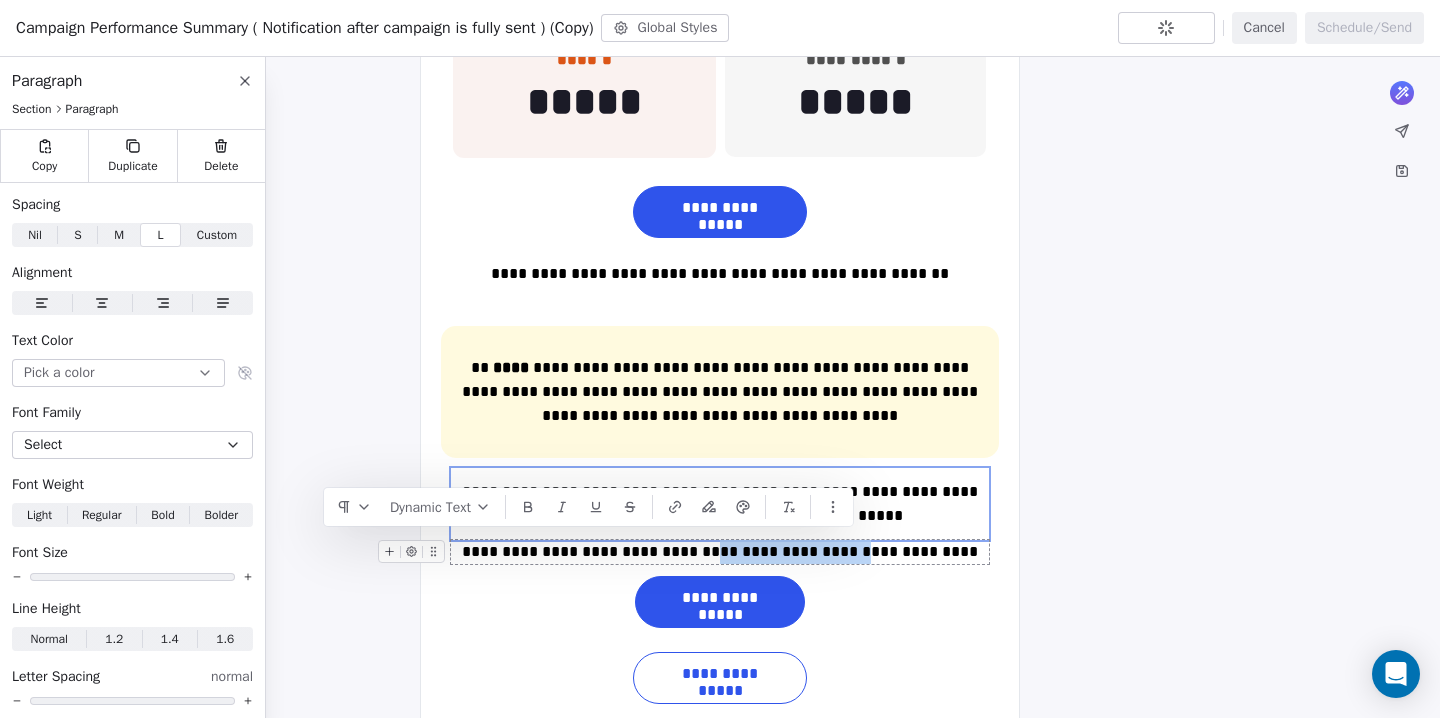 click on "**********" at bounding box center [720, 552] 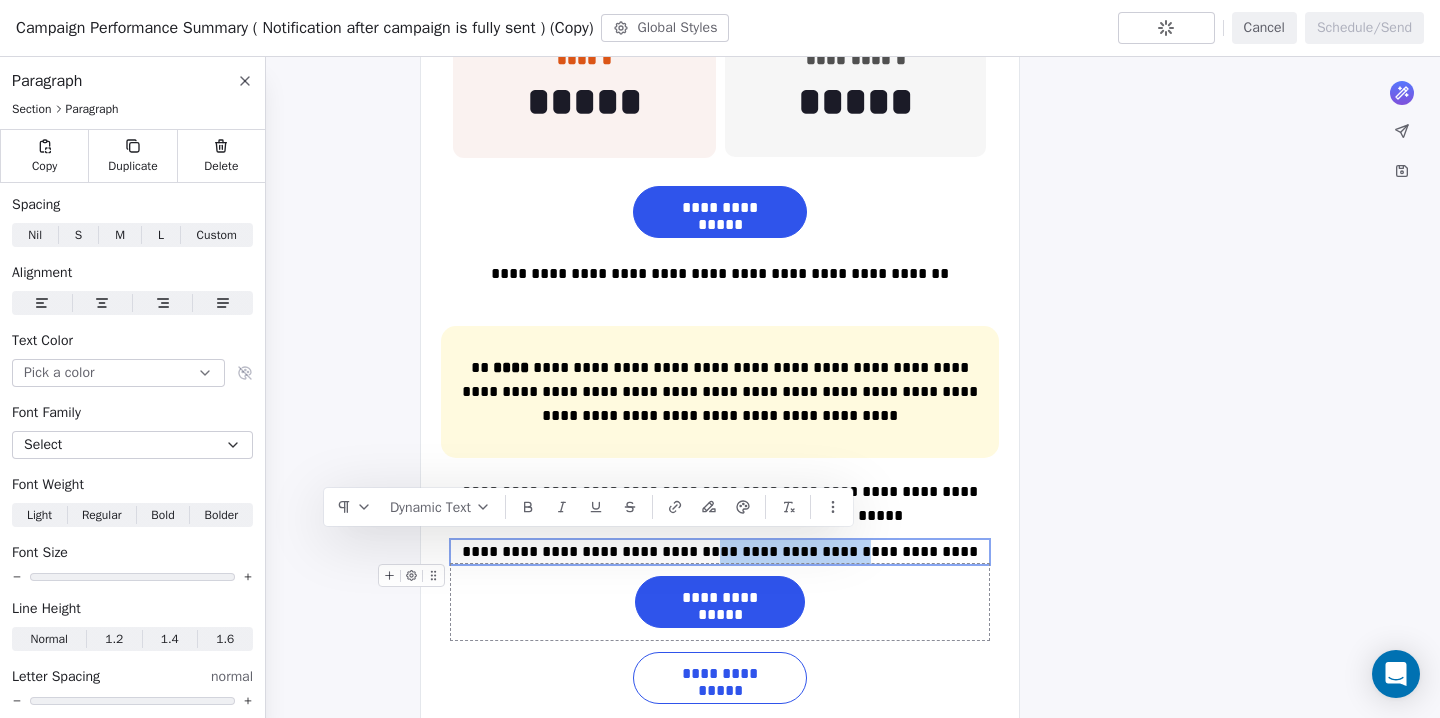 click on "**********" at bounding box center (720, 602) 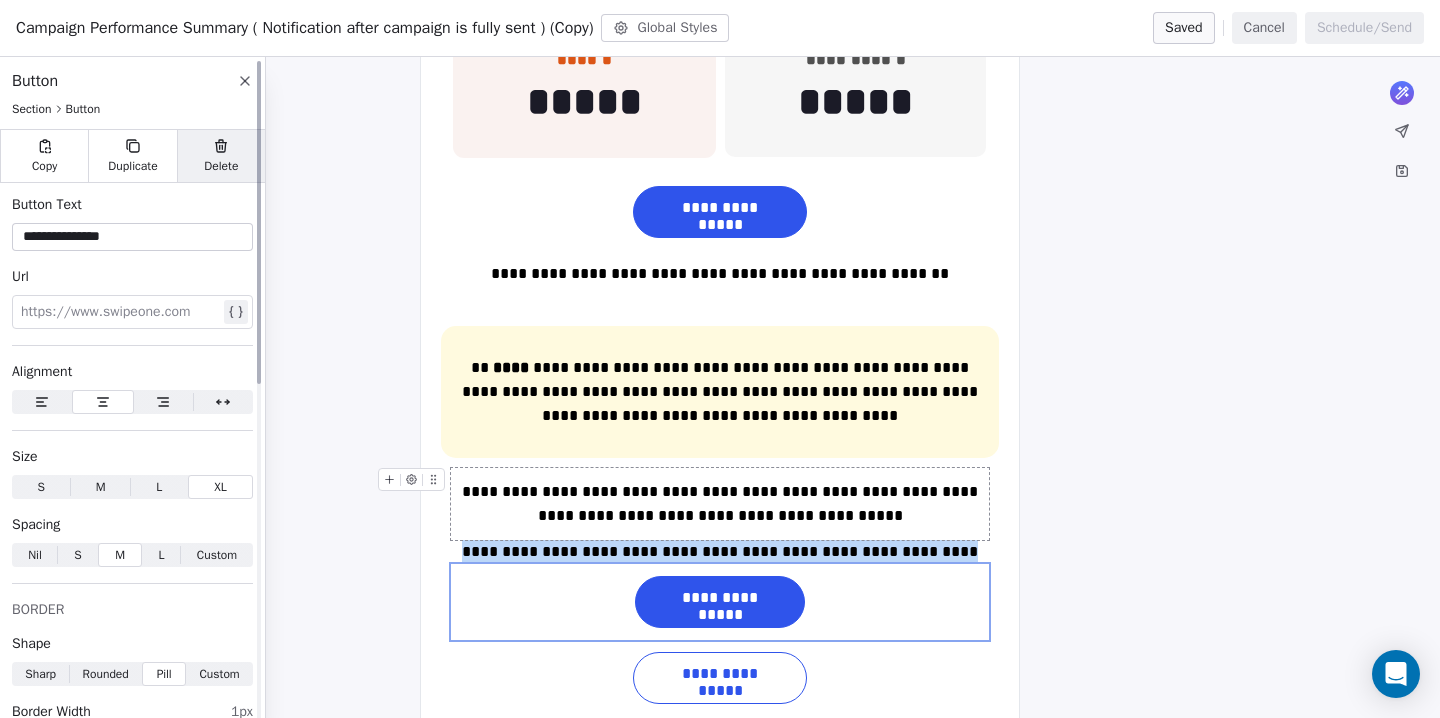 click on "Delete" at bounding box center [221, 166] 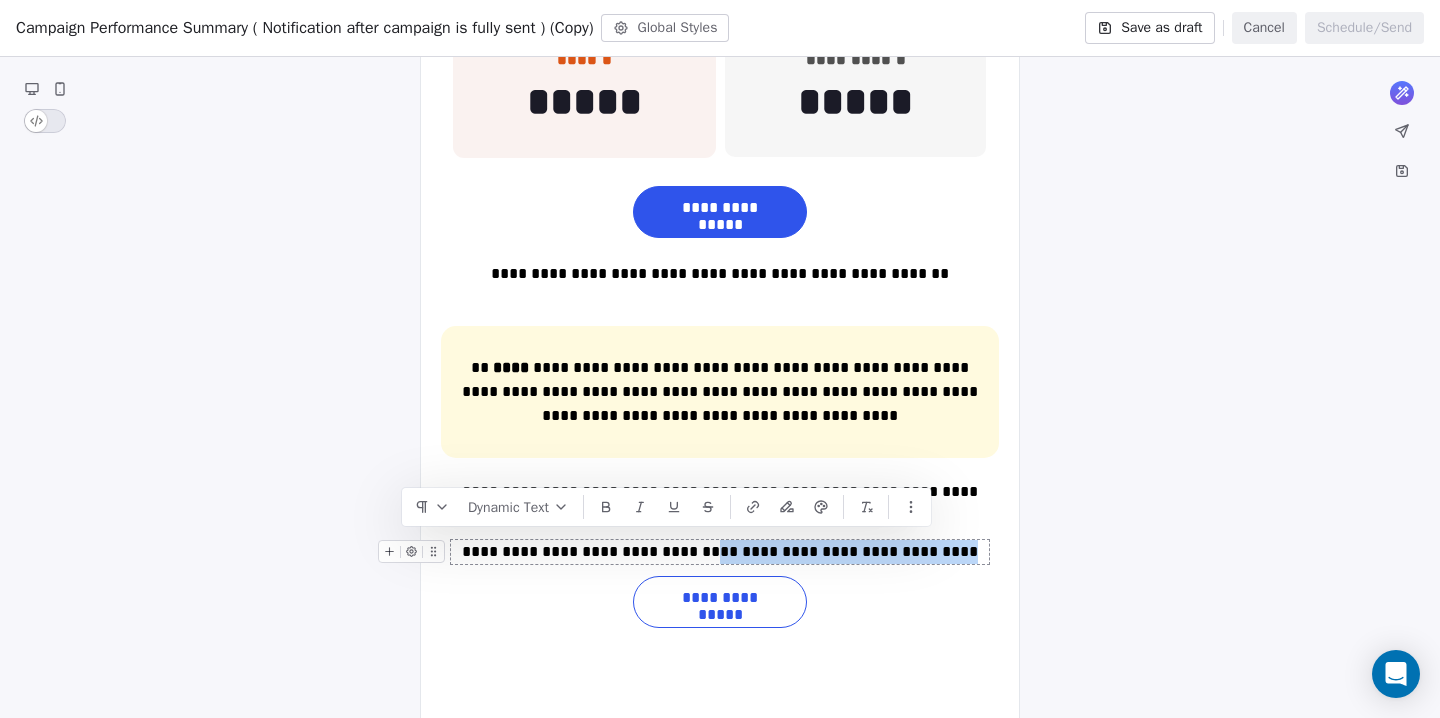drag, startPoint x: 728, startPoint y: 547, endPoint x: 938, endPoint y: 549, distance: 210.00952 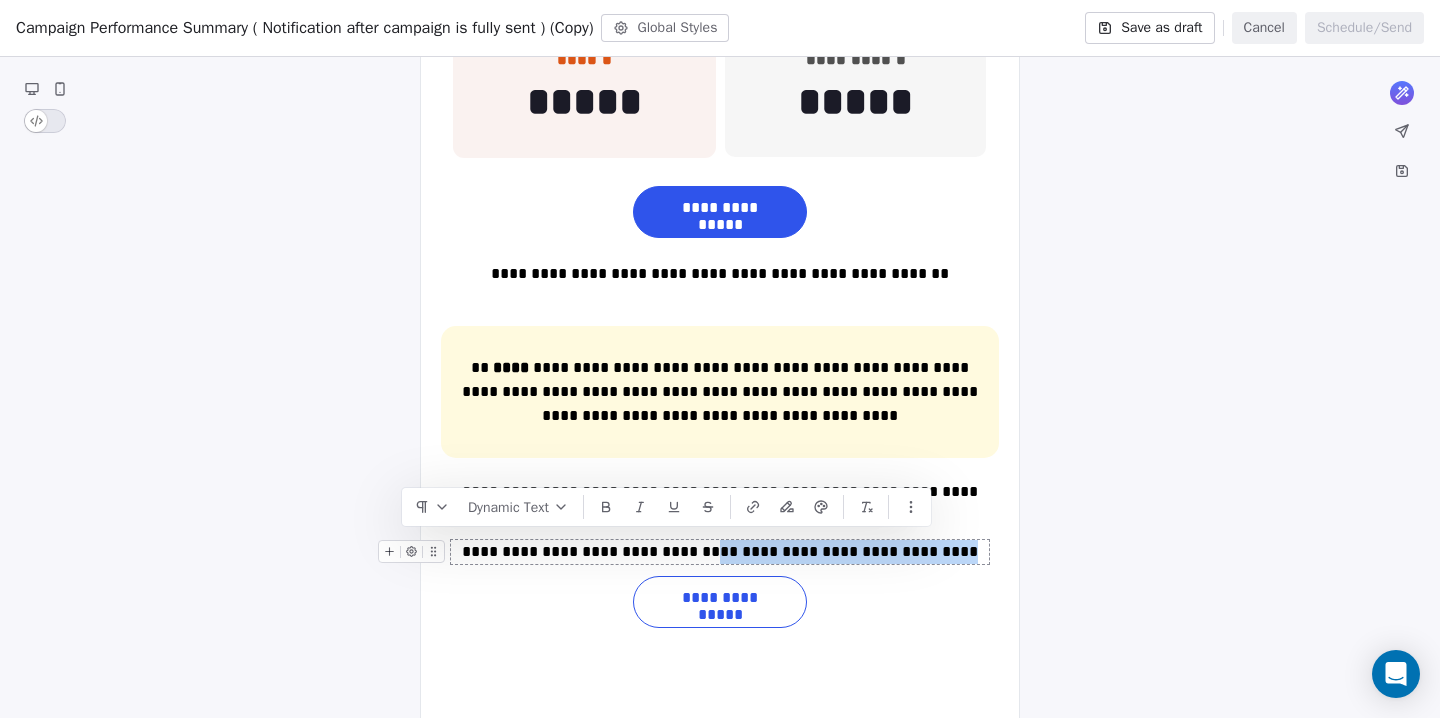 click on "**********" at bounding box center [720, 552] 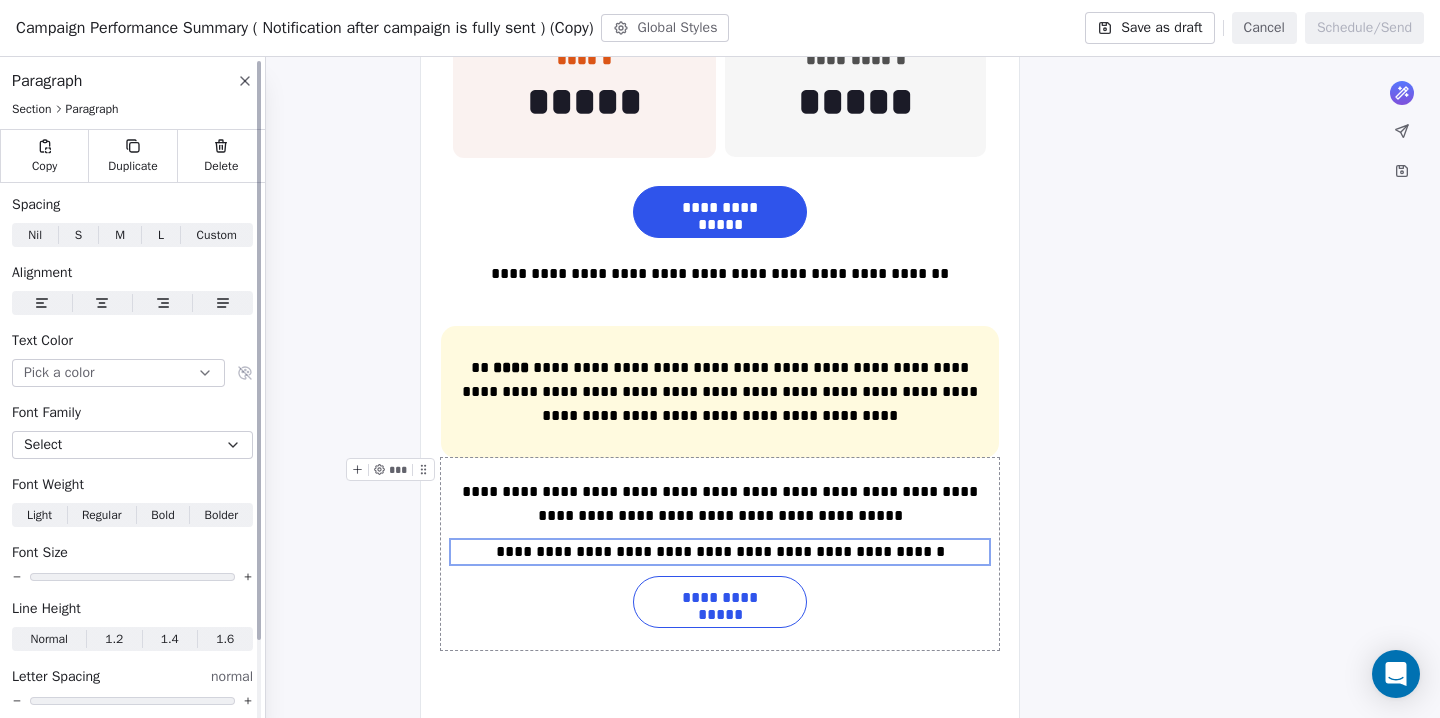 click on "L L" at bounding box center [160, 235] 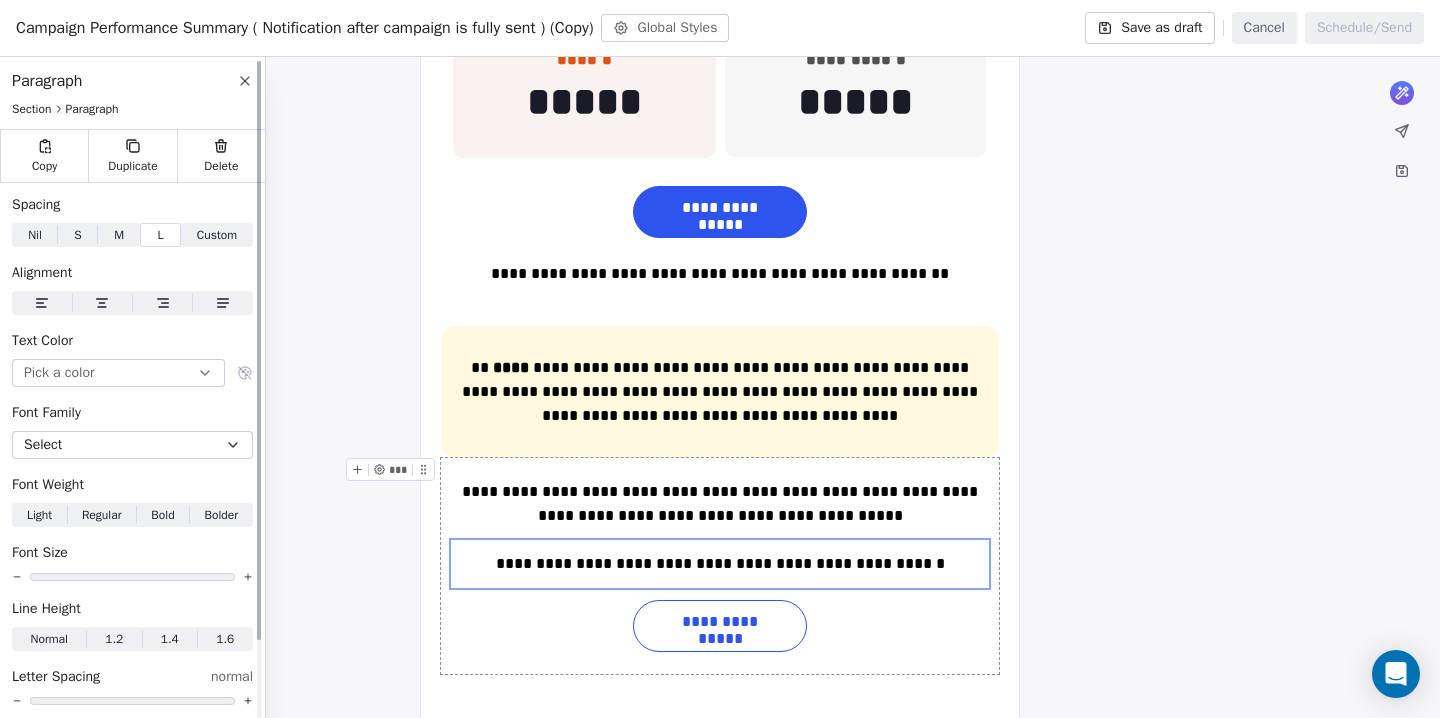 click on "M" at bounding box center (119, 235) 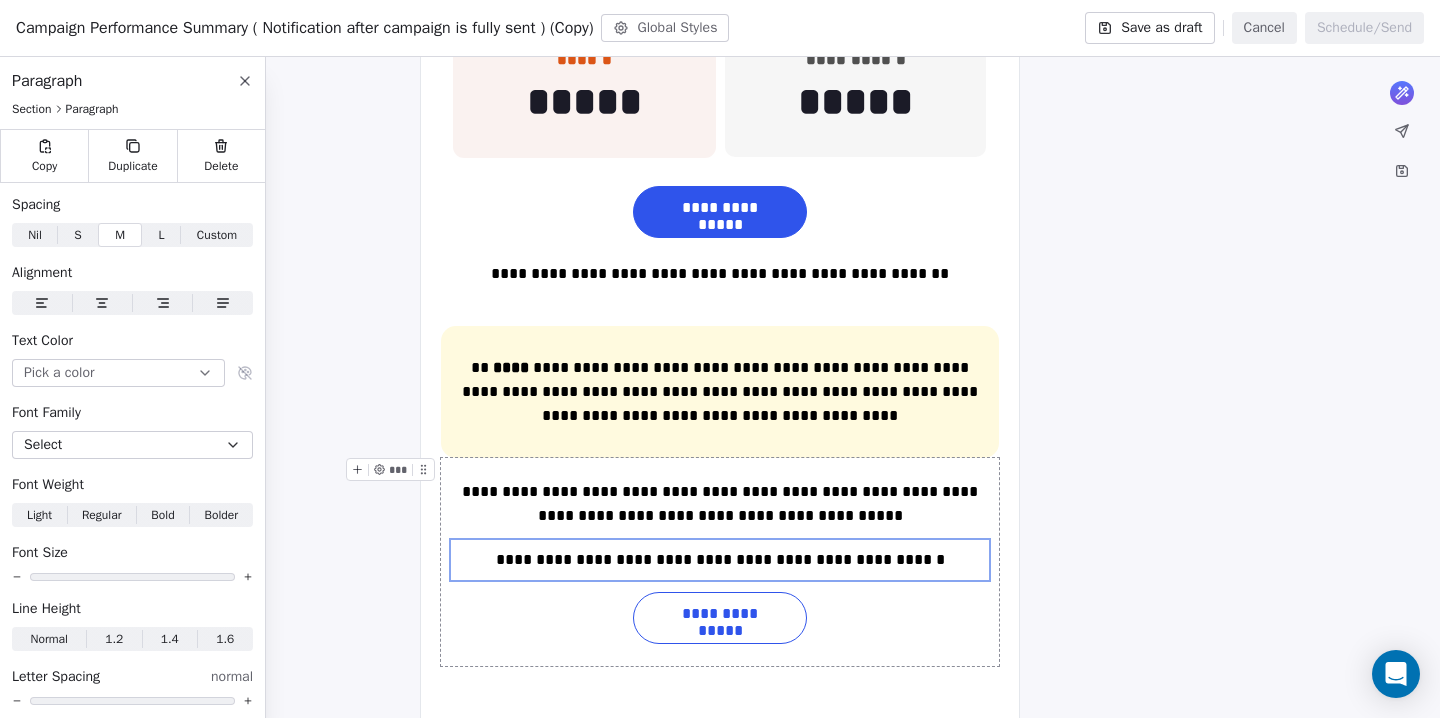 click on "**********" at bounding box center (720, 90) 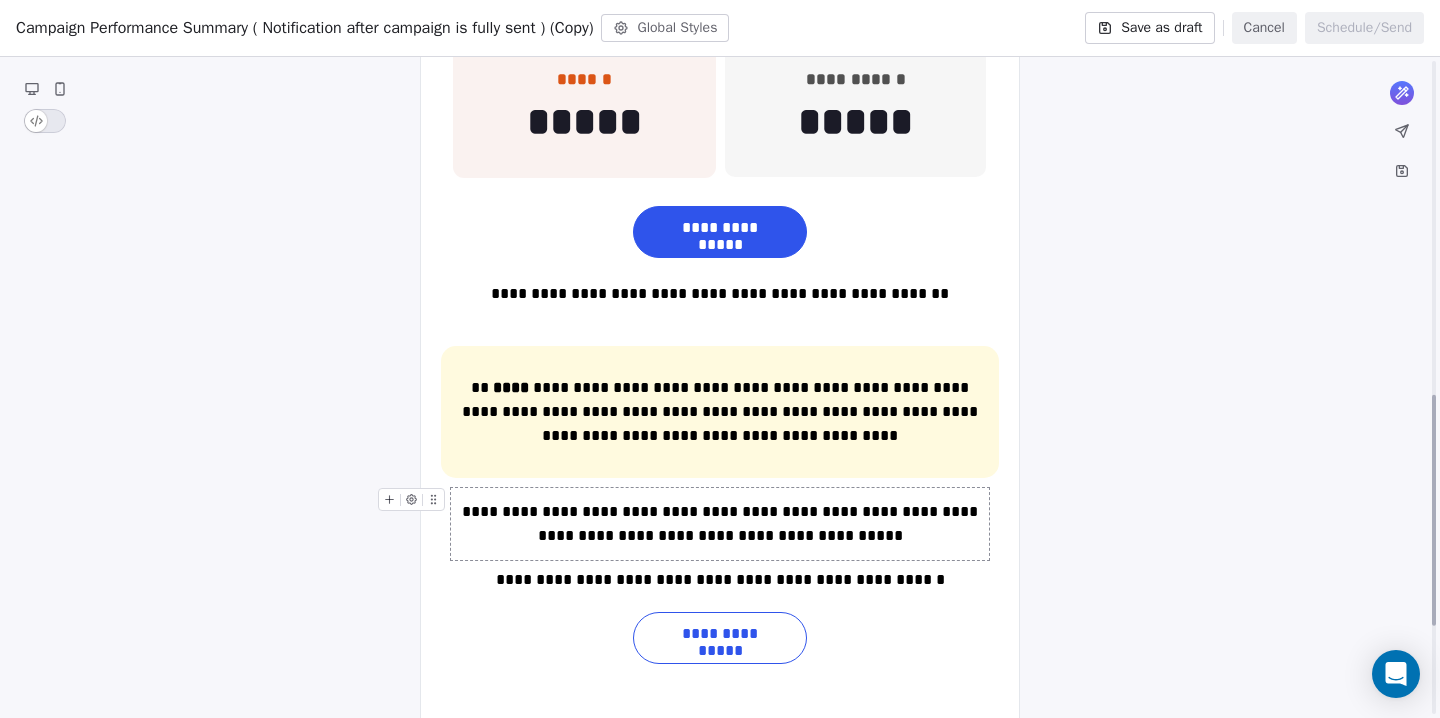 scroll, scrollTop: 953, scrollLeft: 0, axis: vertical 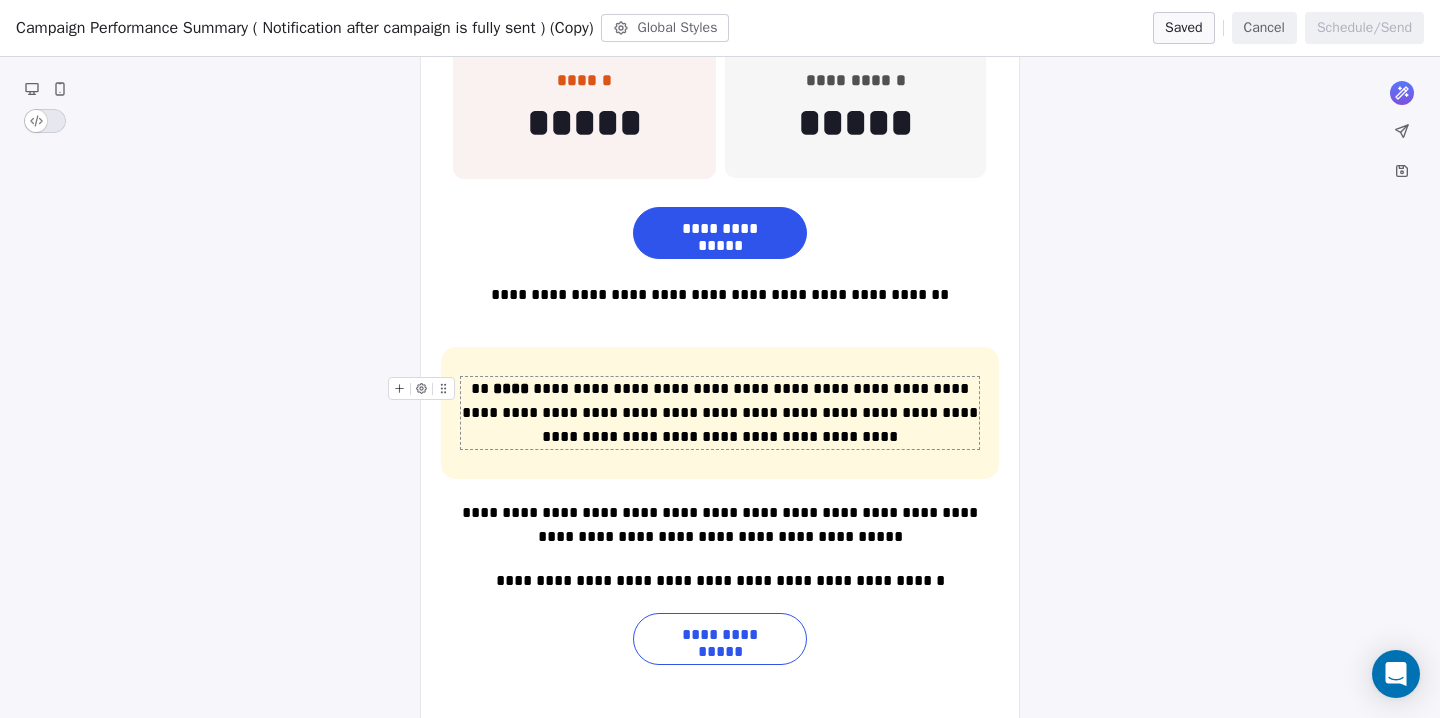click on "**********" at bounding box center [720, 413] 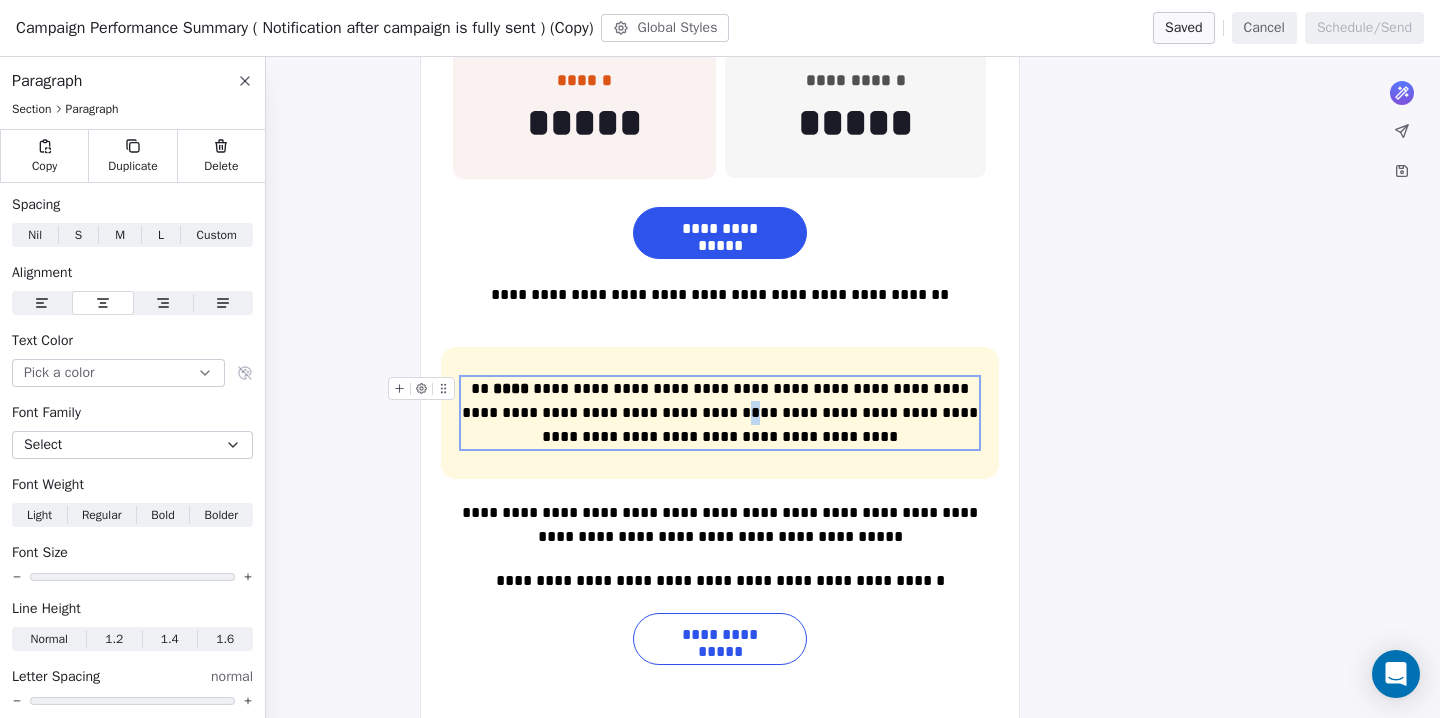 click on "**********" at bounding box center [720, 413] 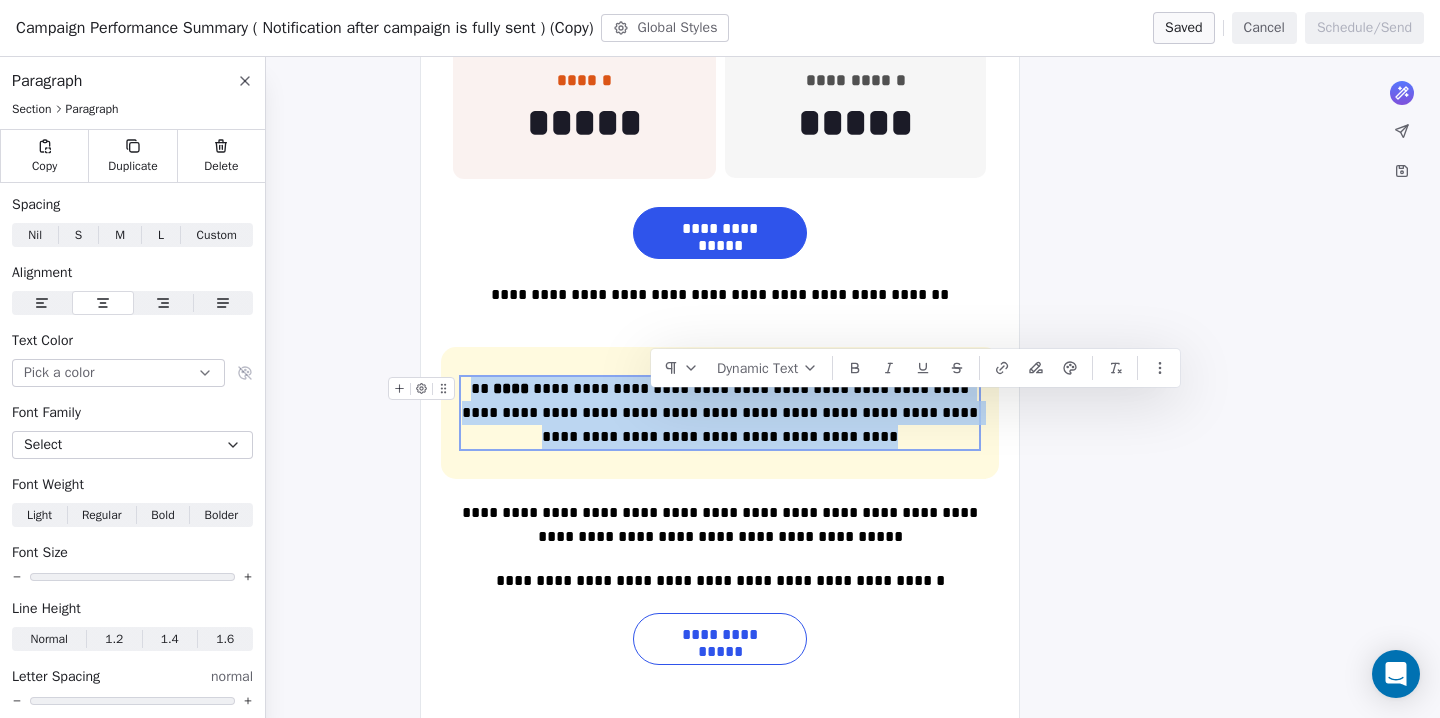 click on "**********" at bounding box center (720, 413) 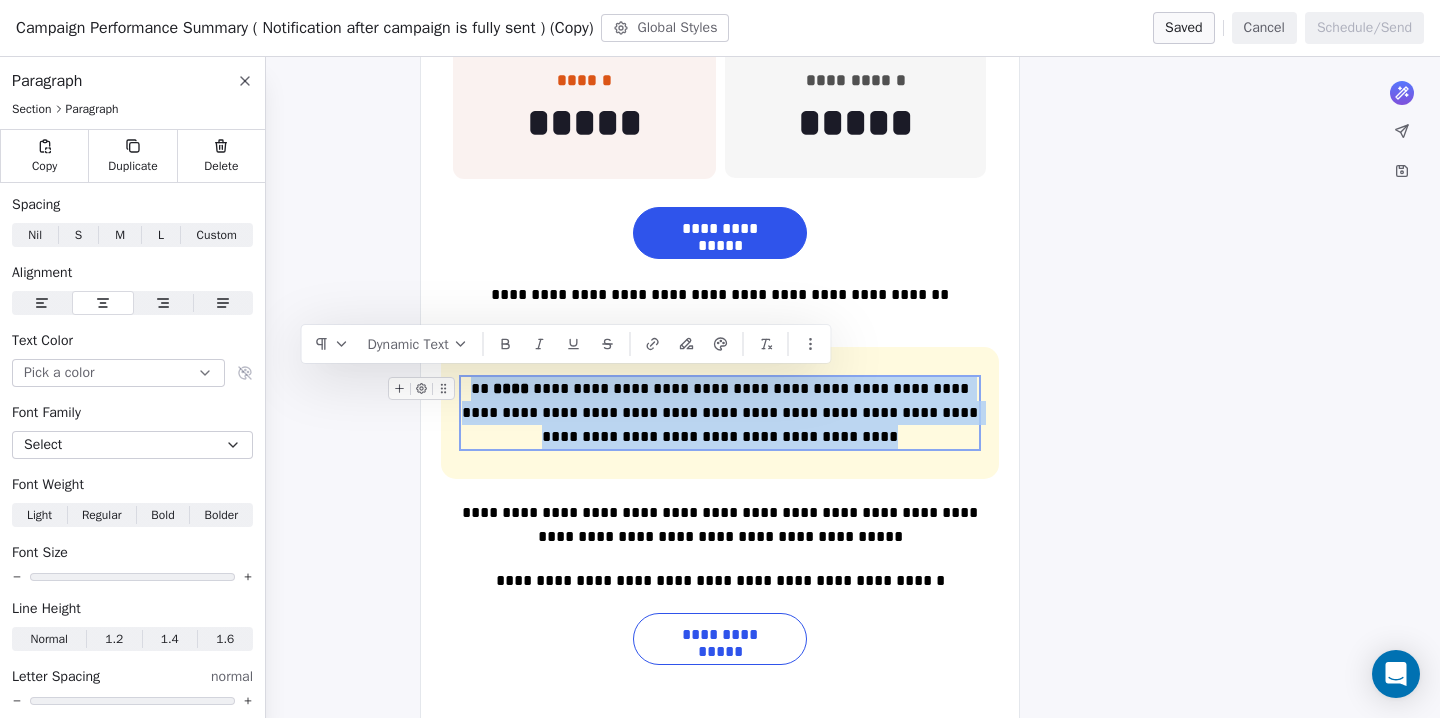click on "**********" at bounding box center [720, 413] 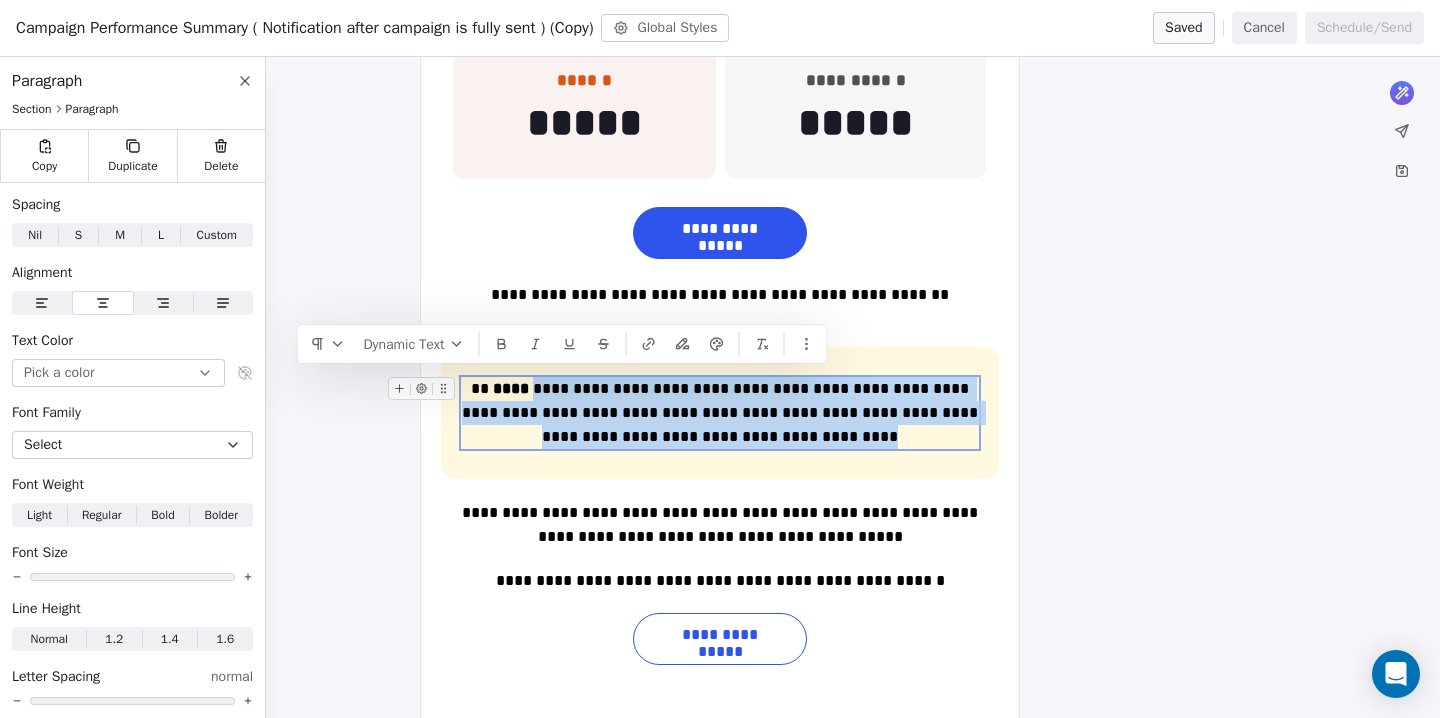 drag, startPoint x: 519, startPoint y: 379, endPoint x: 830, endPoint y: 434, distance: 315.8259 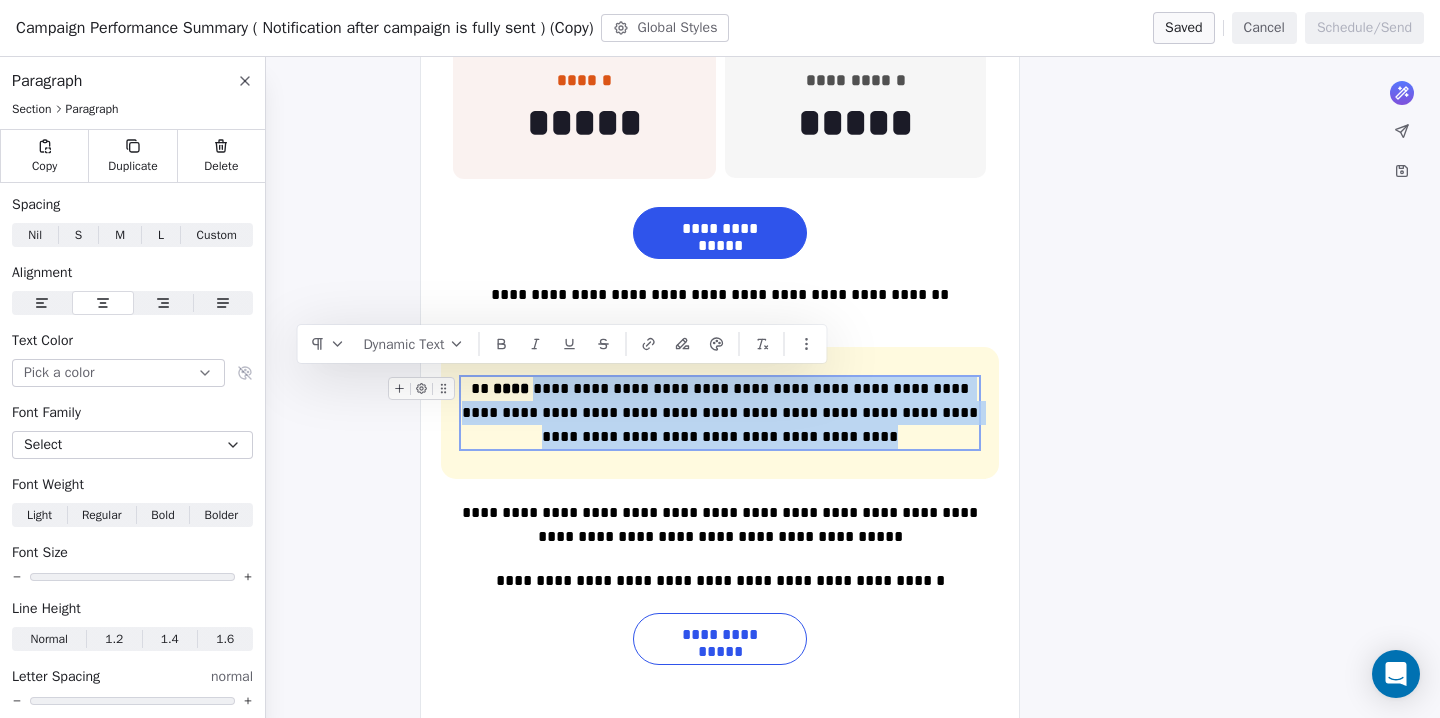 click on "**********" at bounding box center (720, 413) 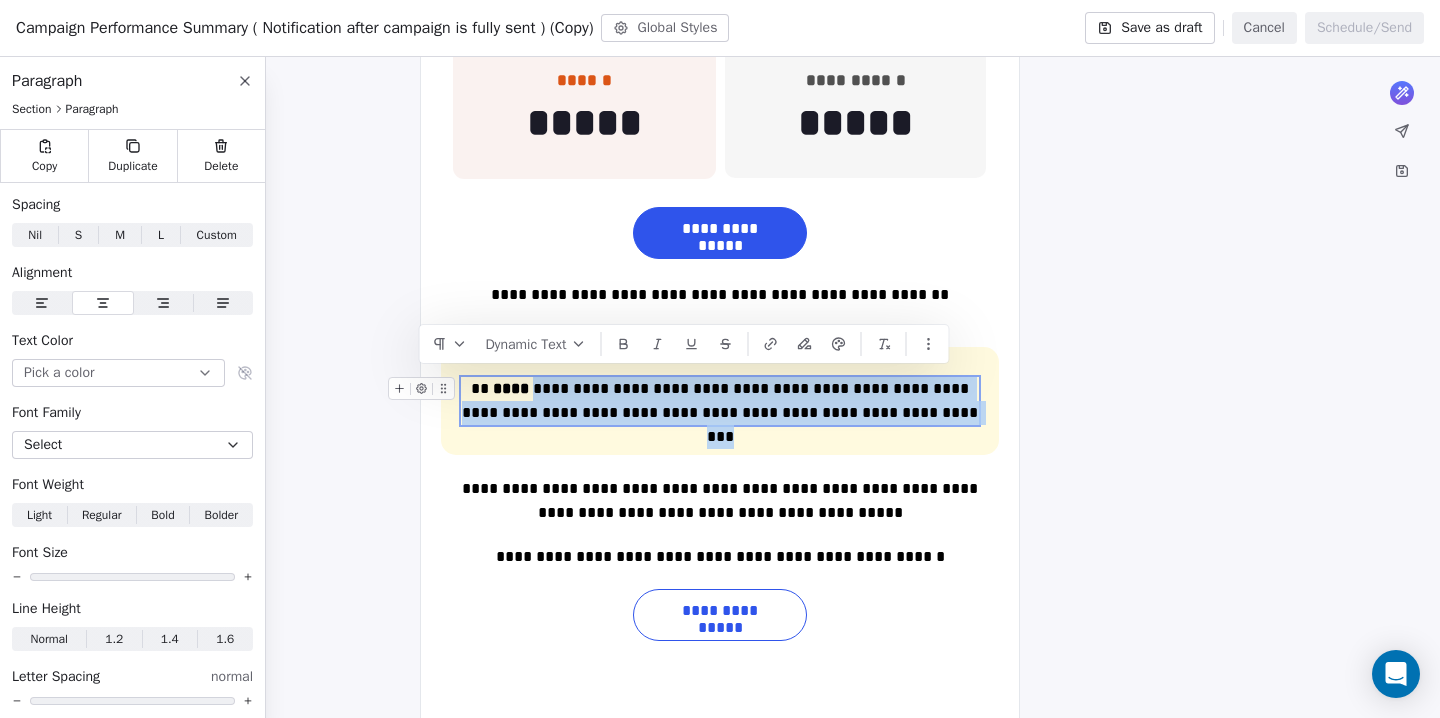 click on "**********" at bounding box center (720, 401) 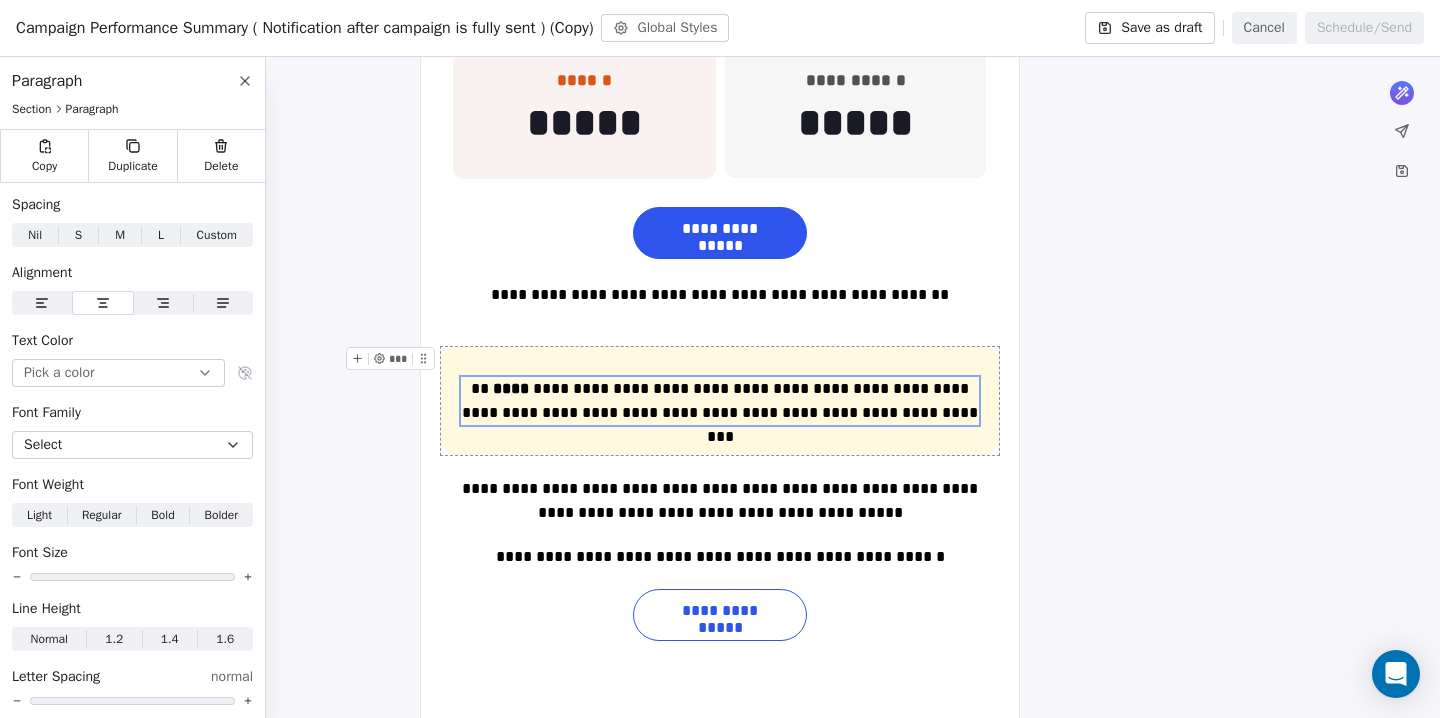 click on "**********" at bounding box center [720, 401] 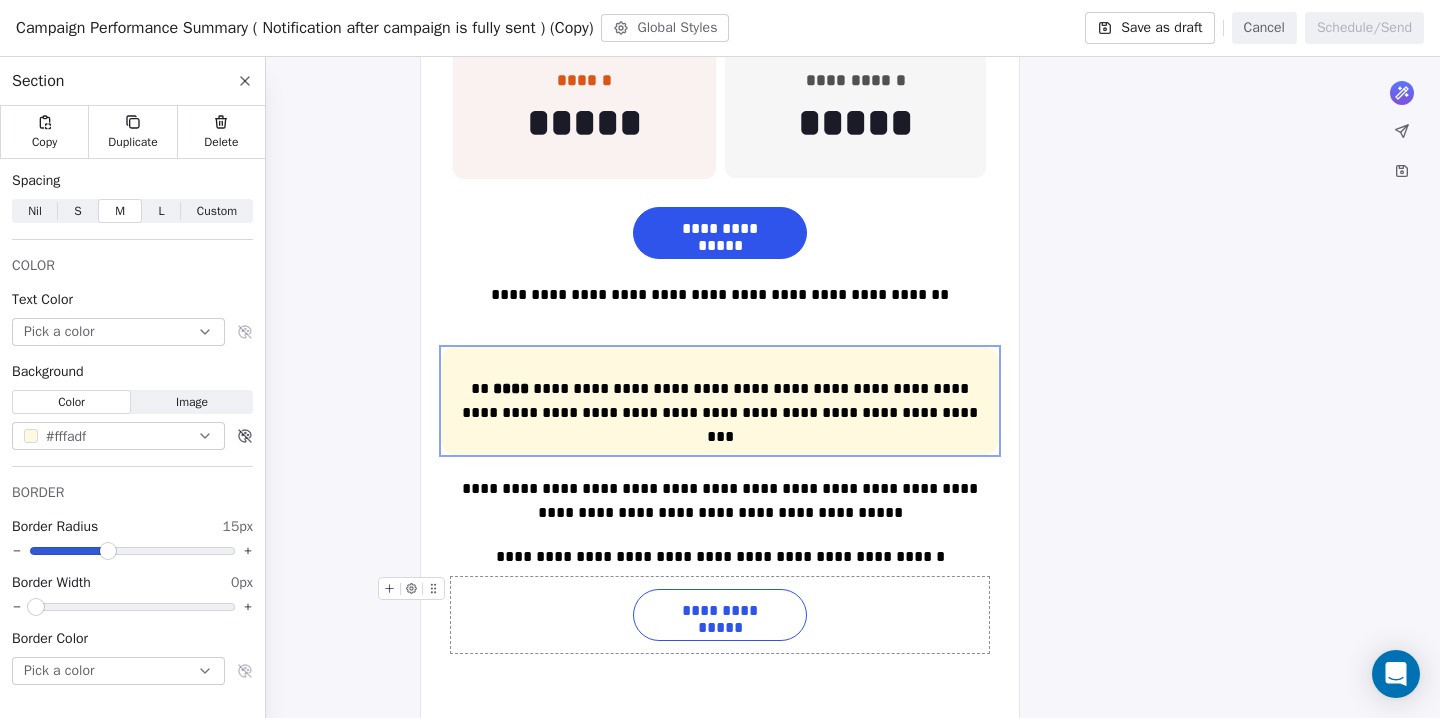 click on "**********" at bounding box center (720, 615) 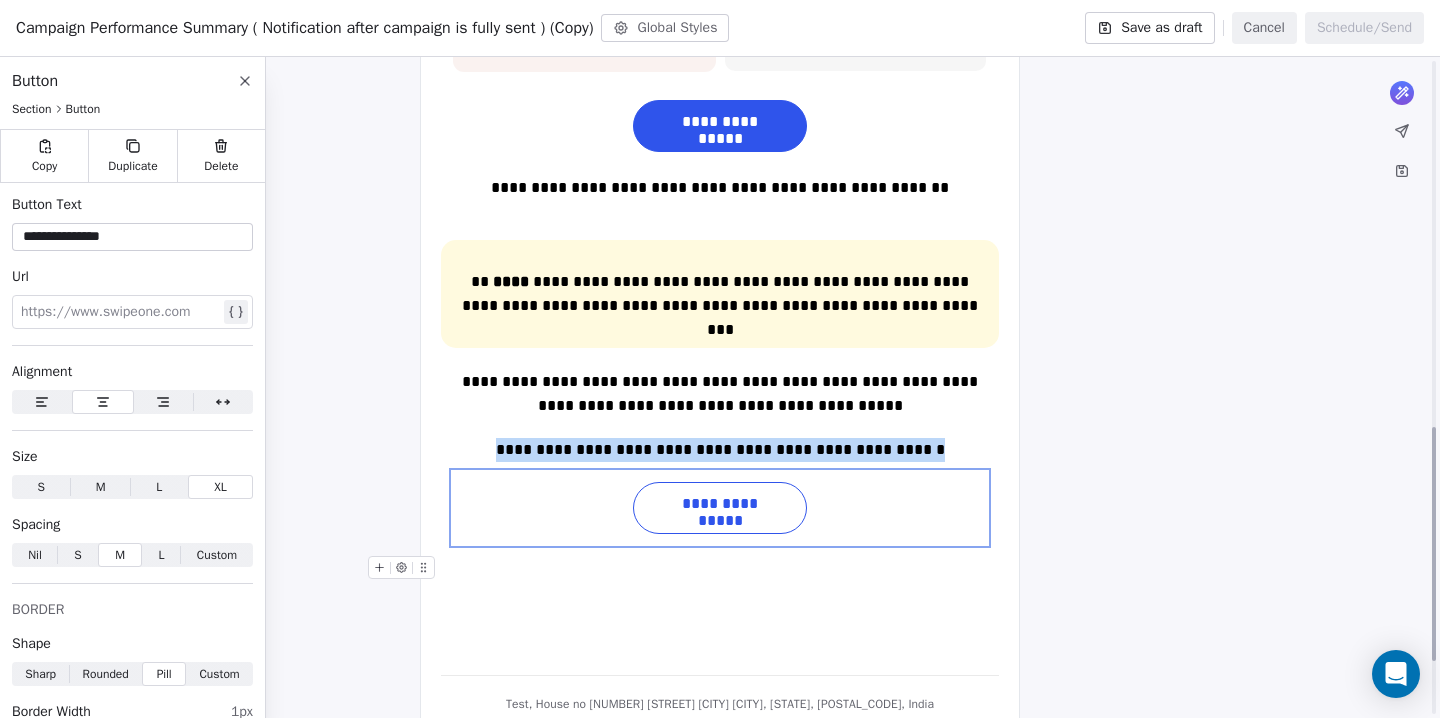 scroll, scrollTop: 1062, scrollLeft: 0, axis: vertical 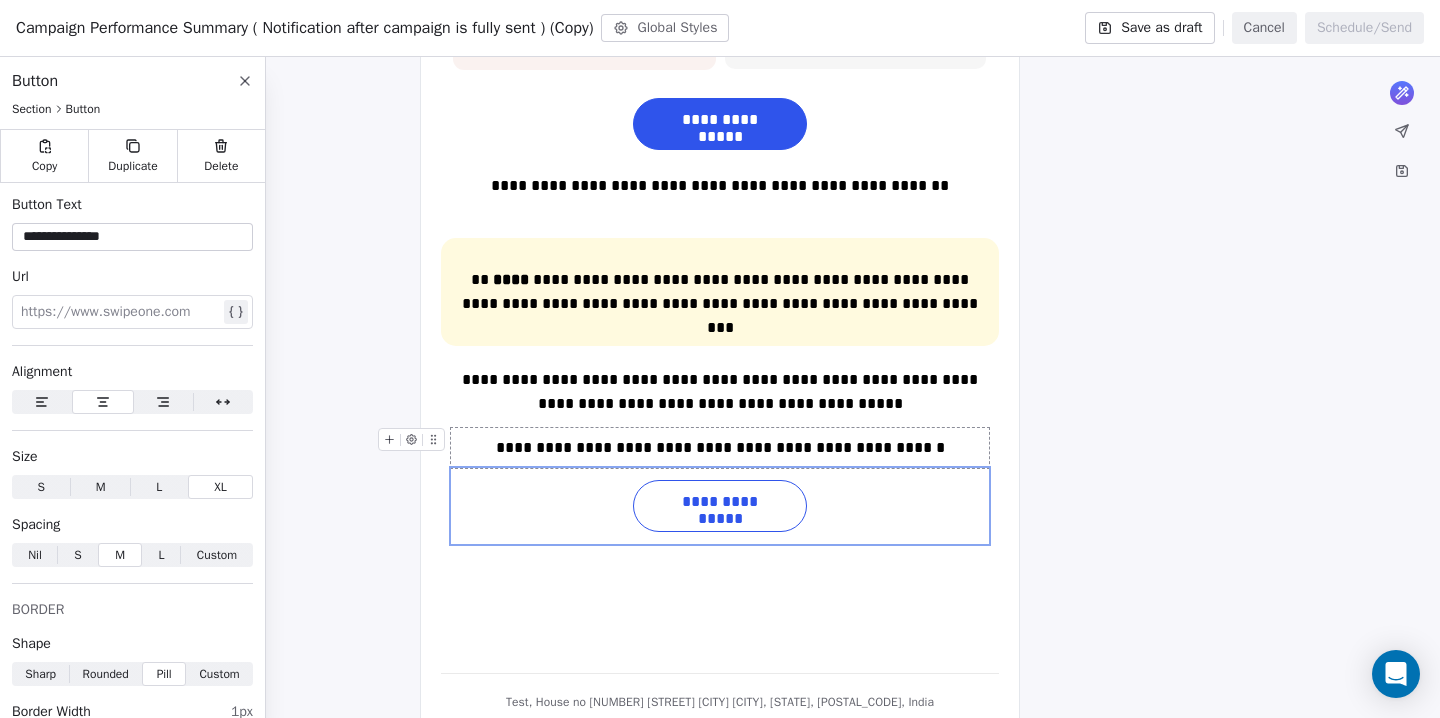 click on "**********" at bounding box center (720, 448) 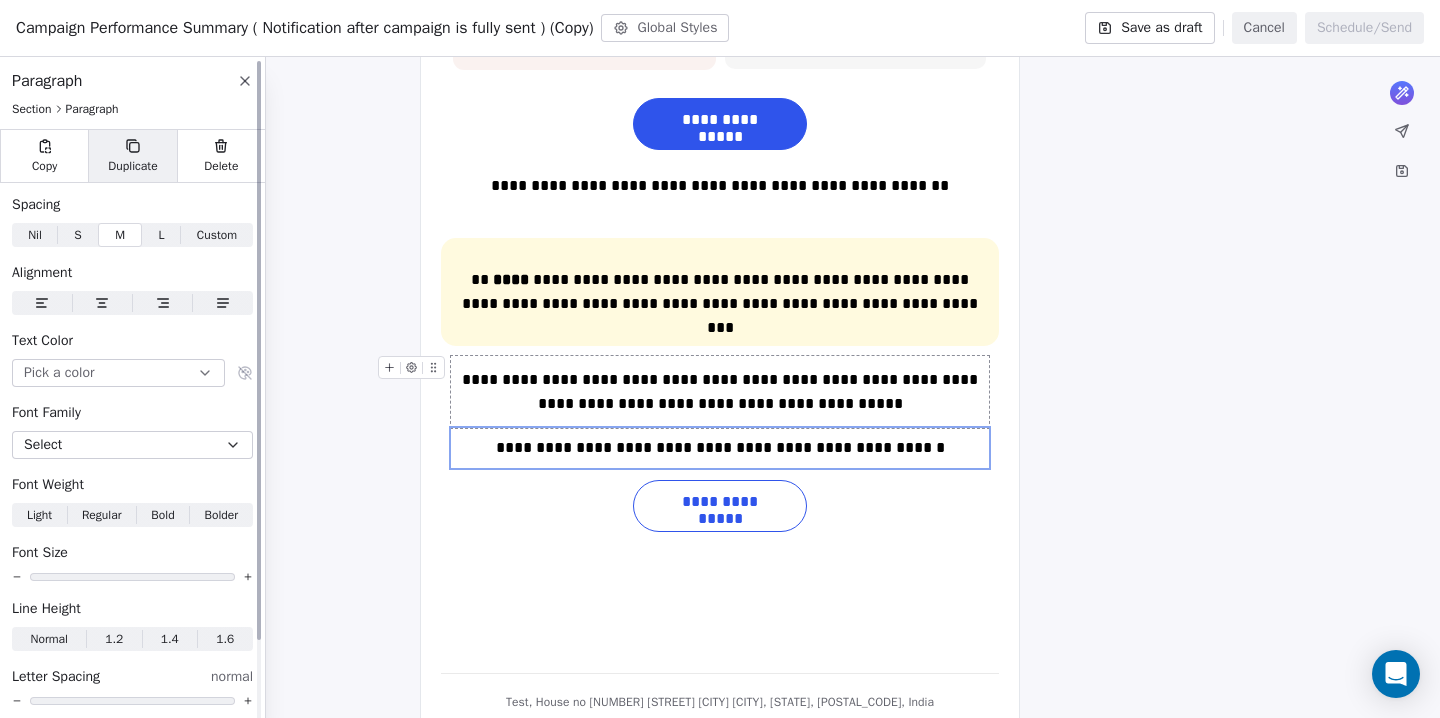 click on "Duplicate" at bounding box center (132, 166) 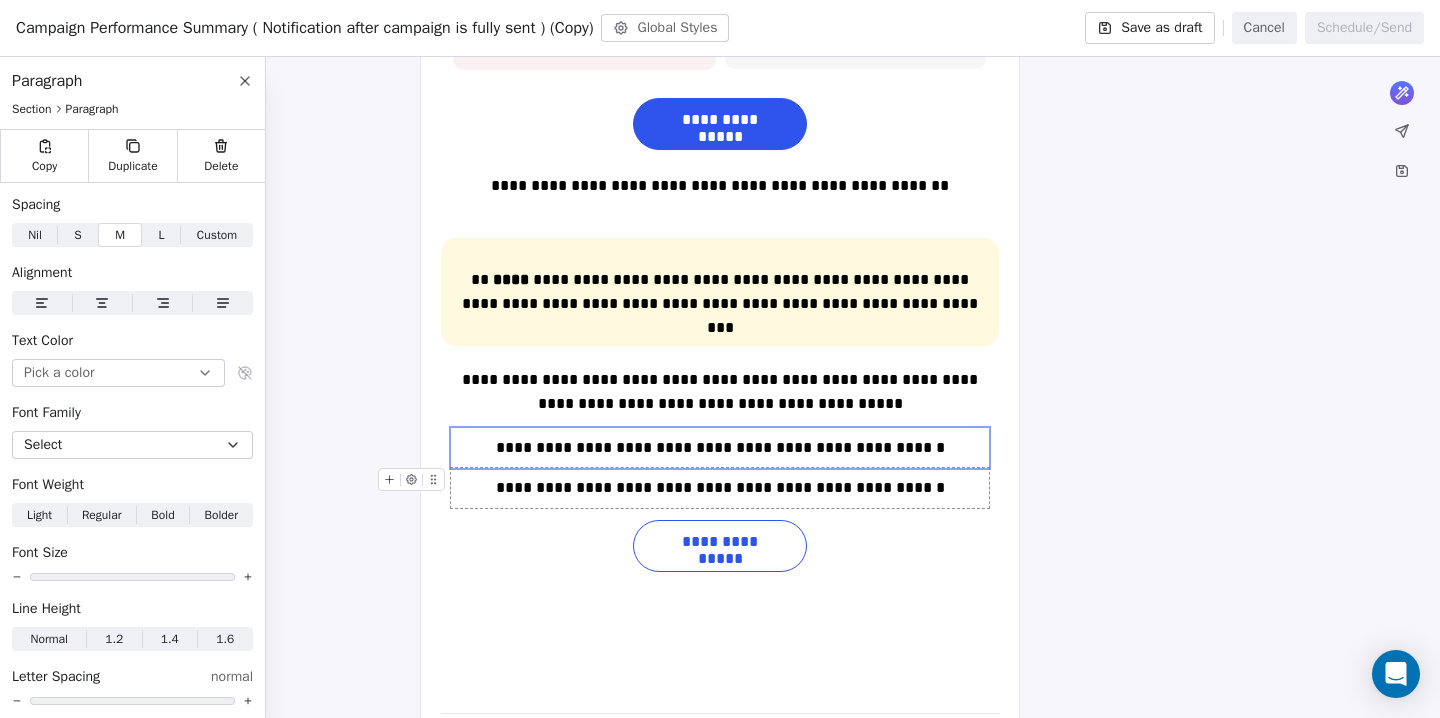 click on "**********" at bounding box center [720, 488] 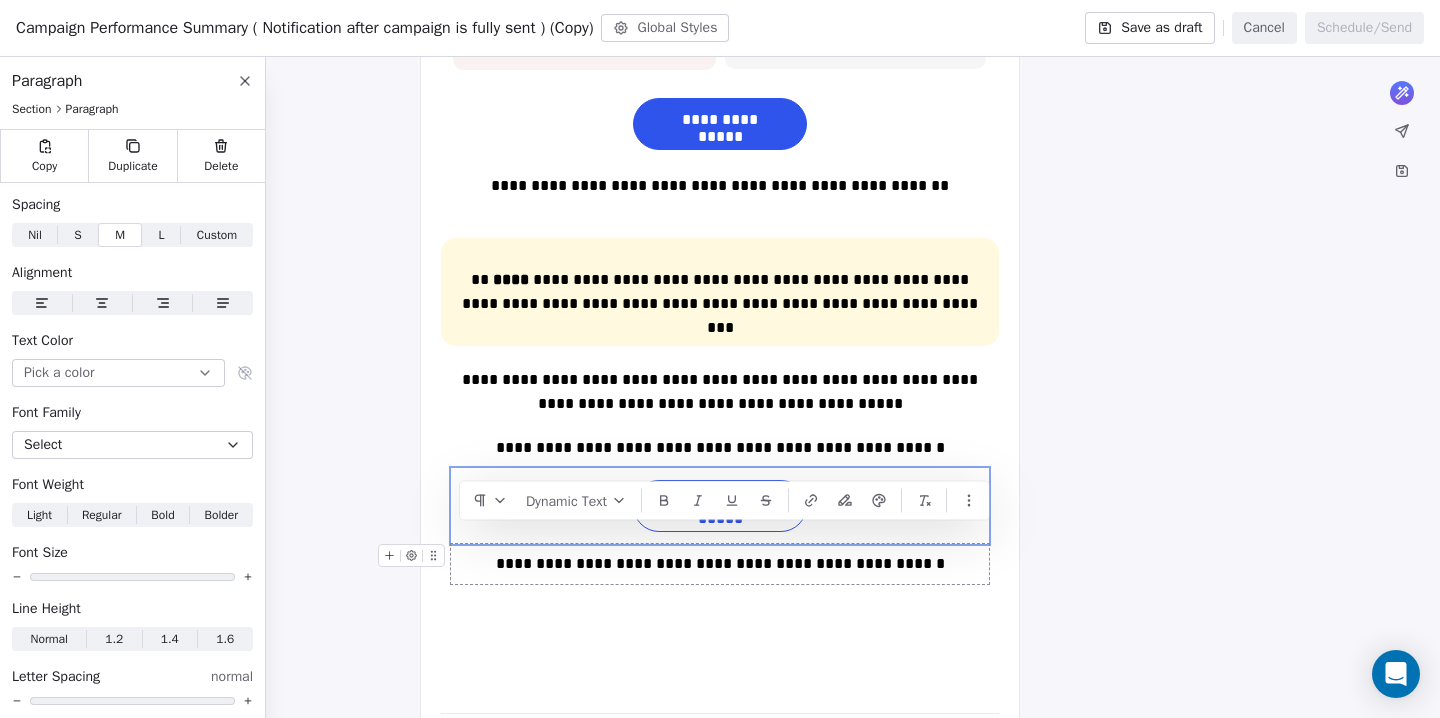 click on "**********" at bounding box center (720, 564) 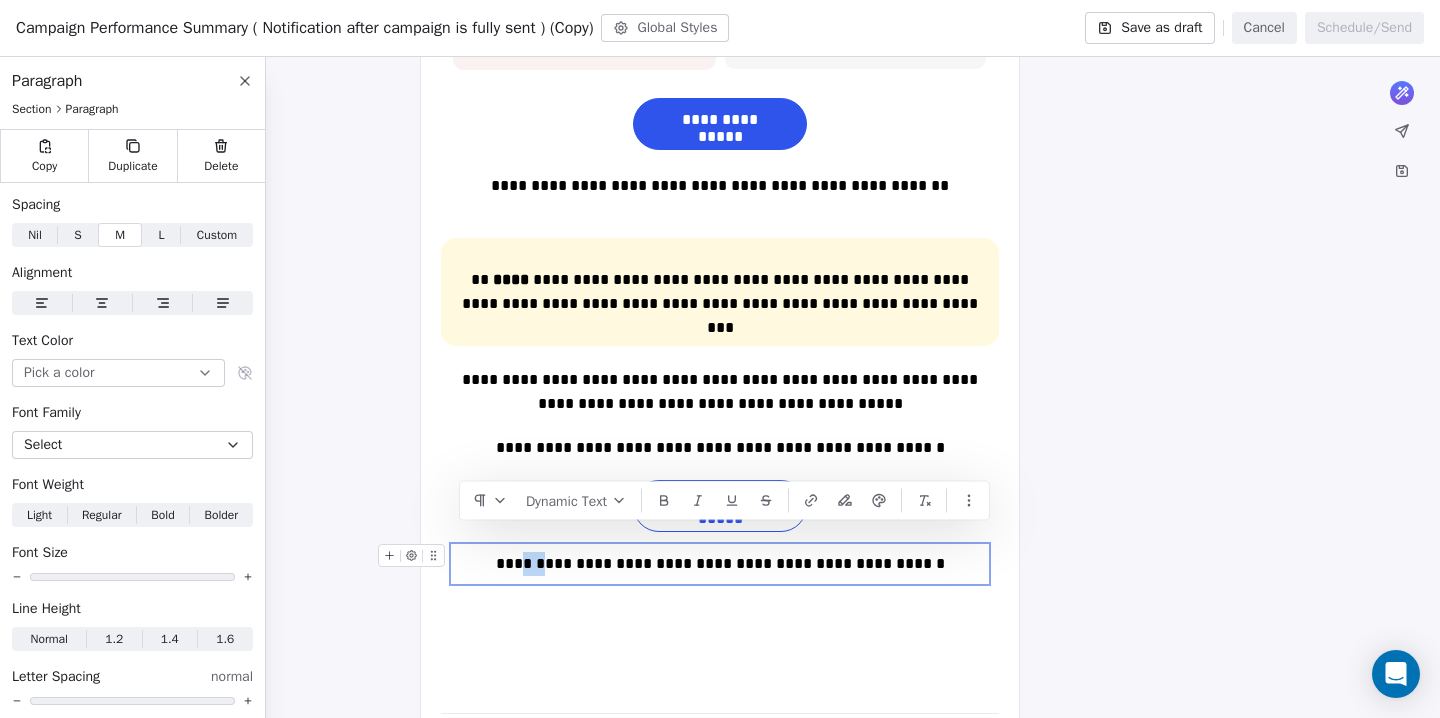 click on "**********" at bounding box center [720, 564] 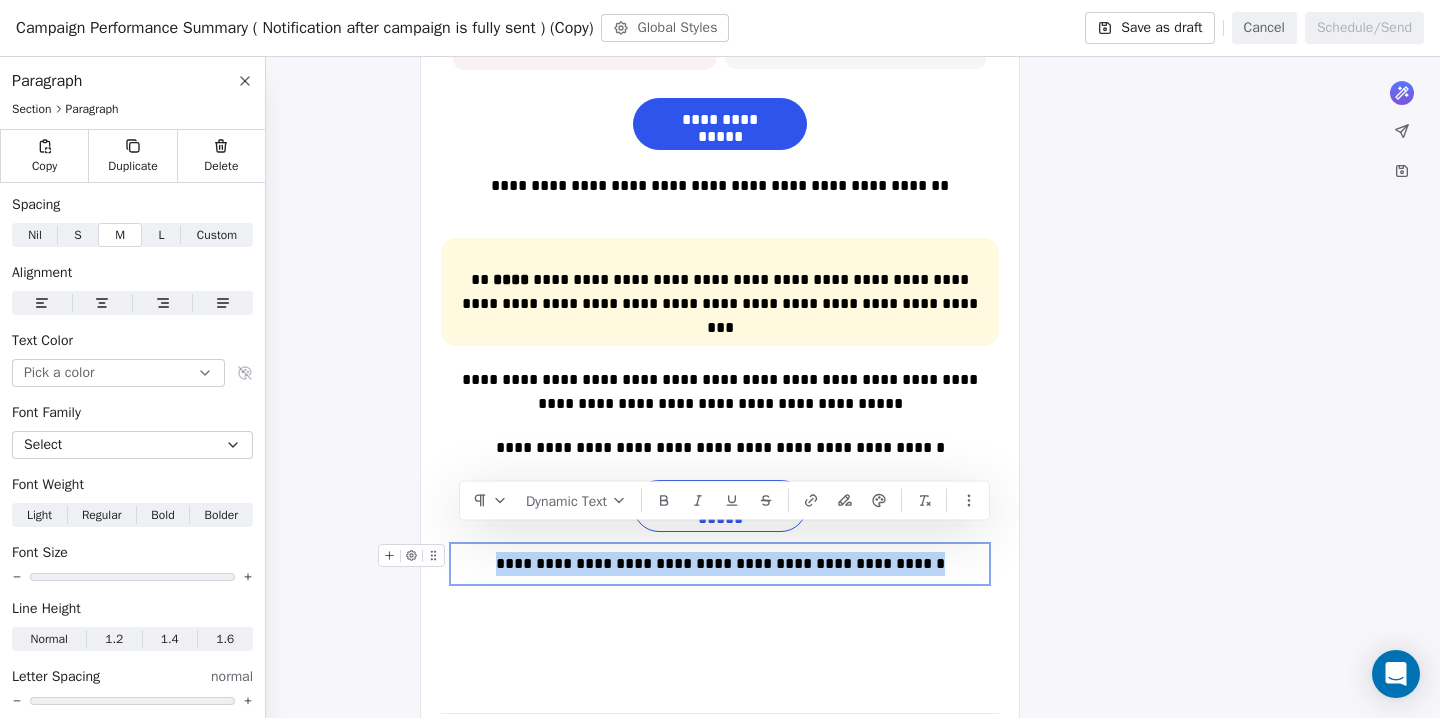 click on "**********" at bounding box center [720, 564] 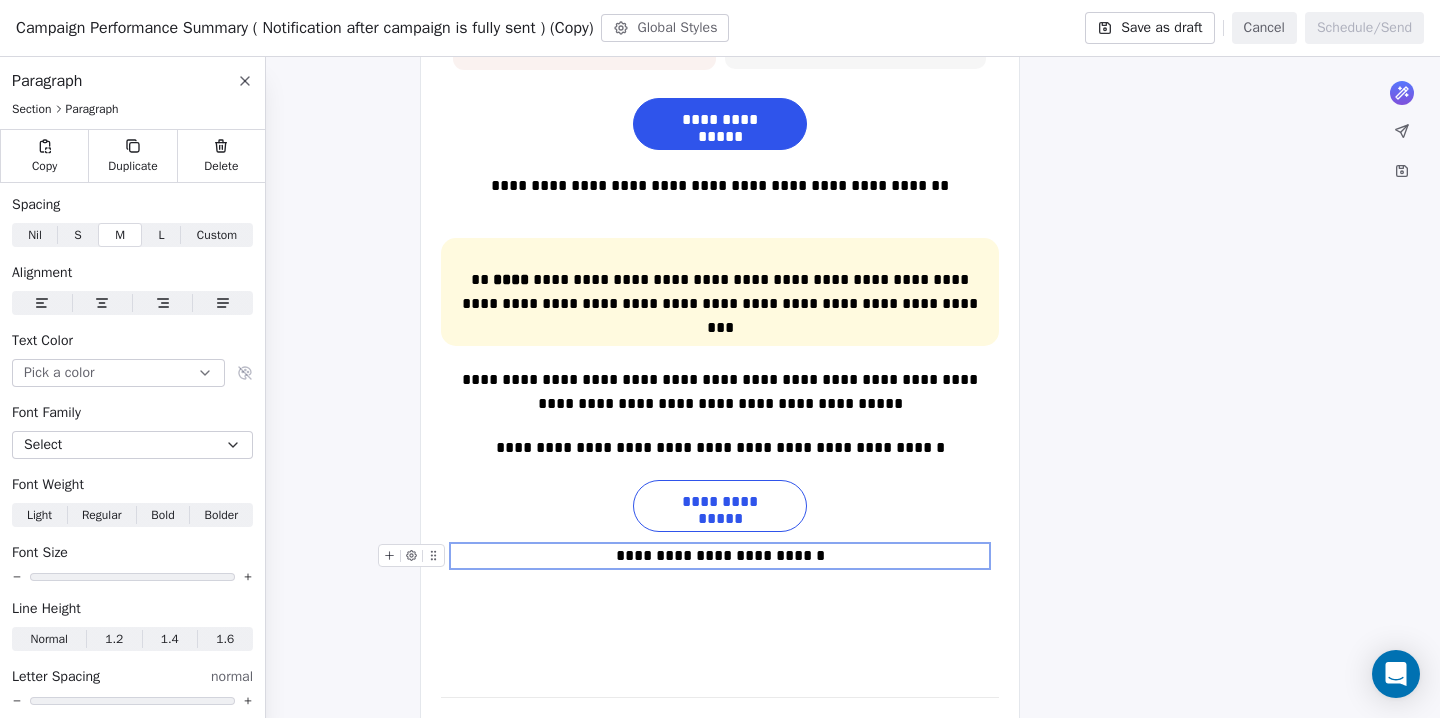 click on "**********" at bounding box center (720, 556) 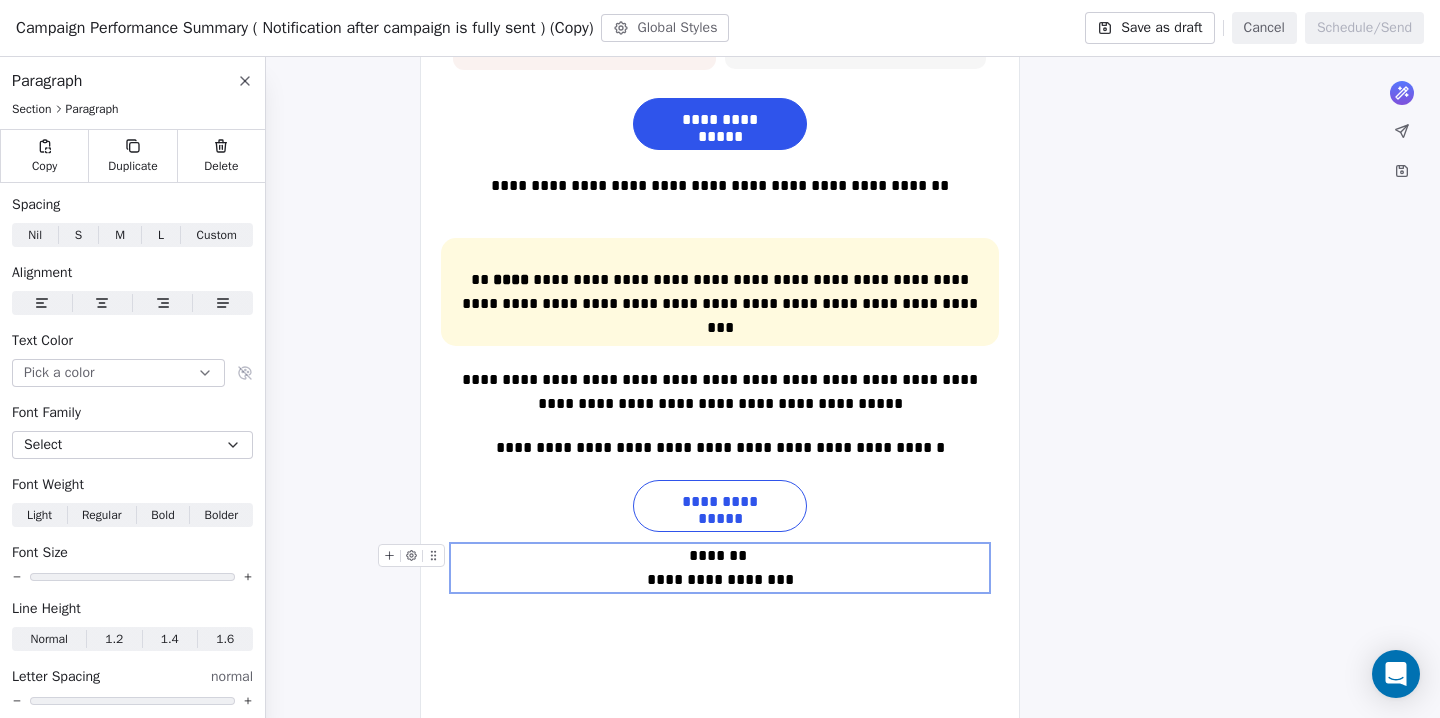 click on "**********" at bounding box center [720, 568] 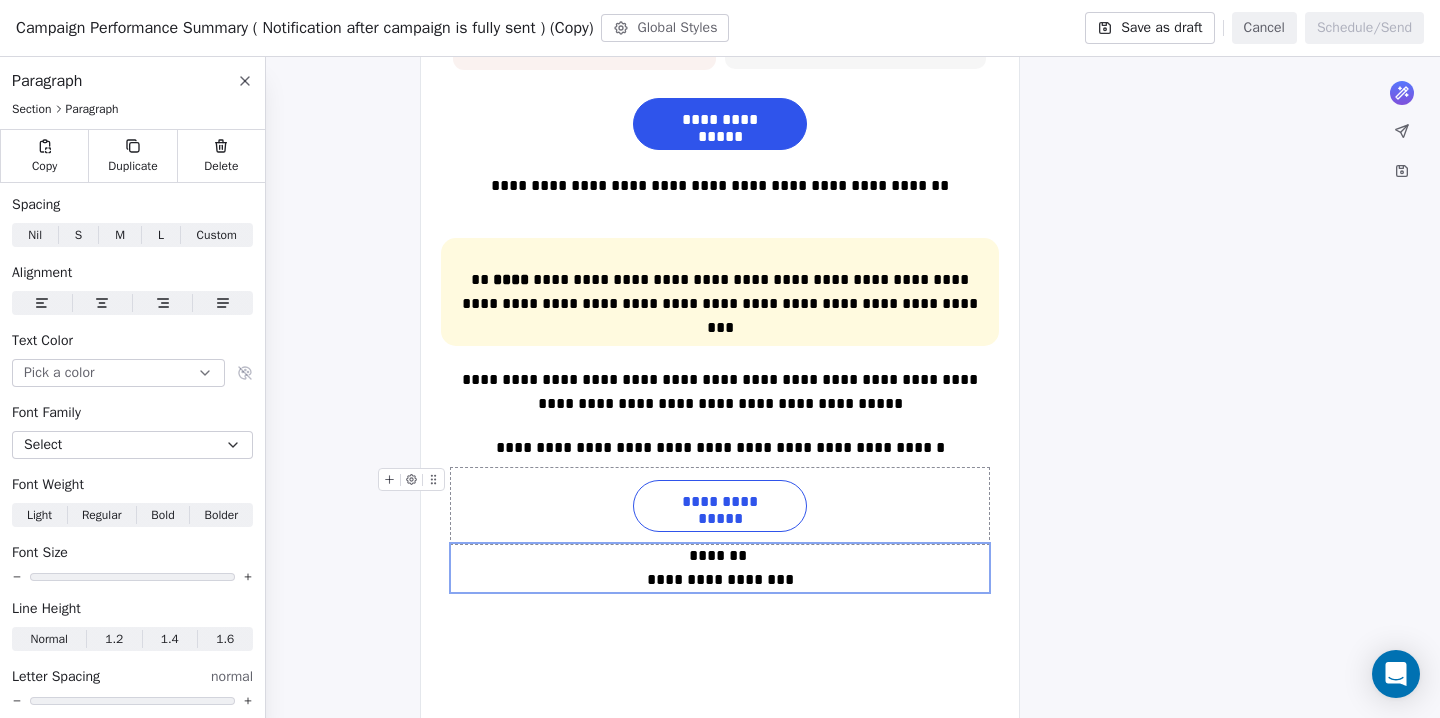 click on "**********" at bounding box center [720, 506] 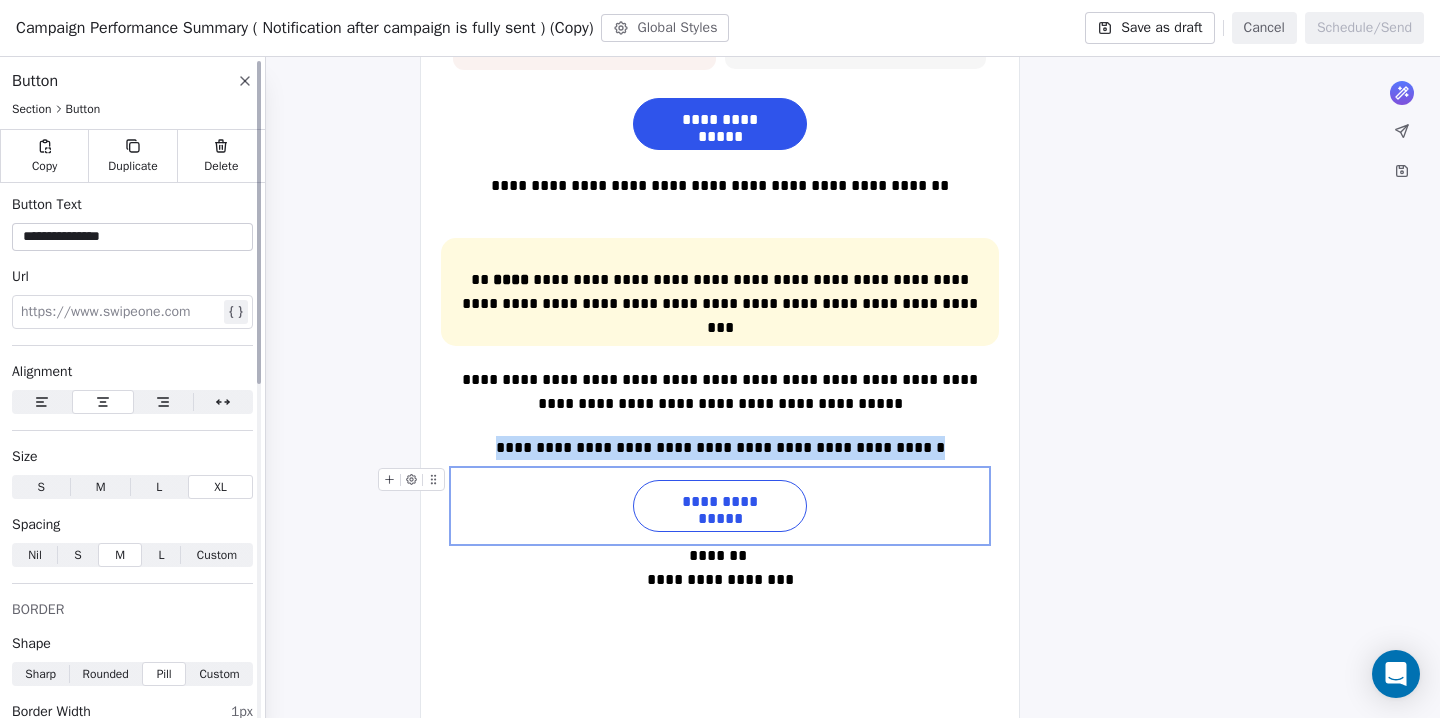 click on "L" at bounding box center (162, 555) 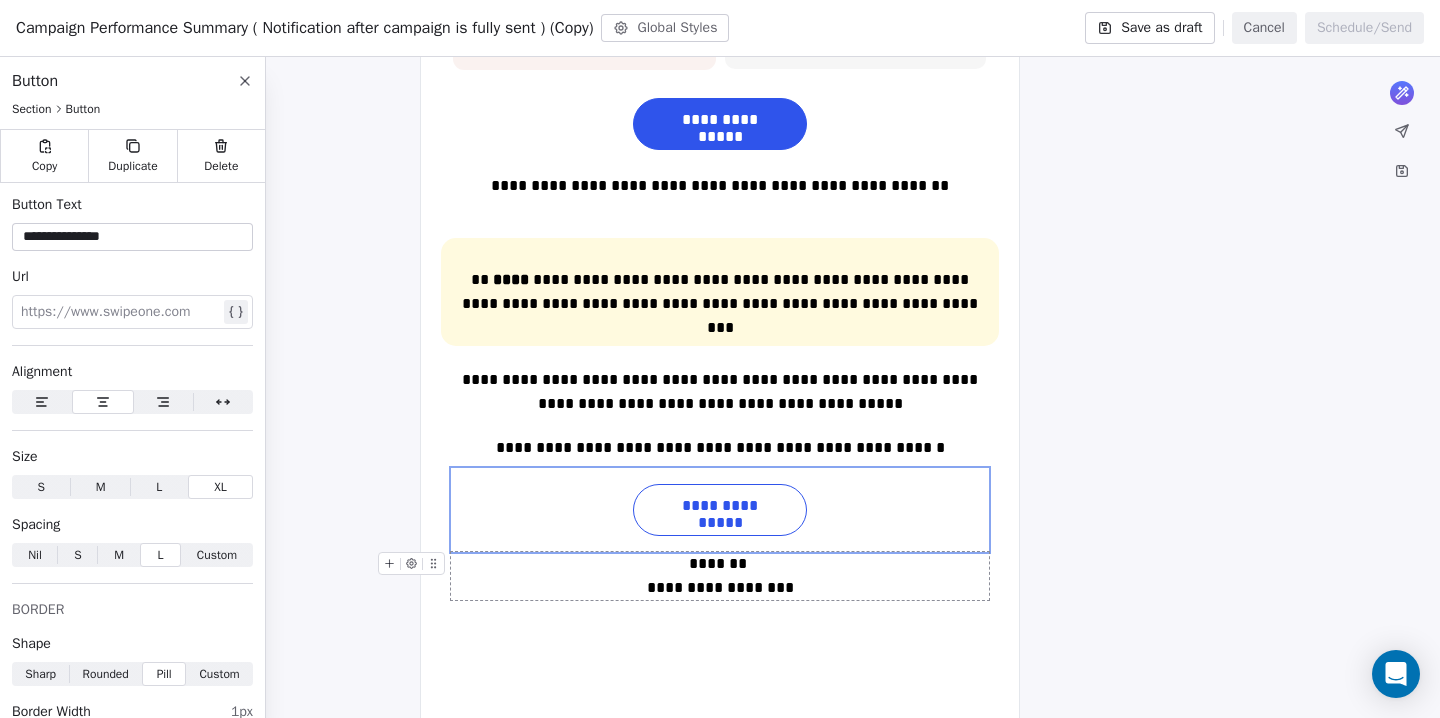 click on "**********" at bounding box center [720, 576] 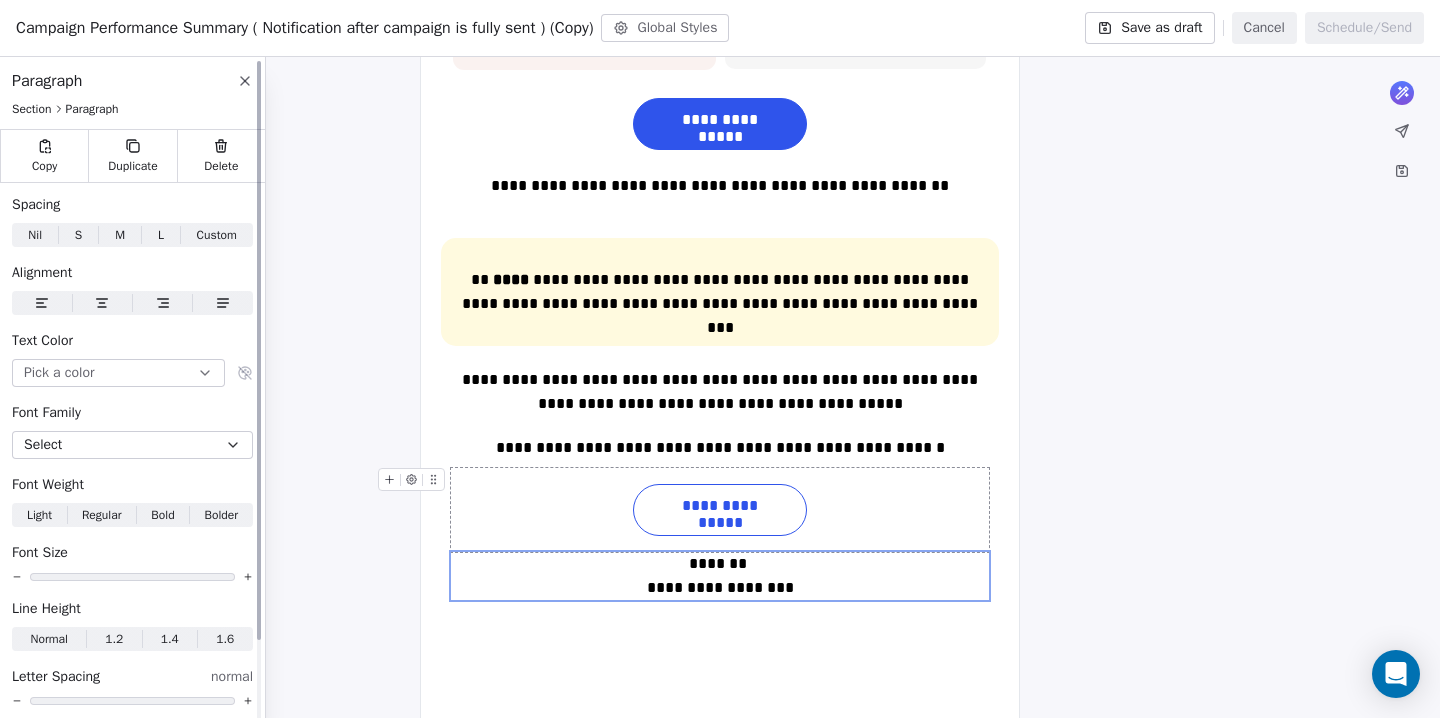 click 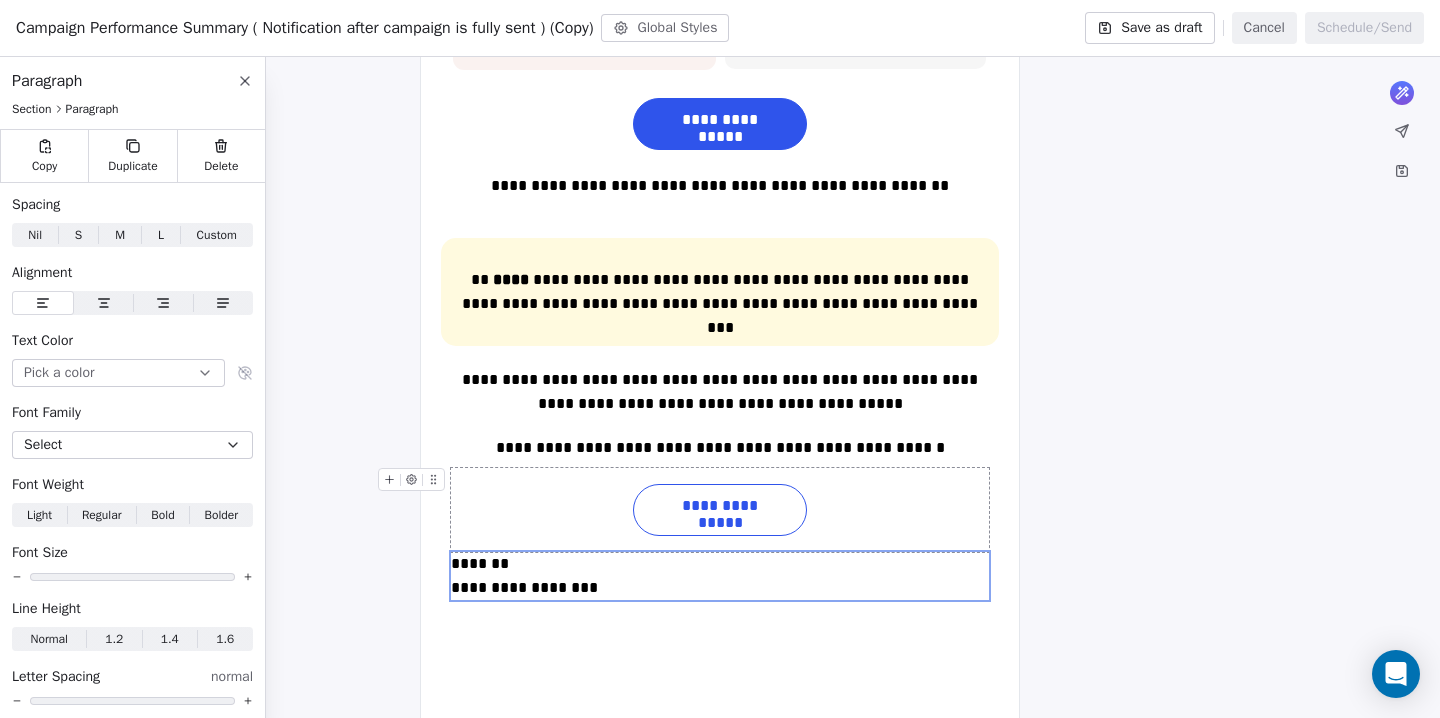 click on "**********" at bounding box center (720, 510) 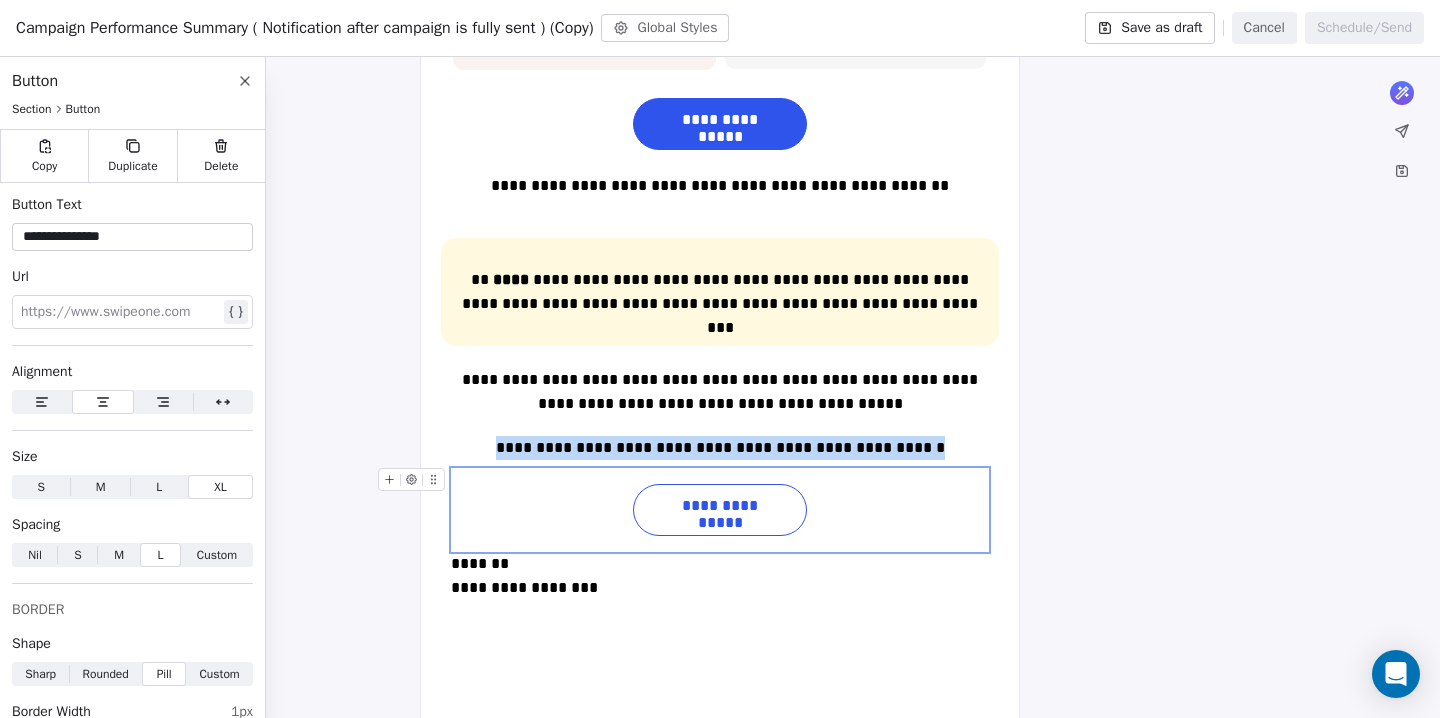 click 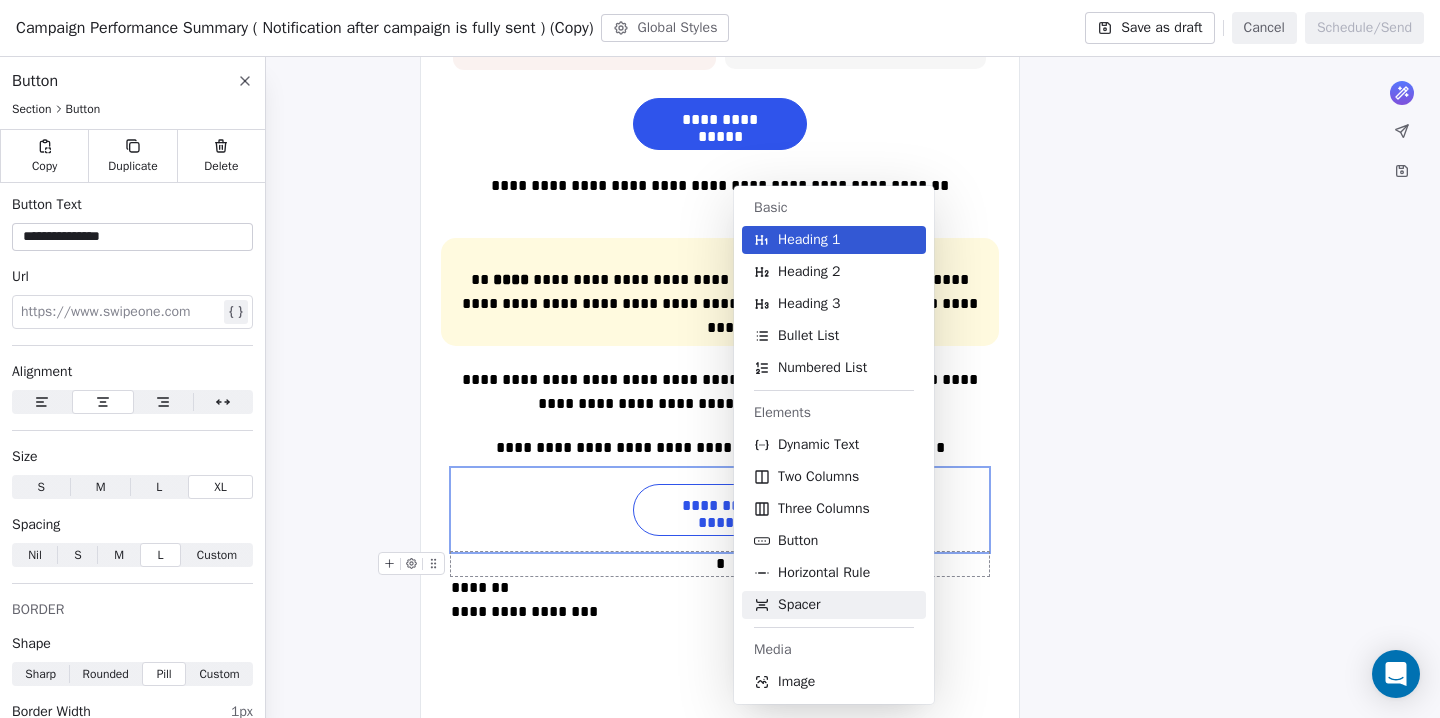 click on "Spacer" at bounding box center (834, 605) 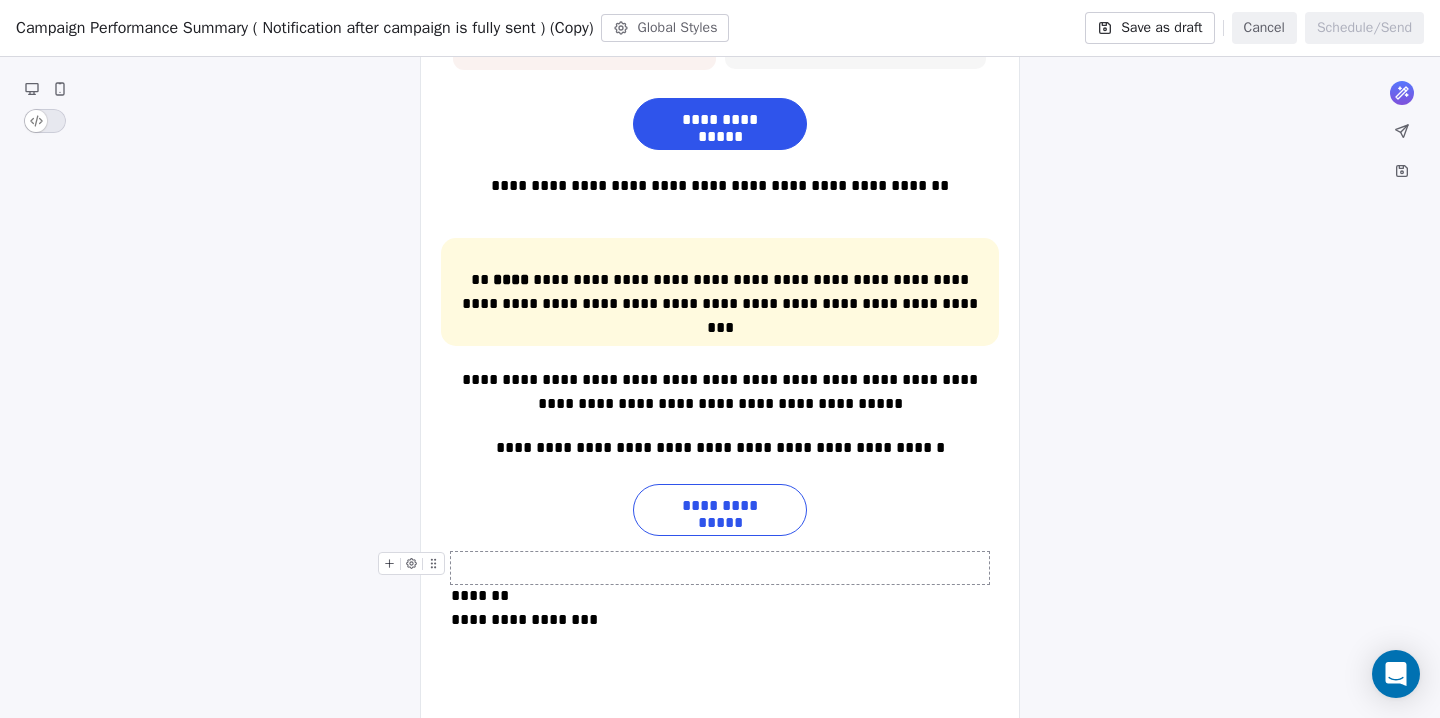 click at bounding box center [720, 568] 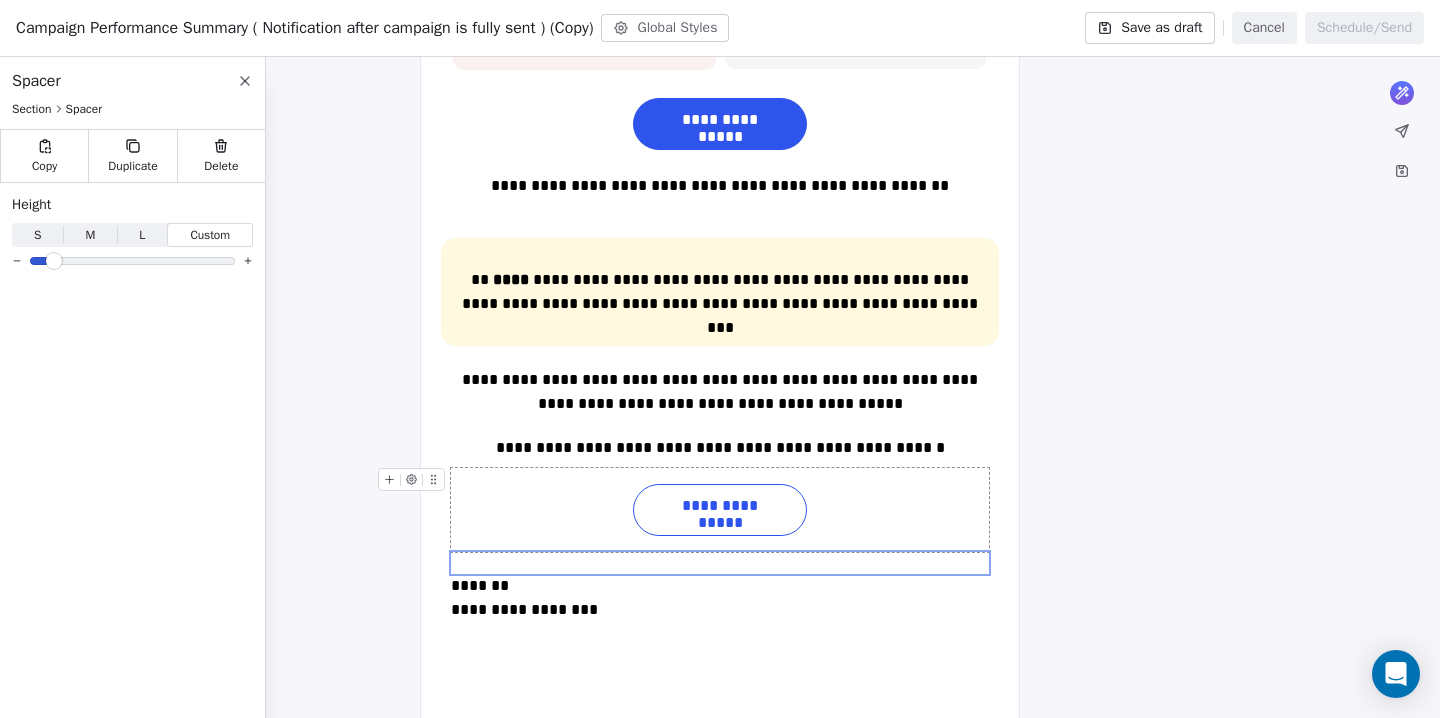 click at bounding box center [54, 261] 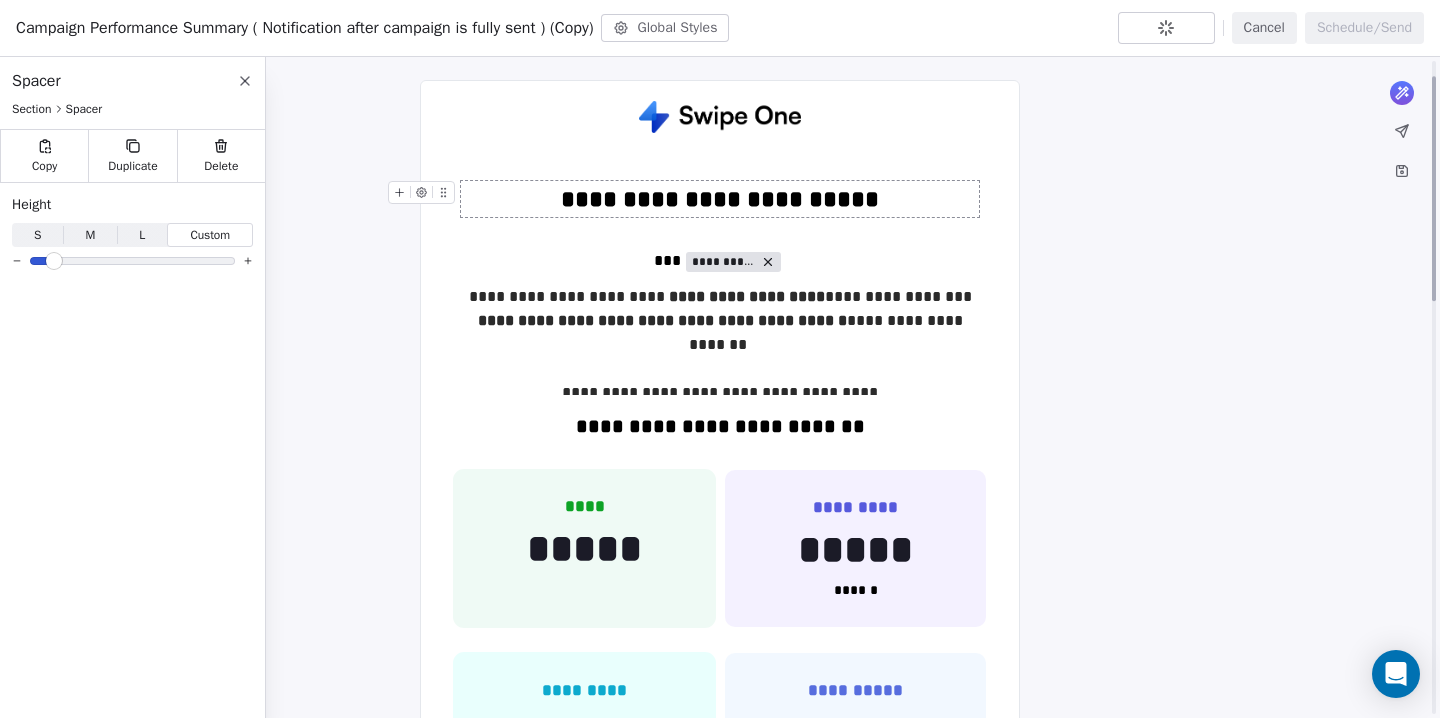 scroll, scrollTop: 193, scrollLeft: 0, axis: vertical 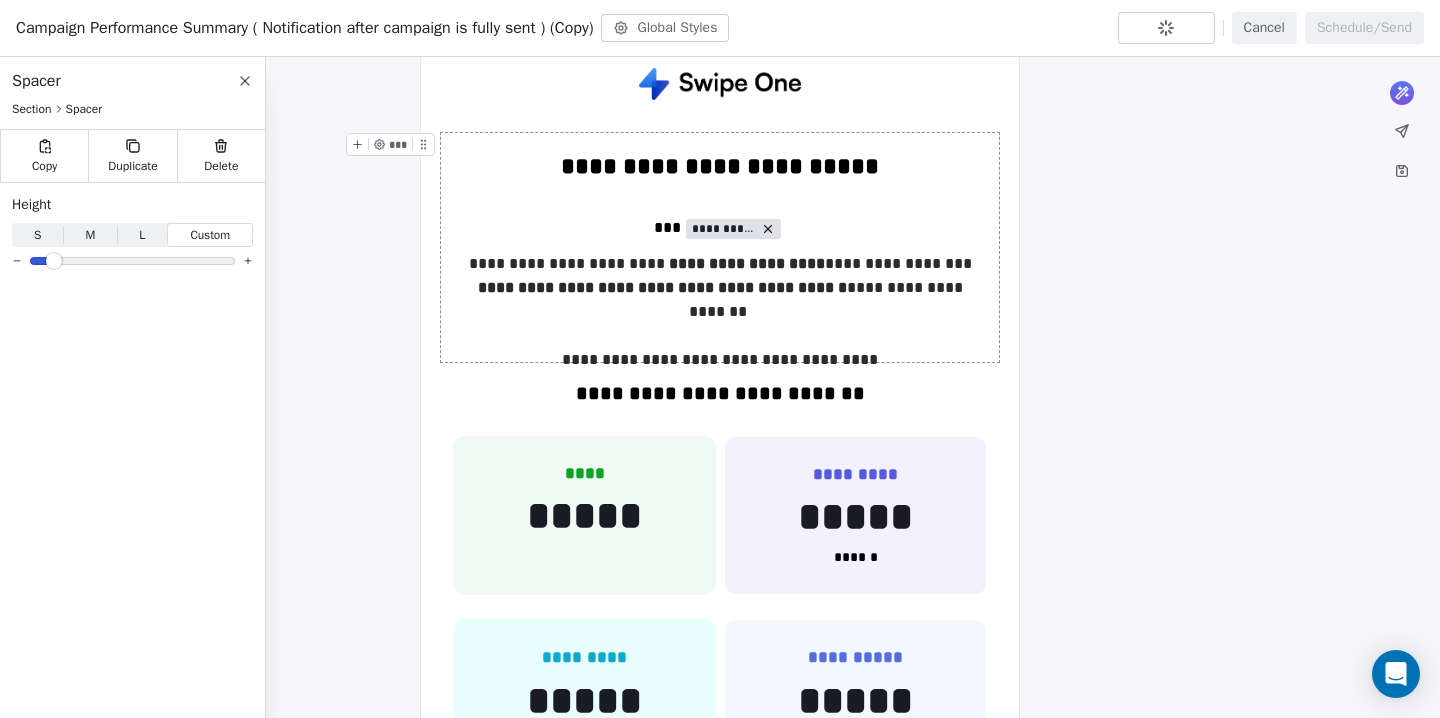 click on "**********" at bounding box center (720, 247) 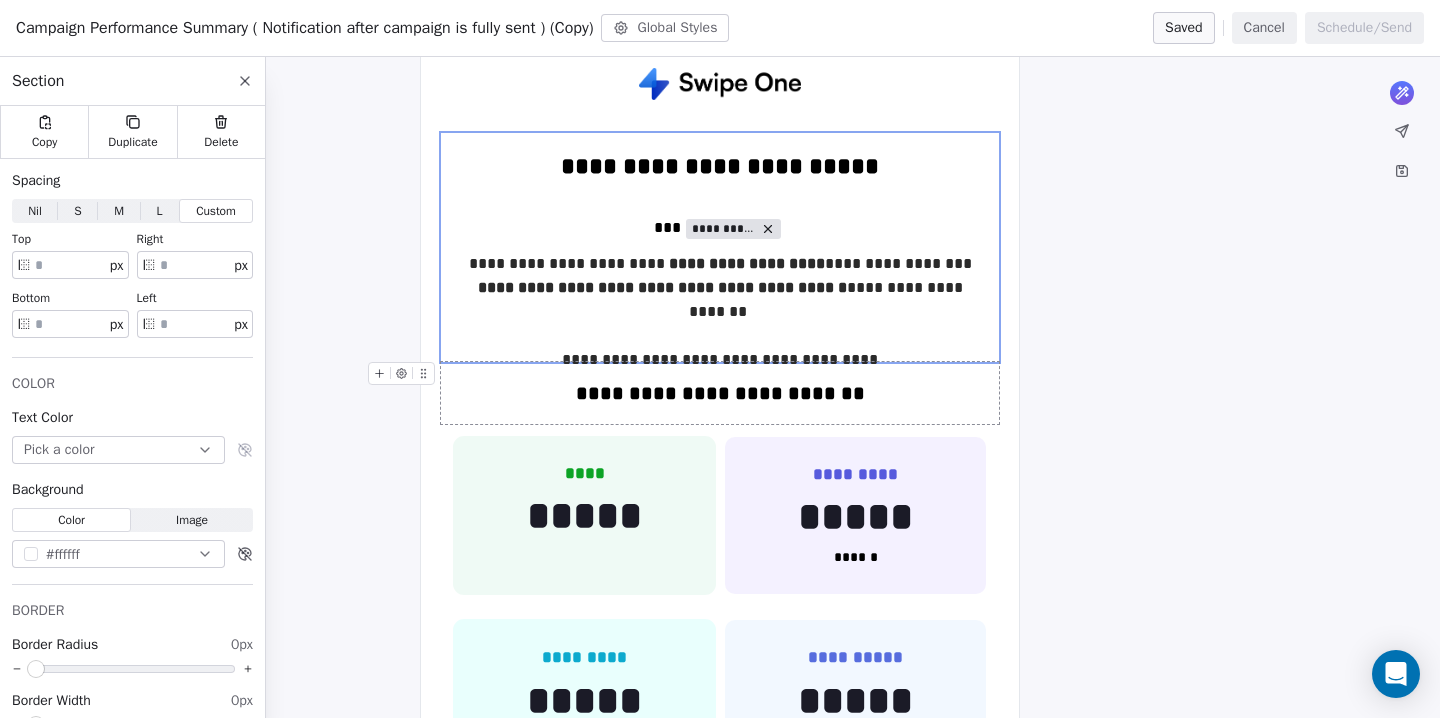 click on "**********" at bounding box center (720, 393) 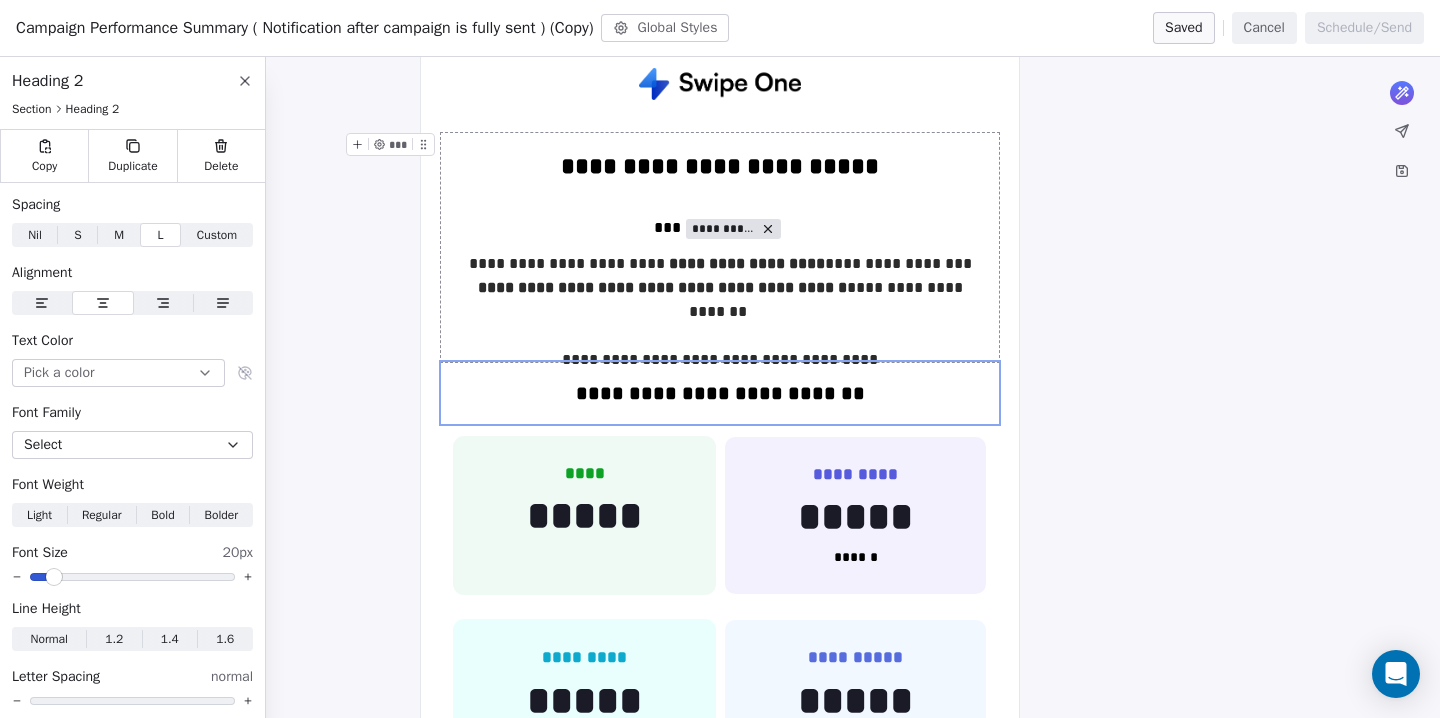 click on "**********" at bounding box center [720, 247] 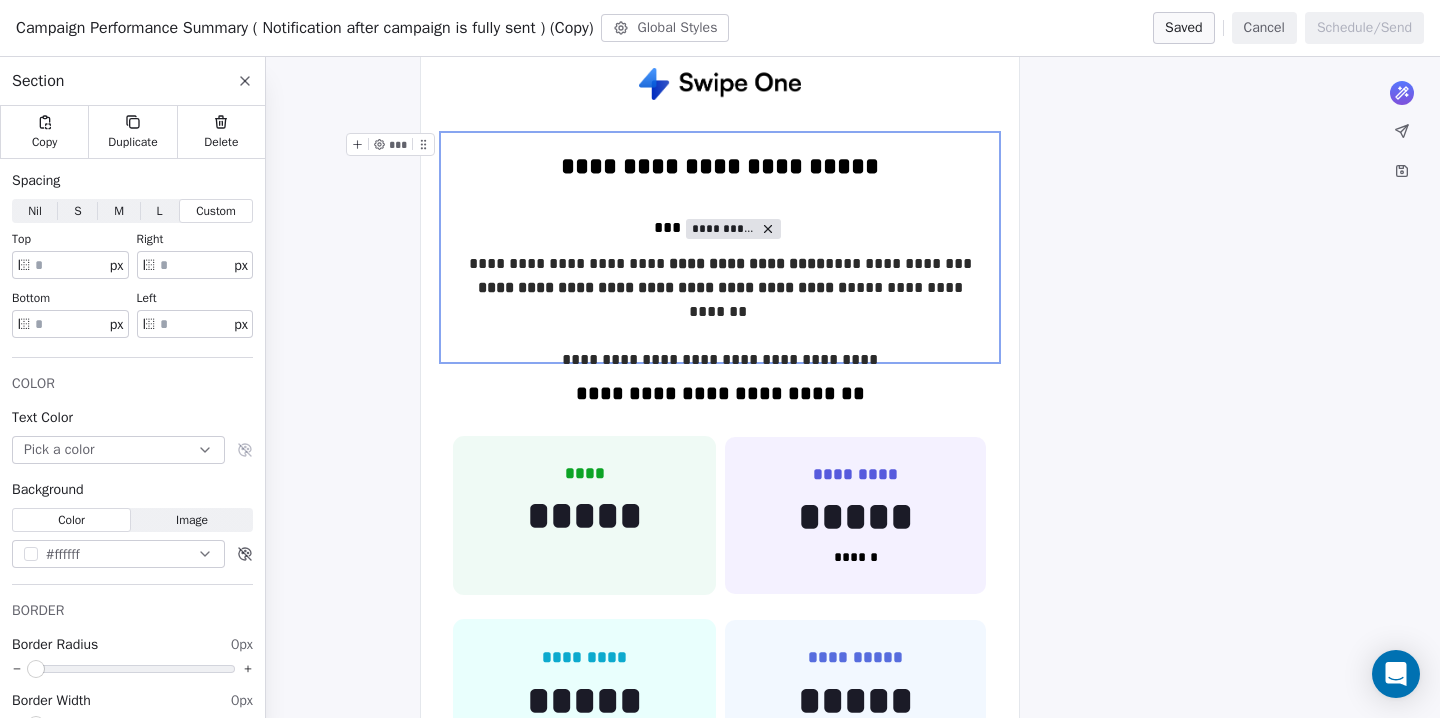 click 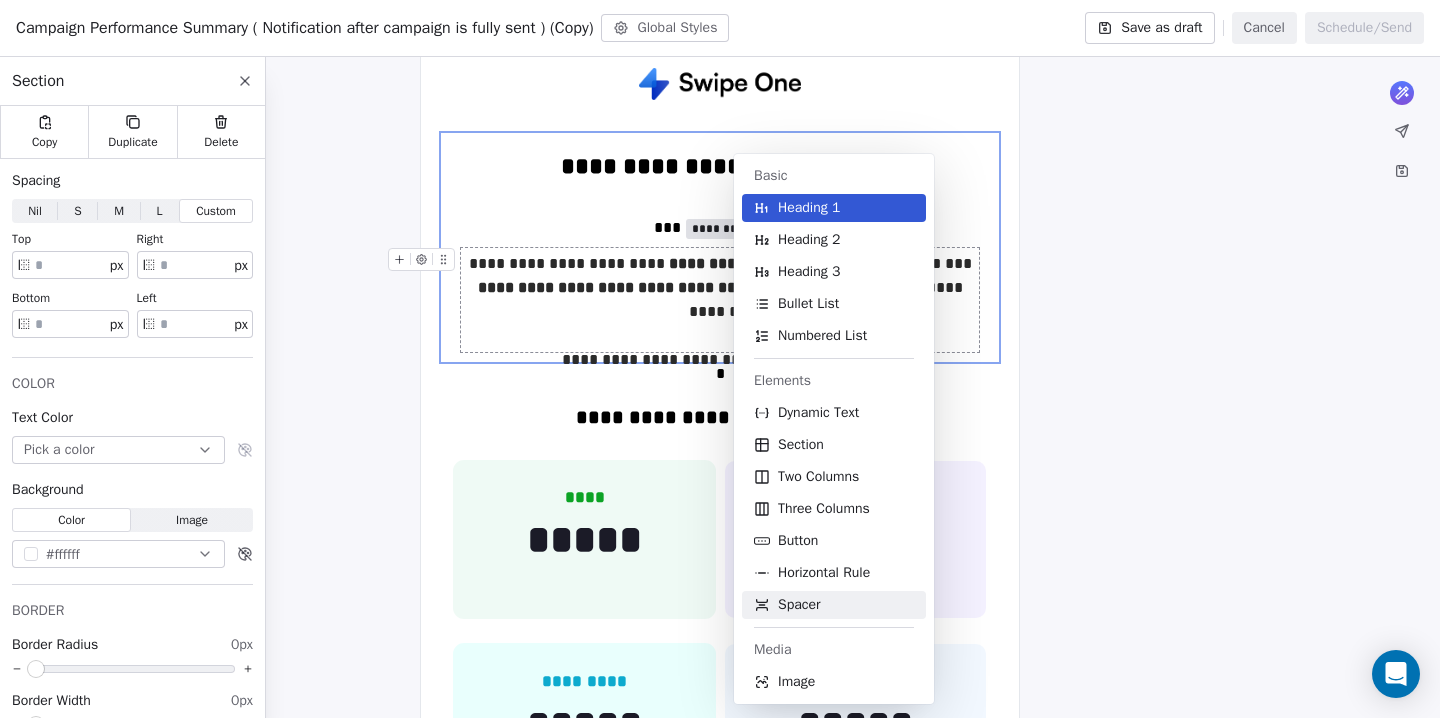 click on "Spacer" at bounding box center [799, 605] 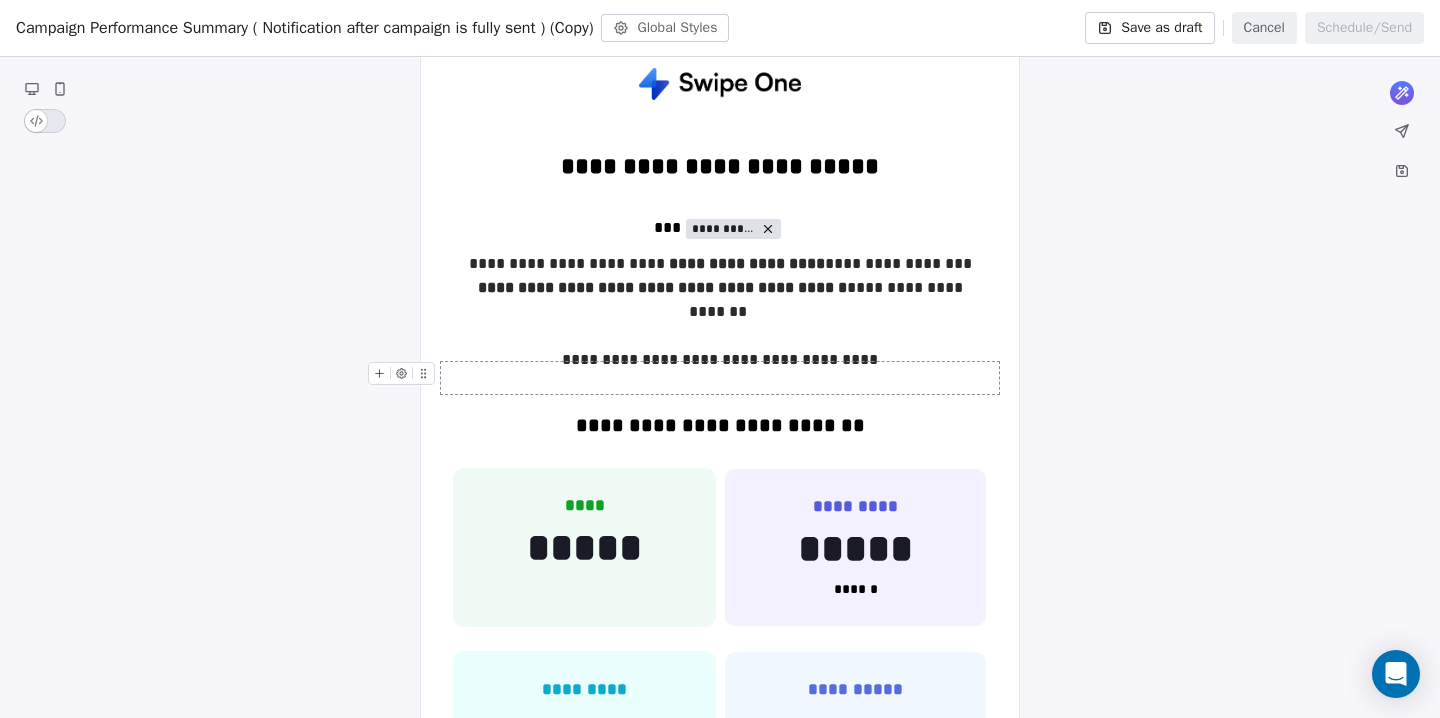 click at bounding box center (720, 378) 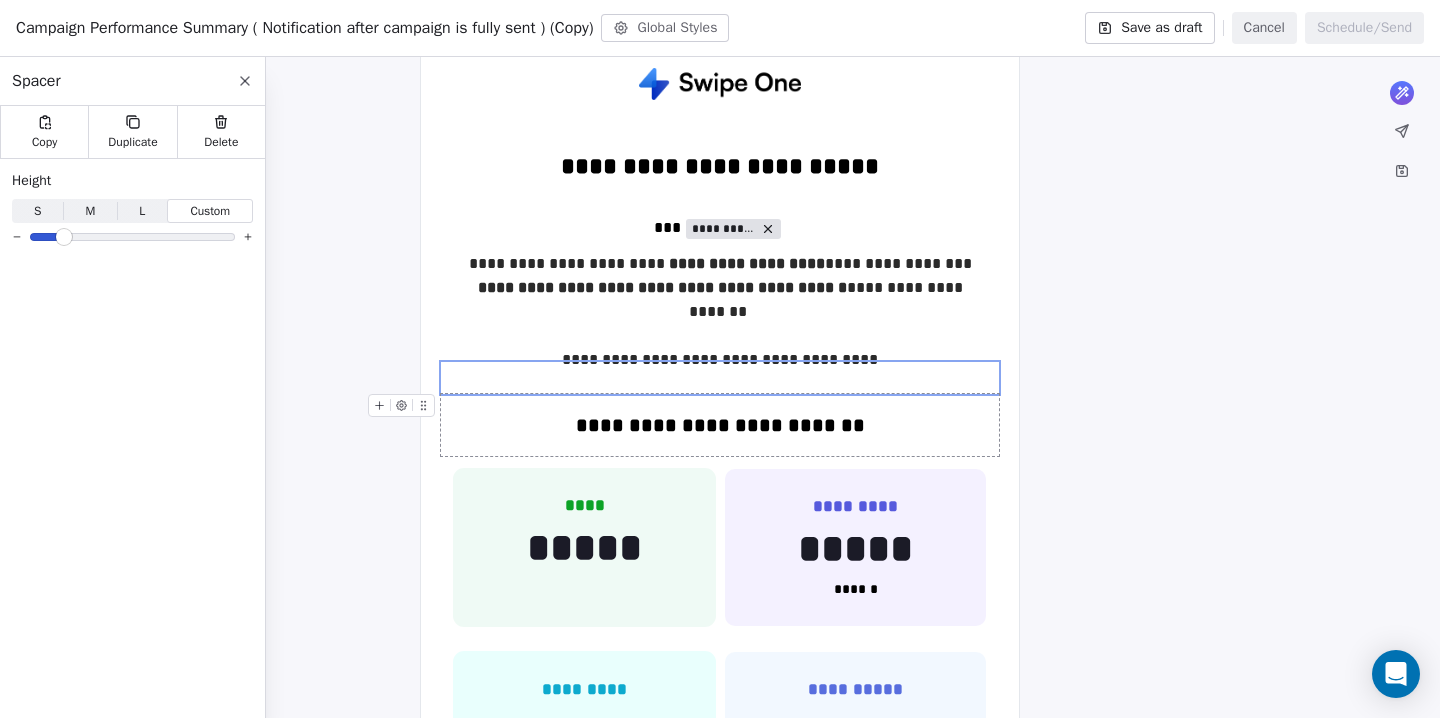 click on "**********" at bounding box center [720, 425] 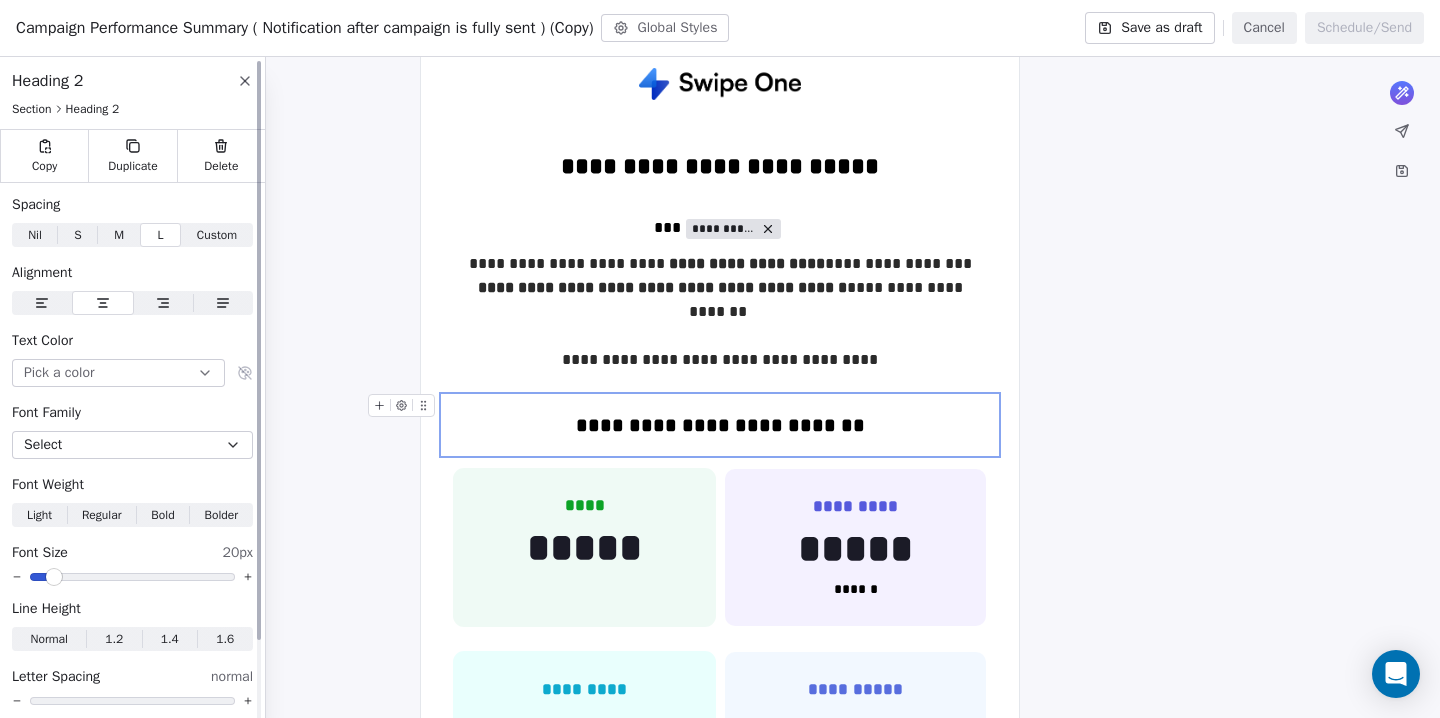 click on "S" at bounding box center (77, 235) 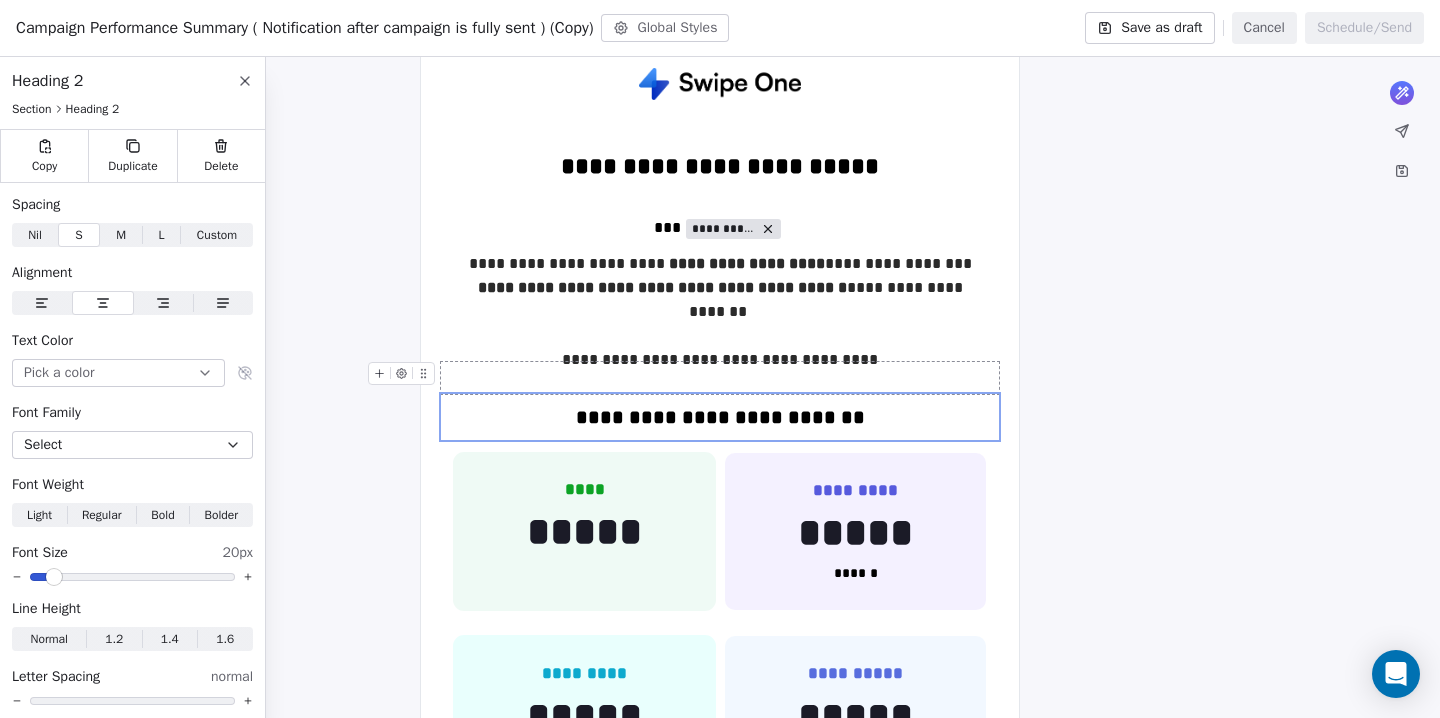click at bounding box center [720, 378] 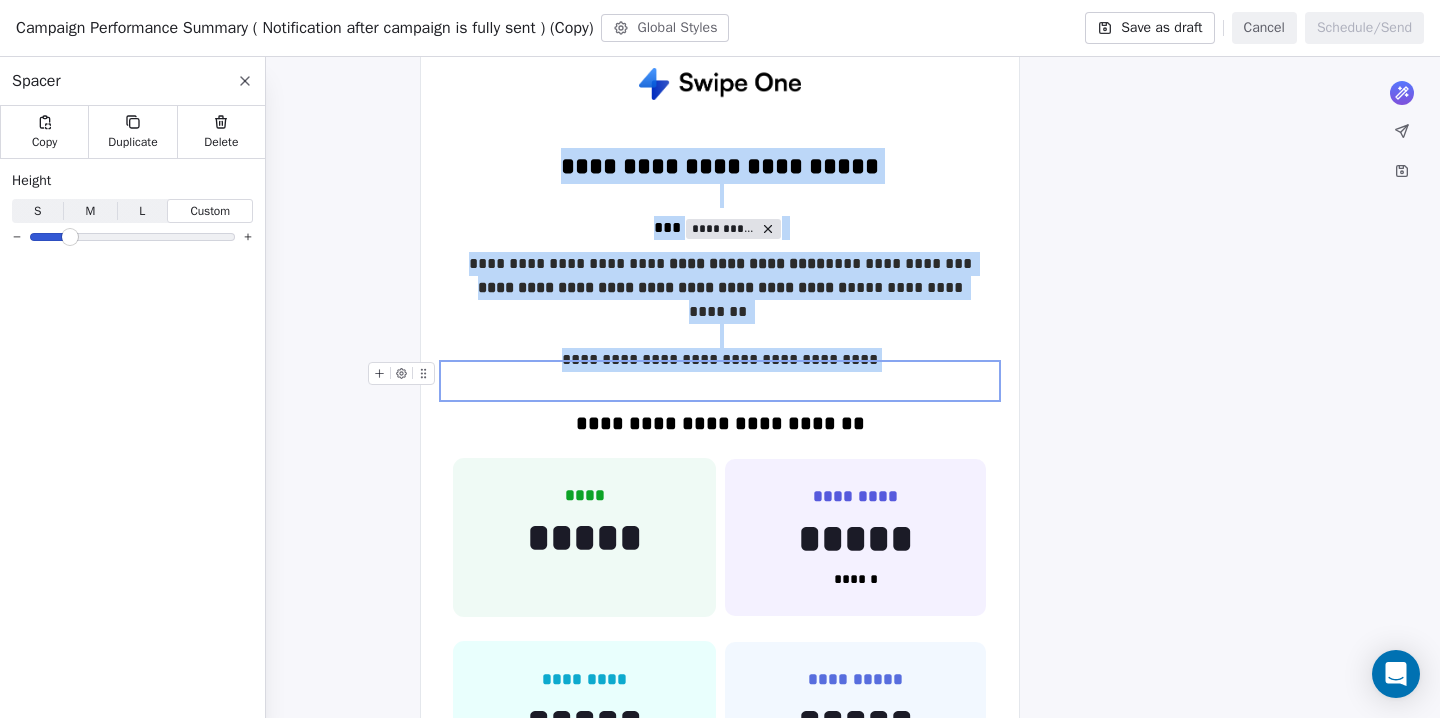 click at bounding box center (70, 237) 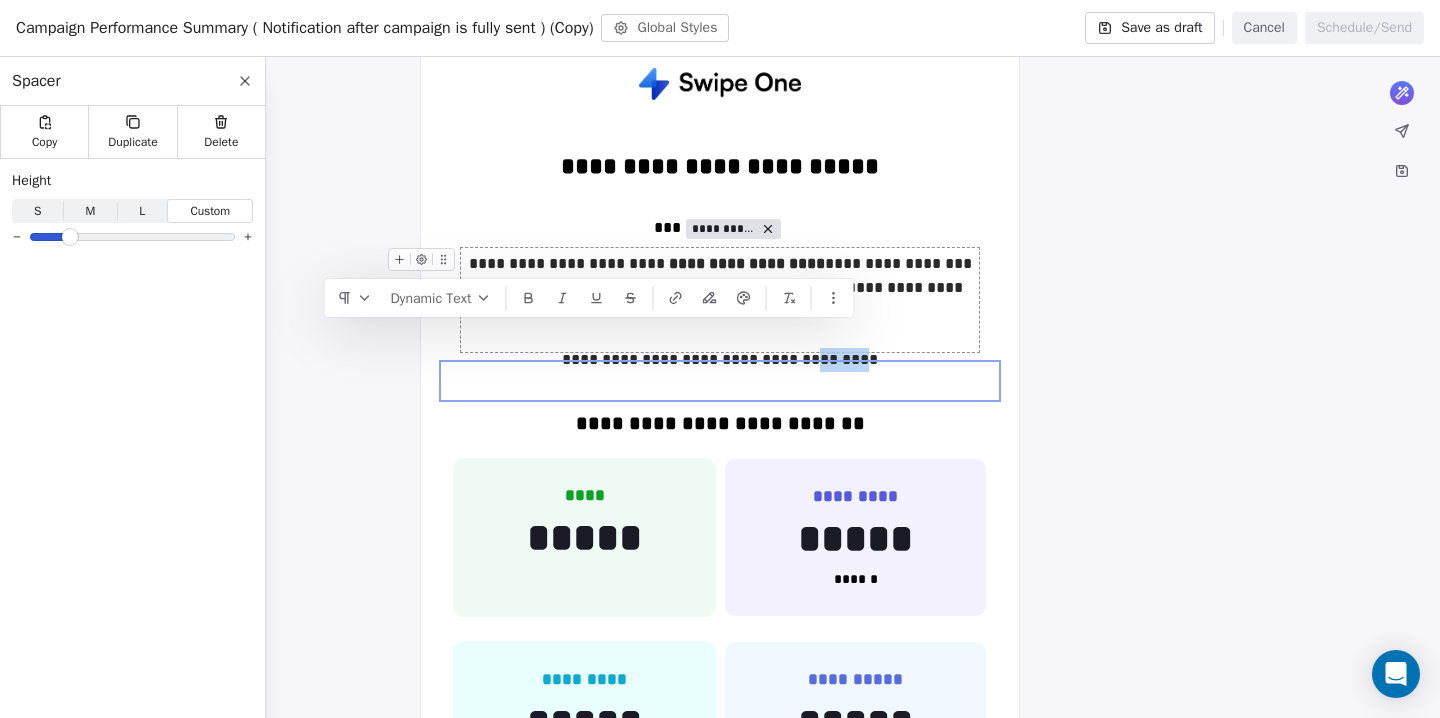 drag, startPoint x: 809, startPoint y: 338, endPoint x: 854, endPoint y: 338, distance: 45 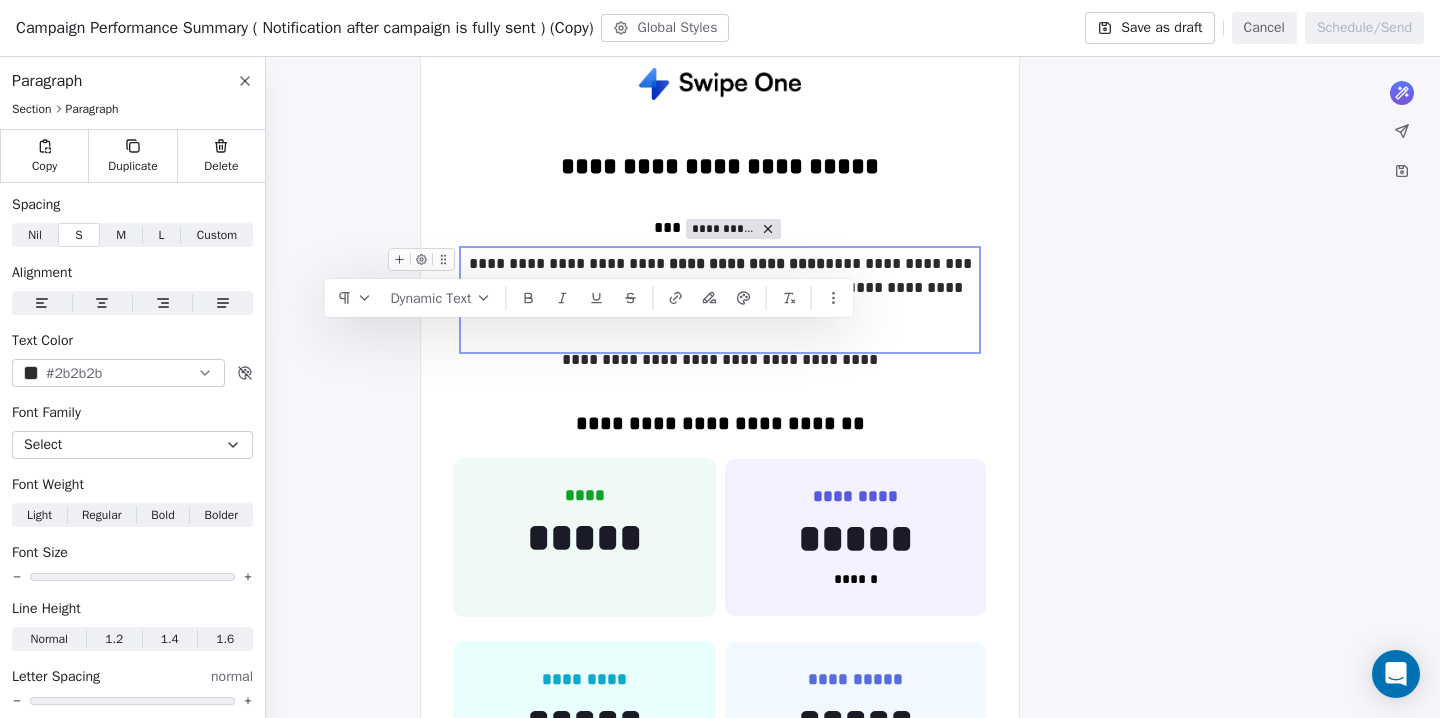click on "**********" at bounding box center [720, 300] 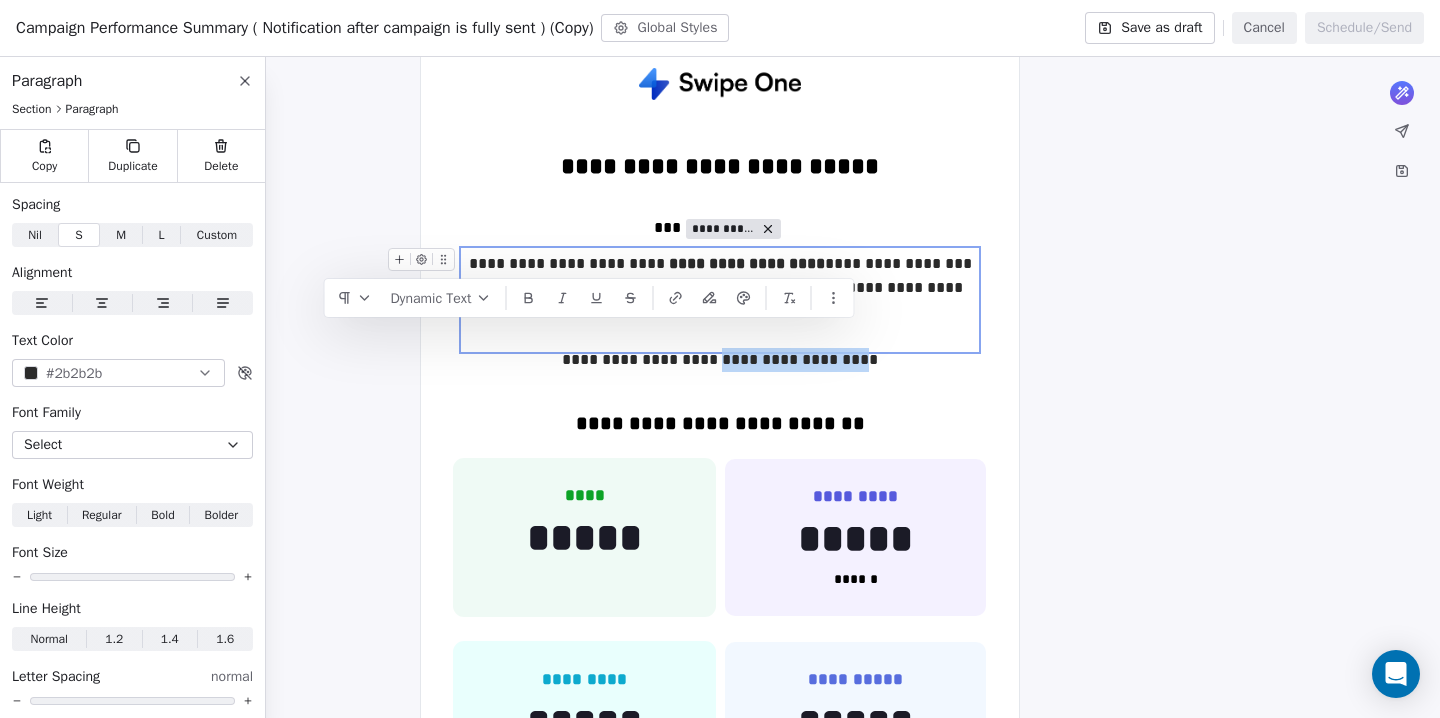 drag, startPoint x: 728, startPoint y: 339, endPoint x: 850, endPoint y: 339, distance: 122 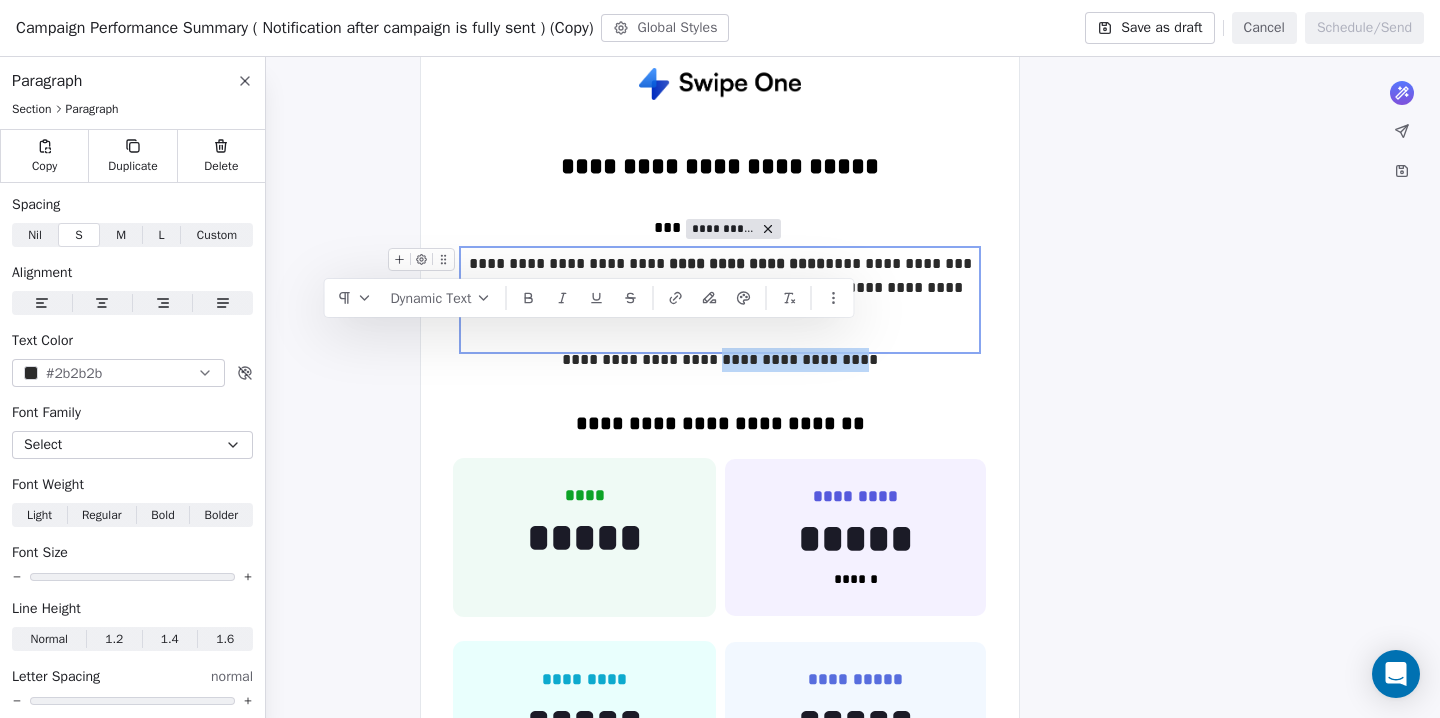 click on "**********" at bounding box center (720, 300) 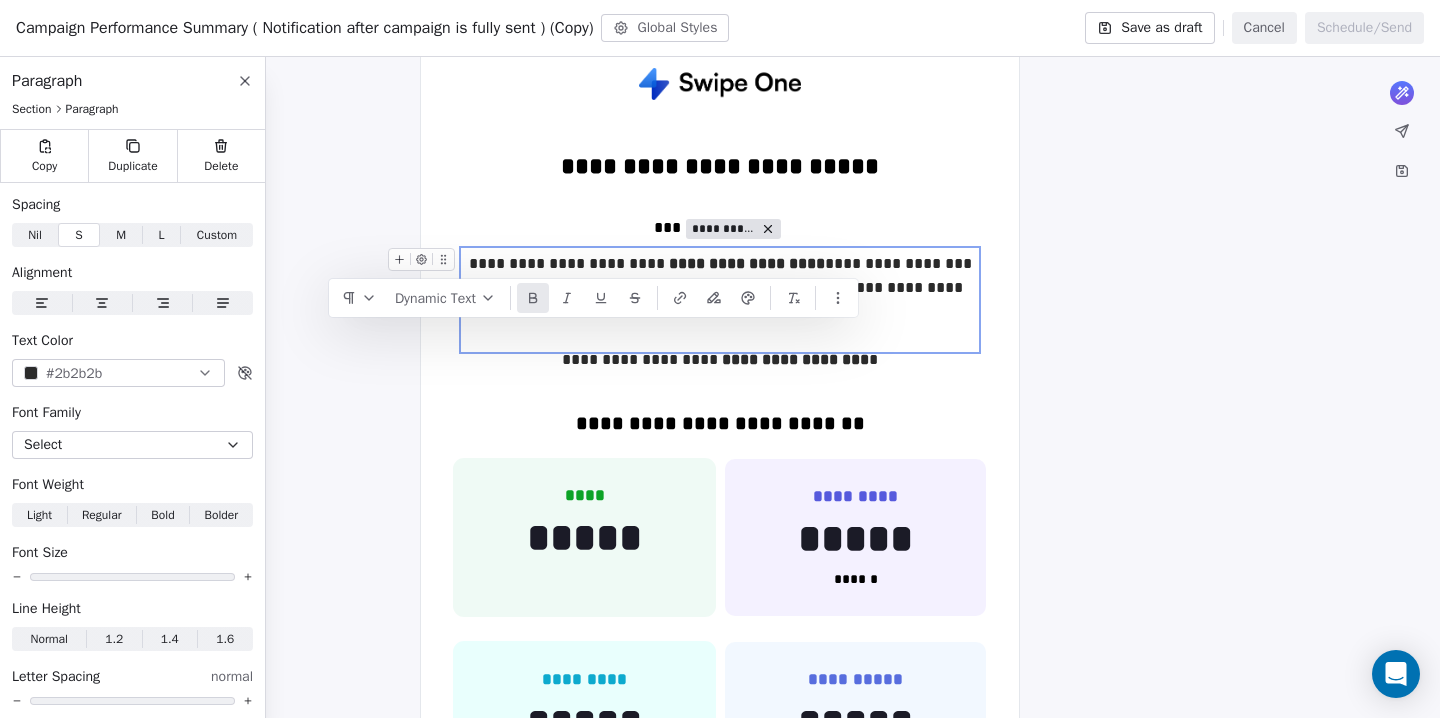 click on "**********" at bounding box center (720, 300) 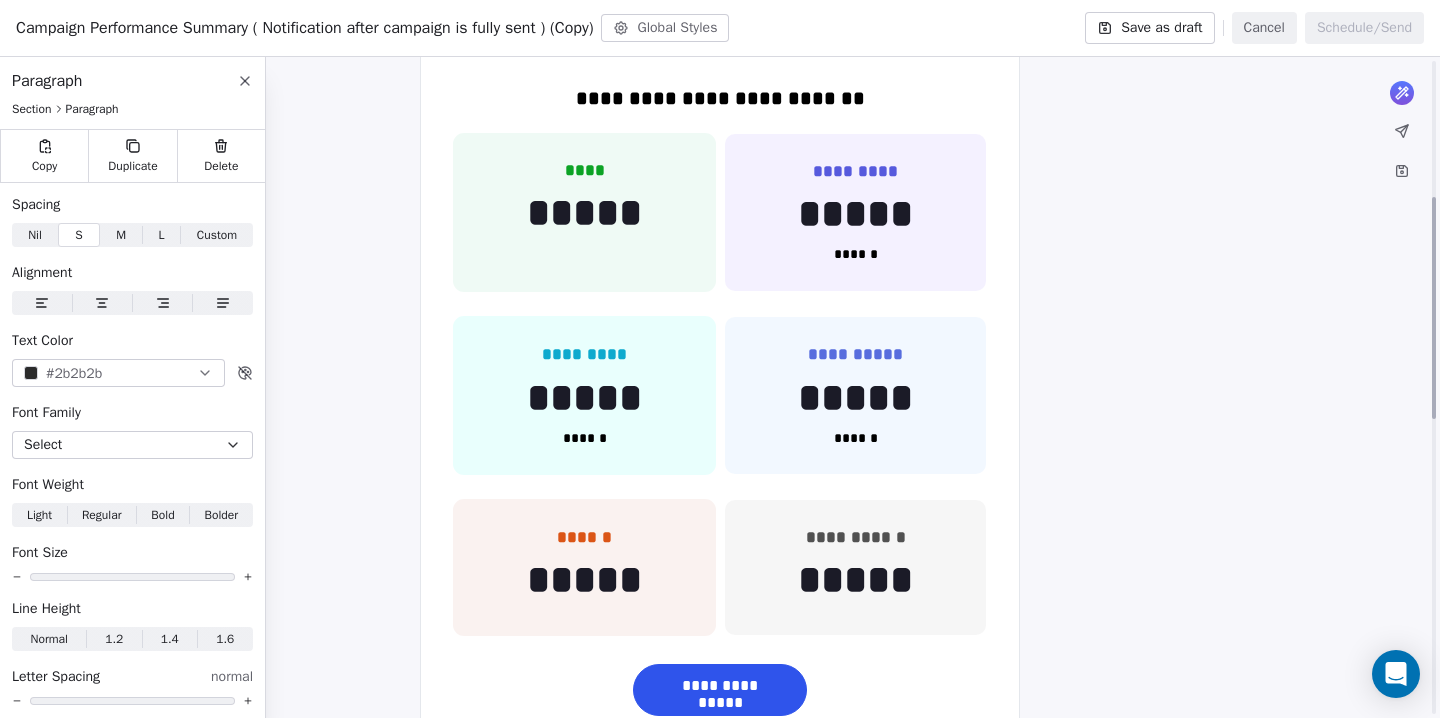scroll, scrollTop: 148, scrollLeft: 0, axis: vertical 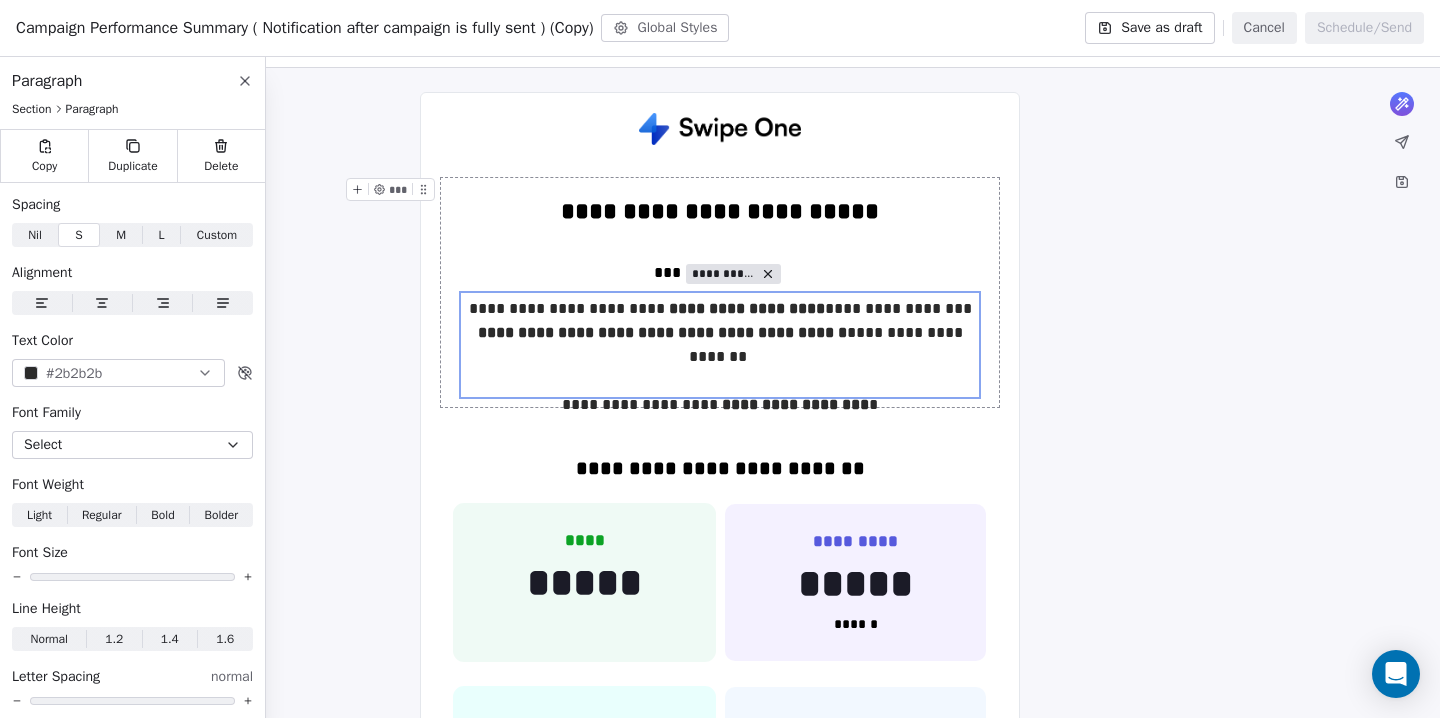 click on "Save as draft" at bounding box center (1149, 28) 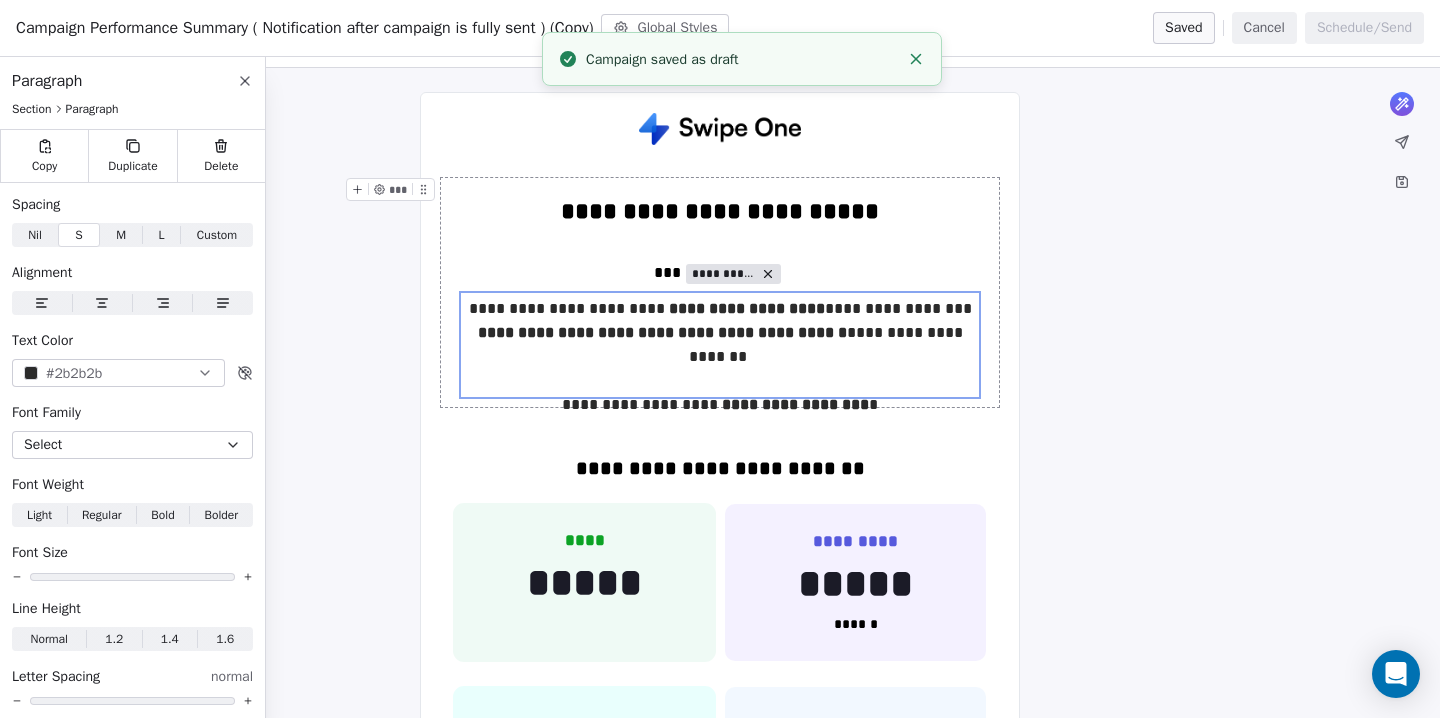 click on "Cancel" at bounding box center [1264, 28] 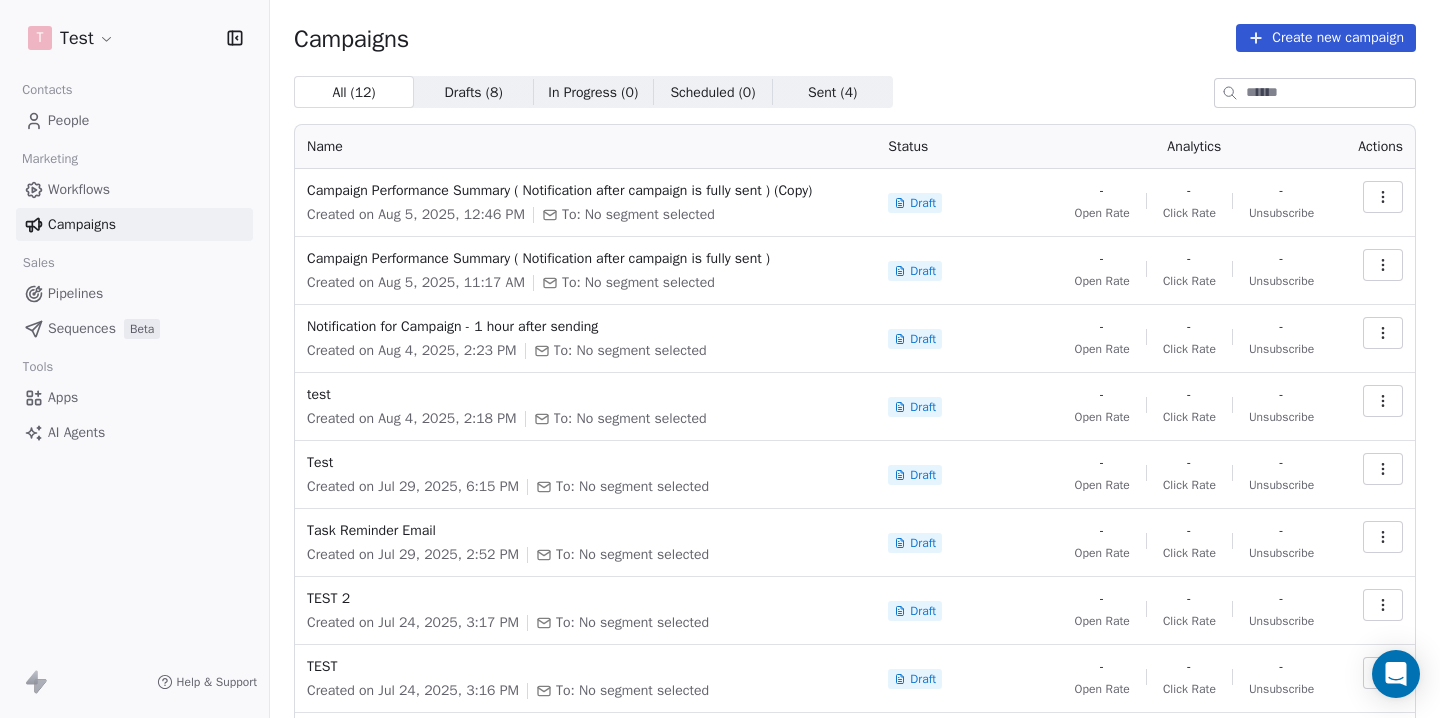 click at bounding box center [1383, 197] 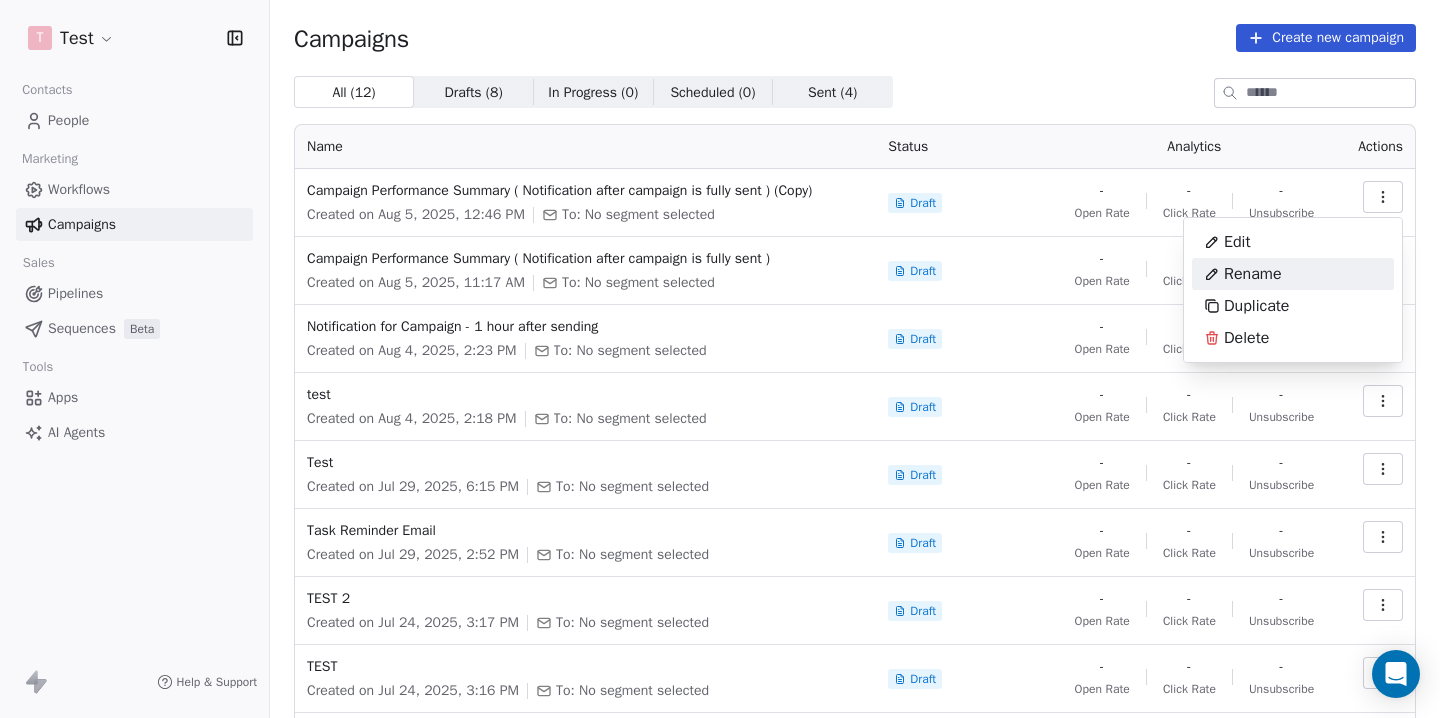 click on "Rename" at bounding box center [1253, 274] 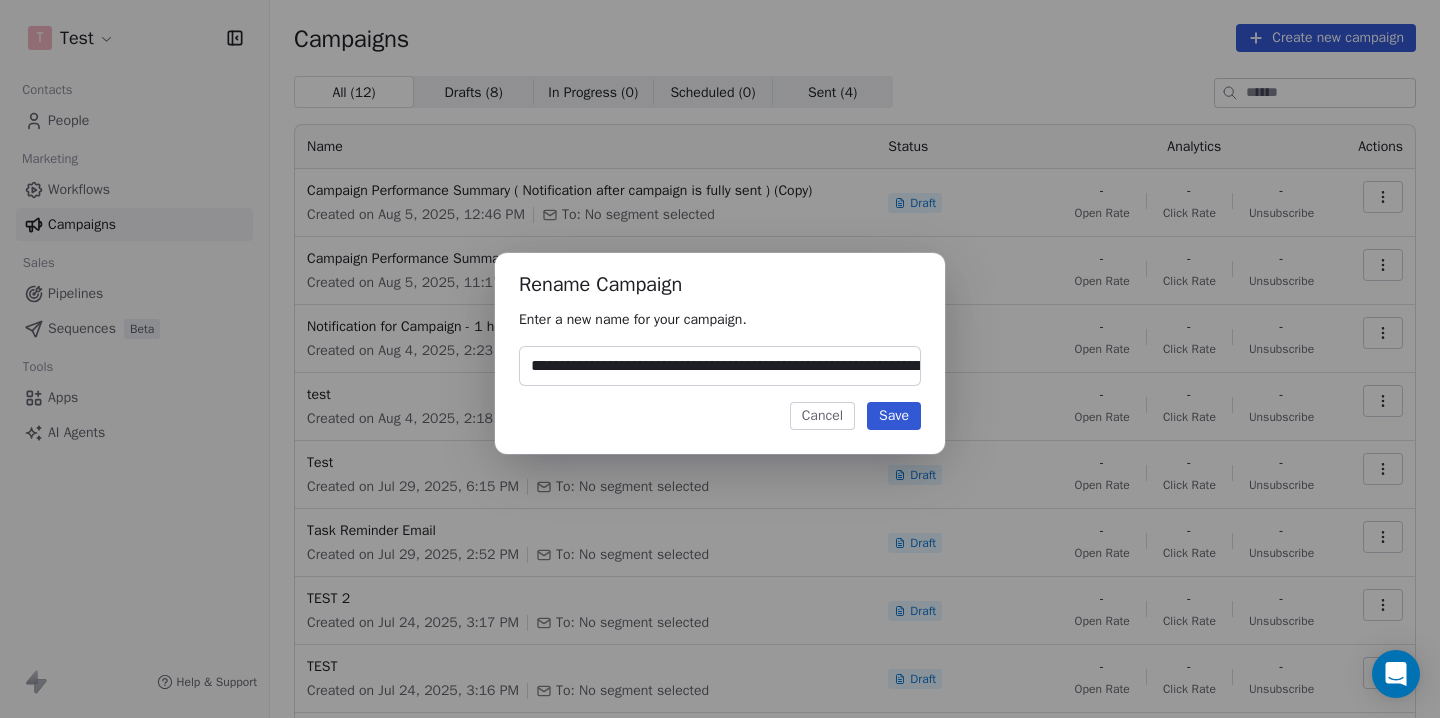 click on "**********" at bounding box center [720, 366] 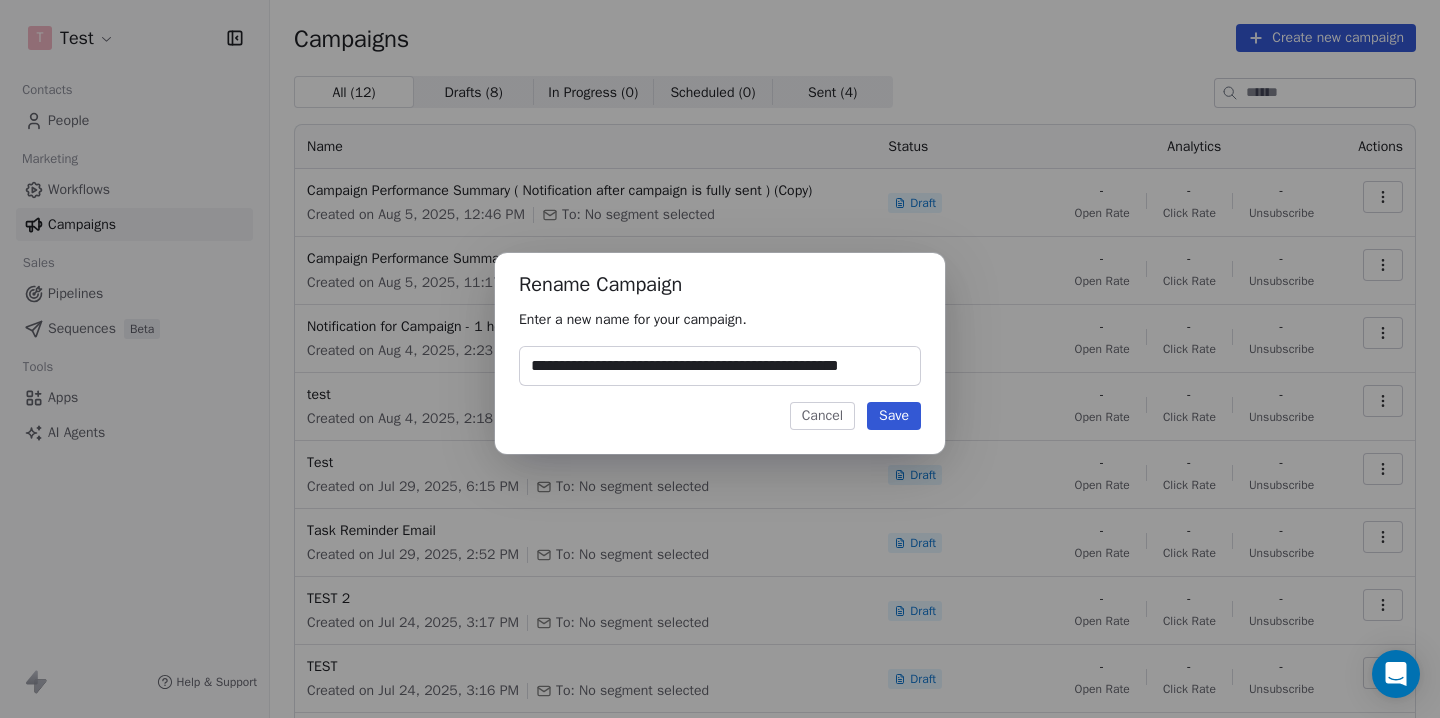 click on "**********" at bounding box center (720, 366) 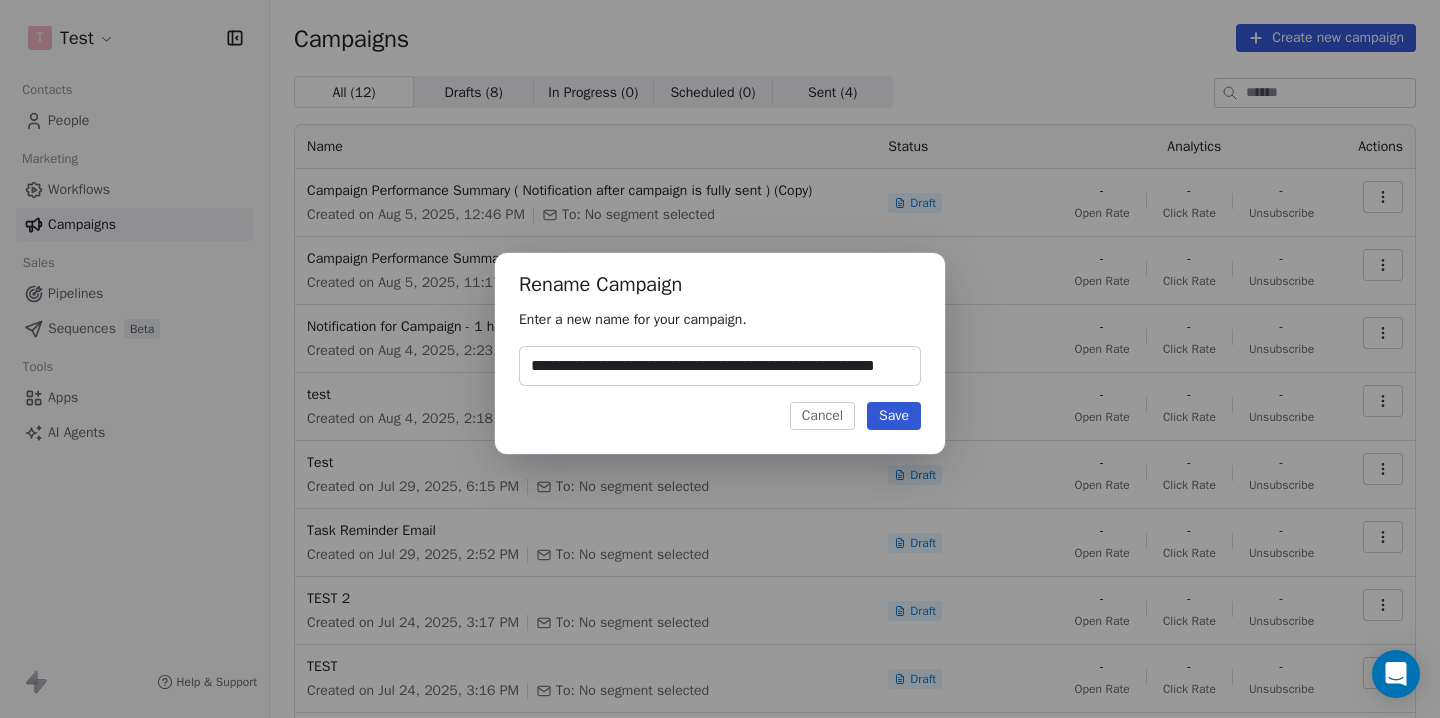 scroll, scrollTop: 0, scrollLeft: 4, axis: horizontal 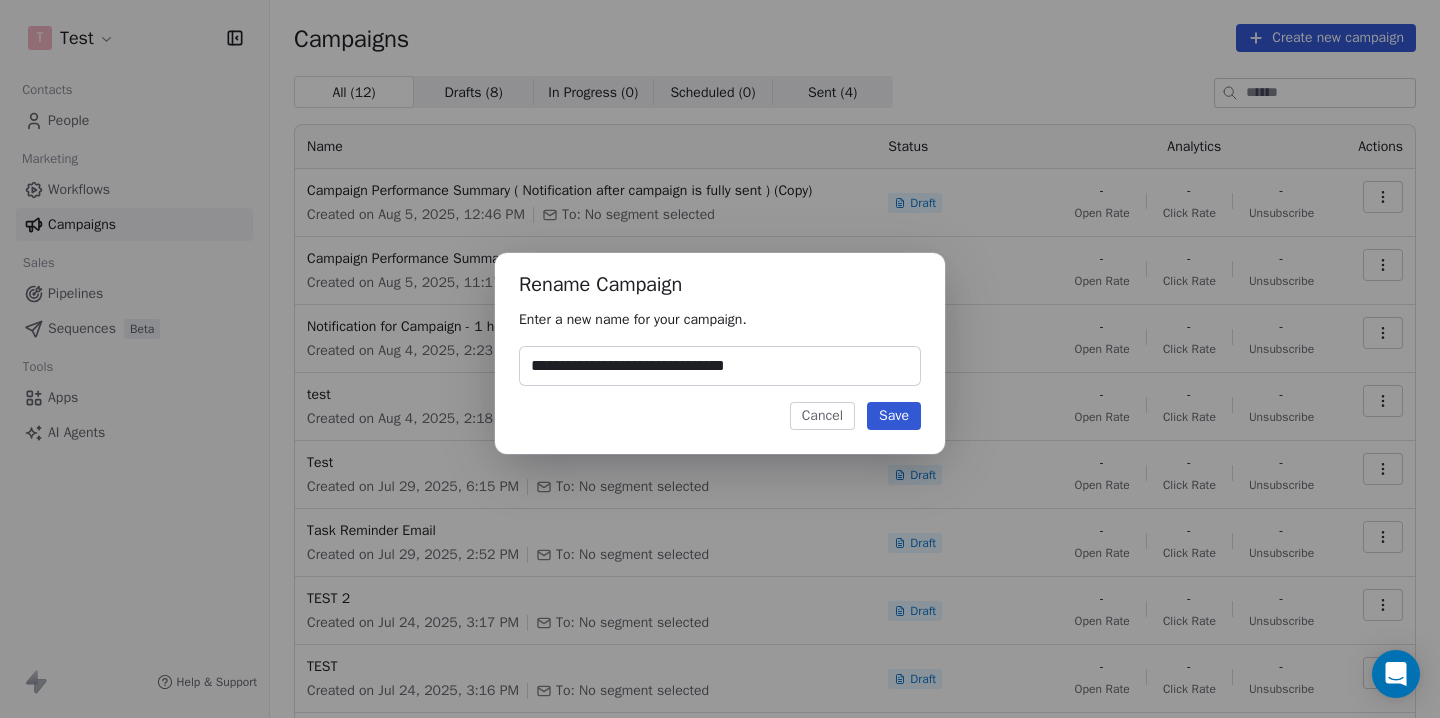 type on "**********" 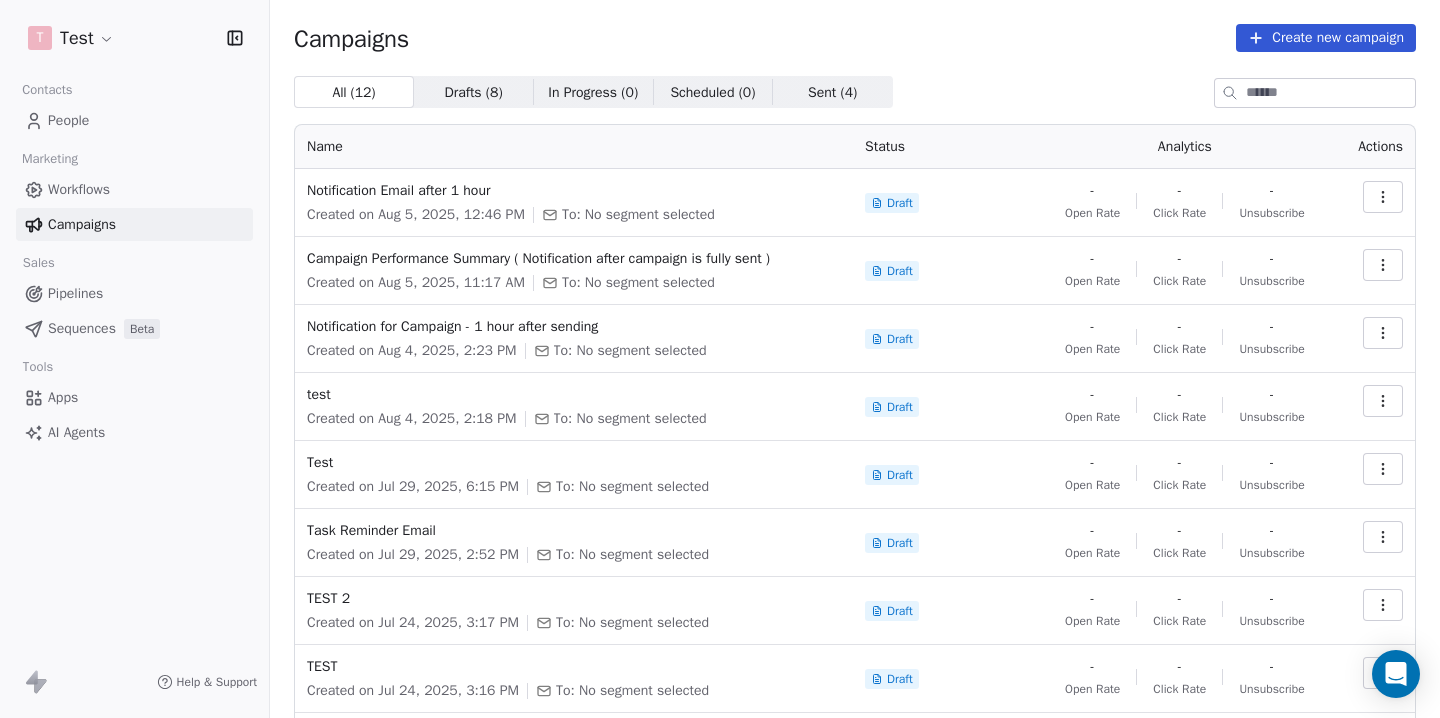 click 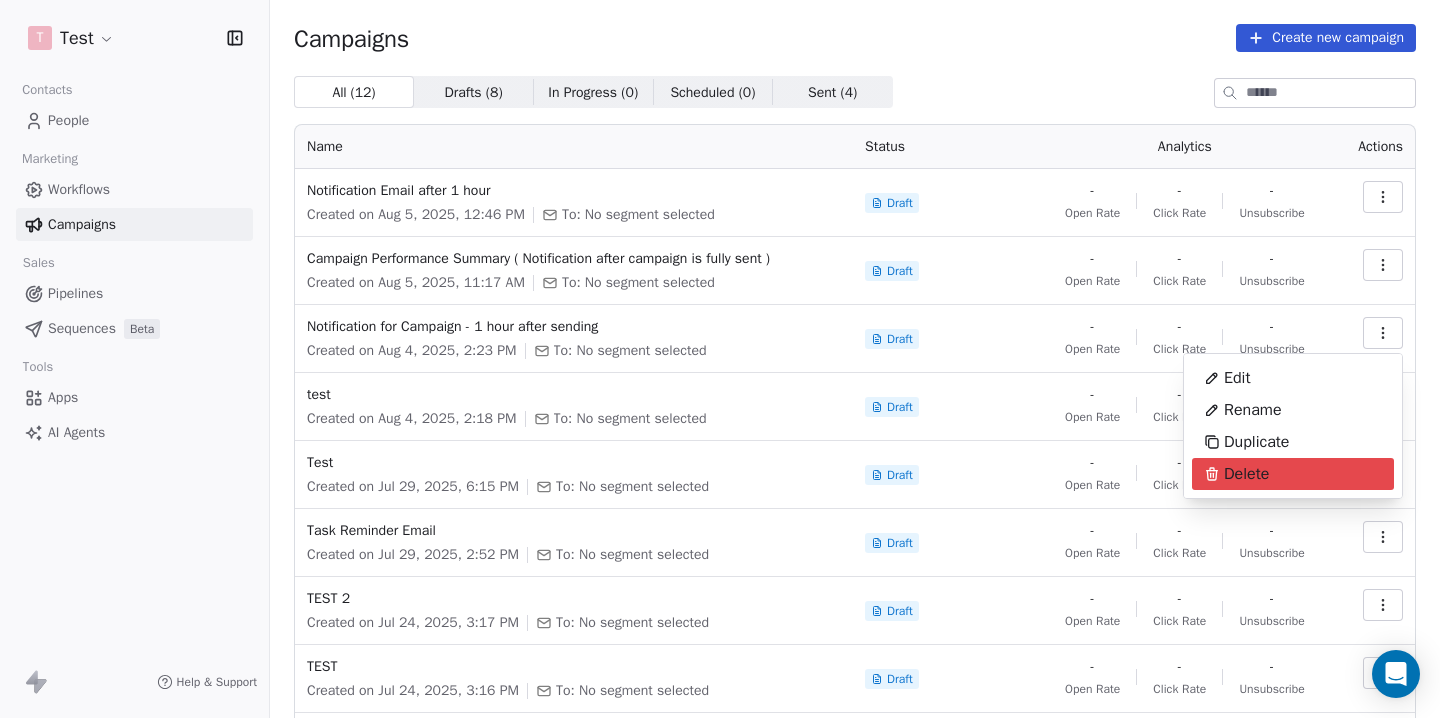 click on "Delete" at bounding box center (1246, 474) 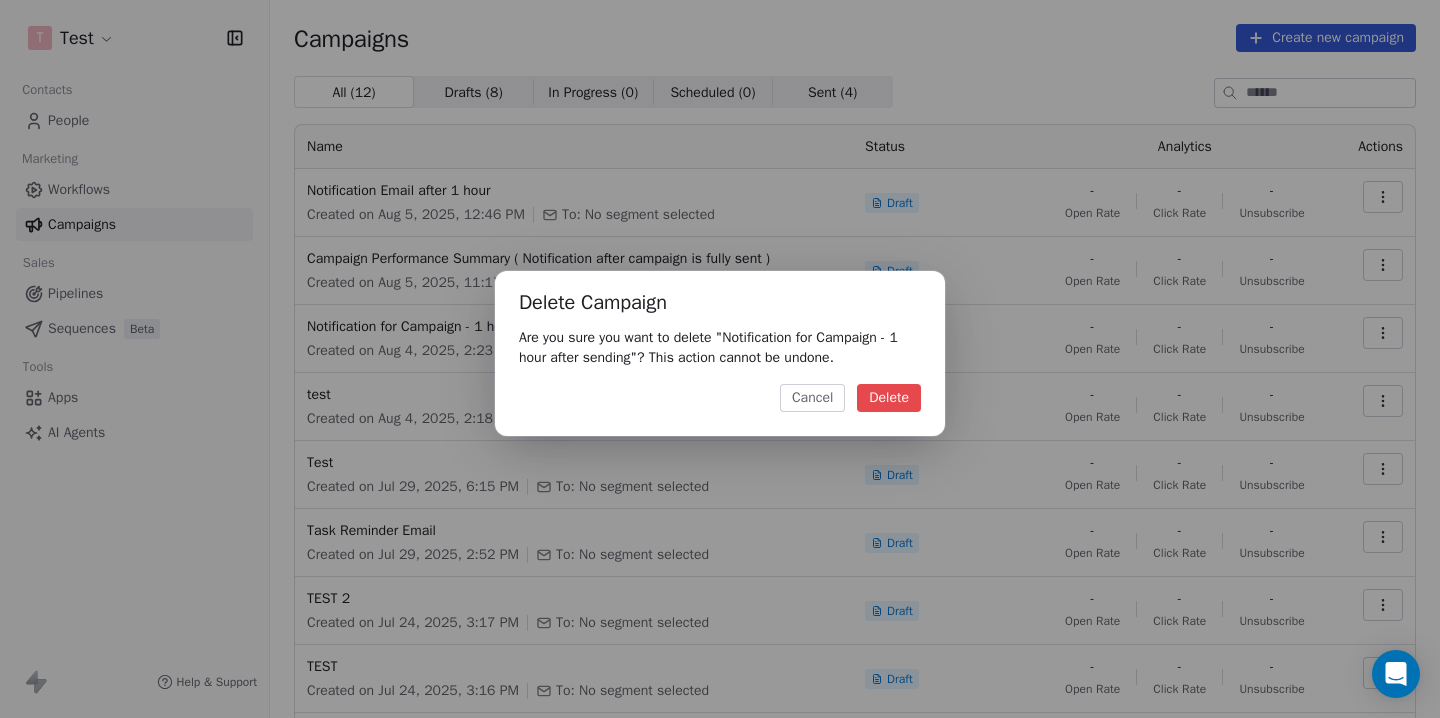 click on "Delete" at bounding box center [889, 398] 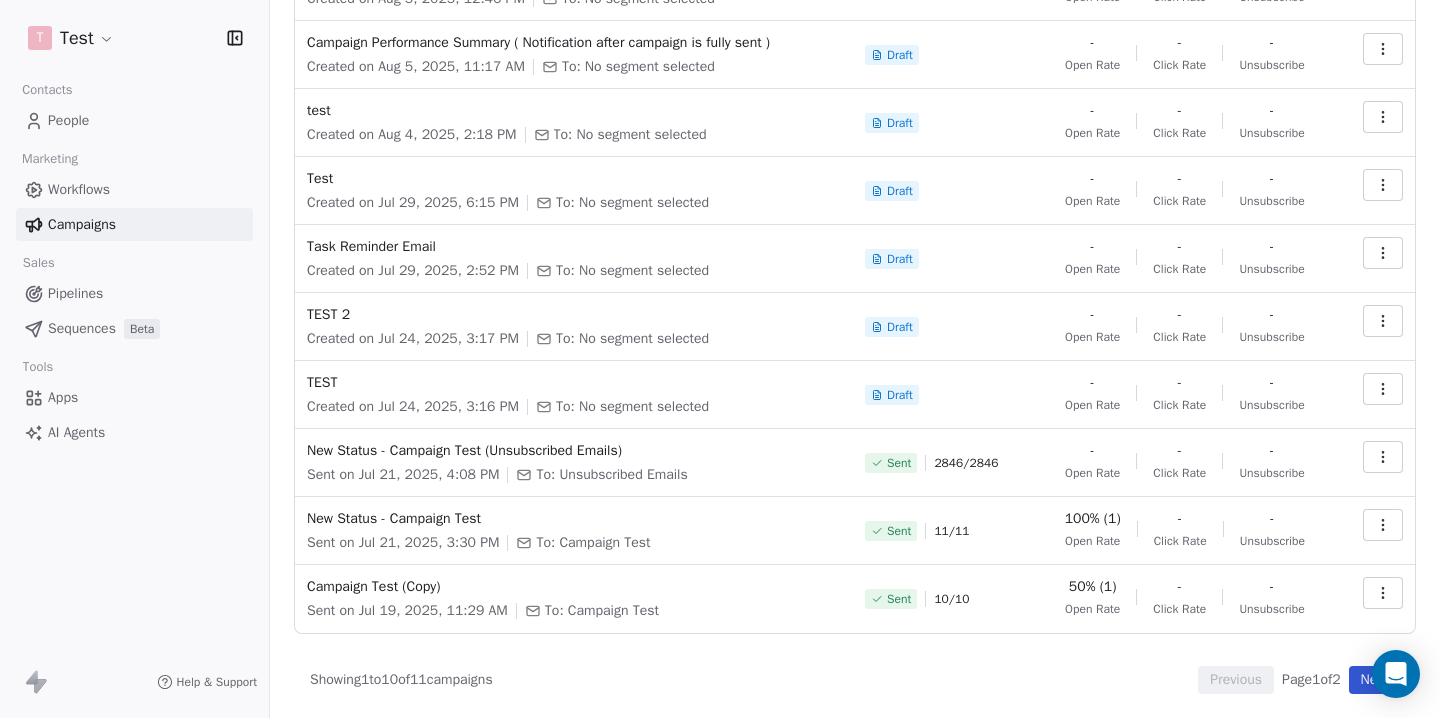 scroll, scrollTop: 0, scrollLeft: 0, axis: both 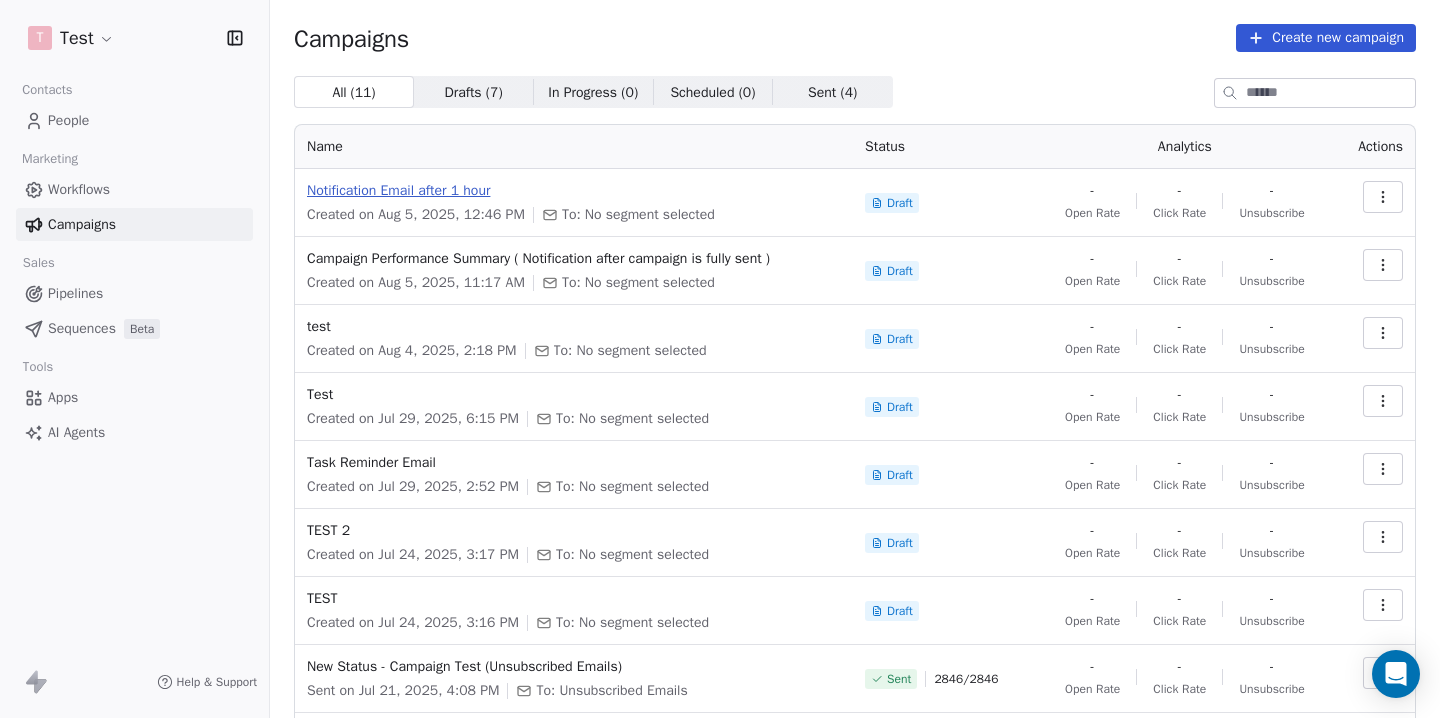 click on "Notification Email after 1 hour" at bounding box center (574, 191) 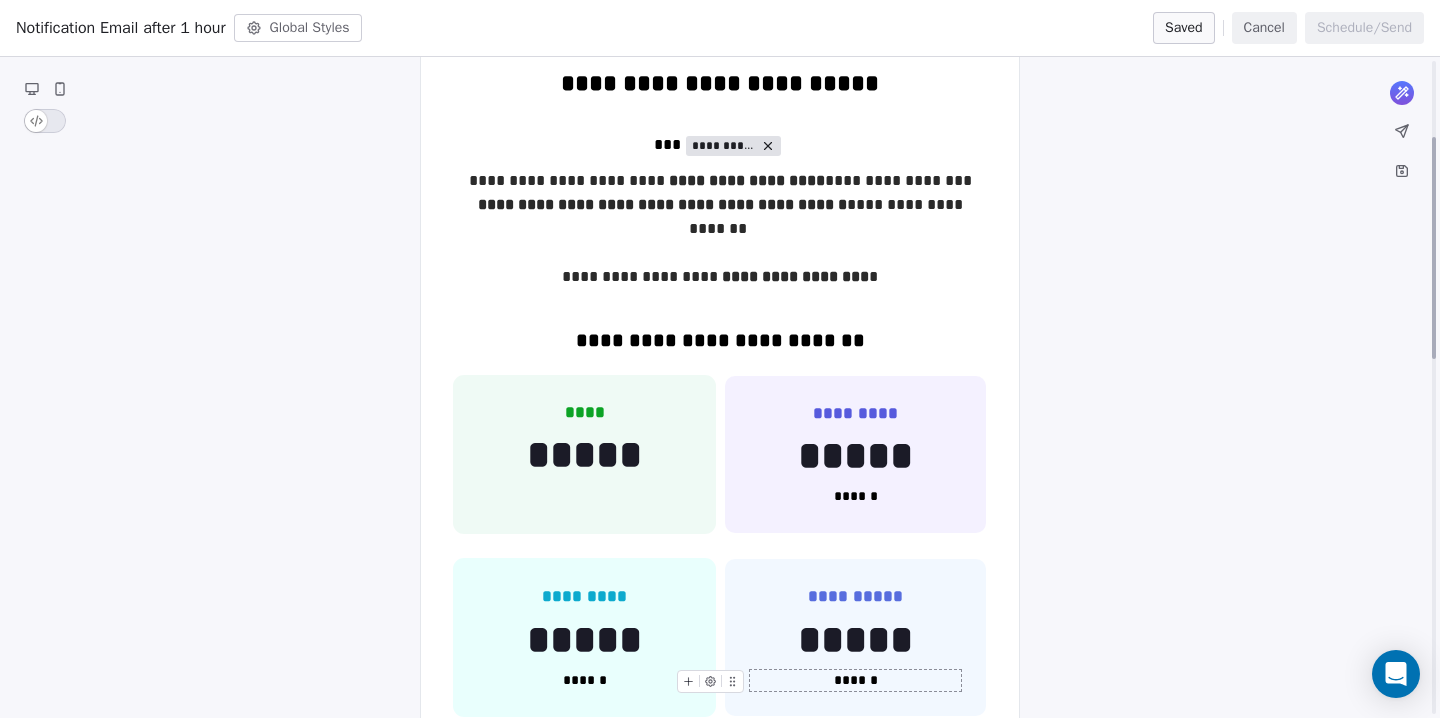scroll, scrollTop: 0, scrollLeft: 0, axis: both 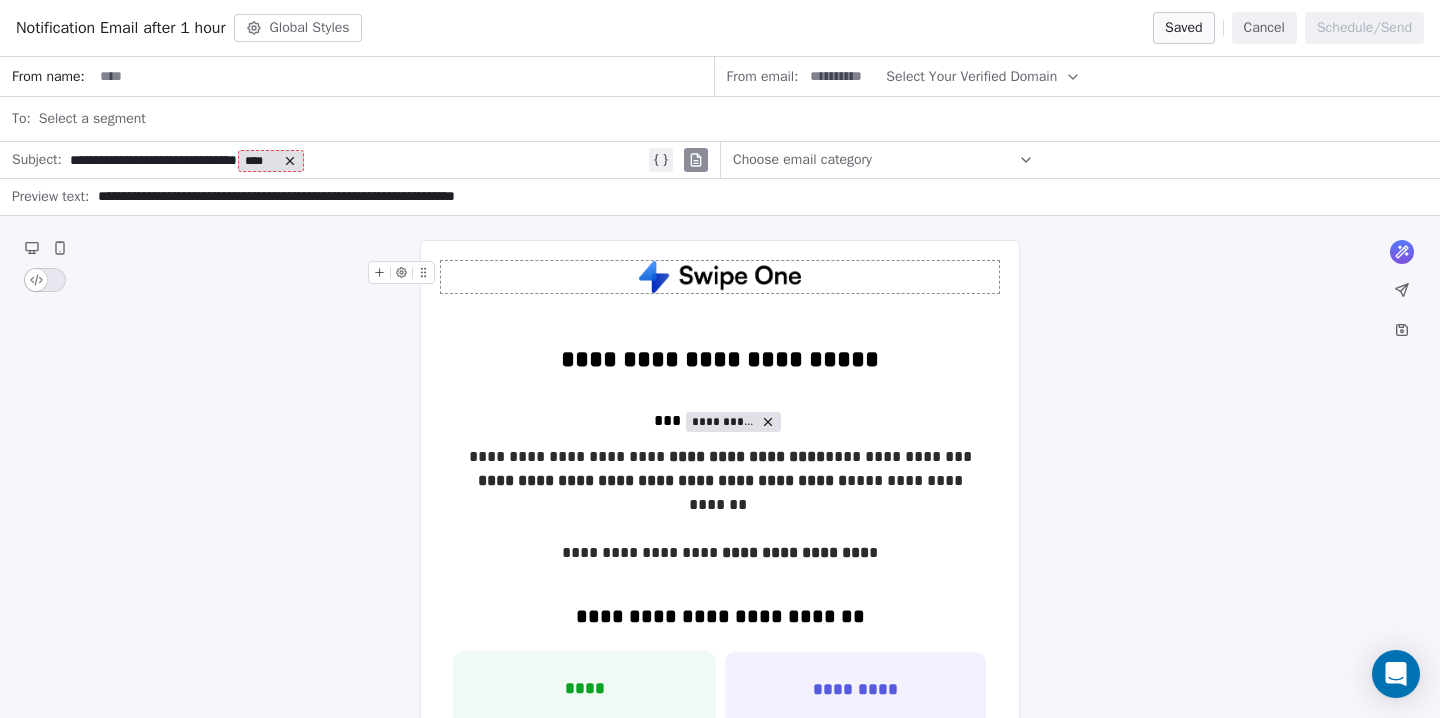 click on "**********" at bounding box center [357, 160] 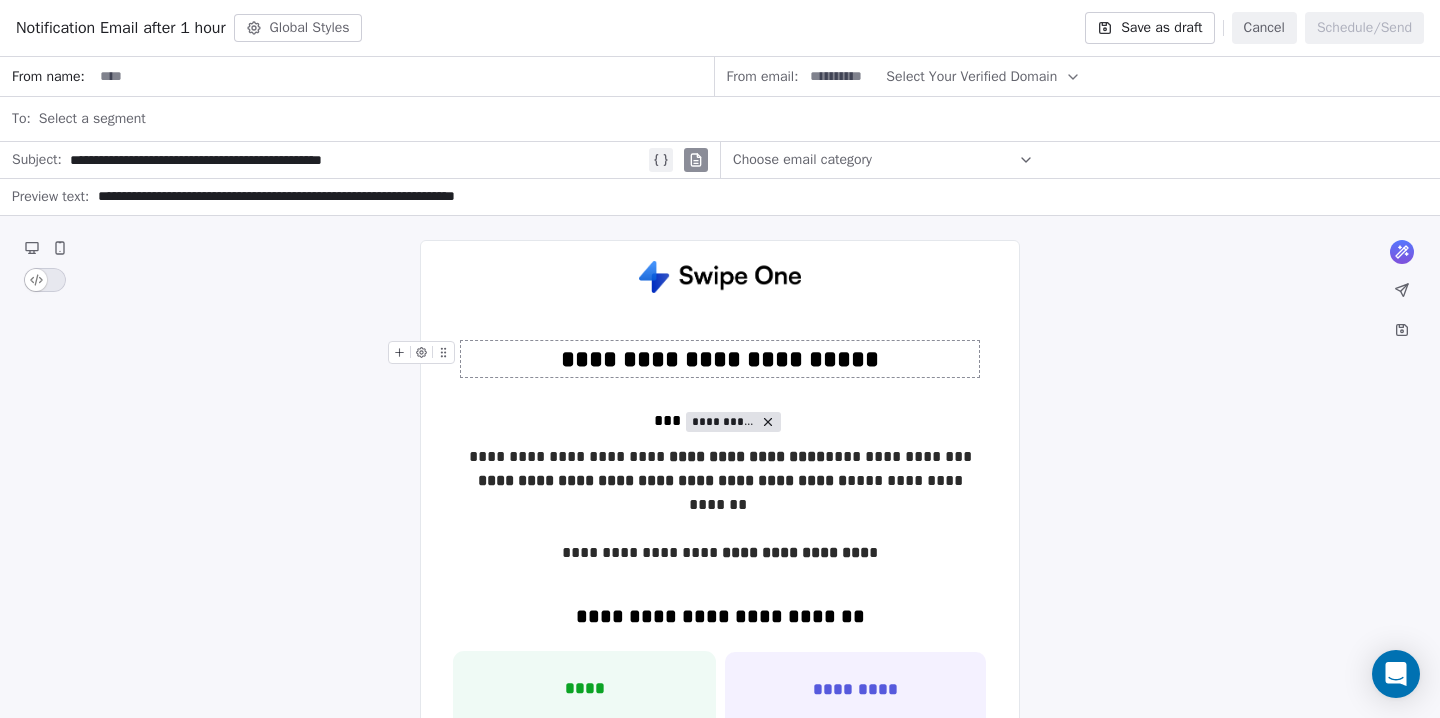click on "**********" at bounding box center [357, 160] 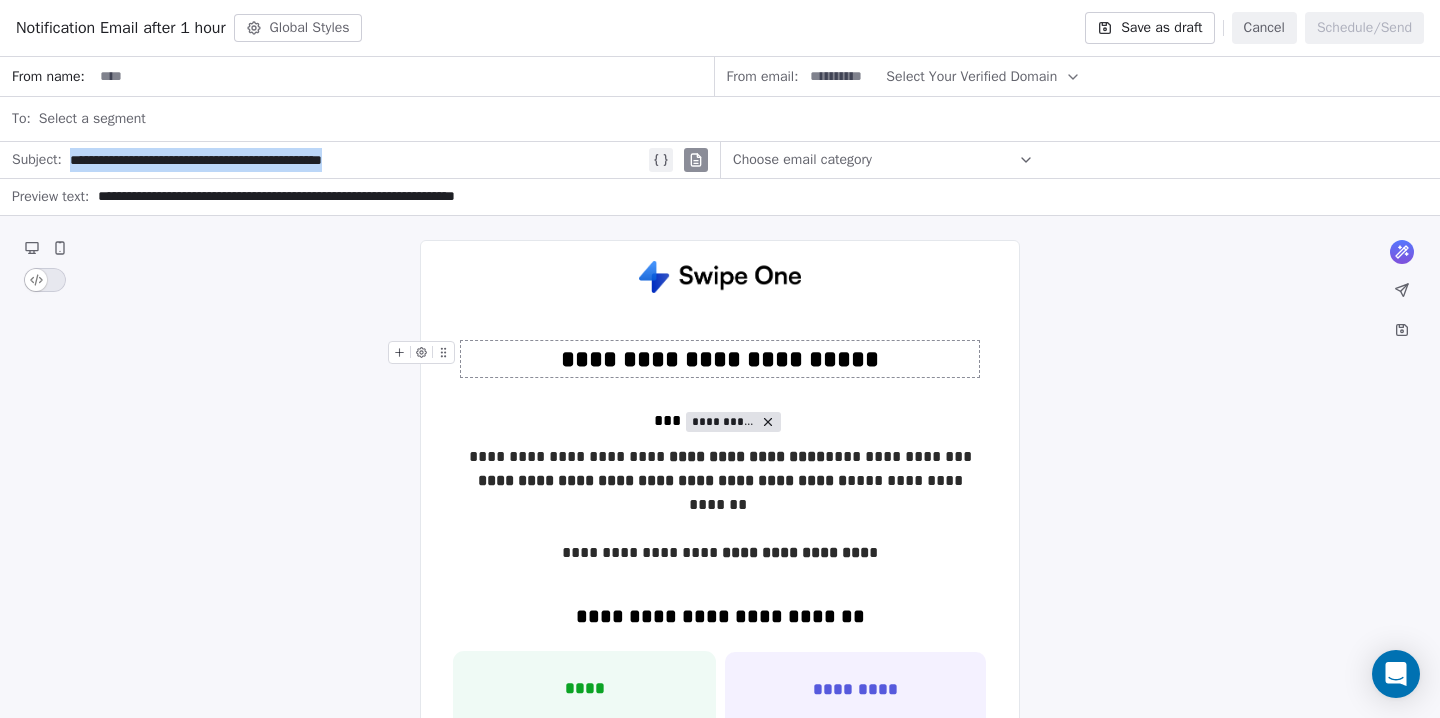 click on "**********" at bounding box center [357, 160] 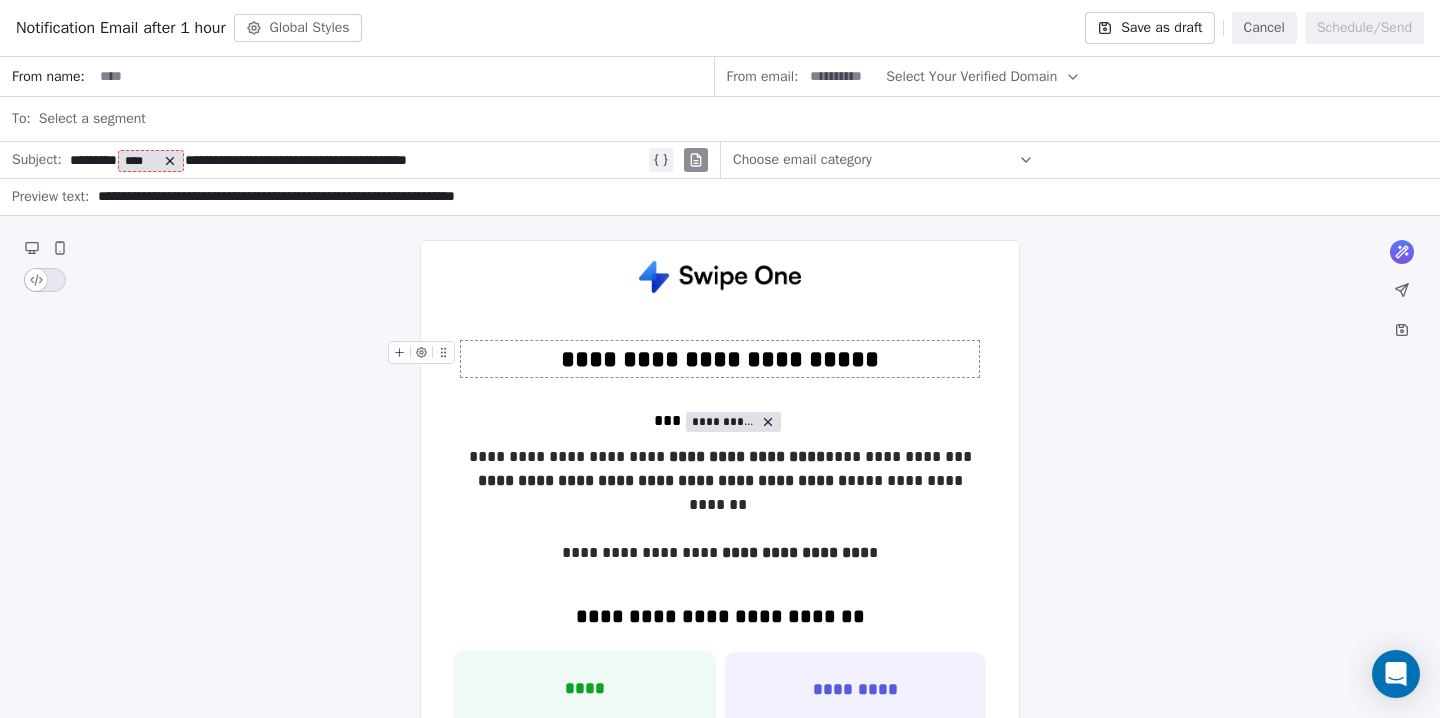 click 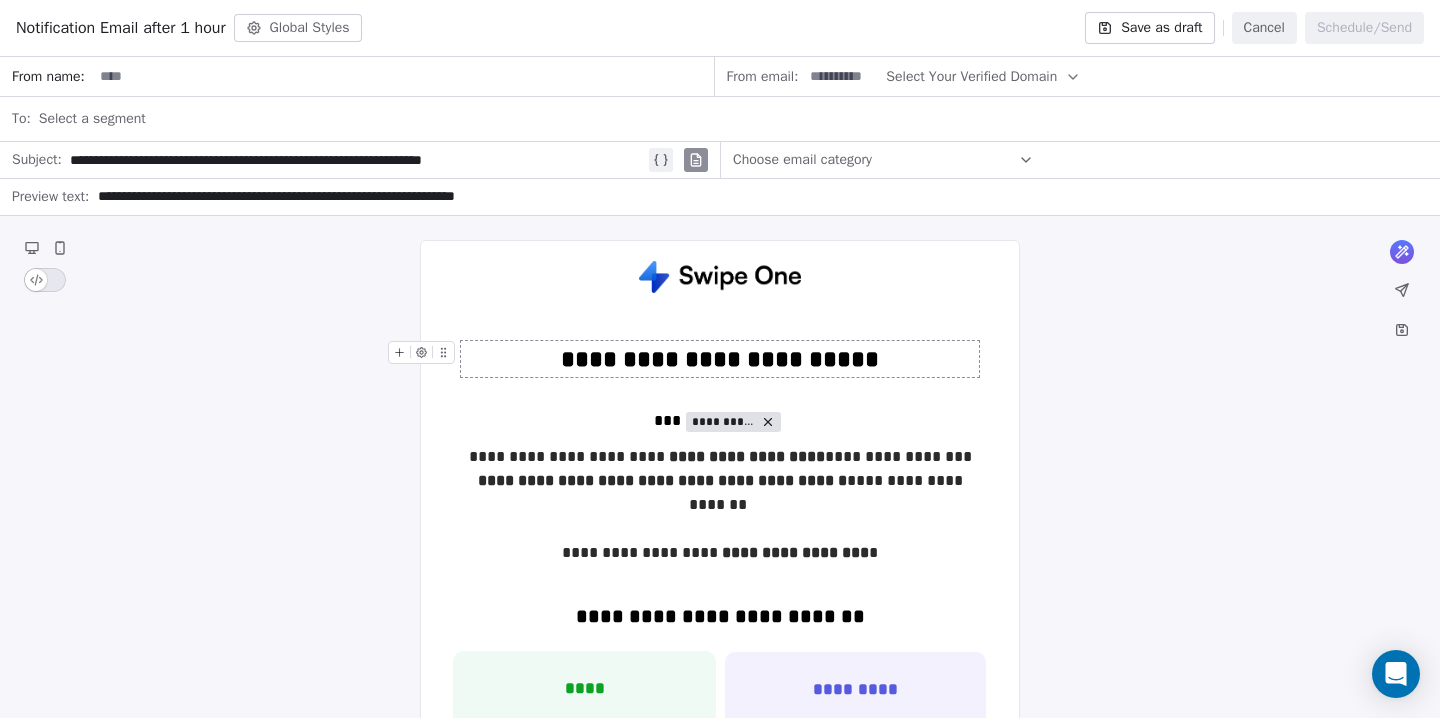 click on "**********" at bounding box center [757, 197] 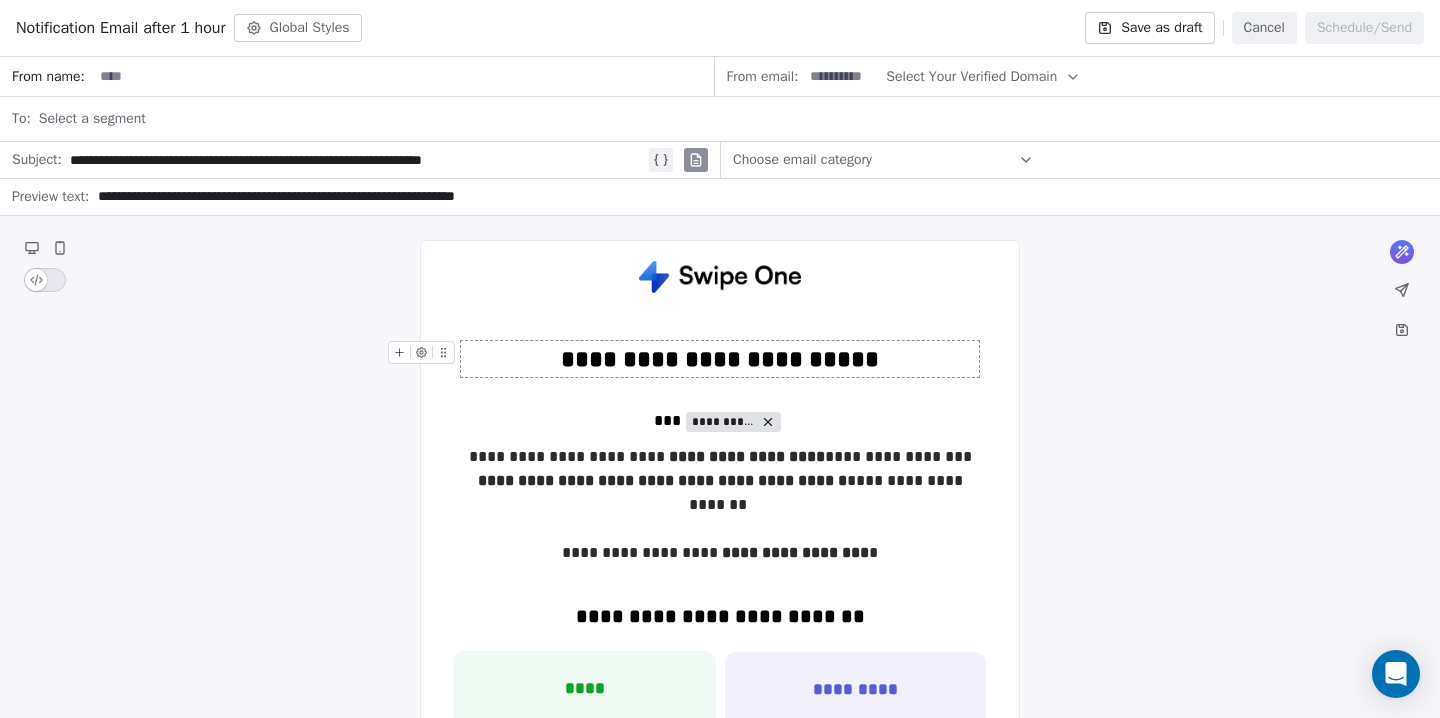 click on "**********" at bounding box center [757, 197] 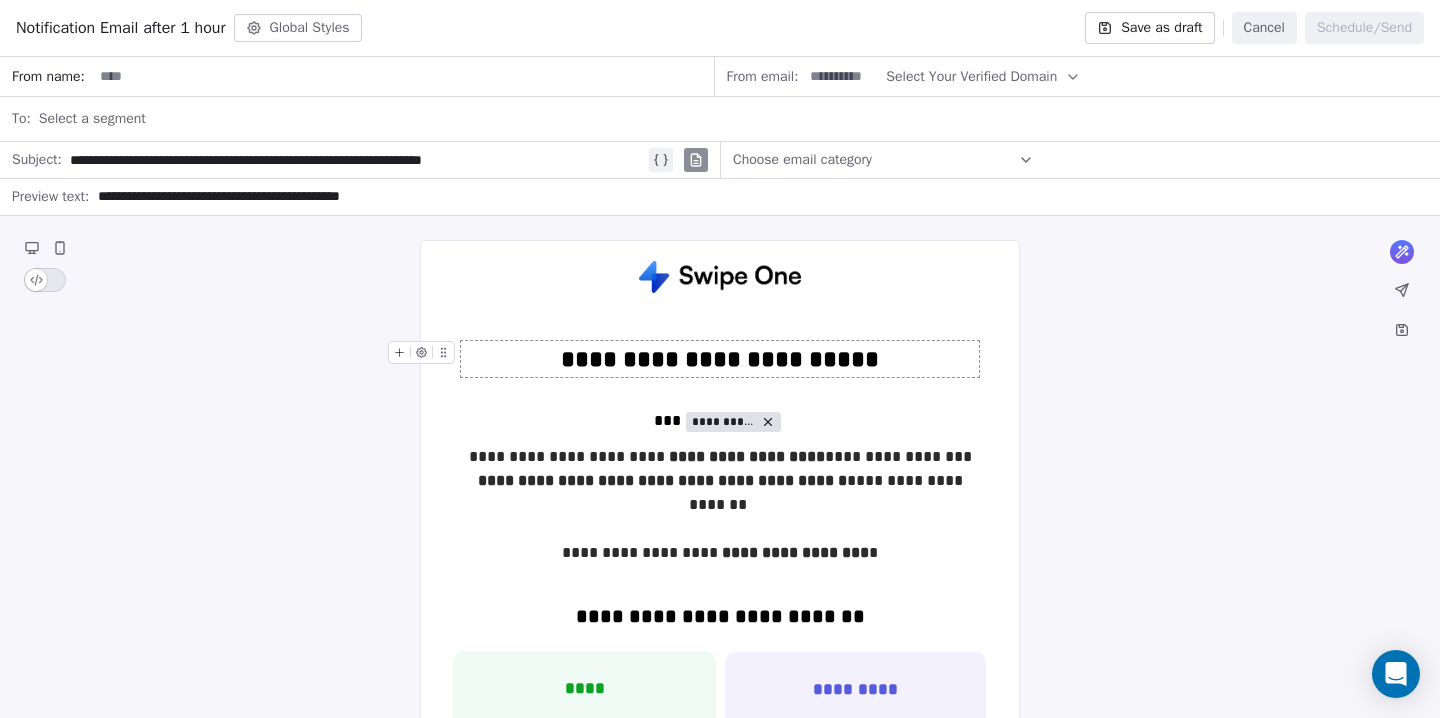 type on "**********" 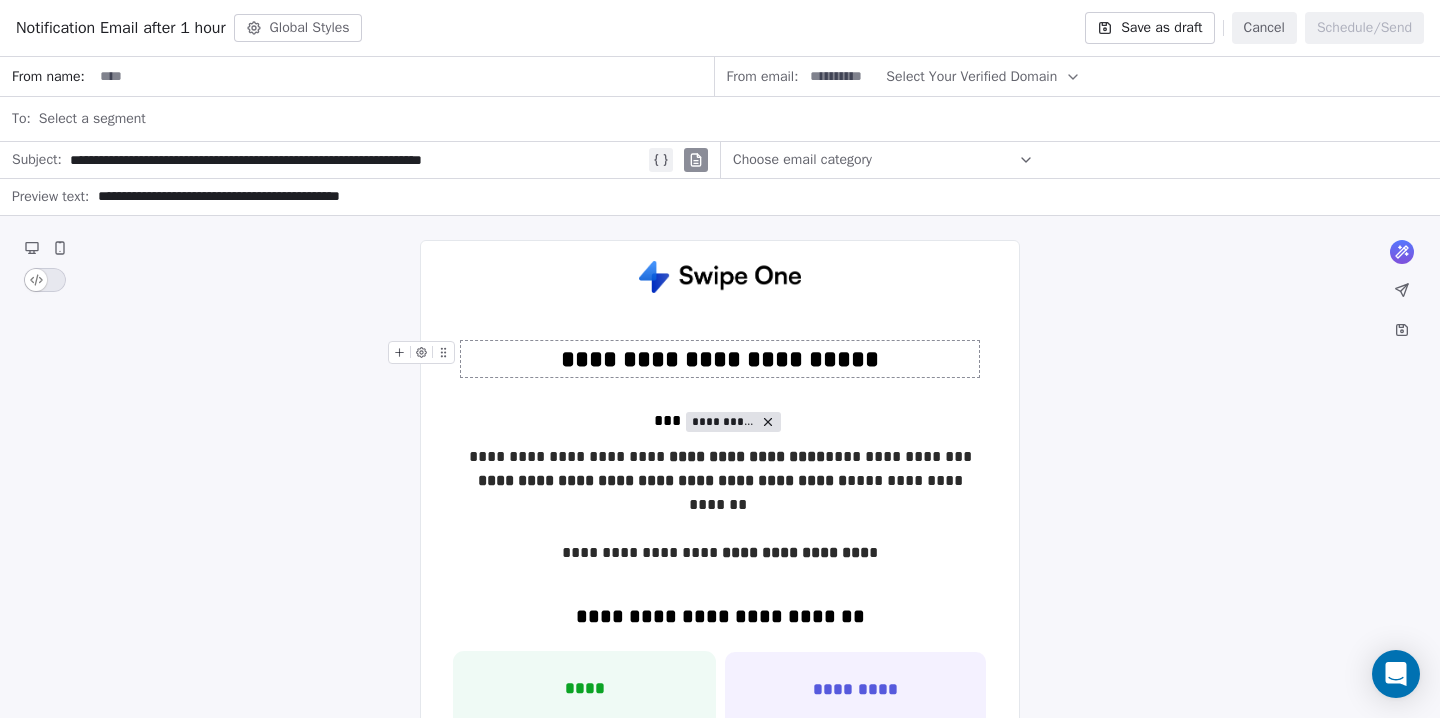 click on "Save as draft" at bounding box center (1149, 28) 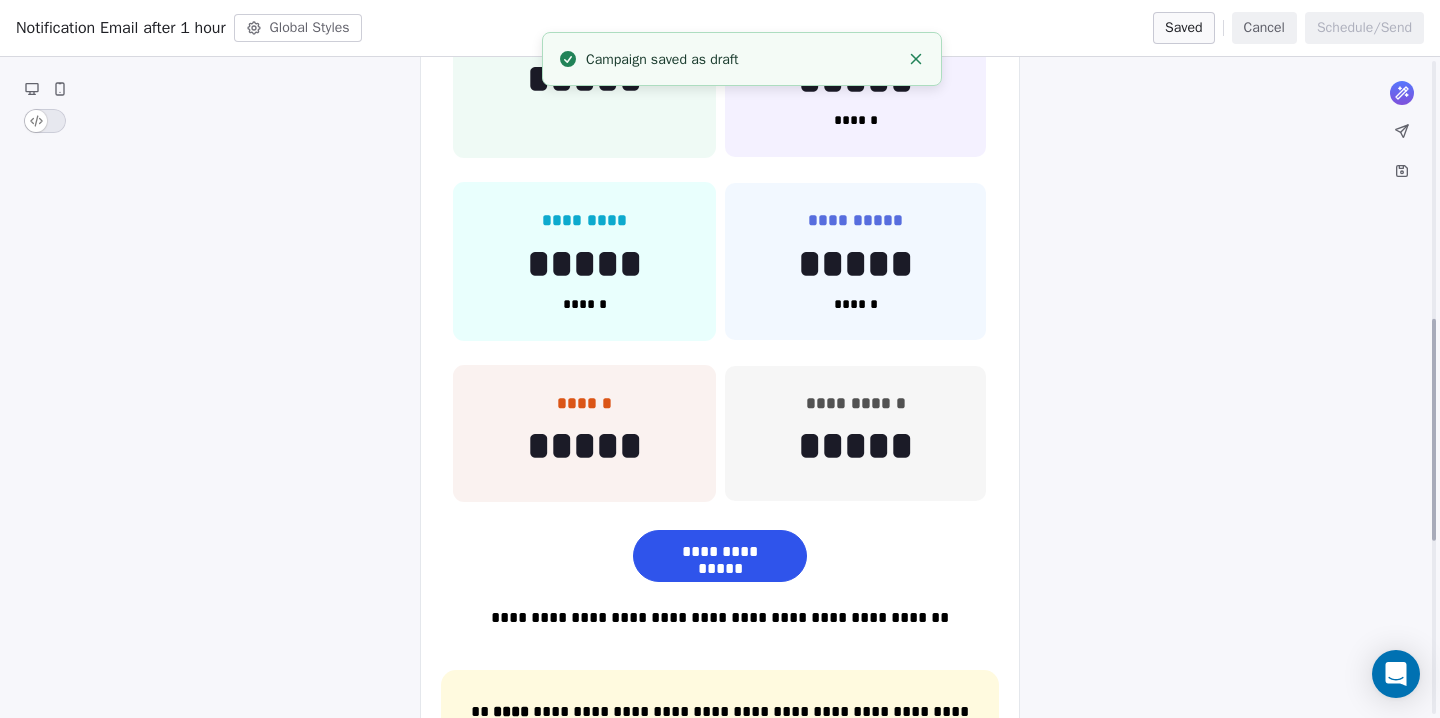 scroll, scrollTop: 571, scrollLeft: 0, axis: vertical 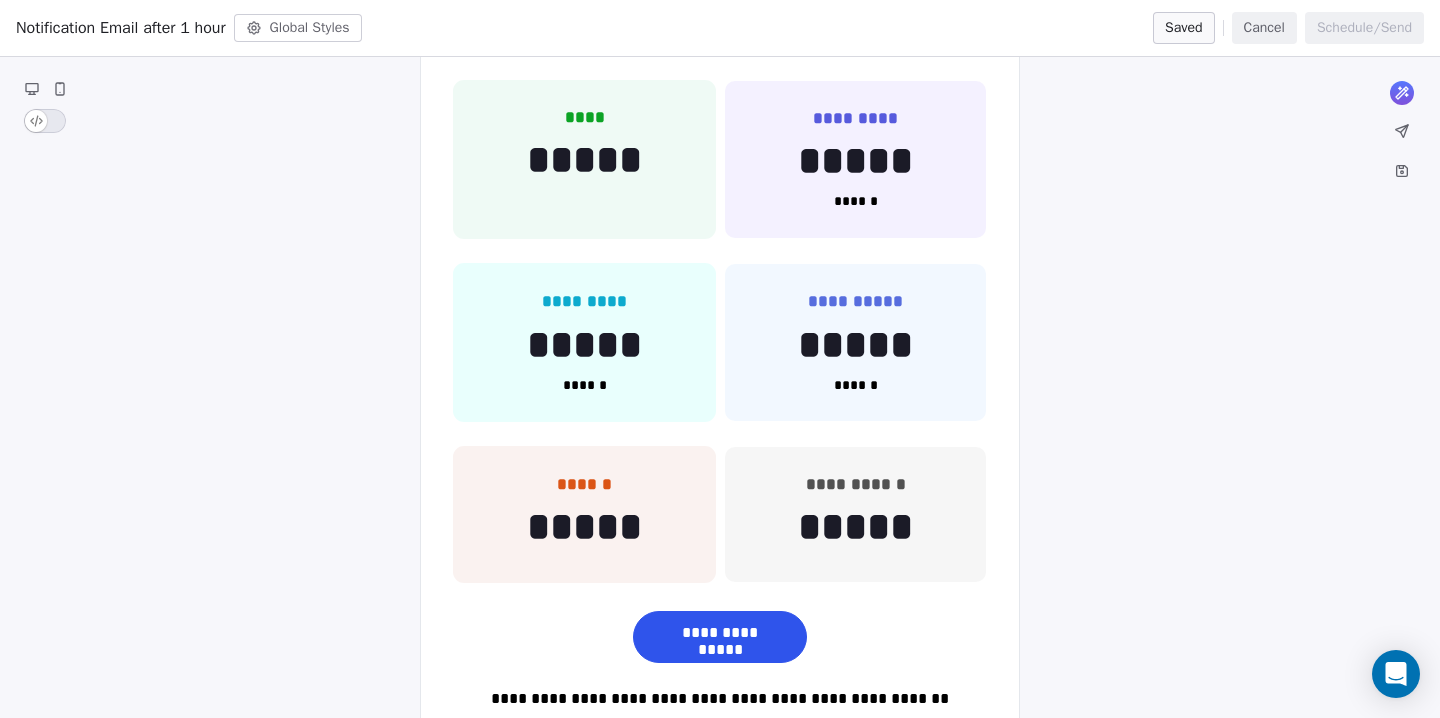 click 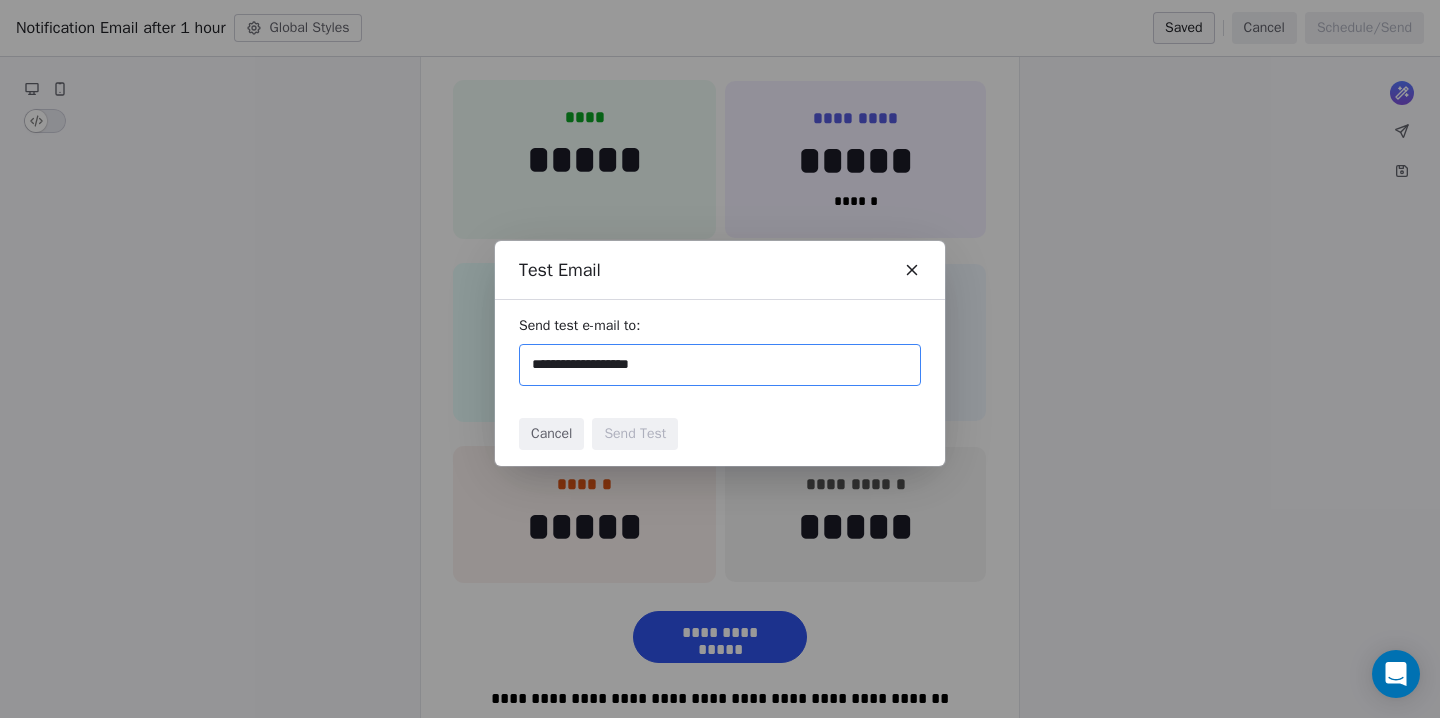 type on "**********" 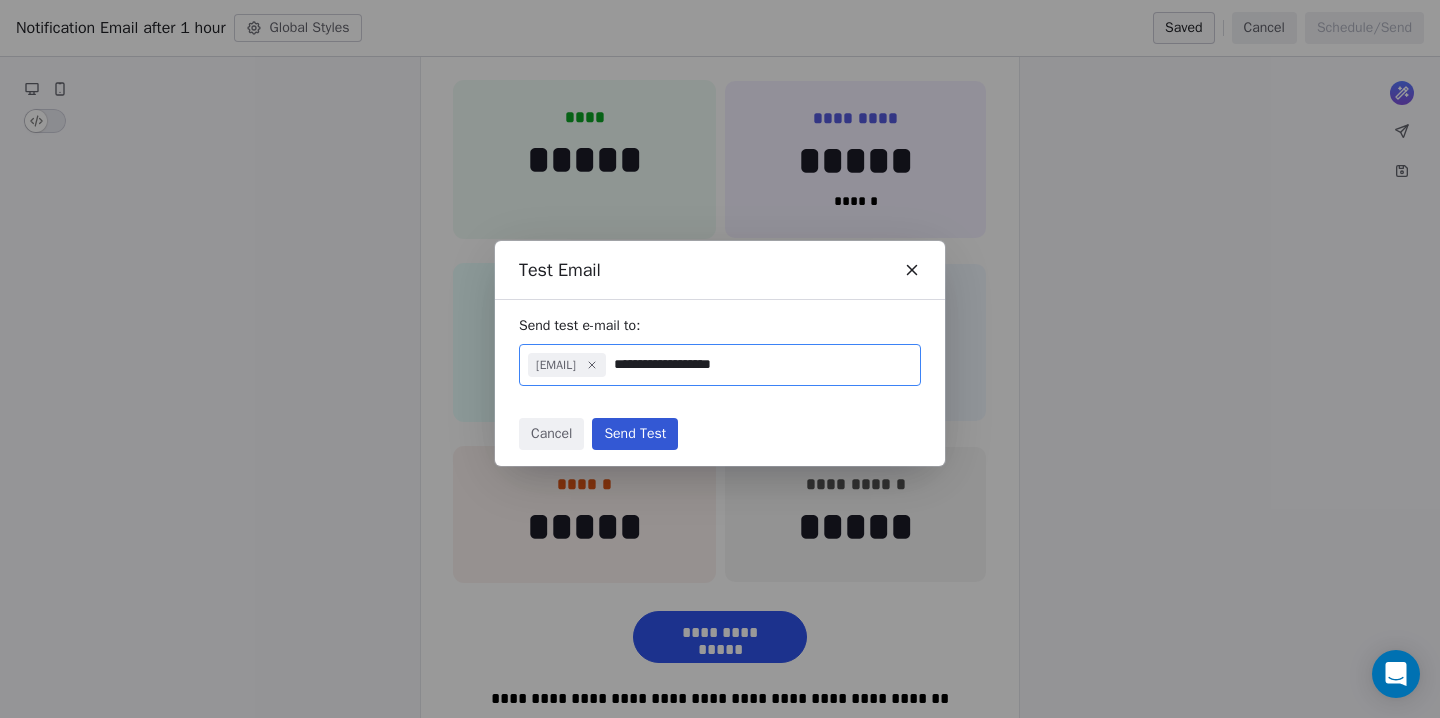 type on "**********" 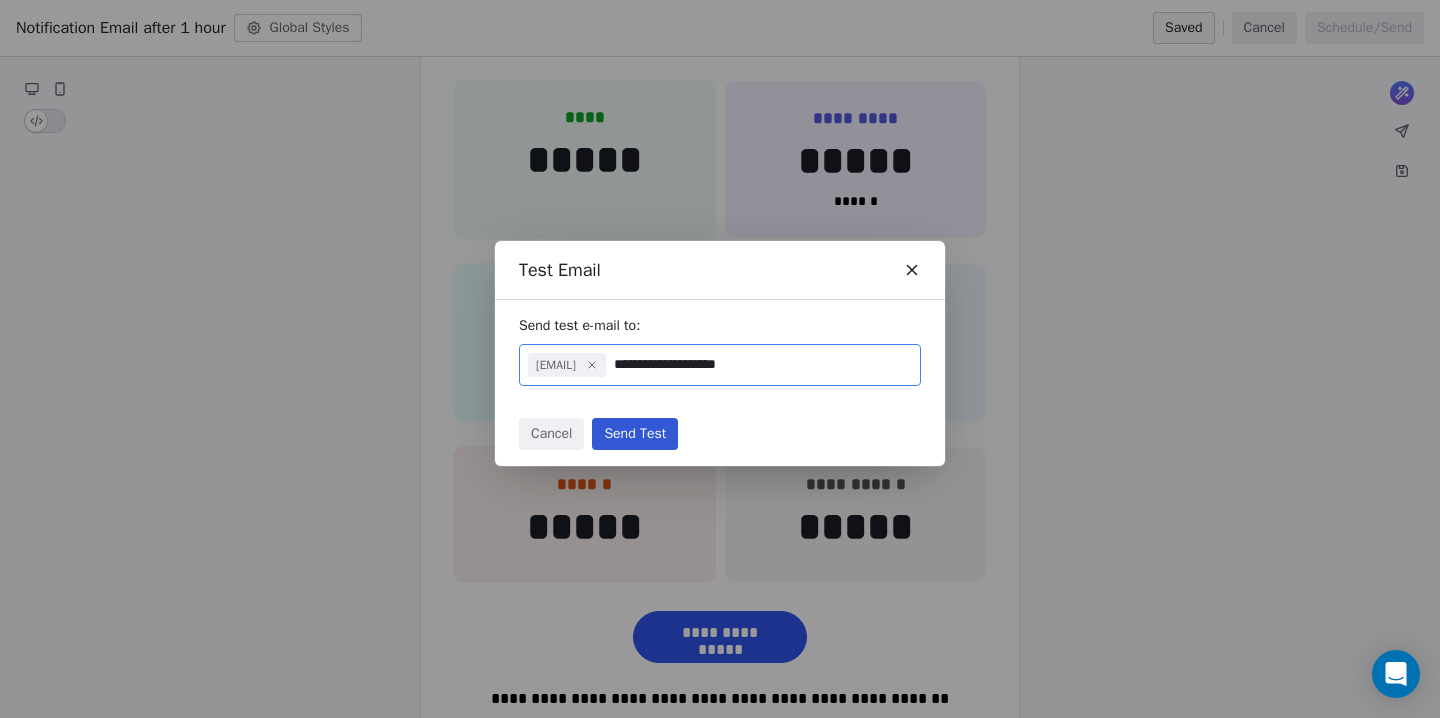 type 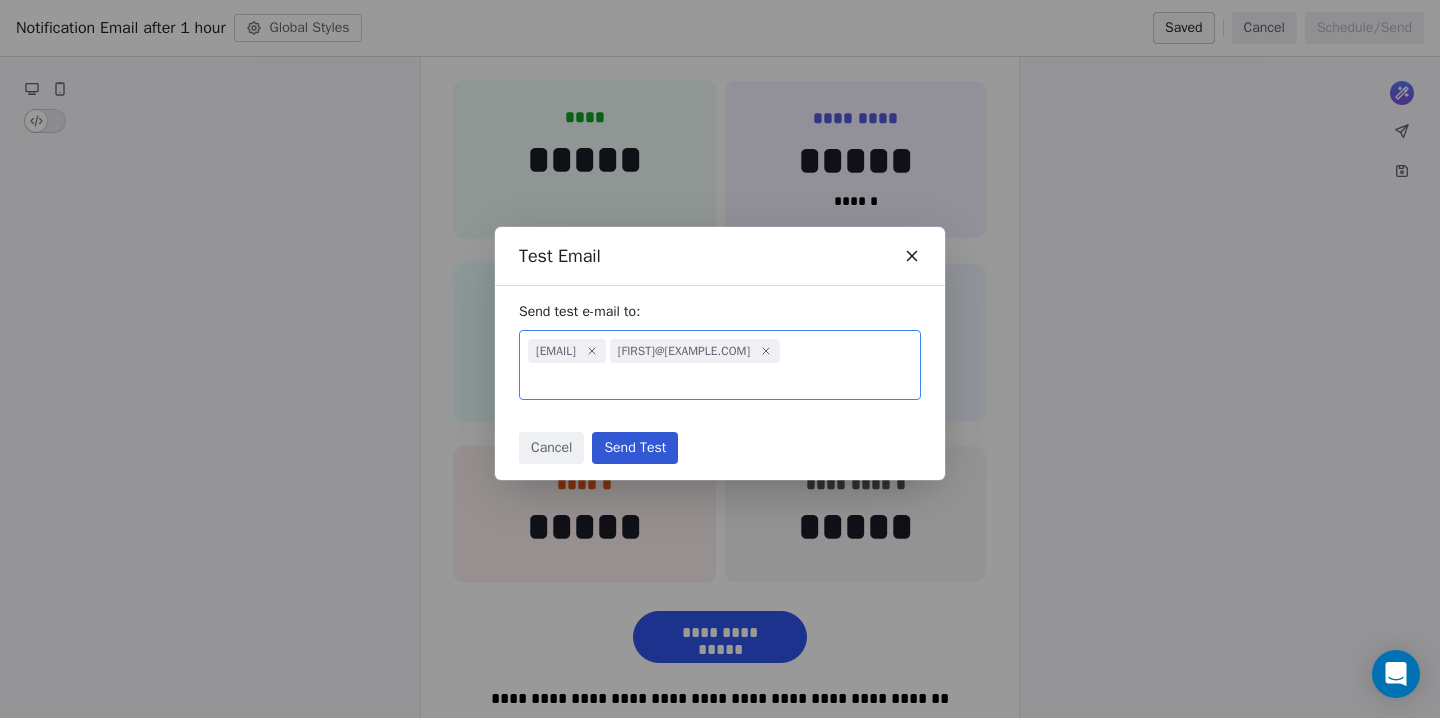 click on "Send Test" at bounding box center [635, 448] 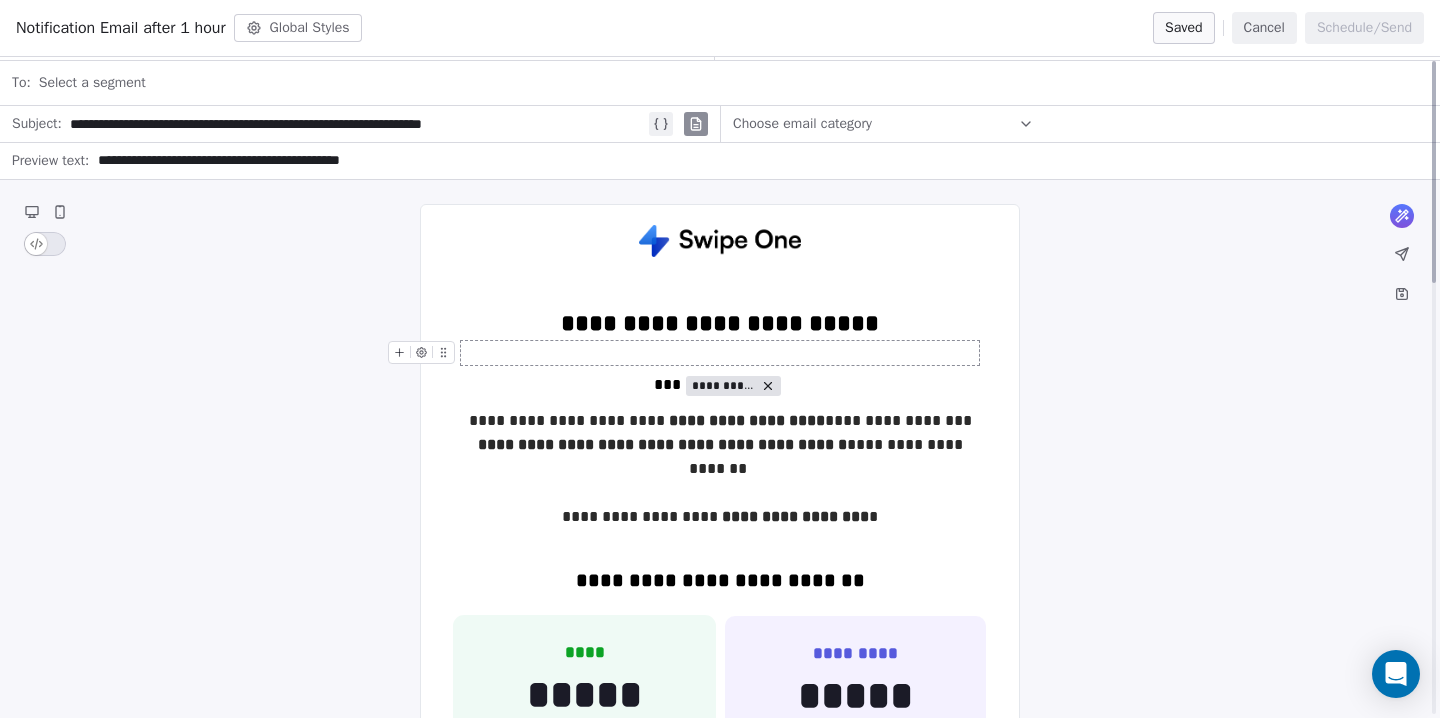 scroll, scrollTop: 0, scrollLeft: 0, axis: both 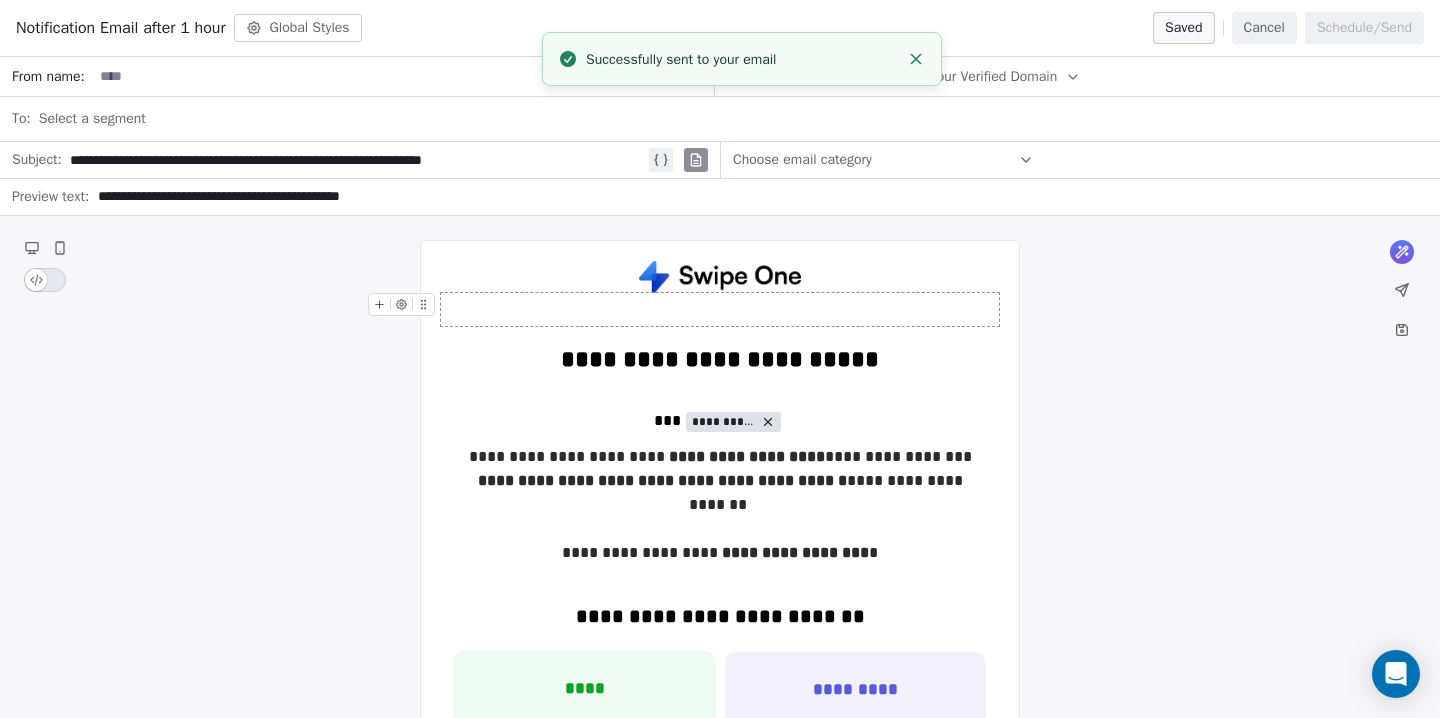 click on "Cancel" at bounding box center [1264, 28] 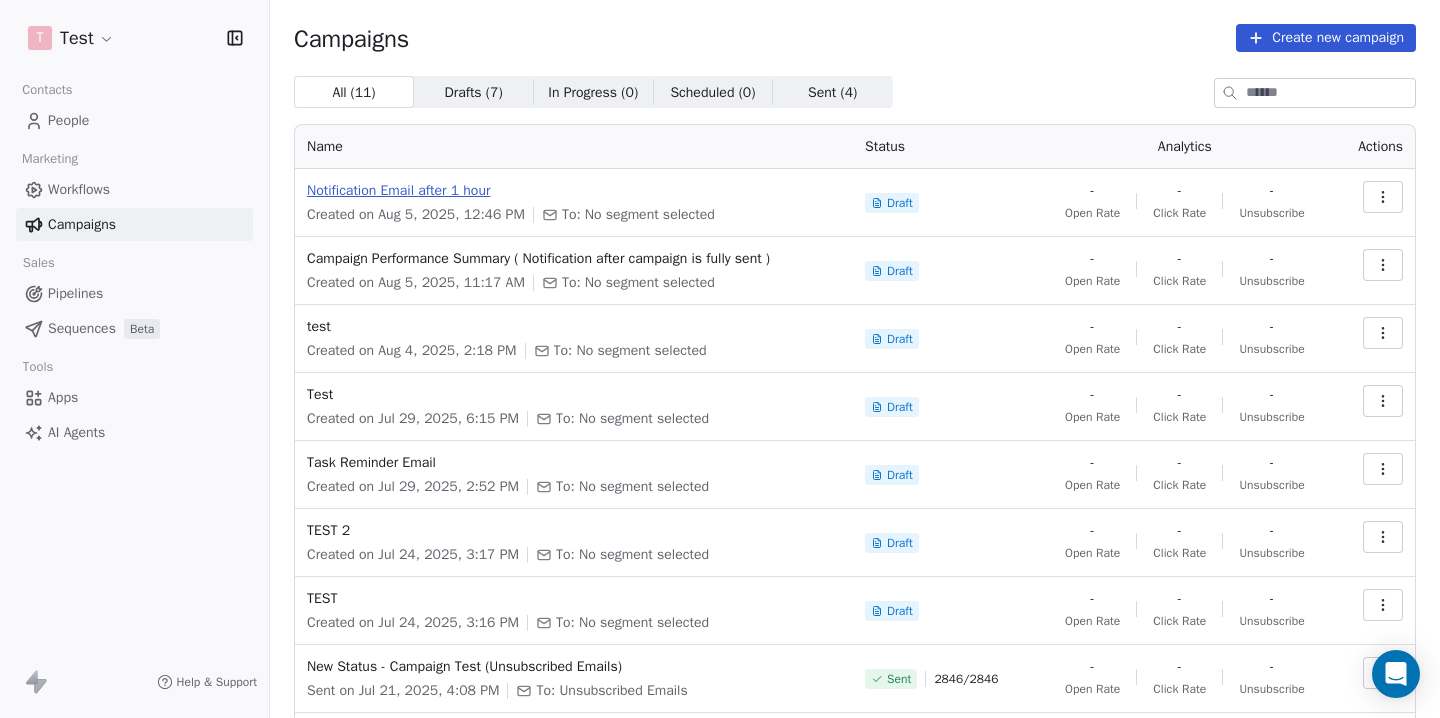 click on "Notification Email after 1 hour" at bounding box center (574, 191) 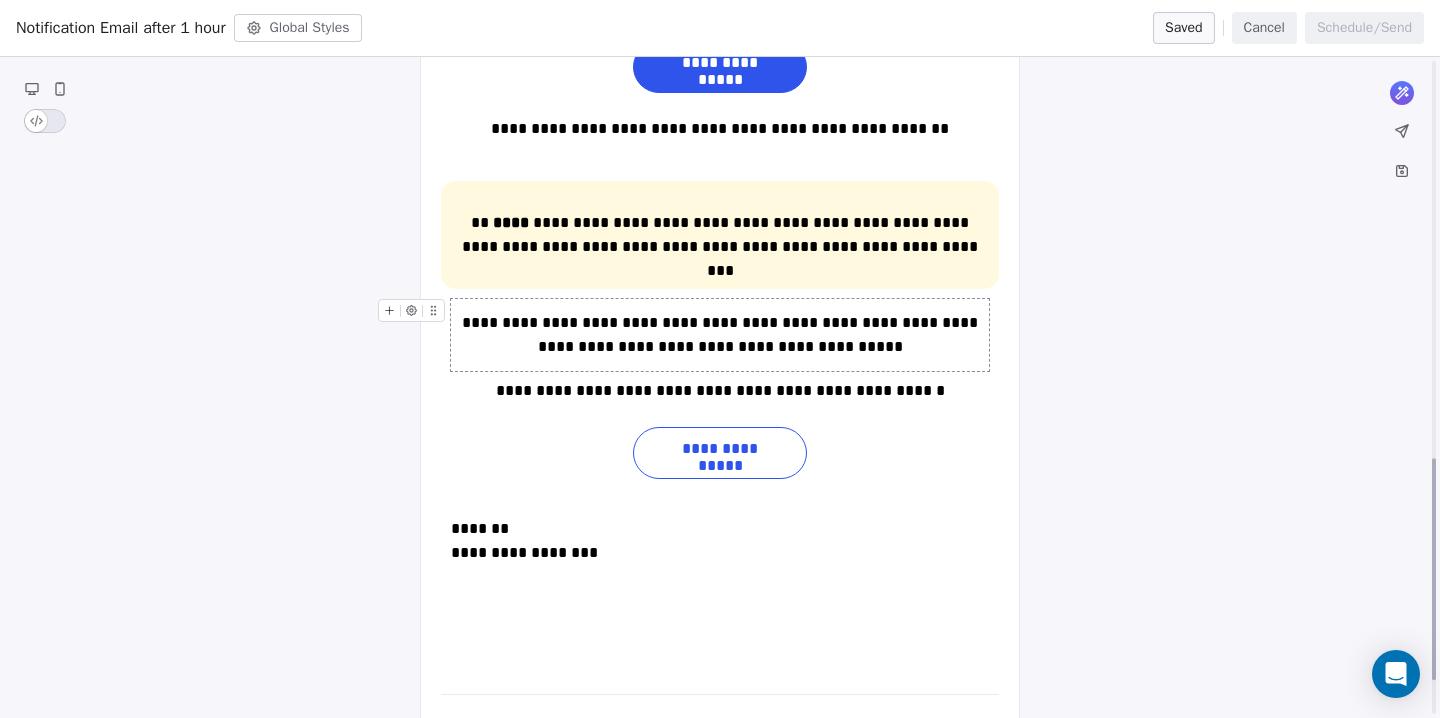 scroll, scrollTop: 1068, scrollLeft: 0, axis: vertical 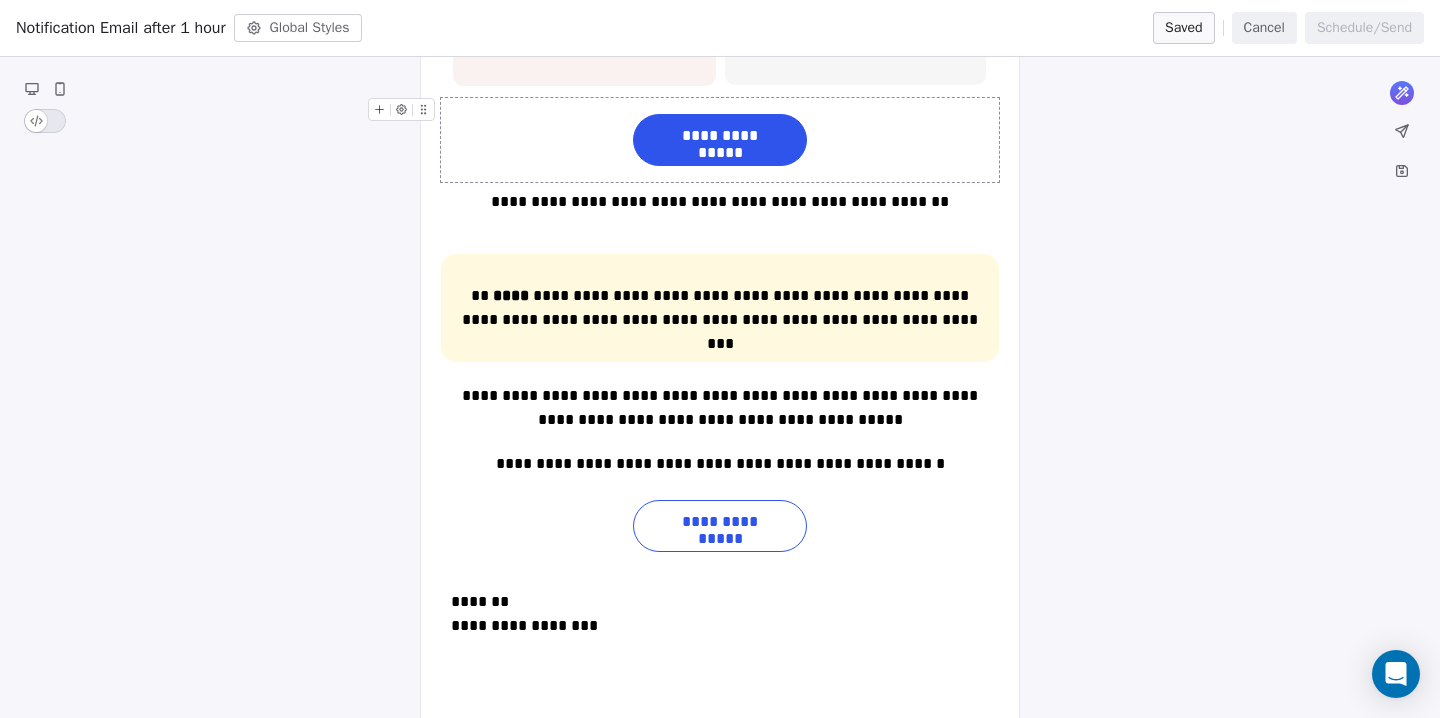 click on "Cancel" at bounding box center [1264, 28] 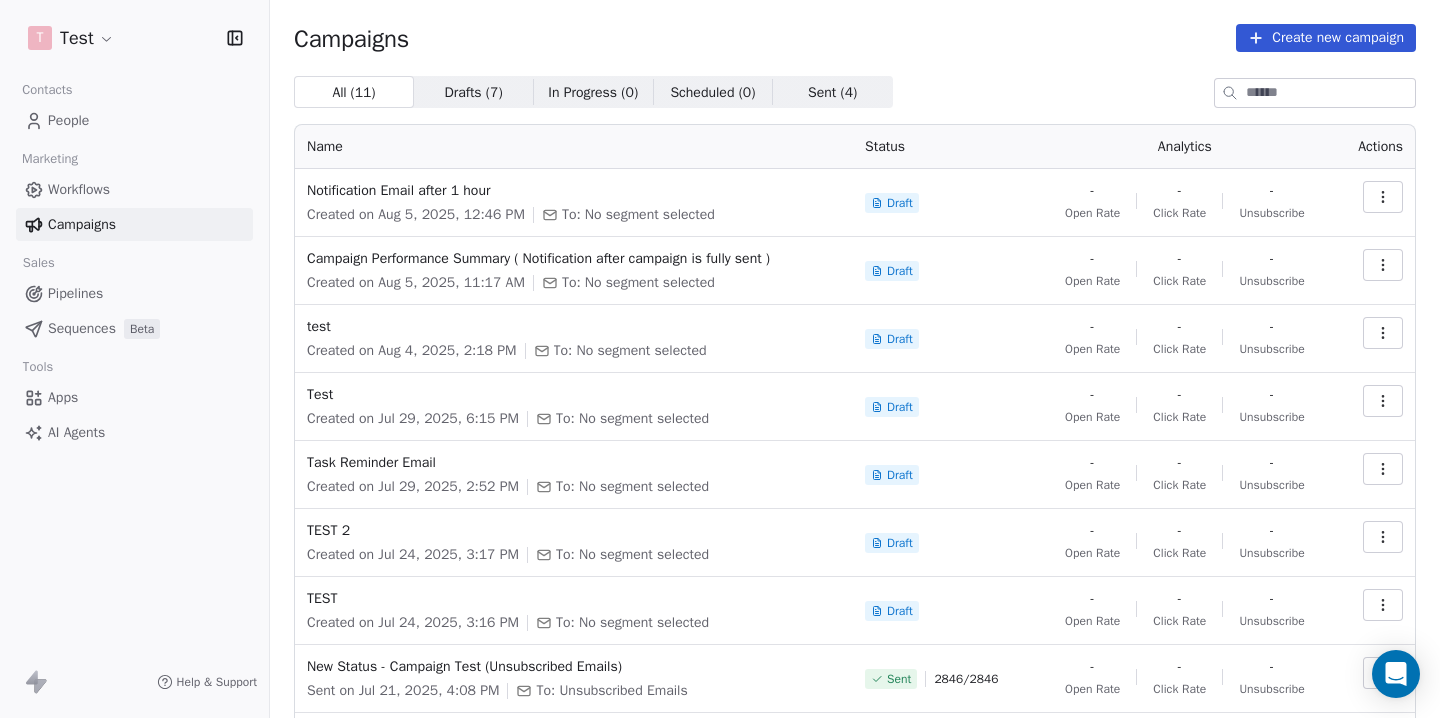 click 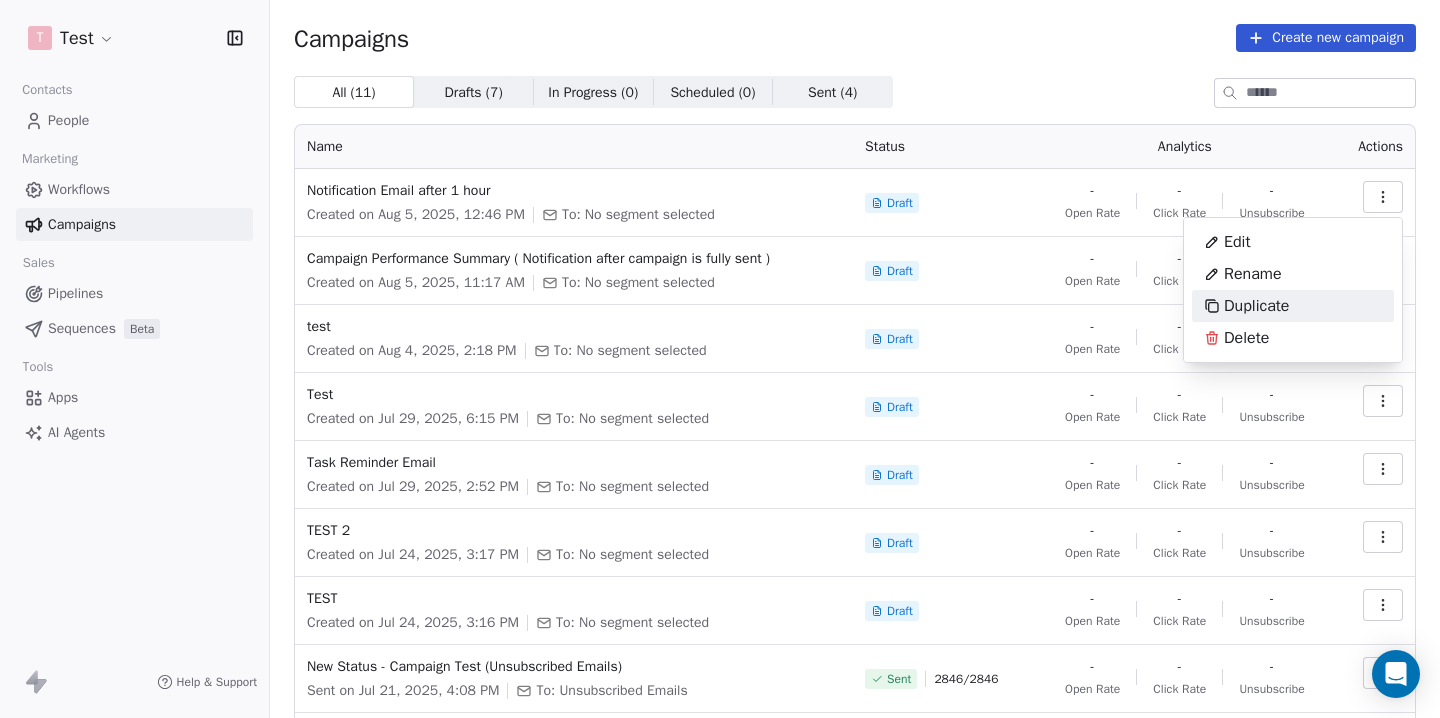 click on "Duplicate" at bounding box center [1246, 306] 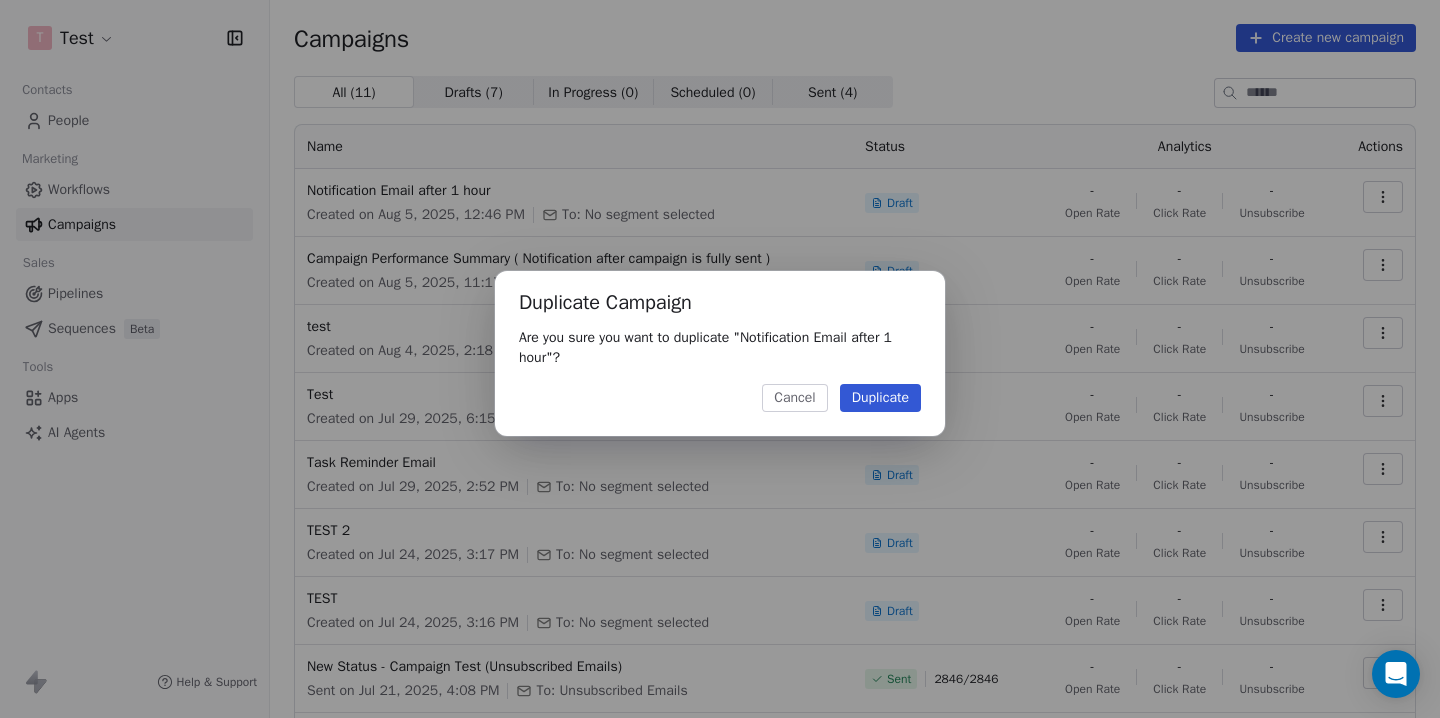 click on "Duplicate" at bounding box center (880, 398) 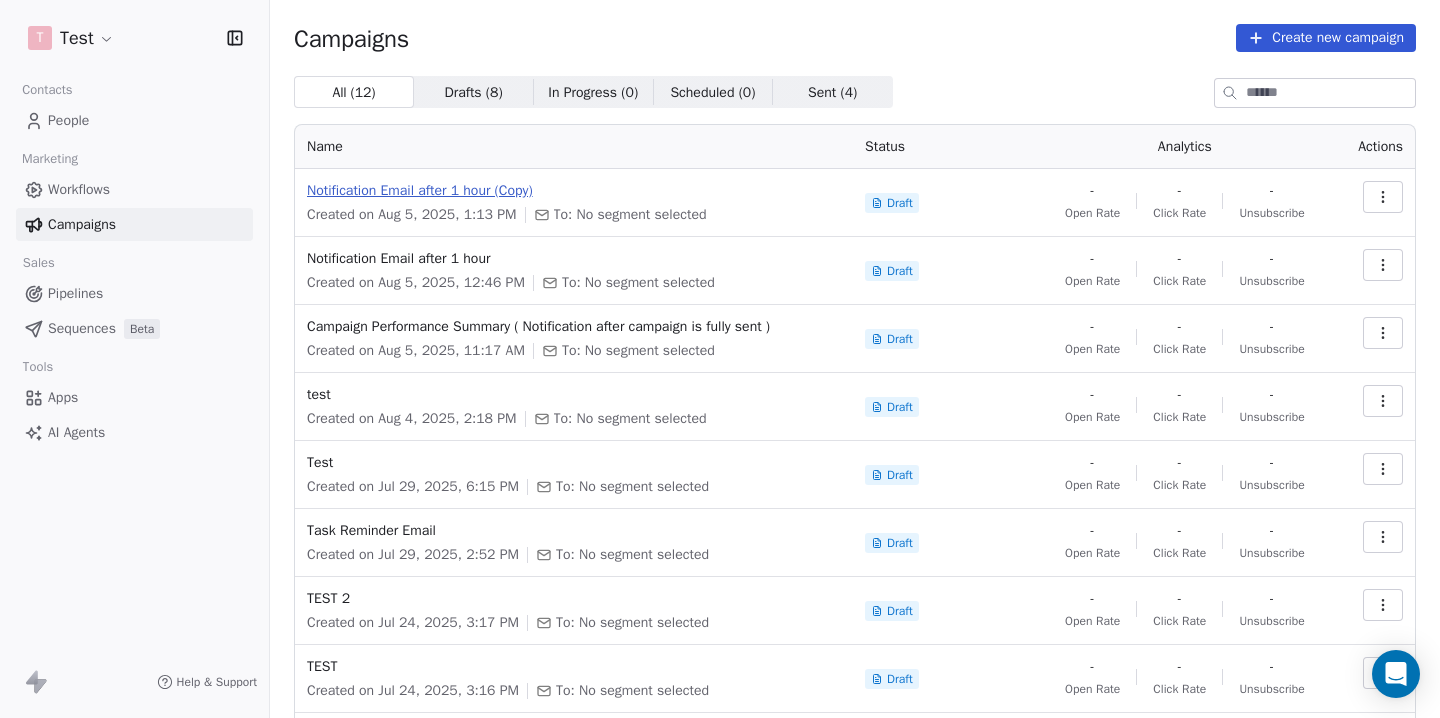click on "Notification Email after 1 hour (Copy)" at bounding box center [574, 191] 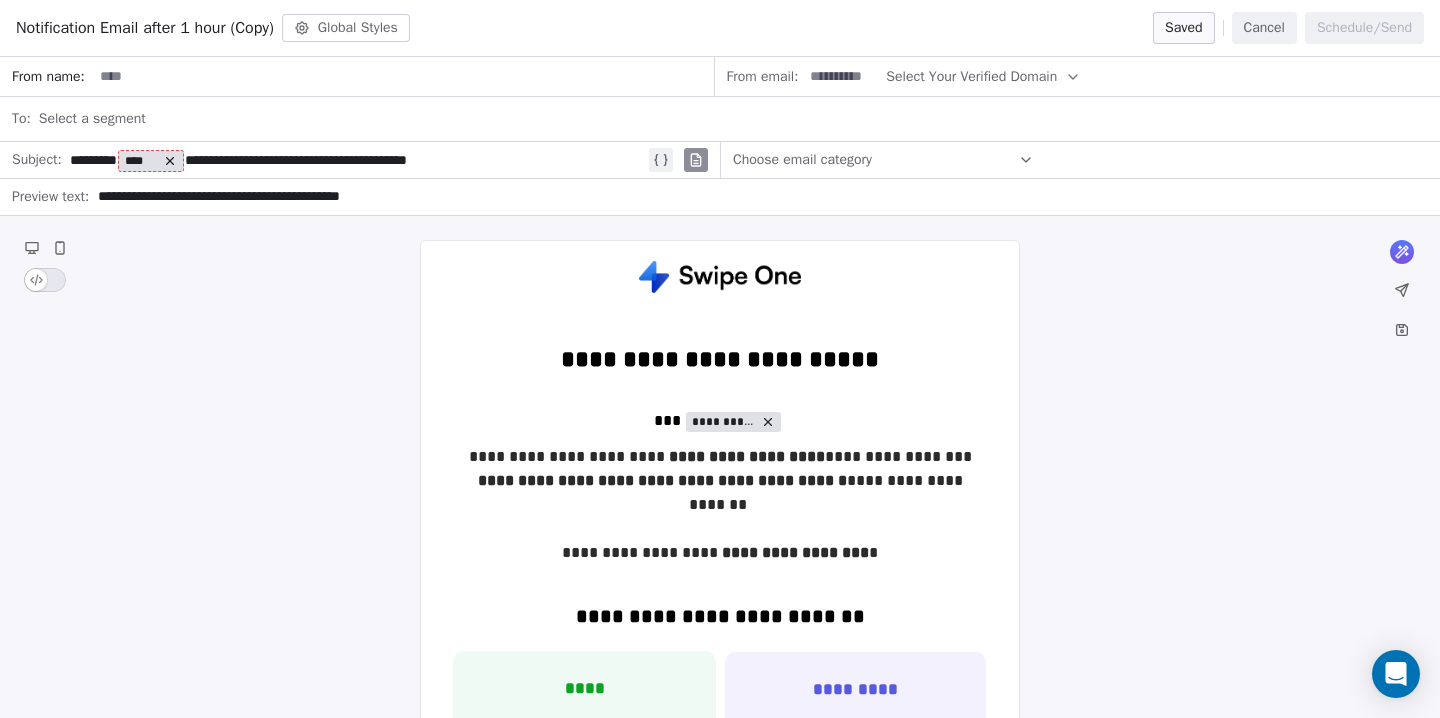 click on "Notification Email after 1 hour (Copy)" at bounding box center [145, 28] 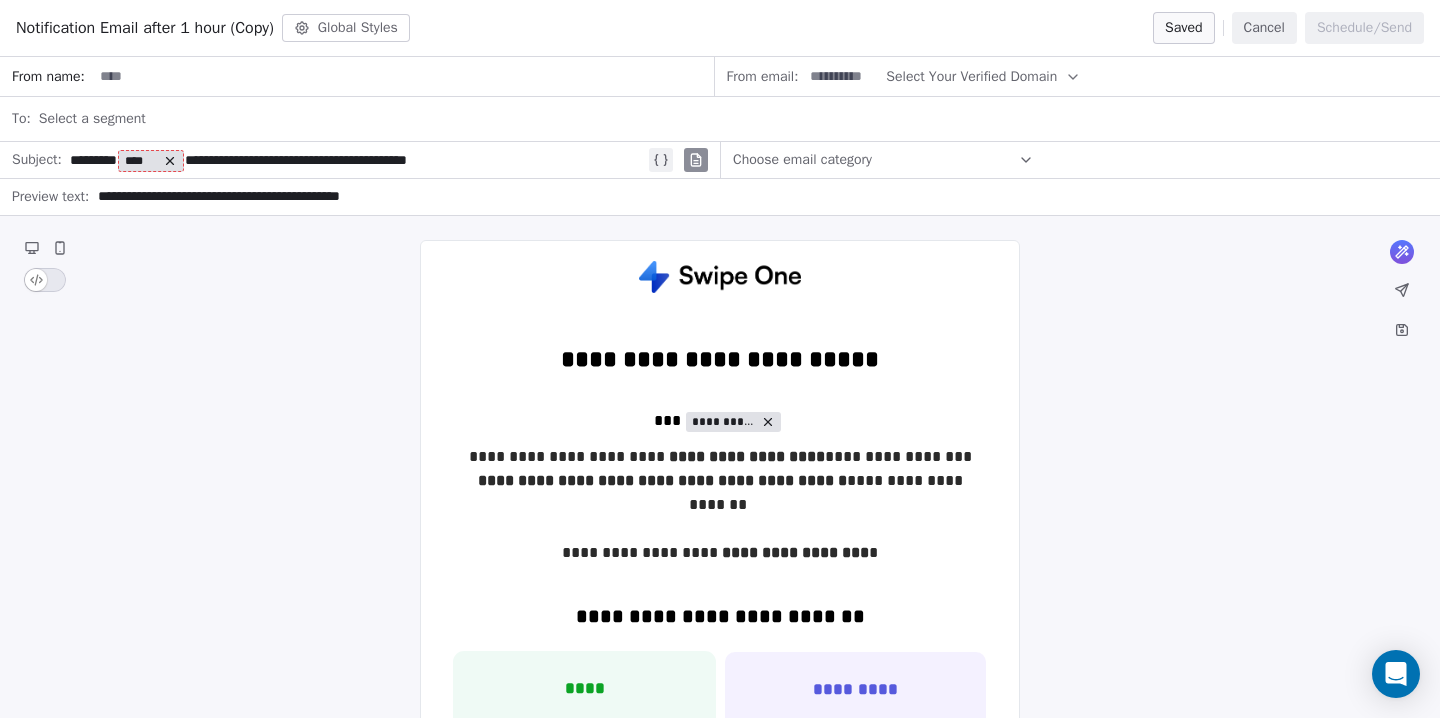 click on "**********" at bounding box center [357, 160] 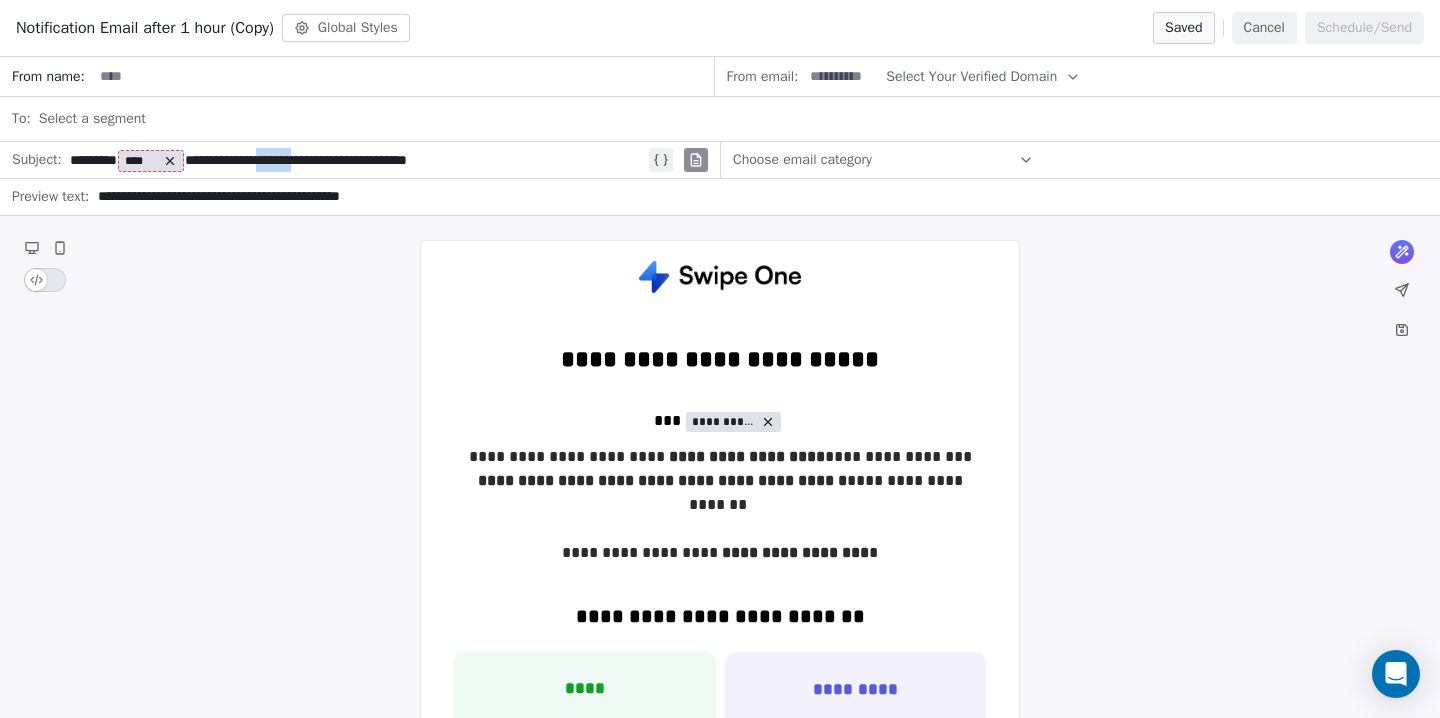 click on "**********" at bounding box center [357, 160] 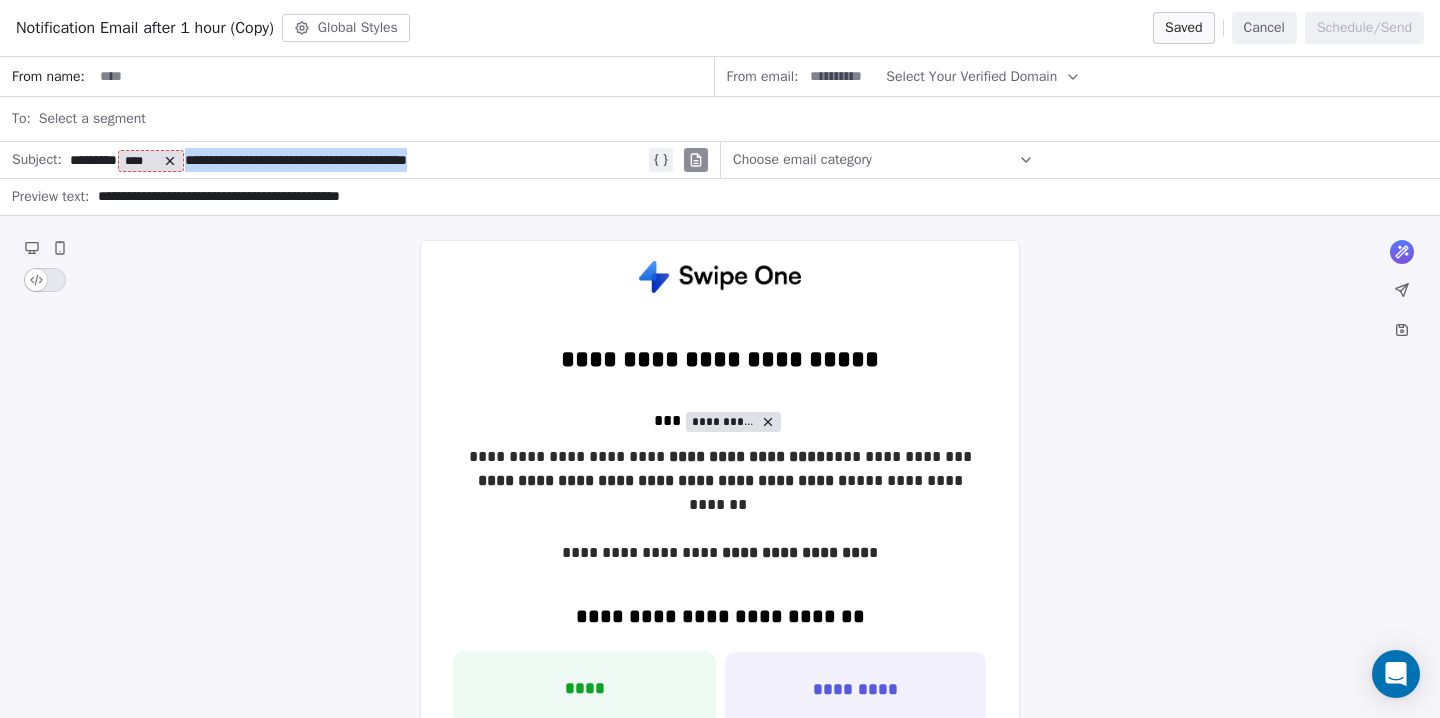 click on "**********" at bounding box center [357, 160] 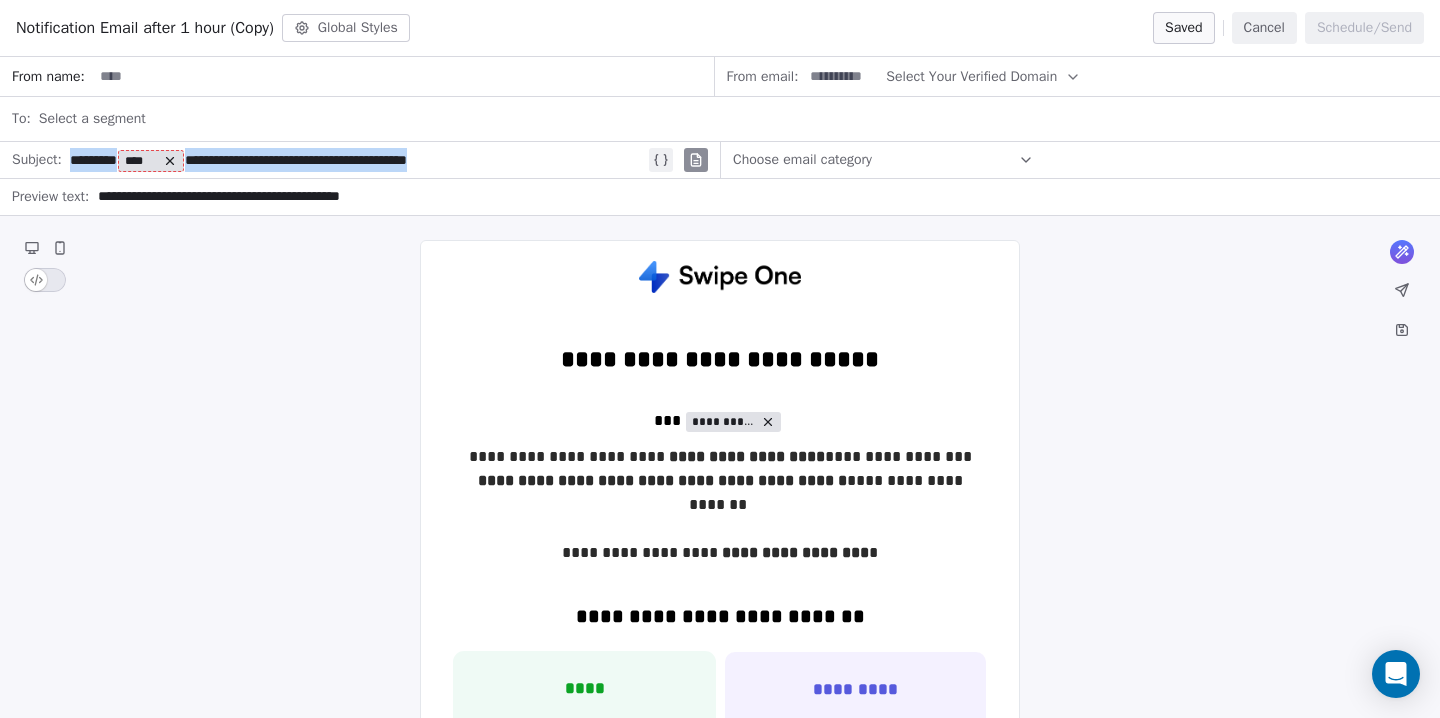 type 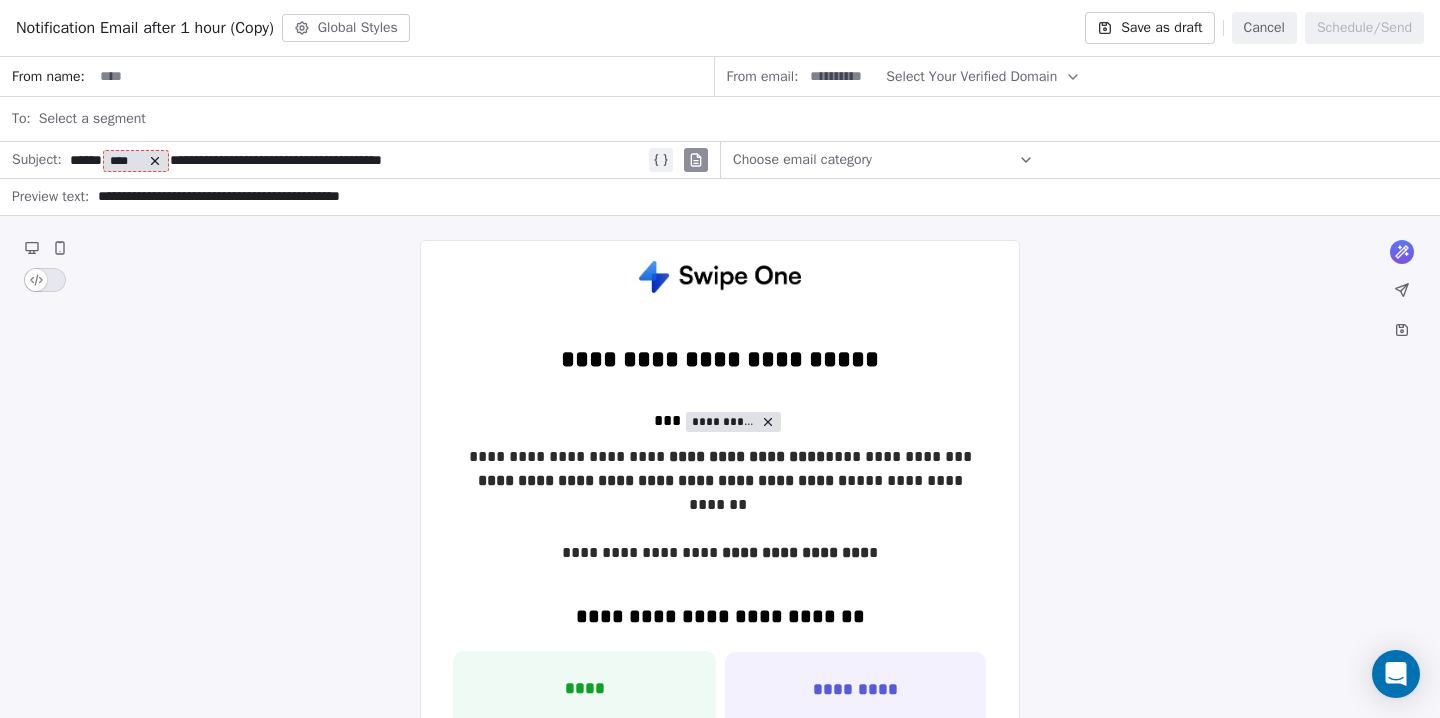 click 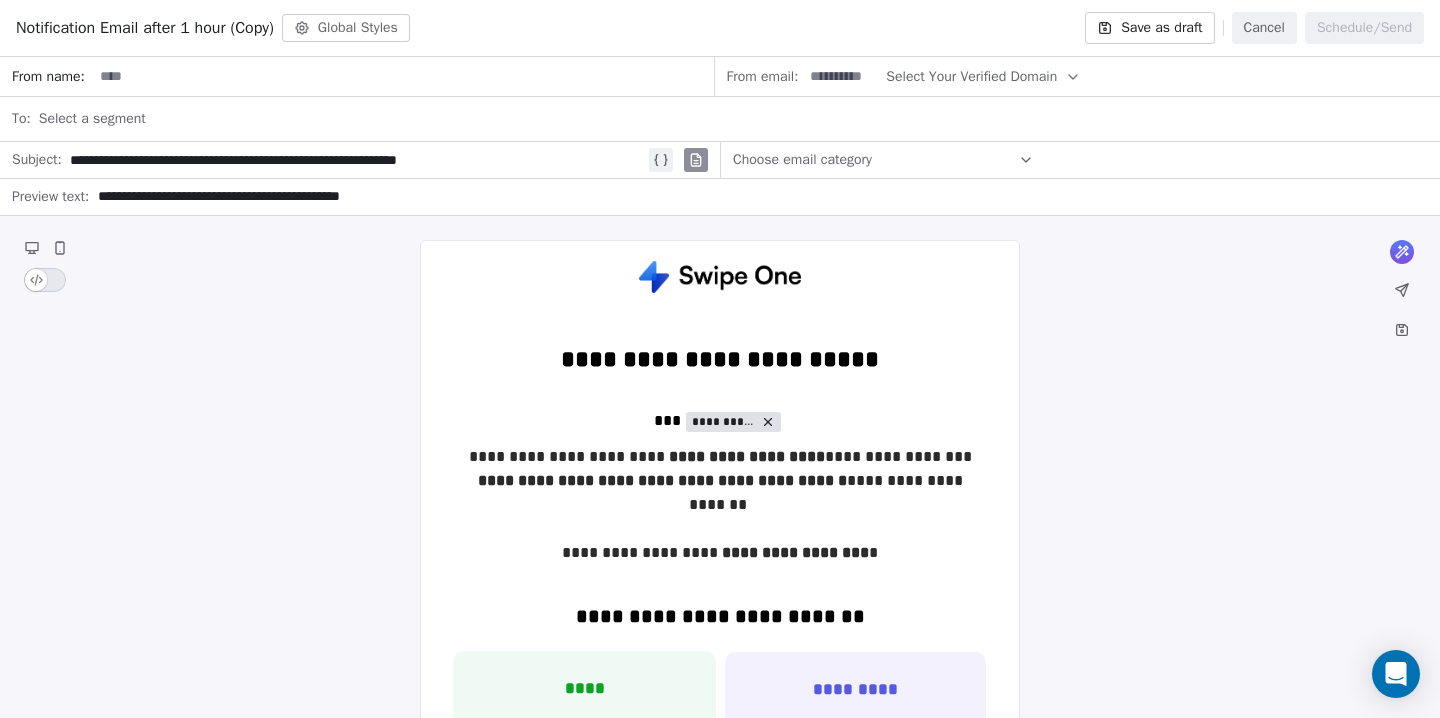 click on "**********" at bounding box center (757, 197) 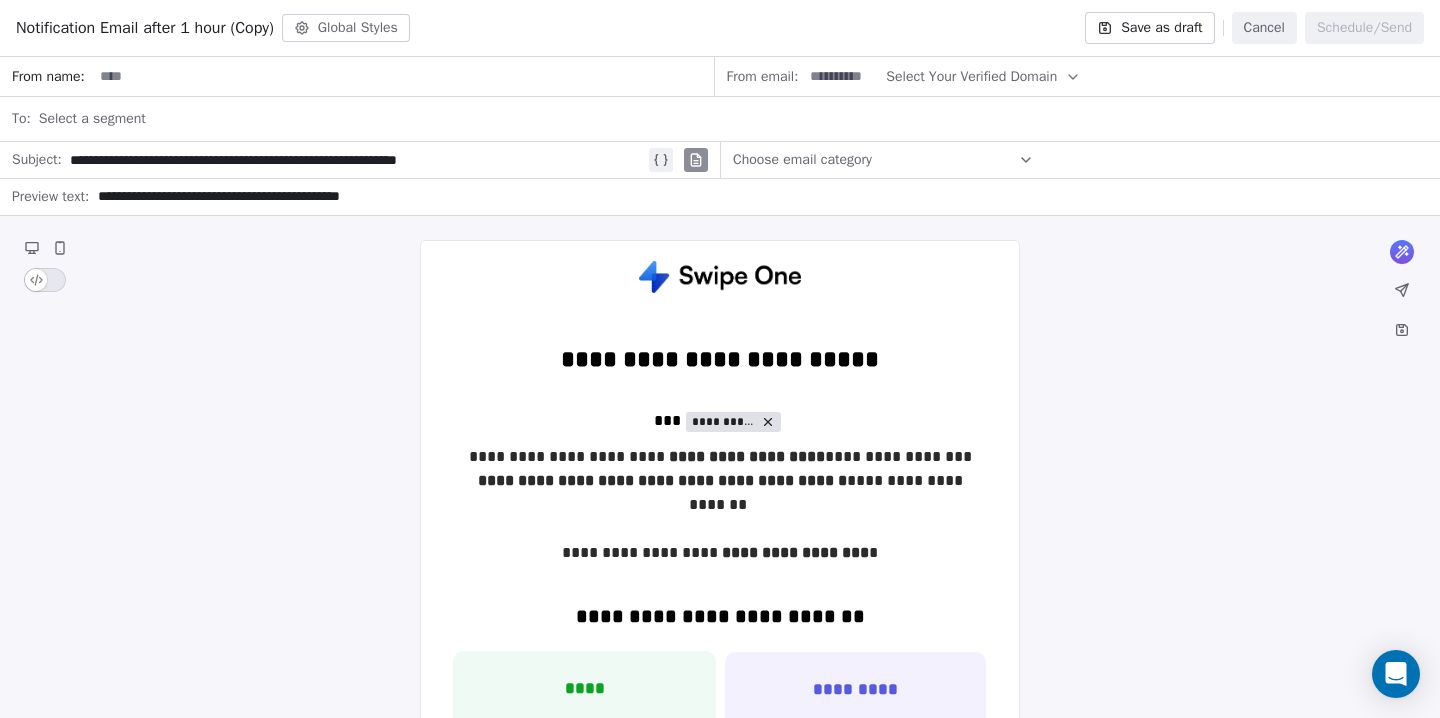 click on "**********" at bounding box center [757, 197] 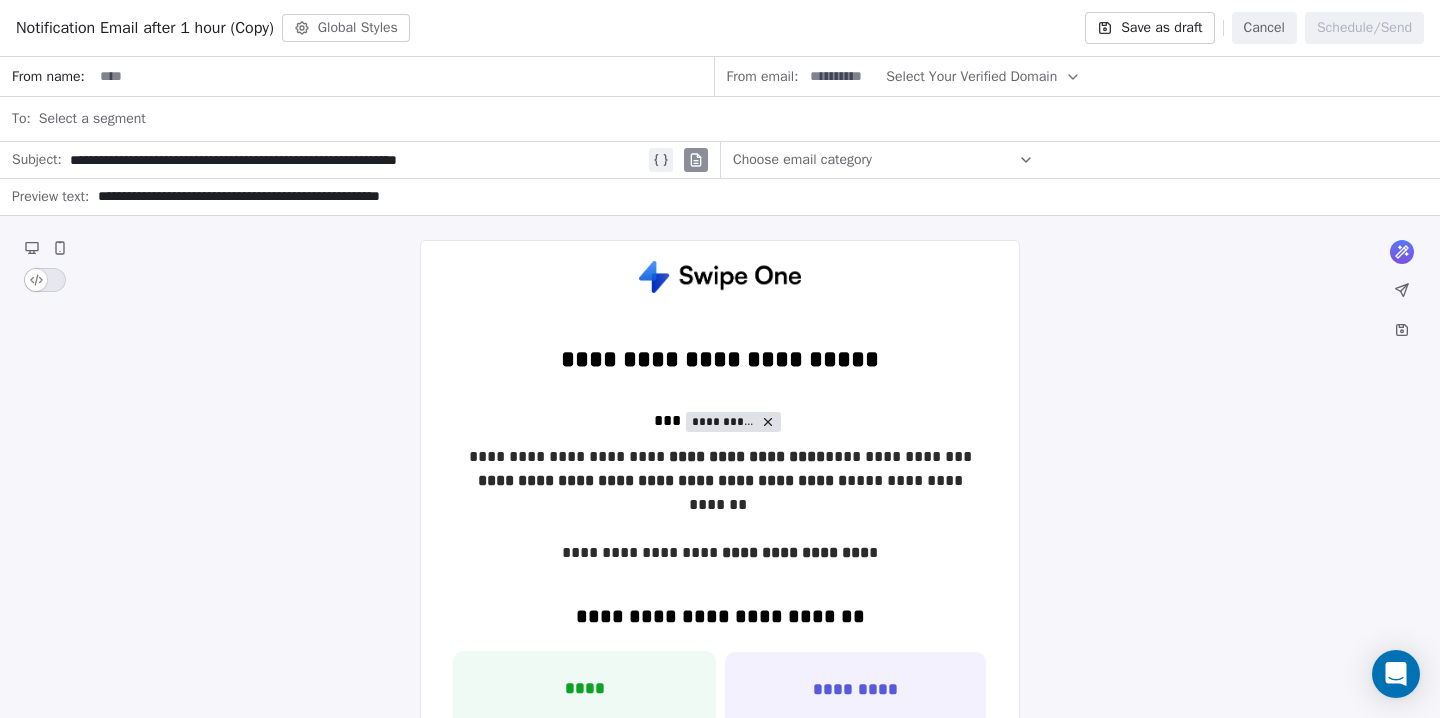 type on "**********" 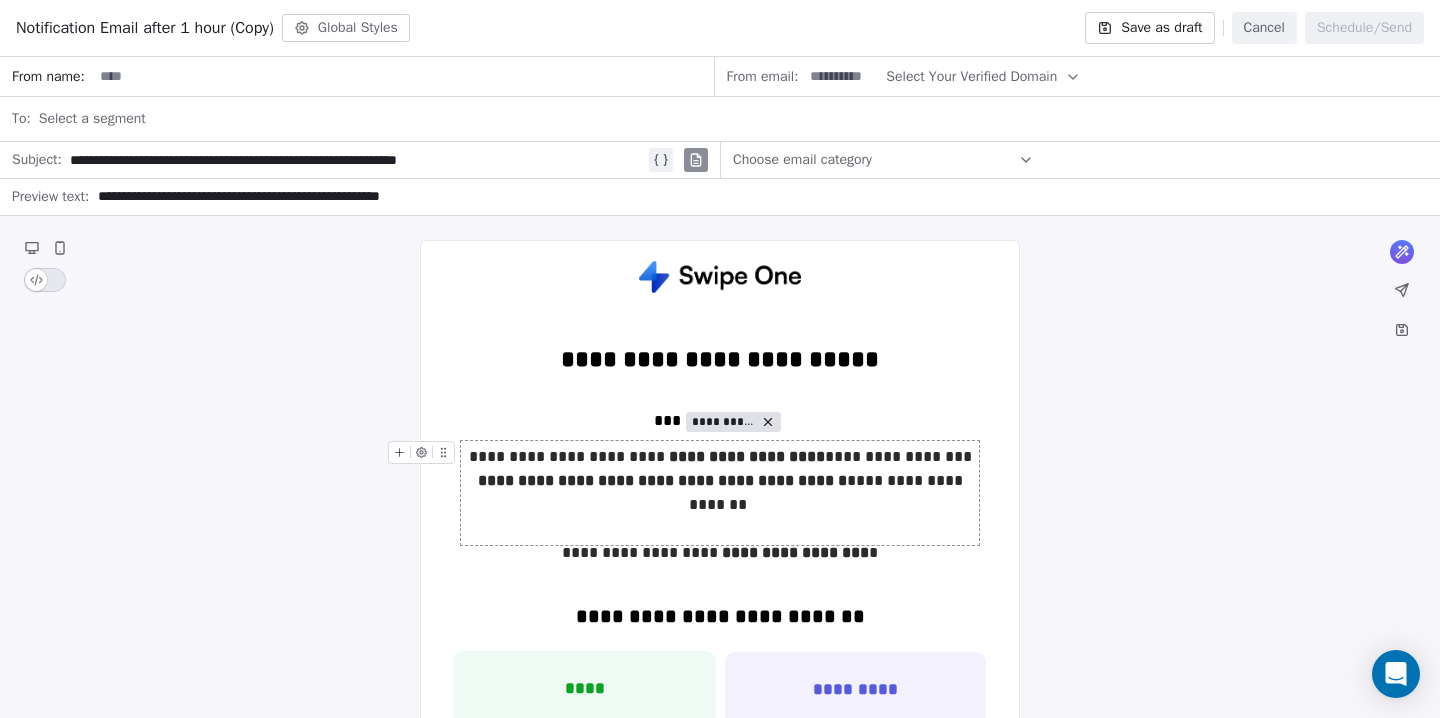 click on "**********" at bounding box center [747, 456] 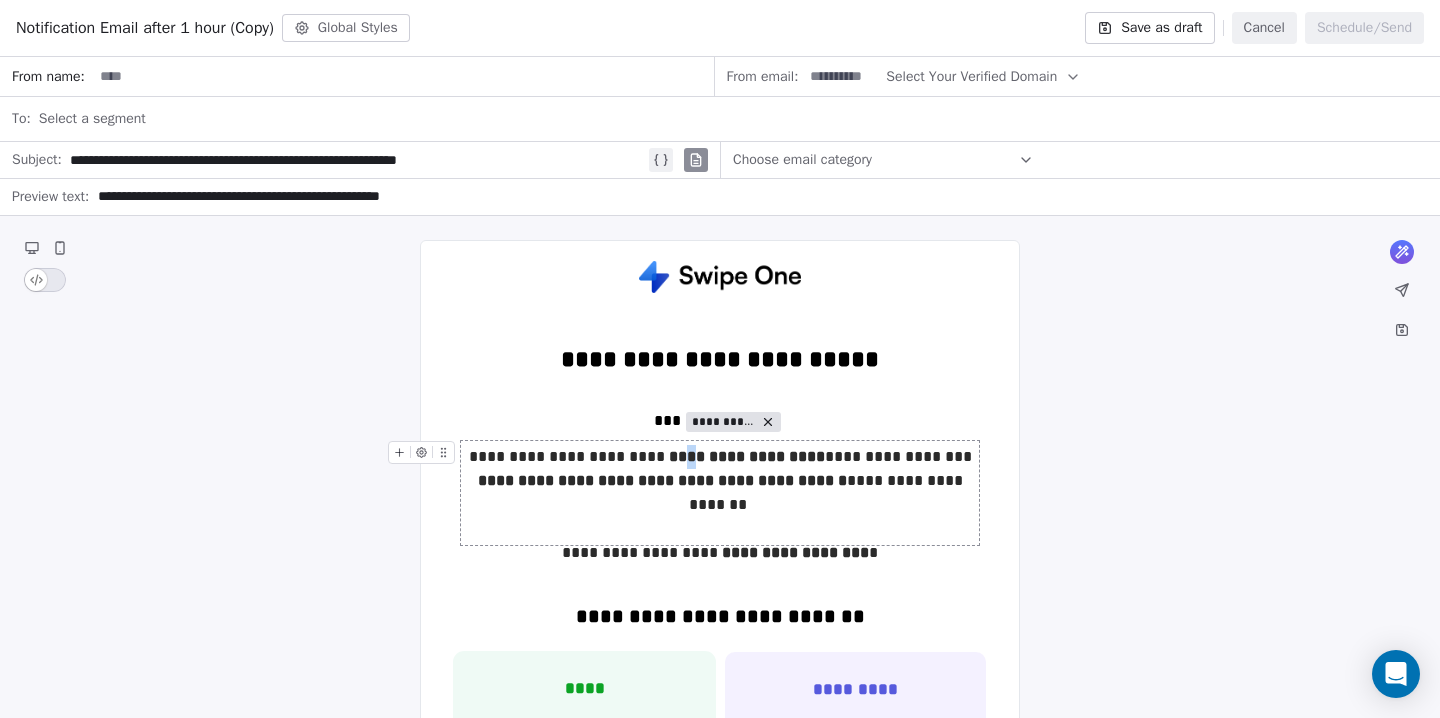 click on "**********" at bounding box center (747, 456) 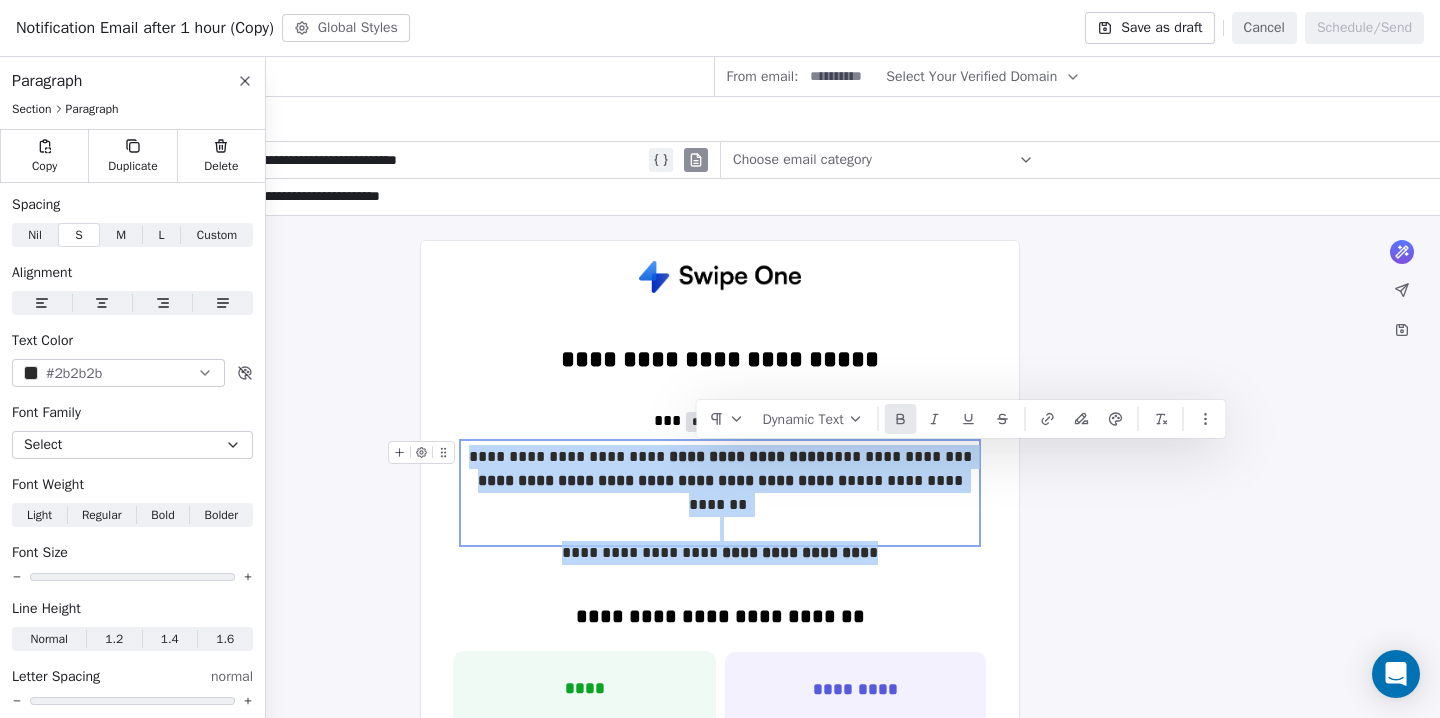 click on "**********" at bounding box center (747, 456) 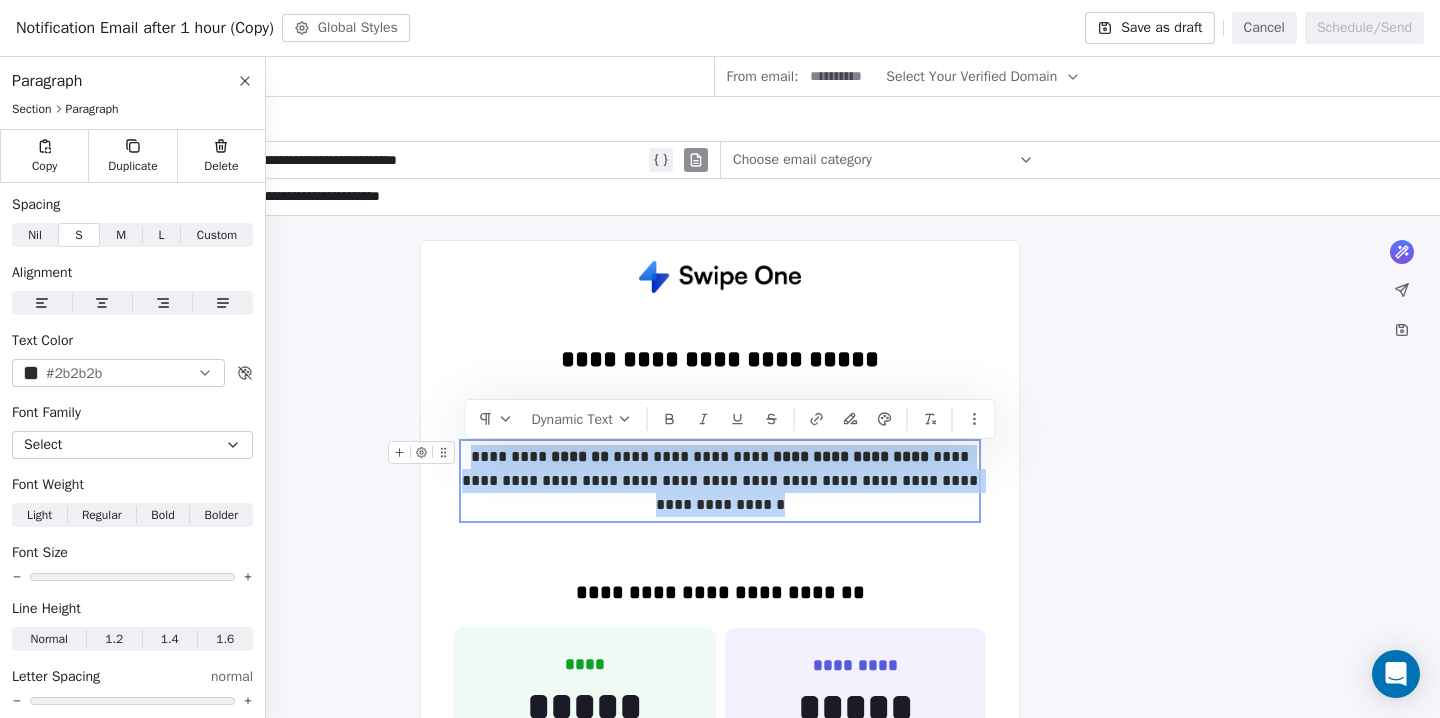 click on "**********" at bounding box center [720, 481] 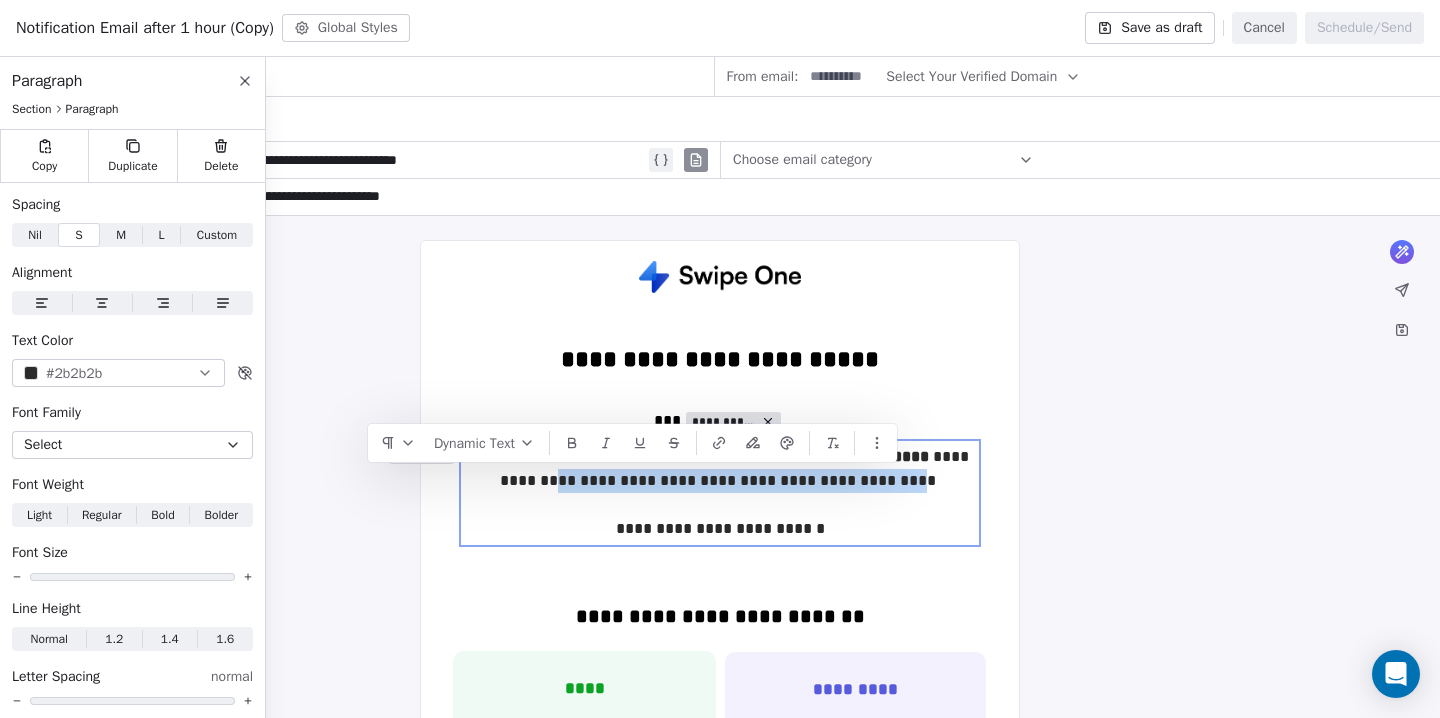 drag, startPoint x: 897, startPoint y: 485, endPoint x: 550, endPoint y: 475, distance: 347.14407 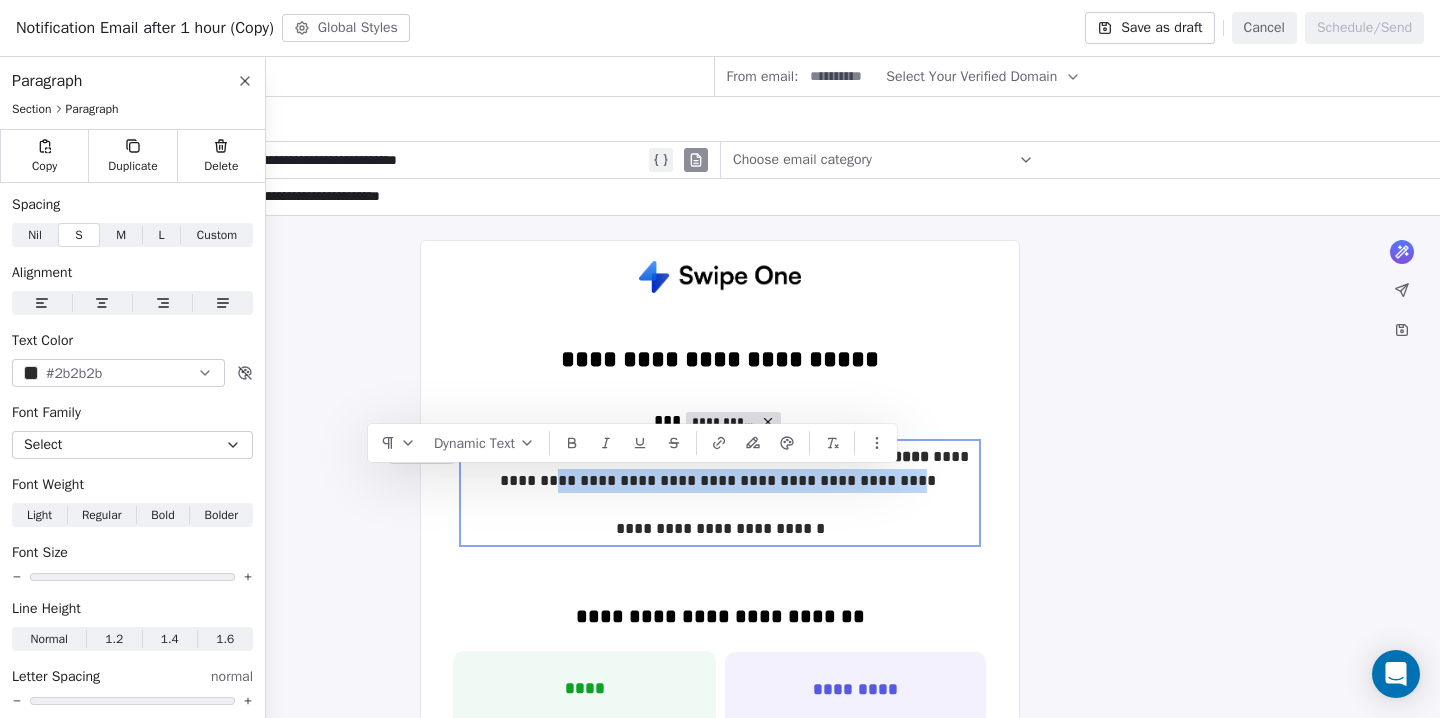 click on "**********" at bounding box center [720, 493] 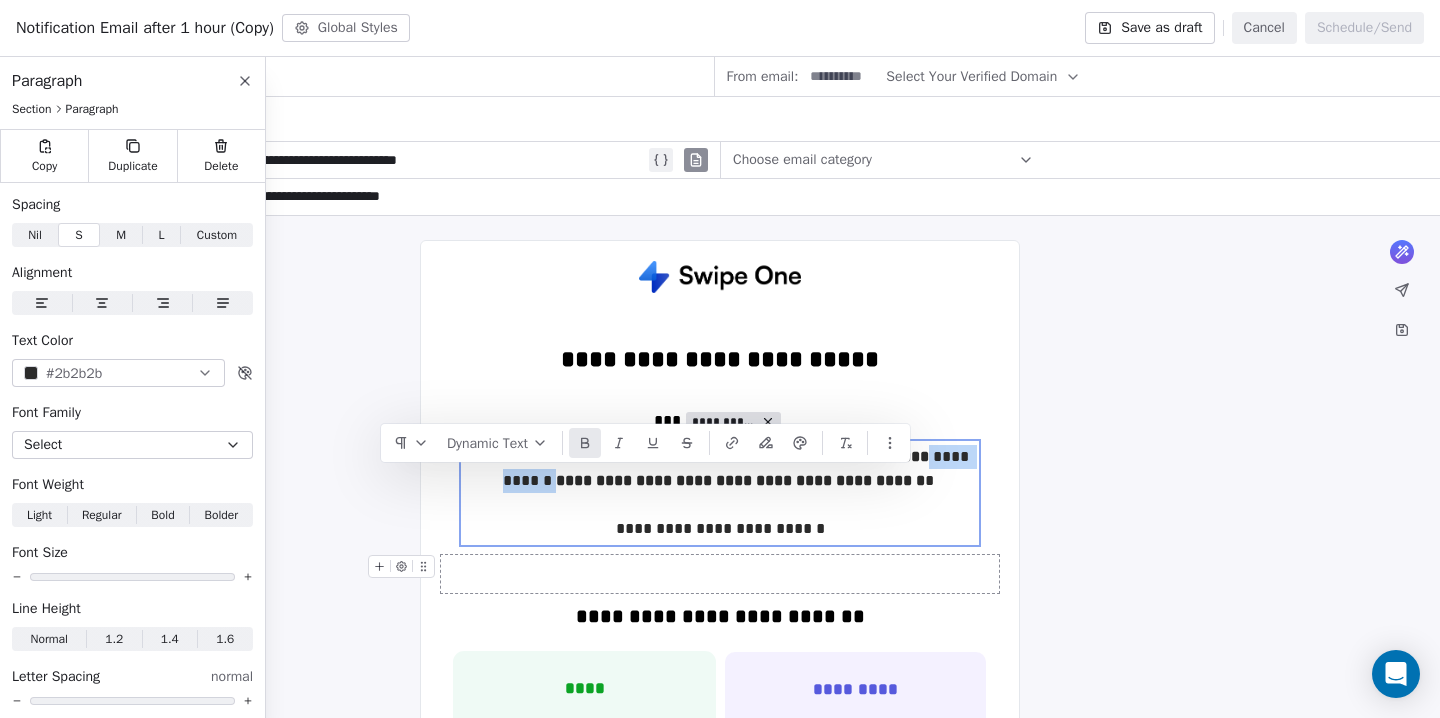 click at bounding box center (720, 574) 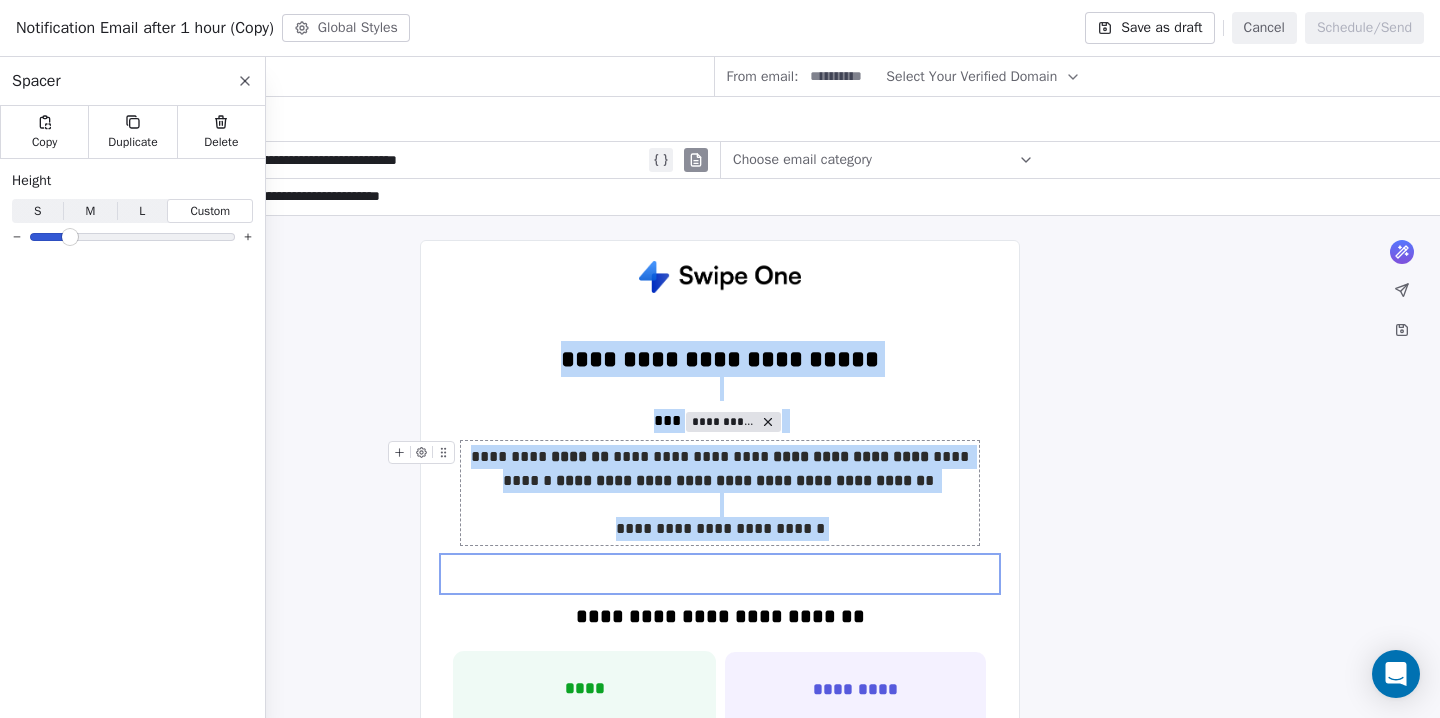 click on "S" at bounding box center [37, 211] 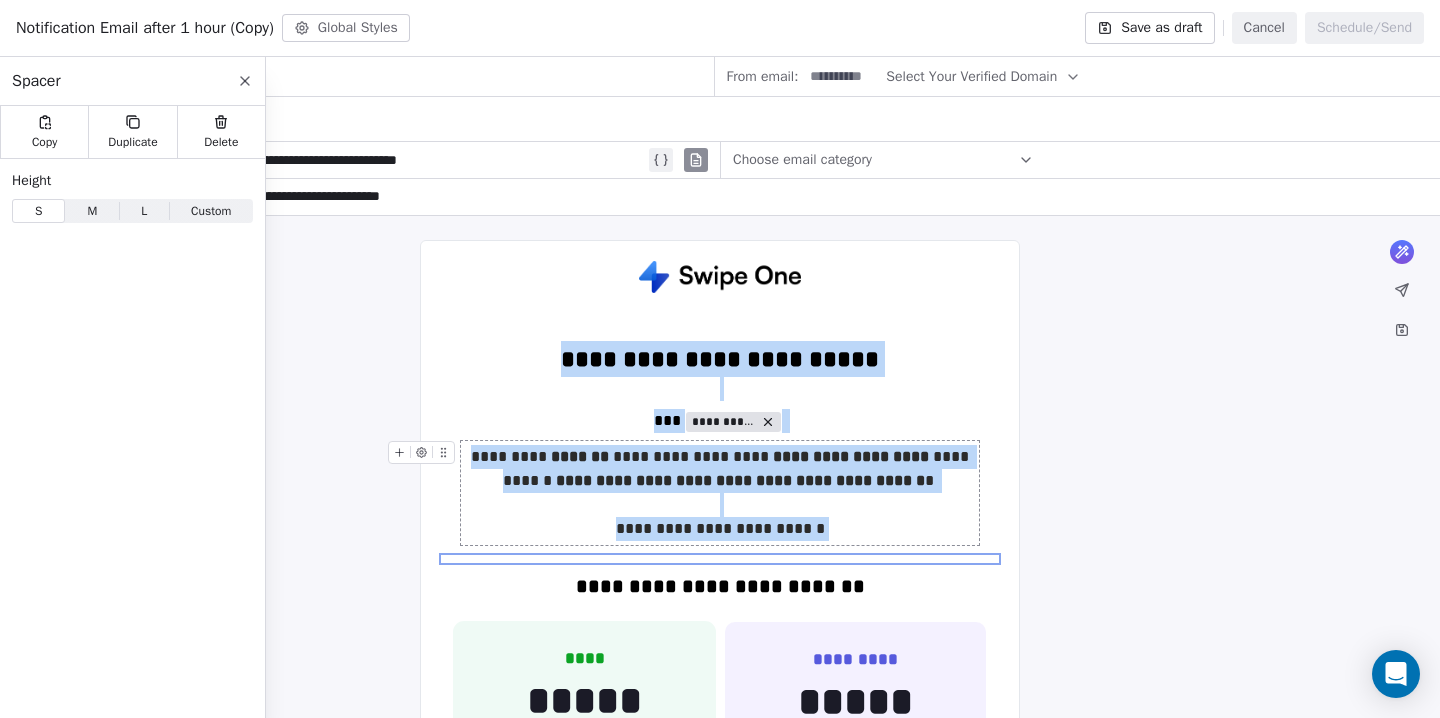 click on "M M" at bounding box center [92, 211] 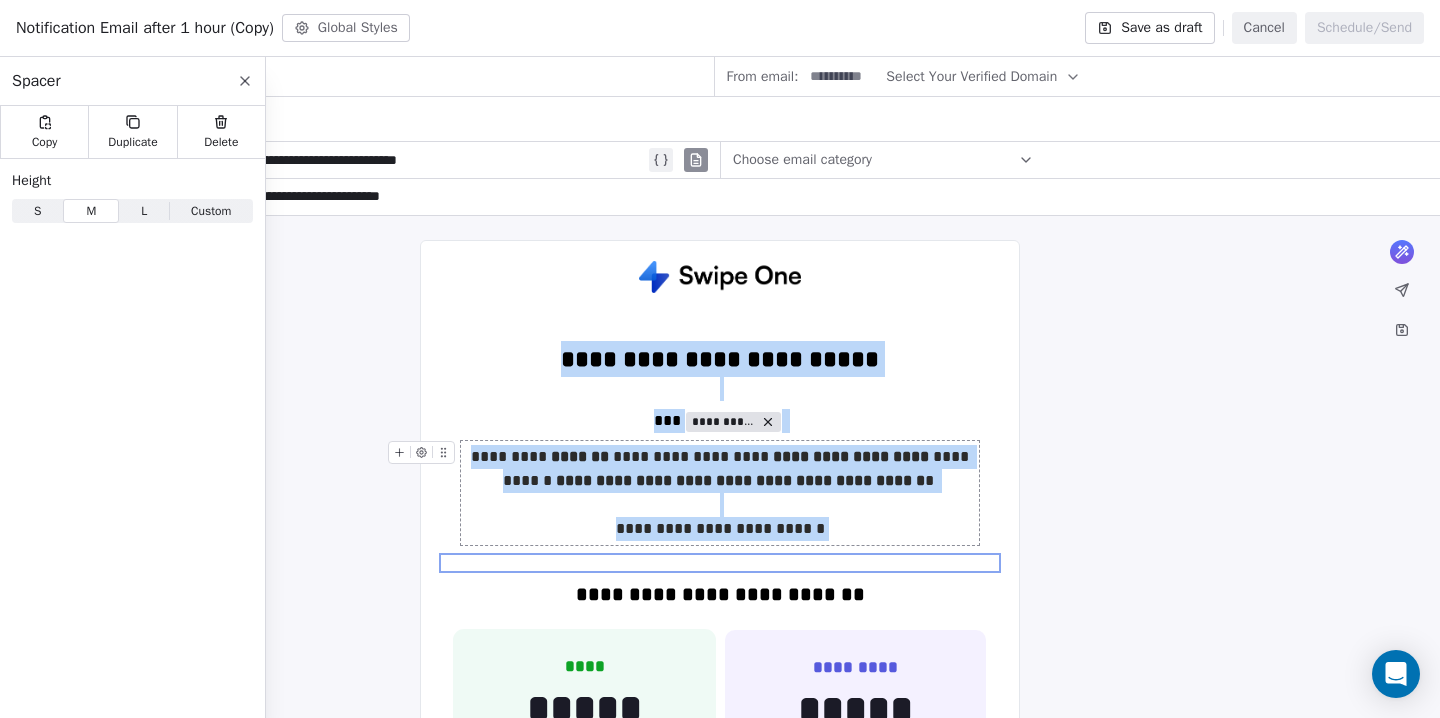 type 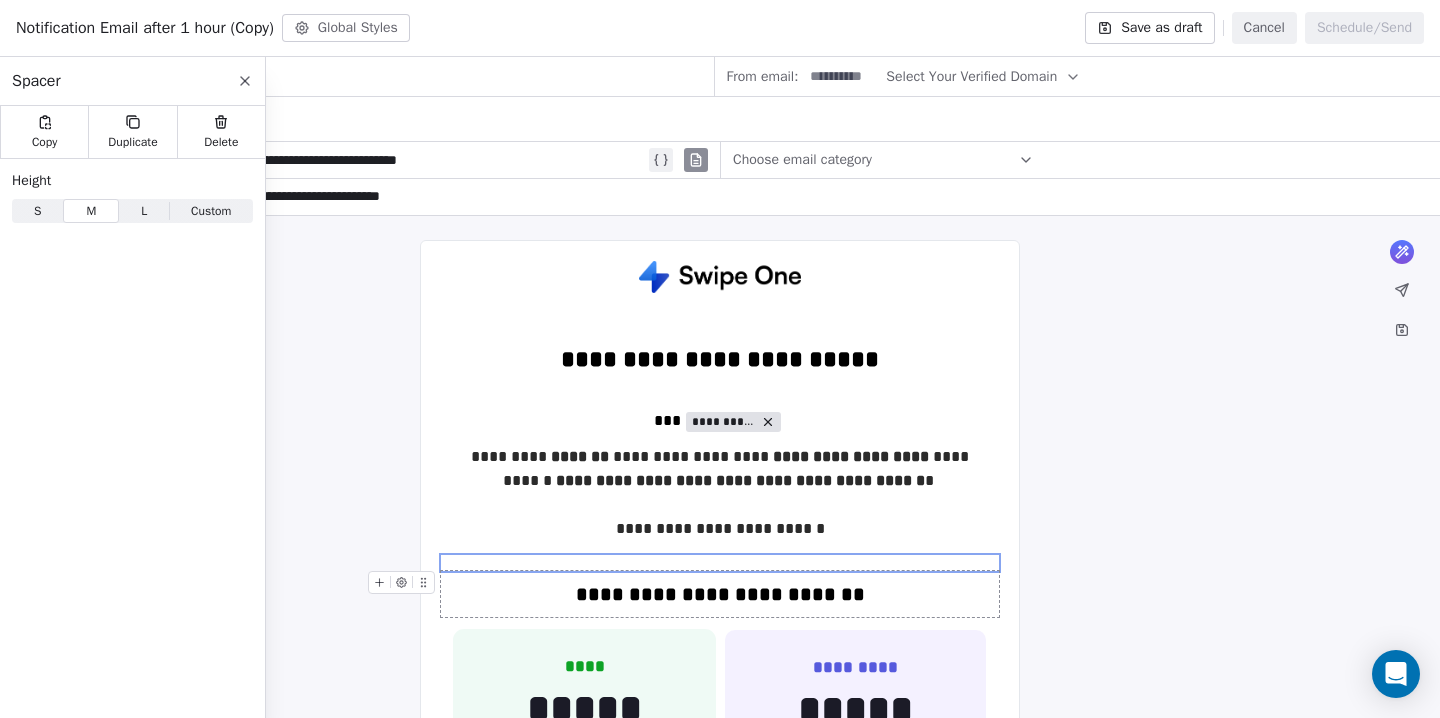 click on "**********" at bounding box center [720, 594] 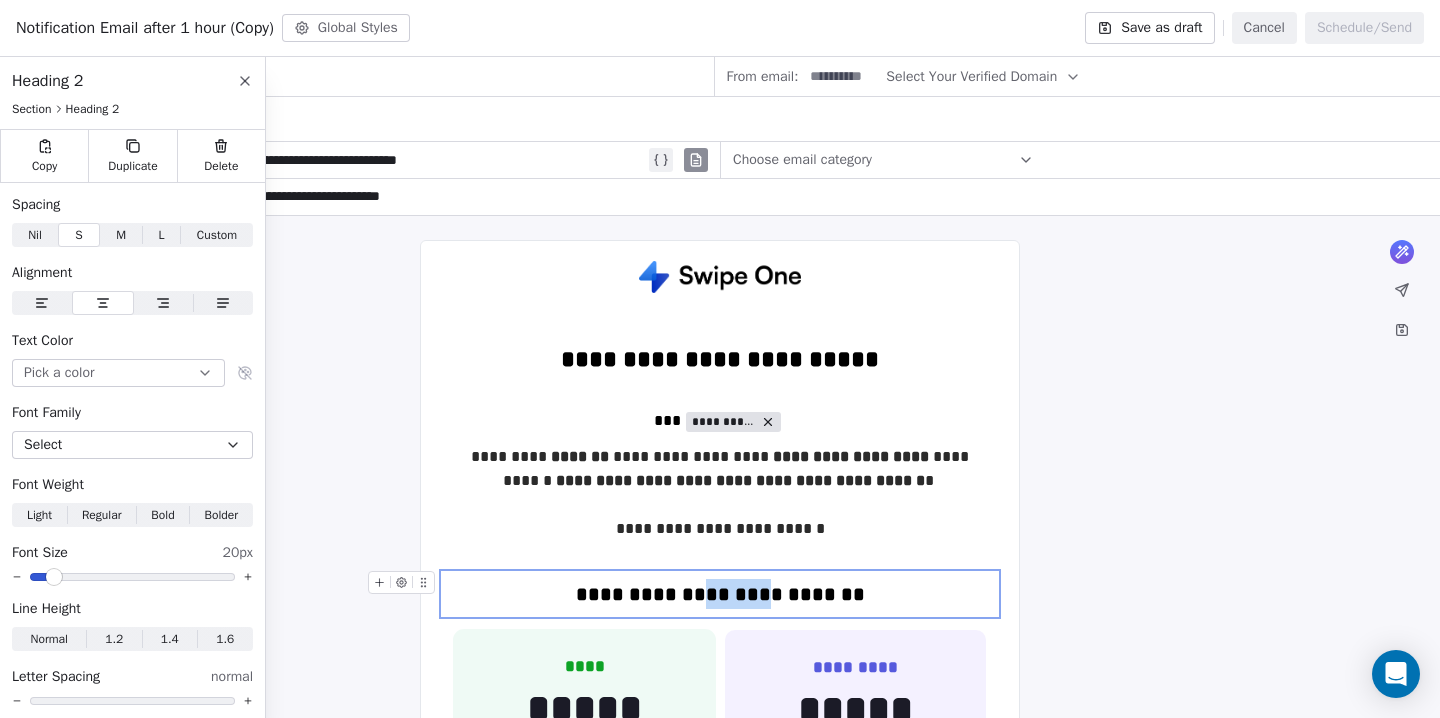 click on "**********" at bounding box center [720, 594] 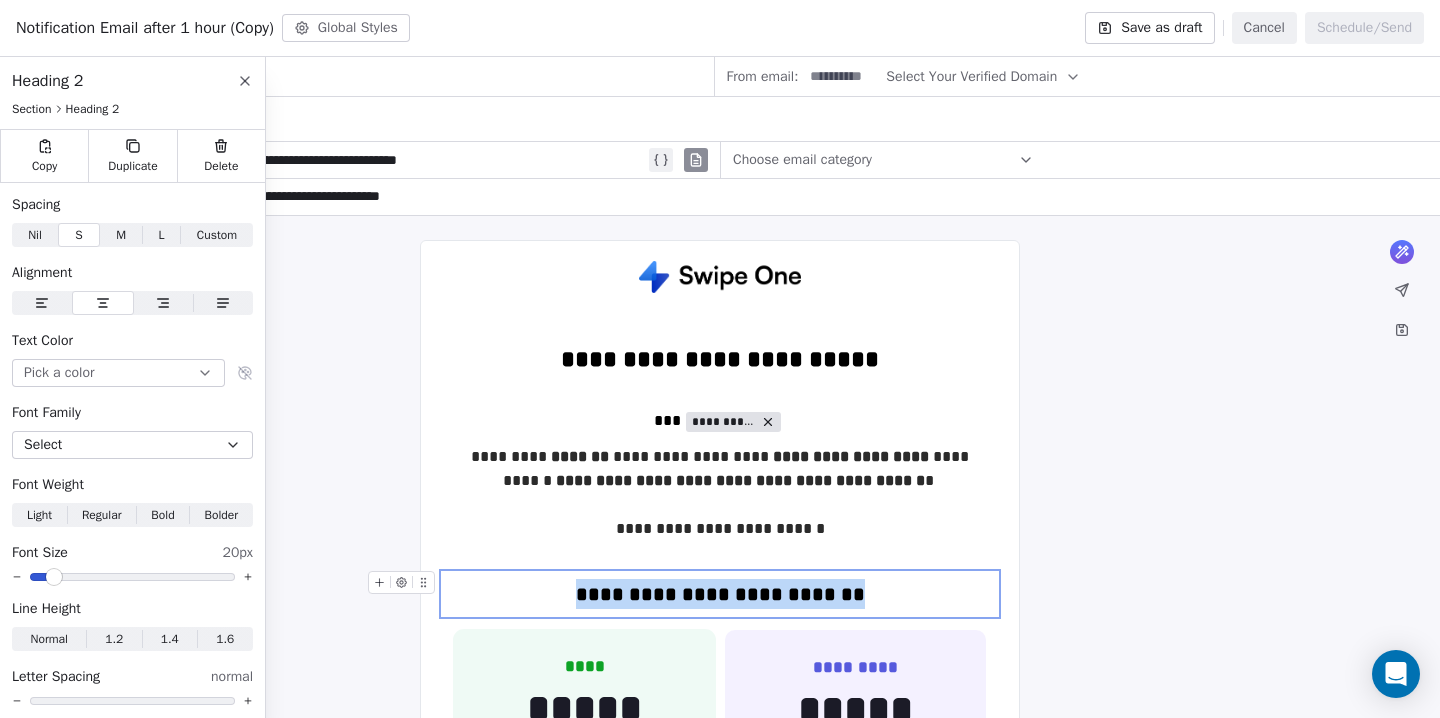 click on "**********" at bounding box center [720, 594] 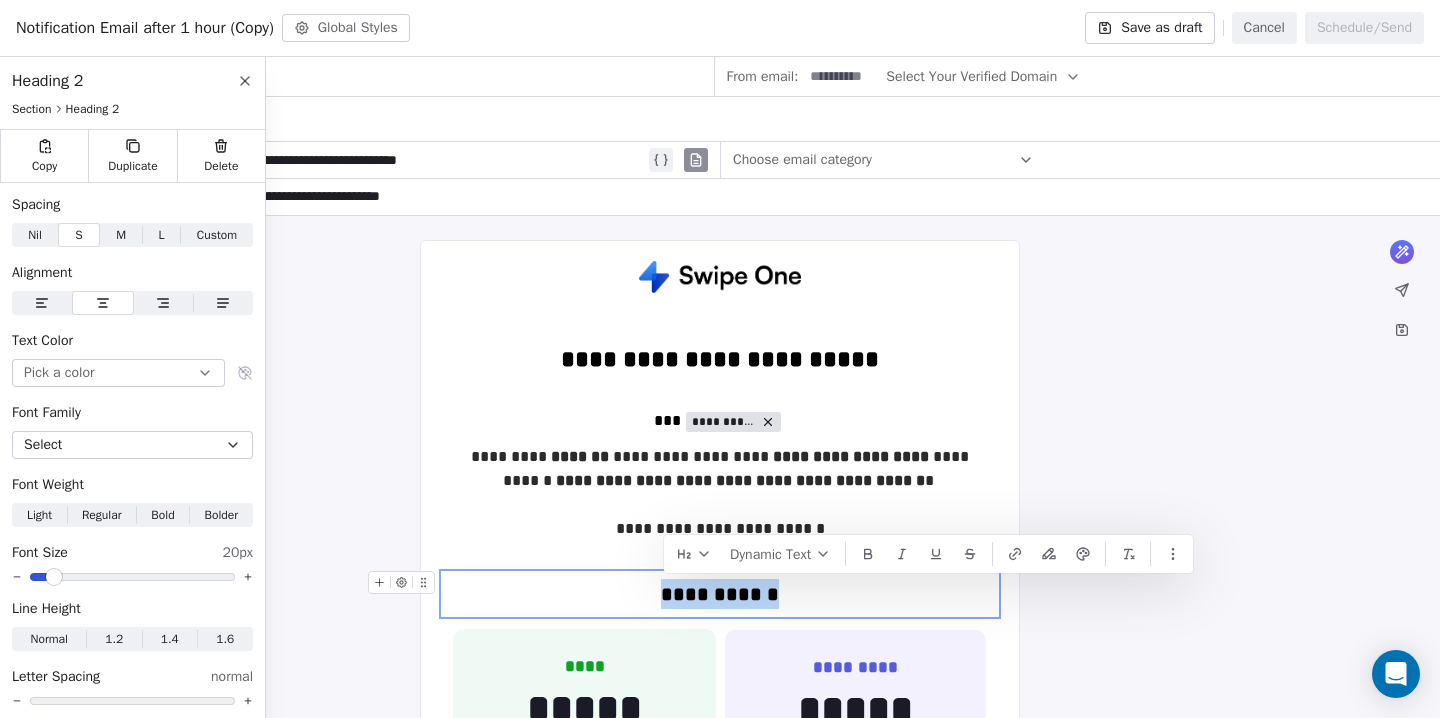 click on "**********" at bounding box center [720, 594] 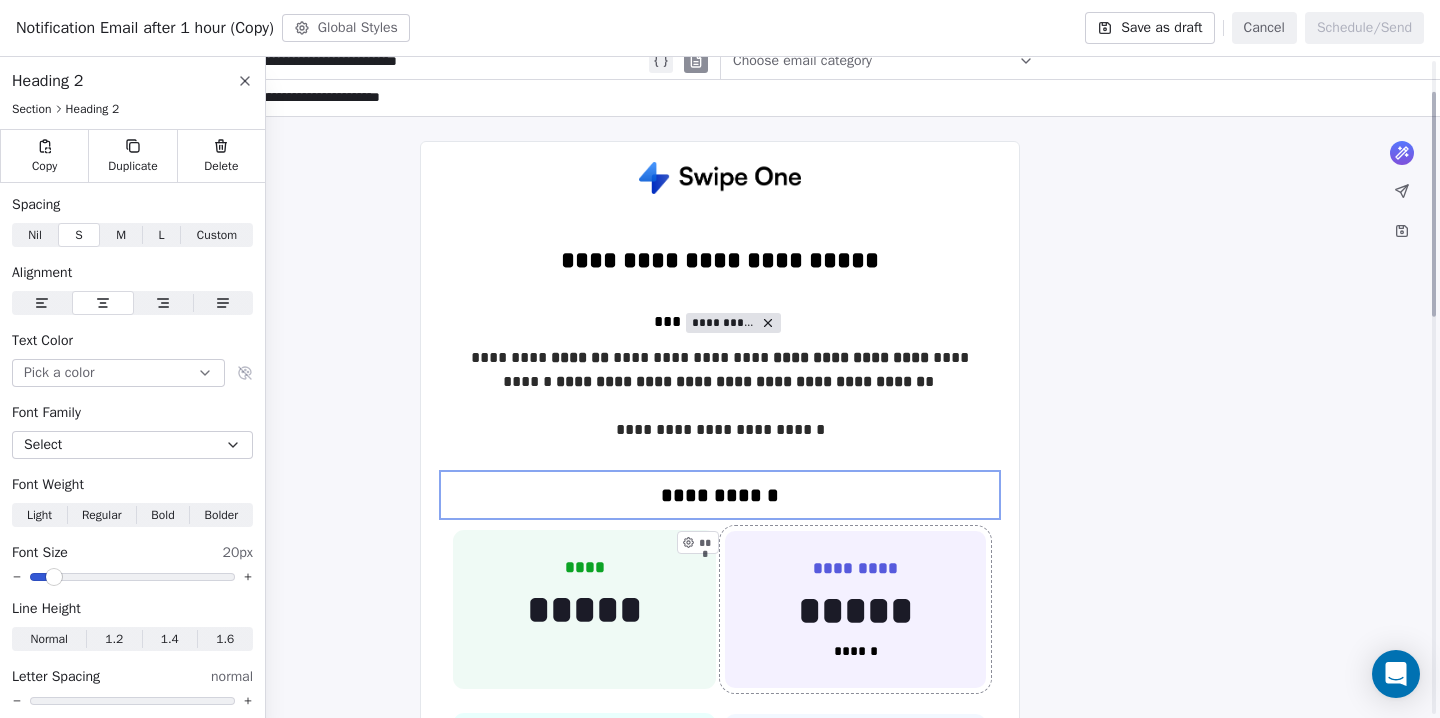 scroll, scrollTop: 102, scrollLeft: 0, axis: vertical 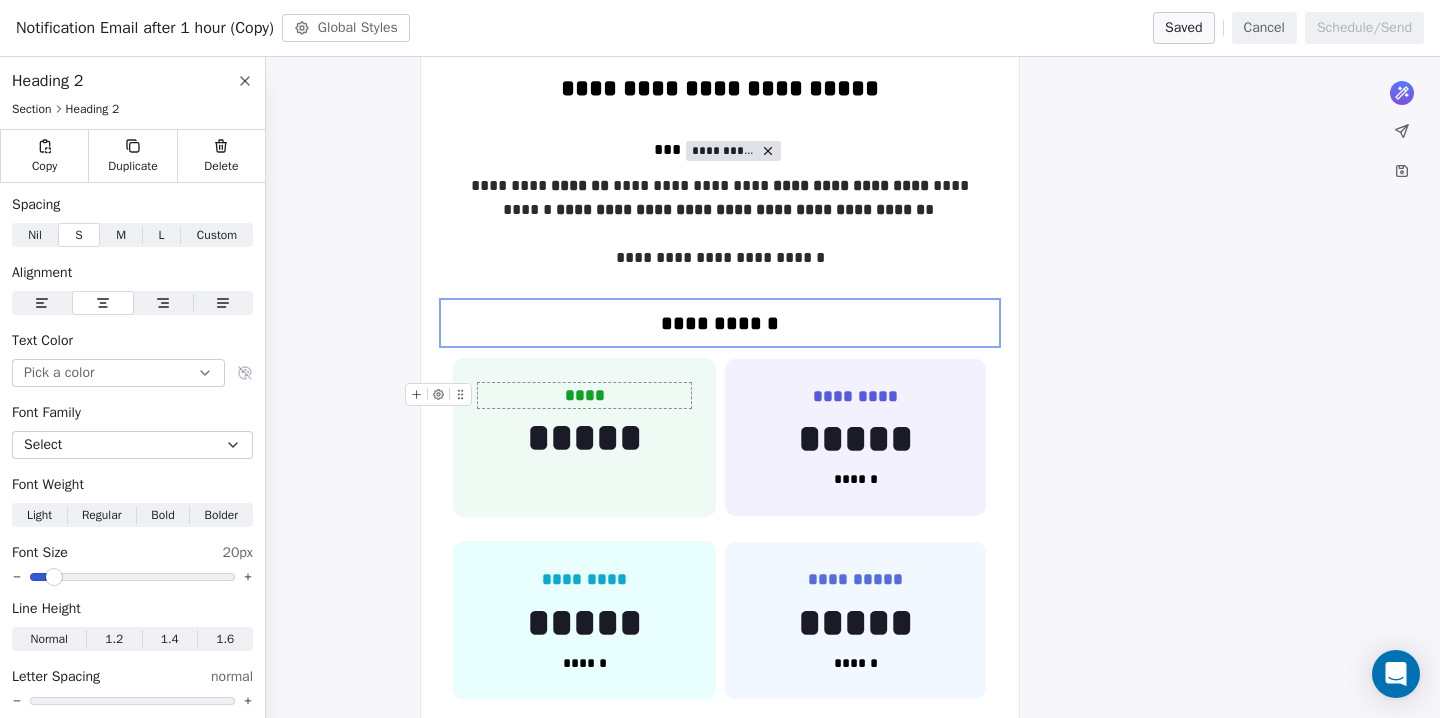 click on "****" at bounding box center [585, 395] 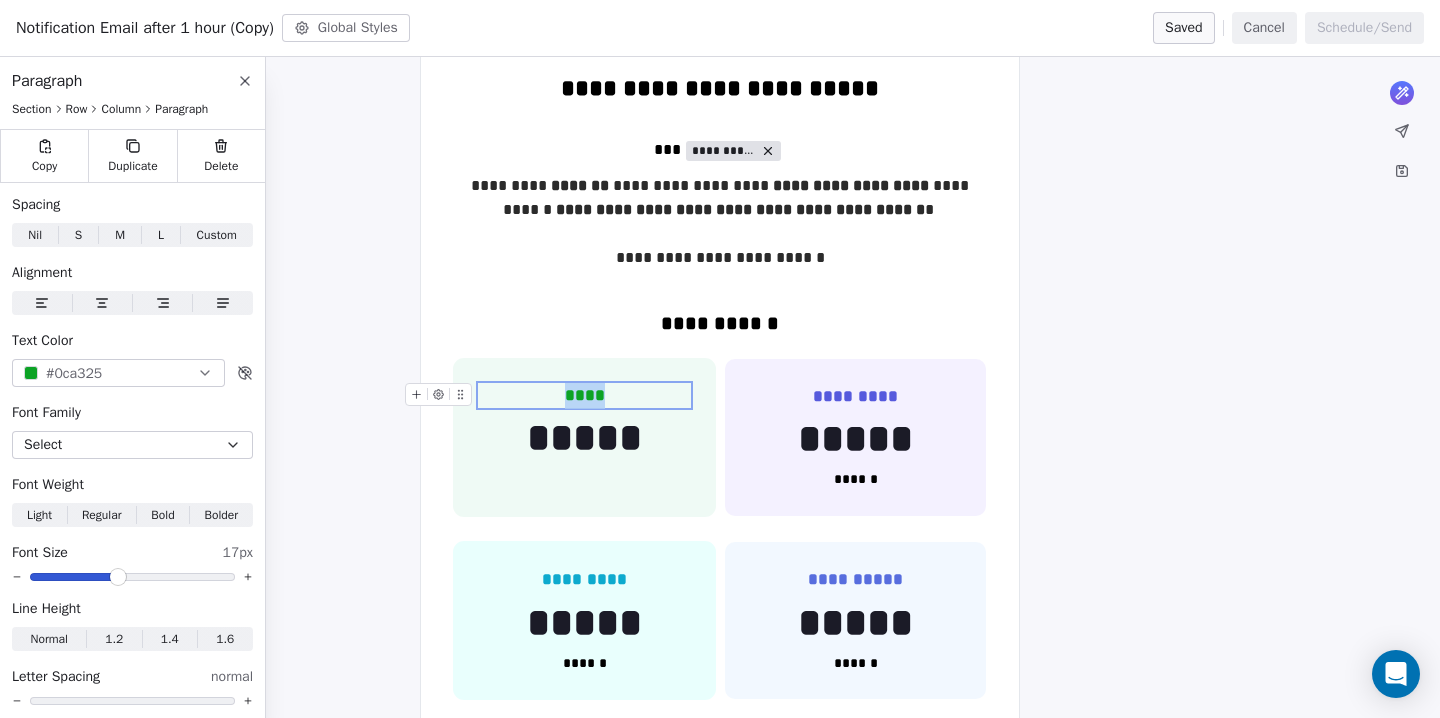 click on "****" at bounding box center (585, 395) 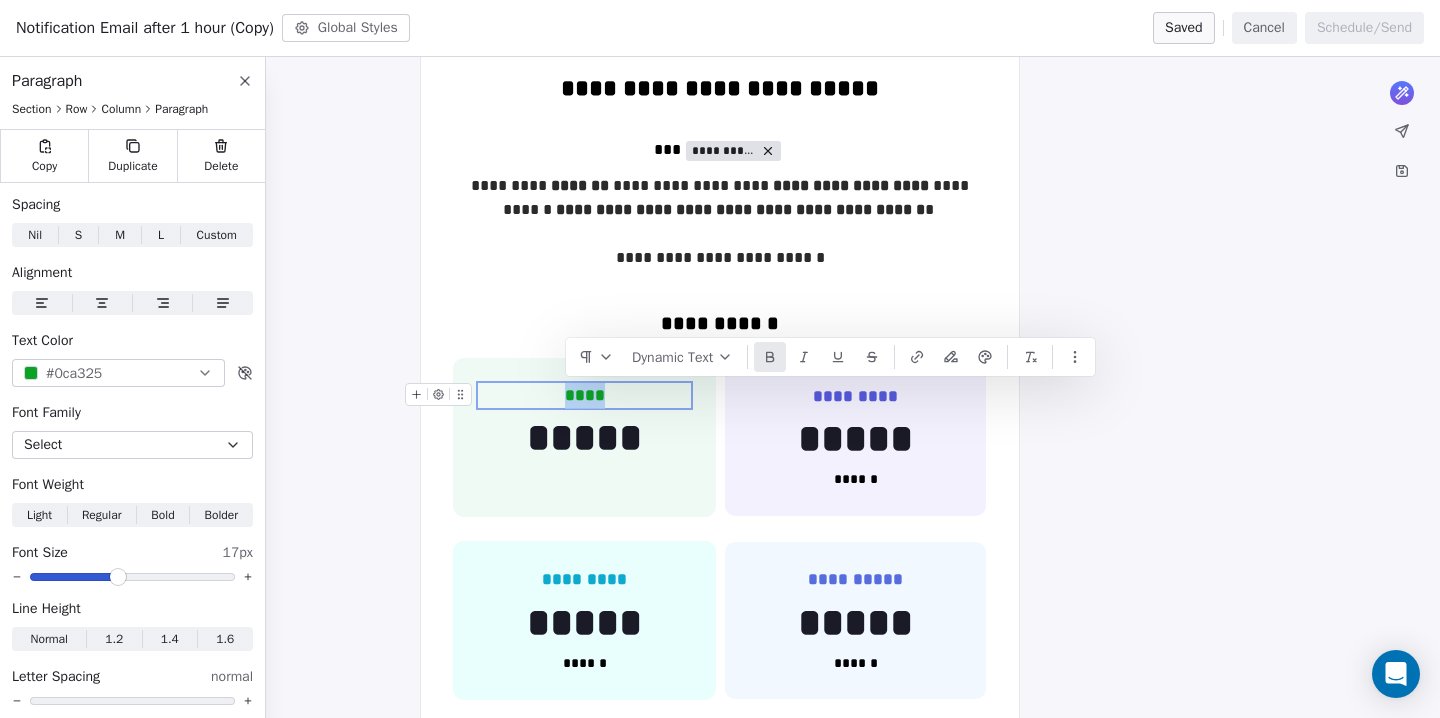 type 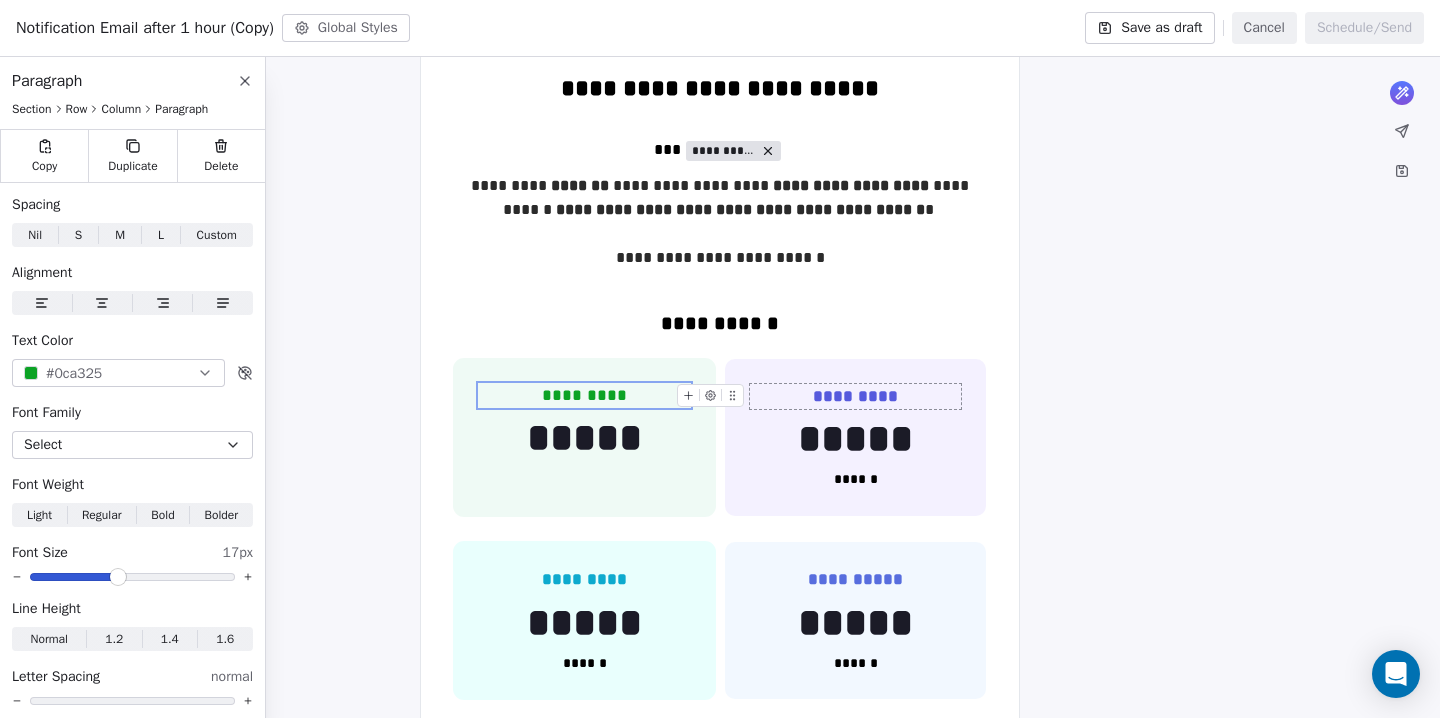 click on "*********" at bounding box center [855, 396] 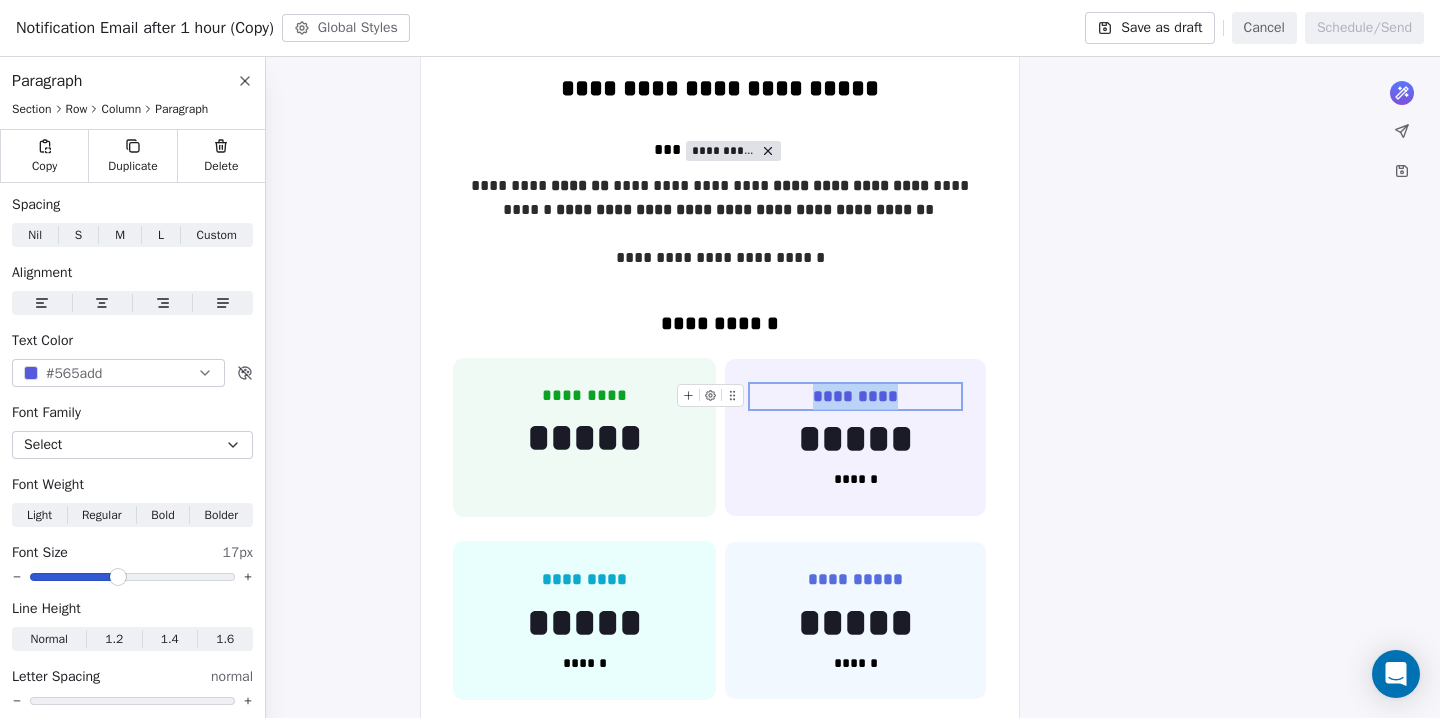 click on "*********" at bounding box center (855, 396) 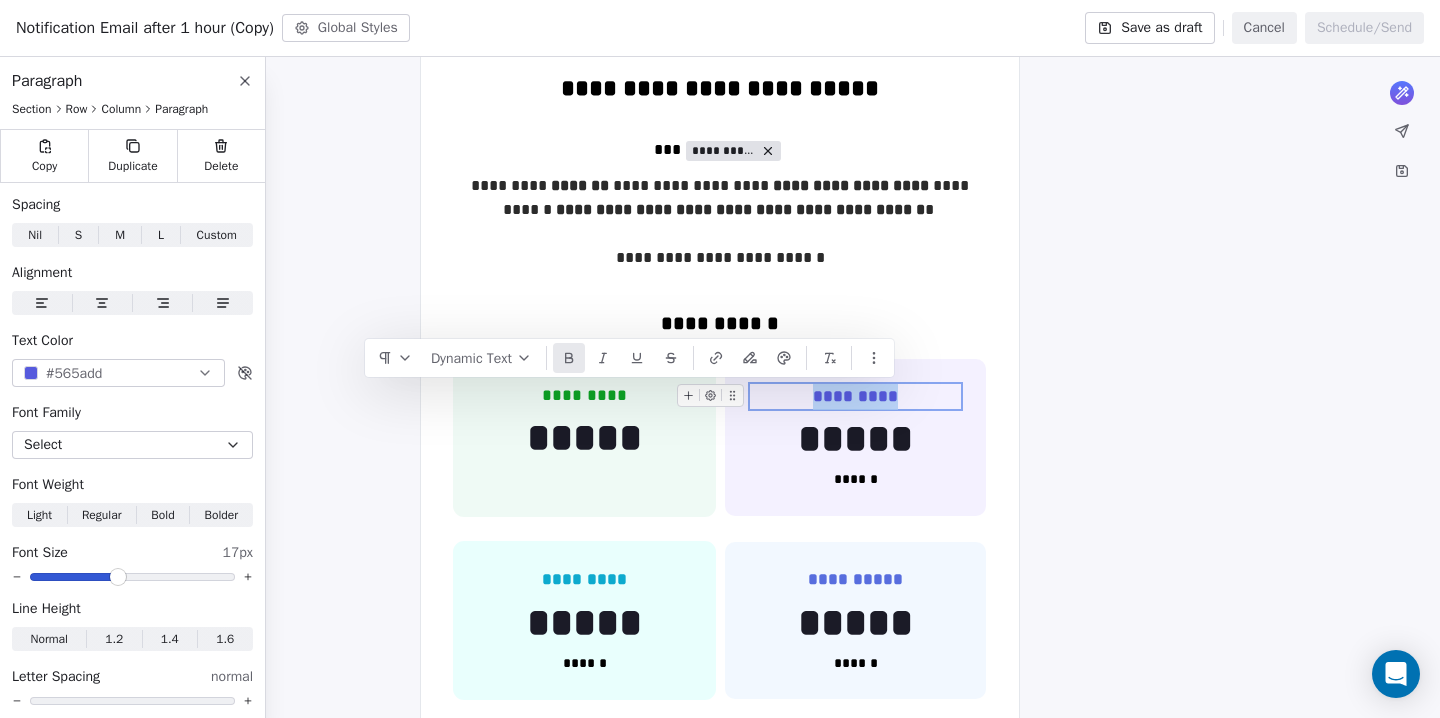 click on "*********" at bounding box center [855, 396] 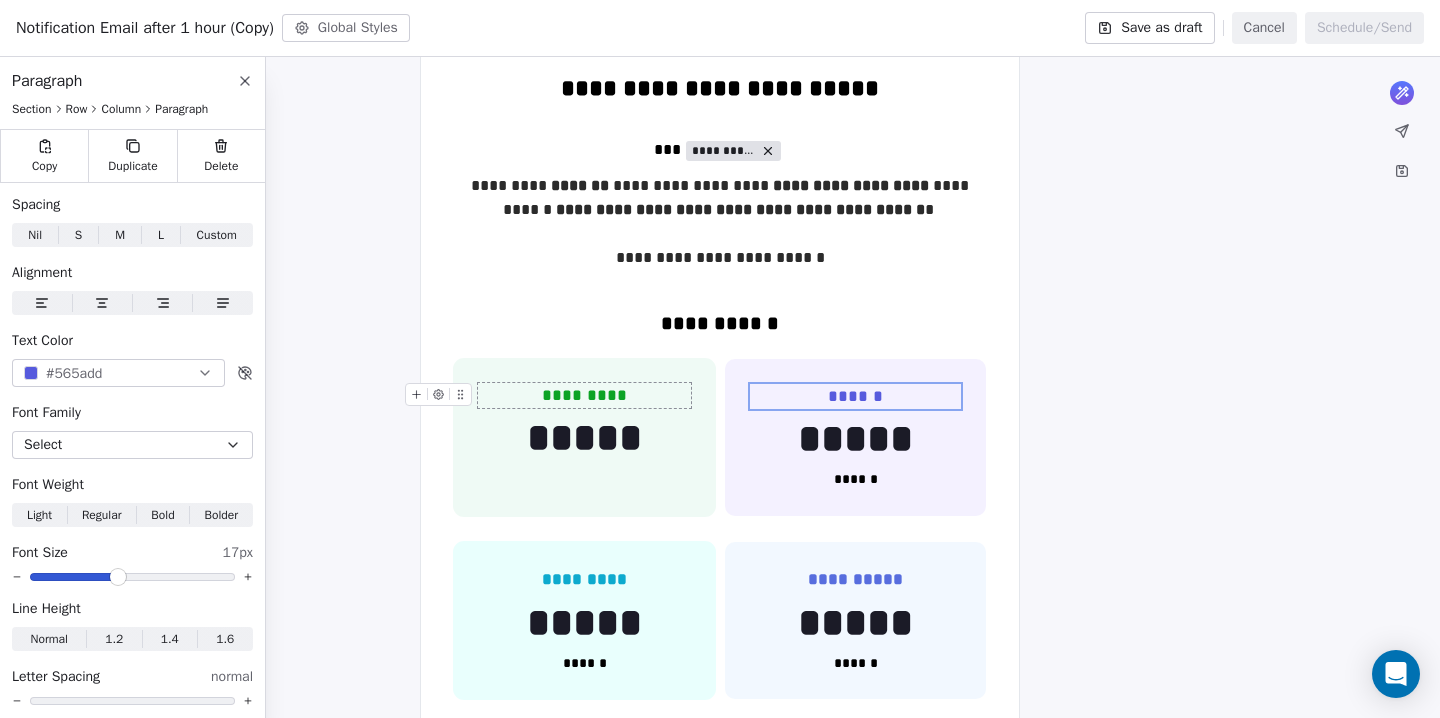 click on "*********" at bounding box center (584, 396) 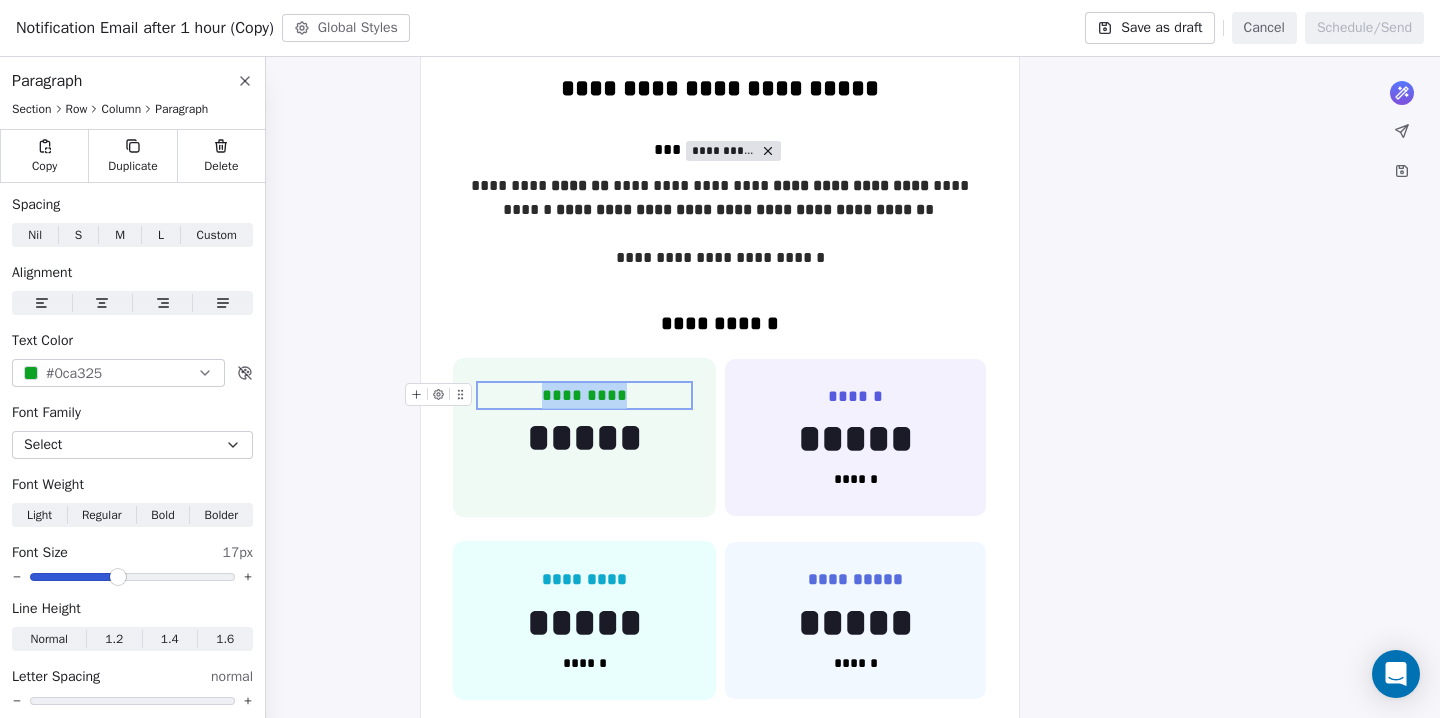 click on "*********" at bounding box center (584, 396) 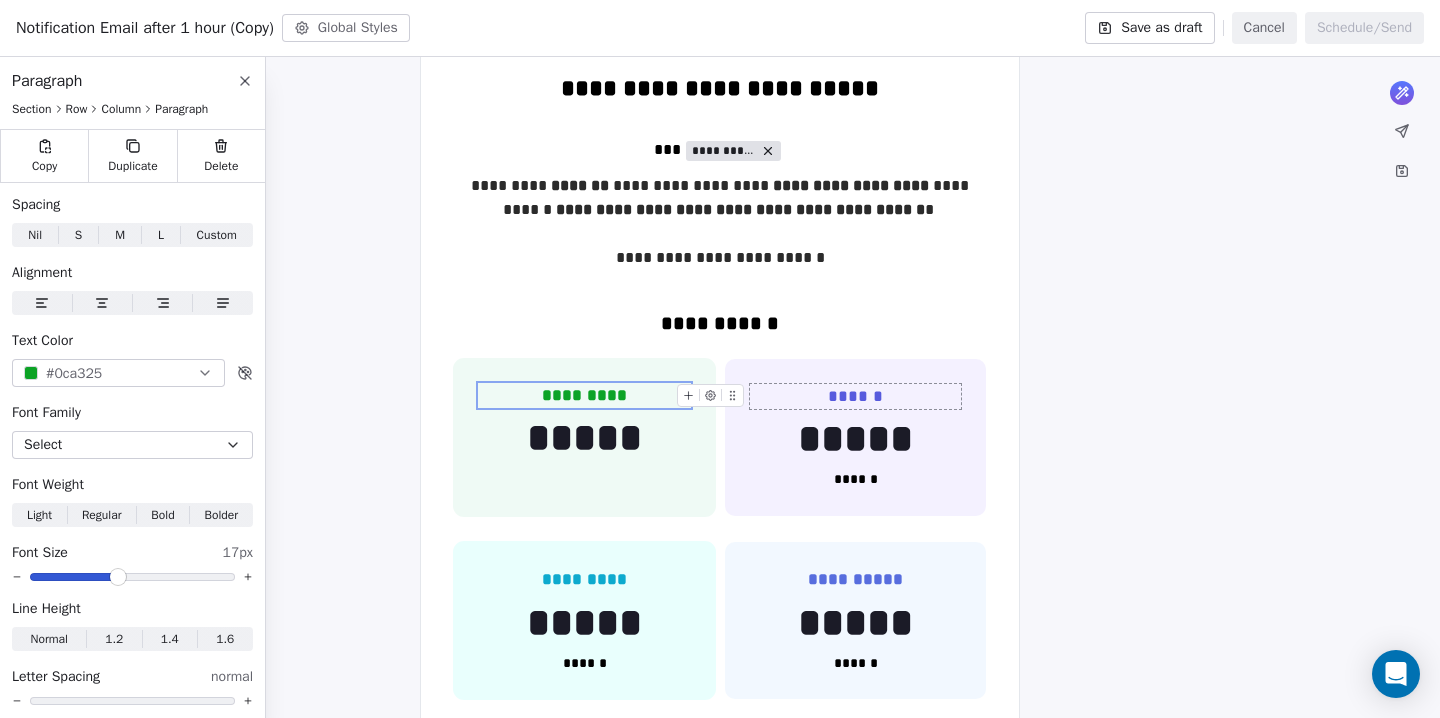 click on "******" at bounding box center (855, 397) 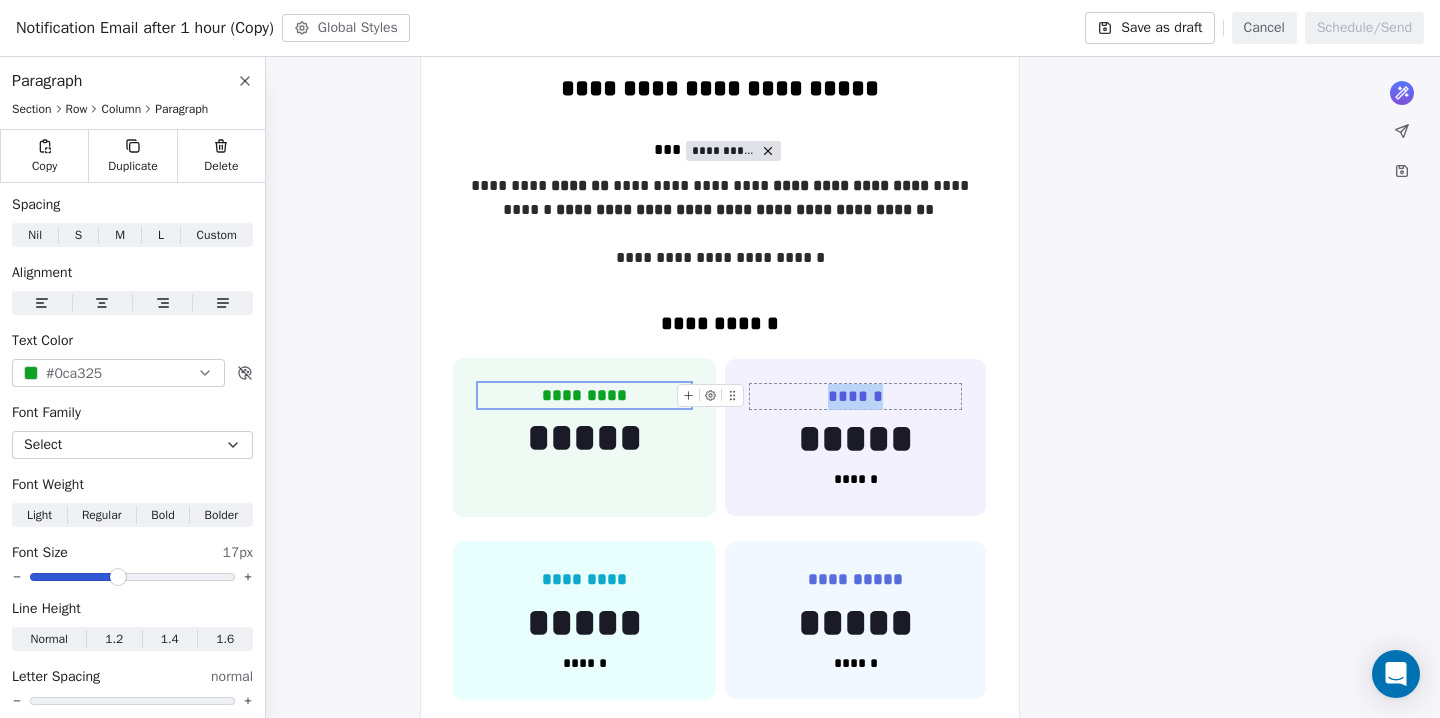 click on "******" at bounding box center [855, 397] 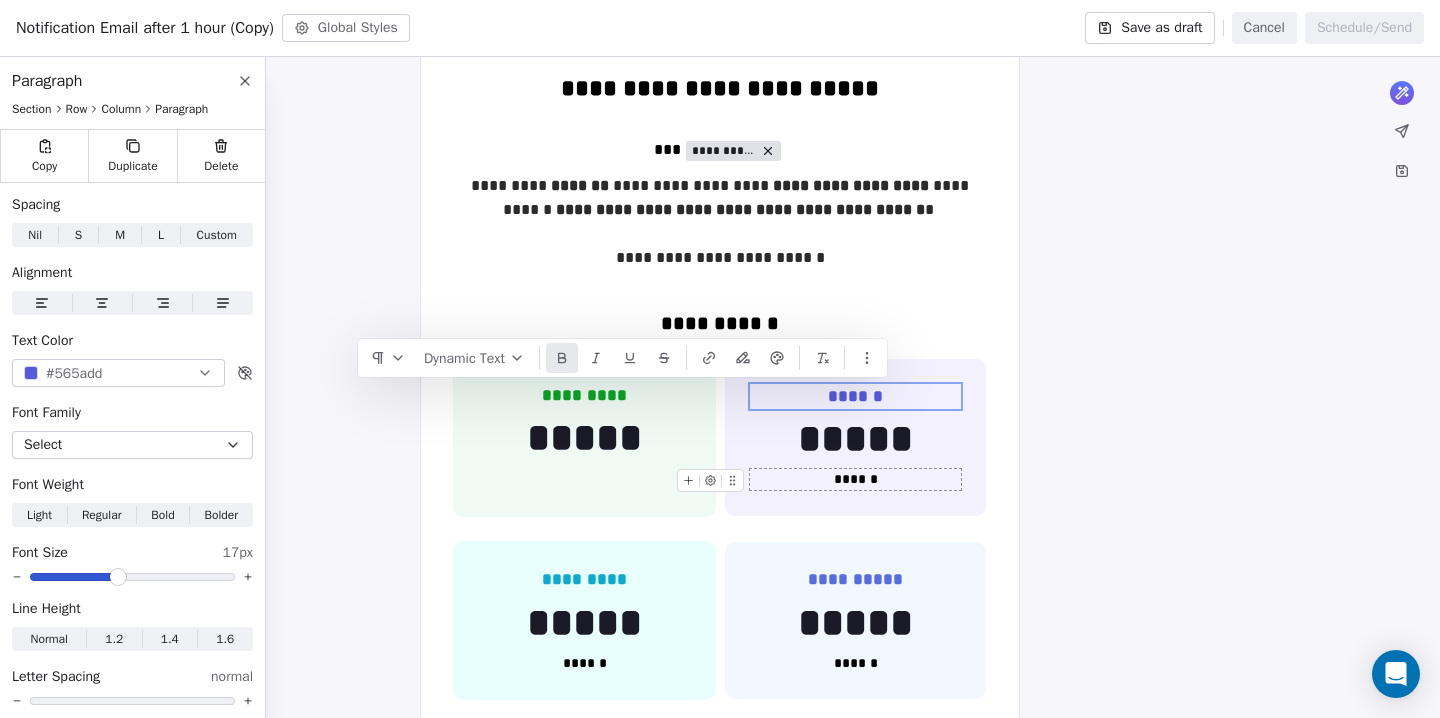 click on "******" at bounding box center [855, 479] 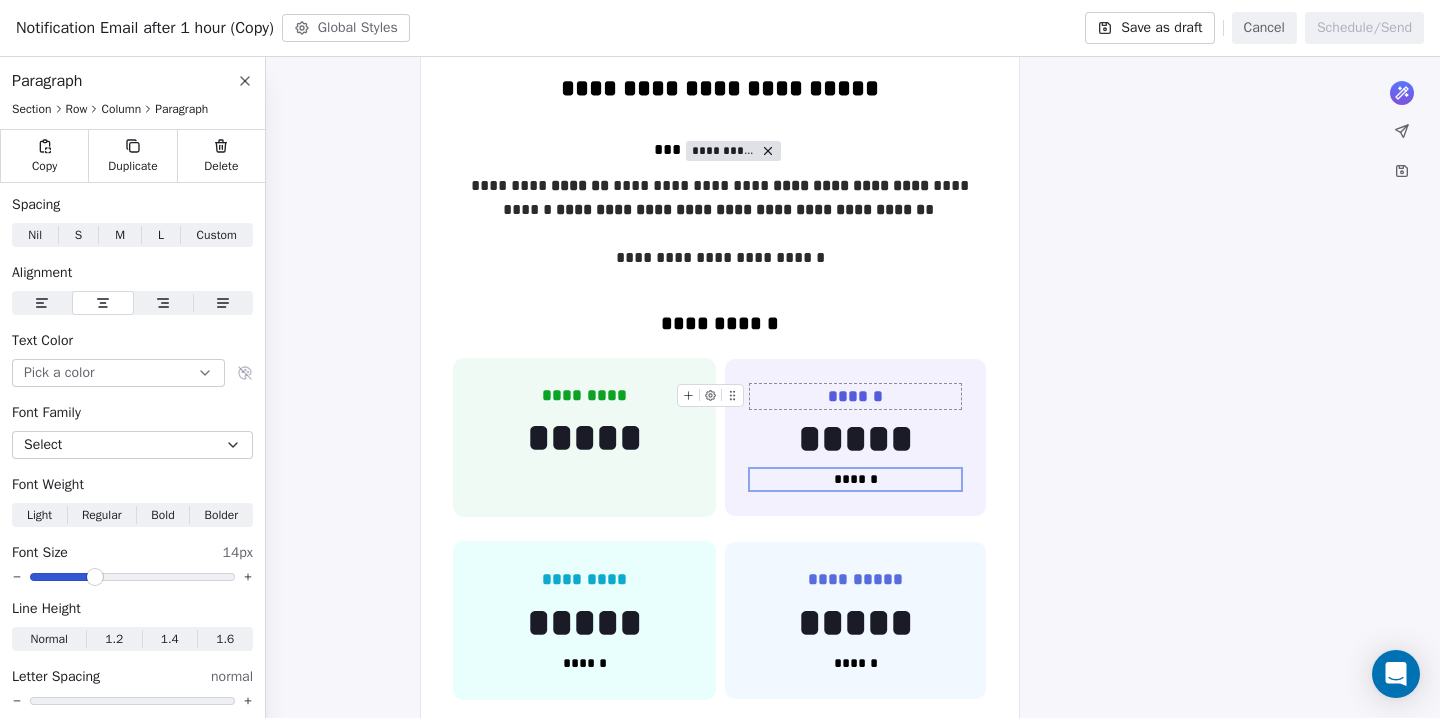 click on "******" at bounding box center (855, 397) 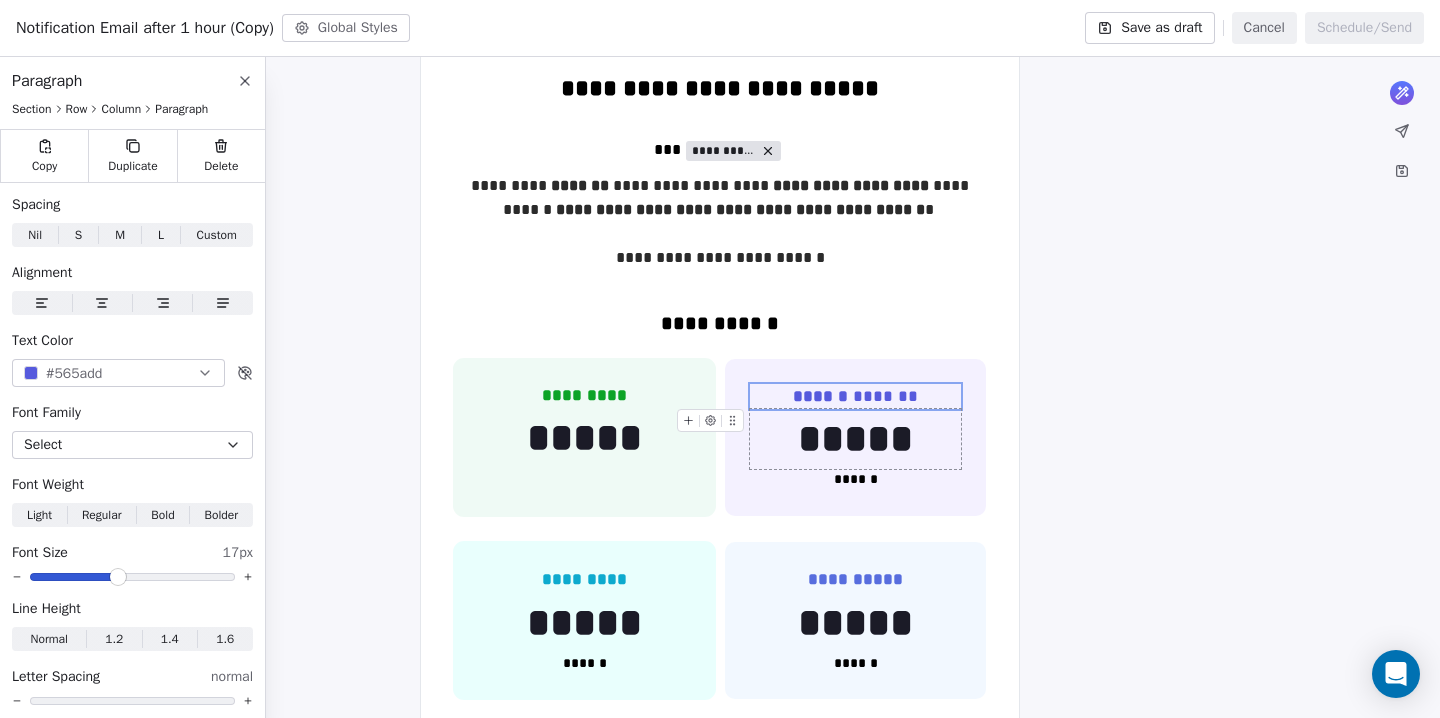 click on "****** *******" at bounding box center (855, 397) 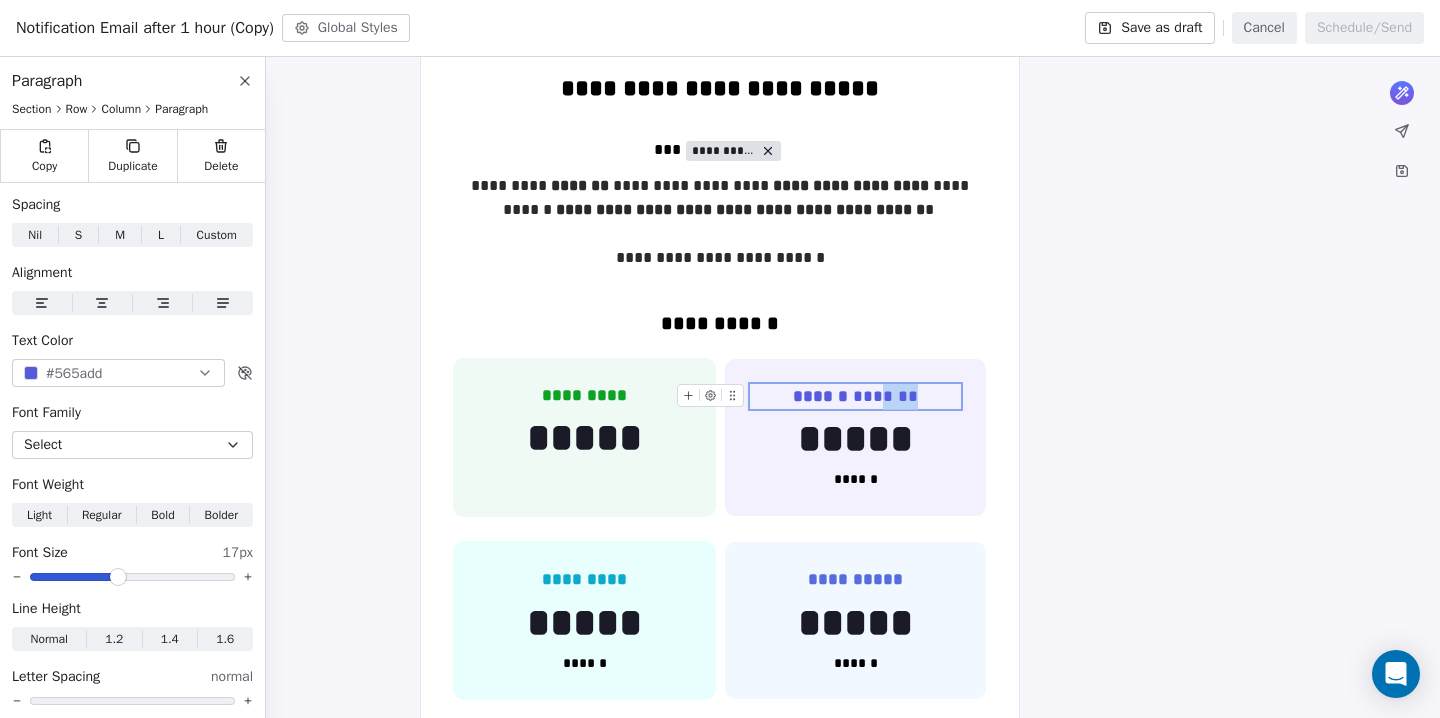 click on "****** *******" at bounding box center (855, 397) 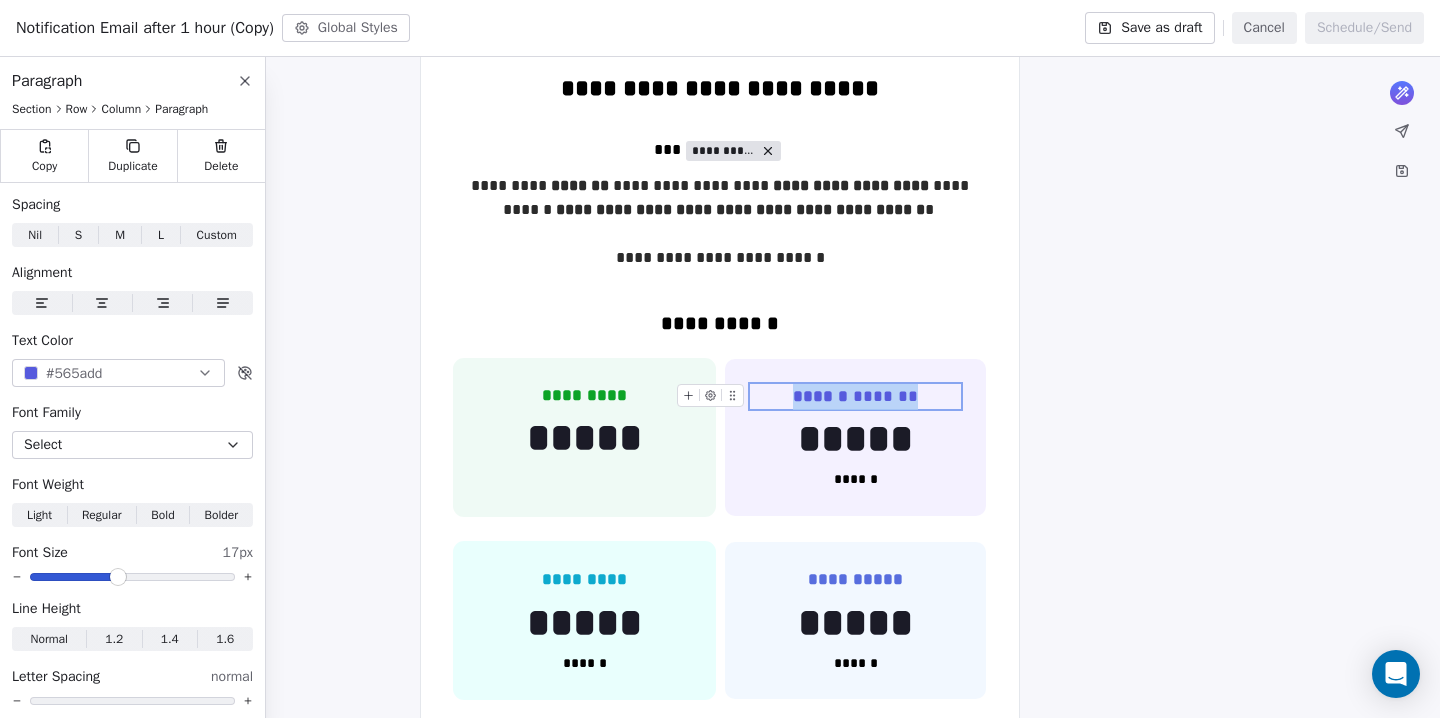 click on "****** *******" at bounding box center [855, 397] 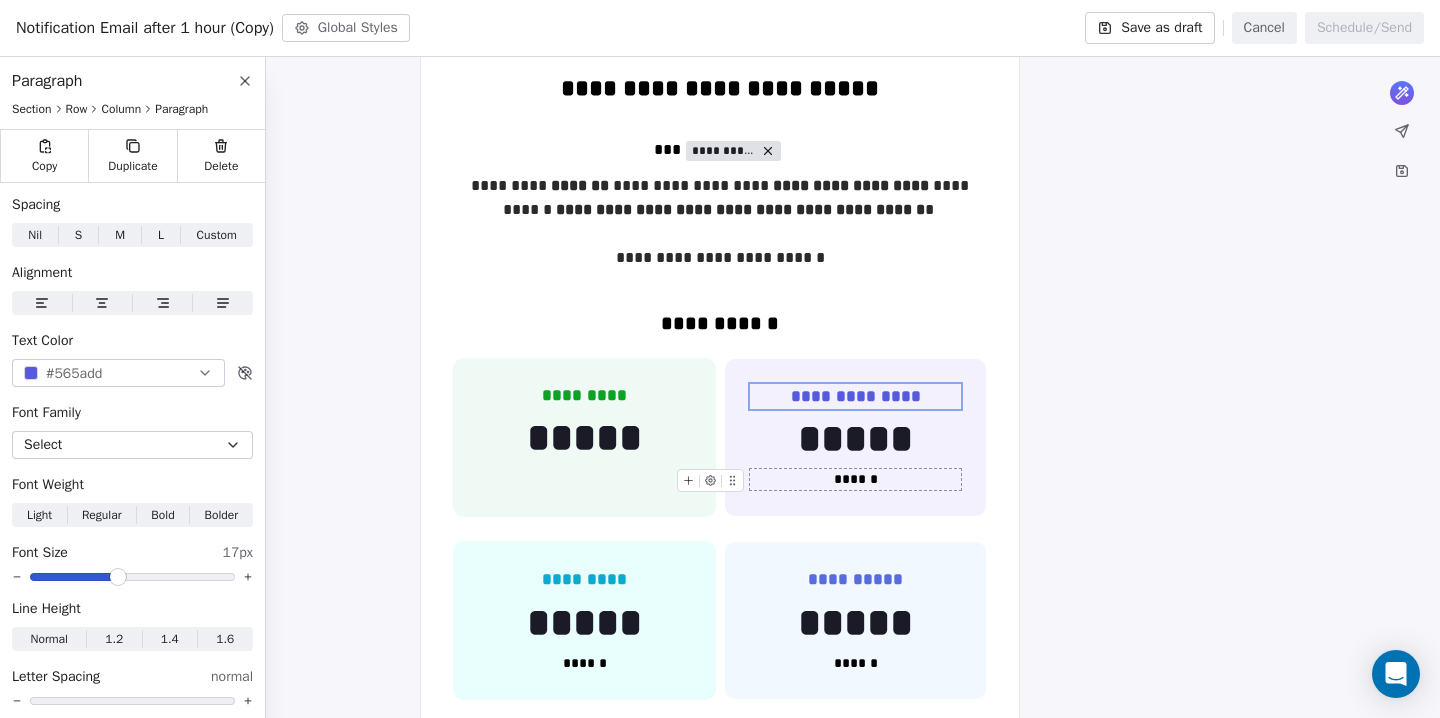 click on "******" at bounding box center [855, 479] 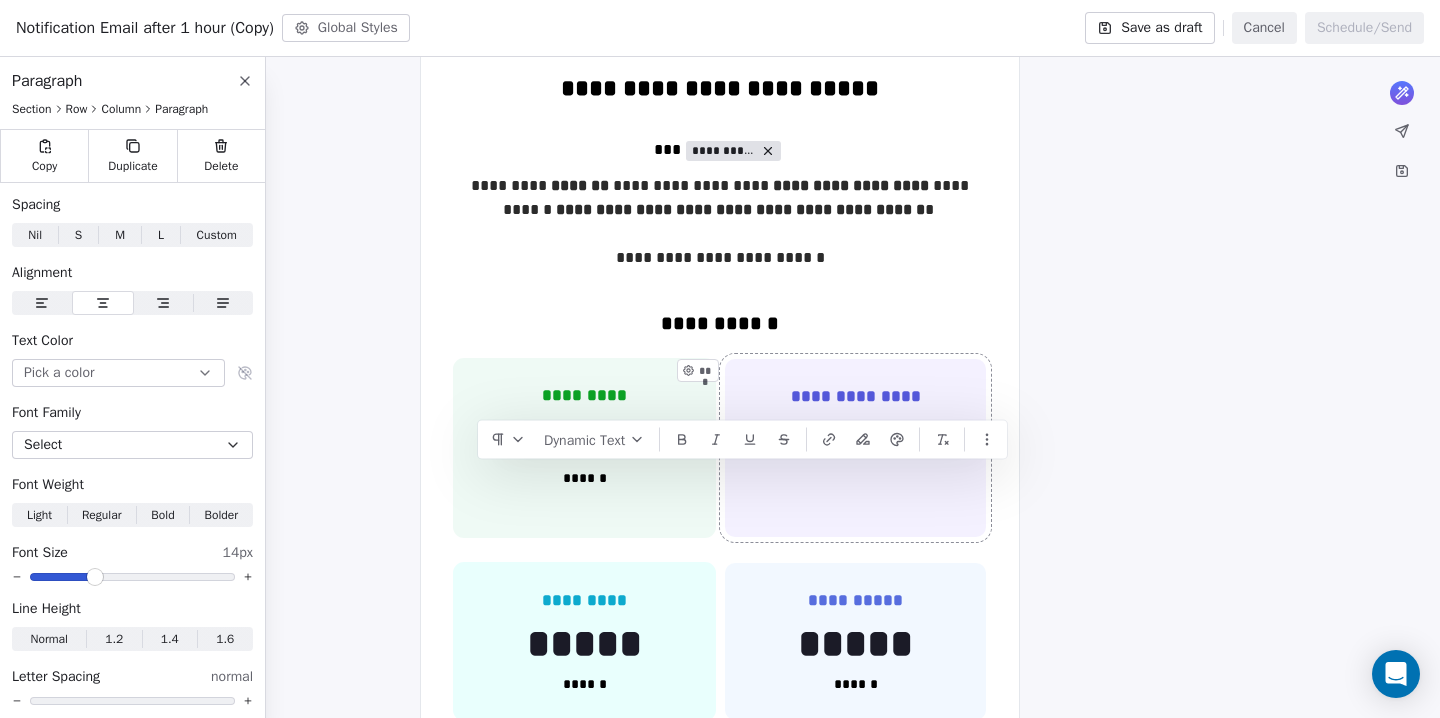 click on "**********" at bounding box center (855, 448) 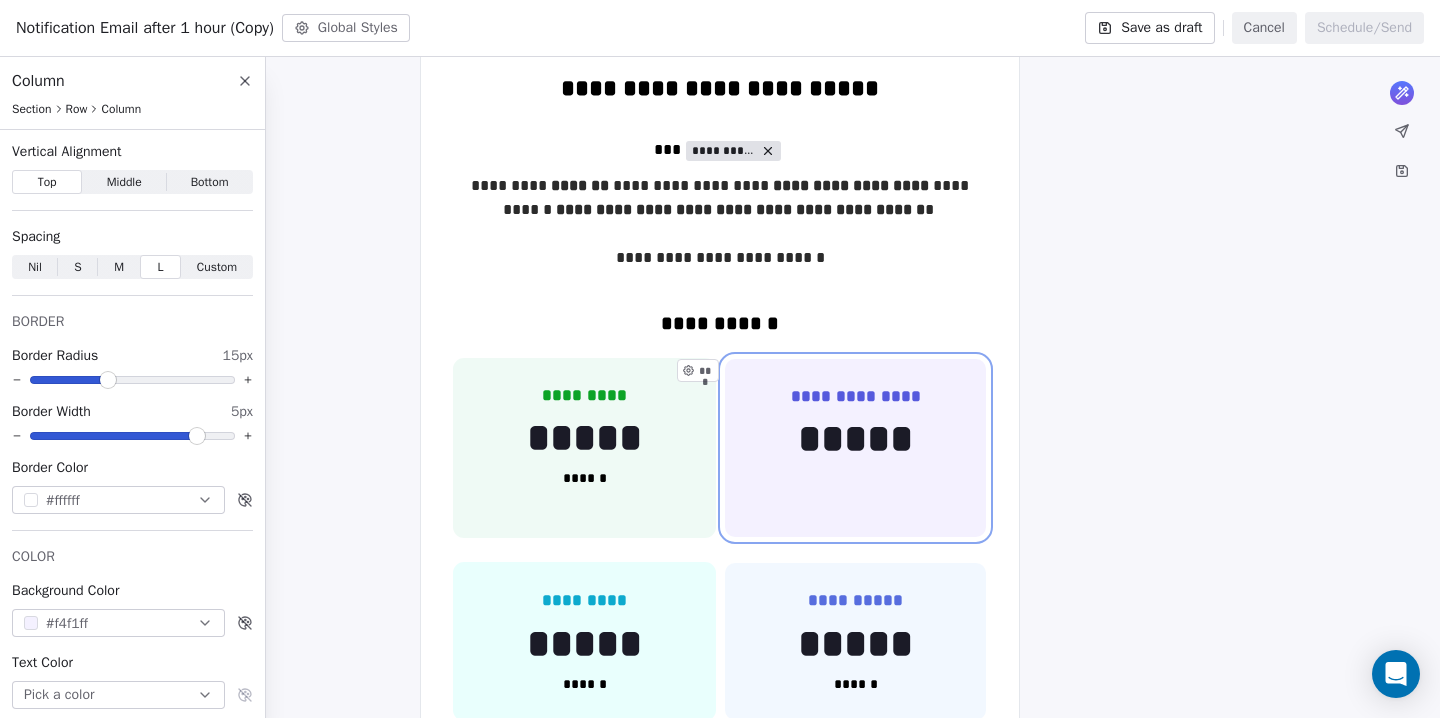 click on "**********" at bounding box center [855, 448] 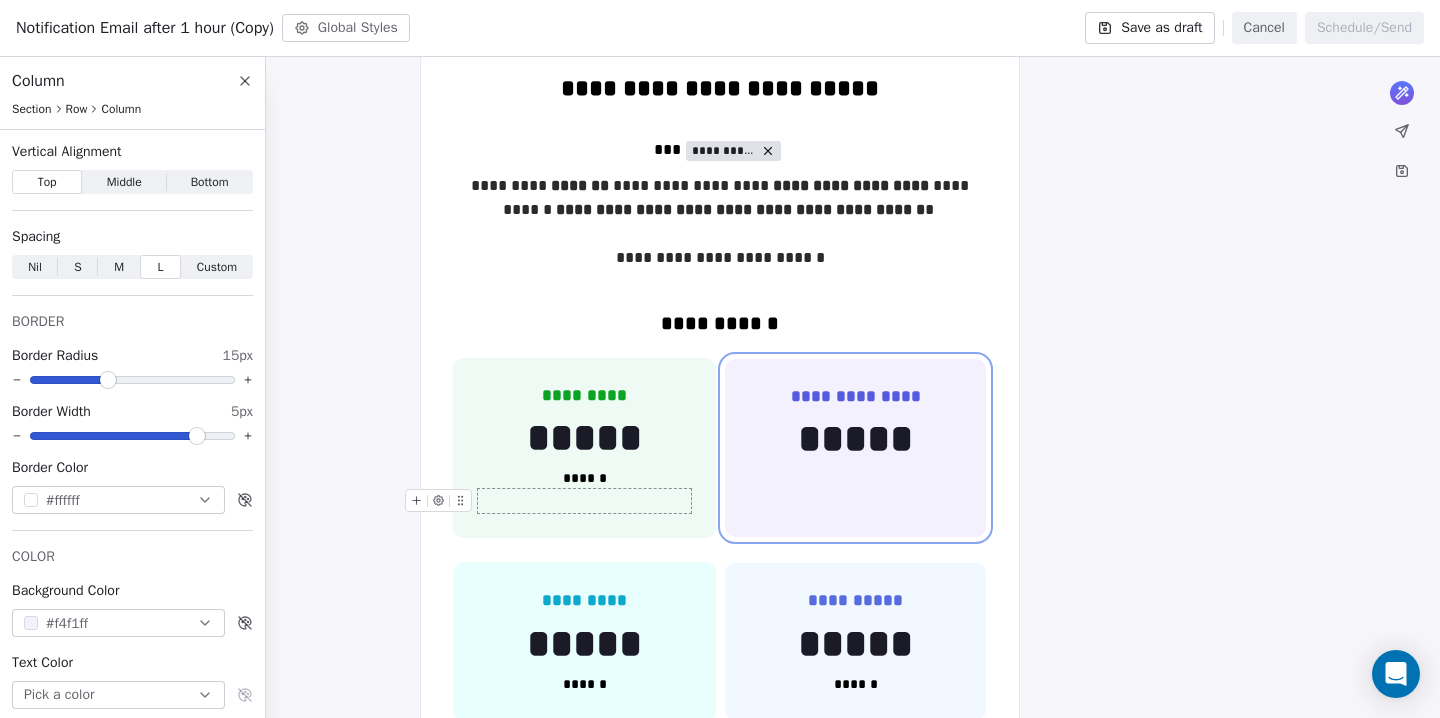 click at bounding box center (584, 501) 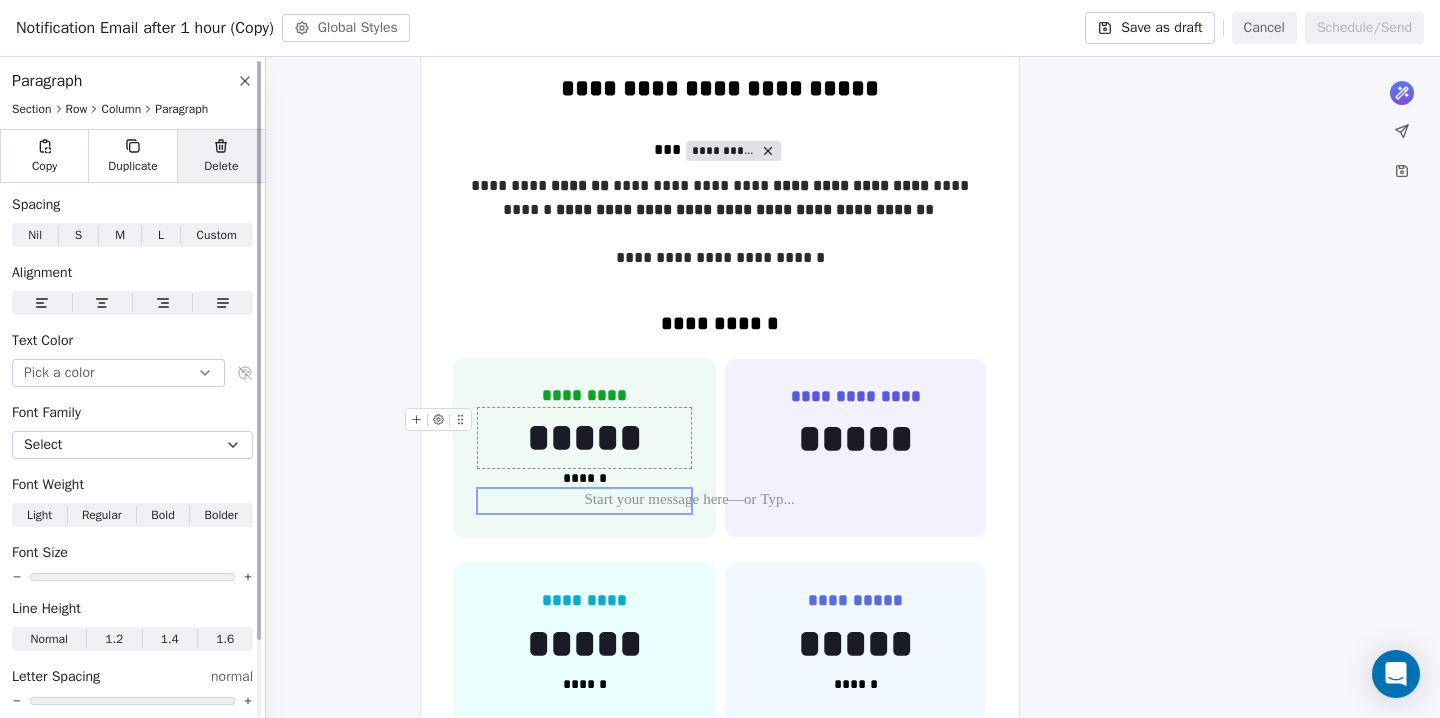 click 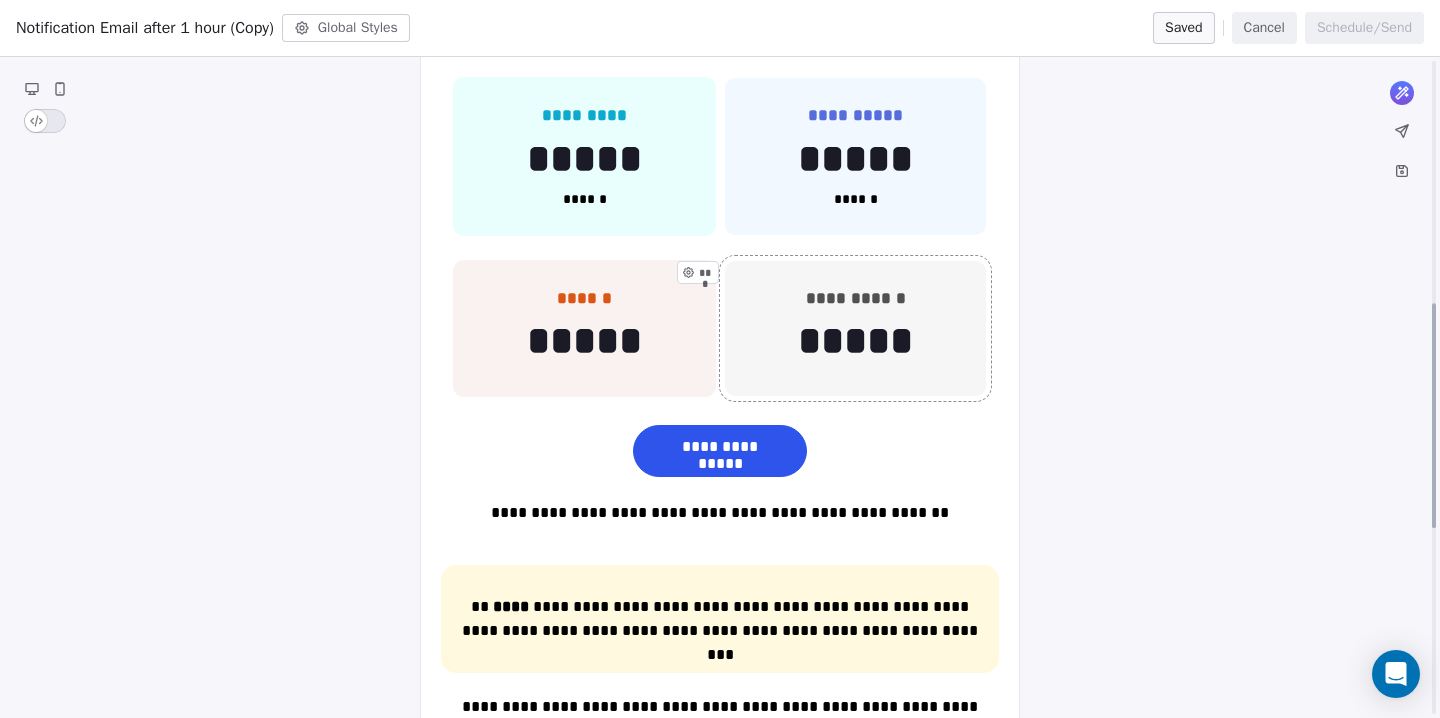 scroll, scrollTop: 812, scrollLeft: 0, axis: vertical 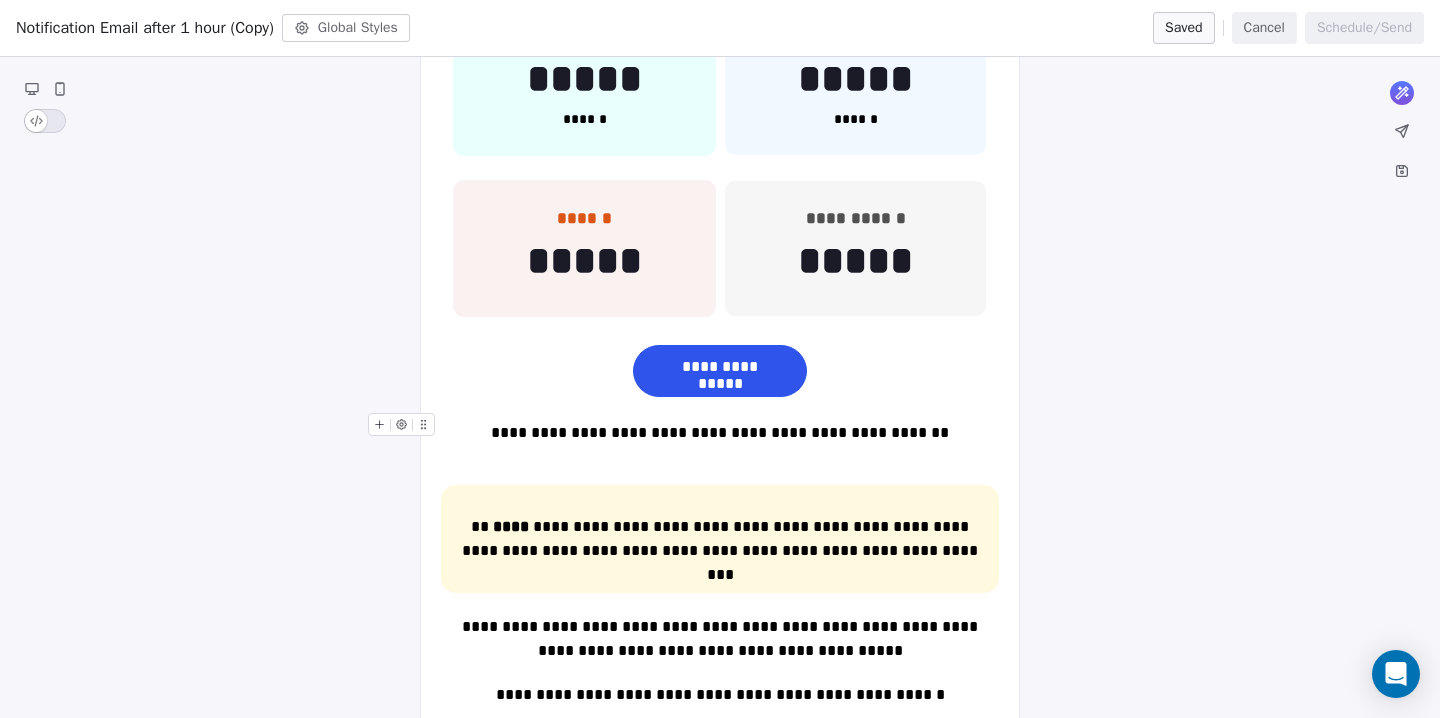 click on "**********" at bounding box center (720, 433) 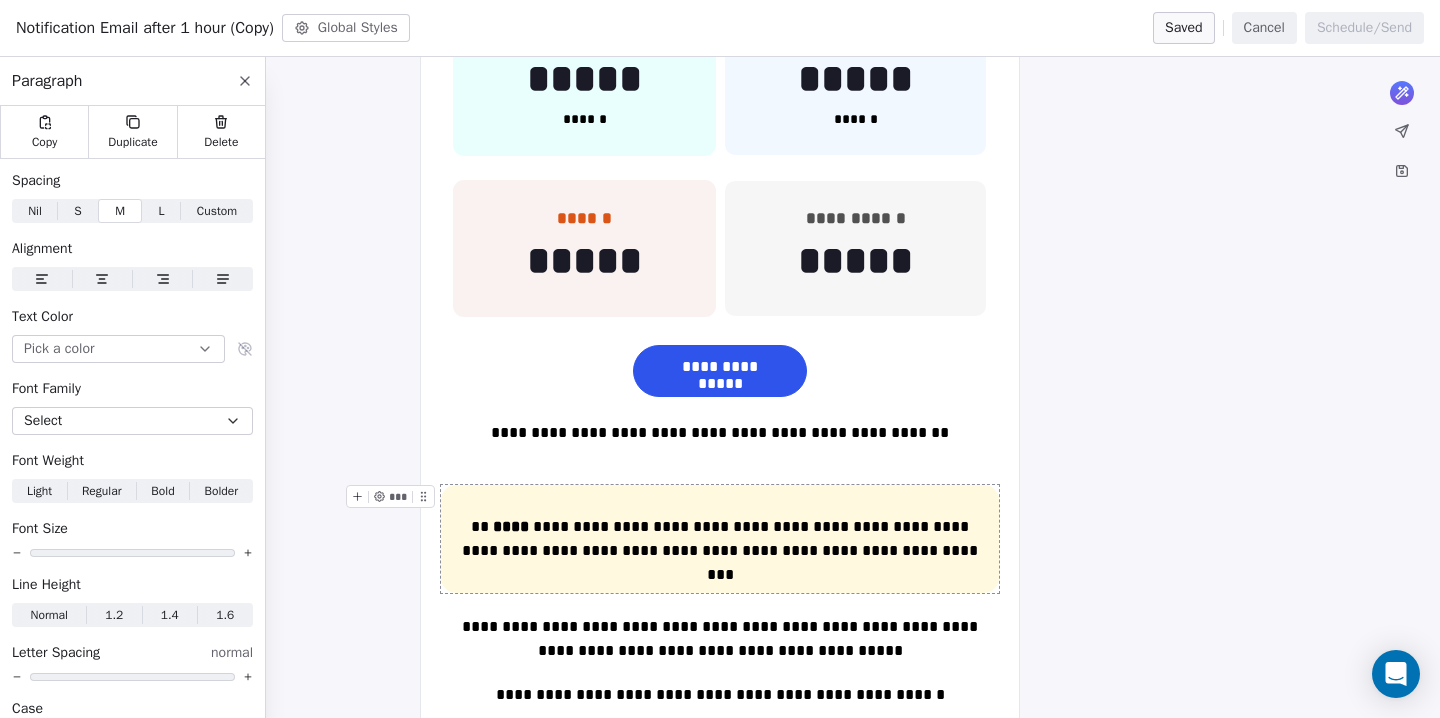 click on "**********" at bounding box center (720, 539) 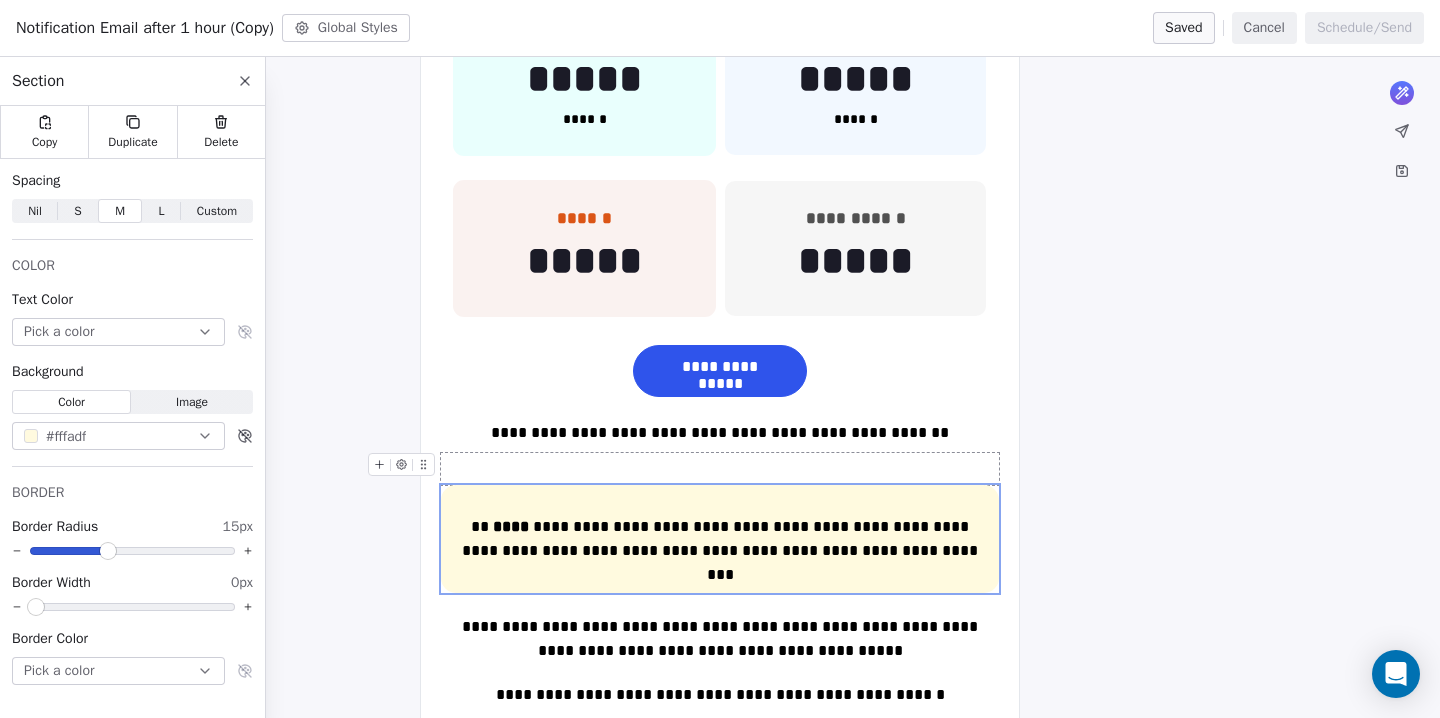 click at bounding box center [720, 469] 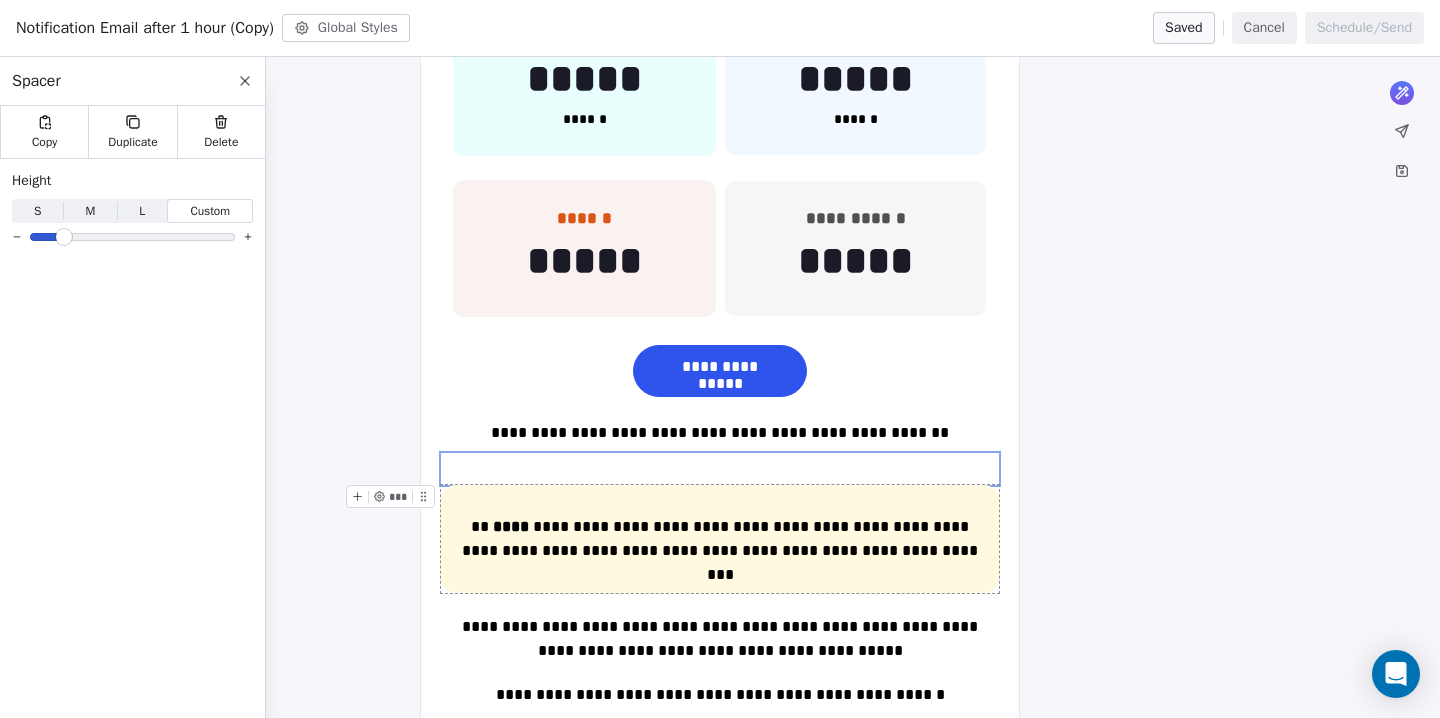 click on "**********" at bounding box center [720, 539] 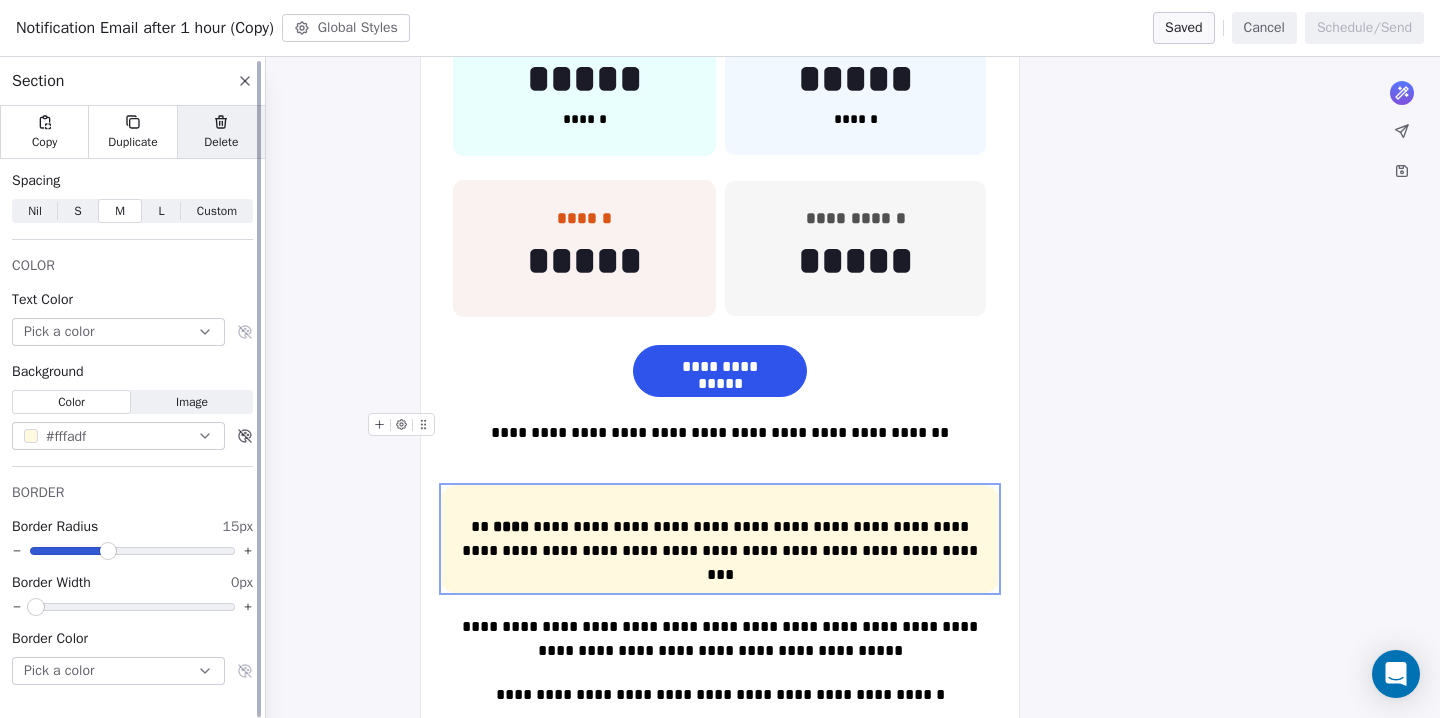 click 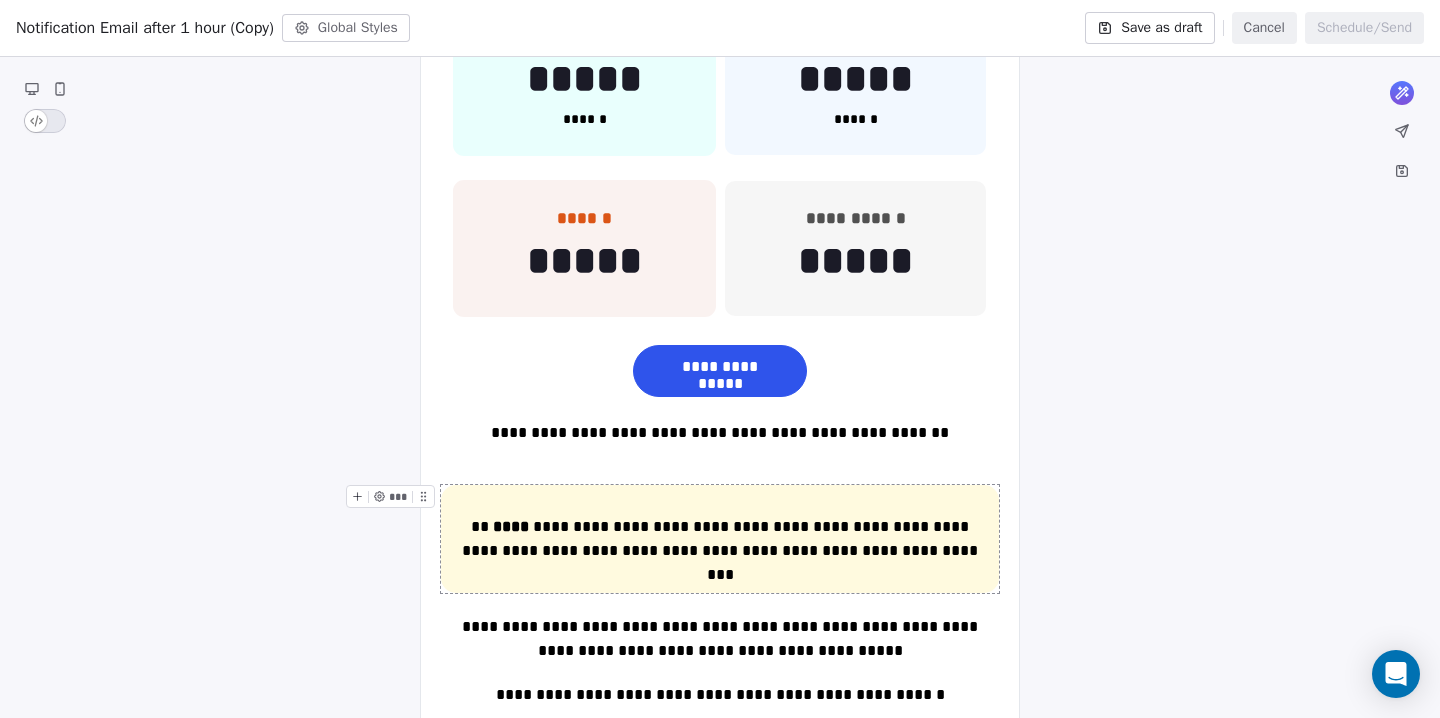click on "**********" at bounding box center [720, 539] 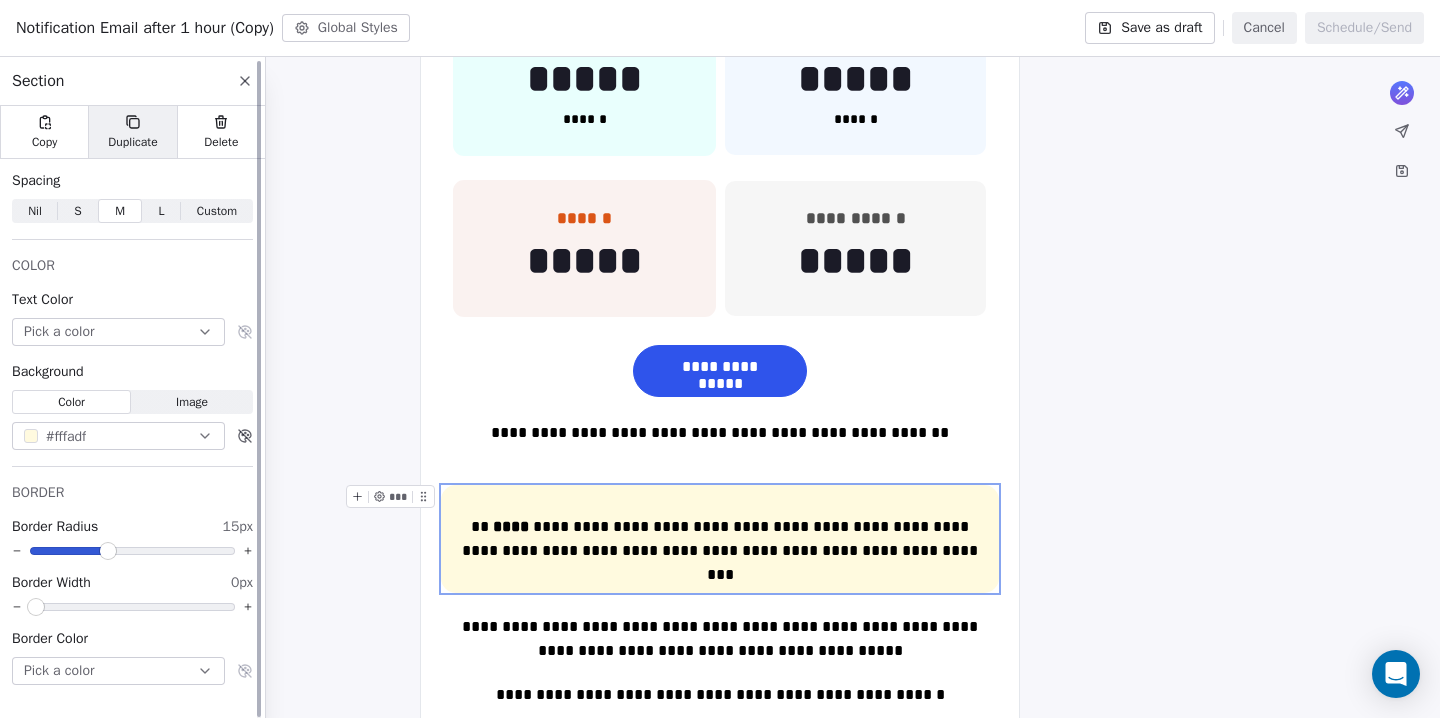 click on "Duplicate" at bounding box center (132, 142) 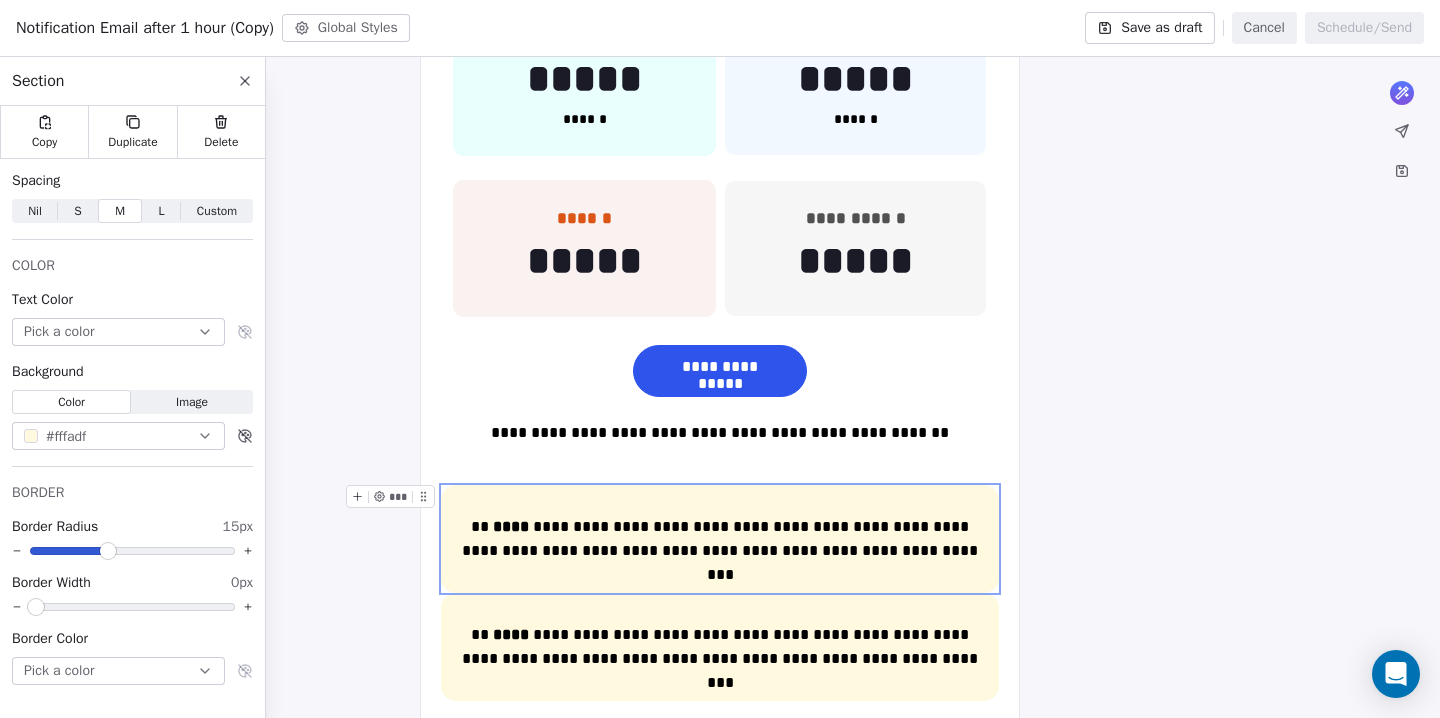 click at bounding box center (357, 496) 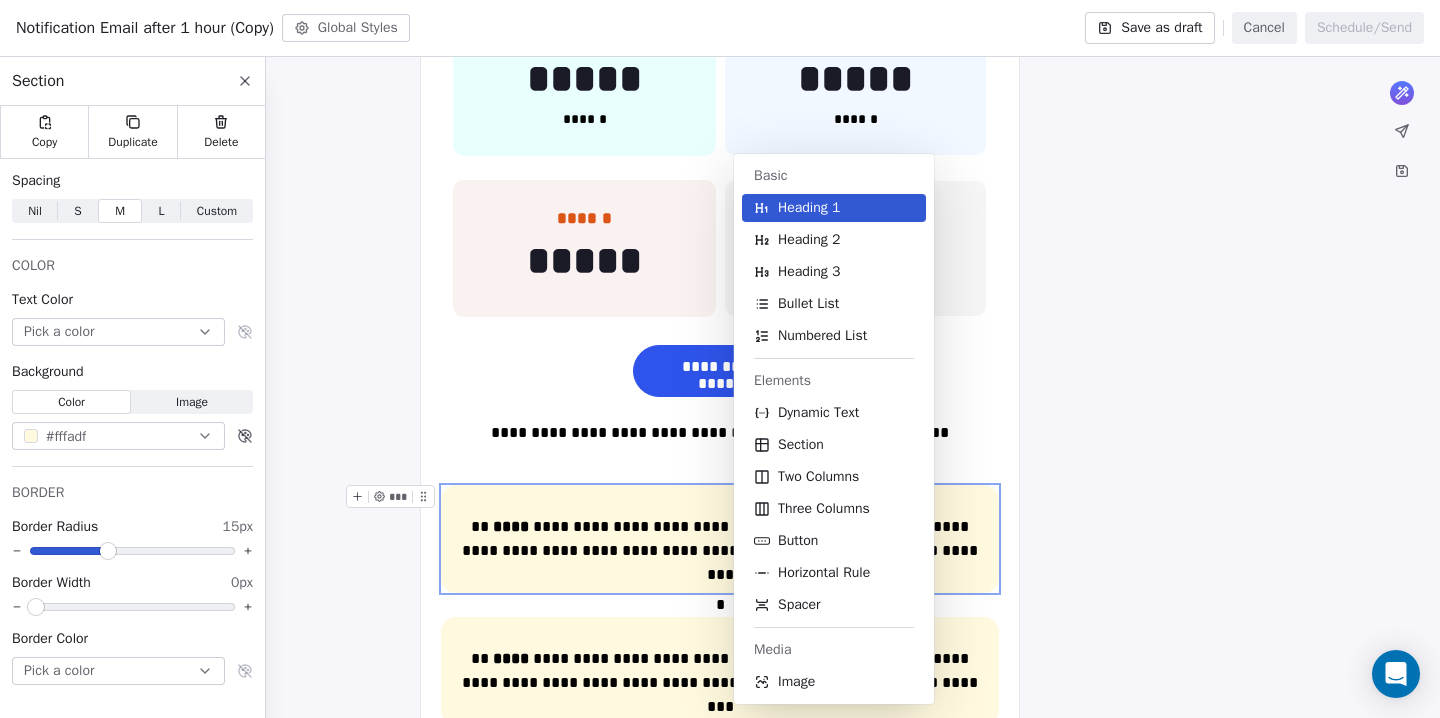 click on "**********" at bounding box center (720, 539) 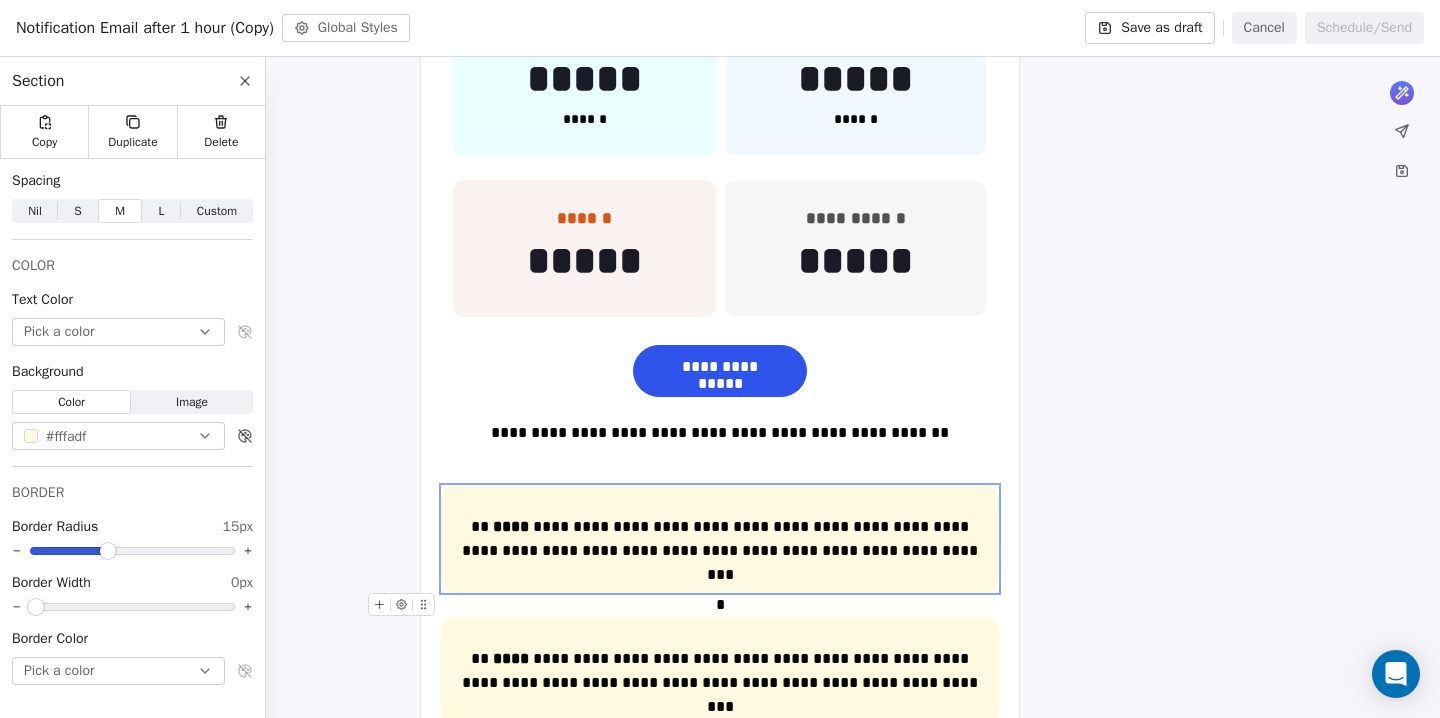 click on "*" at bounding box center (720, 605) 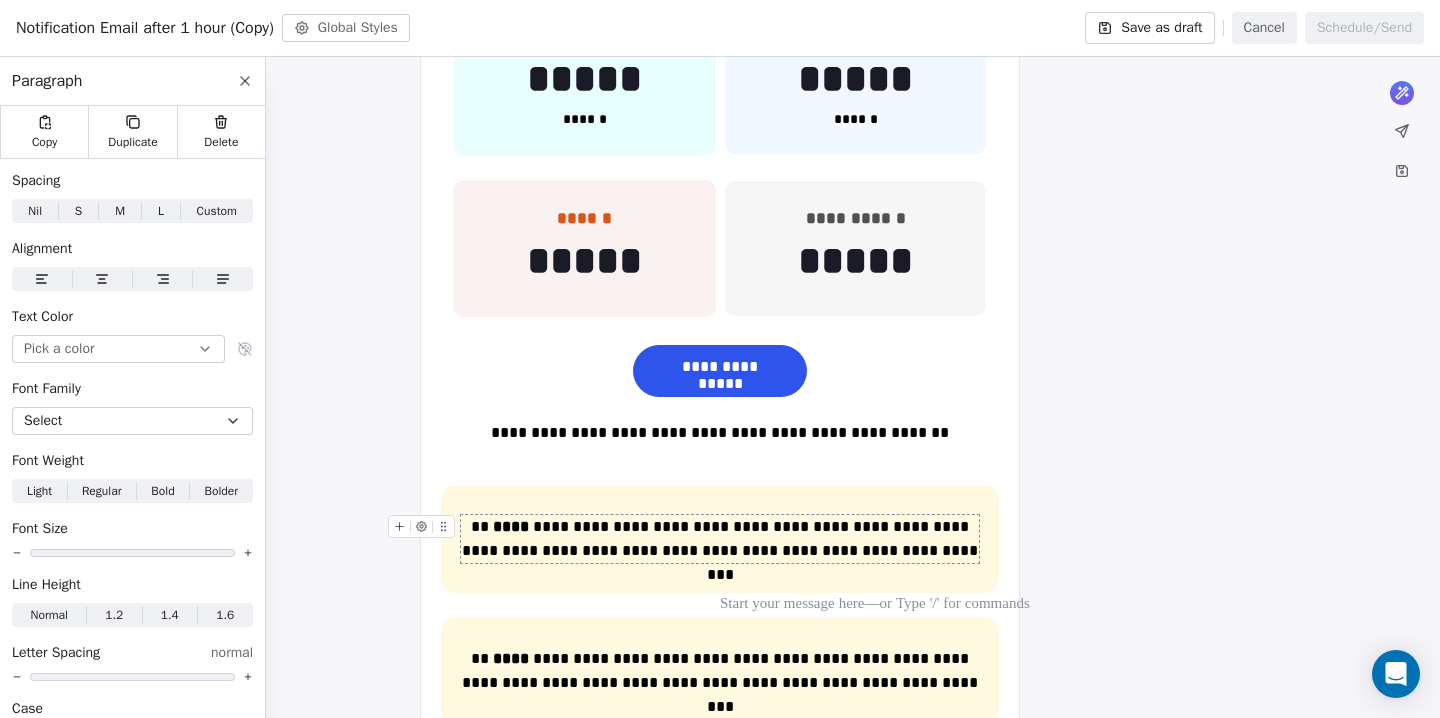 click on "**********" at bounding box center (720, 539) 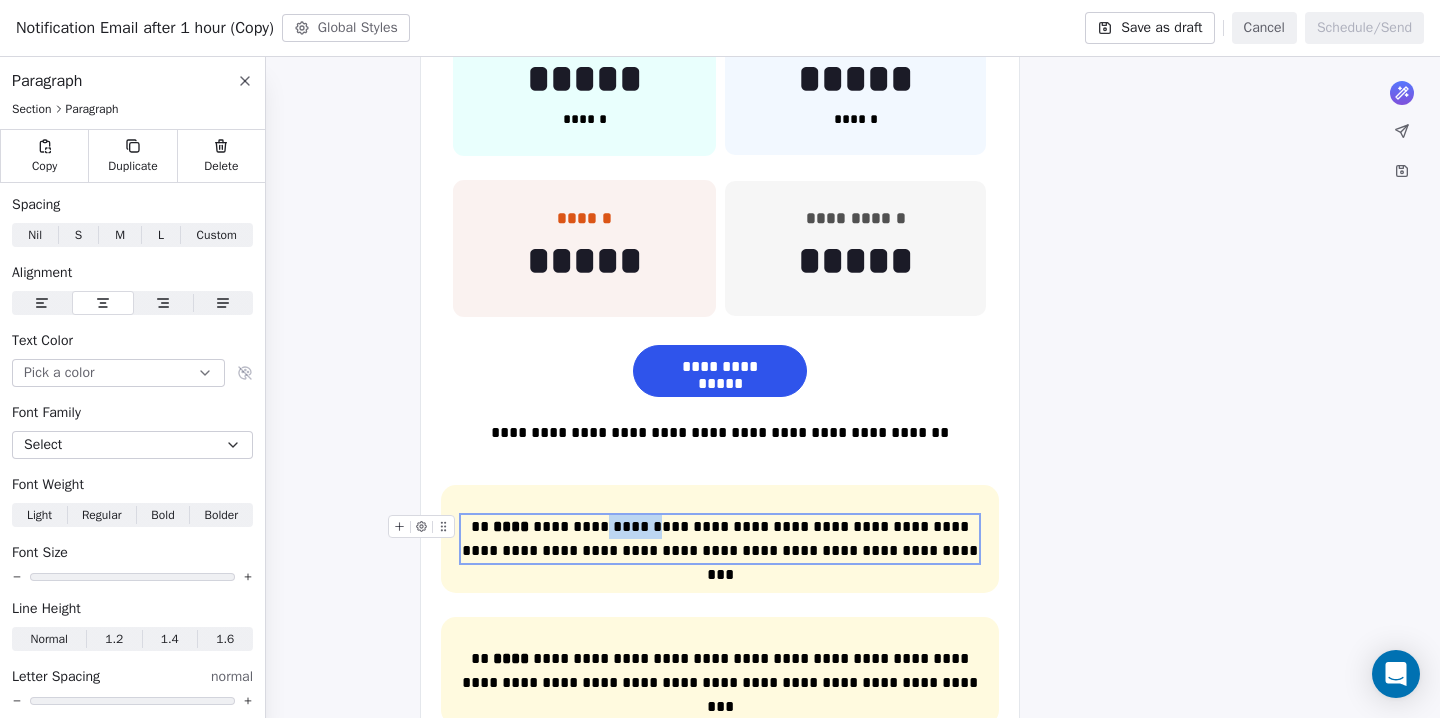 click on "**********" at bounding box center [720, 539] 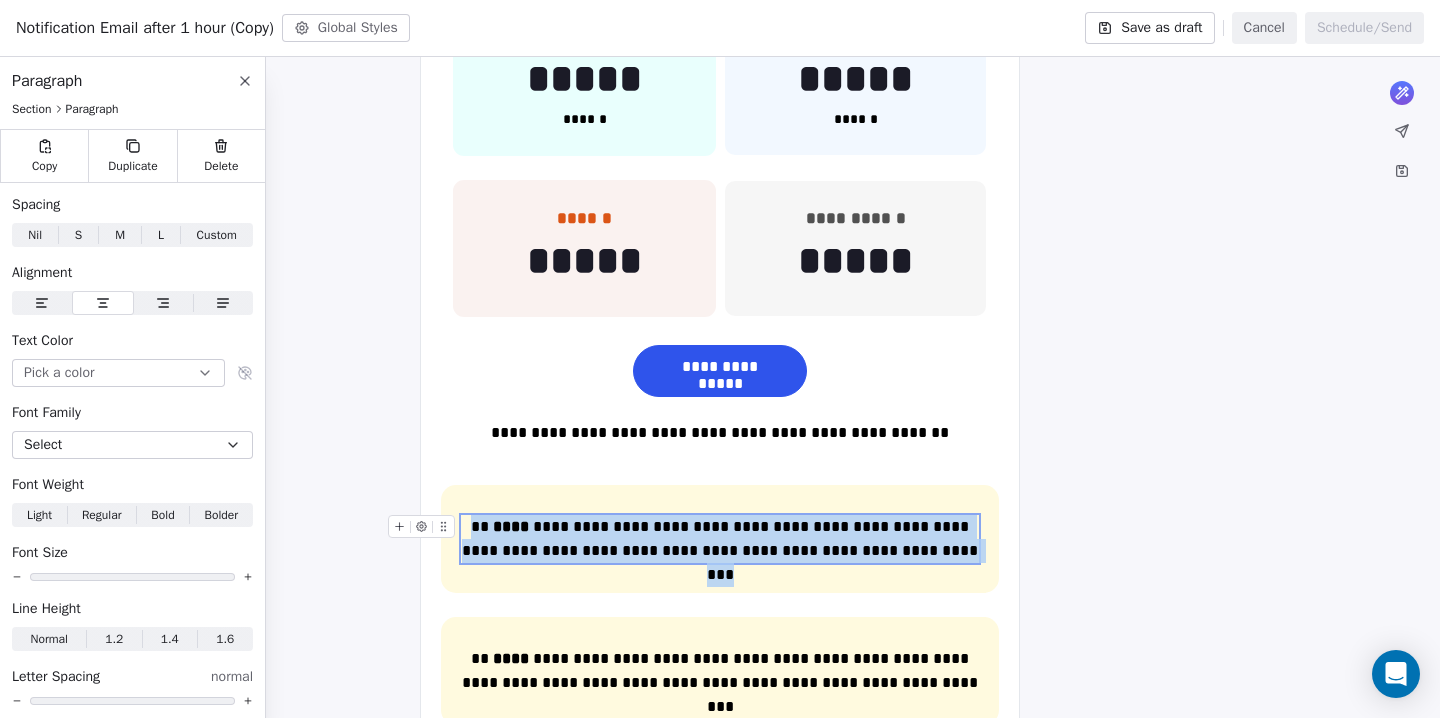 click on "**********" at bounding box center (720, 539) 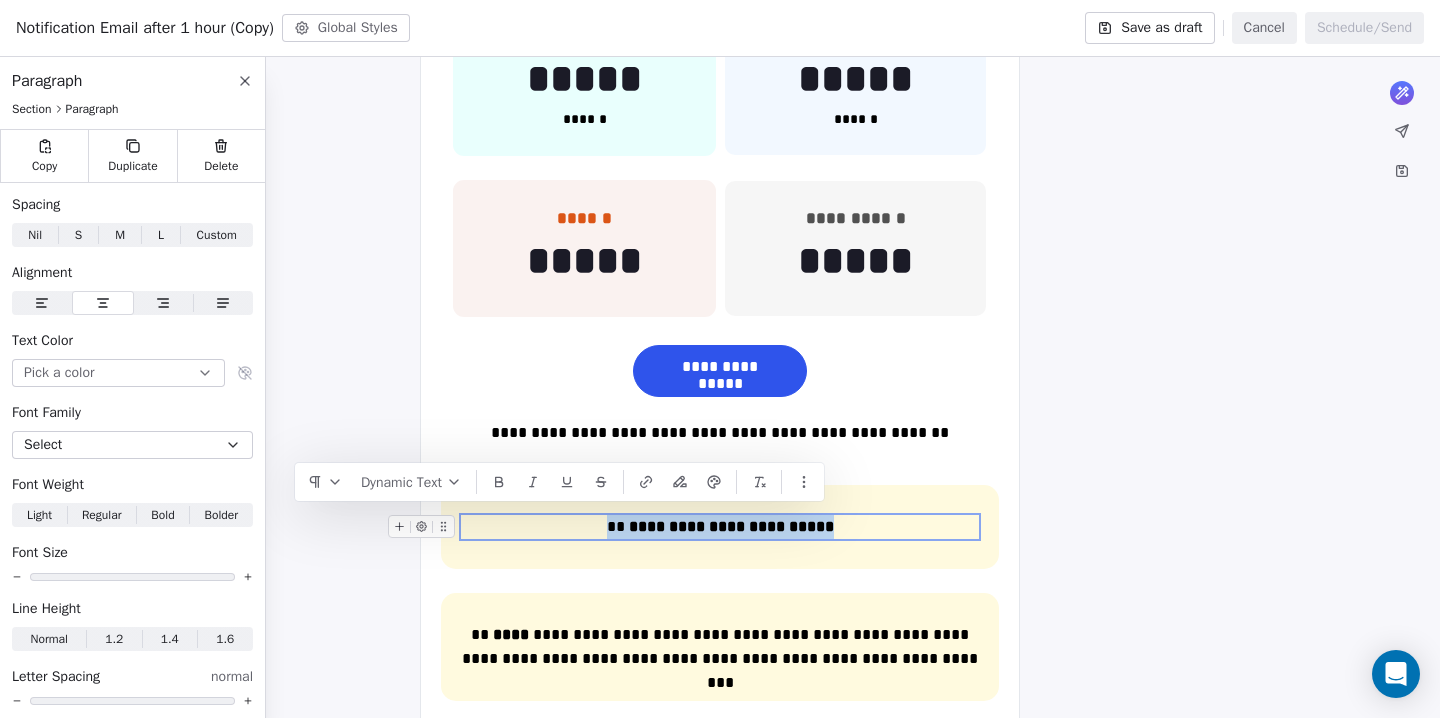 click on "**********" at bounding box center [720, 527] 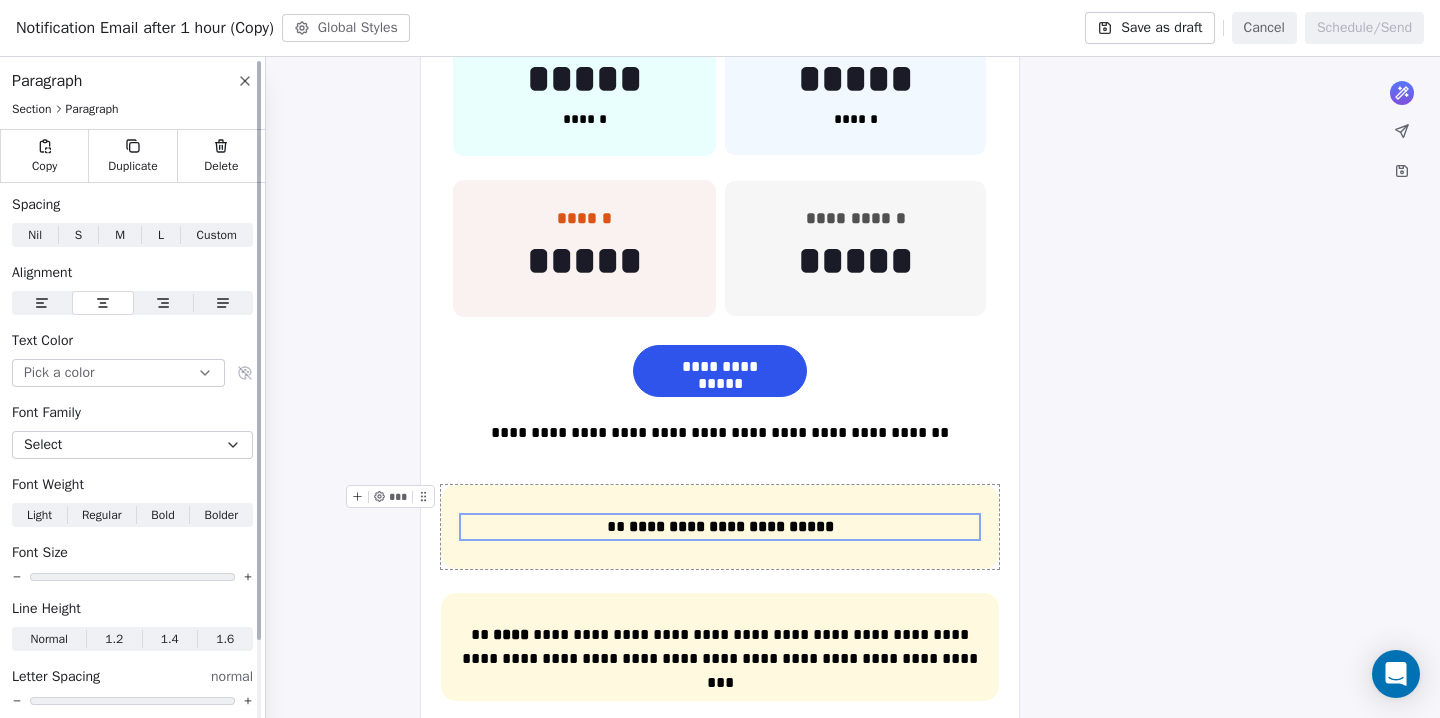 click 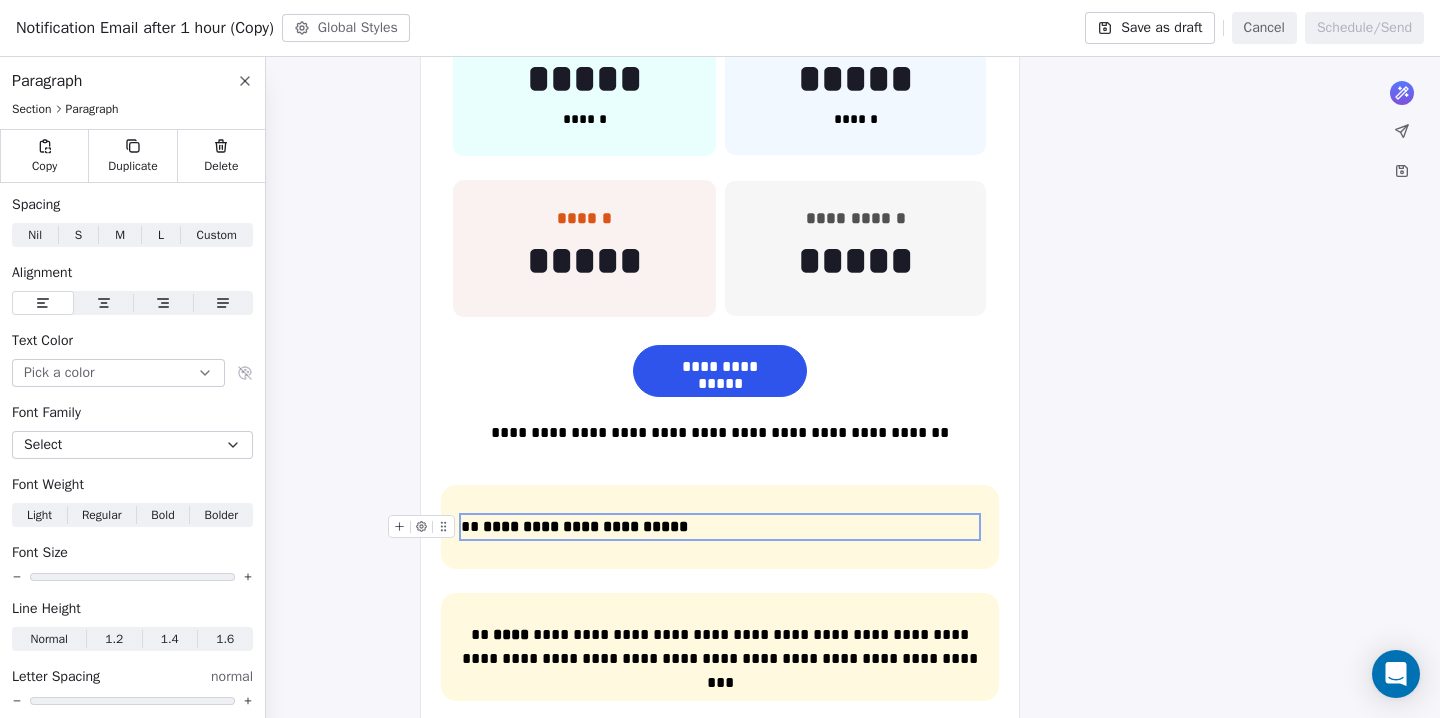 click on "**********" at bounding box center [720, 527] 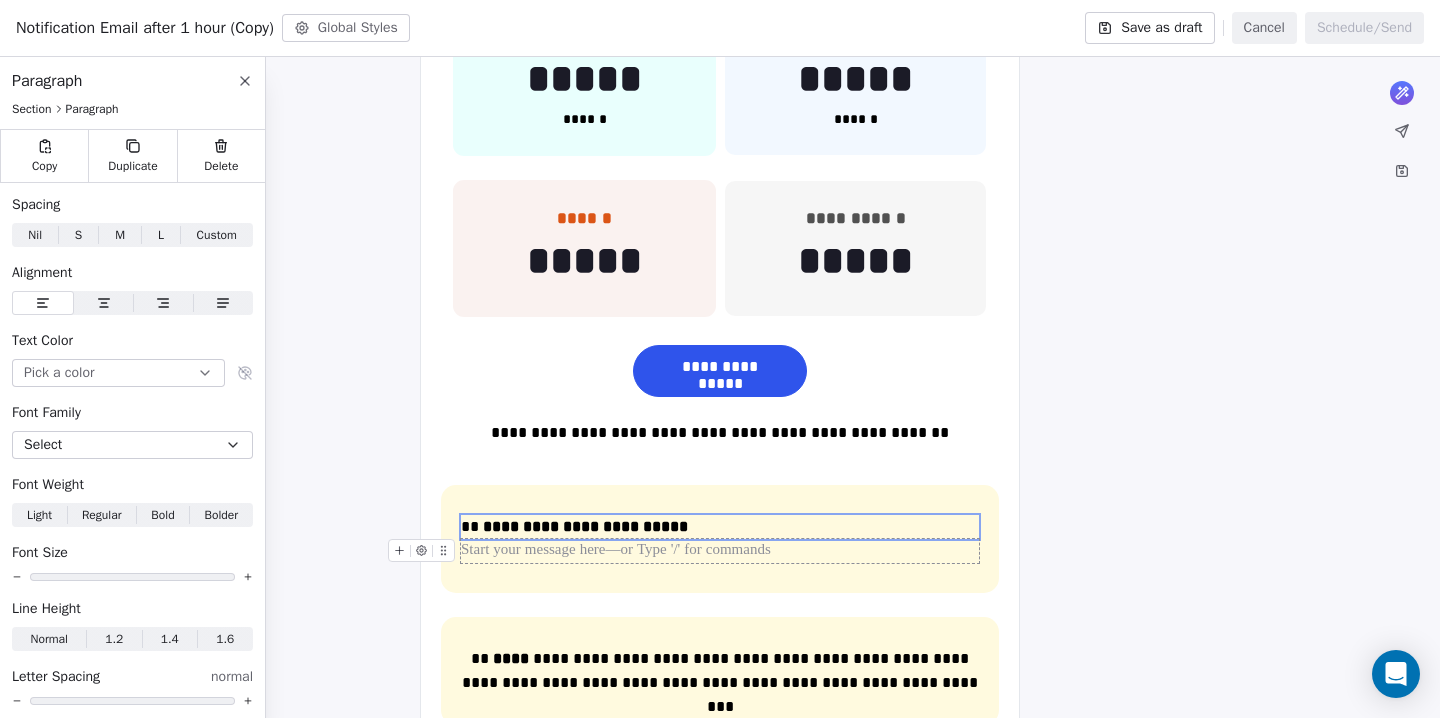 click at bounding box center [720, 551] 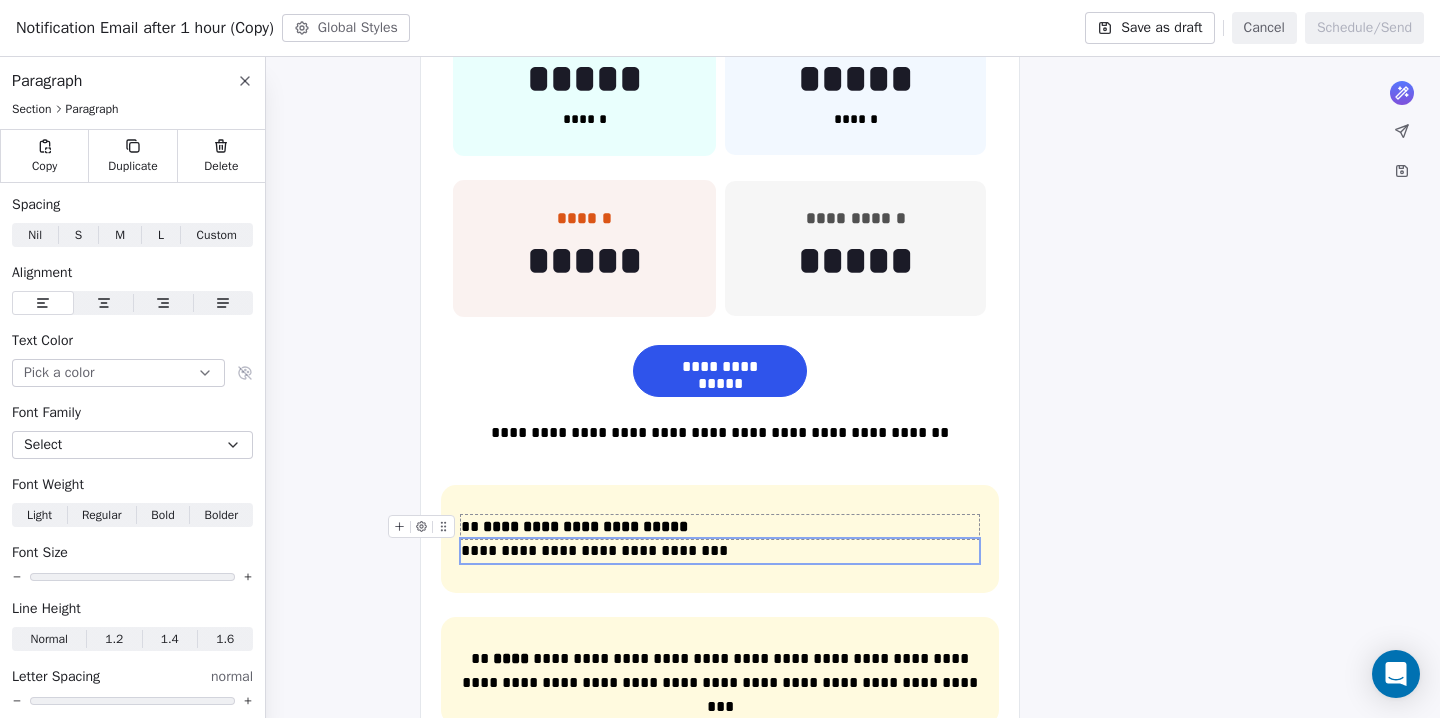 click on "**********" at bounding box center [720, 527] 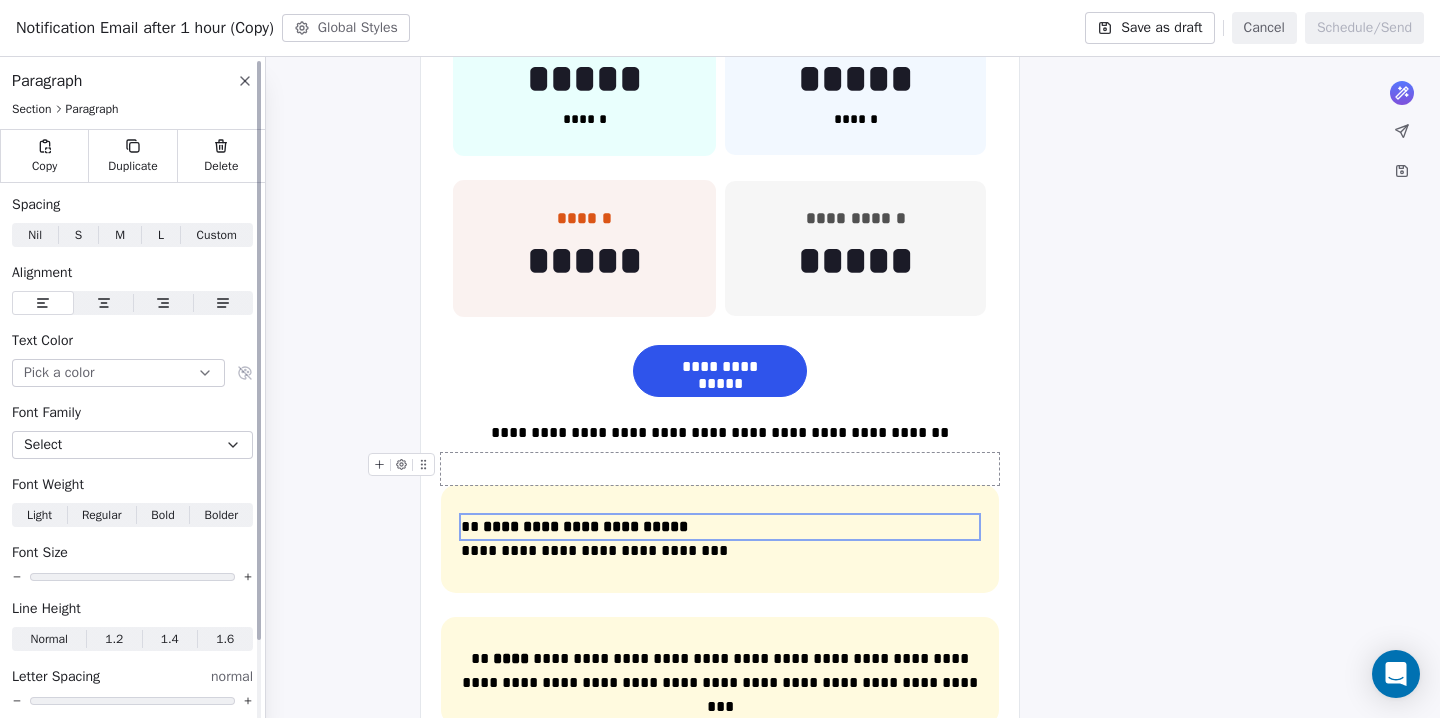 click on "L" at bounding box center [161, 235] 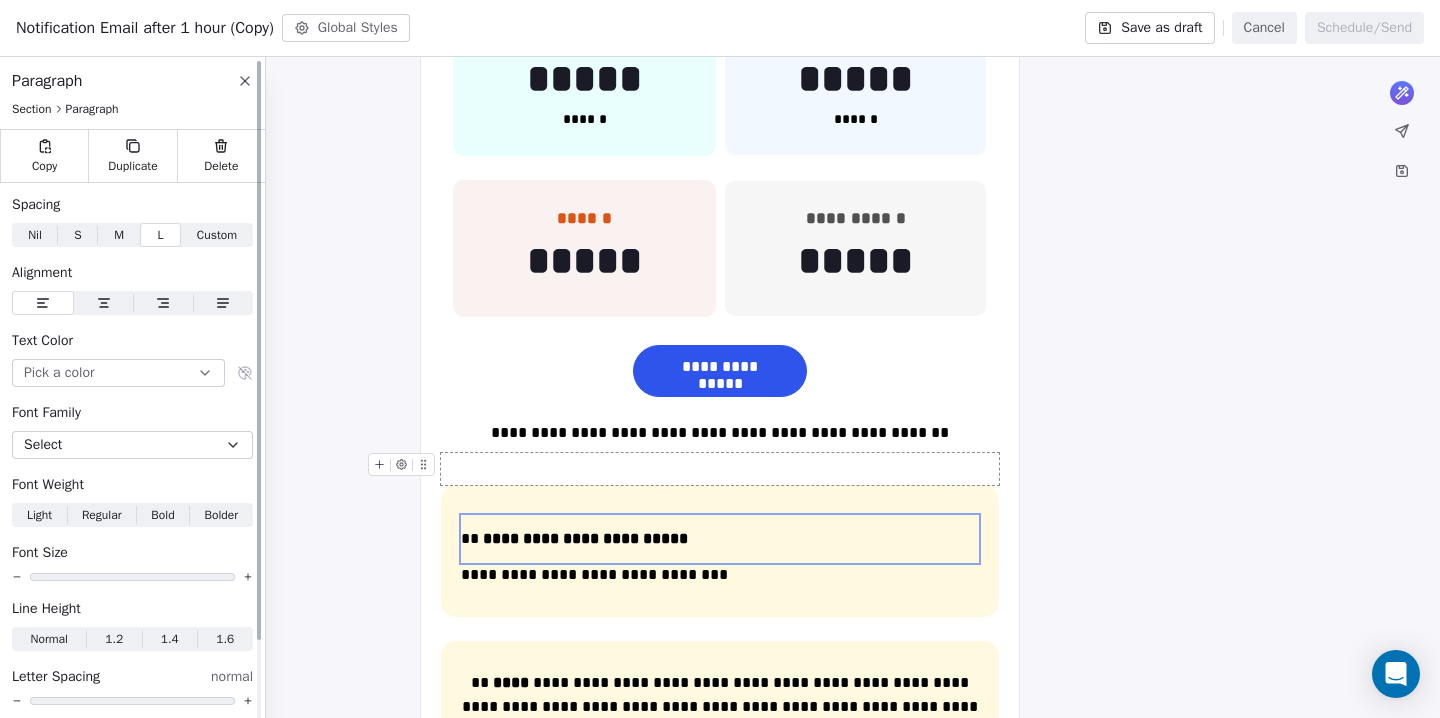 click on "M" at bounding box center [119, 235] 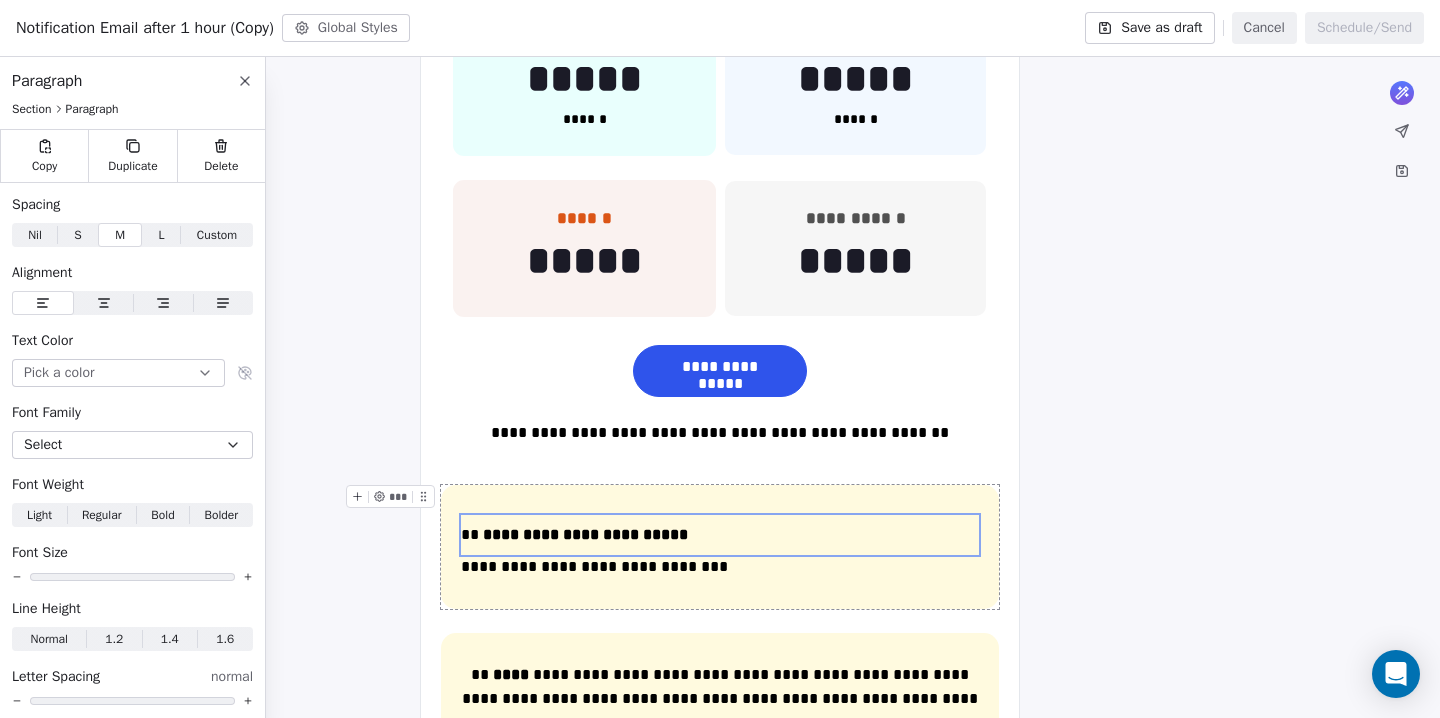 click on "**********" at bounding box center [720, 547] 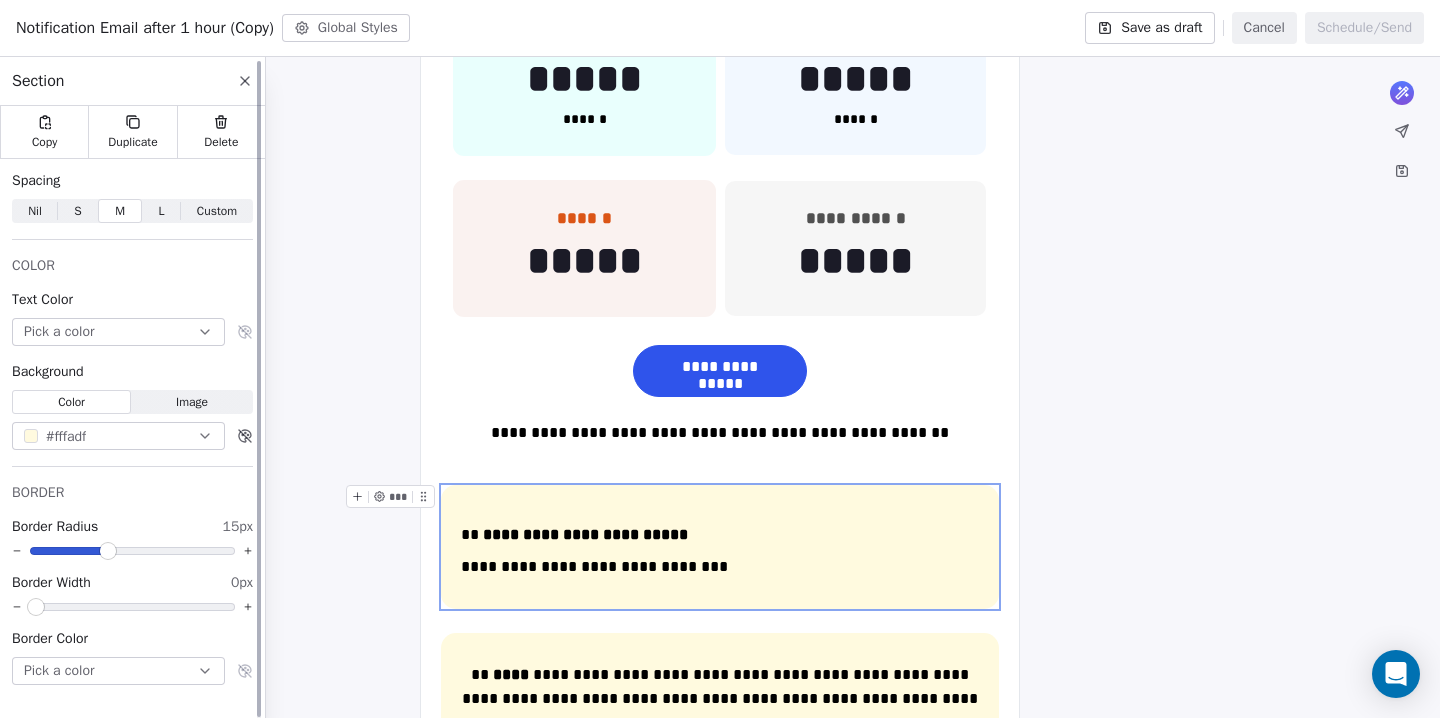 click at bounding box center (31, 436) 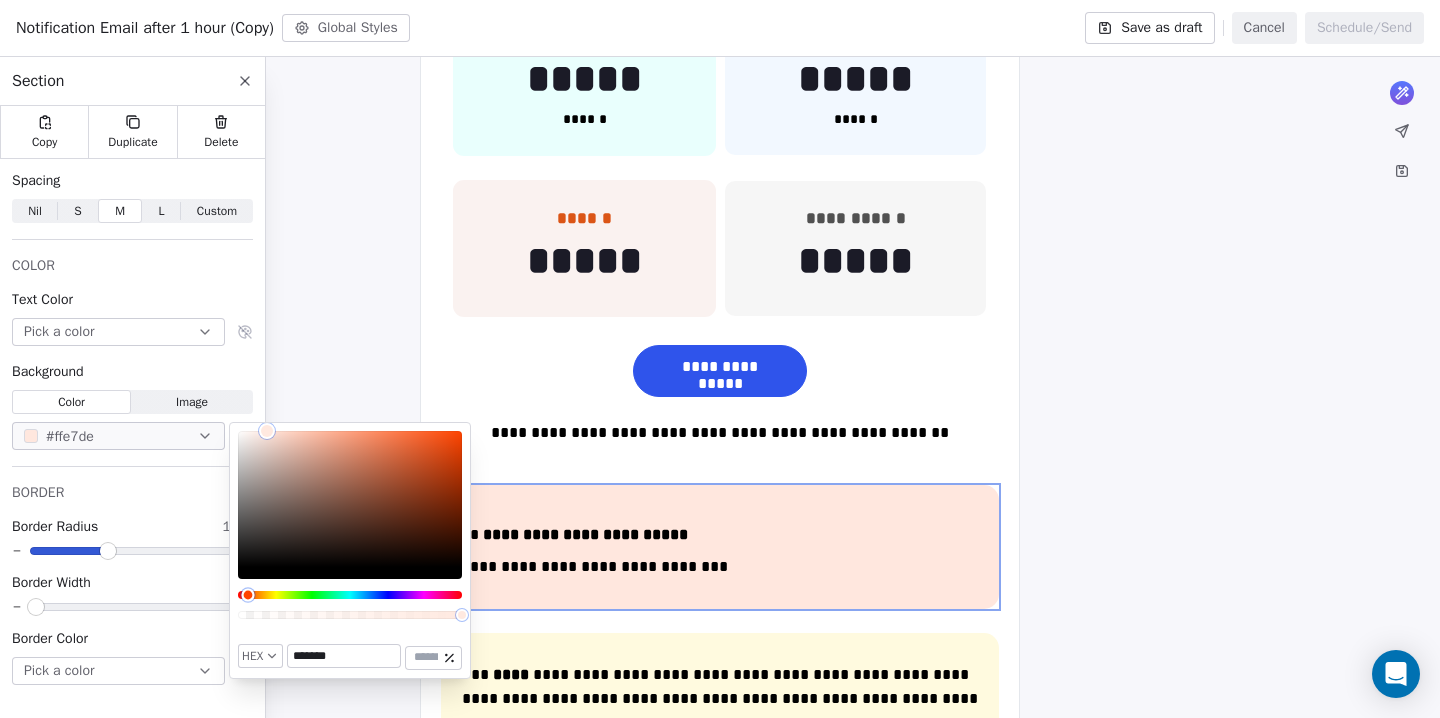 type on "*******" 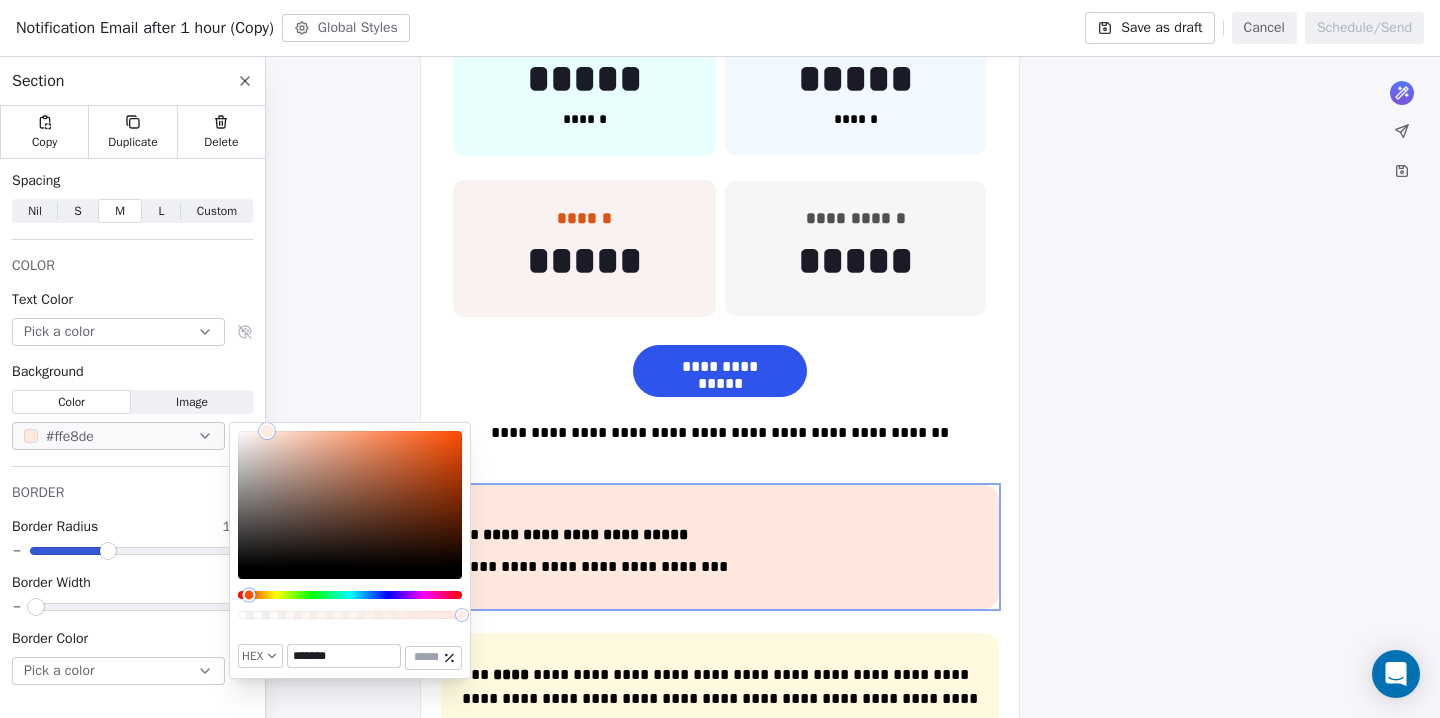 drag, startPoint x: 266, startPoint y: 596, endPoint x: 249, endPoint y: 596, distance: 17 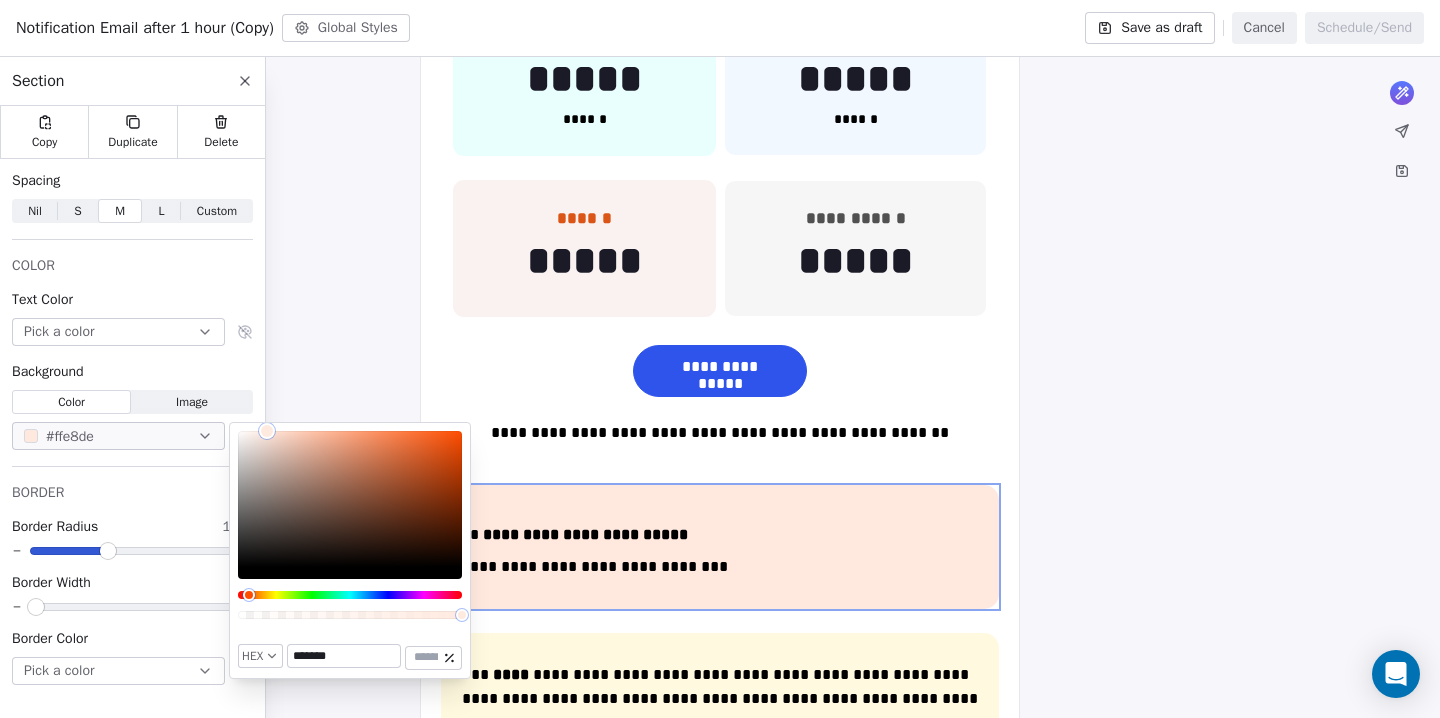 click on "**********" at bounding box center [720, 547] 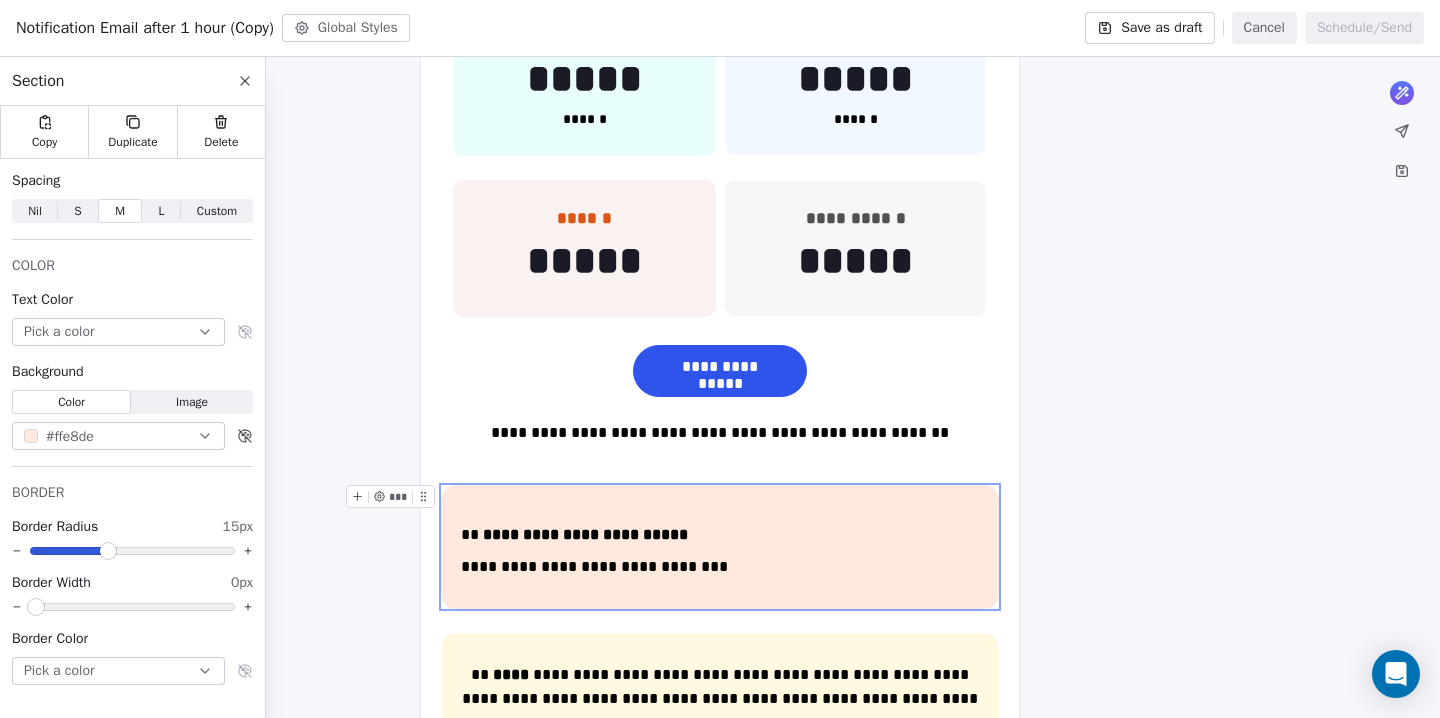 click on "**********" at bounding box center [720, 547] 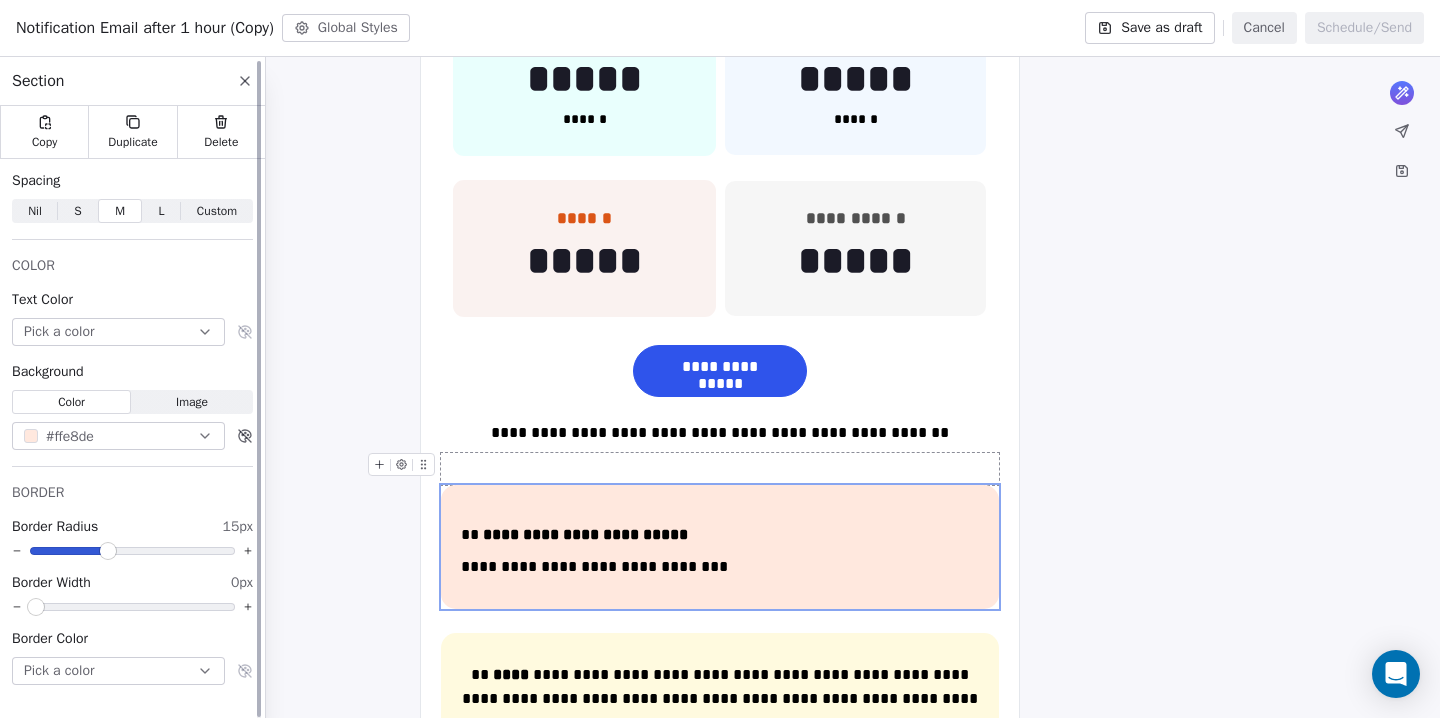 click on "S S" at bounding box center (78, 211) 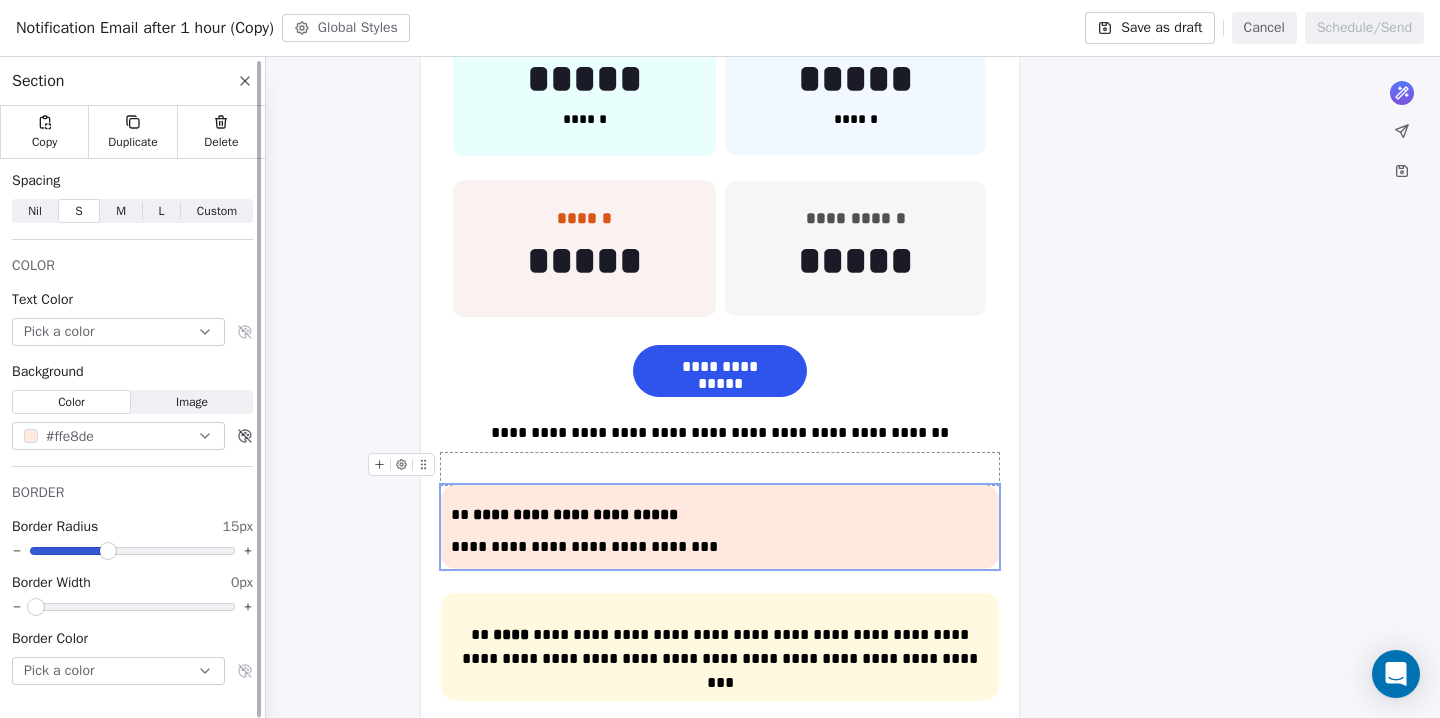 click on "M" at bounding box center (121, 211) 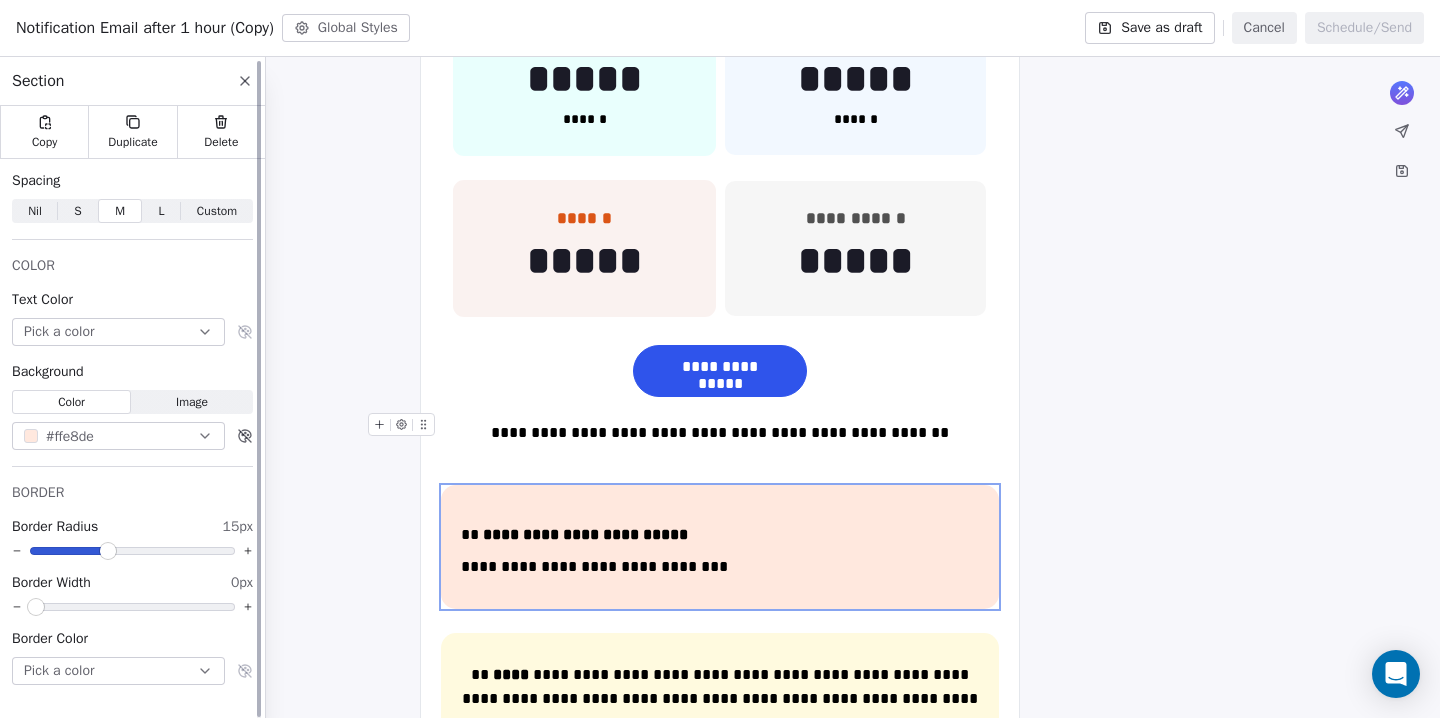 click on "Custom" at bounding box center (217, 211) 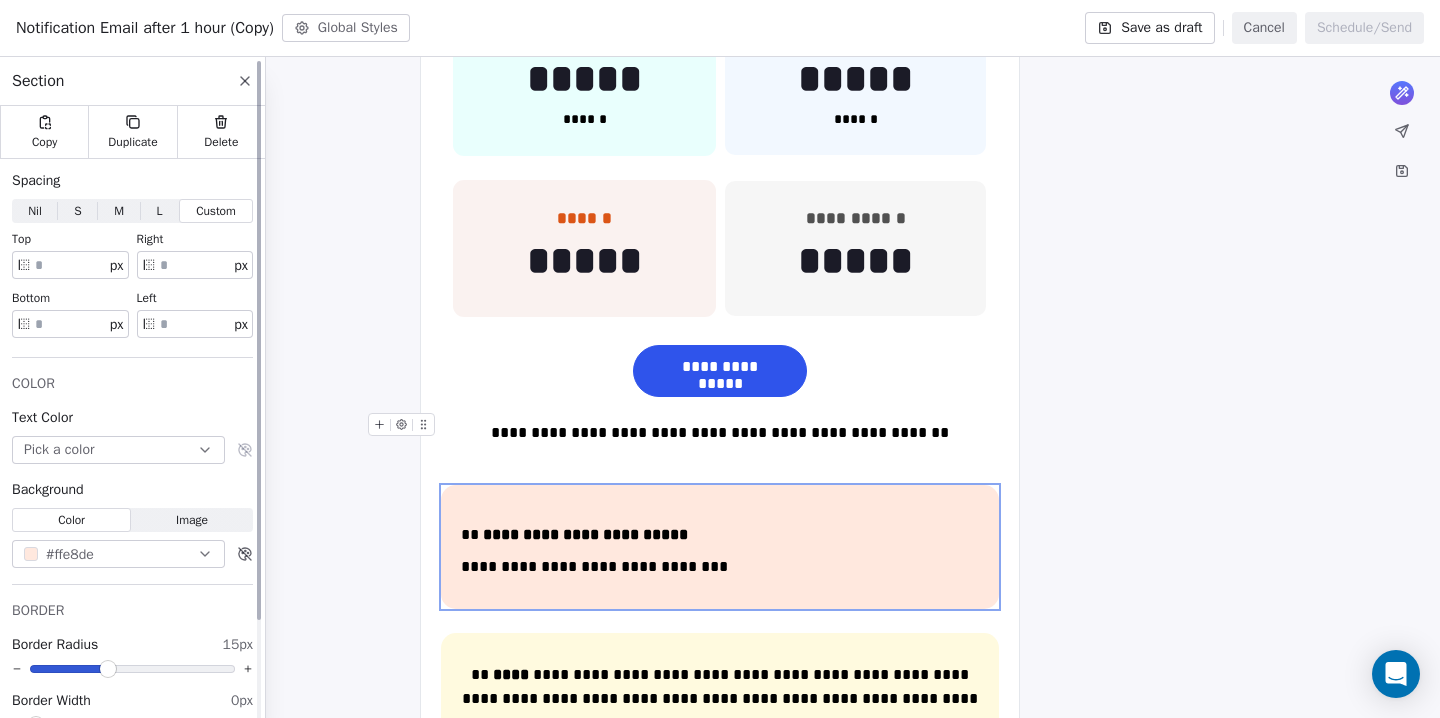 click on "**" at bounding box center (70, 265) 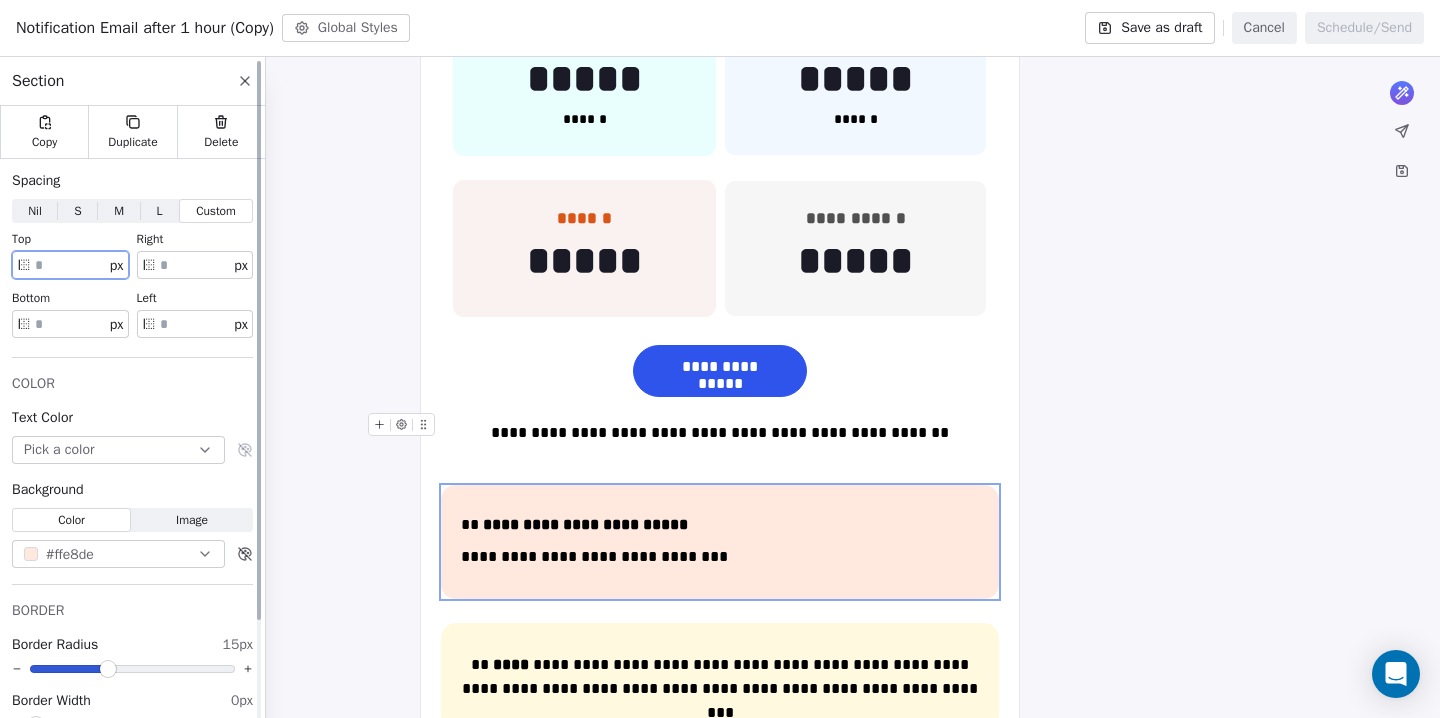 type on "**" 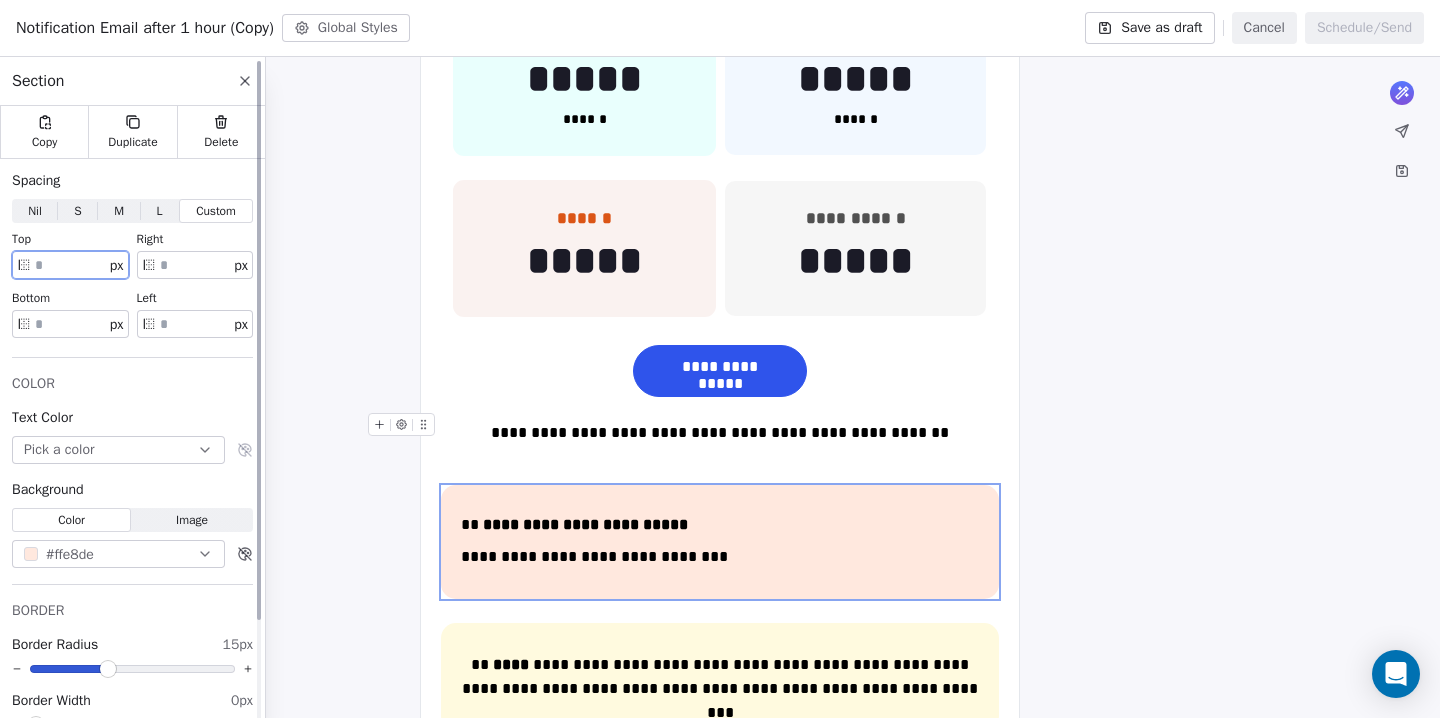 click on "**" at bounding box center [70, 324] 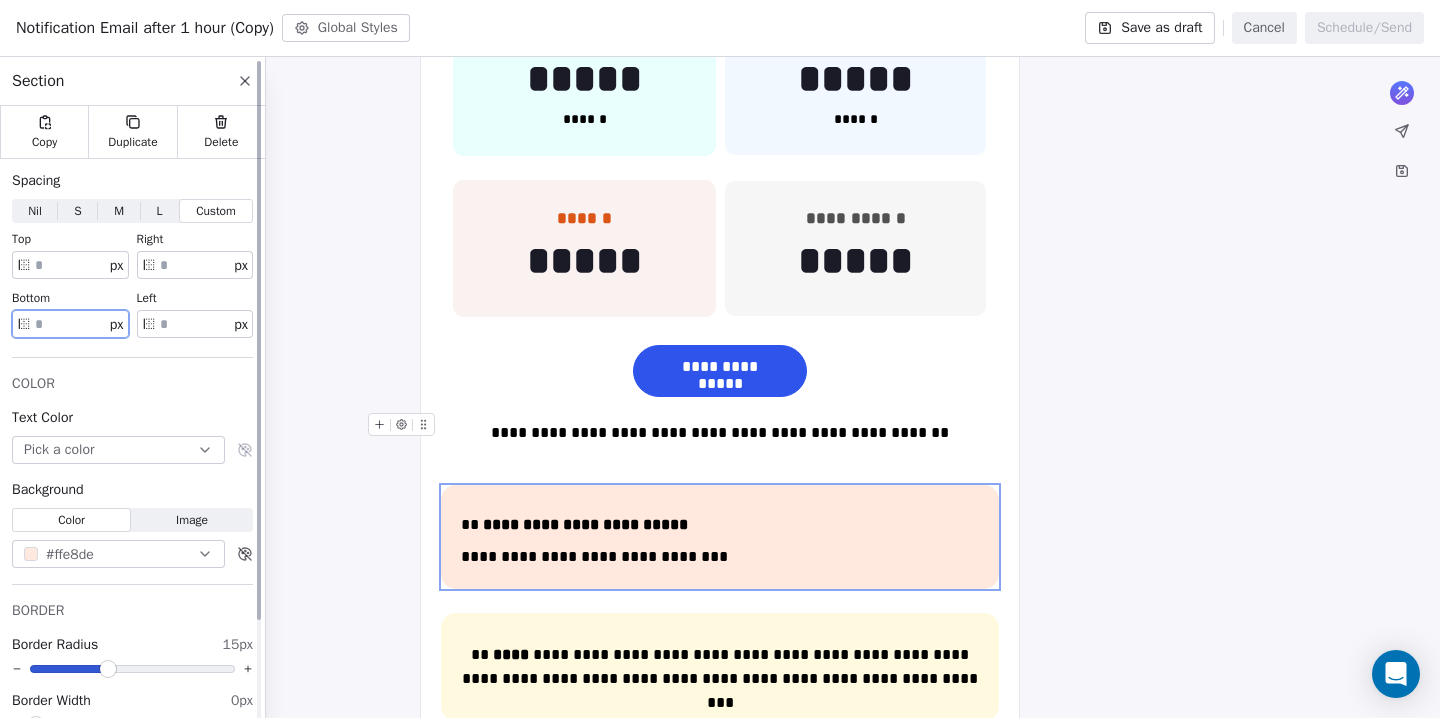 type on "**" 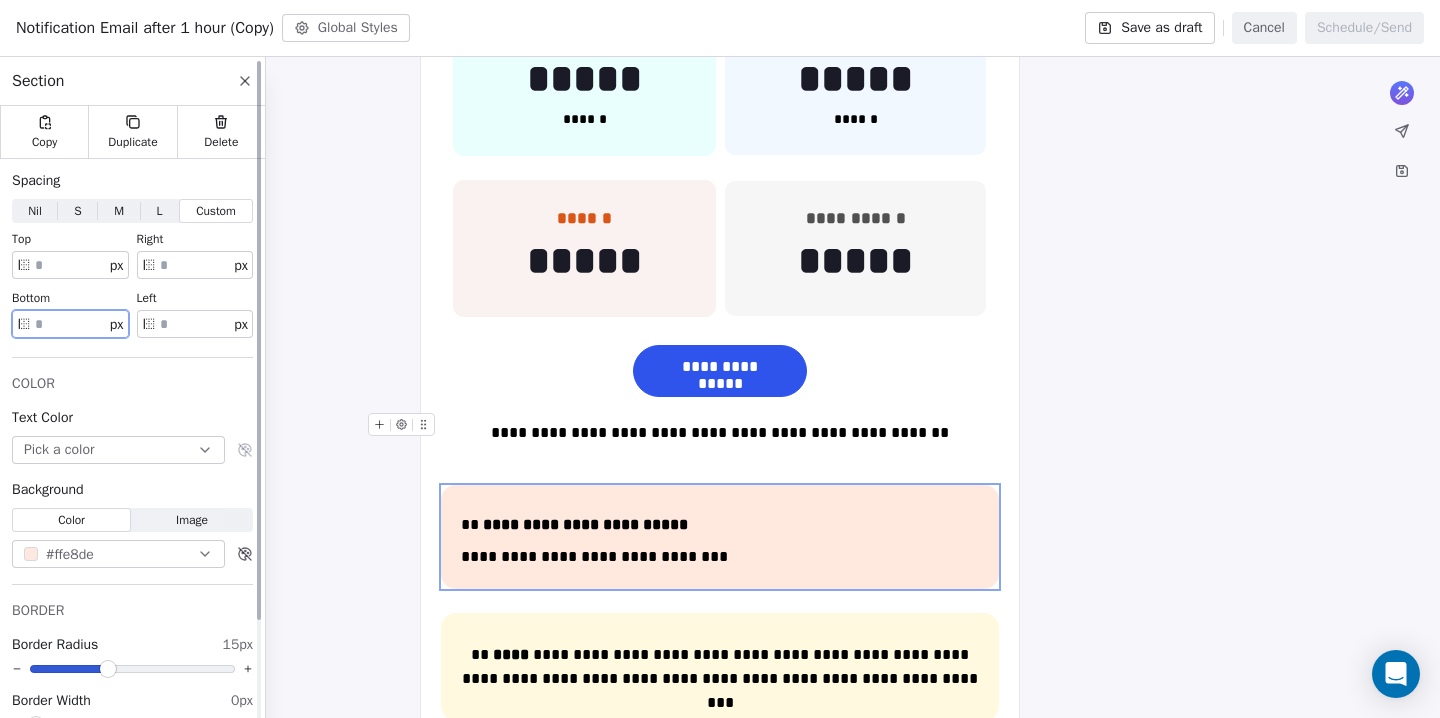 click on "**" at bounding box center (195, 265) 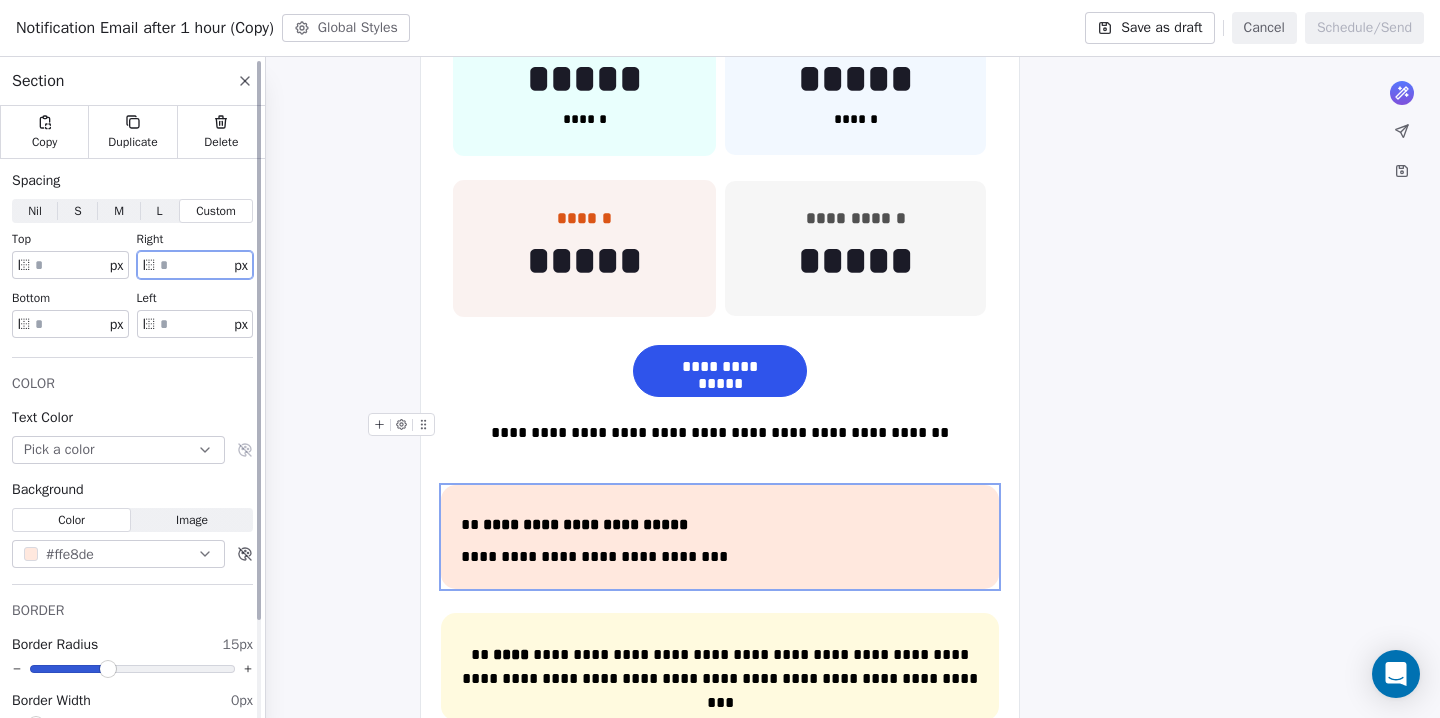 type on "**" 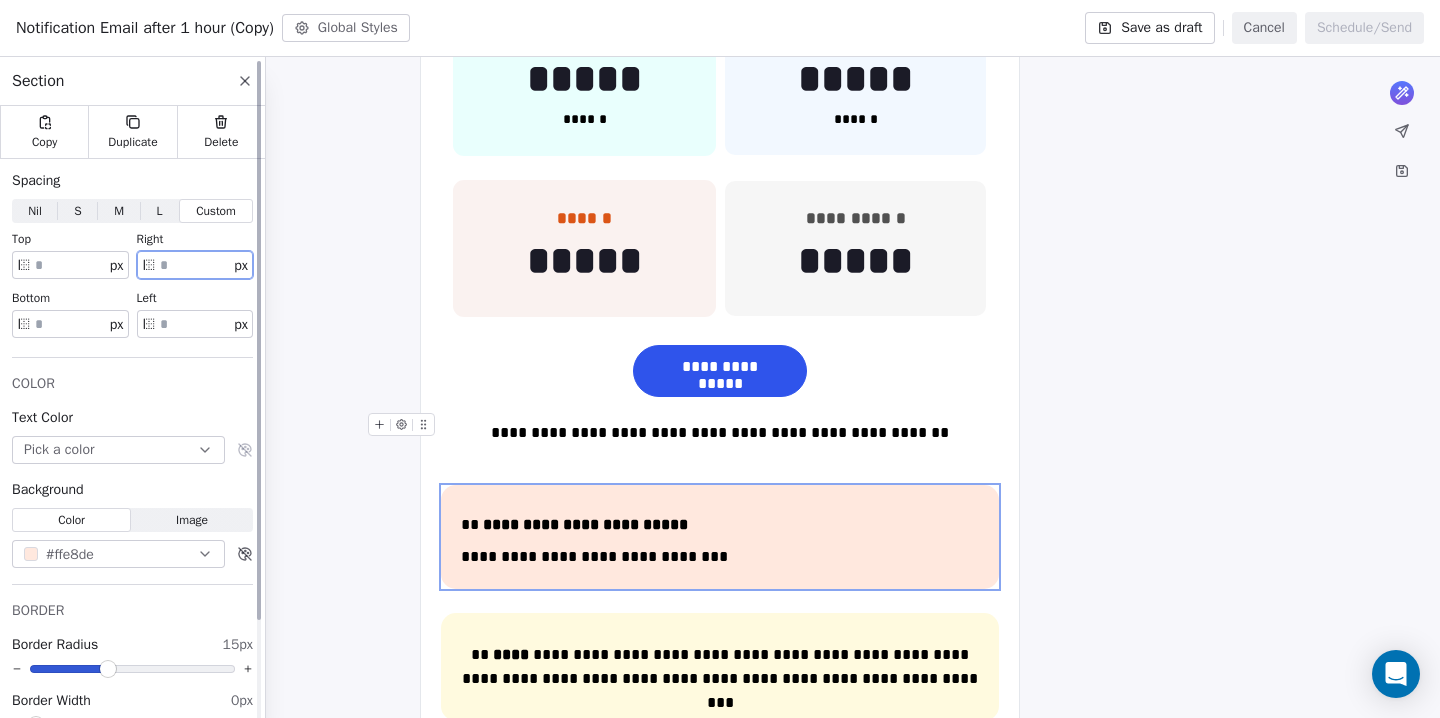 click on "**" at bounding box center (195, 324) 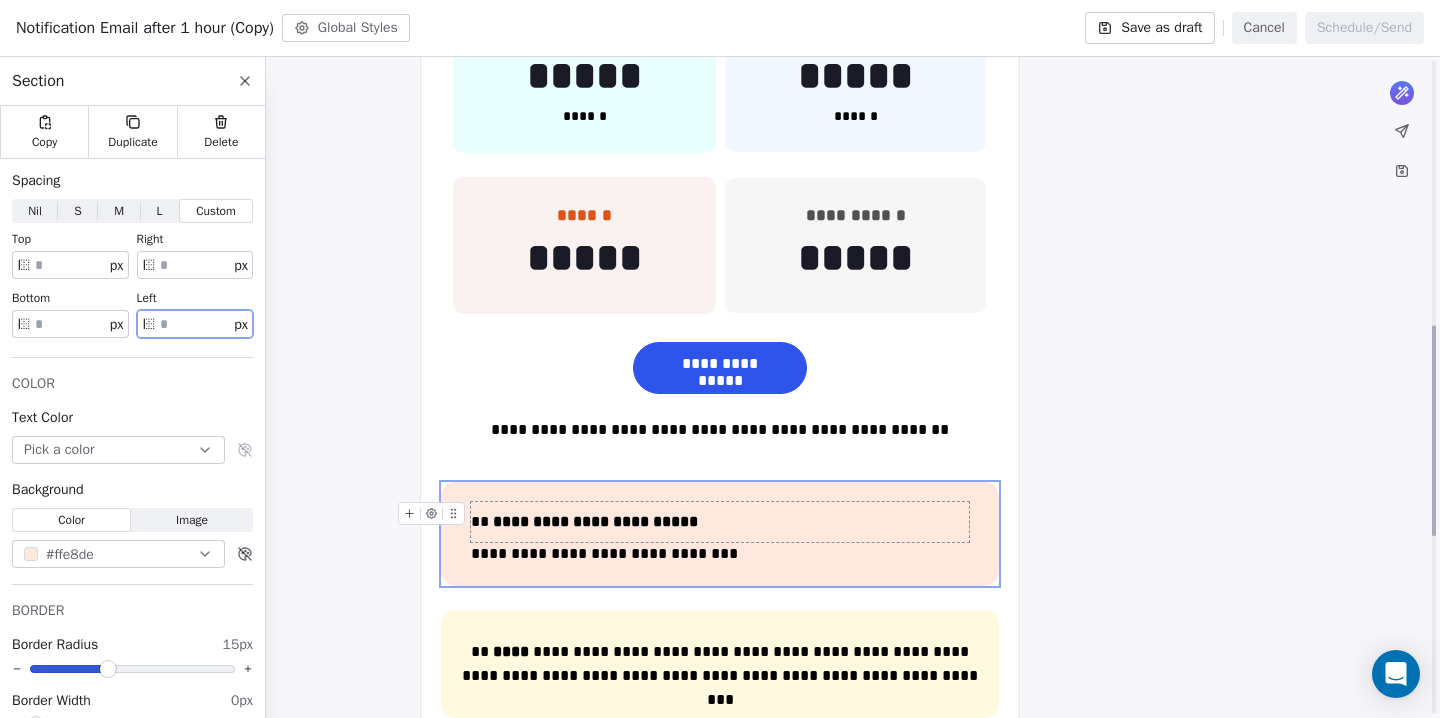 scroll, scrollTop: 834, scrollLeft: 0, axis: vertical 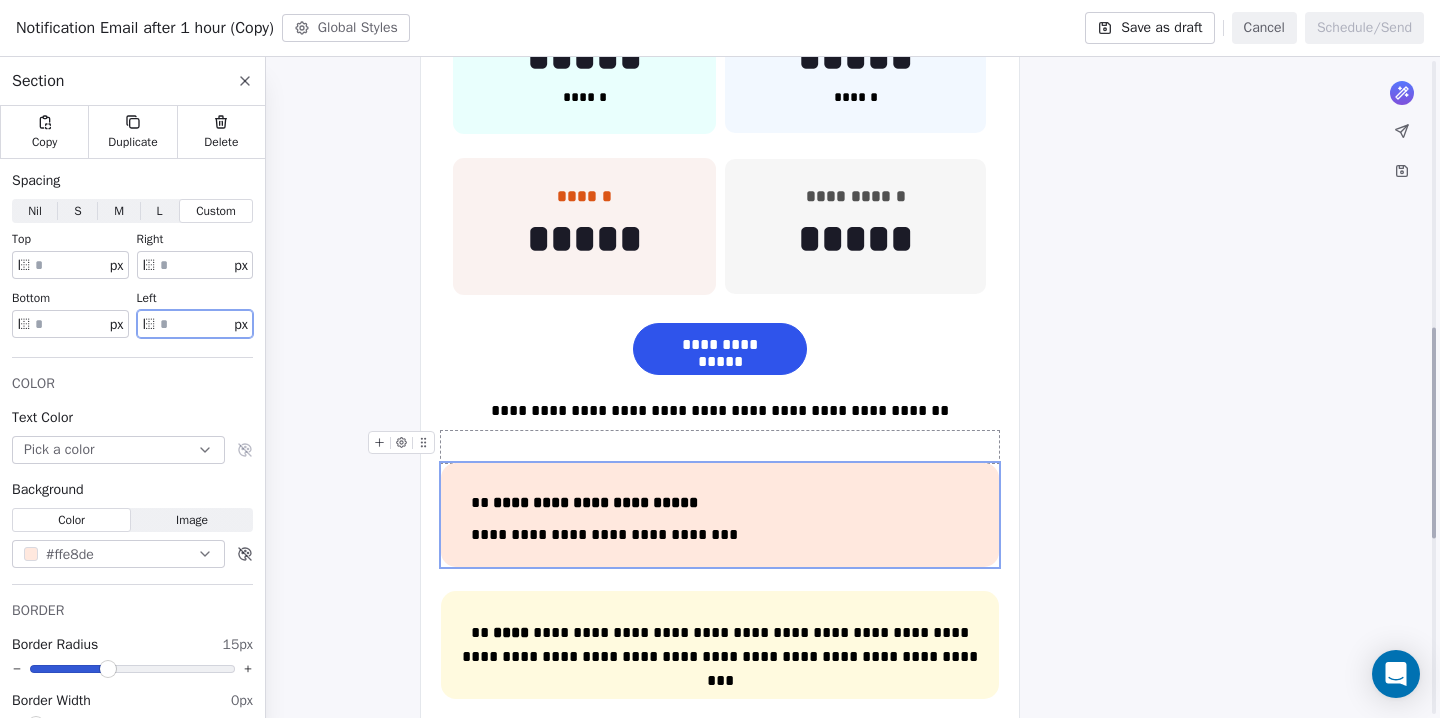 type on "**" 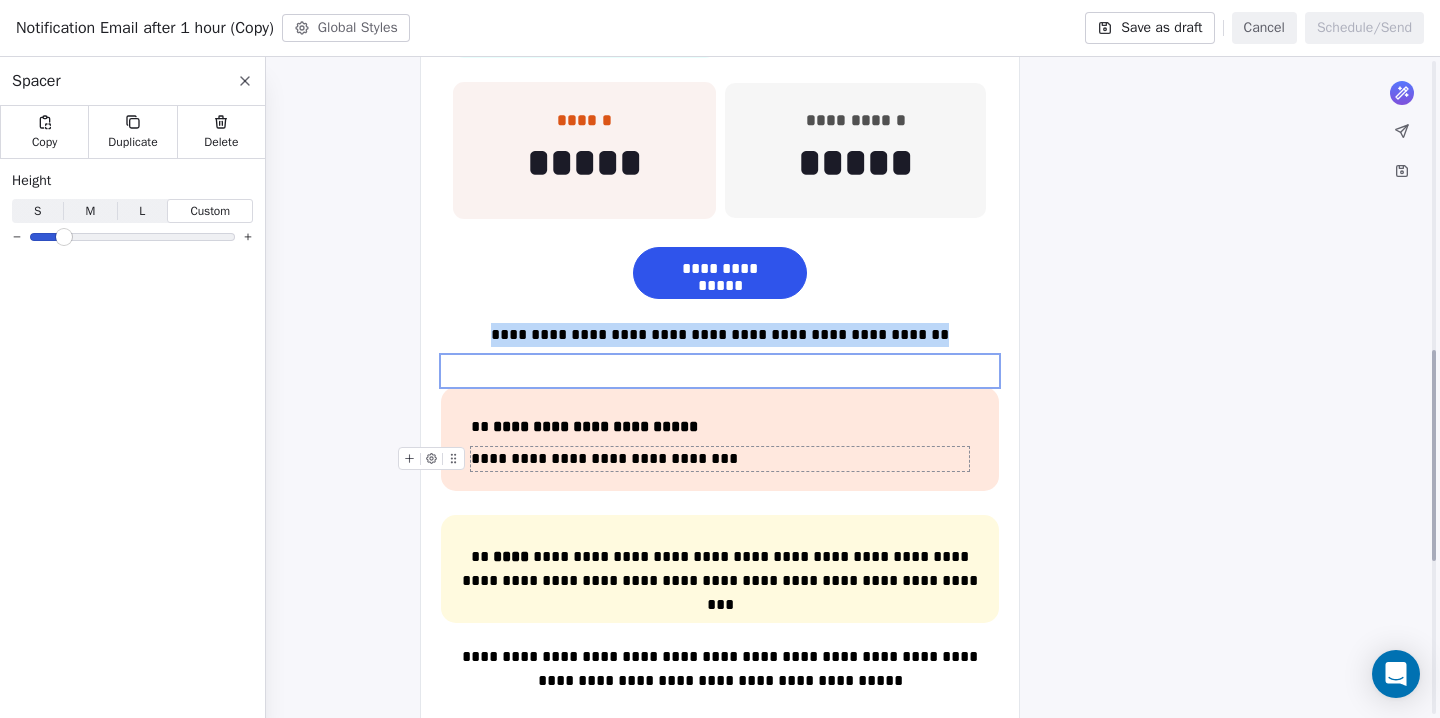 scroll, scrollTop: 912, scrollLeft: 0, axis: vertical 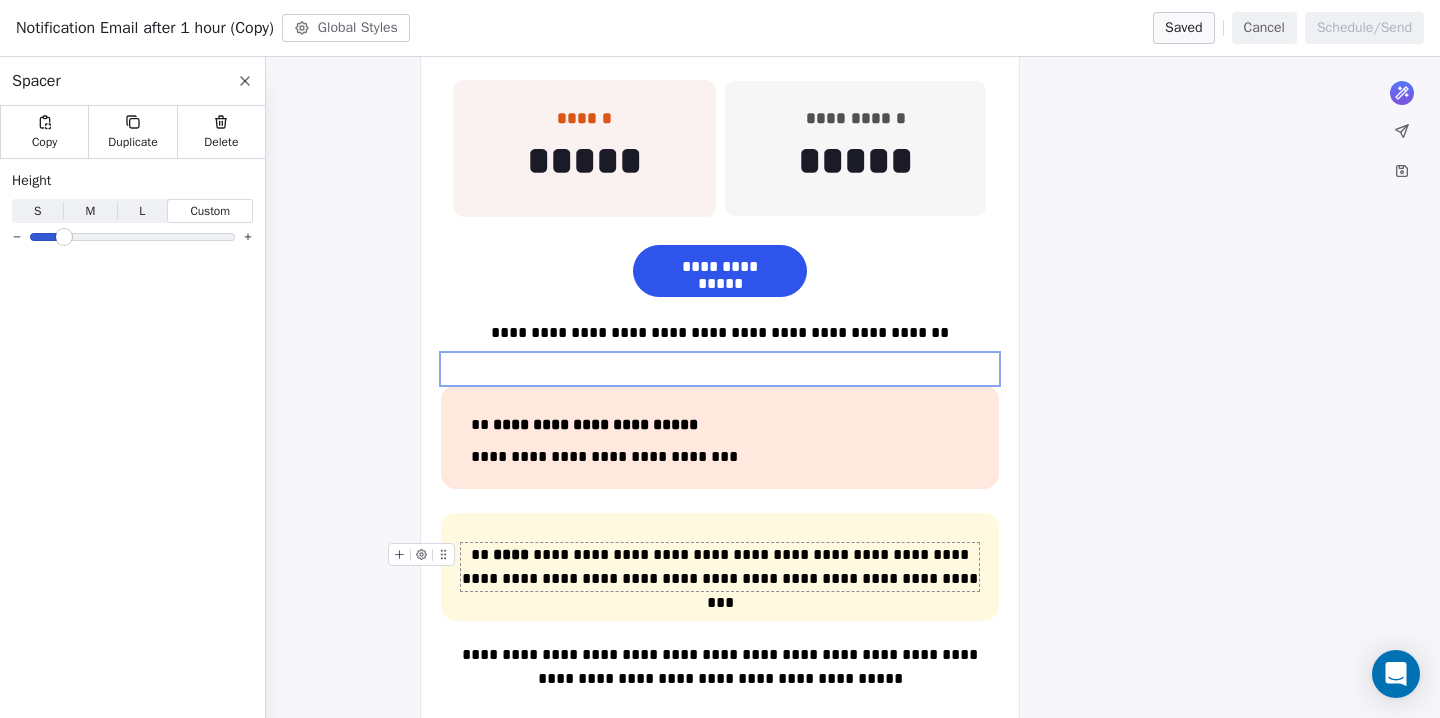 click on "**********" at bounding box center (720, 567) 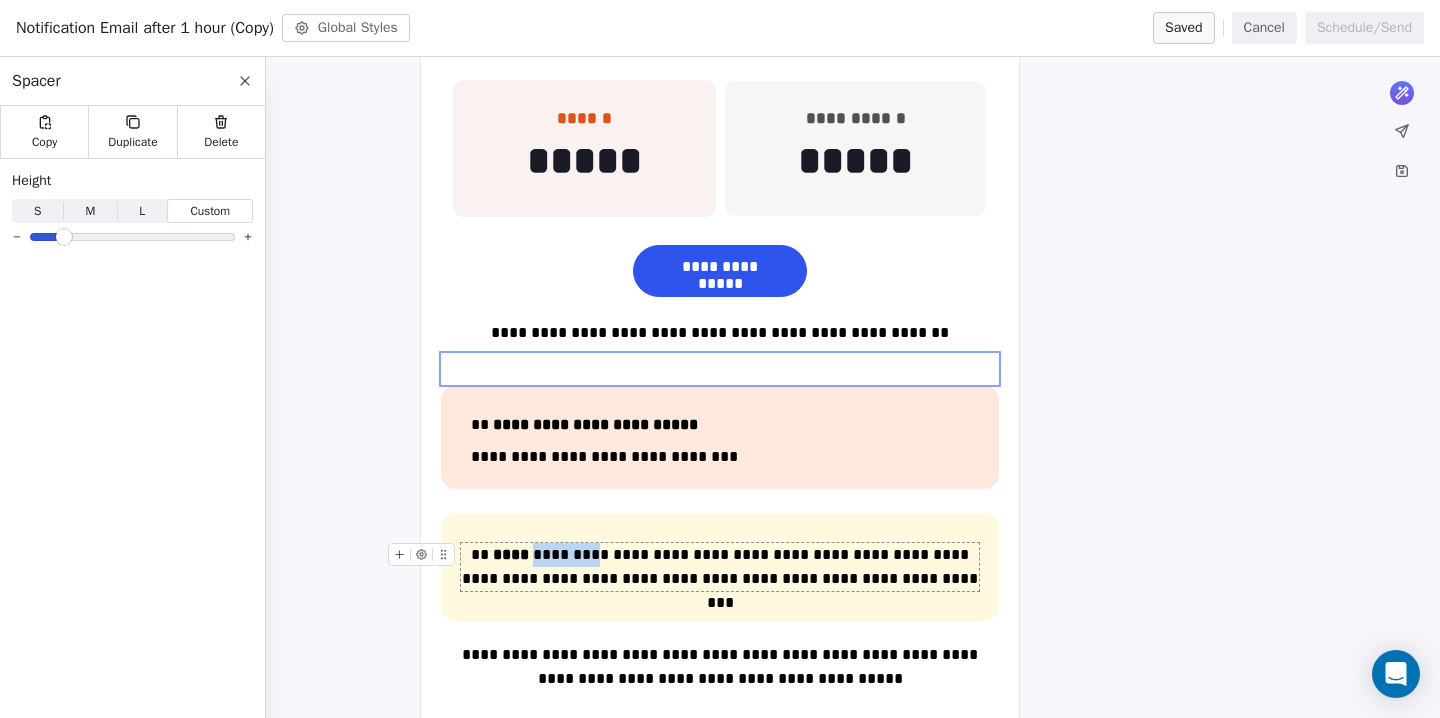 click on "**********" at bounding box center (720, 567) 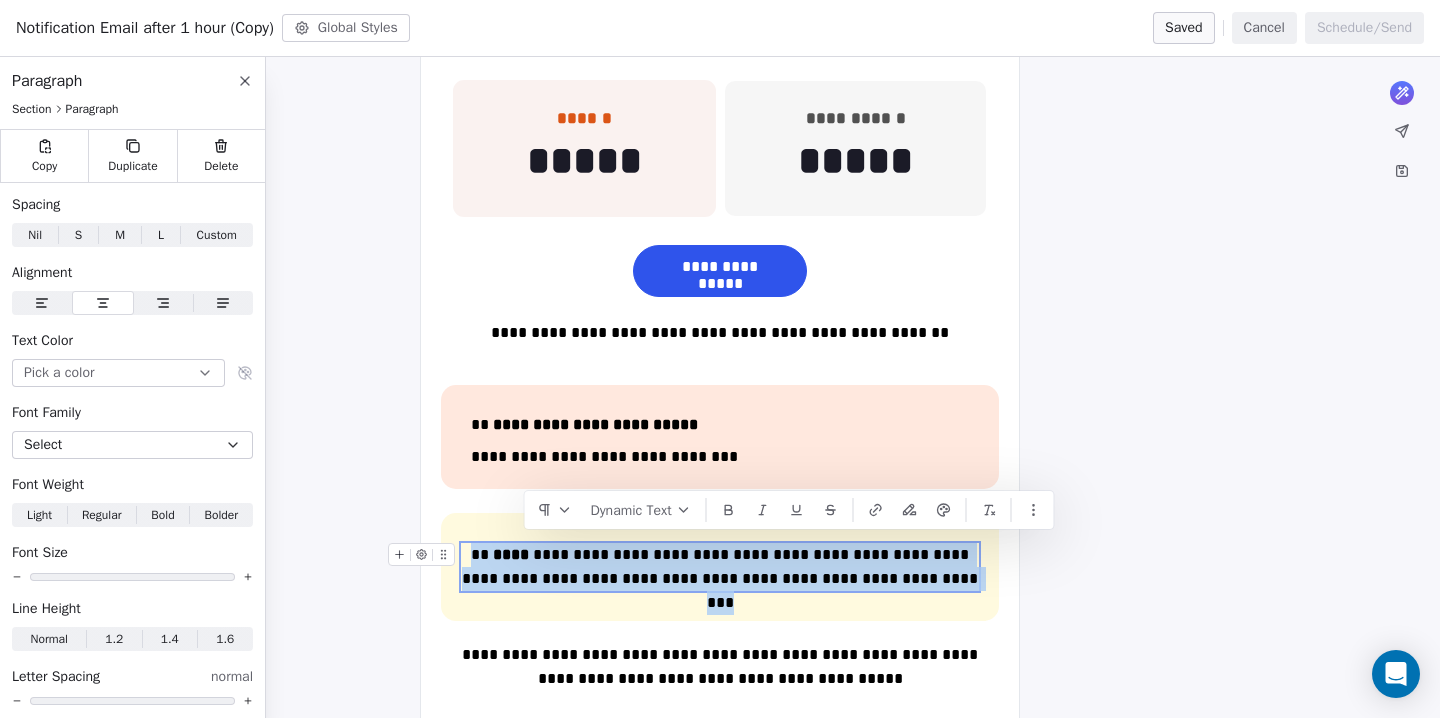 click on "**********" at bounding box center (720, 567) 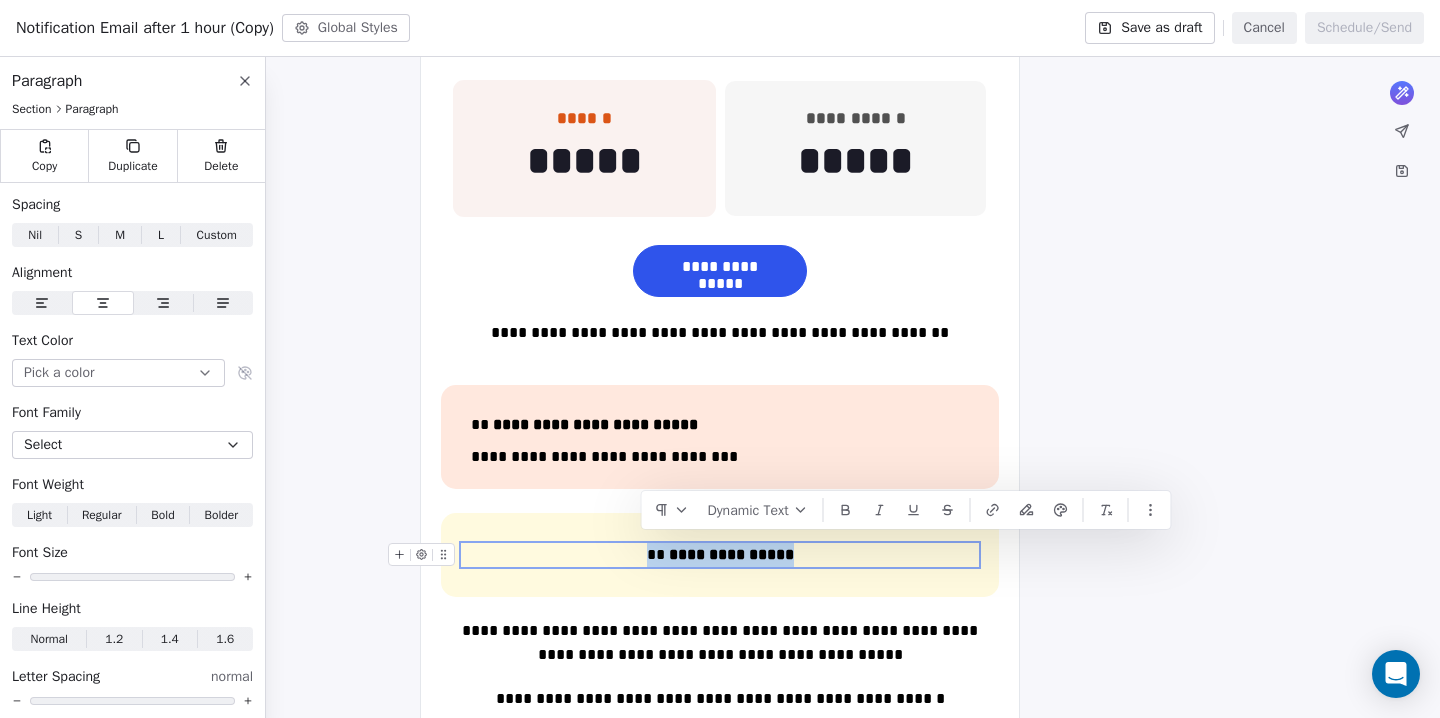 click on "**********" at bounding box center [720, 555] 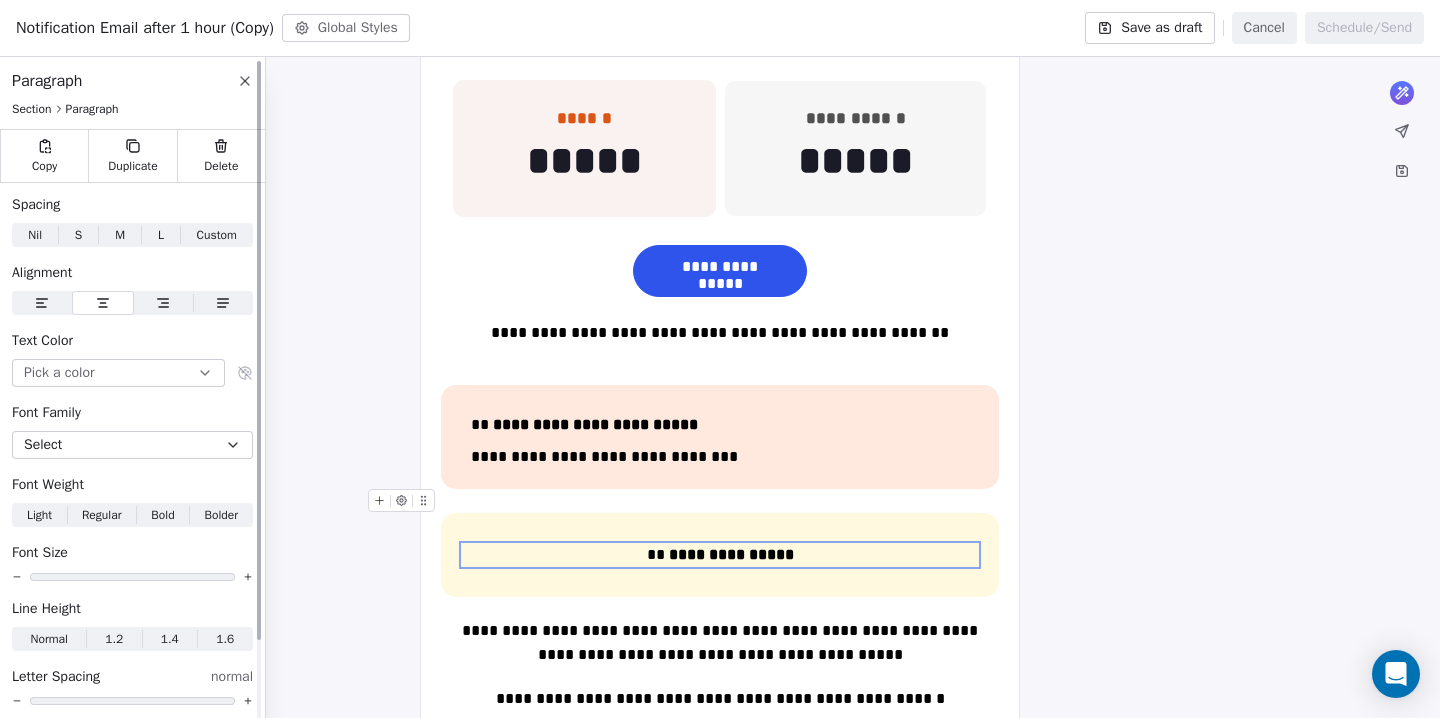 click 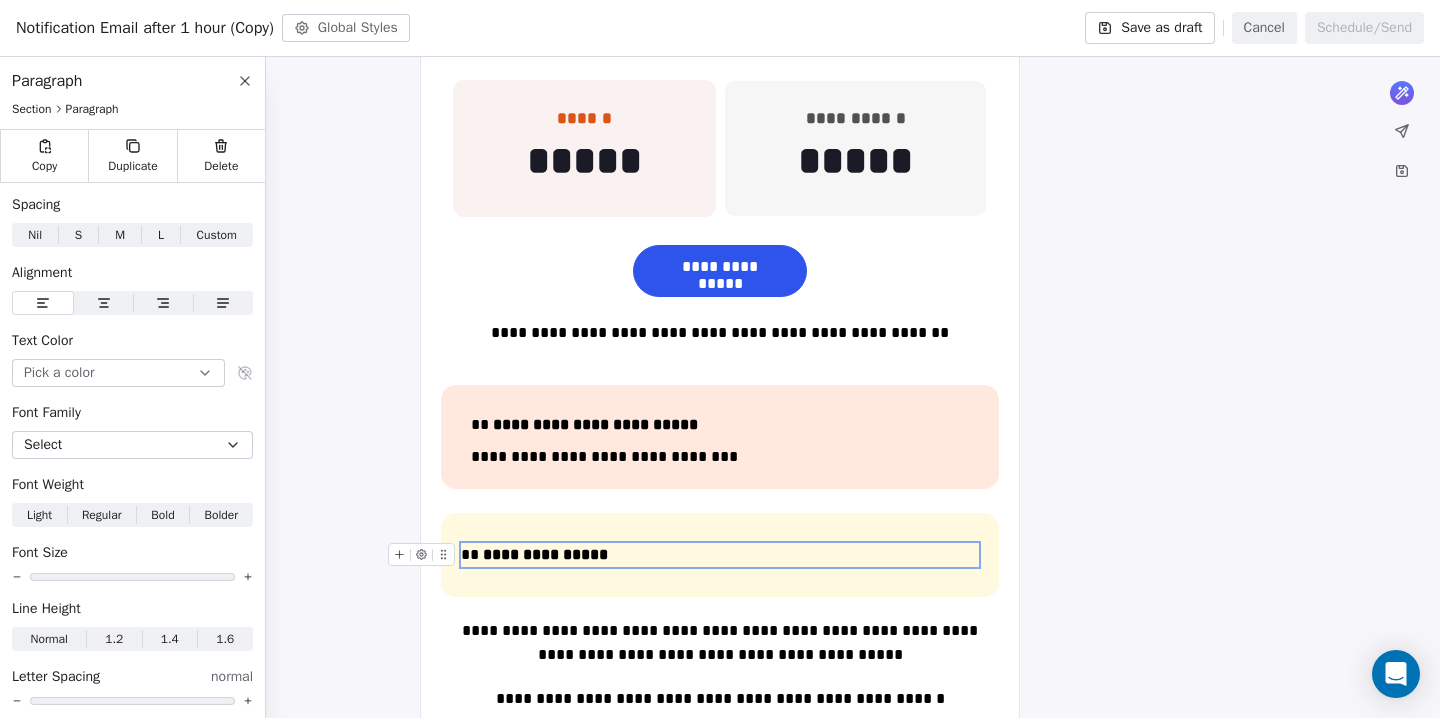 click on "**********" at bounding box center [720, 555] 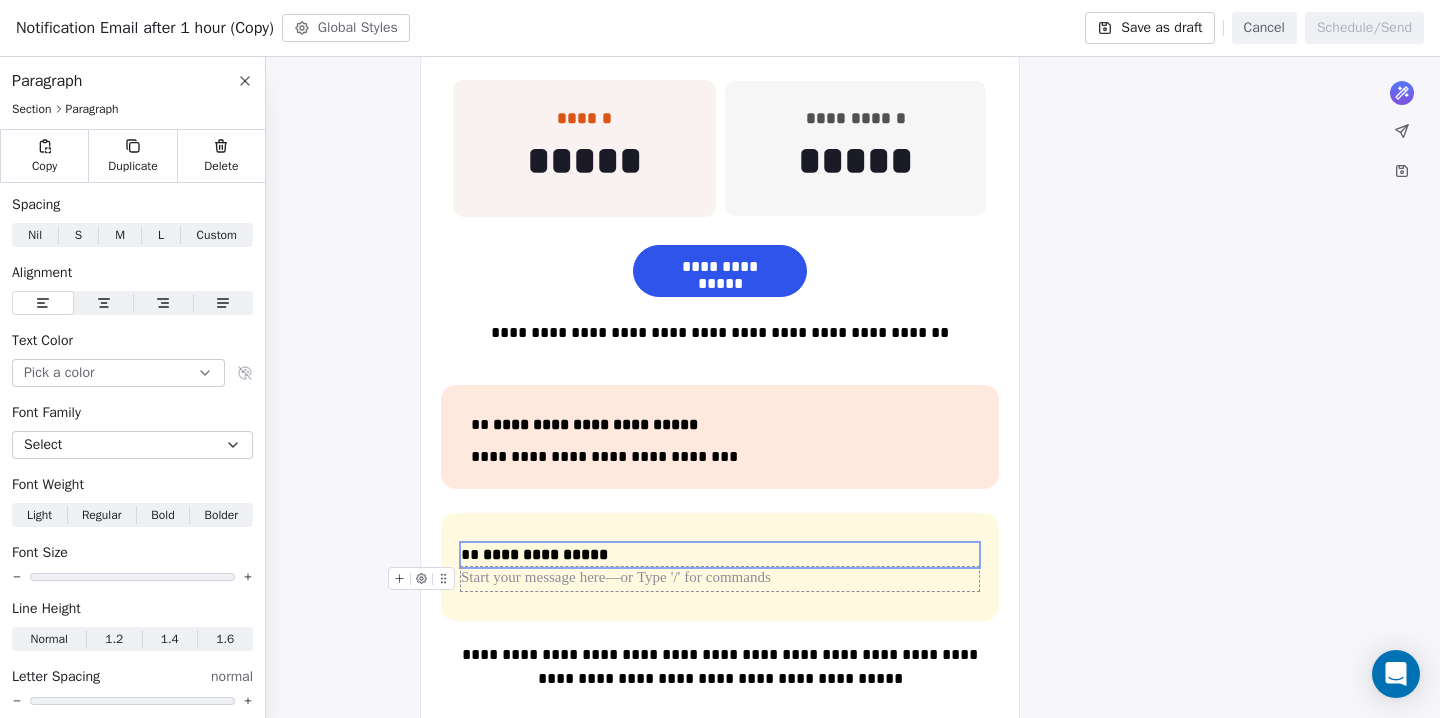 click at bounding box center [720, 579] 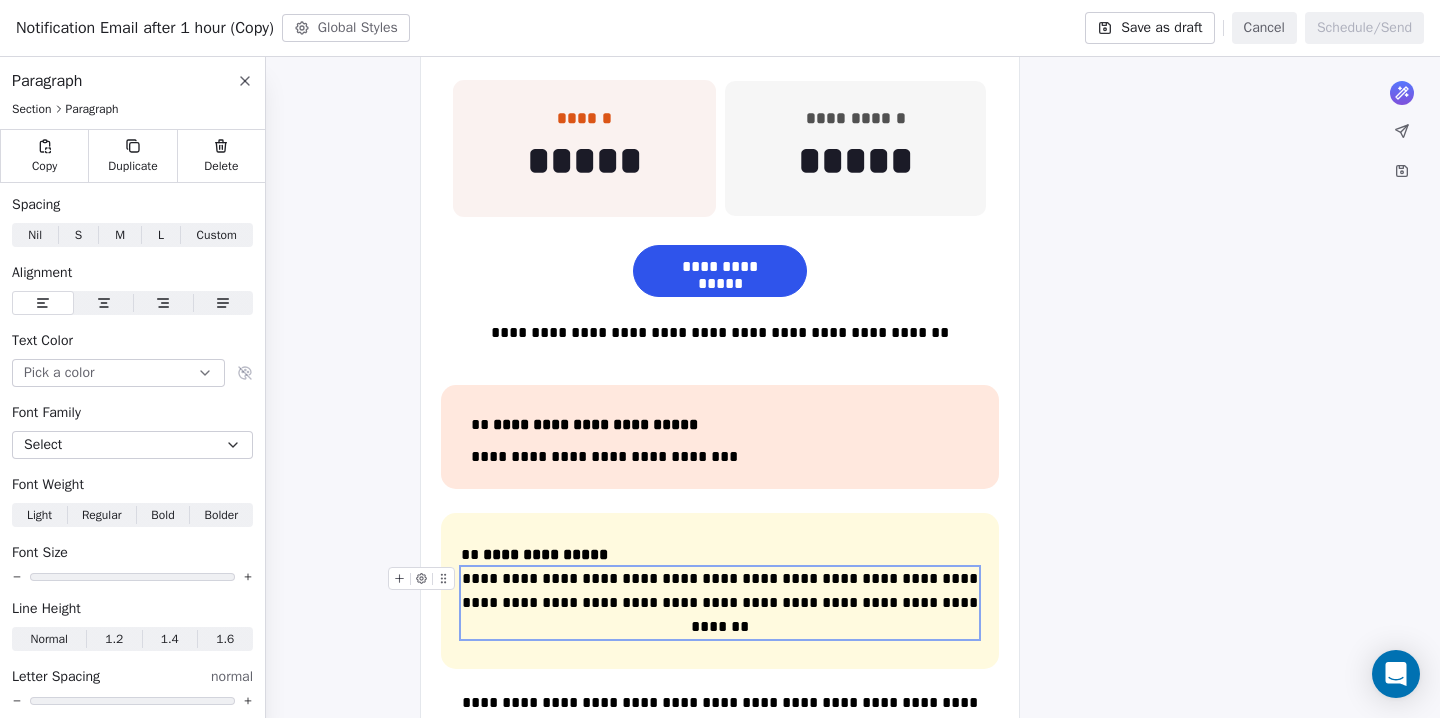 click on "**********" at bounding box center (720, 603) 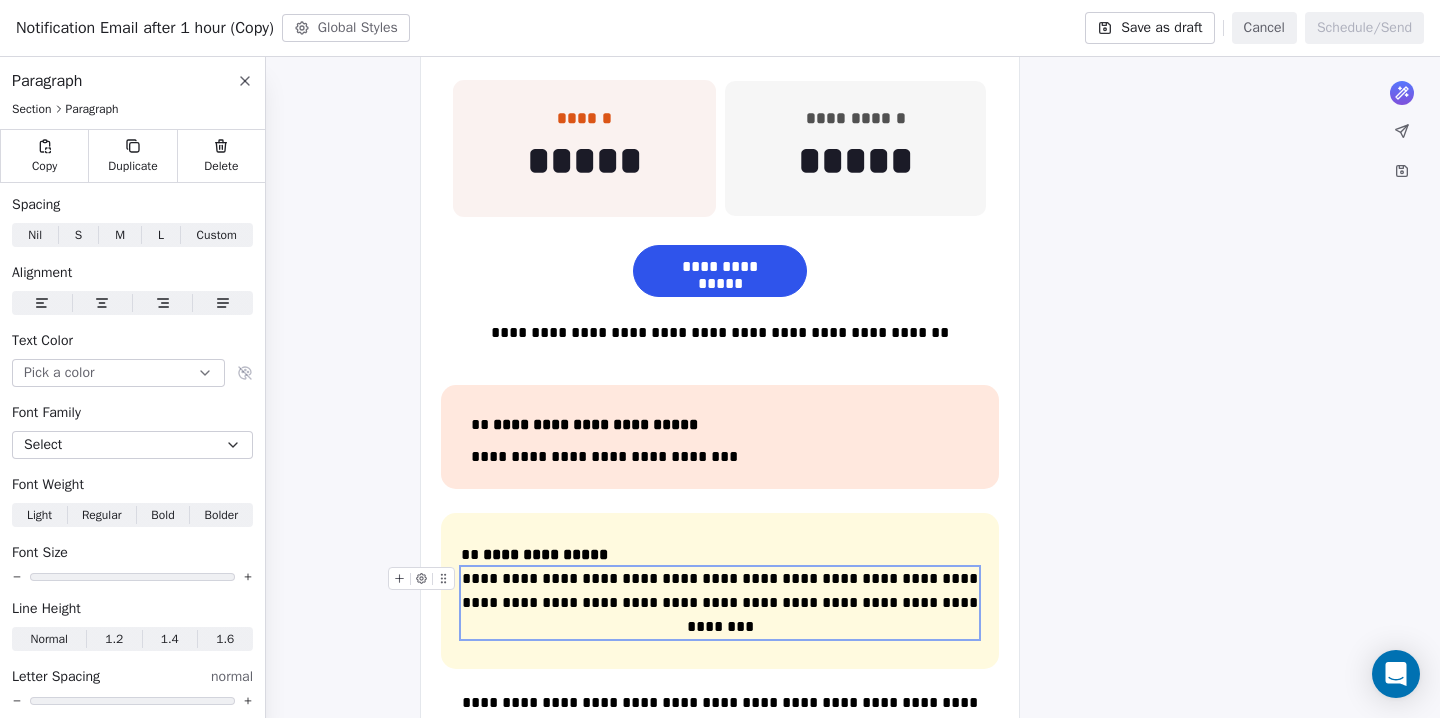 click on "**********" at bounding box center [720, 603] 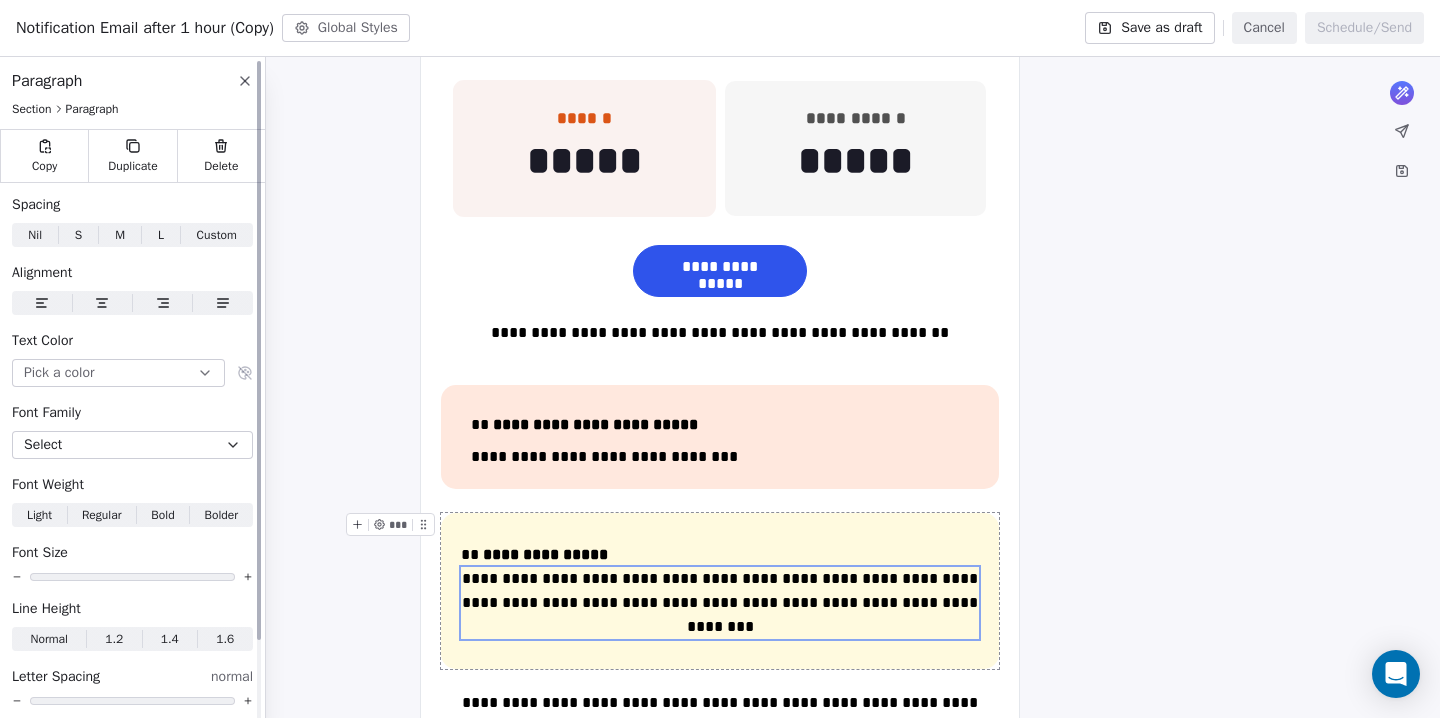 click at bounding box center (42, 303) 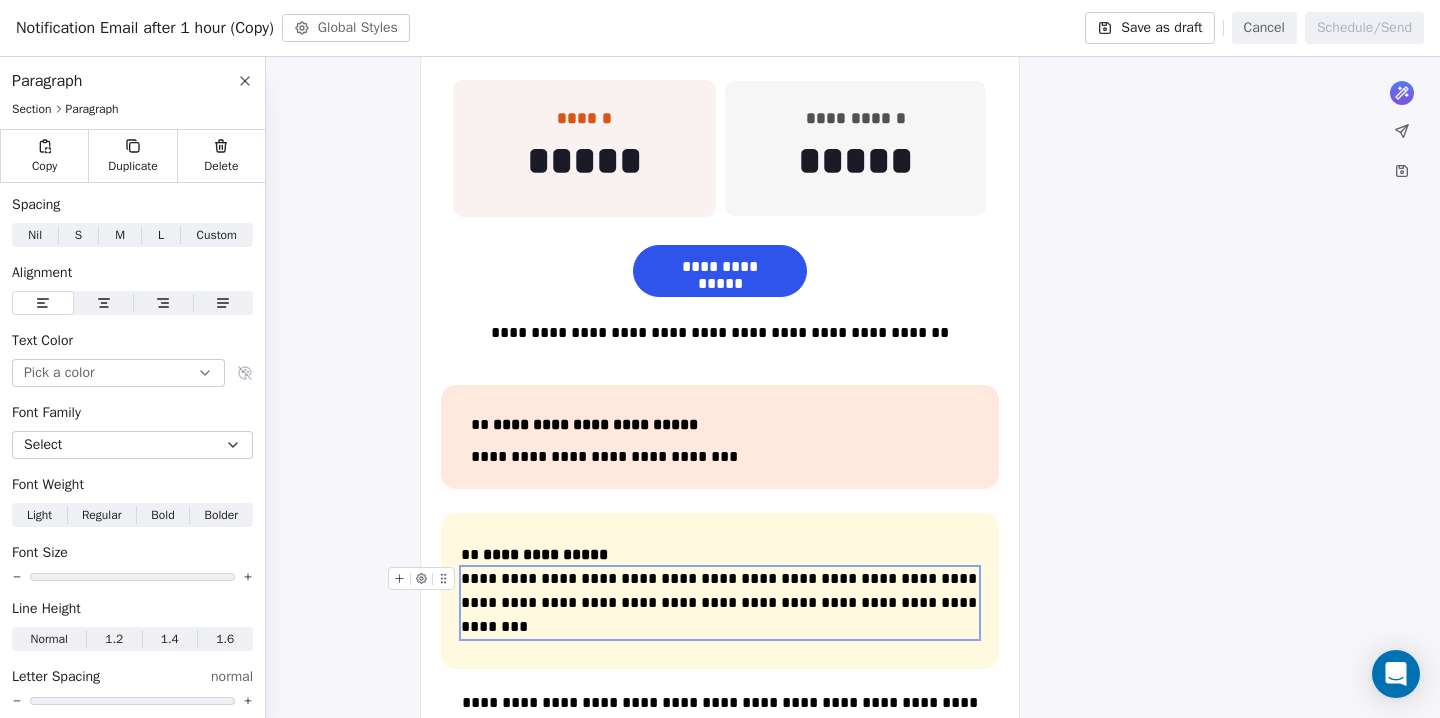 click on "**********" at bounding box center [720, 603] 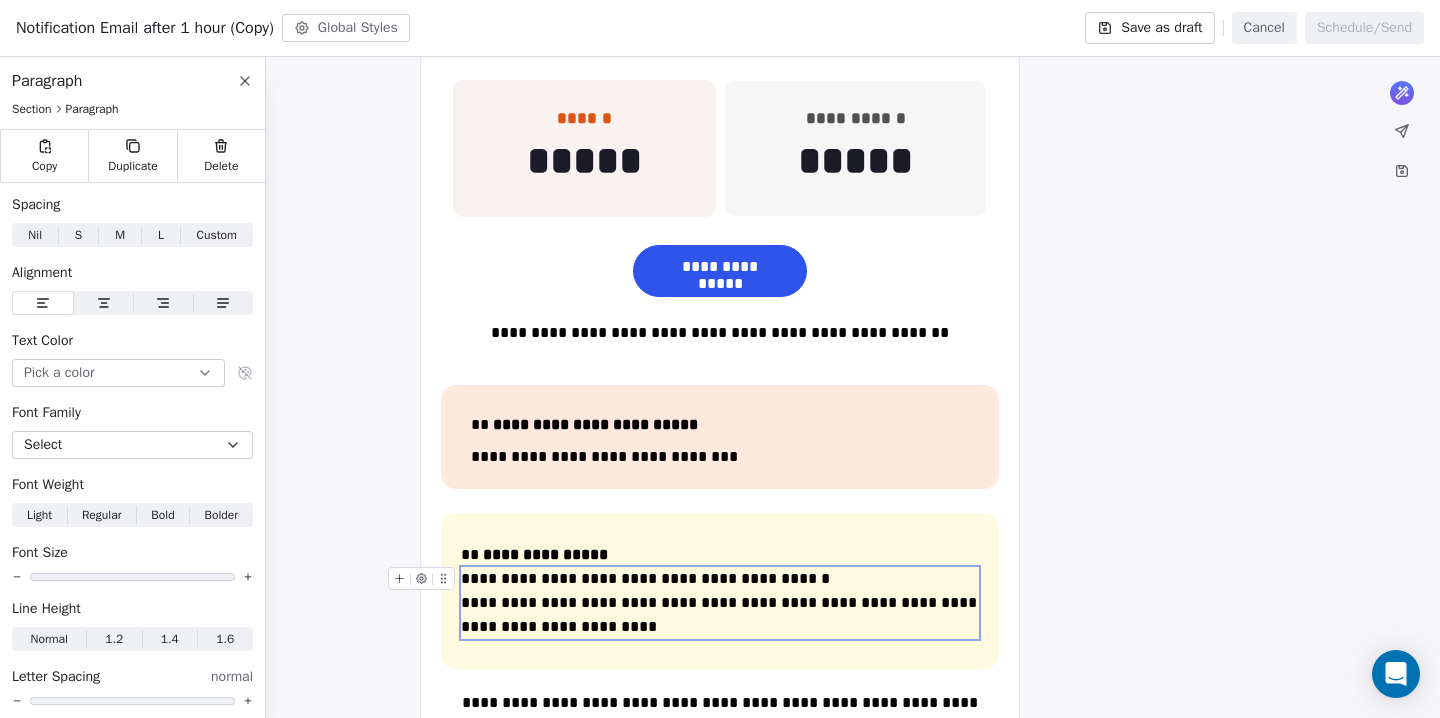 click on "**********" at bounding box center [720, 603] 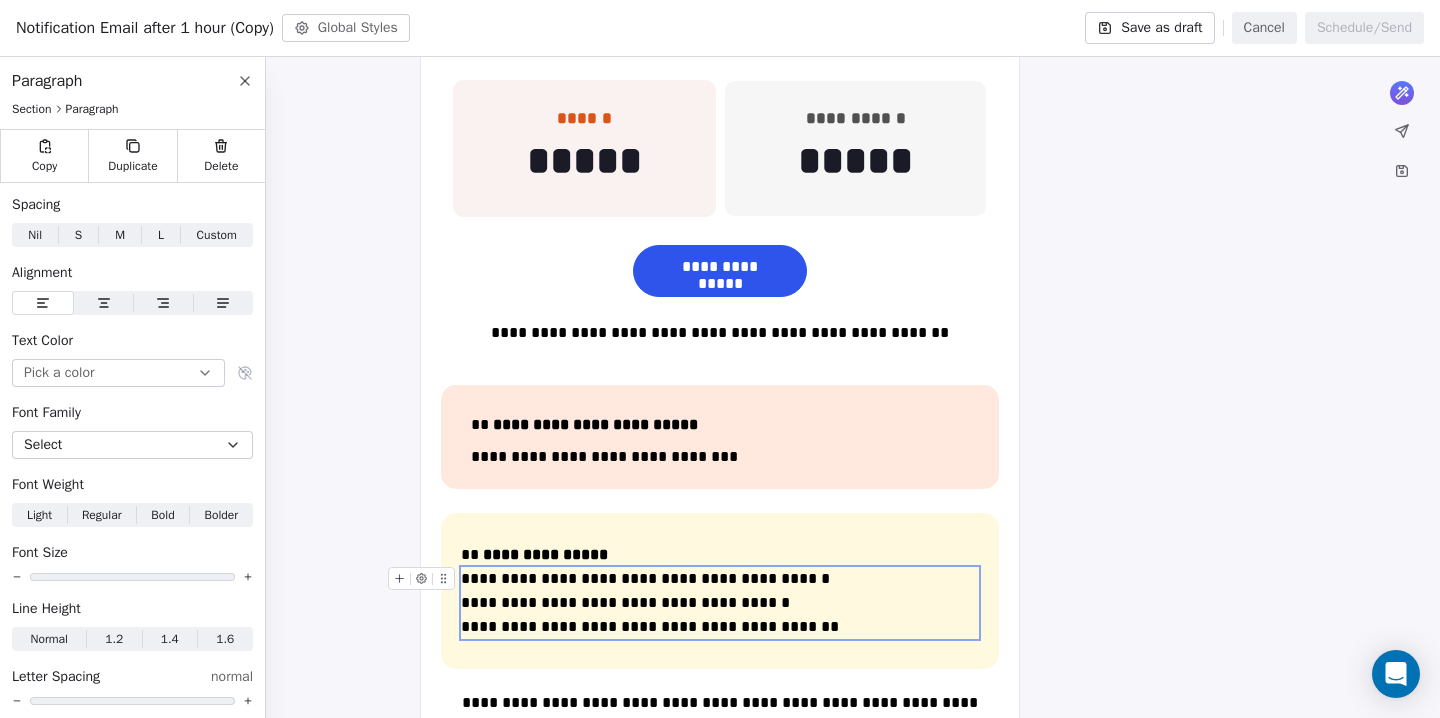 click on "**********" at bounding box center [720, 603] 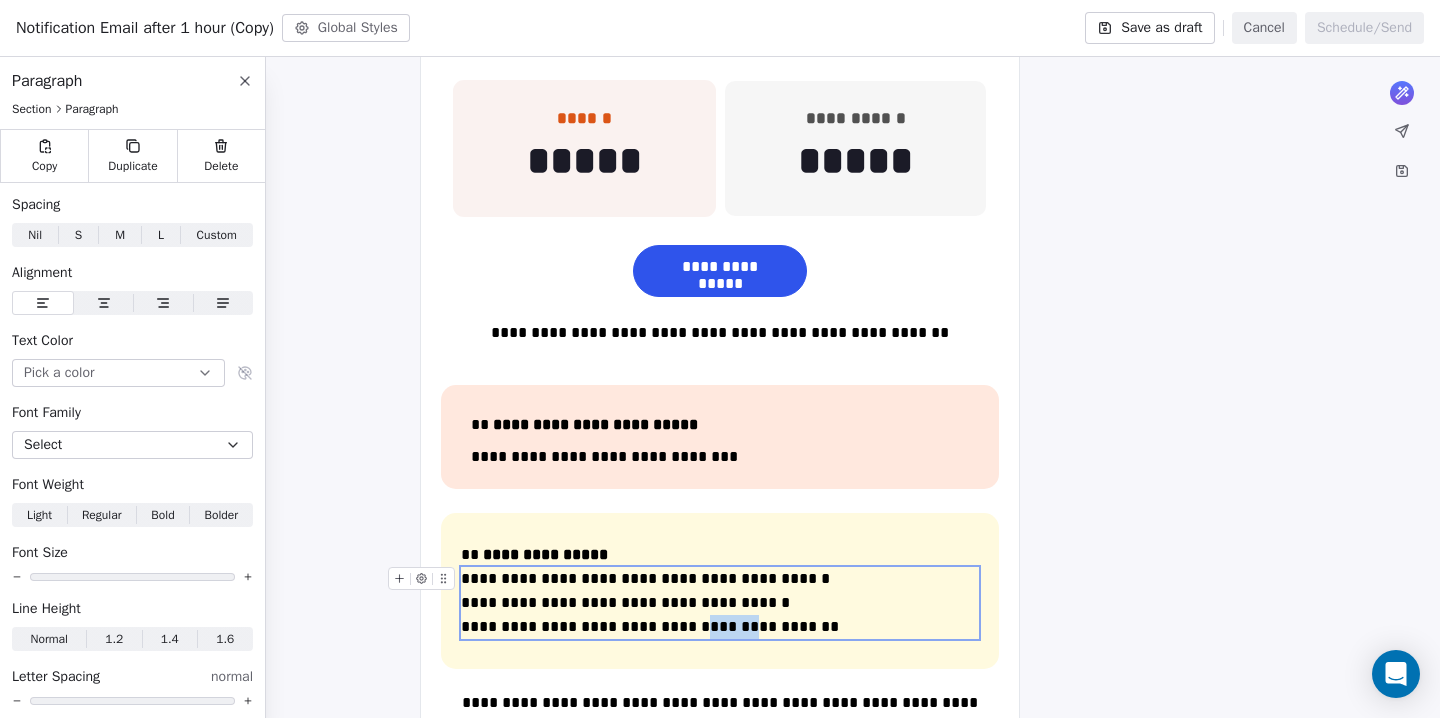 click on "**********" at bounding box center [720, 603] 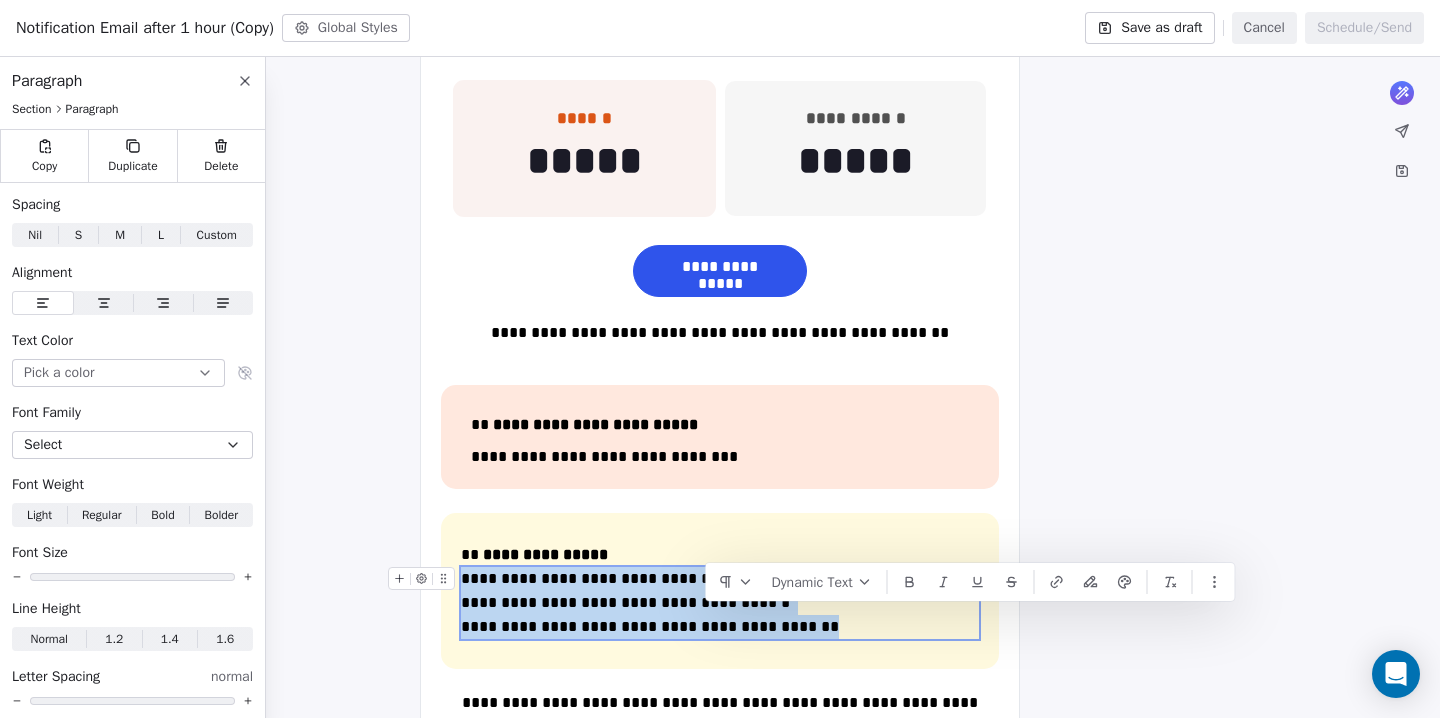 click on "**********" at bounding box center (720, 603) 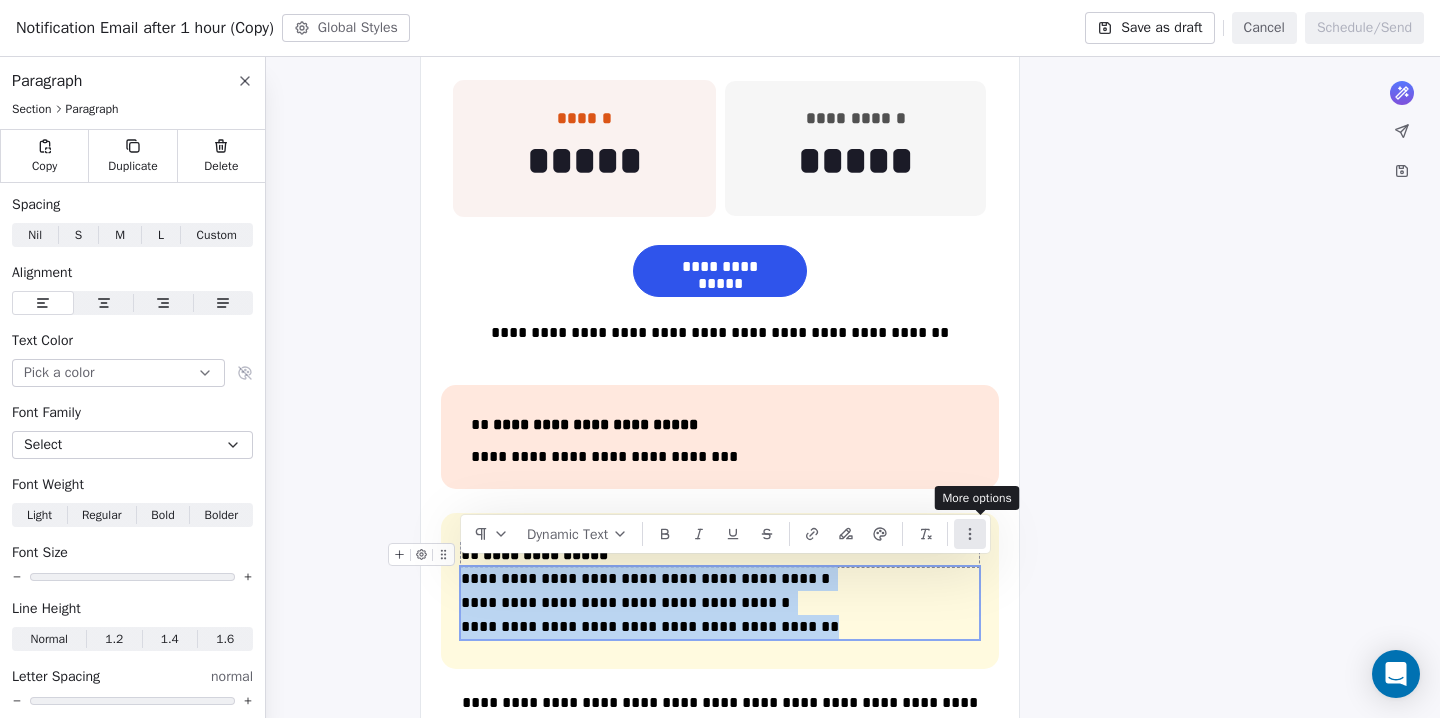 click 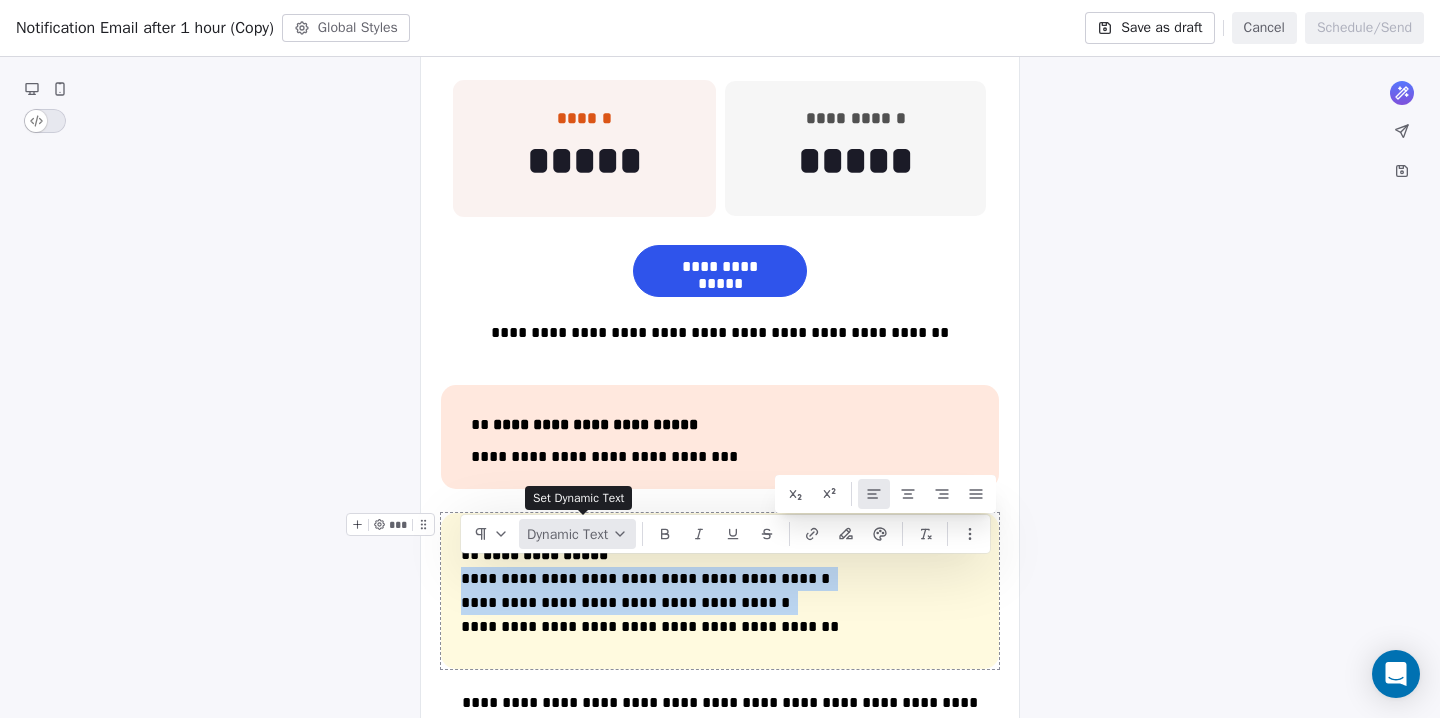 click on "Dynamic Text" at bounding box center (577, 534) 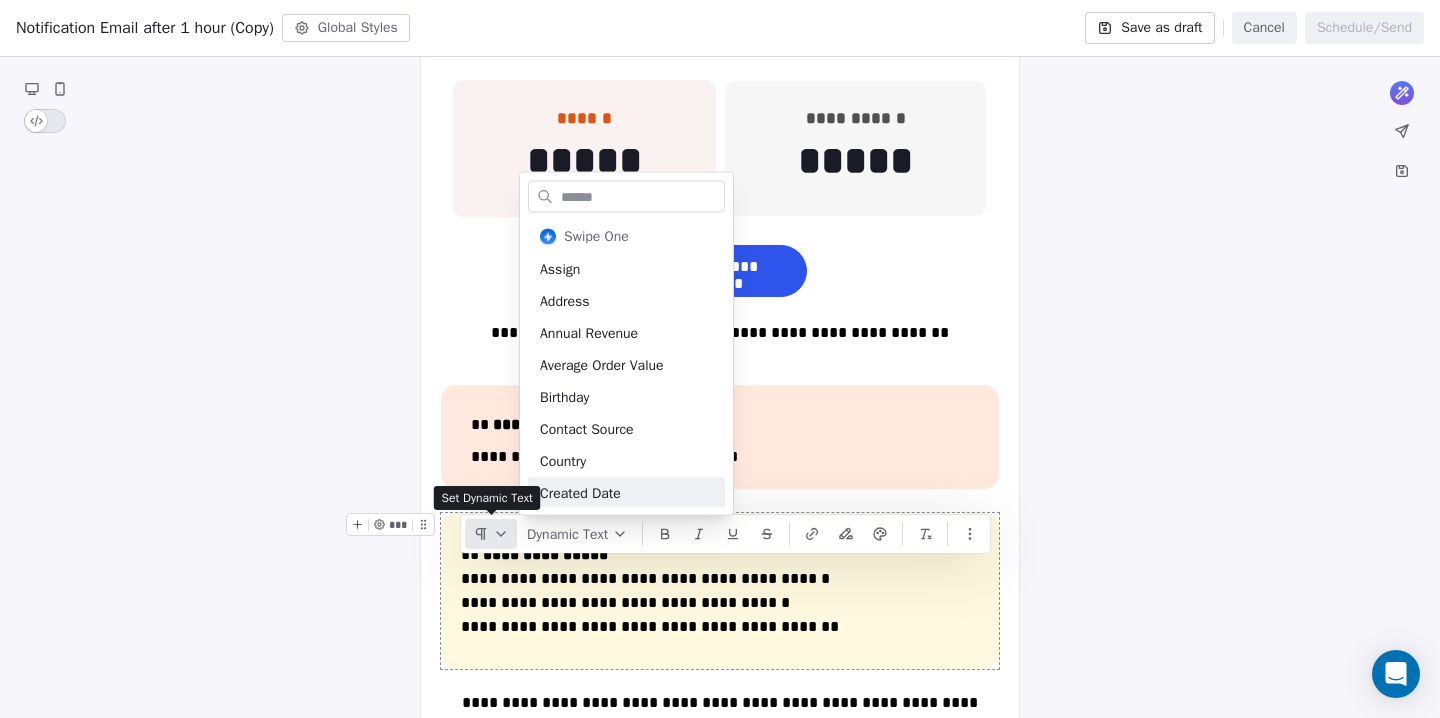 click 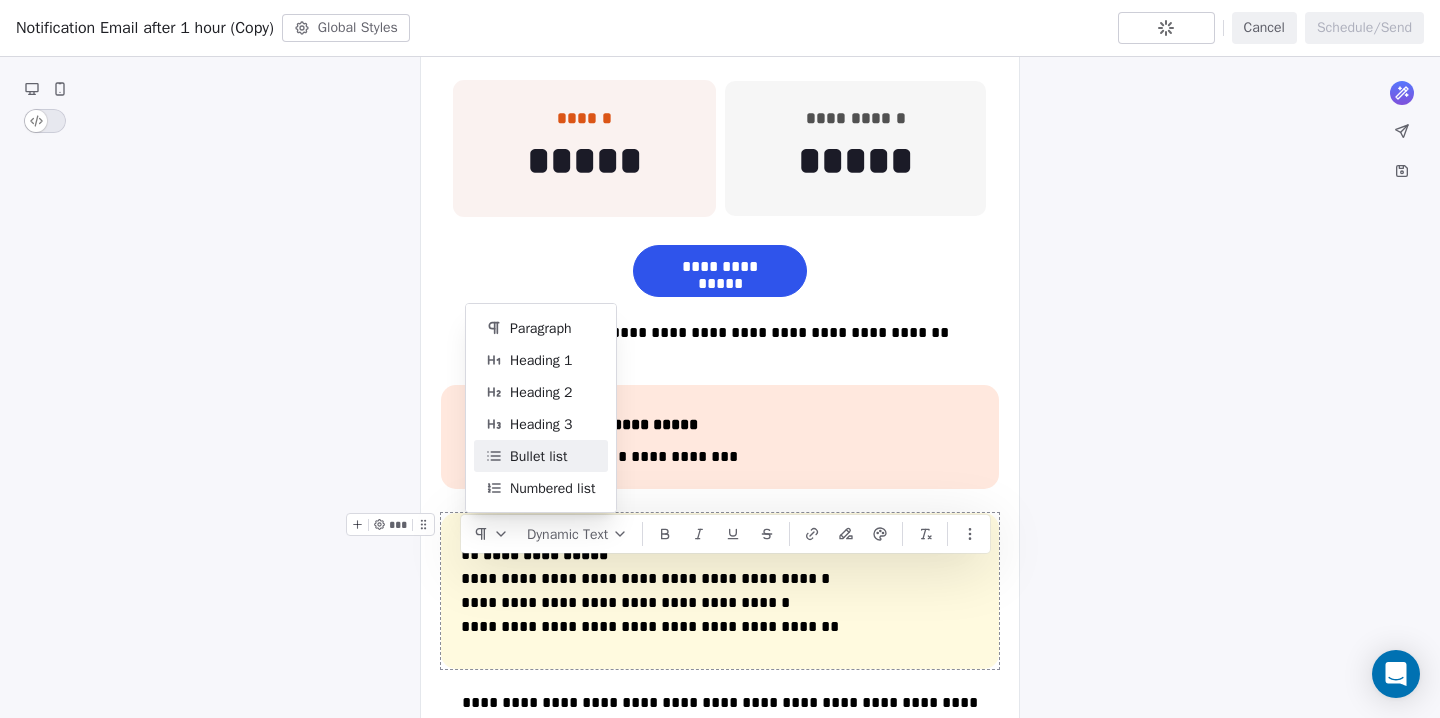 click on "Bullet list" at bounding box center [539, 456] 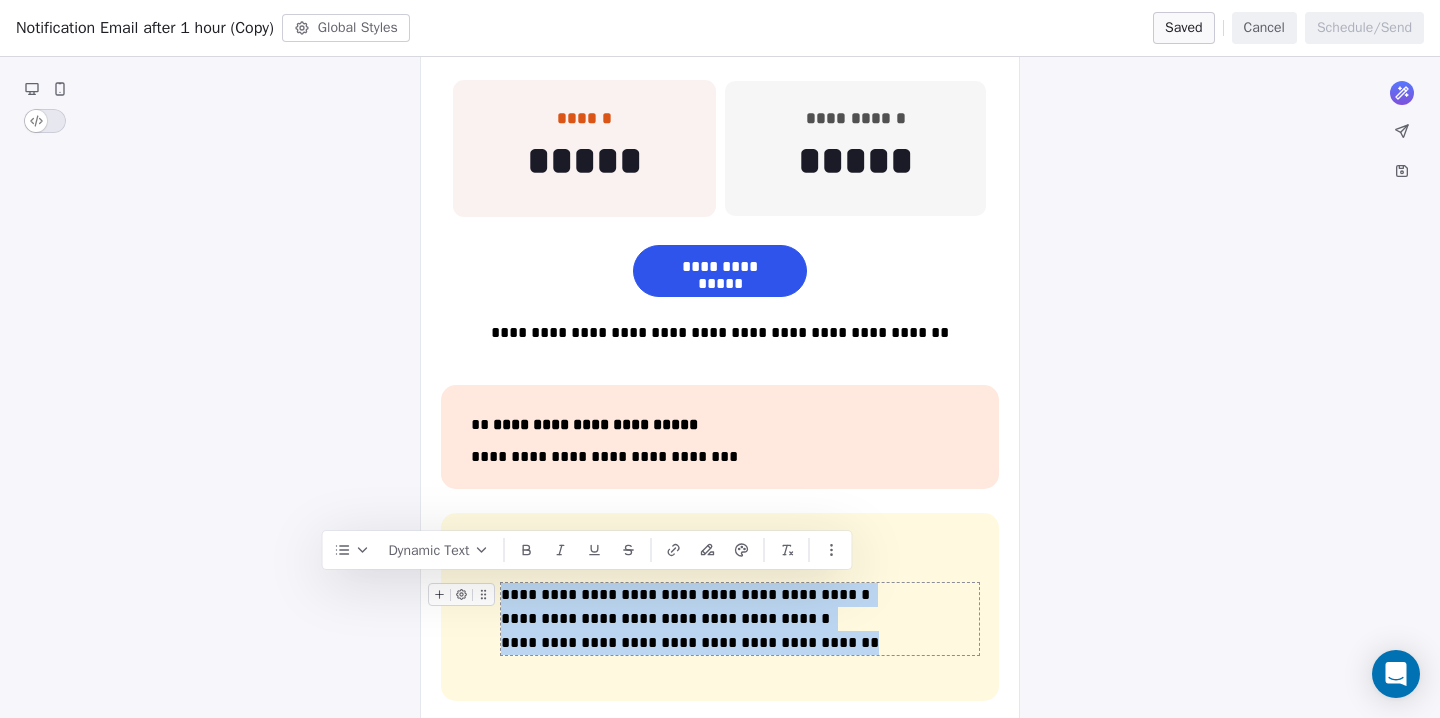 click on "**********" at bounding box center (740, 619) 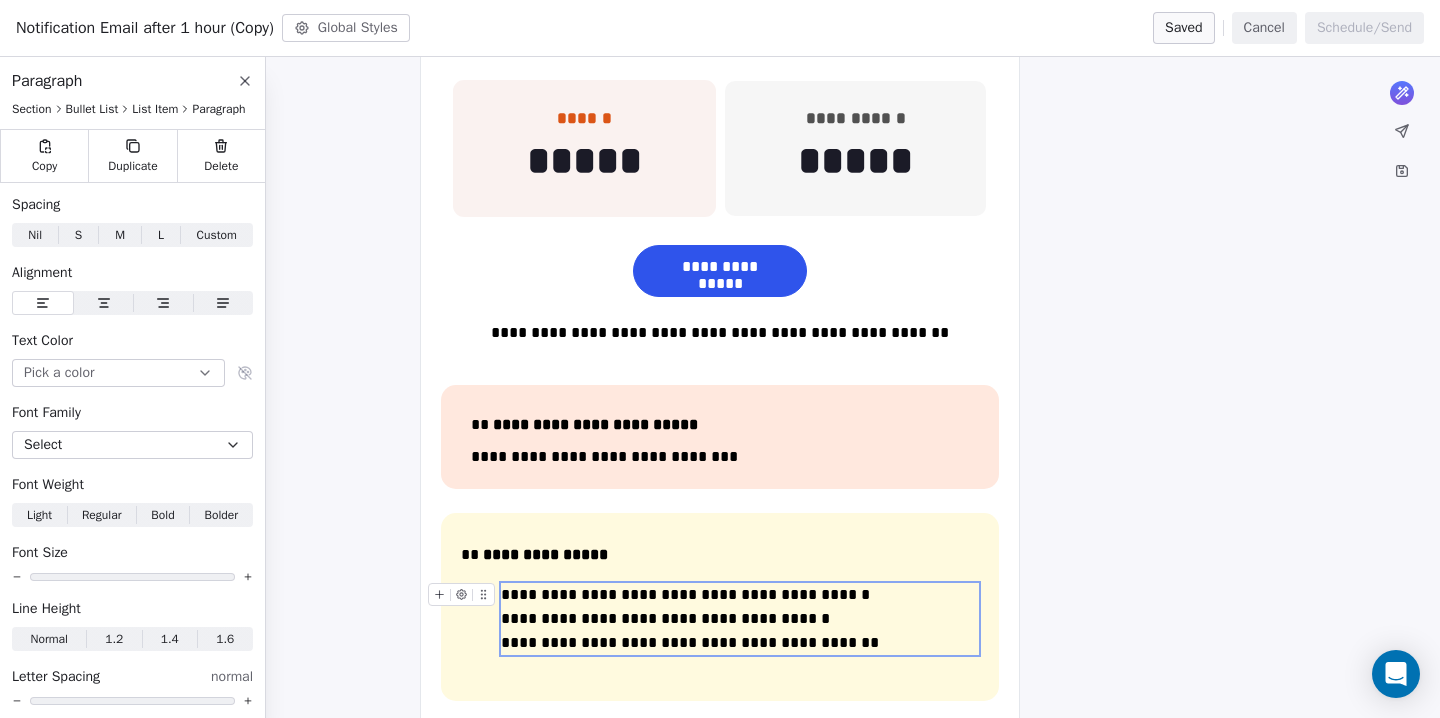click on "**********" at bounding box center (740, 619) 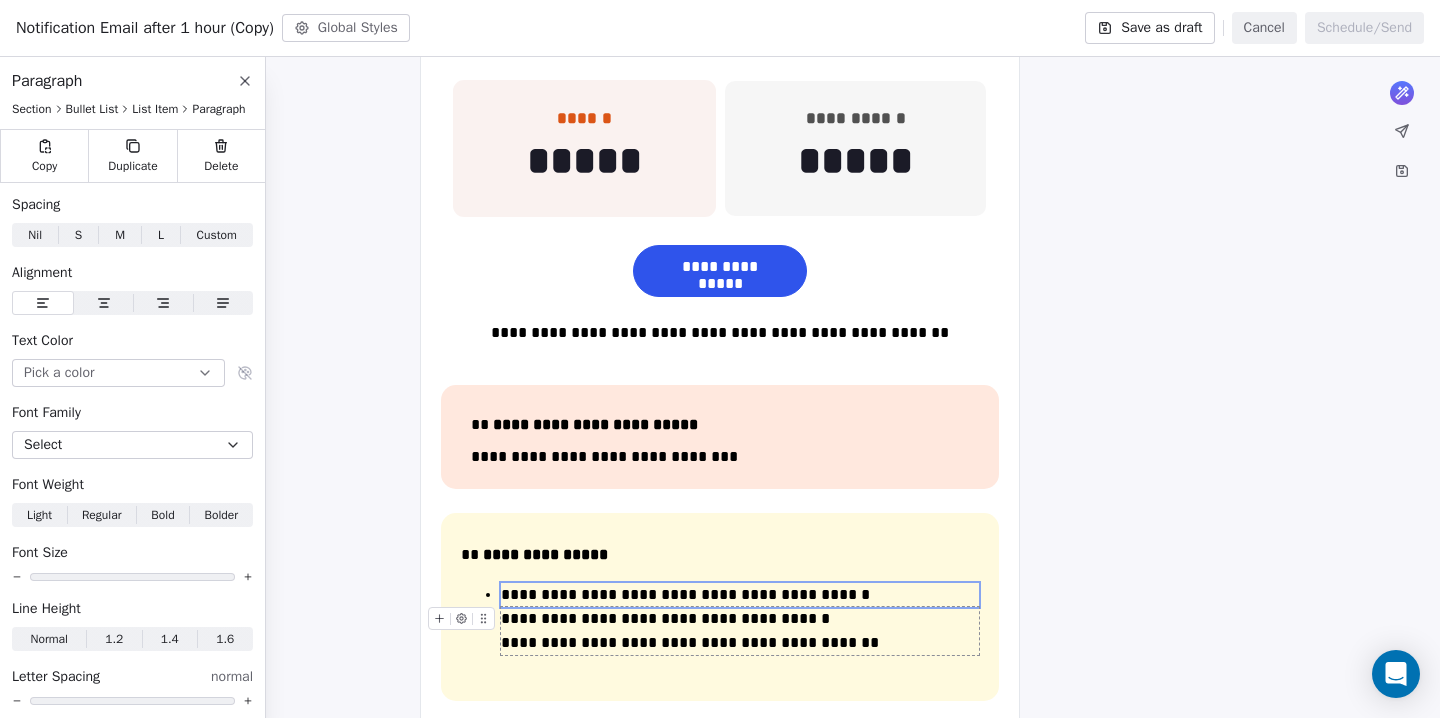 click on "**********" at bounding box center [740, 631] 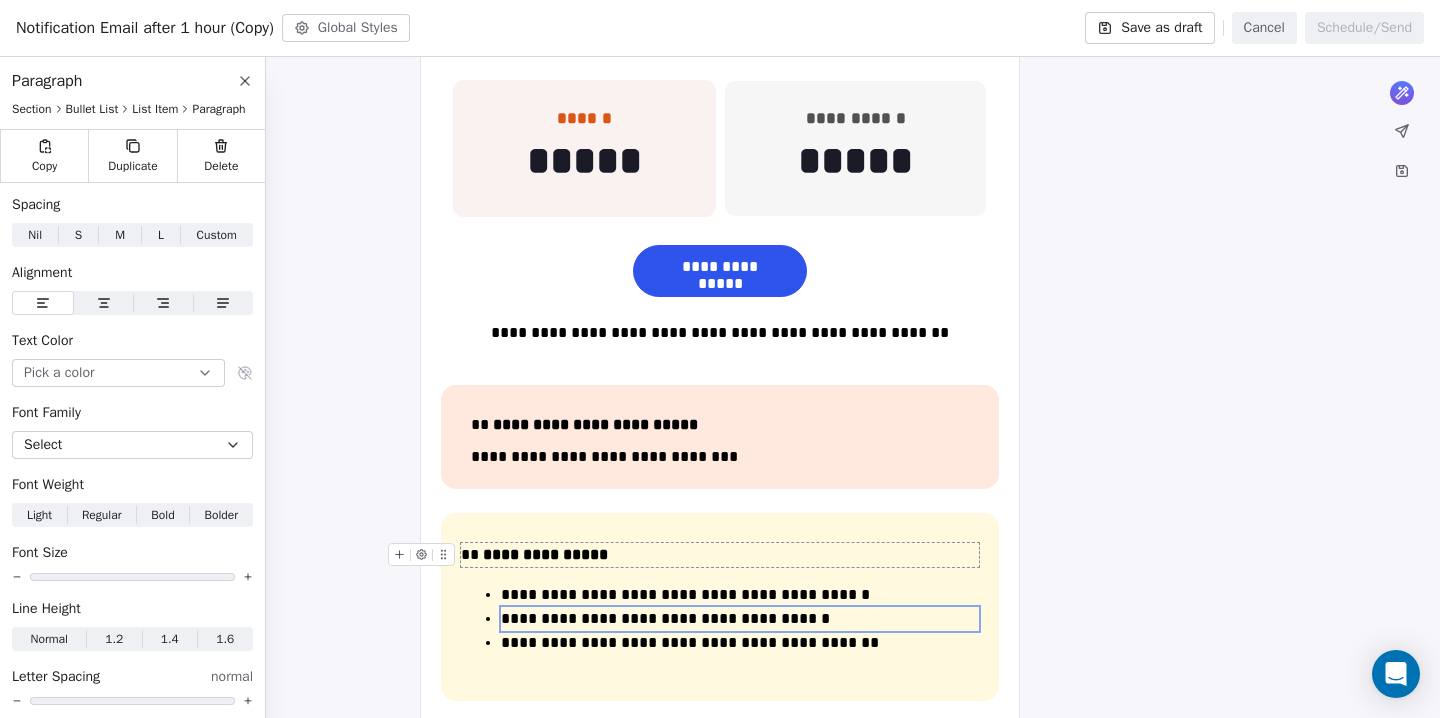click on "**********" at bounding box center (545, 554) 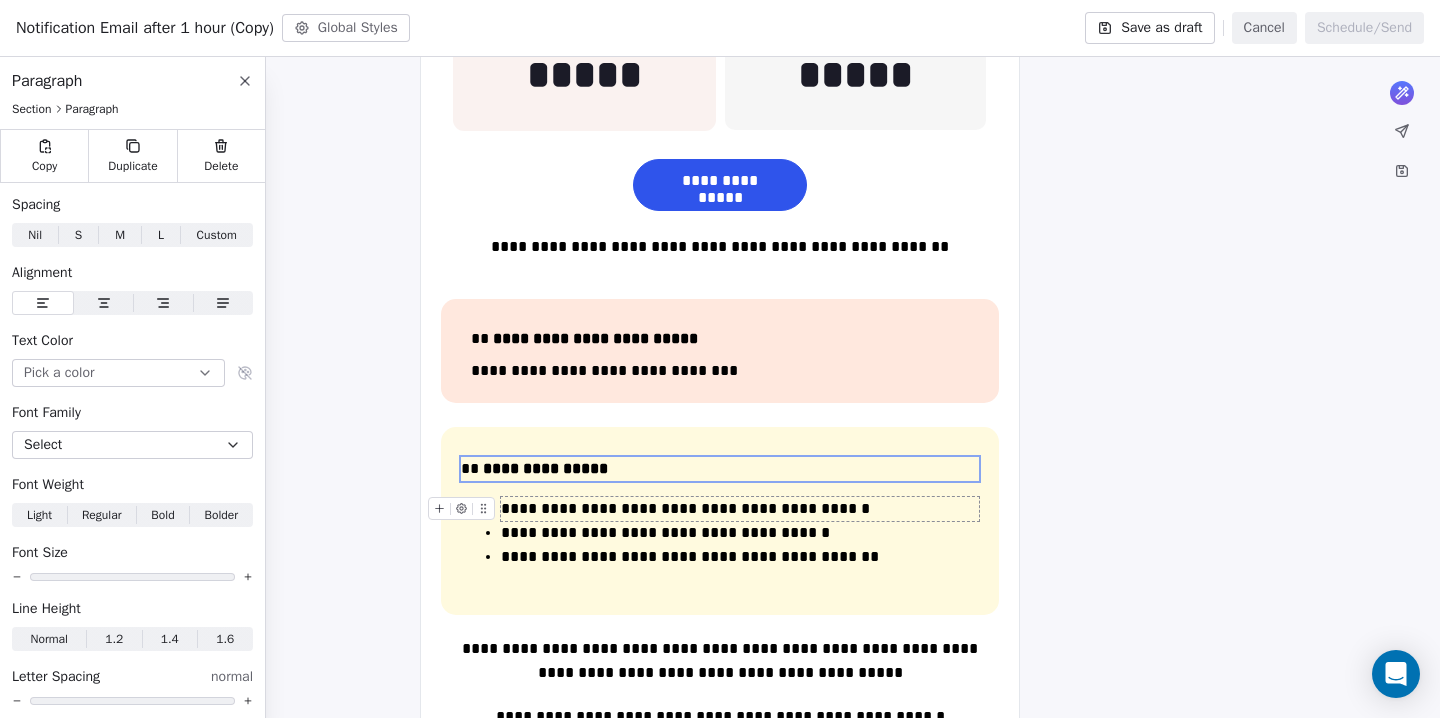 scroll, scrollTop: 1016, scrollLeft: 0, axis: vertical 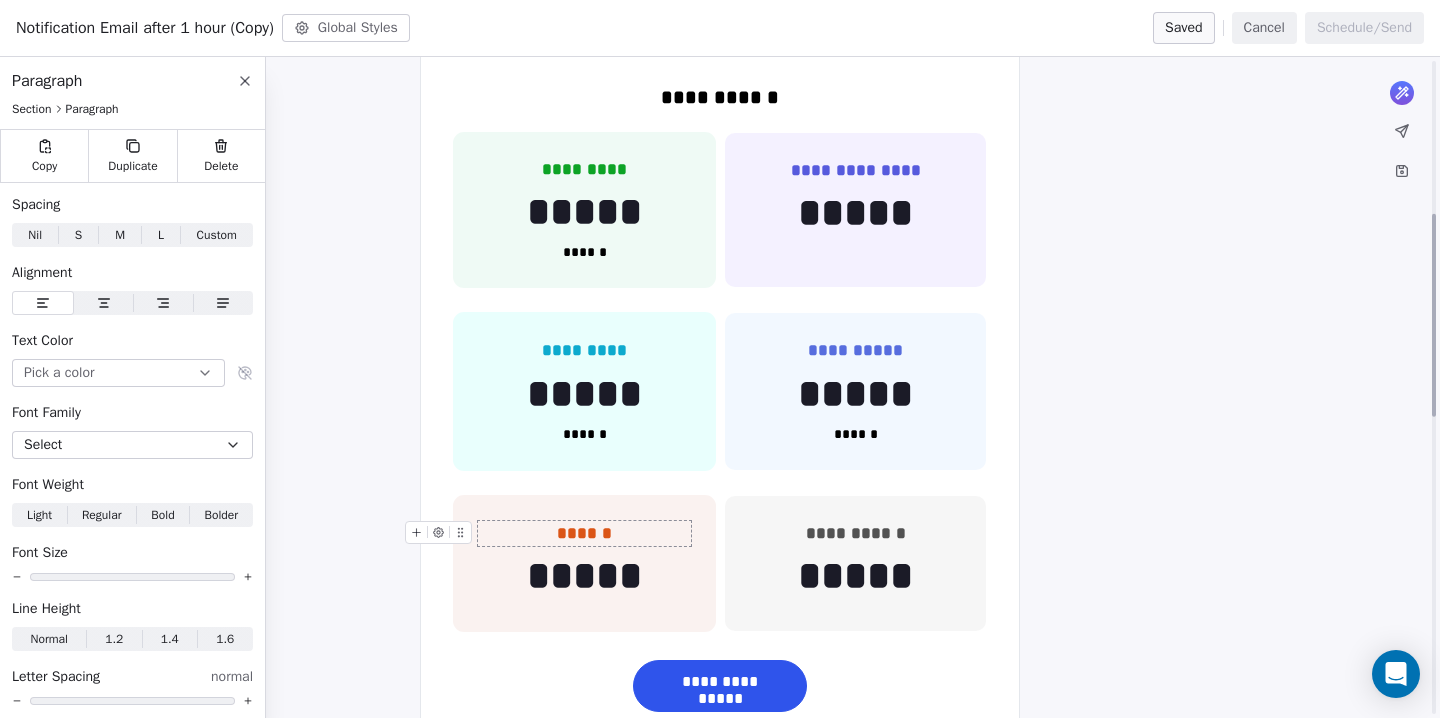 click on "******" at bounding box center (584, 533) 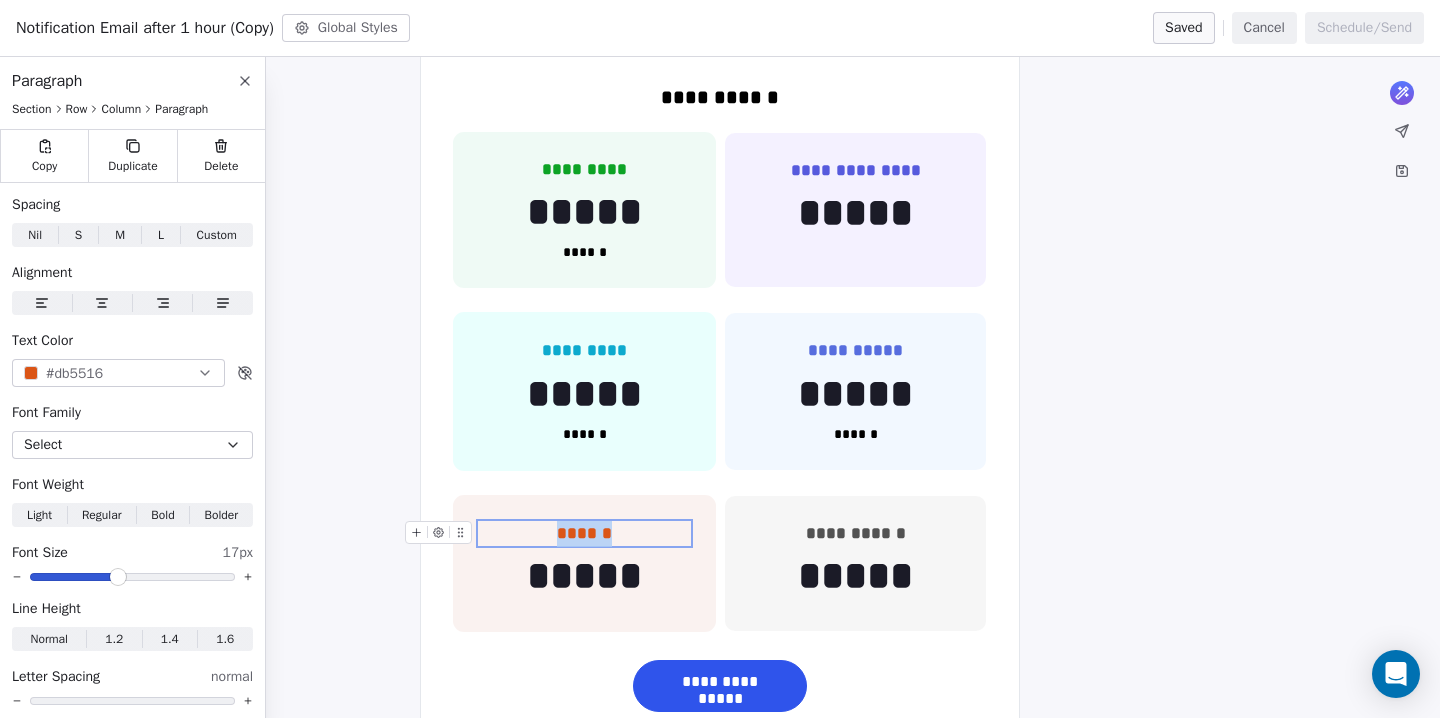 click on "******" at bounding box center (584, 533) 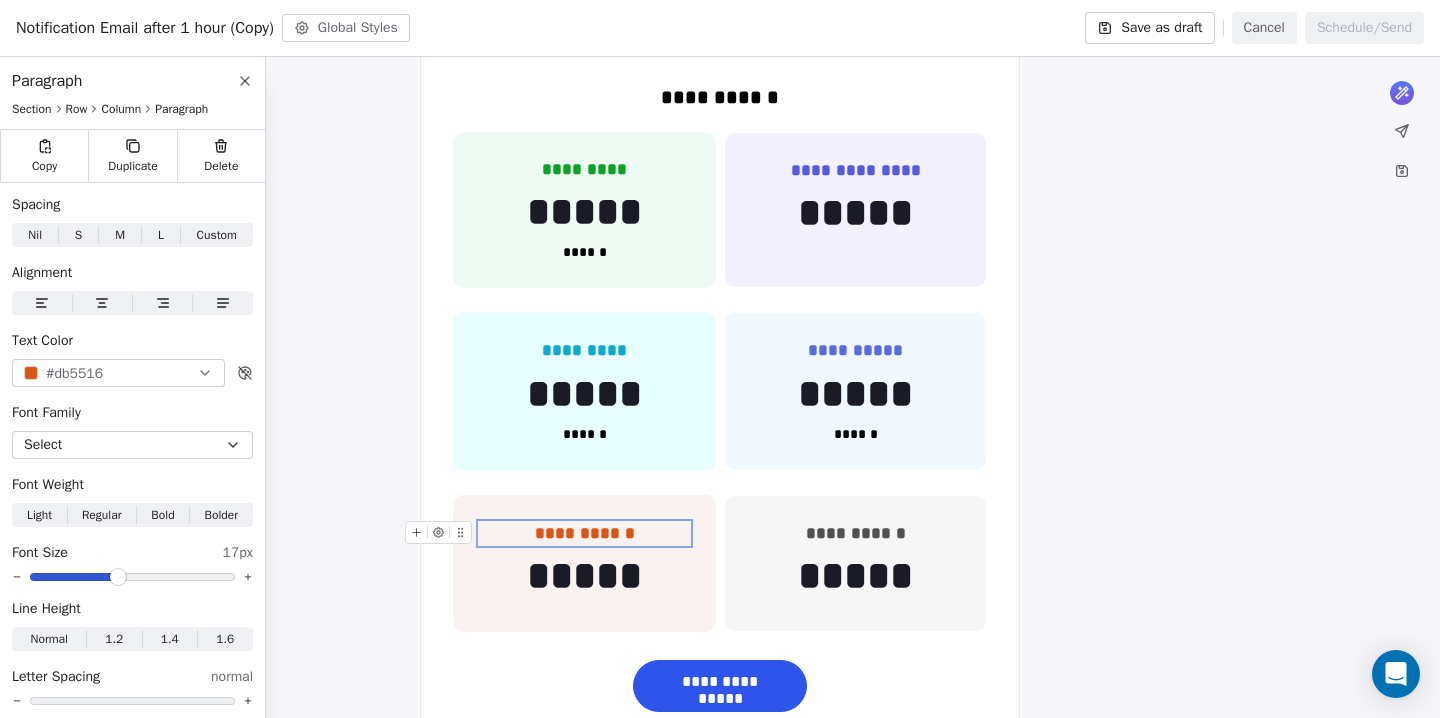click on "**********" at bounding box center (585, 533) 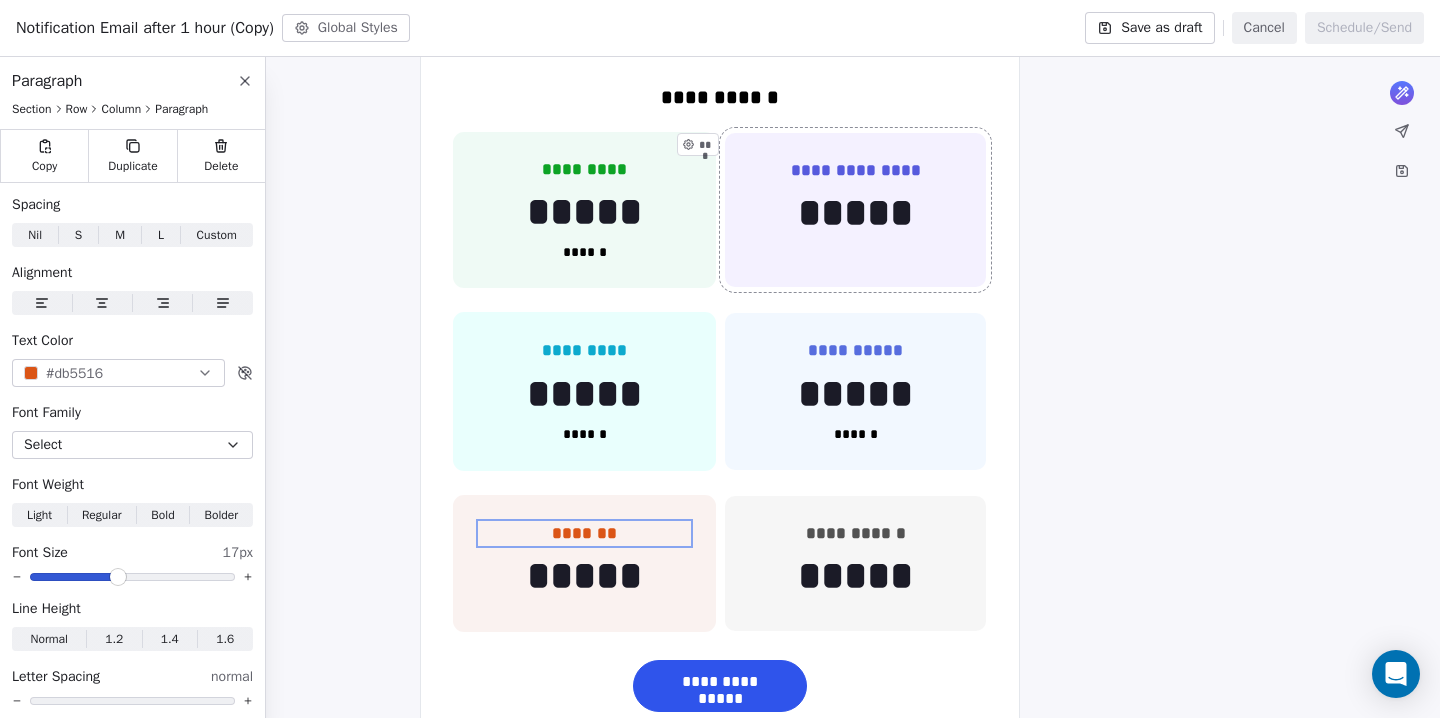 click on "Save as draft" at bounding box center [1149, 28] 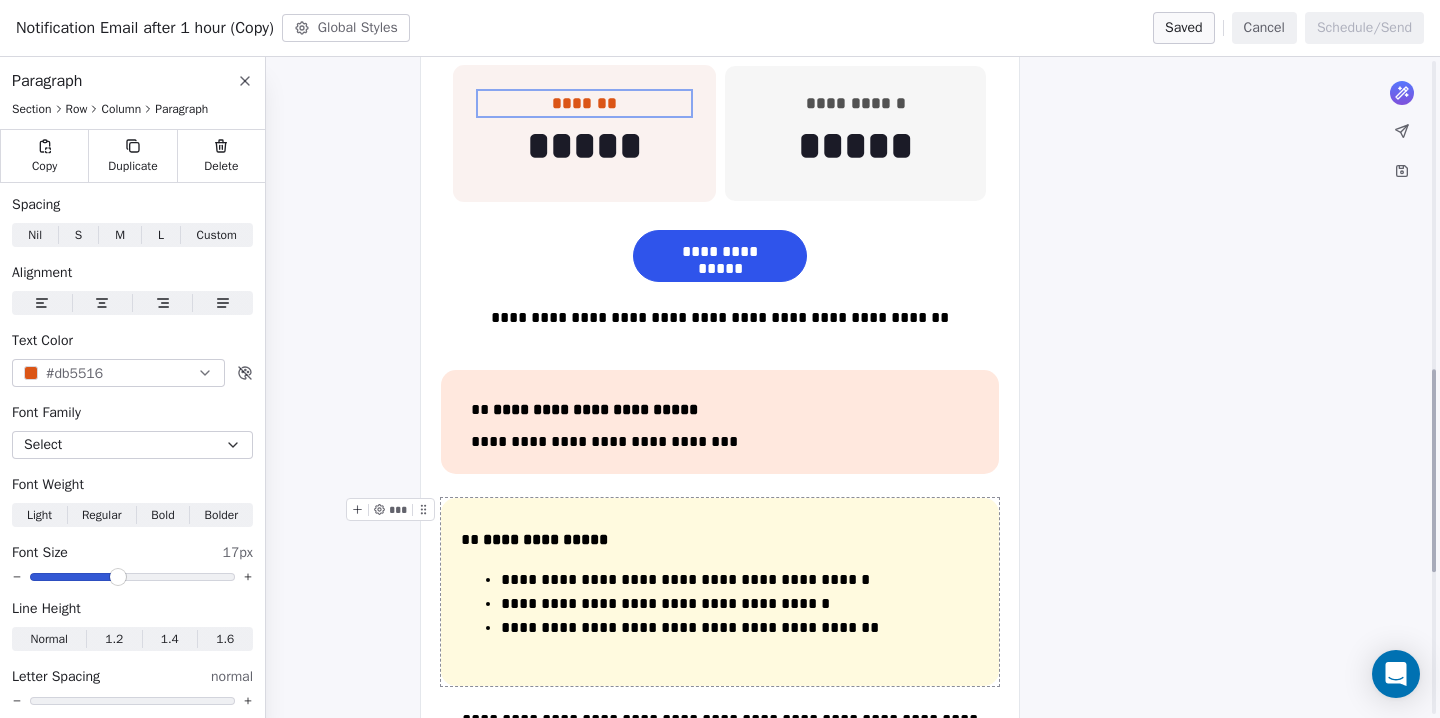 scroll, scrollTop: 1003, scrollLeft: 0, axis: vertical 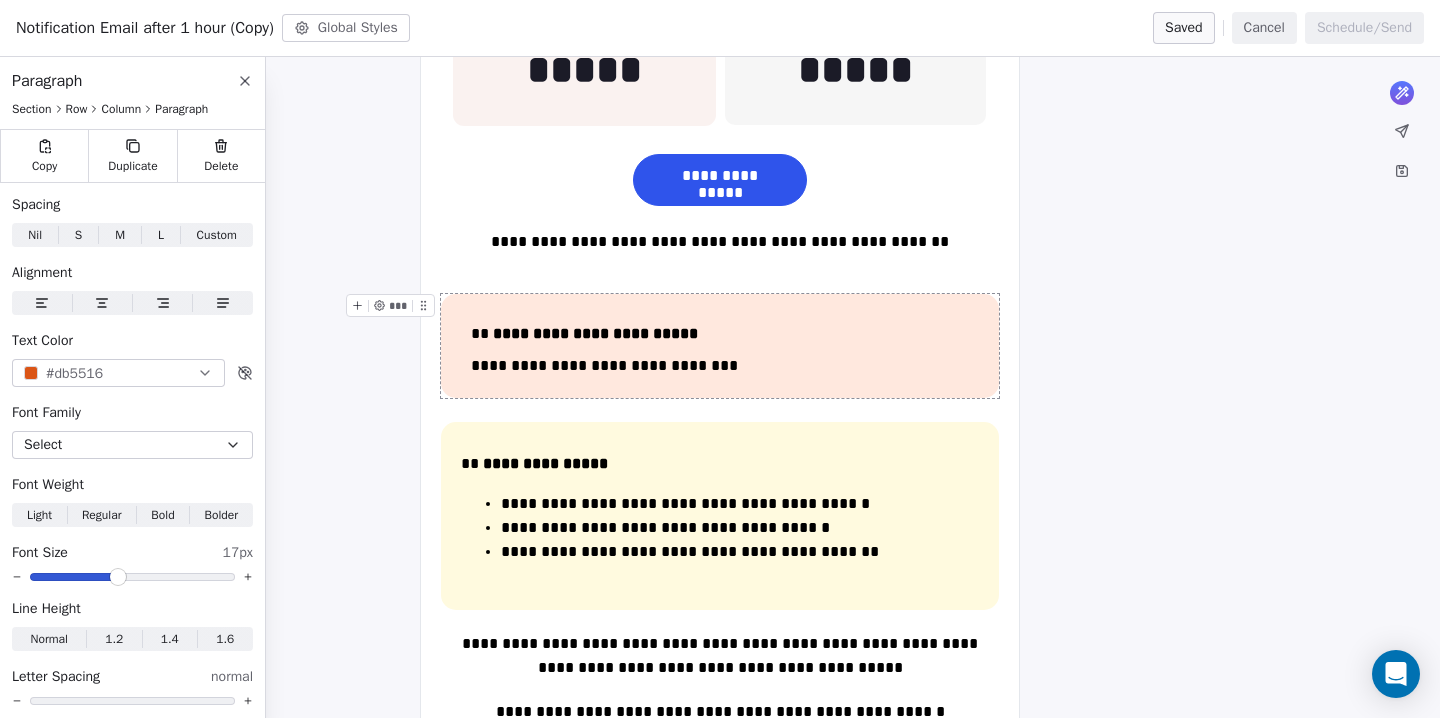 click on "**********" at bounding box center (720, 346) 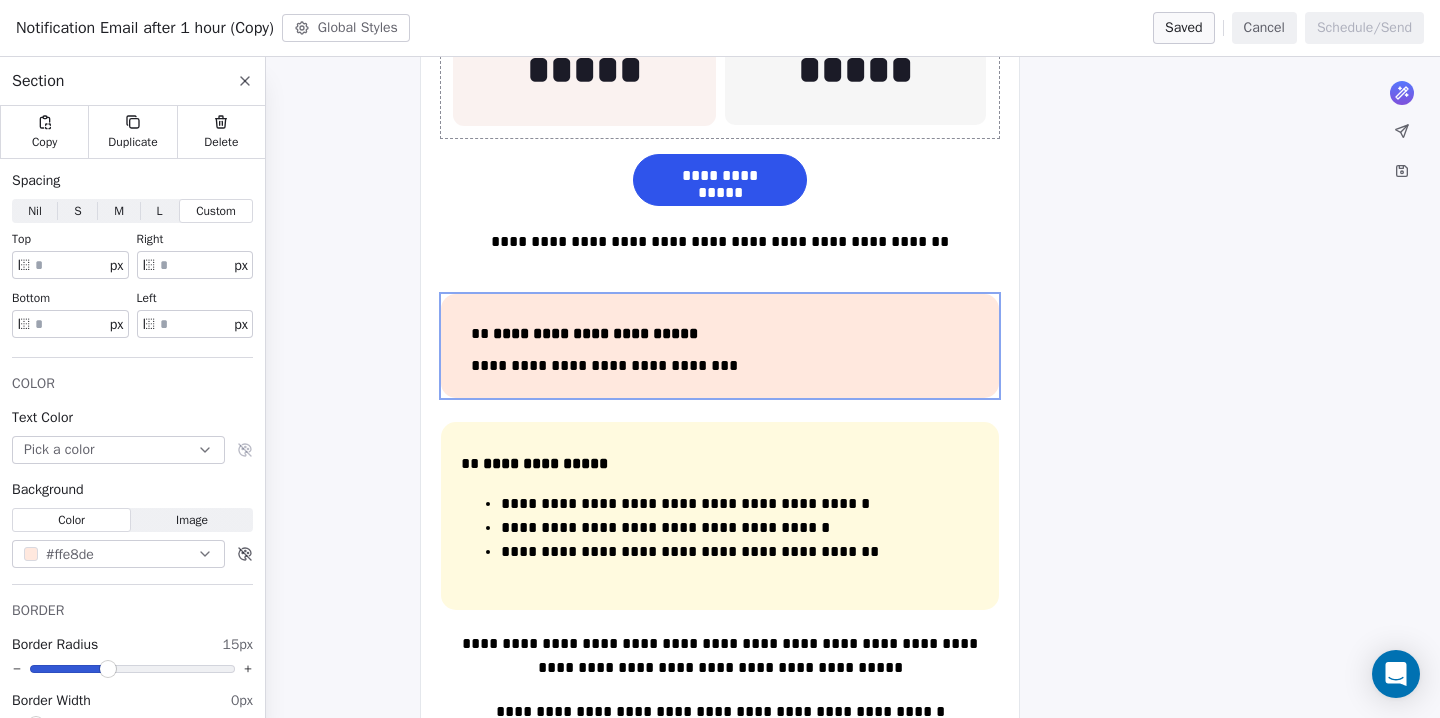 click on "Cancel" at bounding box center (1264, 28) 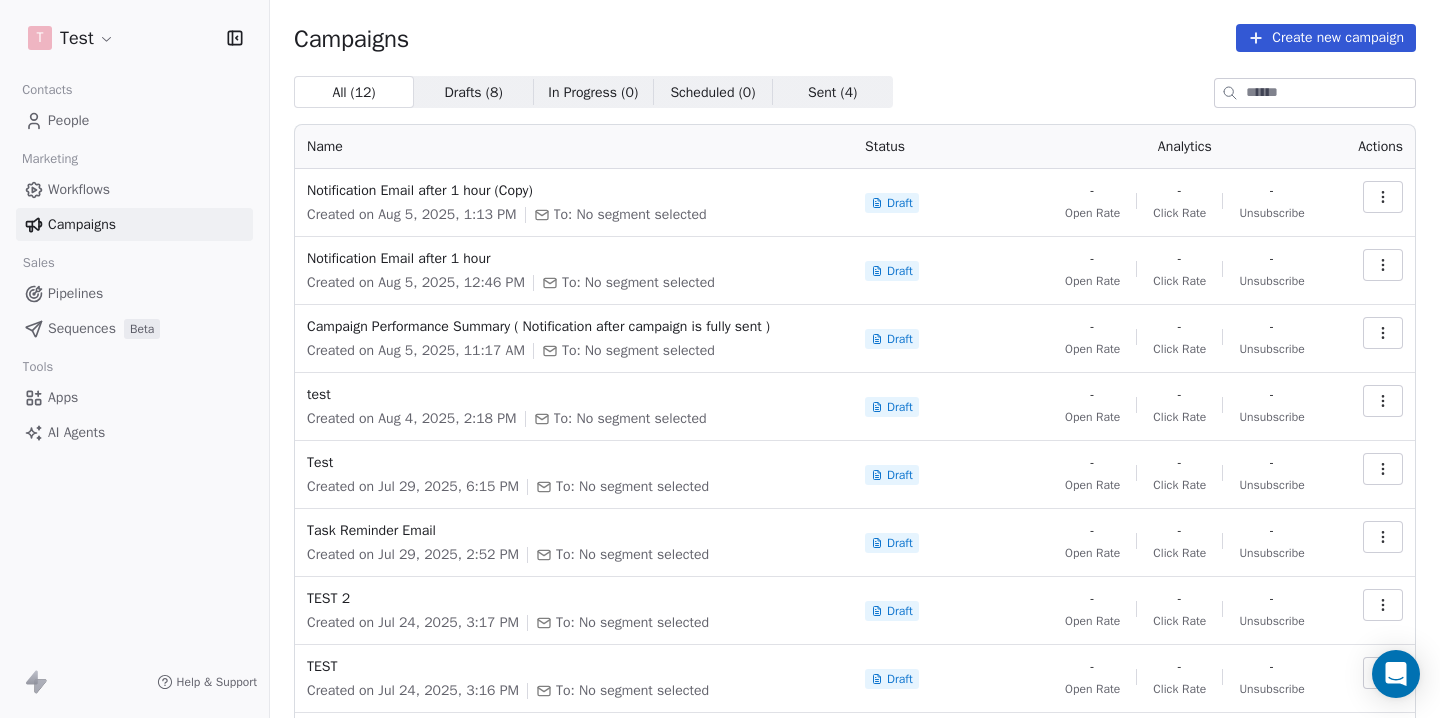 click at bounding box center (1383, 197) 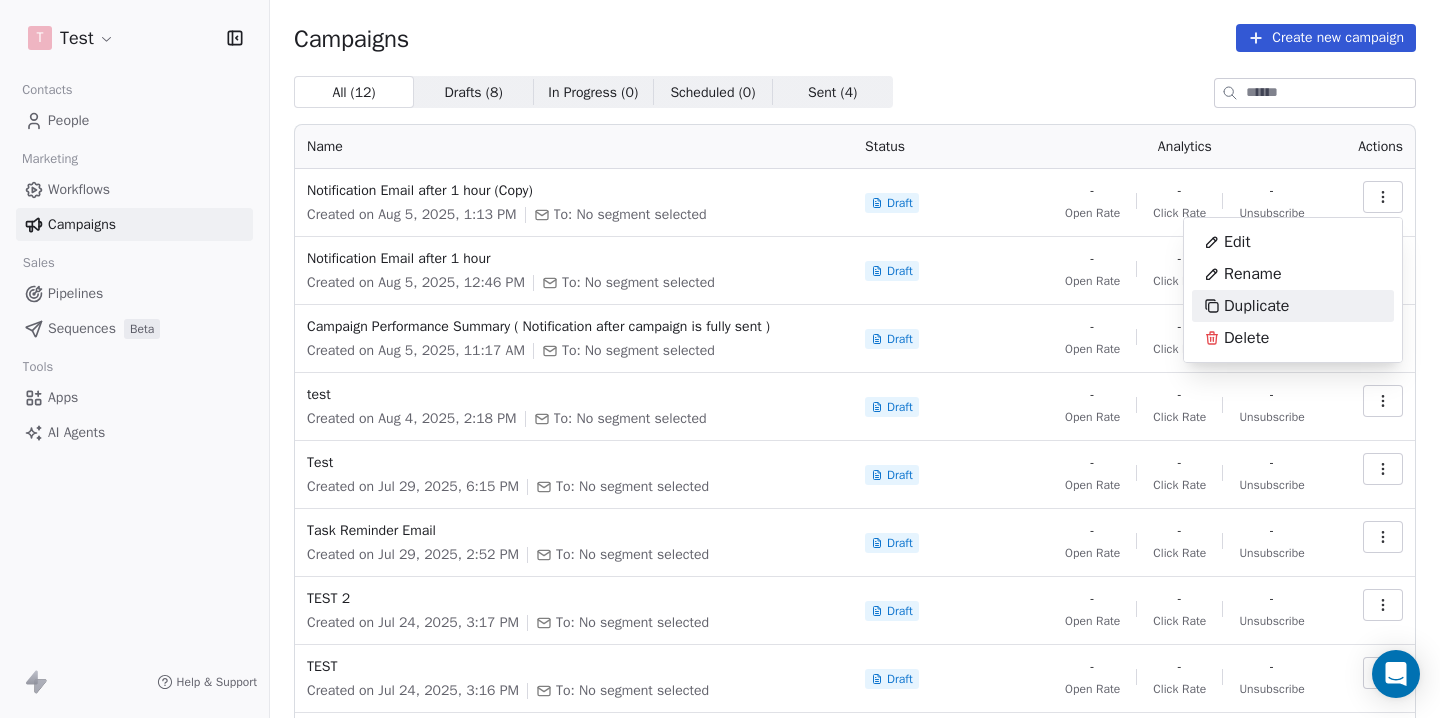 click on "Duplicate" at bounding box center [1256, 306] 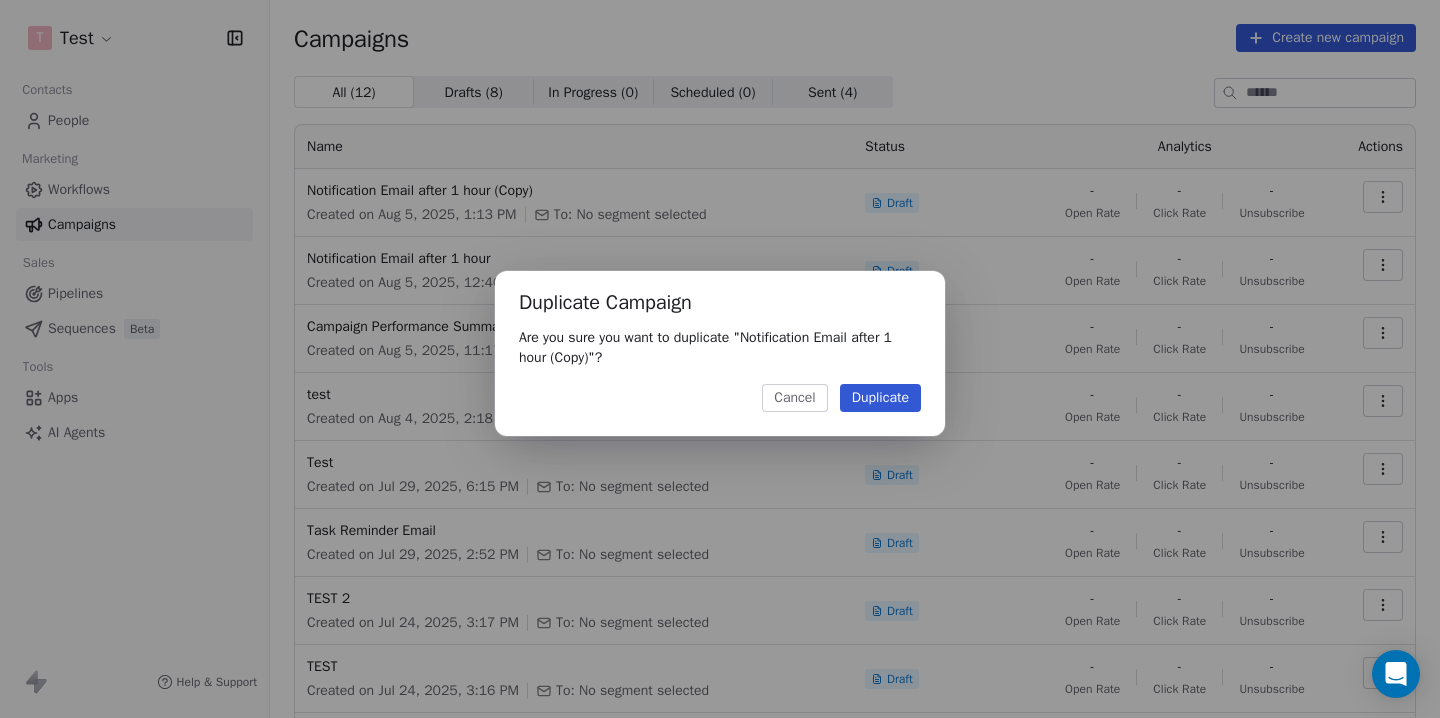 click on "Duplicate" at bounding box center [880, 398] 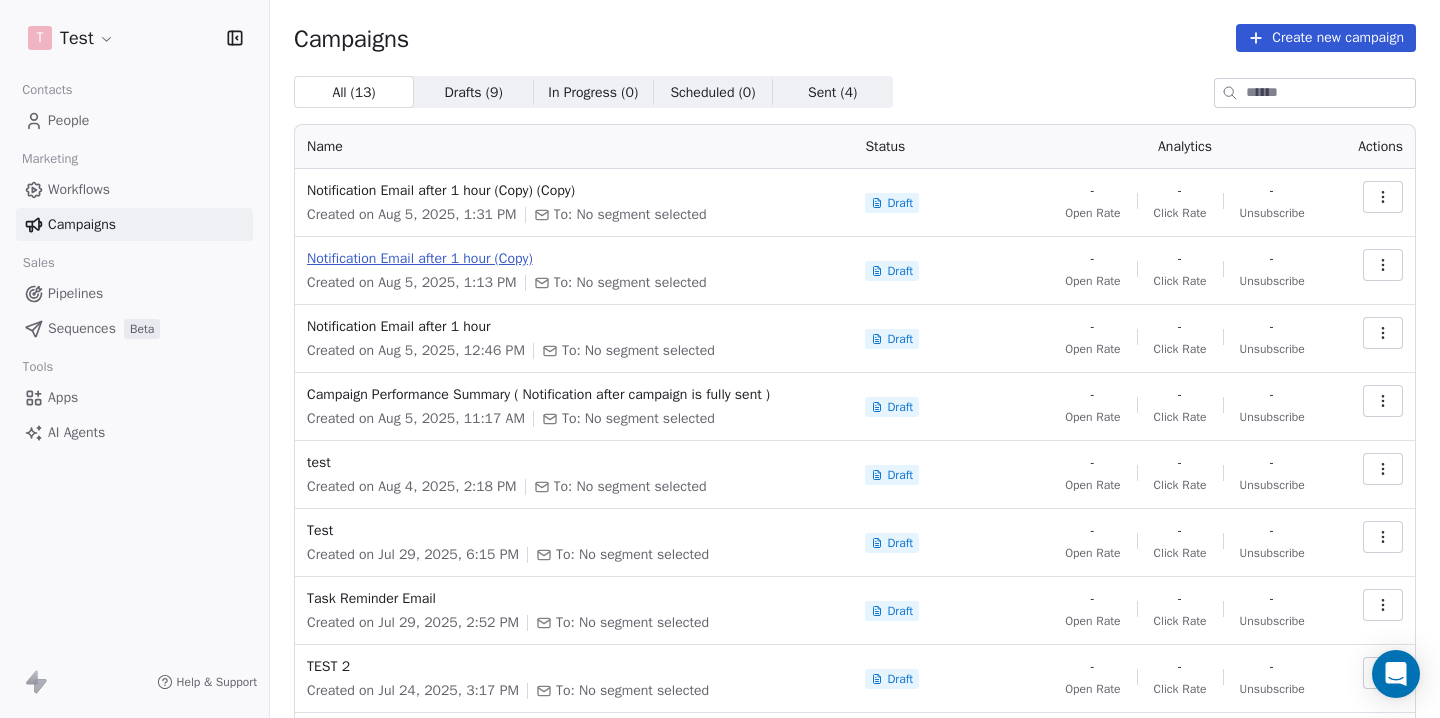 click on "Notification Email after 1 hour (Copy)" at bounding box center (574, 259) 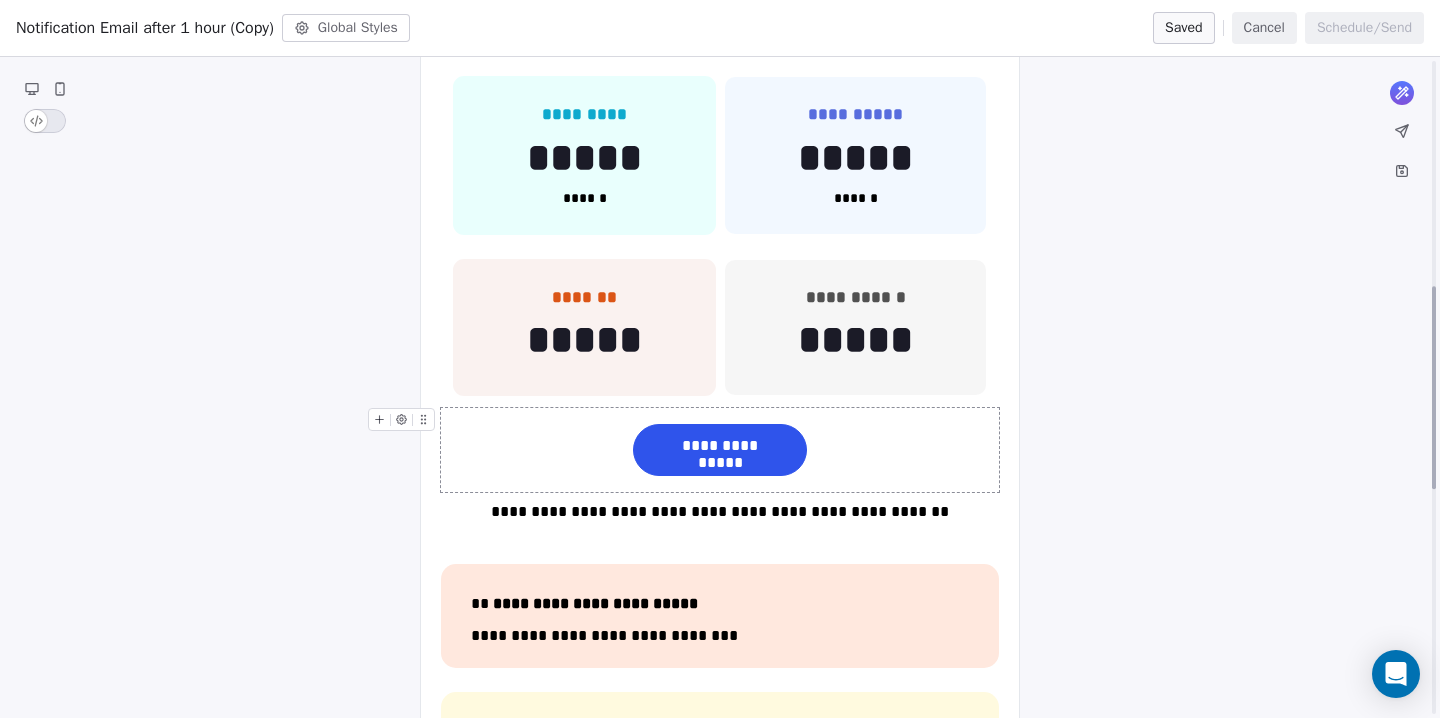 scroll, scrollTop: 1024, scrollLeft: 0, axis: vertical 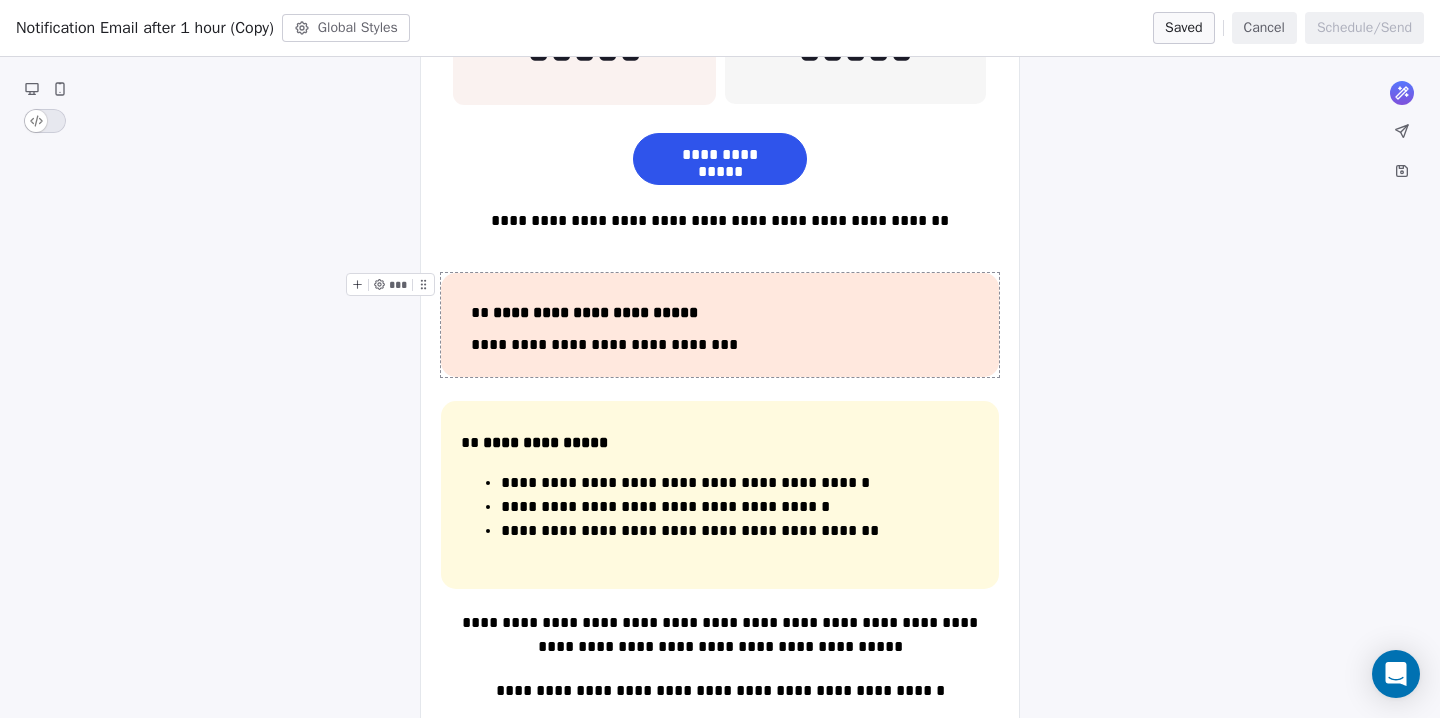 click on "**********" at bounding box center (720, 325) 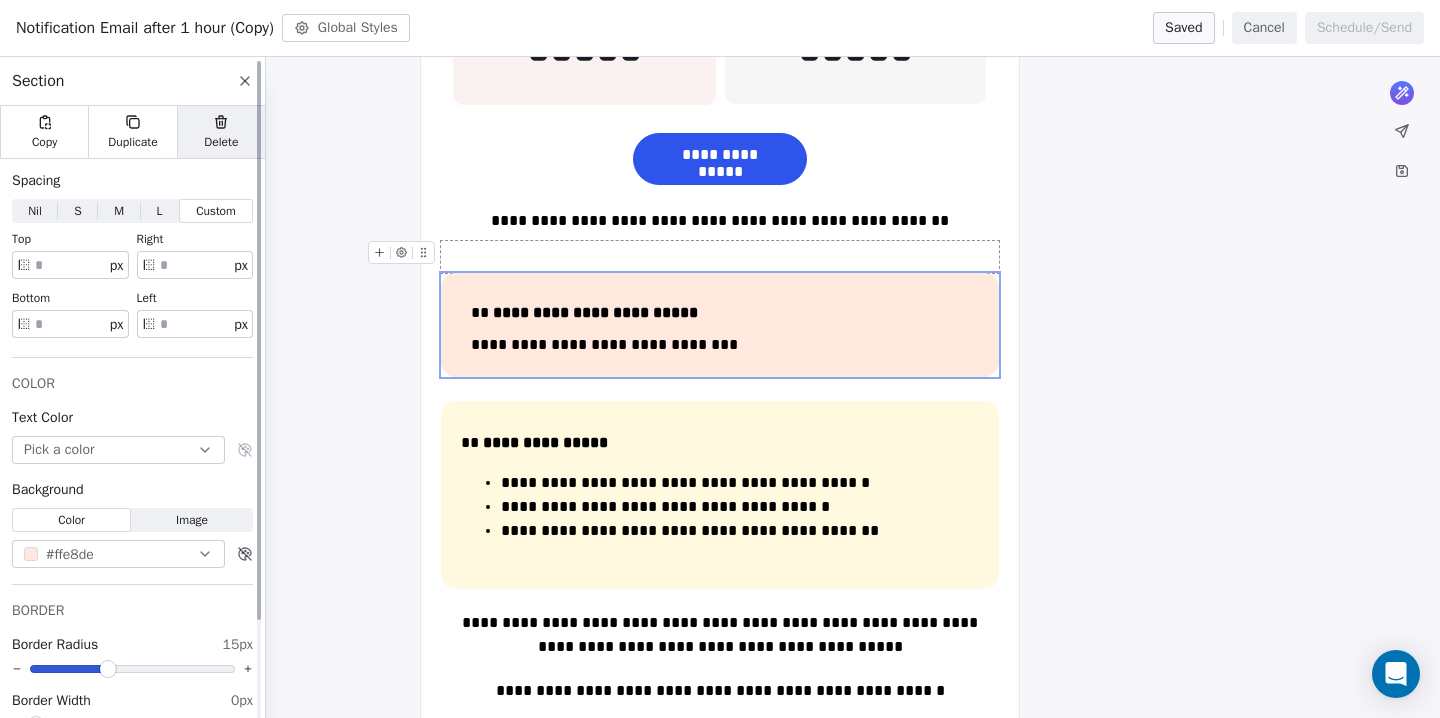 click on "Delete" at bounding box center (221, 142) 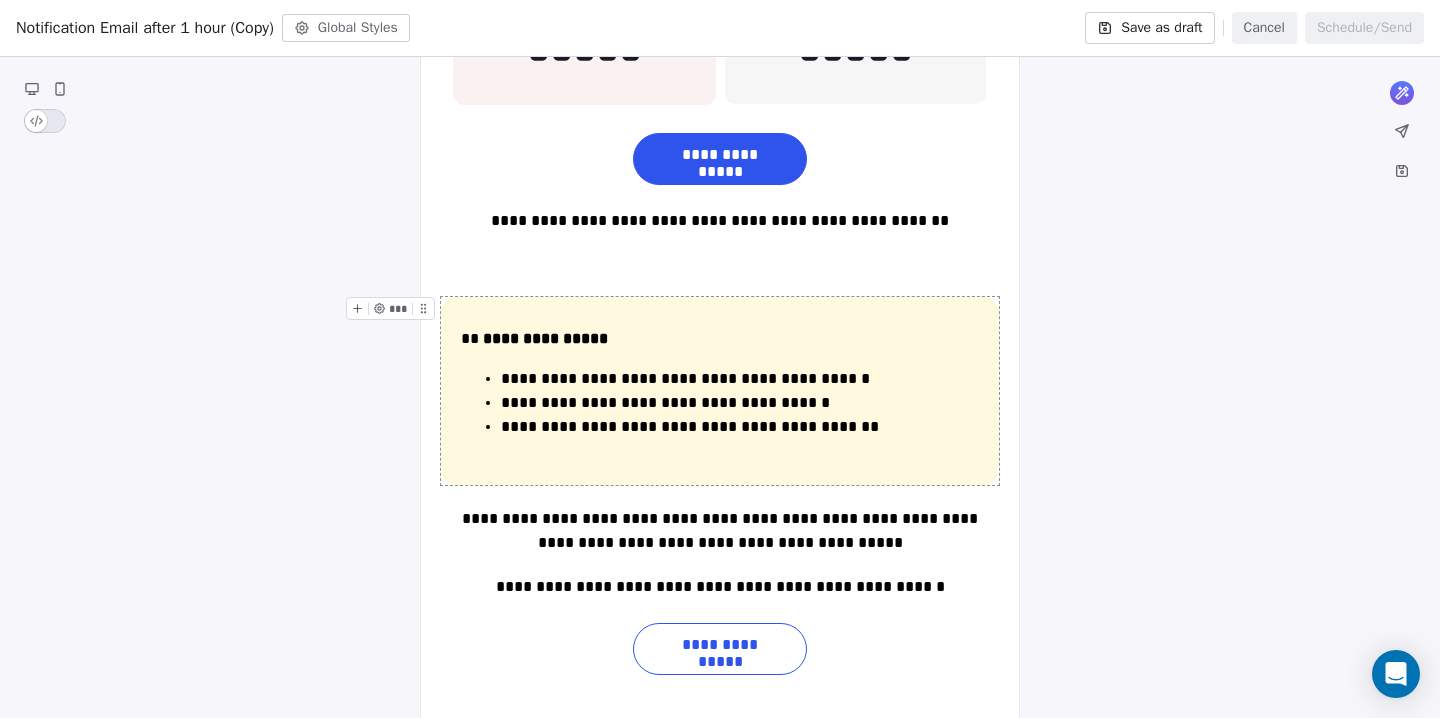 click on "**********" at bounding box center [720, 391] 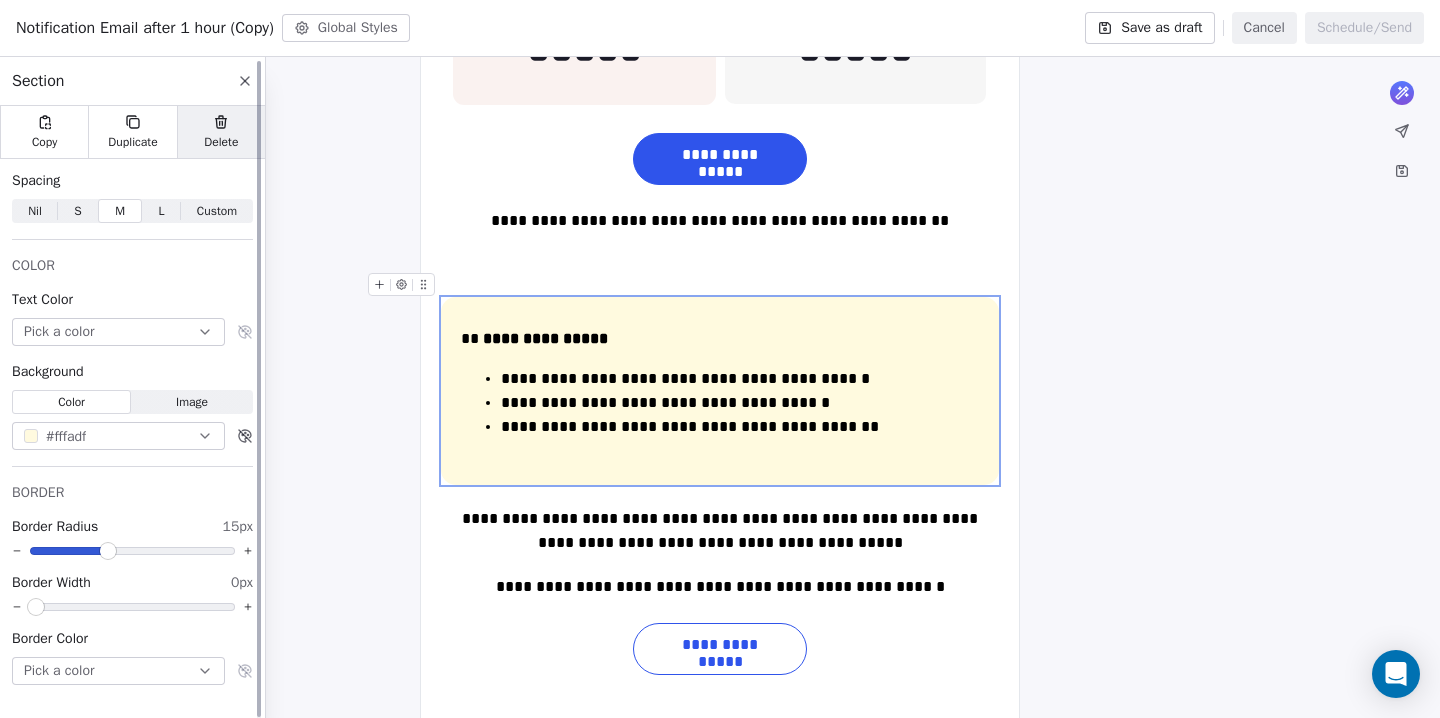 click 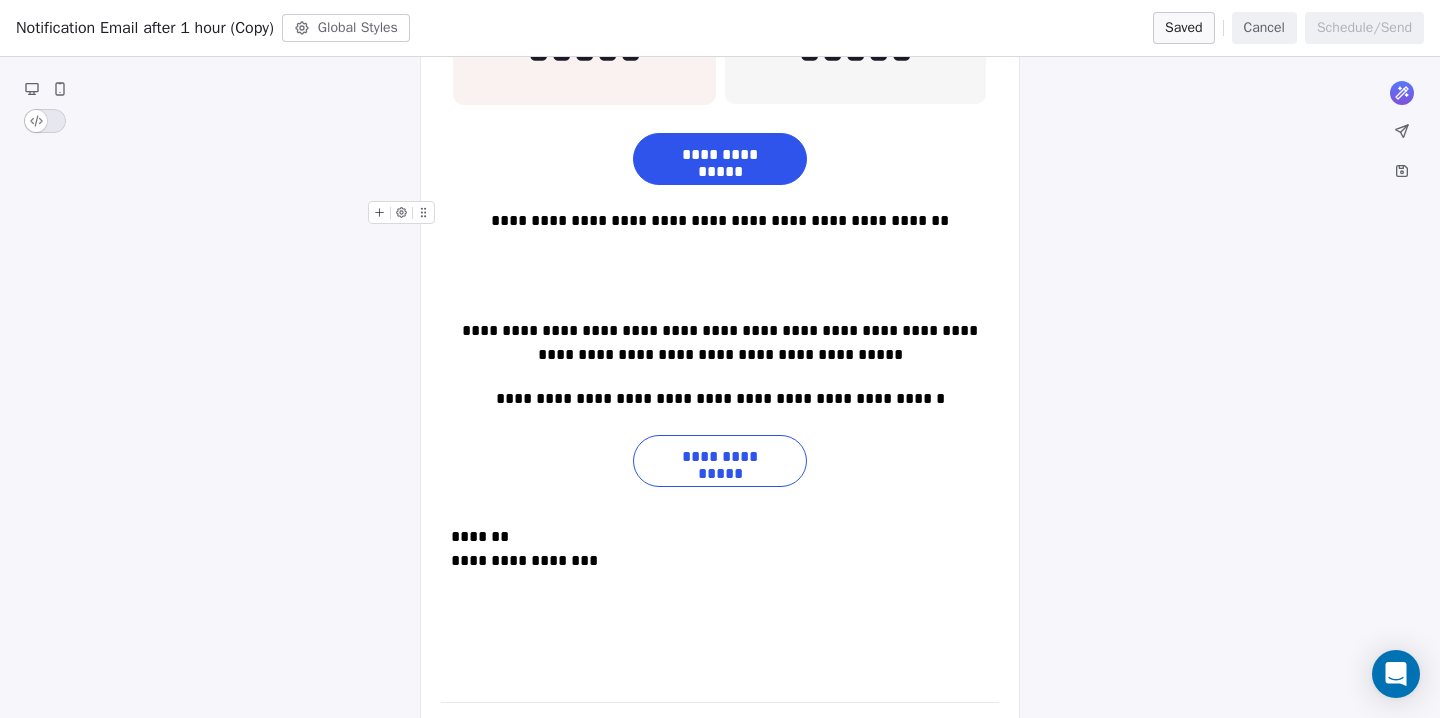 click on "**********" at bounding box center (720, 221) 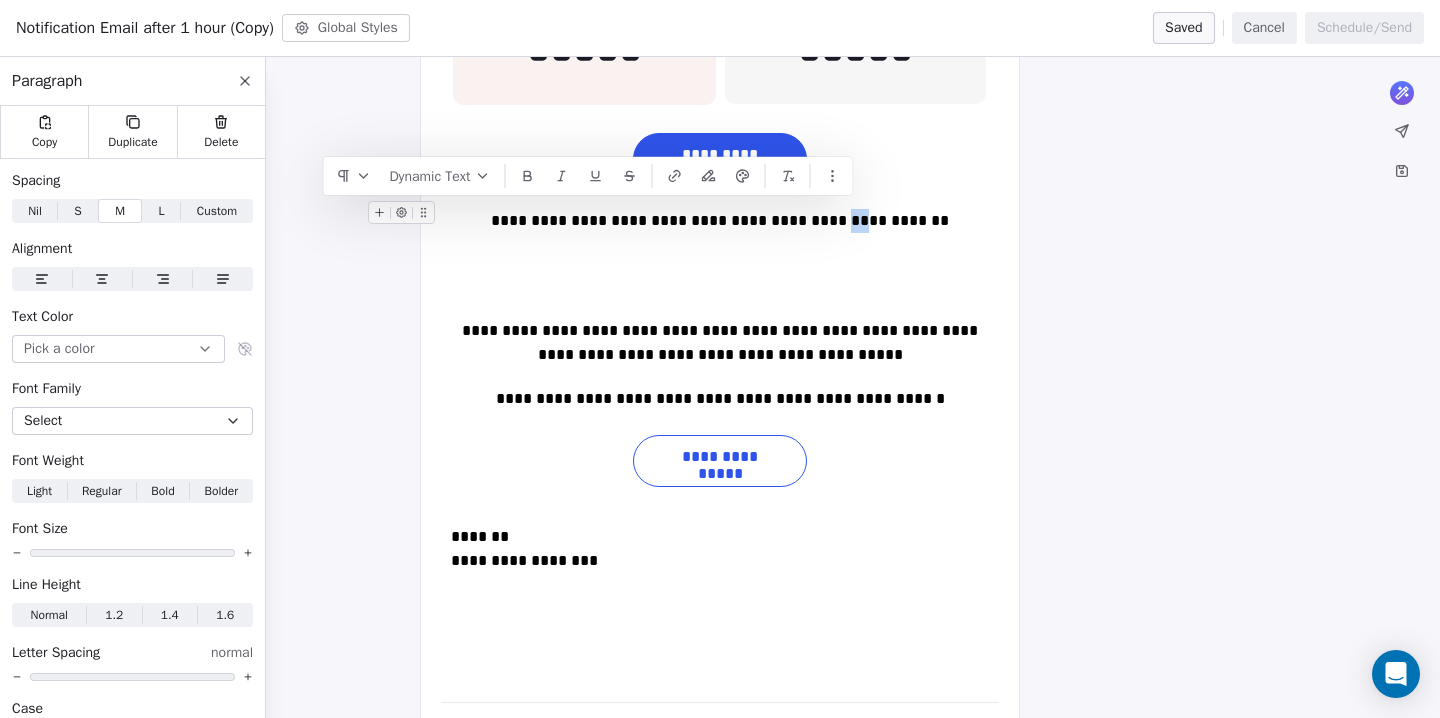 click on "**********" at bounding box center [720, 221] 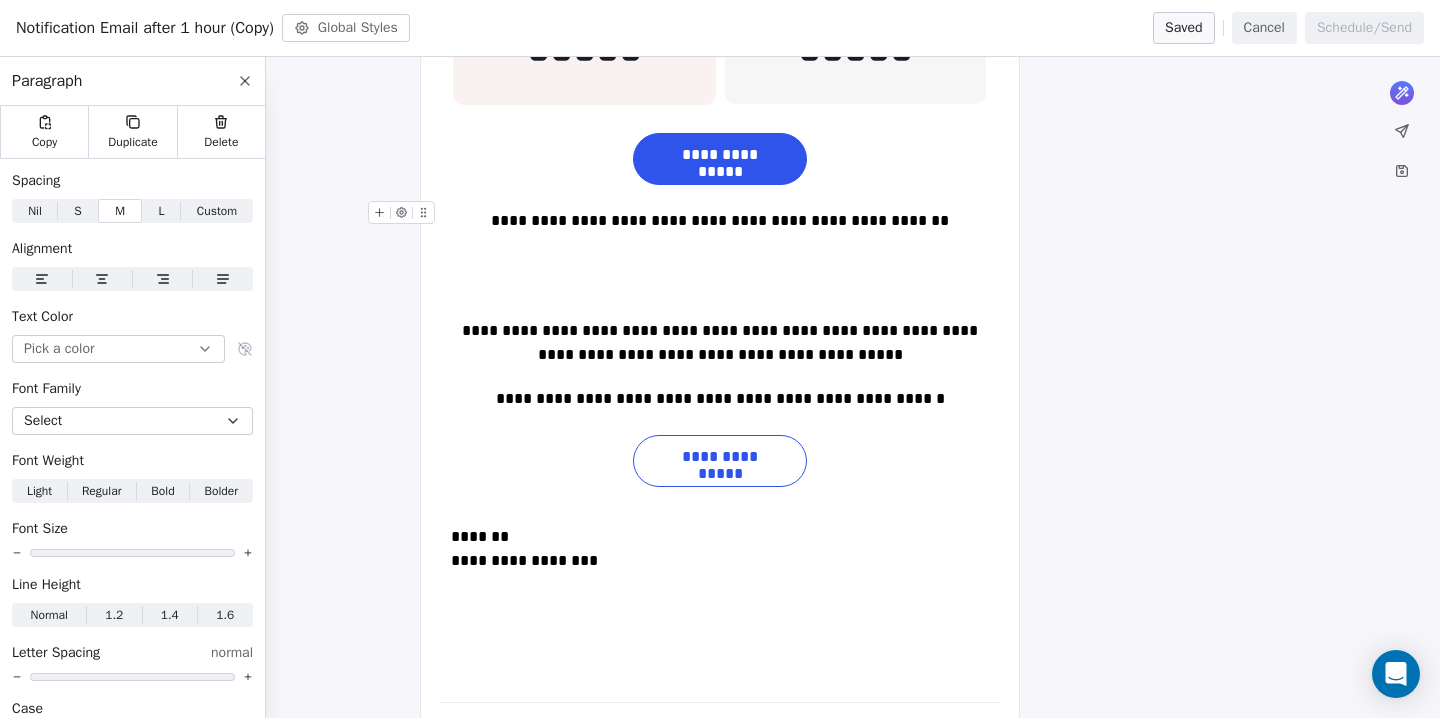 click on "**********" at bounding box center [720, 221] 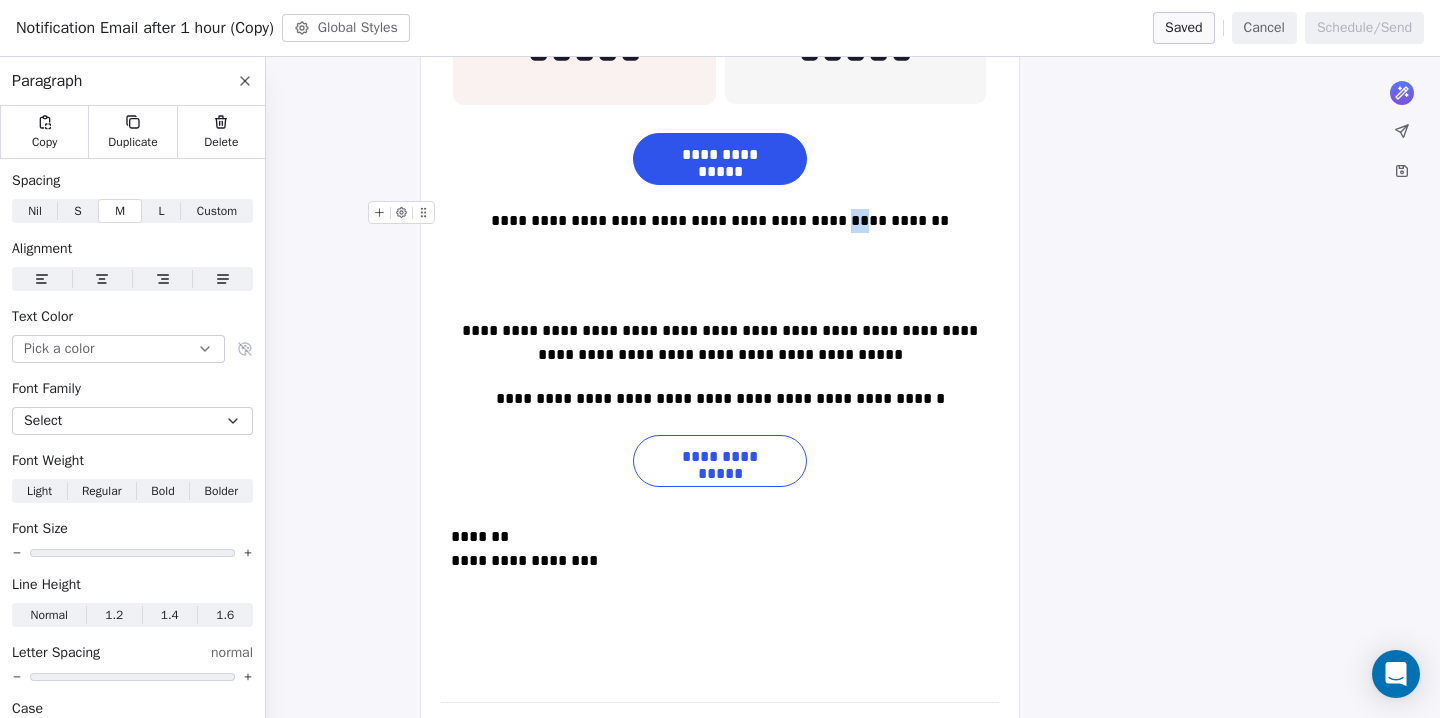 click on "**********" at bounding box center (720, 221) 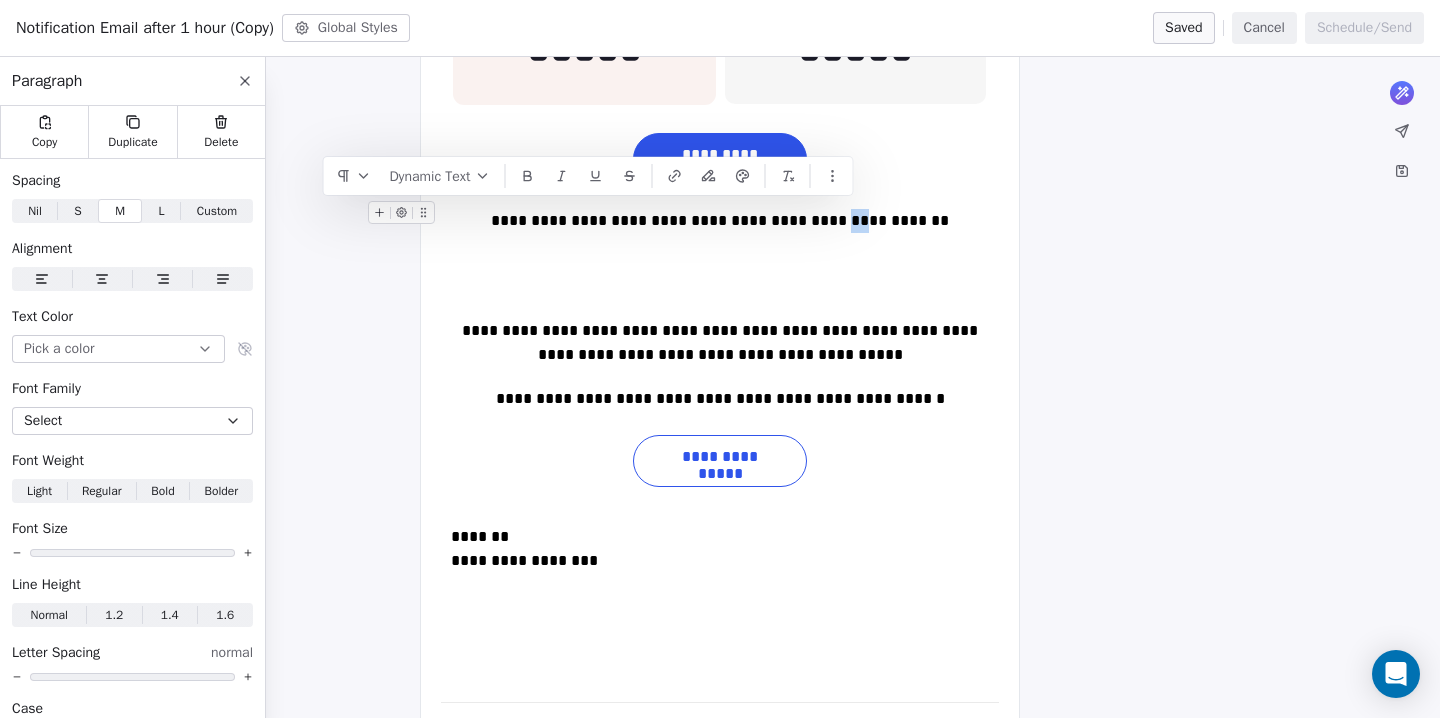 click on "**********" at bounding box center (720, 221) 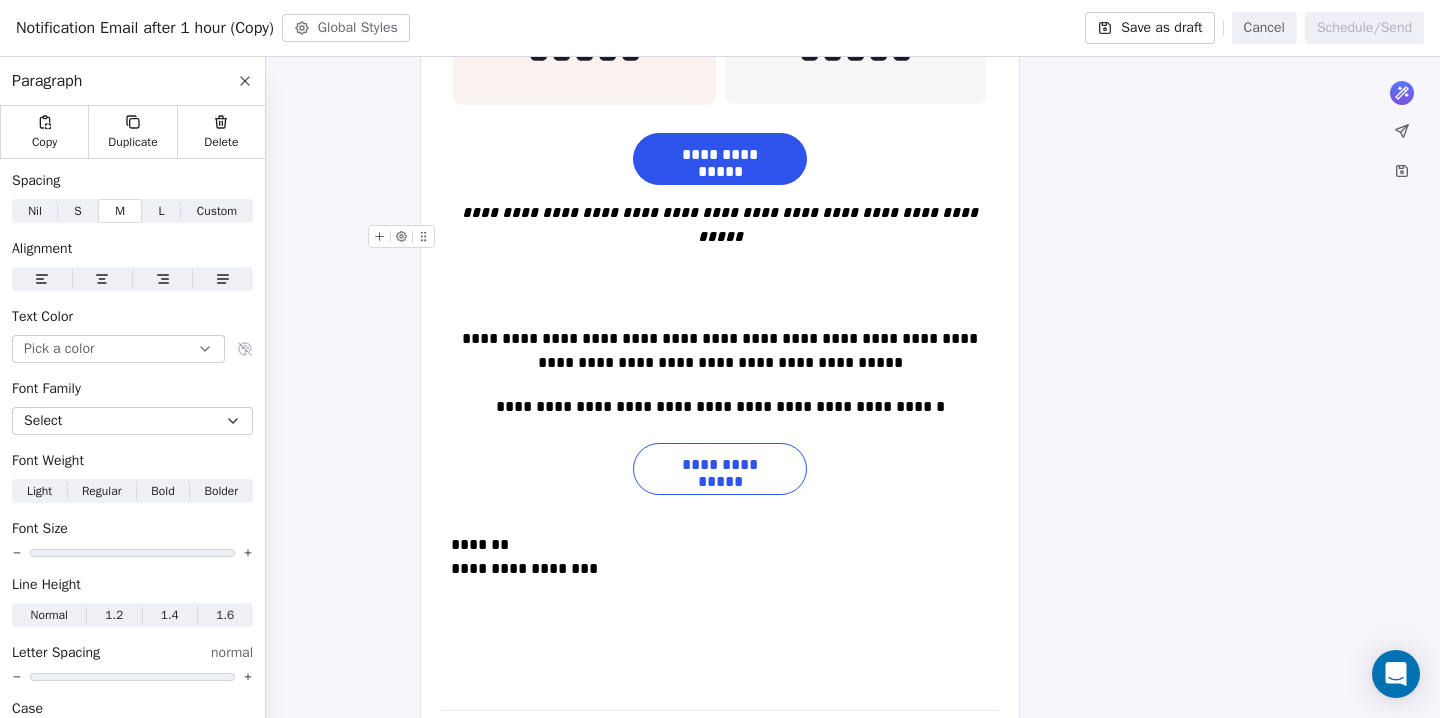 click at bounding box center (720, 237) 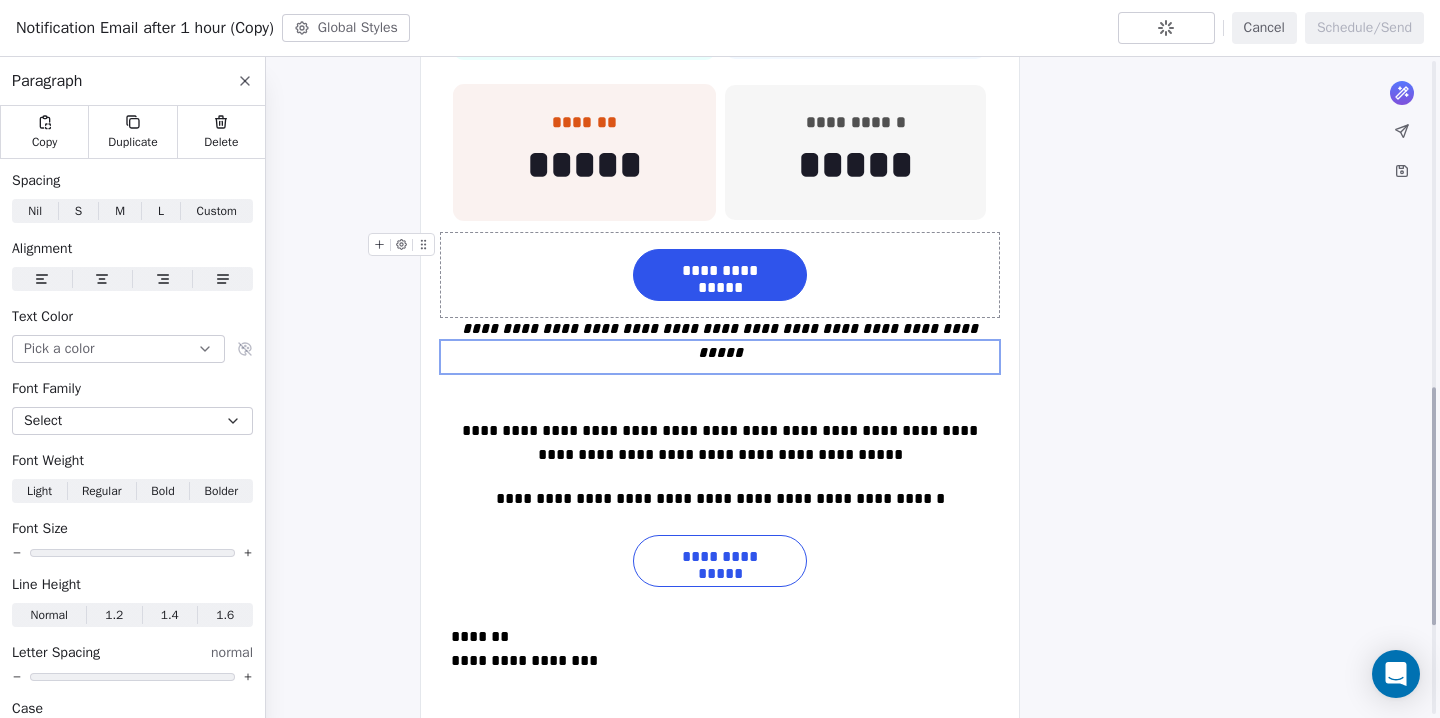 scroll, scrollTop: 907, scrollLeft: 0, axis: vertical 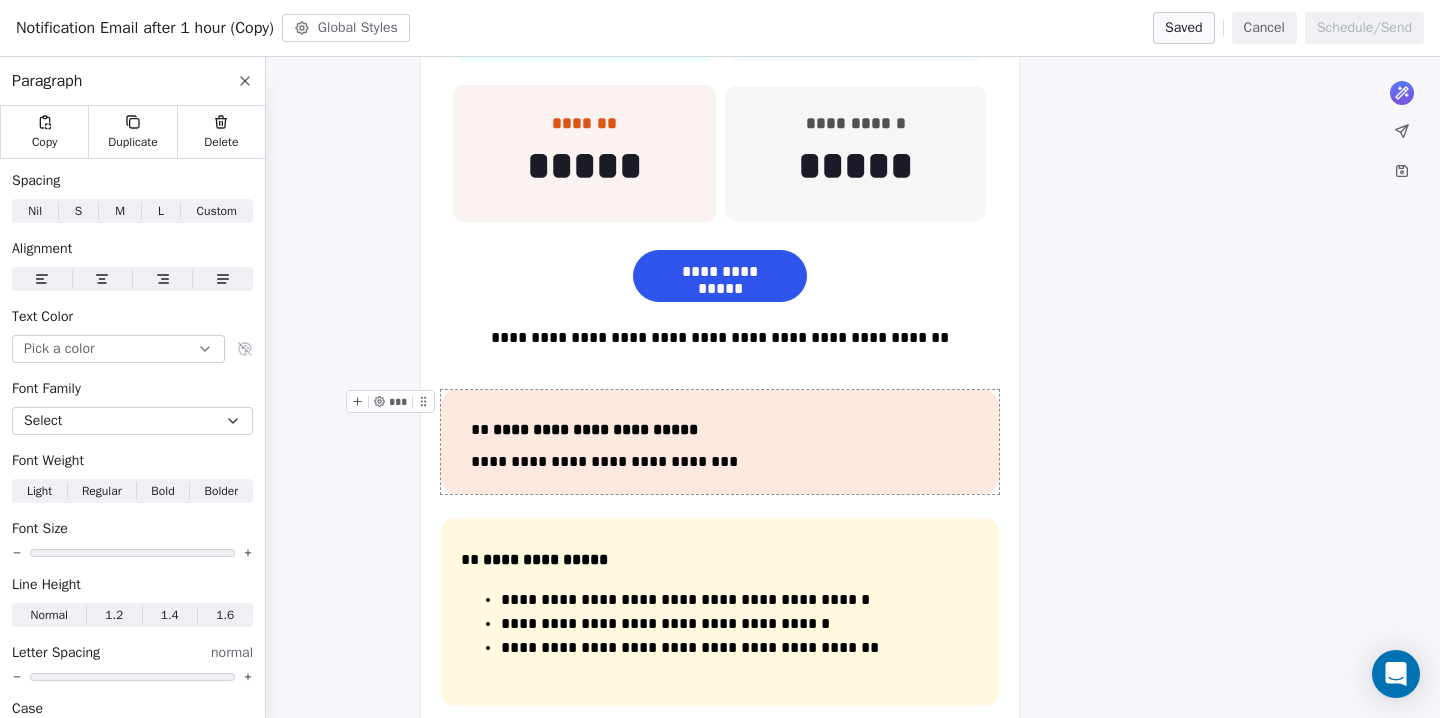 click on "**********" at bounding box center [720, 442] 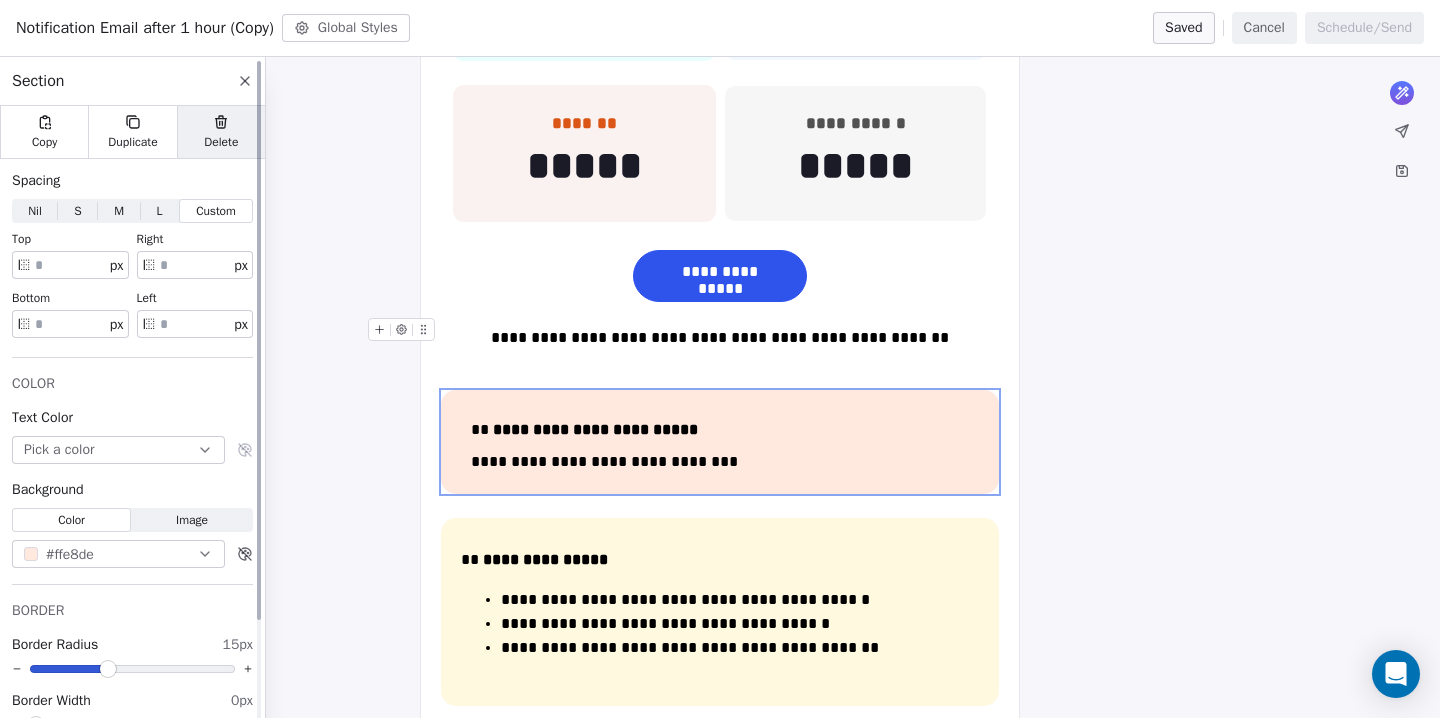click on "Delete" at bounding box center [221, 142] 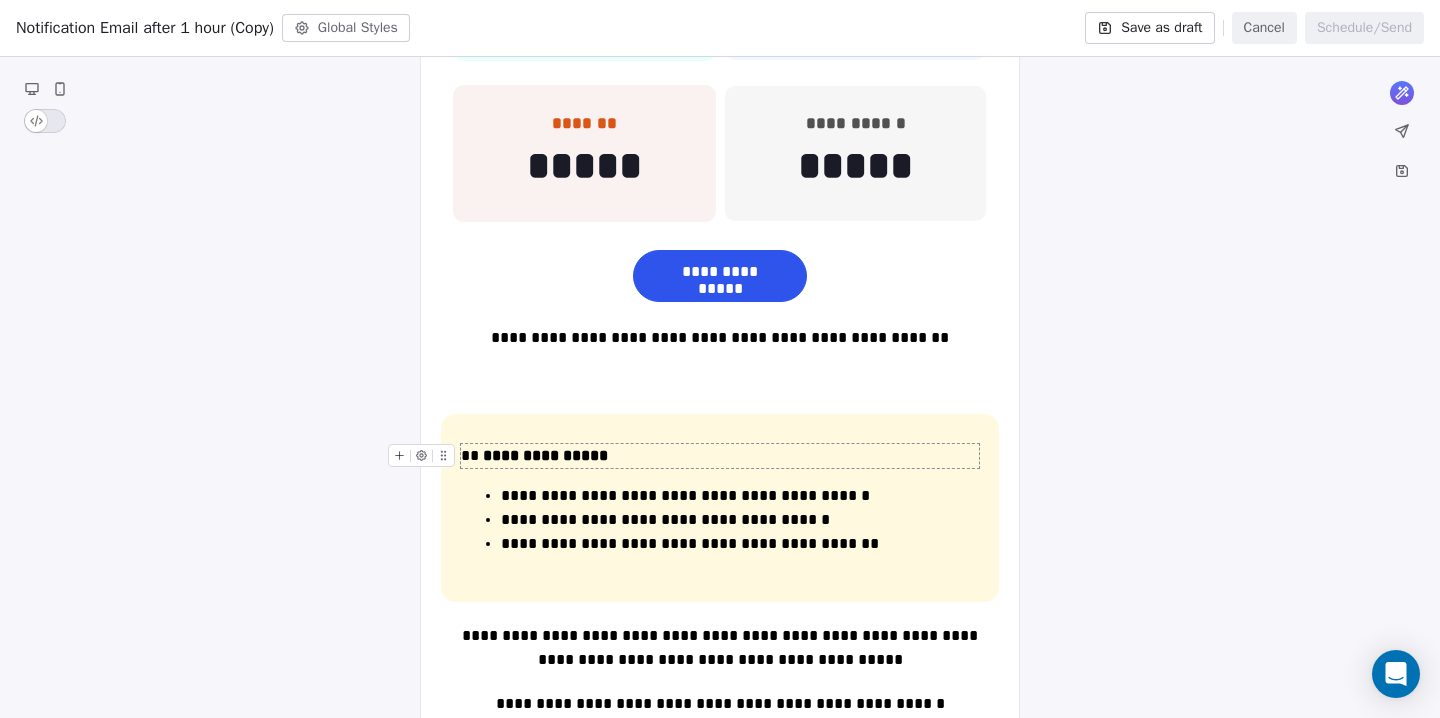 click on "**********" at bounding box center [720, 456] 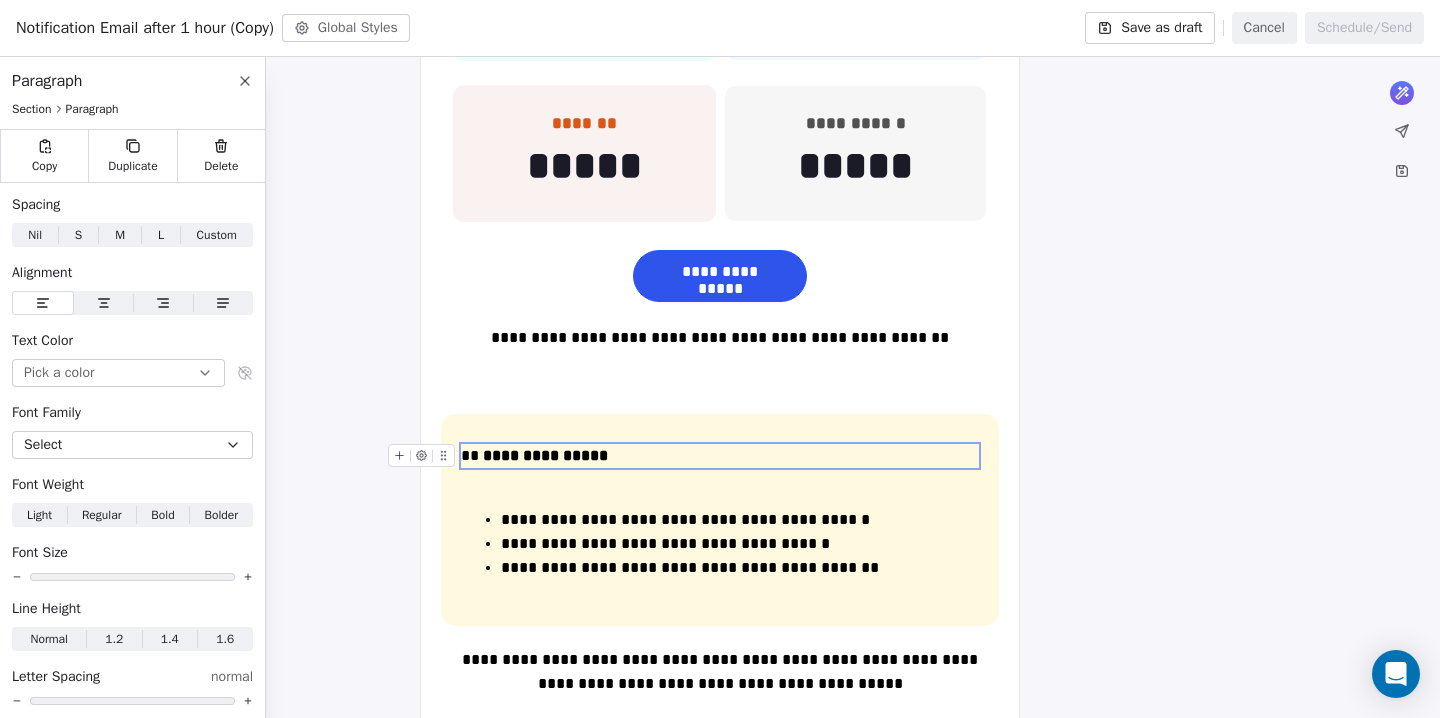 click on "**********" at bounding box center (545, 455) 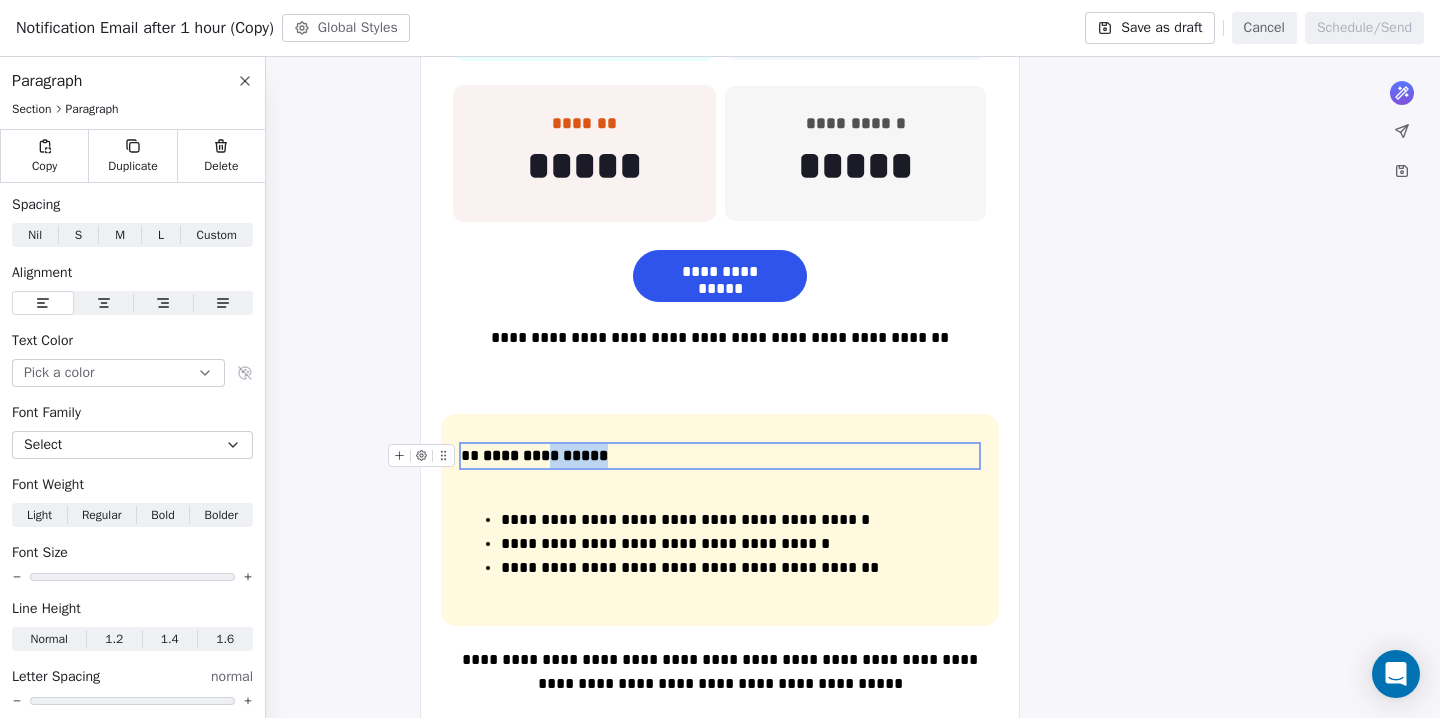 click on "**********" at bounding box center [545, 455] 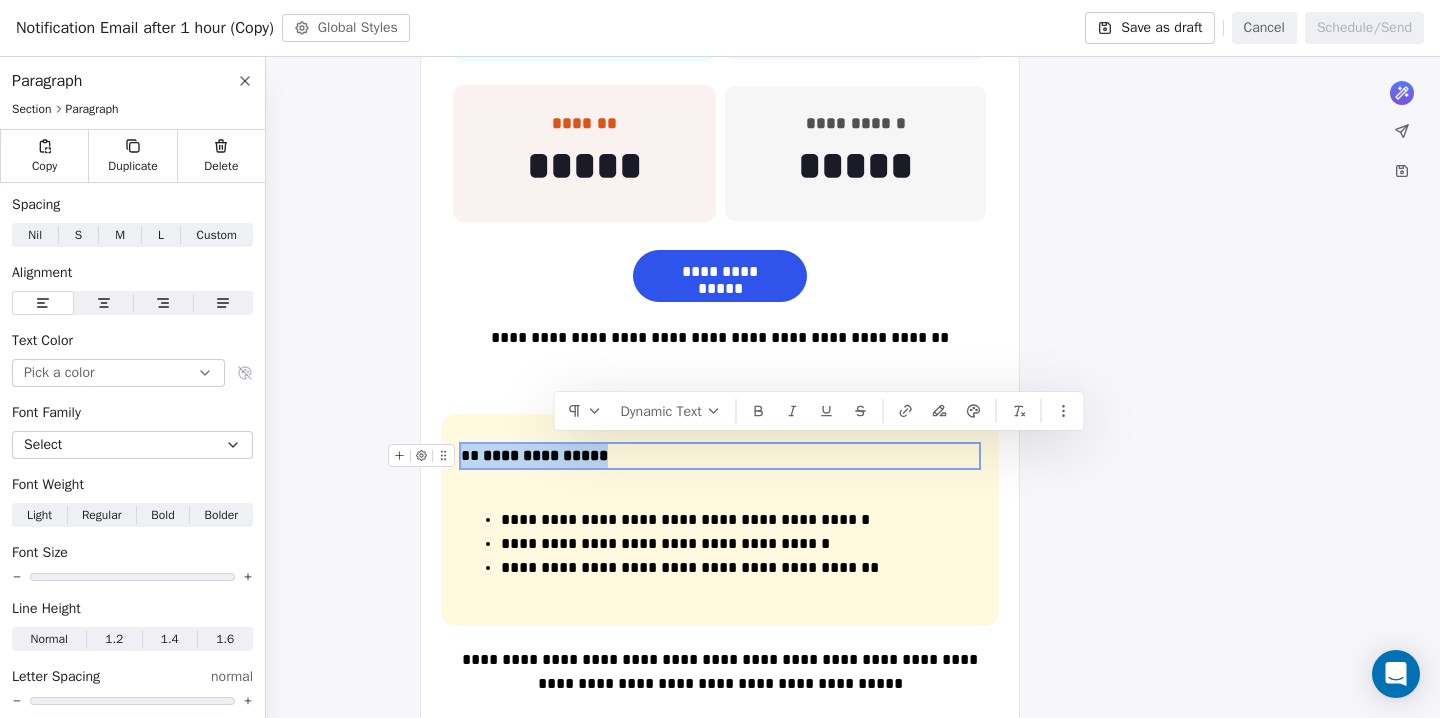 click on "**********" at bounding box center [545, 455] 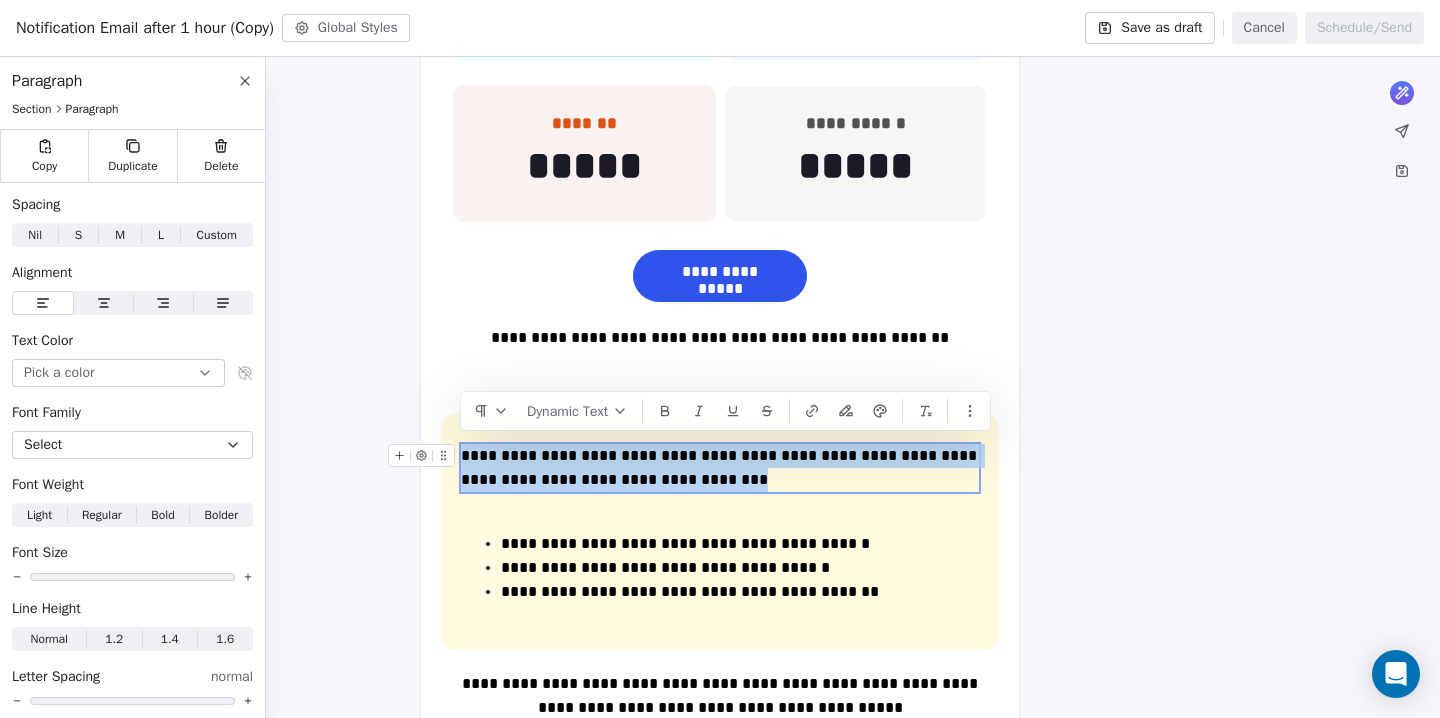 click on "**********" at bounding box center [720, 468] 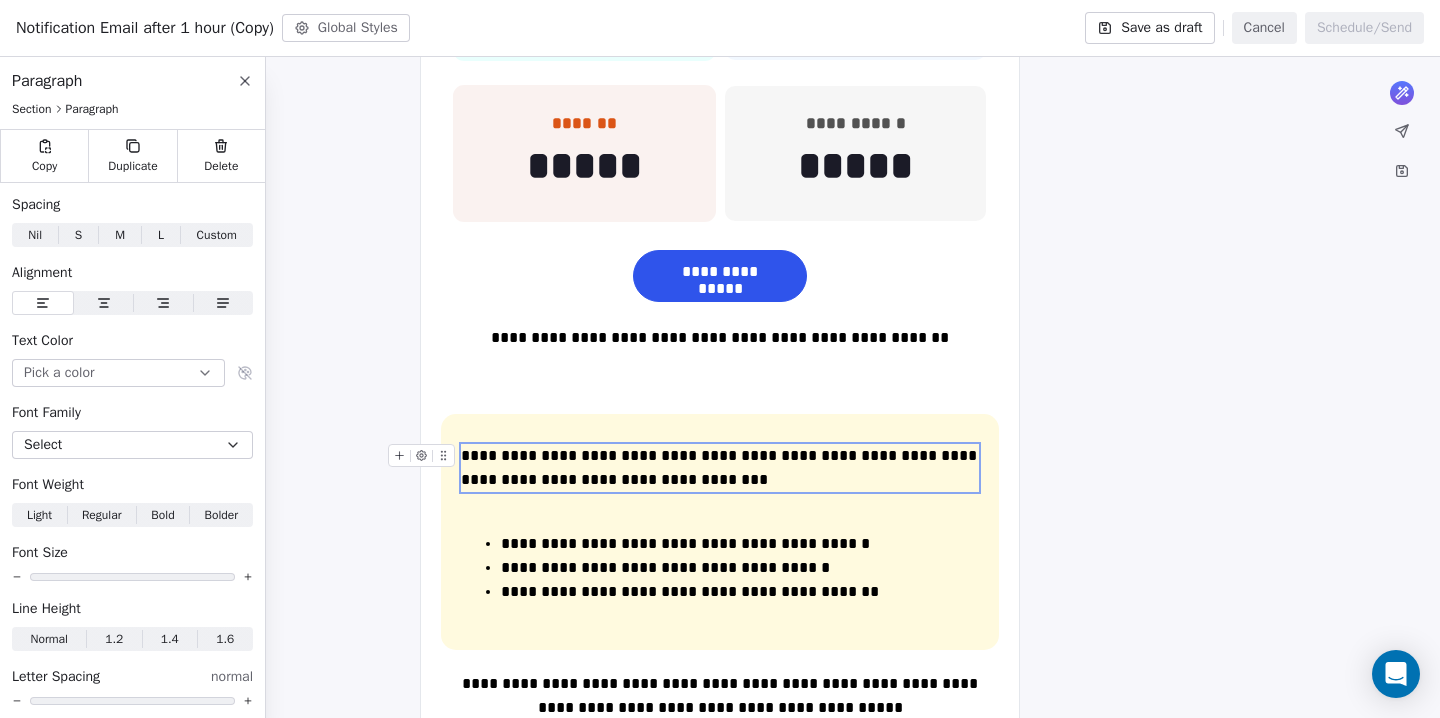 click on "**********" at bounding box center (720, 468) 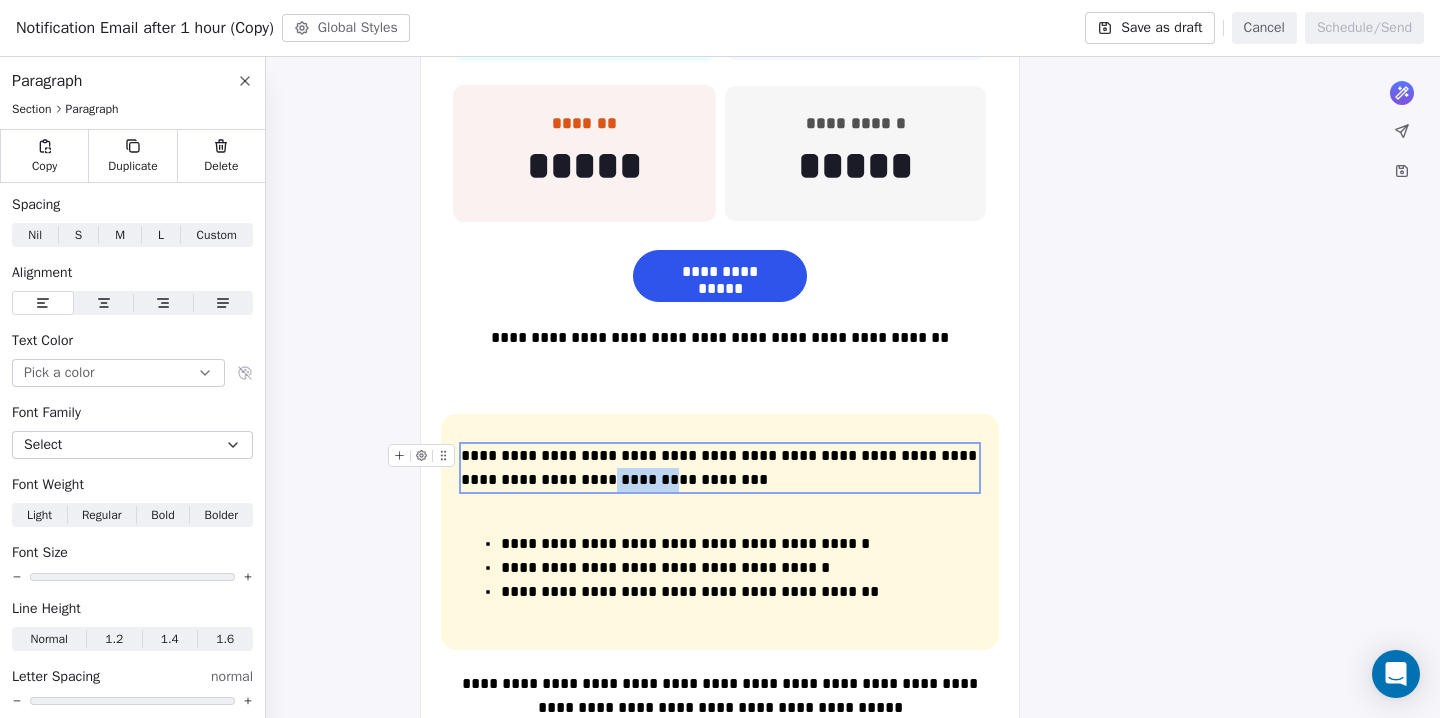 click on "**********" at bounding box center [720, 468] 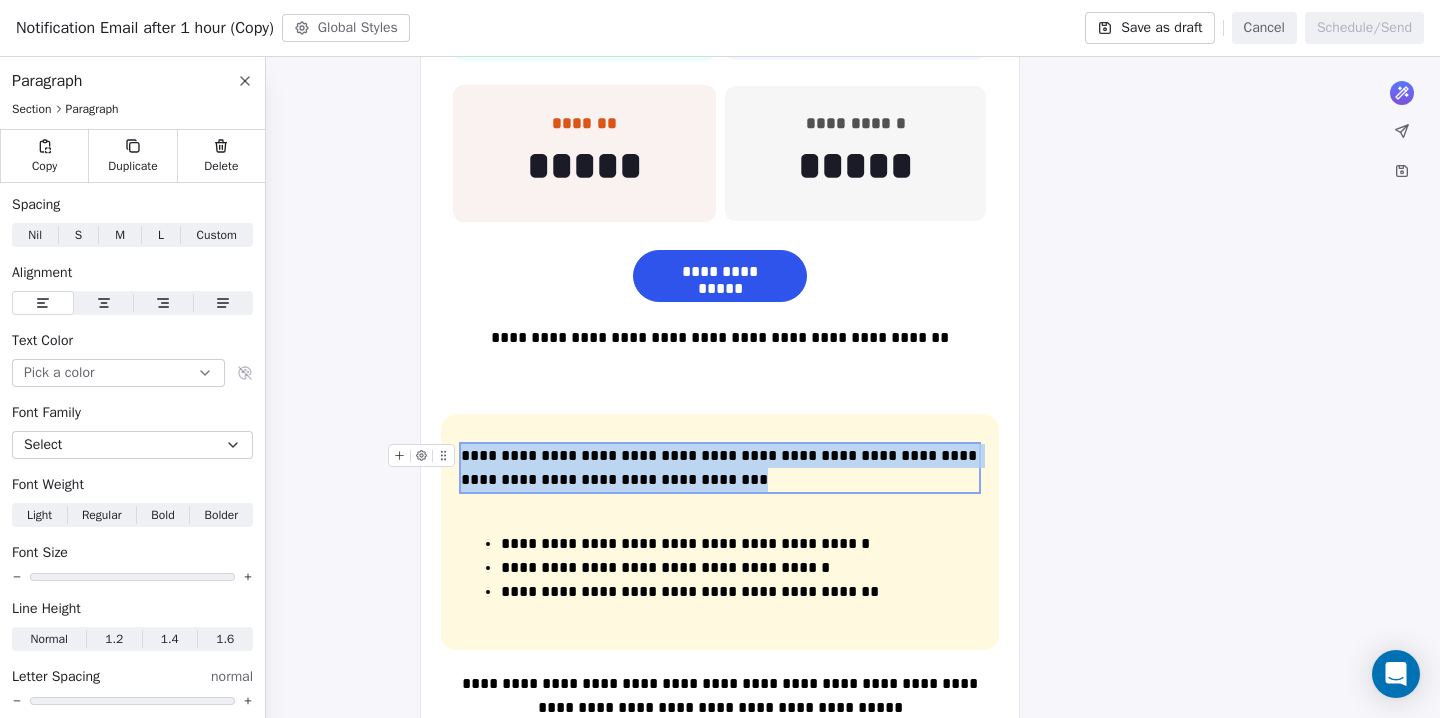 click on "**********" at bounding box center (720, 468) 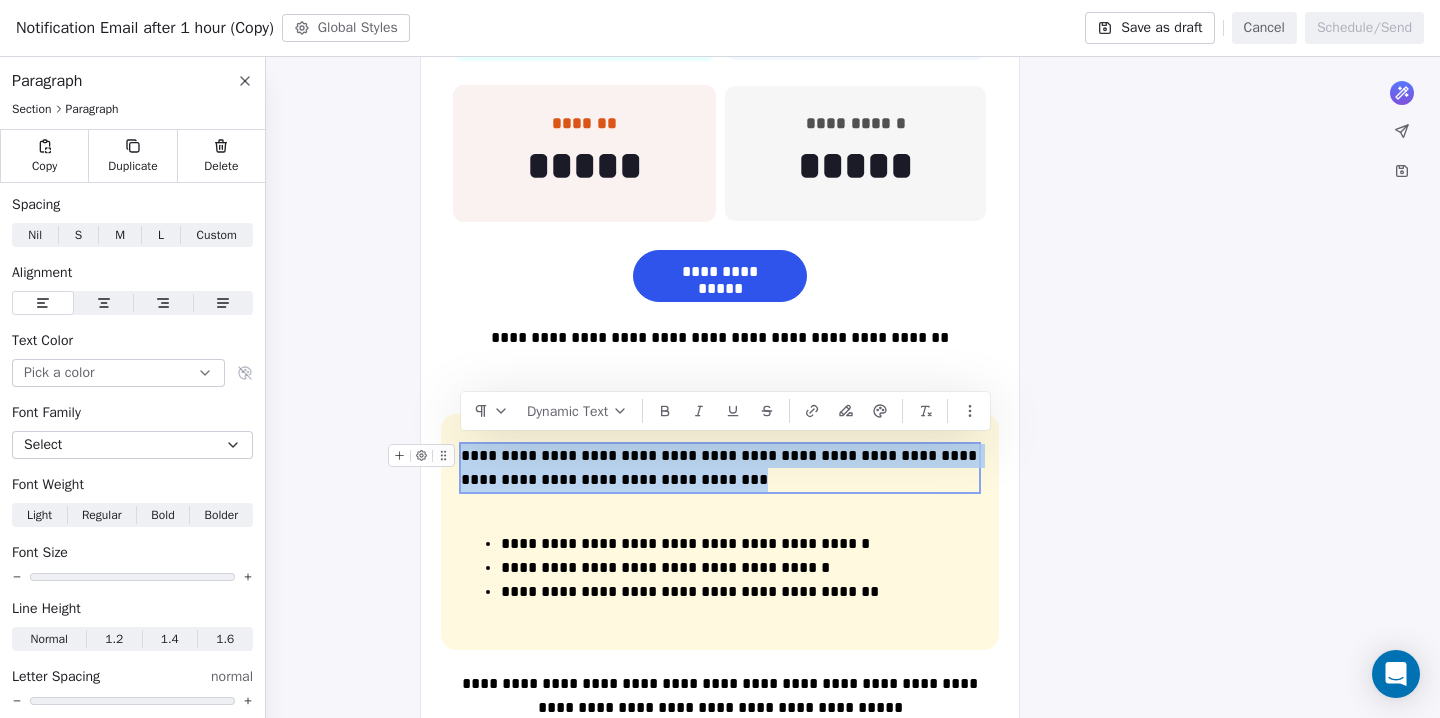 paste 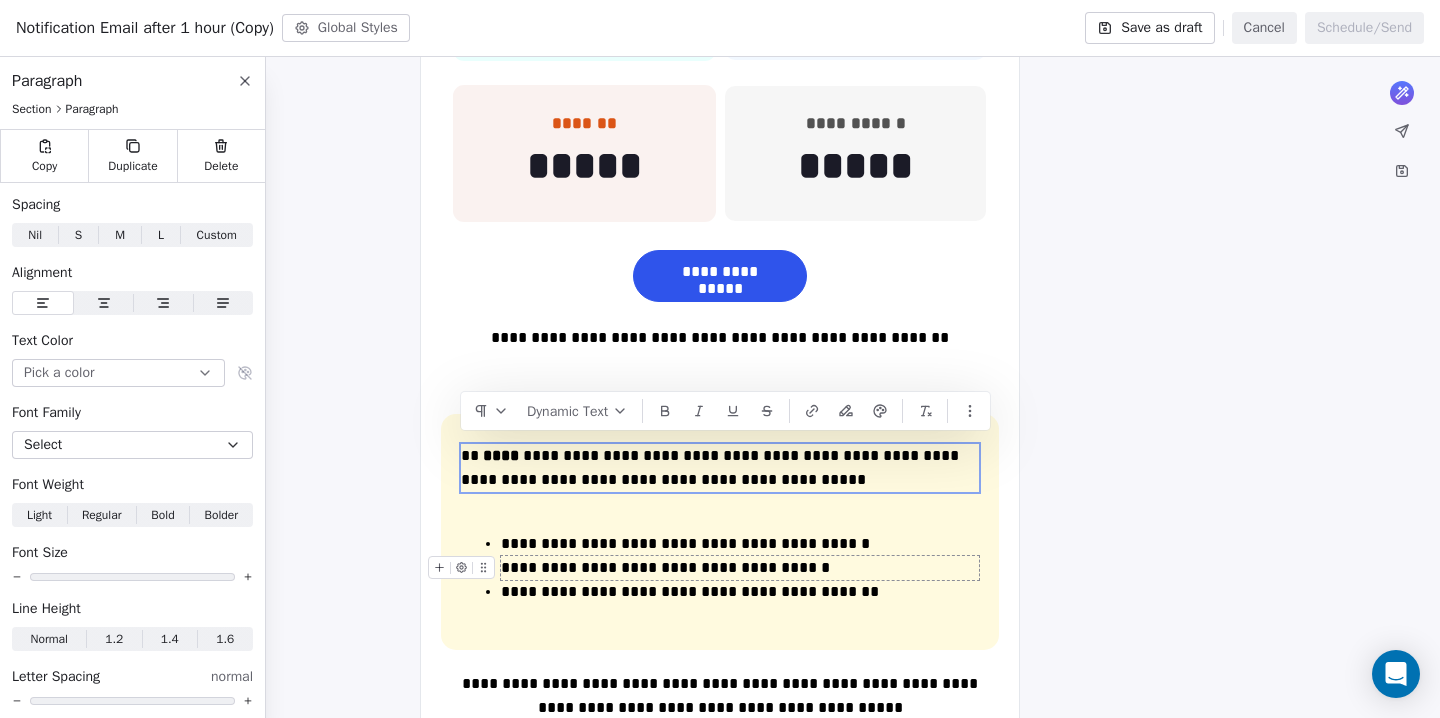 click on "**********" at bounding box center (740, 568) 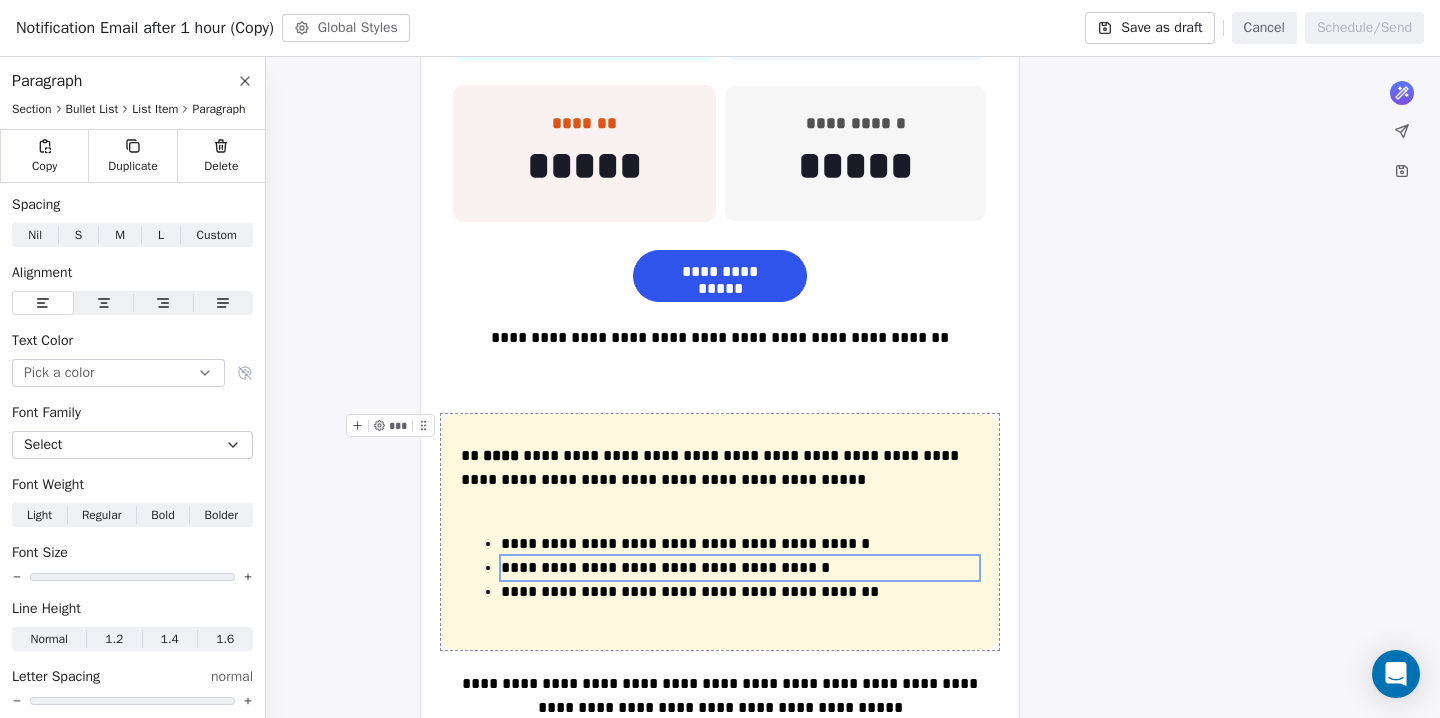 click on "**********" at bounding box center [720, 532] 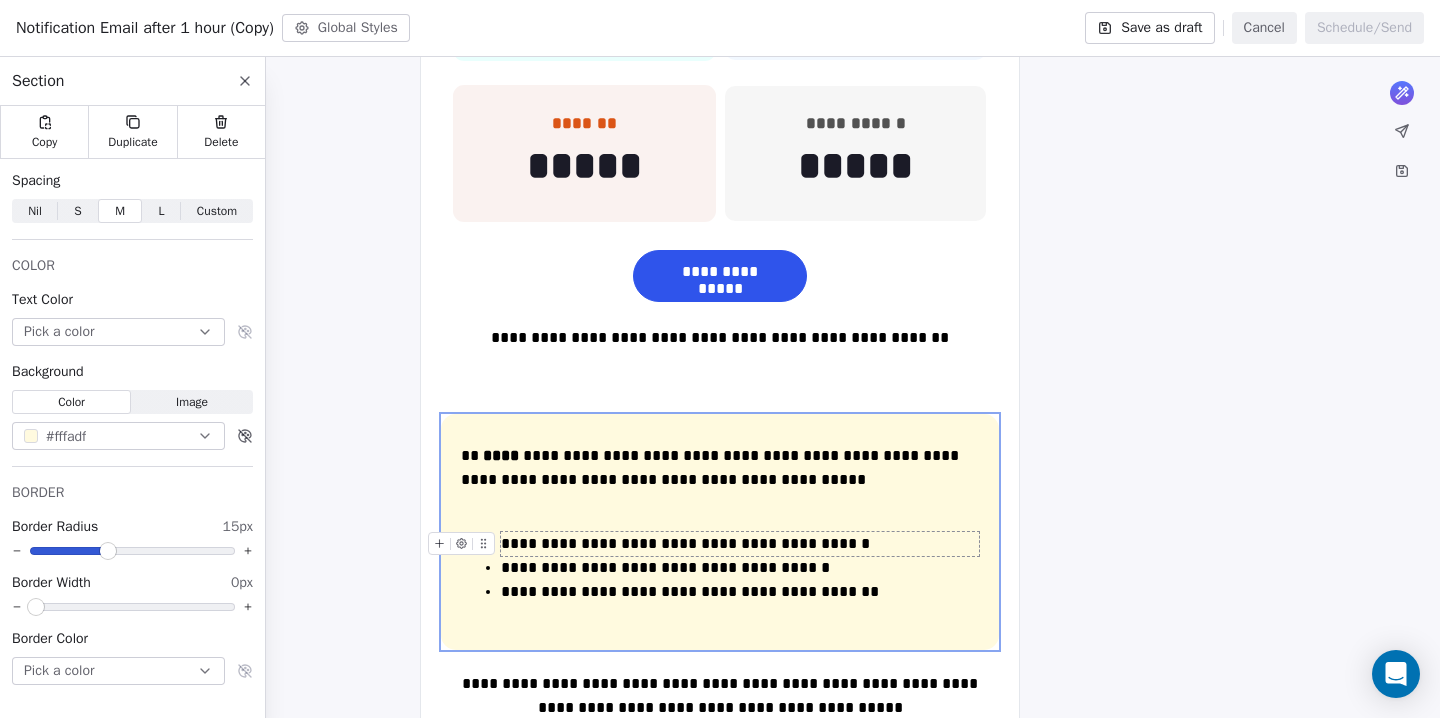 click on "**********" at bounding box center [740, 544] 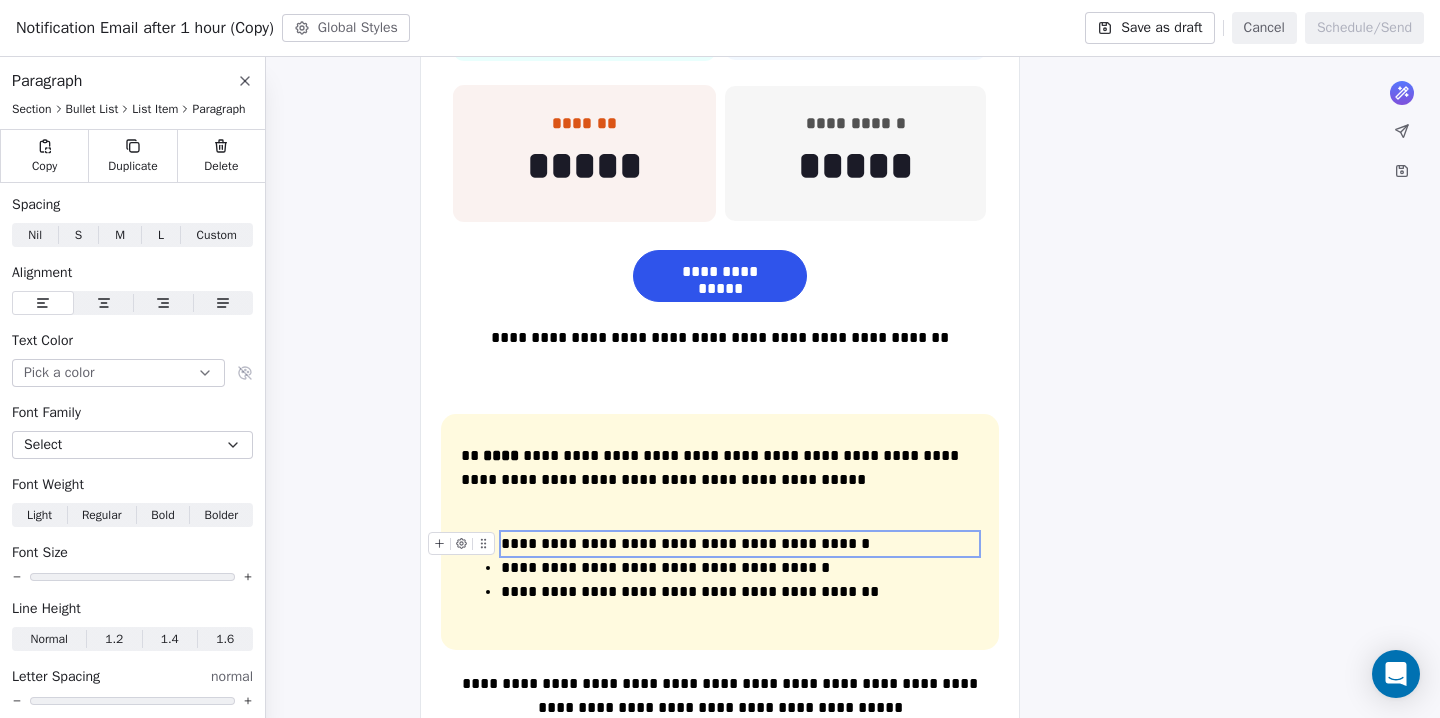 type 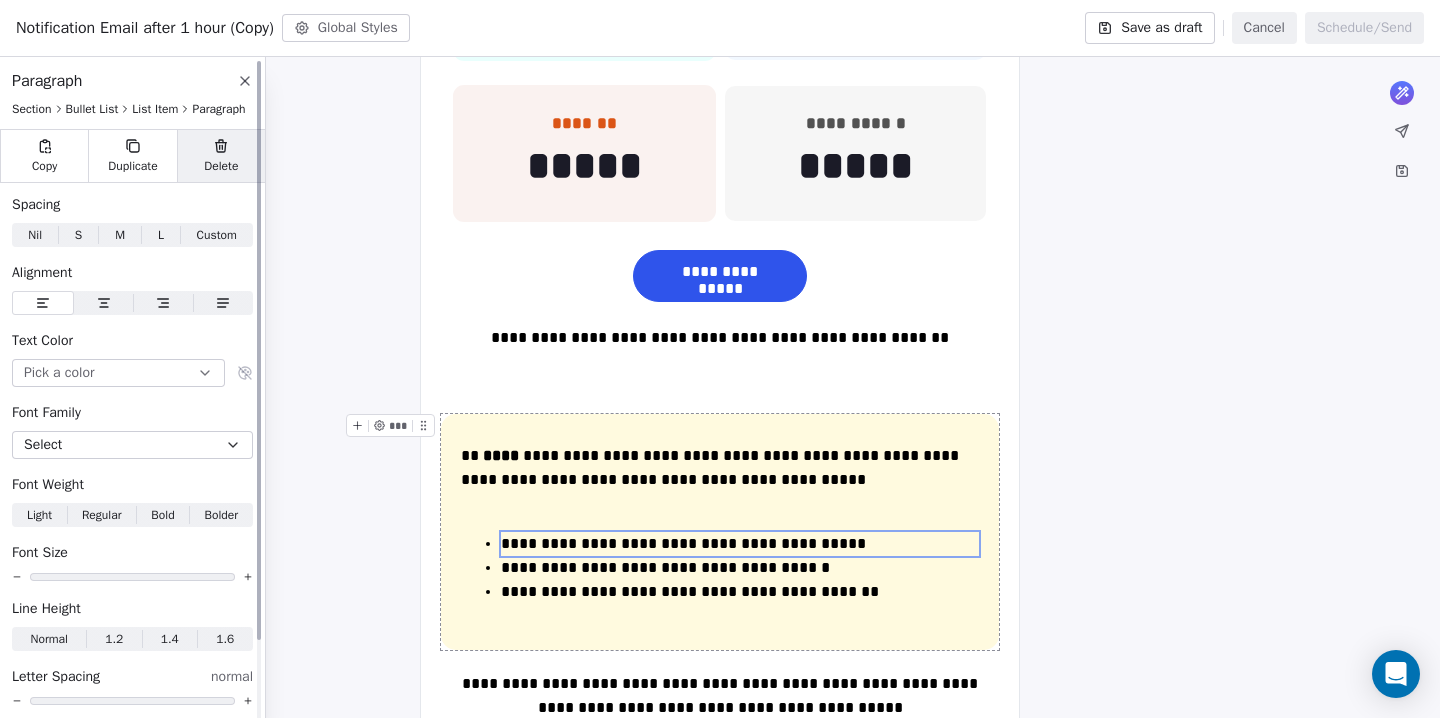 click on "Delete" at bounding box center [221, 166] 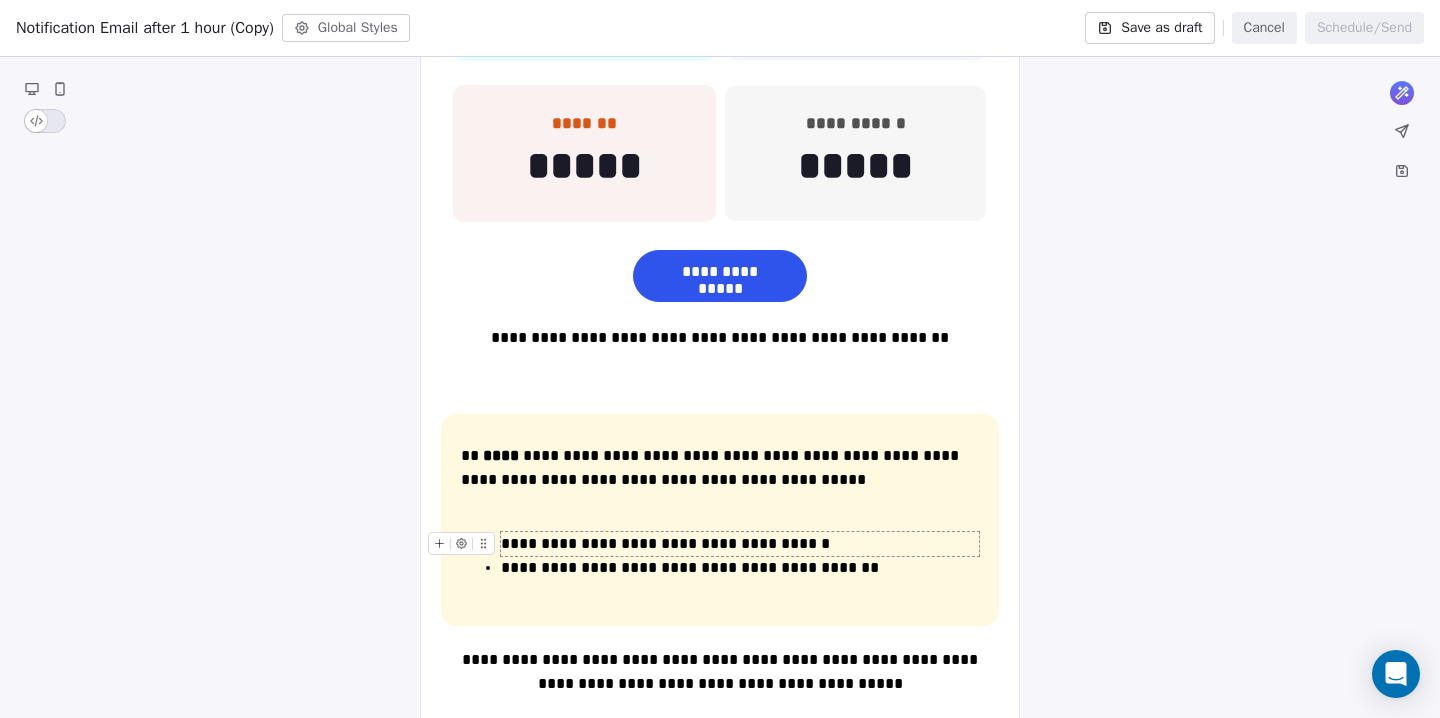 click on "**********" at bounding box center (740, 544) 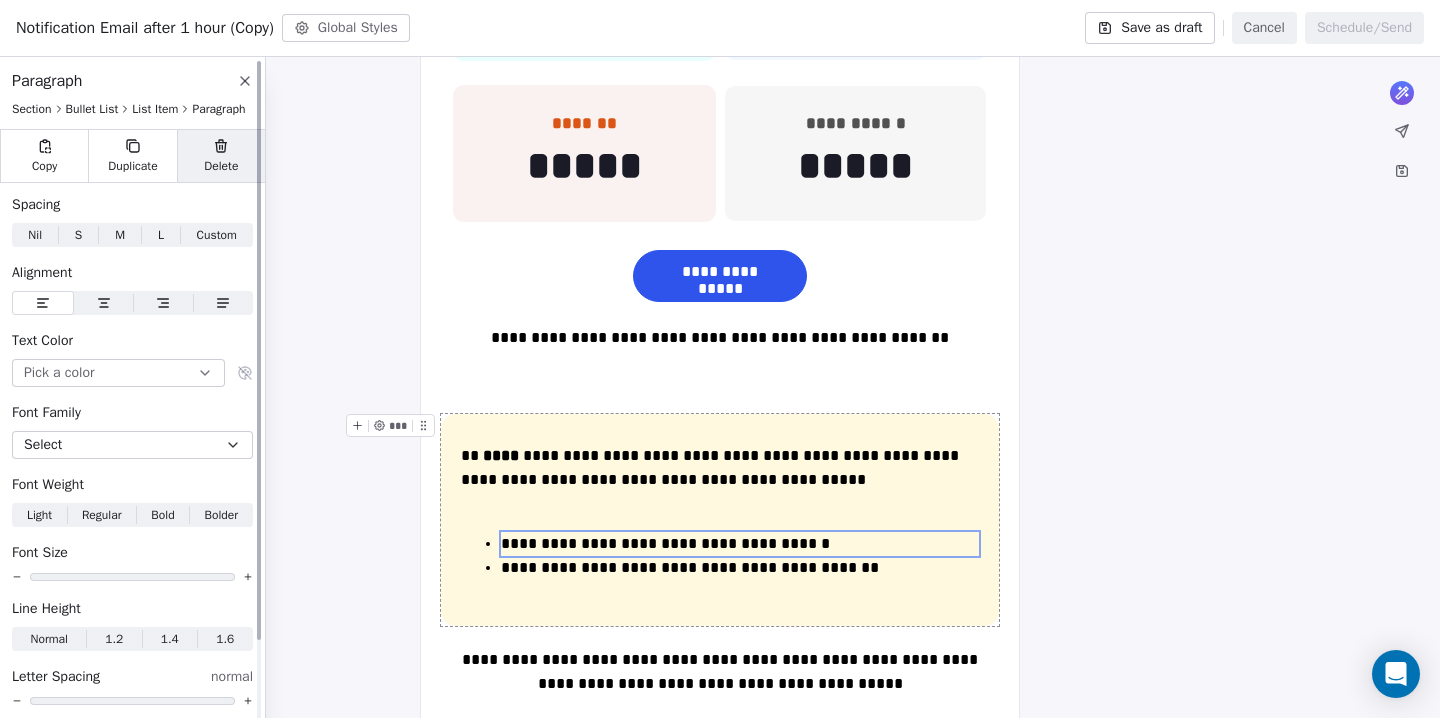click on "Delete" at bounding box center [221, 166] 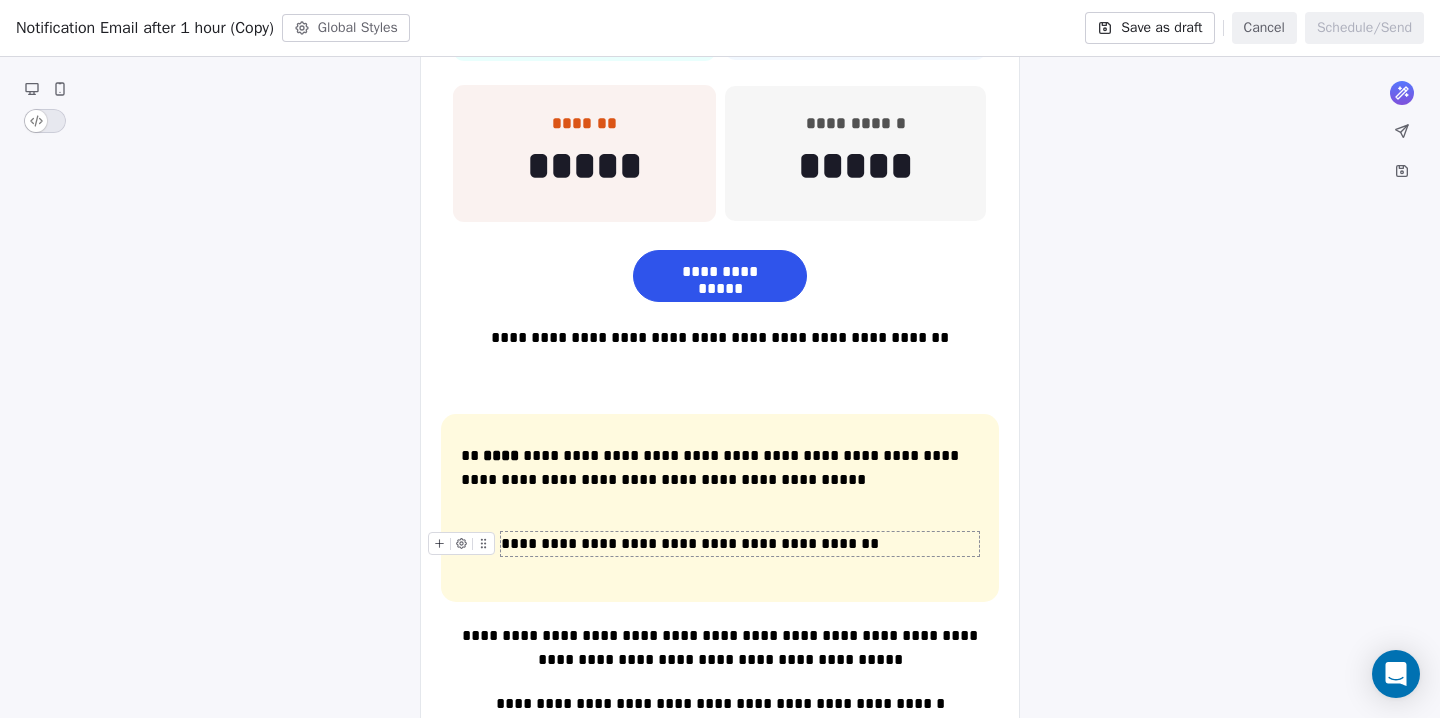 click on "**********" at bounding box center (740, 544) 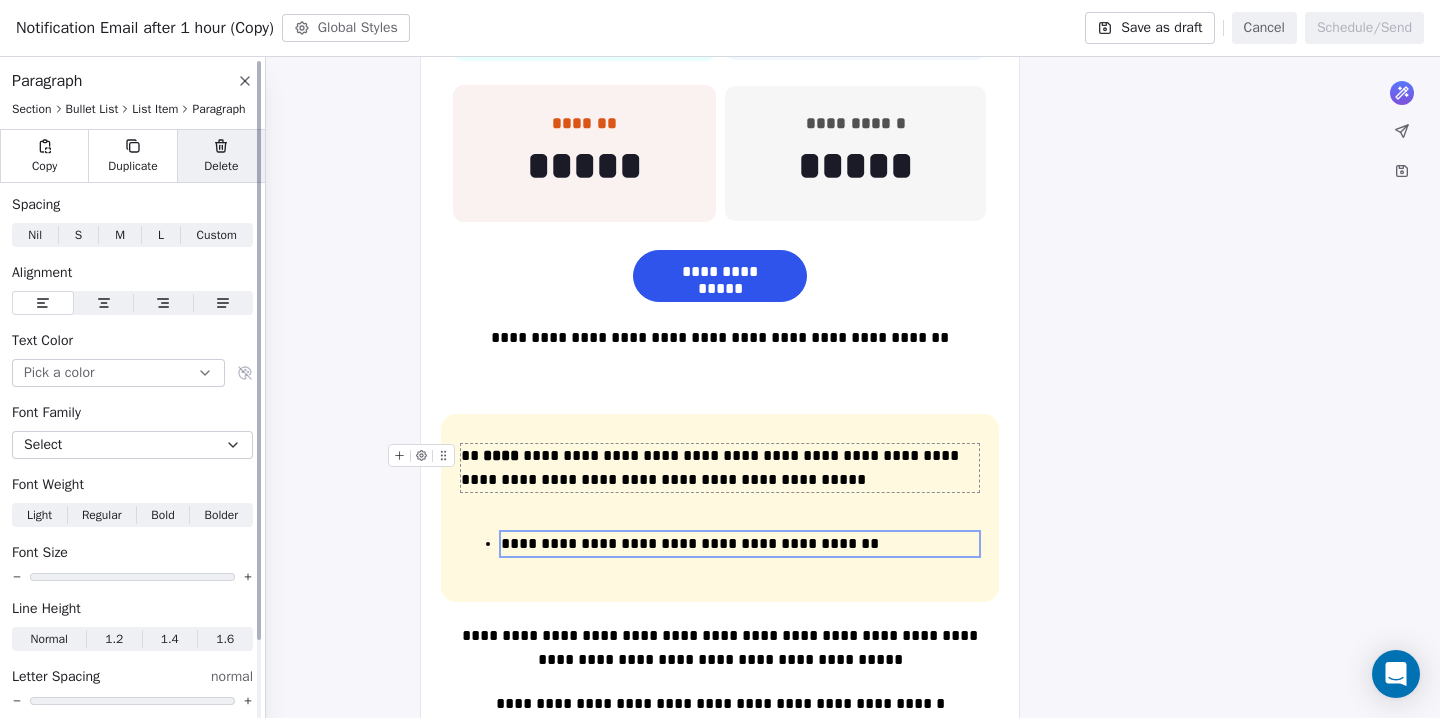 click on "Delete" at bounding box center [221, 166] 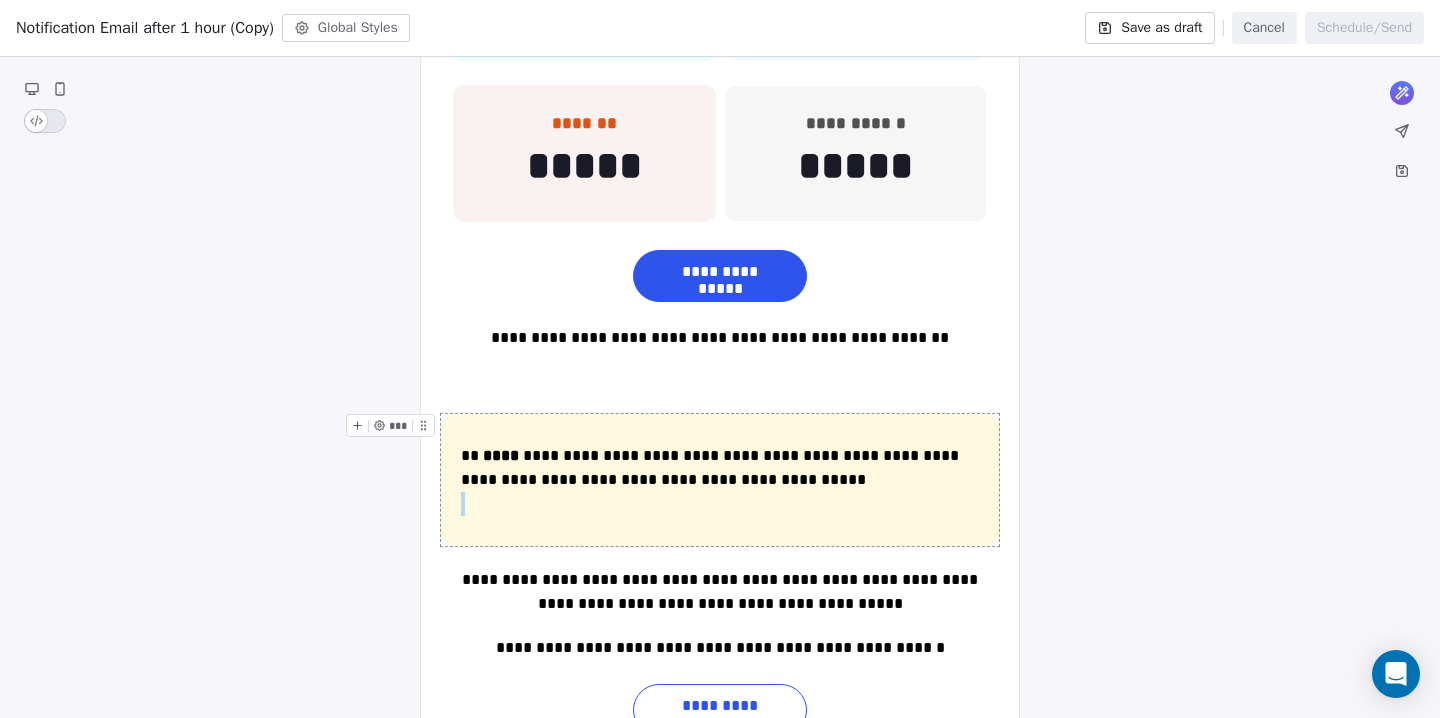 click on "**********" at bounding box center (720, 480) 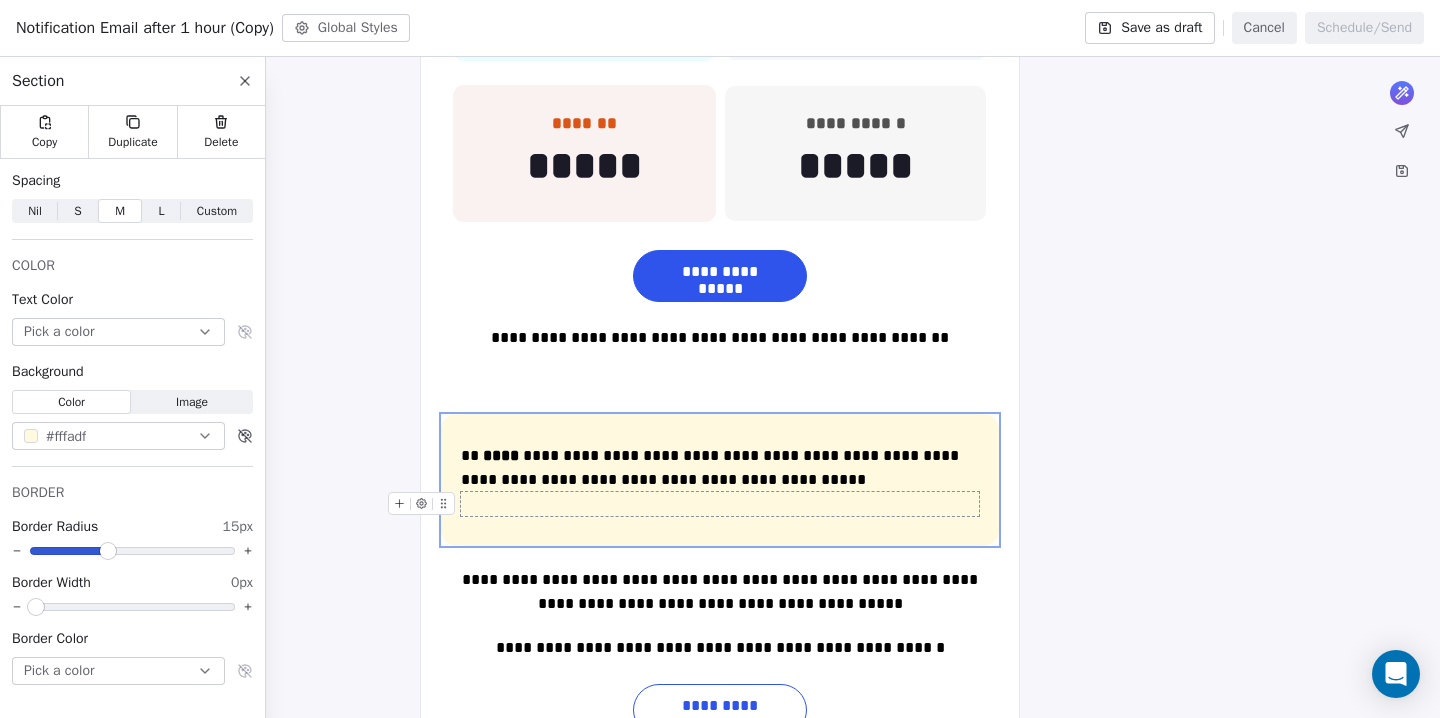 click at bounding box center (720, 504) 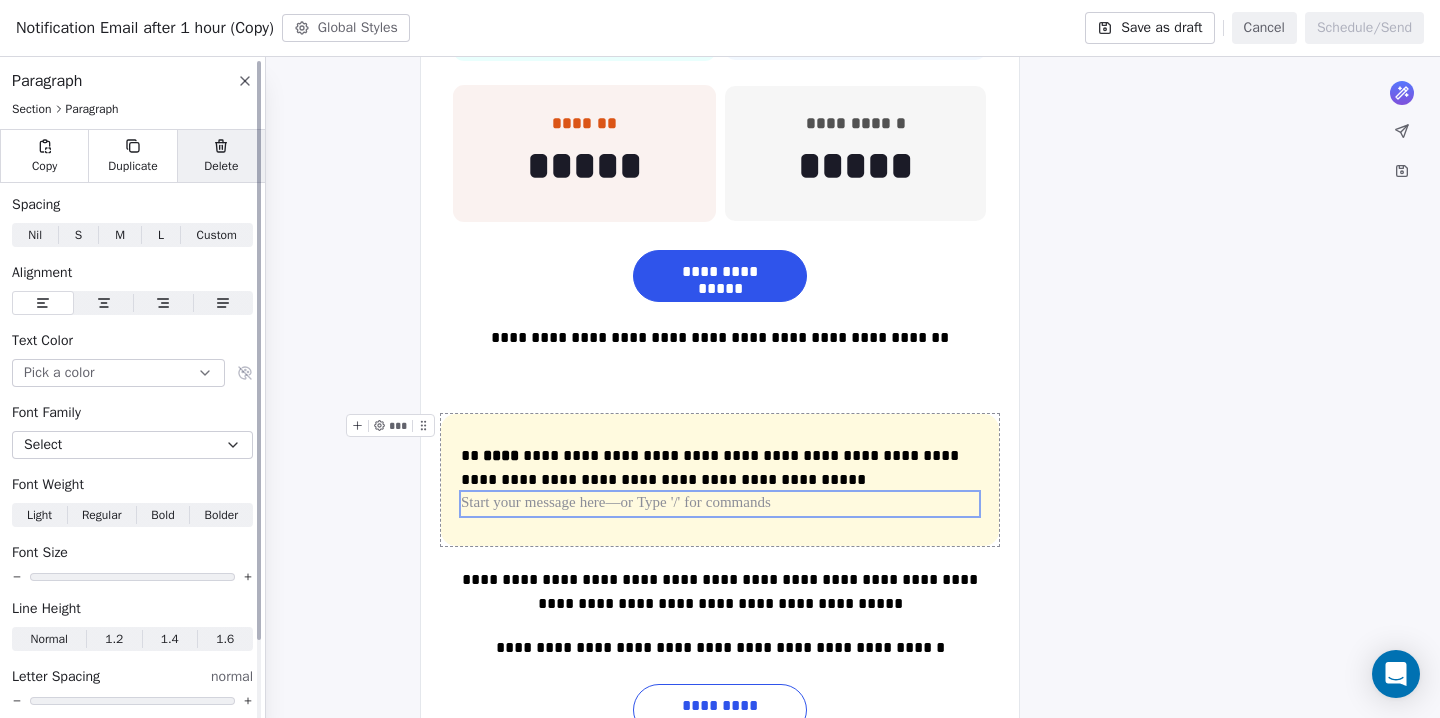 click on "Delete" at bounding box center (221, 156) 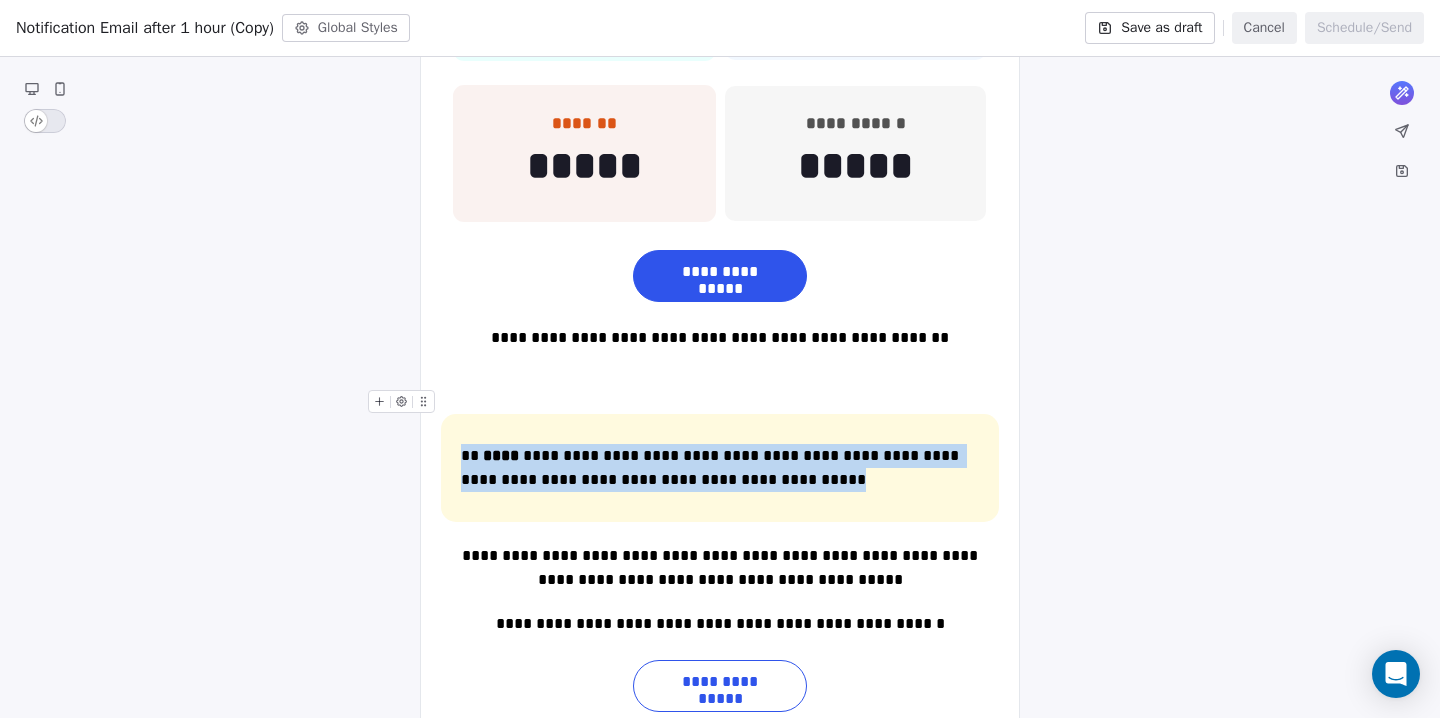 click at bounding box center [720, 402] 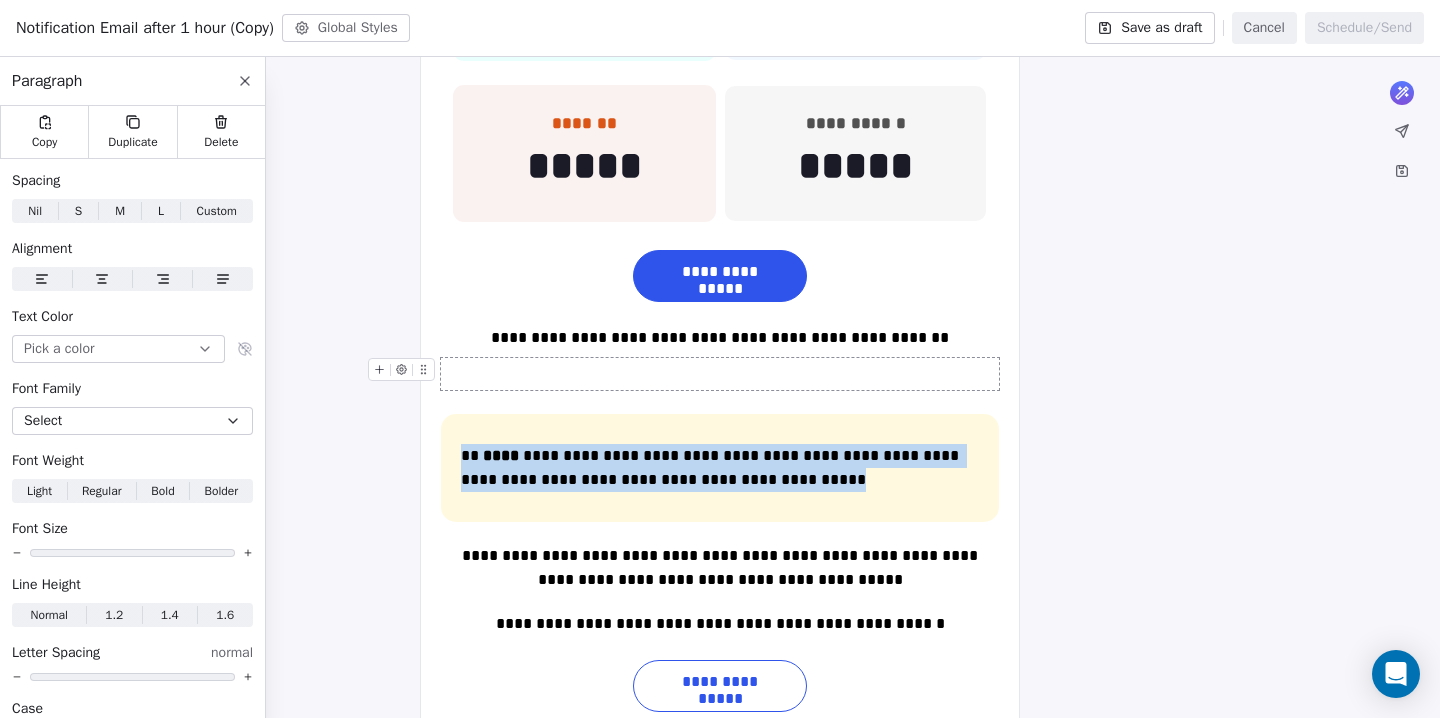 click at bounding box center [720, 374] 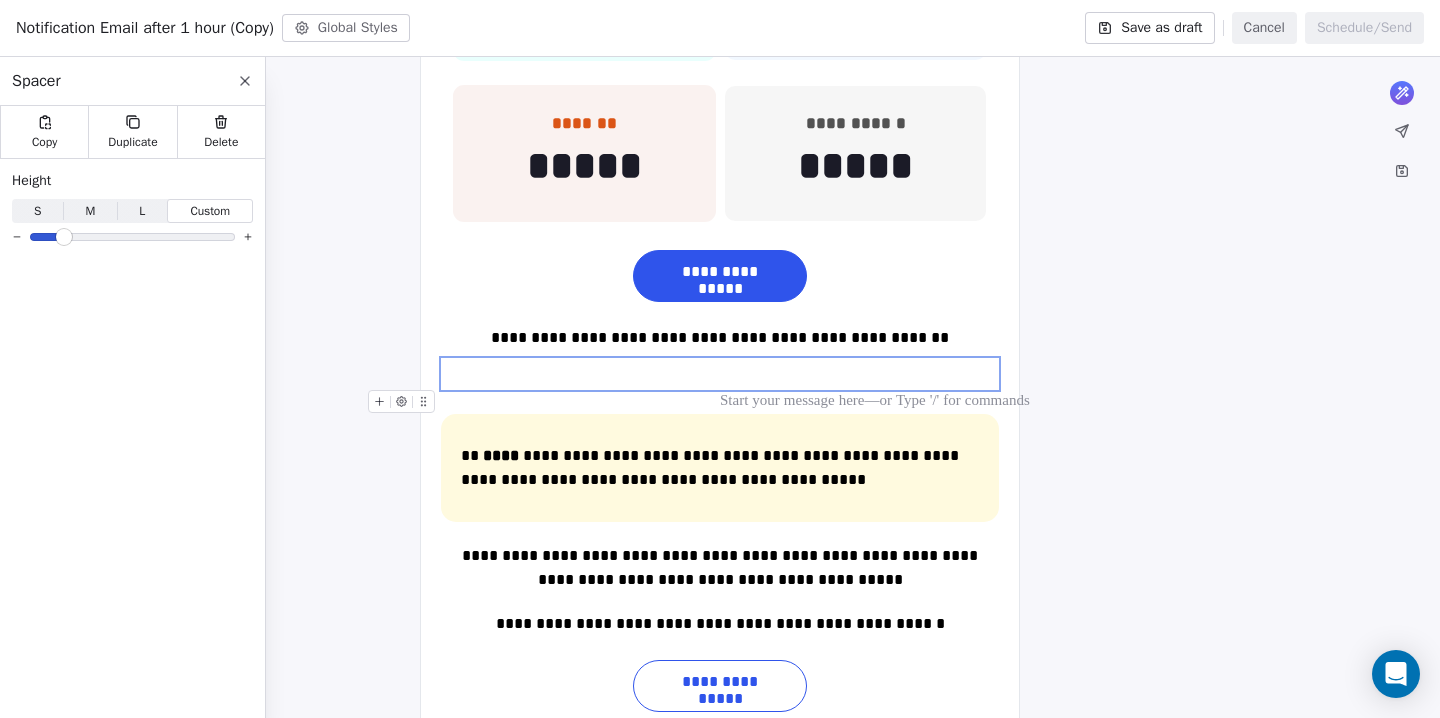 click at bounding box center (720, 402) 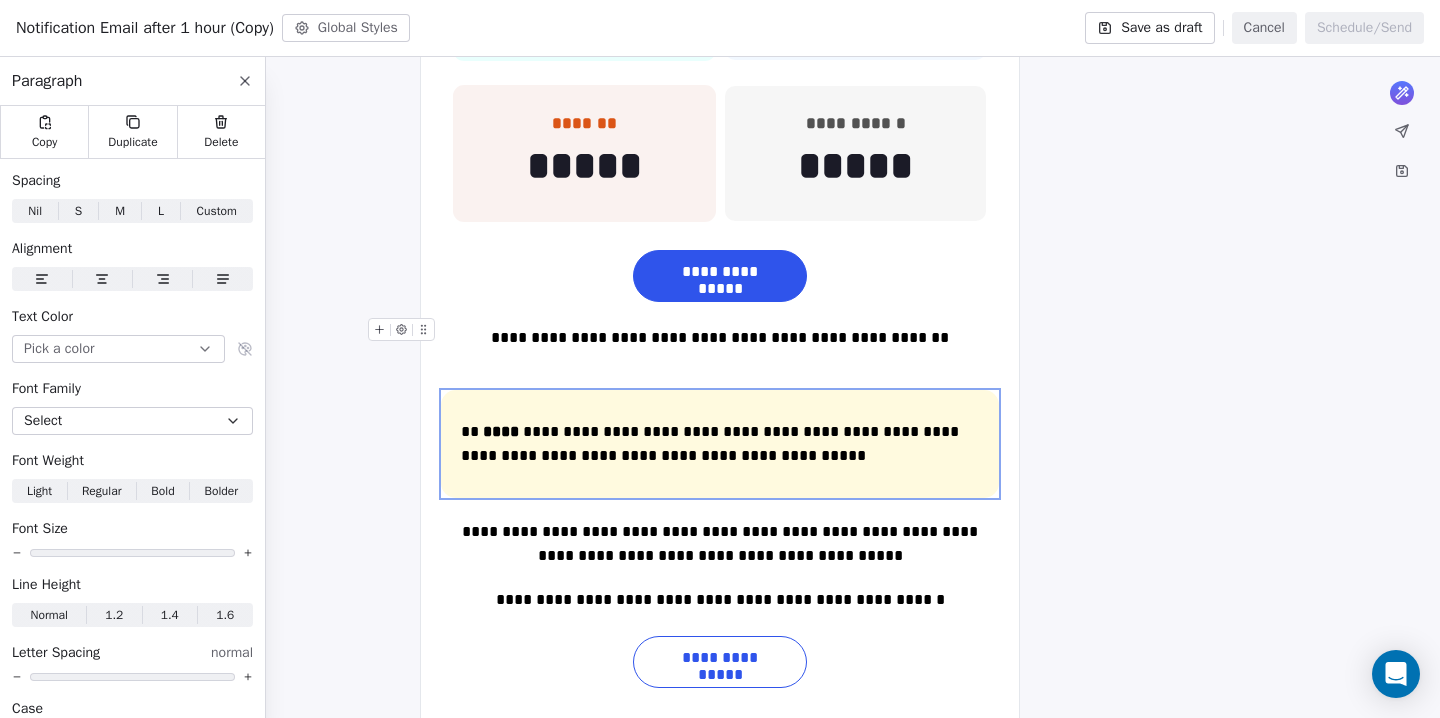 click on "**********" at bounding box center [720, 338] 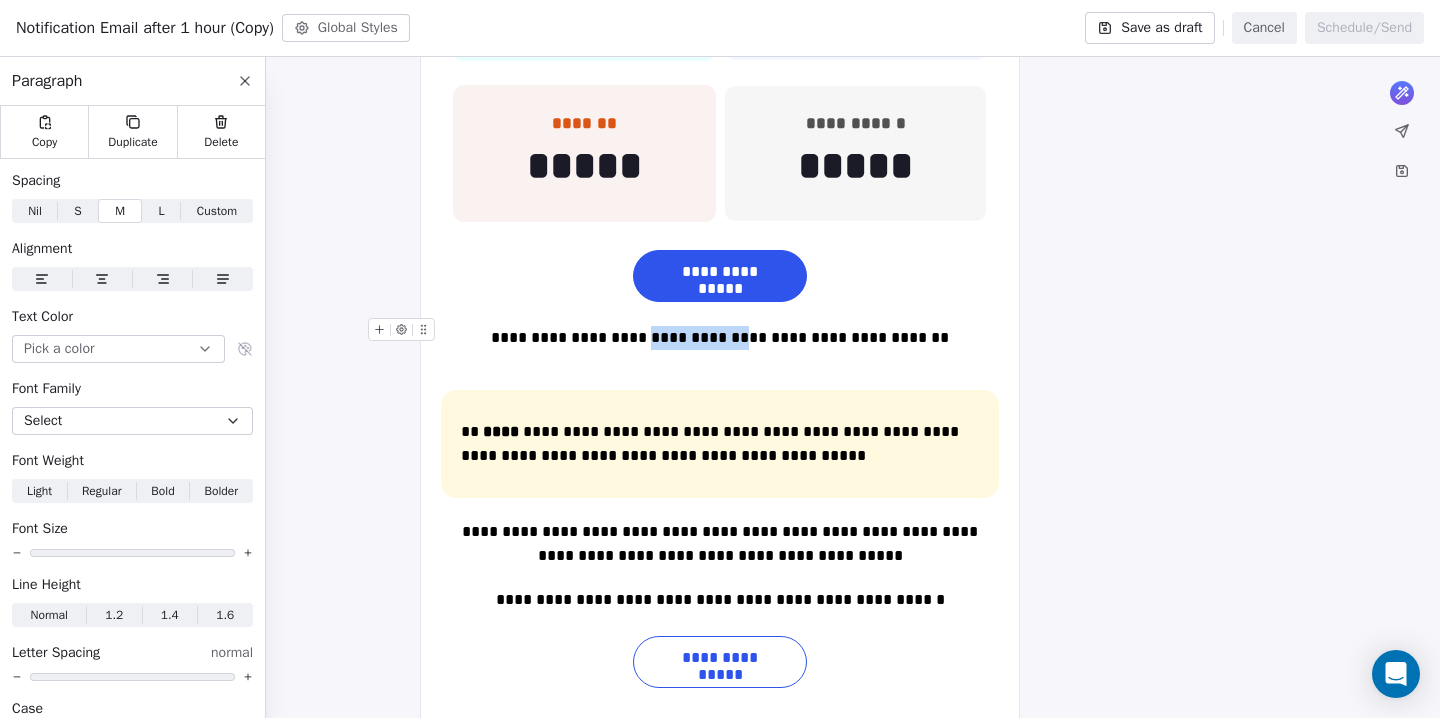 click on "**********" at bounding box center [720, 338] 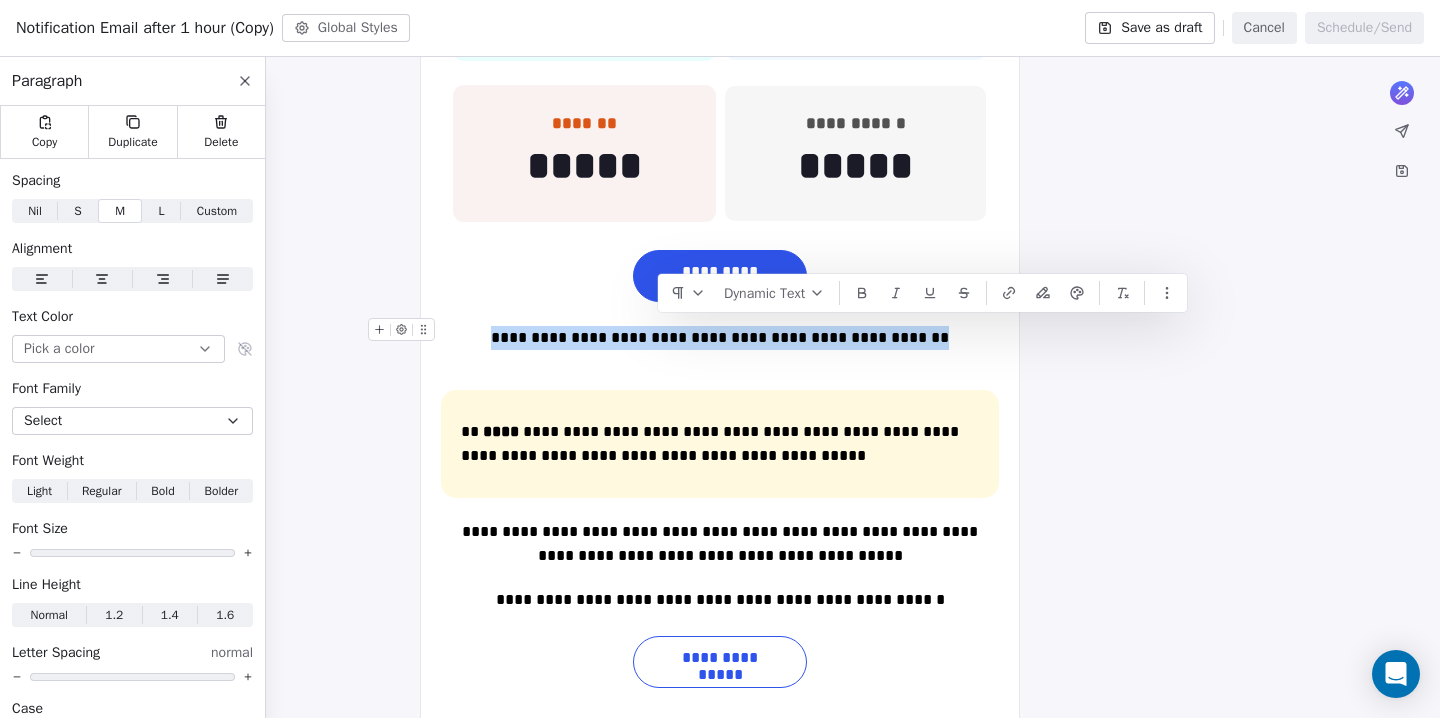 click on "**********" at bounding box center (720, 338) 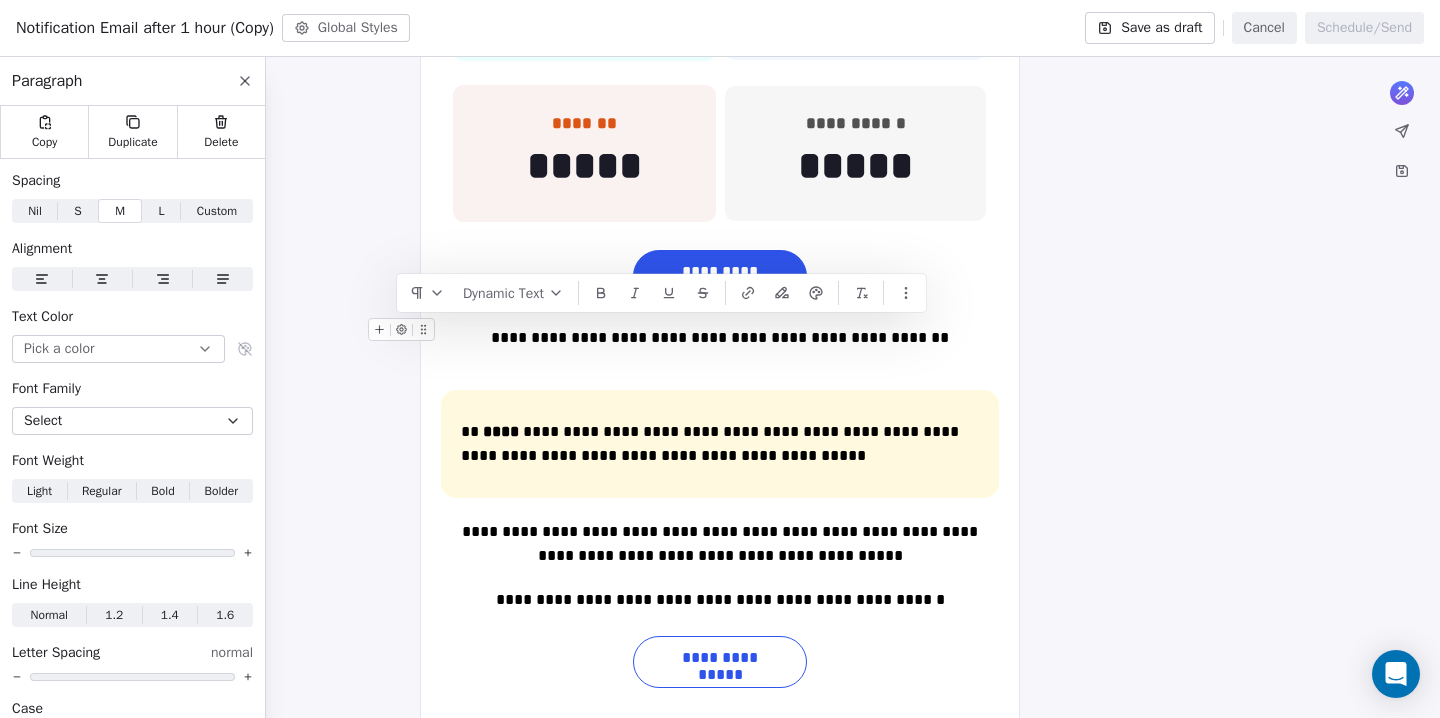 click on "**********" at bounding box center [720, 338] 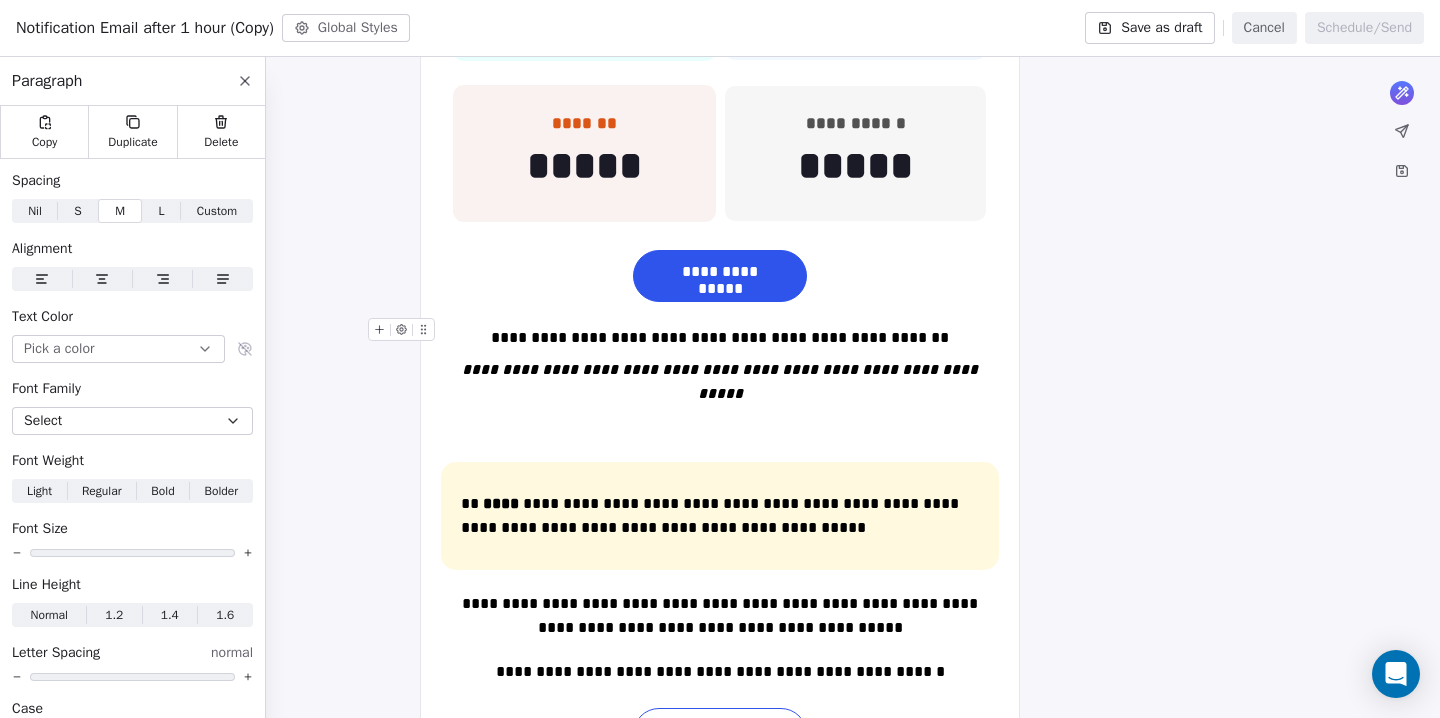 click on "**********" at bounding box center [720, 338] 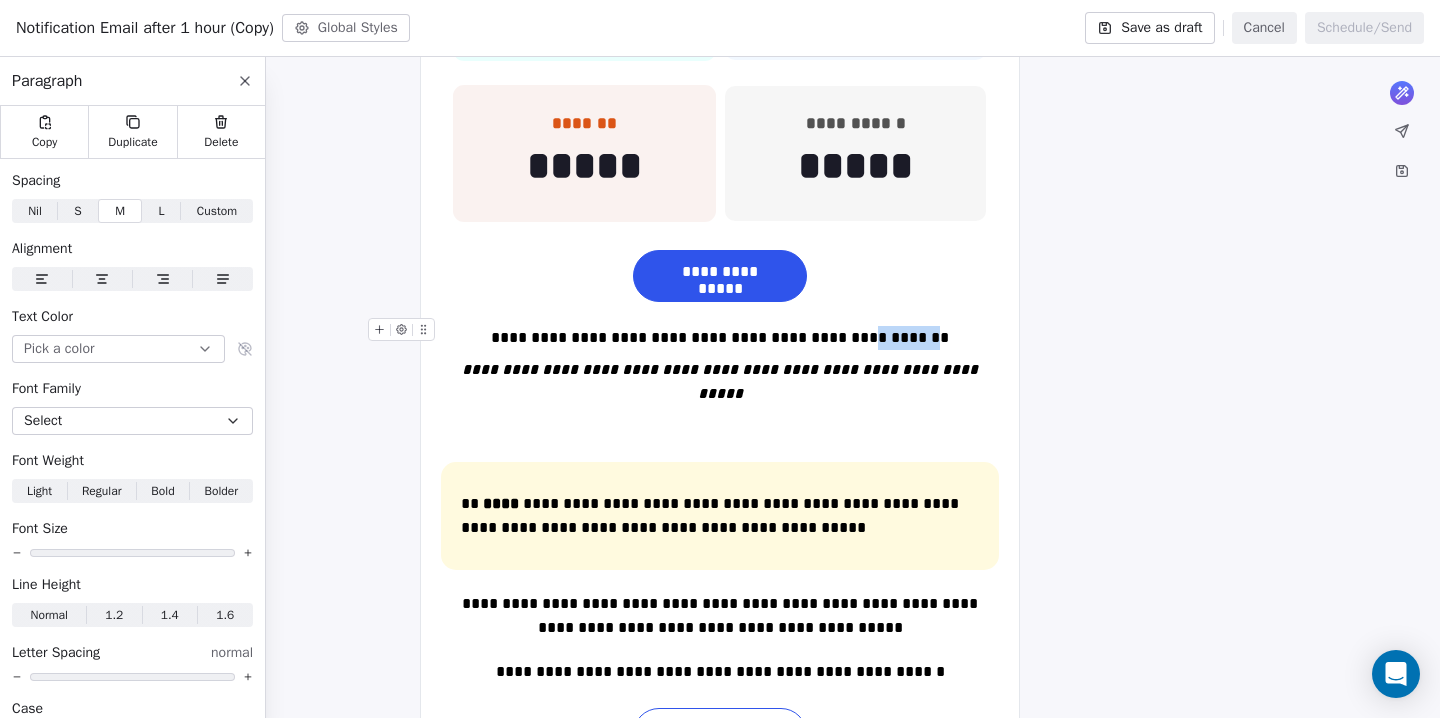 click on "**********" at bounding box center (720, 338) 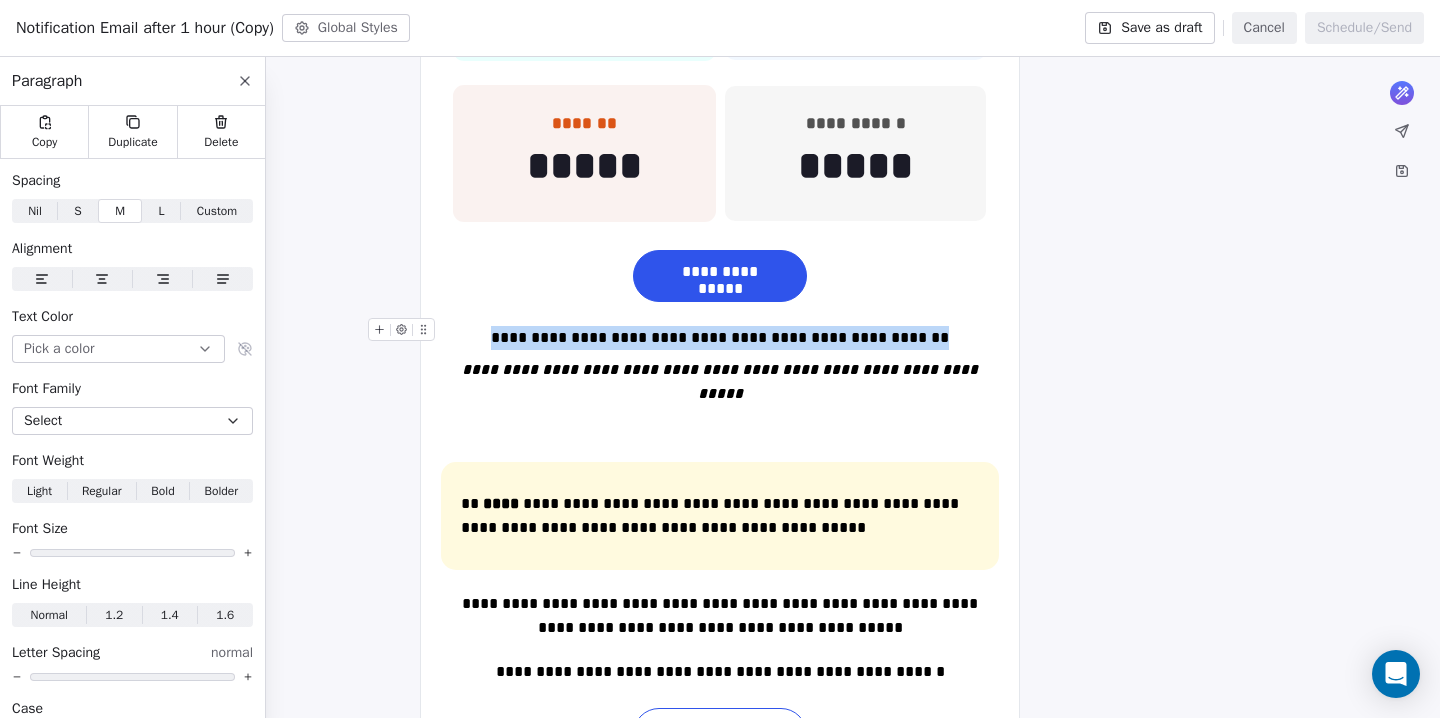 click on "**********" at bounding box center [720, 338] 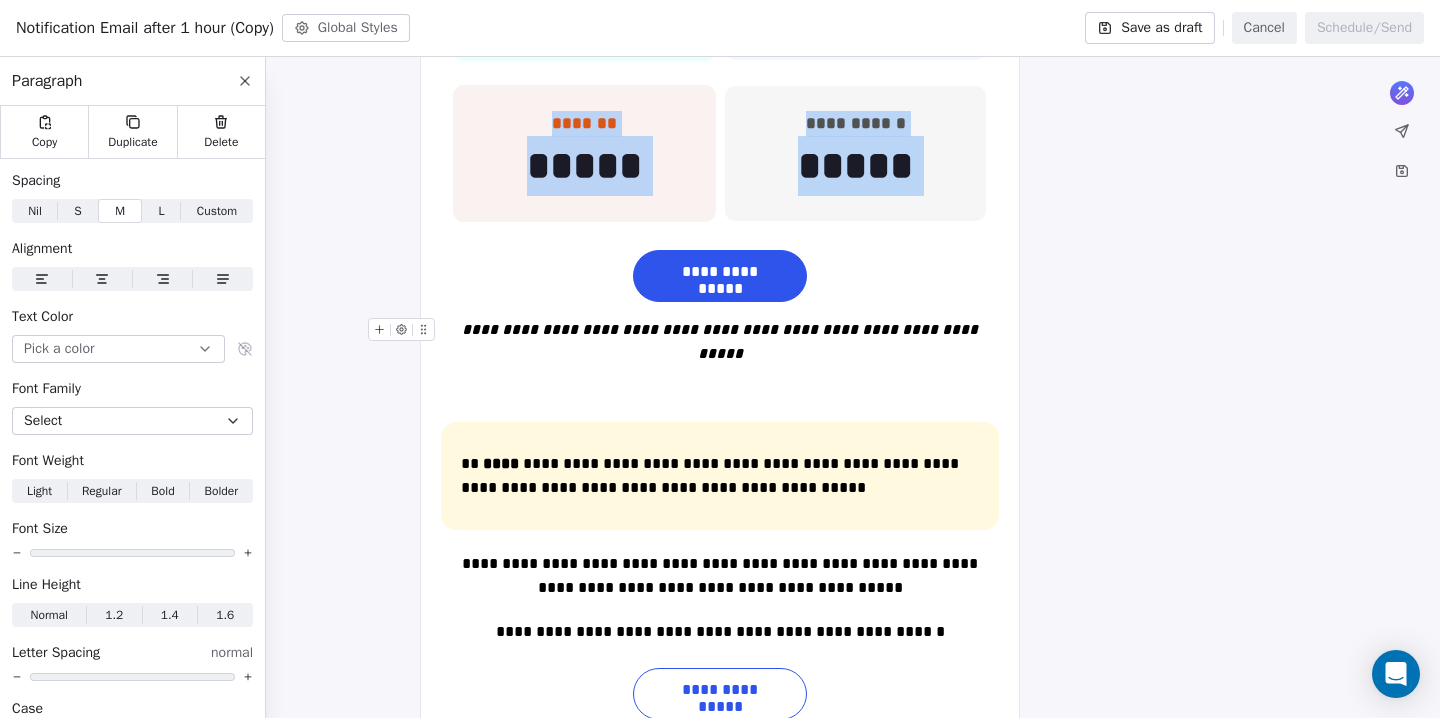 click on "**********" at bounding box center (722, 341) 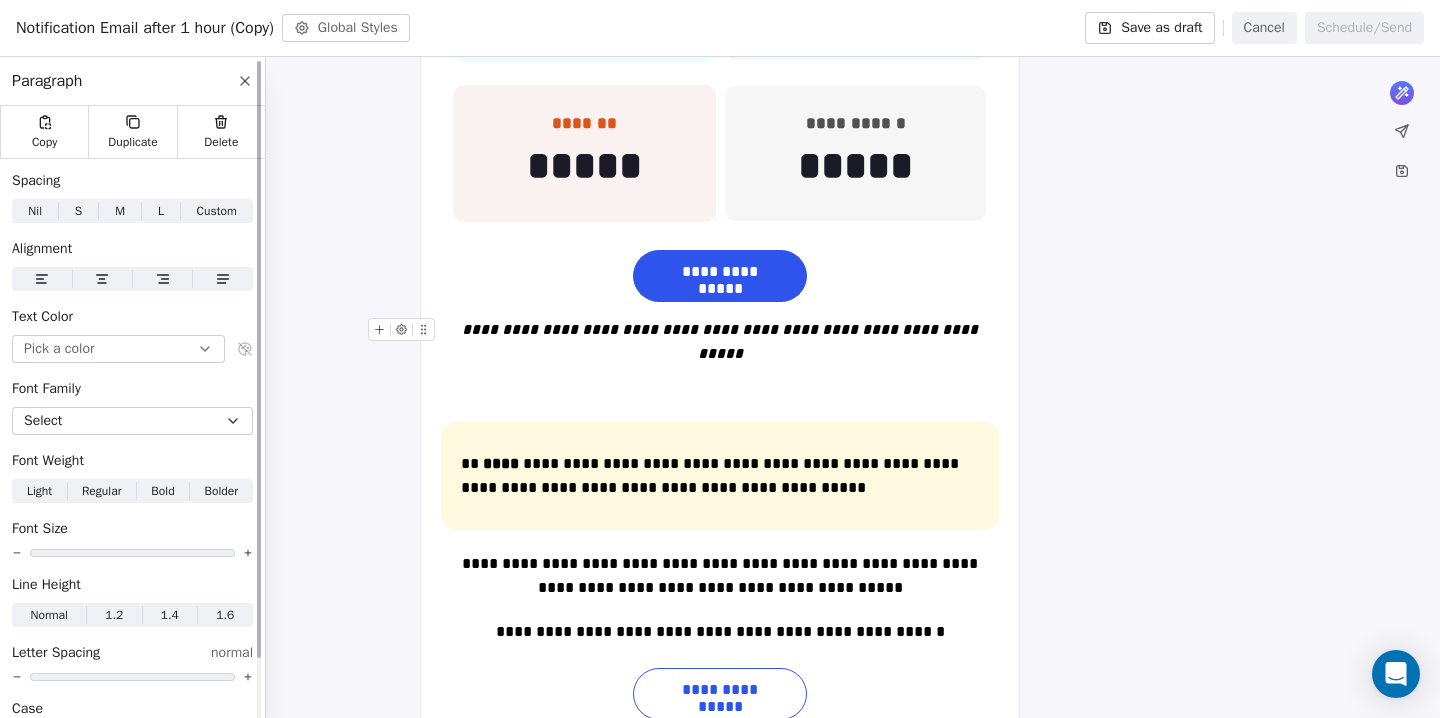 click at bounding box center [102, 279] 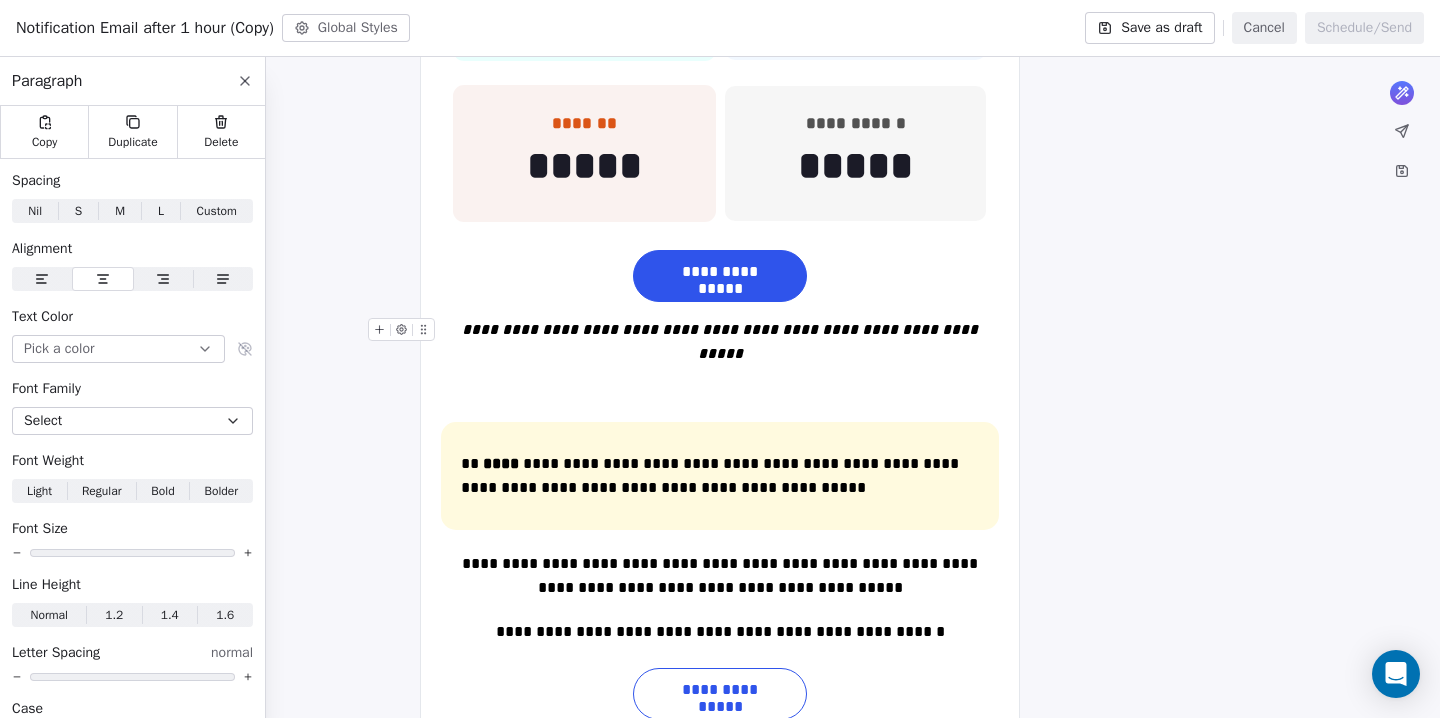click on "**********" at bounding box center [722, 341] 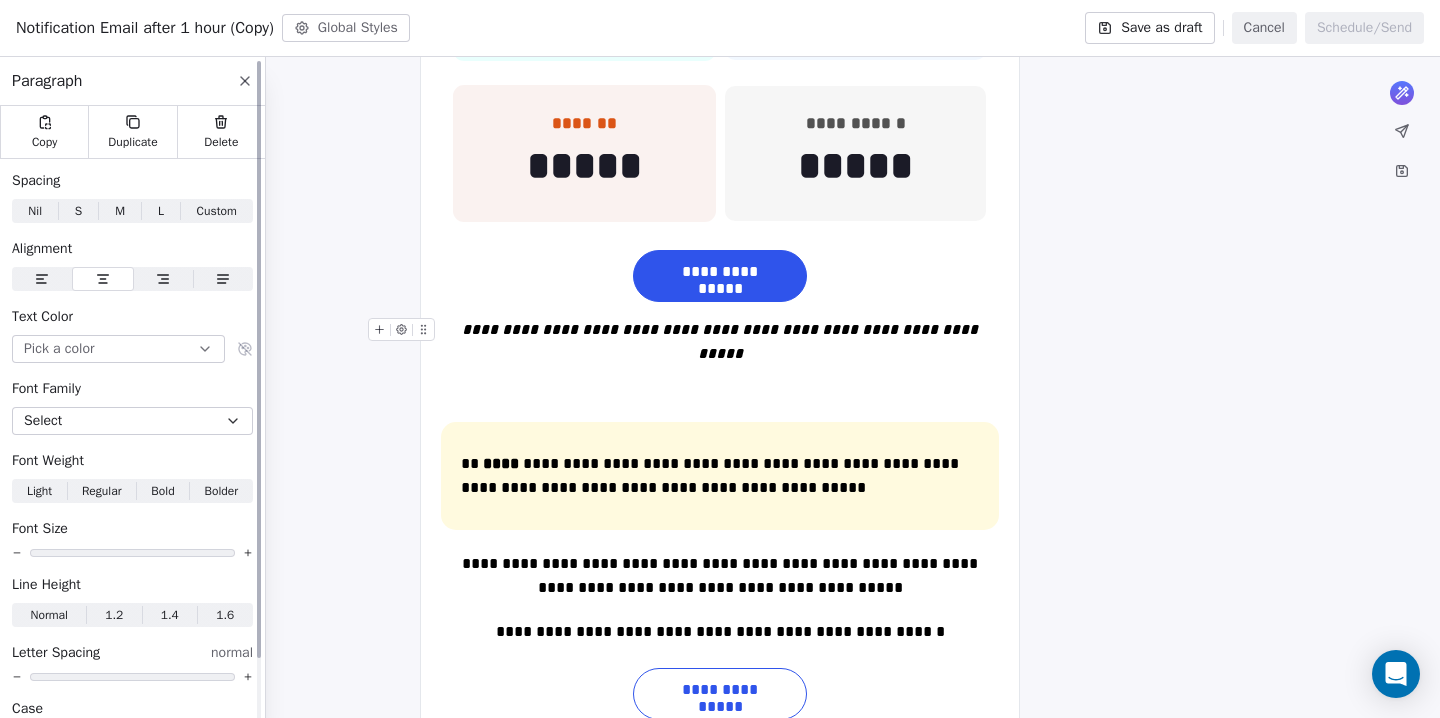 click 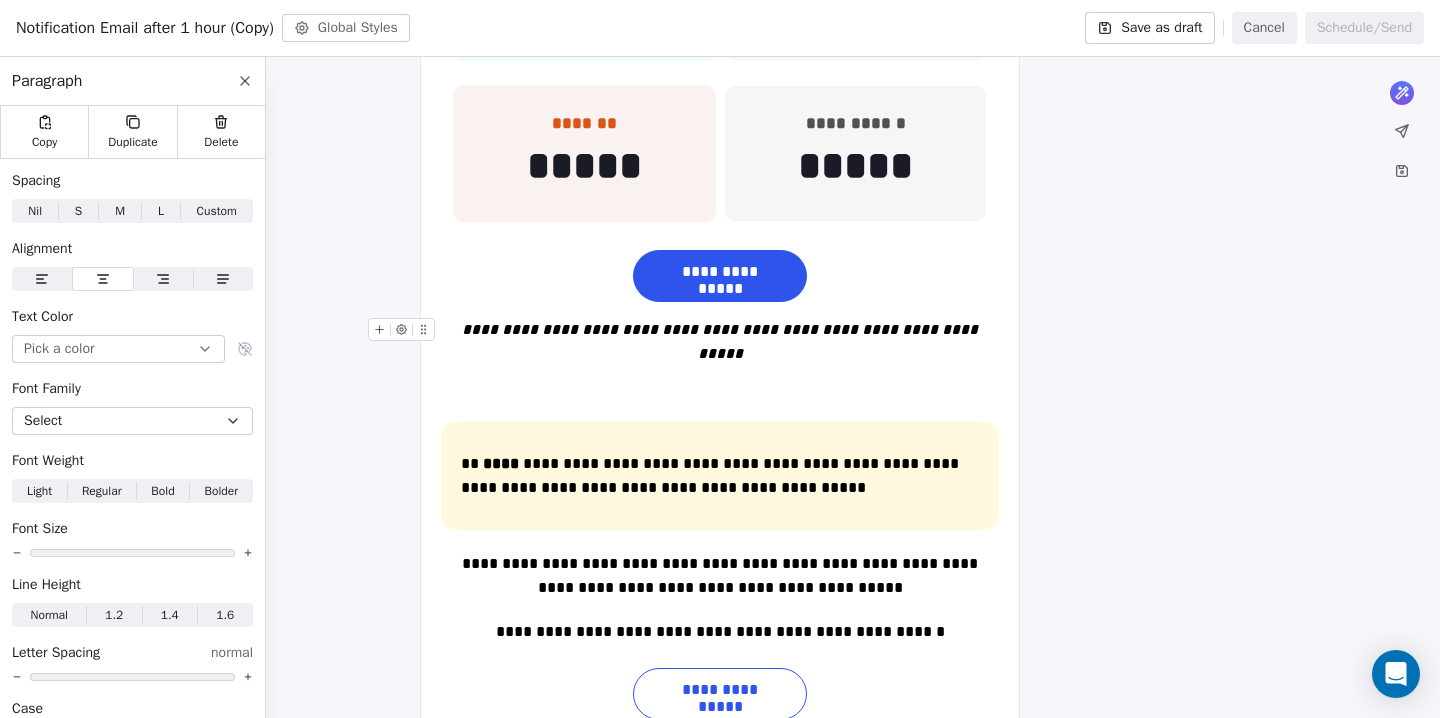 click on "**********" at bounding box center [722, 341] 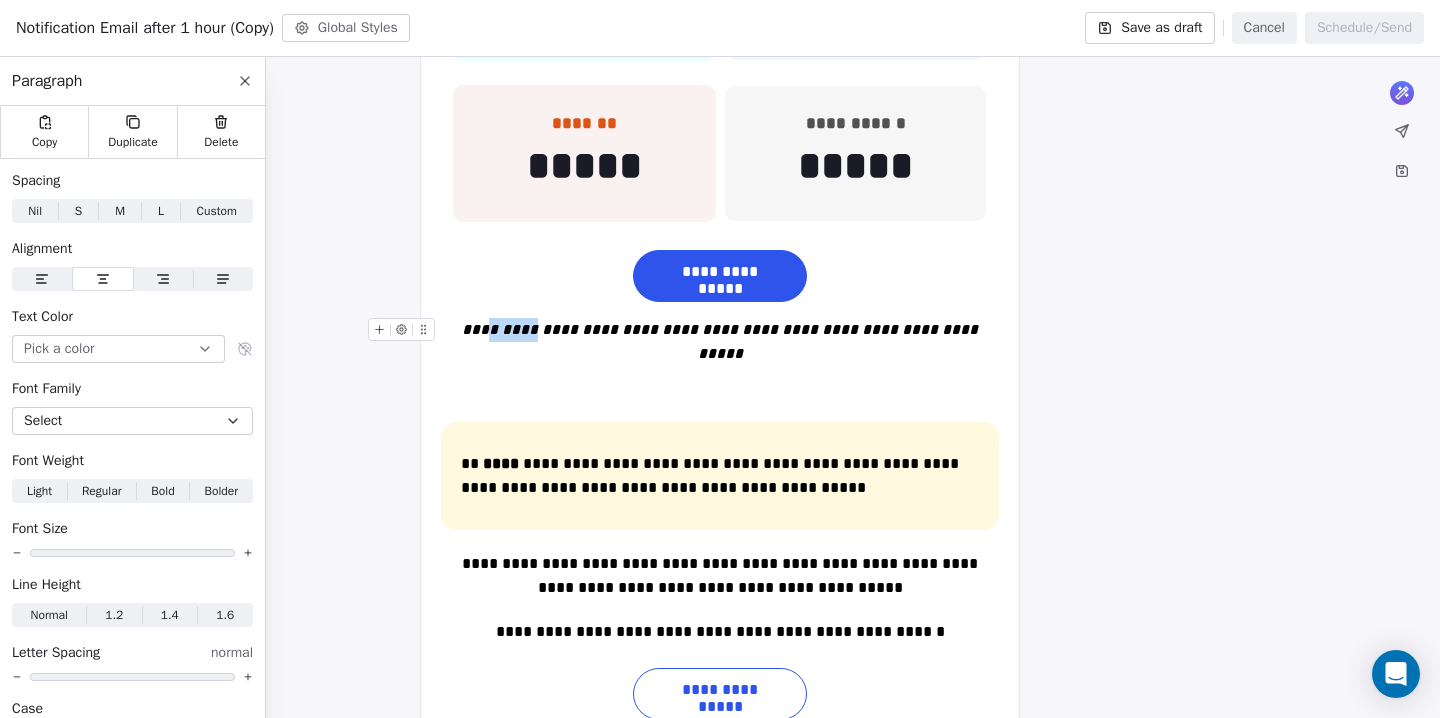 click on "**********" at bounding box center [722, 341] 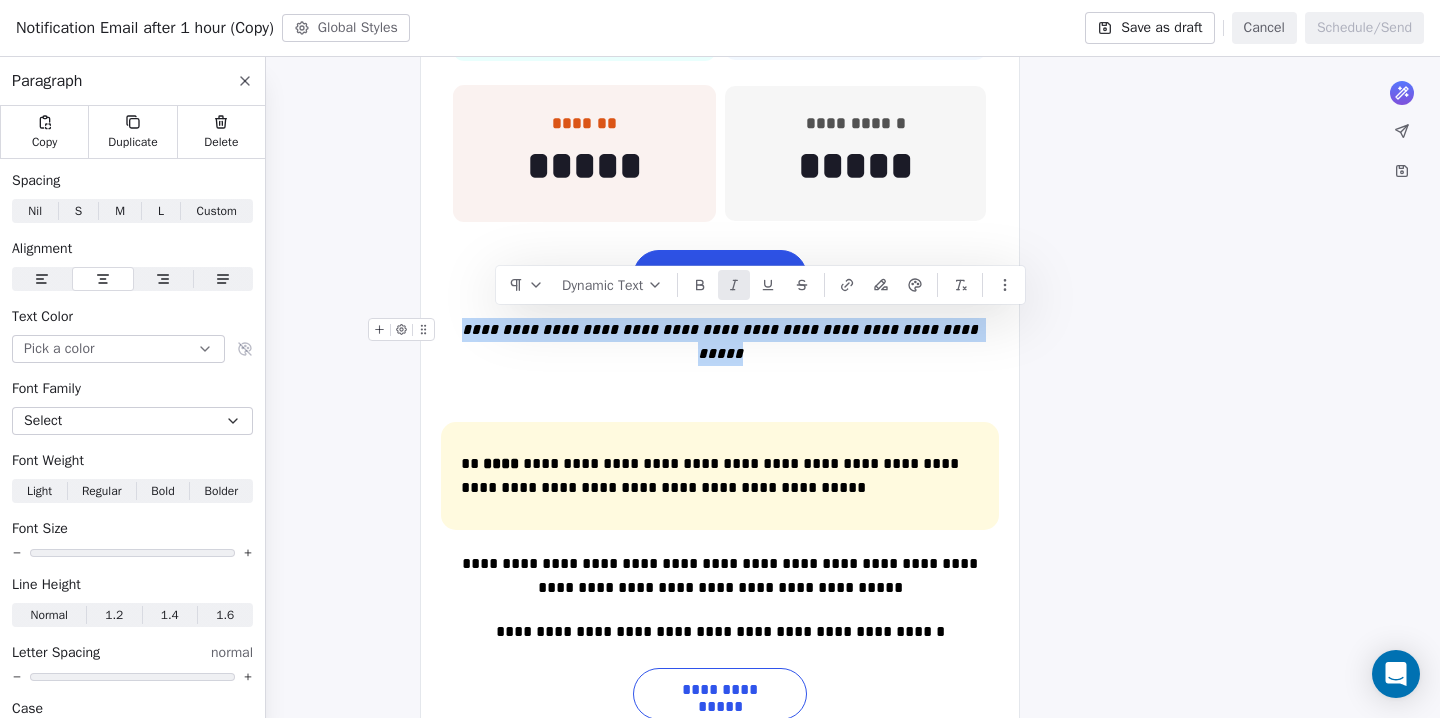 click on "**********" at bounding box center (722, 341) 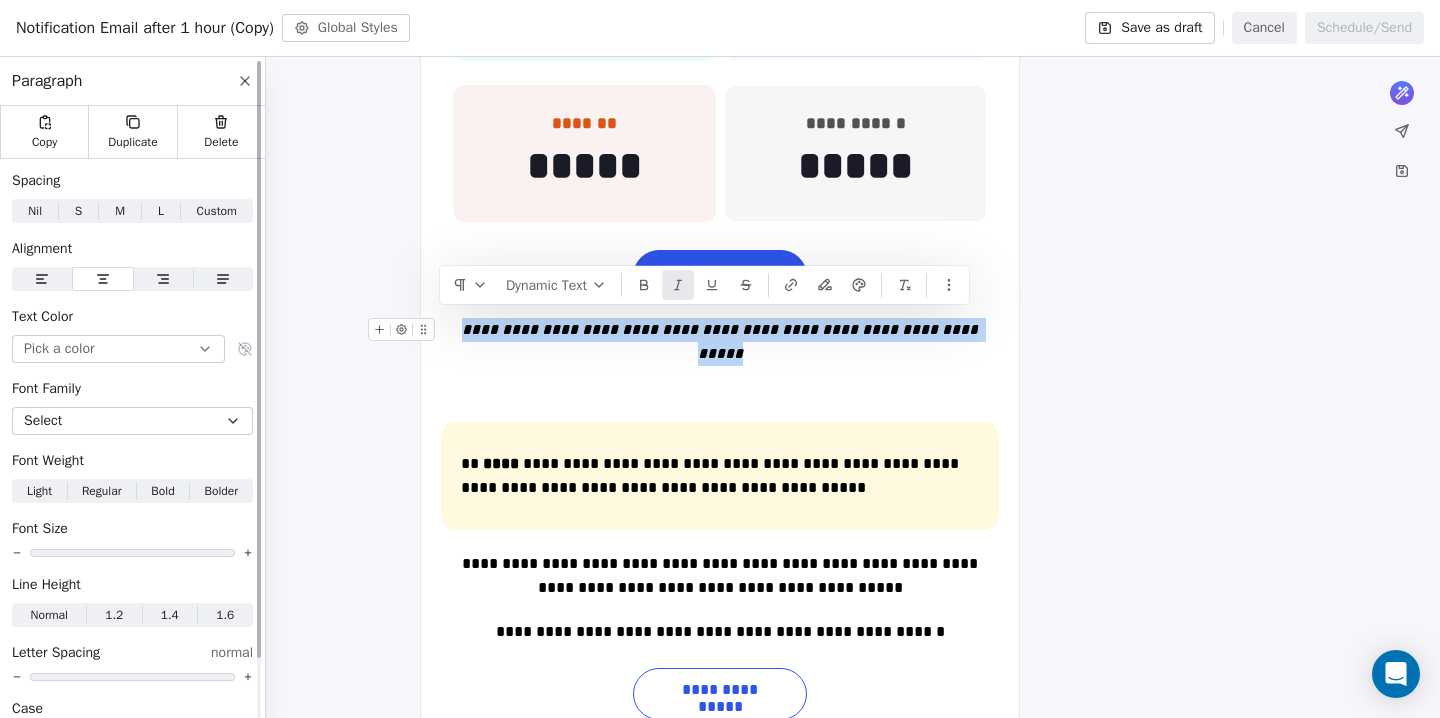 click 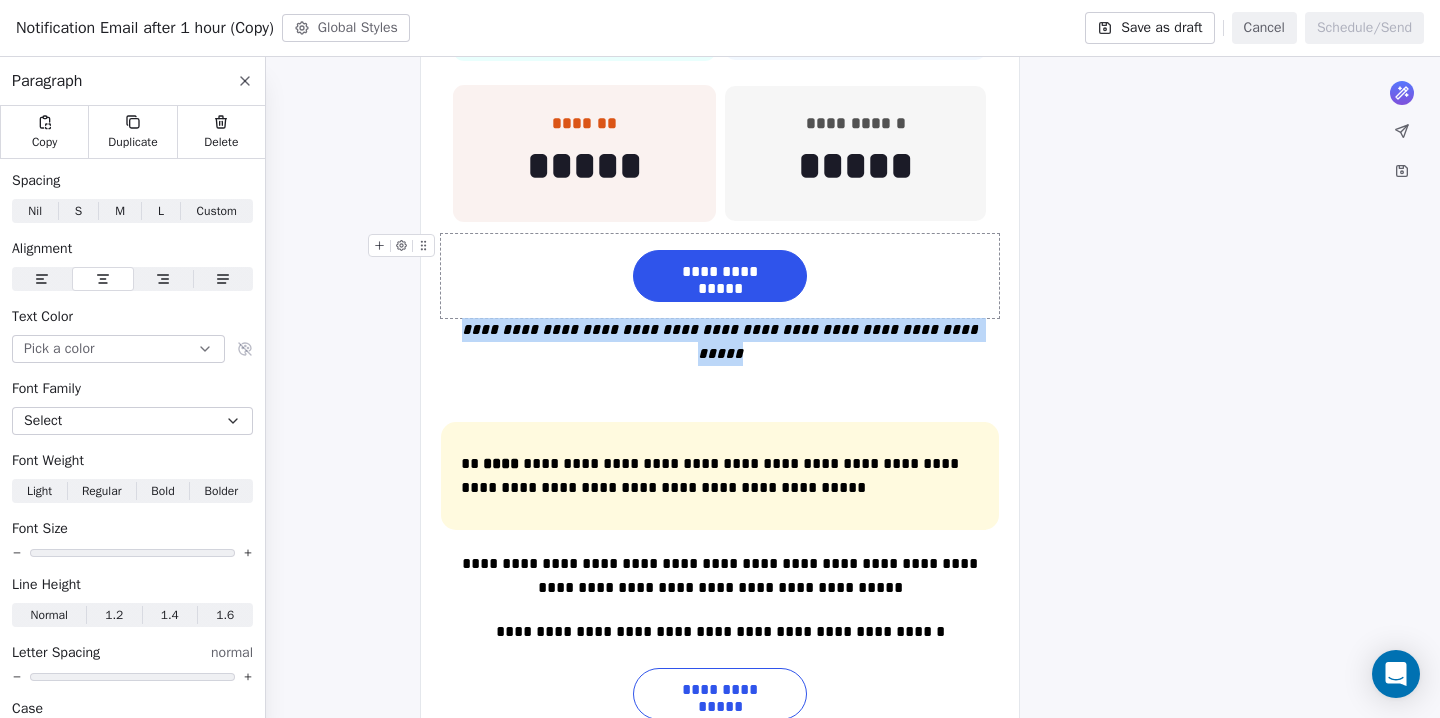 click on "**********" at bounding box center (720, 276) 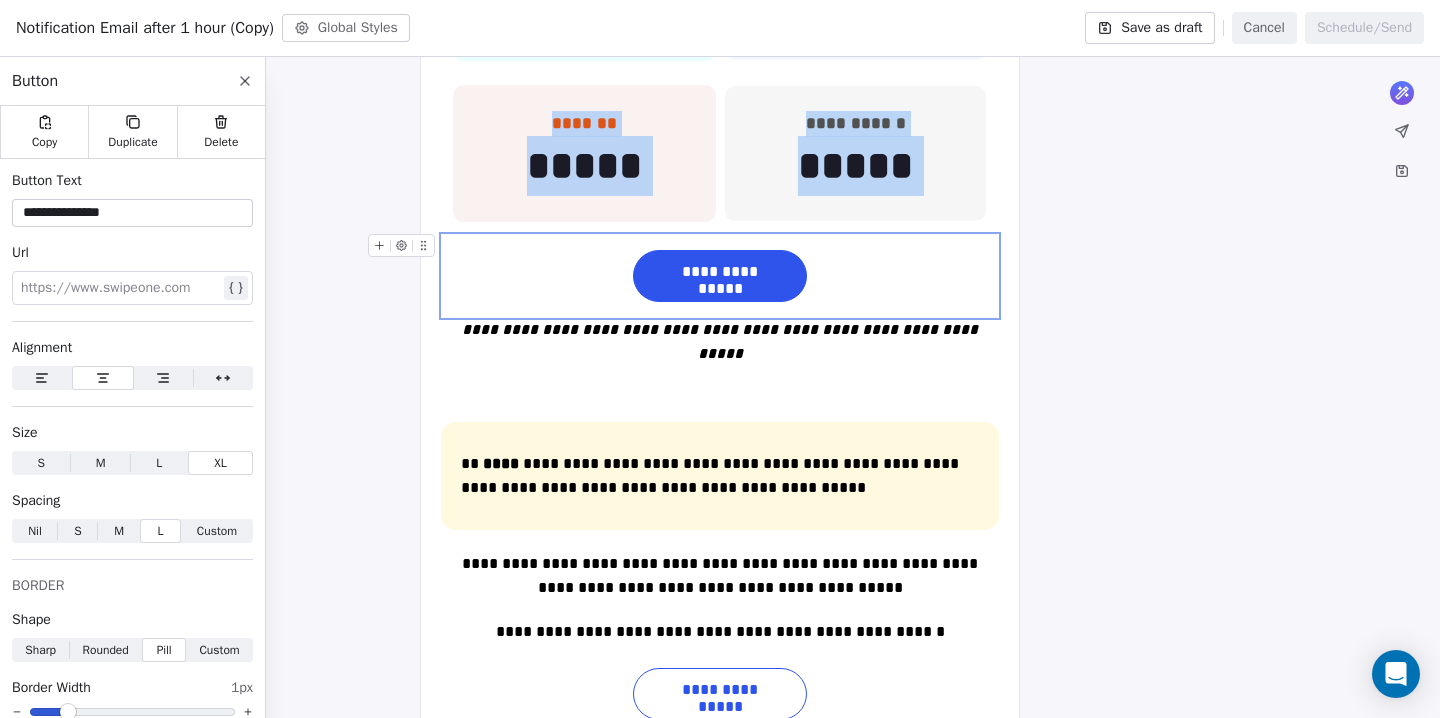 click on "**********" at bounding box center (720, 276) 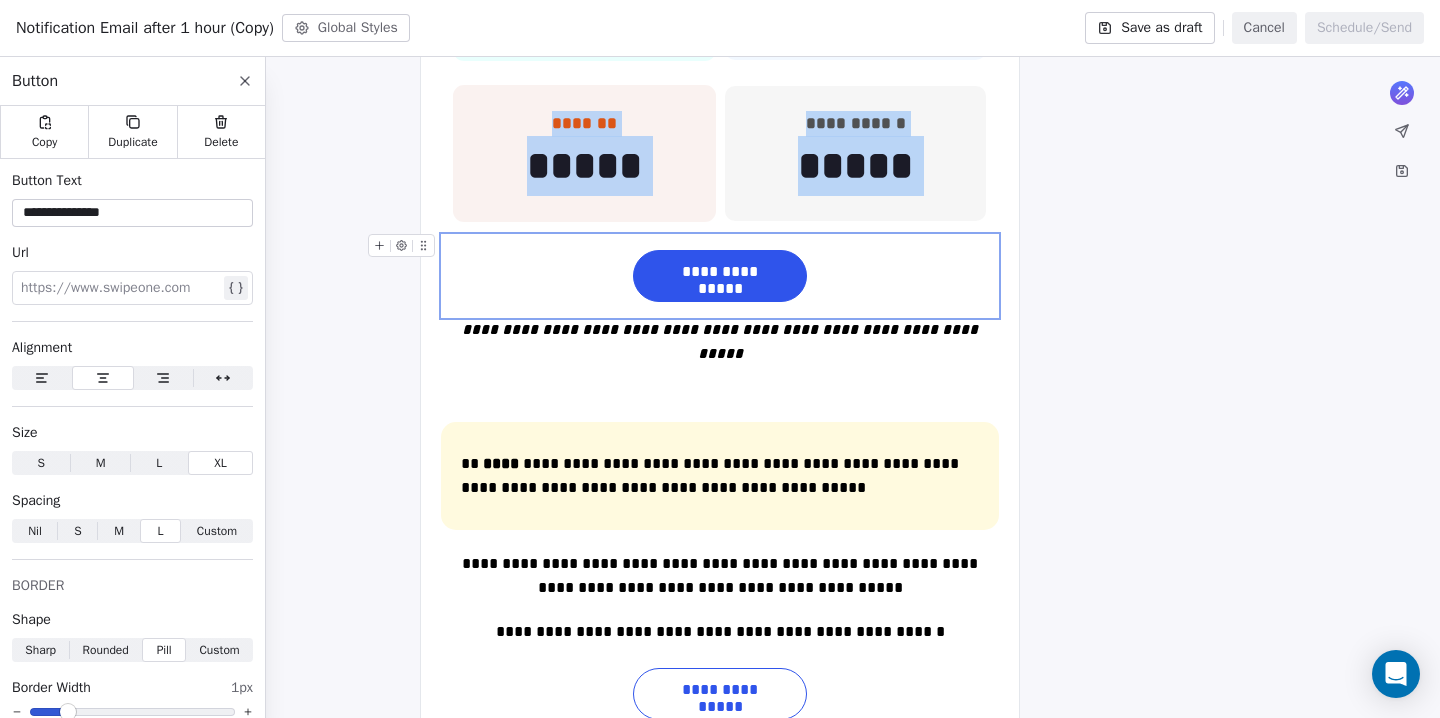 click 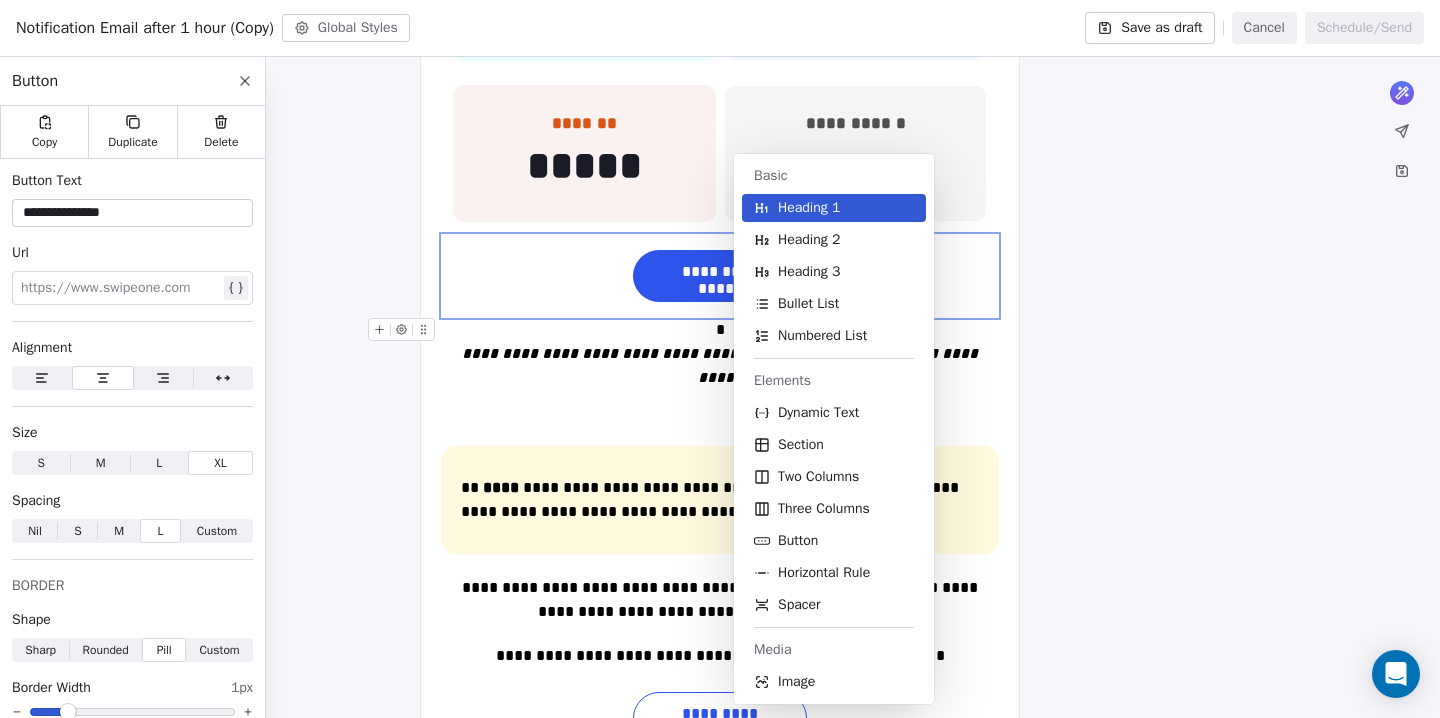 click on "*" at bounding box center (720, 330) 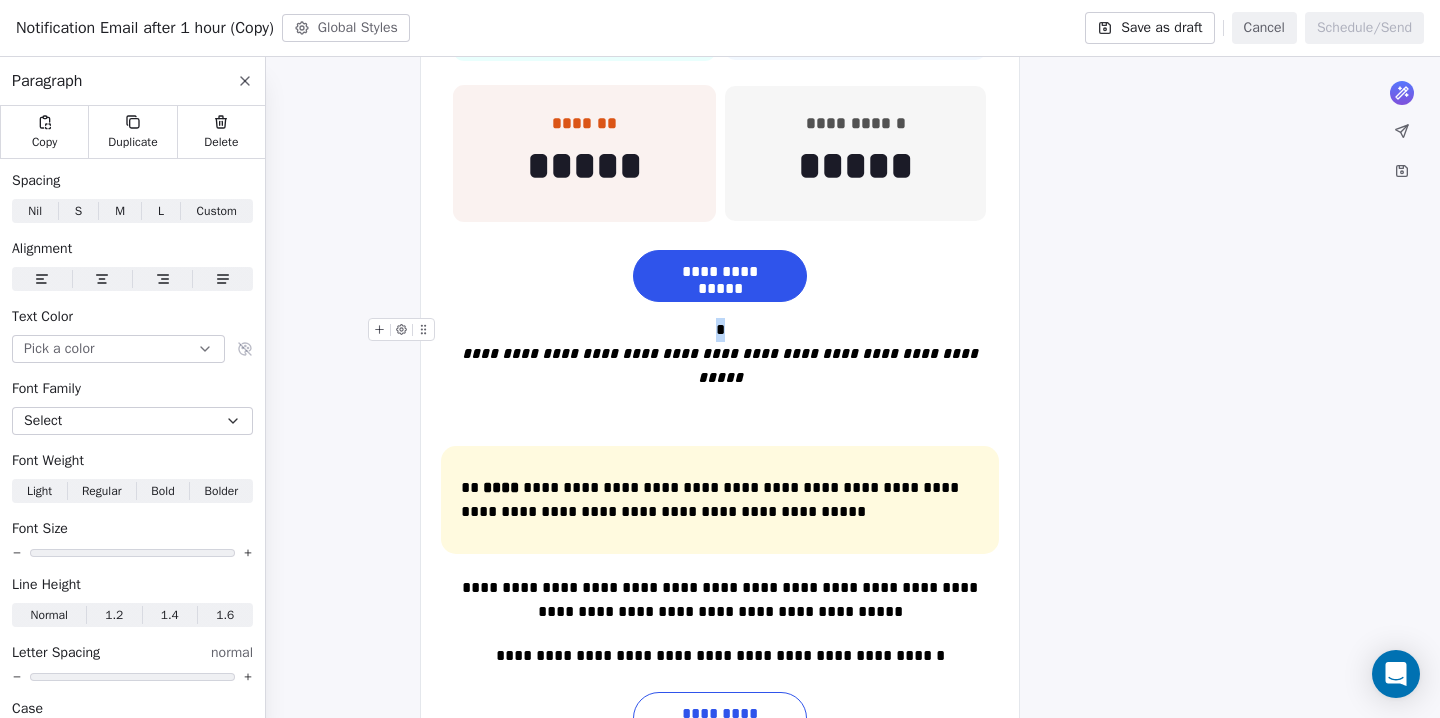 click on "*" at bounding box center (720, 330) 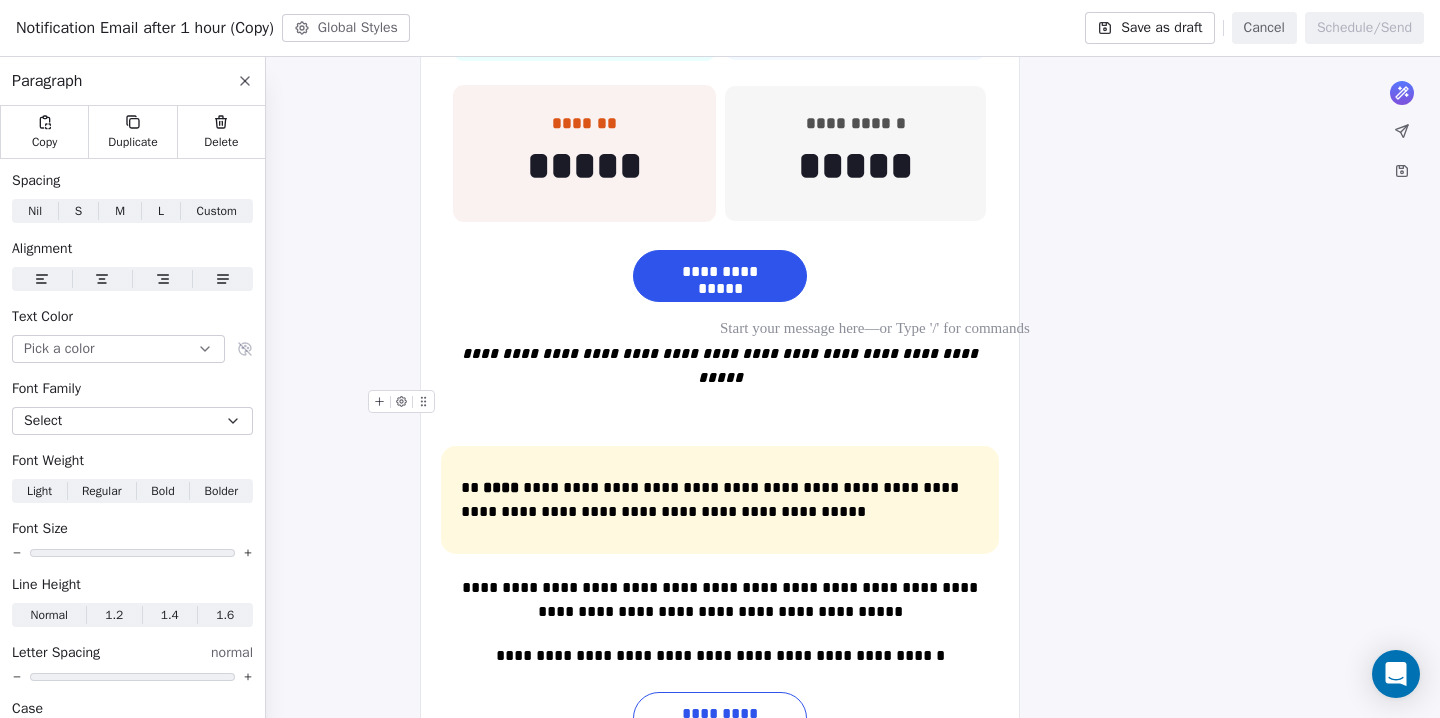 click at bounding box center [720, 402] 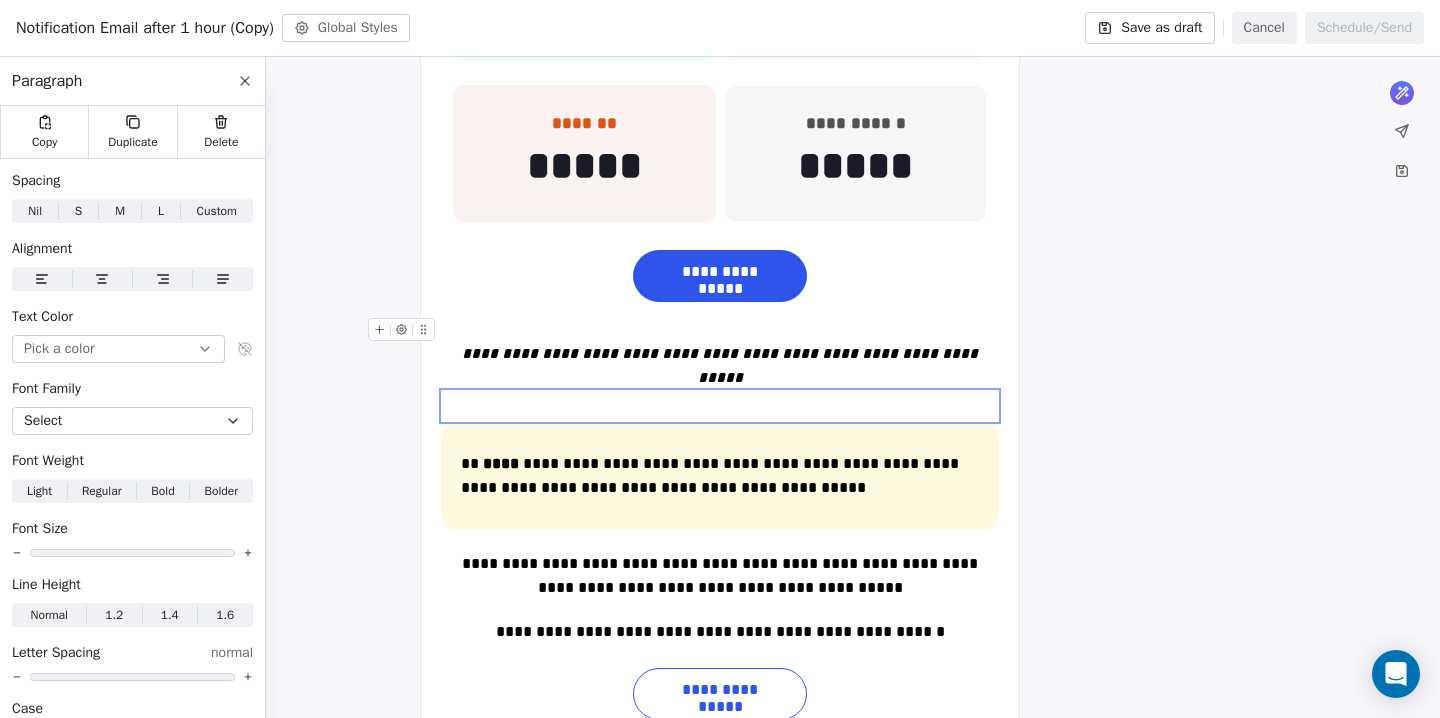click at bounding box center (720, 330) 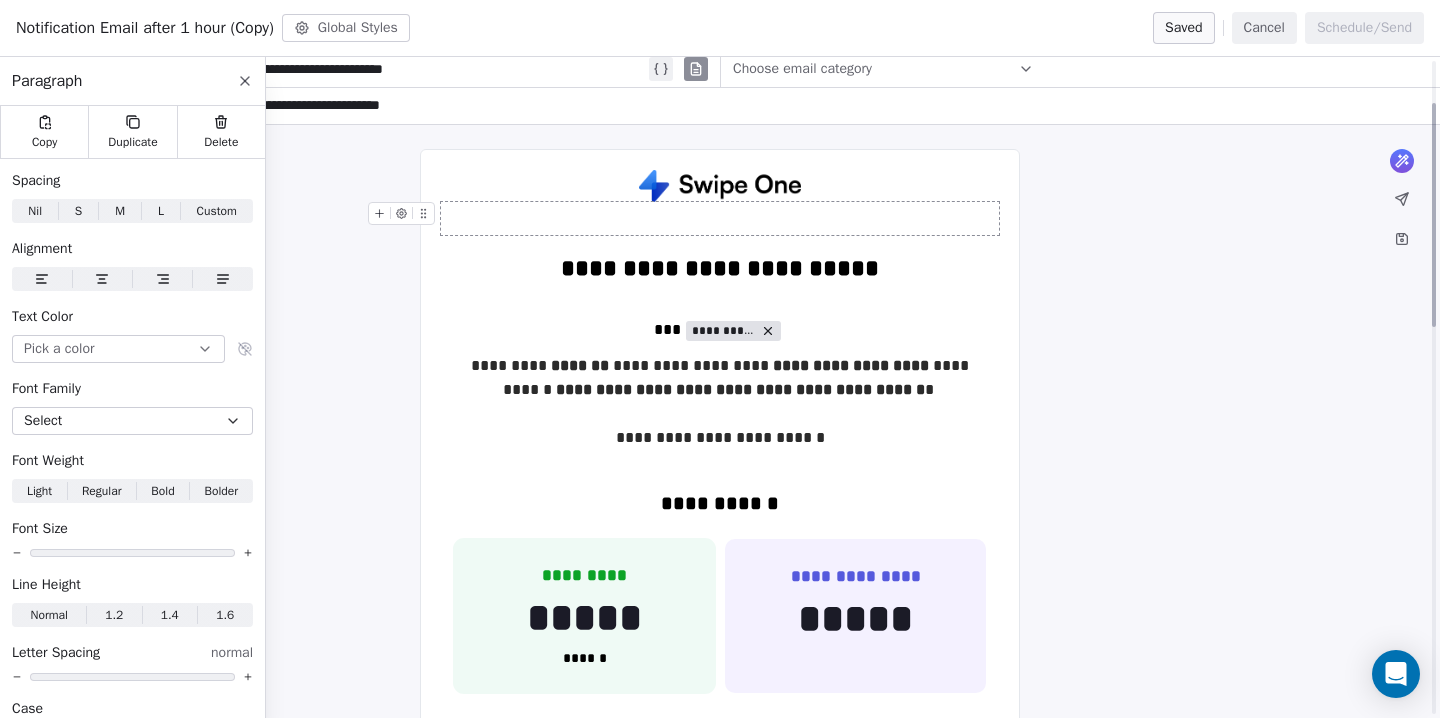 scroll, scrollTop: 0, scrollLeft: 0, axis: both 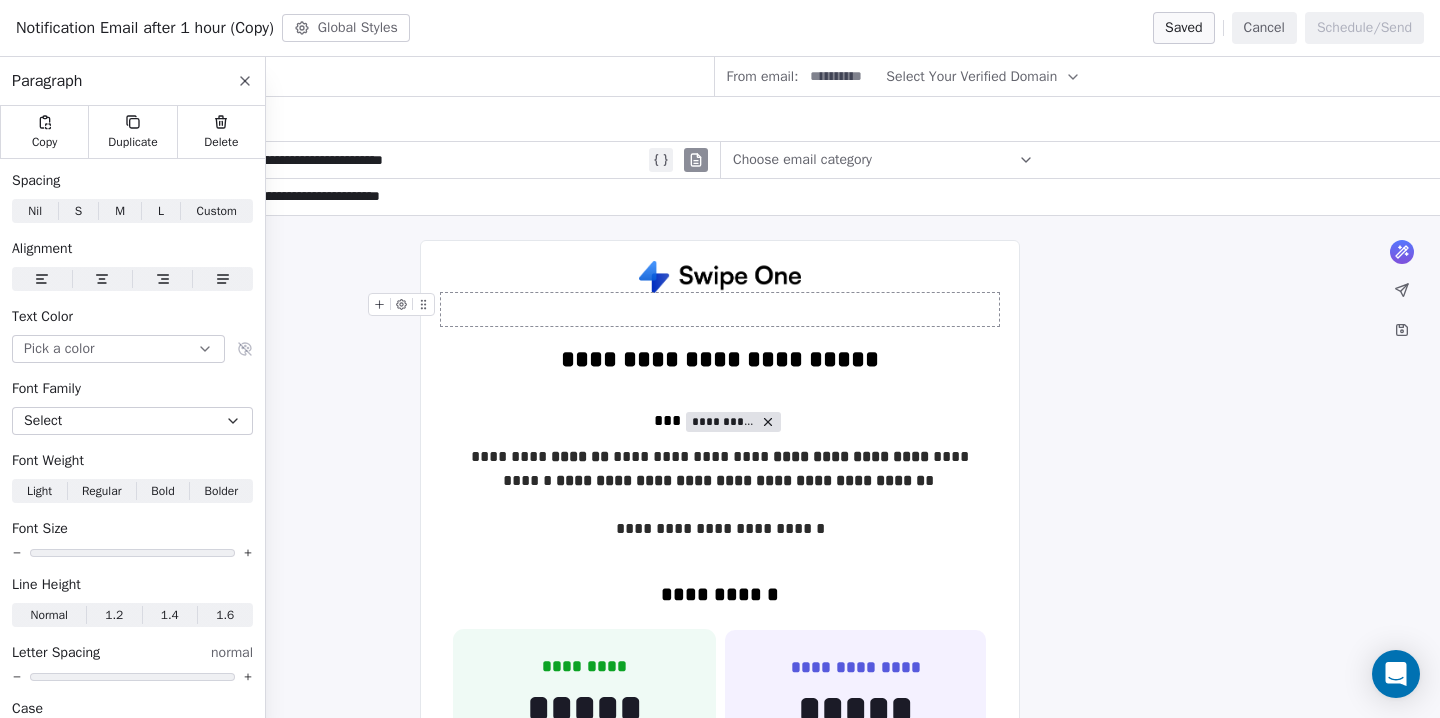 click on "Cancel" at bounding box center (1264, 28) 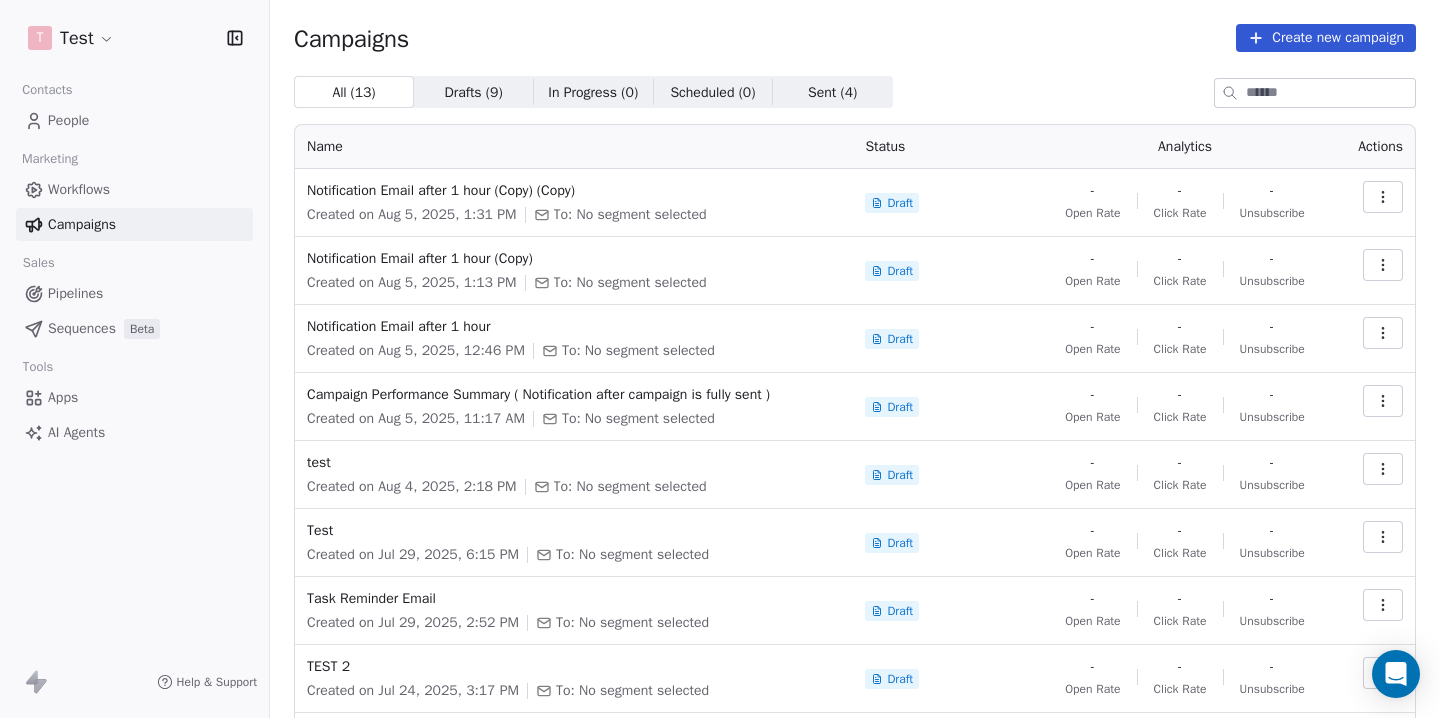 click 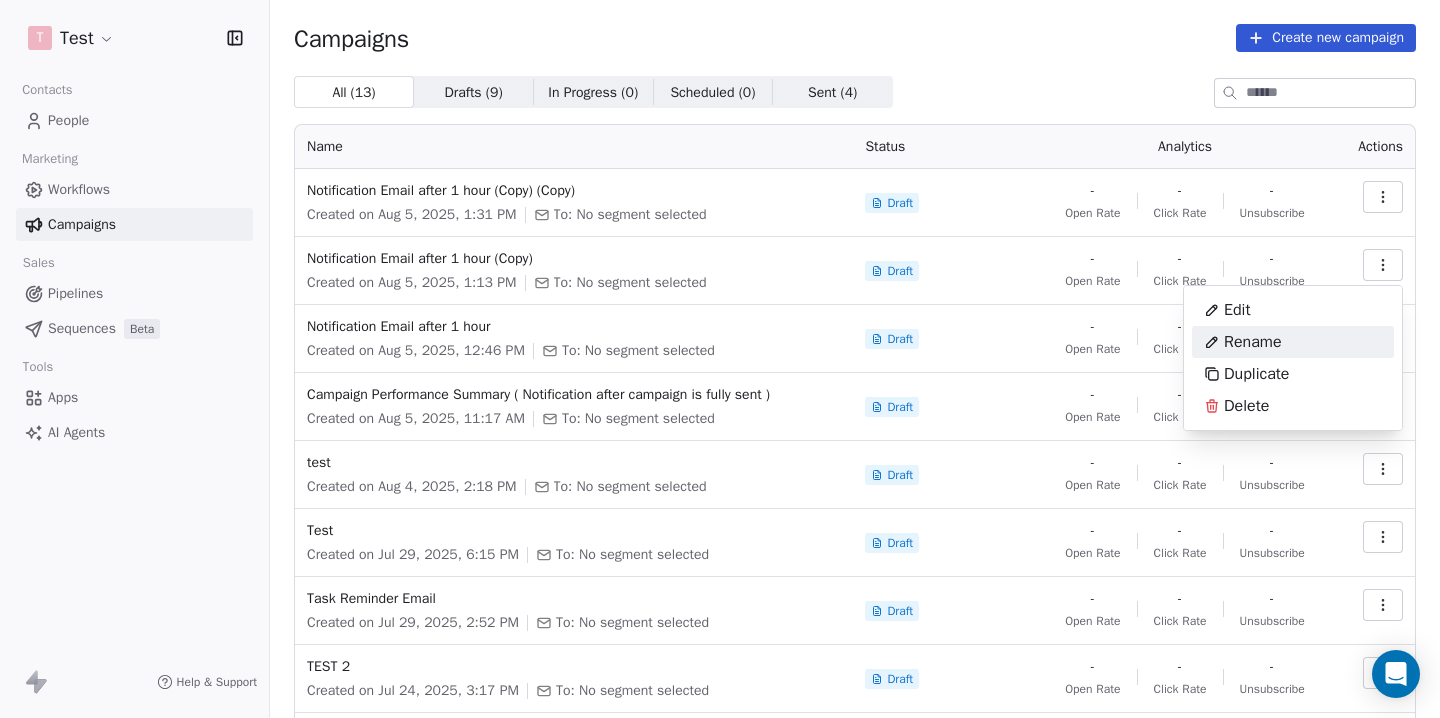 click on "Rename" at bounding box center [1253, 342] 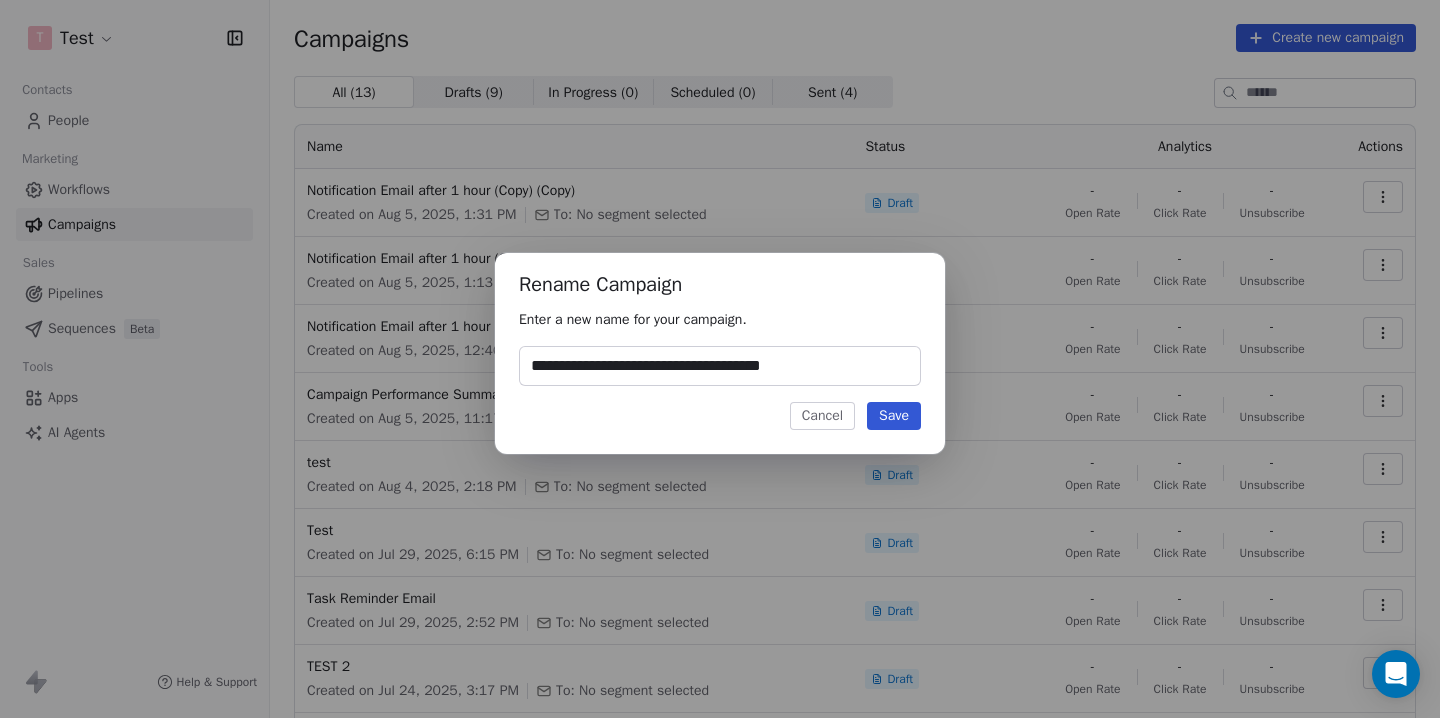 click on "**********" at bounding box center (720, 366) 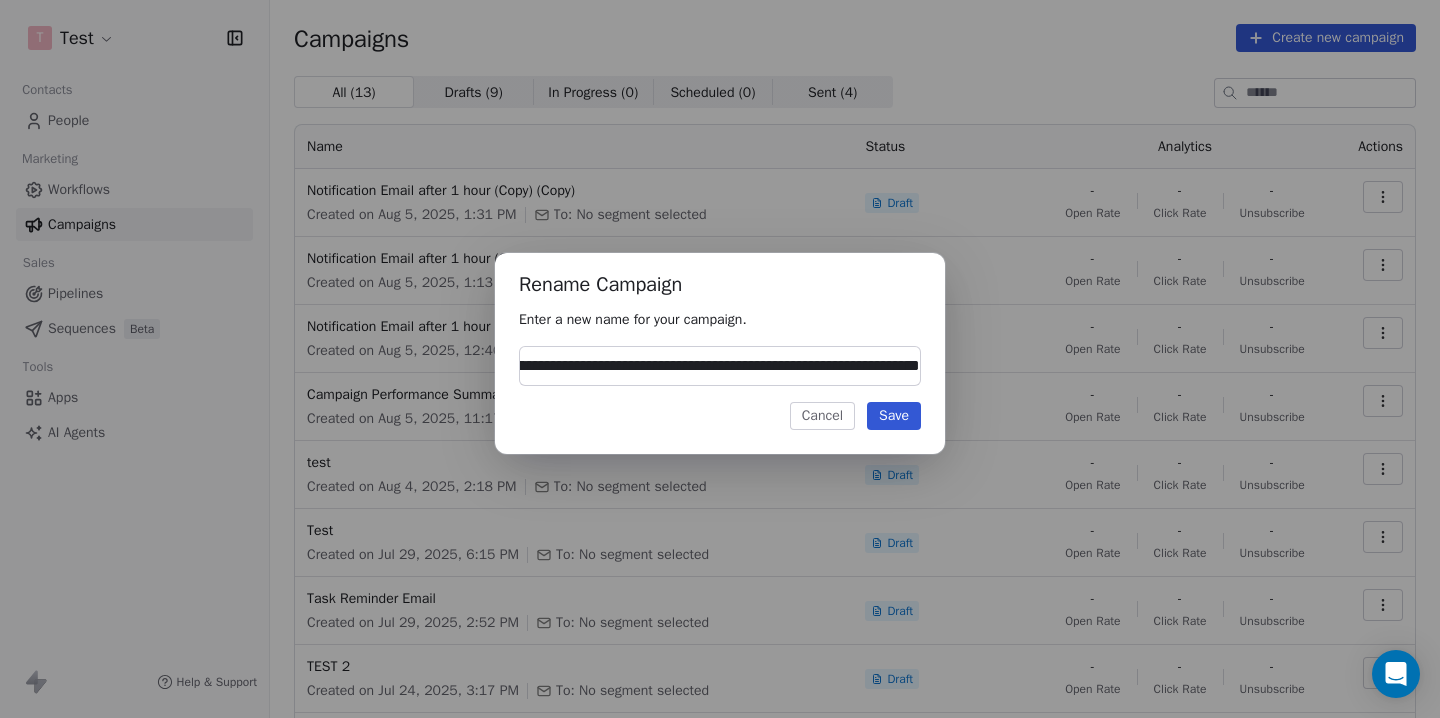 scroll, scrollTop: 0, scrollLeft: 105, axis: horizontal 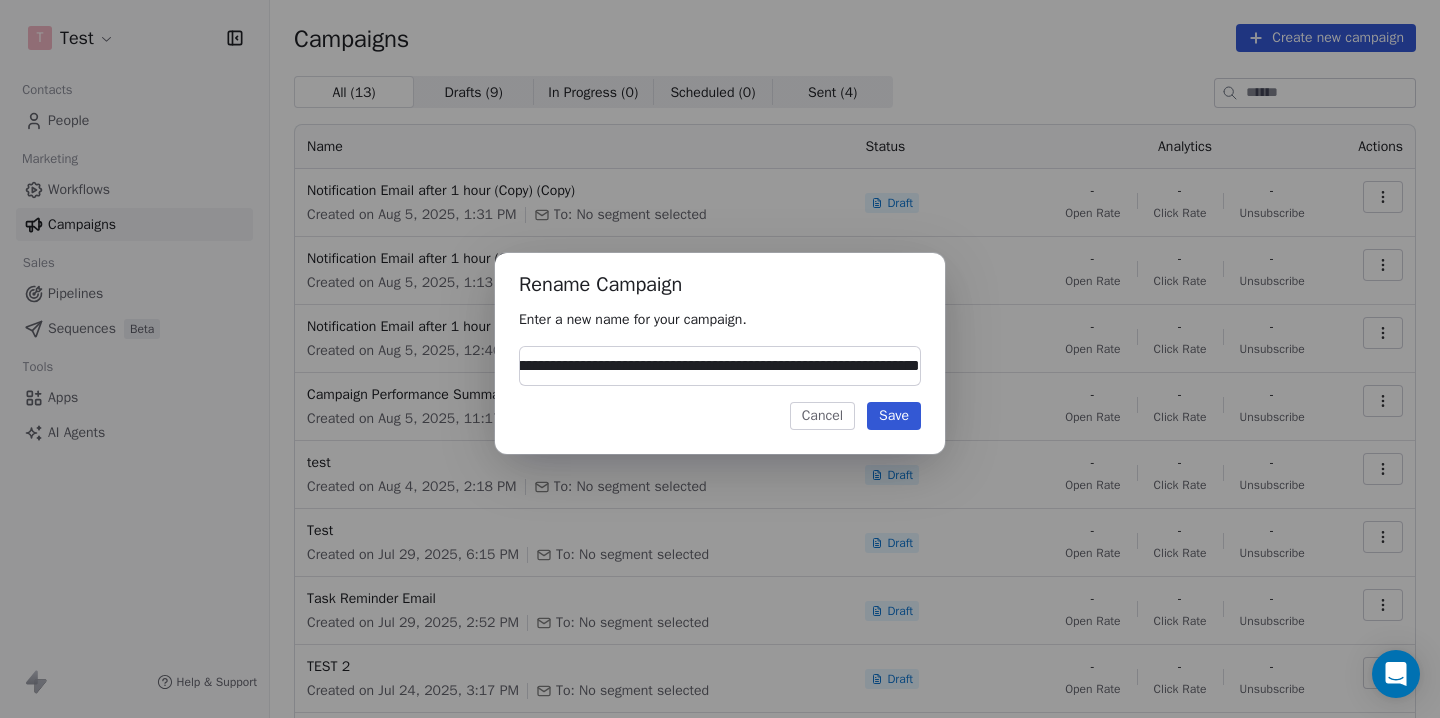 type on "**********" 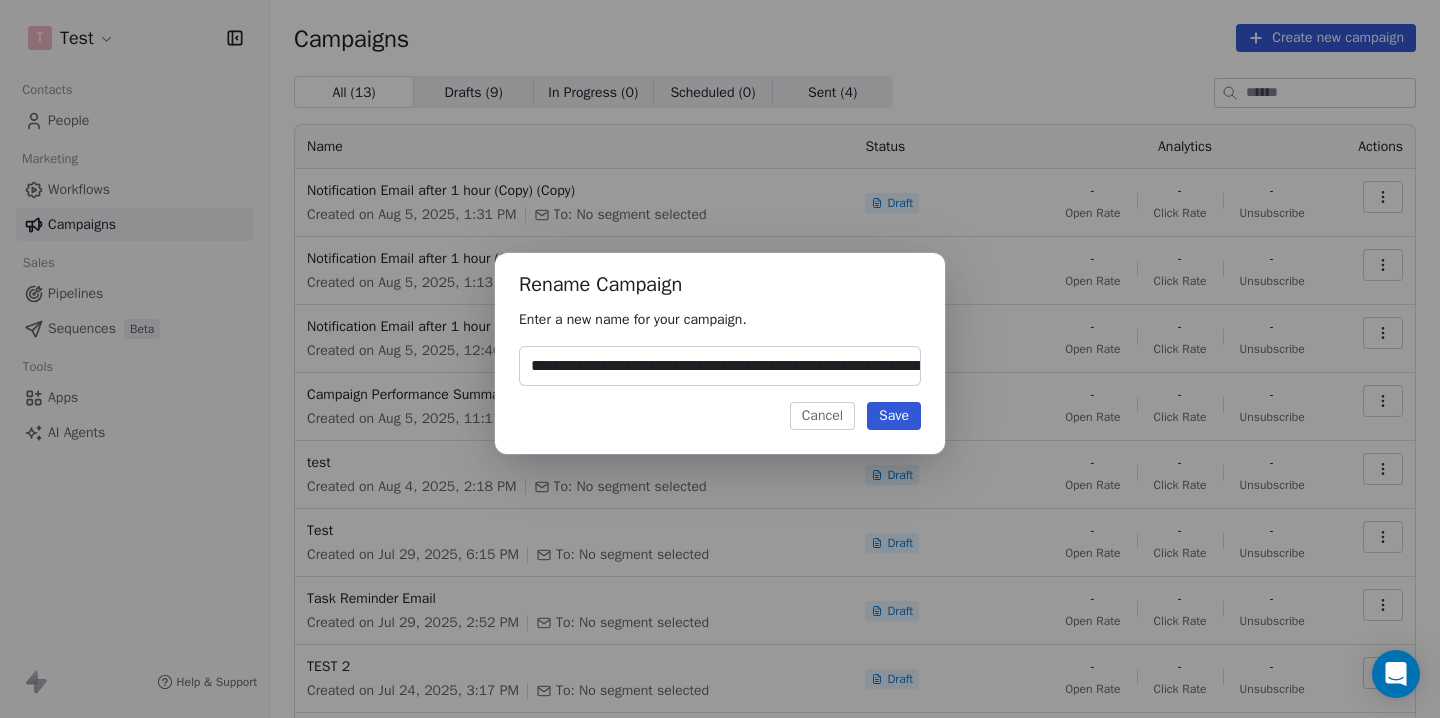 click on "Save" at bounding box center [894, 416] 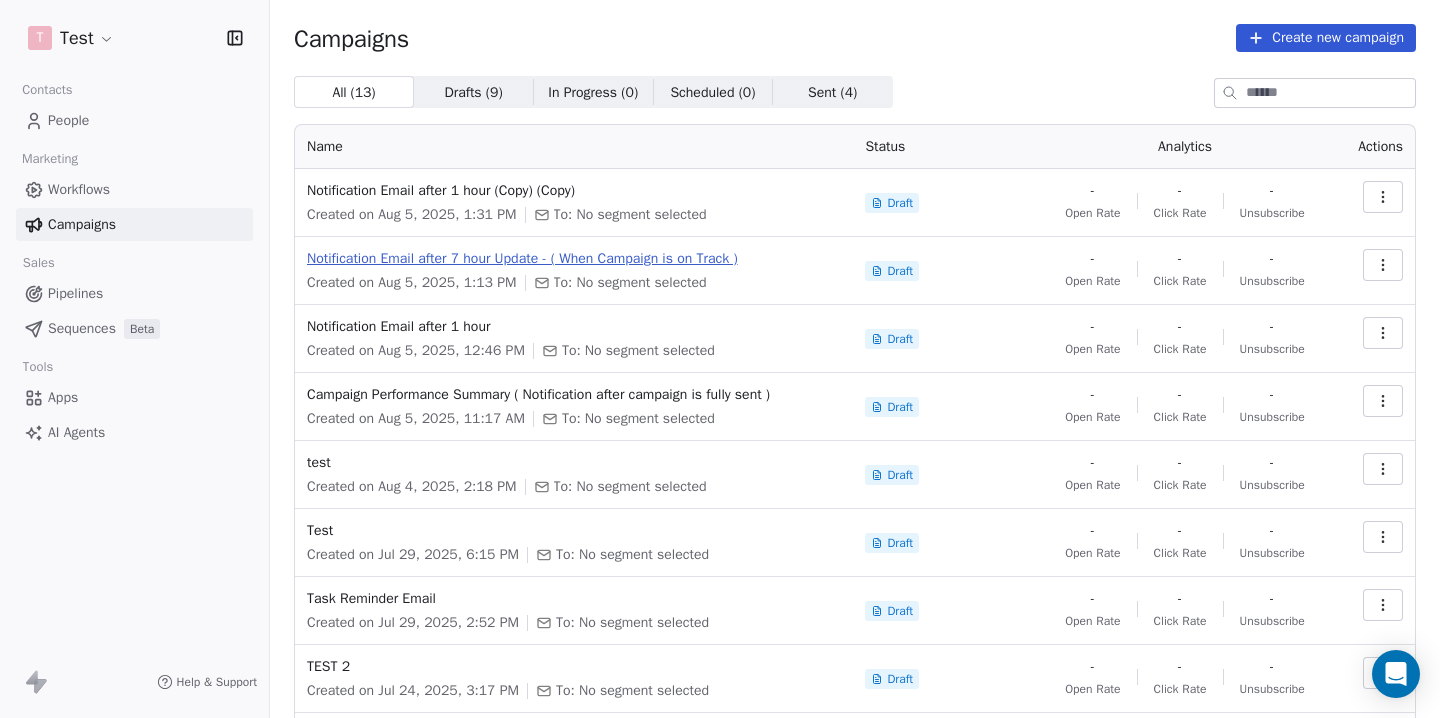 click on "Notification Email after 7 hour Update - ( When Campaign is on Track )" at bounding box center [574, 259] 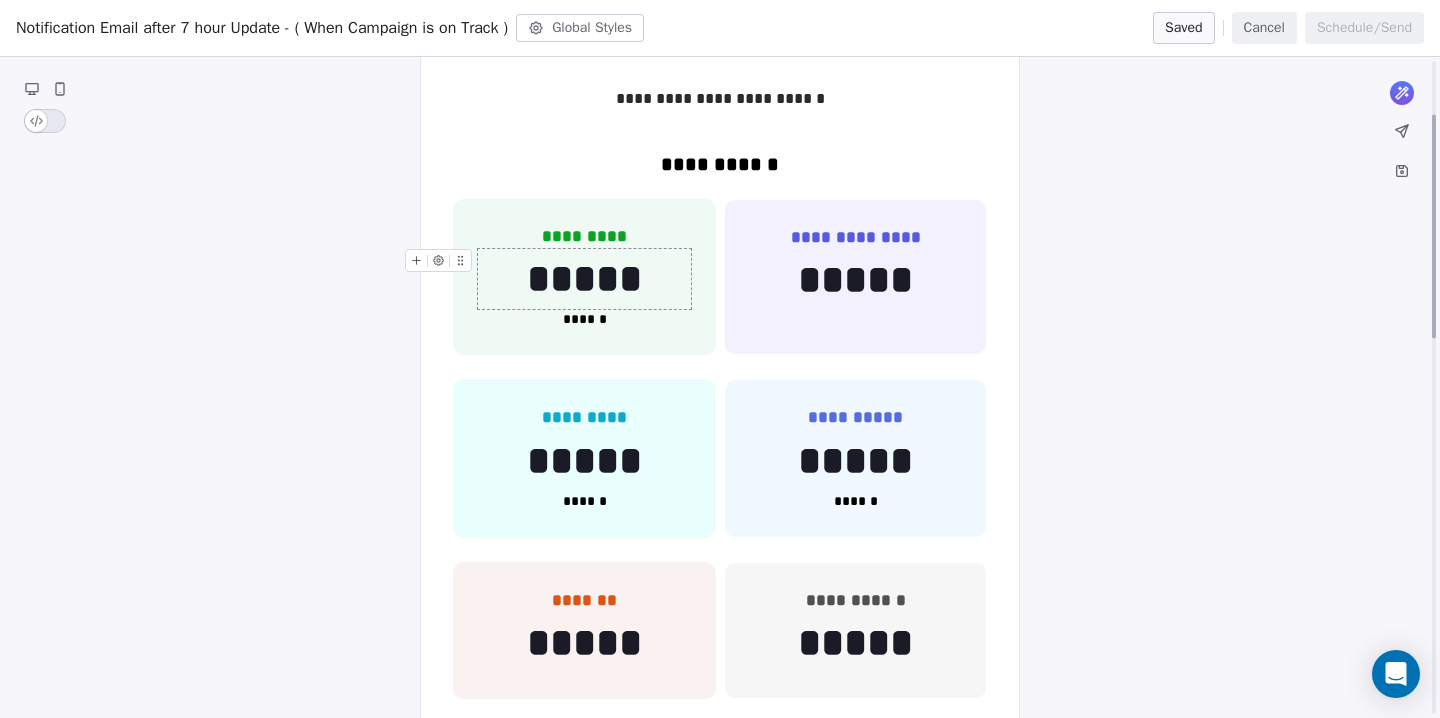scroll, scrollTop: 0, scrollLeft: 0, axis: both 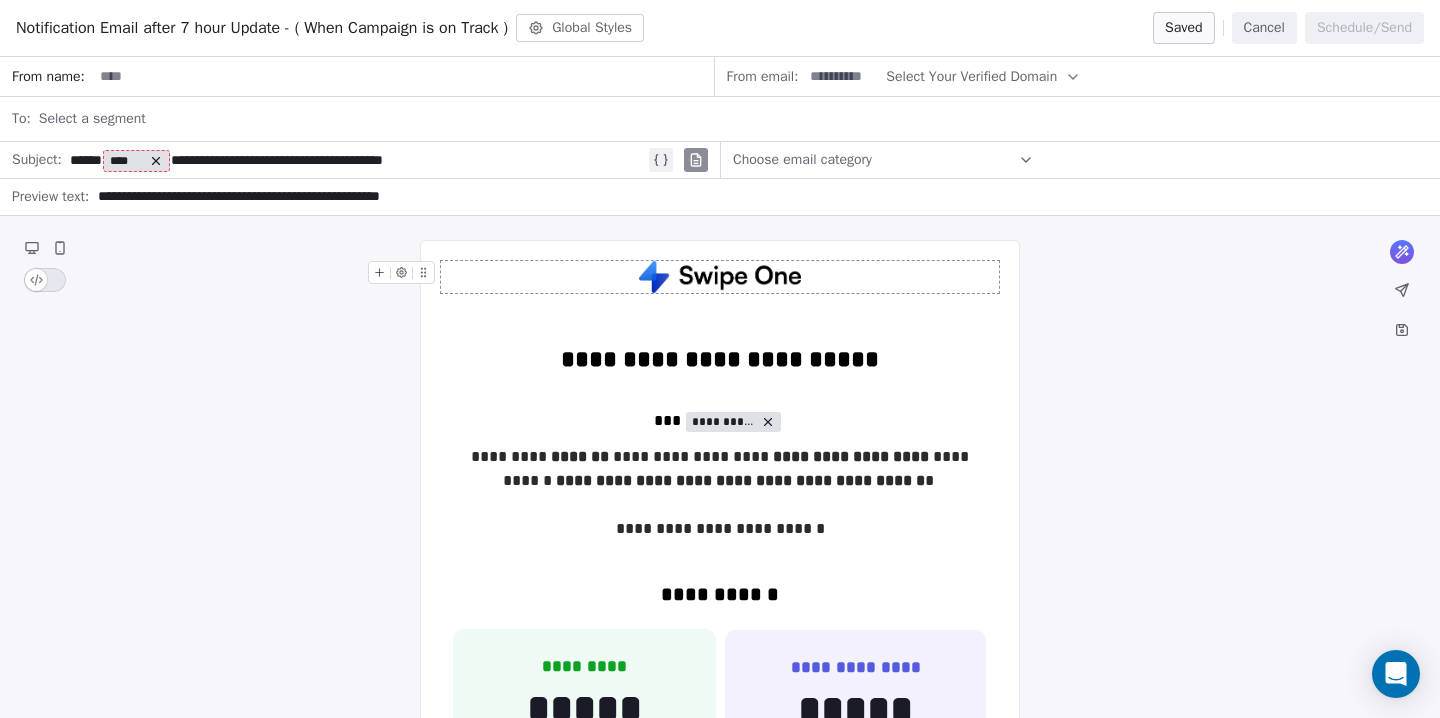 click on "Cancel" at bounding box center (1264, 28) 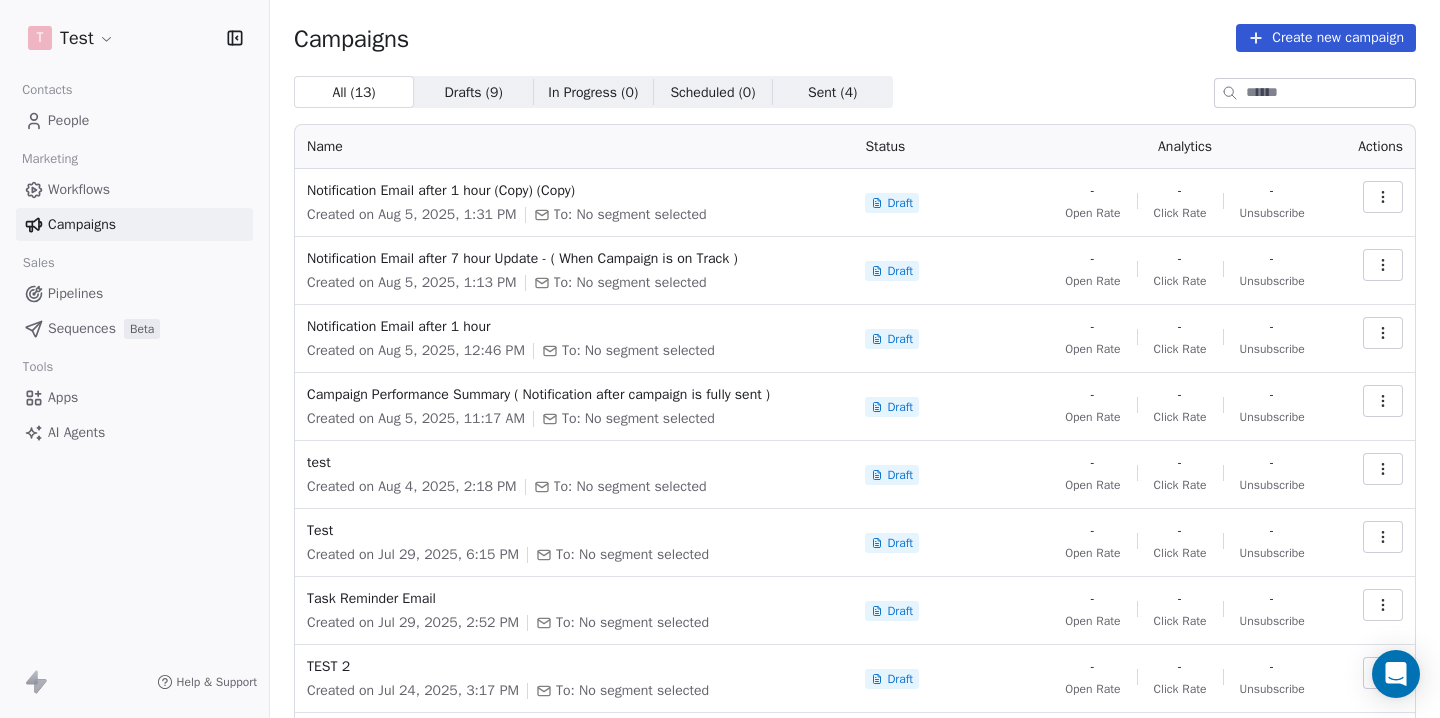click 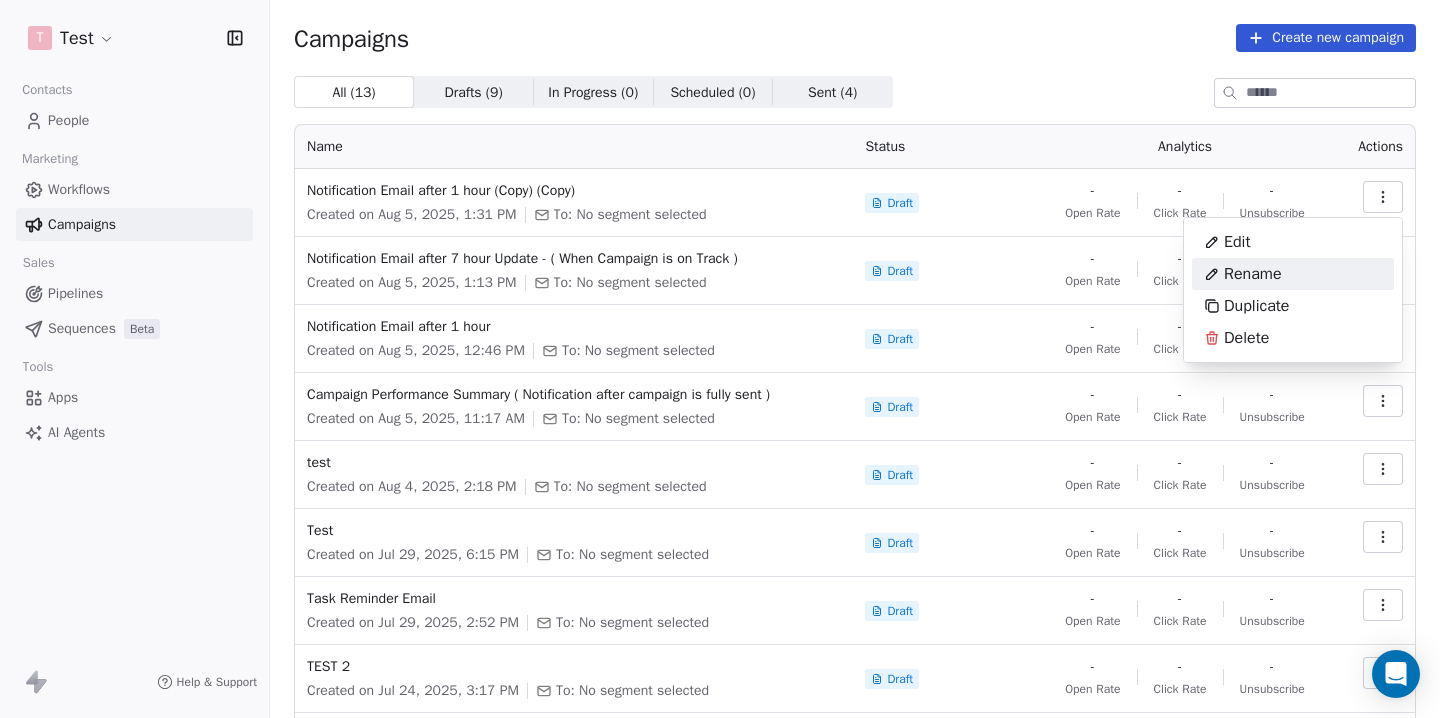 click on "Rename" at bounding box center (1253, 274) 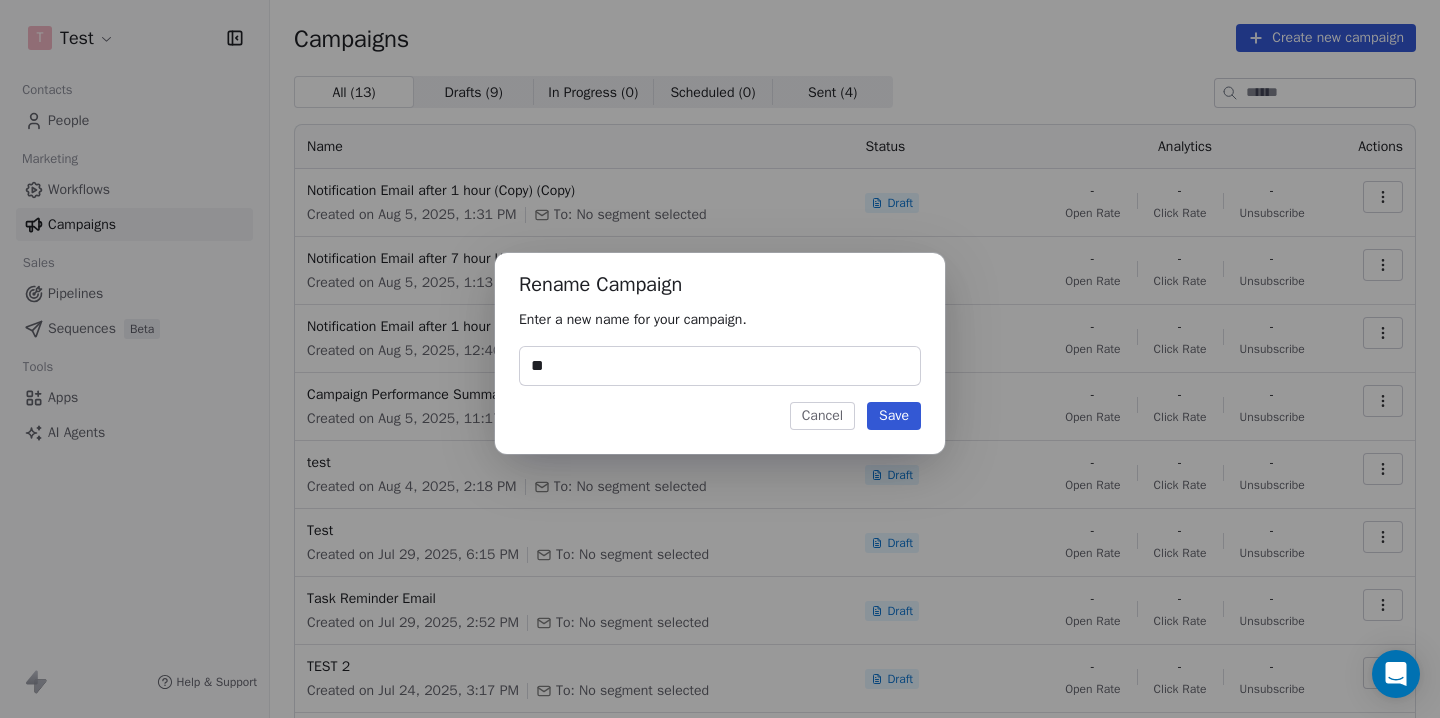 type on "*" 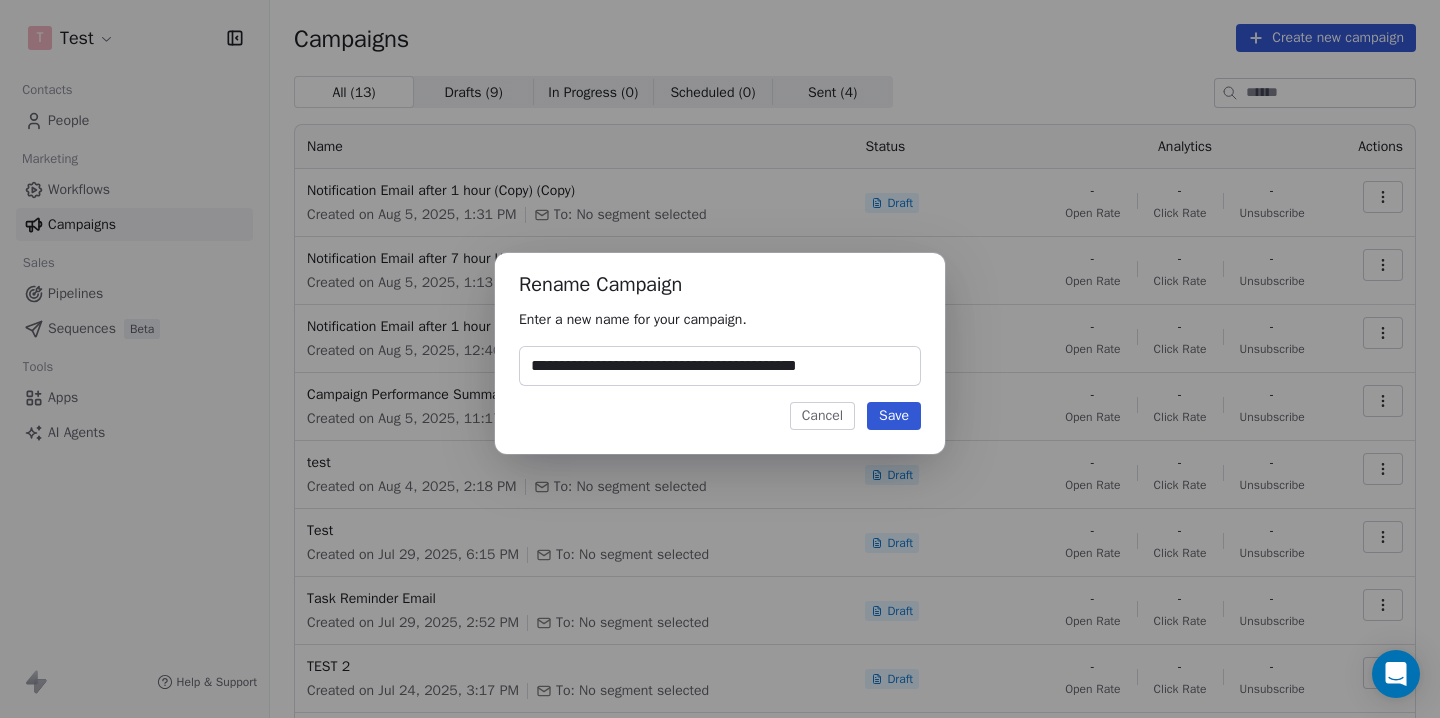 type on "**********" 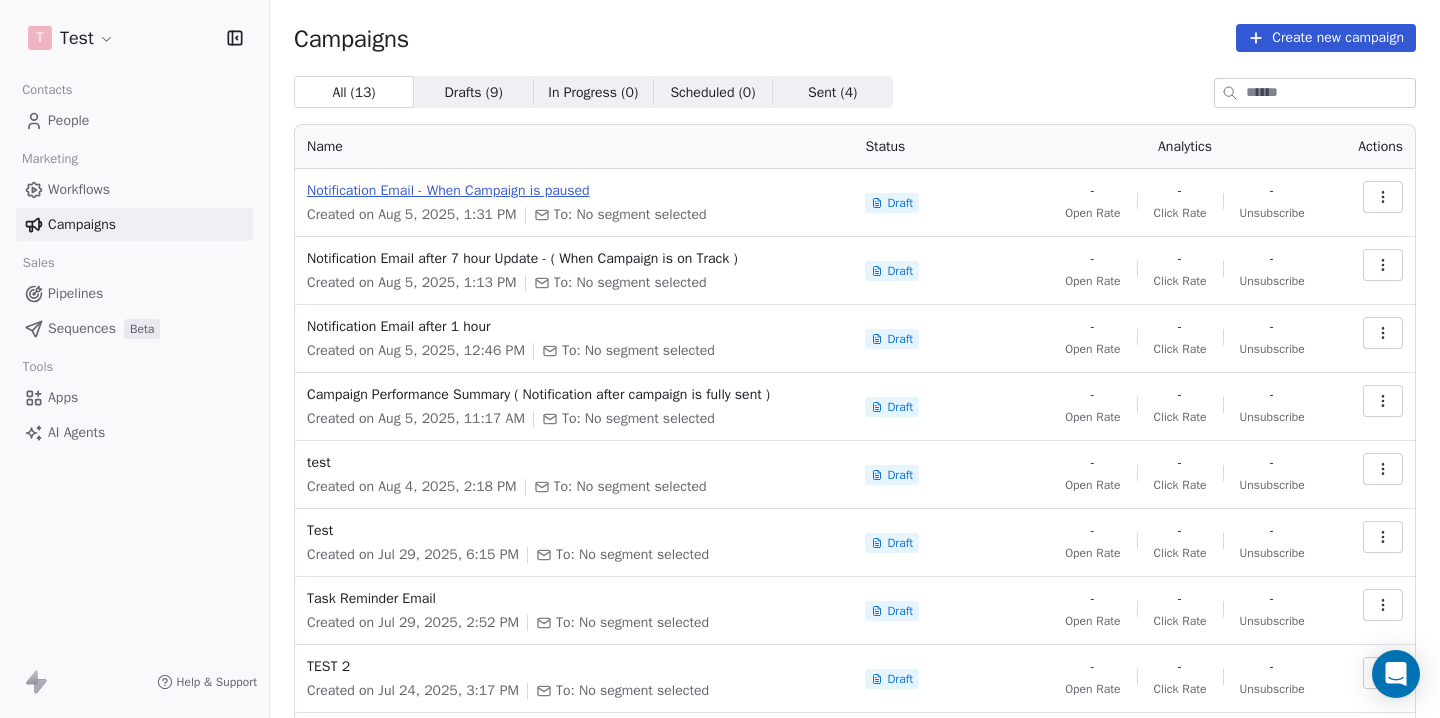 click on "Notification Email - When Campaign is paused" at bounding box center (574, 191) 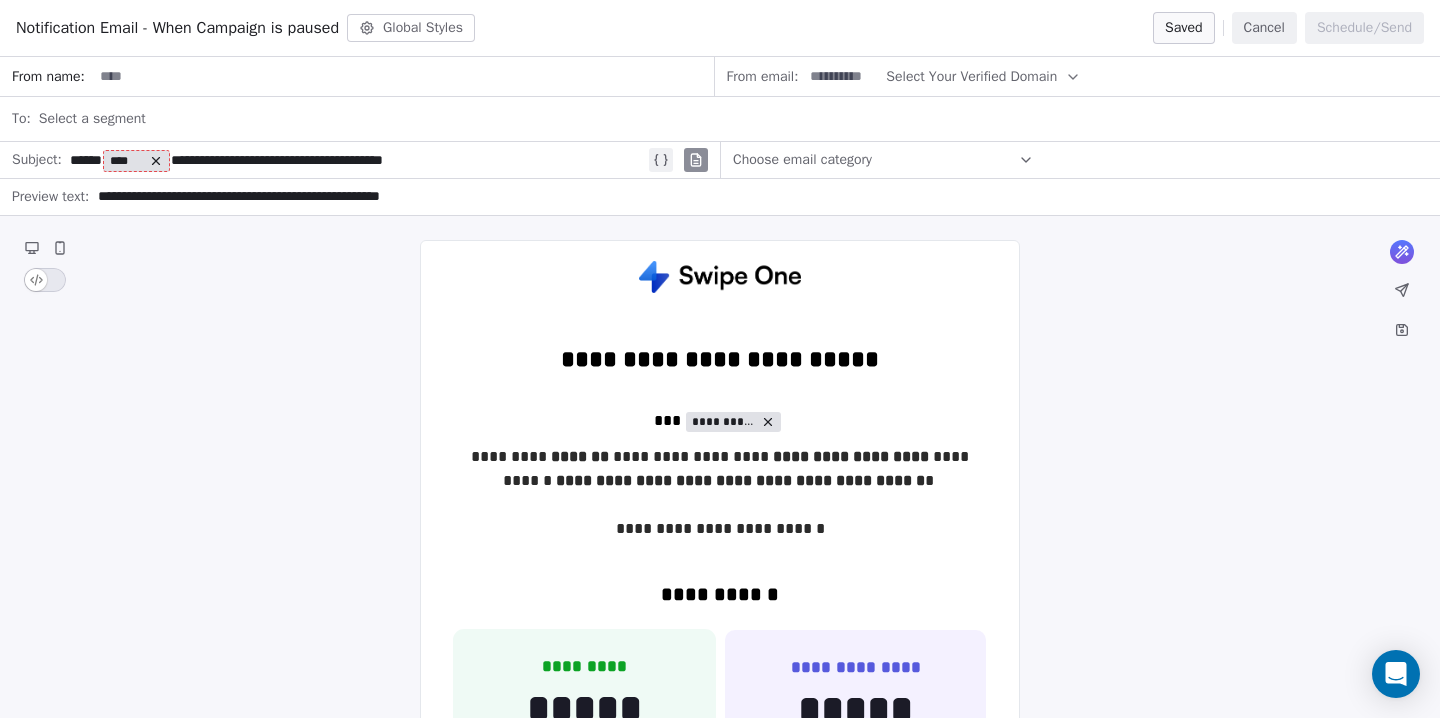 click on "**********" at bounding box center (357, 160) 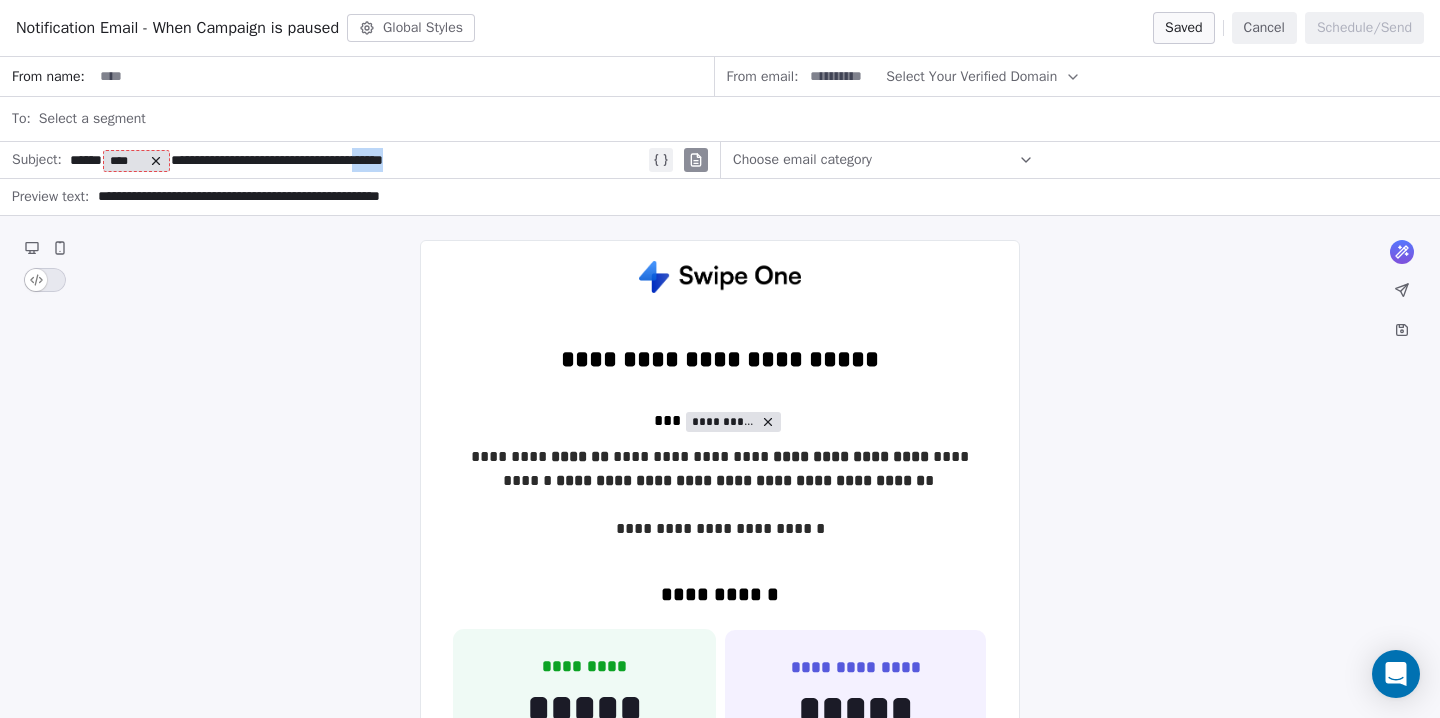 click on "**********" at bounding box center (357, 160) 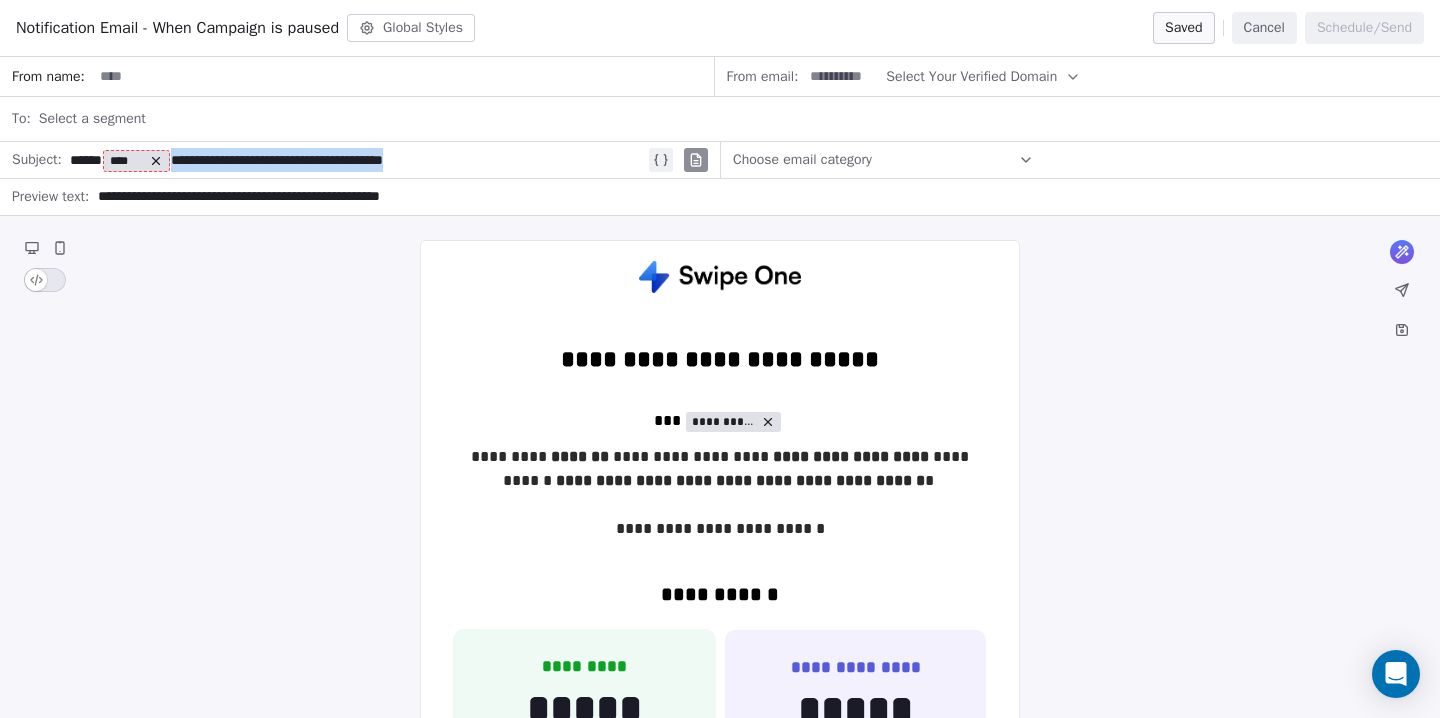 click on "**********" at bounding box center [357, 160] 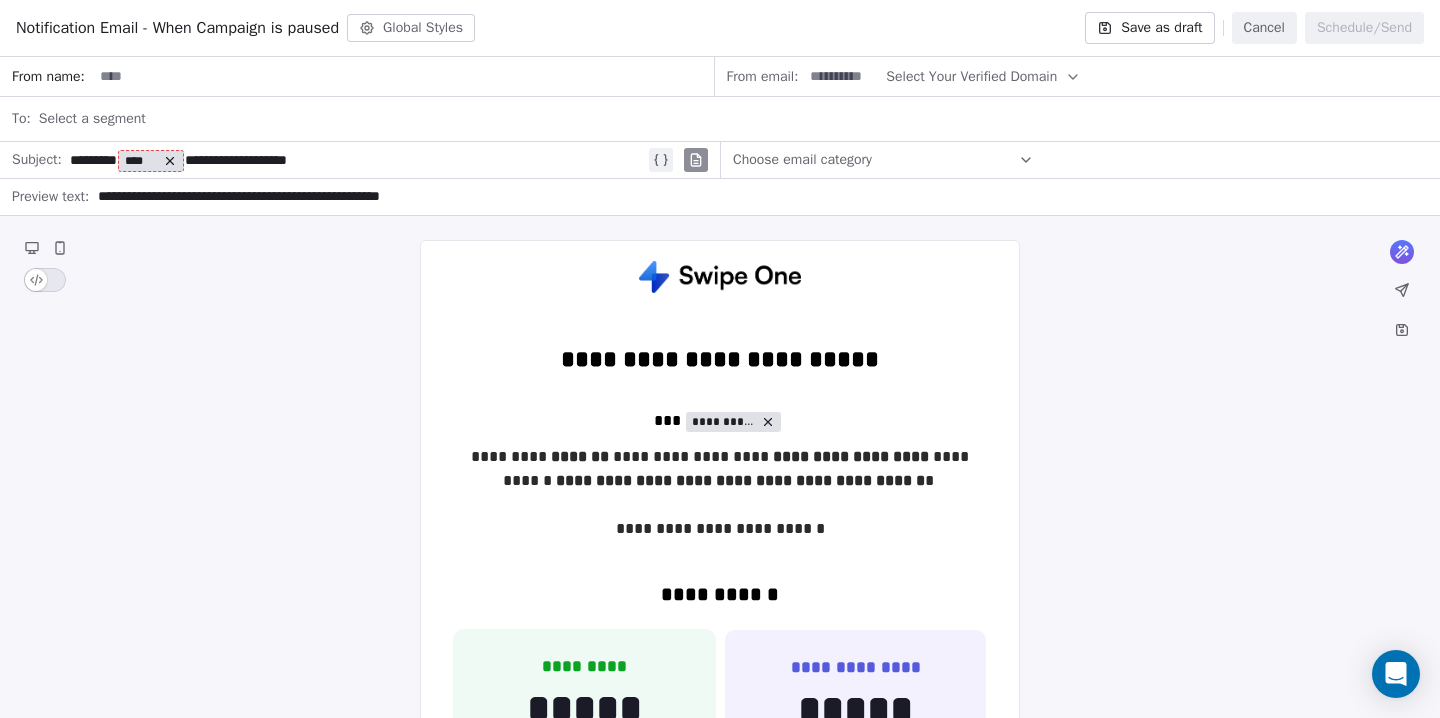 click 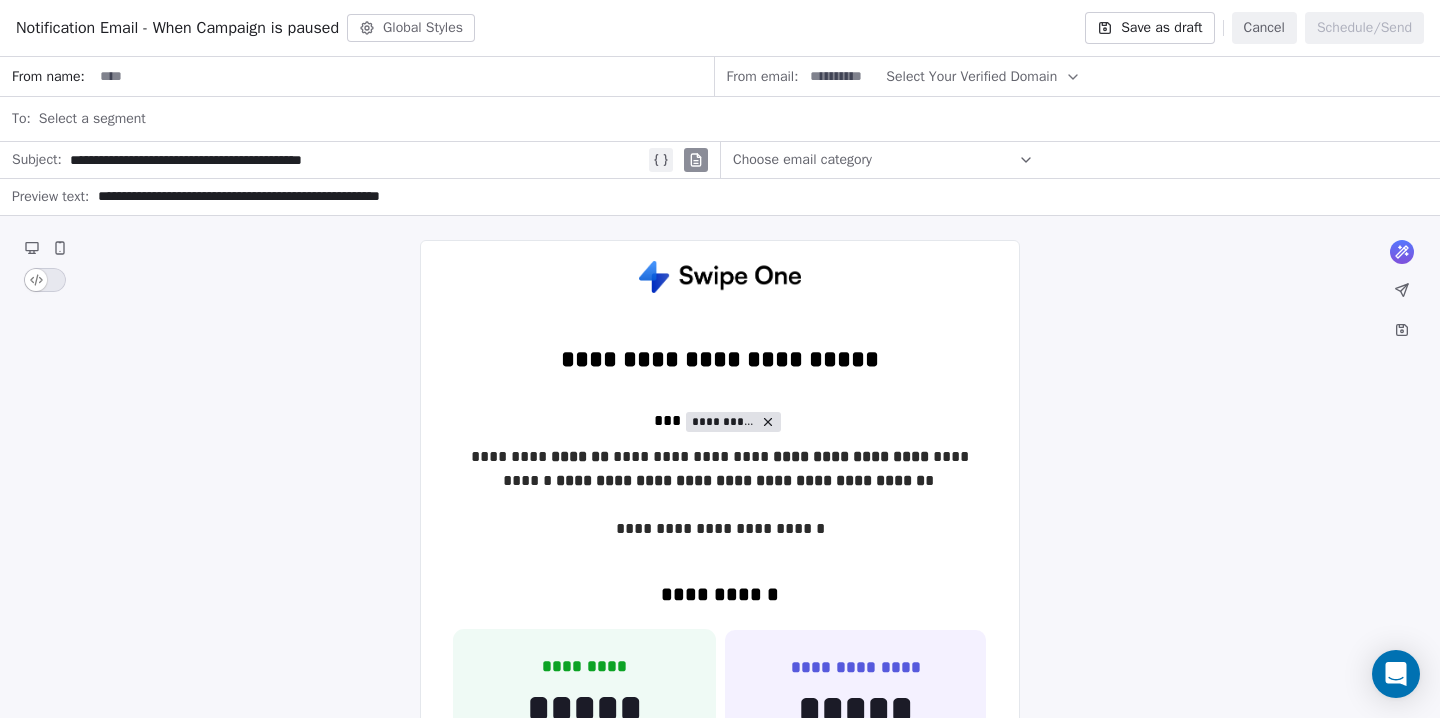 click on "**********" at bounding box center [757, 197] 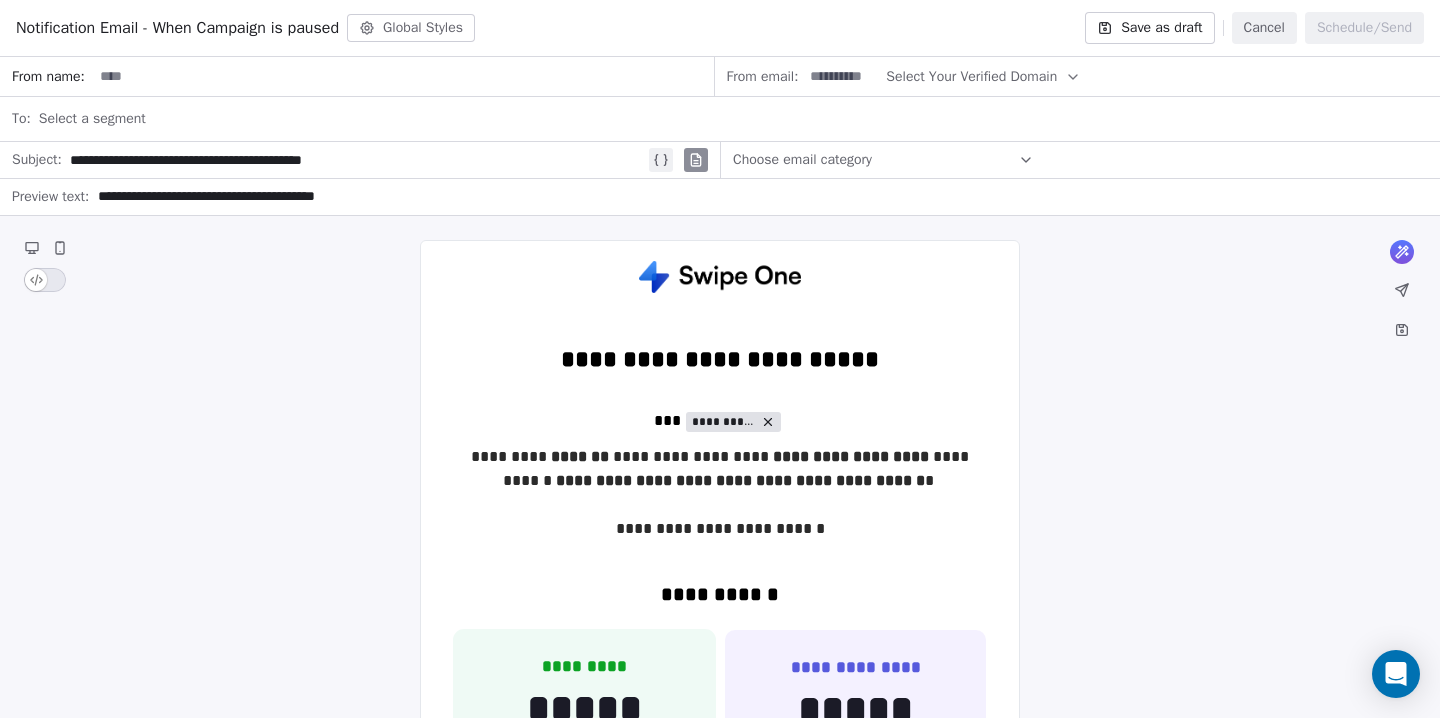 type on "**********" 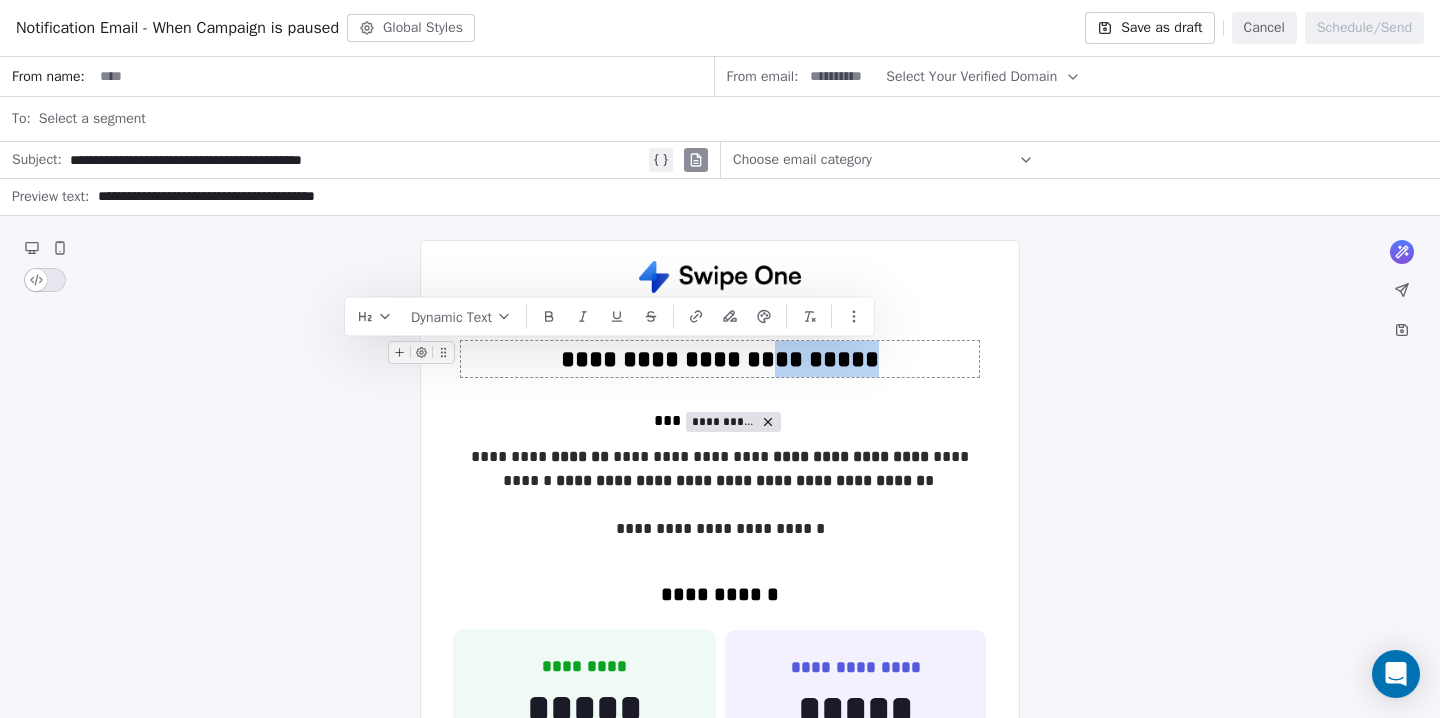 drag, startPoint x: 774, startPoint y: 360, endPoint x: 917, endPoint y: 360, distance: 143 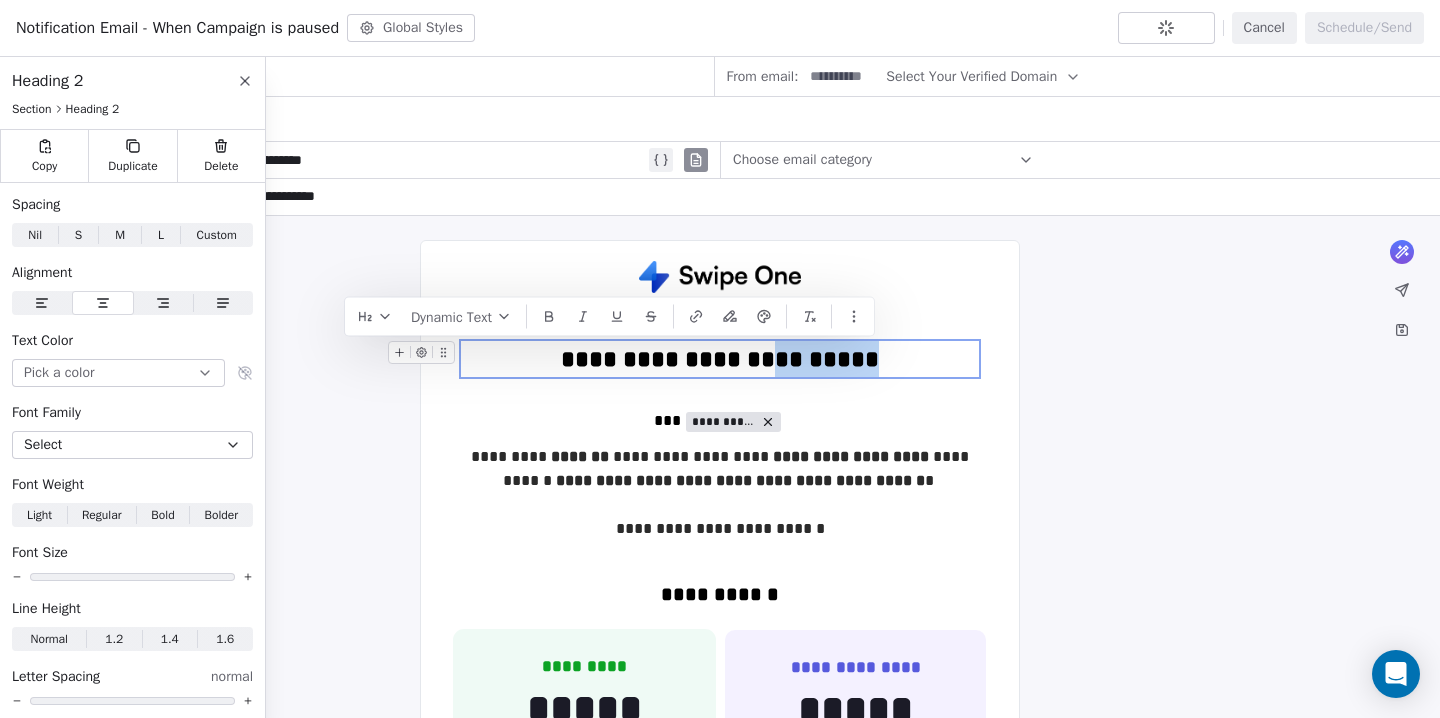 type 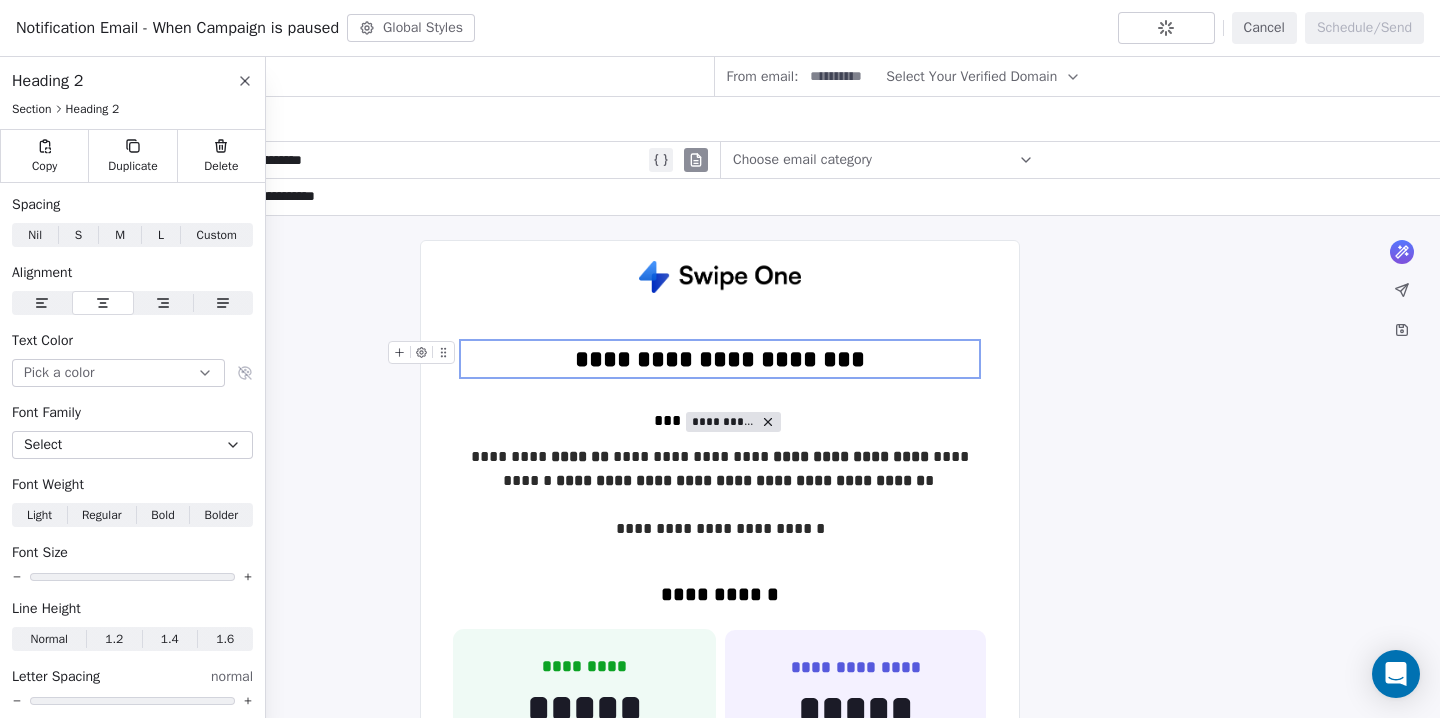 click on "**********" at bounding box center [720, 359] 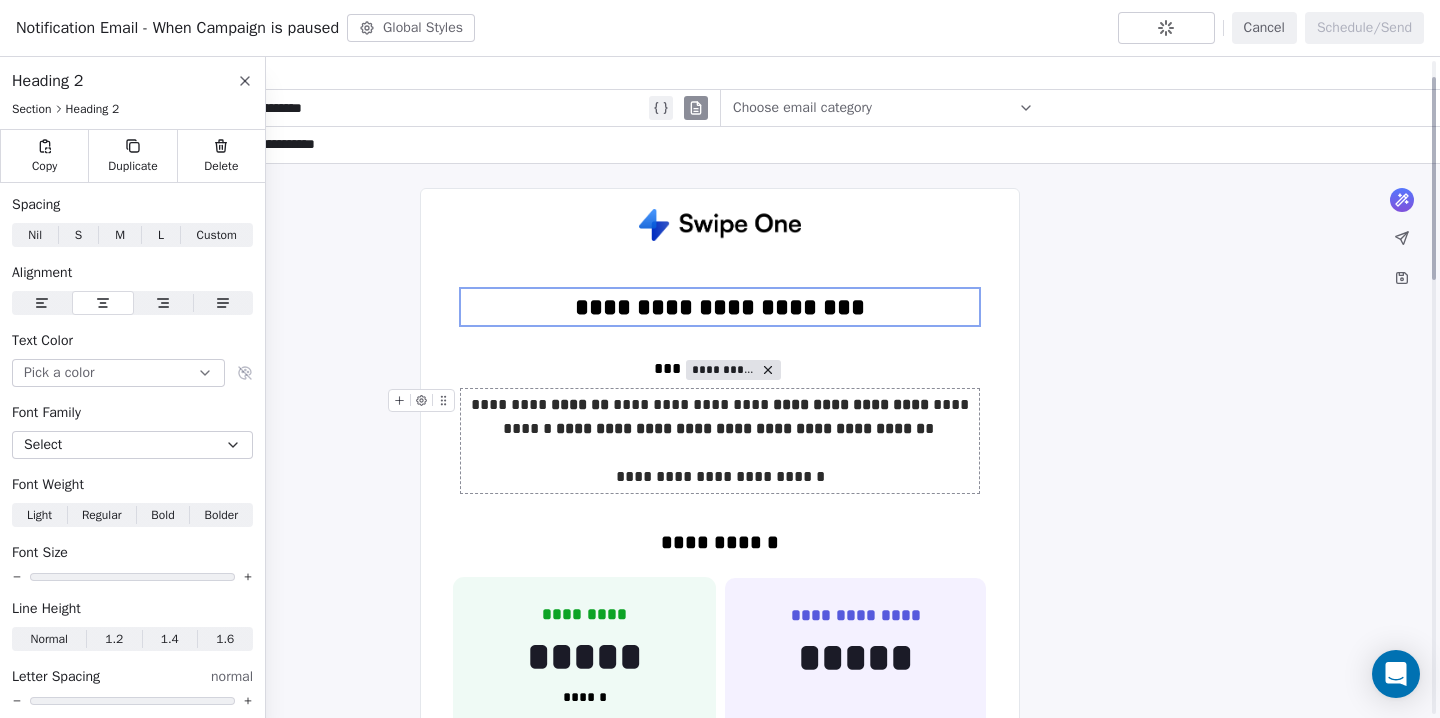 scroll, scrollTop: 54, scrollLeft: 0, axis: vertical 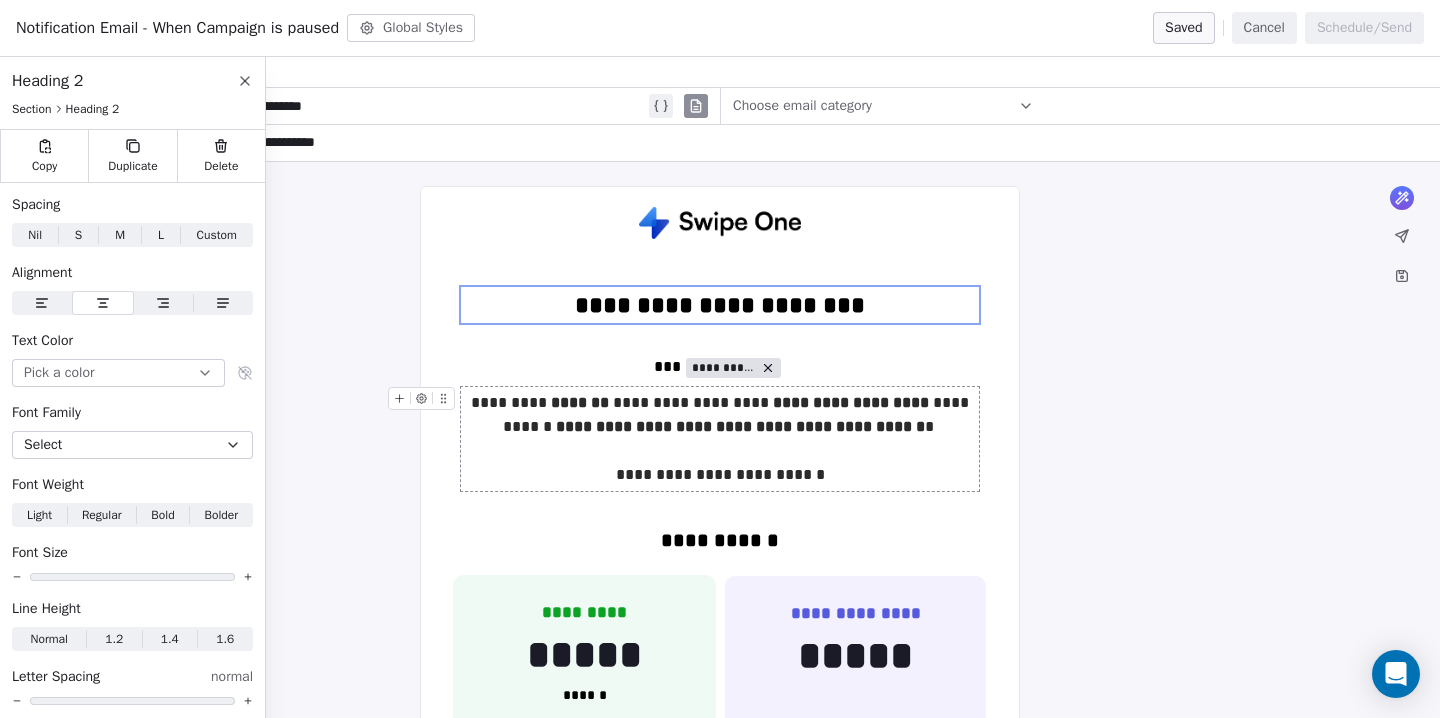 click on "**********" at bounding box center (720, 439) 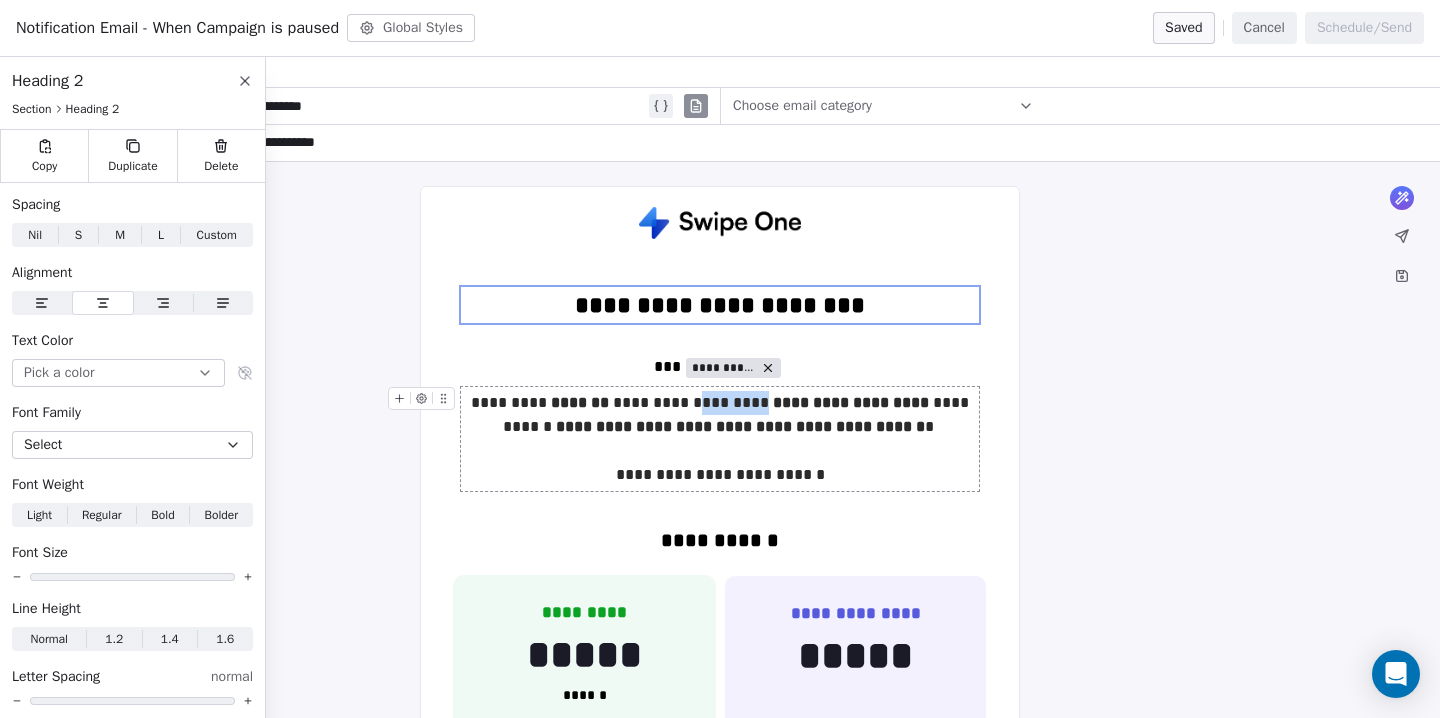 click on "**********" at bounding box center [720, 439] 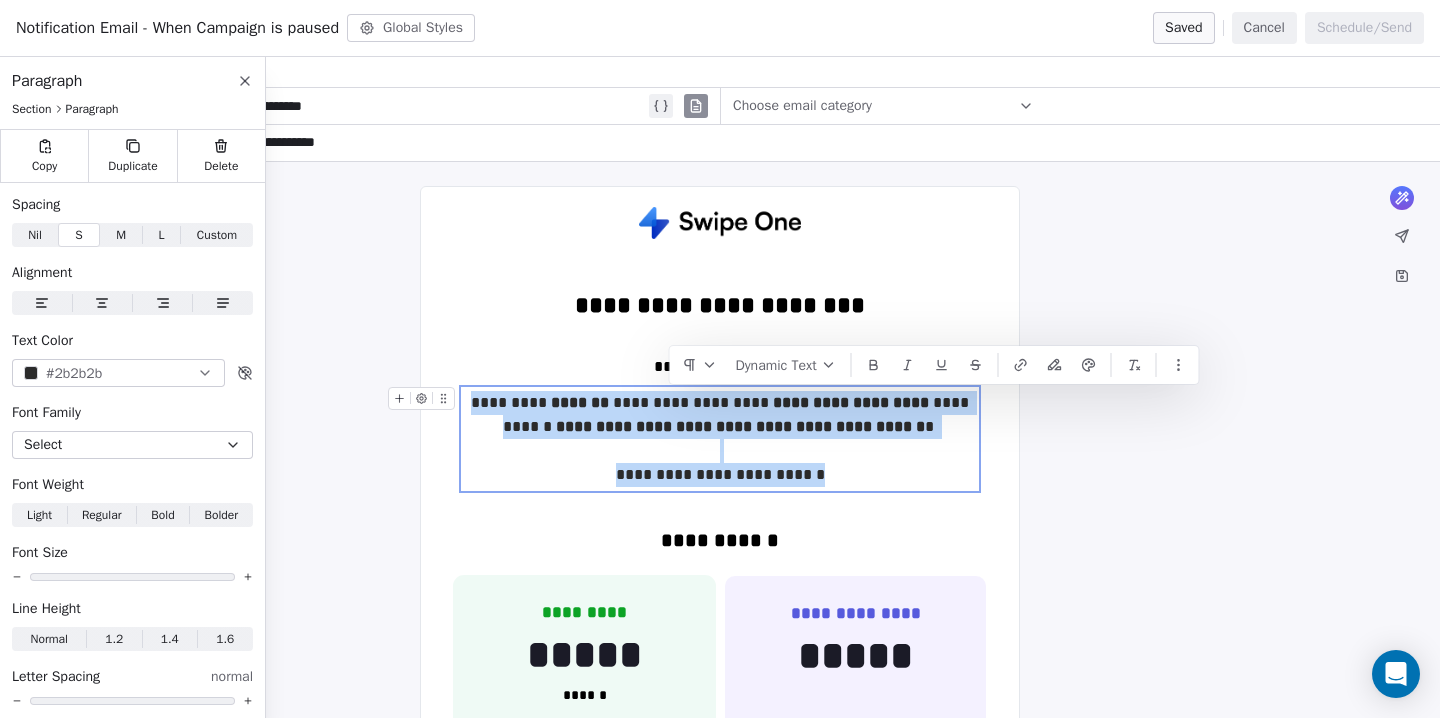 click on "**********" at bounding box center (720, 439) 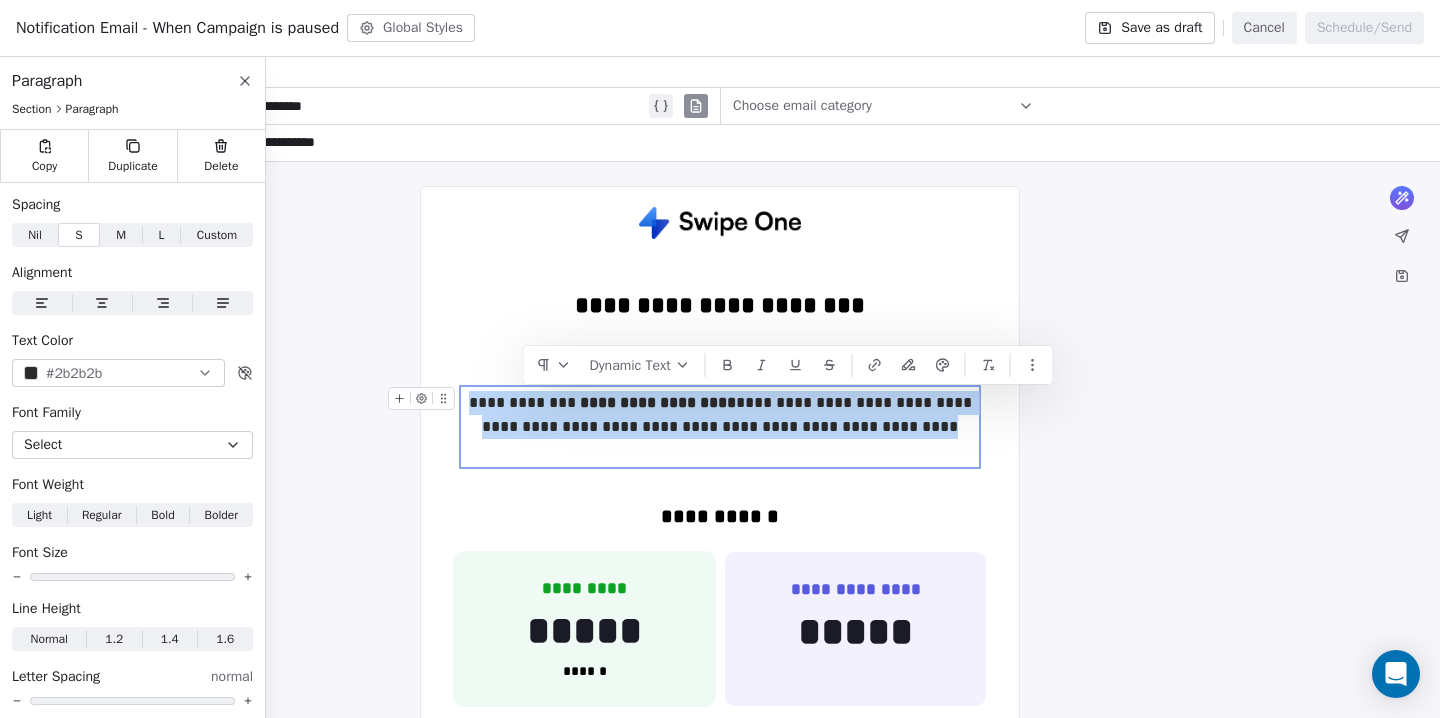click on "**********" at bounding box center [720, 427] 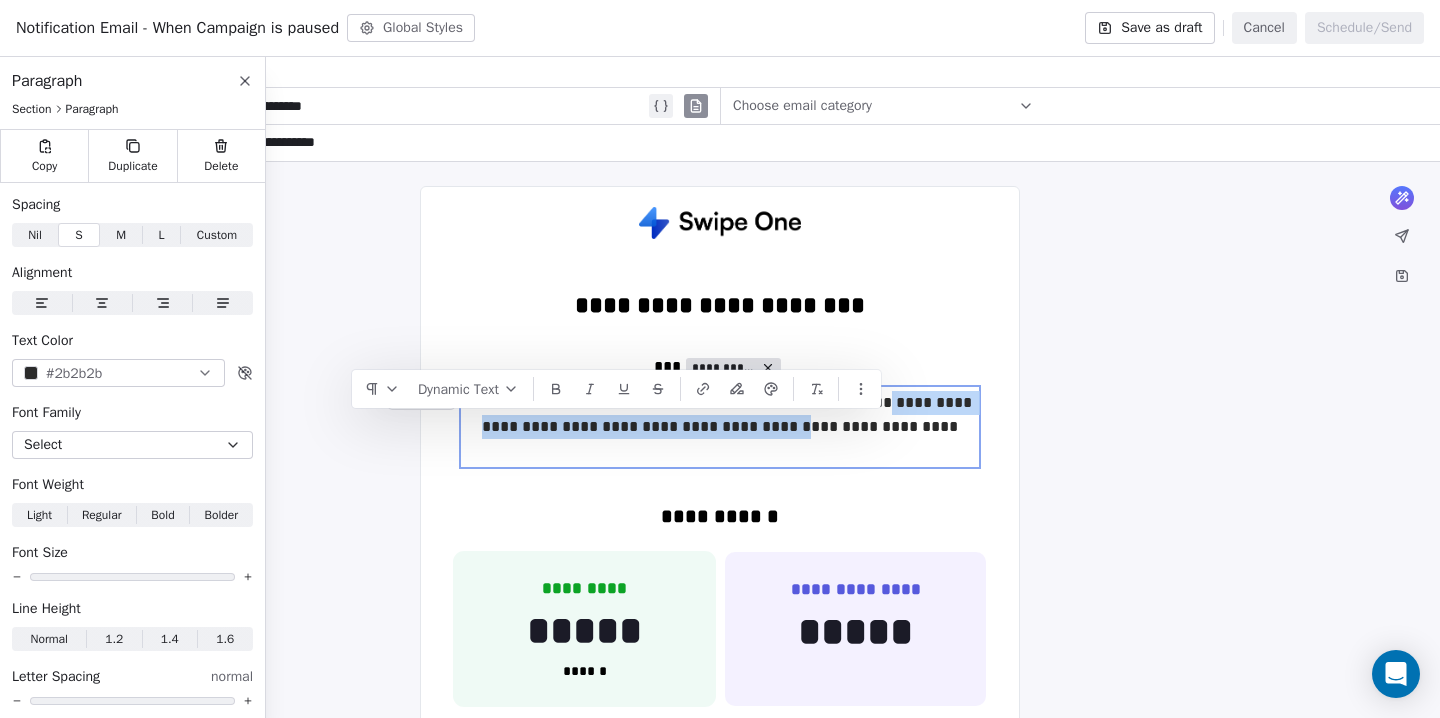 drag, startPoint x: 880, startPoint y: 427, endPoint x: 476, endPoint y: 431, distance: 404.0198 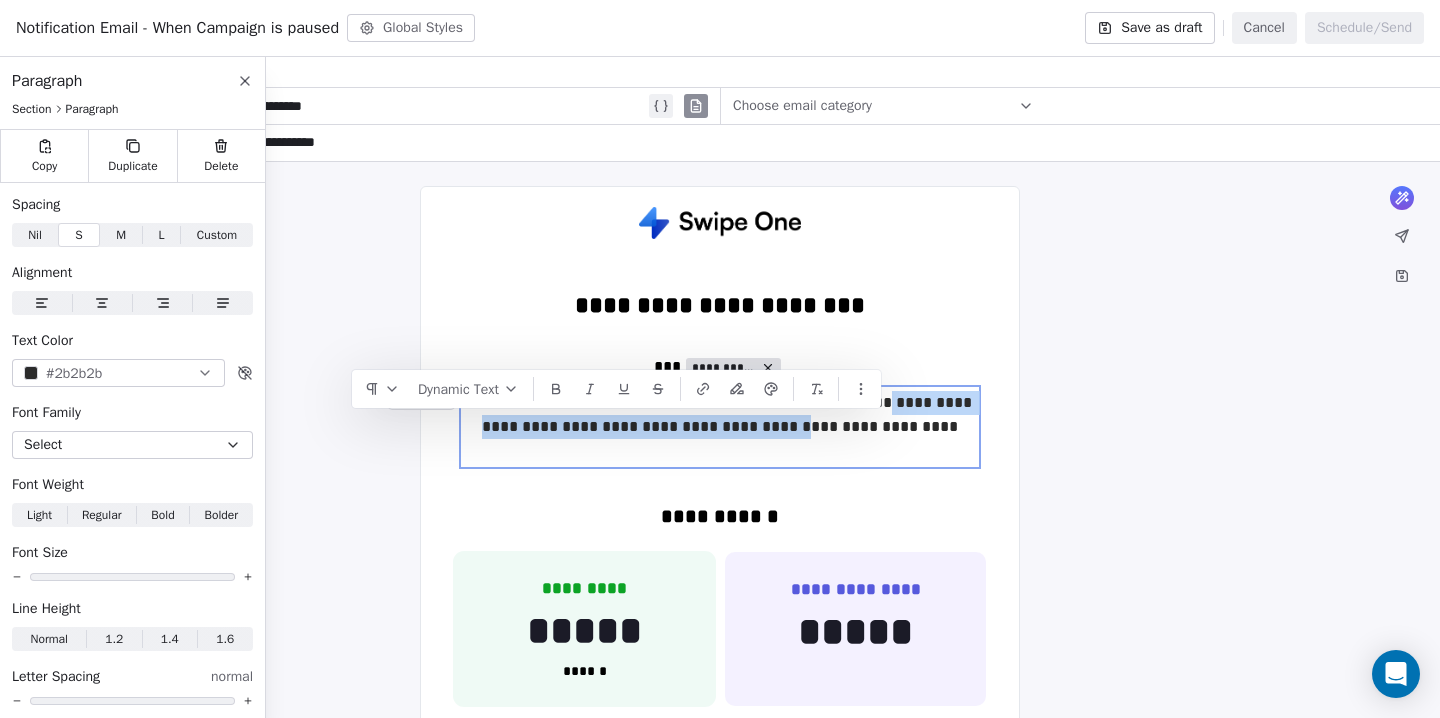 click on "**********" at bounding box center [720, 427] 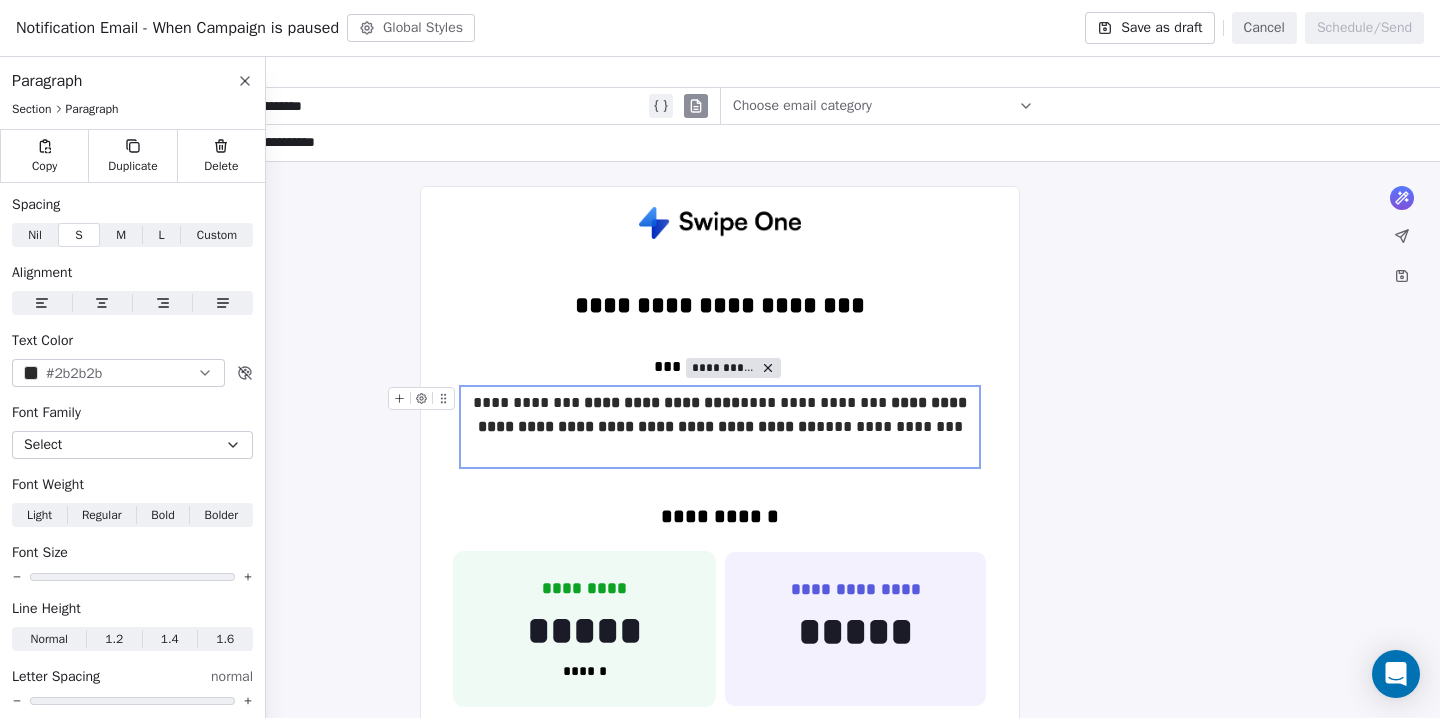 click on "**********" at bounding box center (720, 427) 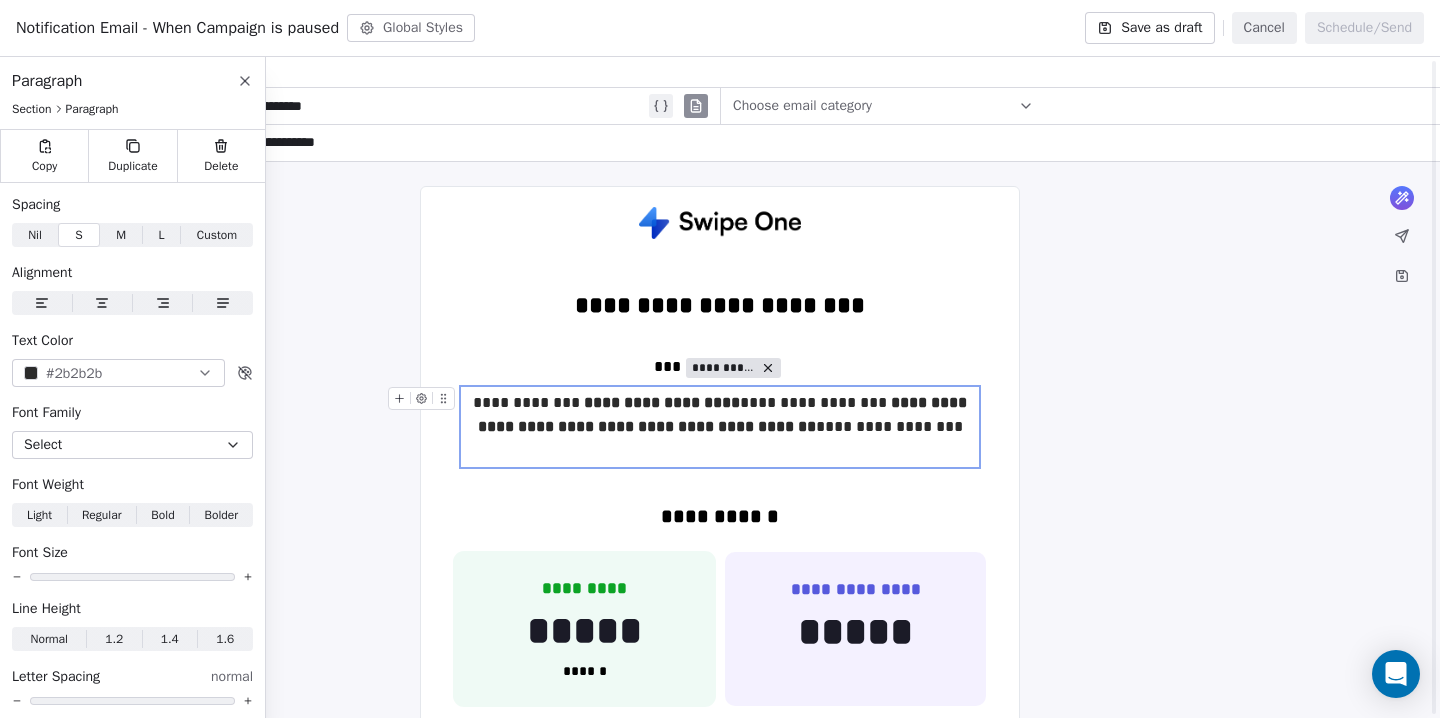 scroll, scrollTop: 133, scrollLeft: 0, axis: vertical 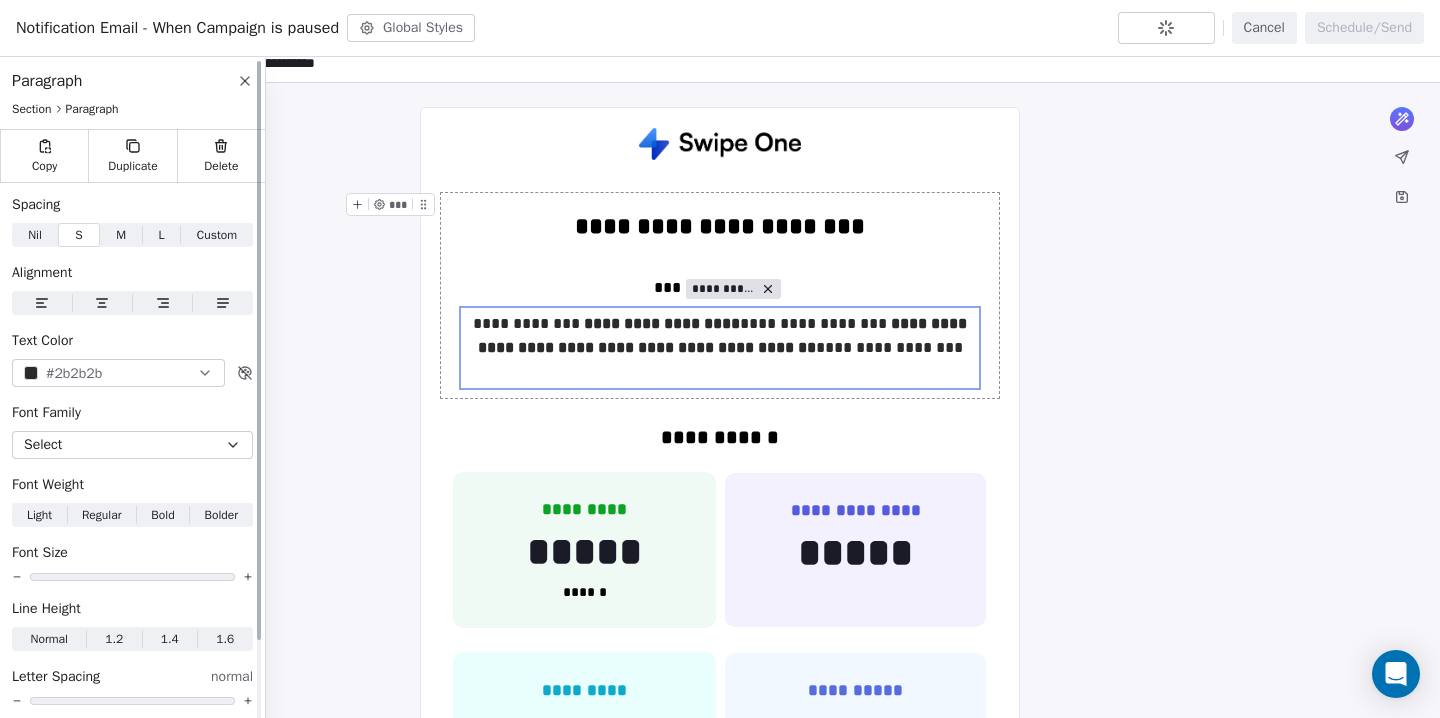 click 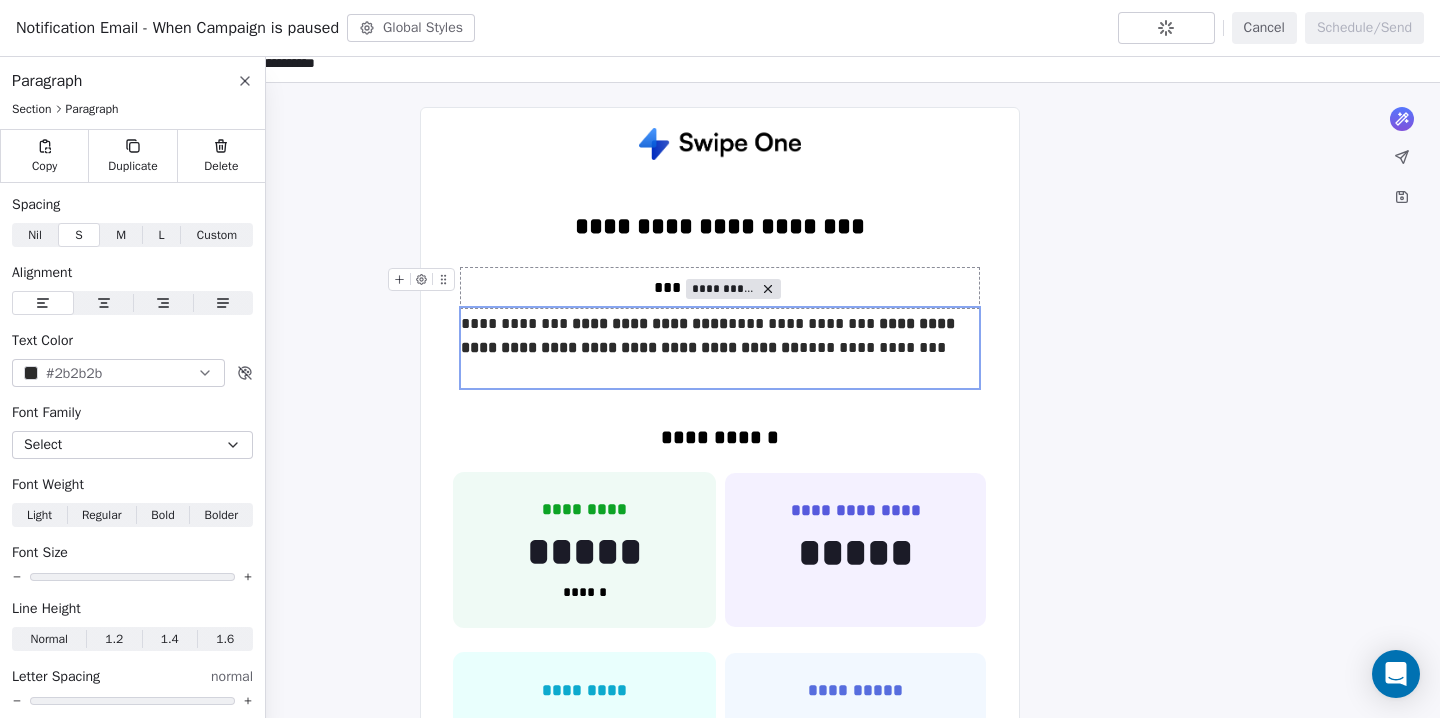 click on "**********" at bounding box center (720, 288) 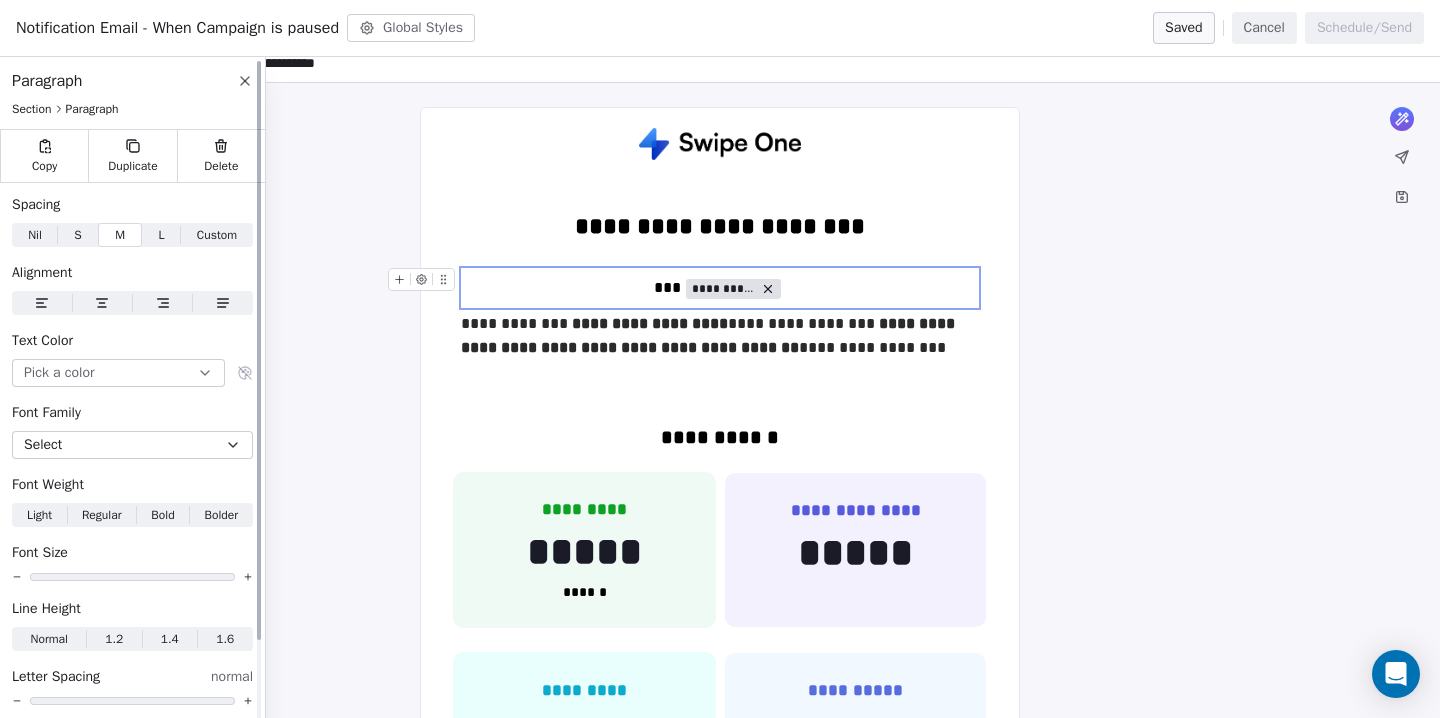 click at bounding box center (42, 303) 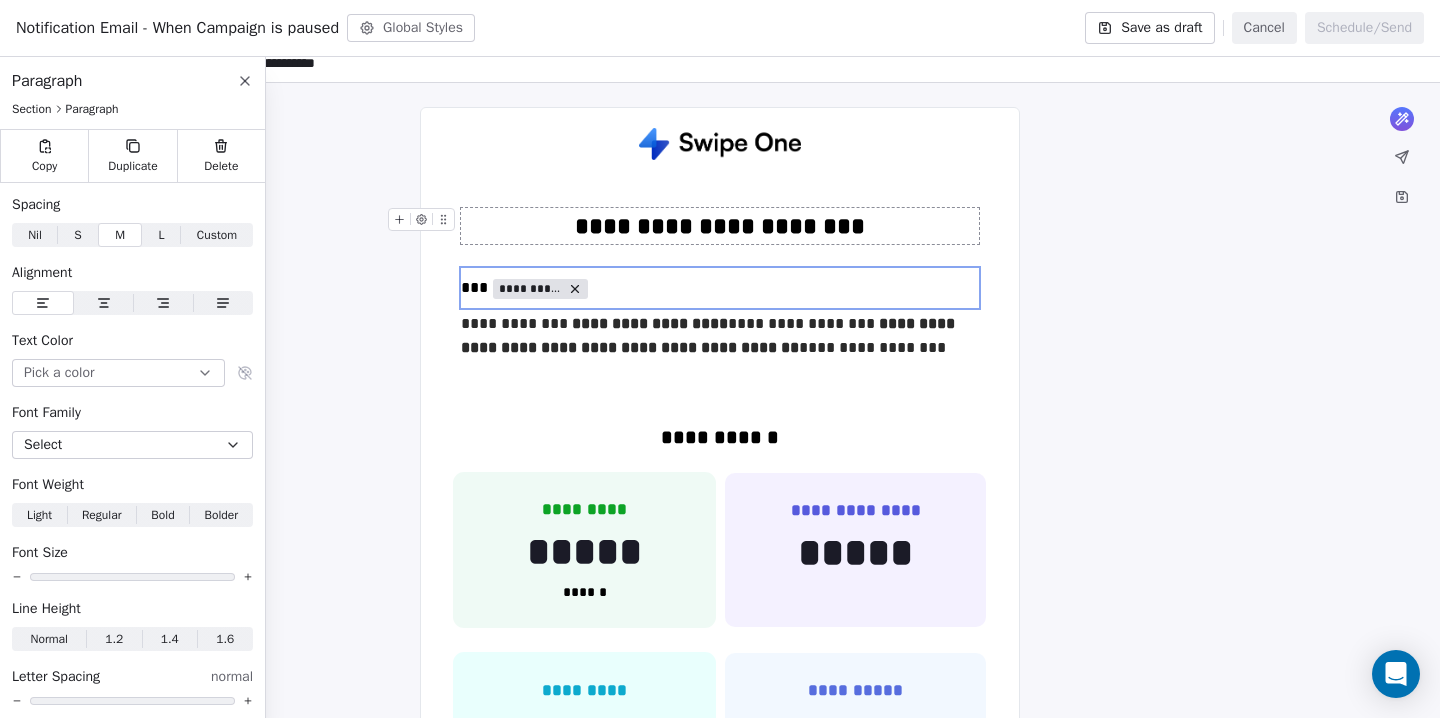 click on "**********" at bounding box center [720, 226] 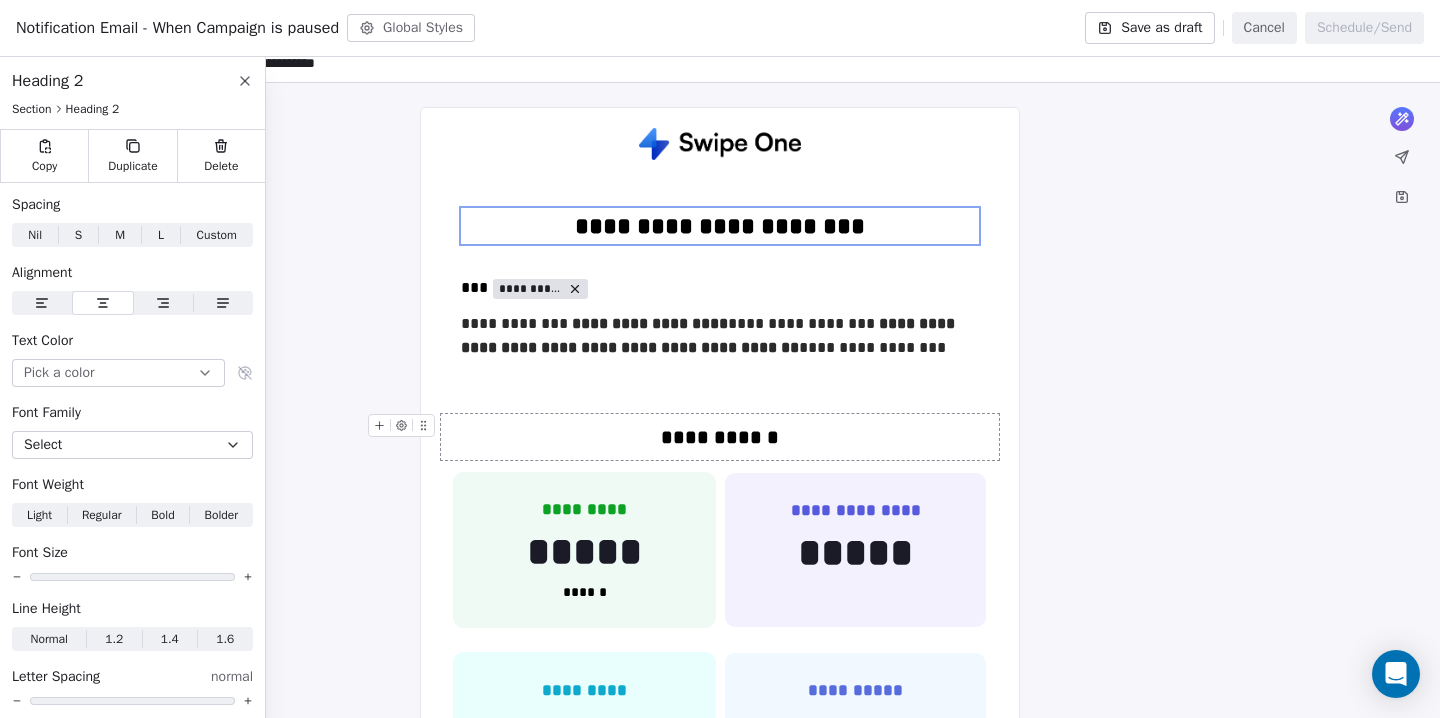 click on "**********" at bounding box center (720, 437) 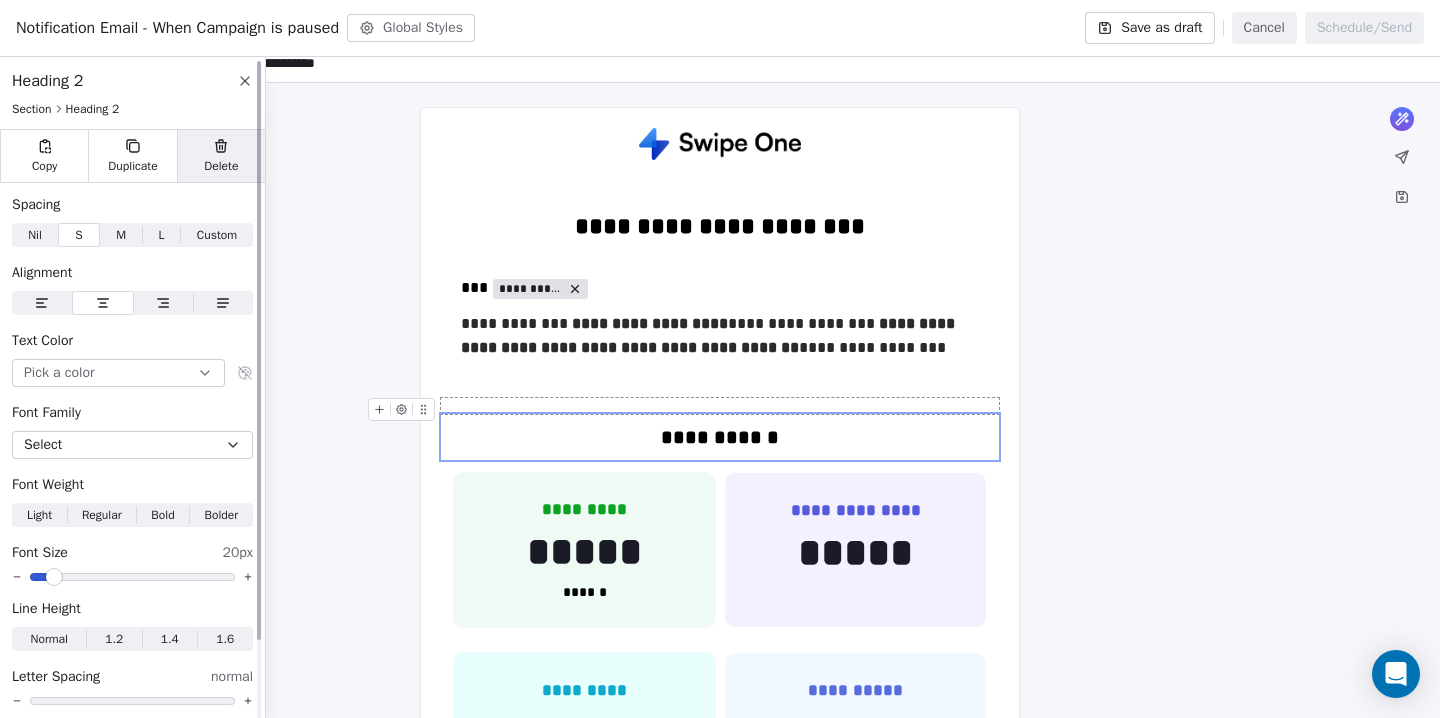 click on "Delete" at bounding box center (221, 166) 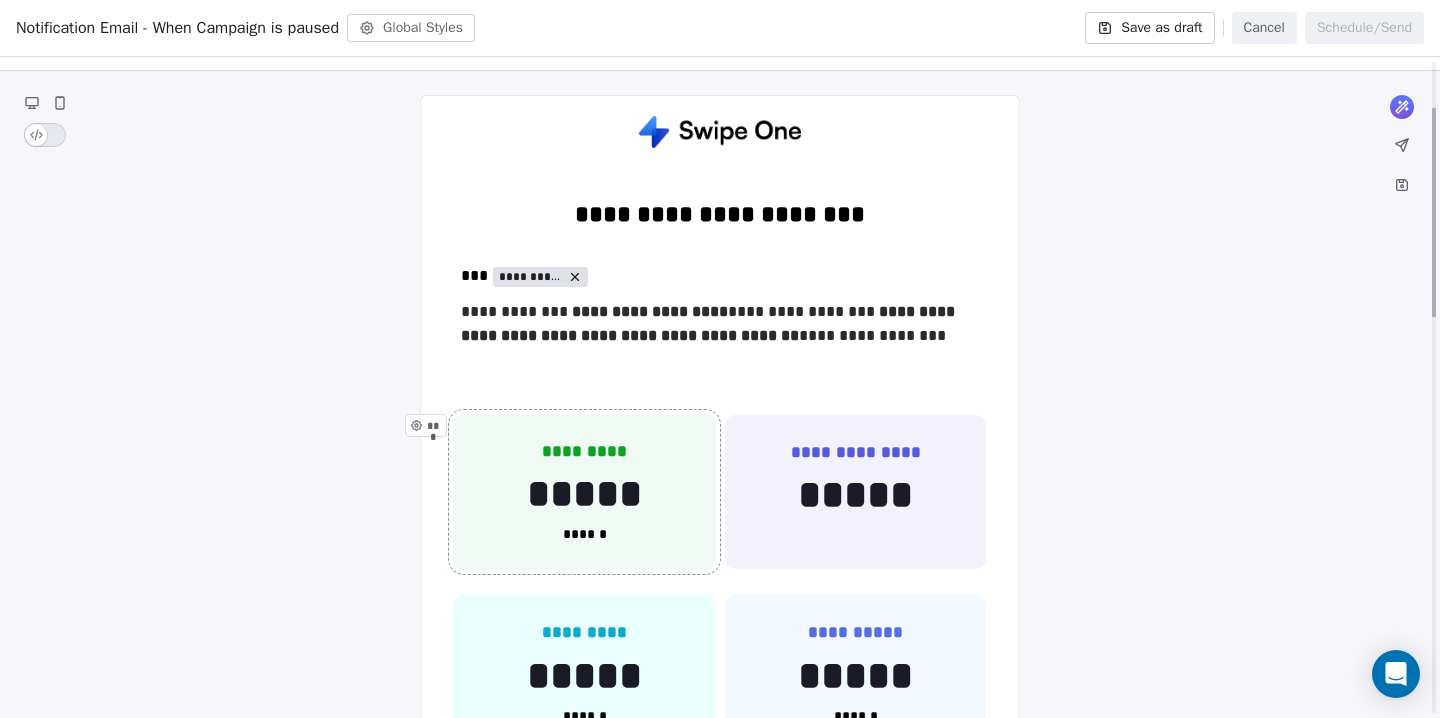 scroll, scrollTop: 146, scrollLeft: 0, axis: vertical 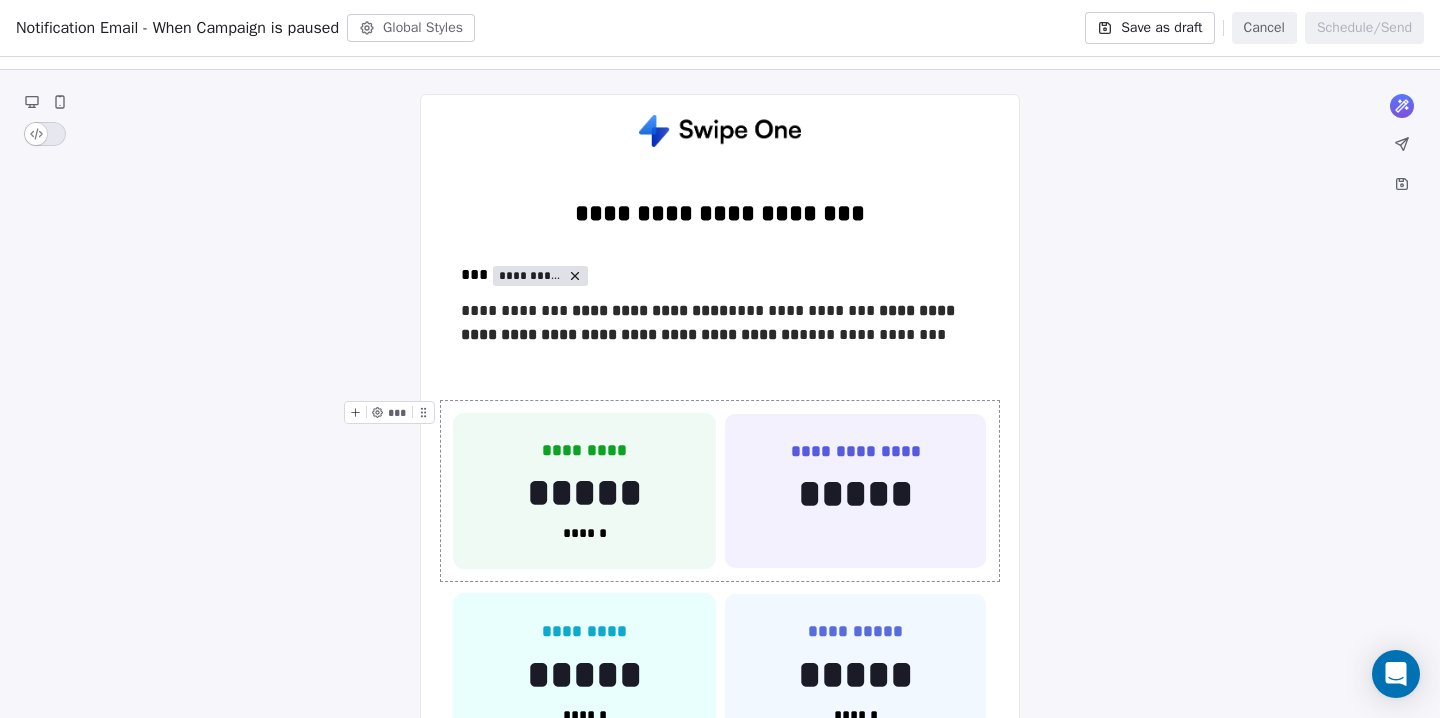 click on "**********" at bounding box center (720, 491) 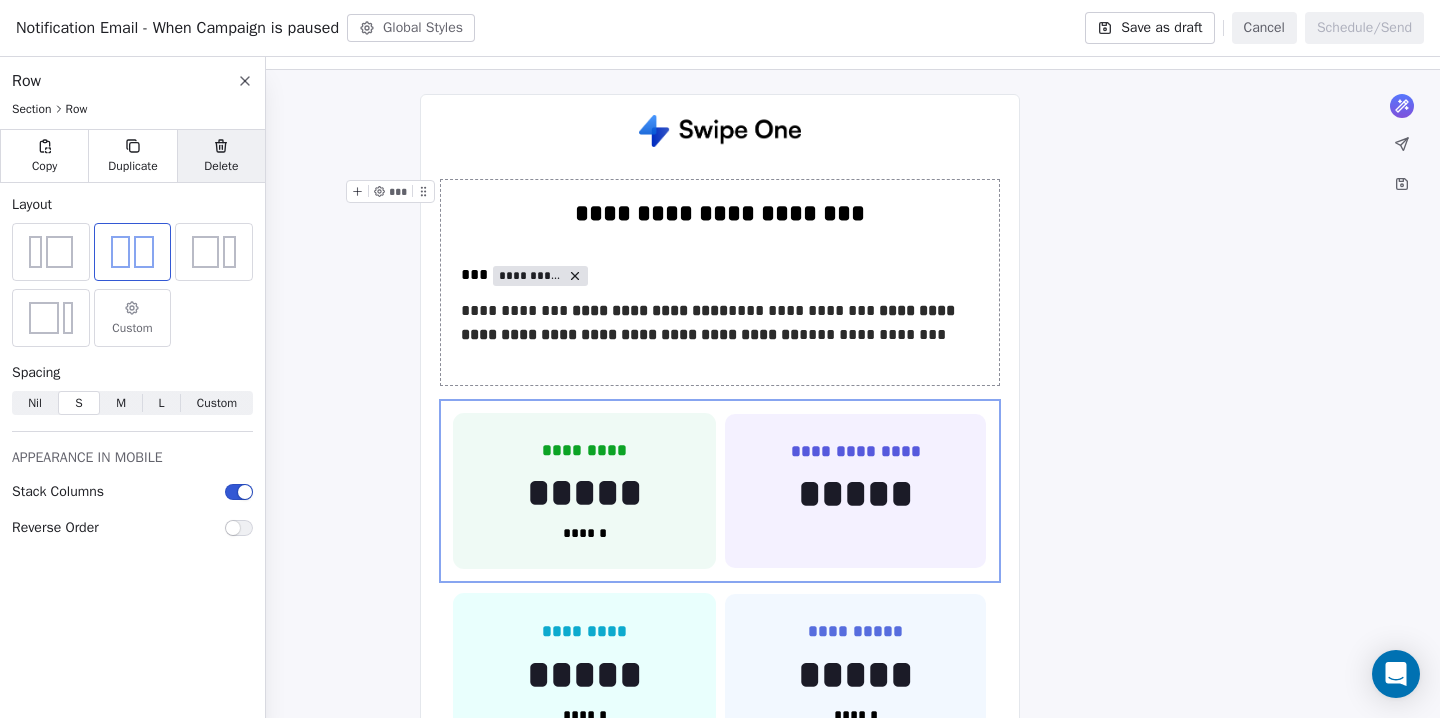 click on "Delete" at bounding box center (221, 156) 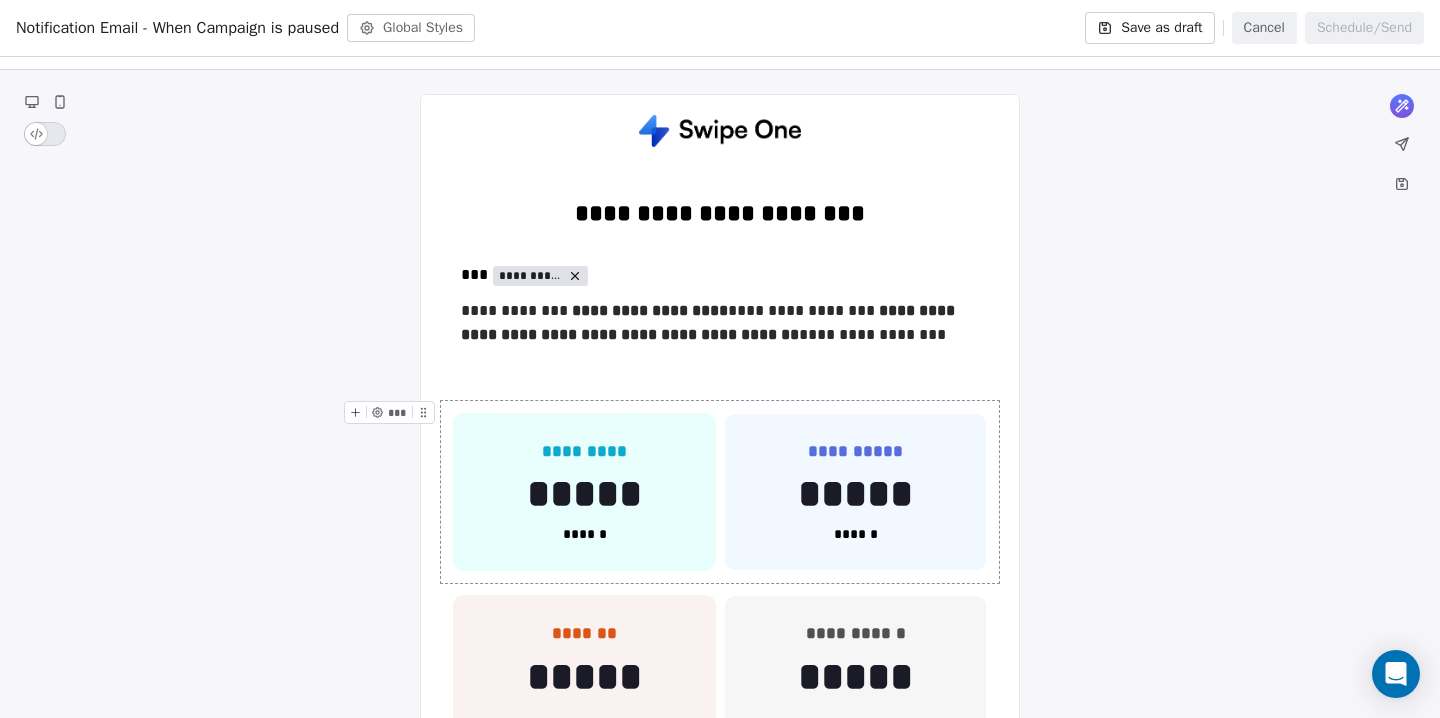click on "**********" at bounding box center (720, 492) 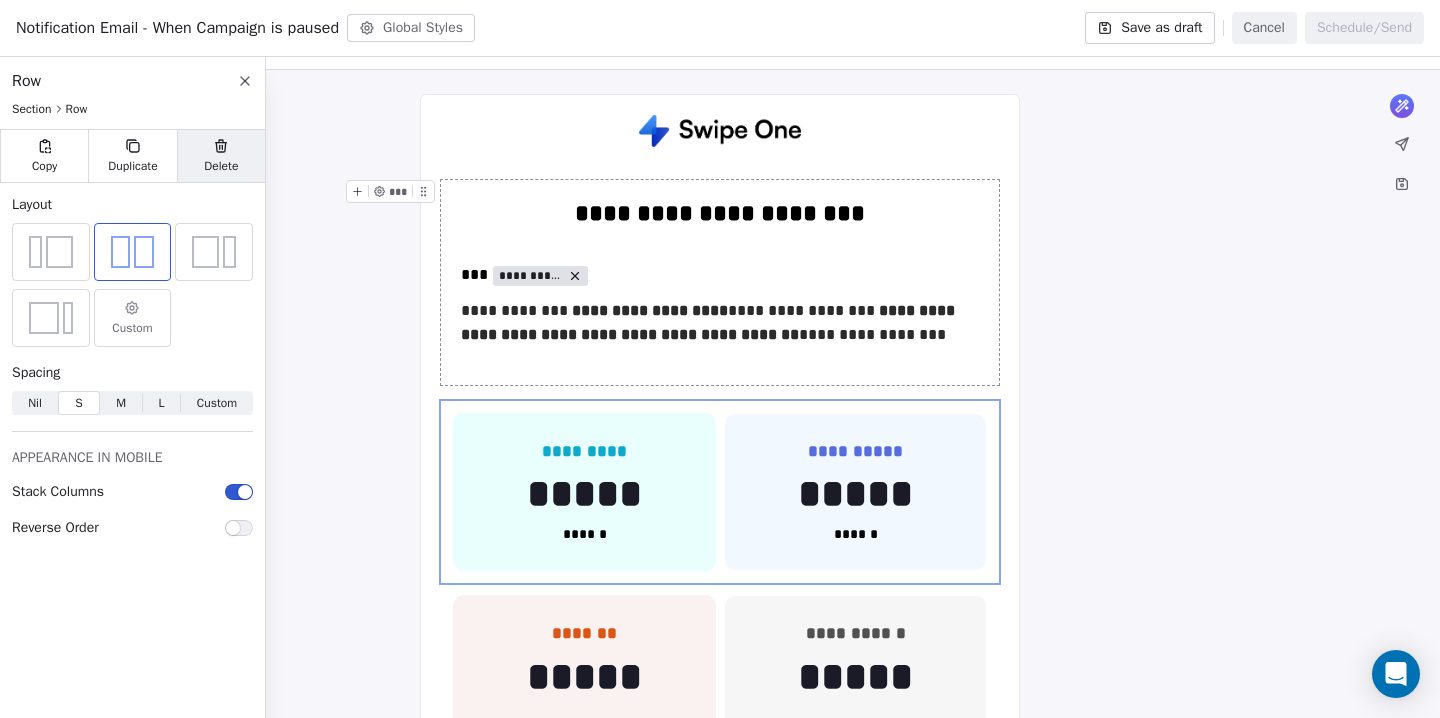 click on "Delete" at bounding box center [221, 156] 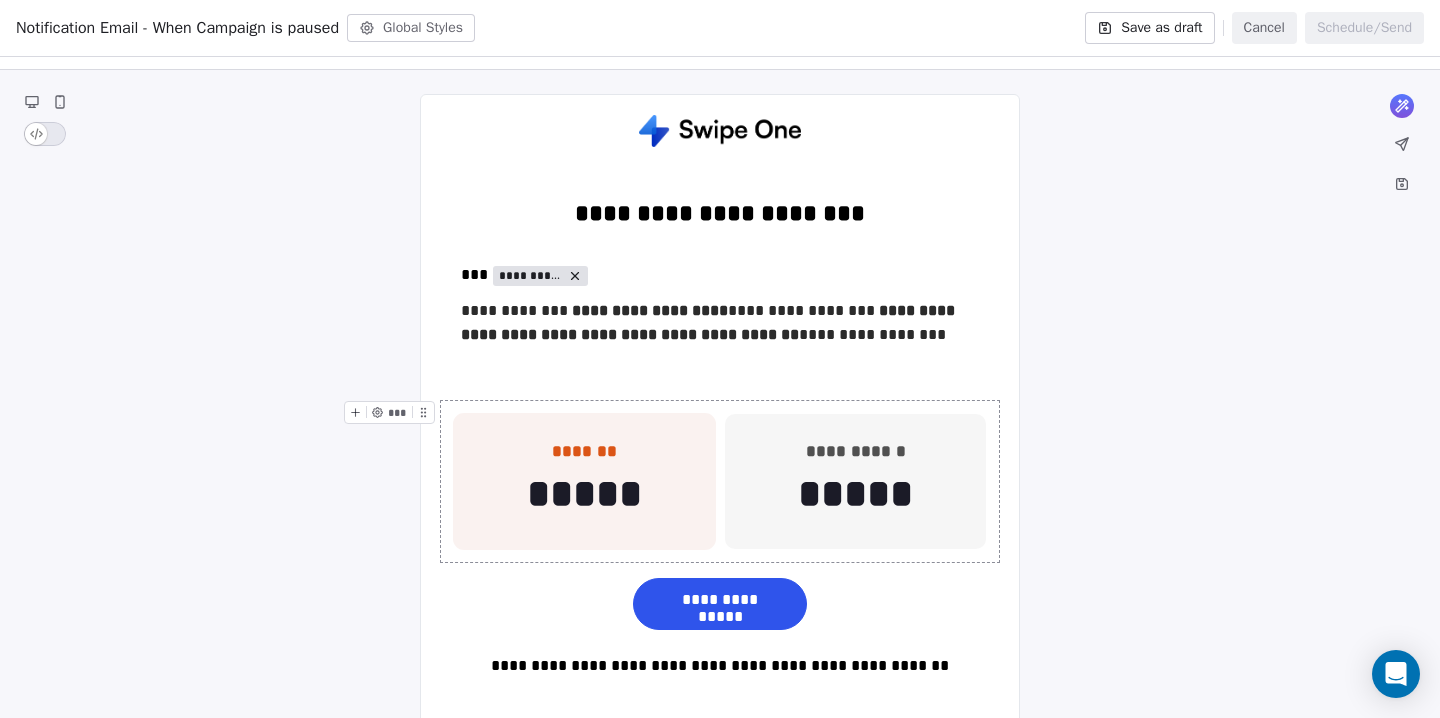 click on "**********" at bounding box center [720, 482] 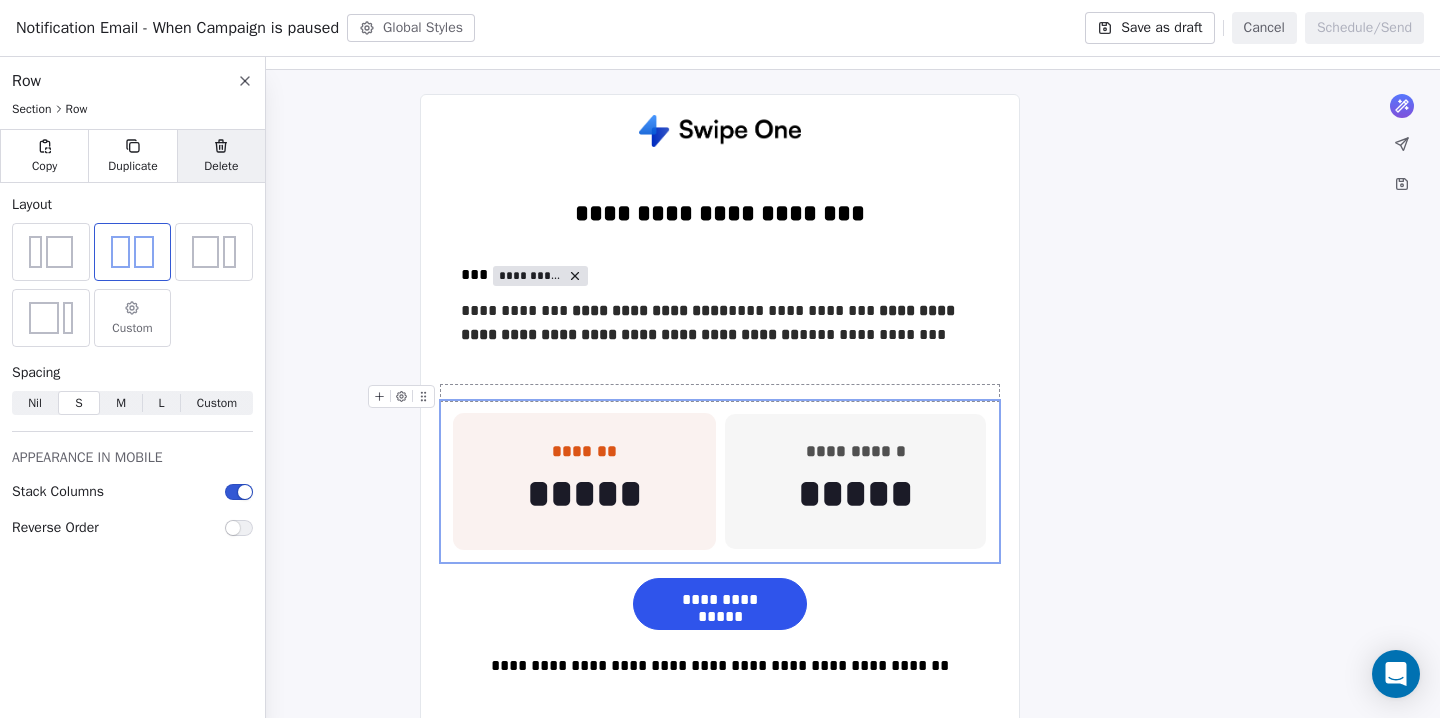 click on "Delete" at bounding box center (221, 156) 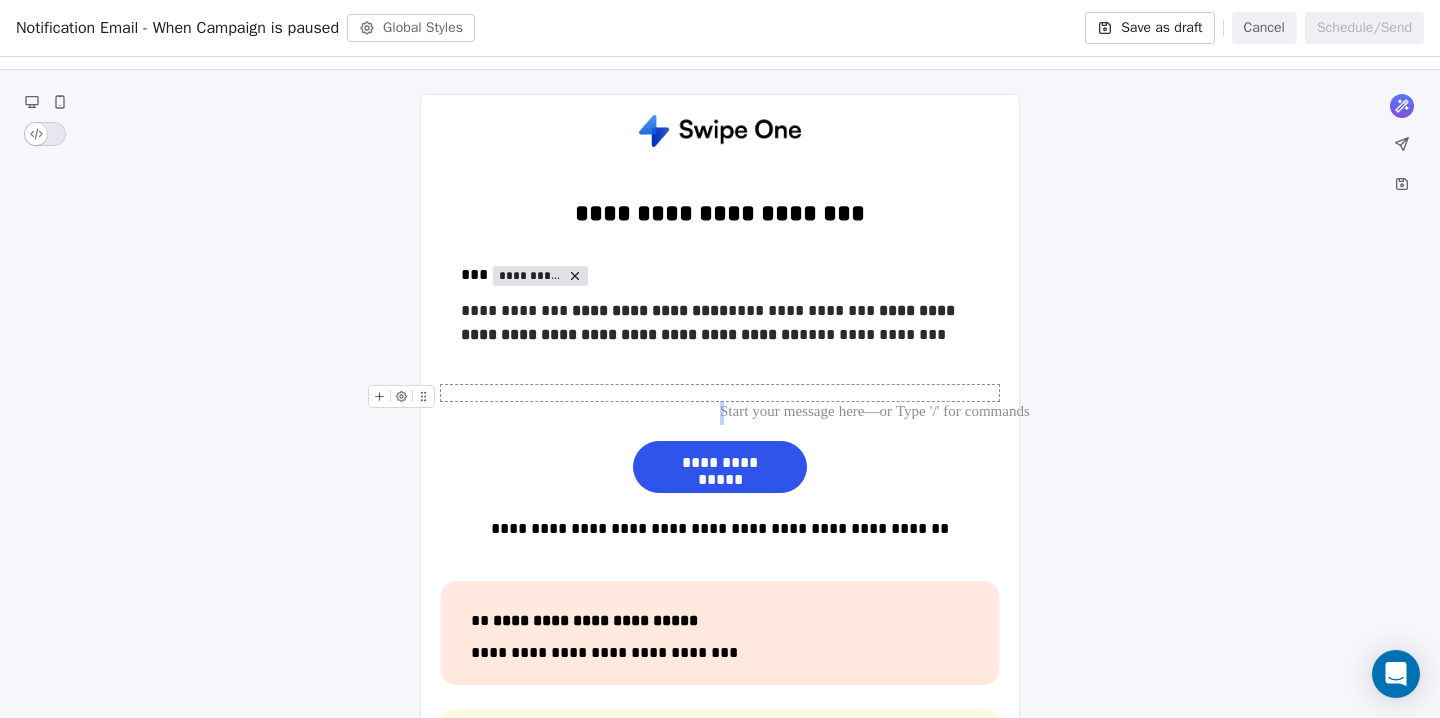 click at bounding box center [720, 393] 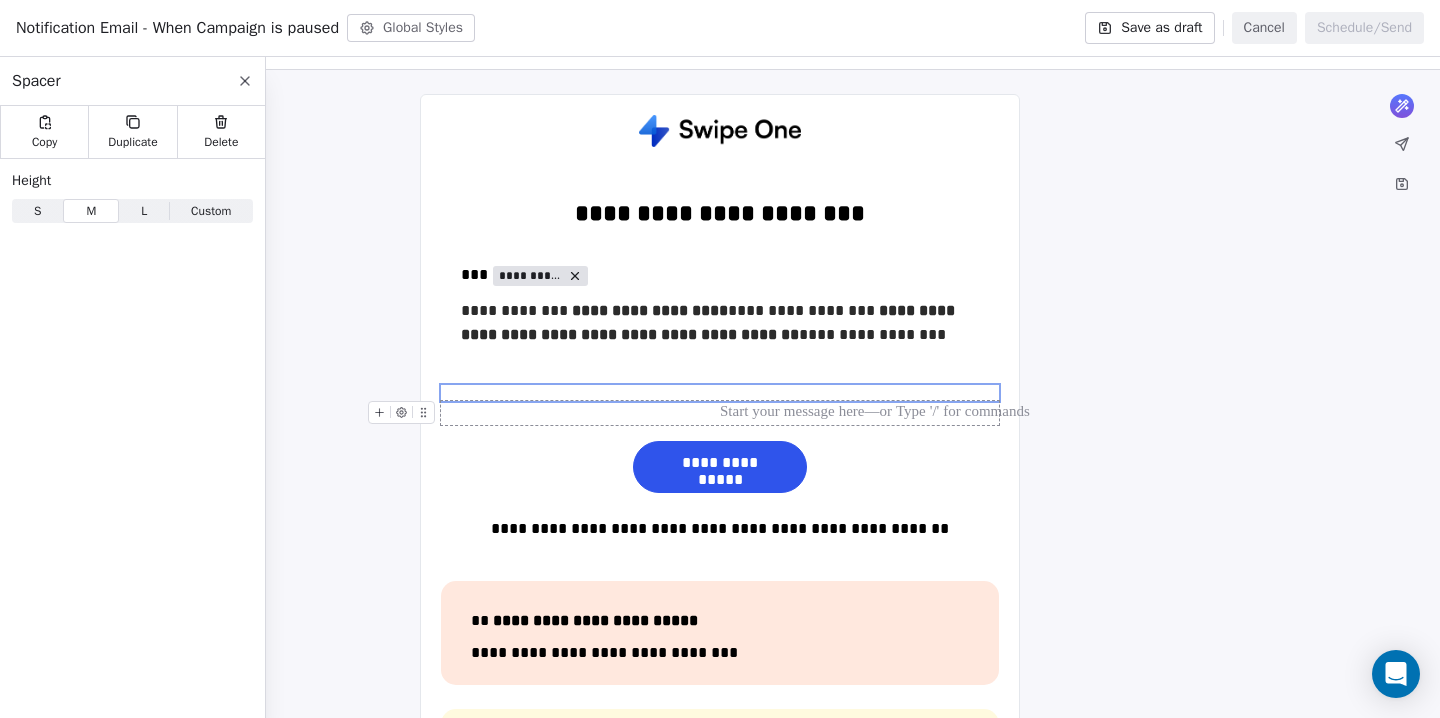 click at bounding box center [720, 413] 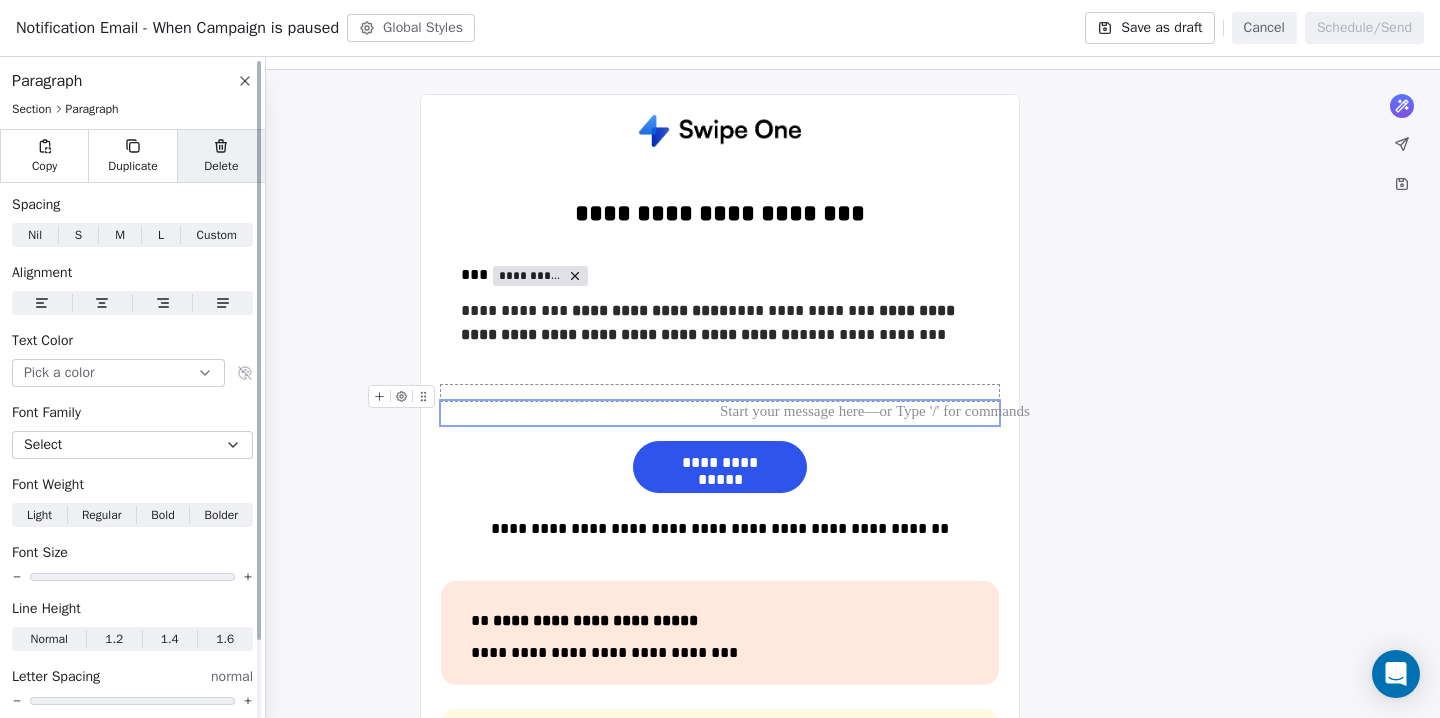 click on "Delete" at bounding box center (221, 156) 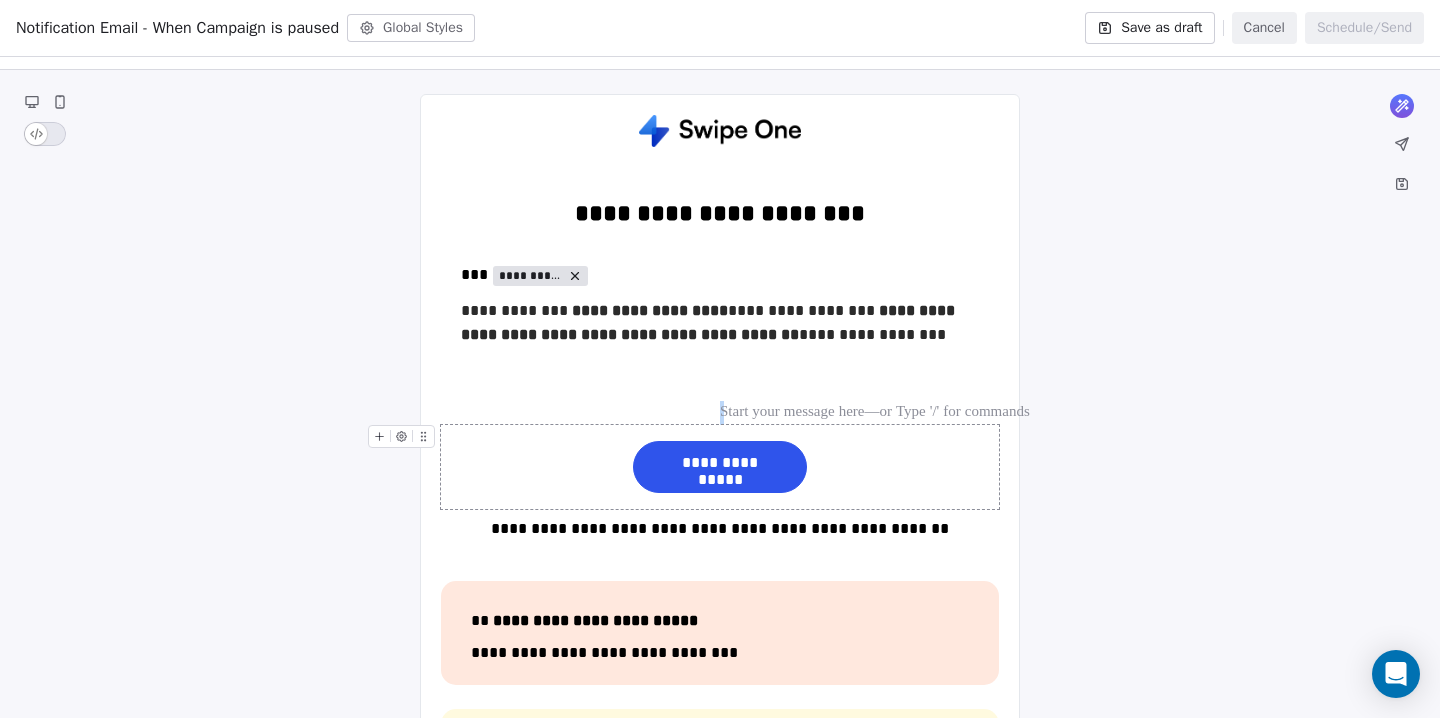 click on "**********" at bounding box center [720, 467] 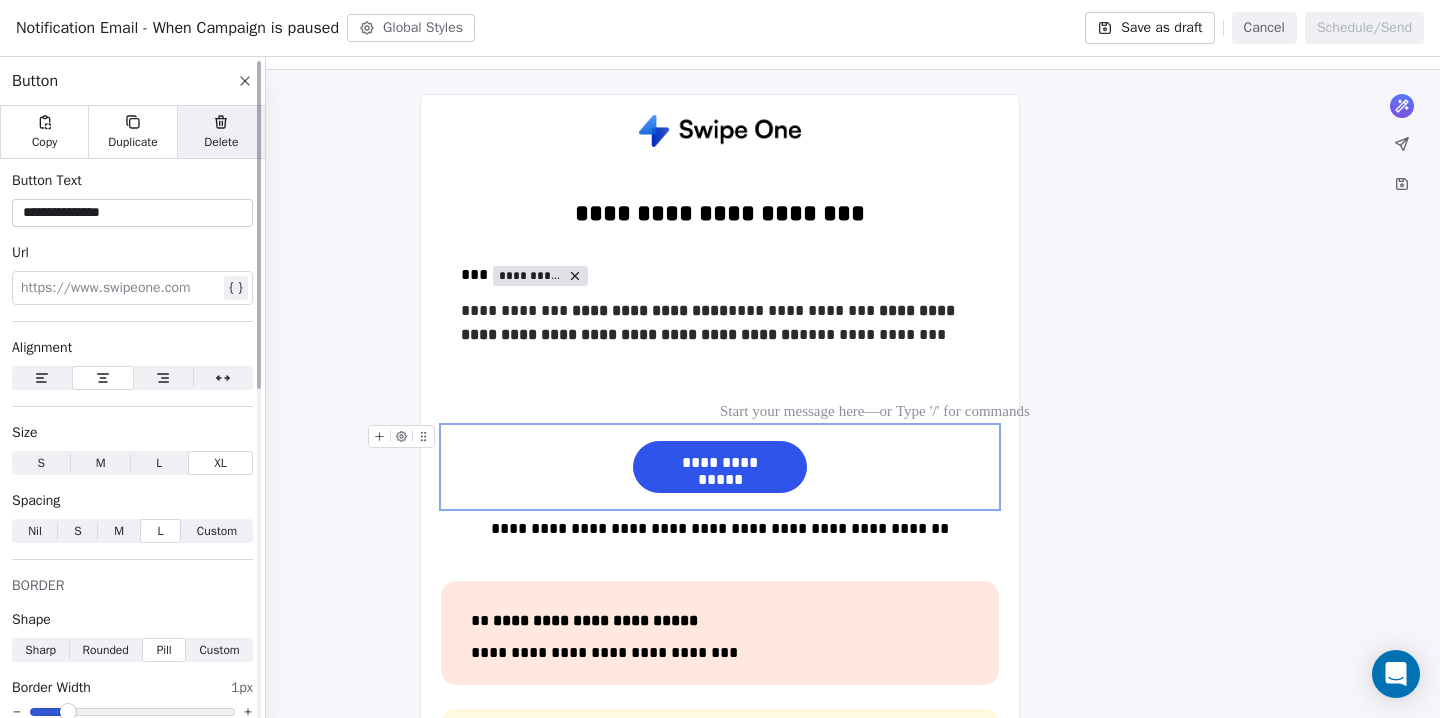 click on "Delete" at bounding box center [221, 142] 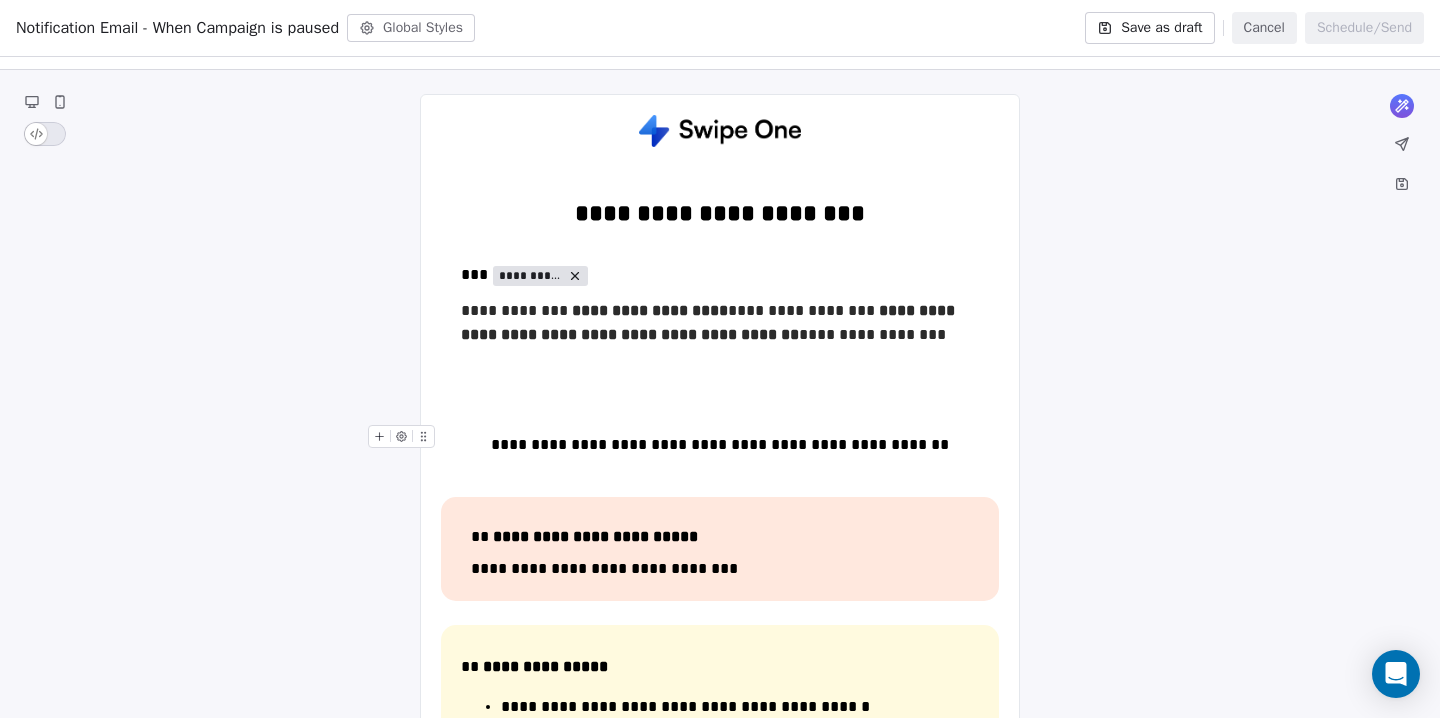 click on "**********" at bounding box center [720, 445] 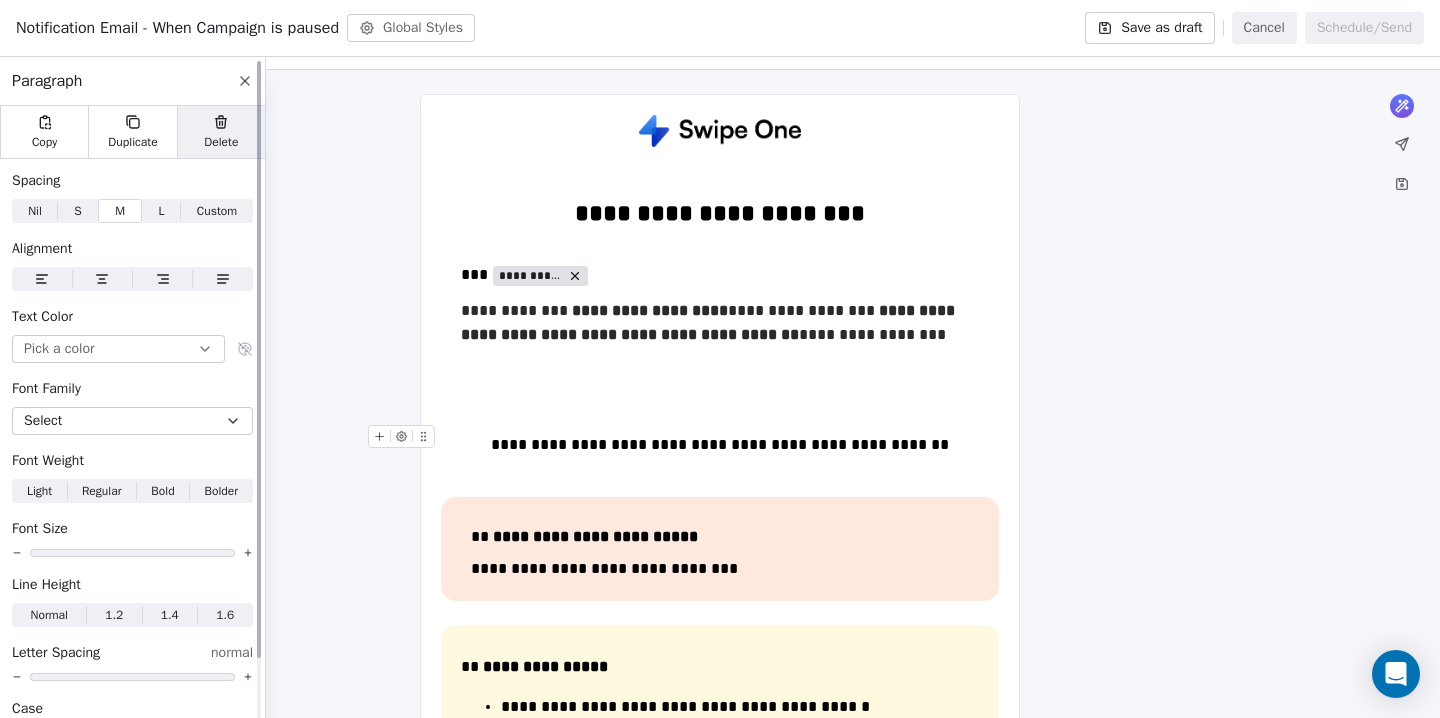 click on "Delete" at bounding box center [221, 132] 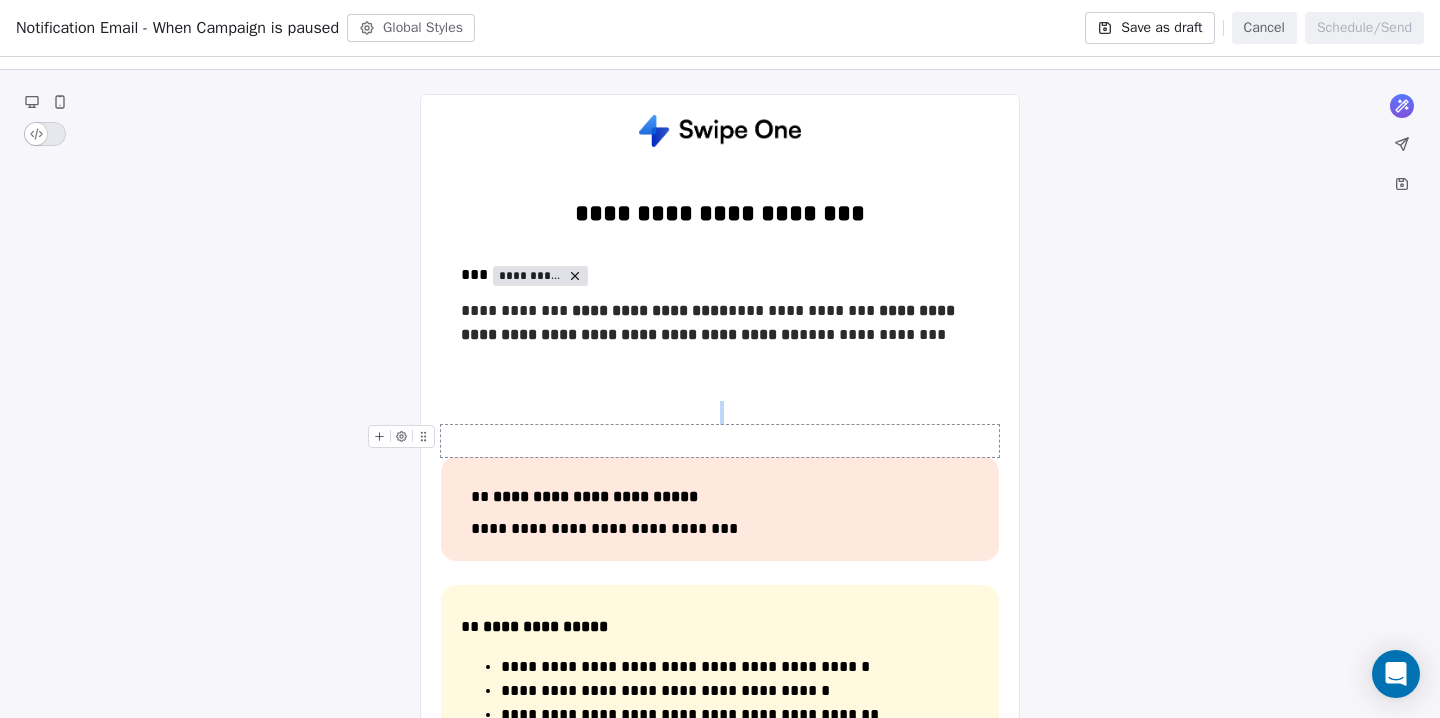 click at bounding box center (720, 441) 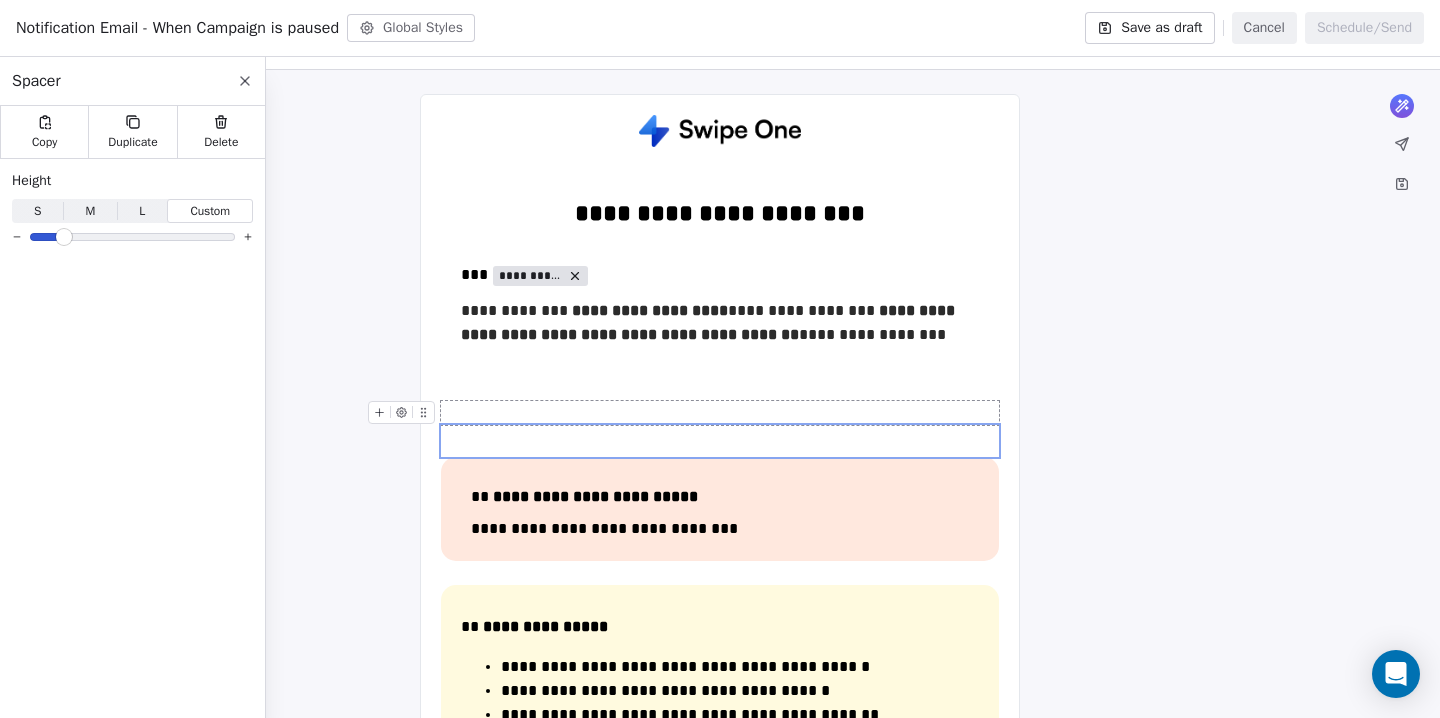 click 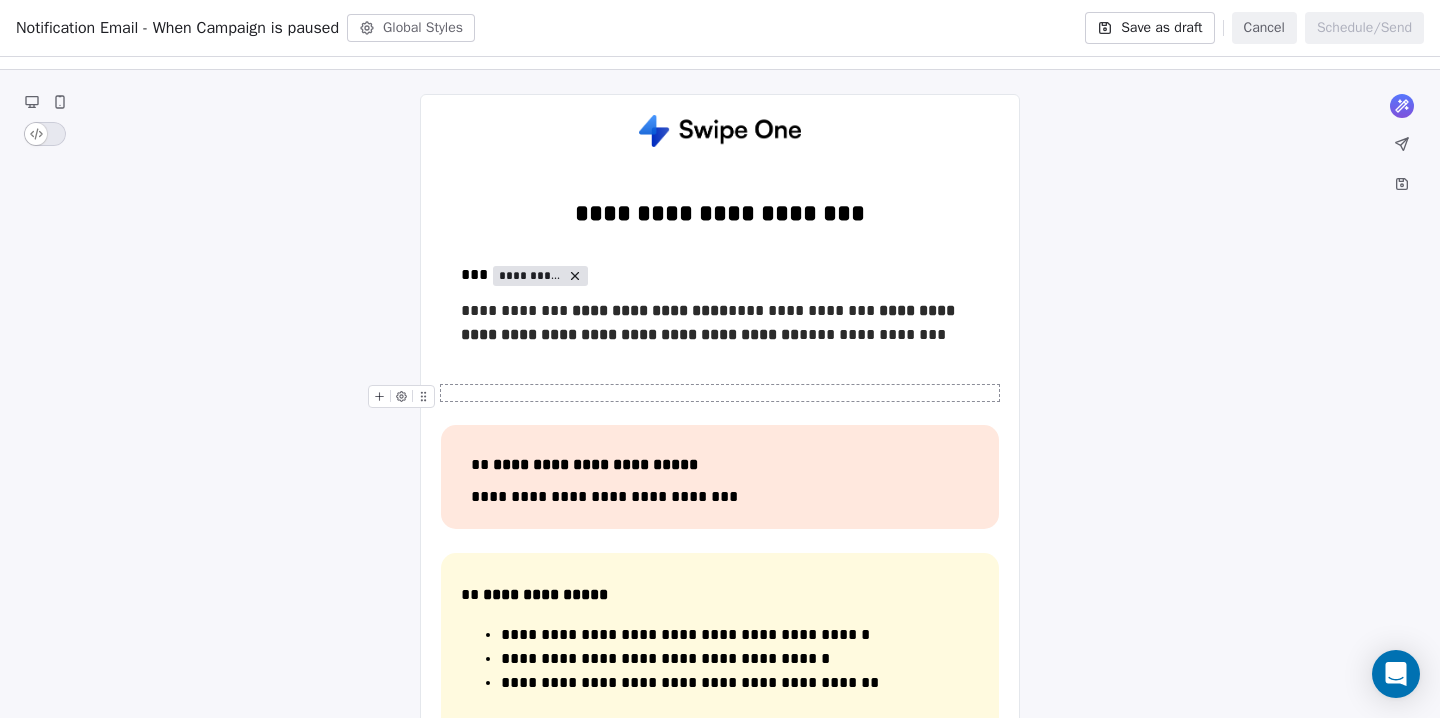 click at bounding box center (720, 393) 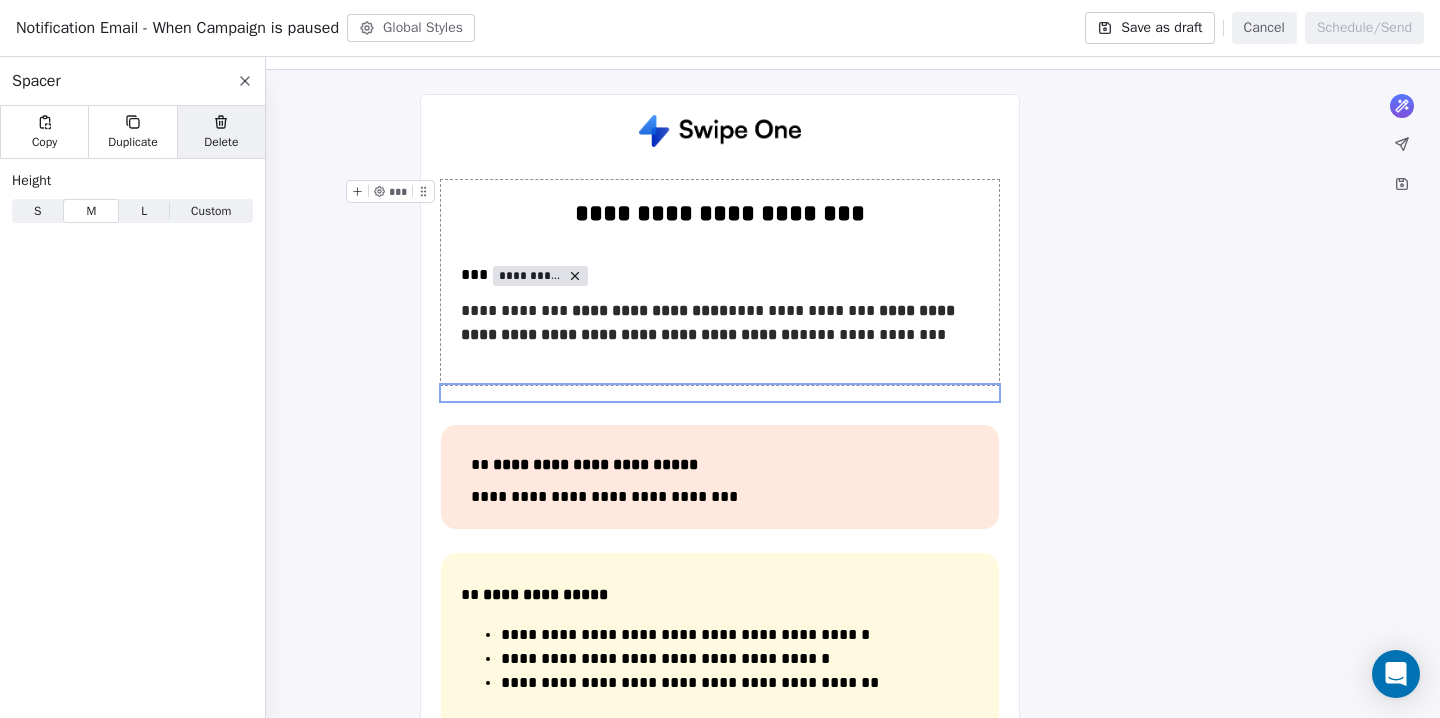 click 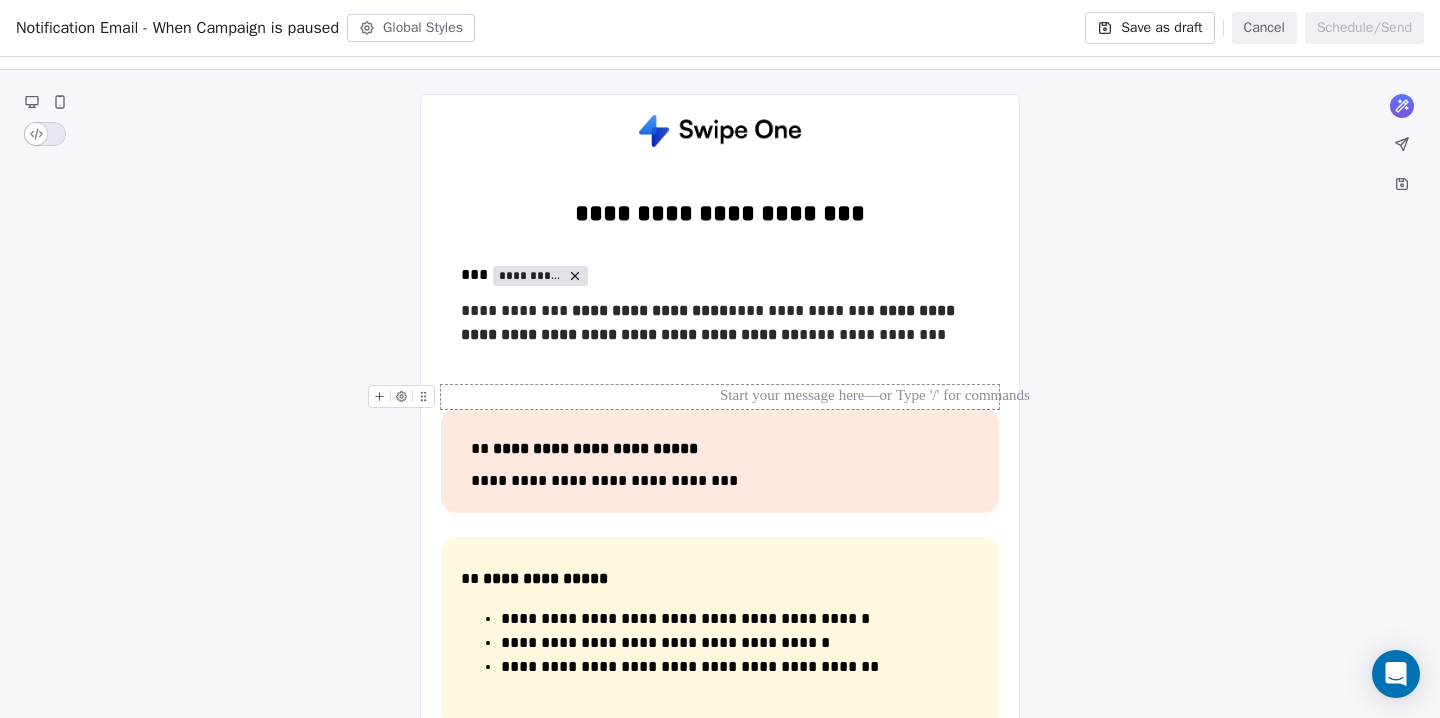 click at bounding box center (720, 397) 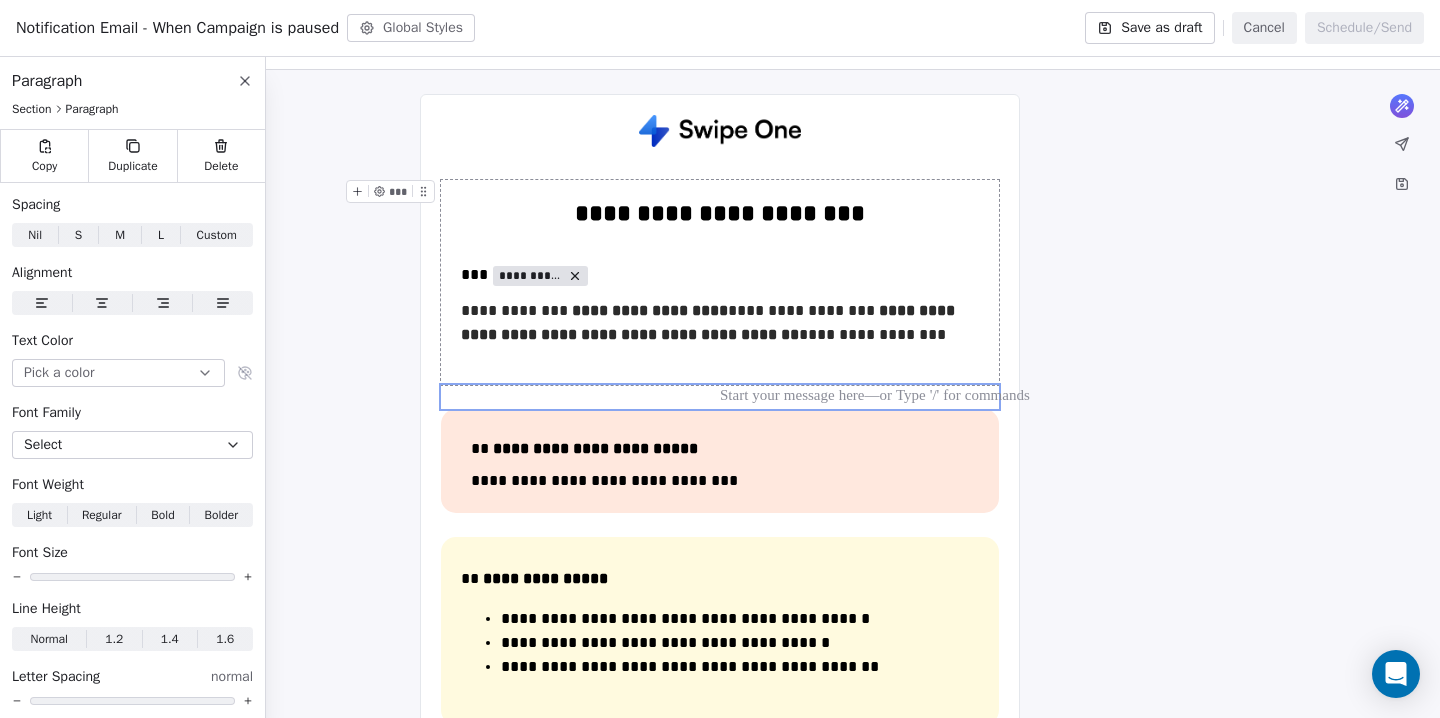 click on "**********" at bounding box center [720, 282] 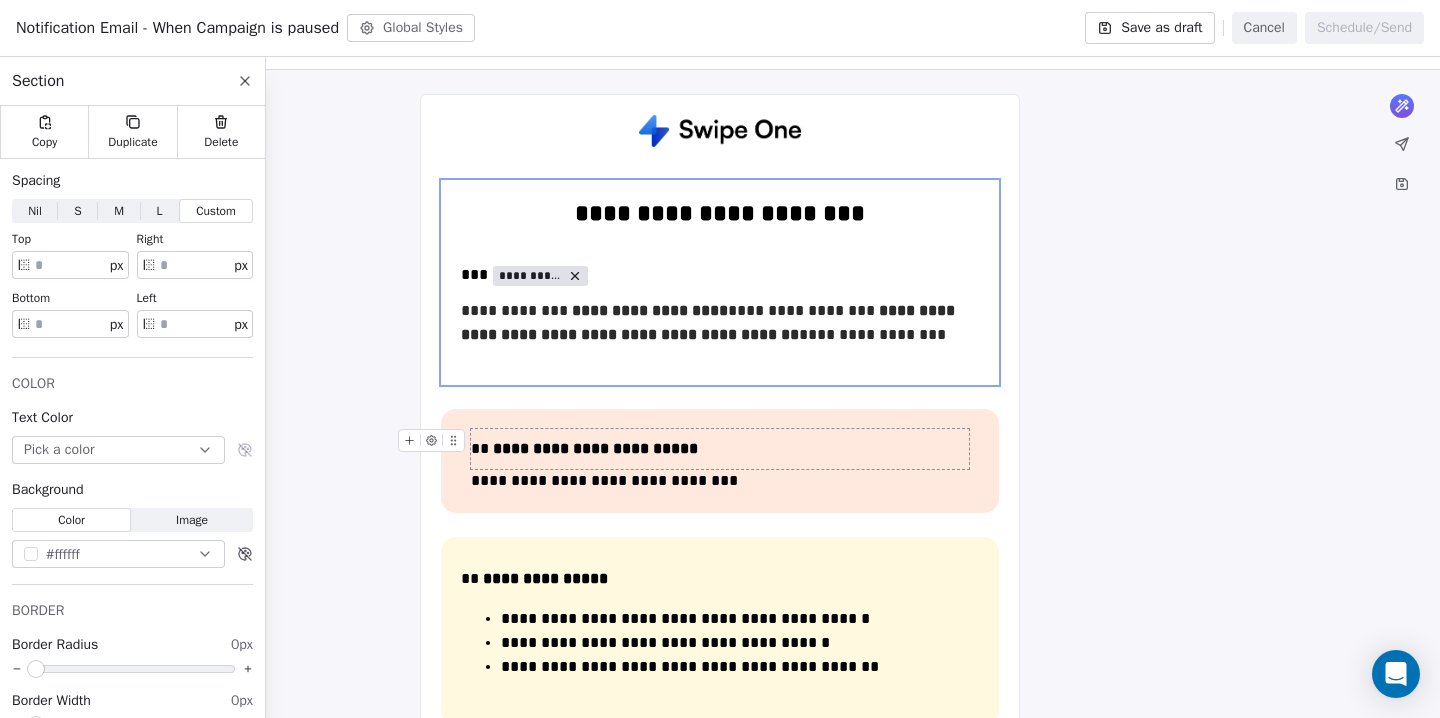 click on "**********" at bounding box center [595, 448] 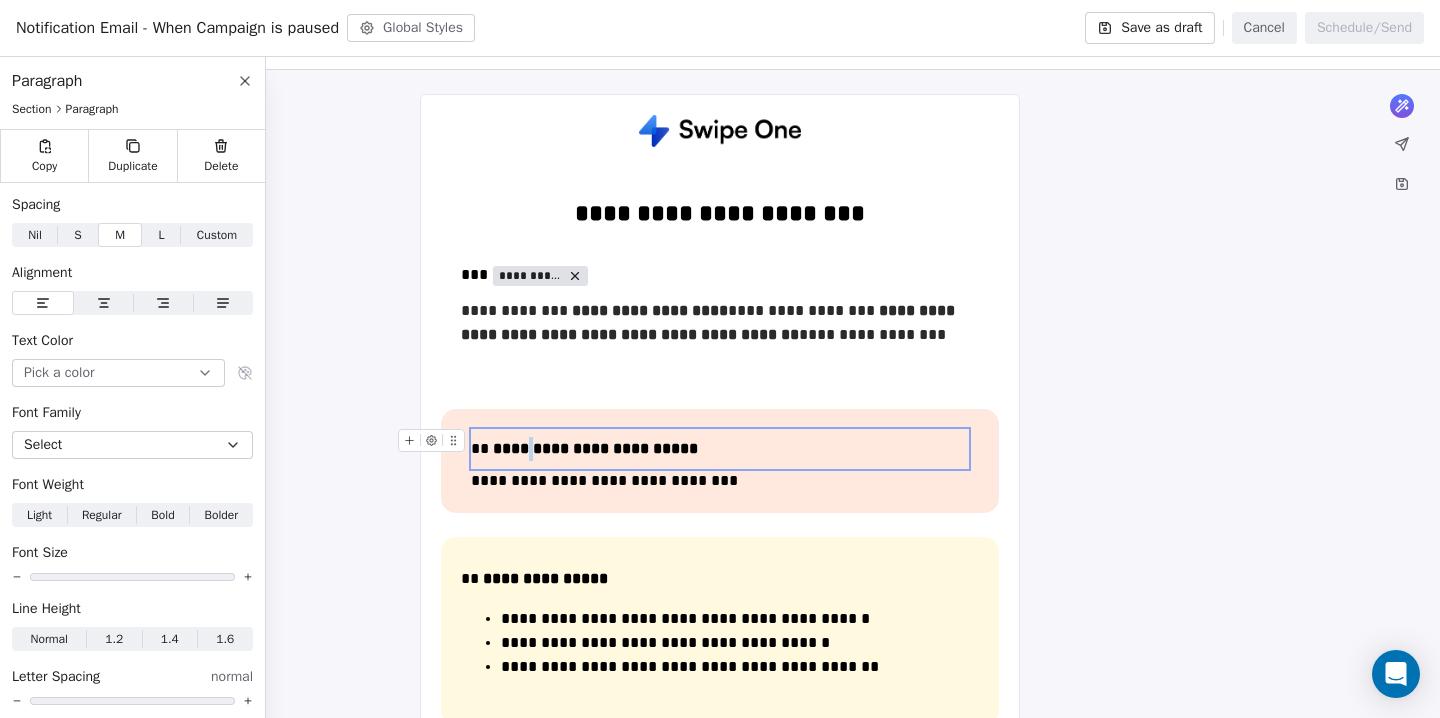 click on "**********" at bounding box center (595, 448) 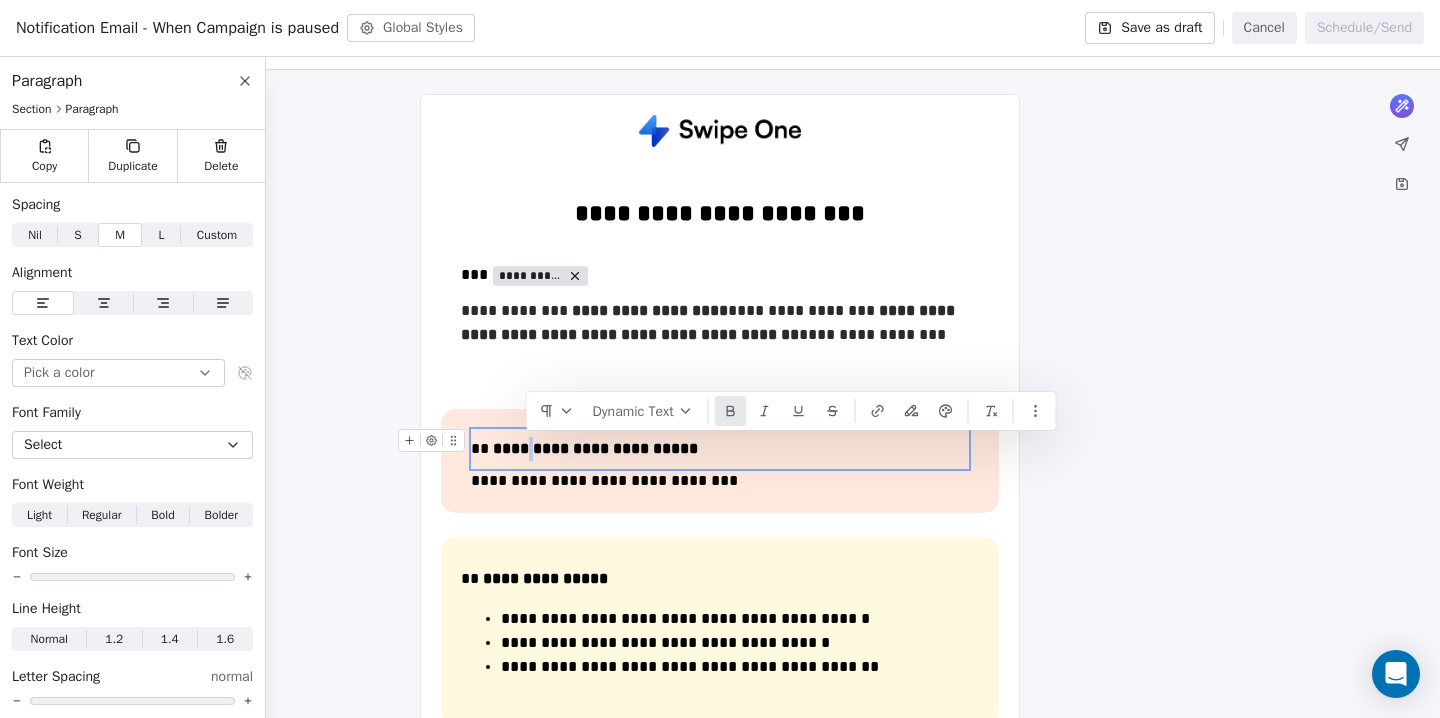 click on "**********" at bounding box center (595, 448) 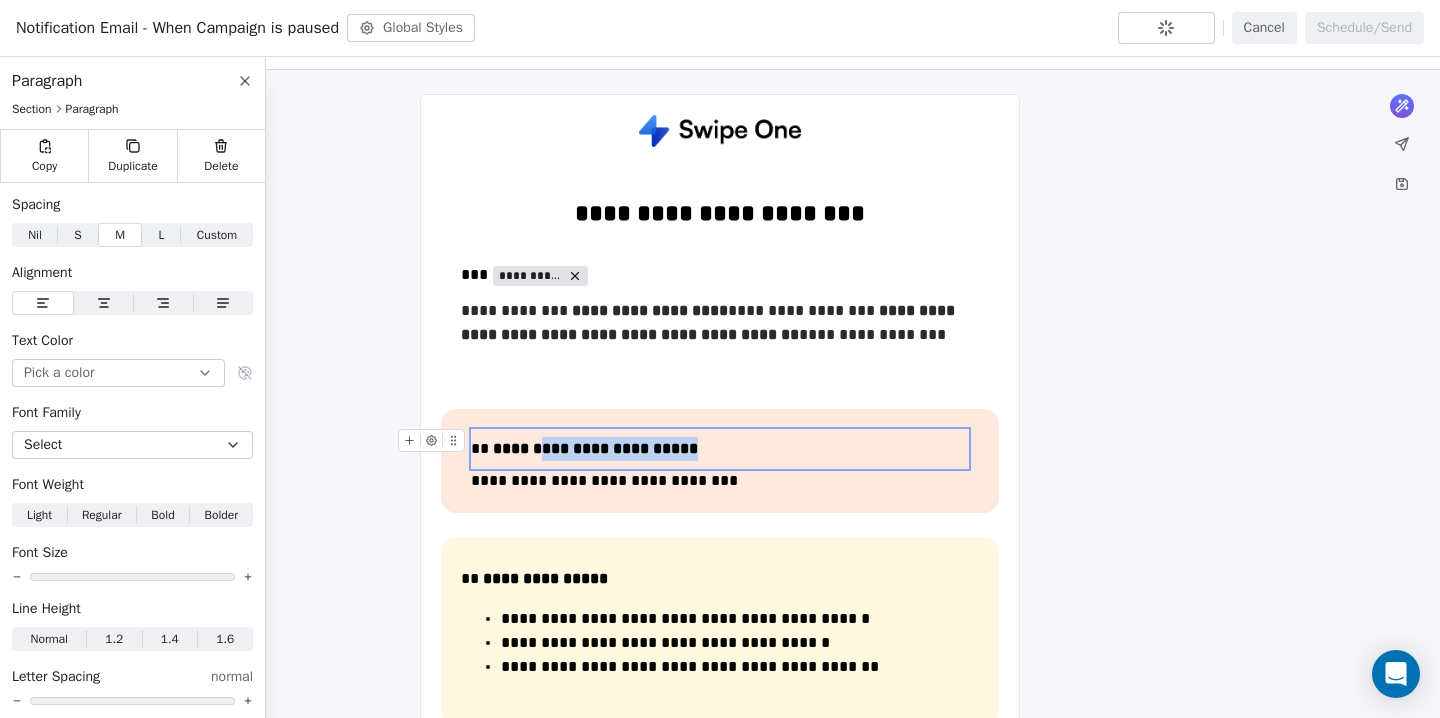 drag, startPoint x: 536, startPoint y: 453, endPoint x: 699, endPoint y: 456, distance: 163.0276 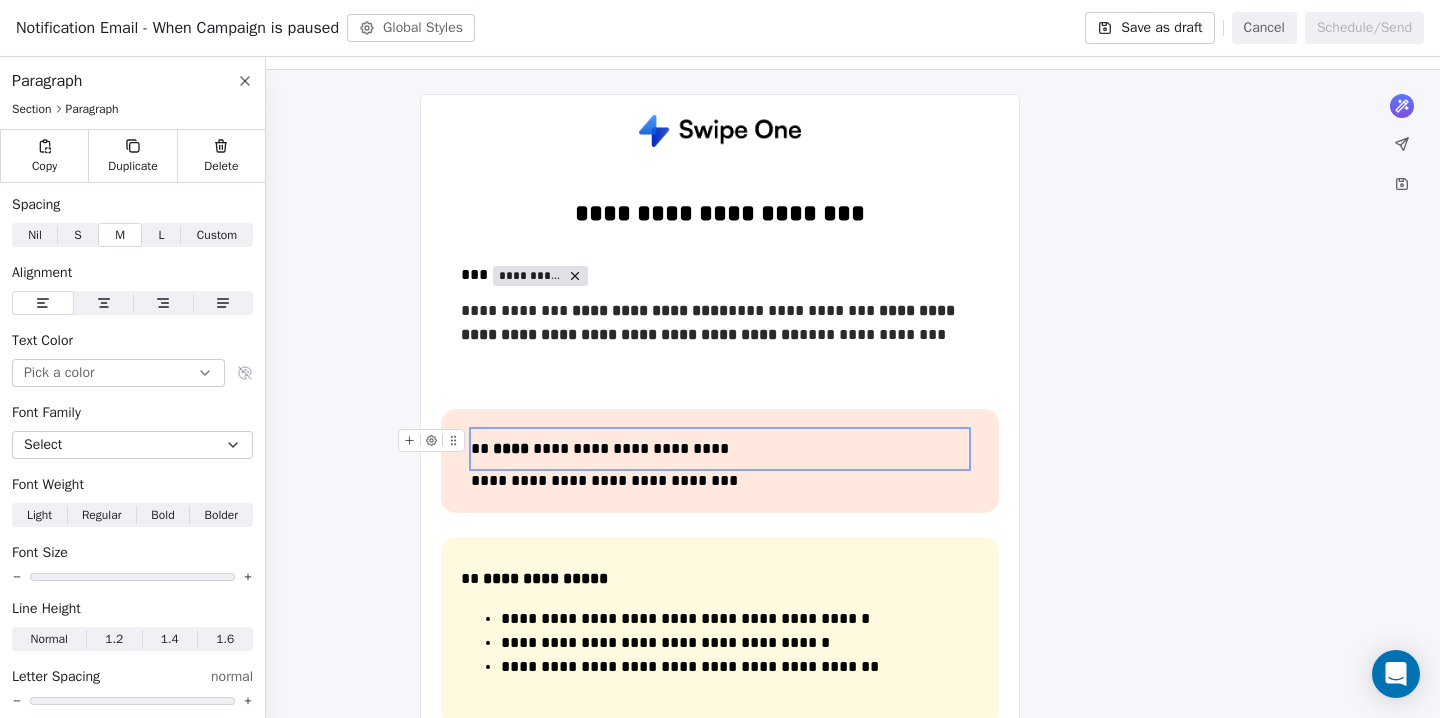 click on "**********" at bounding box center [720, 449] 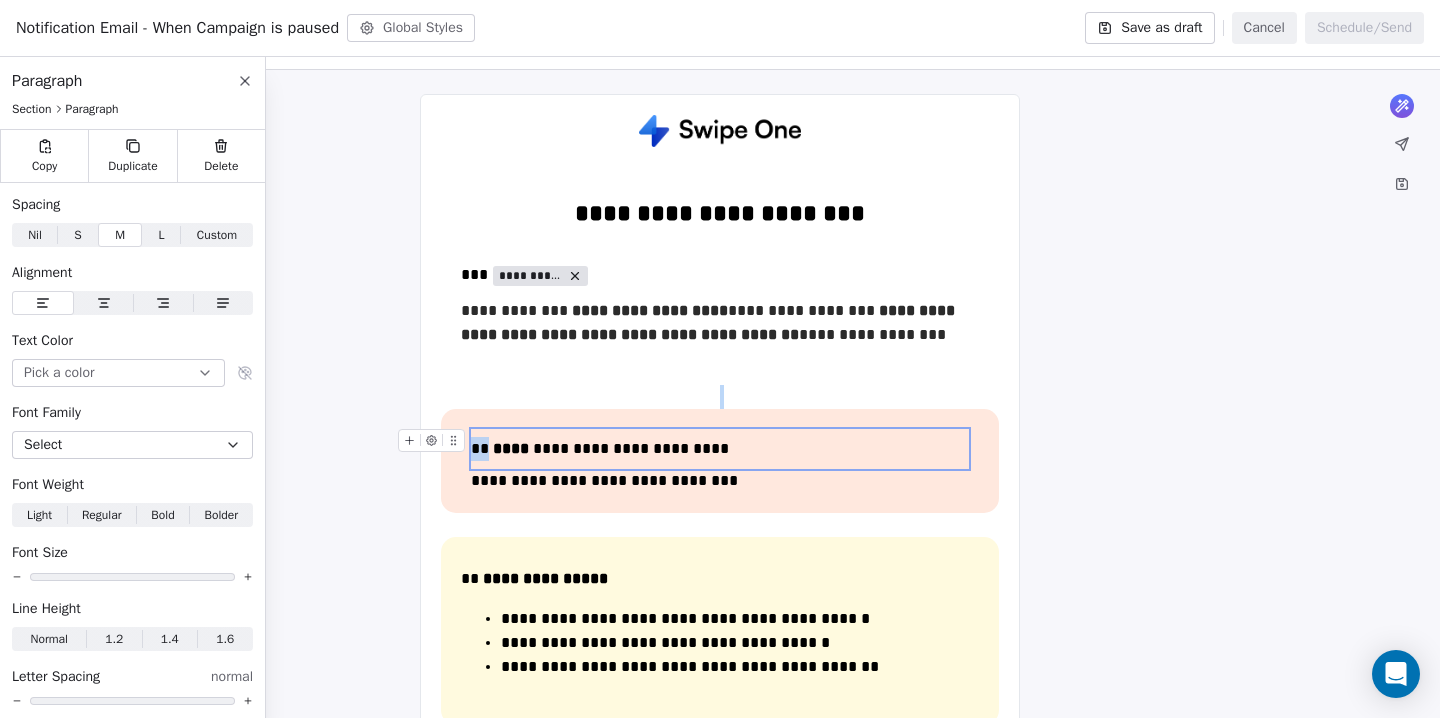 click on "**********" at bounding box center (720, 449) 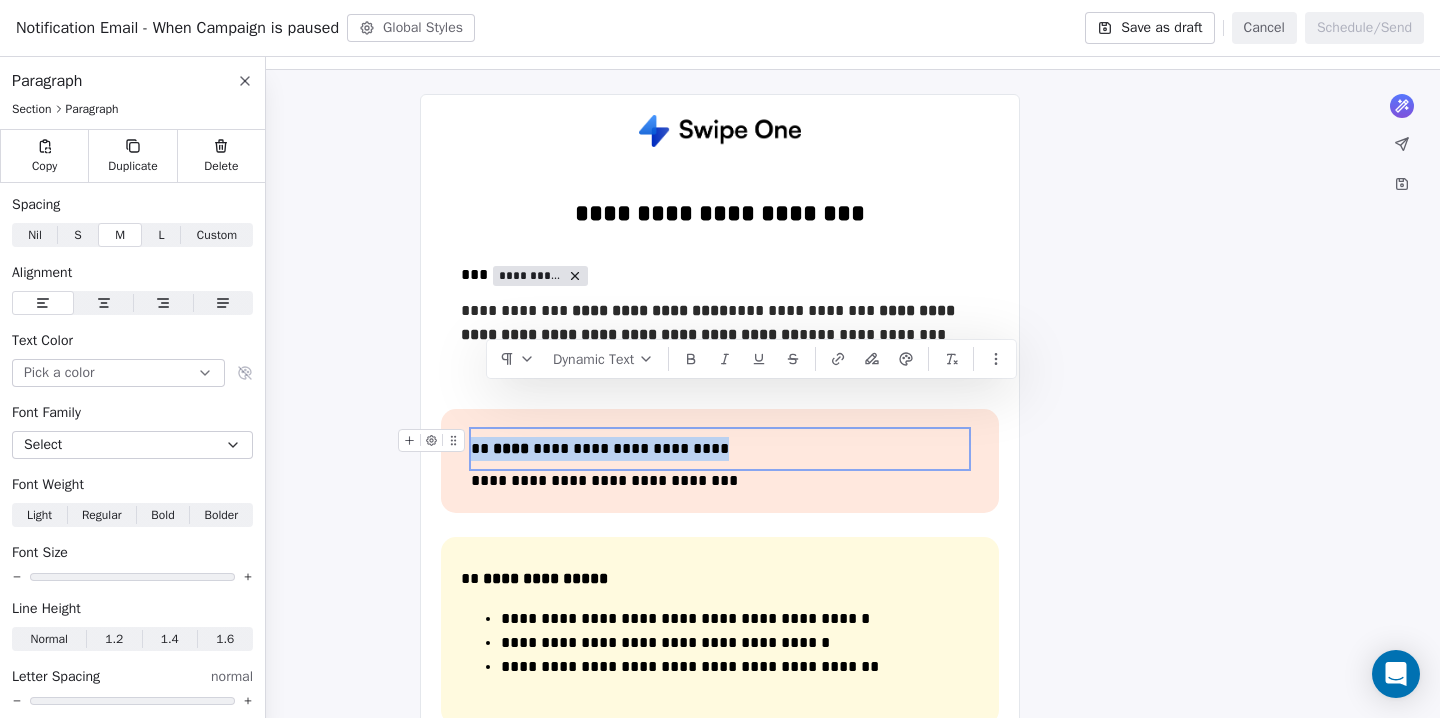 click on "**********" at bounding box center (720, 449) 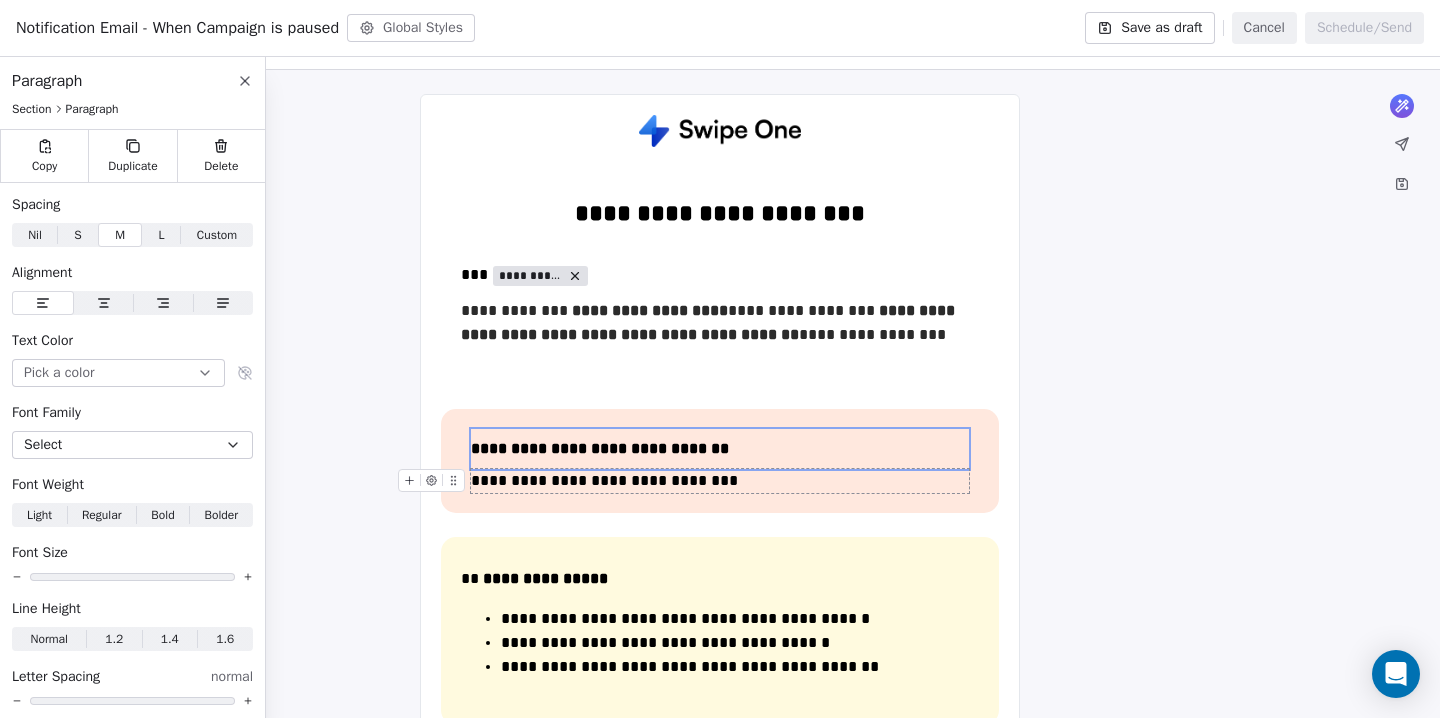 click on "**********" at bounding box center (720, 481) 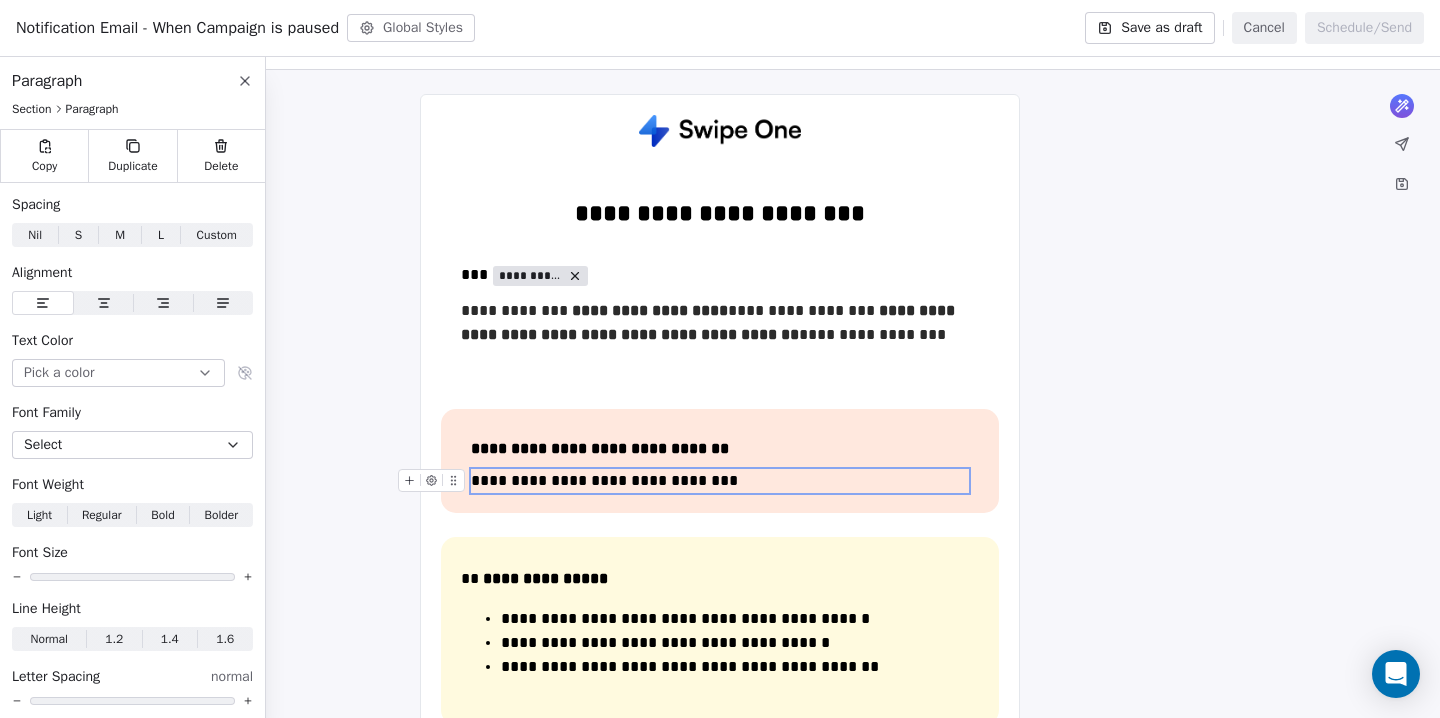 click on "**********" at bounding box center [720, 481] 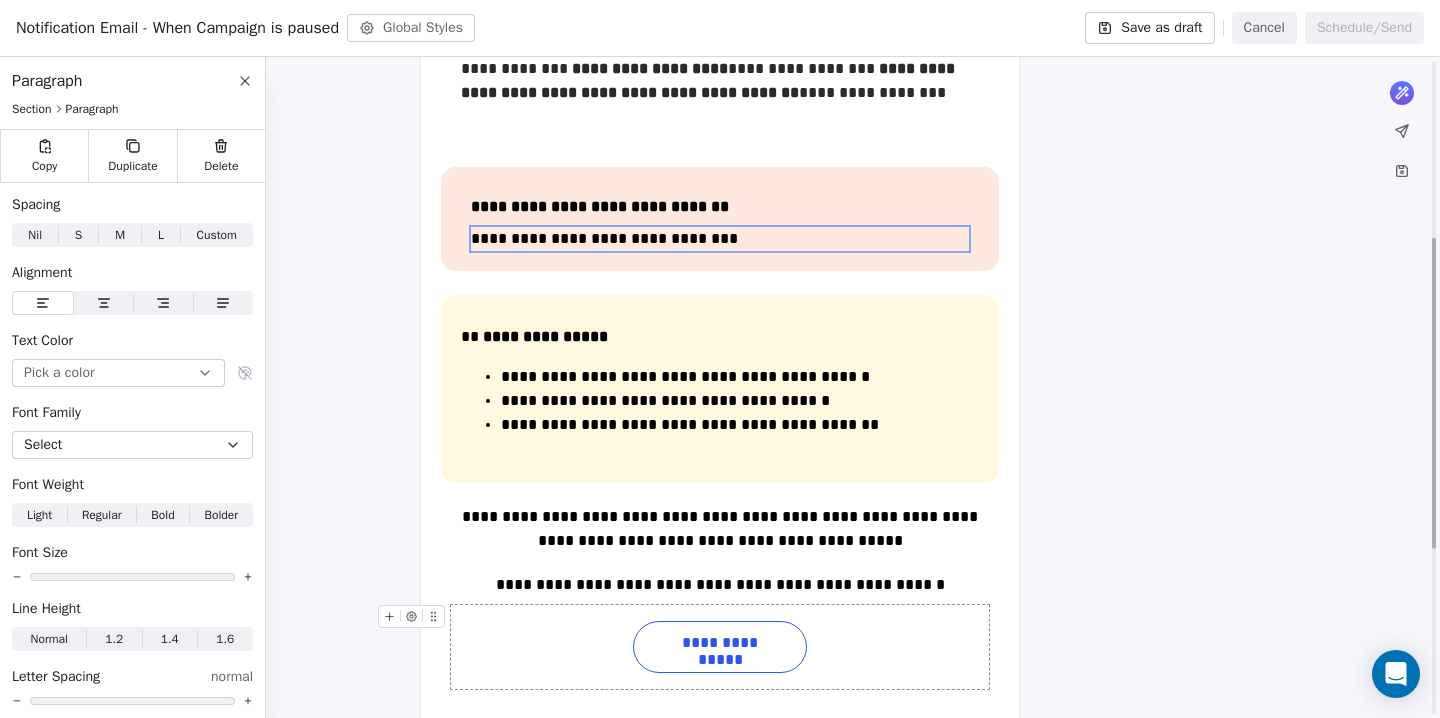 scroll, scrollTop: 373, scrollLeft: 0, axis: vertical 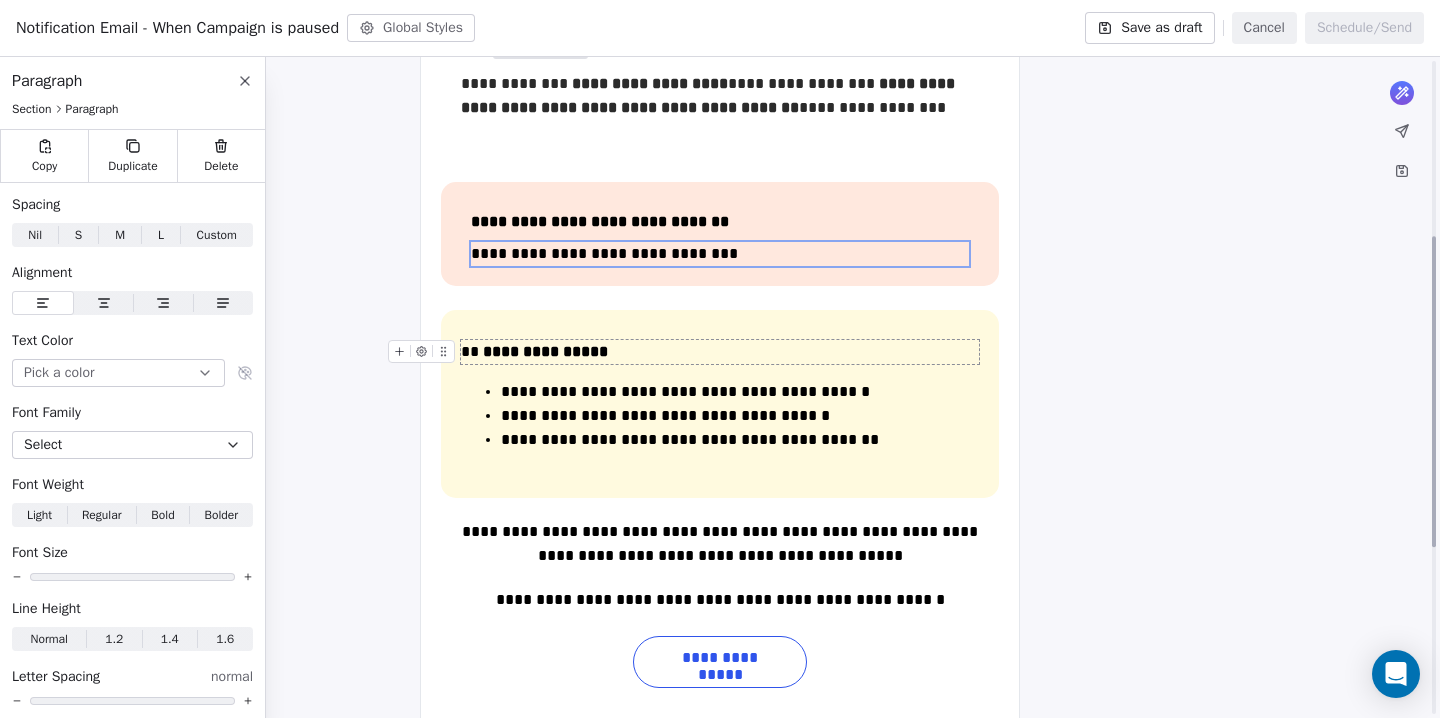 click on "**********" at bounding box center [545, 351] 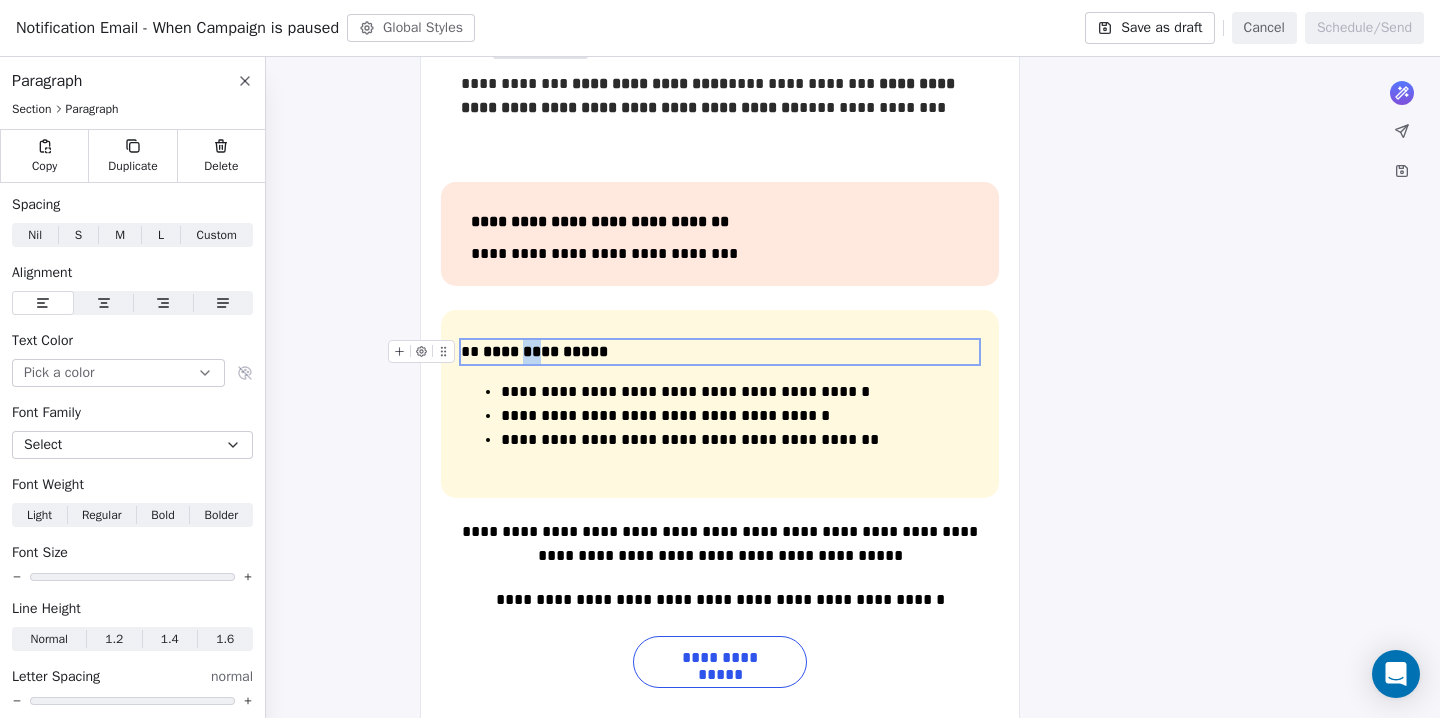 click on "**********" at bounding box center (545, 351) 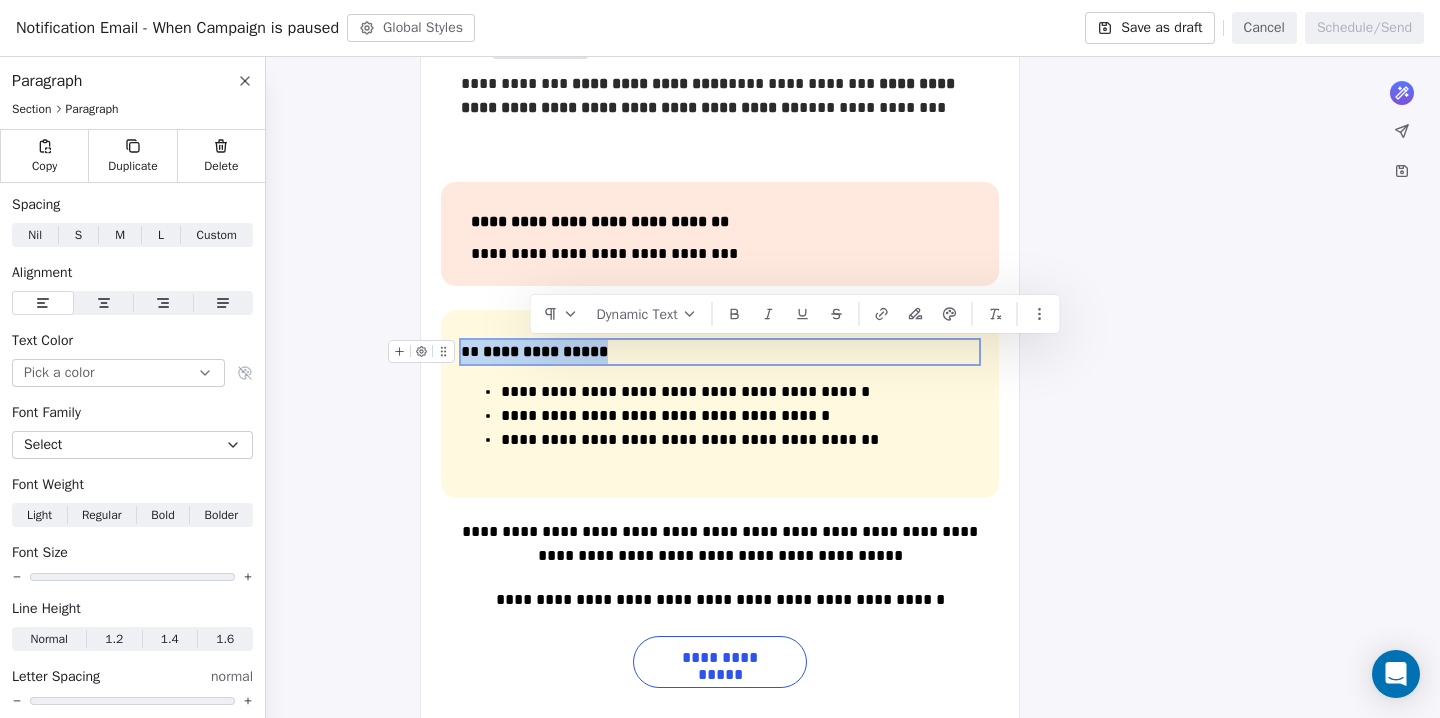click on "**********" at bounding box center (545, 351) 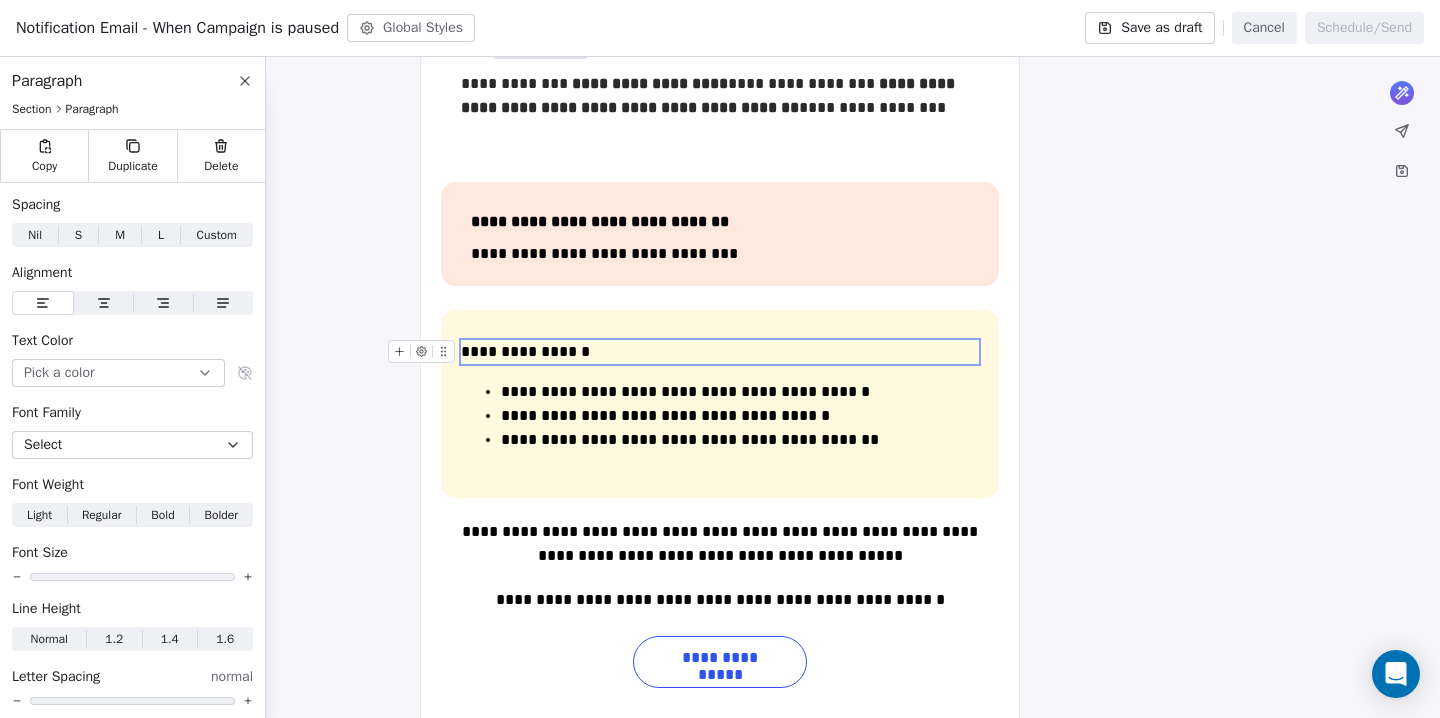click on "**********" at bounding box center (720, 352) 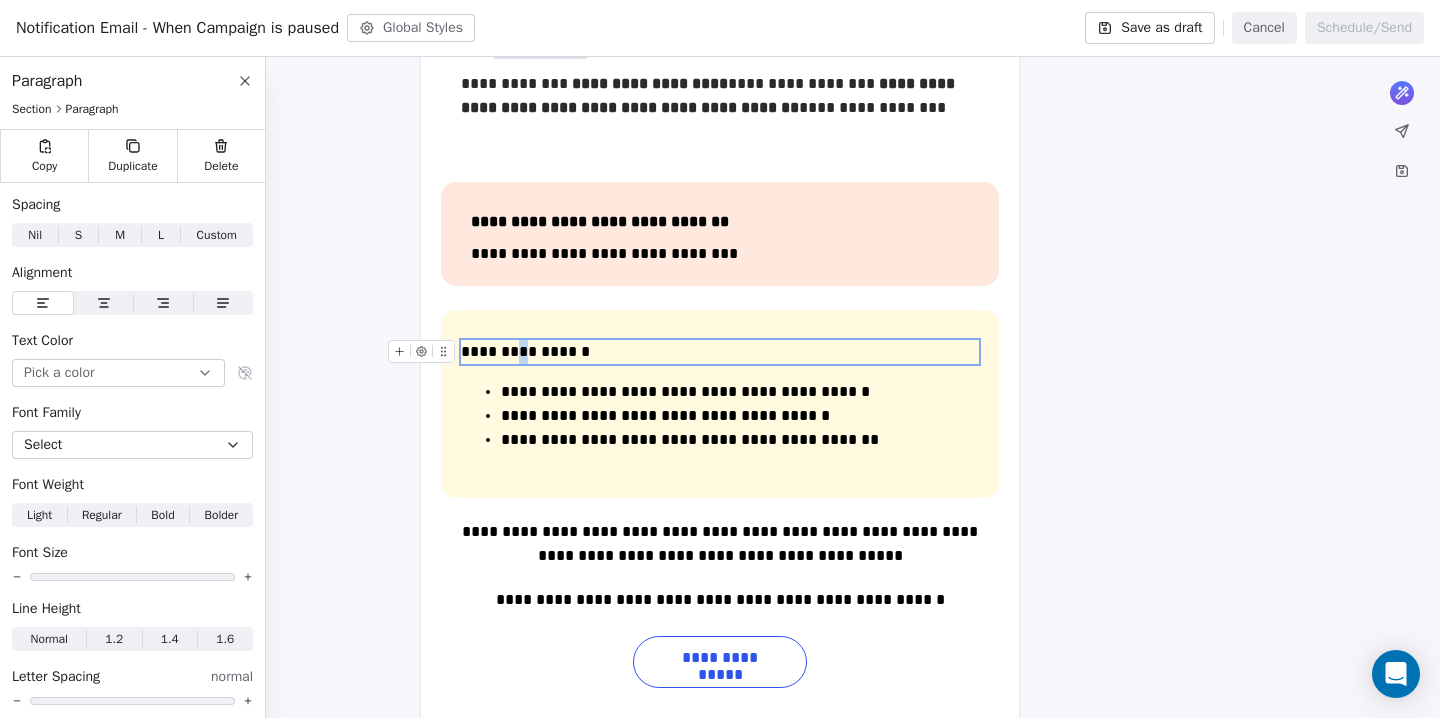 click on "**********" at bounding box center (720, 352) 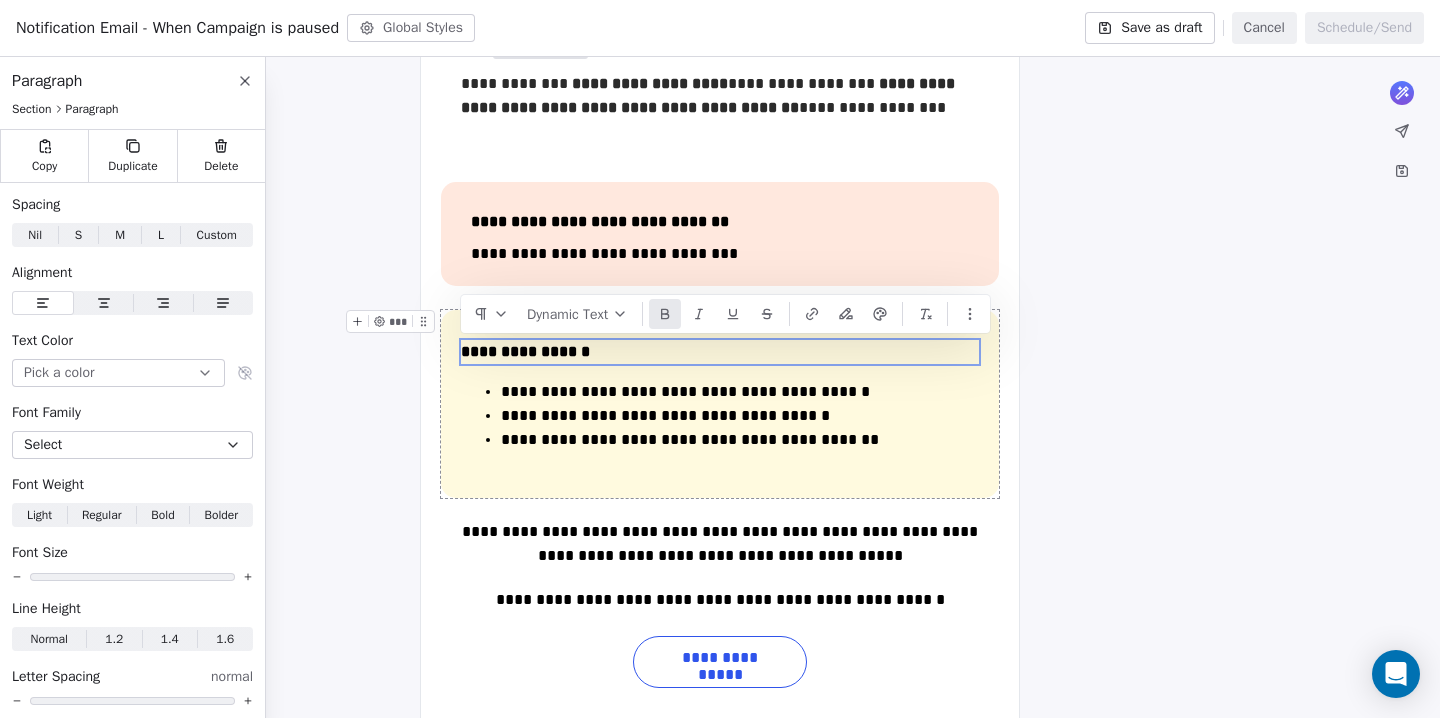 click on "**********" at bounding box center (720, 404) 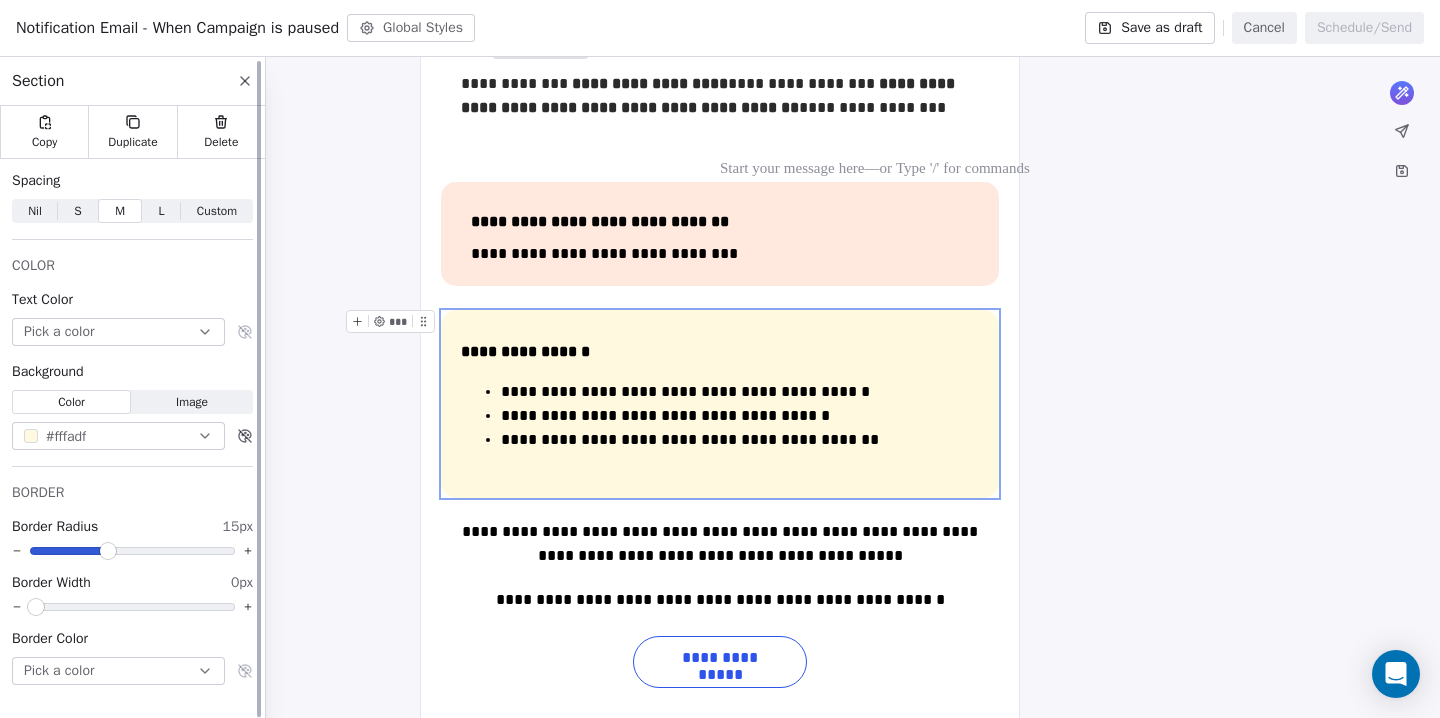 click 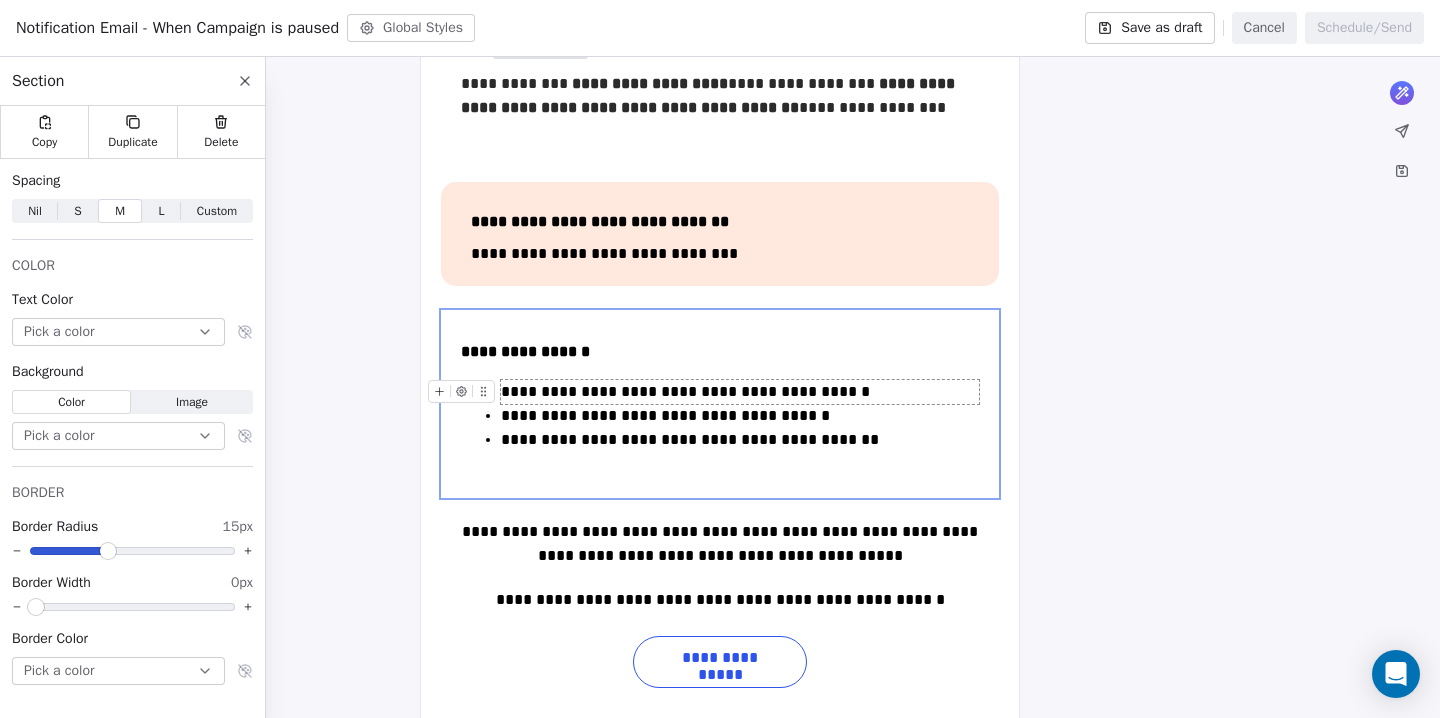 click on "**********" at bounding box center (740, 392) 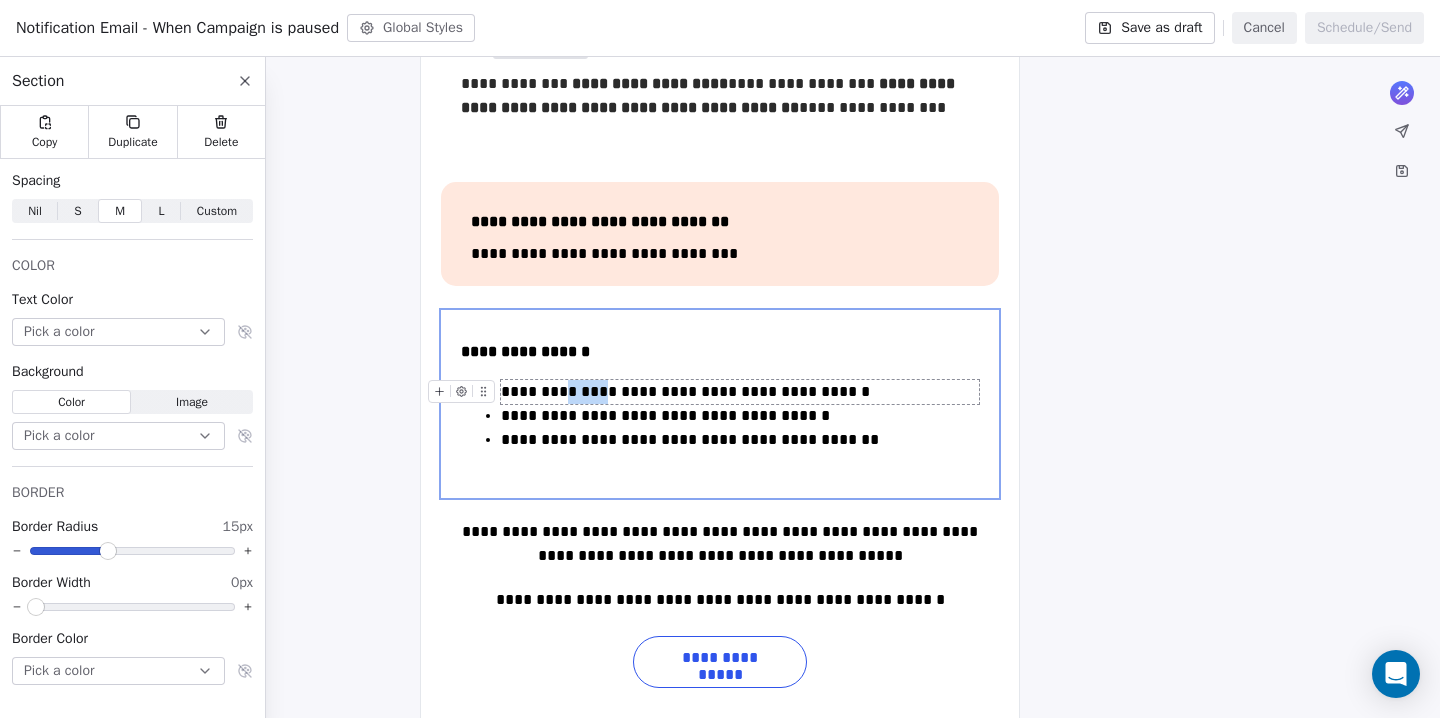 click on "**********" at bounding box center [740, 392] 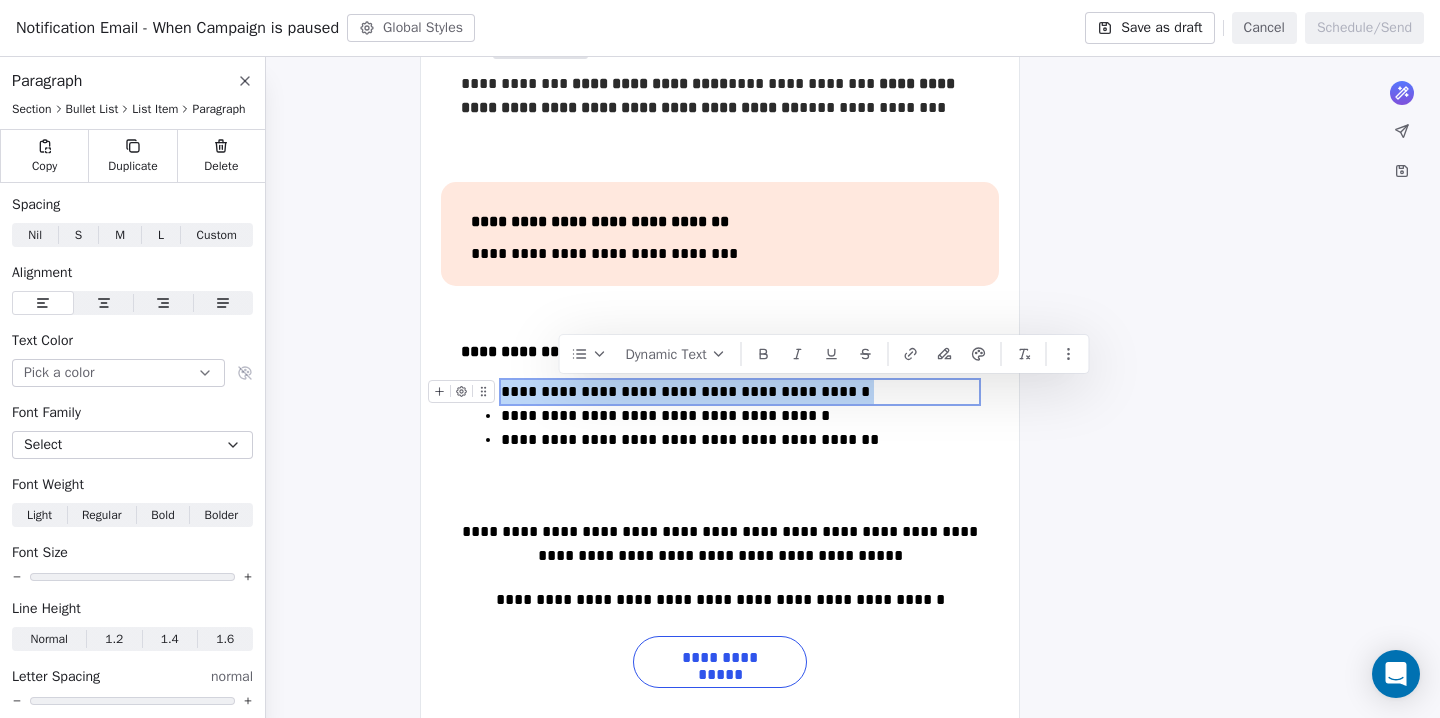 click on "**********" at bounding box center (740, 392) 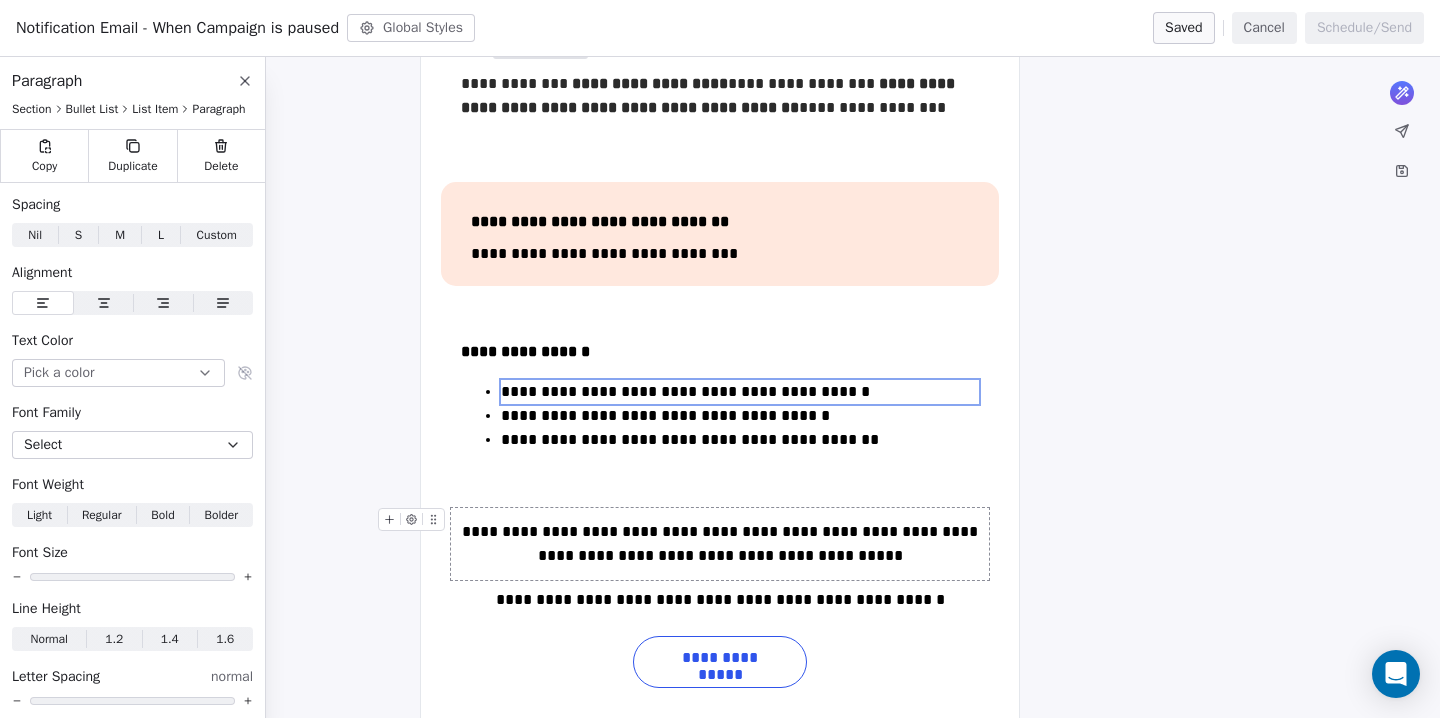 click on "**********" at bounding box center [720, 544] 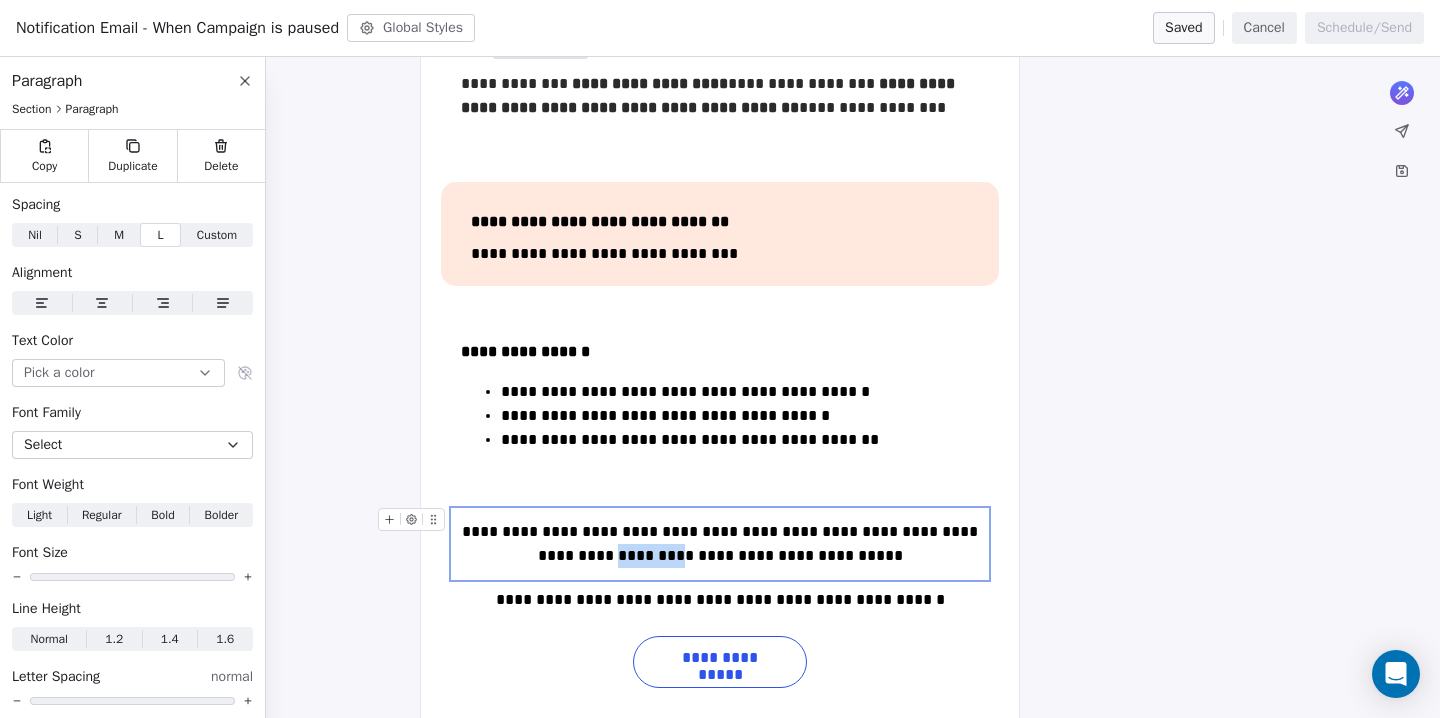 click on "**********" at bounding box center [720, 544] 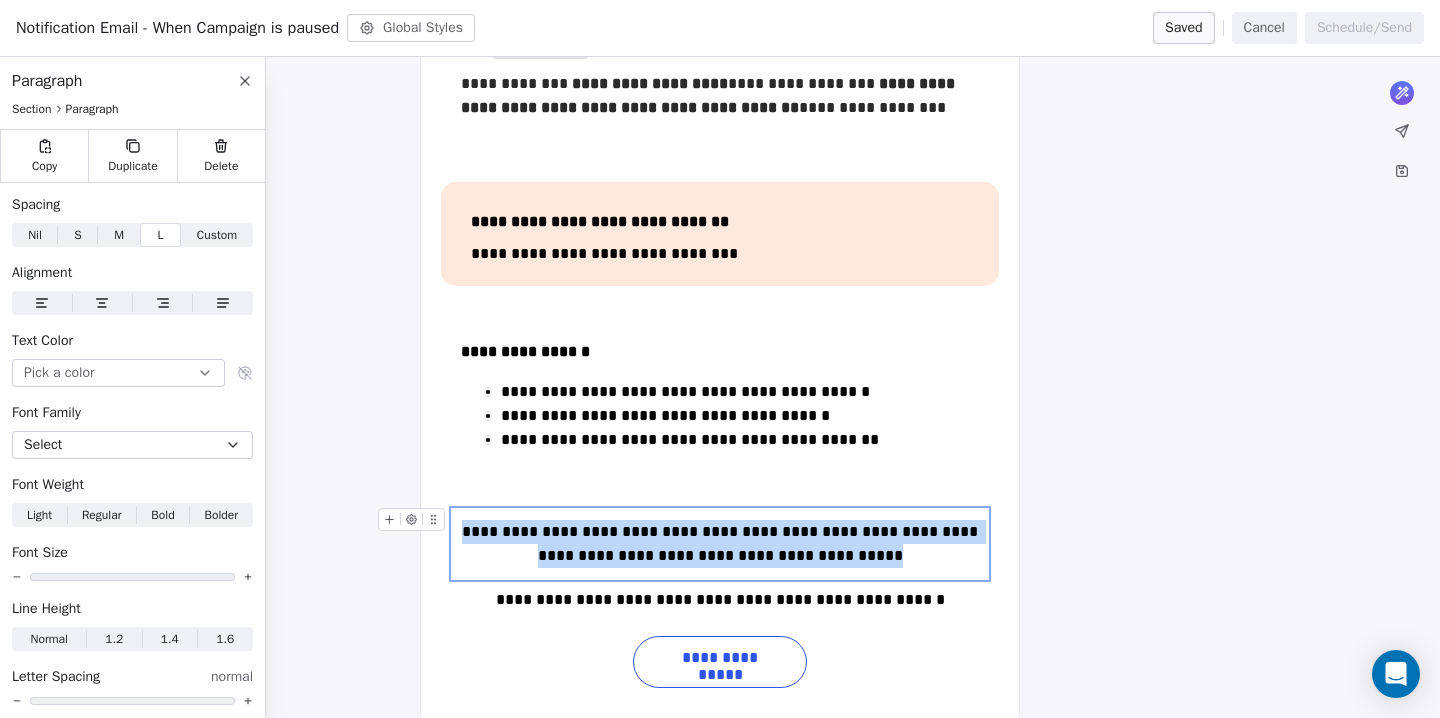 click on "**********" at bounding box center (720, 544) 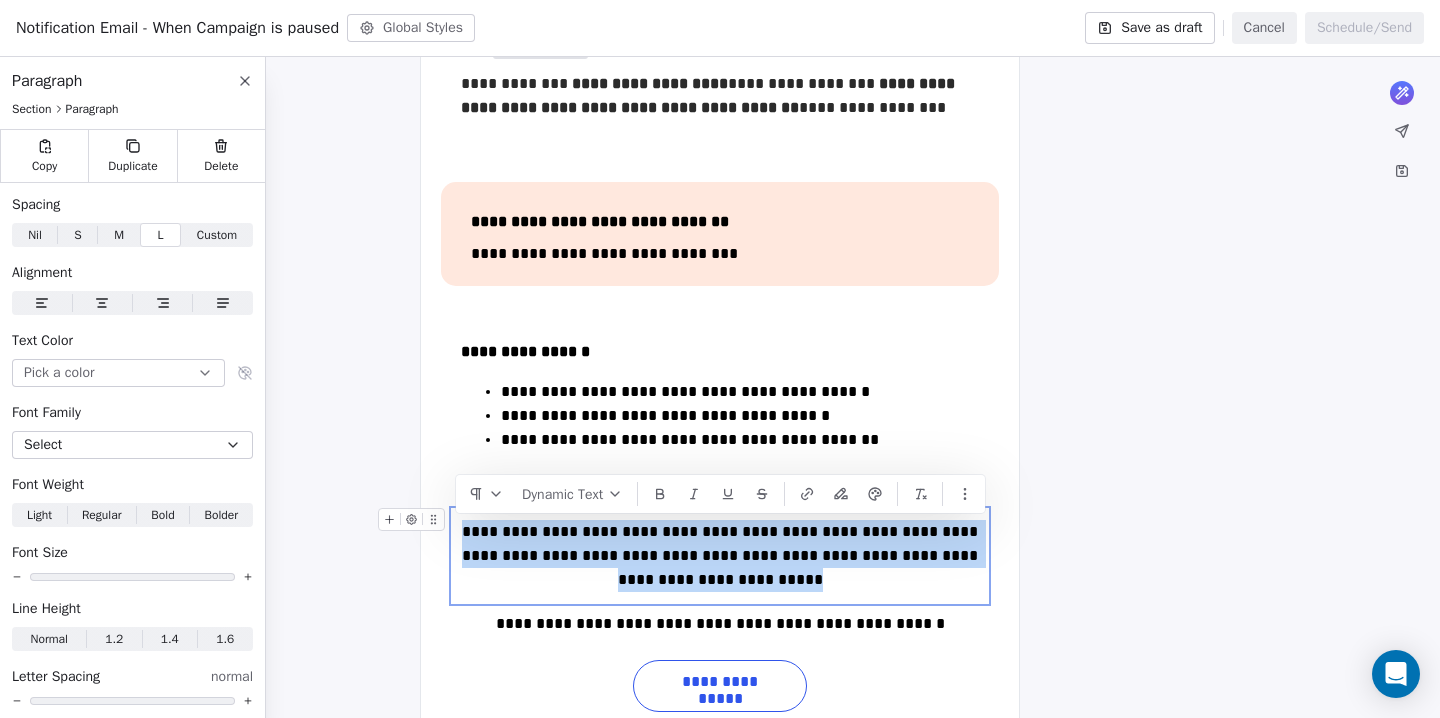 click on "**********" at bounding box center [720, 556] 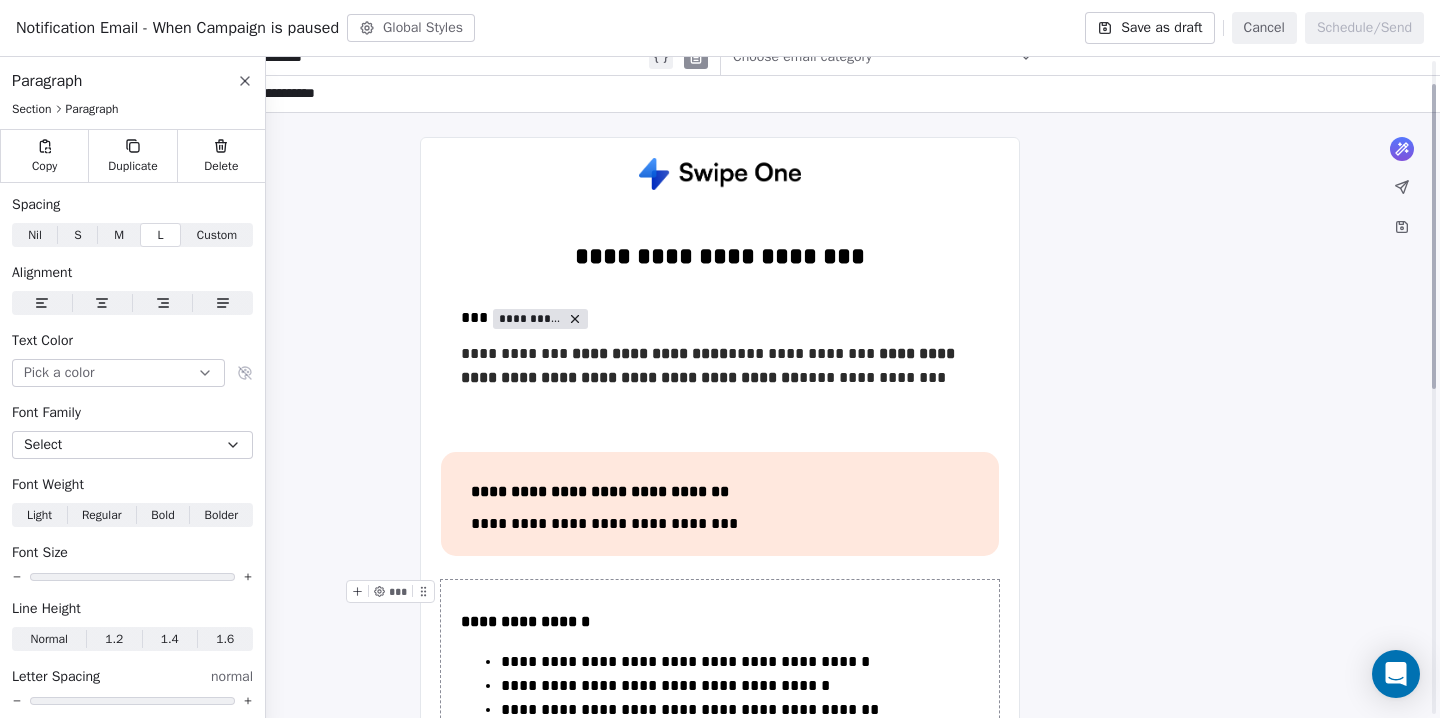 scroll, scrollTop: 41, scrollLeft: 0, axis: vertical 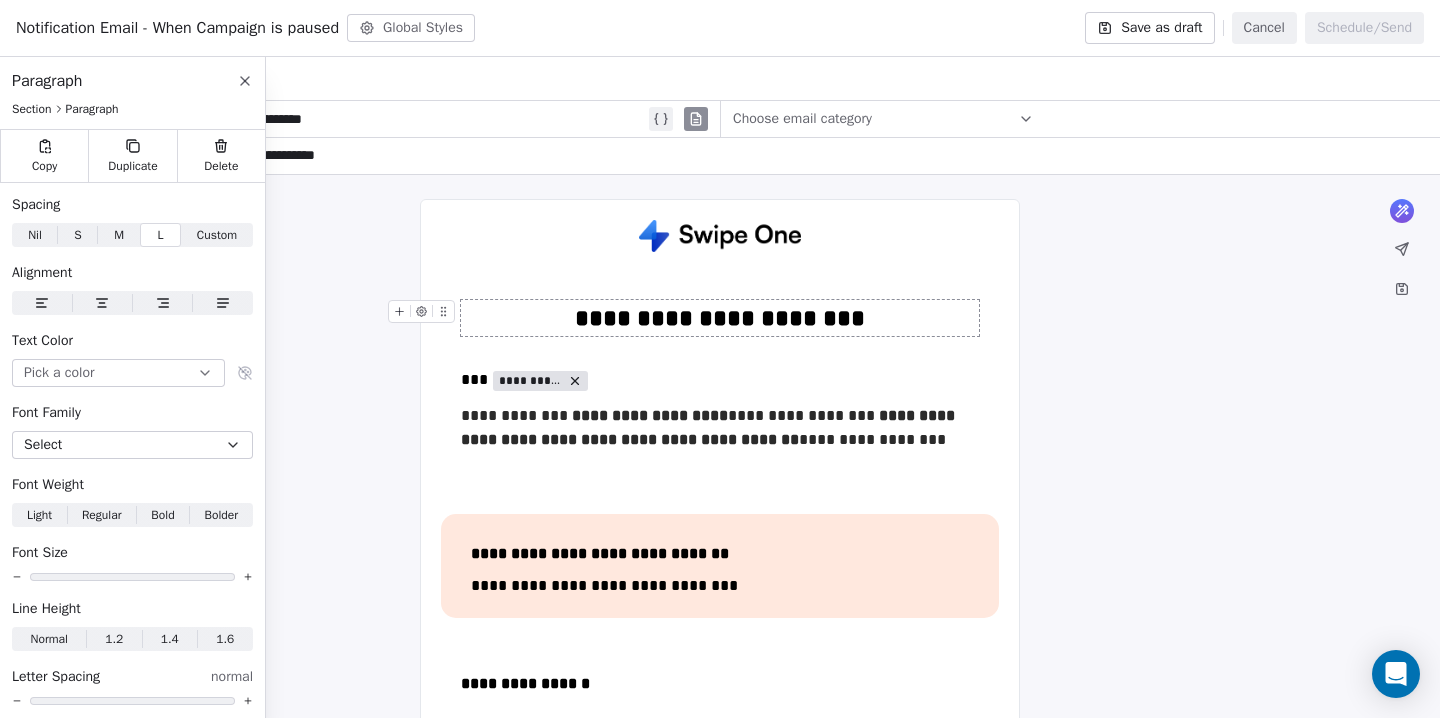 click on "**********" at bounding box center [720, 318] 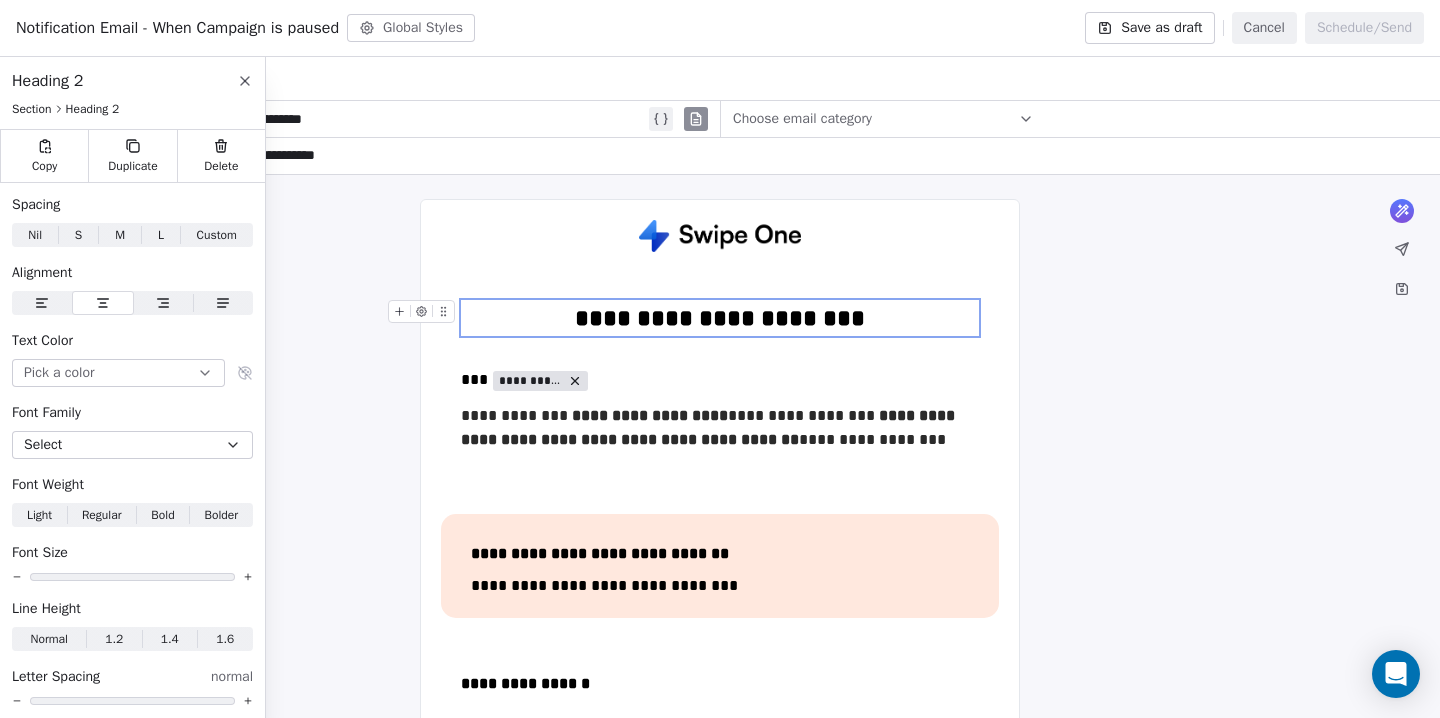 click on "**********" at bounding box center (720, 318) 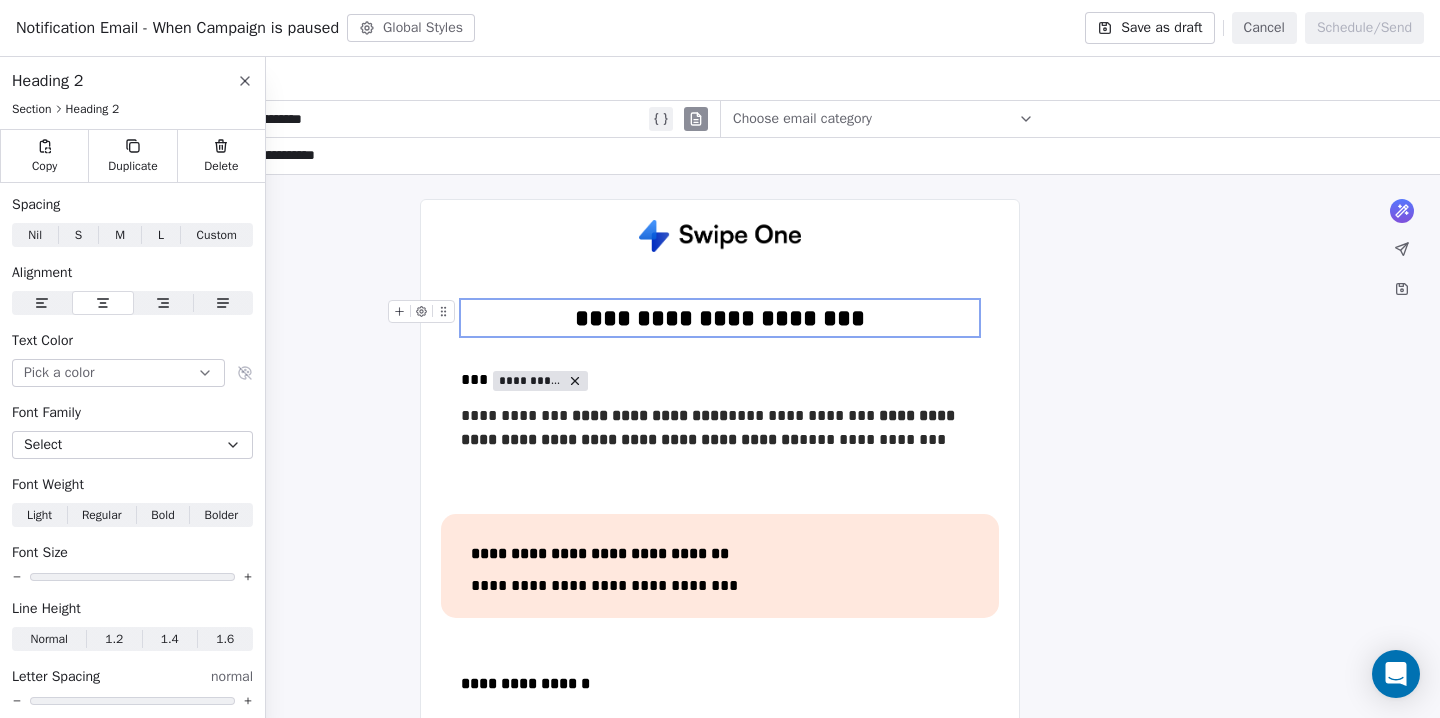 click on "**********" at bounding box center (720, 318) 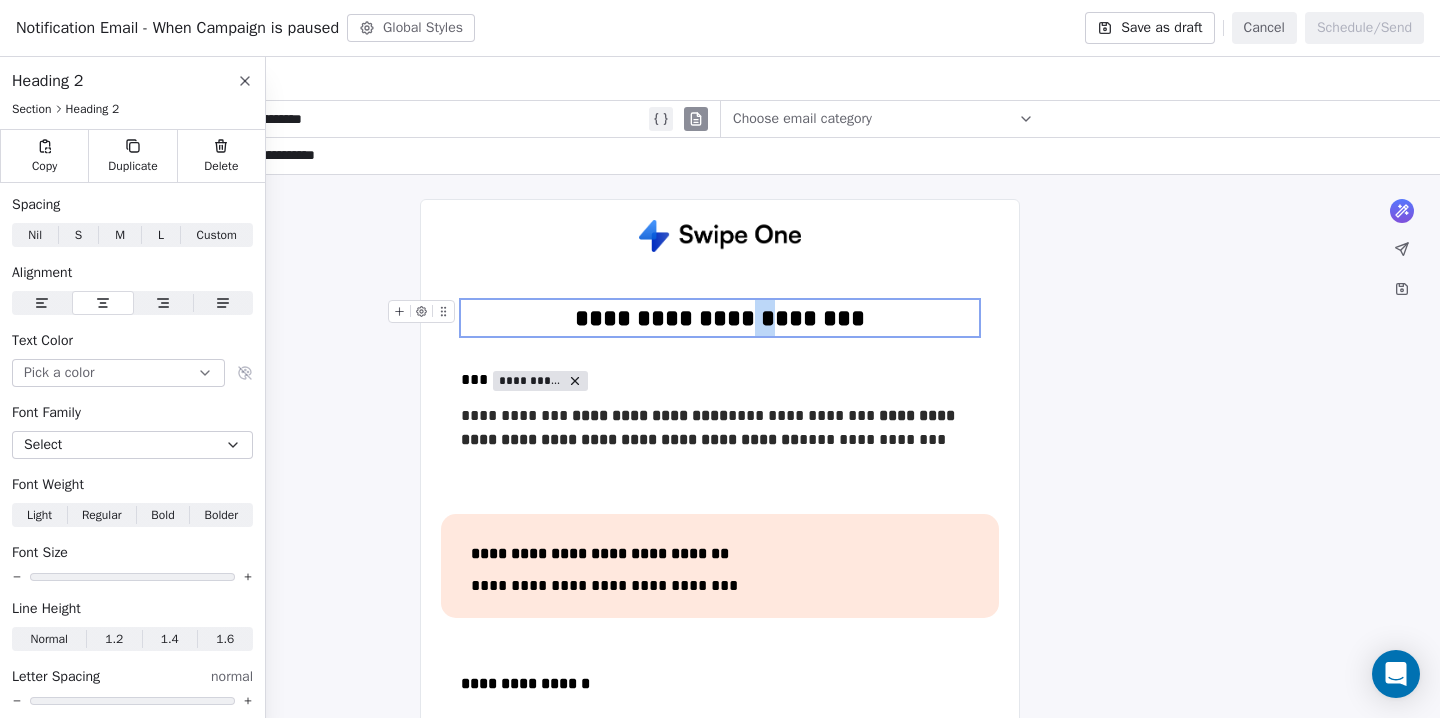 click on "**********" at bounding box center (720, 318) 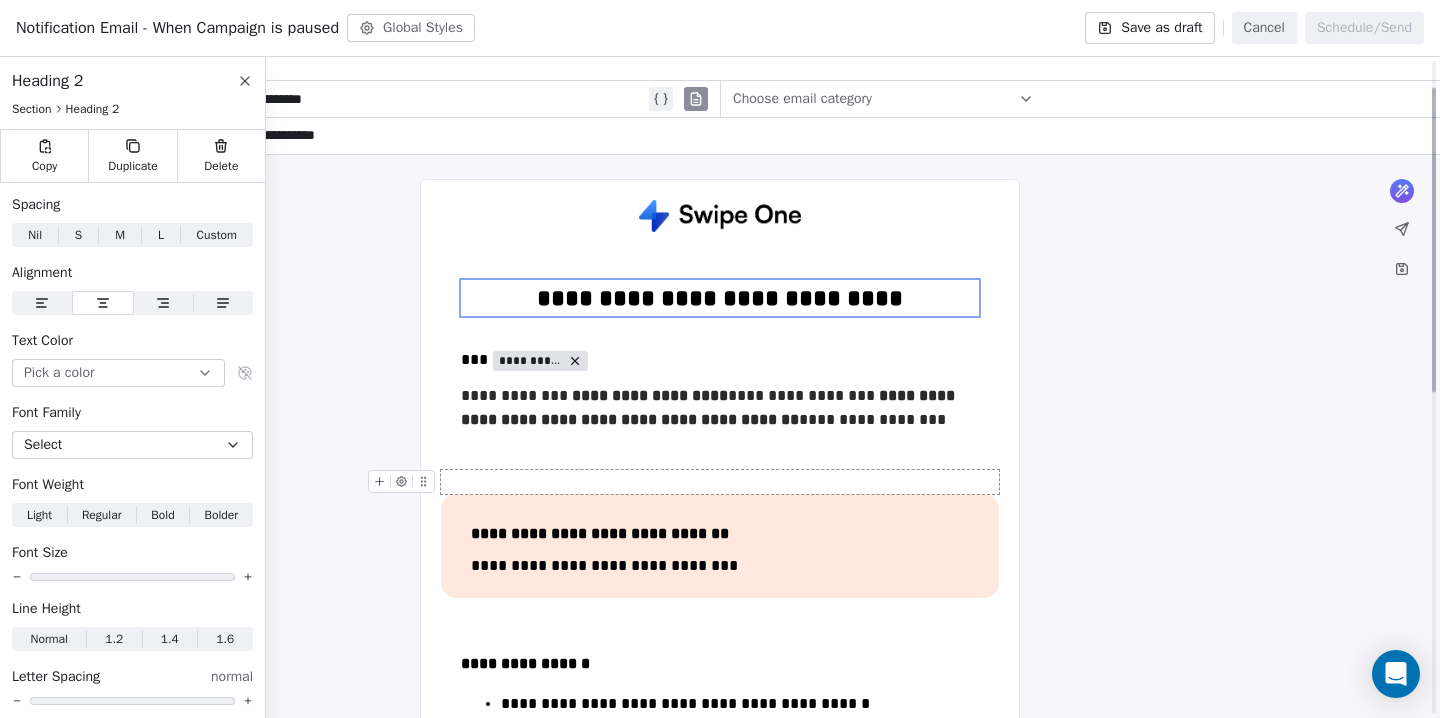 scroll, scrollTop: 57, scrollLeft: 0, axis: vertical 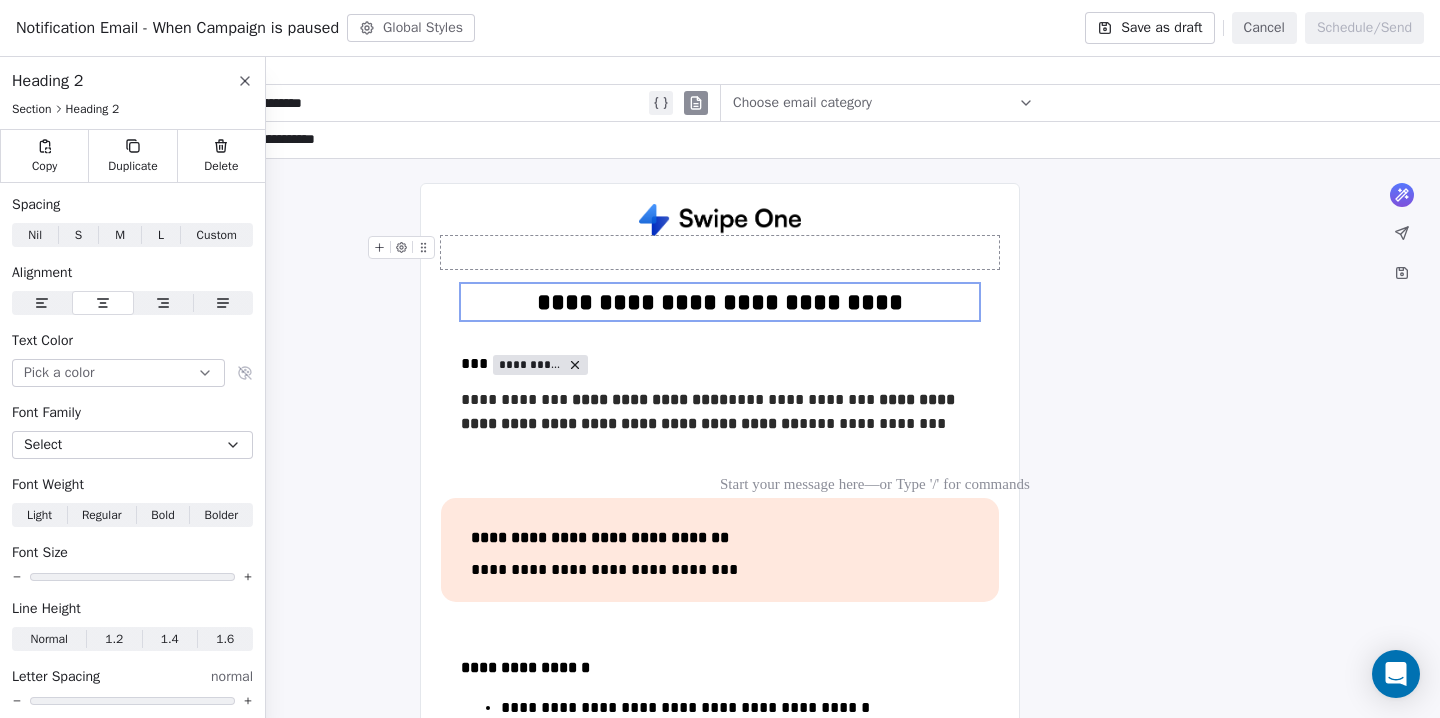 click on "**********" at bounding box center (357, 103) 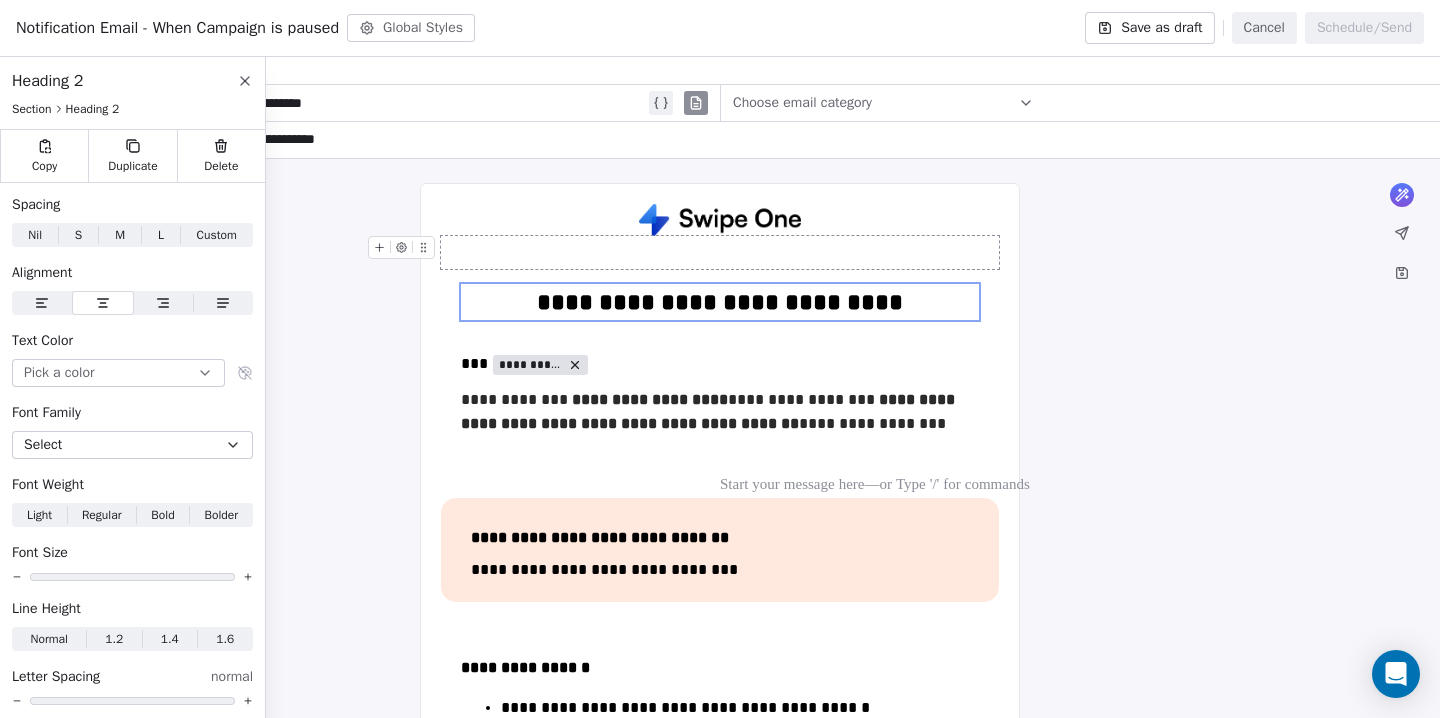click on "**********" at bounding box center (357, 103) 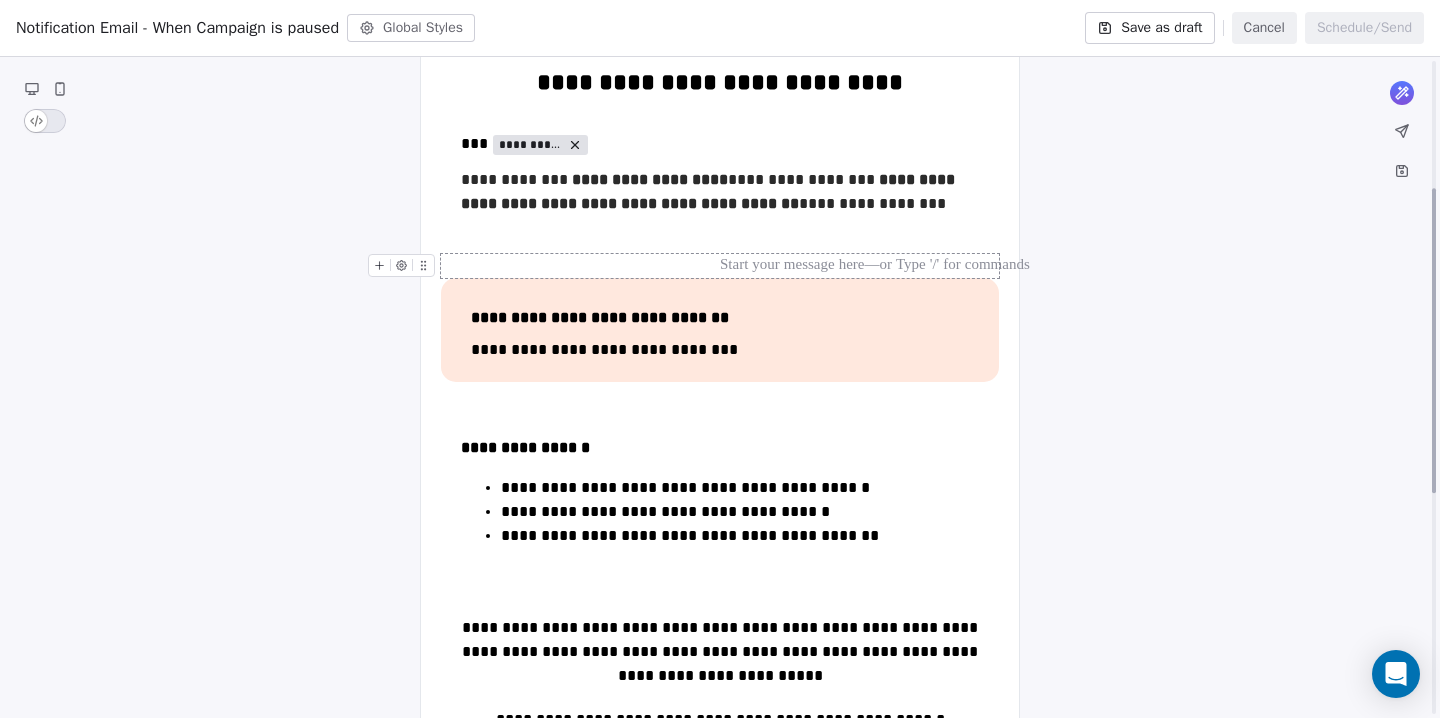 scroll, scrollTop: 282, scrollLeft: 0, axis: vertical 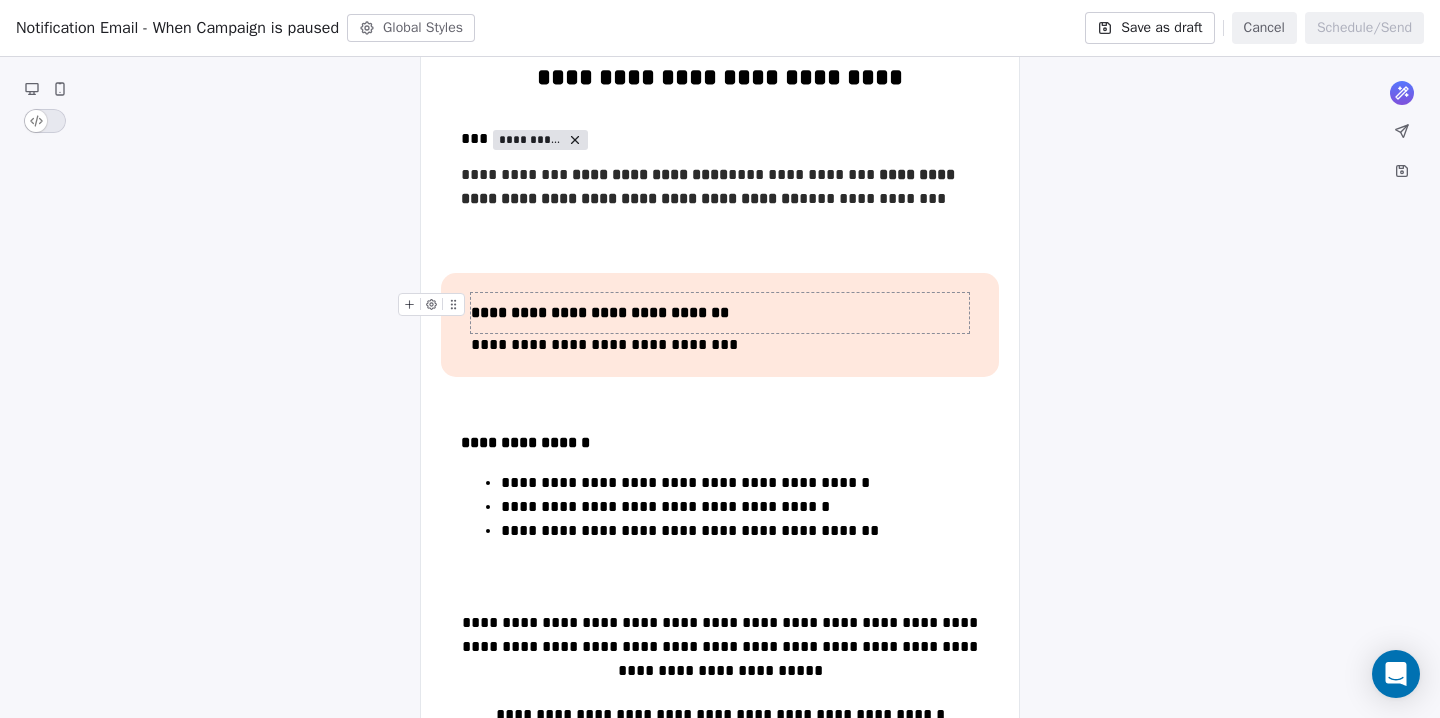 click on "**********" at bounding box center (600, 312) 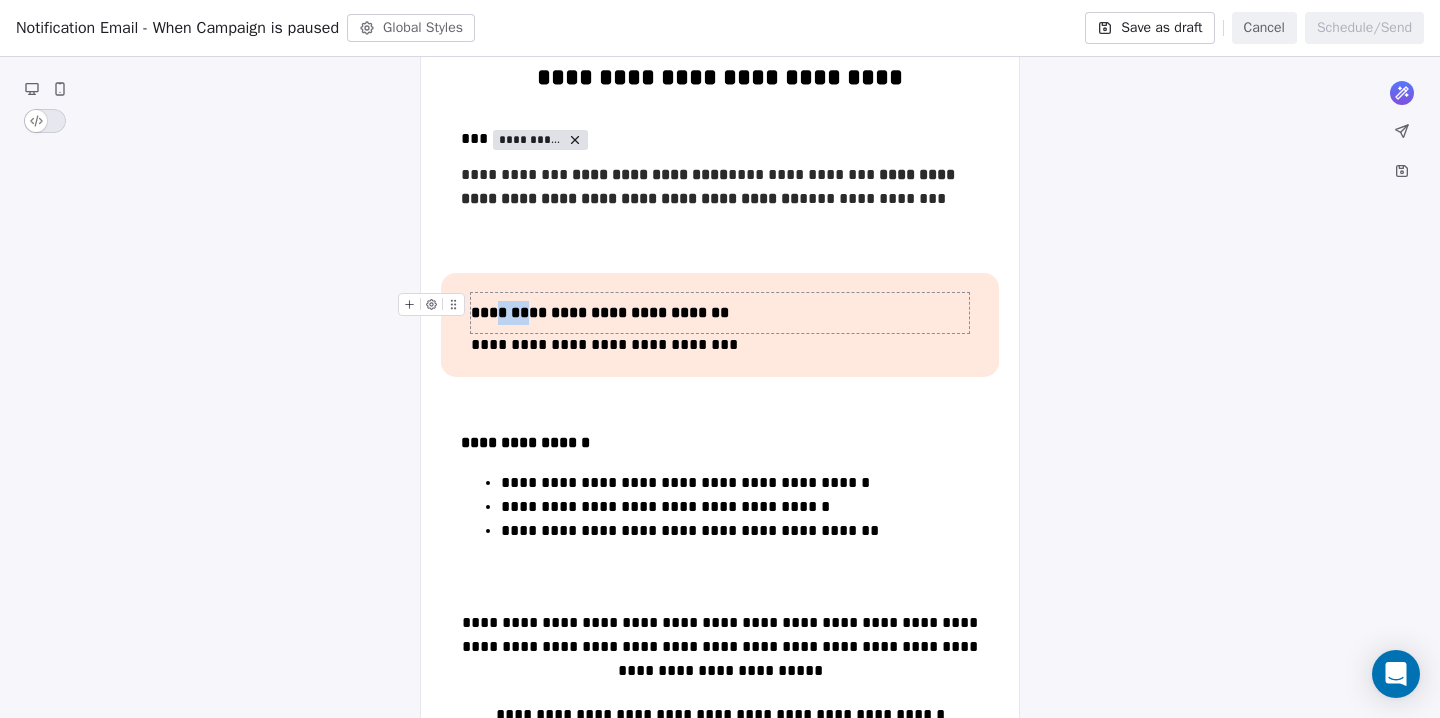 click on "**********" at bounding box center (600, 312) 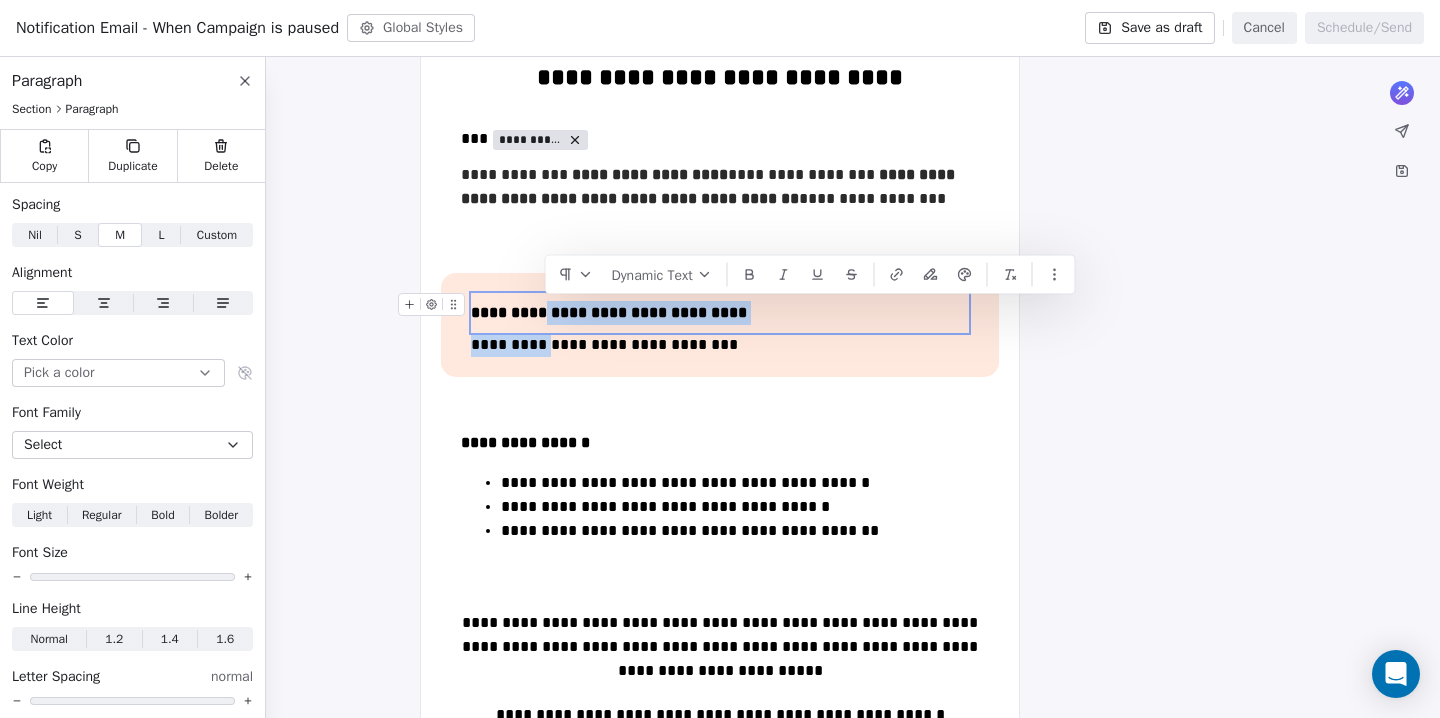 click on "**********" at bounding box center (609, 312) 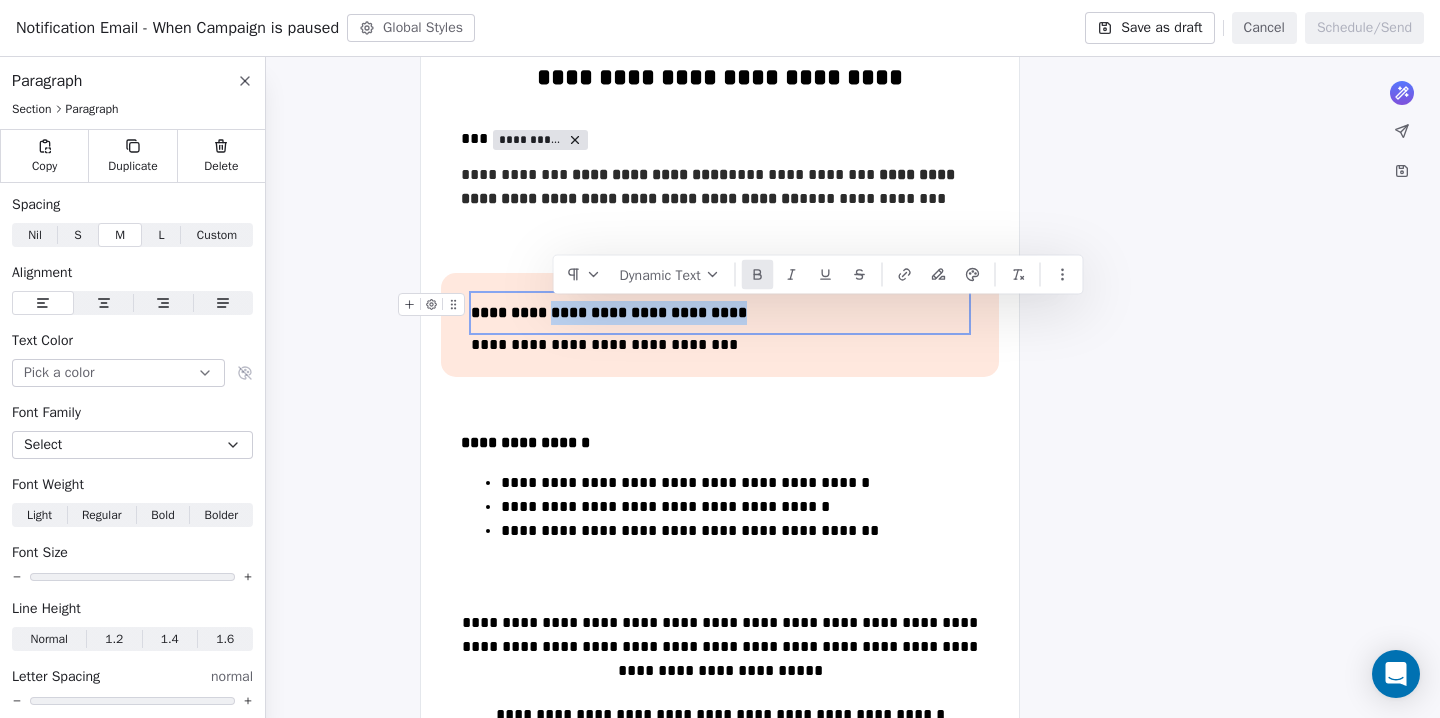 drag, startPoint x: 555, startPoint y: 317, endPoint x: 769, endPoint y: 316, distance: 214.00233 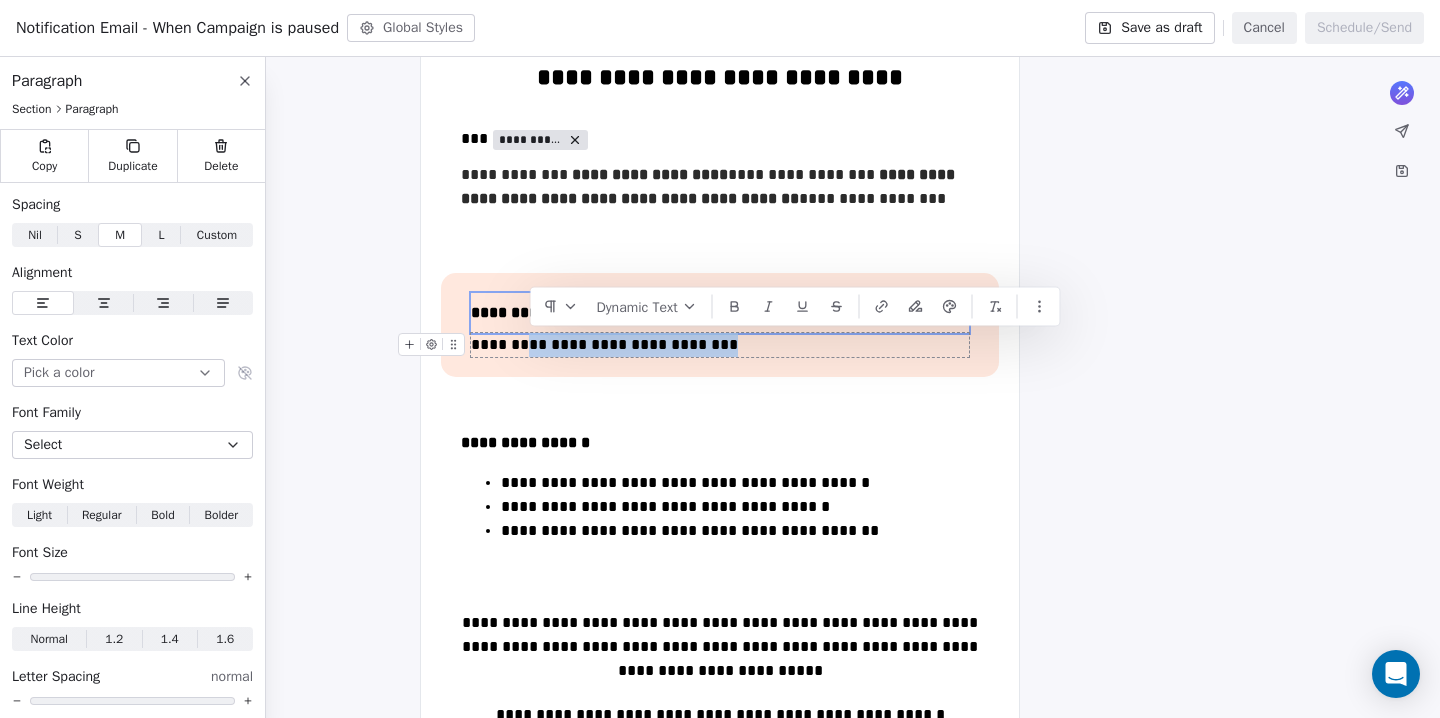 drag, startPoint x: 530, startPoint y: 344, endPoint x: 742, endPoint y: 343, distance: 212.00237 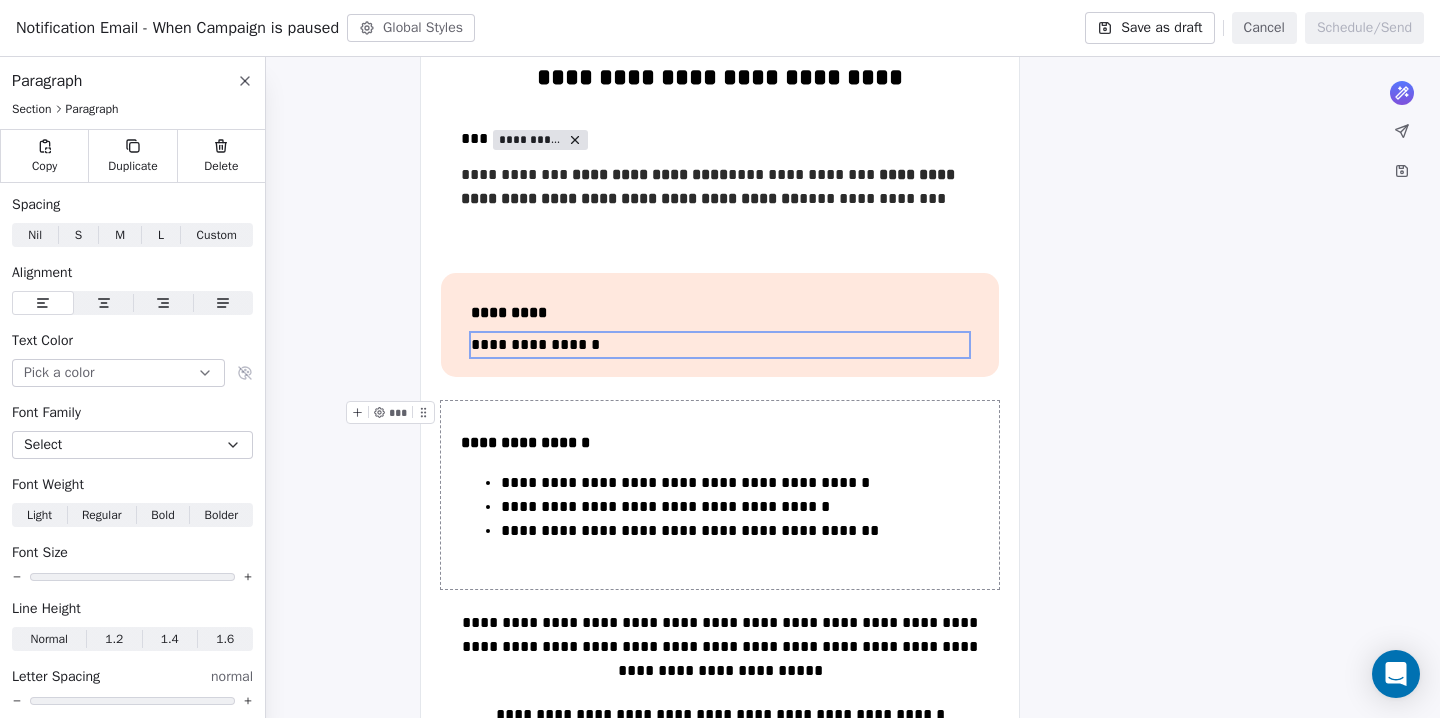 click on "**********" at bounding box center [720, 495] 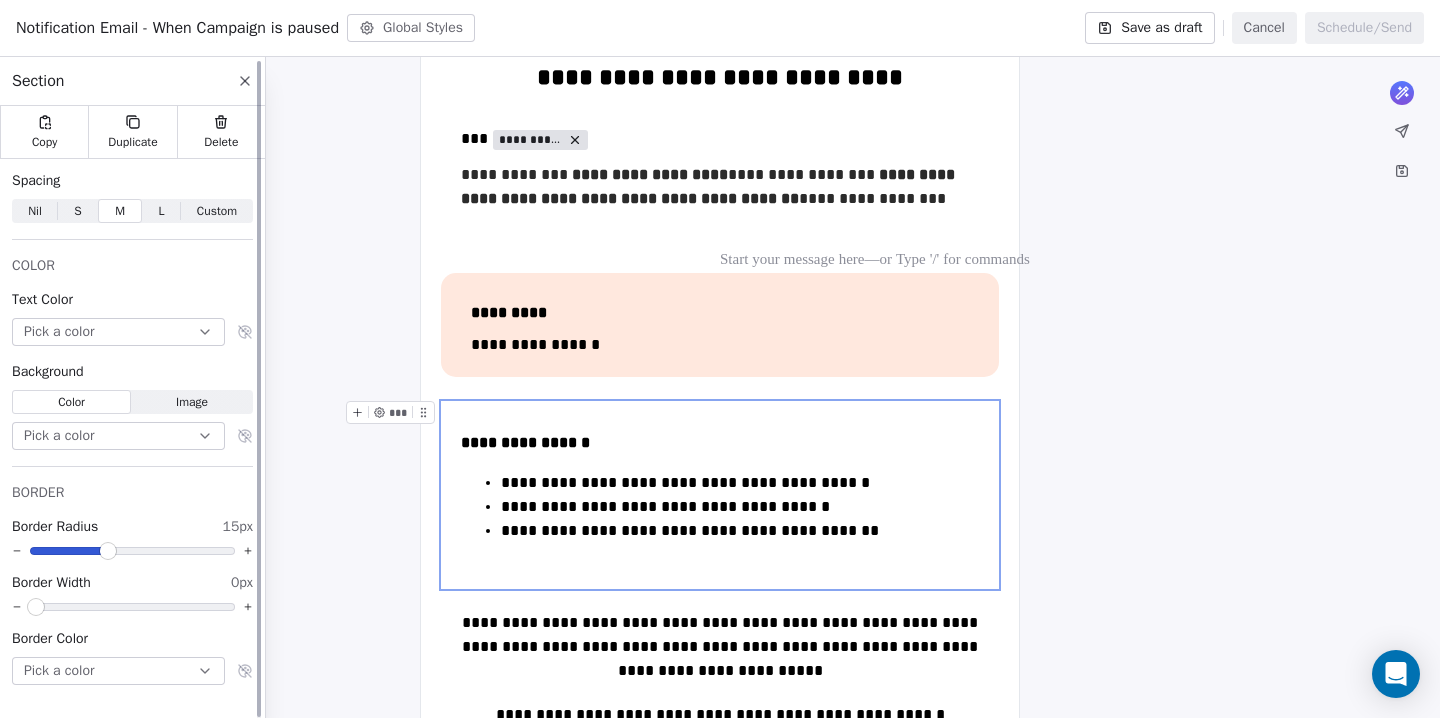 click on "S" at bounding box center (77, 211) 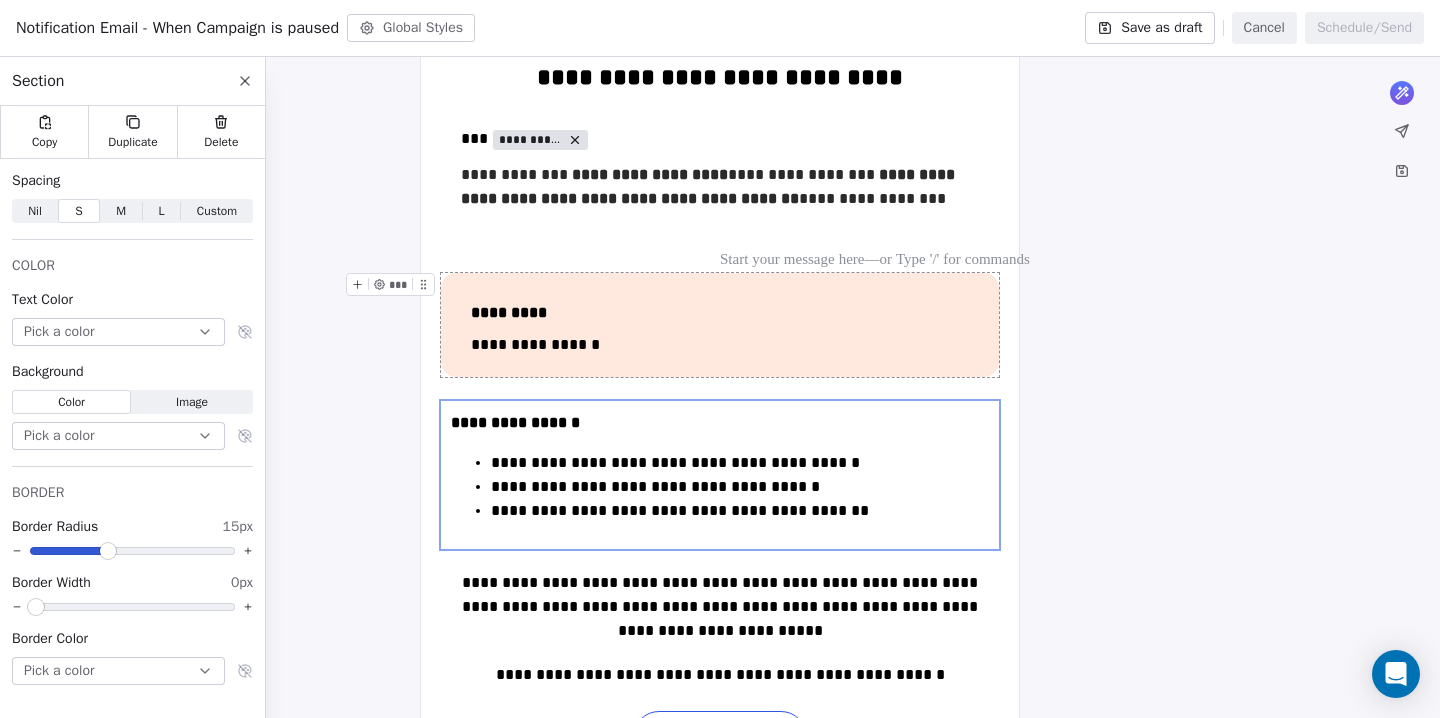click on "**********" at bounding box center (720, 325) 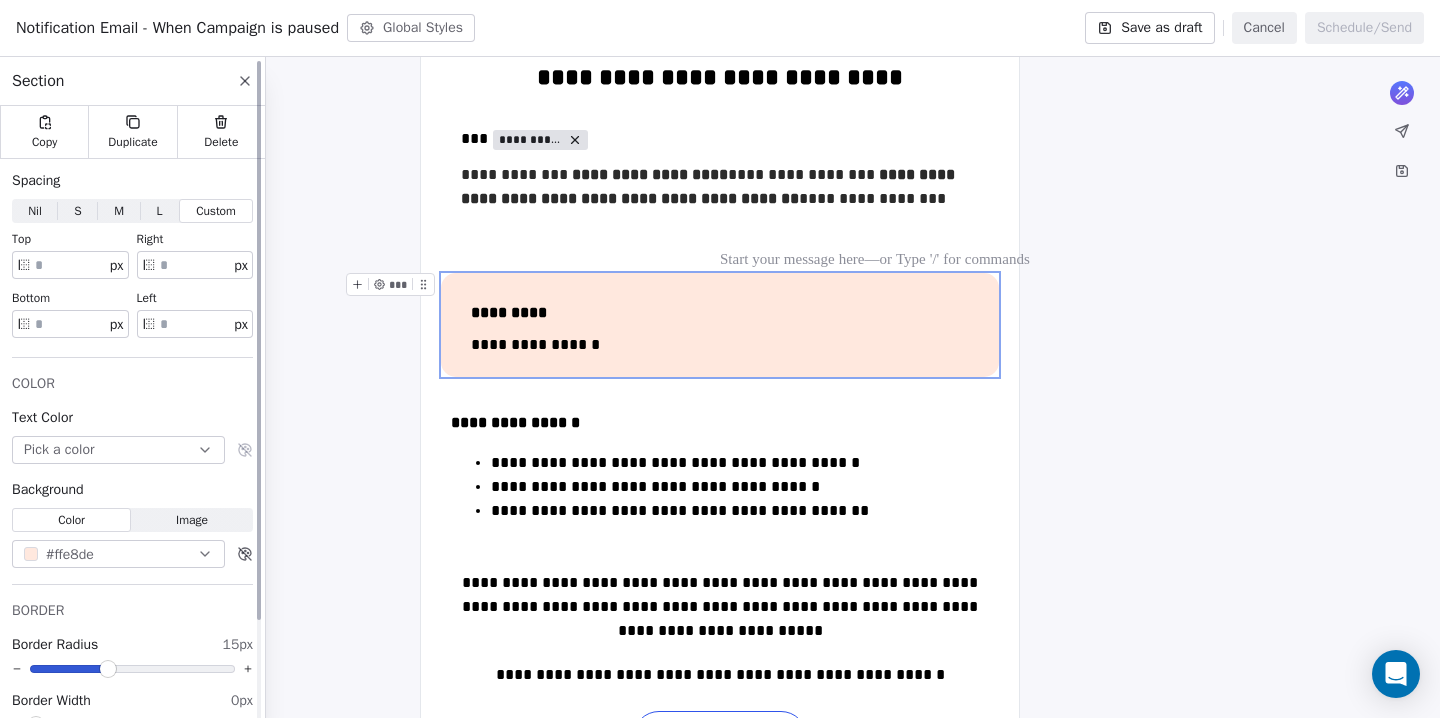 click on "M" at bounding box center (119, 211) 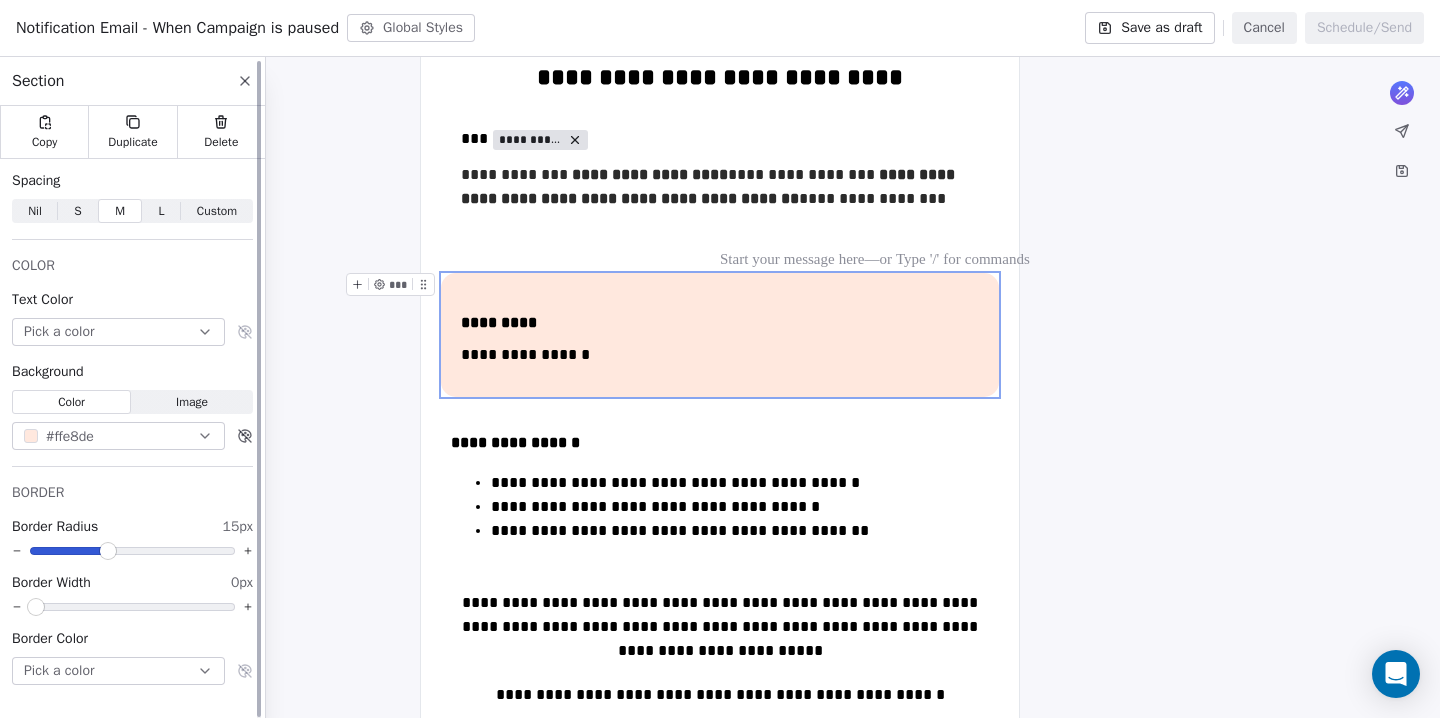 click on "S S" at bounding box center (78, 211) 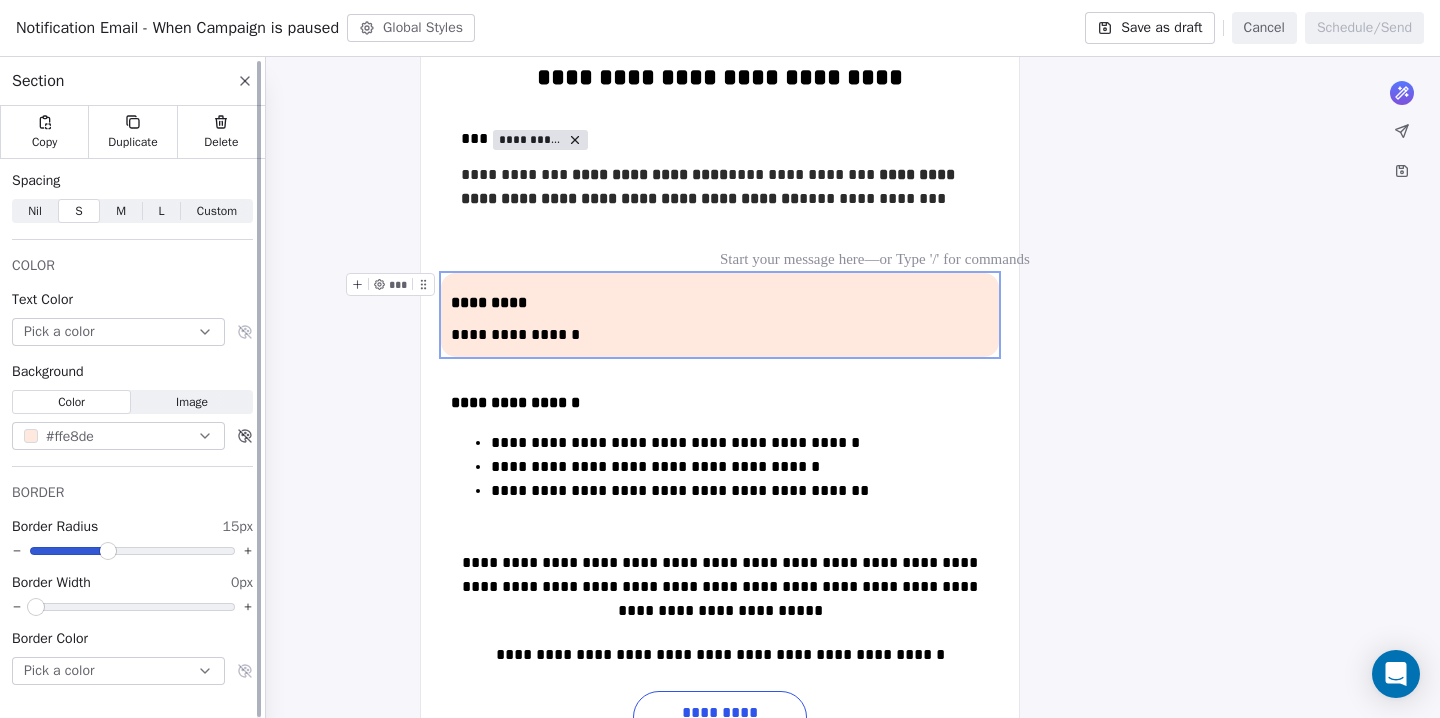 click on "Custom Custom" at bounding box center [217, 211] 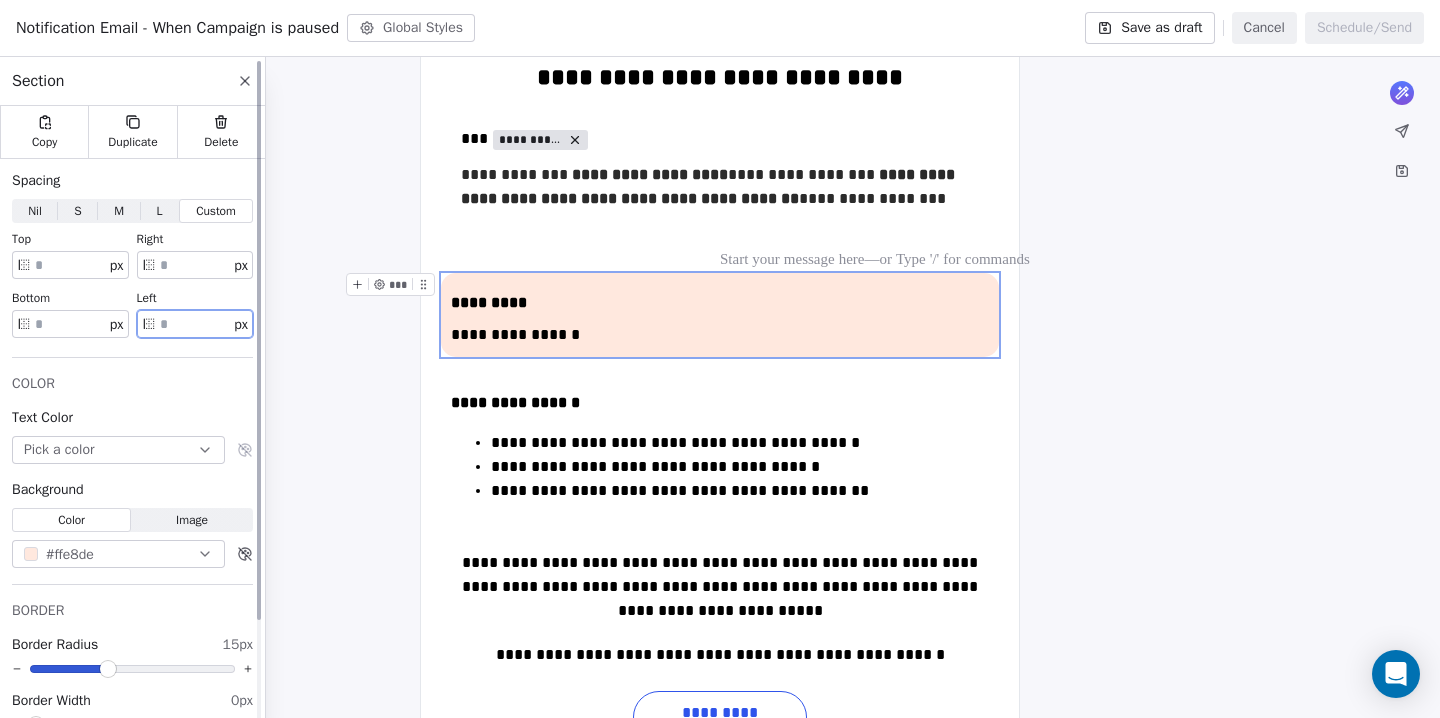 click on "**" at bounding box center (195, 324) 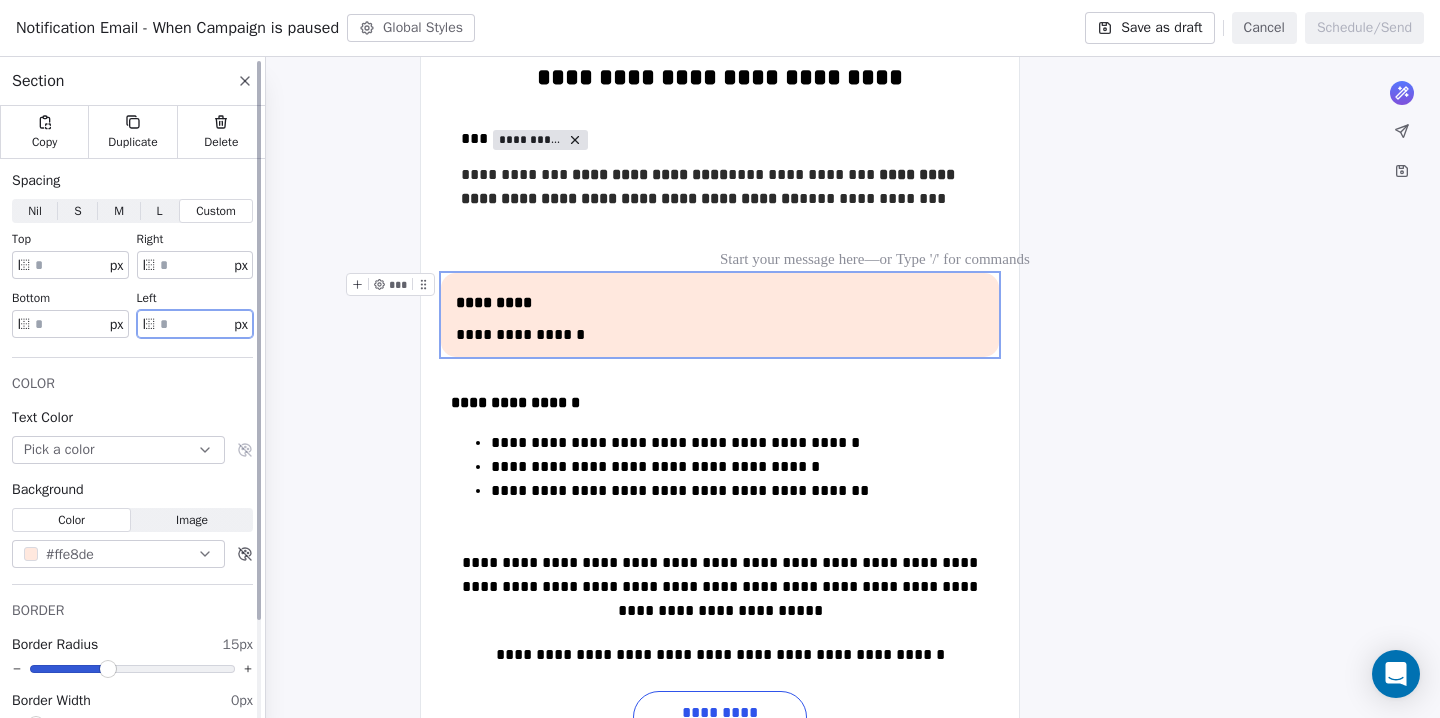 type on "**" 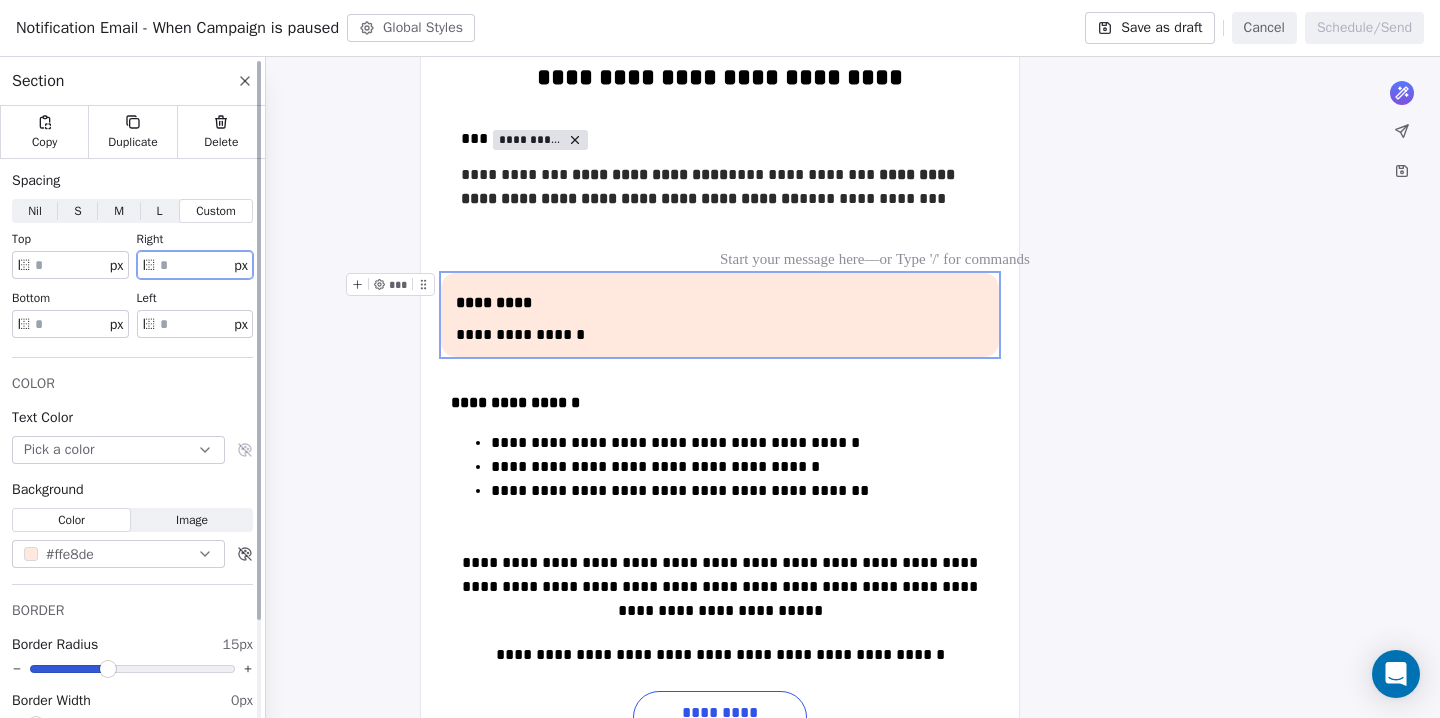 type on "**" 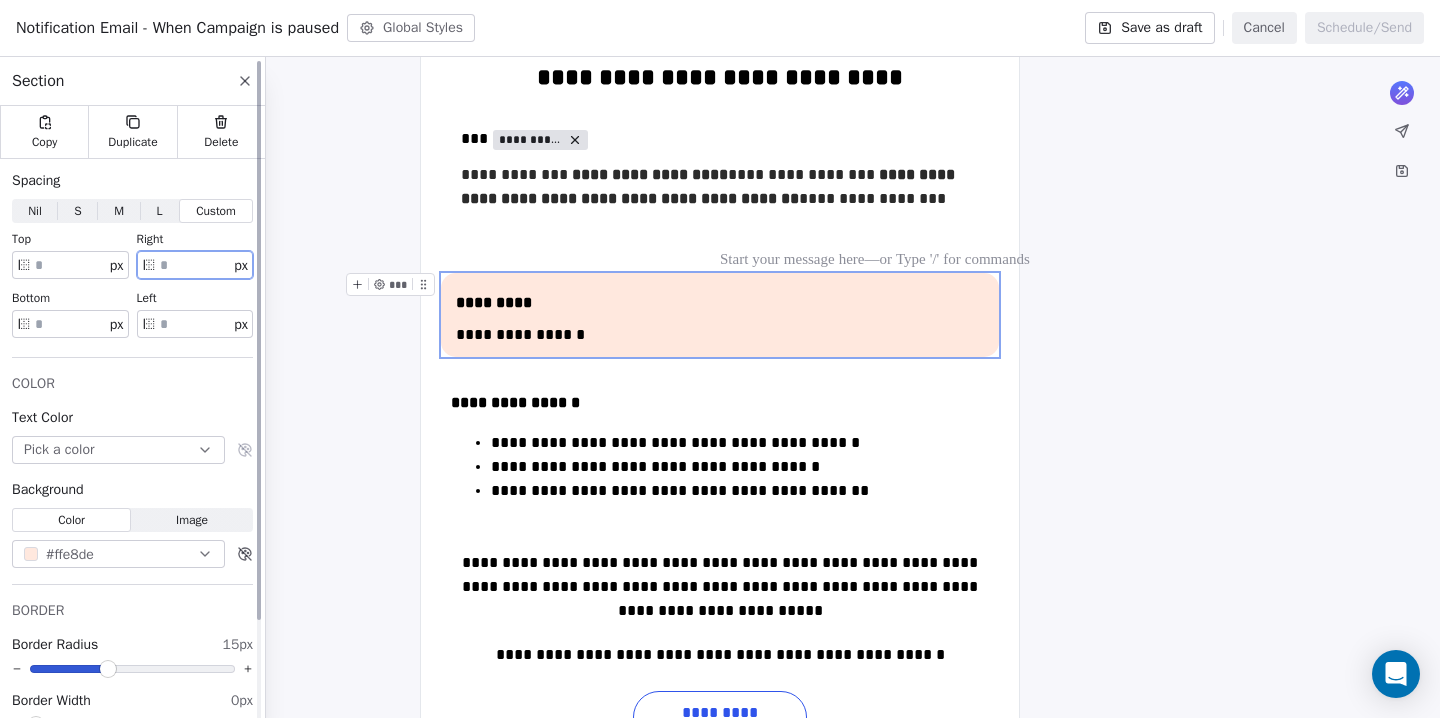 click on "**" at bounding box center (195, 324) 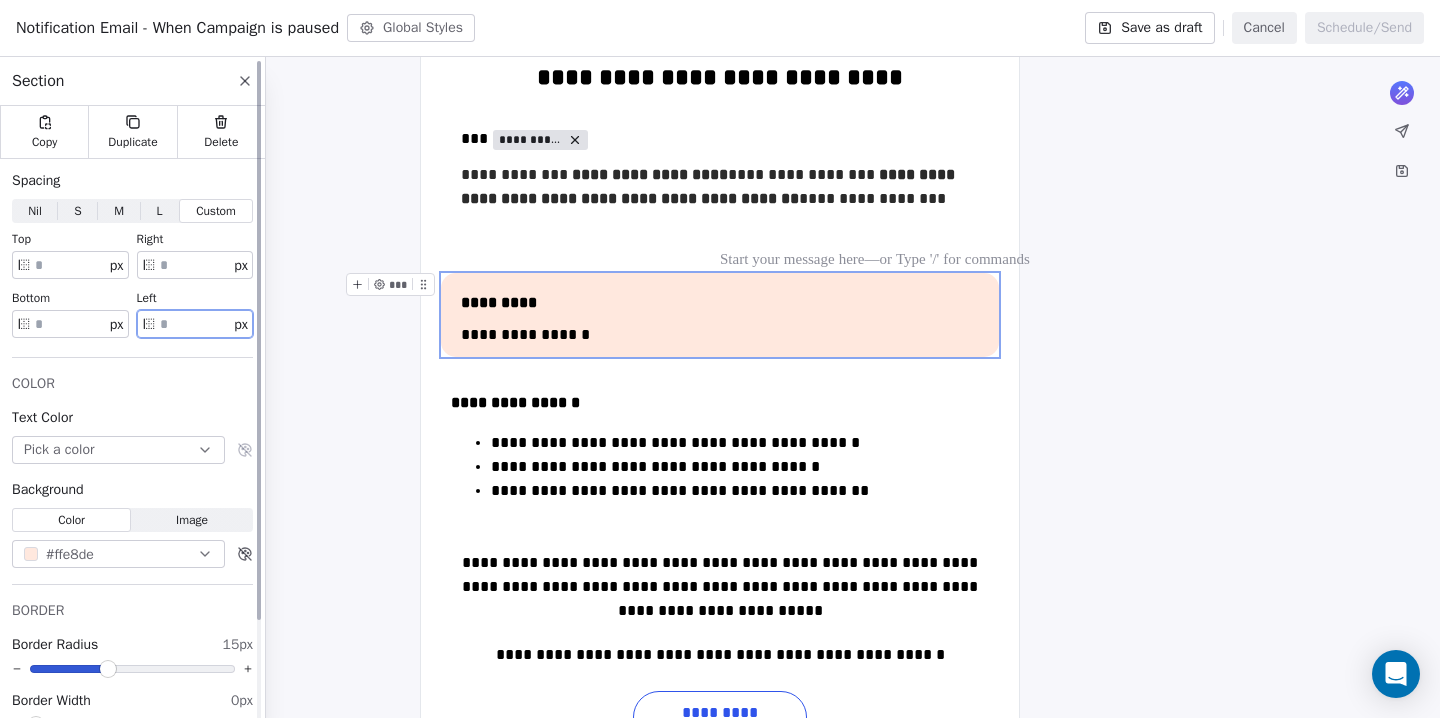 type on "***" 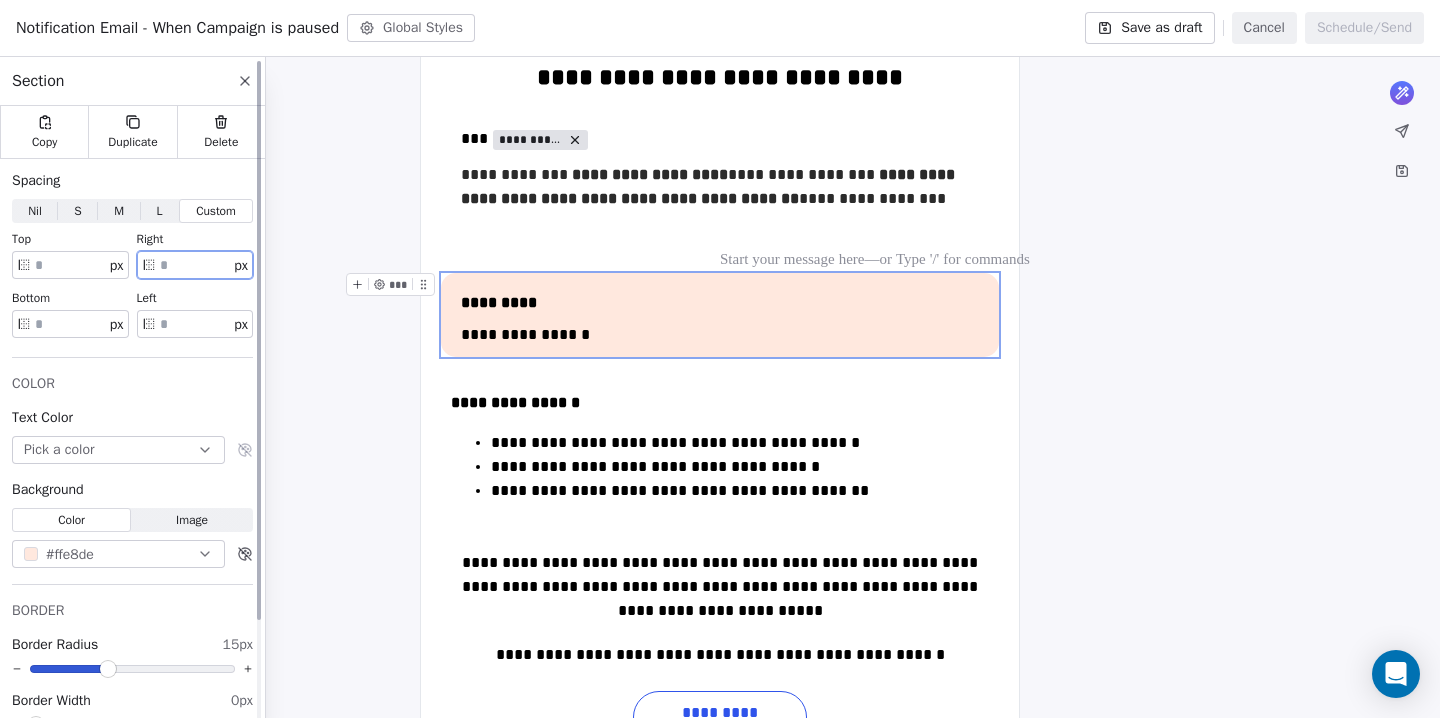click on "**" at bounding box center (195, 265) 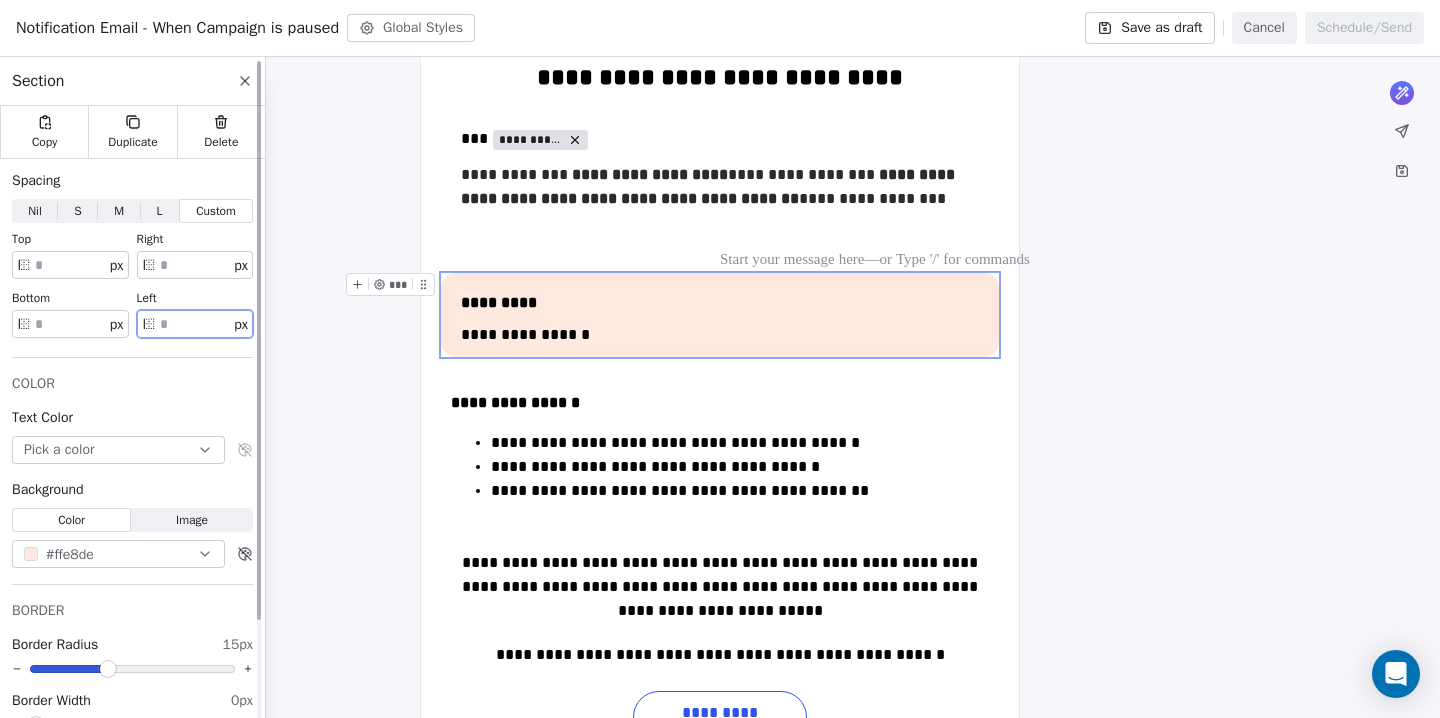 click on "***" at bounding box center [195, 324] 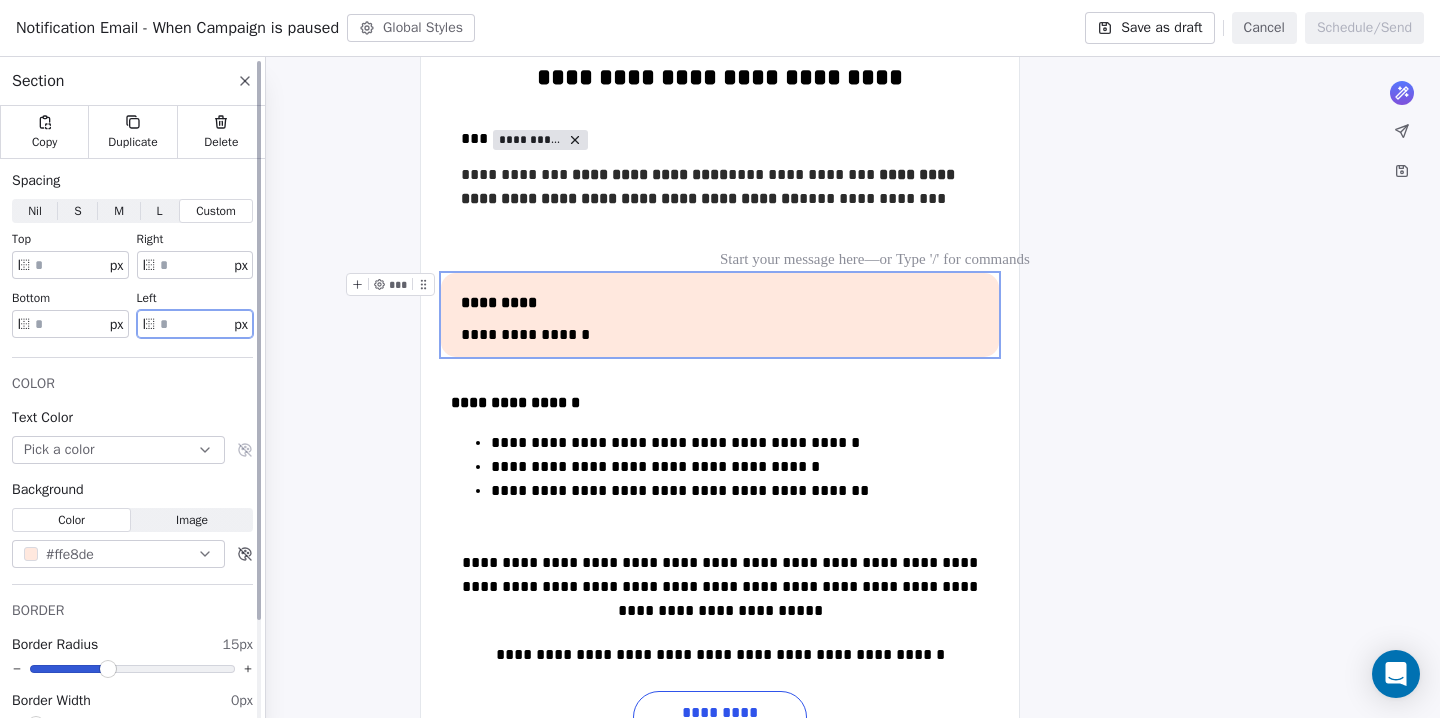 type on "**" 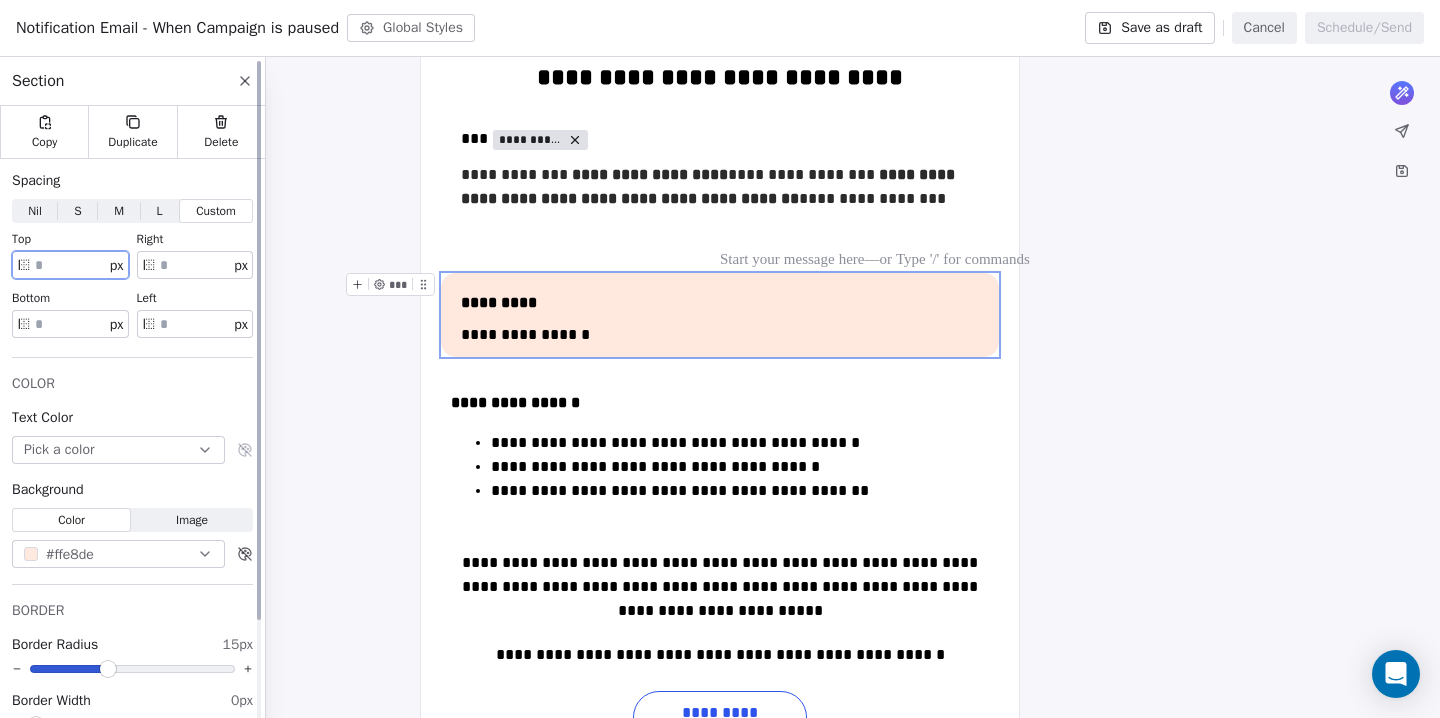 click on "**" at bounding box center [70, 265] 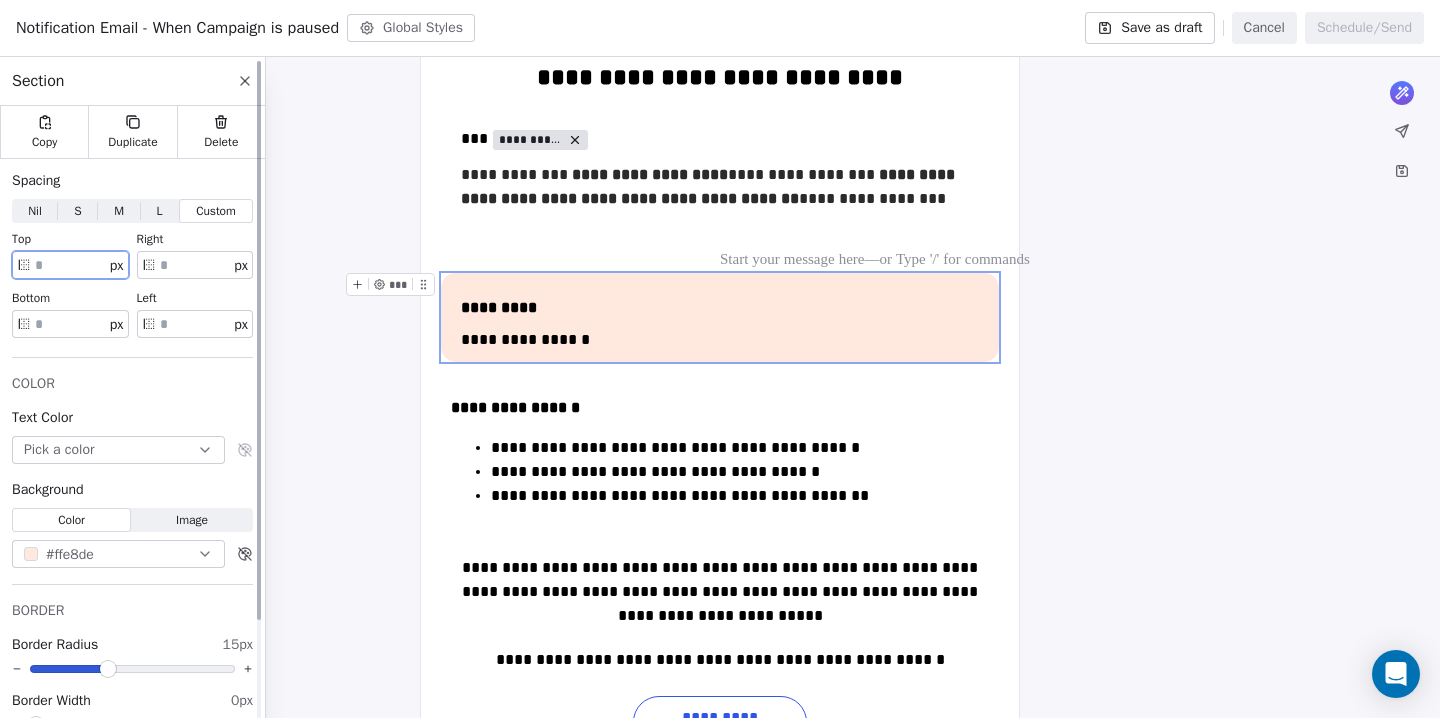 type on "**" 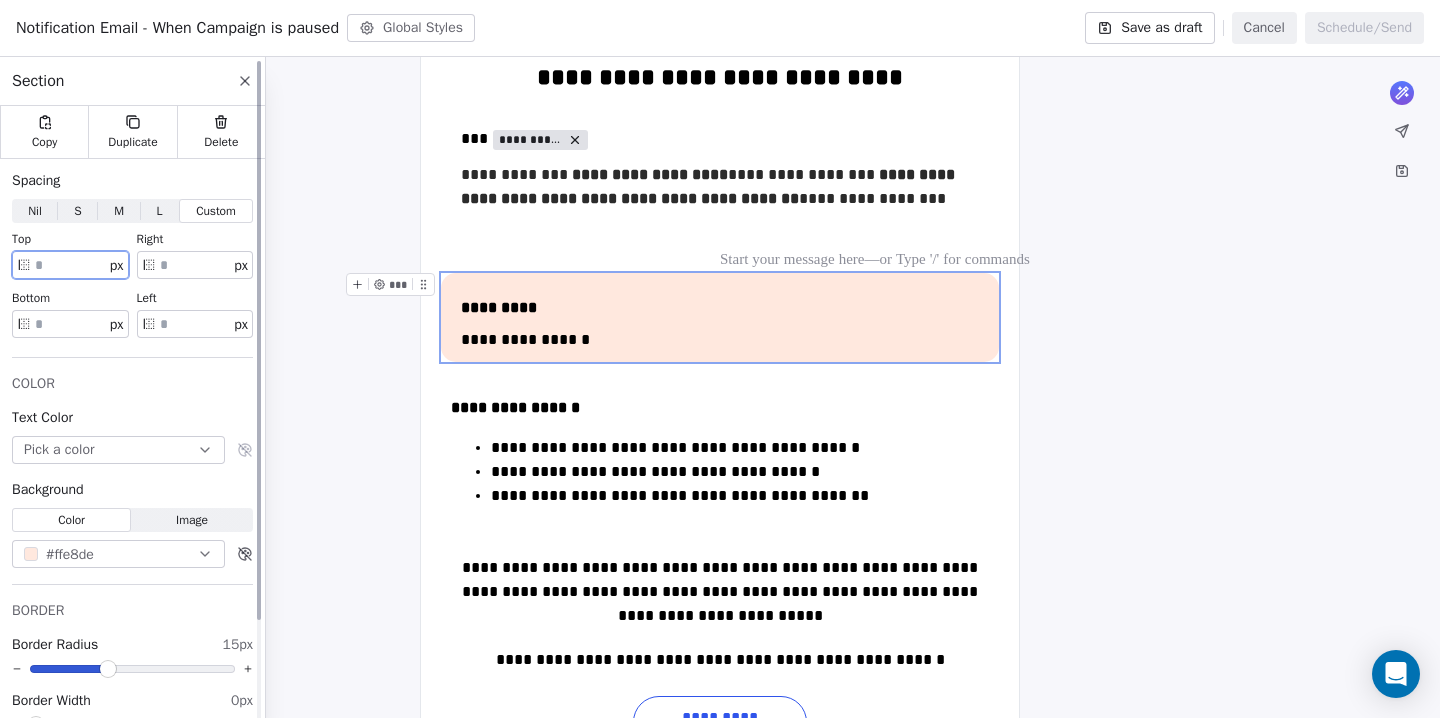 click on "**" at bounding box center (70, 324) 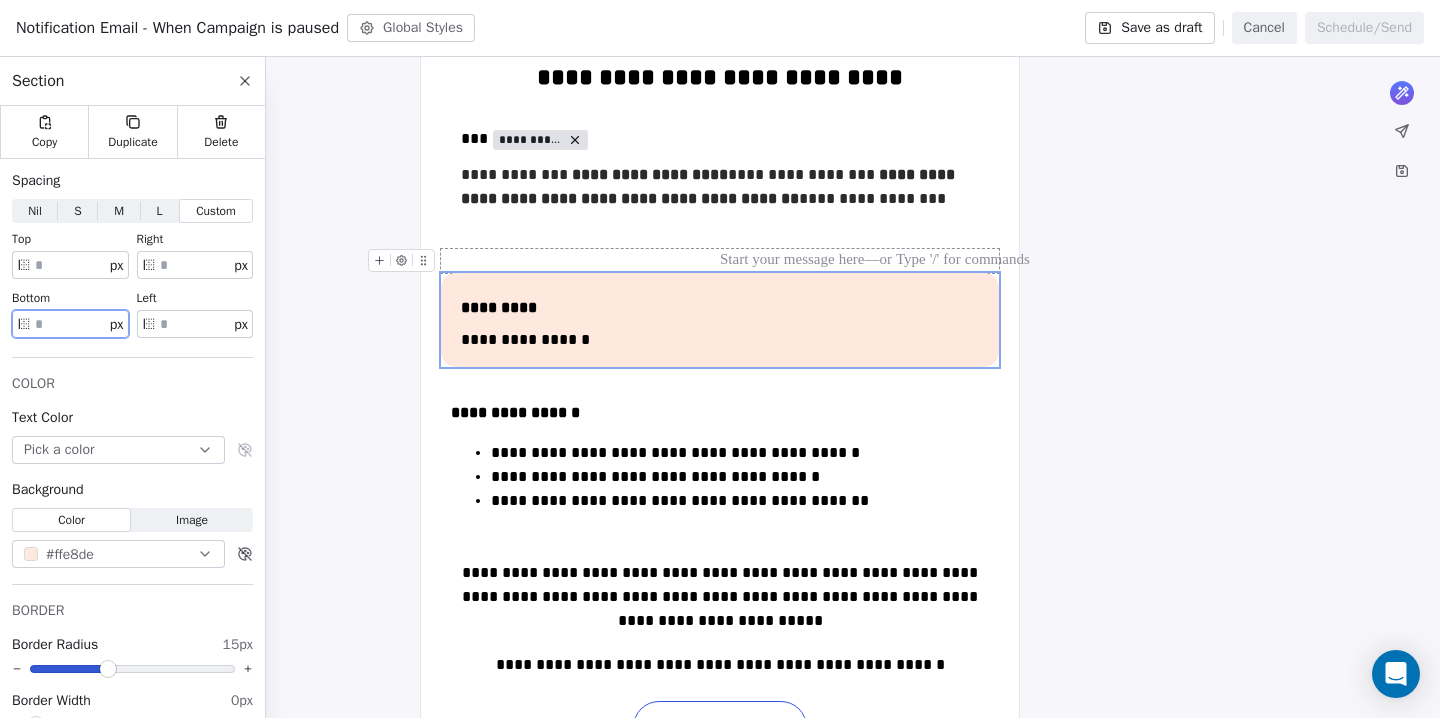 type on "**" 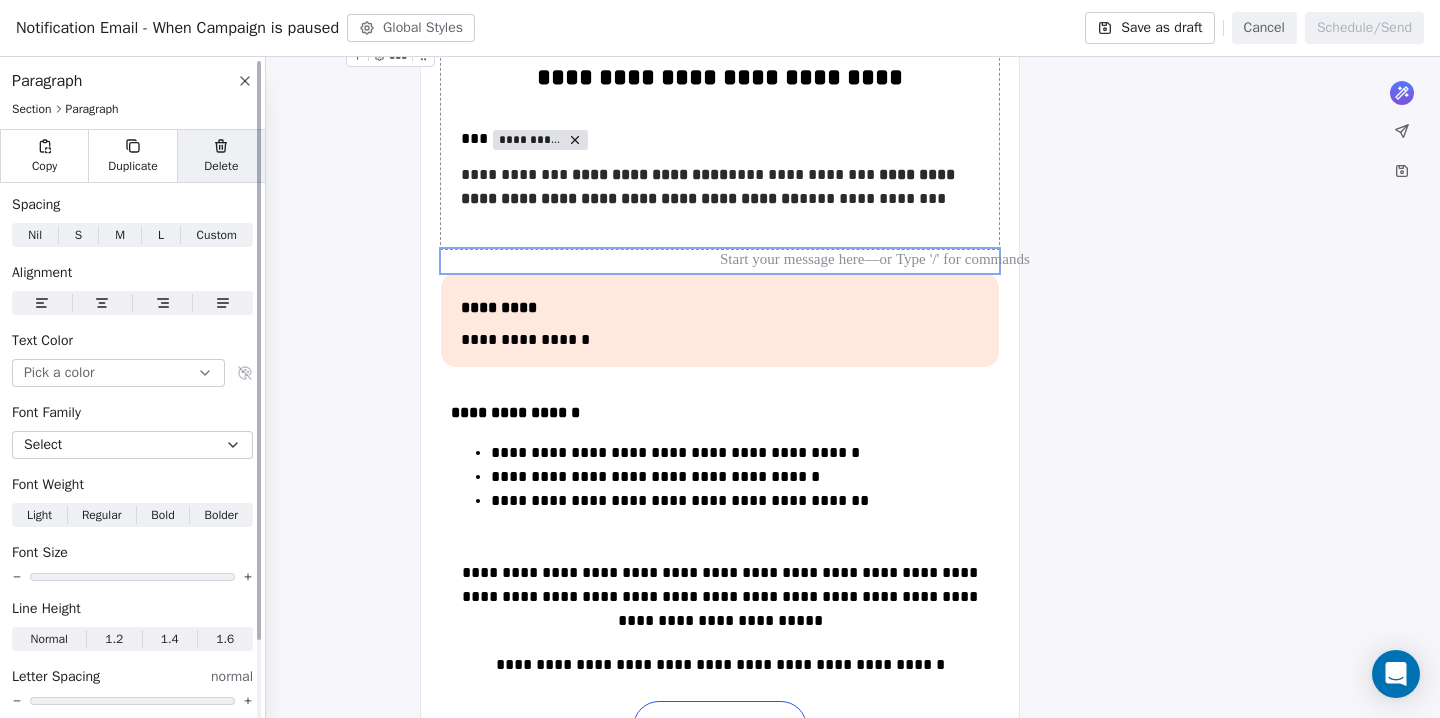 click on "Delete" at bounding box center [221, 156] 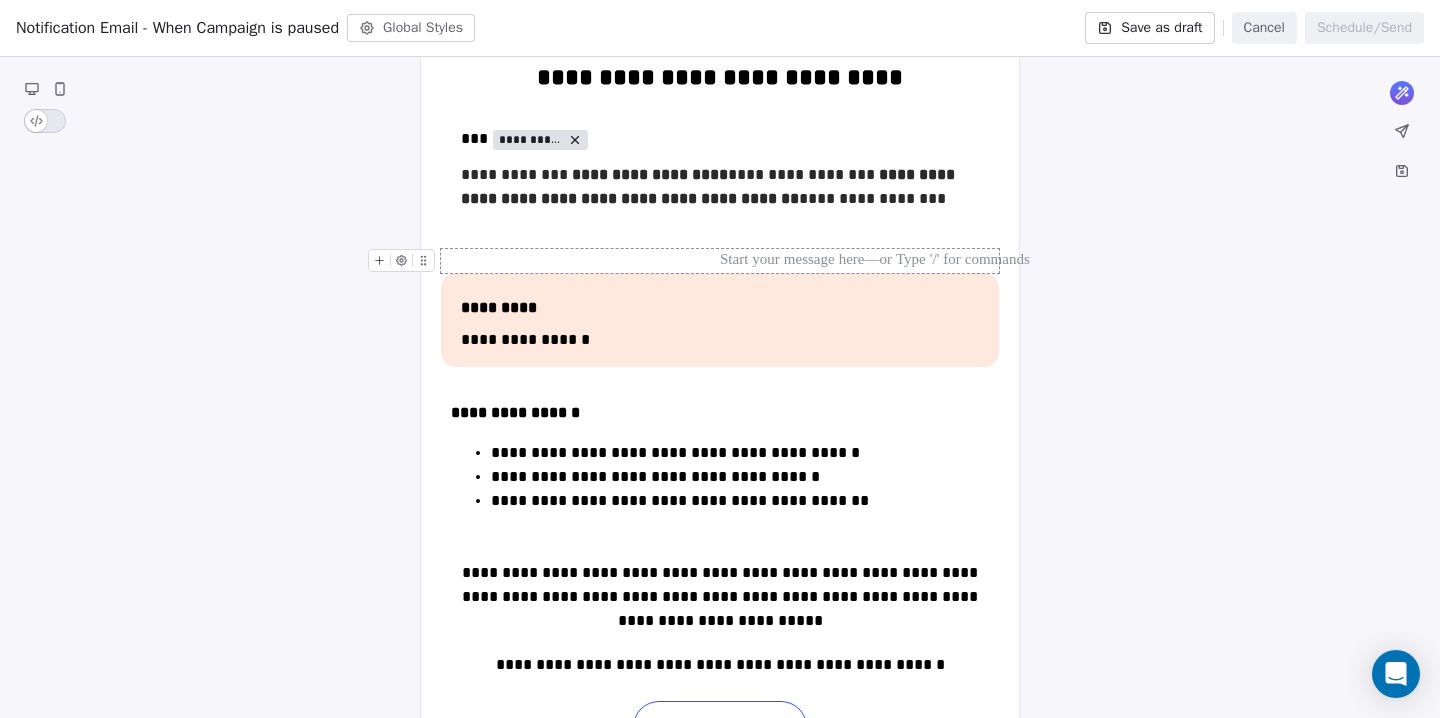 click at bounding box center [720, 261] 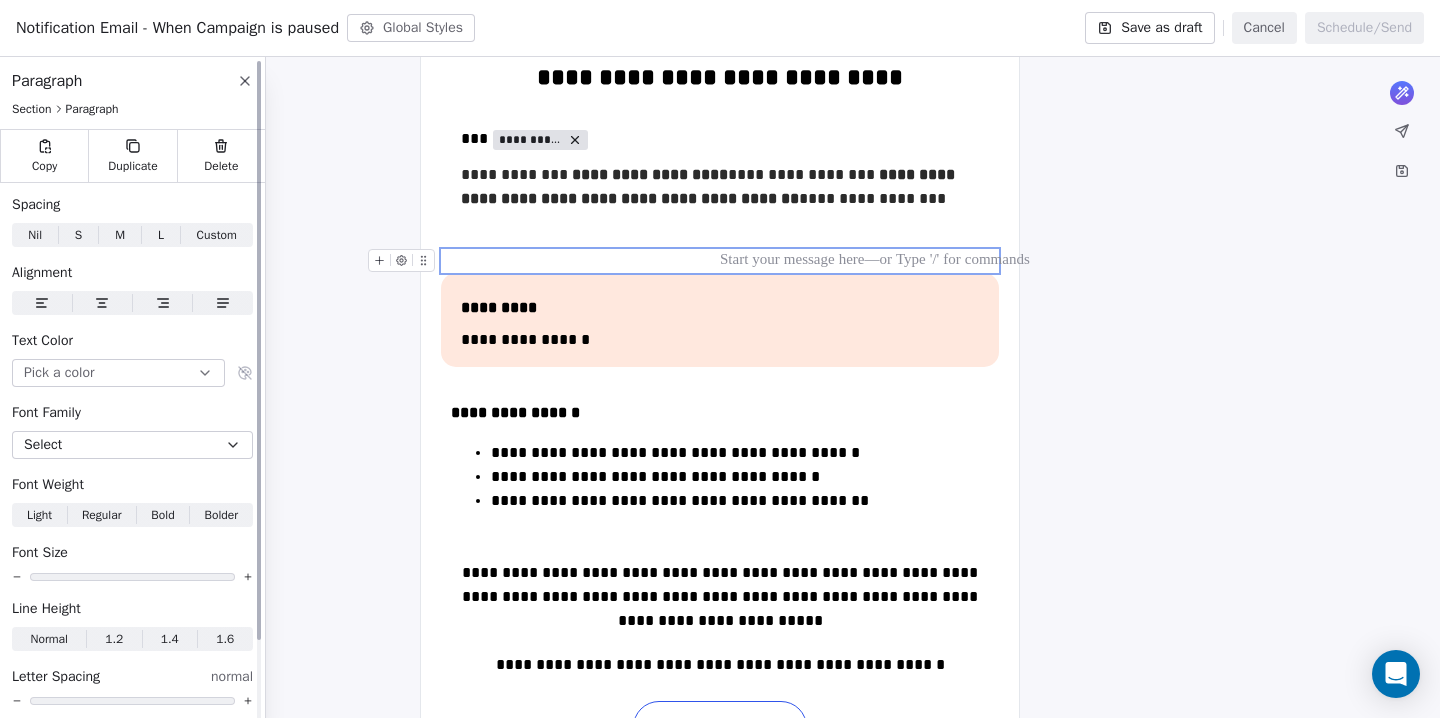 click 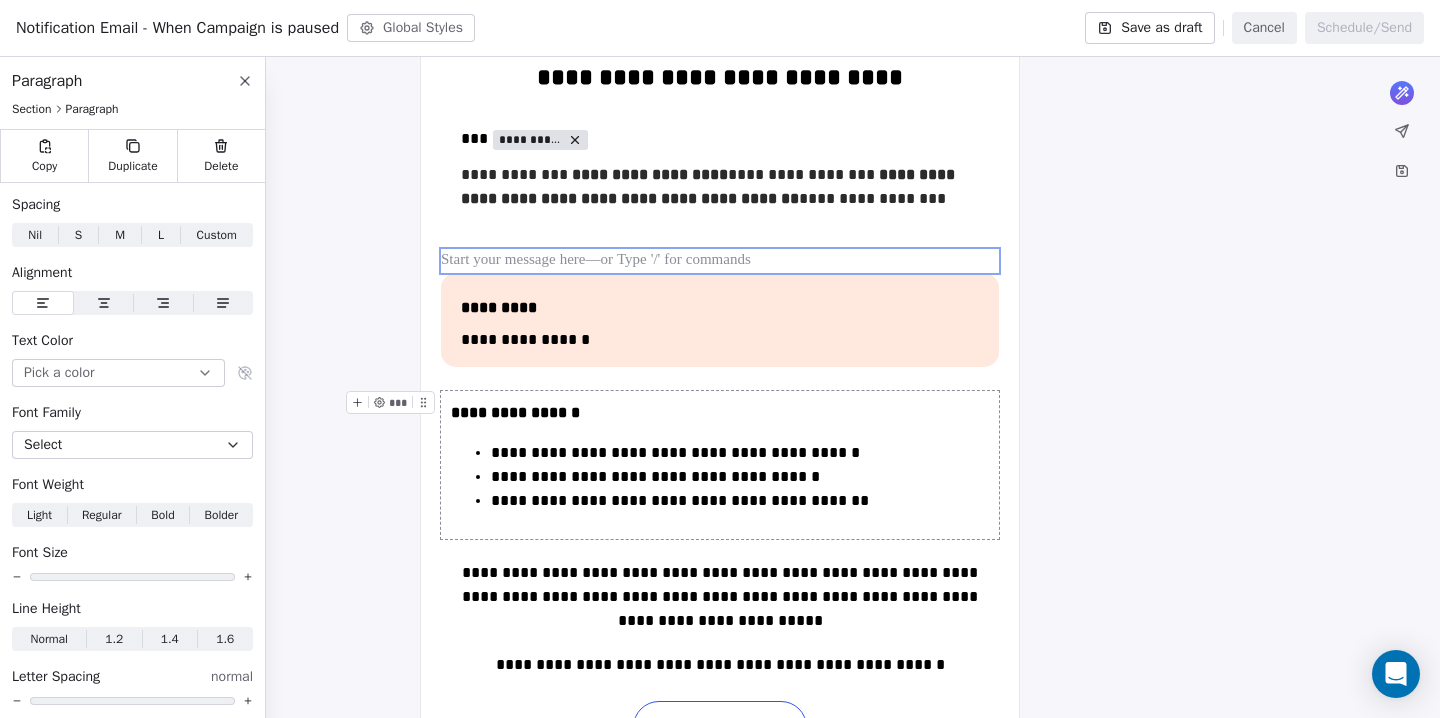 click on "**********" at bounding box center (720, 465) 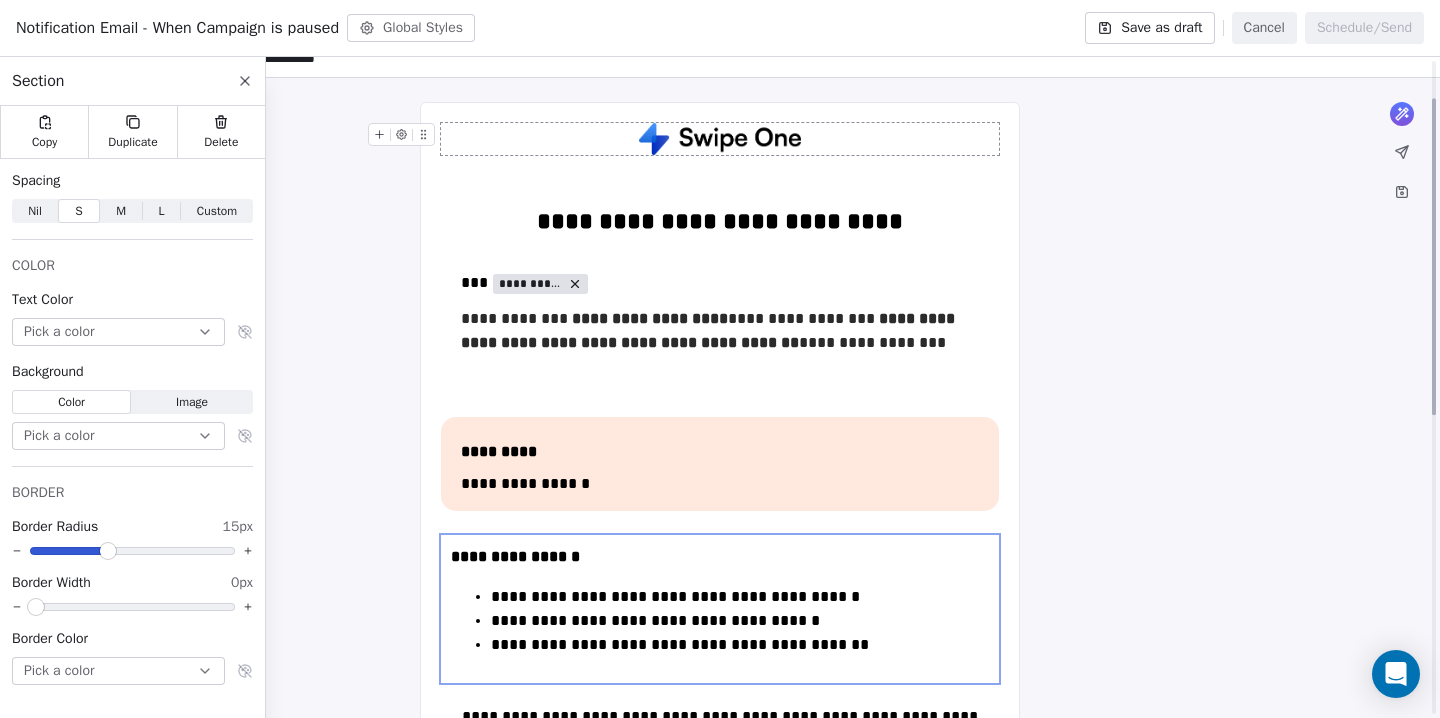 scroll, scrollTop: 77, scrollLeft: 0, axis: vertical 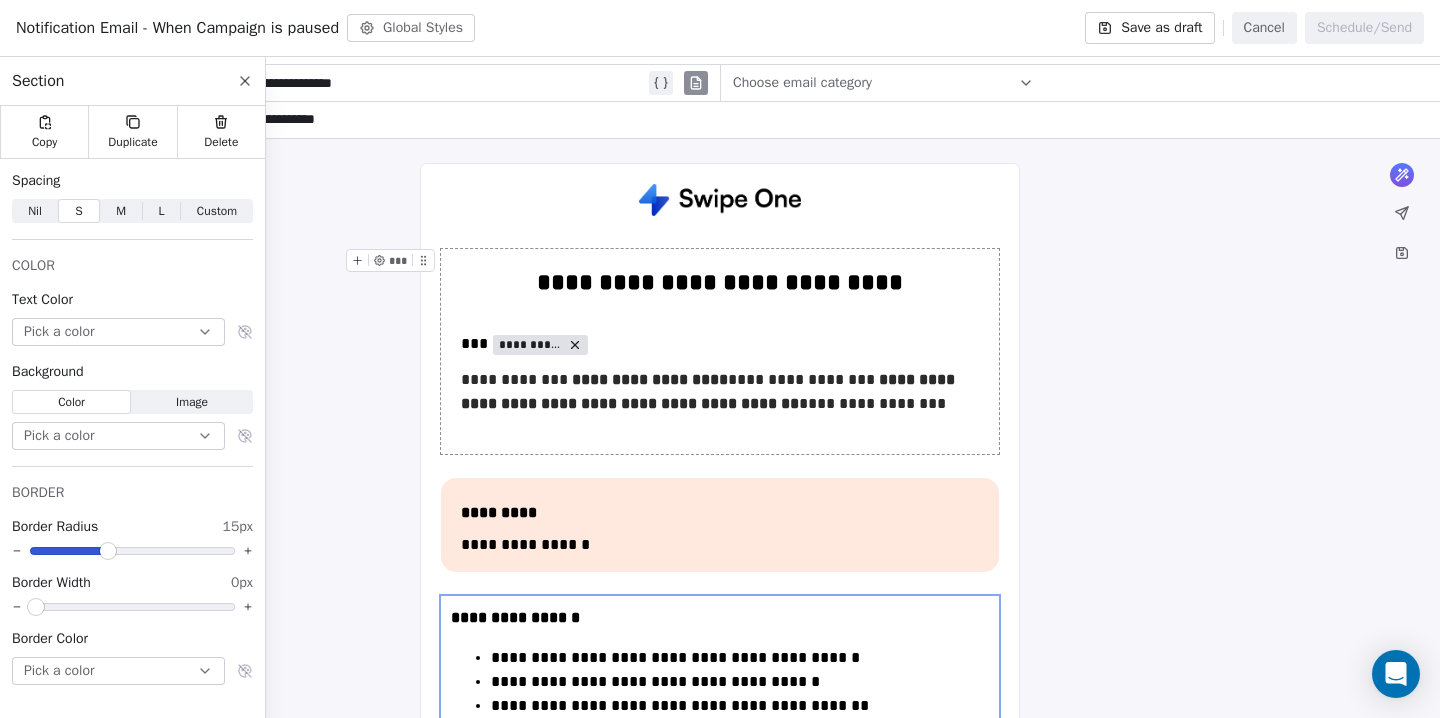 click on "**********" at bounding box center [720, 351] 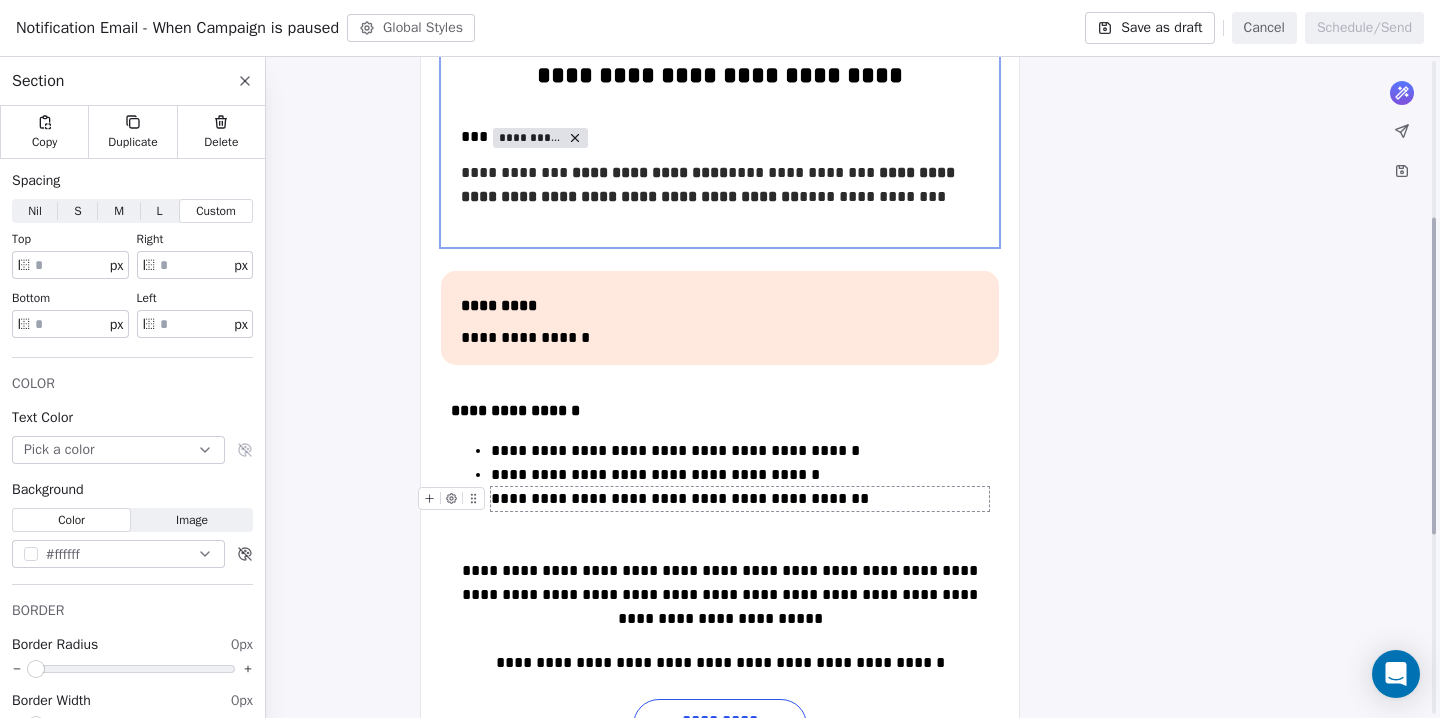 scroll, scrollTop: 326, scrollLeft: 0, axis: vertical 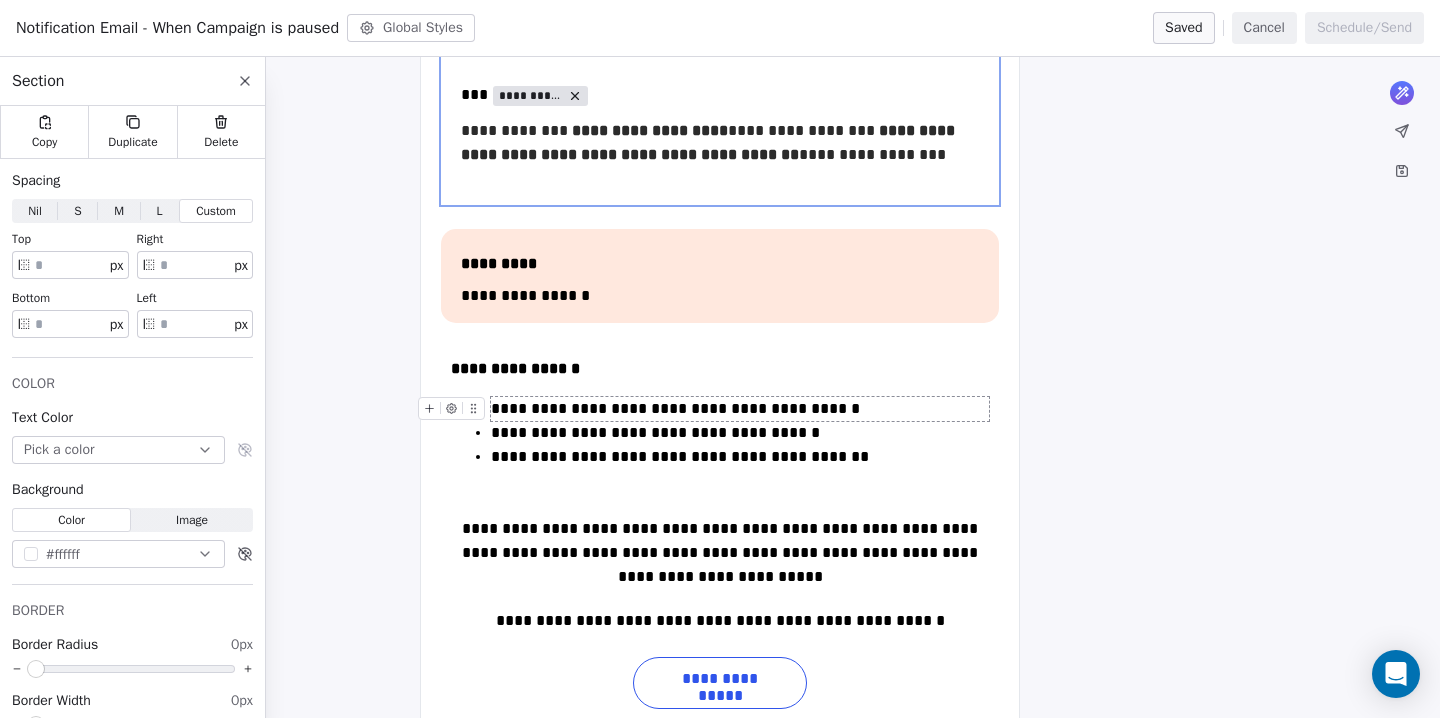 click on "**********" at bounding box center [740, 409] 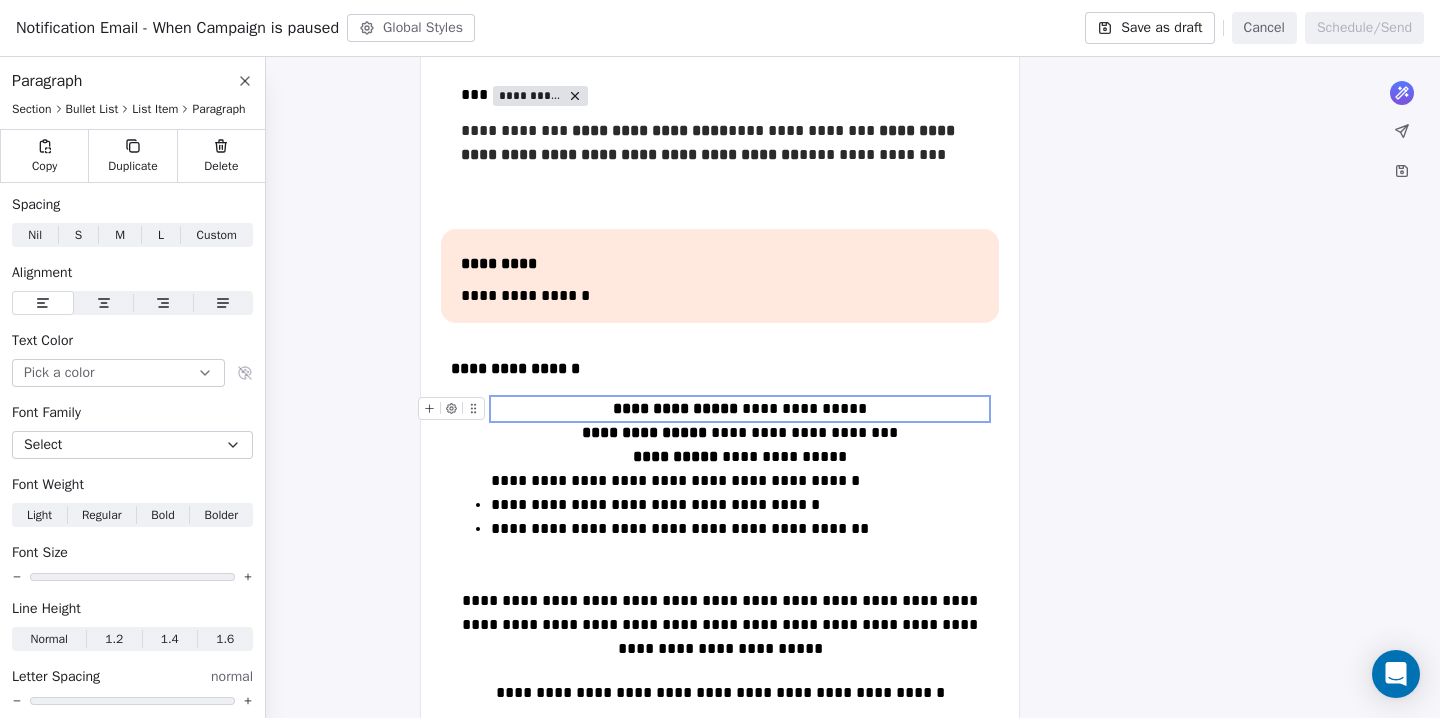 click on "**********" at bounding box center [740, 409] 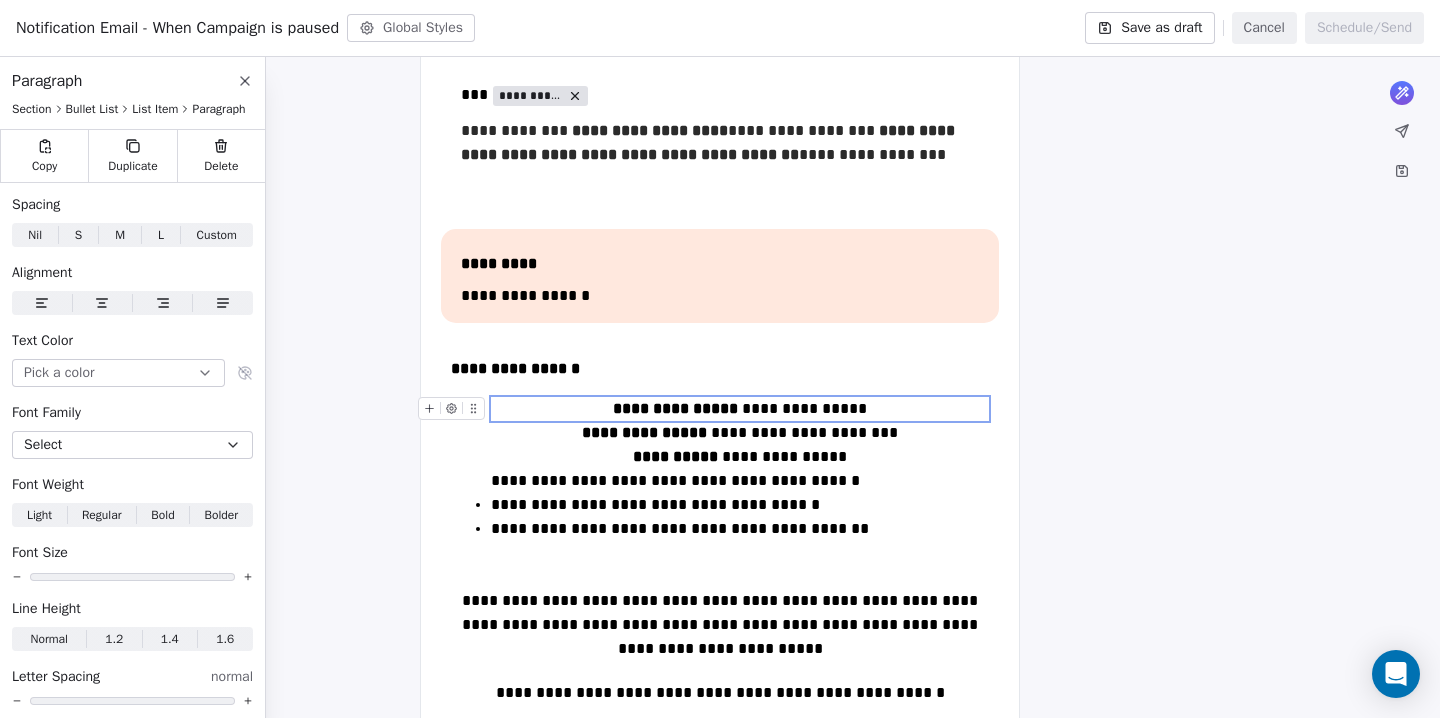 click on "**********" at bounding box center (740, 409) 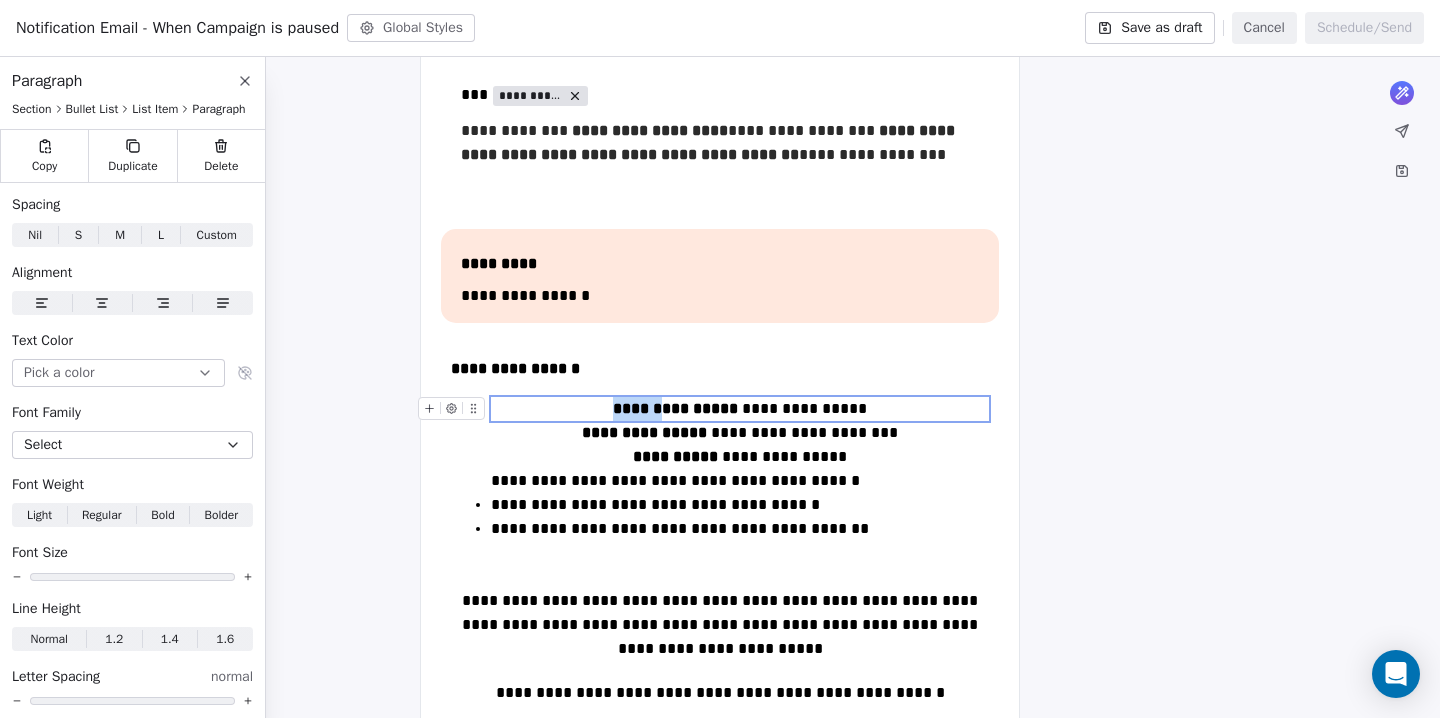 click on "**********" at bounding box center (740, 409) 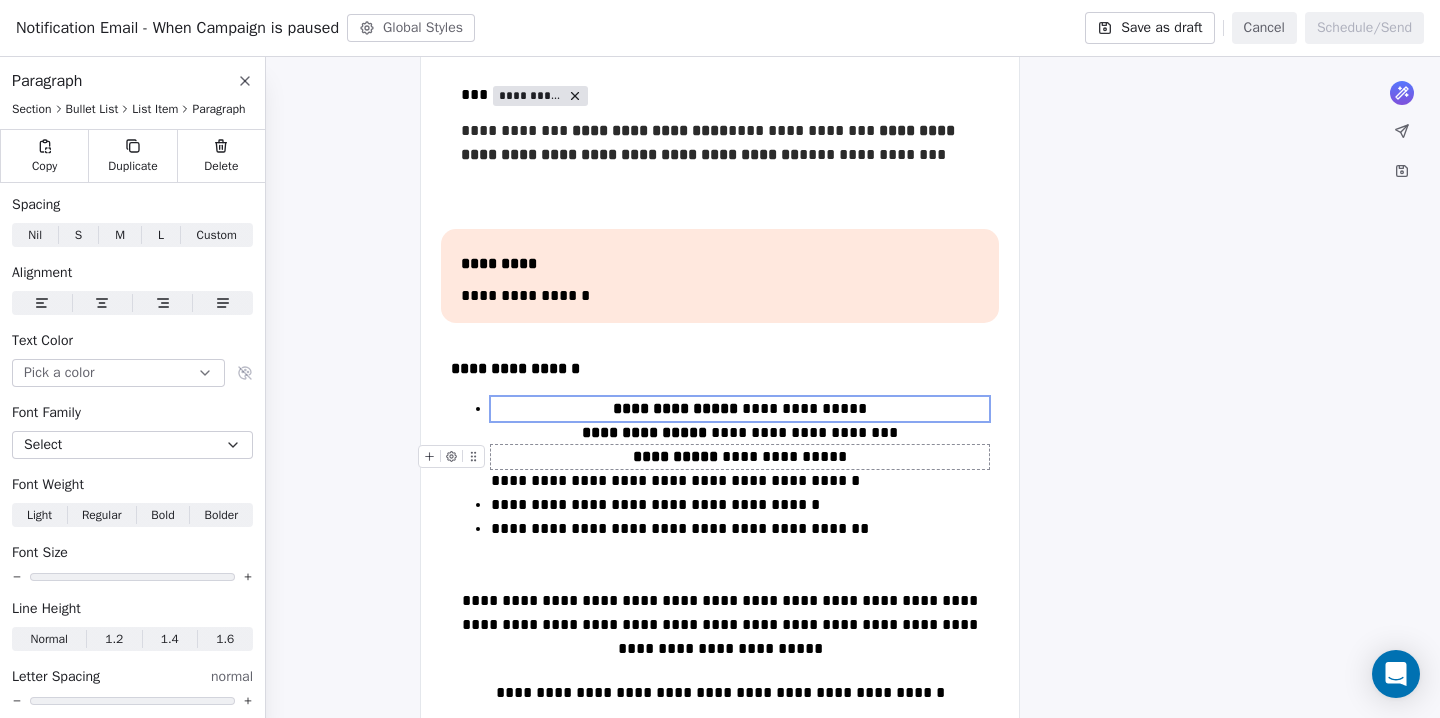 click on "**********" at bounding box center (740, 457) 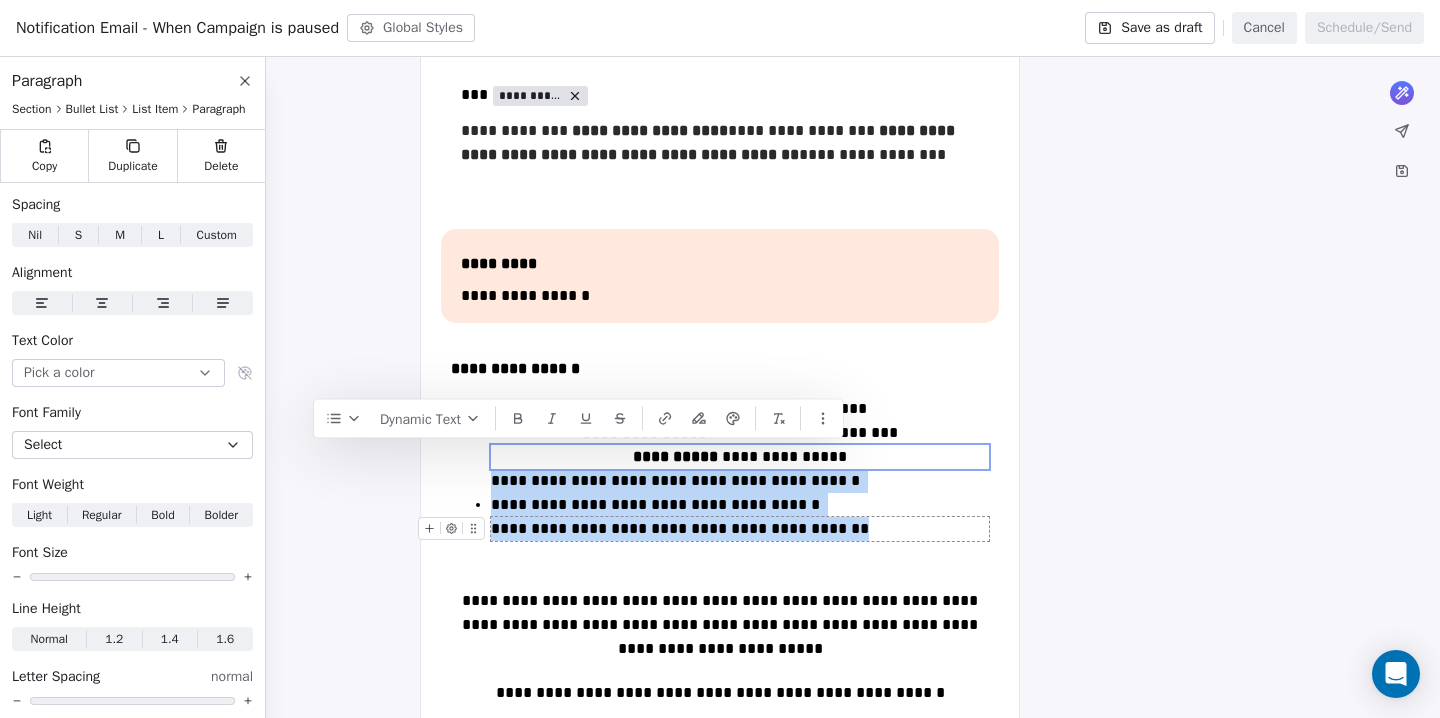 drag, startPoint x: 856, startPoint y: 461, endPoint x: 839, endPoint y: 523, distance: 64.288414 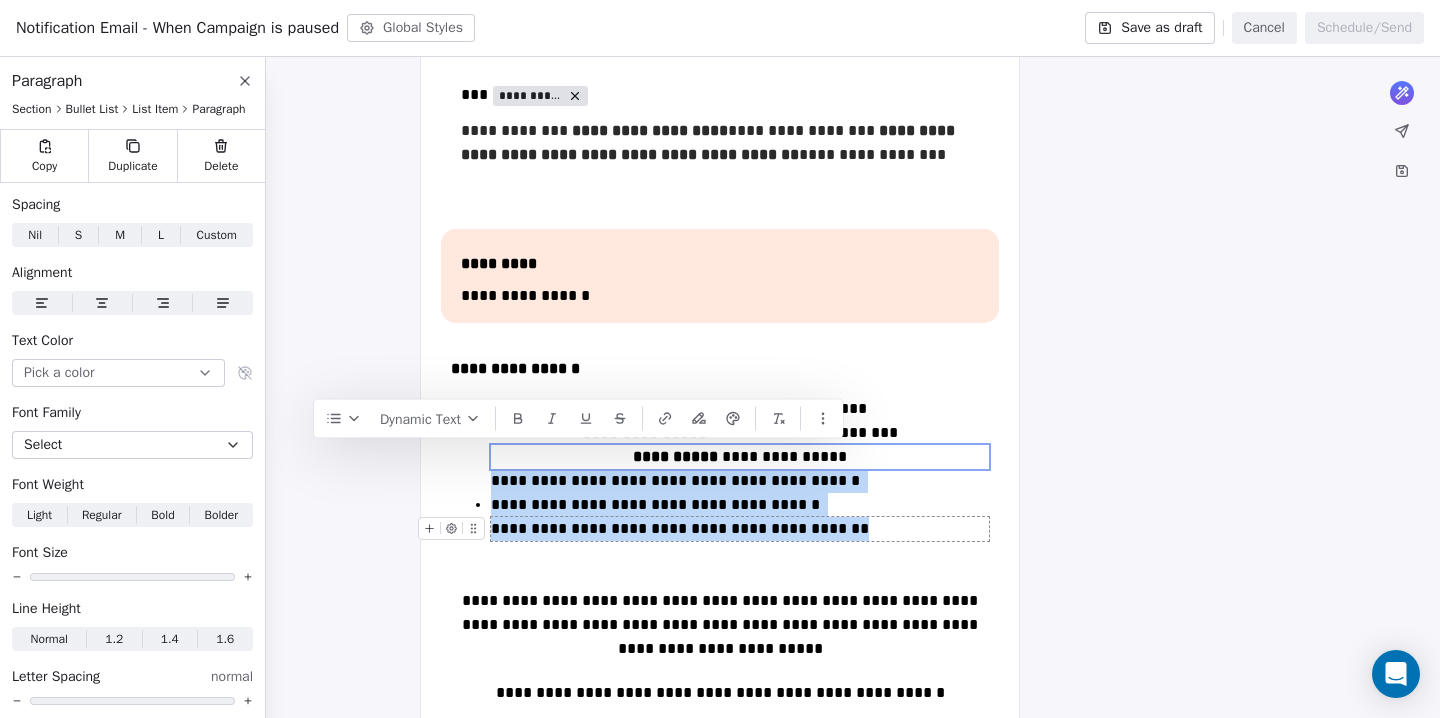 click on "**********" at bounding box center (740, 469) 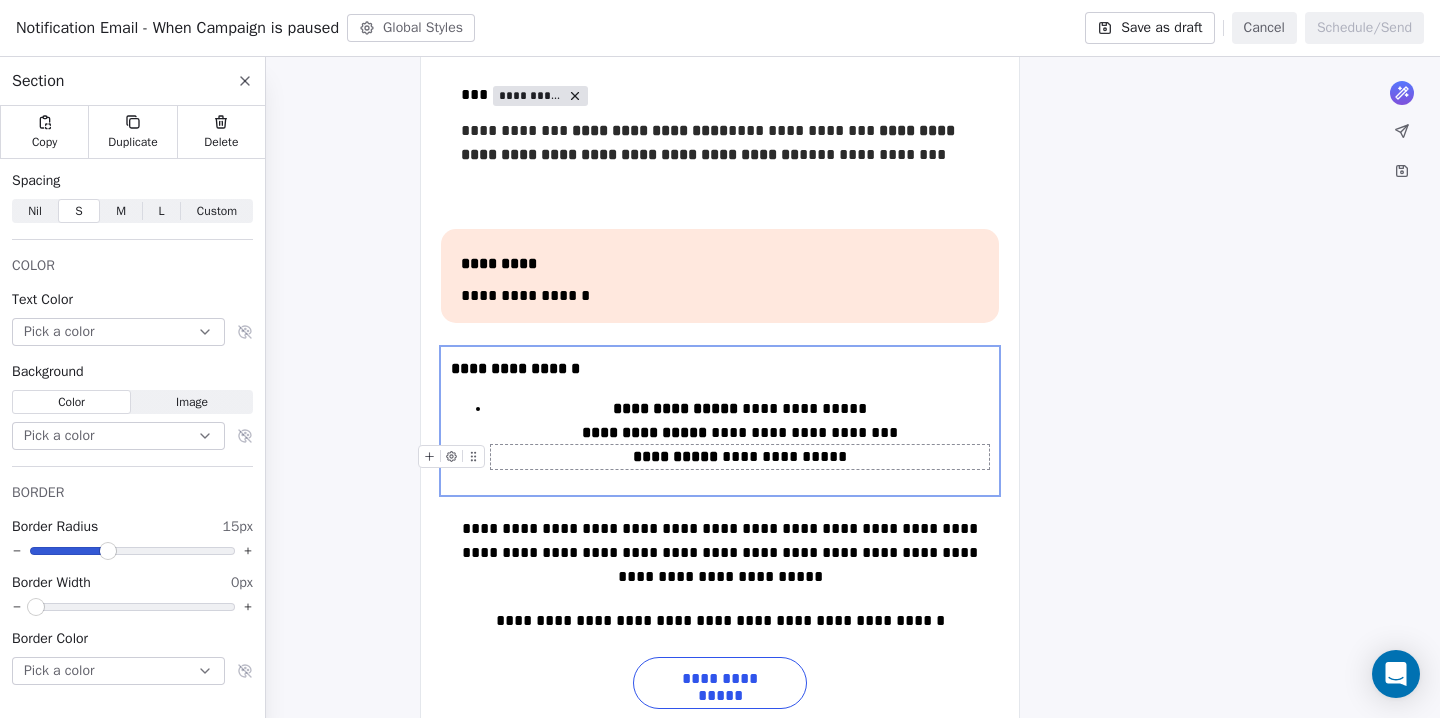 click on "**********" at bounding box center [740, 457] 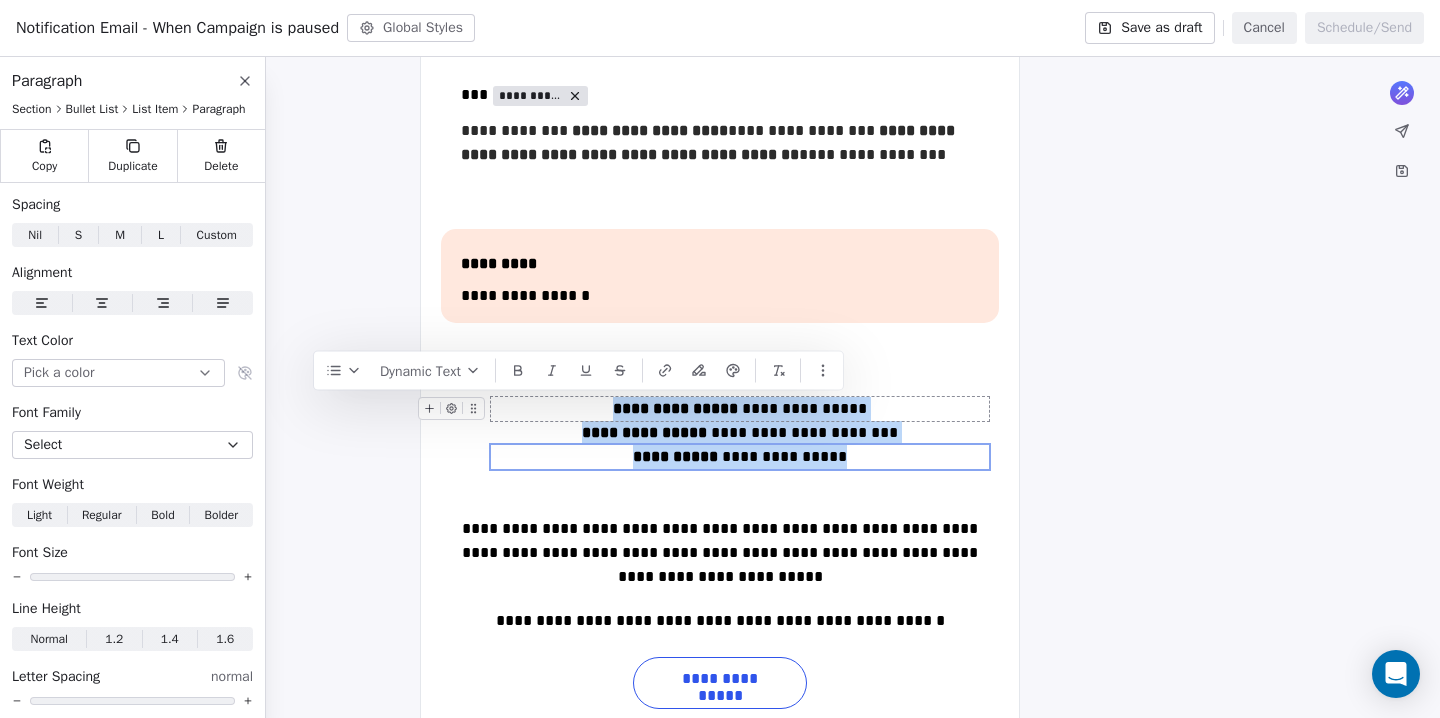 drag, startPoint x: 863, startPoint y: 461, endPoint x: 577, endPoint y: 414, distance: 289.83615 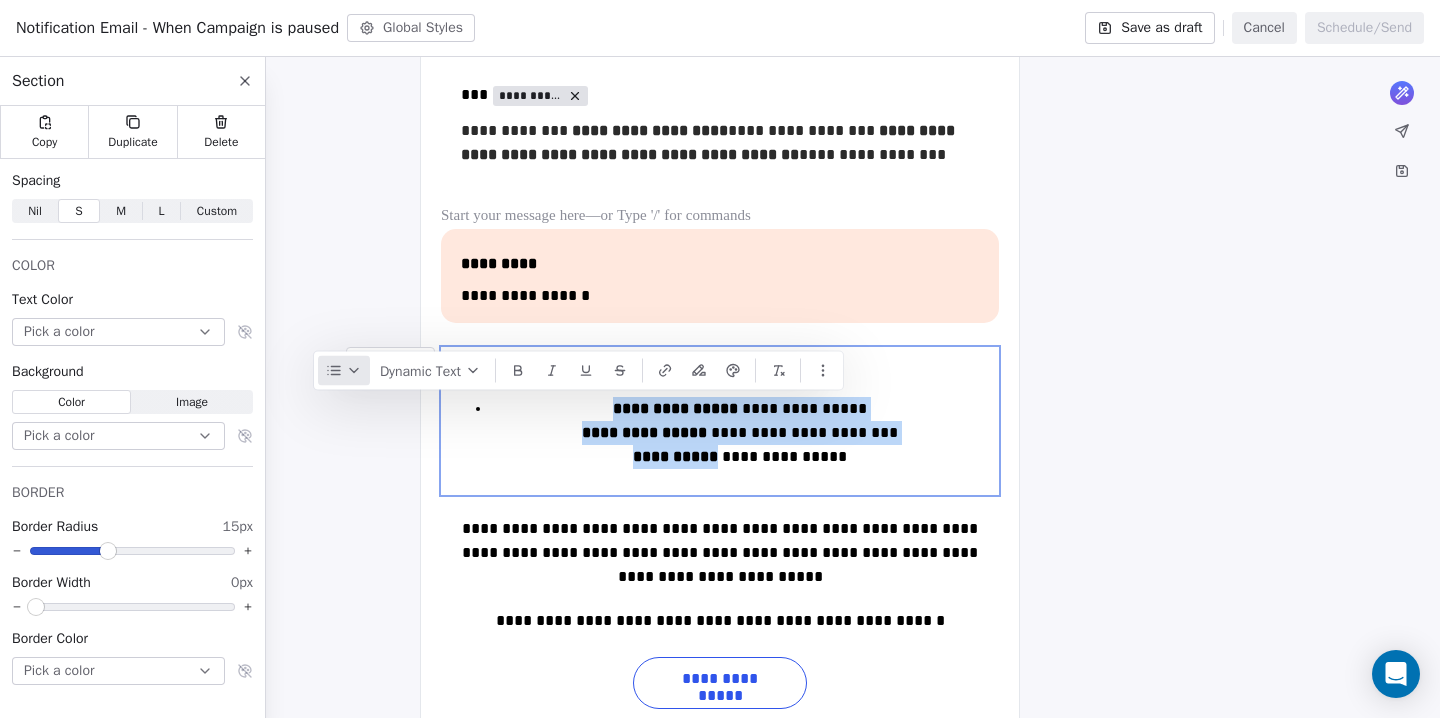 click 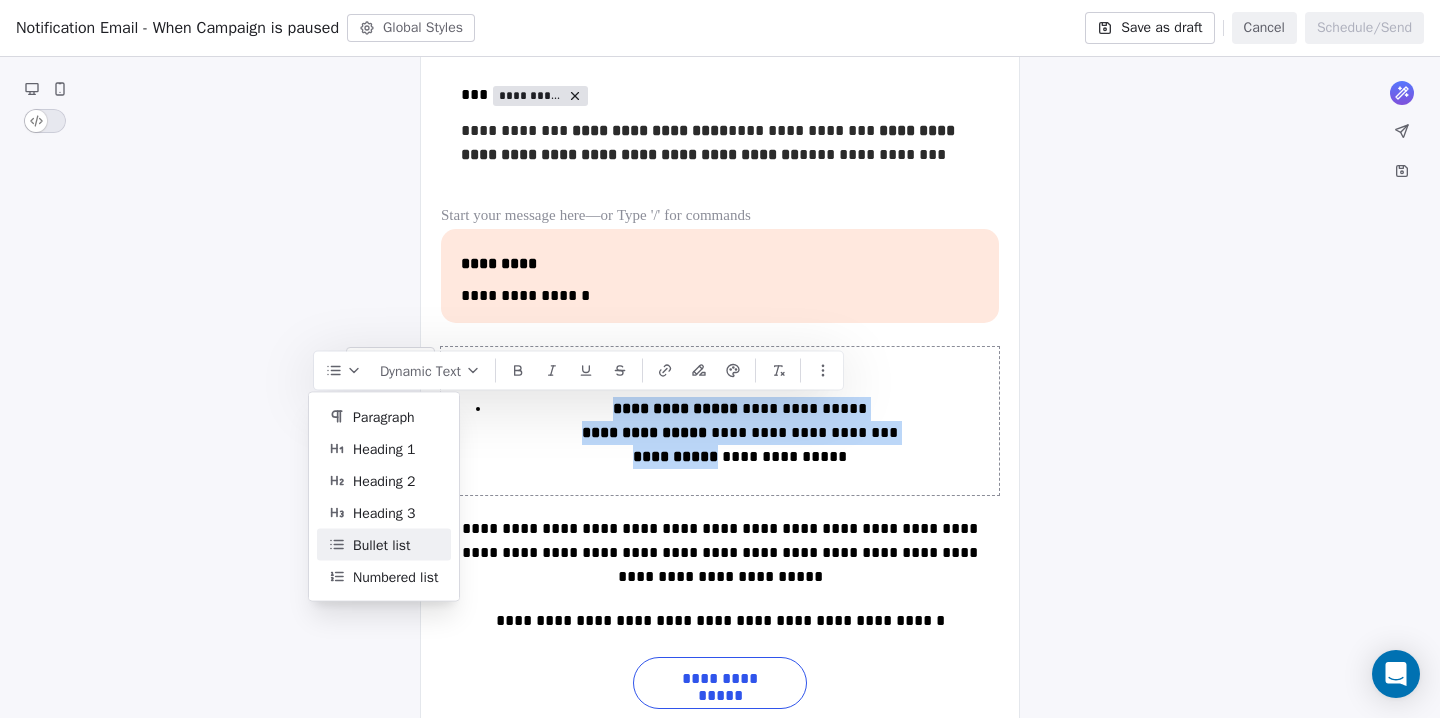 click on "Bullet list" at bounding box center [382, 544] 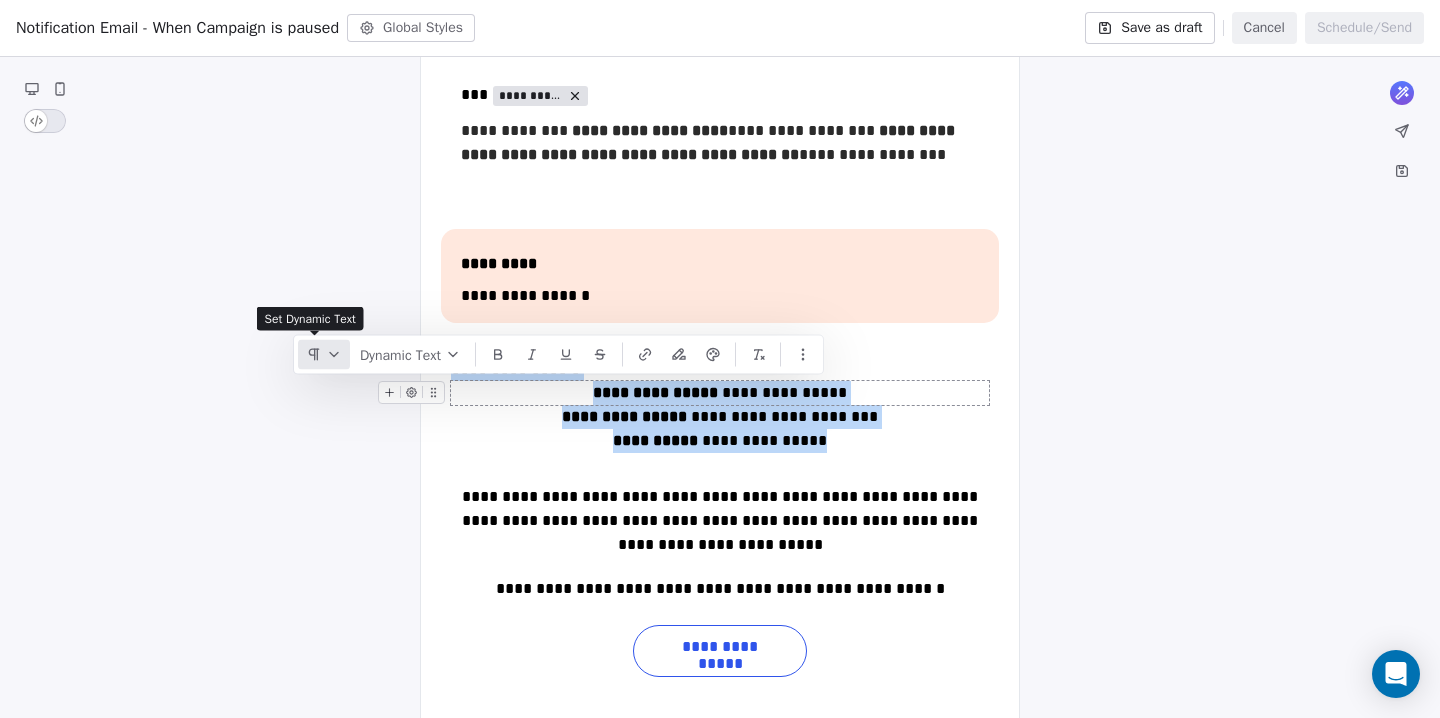 click at bounding box center (324, 355) 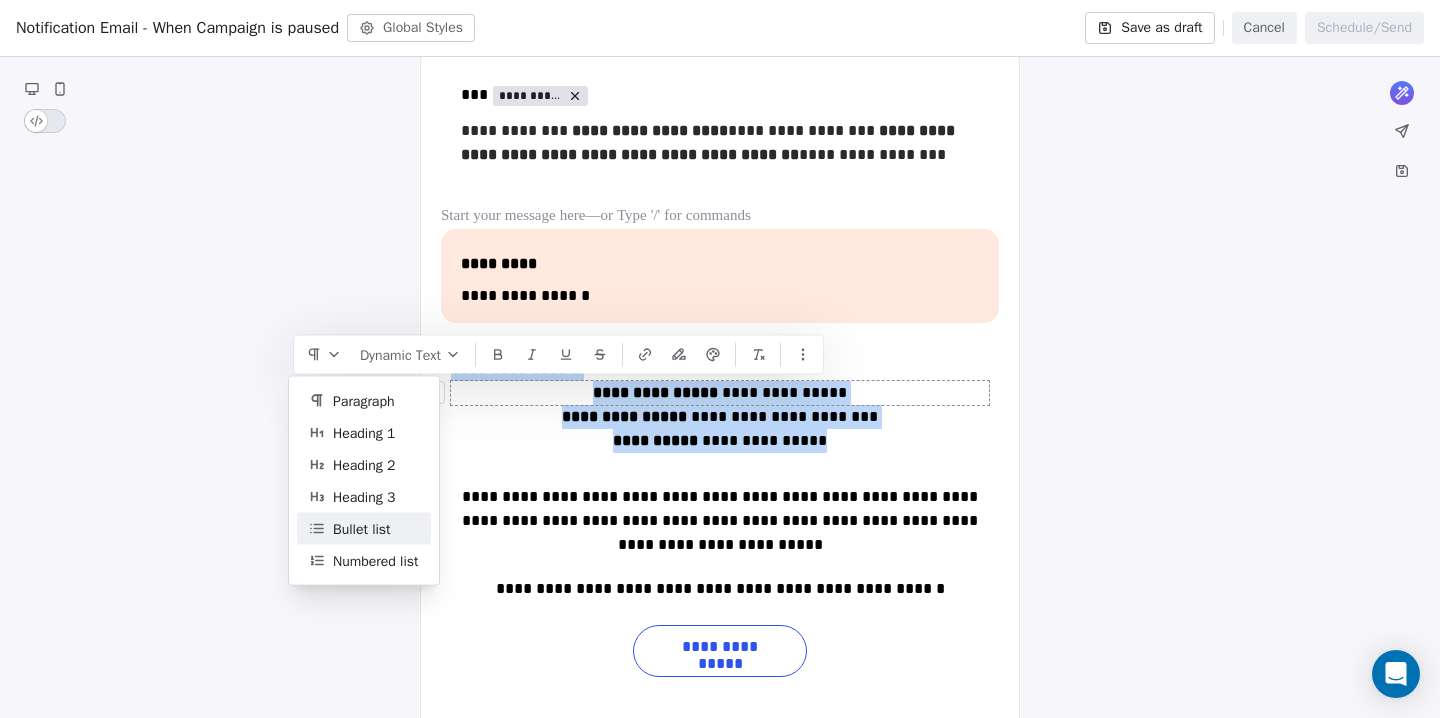 click on "Bullet list" at bounding box center (362, 528) 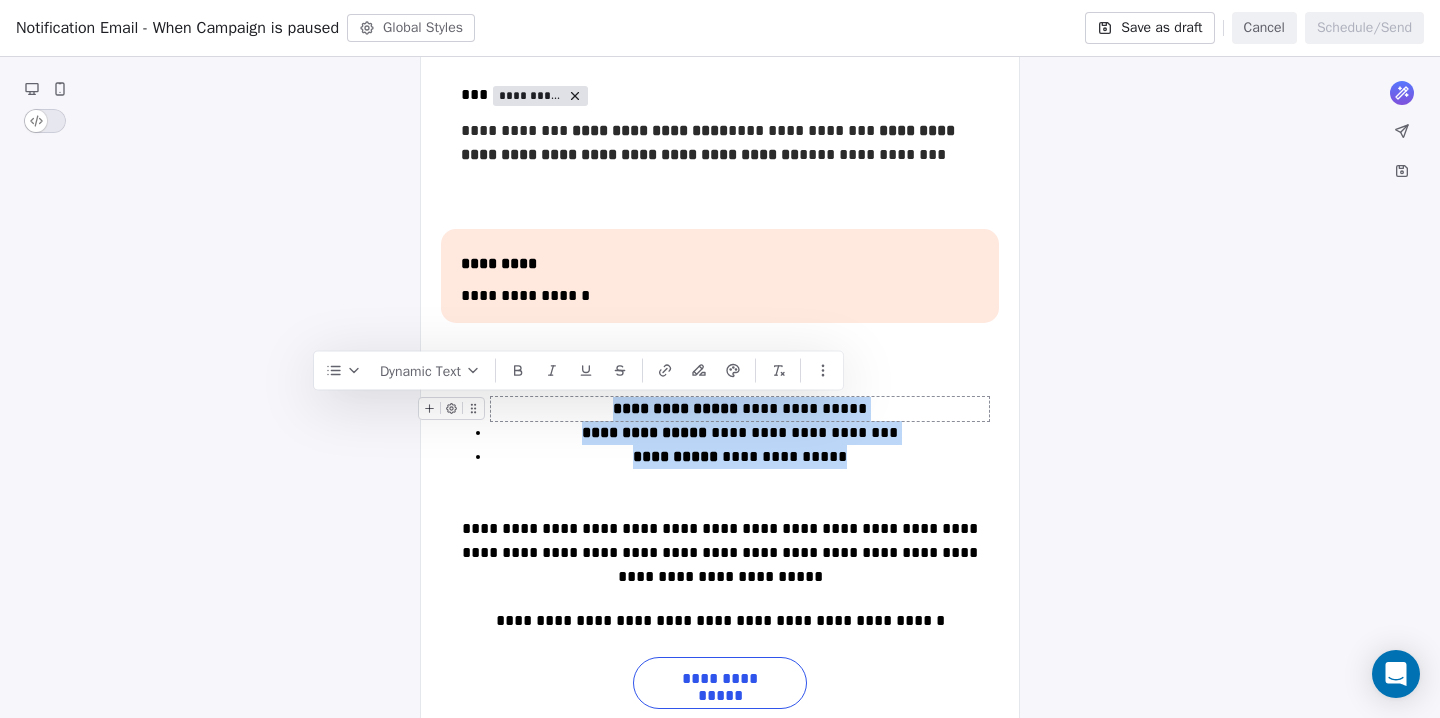 click on "**********" at bounding box center [740, 409] 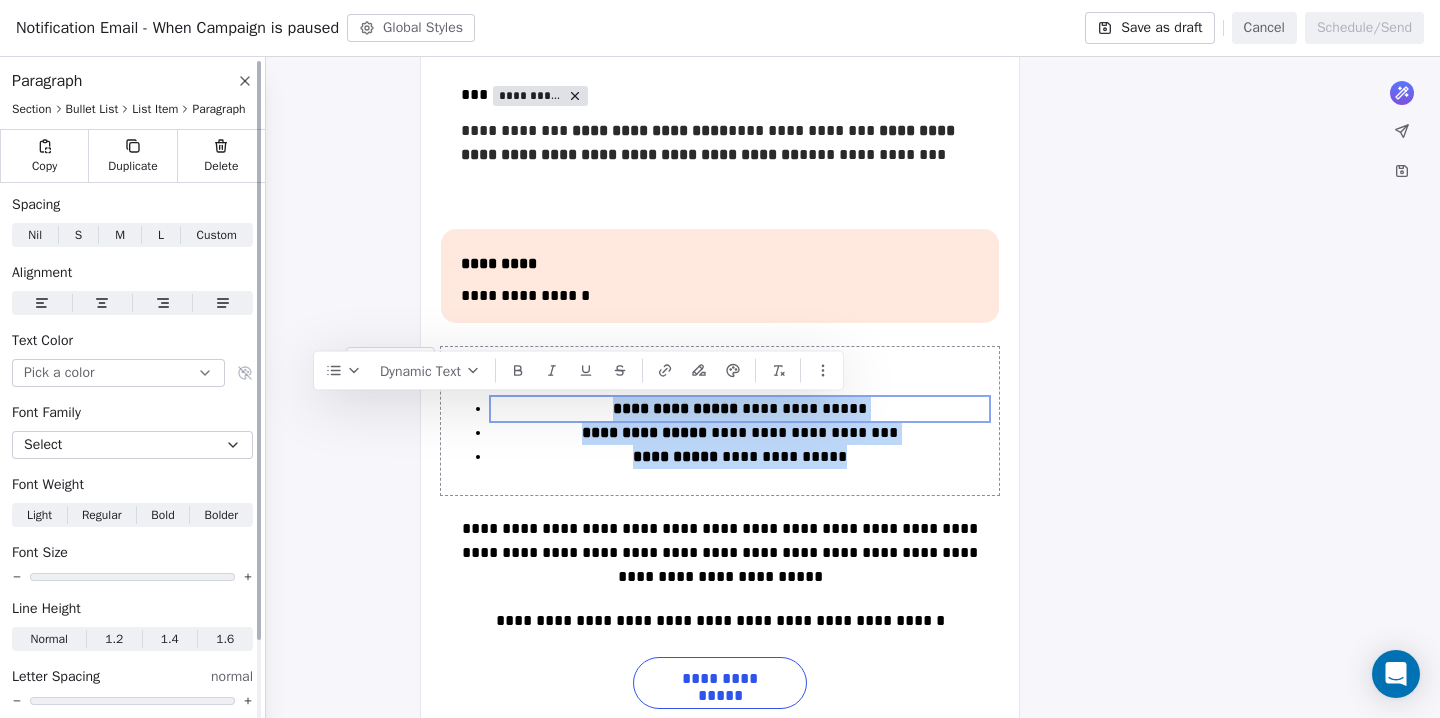 click 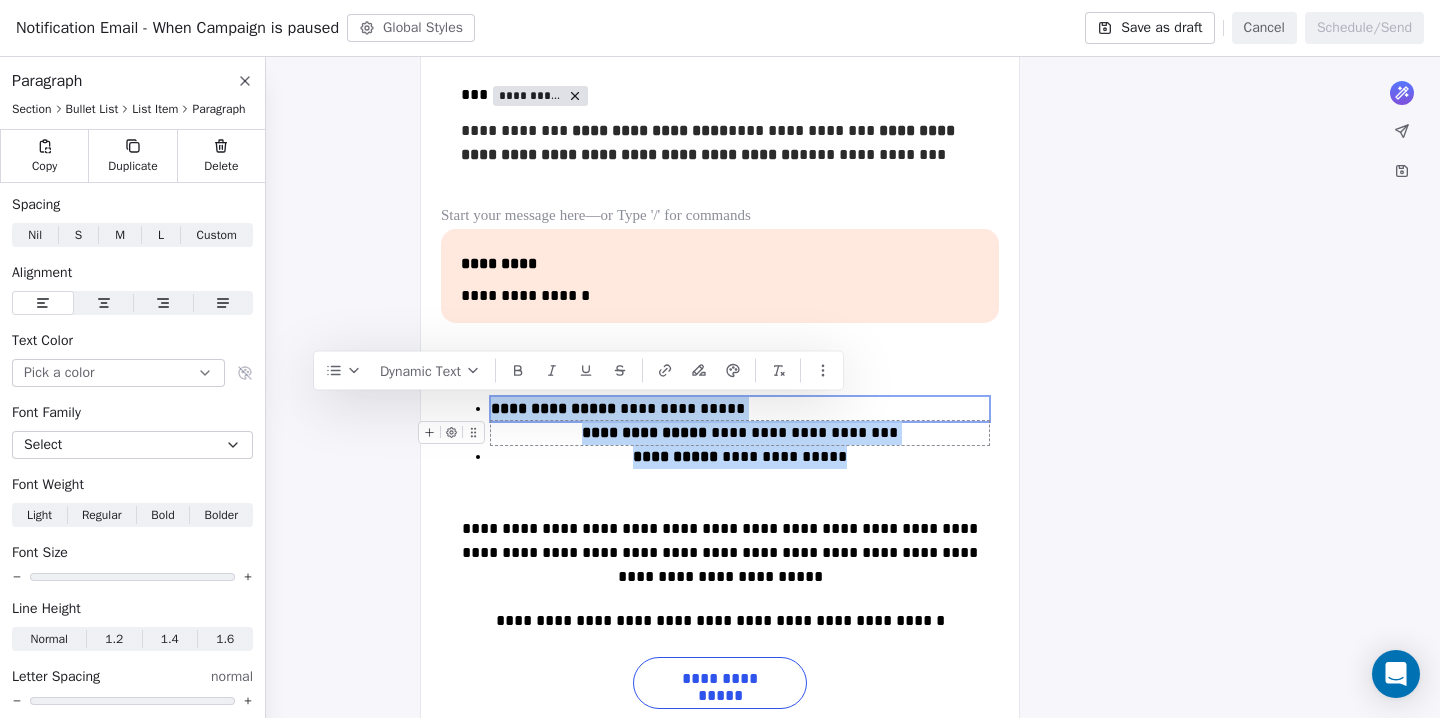 click on "**********" at bounding box center [740, 433] 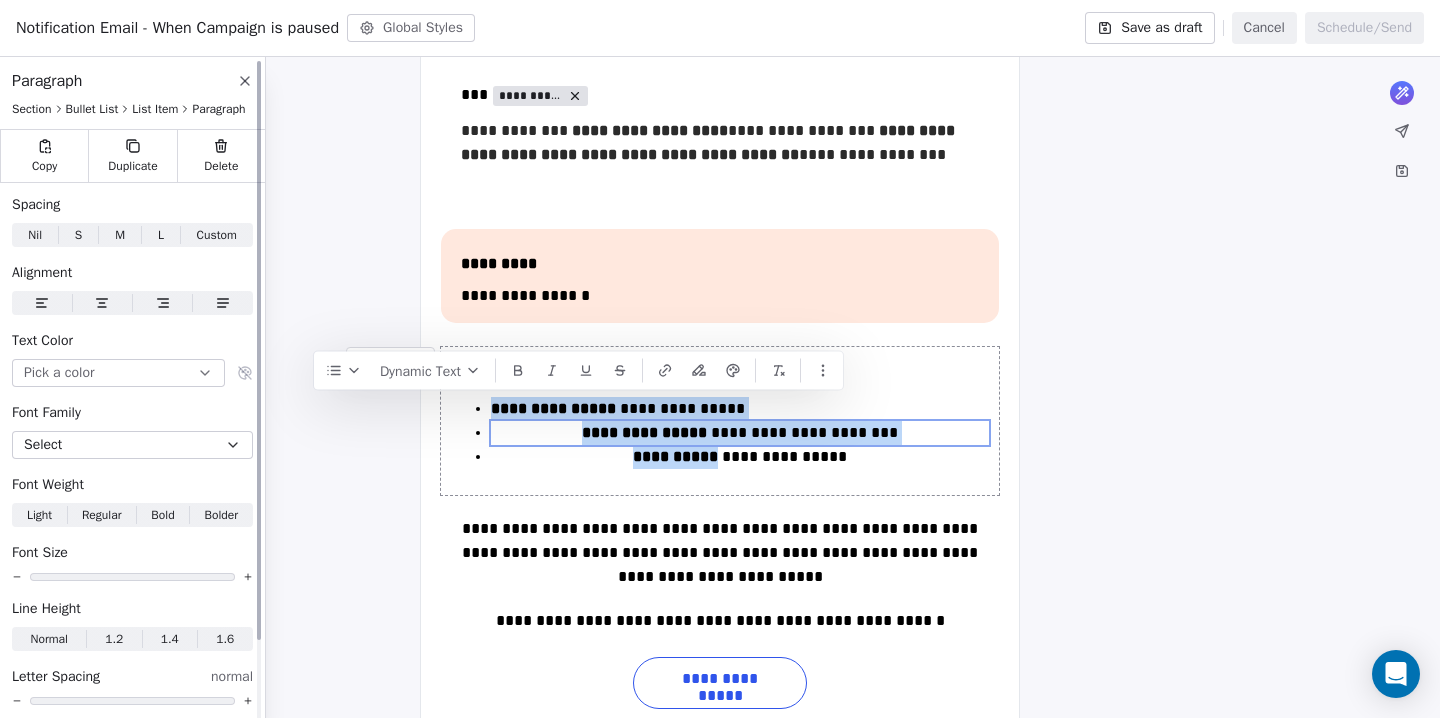 click 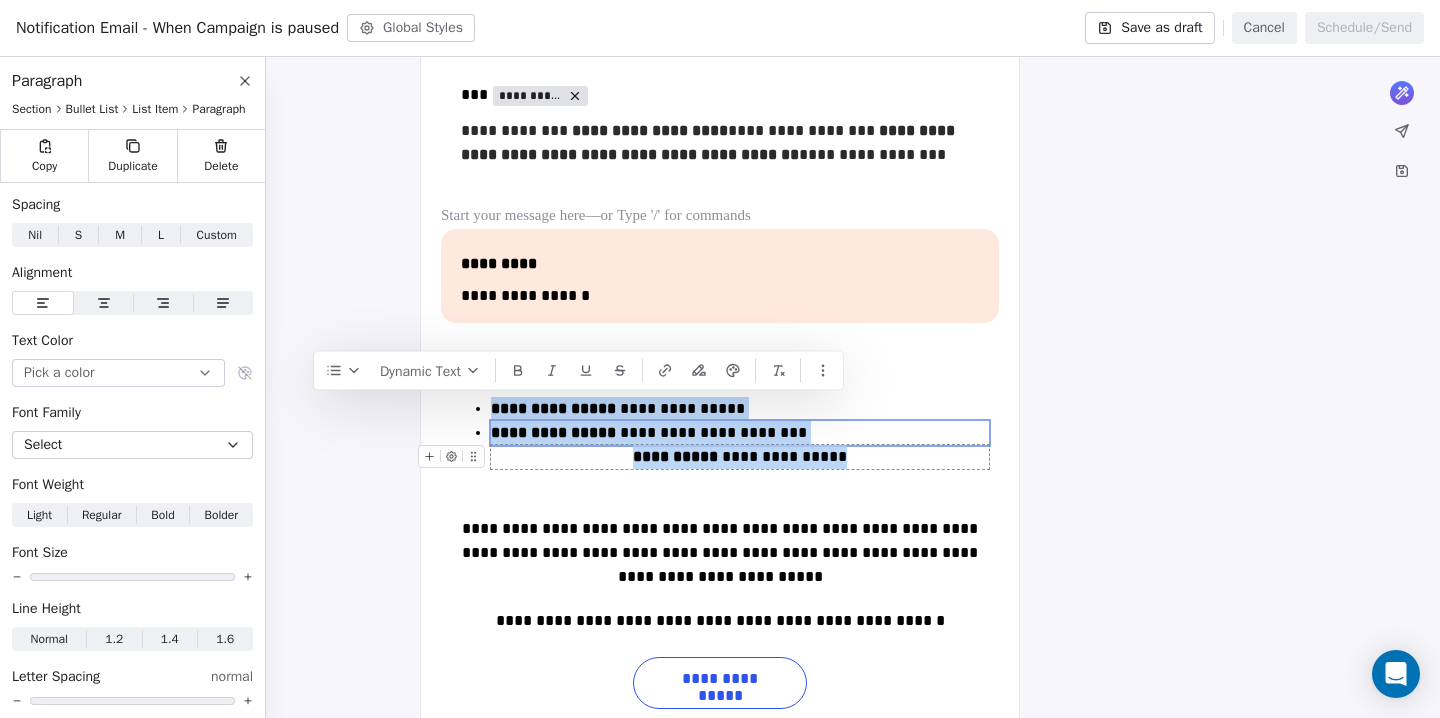 click on "**********" at bounding box center [740, 457] 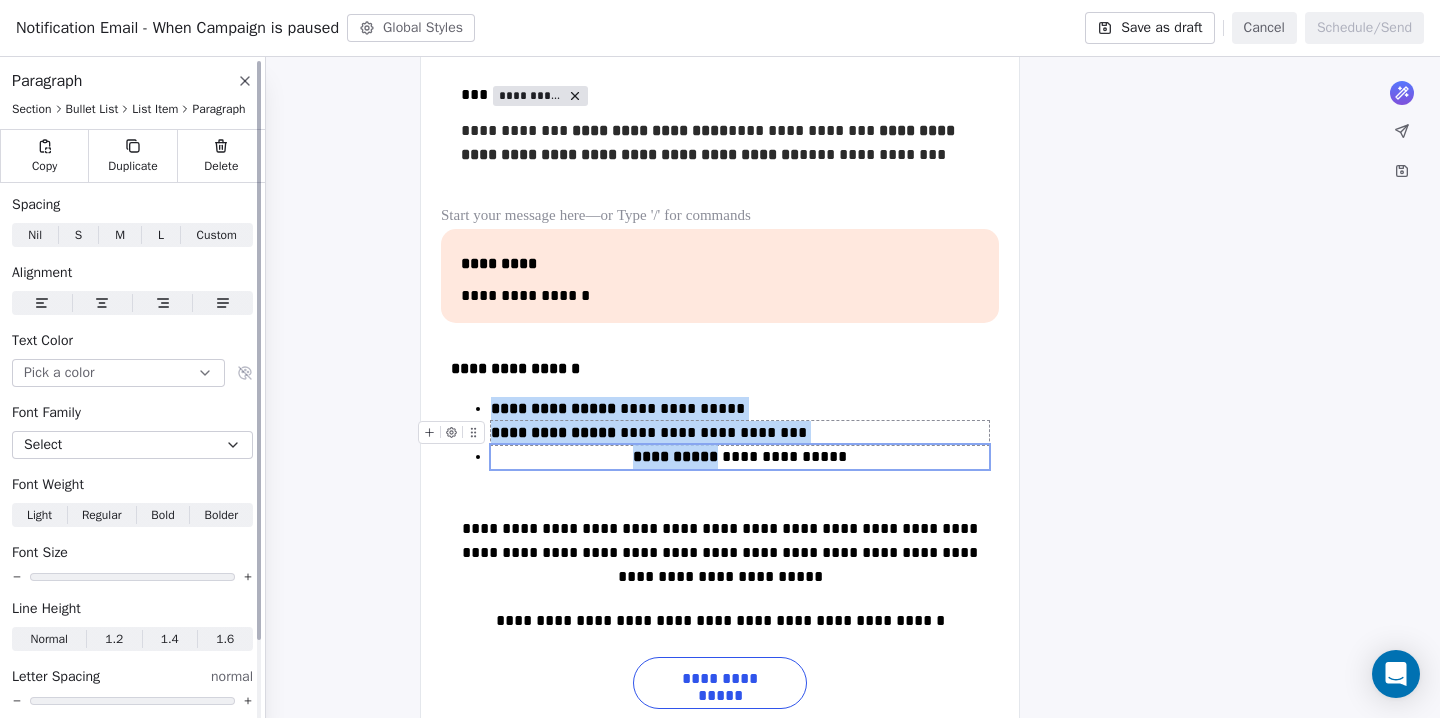 click 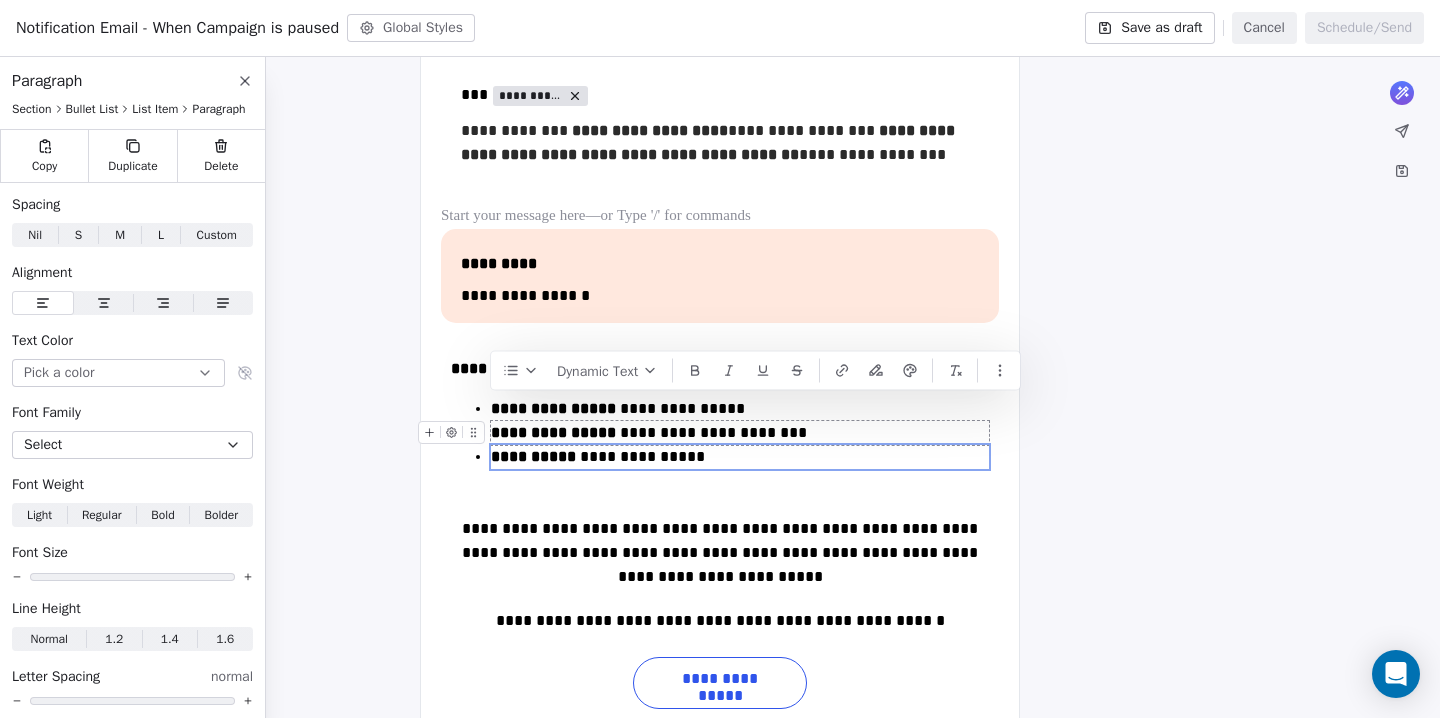 click on "**********" at bounding box center (720, 483) 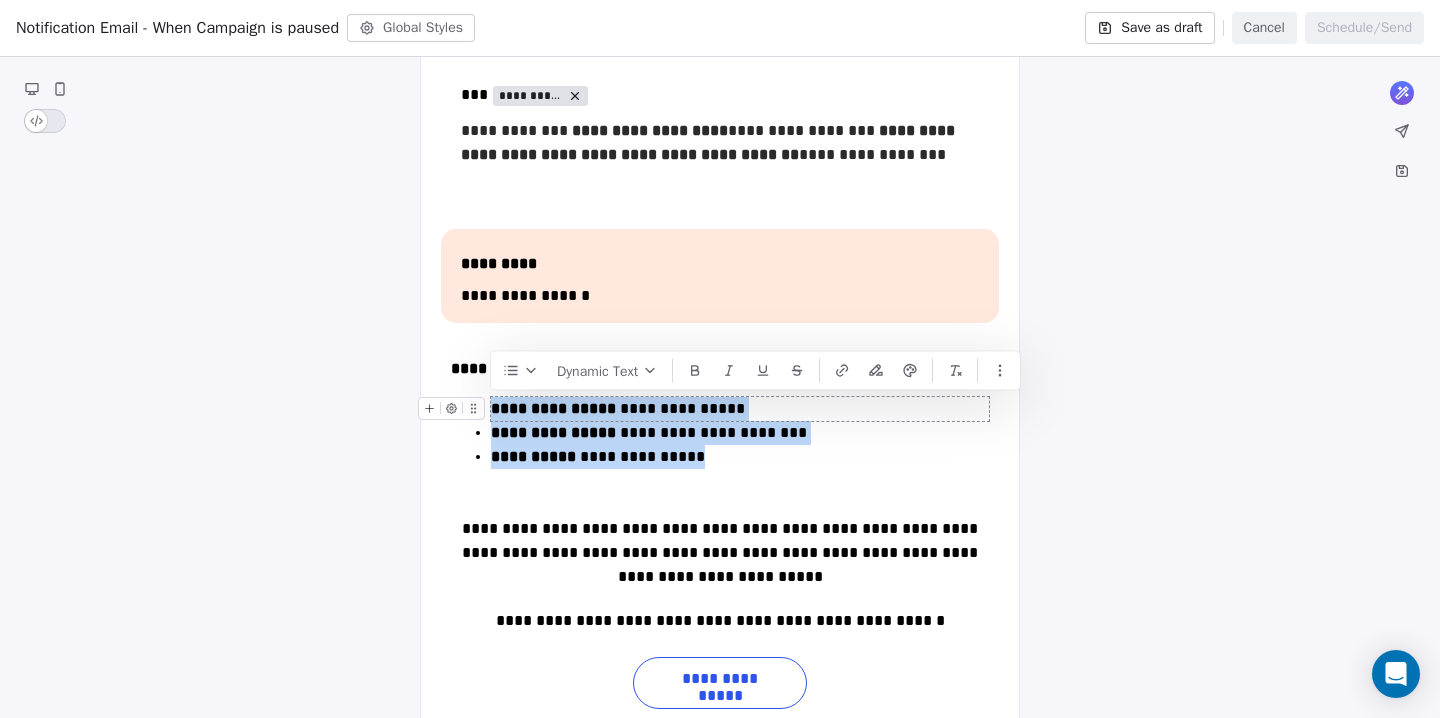 click on "**********" at bounding box center [740, 409] 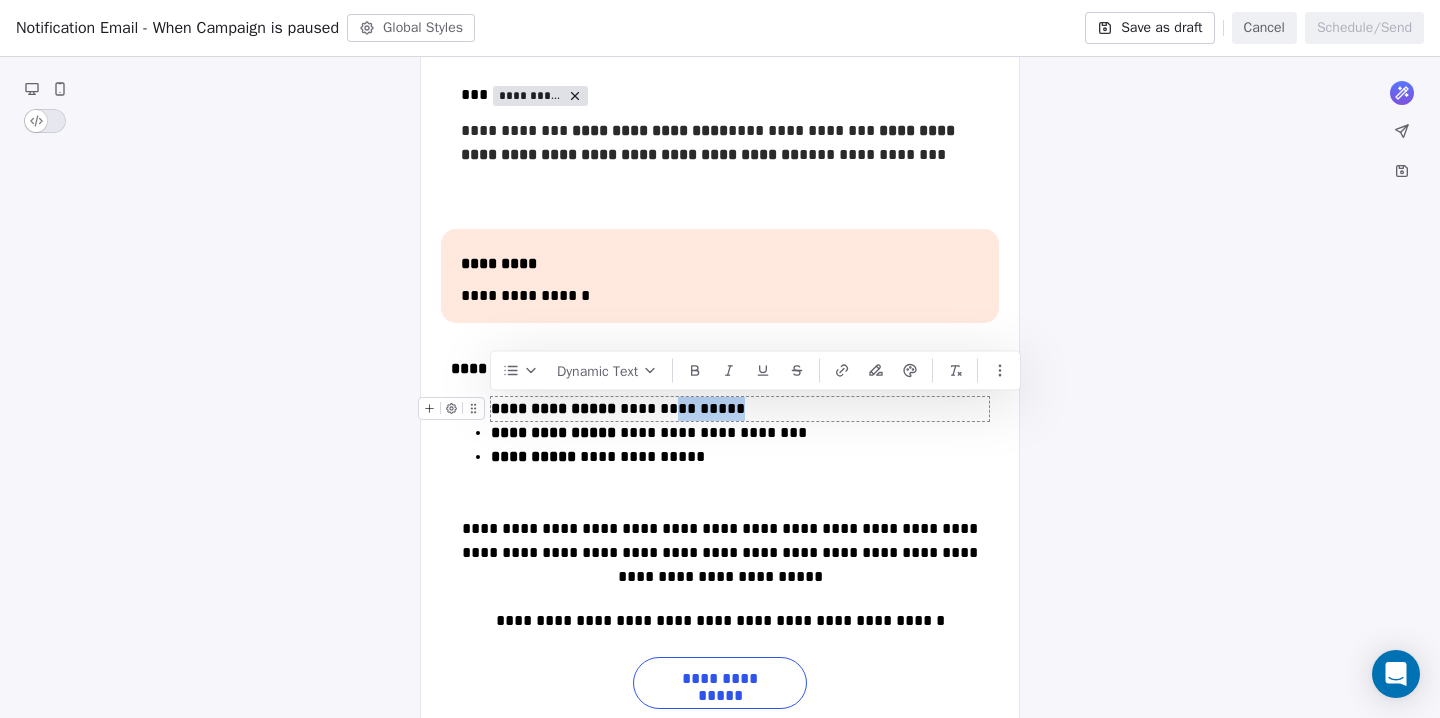 click on "**********" at bounding box center (740, 409) 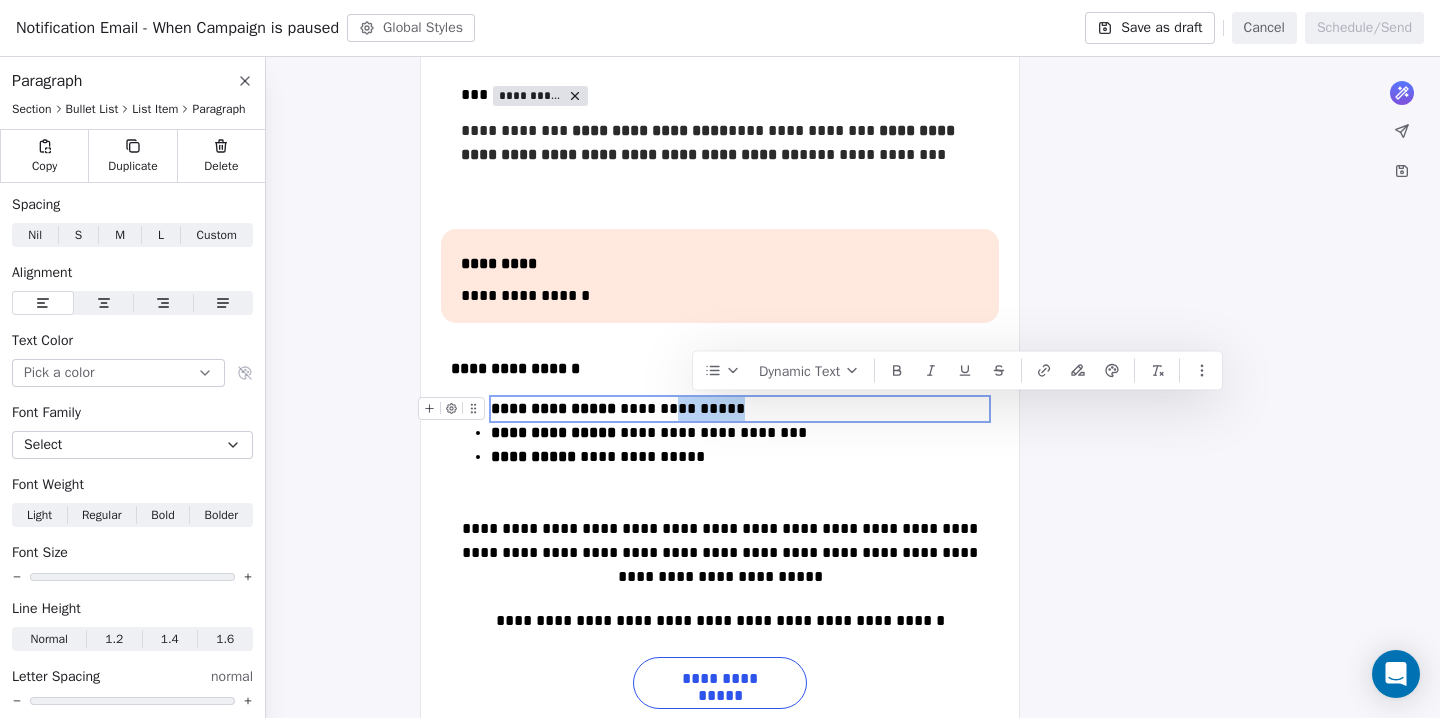 click on "**********" at bounding box center [740, 409] 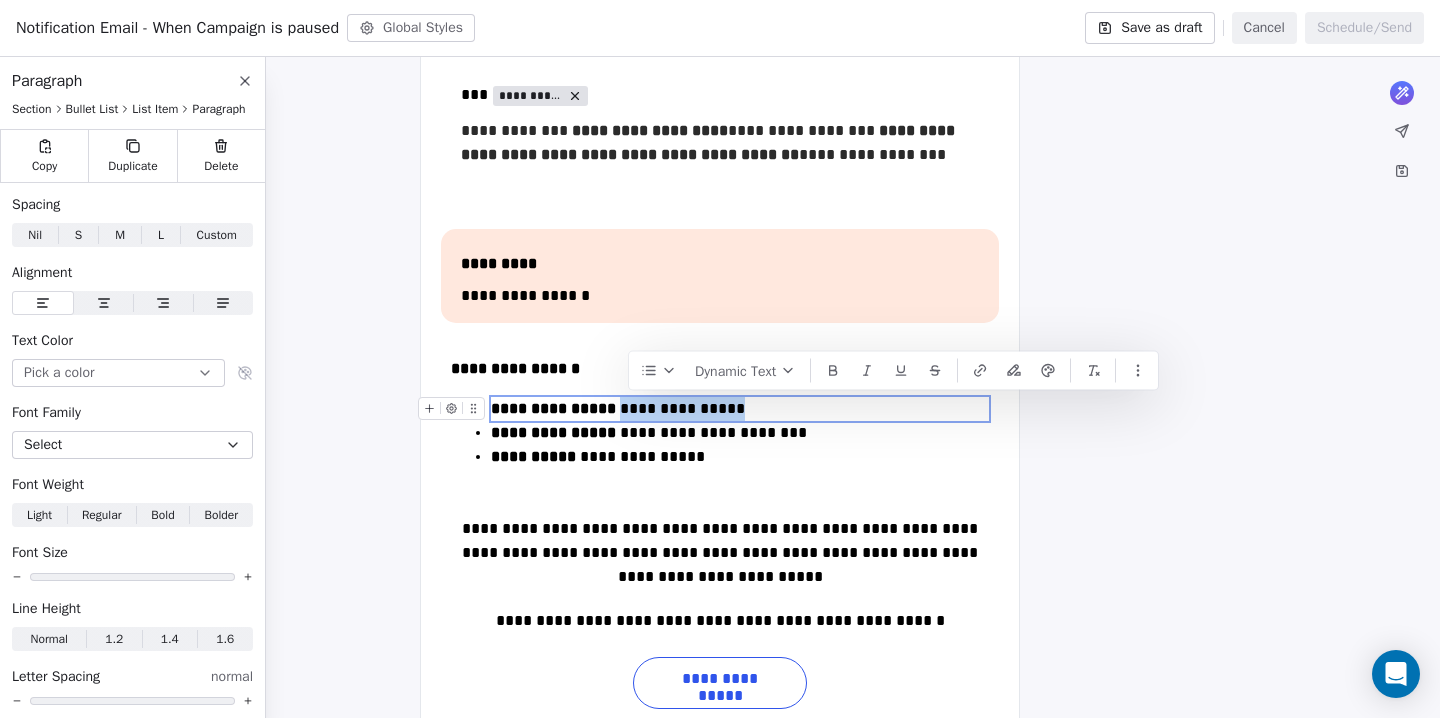 drag, startPoint x: 770, startPoint y: 413, endPoint x: 629, endPoint y: 413, distance: 141 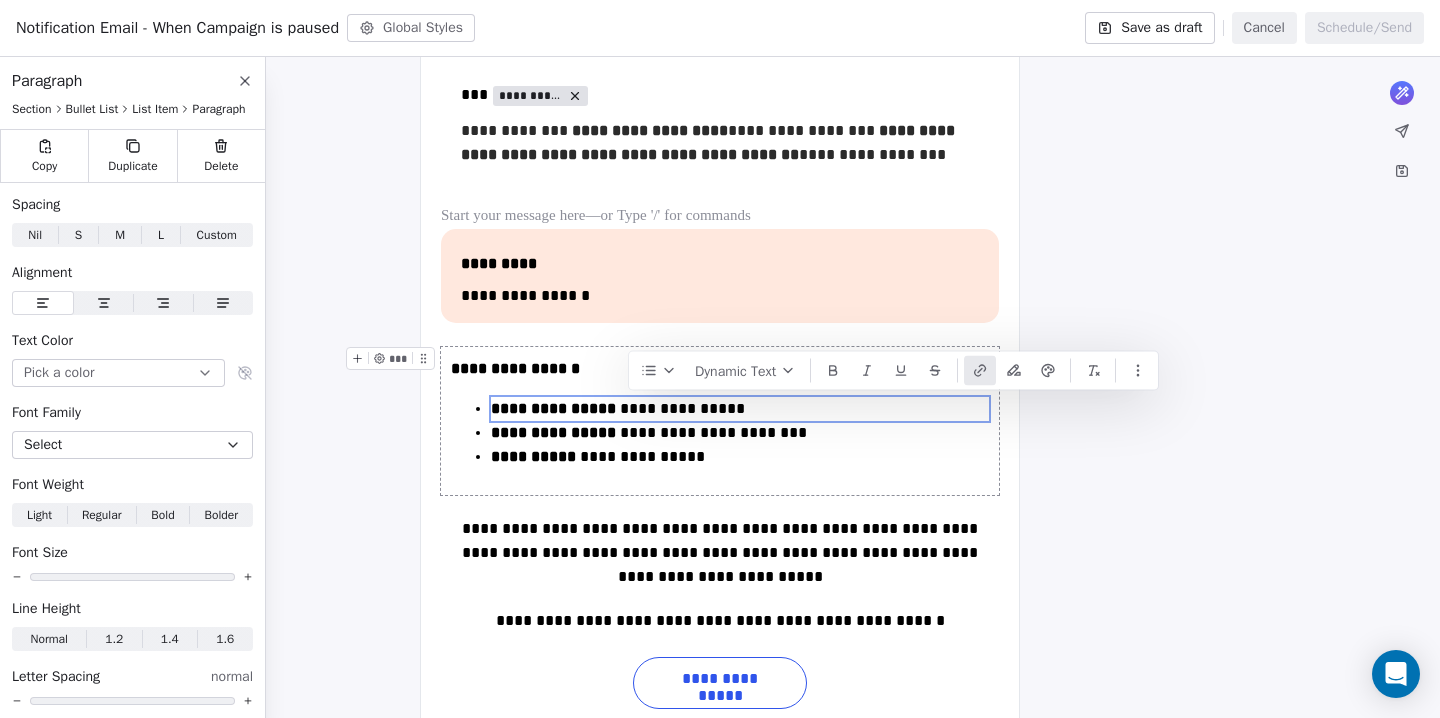 click at bounding box center (980, 371) 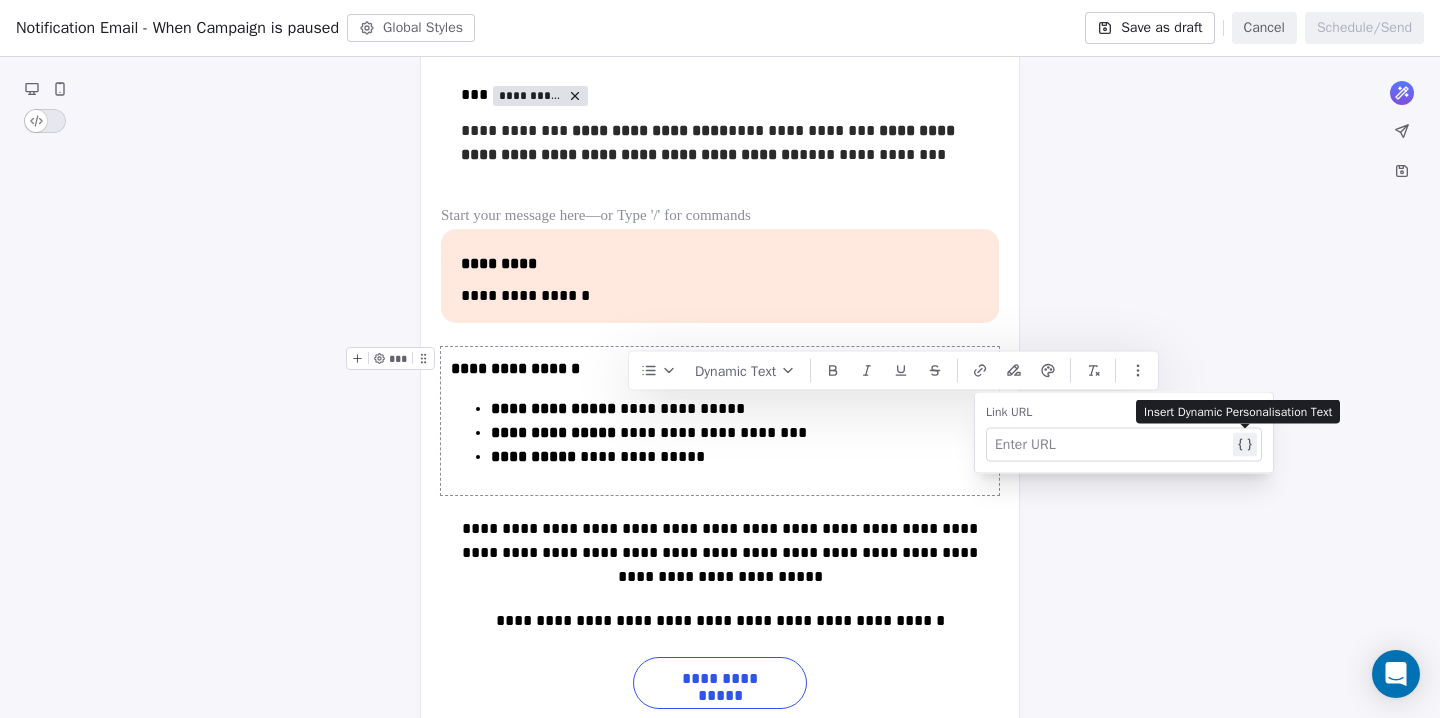 click on "Enter URL" at bounding box center [1126, 445] 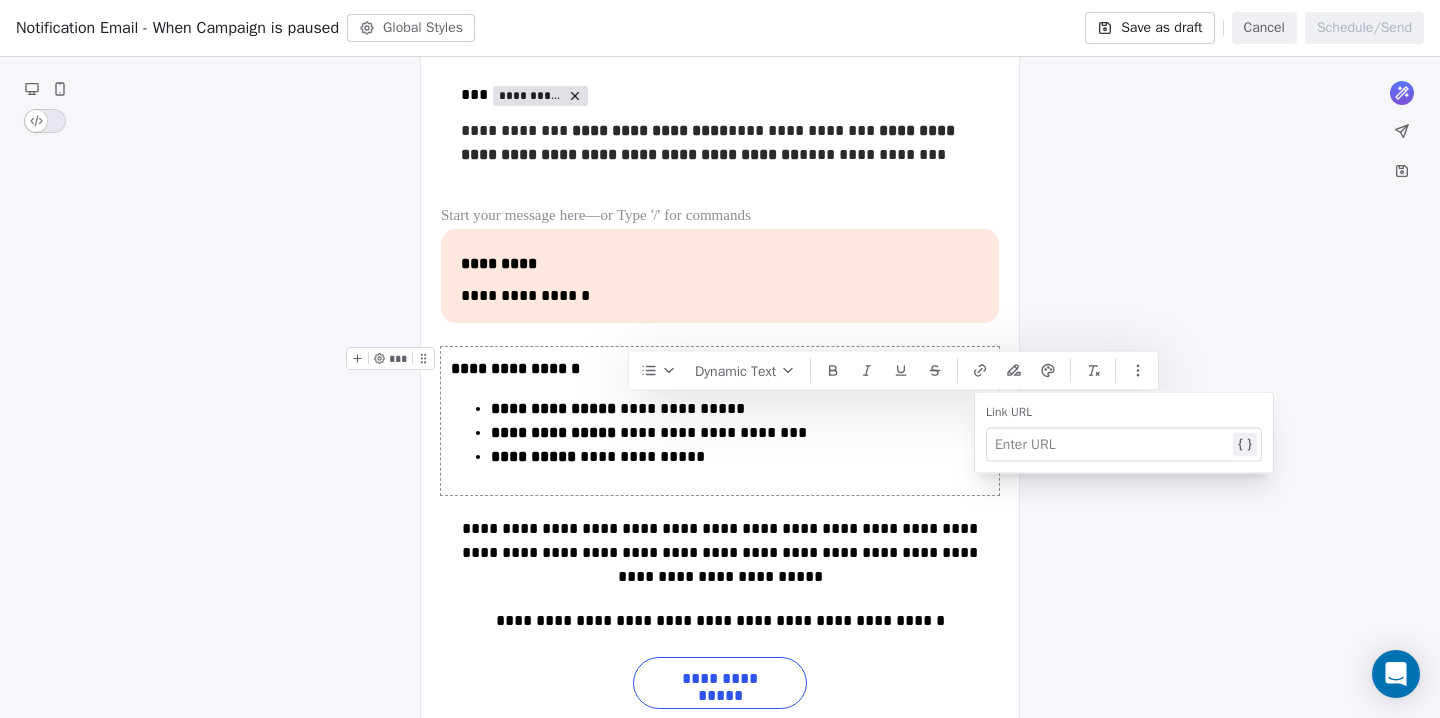 click on "Enter URL" at bounding box center (1126, 445) 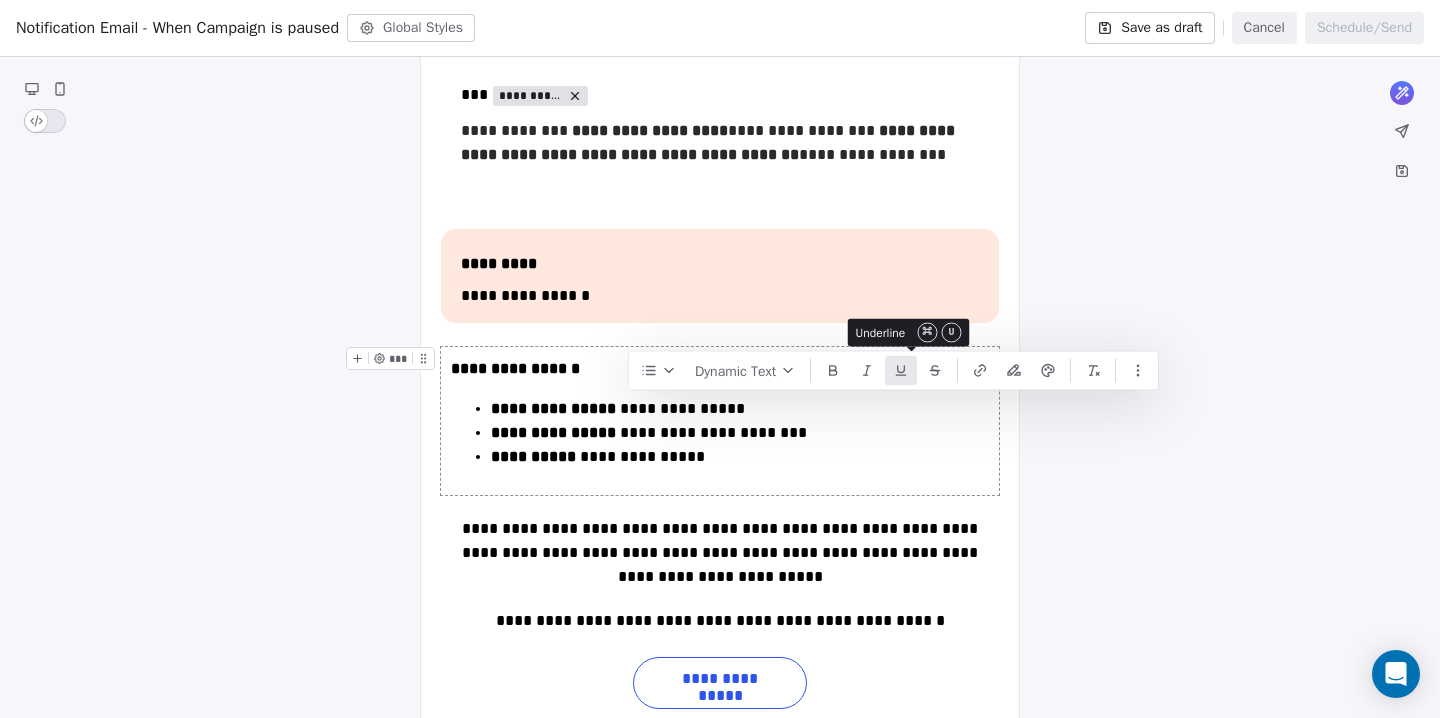click 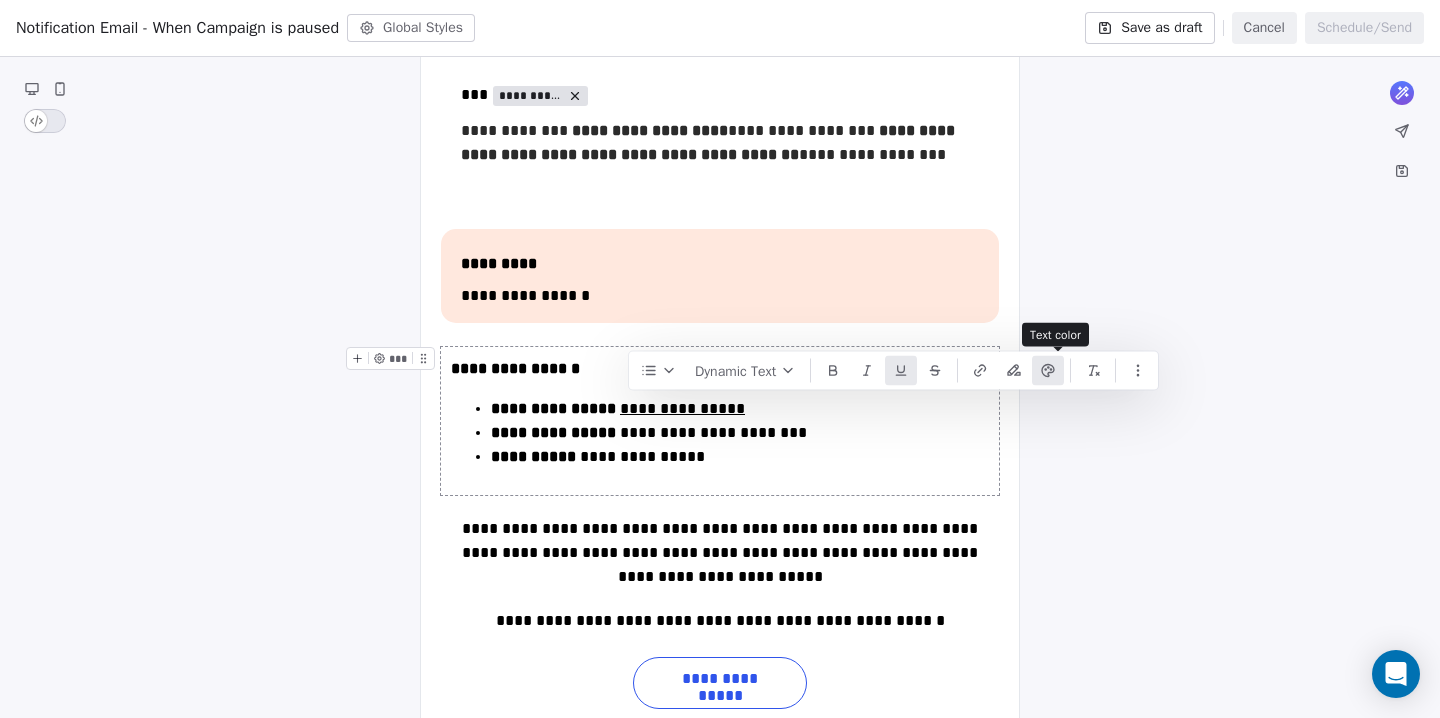 click 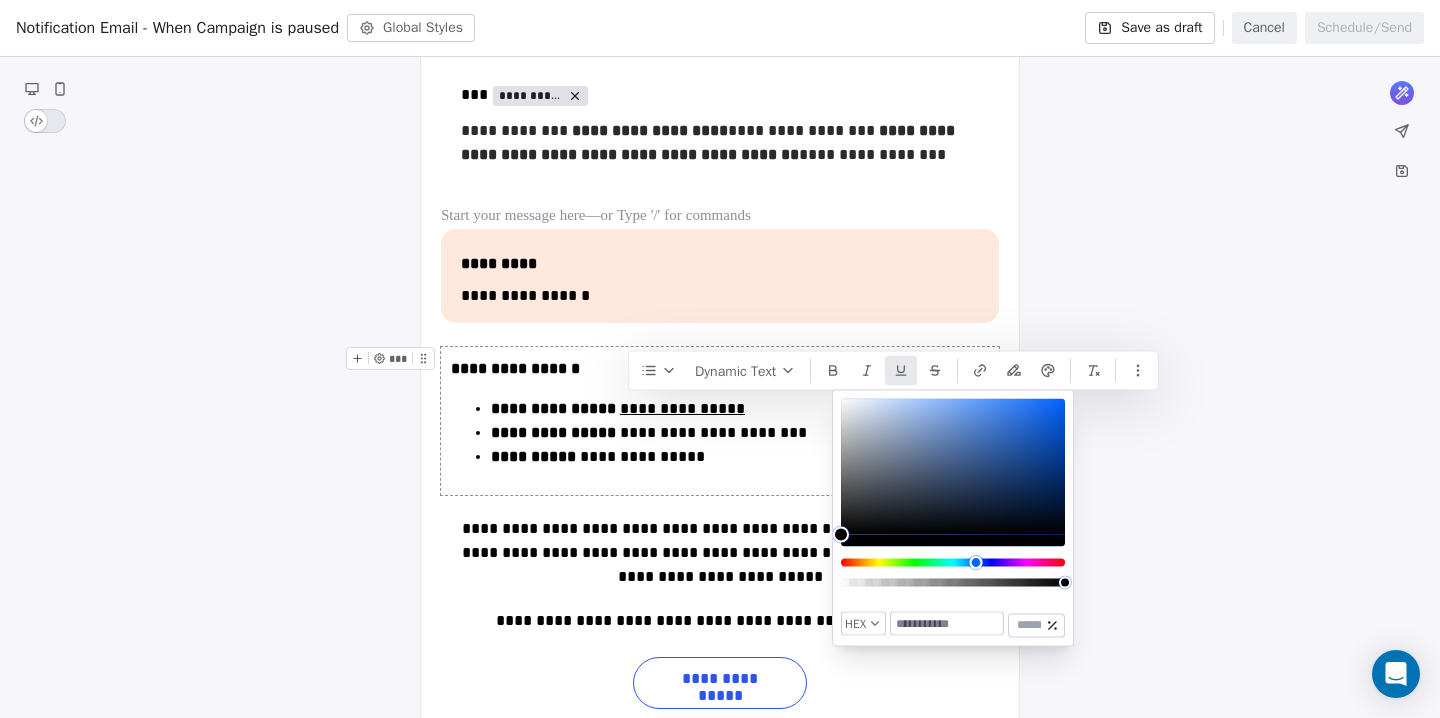 drag, startPoint x: 957, startPoint y: 561, endPoint x: 976, endPoint y: 561, distance: 19 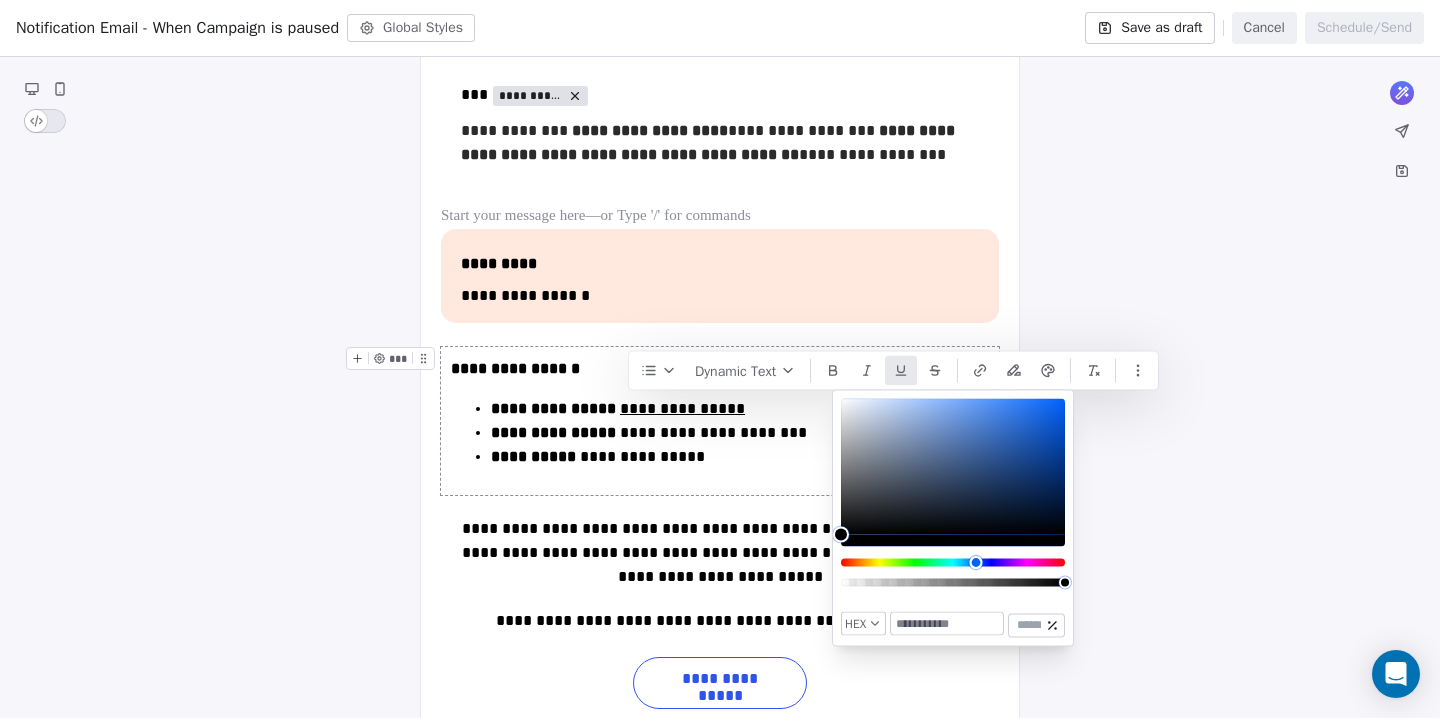 click at bounding box center (953, 563) 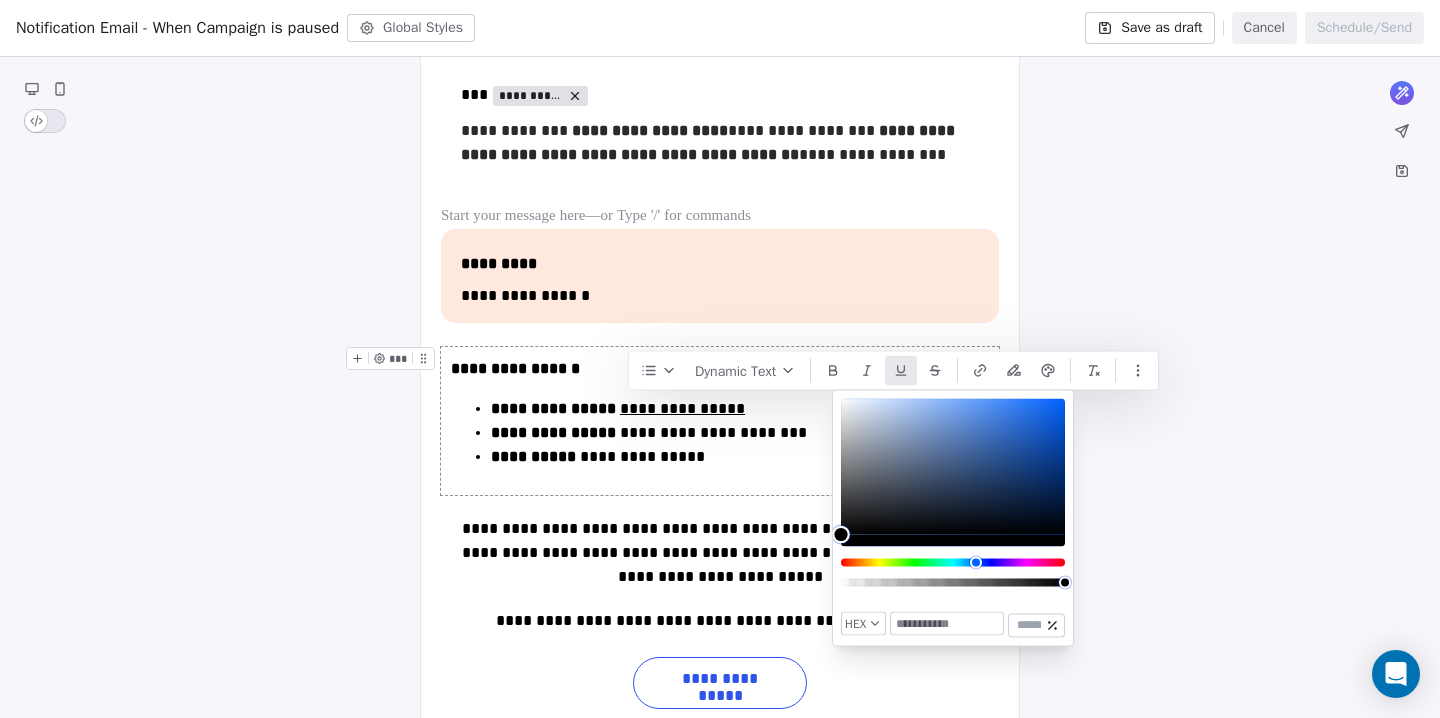 type on "*******" 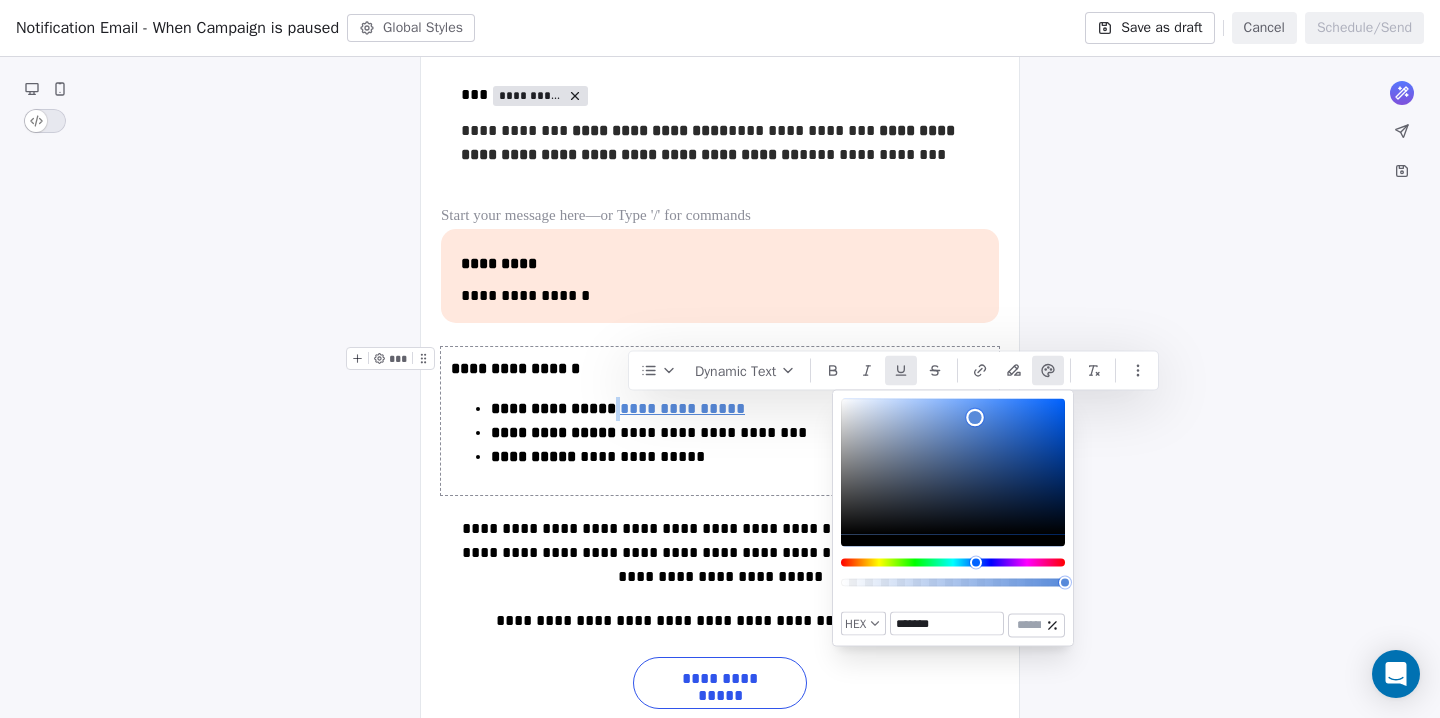 click at bounding box center (953, 467) 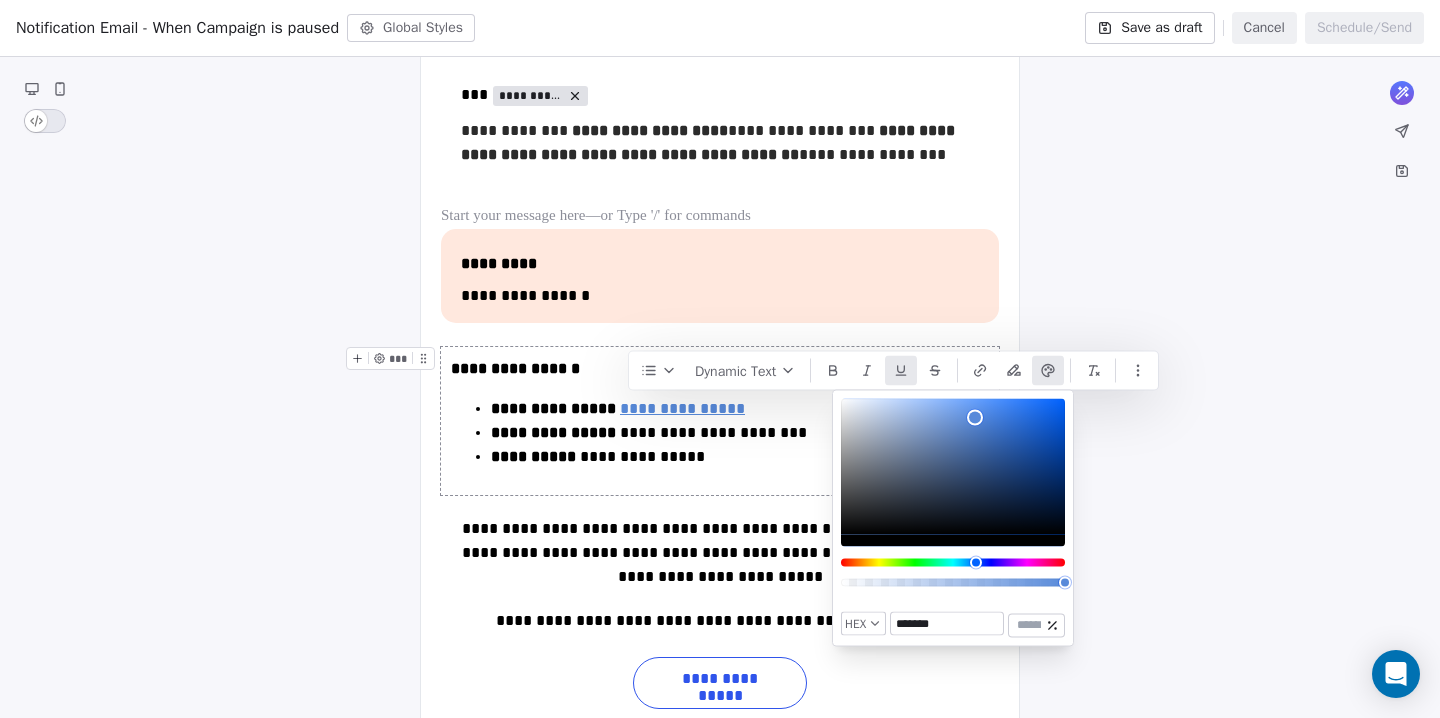 click on "*******" at bounding box center [947, 624] 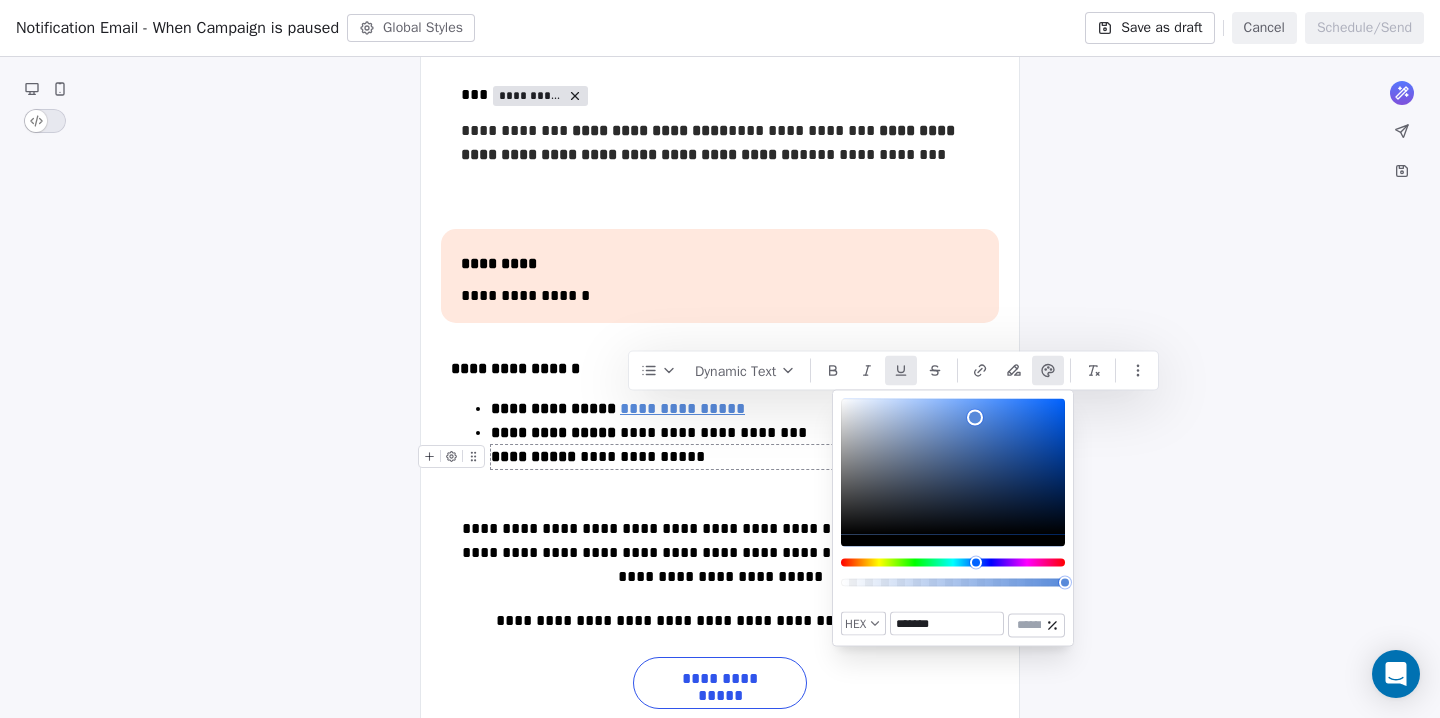 click on "**********" at bounding box center (740, 457) 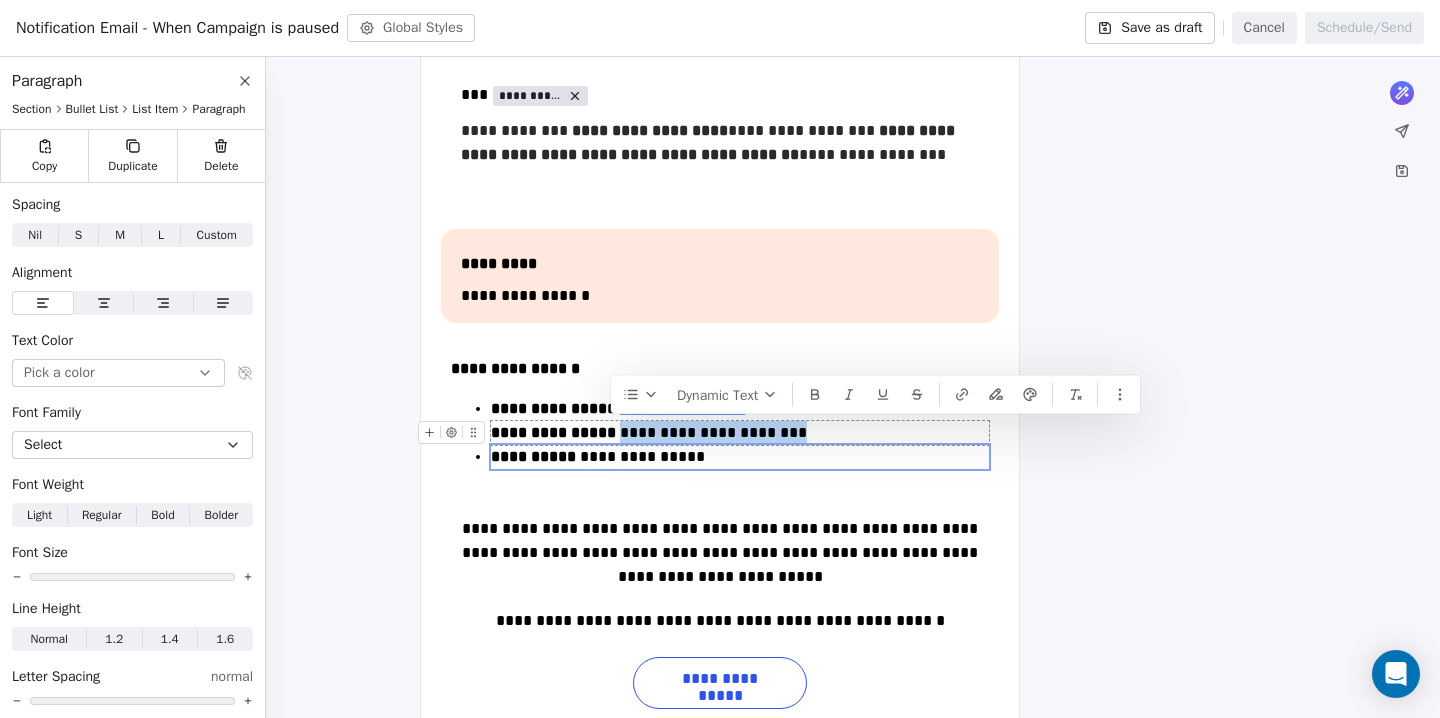 drag, startPoint x: 612, startPoint y: 434, endPoint x: 804, endPoint y: 431, distance: 192.02344 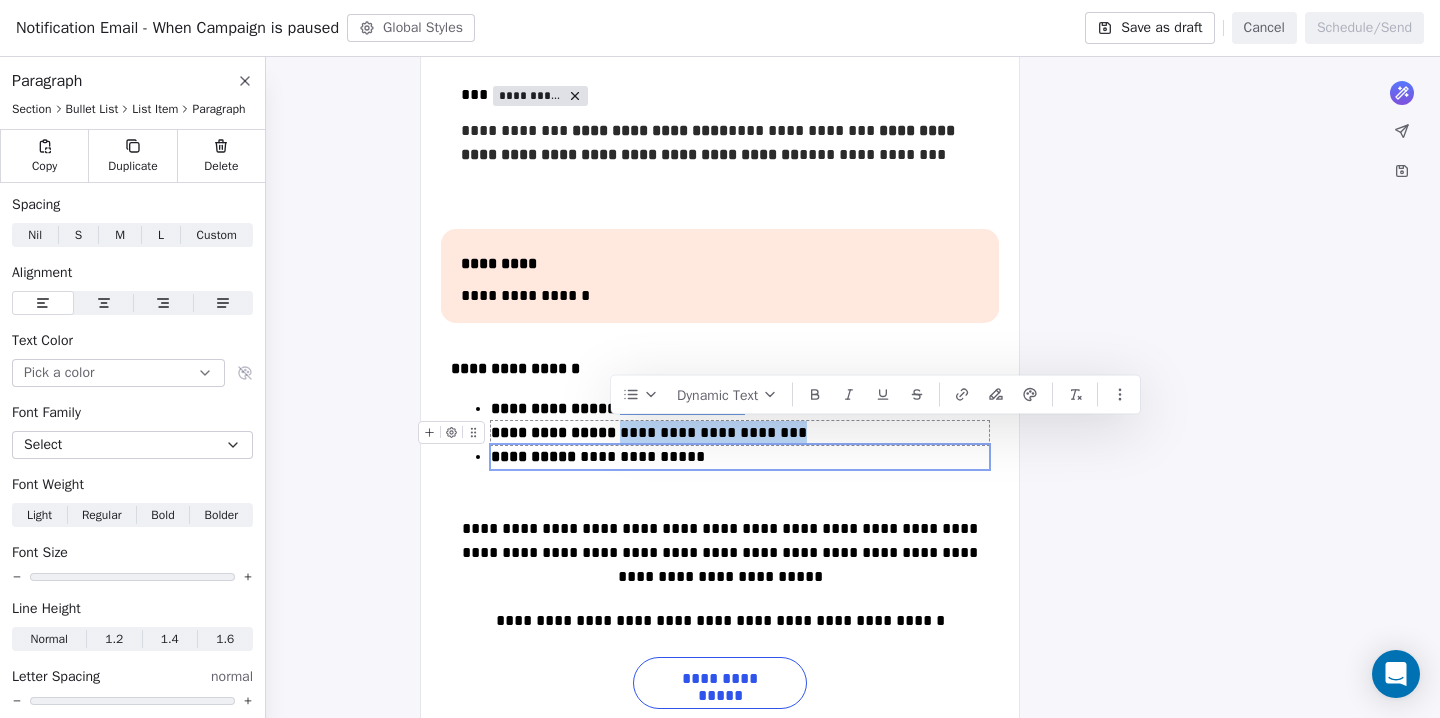 click on "**********" at bounding box center (740, 433) 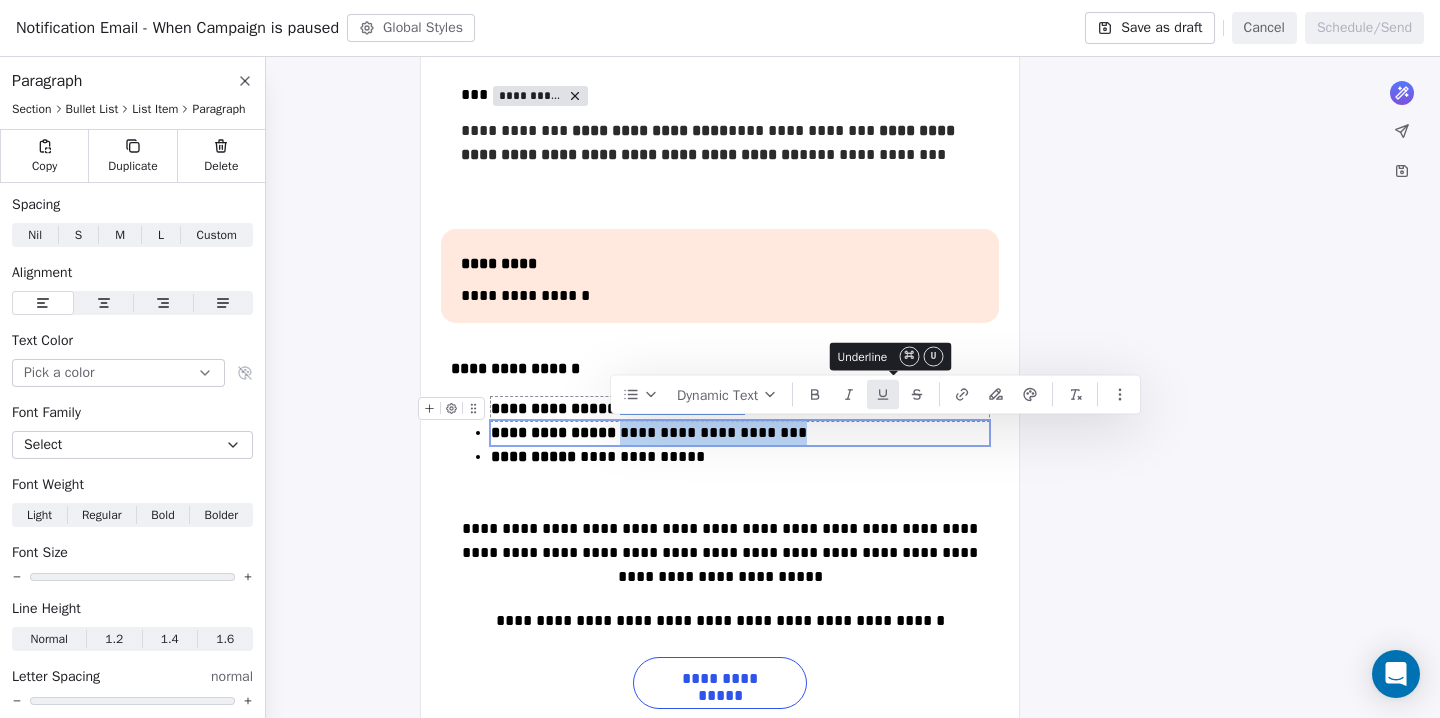 click 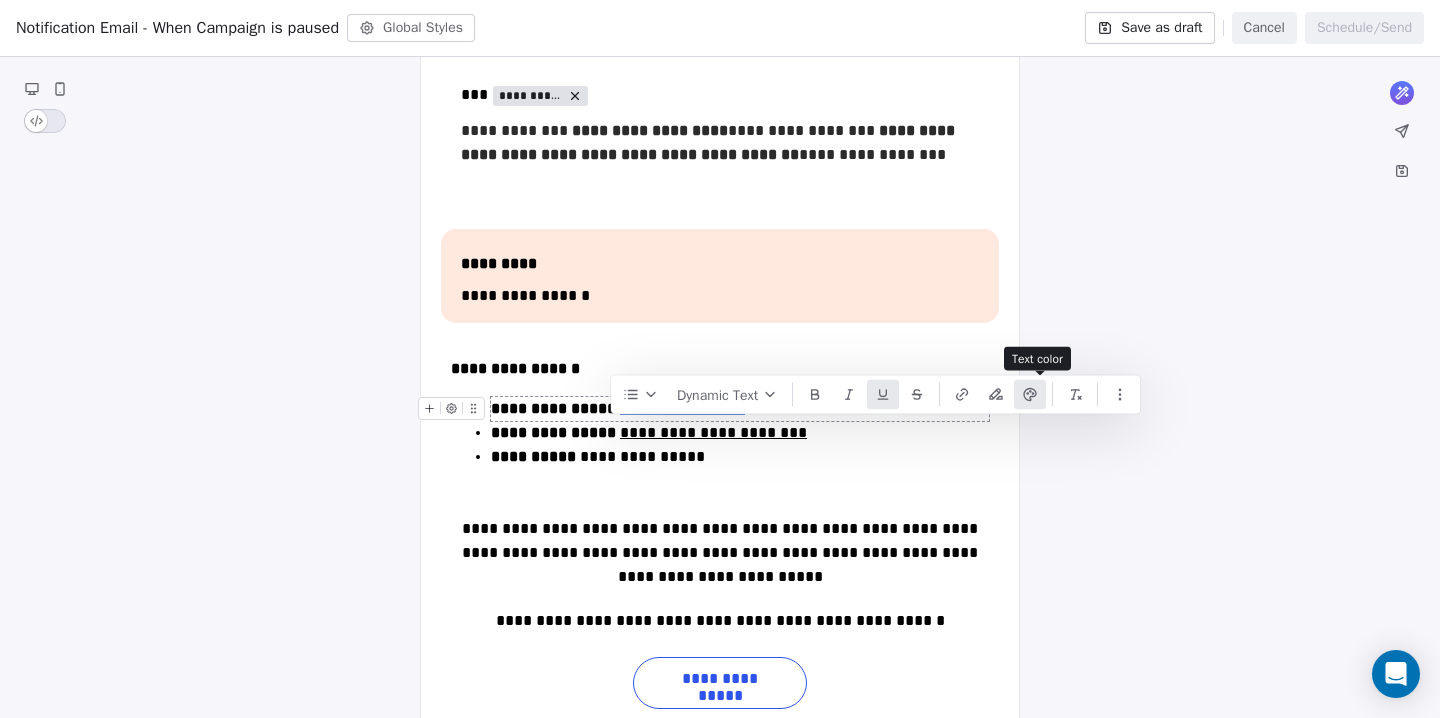click 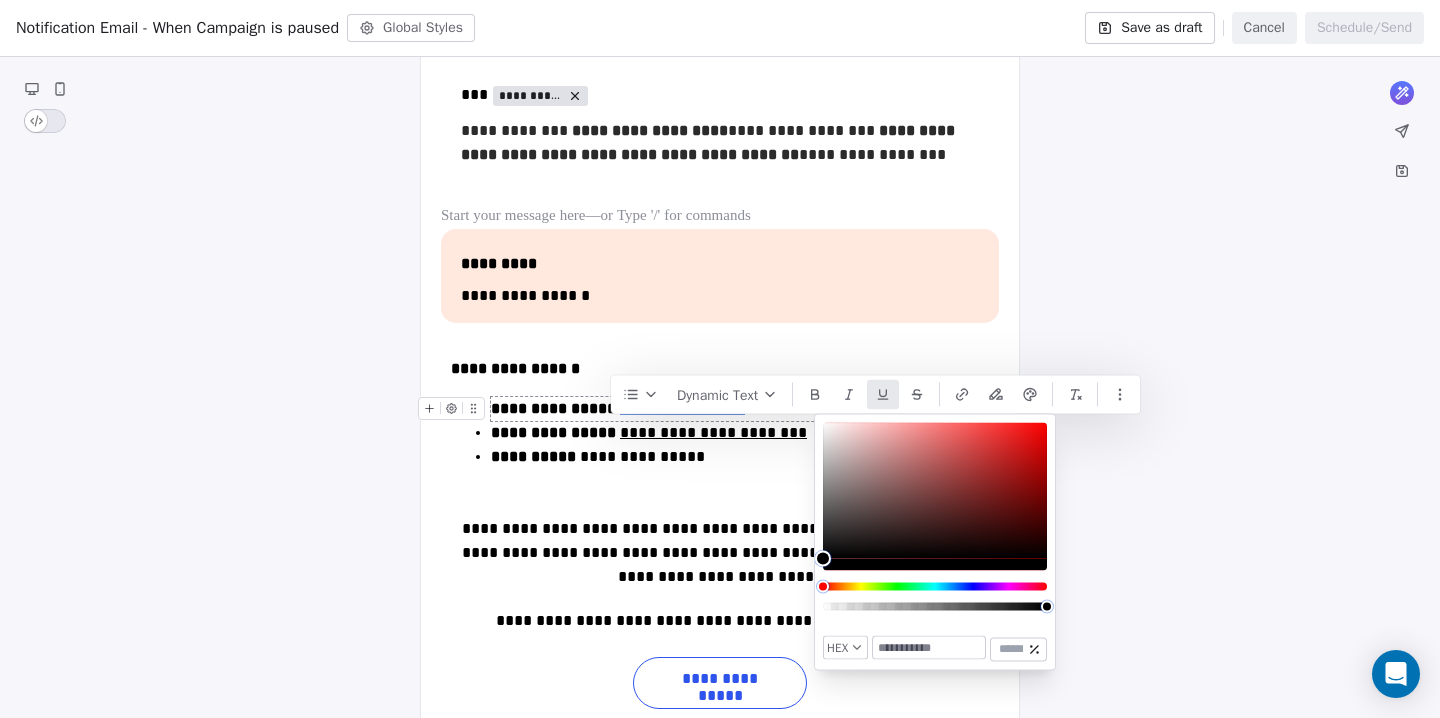 click at bounding box center (929, 648) 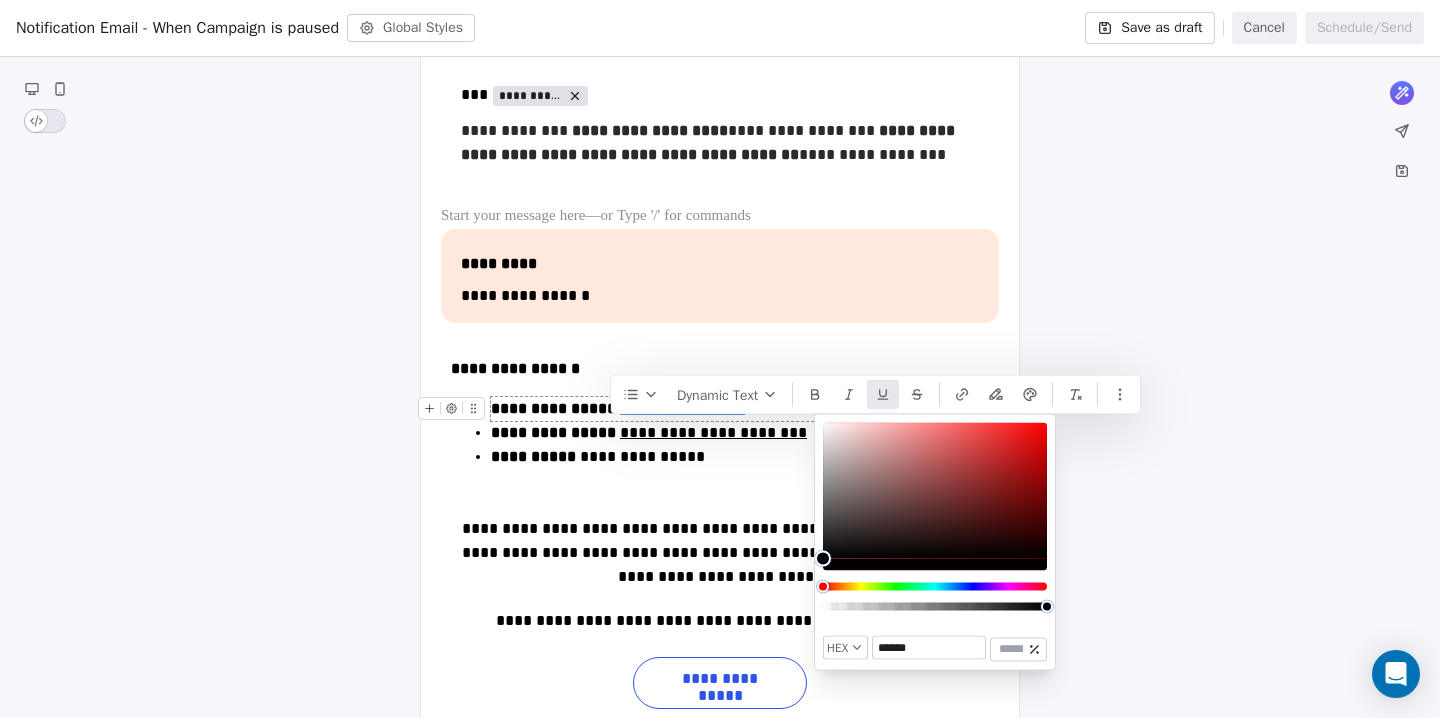 click on "******" at bounding box center (929, 648) 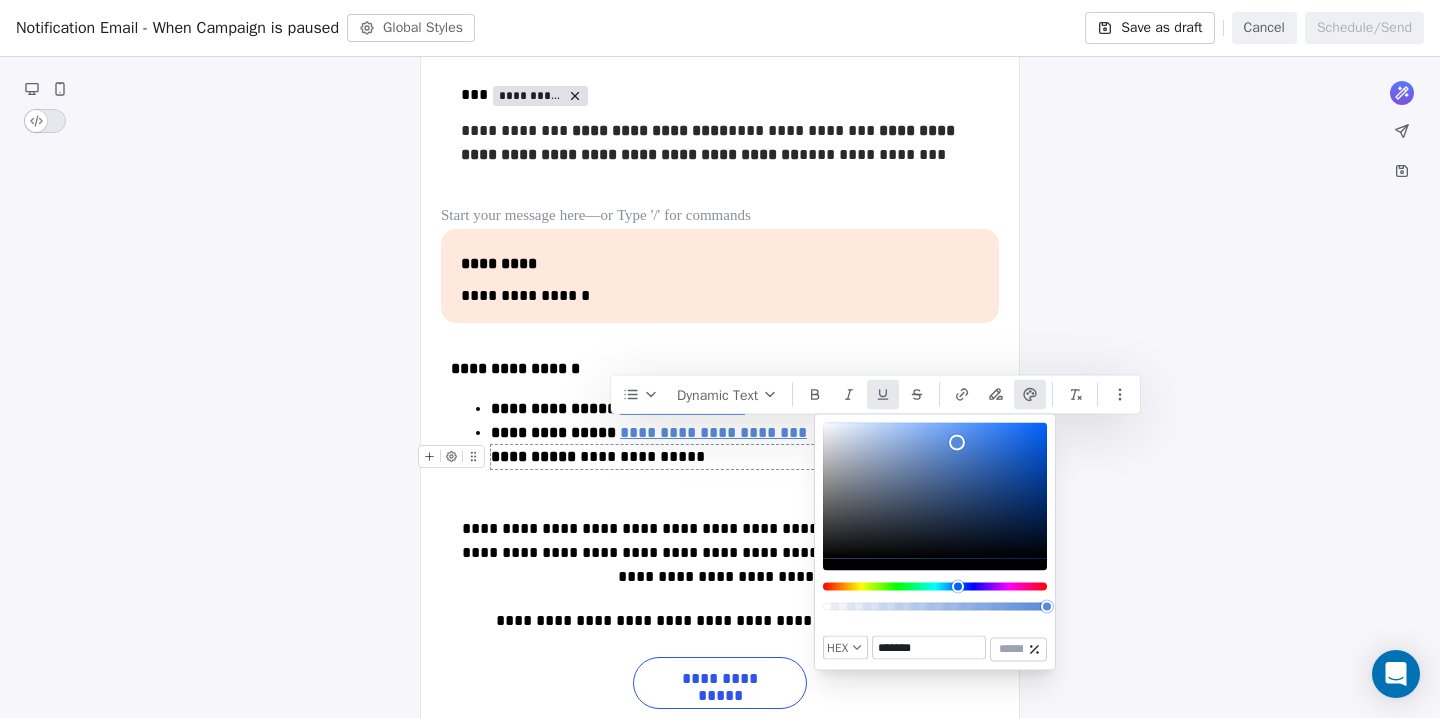 type on "*******" 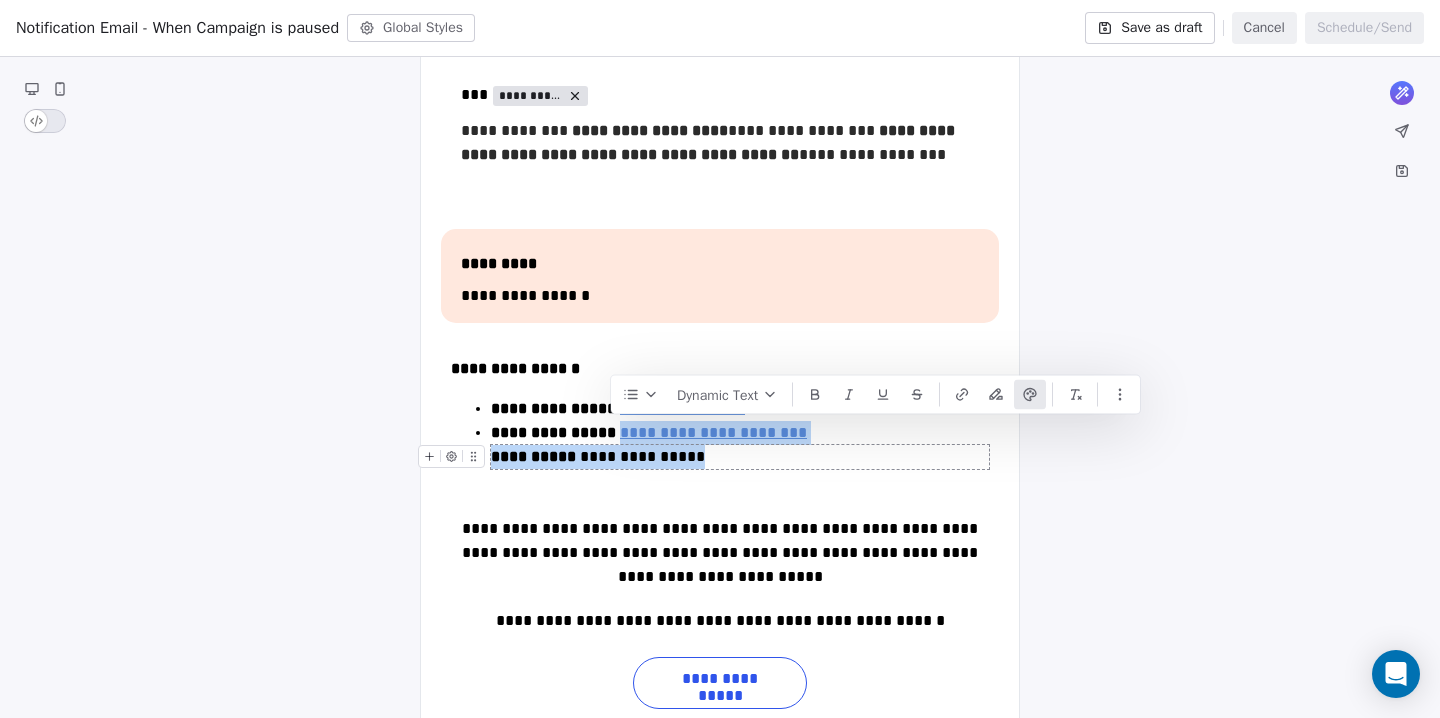 drag, startPoint x: 584, startPoint y: 461, endPoint x: 695, endPoint y: 461, distance: 111 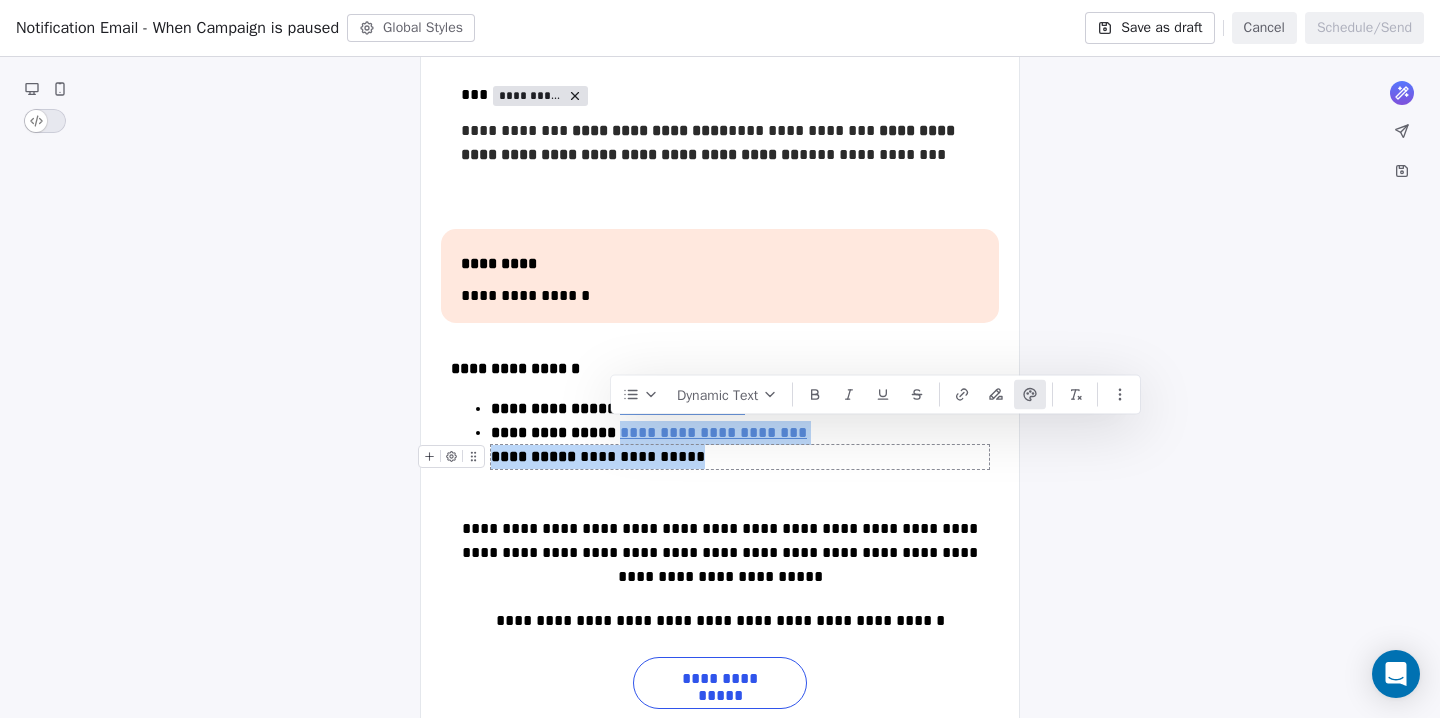 click on "**********" at bounding box center [740, 457] 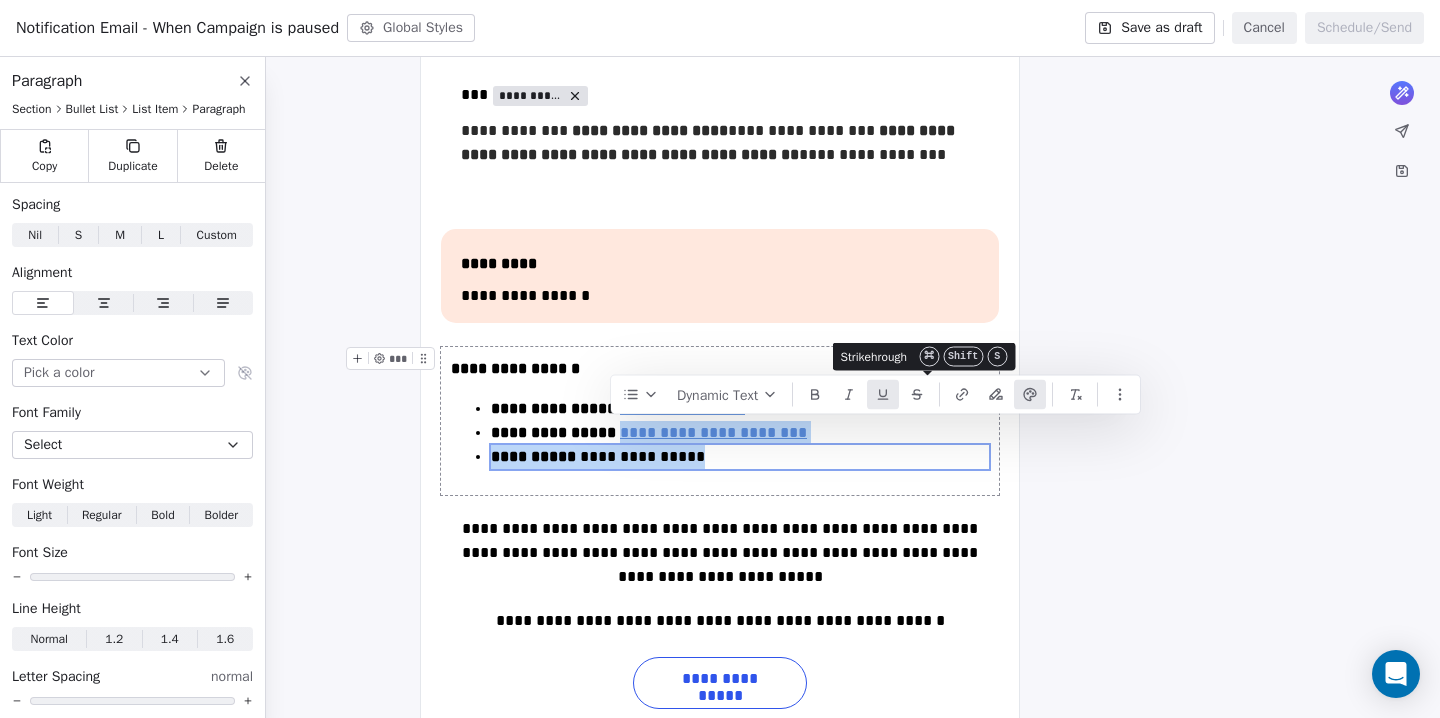click 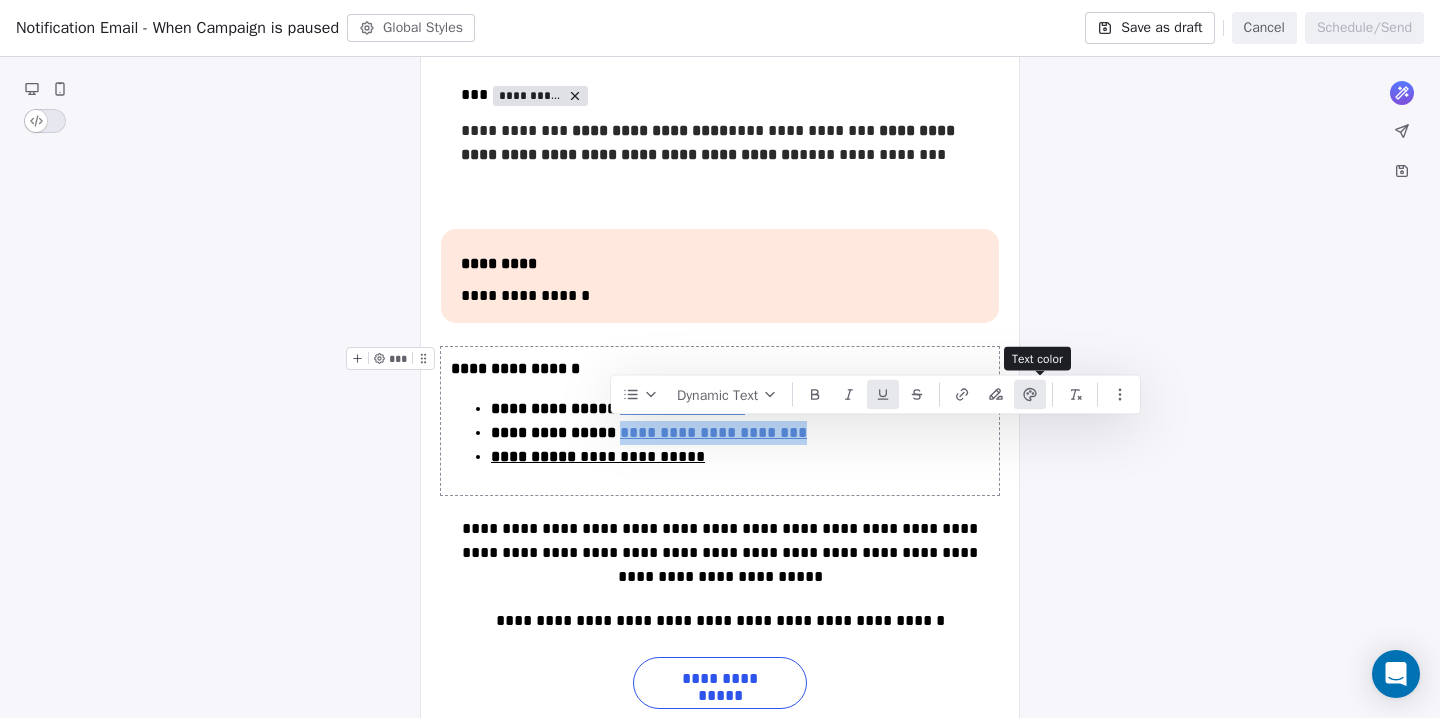 click 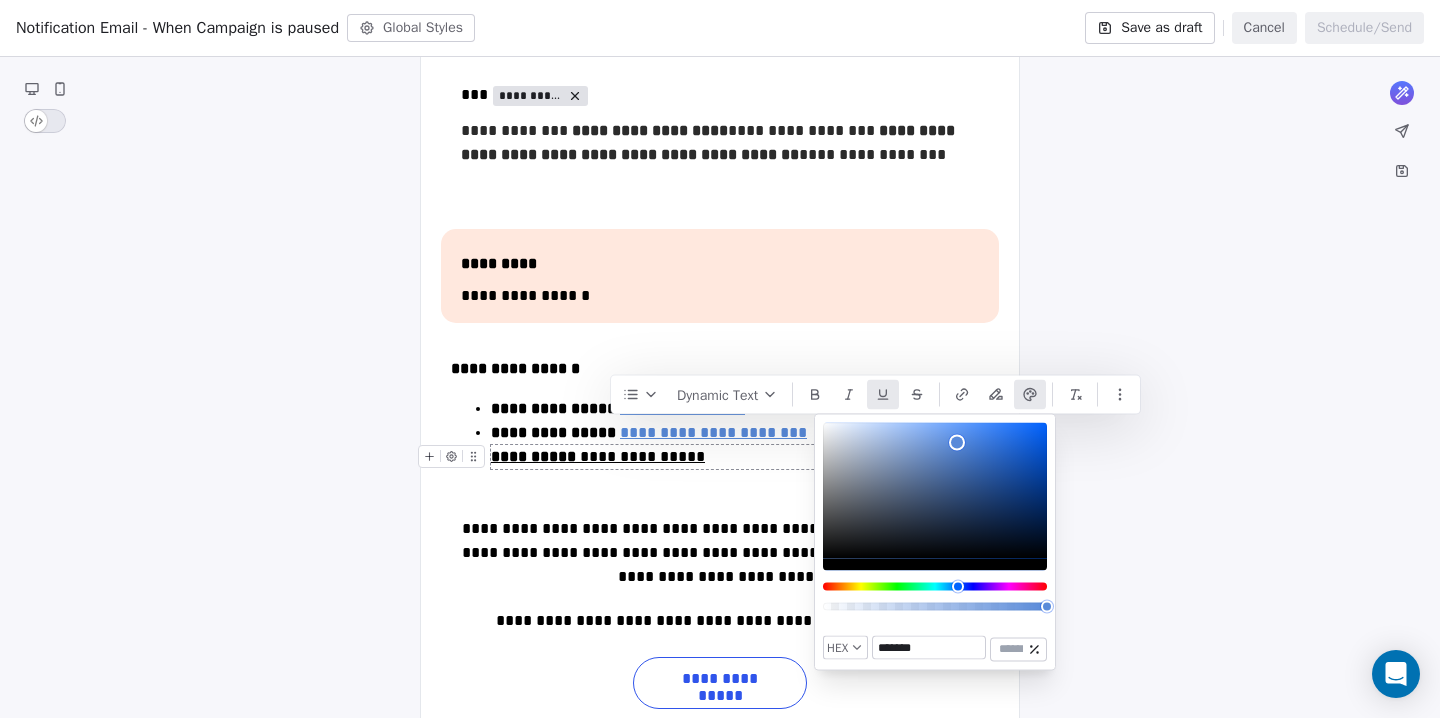 click on "**********" at bounding box center (740, 457) 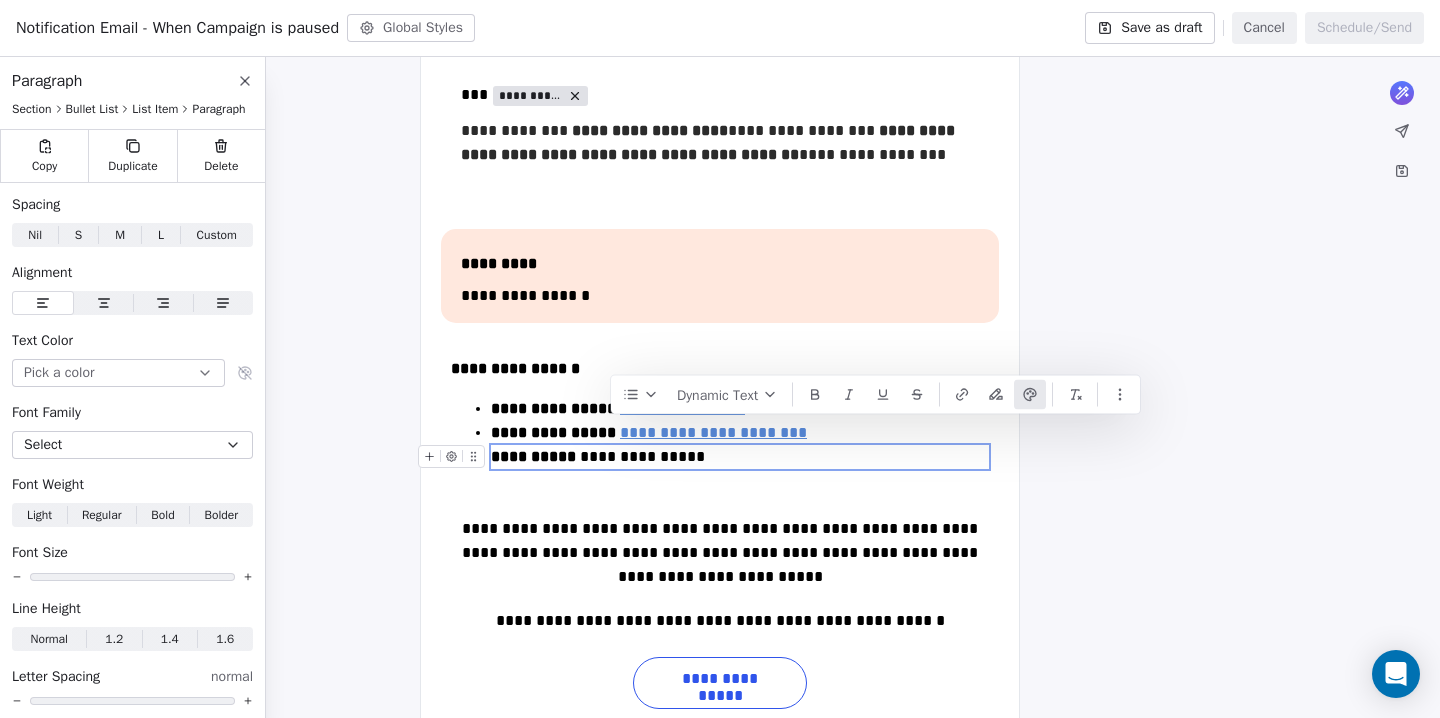 click on "**********" at bounding box center [740, 457] 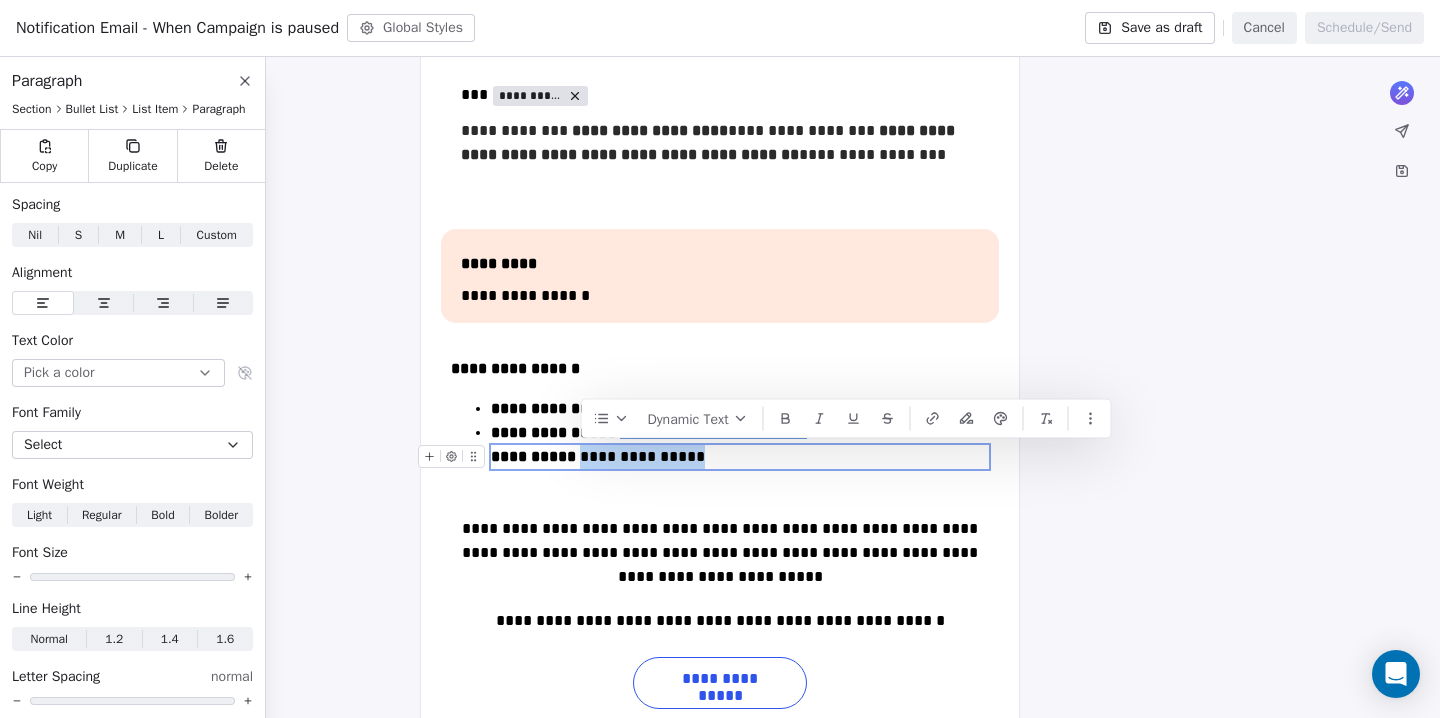 drag, startPoint x: 710, startPoint y: 460, endPoint x: 580, endPoint y: 460, distance: 130 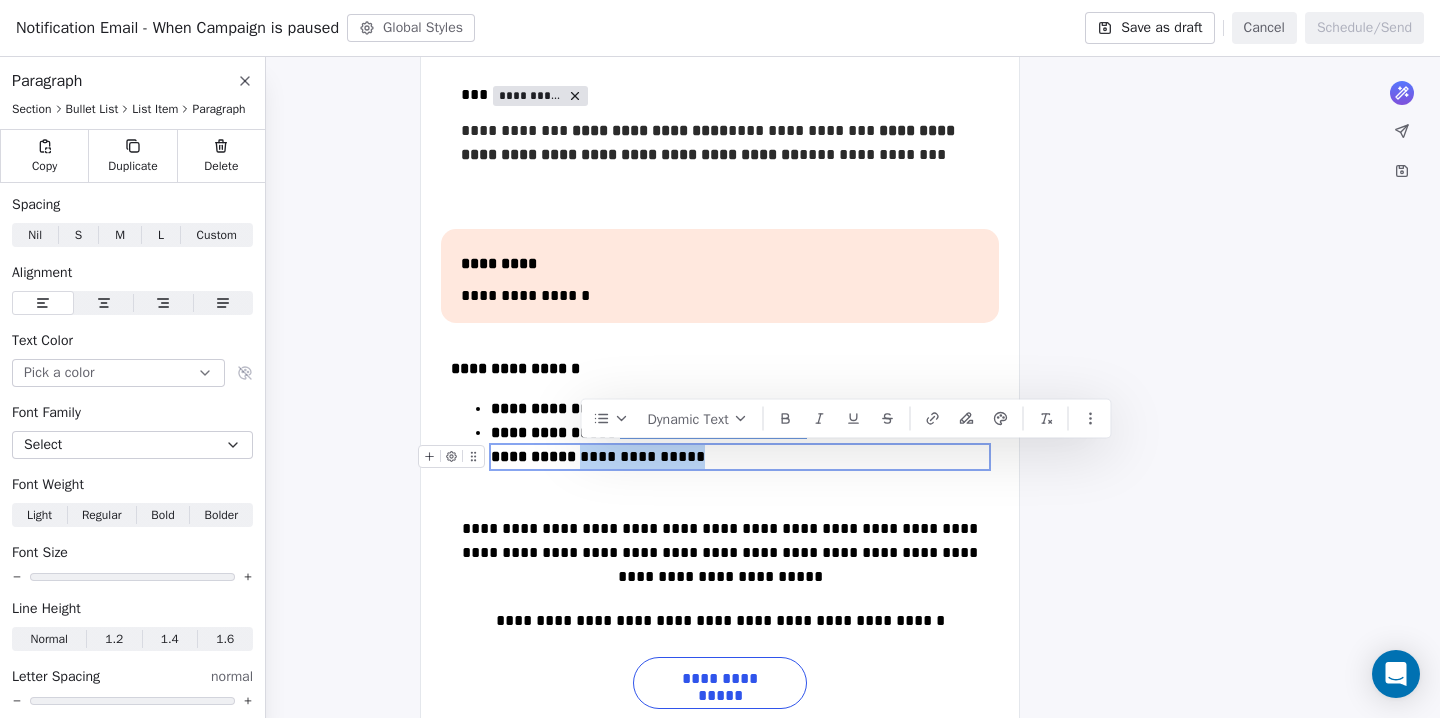 click on "**********" at bounding box center [740, 457] 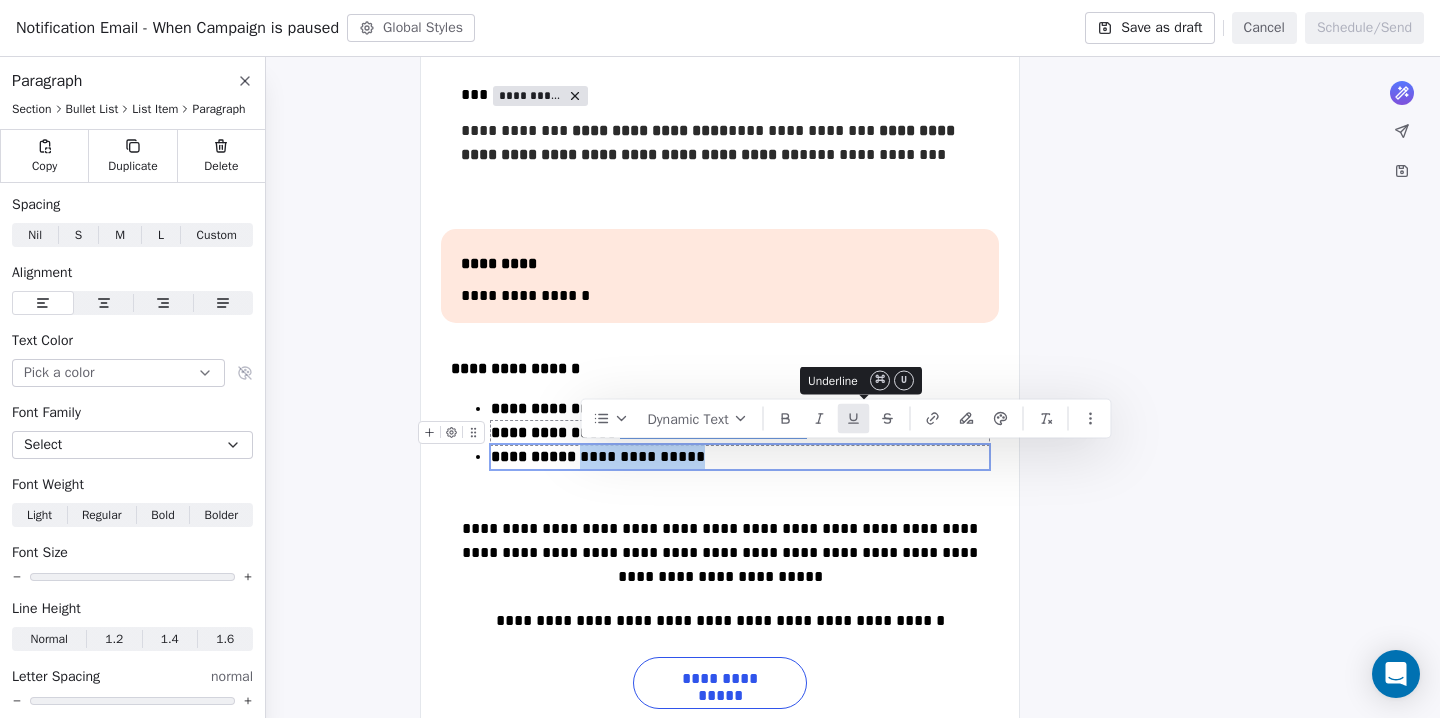 click 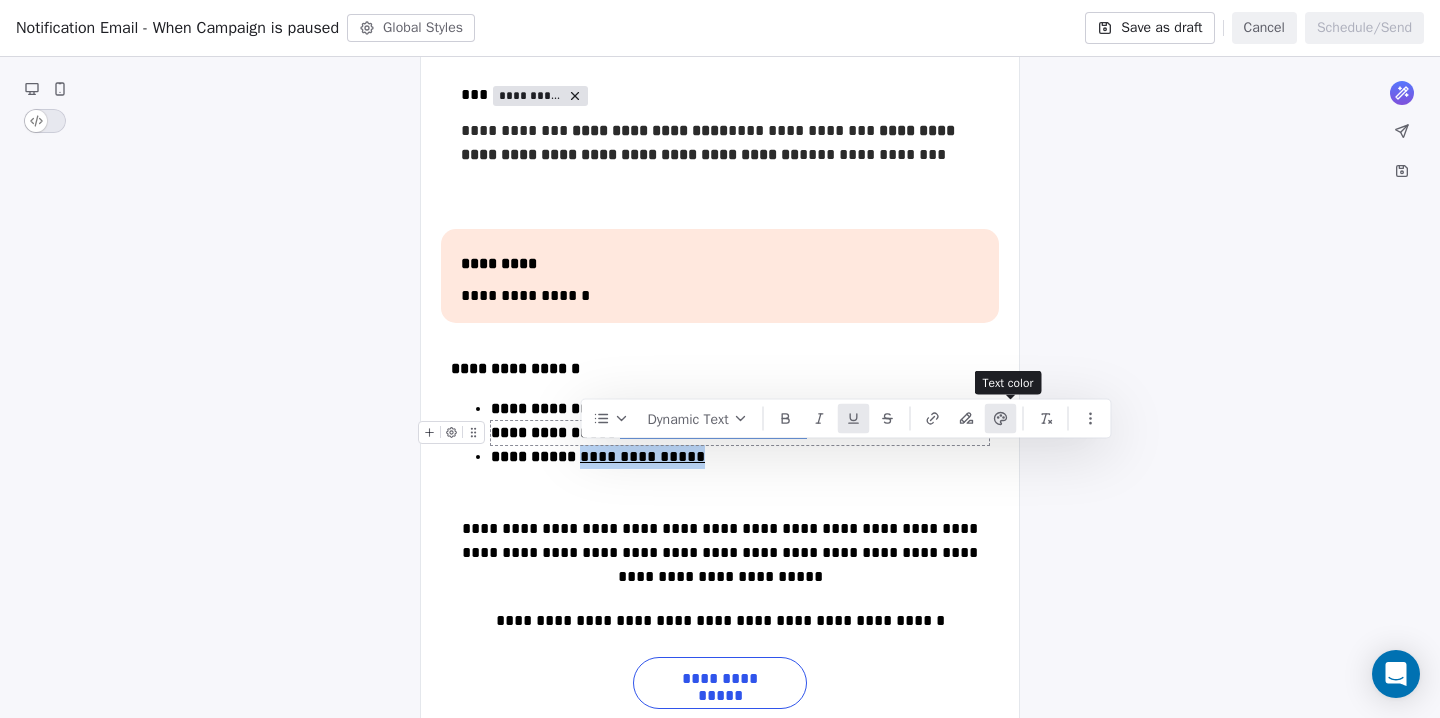 click 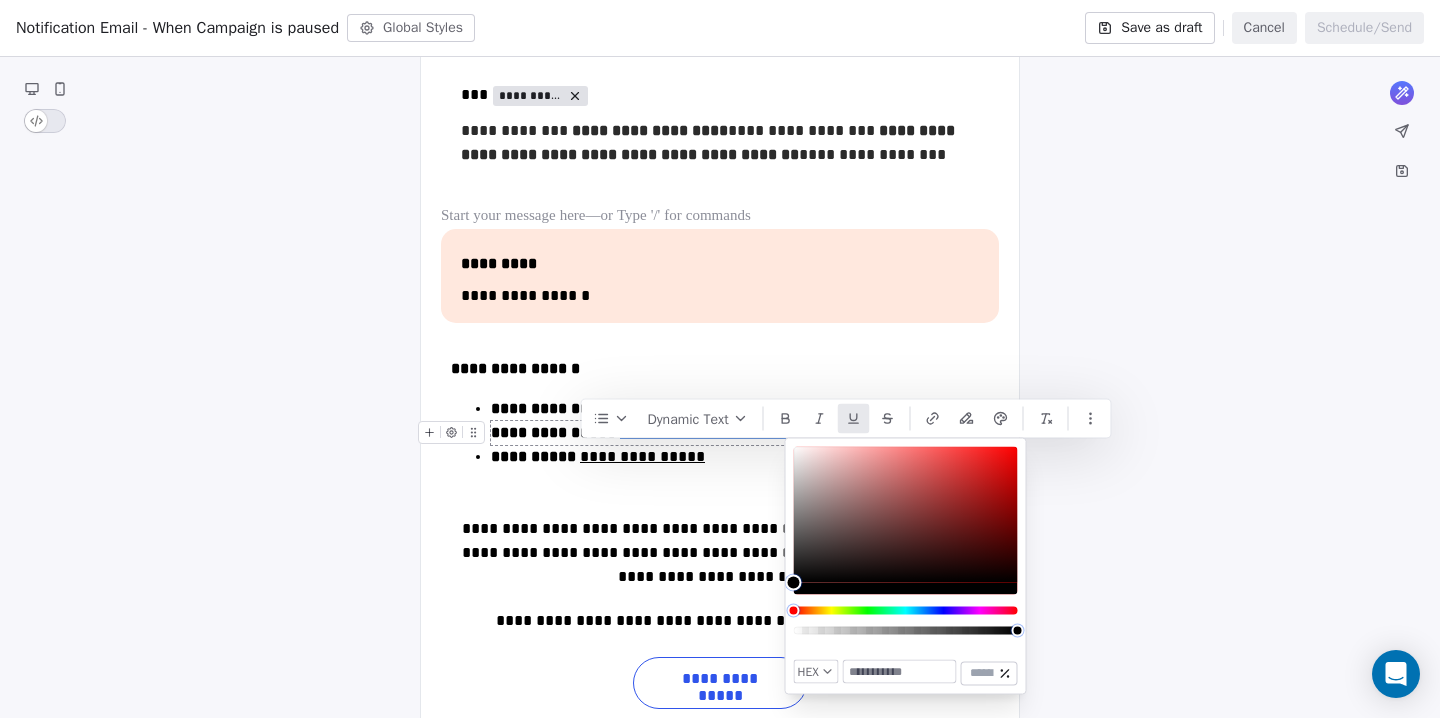 click at bounding box center [900, 672] 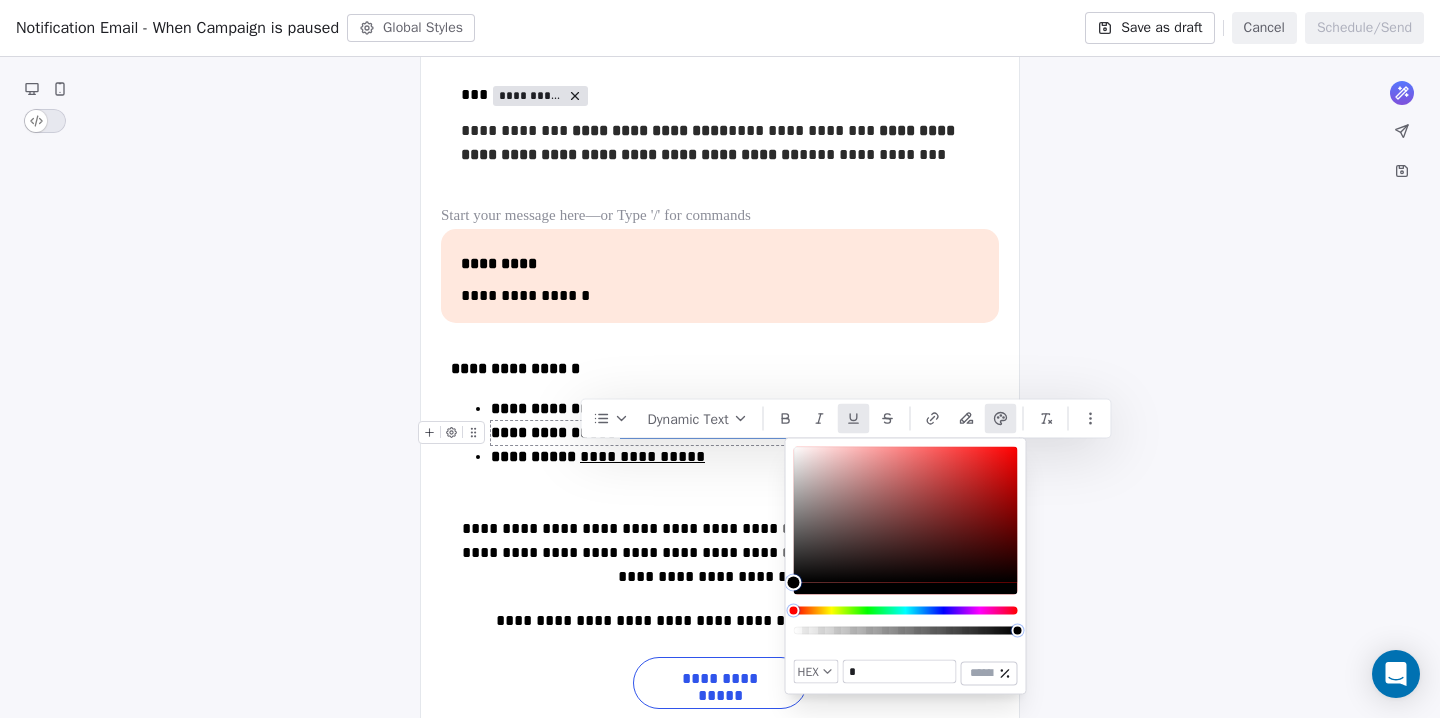 paste on "******" 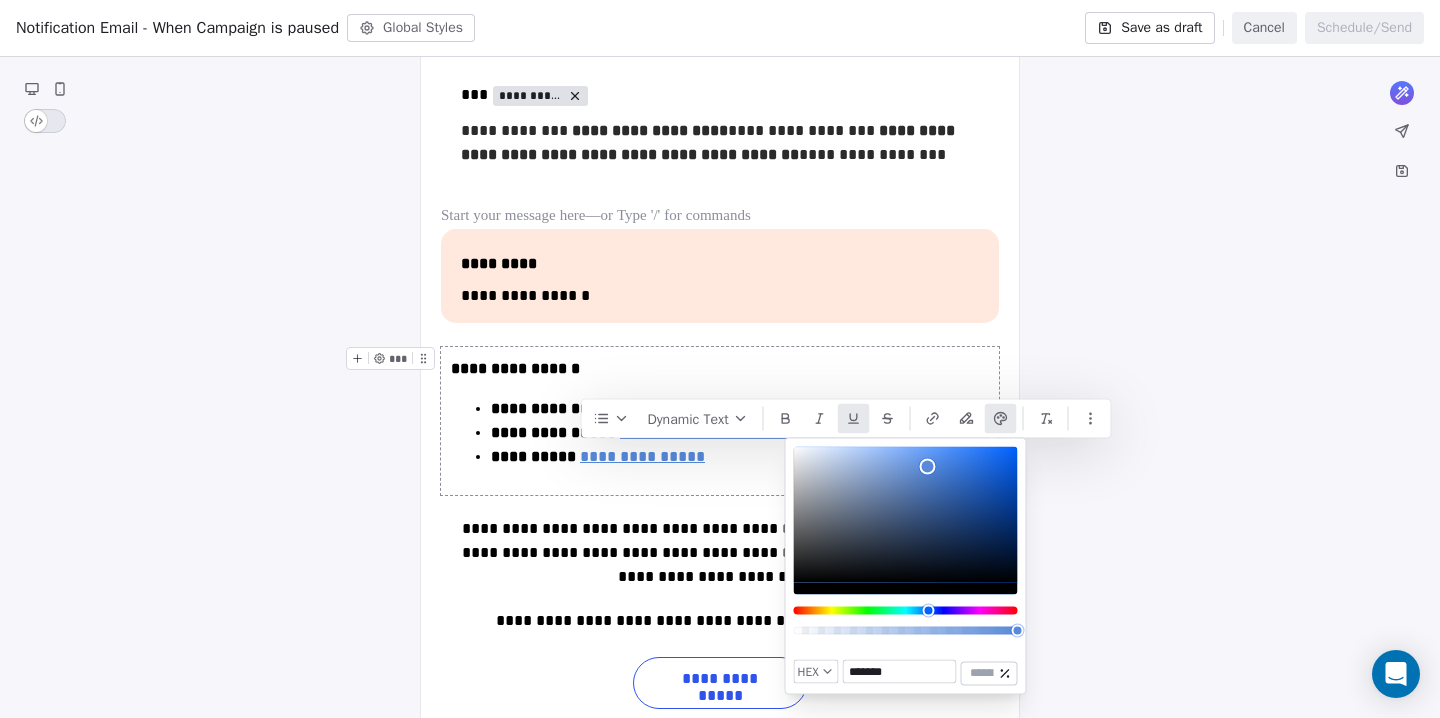 type on "*******" 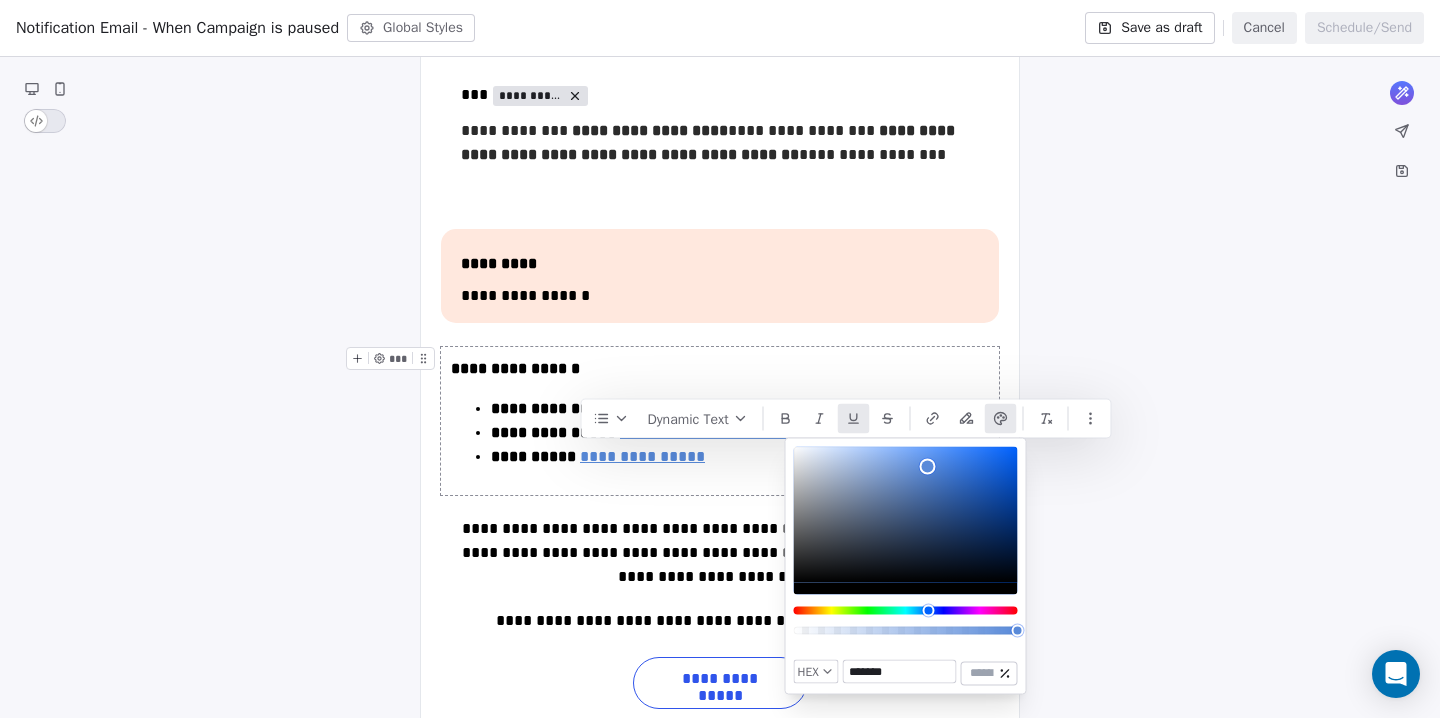 click on "**********" at bounding box center [720, 421] 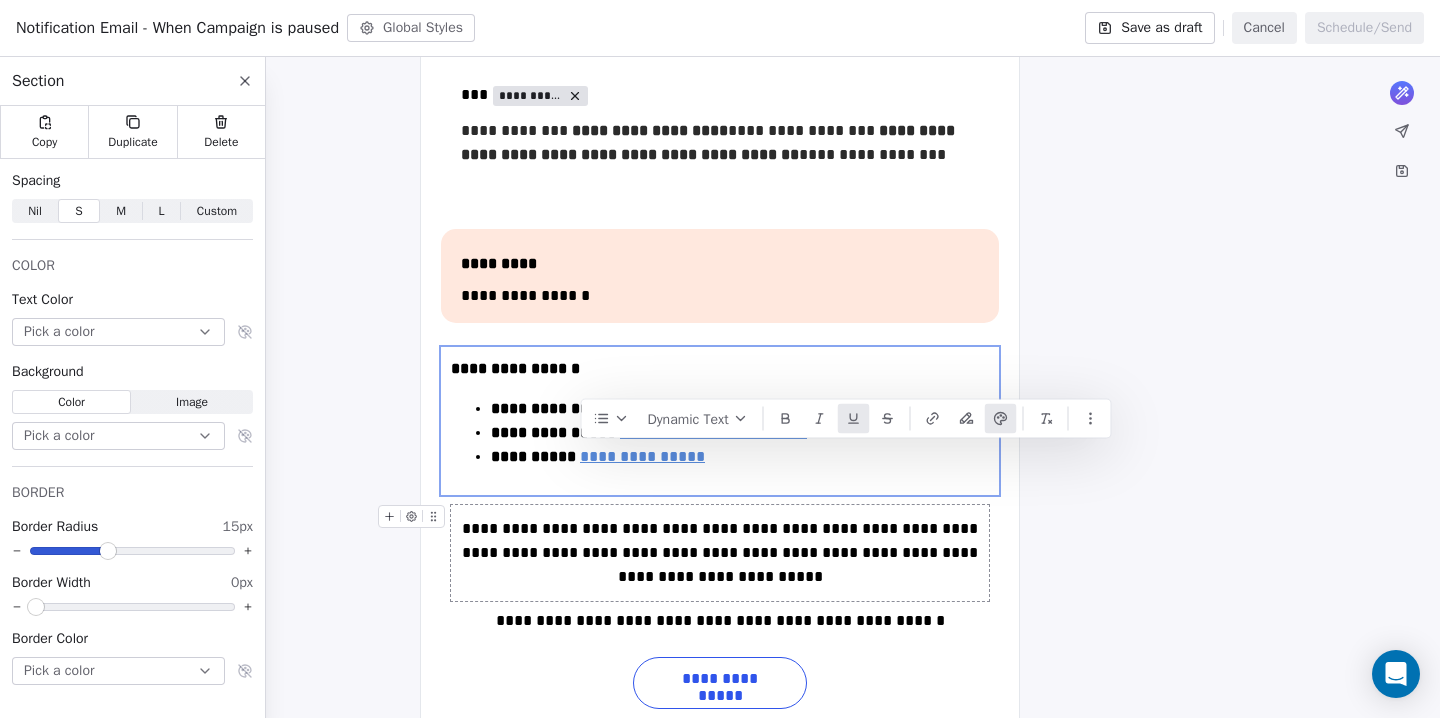 click on "**********" at bounding box center (720, 553) 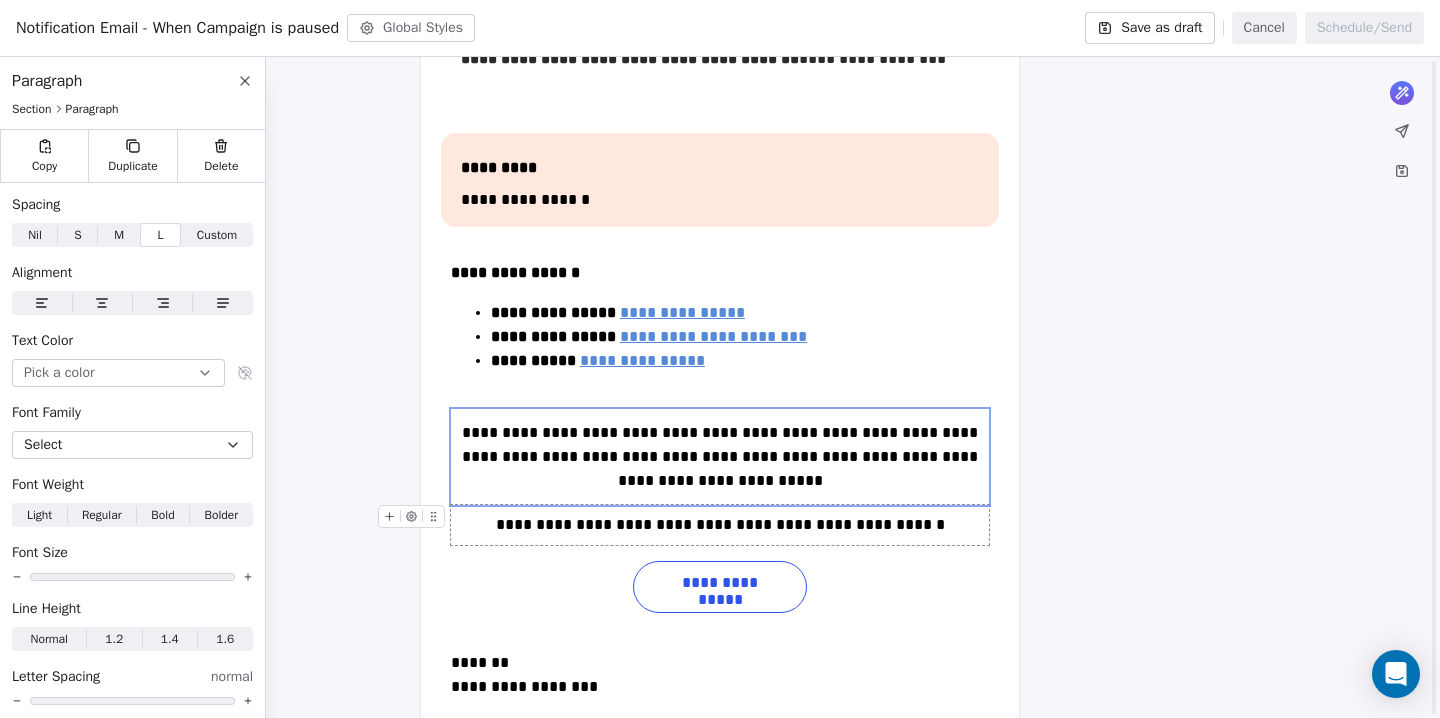 scroll, scrollTop: 477, scrollLeft: 0, axis: vertical 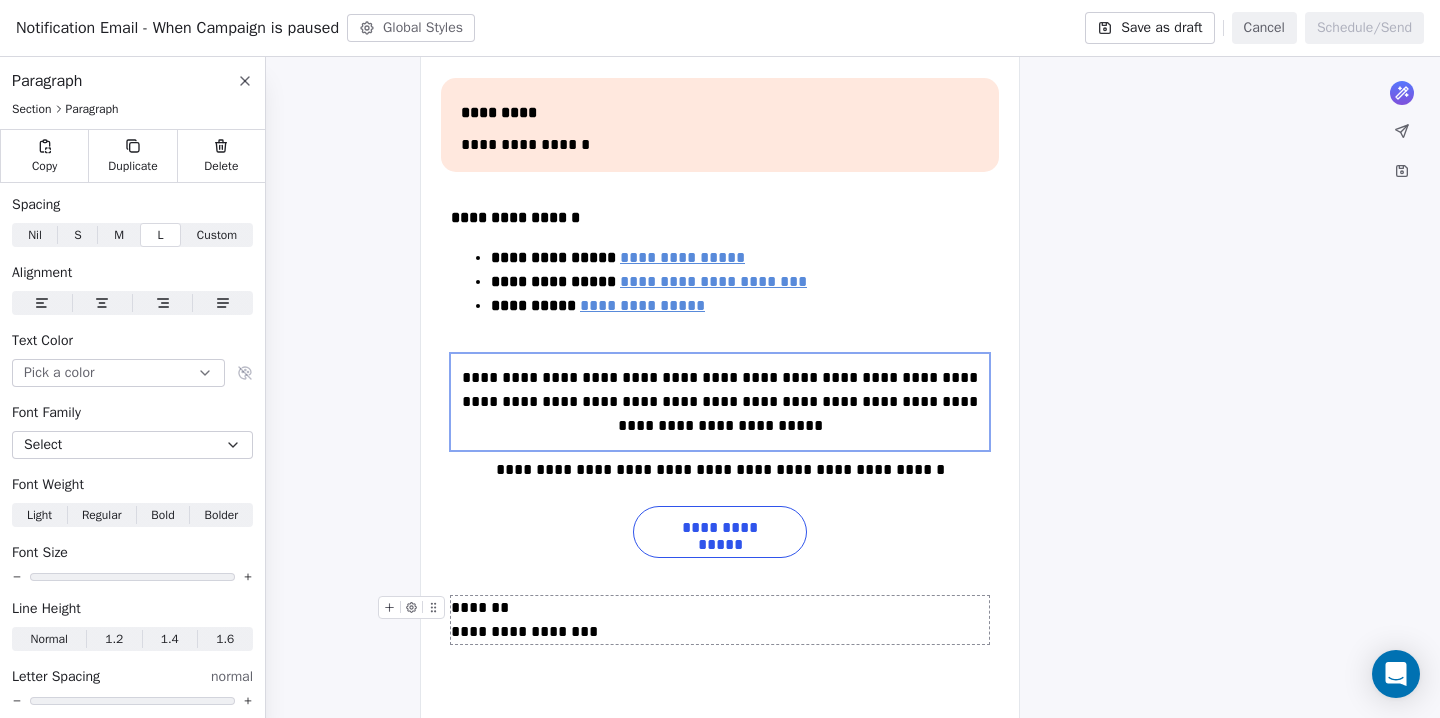 click on "**********" at bounding box center (720, 620) 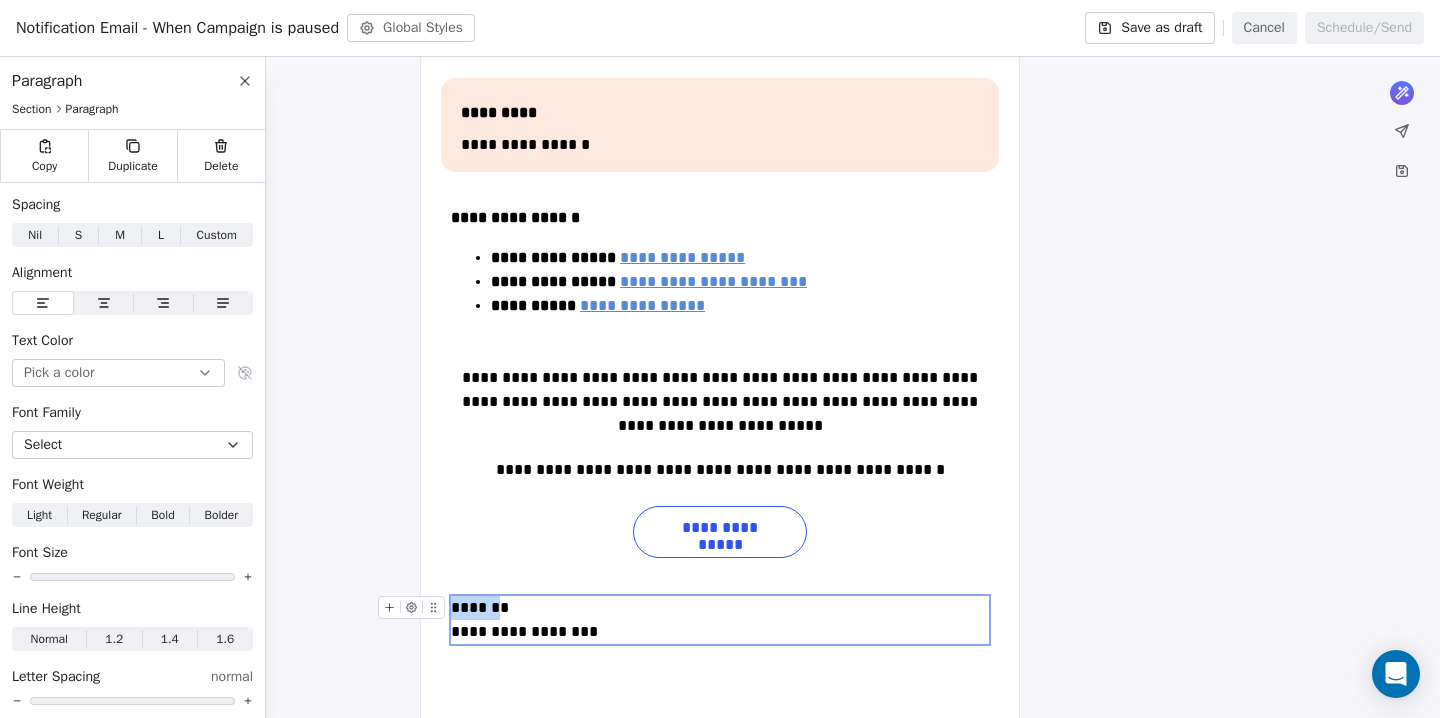 click on "**********" at bounding box center [720, 620] 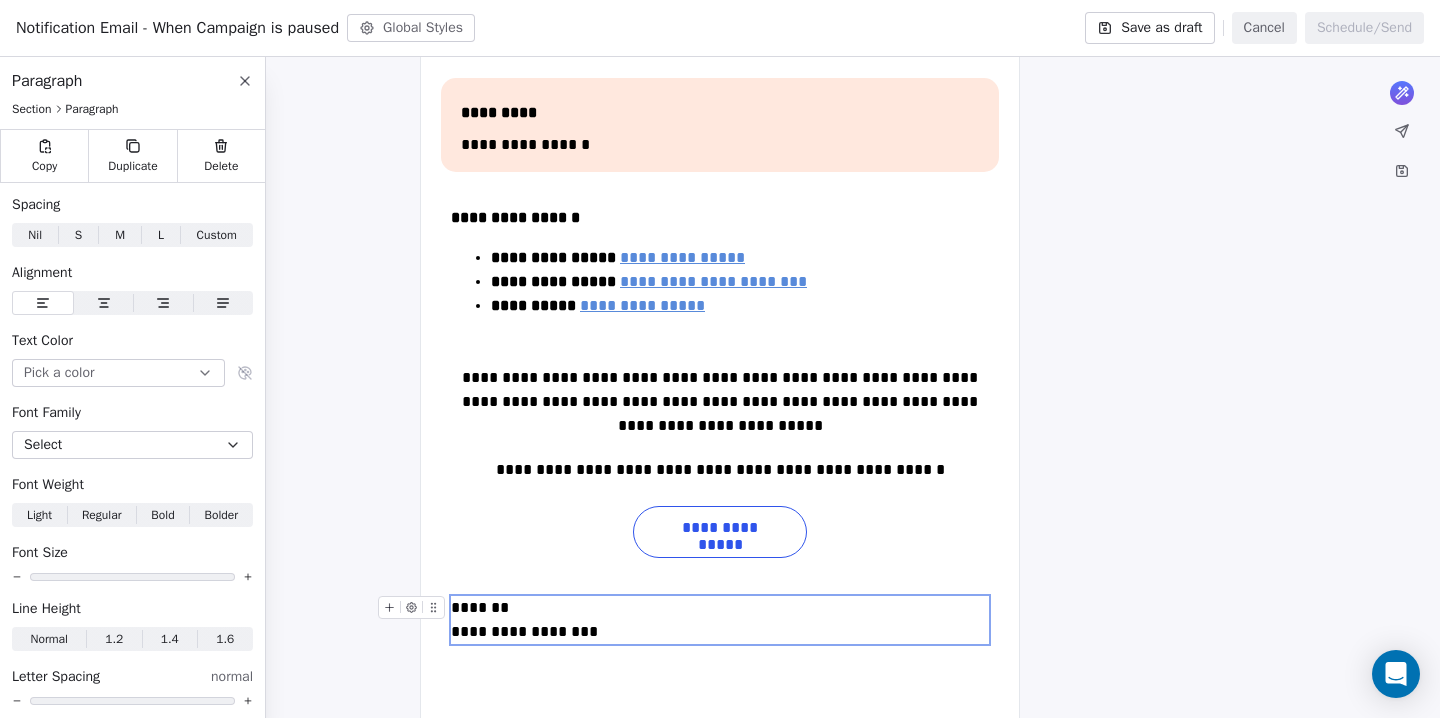click on "**********" at bounding box center [720, 620] 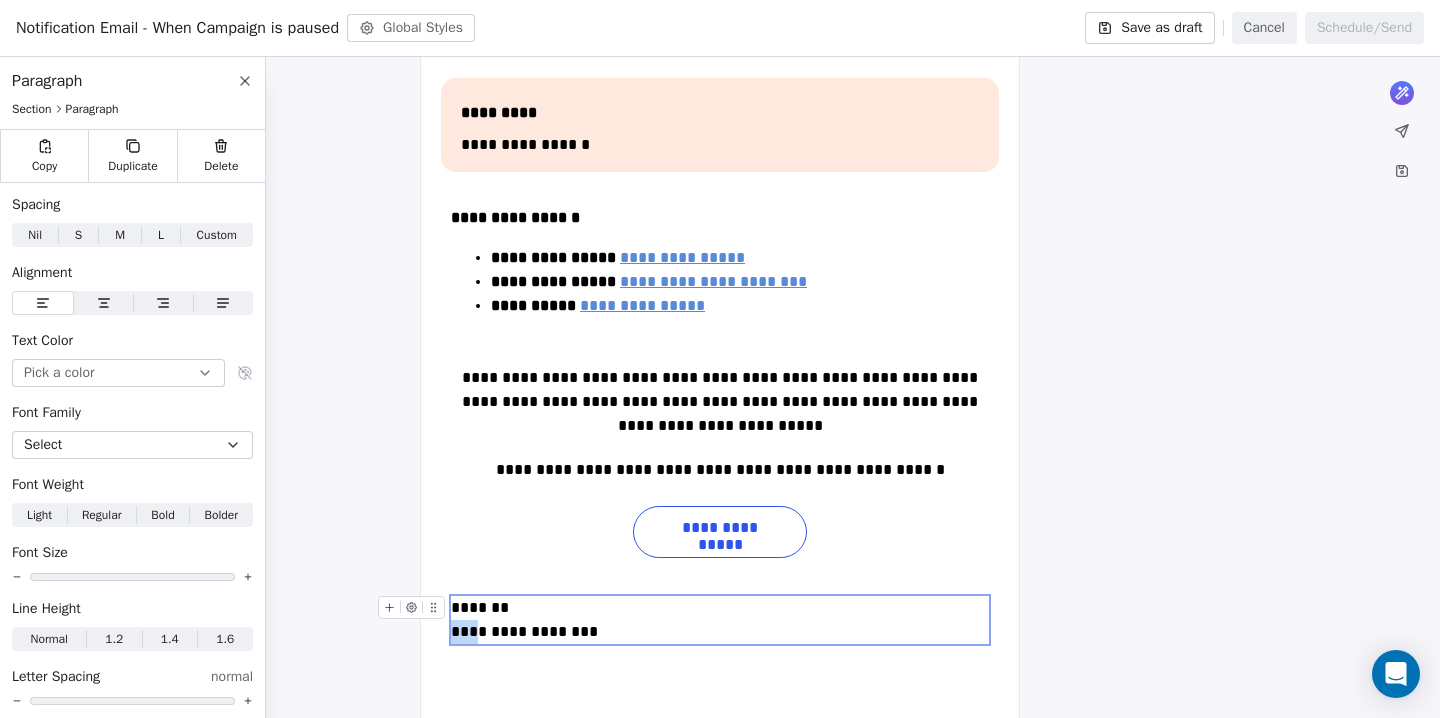 click on "**********" at bounding box center [720, 620] 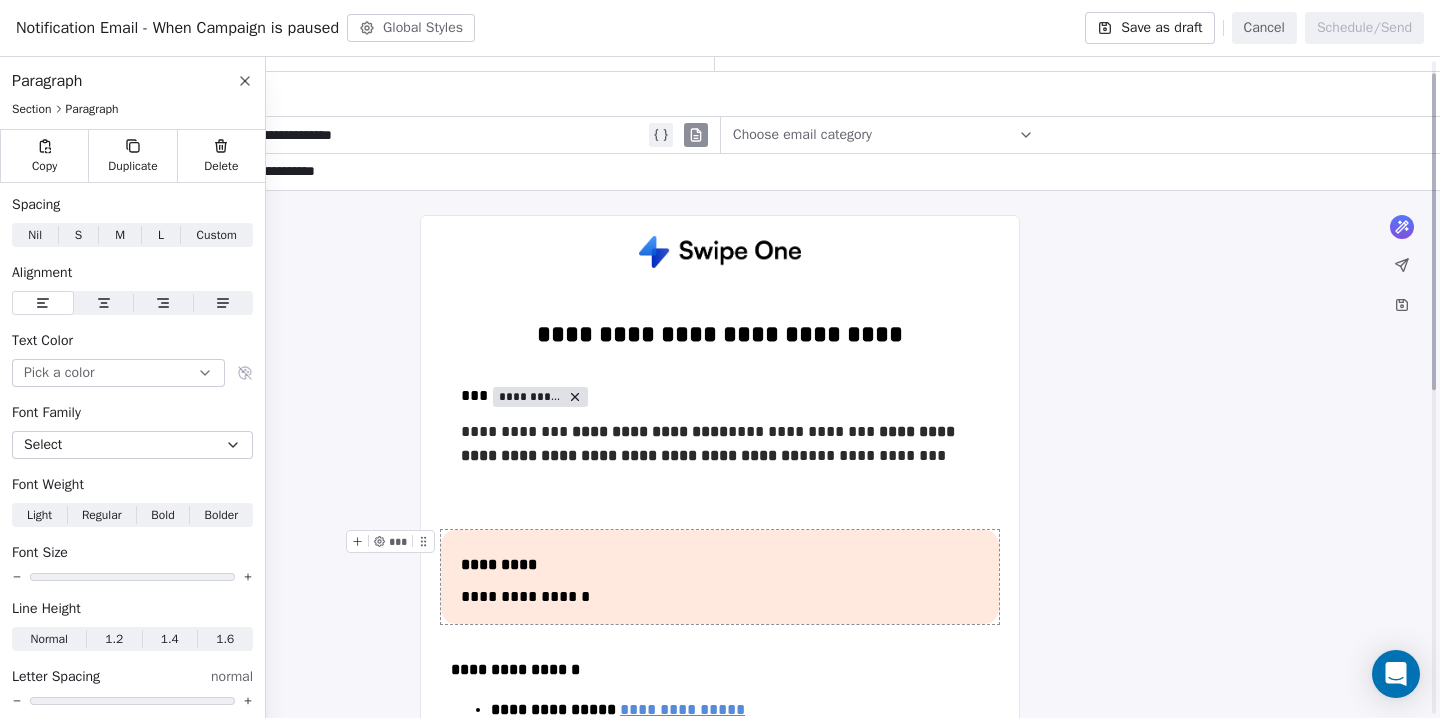 scroll, scrollTop: 19, scrollLeft: 0, axis: vertical 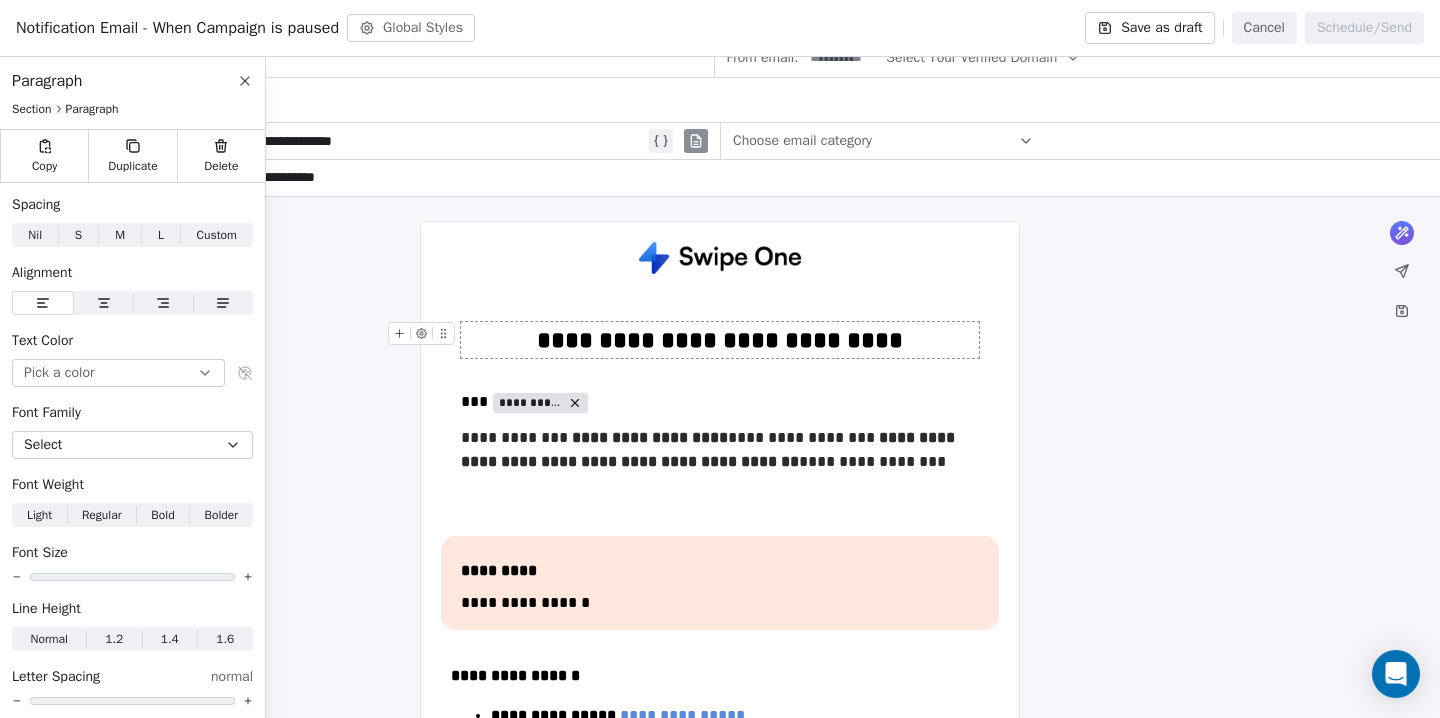 click on "**********" at bounding box center (720, 790) 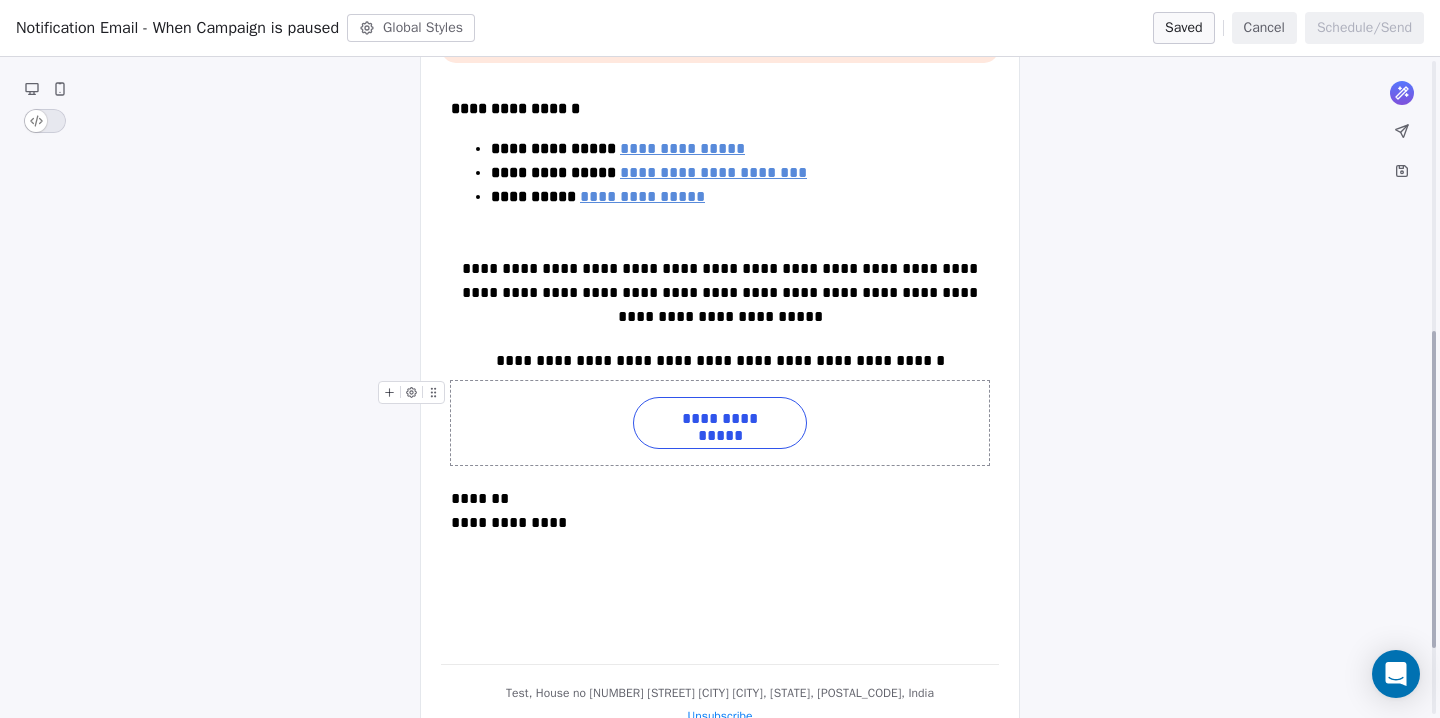 scroll, scrollTop: 596, scrollLeft: 0, axis: vertical 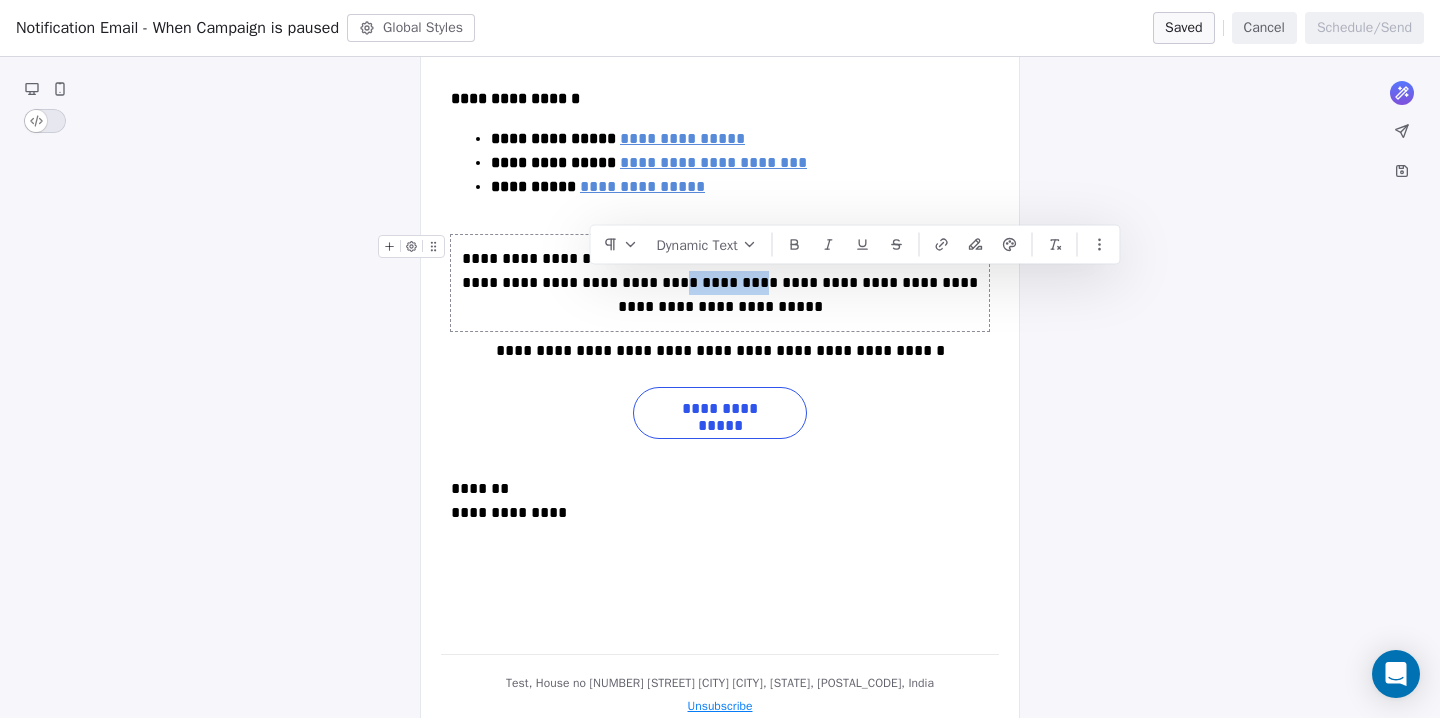 drag, startPoint x: 657, startPoint y: 284, endPoint x: 591, endPoint y: 286, distance: 66.0303 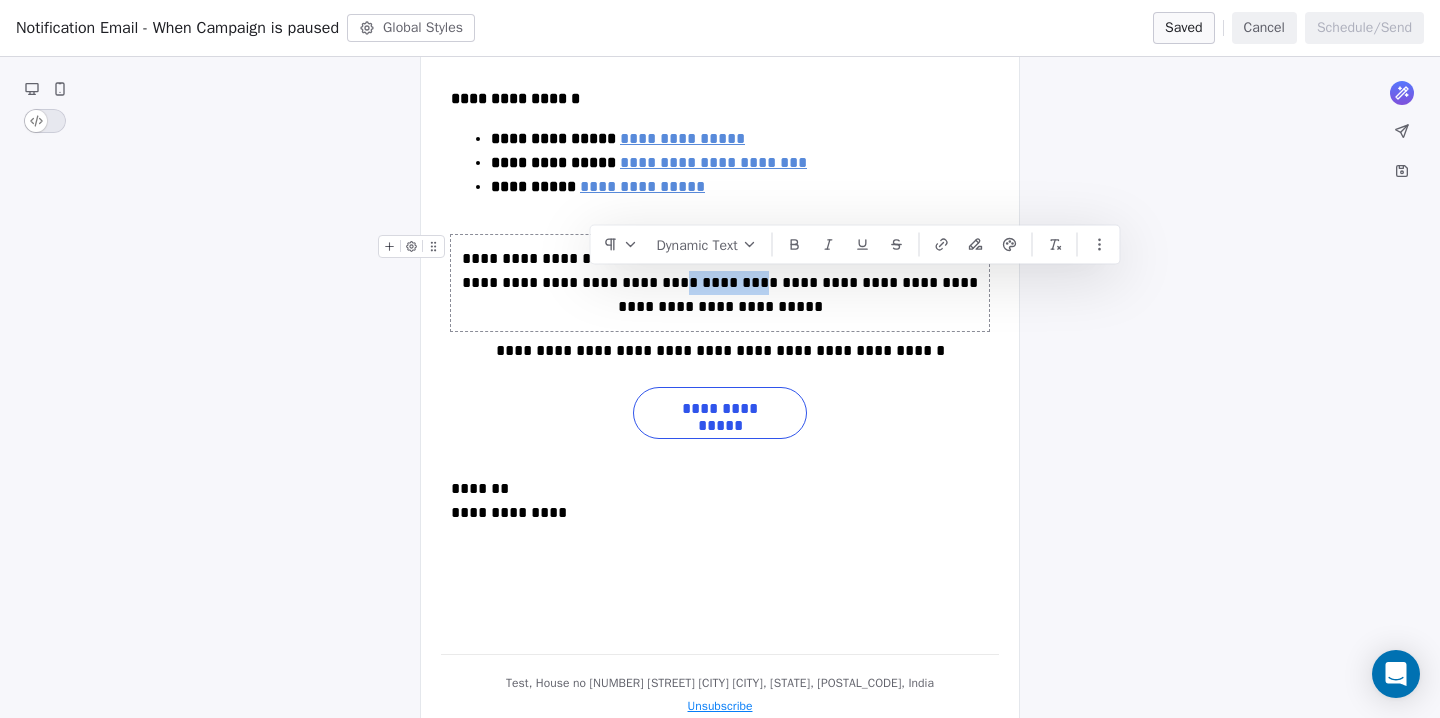 click on "**********" at bounding box center (720, 283) 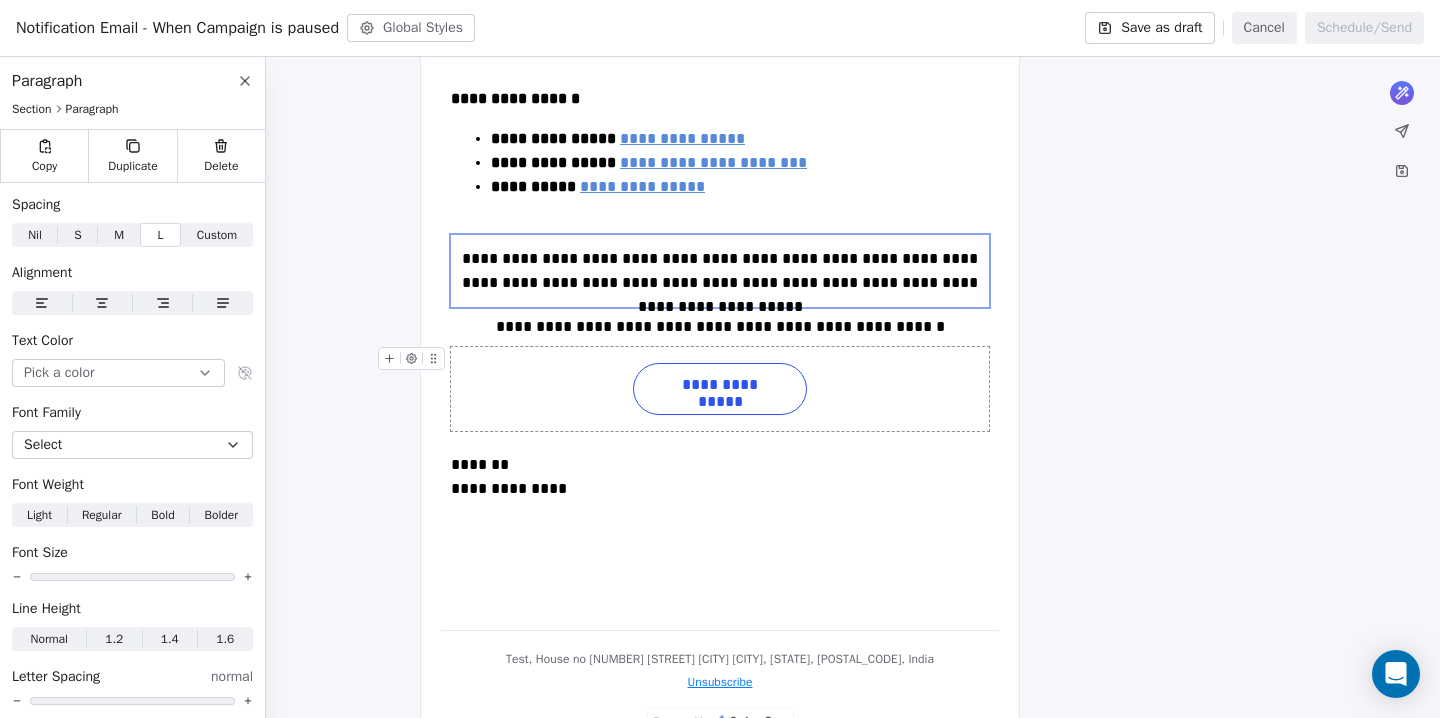 click on "**********" at bounding box center [720, 201] 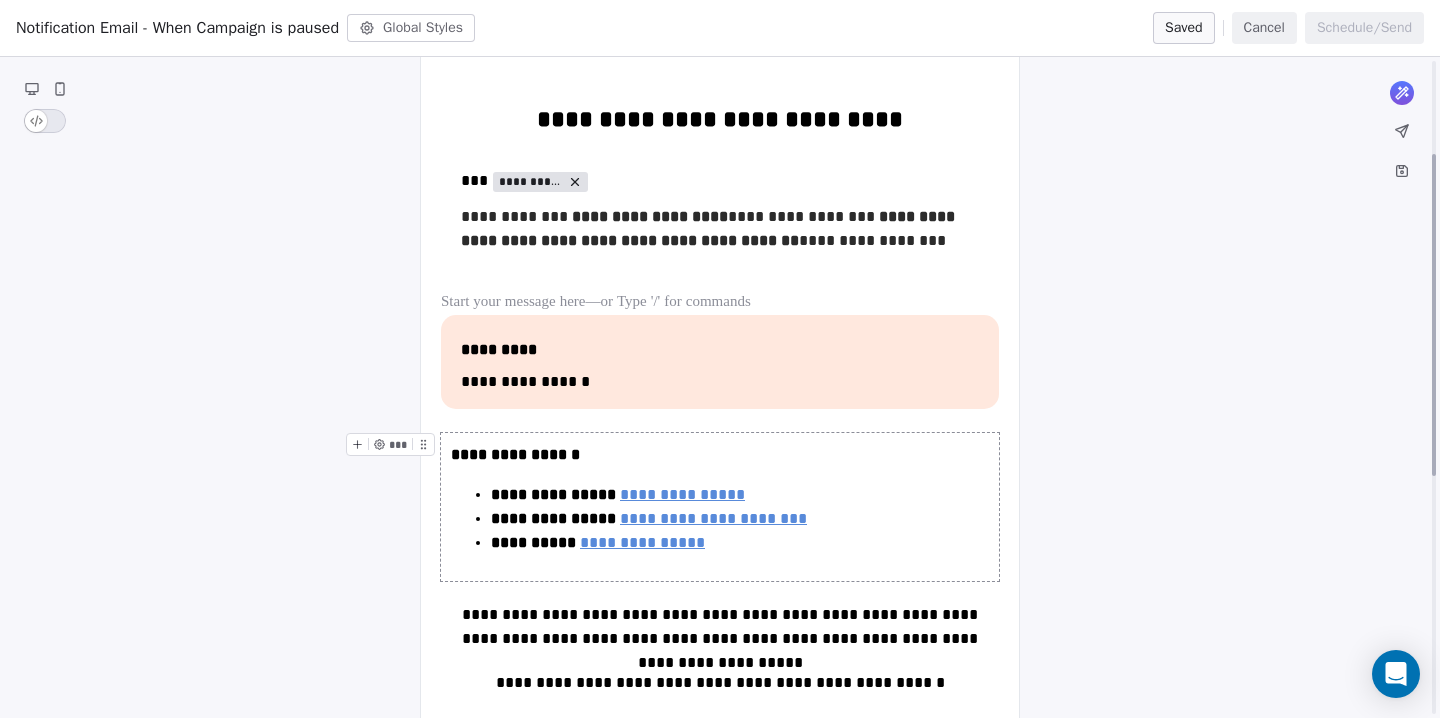 scroll, scrollTop: 170, scrollLeft: 0, axis: vertical 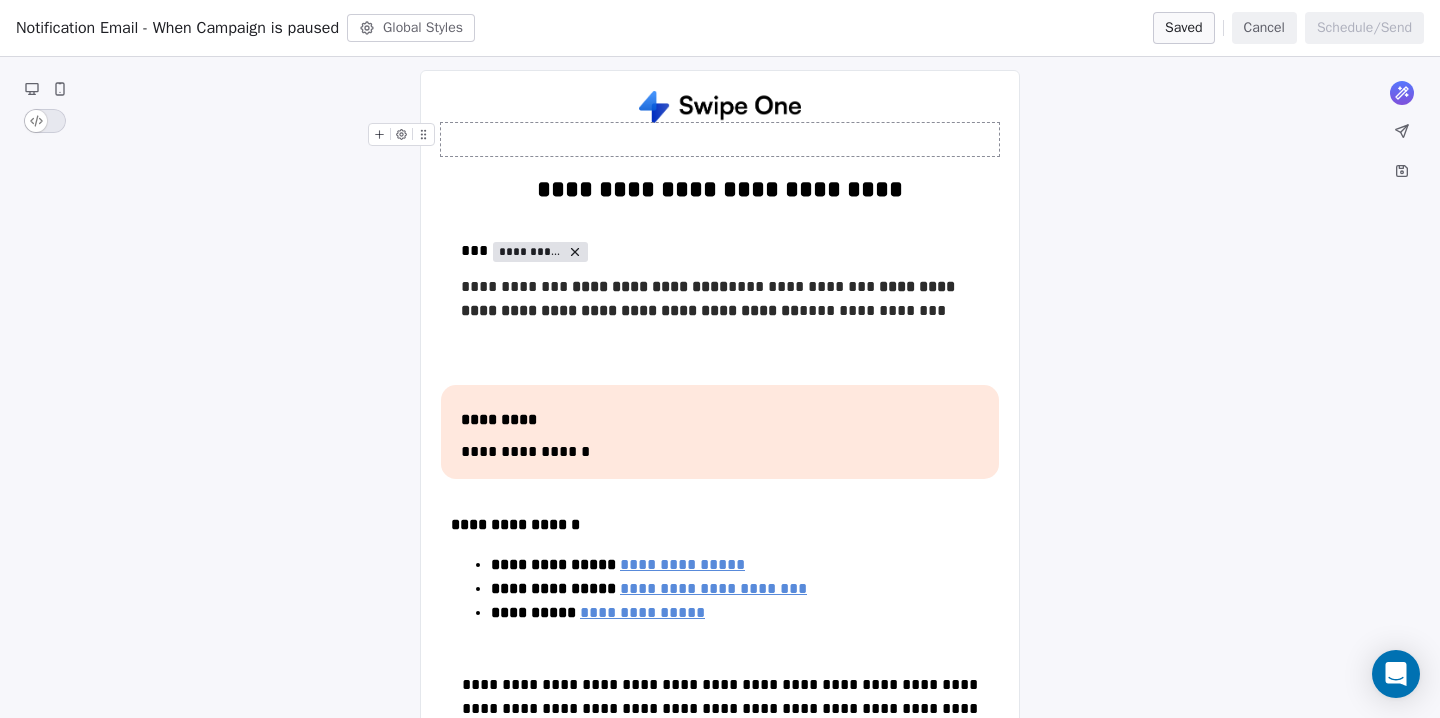 click at bounding box center [720, 139] 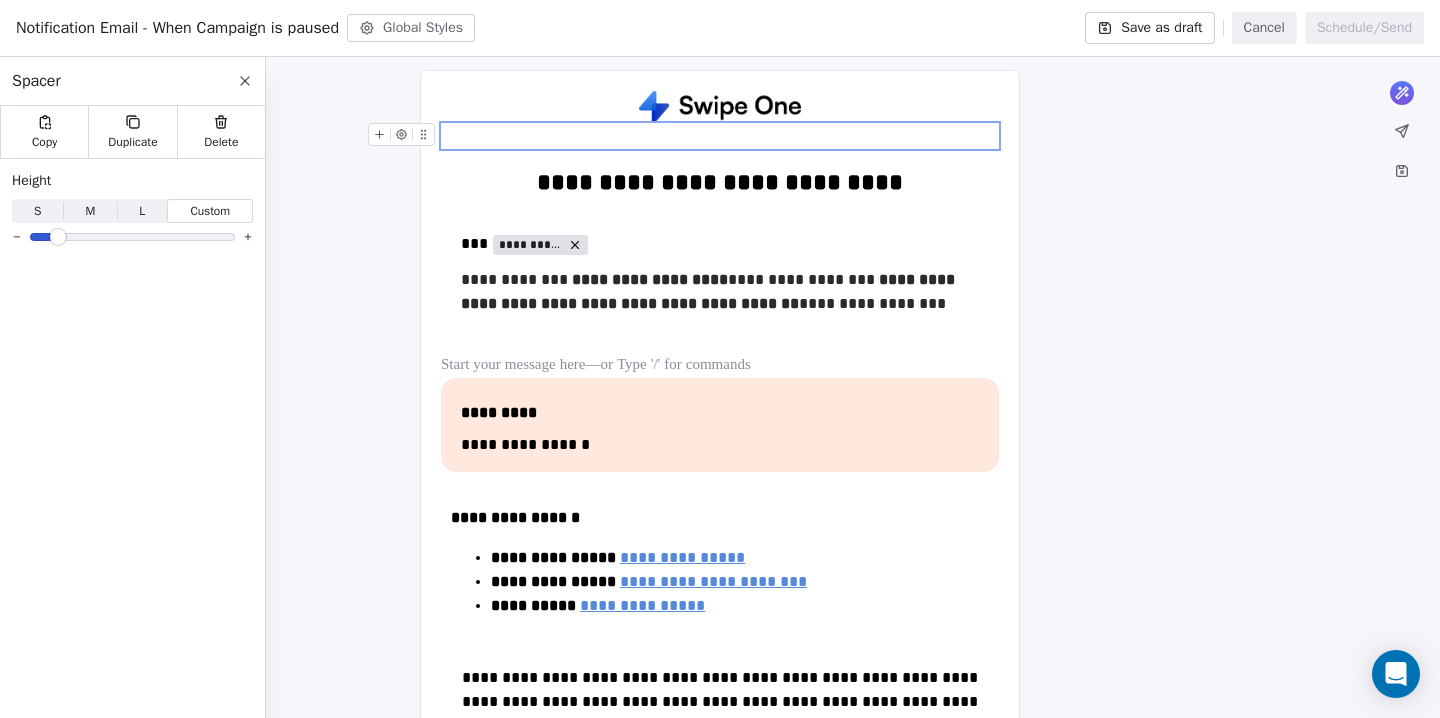 click at bounding box center (58, 237) 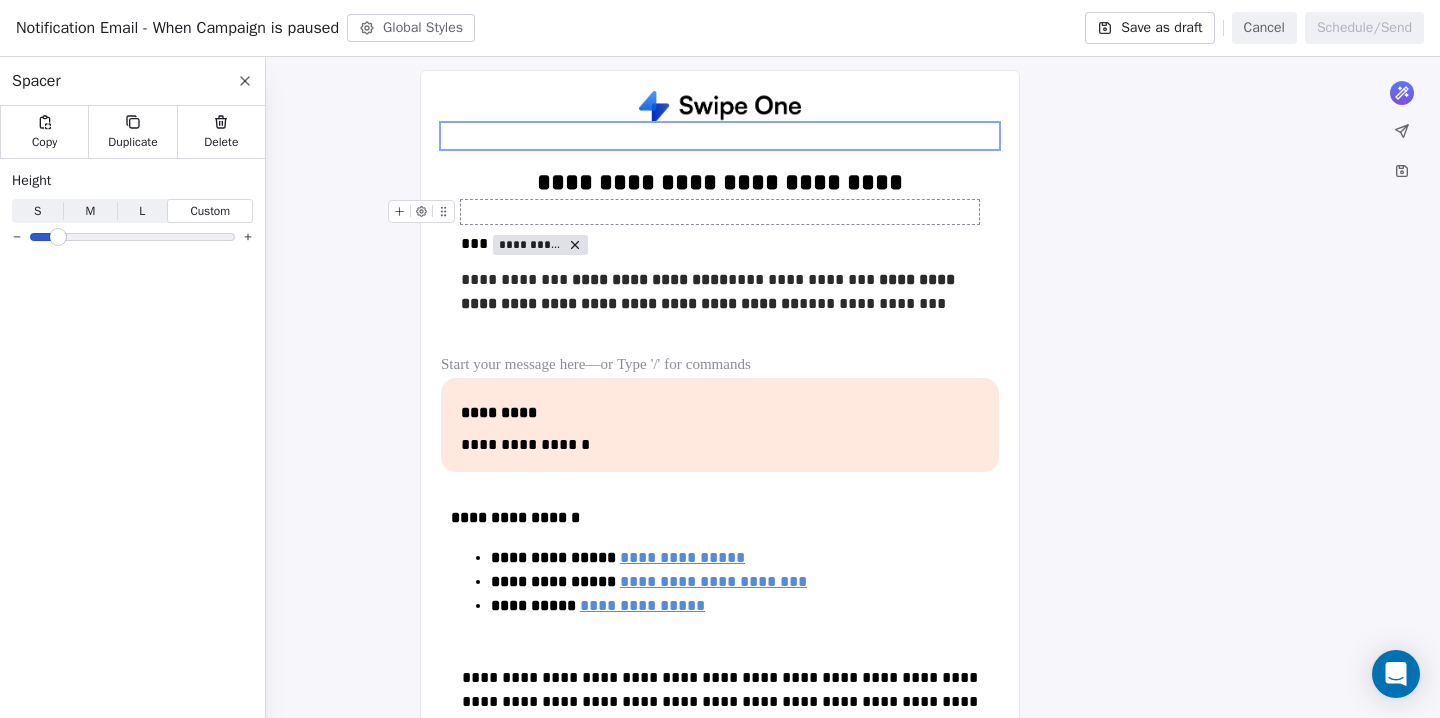 click at bounding box center [720, 212] 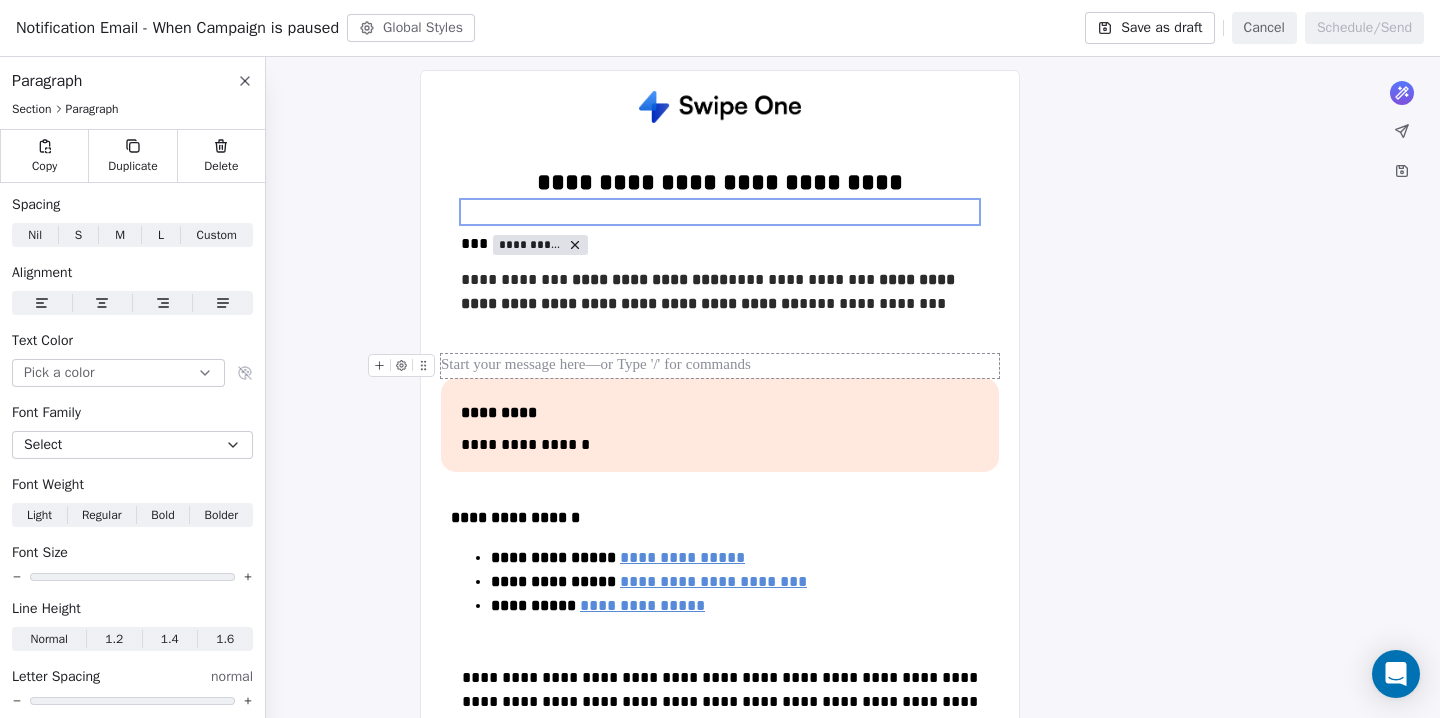 click at bounding box center (720, 366) 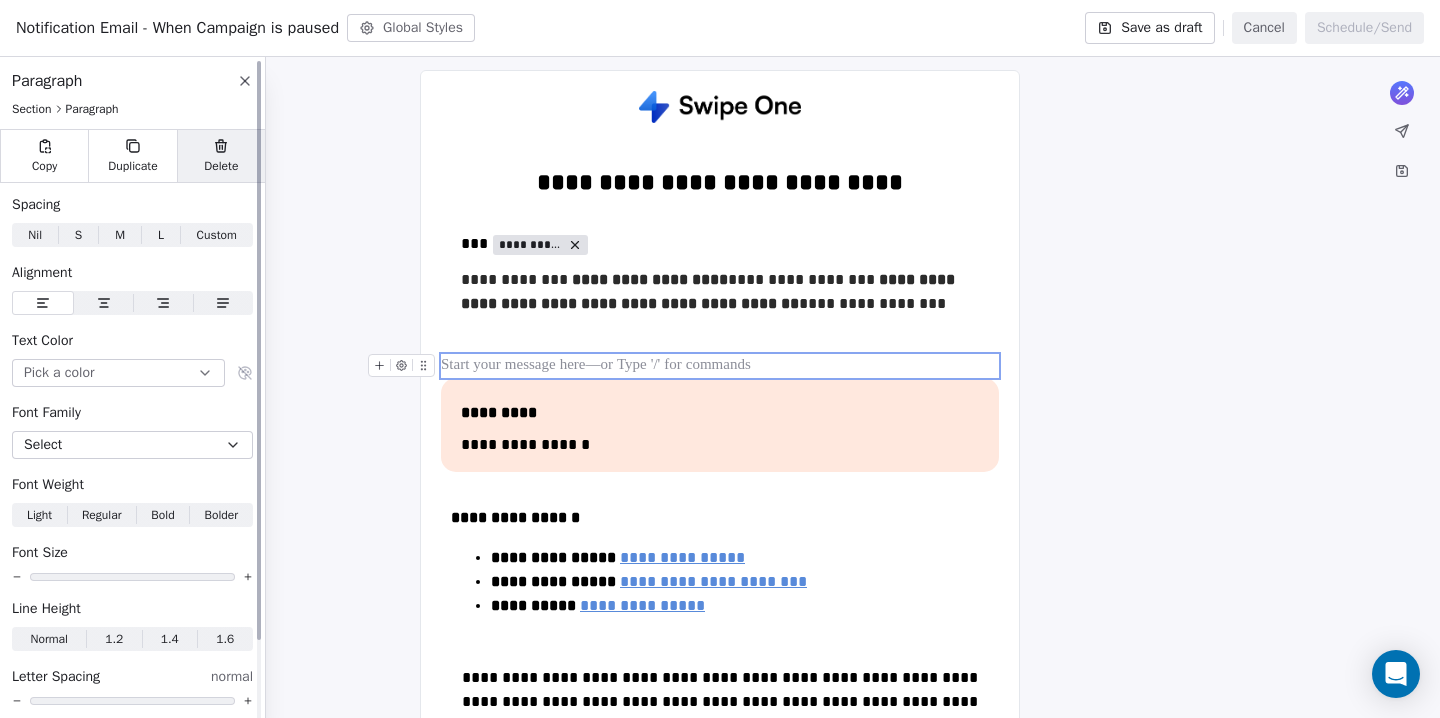 click on "Delete" at bounding box center [221, 166] 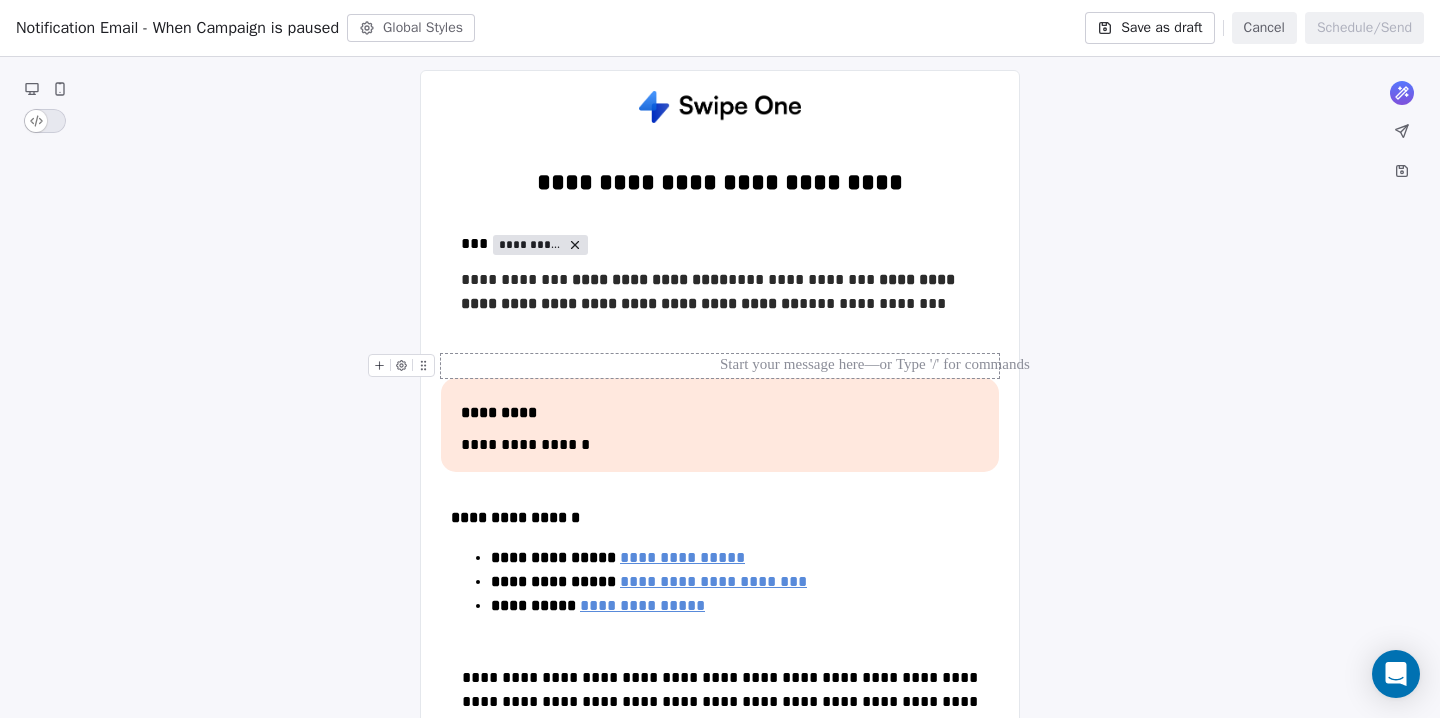 click at bounding box center [720, 366] 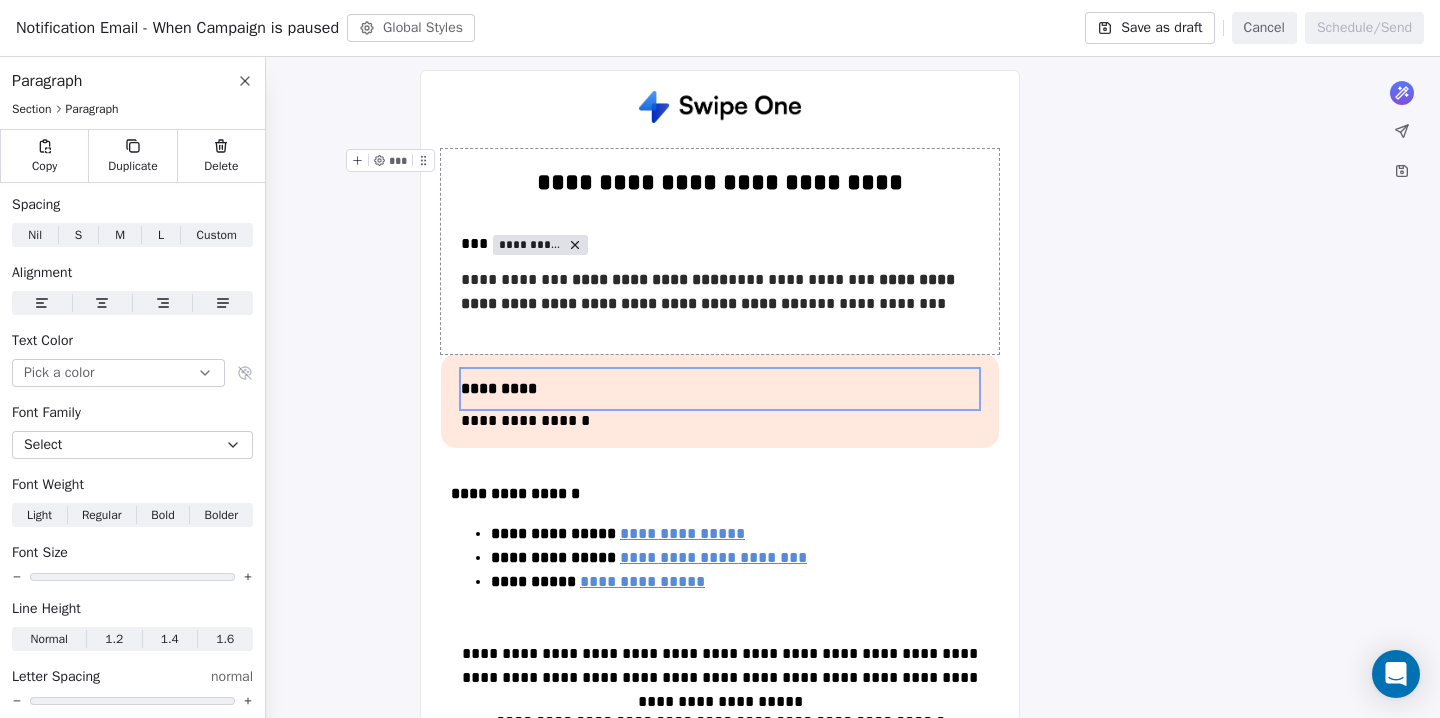 click on "**********" at bounding box center [720, 251] 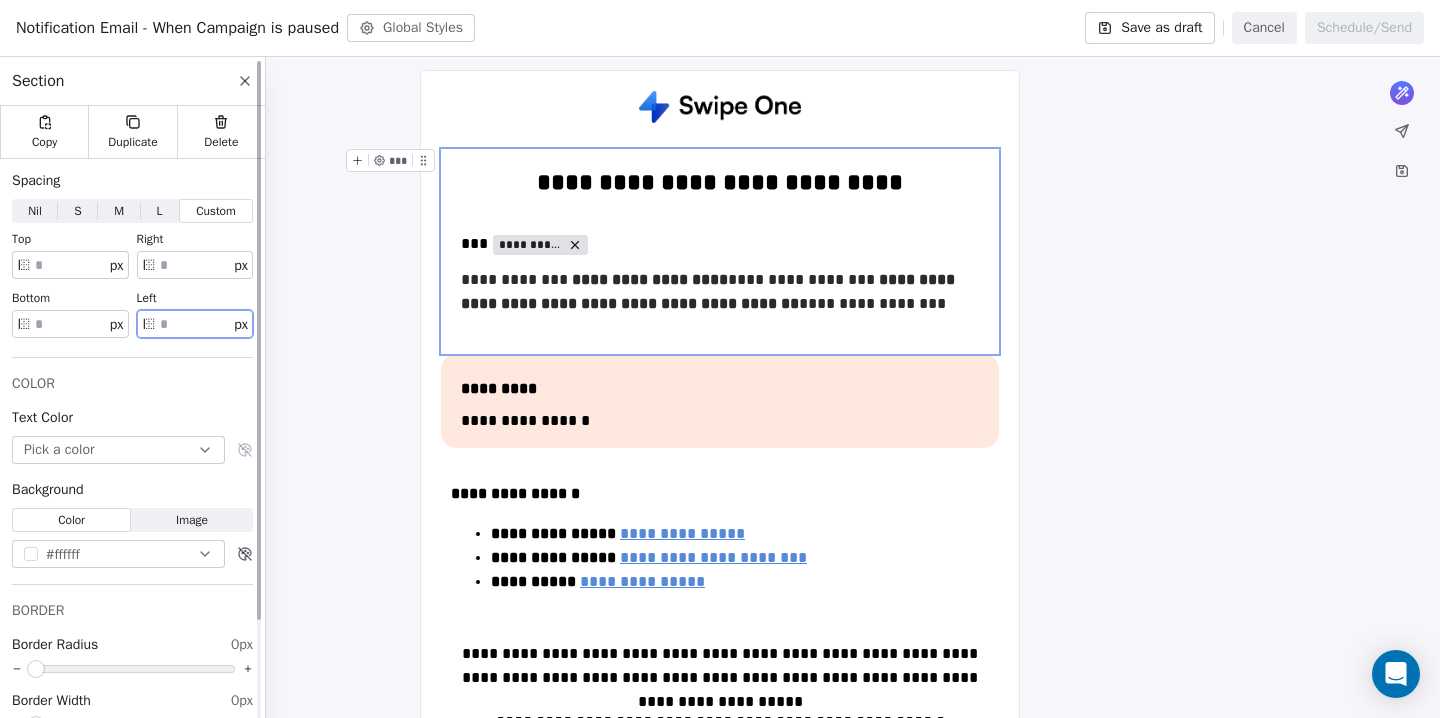 click on "**" at bounding box center (195, 324) 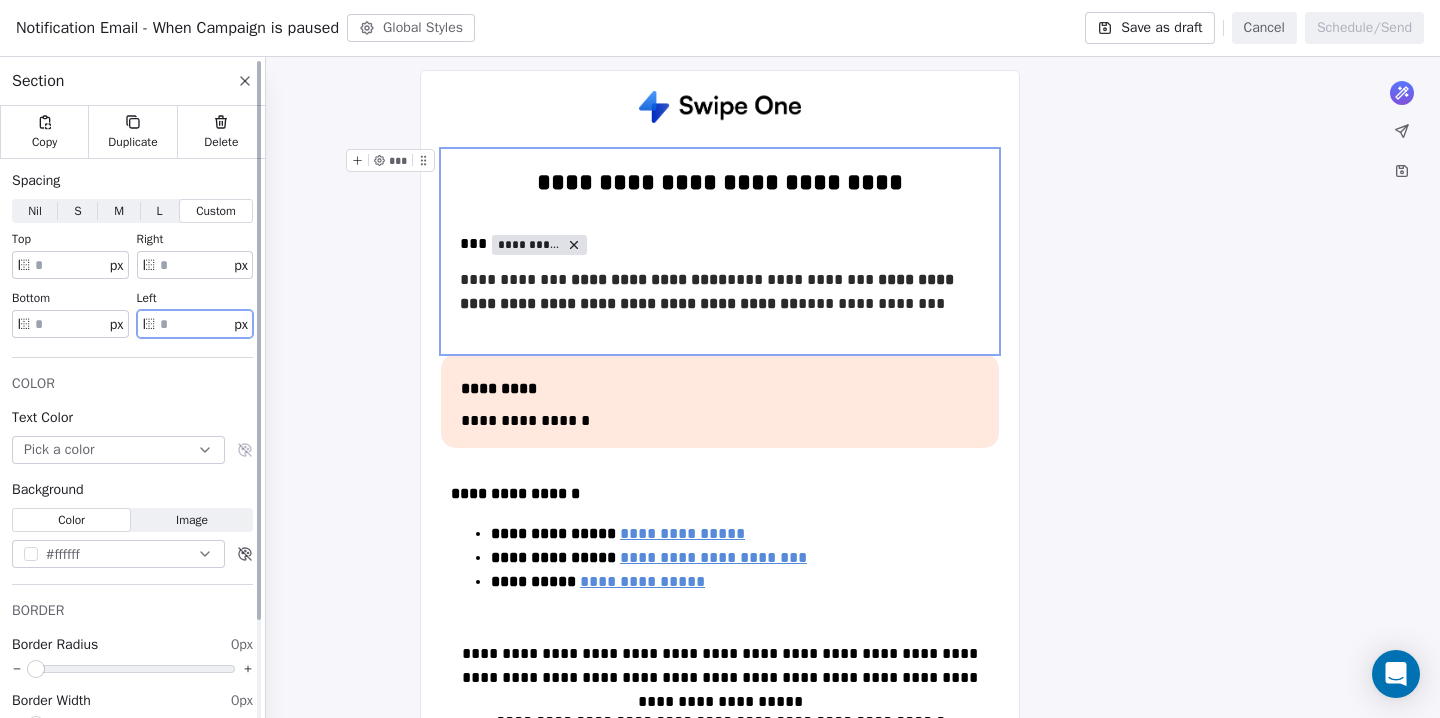 type on "**" 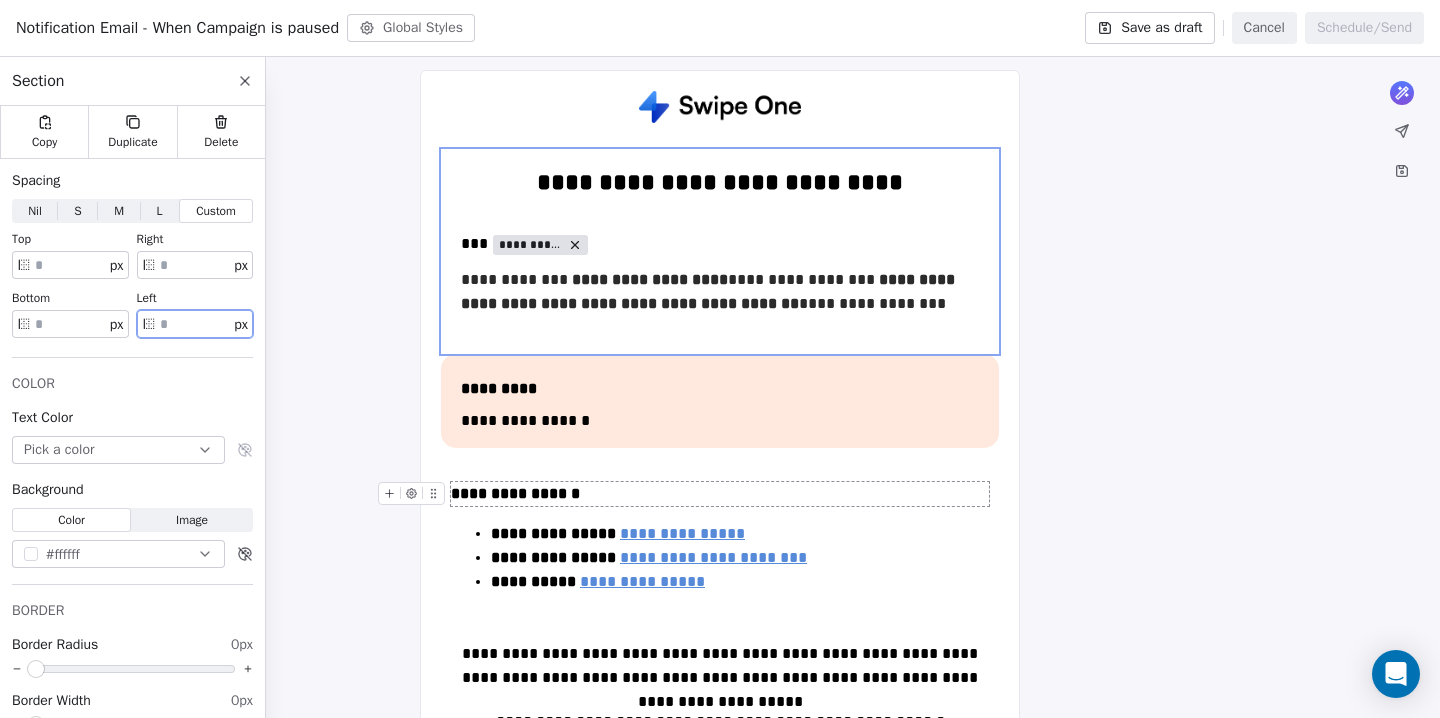 click on "**********" at bounding box center (720, 612) 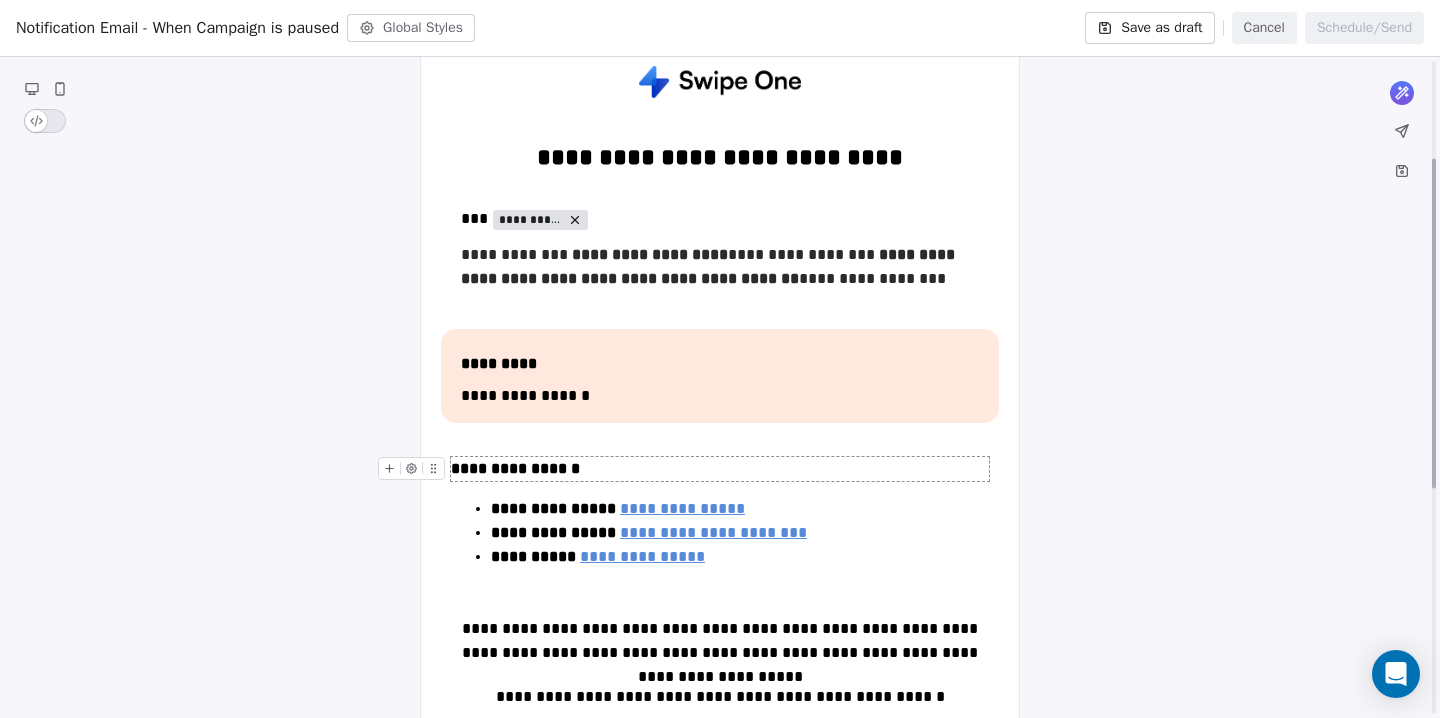 scroll, scrollTop: 194, scrollLeft: 0, axis: vertical 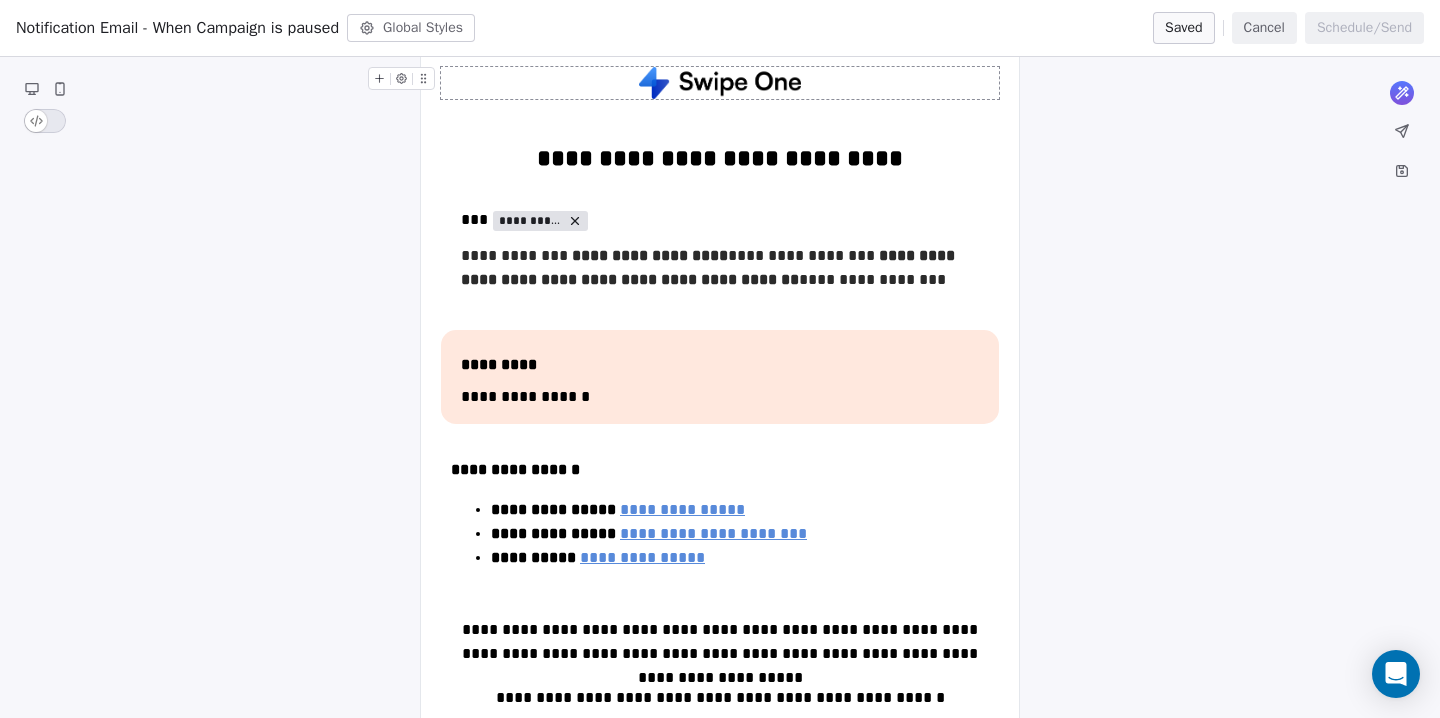 click on "**********" at bounding box center (720, 588) 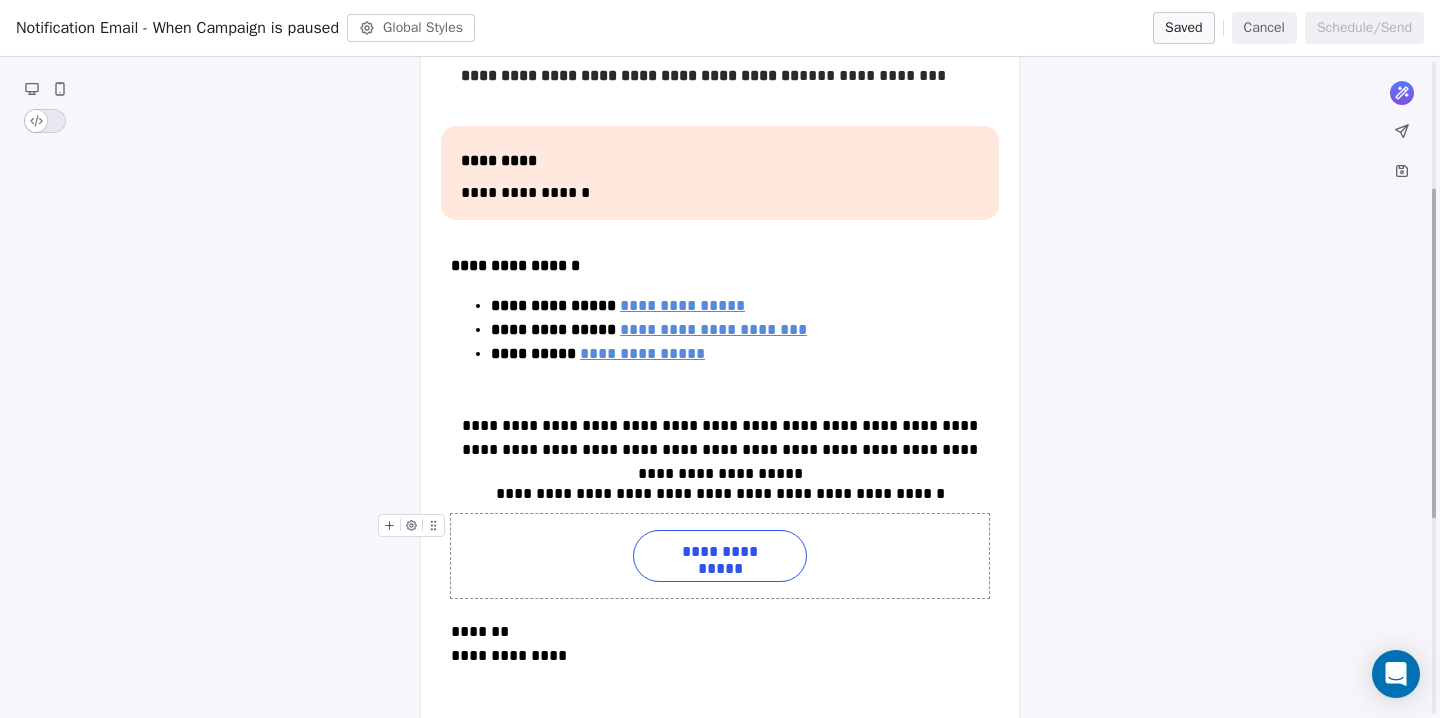 scroll, scrollTop: 198, scrollLeft: 0, axis: vertical 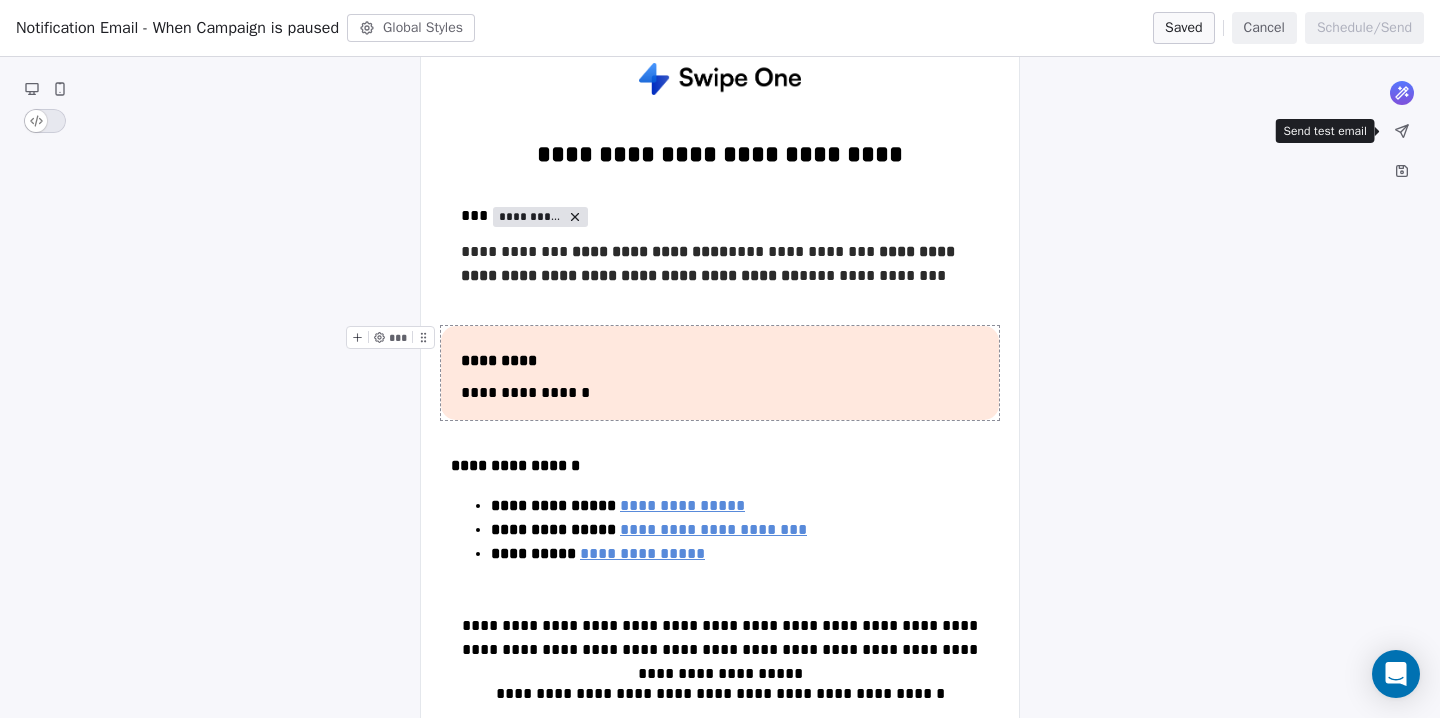 click 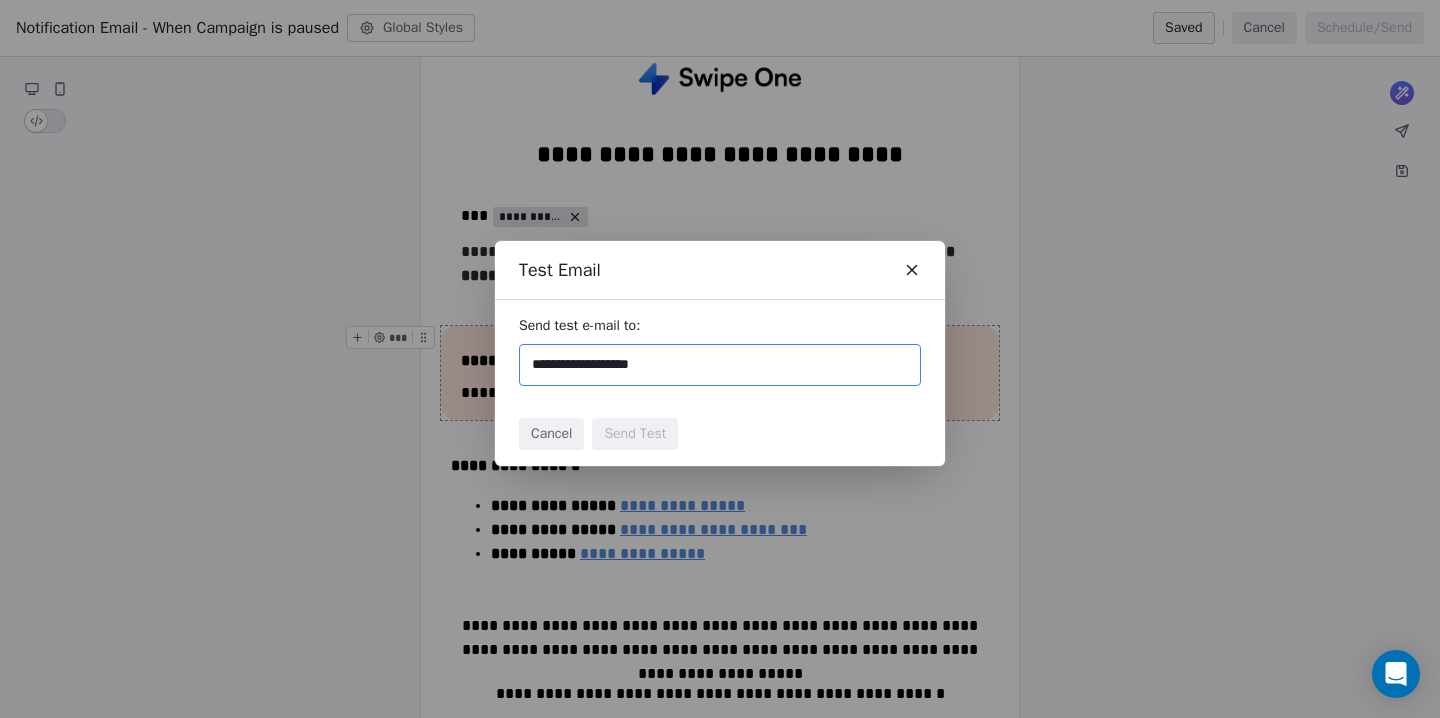 type on "**********" 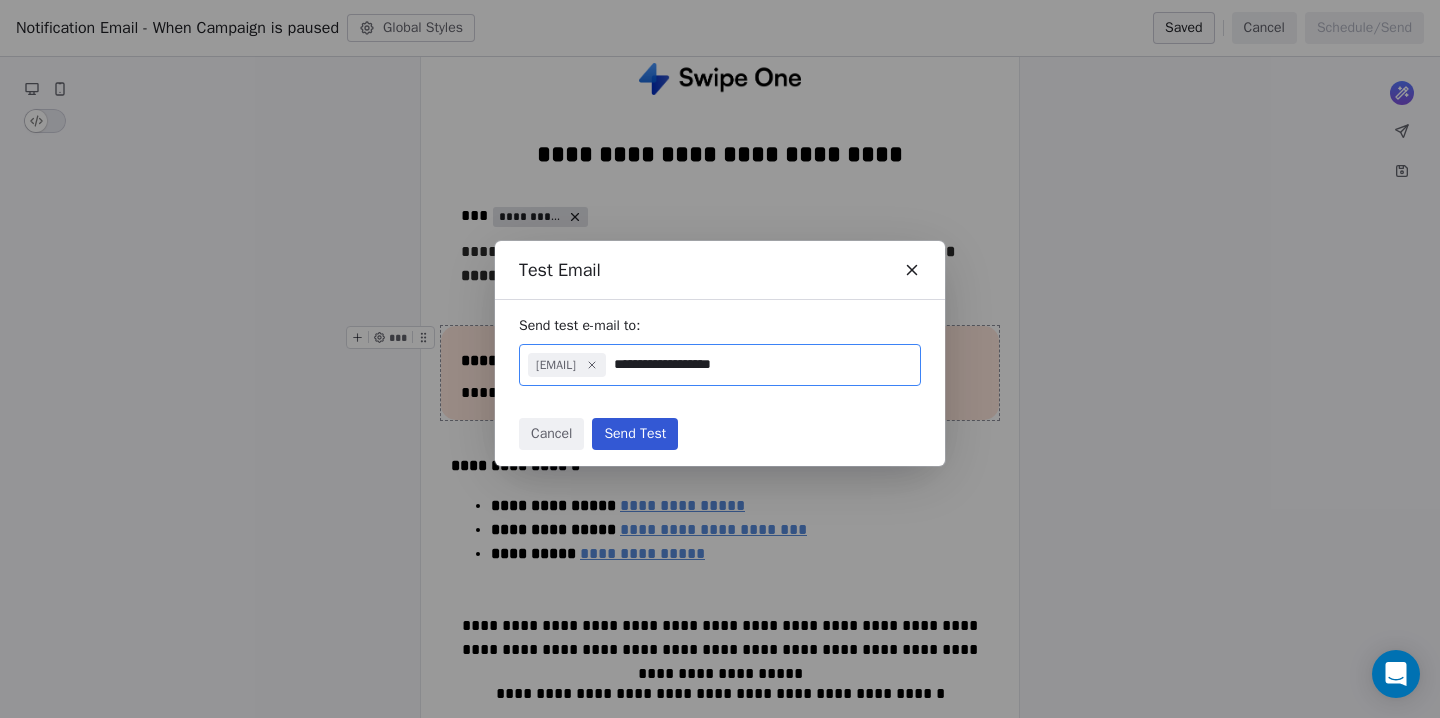 type on "**********" 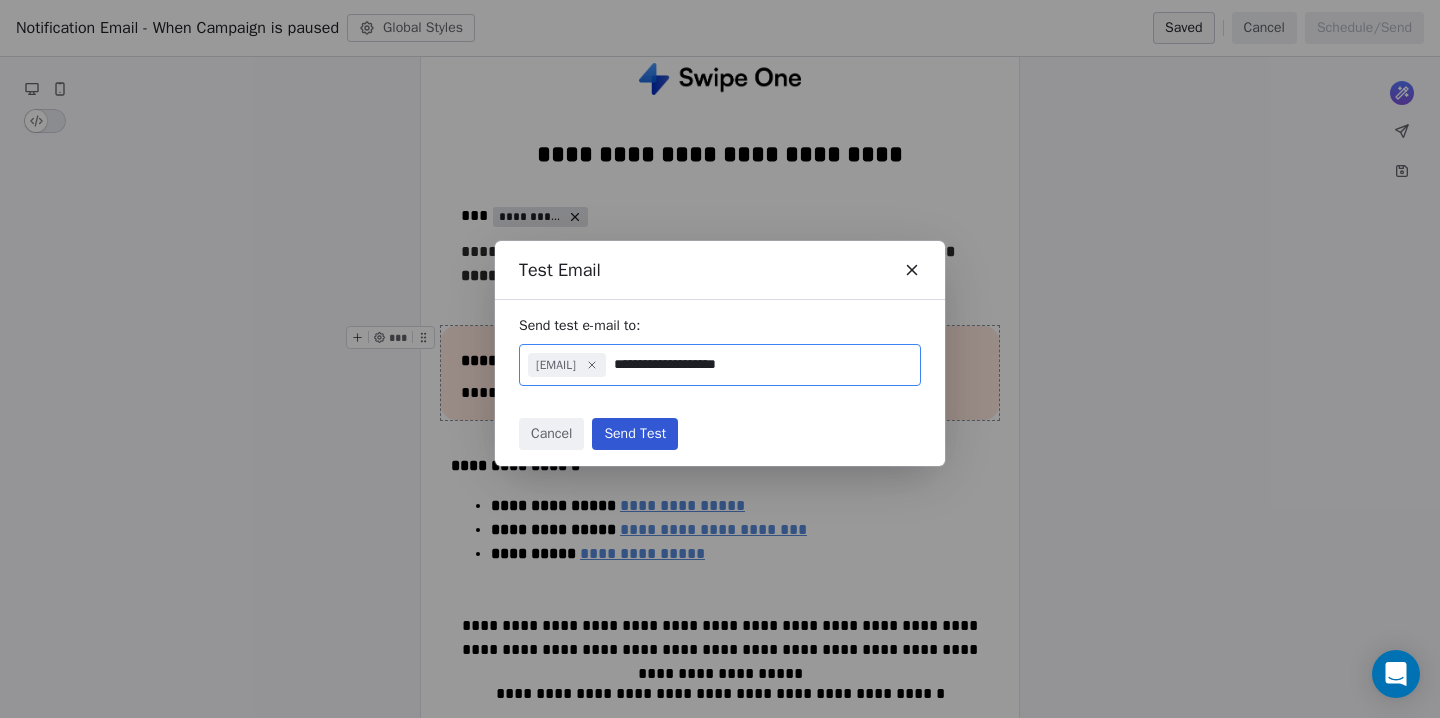 type 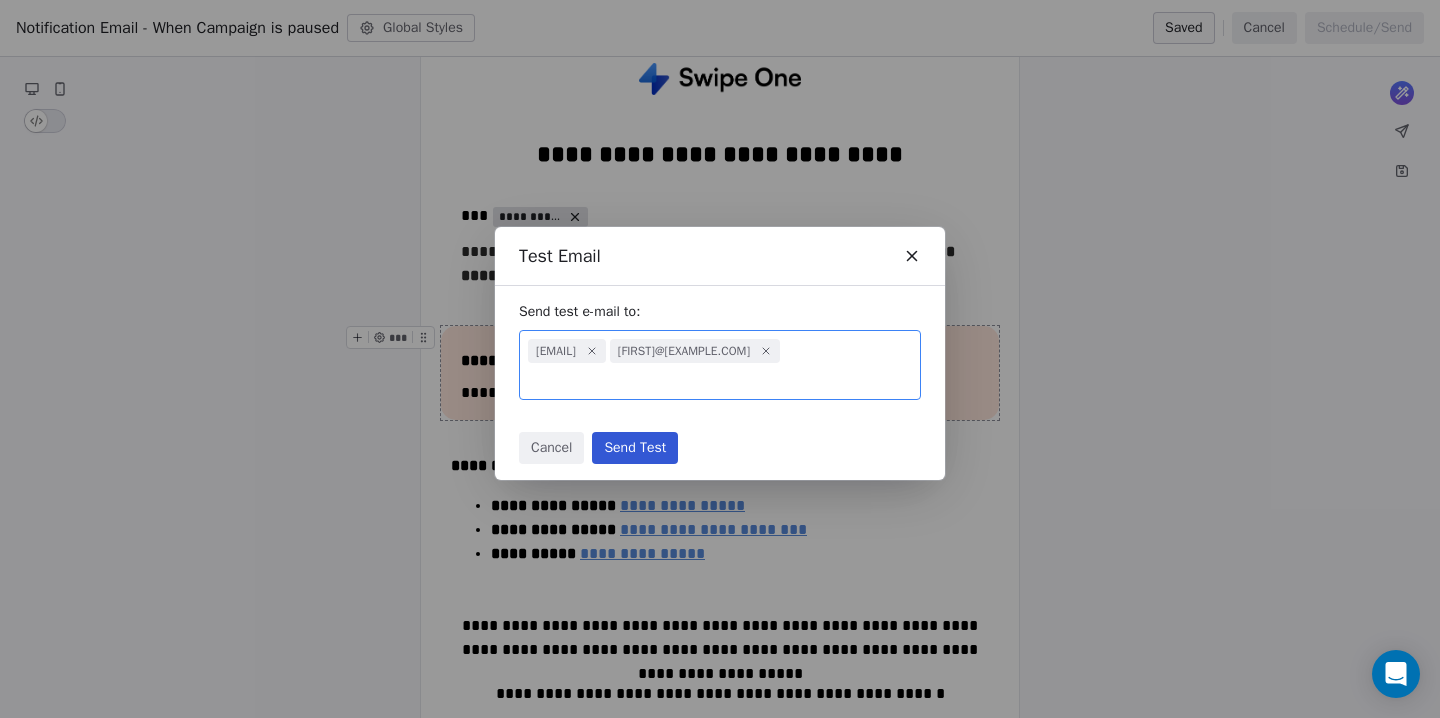click on "Send Test" at bounding box center [635, 448] 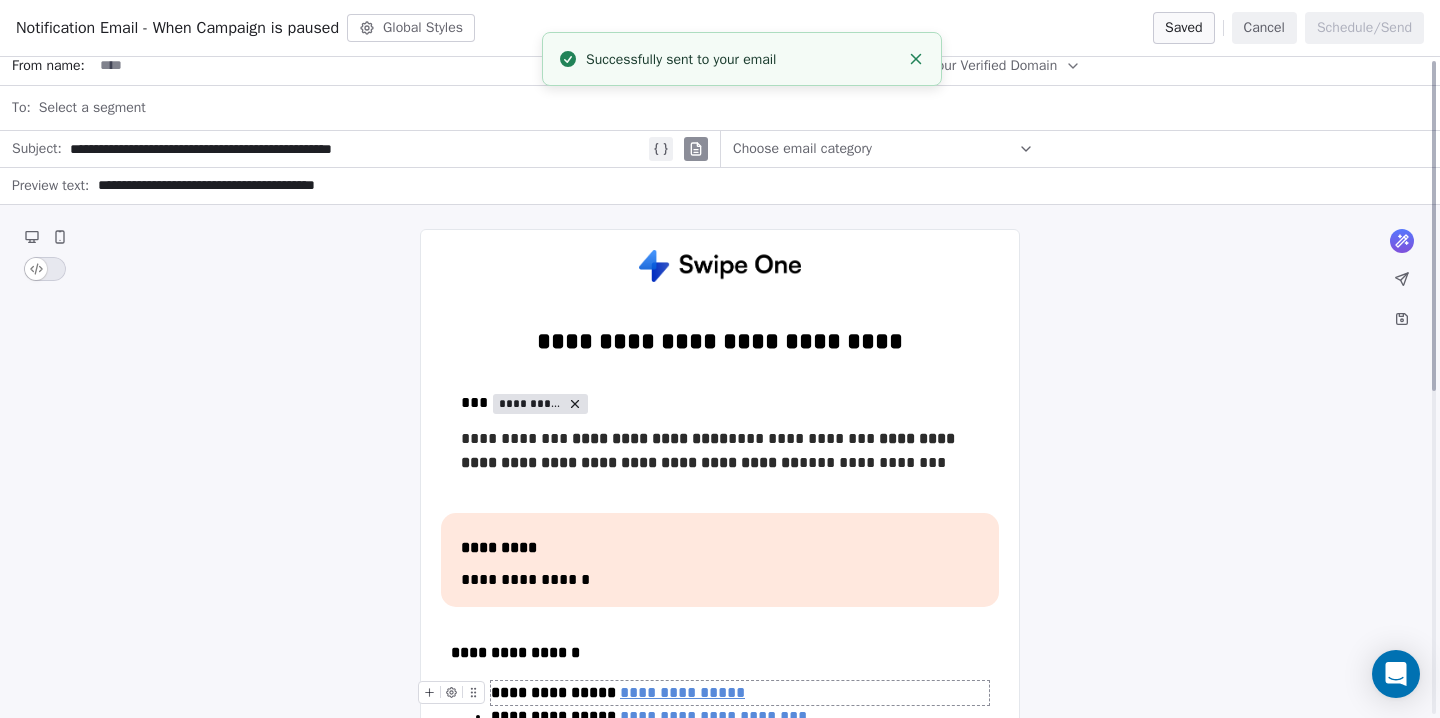 scroll, scrollTop: 0, scrollLeft: 0, axis: both 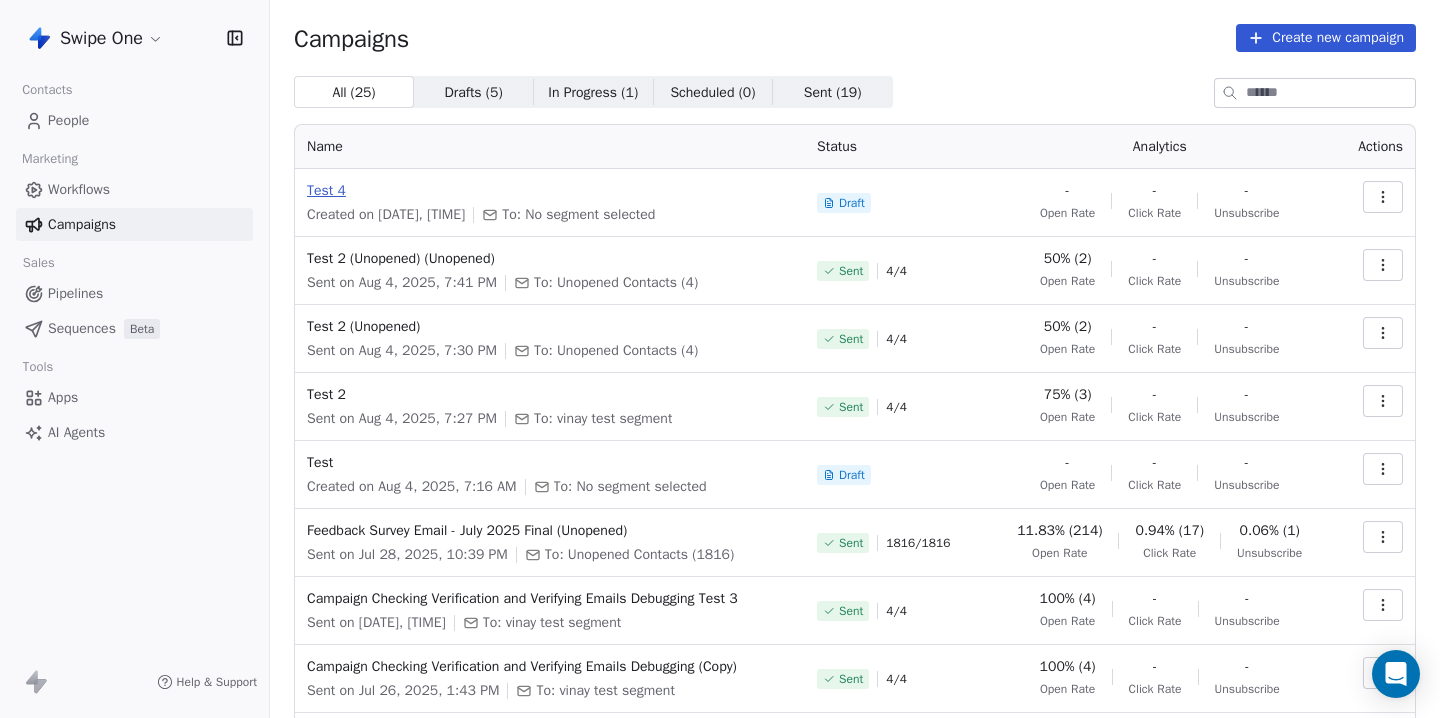 click on "Test 4" at bounding box center [550, 191] 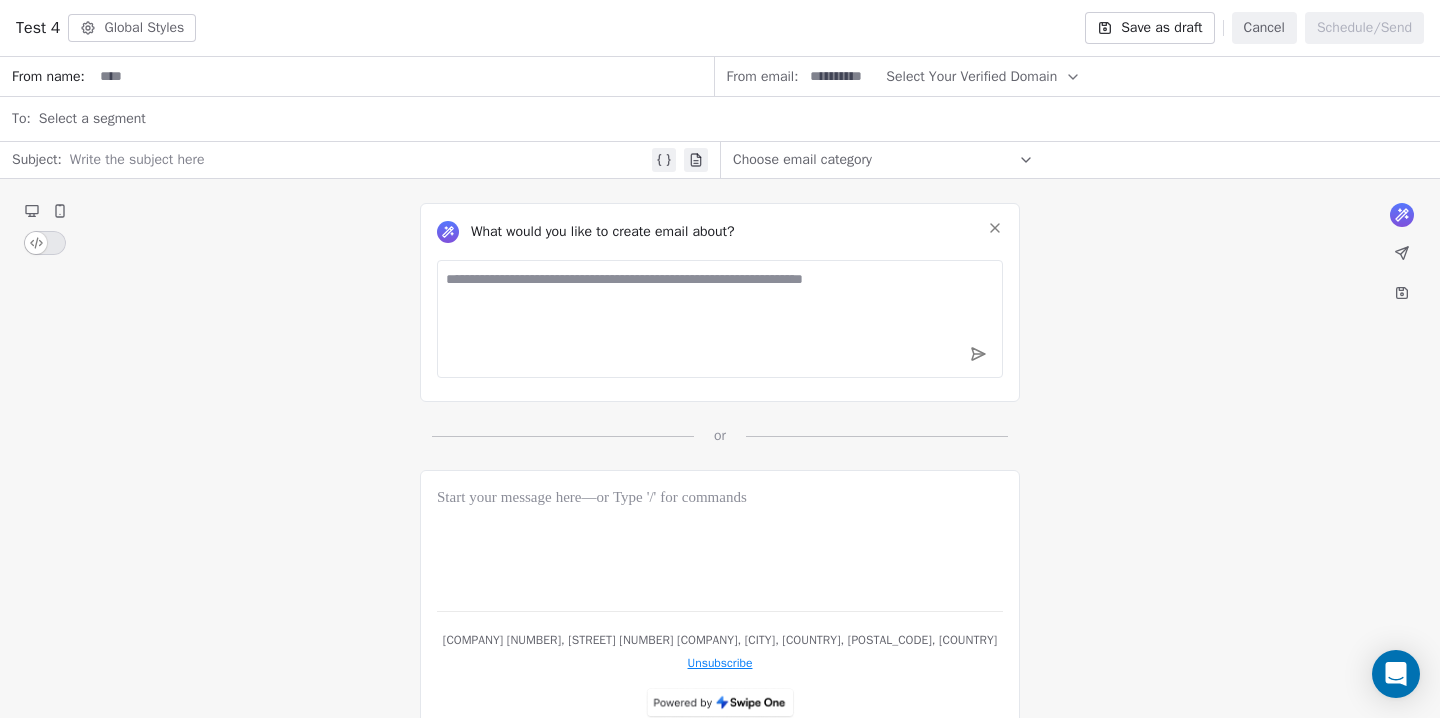 click on "Cancel" at bounding box center [1264, 28] 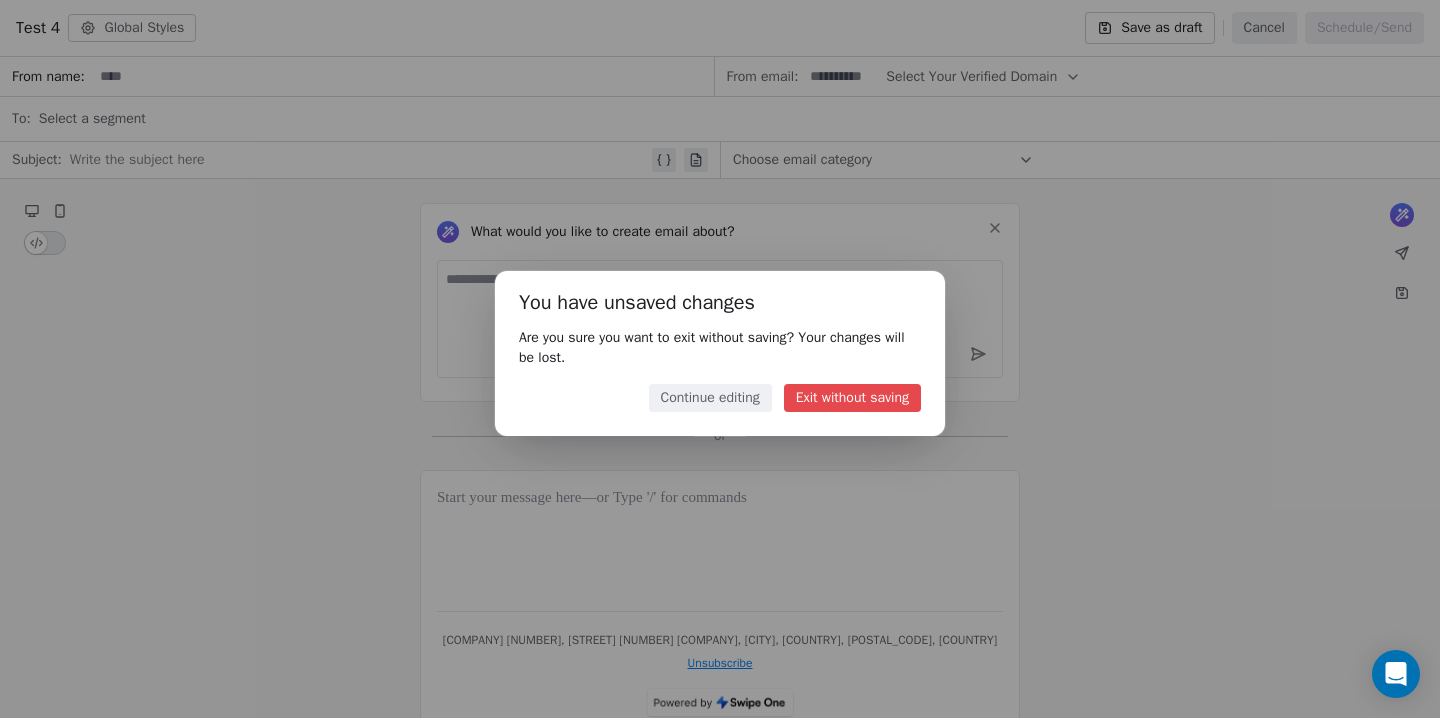 click on "Exit without saving" at bounding box center [852, 398] 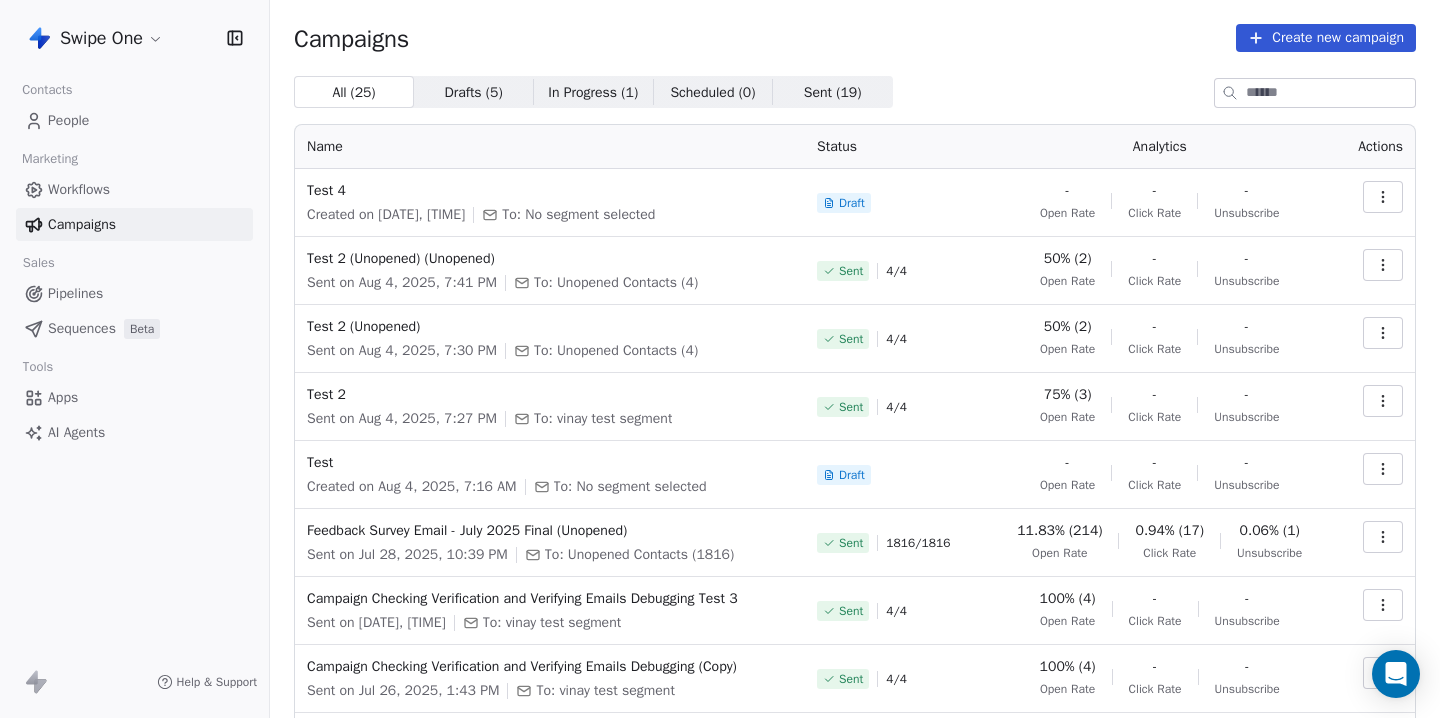 click 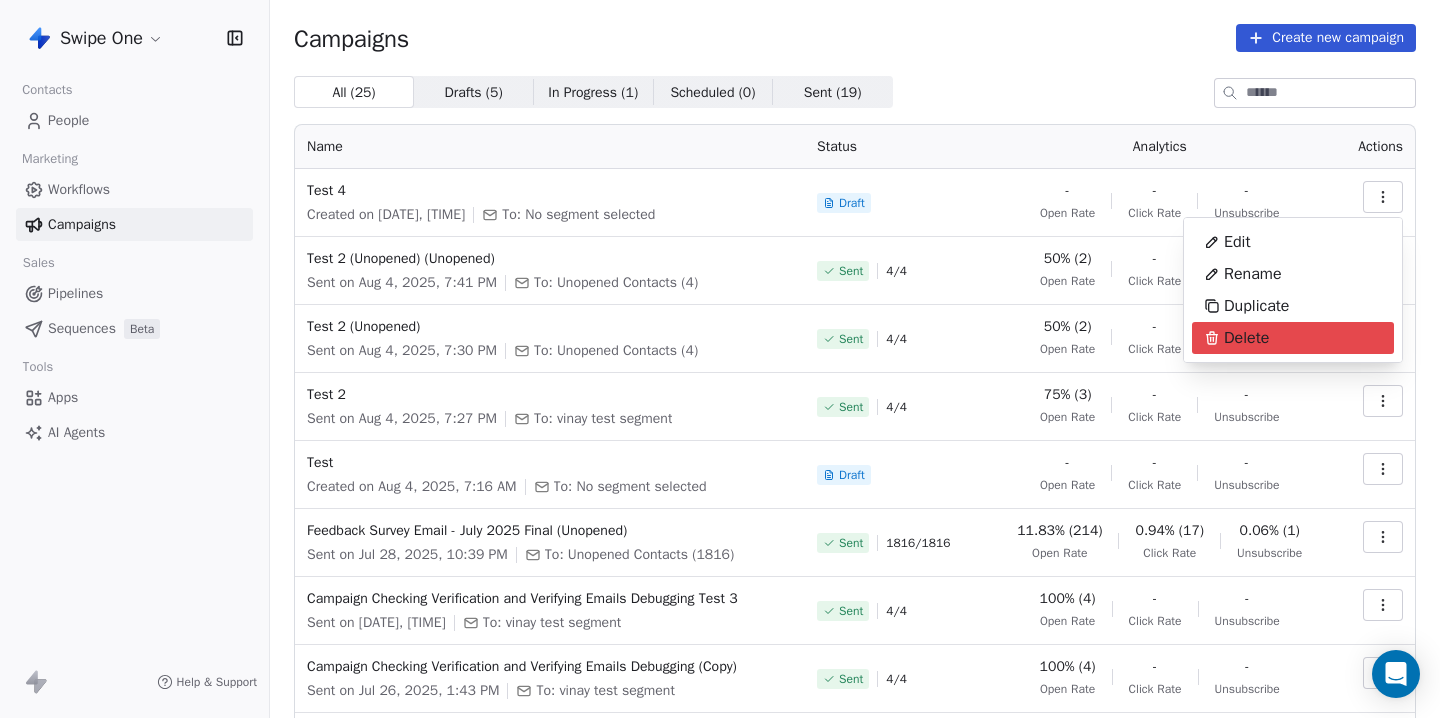 click on "Delete" at bounding box center (1246, 338) 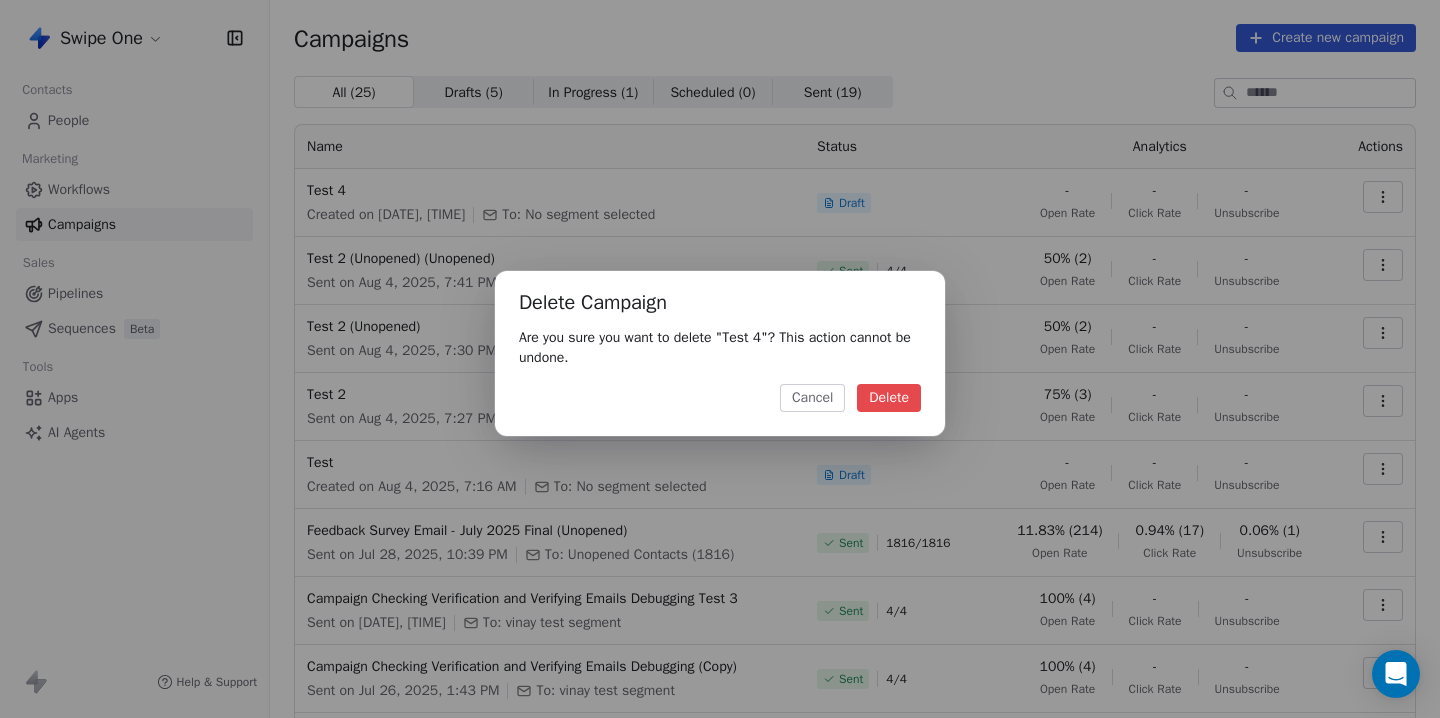 click on "Delete" at bounding box center (889, 398) 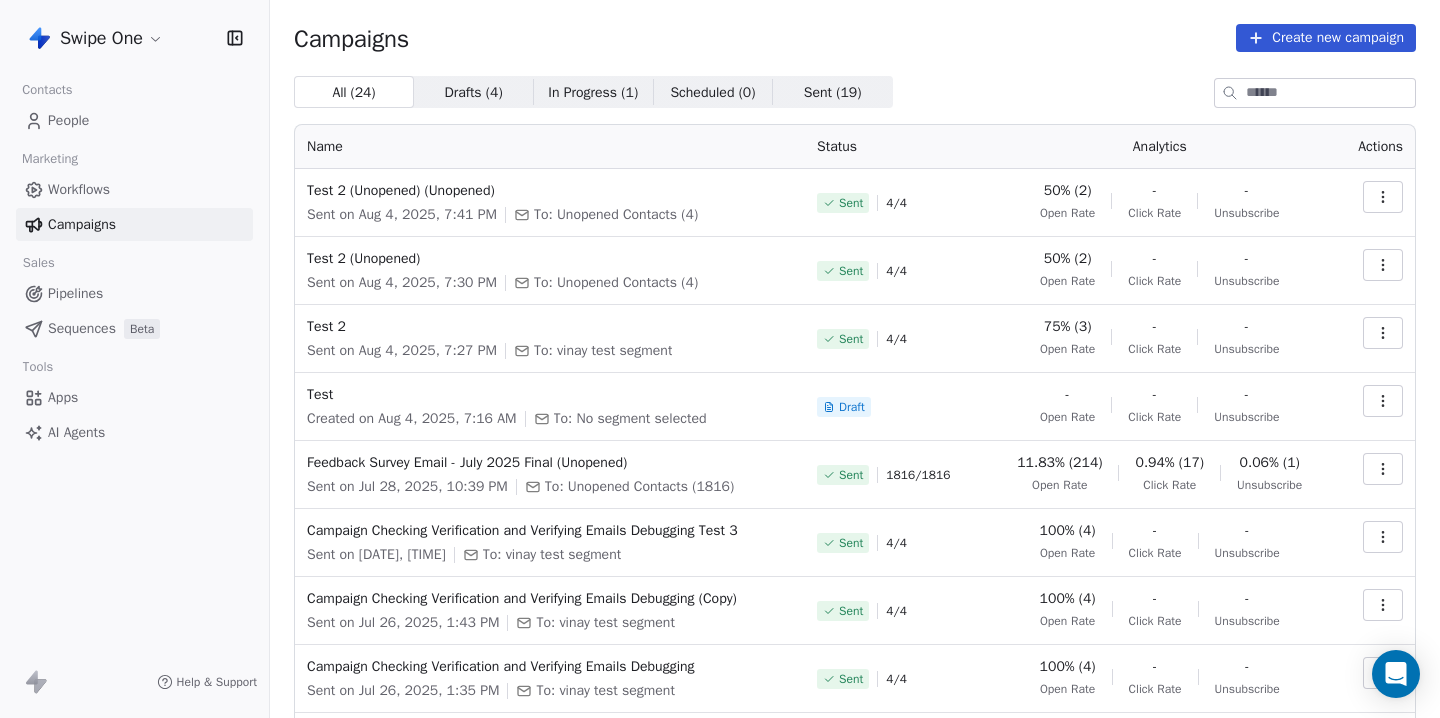 click on "Swipe One Contacts People Marketing Workflows Campaigns Sales Pipelines Sequences Beta Tools Apps AI Agents Help & Support" at bounding box center (134, 359) 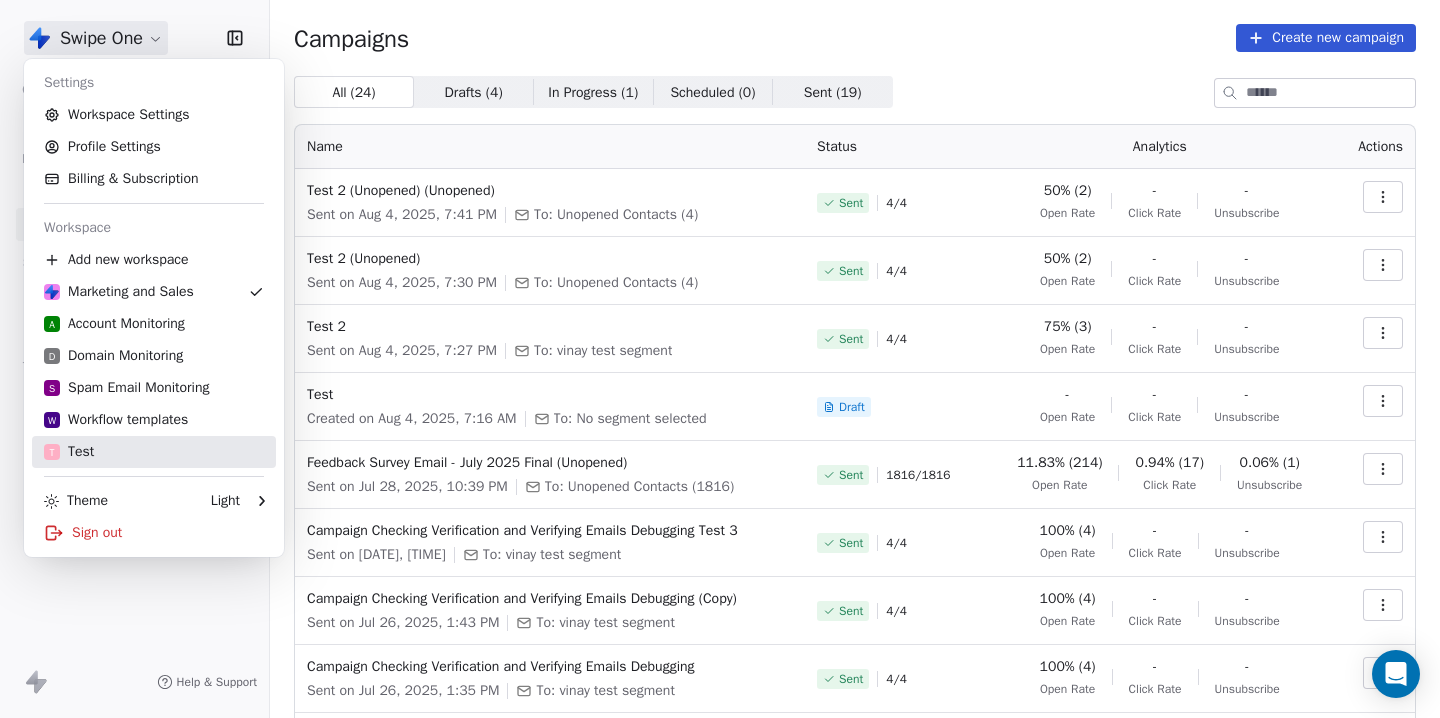 click on "T Test" at bounding box center (69, 452) 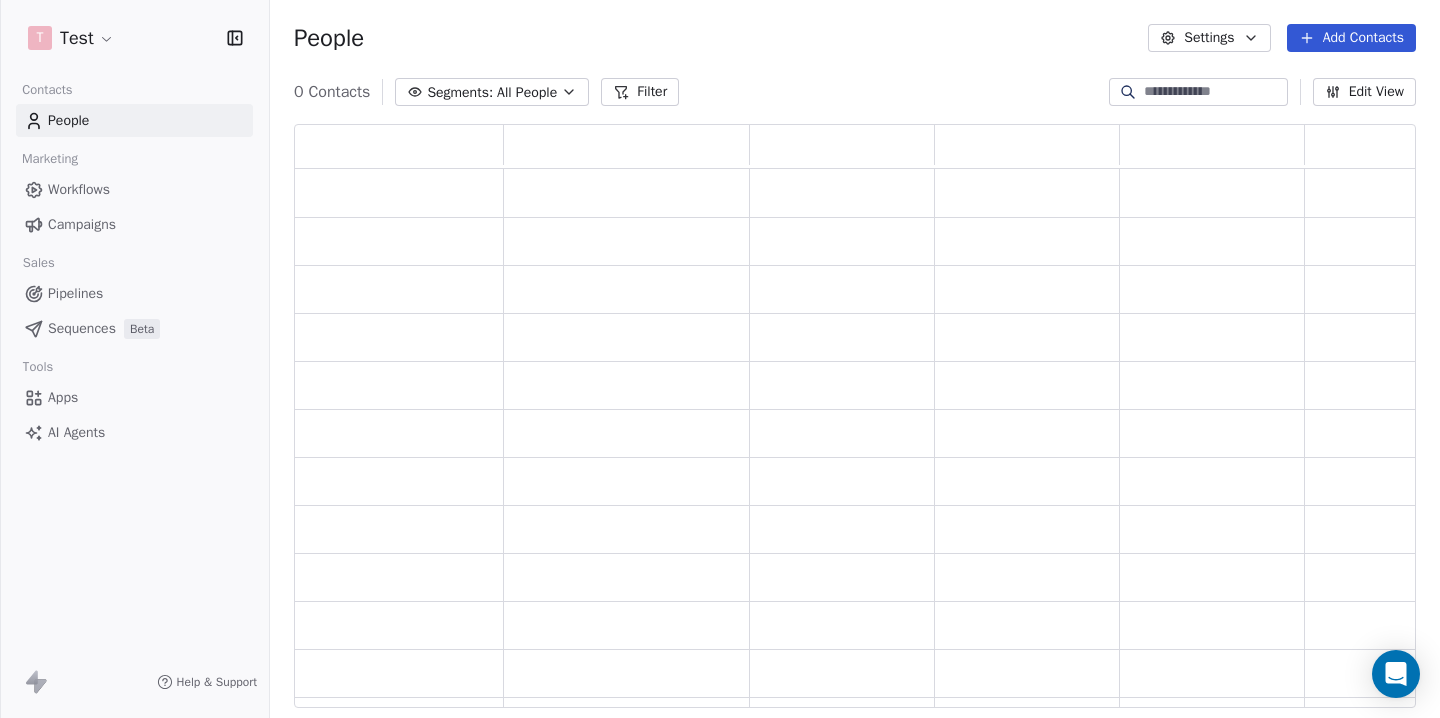 scroll, scrollTop: 1, scrollLeft: 1, axis: both 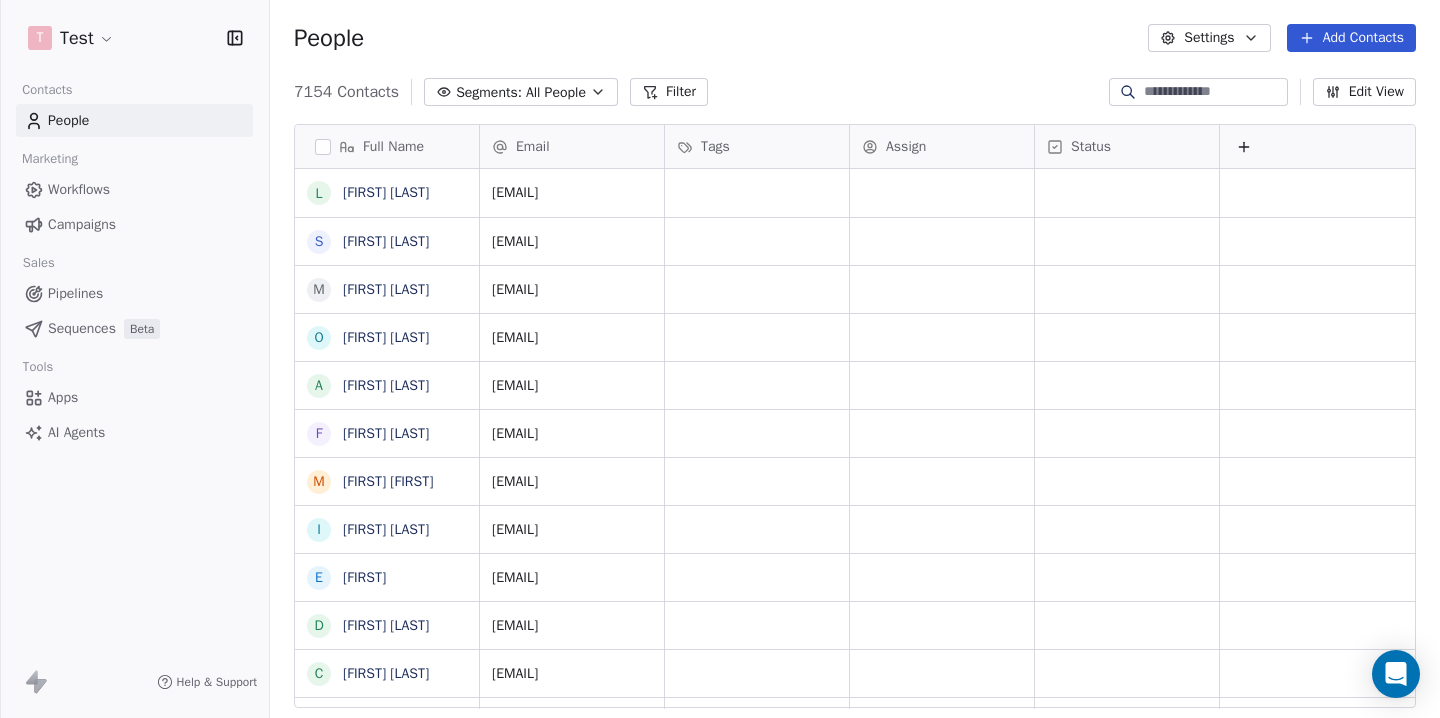 click on "Campaigns" at bounding box center [82, 224] 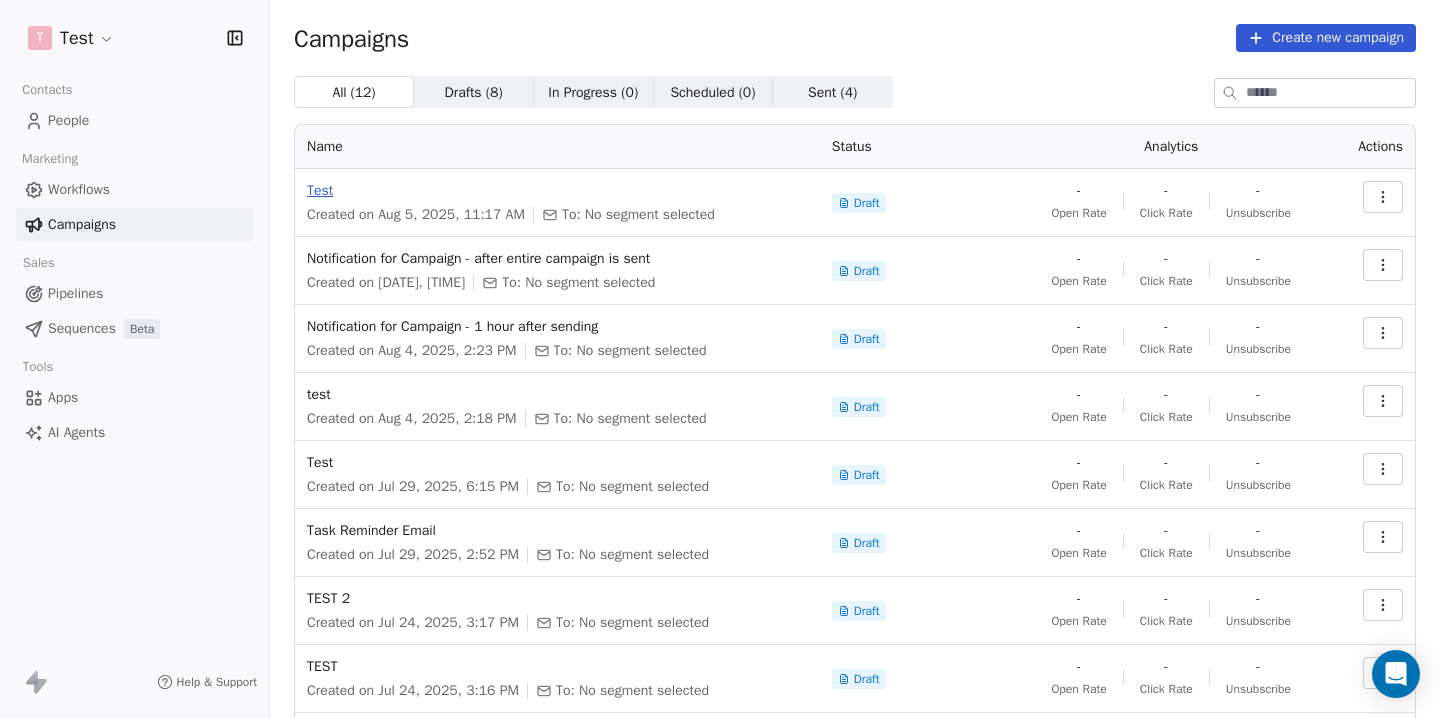 click on "Test" at bounding box center (557, 191) 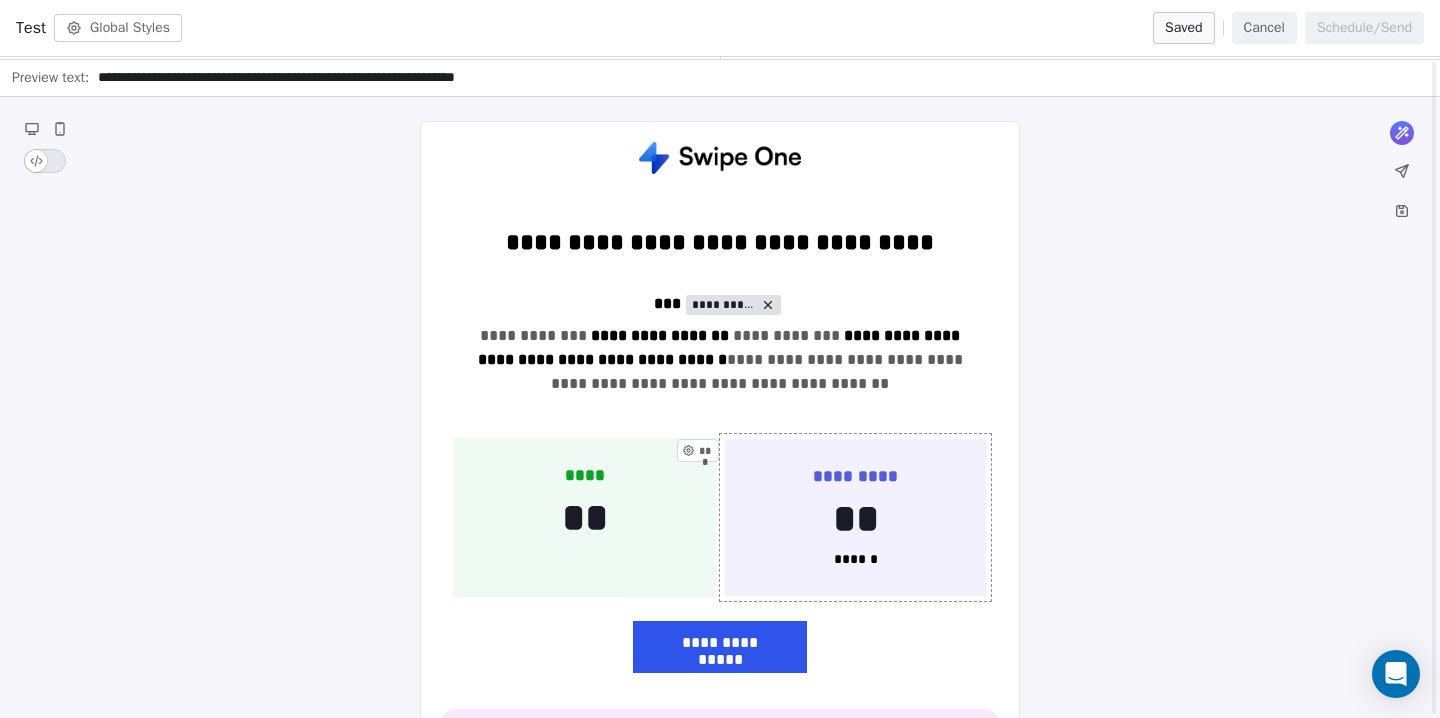 scroll, scrollTop: 90, scrollLeft: 0, axis: vertical 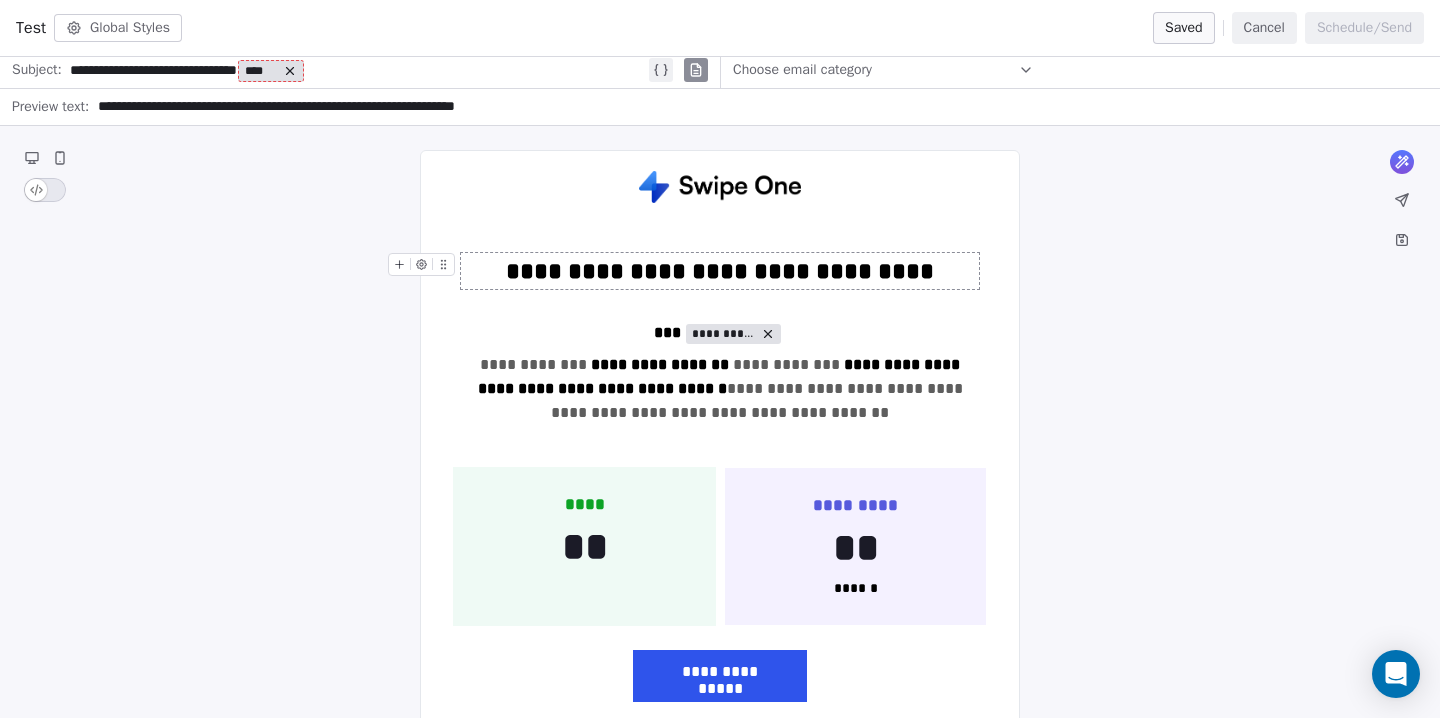 click on "**********" at bounding box center [720, 271] 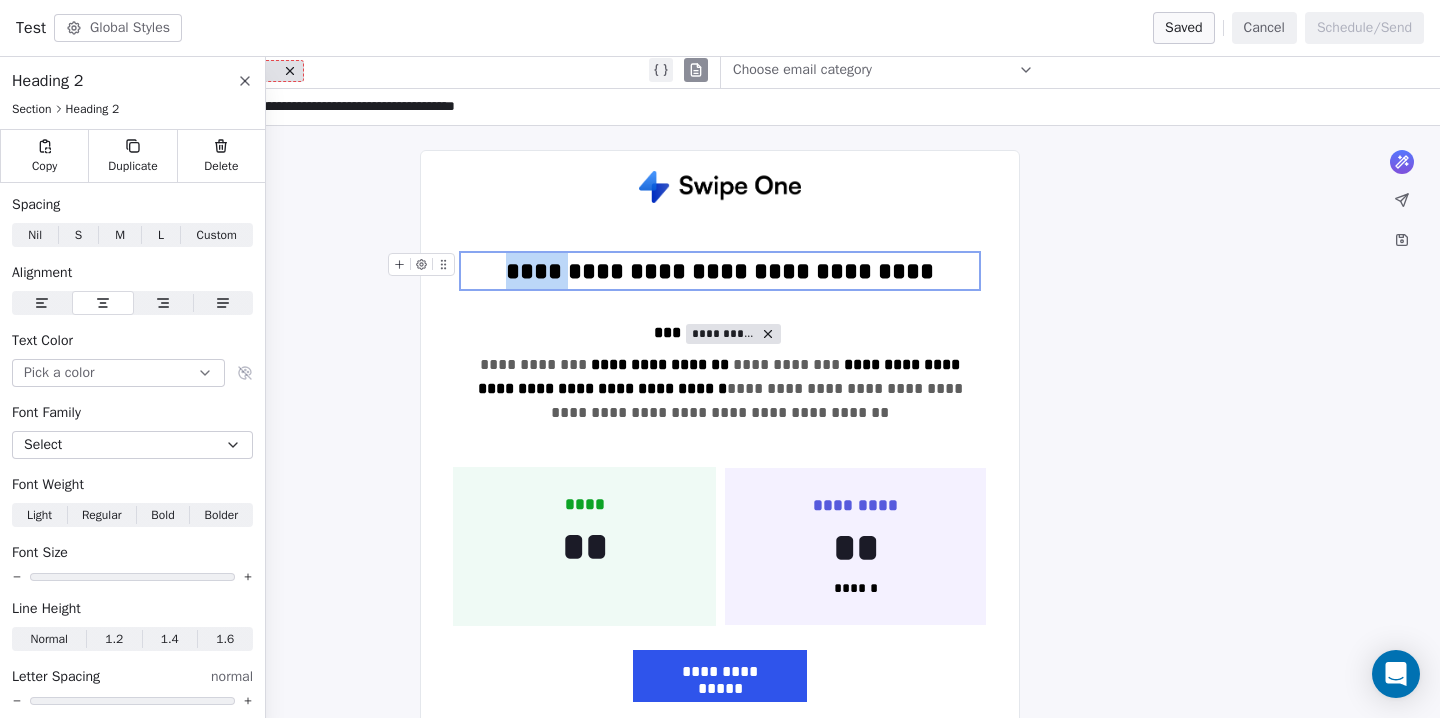 click on "**********" at bounding box center [720, 271] 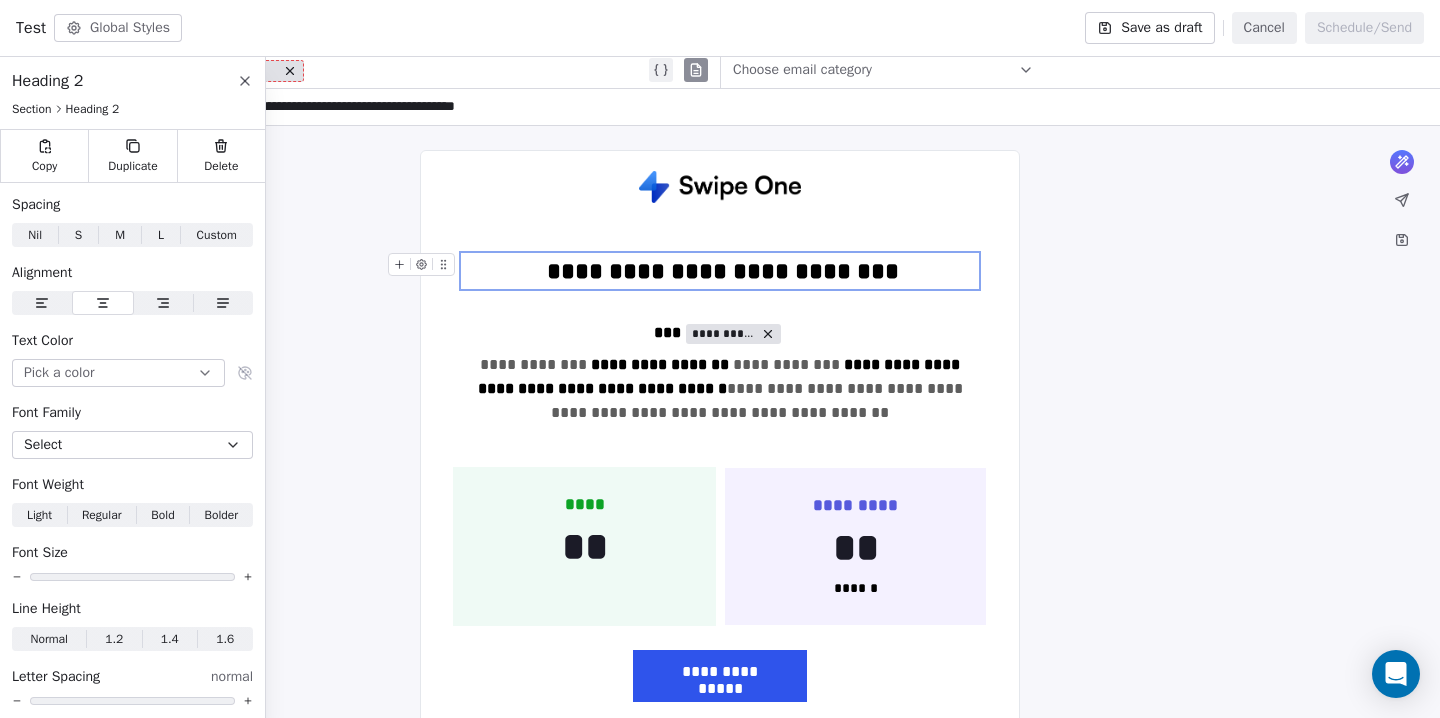 type 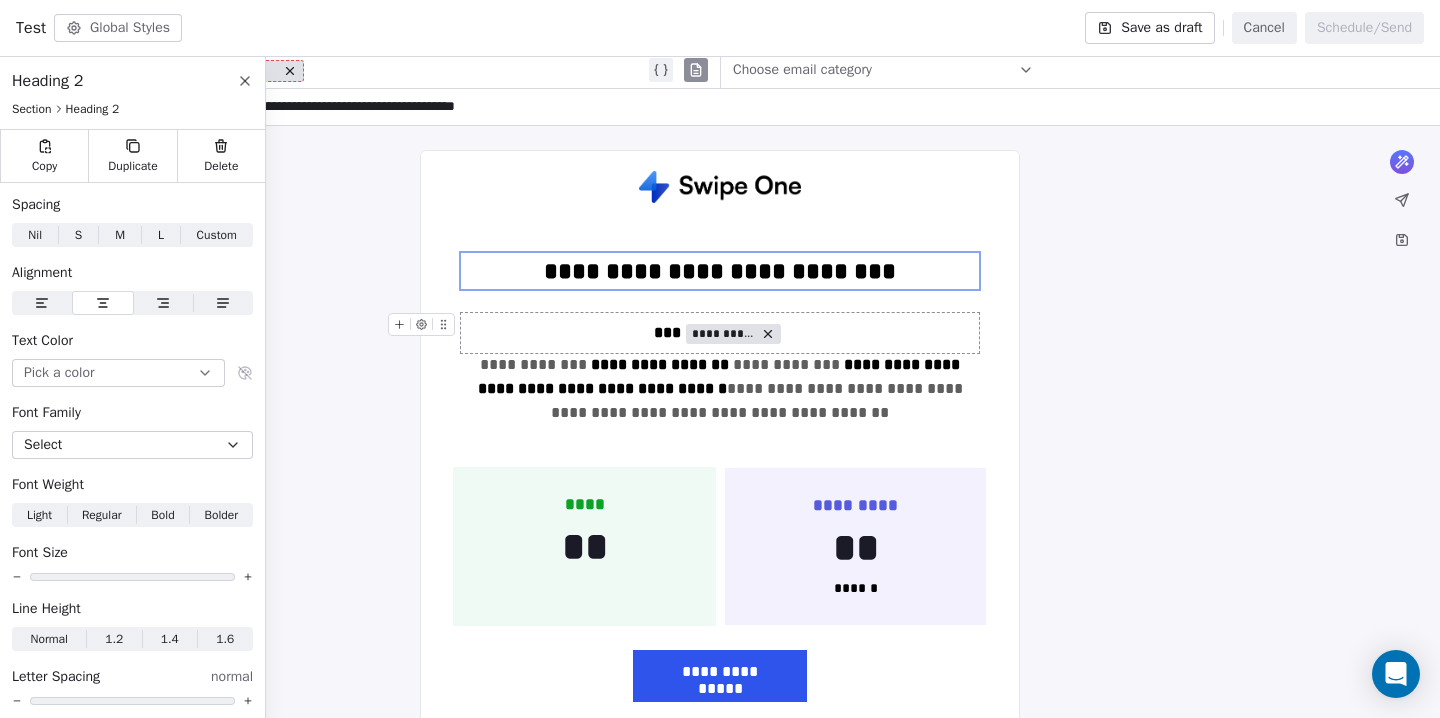 click on "**********" at bounding box center (720, 333) 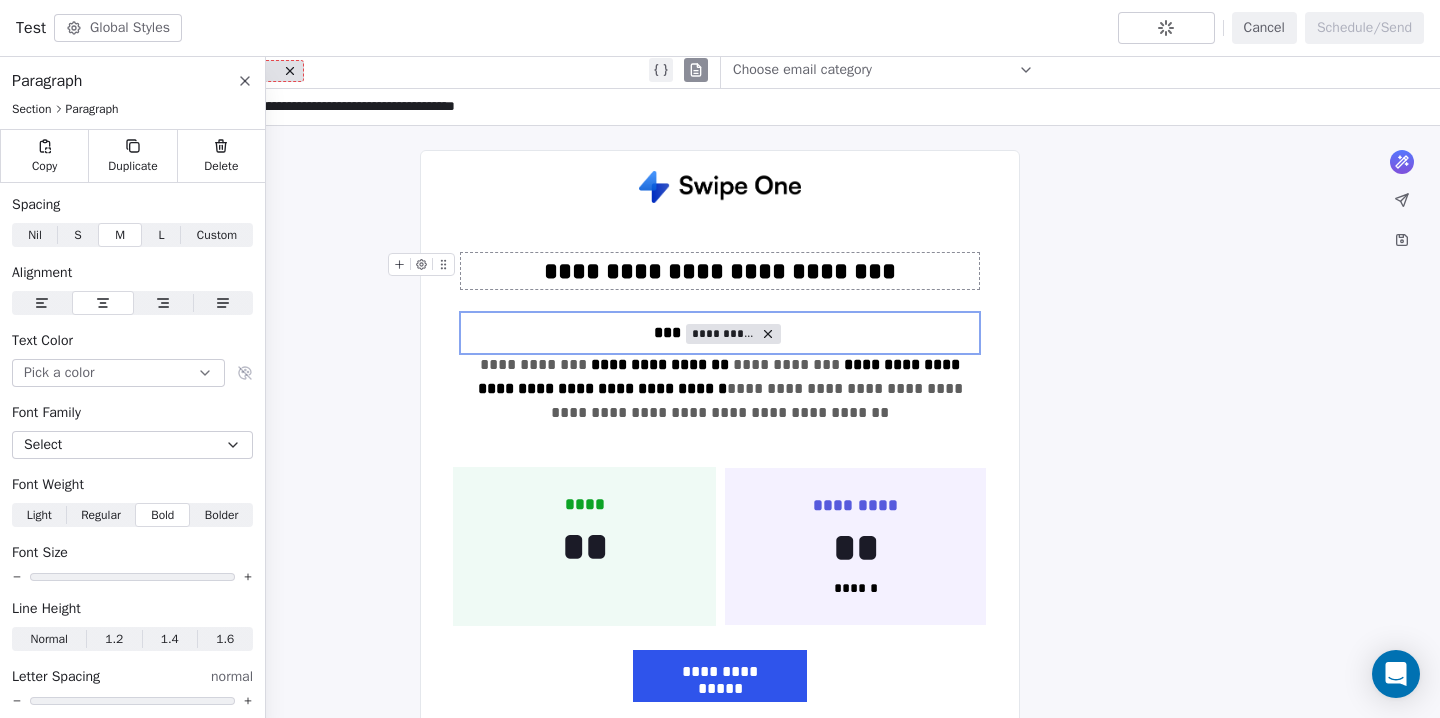 click on "**********" at bounding box center (720, 271) 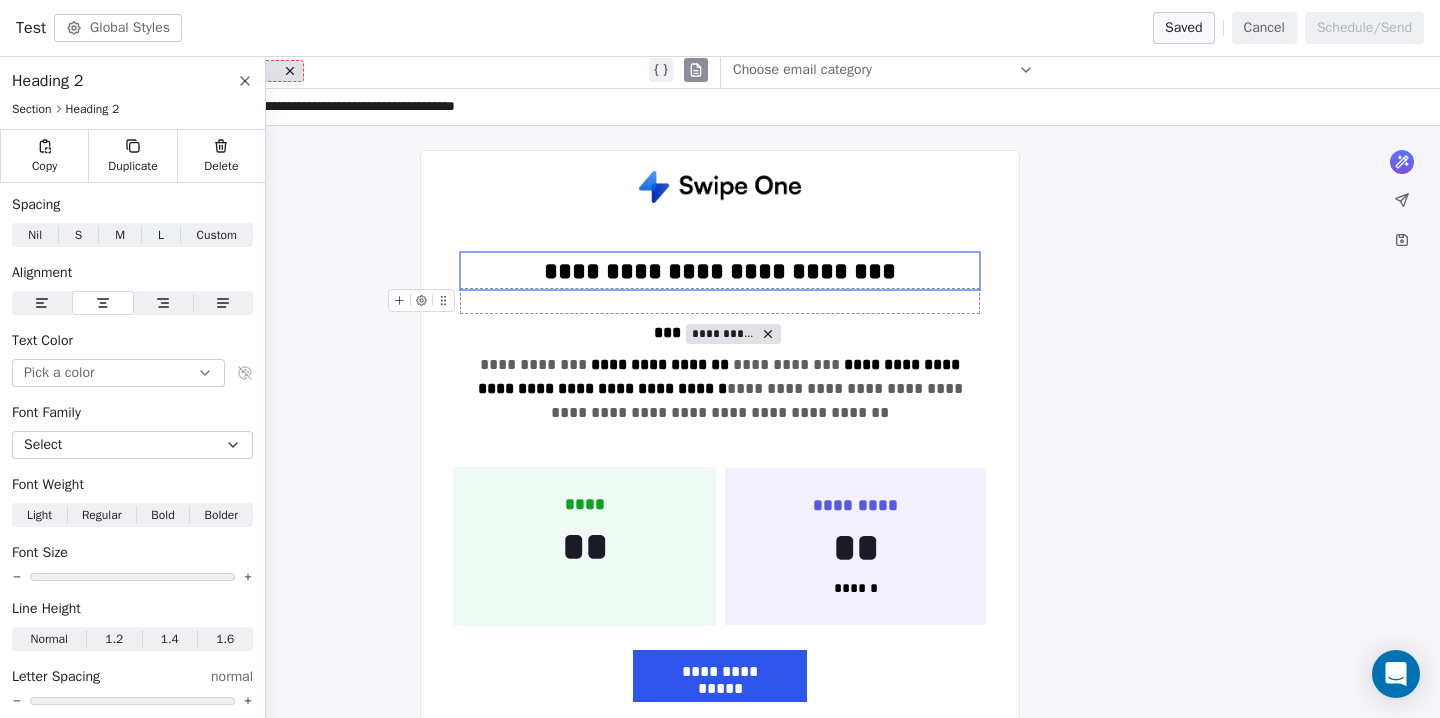 click at bounding box center [720, 301] 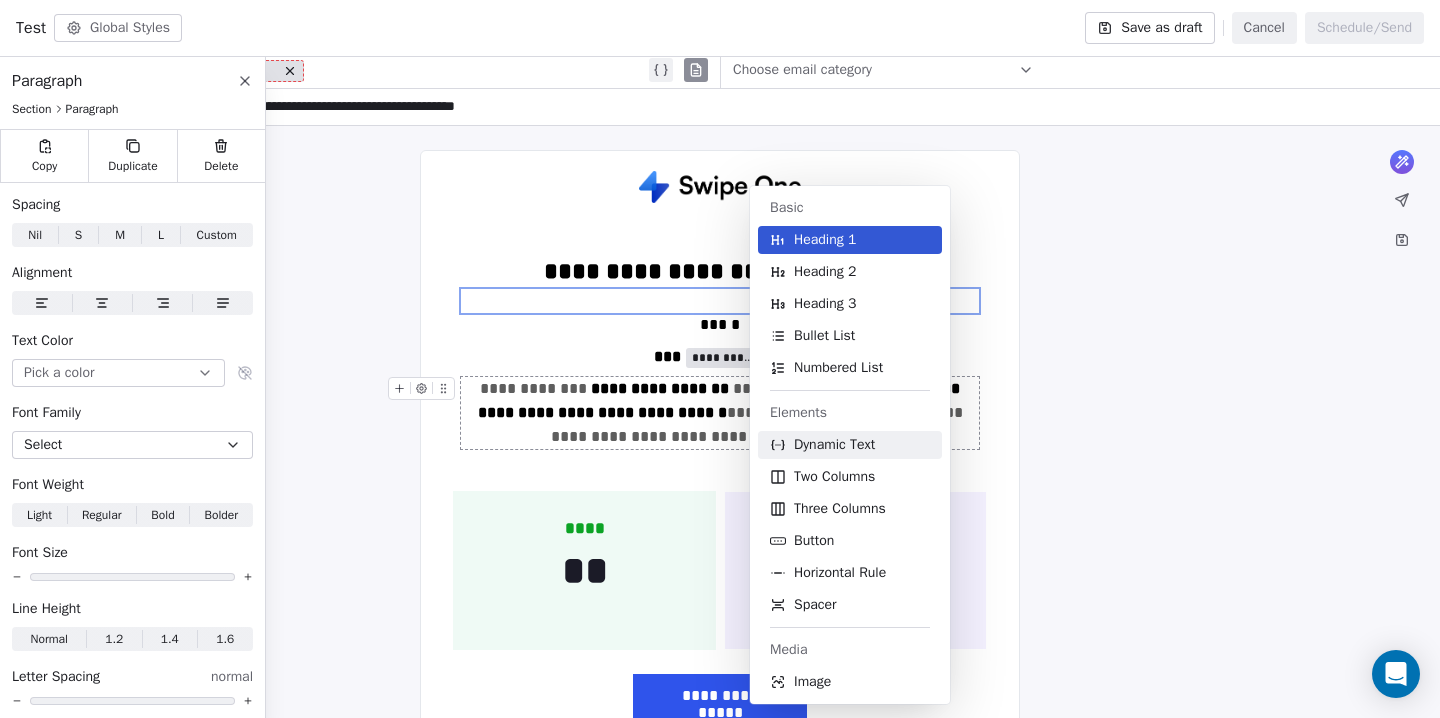 click on "Dynamic Text" at bounding box center [834, 445] 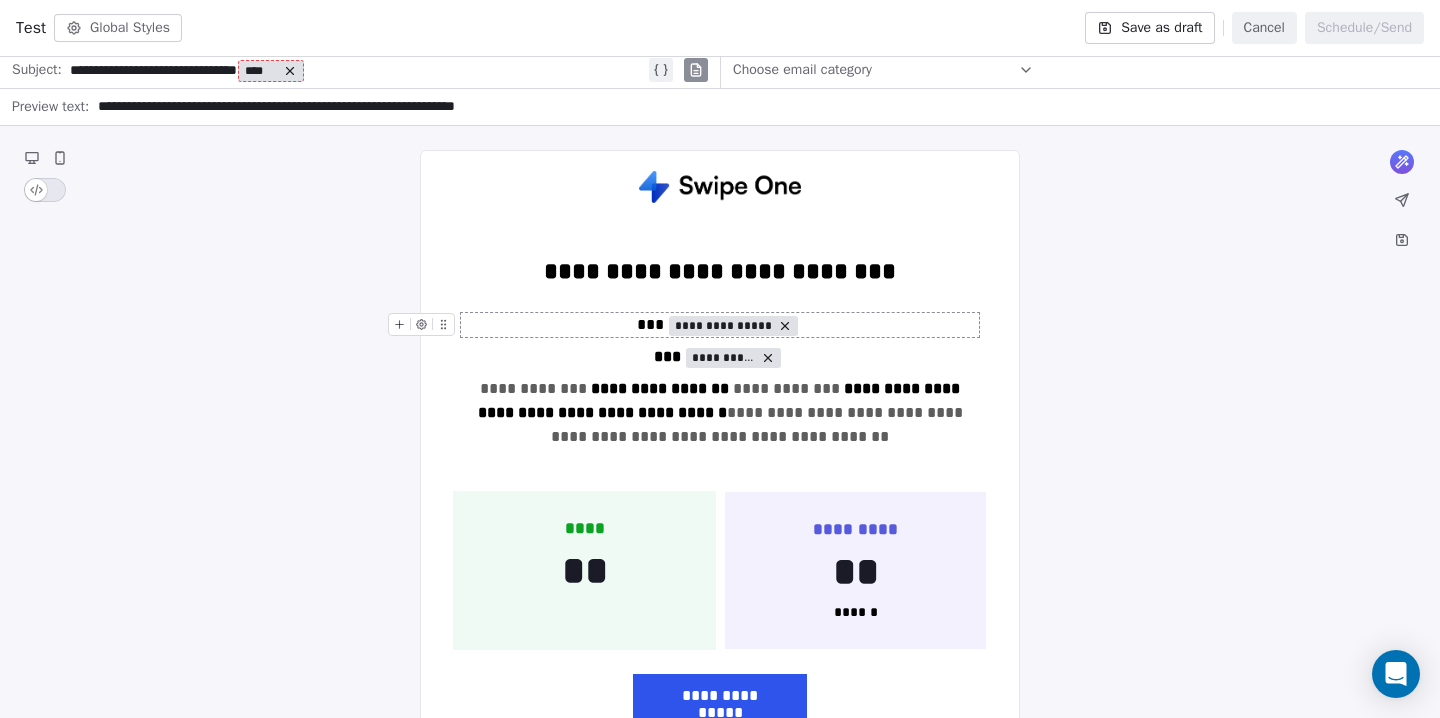 click on "**********" at bounding box center (724, 326) 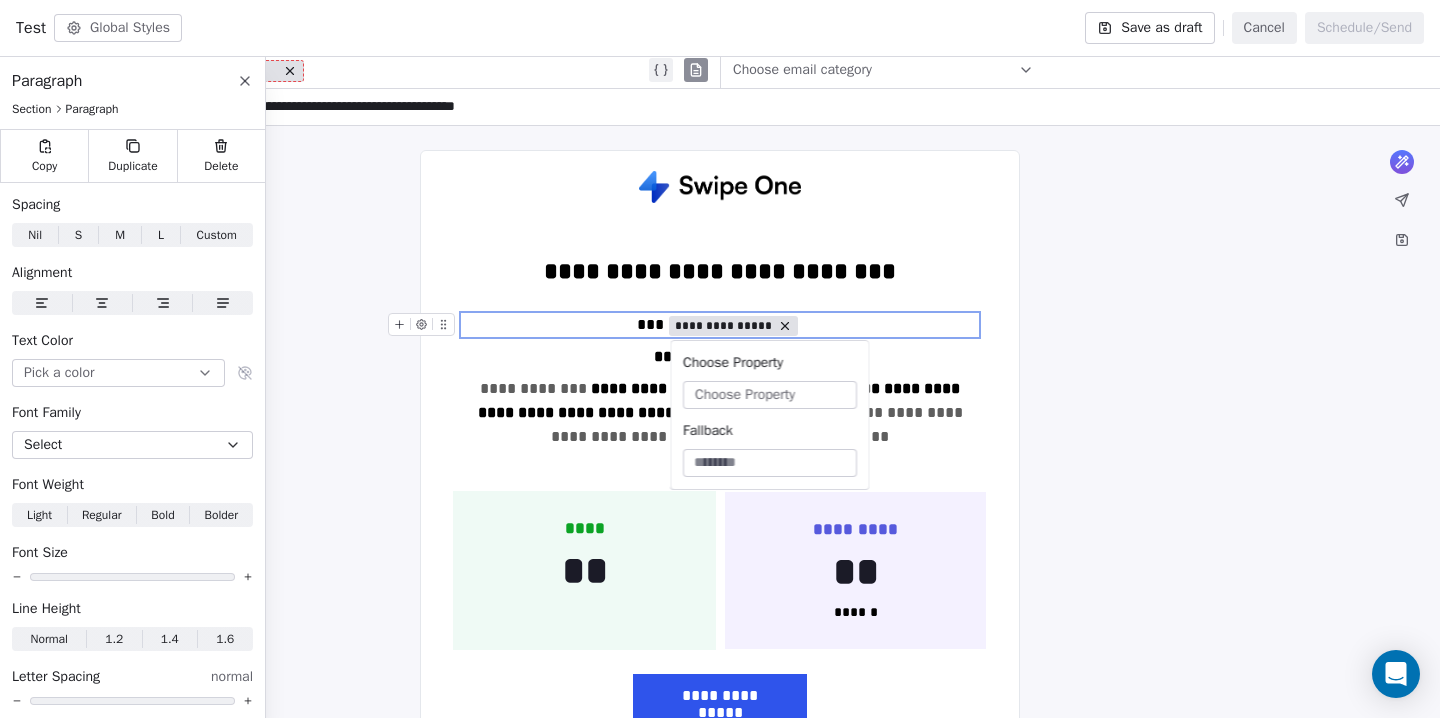 click on "Choose Property" at bounding box center (745, 395) 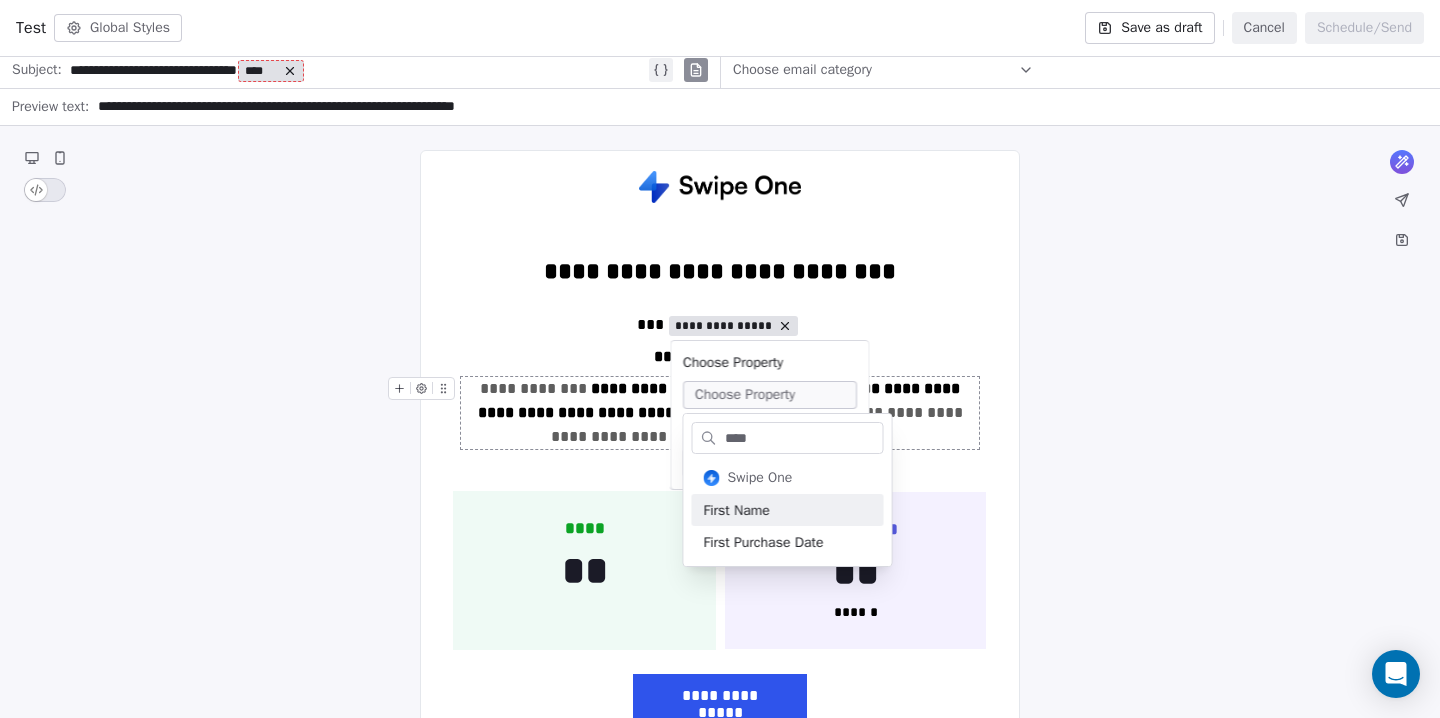 type on "****" 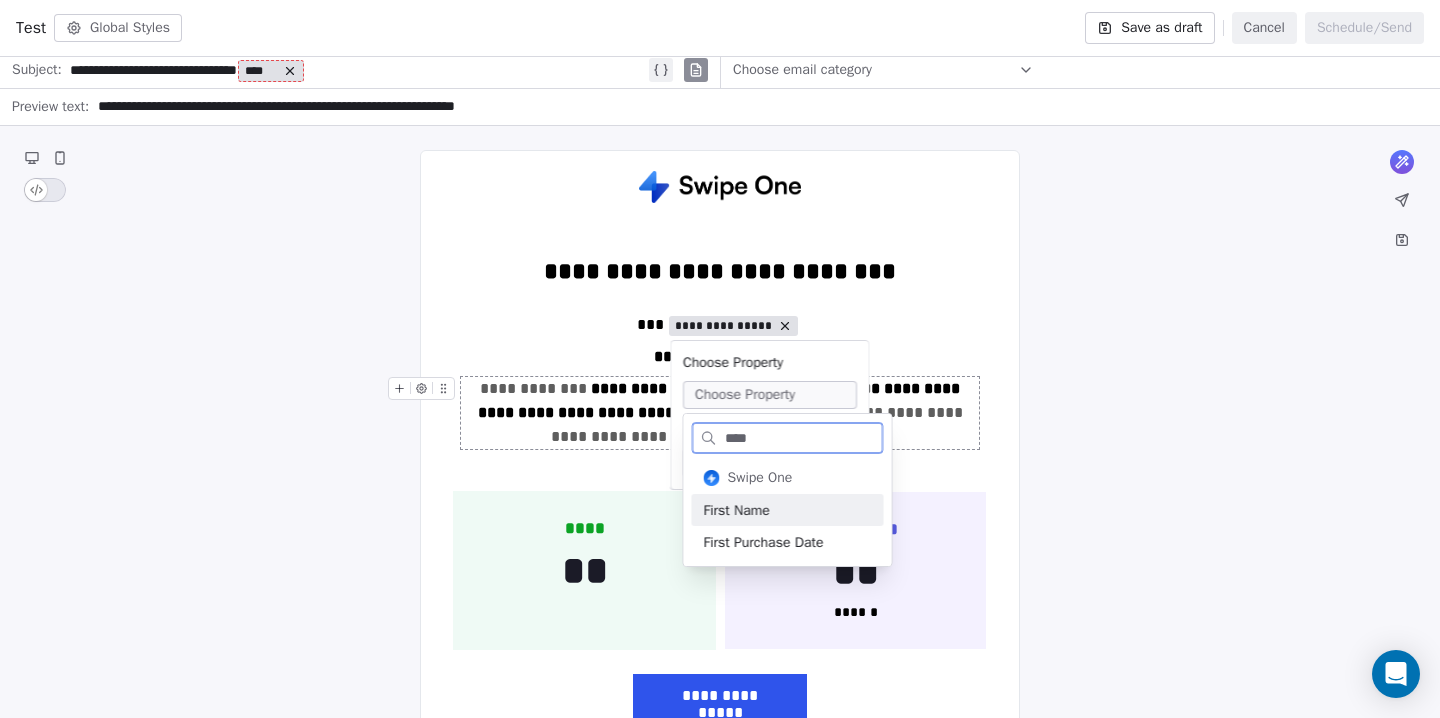 click on "First Name" at bounding box center [788, 510] 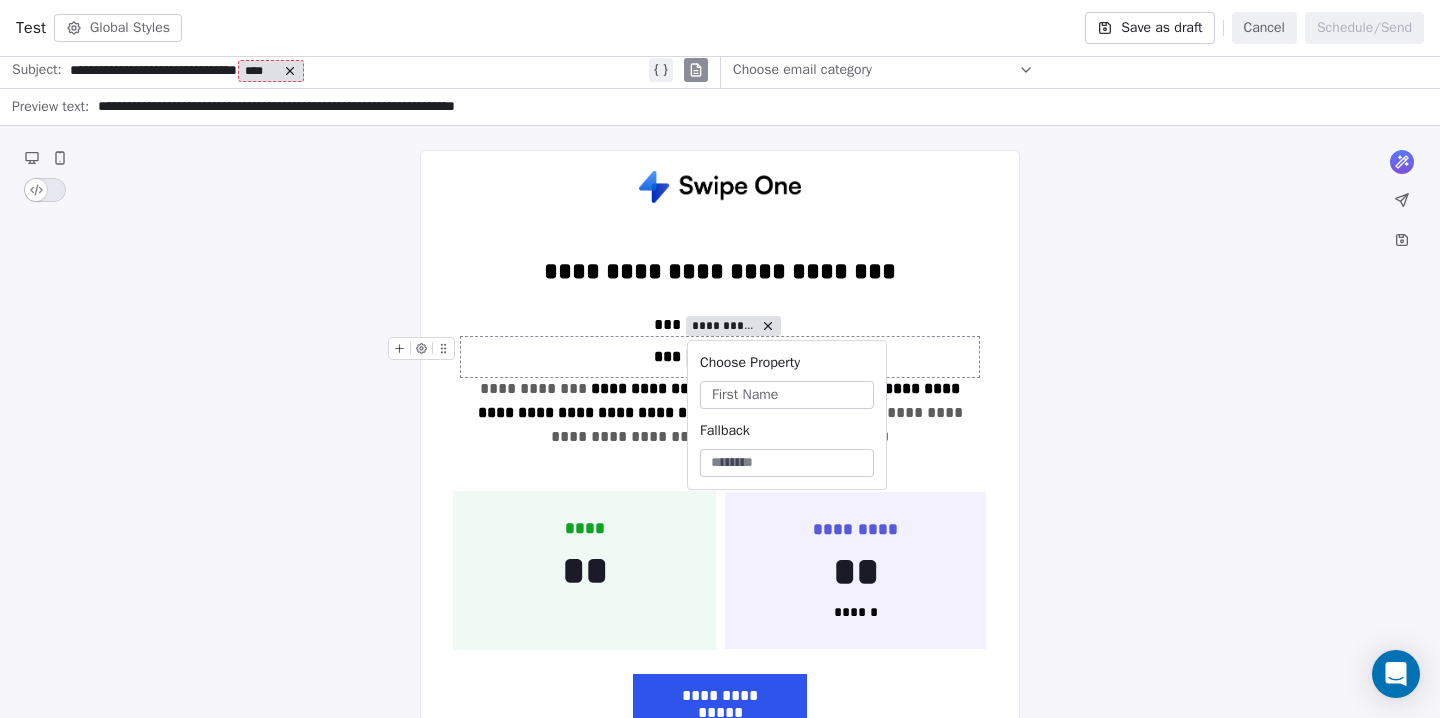 click on "**********" at bounding box center (720, 357) 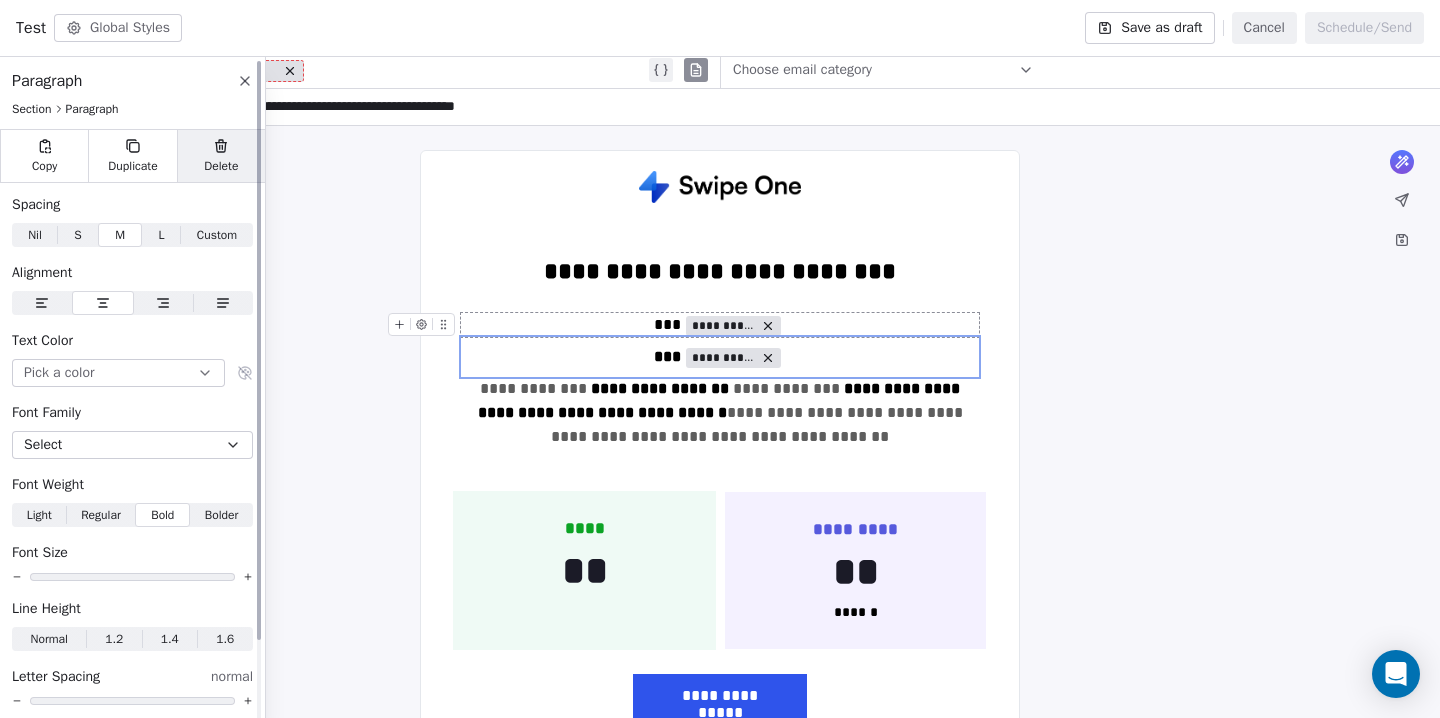 click 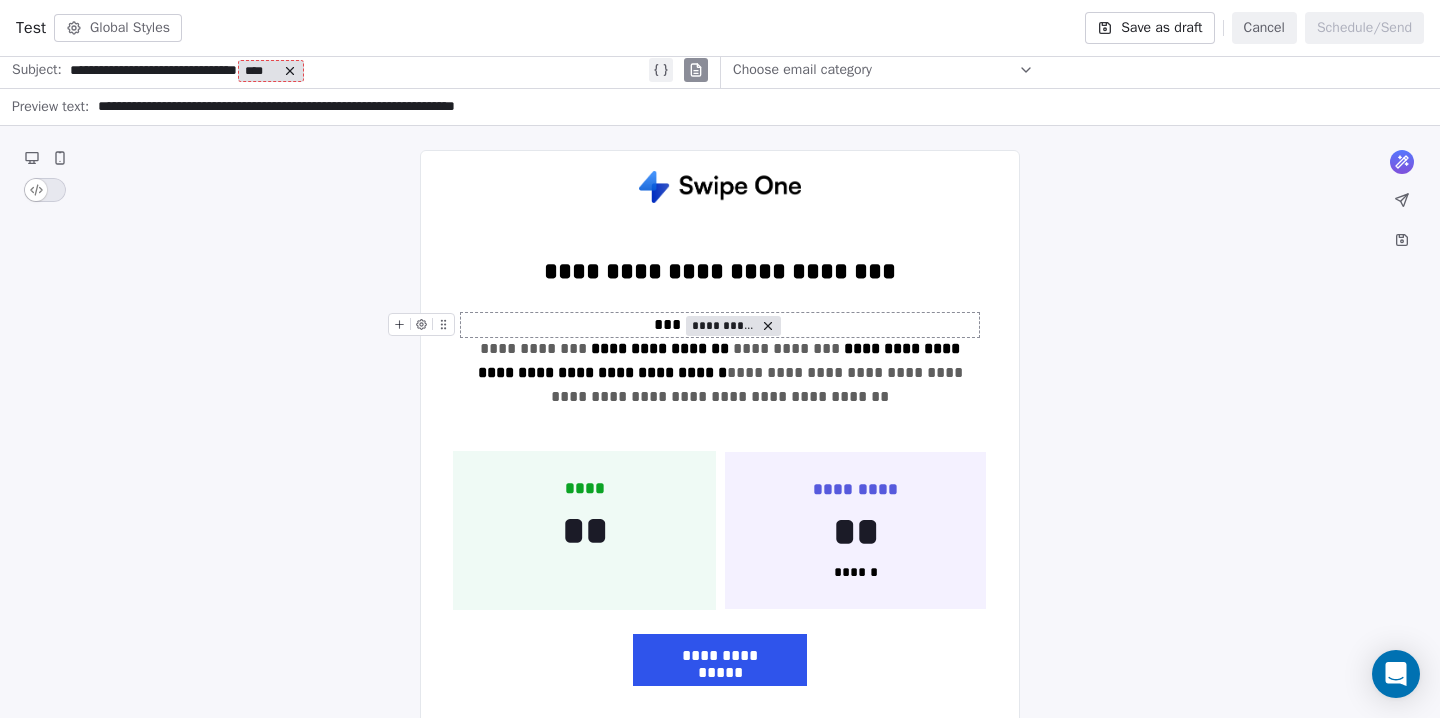 click on "**********" at bounding box center (720, 325) 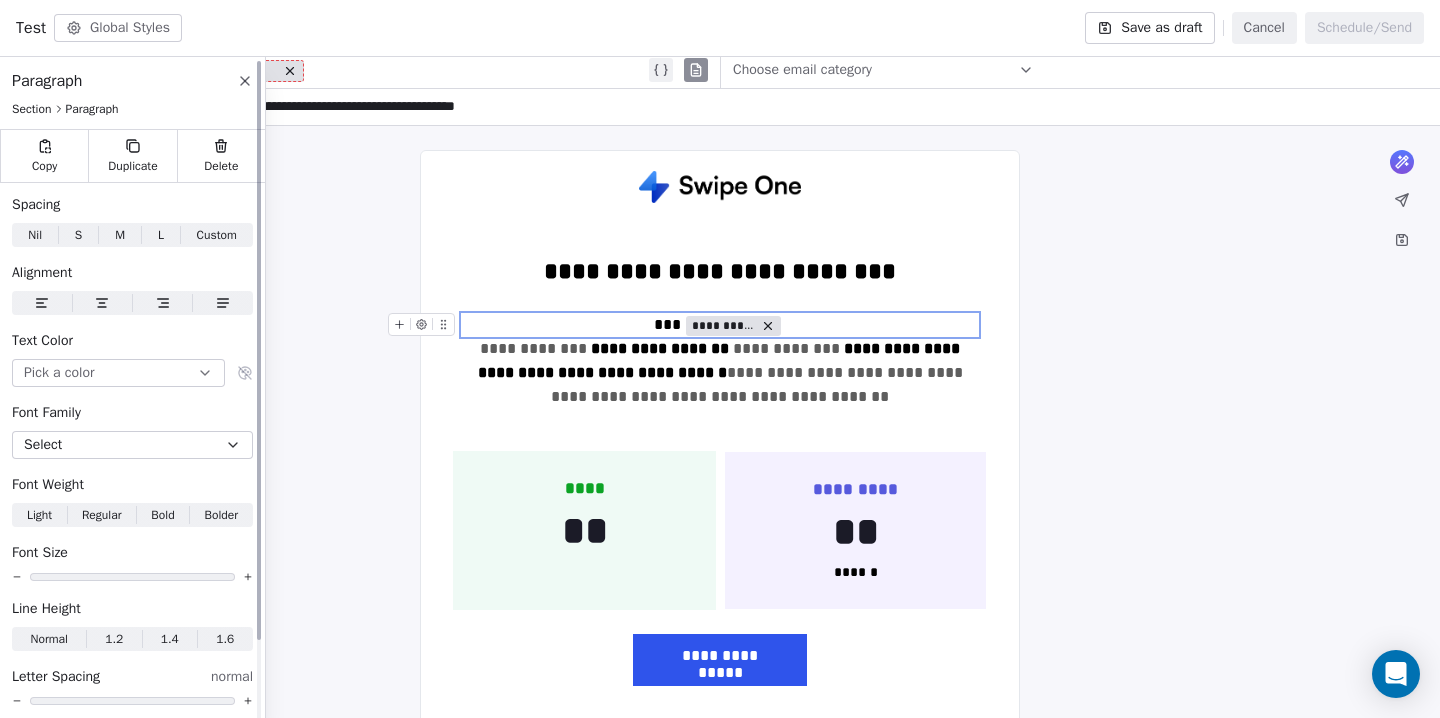 click on "M" at bounding box center (120, 235) 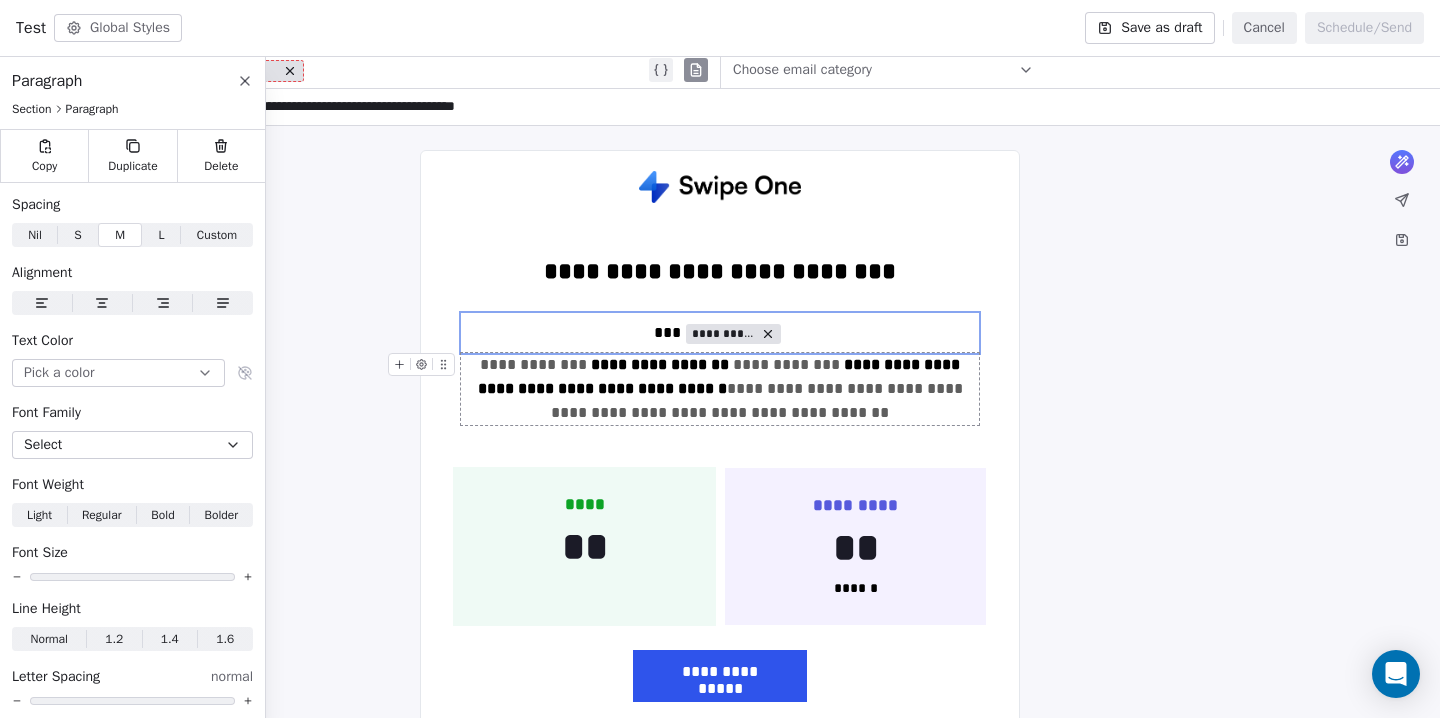 click on "**********" at bounding box center (720, 389) 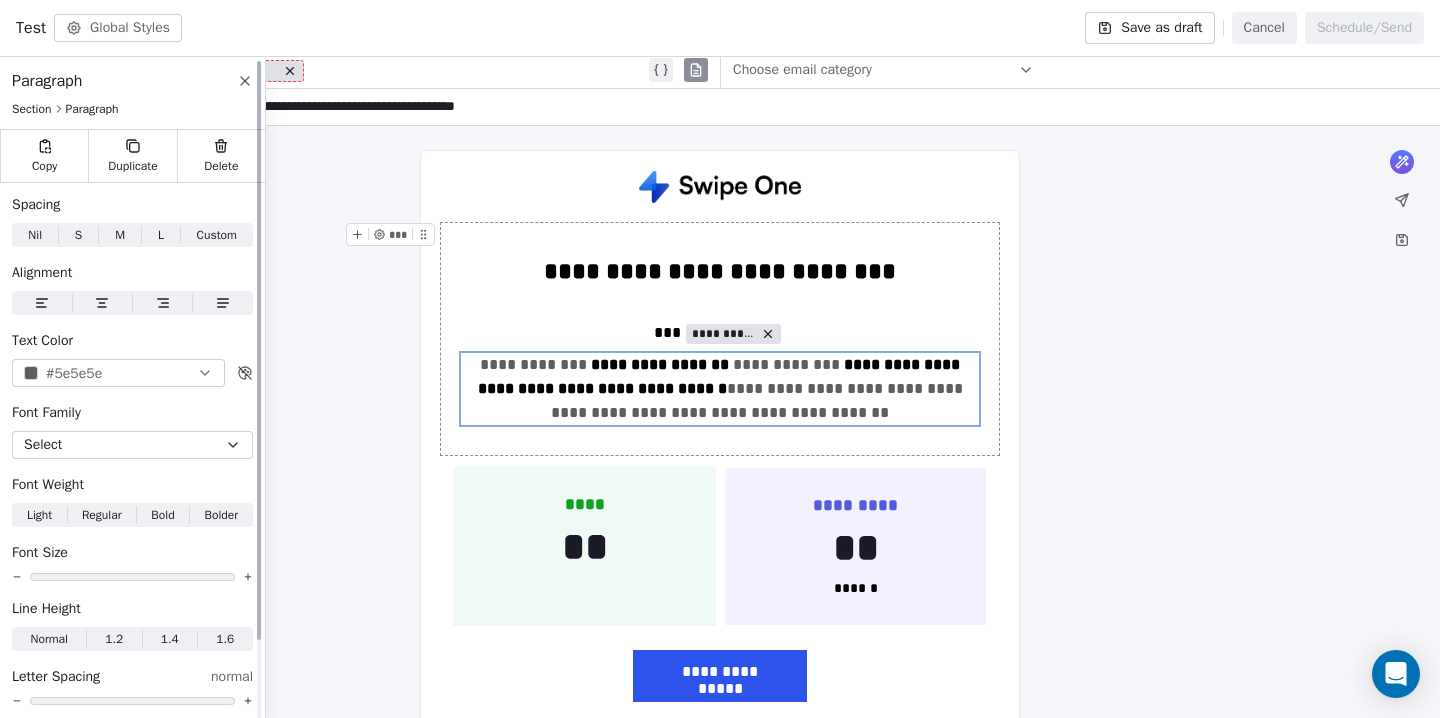 click on "S" at bounding box center (78, 235) 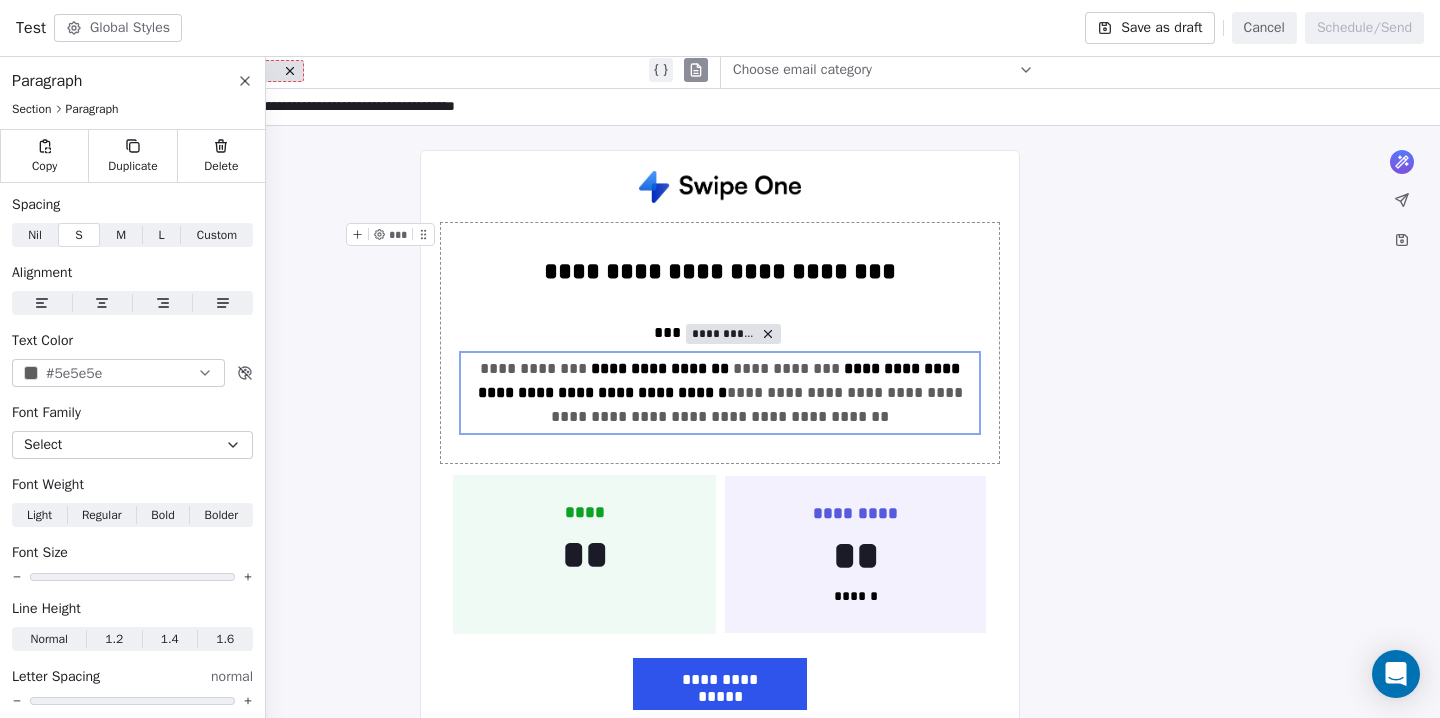 click on "**********" at bounding box center (720, 343) 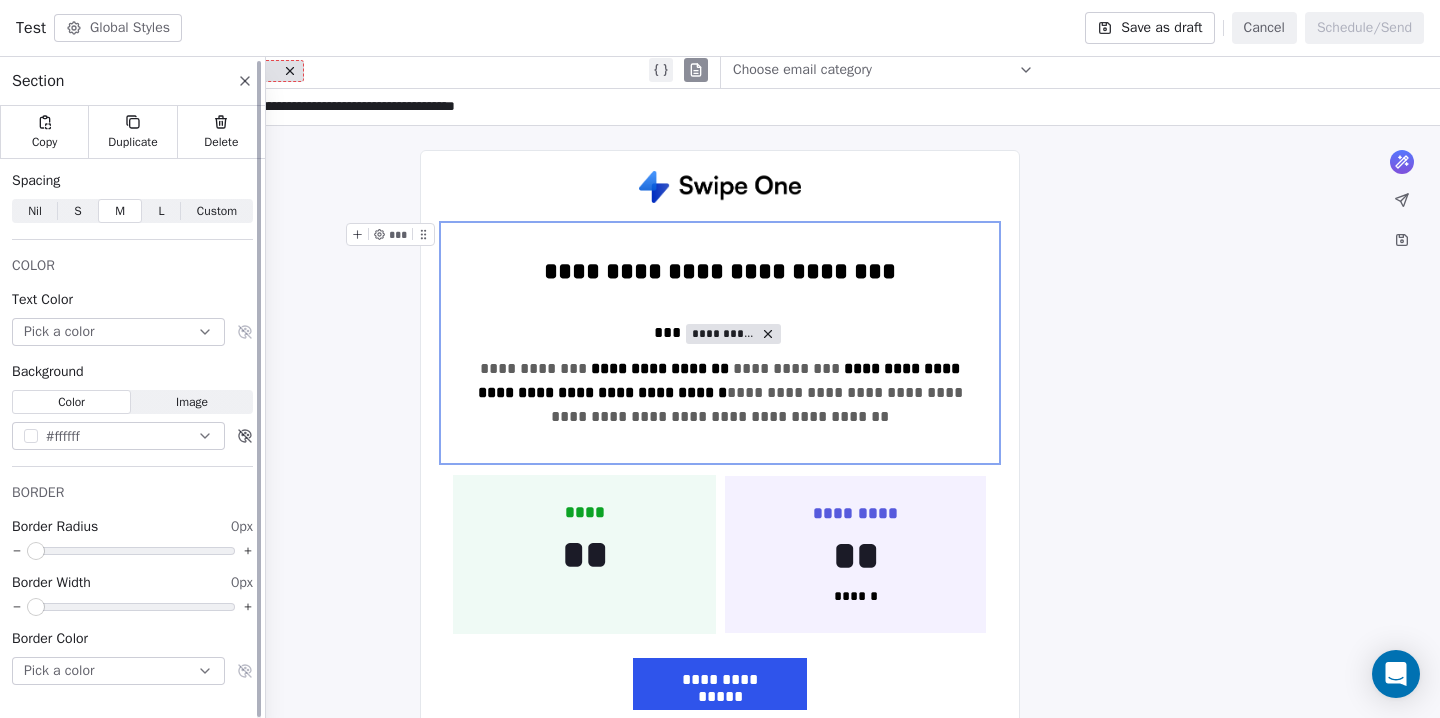 click on "Custom" at bounding box center (217, 211) 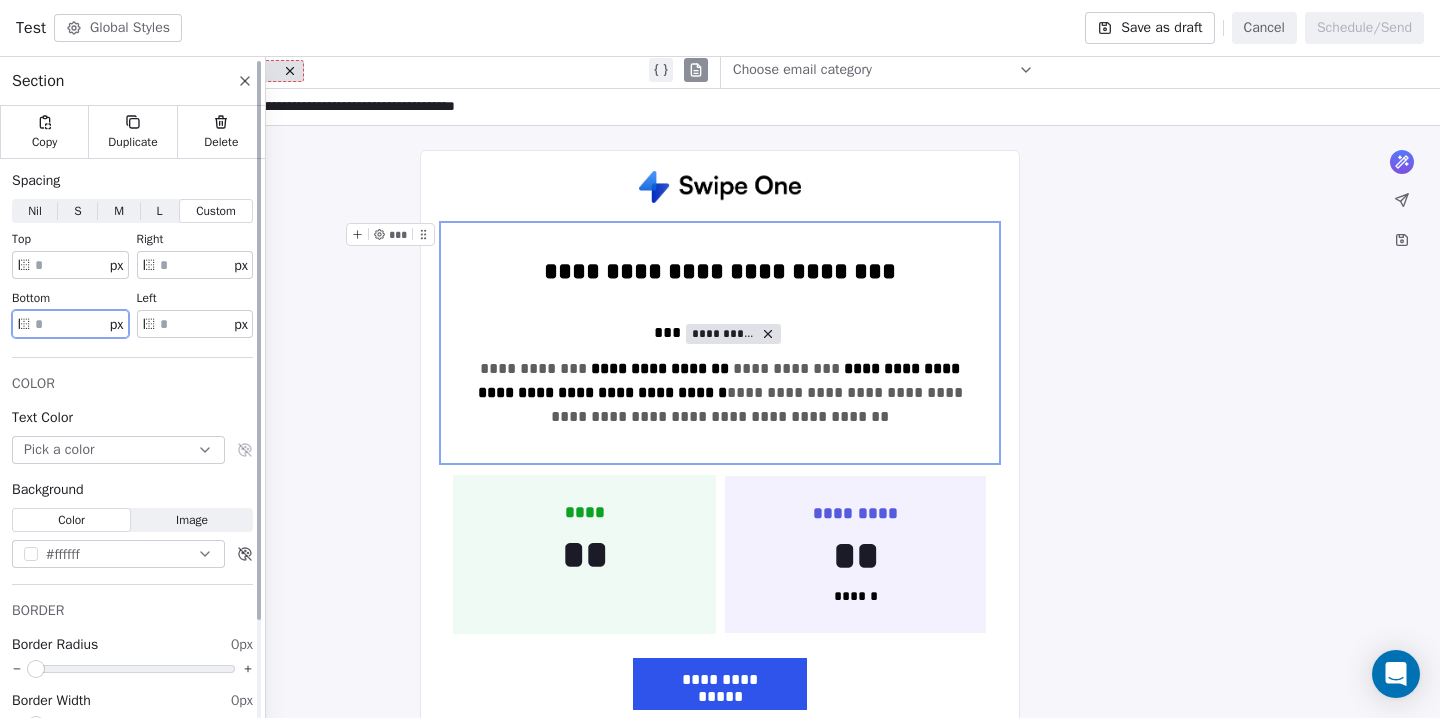click on "**" at bounding box center [70, 324] 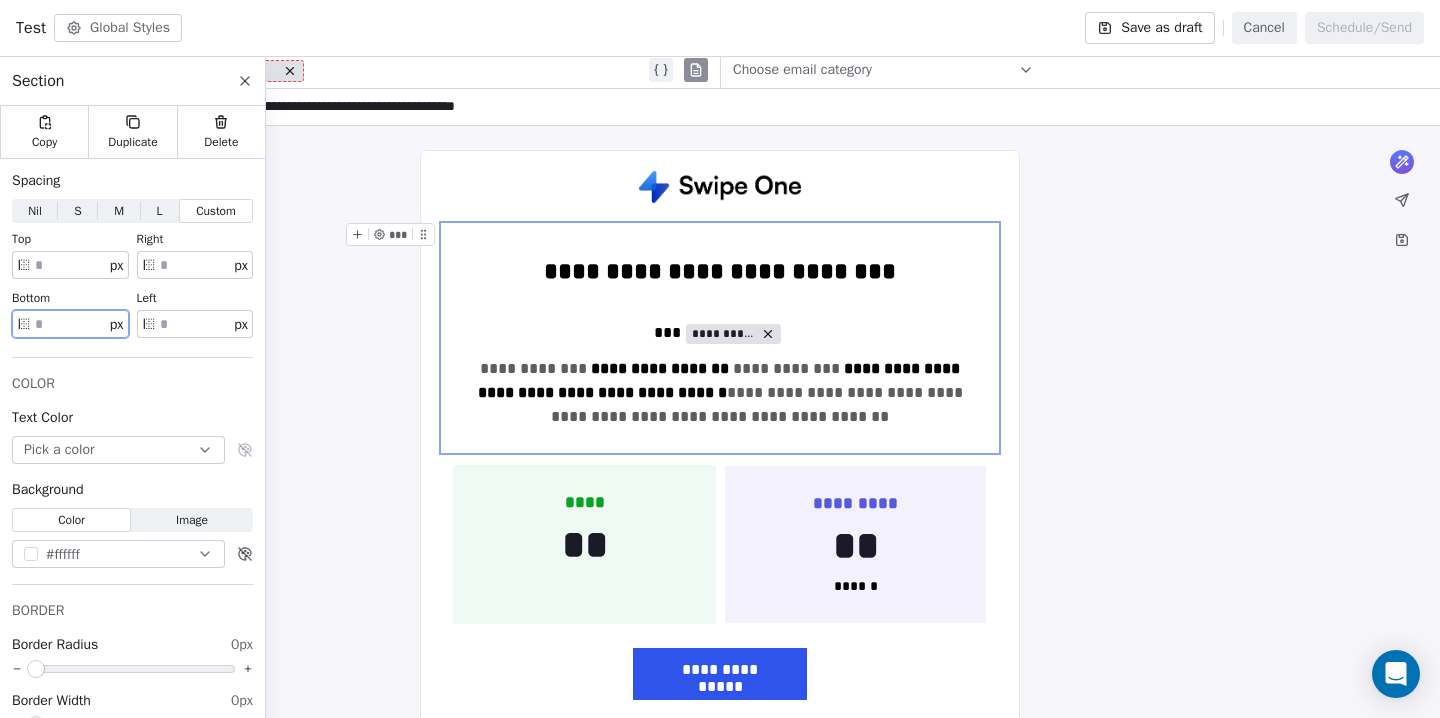 type on "**" 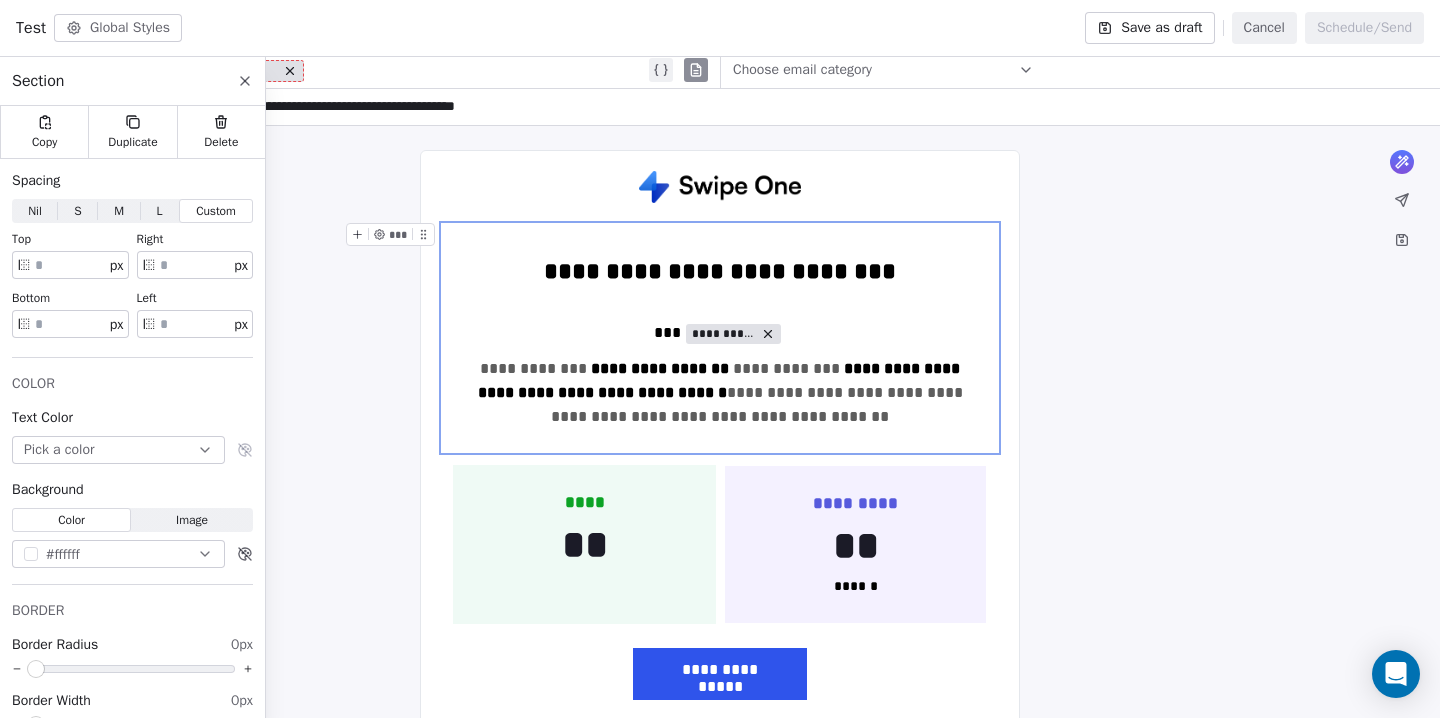 click on "**********" at bounding box center [720, 1176] 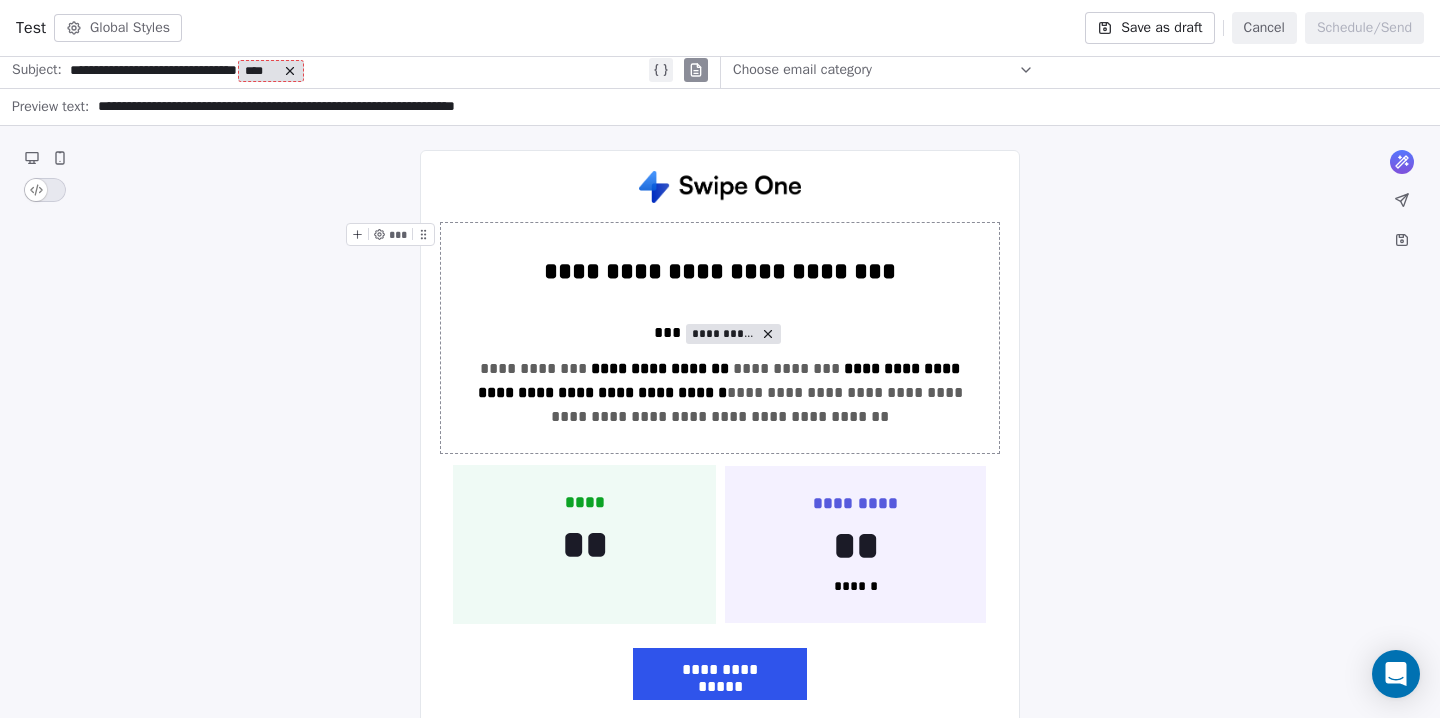click on "**********" at bounding box center (720, 338) 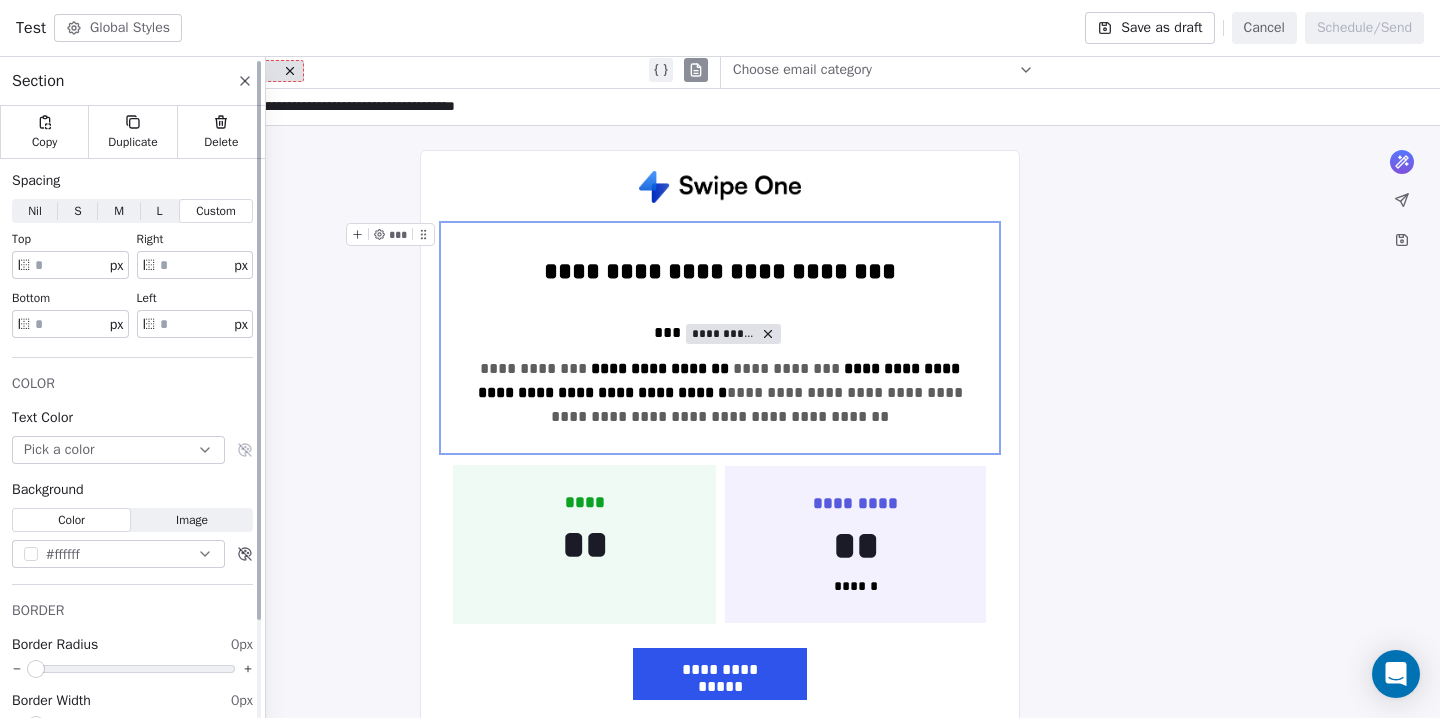 click on "L L" at bounding box center (159, 211) 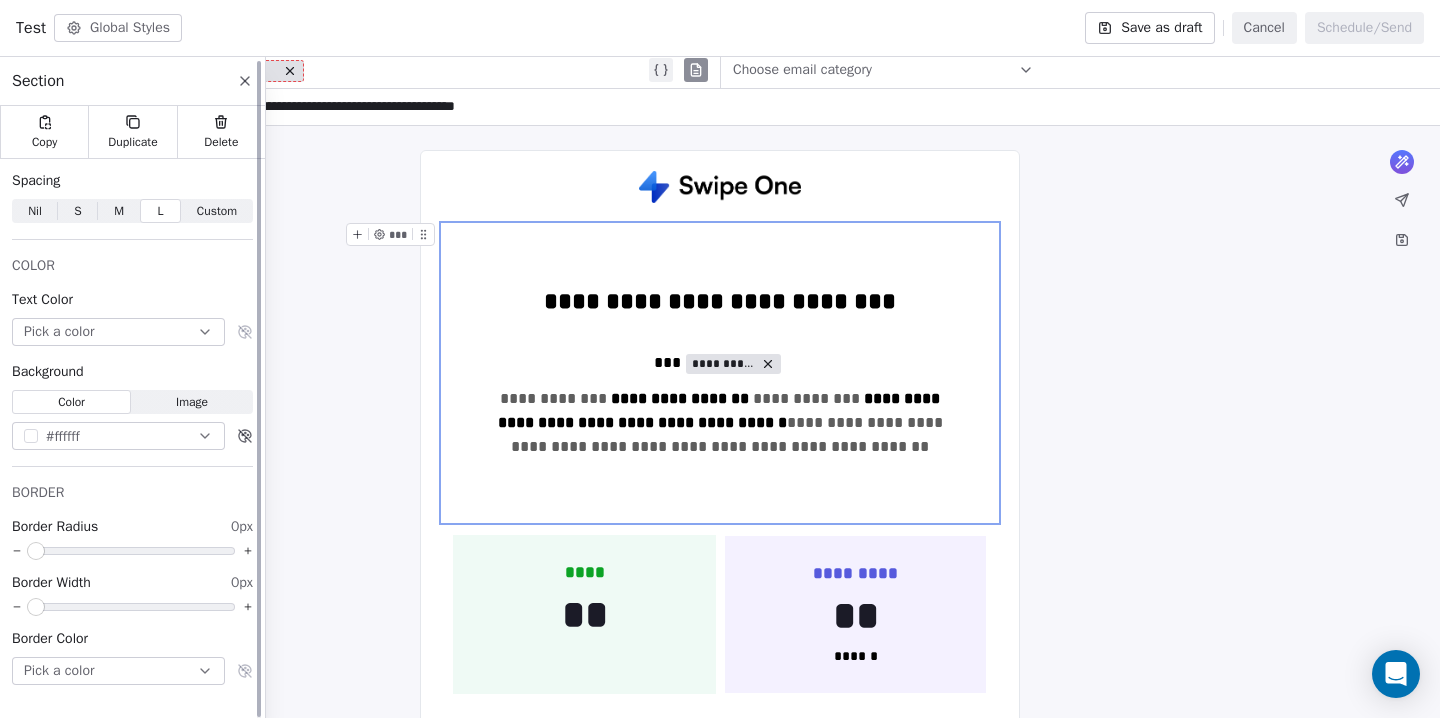 click on "M M" at bounding box center (119, 211) 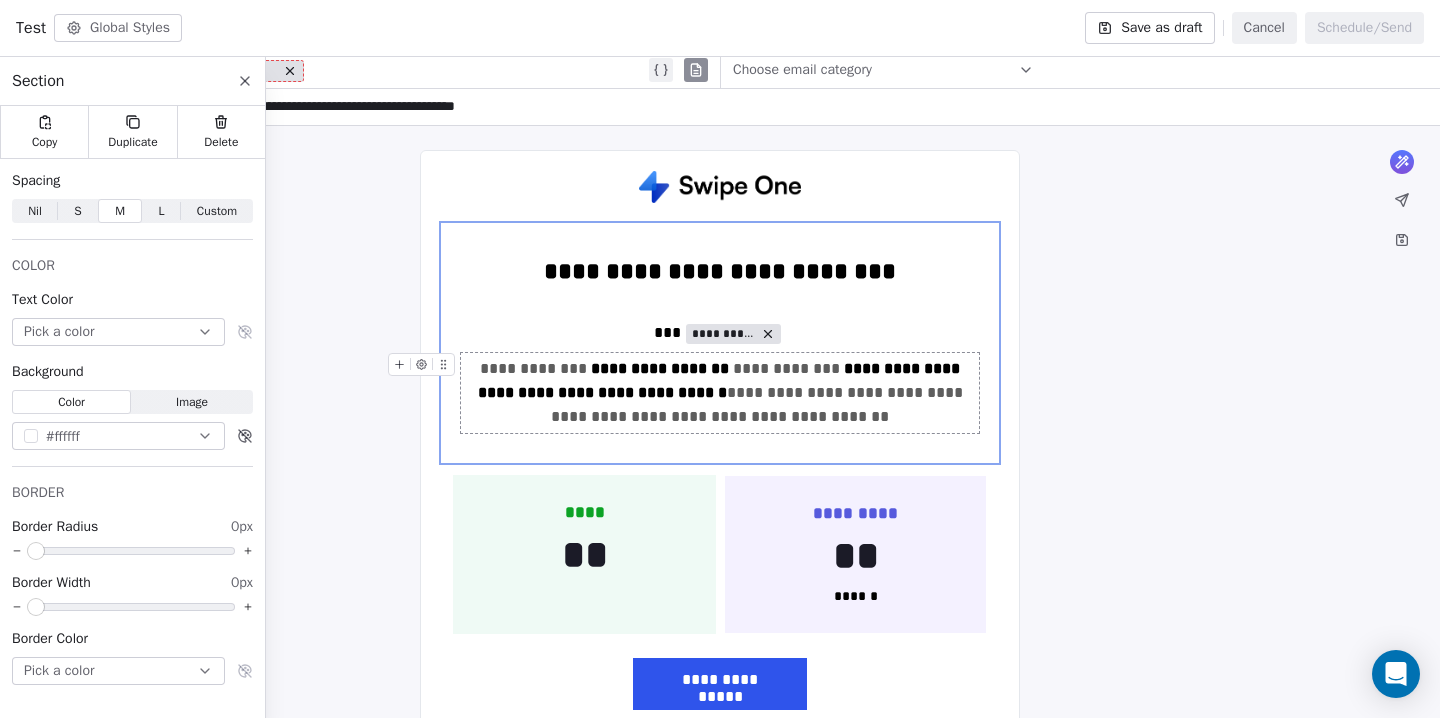 click on "**********" at bounding box center (720, 393) 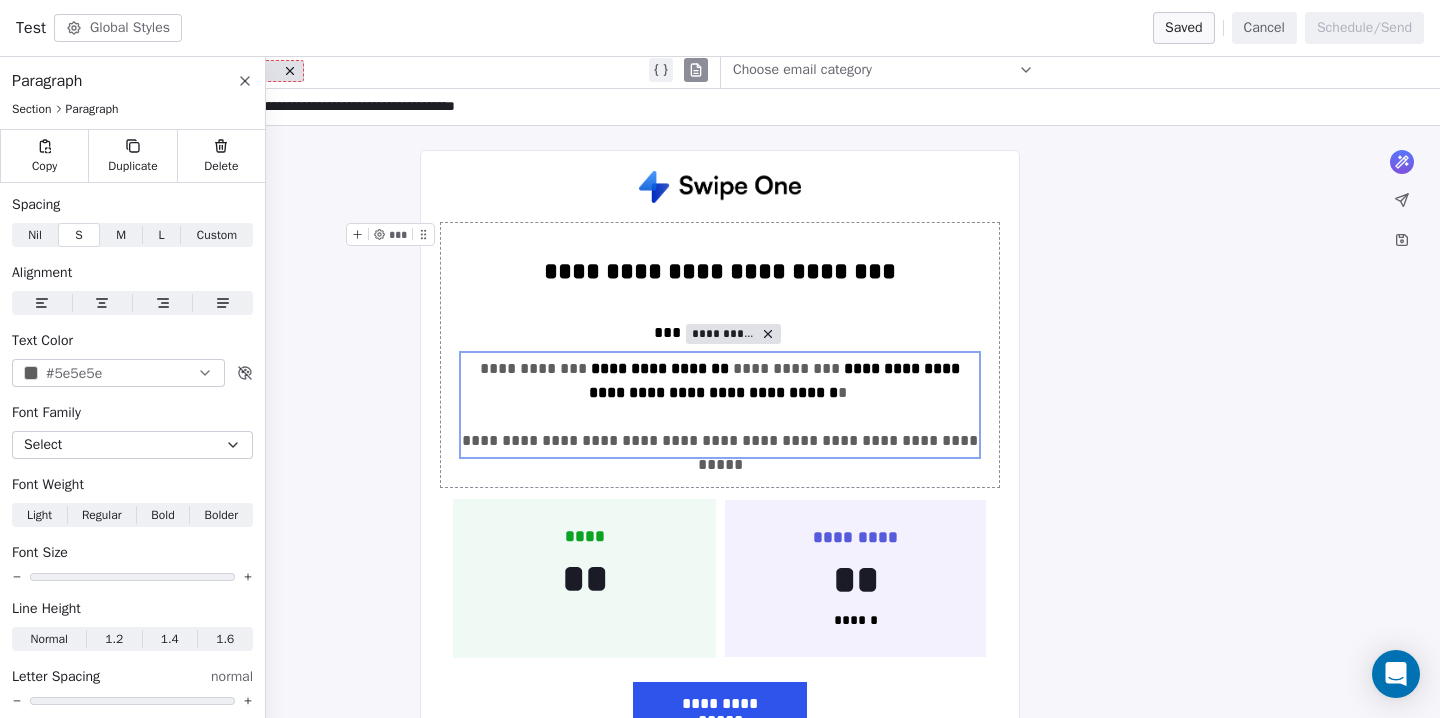 click on "**********" at bounding box center [720, 355] 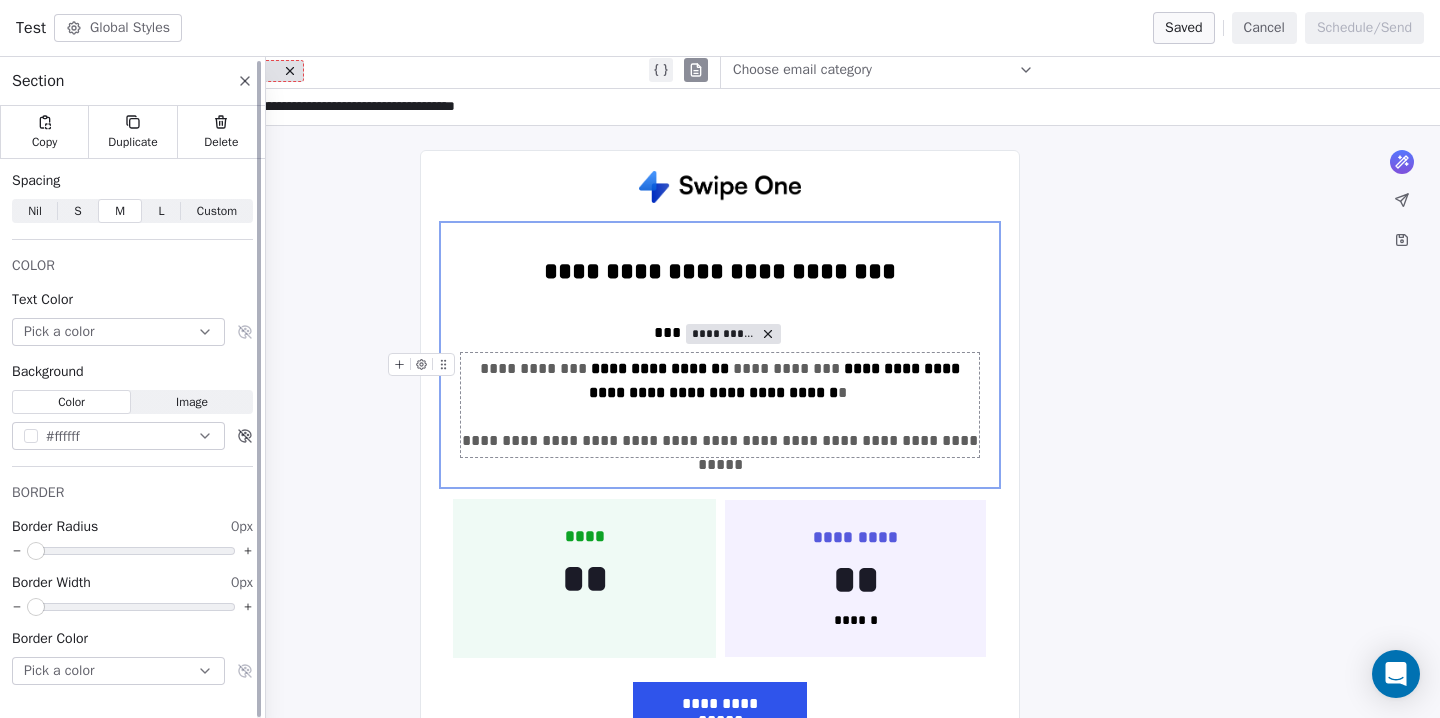 click on "Custom" at bounding box center [217, 211] 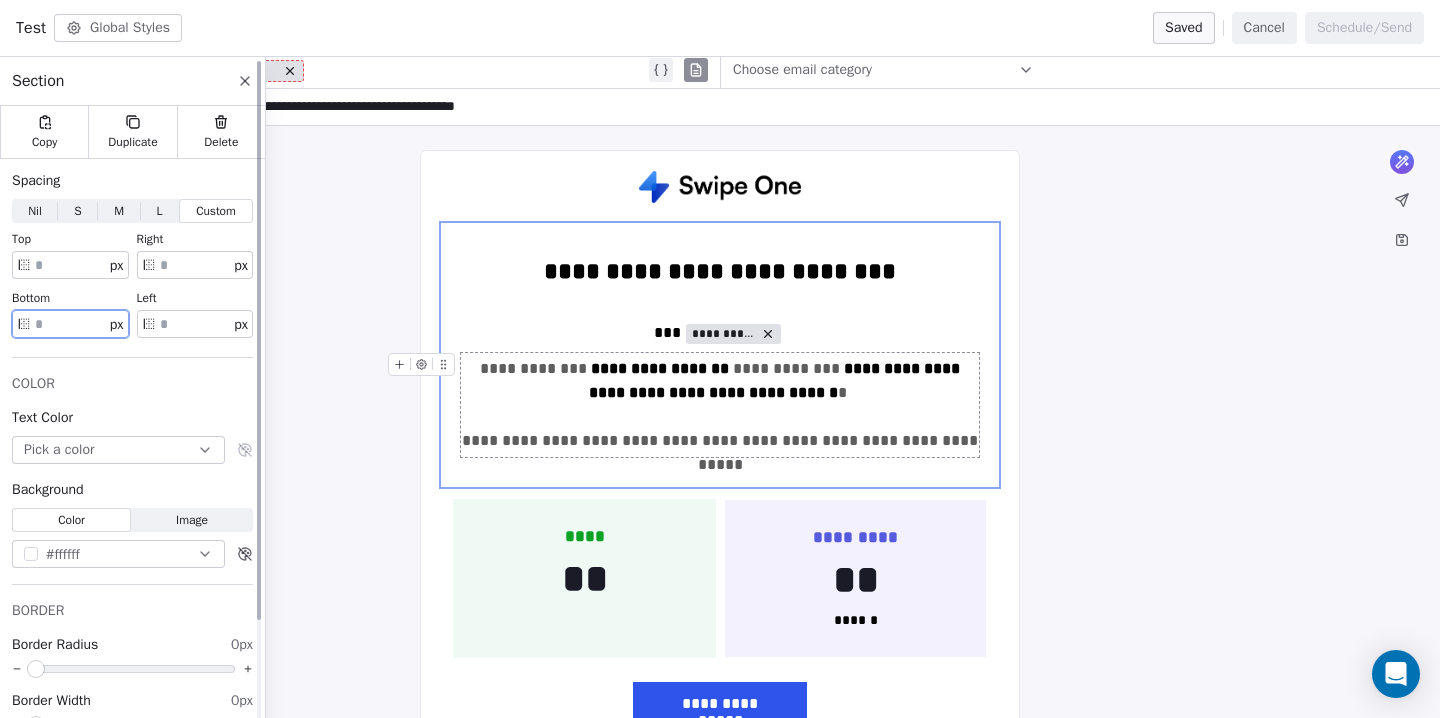 click on "**" at bounding box center [70, 324] 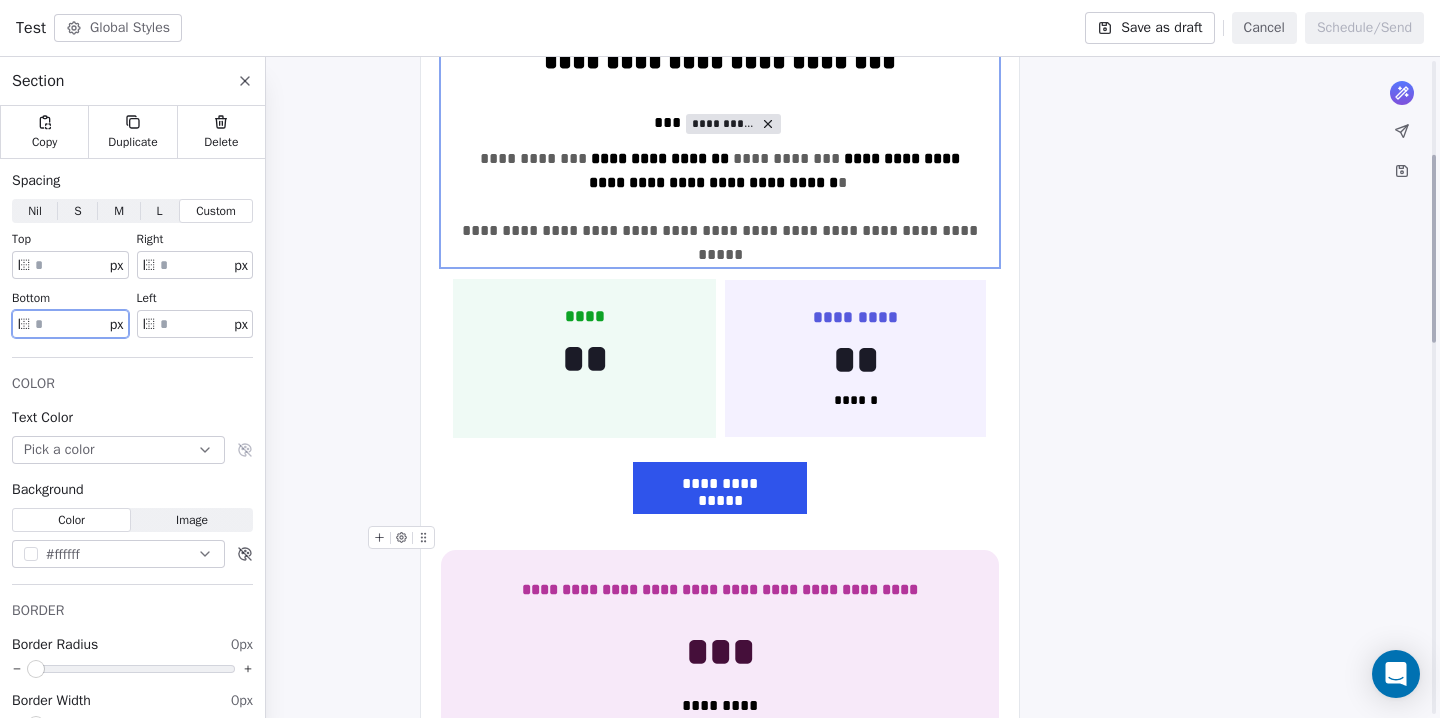 scroll, scrollTop: 295, scrollLeft: 0, axis: vertical 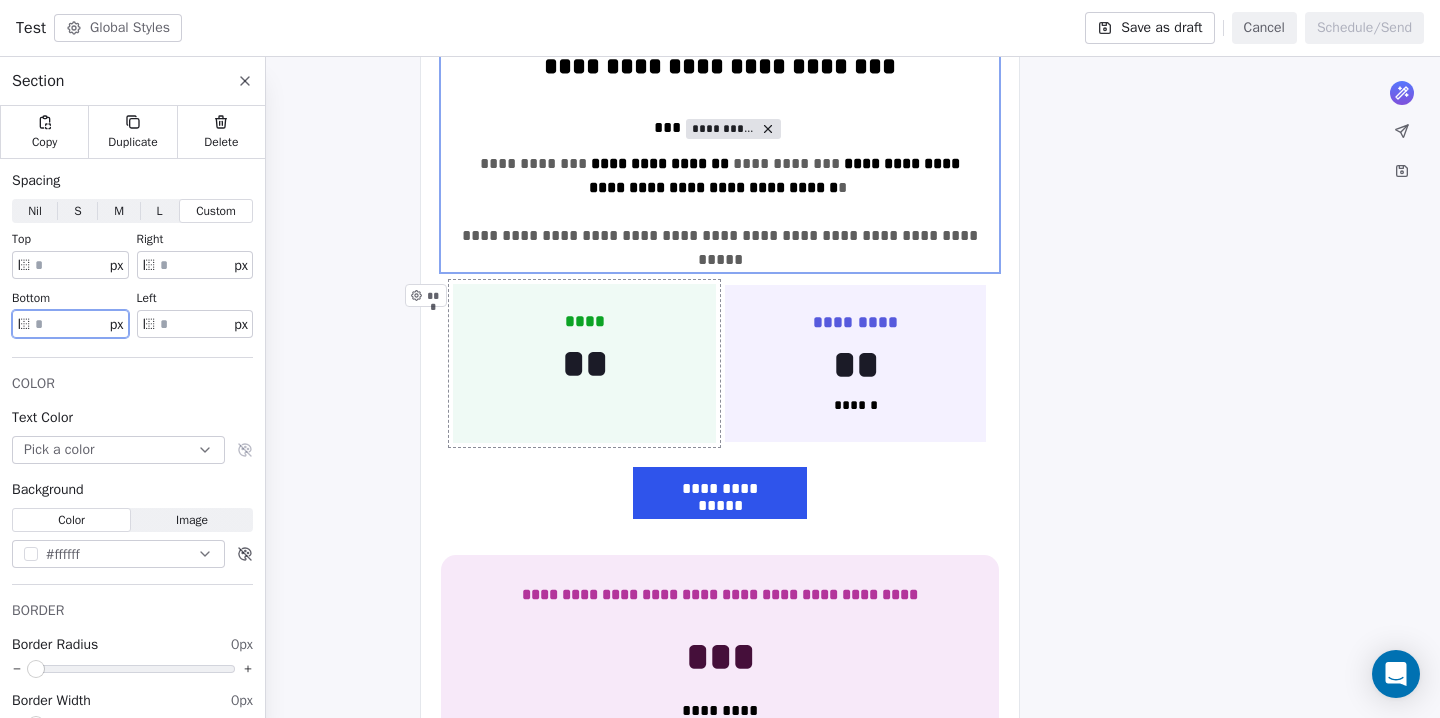 type on "***" 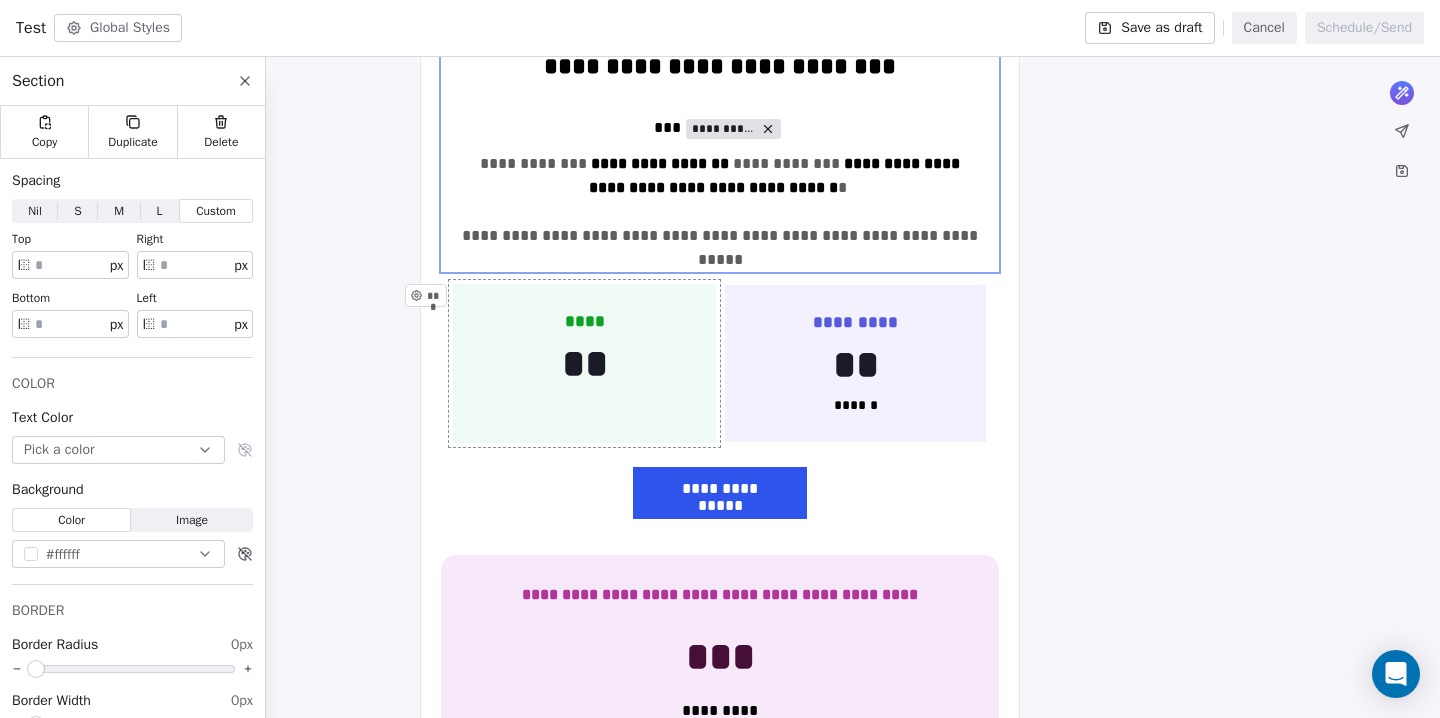 click on "**** ** ***" at bounding box center (584, 364) 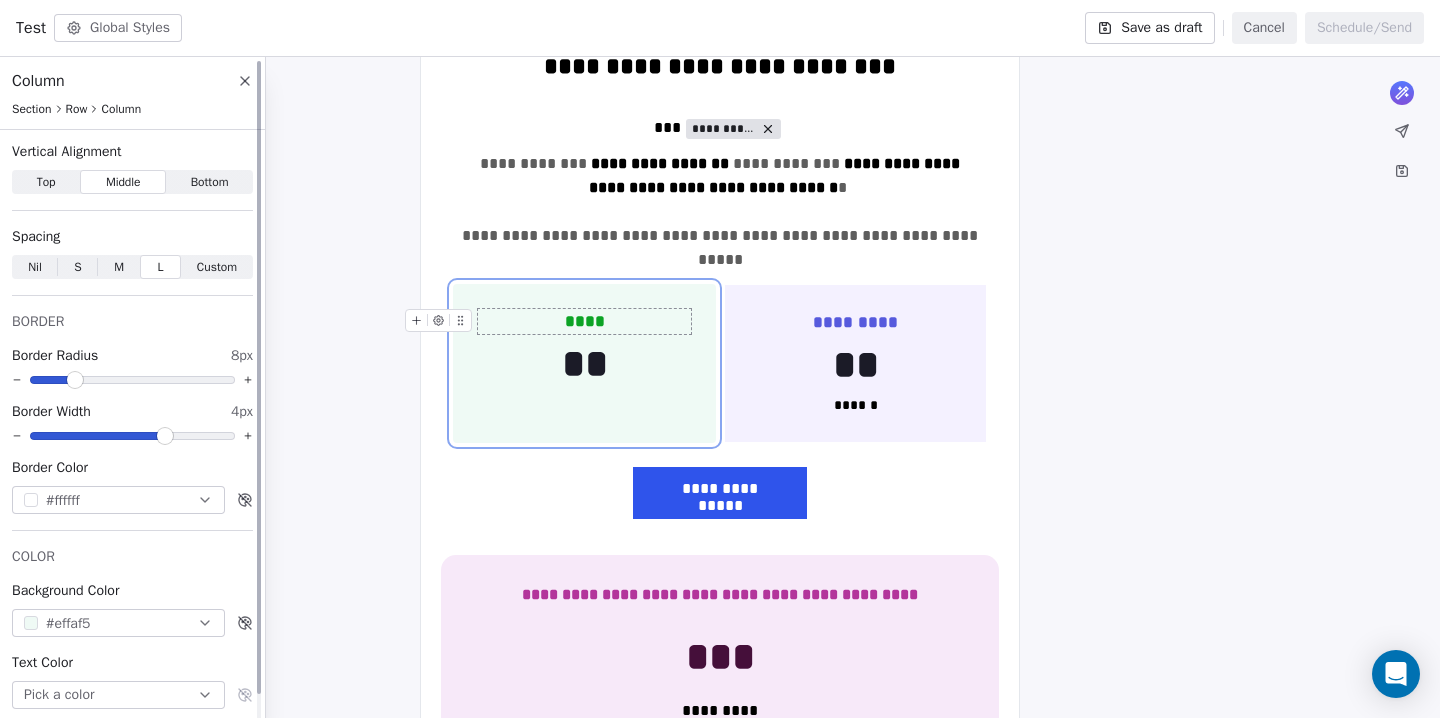 click at bounding box center [75, 380] 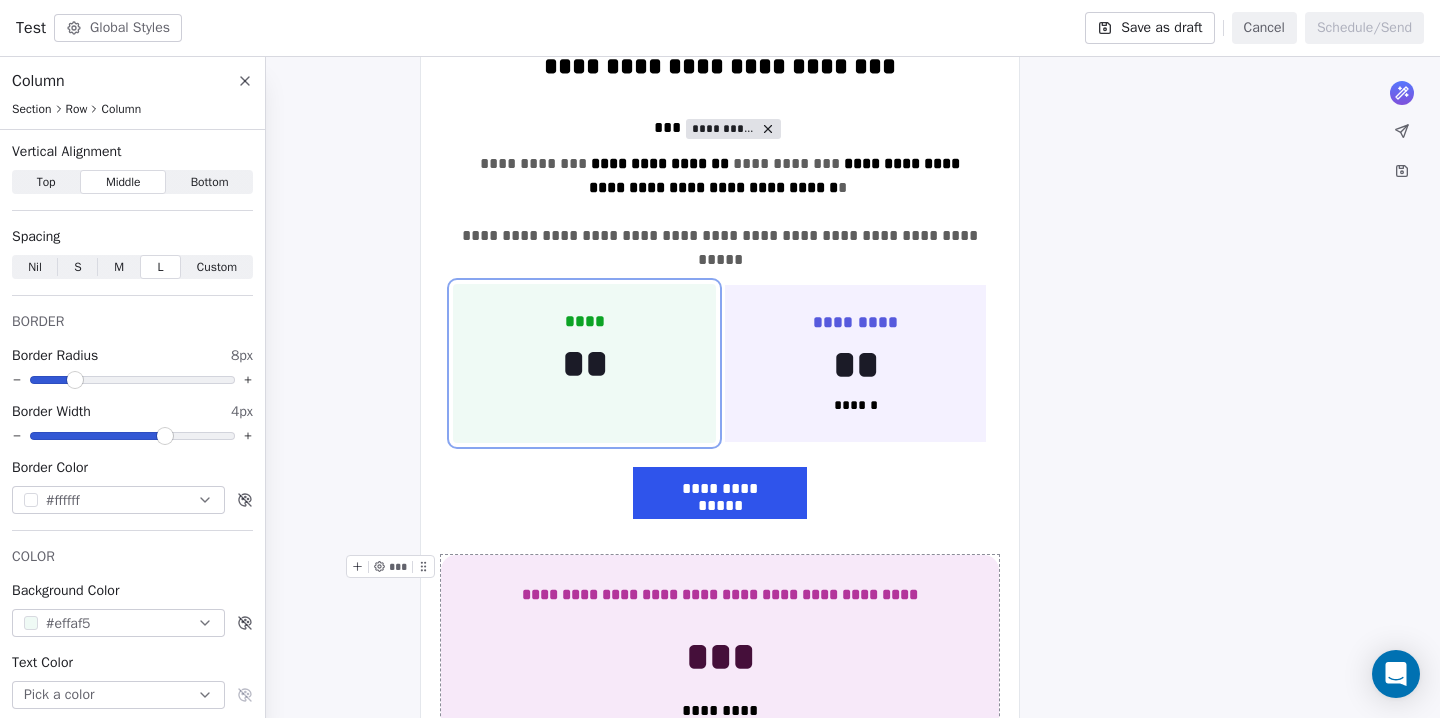 click on "**********" at bounding box center [720, 782] 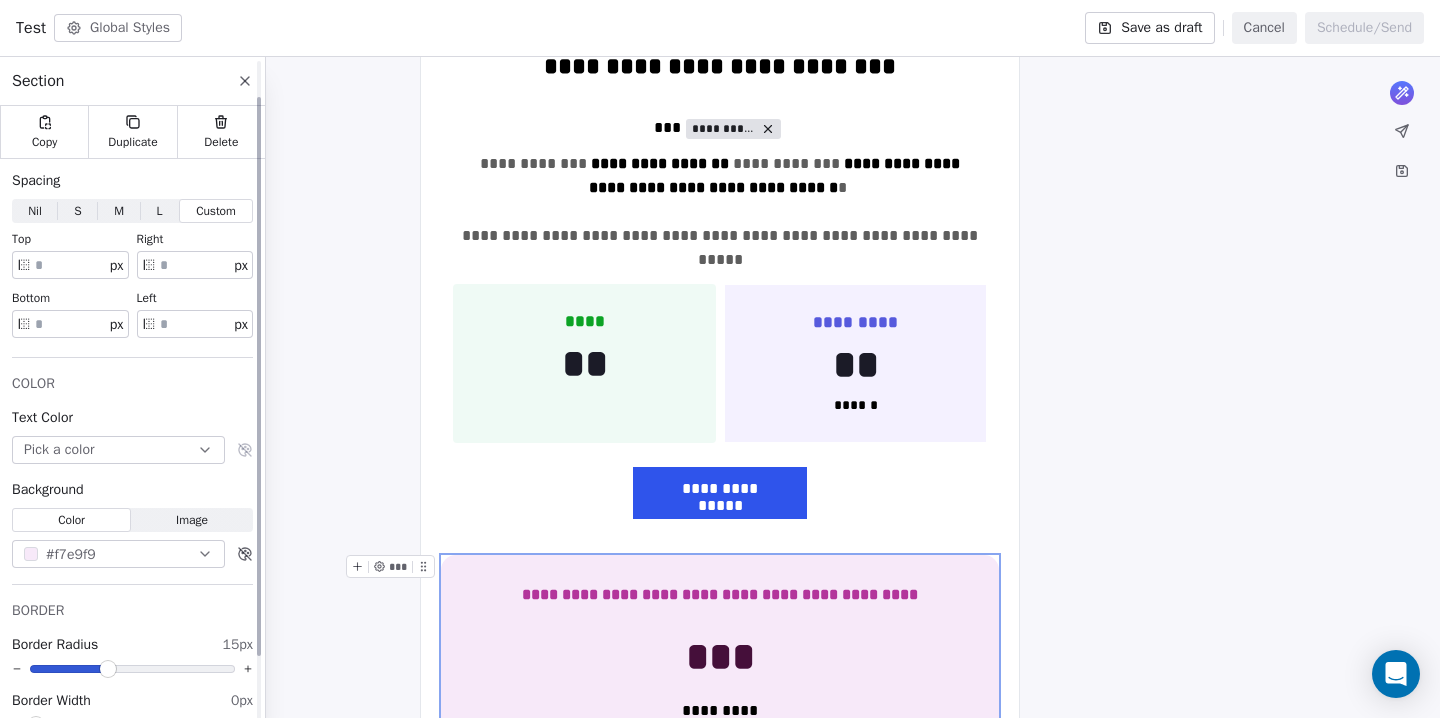 scroll, scrollTop: 120, scrollLeft: 0, axis: vertical 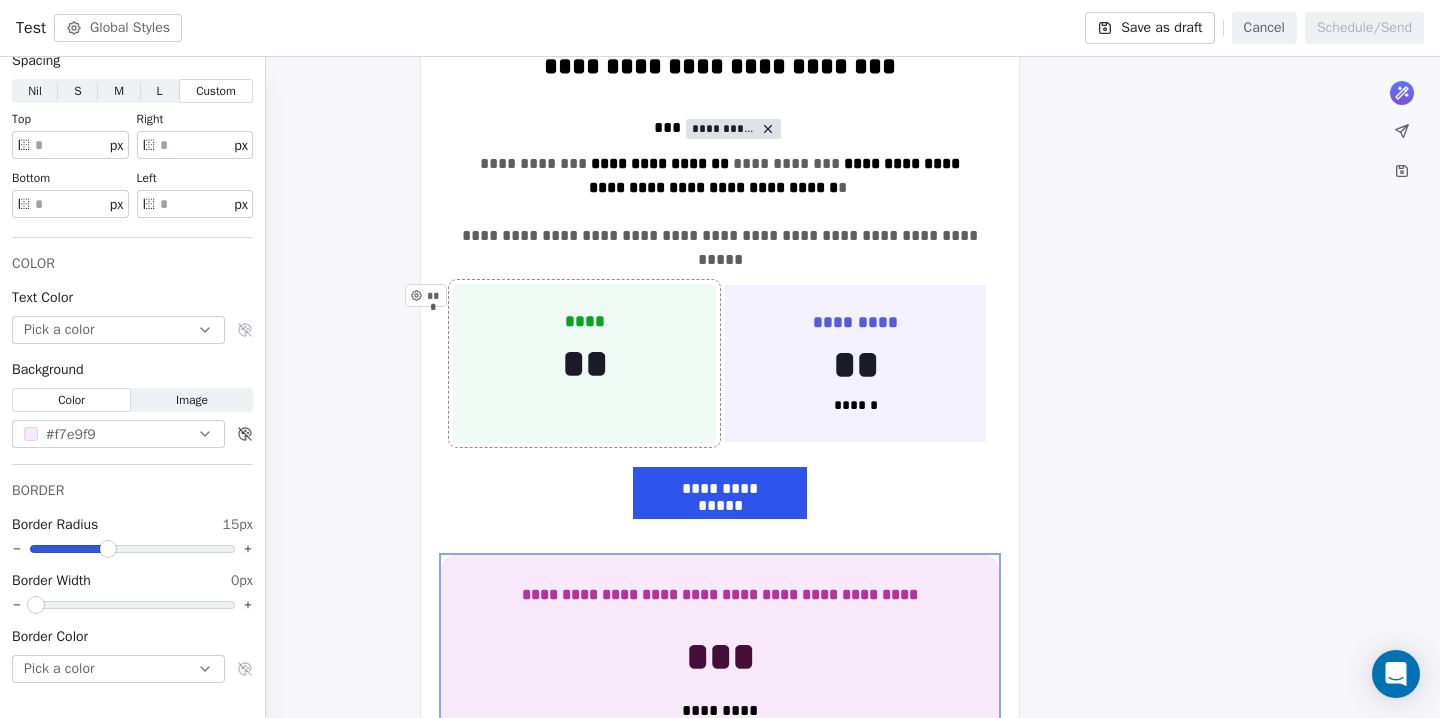 click on "**** ** ***" at bounding box center (584, 364) 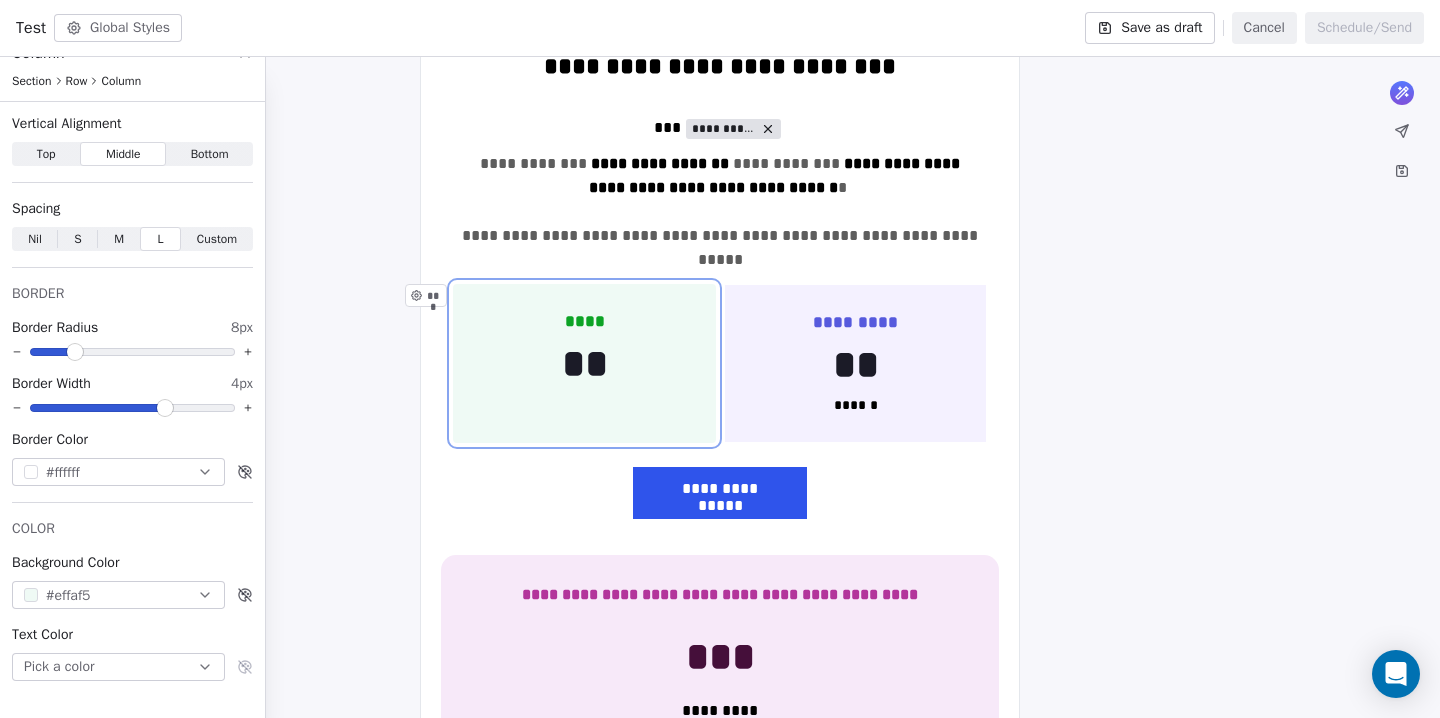 scroll, scrollTop: 28, scrollLeft: 0, axis: vertical 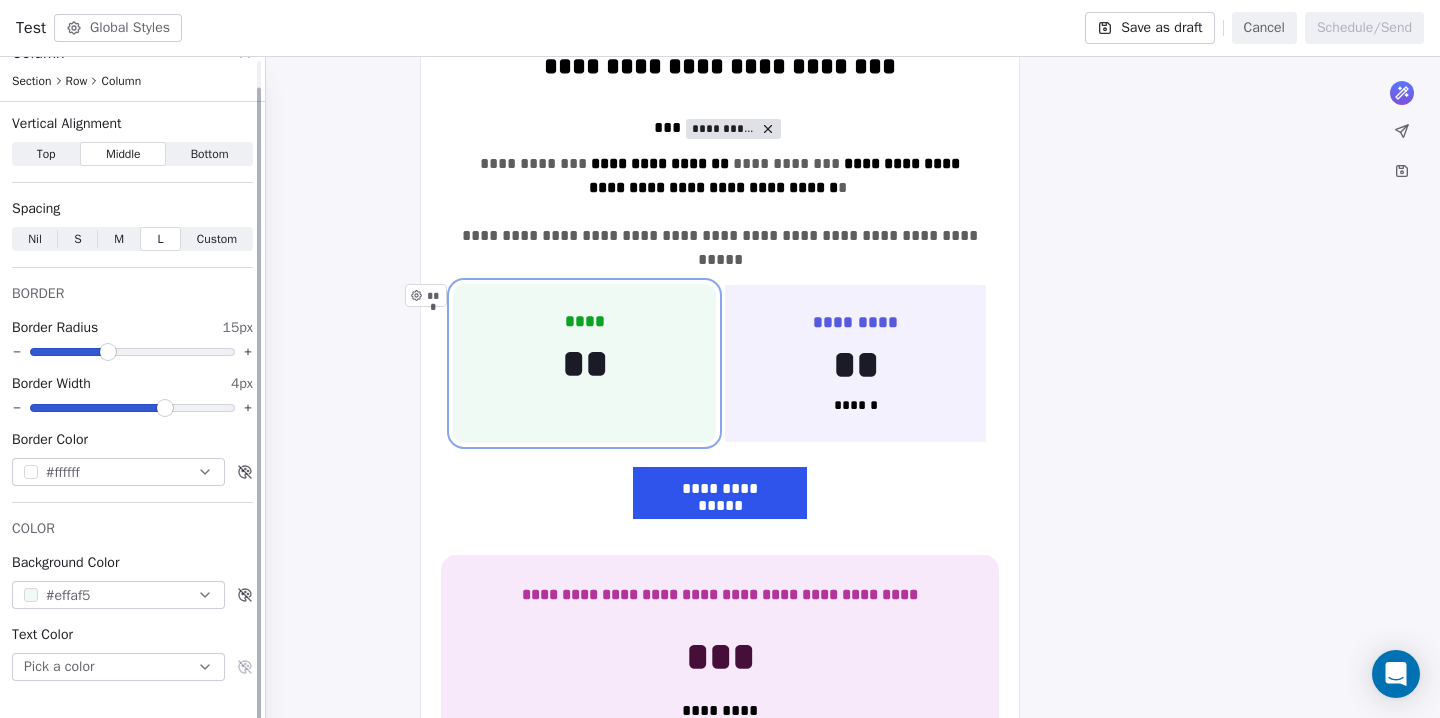 click at bounding box center [108, 352] 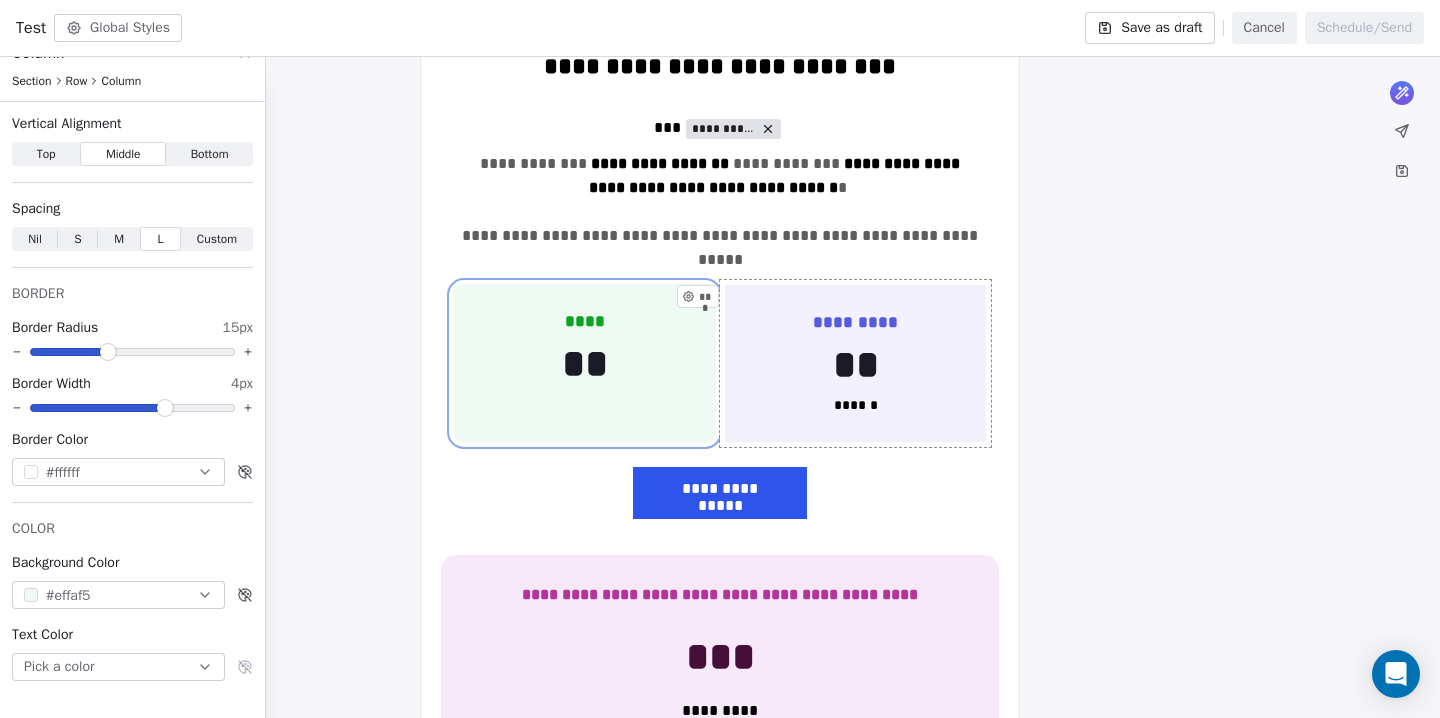 click on "********* ** ****** ***" at bounding box center (855, 364) 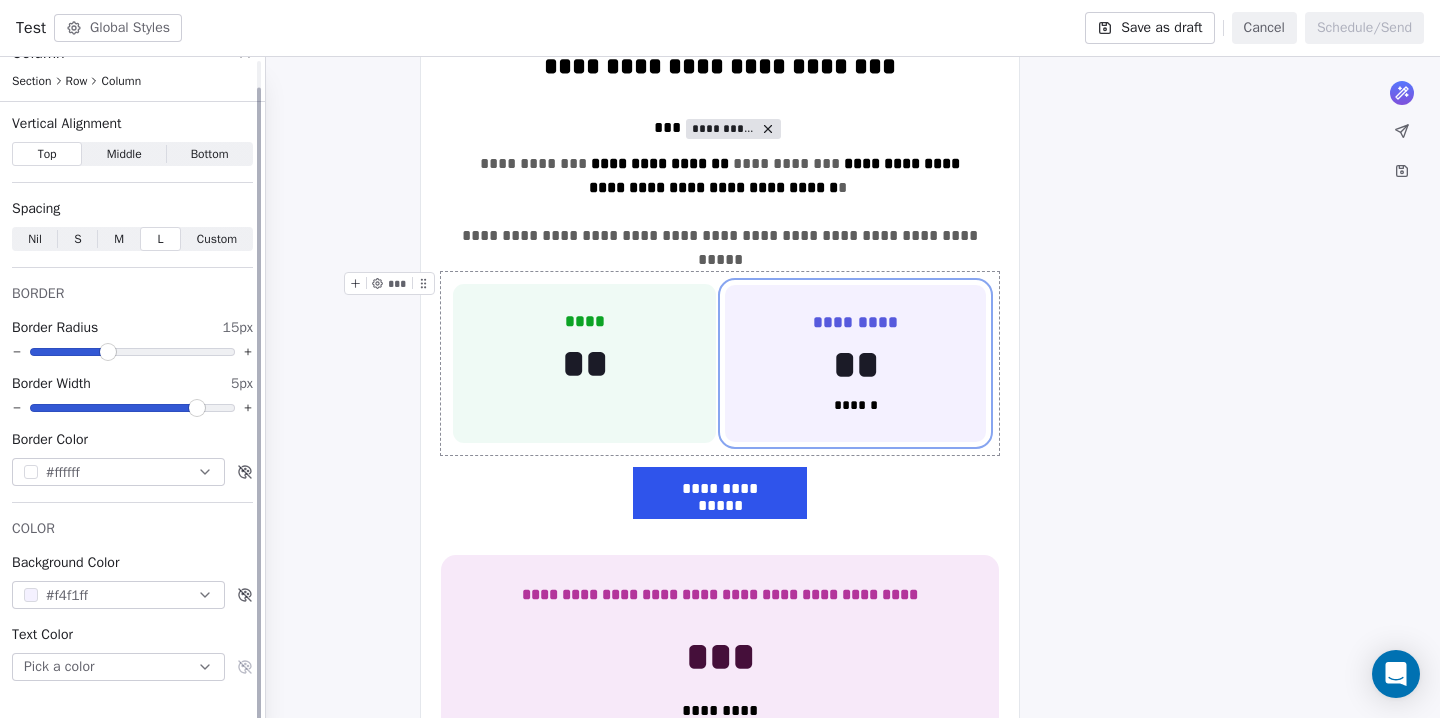 click at bounding box center (108, 352) 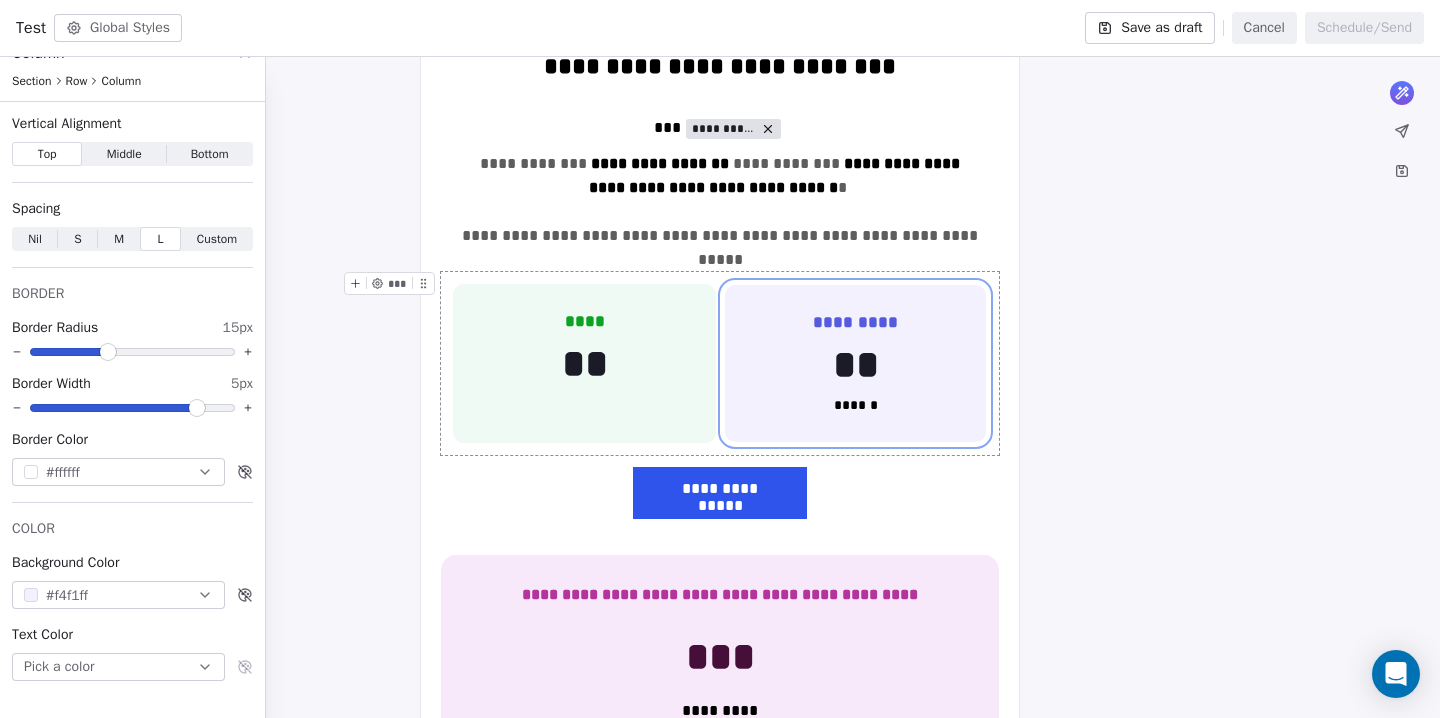 click on "**********" at bounding box center [720, 983] 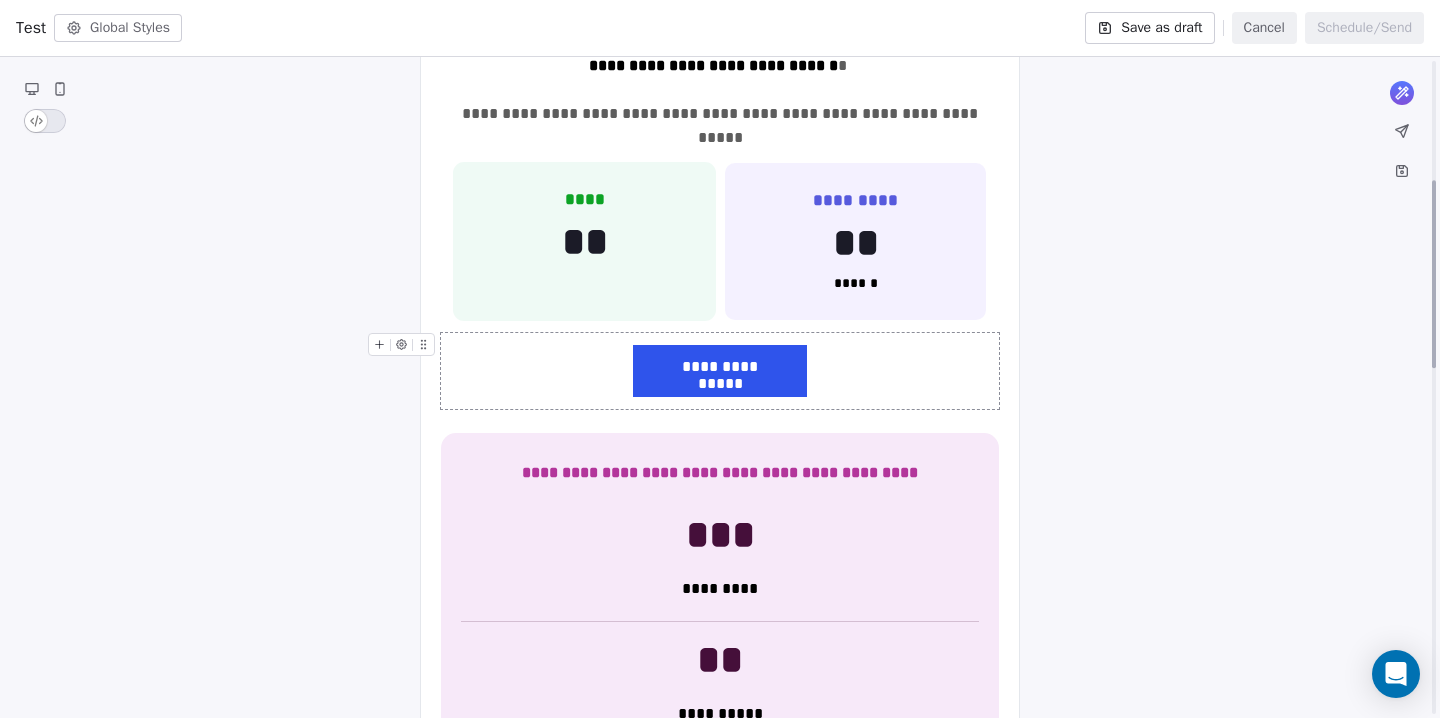 scroll, scrollTop: 473, scrollLeft: 0, axis: vertical 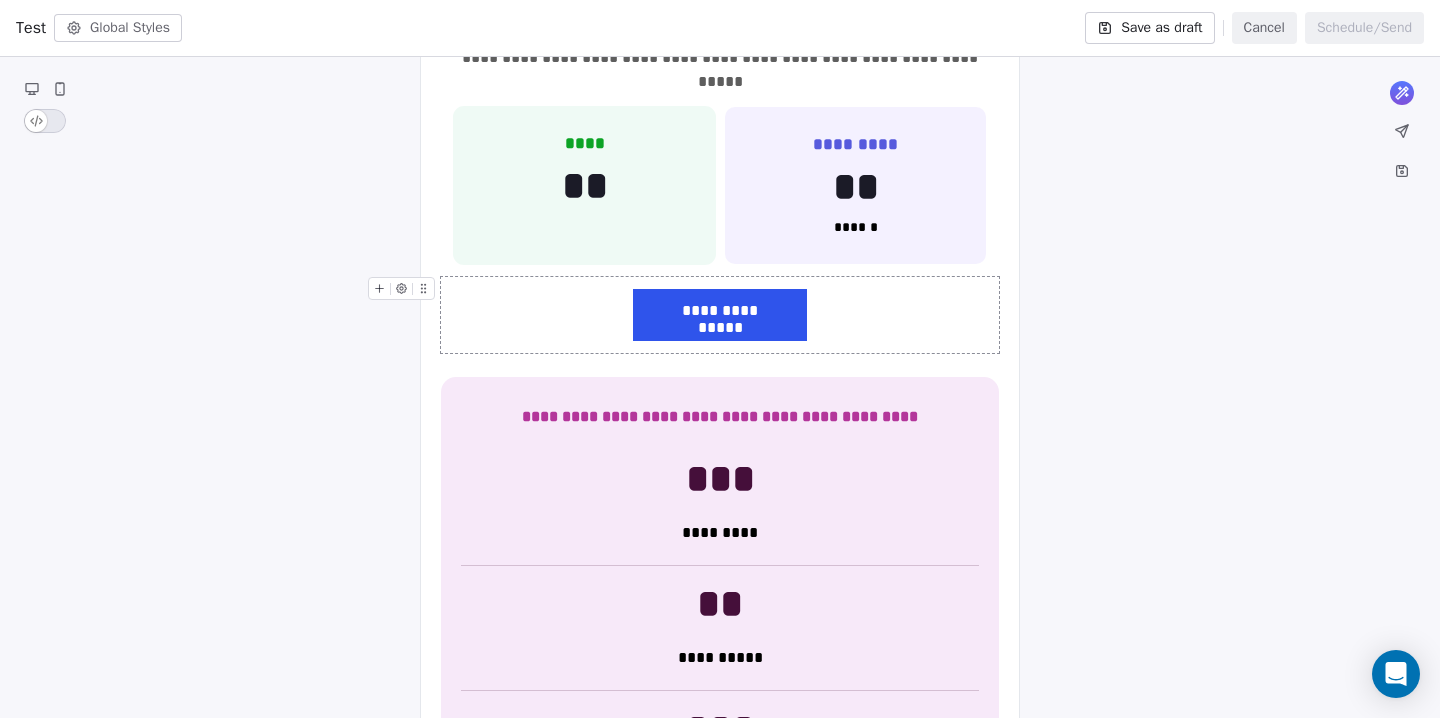 click on "**********" at bounding box center (720, 315) 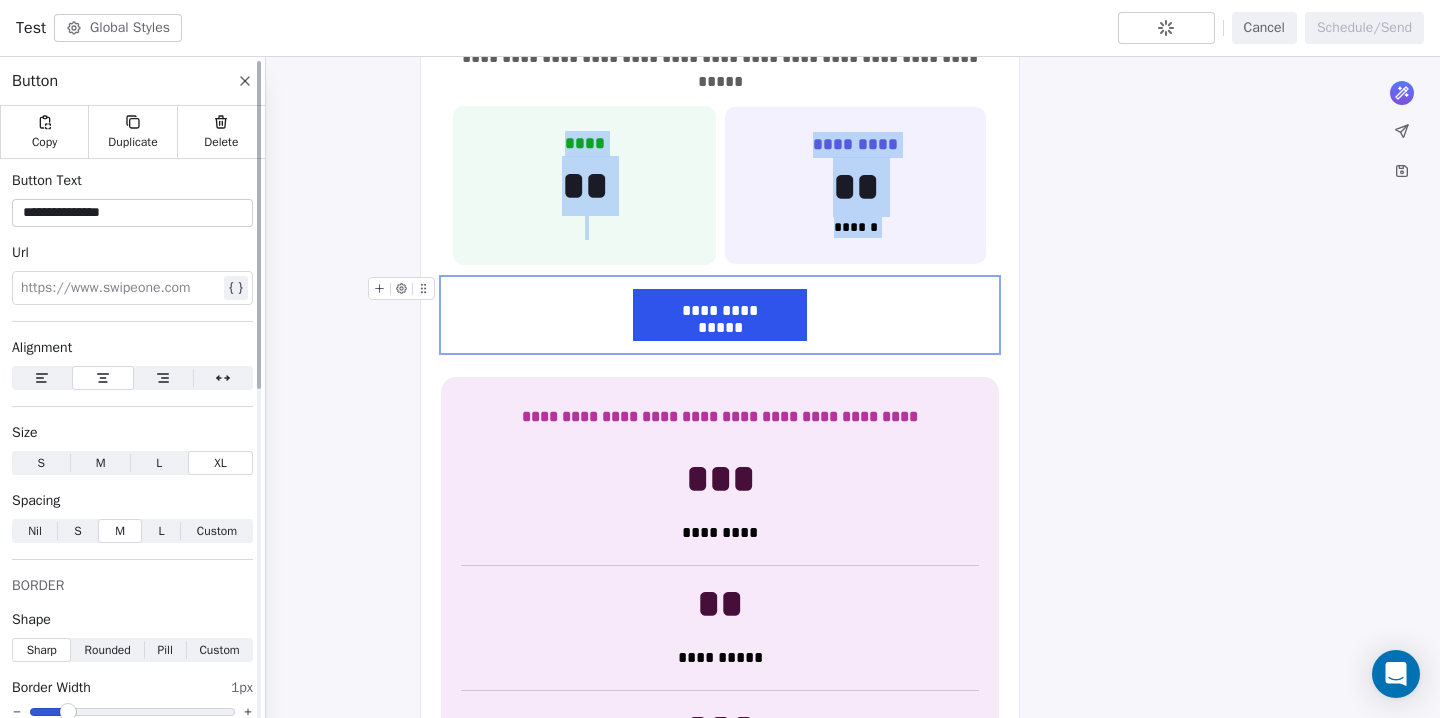 scroll, scrollTop: 108, scrollLeft: 0, axis: vertical 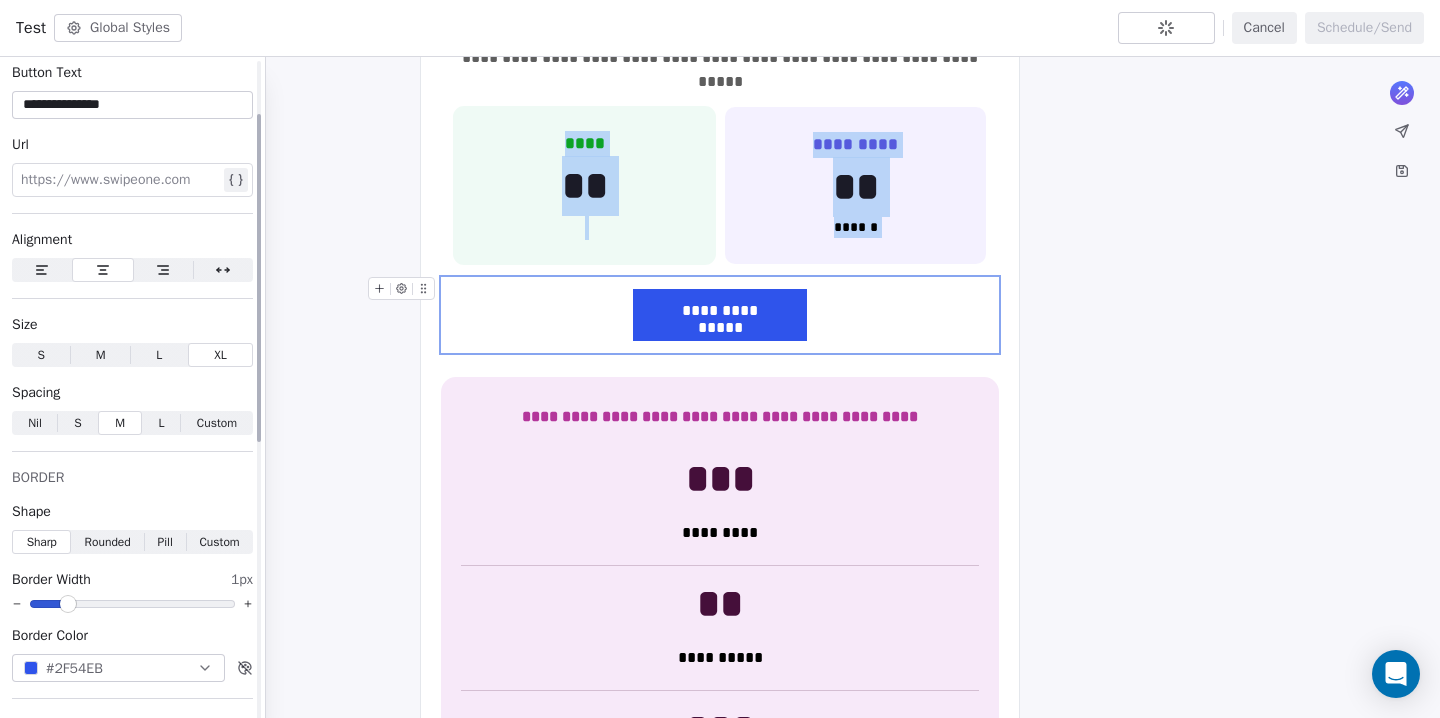 click on "Pill" at bounding box center (164, 542) 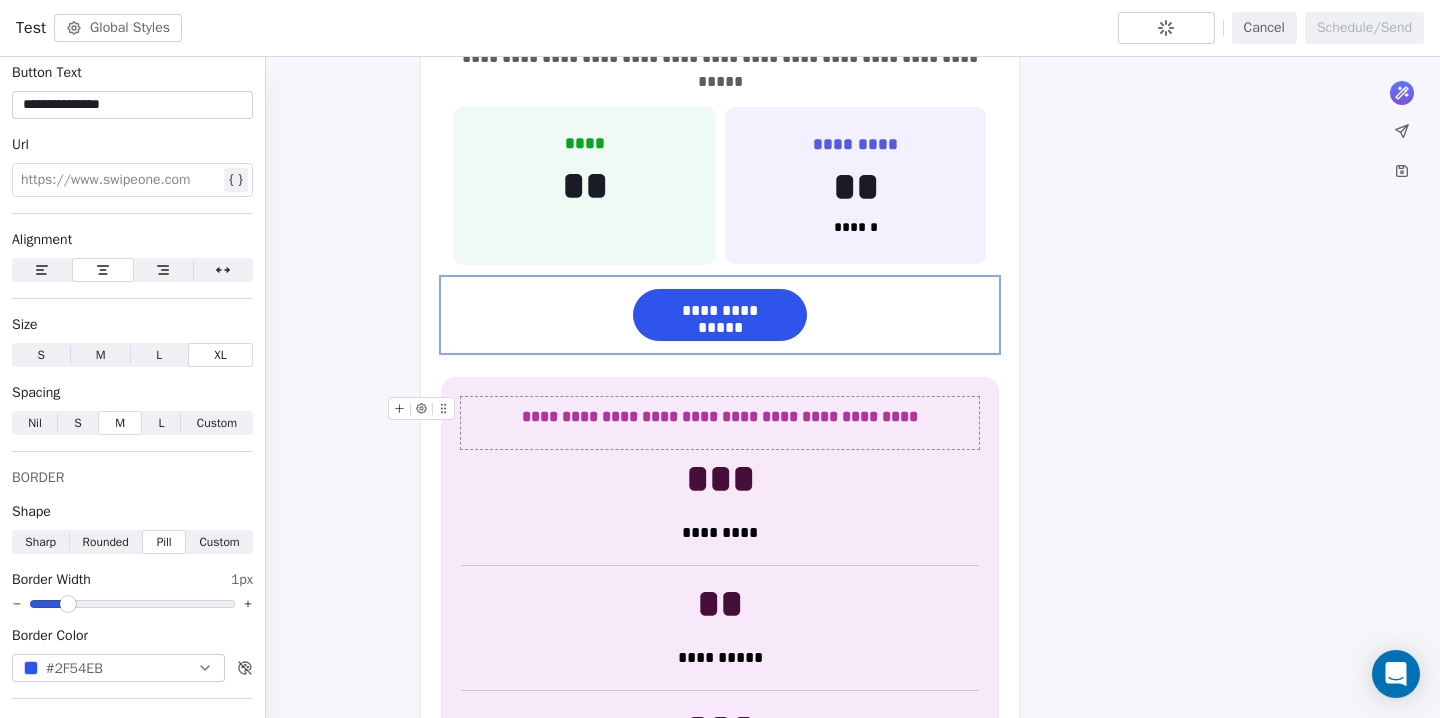 click on "**********" at bounding box center (720, 423) 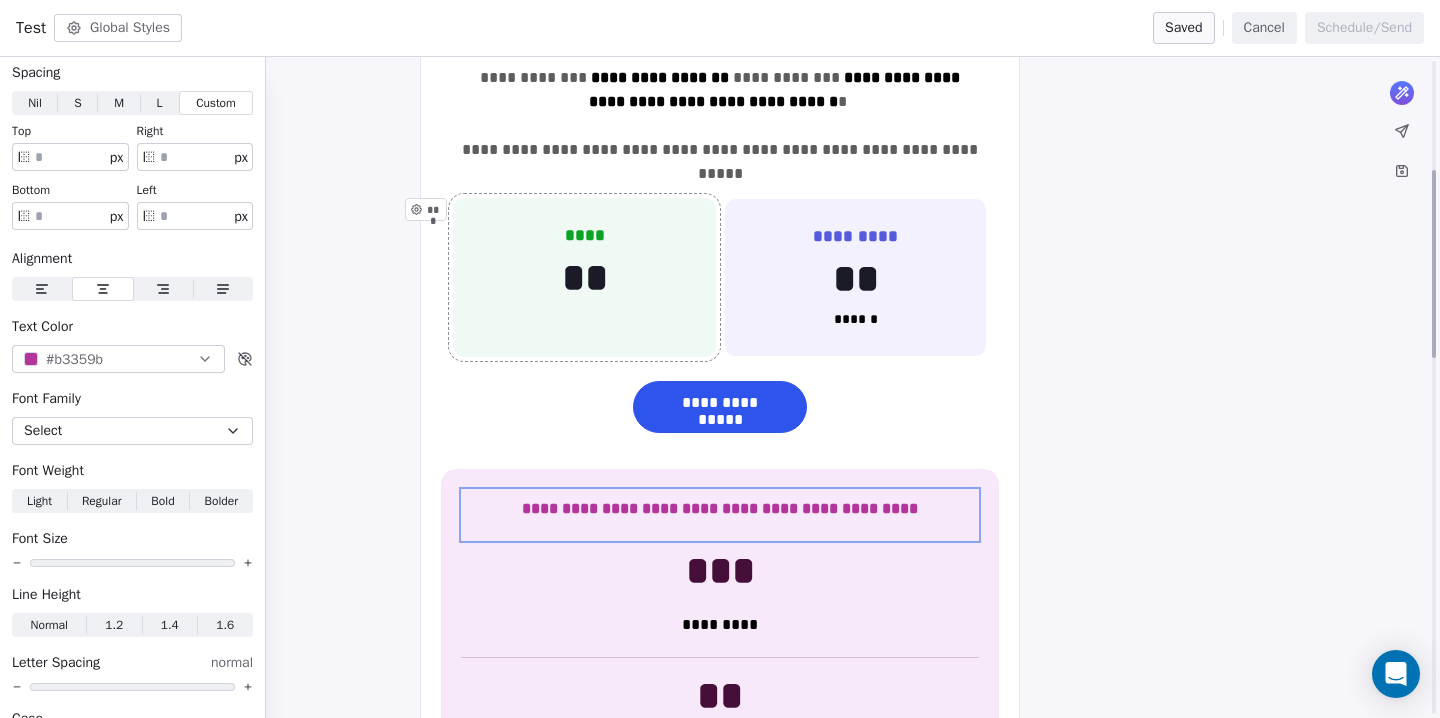 scroll, scrollTop: 383, scrollLeft: 0, axis: vertical 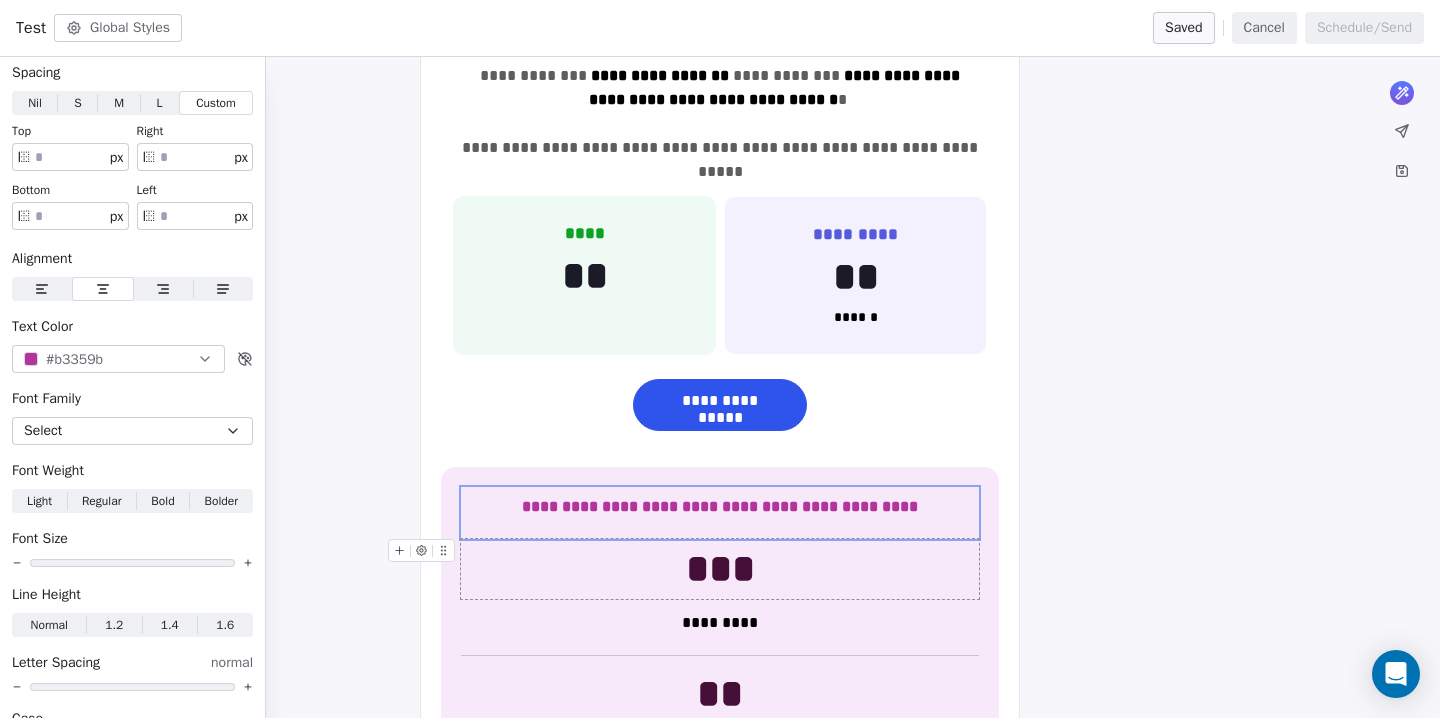 click on "***" at bounding box center (720, 569) 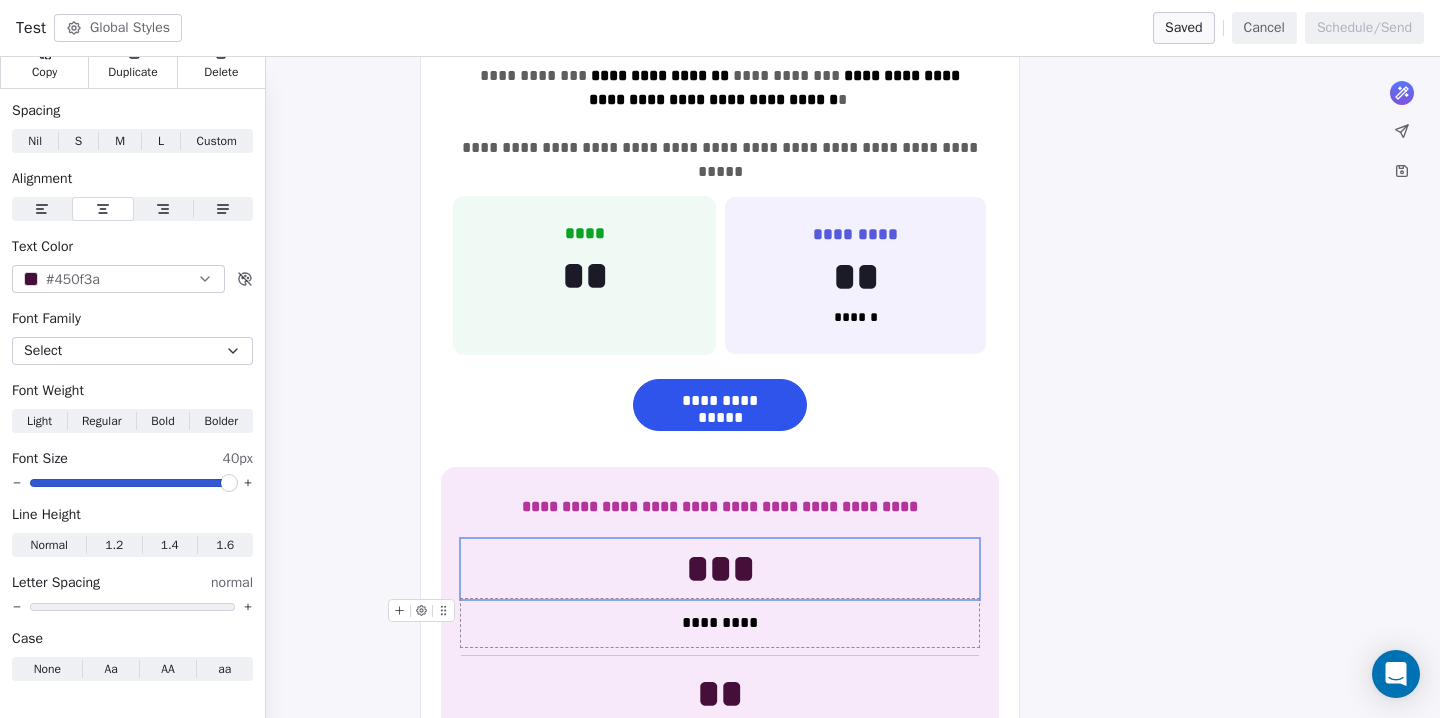 click on "*********" at bounding box center [720, 623] 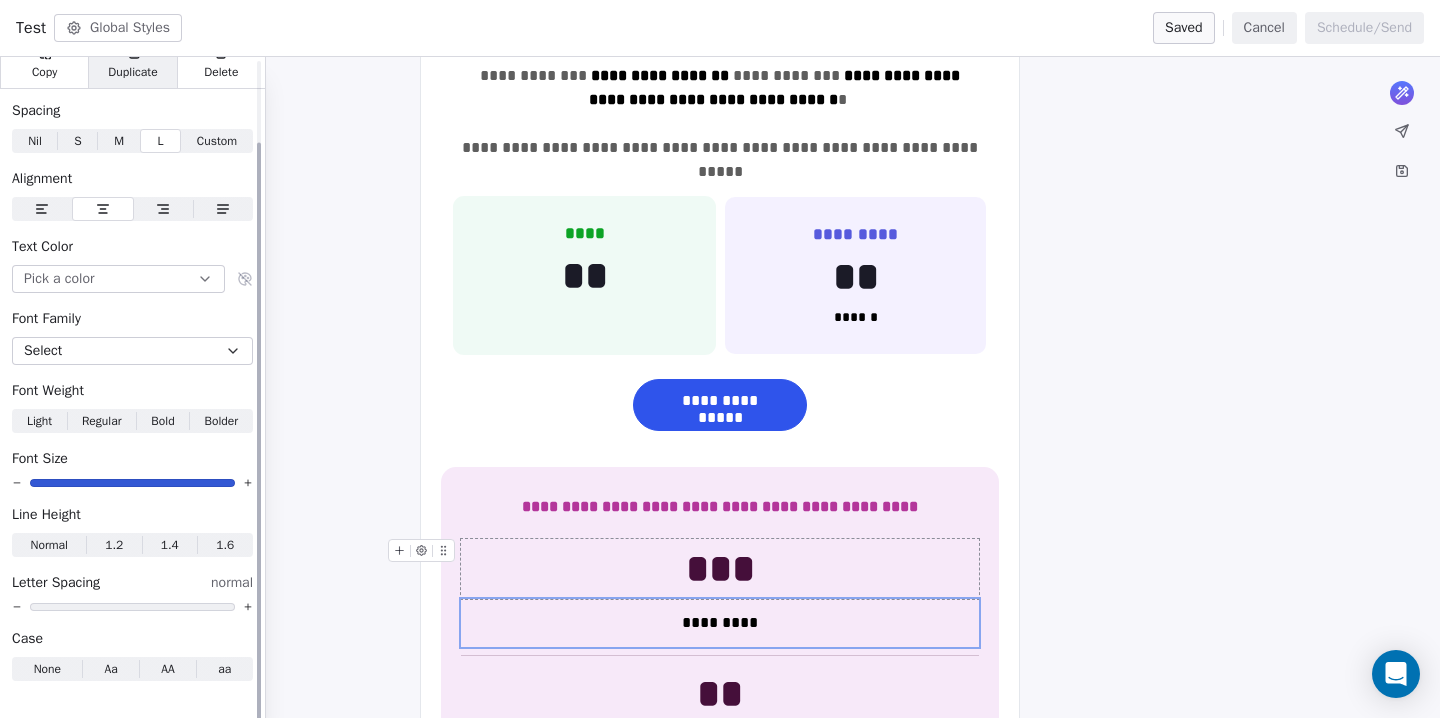 click on "Duplicate" at bounding box center (132, 72) 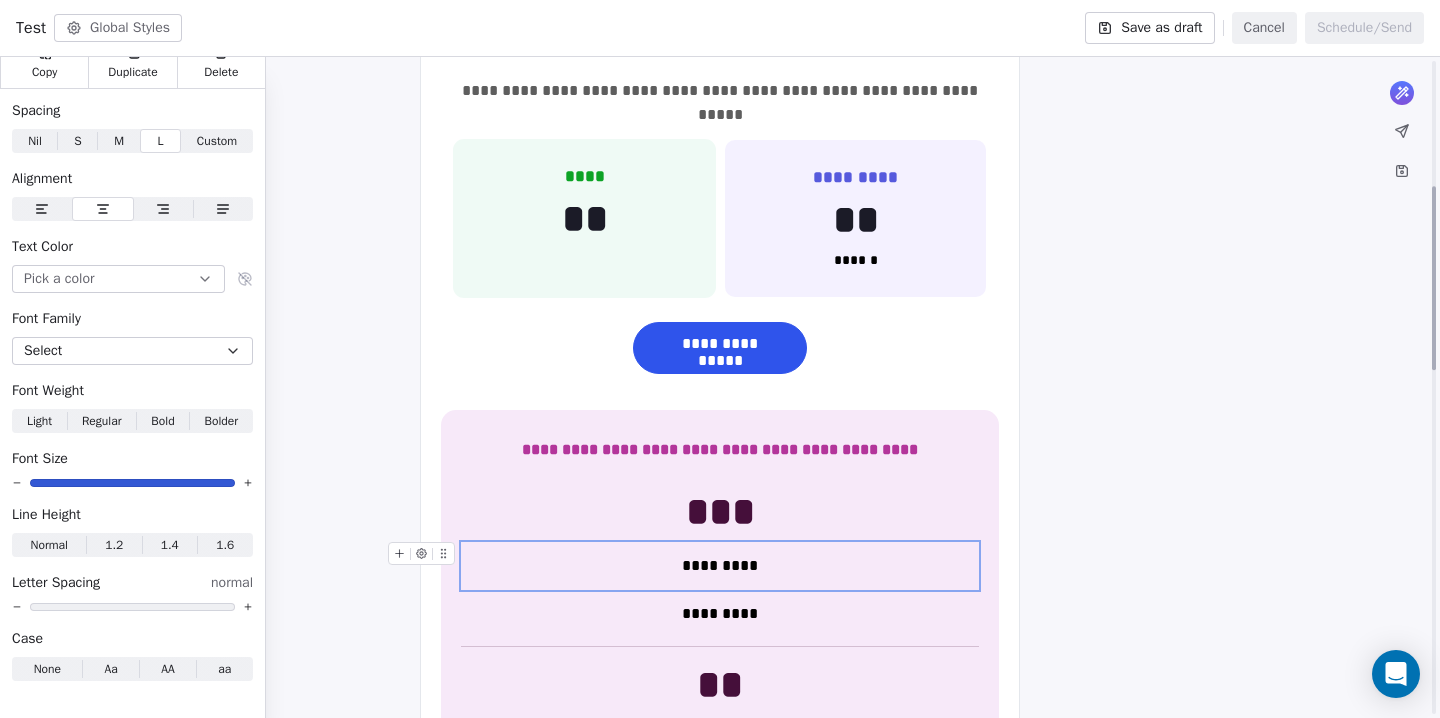 scroll, scrollTop: 463, scrollLeft: 0, axis: vertical 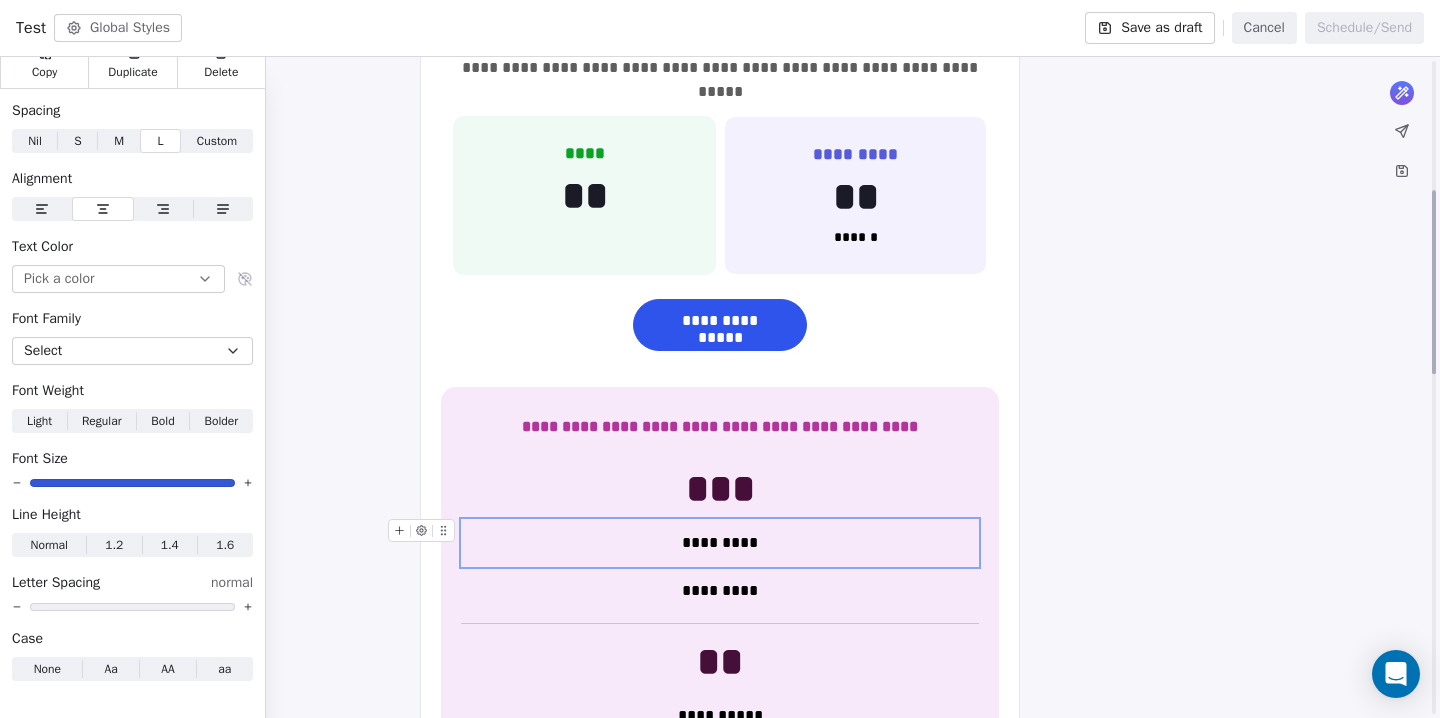 click on "*********" at bounding box center [720, 543] 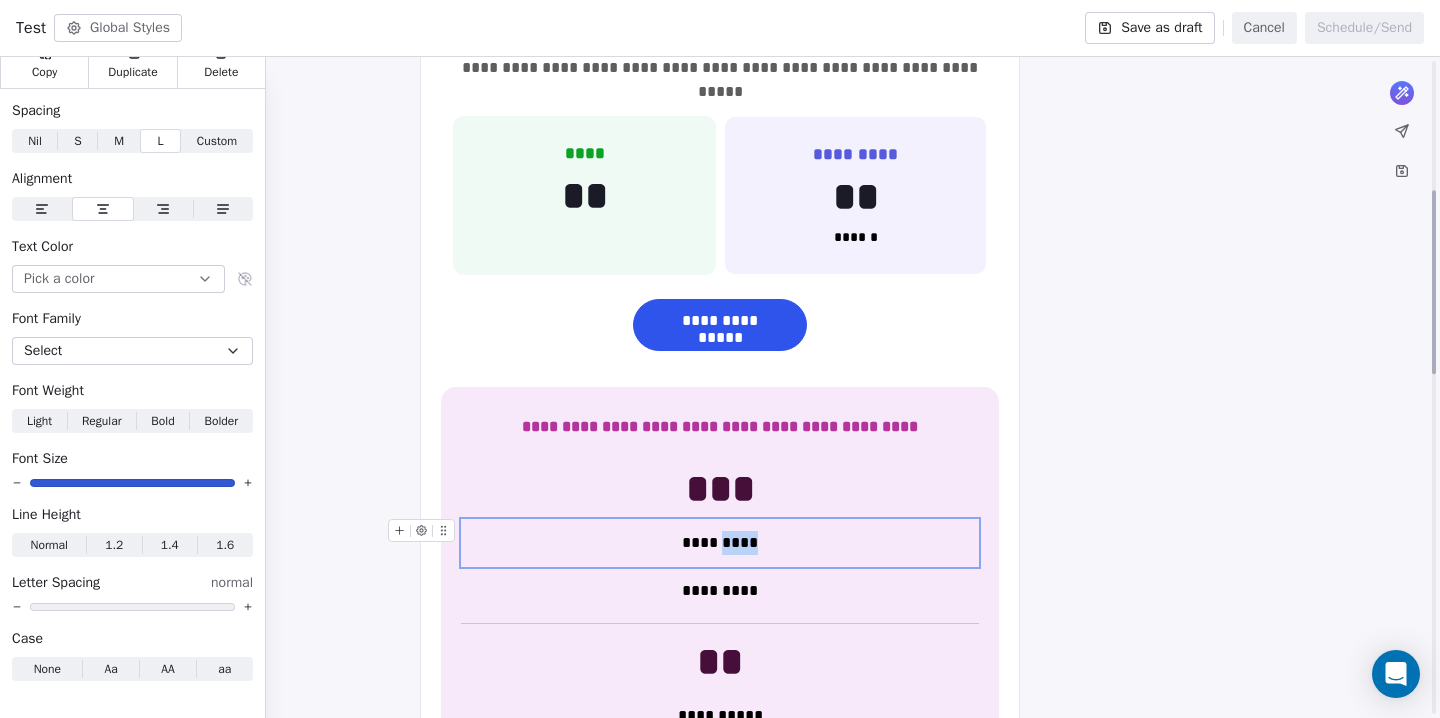 click on "*********" at bounding box center (720, 543) 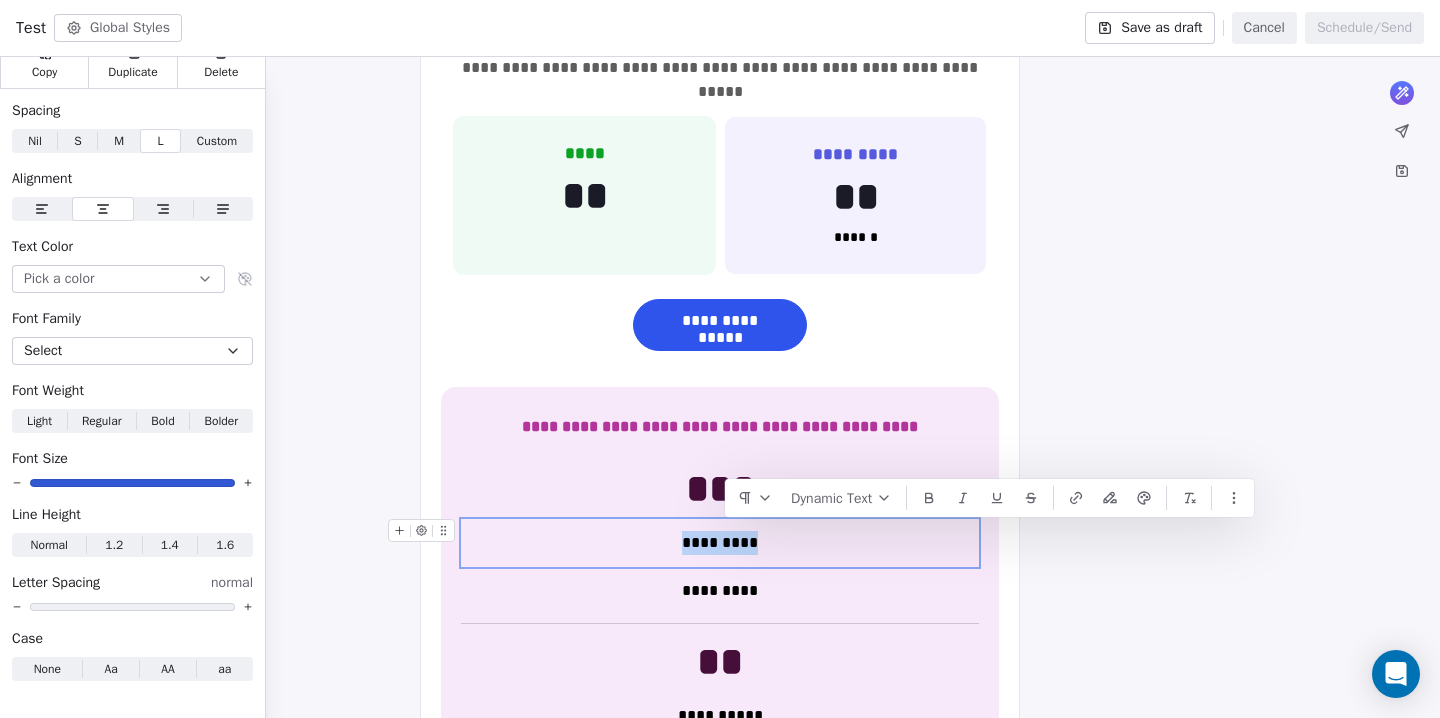 click on "*********" at bounding box center (720, 543) 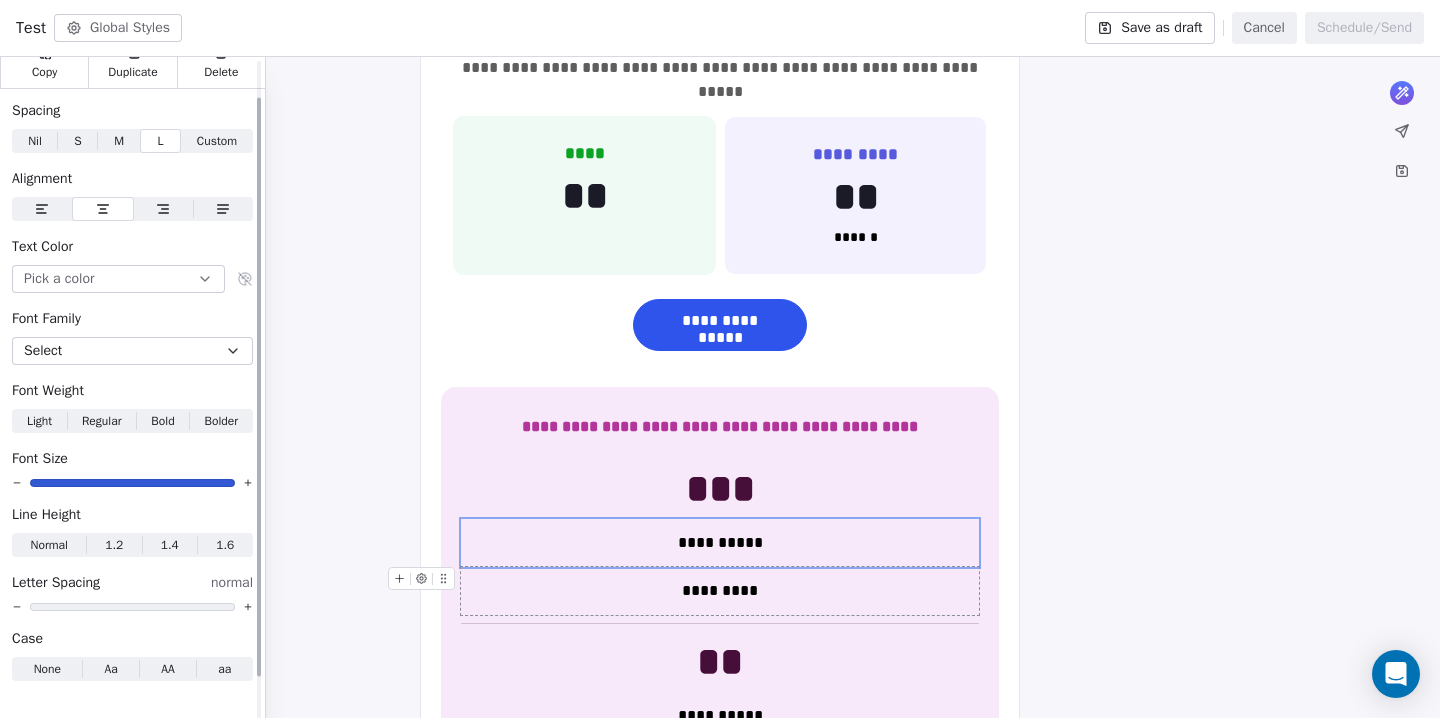 scroll, scrollTop: 0, scrollLeft: 0, axis: both 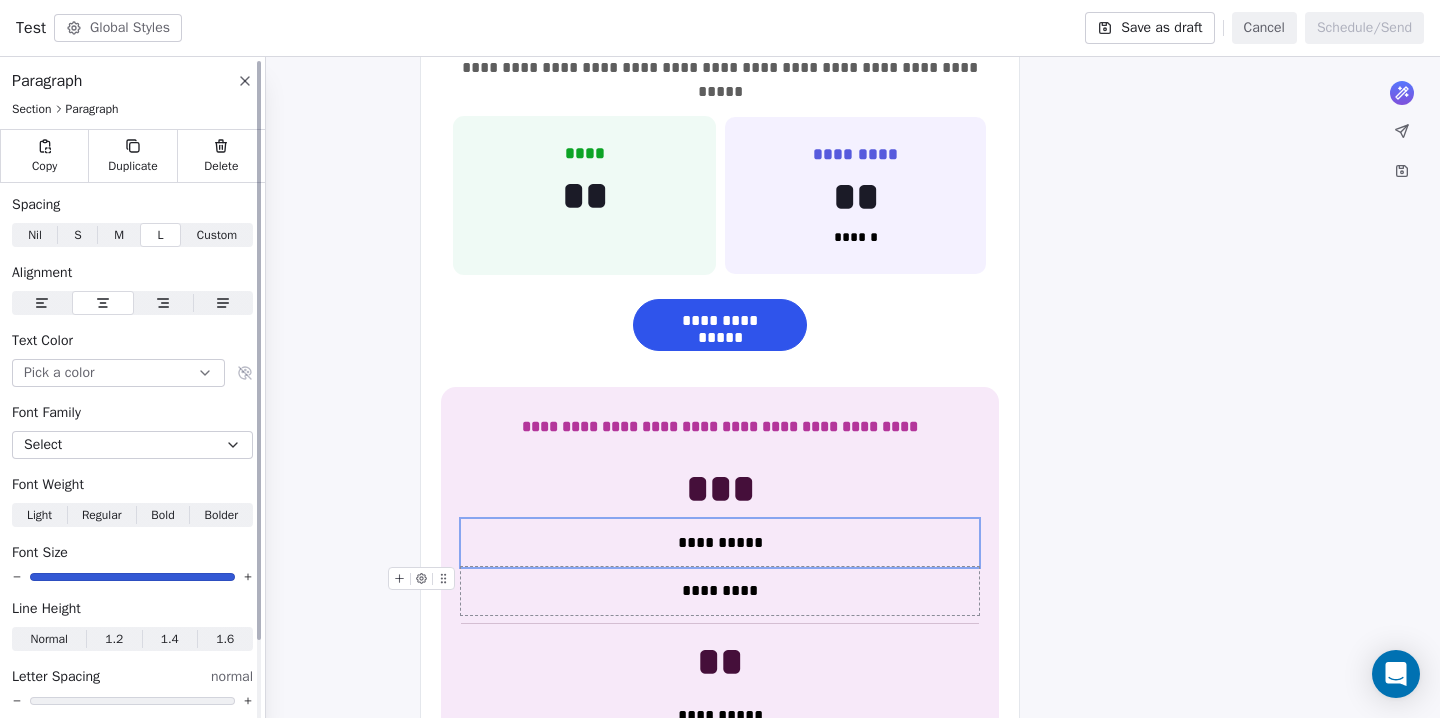 click on "M" at bounding box center (119, 235) 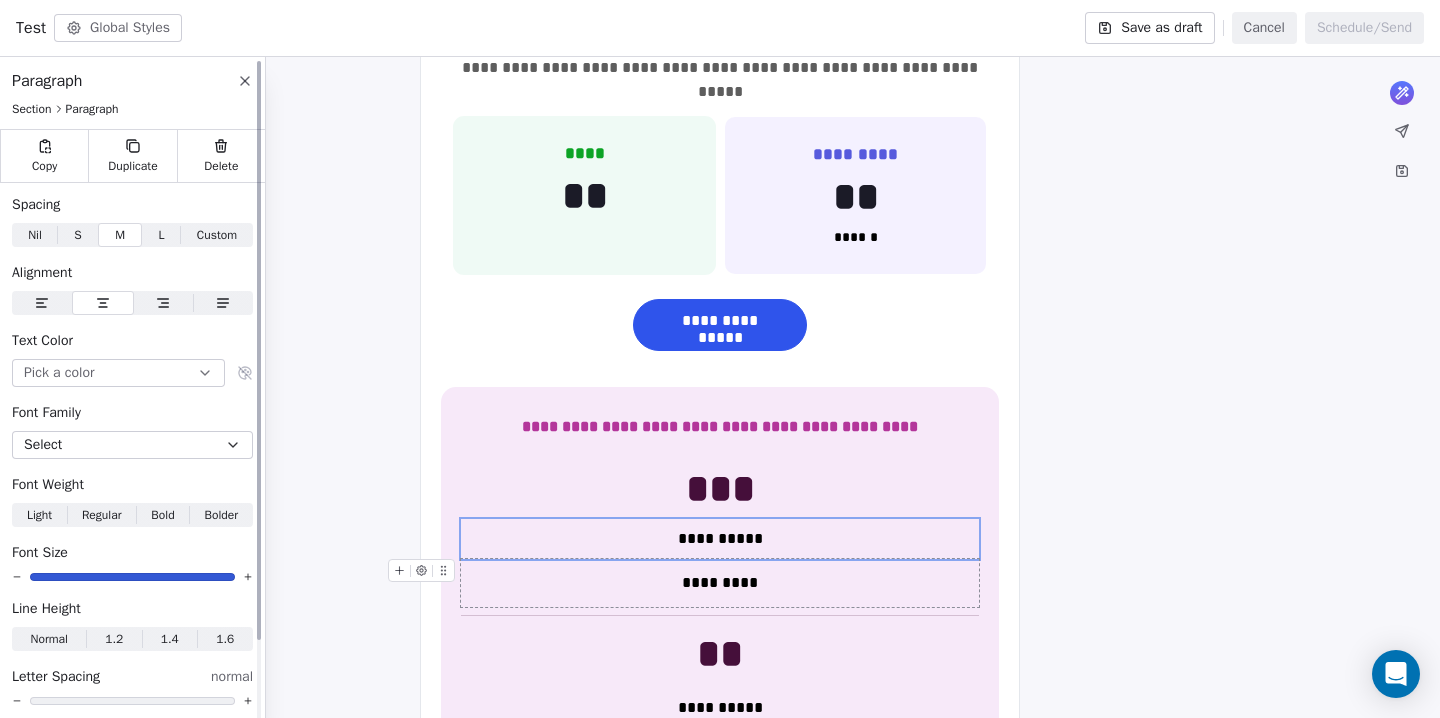 click on "S S" at bounding box center (78, 235) 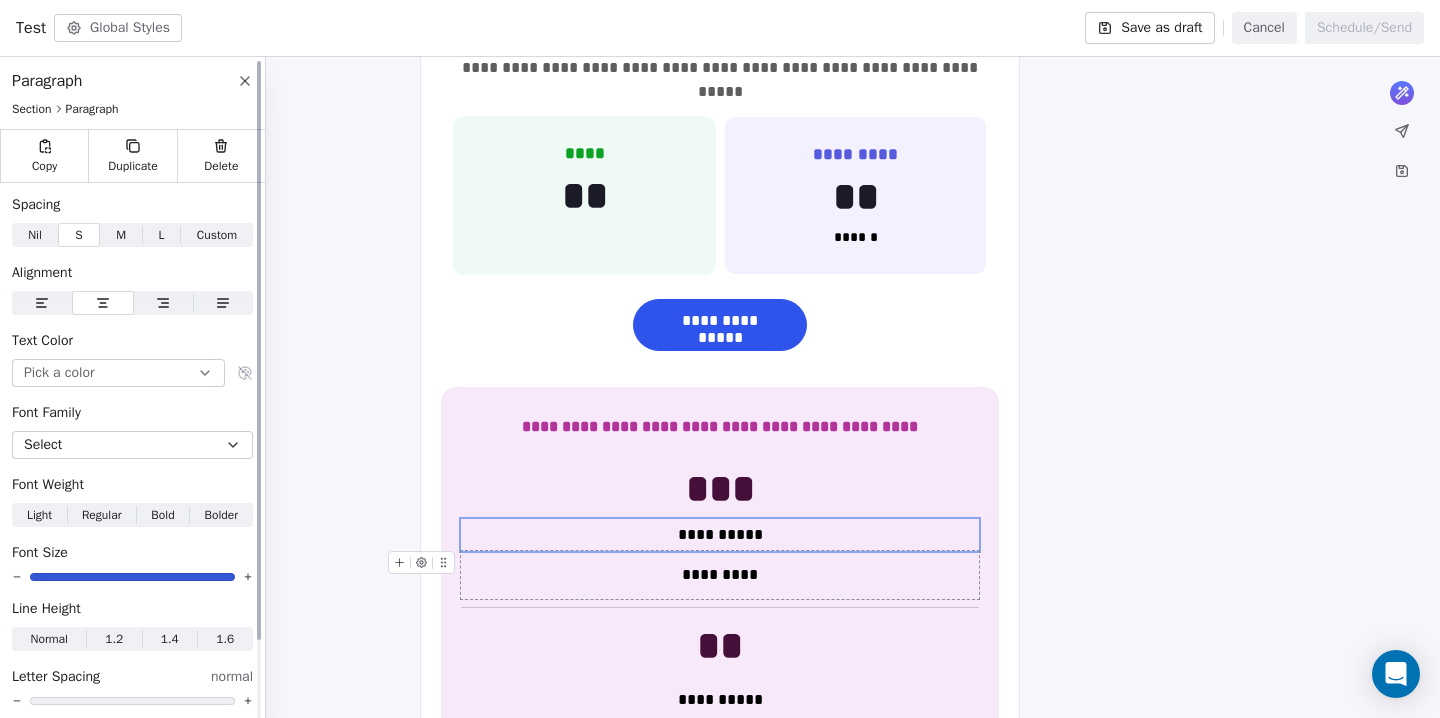 click on "Nil" at bounding box center [35, 235] 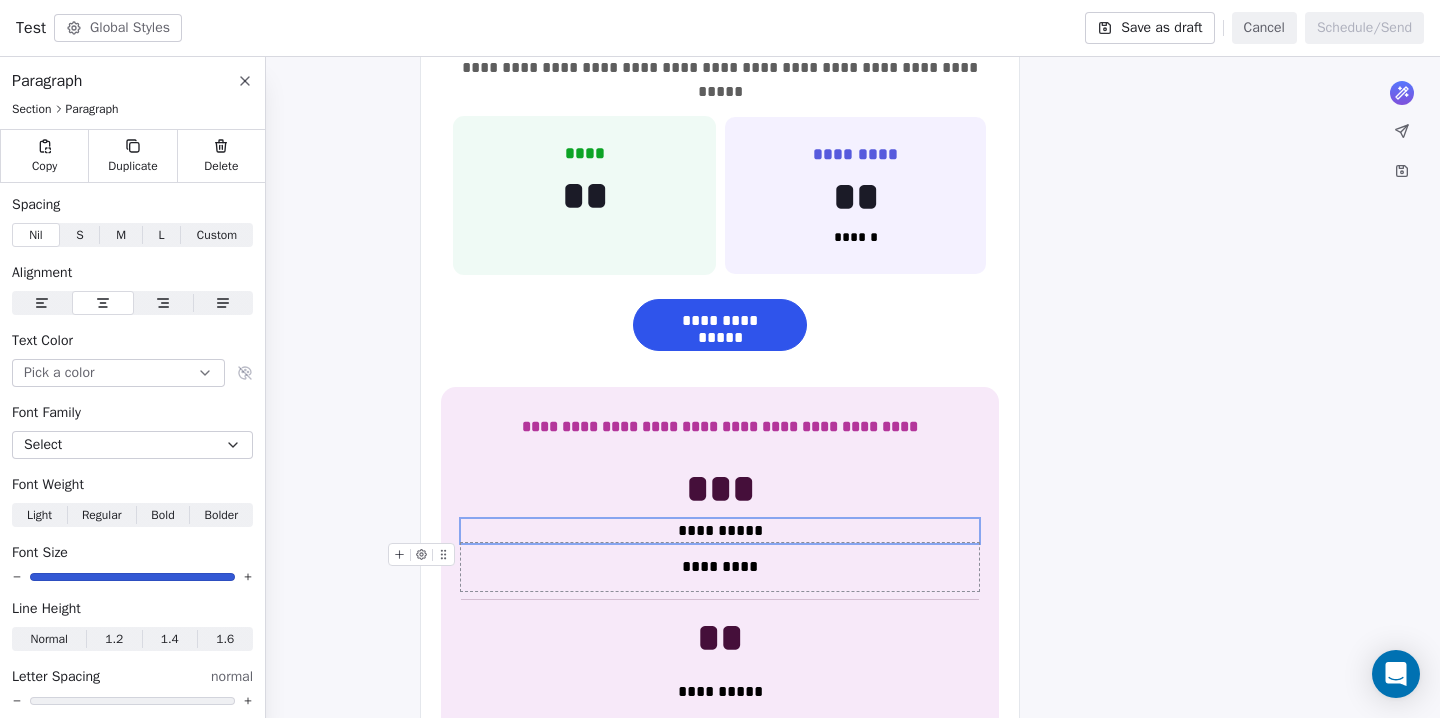 click on "*********" at bounding box center [720, 567] 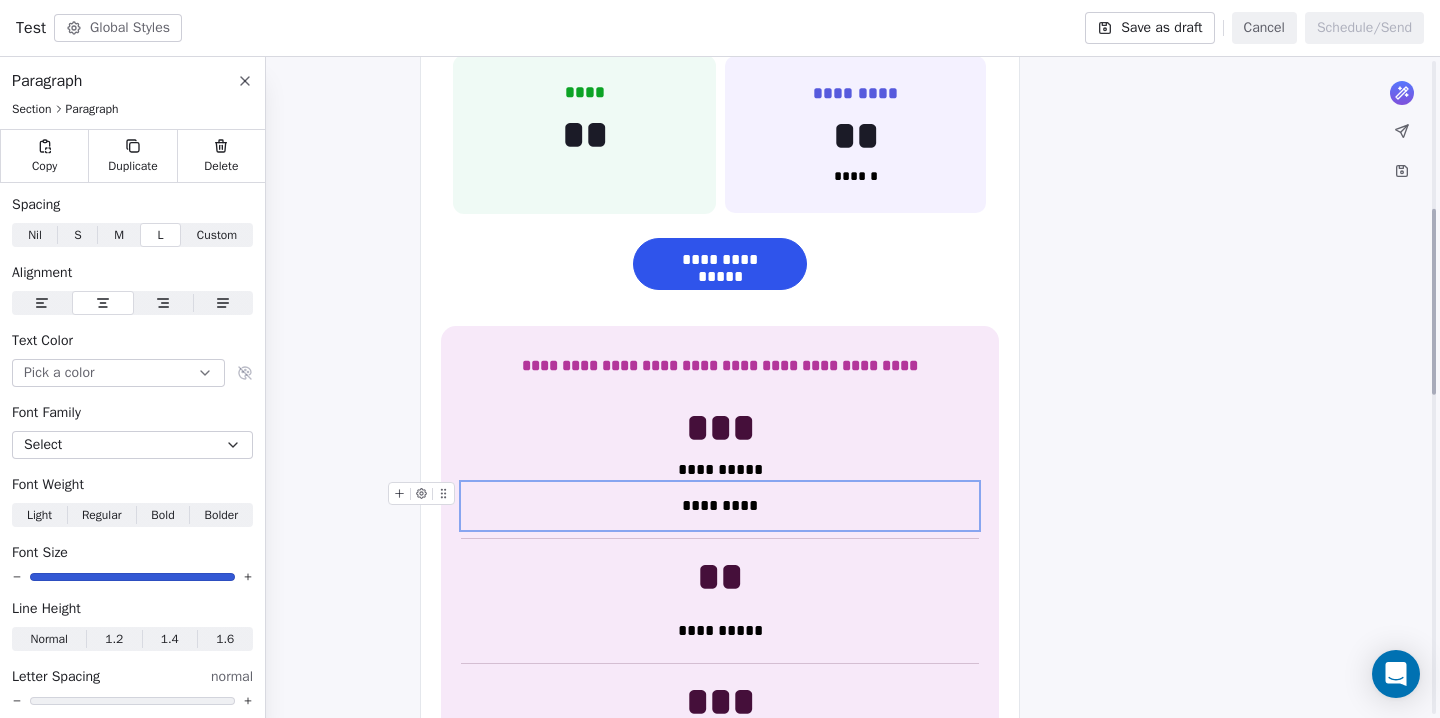 scroll, scrollTop: 534, scrollLeft: 0, axis: vertical 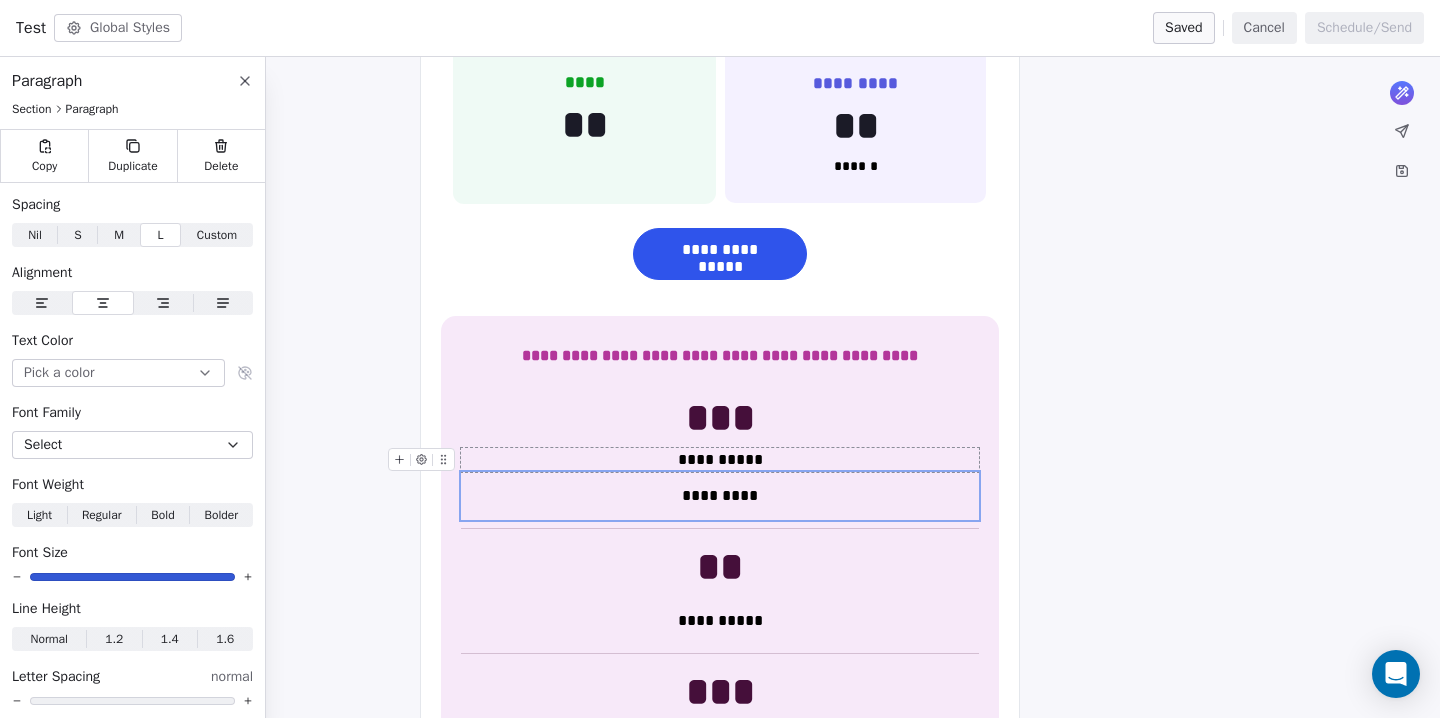 click on "**********" at bounding box center [720, 460] 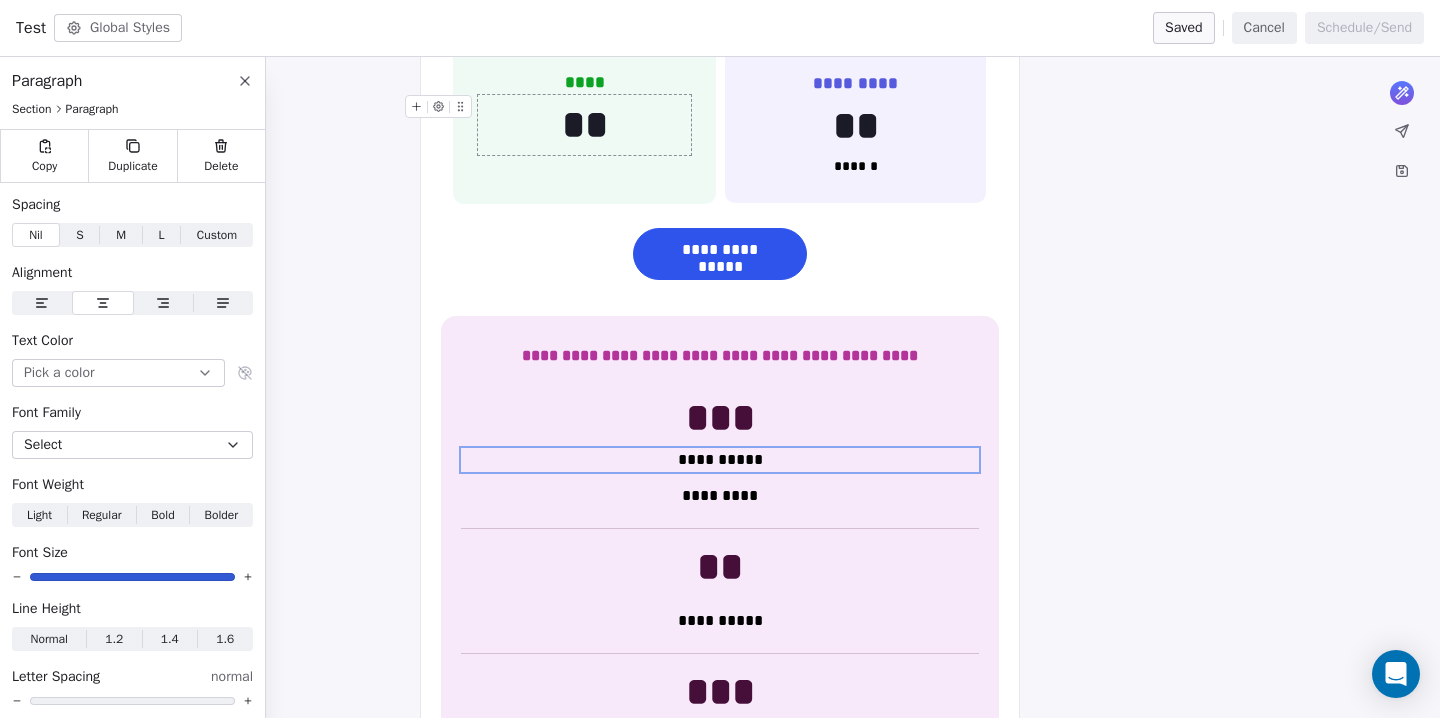 click on "**" at bounding box center (584, 125) 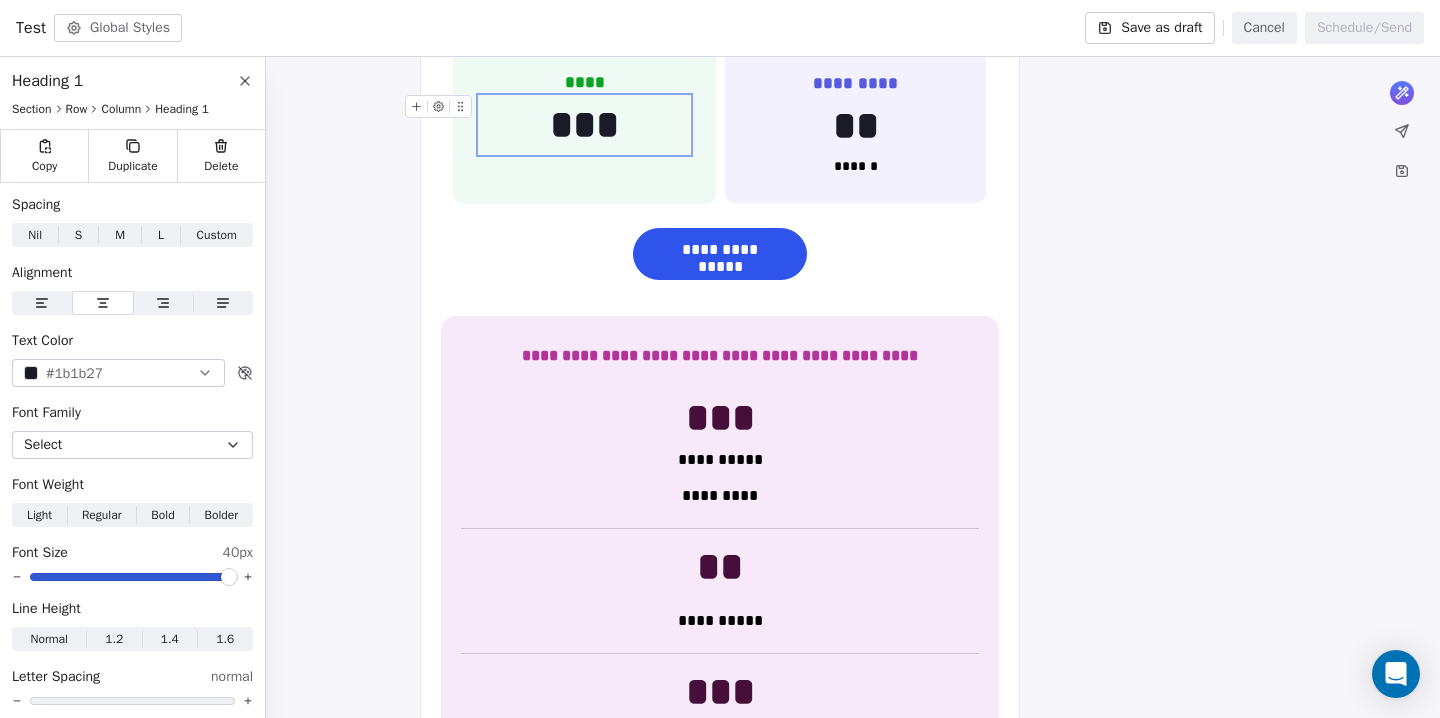 click on "***" at bounding box center (584, 125) 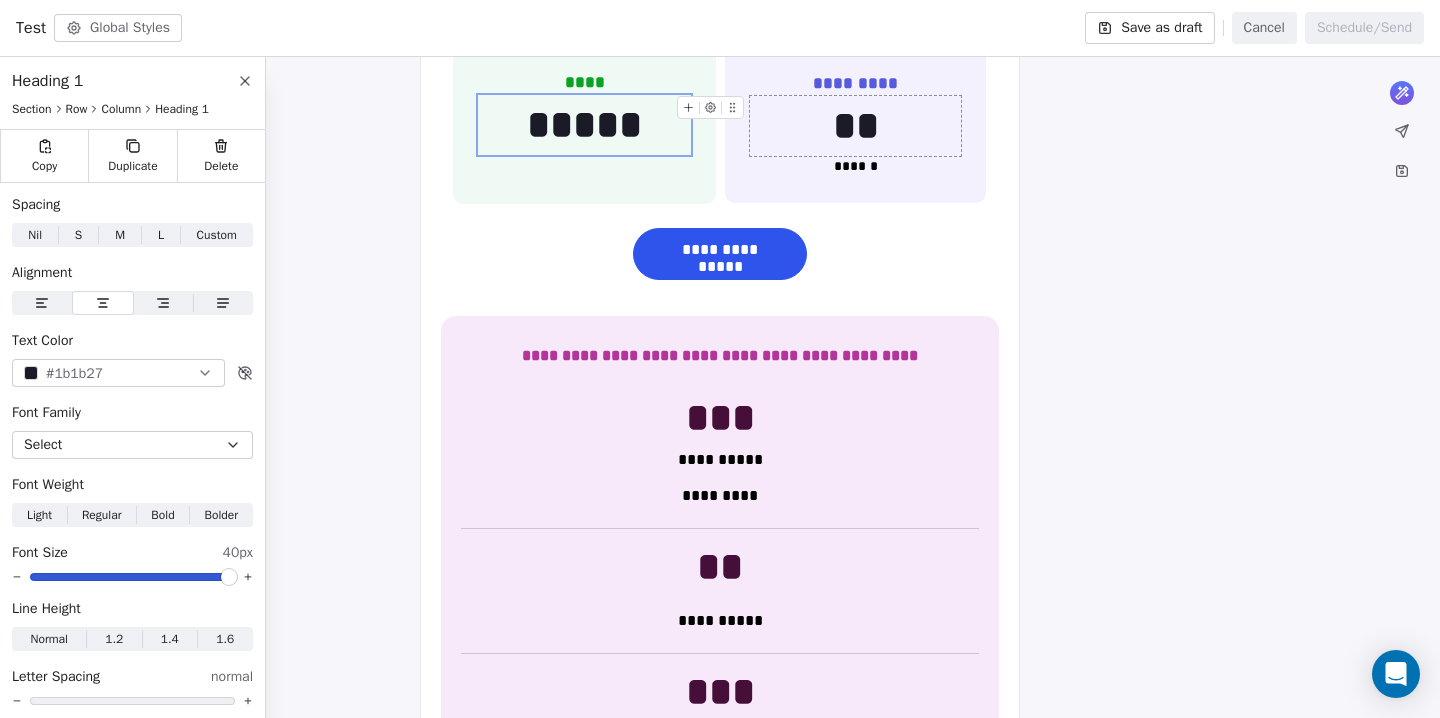 click on "**" at bounding box center [855, 126] 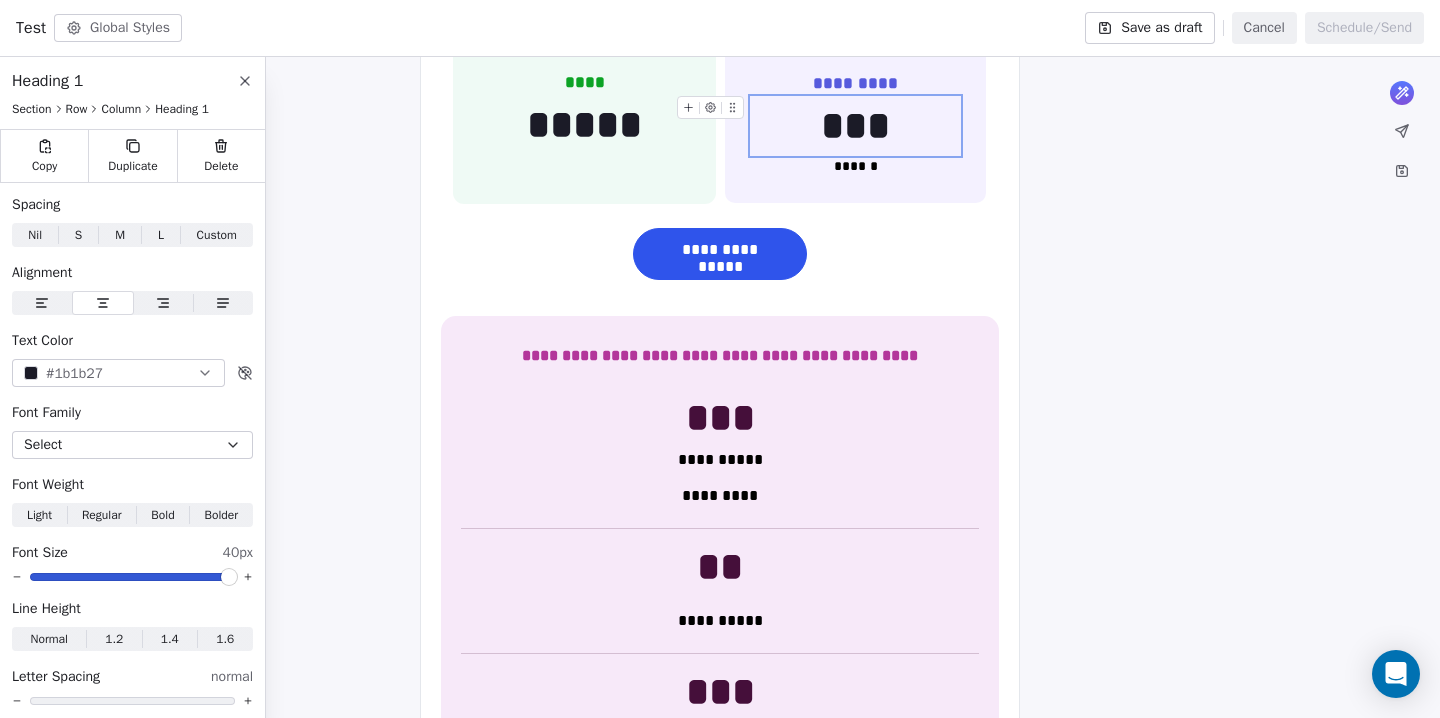 click on "***" at bounding box center (855, 126) 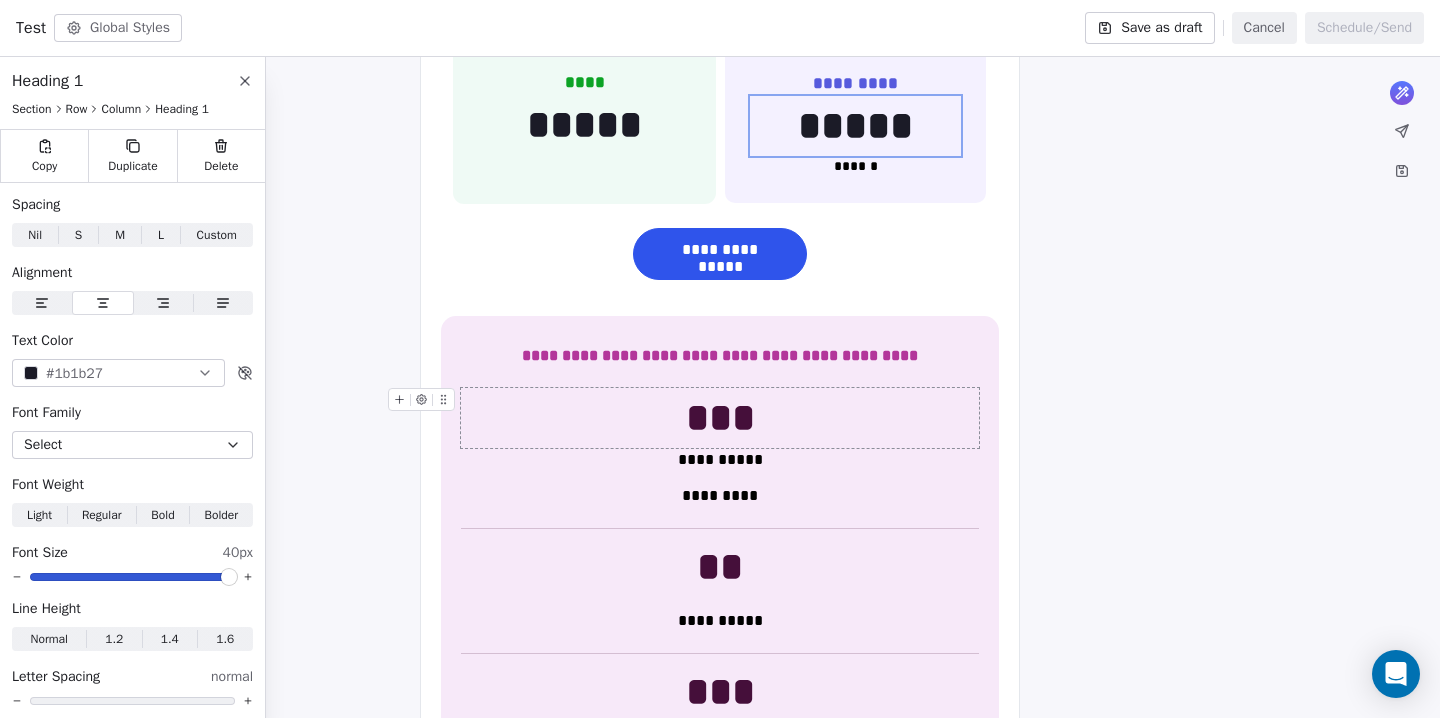 click on "***" at bounding box center (720, 418) 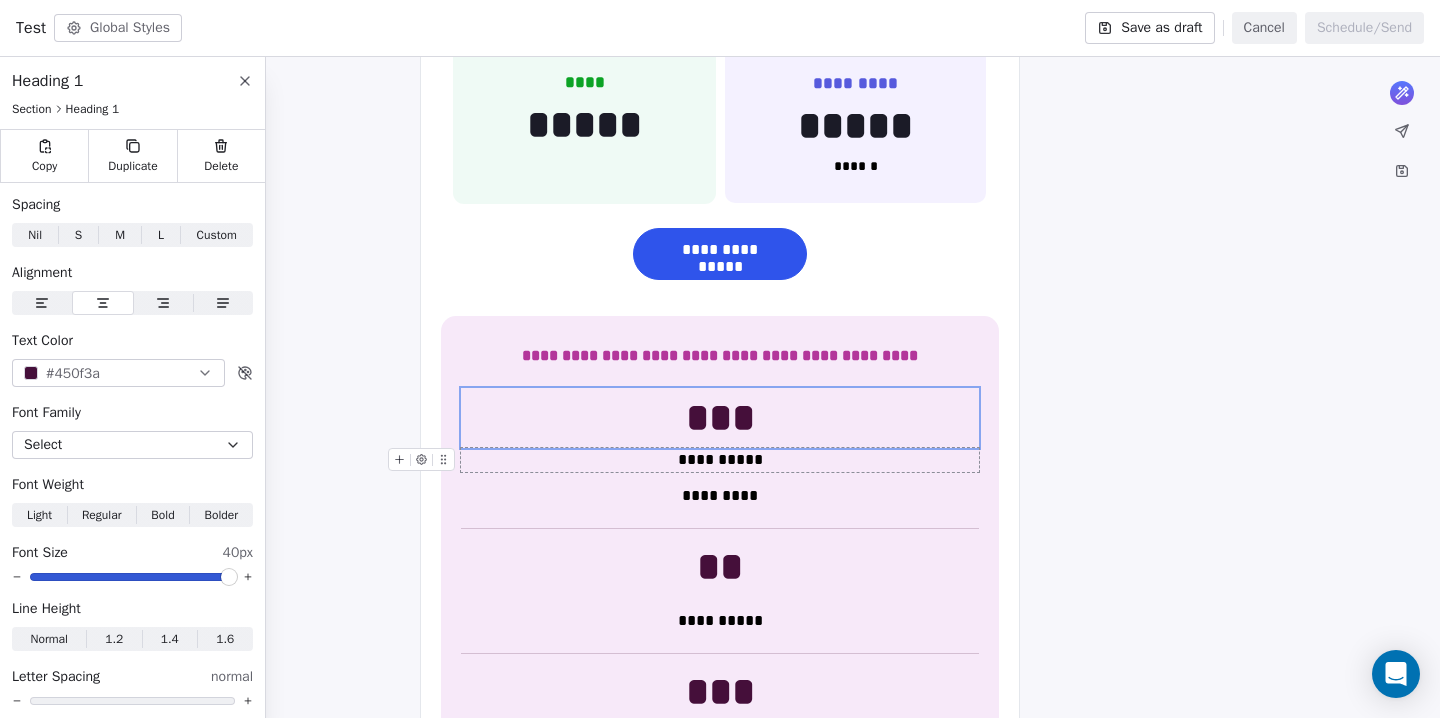 click on "**********" at bounding box center [720, 460] 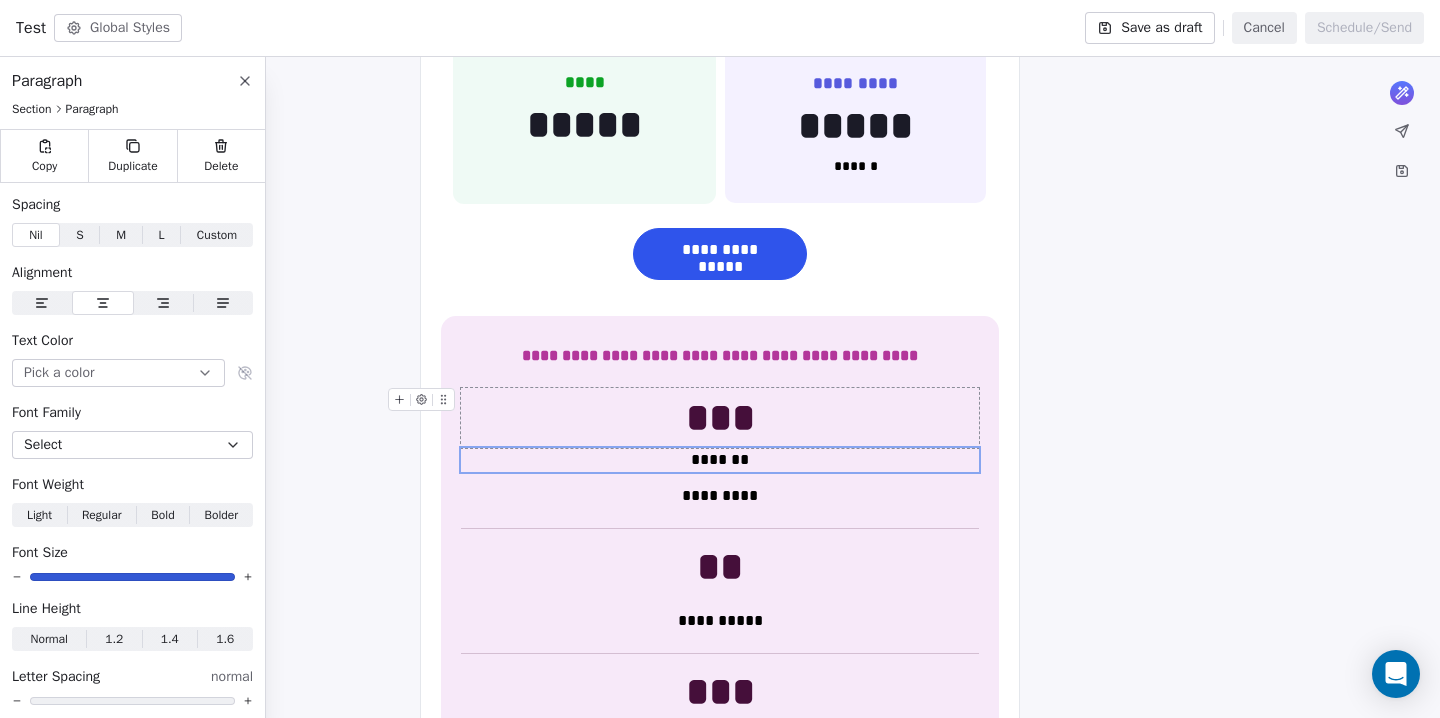 click on "***" at bounding box center (720, 418) 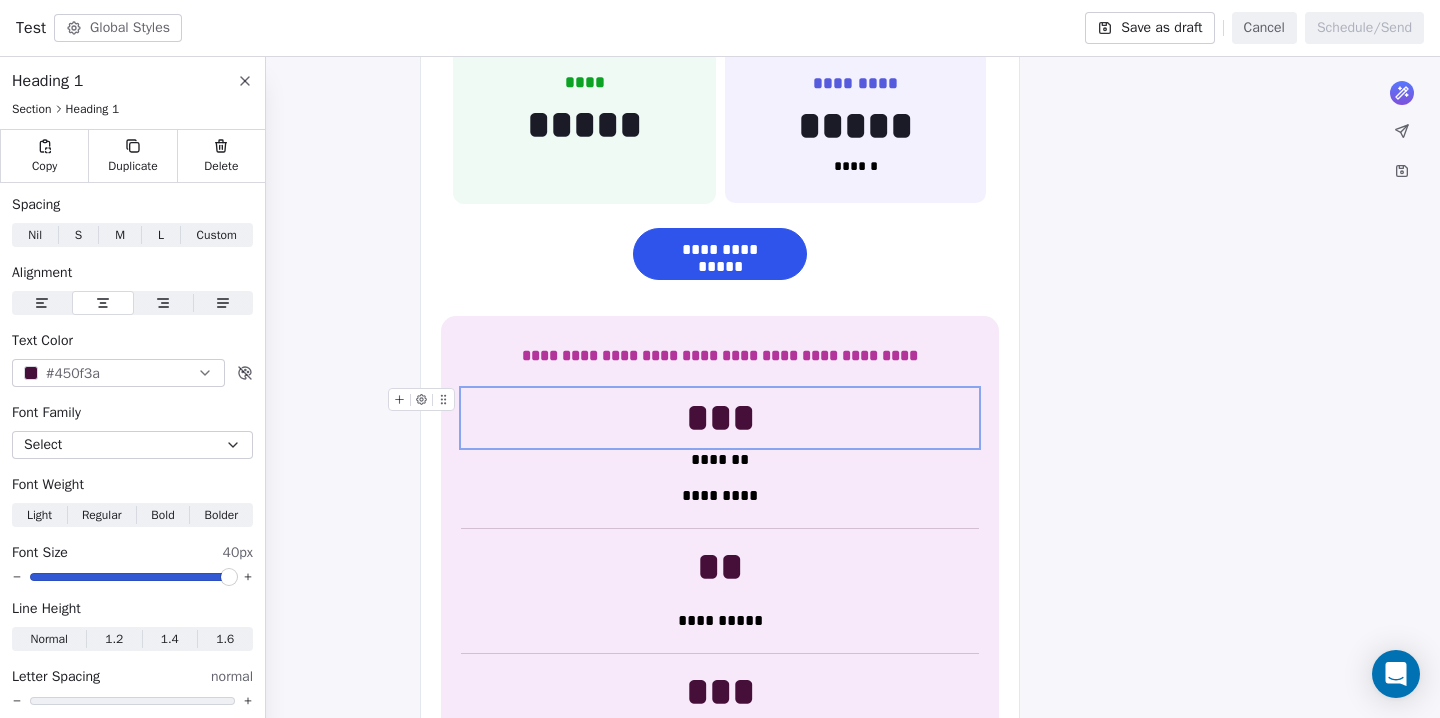 click on "***" at bounding box center (720, 418) 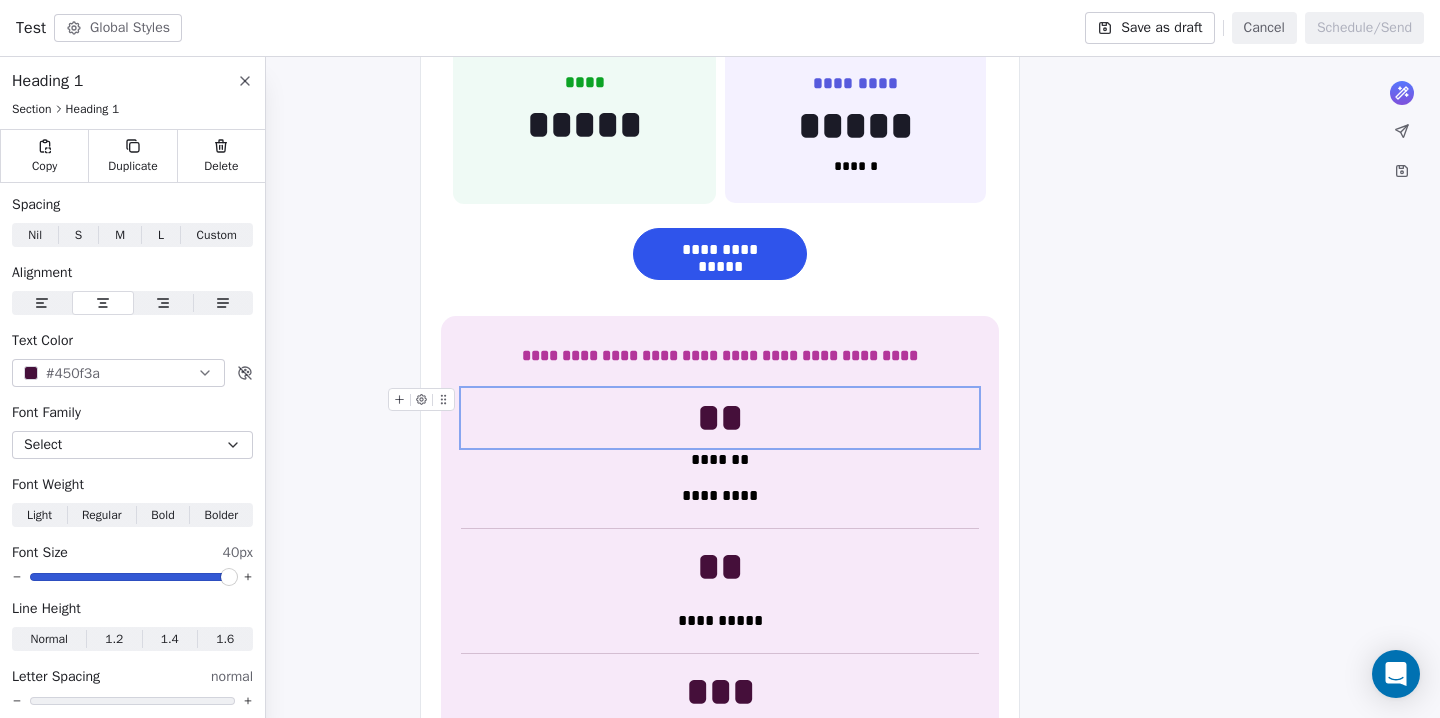 click on "**" at bounding box center [720, 418] 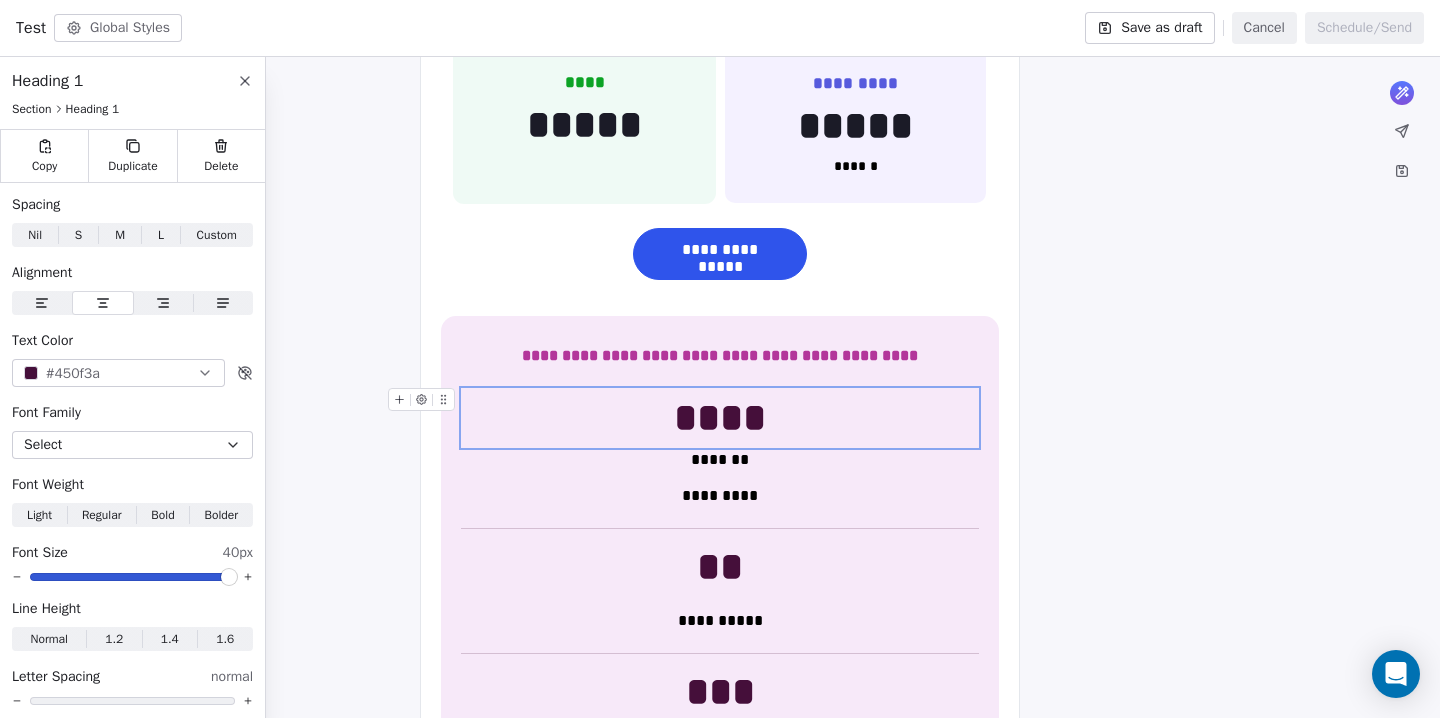 click on "****" at bounding box center (720, 418) 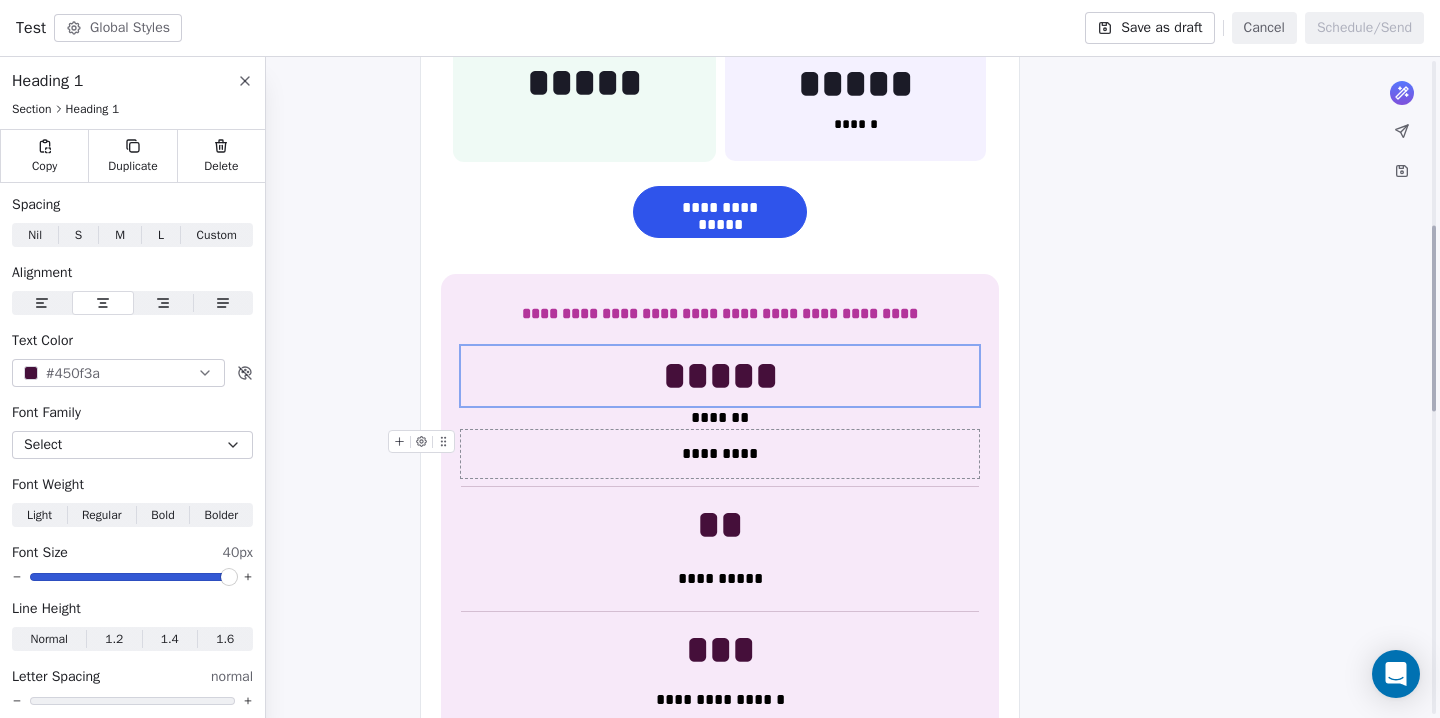 scroll, scrollTop: 584, scrollLeft: 0, axis: vertical 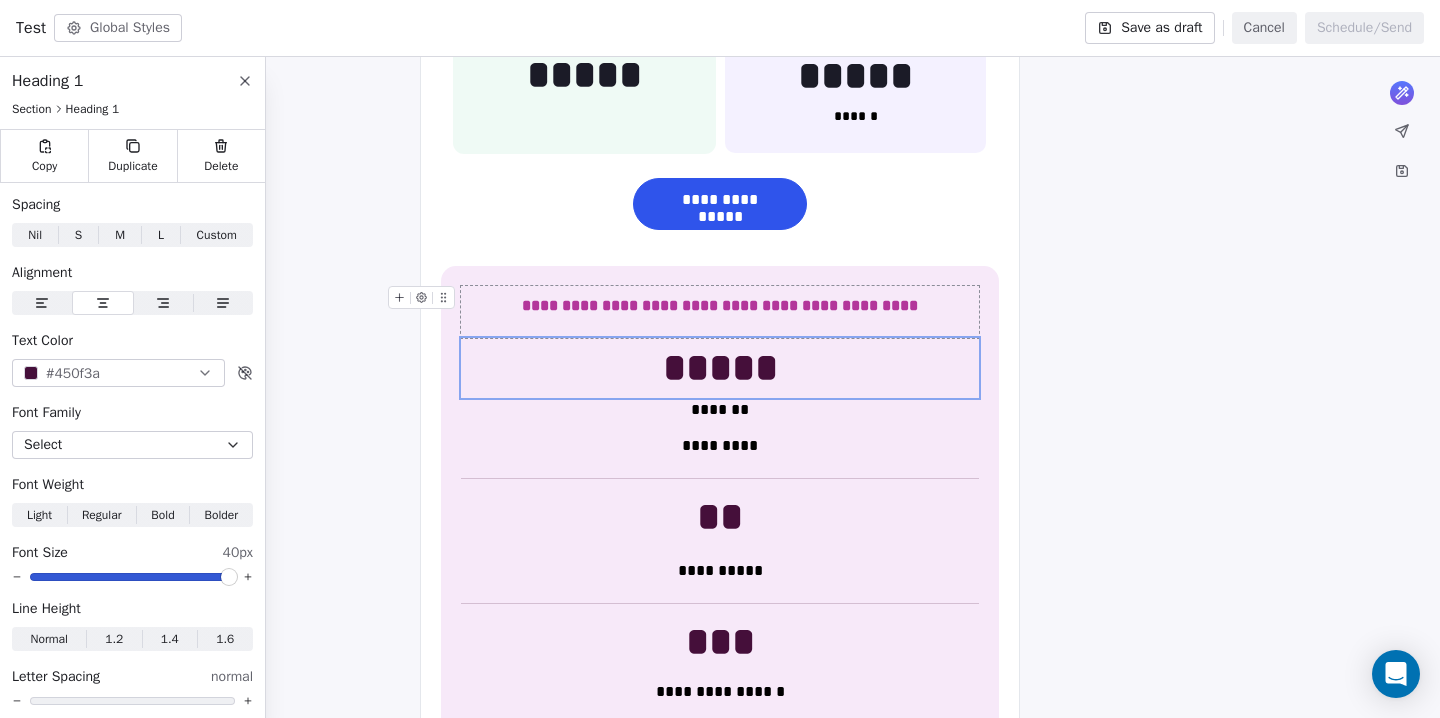 click on "**********" at bounding box center (720, 305) 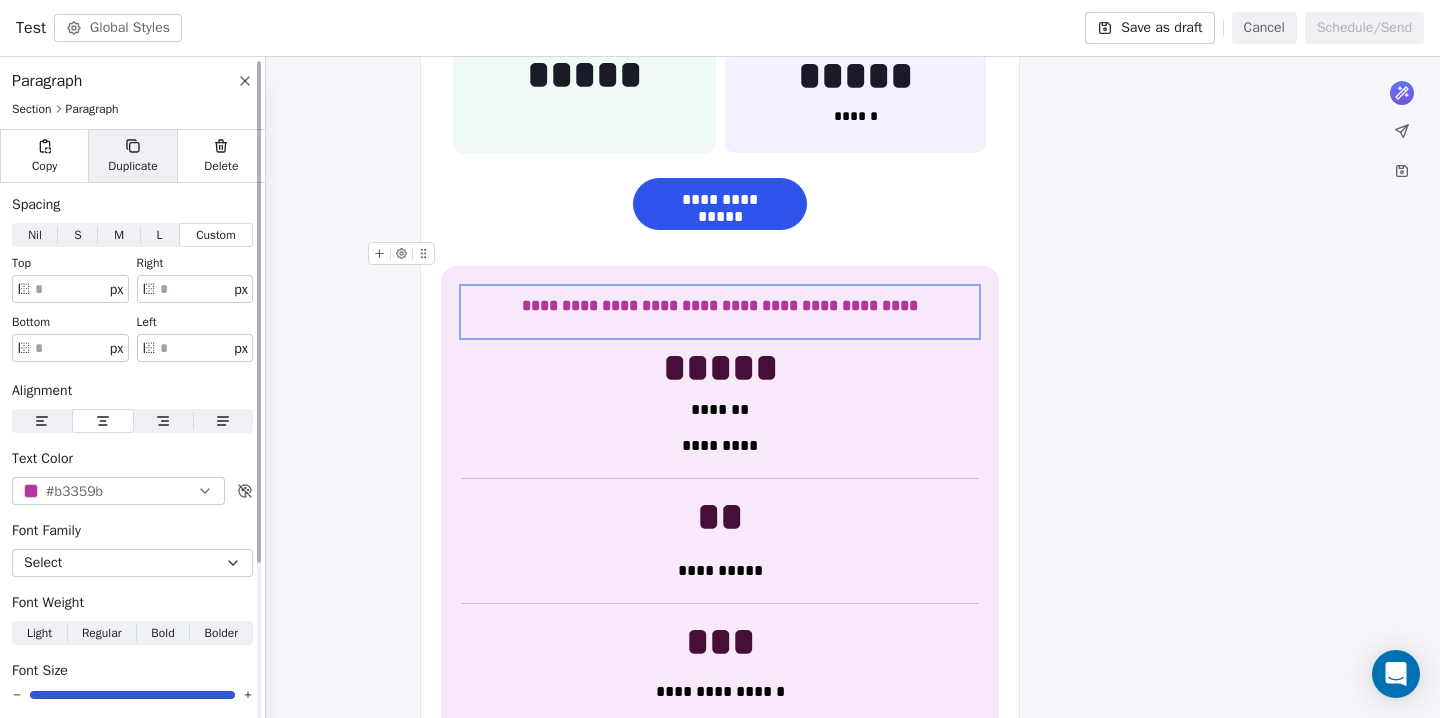 click on "Duplicate" at bounding box center (132, 166) 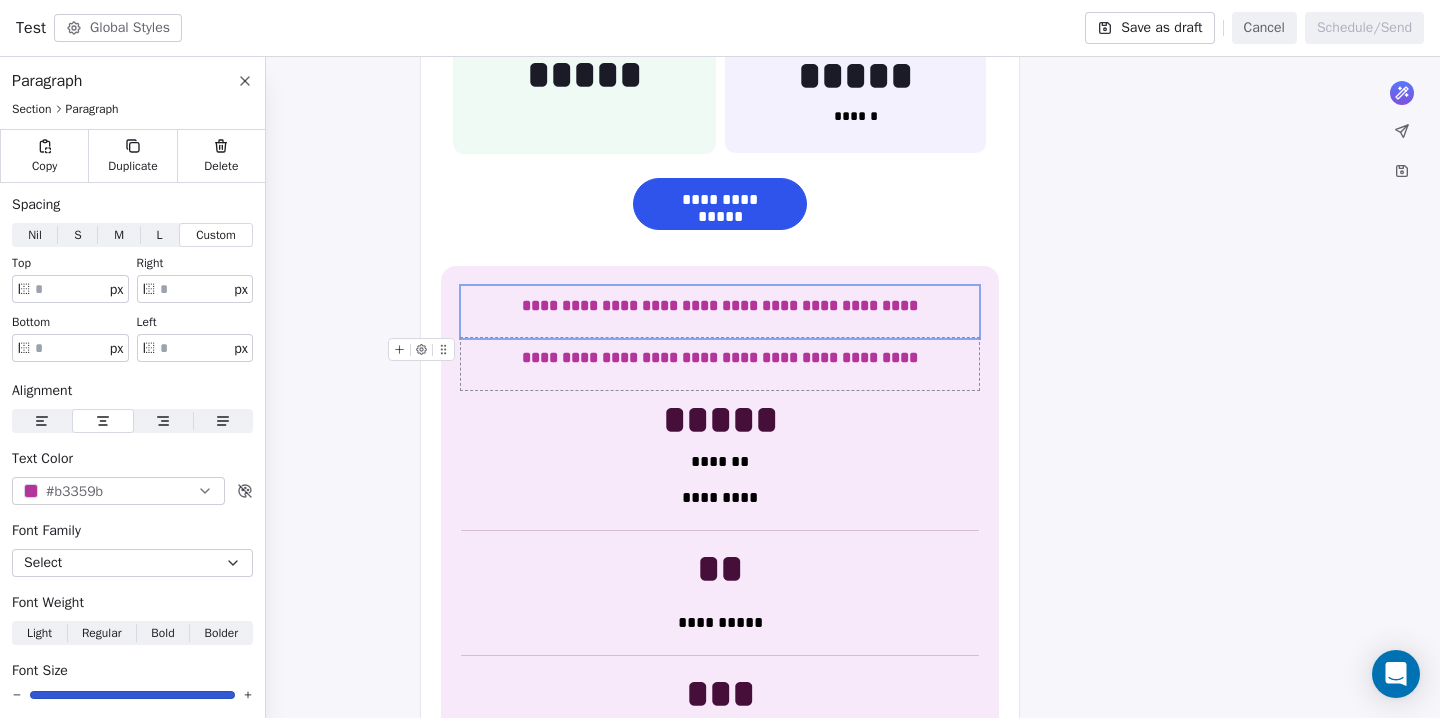 click on "**********" at bounding box center [720, 358] 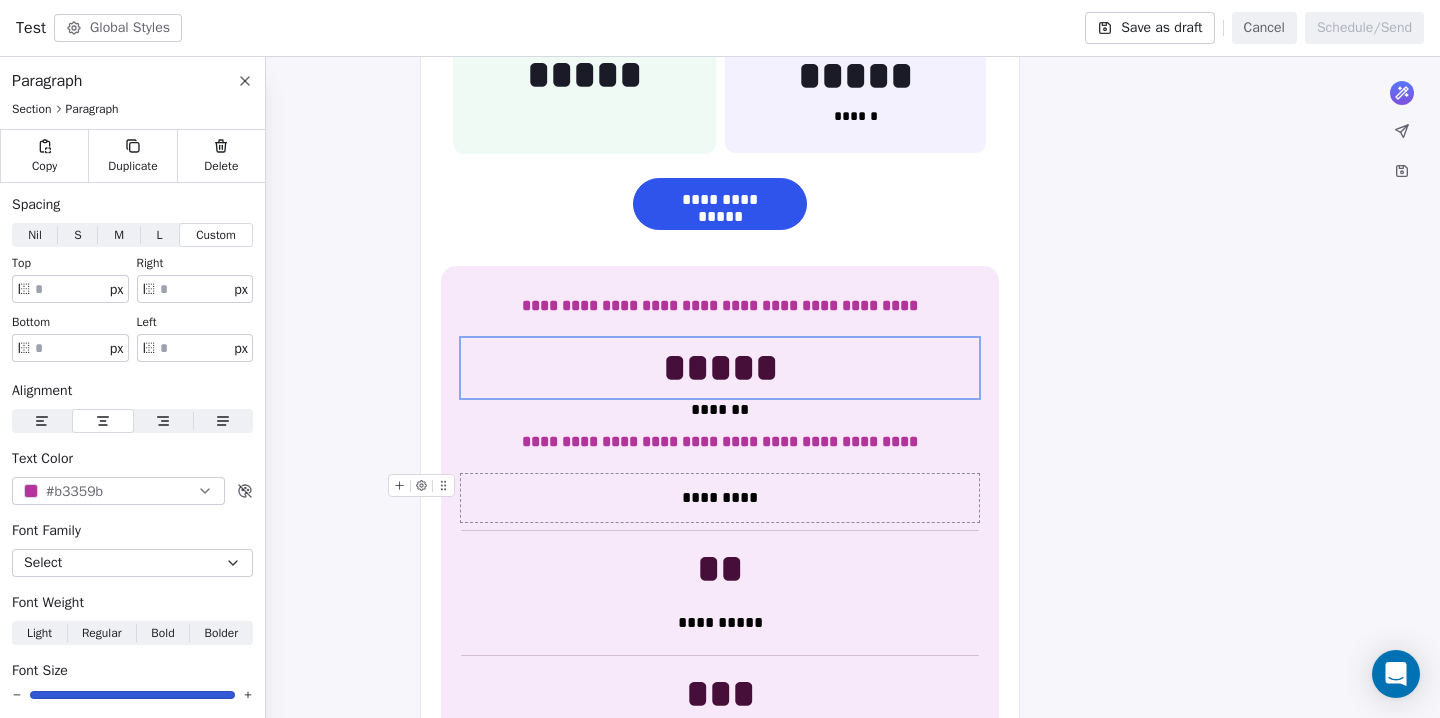 click on "*********" at bounding box center [720, 498] 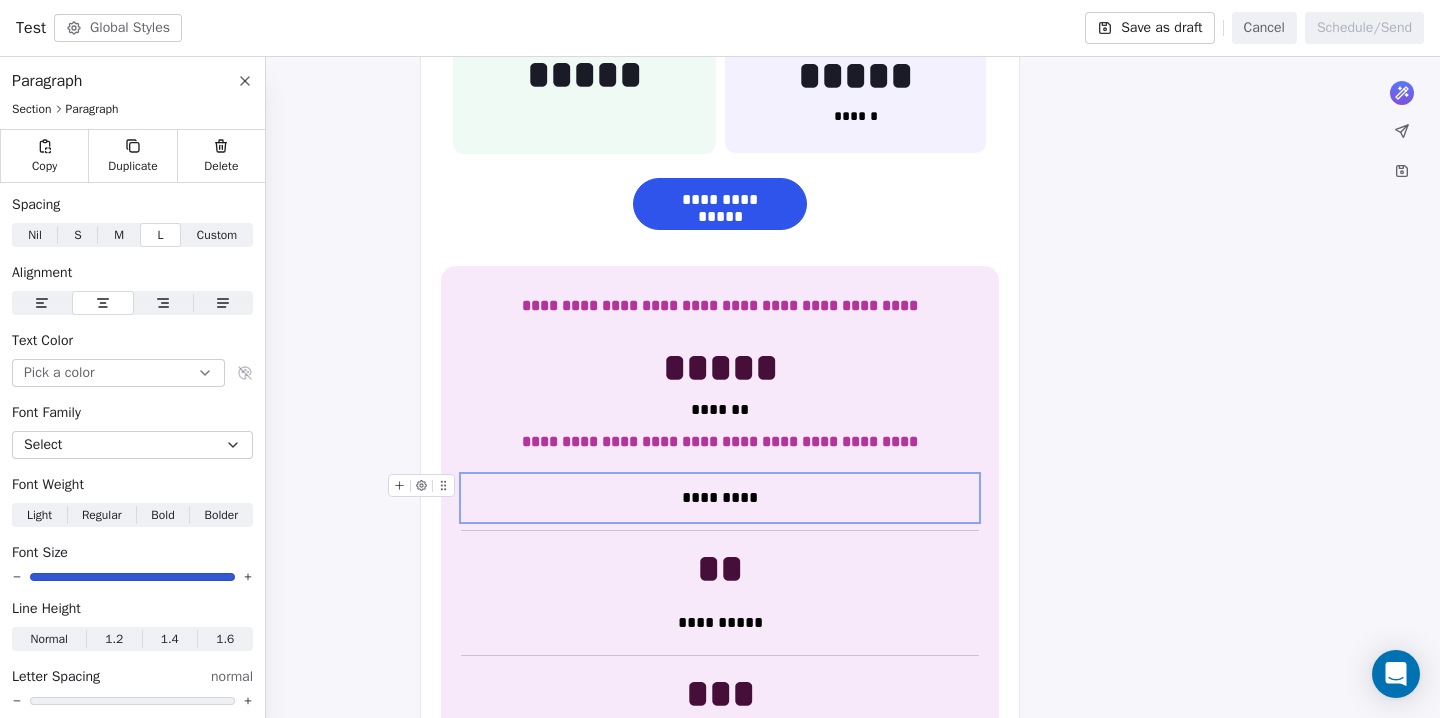 click on "*********" at bounding box center [720, 498] 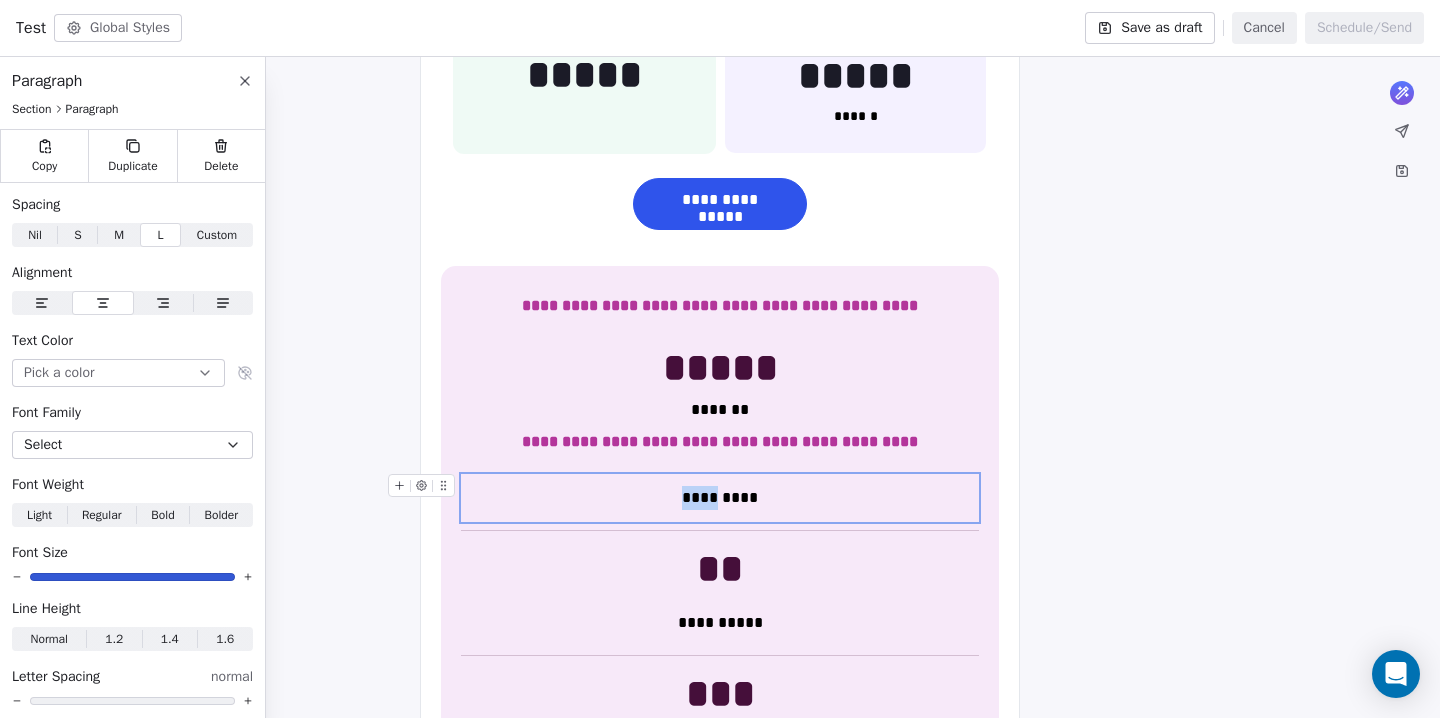 click on "*********" at bounding box center (720, 498) 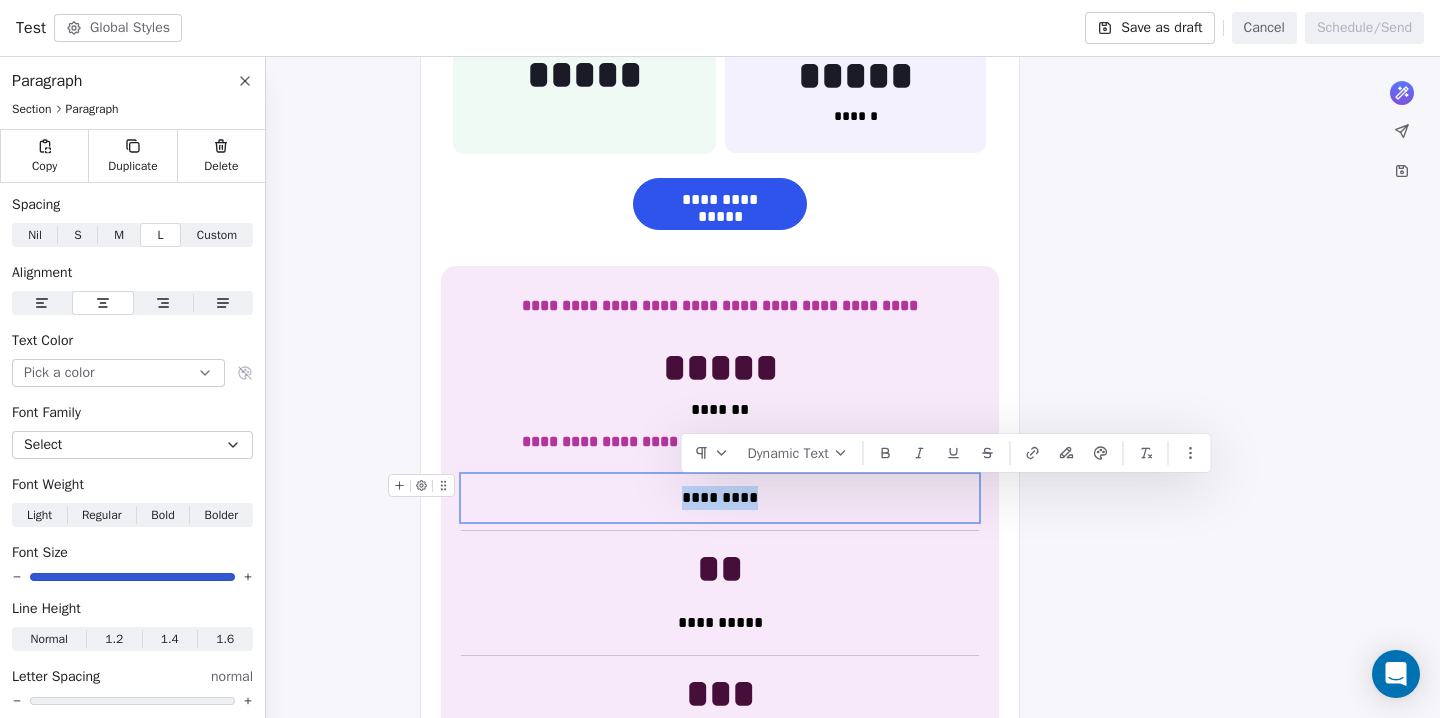 click on "*********" at bounding box center (720, 498) 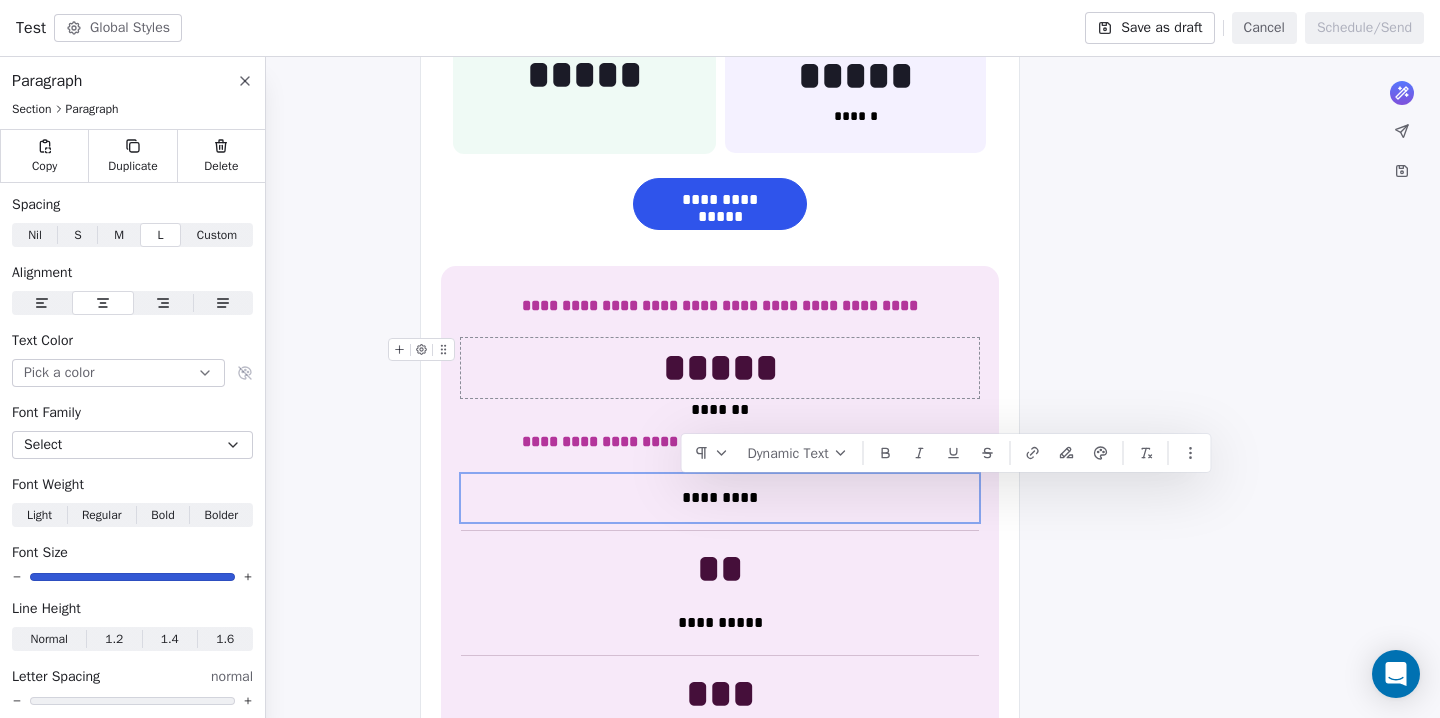 click on "*****" at bounding box center (720, 368) 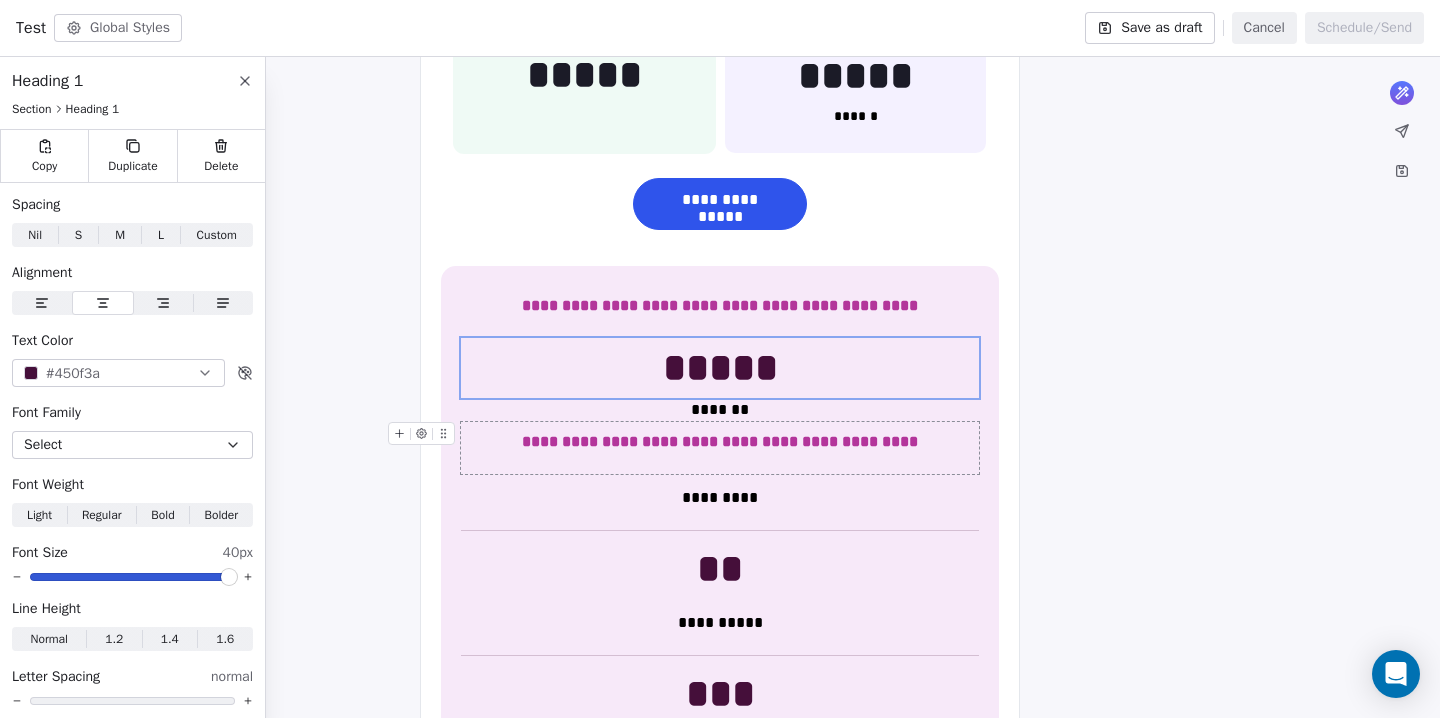 click on "**********" at bounding box center (720, 441) 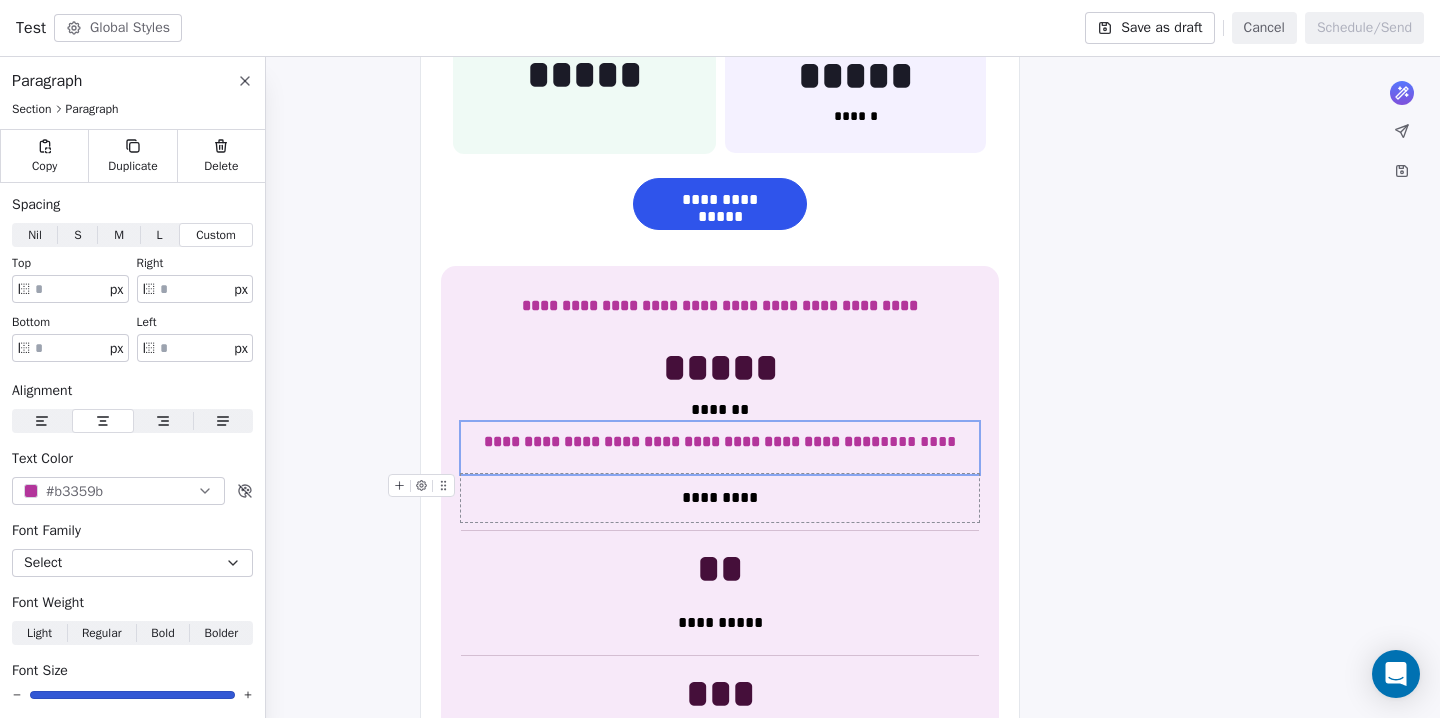 click on "*********" at bounding box center [720, 498] 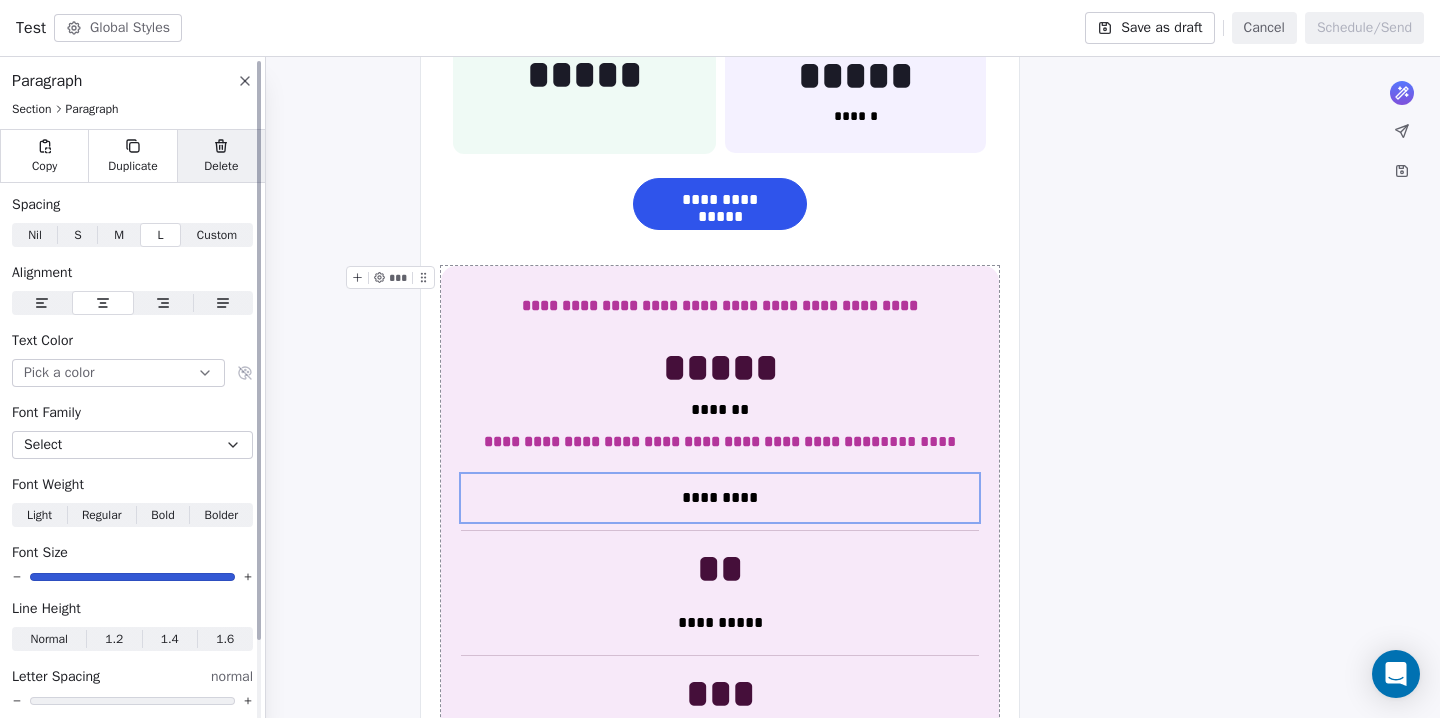 click on "Delete" at bounding box center [221, 156] 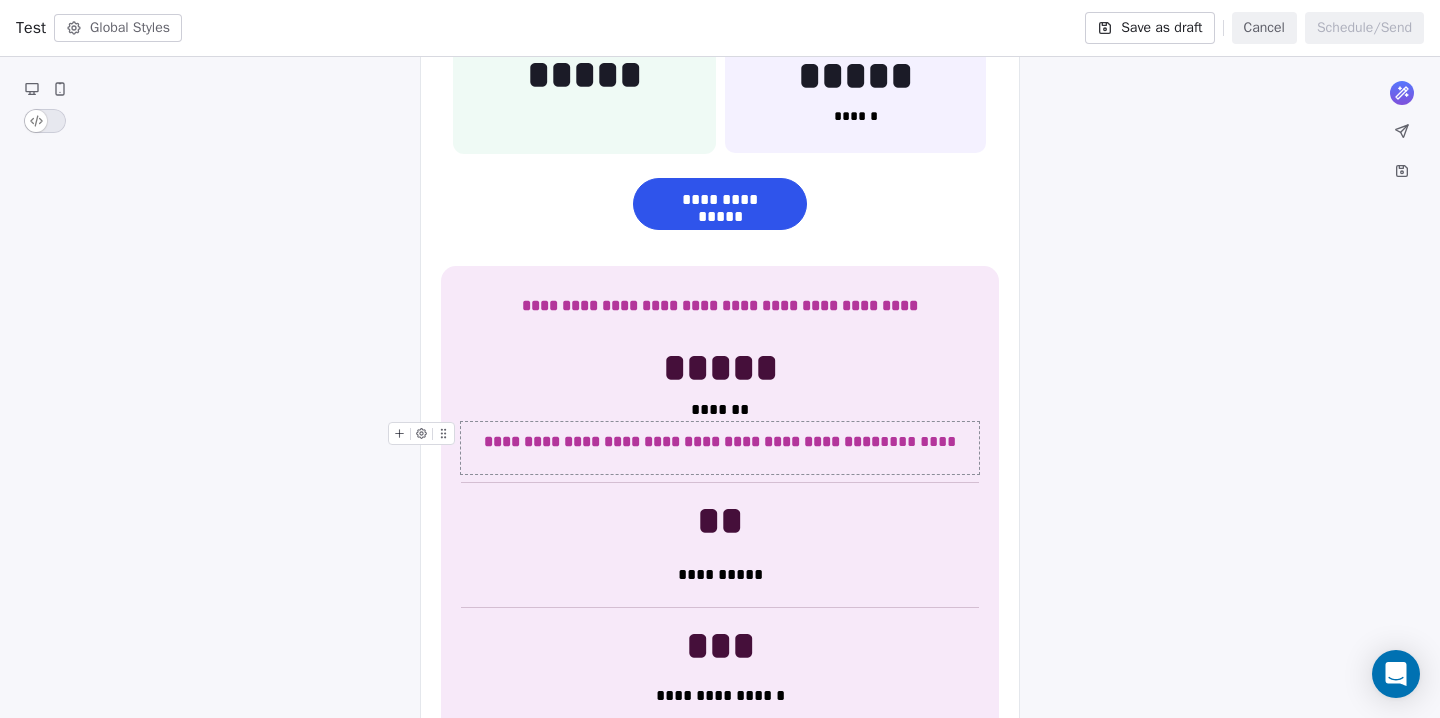 click on "**********" at bounding box center [682, 441] 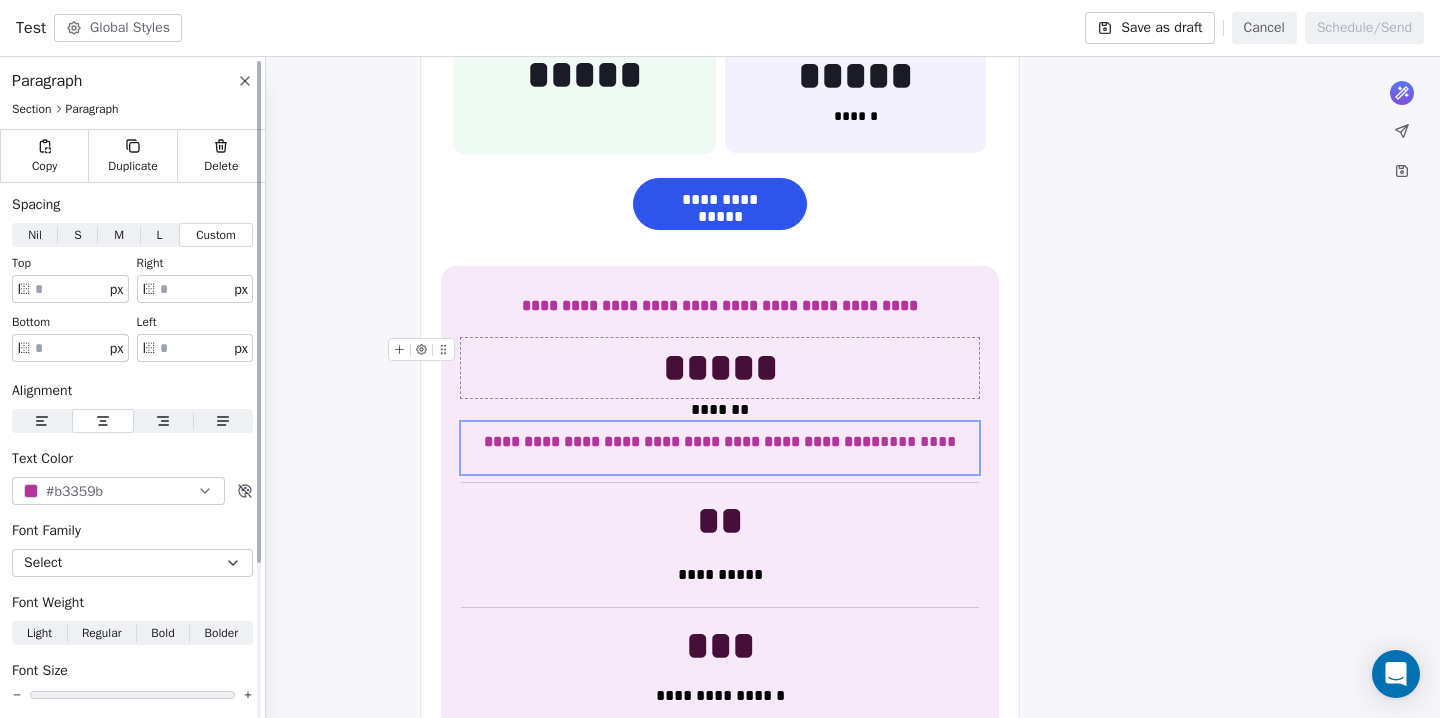 click on "L" at bounding box center [160, 235] 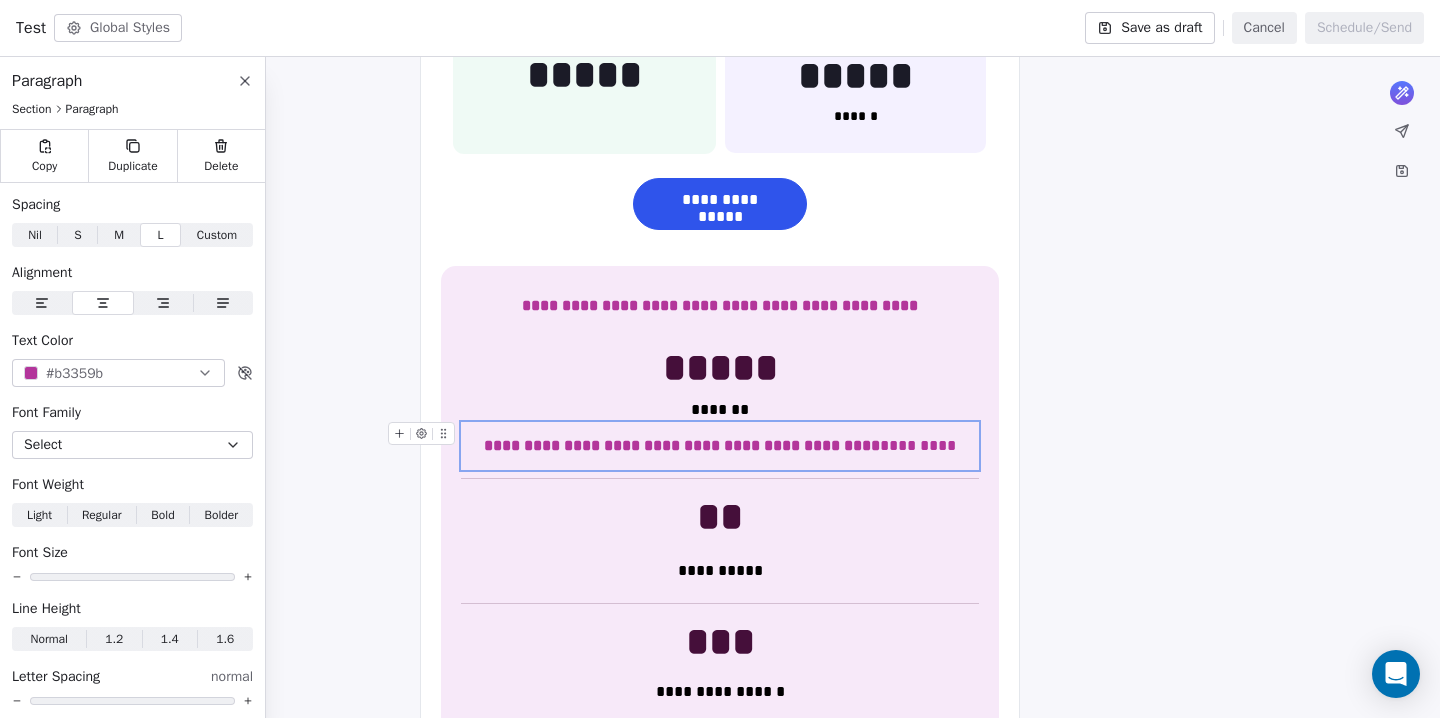 click on "**********" at bounding box center [682, 445] 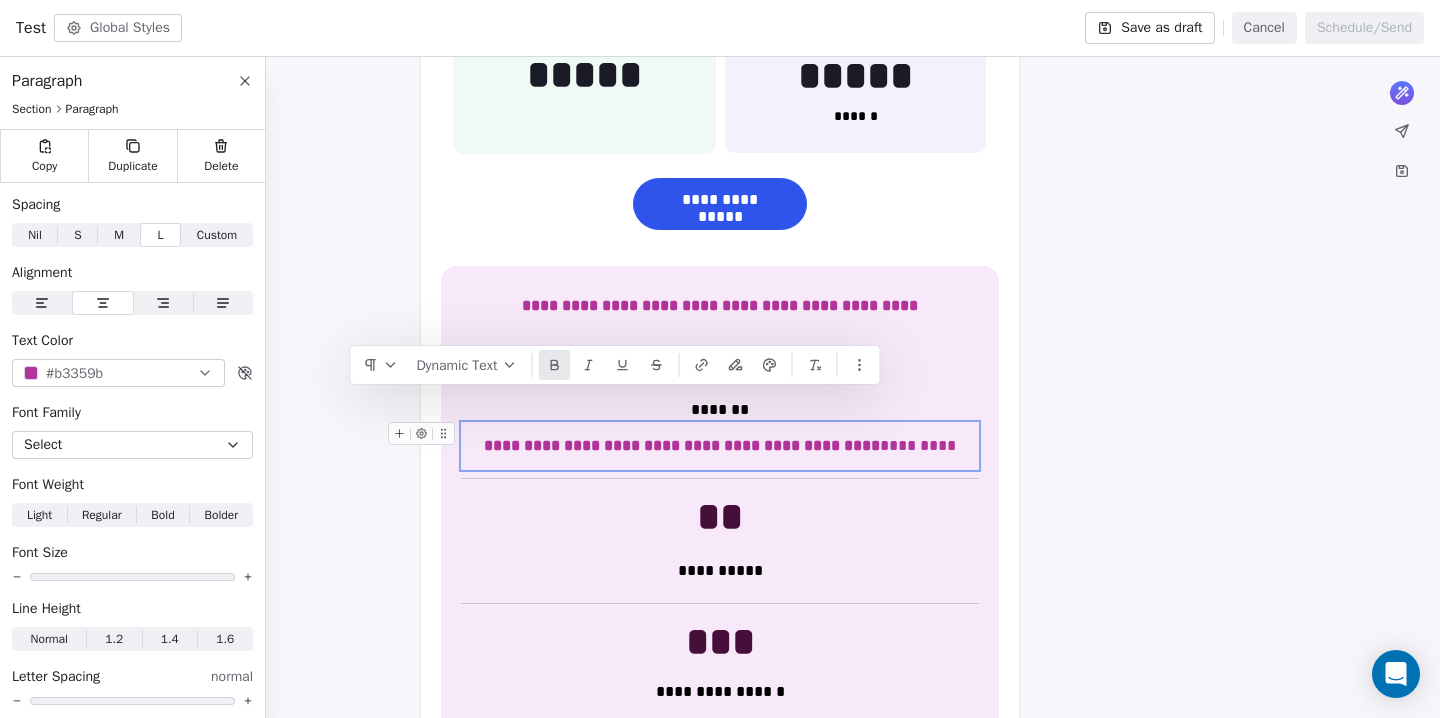 click on "**********" at bounding box center (720, 446) 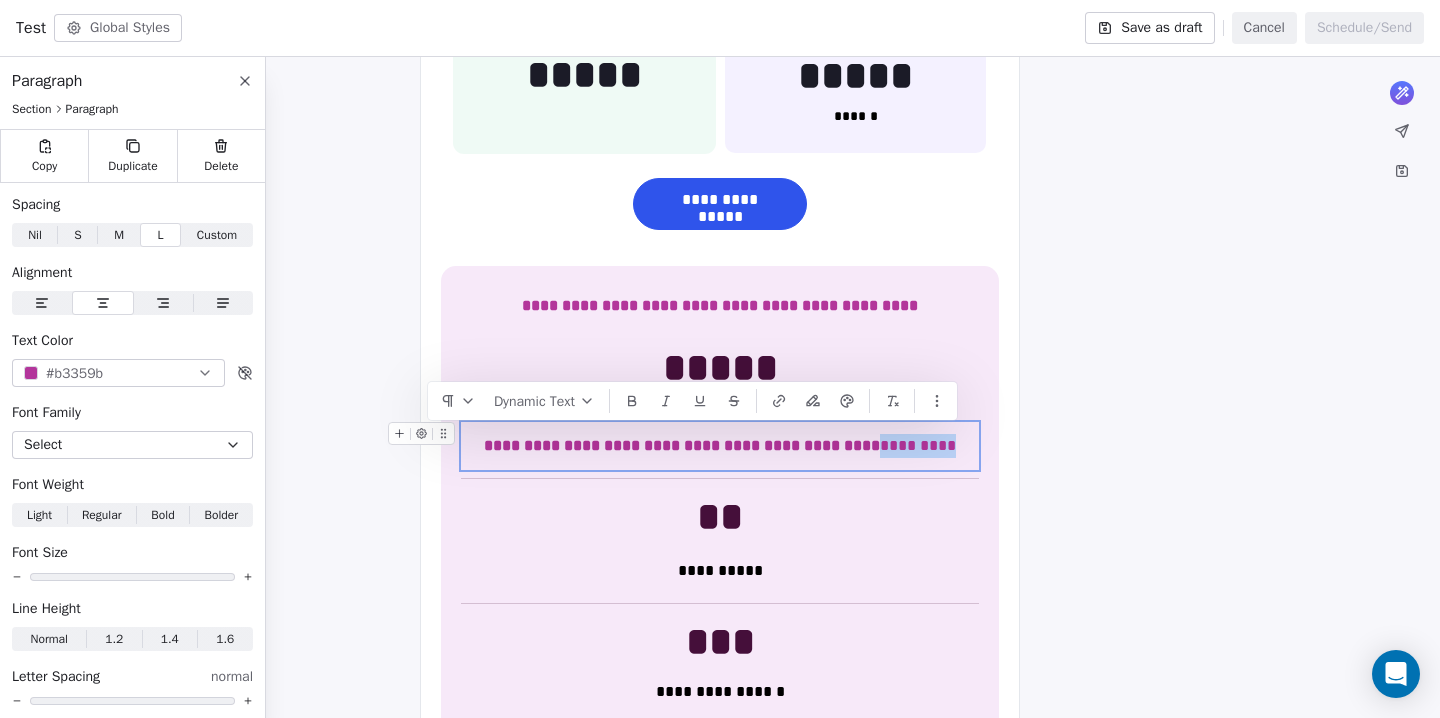 drag, startPoint x: 877, startPoint y: 439, endPoint x: 967, endPoint y: 438, distance: 90.005554 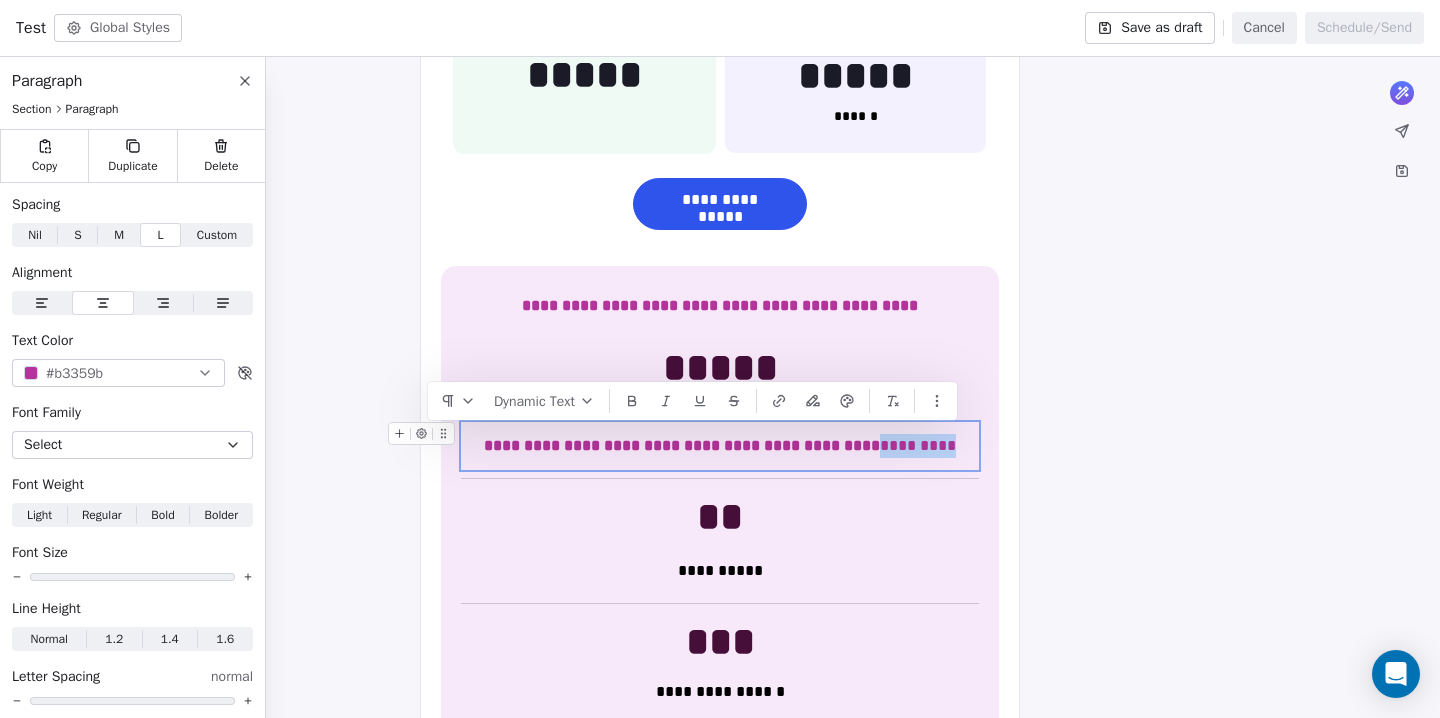 click on "**********" at bounding box center [720, 446] 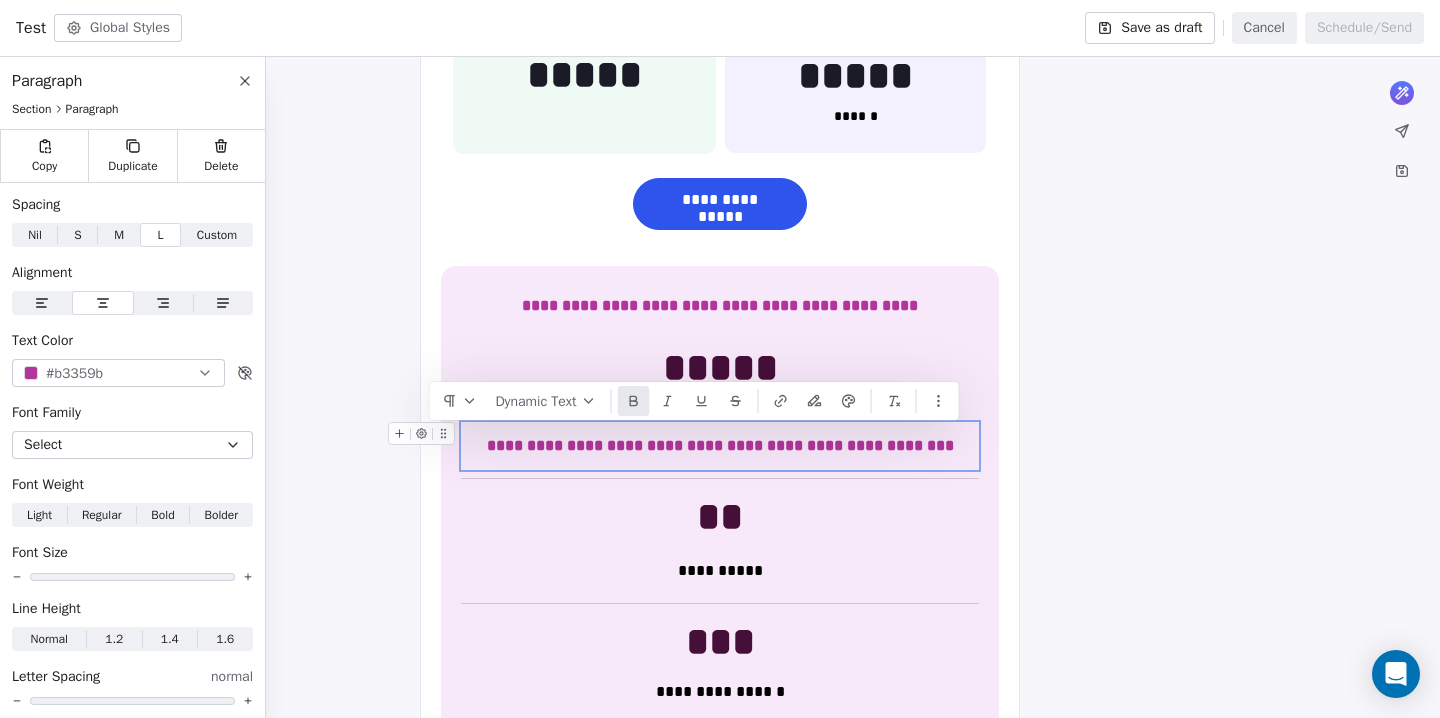 click on "**********" at bounding box center [720, 445] 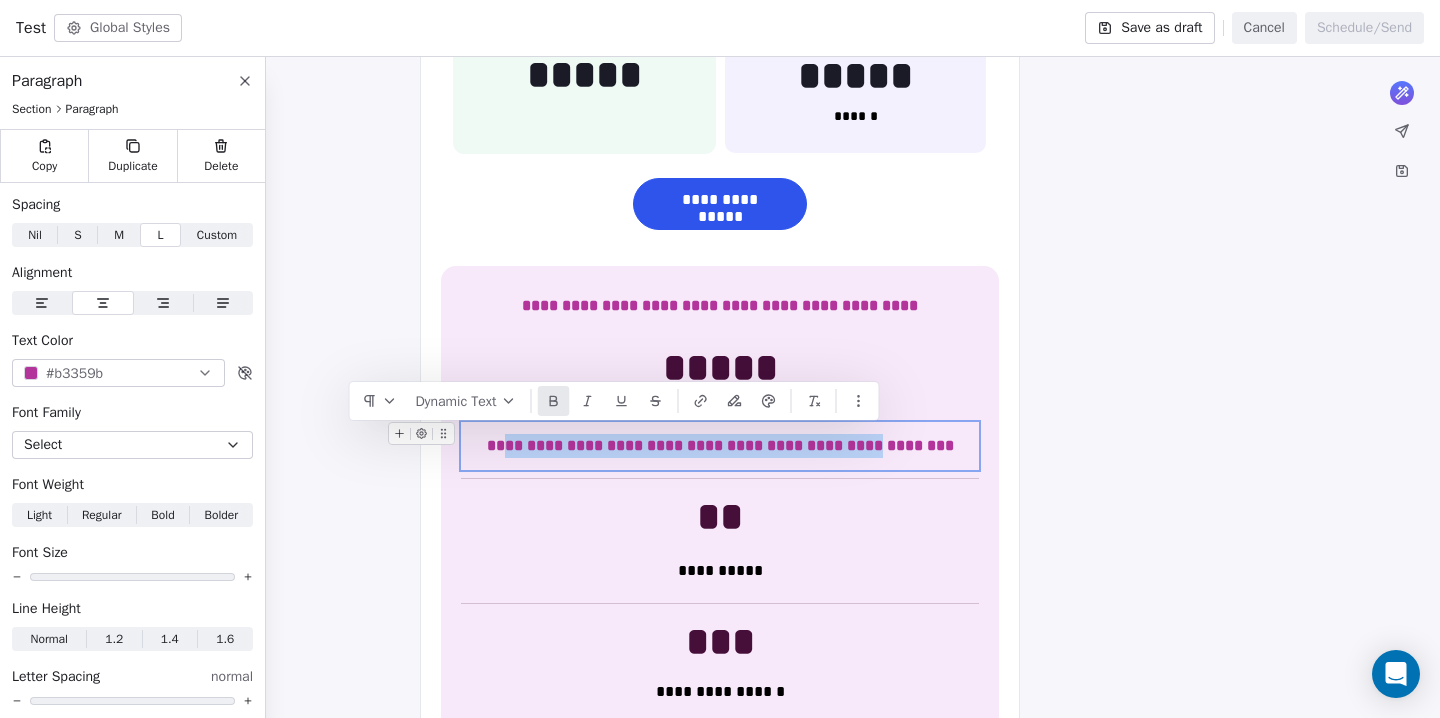 drag, startPoint x: 877, startPoint y: 440, endPoint x: 495, endPoint y: 438, distance: 382.00525 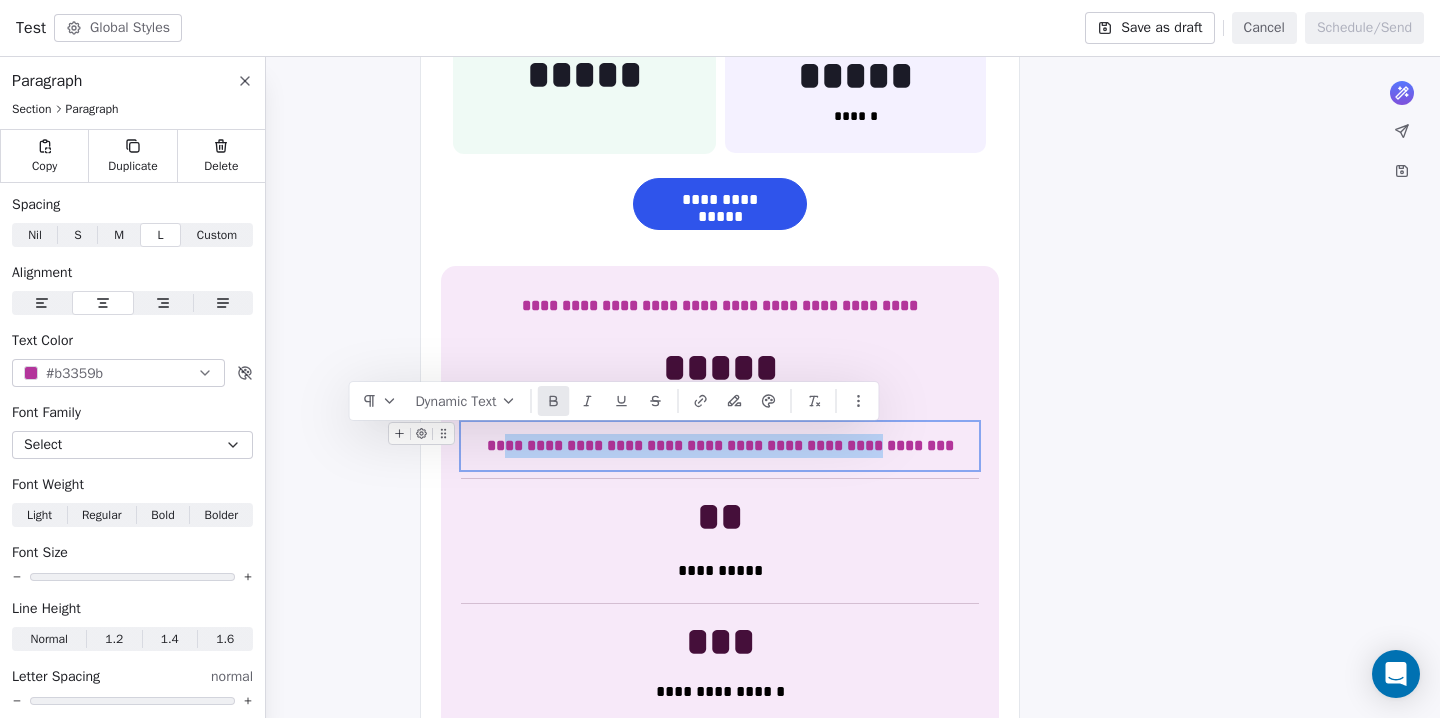 click on "**********" at bounding box center (720, 445) 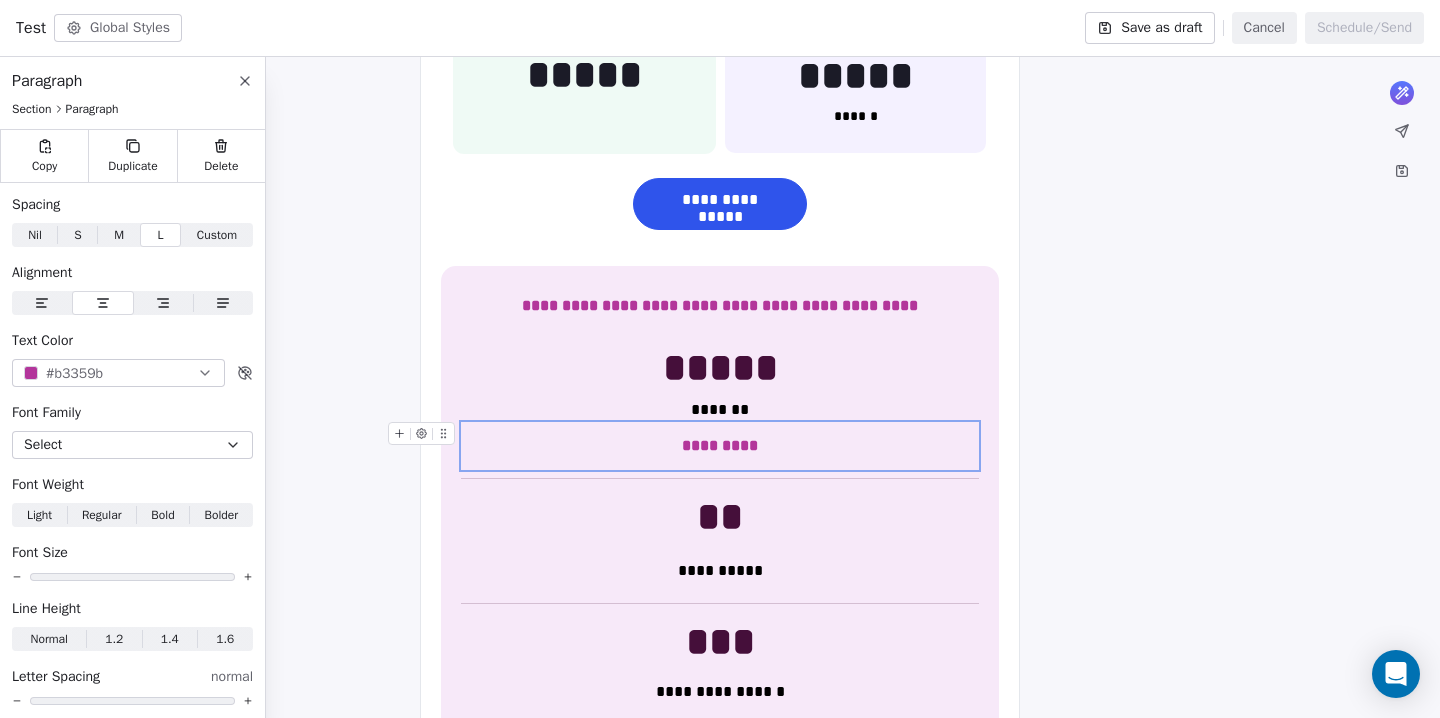 click on "*********" at bounding box center (720, 446) 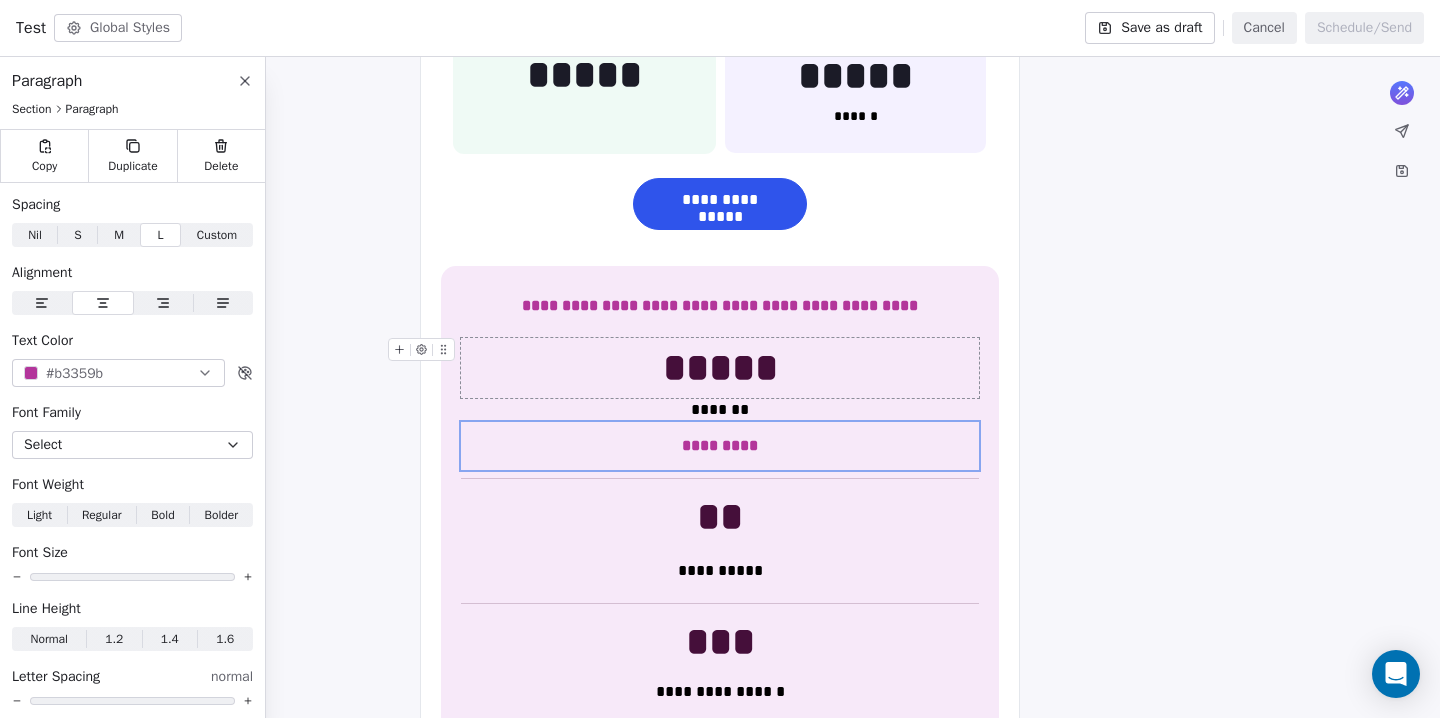 click on "*****" at bounding box center [720, 368] 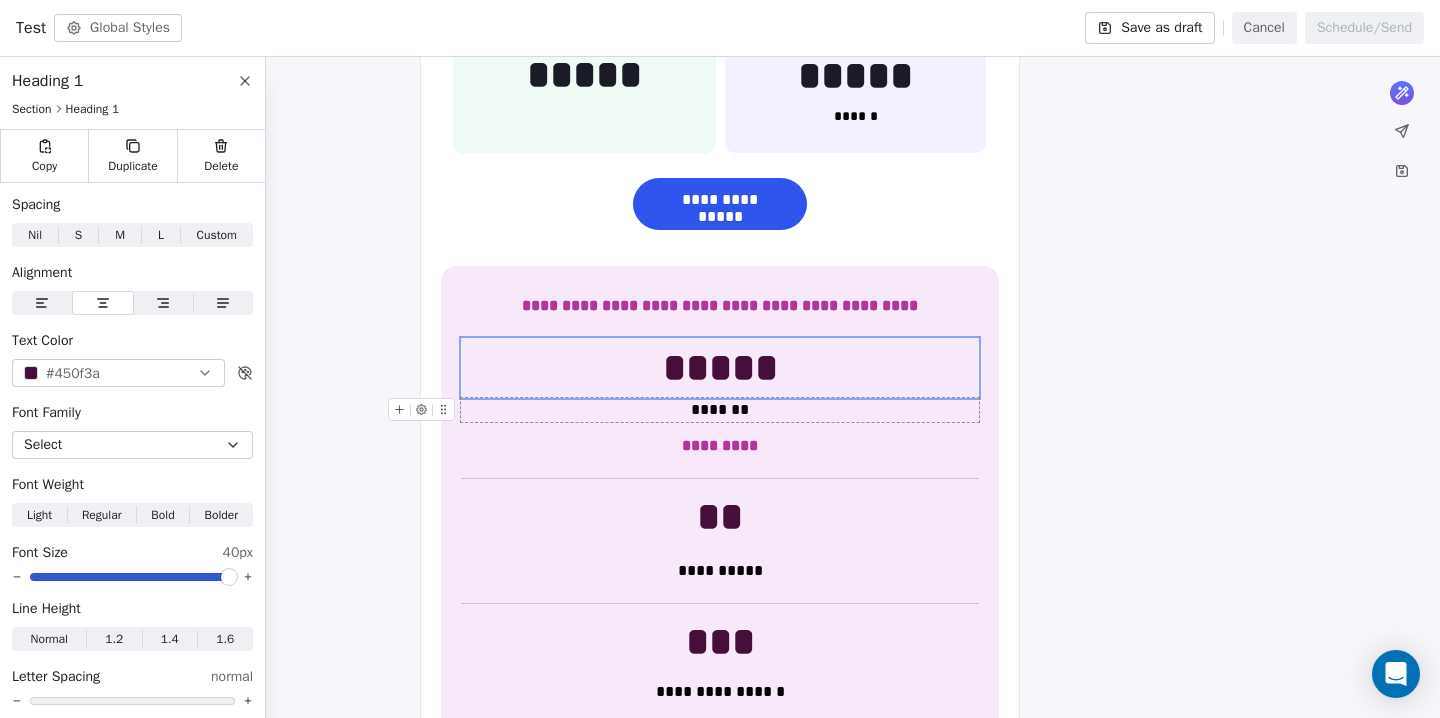 click on "*******" at bounding box center (720, 410) 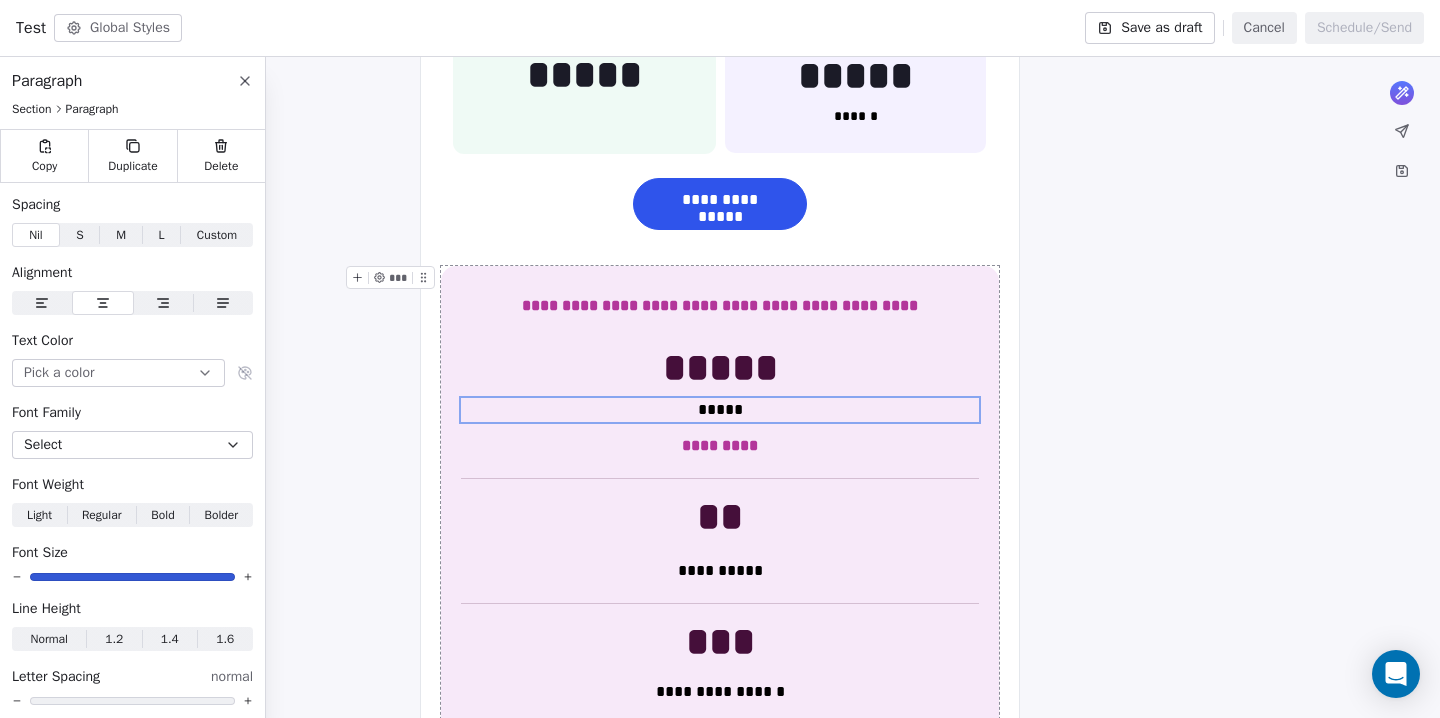 click on "**********" at bounding box center (720, 706) 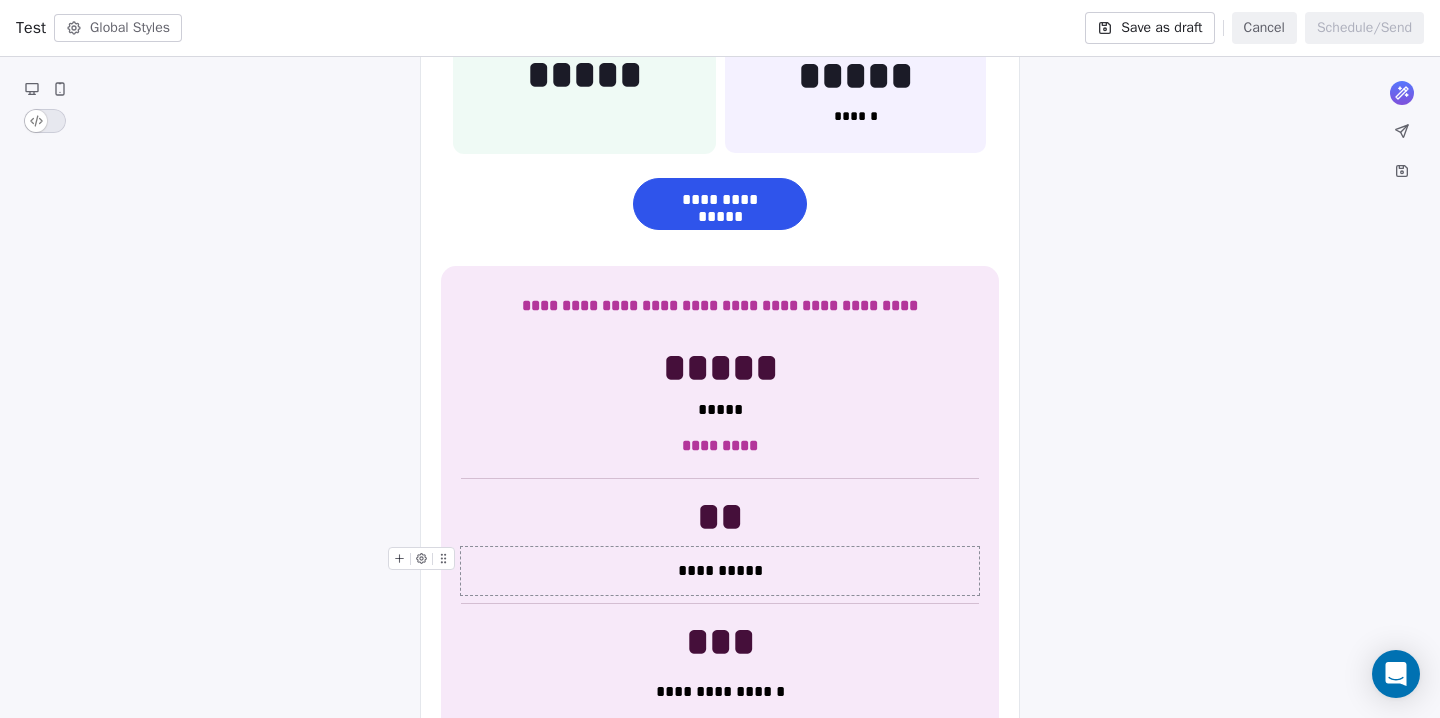 scroll, scrollTop: 651, scrollLeft: 0, axis: vertical 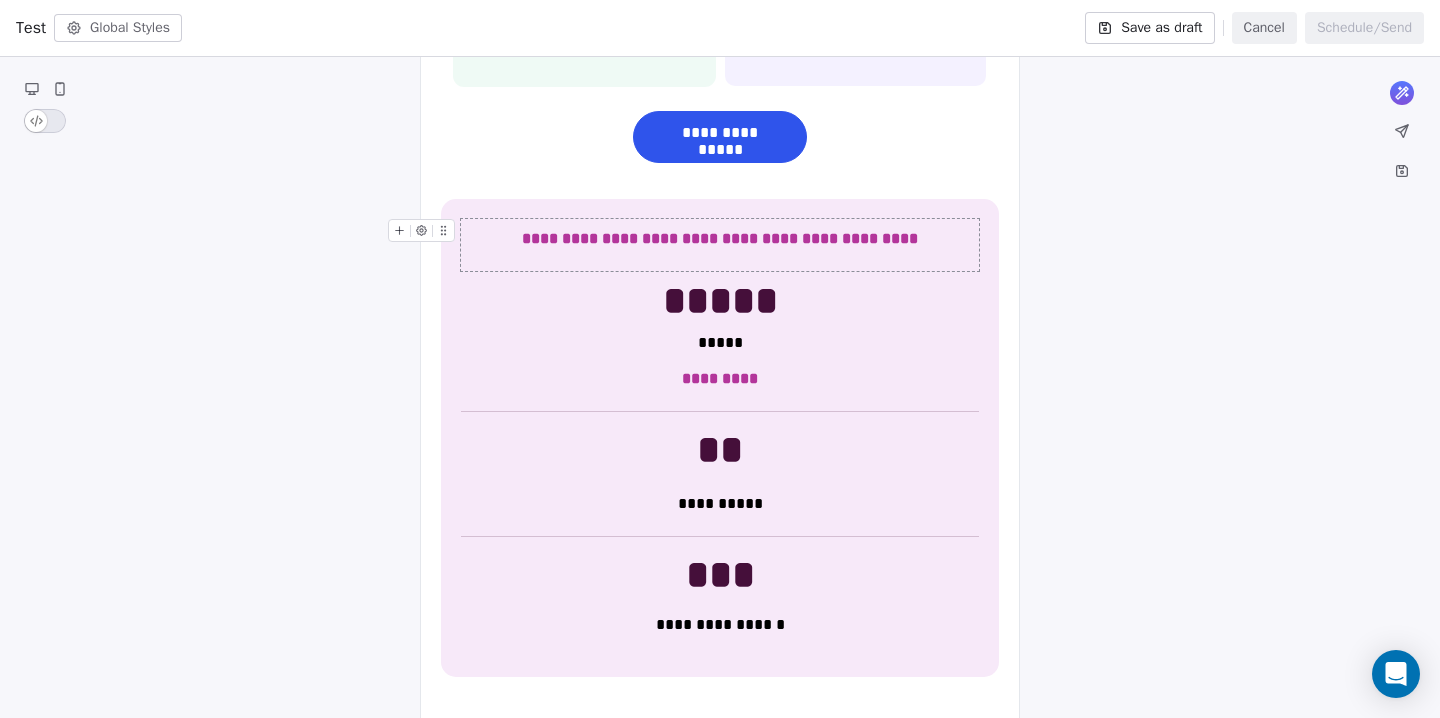 click on "**********" at bounding box center (720, 238) 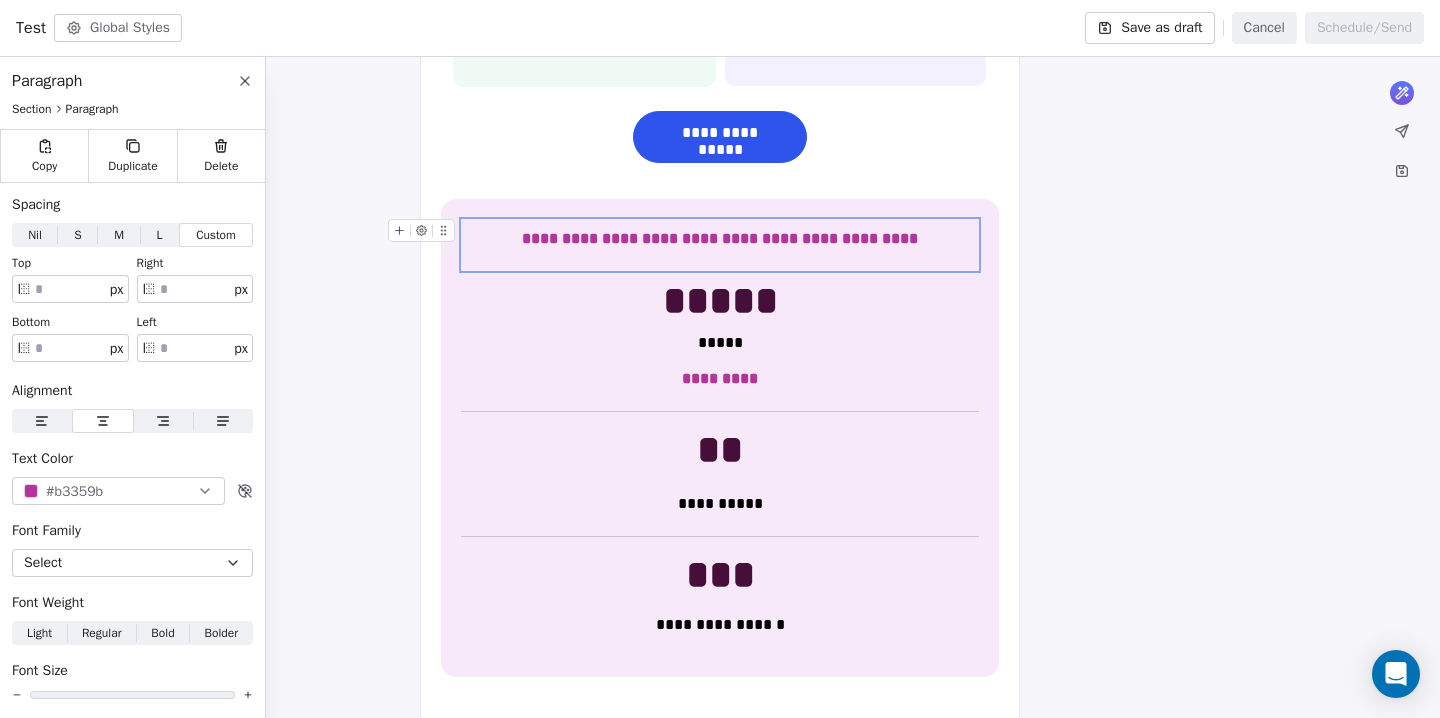 click on "**********" at bounding box center (720, 238) 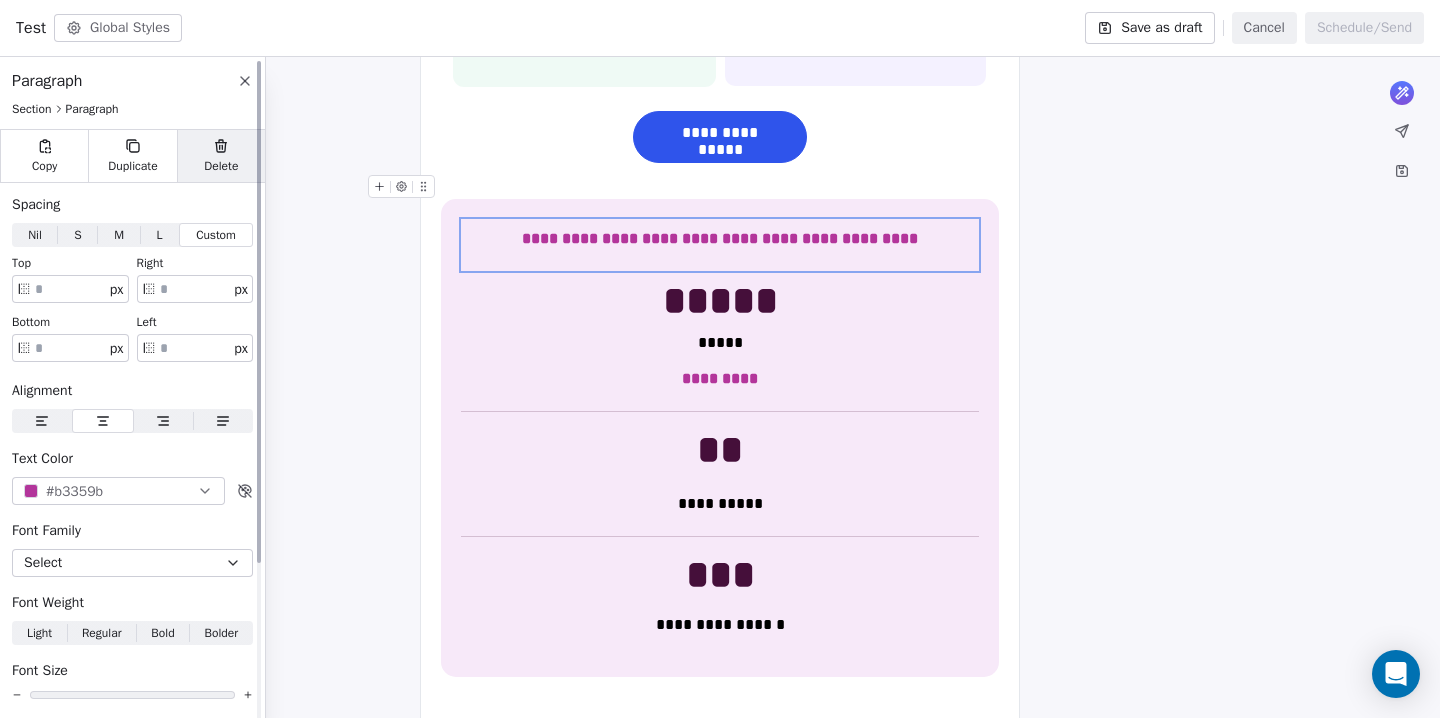 click on "Delete" at bounding box center (221, 156) 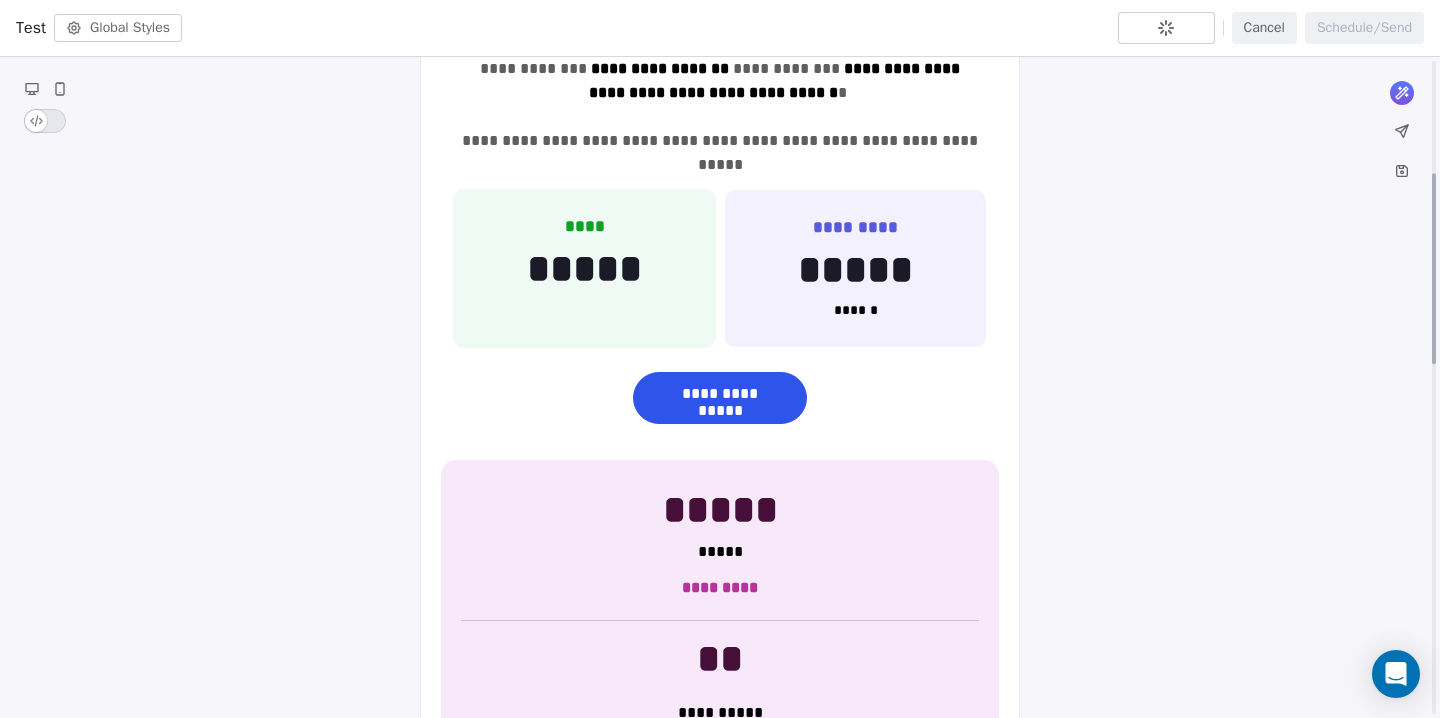 scroll, scrollTop: 387, scrollLeft: 0, axis: vertical 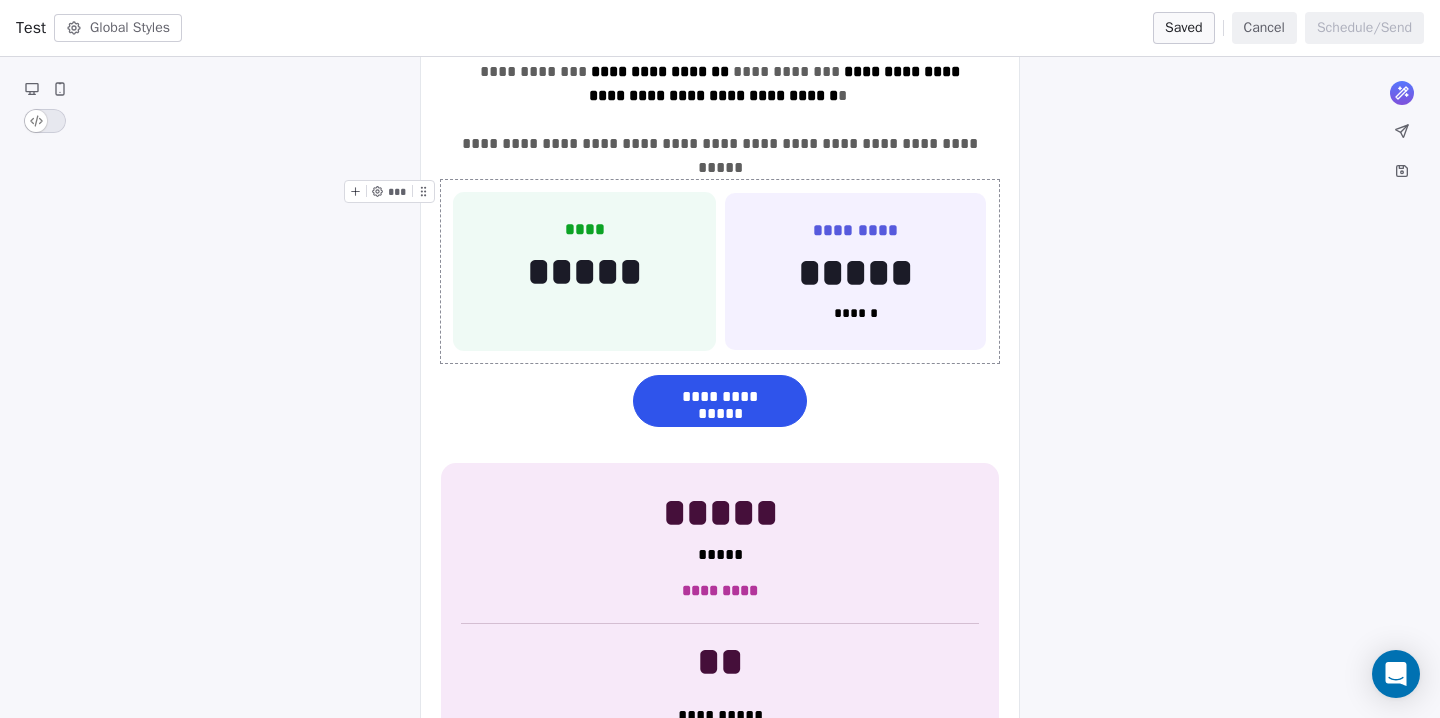 click on "**** ***** *** ********* ***** ****** ***" at bounding box center [720, 272] 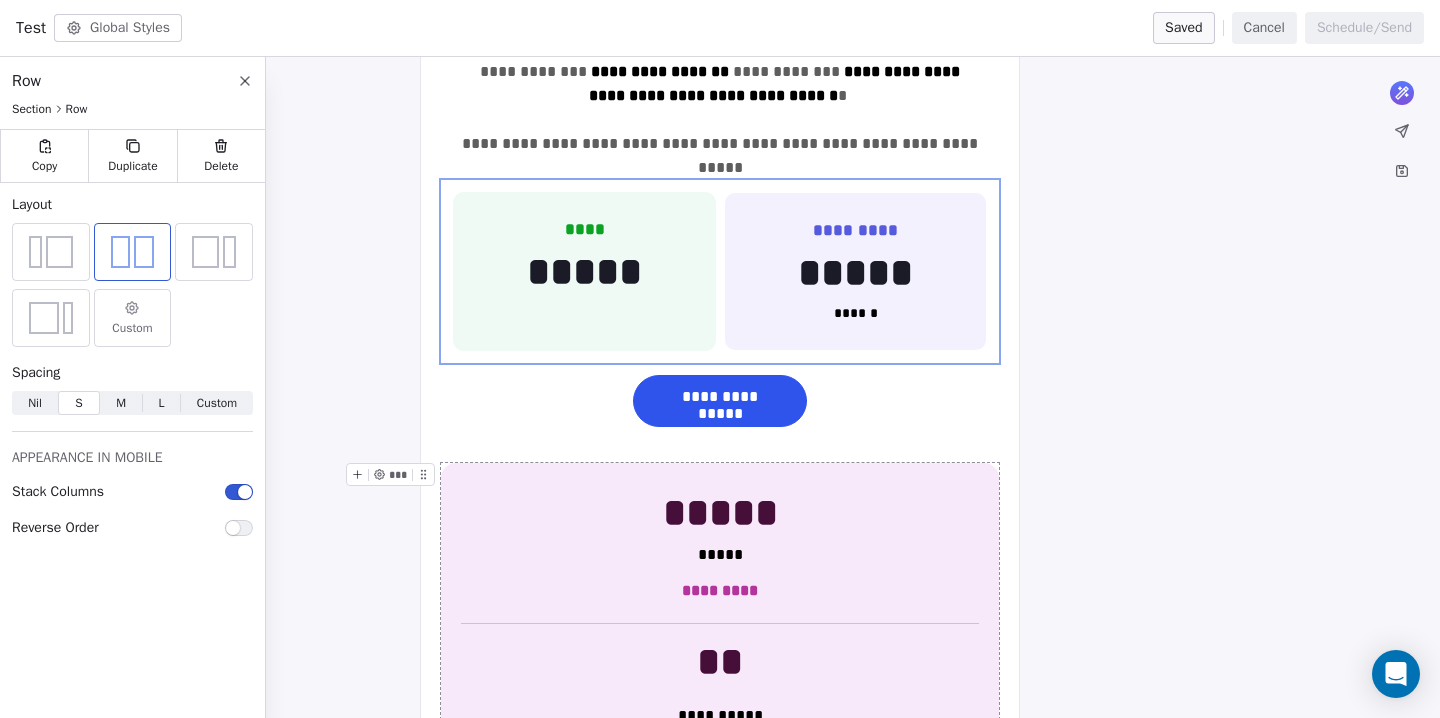click on "**********" at bounding box center [720, 676] 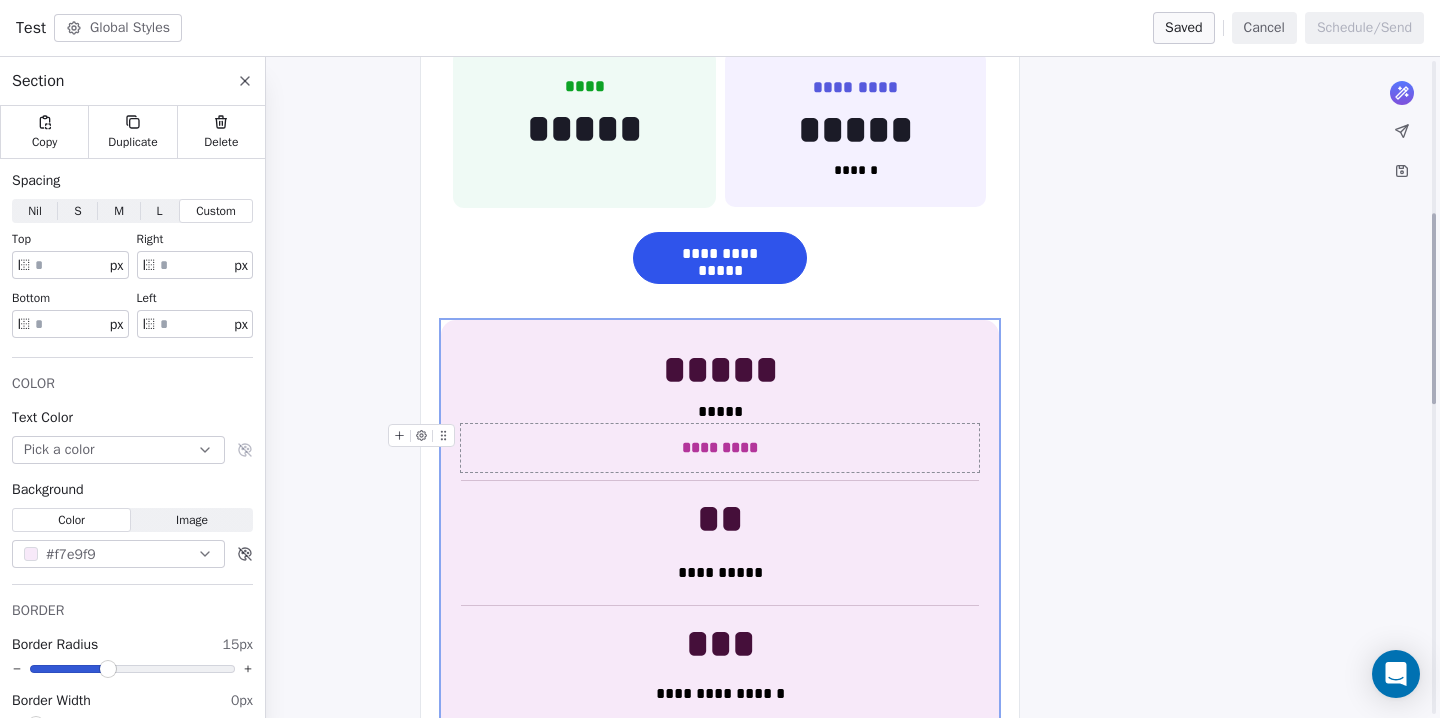 scroll, scrollTop: 531, scrollLeft: 0, axis: vertical 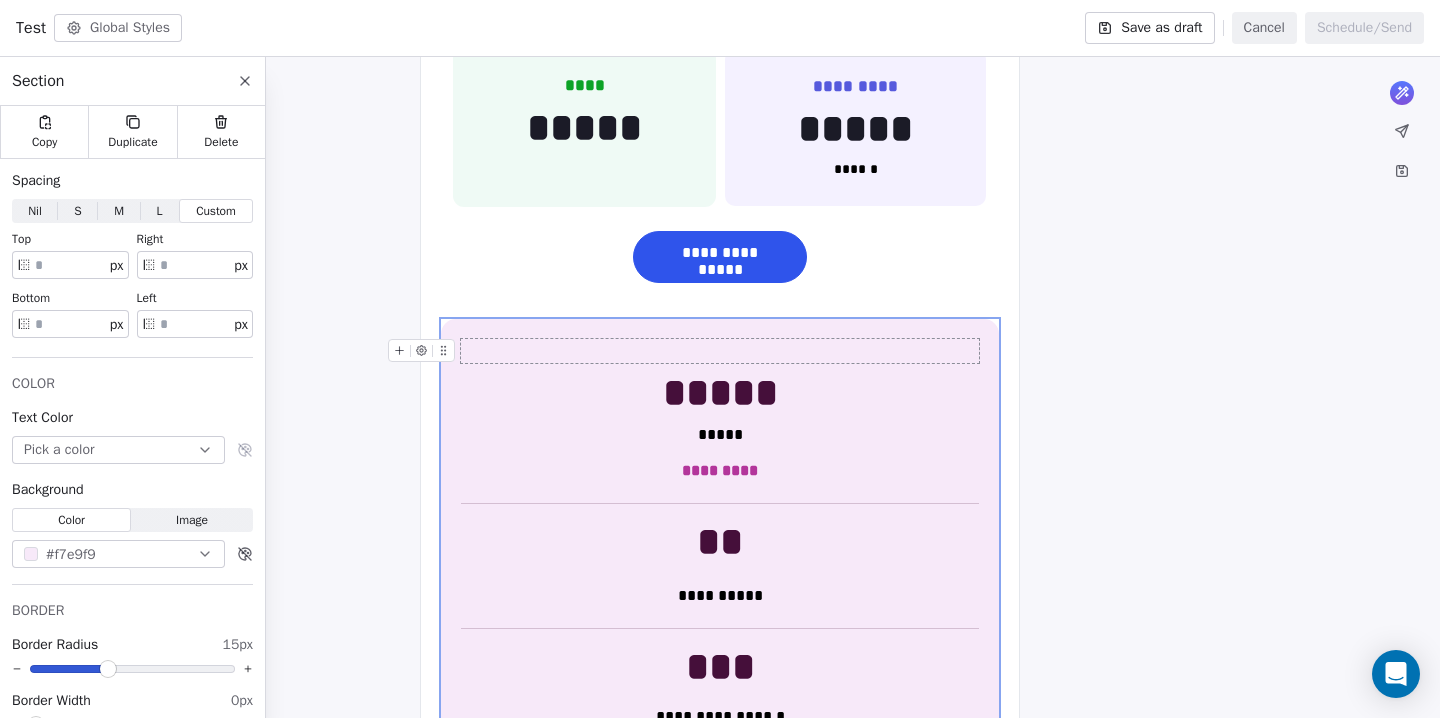 click at bounding box center (720, 351) 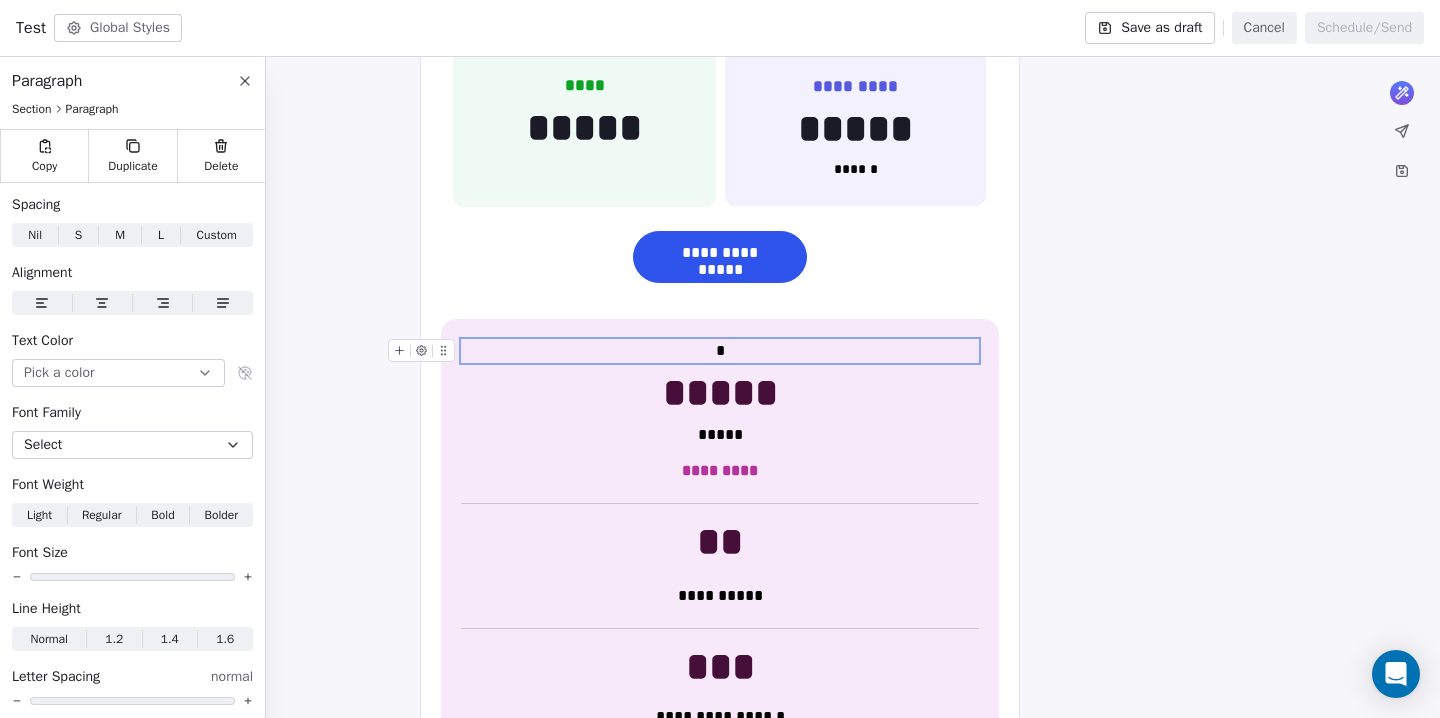 click on "*" at bounding box center [720, 351] 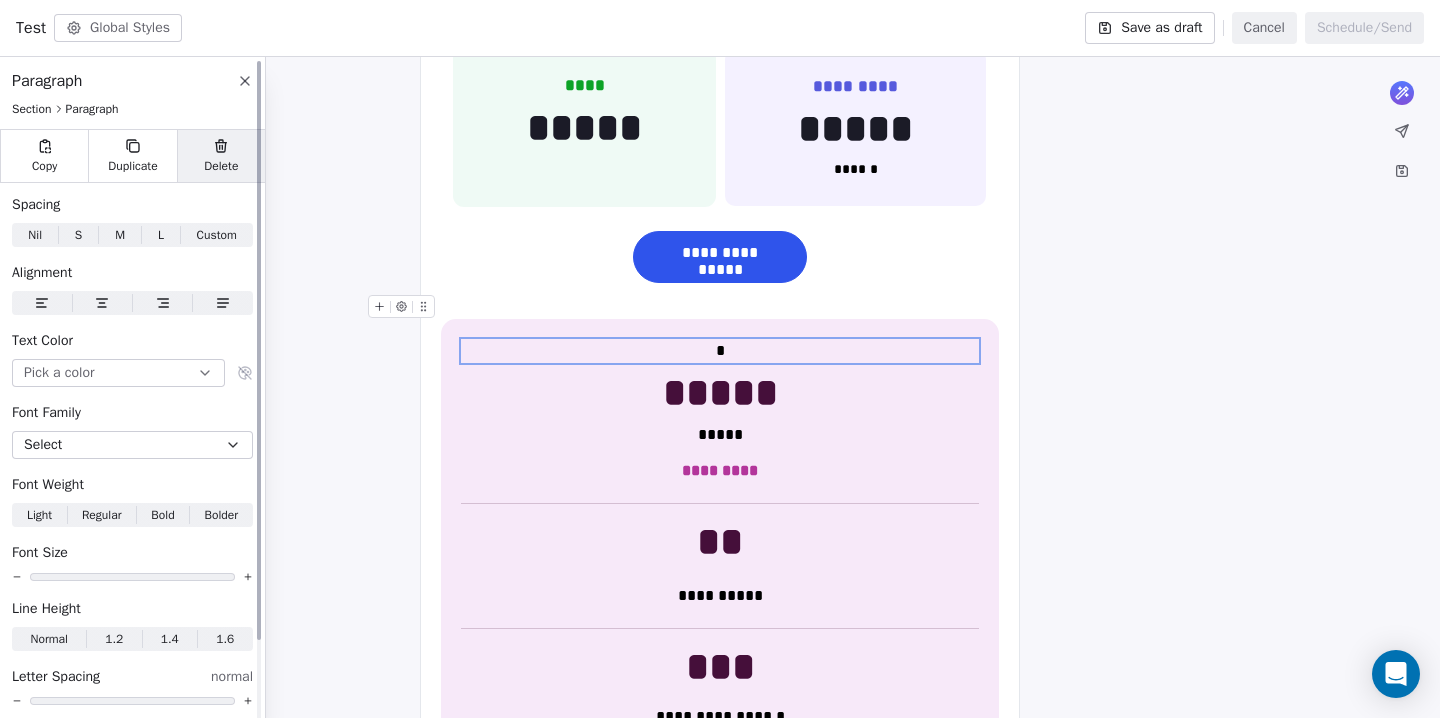 click on "Delete" at bounding box center (221, 166) 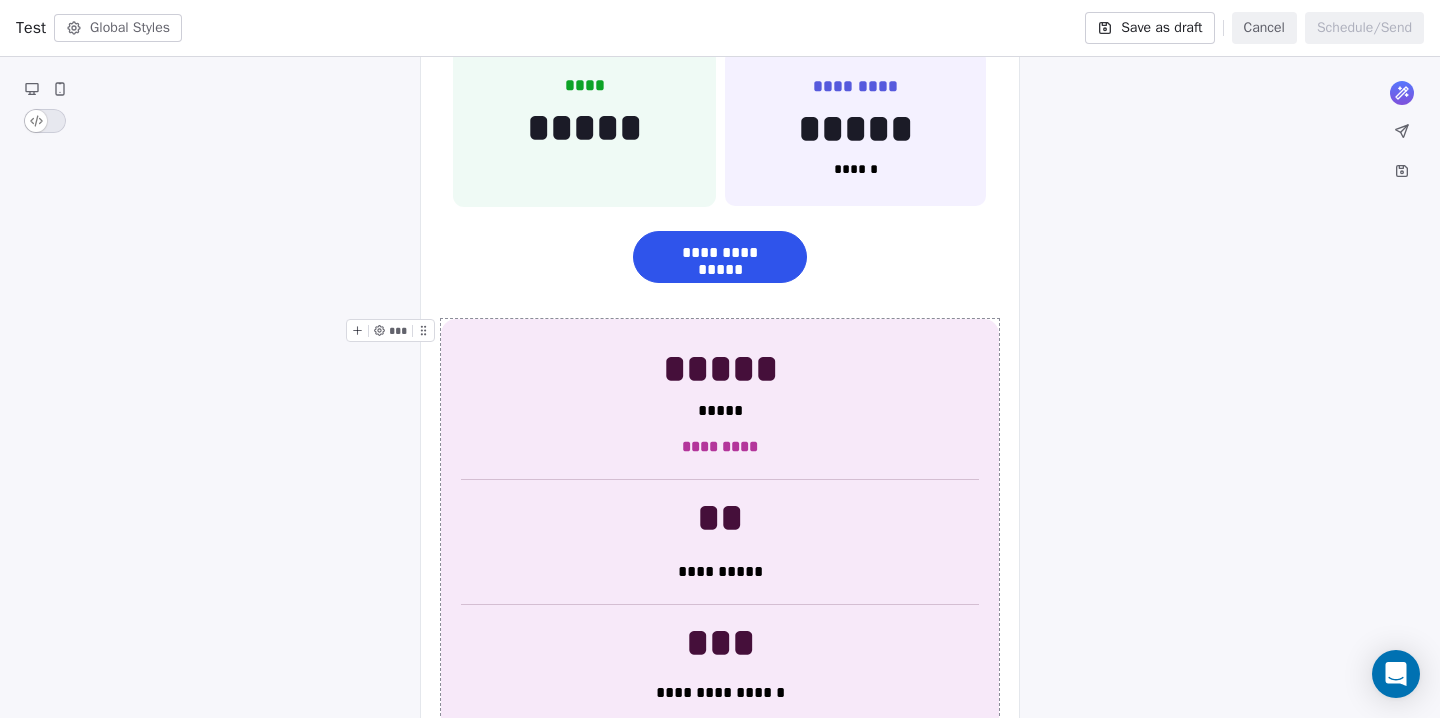 click on "**********" at bounding box center [720, 532] 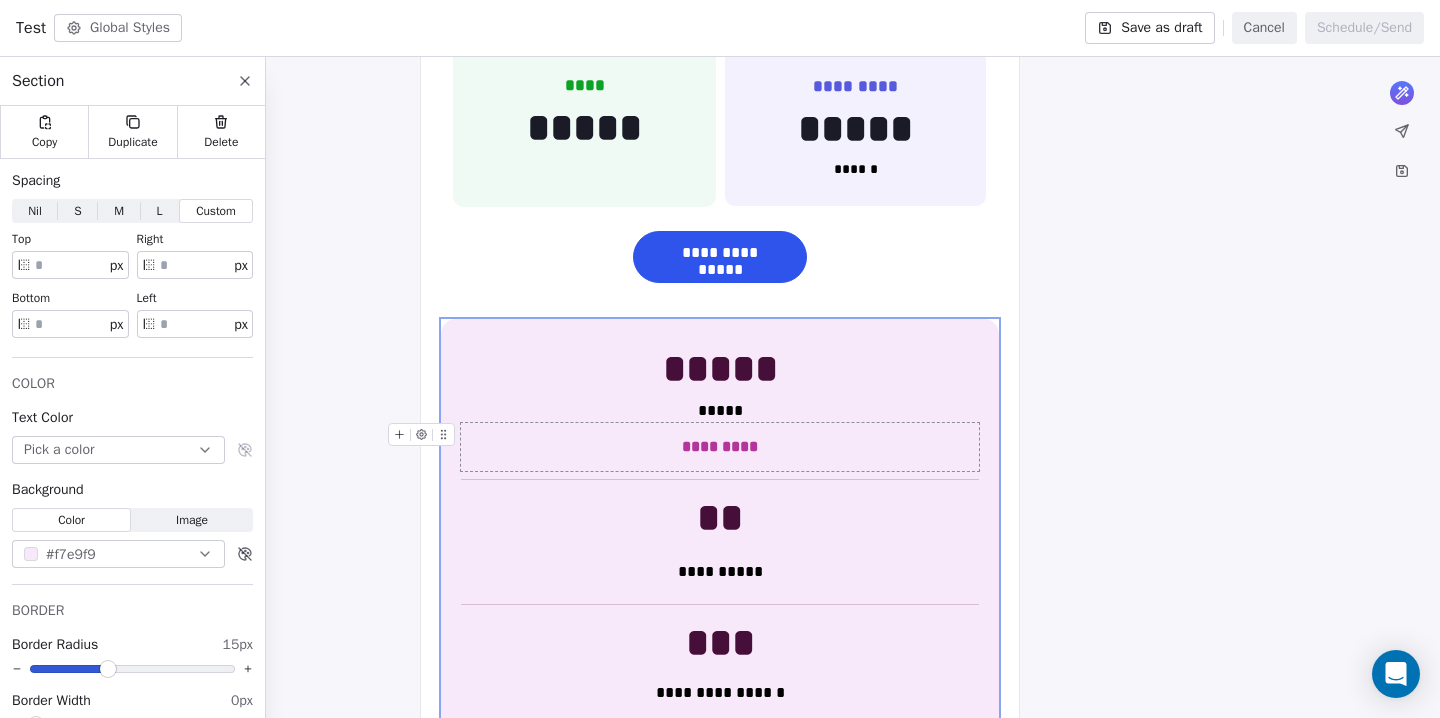scroll, scrollTop: 557, scrollLeft: 0, axis: vertical 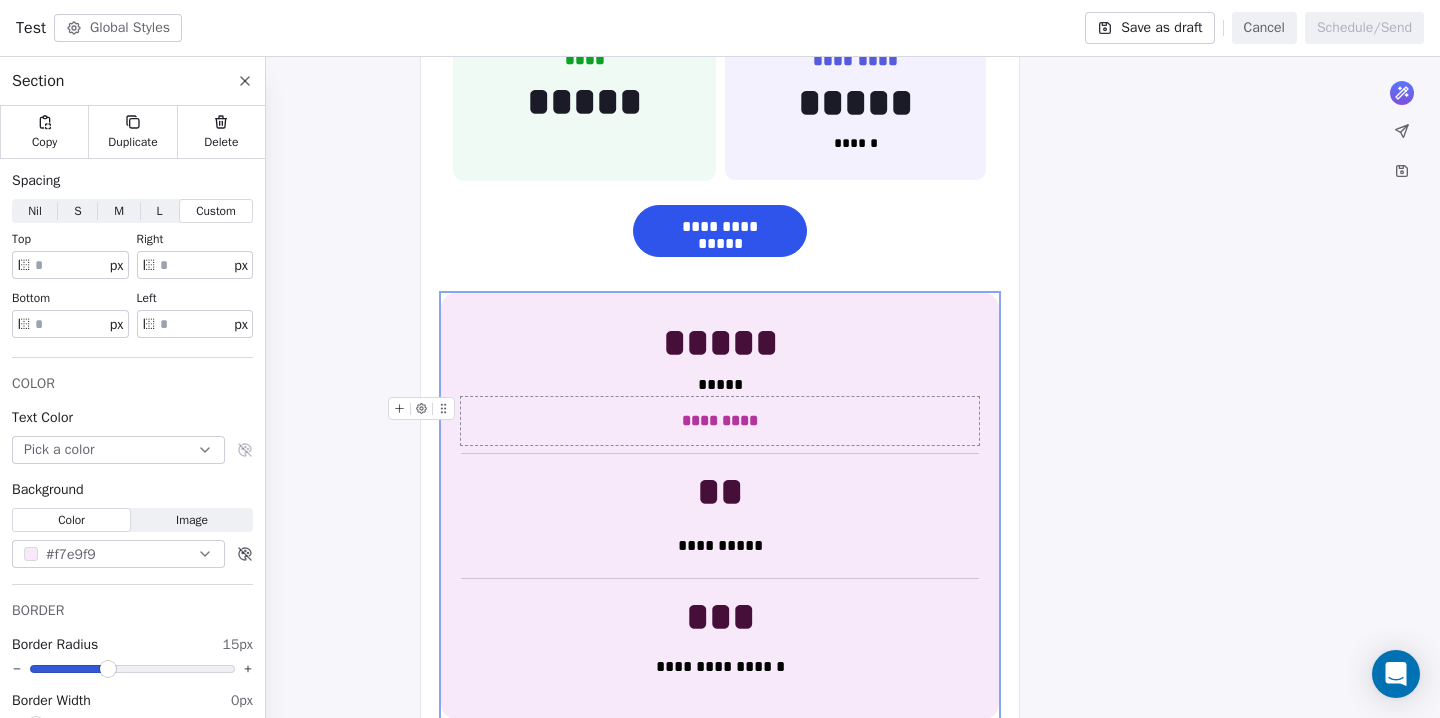 click on "*********" at bounding box center (720, 420) 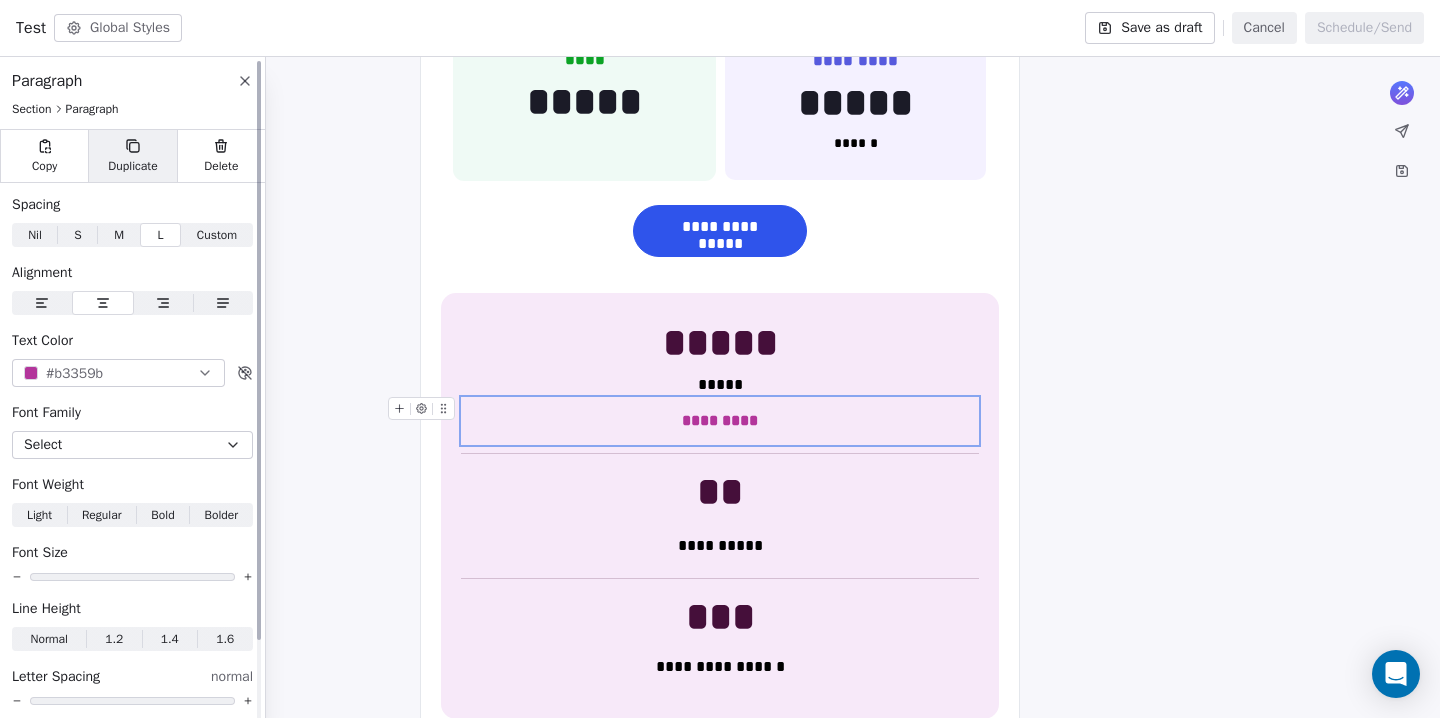 click on "Duplicate" at bounding box center (132, 166) 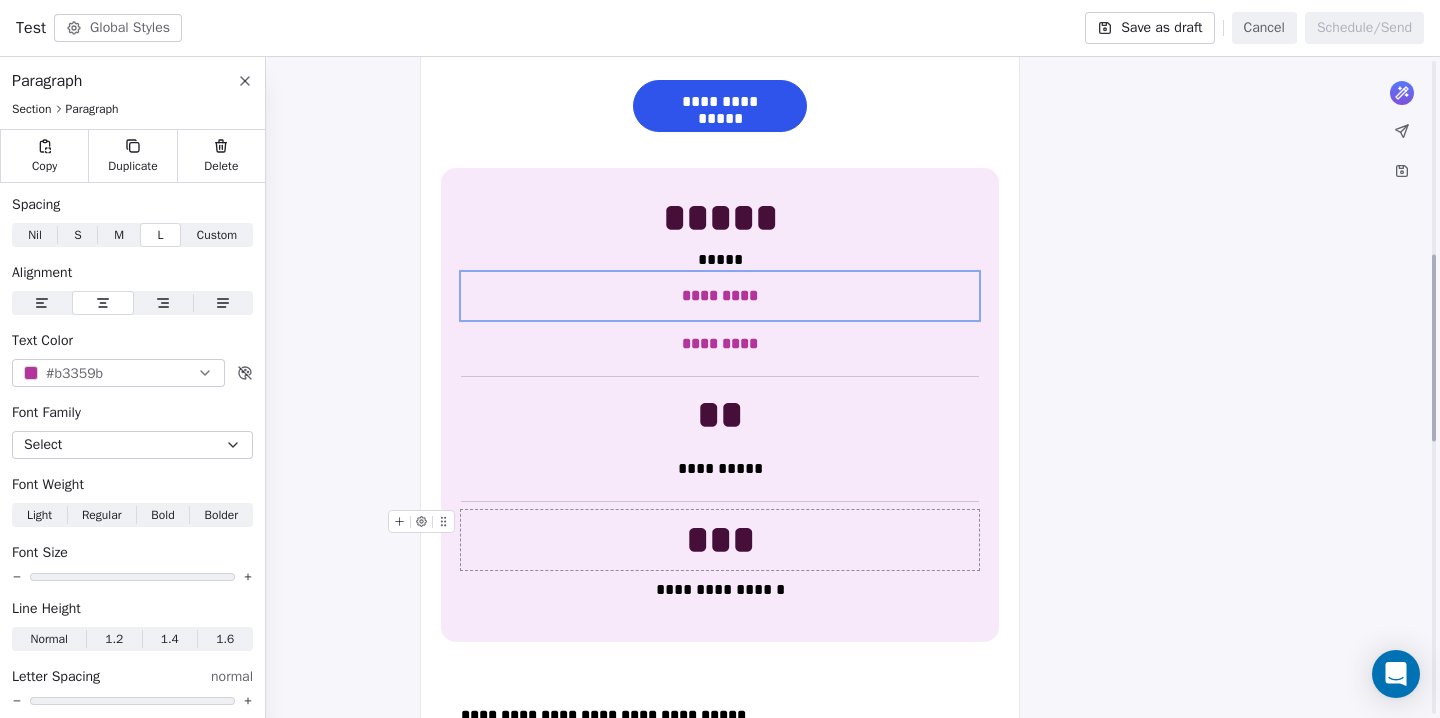 scroll, scrollTop: 685, scrollLeft: 0, axis: vertical 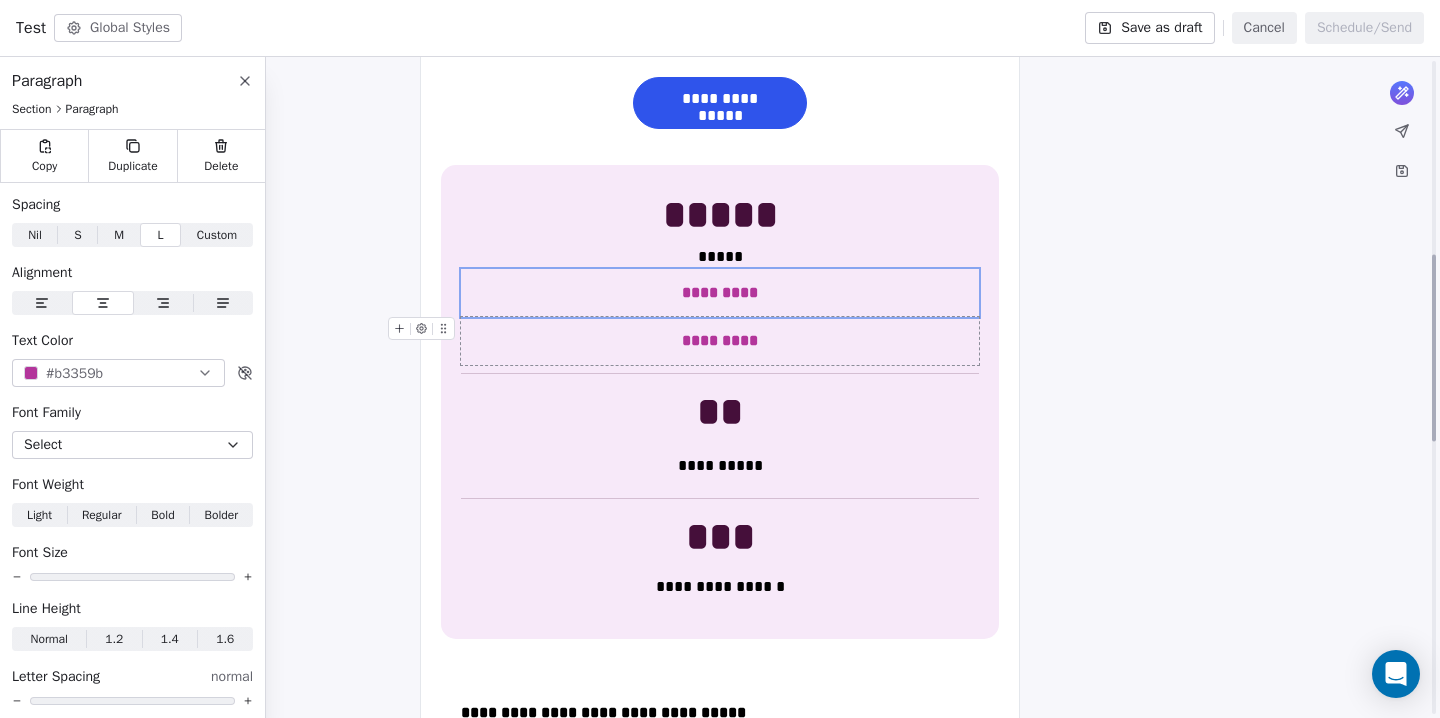 click on "*********" at bounding box center [720, 341] 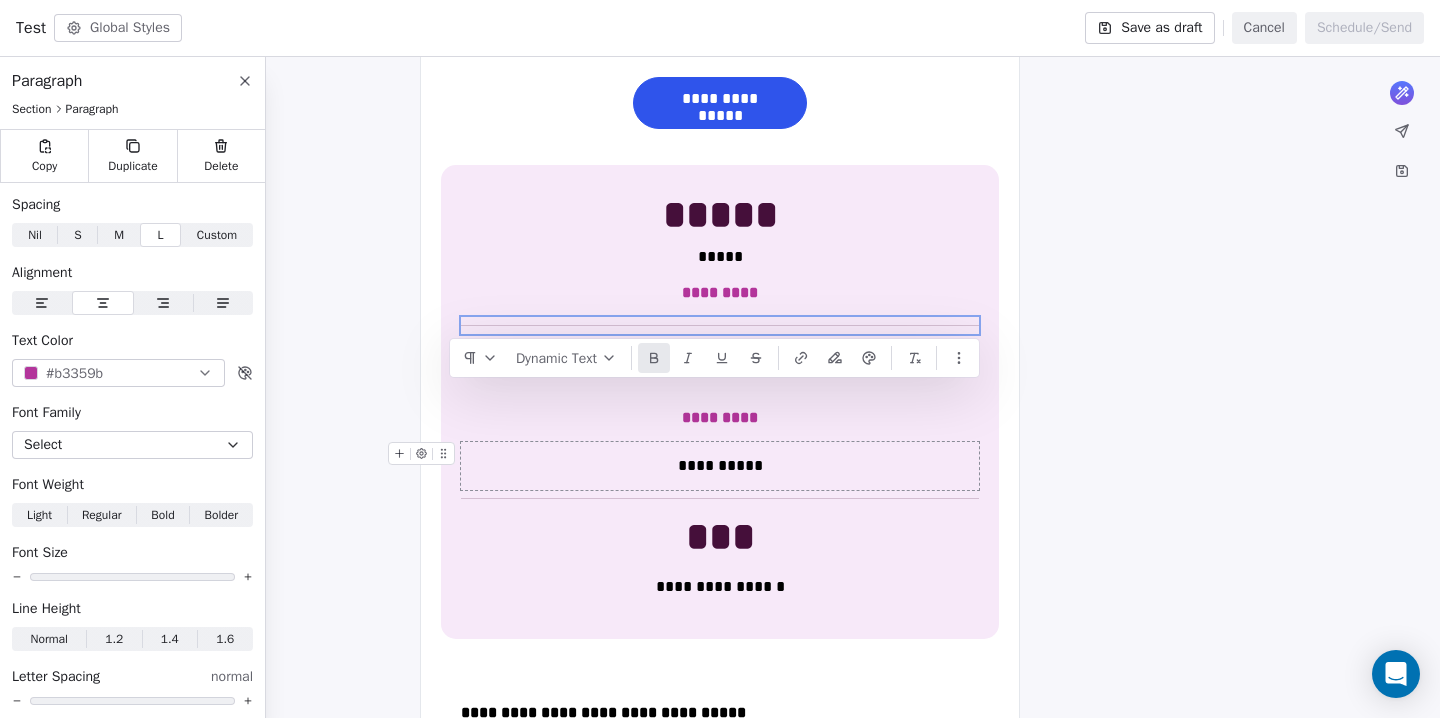 click on "**********" at bounding box center [720, 466] 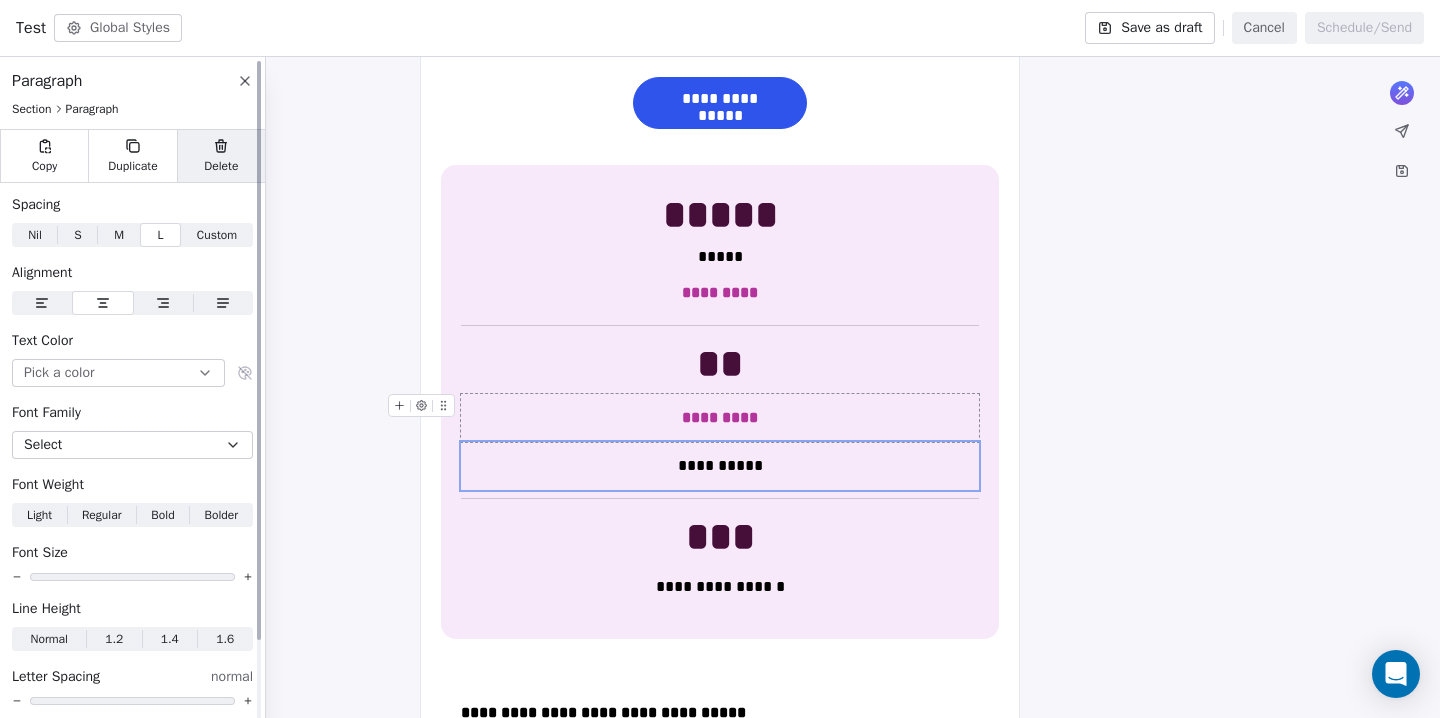 click on "Delete" at bounding box center [221, 166] 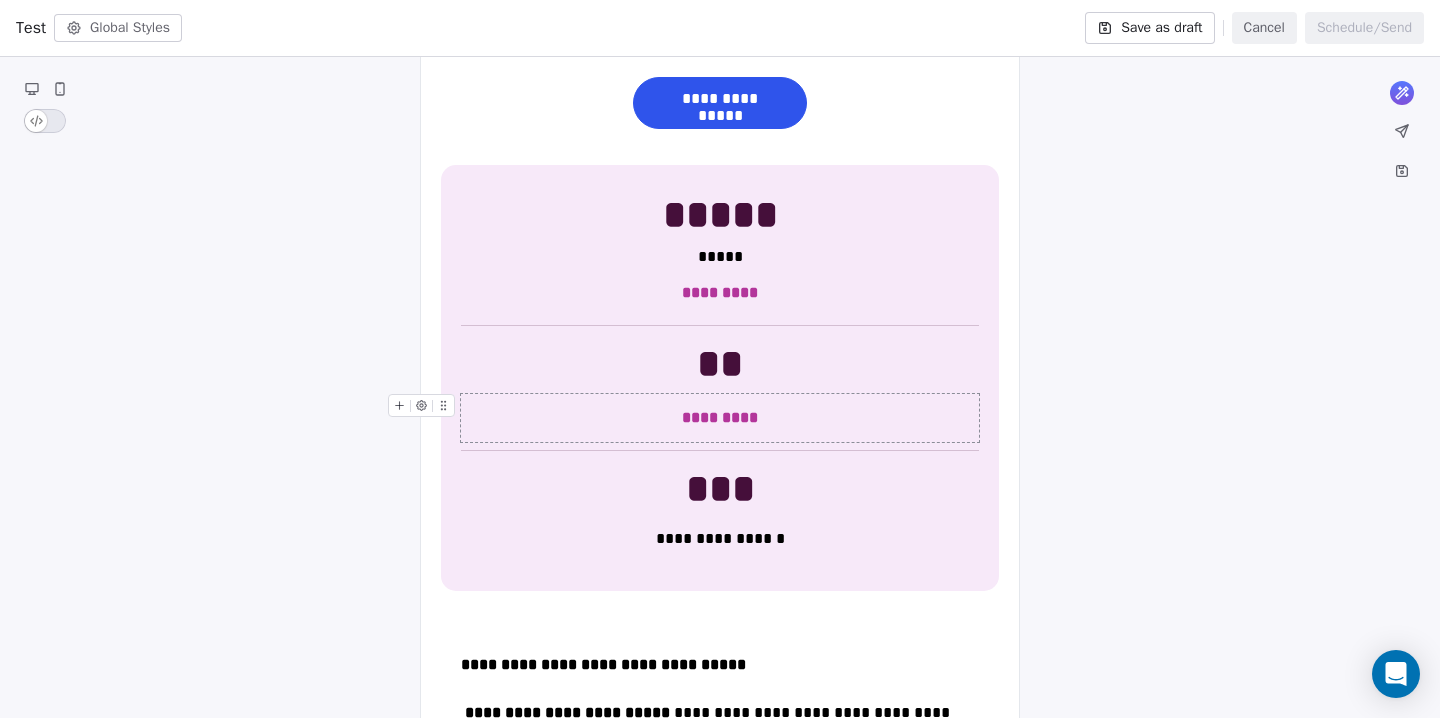click on "*********" at bounding box center (720, 418) 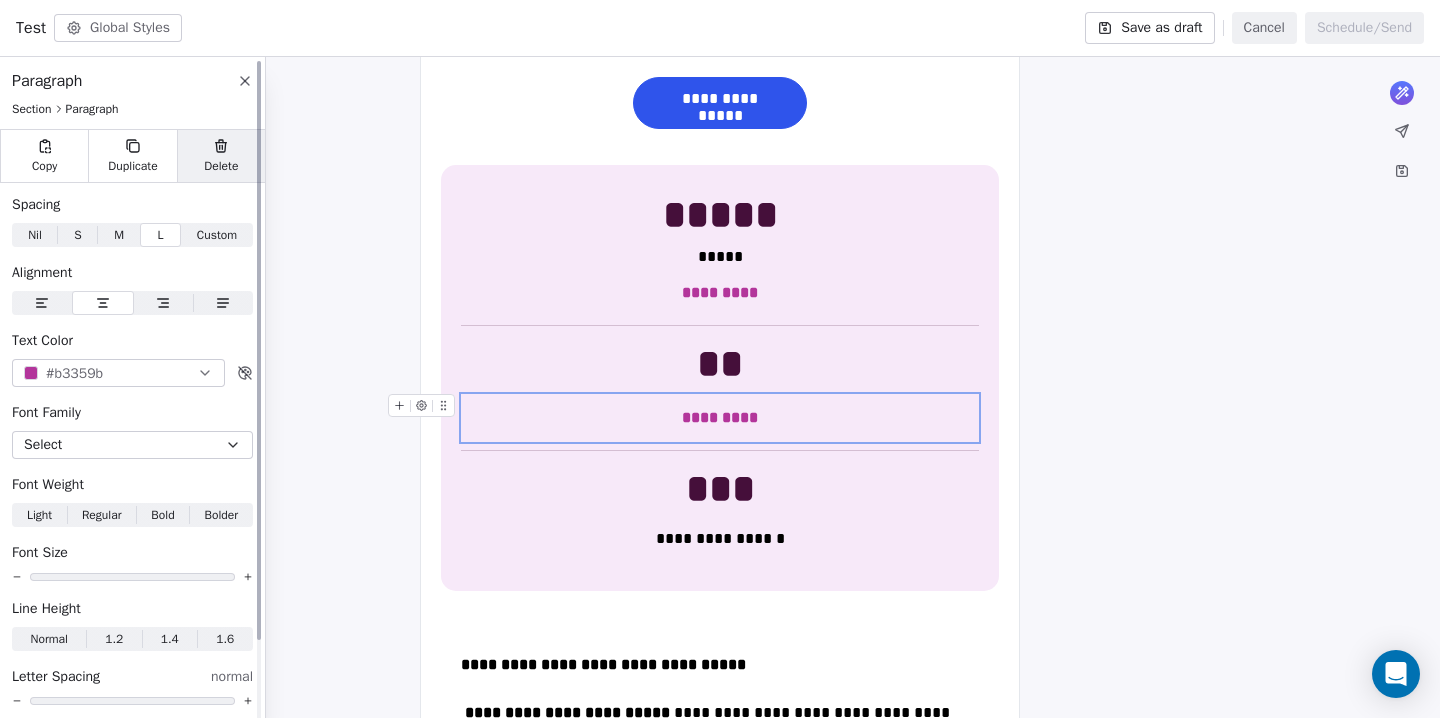 click on "Delete" at bounding box center (221, 166) 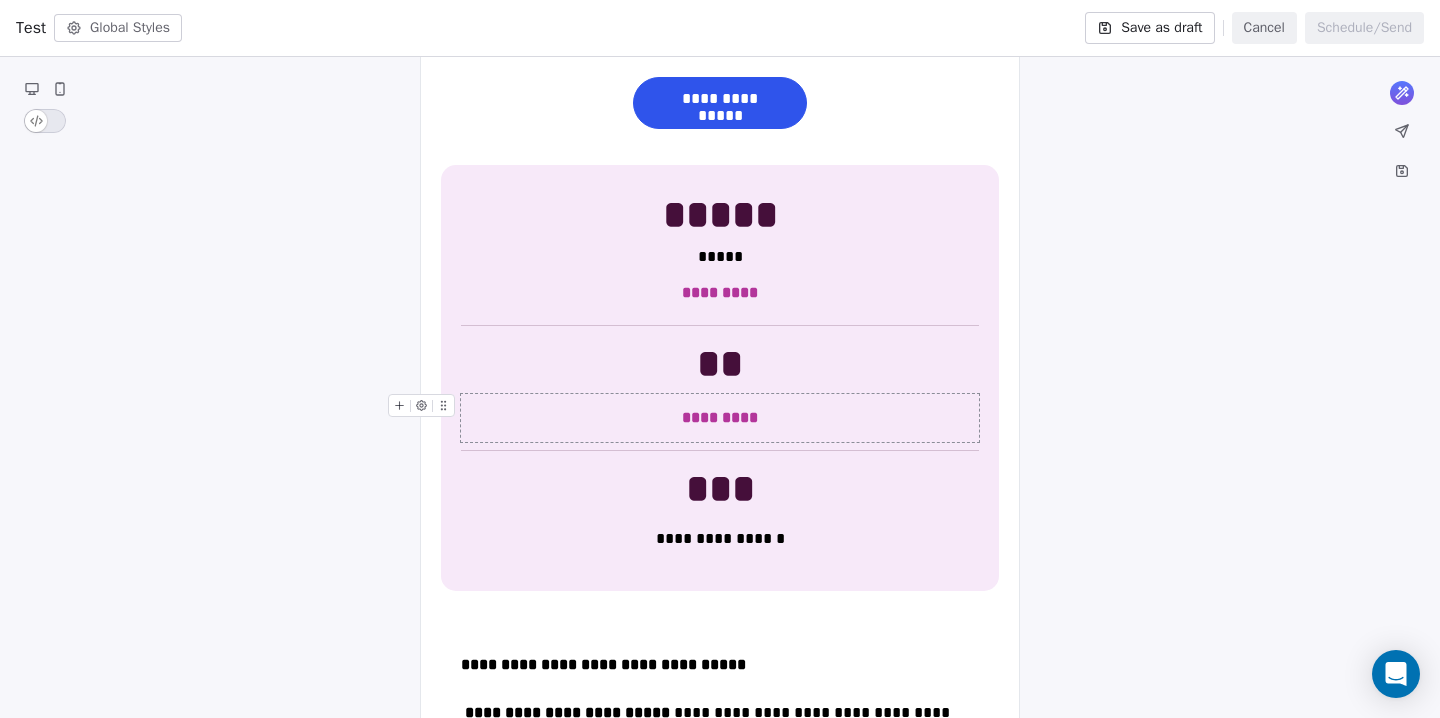 click on "*********" at bounding box center (720, 418) 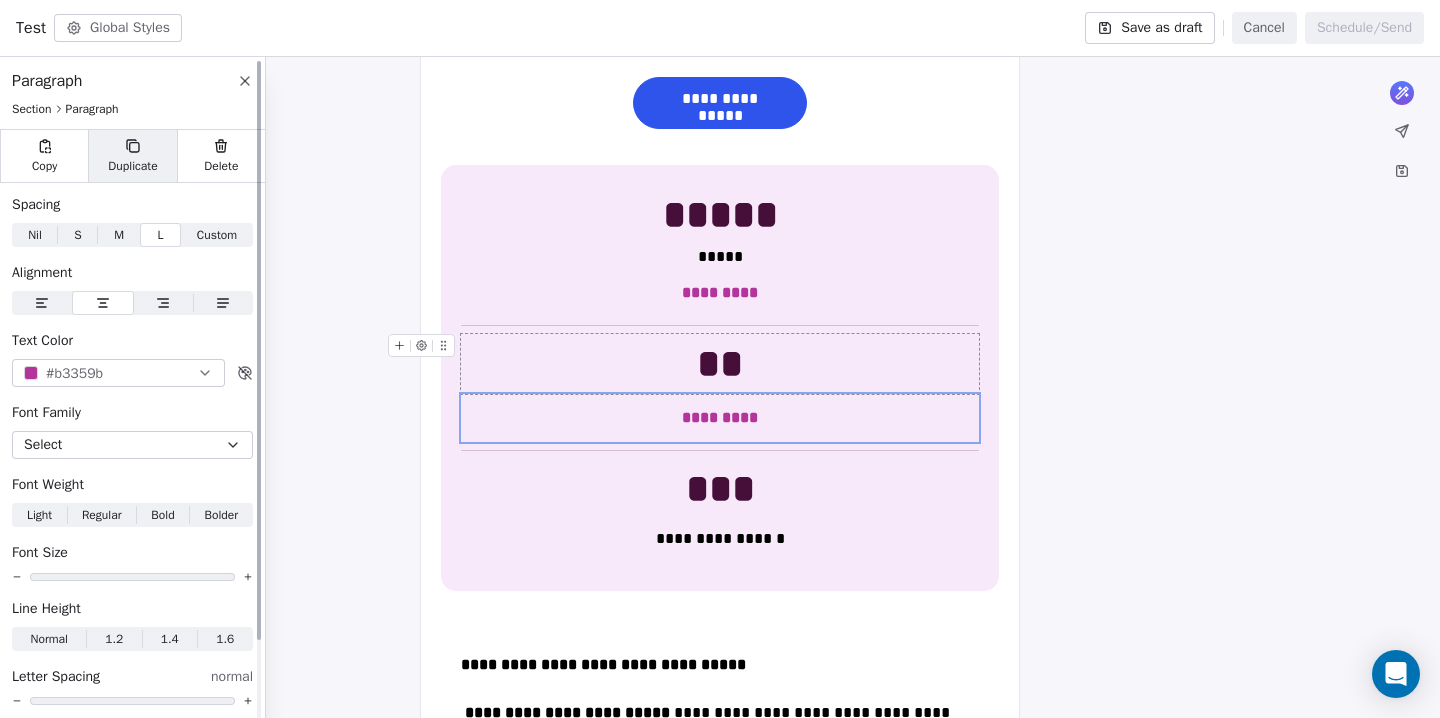 click on "Duplicate" at bounding box center [132, 166] 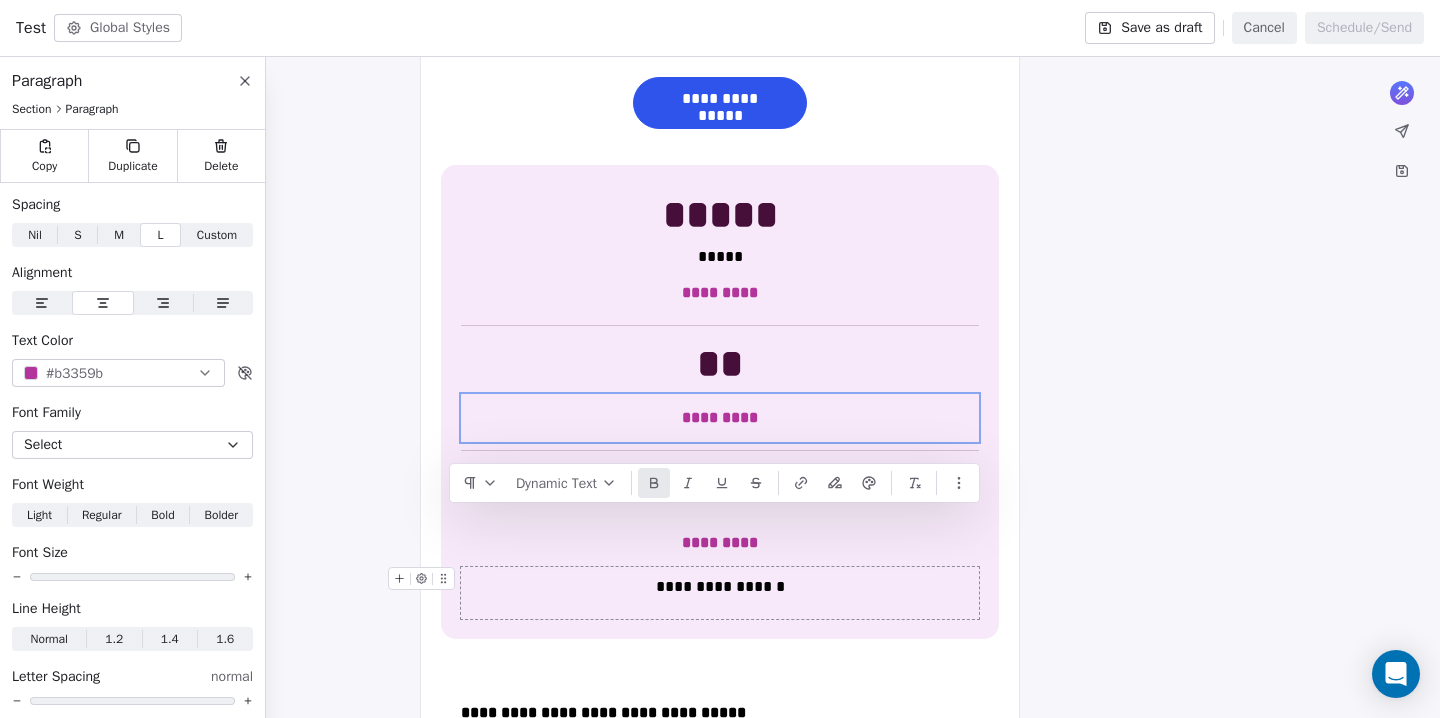 click on "**********" at bounding box center (720, 587) 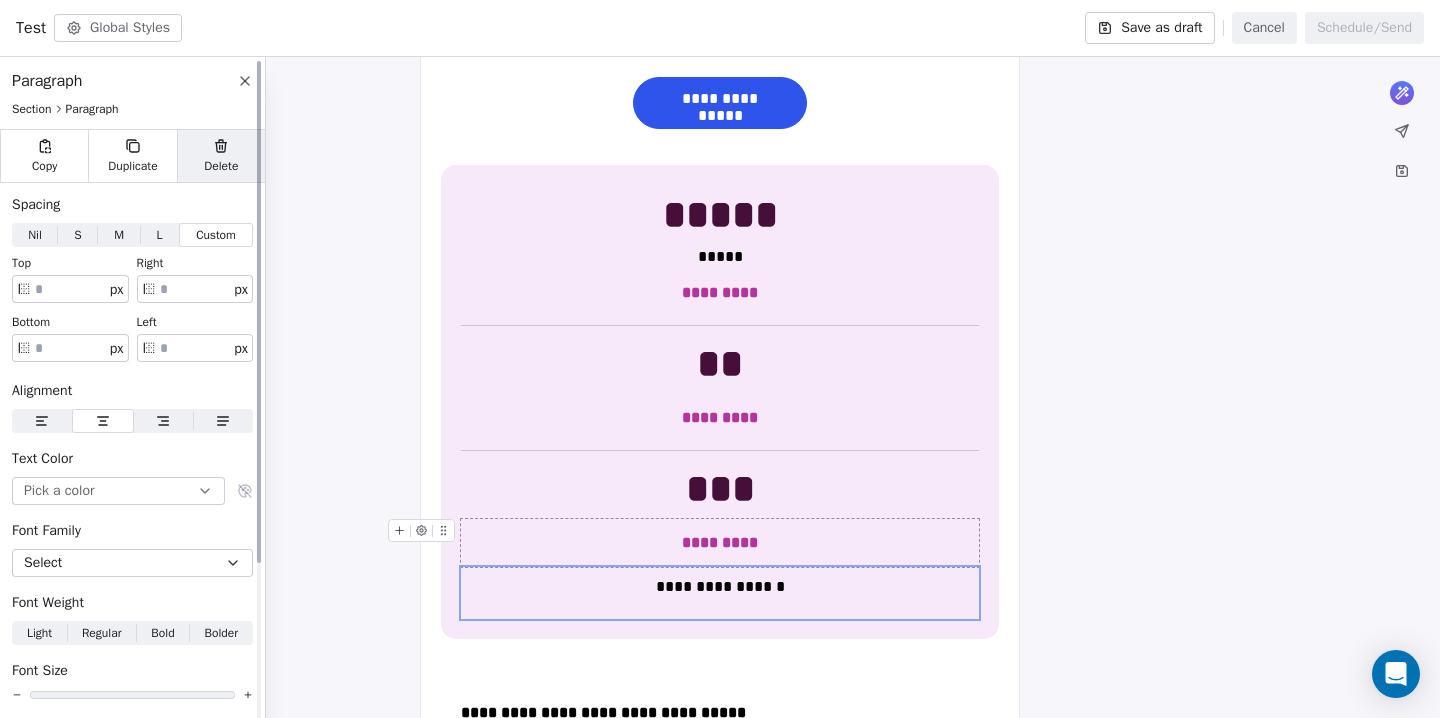 click on "Delete" at bounding box center [221, 166] 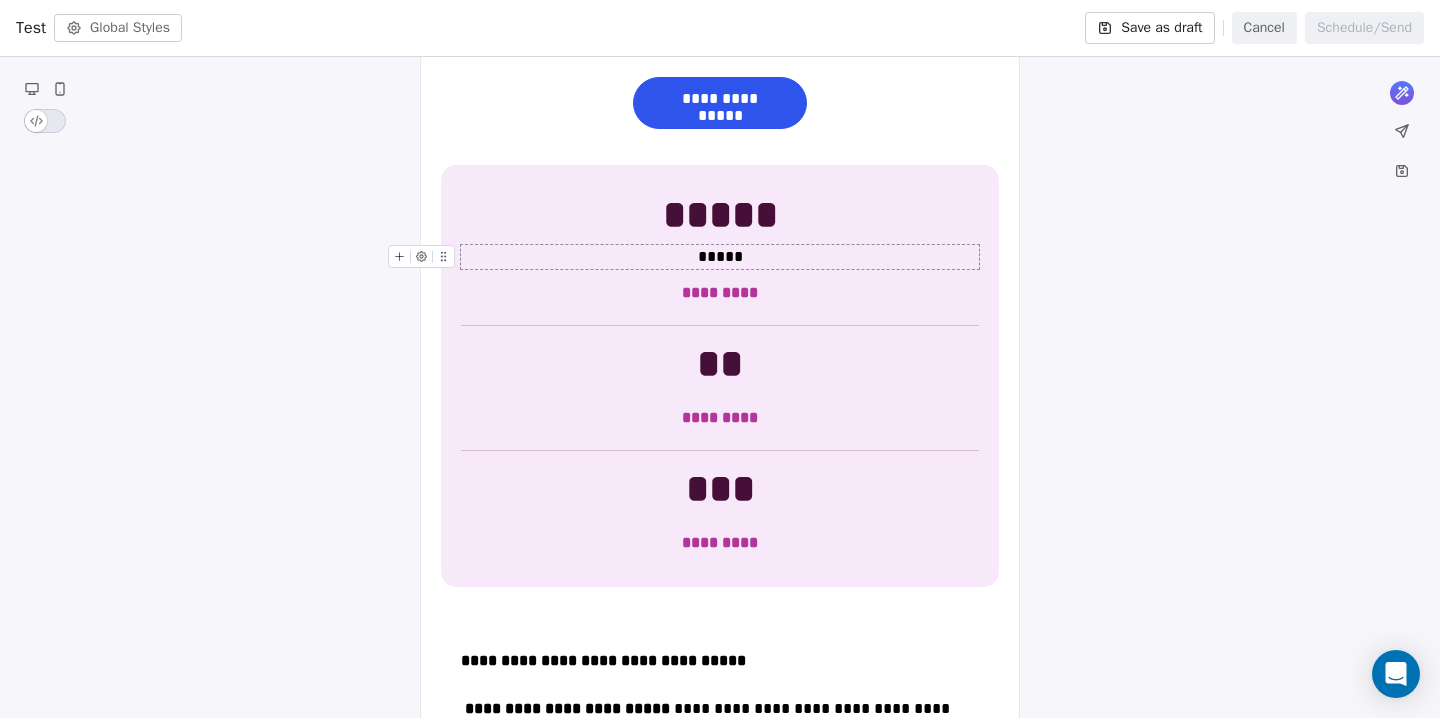 click on "*****" at bounding box center [720, 257] 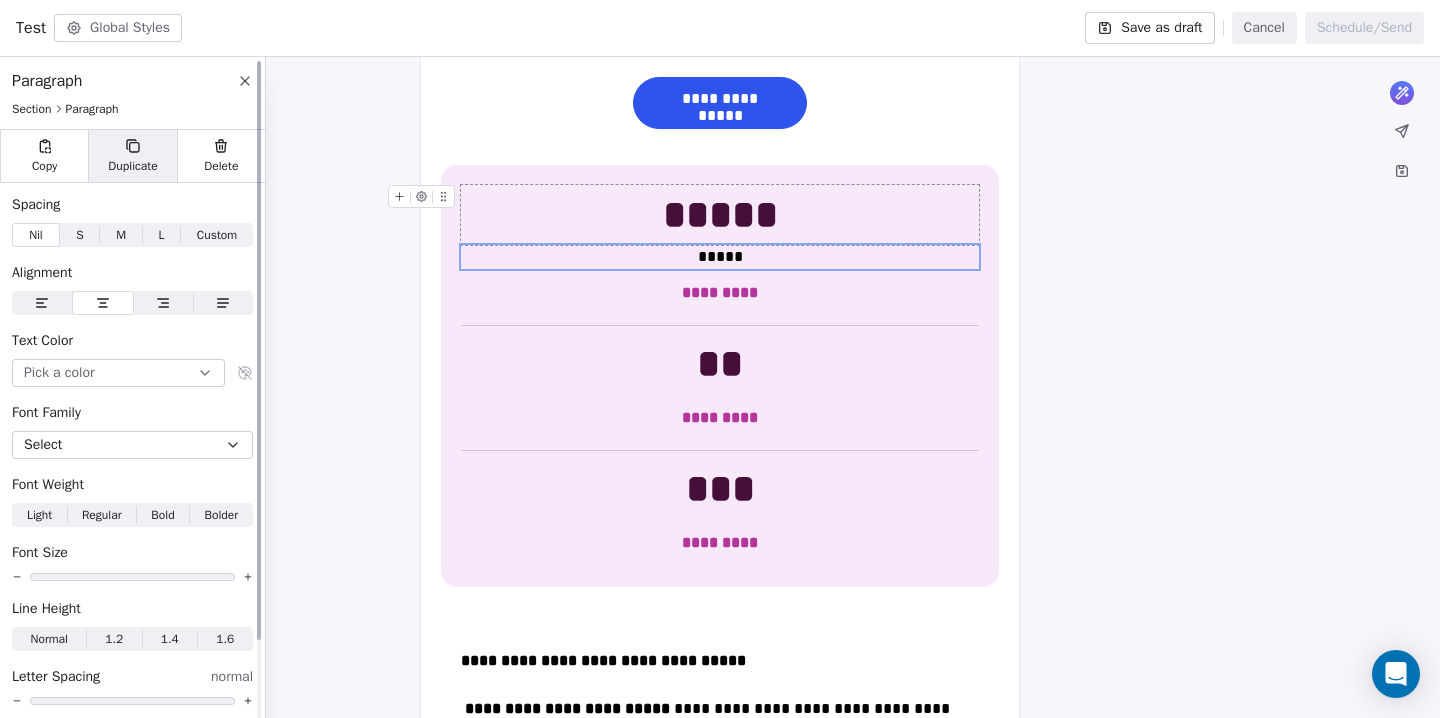 click 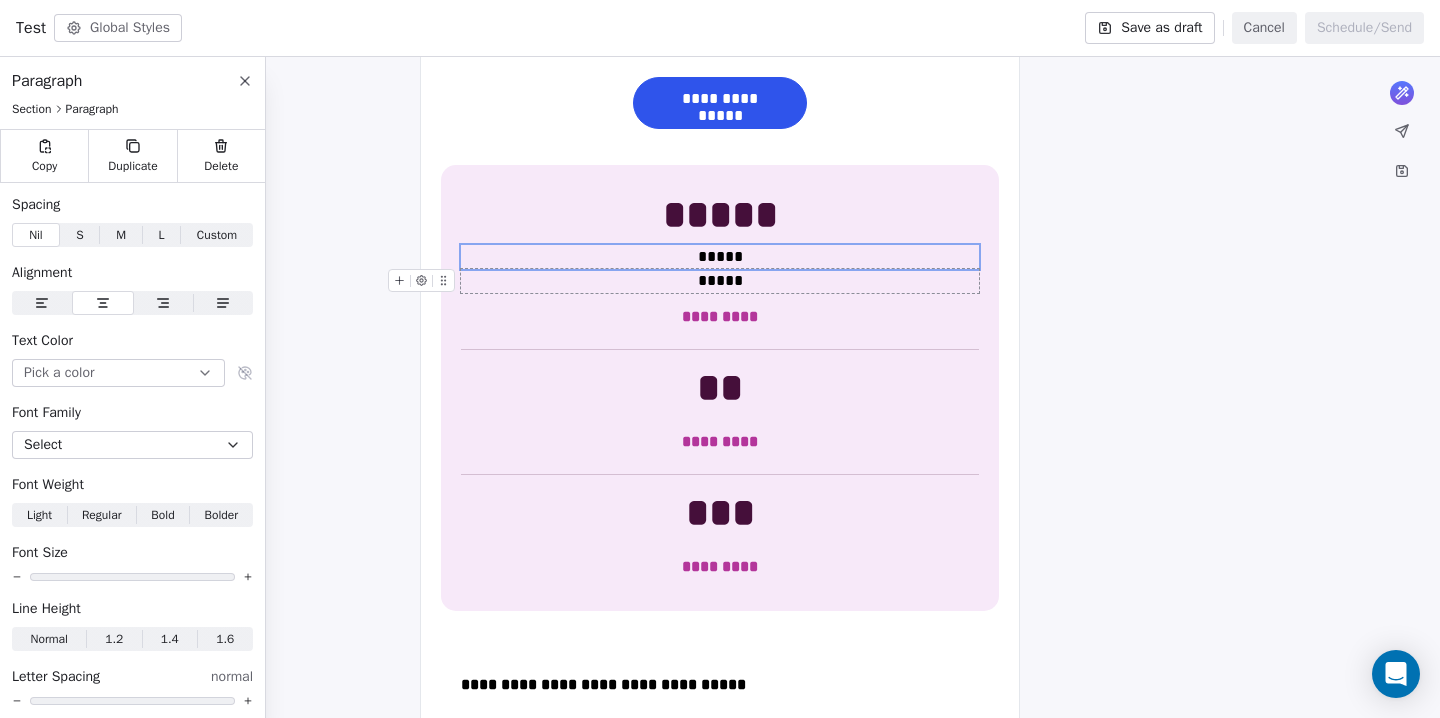click on "*****" at bounding box center (720, 281) 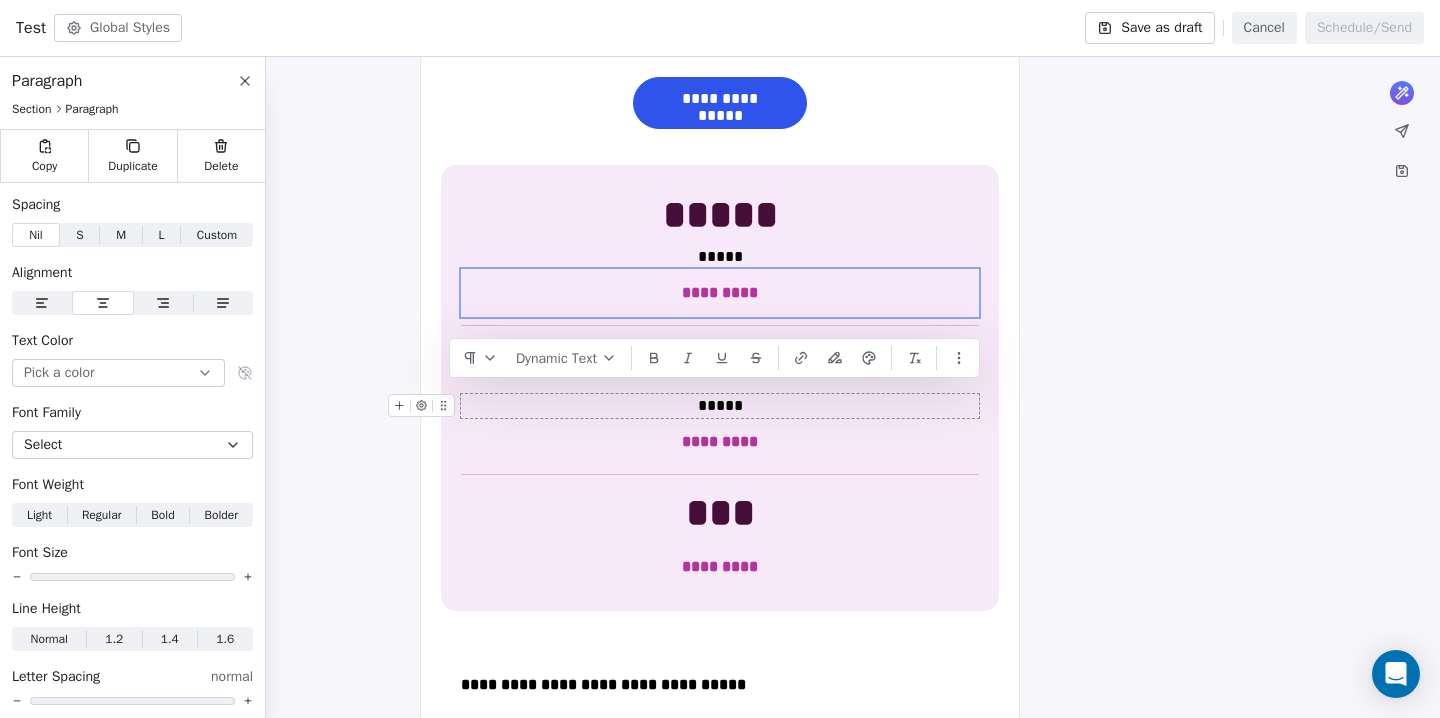 click on "*****" at bounding box center (720, 406) 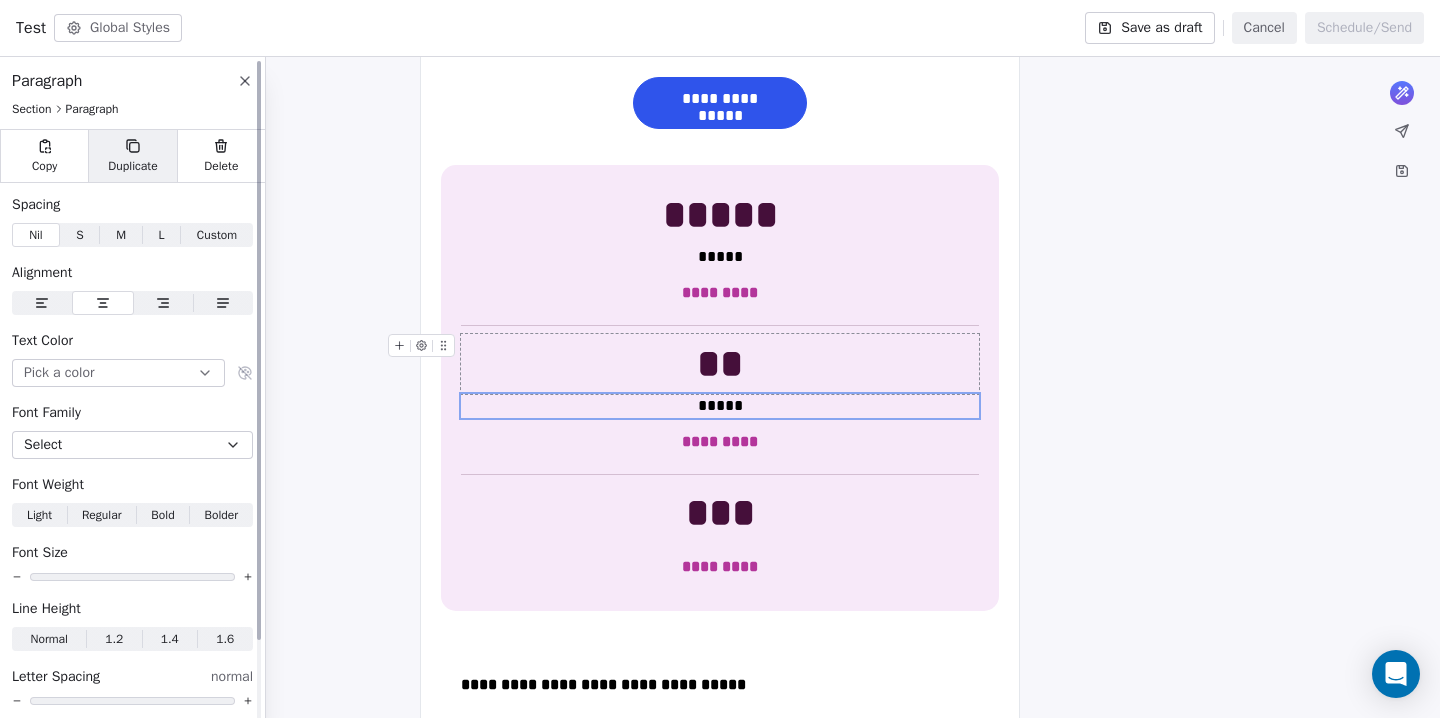 click 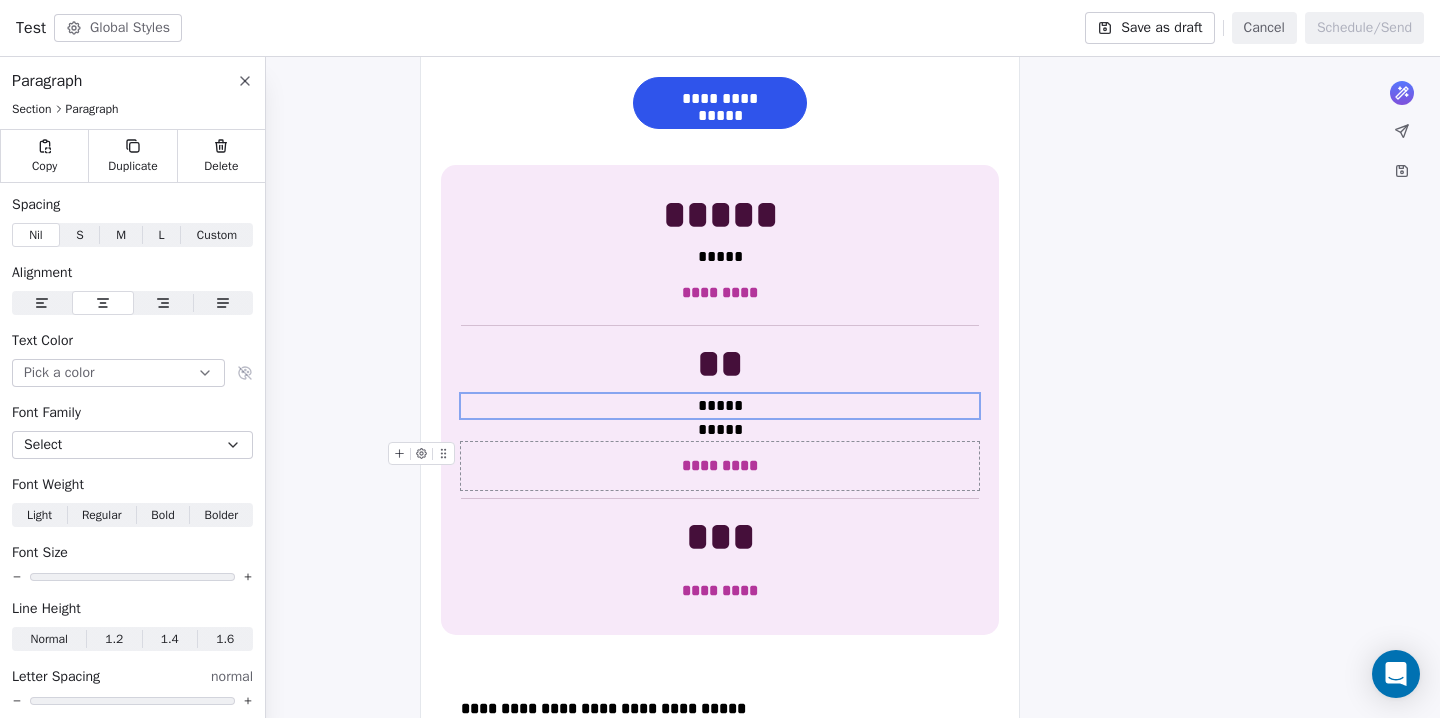 click on "*********" at bounding box center [720, 466] 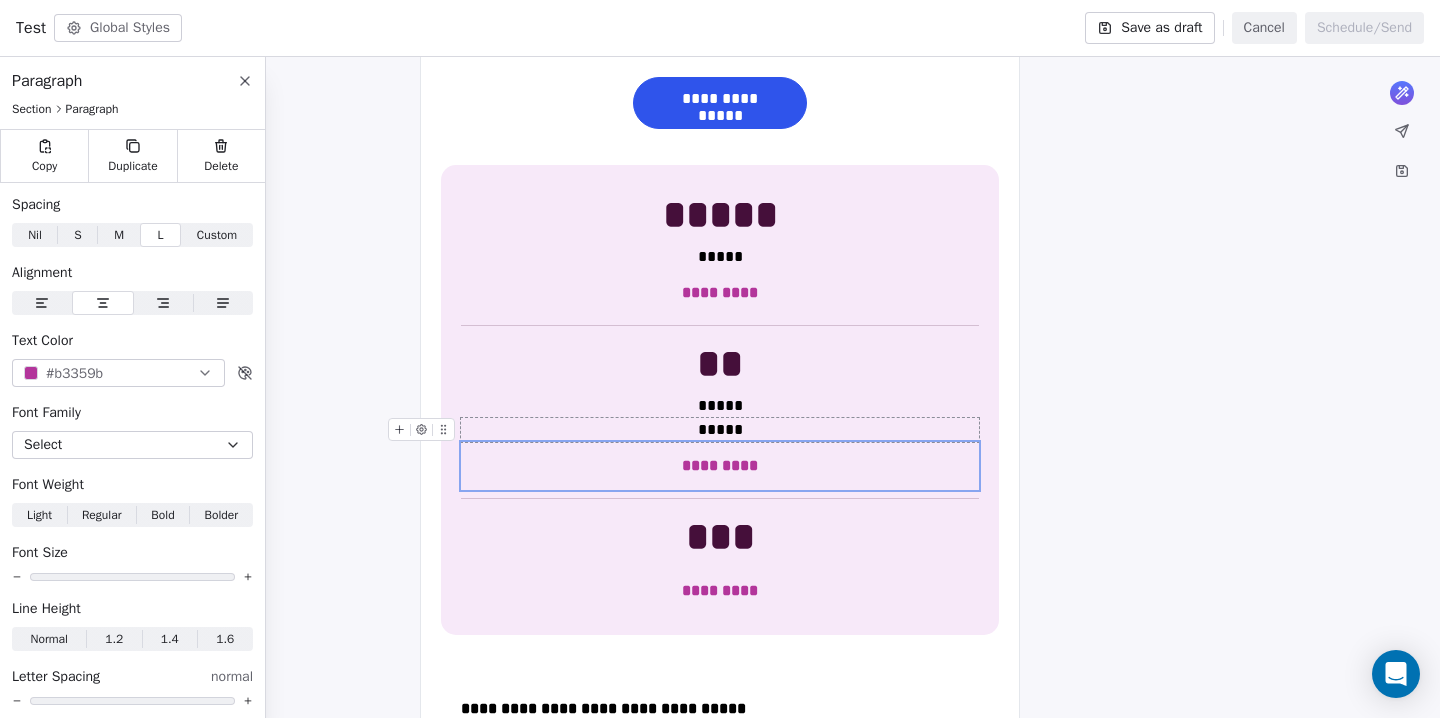 click on "*****" at bounding box center [720, 430] 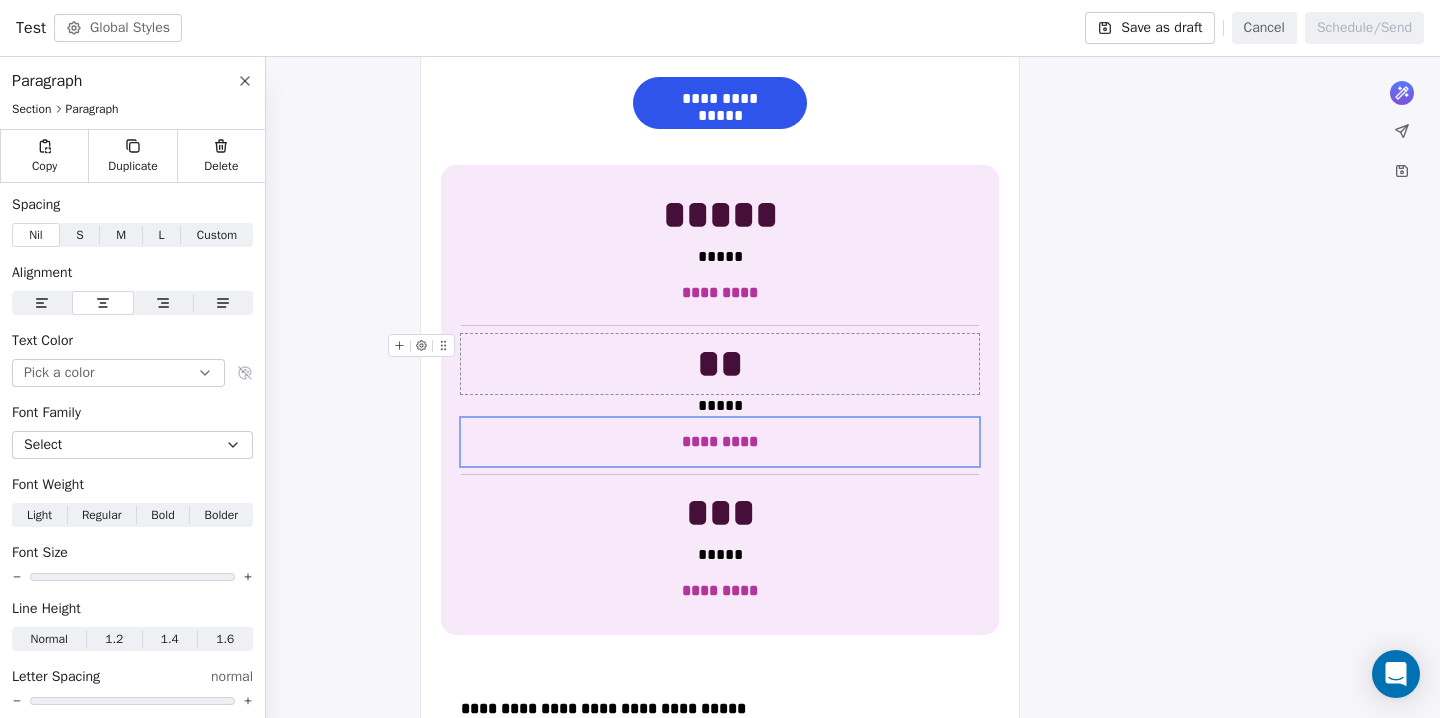click on "**" at bounding box center [720, 364] 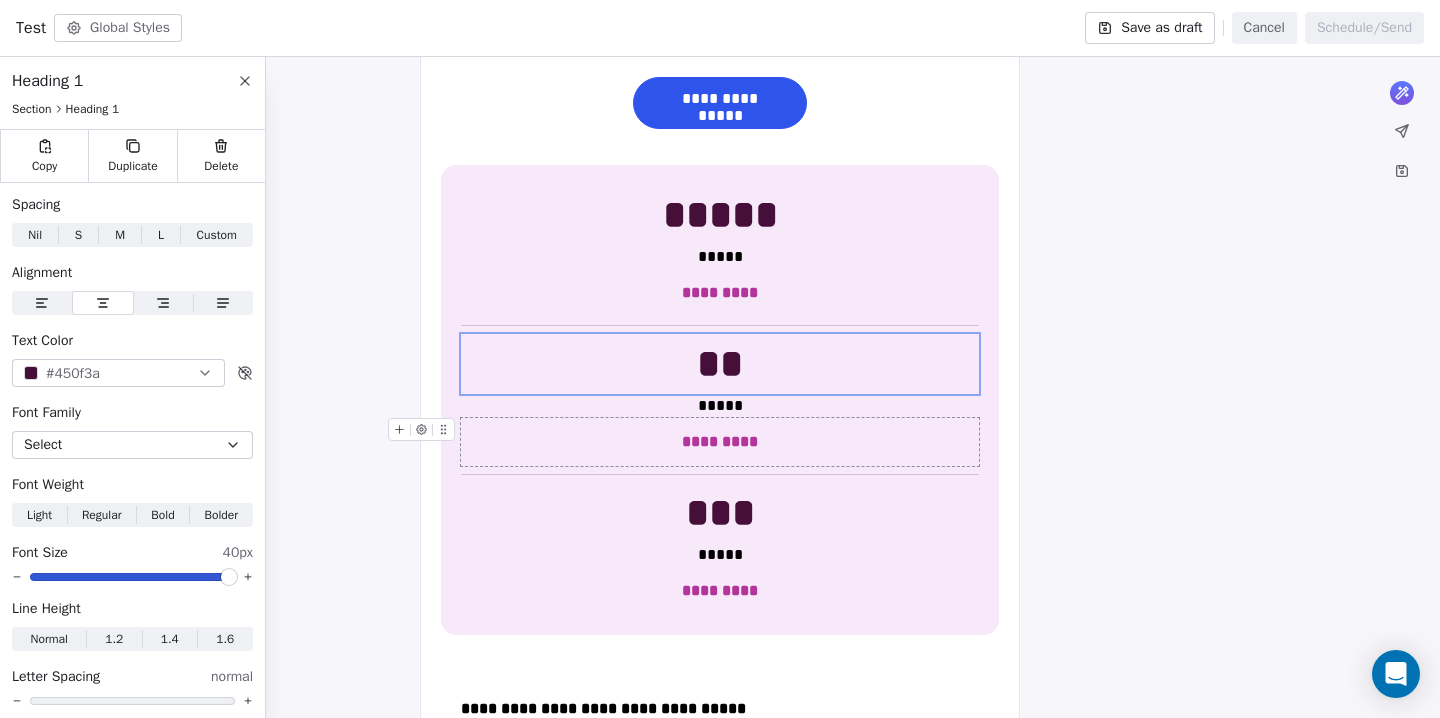 click on "*********" at bounding box center (720, 441) 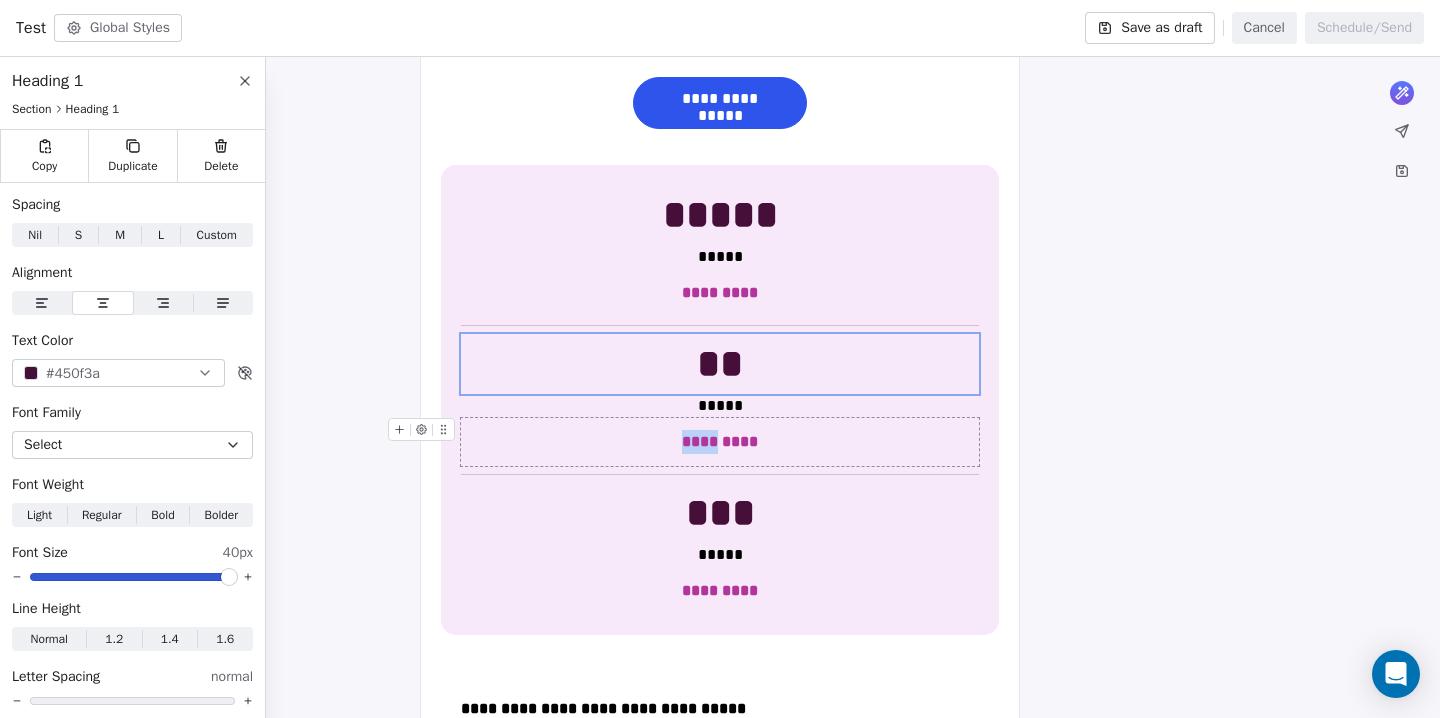 click on "*********" at bounding box center (720, 441) 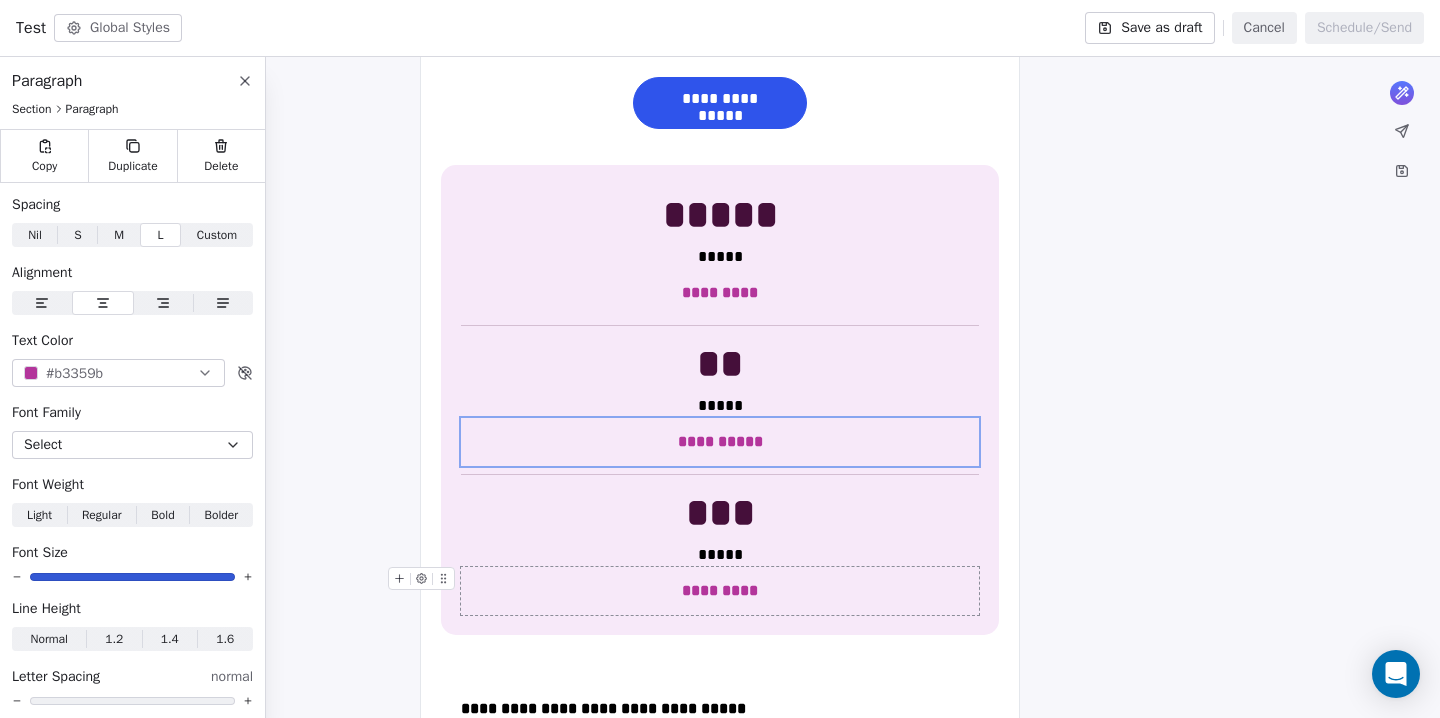 click on "*********" at bounding box center [720, 590] 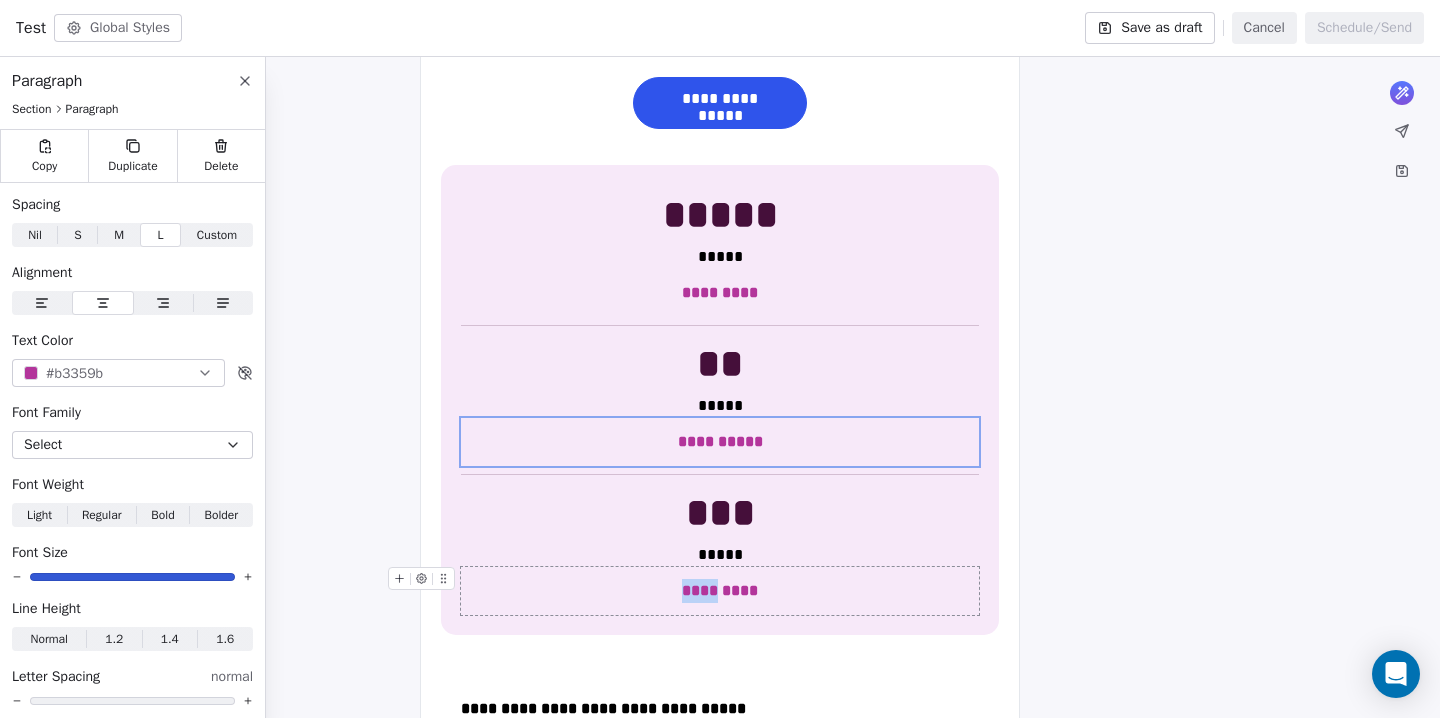 click on "*********" at bounding box center [720, 590] 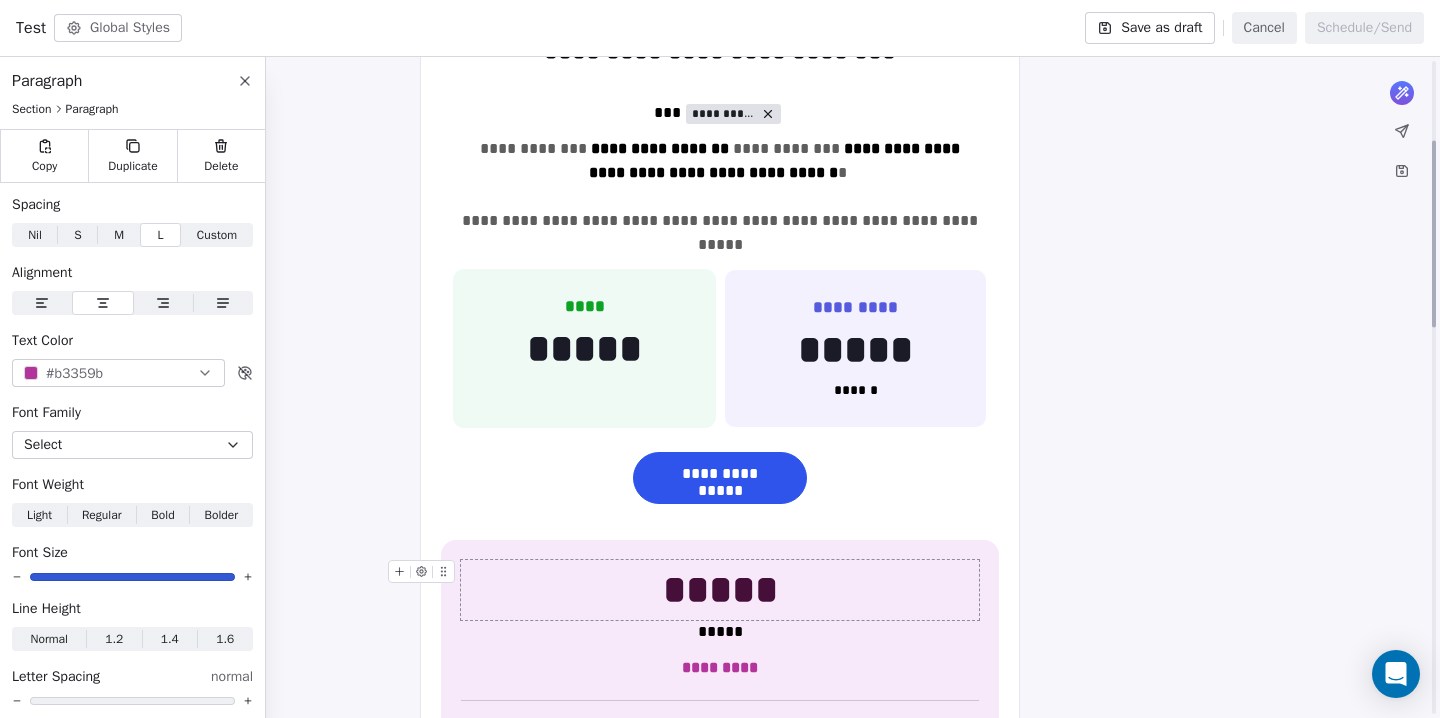 scroll, scrollTop: 281, scrollLeft: 0, axis: vertical 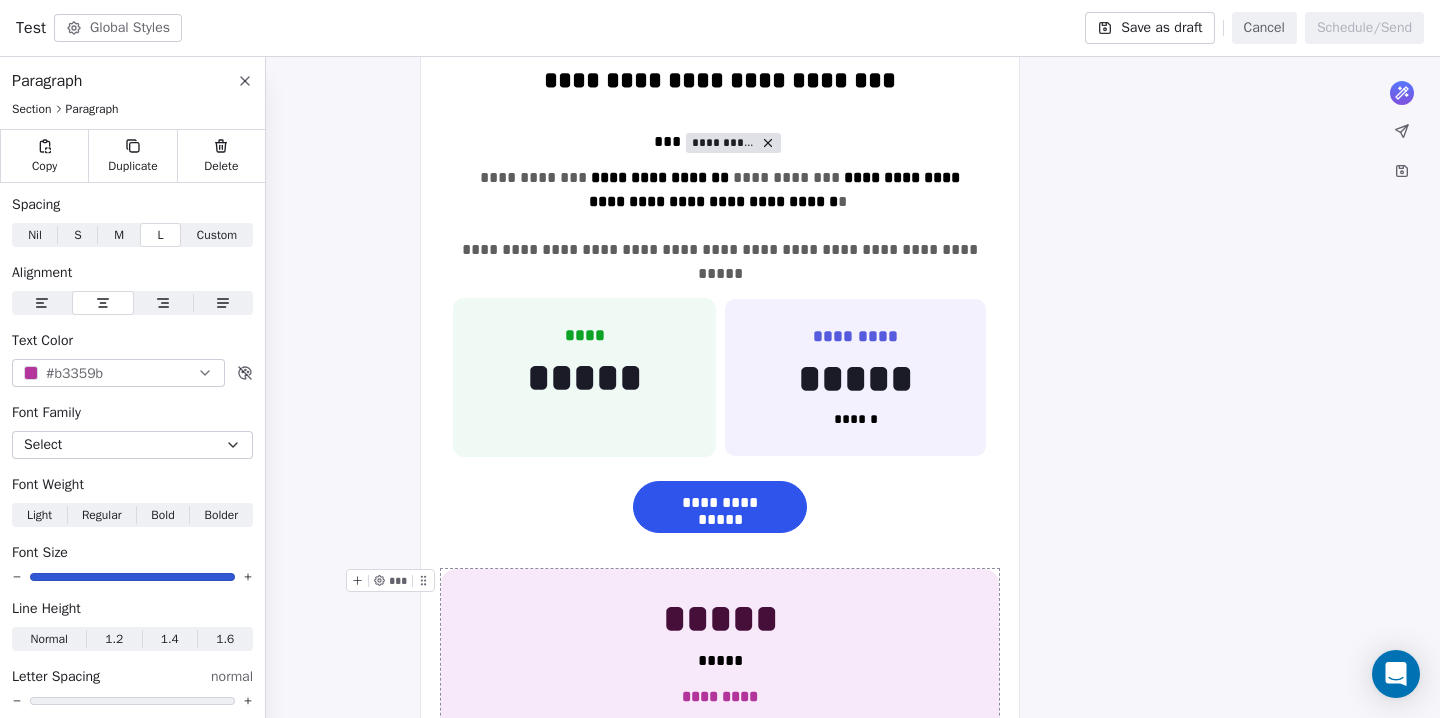 click on "**********" at bounding box center [720, 804] 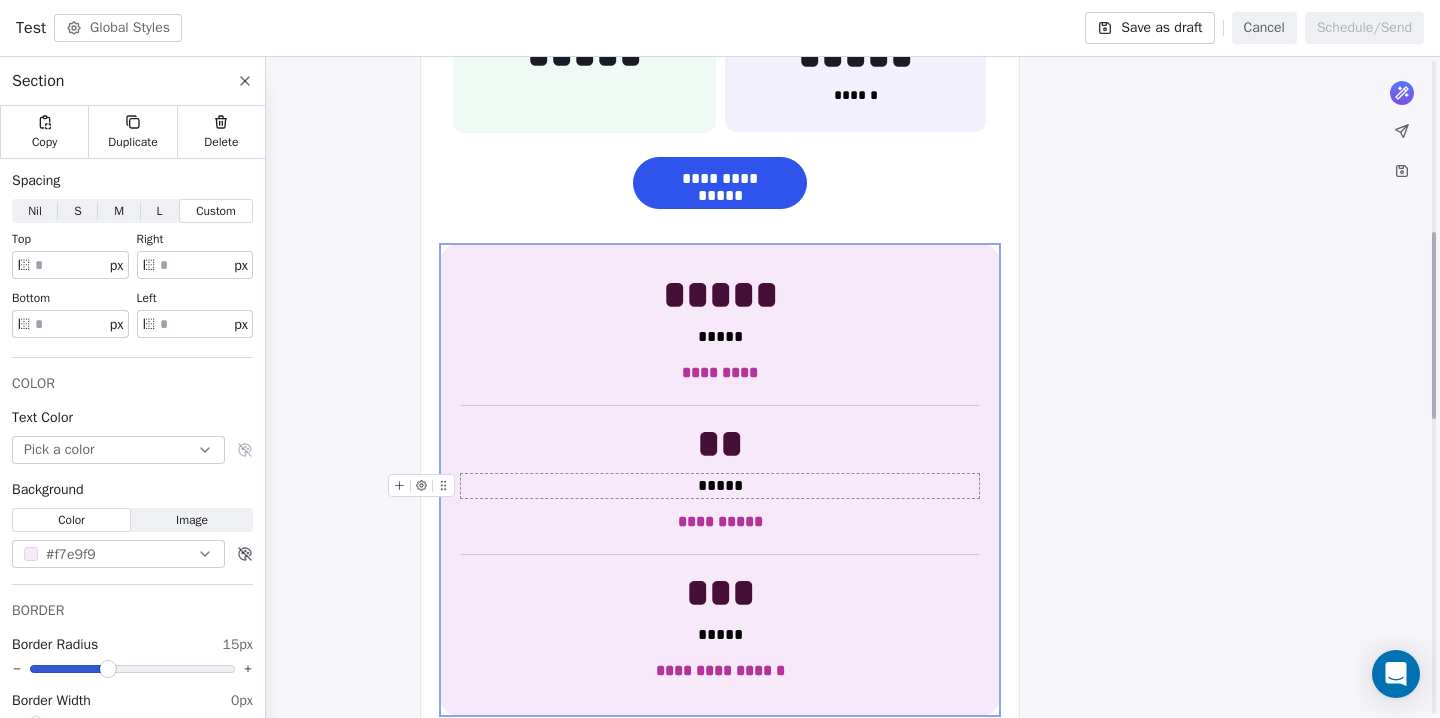 scroll, scrollTop: 615, scrollLeft: 0, axis: vertical 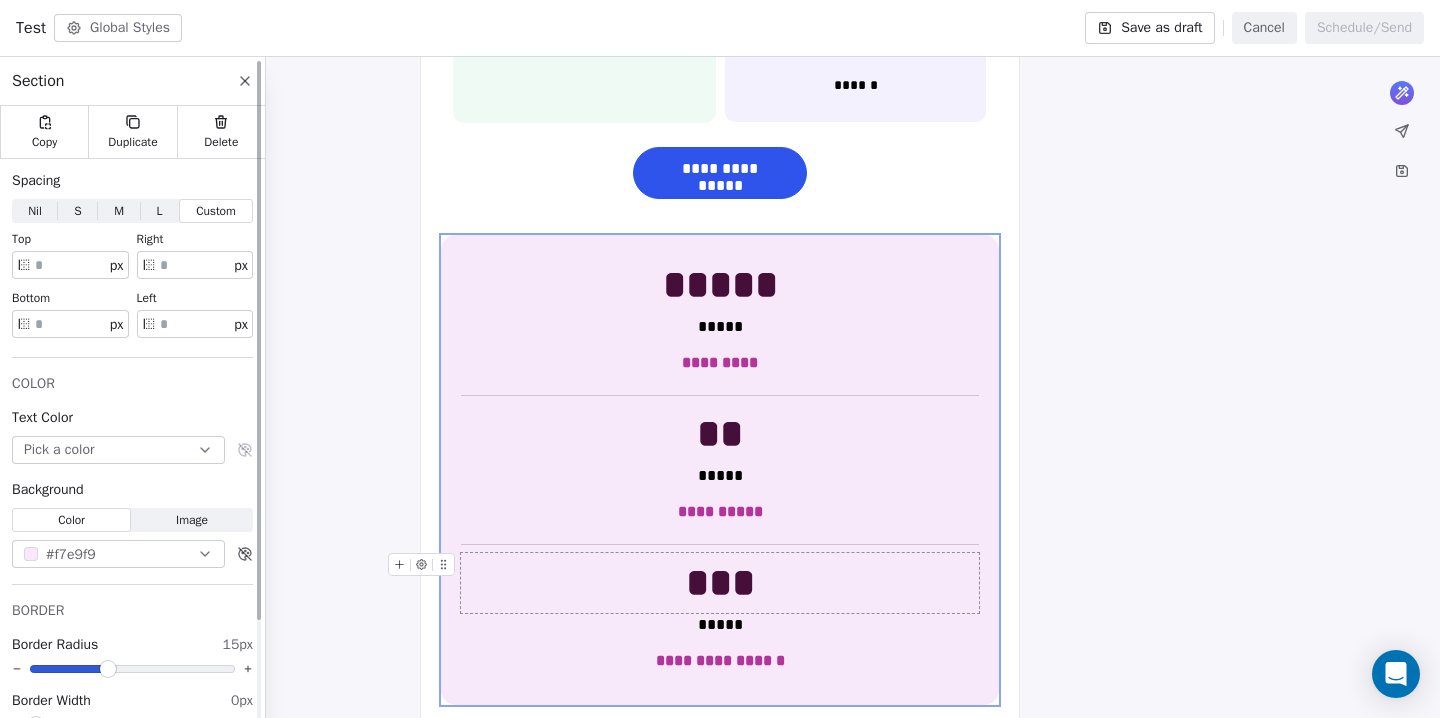 click at bounding box center [31, 554] 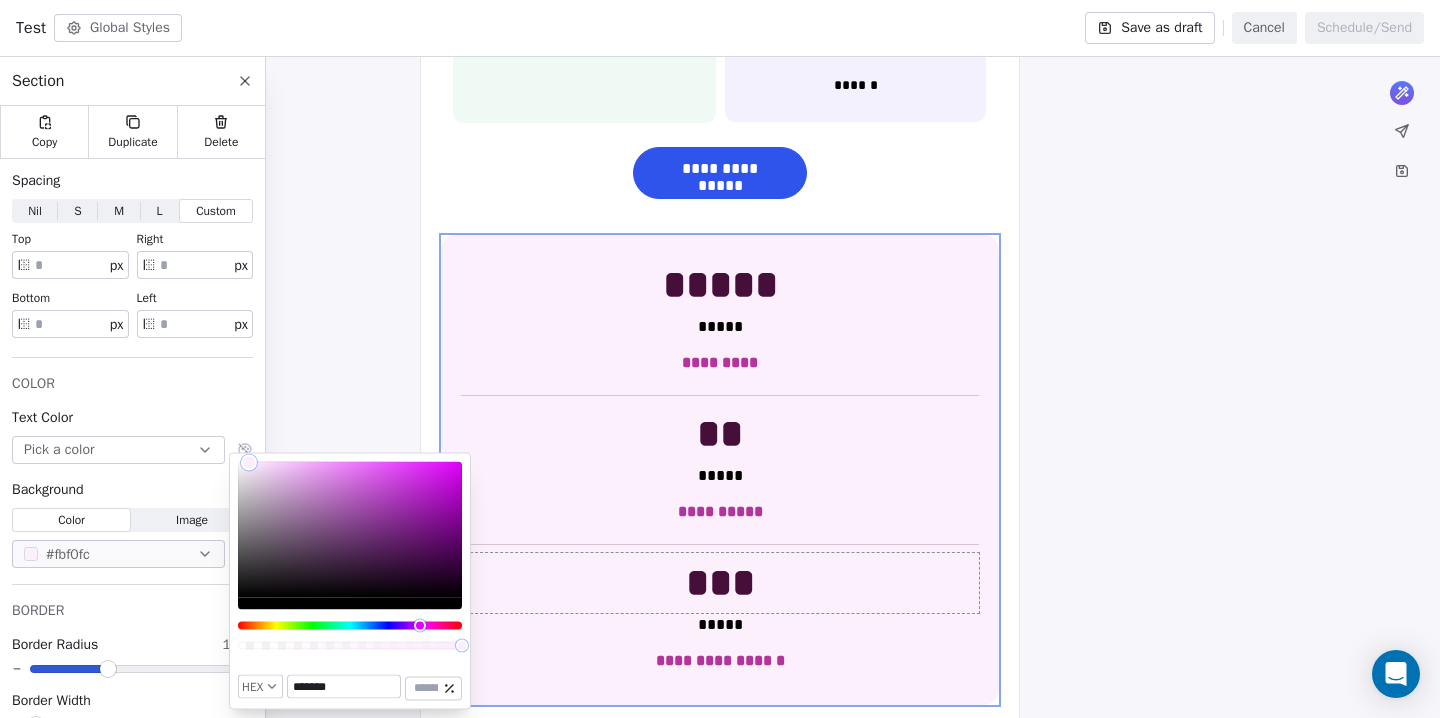 type on "*******" 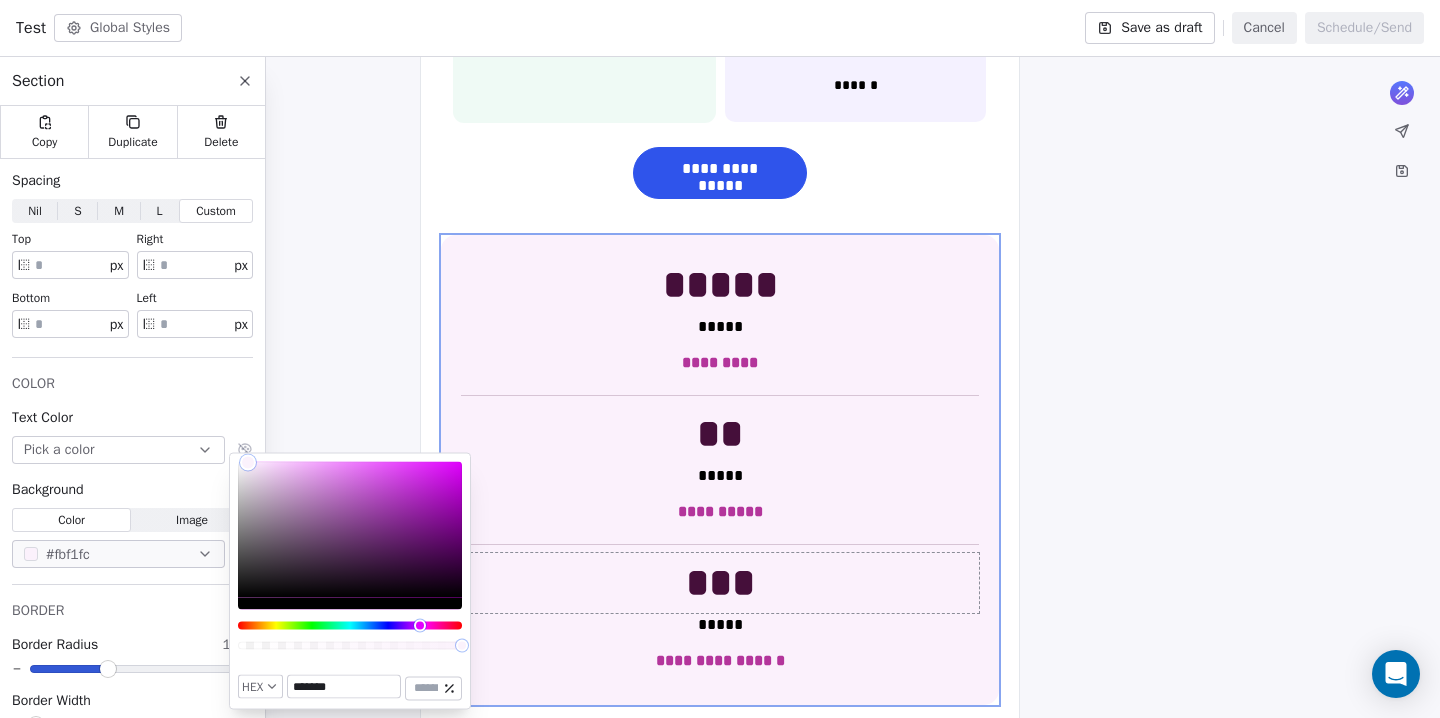 click at bounding box center (248, 463) 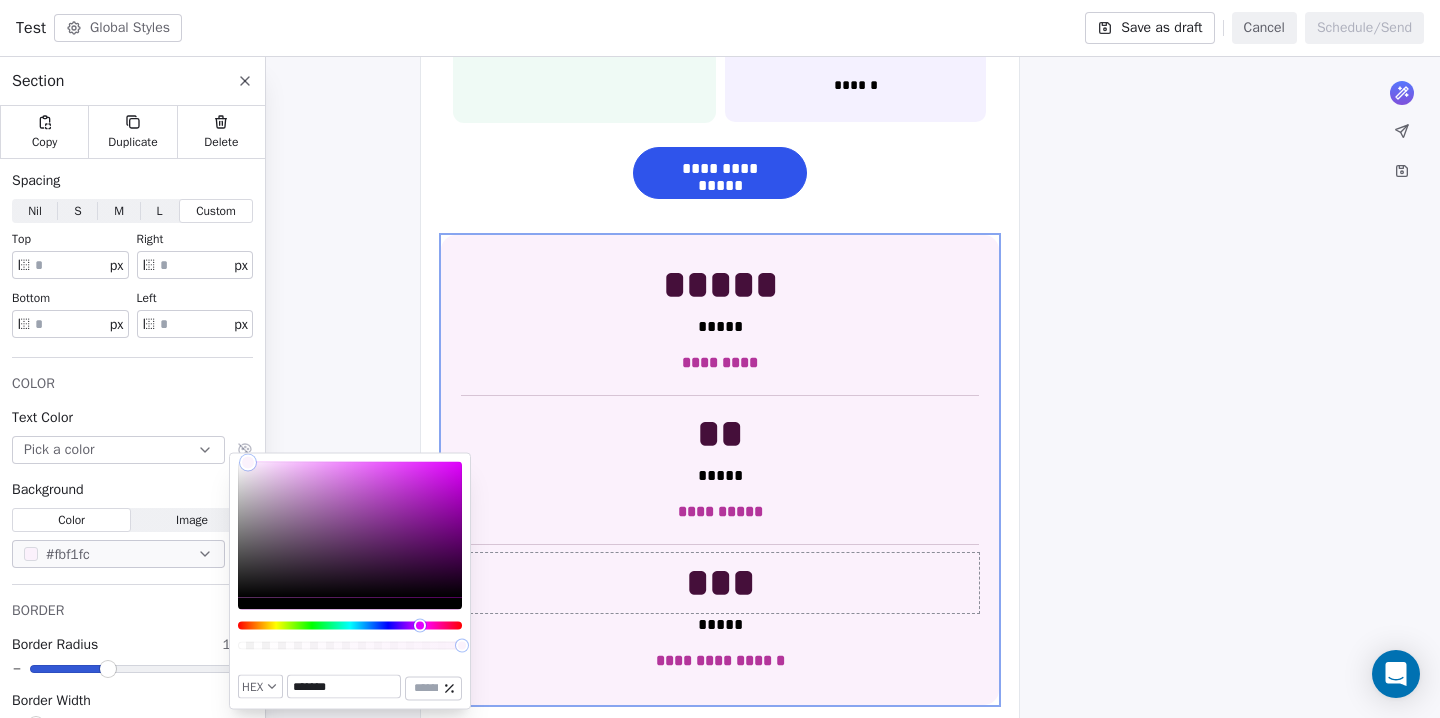 click on "**********" at bounding box center [720, 671] 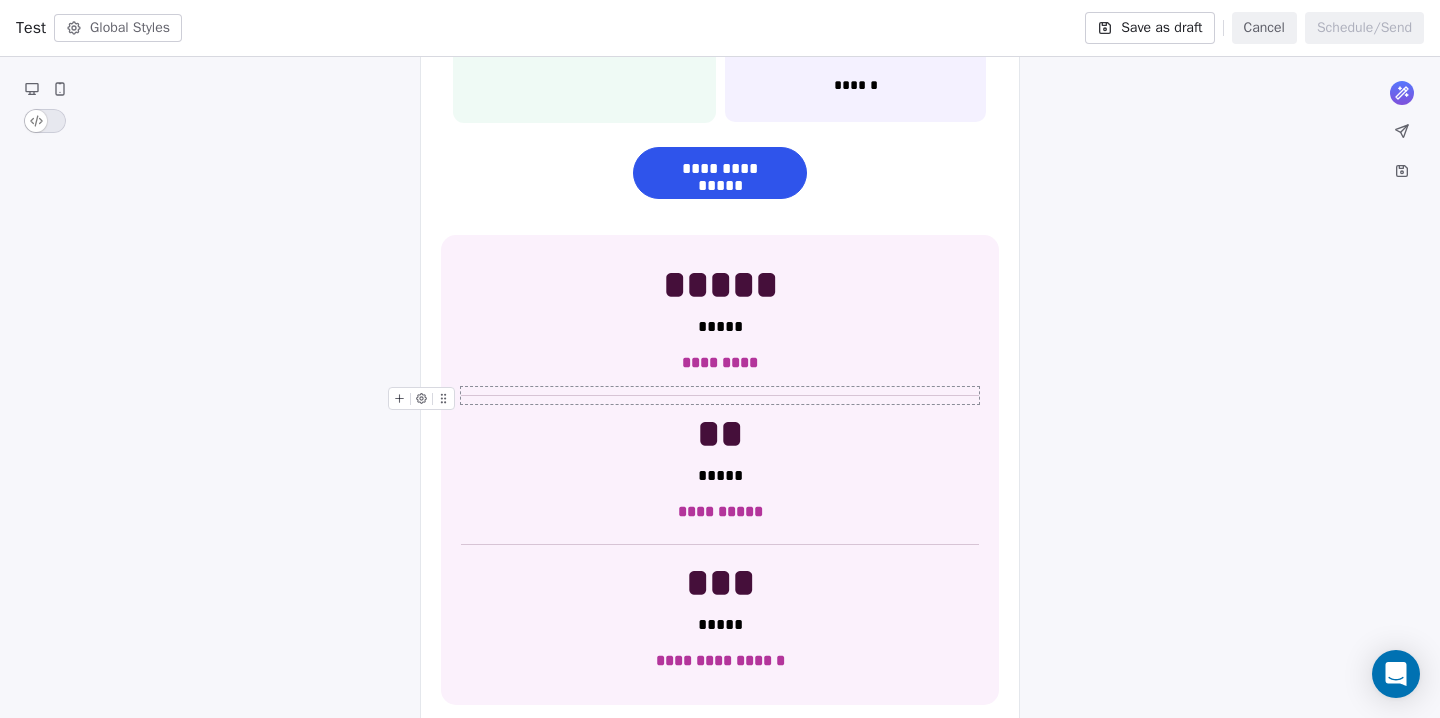 click at bounding box center (720, 395) 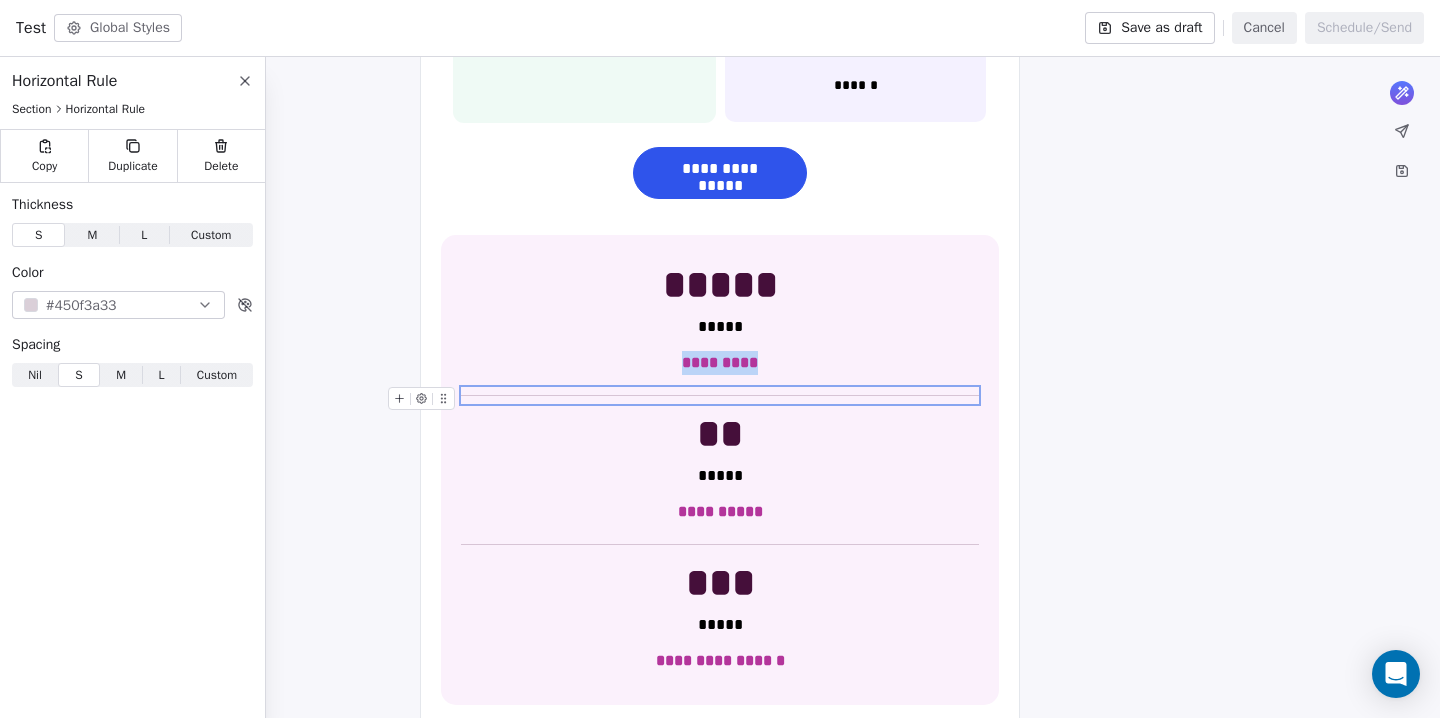 click at bounding box center [31, 305] 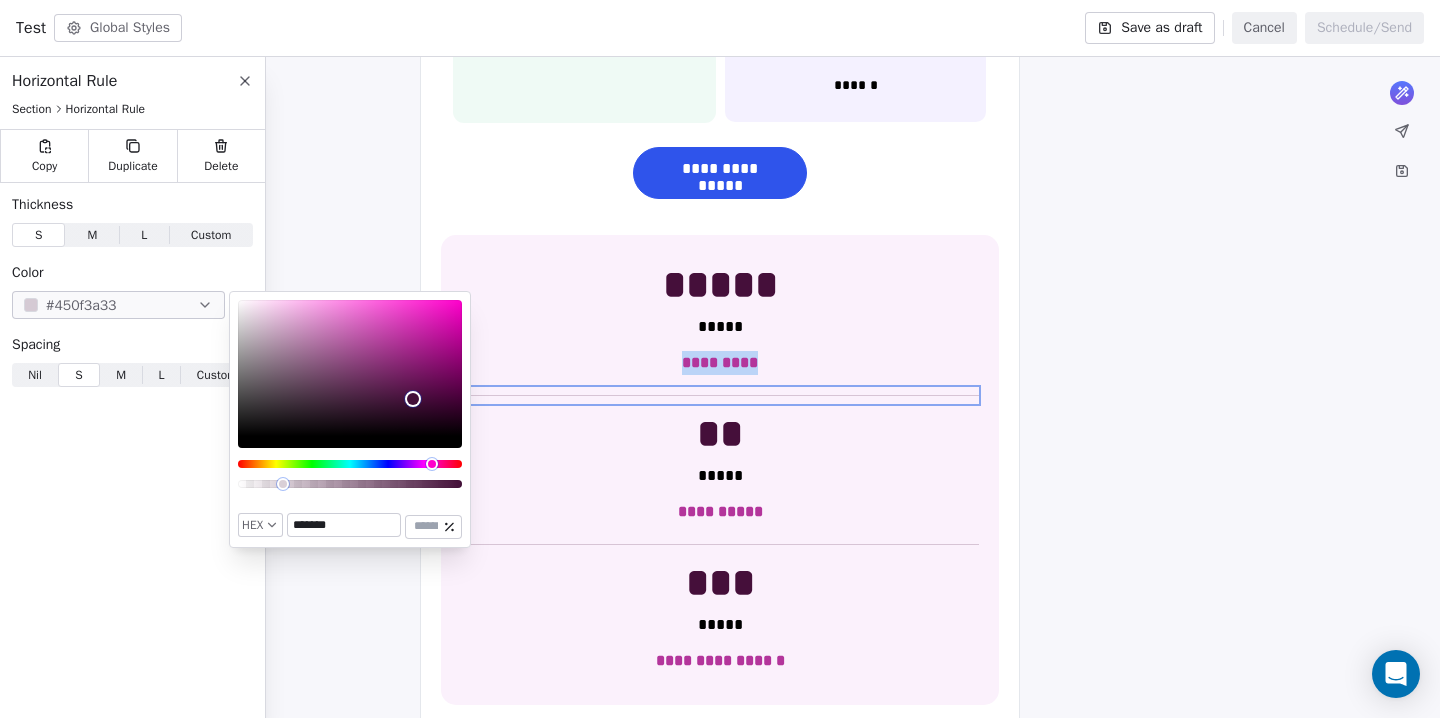 click at bounding box center [413, 399] 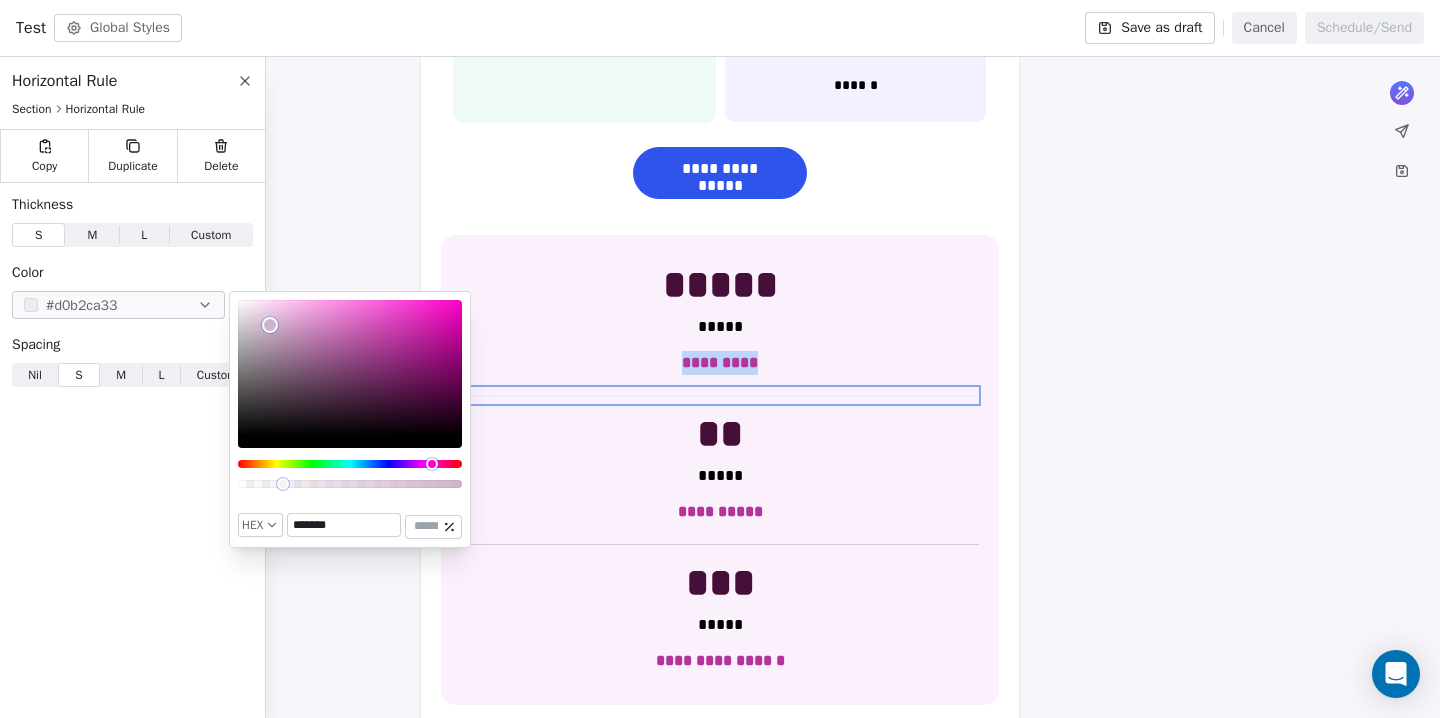 drag, startPoint x: 413, startPoint y: 400, endPoint x: 272, endPoint y: 331, distance: 156.9777 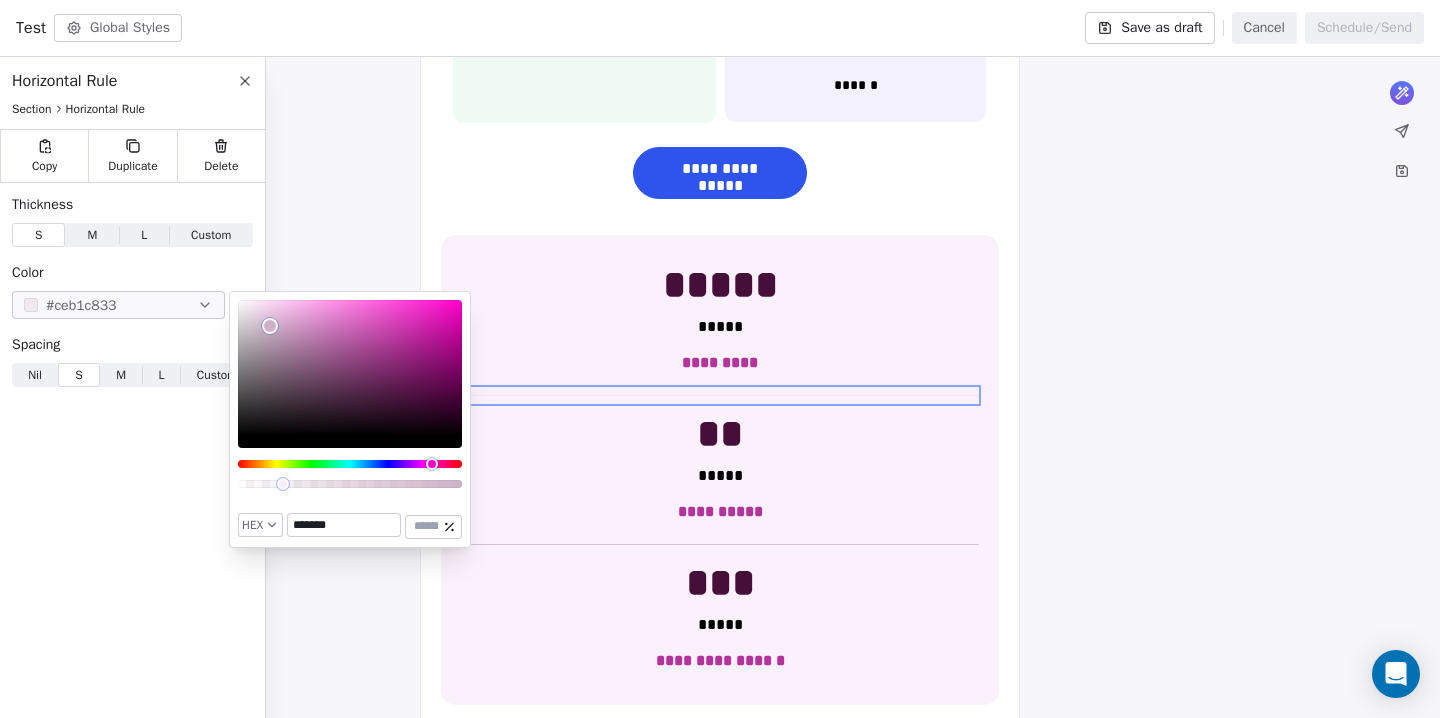 click on "*******" at bounding box center (344, 525) 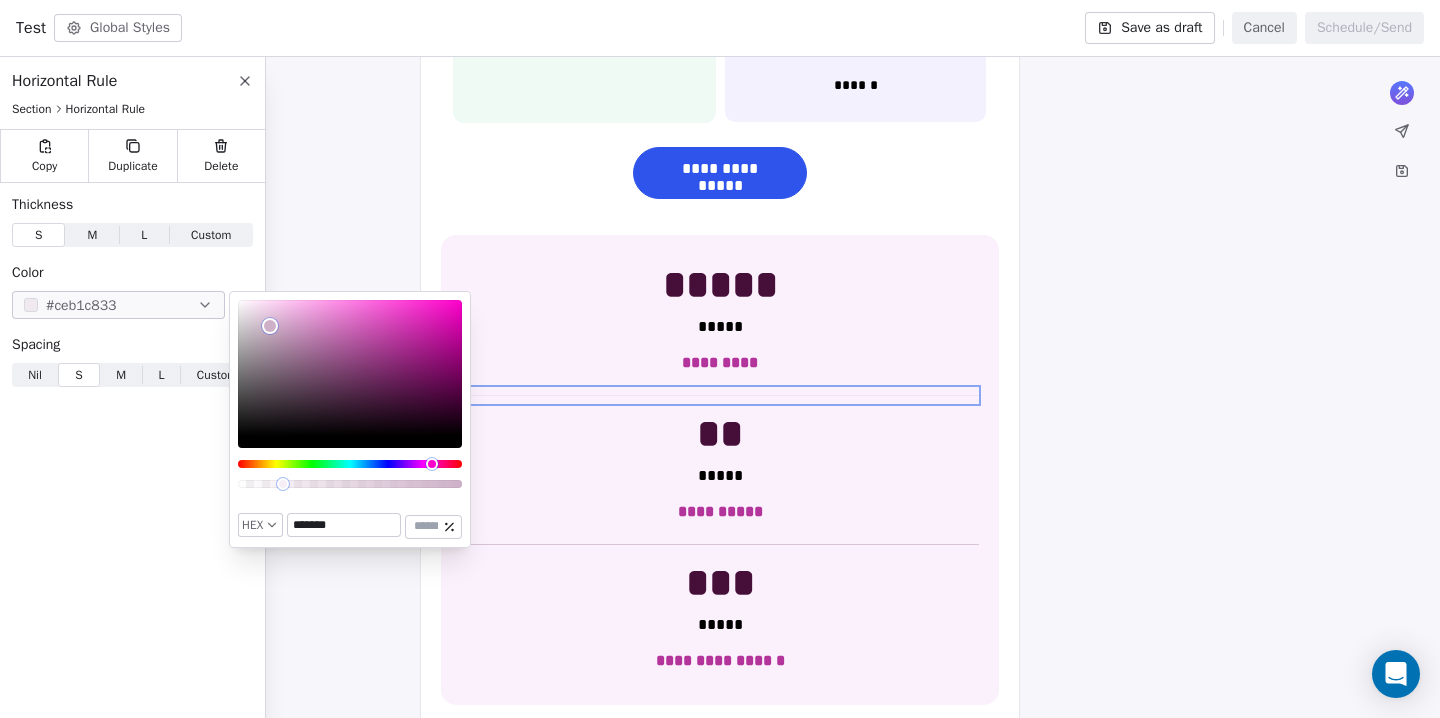 click on "*******" at bounding box center [344, 525] 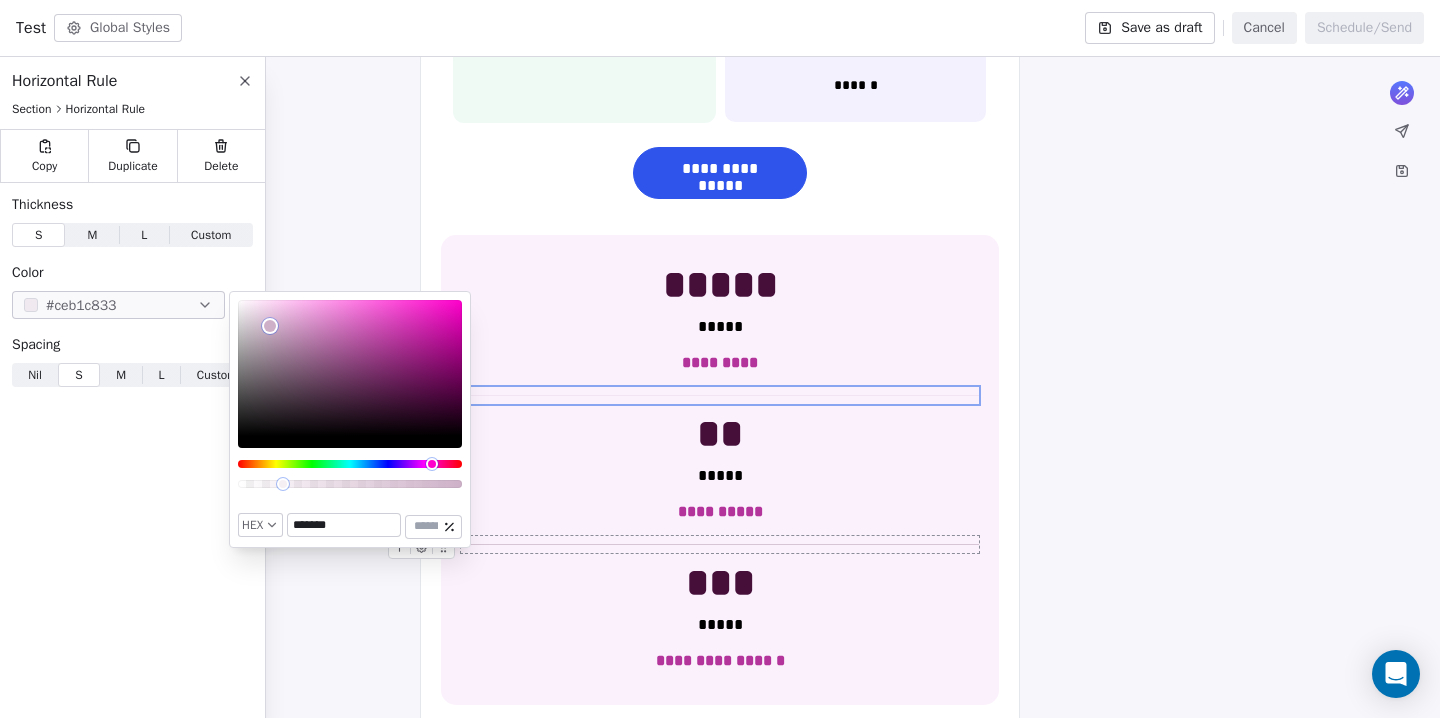 click at bounding box center [720, 544] 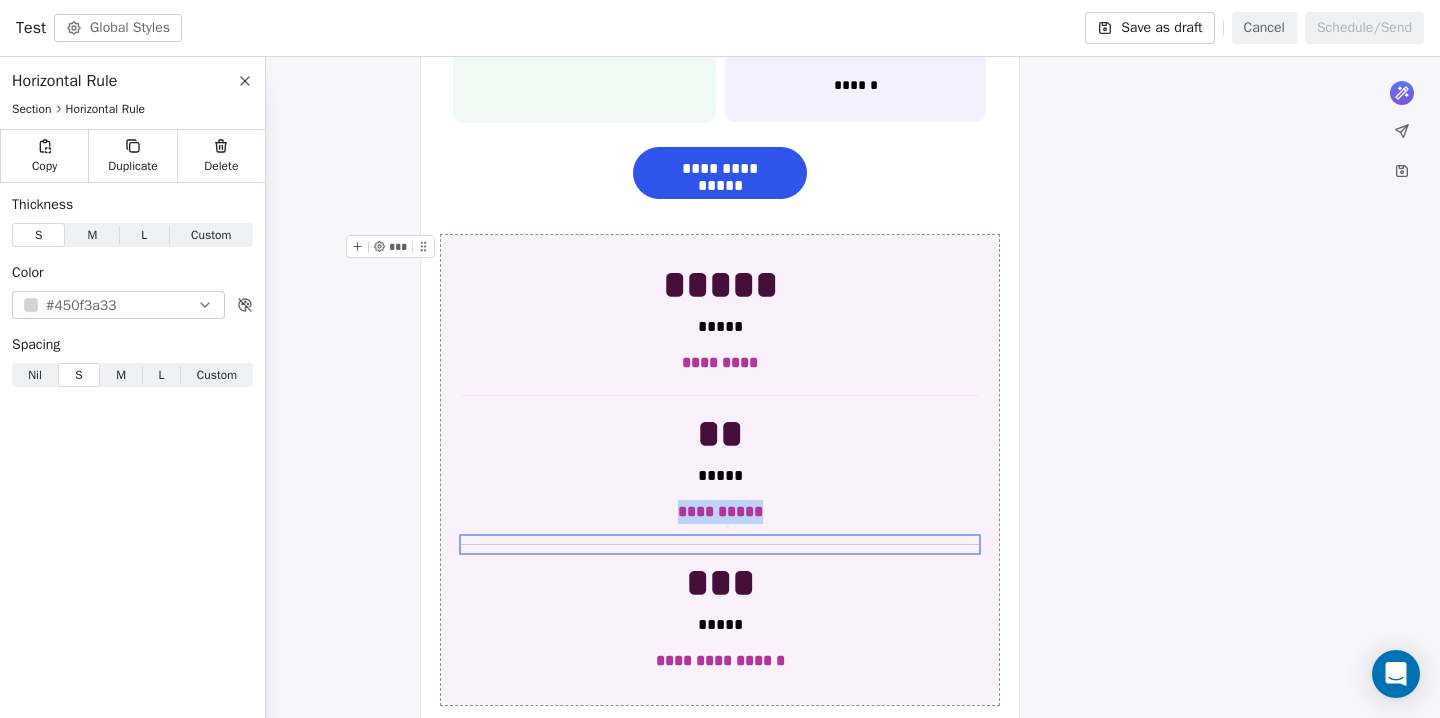 click on "#450f3a33" at bounding box center [81, 305] 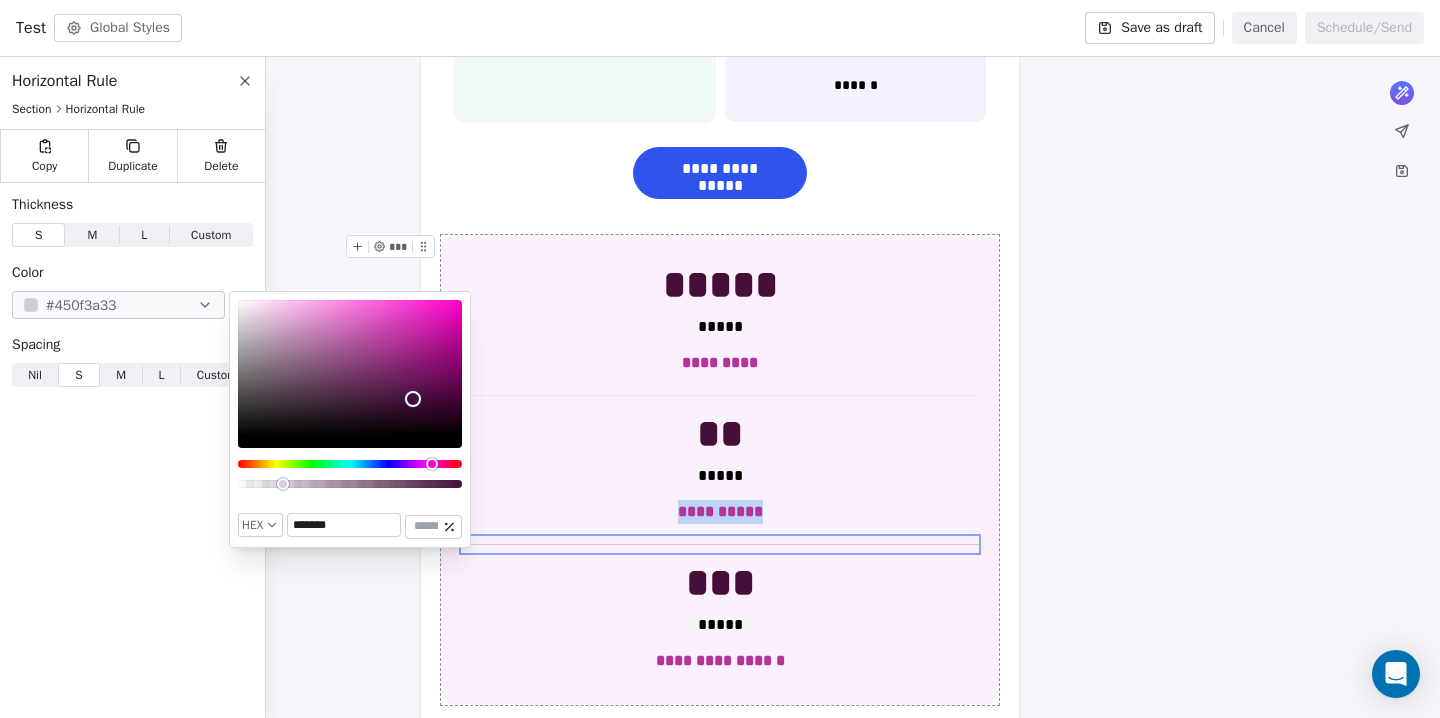 click on "*******" at bounding box center [344, 525] 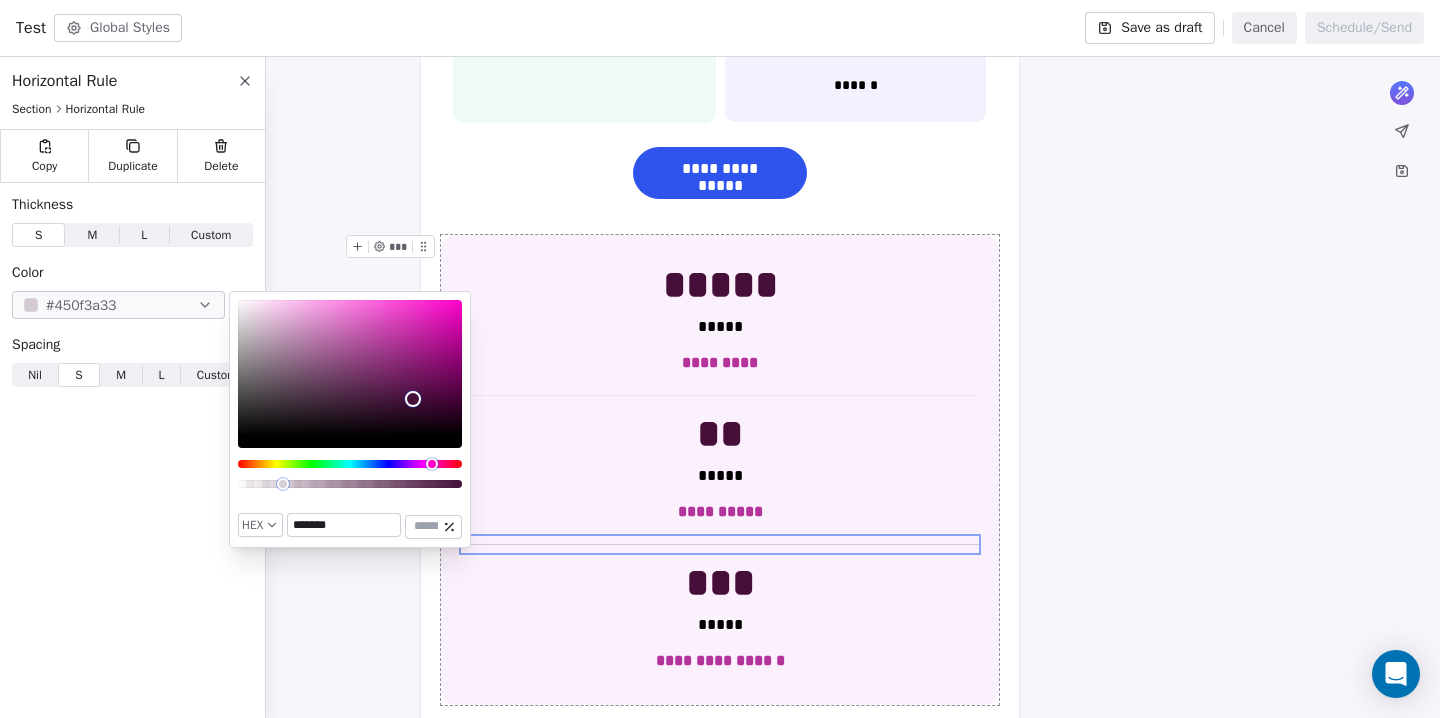 click on "*******" at bounding box center [344, 525] 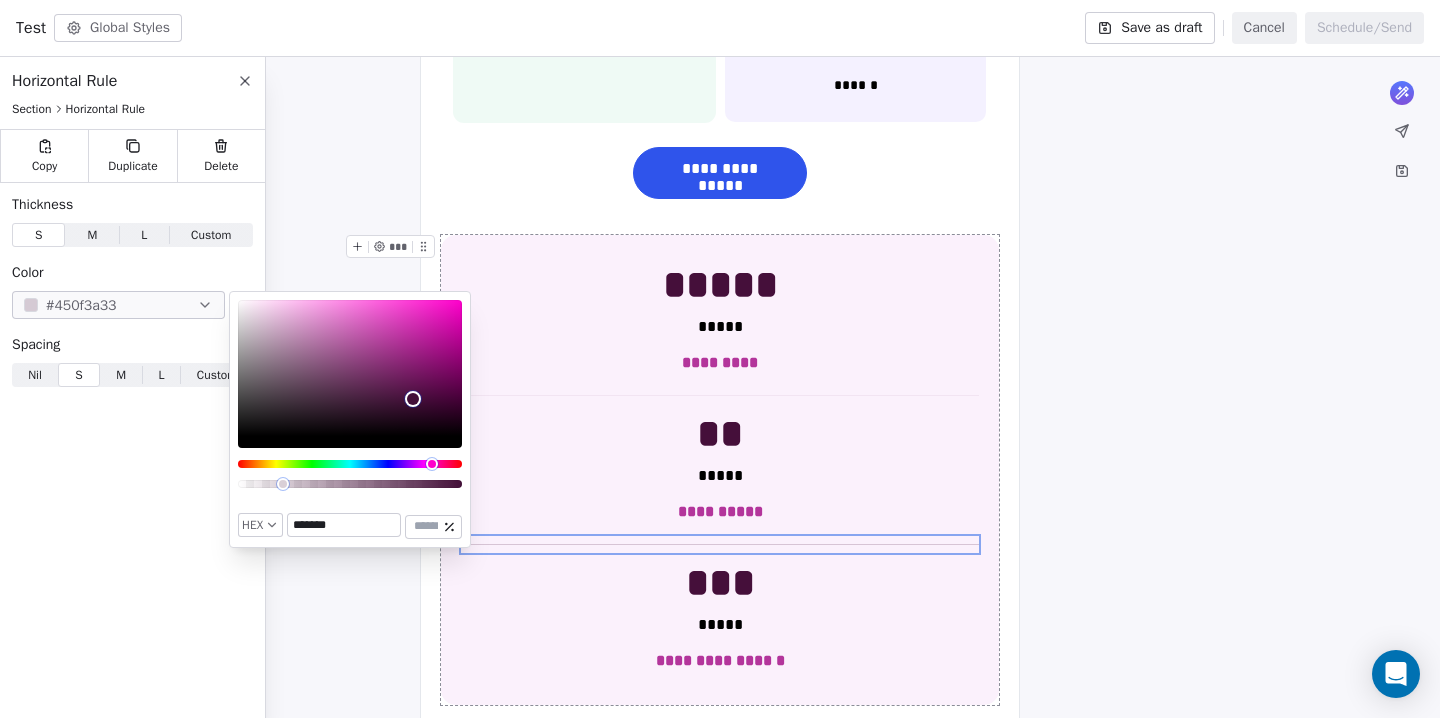 paste 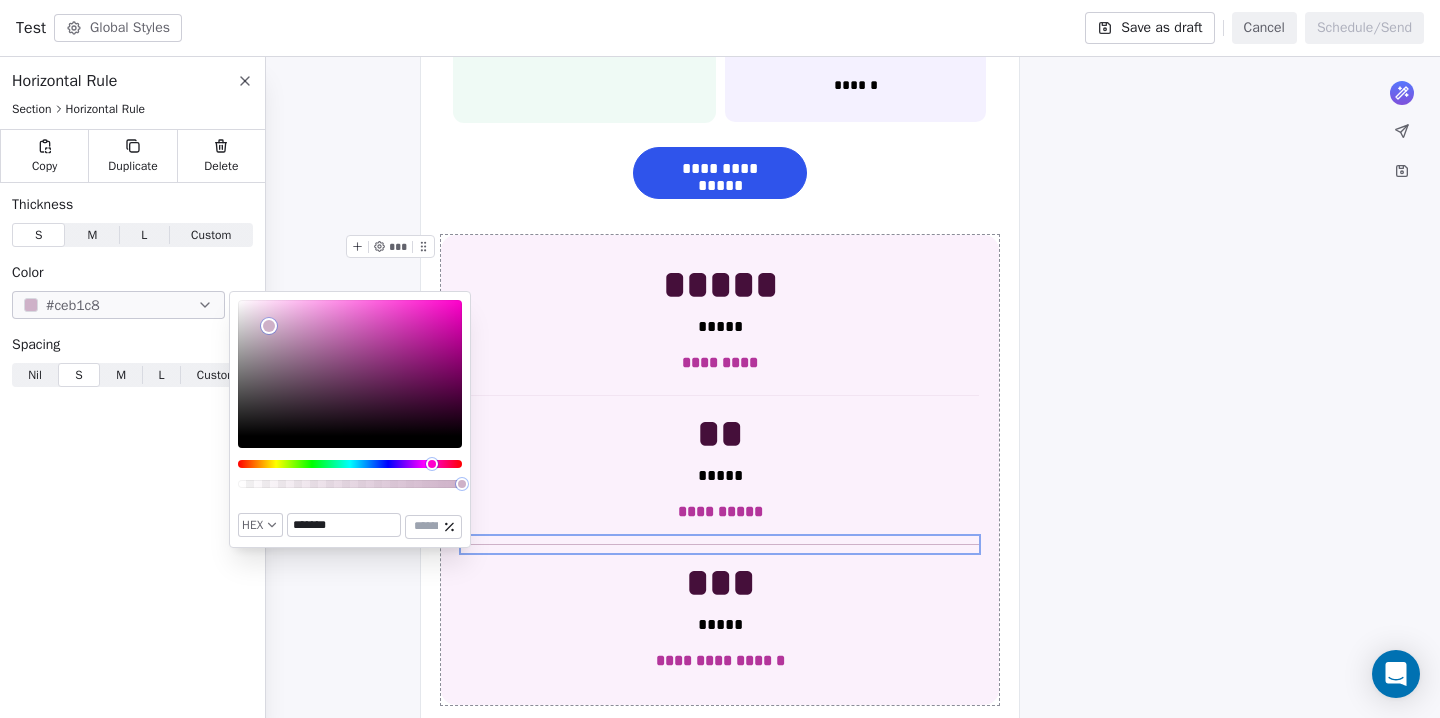 type on "*******" 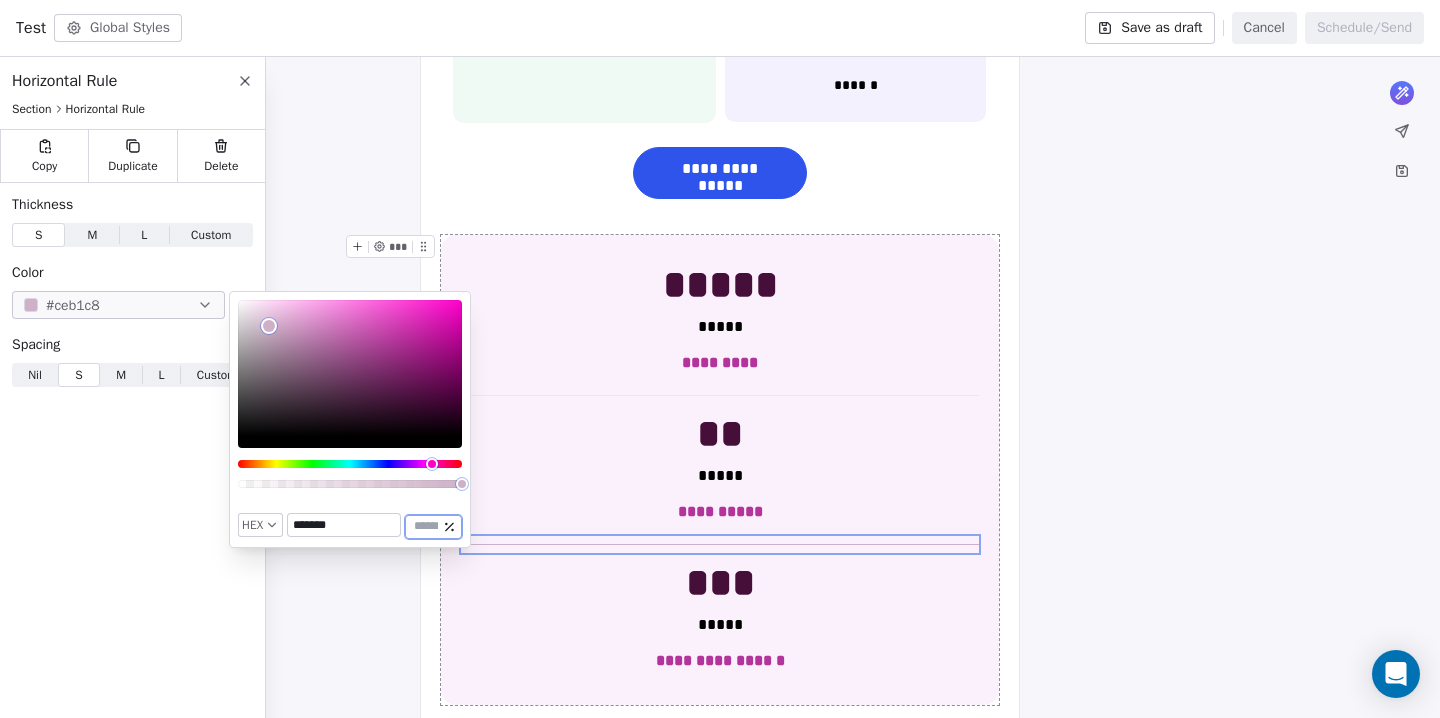 click on "***" at bounding box center (426, 526) 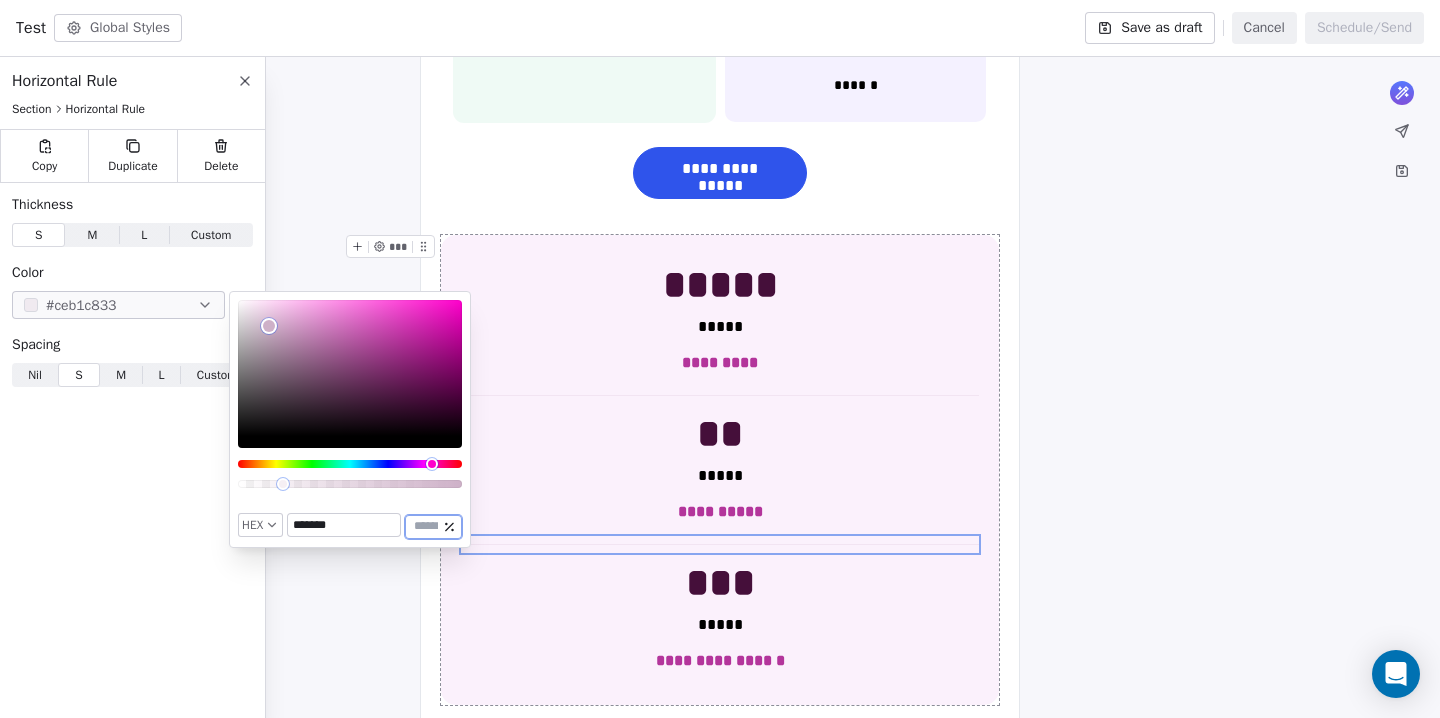 type on "**" 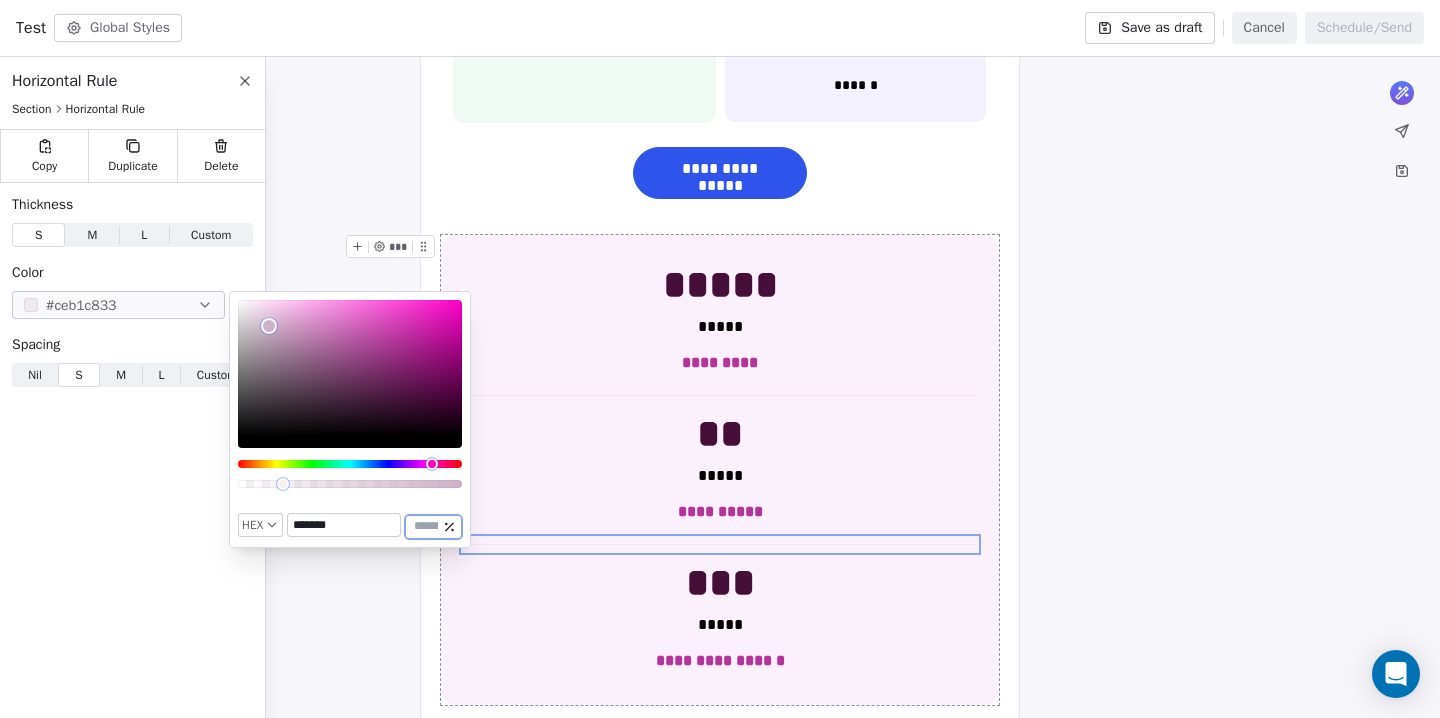 click on "**********" at bounding box center (720, 671) 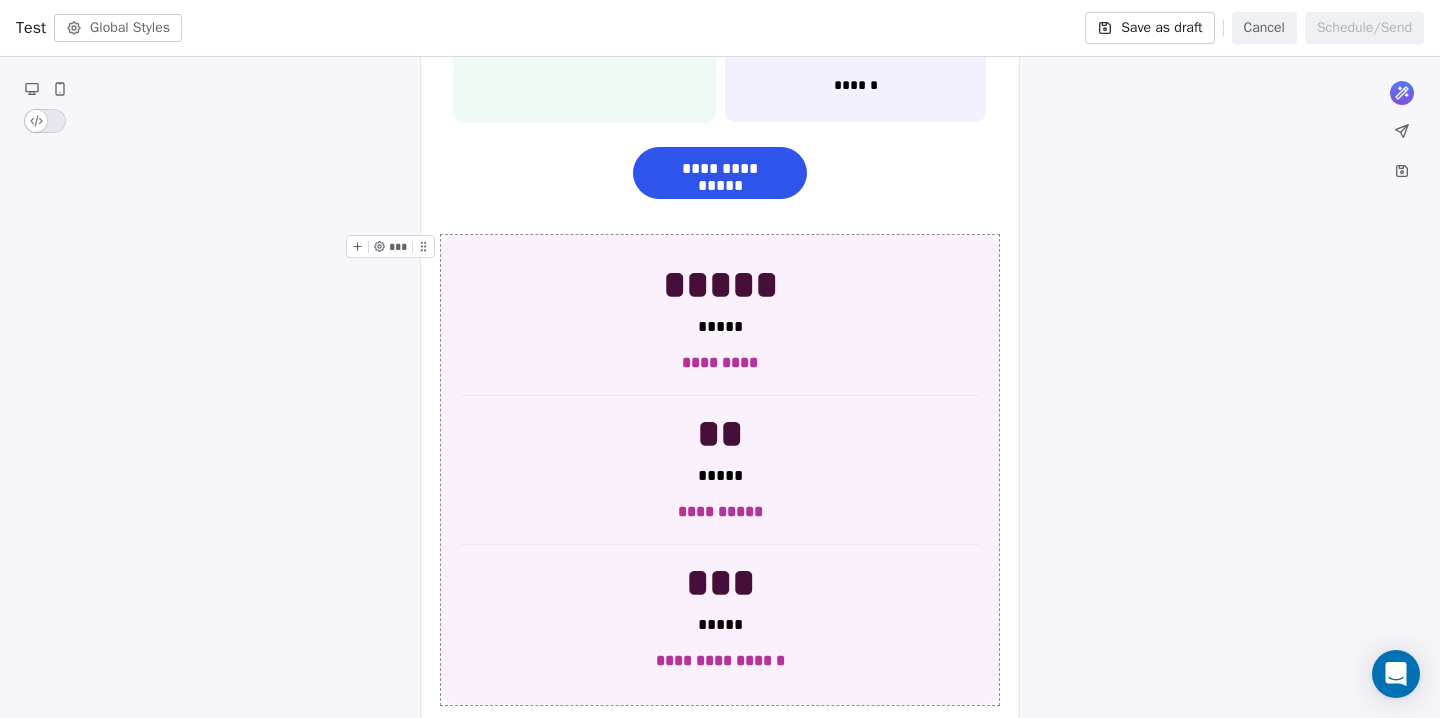 click on "**********" at bounding box center (720, 671) 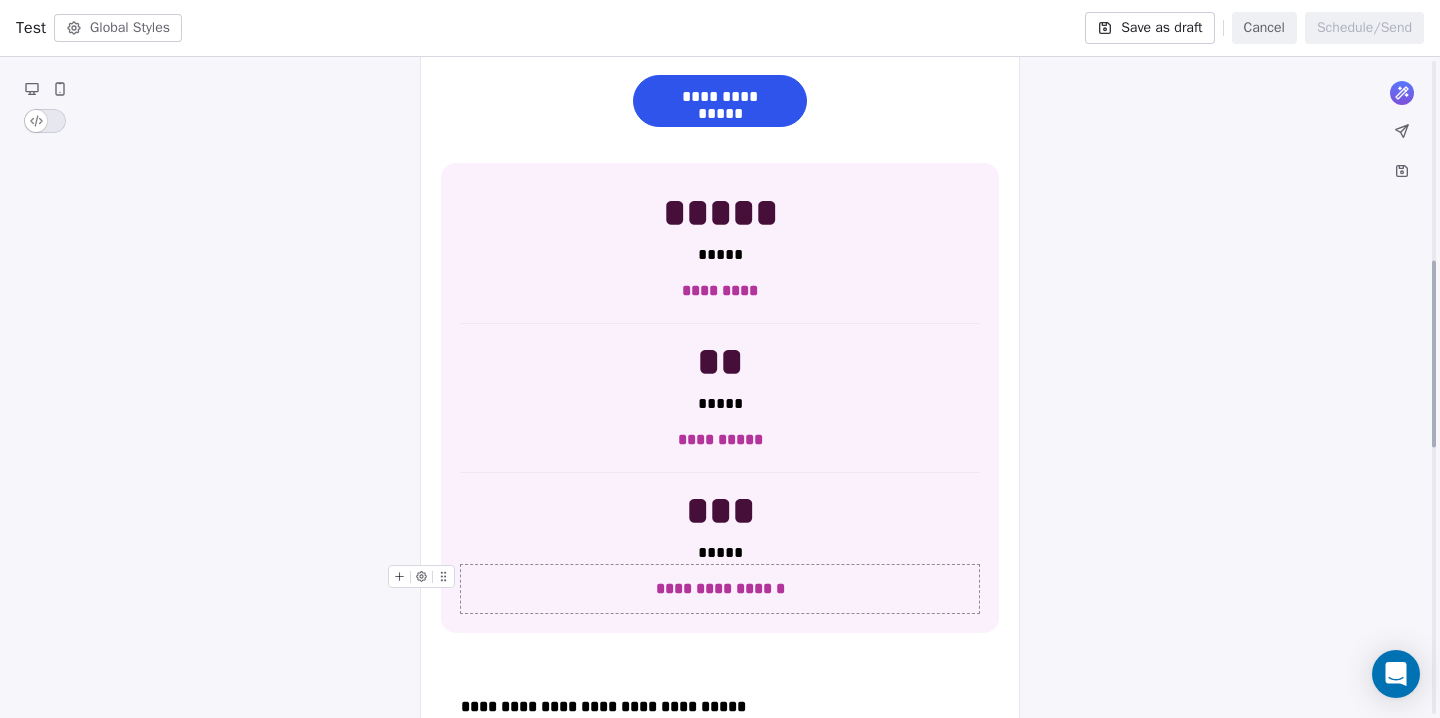 scroll, scrollTop: 717, scrollLeft: 0, axis: vertical 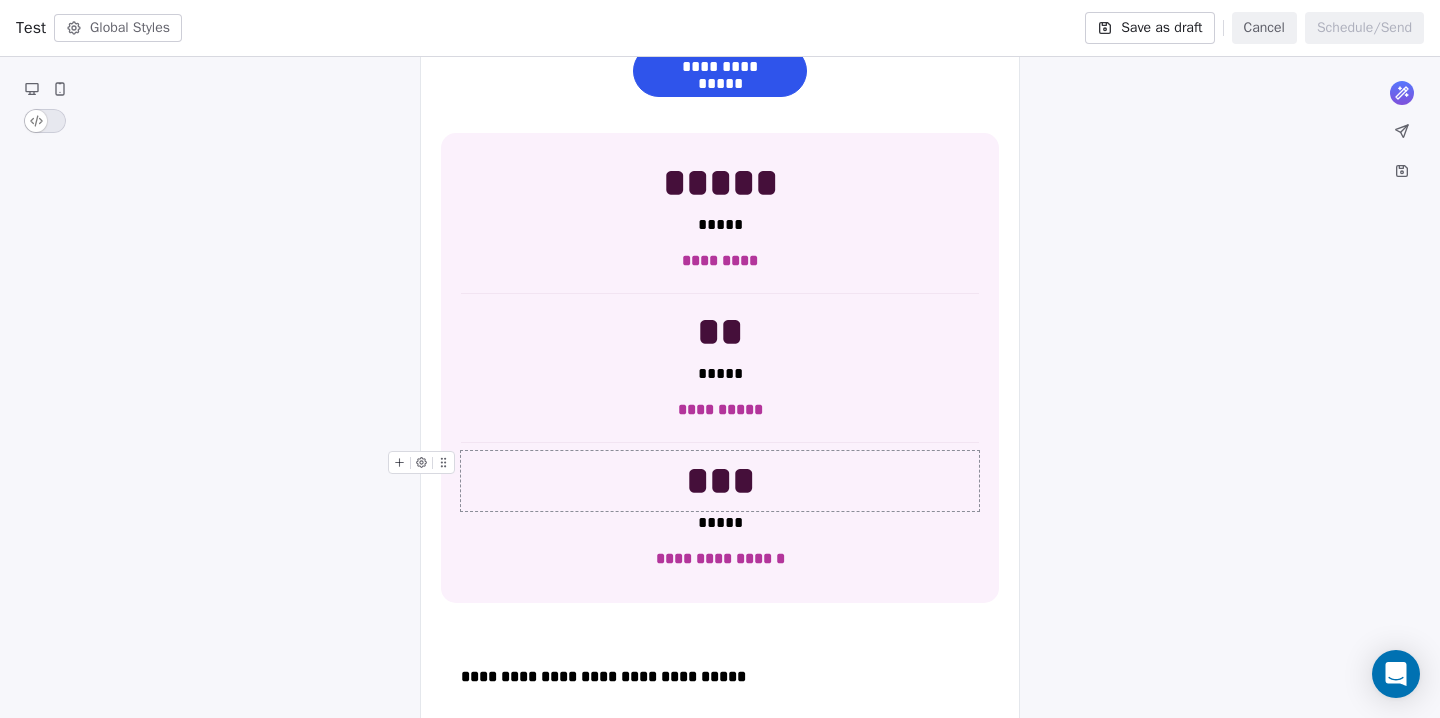 click on "***" at bounding box center [720, 481] 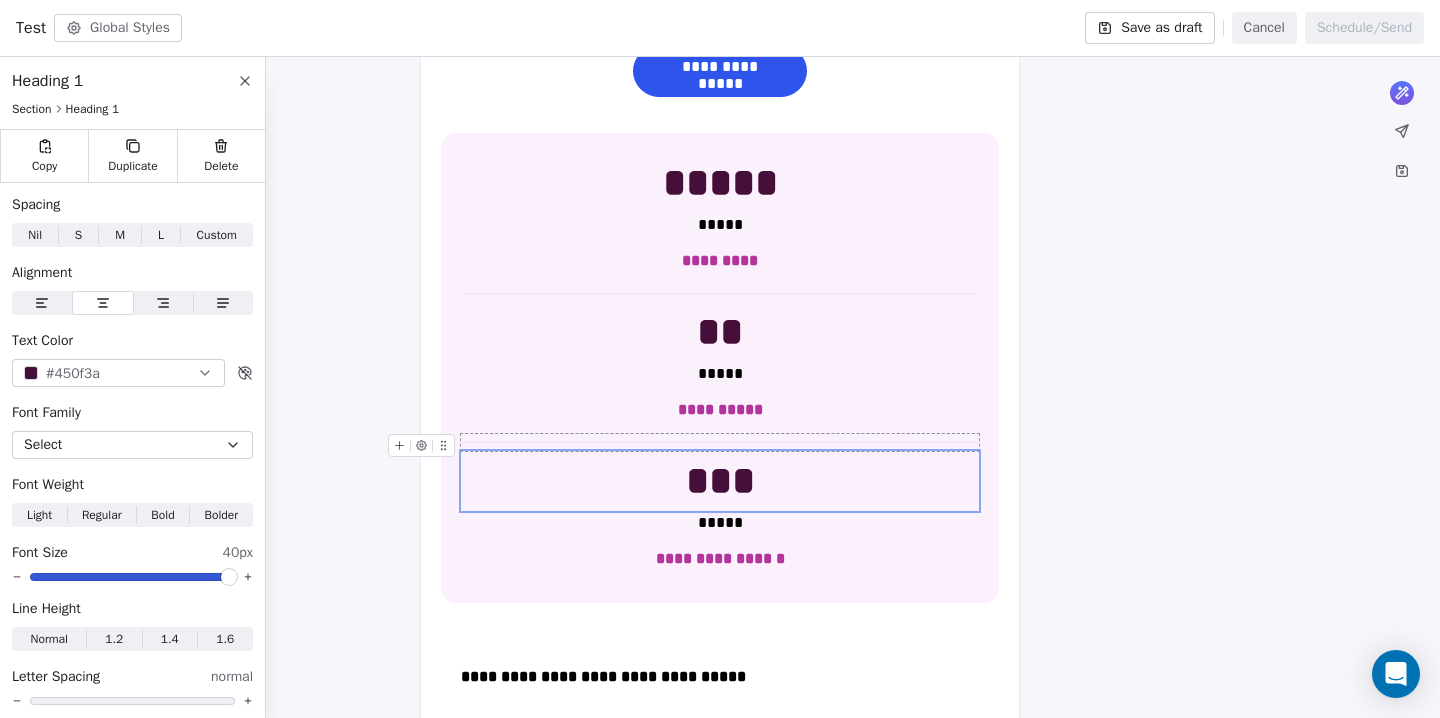 click at bounding box center [720, 442] 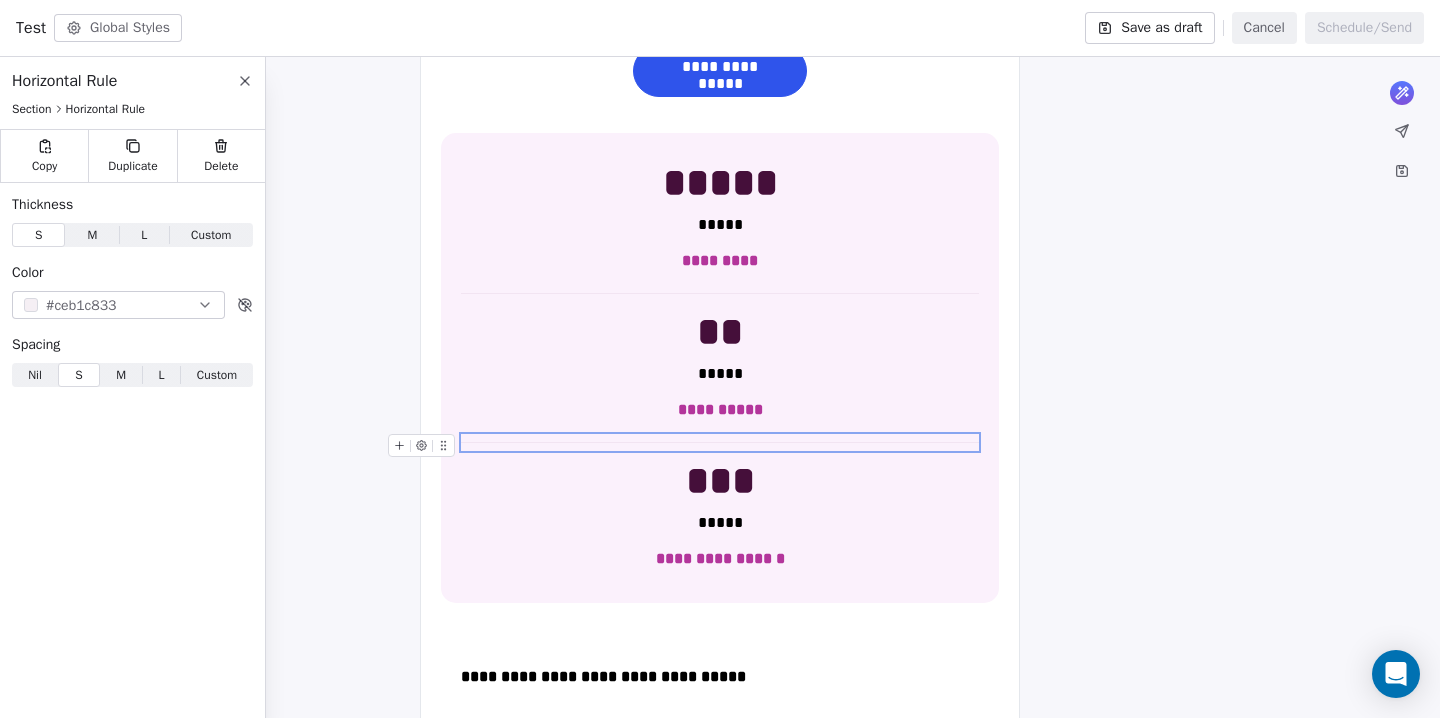 click on "#ceb1c833" at bounding box center [81, 305] 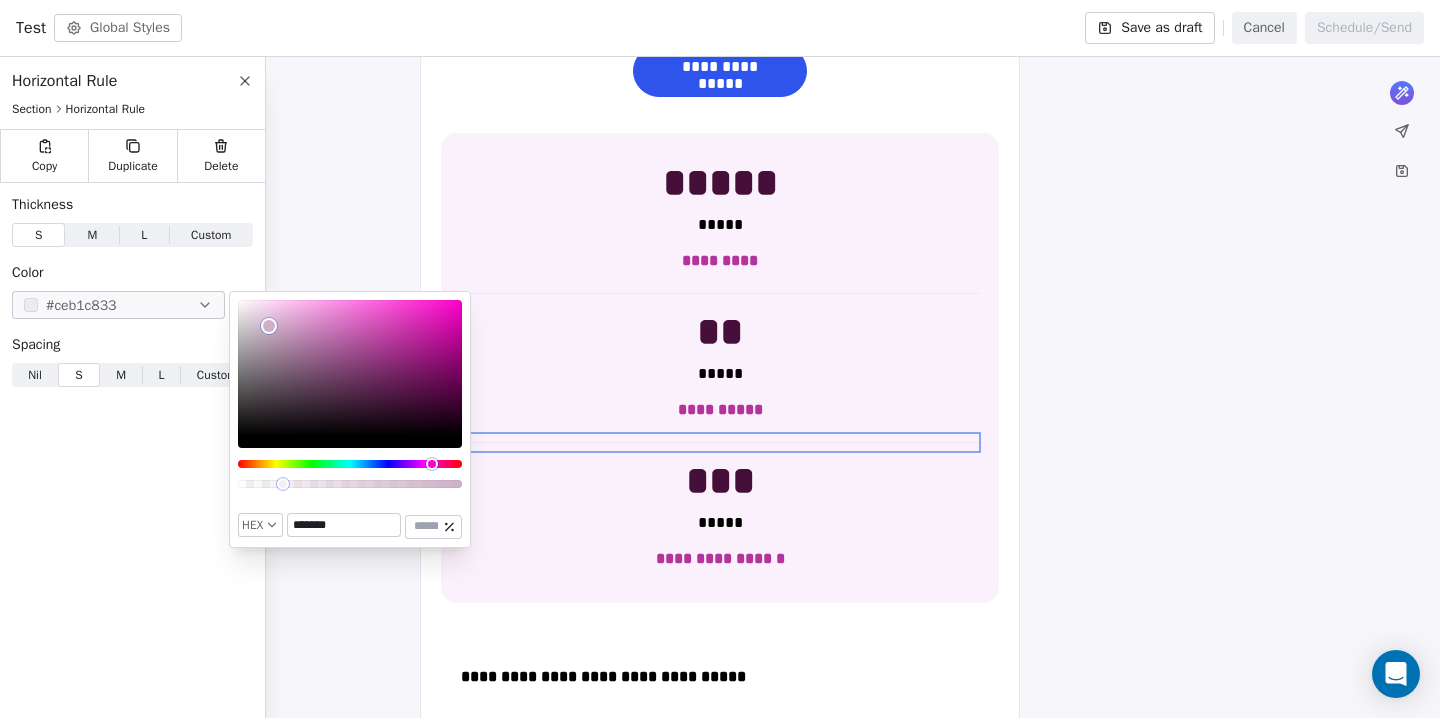click on "**" at bounding box center [426, 526] 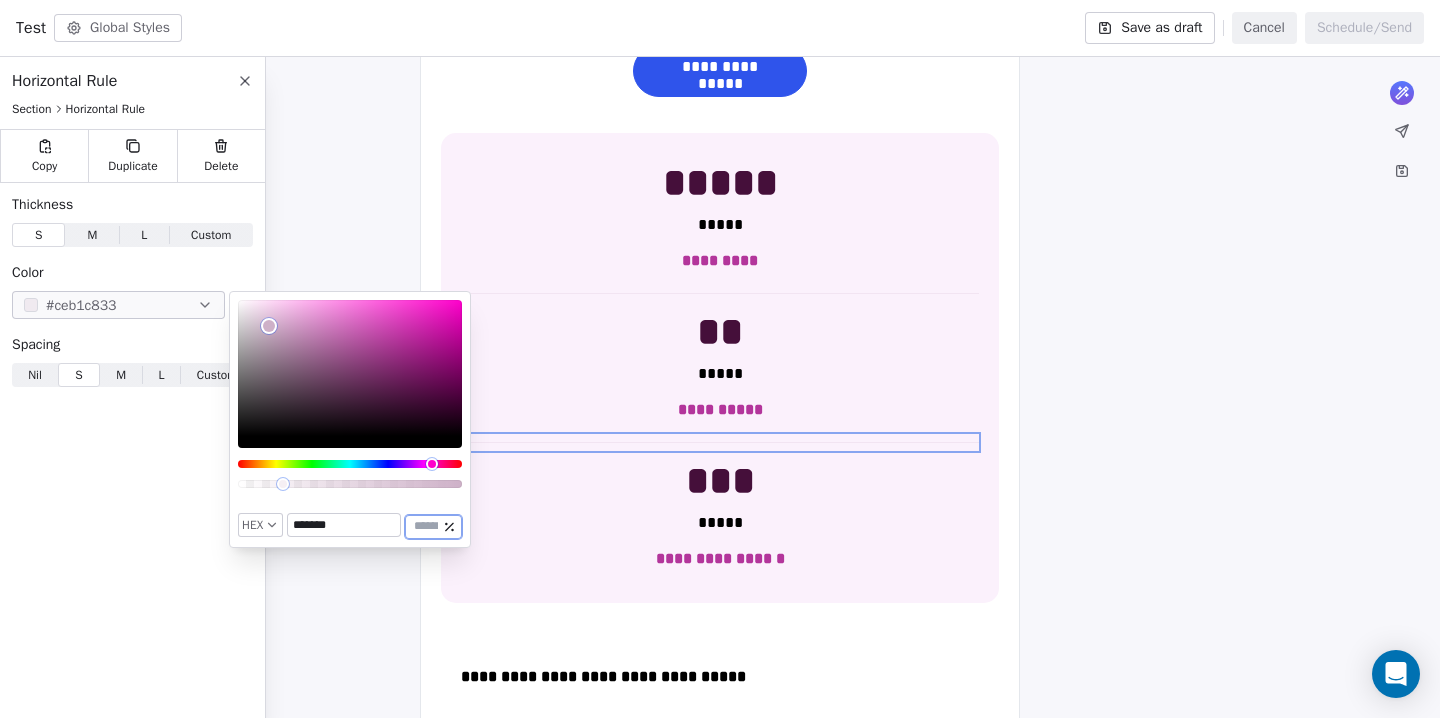click on "**" at bounding box center (426, 526) 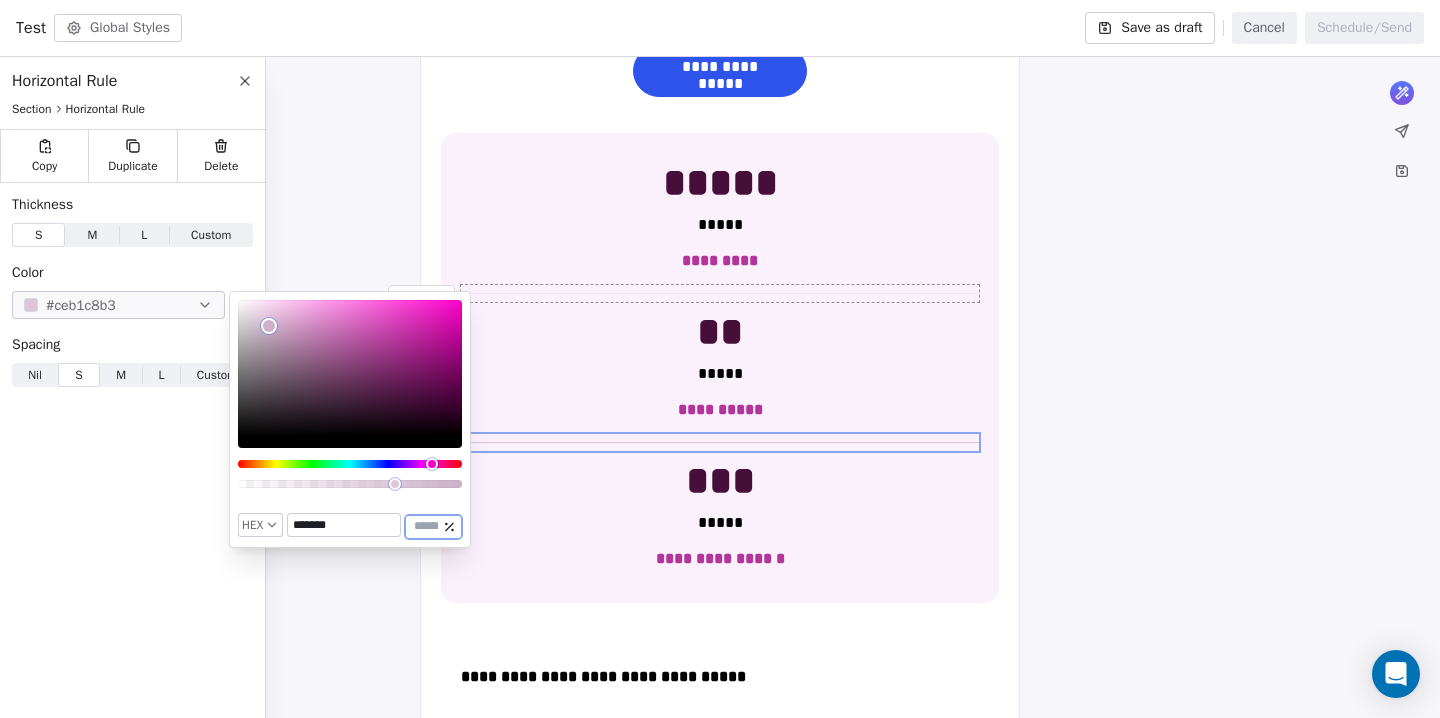 type on "**" 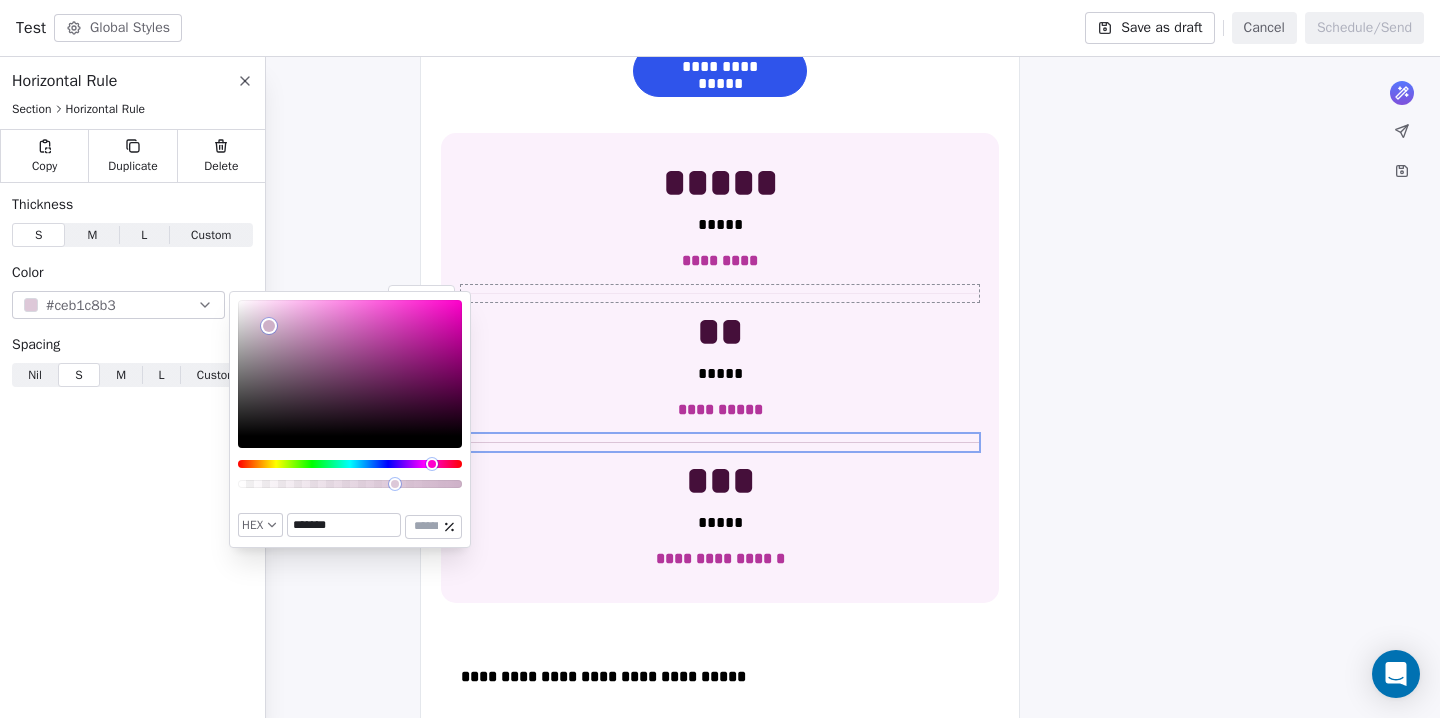 click at bounding box center [720, 293] 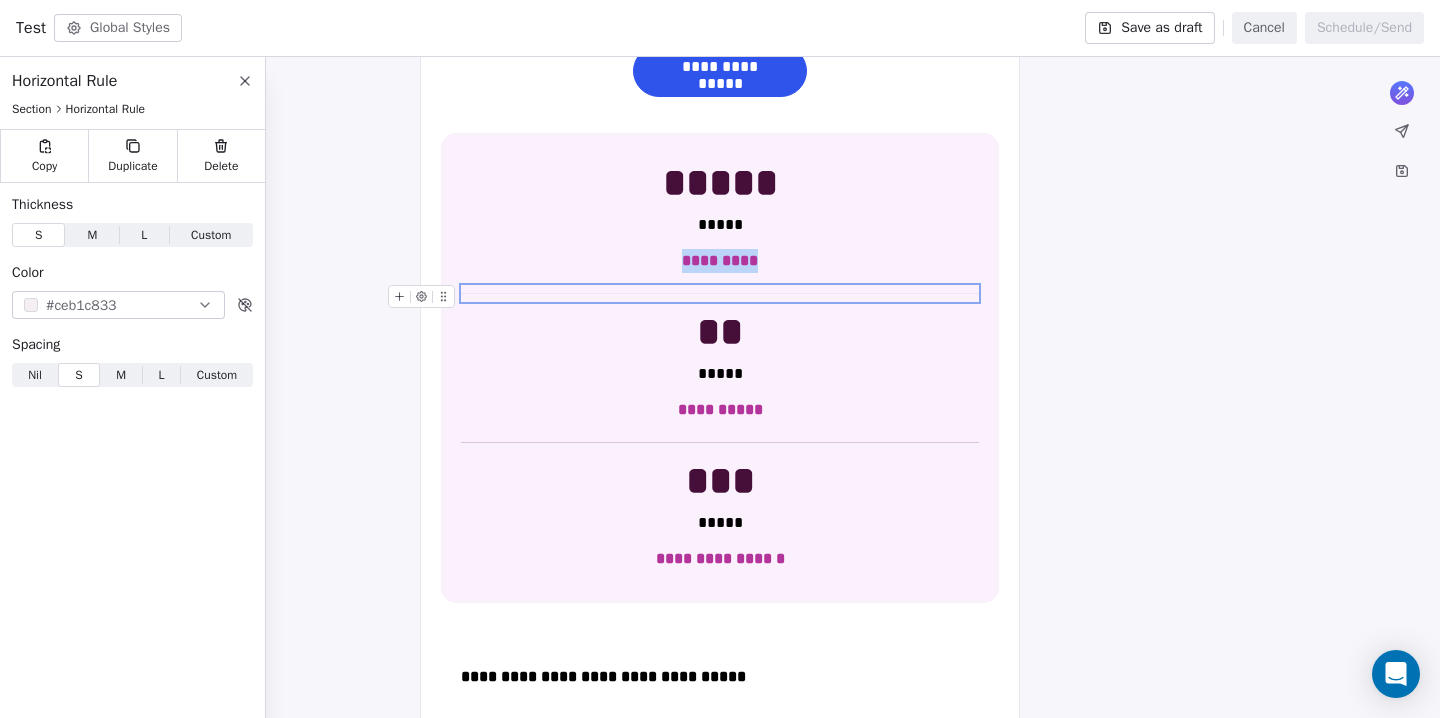 click on "#ceb1c833" at bounding box center (81, 305) 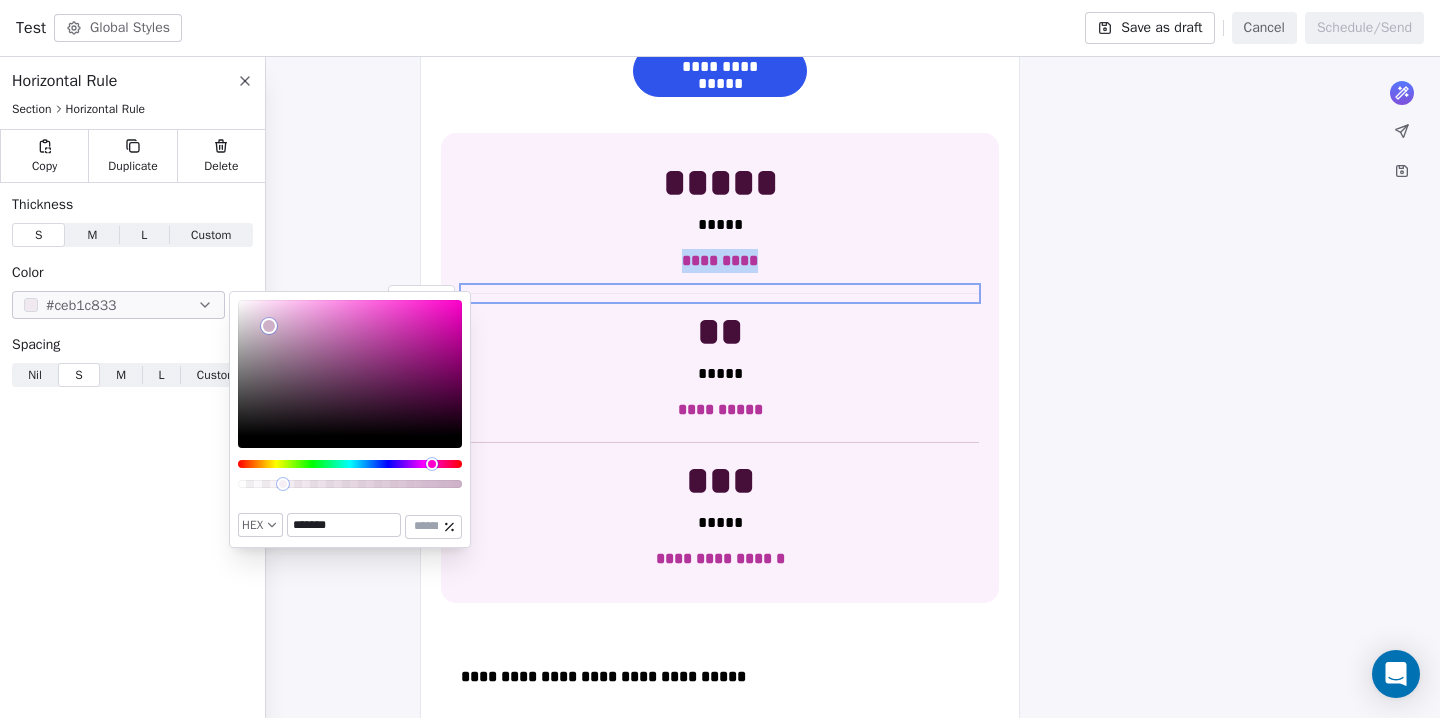 click on "**" at bounding box center (426, 526) 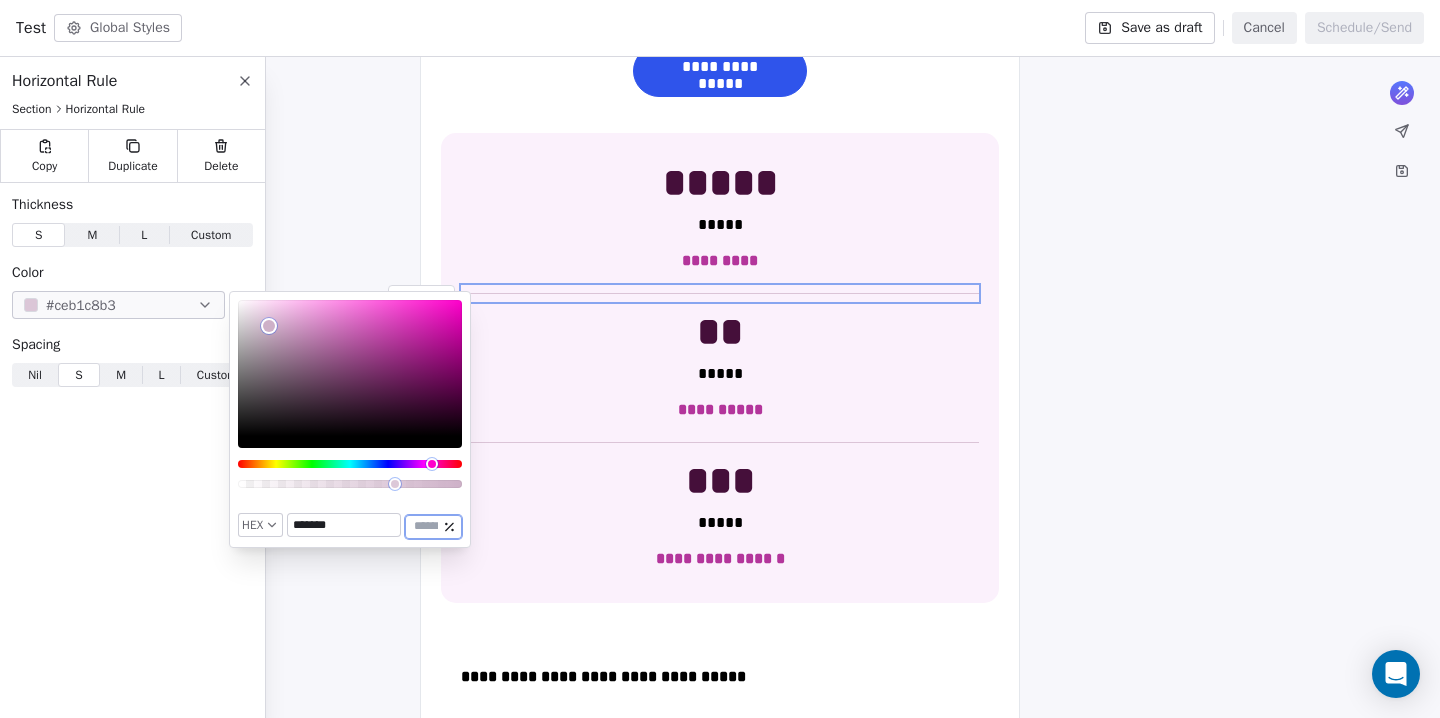 type on "**" 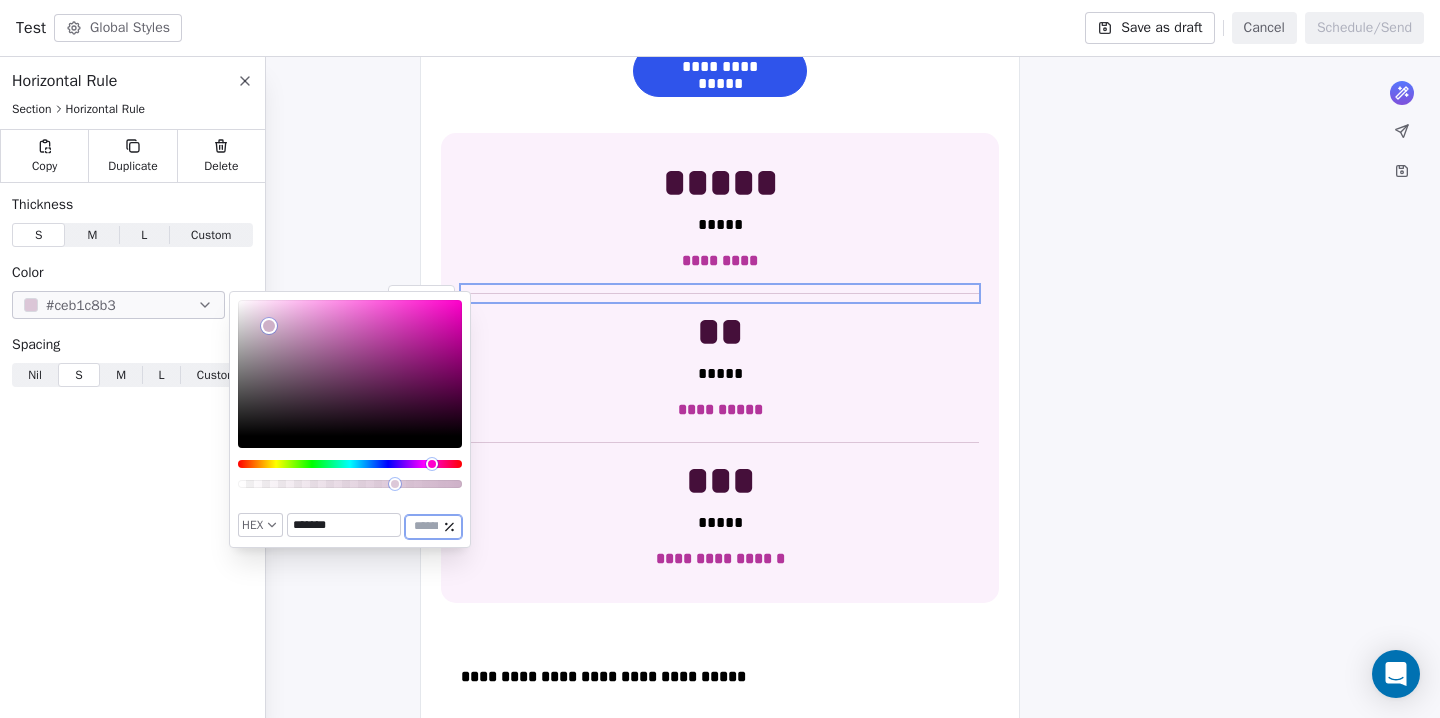 click on "**********" at bounding box center (720, 569) 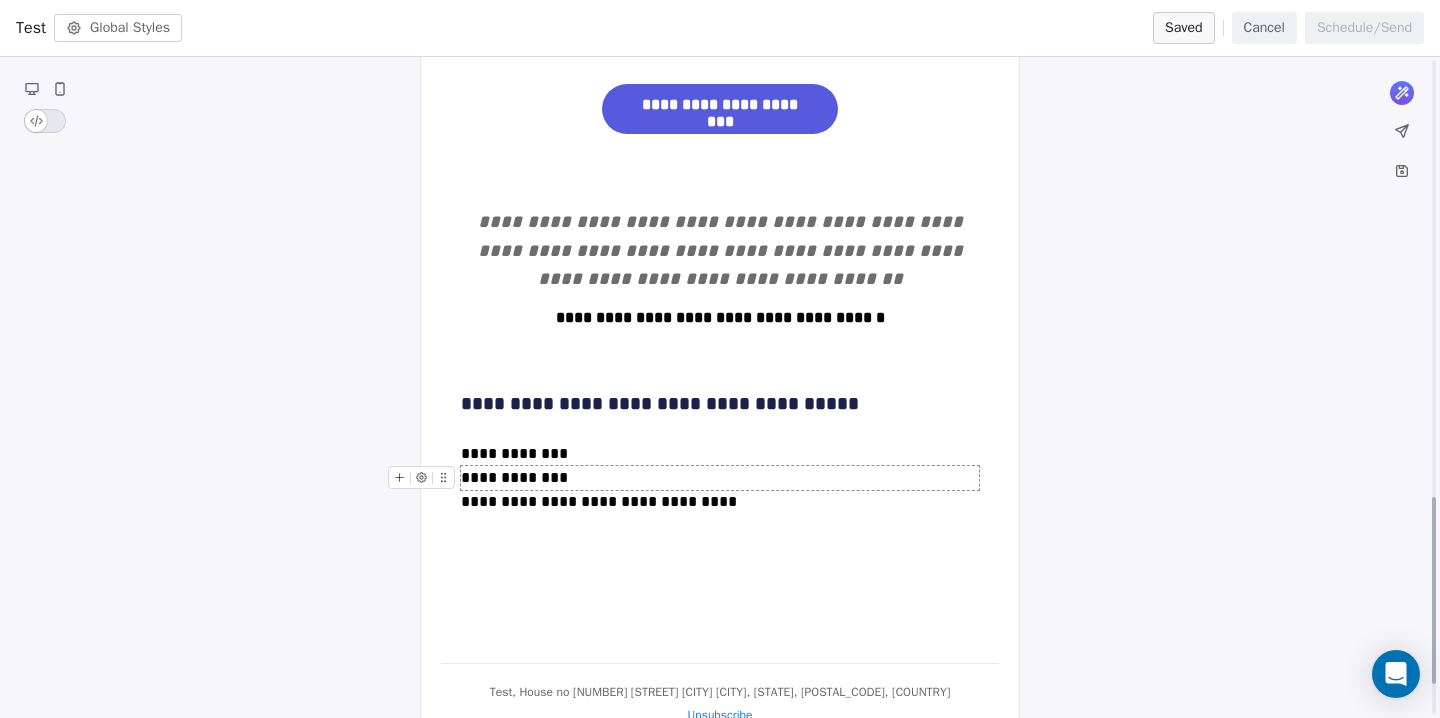 scroll, scrollTop: 1553, scrollLeft: 0, axis: vertical 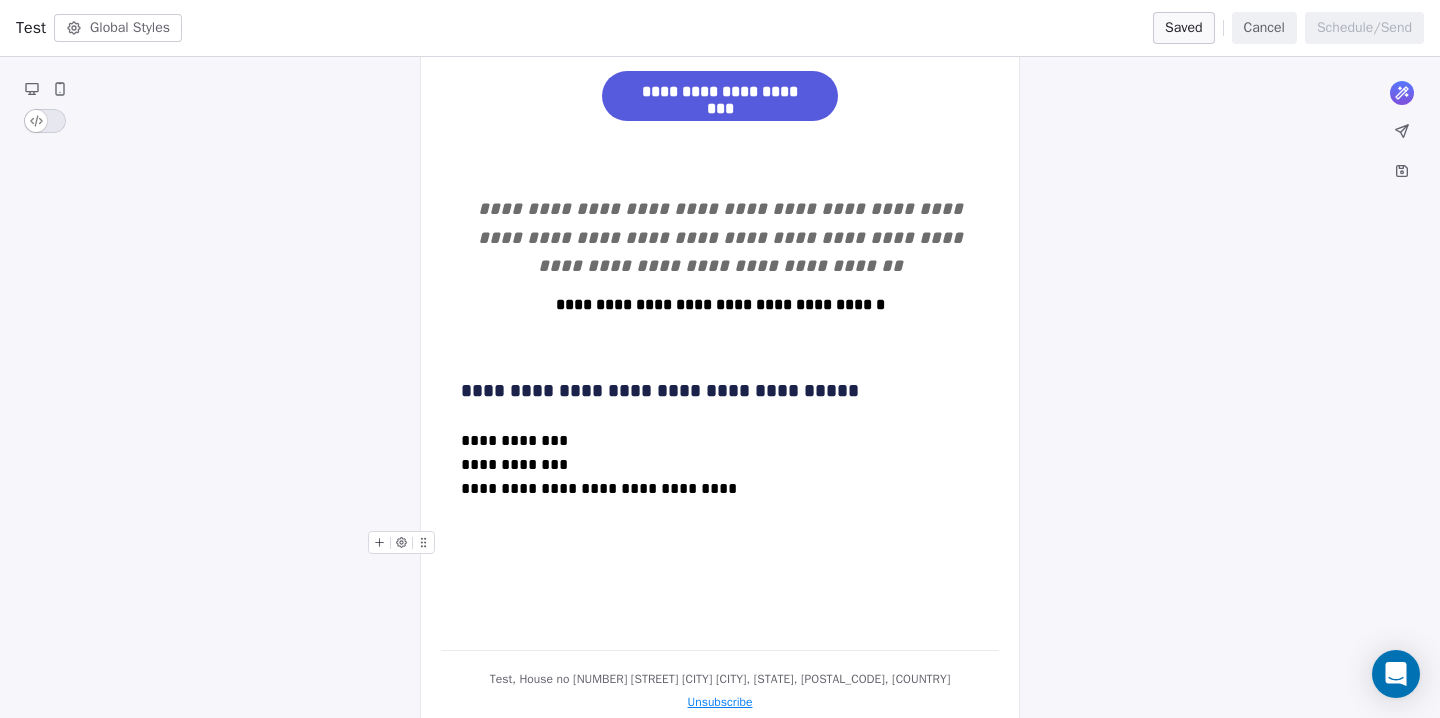 click on "**********" at bounding box center [720, -329] 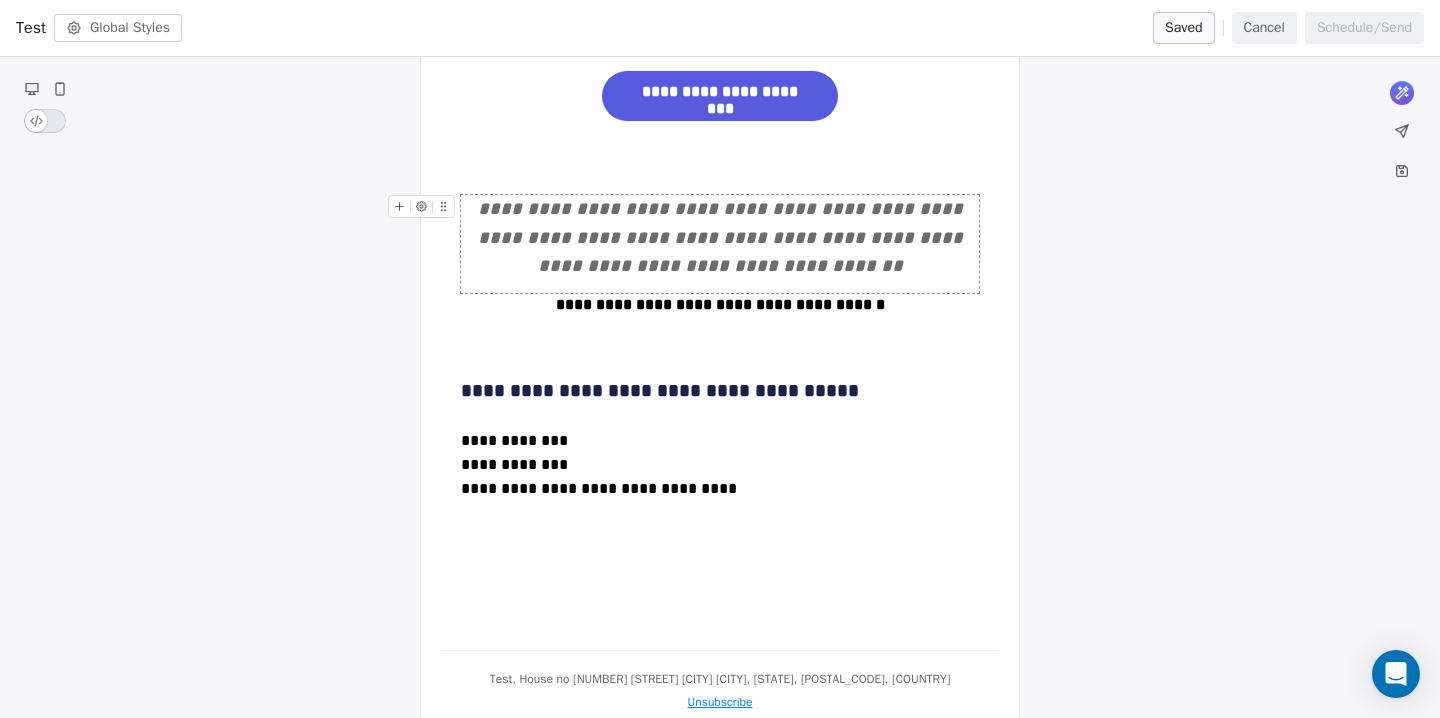 click on "**********" at bounding box center [723, 237] 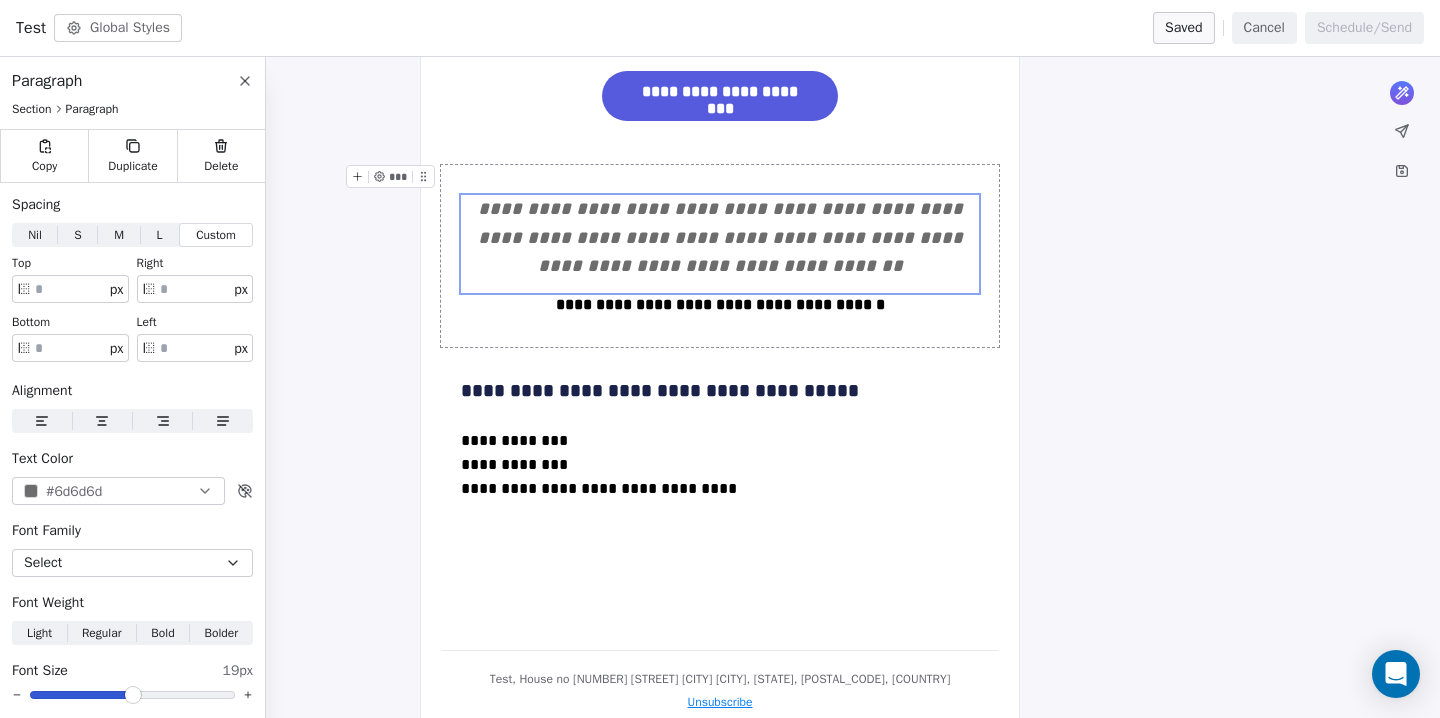 click on "**********" at bounding box center (720, 256) 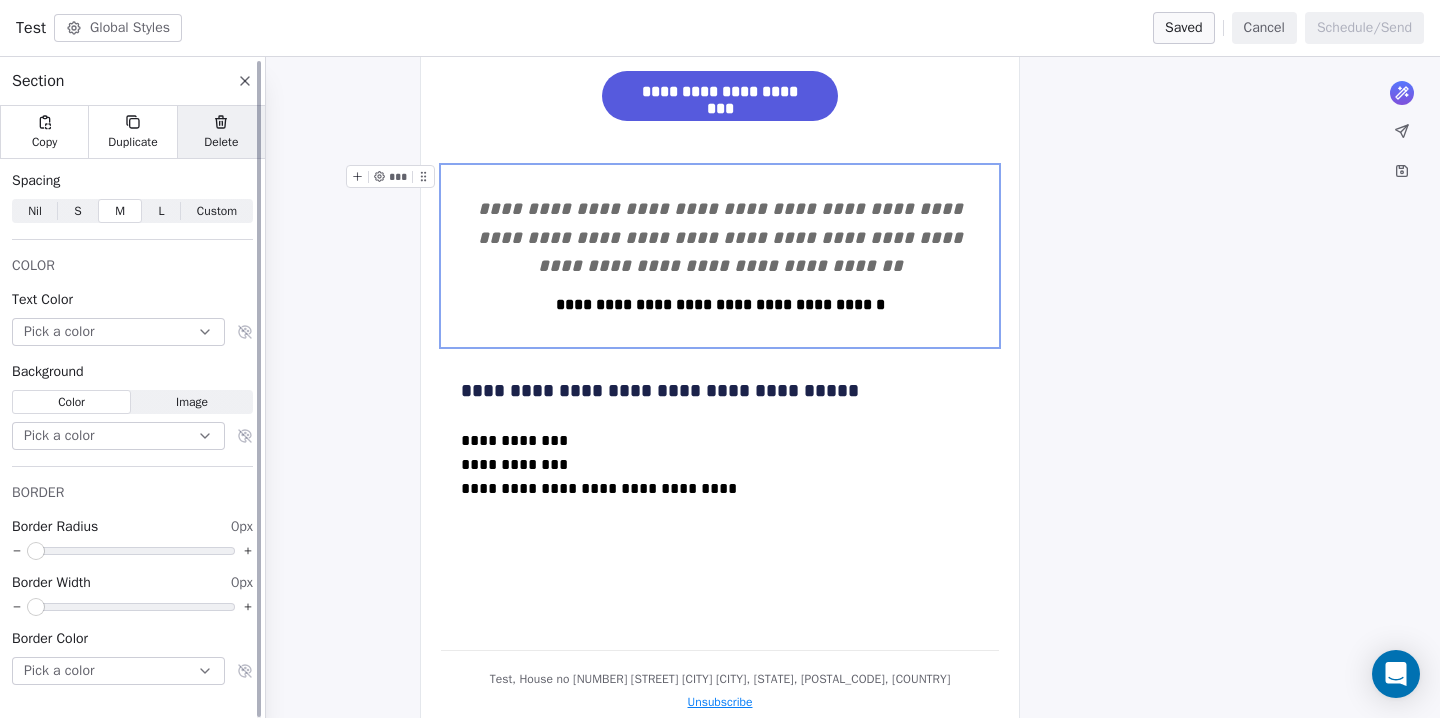 click on "Delete" at bounding box center [221, 142] 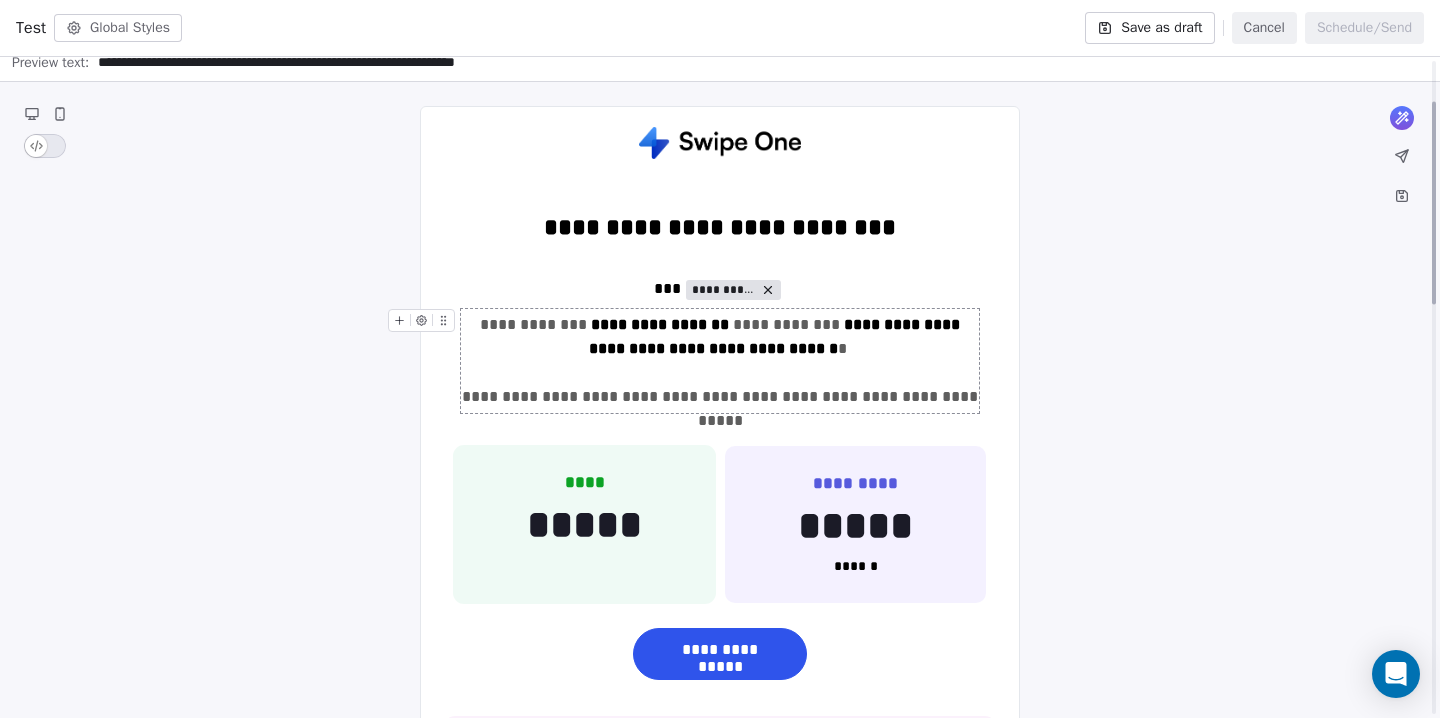 scroll, scrollTop: 130, scrollLeft: 0, axis: vertical 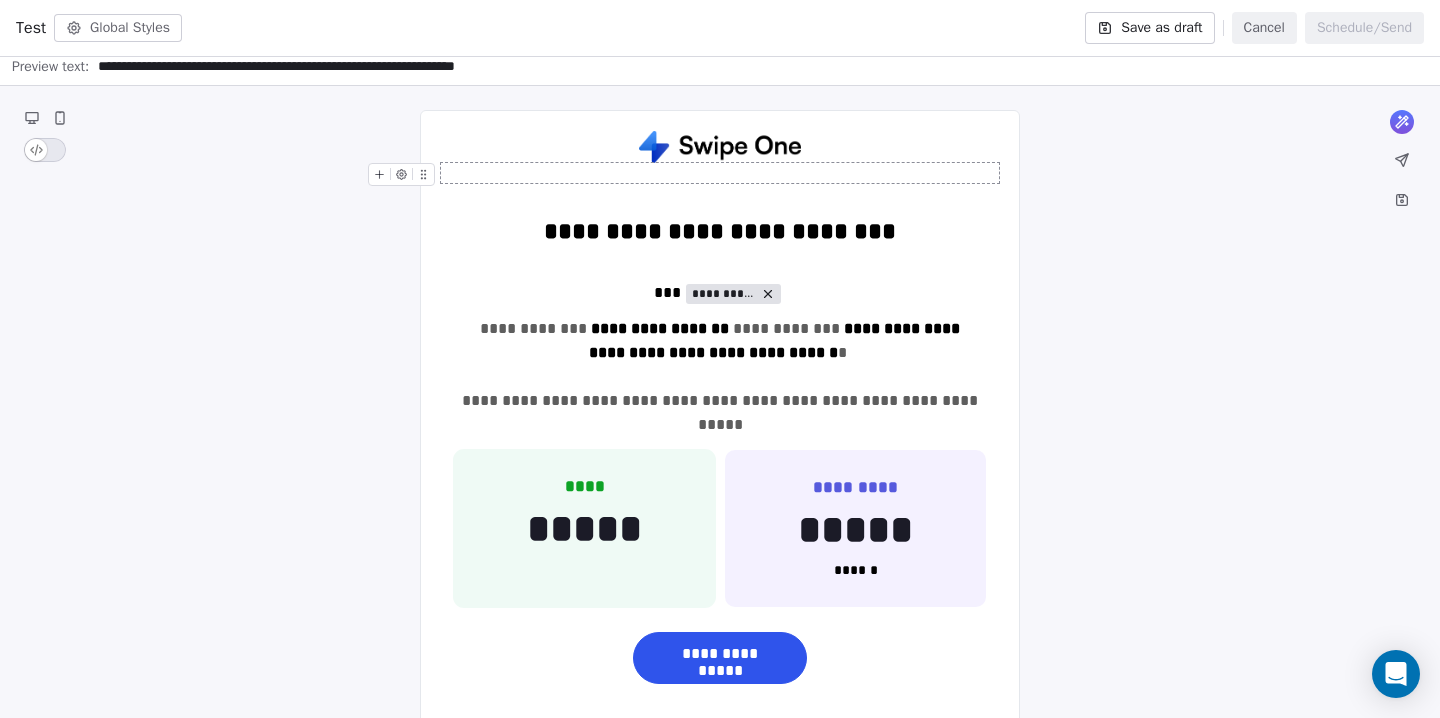 click at bounding box center [720, 173] 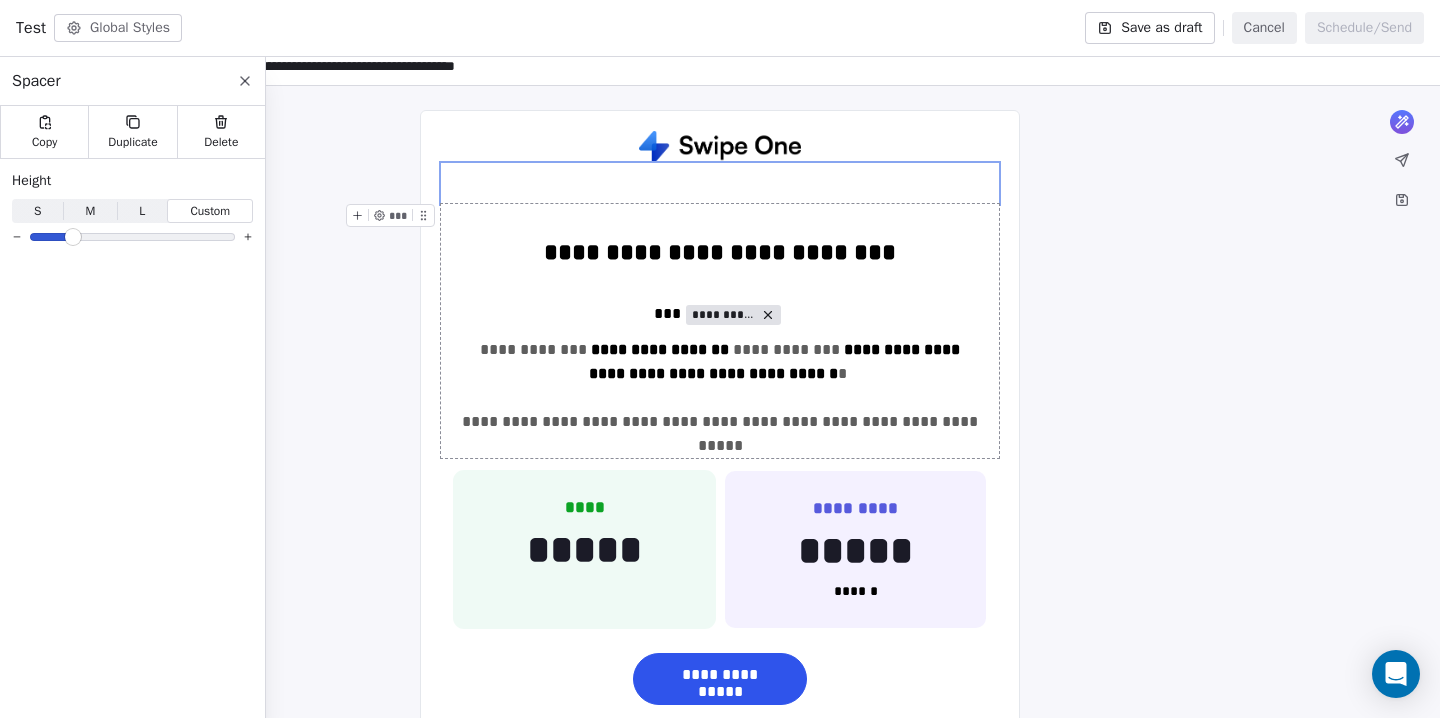 click at bounding box center [73, 237] 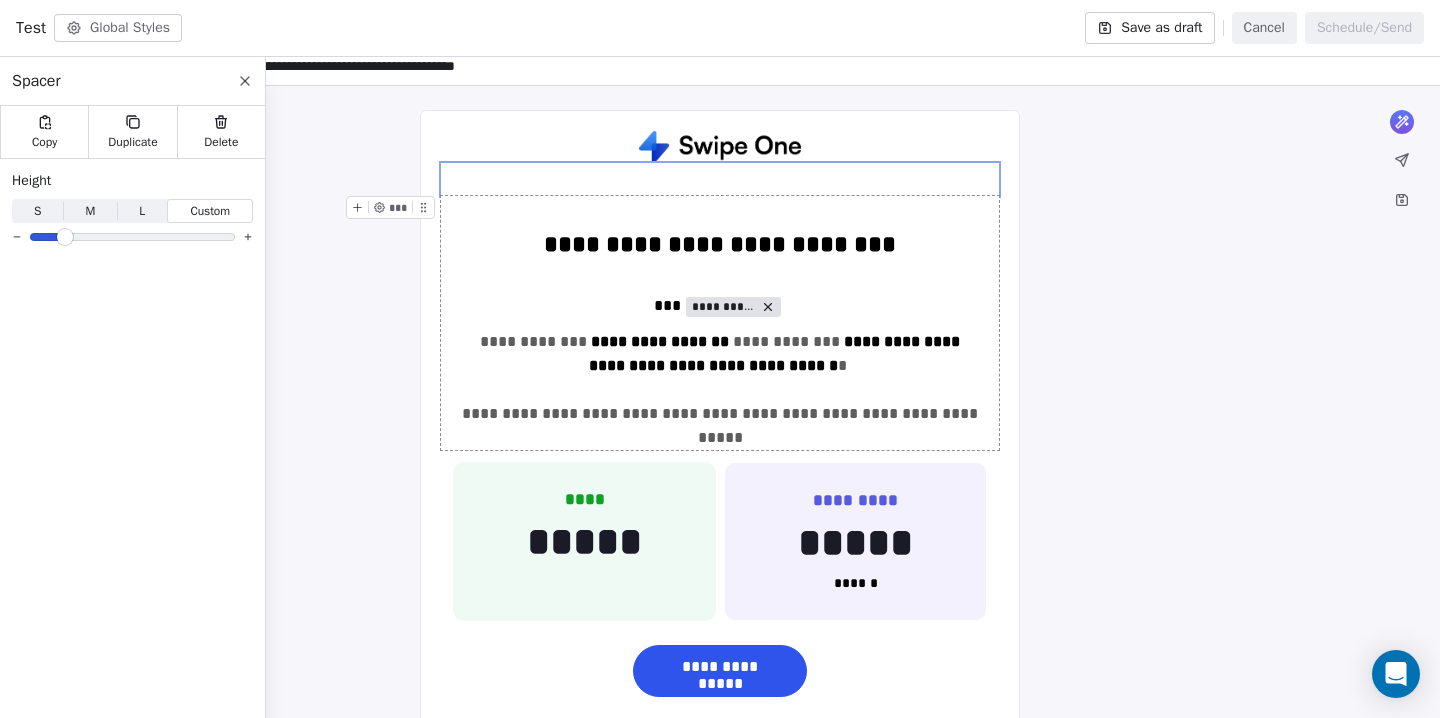 click at bounding box center [65, 237] 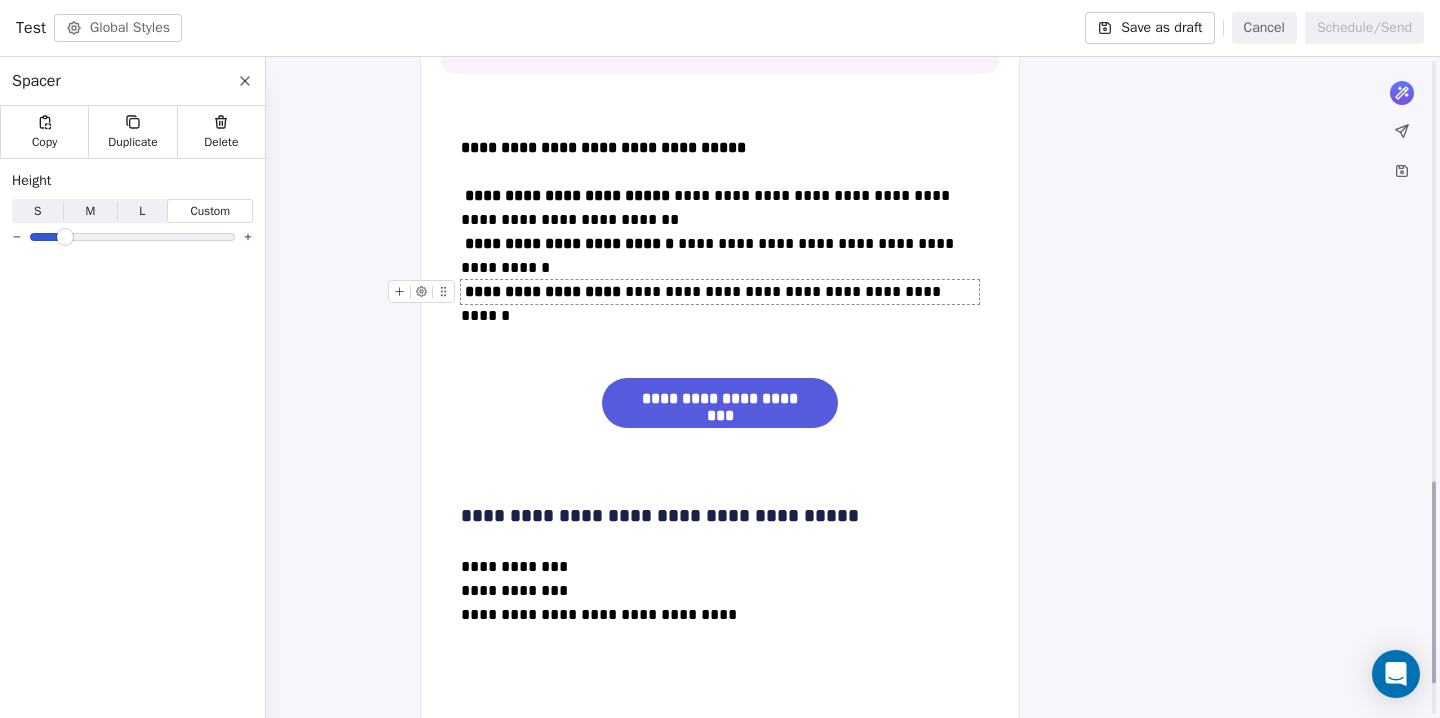 scroll, scrollTop: 1378, scrollLeft: 0, axis: vertical 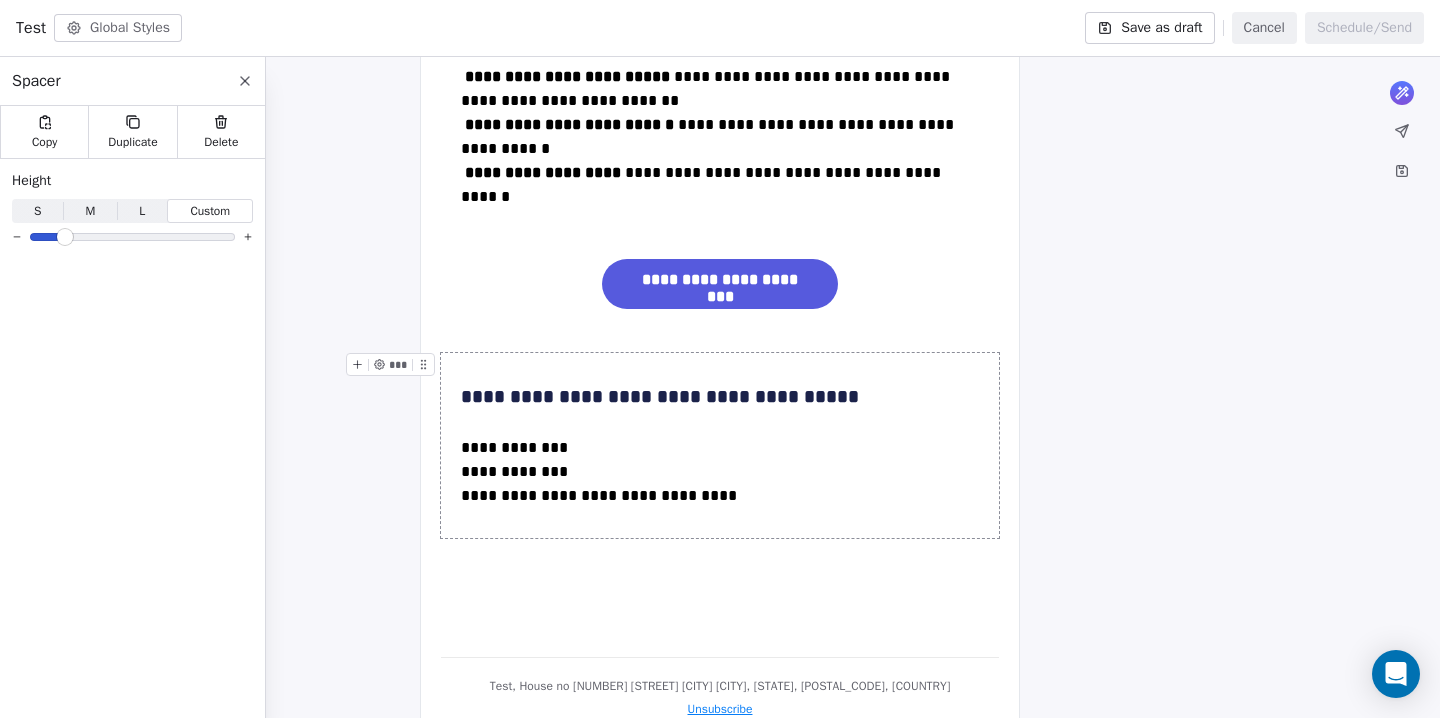 click on "**********" at bounding box center (720, 445) 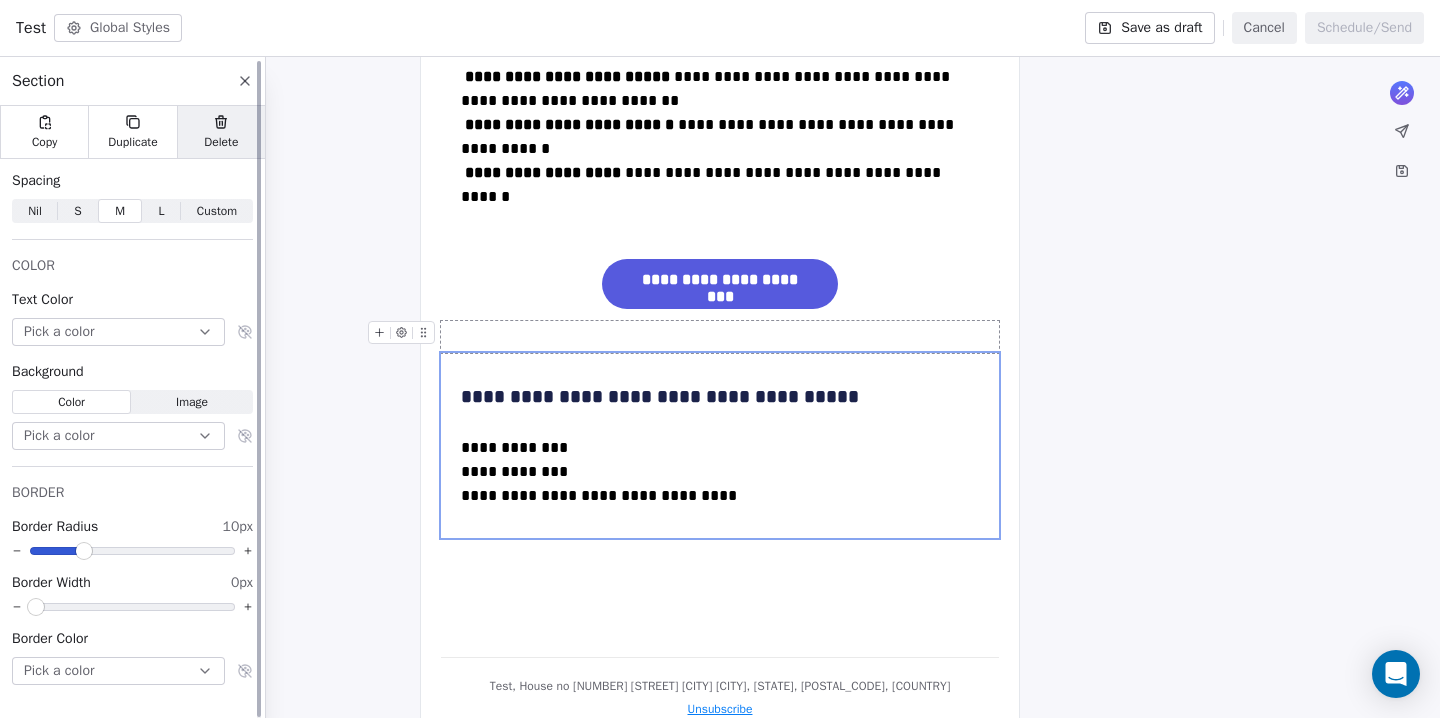 click on "Delete" at bounding box center [221, 132] 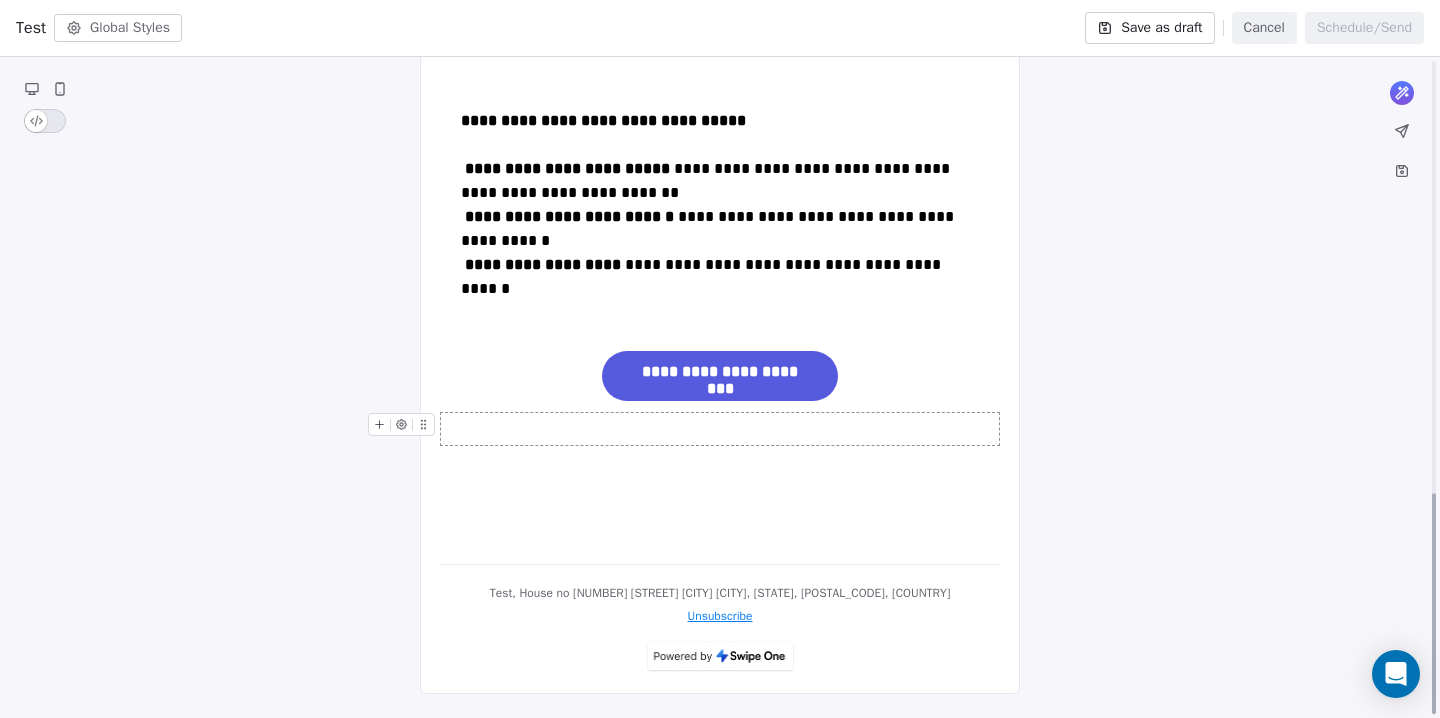 scroll, scrollTop: 1294, scrollLeft: 0, axis: vertical 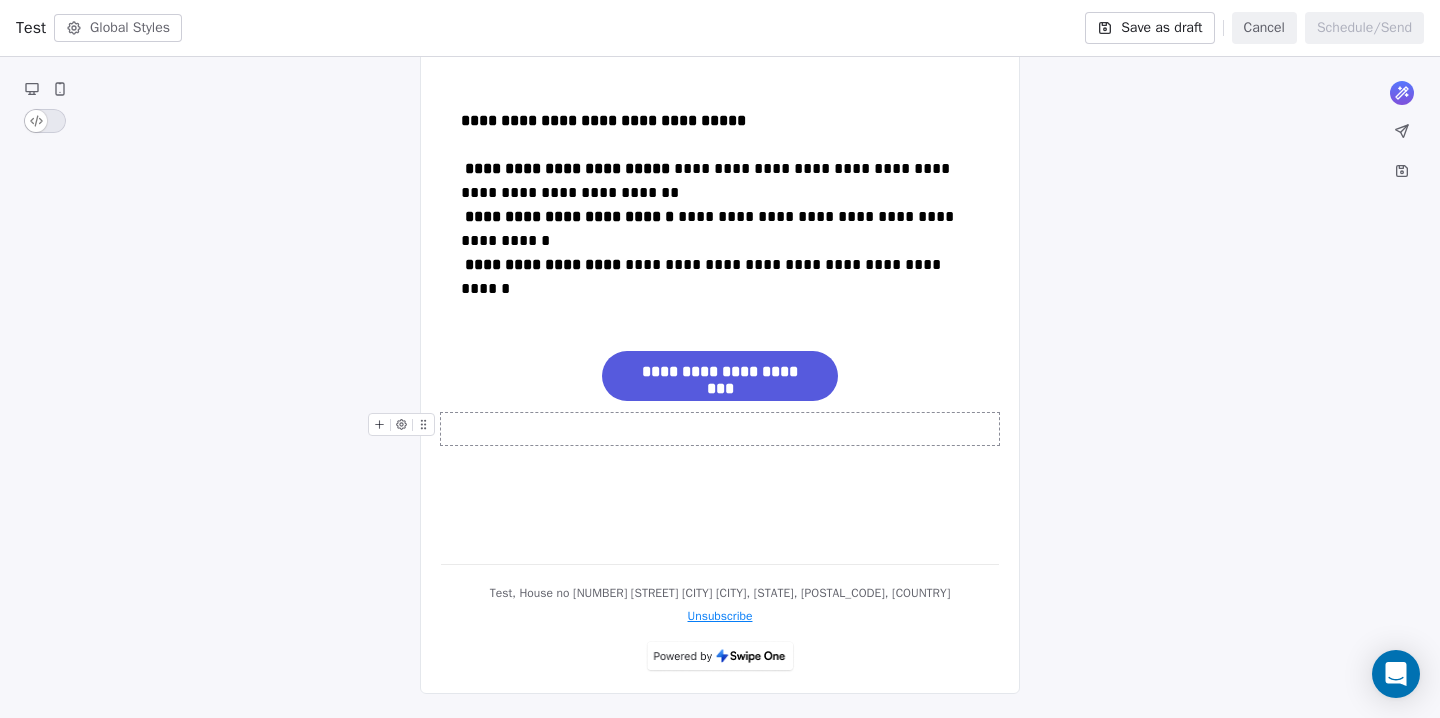 click at bounding box center [720, 429] 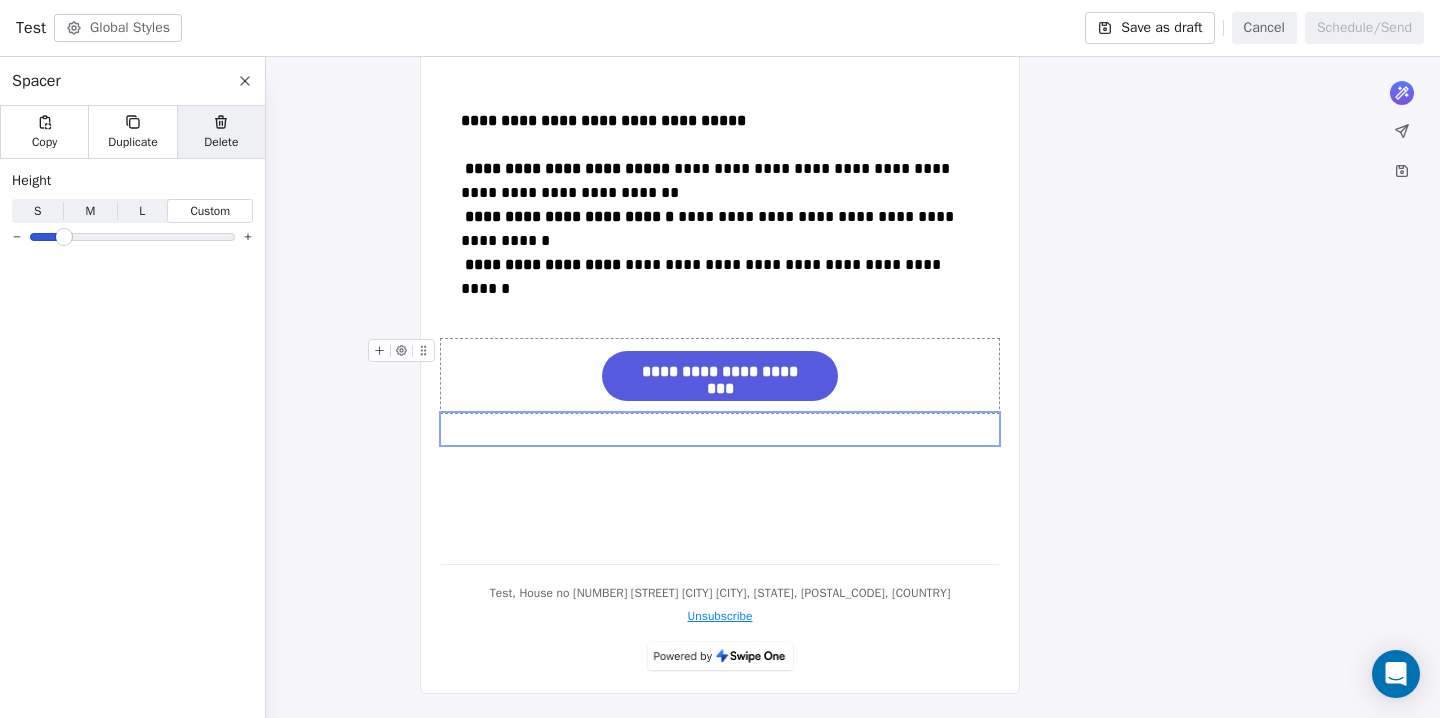click on "Delete" at bounding box center (221, 142) 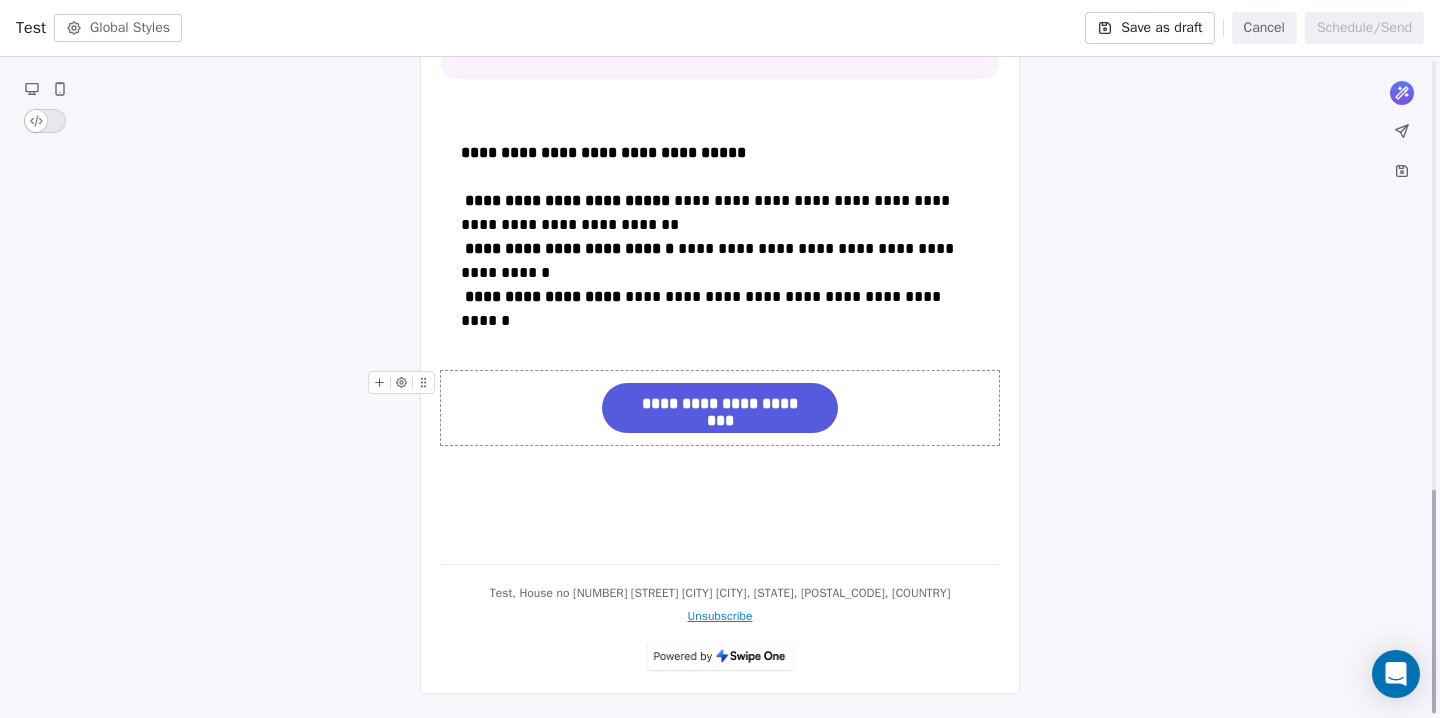 scroll, scrollTop: 1262, scrollLeft: 0, axis: vertical 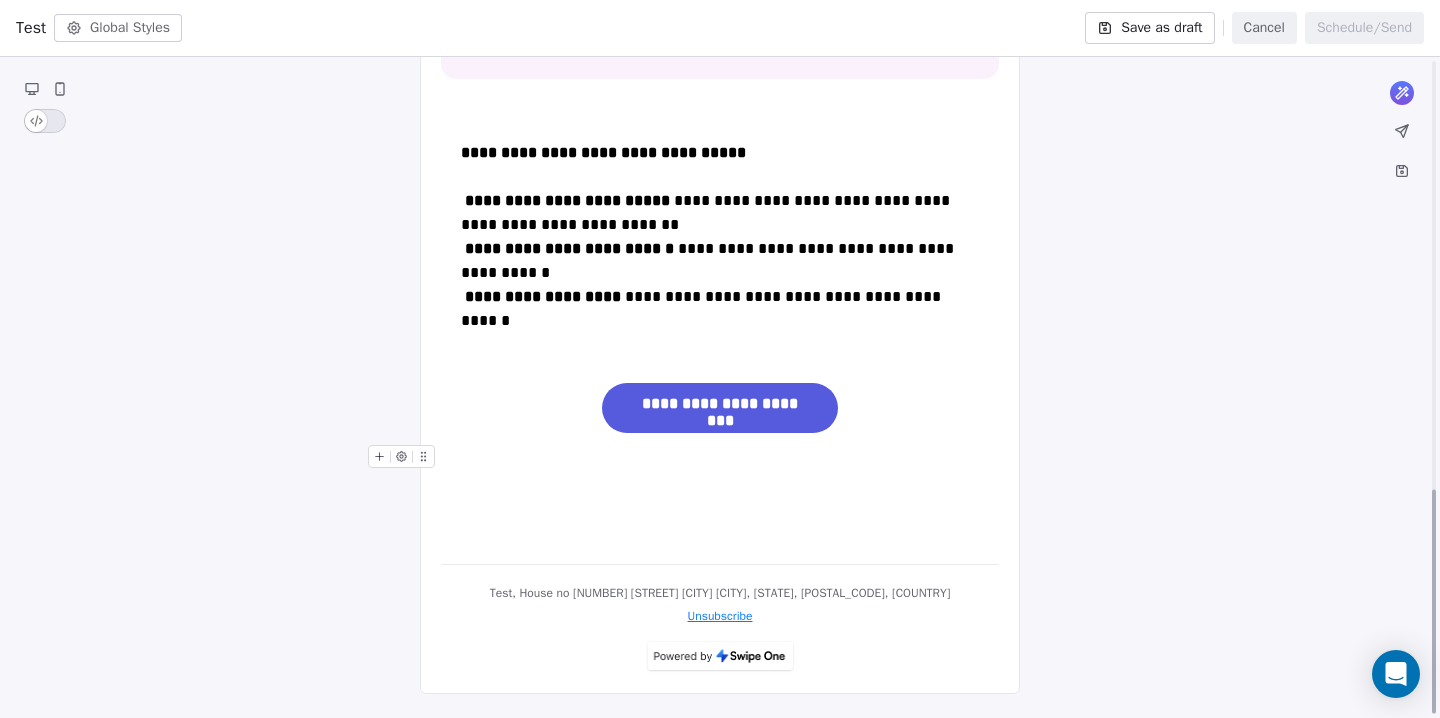 click on "**********" at bounding box center (720, -223) 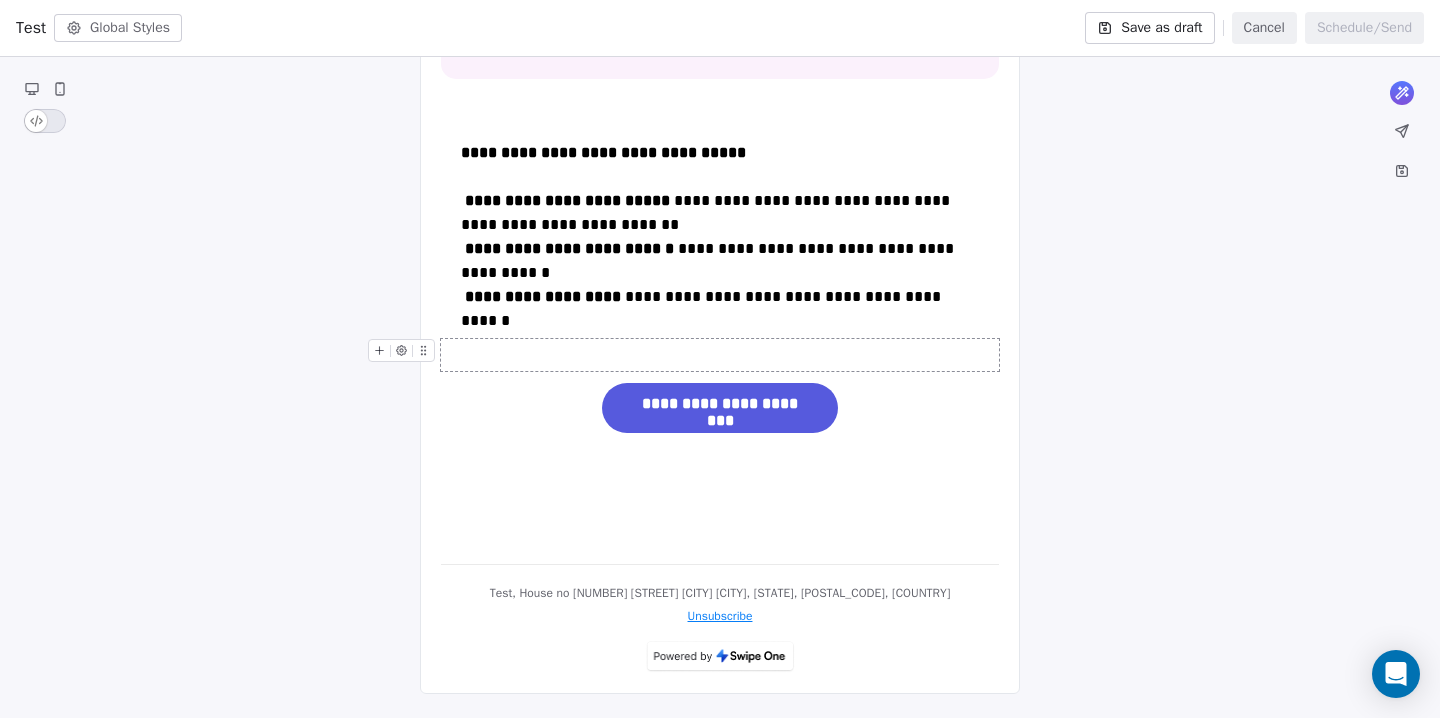 click at bounding box center [720, 355] 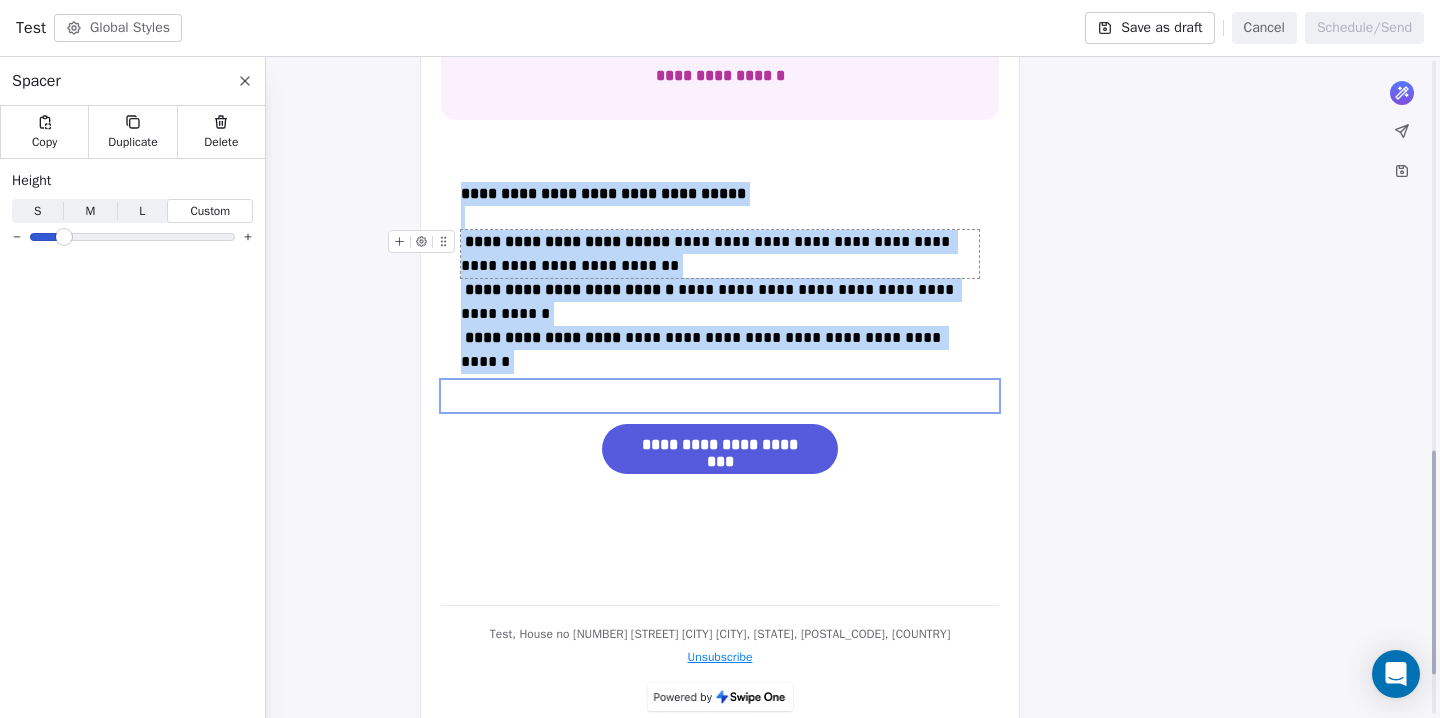 scroll, scrollTop: 1147, scrollLeft: 0, axis: vertical 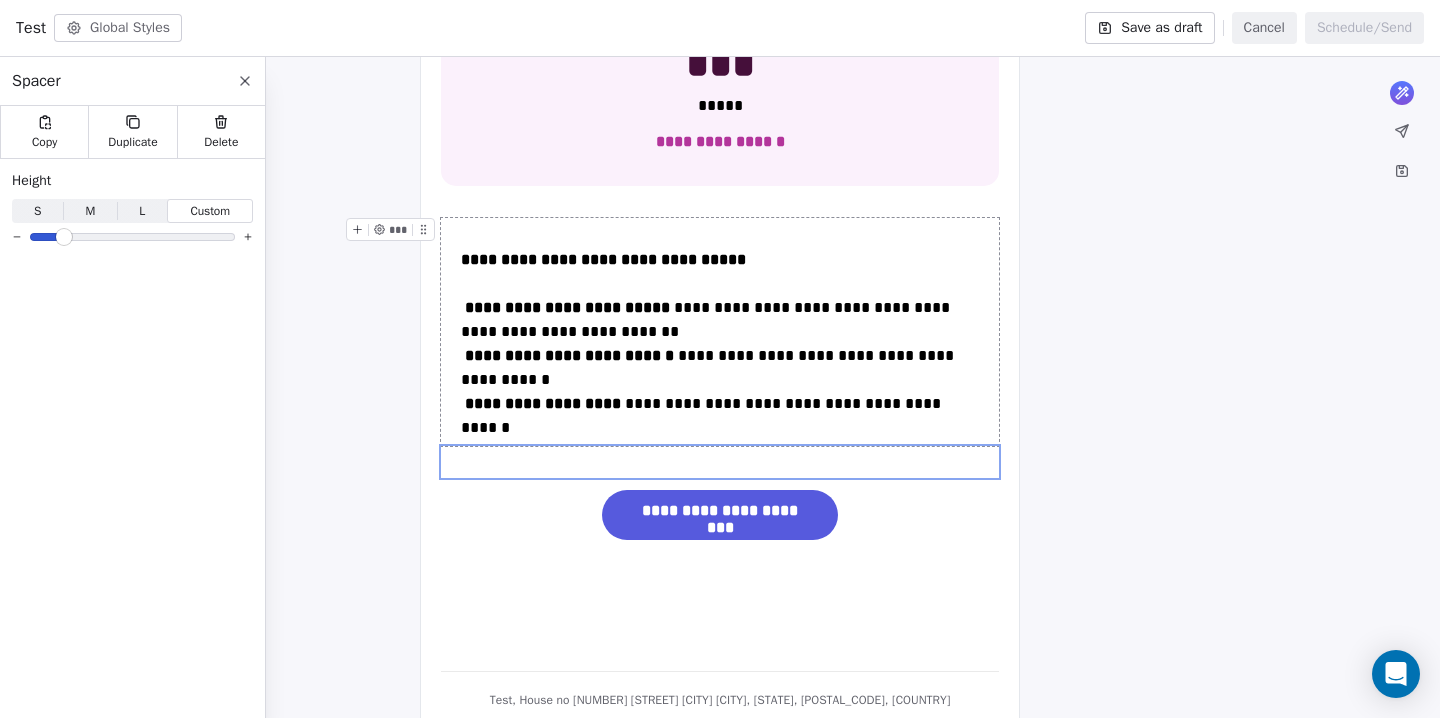 click on "**********" at bounding box center [720, 332] 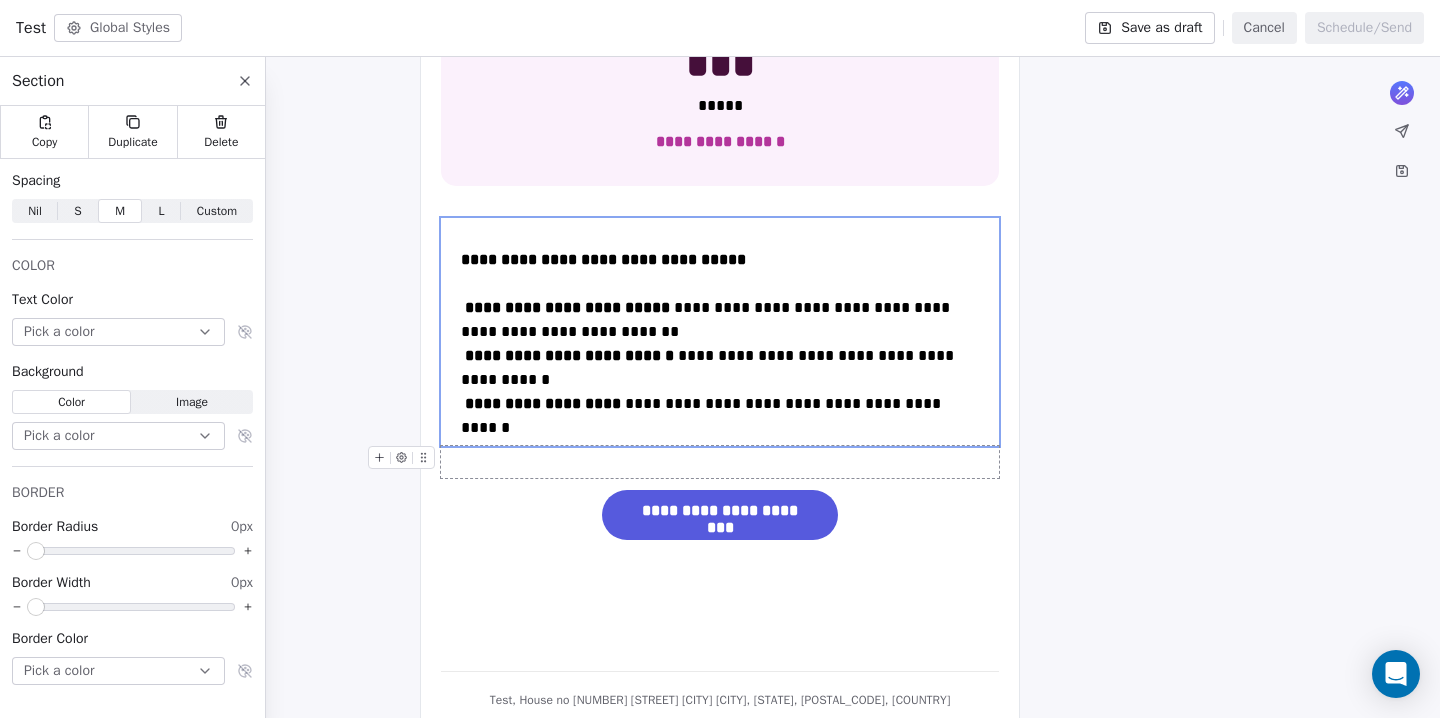 click at bounding box center (720, 462) 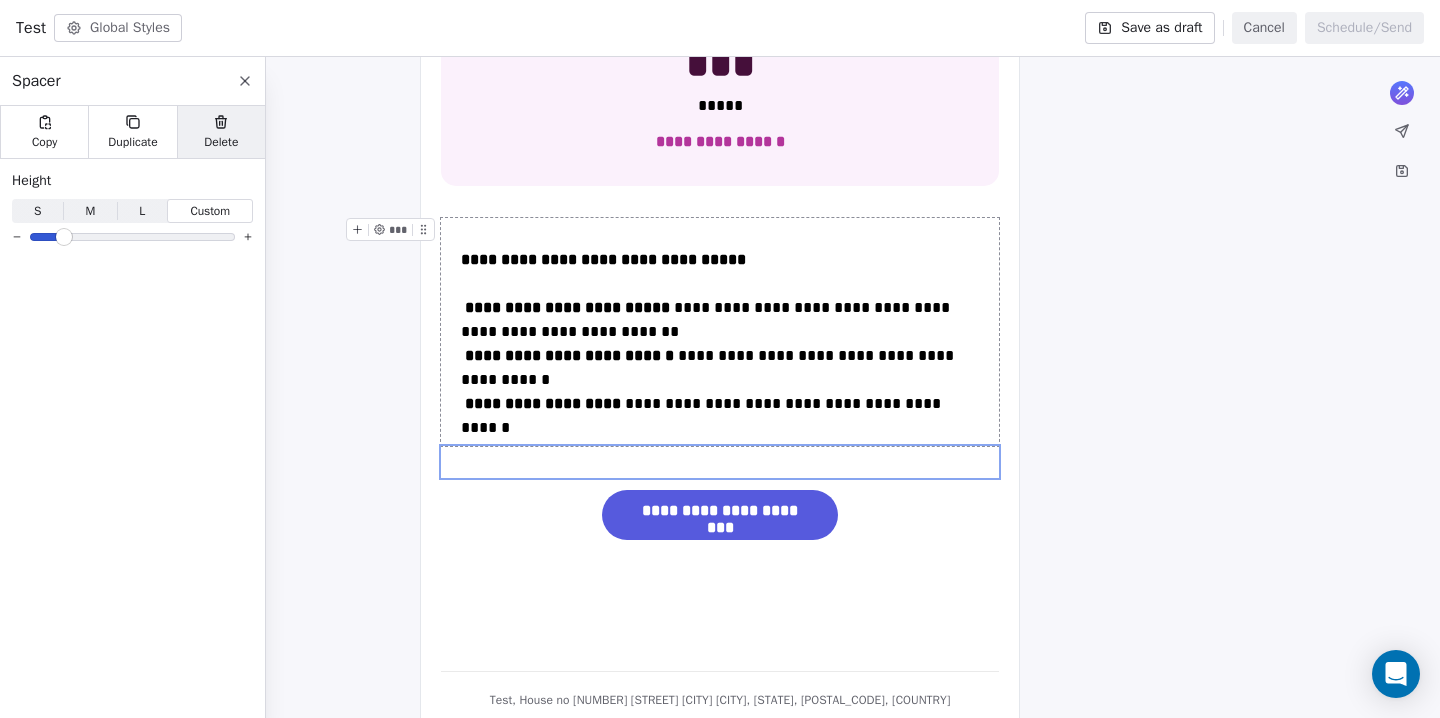 click on "Delete" at bounding box center [221, 142] 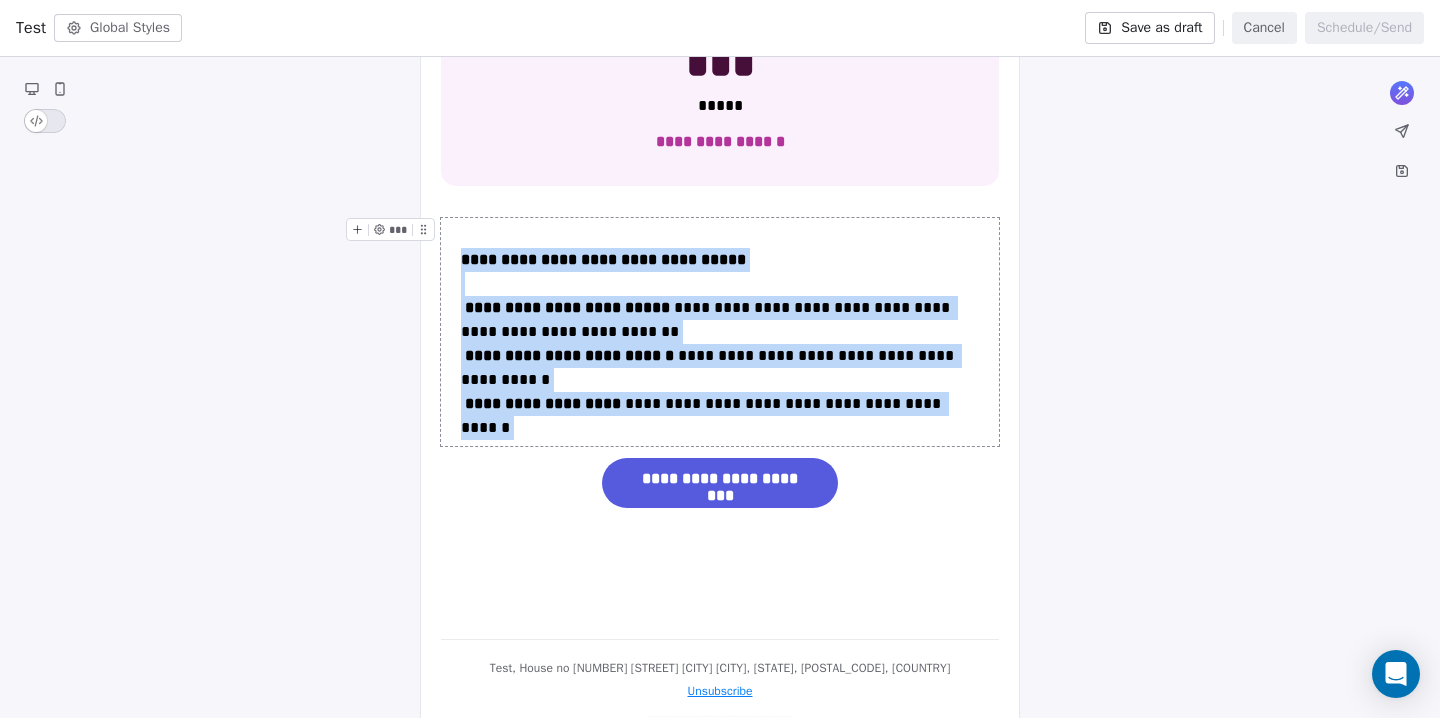 click on "**********" at bounding box center (720, 332) 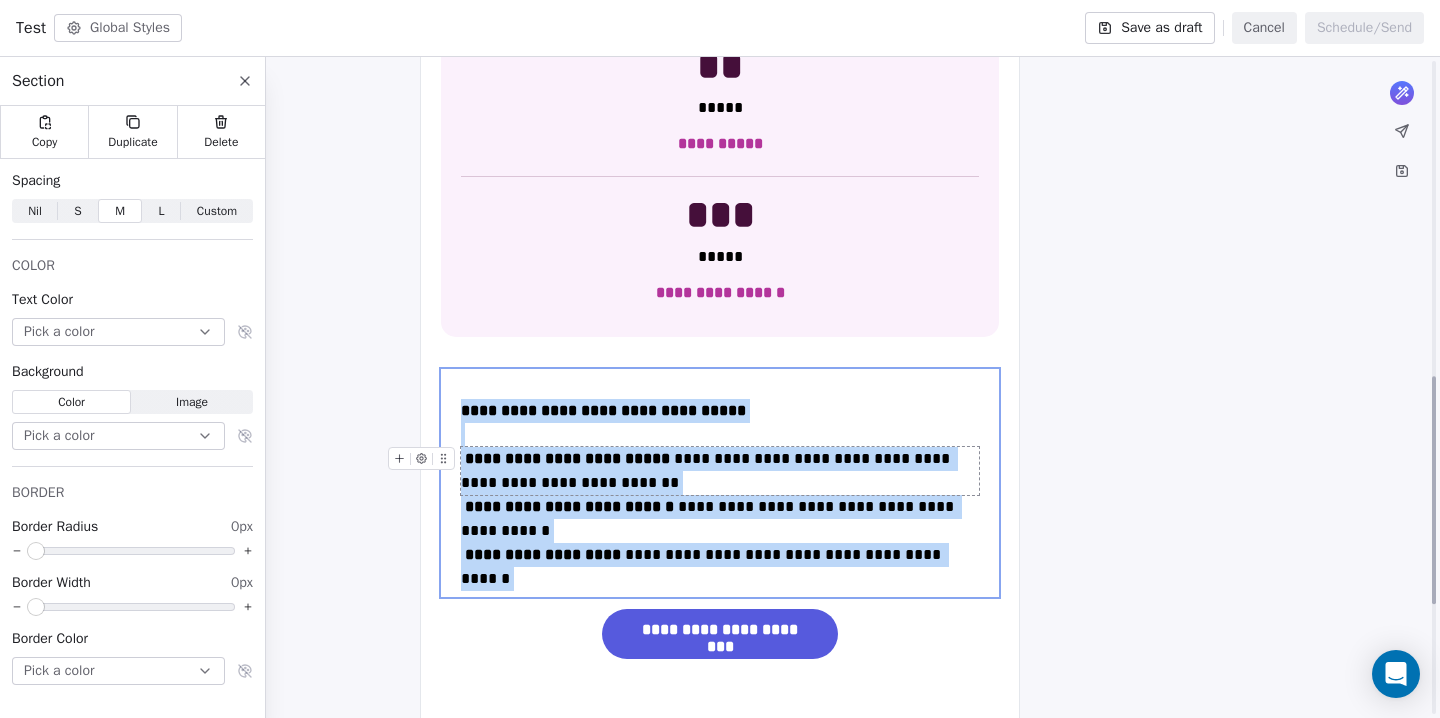 scroll, scrollTop: 863, scrollLeft: 0, axis: vertical 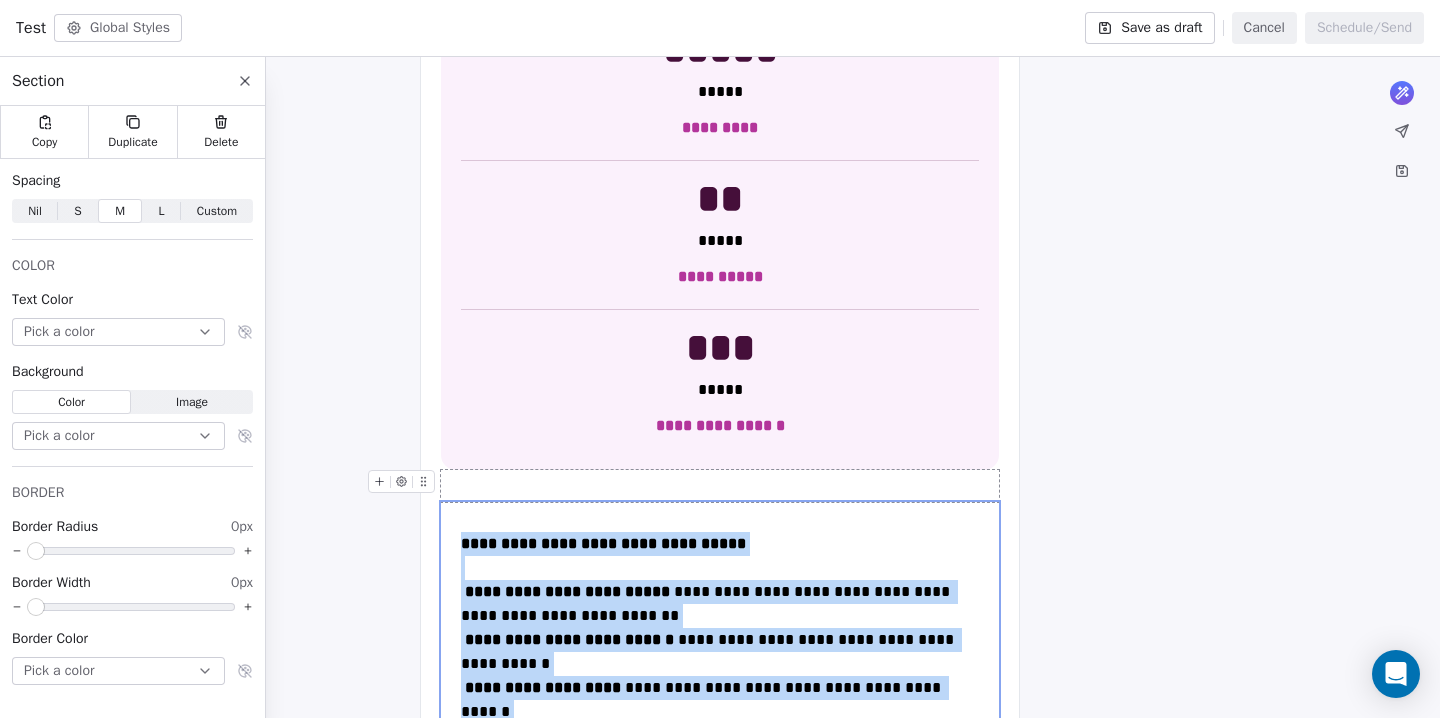 click at bounding box center (720, 486) 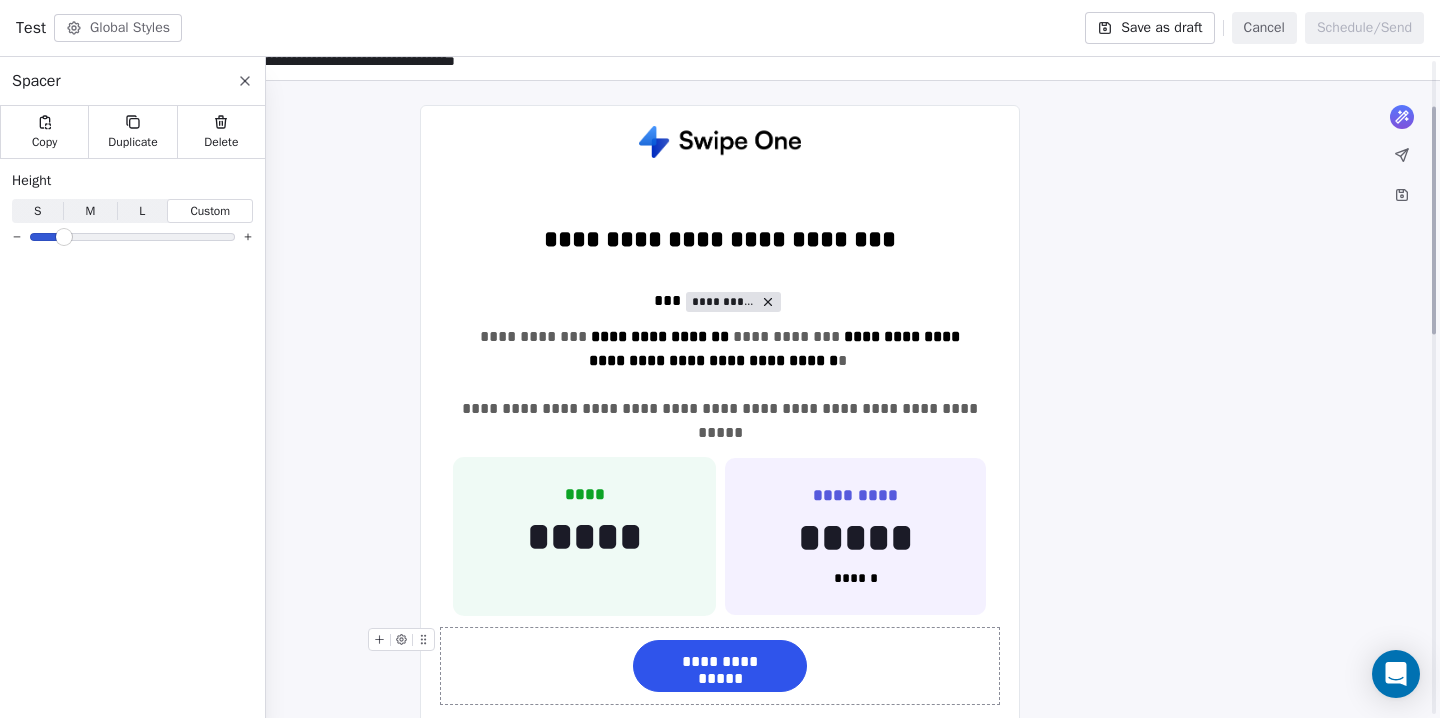 scroll, scrollTop: 130, scrollLeft: 0, axis: vertical 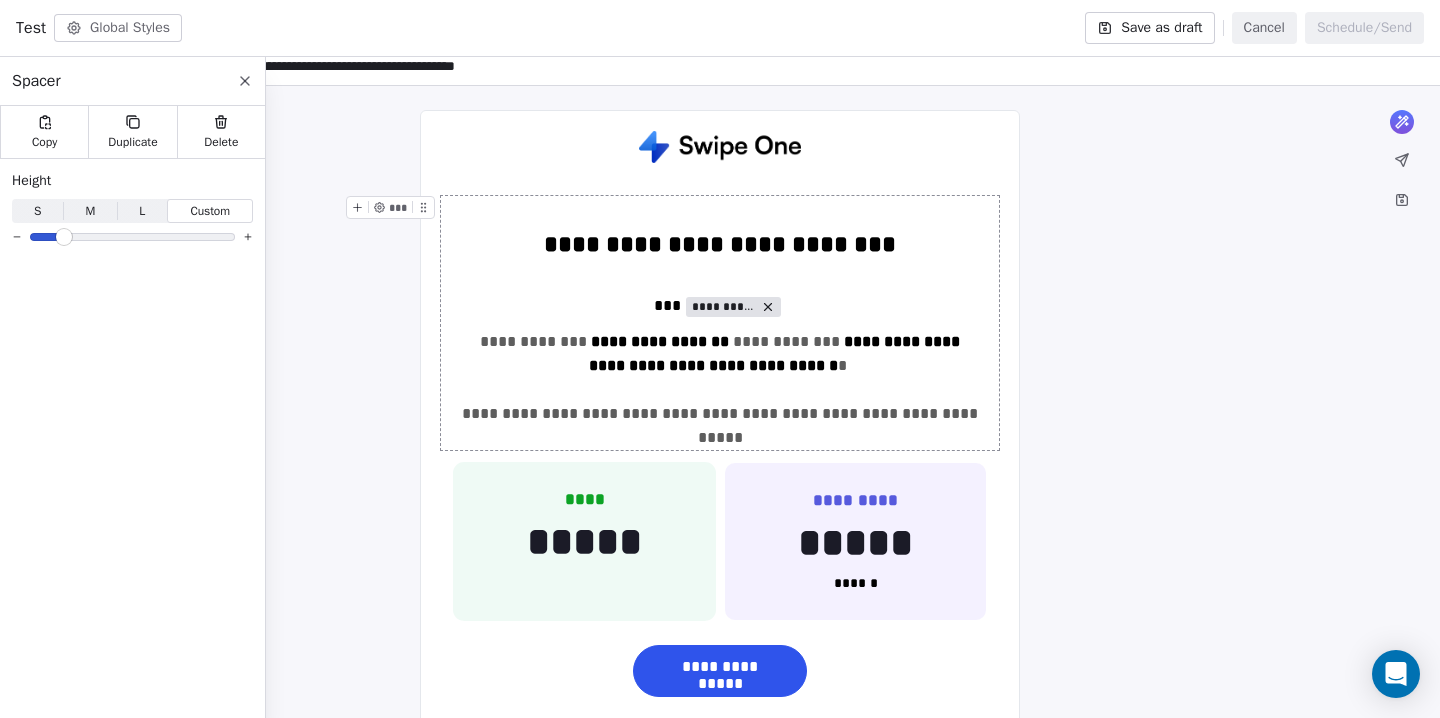 click on "**********" at bounding box center [720, 323] 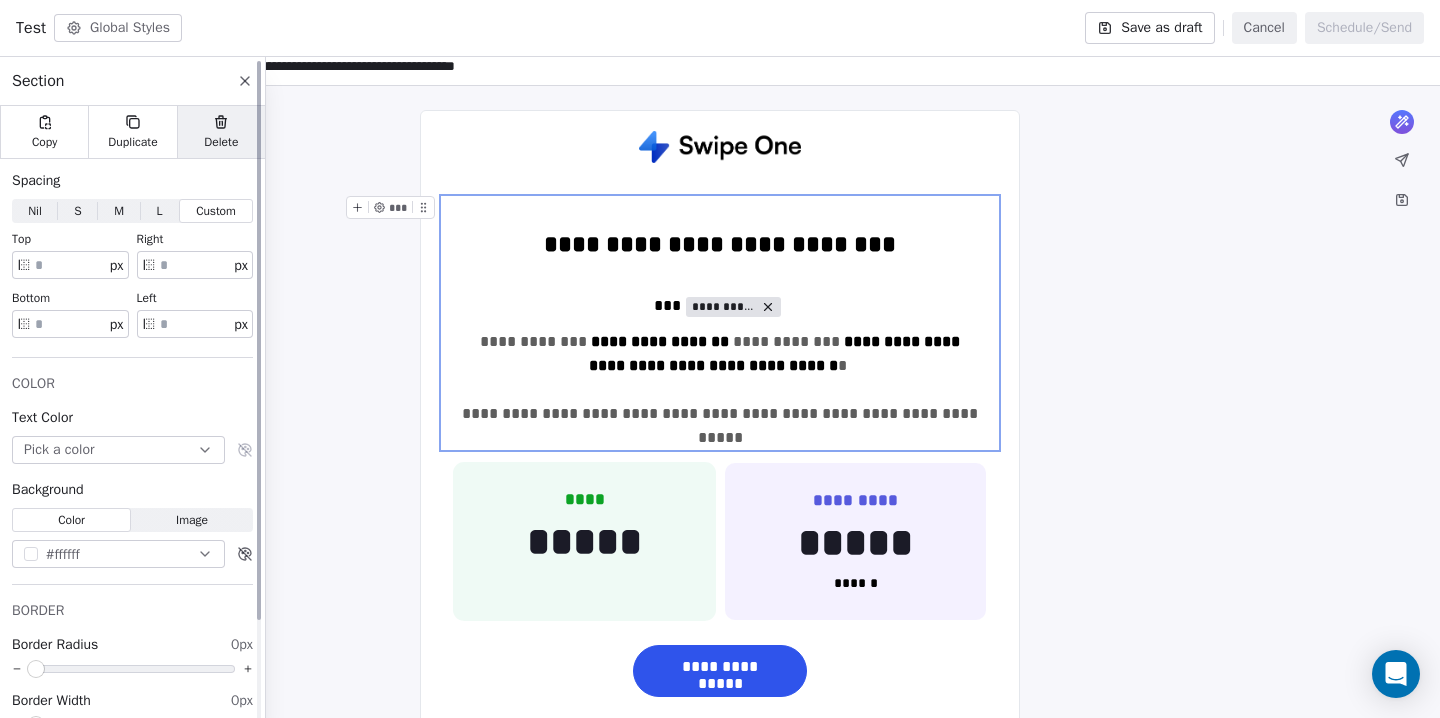 click on "Delete" at bounding box center (221, 142) 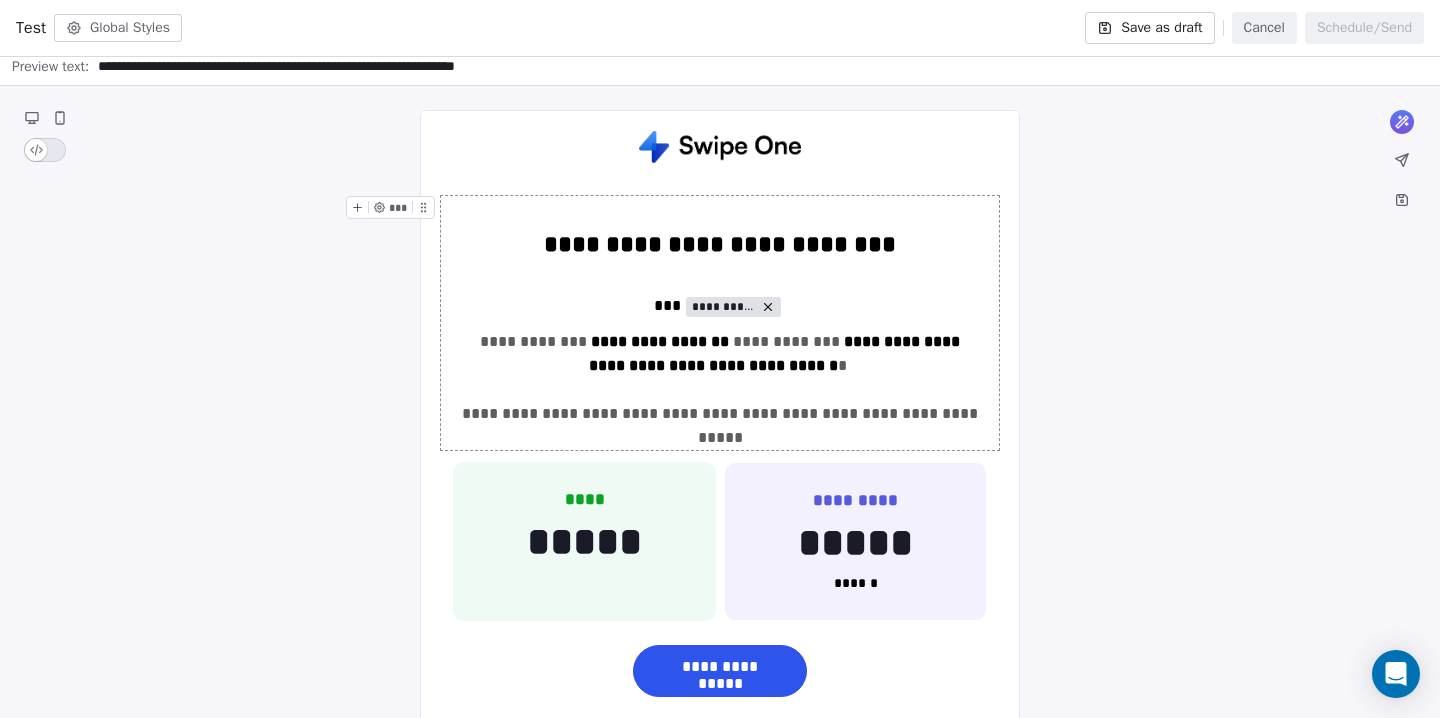click on "**********" at bounding box center [720, 323] 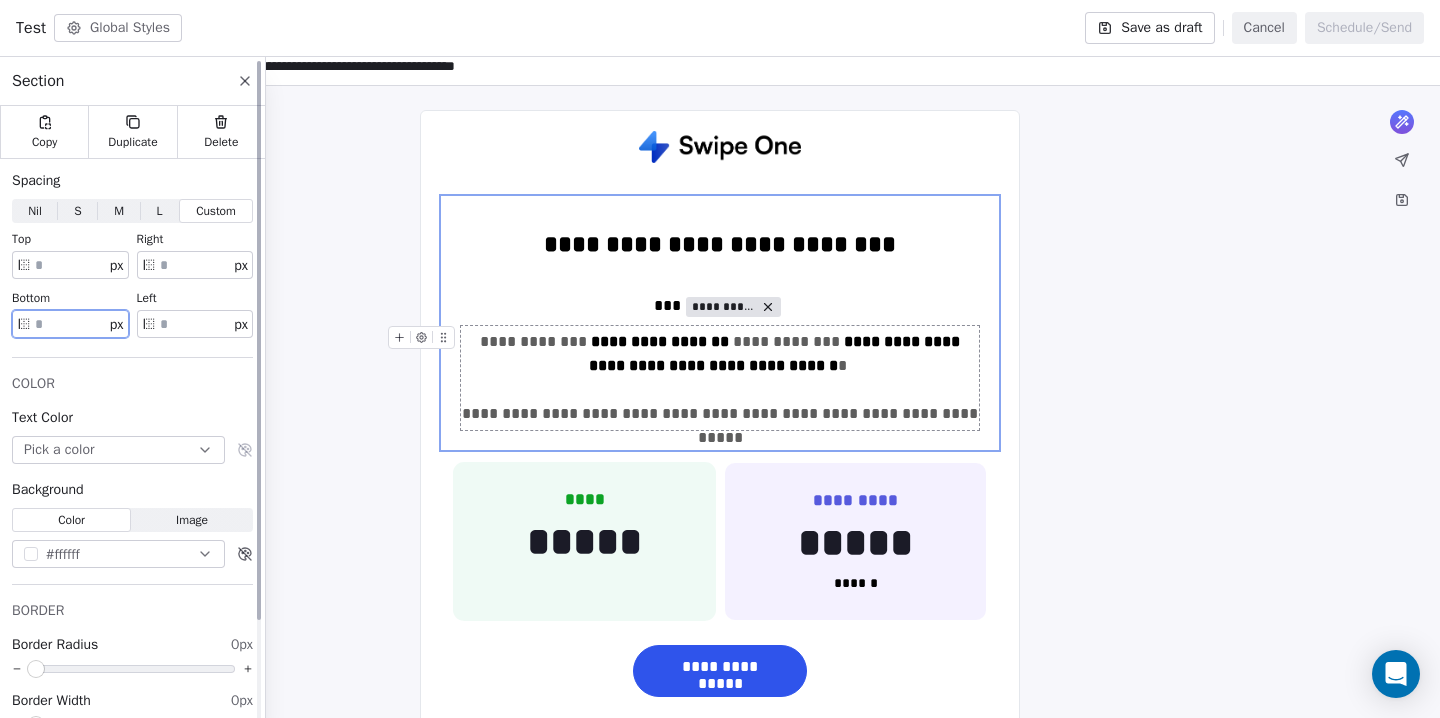click on "**" at bounding box center (70, 324) 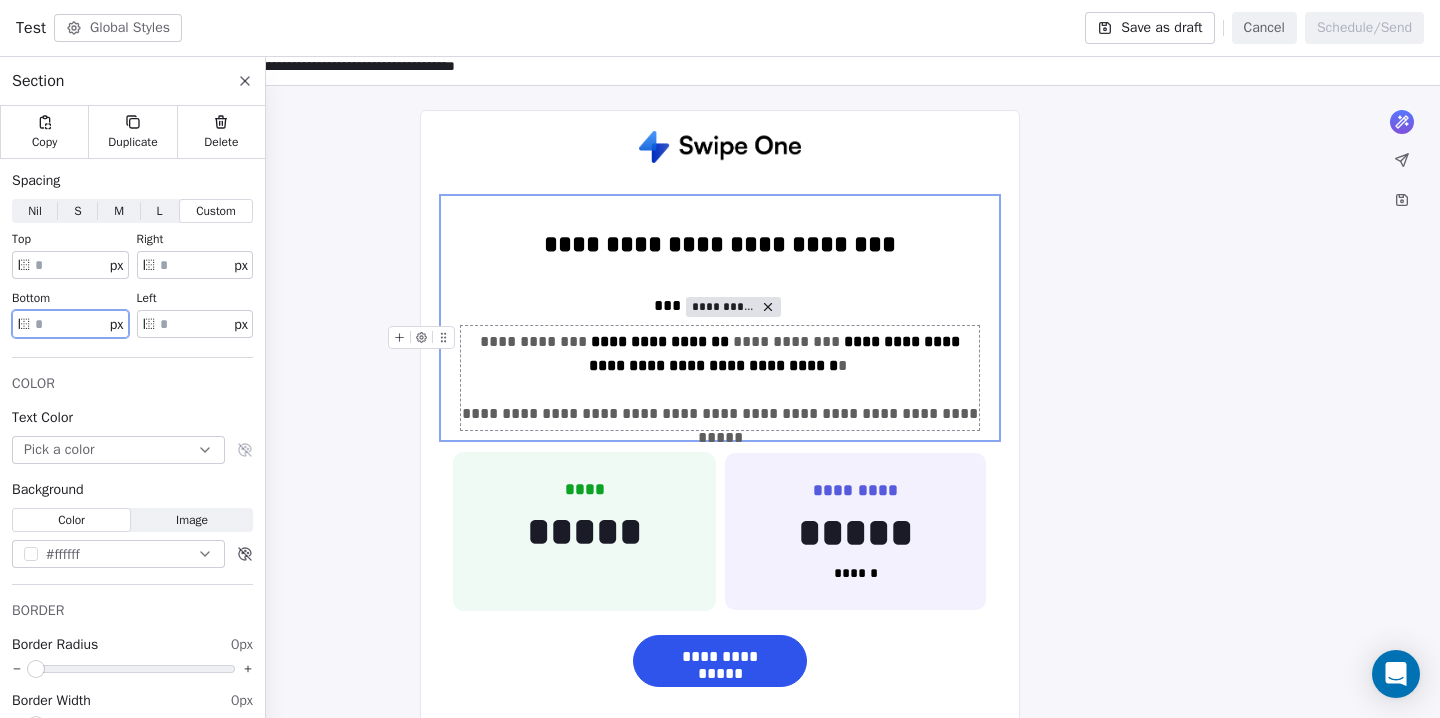 type on "**" 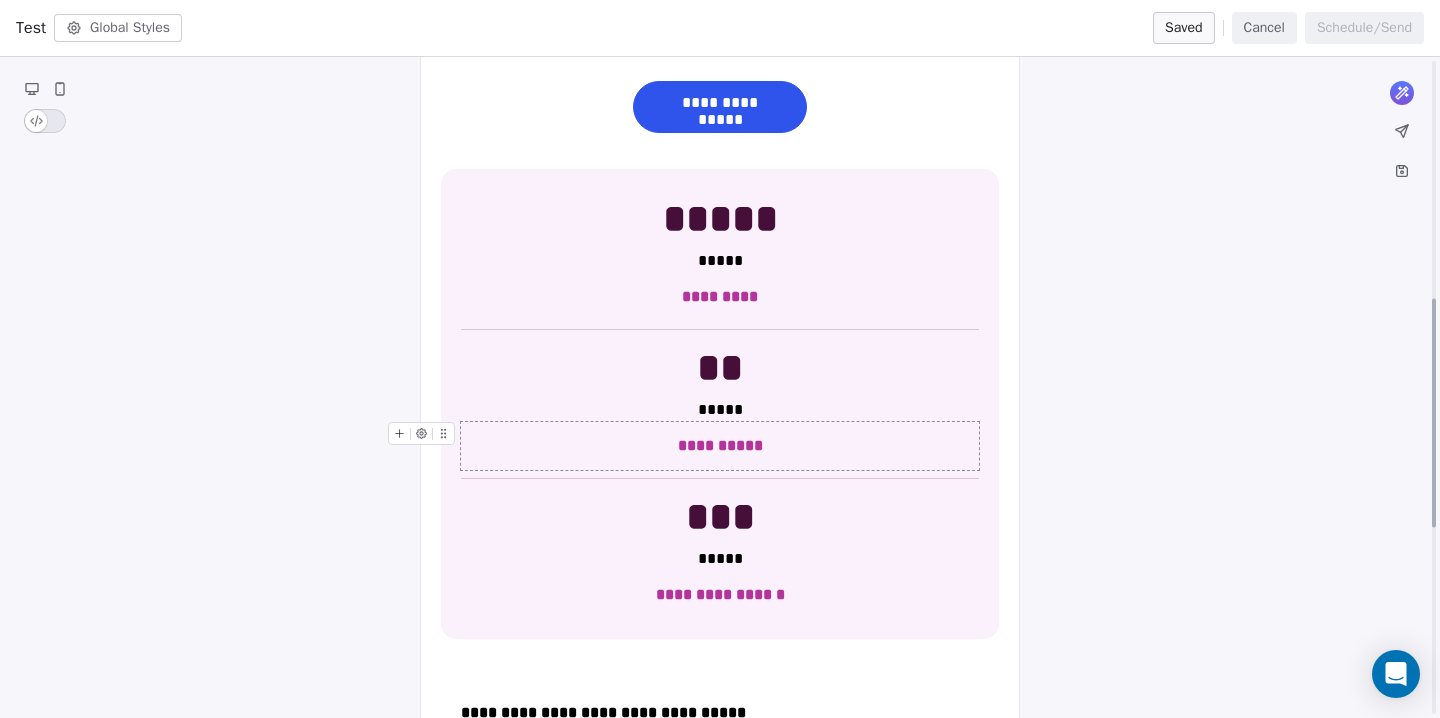 scroll, scrollTop: 577, scrollLeft: 0, axis: vertical 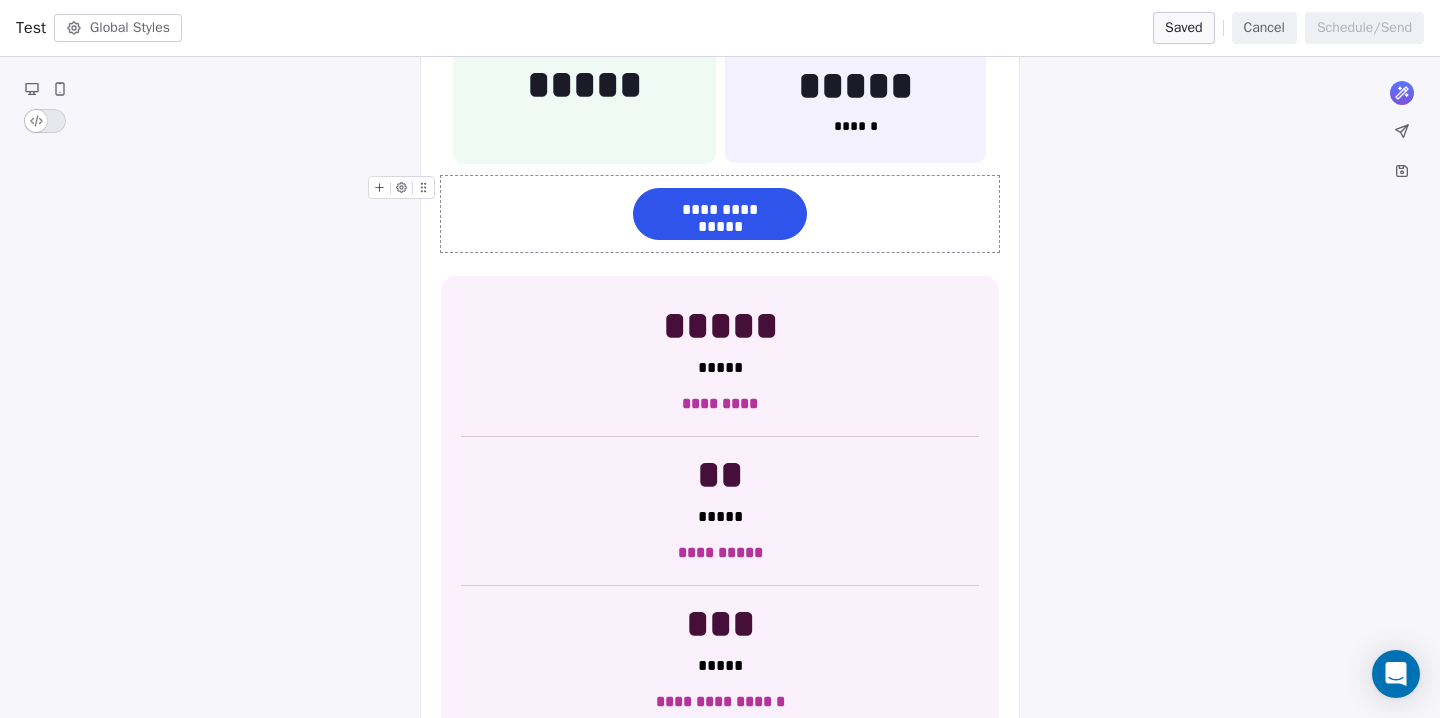 click on "**********" at bounding box center (720, 214) 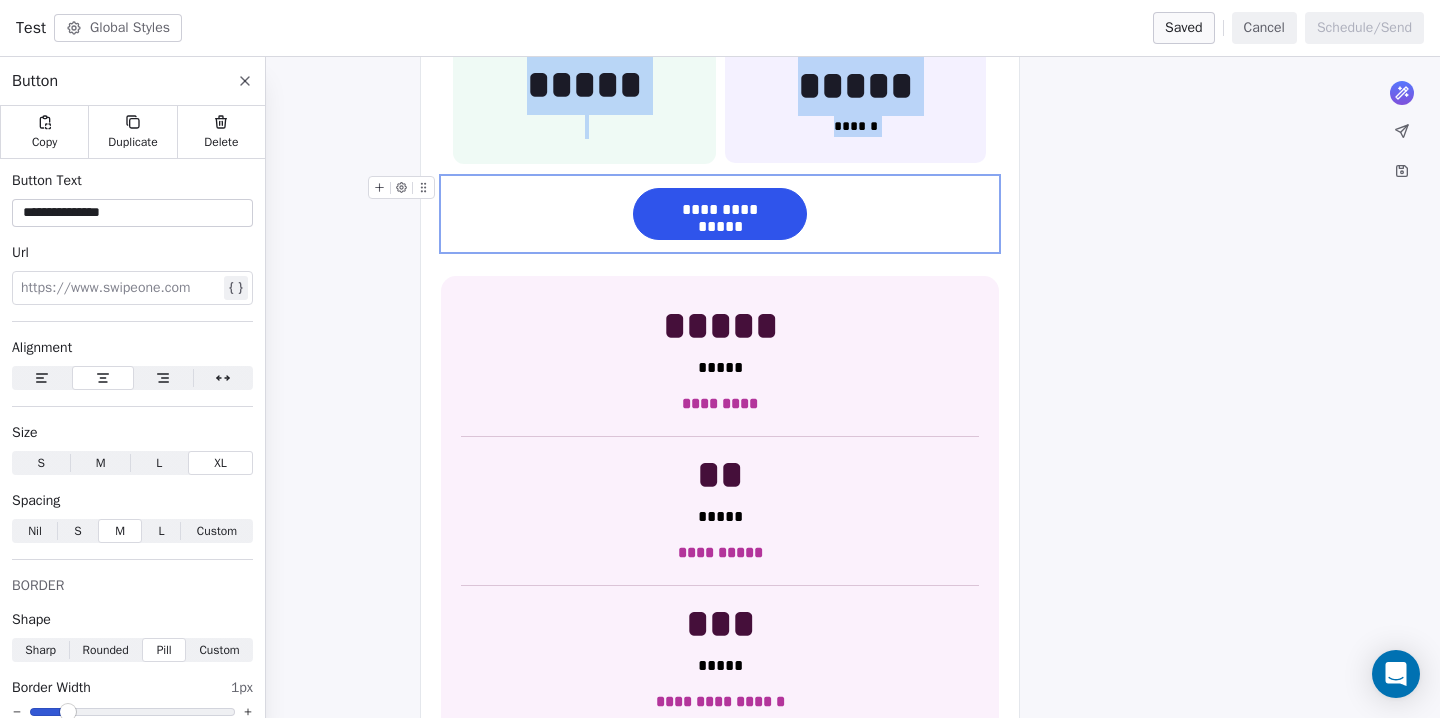 click 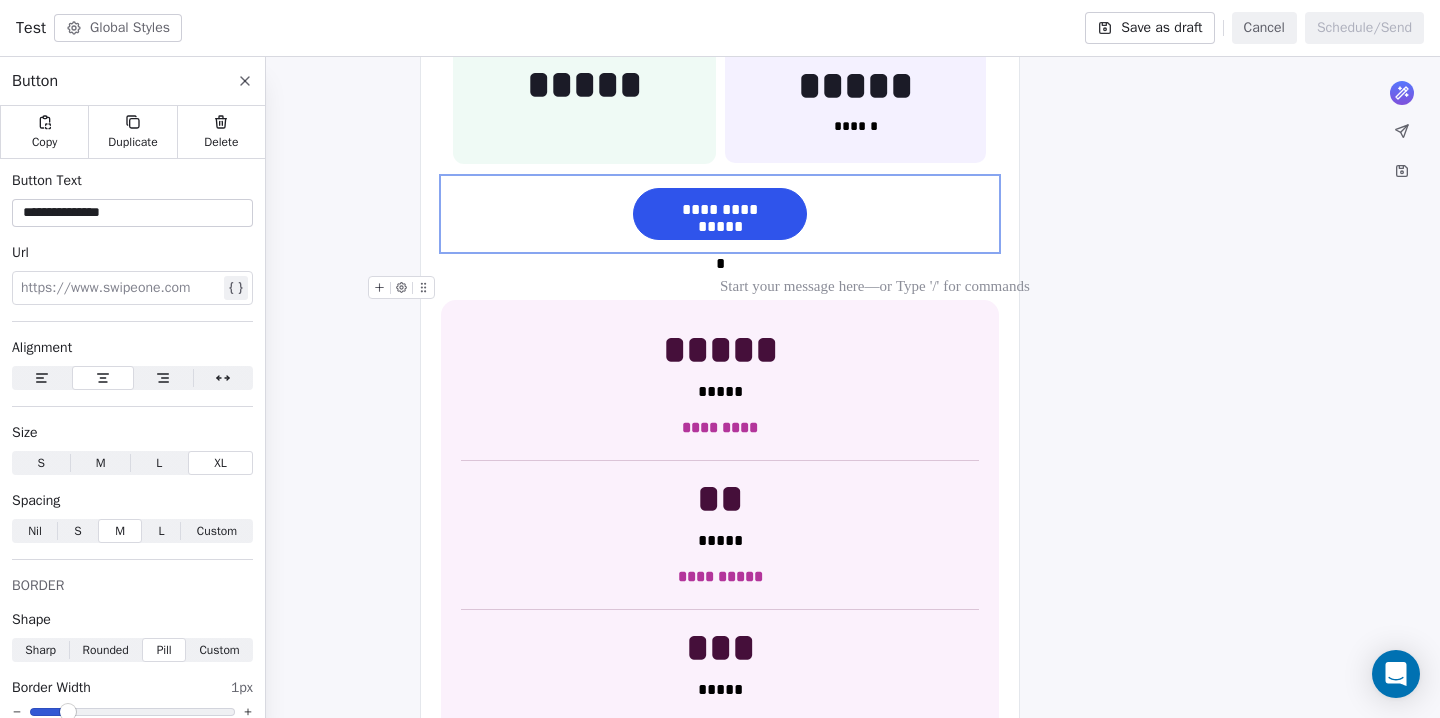 click at bounding box center (720, 288) 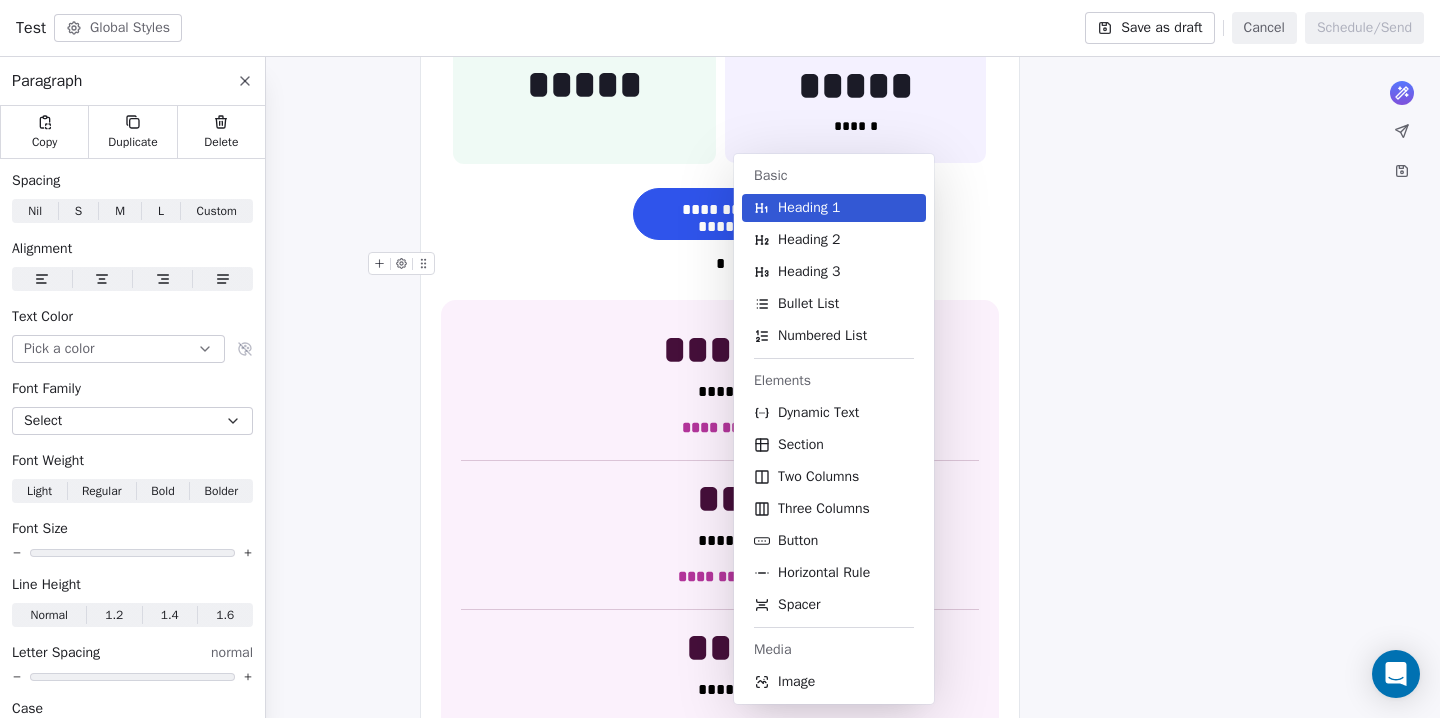 click on "*" at bounding box center [720, 264] 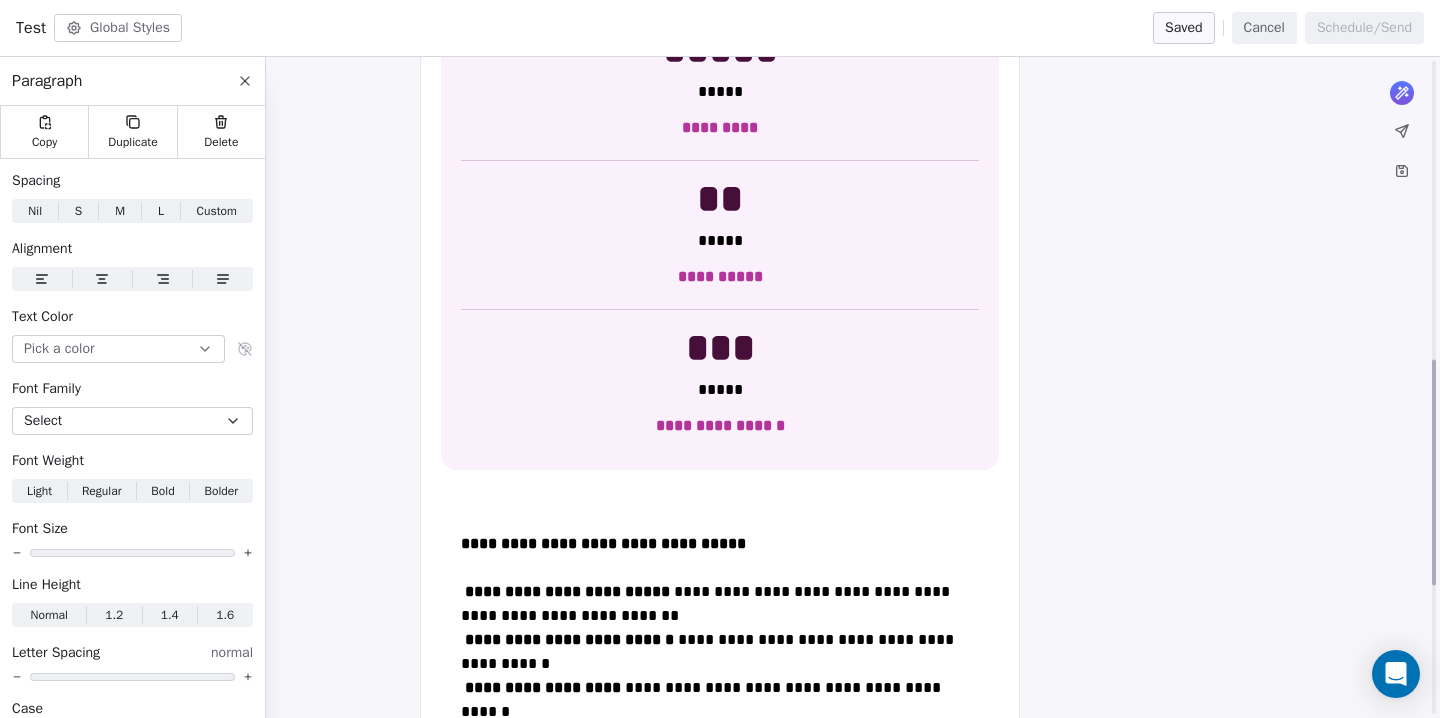 scroll, scrollTop: 880, scrollLeft: 0, axis: vertical 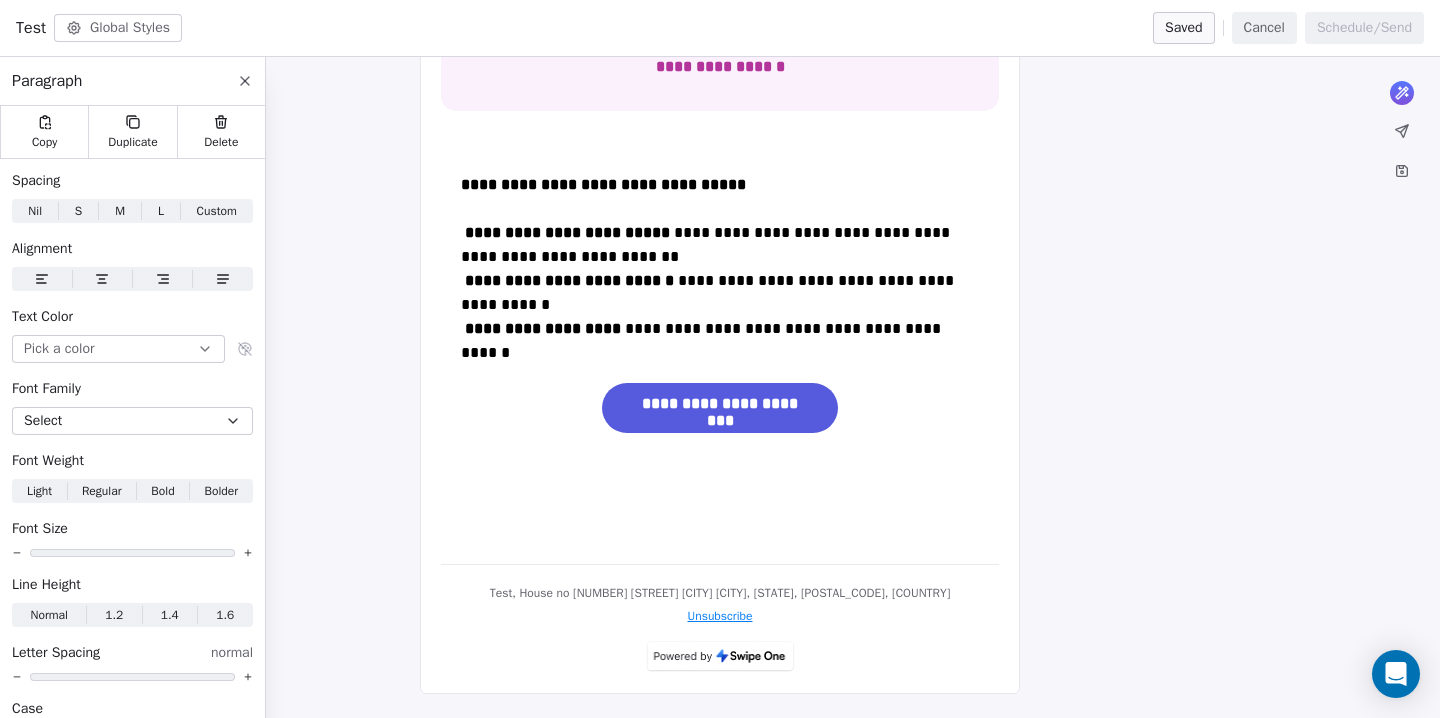 click on "**********" at bounding box center (720, -151) 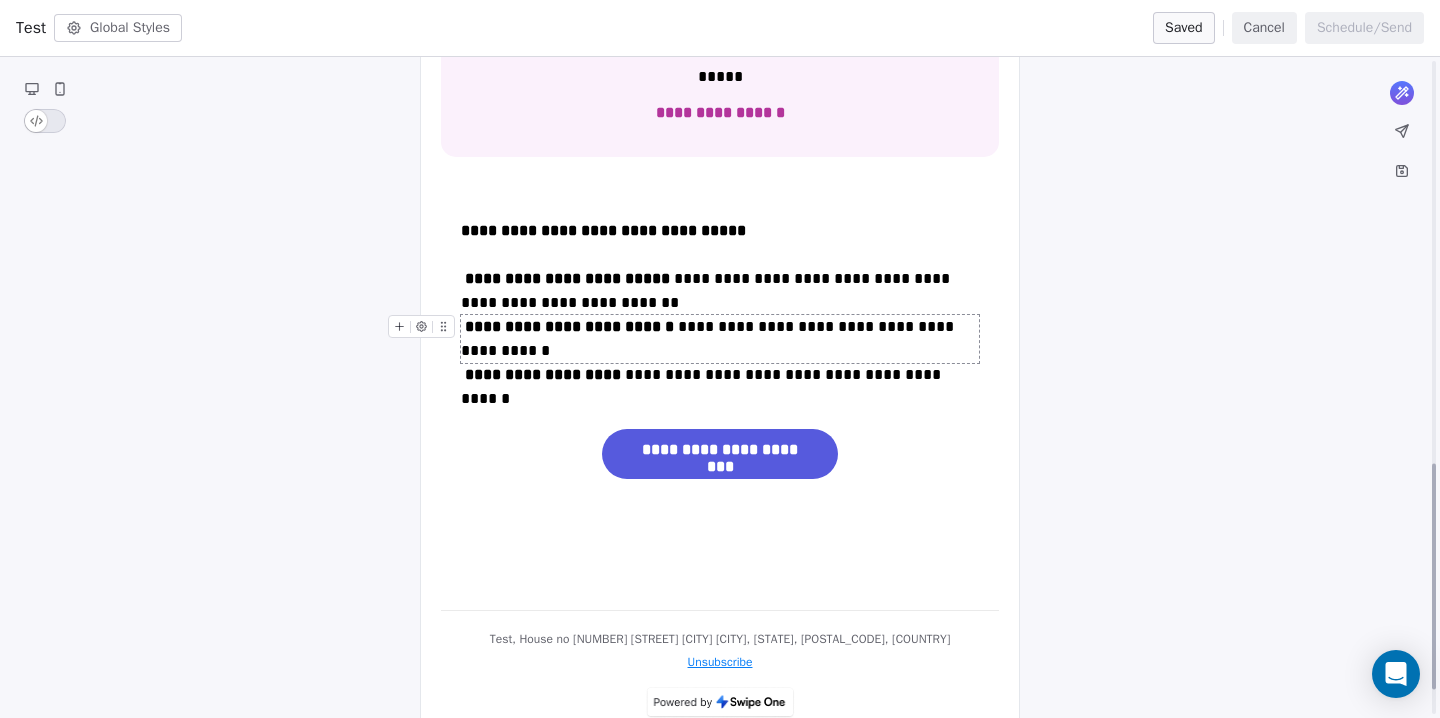scroll, scrollTop: 1174, scrollLeft: 0, axis: vertical 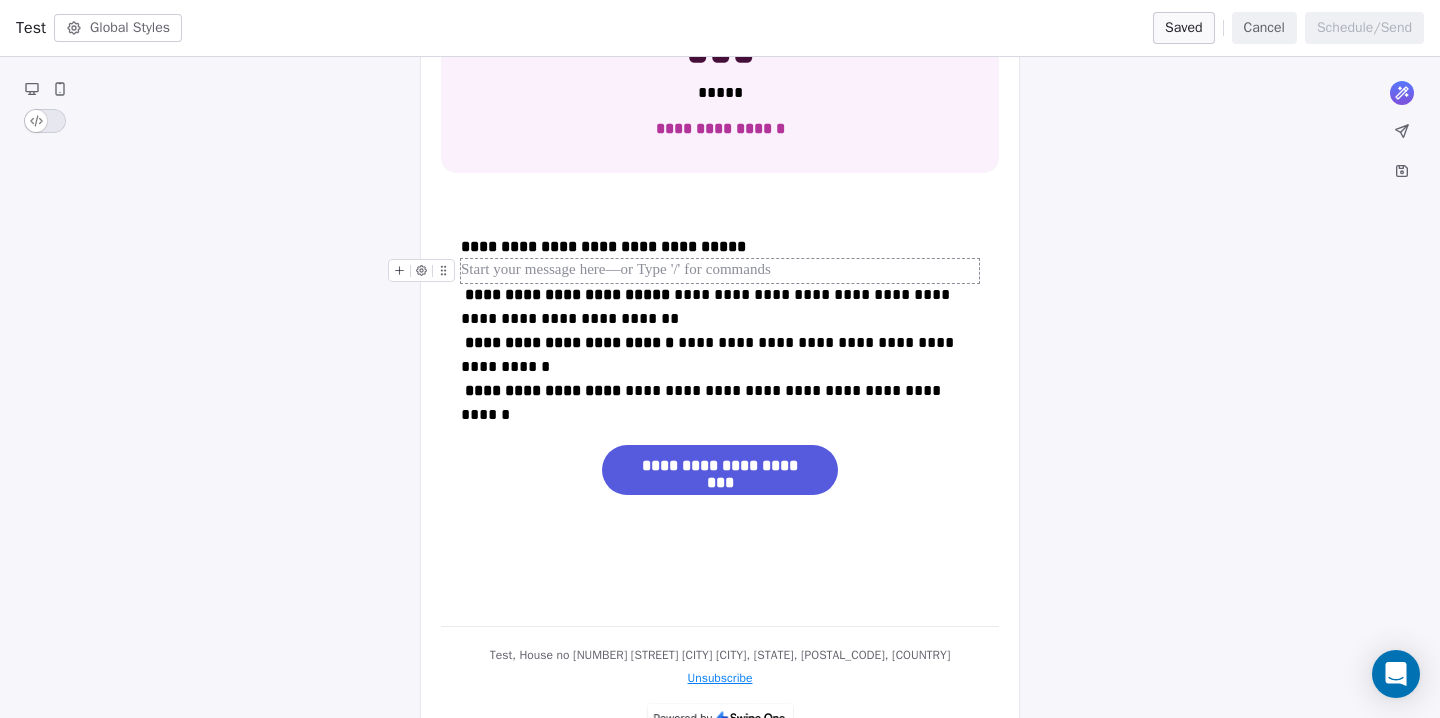 click at bounding box center (720, 271) 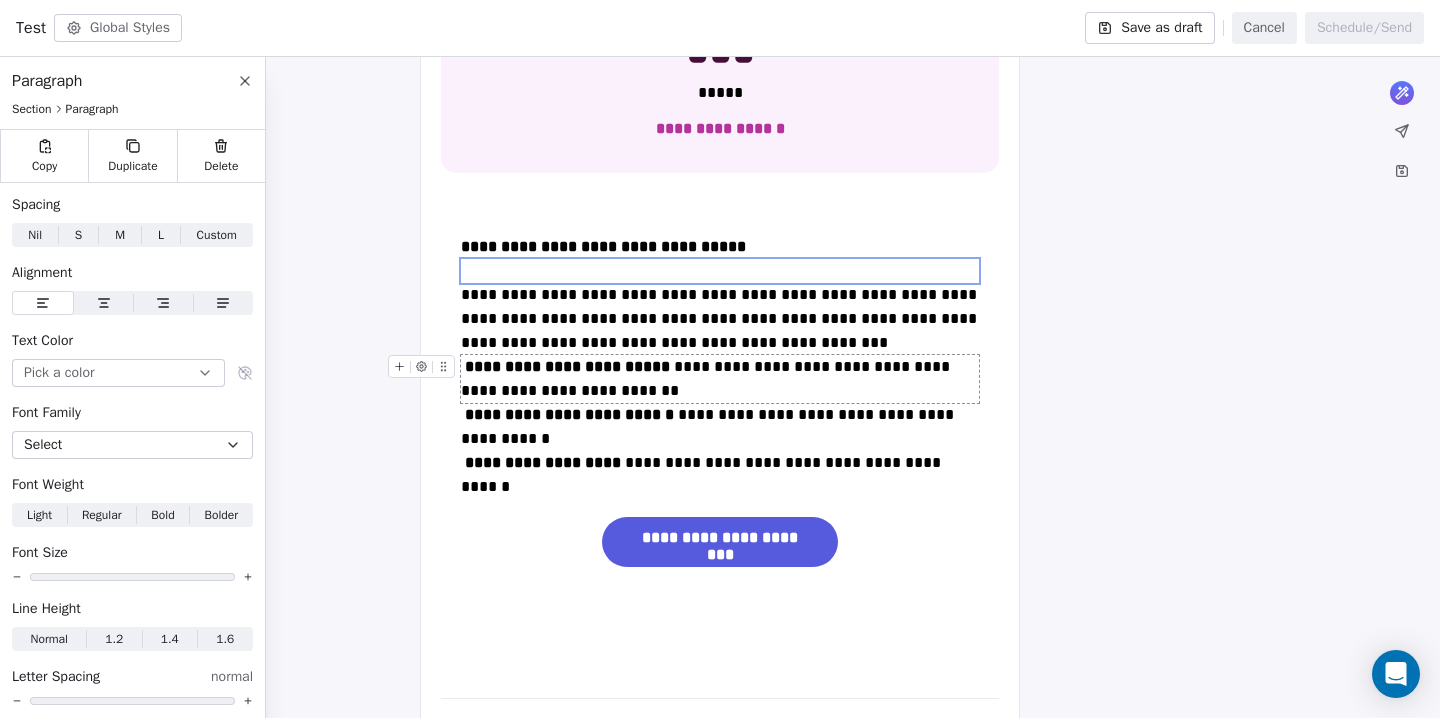 click on "**********" at bounding box center (720, 379) 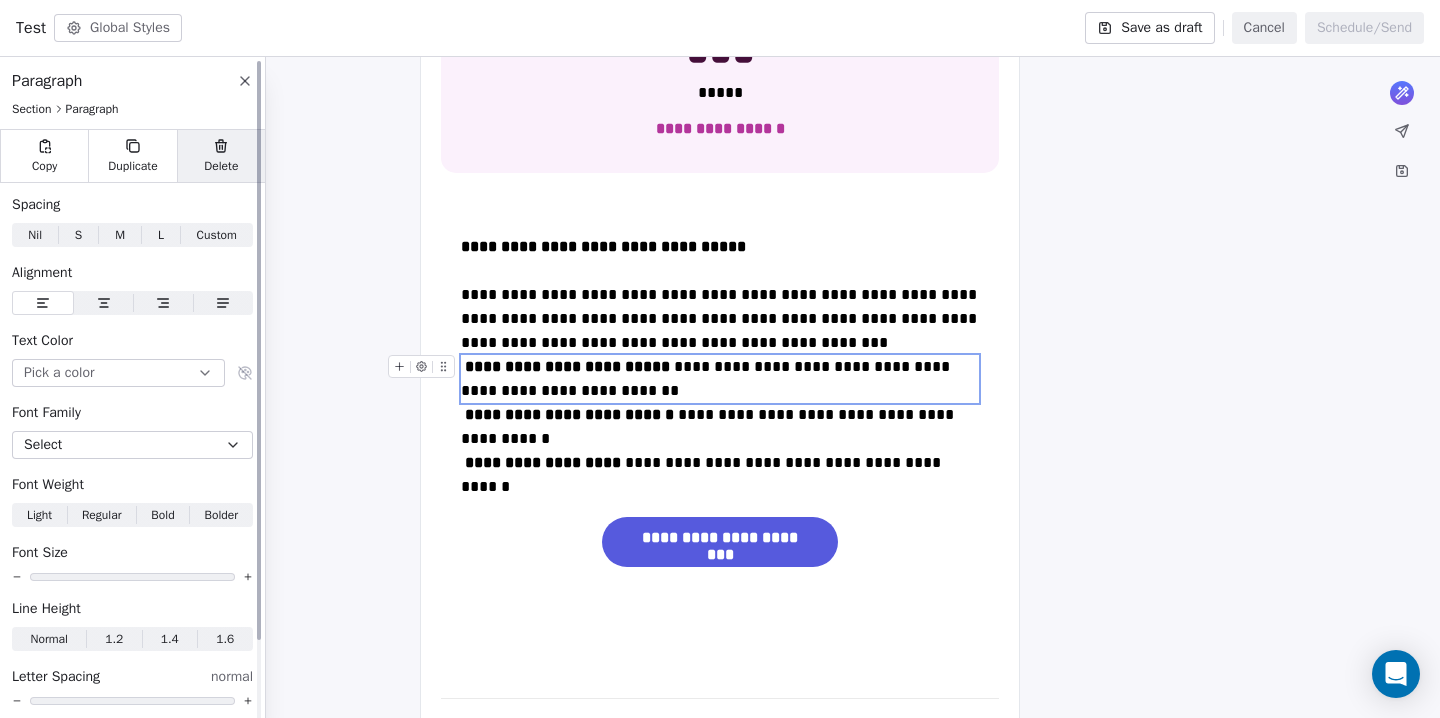 click on "Delete" at bounding box center [221, 166] 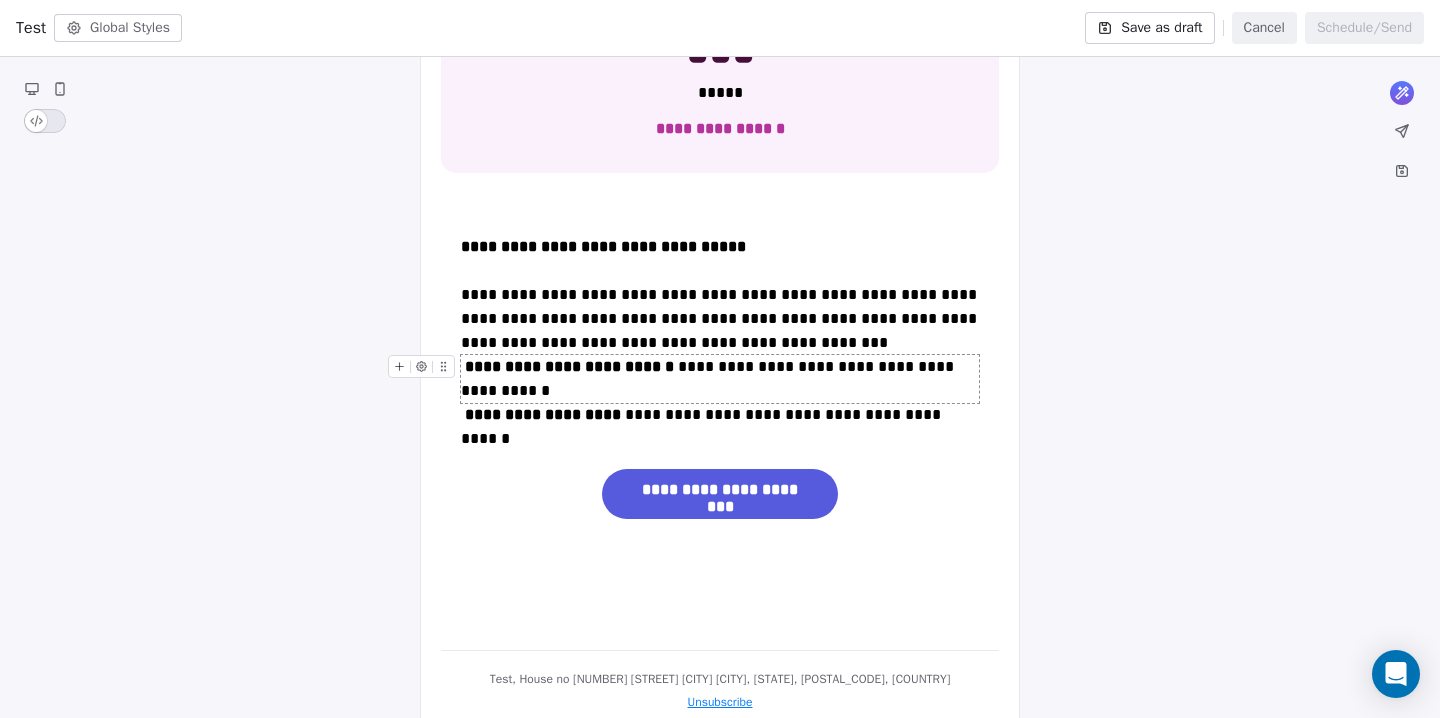 click on "**********" at bounding box center [720, 379] 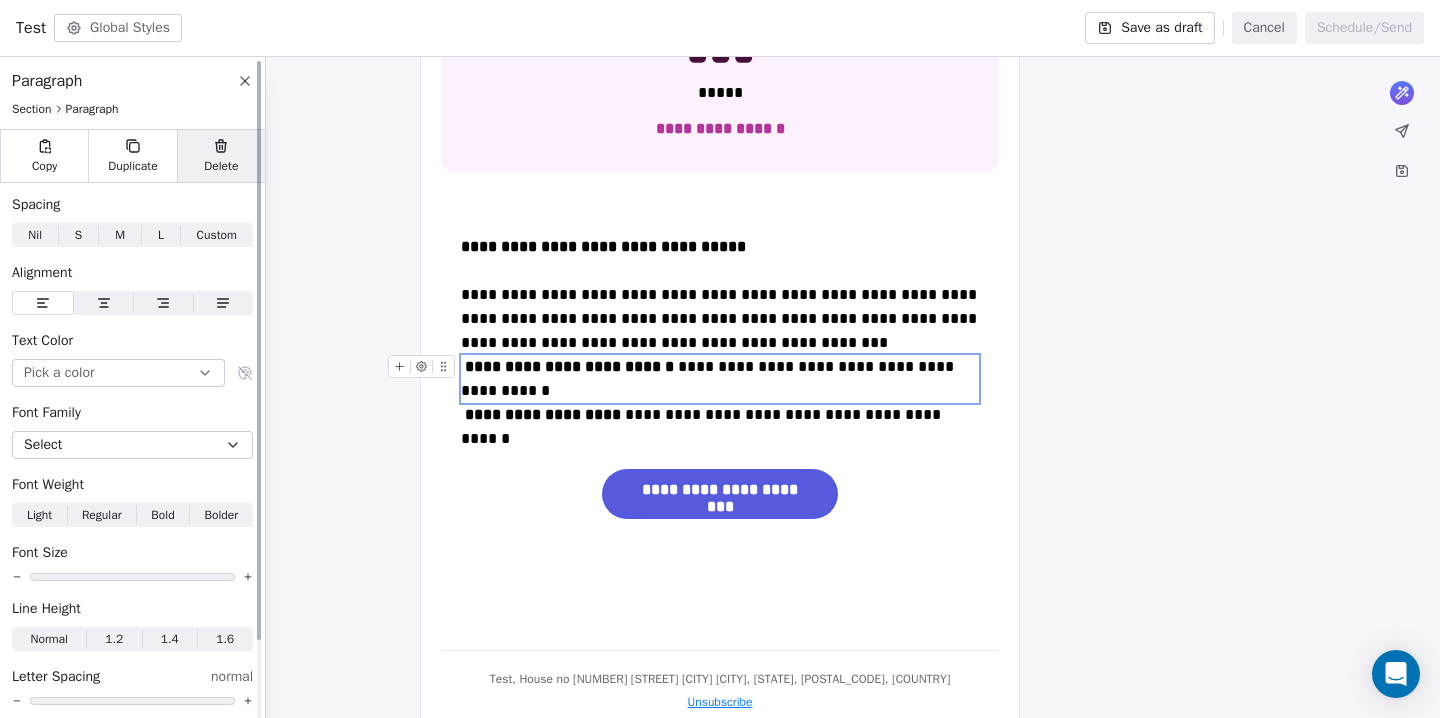 click 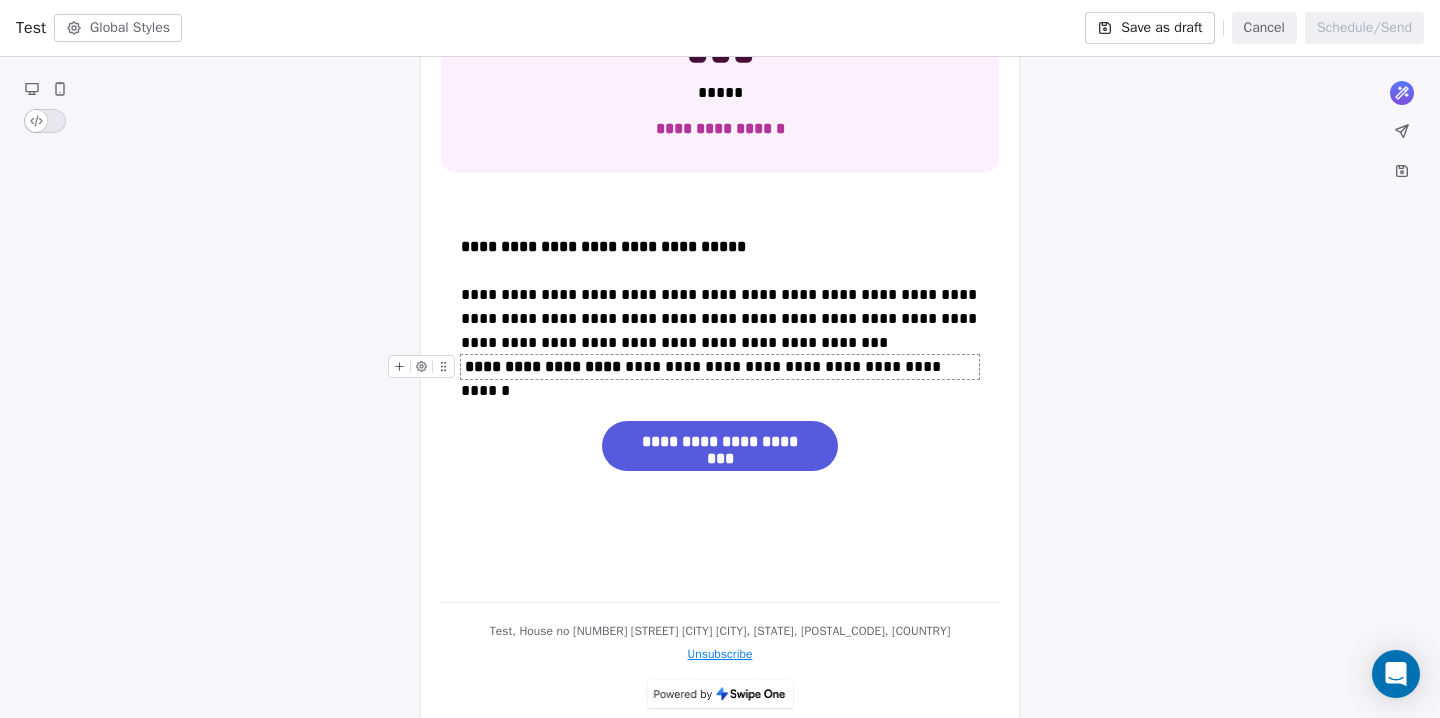 click on "**********" at bounding box center [541, 366] 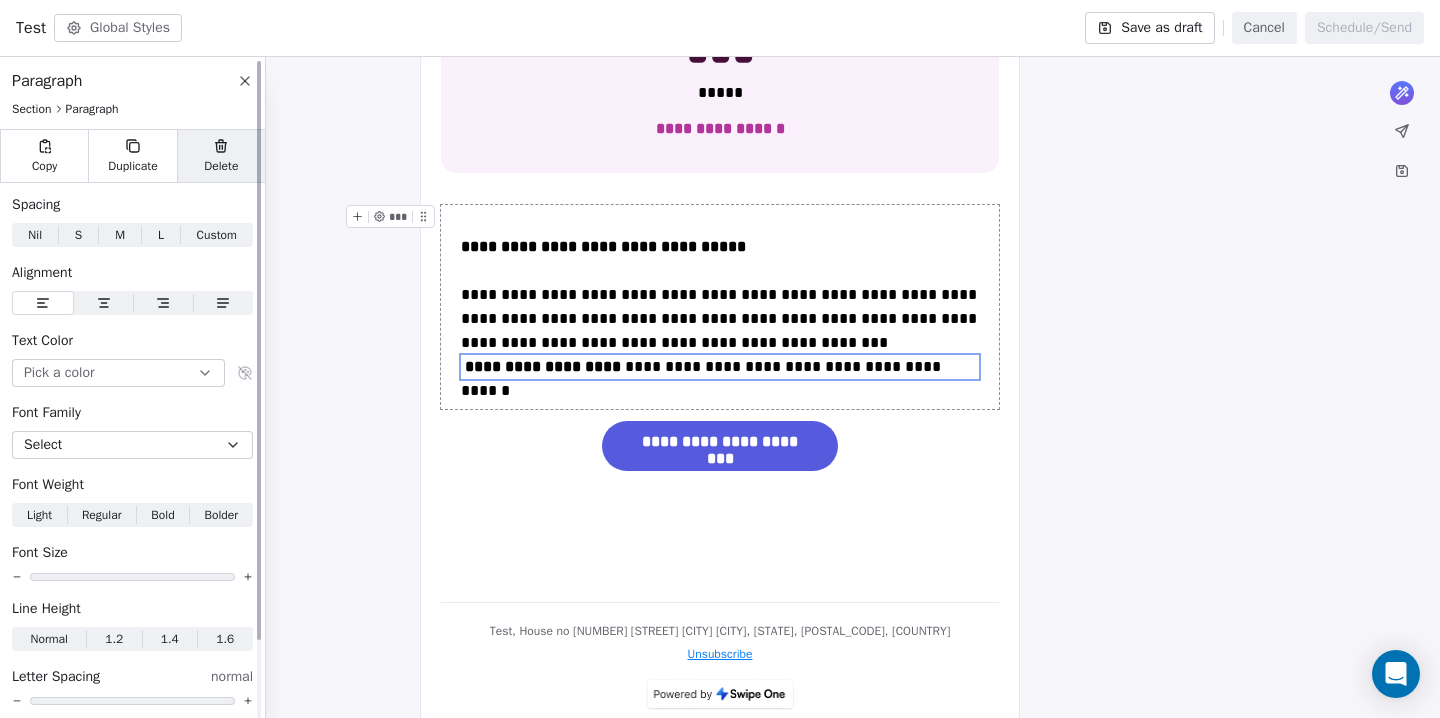 click on "Delete" at bounding box center [221, 156] 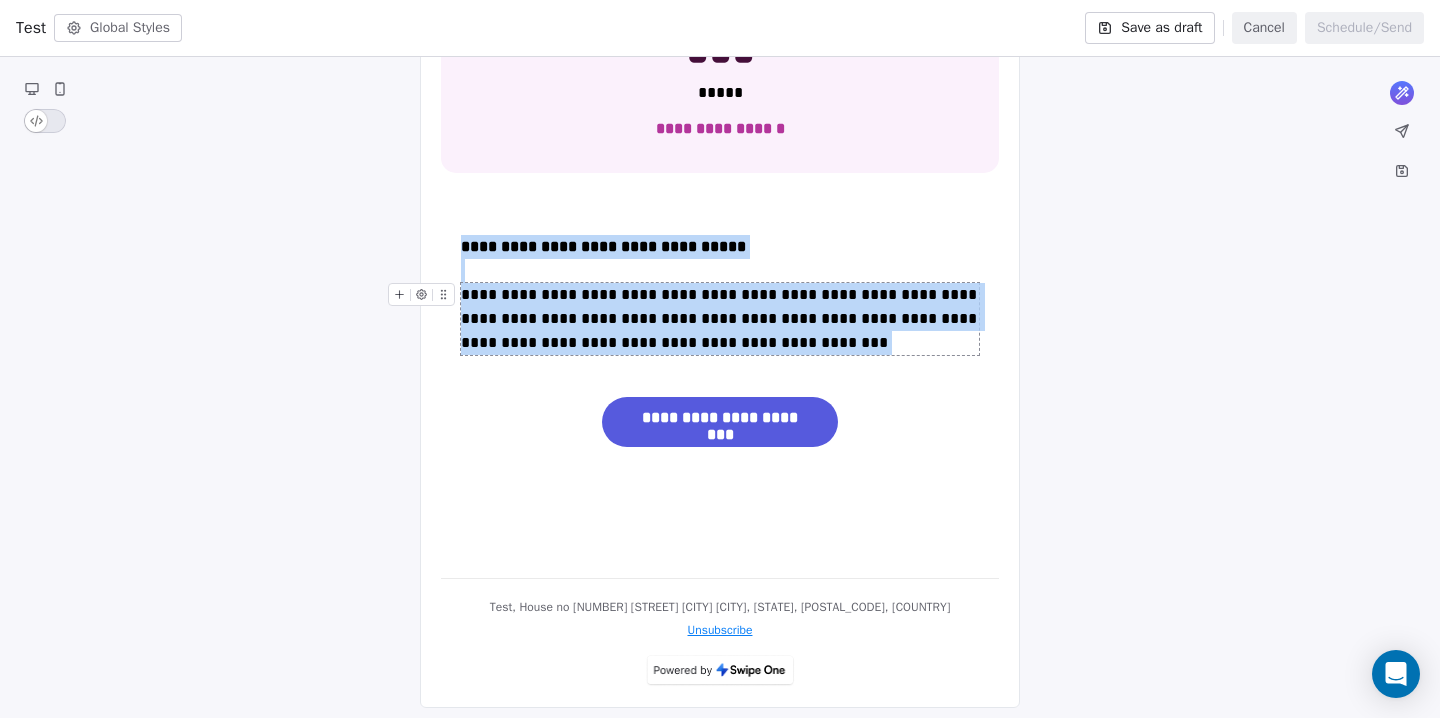 click on "**********" at bounding box center [720, 319] 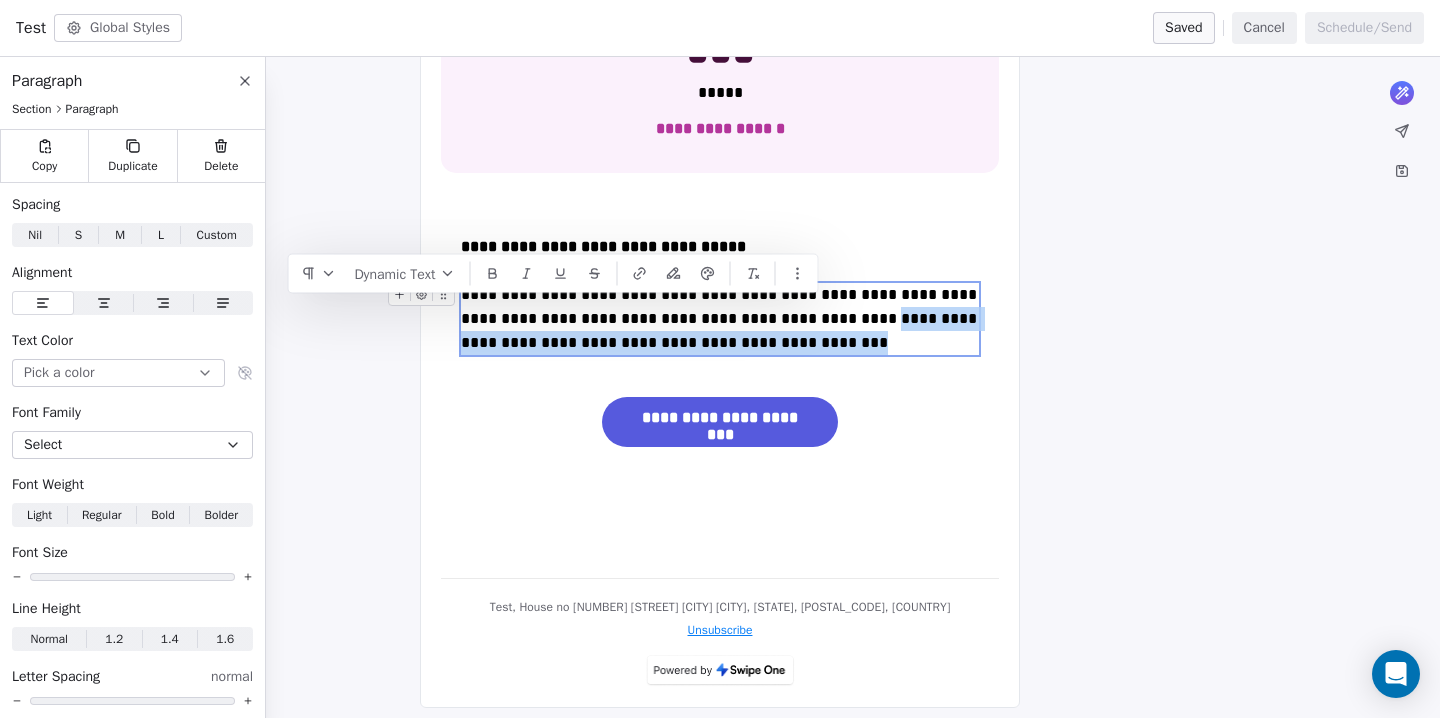 drag, startPoint x: 816, startPoint y: 313, endPoint x: 835, endPoint y: 338, distance: 31.400637 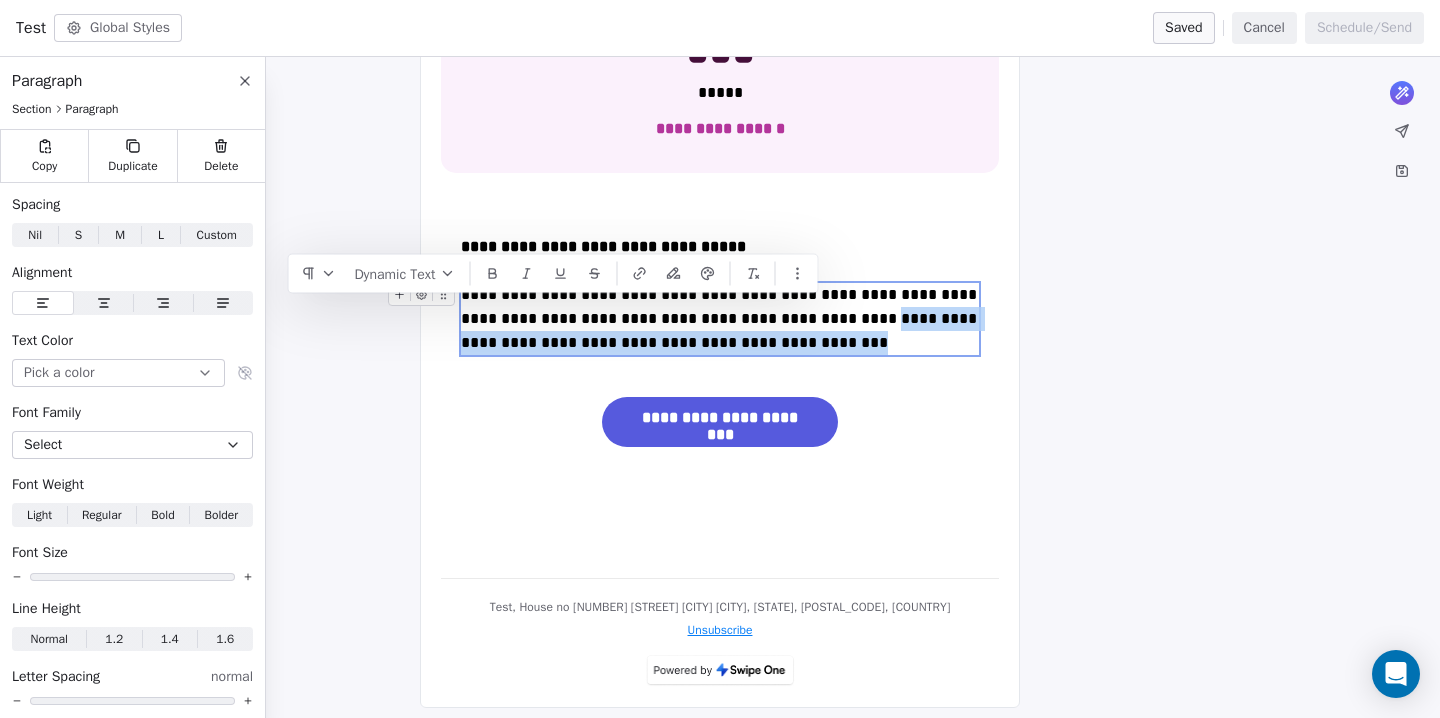 click on "**********" at bounding box center [720, 319] 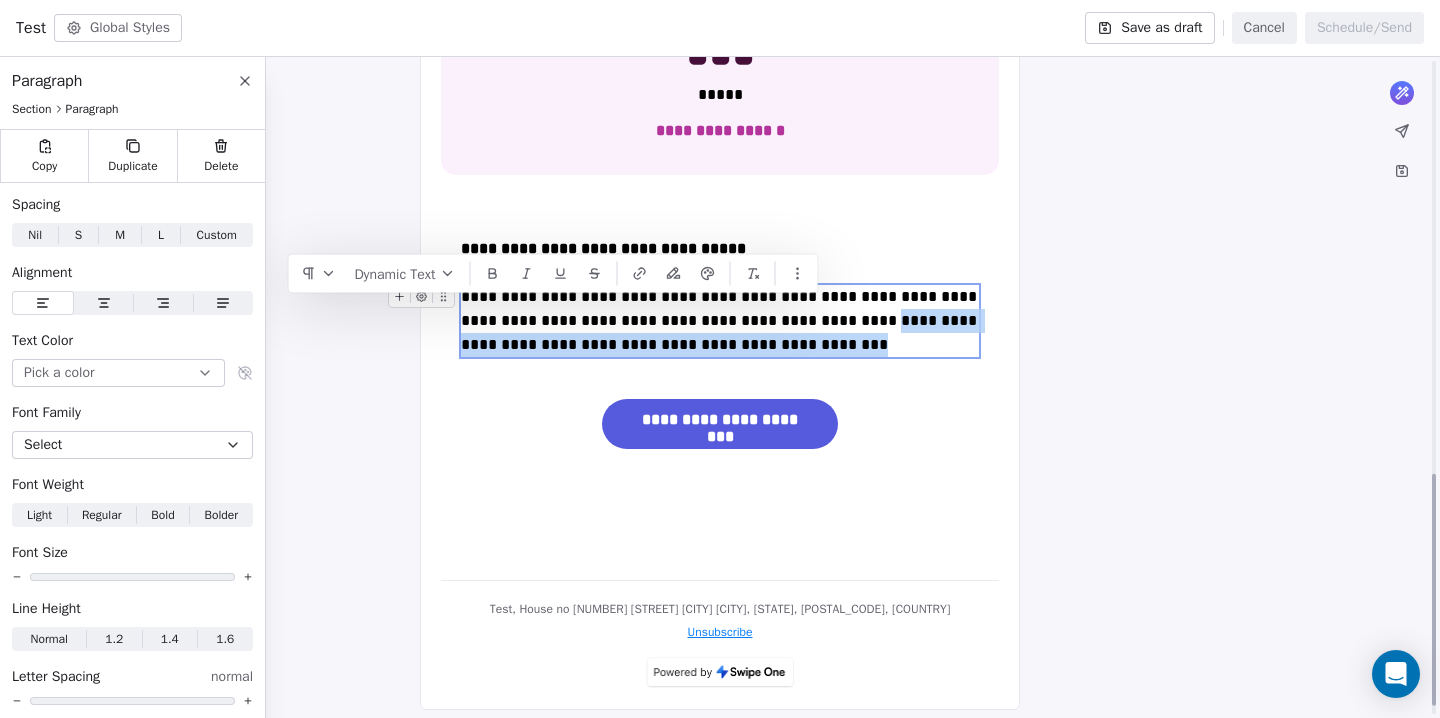 scroll, scrollTop: 1174, scrollLeft: 0, axis: vertical 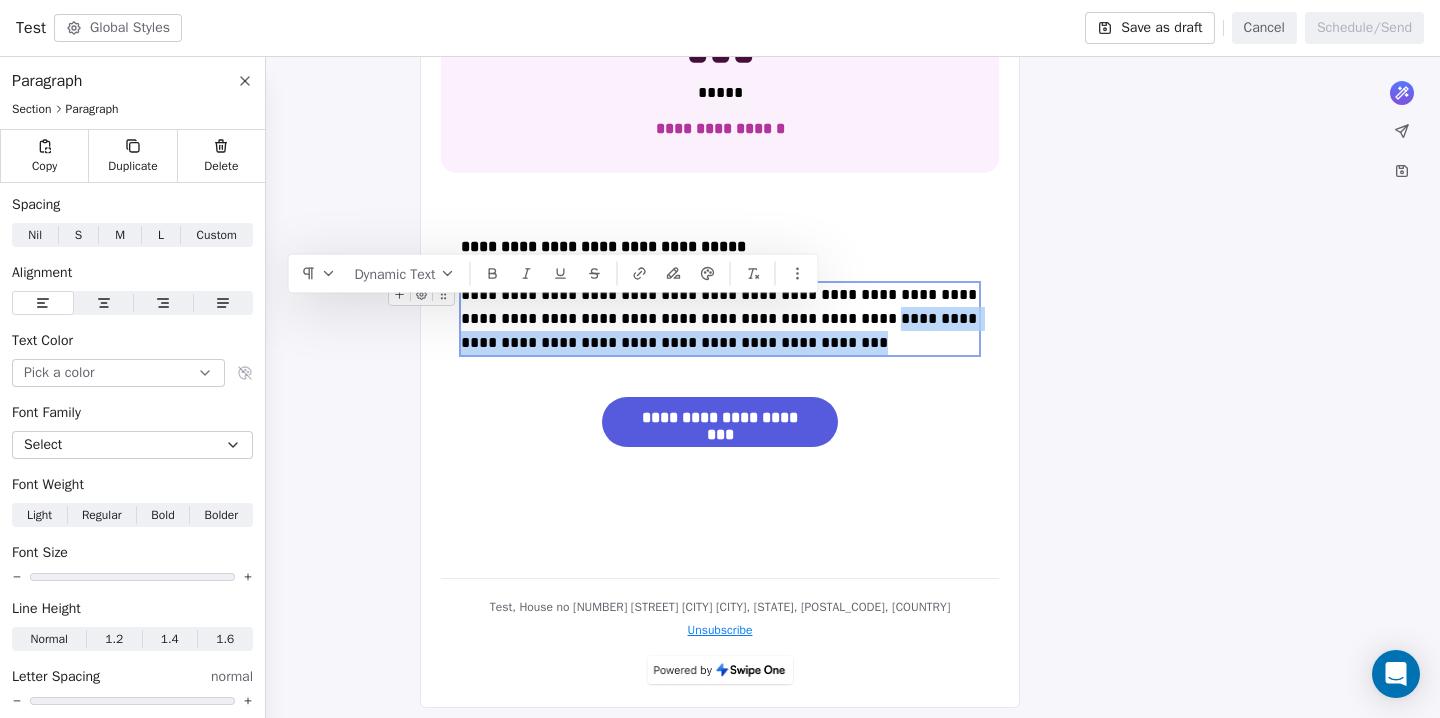 click on "**********" at bounding box center [720, 319] 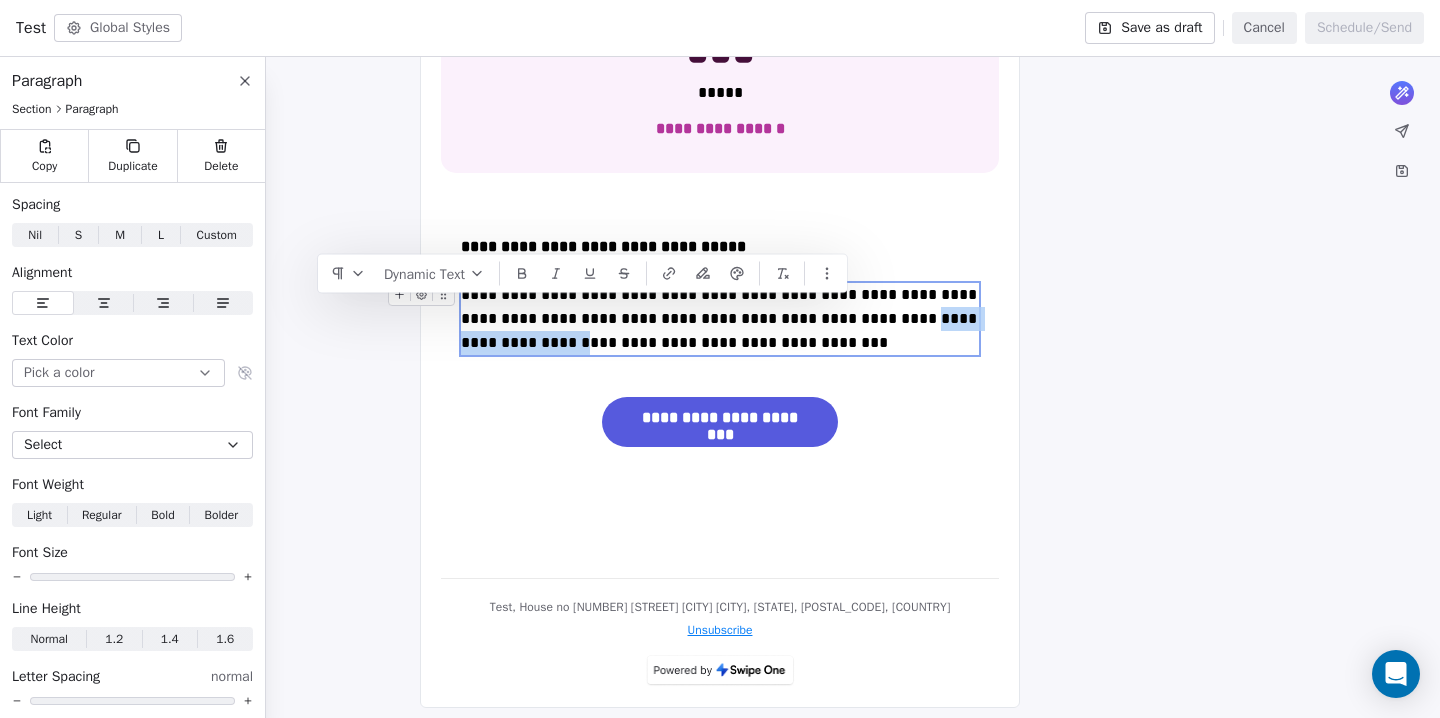 drag, startPoint x: 846, startPoint y: 314, endPoint x: 523, endPoint y: 338, distance: 323.8904 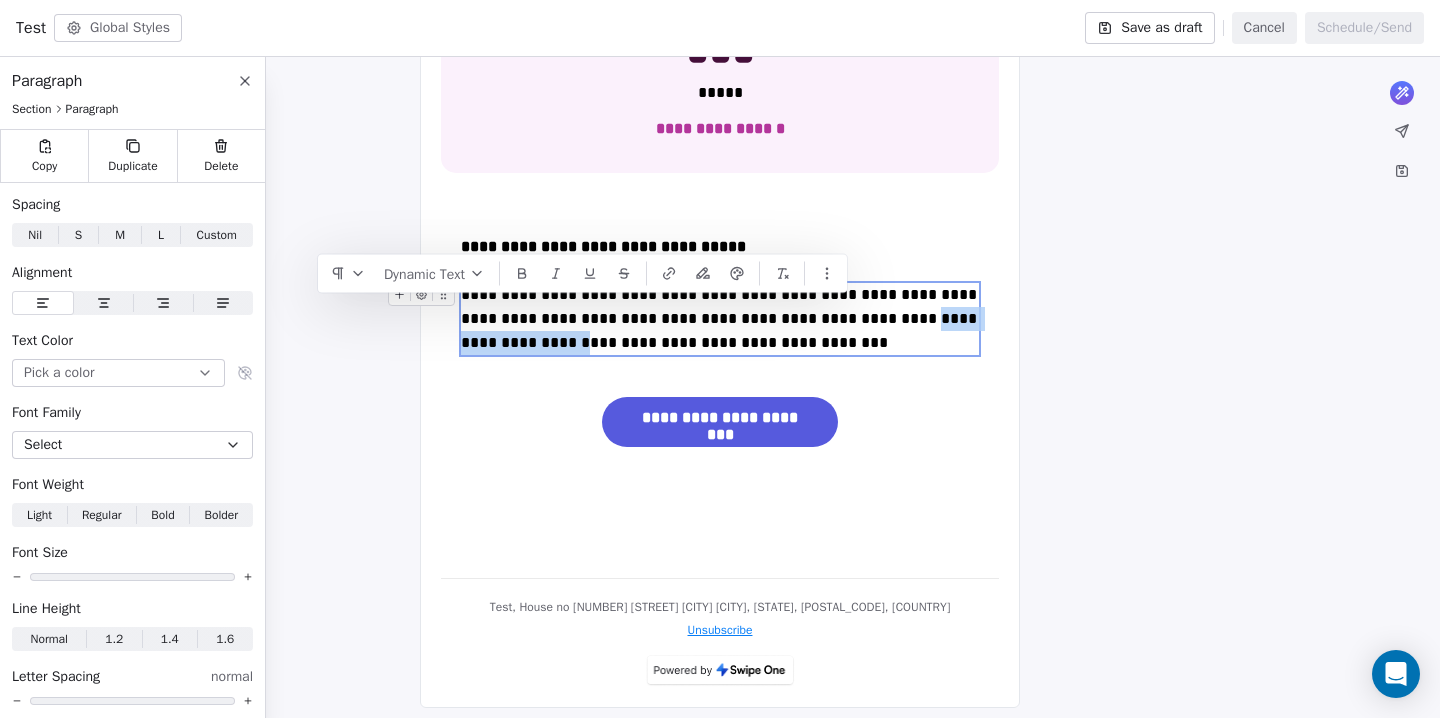 click on "**********" at bounding box center [720, 319] 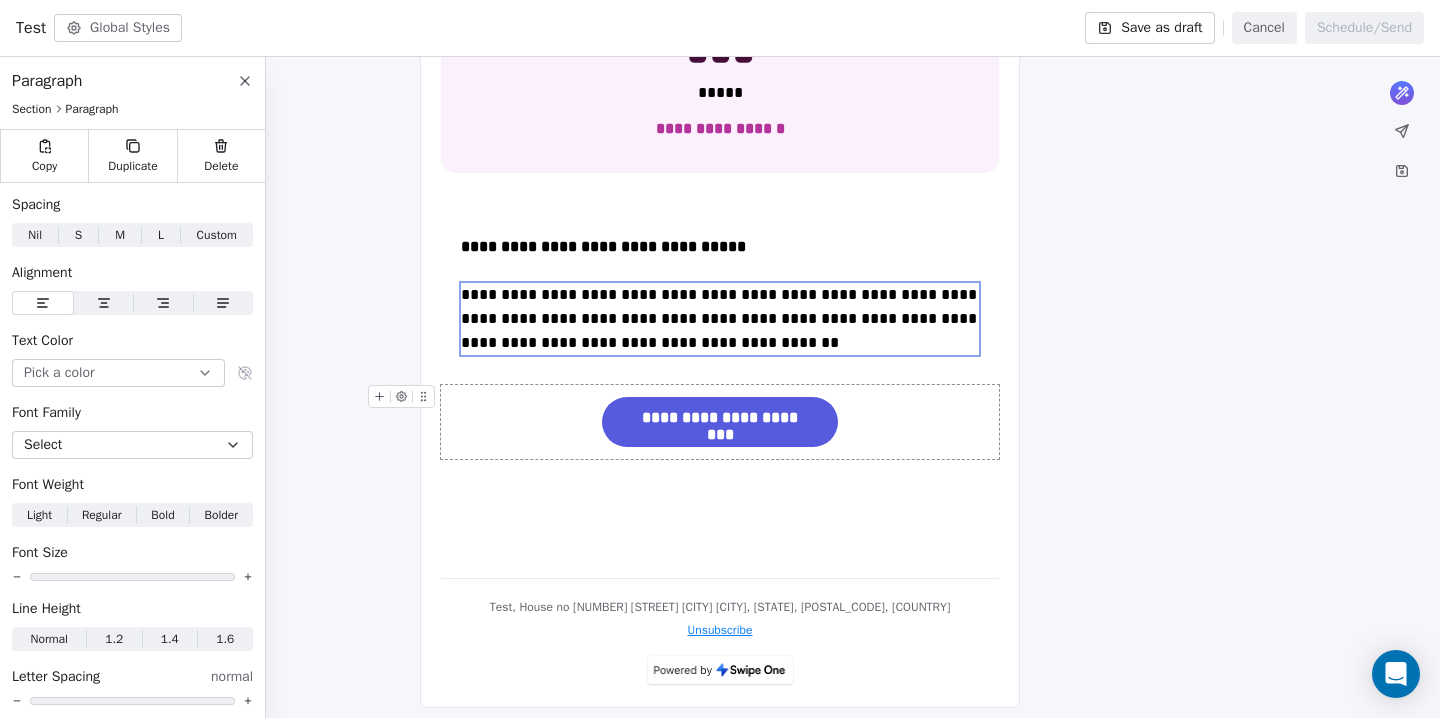 click on "**********" at bounding box center (720, 422) 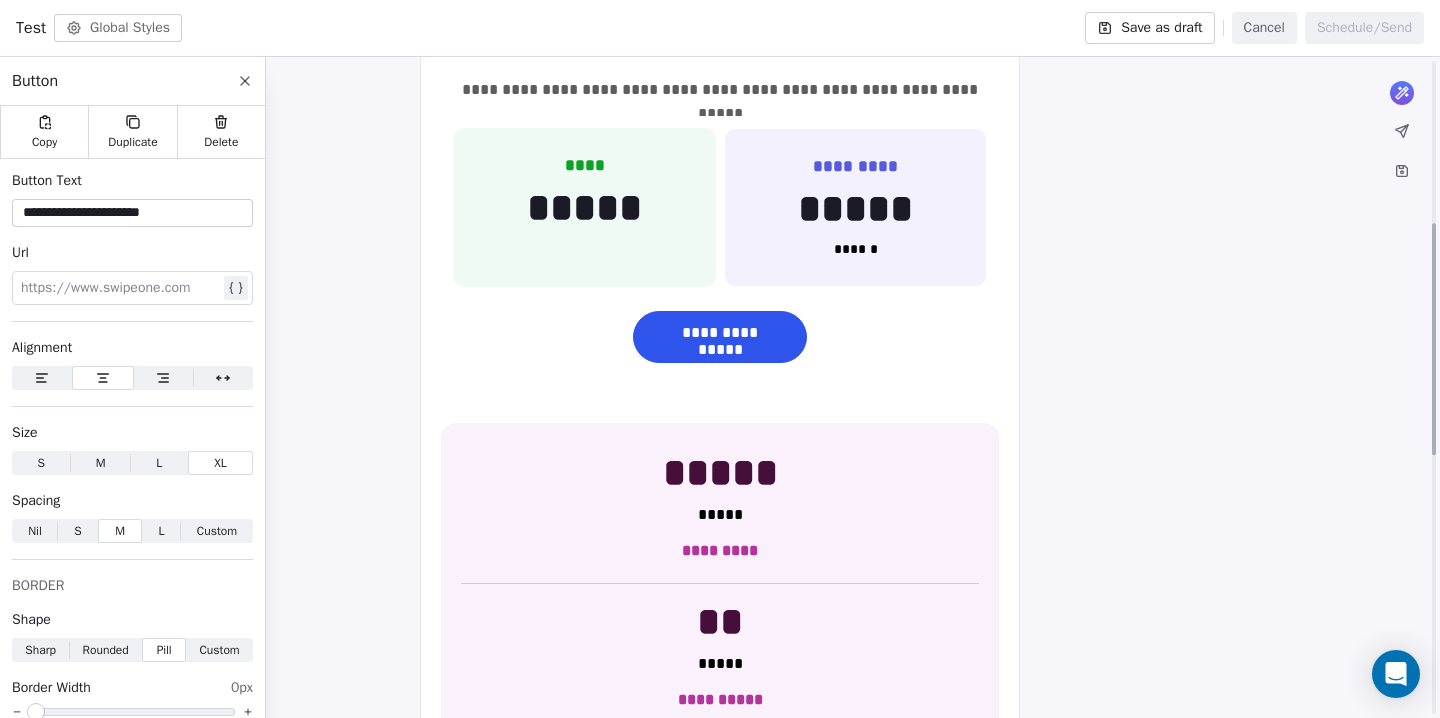 scroll, scrollTop: 446, scrollLeft: 0, axis: vertical 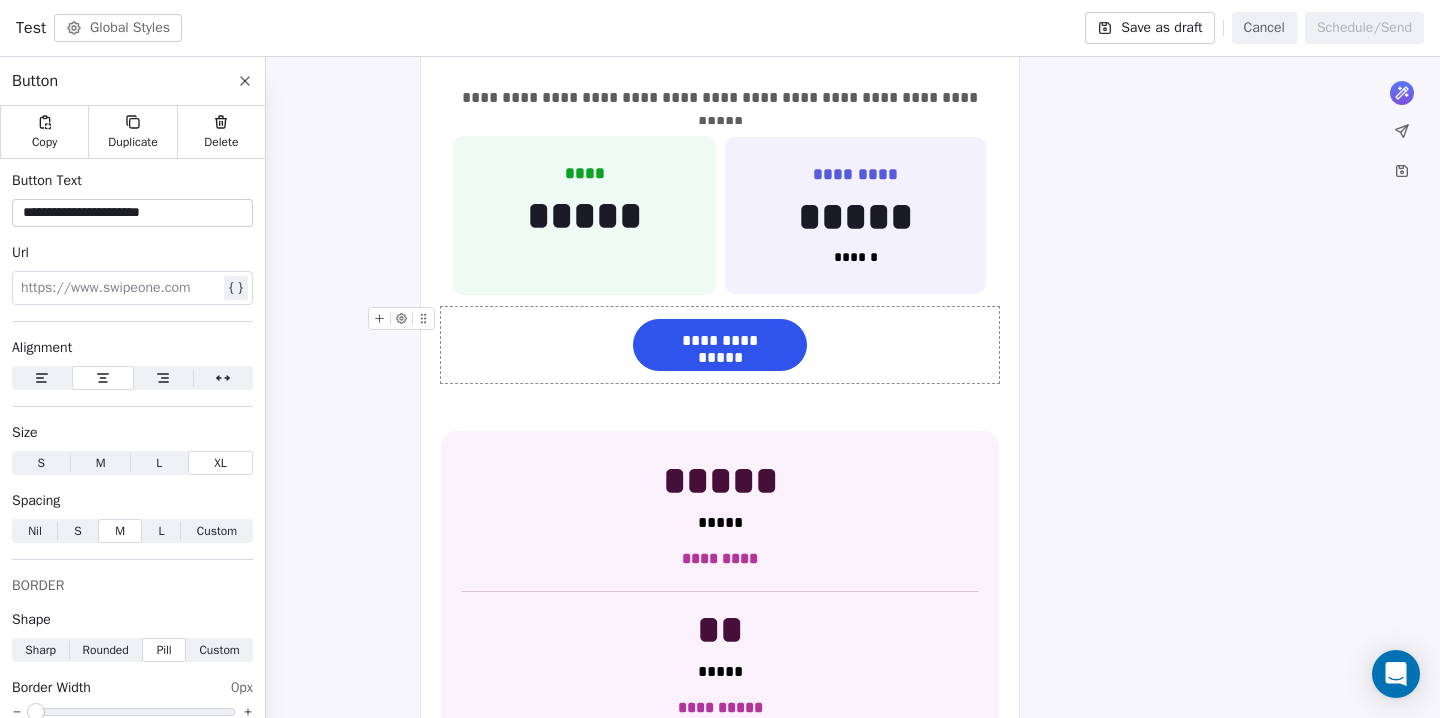 click on "**********" at bounding box center [720, 345] 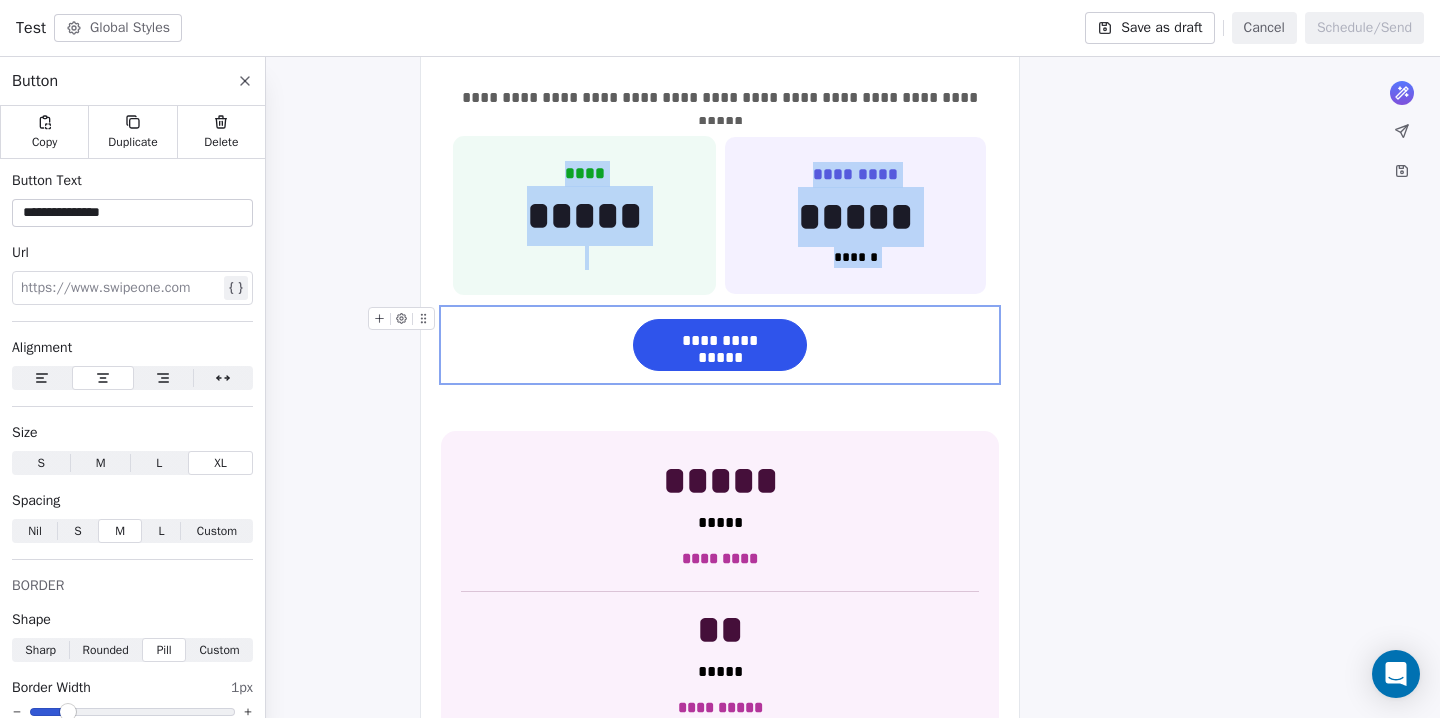 copy on "**** ***** *** ********* ***** ****** *** *** ***" 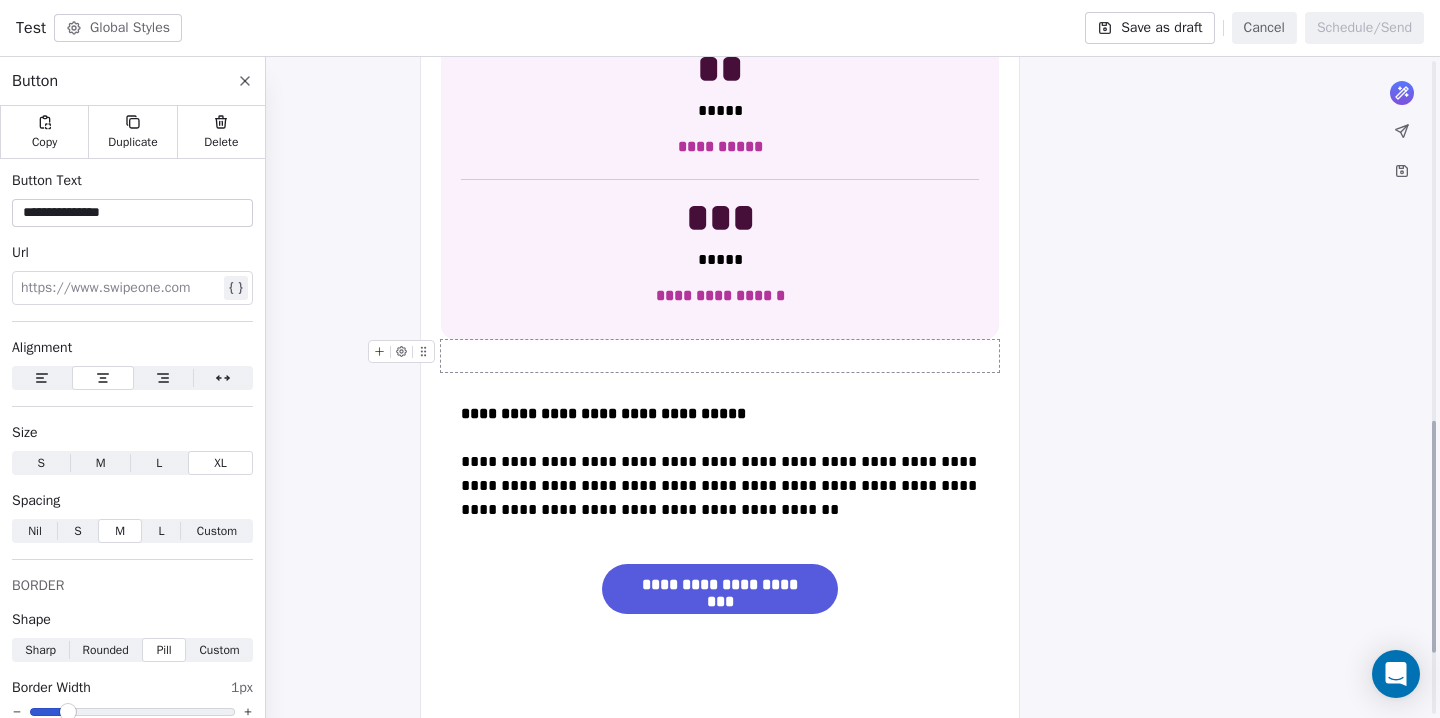scroll, scrollTop: 1025, scrollLeft: 0, axis: vertical 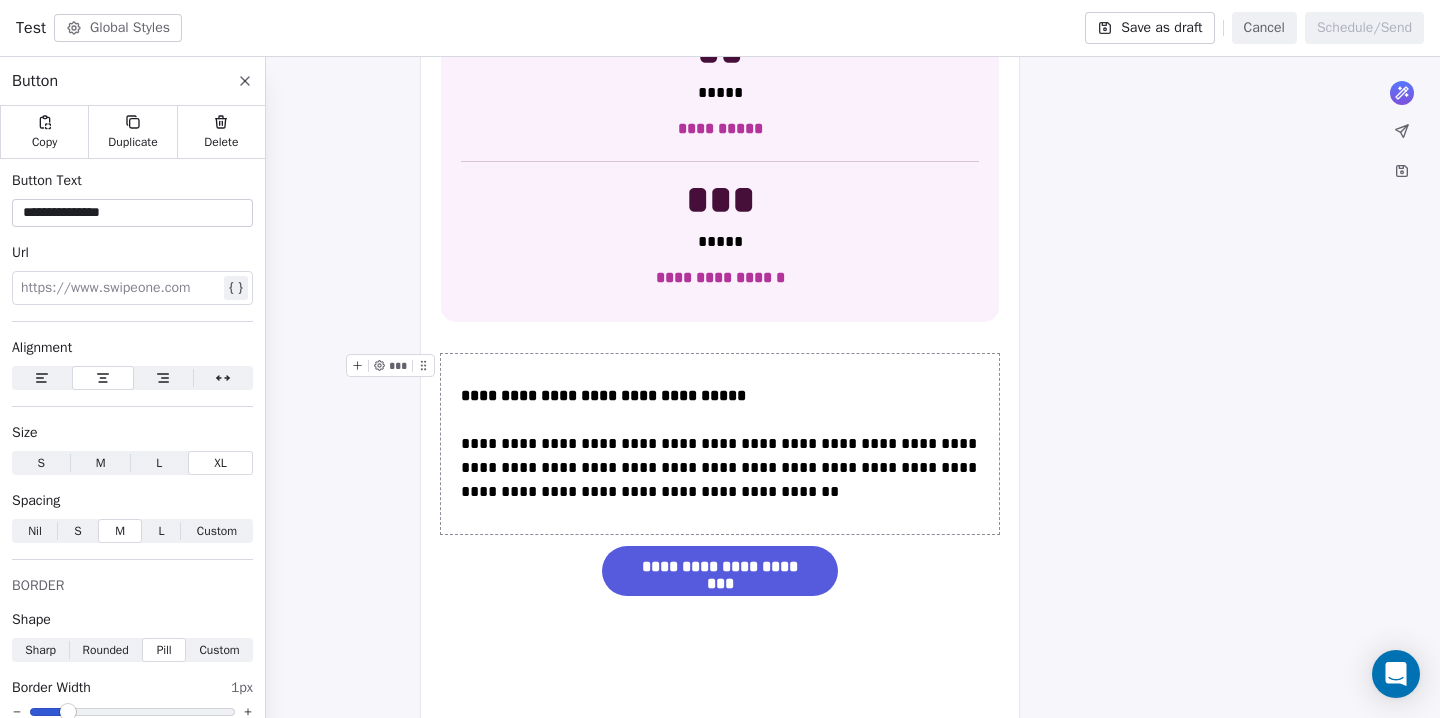 click on "**********" at bounding box center [720, 444] 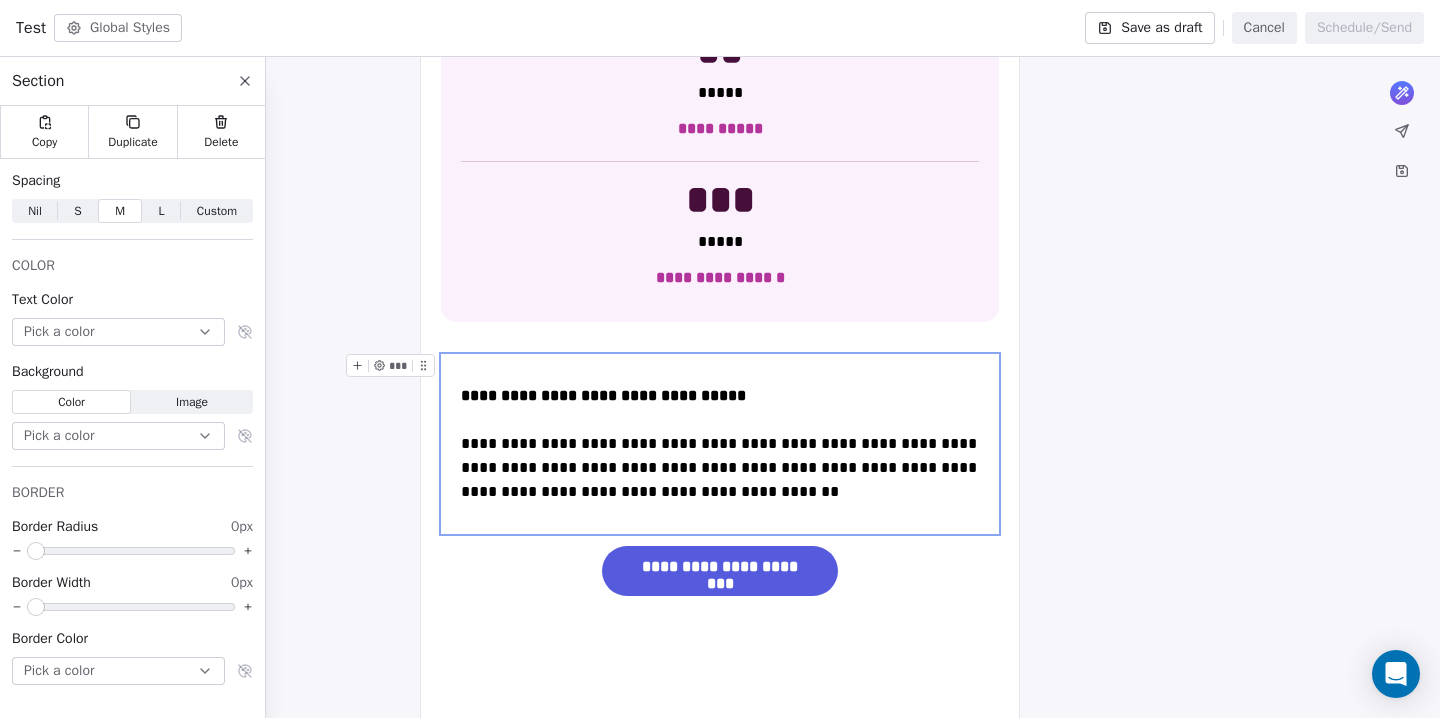 click 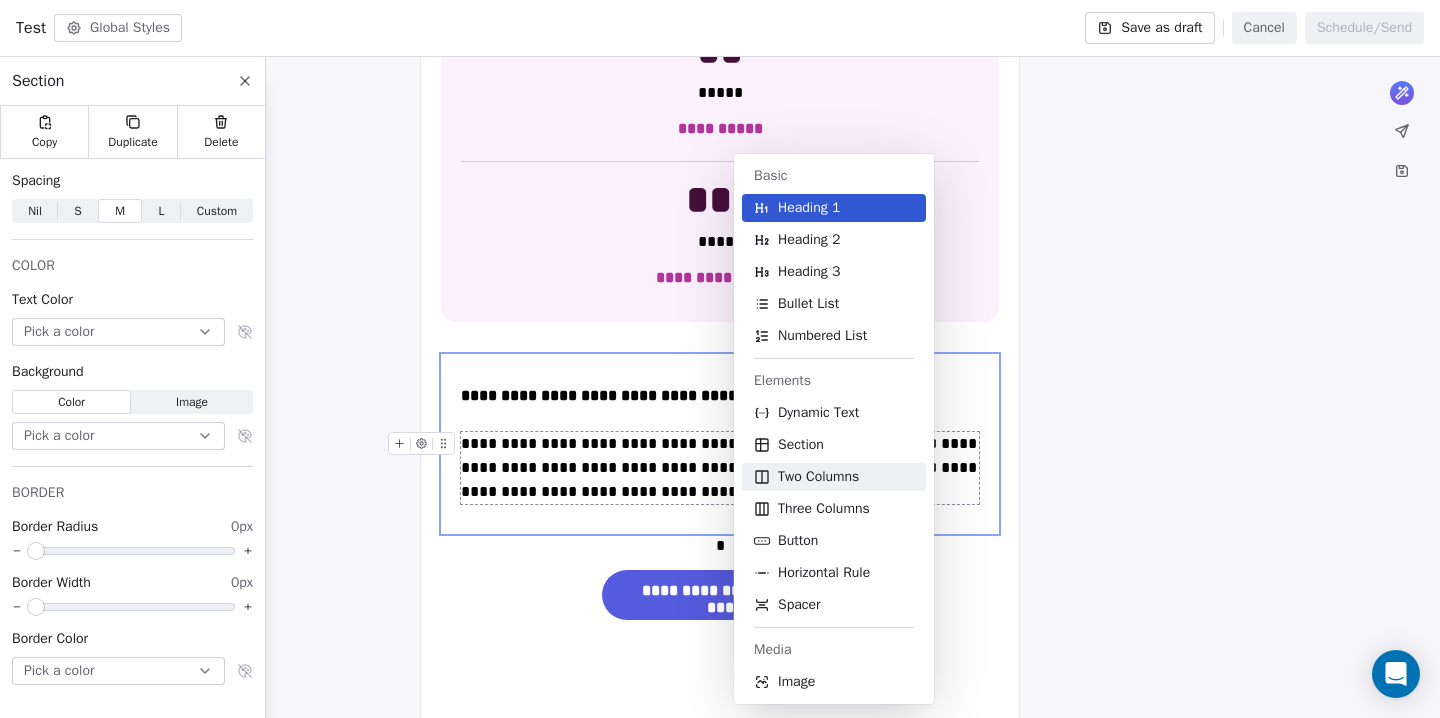 click on "Two Columns" at bounding box center [818, 477] 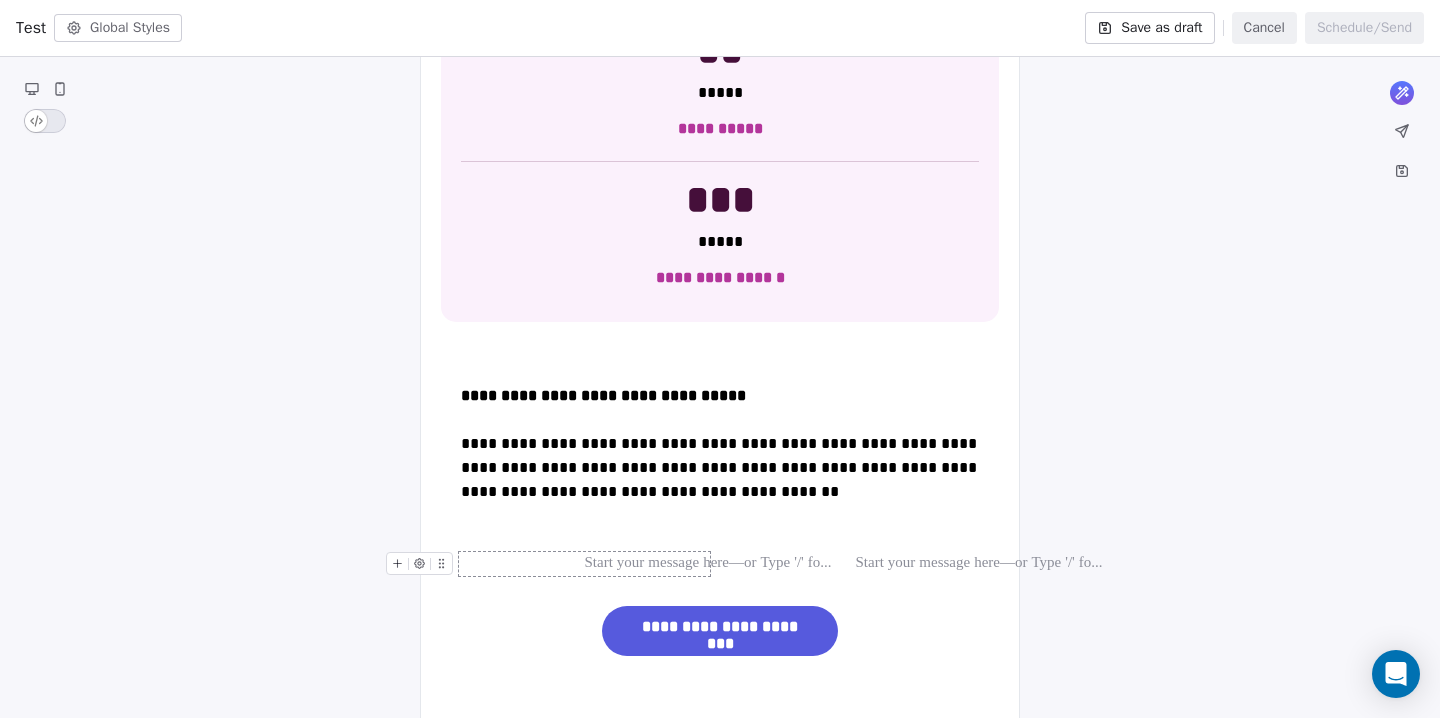 click at bounding box center [584, 564] 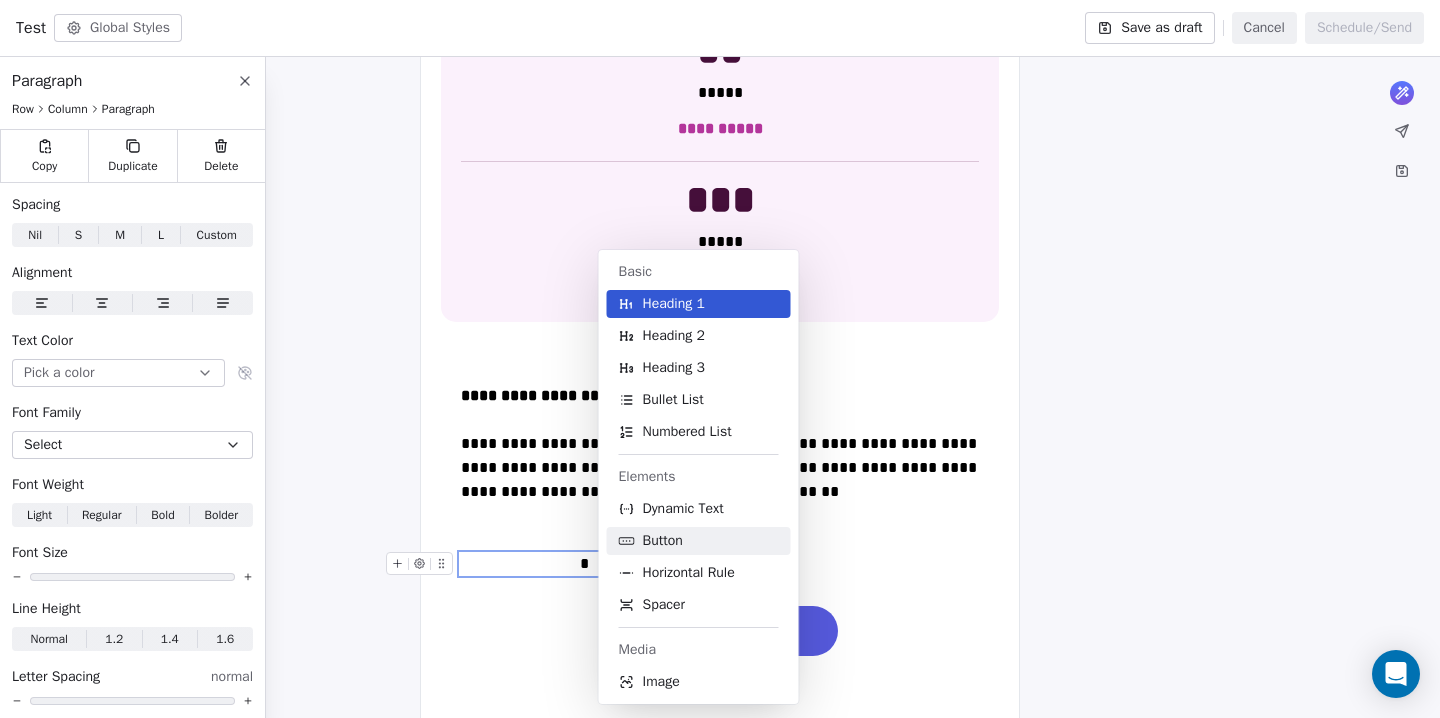 click on "Button" at bounding box center [663, 541] 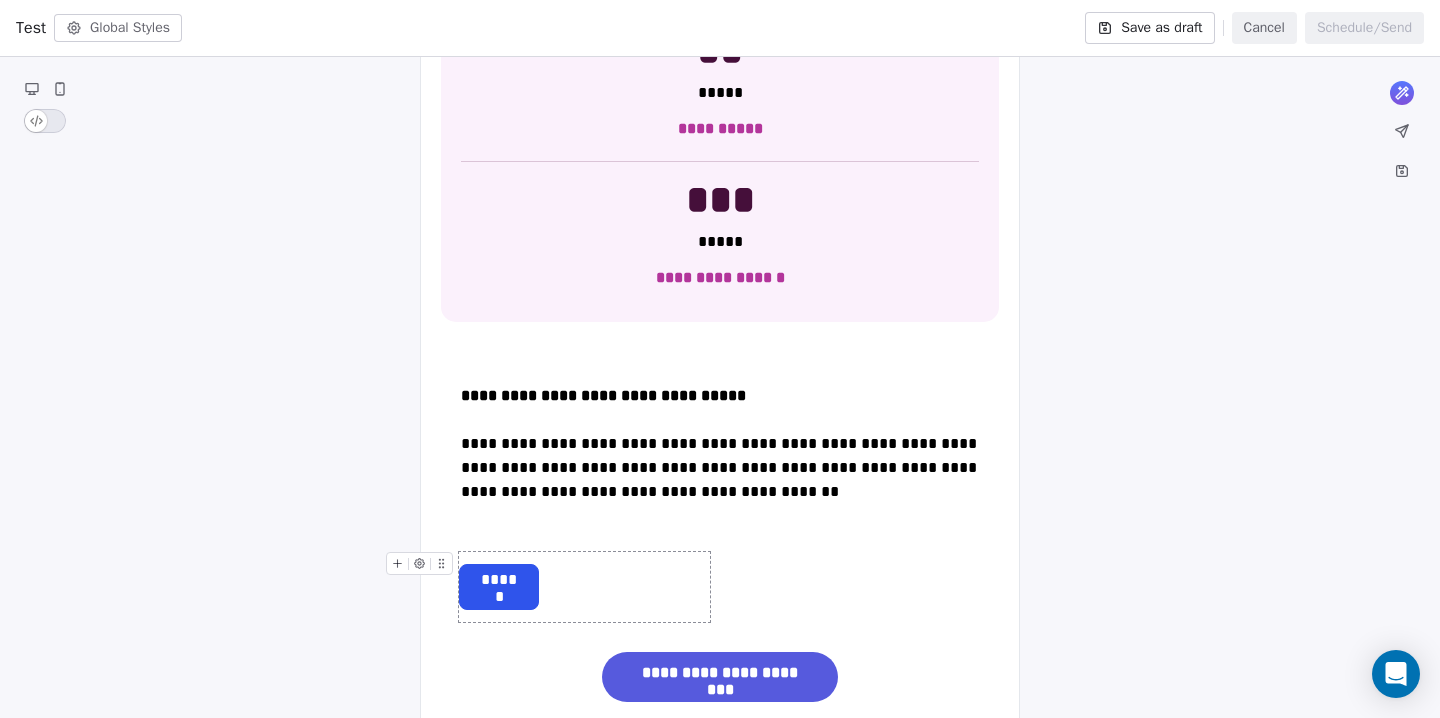 click on "******" at bounding box center (584, 587) 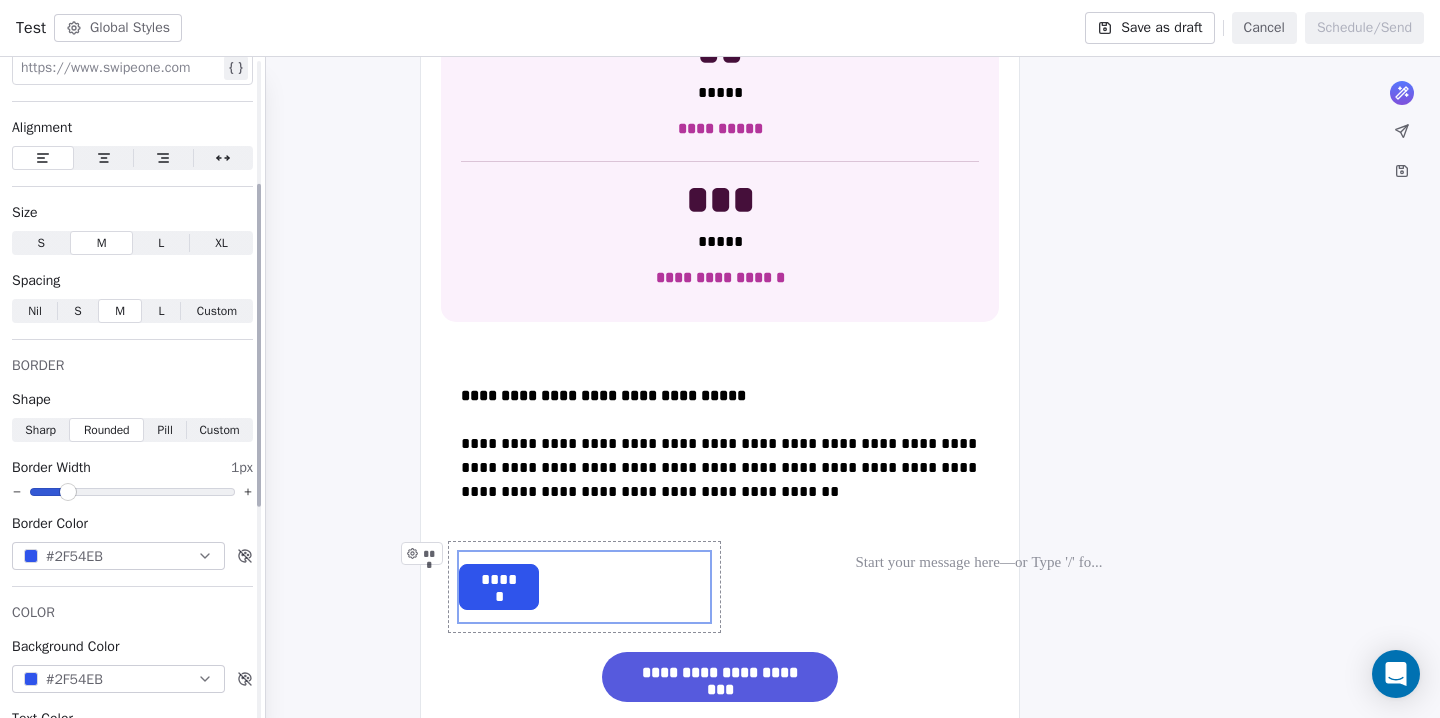scroll, scrollTop: 254, scrollLeft: 0, axis: vertical 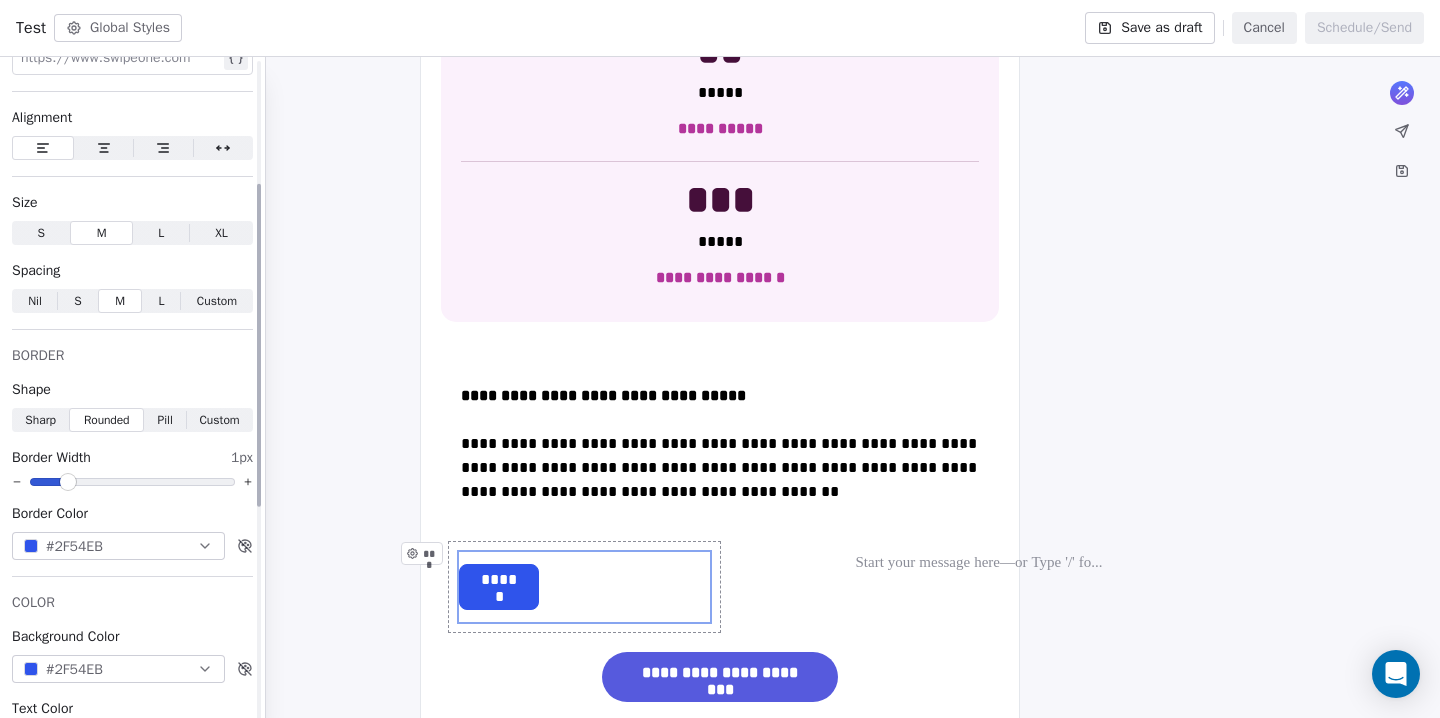 click on "Pill" at bounding box center [164, 420] 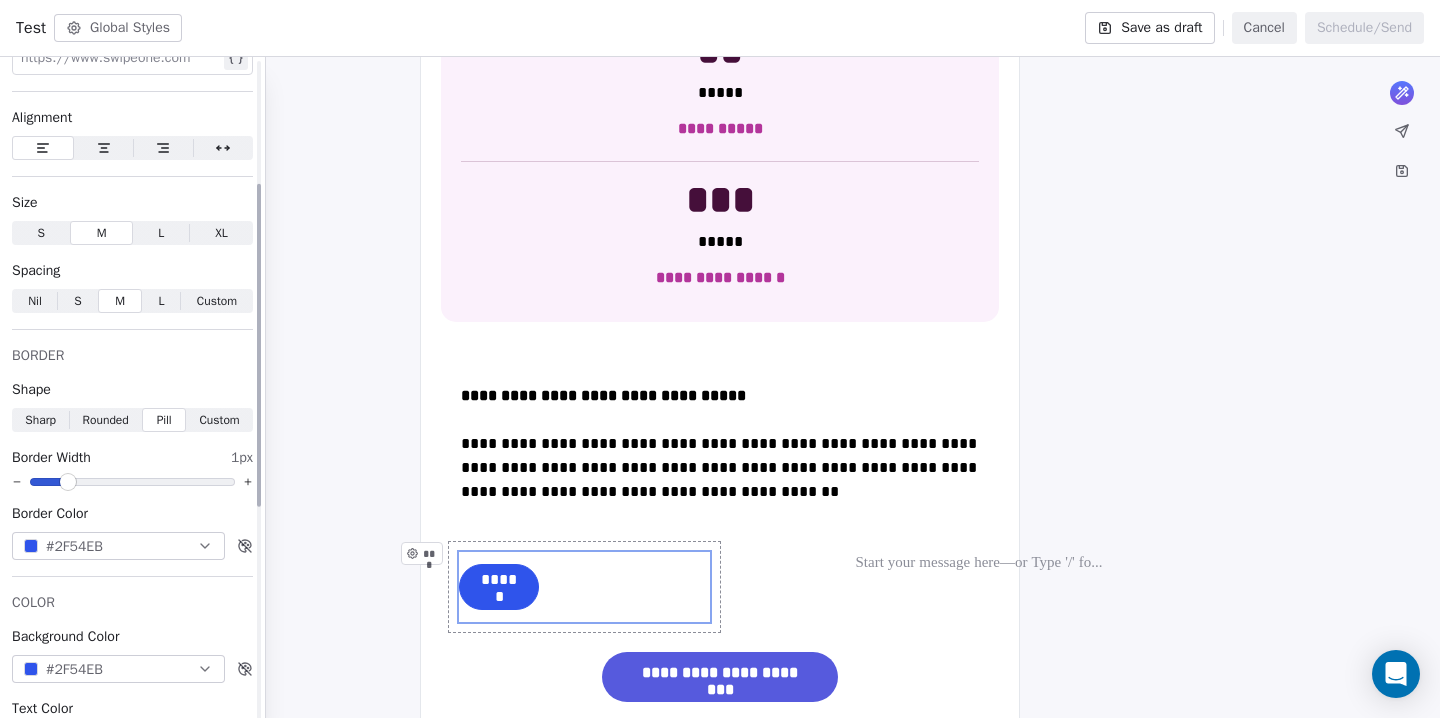 click on "XL" at bounding box center [221, 233] 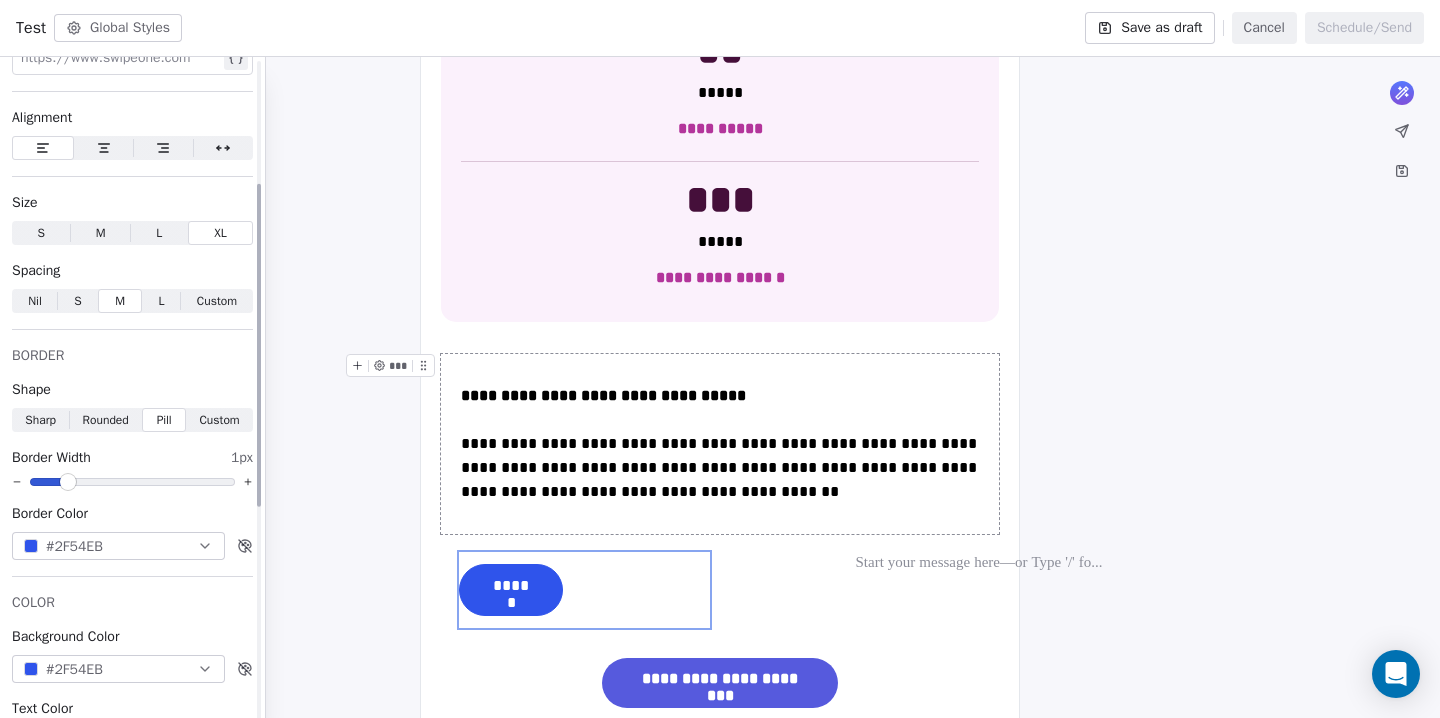 click 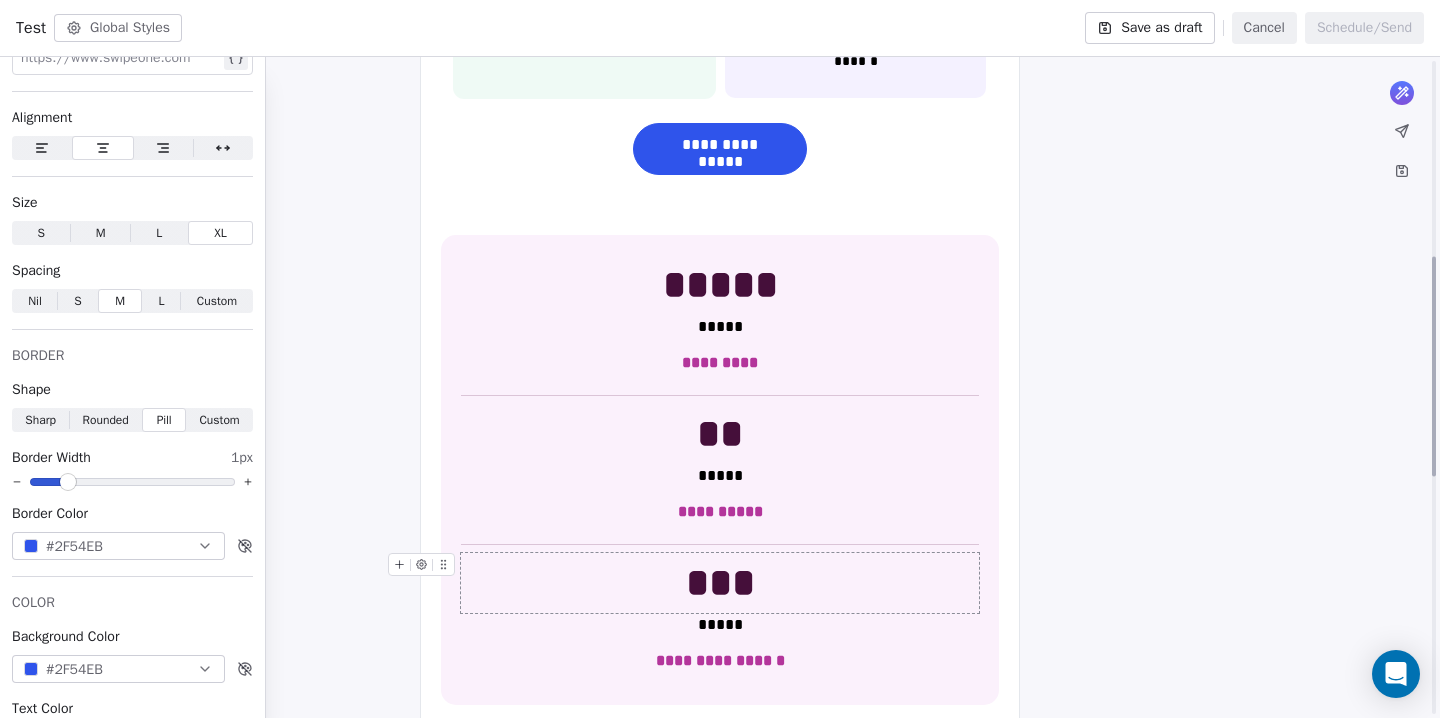 scroll, scrollTop: 563, scrollLeft: 0, axis: vertical 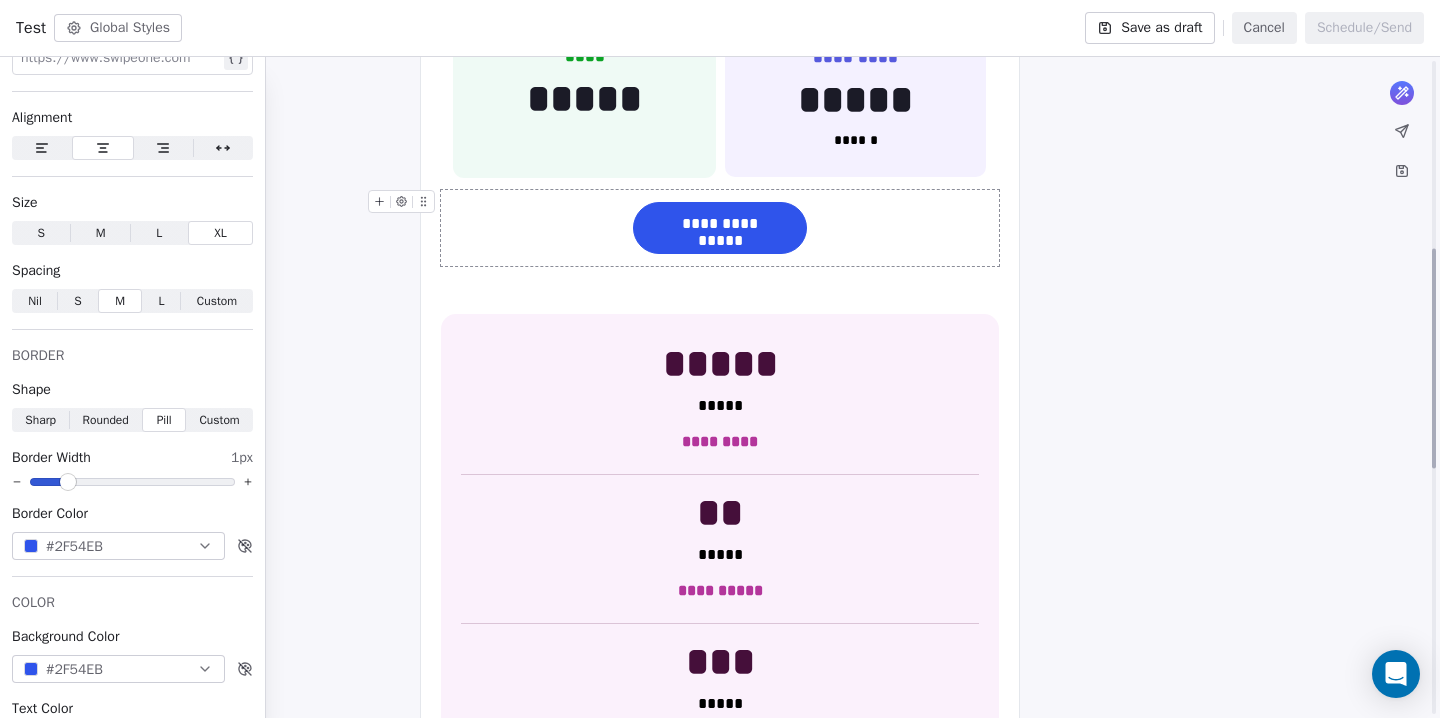 click on "**********" at bounding box center [720, 228] 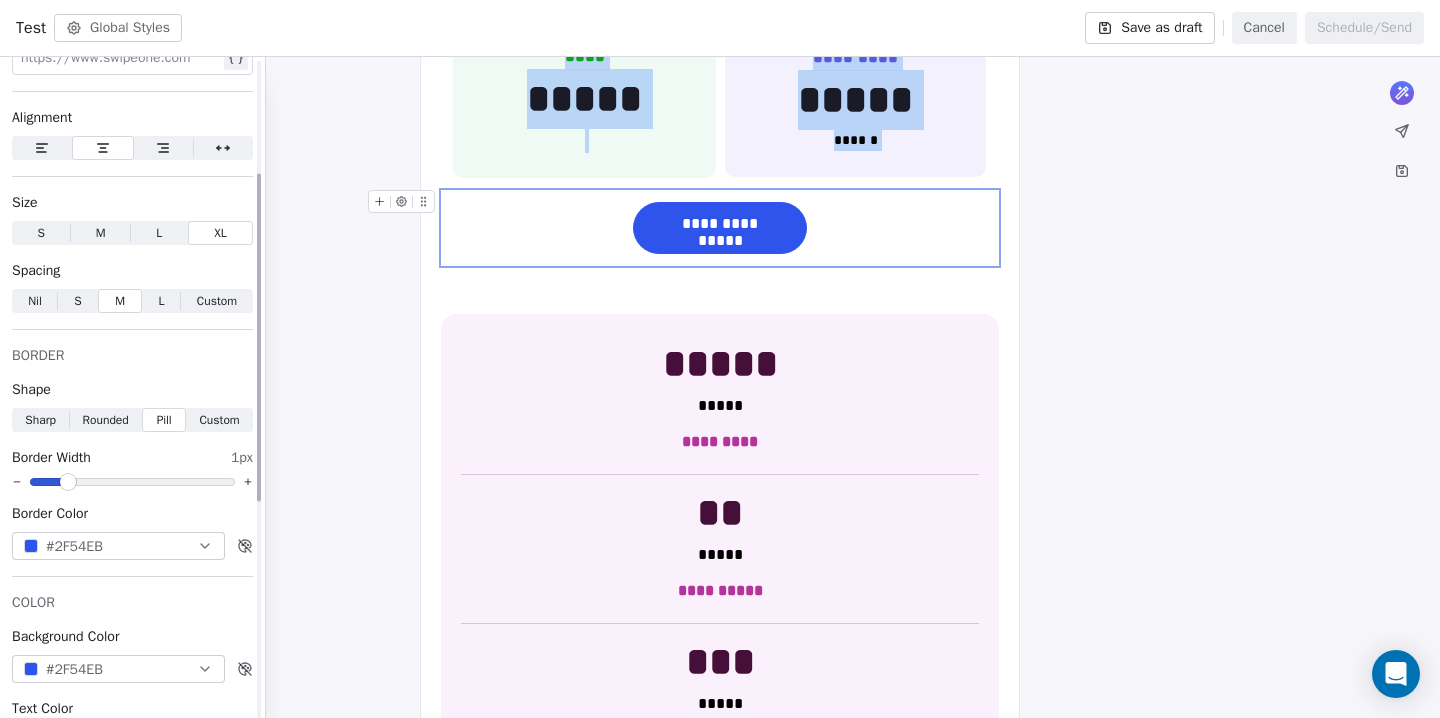 scroll, scrollTop: 0, scrollLeft: 0, axis: both 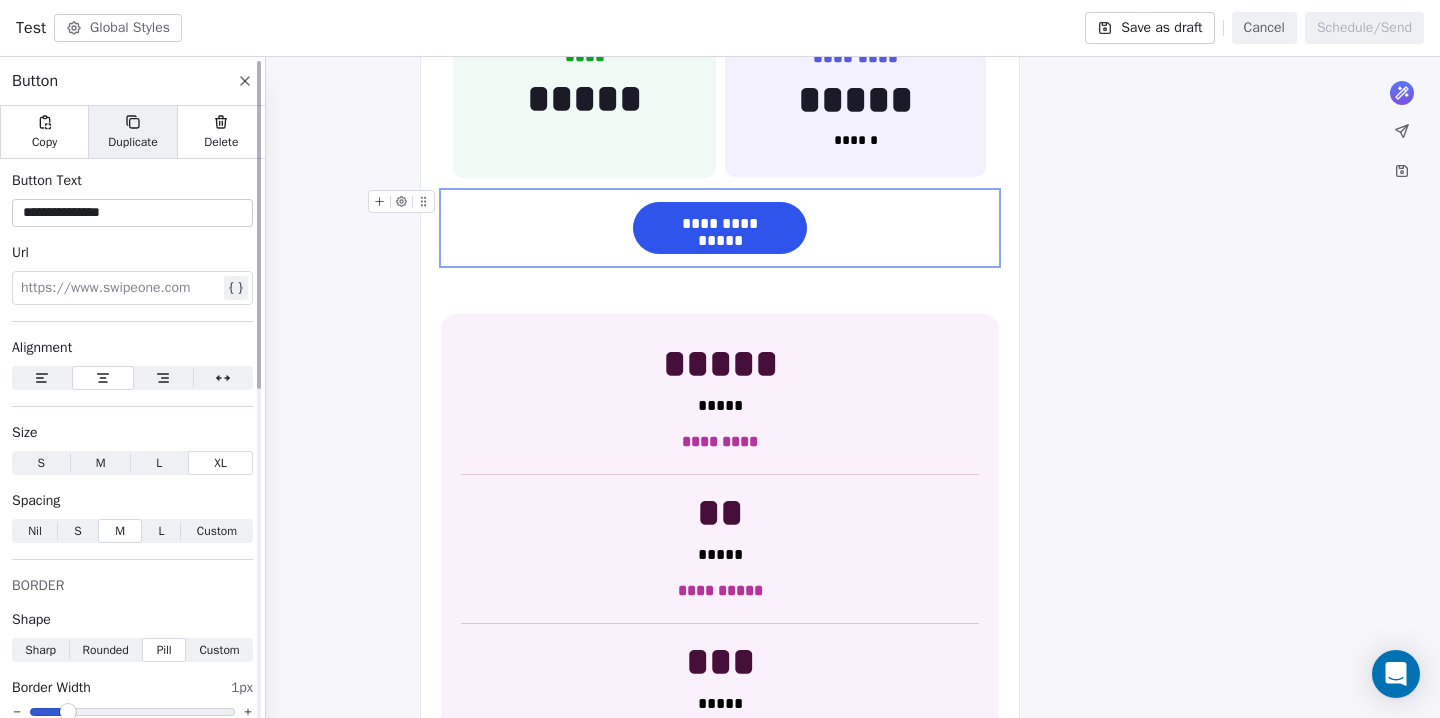 click on "Duplicate" at bounding box center (132, 142) 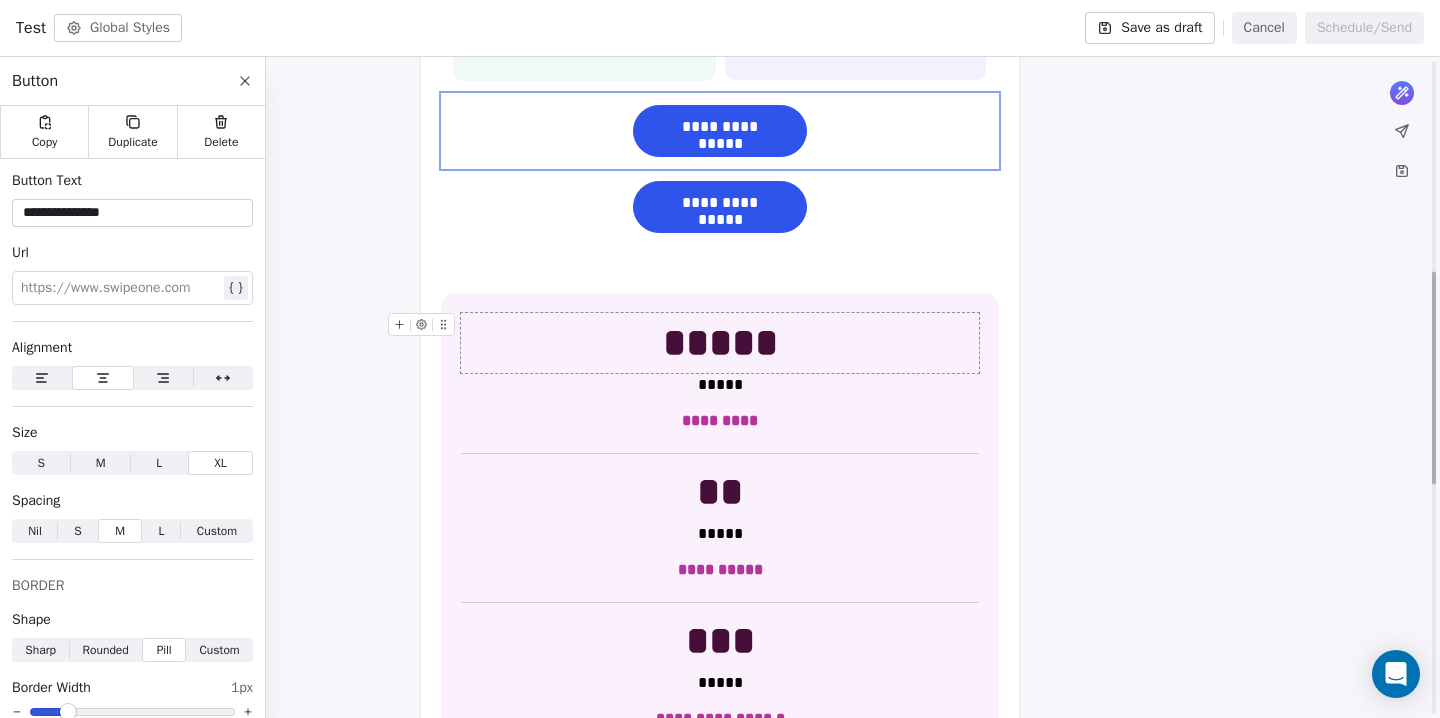 scroll, scrollTop: 662, scrollLeft: 0, axis: vertical 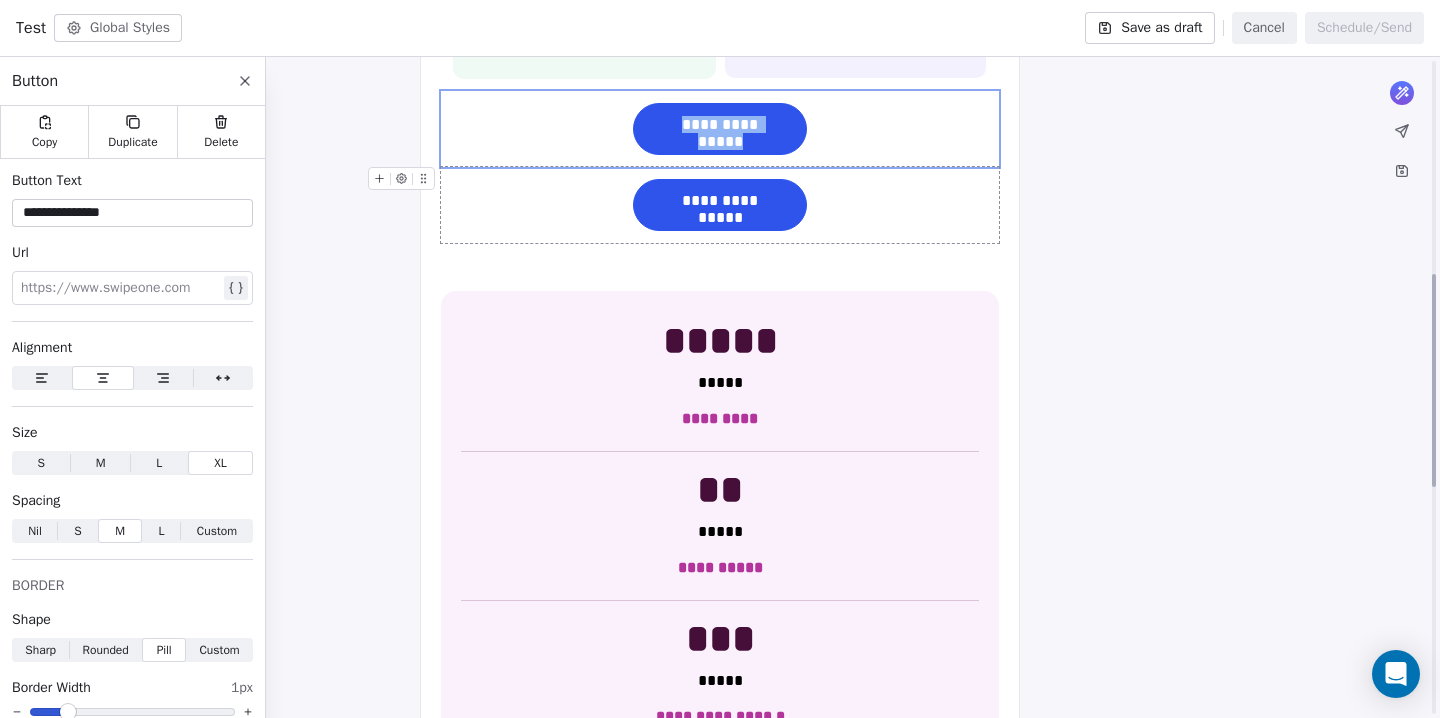 click on "**********" at bounding box center (720, 205) 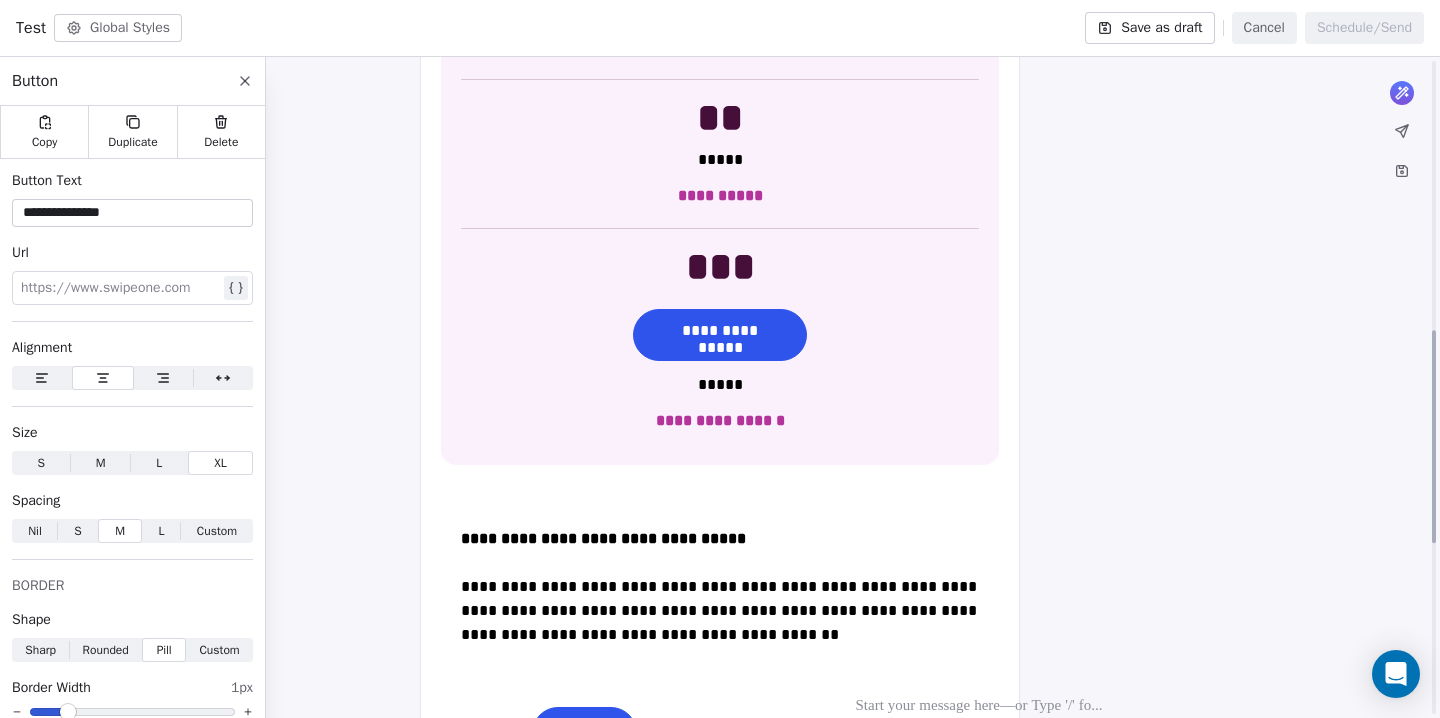 scroll, scrollTop: 966, scrollLeft: 0, axis: vertical 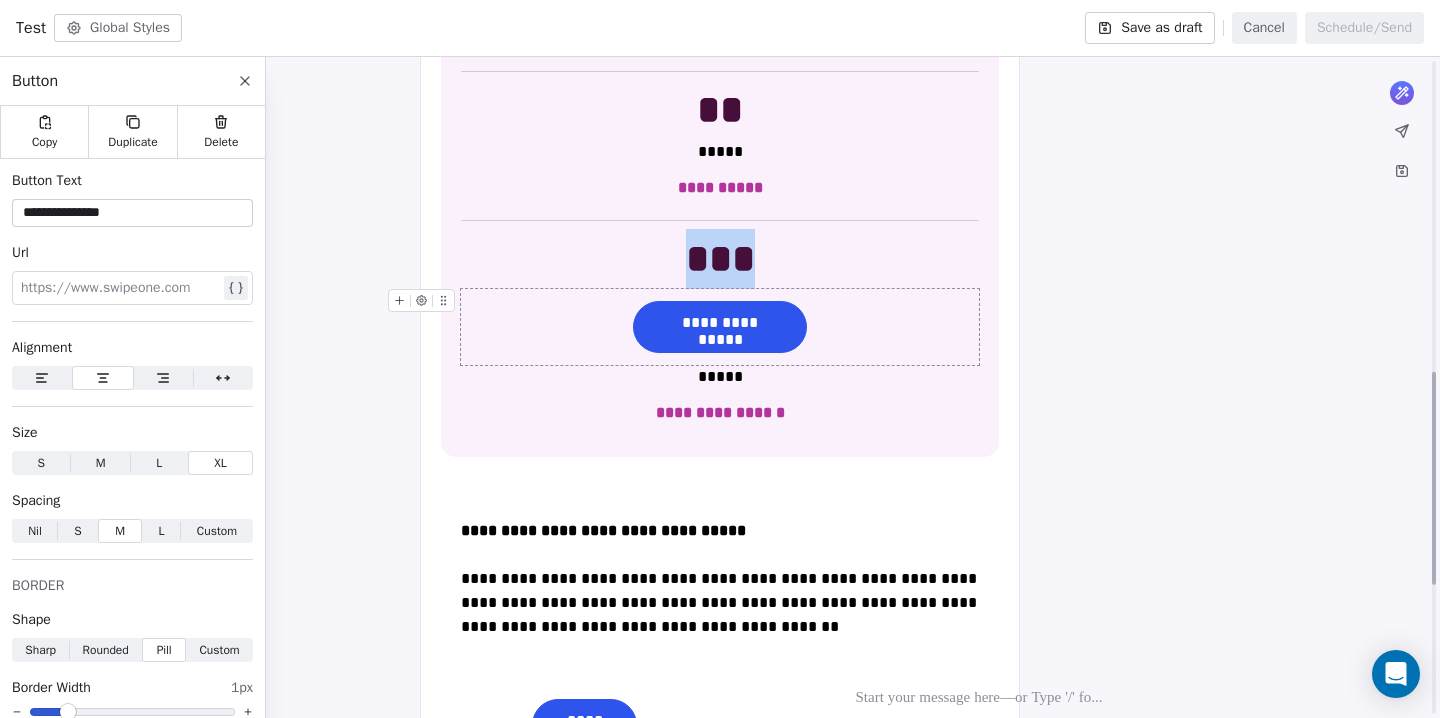 click on "**********" at bounding box center [720, 327] 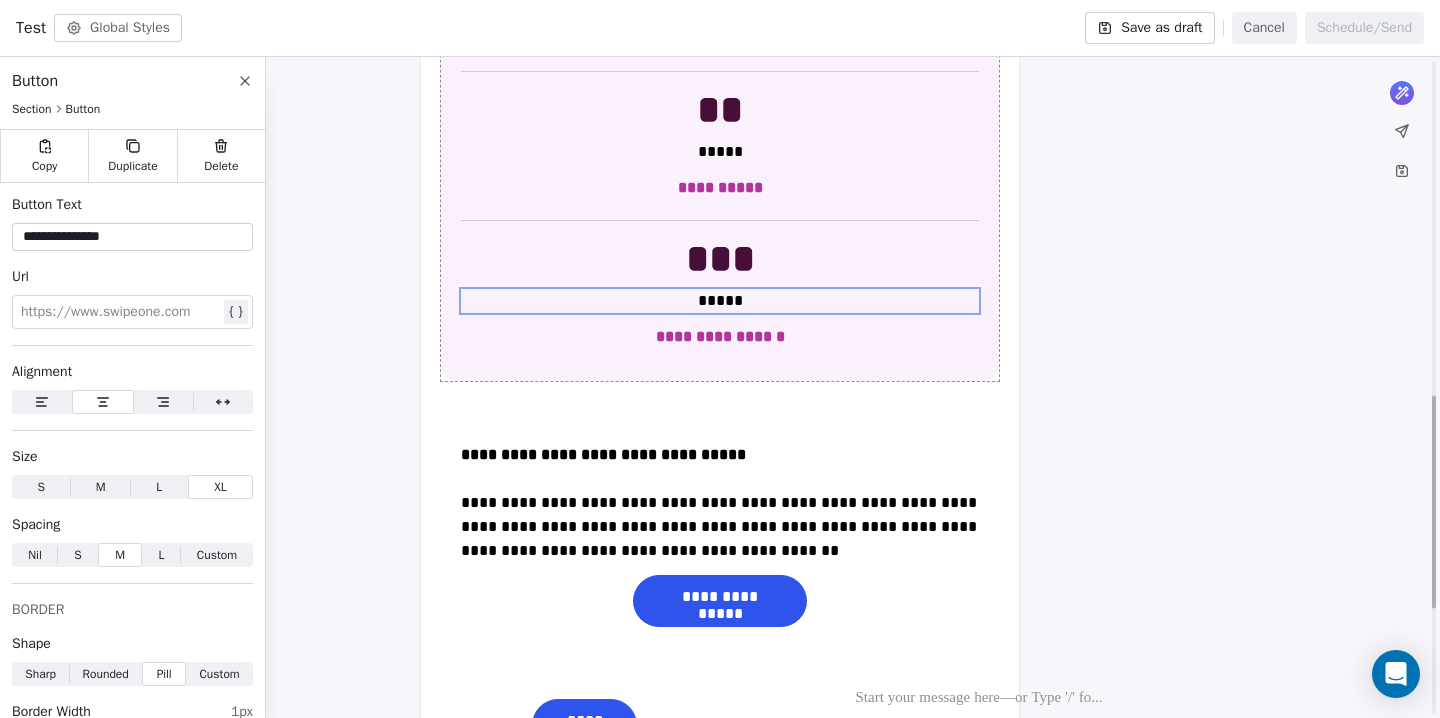 scroll, scrollTop: 1106, scrollLeft: 0, axis: vertical 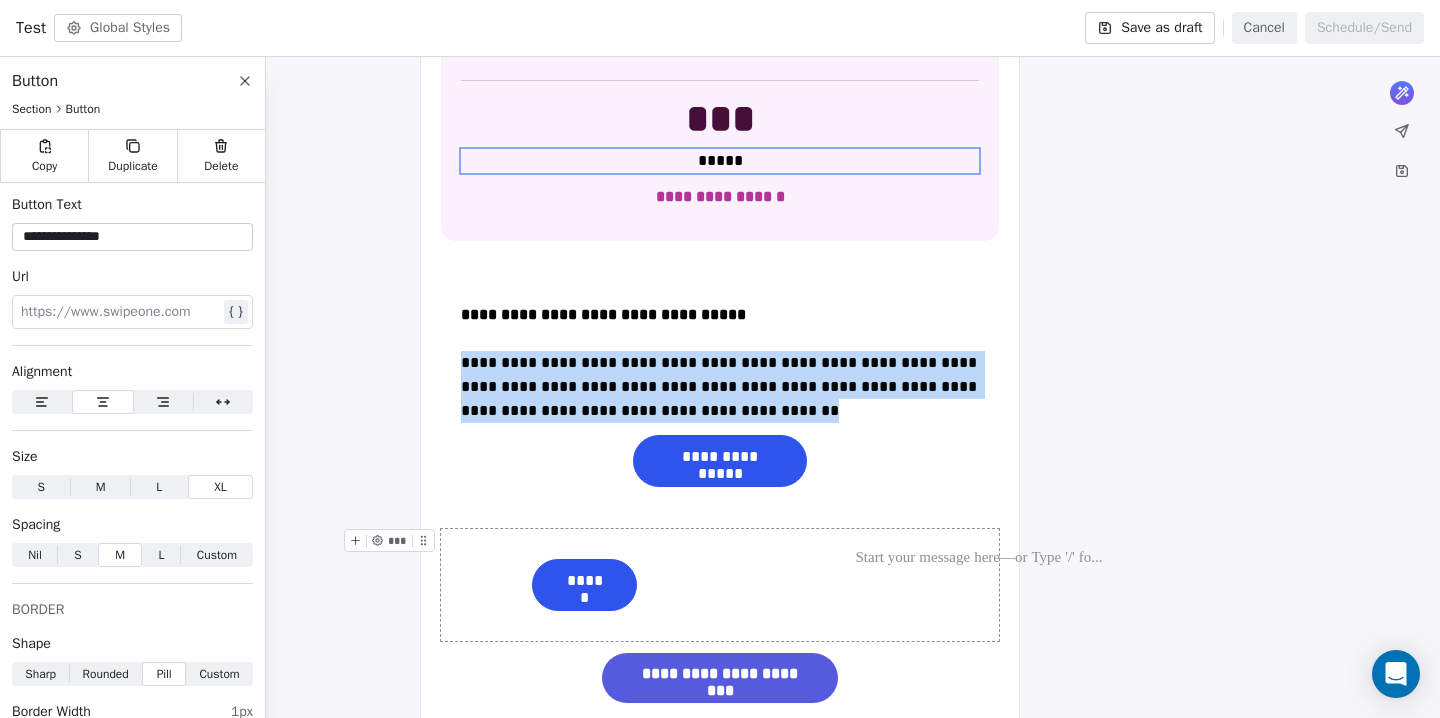 click on "****** *** ***" at bounding box center (720, 585) 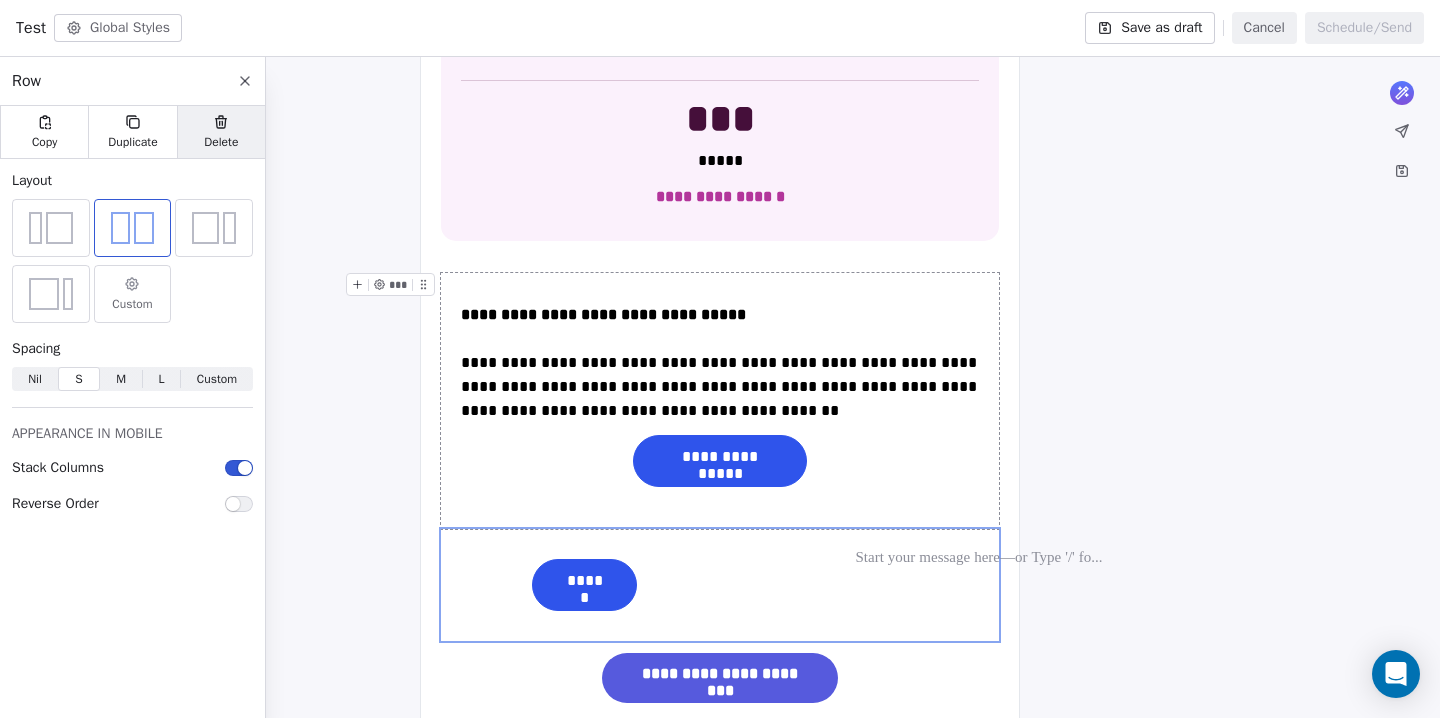 click on "Delete" at bounding box center (221, 142) 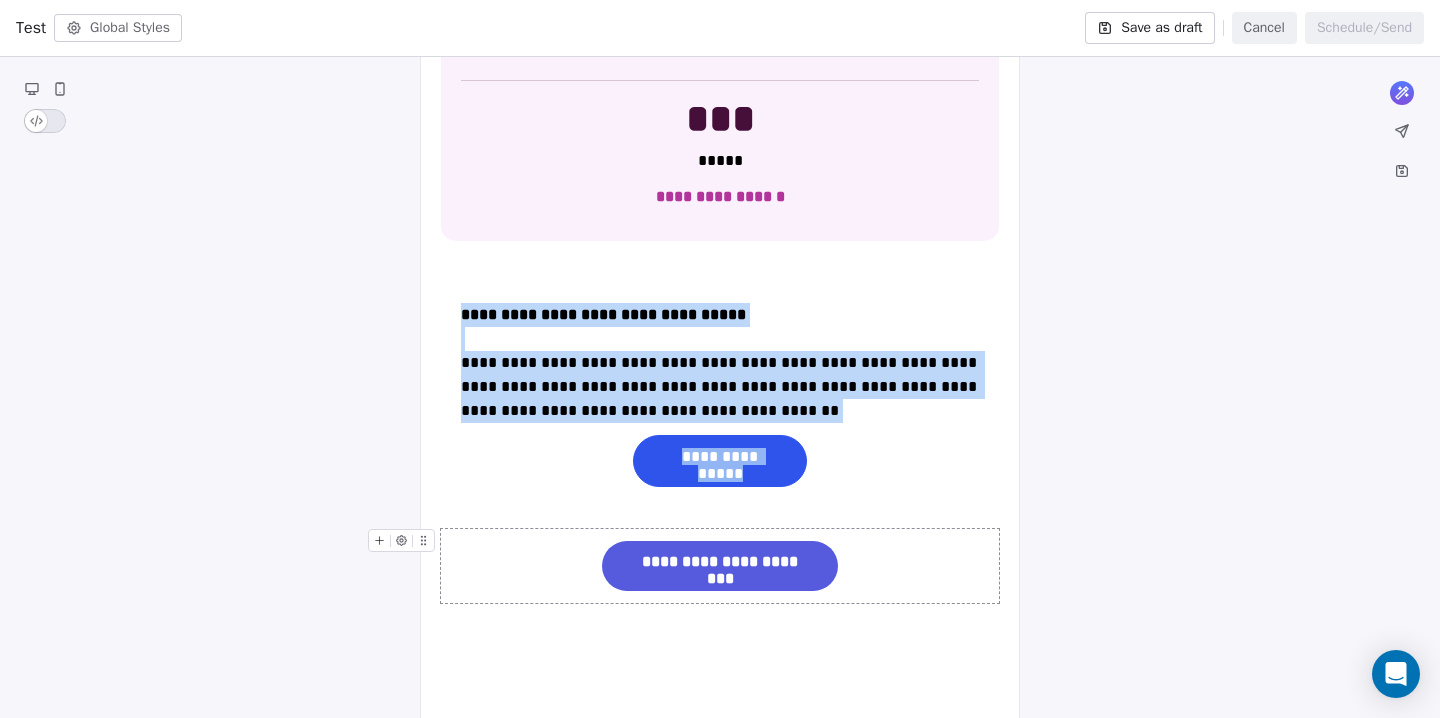 click on "**********" at bounding box center (720, 566) 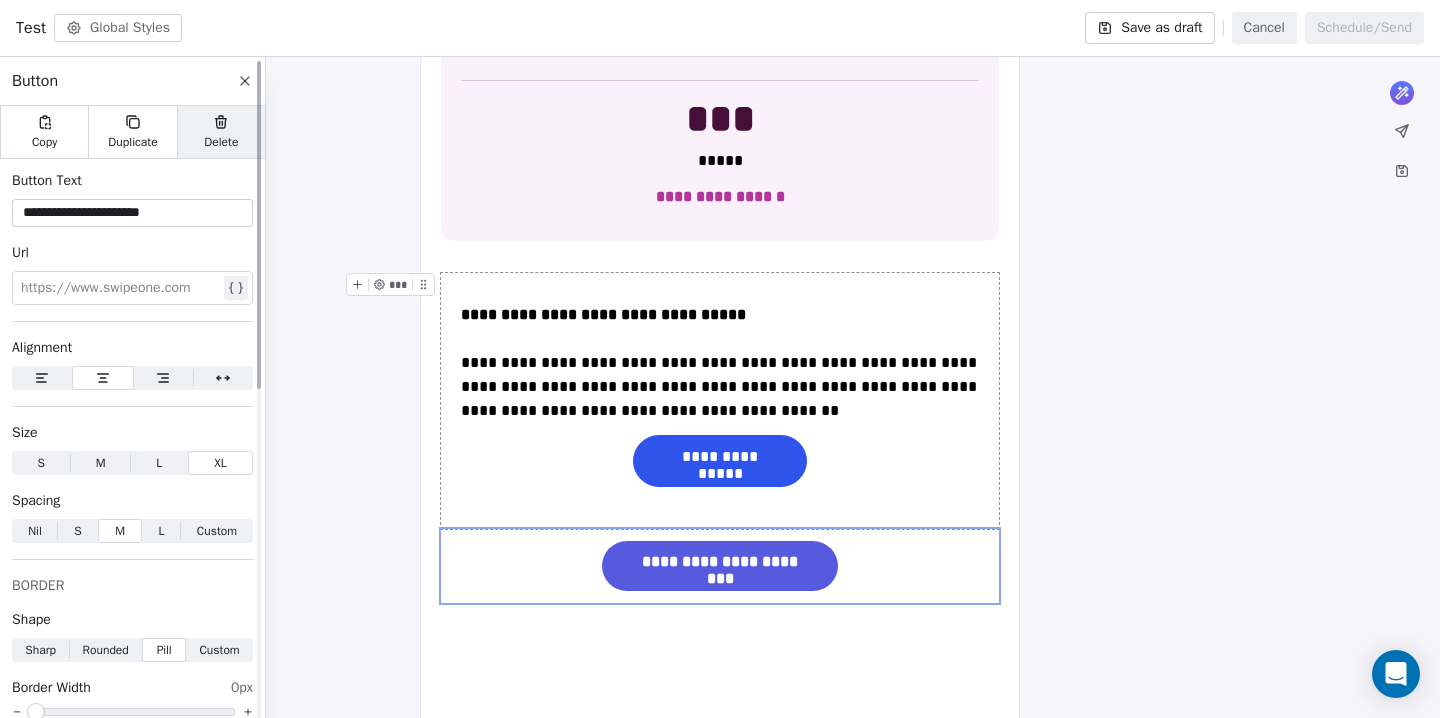 click on "Delete" at bounding box center [221, 132] 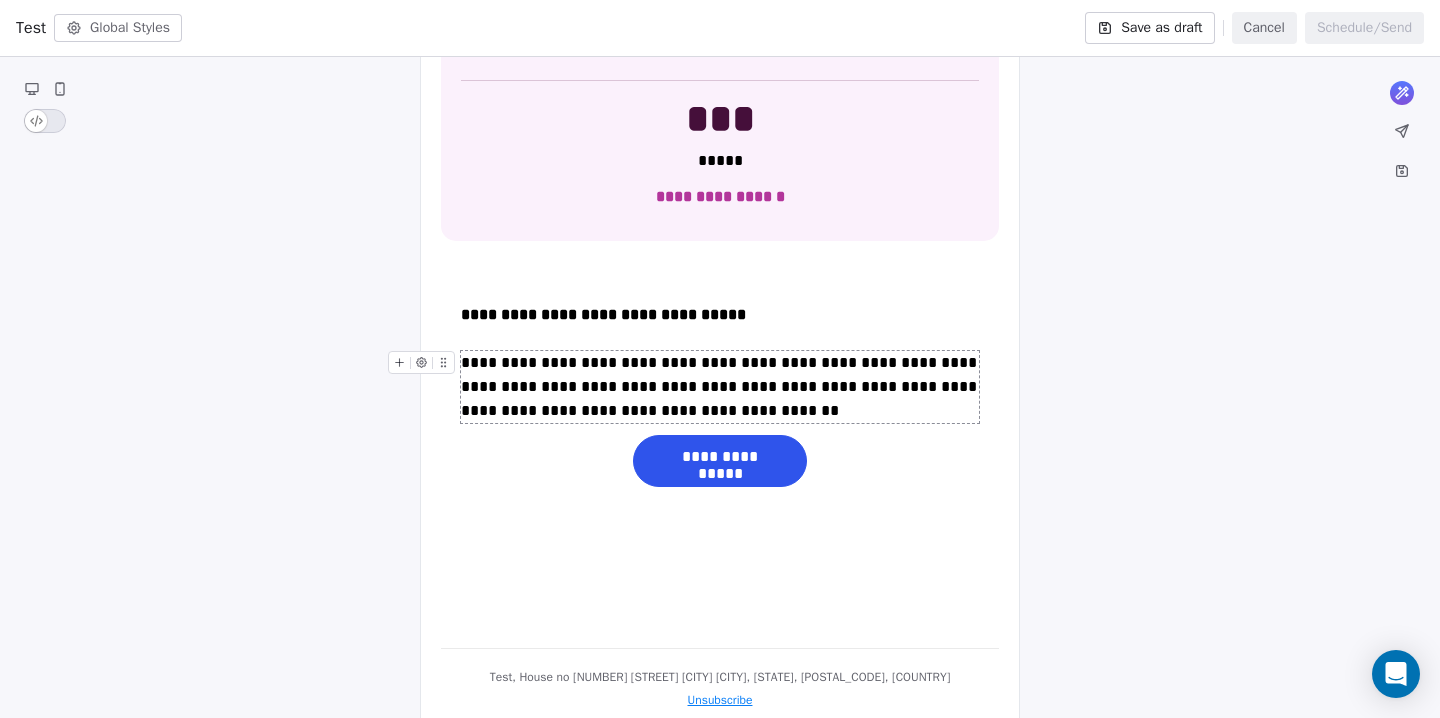 click on "**********" at bounding box center [720, 387] 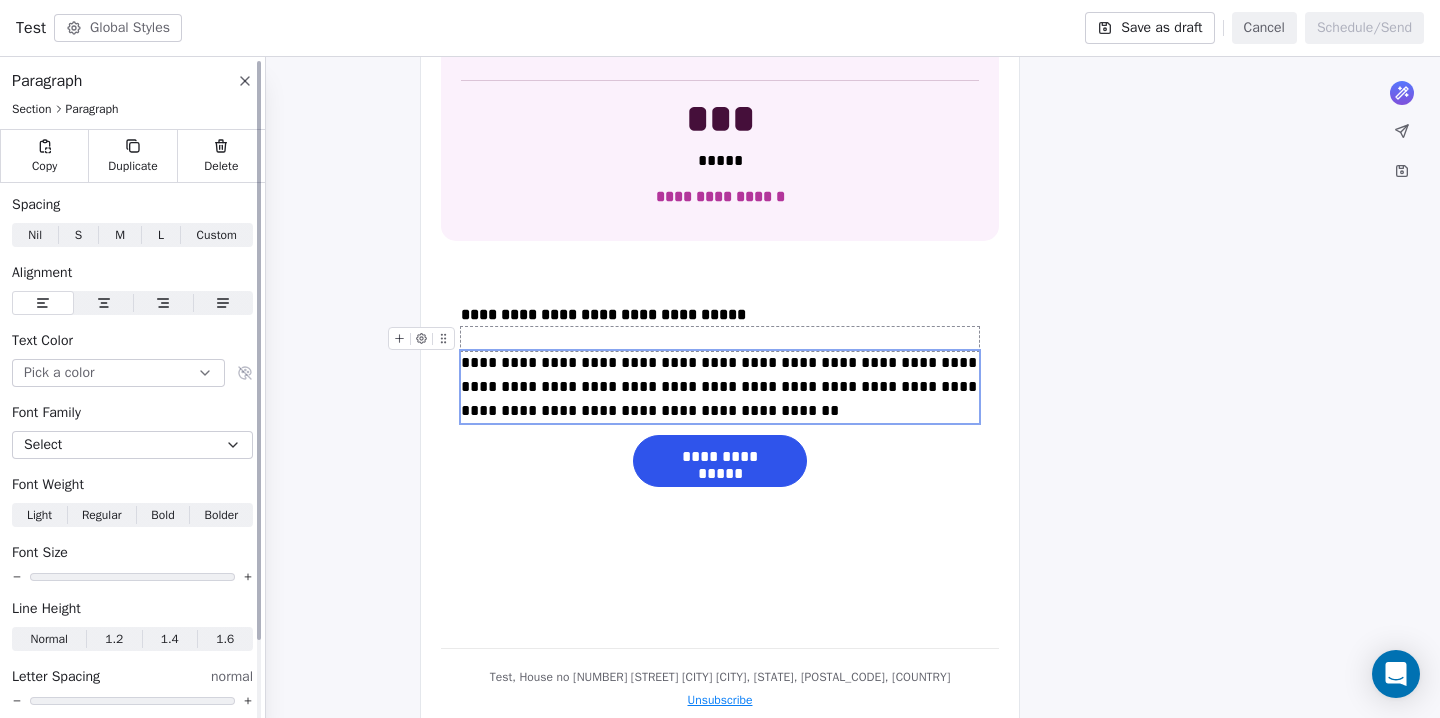 click on "M" at bounding box center [120, 235] 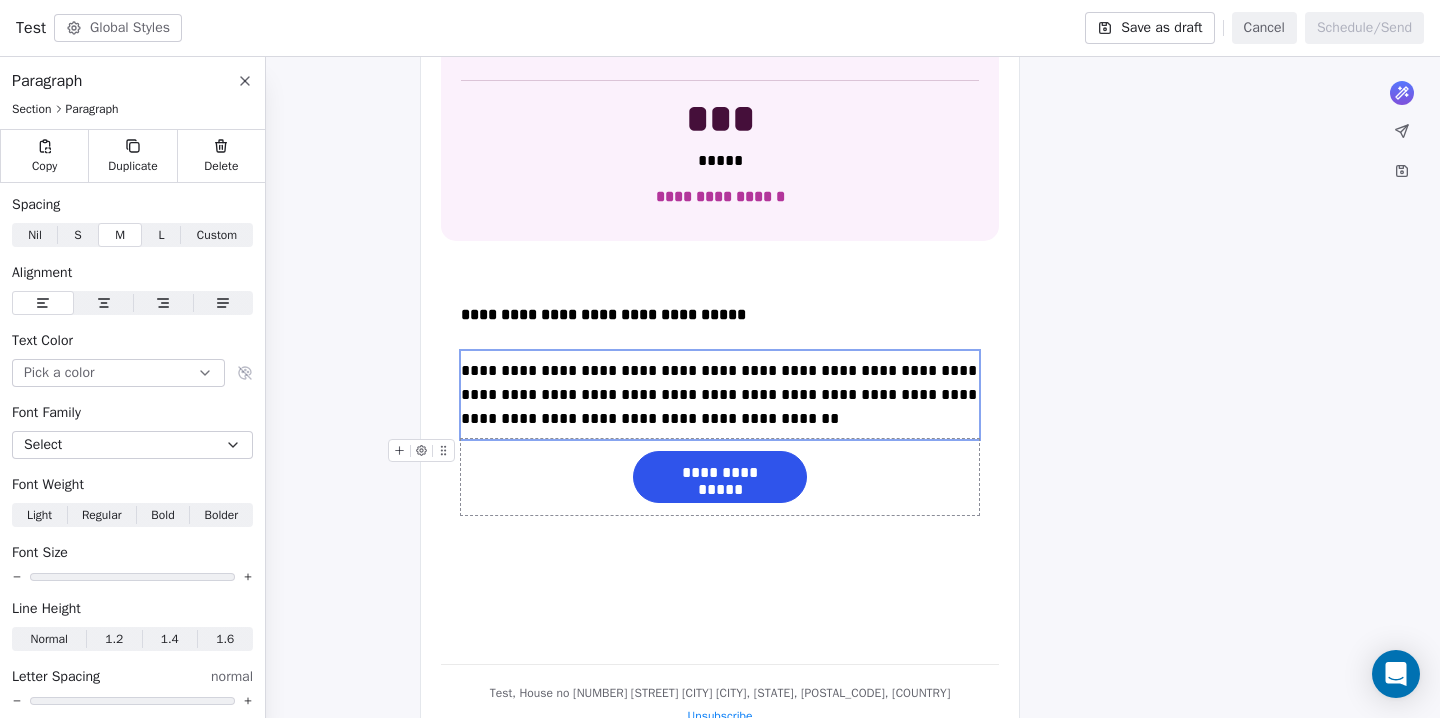 click on "**********" at bounding box center [720, 477] 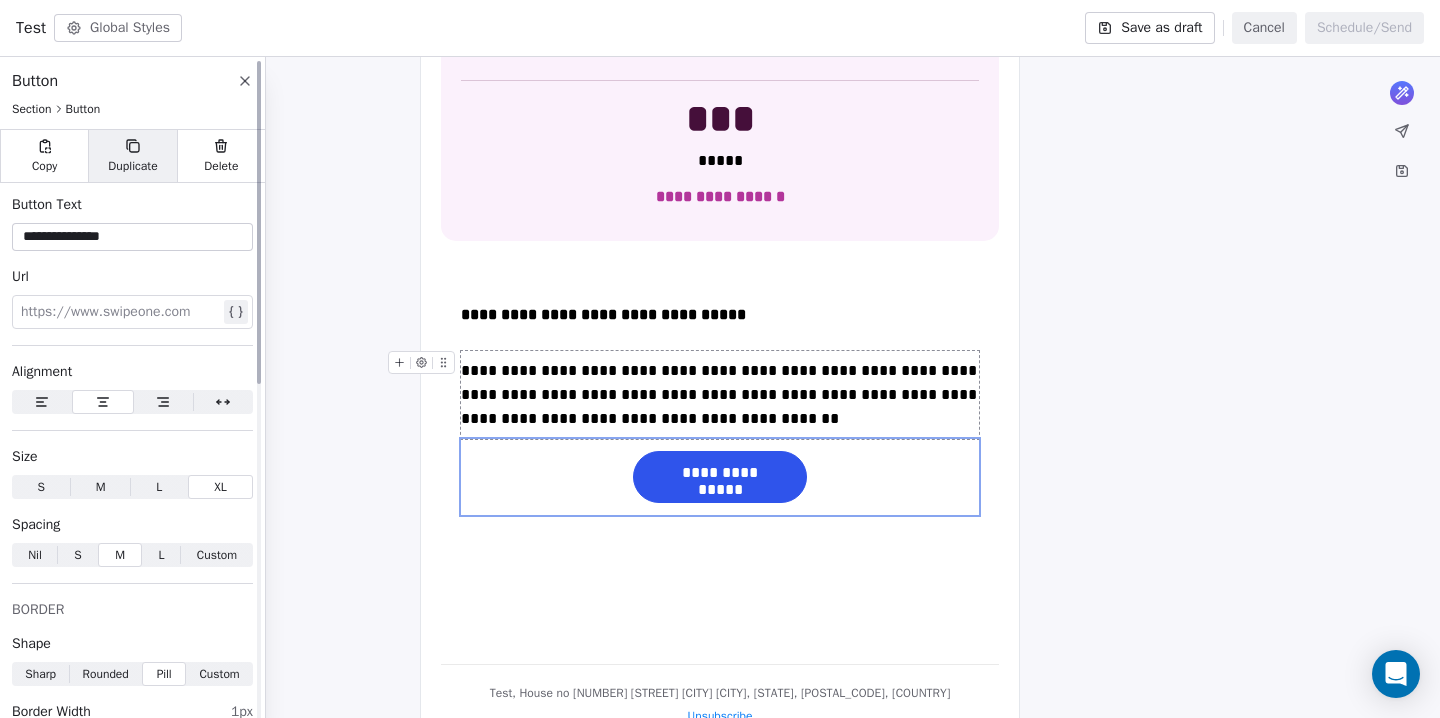 click on "Duplicate" at bounding box center [132, 156] 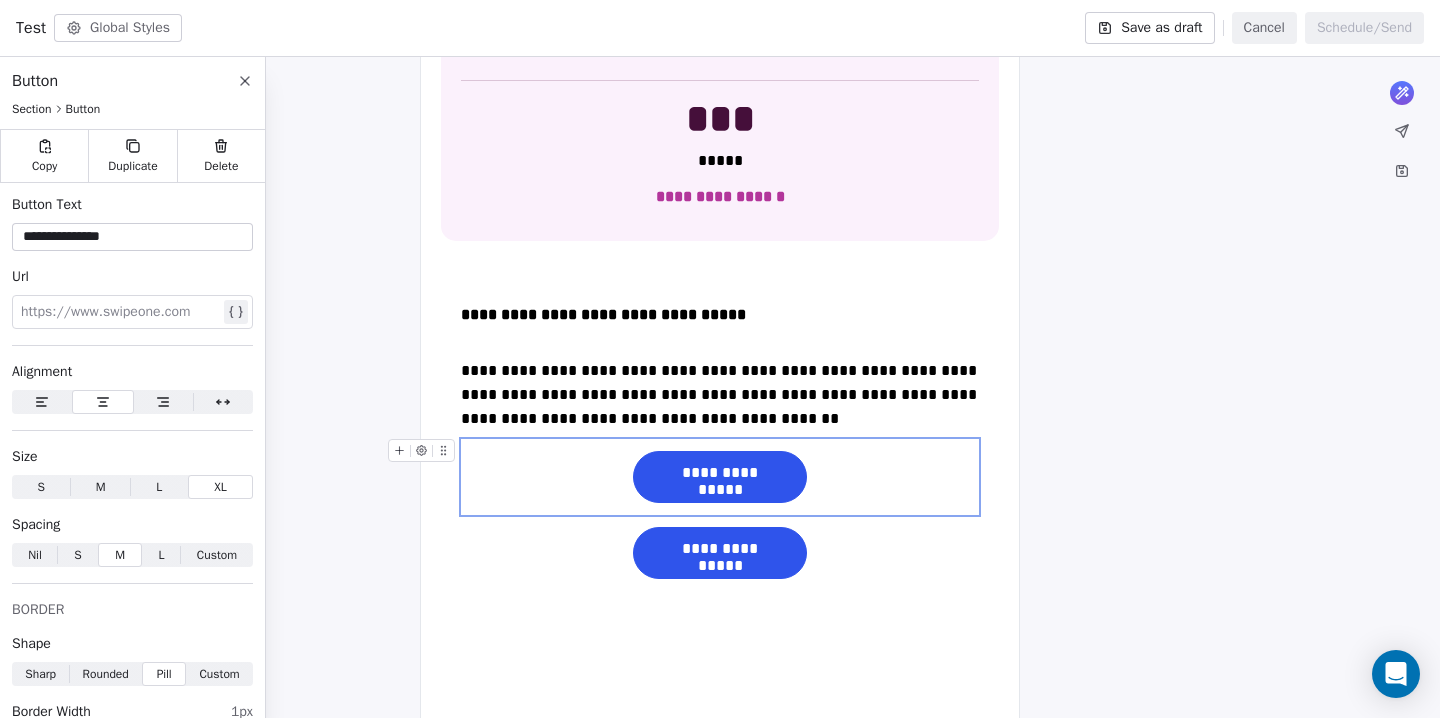 click on "**********" at bounding box center [720, 473] 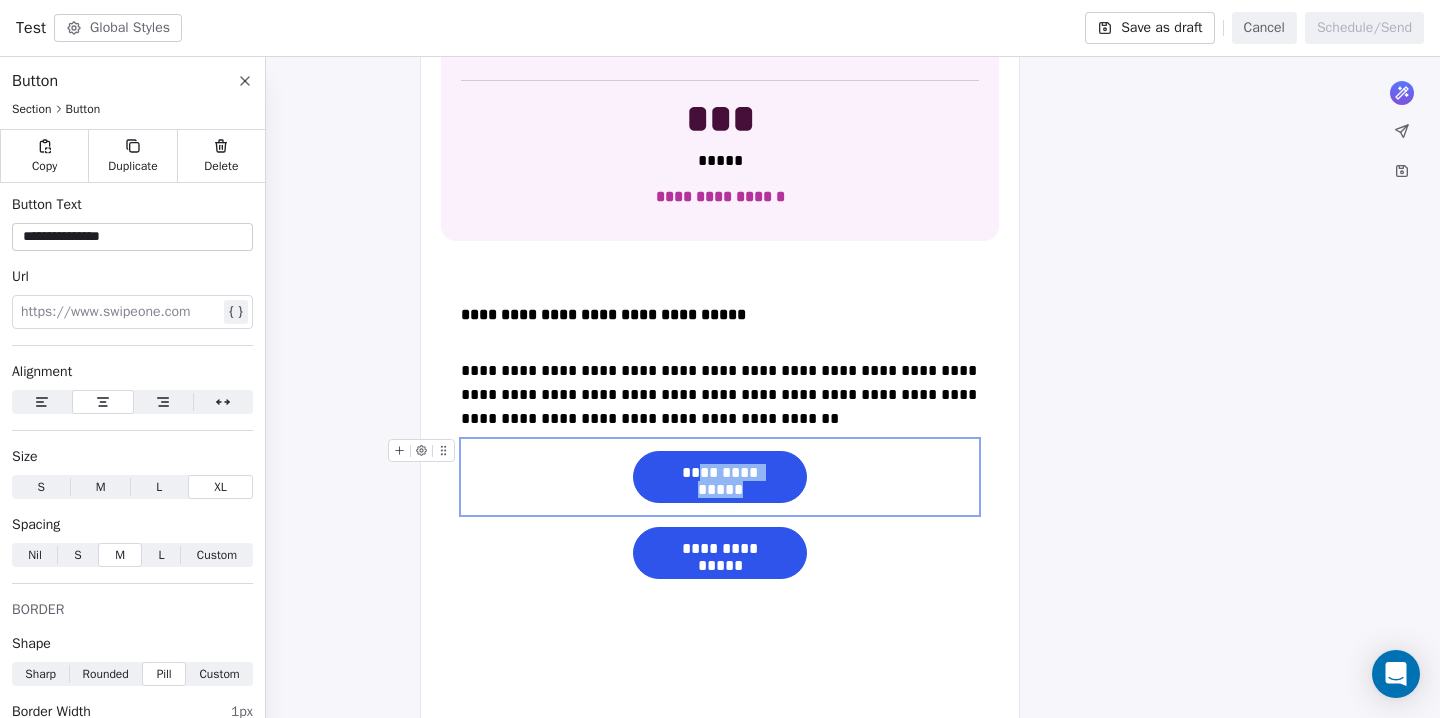 drag, startPoint x: 677, startPoint y: 468, endPoint x: 787, endPoint y: 473, distance: 110.11358 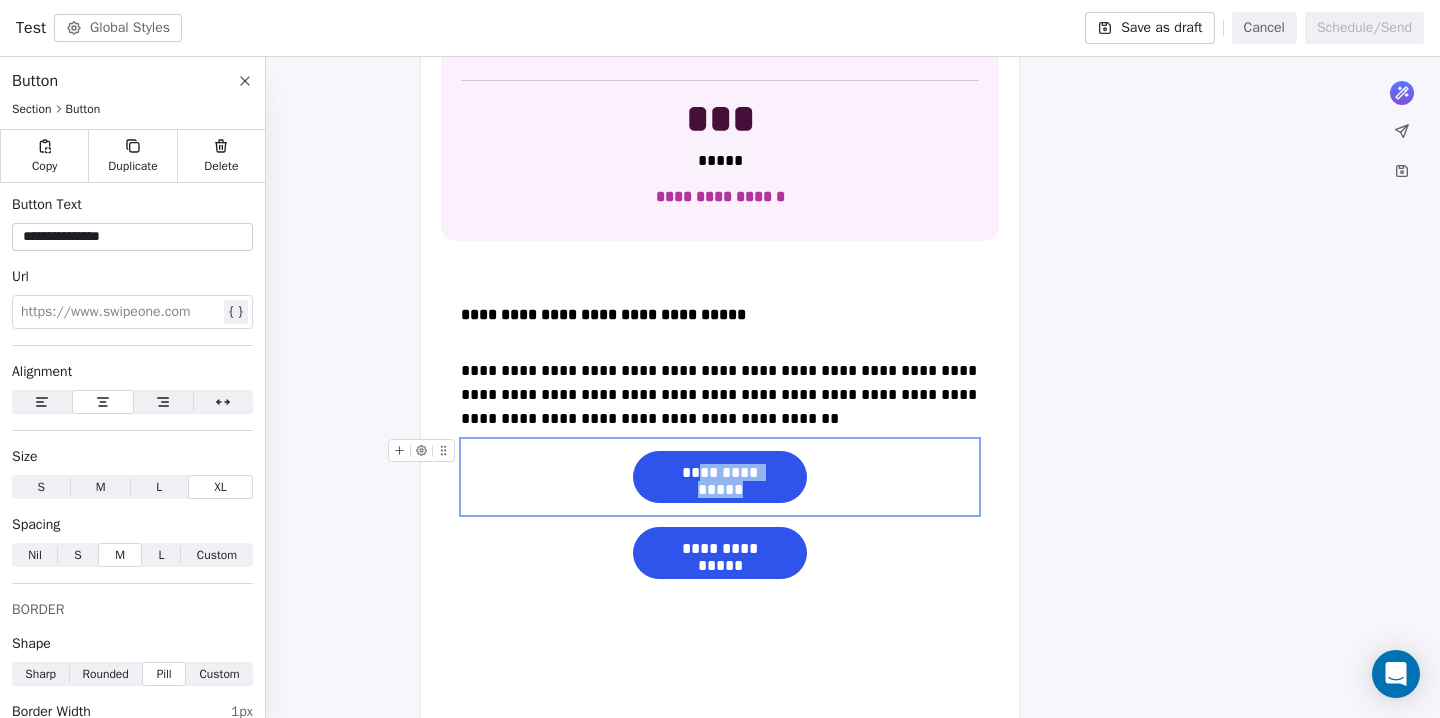 click on "**********" at bounding box center [720, 473] 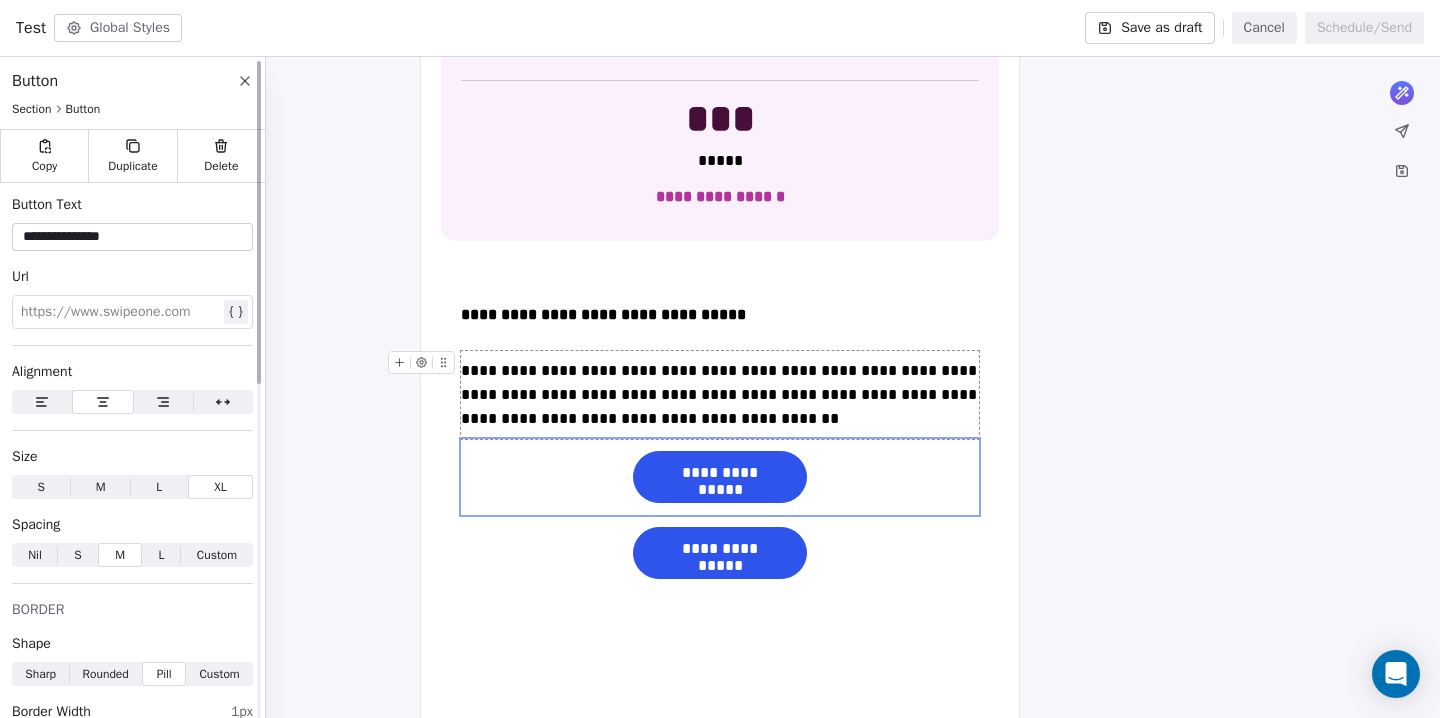 click on "**********" at bounding box center [132, 237] 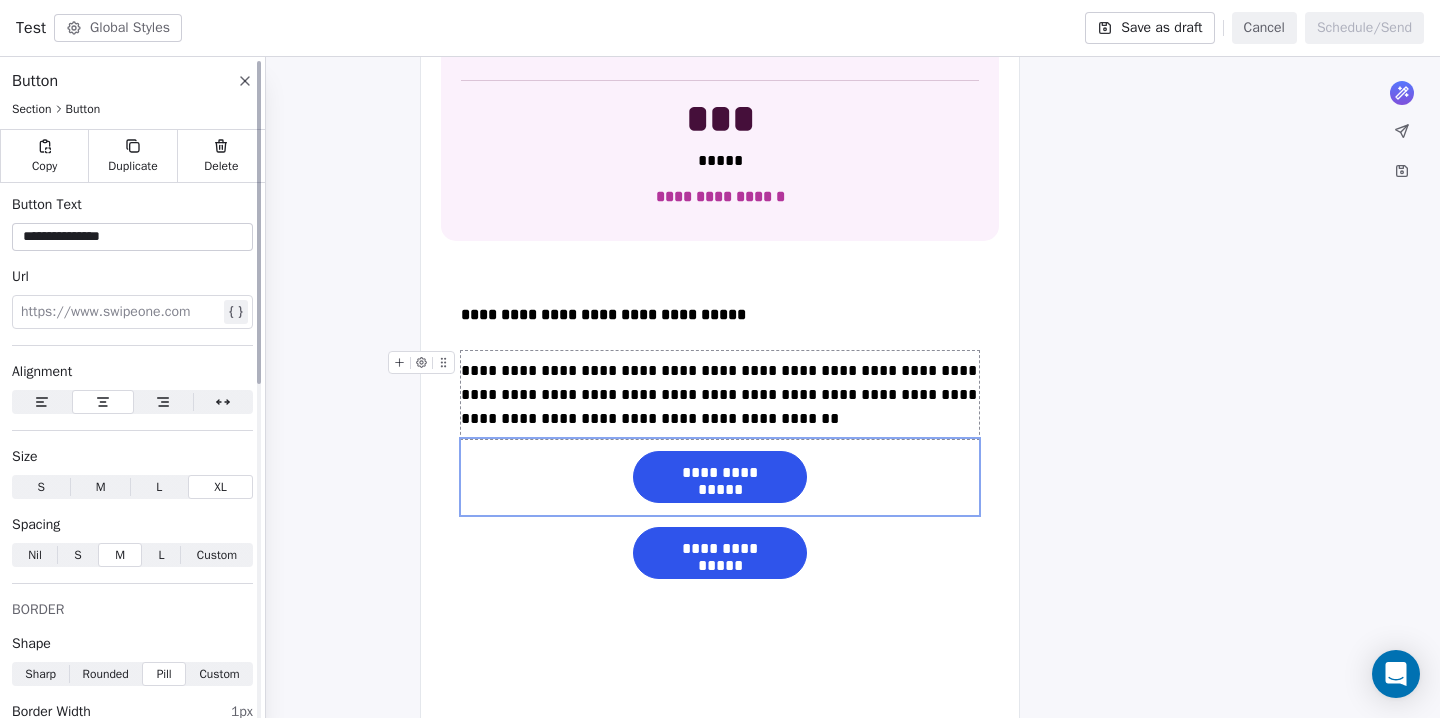 click on "**********" at bounding box center (132, 237) 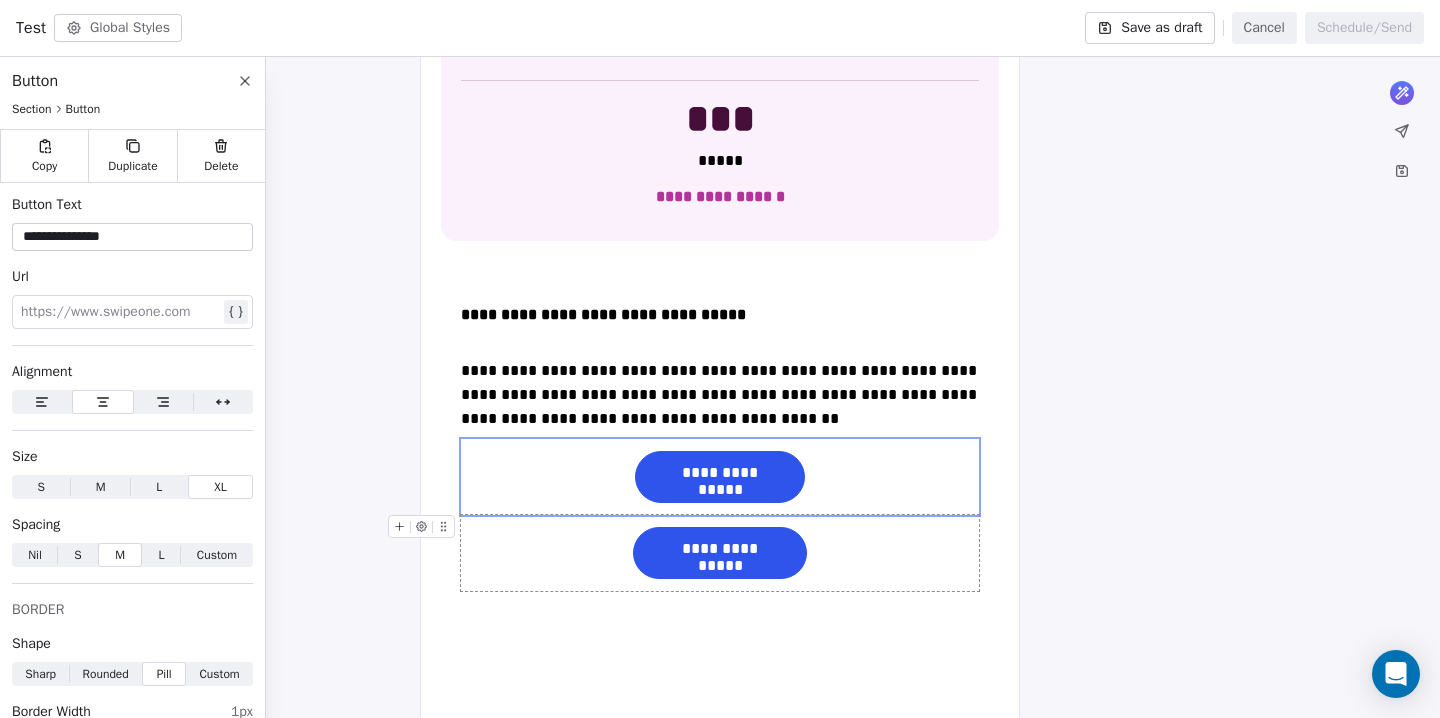 click on "**********" at bounding box center [720, 549] 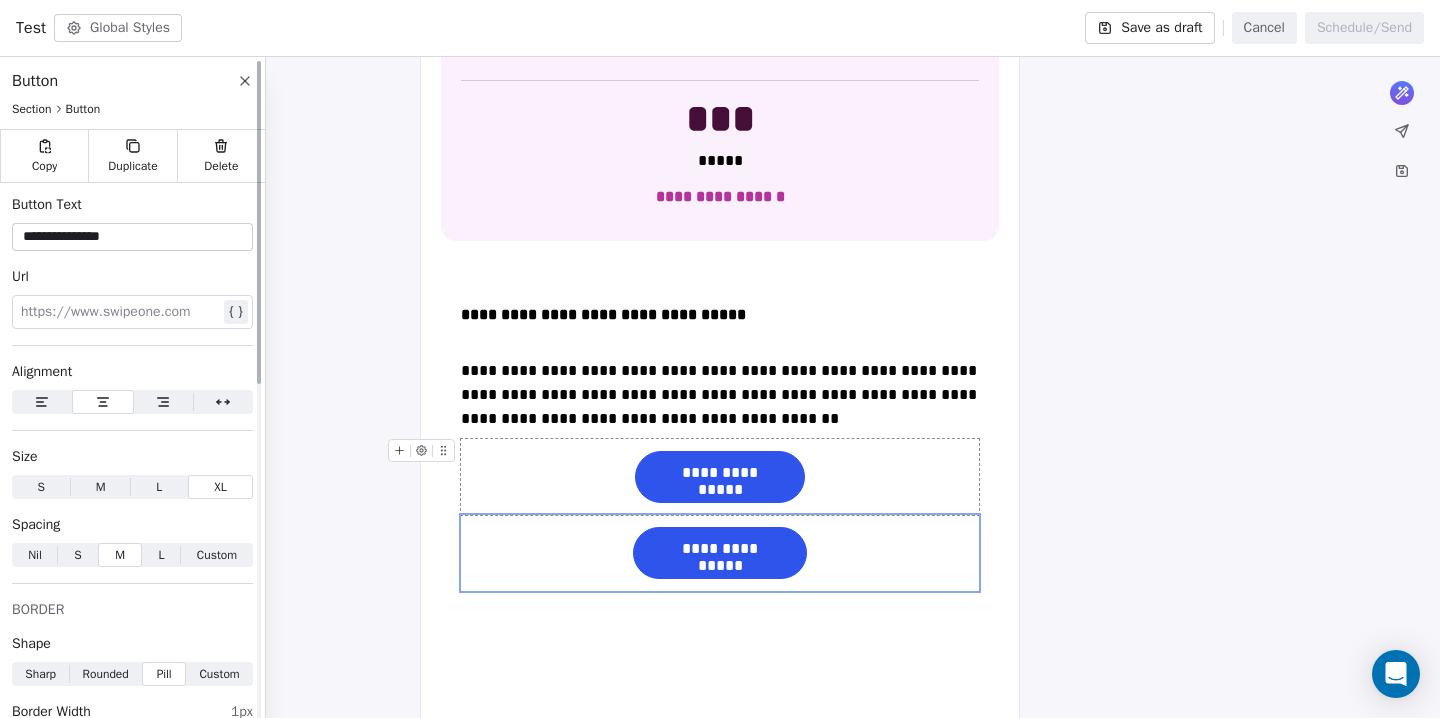 click on "**********" at bounding box center [132, 237] 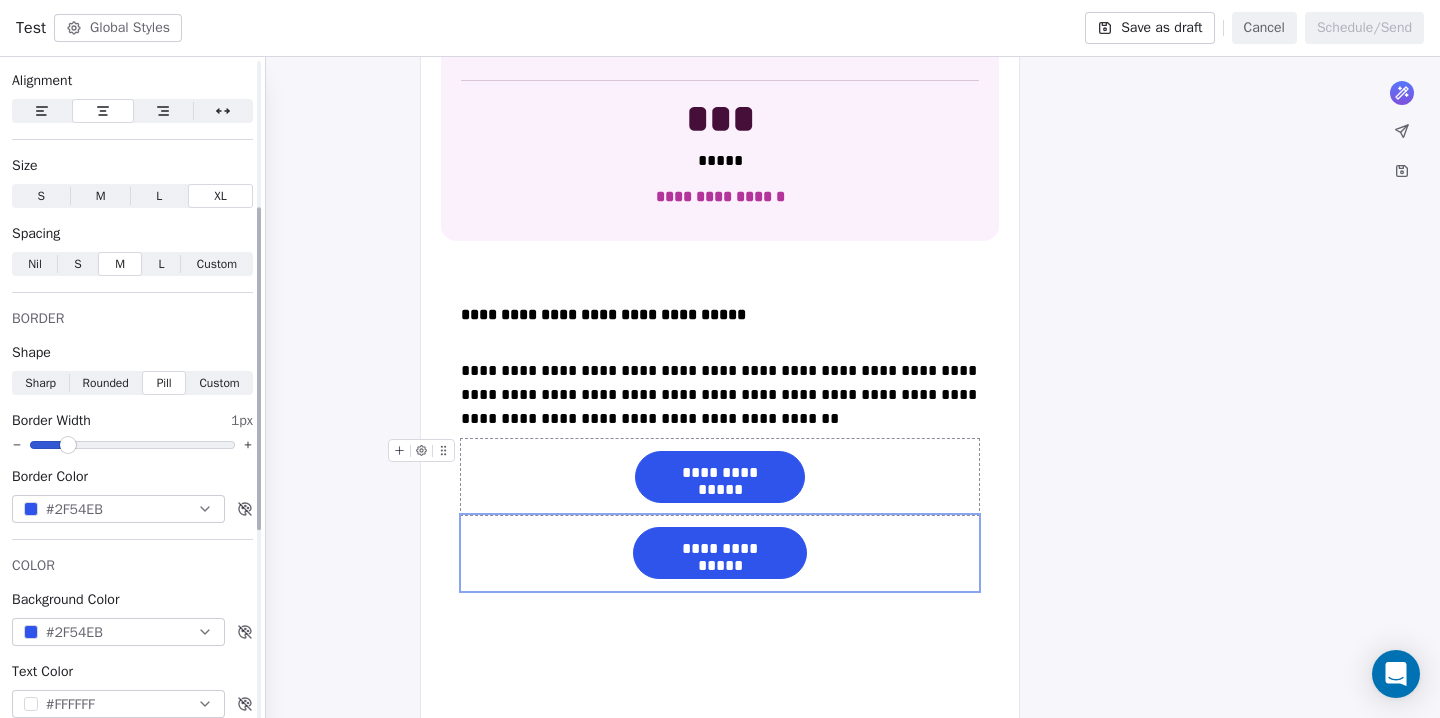 scroll, scrollTop: 303, scrollLeft: 0, axis: vertical 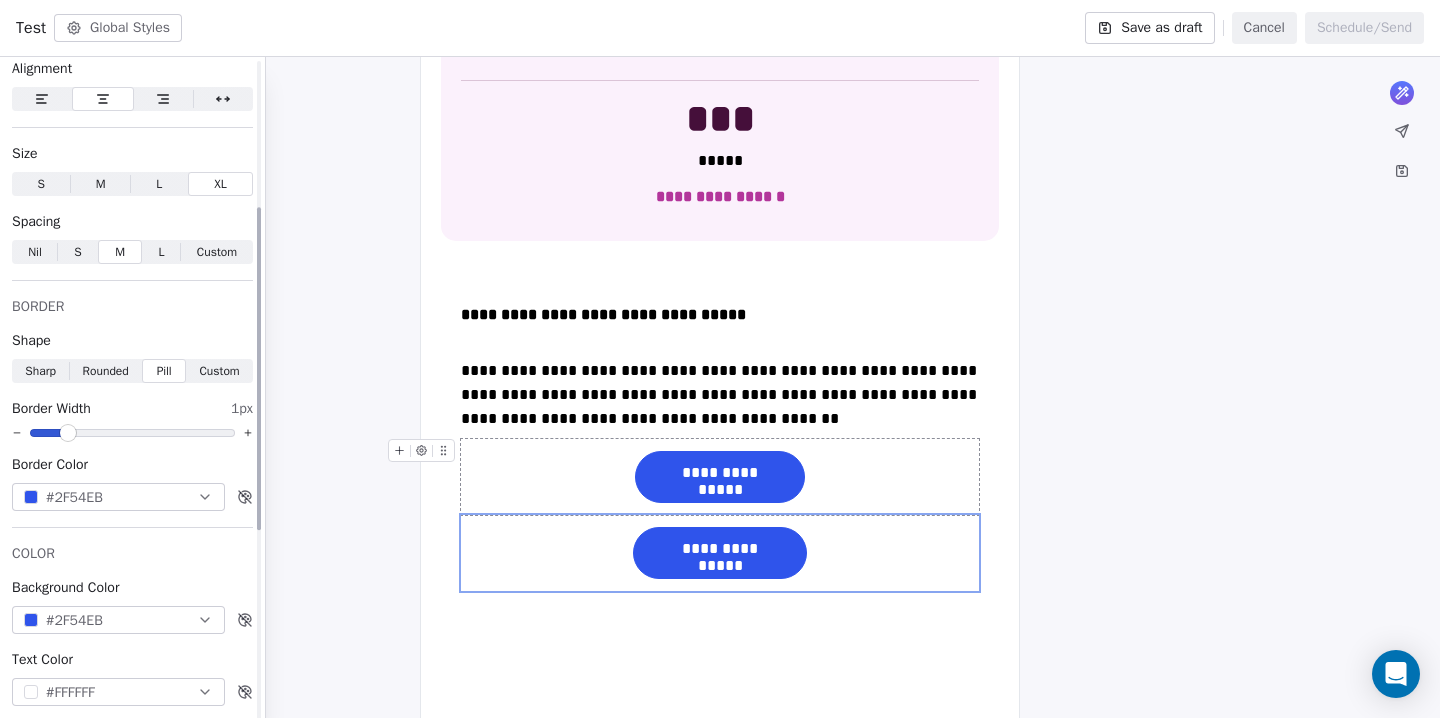 type on "**********" 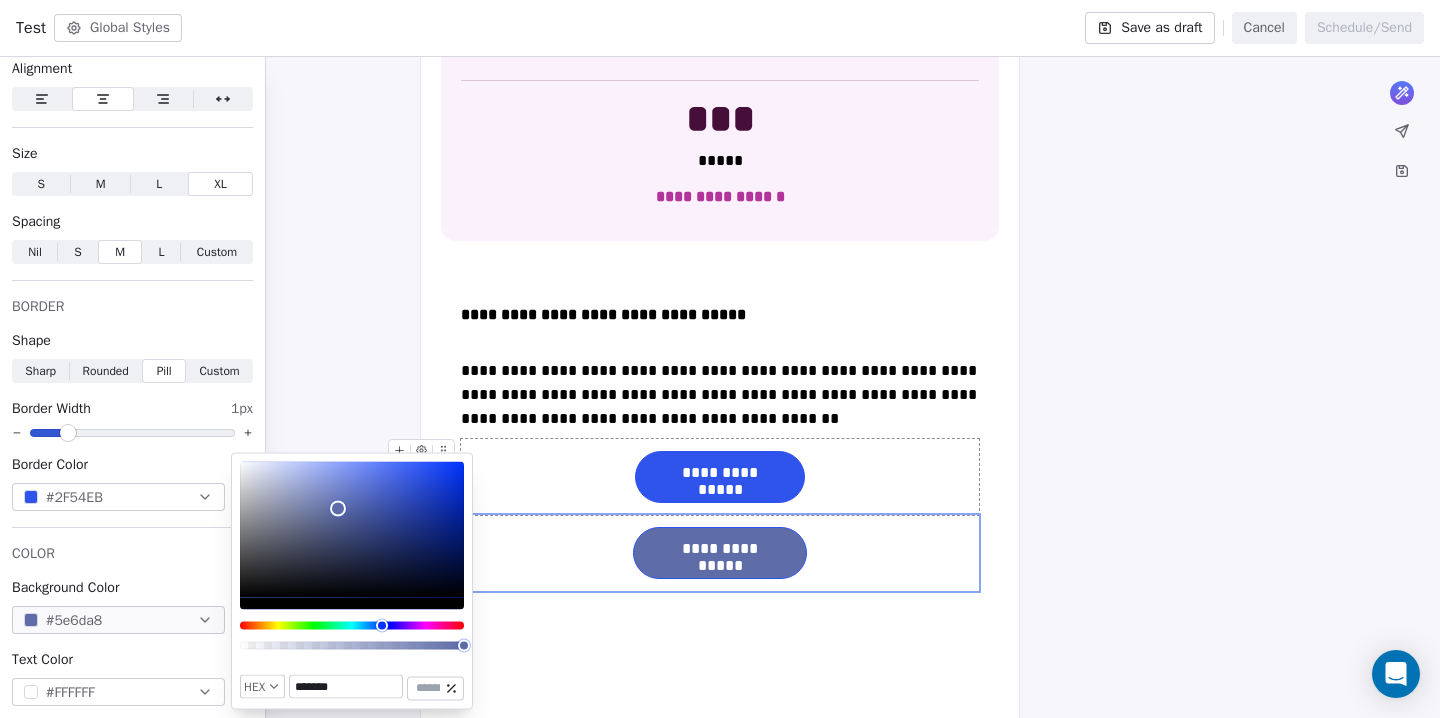 type on "*******" 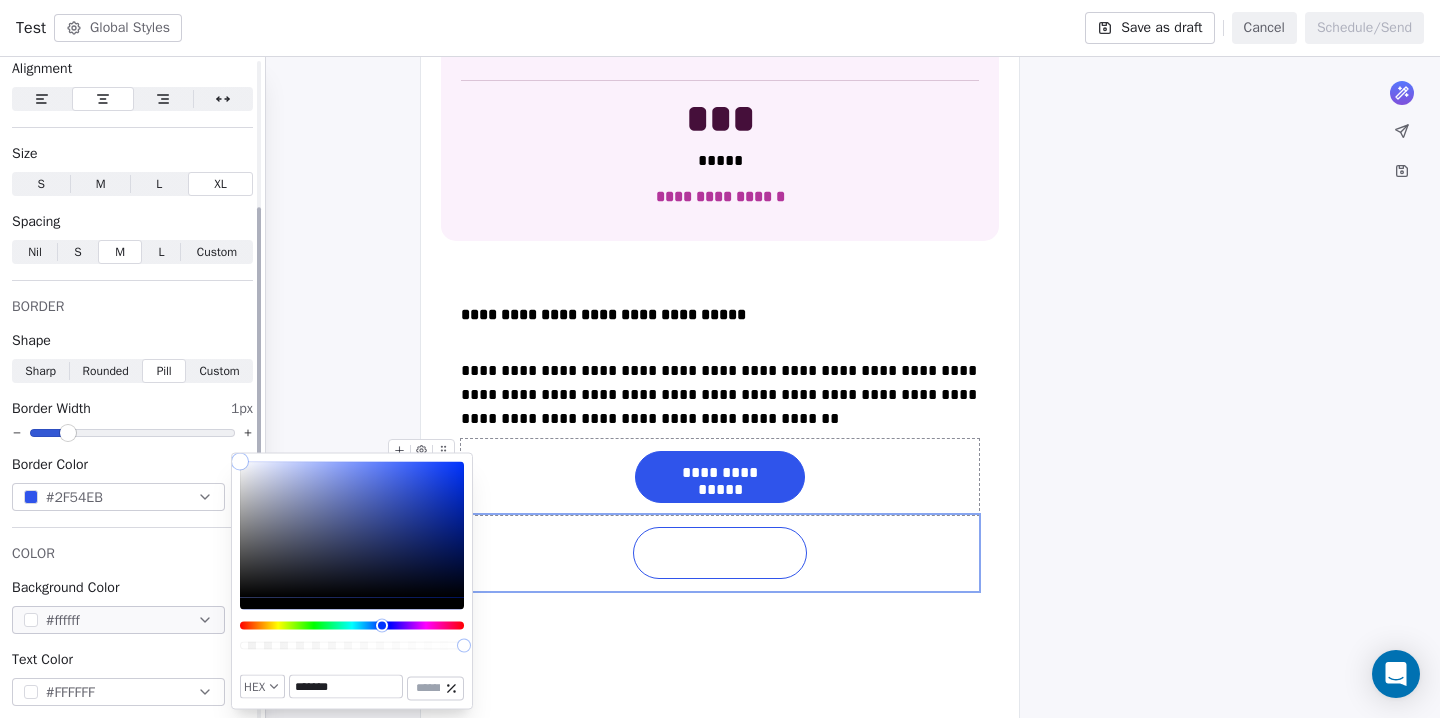 drag, startPoint x: 338, startPoint y: 508, endPoint x: 183, endPoint y: 438, distance: 170.07352 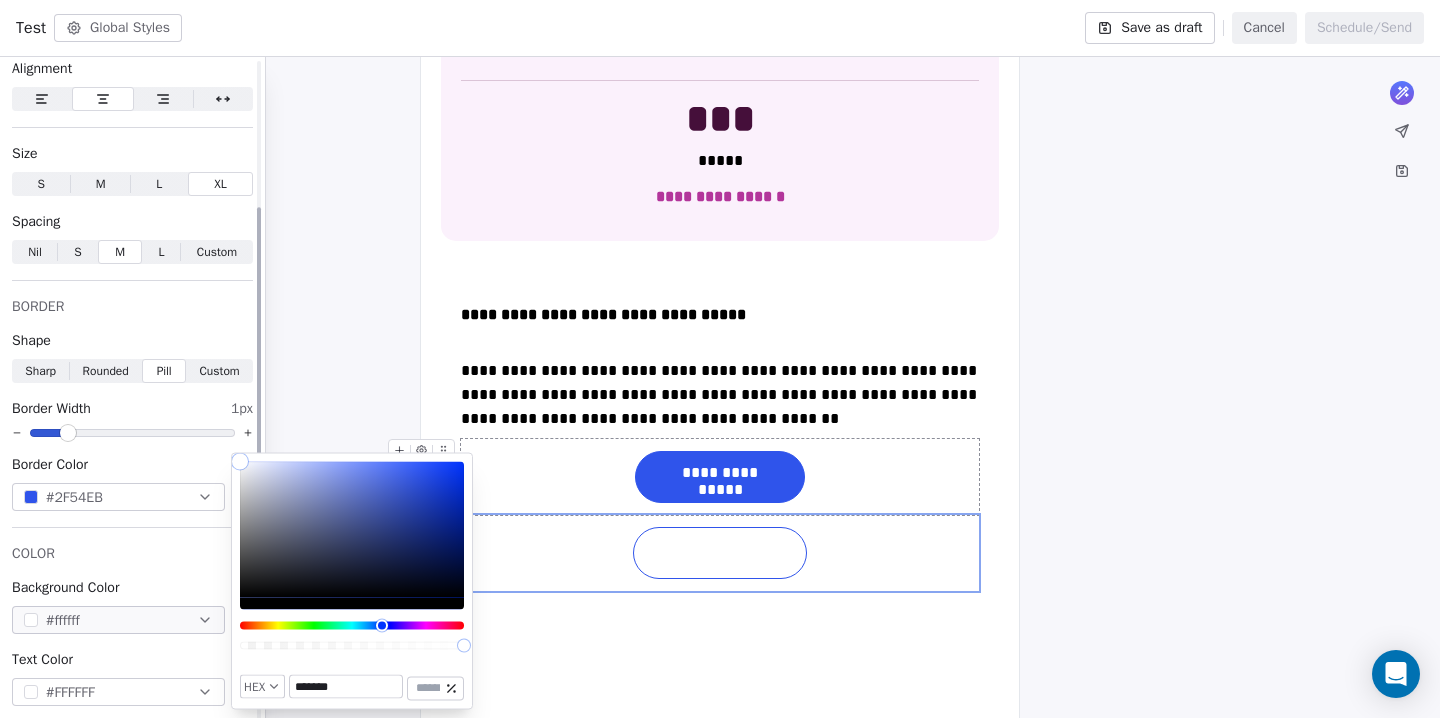 click on "T Test Contacts People Marketing Workflows Campaigns Sales Pipelines Sequences Beta Tools Apps AI Agents Help & Support Campaigns  Create new campaign All ( 12 ) All ( 12 ) Drafts ( 8 ) Drafts ( 8 ) In Progress ( 0 ) In Progress ( 0 ) Scheduled ( 0 ) Scheduled ( 0 ) Sent ( 4 ) Sent ( 4 ) Name Status Analytics Actions Test Created on Aug 5, 2025, 11:17 AM To: No segment selected Draft - Open Rate - Click Rate - Unsubscribe Notification for Campaign - after entire campaign is sent Created on Aug 5, 2025, 11:03 AM To: No segment selected Draft - Open Rate - Click Rate - Unsubscribe Notification for Campaign - 1 hour after sending Created on Aug 4, 2025, 2:23 PM To: No segment selected Draft - Open Rate - Click Rate - Unsubscribe test Created on Aug 4, 2025, 2:18 PM To: No segment selected Draft - Open Rate - Click Rate - Unsubscribe Test Created on Jul 29, 2025, 6:15 PM To: No segment selected Draft - Open Rate - Click Rate - Unsubscribe Task Reminder Email Created on Jul 29, 2025, 2:52 PM Draft - Open Rate -" at bounding box center [720, 359] 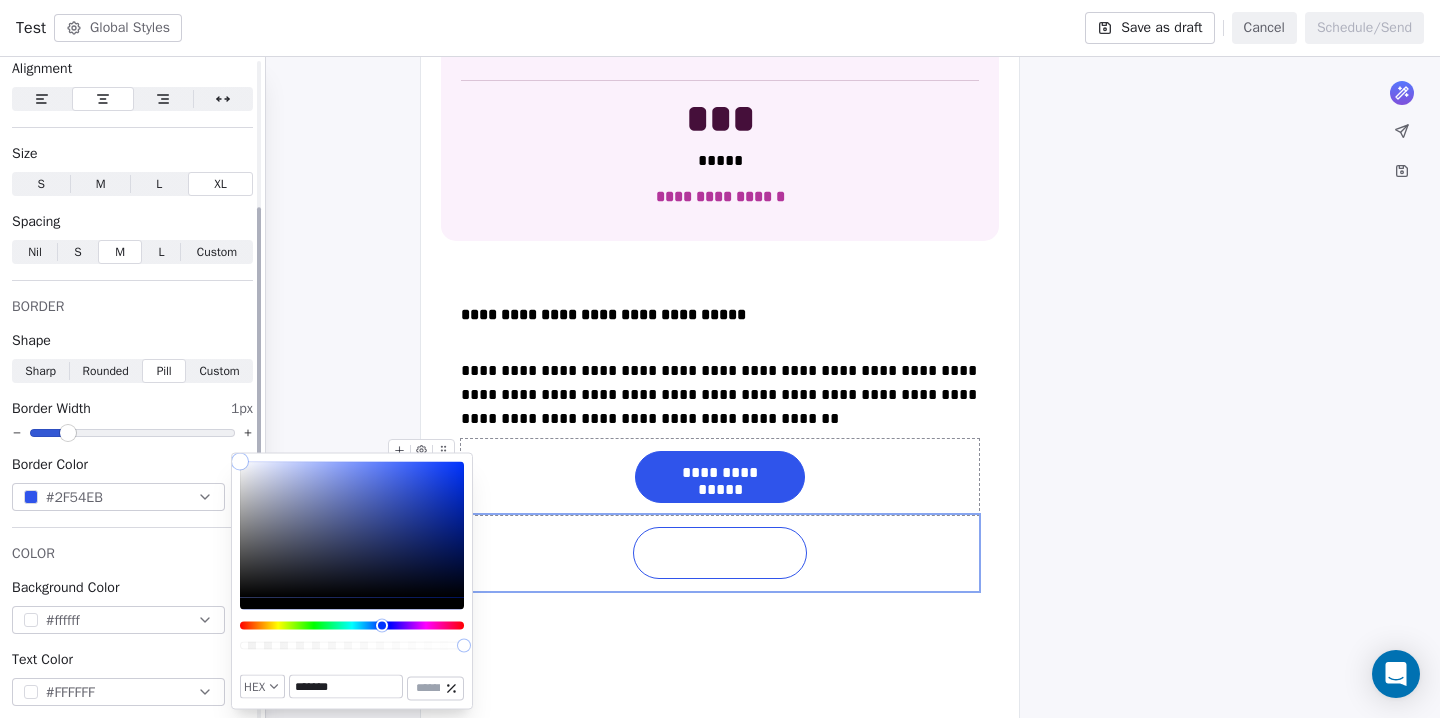 click on "#2F54EB" at bounding box center [74, 497] 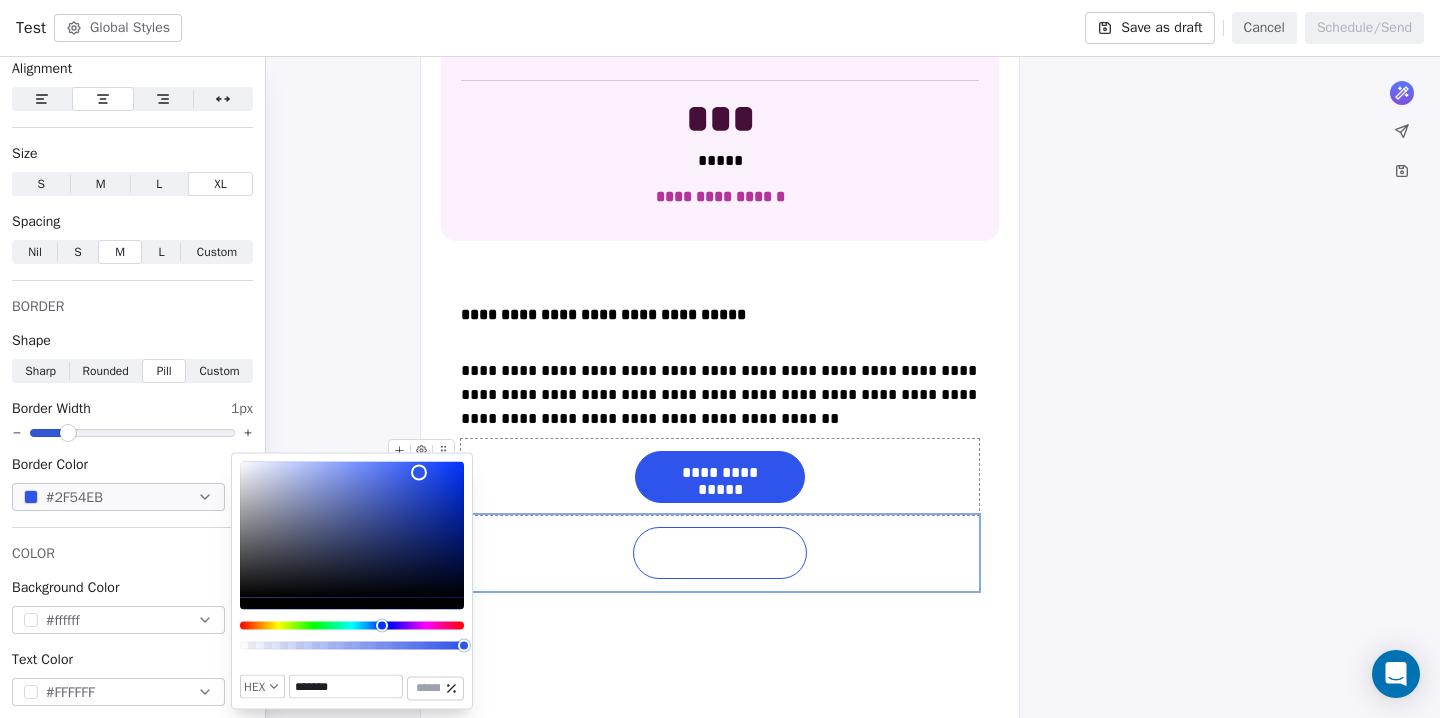 click on "*******" at bounding box center (346, 687) 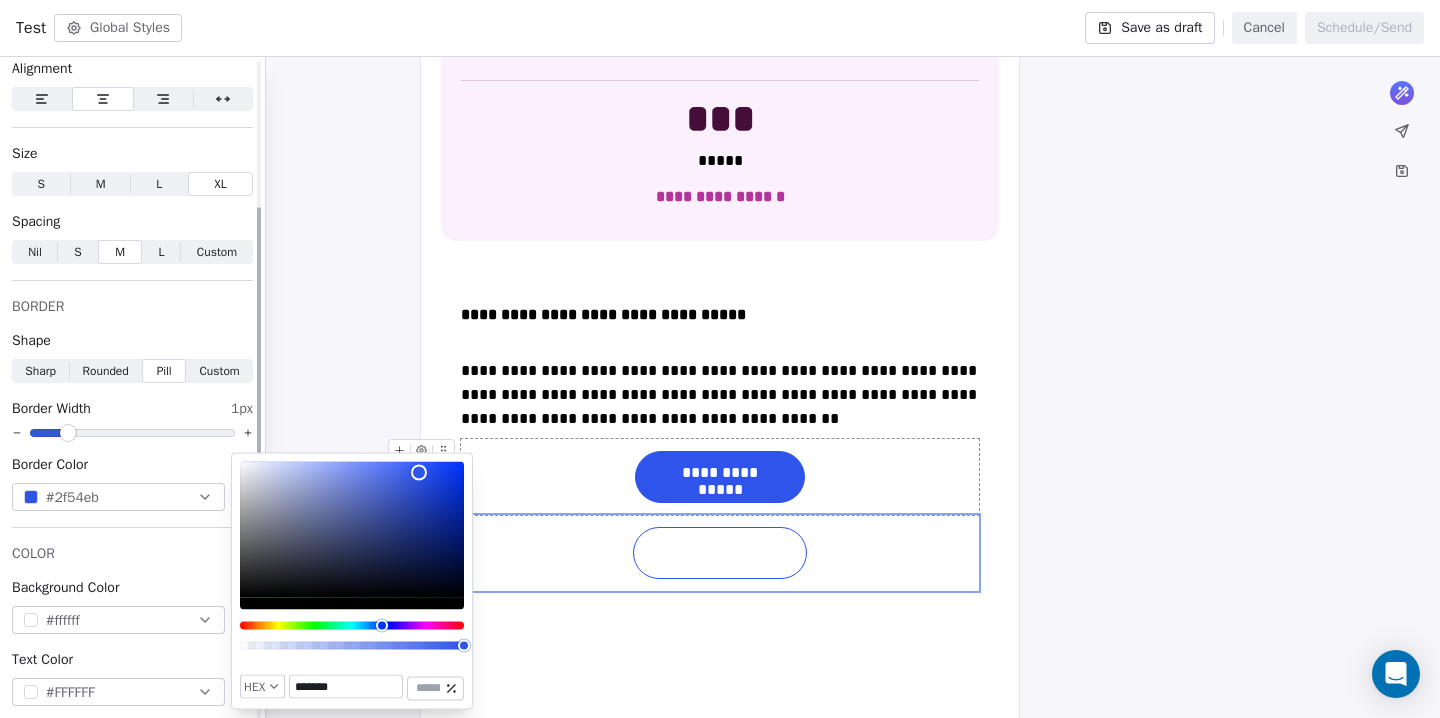 click on "Text Color" at bounding box center (132, 660) 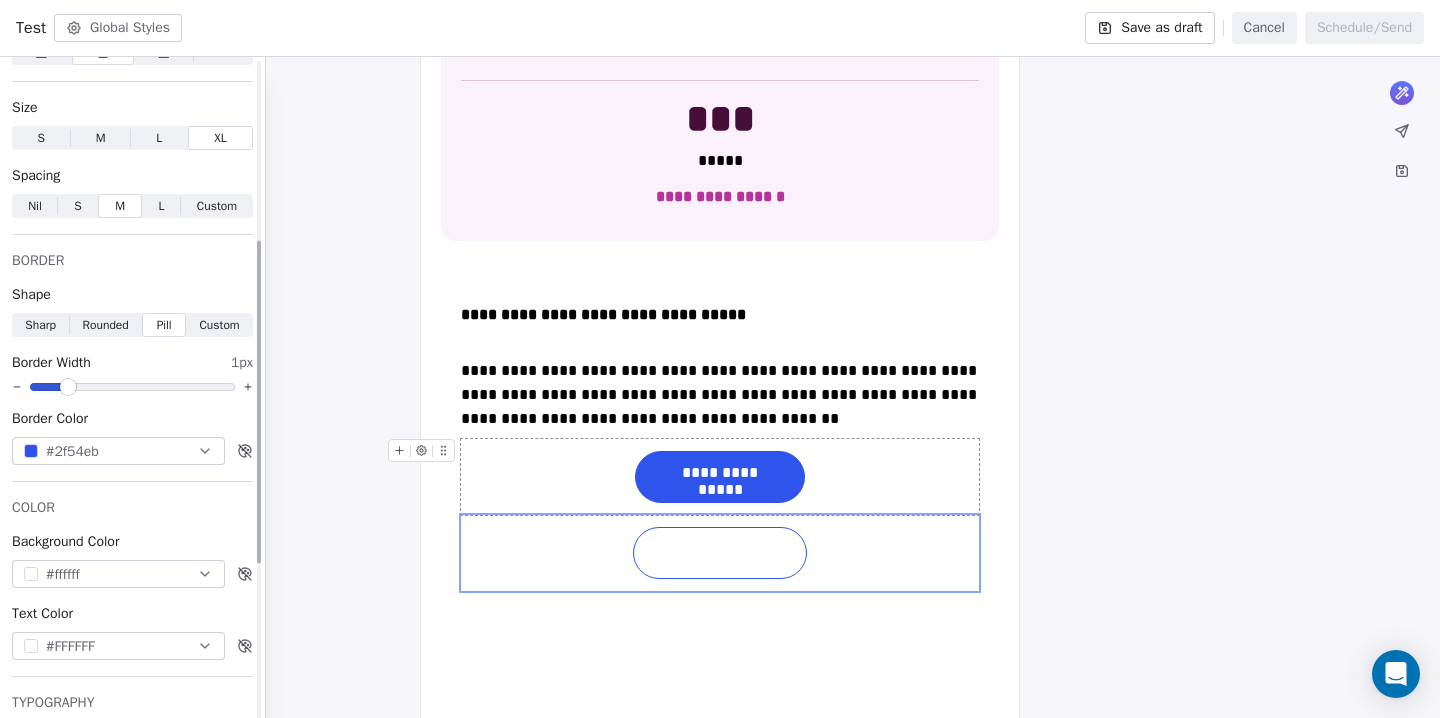 scroll, scrollTop: 372, scrollLeft: 0, axis: vertical 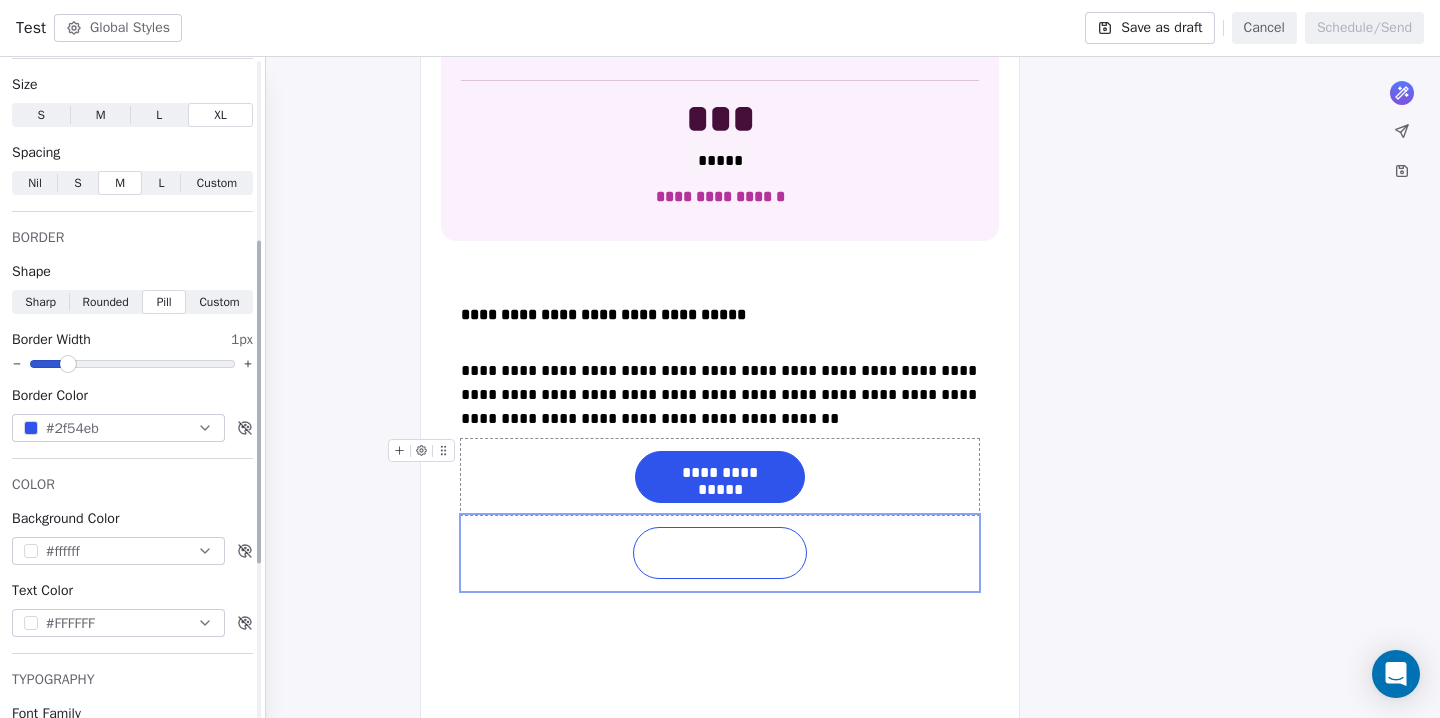 click on "#FFFFFF" at bounding box center [70, 623] 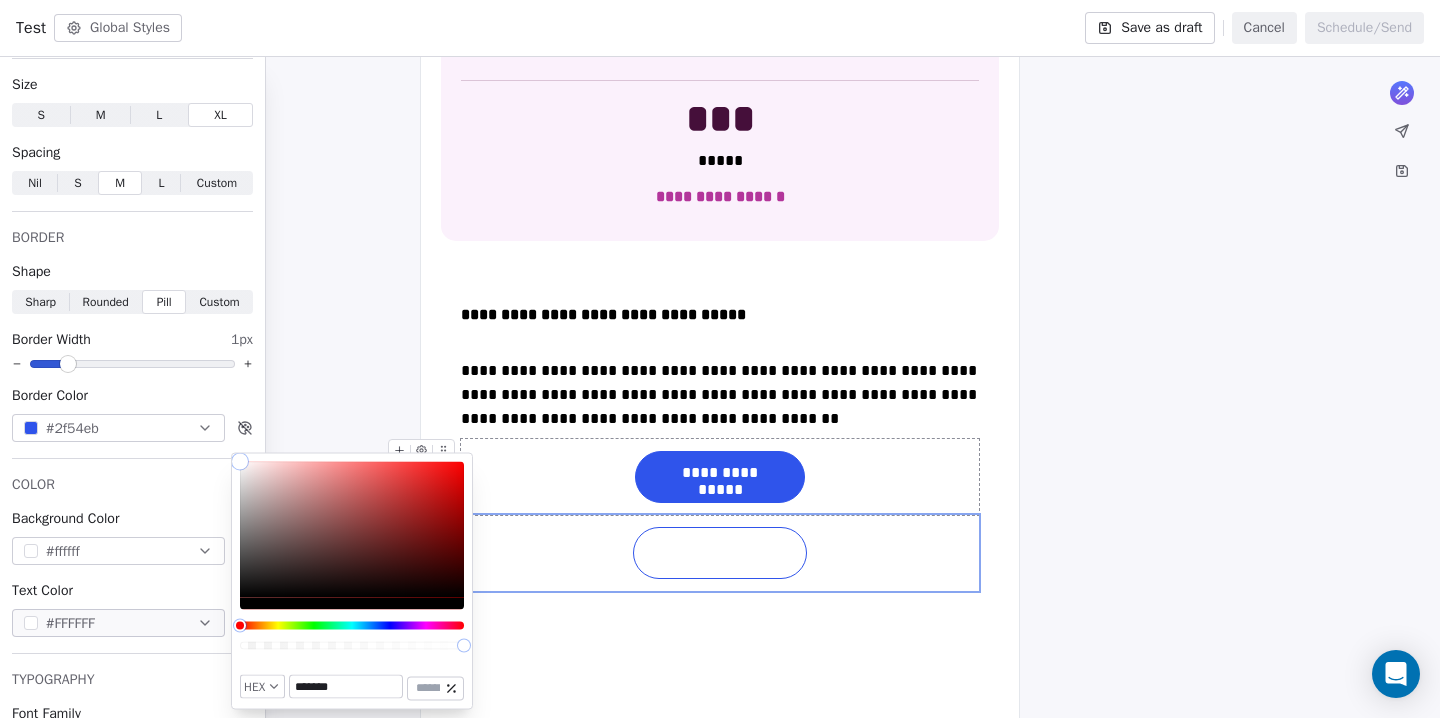 click on "*******" at bounding box center (346, 687) 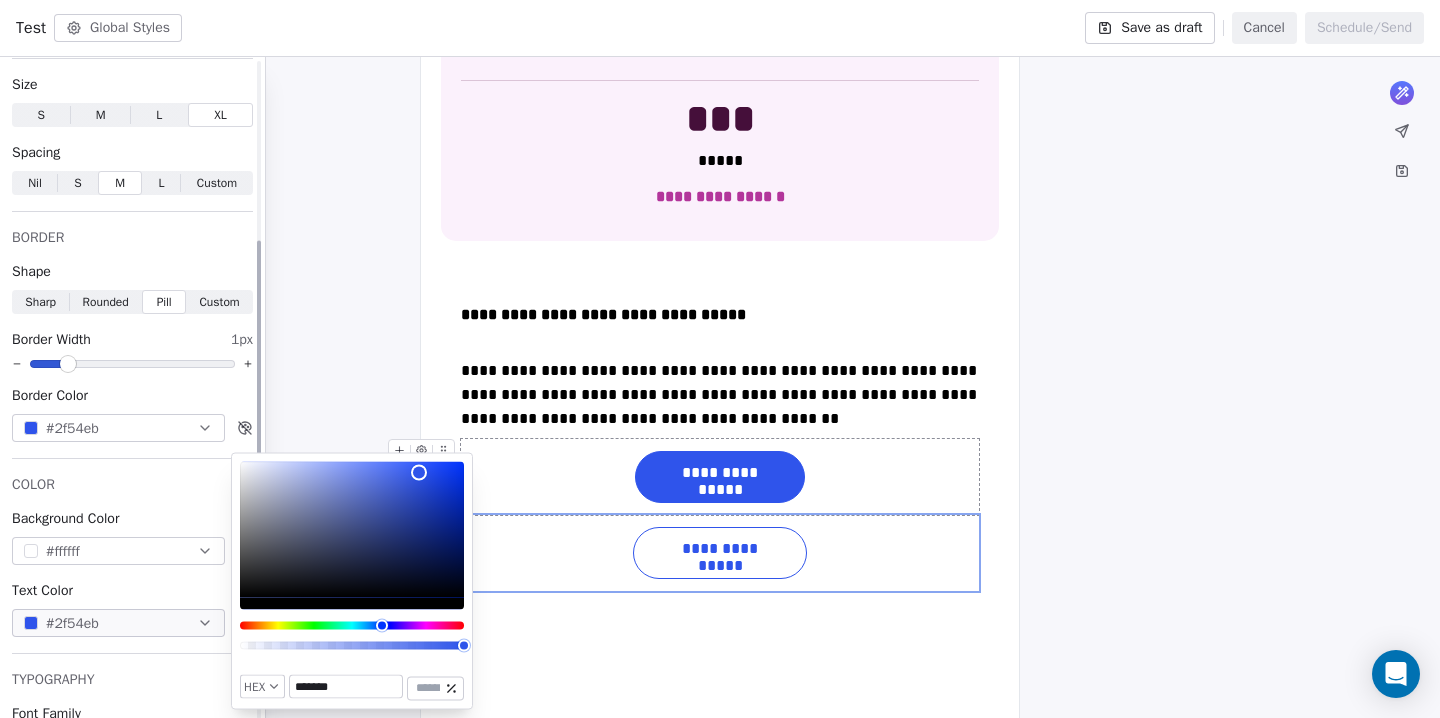 type on "*******" 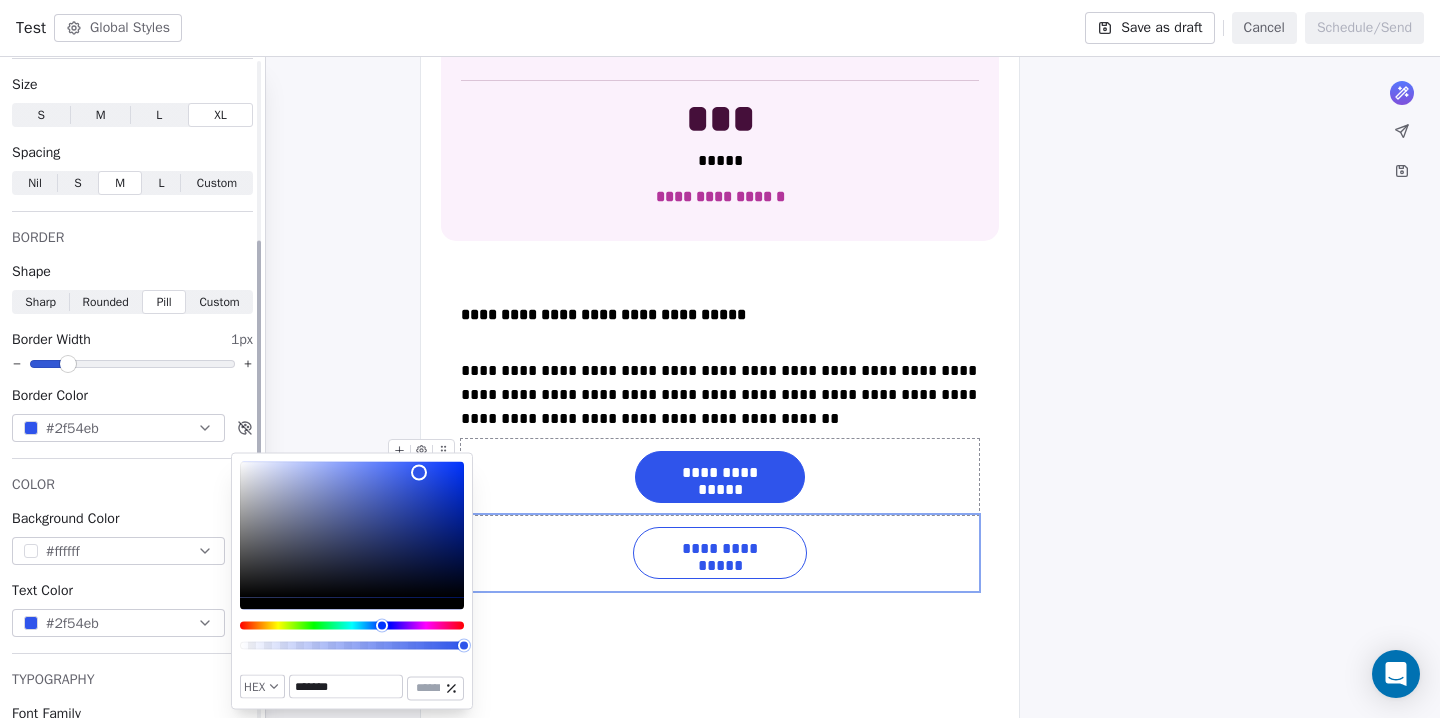 click on "COLOR" at bounding box center (132, 485) 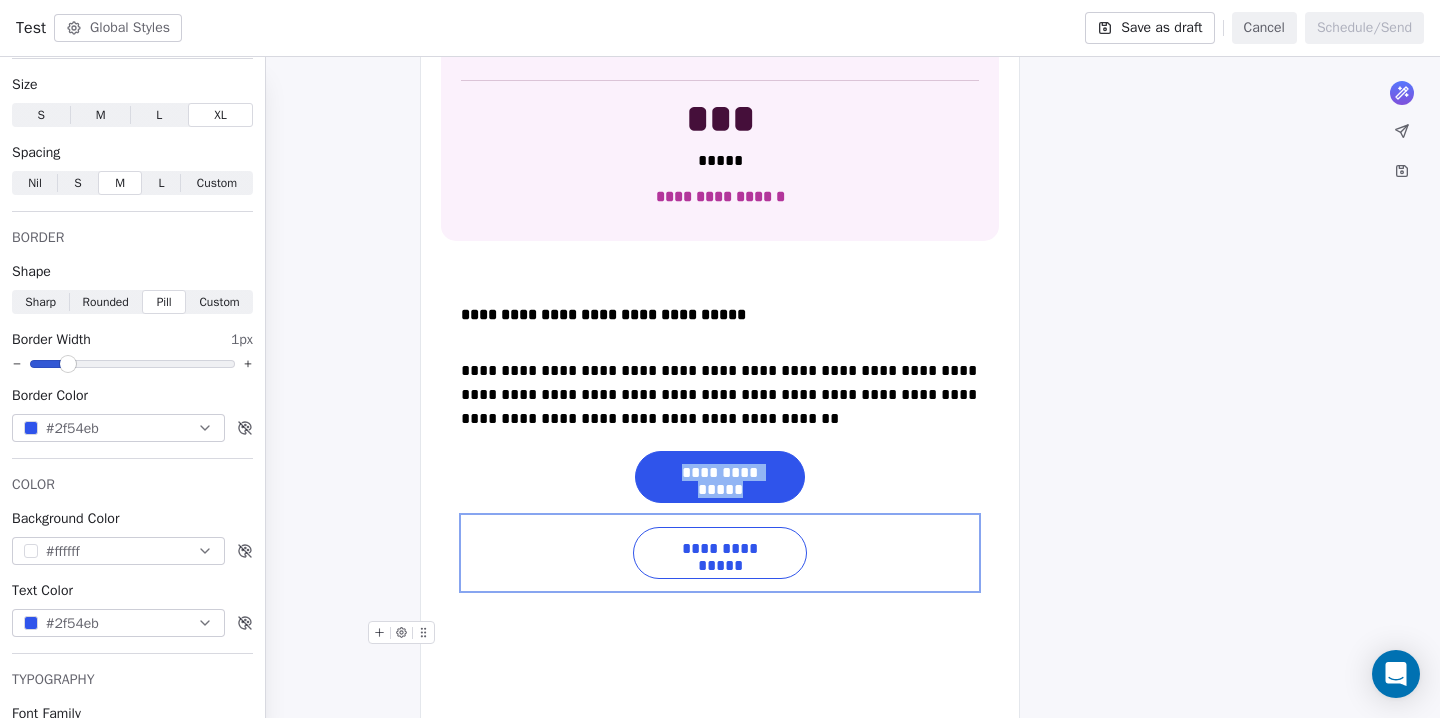 click on "**********" at bounding box center [720, -61] 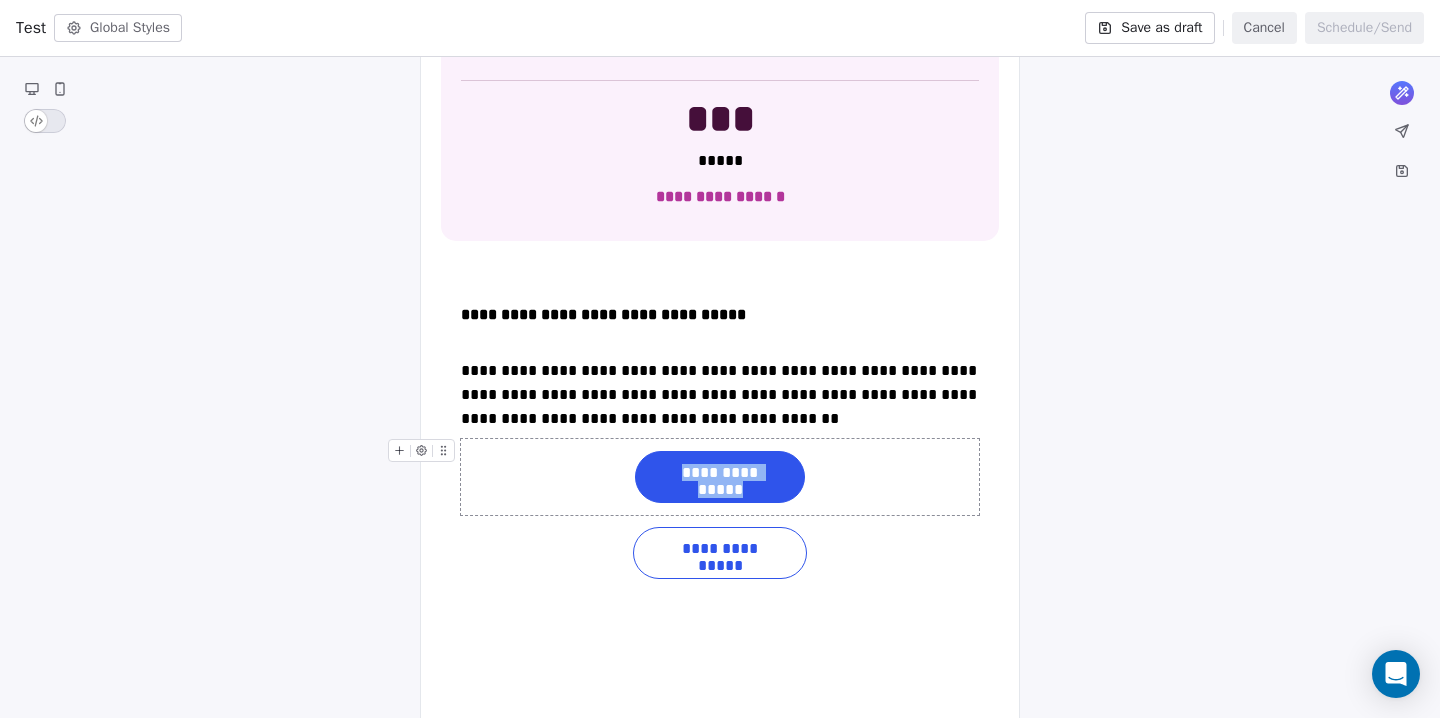 click on "**********" at bounding box center [720, 477] 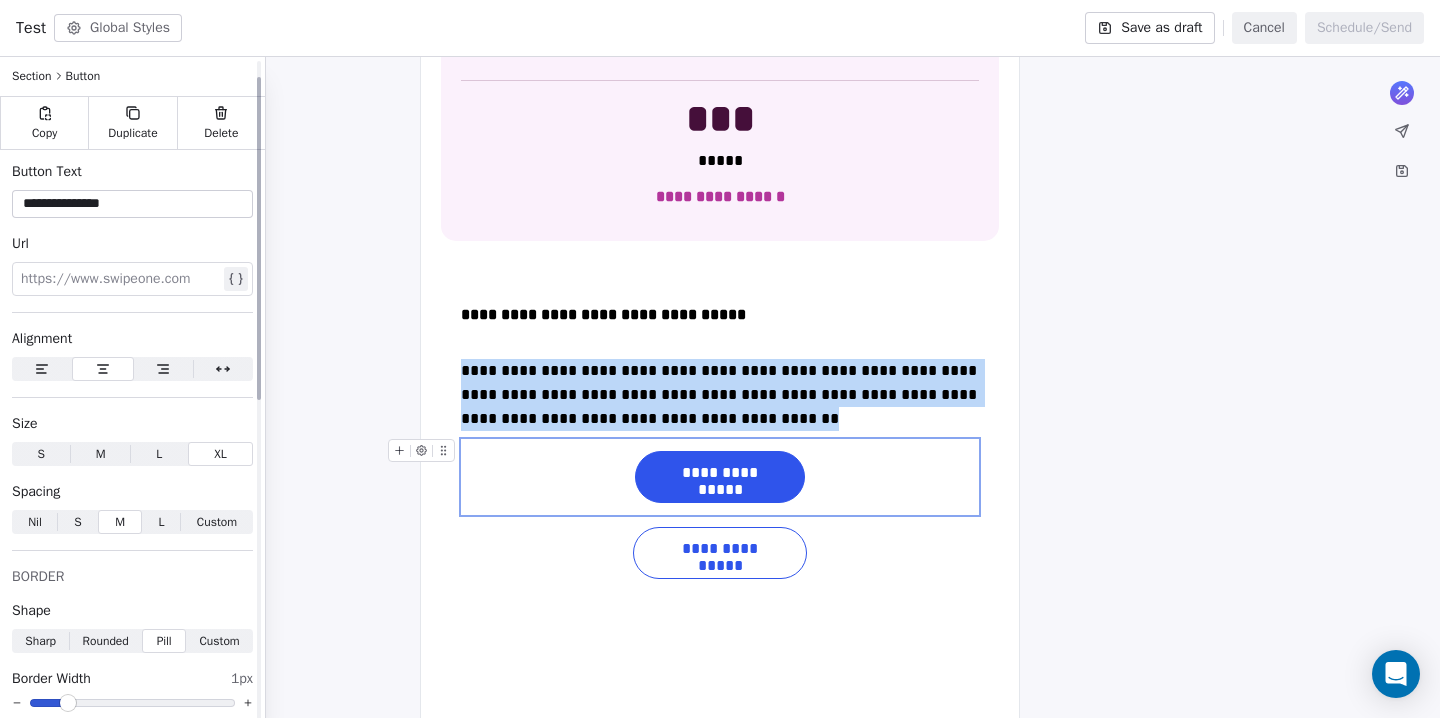 scroll, scrollTop: 36, scrollLeft: 0, axis: vertical 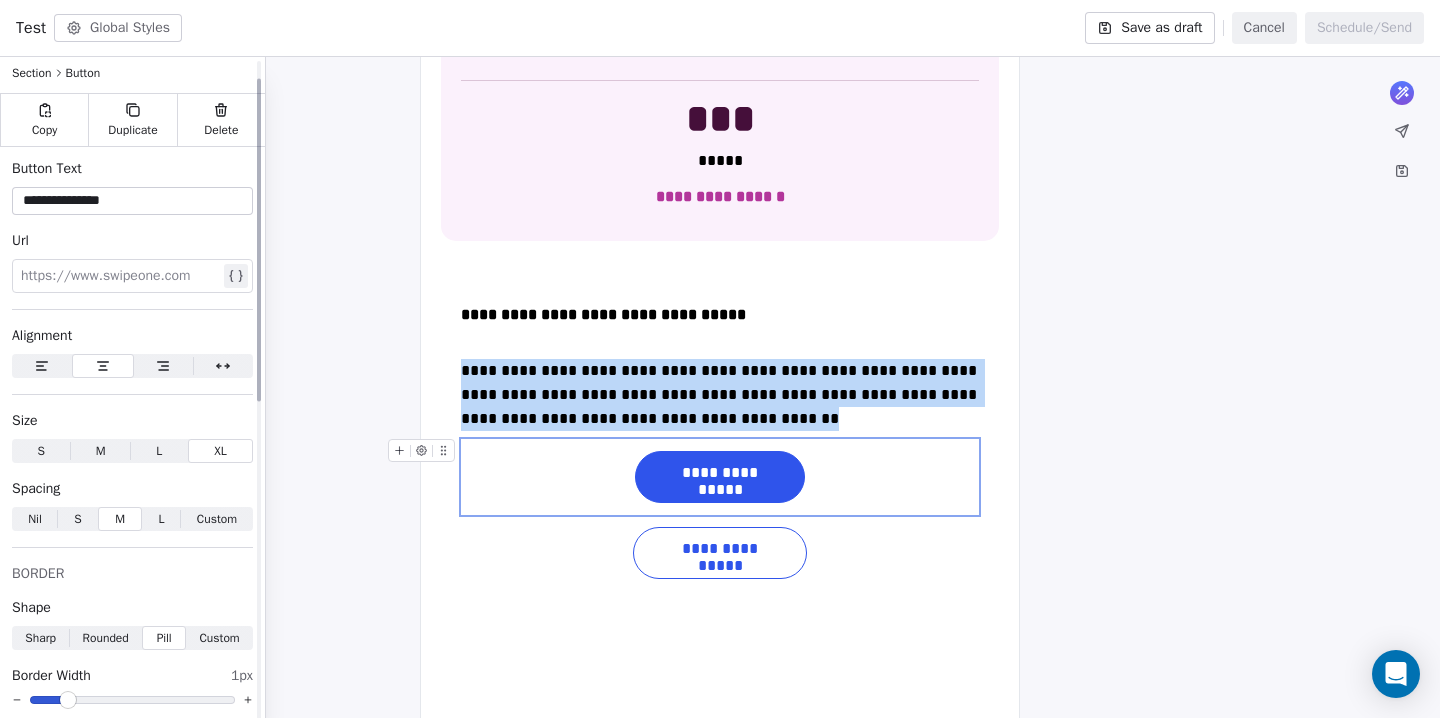 click on "L" at bounding box center (162, 519) 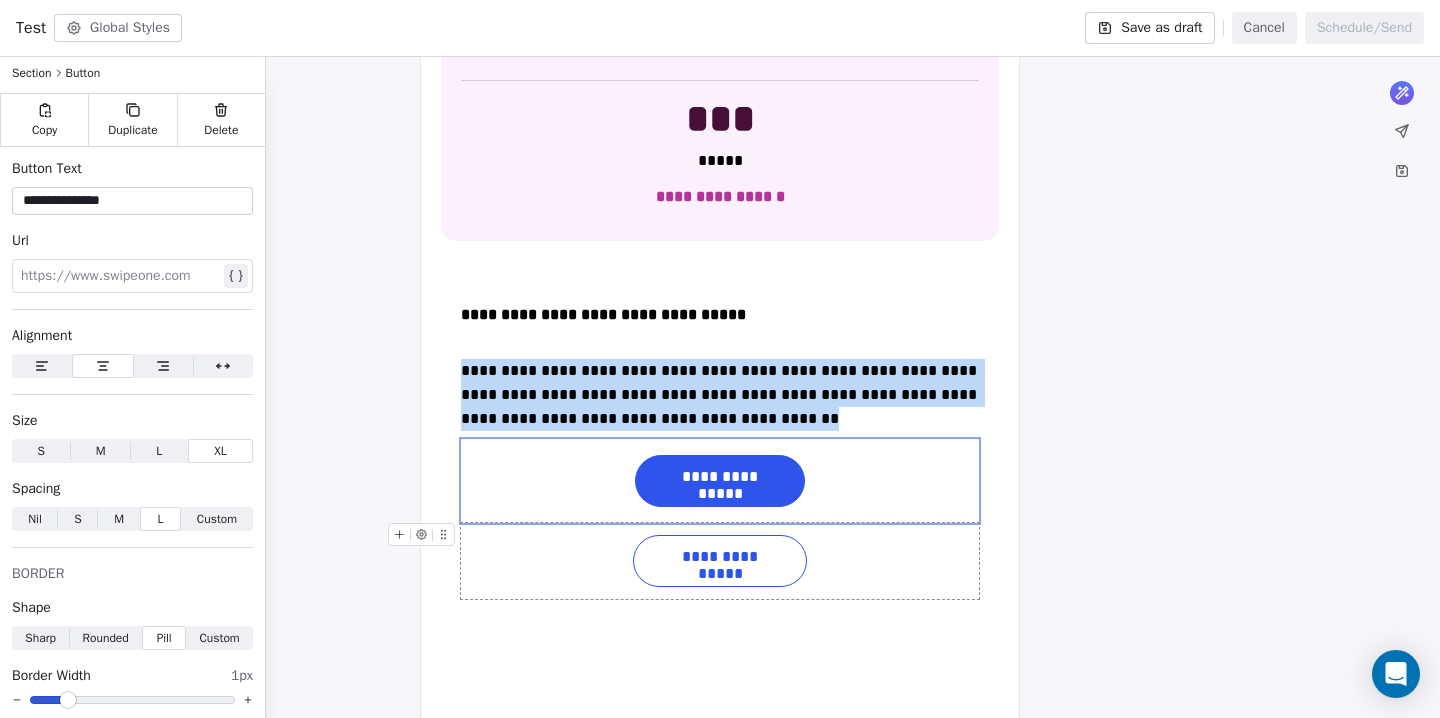 click on "**********" at bounding box center [720, 561] 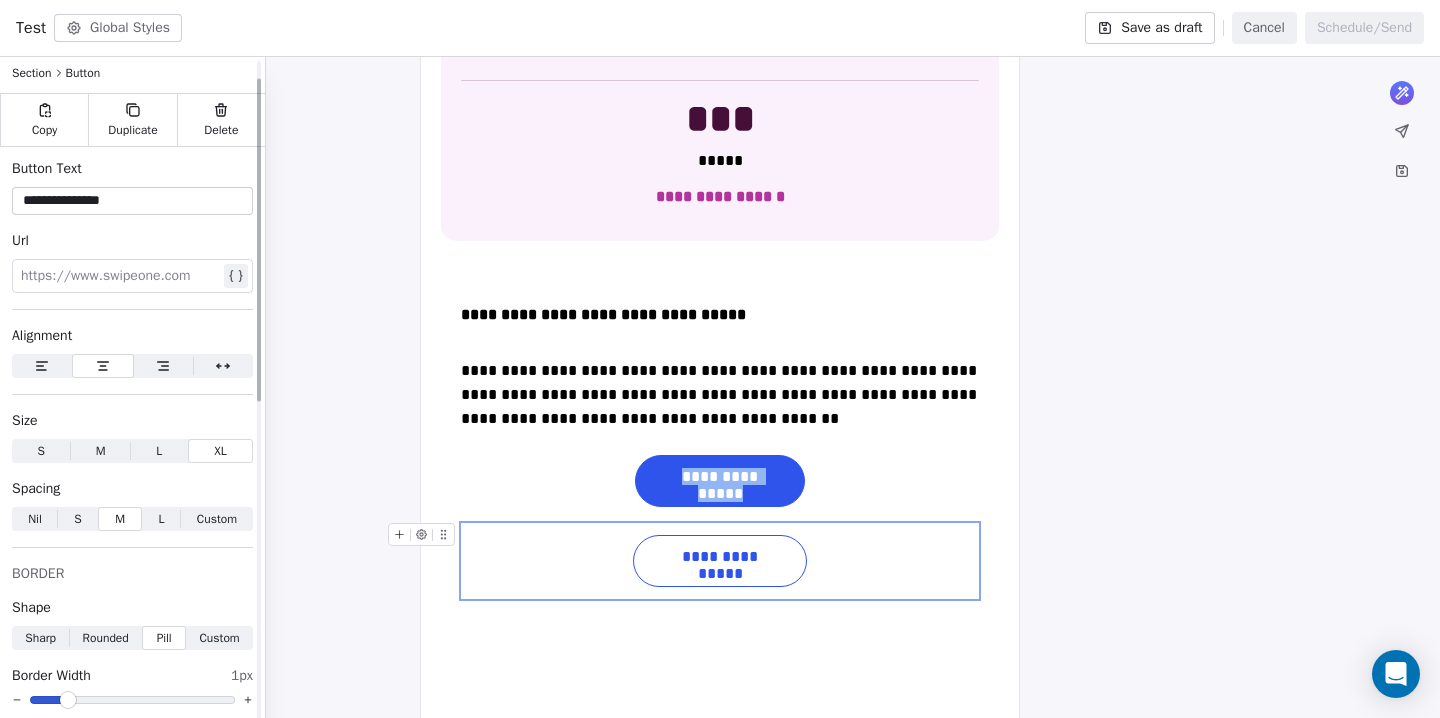 click on "L L" at bounding box center [161, 519] 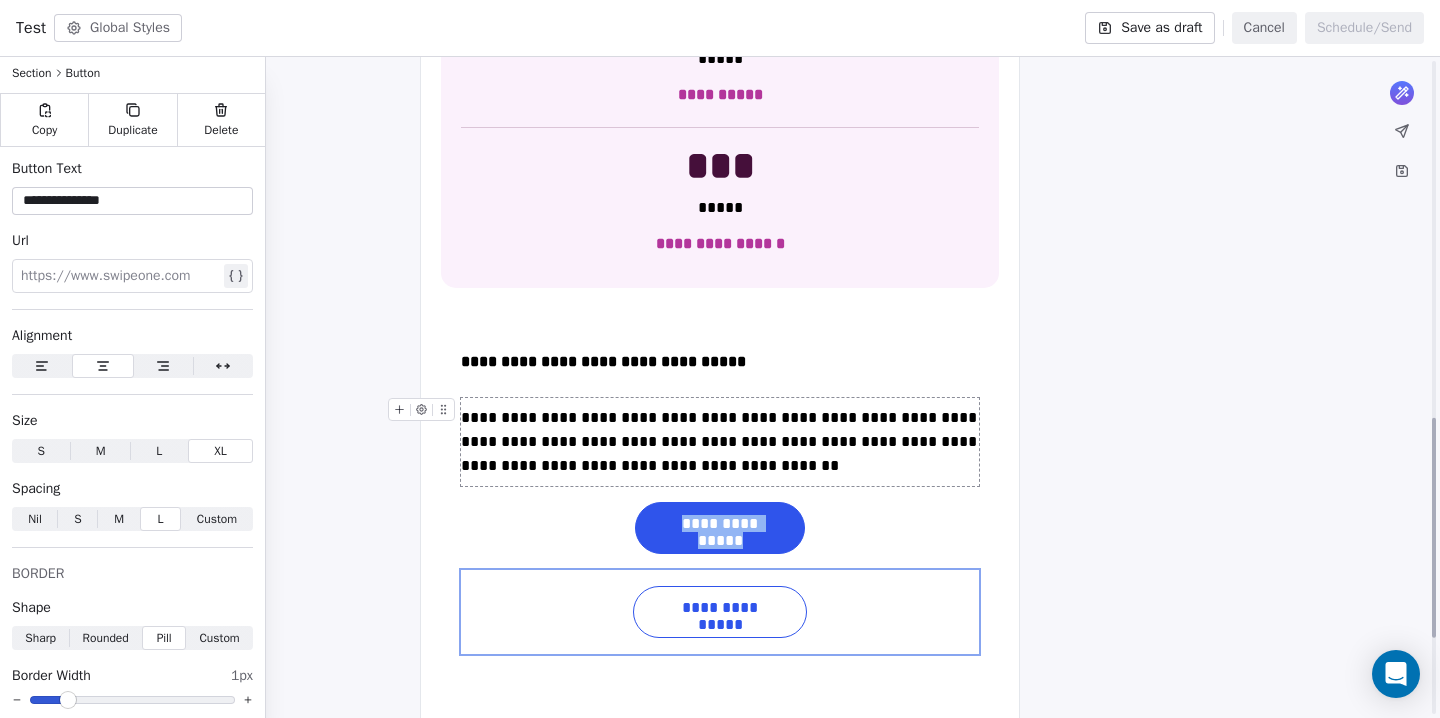 scroll, scrollTop: 1043, scrollLeft: 0, axis: vertical 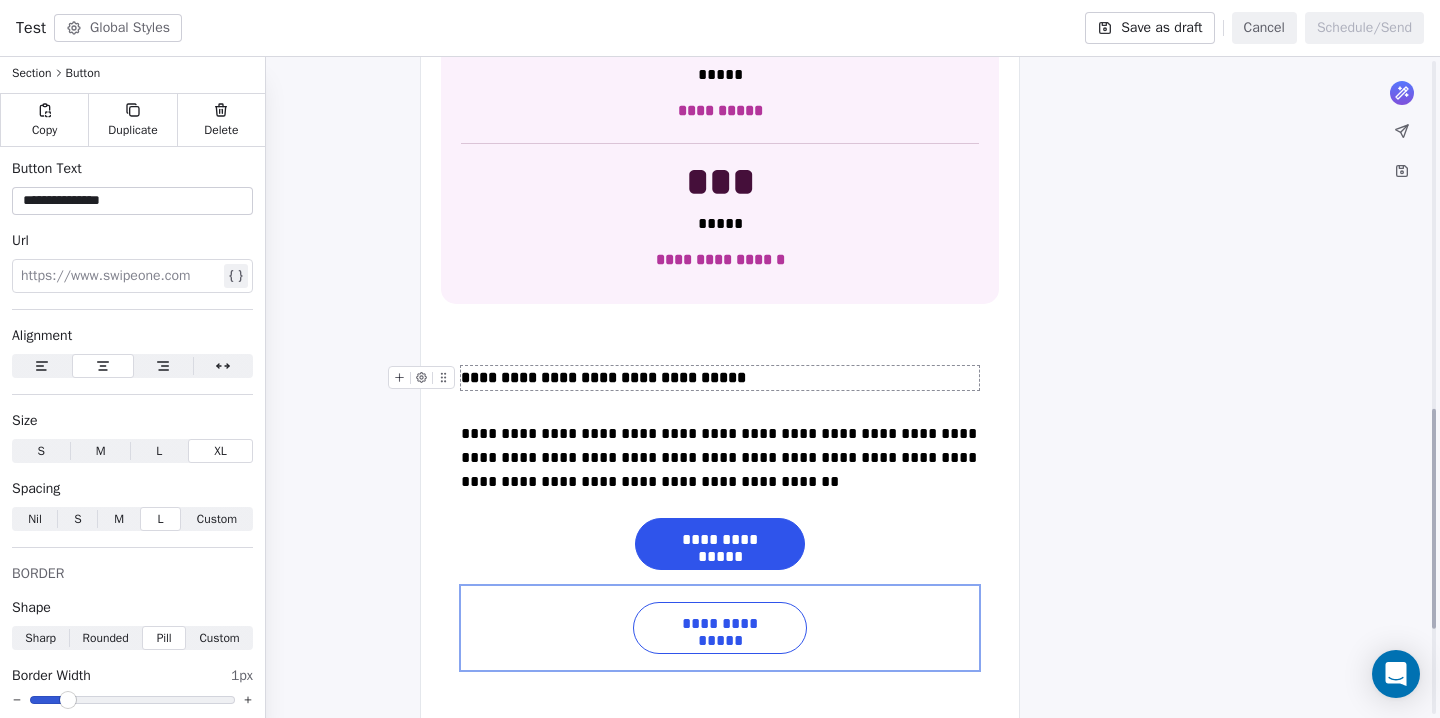 click on "**********" at bounding box center (603, 377) 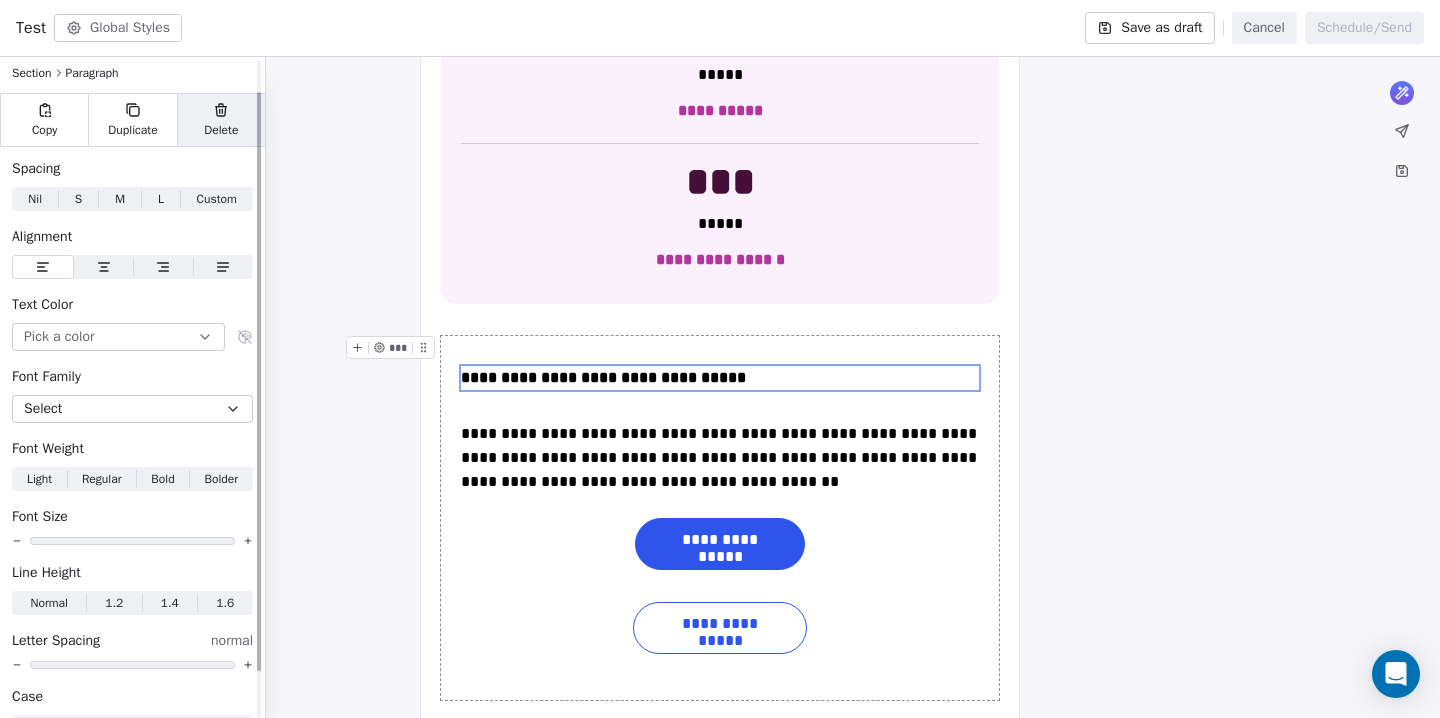 click on "Delete" at bounding box center (221, 130) 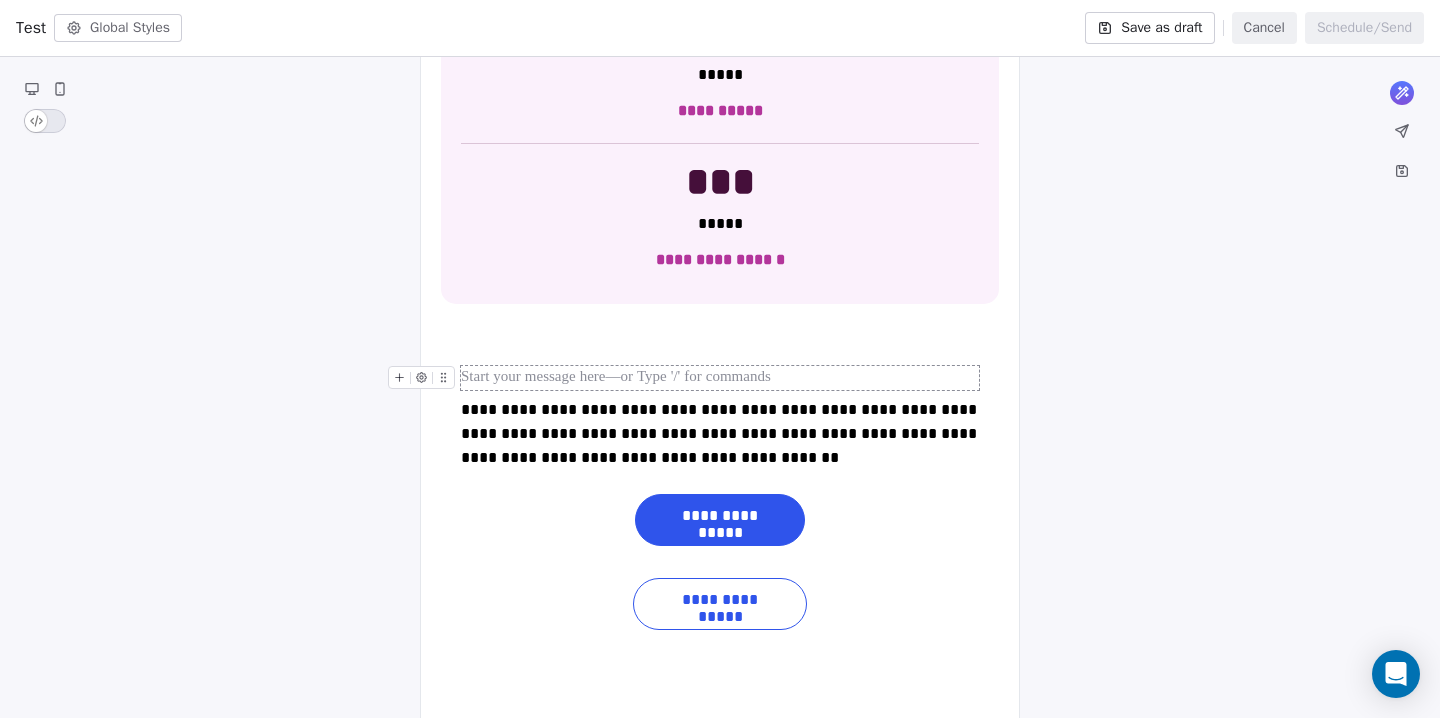 click at bounding box center (720, 378) 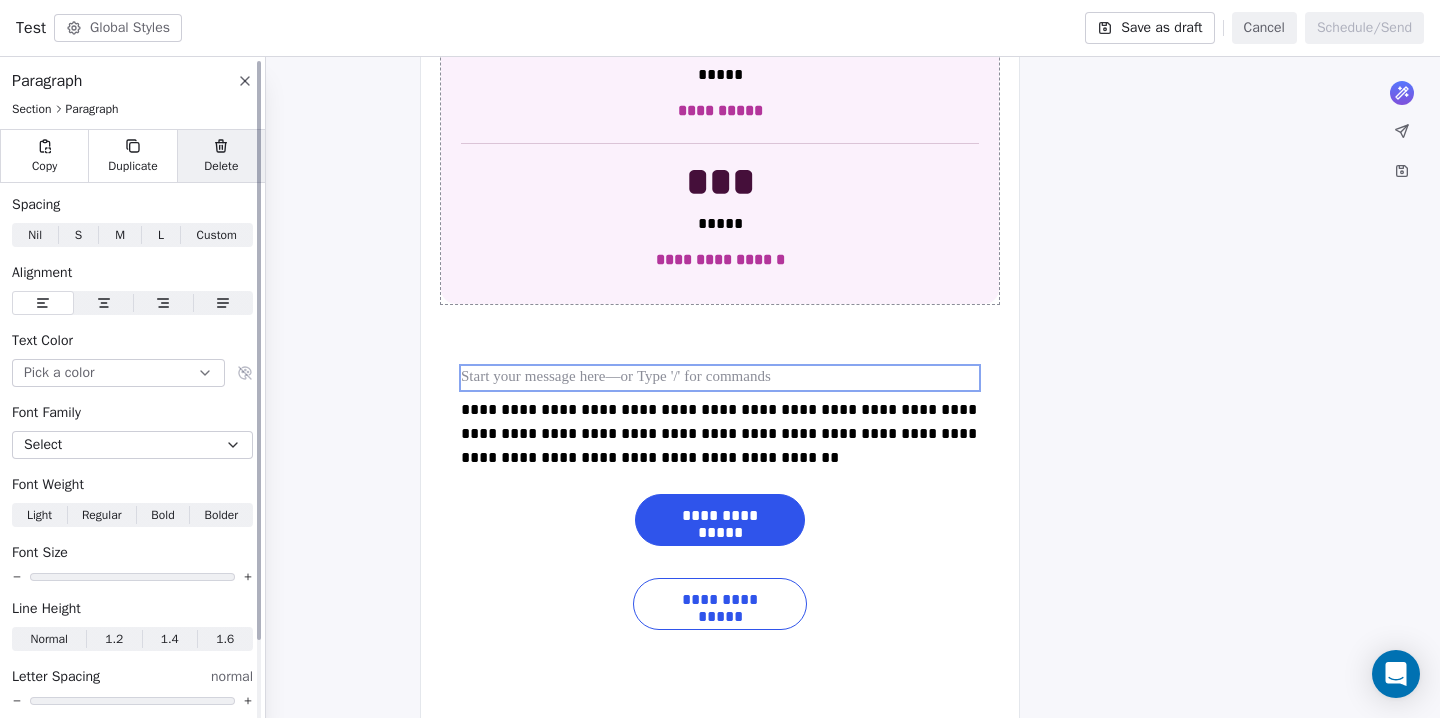 click on "Delete" at bounding box center [221, 166] 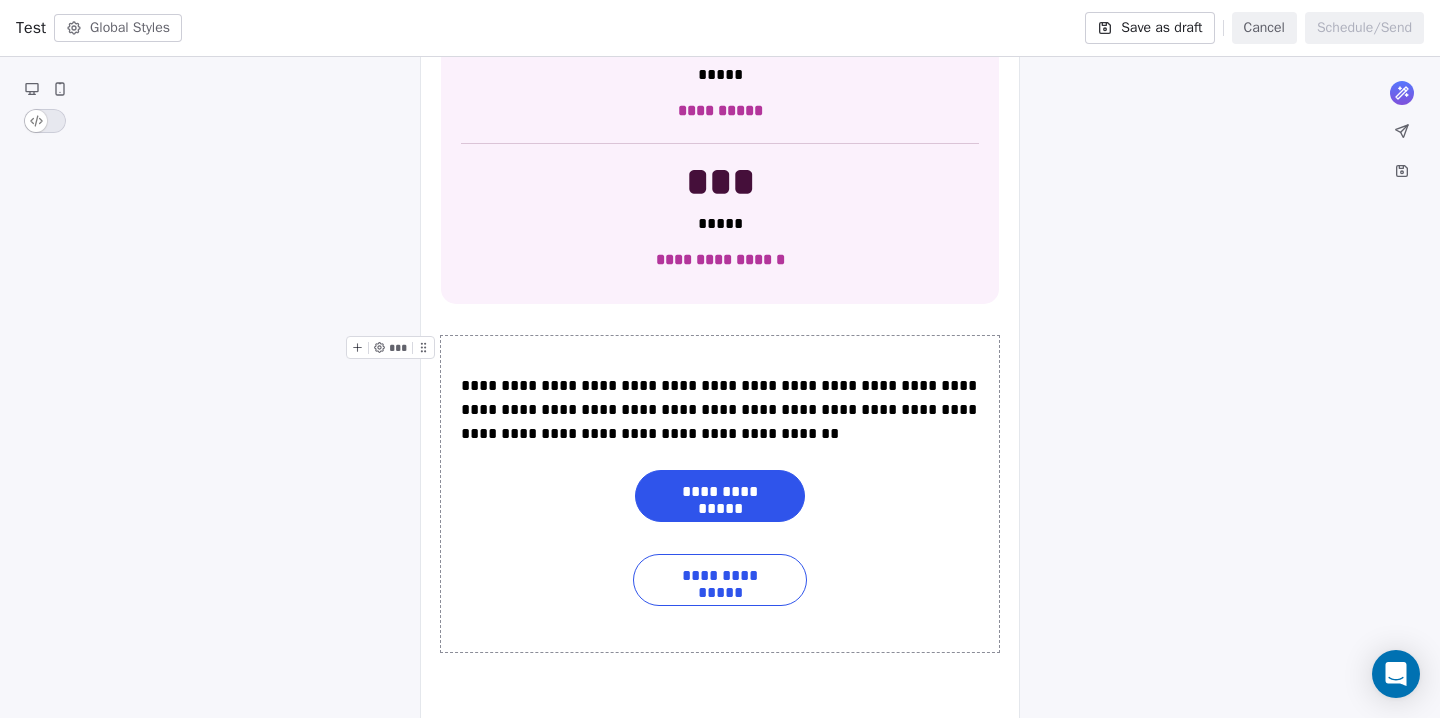 click on "**********" at bounding box center [720, 494] 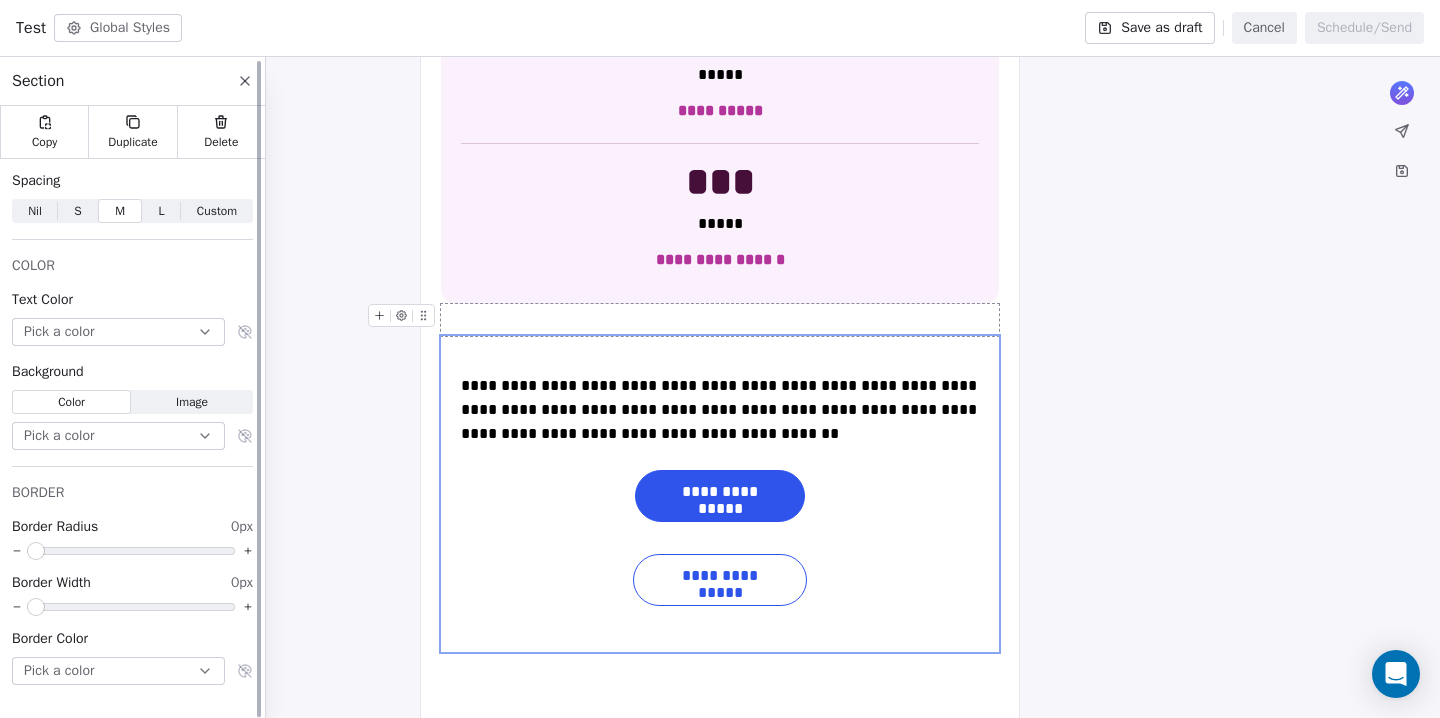 click on "S" at bounding box center (77, 211) 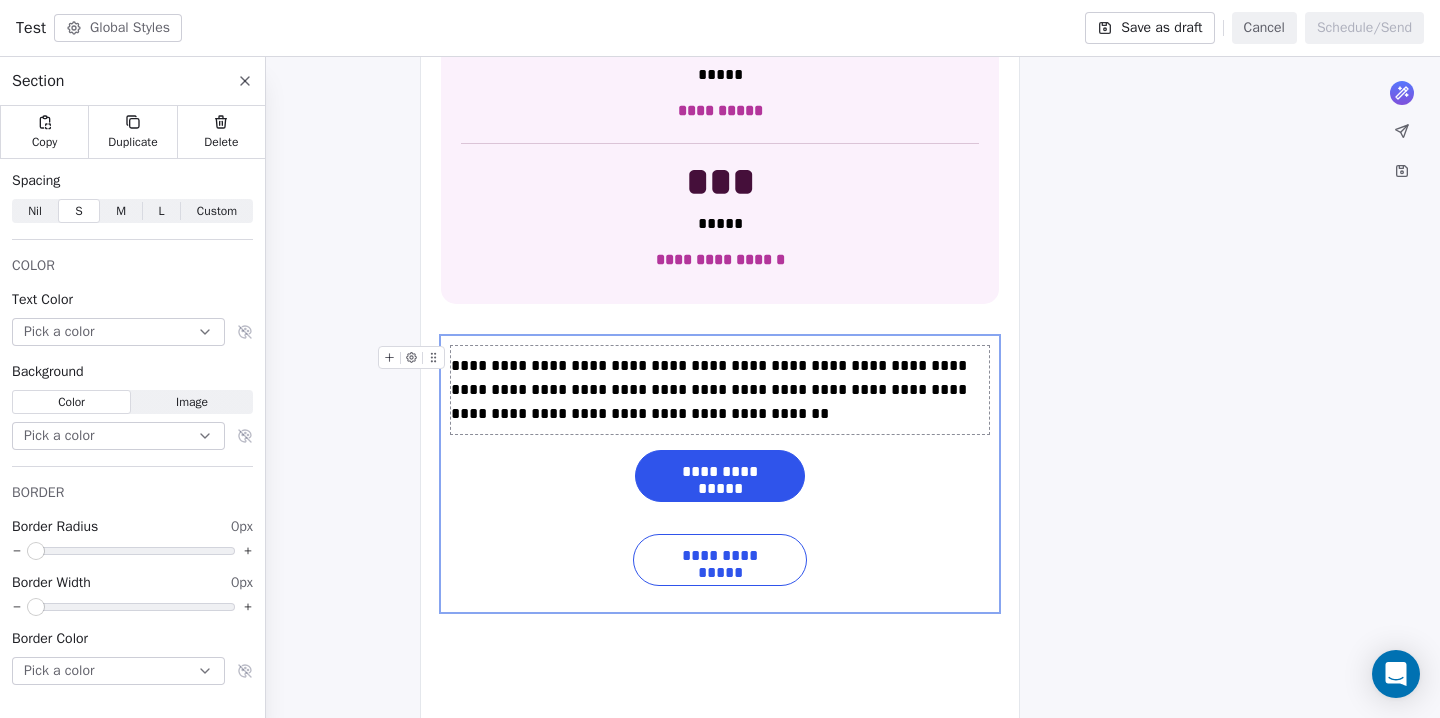 click on "**********" at bounding box center [720, 390] 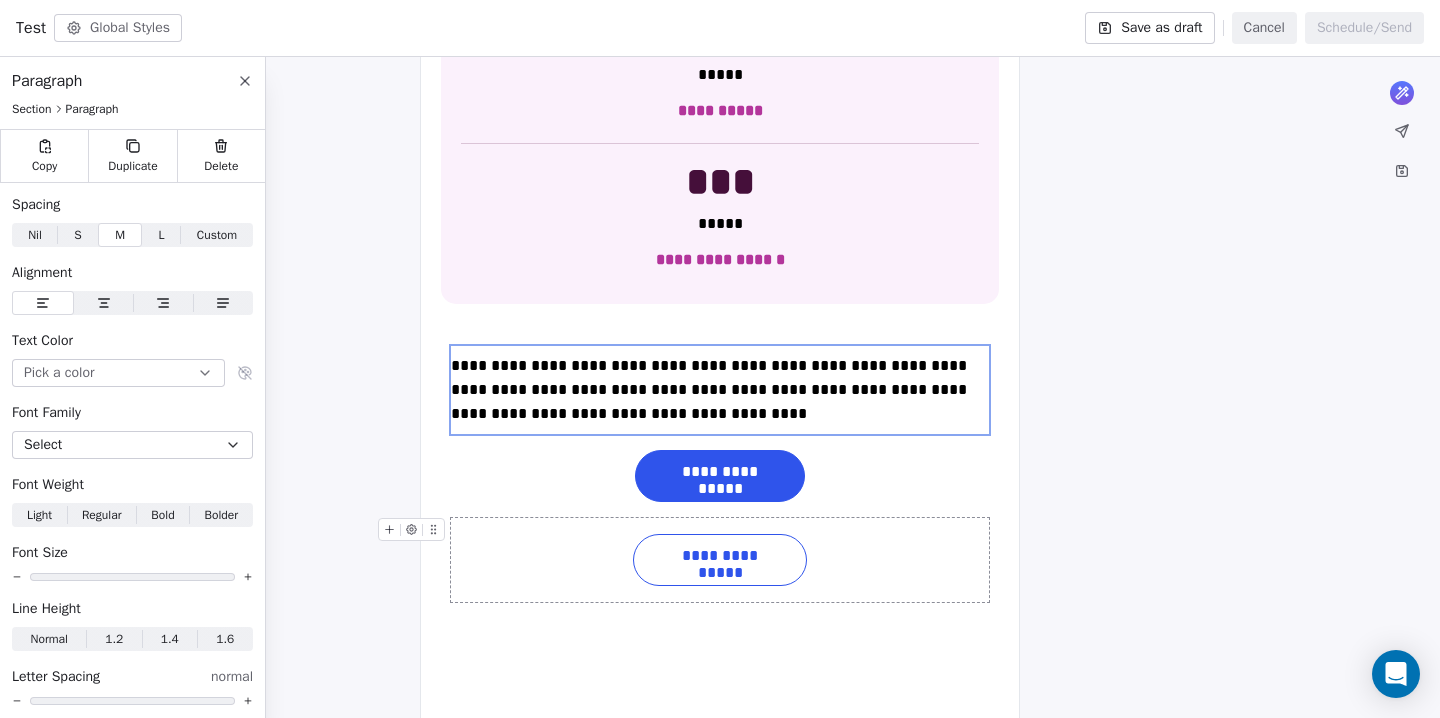click on "**********" at bounding box center (720, 560) 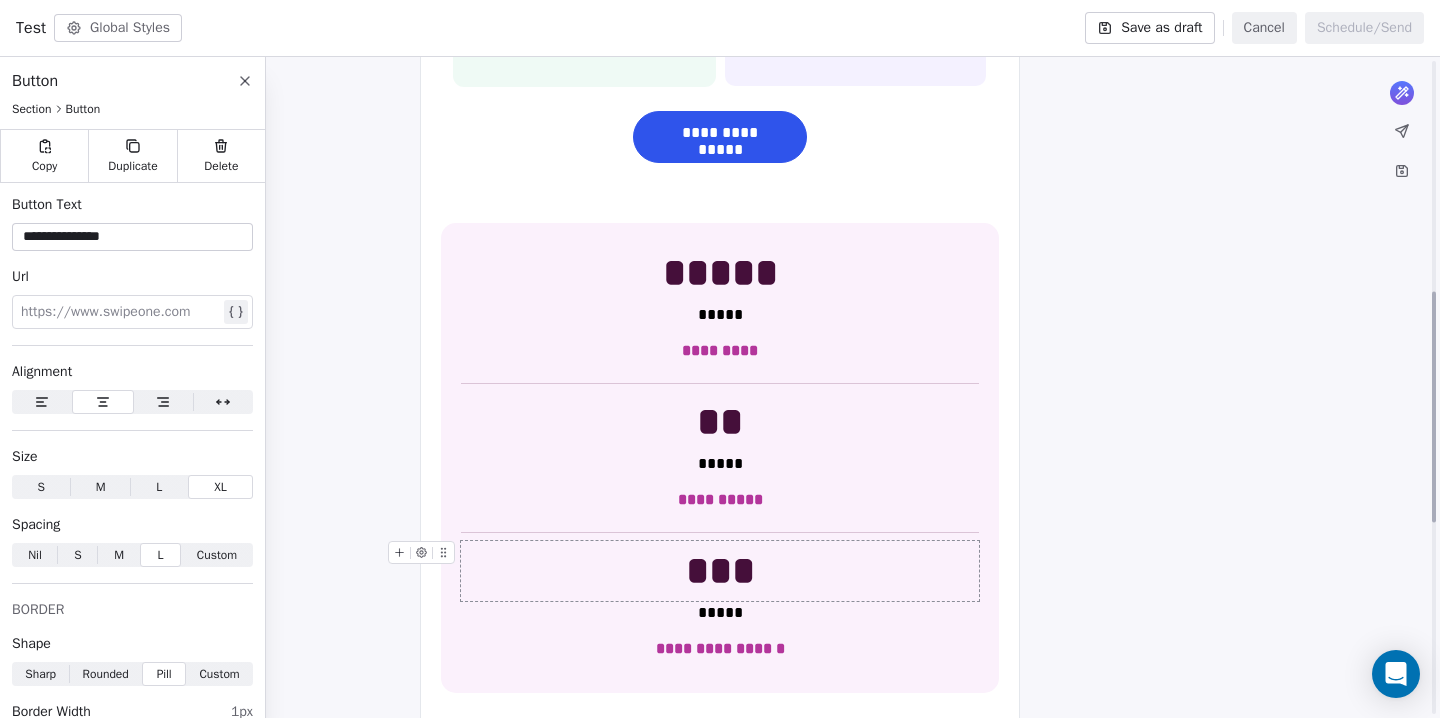 scroll, scrollTop: 928, scrollLeft: 0, axis: vertical 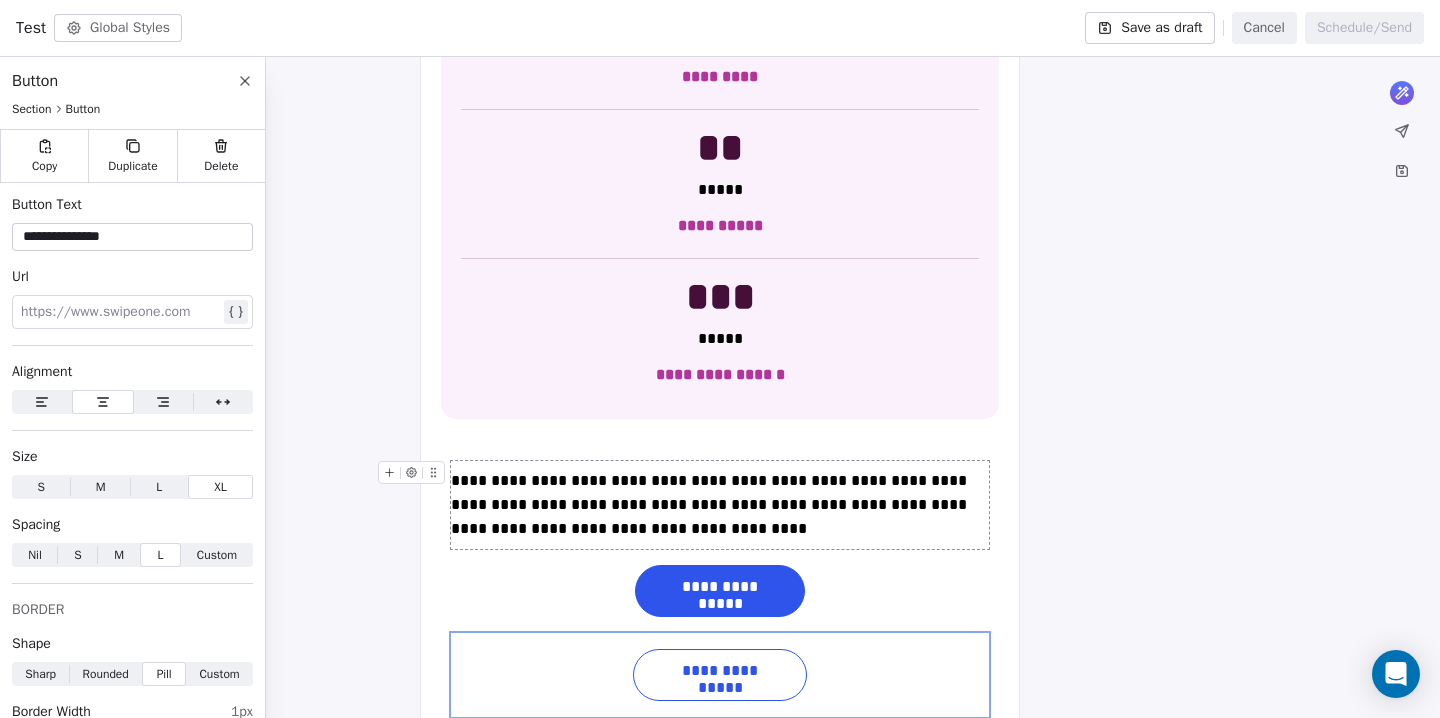 click on "**********" at bounding box center [720, 505] 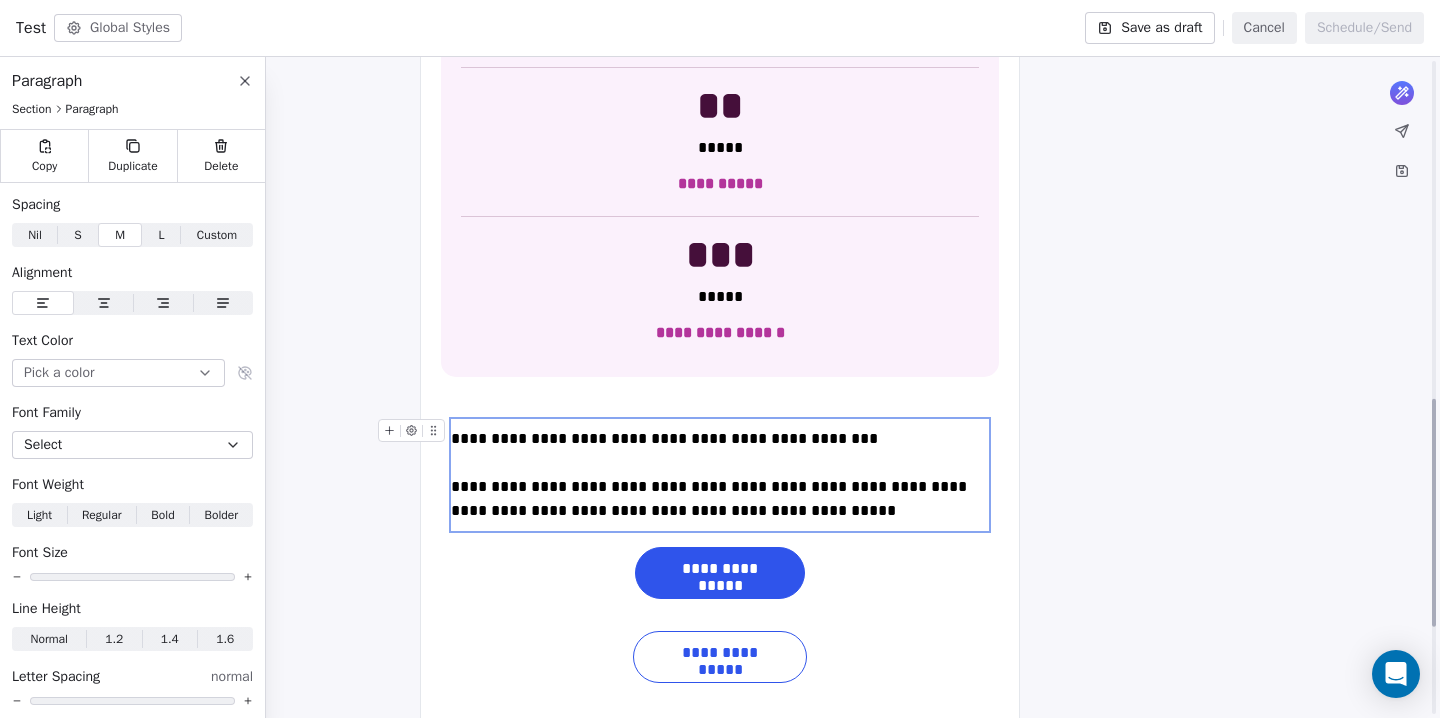 scroll, scrollTop: 982, scrollLeft: 0, axis: vertical 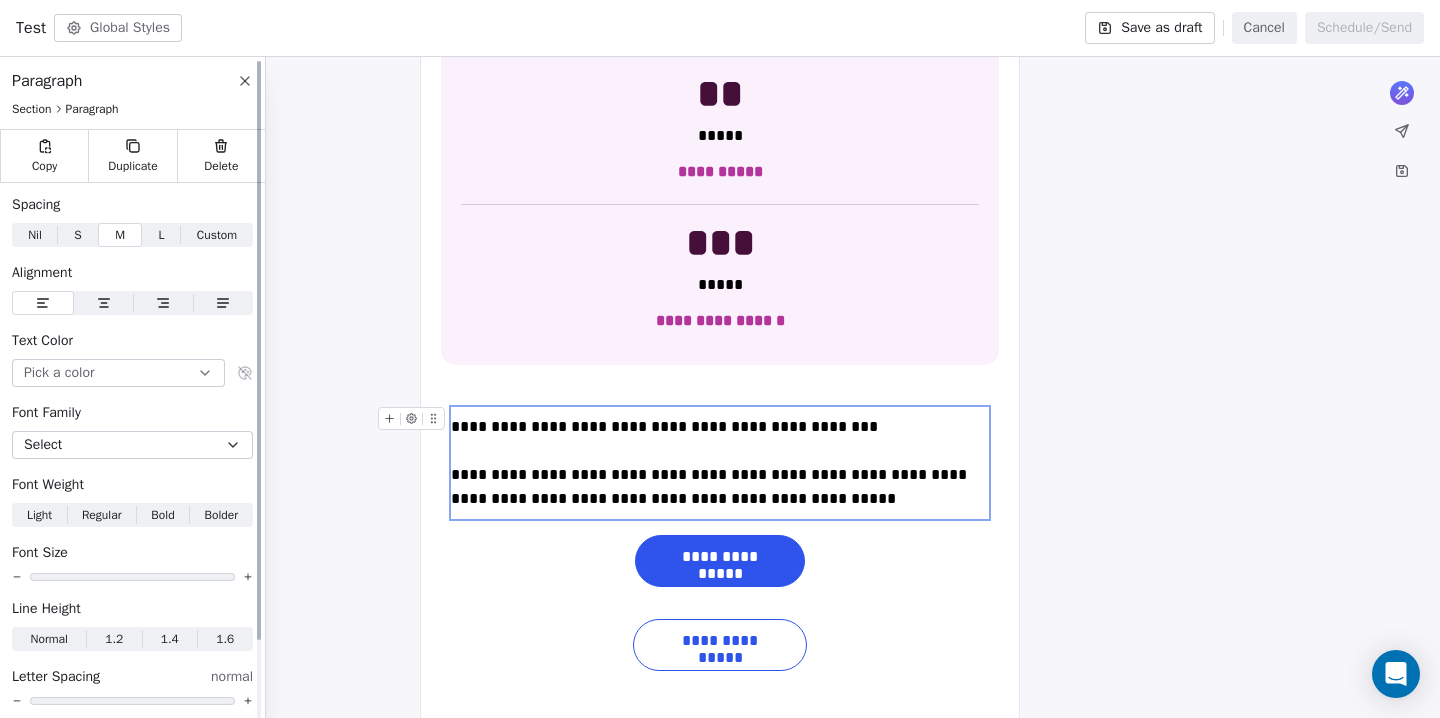 click 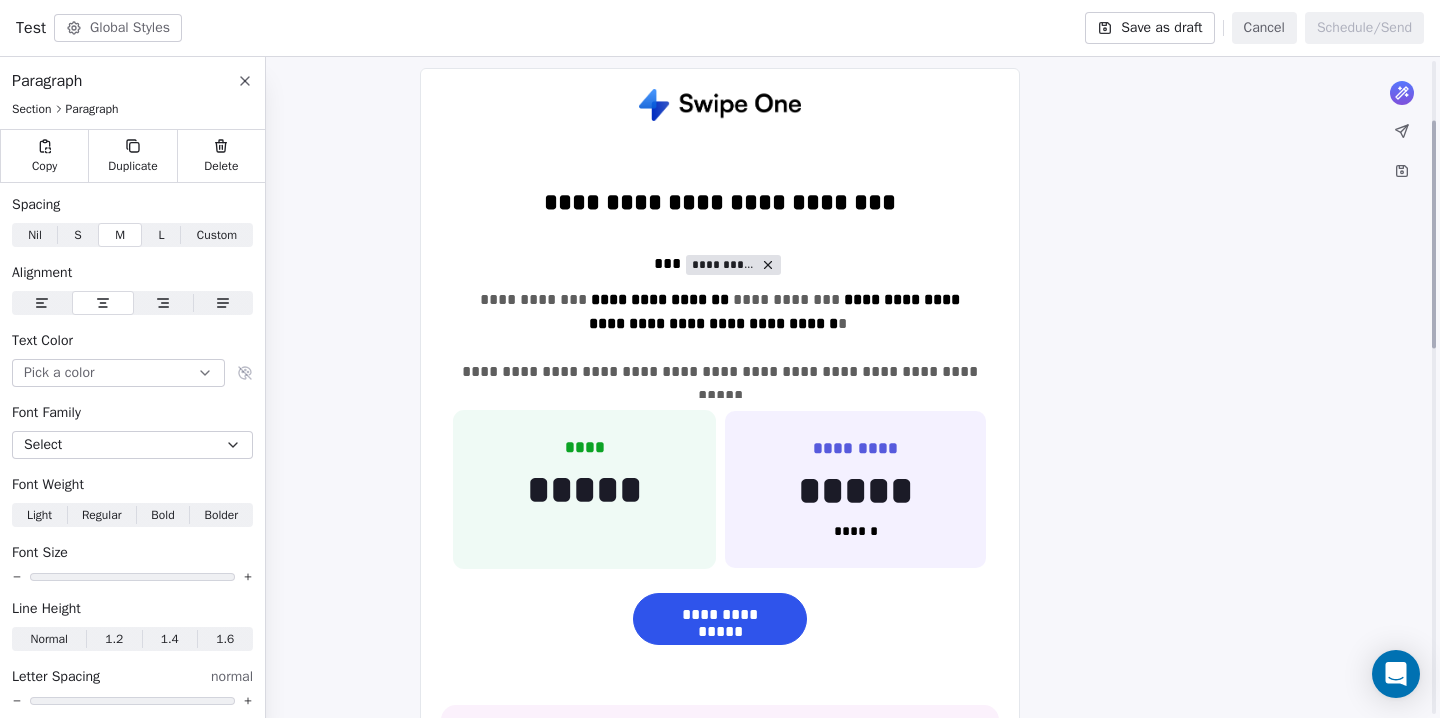 scroll, scrollTop: 168, scrollLeft: 0, axis: vertical 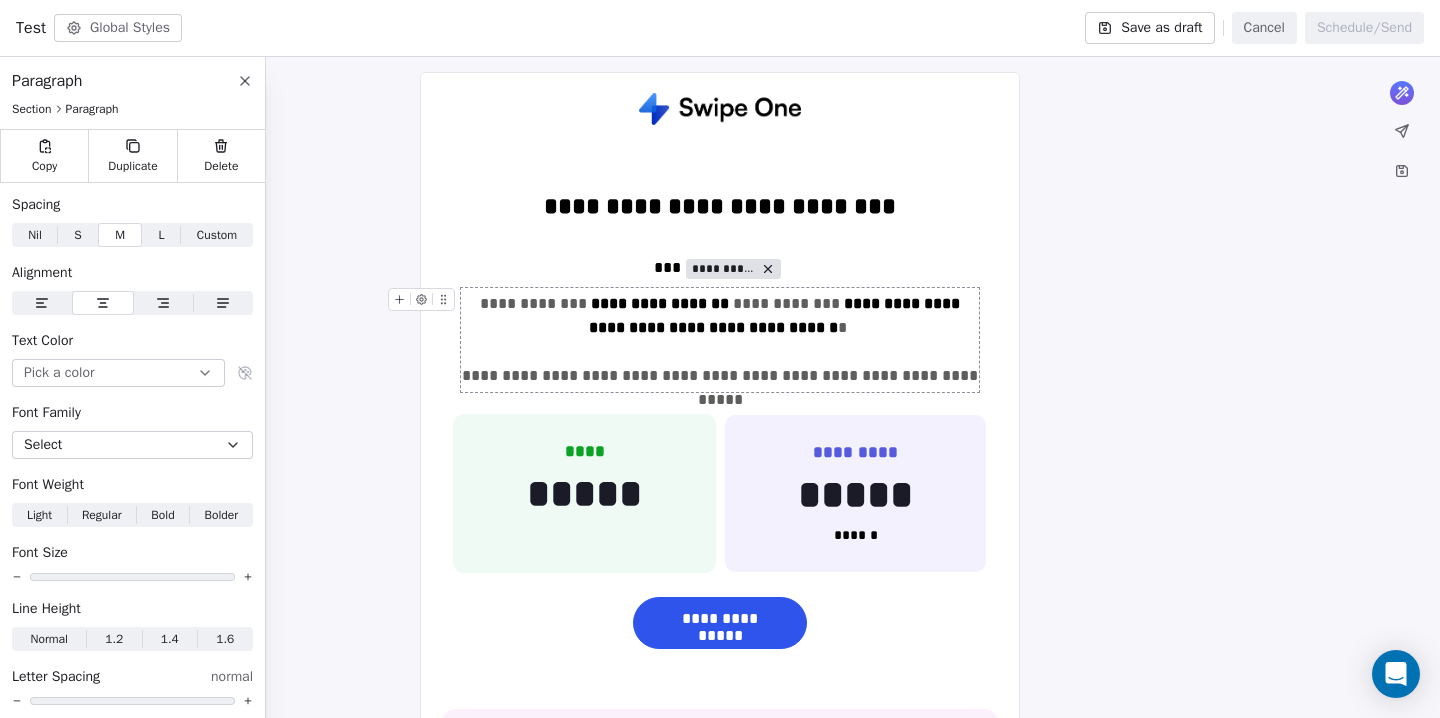 click on "**********" at bounding box center [720, 340] 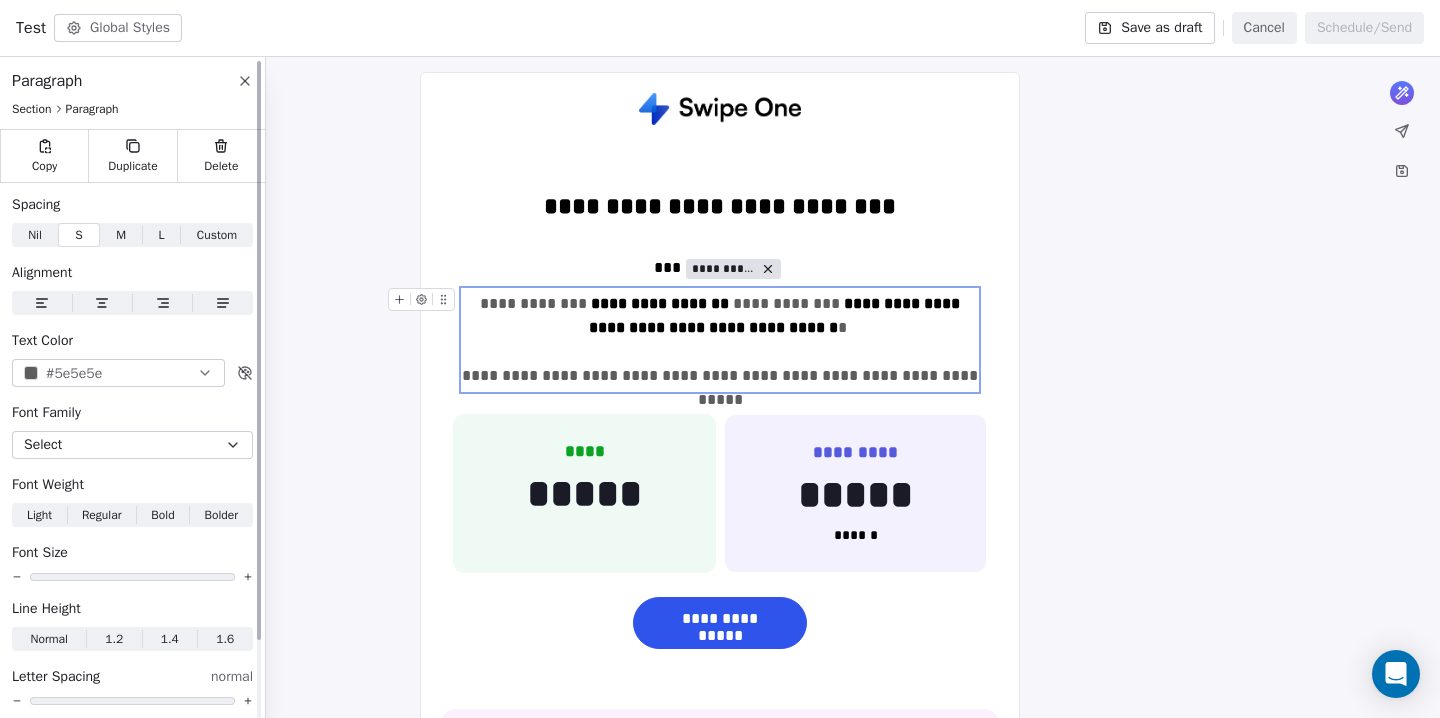 click on "#5e5e5e" at bounding box center [74, 373] 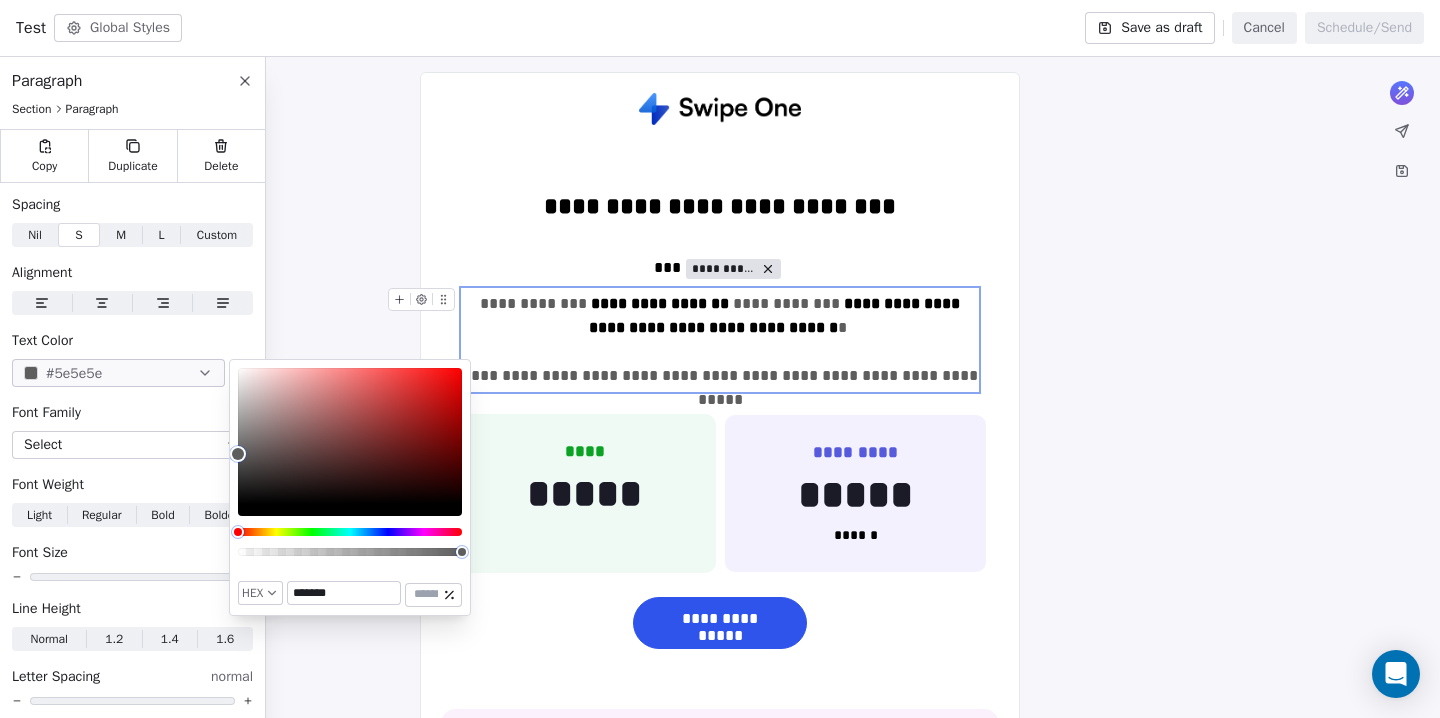 click on "*******" at bounding box center [344, 593] 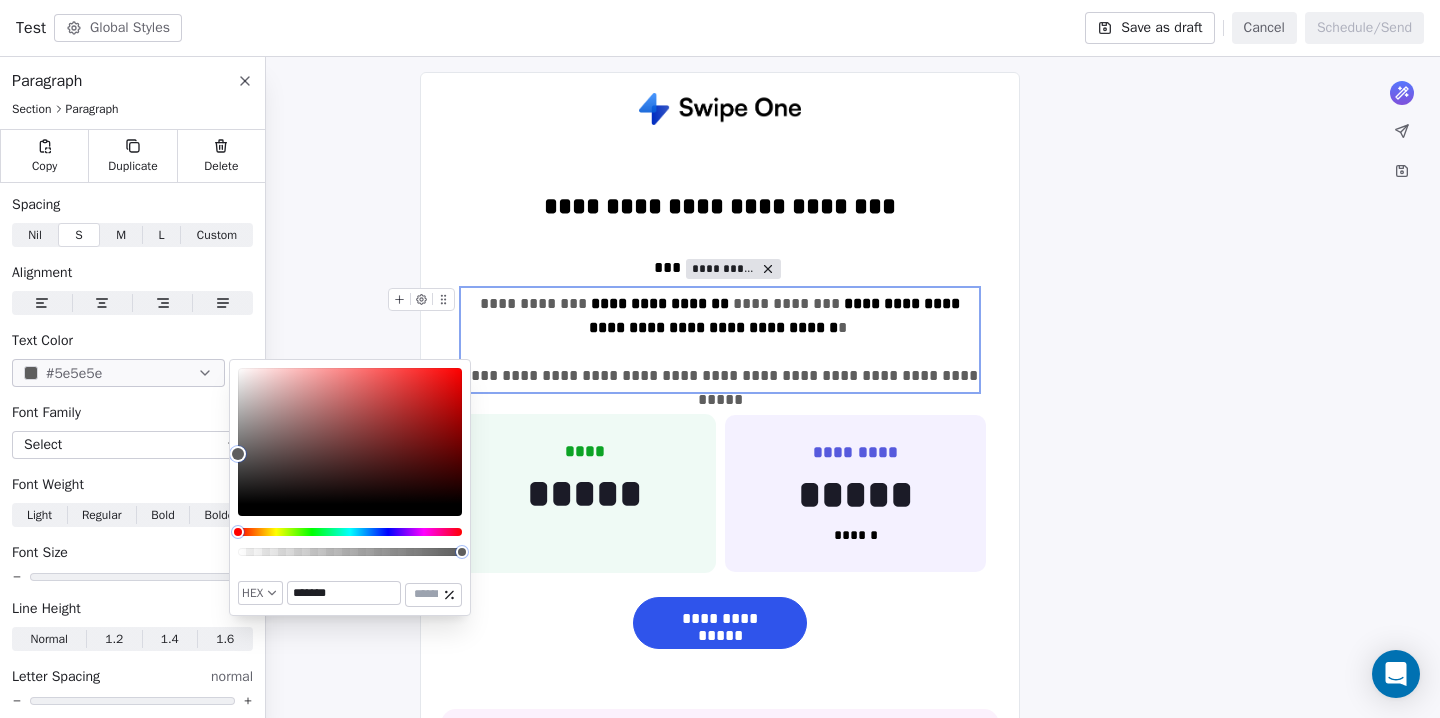 click on "*******" at bounding box center [344, 593] 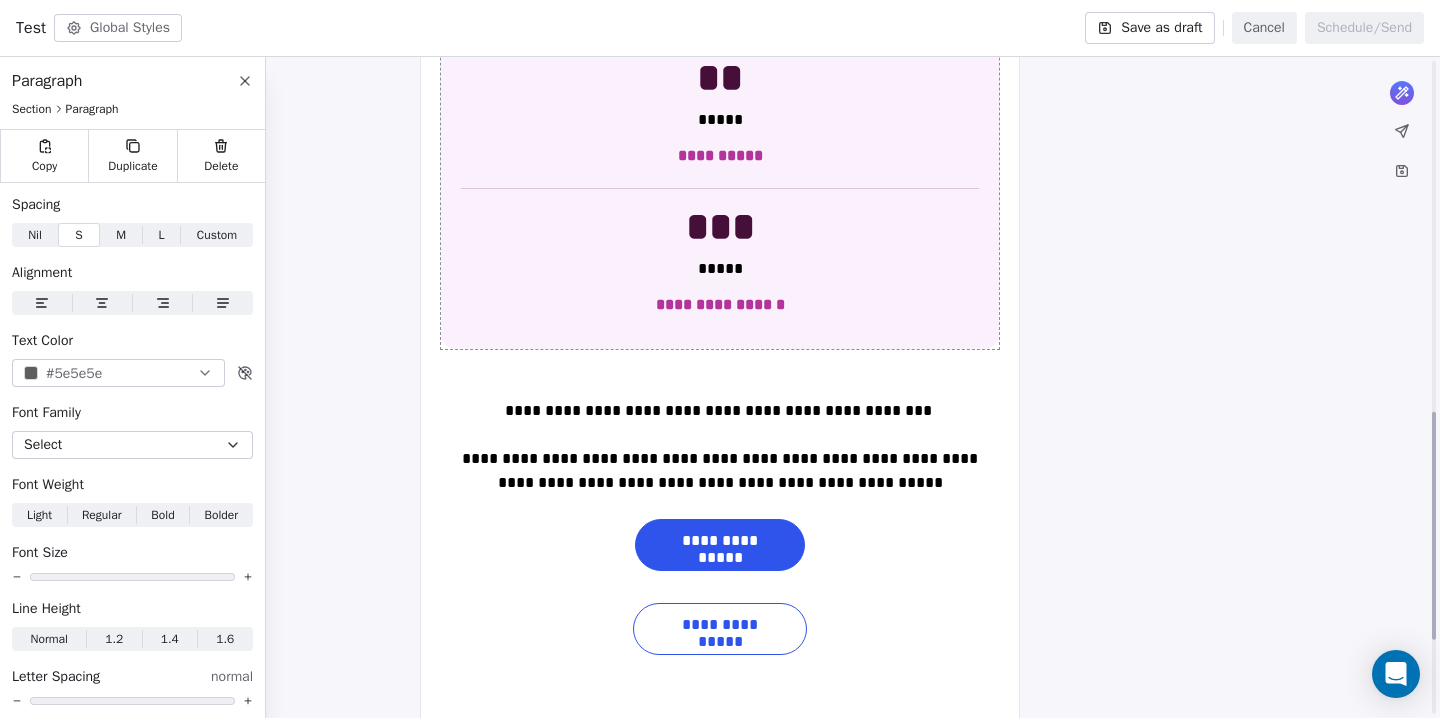 scroll, scrollTop: 1023, scrollLeft: 0, axis: vertical 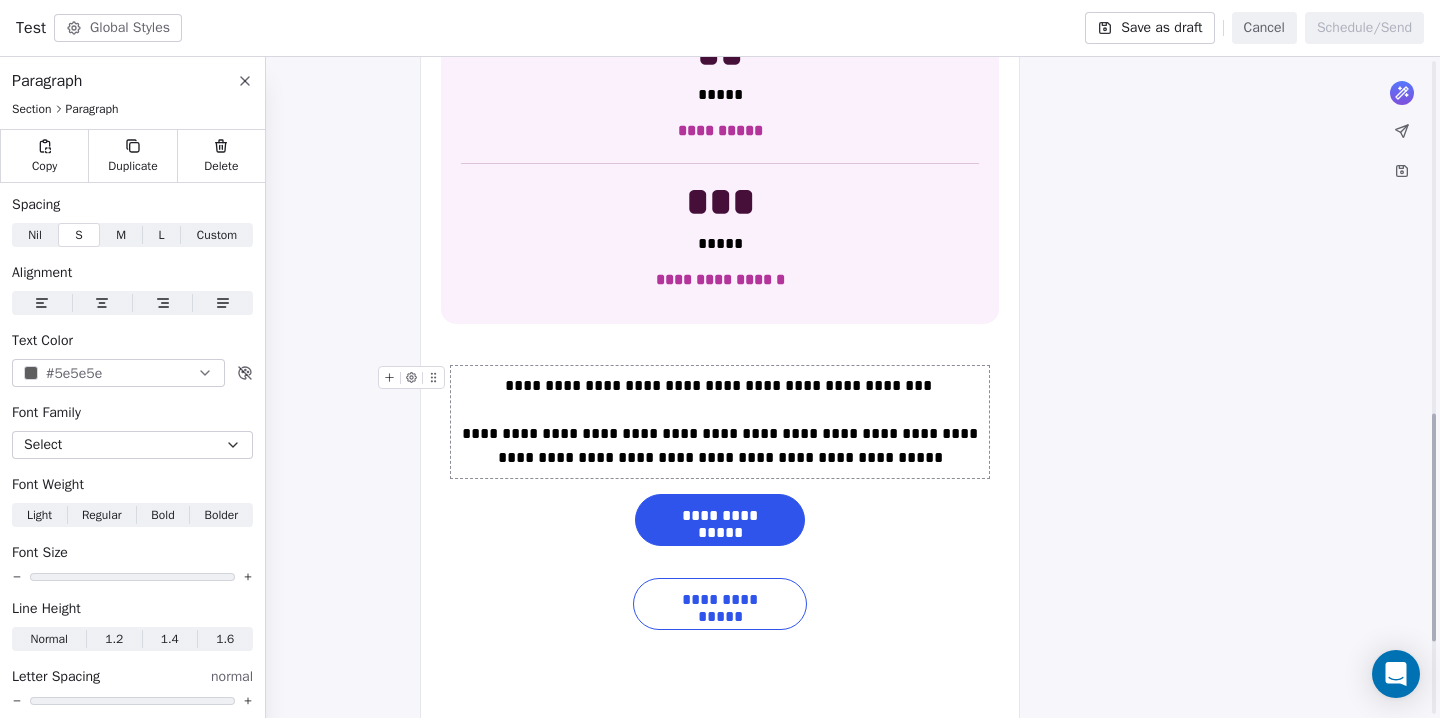 click on "**********" at bounding box center [720, 422] 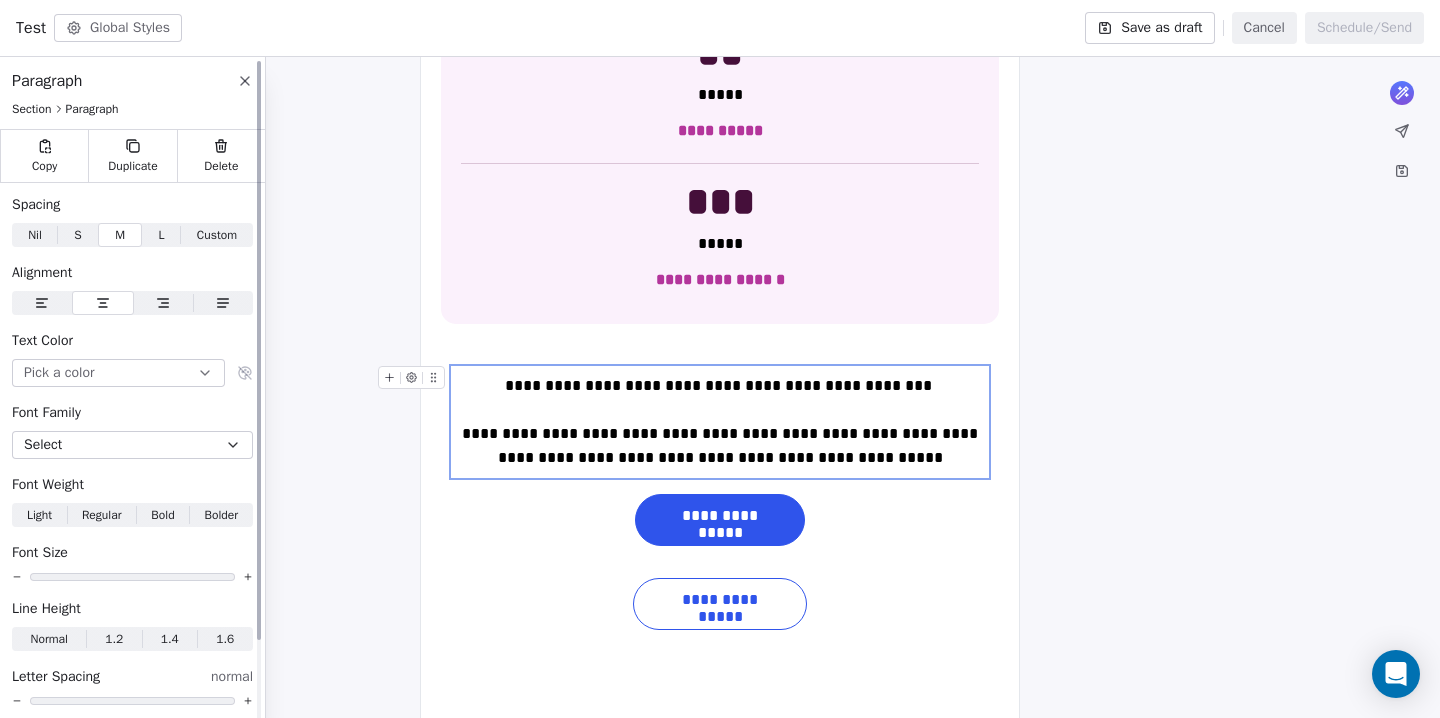 click on "Pick a color" at bounding box center [118, 373] 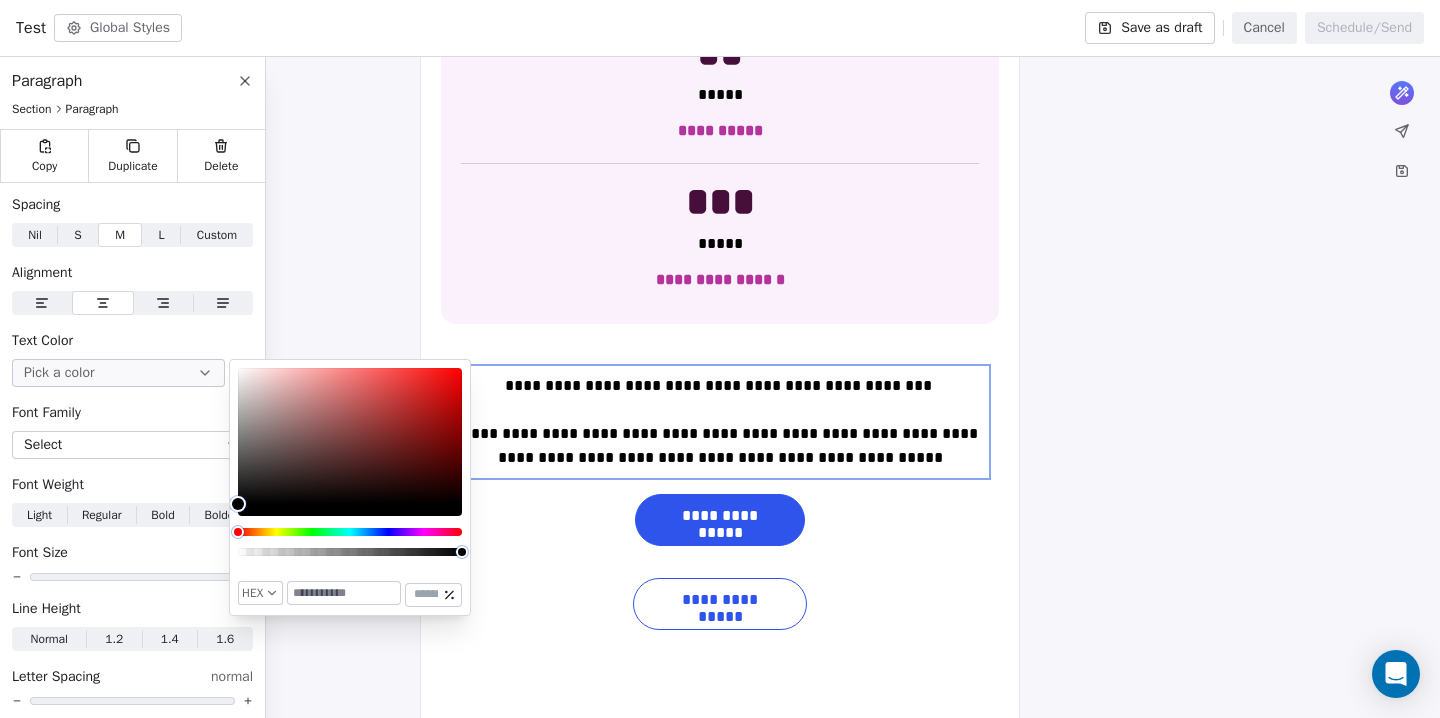 click at bounding box center (344, 593) 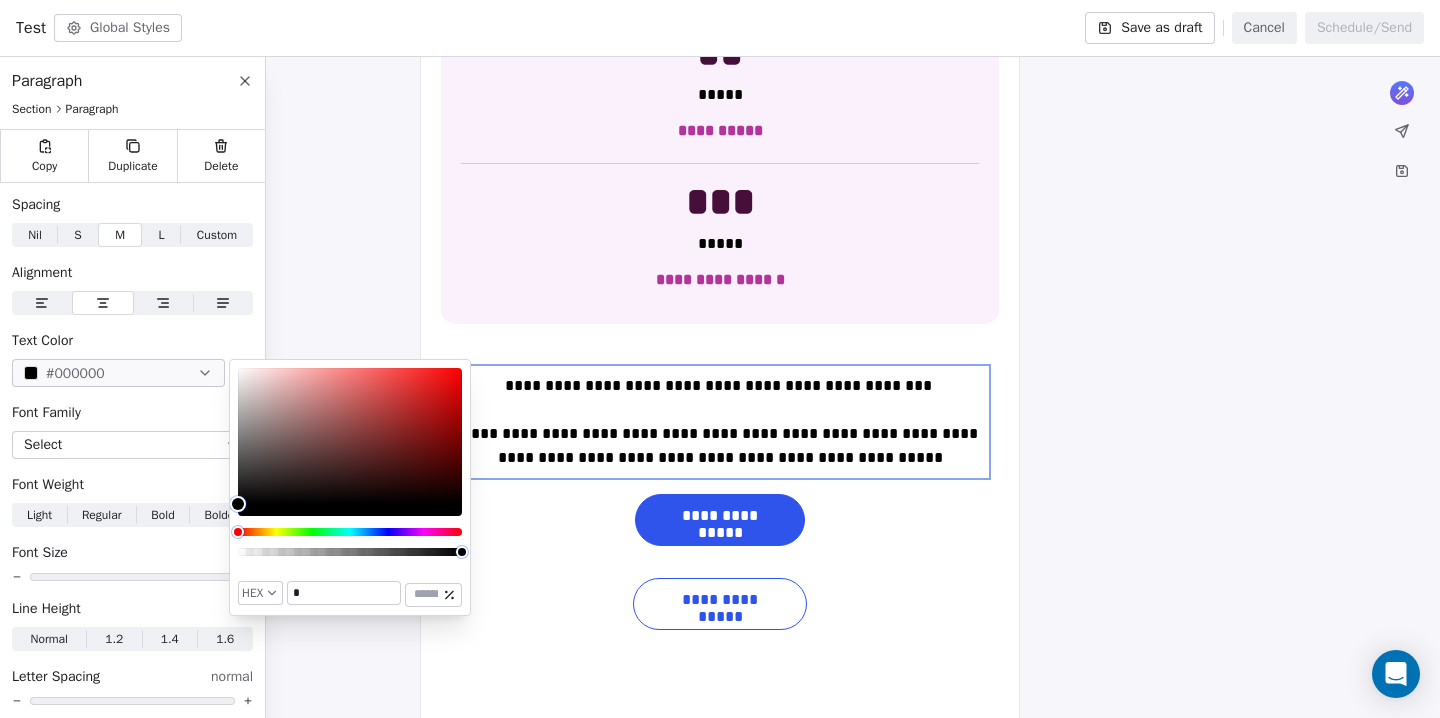 paste on "*******" 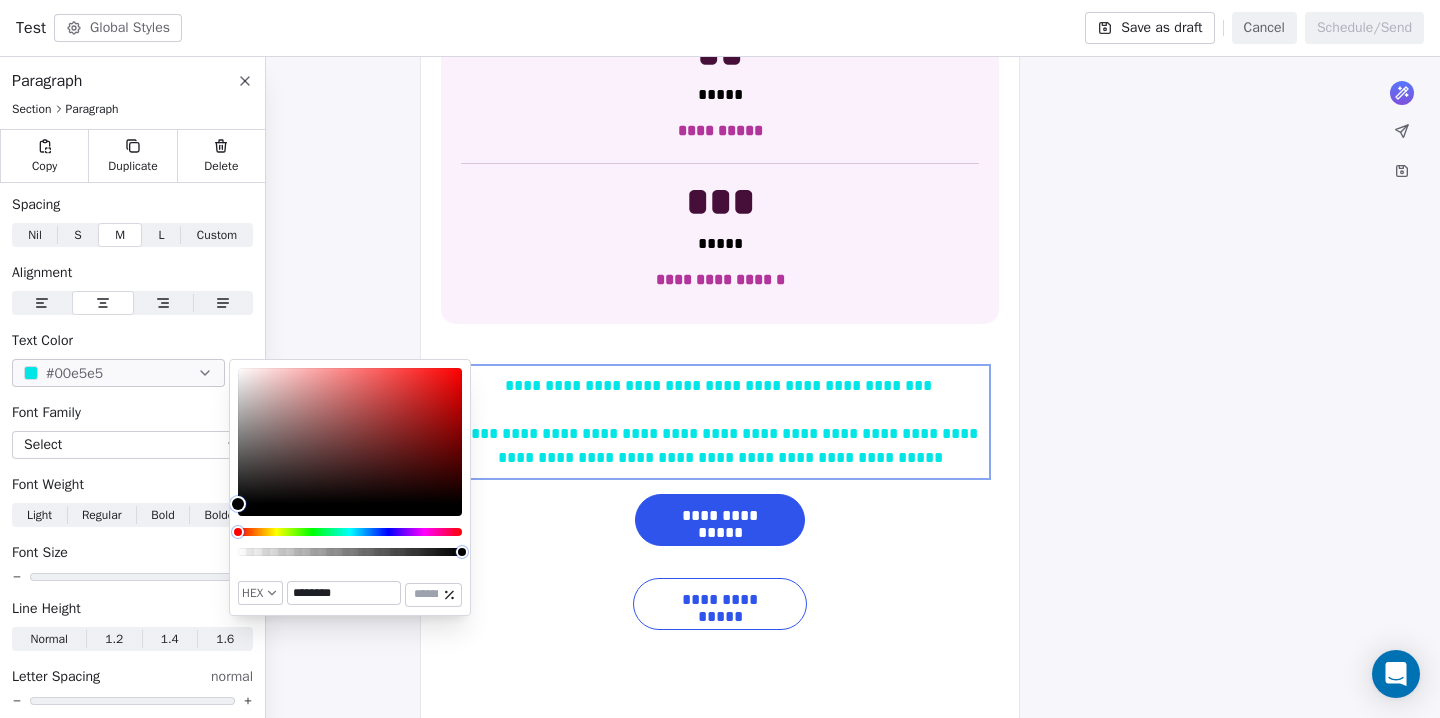 click on "********" at bounding box center [344, 593] 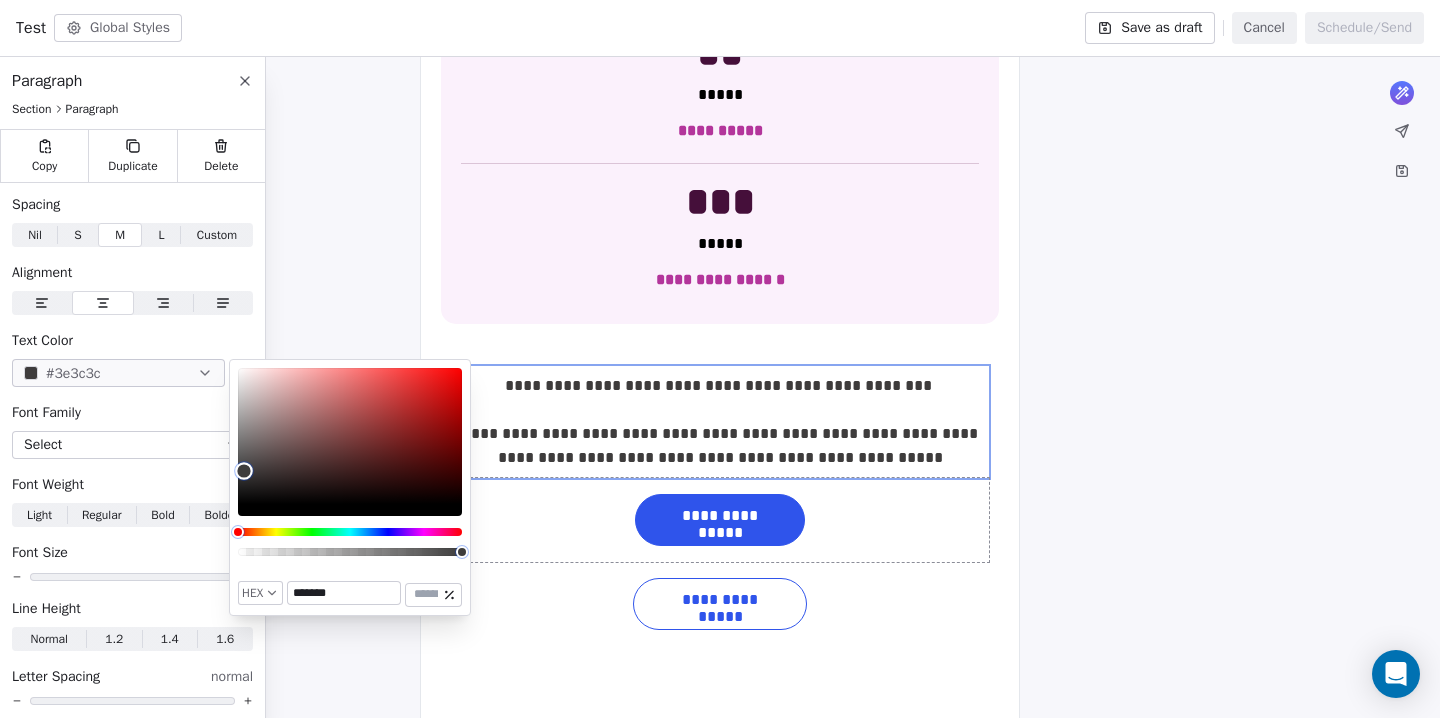 type on "*******" 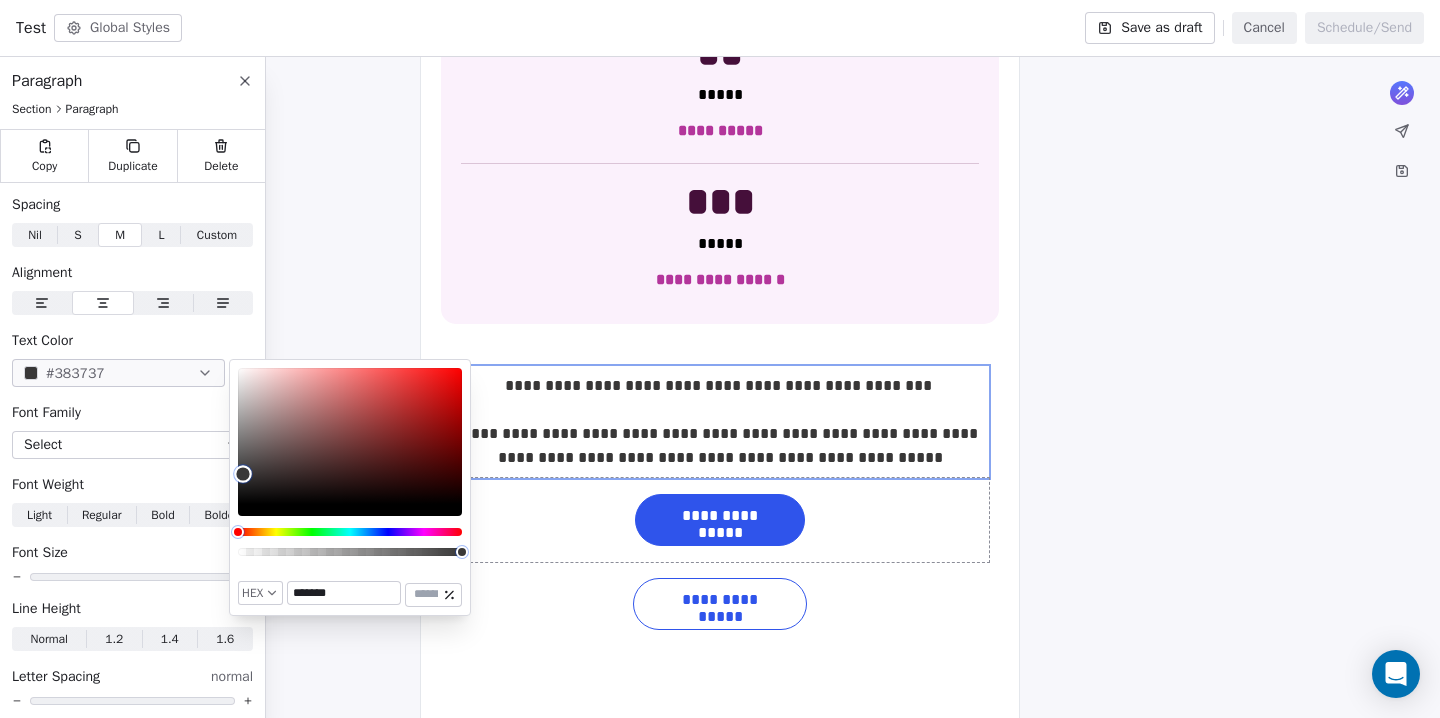 drag, startPoint x: 240, startPoint y: 451, endPoint x: 243, endPoint y: 474, distance: 23.194826 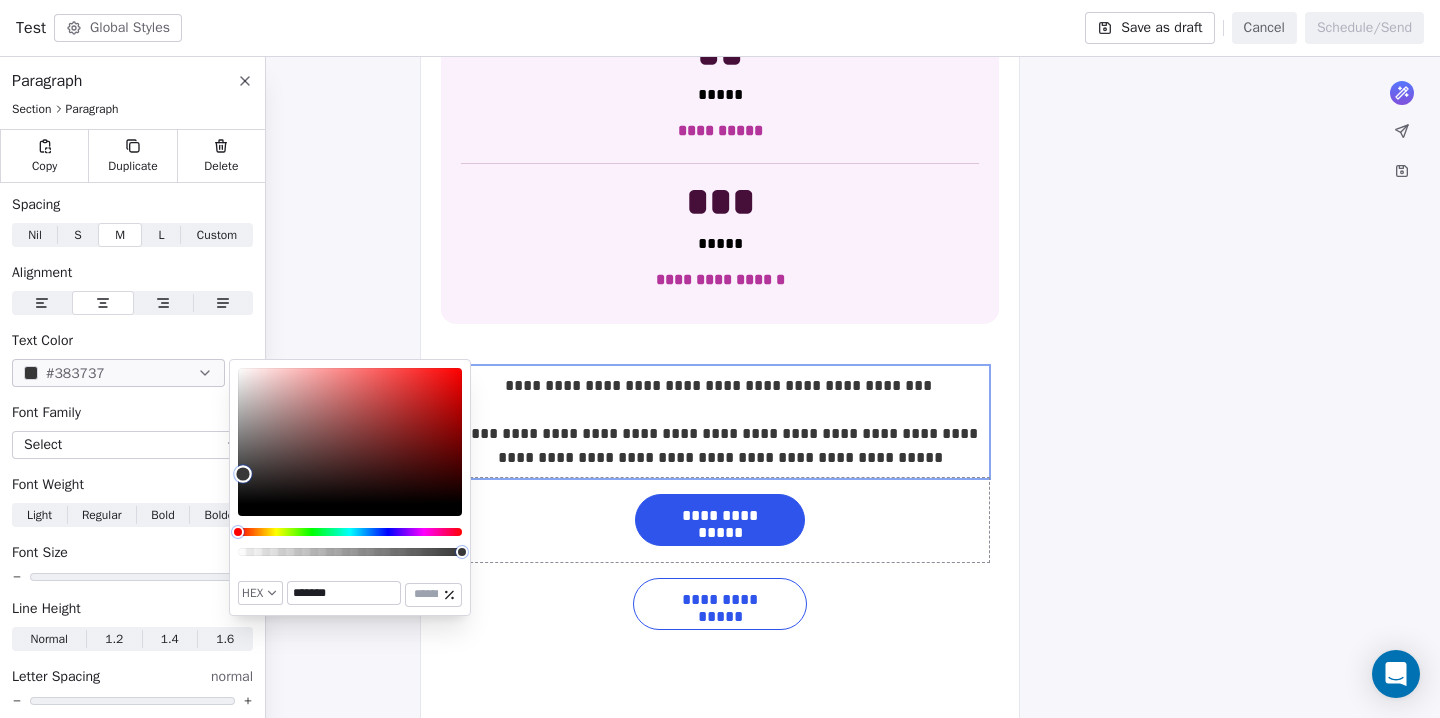 click at bounding box center [243, 474] 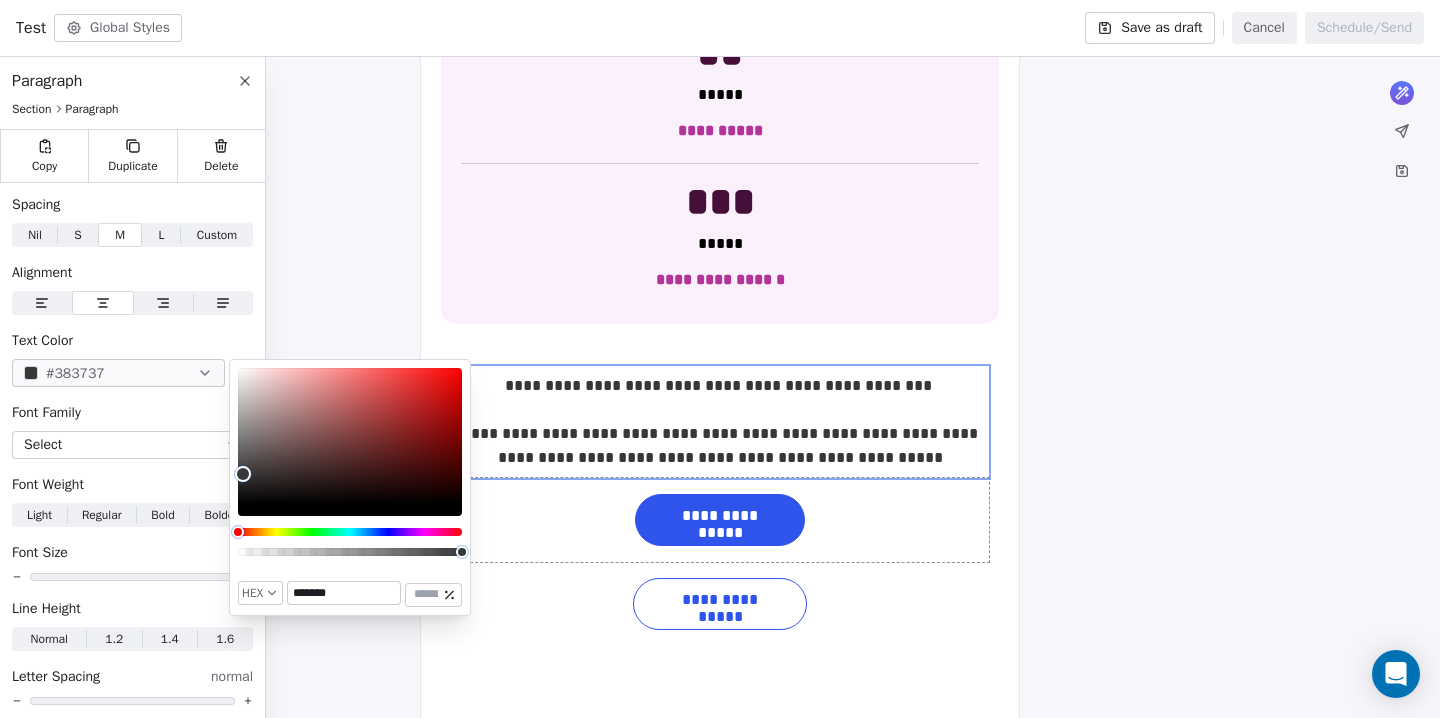 click on "**********" at bounding box center (720, 61) 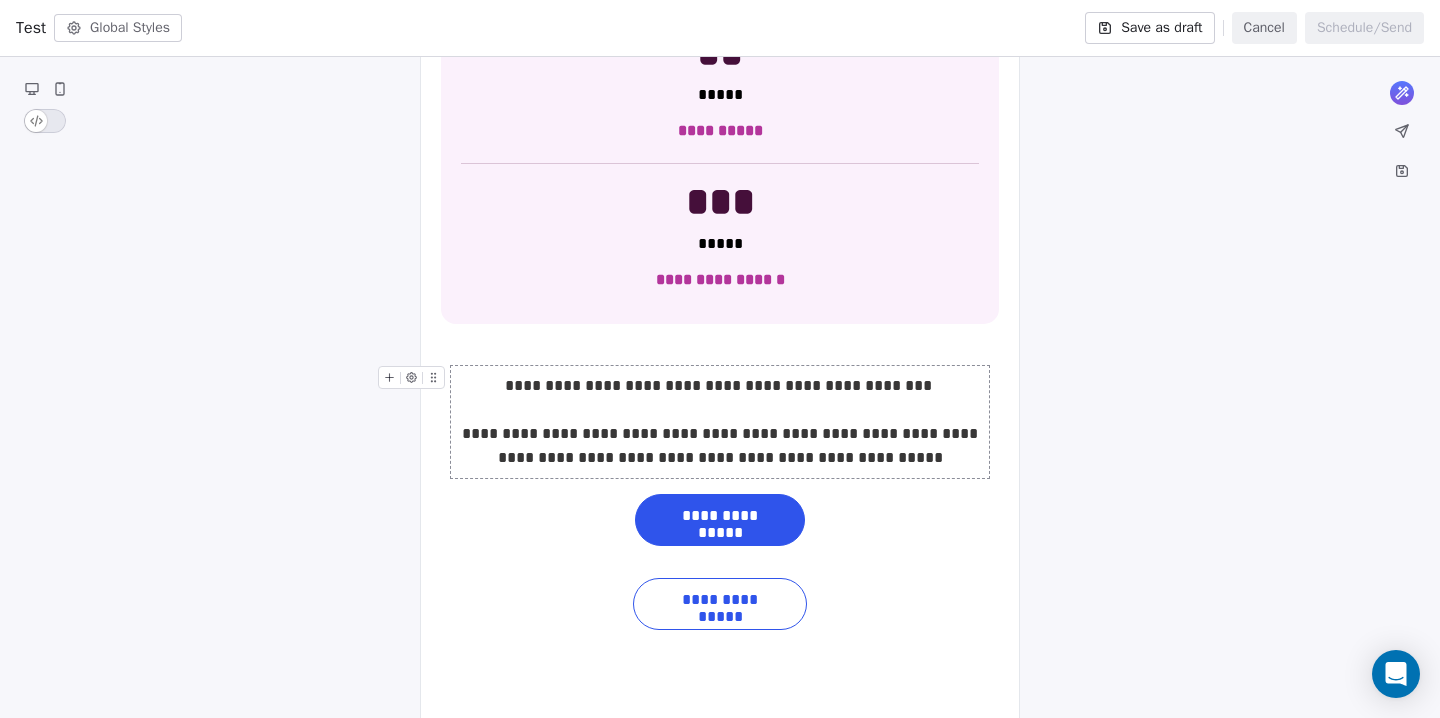 click on "**********" at bounding box center (720, 422) 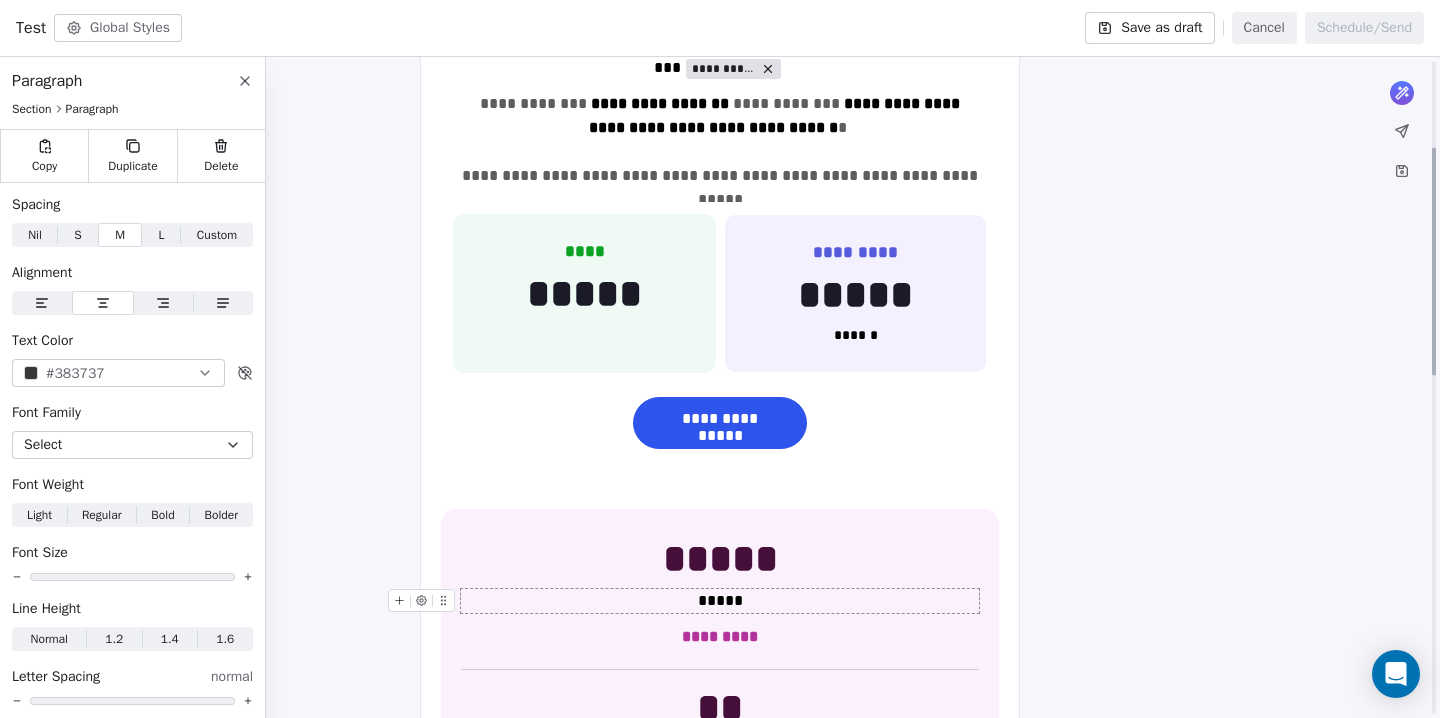 scroll, scrollTop: 179, scrollLeft: 0, axis: vertical 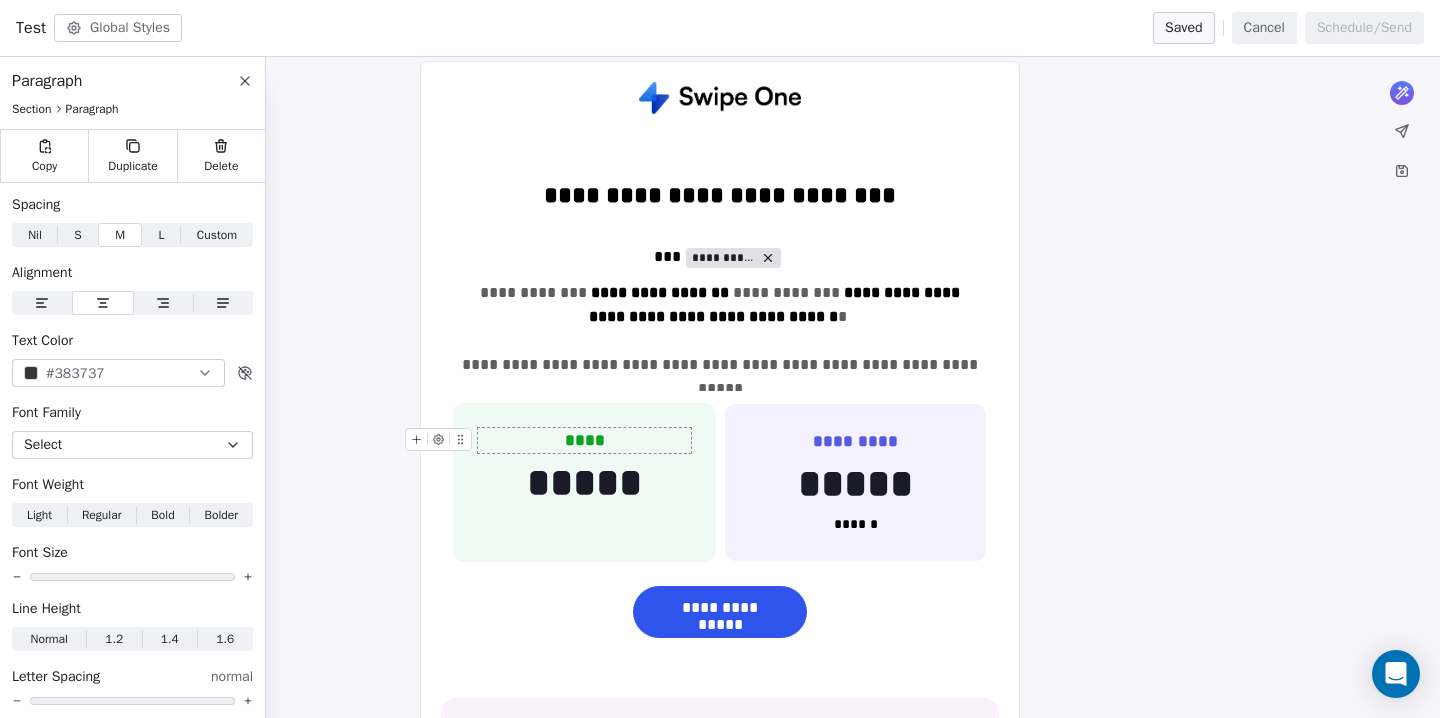 click on "****" at bounding box center [585, 440] 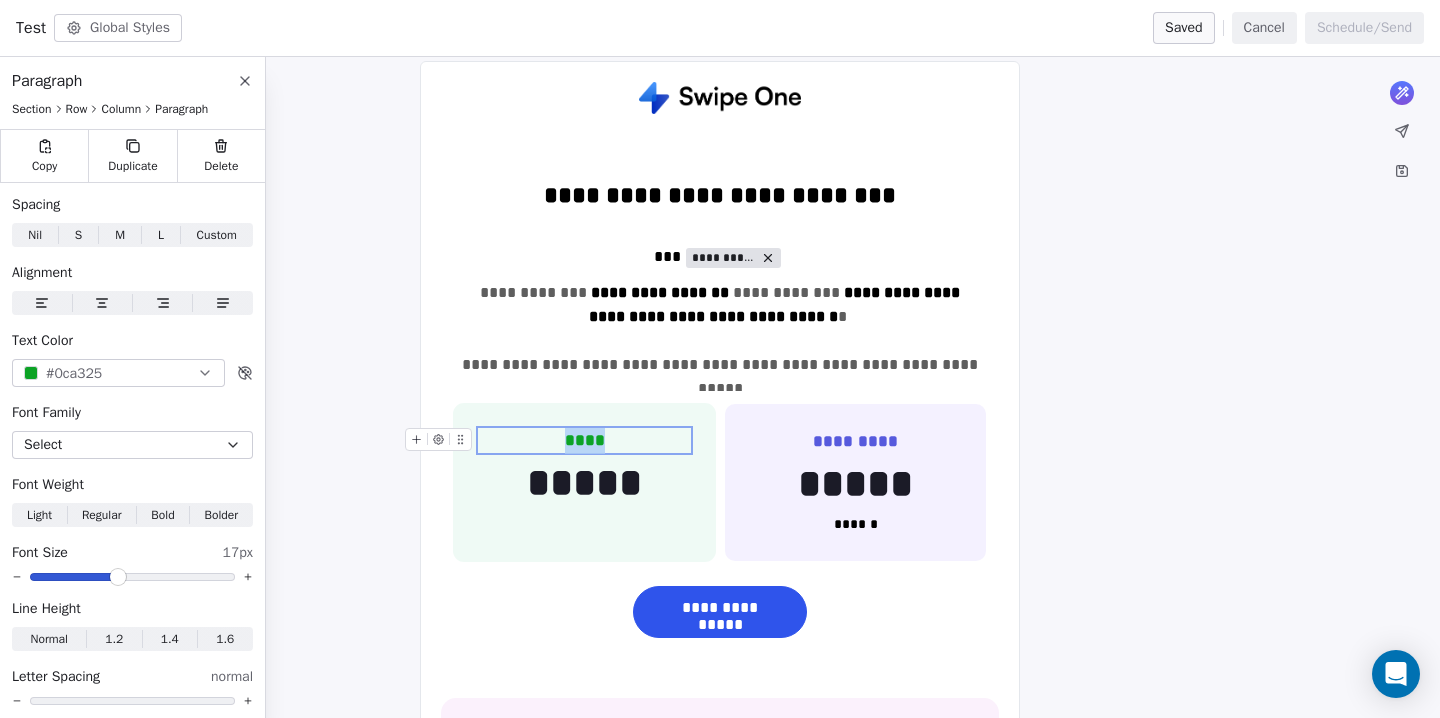 click on "****" at bounding box center [585, 440] 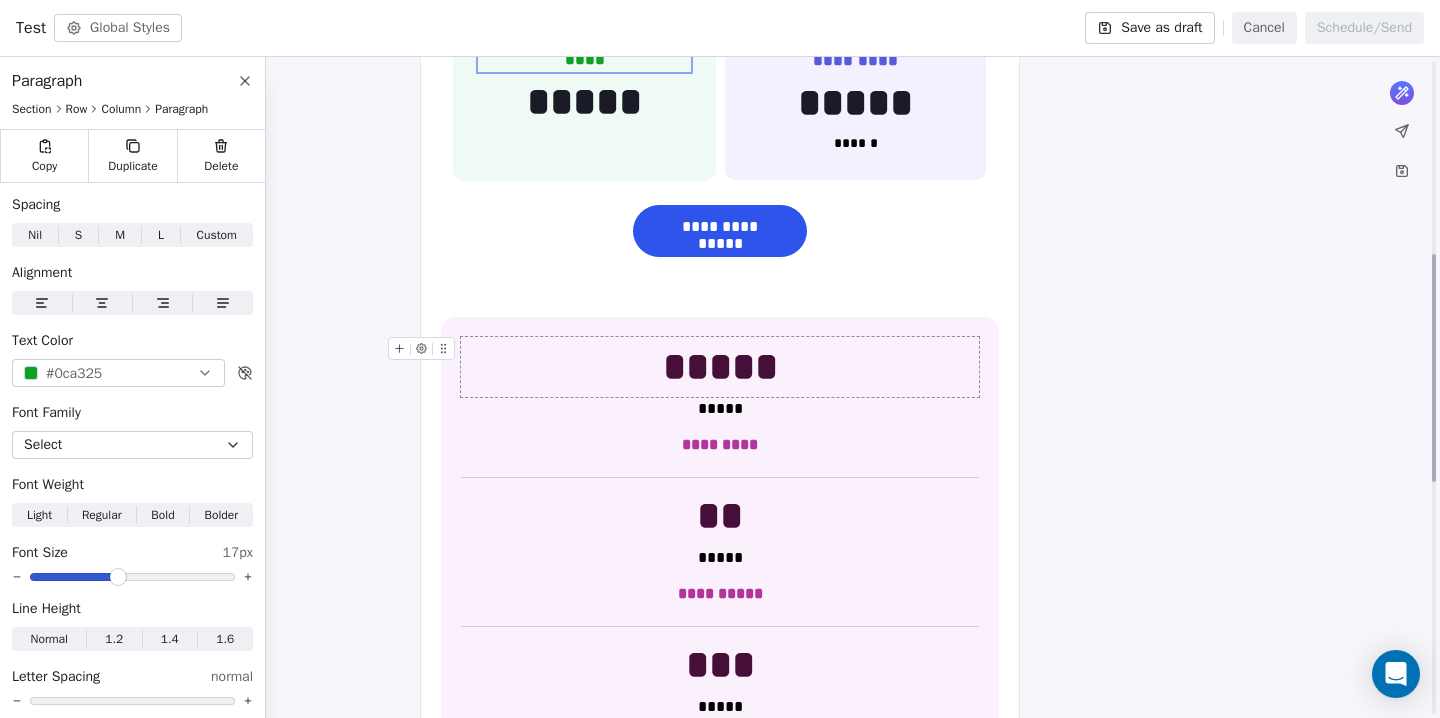 scroll, scrollTop: 574, scrollLeft: 0, axis: vertical 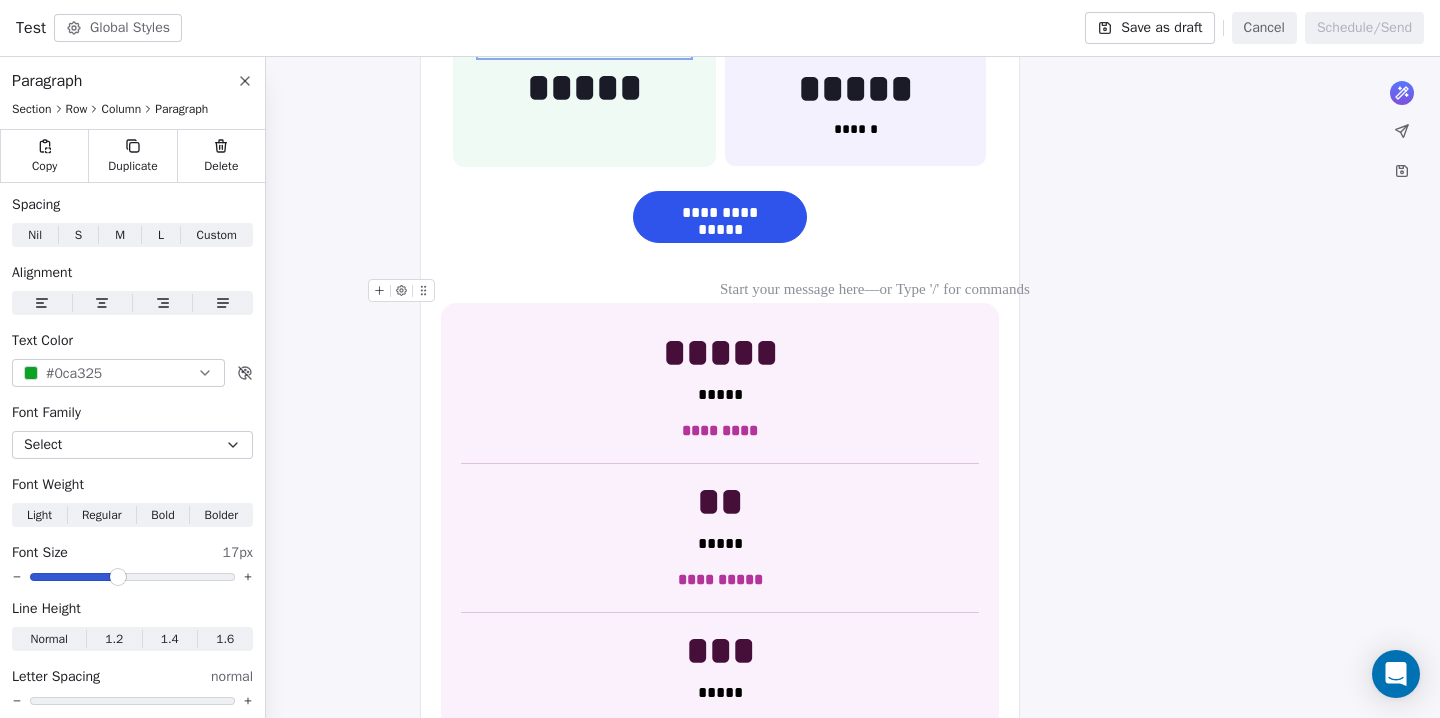 click at bounding box center (720, 291) 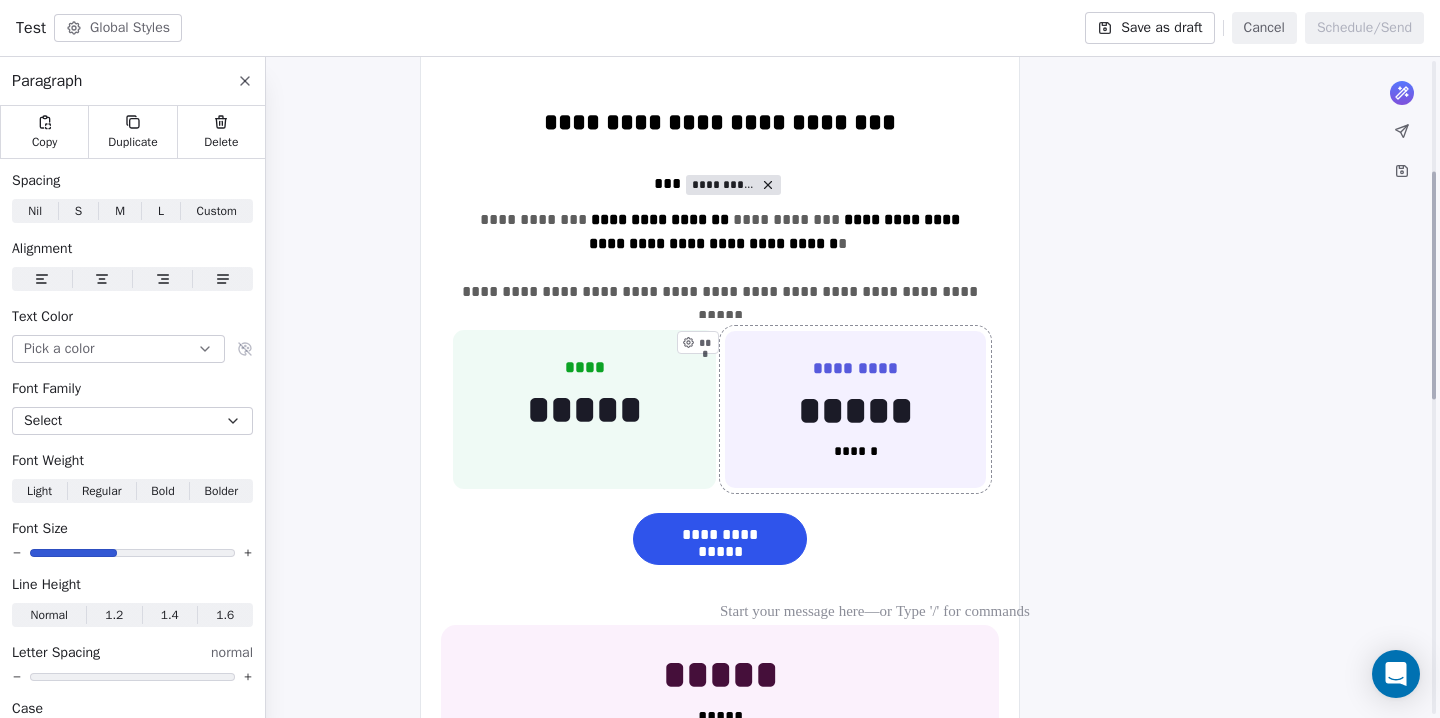 scroll, scrollTop: 225, scrollLeft: 0, axis: vertical 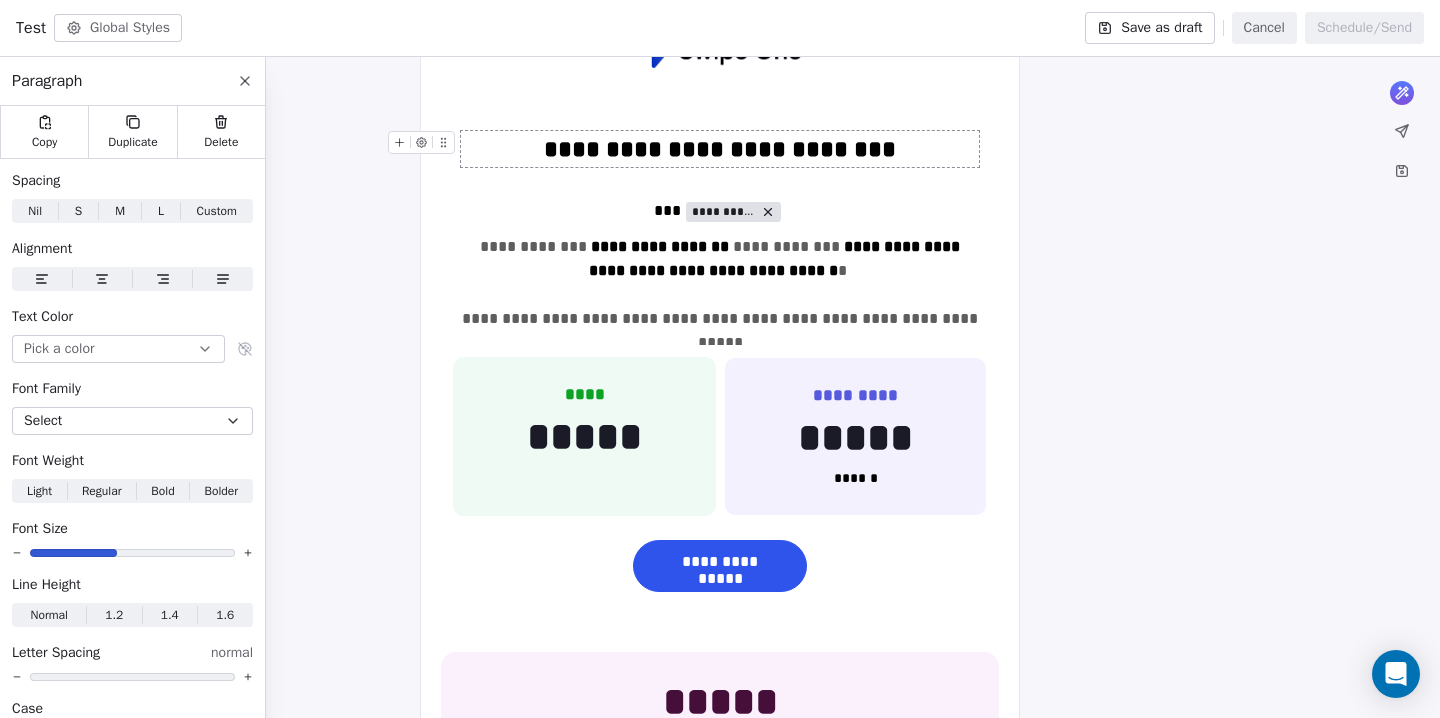 click on "**********" at bounding box center (720, 149) 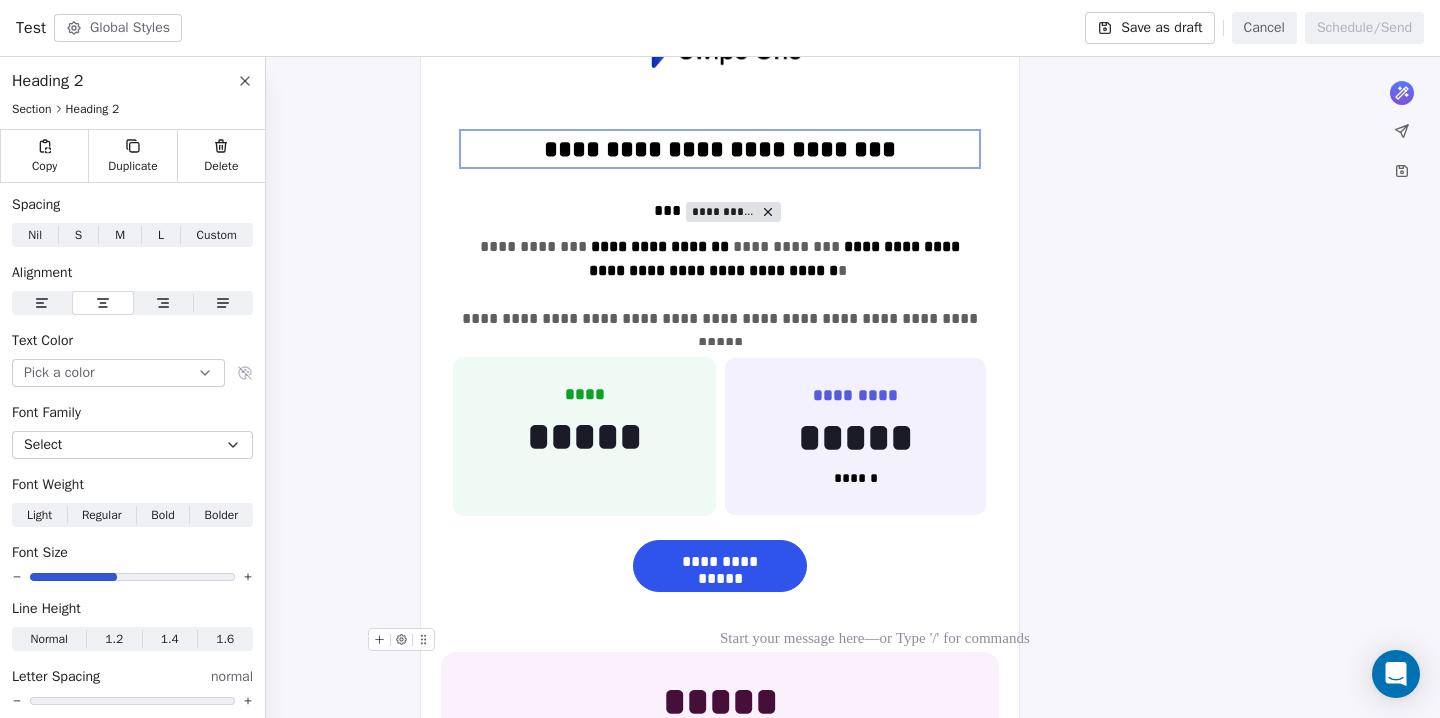 click at bounding box center [720, 640] 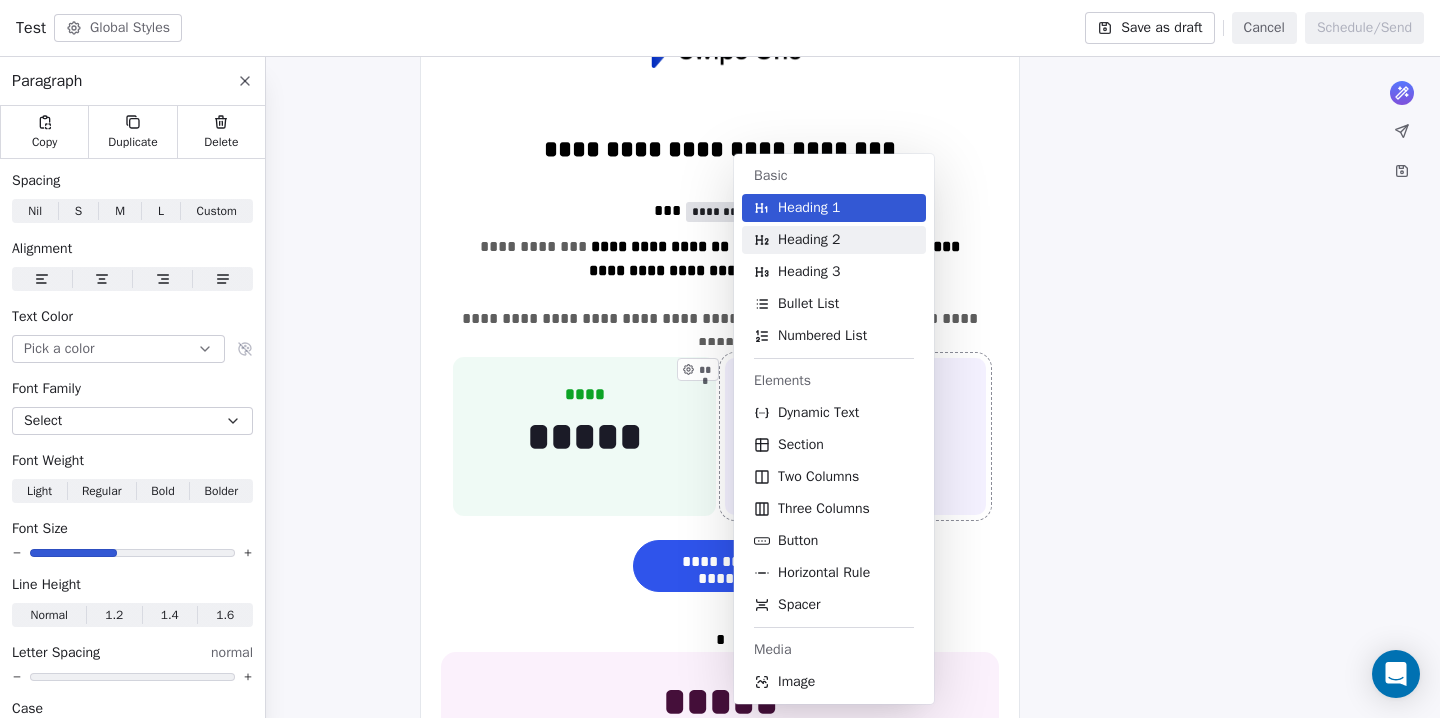 click on "Heading 2" at bounding box center (809, 240) 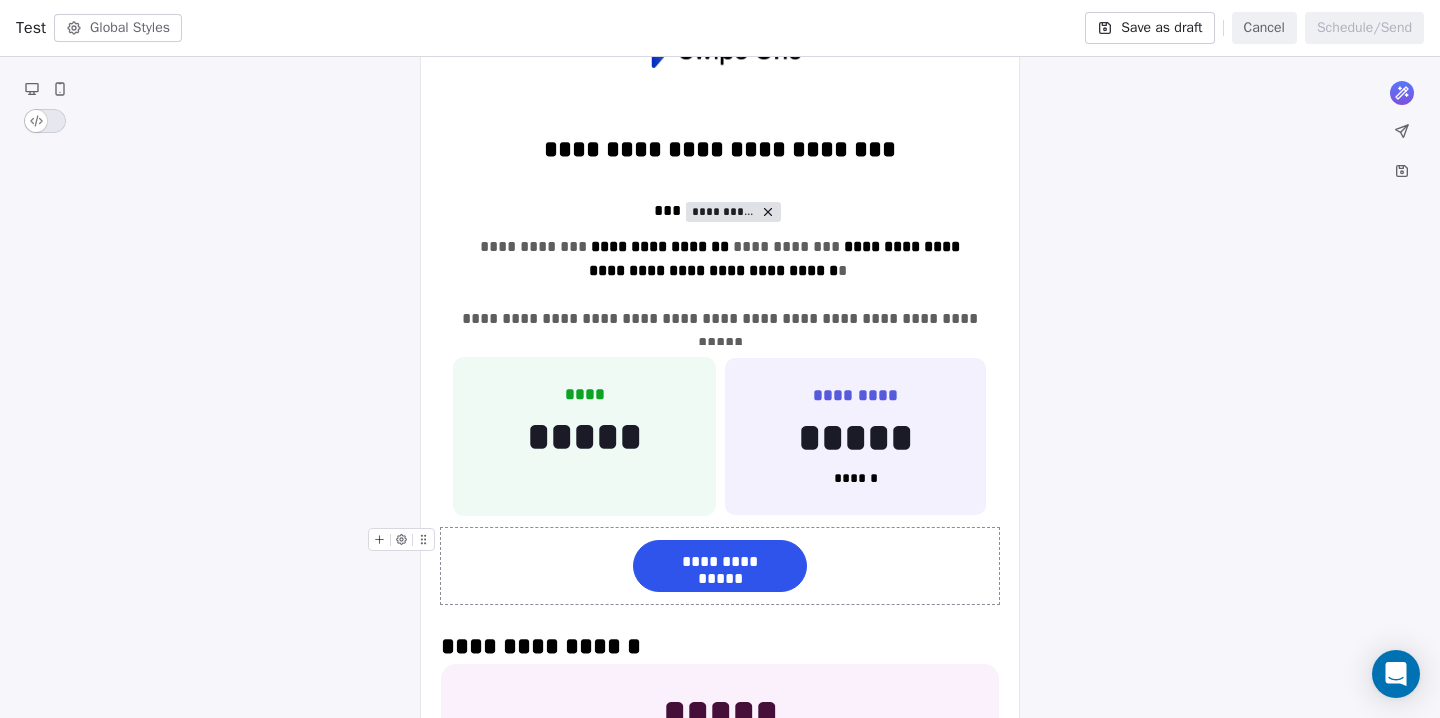click on "**********" at bounding box center [720, 566] 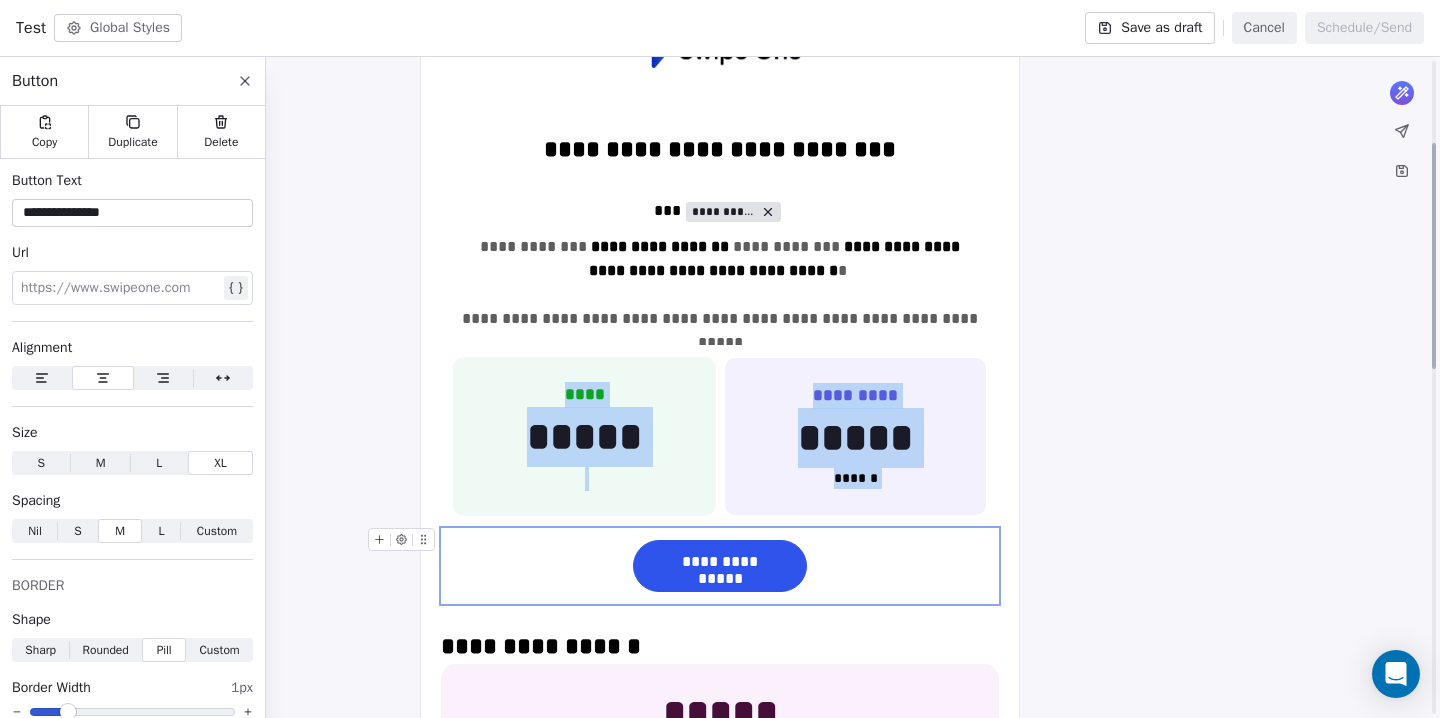 scroll, scrollTop: 316, scrollLeft: 0, axis: vertical 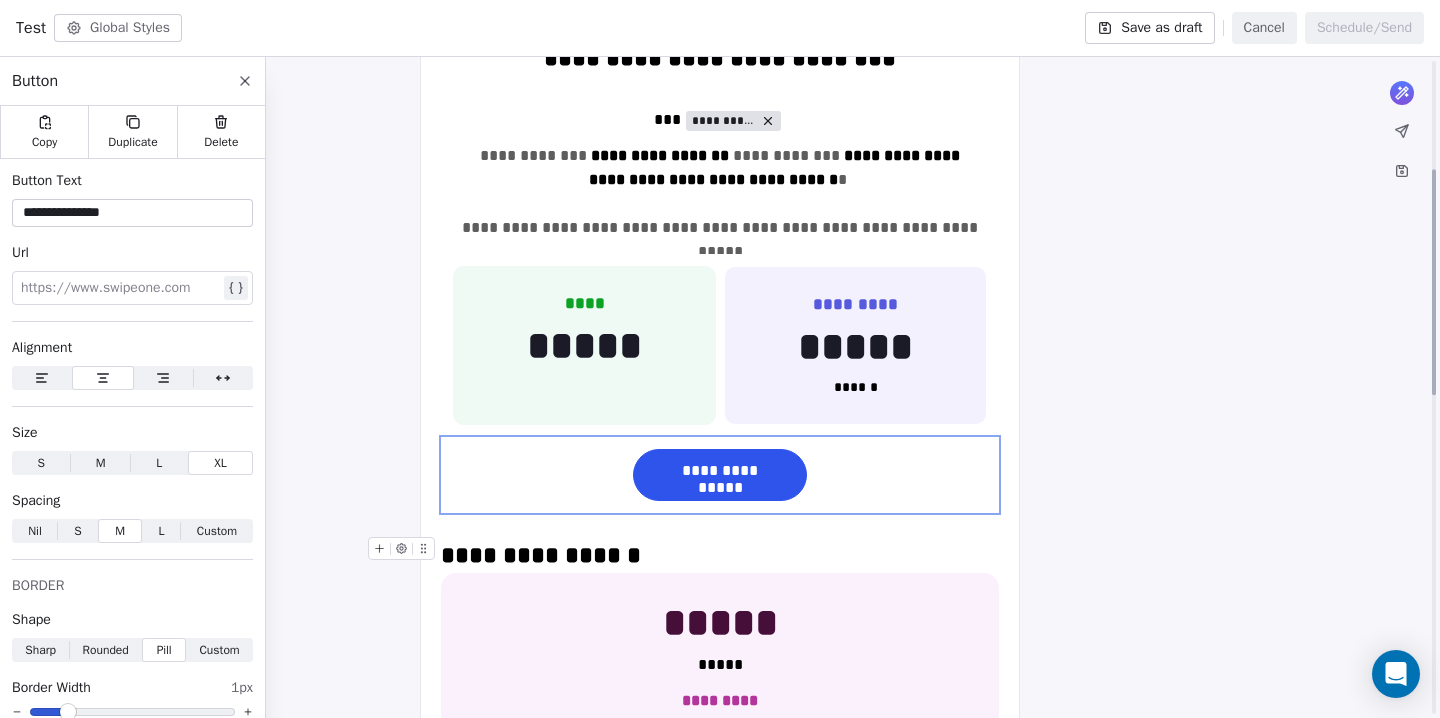click on "**********" at bounding box center [720, 555] 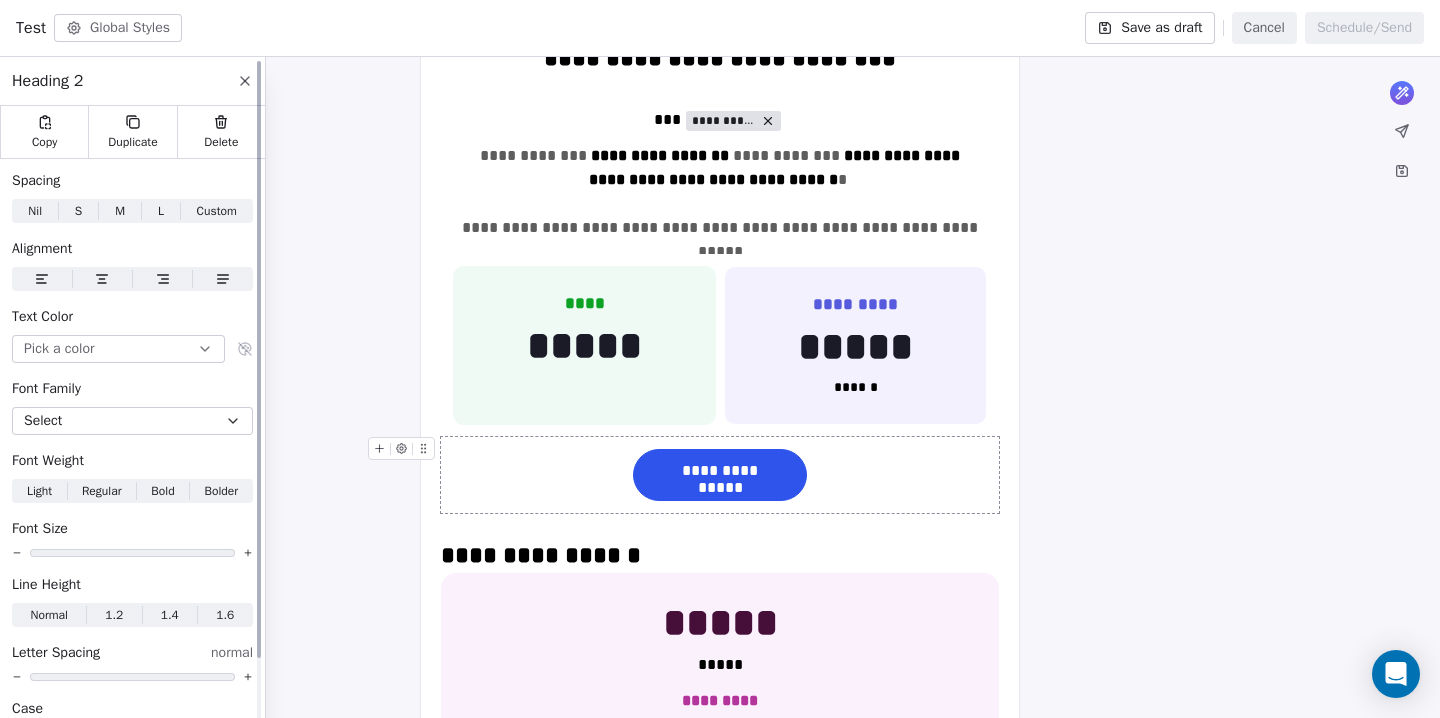 click 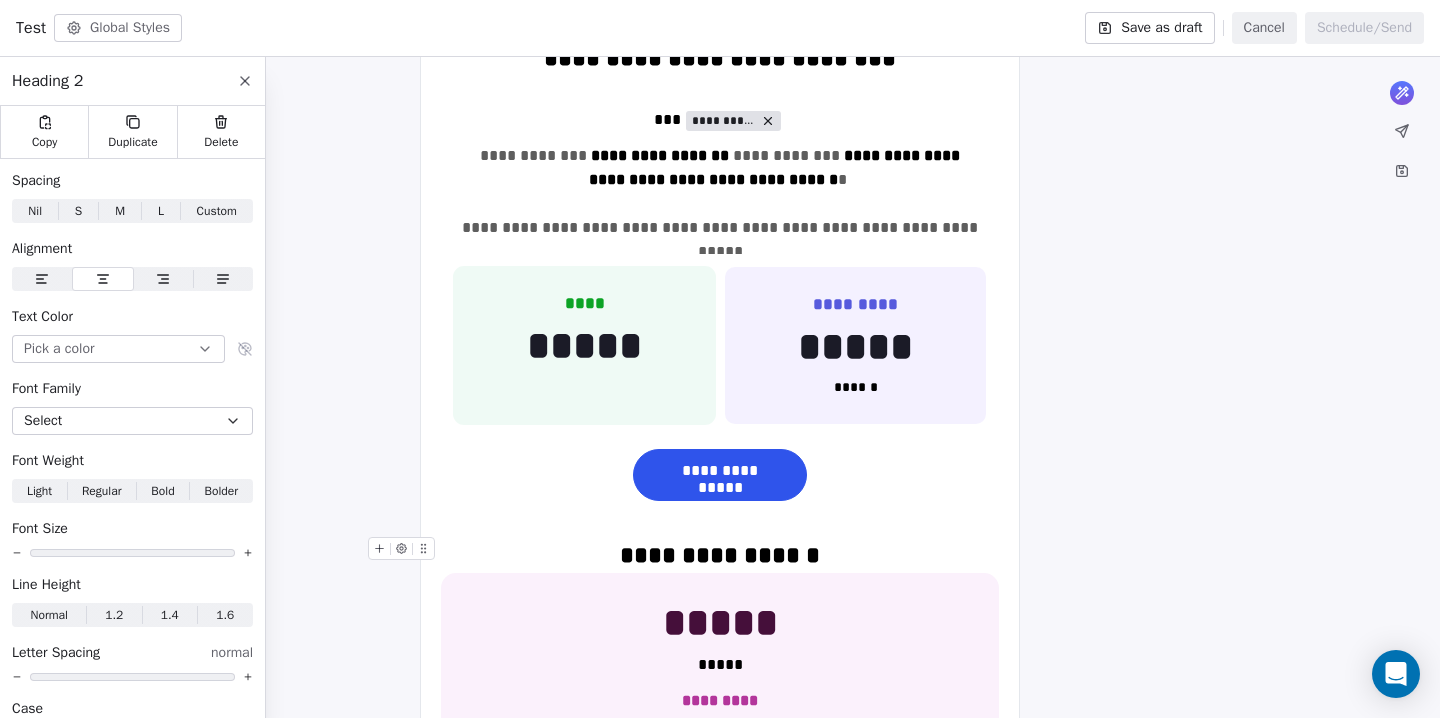 click on "**********" at bounding box center (720, 555) 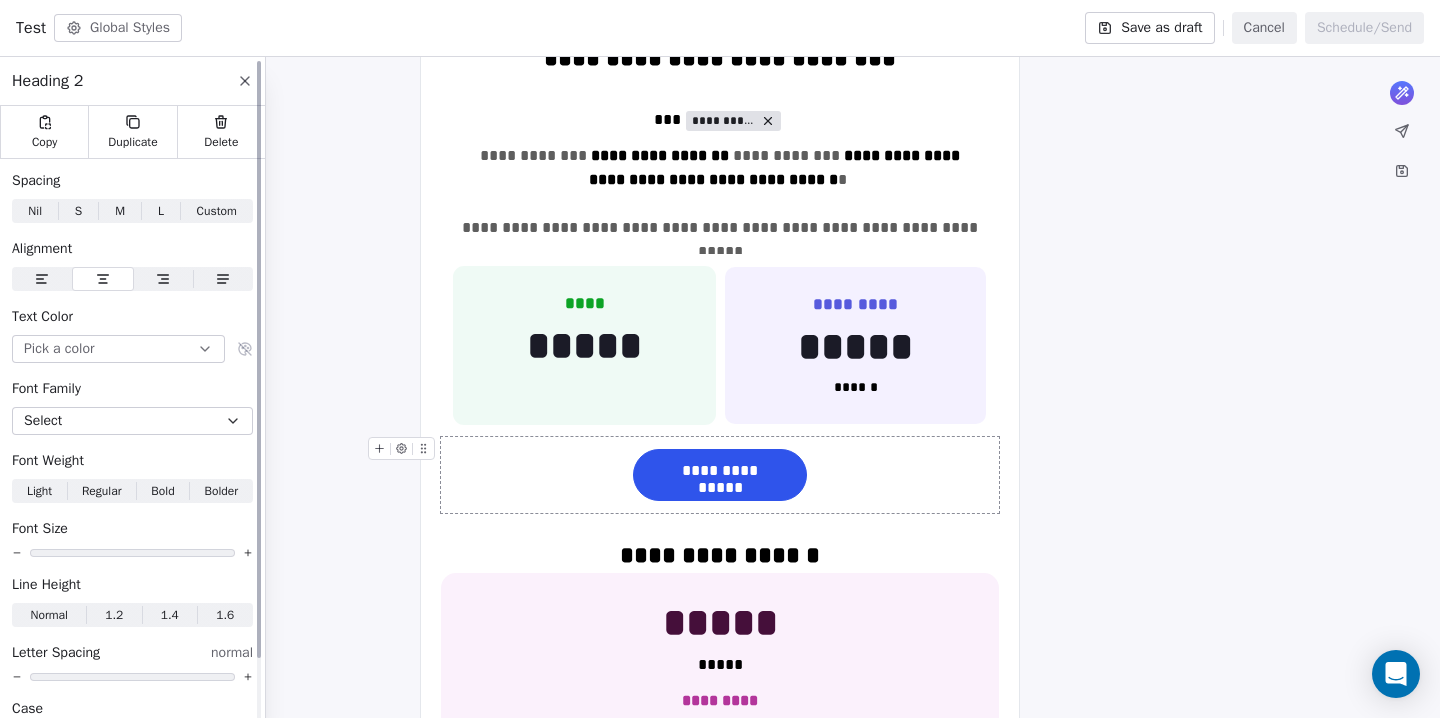 click on "L" at bounding box center (161, 211) 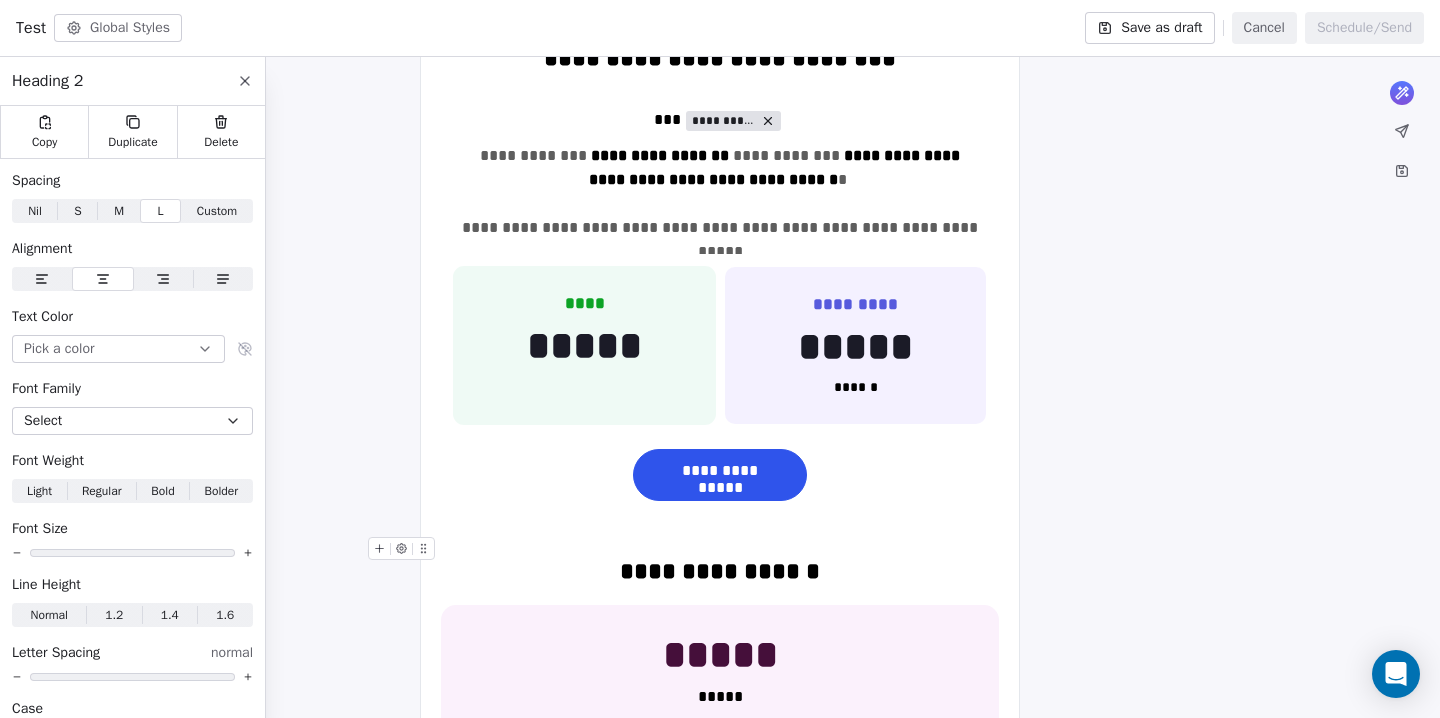 click on "**********" at bounding box center (720, 571) 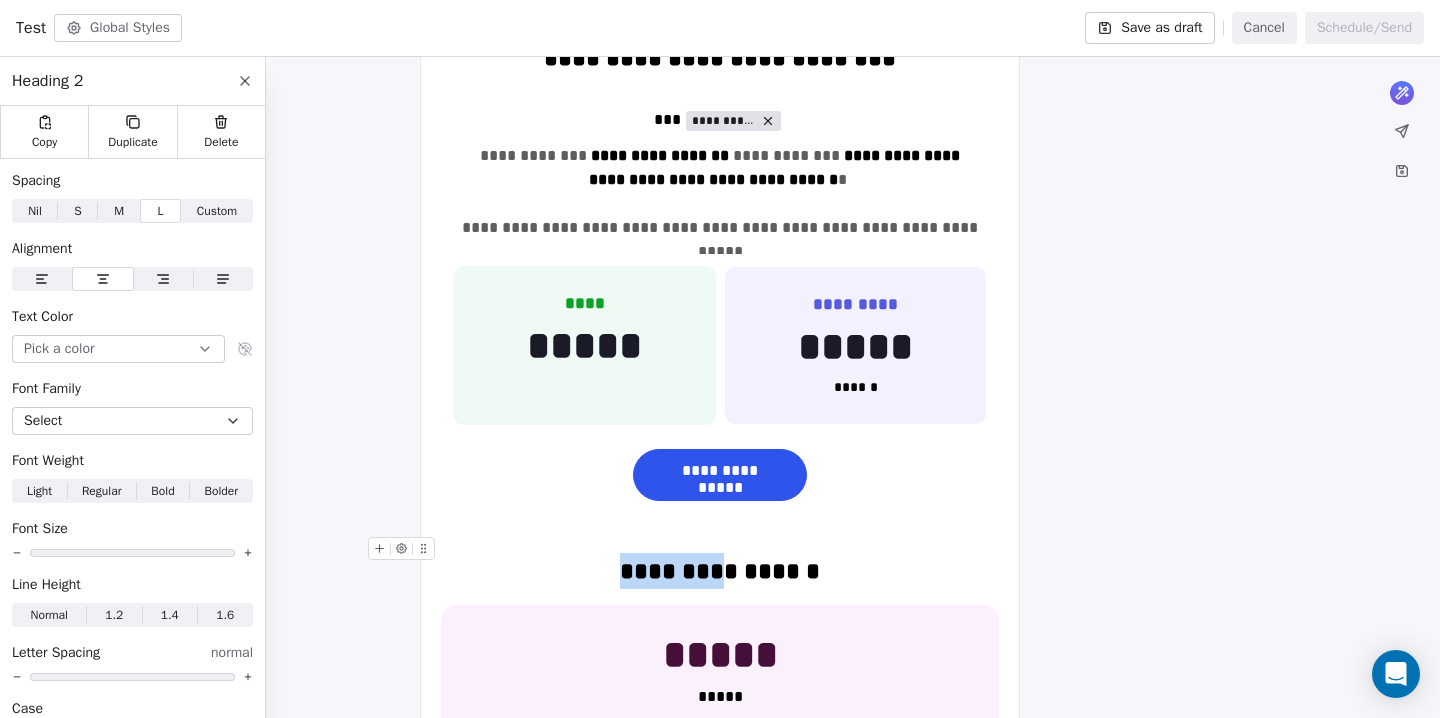 click on "**********" at bounding box center (720, 571) 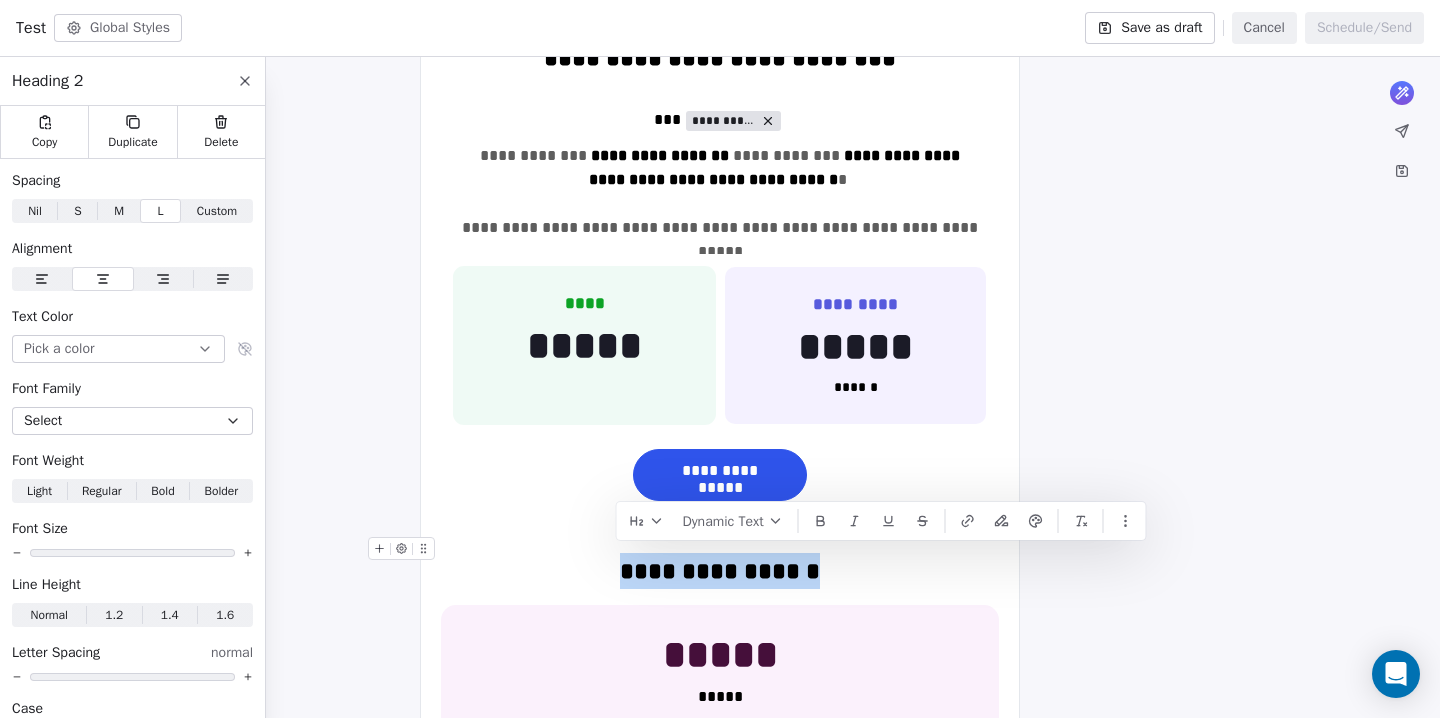 click on "**********" at bounding box center [720, 571] 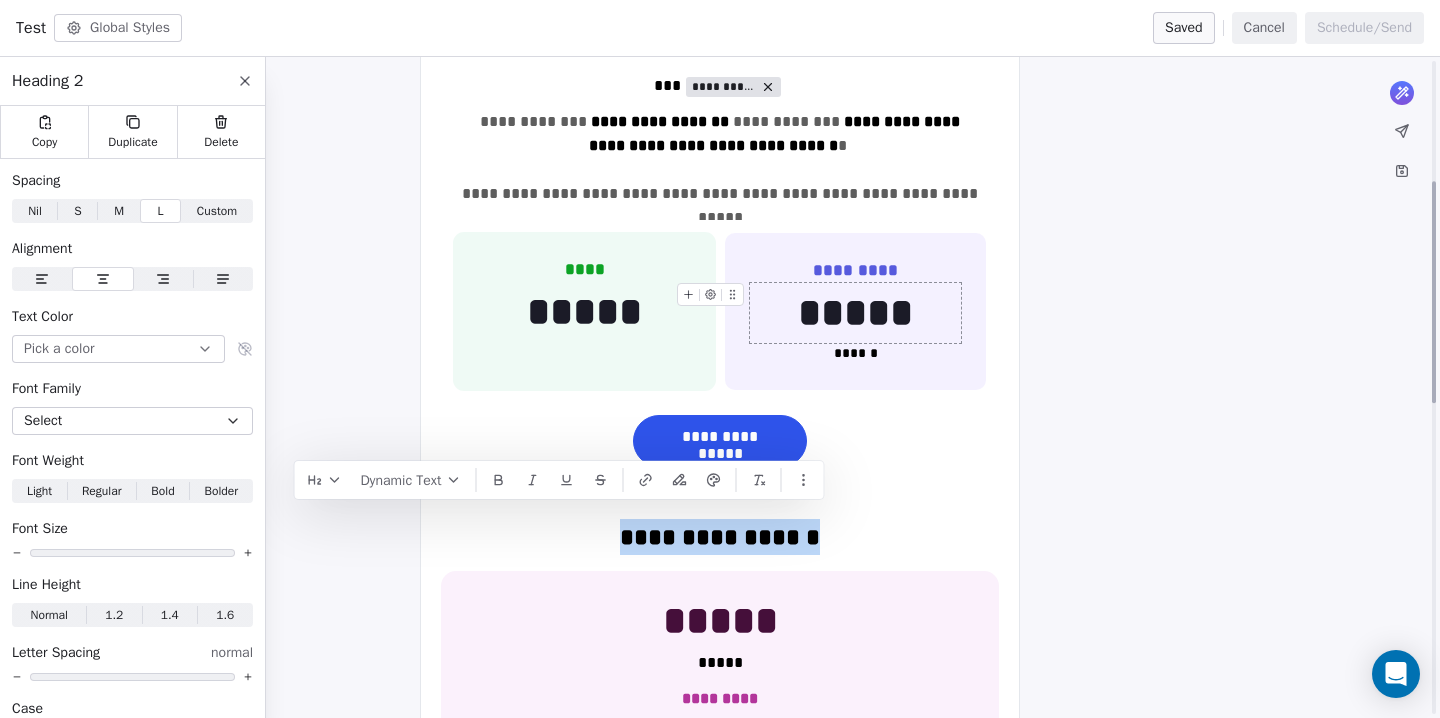 scroll, scrollTop: 357, scrollLeft: 0, axis: vertical 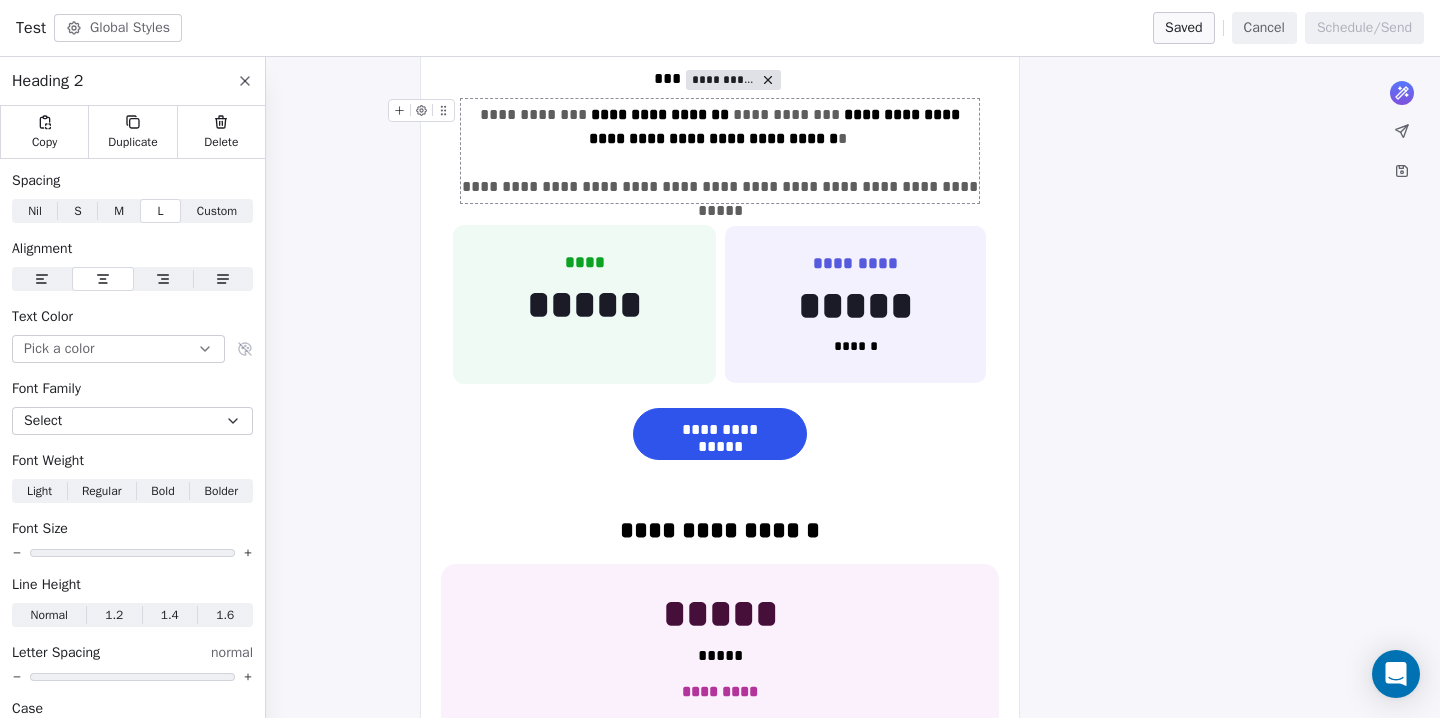 click on "**********" at bounding box center (720, 151) 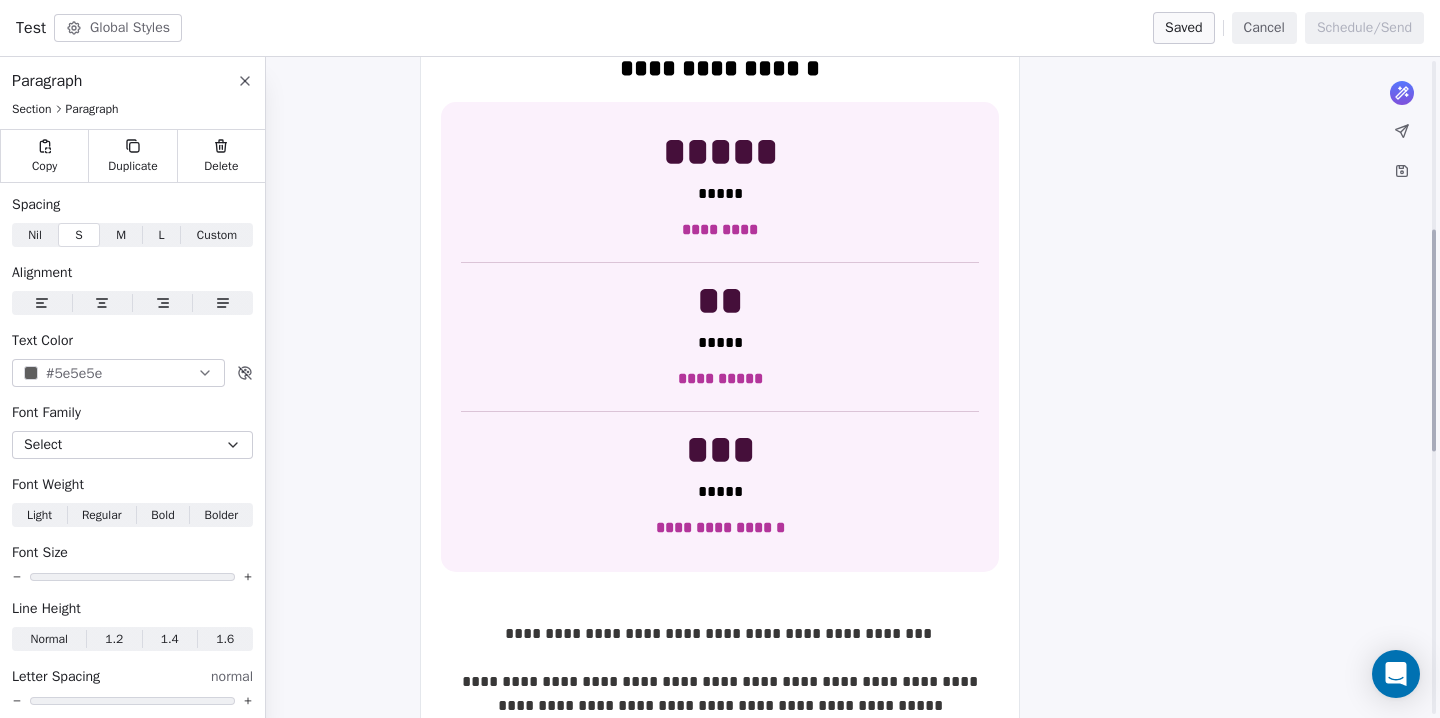 scroll, scrollTop: 899, scrollLeft: 0, axis: vertical 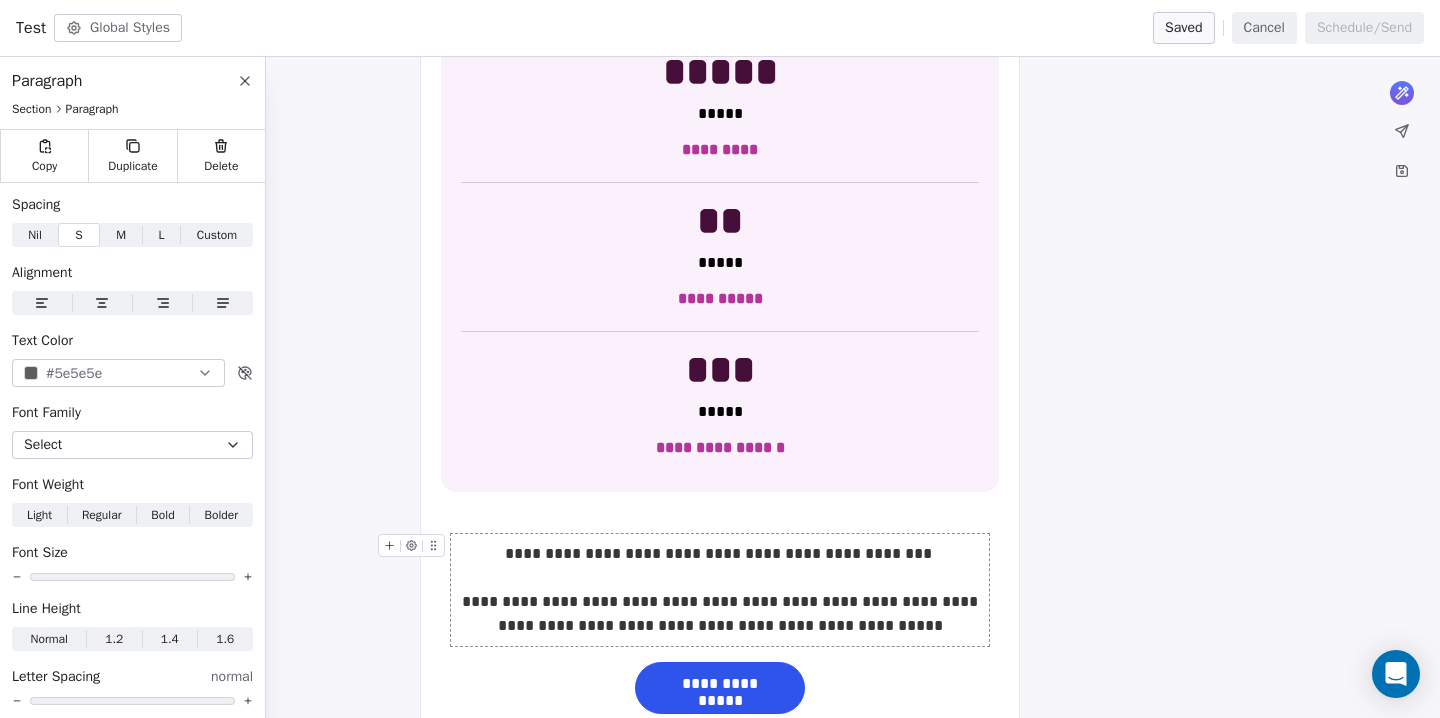 click on "**********" at bounding box center [720, 590] 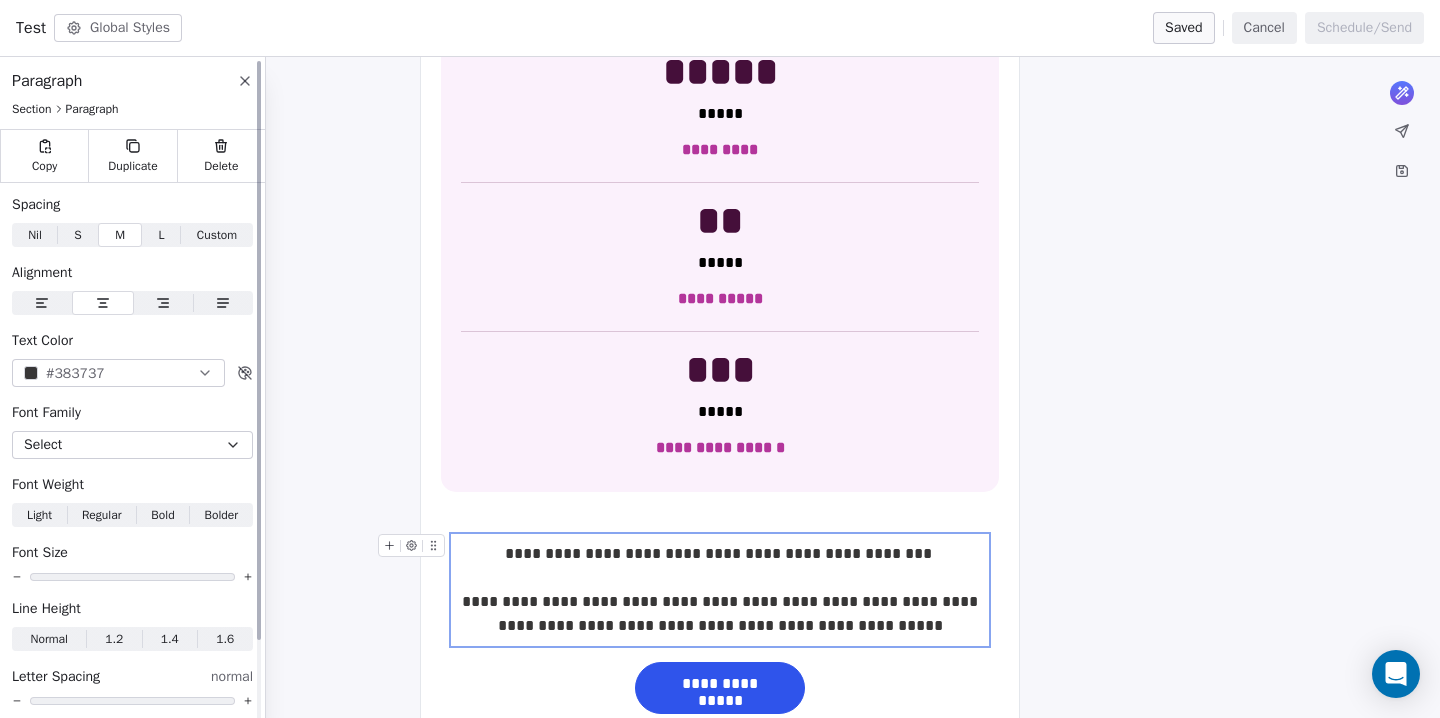 click on "#383737" at bounding box center [75, 373] 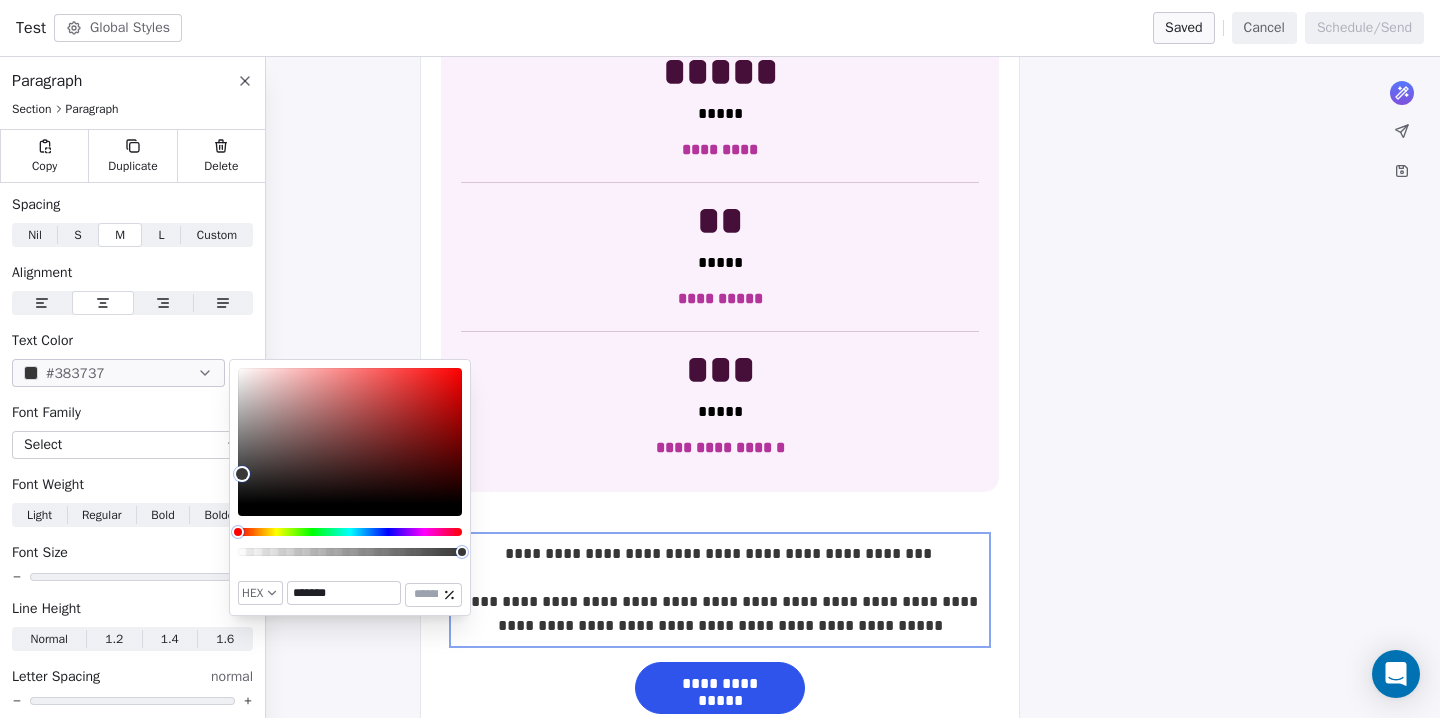 click on "*******" at bounding box center (344, 593) 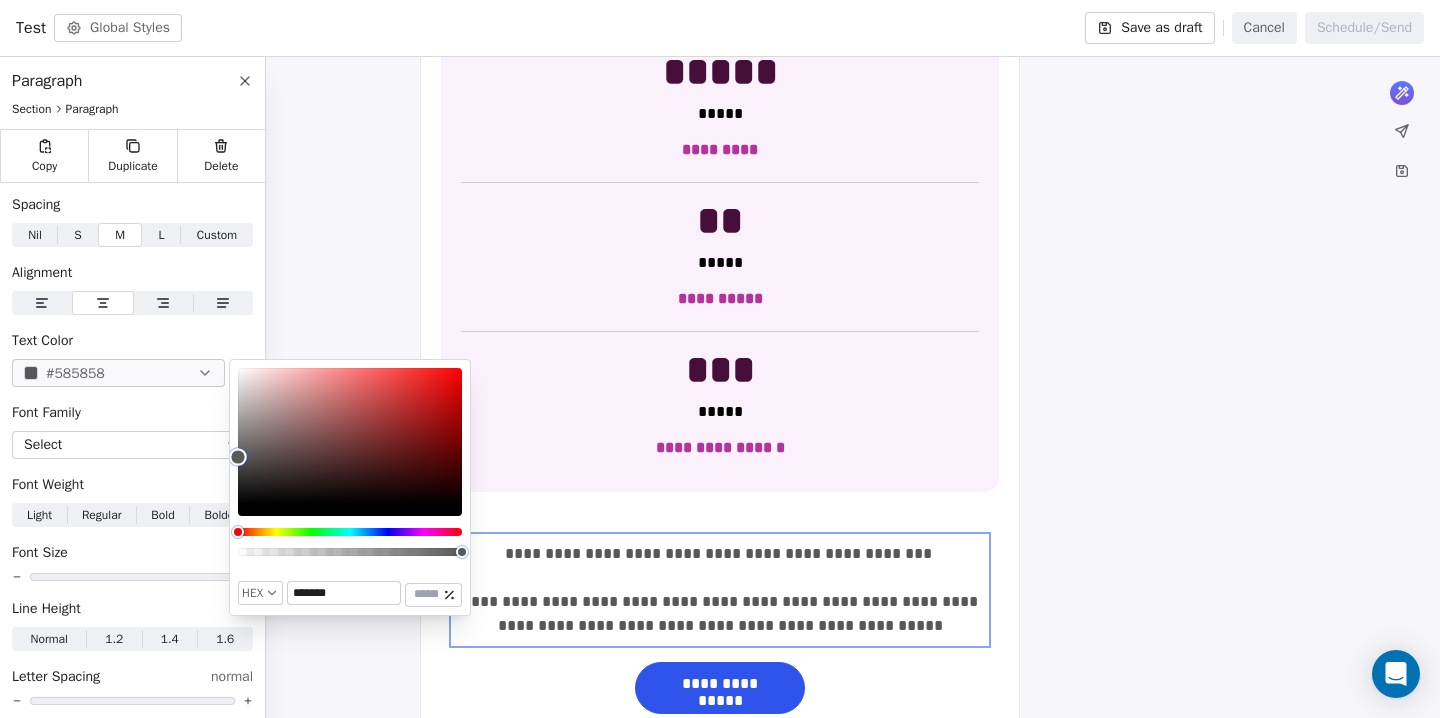 click at bounding box center [238, 457] 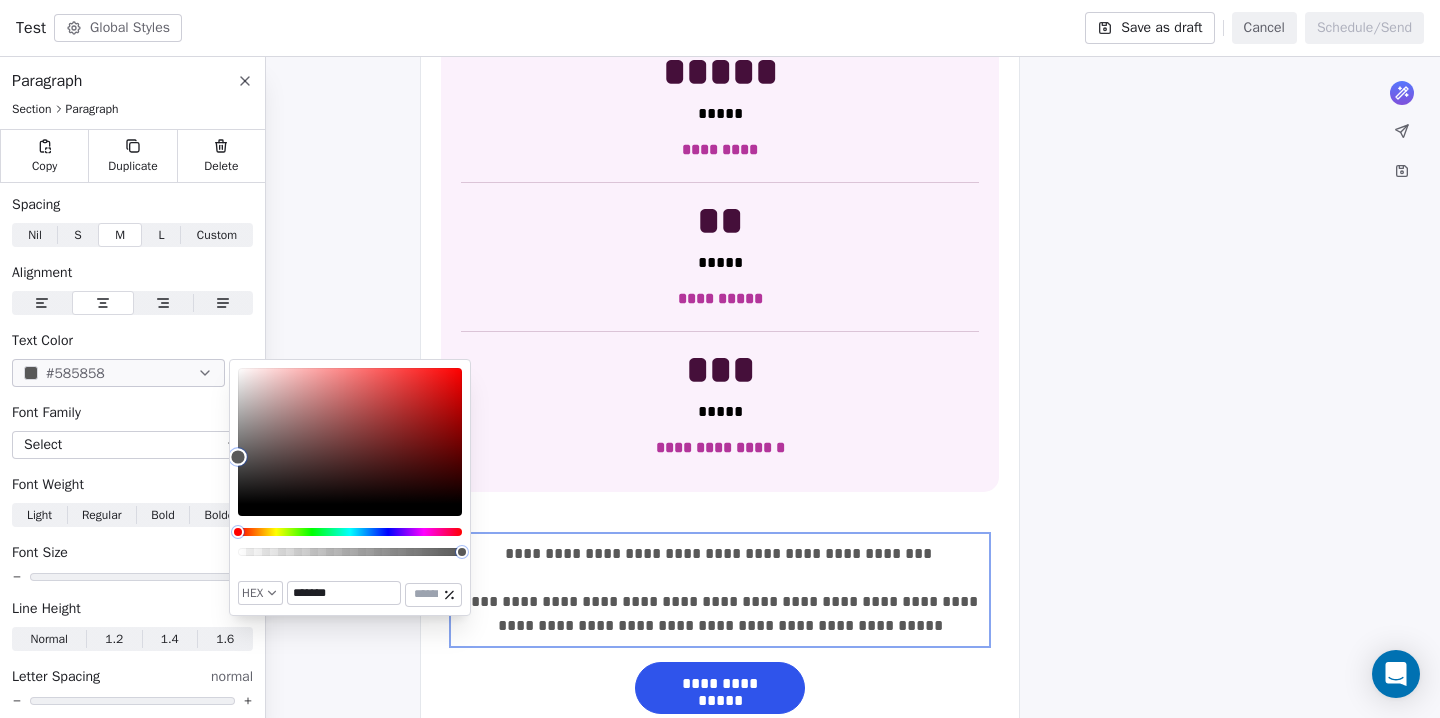 type on "*******" 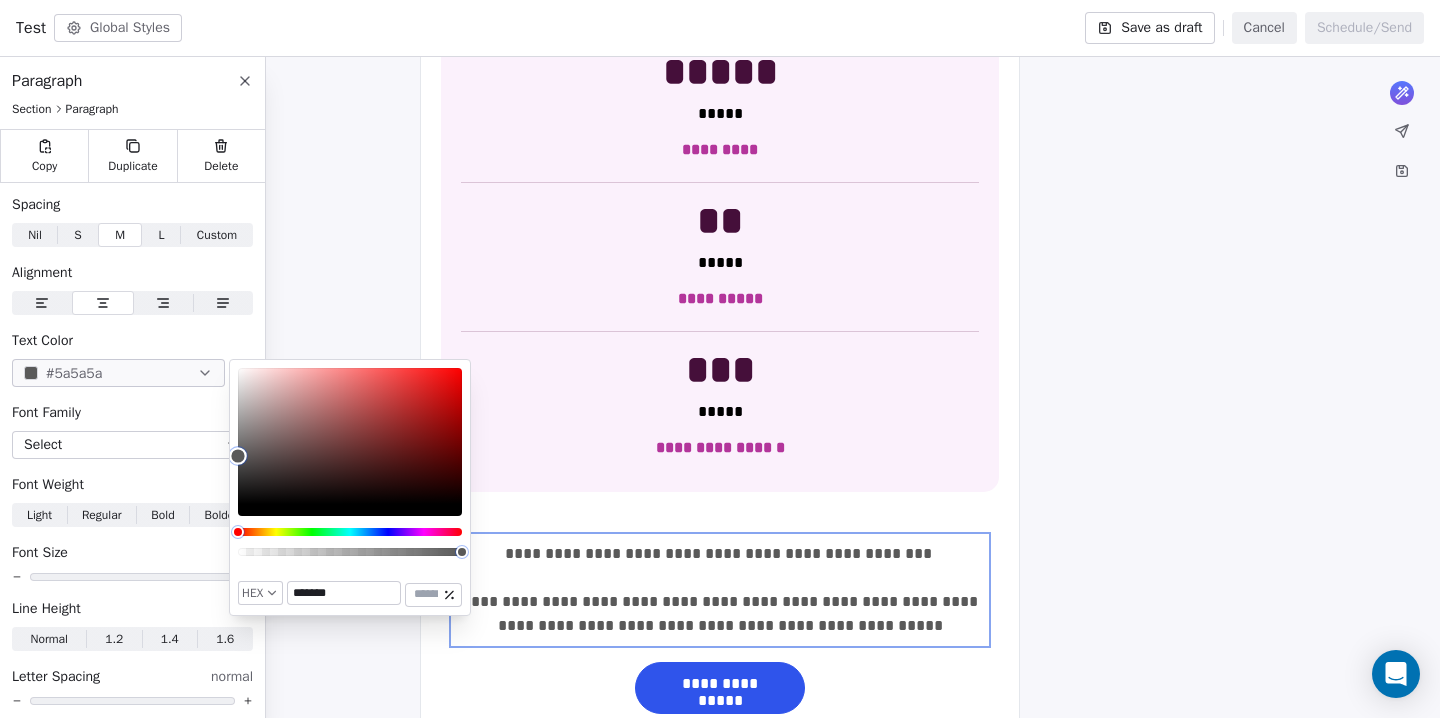 click at bounding box center (238, 456) 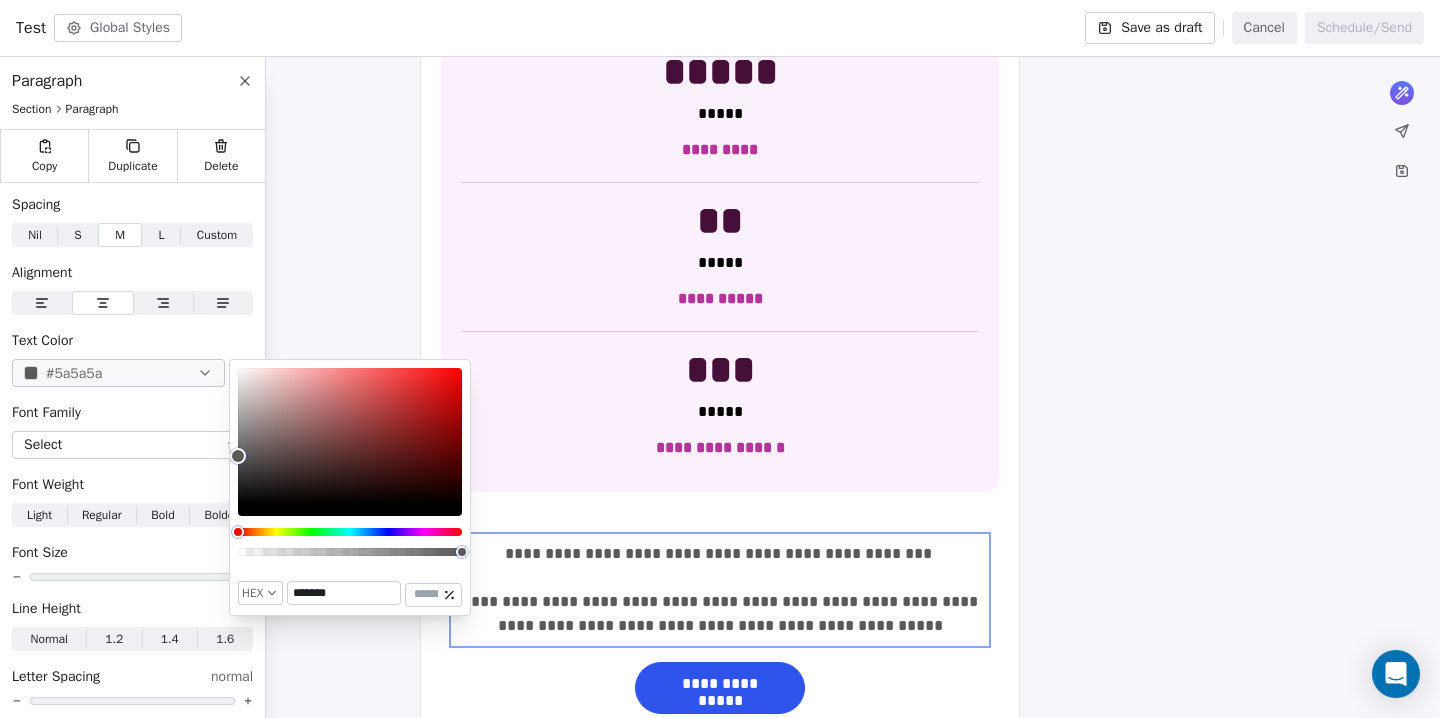 click on "*******" at bounding box center [344, 593] 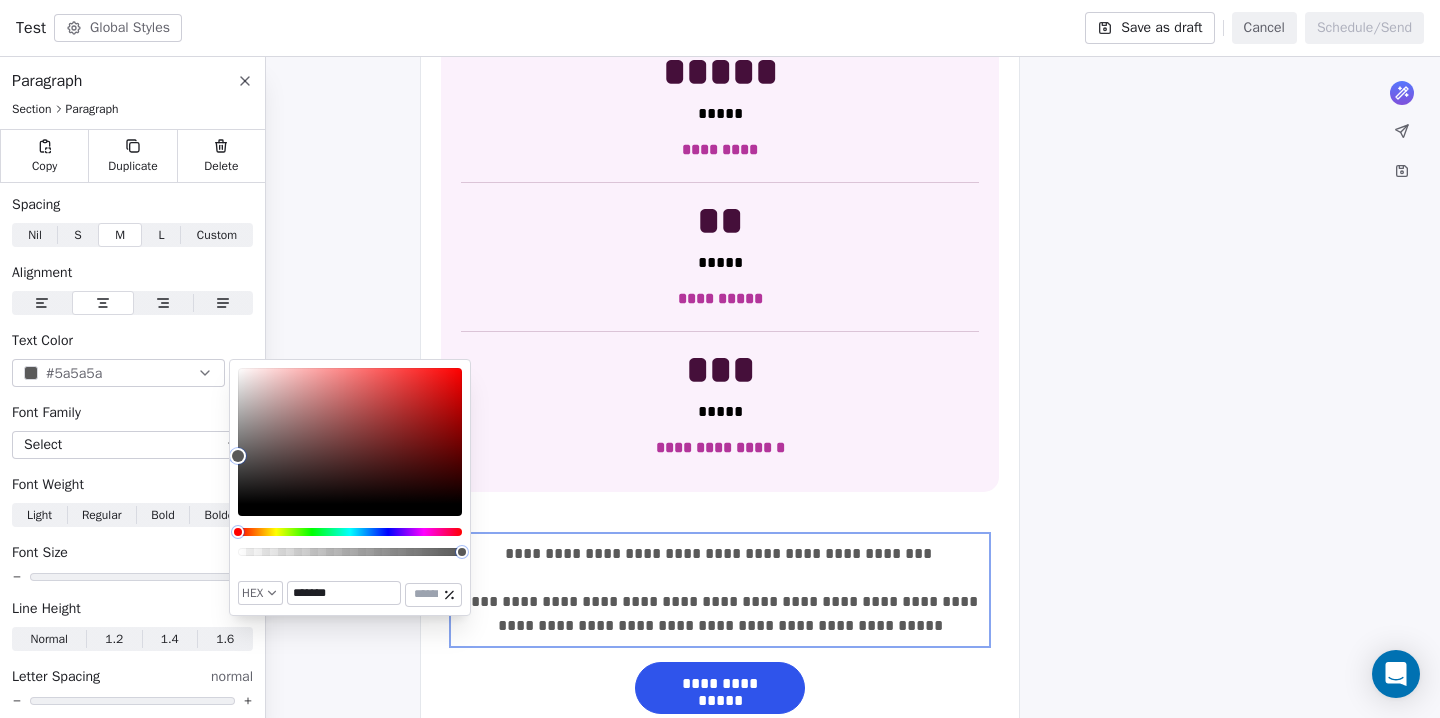 click on "**********" at bounding box center (720, 590) 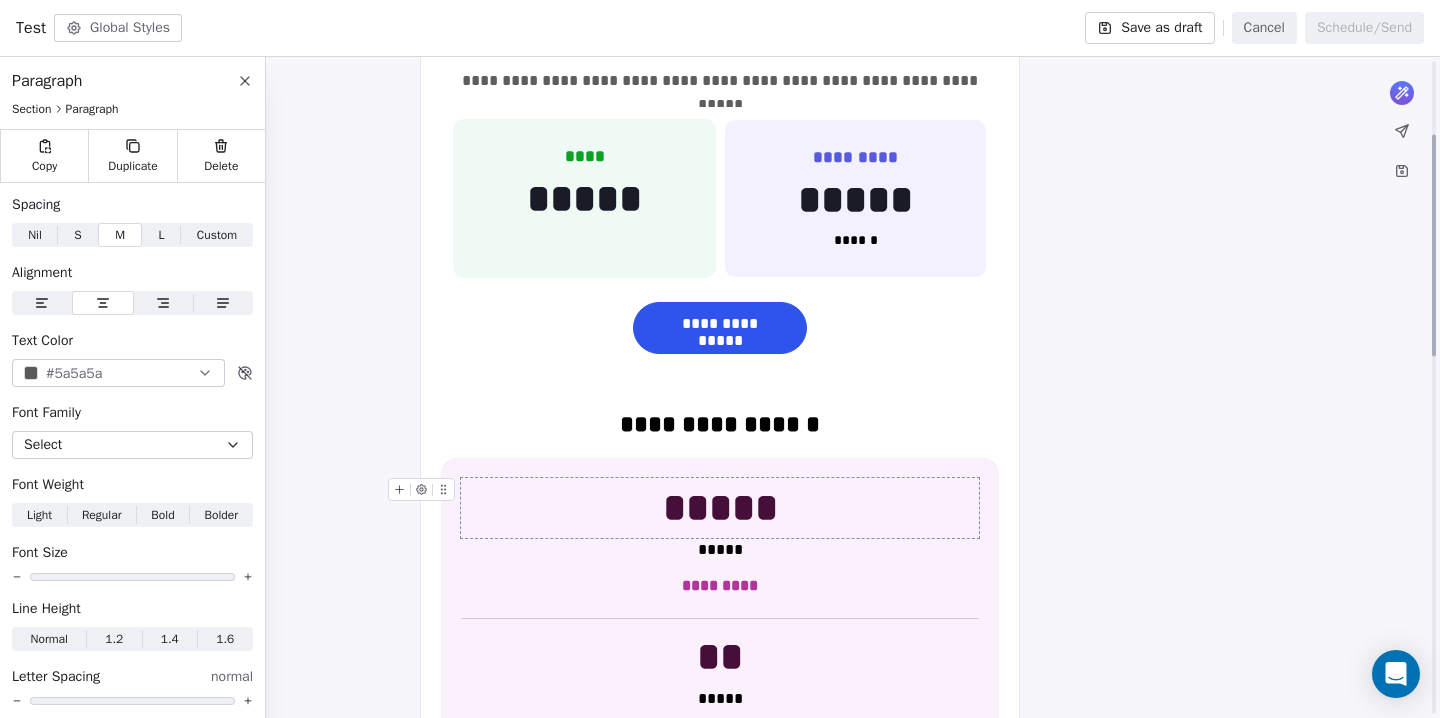scroll, scrollTop: 0, scrollLeft: 0, axis: both 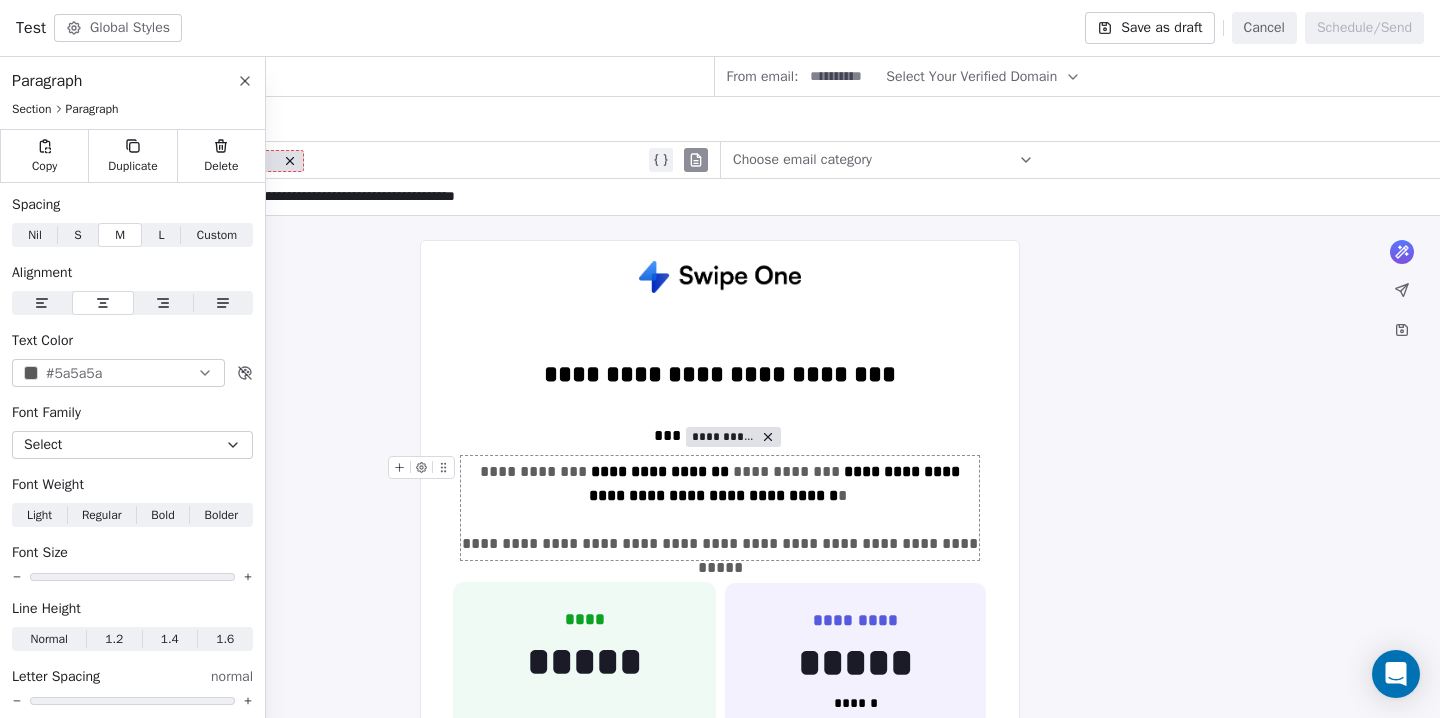 click on "**********" at bounding box center [776, 483] 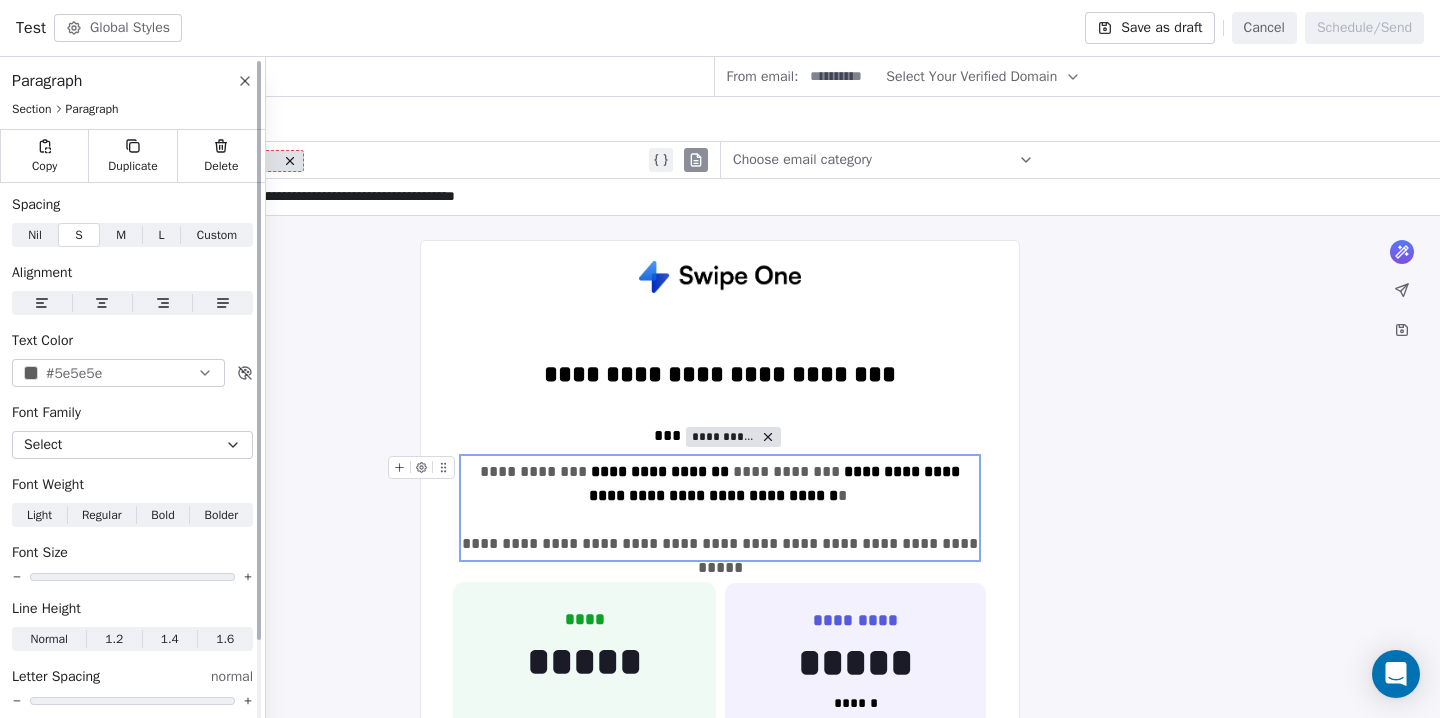 click on "#5e5e5e" at bounding box center (74, 373) 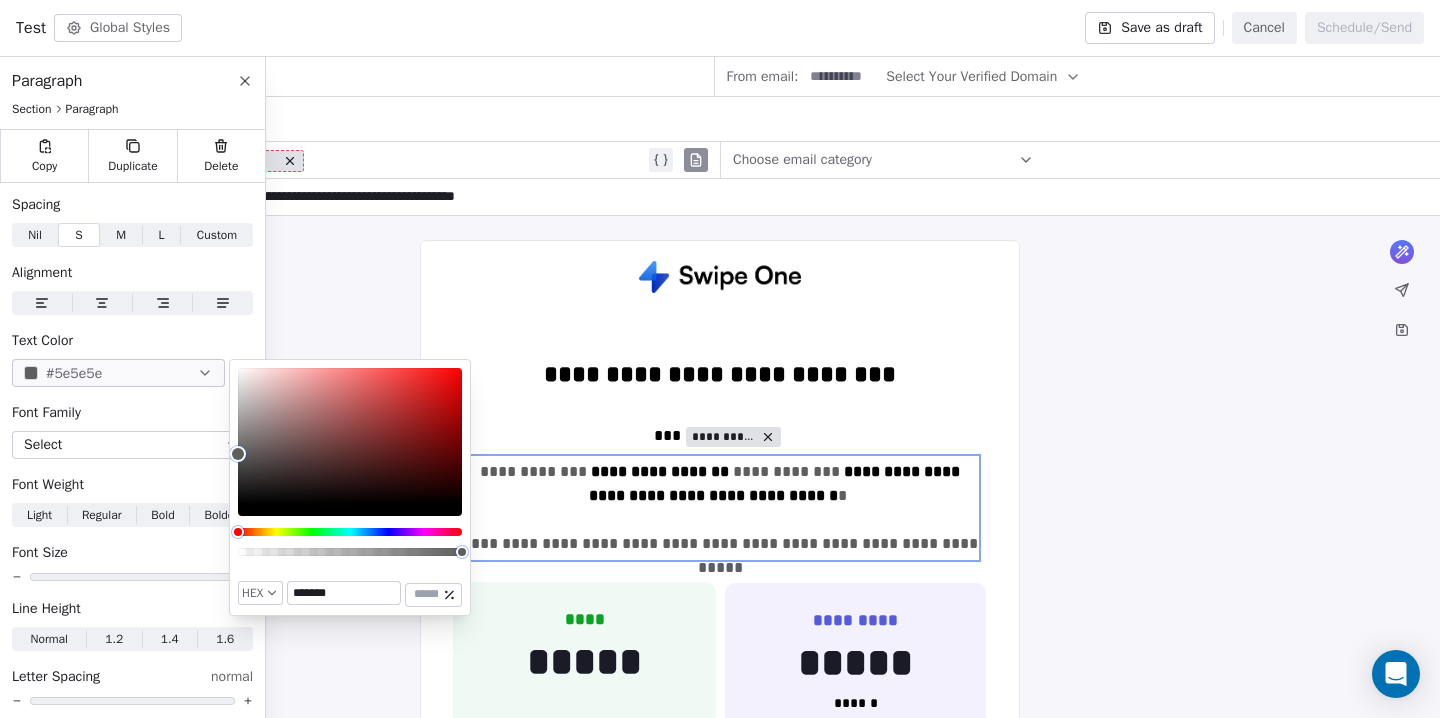 click on "*******" at bounding box center [344, 593] 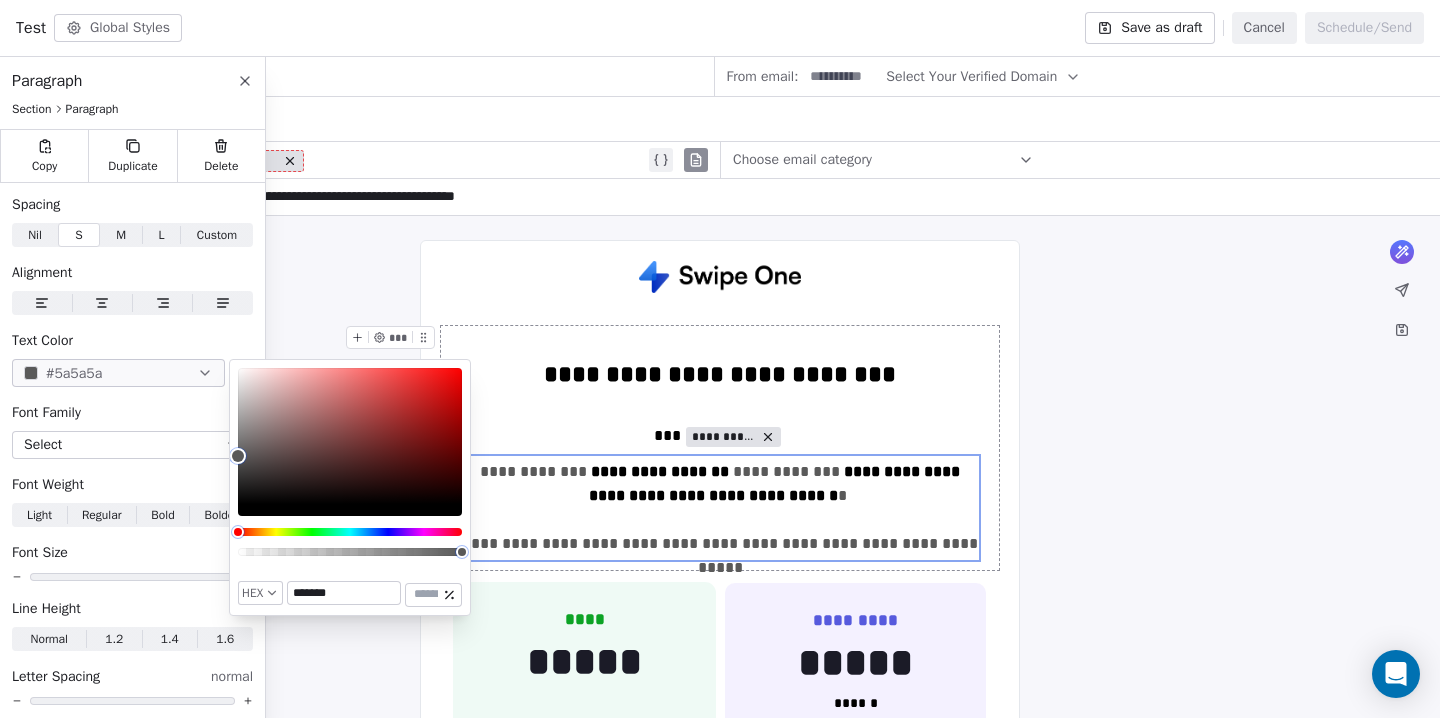 type on "*******" 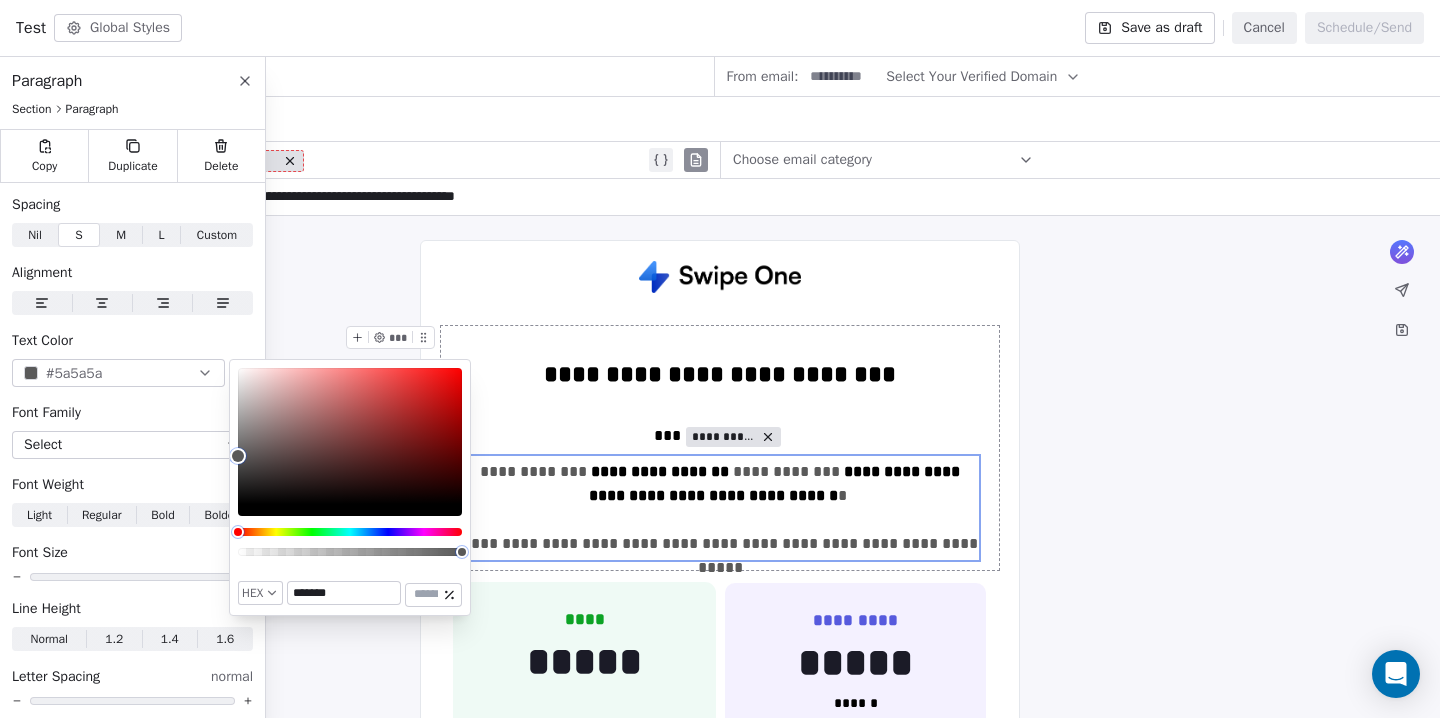click on "**********" at bounding box center (720, 1106) 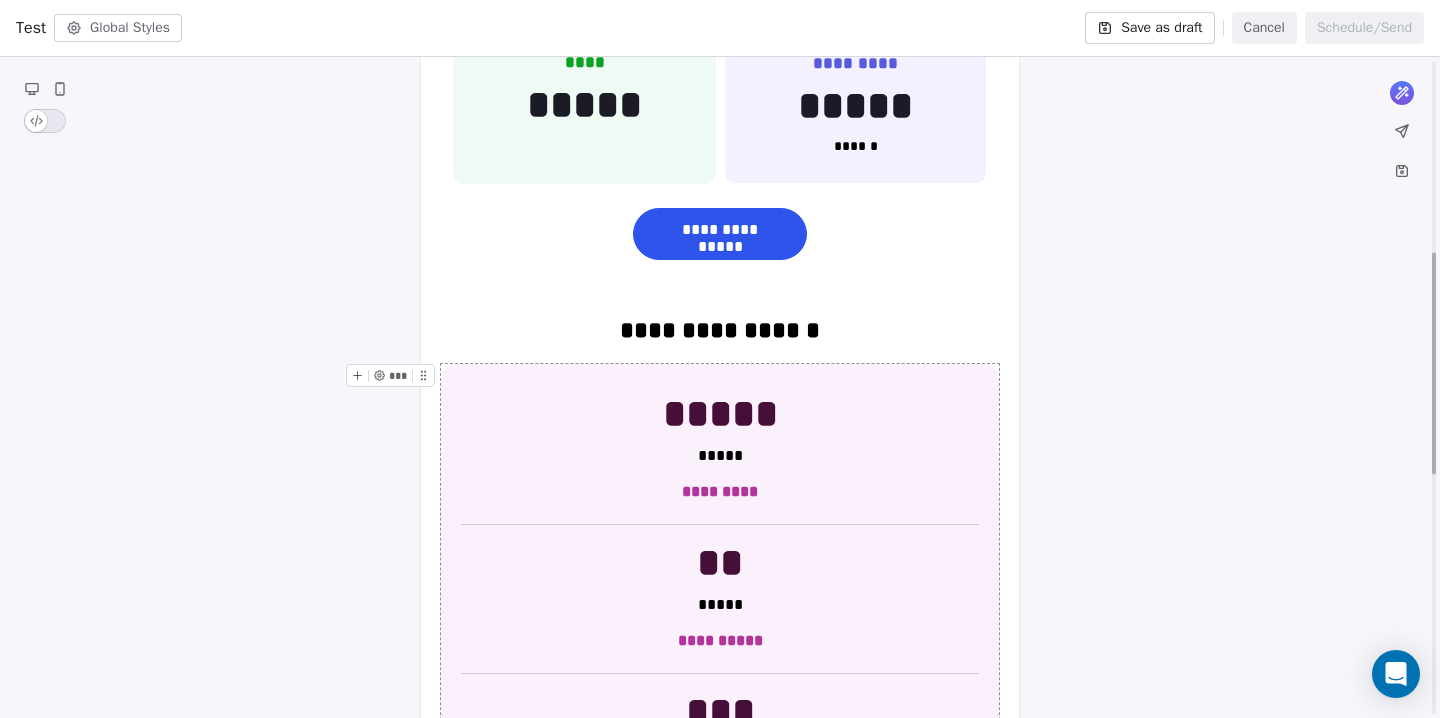 scroll, scrollTop: 569, scrollLeft: 0, axis: vertical 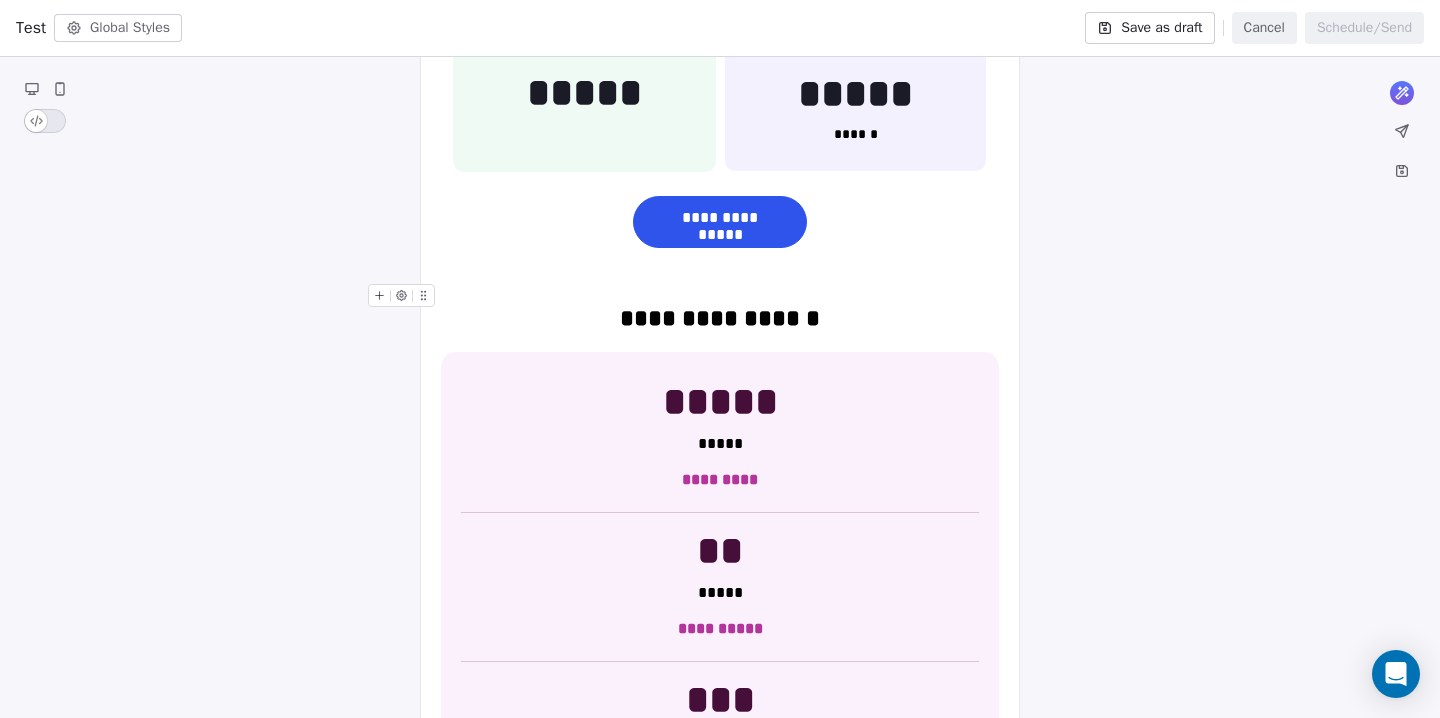 click on "**********" at bounding box center [720, 318] 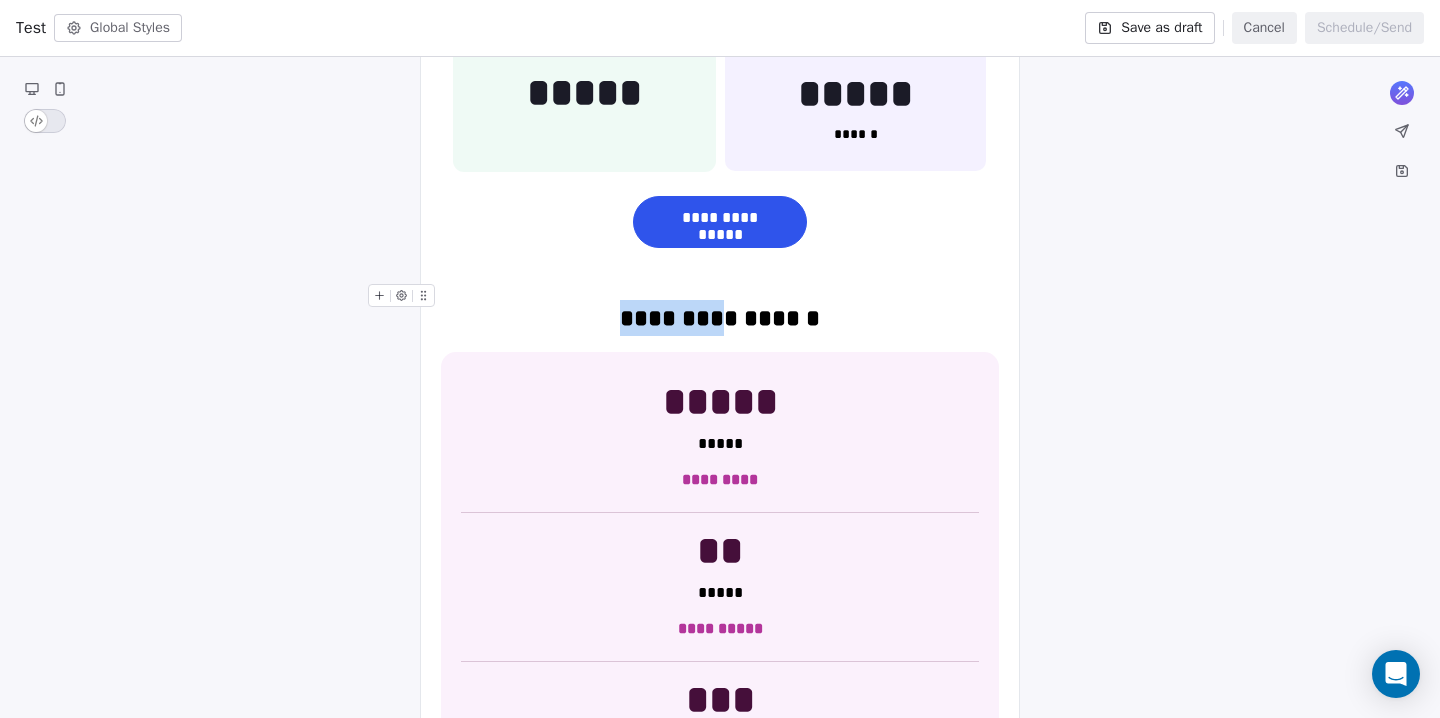 click on "**********" at bounding box center [720, 318] 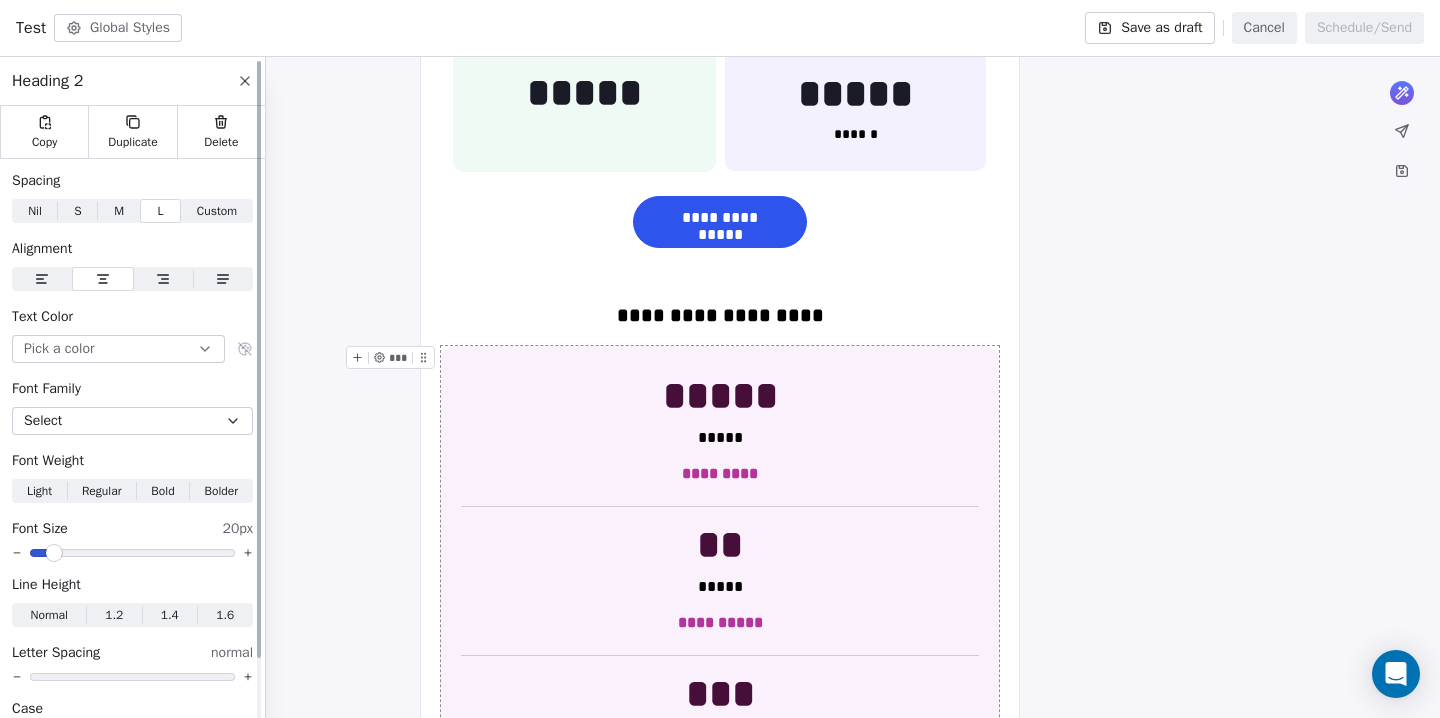 click at bounding box center [132, 553] 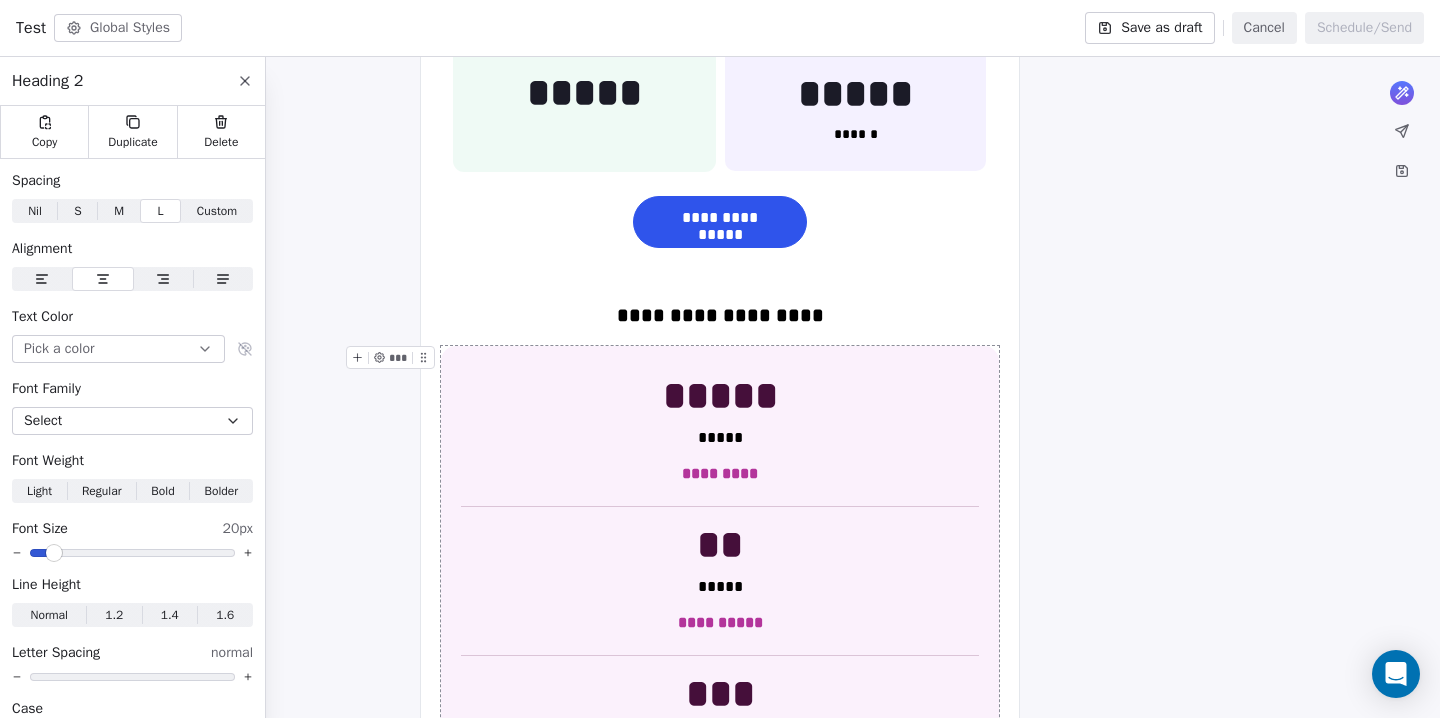 click on "**********" at bounding box center (720, 534) 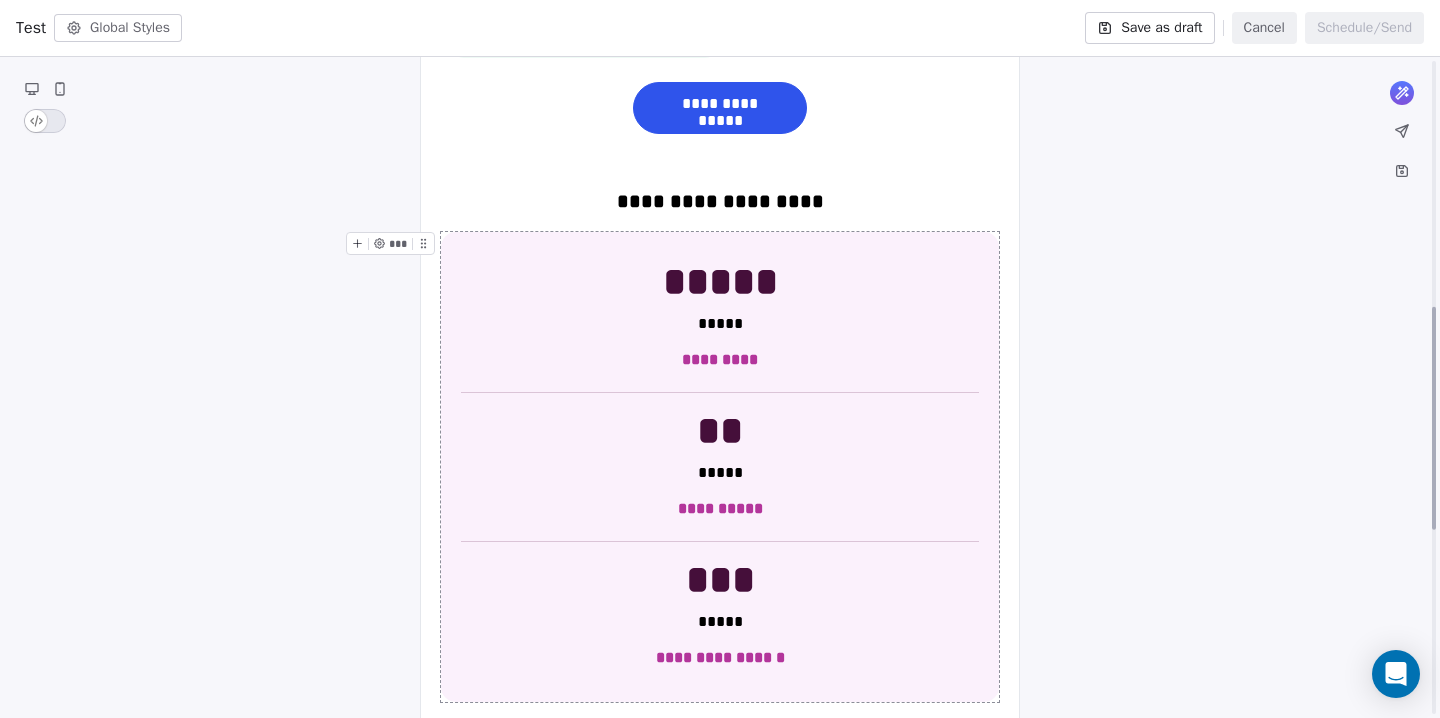 scroll, scrollTop: 758, scrollLeft: 0, axis: vertical 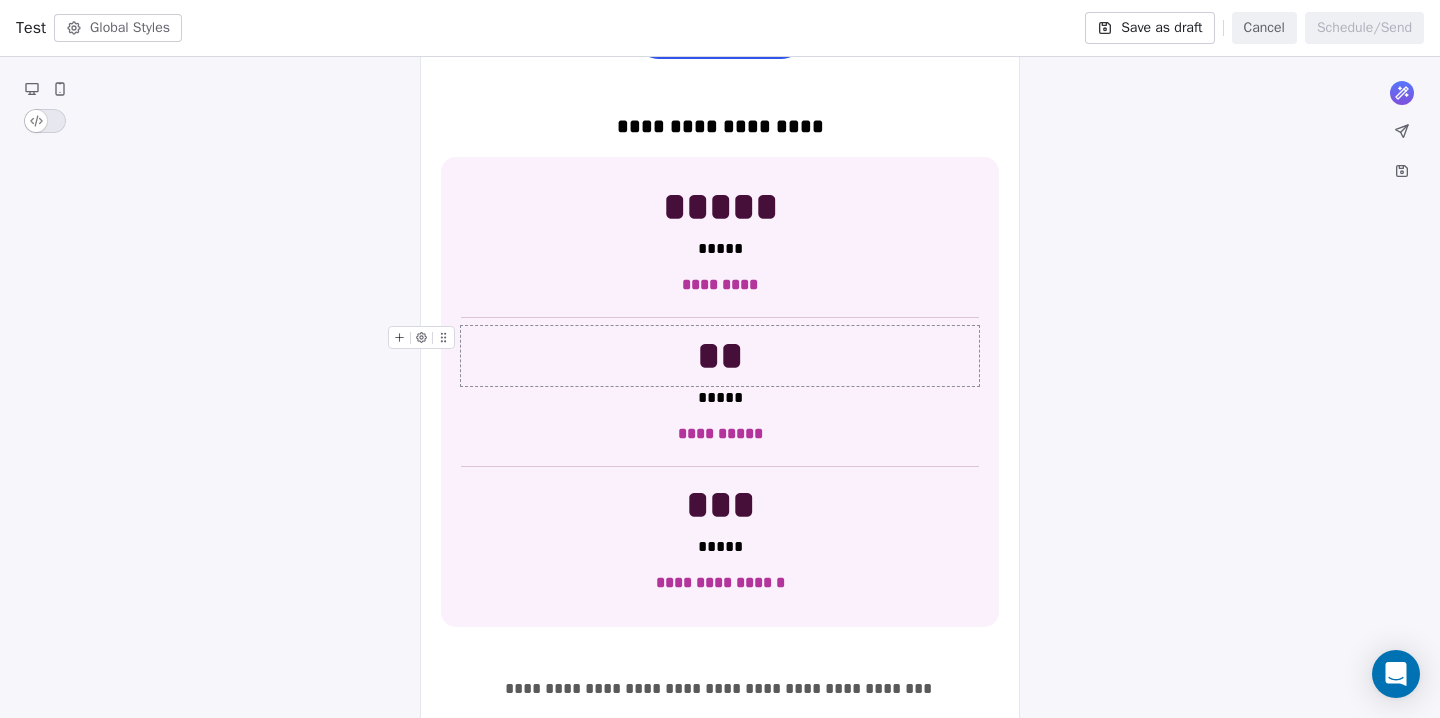 click on "**" at bounding box center (720, 356) 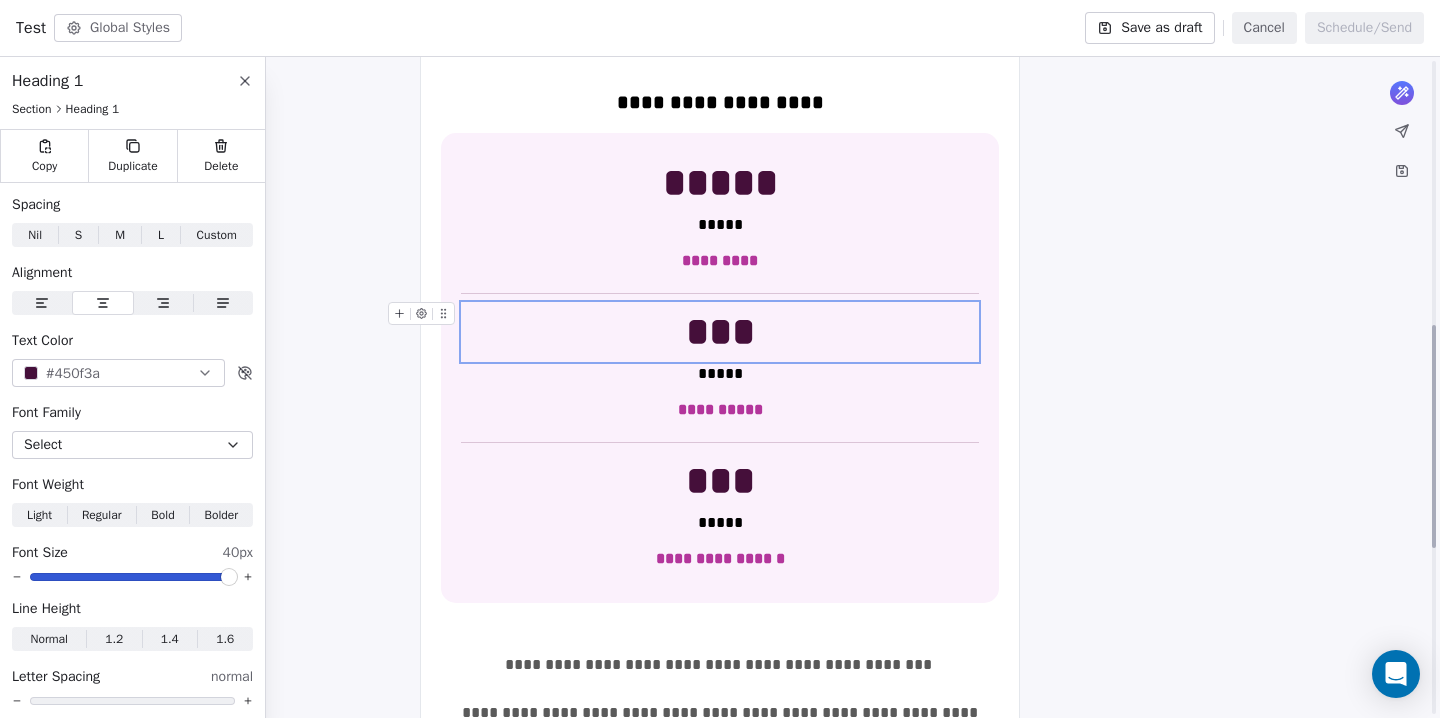 scroll, scrollTop: 793, scrollLeft: 0, axis: vertical 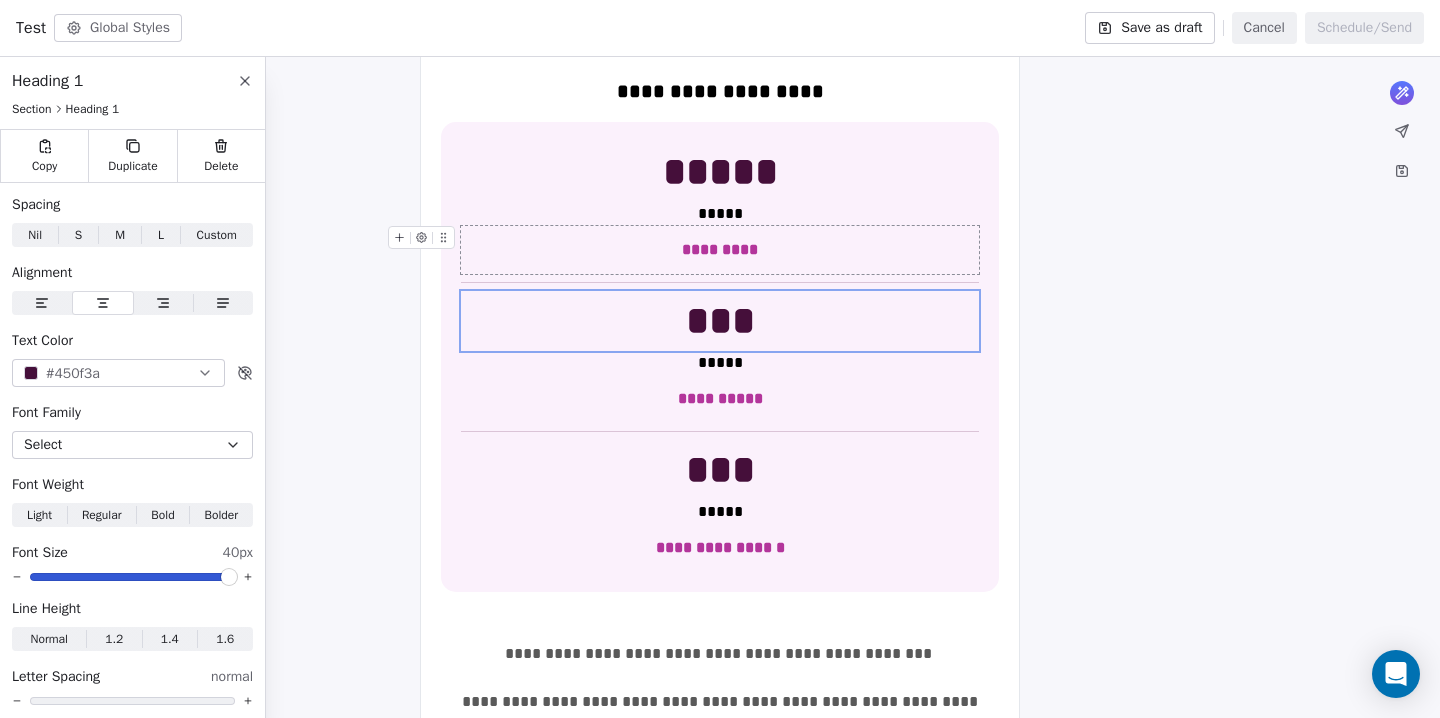 click on "*********" at bounding box center (720, 249) 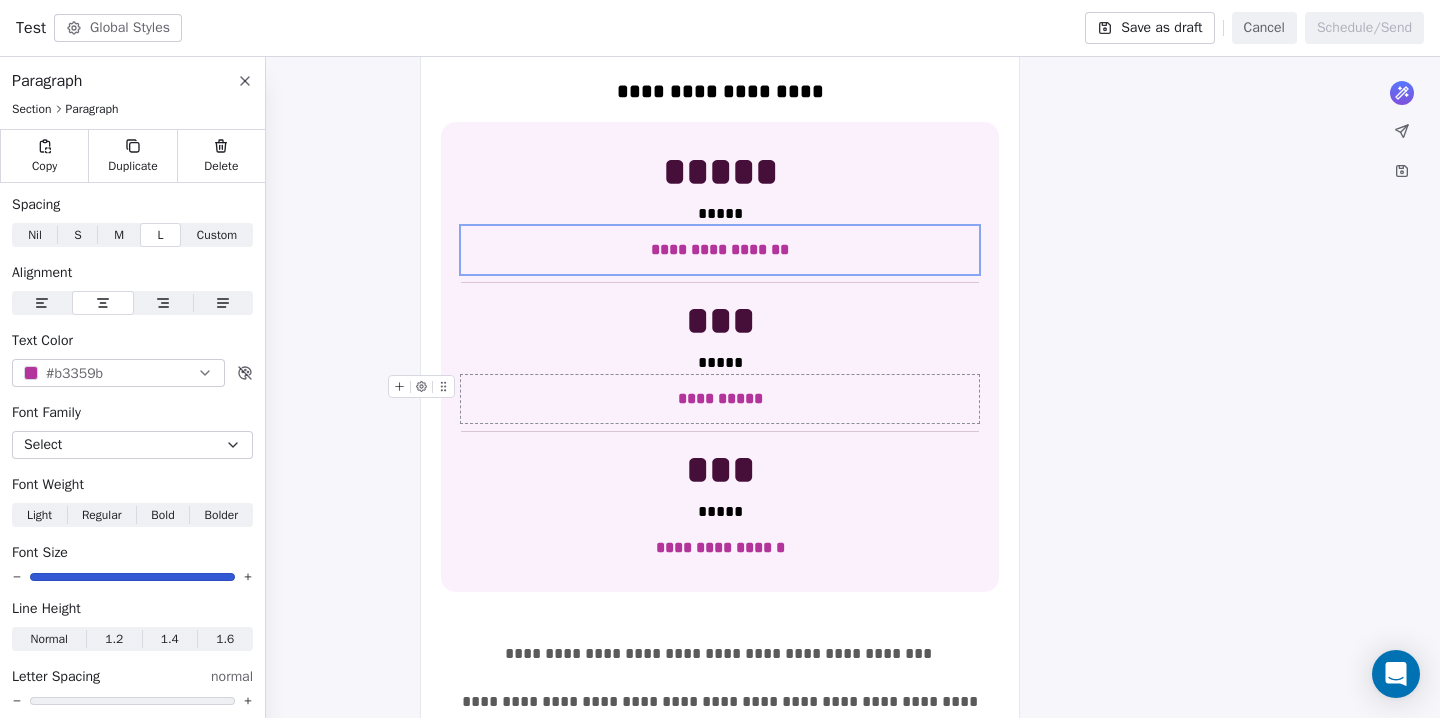 click on "**********" at bounding box center [720, 398] 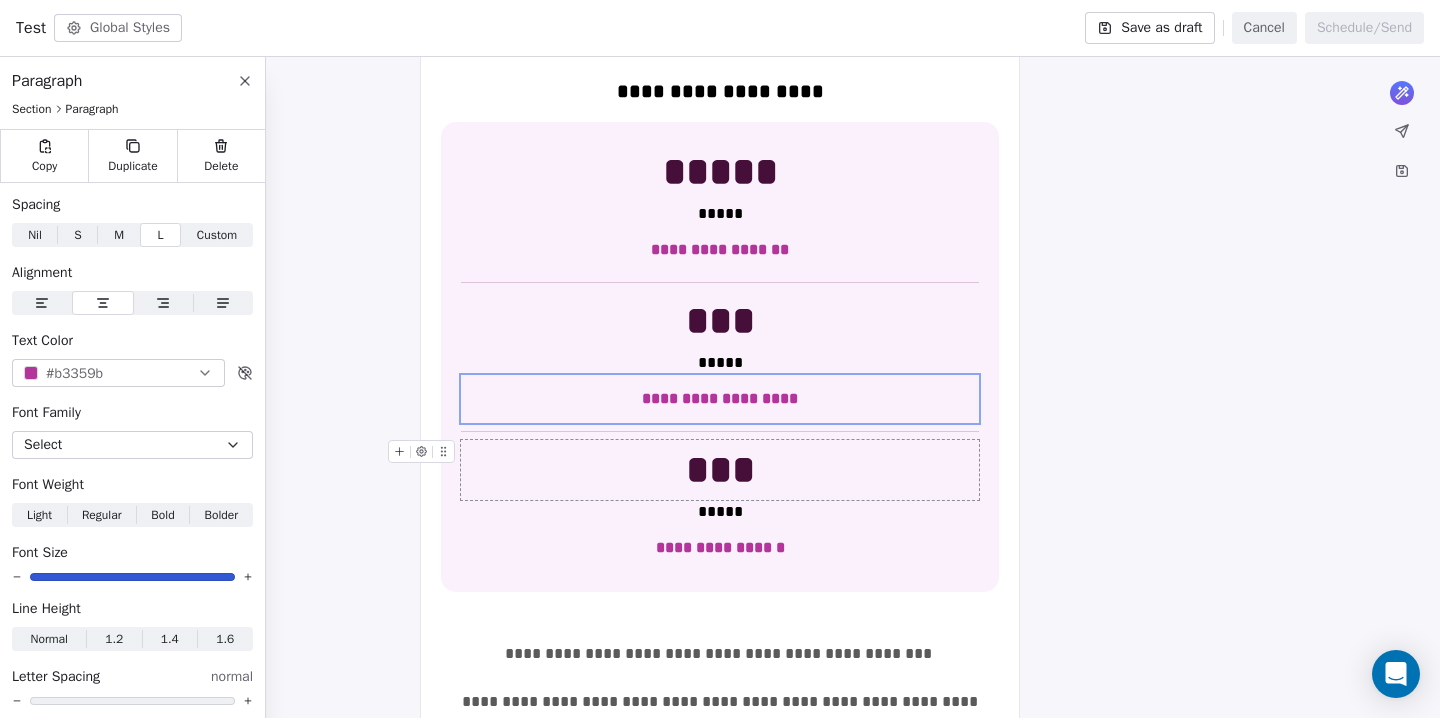 click on "***" at bounding box center [720, 470] 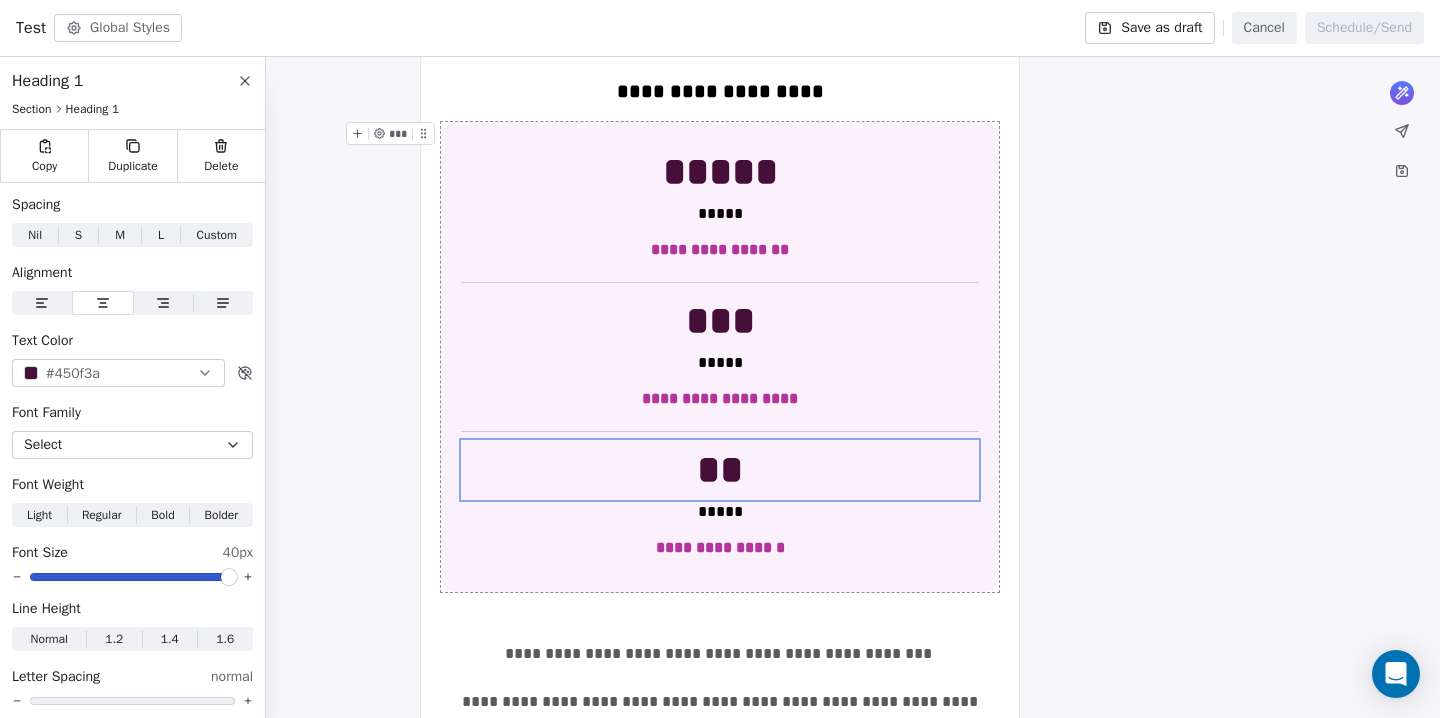 click on "**********" at bounding box center [720, 310] 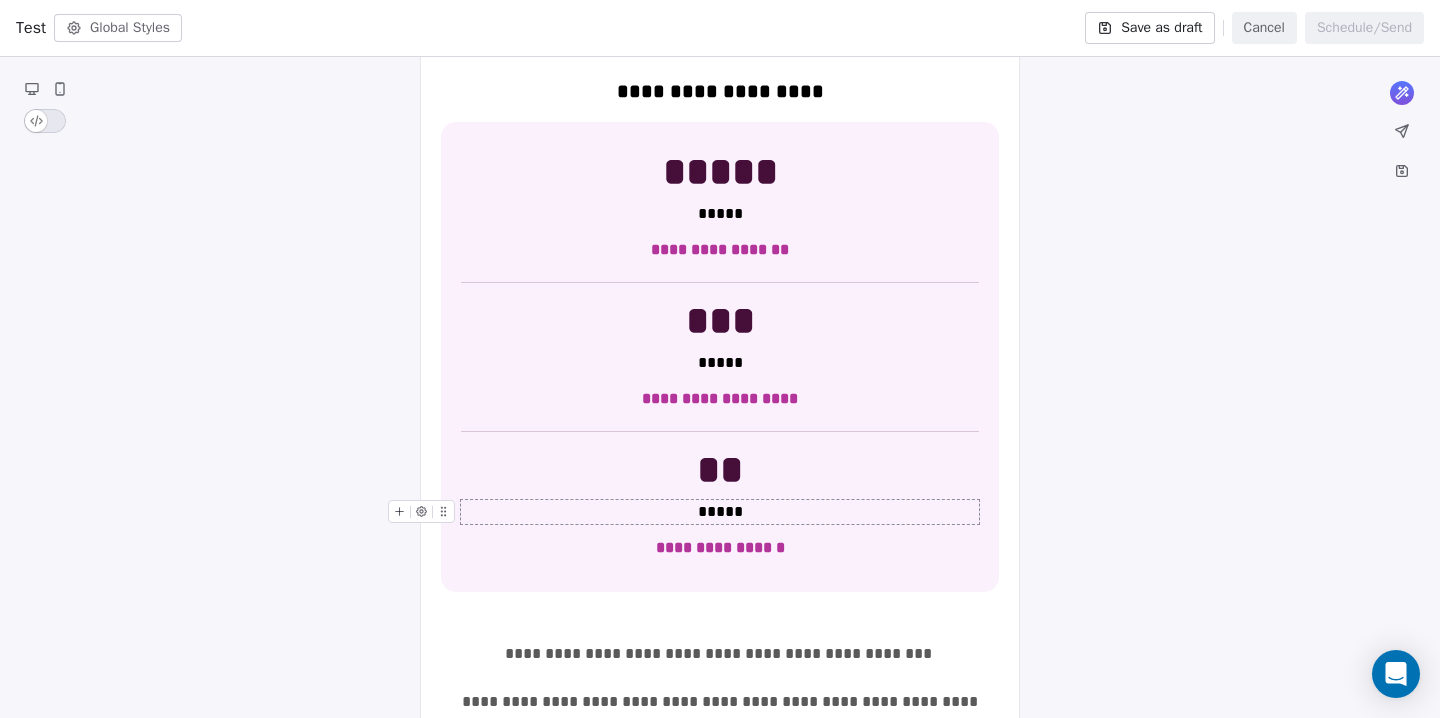 click on "*****" at bounding box center [720, 512] 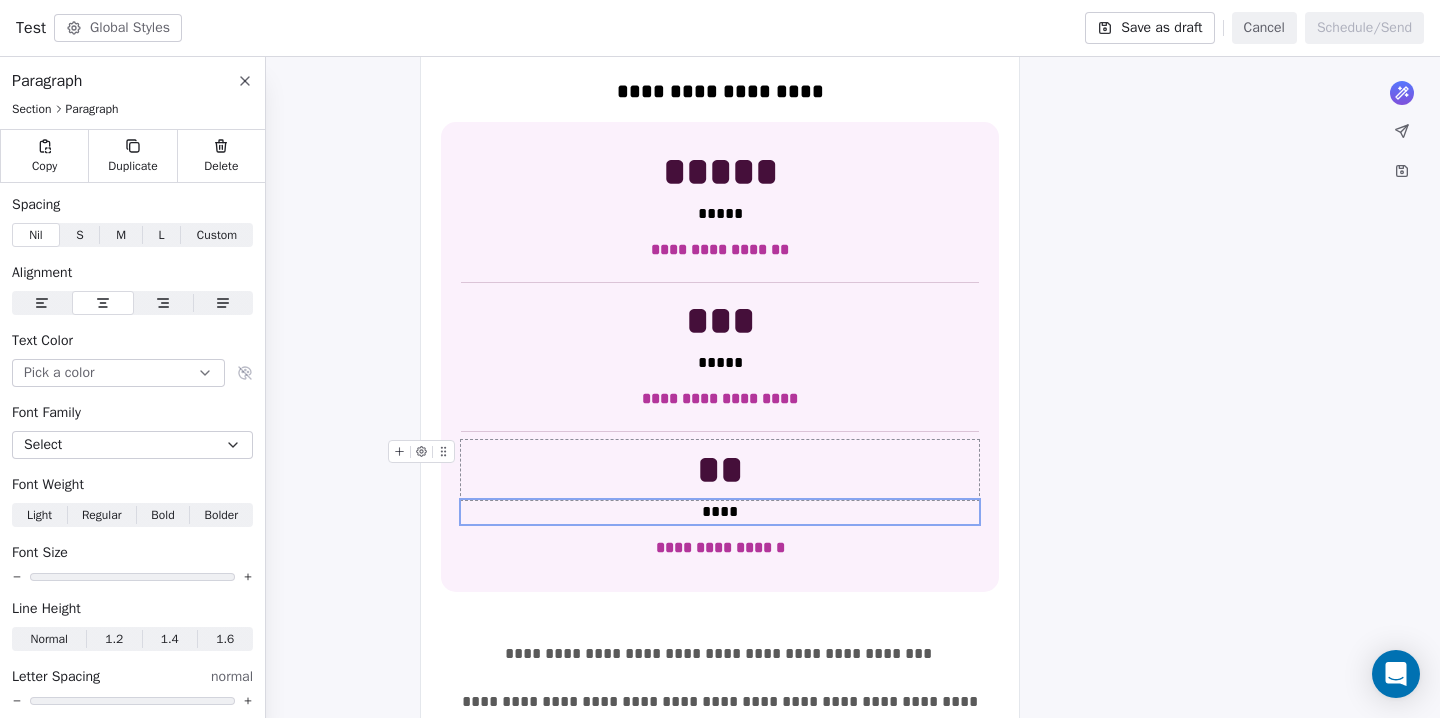 click on "**********" at bounding box center (720, 310) 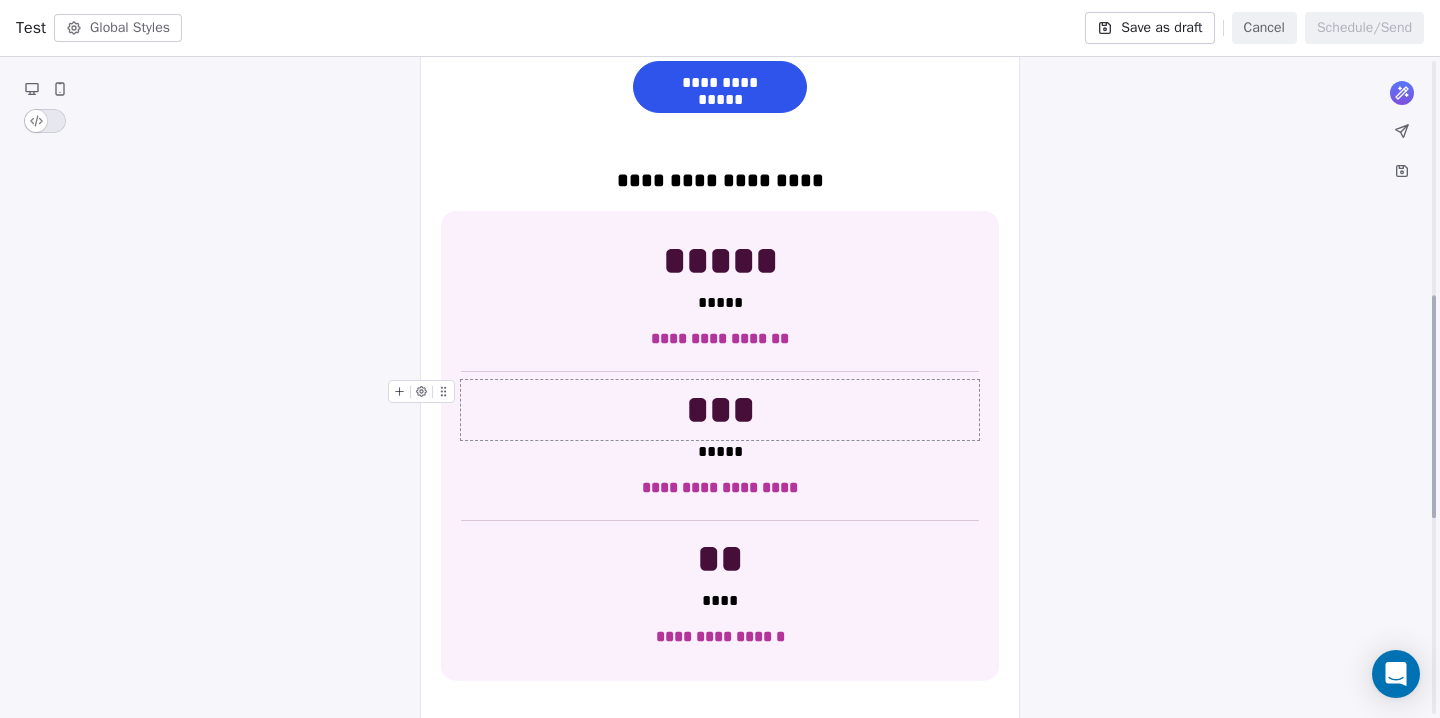 scroll, scrollTop: 680, scrollLeft: 0, axis: vertical 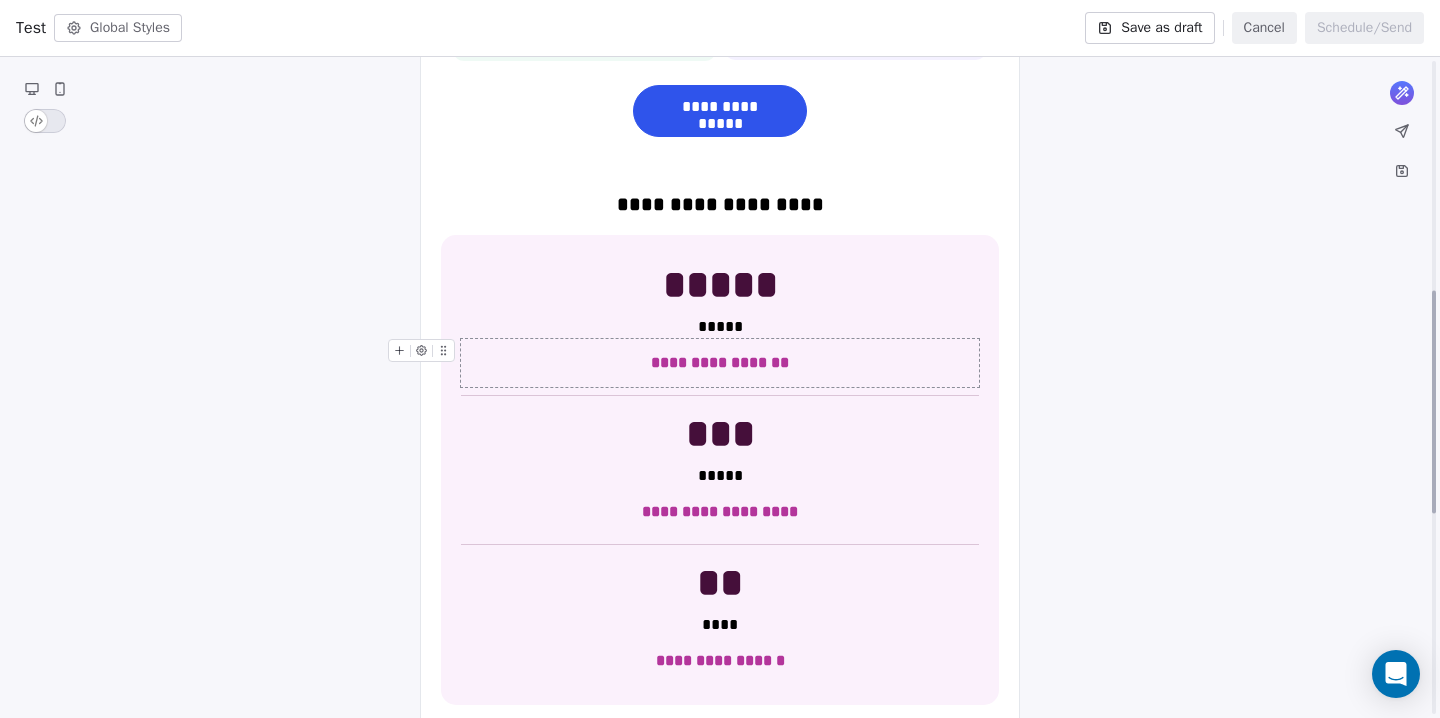 click on "**********" at bounding box center [720, 363] 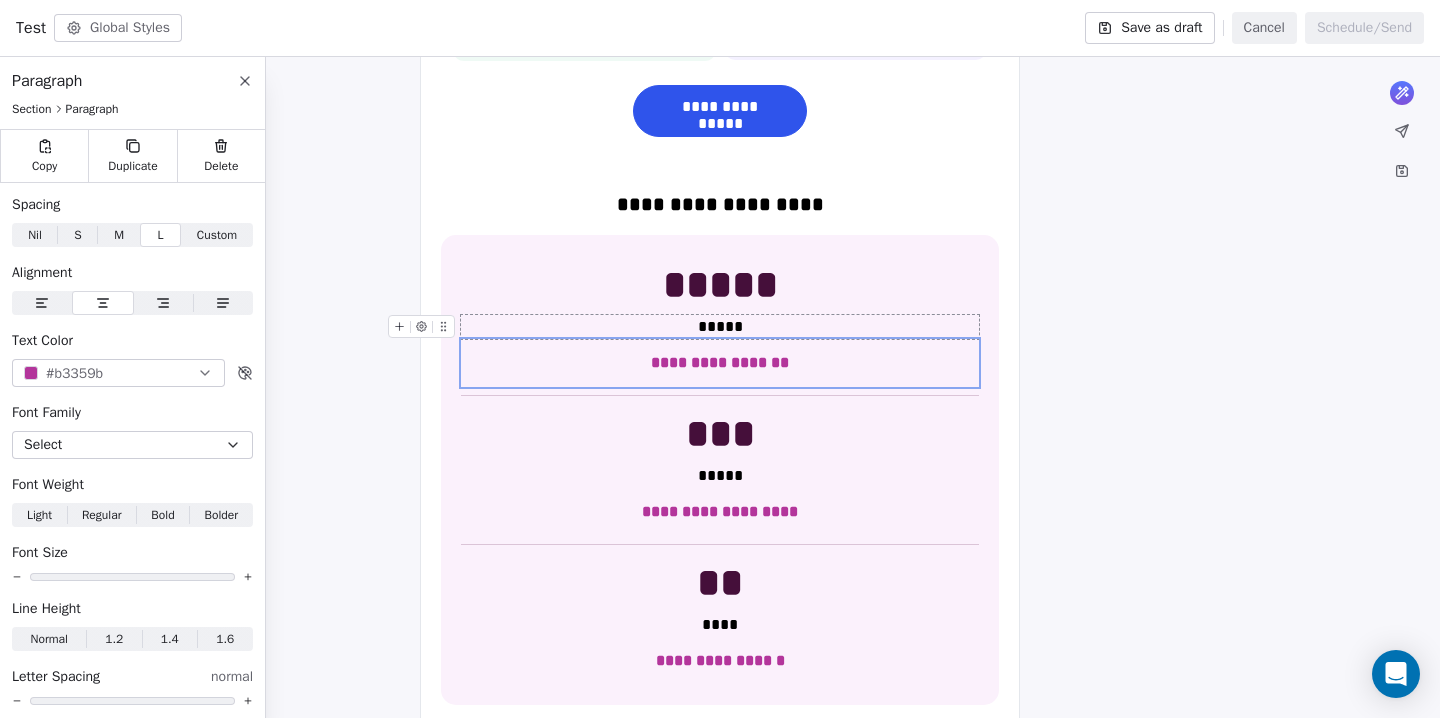 click on "*****" at bounding box center [720, 327] 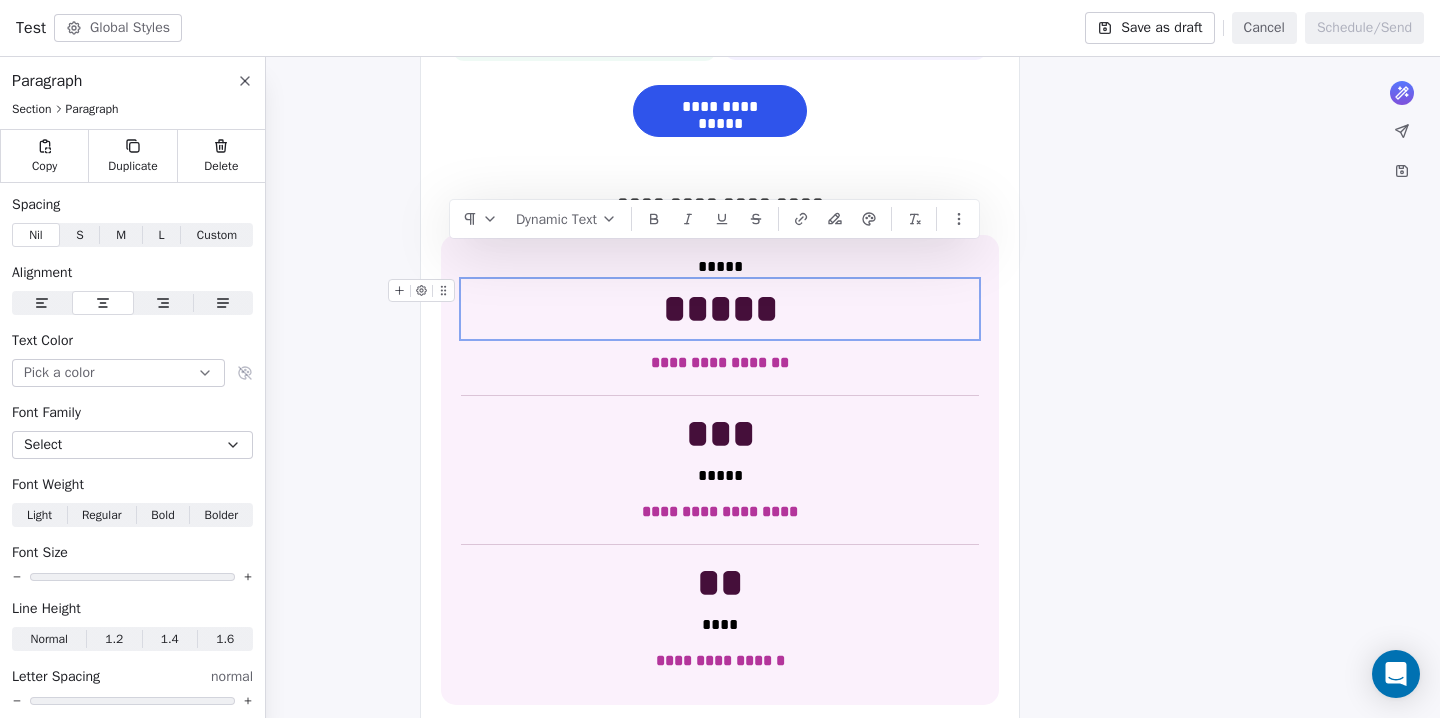 click on "*****" at bounding box center [720, 309] 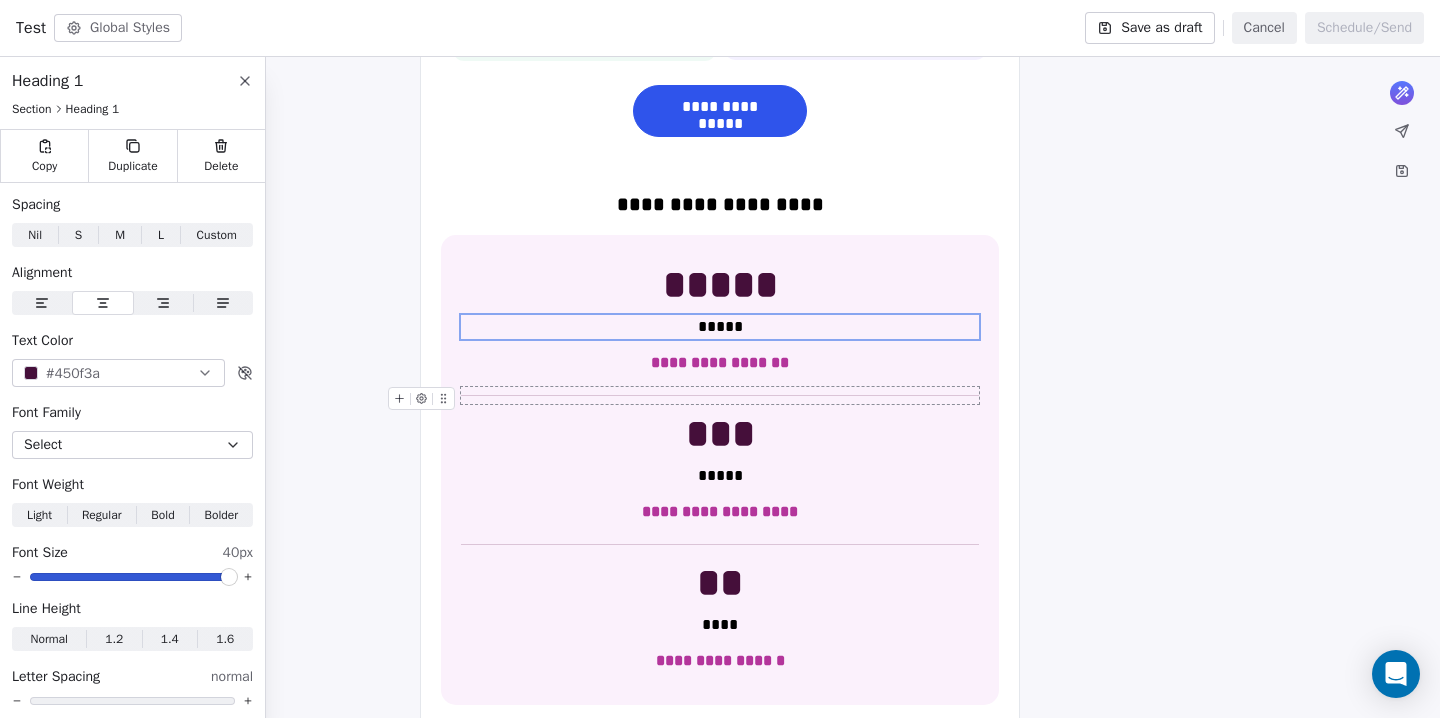 click on "**********" at bounding box center [720, 423] 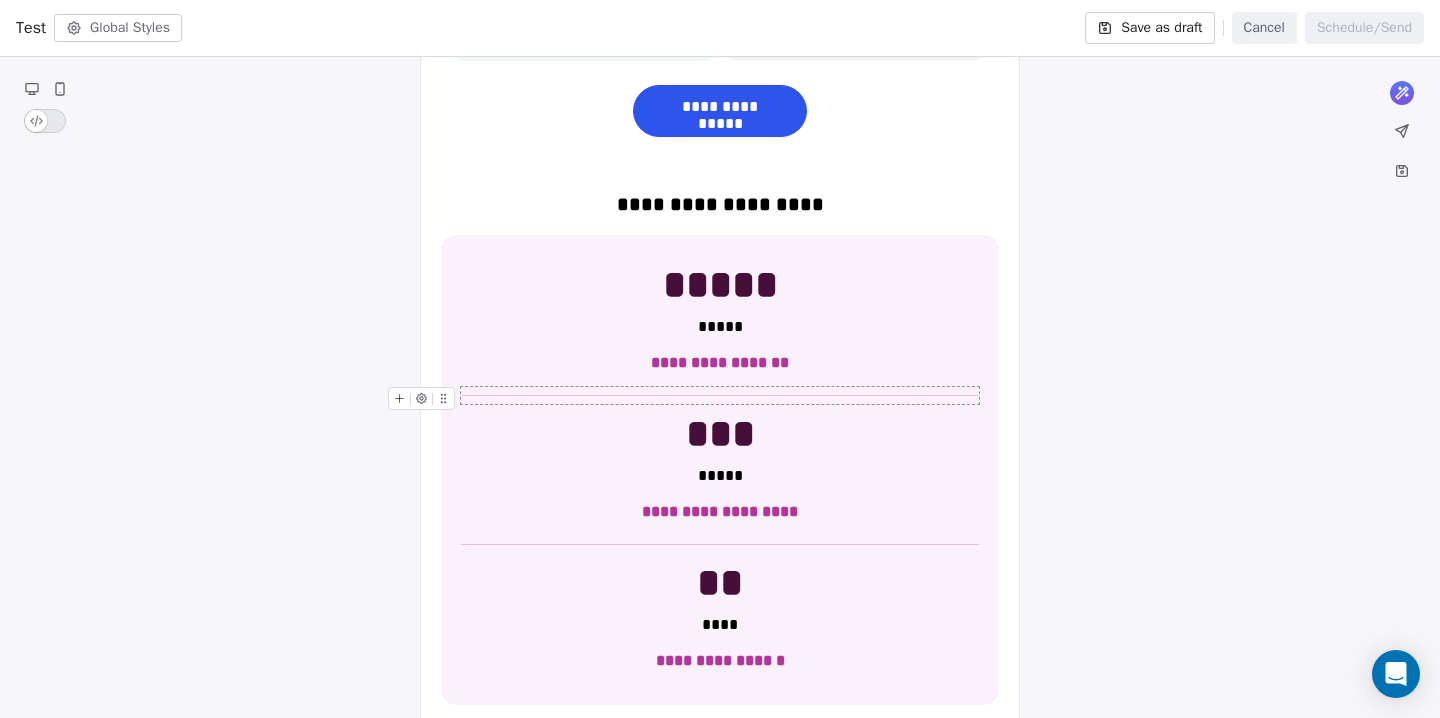 click on "**********" at bounding box center (720, 423) 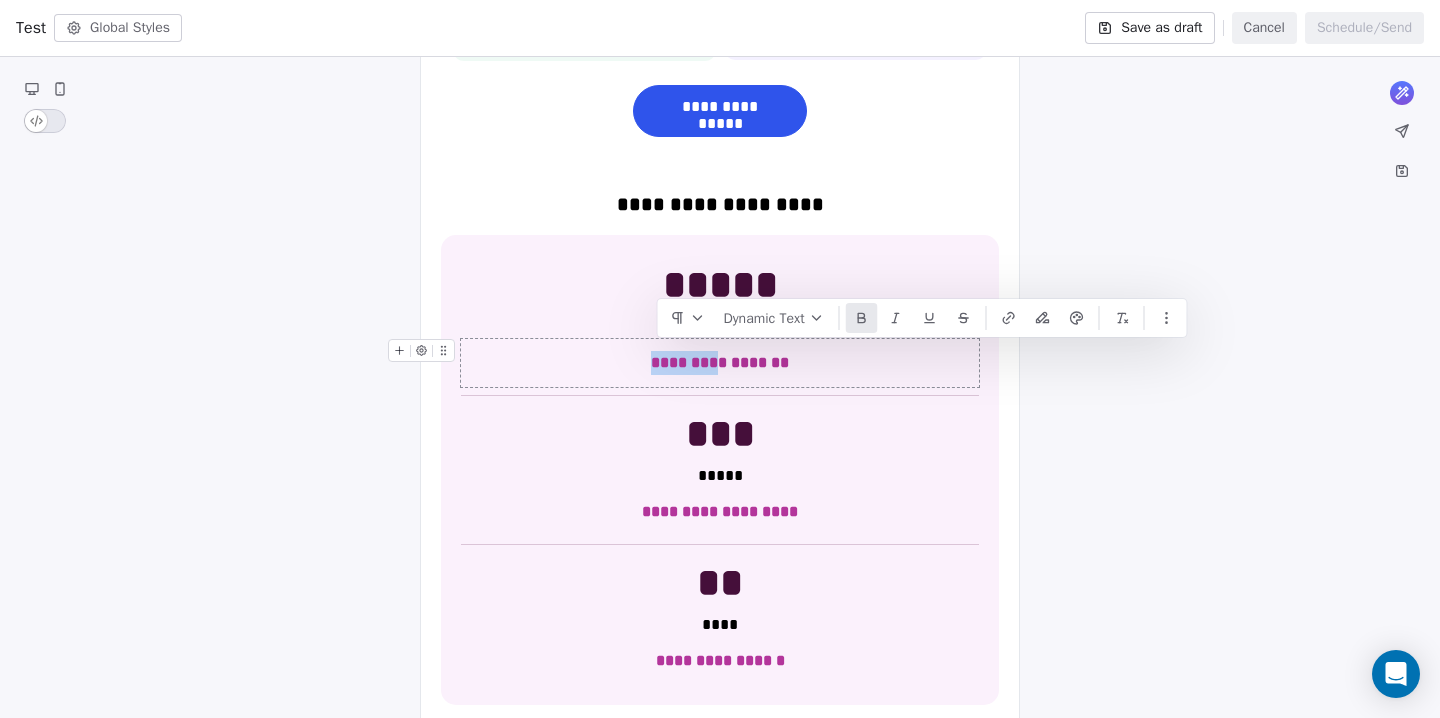 drag, startPoint x: 713, startPoint y: 357, endPoint x: 639, endPoint y: 357, distance: 74 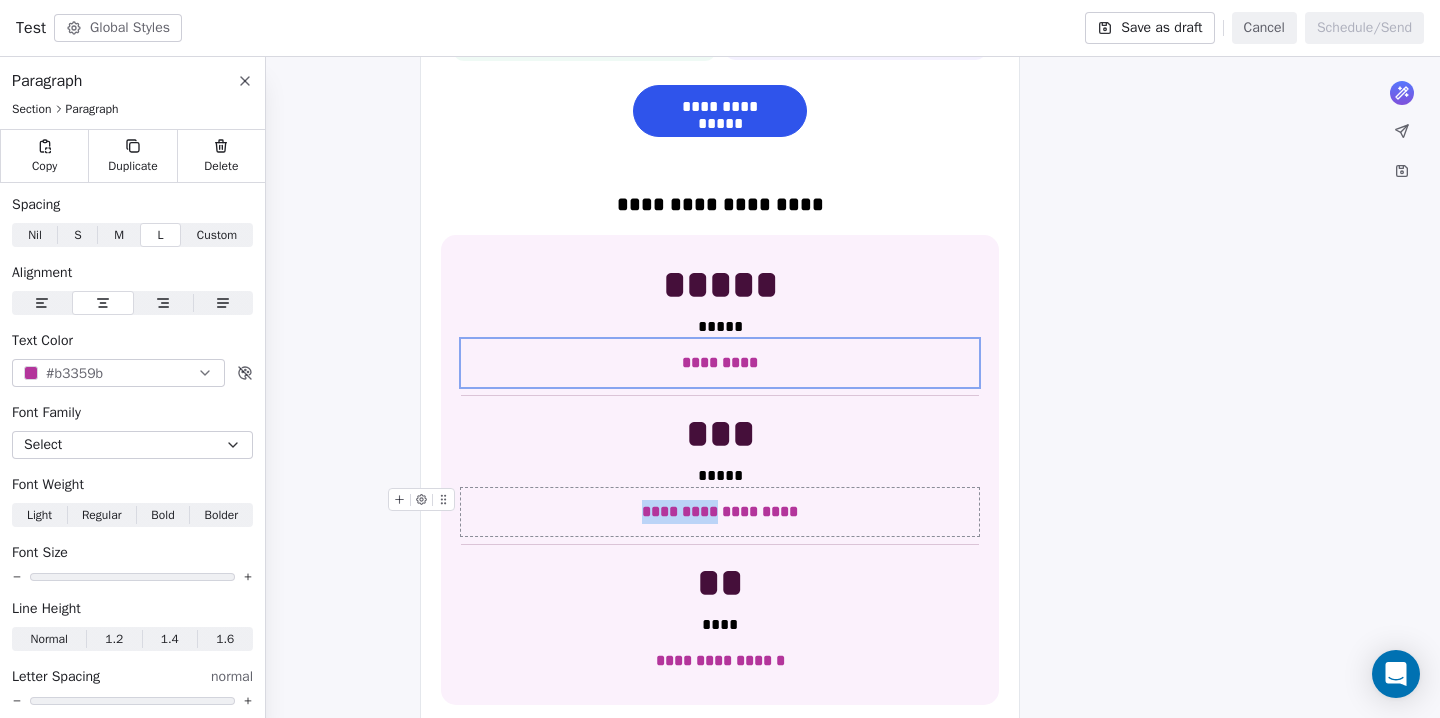 drag, startPoint x: 716, startPoint y: 506, endPoint x: 627, endPoint y: 506, distance: 89 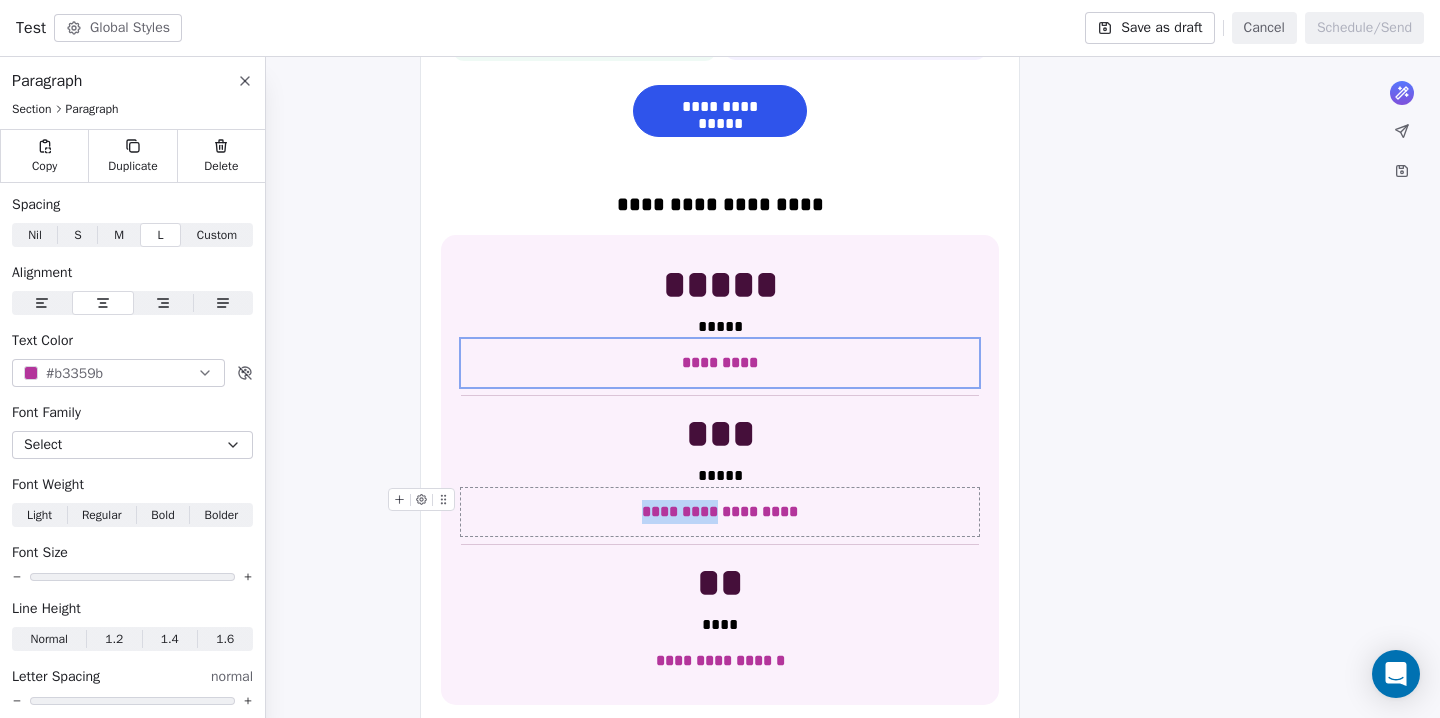 click on "**********" at bounding box center (720, 512) 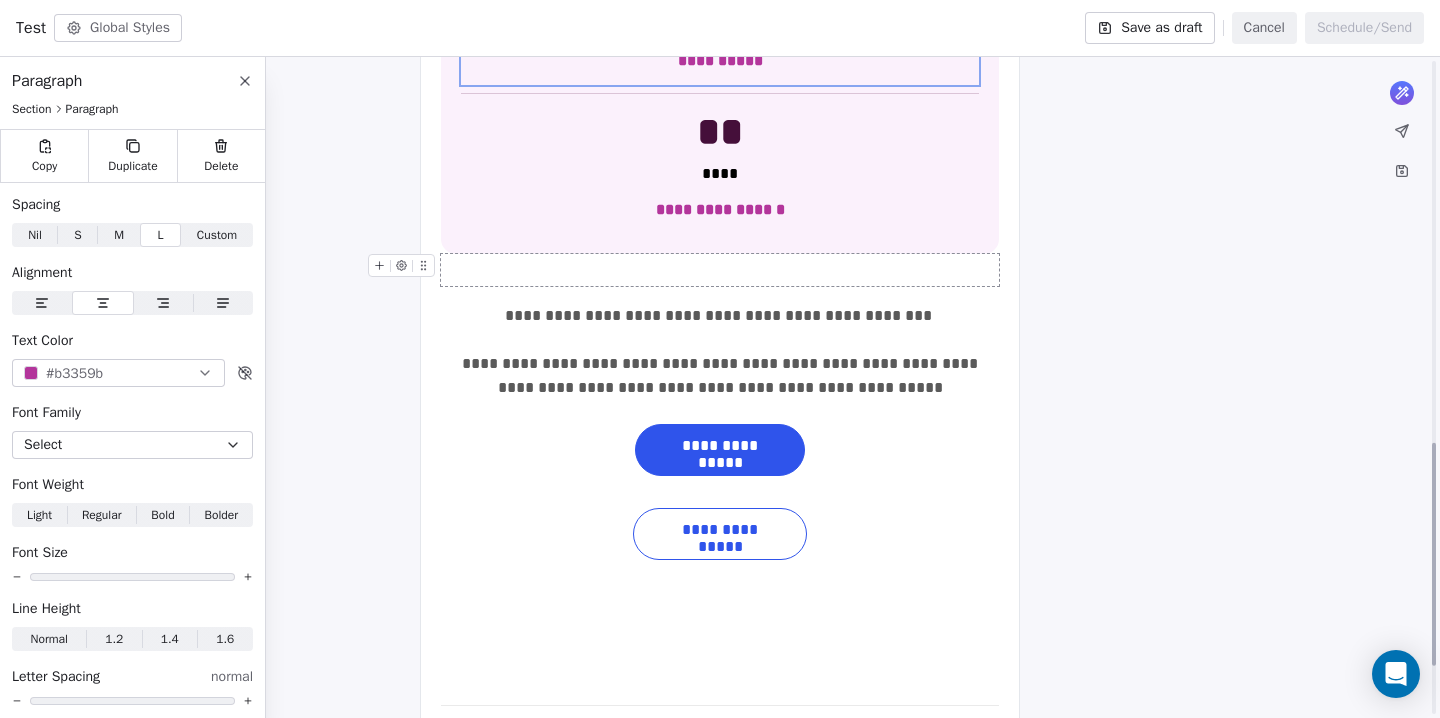 scroll, scrollTop: 1165, scrollLeft: 0, axis: vertical 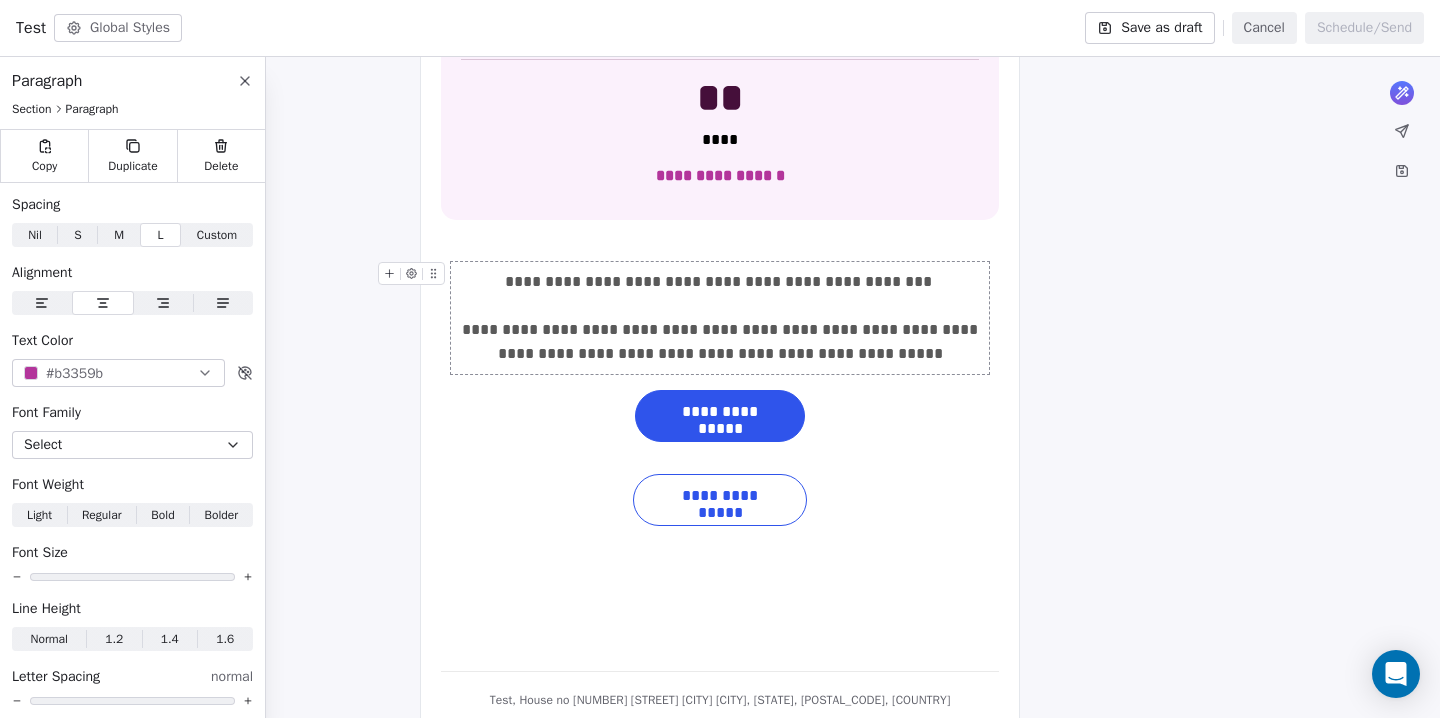 click on "**********" at bounding box center [720, 318] 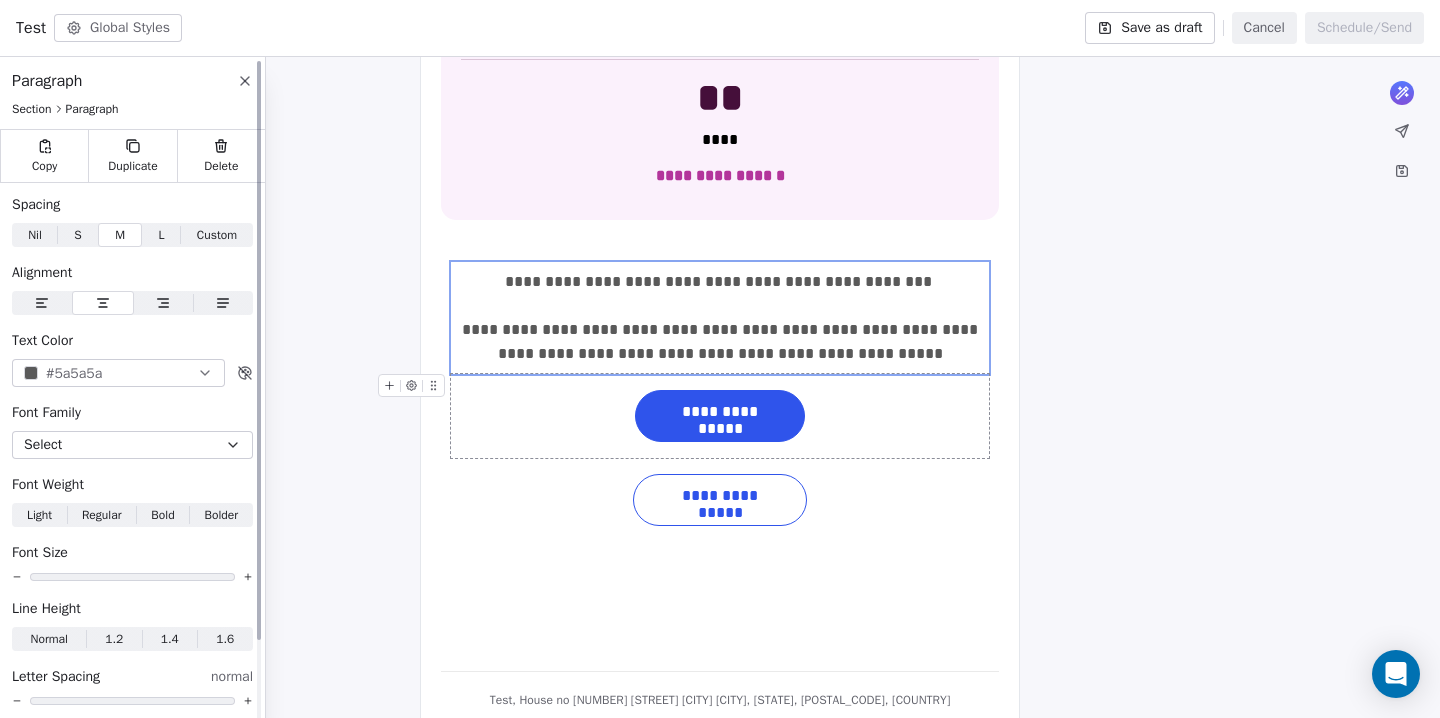 click at bounding box center (31, 373) 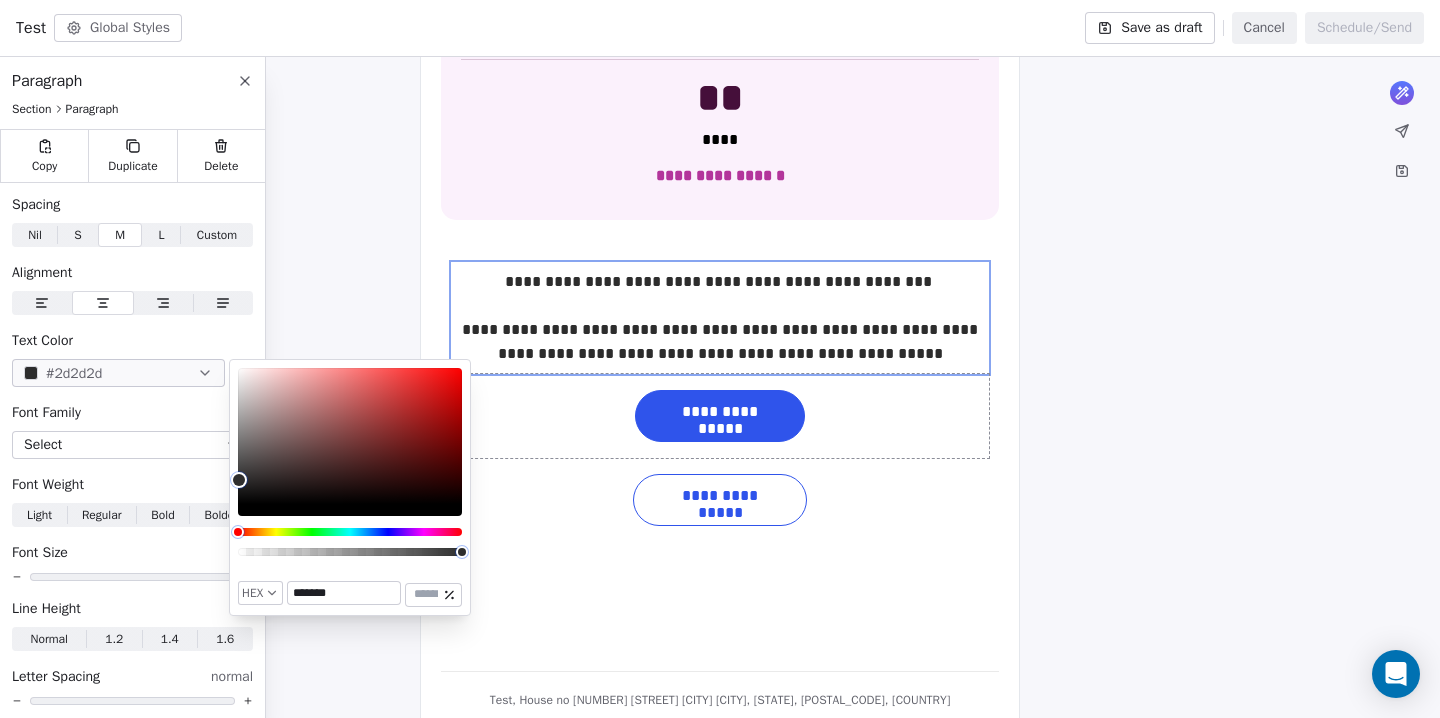 type on "*******" 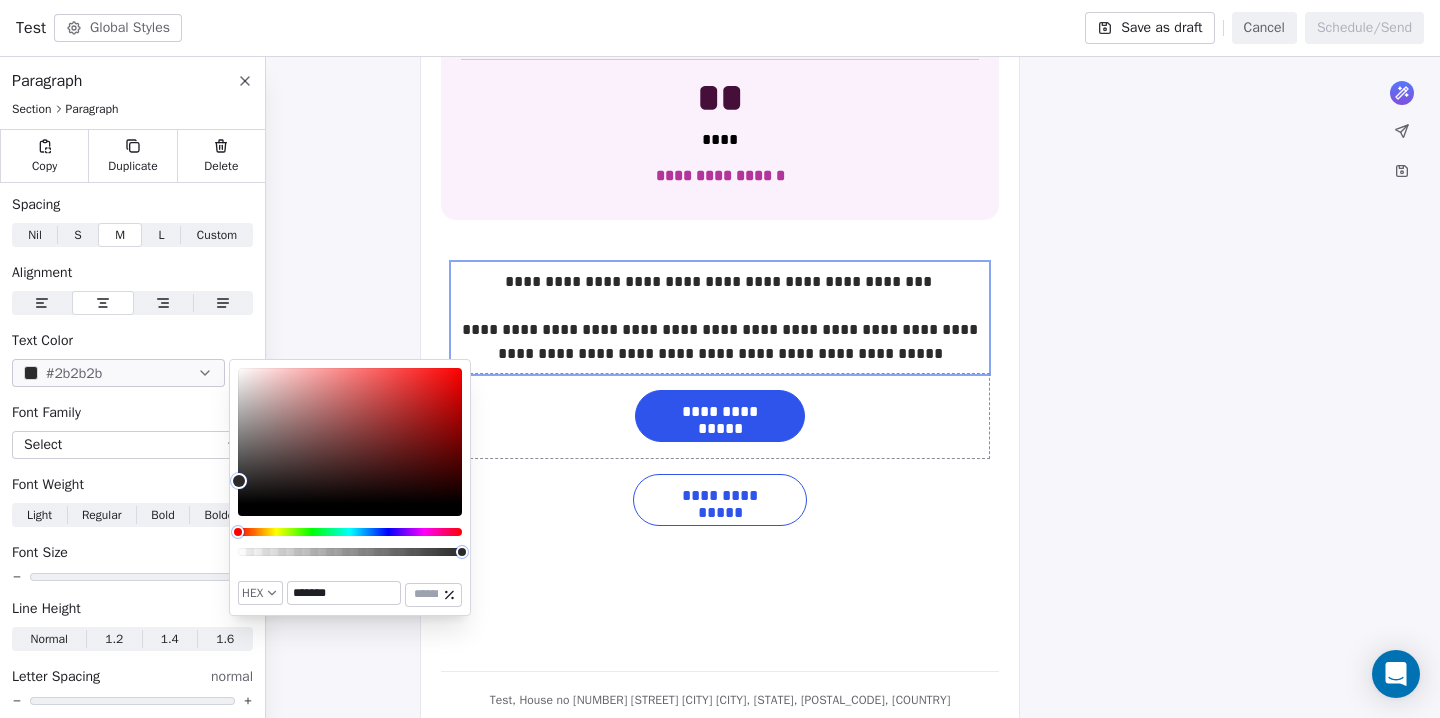 drag, startPoint x: 242, startPoint y: 459, endPoint x: 239, endPoint y: 481, distance: 22.203604 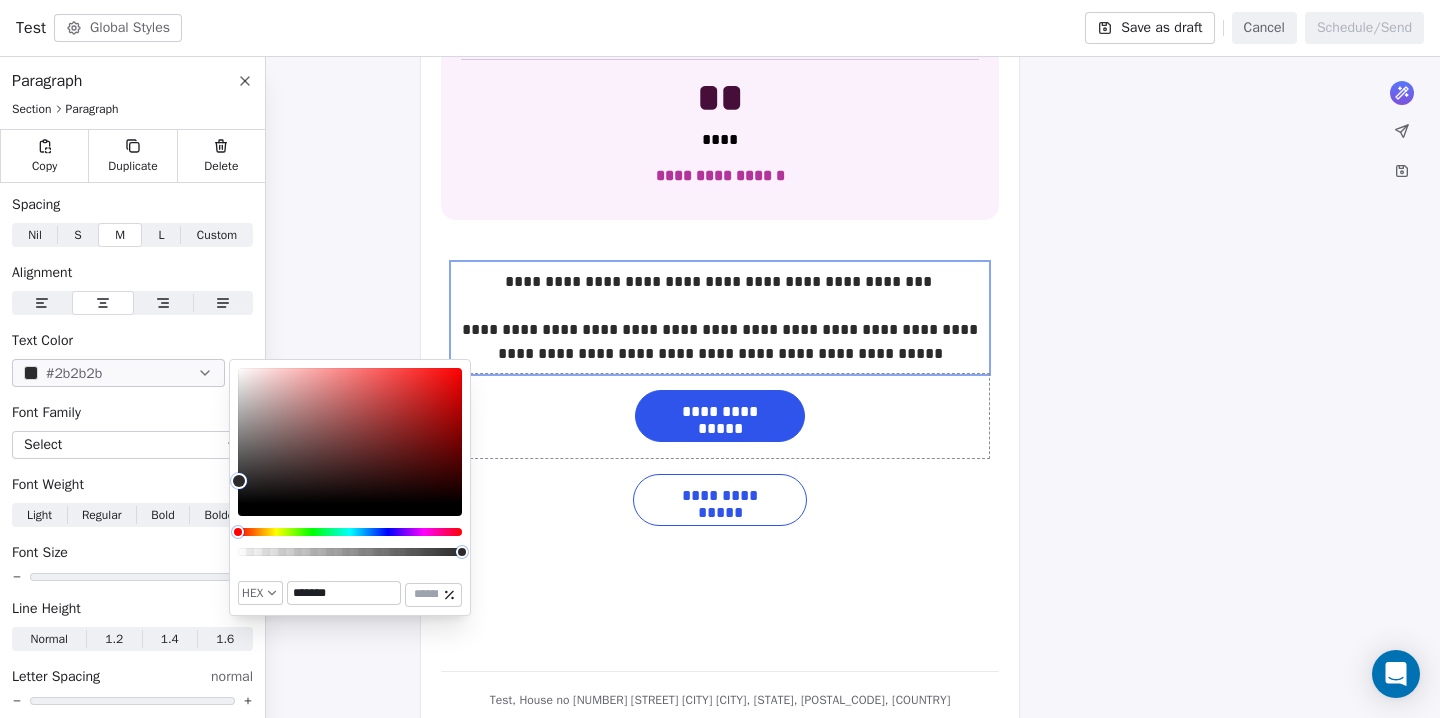 click at bounding box center (239, 481) 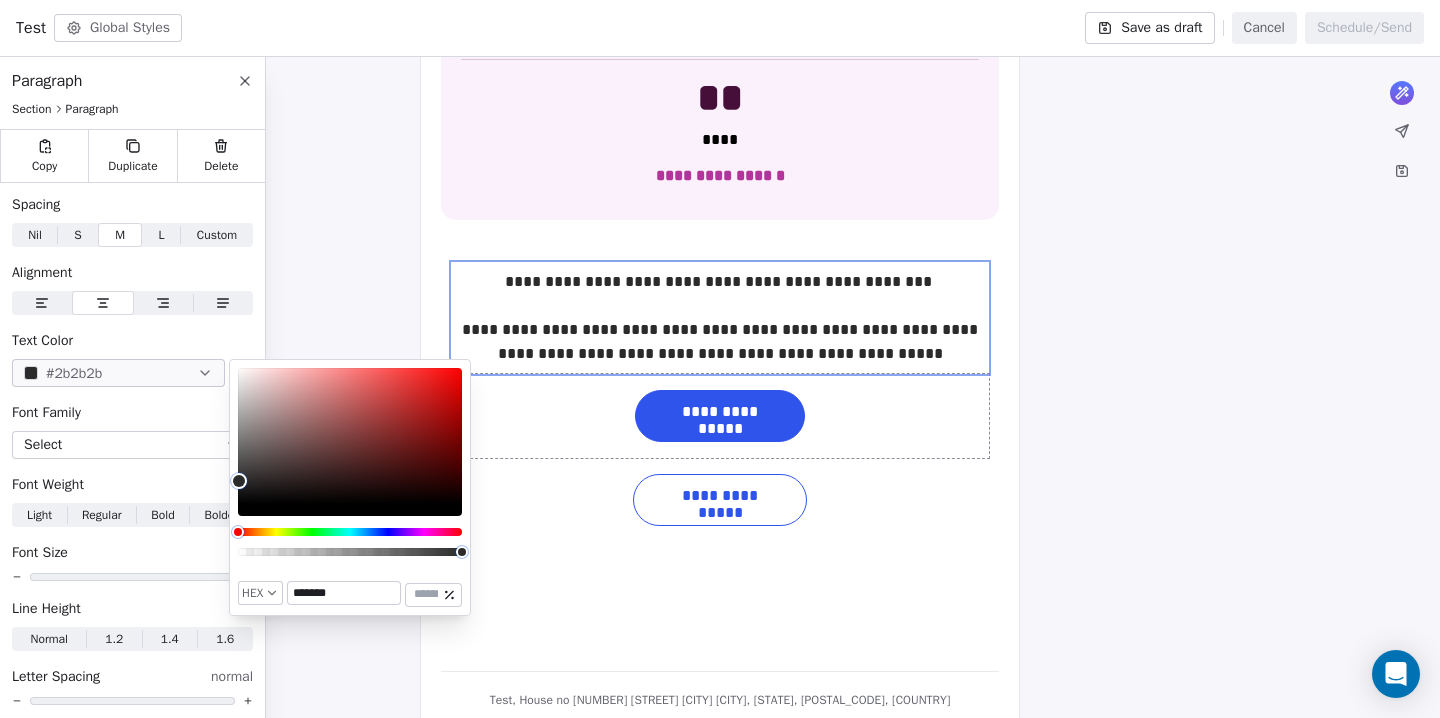 click on "*******" at bounding box center [344, 593] 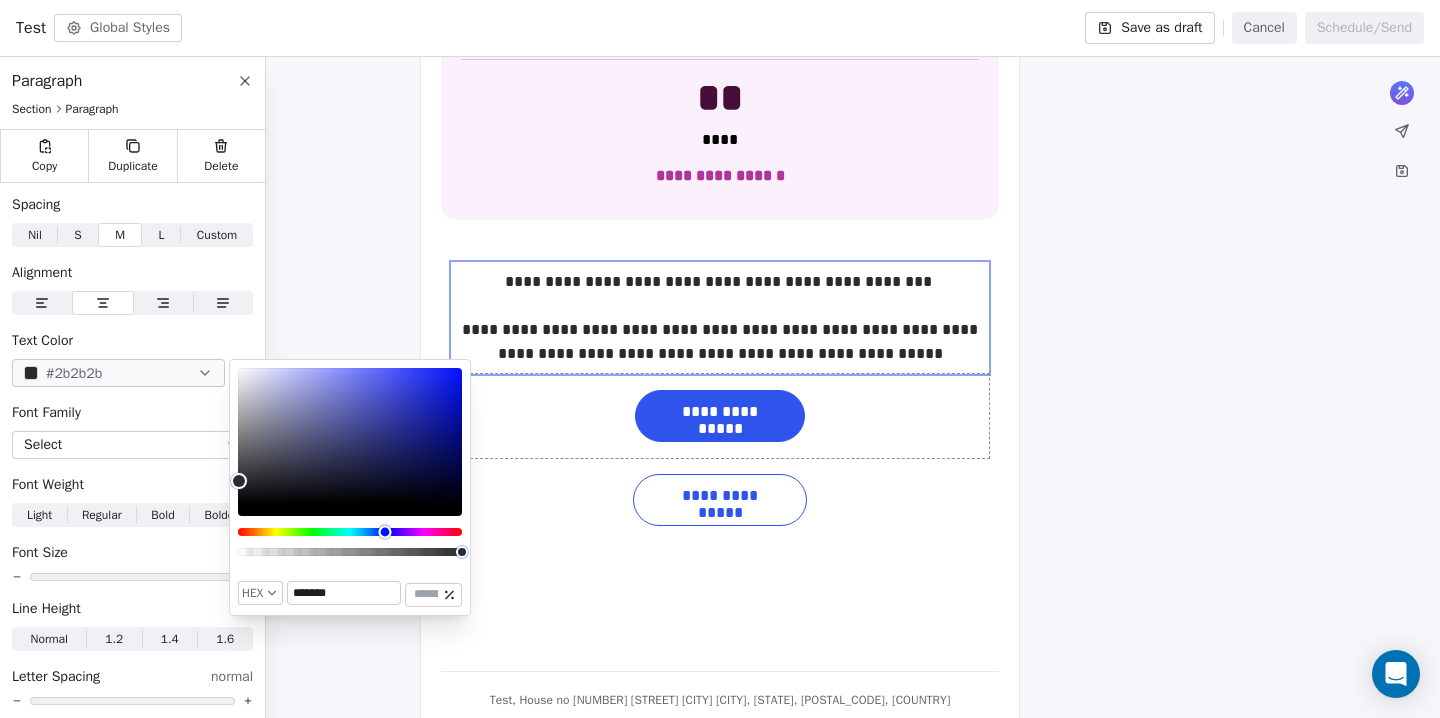 click at bounding box center (350, 532) 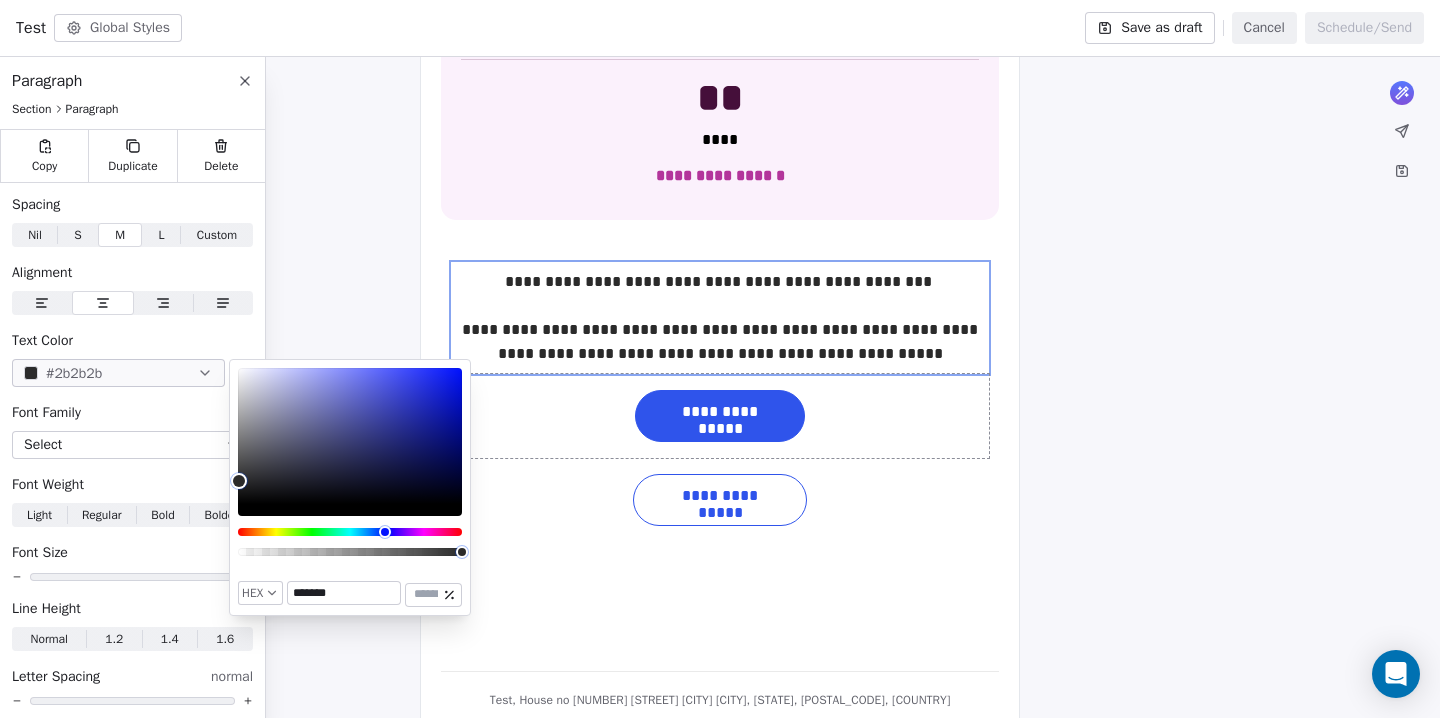 click on "*******" at bounding box center (344, 593) 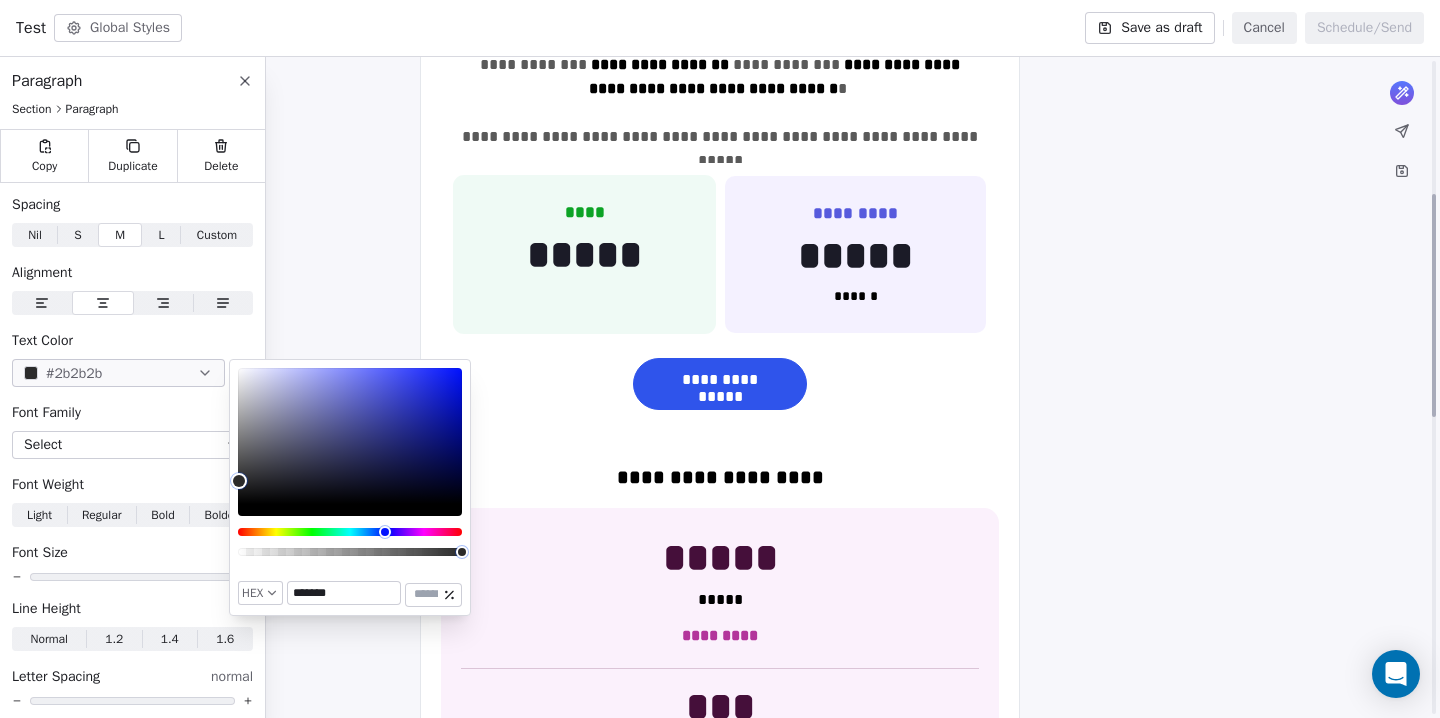 scroll, scrollTop: 382, scrollLeft: 0, axis: vertical 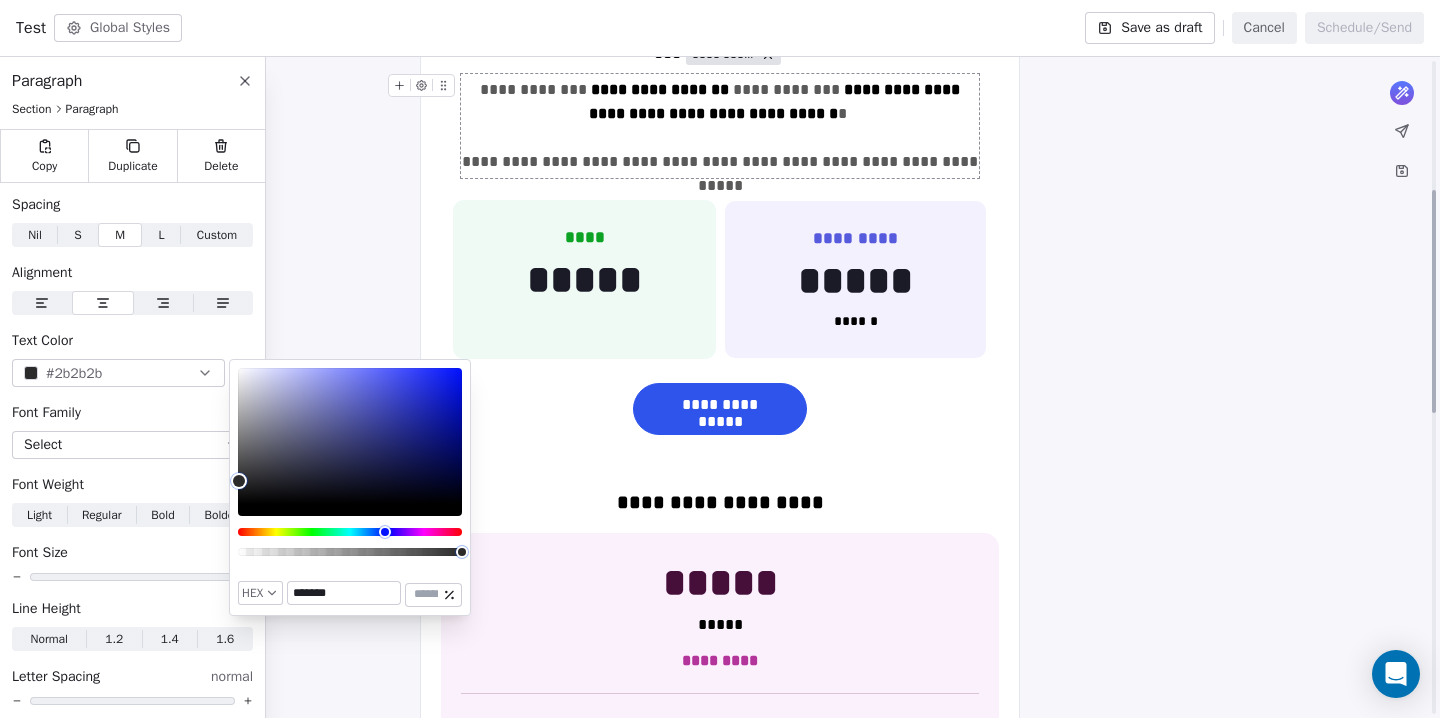 click on "**********" at bounding box center (720, 126) 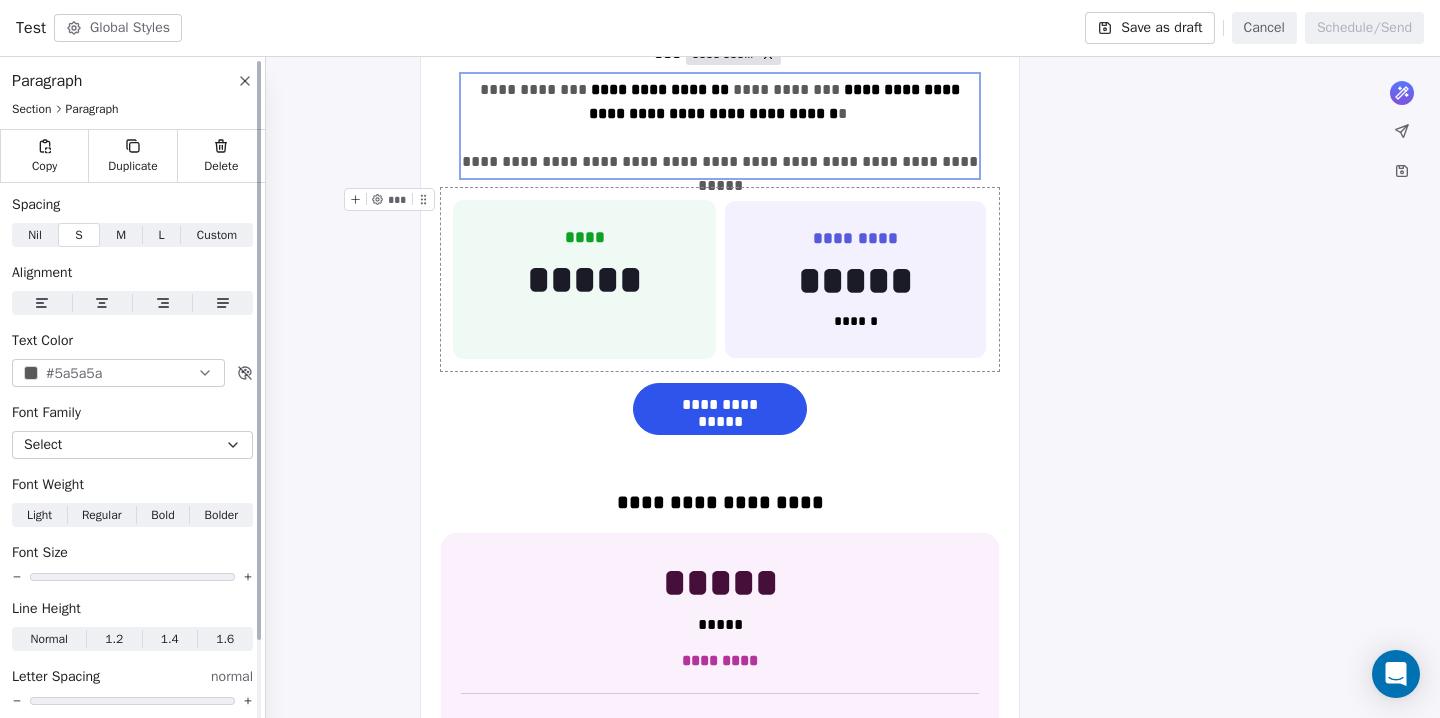 click on "#5a5a5a" at bounding box center (74, 373) 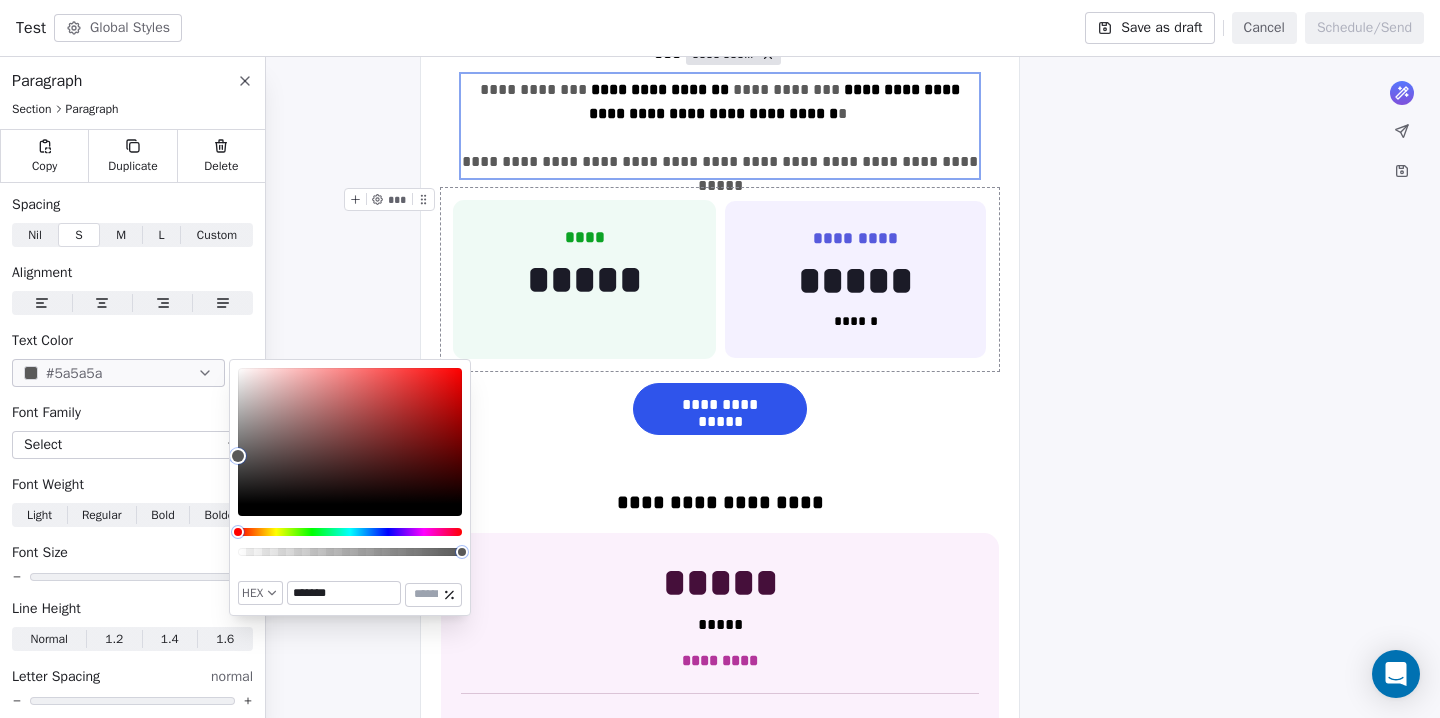 click on "*******" at bounding box center (344, 593) 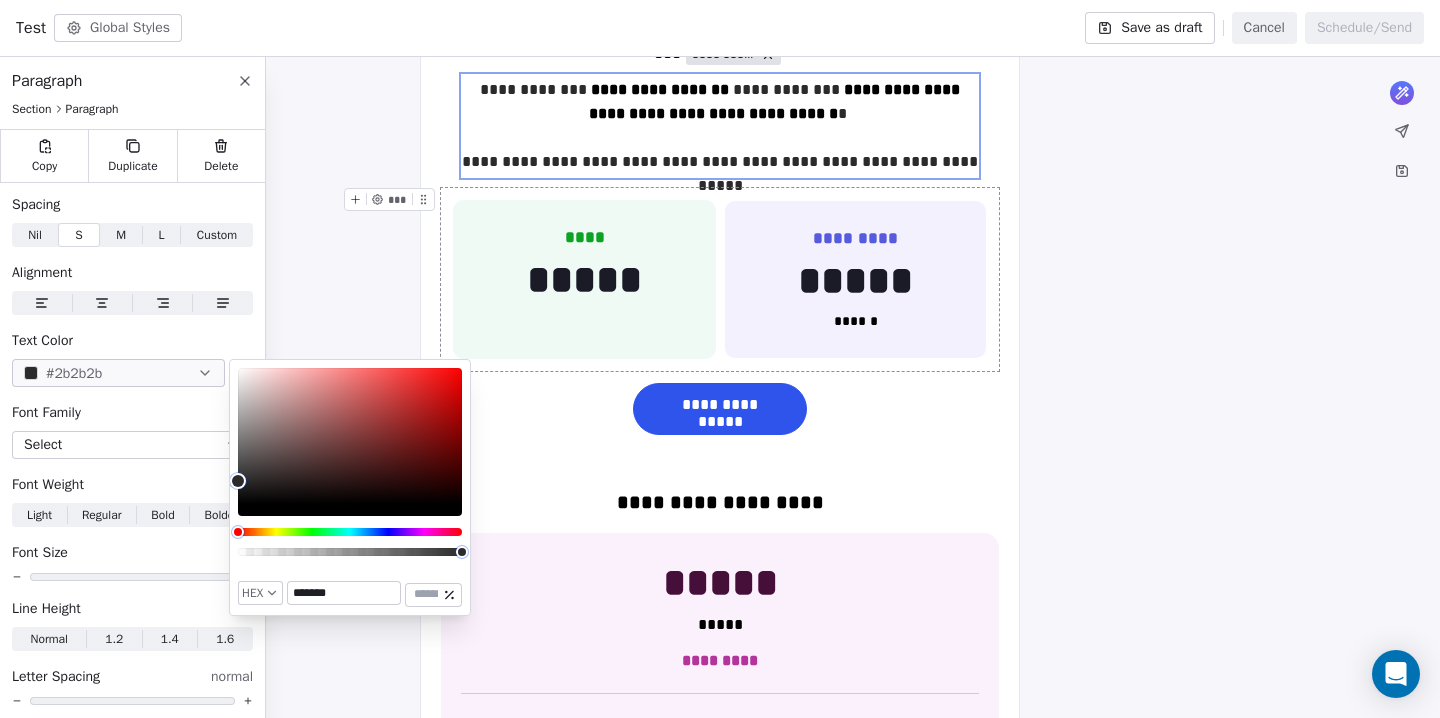 type on "*******" 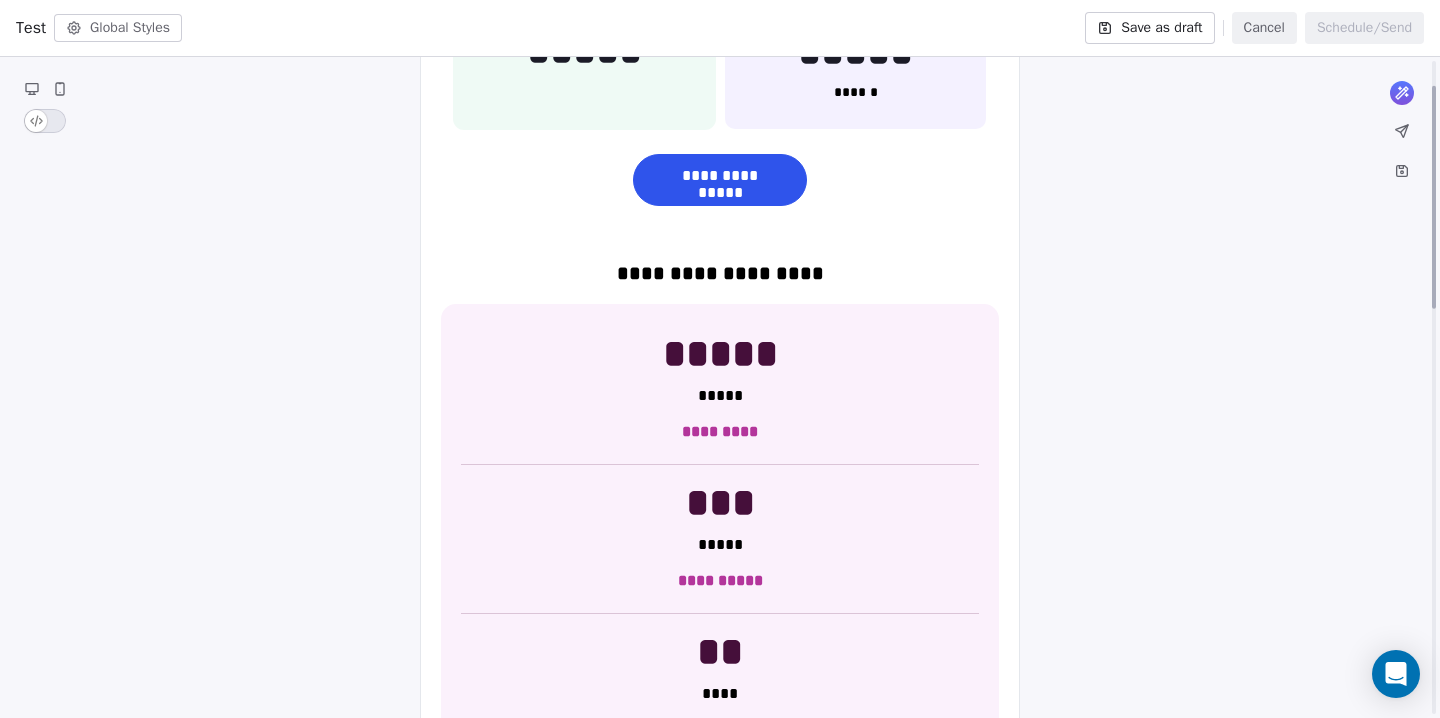 scroll, scrollTop: 0, scrollLeft: 0, axis: both 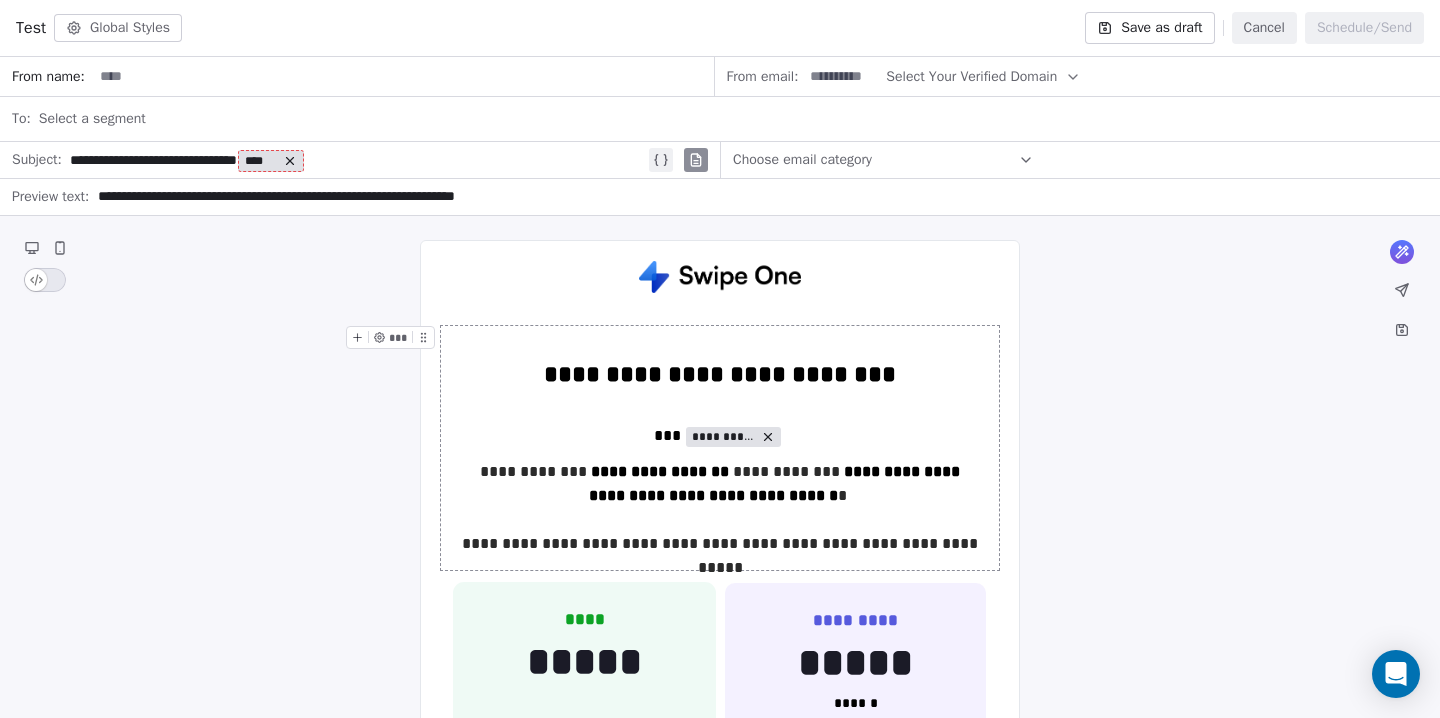 click on "Save as draft" at bounding box center [1149, 28] 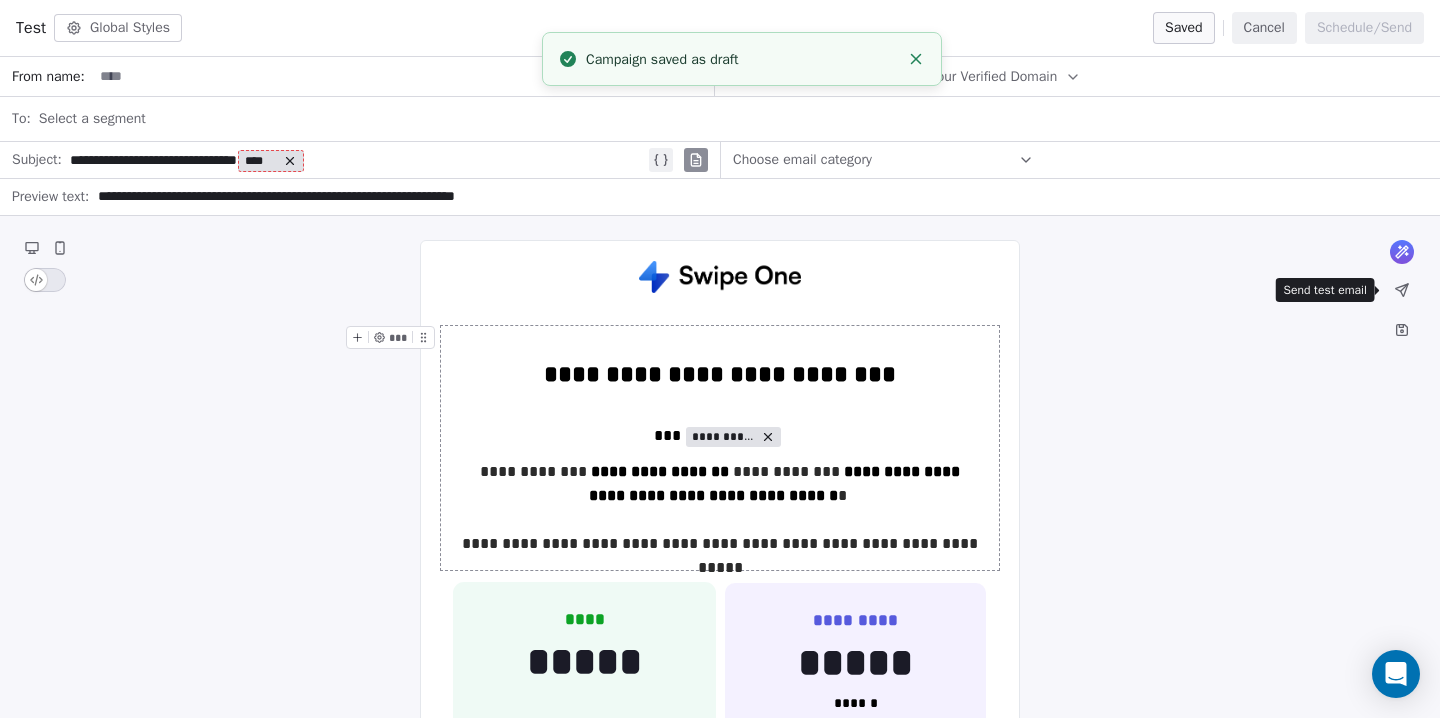 click 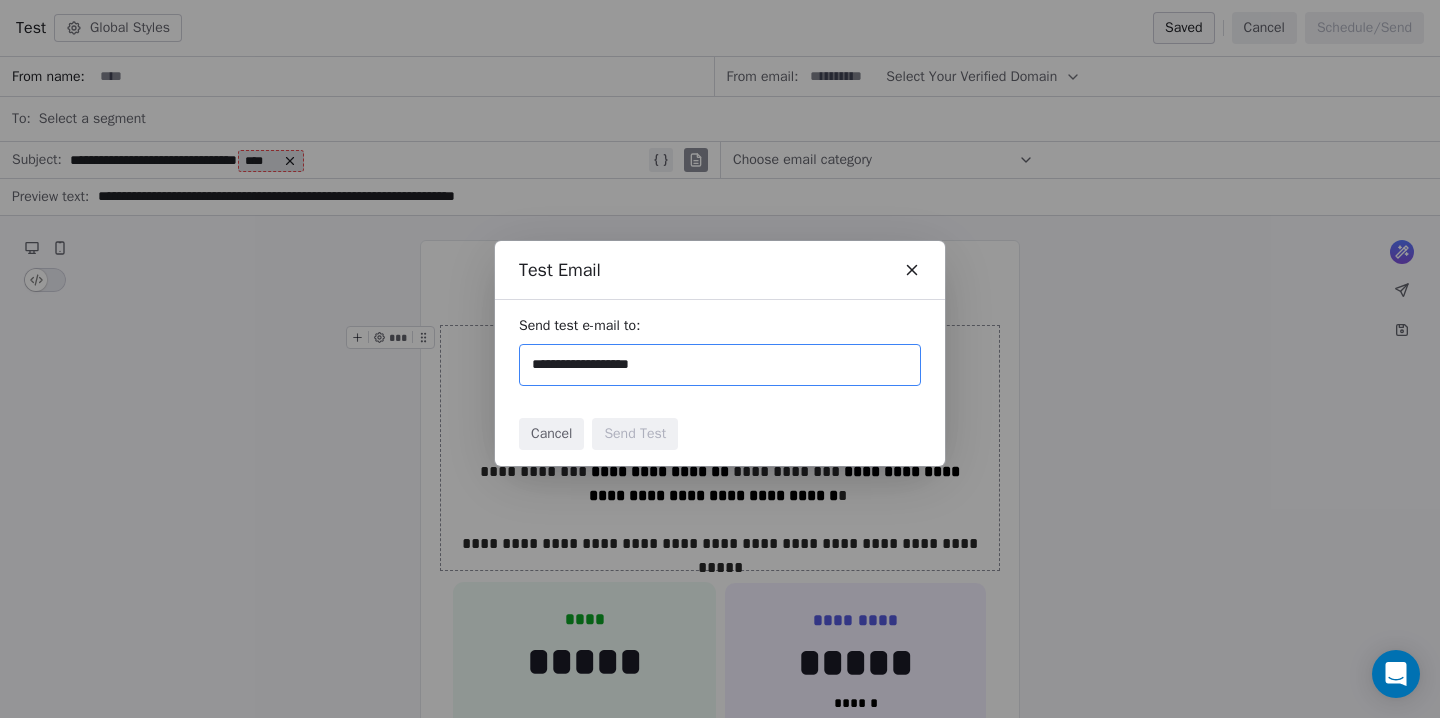 type on "**********" 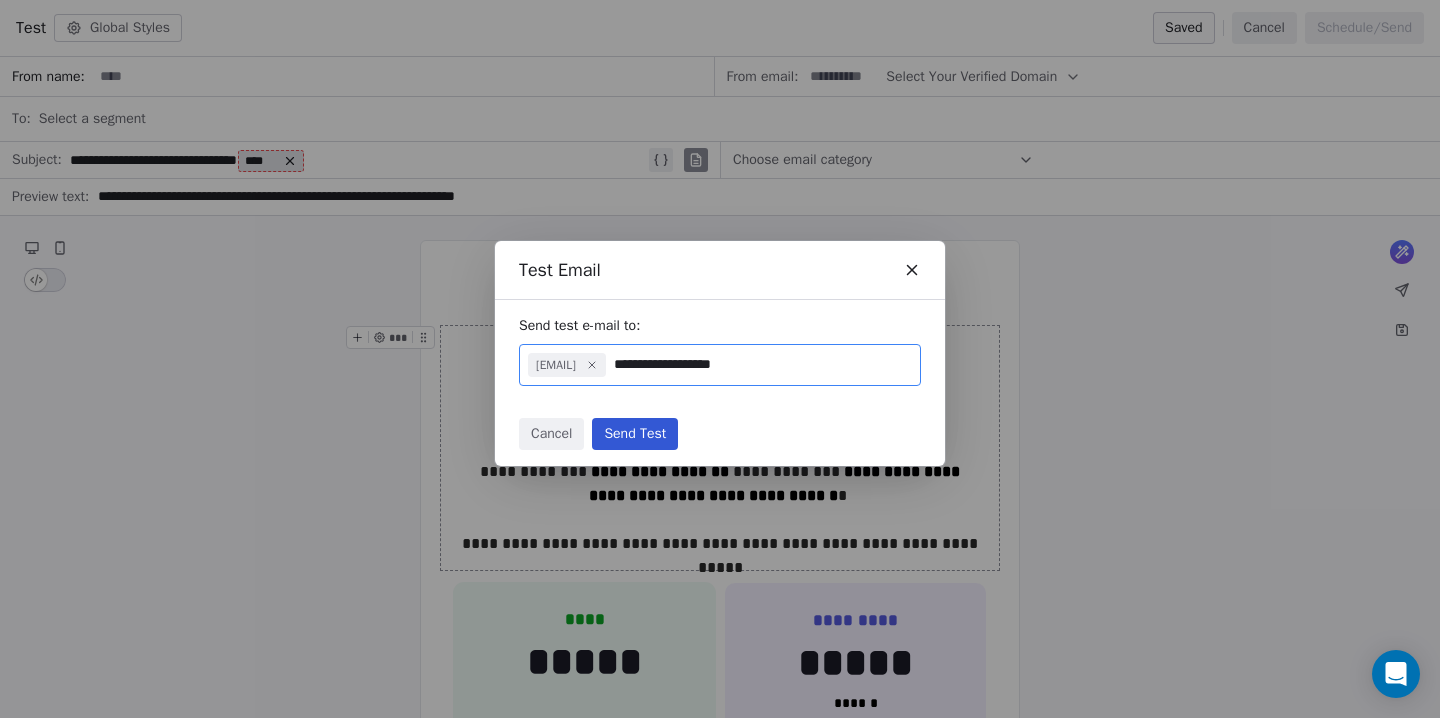 type on "**********" 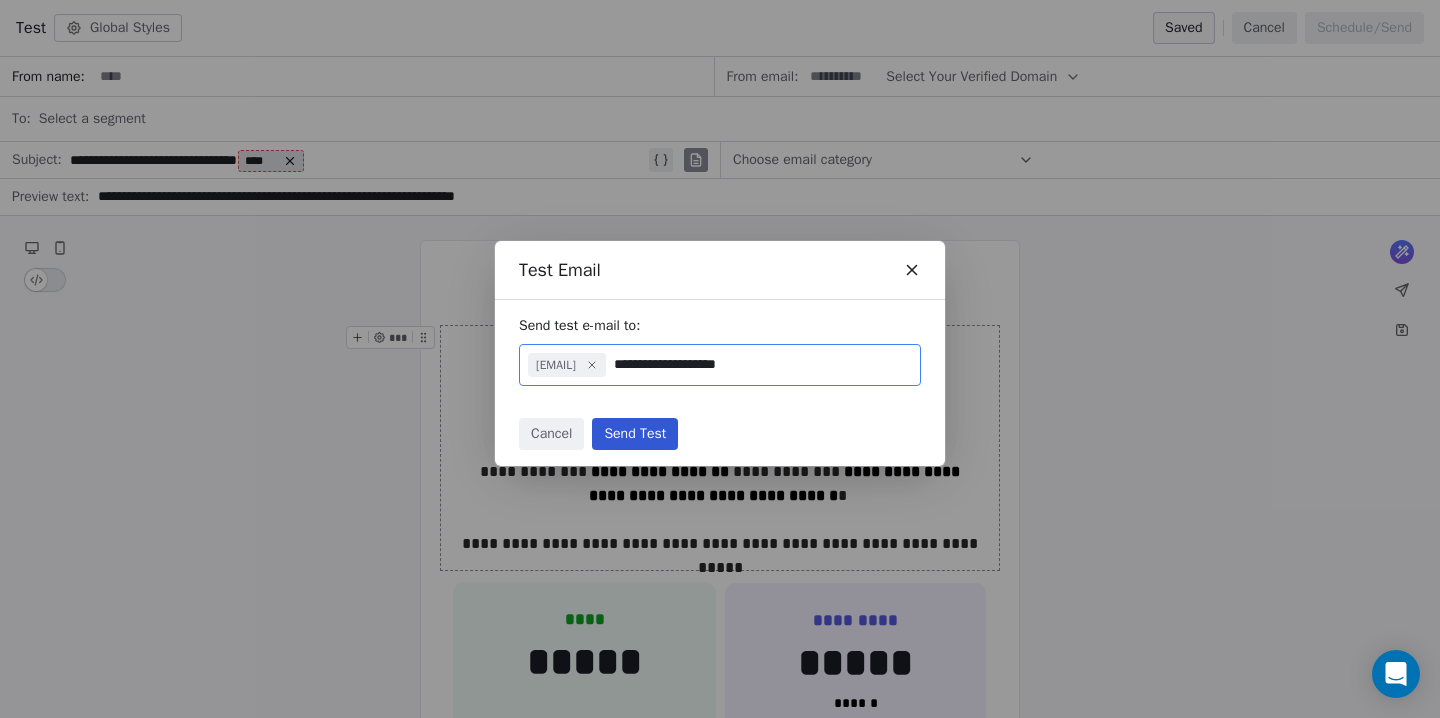 type 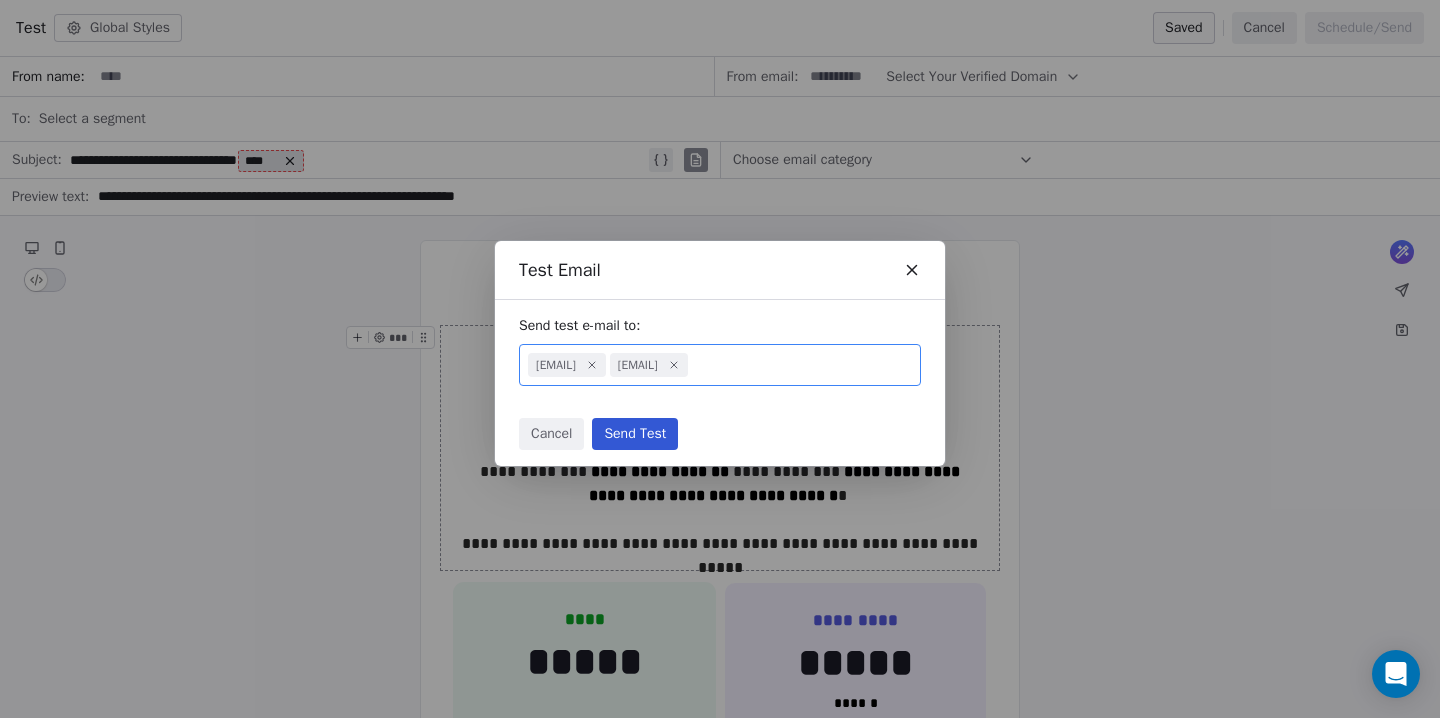 click on "Send Test" at bounding box center [635, 434] 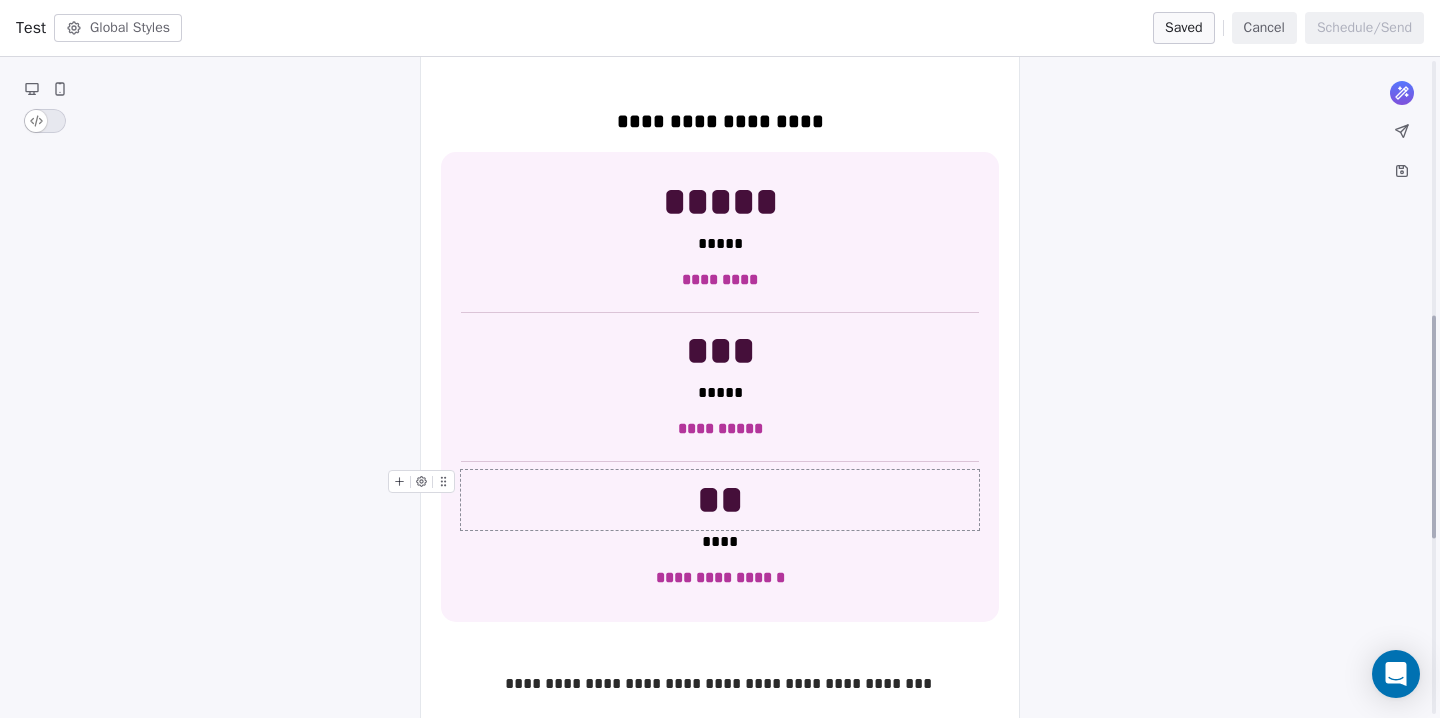 scroll, scrollTop: 765, scrollLeft: 0, axis: vertical 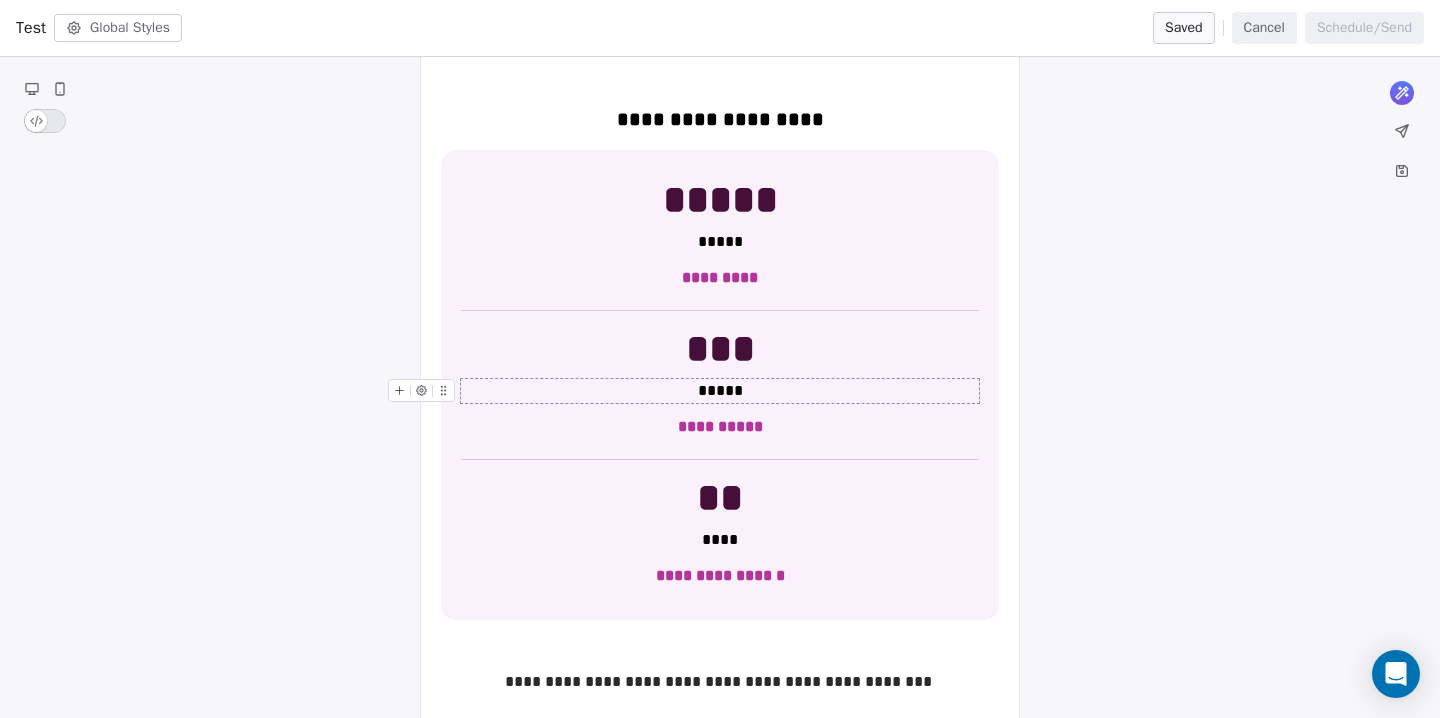 click on "*****" at bounding box center (720, 391) 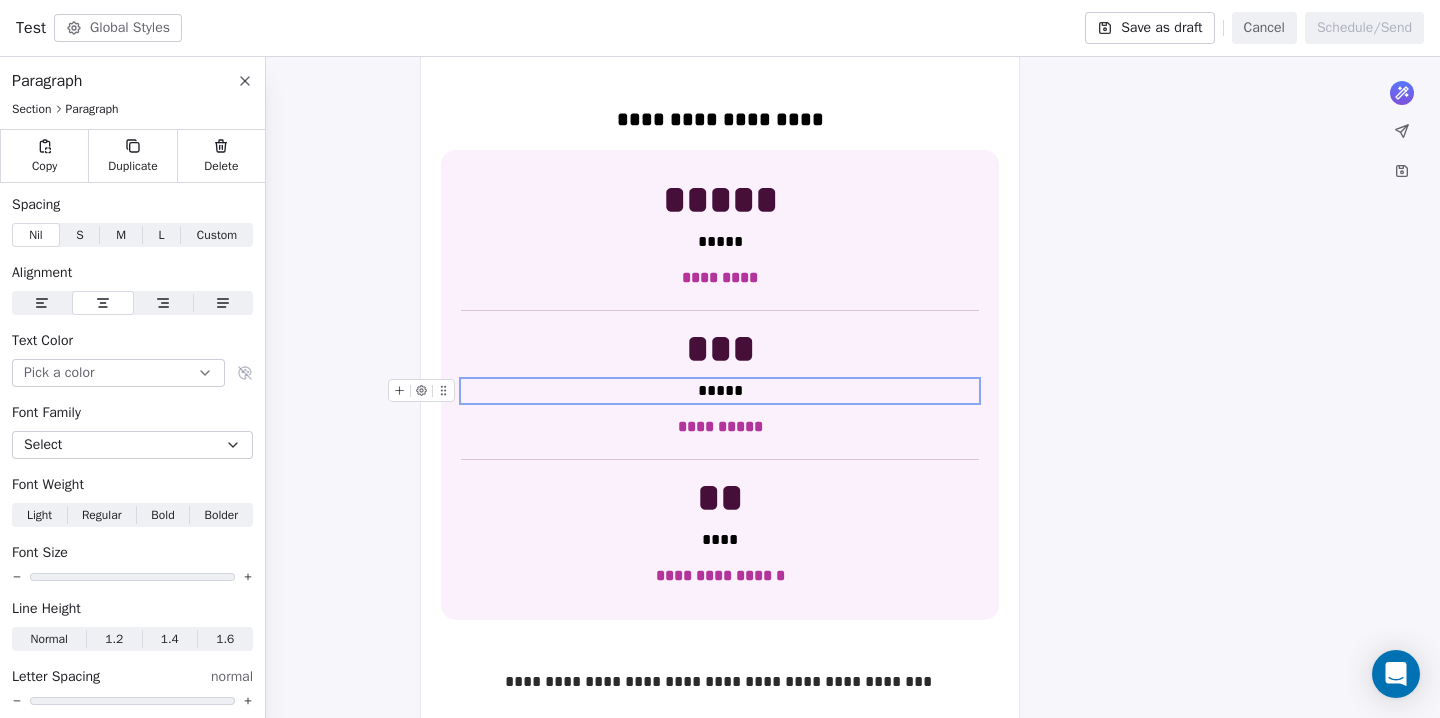 click on "Save as draft" at bounding box center [1149, 28] 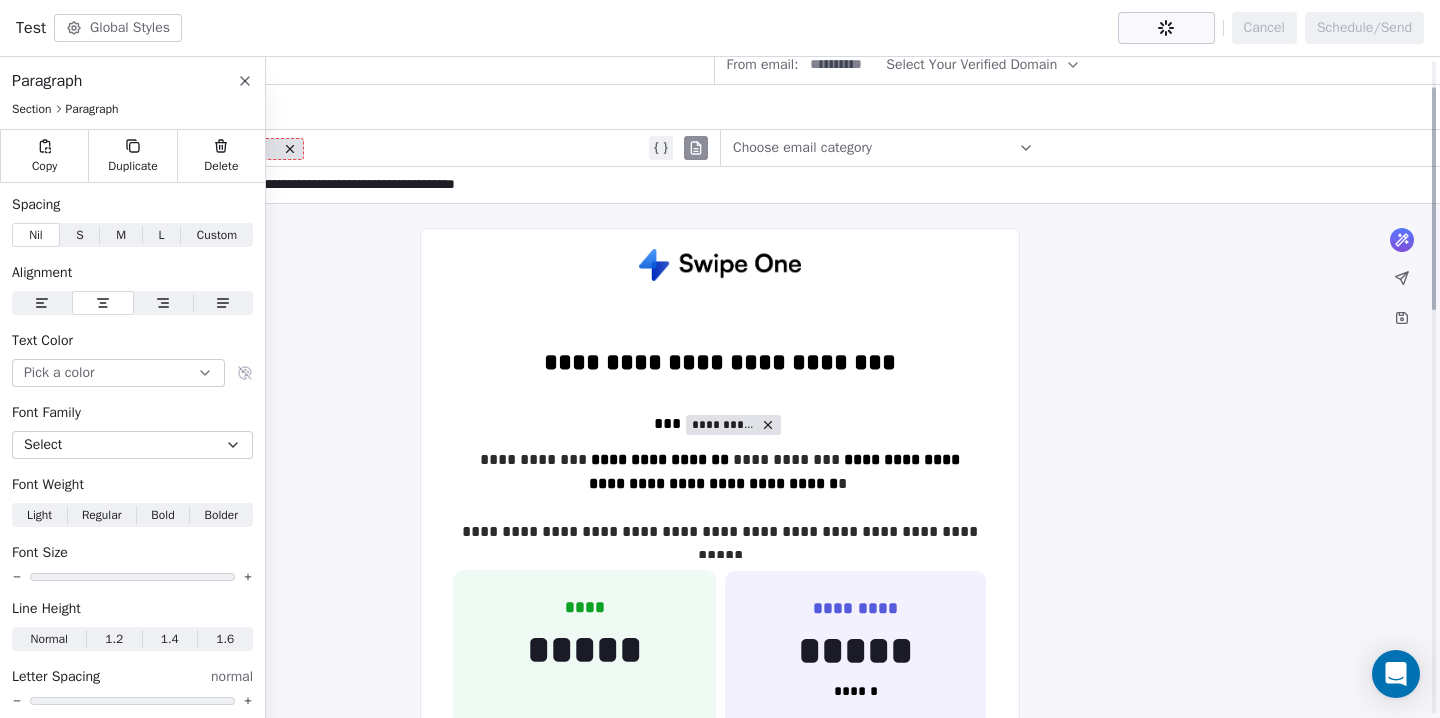 scroll, scrollTop: 0, scrollLeft: 0, axis: both 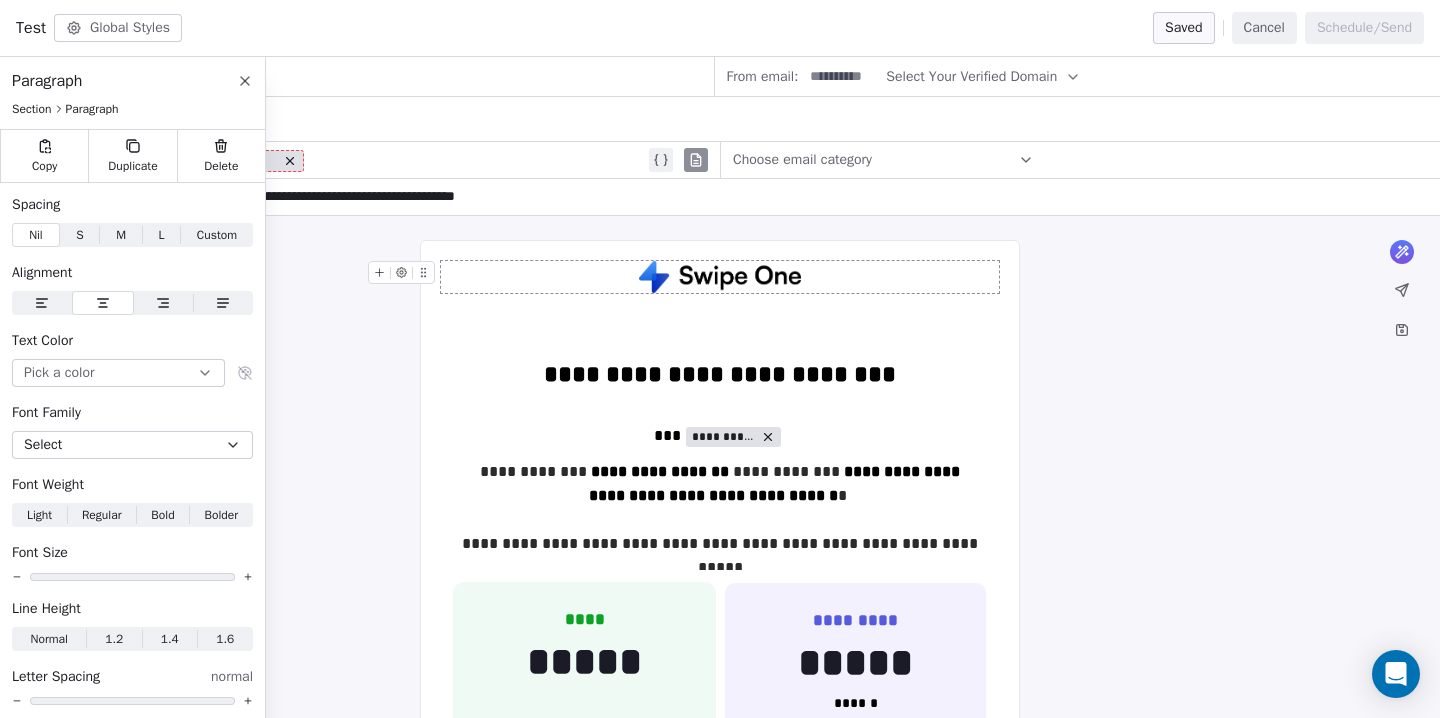 click on "Cancel" at bounding box center [1264, 28] 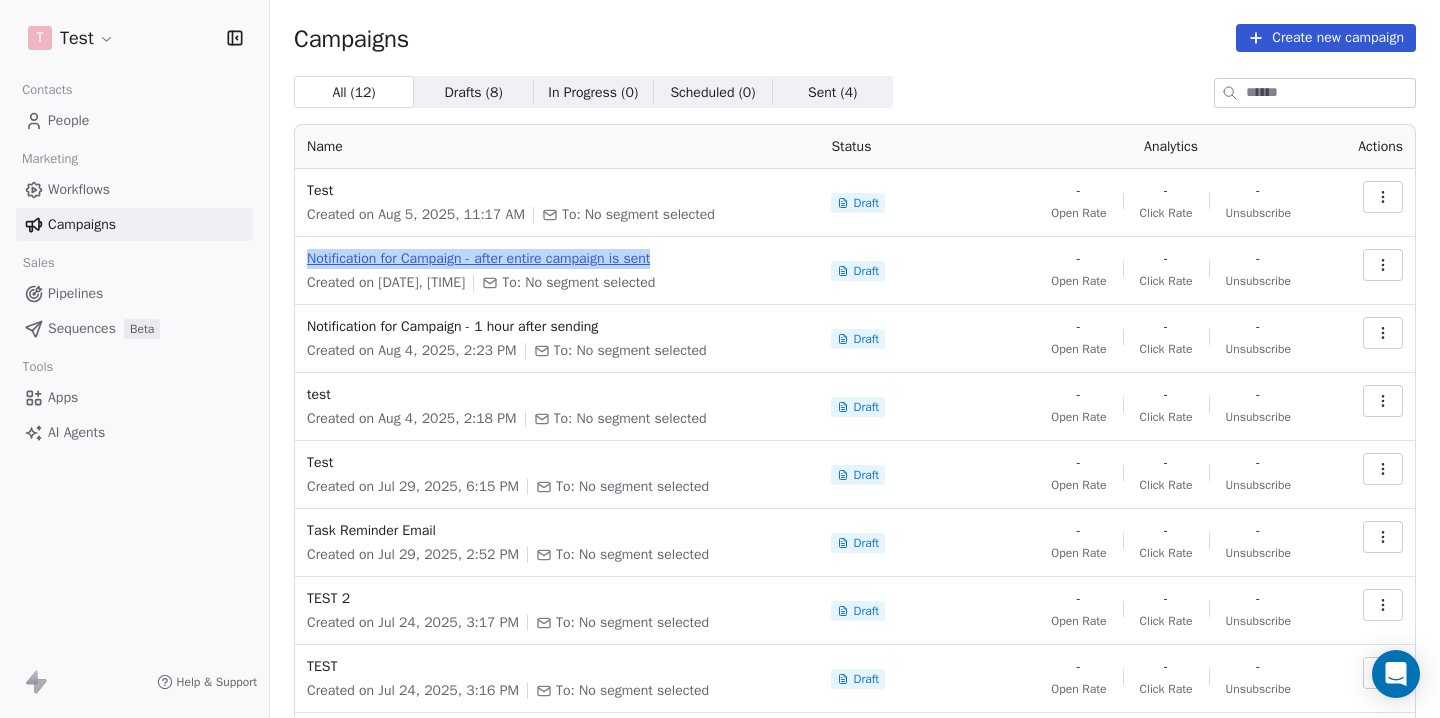 drag, startPoint x: 695, startPoint y: 260, endPoint x: 307, endPoint y: 256, distance: 388.02063 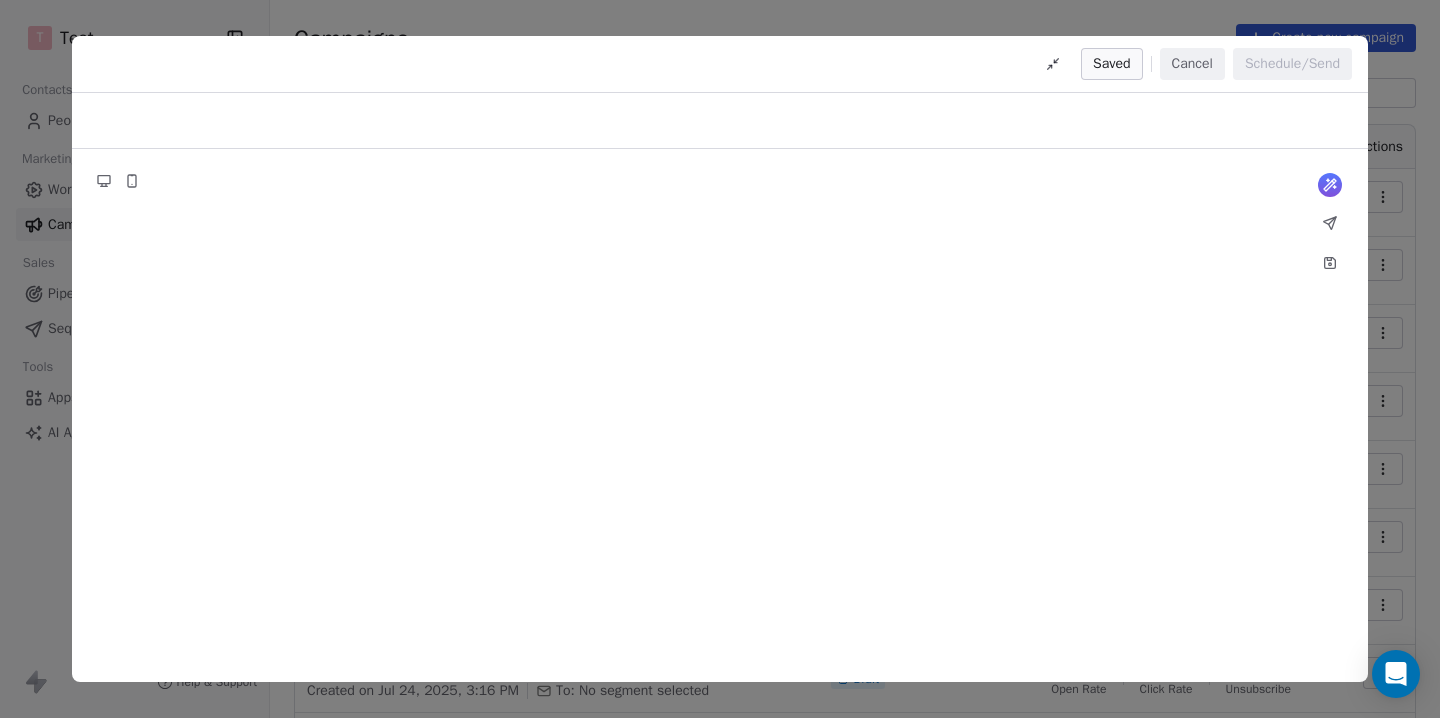 copy on "Notification for Campaign - after entire campaign is sent" 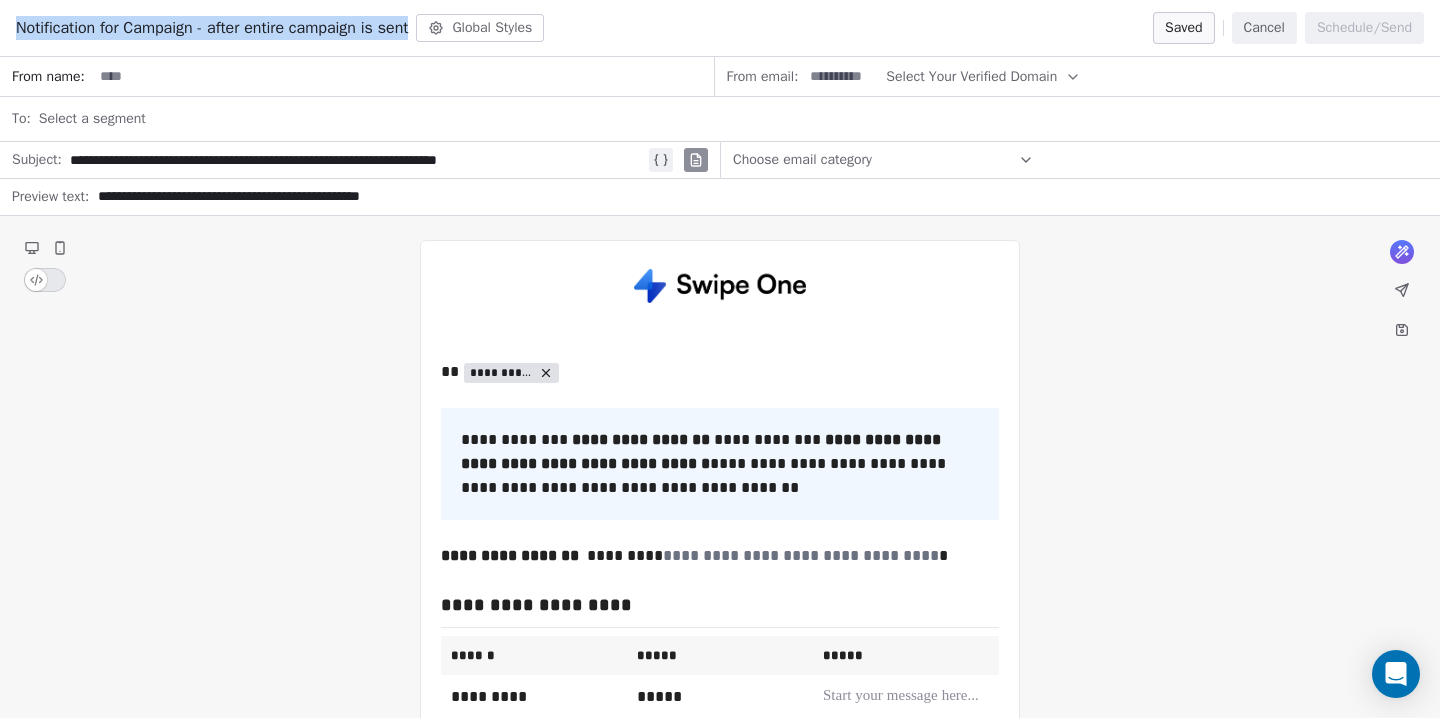 drag, startPoint x: 433, startPoint y: 30, endPoint x: 13, endPoint y: 30, distance: 420 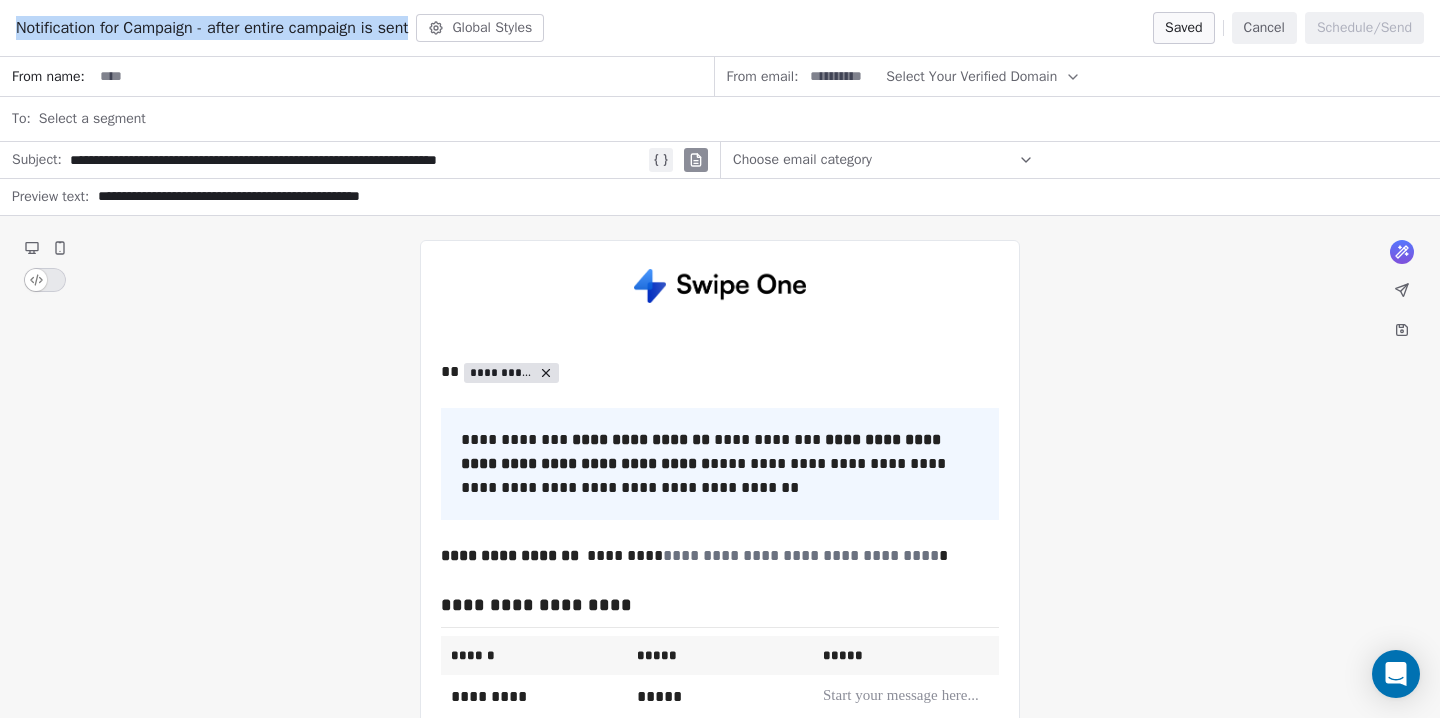 click on "Notification for Campaign - after entire campaign is sent  Global Styles Saved Cancel Schedule/Send" at bounding box center [720, 28] 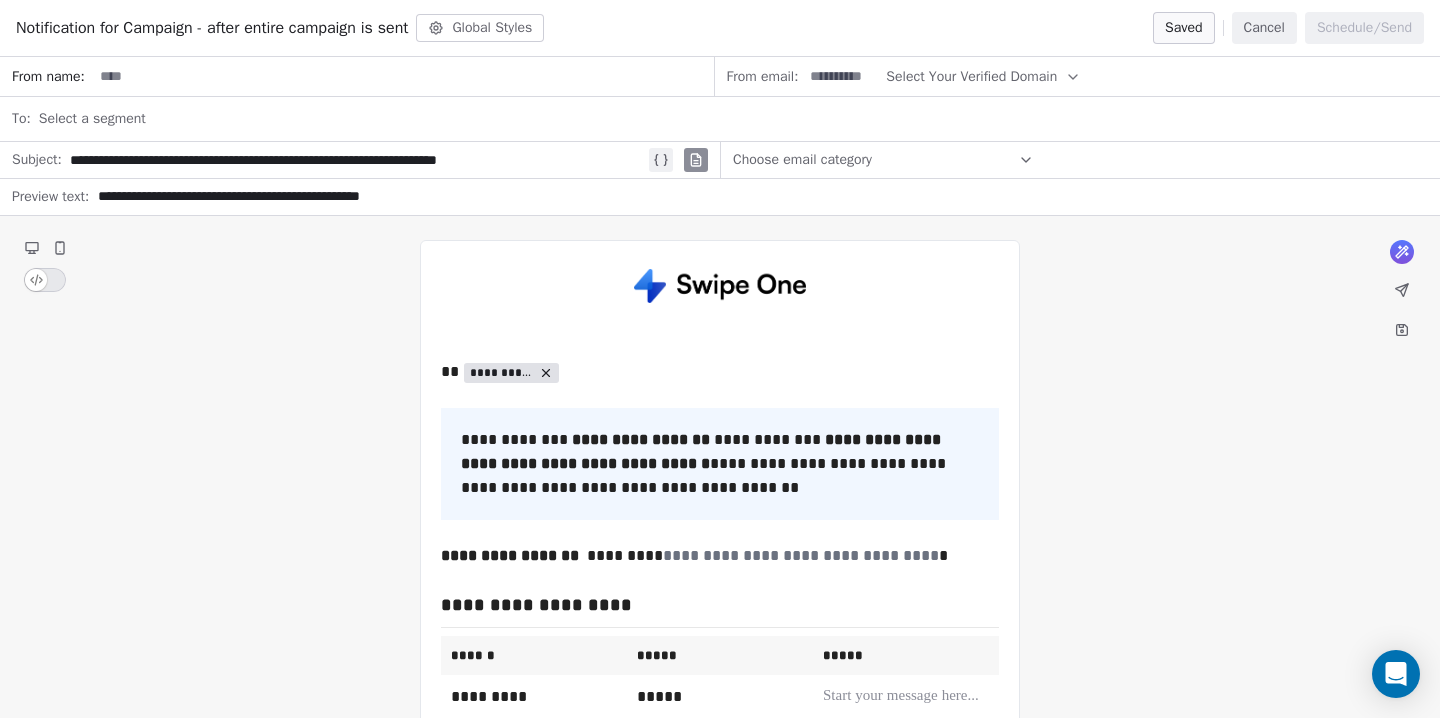 click on "**********" at bounding box center [720, 809] 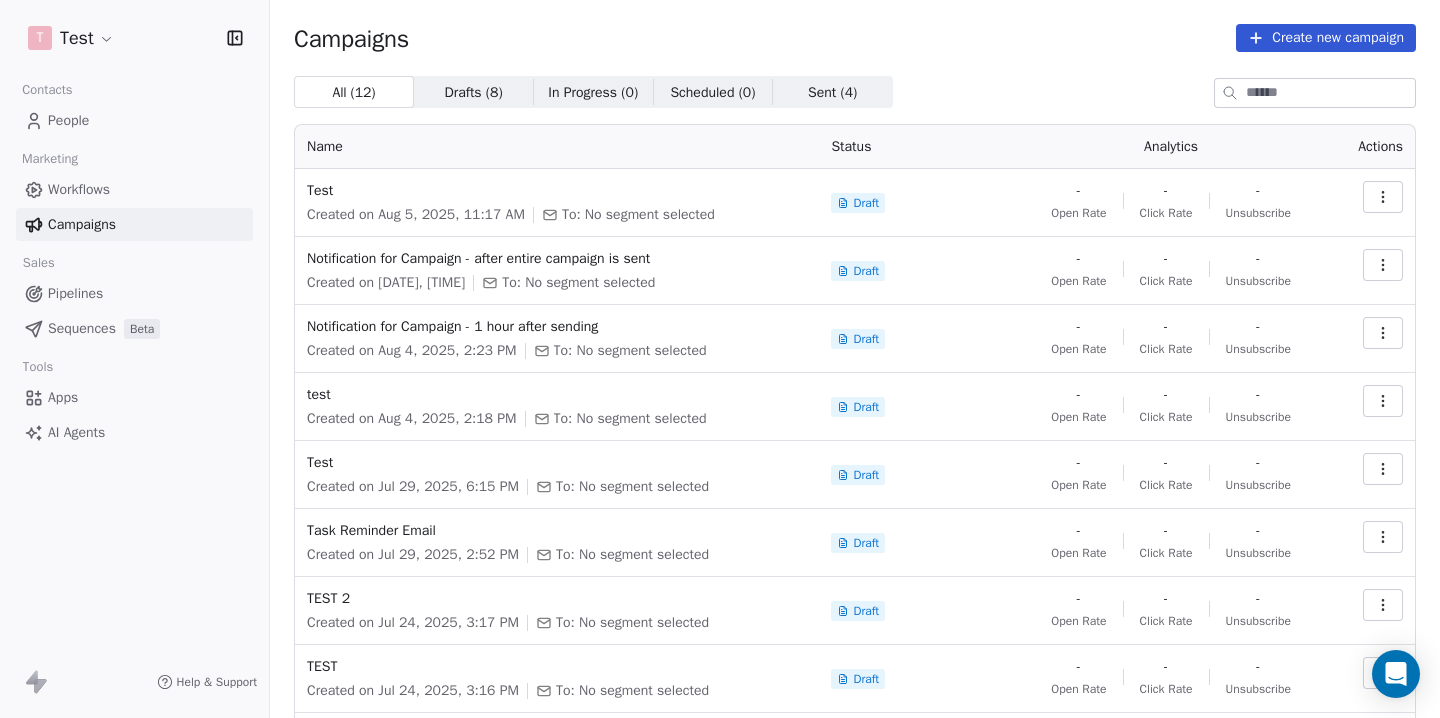 click 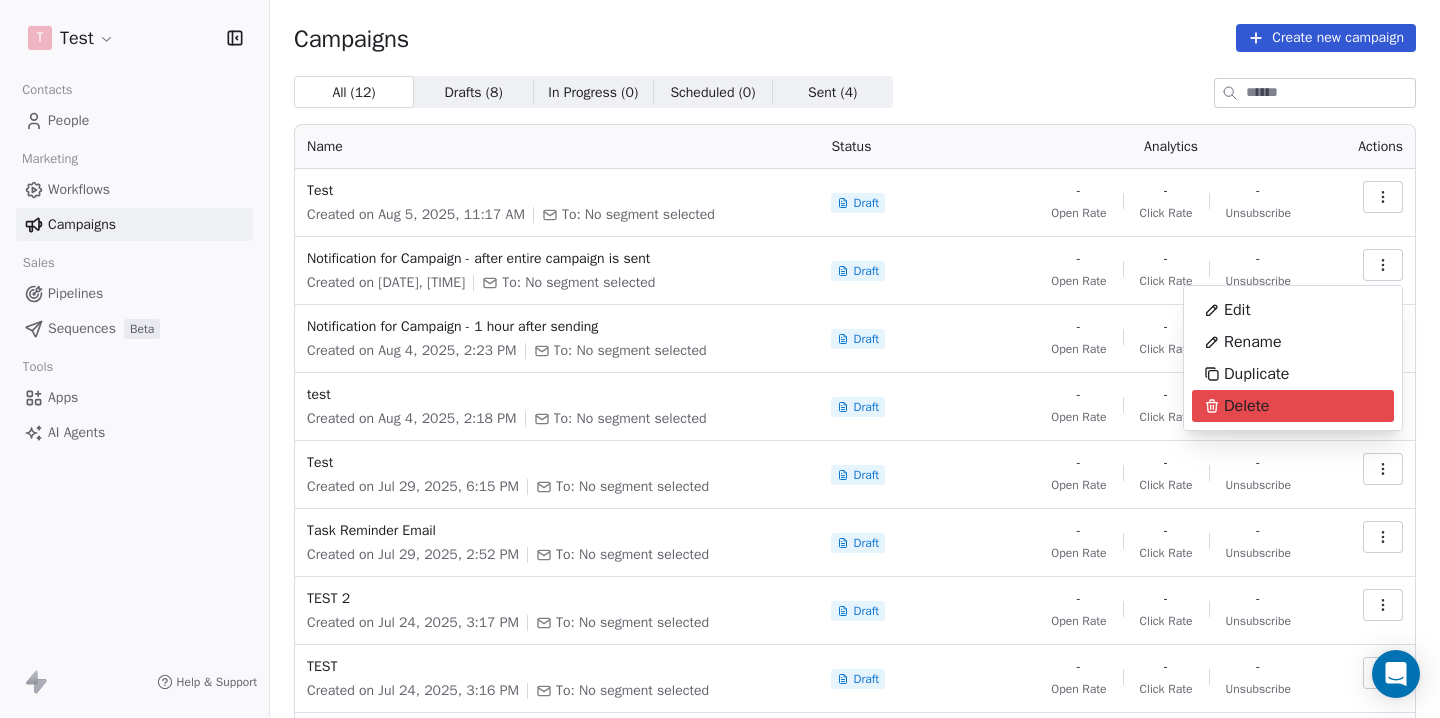 click on "Delete" at bounding box center [1246, 406] 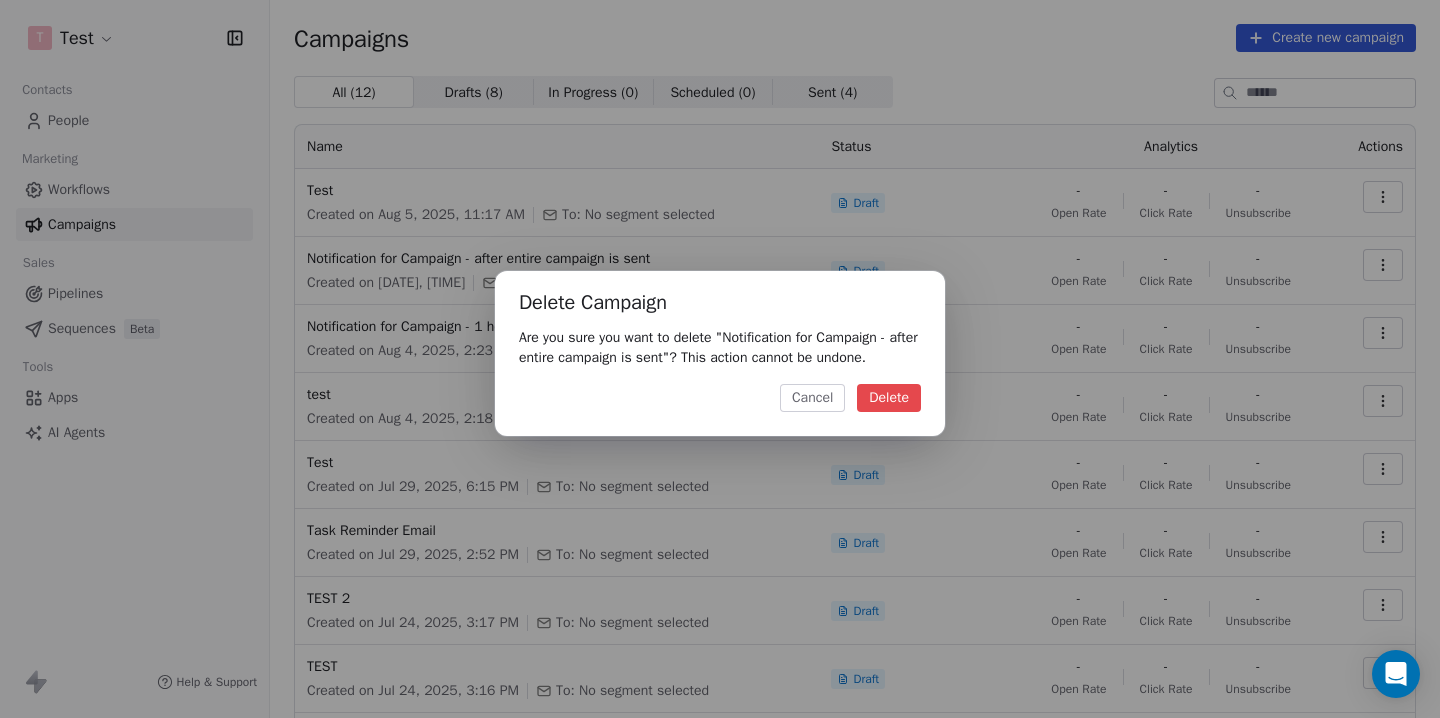 click on "Delete" at bounding box center (889, 398) 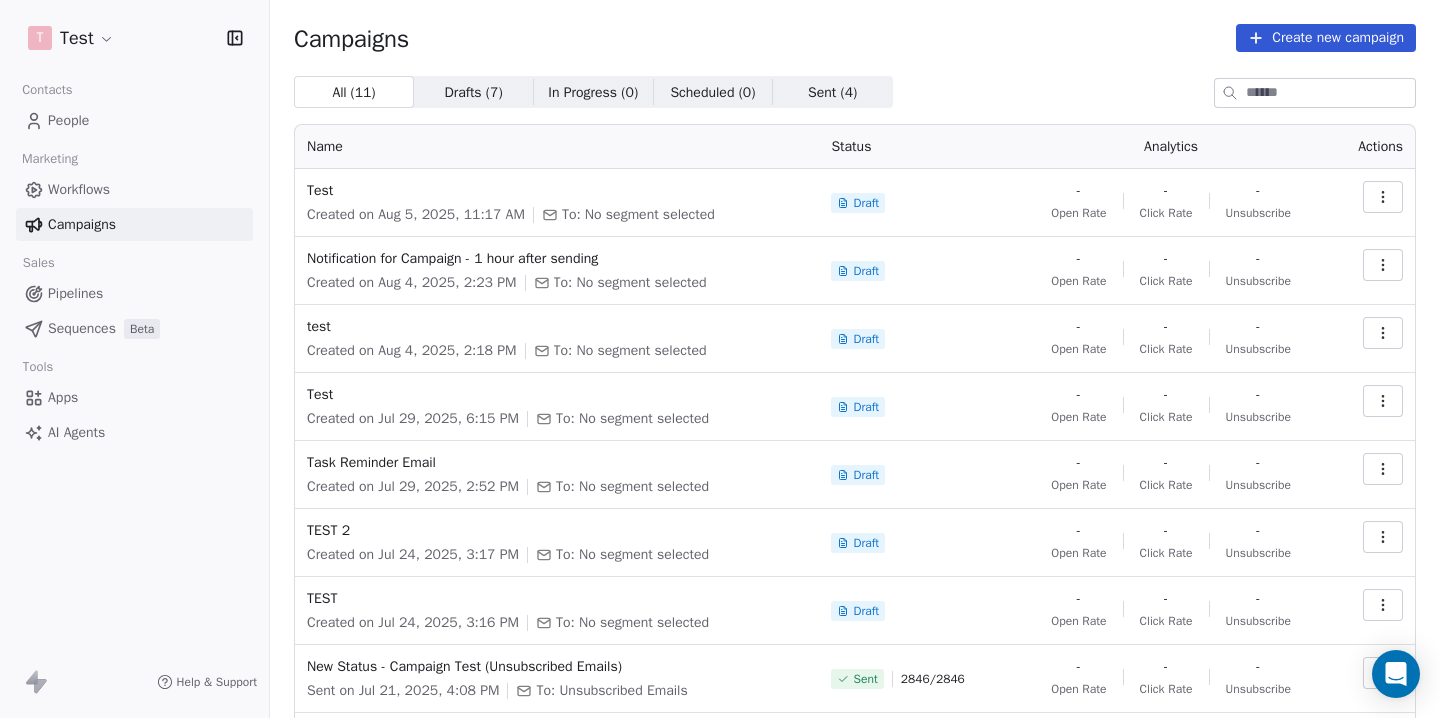 click 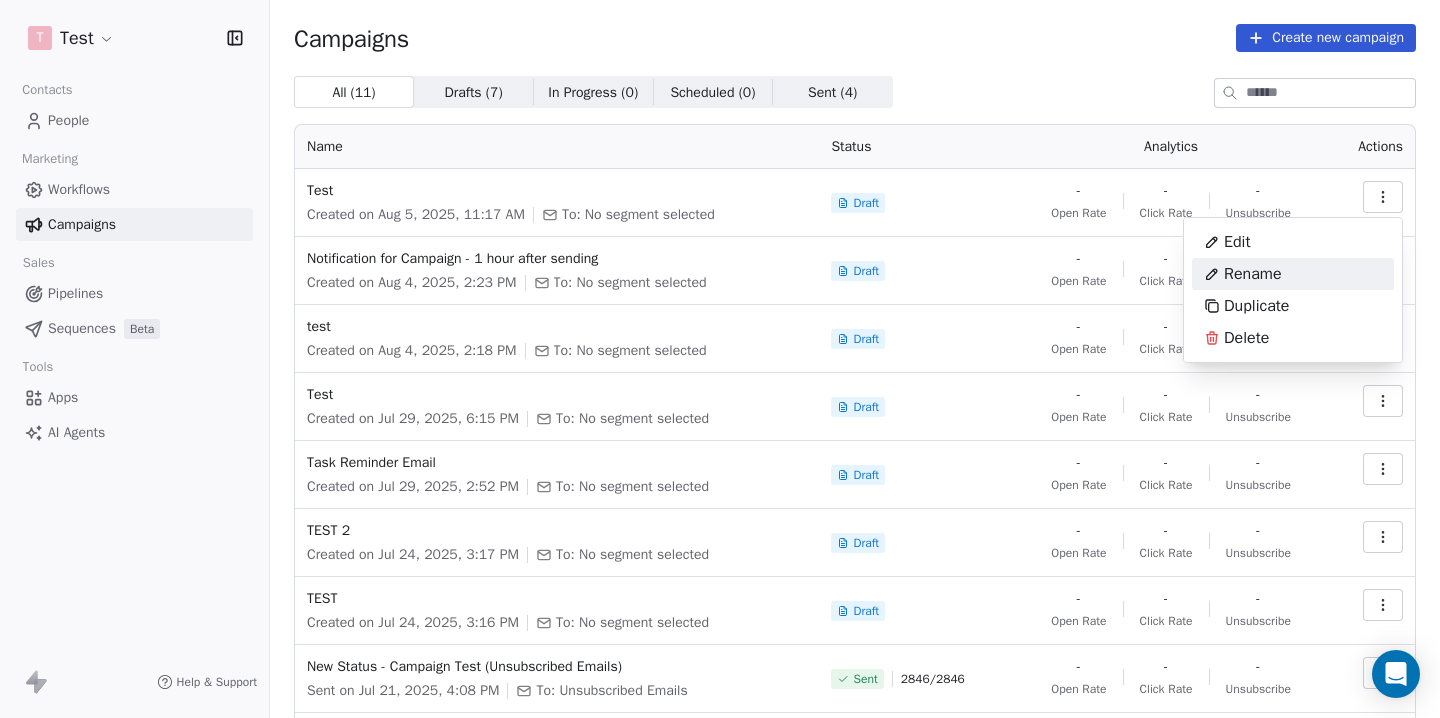 click on "Rename" at bounding box center (1253, 274) 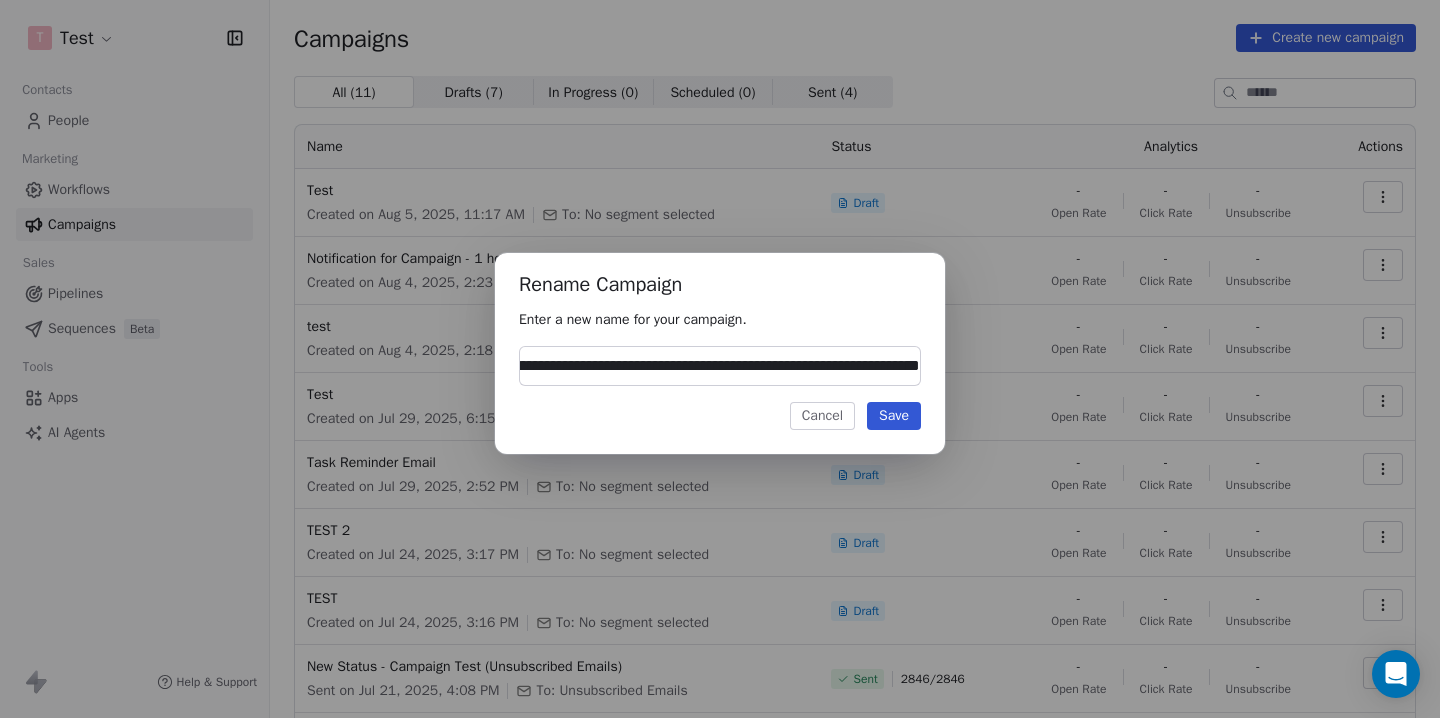 scroll, scrollTop: 0, scrollLeft: 161, axis: horizontal 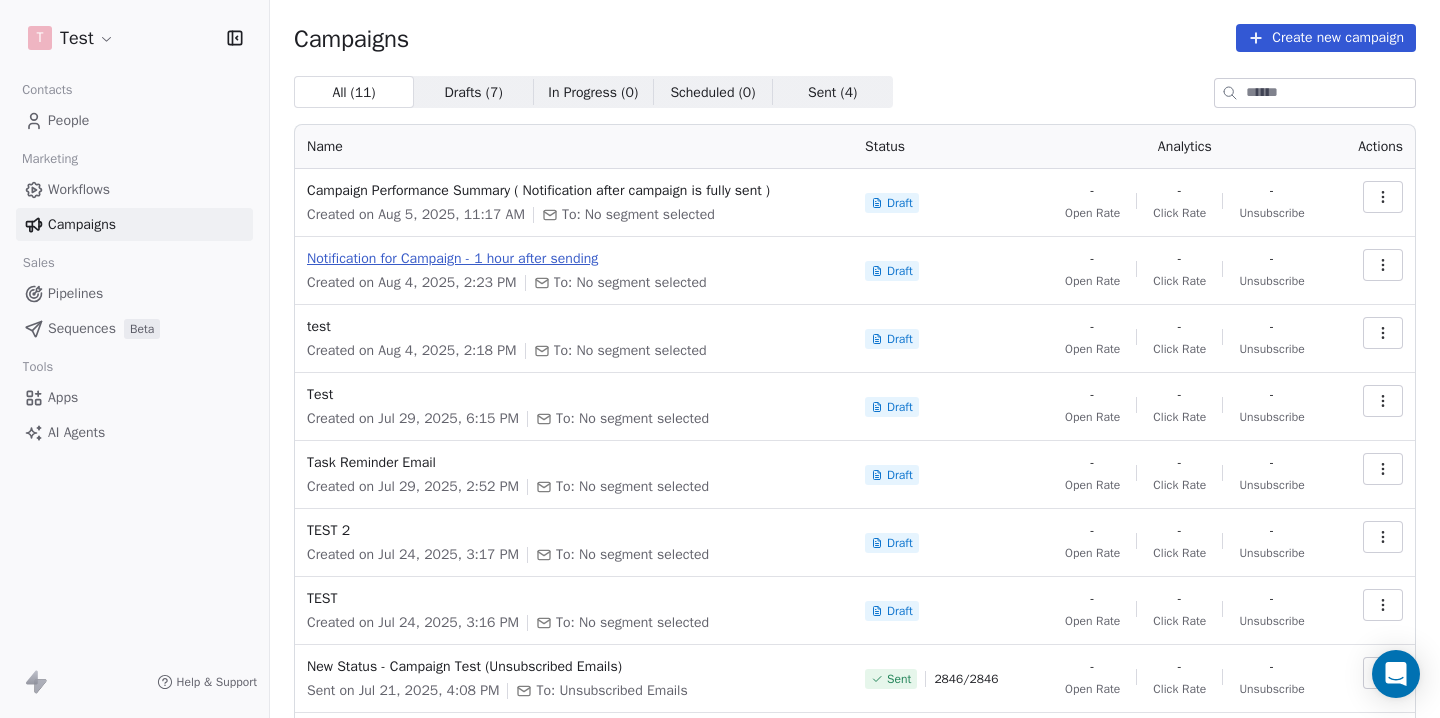 click on "Notification for Campaign - 1 hour after sending" at bounding box center (574, 259) 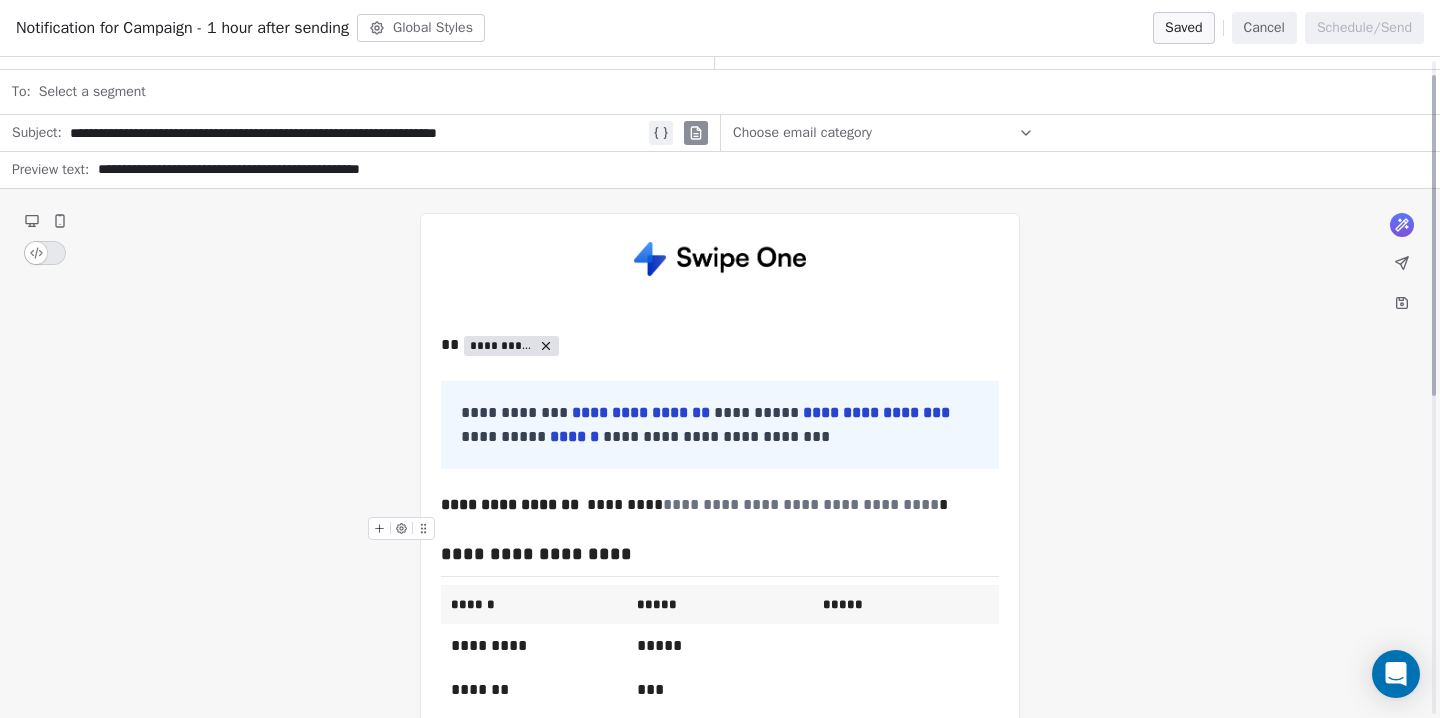 scroll, scrollTop: 34, scrollLeft: 0, axis: vertical 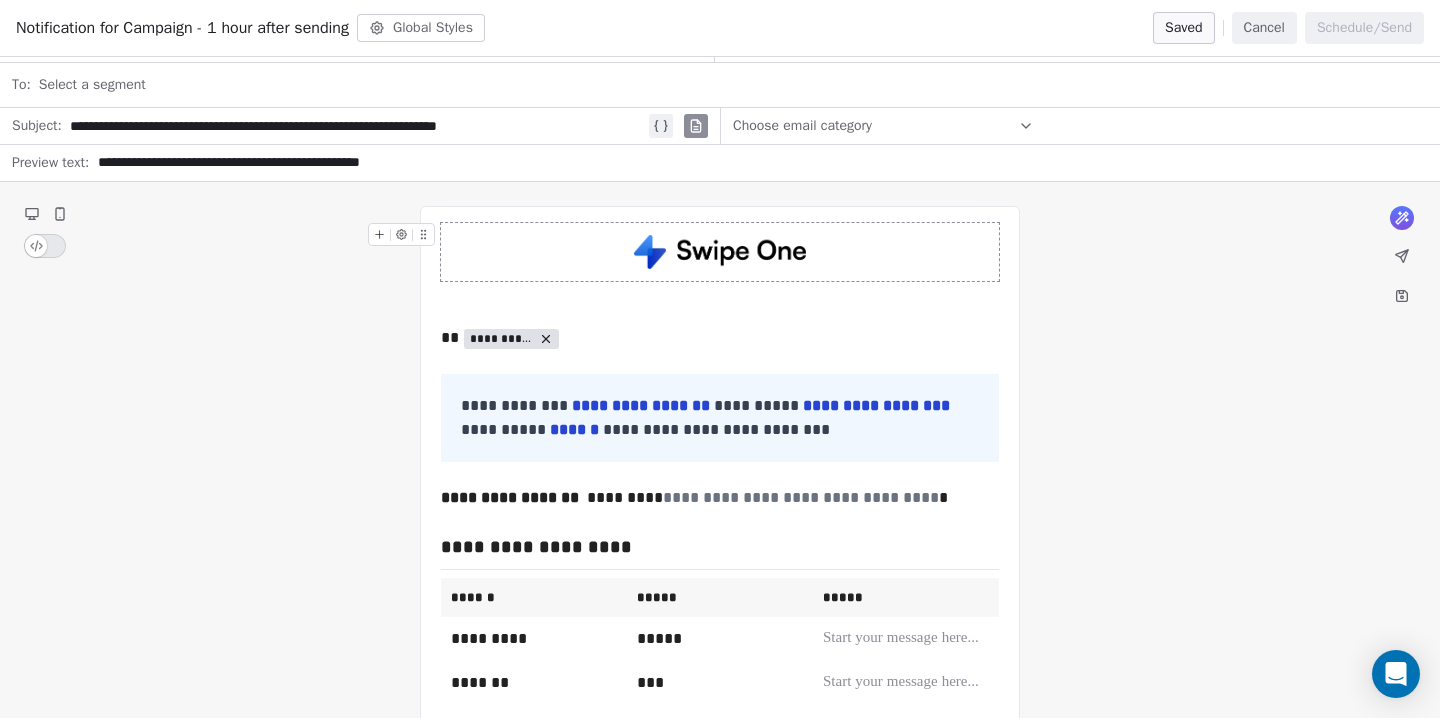 click on "Global Styles" at bounding box center (421, 28) 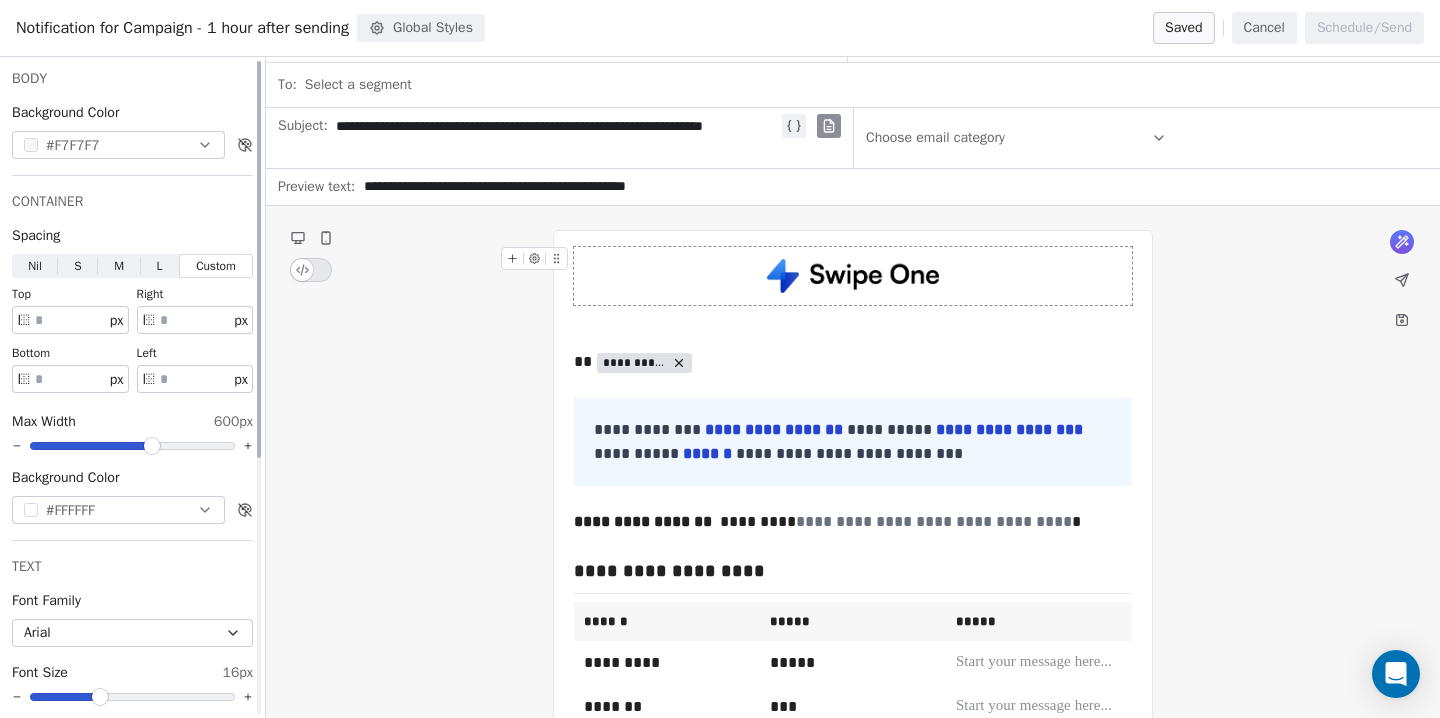 click on "#F7F7F7" at bounding box center (73, 145) 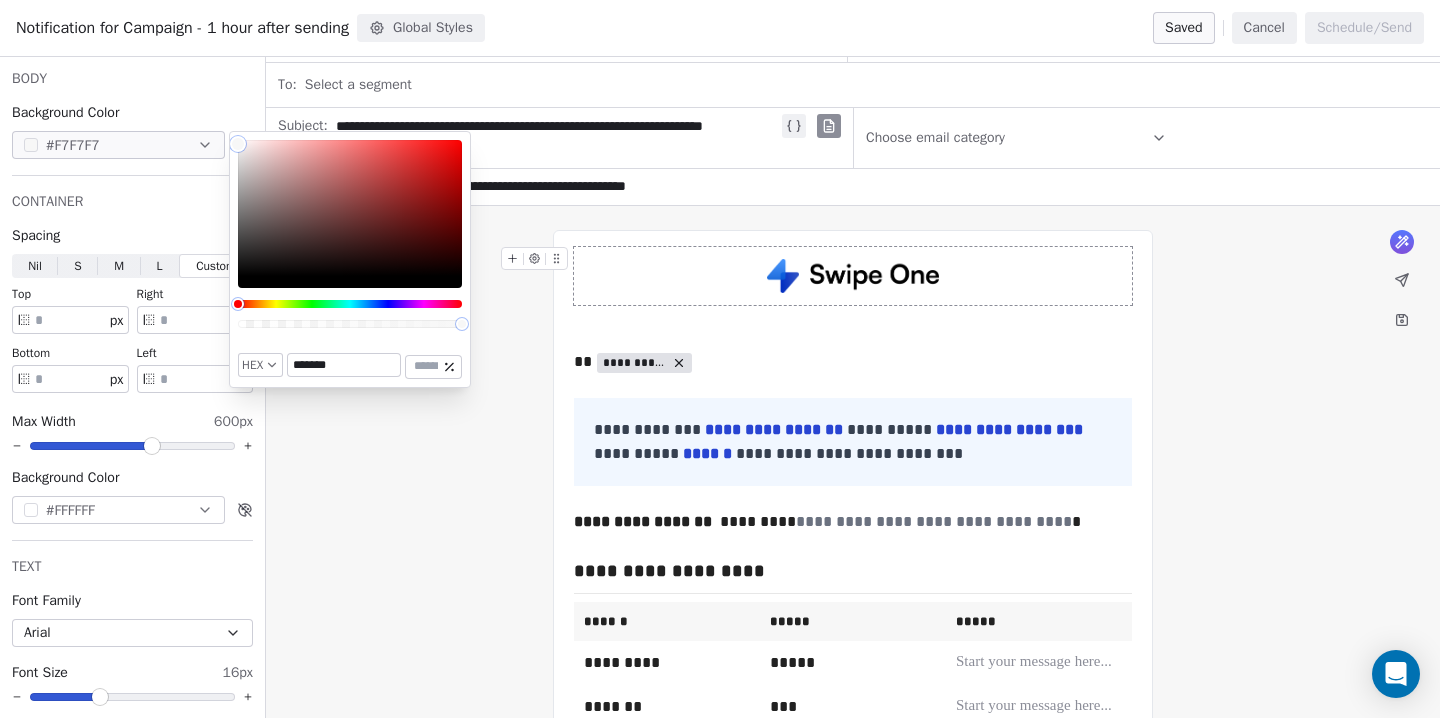 click on "*******" at bounding box center (344, 365) 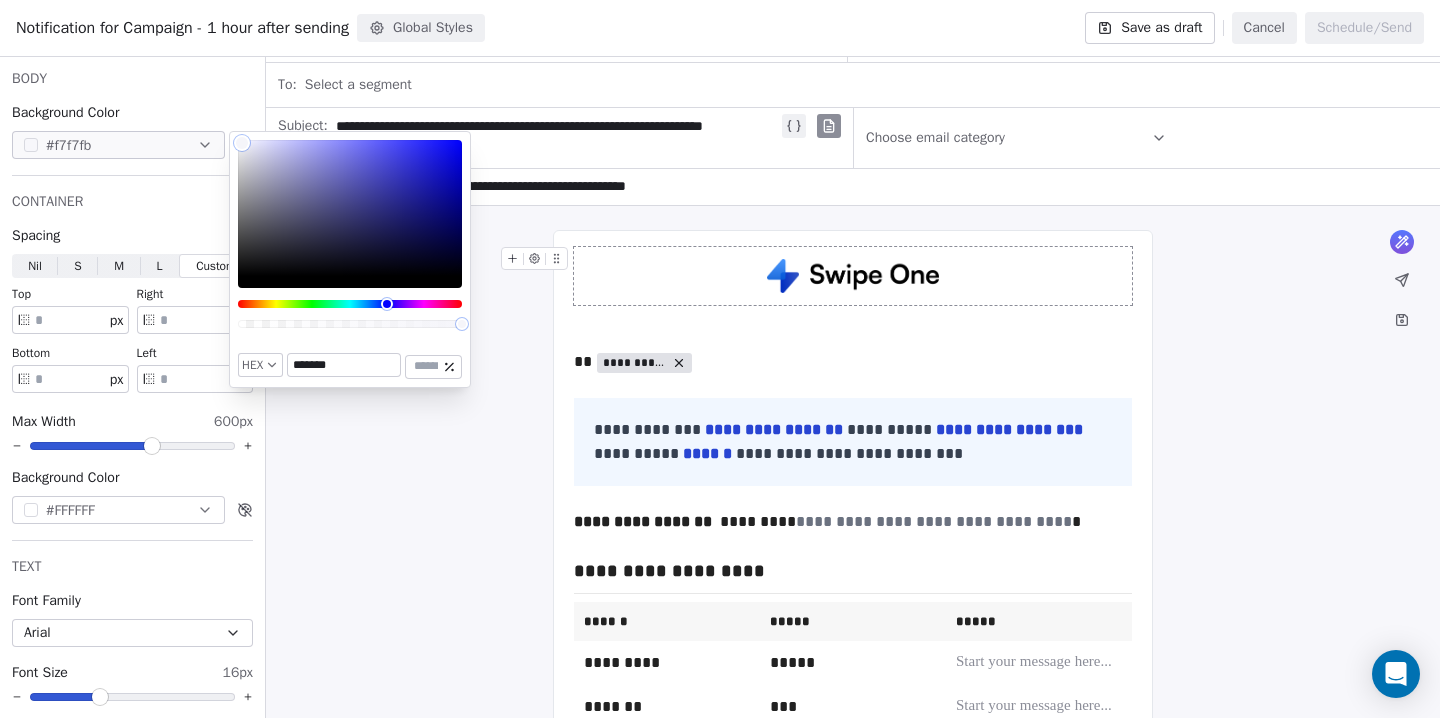 type on "*******" 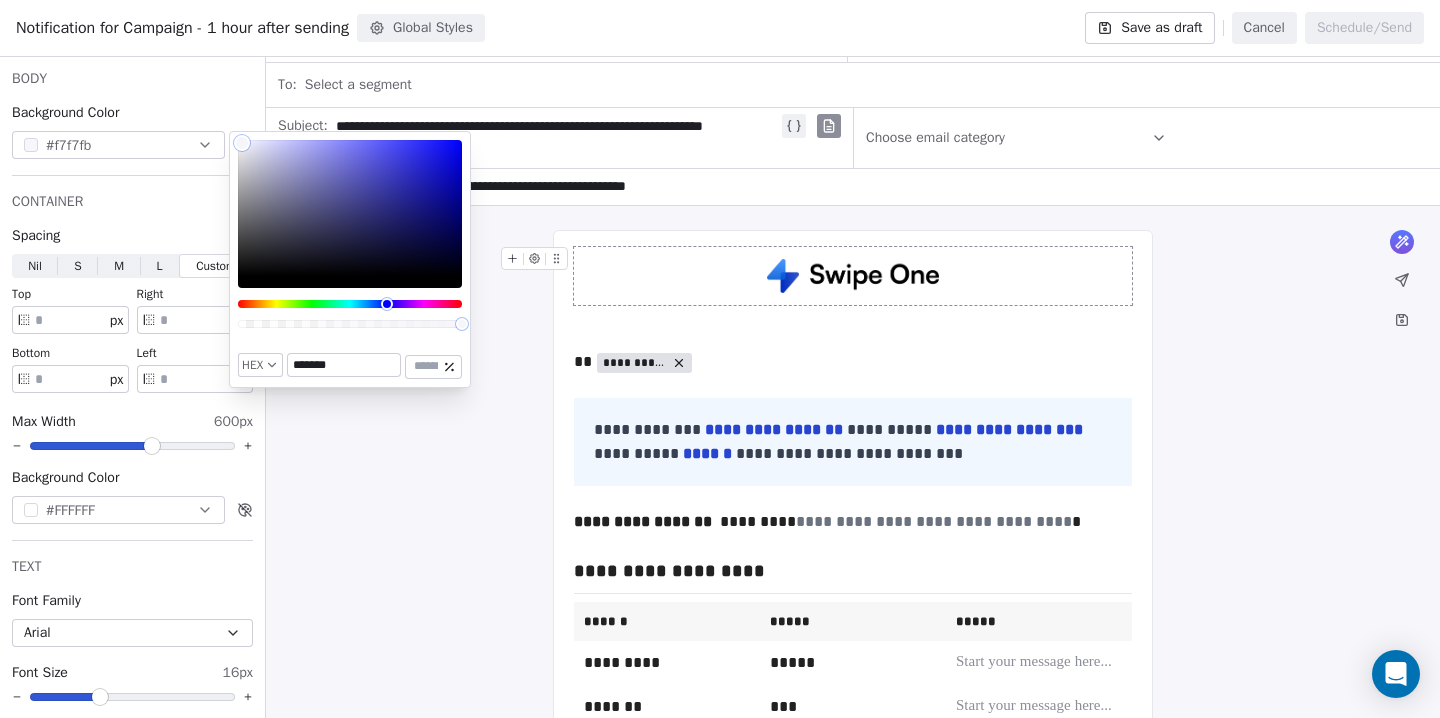 click on "**********" at bounding box center (853, 799) 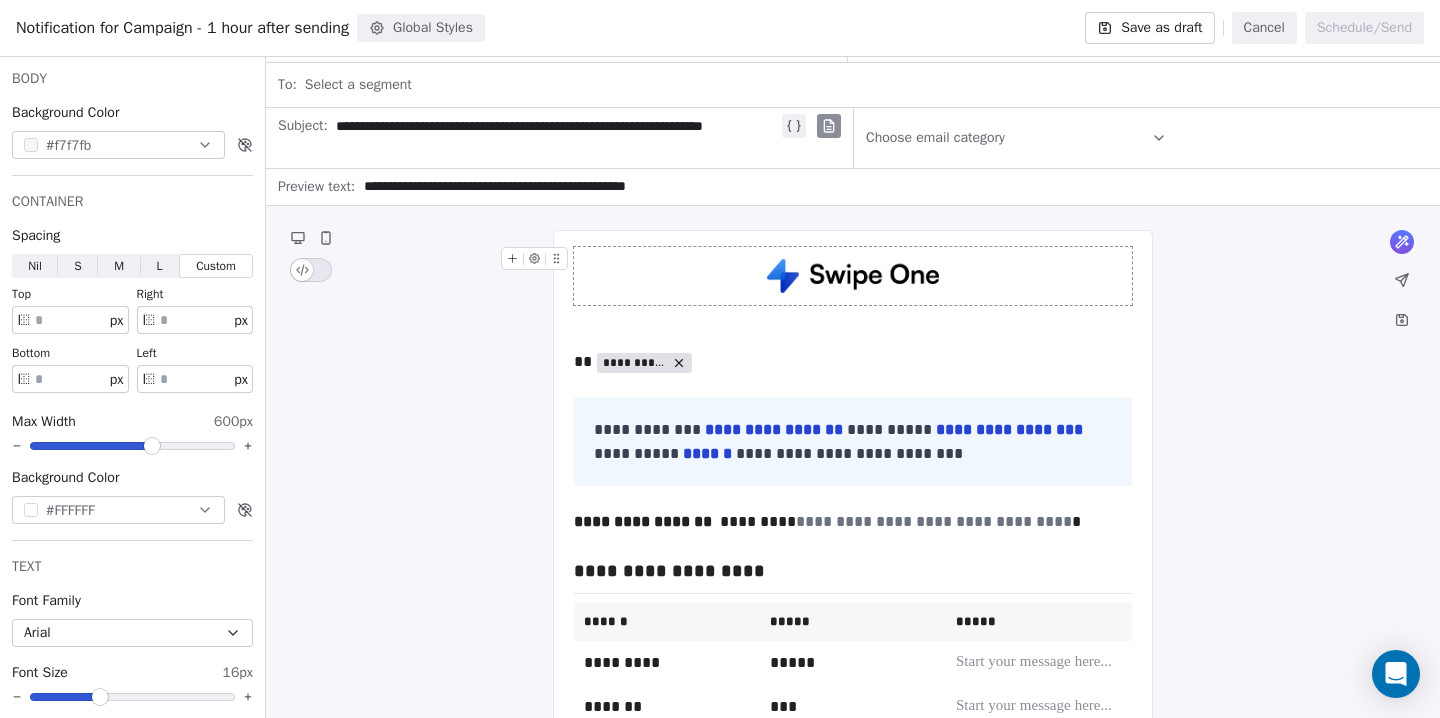 click on "**********" at bounding box center (853, 799) 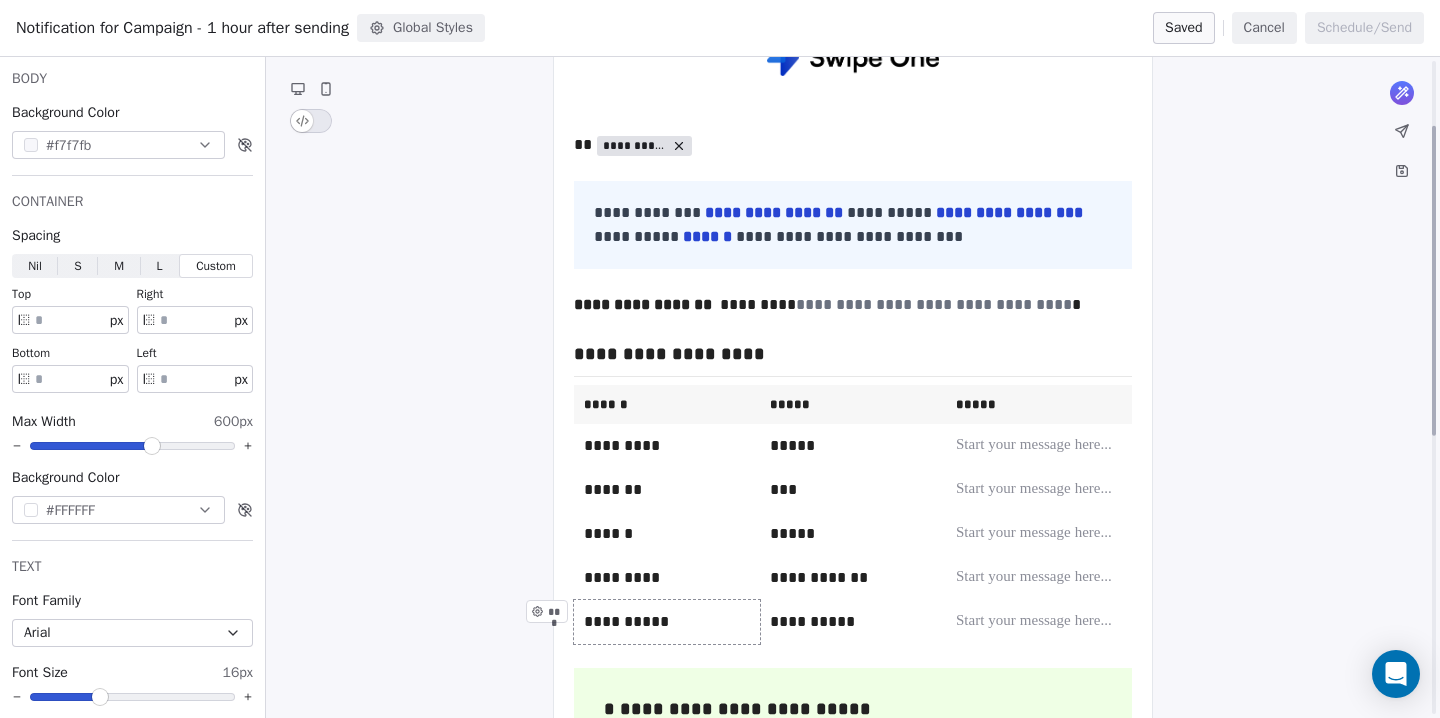 scroll, scrollTop: 0, scrollLeft: 0, axis: both 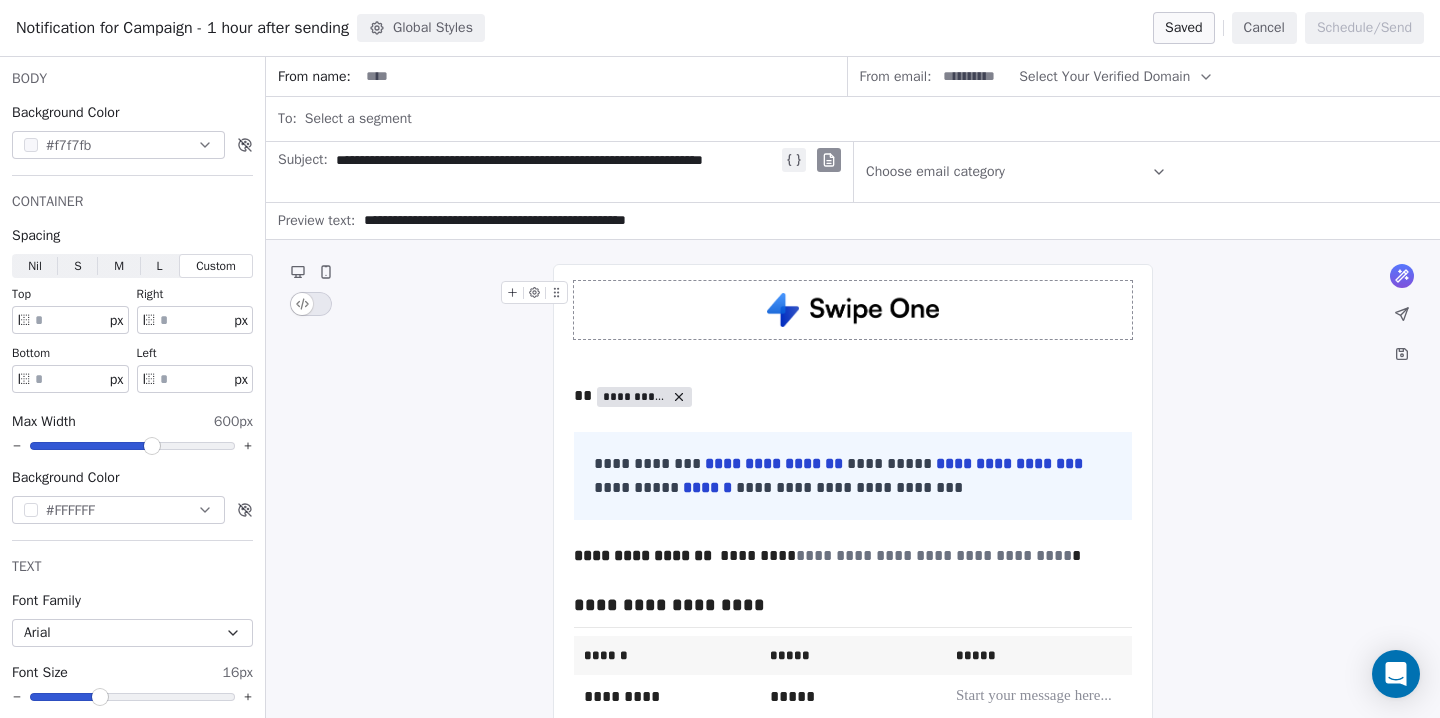 click on "Cancel" at bounding box center [1264, 28] 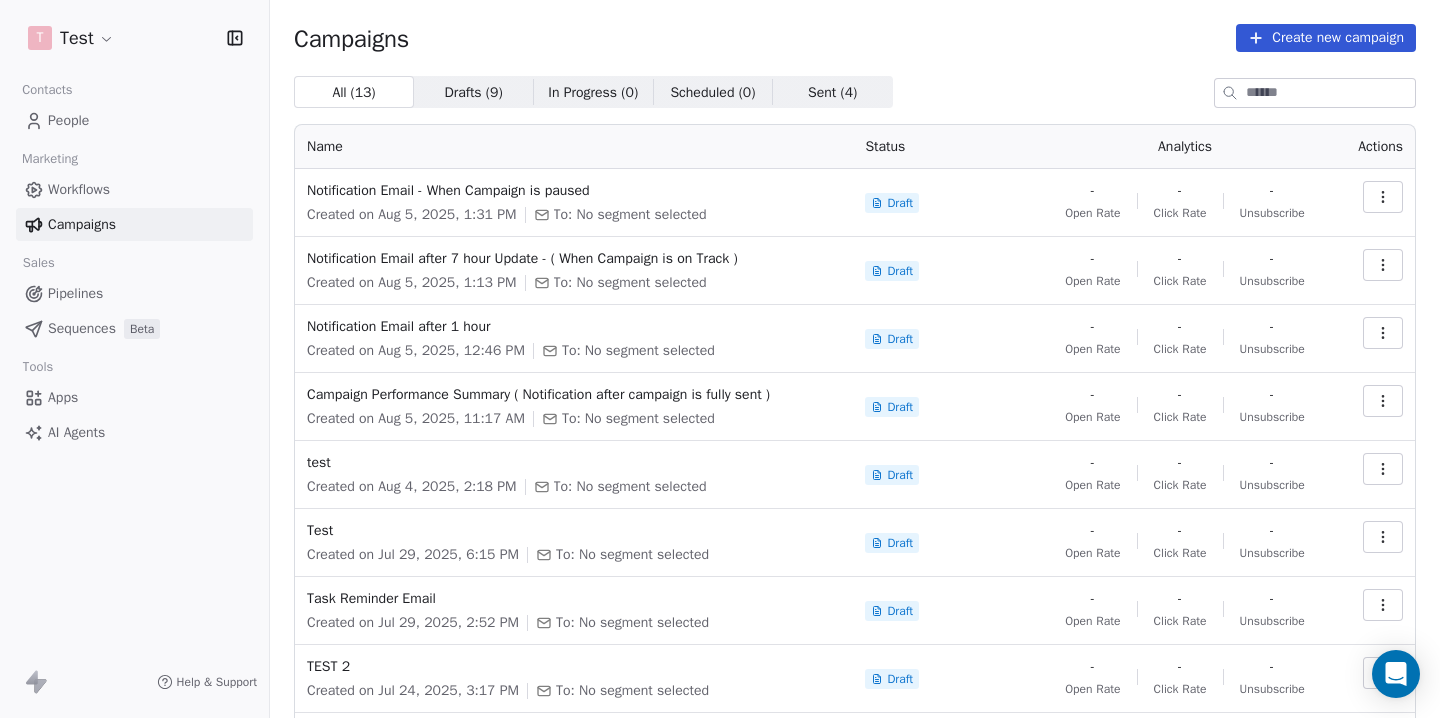 click at bounding box center [1383, 197] 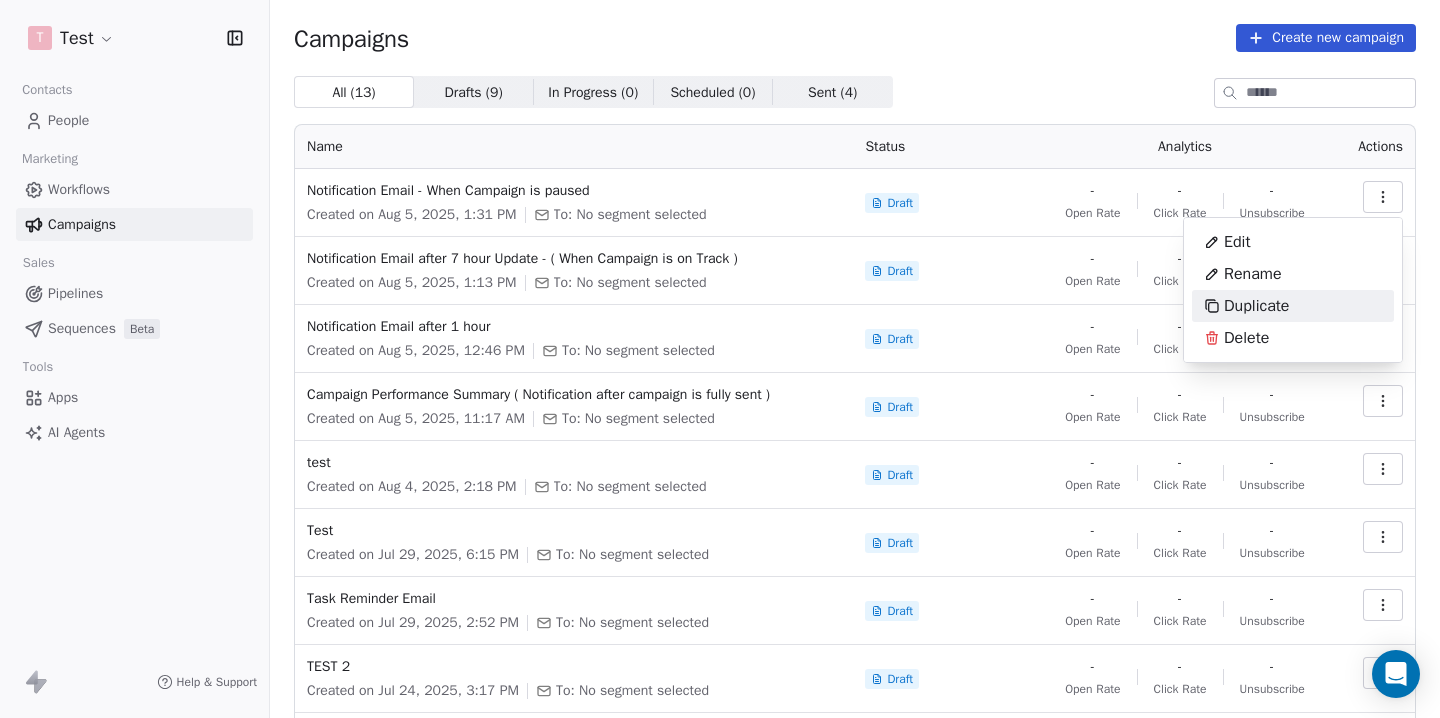 click on "Duplicate" at bounding box center (1256, 306) 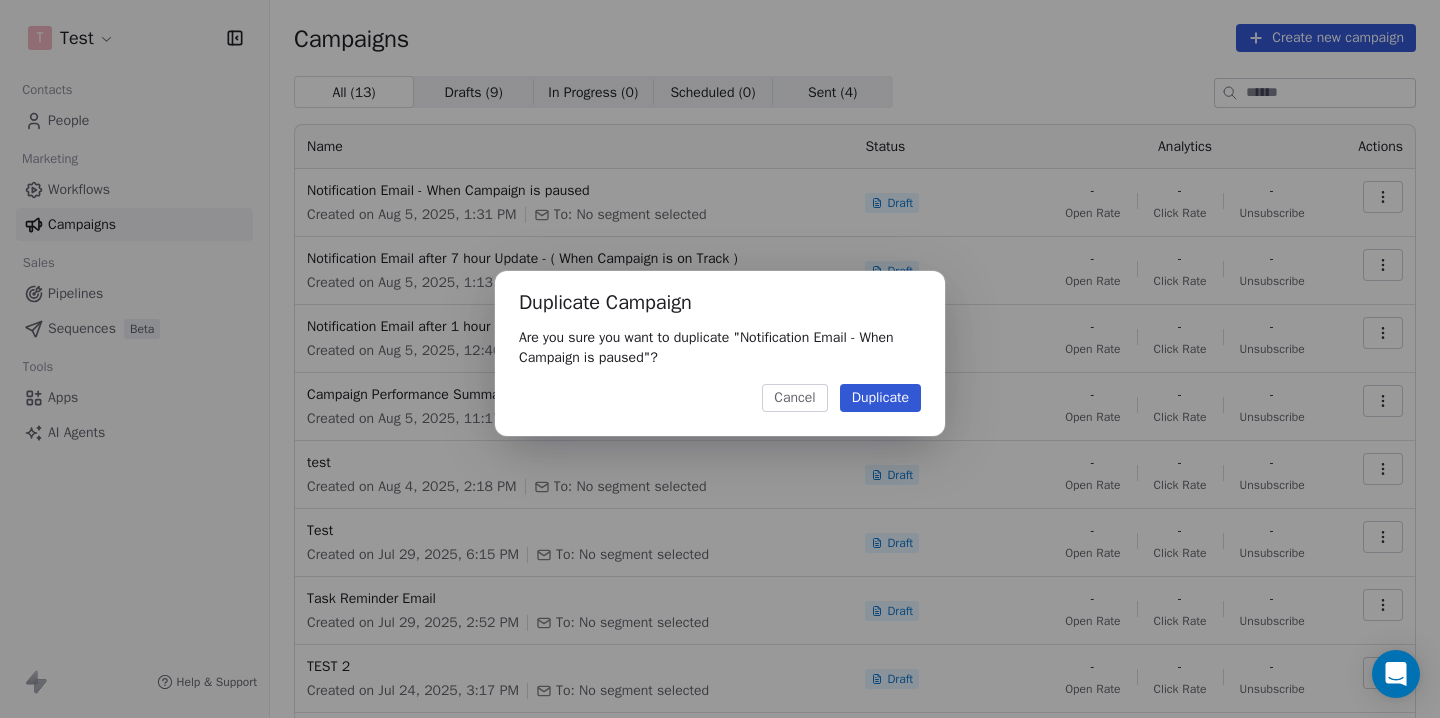 click on "Duplicate" at bounding box center (880, 398) 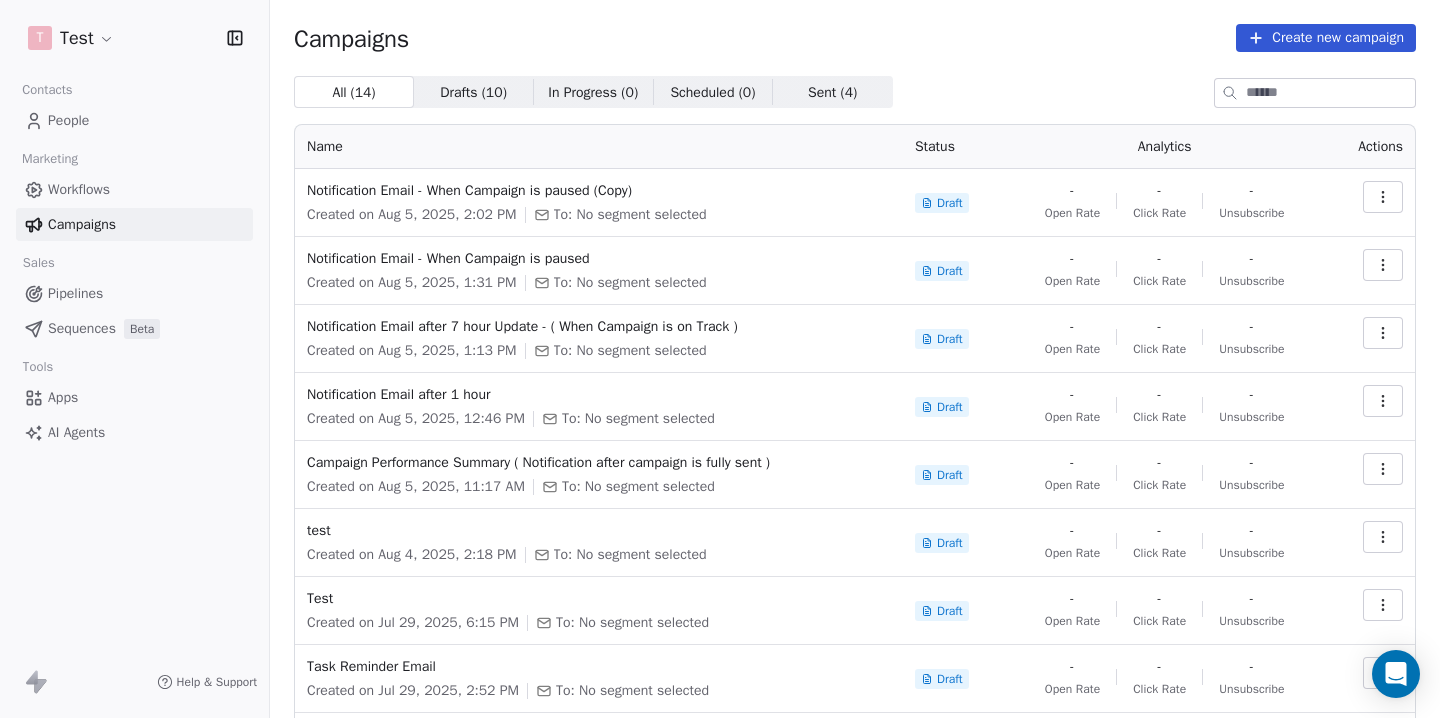 click 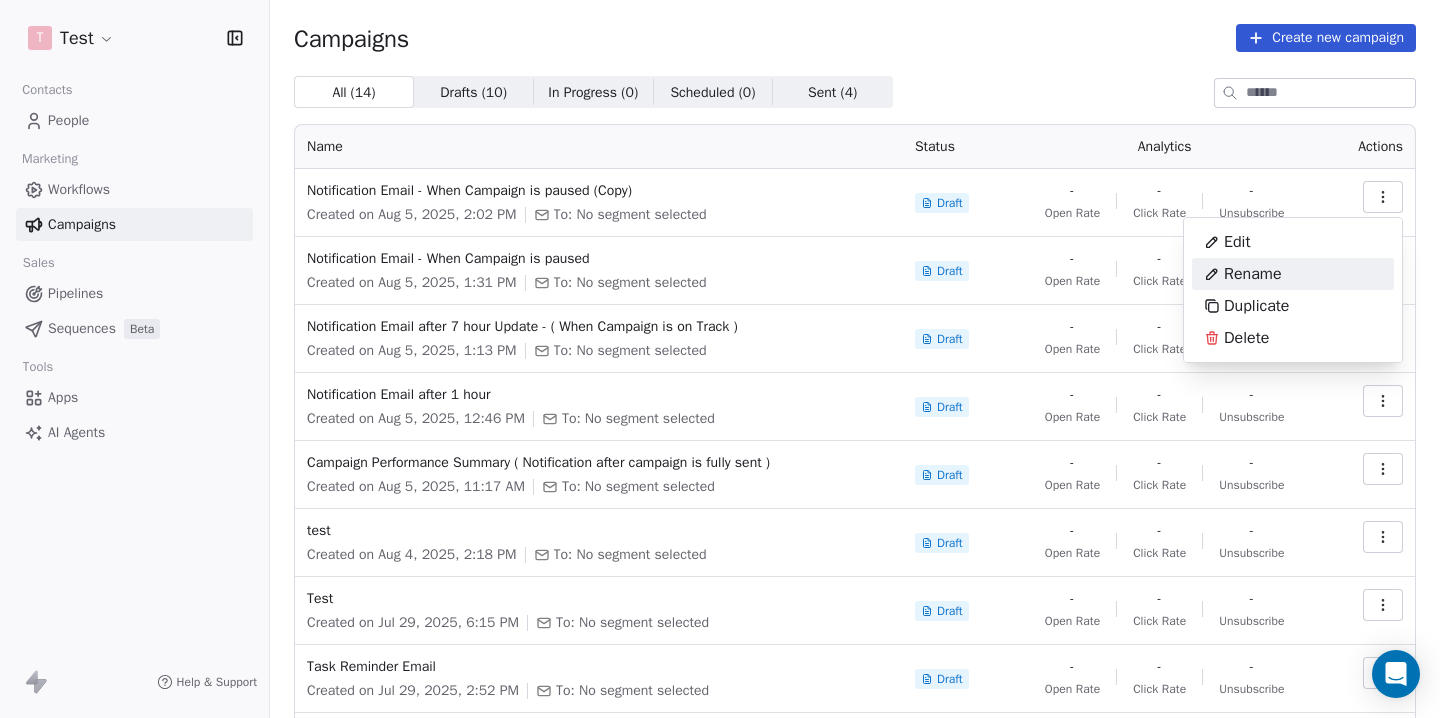 click on "Rename" at bounding box center [1243, 274] 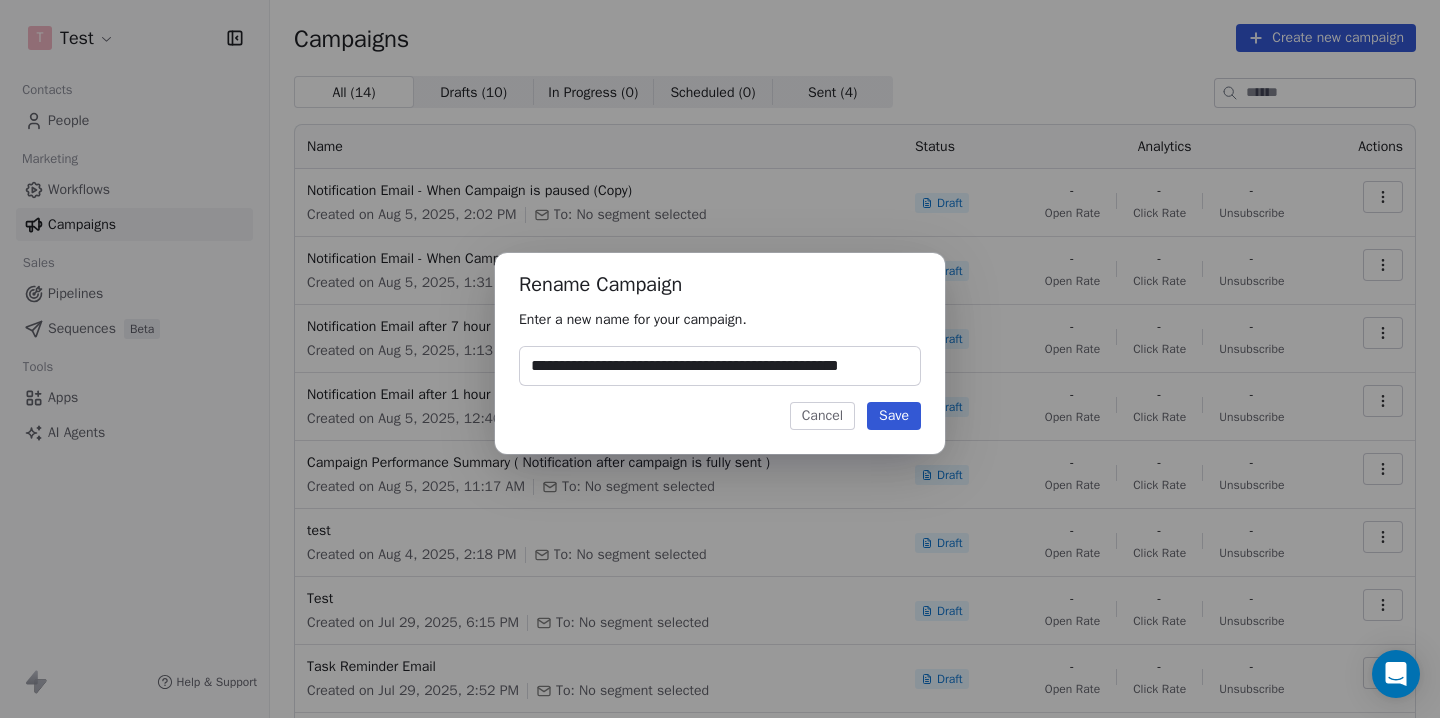 click on "**********" at bounding box center [720, 366] 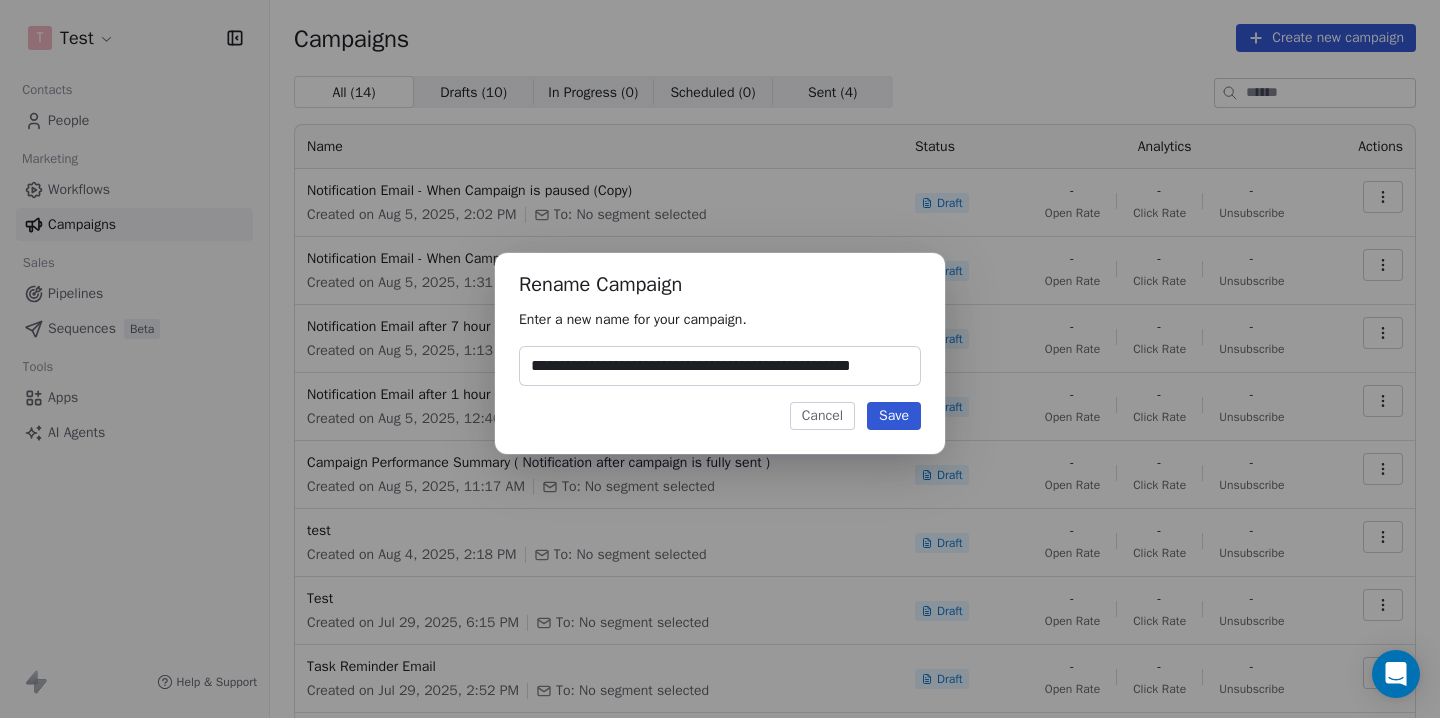 scroll, scrollTop: 0, scrollLeft: 22, axis: horizontal 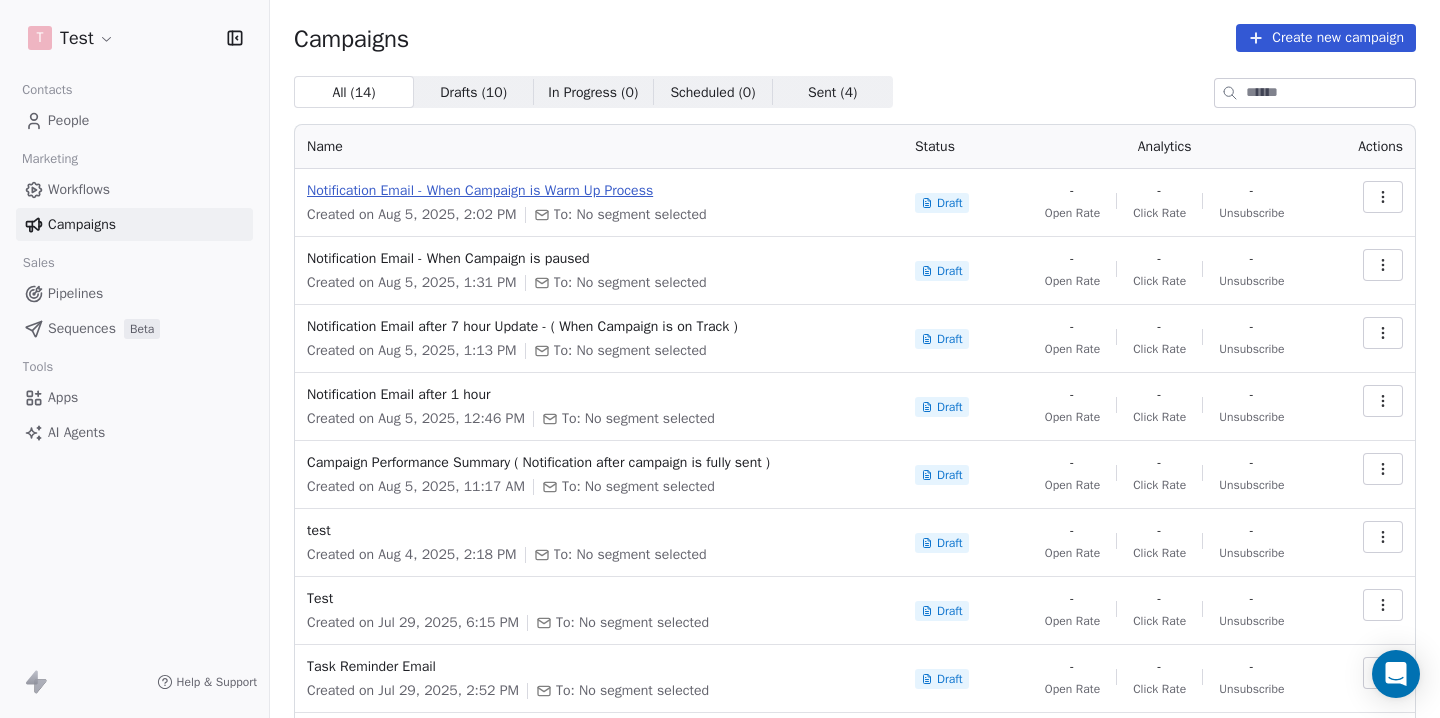 click on "Notification Email - When Campaign is Warm Up Process" at bounding box center [599, 191] 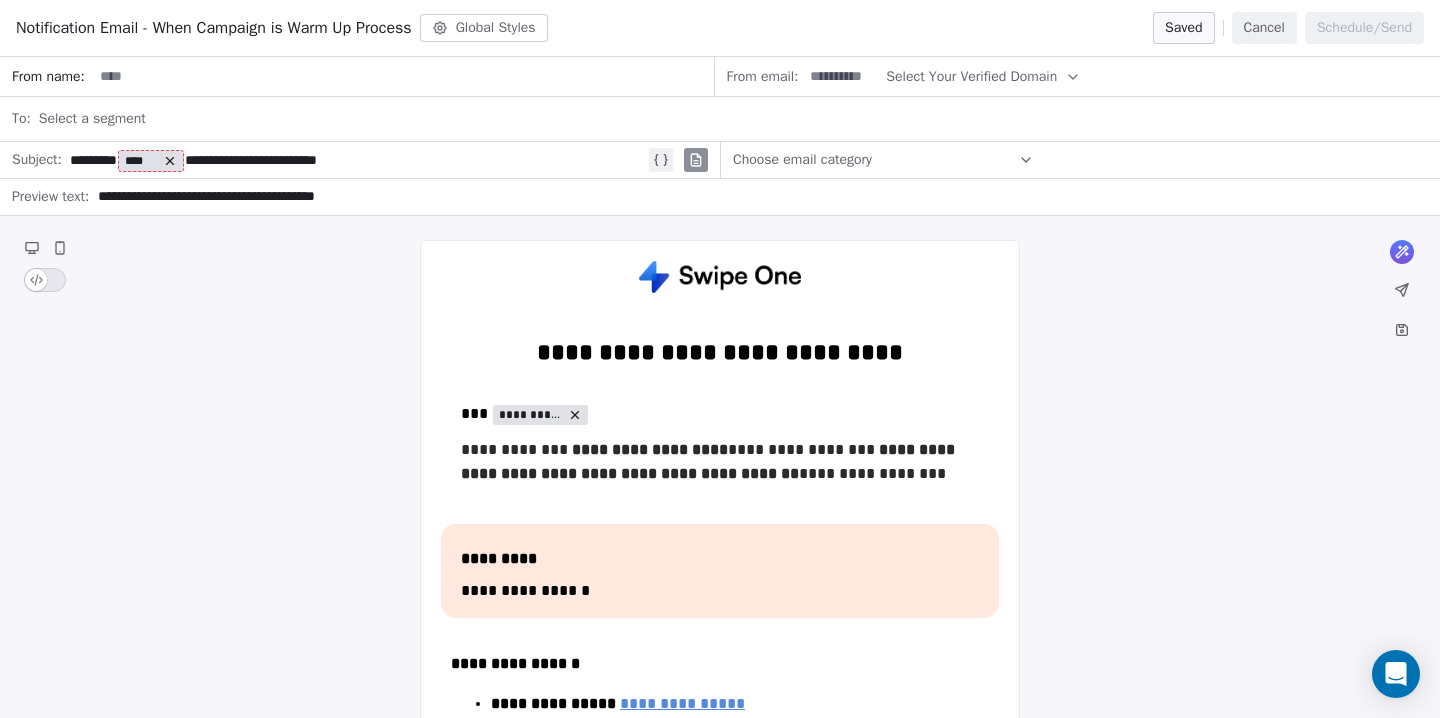 click on "**********" at bounding box center [357, 160] 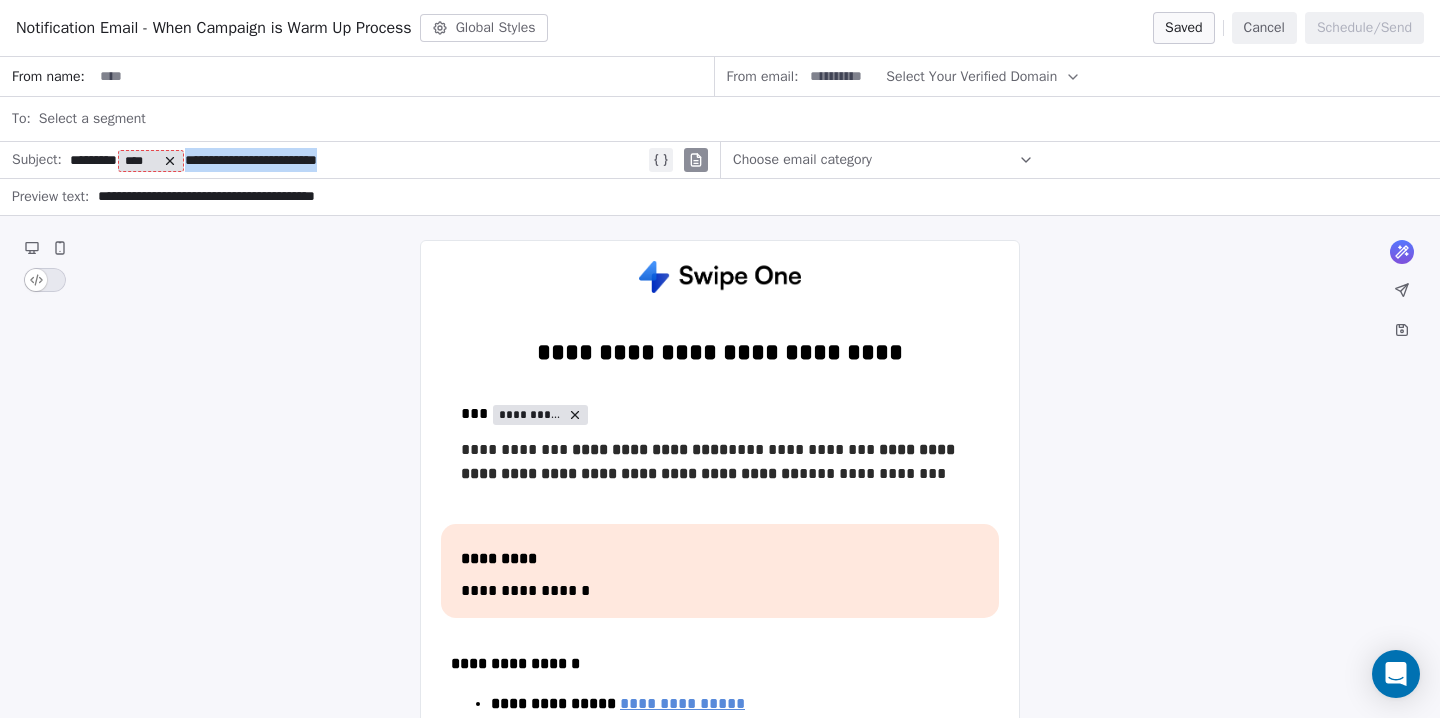 click on "**********" at bounding box center [357, 160] 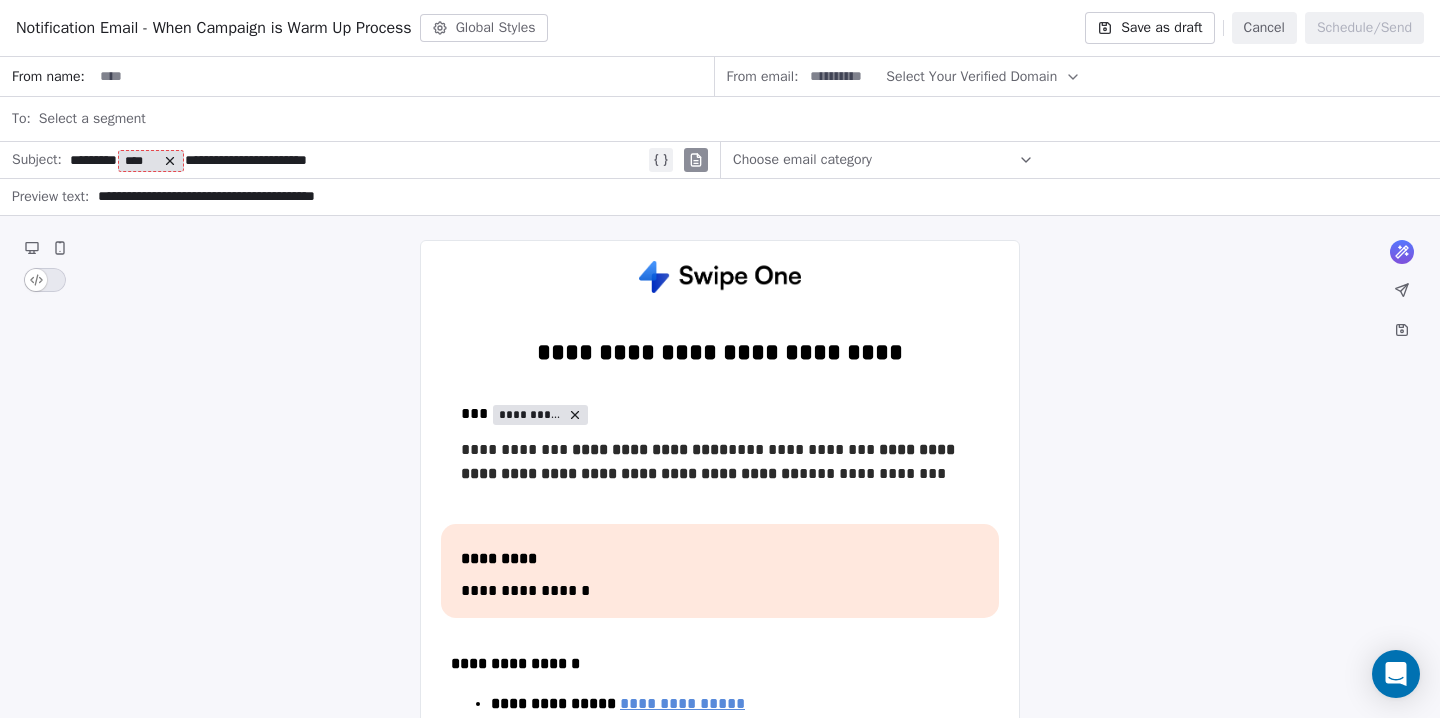click 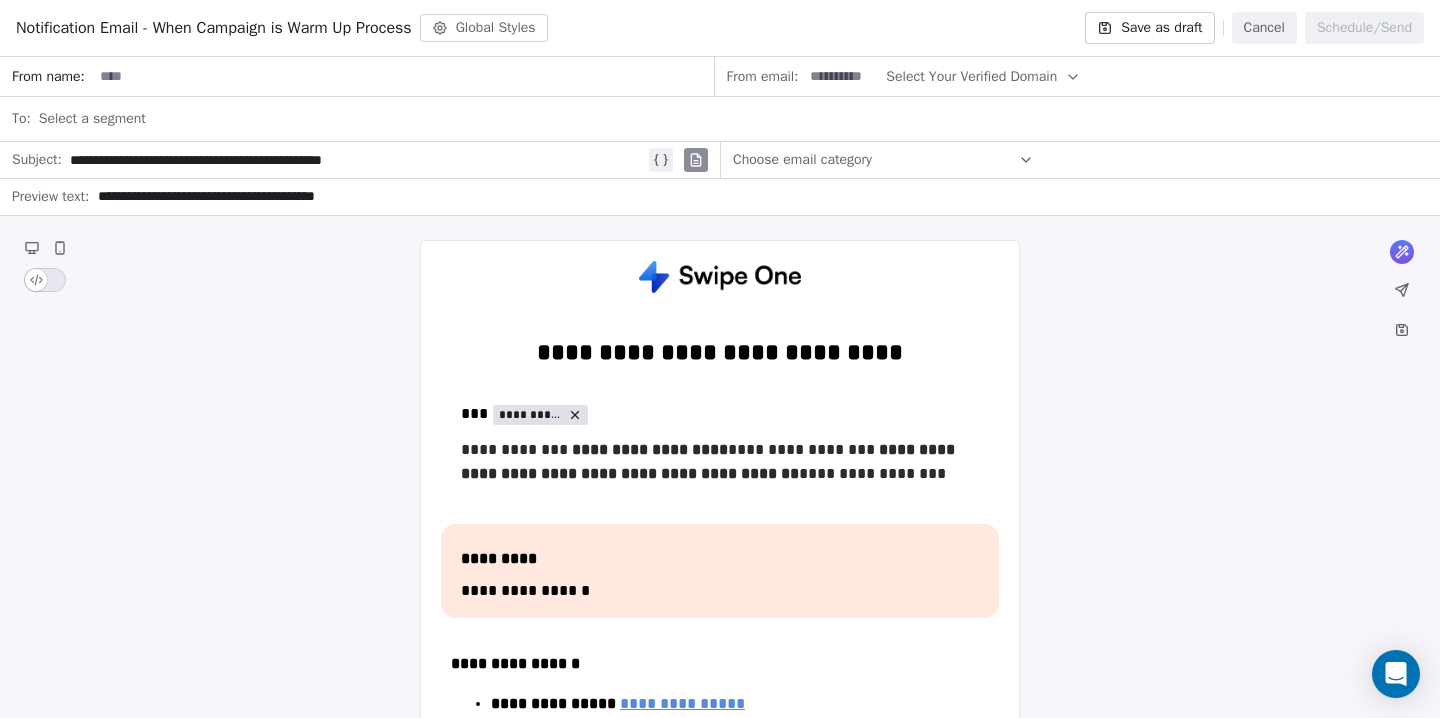 click on "**********" at bounding box center [757, 197] 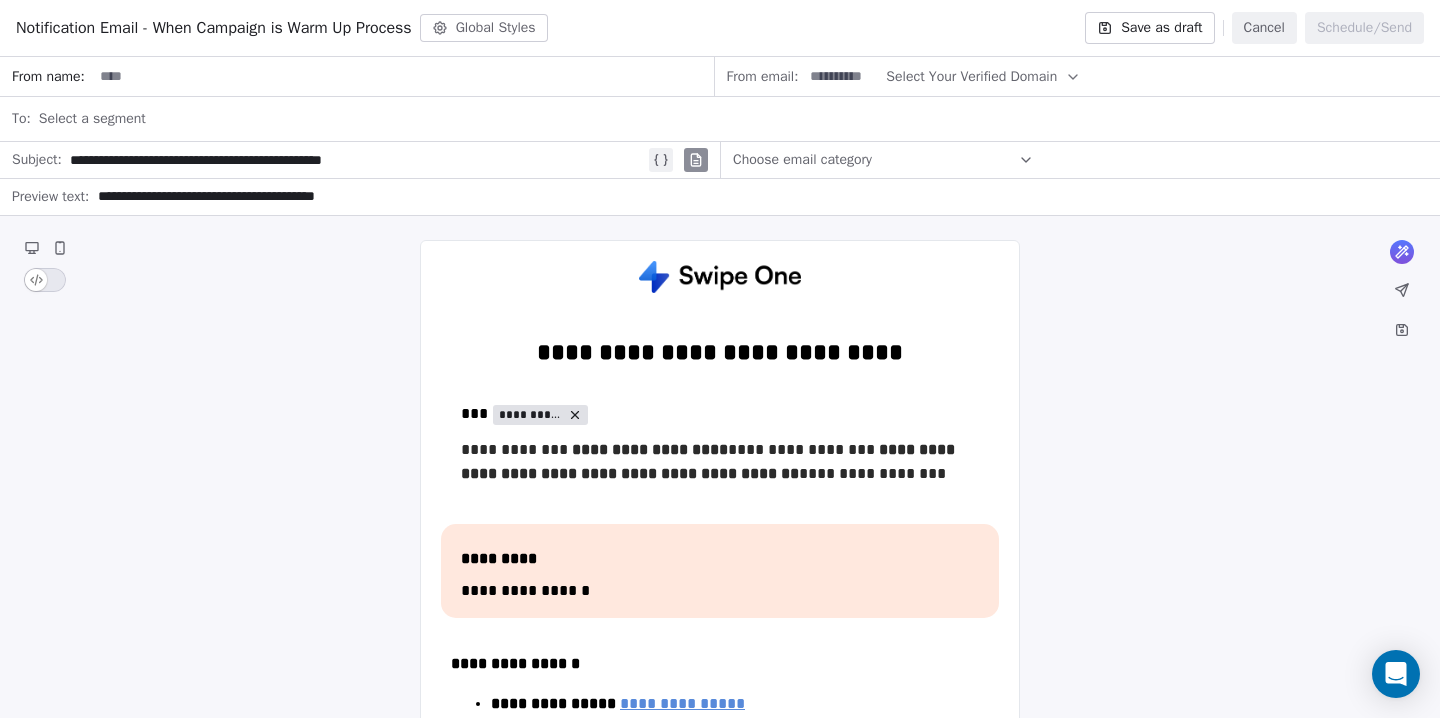 click on "**********" at bounding box center (757, 197) 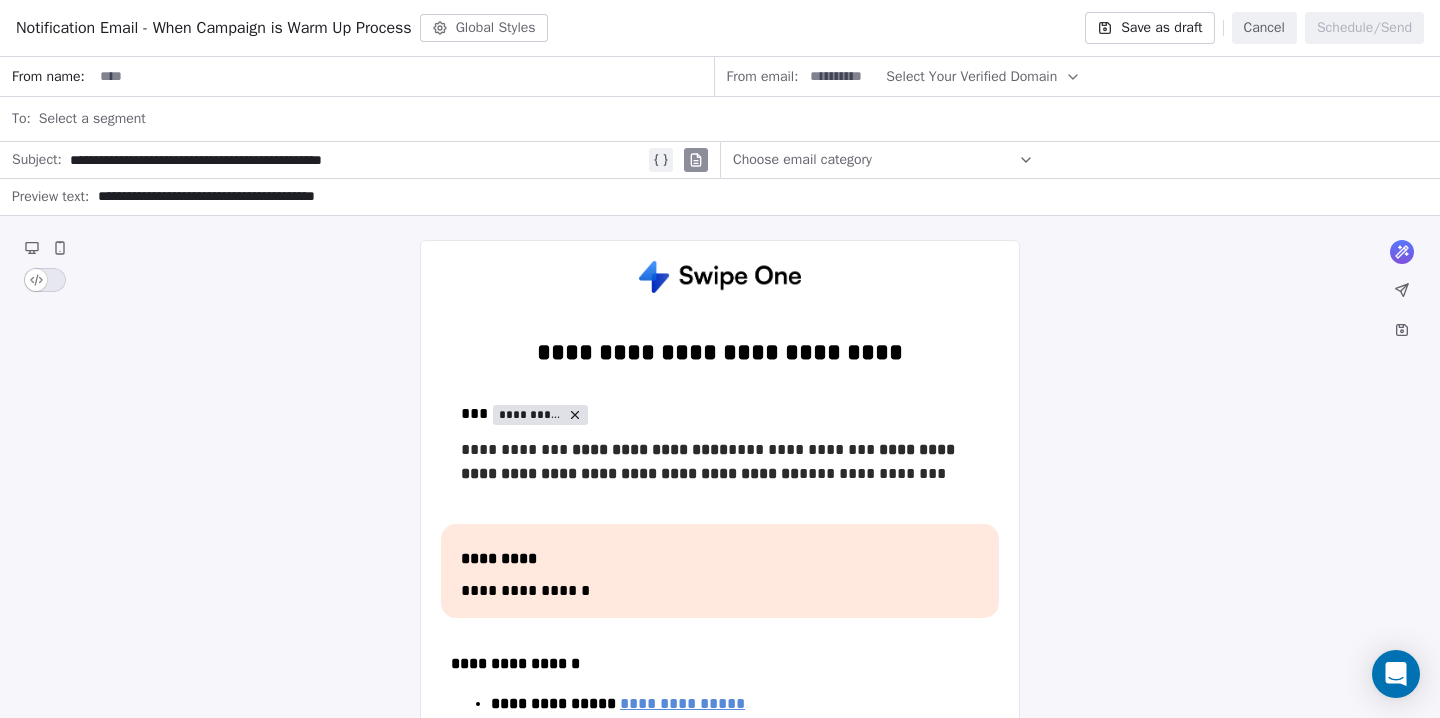 click on "**********" at bounding box center [757, 197] 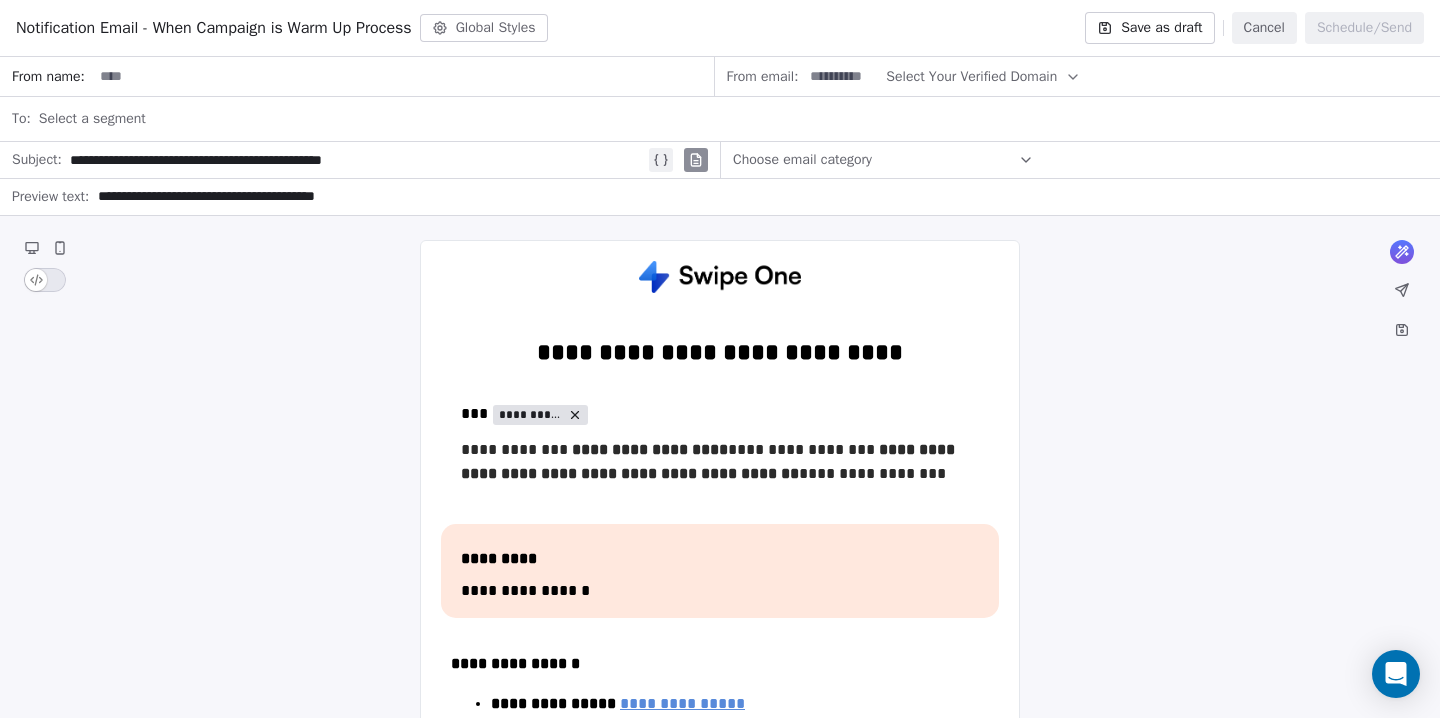 paste on "**********" 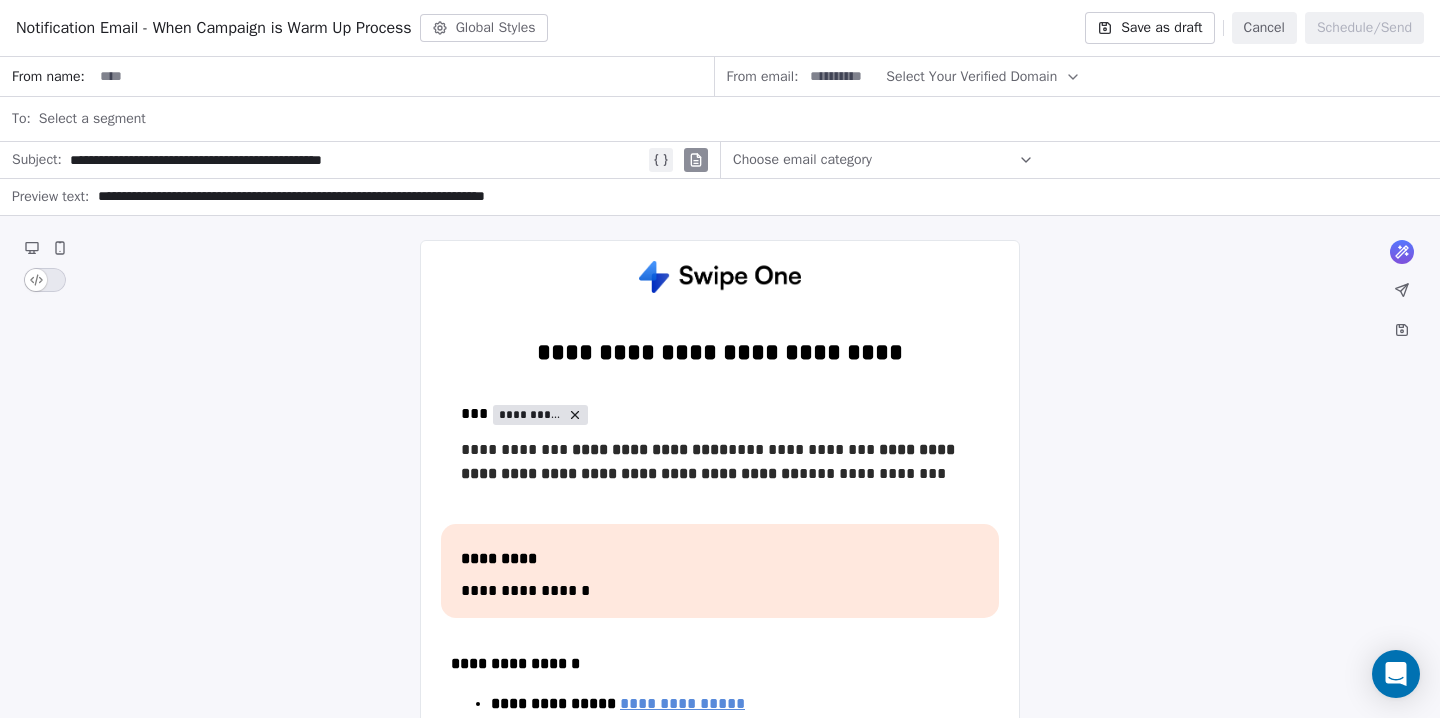 type on "**********" 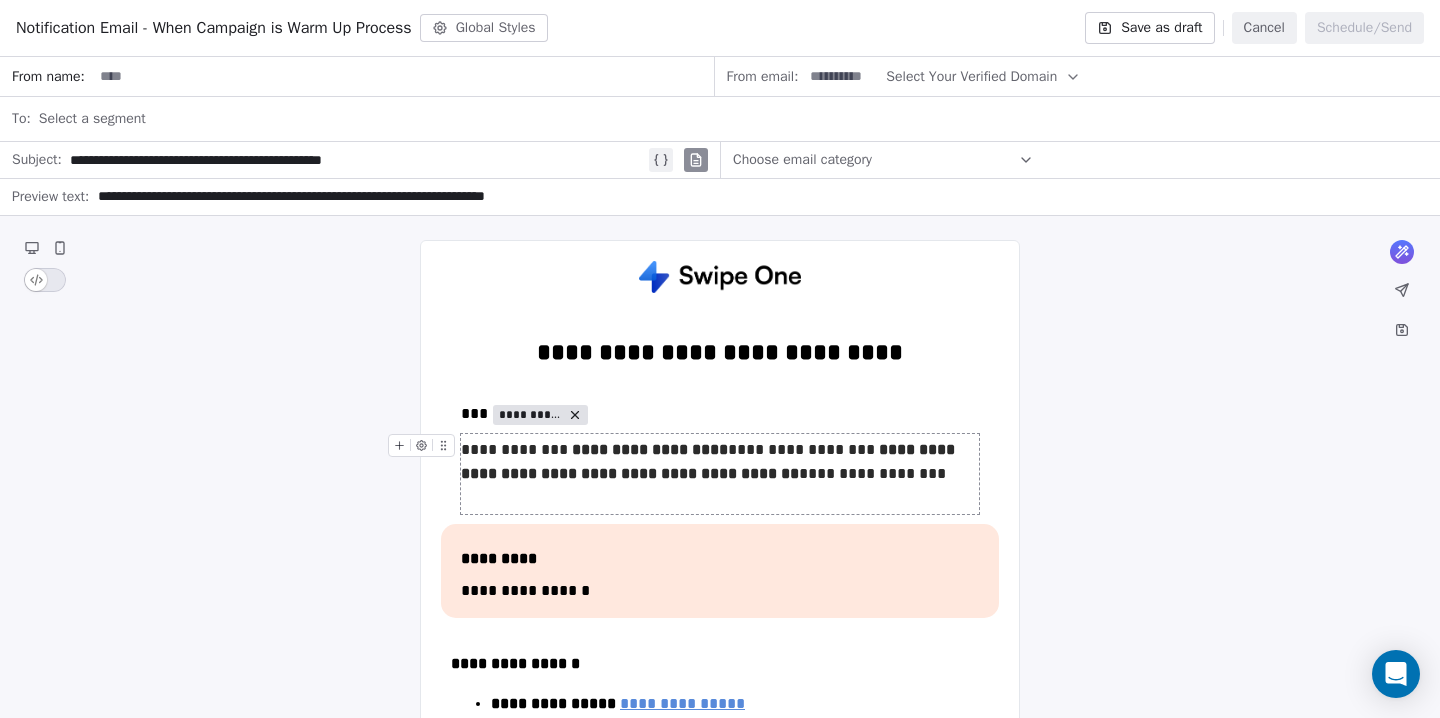 click on "**********" at bounding box center [710, 461] 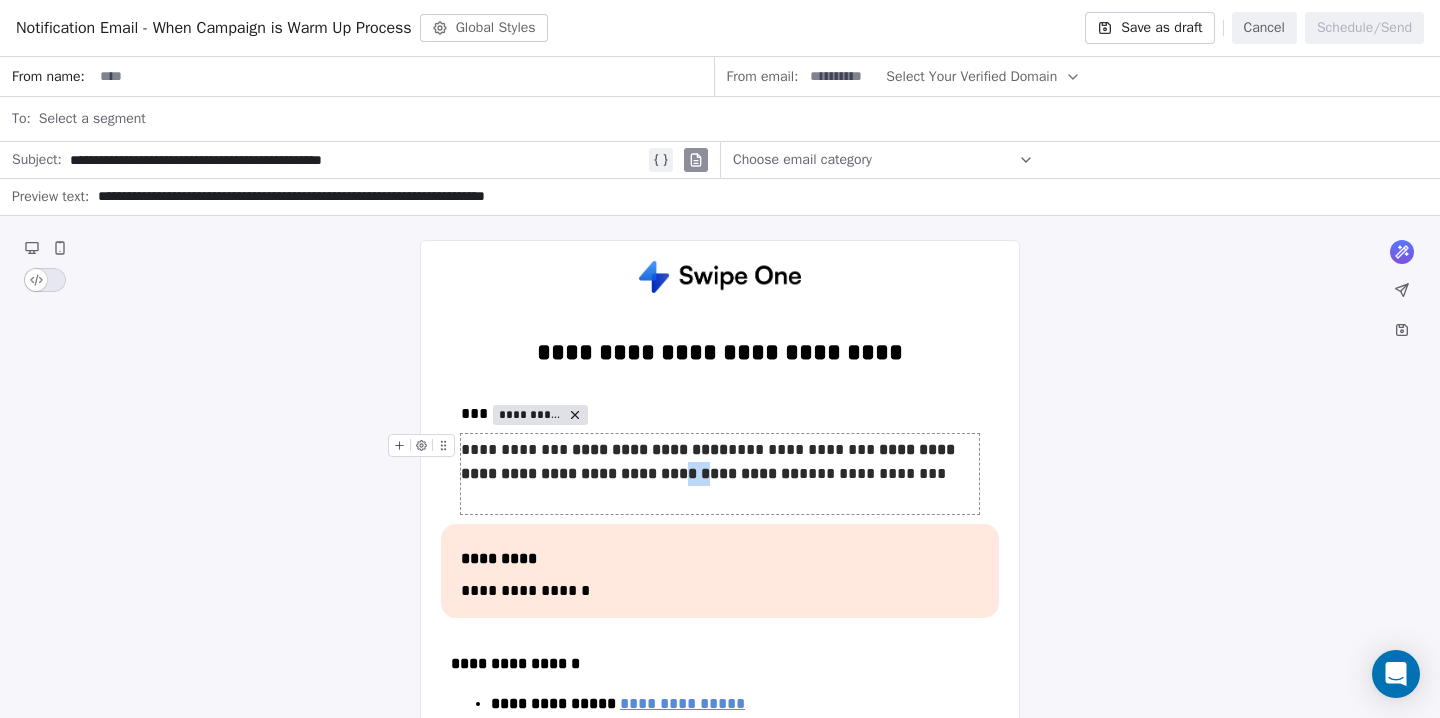 click on "**********" at bounding box center [710, 461] 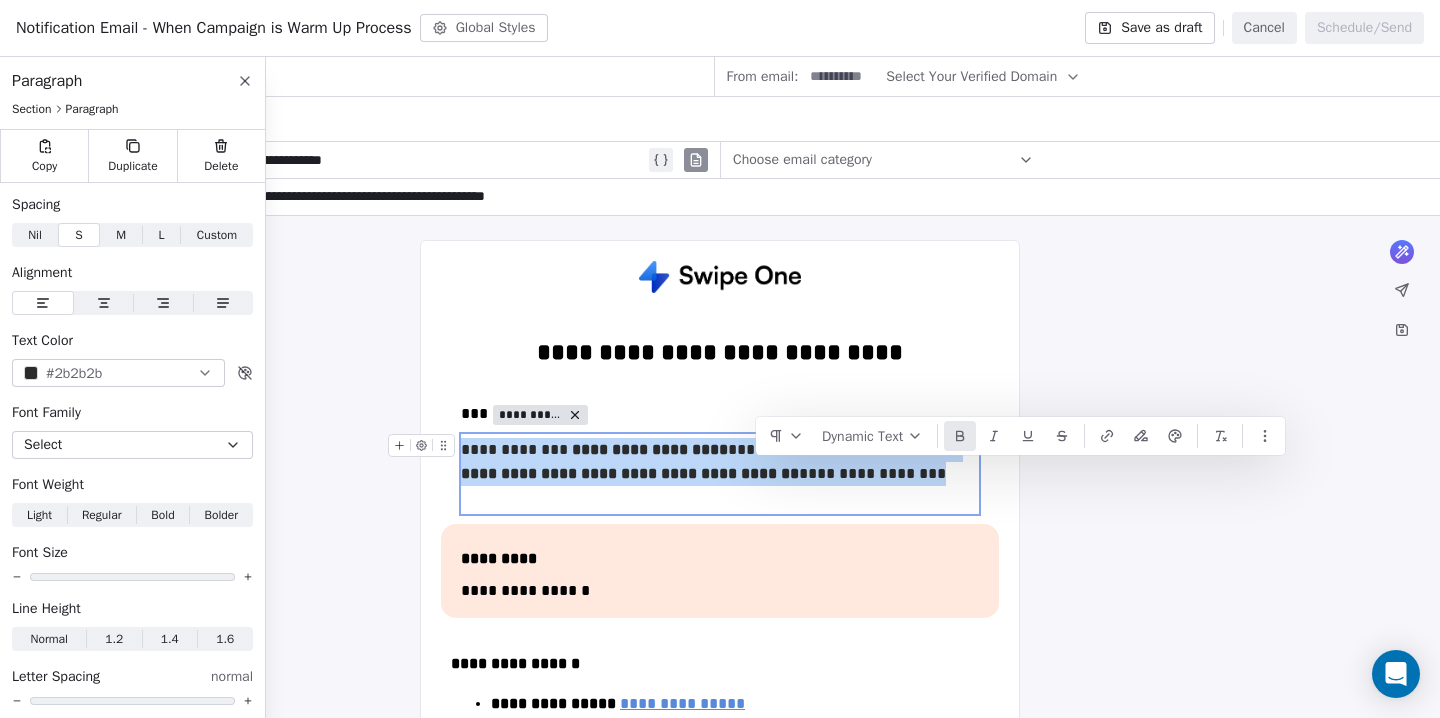 click on "**********" at bounding box center (710, 461) 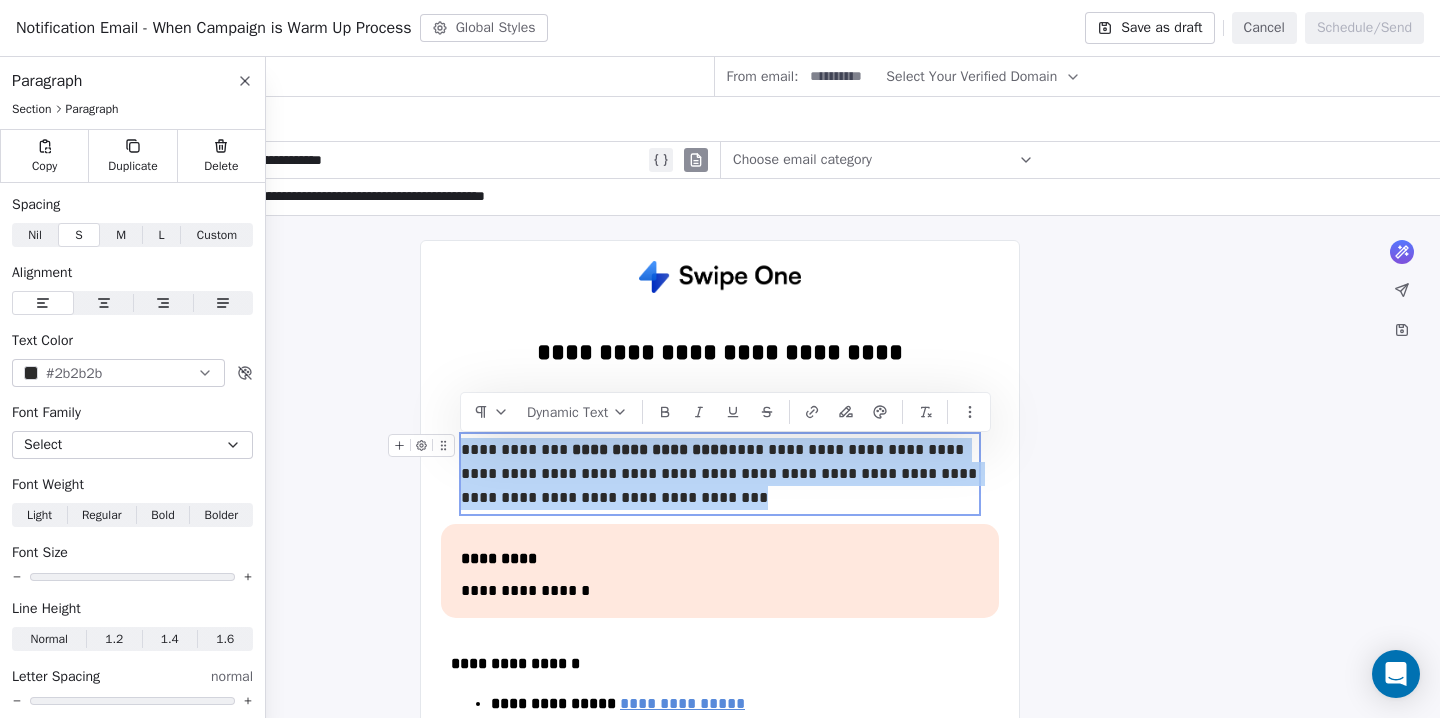 click on "**********" at bounding box center [720, 474] 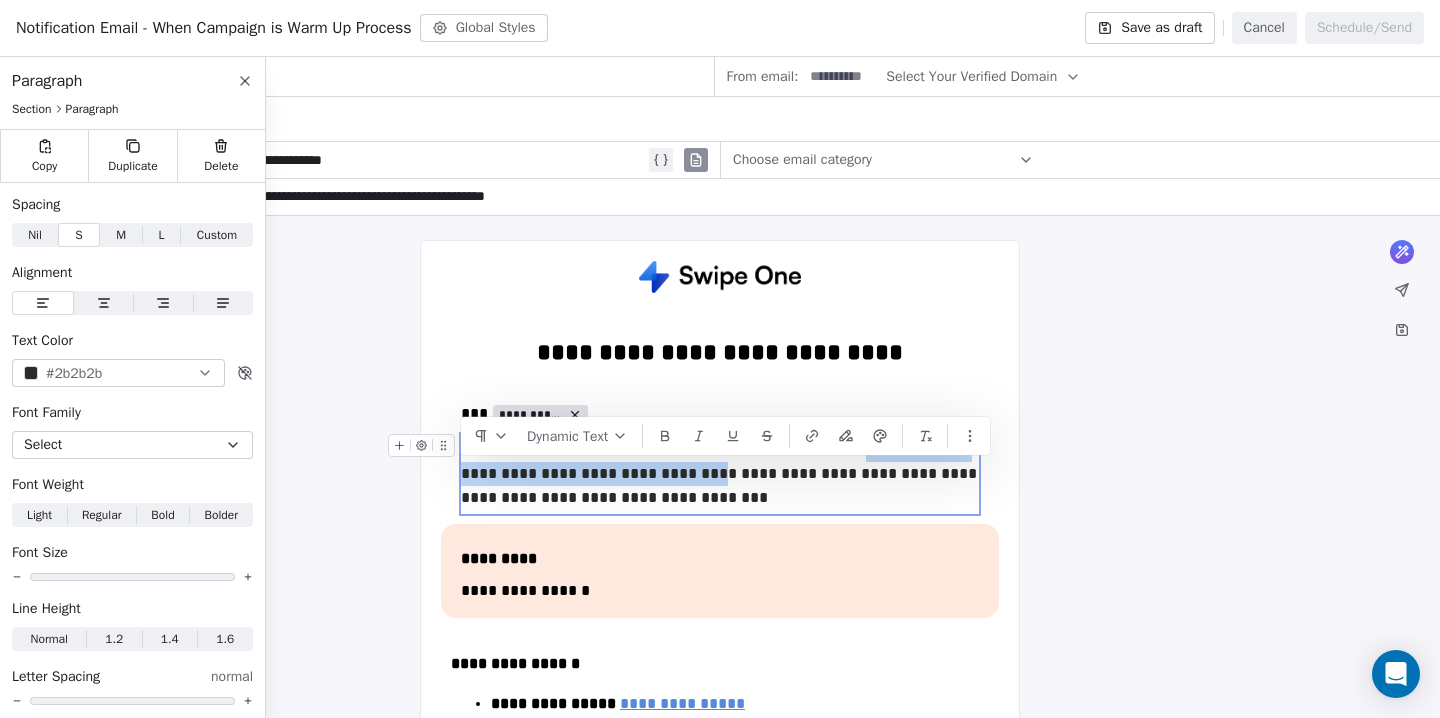 drag, startPoint x: 806, startPoint y: 471, endPoint x: 462, endPoint y: 478, distance: 344.07123 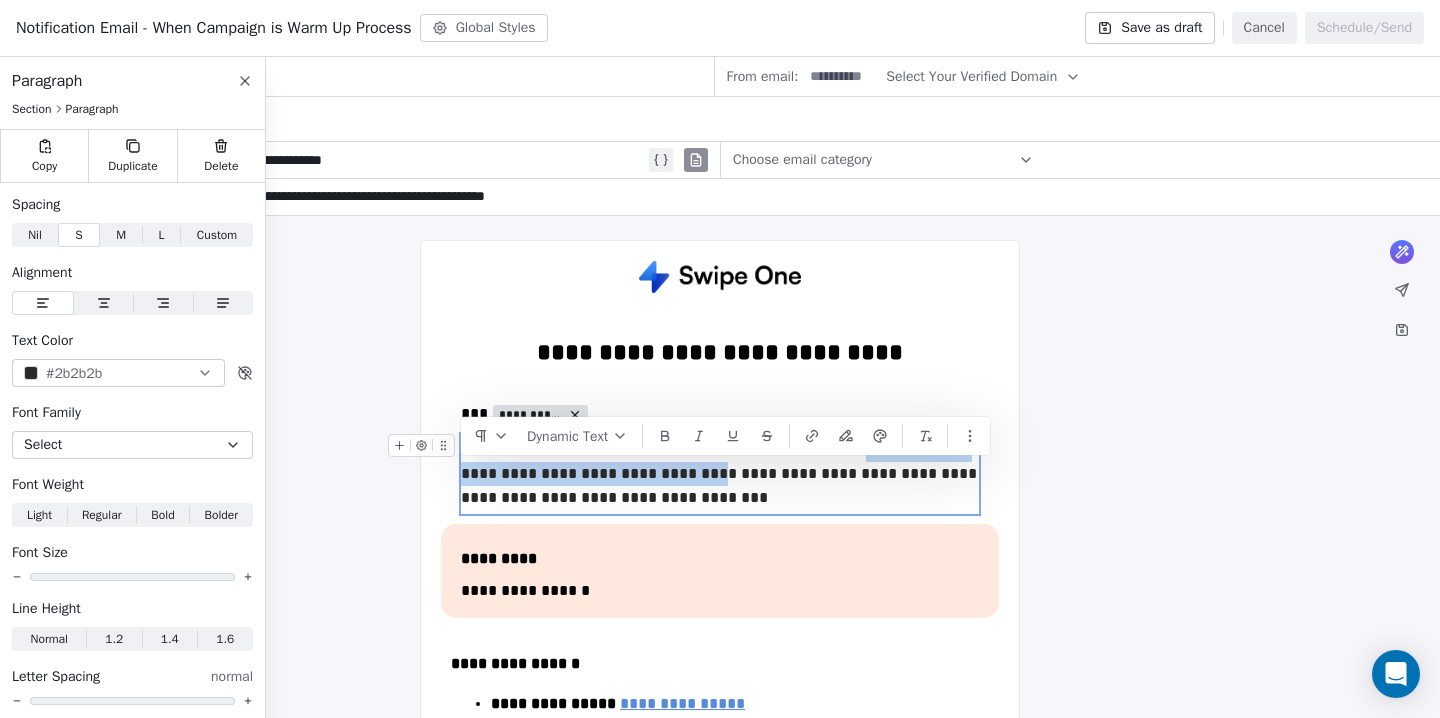 click on "**********" at bounding box center [720, 474] 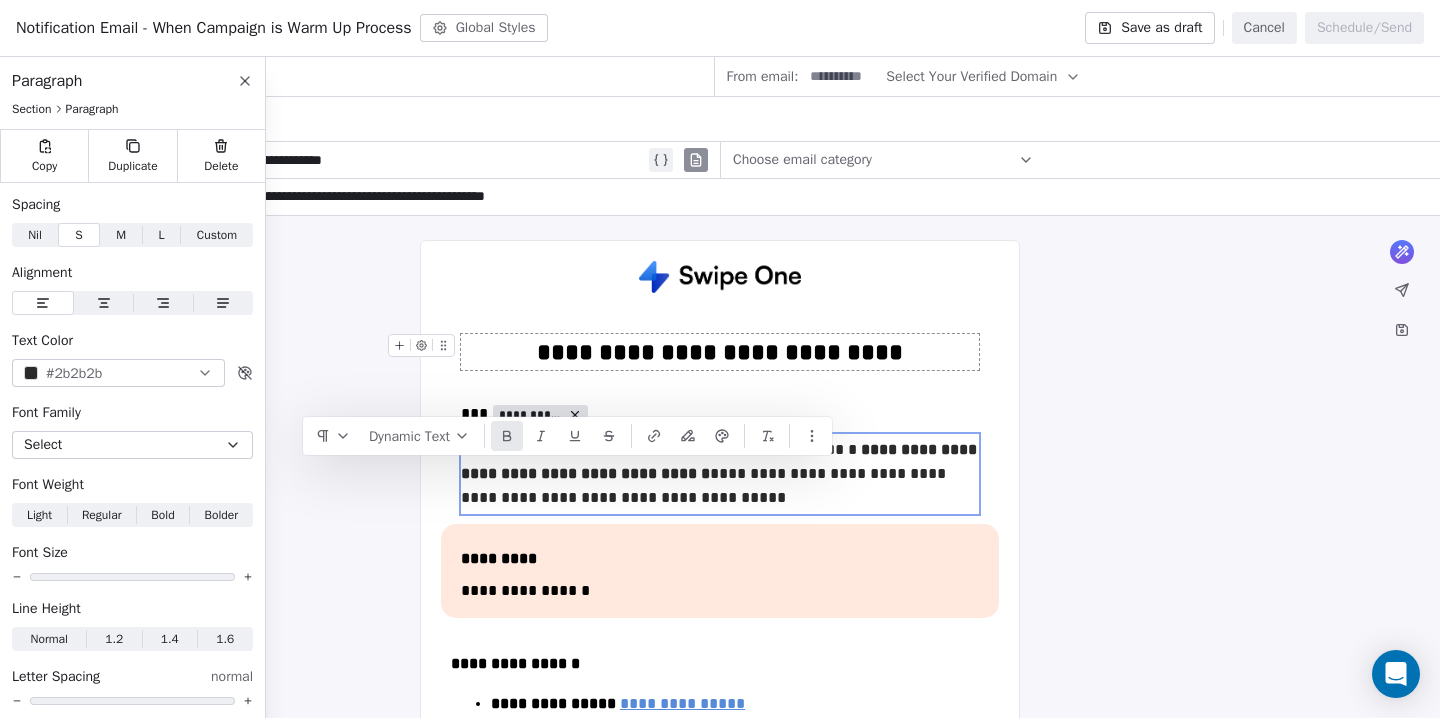 click on "**********" at bounding box center (720, 352) 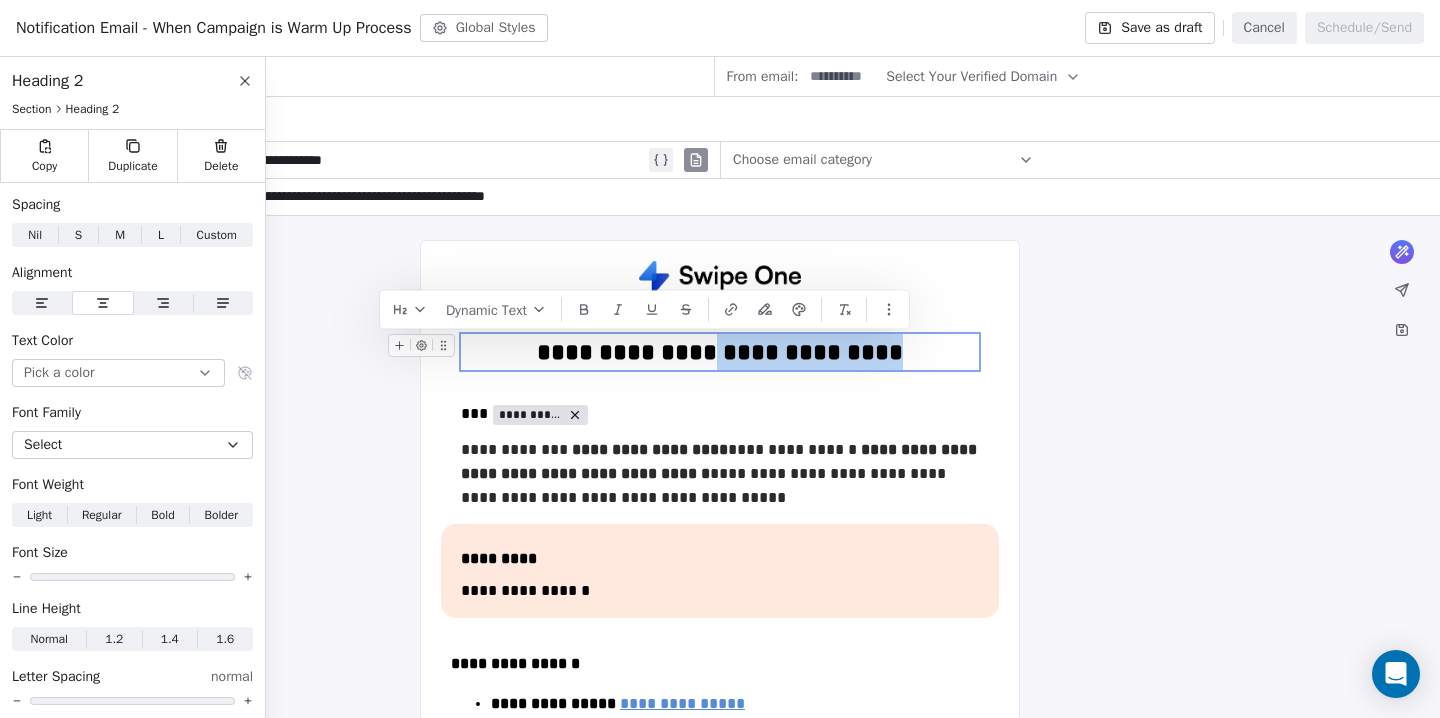 drag, startPoint x: 715, startPoint y: 350, endPoint x: 907, endPoint y: 350, distance: 192 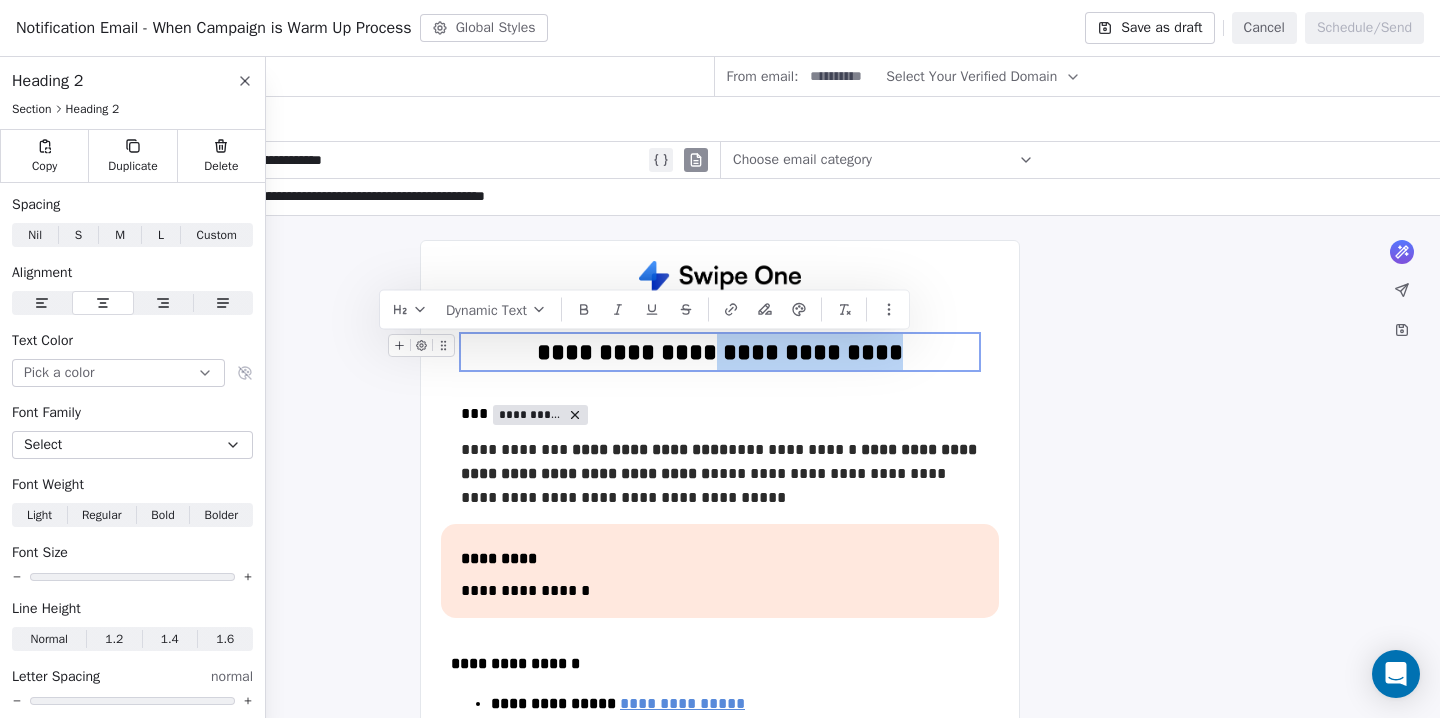 click on "**********" at bounding box center (720, 352) 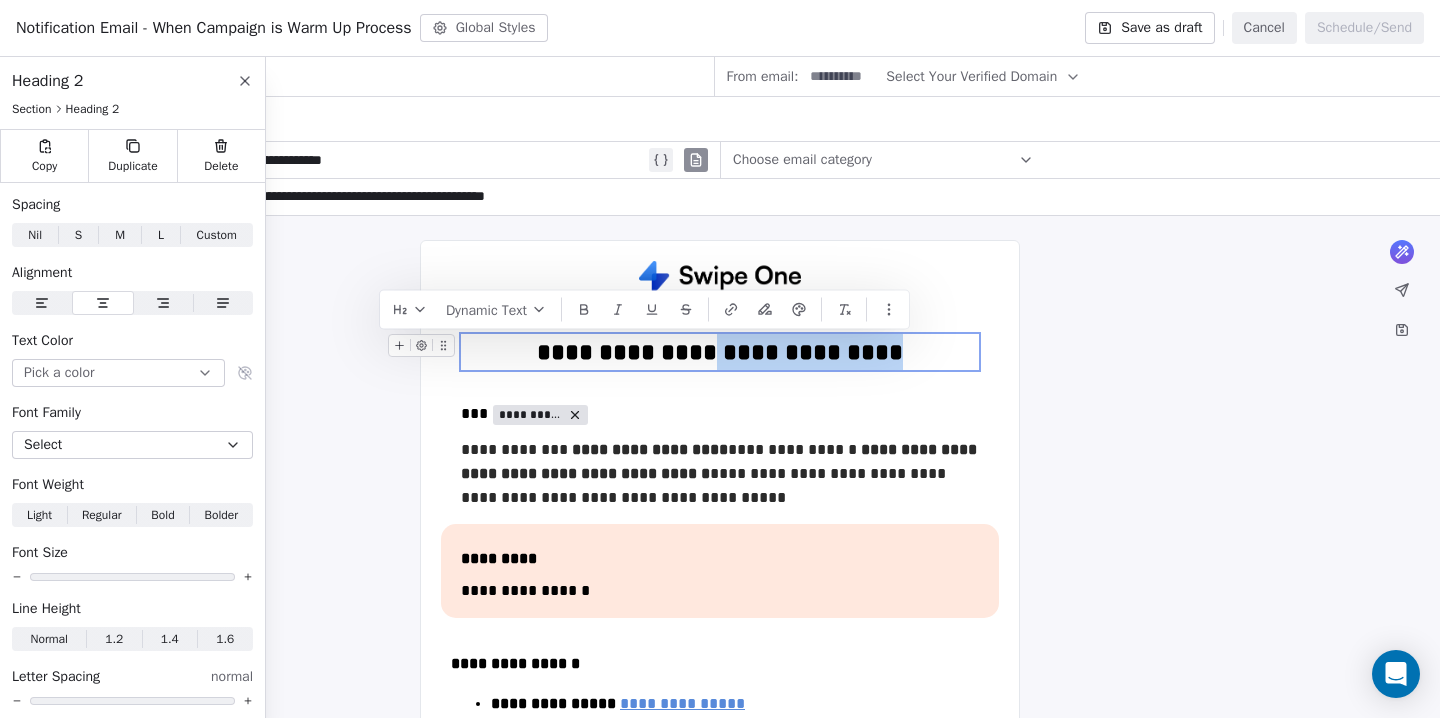 type 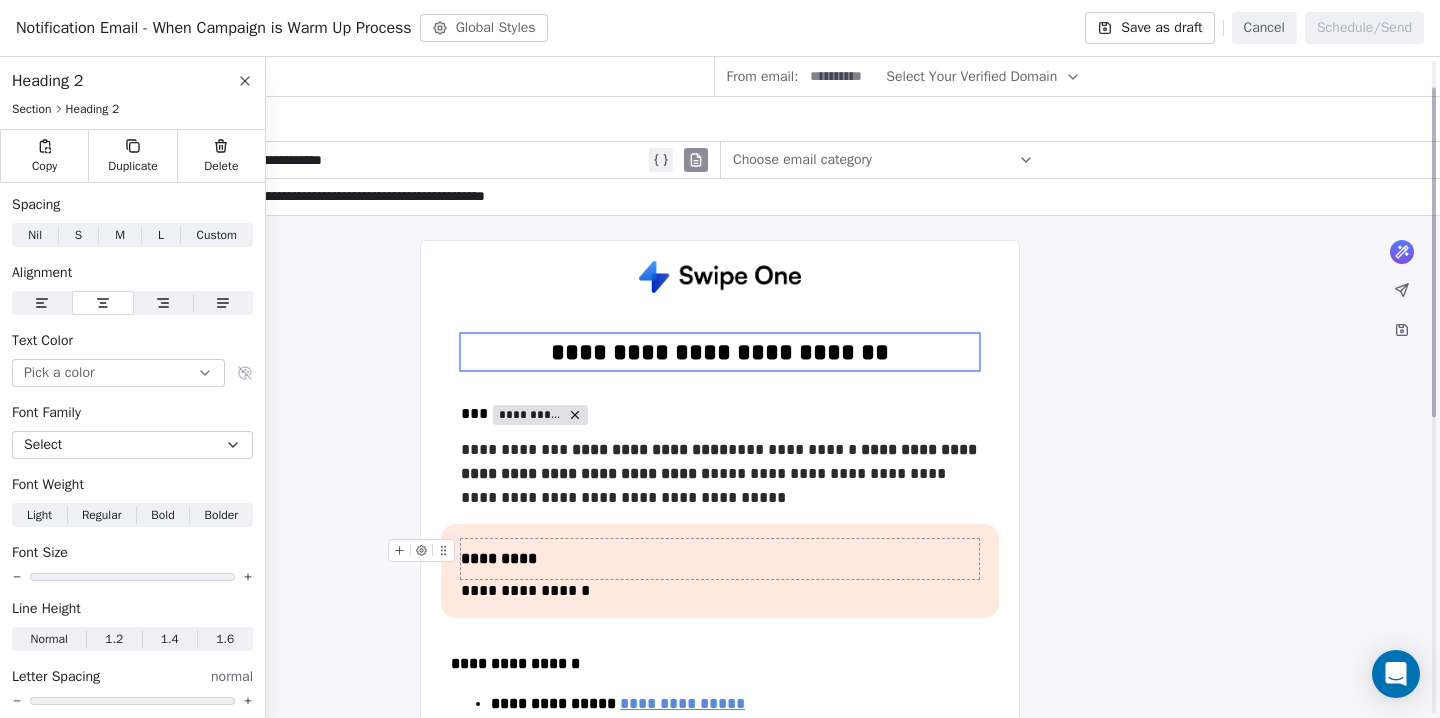 scroll, scrollTop: 78, scrollLeft: 0, axis: vertical 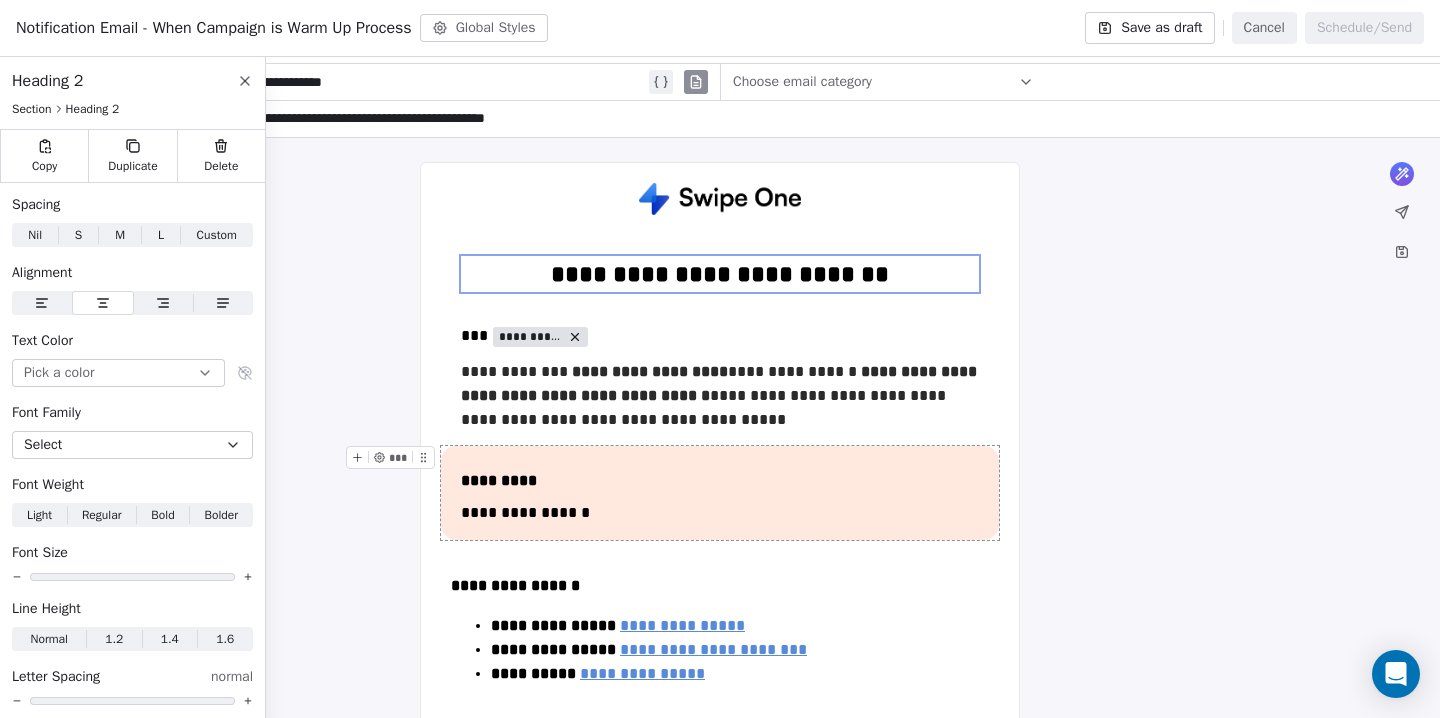 click on "**********" at bounding box center [720, 493] 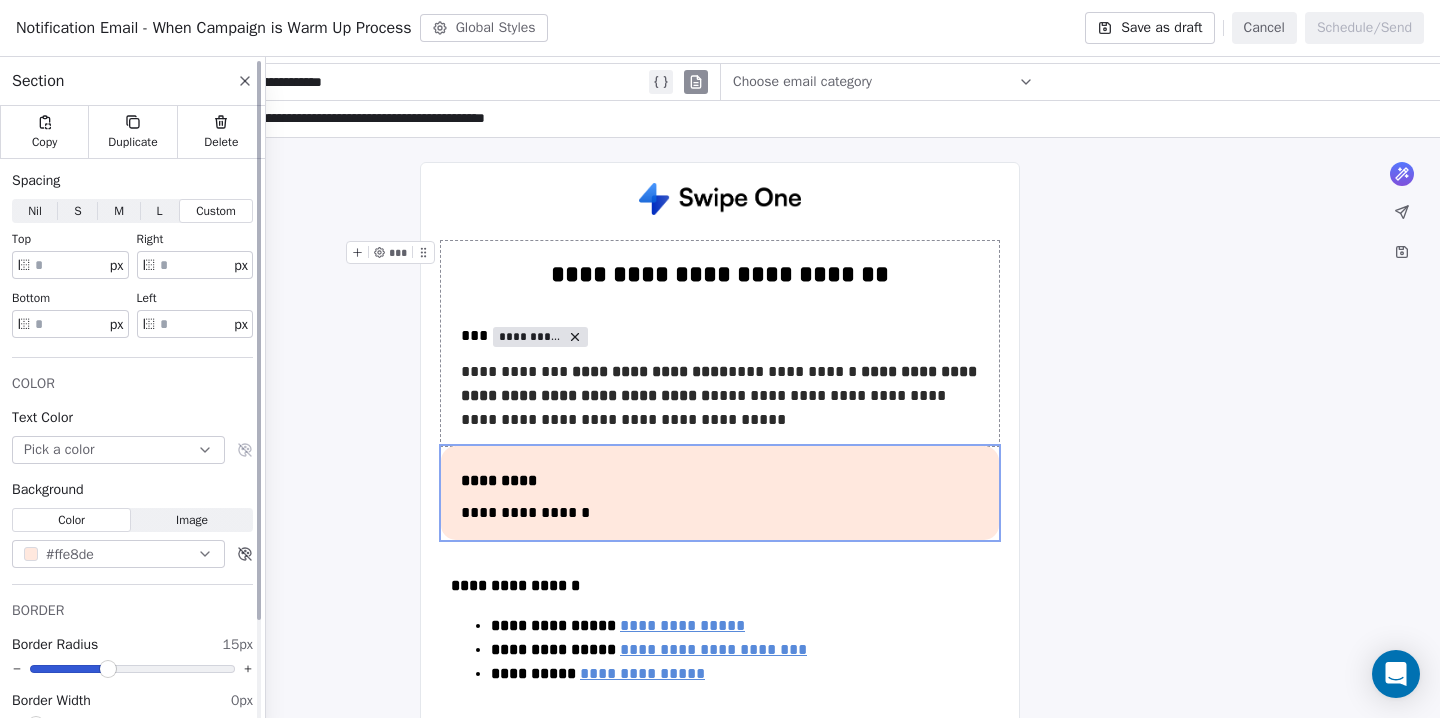 click at bounding box center [31, 554] 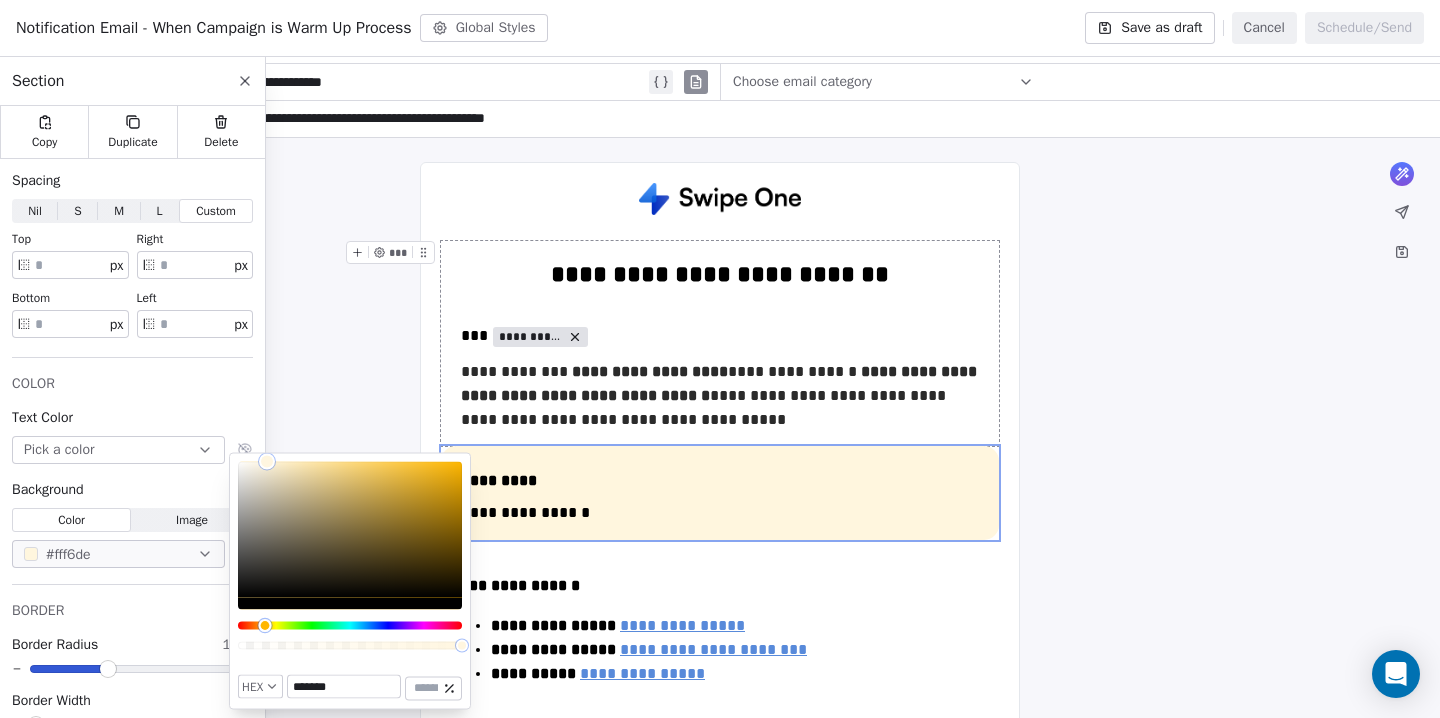 type on "*******" 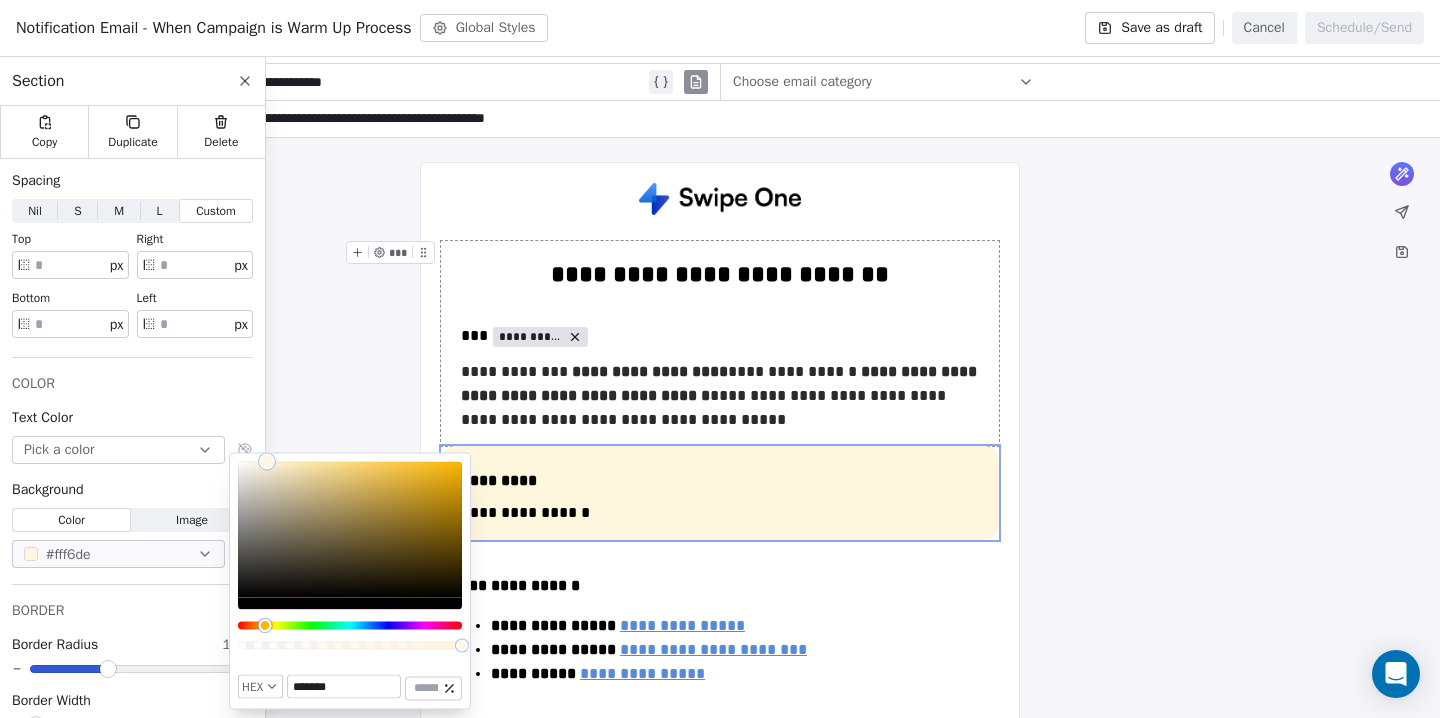 drag, startPoint x: 253, startPoint y: 622, endPoint x: 265, endPoint y: 622, distance: 12 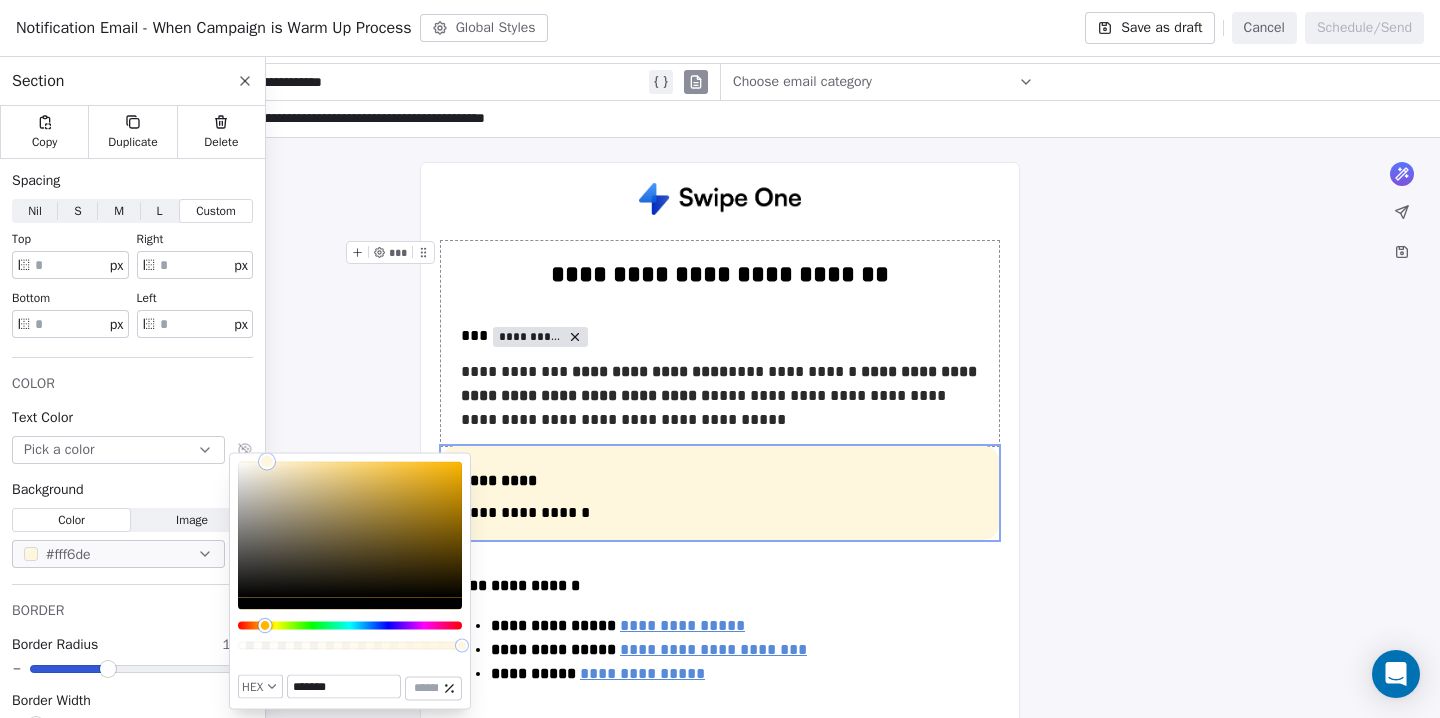 click at bounding box center [264, 625] 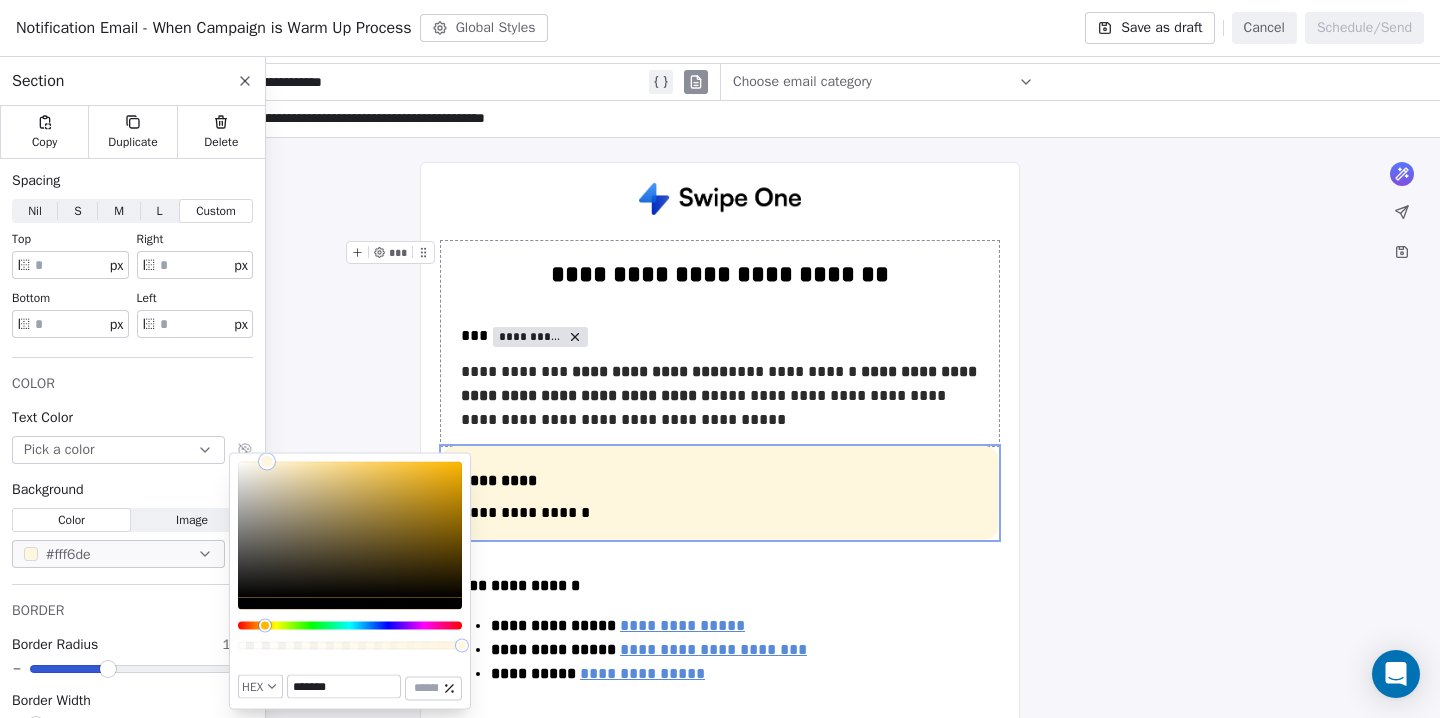 click on "**********" at bounding box center [720, 704] 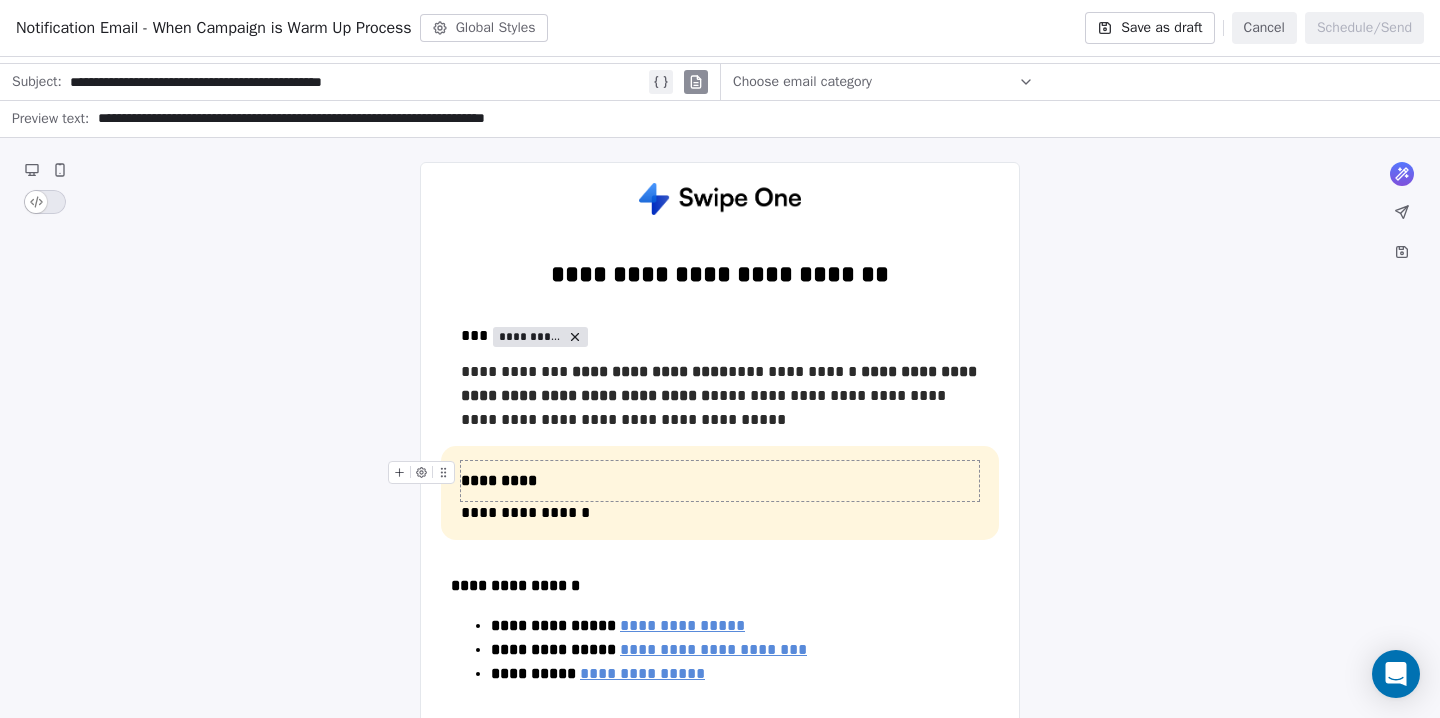 click on "*********" at bounding box center (501, 480) 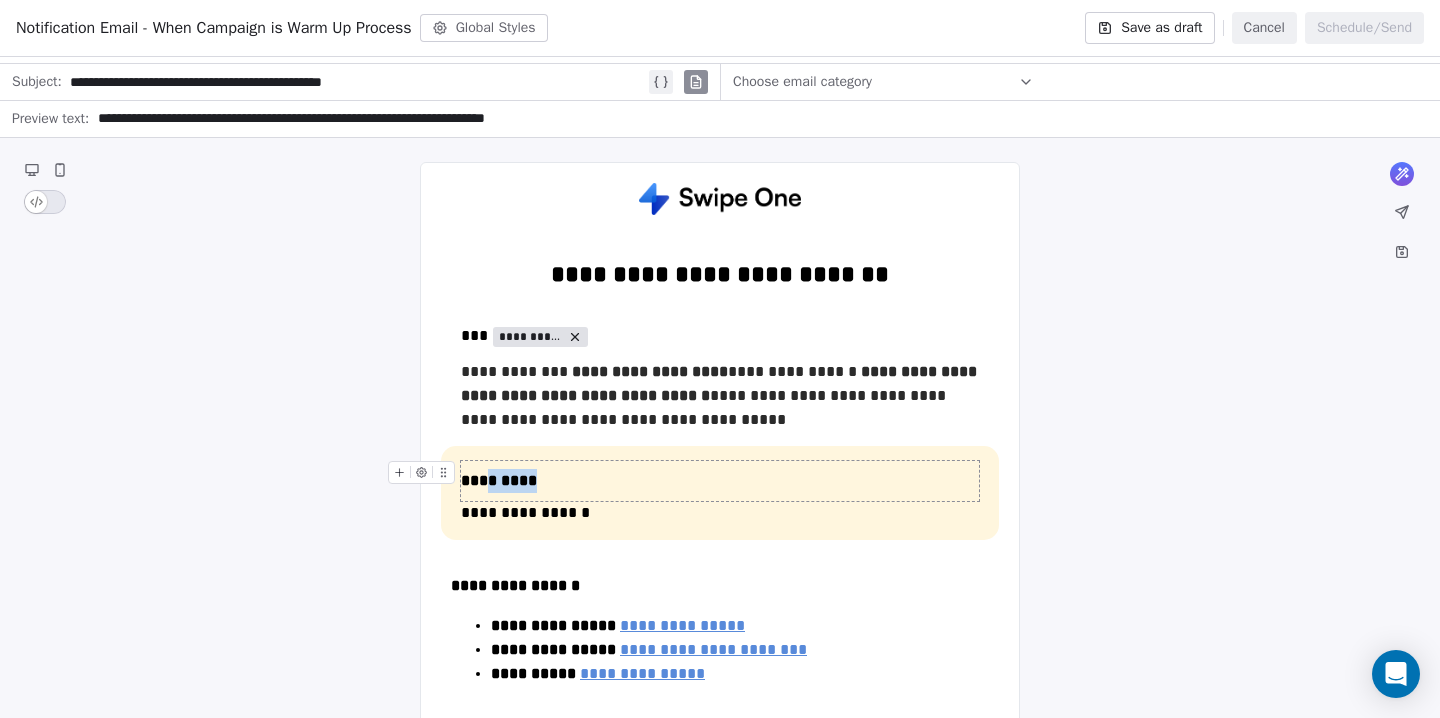 click on "*********" at bounding box center (501, 480) 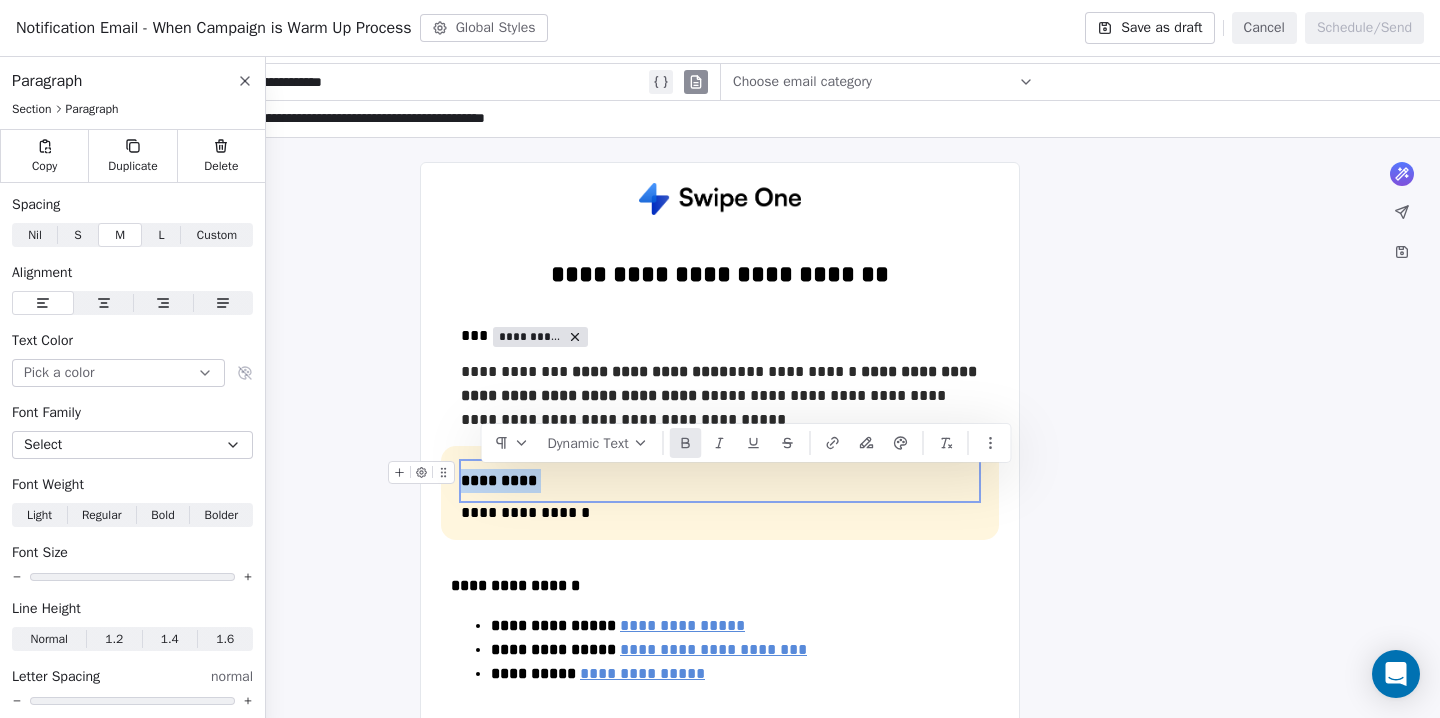 click on "*********" at bounding box center [501, 480] 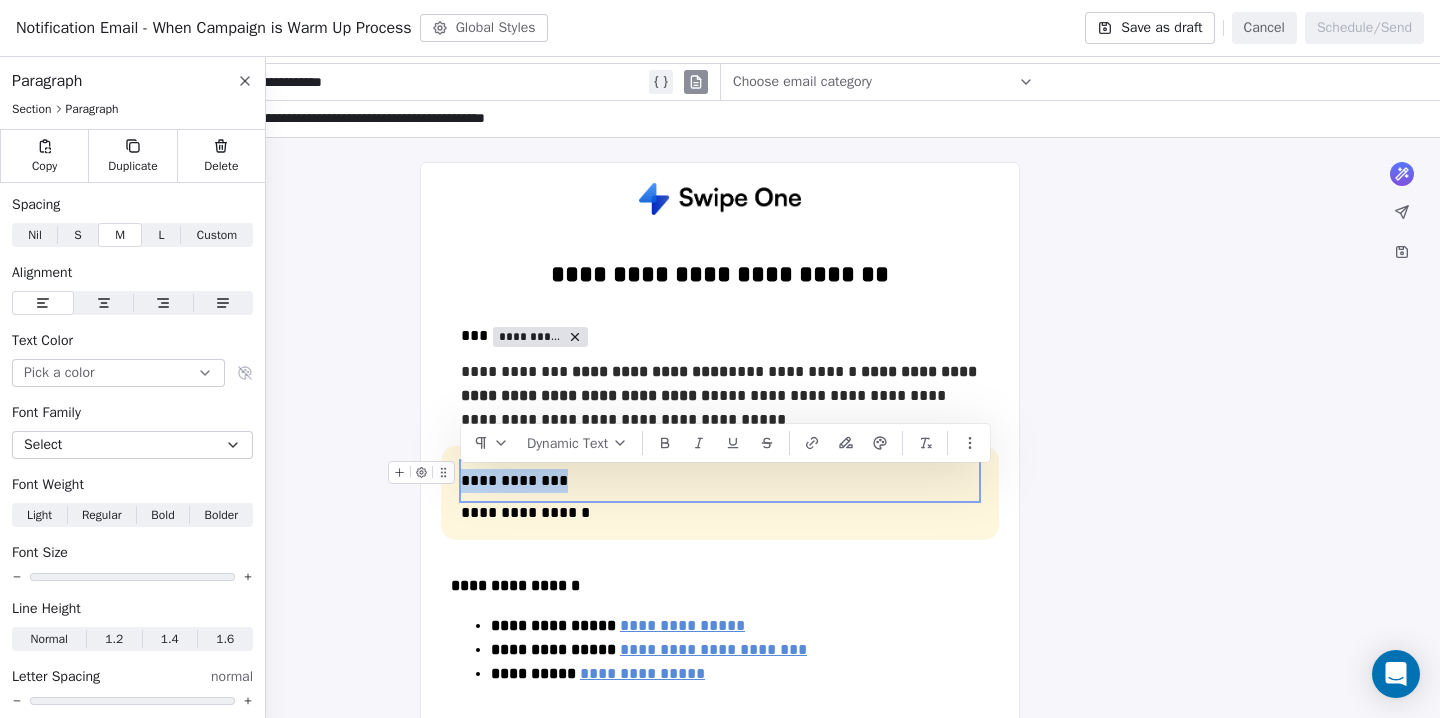 click on "**********" at bounding box center (720, 481) 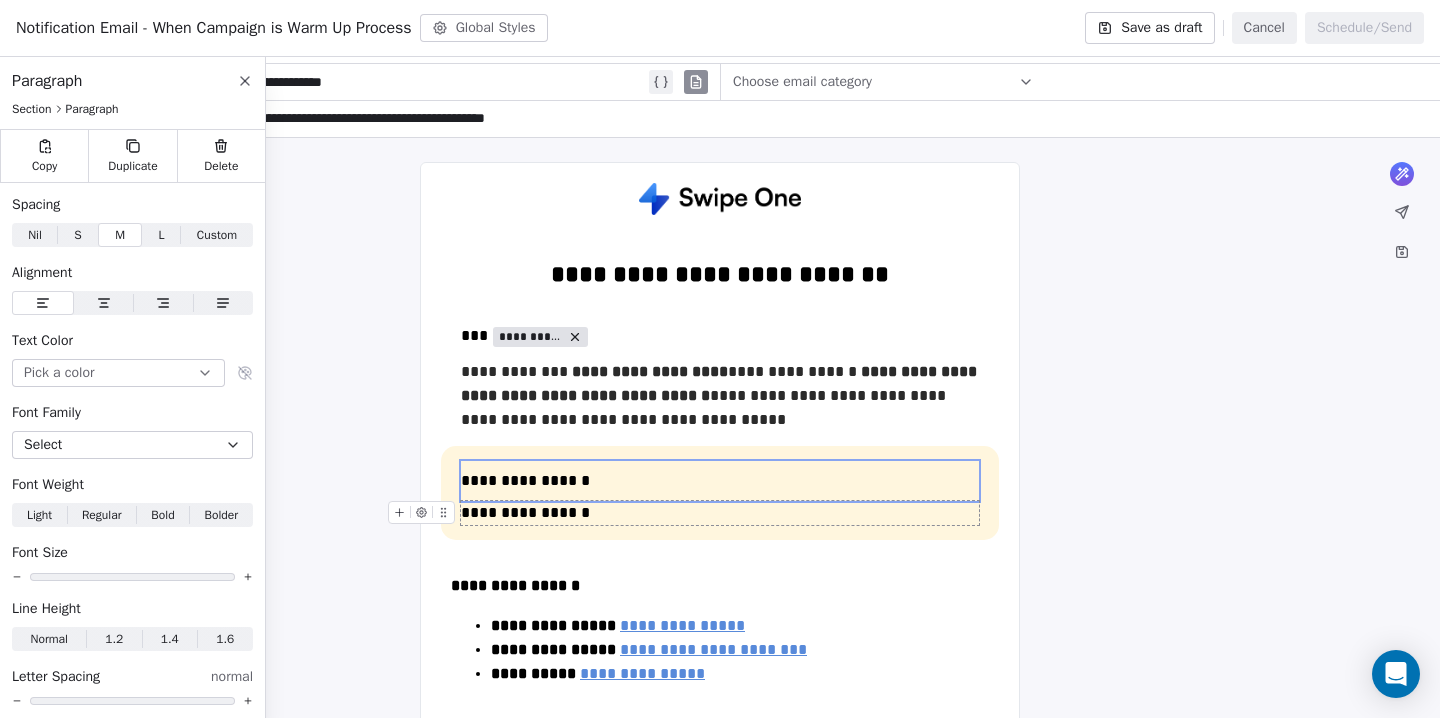 click on "**********" at bounding box center (720, 513) 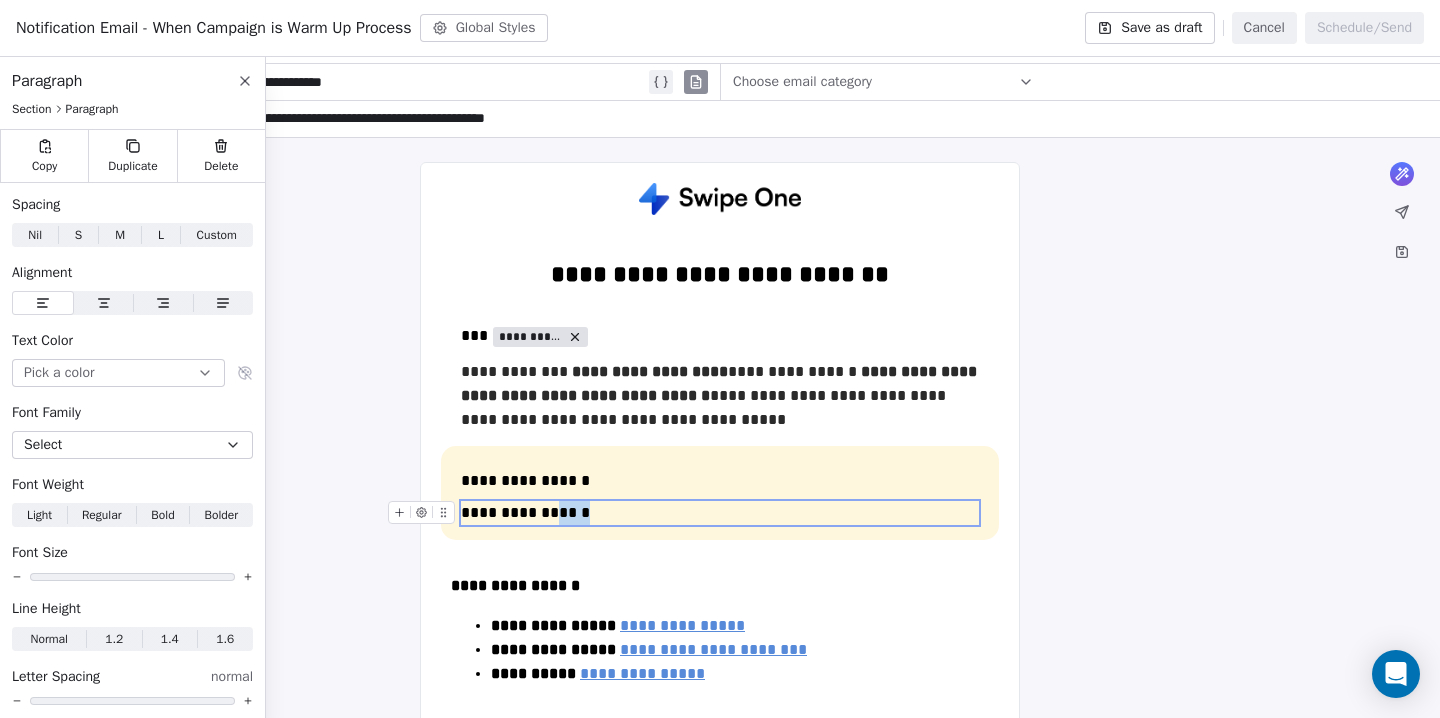 click on "**********" at bounding box center [720, 513] 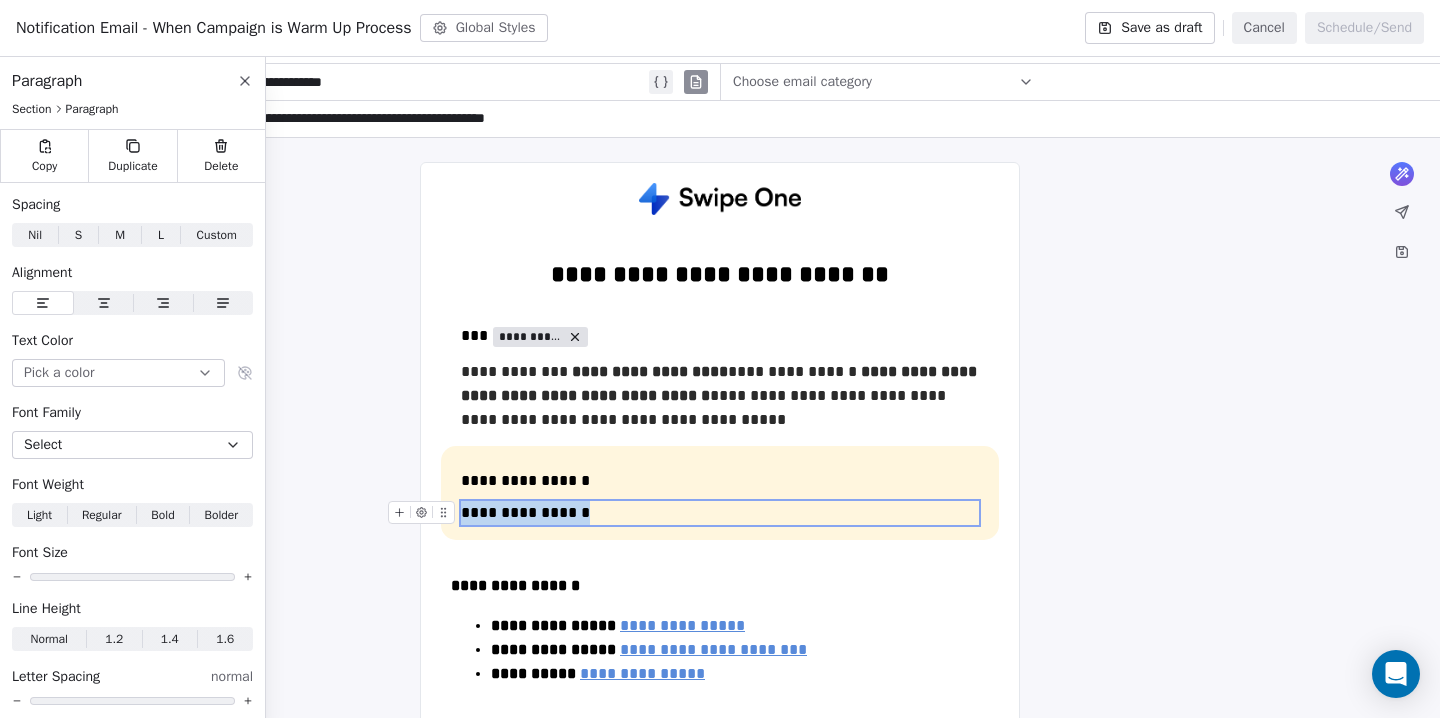 click on "**********" at bounding box center (720, 513) 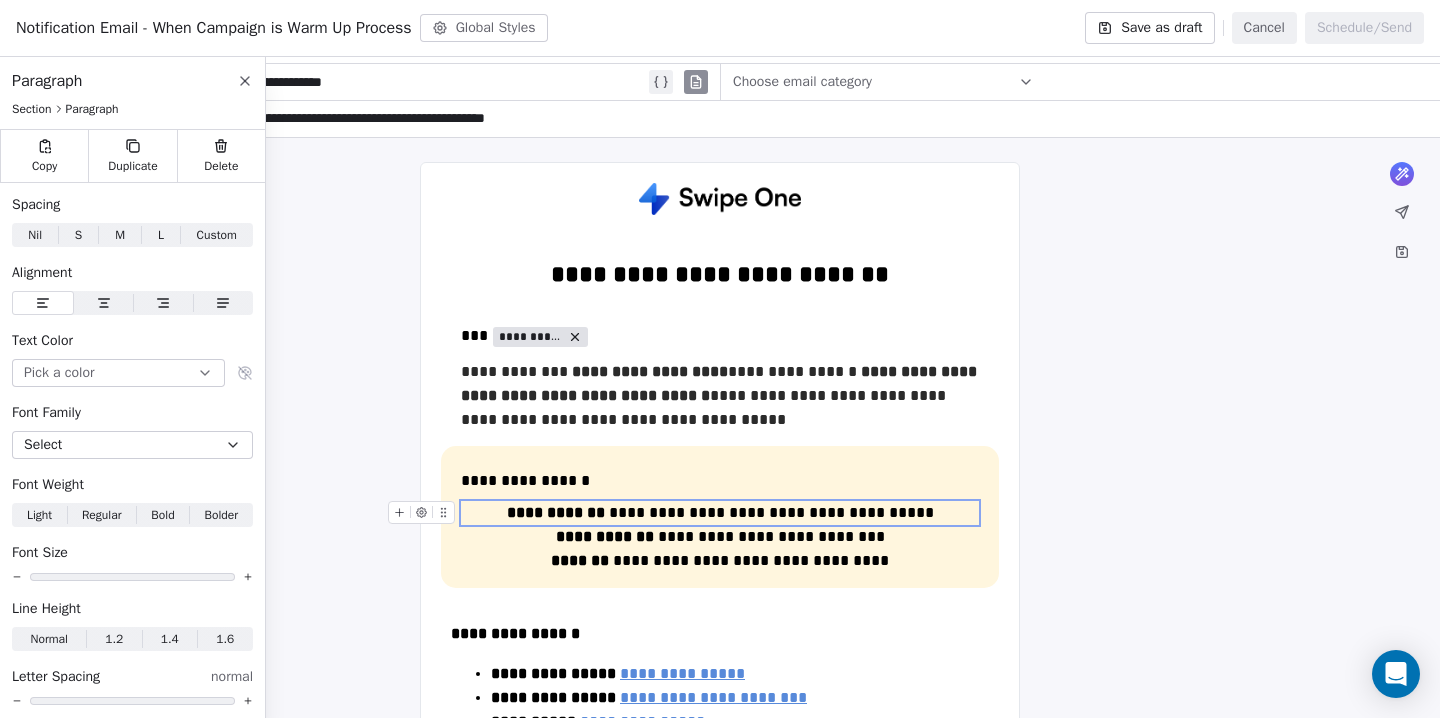 click on "**********" at bounding box center [720, 513] 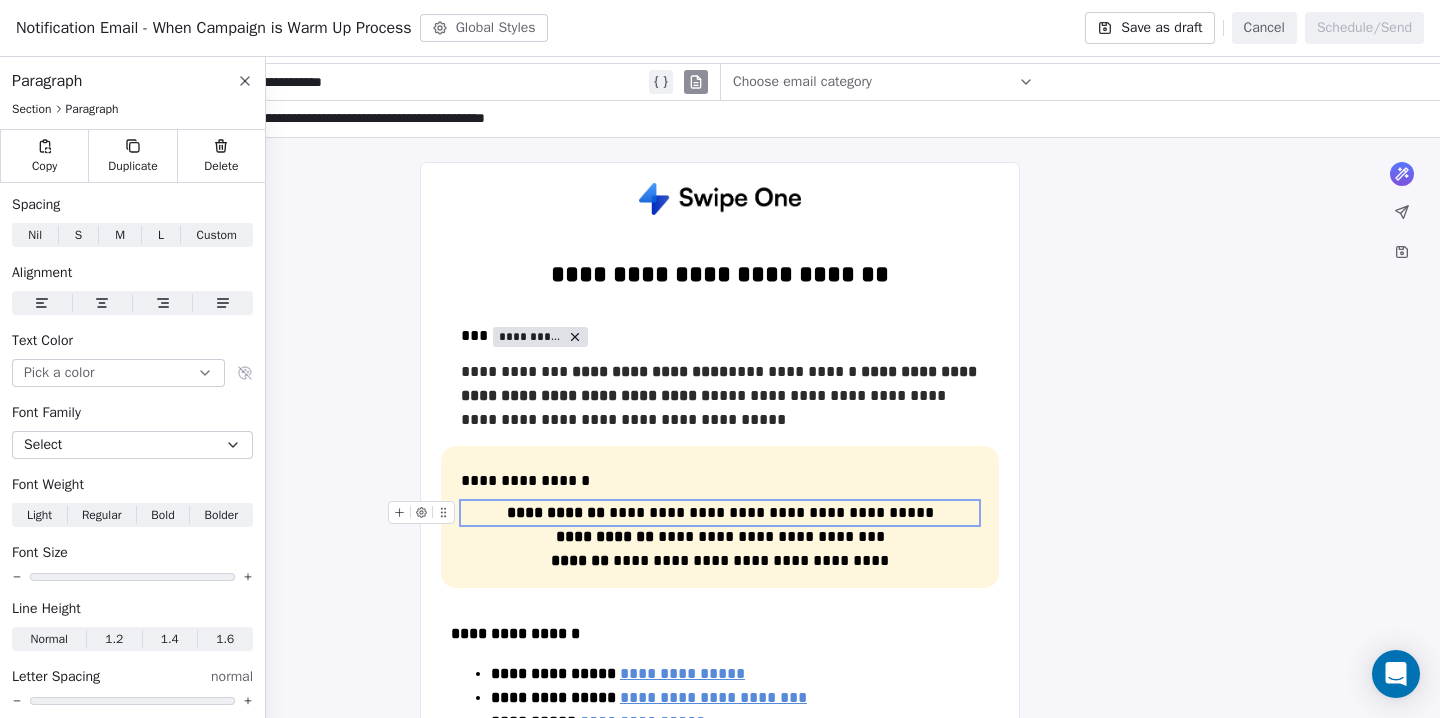 click on "**********" at bounding box center (720, 513) 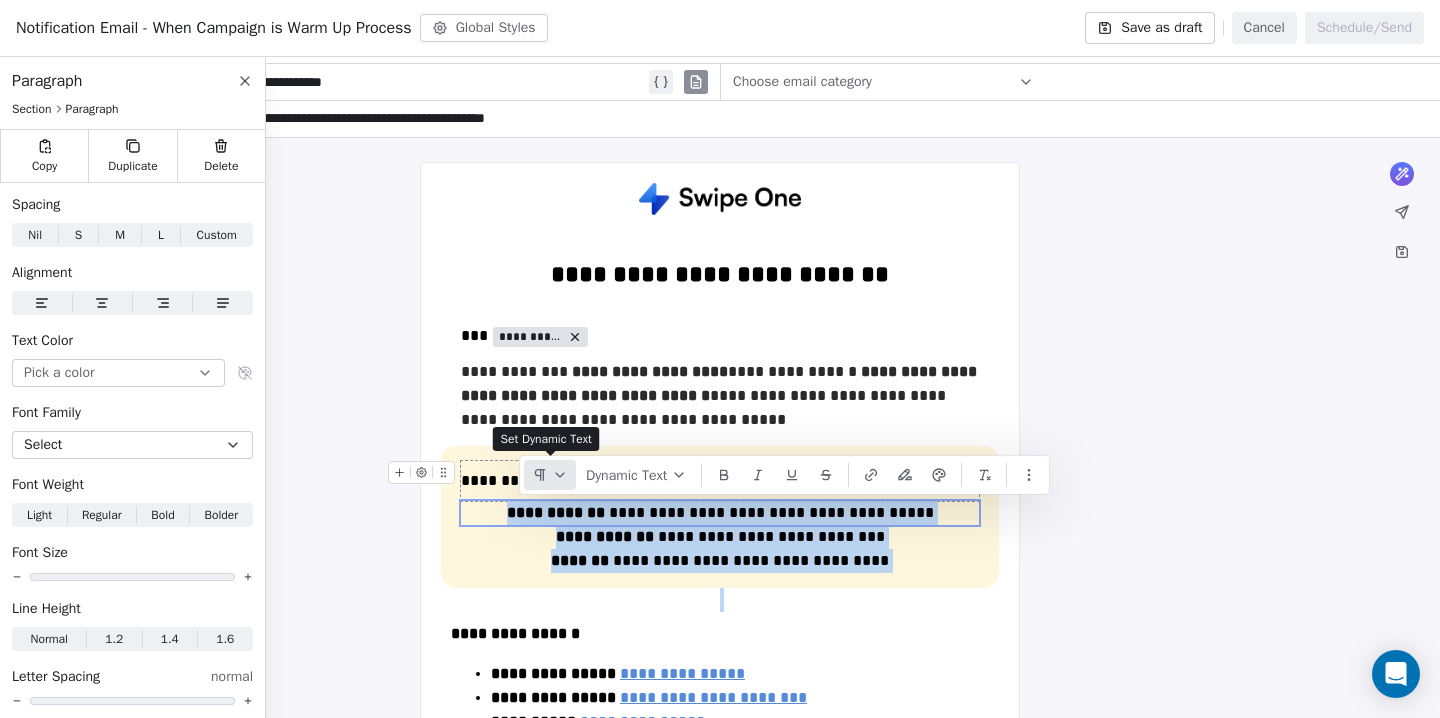 click 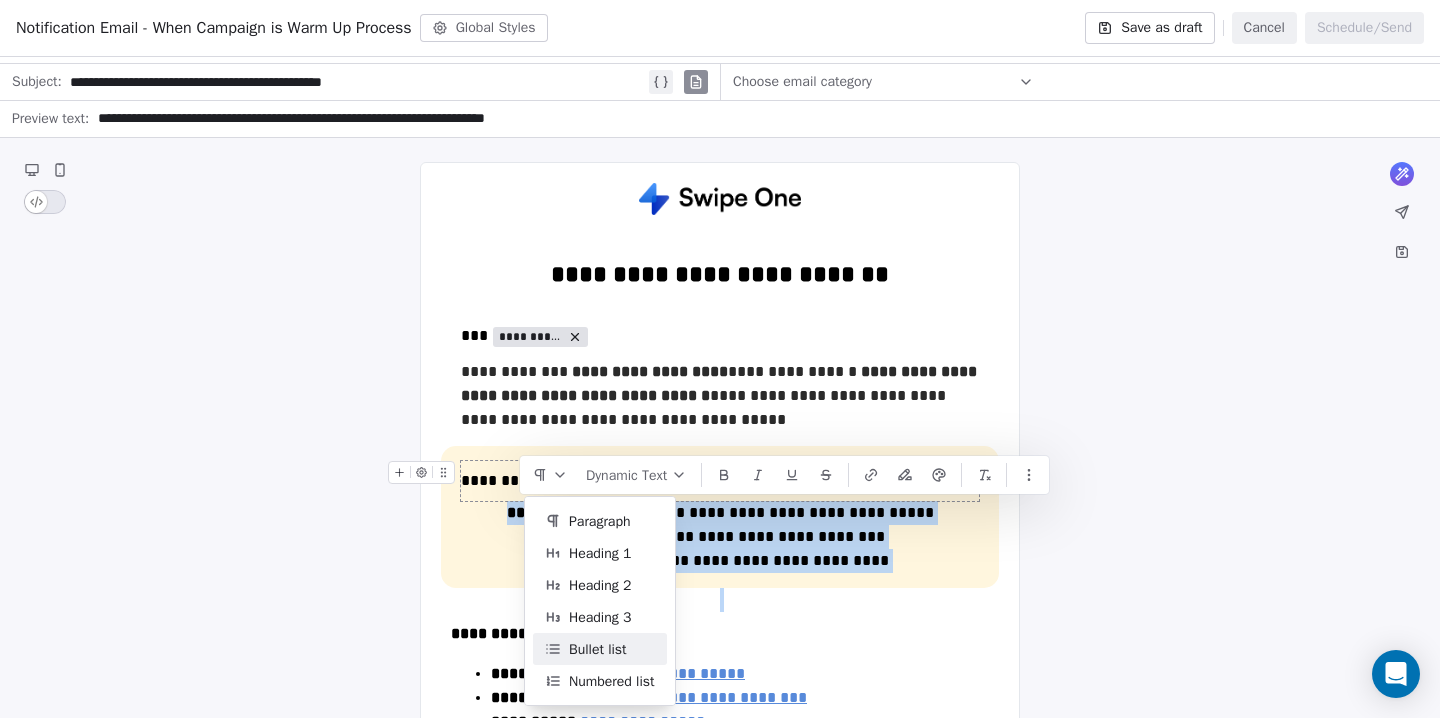 click on "Bullet list" at bounding box center (598, 649) 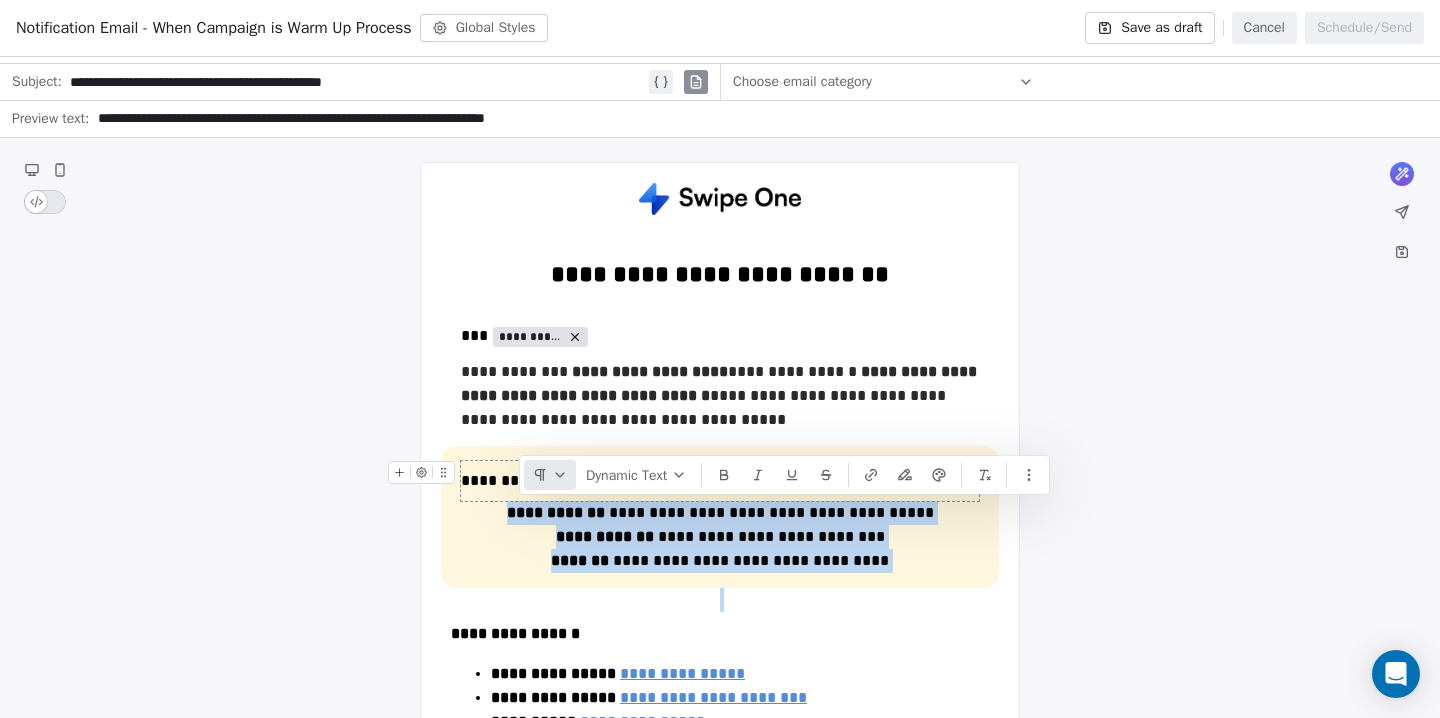 click 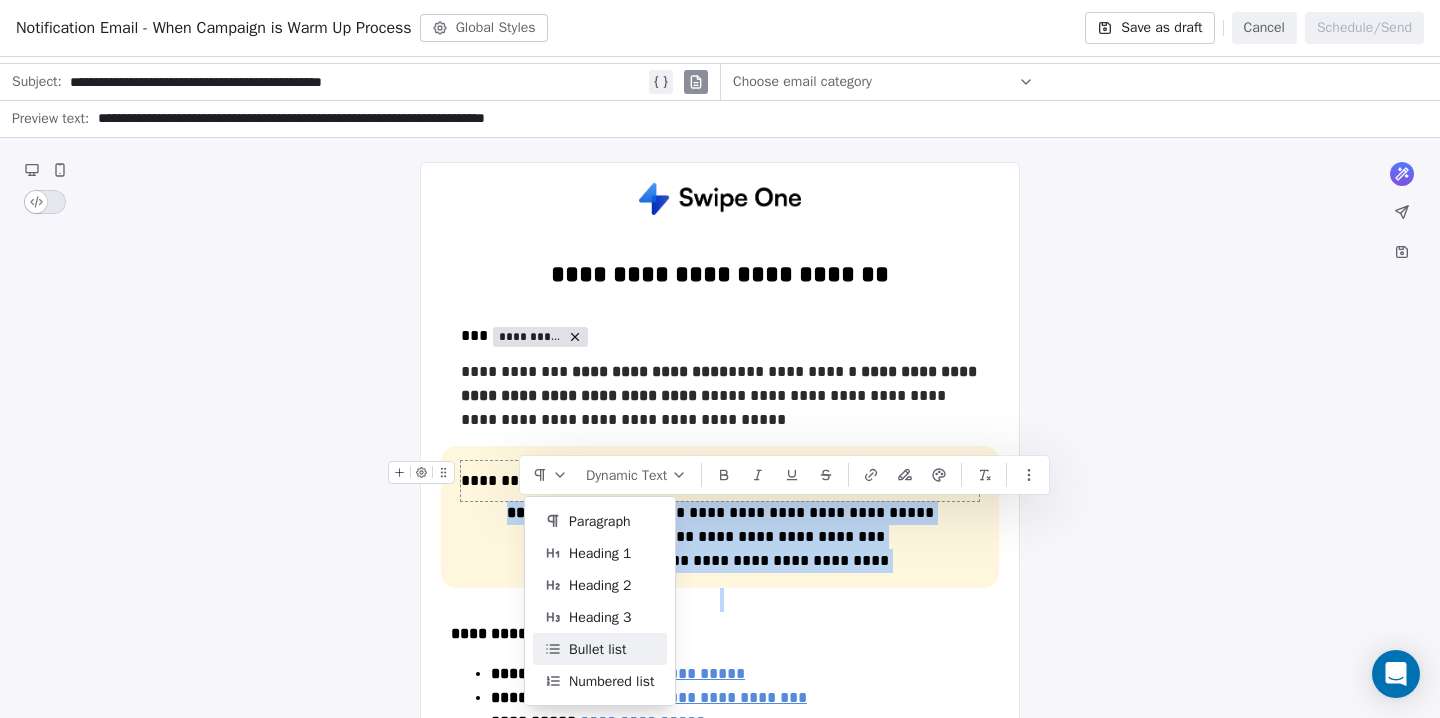 click on "Bullet list" at bounding box center (598, 649) 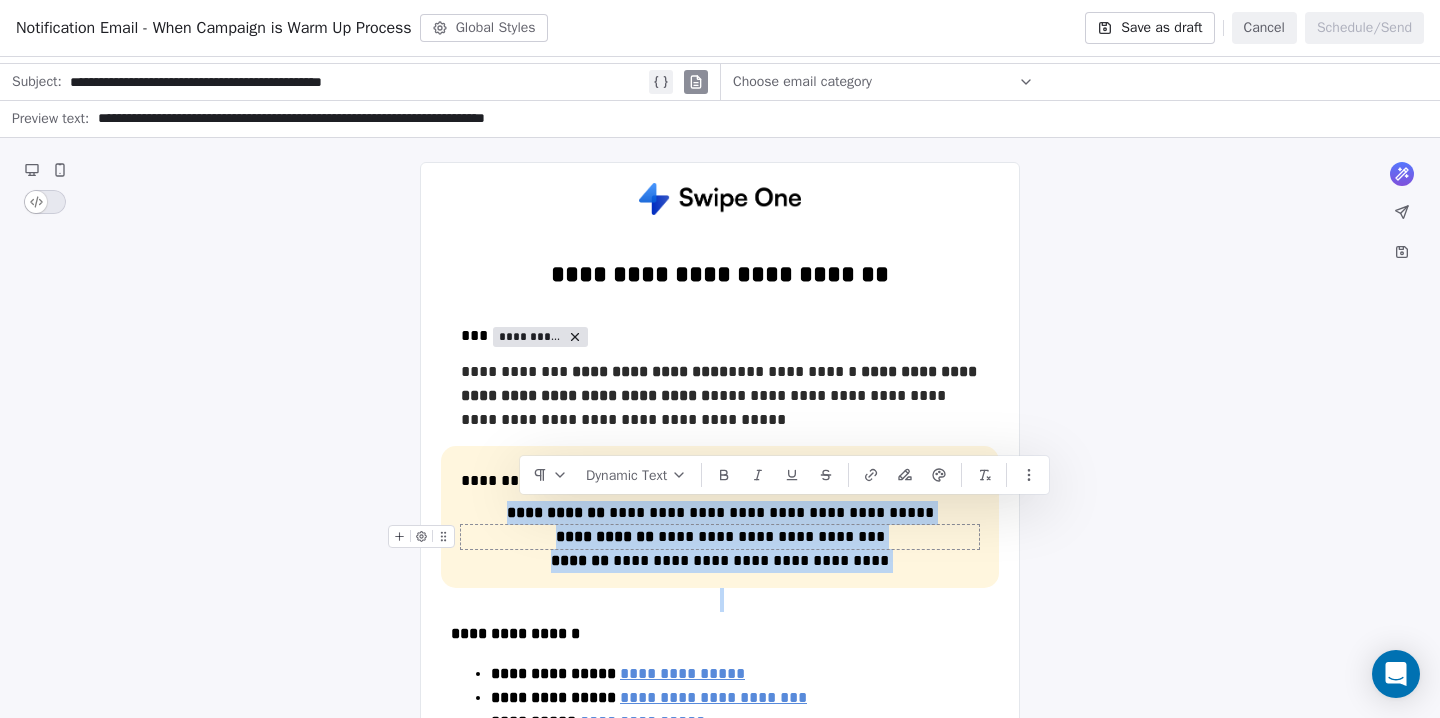 click on "**********" at bounding box center (605, 536) 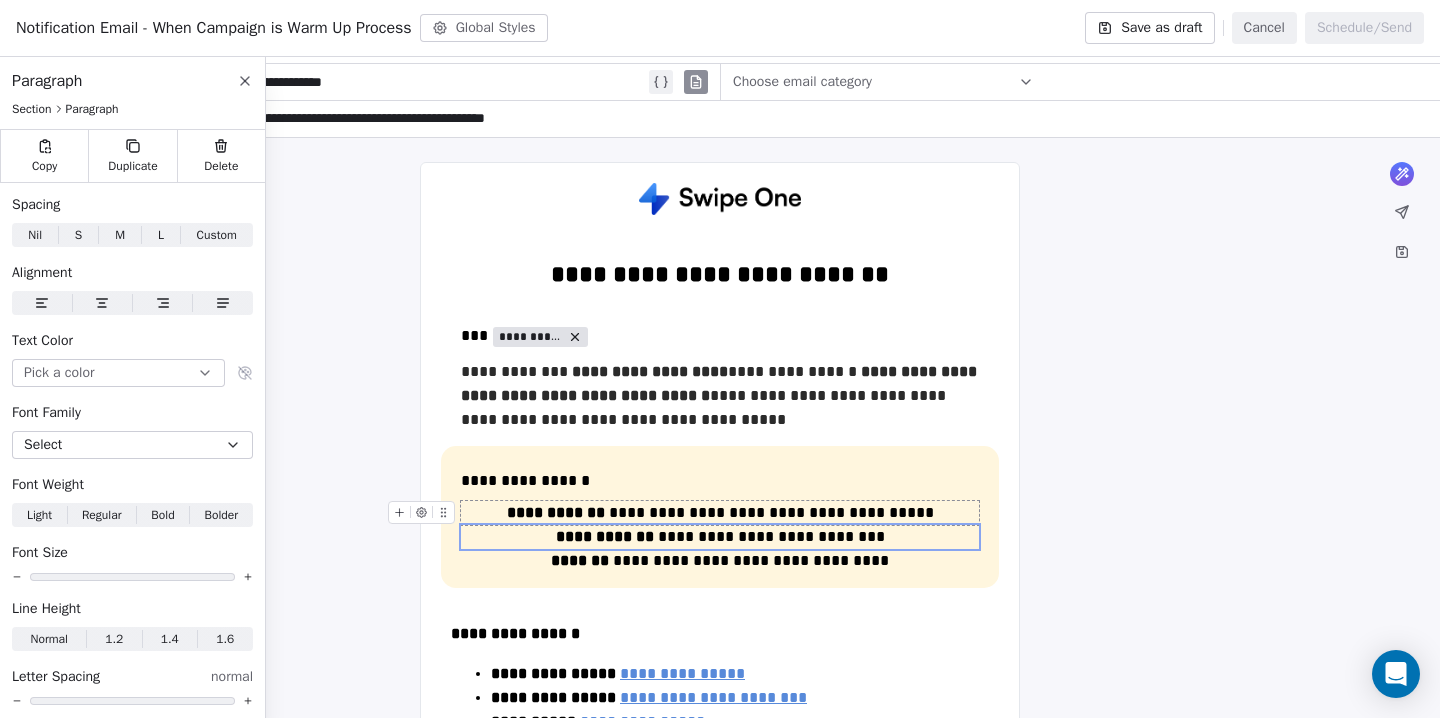 click on "**********" at bounding box center [556, 512] 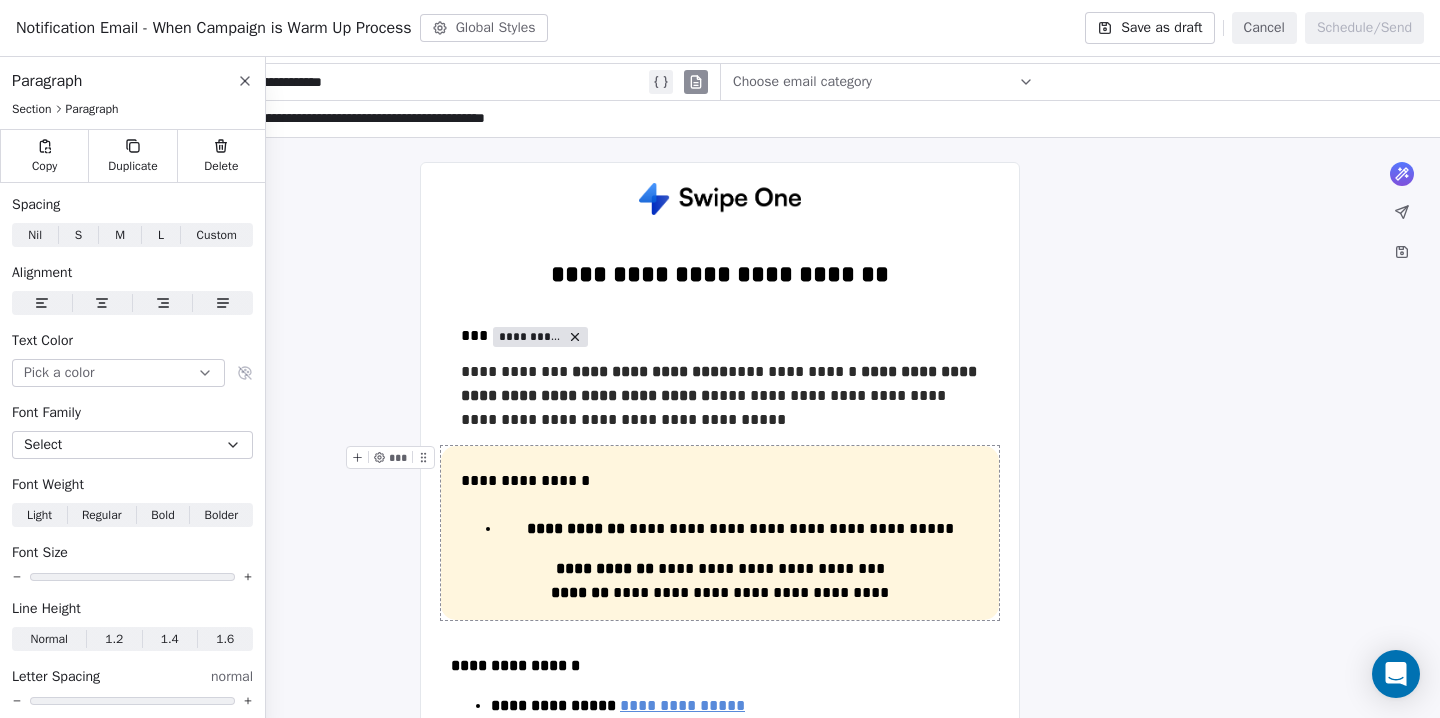 click on "**********" at bounding box center [720, 533] 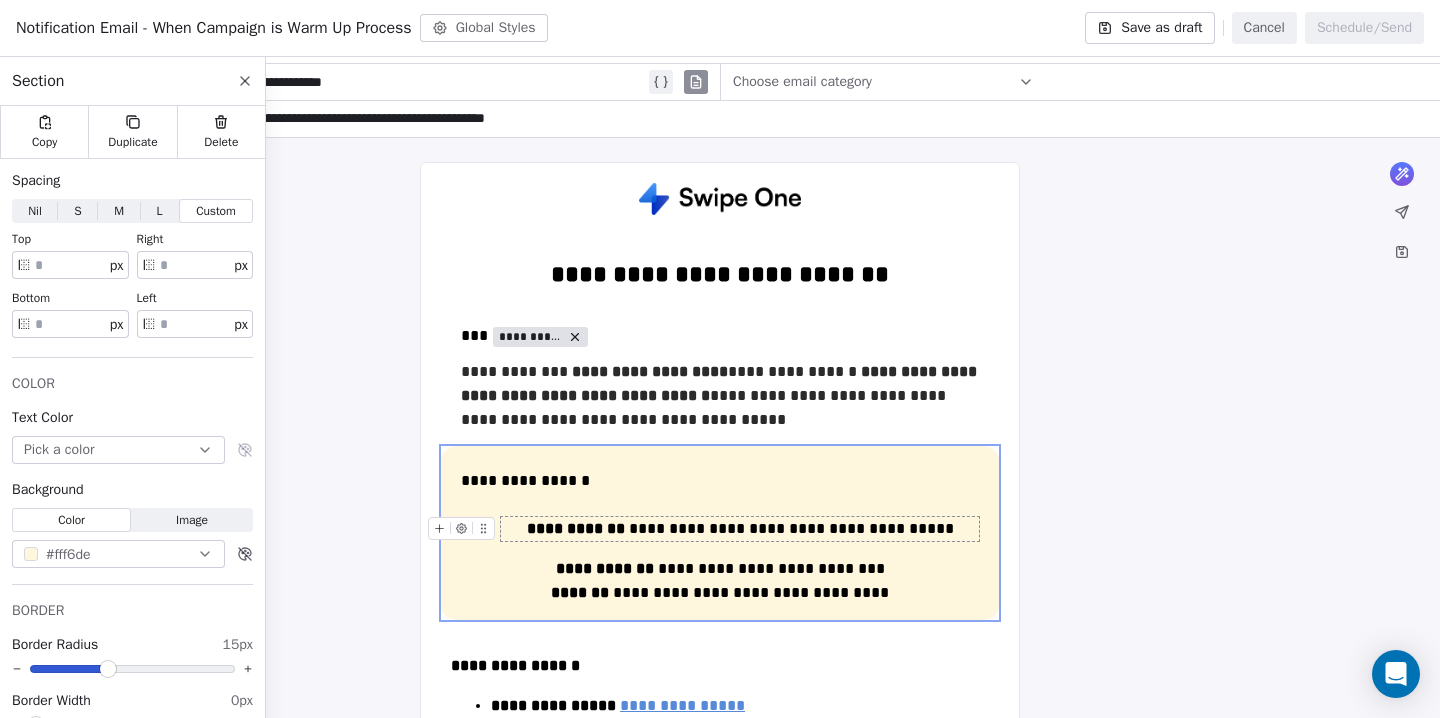 click on "**********" at bounding box center (740, 529) 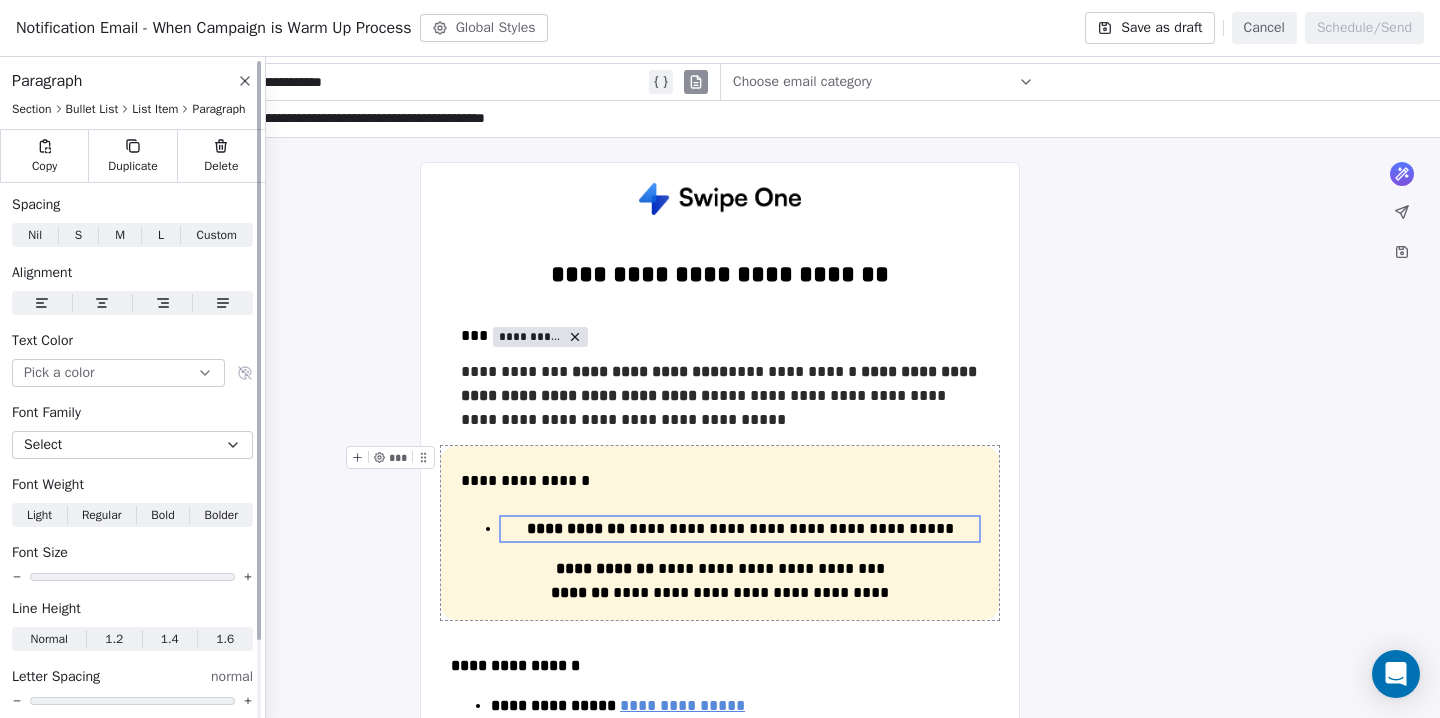 click 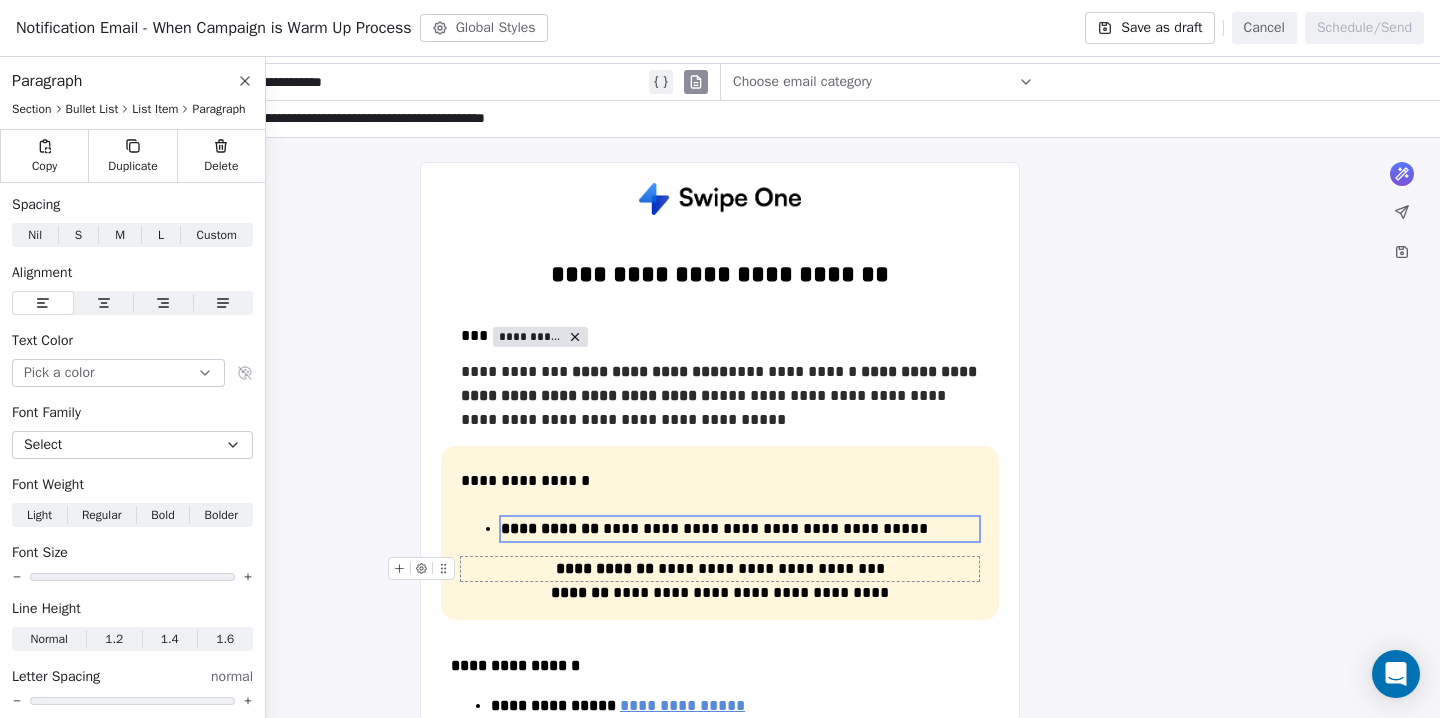 click on "**********" at bounding box center [720, 569] 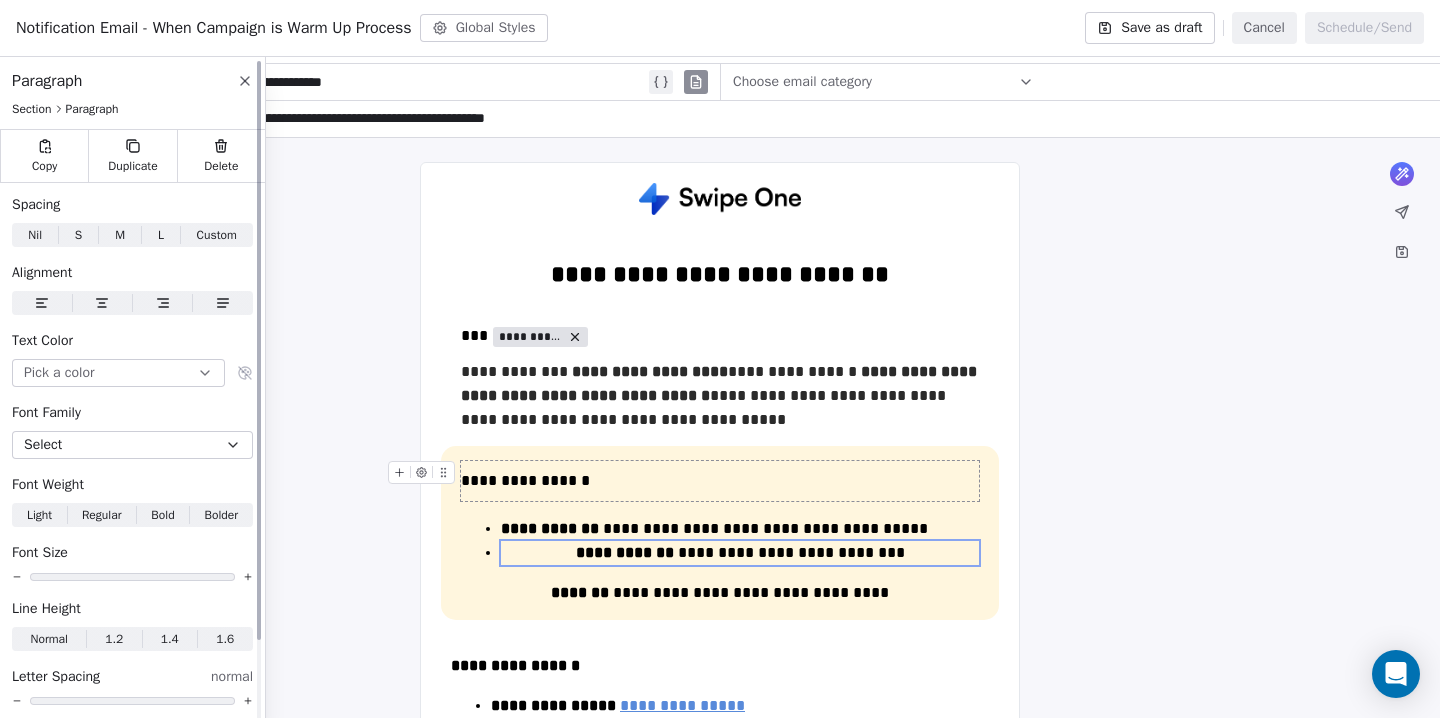 click 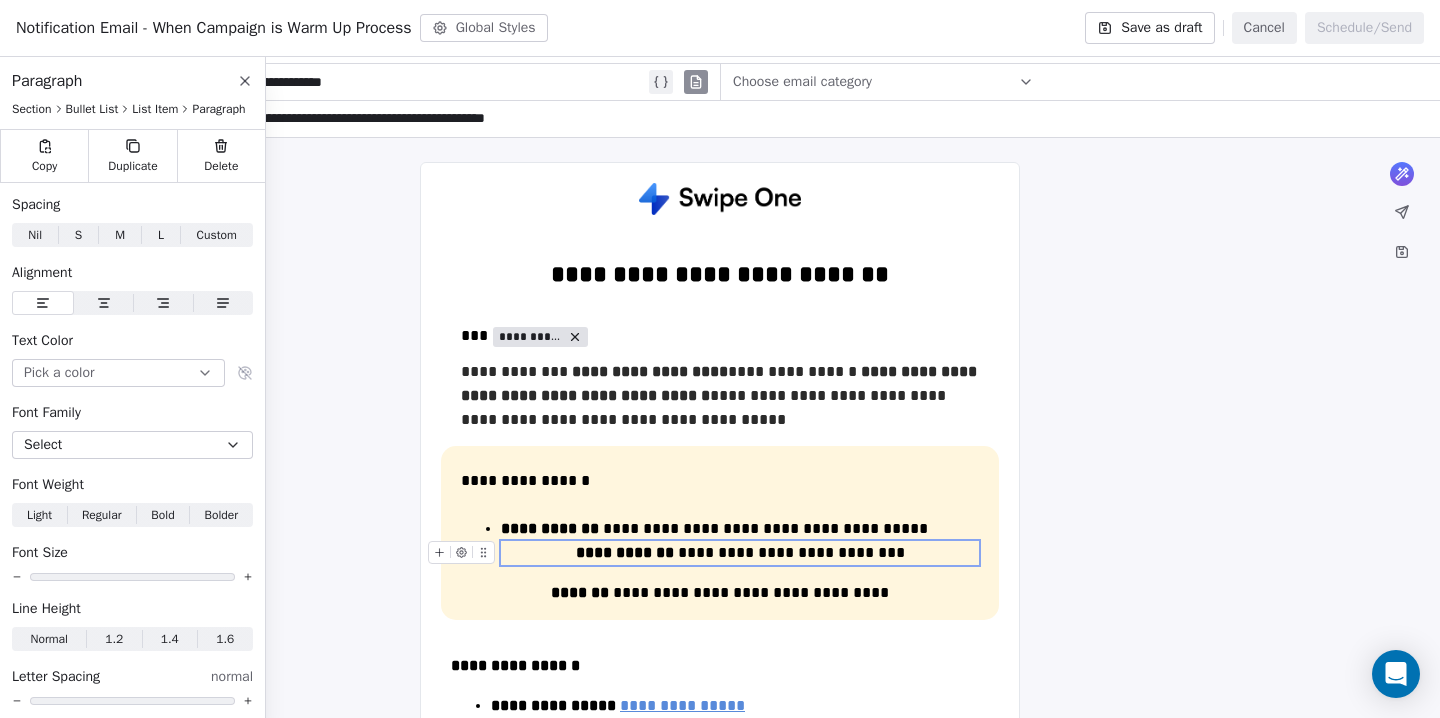 click on "**********" at bounding box center [740, 553] 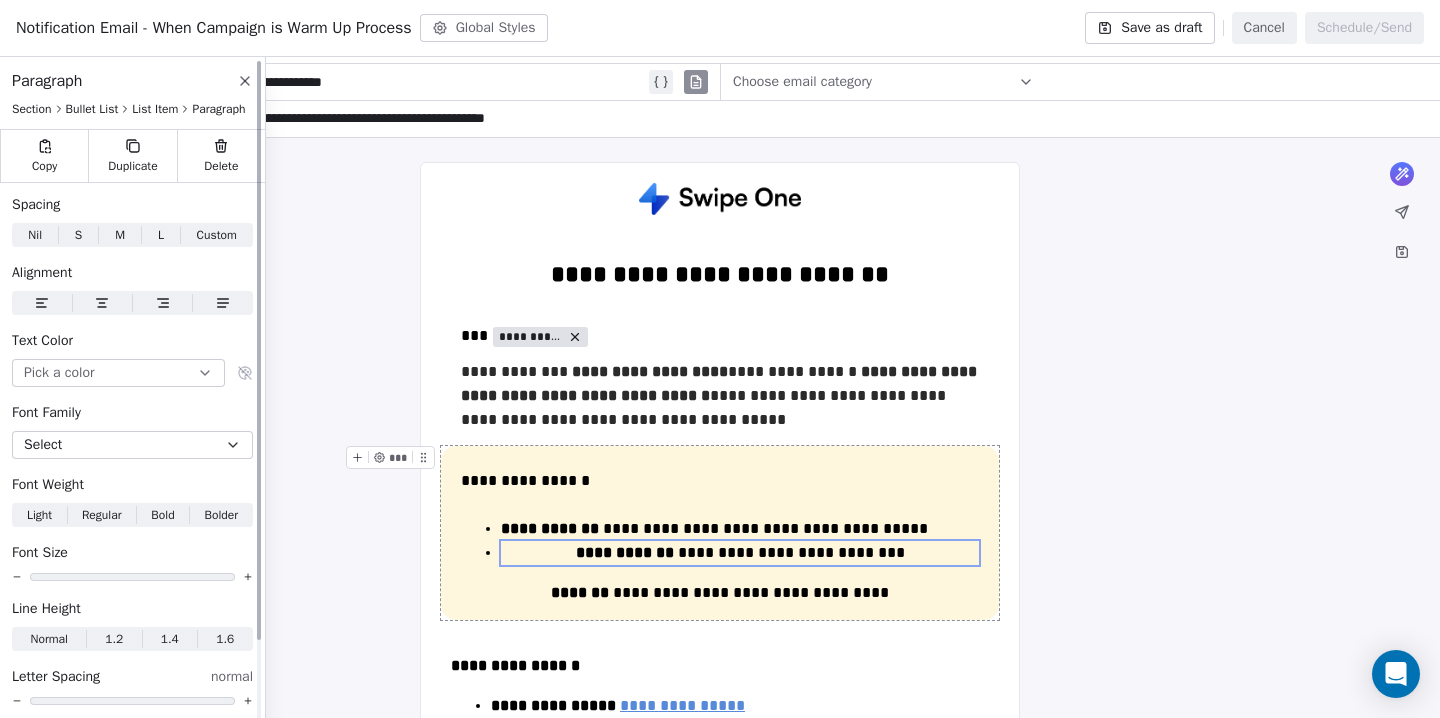 click 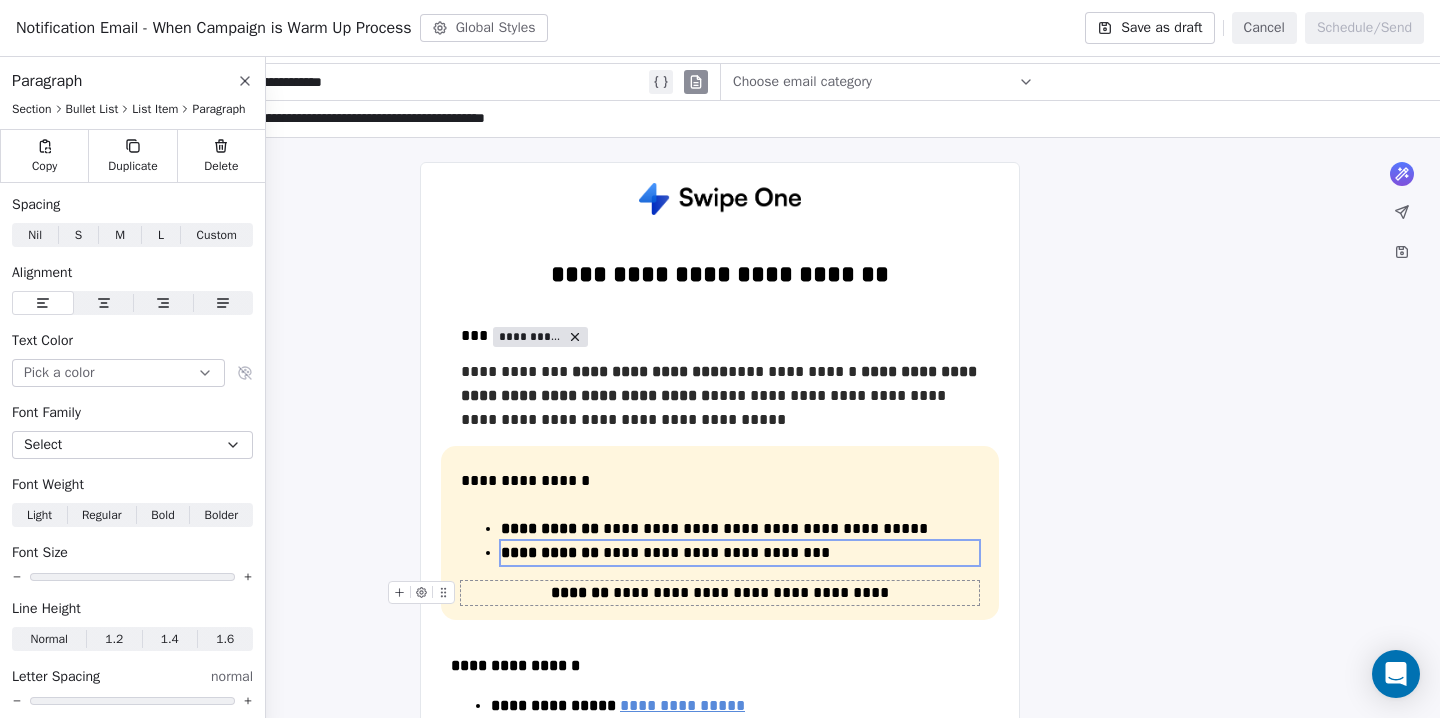 click on "*******" at bounding box center [580, 592] 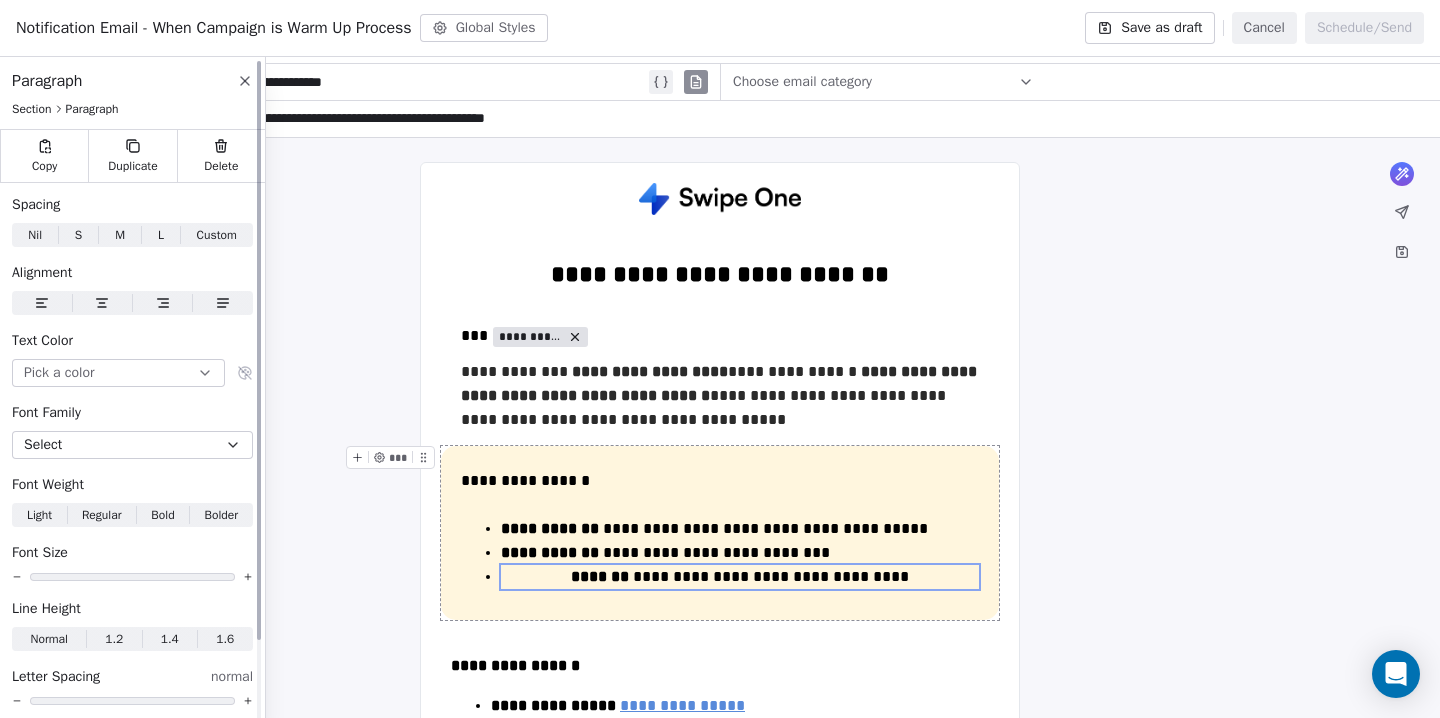 click at bounding box center [42, 303] 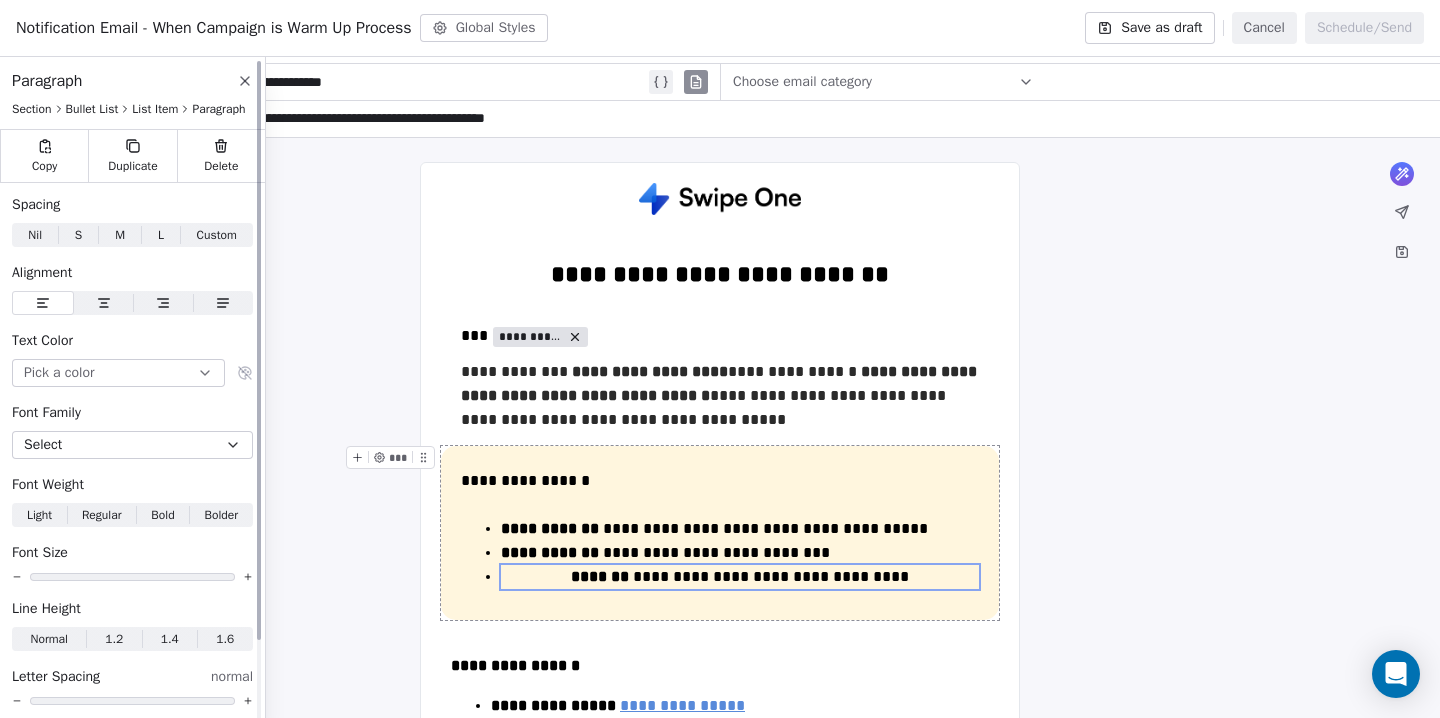 click 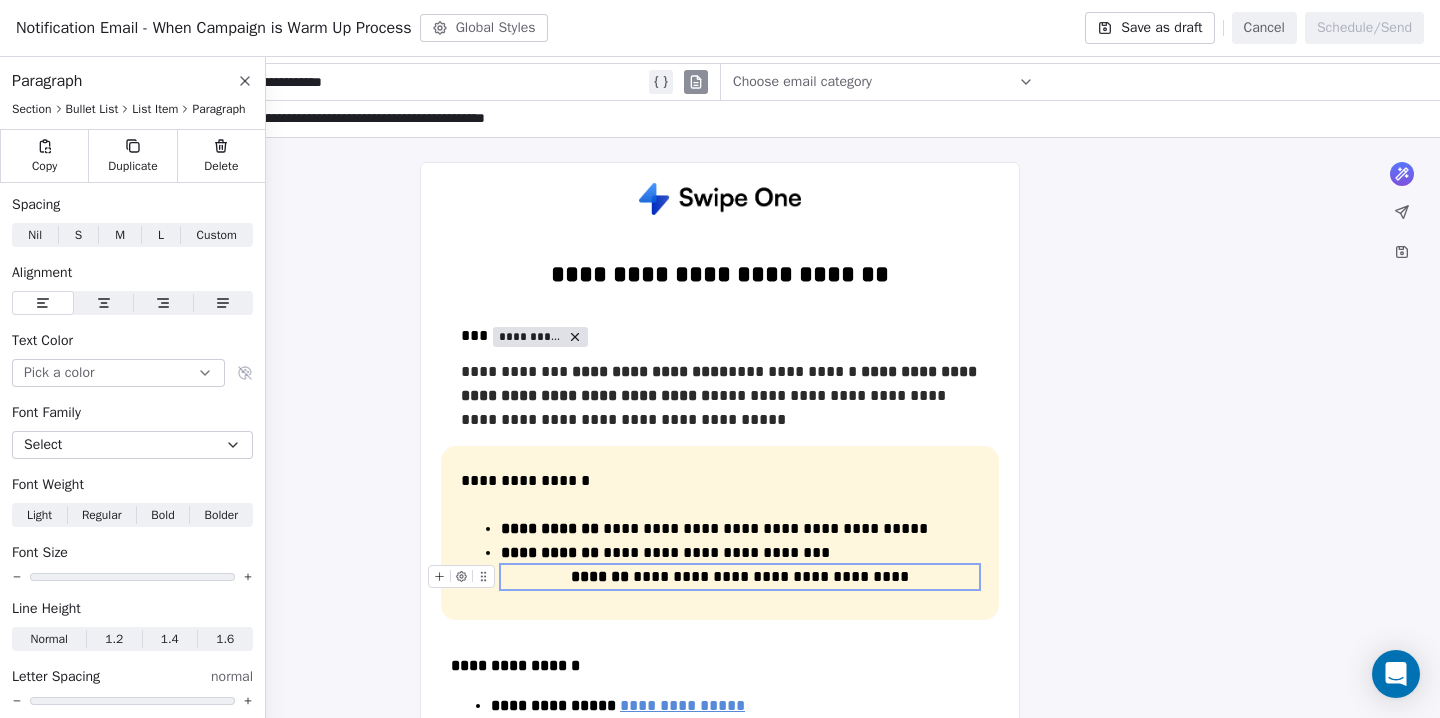 click on "*******" at bounding box center [600, 576] 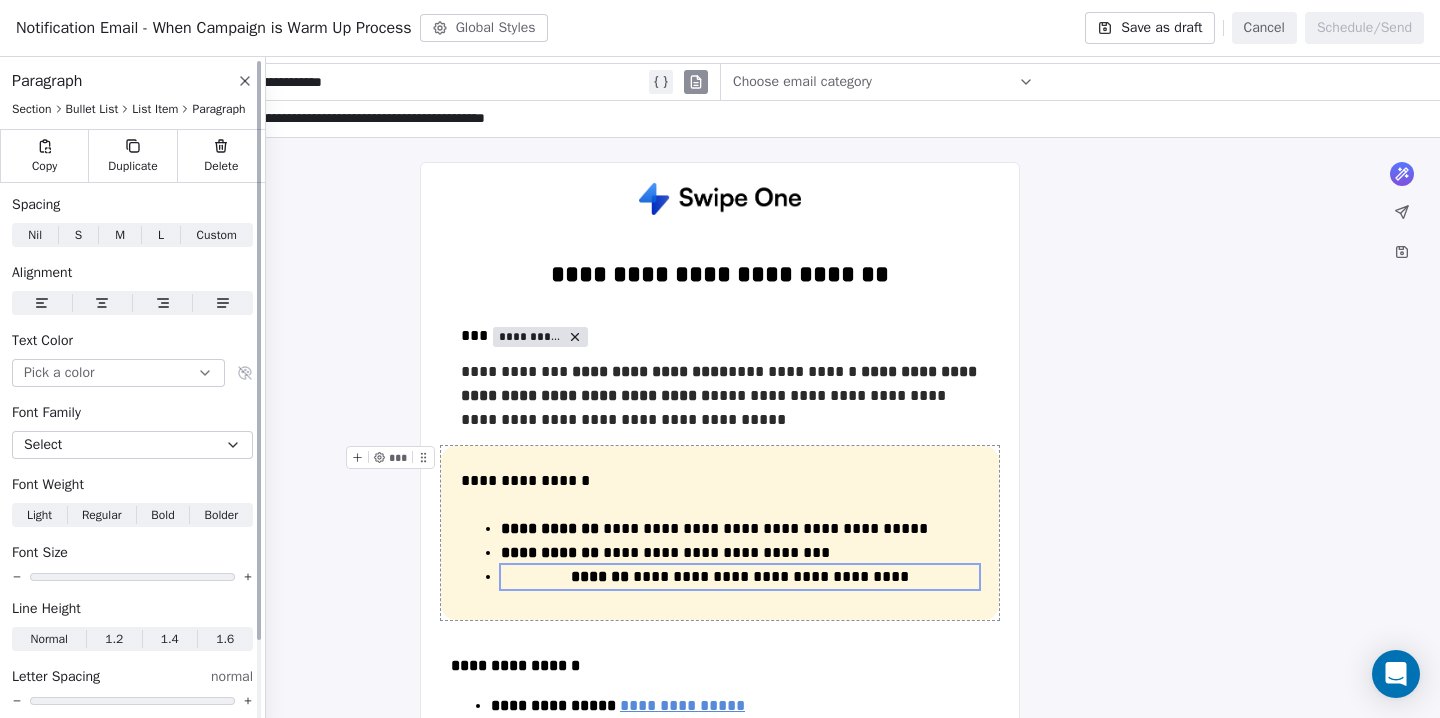 click 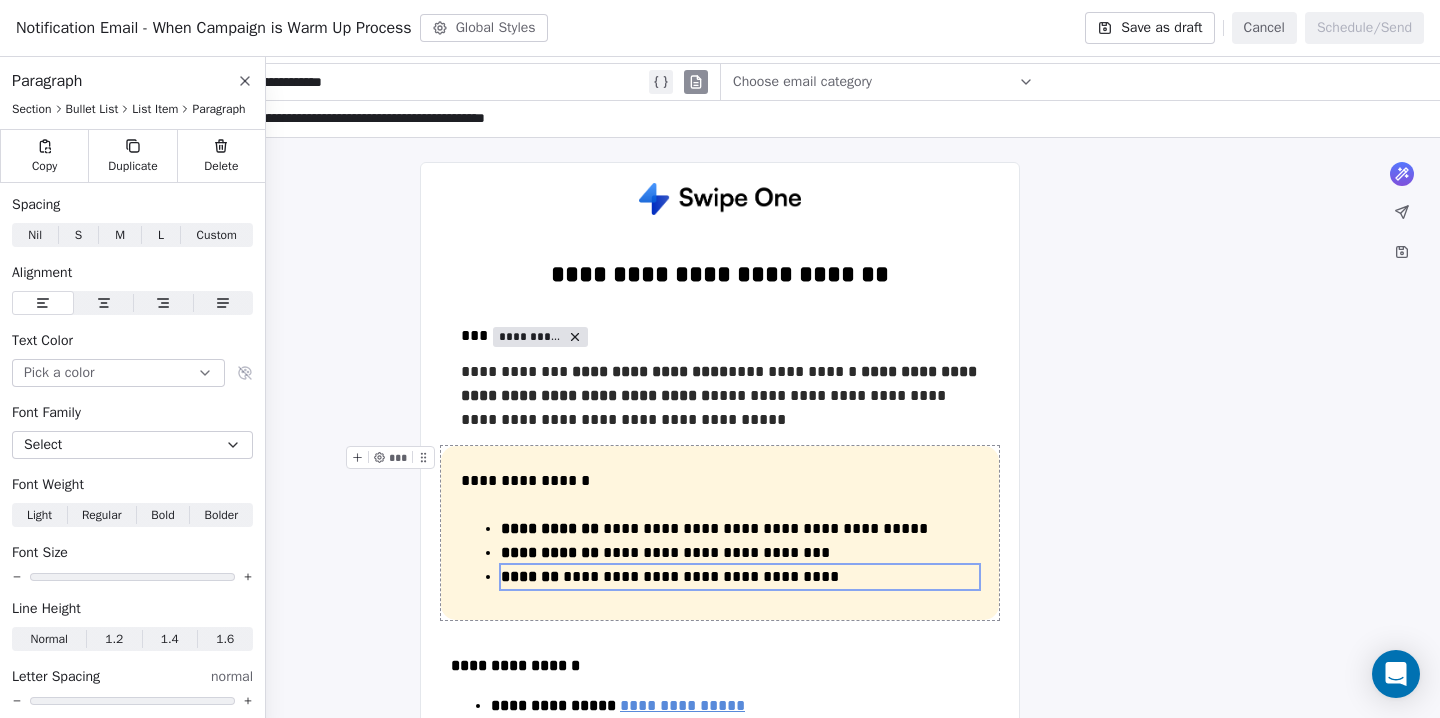 click on "**********" at bounding box center (720, 533) 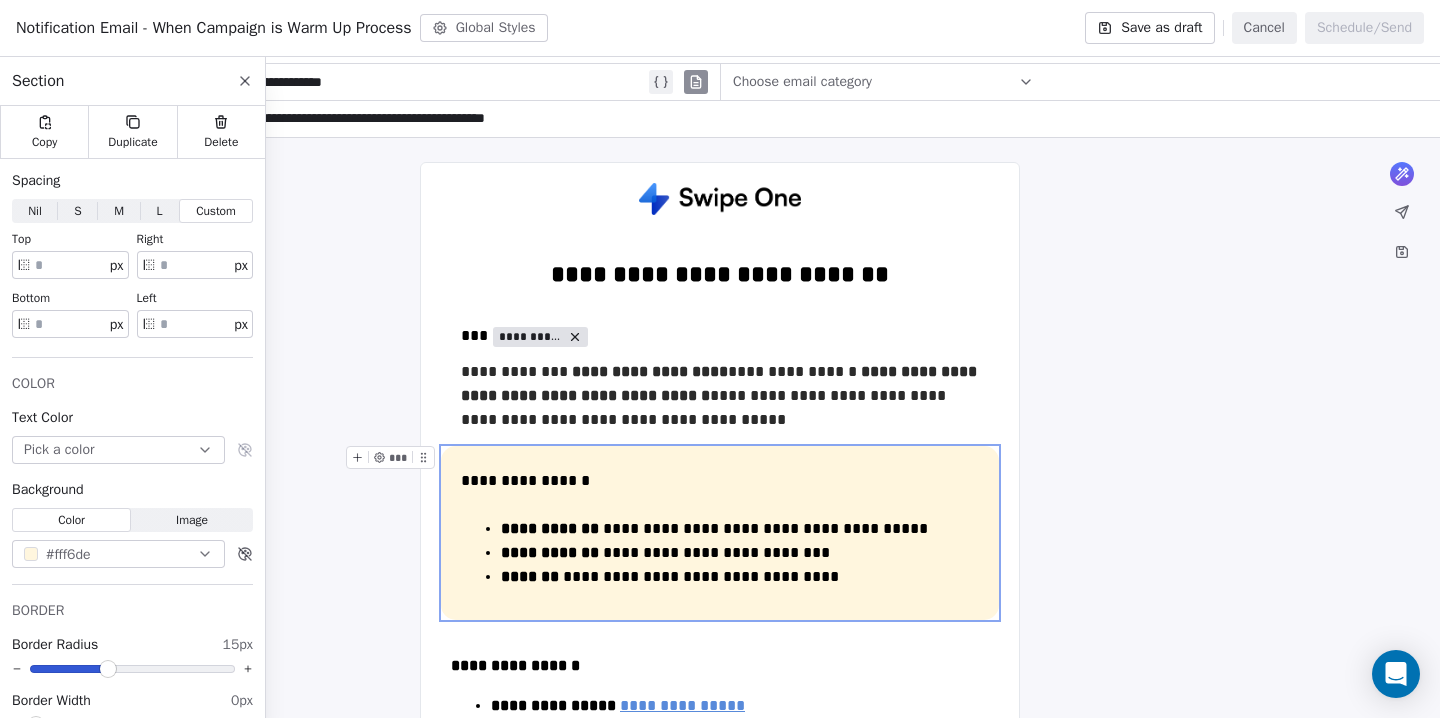 click on "**********" at bounding box center [720, 533] 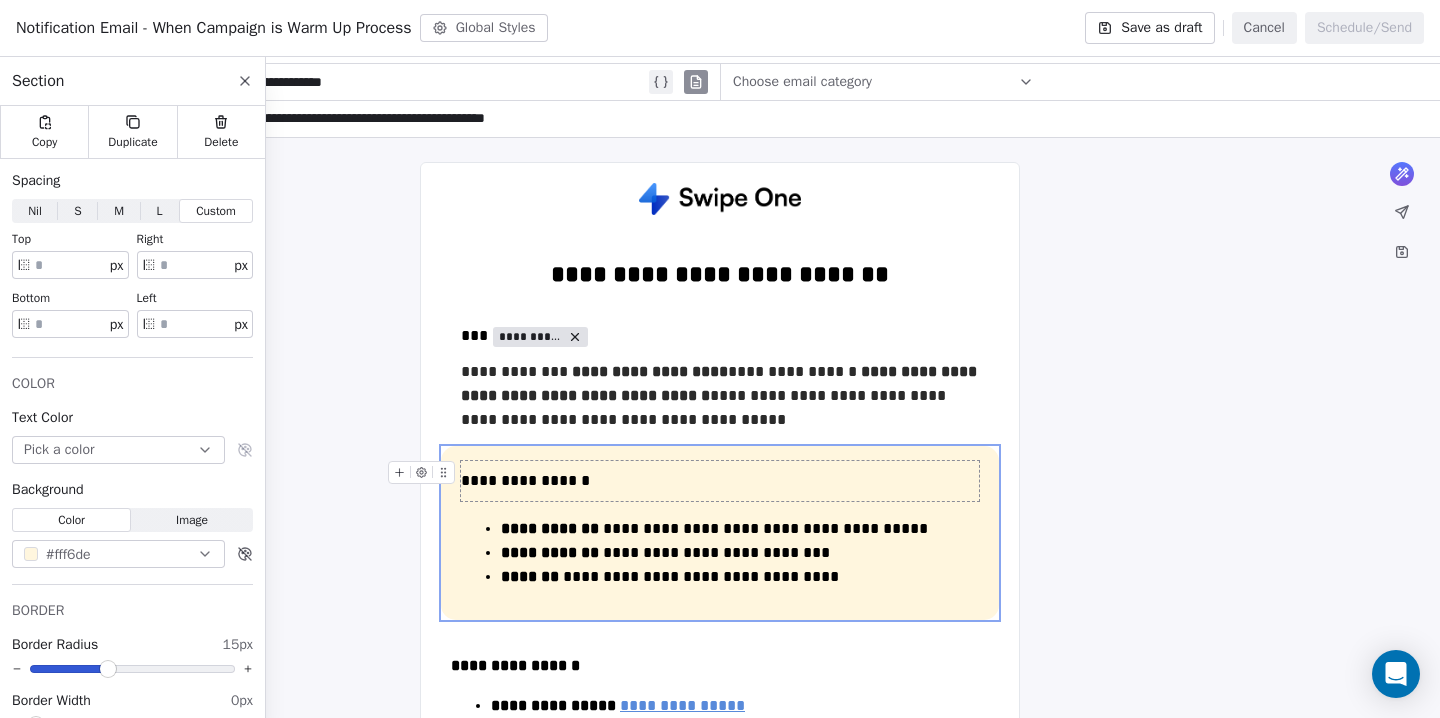 click on "**********" at bounding box center [720, 481] 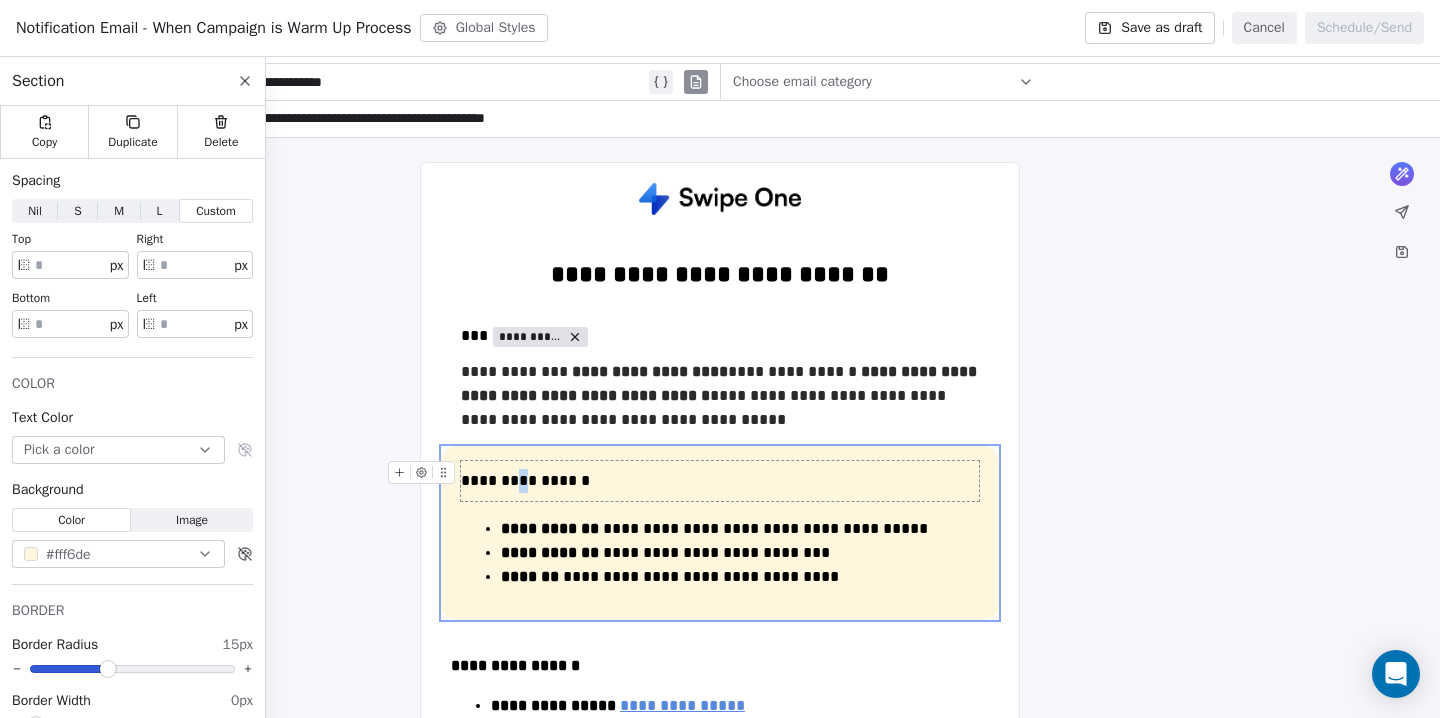 click on "**********" at bounding box center (720, 481) 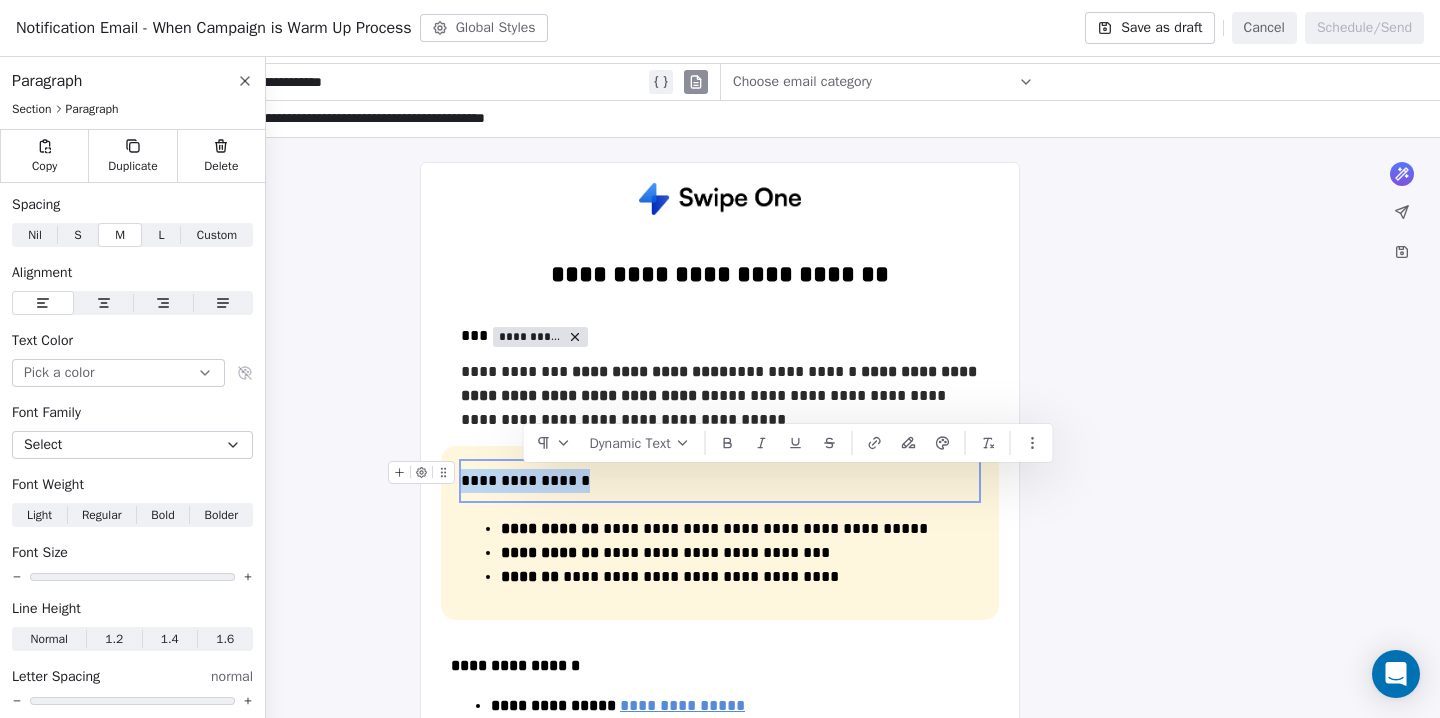 click on "**********" at bounding box center (720, 481) 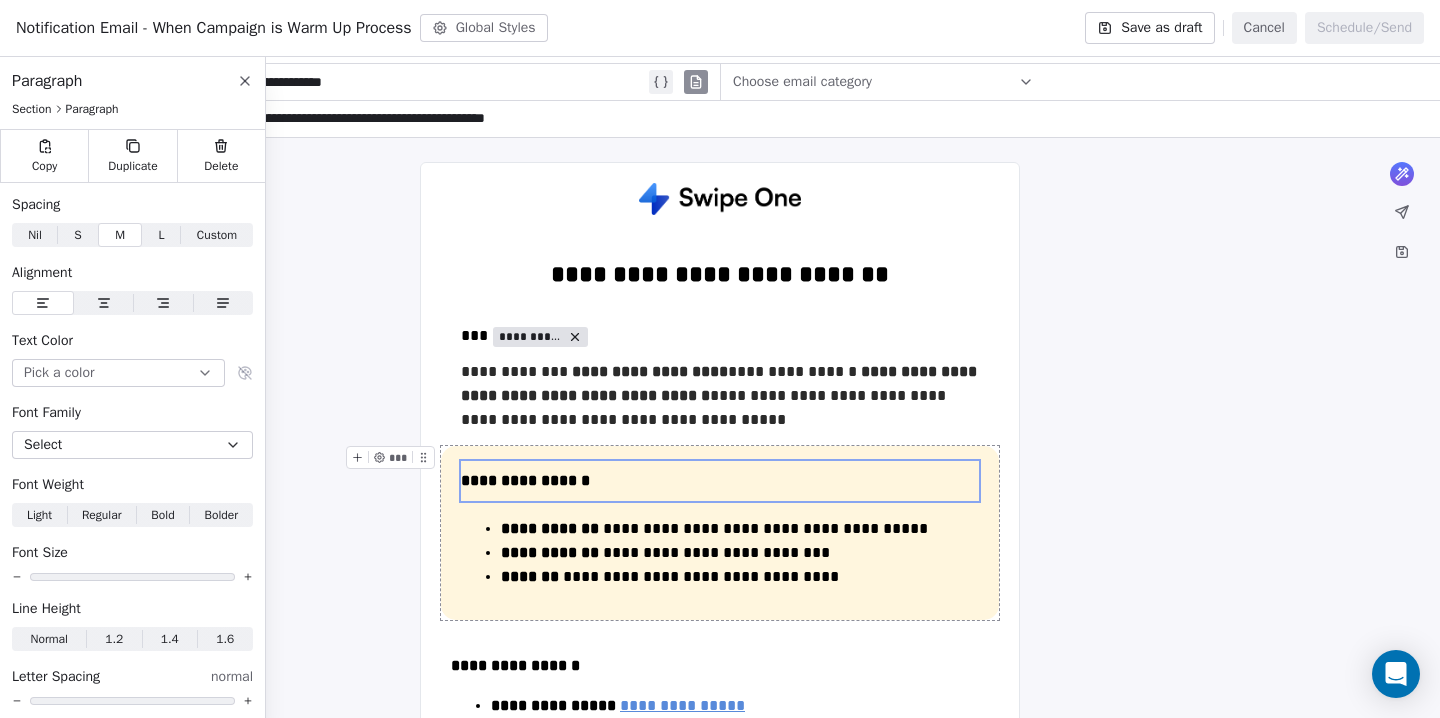 click on "**********" at bounding box center (720, 533) 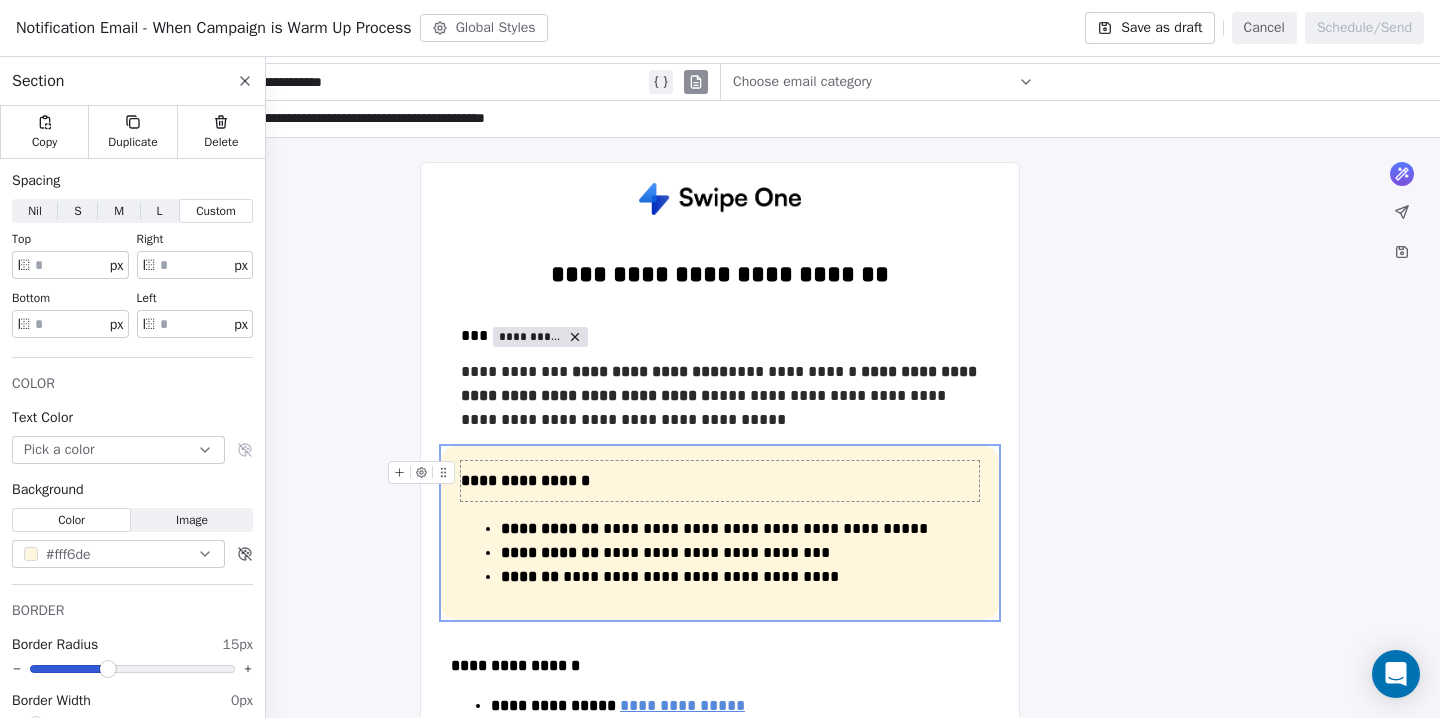 click on "**********" at bounding box center (720, 481) 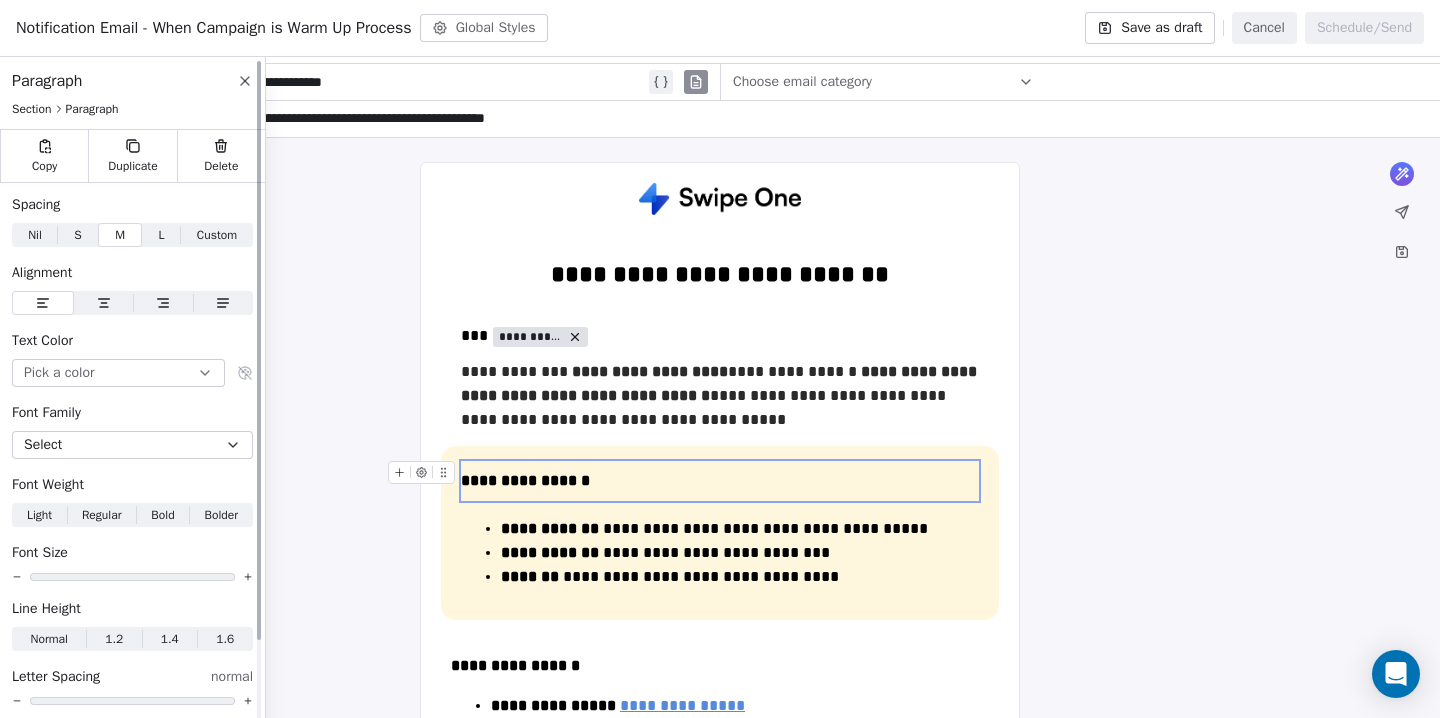 click on "S S" at bounding box center [78, 235] 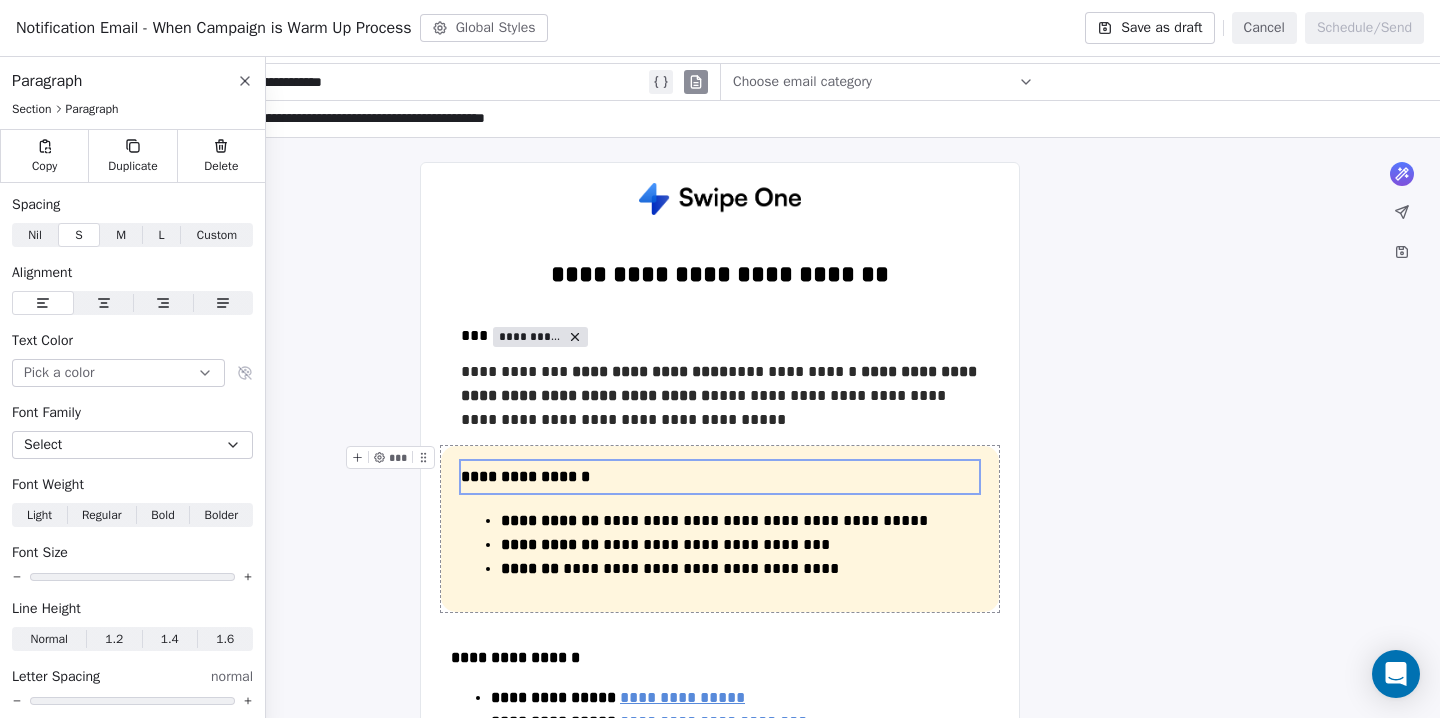 click on "**********" at bounding box center [720, 545] 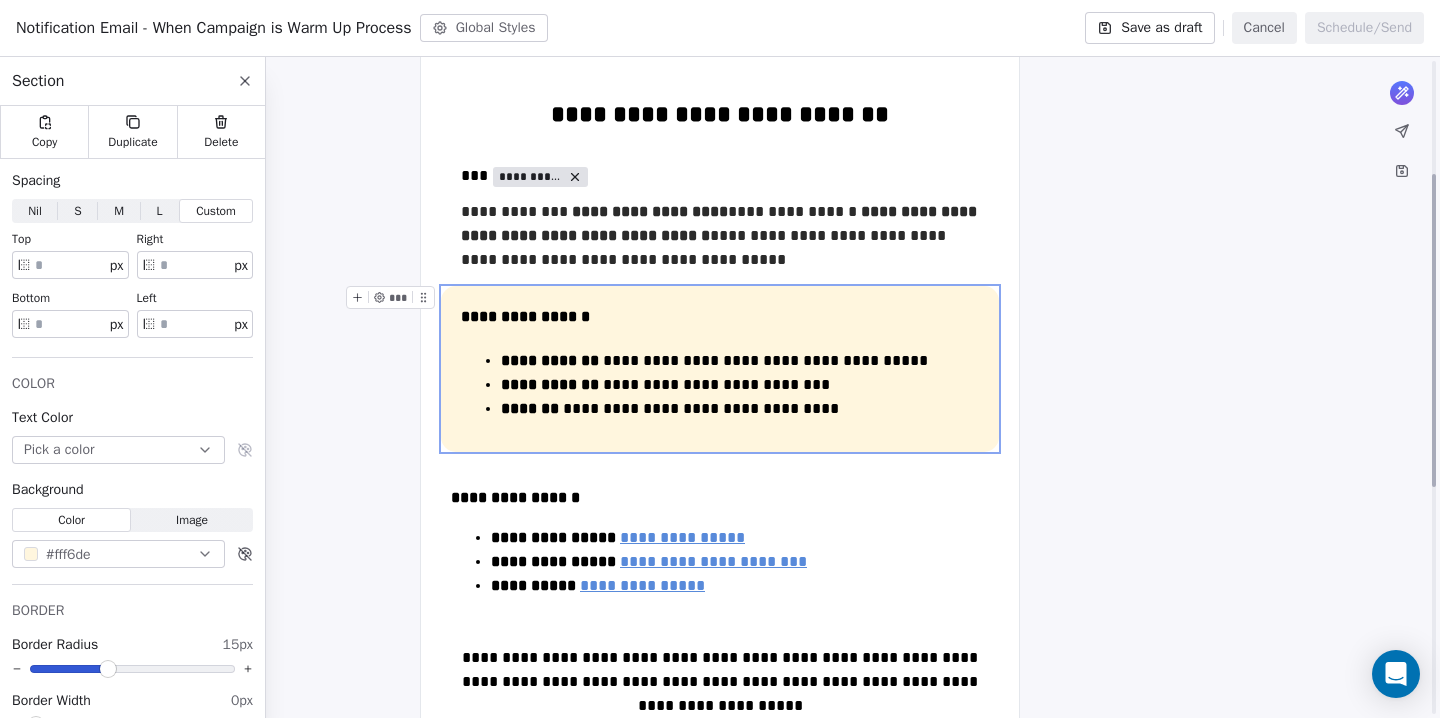 scroll, scrollTop: 241, scrollLeft: 0, axis: vertical 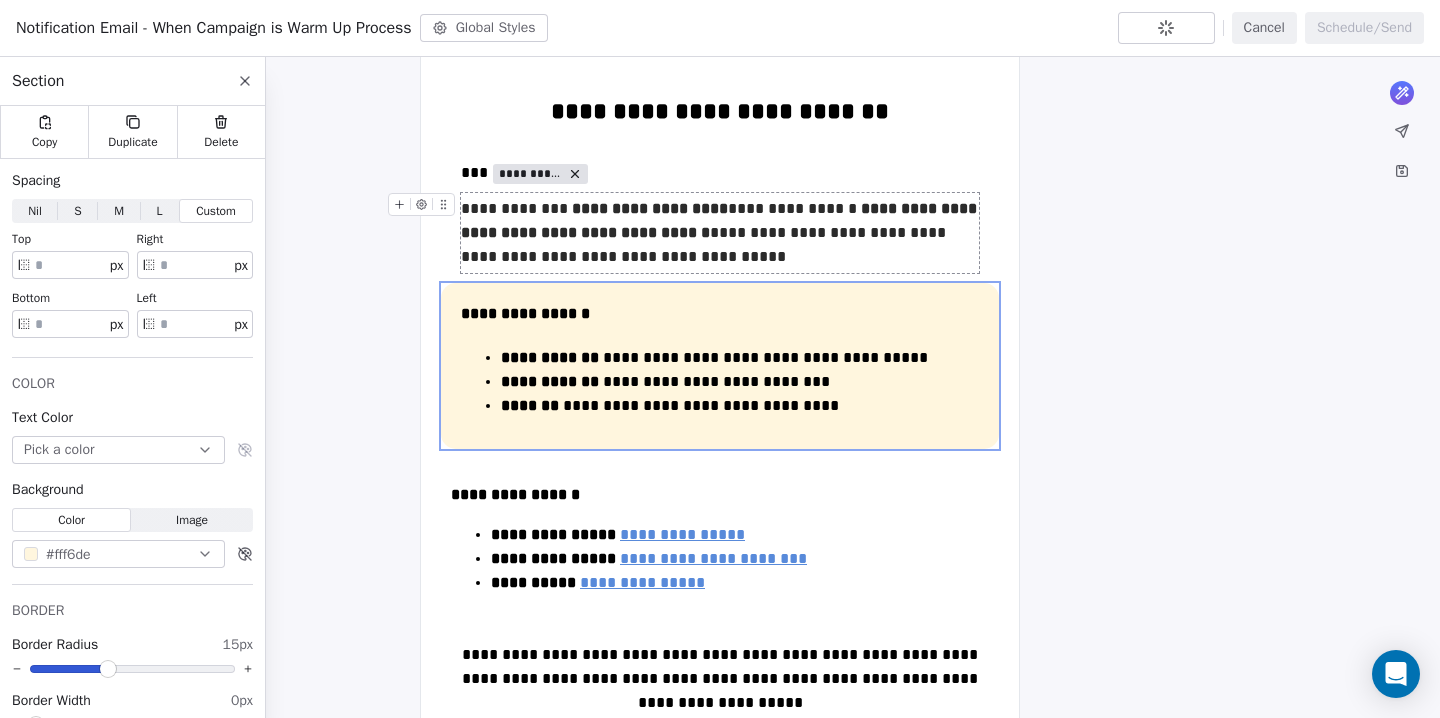 click on "**********" at bounding box center [720, 233] 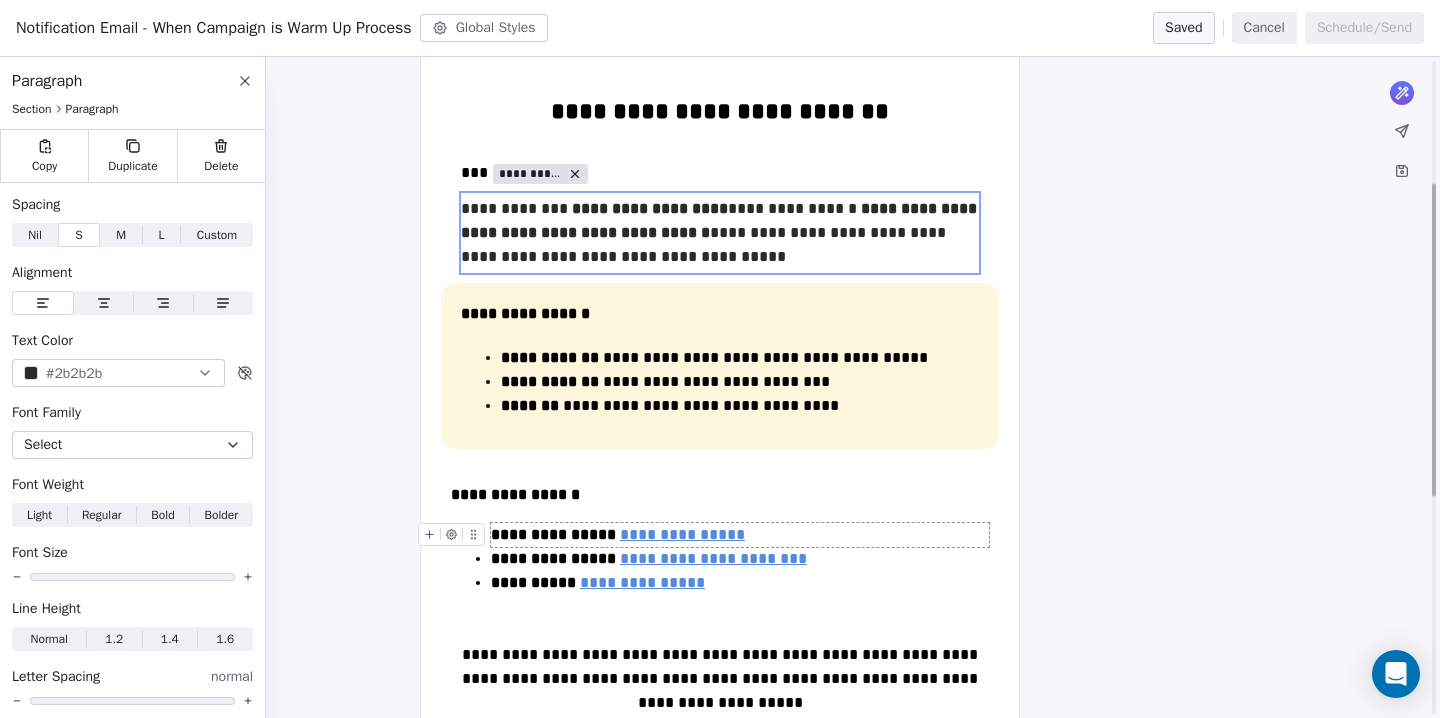 scroll, scrollTop: 319, scrollLeft: 0, axis: vertical 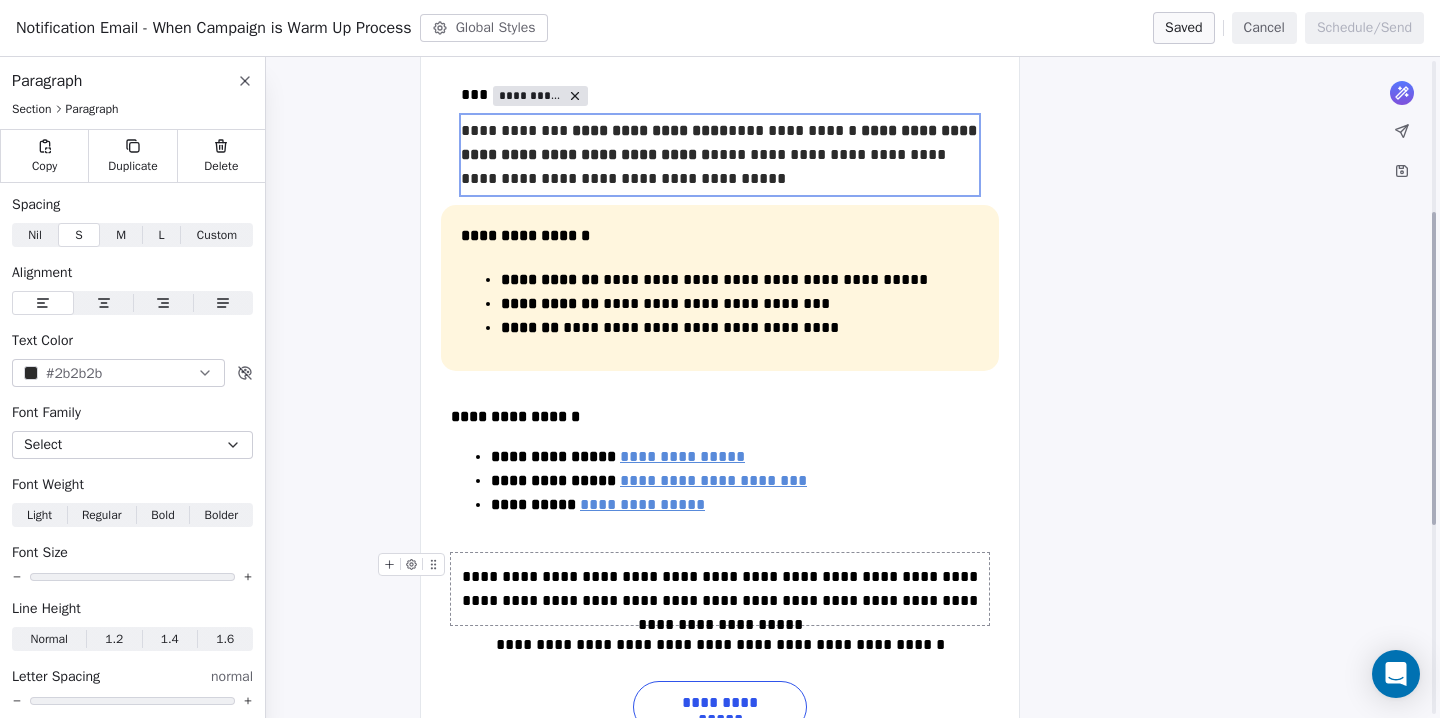 click on "**********" at bounding box center (720, 589) 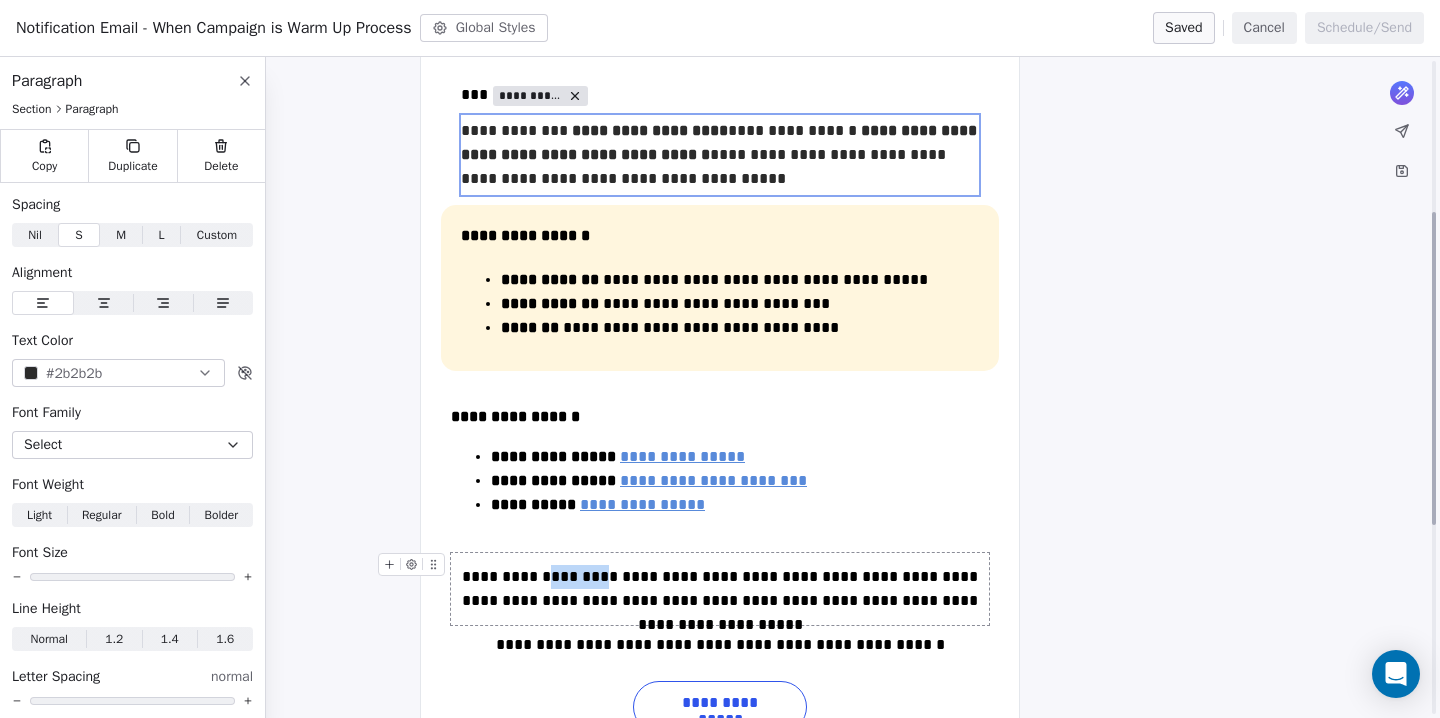 click on "**********" at bounding box center [720, 589] 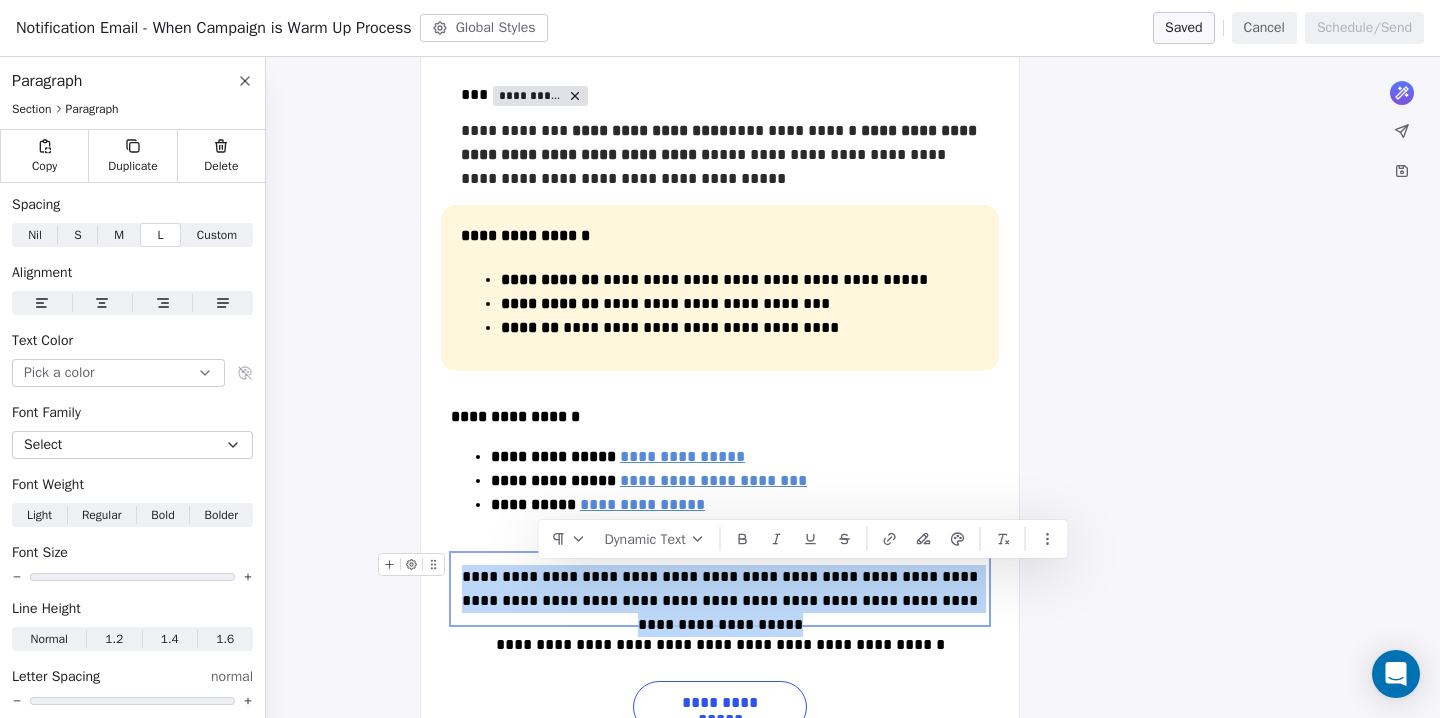 click on "**********" at bounding box center [720, 589] 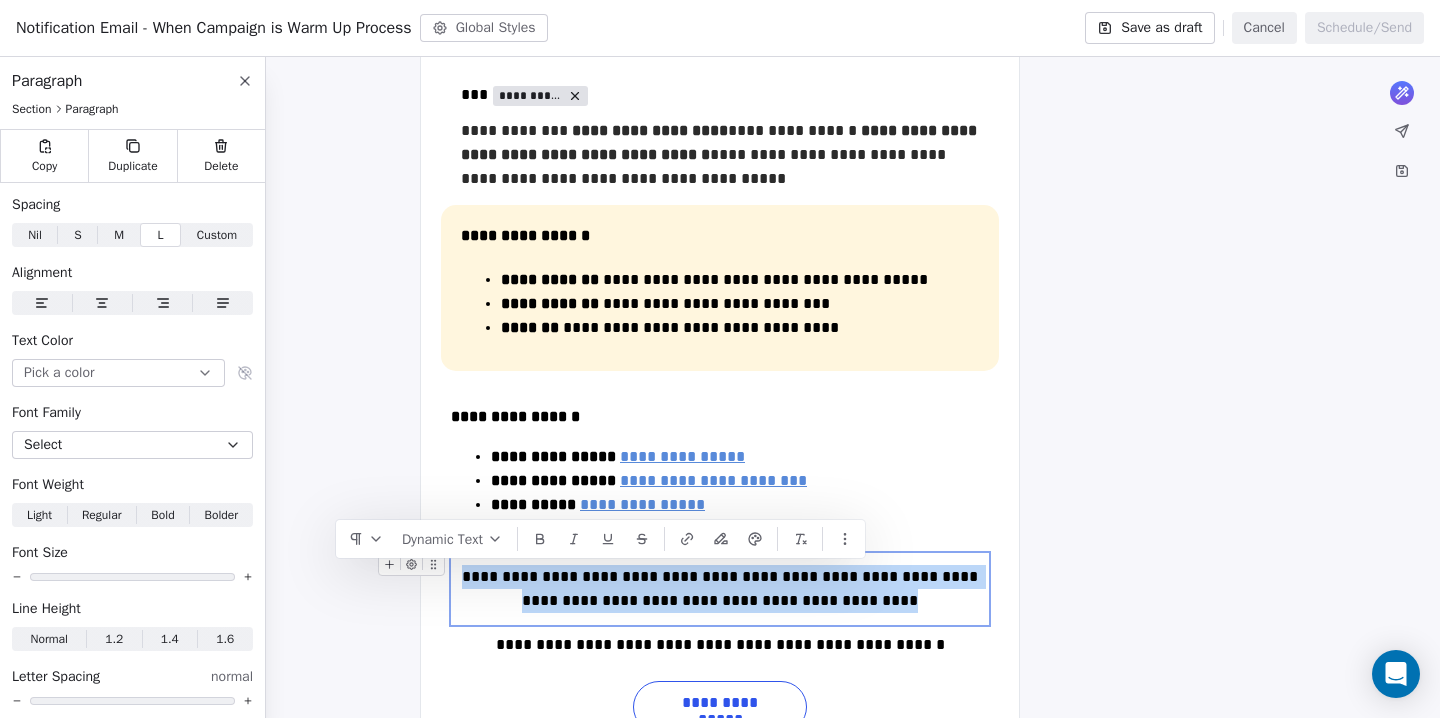 click on "**********" at bounding box center [720, 589] 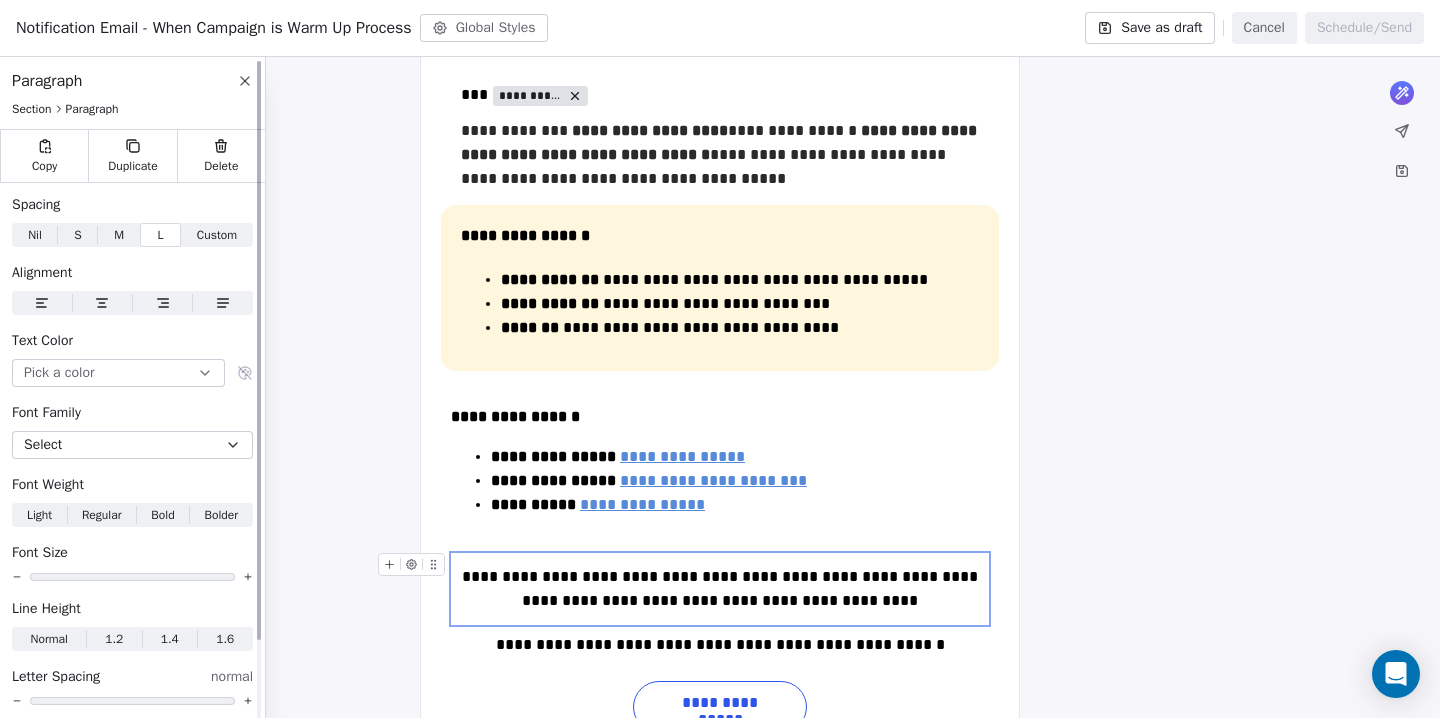 click 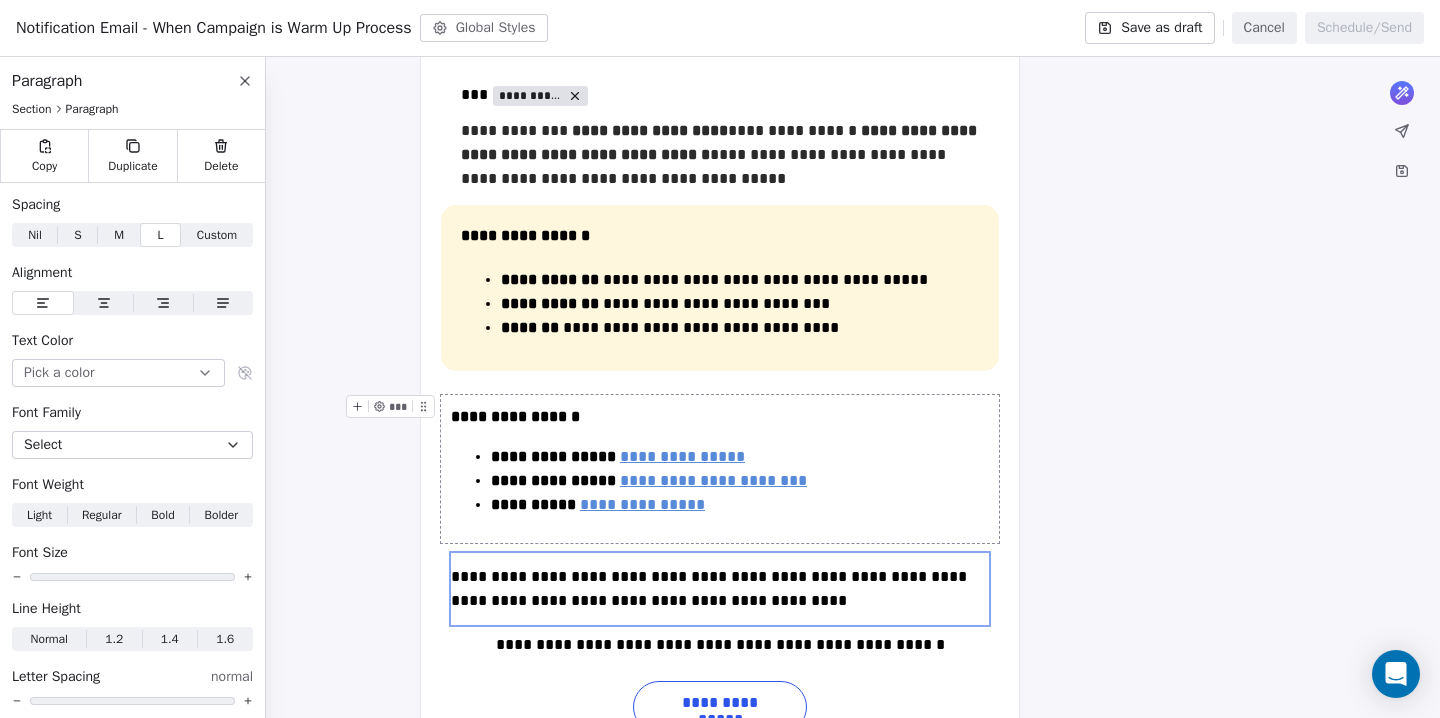 click on "**********" at bounding box center [720, 469] 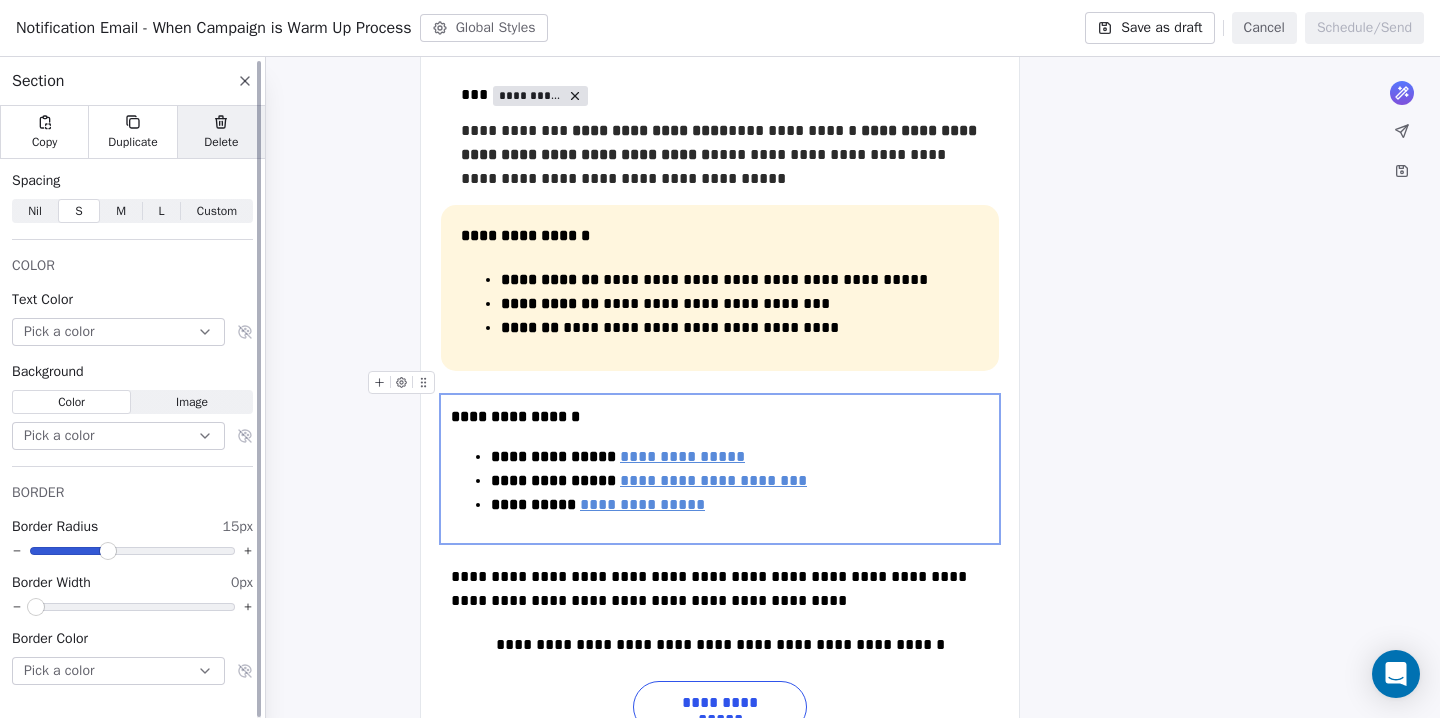 click on "Delete" at bounding box center (221, 142) 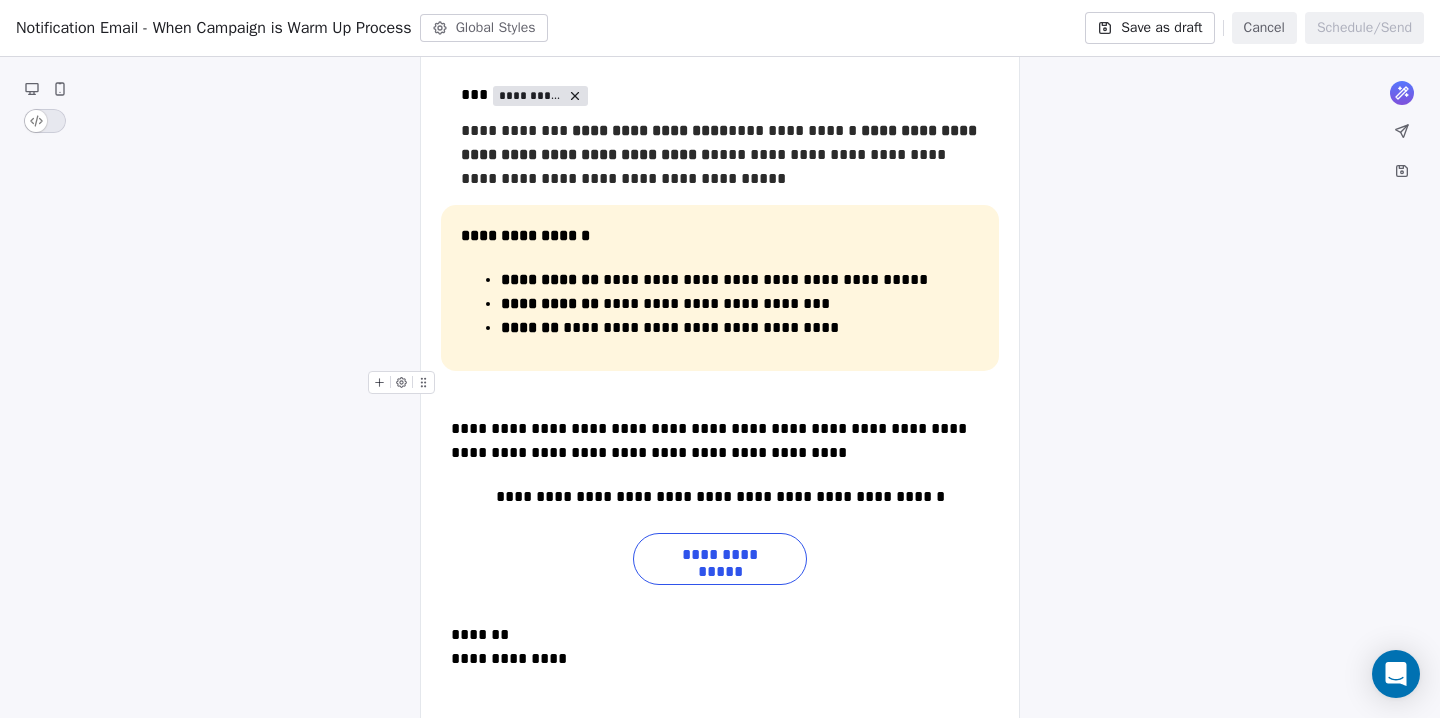 click at bounding box center [720, 383] 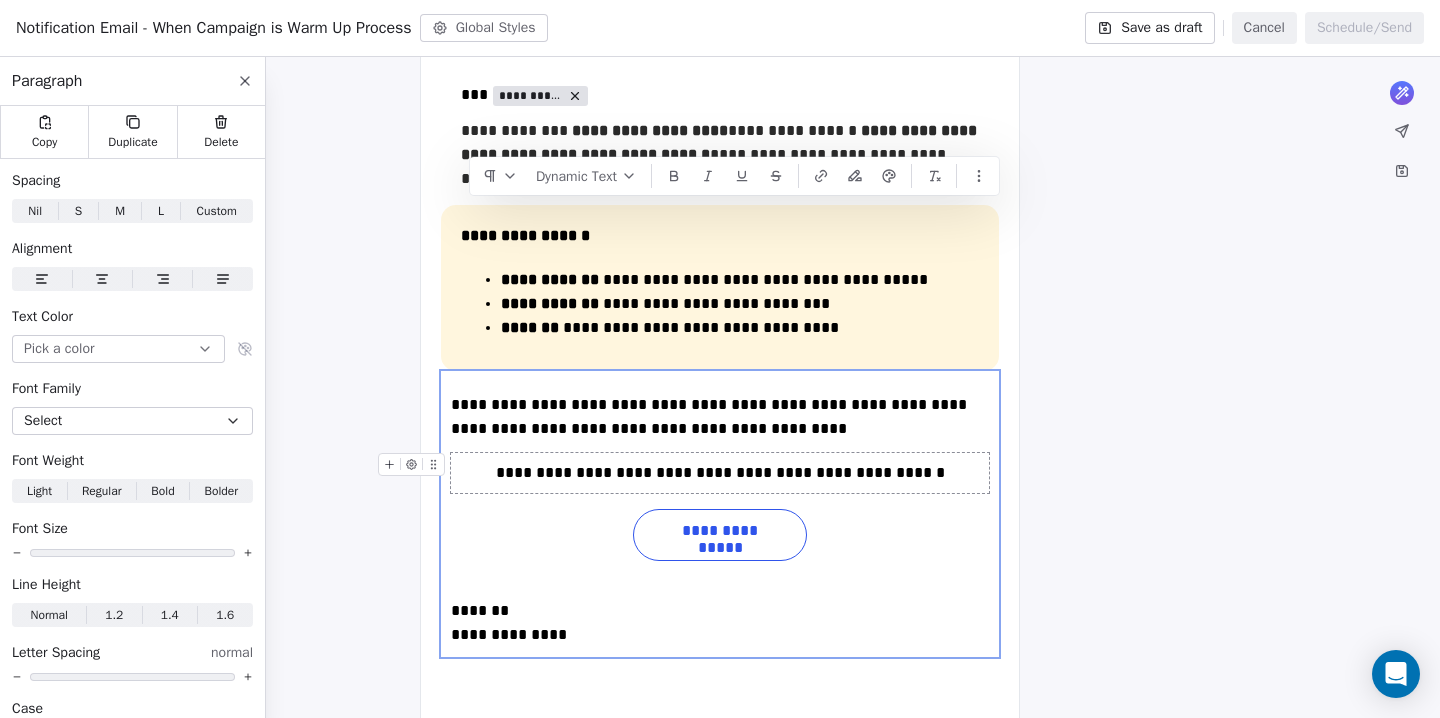 click on "**********" at bounding box center (720, 473) 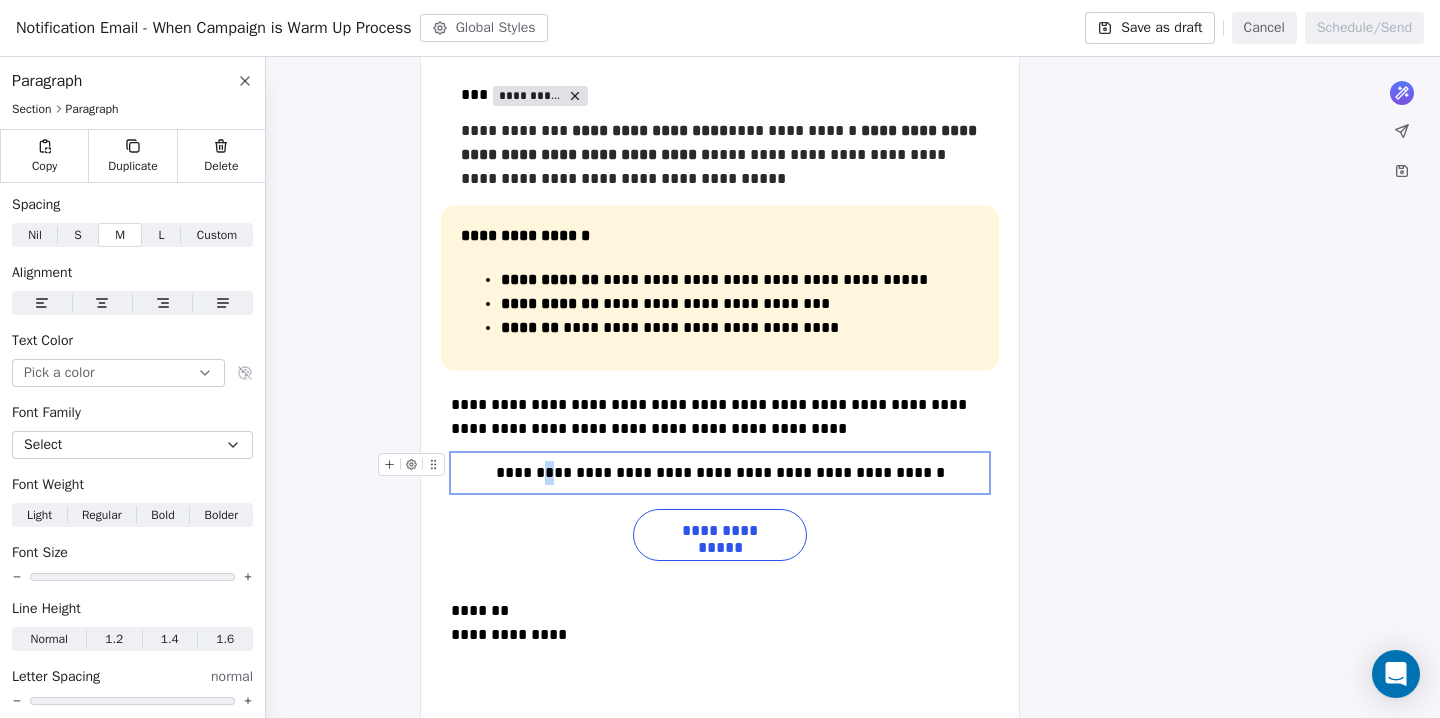 click on "**********" at bounding box center [720, 473] 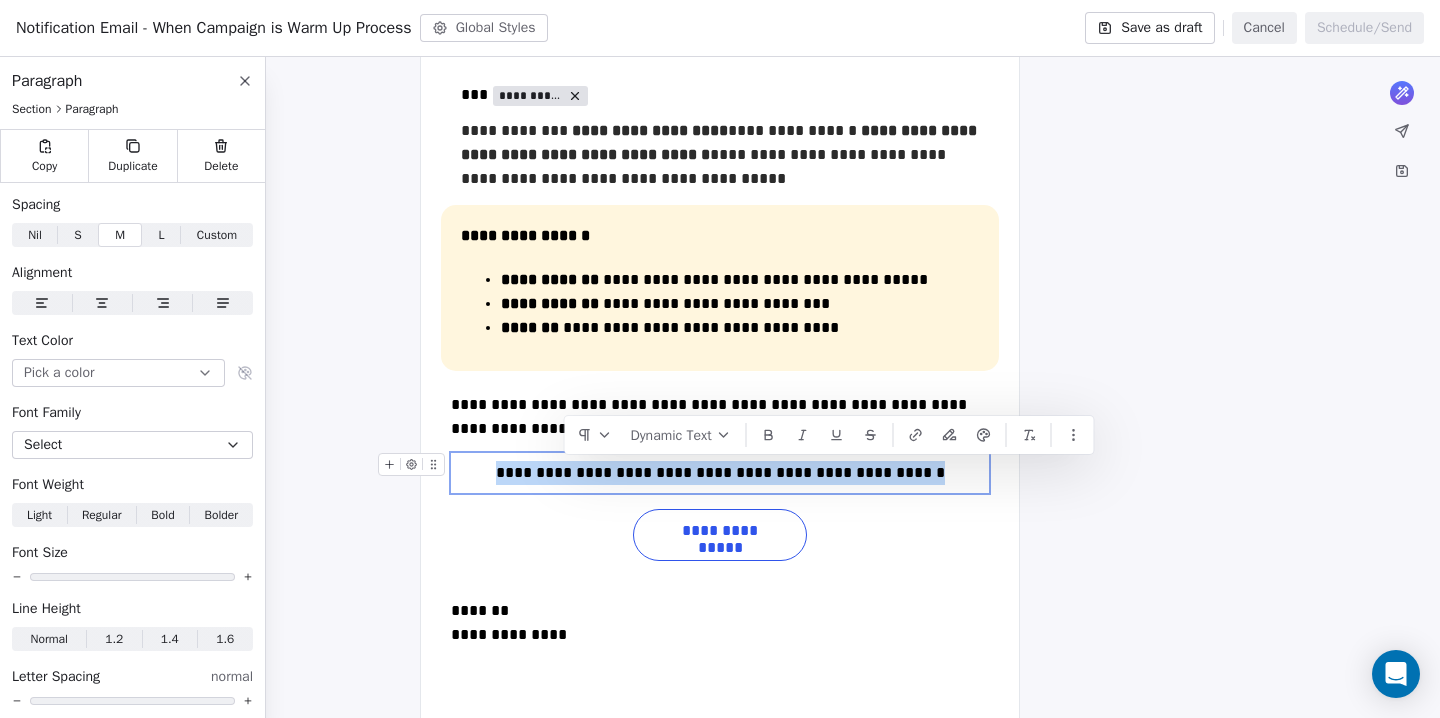 click on "**********" at bounding box center (720, 473) 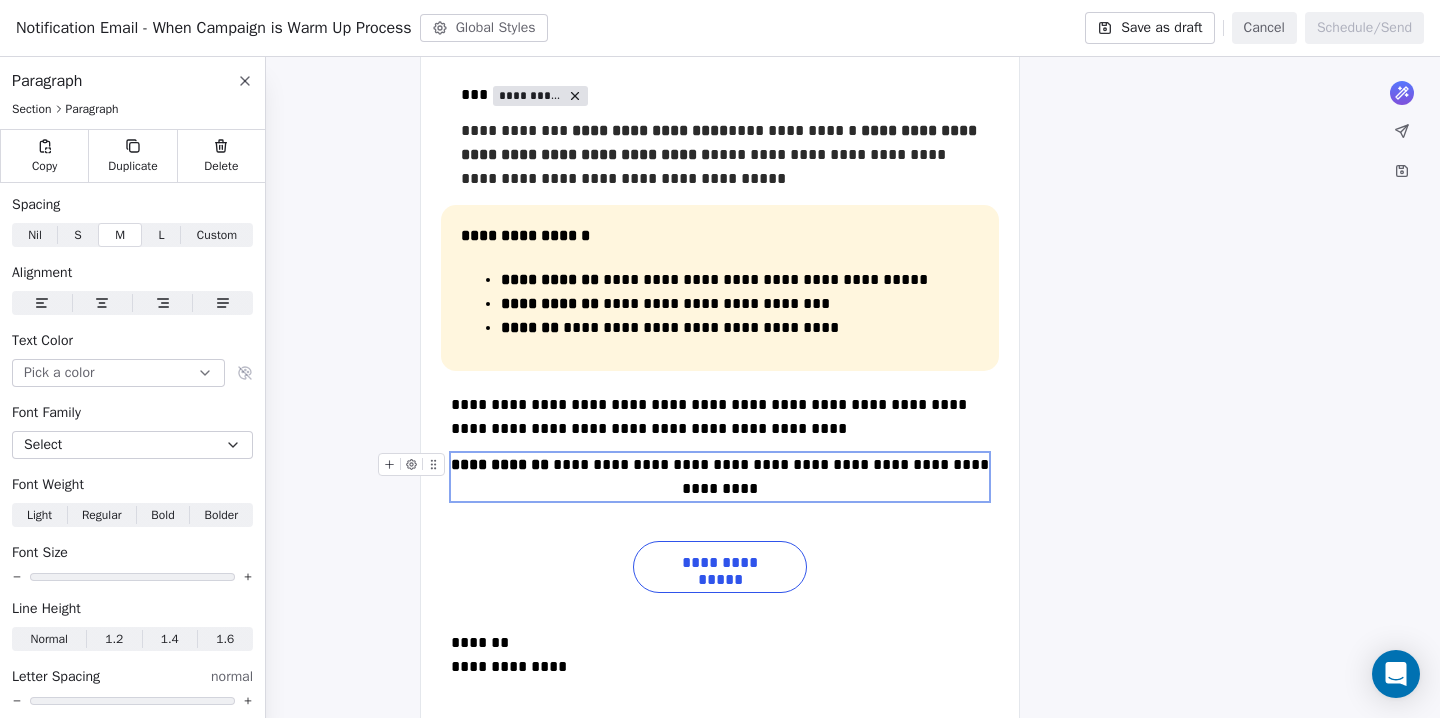 click on "**********" at bounding box center (720, 477) 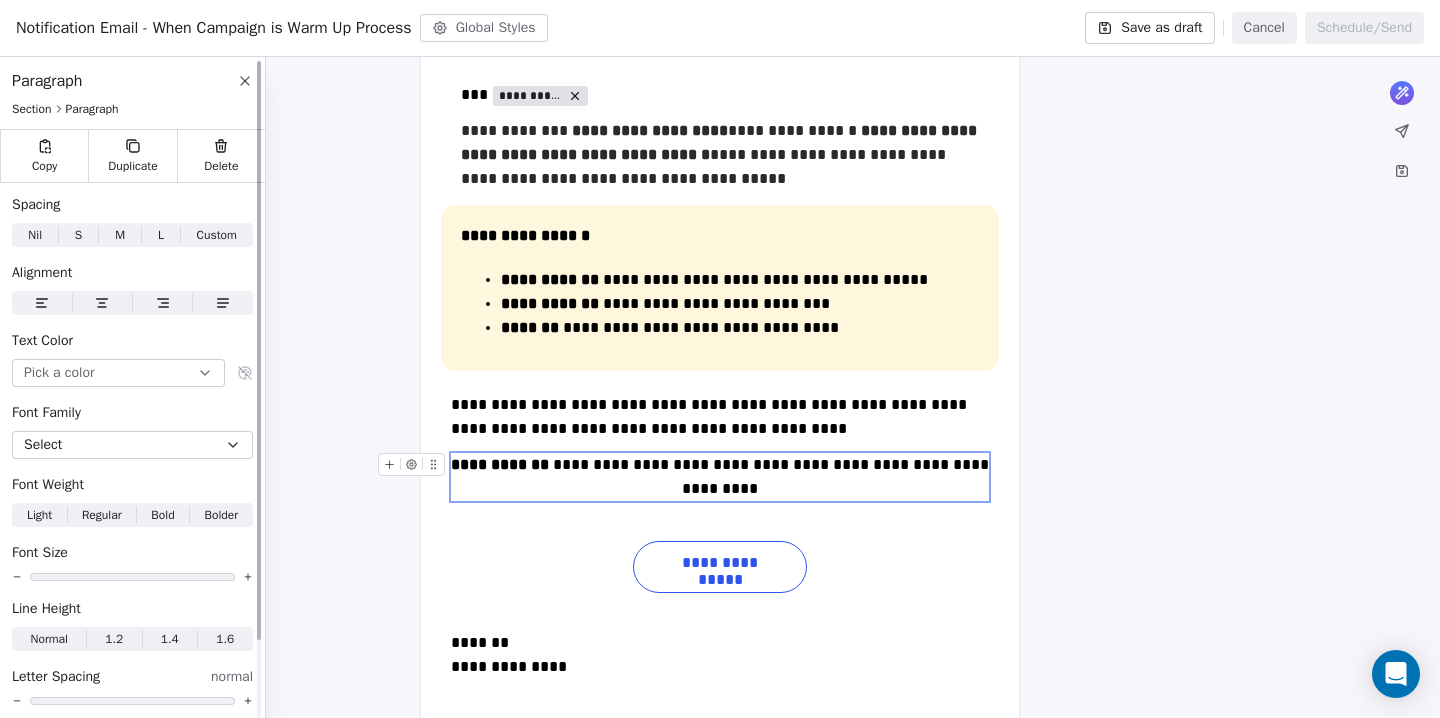 click 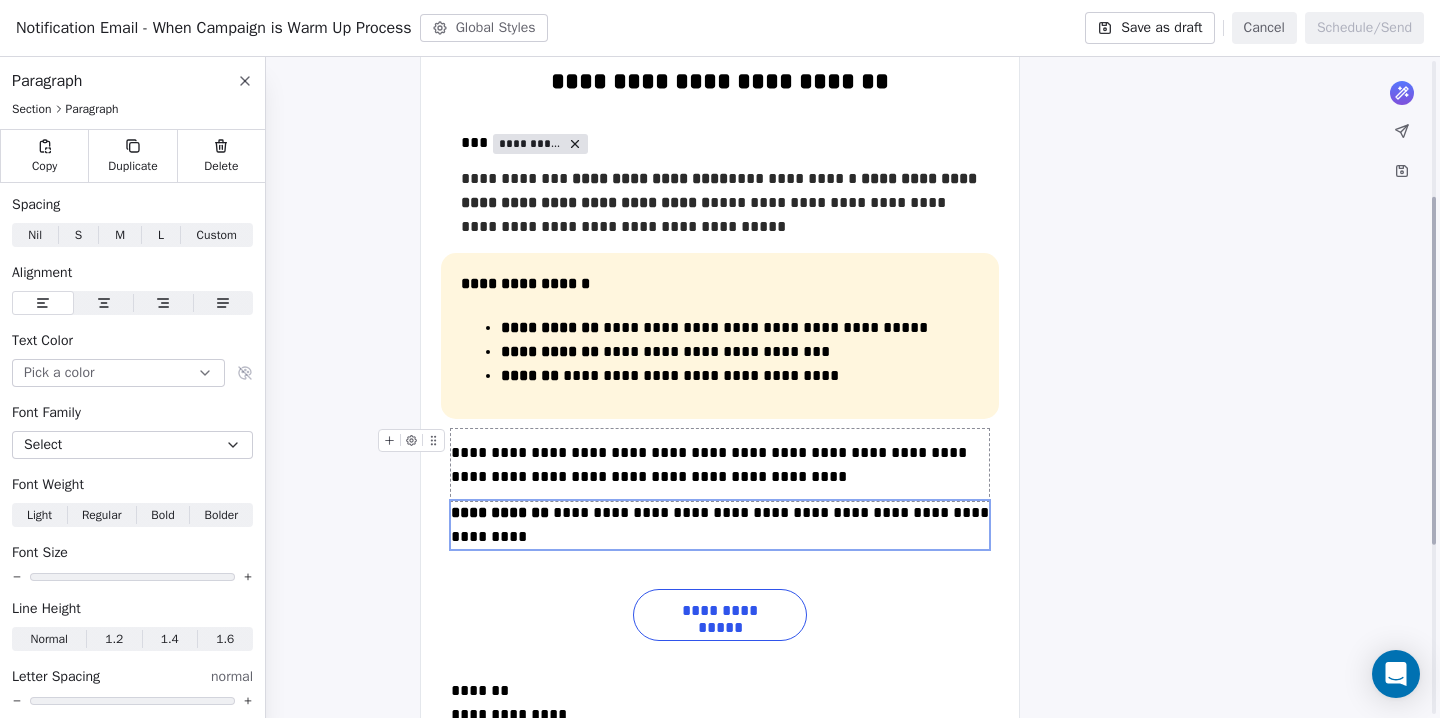 scroll, scrollTop: 245, scrollLeft: 0, axis: vertical 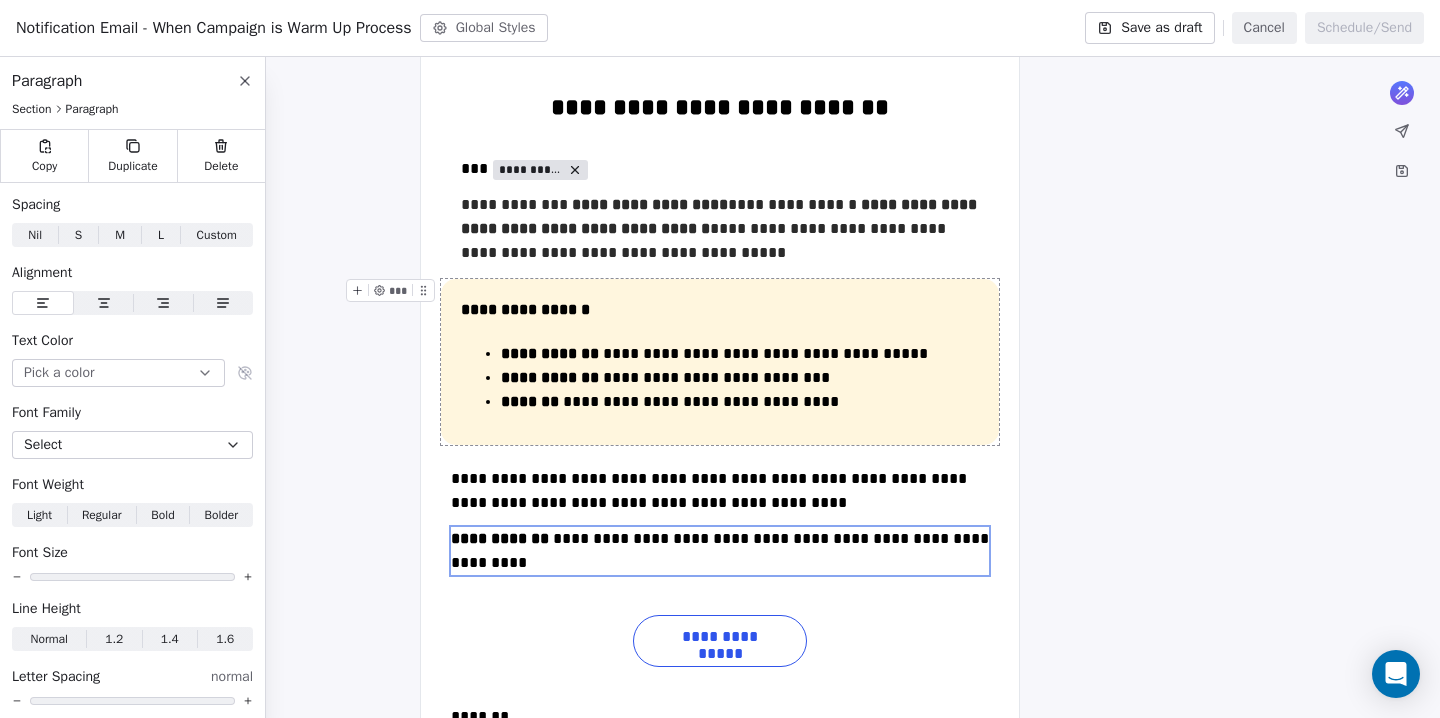 click on "**********" at bounding box center [720, 362] 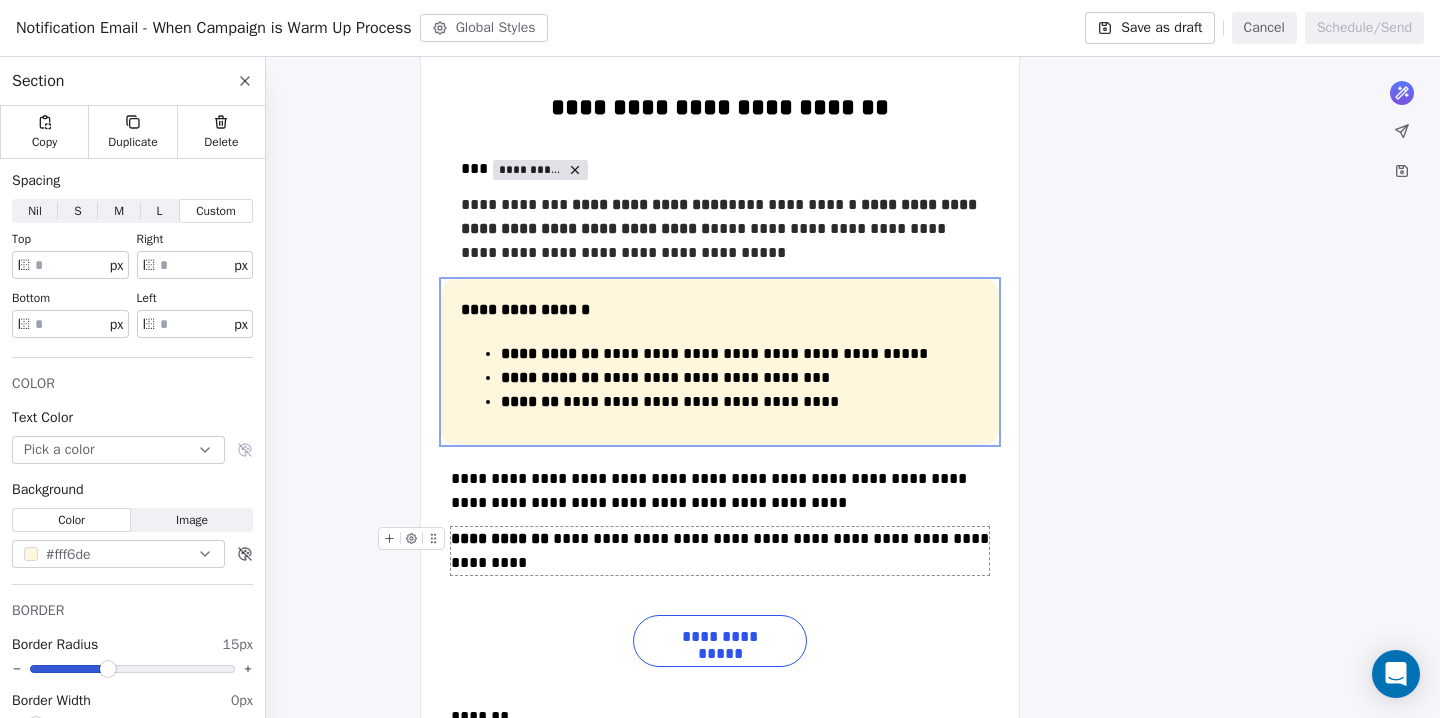click on "**********" at bounding box center [720, 551] 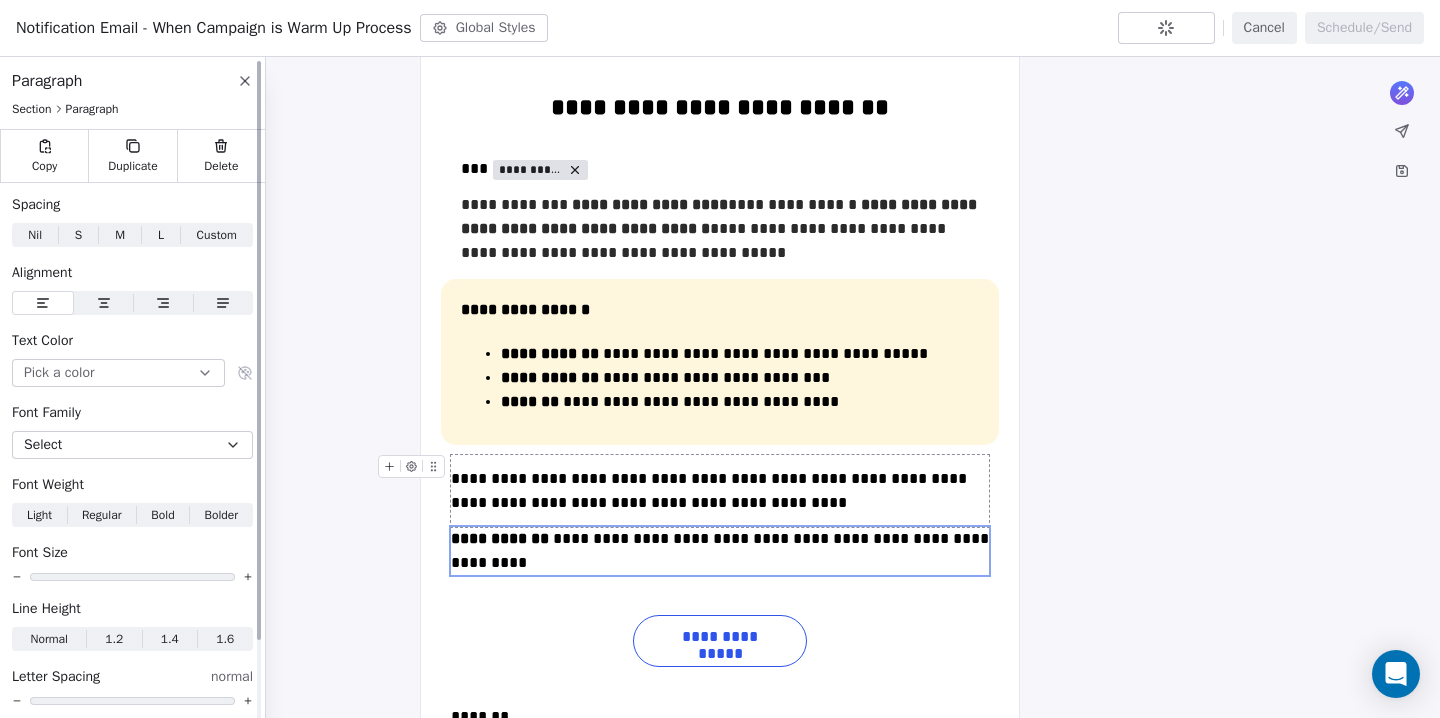click on "M" at bounding box center [120, 235] 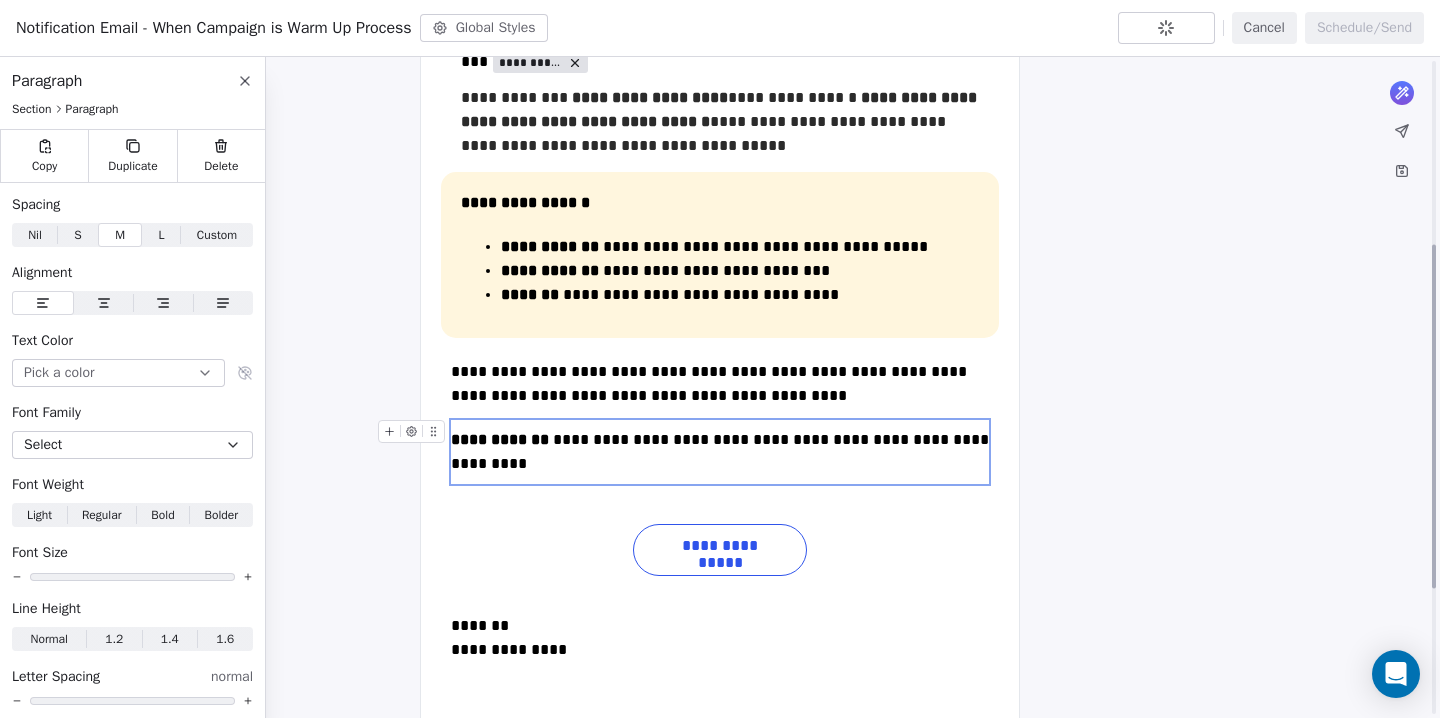 scroll, scrollTop: 355, scrollLeft: 0, axis: vertical 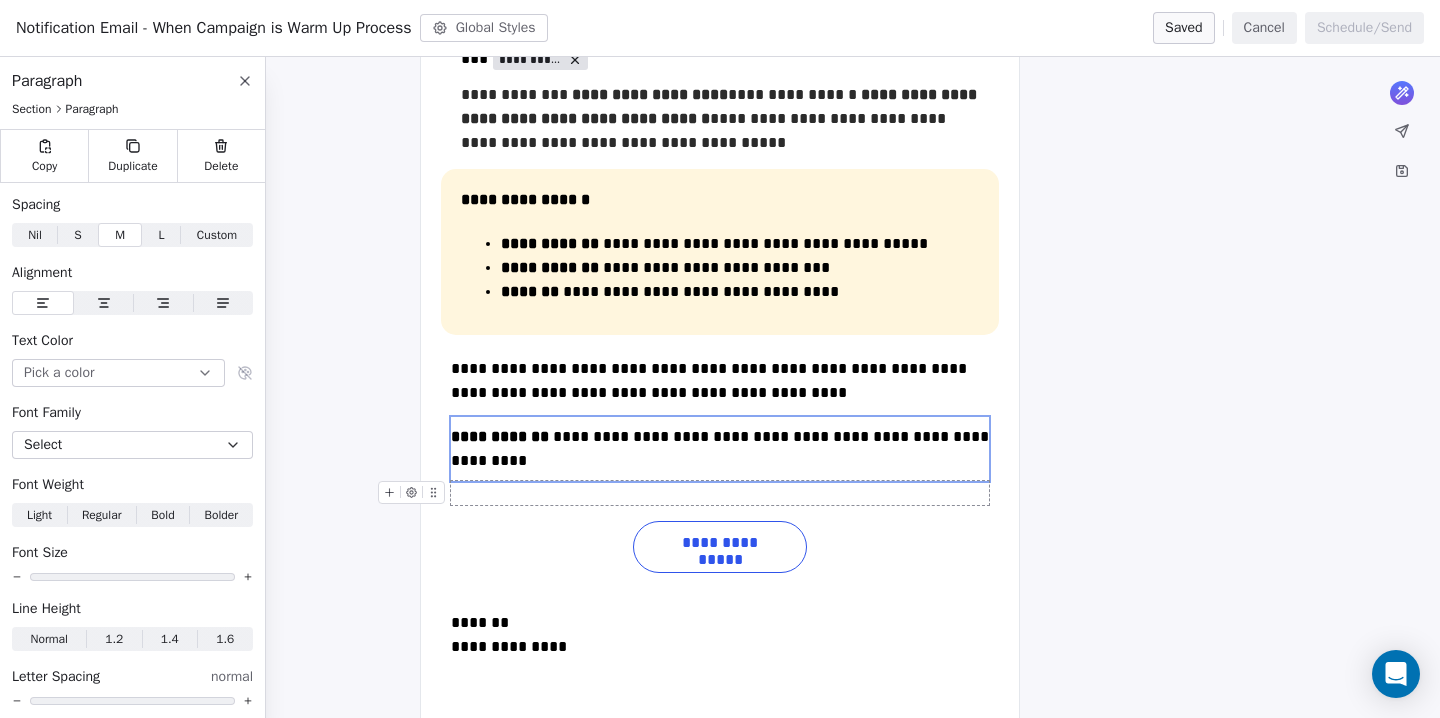 type 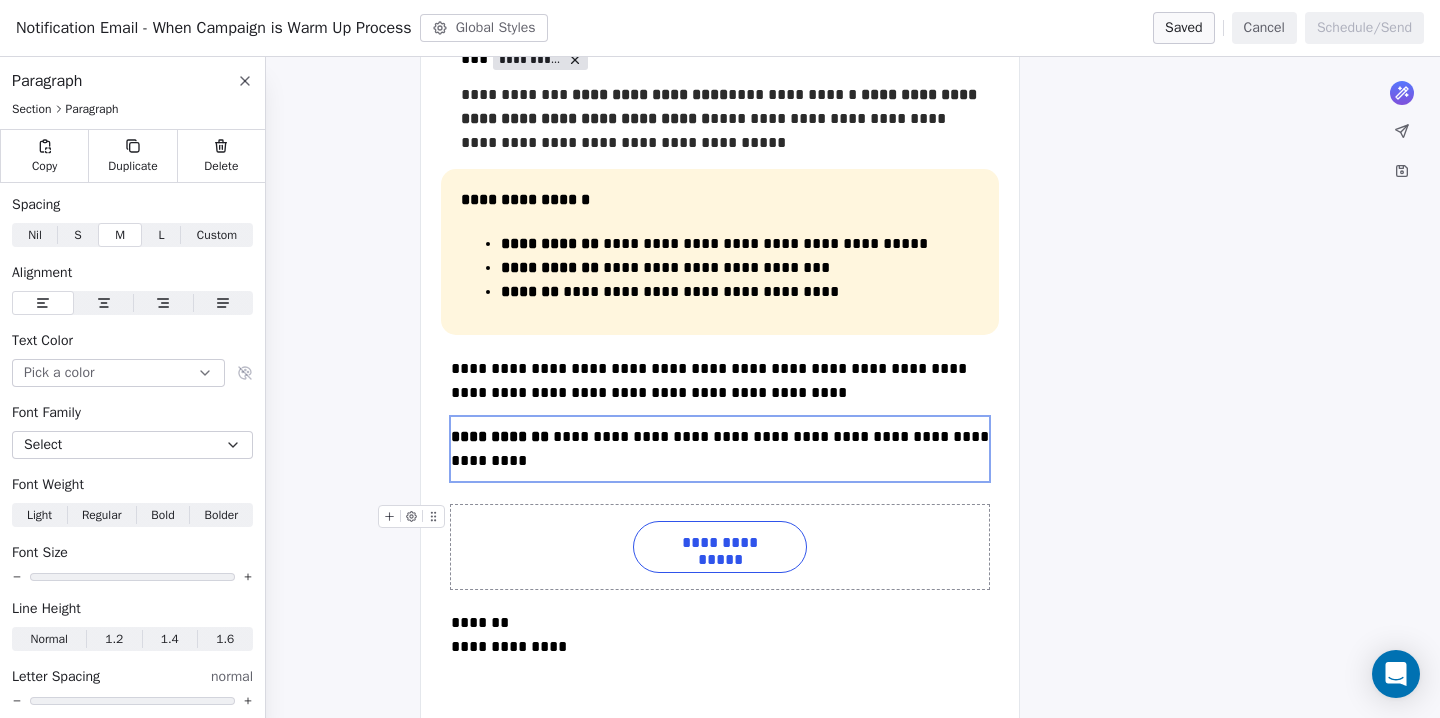click on "**********" at bounding box center (720, 547) 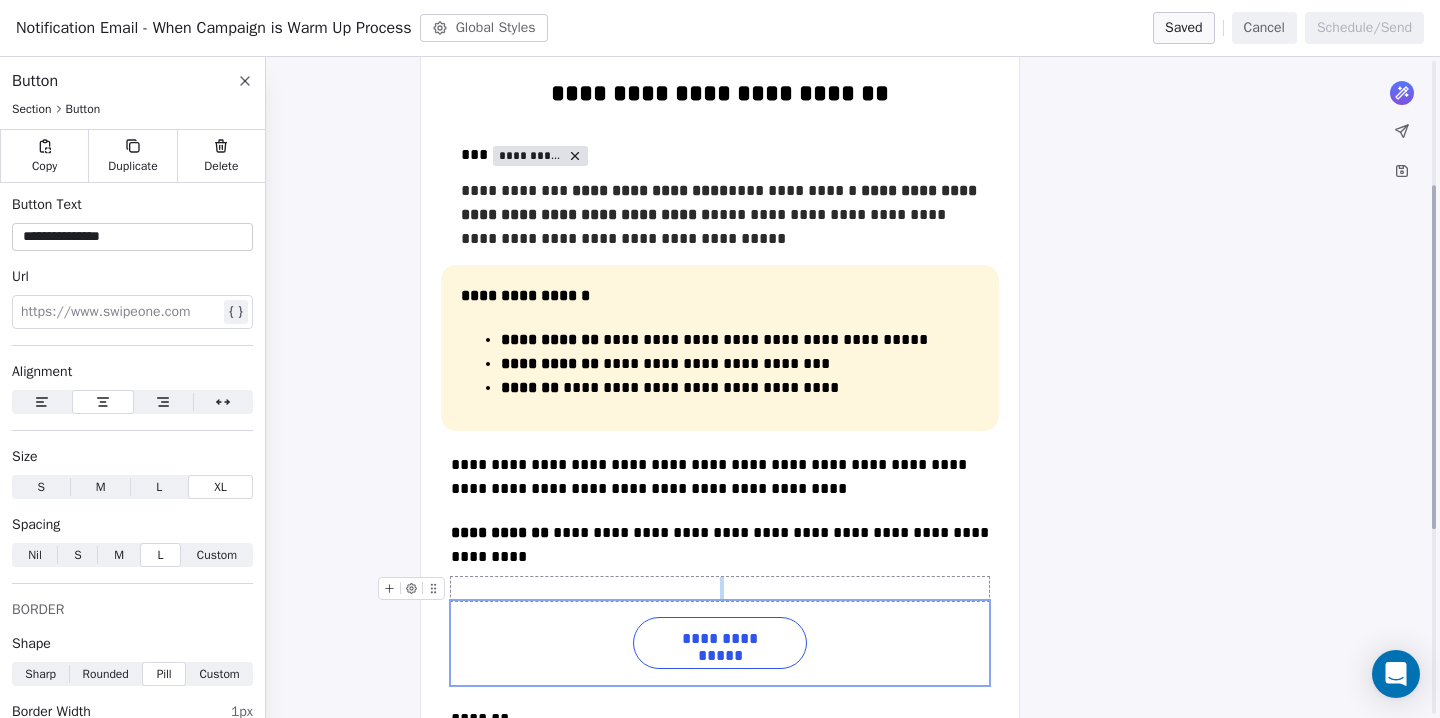 scroll, scrollTop: 237, scrollLeft: 0, axis: vertical 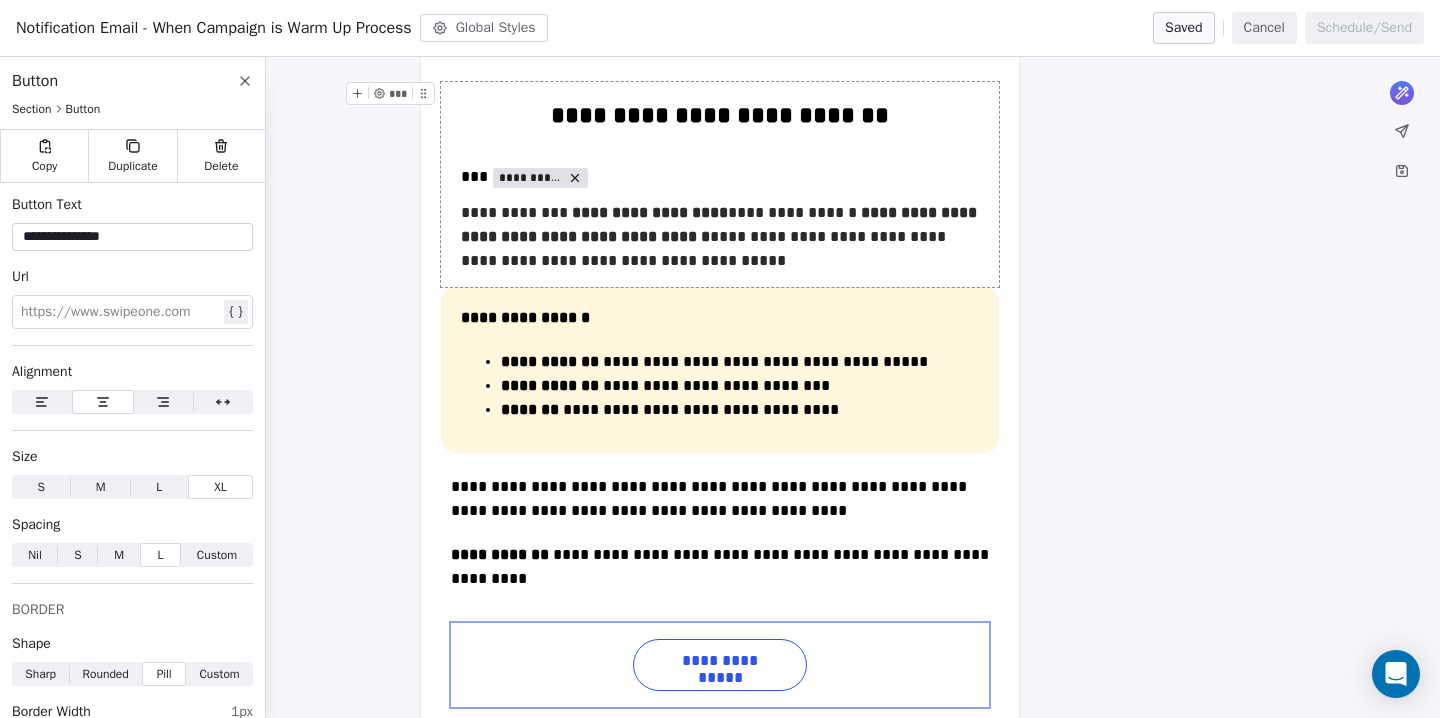 click on "**********" at bounding box center (720, 184) 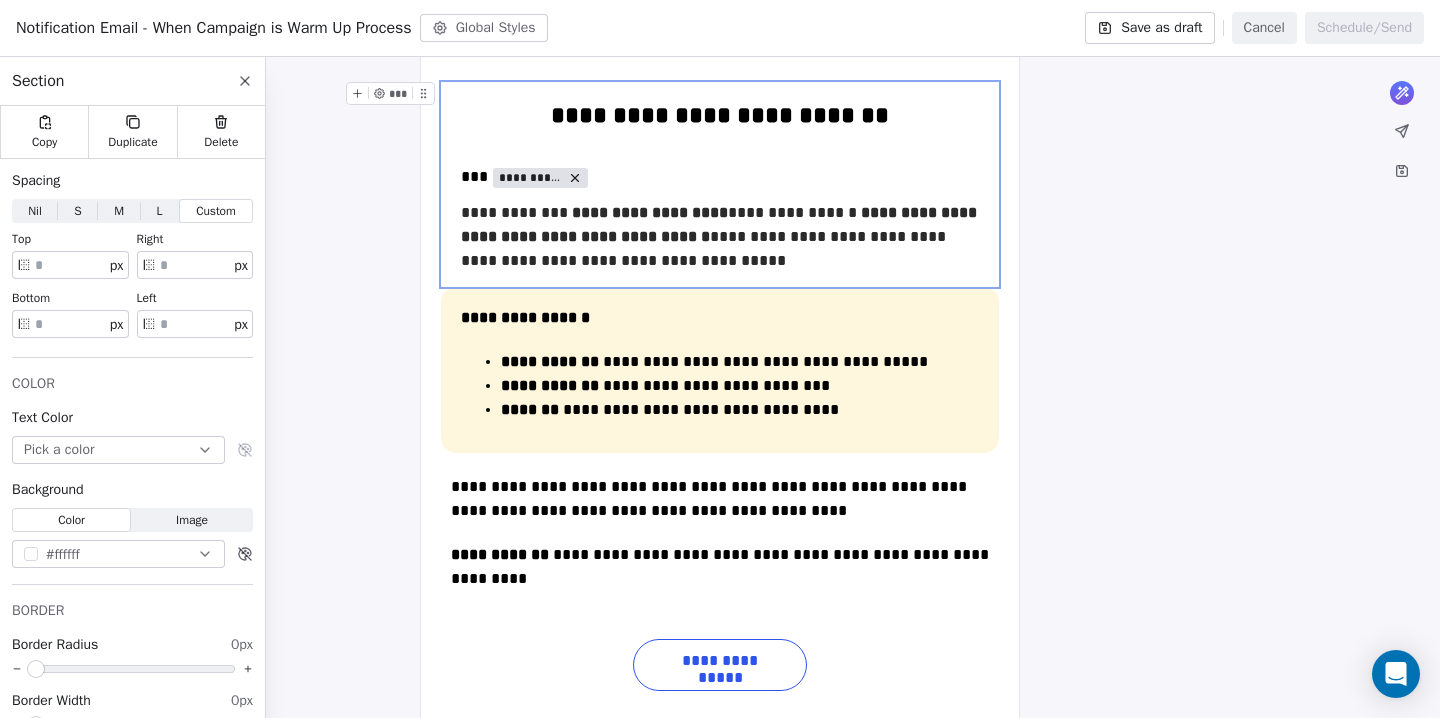 click 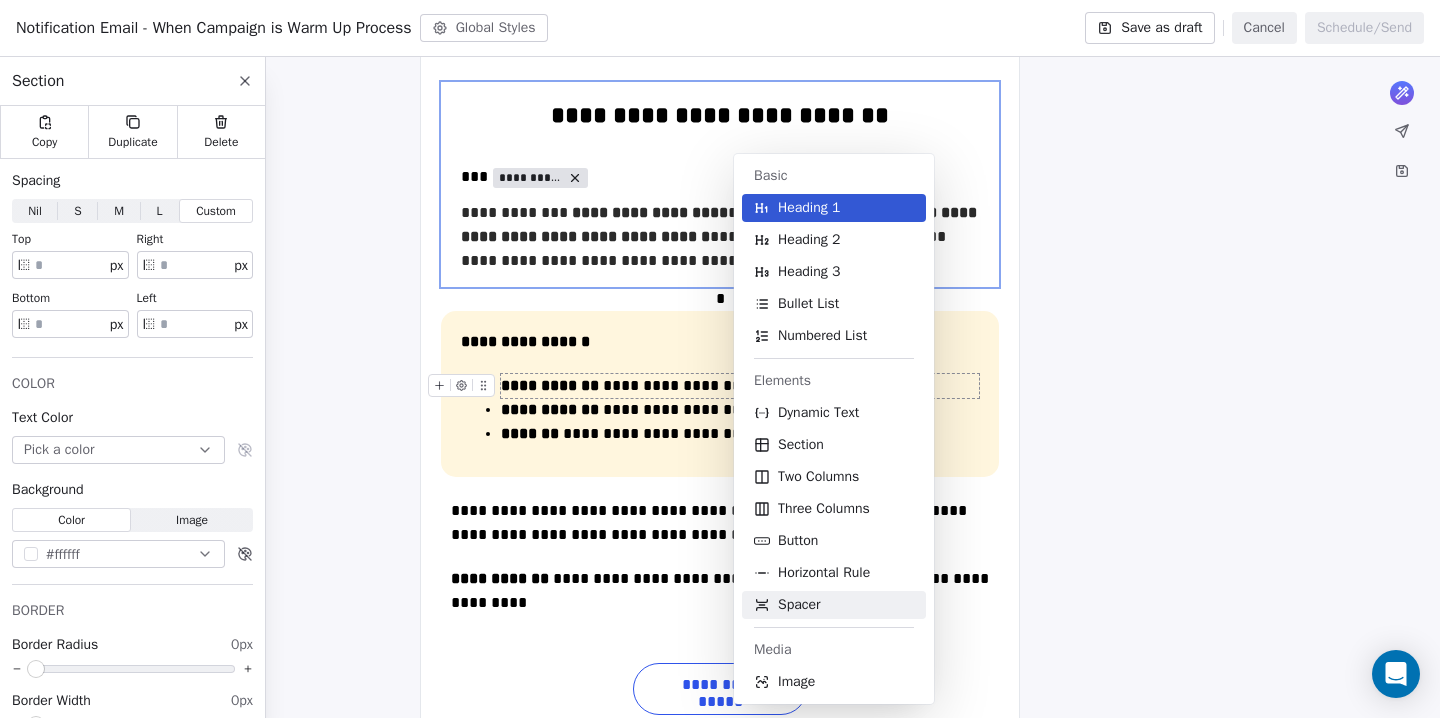 click on "Spacer" at bounding box center [799, 605] 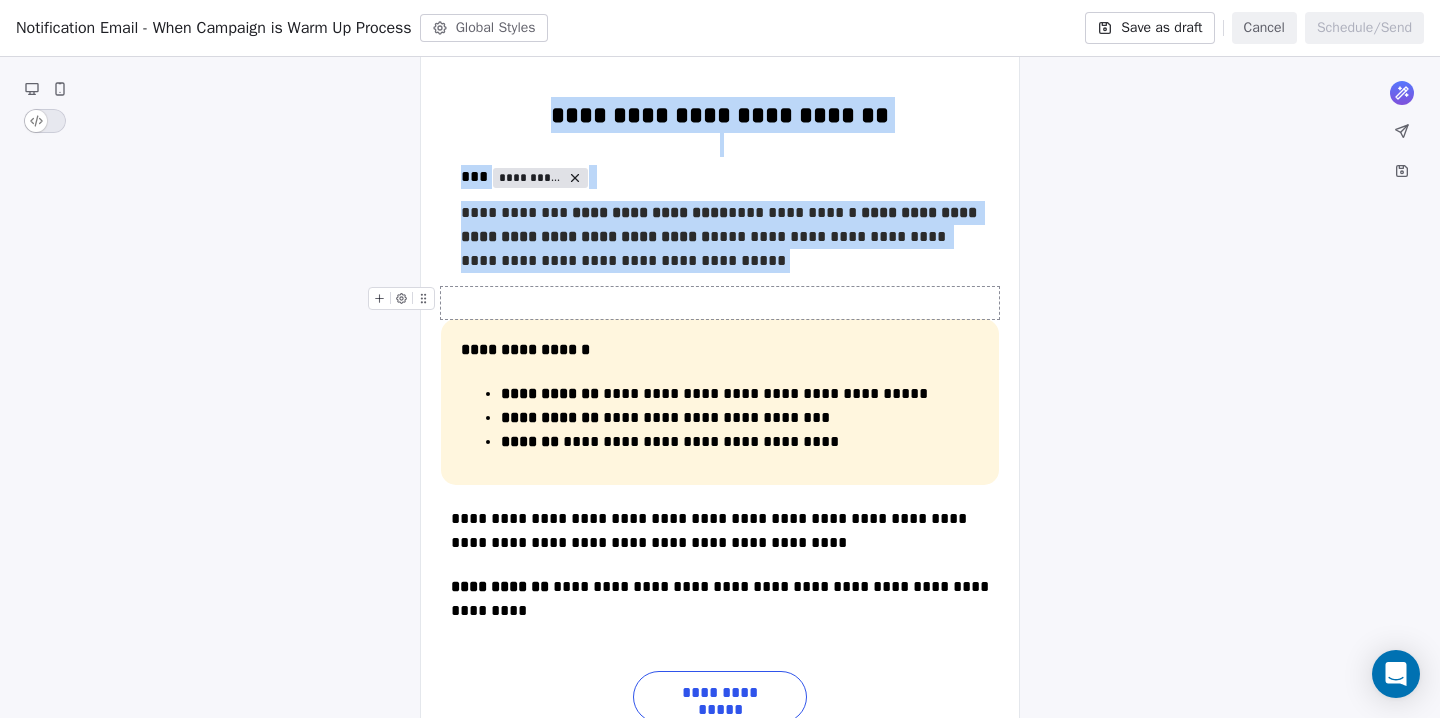 click at bounding box center (720, 303) 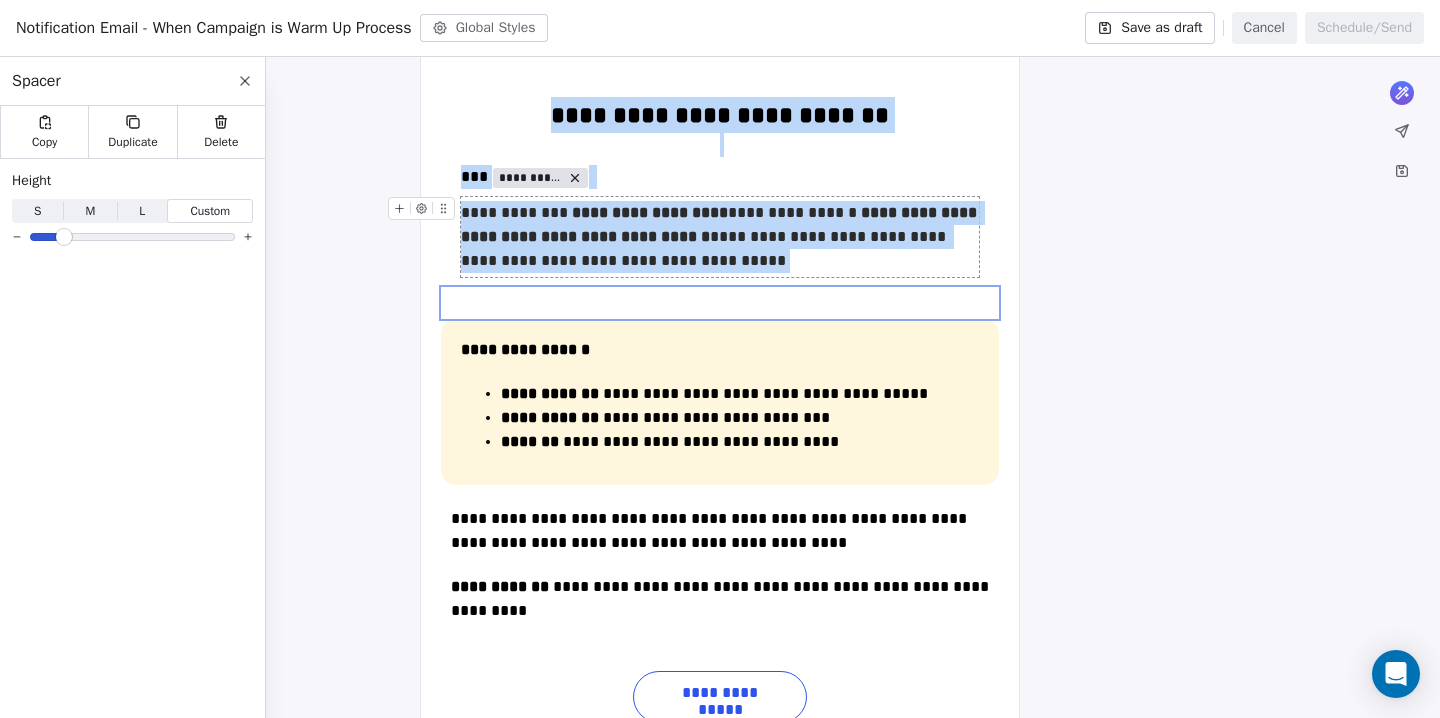 click on "S" at bounding box center (37, 211) 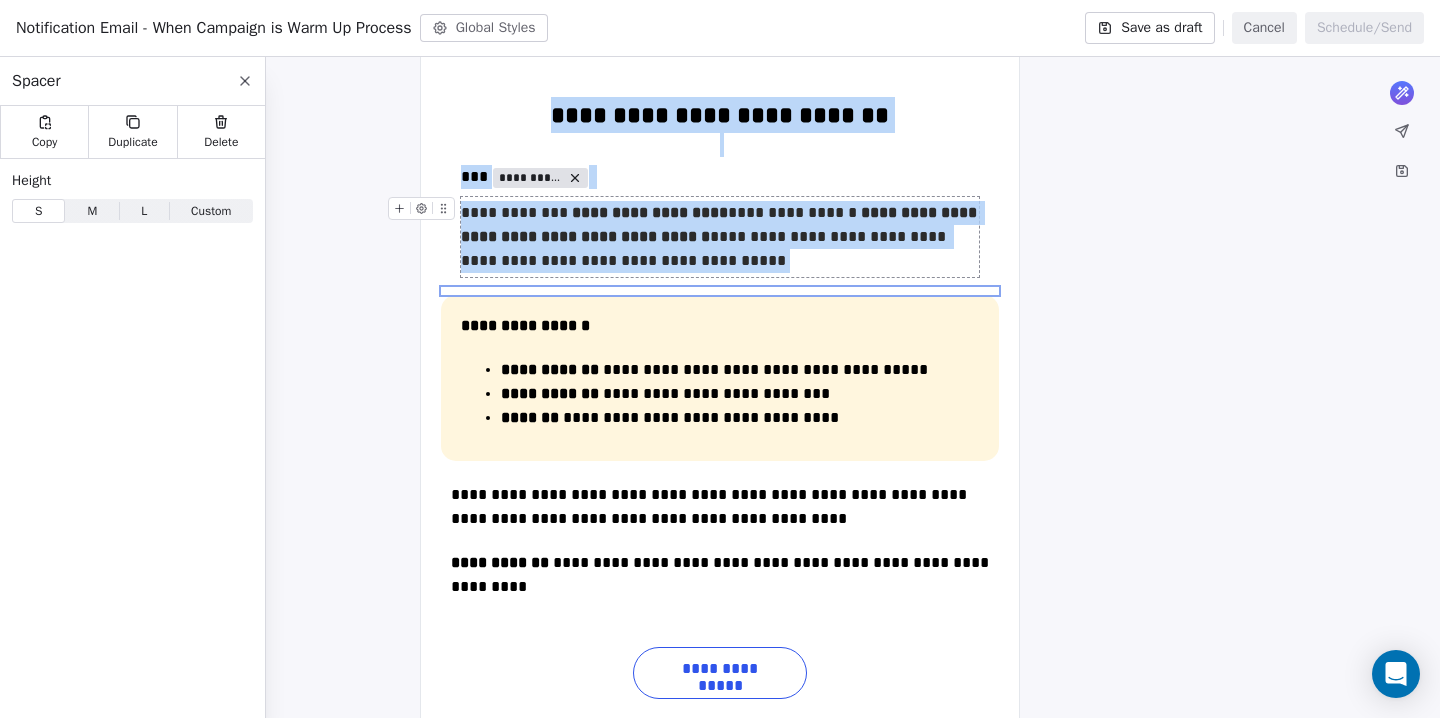 click on "M M" at bounding box center [92, 211] 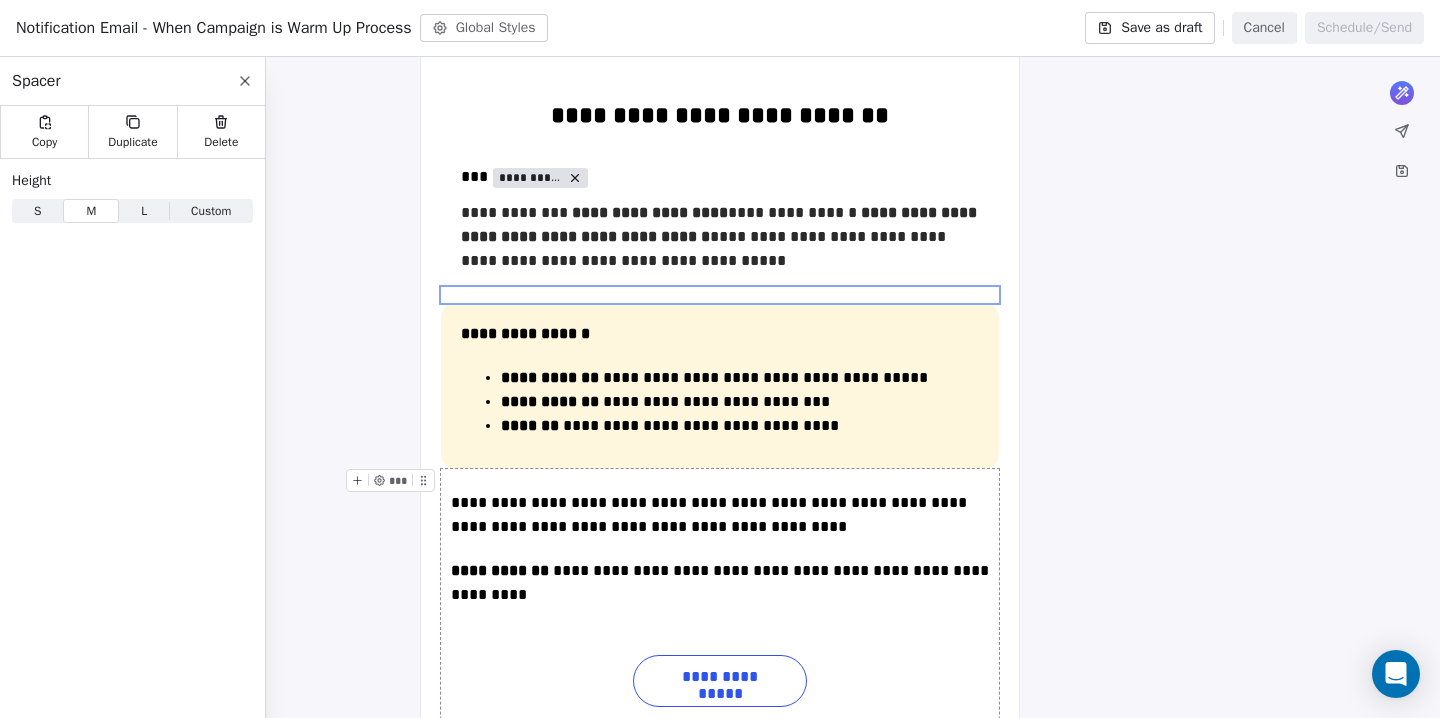click on "**********" at bounding box center [720, 636] 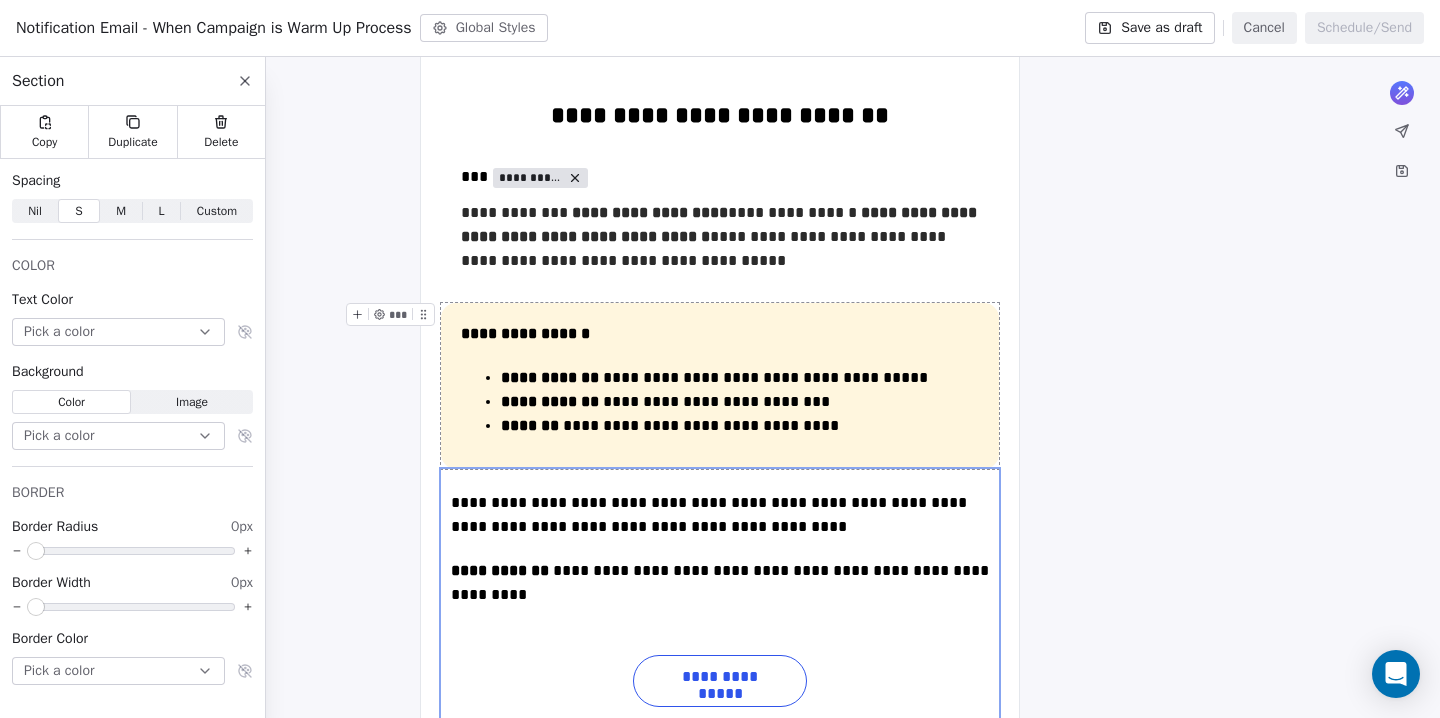 click on "**********" at bounding box center [720, 386] 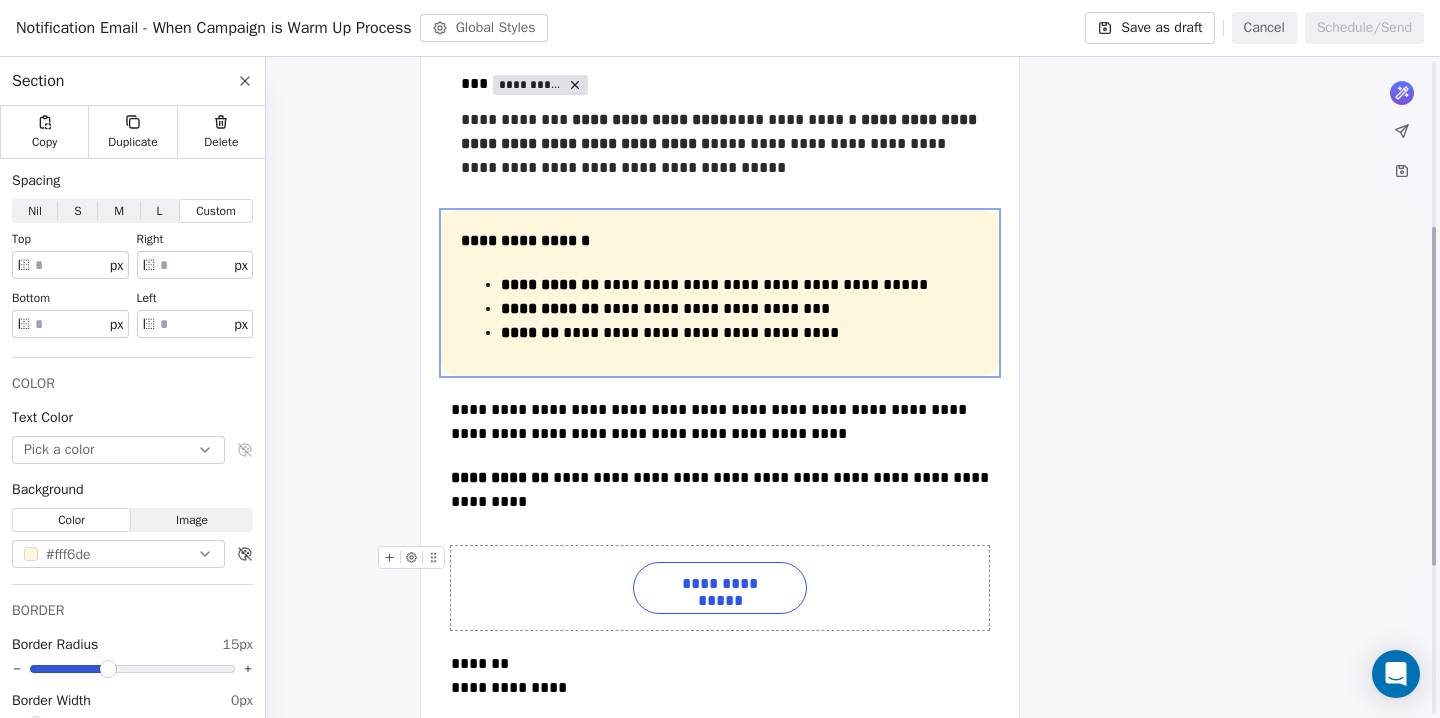 scroll, scrollTop: 379, scrollLeft: 0, axis: vertical 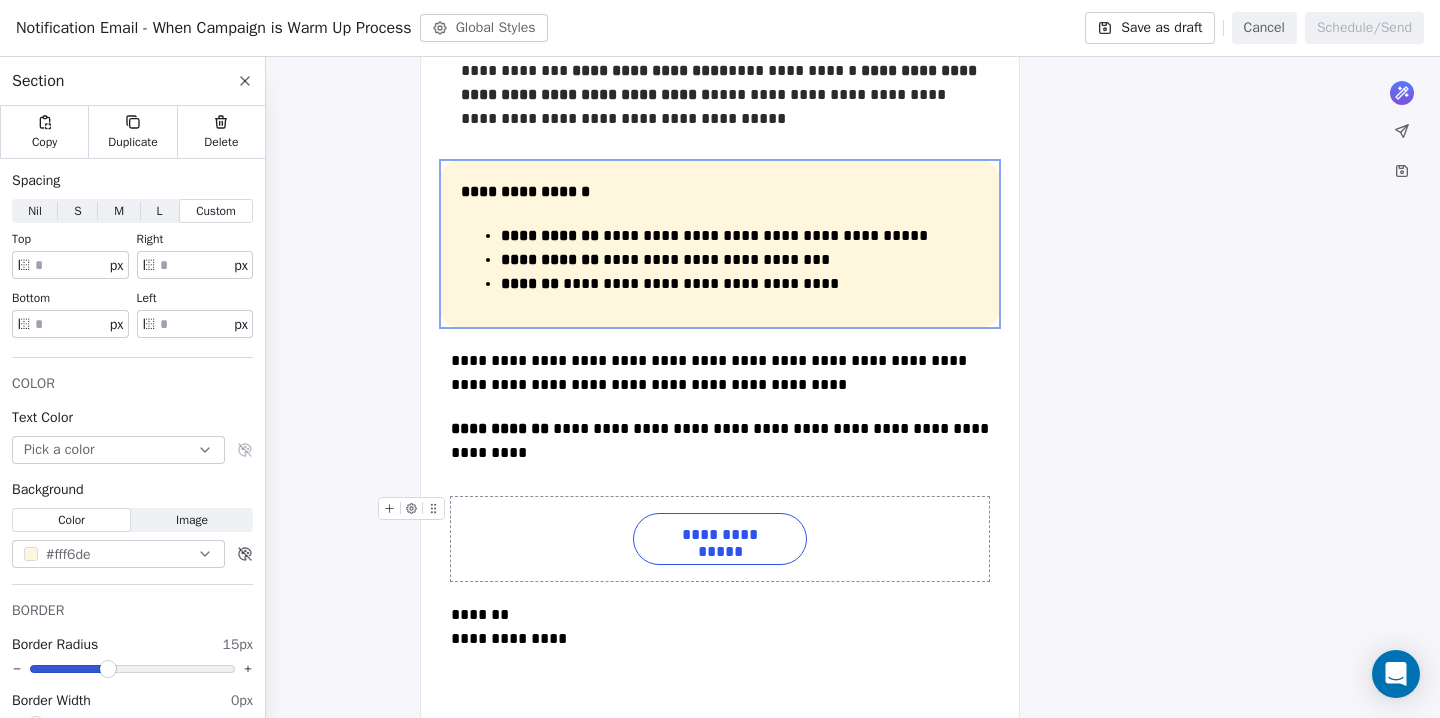 click on "**********" at bounding box center (720, 539) 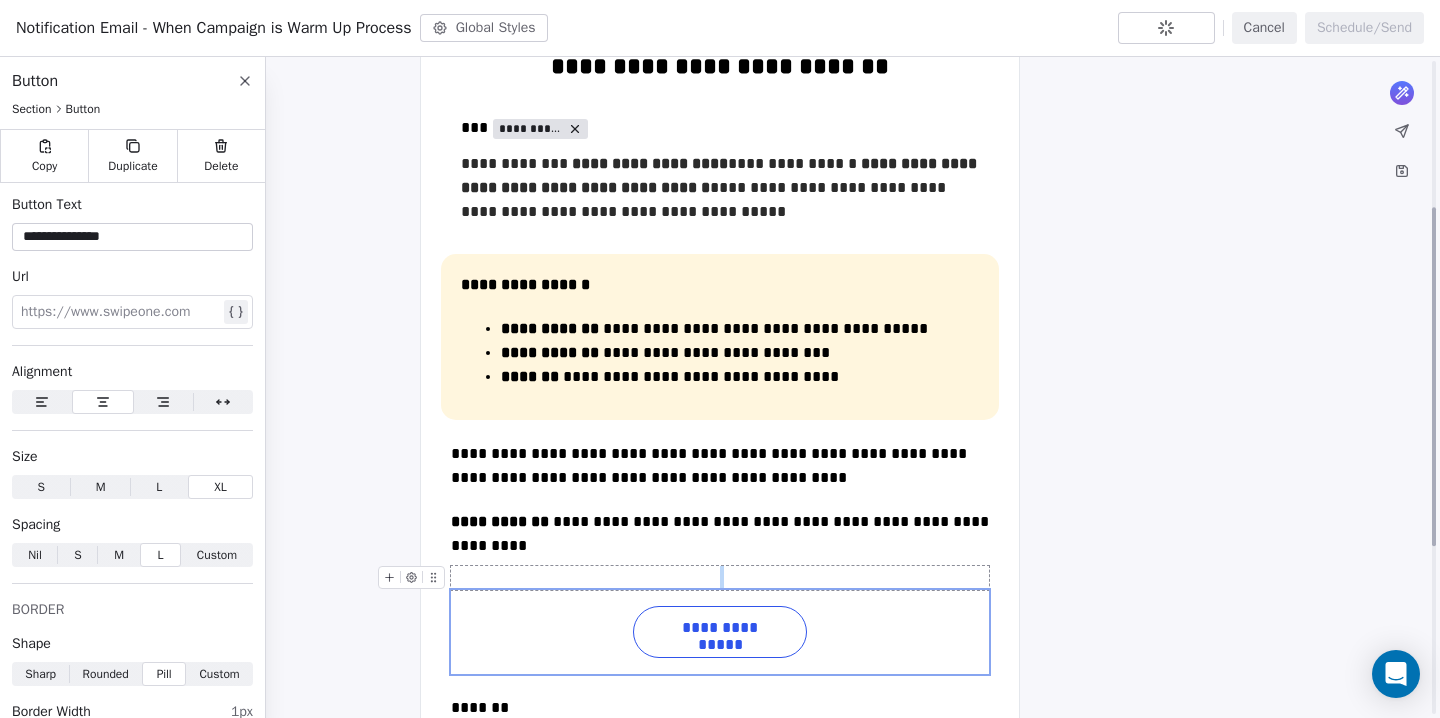scroll, scrollTop: 279, scrollLeft: 0, axis: vertical 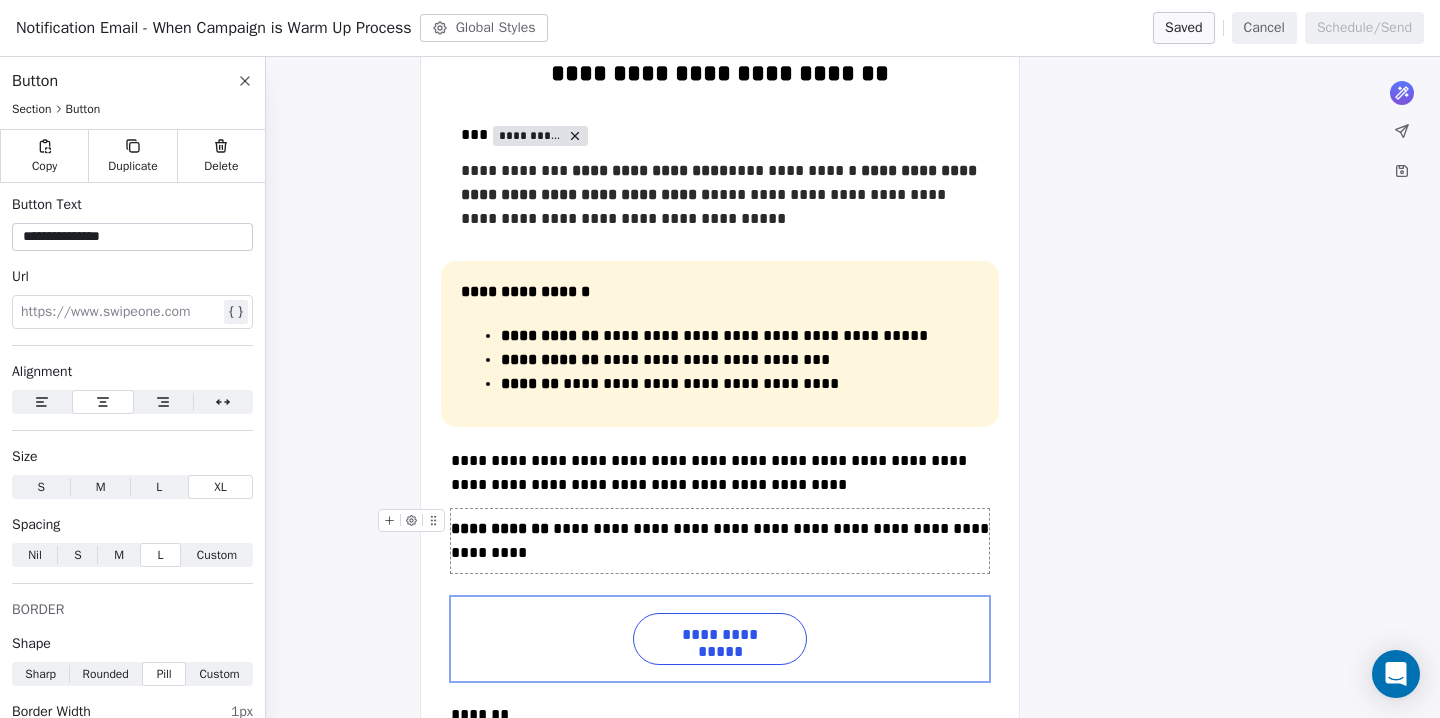 click on "**********" at bounding box center (720, 541) 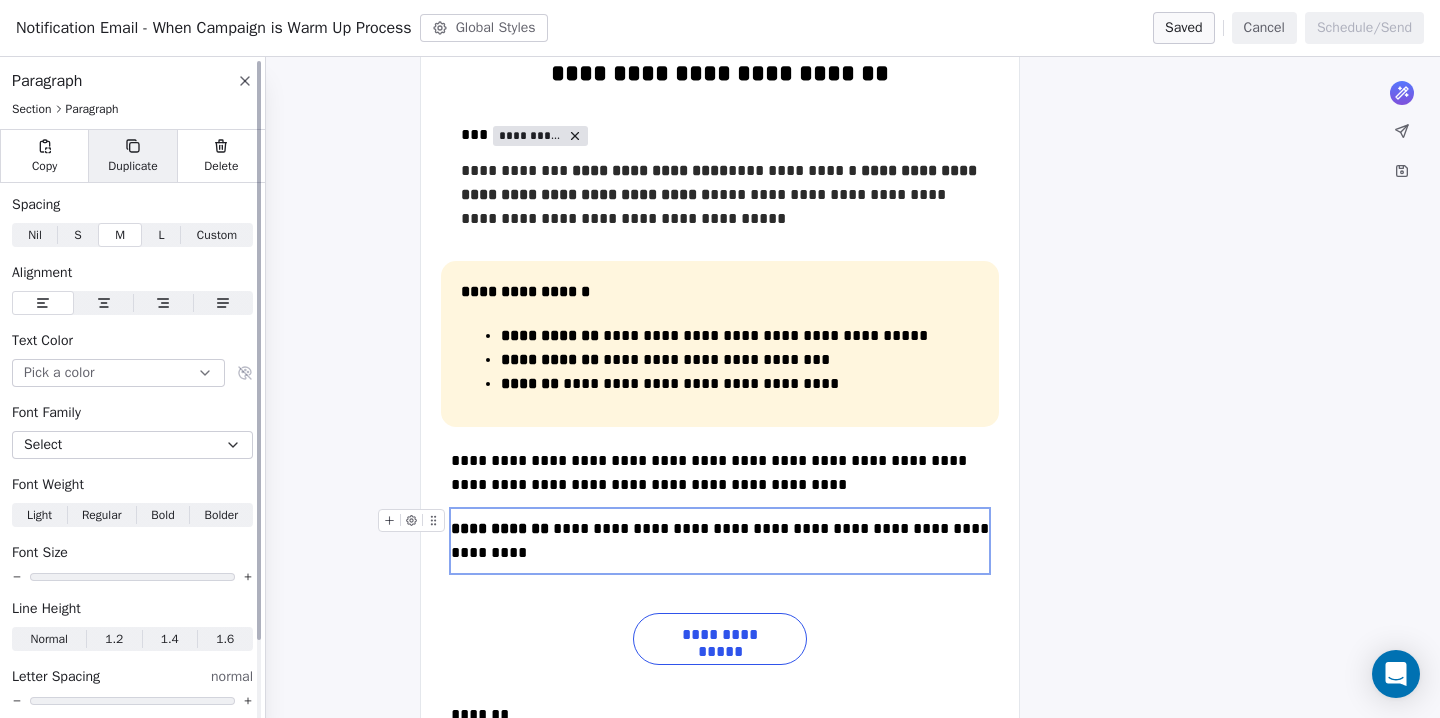 click 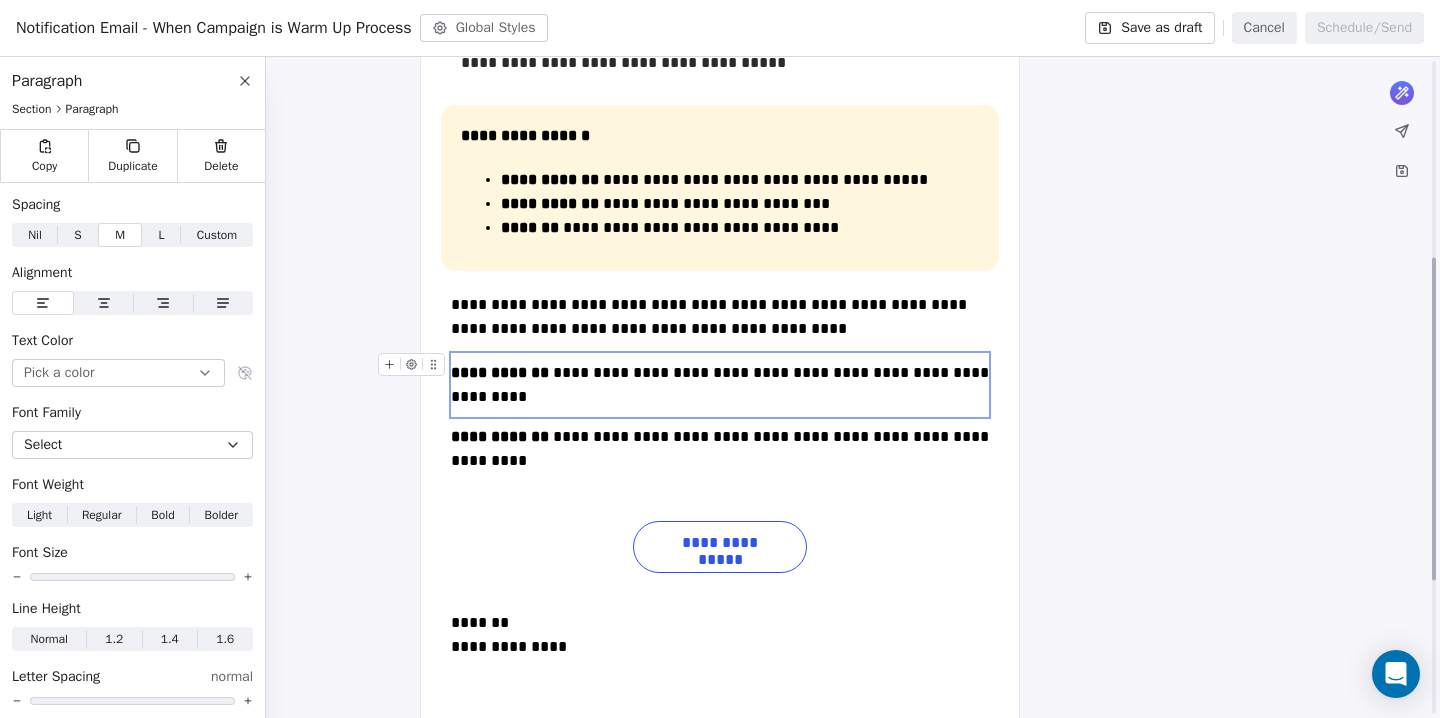 scroll, scrollTop: 445, scrollLeft: 0, axis: vertical 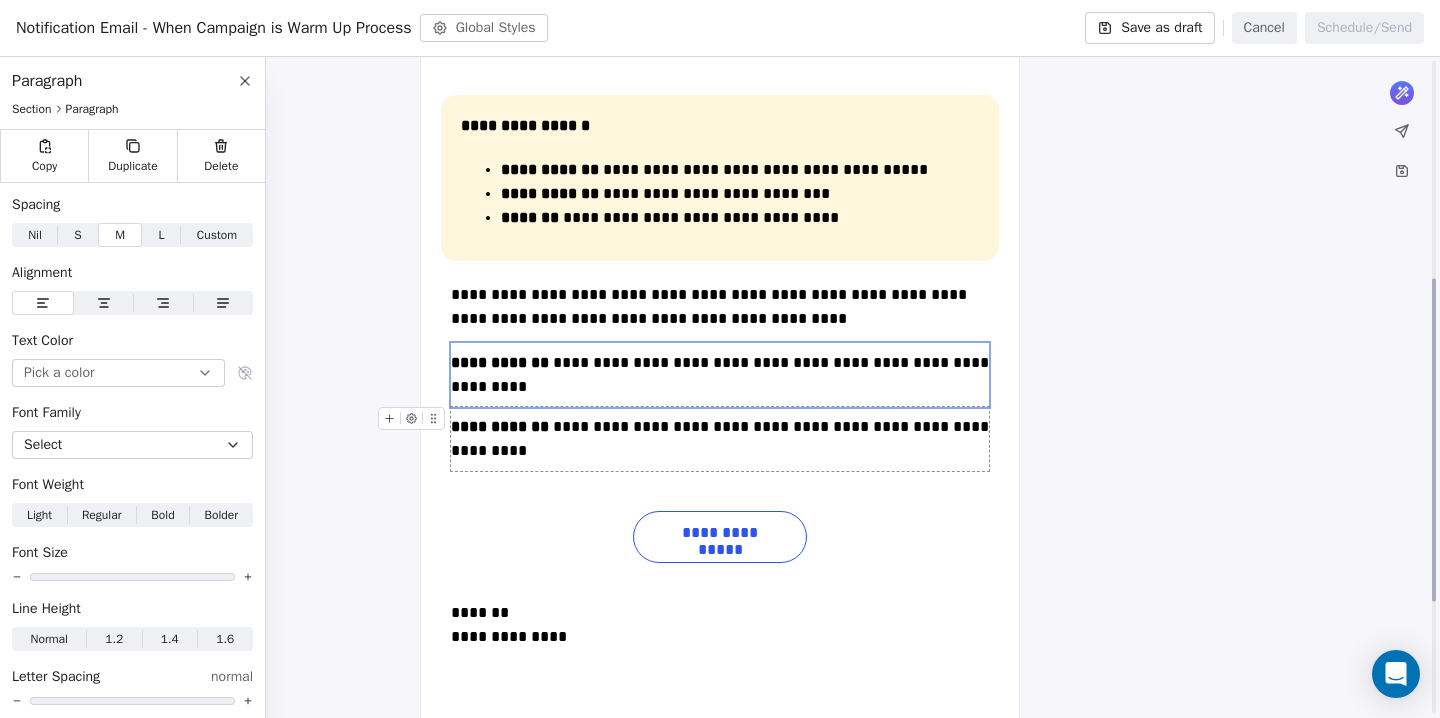 click on "**********" at bounding box center [500, 426] 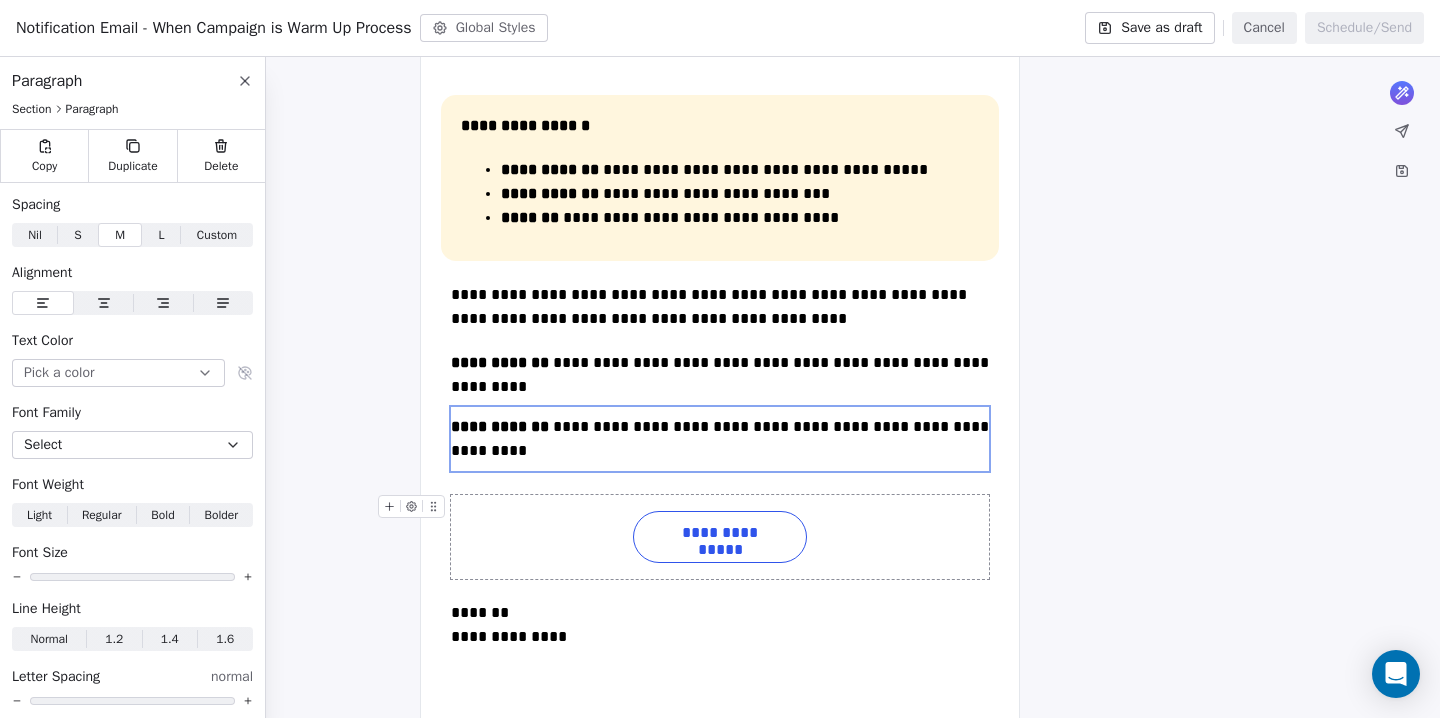 click on "**********" at bounding box center [720, 537] 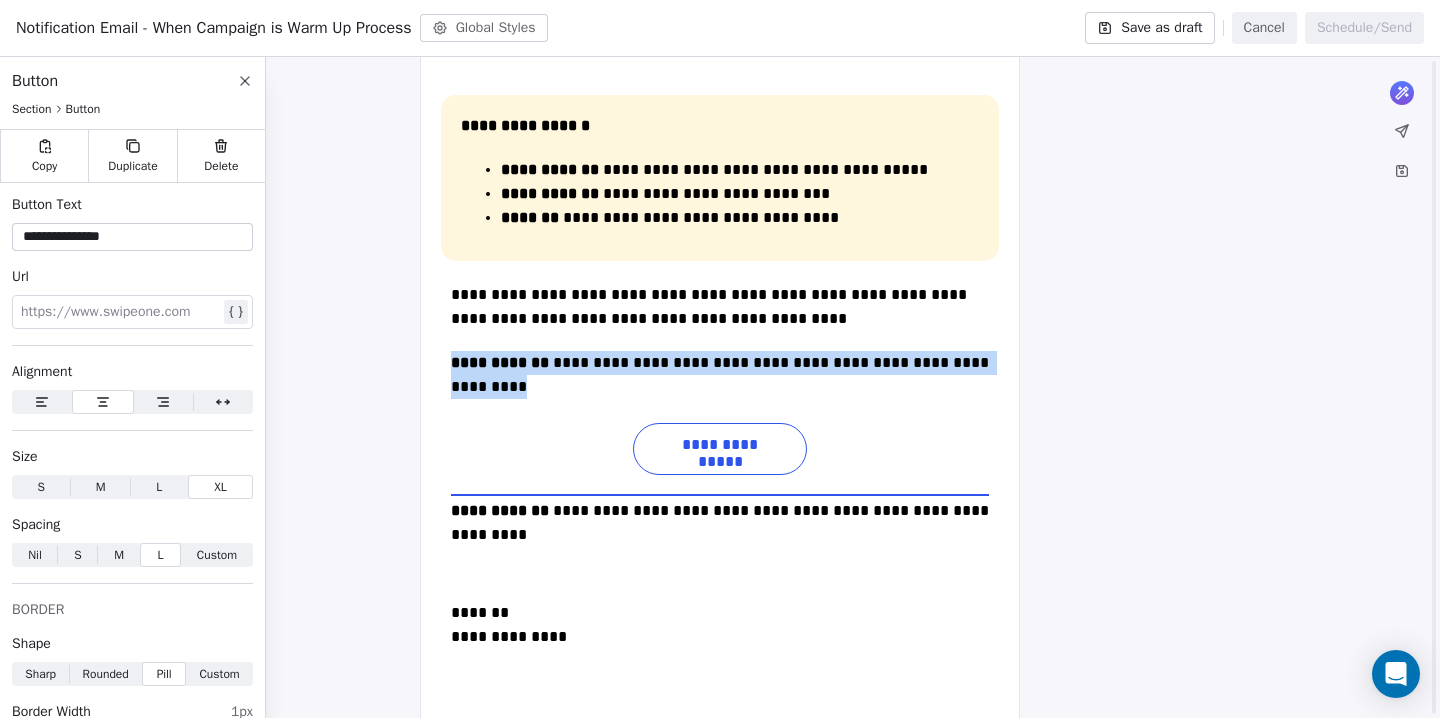 scroll, scrollTop: 357, scrollLeft: 0, axis: vertical 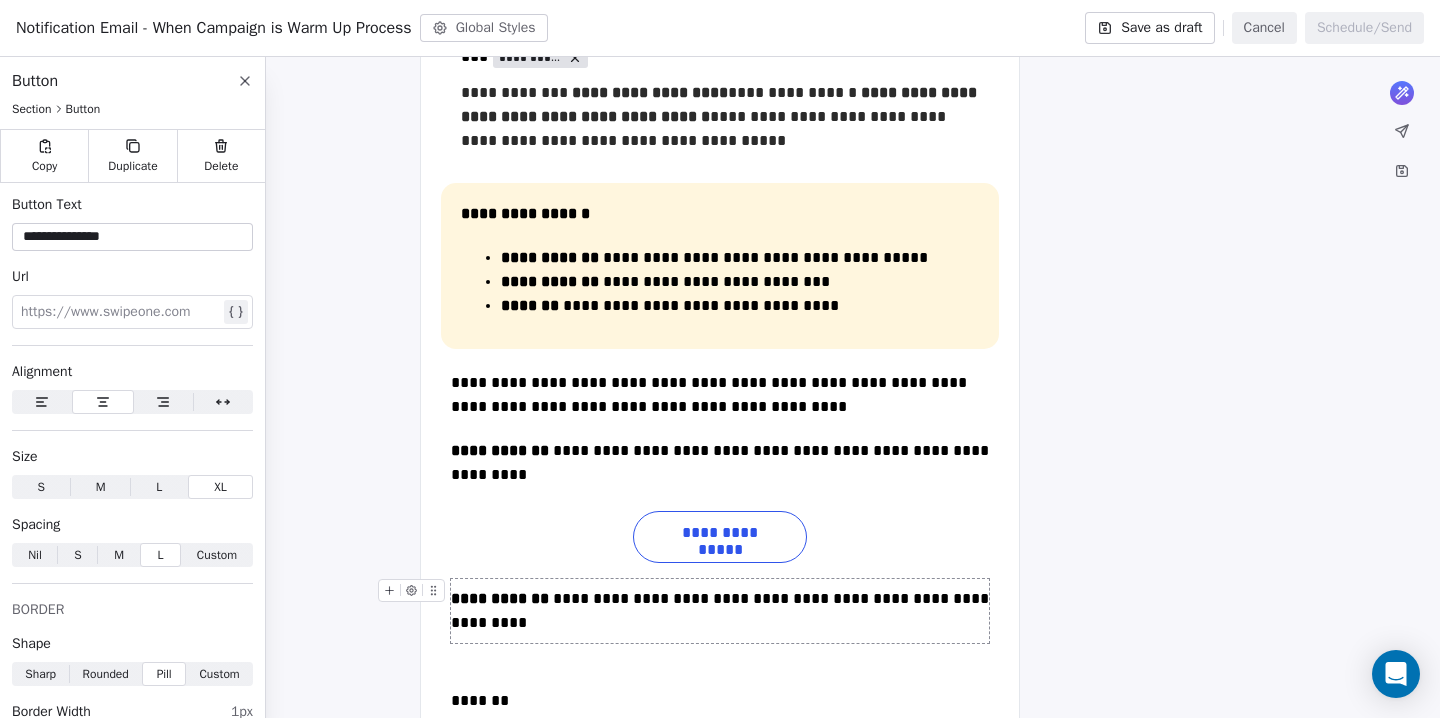 click on "**********" at bounding box center (720, 611) 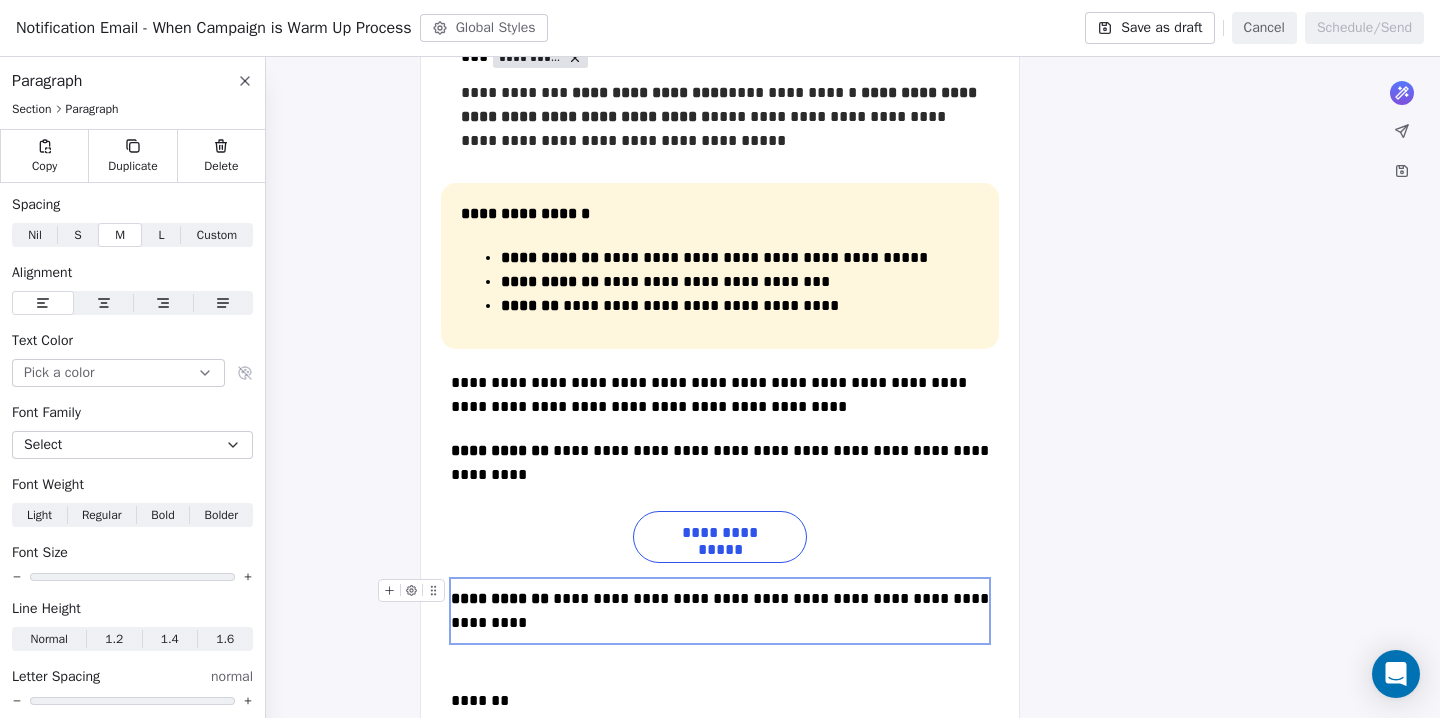 click on "**********" at bounding box center [720, 611] 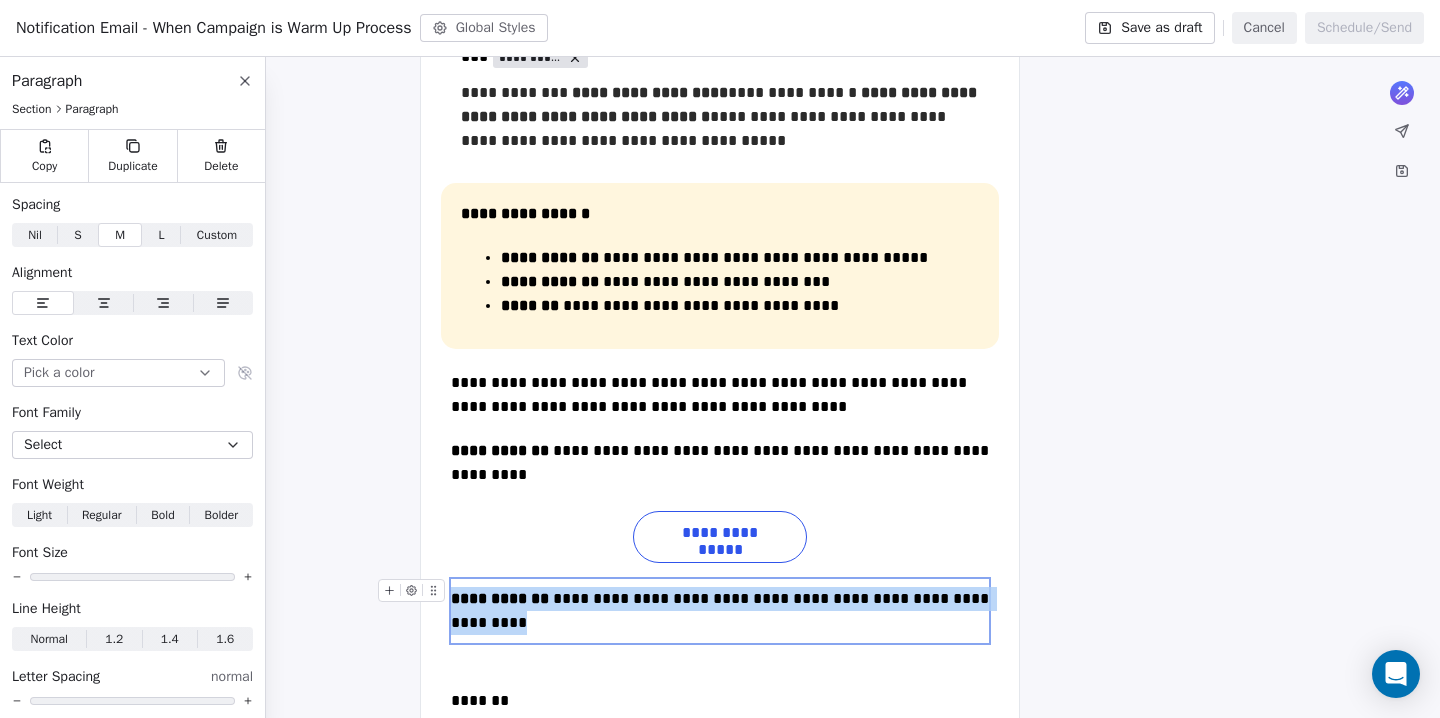 click on "**********" at bounding box center [720, 611] 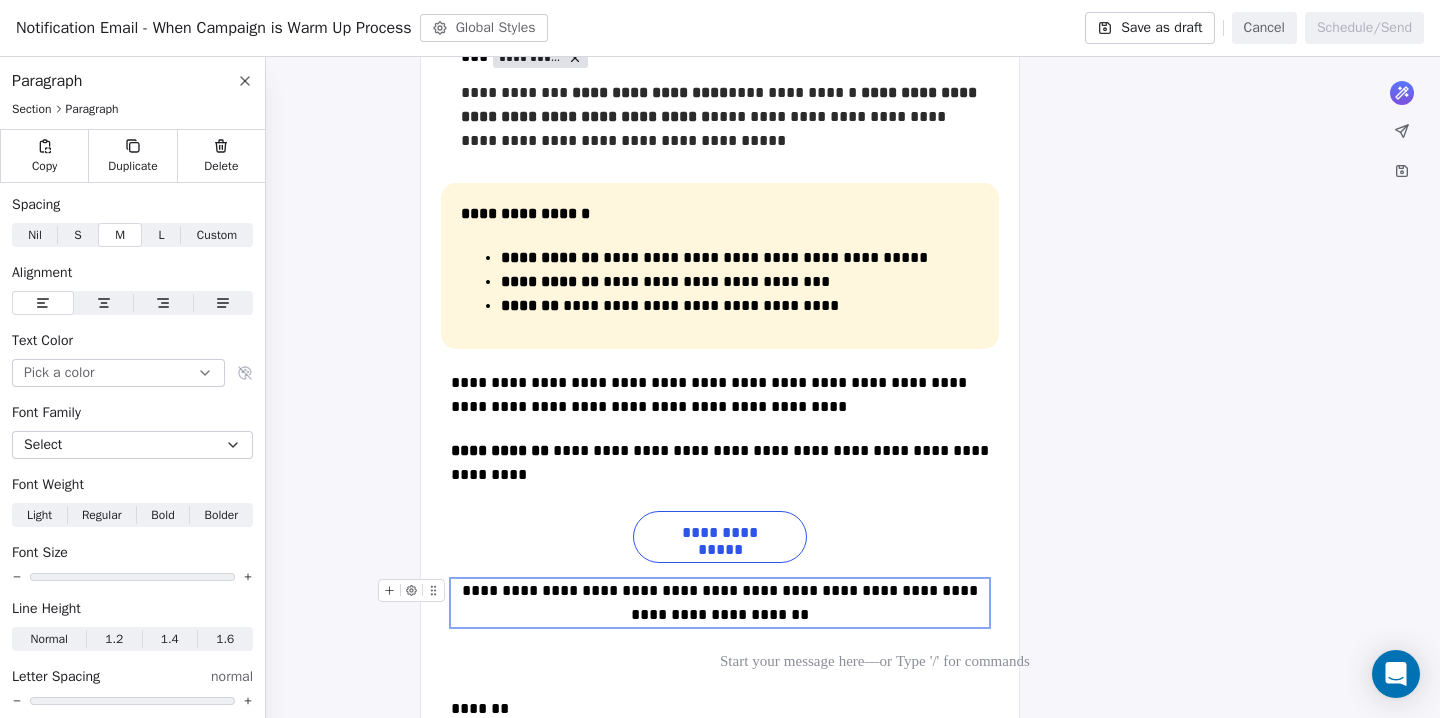 click on "**********" at bounding box center (720, 603) 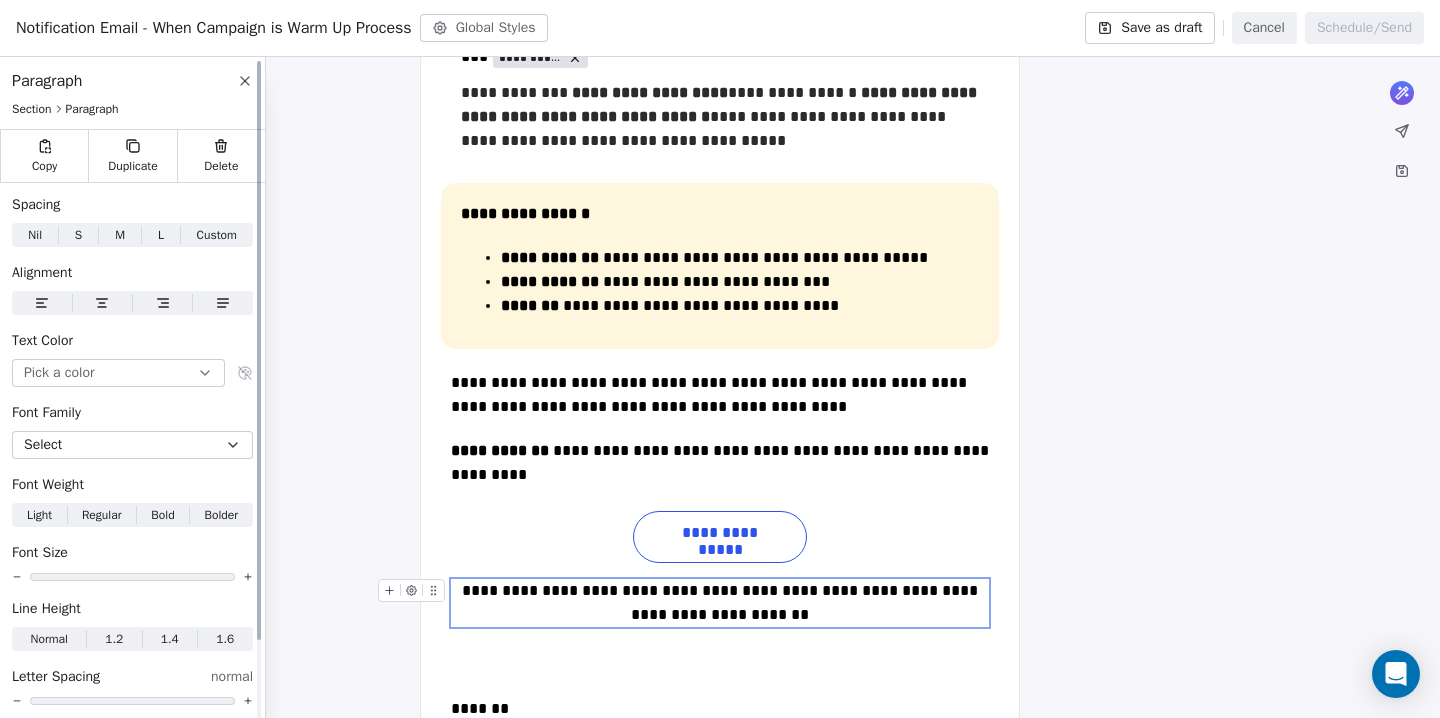 click 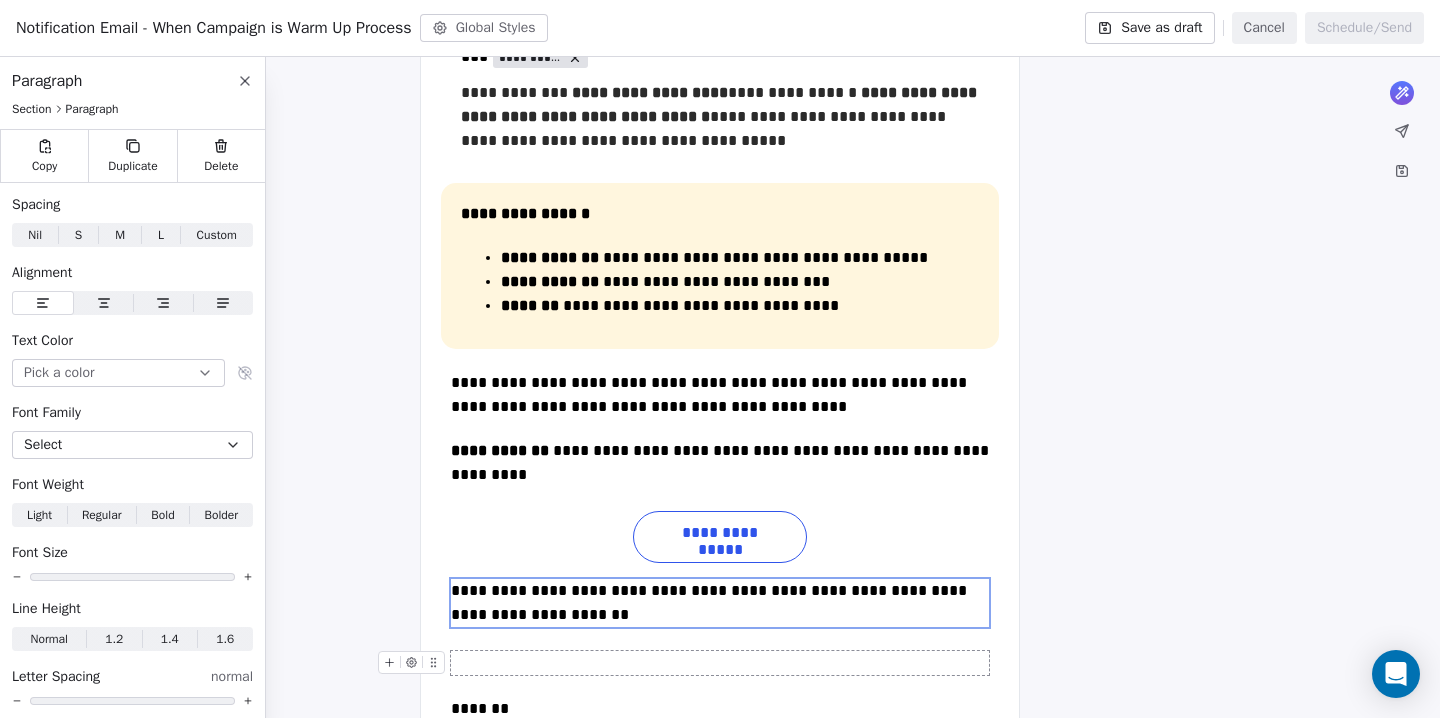 click at bounding box center [720, 663] 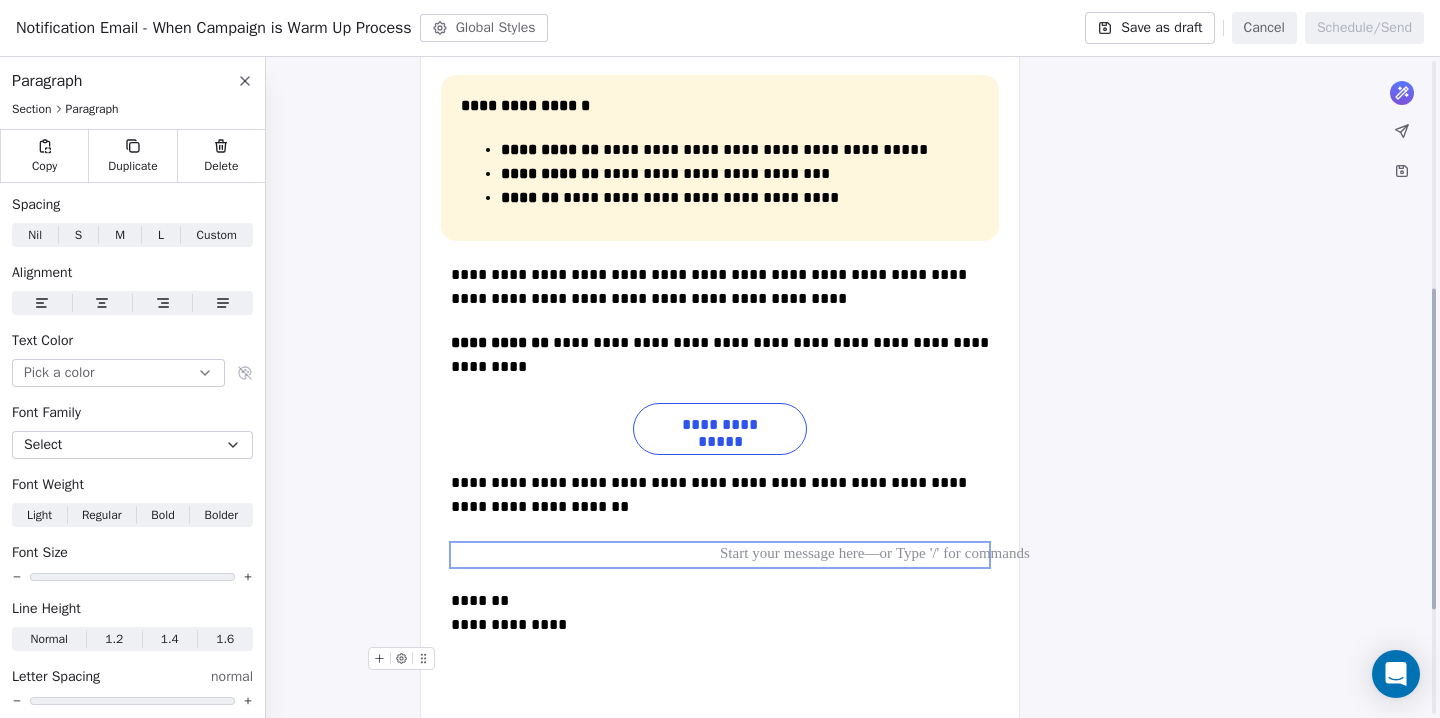 scroll, scrollTop: 468, scrollLeft: 0, axis: vertical 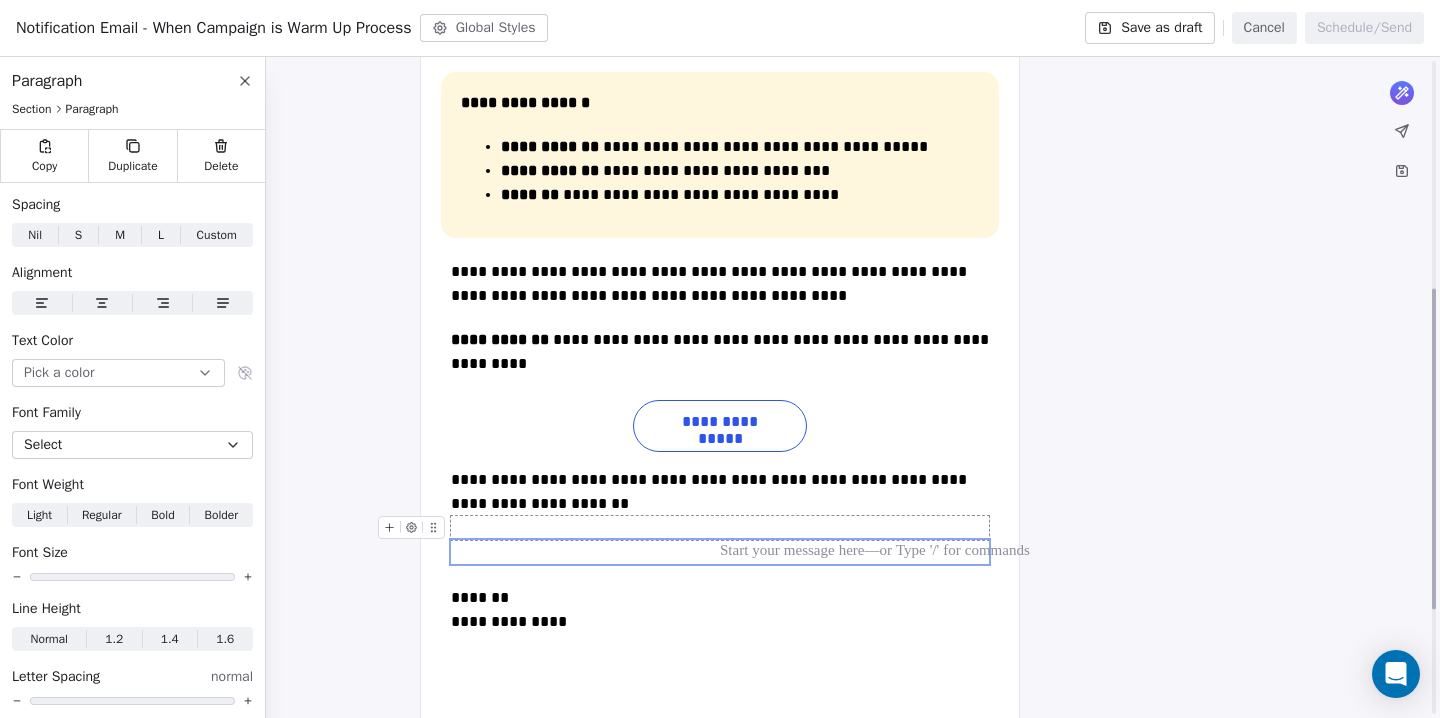 click at bounding box center [720, 528] 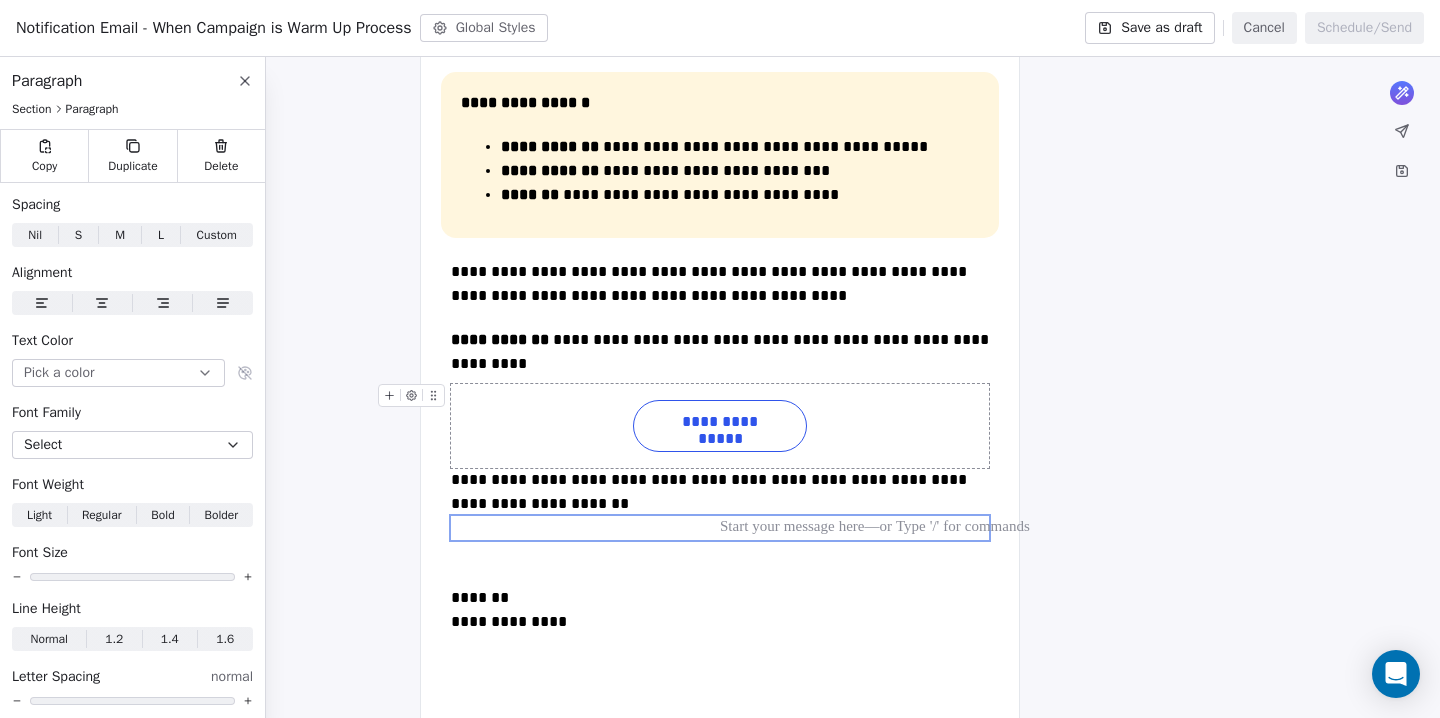 click on "**********" at bounding box center (720, 426) 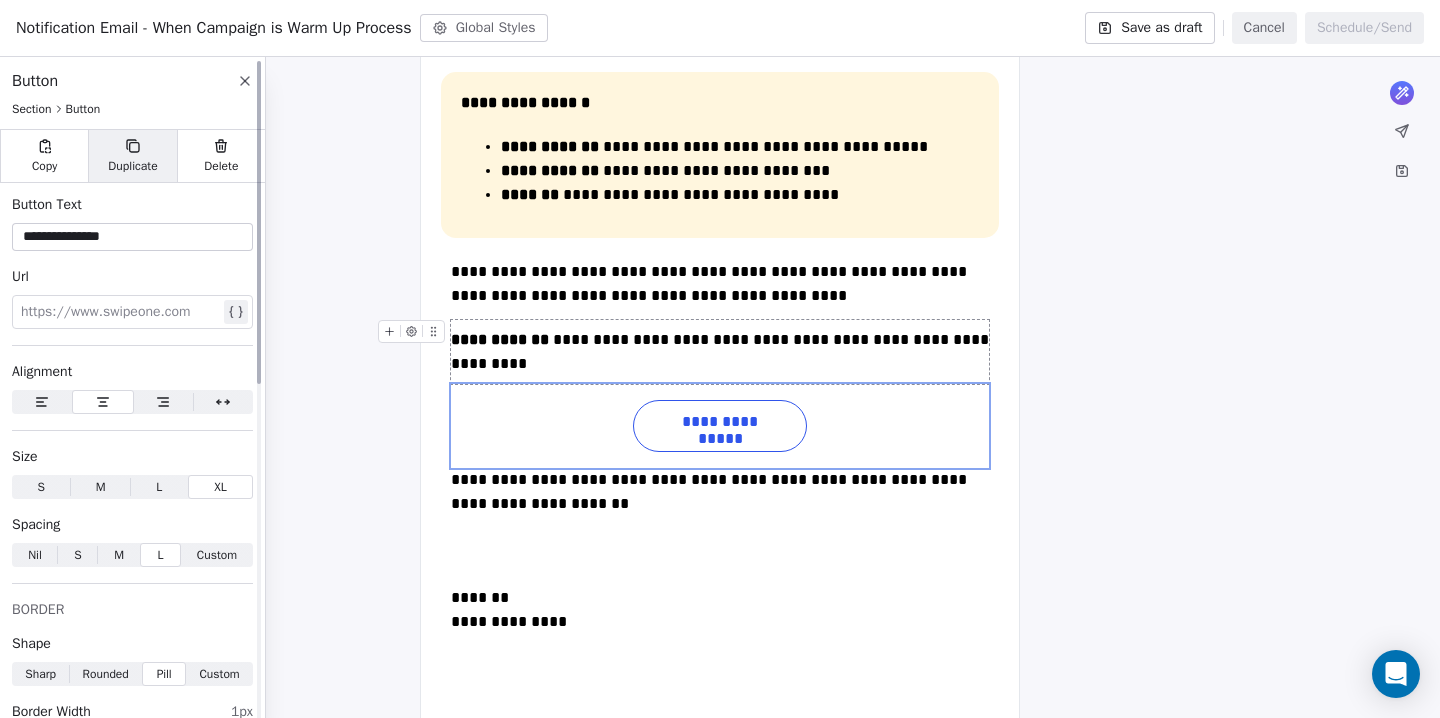 click on "Duplicate" at bounding box center [132, 156] 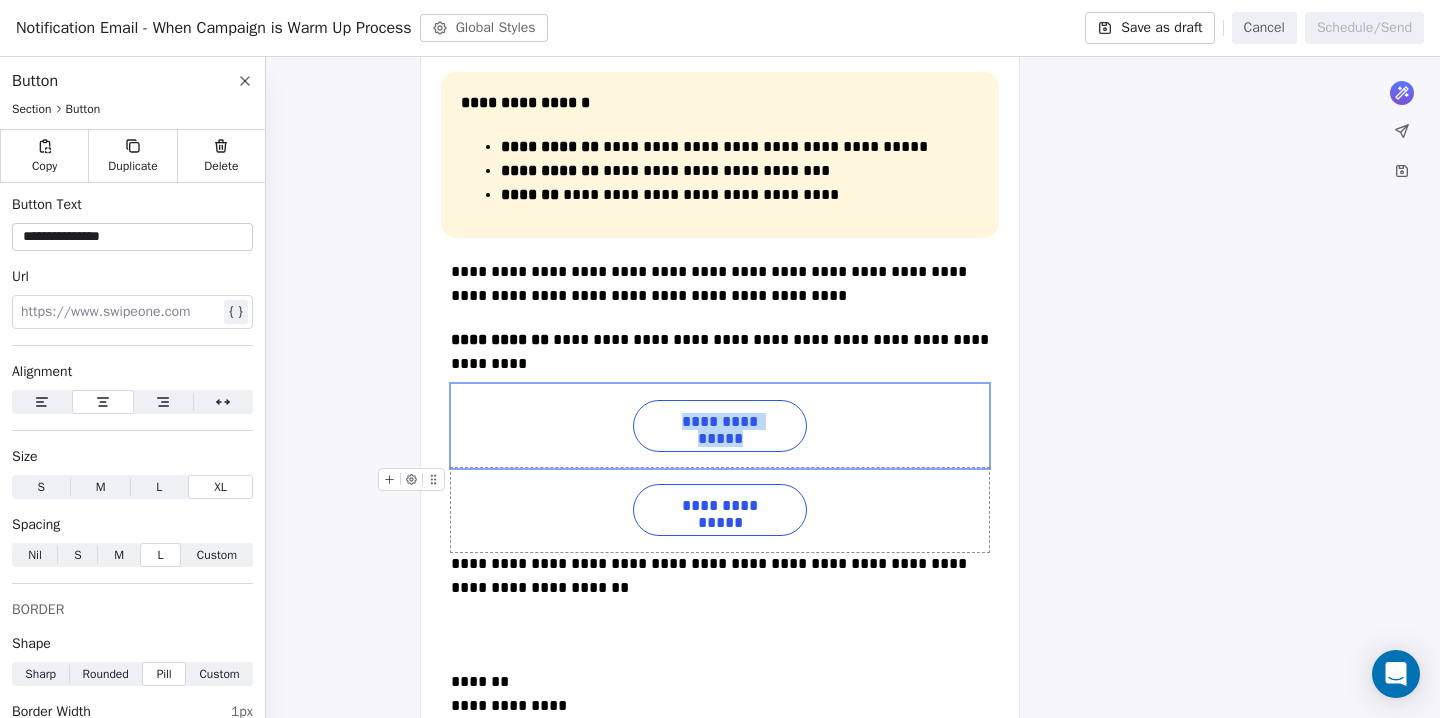 click on "**********" at bounding box center [720, 510] 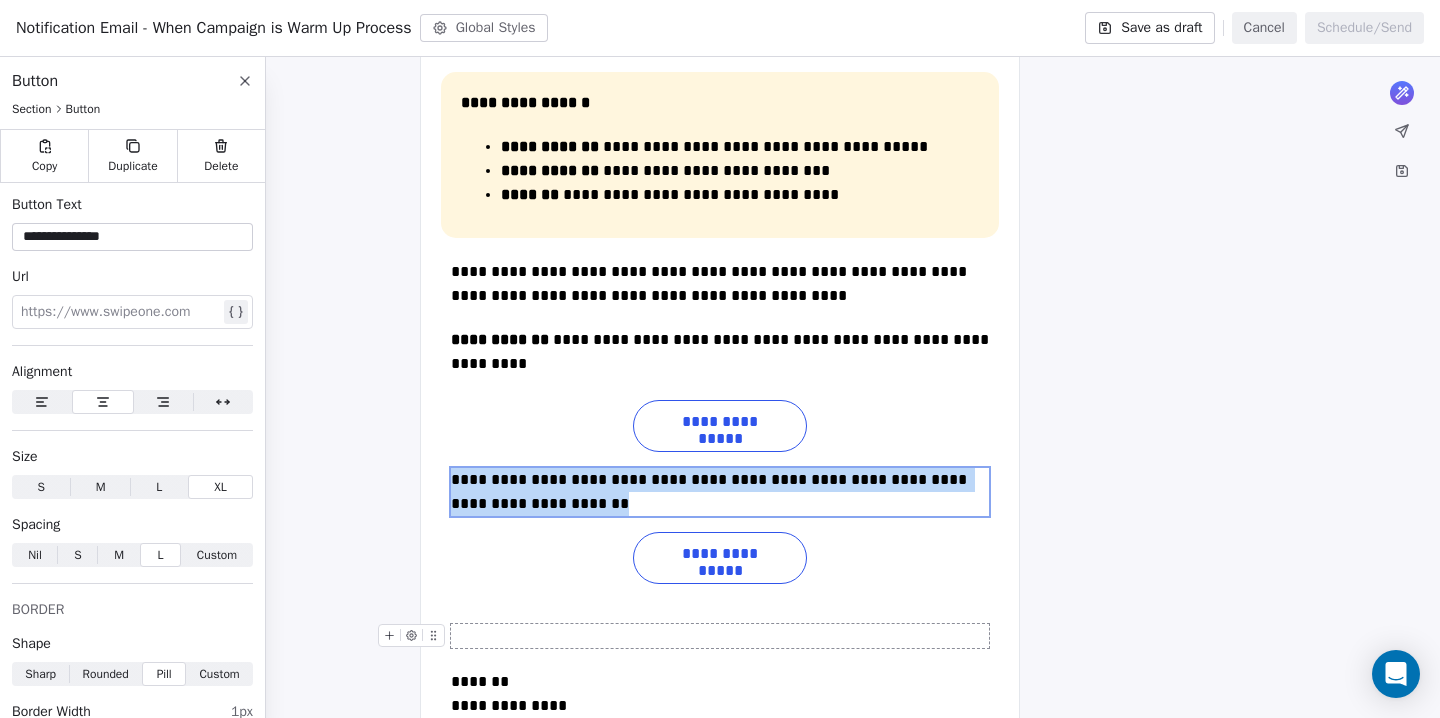 click at bounding box center [720, 636] 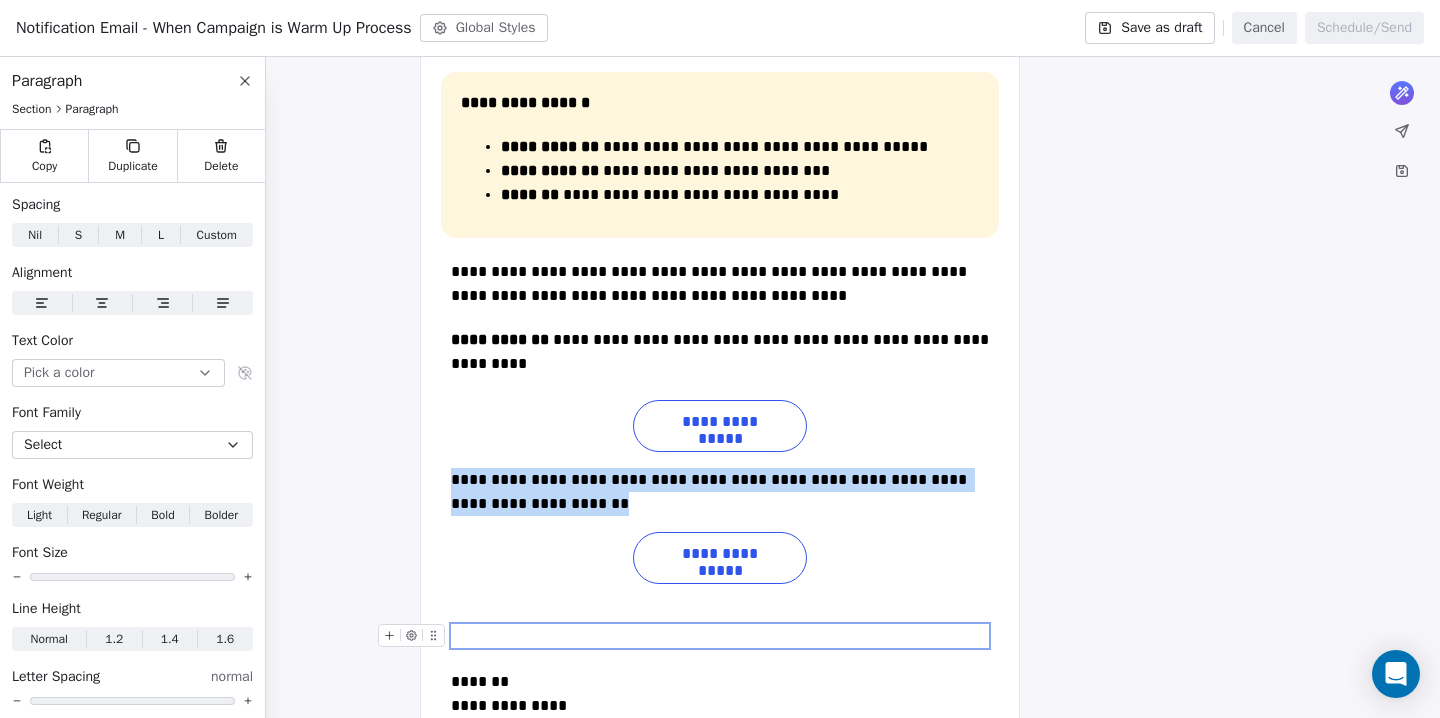 type 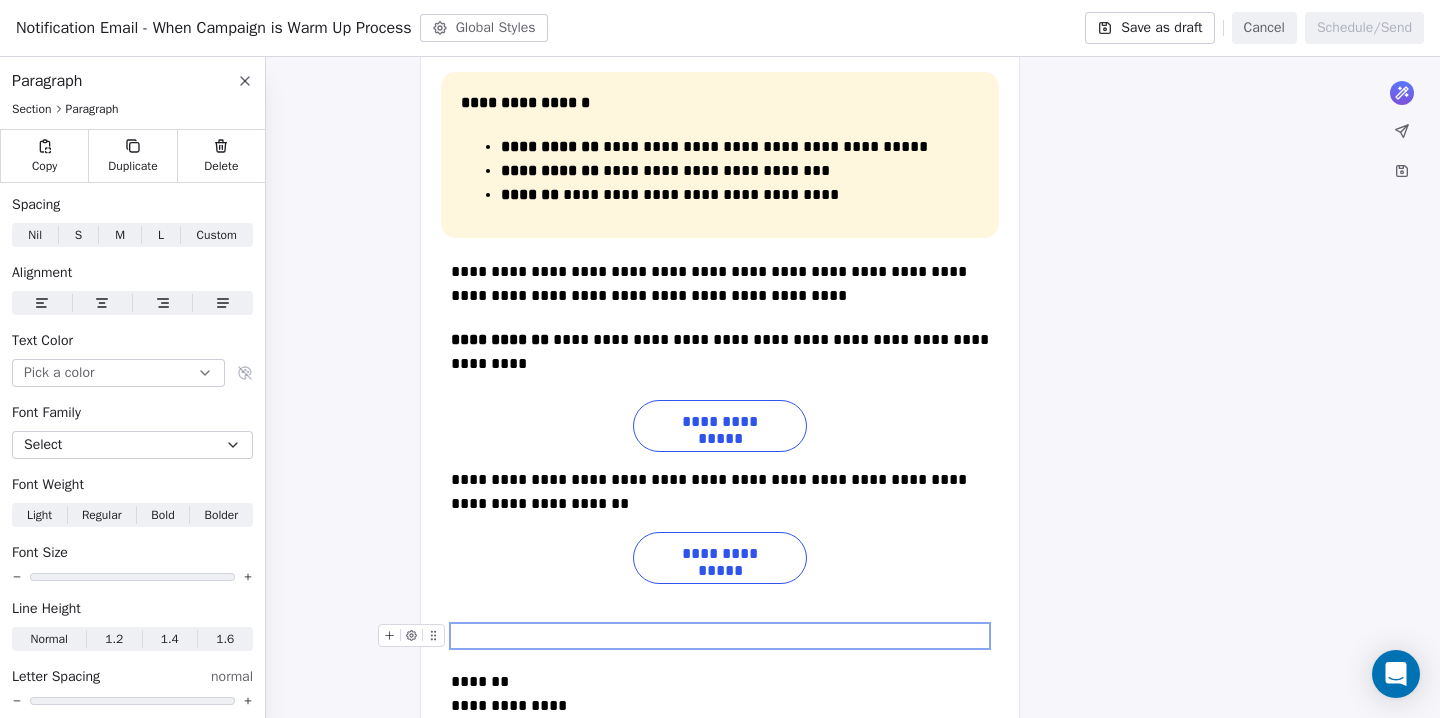 click at bounding box center (720, 636) 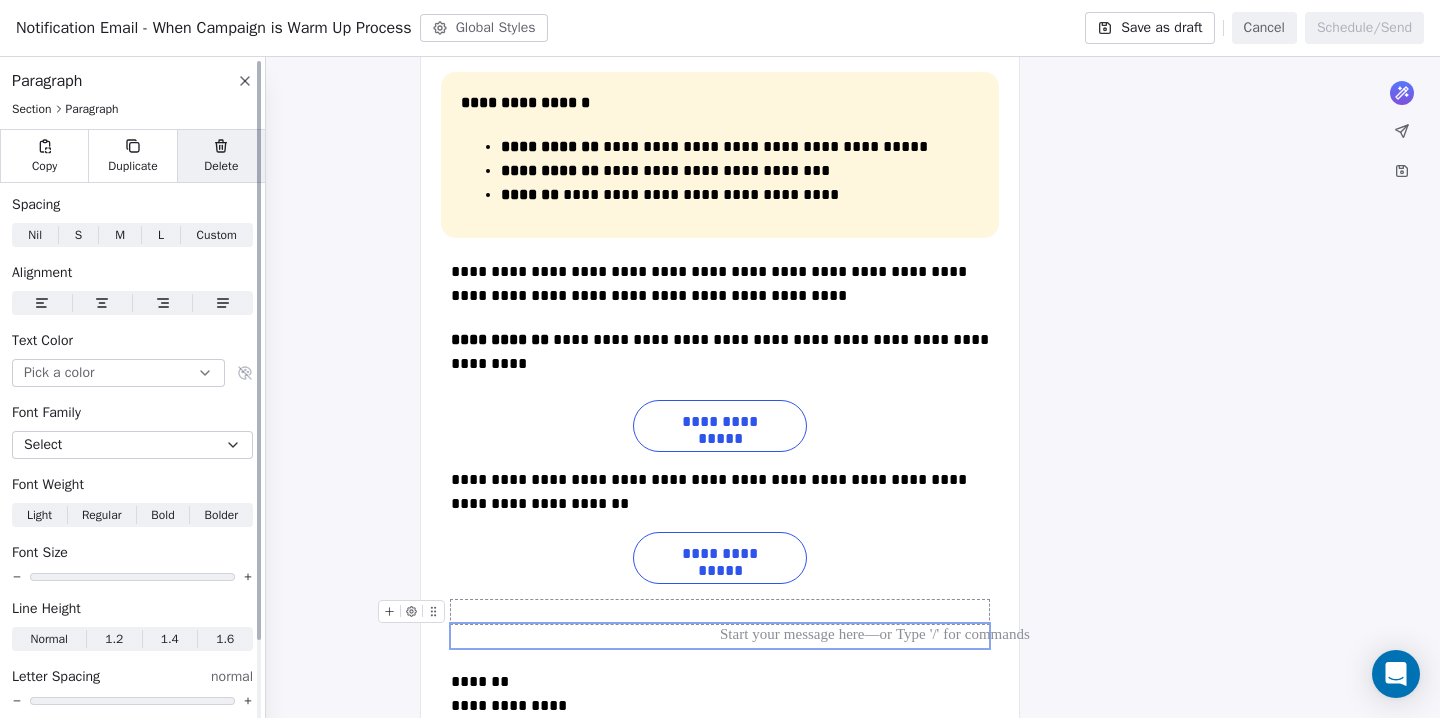 click on "Delete" at bounding box center (221, 156) 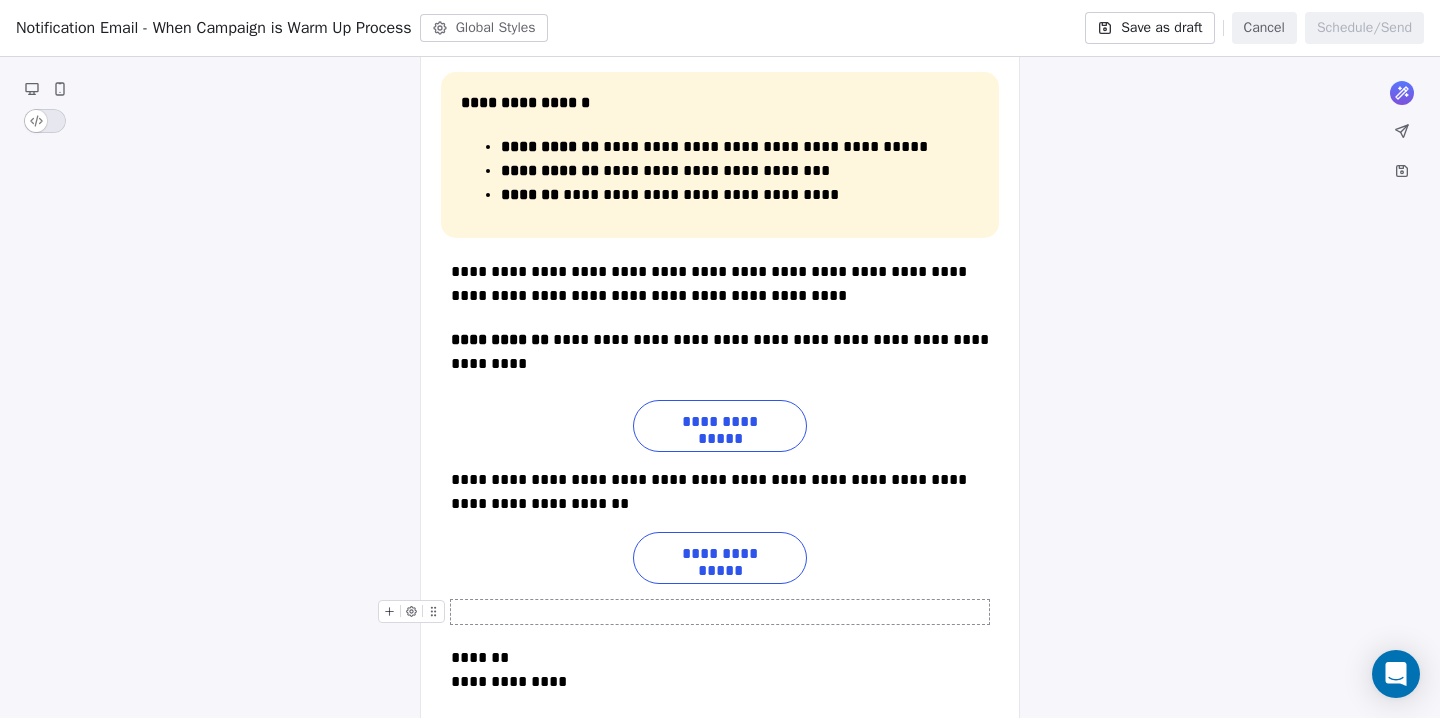 click at bounding box center [720, 612] 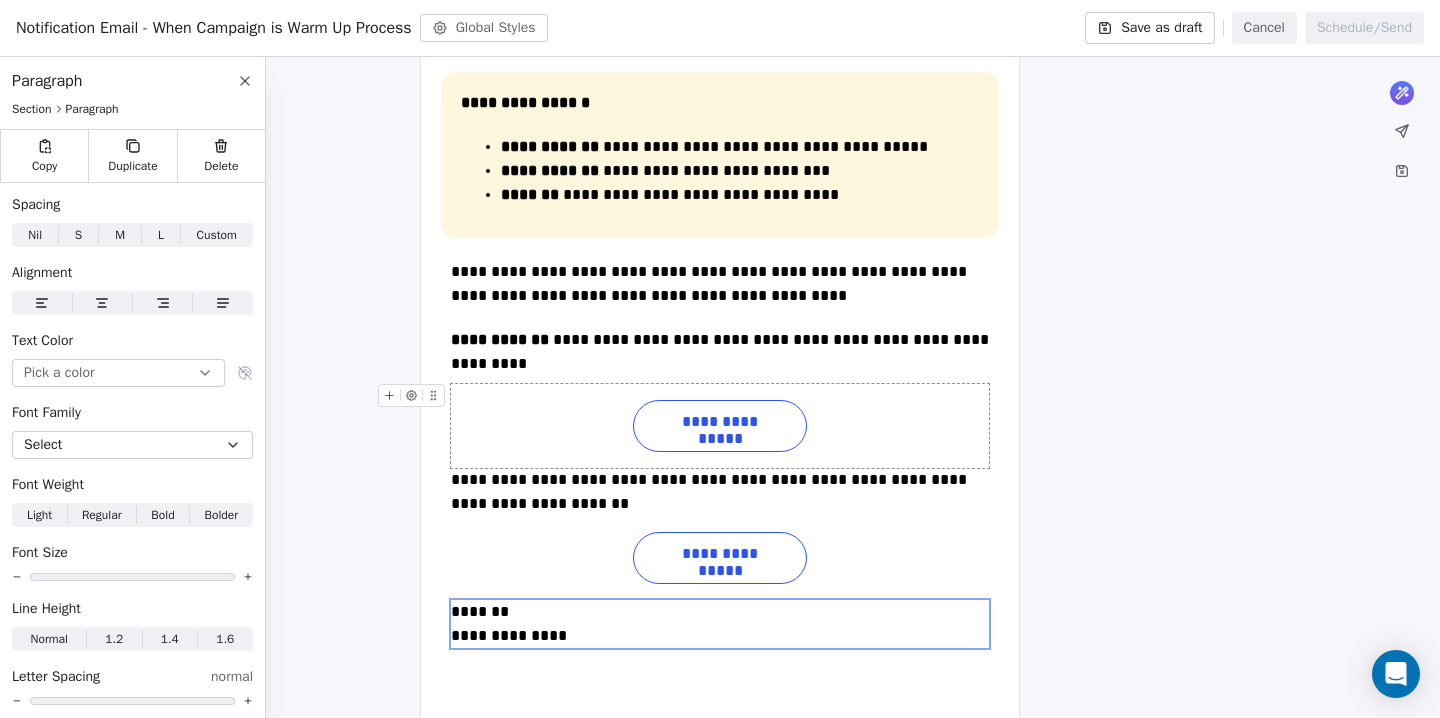 click on "**********" at bounding box center (720, 426) 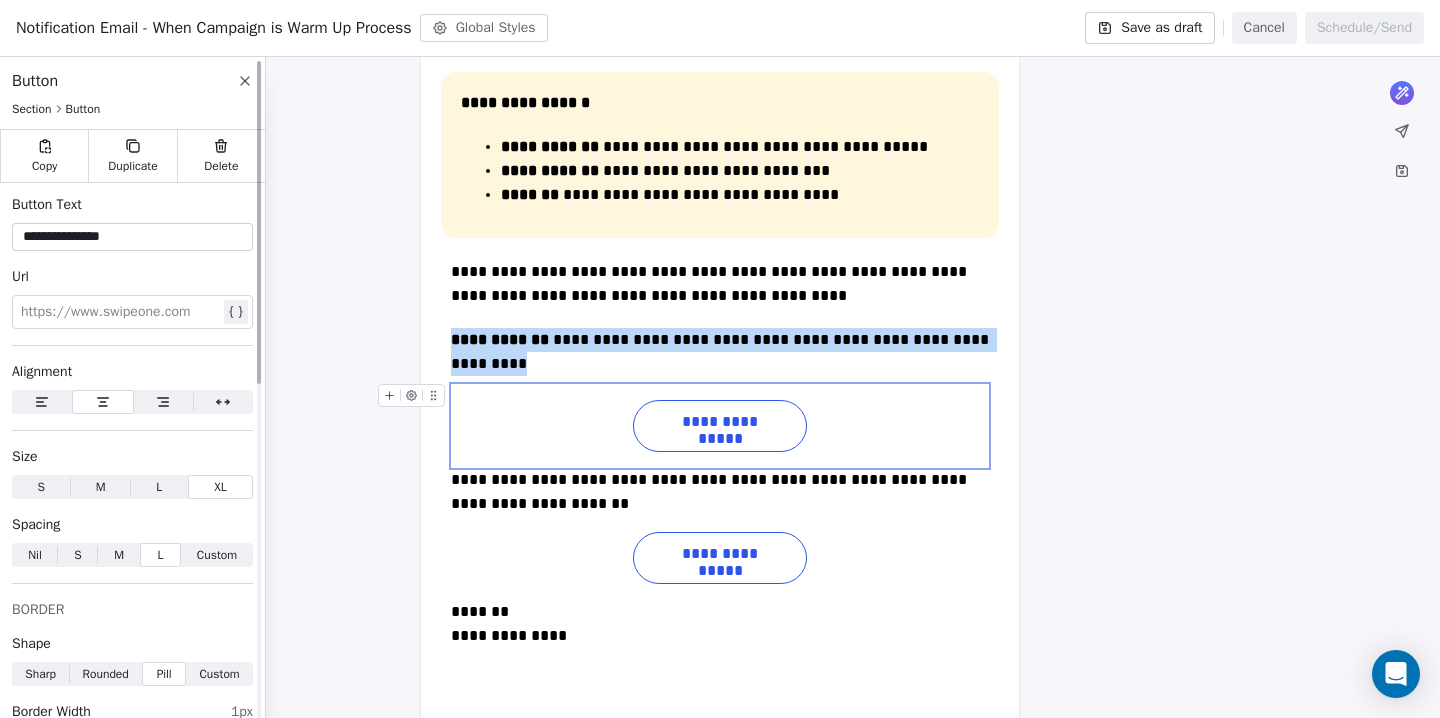 click on "Custom" at bounding box center [217, 555] 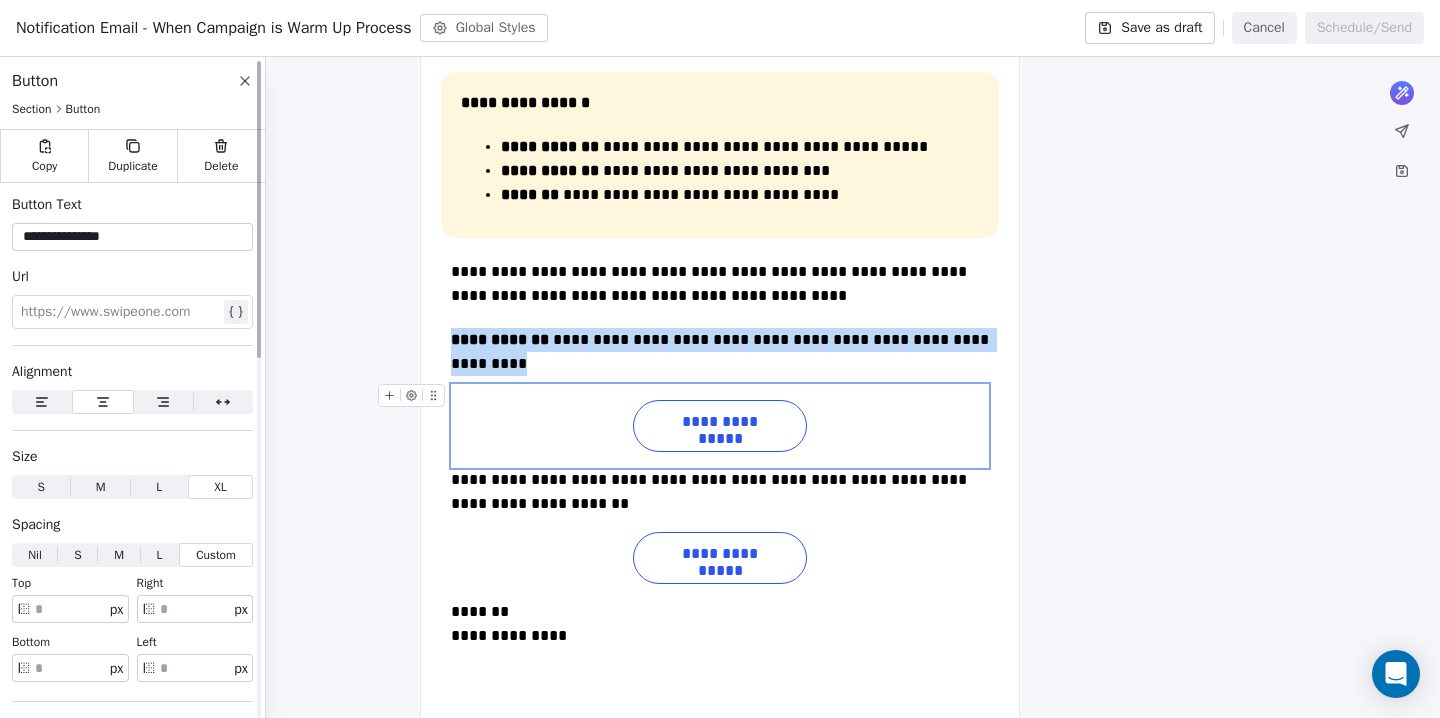click on "L L" at bounding box center (159, 555) 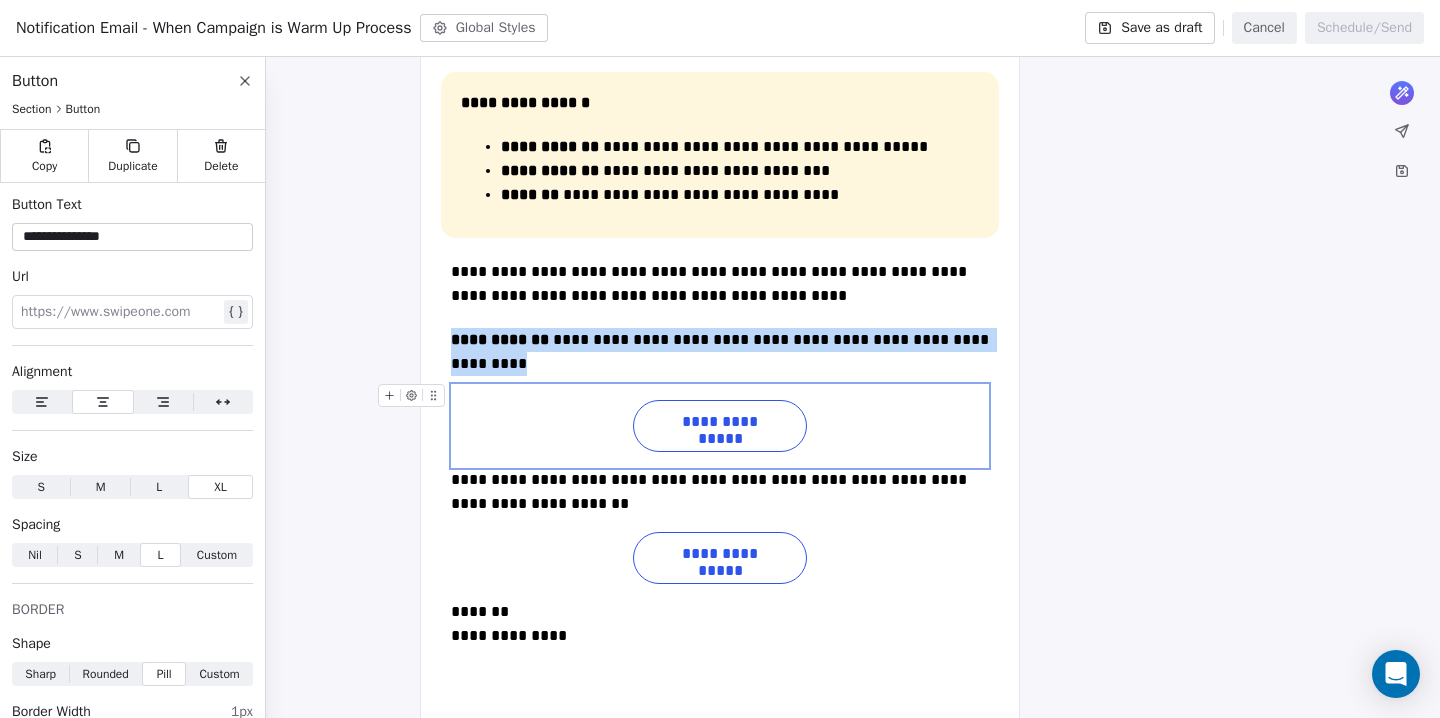 type 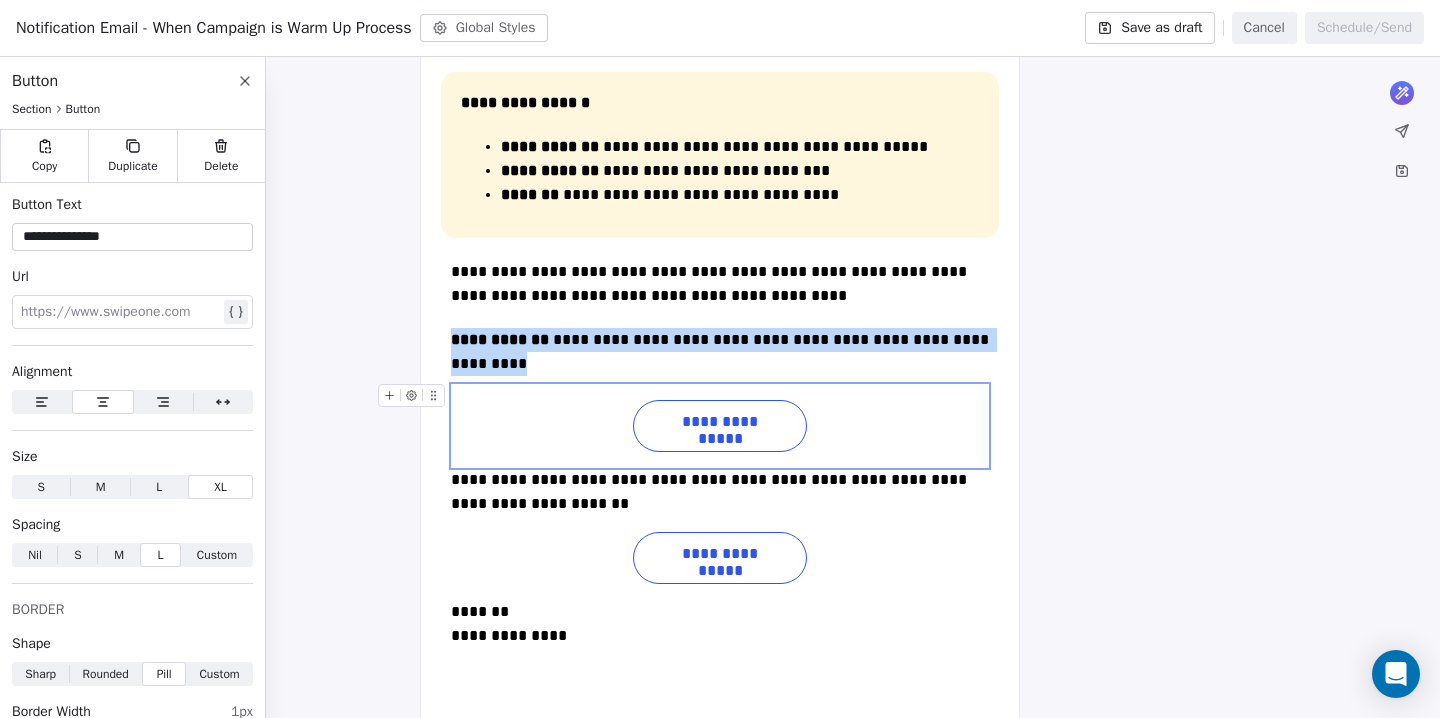 click on "**********" at bounding box center [720, 422] 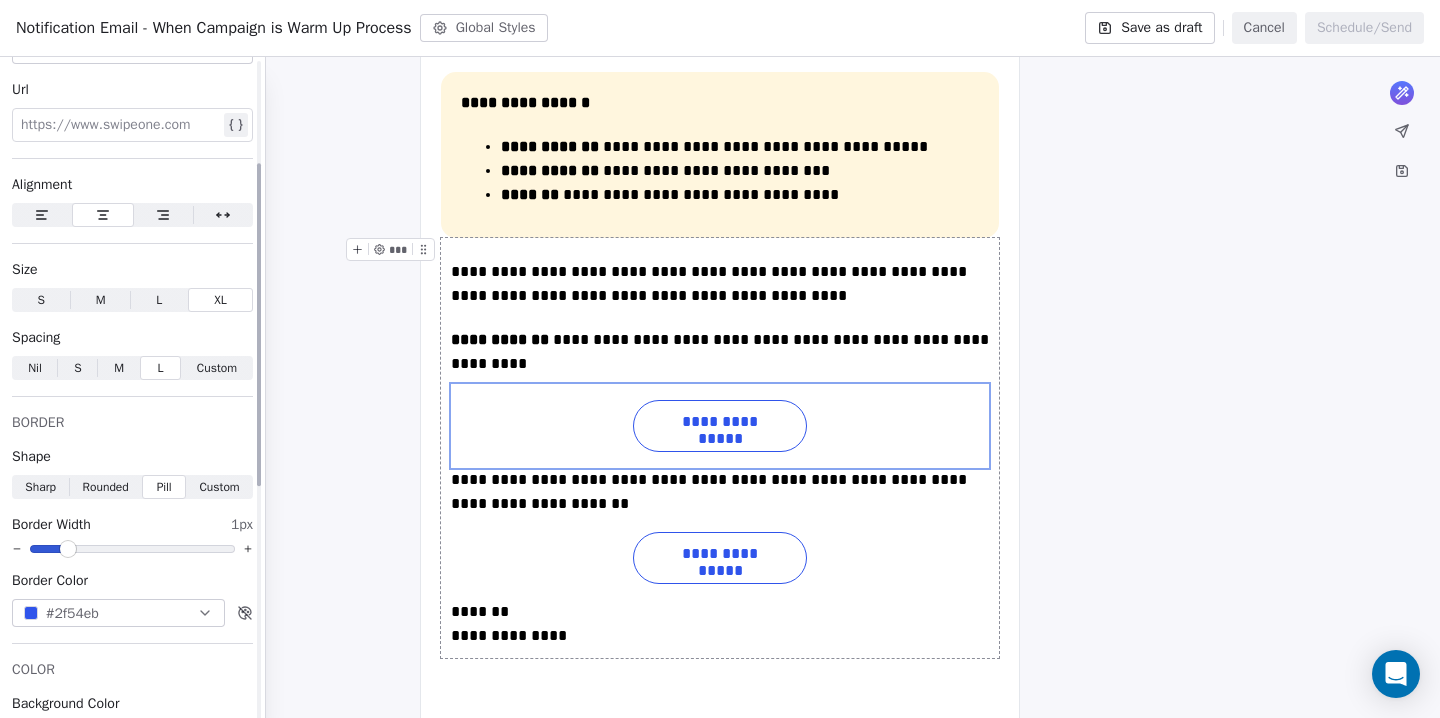 scroll, scrollTop: 255, scrollLeft: 0, axis: vertical 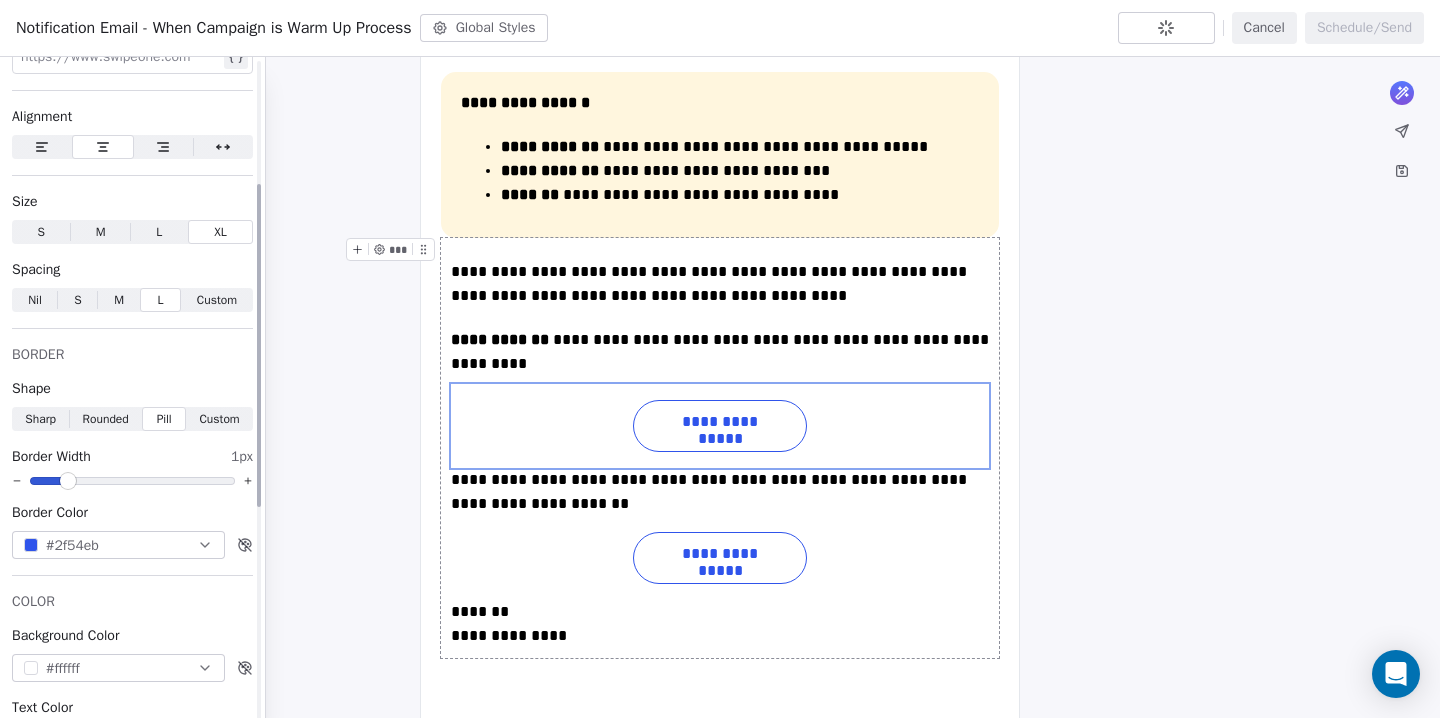 click on "#2f54eb" at bounding box center [72, 545] 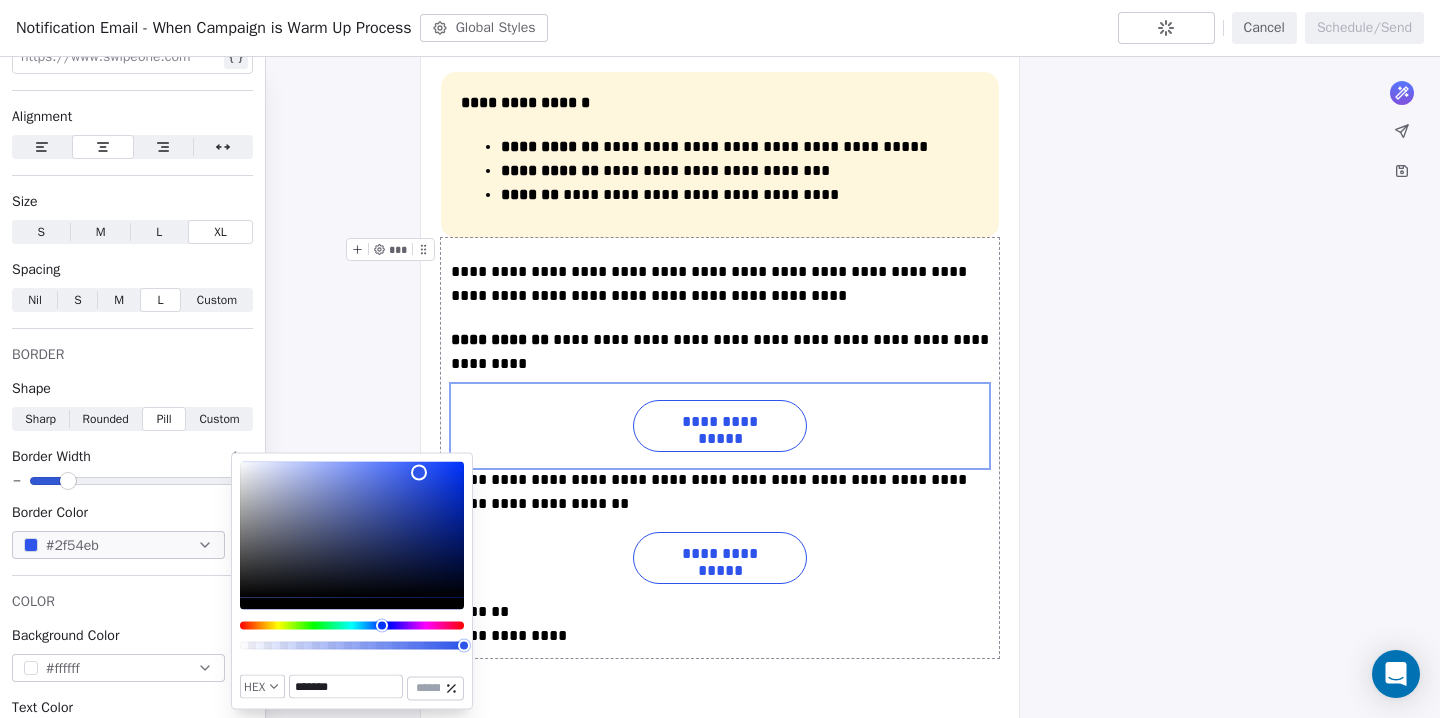 click on "*******" at bounding box center (346, 687) 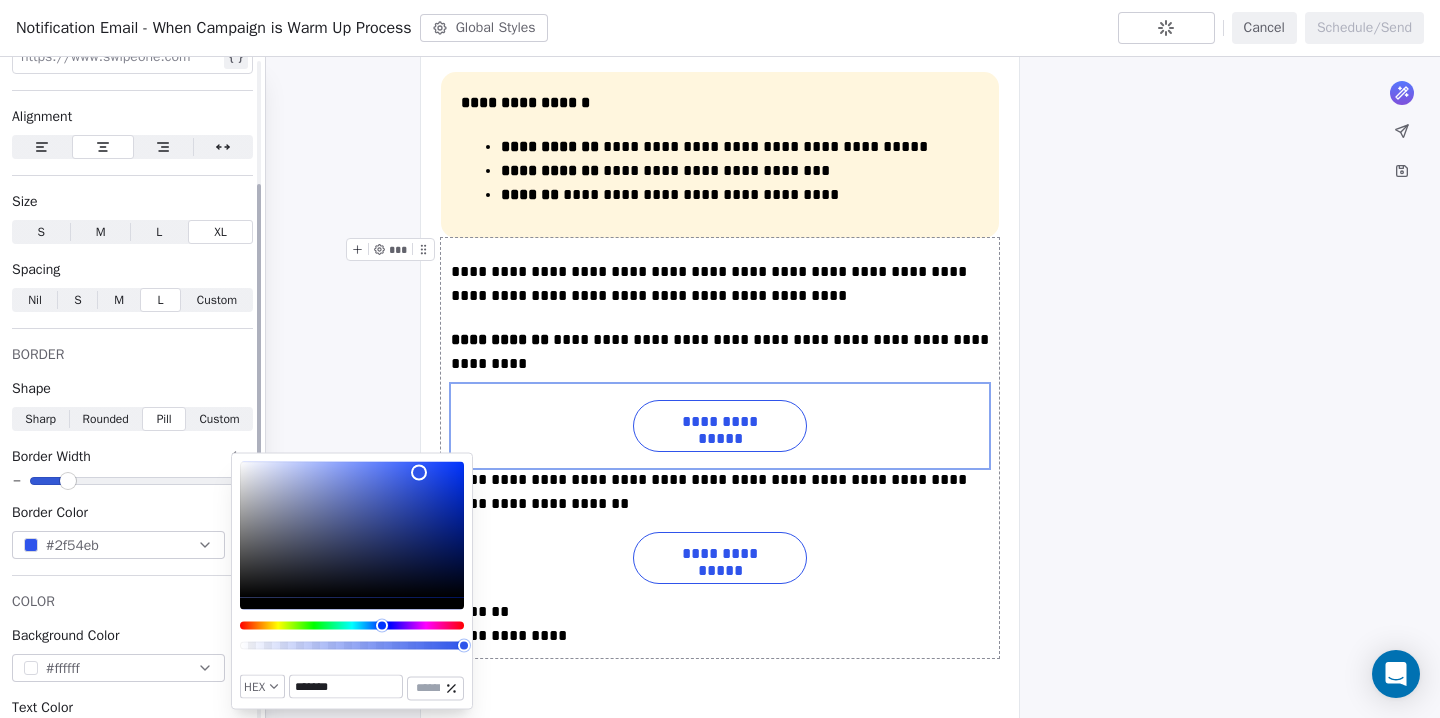 click at bounding box center (31, 668) 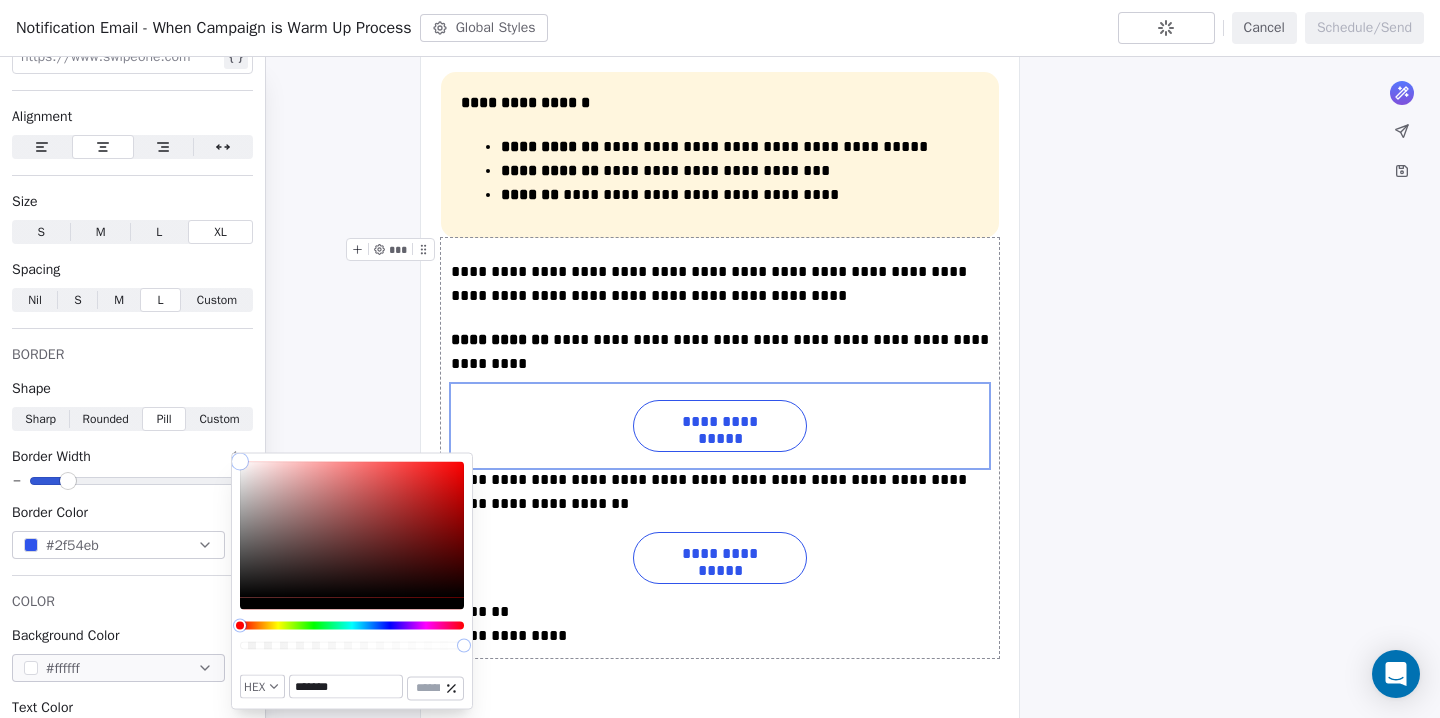 click on "*******" at bounding box center (346, 687) 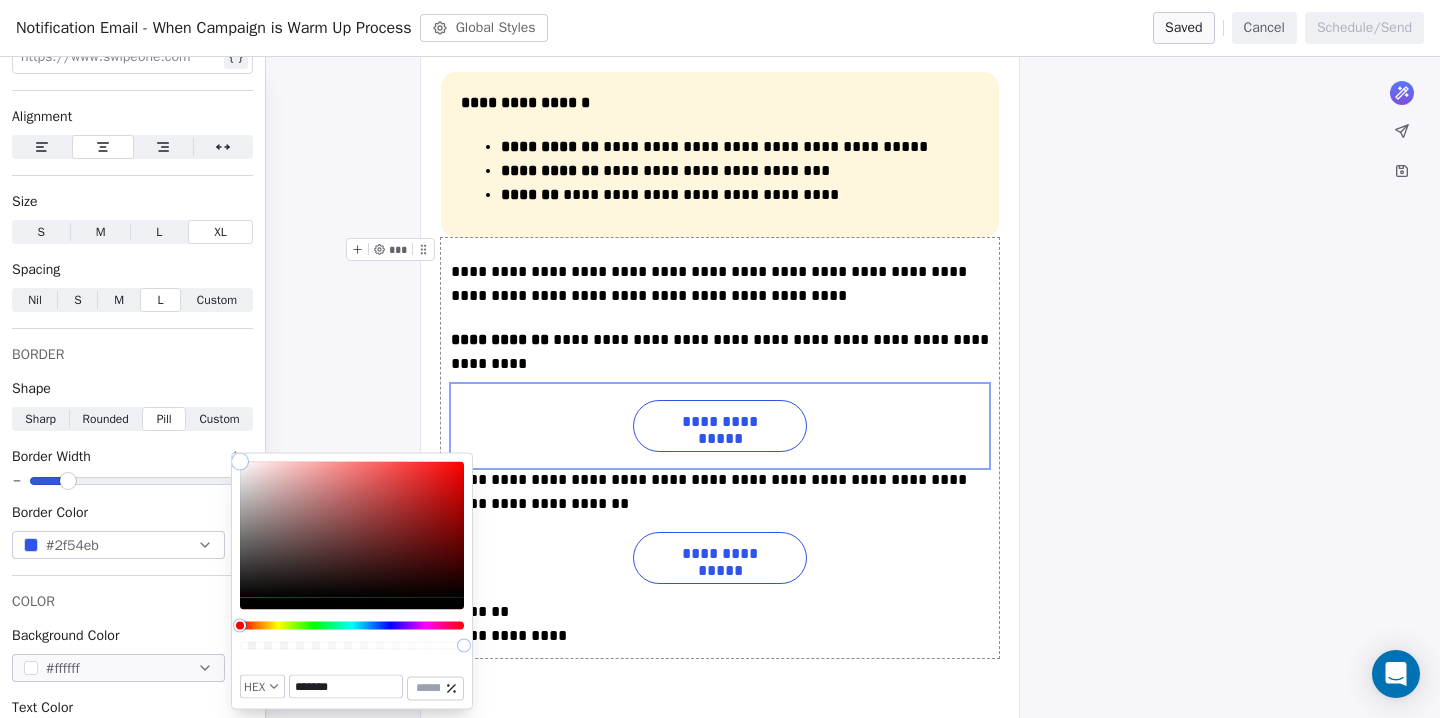 click on "*******" at bounding box center (346, 687) 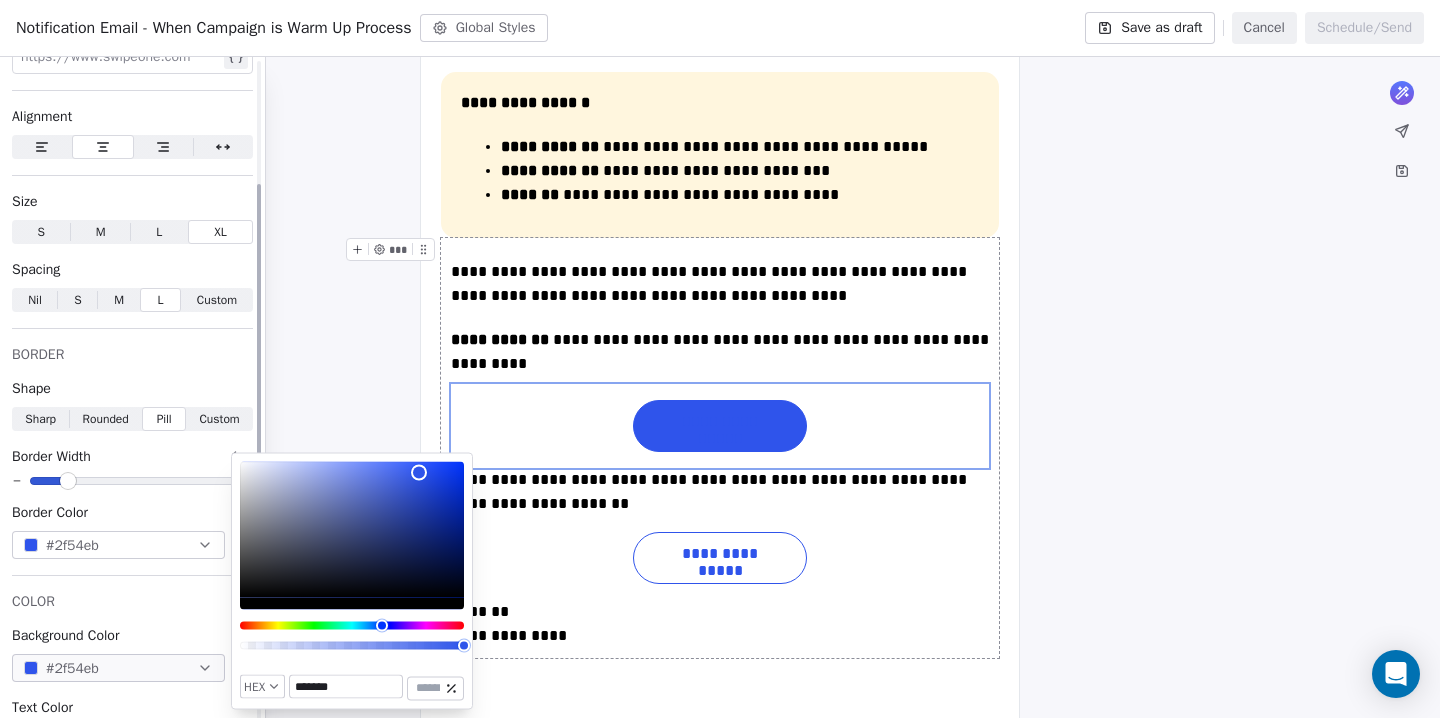 scroll, scrollTop: 471, scrollLeft: 0, axis: vertical 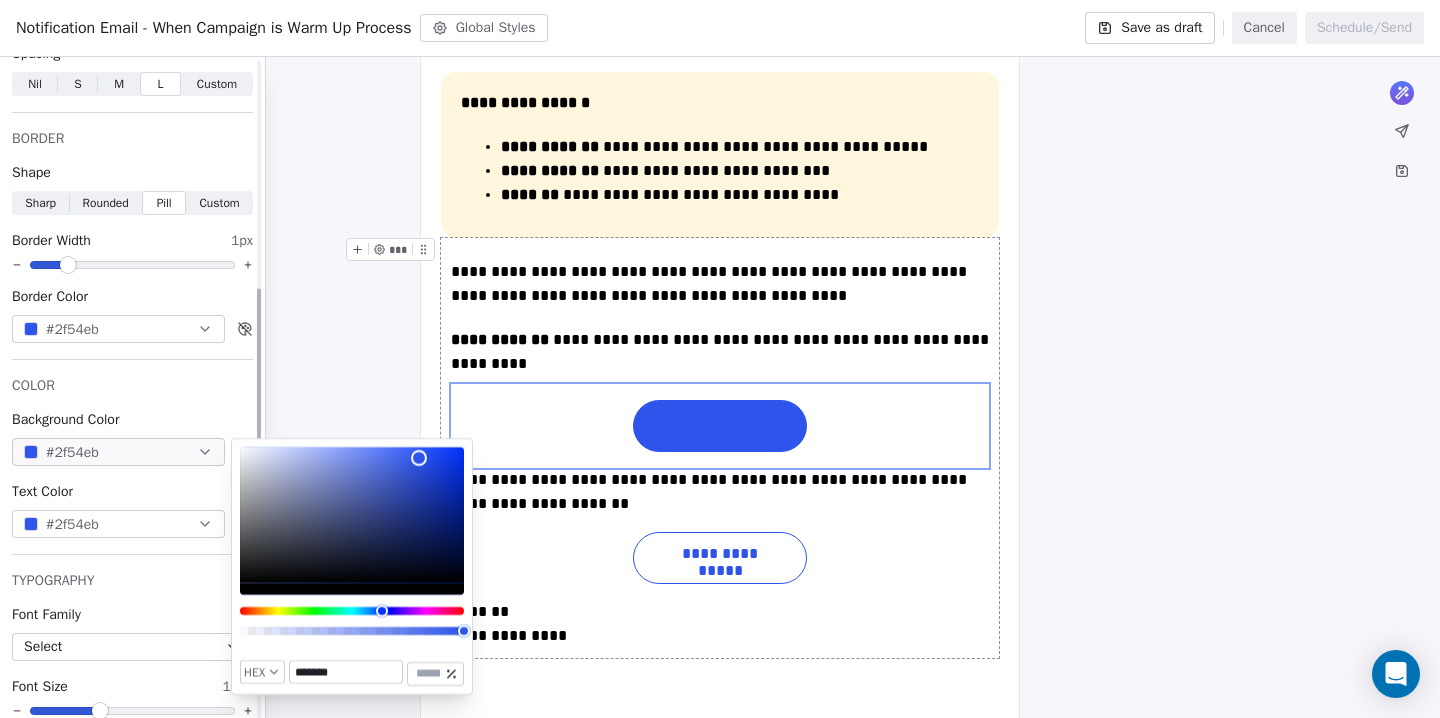 type on "*******" 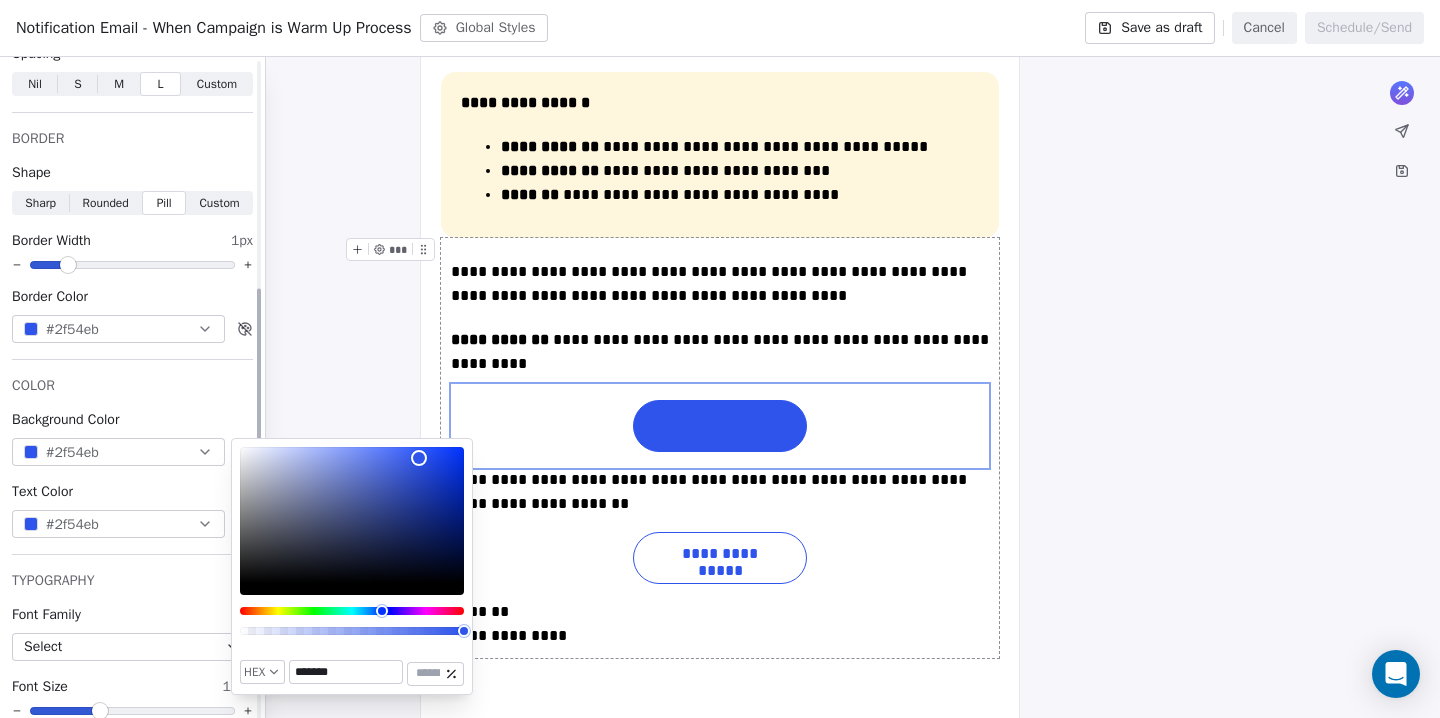 click at bounding box center (31, 524) 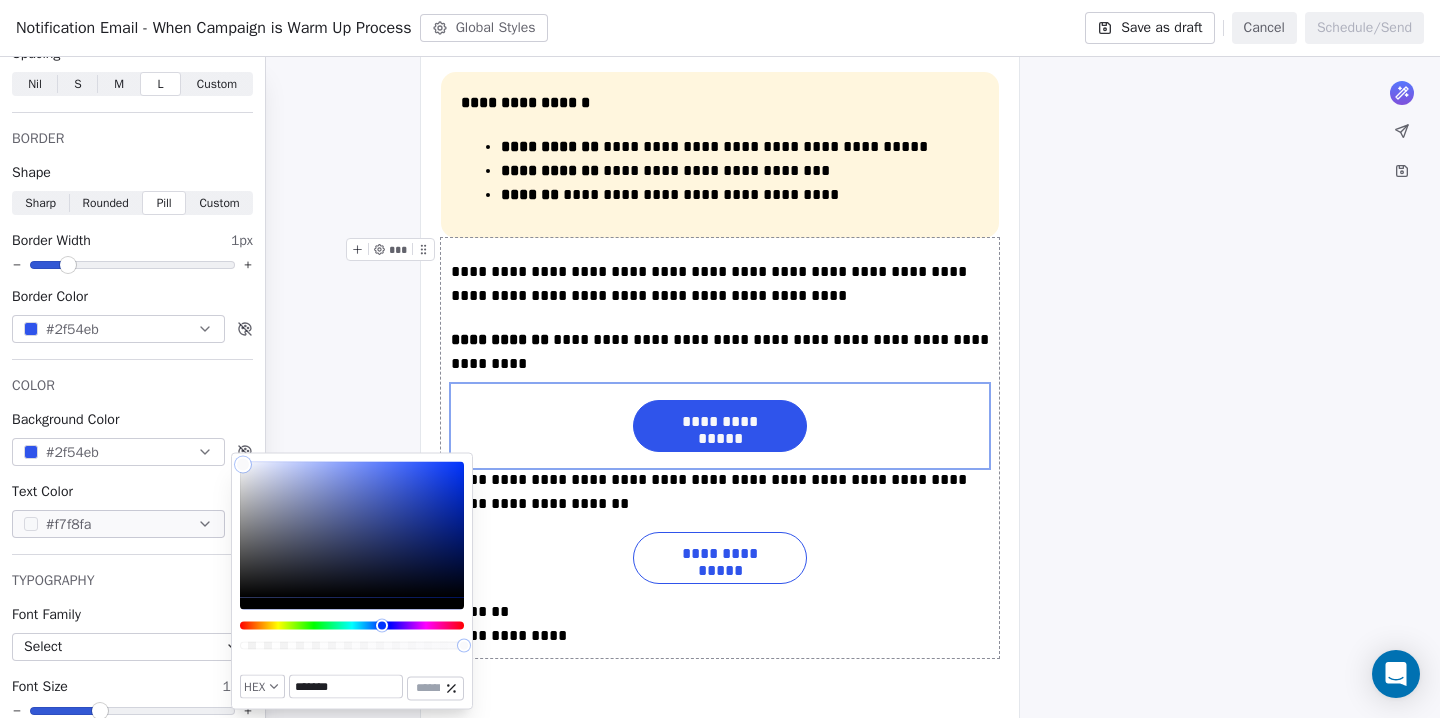 type on "*******" 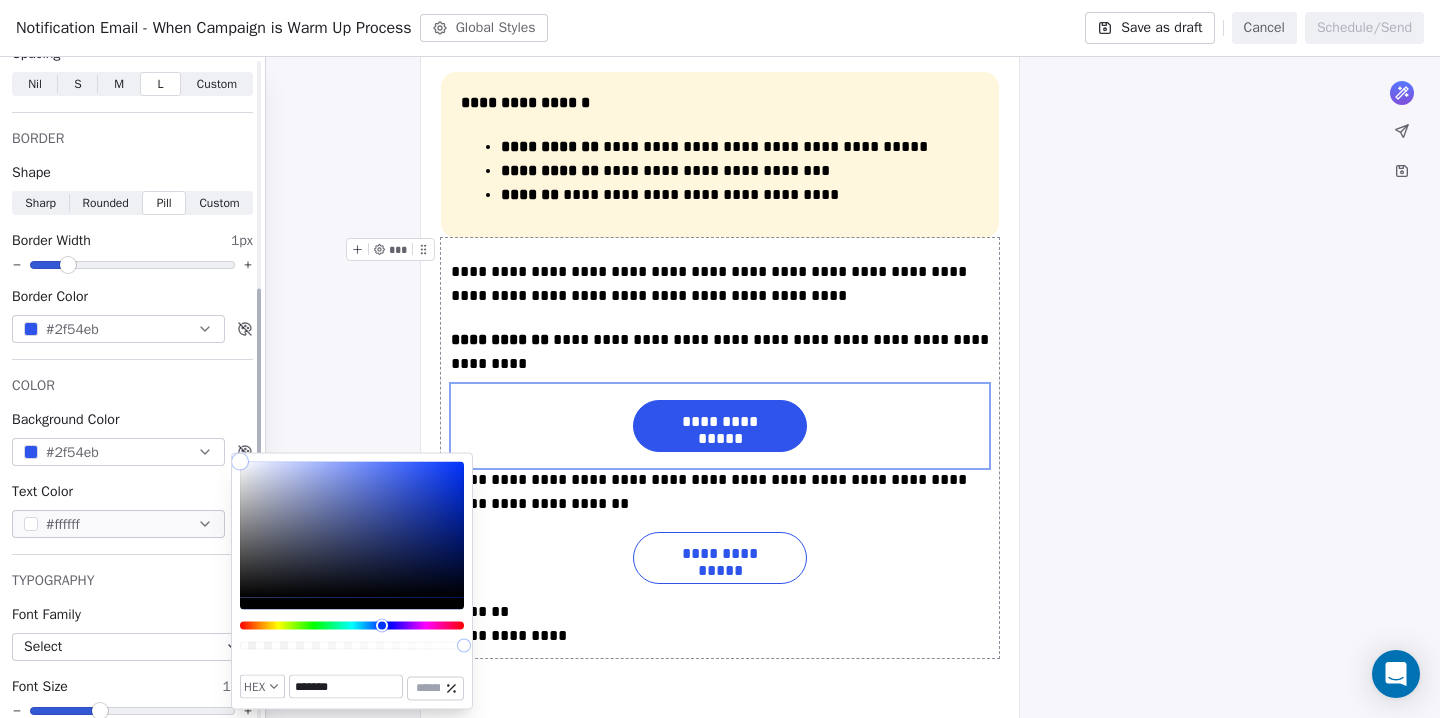 drag, startPoint x: 338, startPoint y: 549, endPoint x: 163, endPoint y: 412, distance: 222.2476 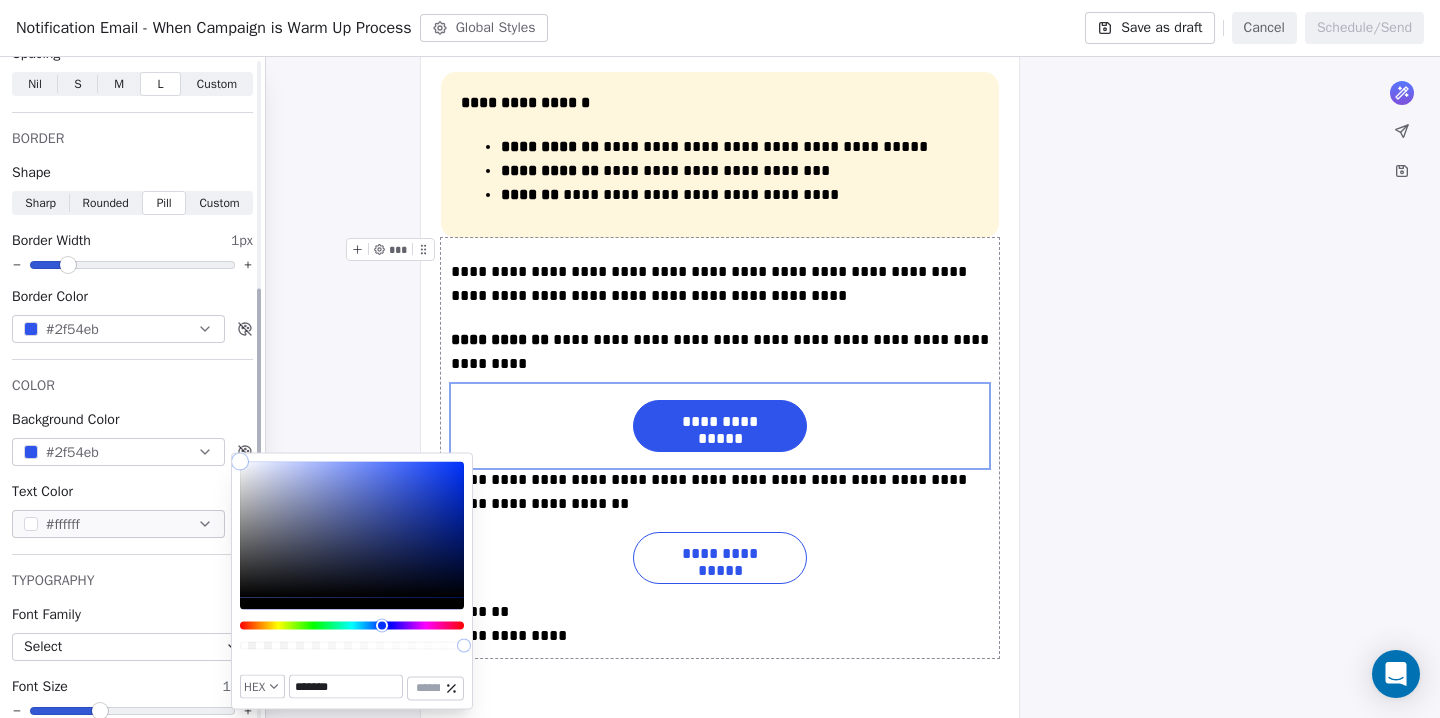 click on "T Test Contacts People Marketing Workflows Campaigns Sales Pipelines Sequences Beta Tools Apps AI Agents Help & Support Campaigns Create new campaign All ( 14 ) All ( 14 ) Drafts ( 10 ) Drafts ( 10 ) In Progress ( 0 ) In Progress ( 0 ) Scheduled ( 0 ) Scheduled ( 0 ) Sent ( 4 ) Sent ( 4 ) Name Status Analytics Actions Notification Email - When Campaign is Warm Up Process Created on Aug 5, 2025, 2:02 PM To: No segment selected Draft - Open Rate - Click Rate - Unsubscribe Notification Email - When Campaign is paused Created on Aug 5, 2025, 1:31 PM To: No segment selected Draft - Open Rate - Click Rate - Unsubscribe Notification Email after 7 hour Update - ( When Campaign is on Track ) Created on Aug 5, 2025, 1:13 PM To: No segment selected Draft - Open Rate - Click Rate - Unsubscribe Notification Email after 1 hour Created on Aug 5, 2025, 12:46 PM To: No segment selected Draft - Open Rate - Click Rate - Unsubscribe Campaign Performance Summary ( Notification after campaign is fully sent ) Draft - Open Rate -" at bounding box center (720, 359) 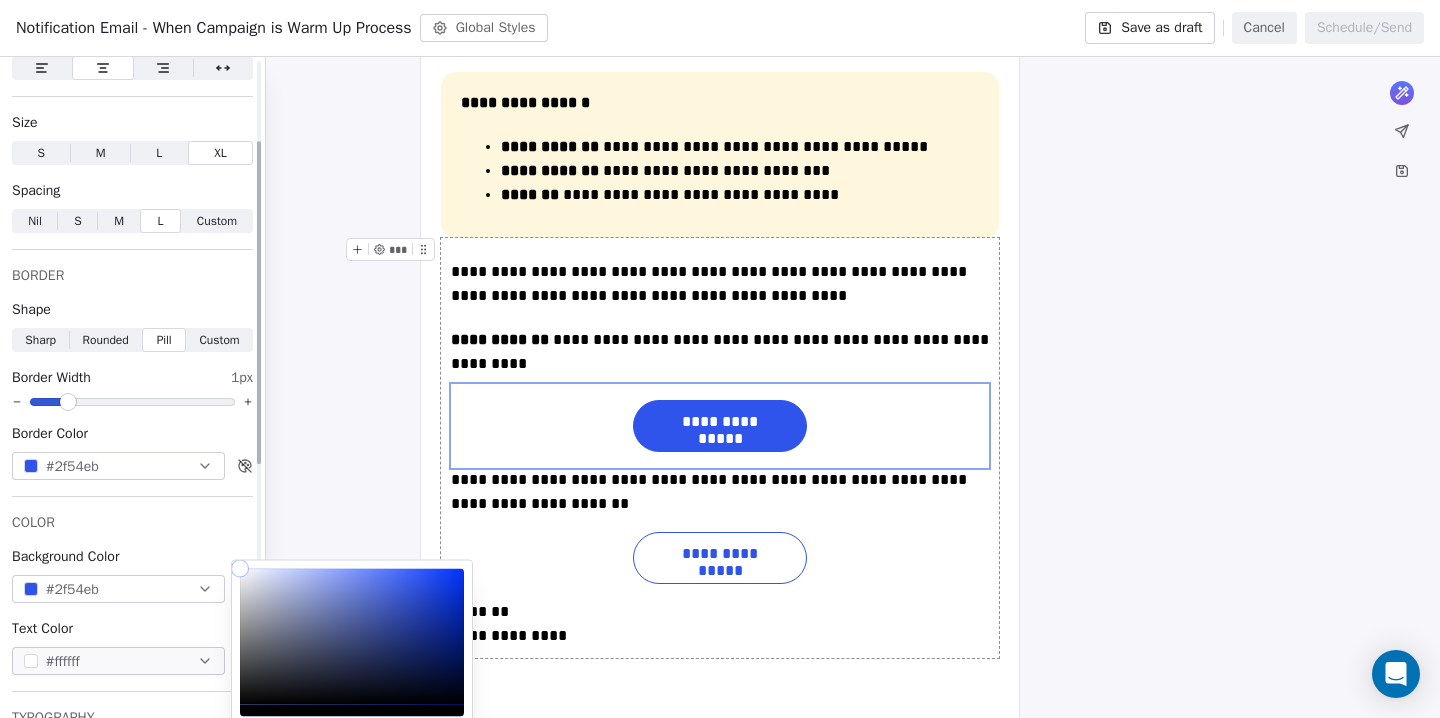 scroll, scrollTop: 63, scrollLeft: 0, axis: vertical 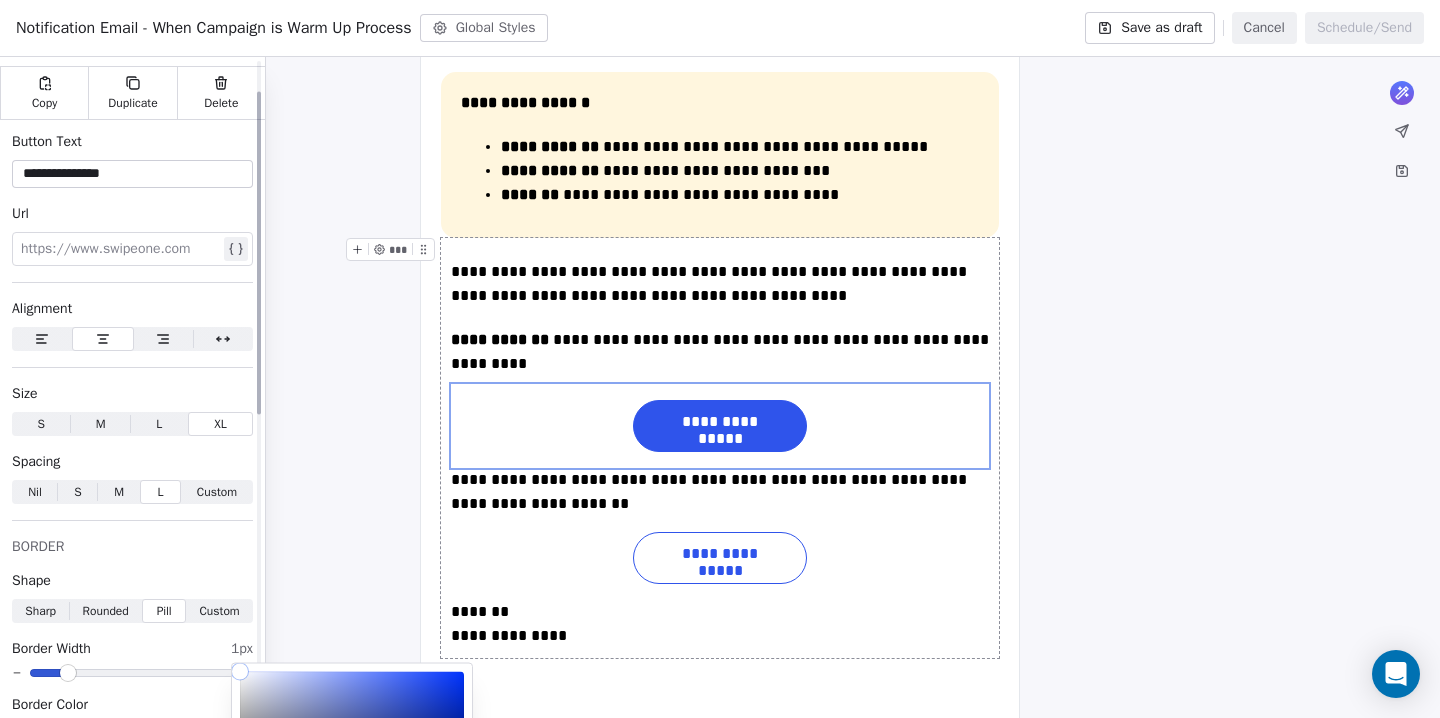 click on "**********" at bounding box center (132, 174) 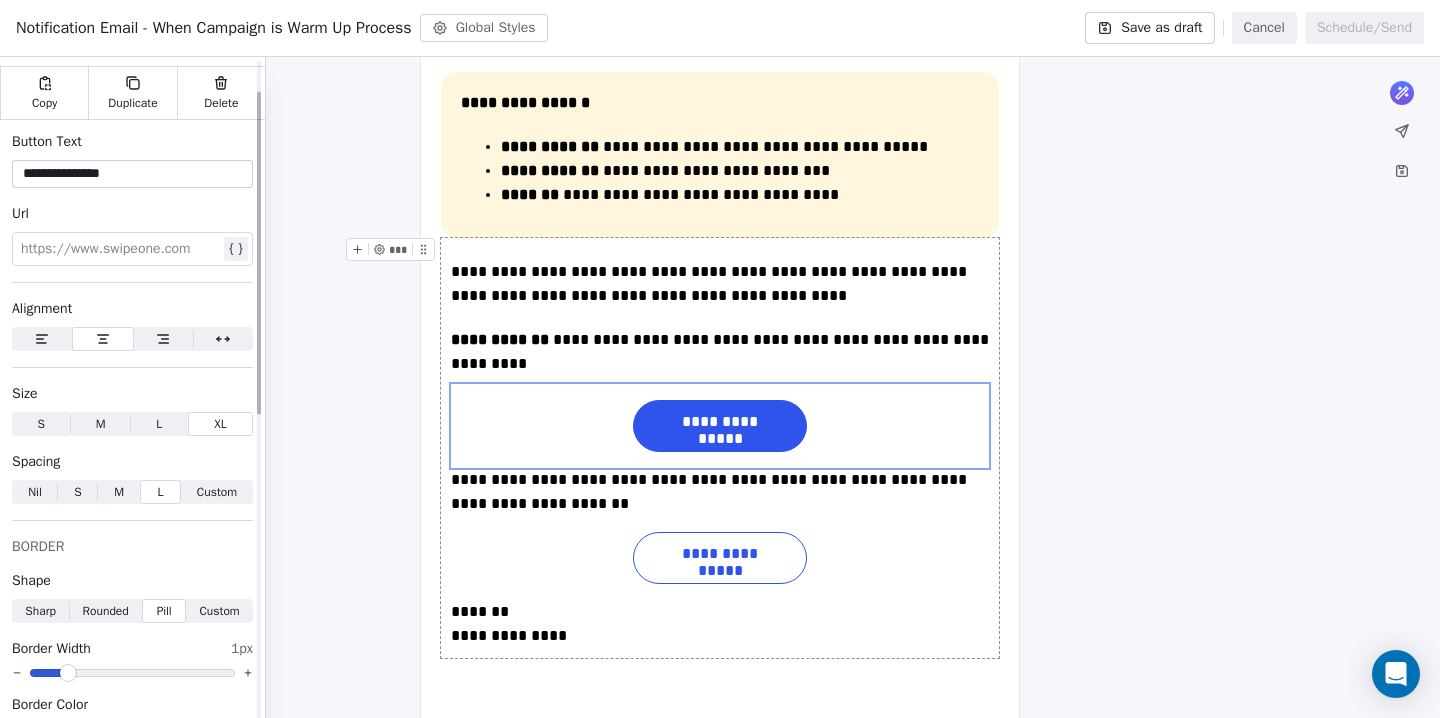 click on "**********" at bounding box center (132, 174) 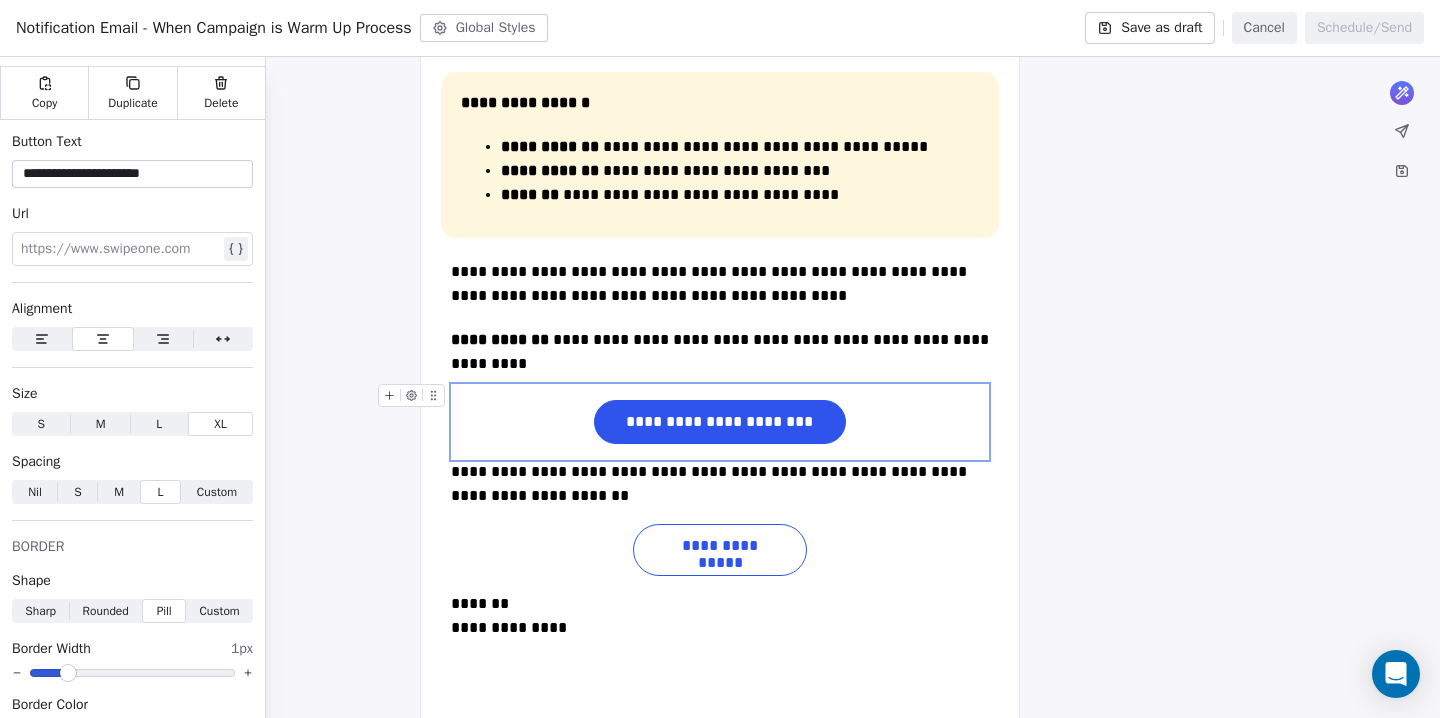 type on "**********" 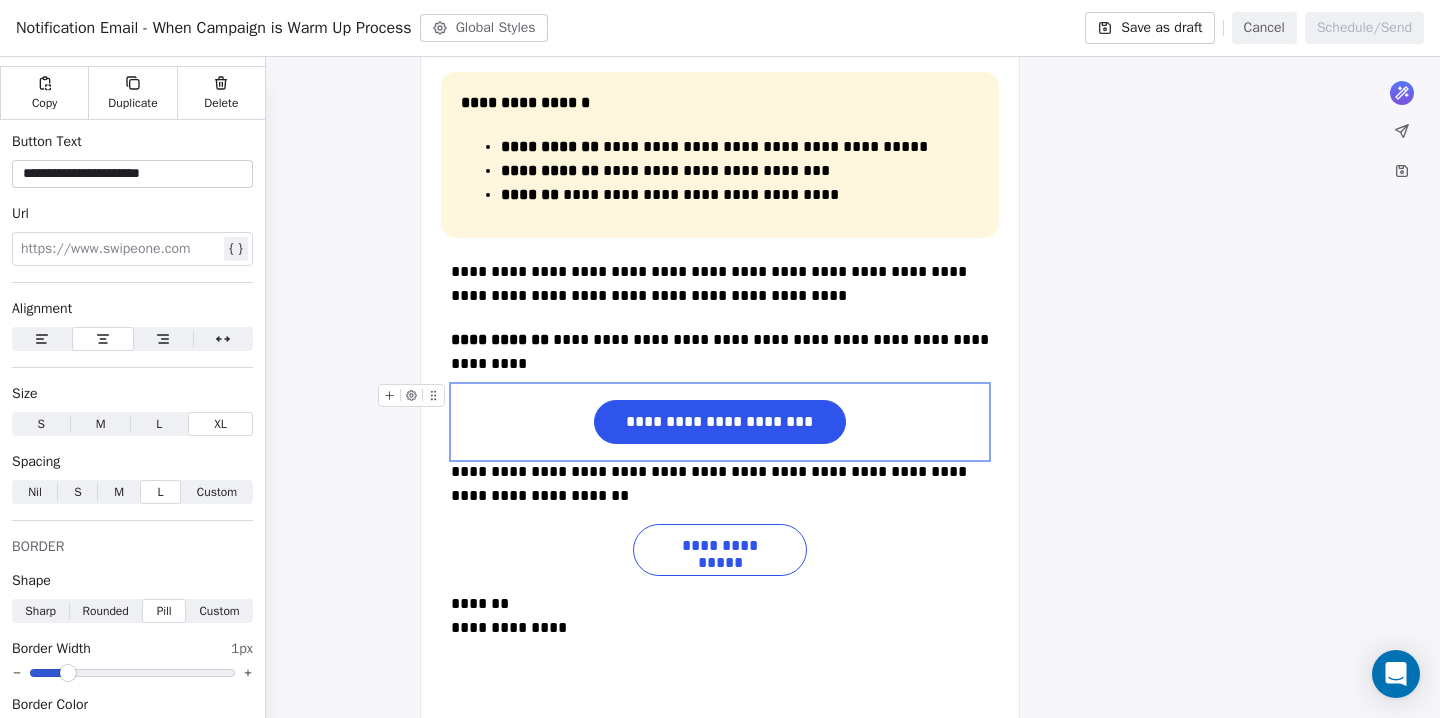 click 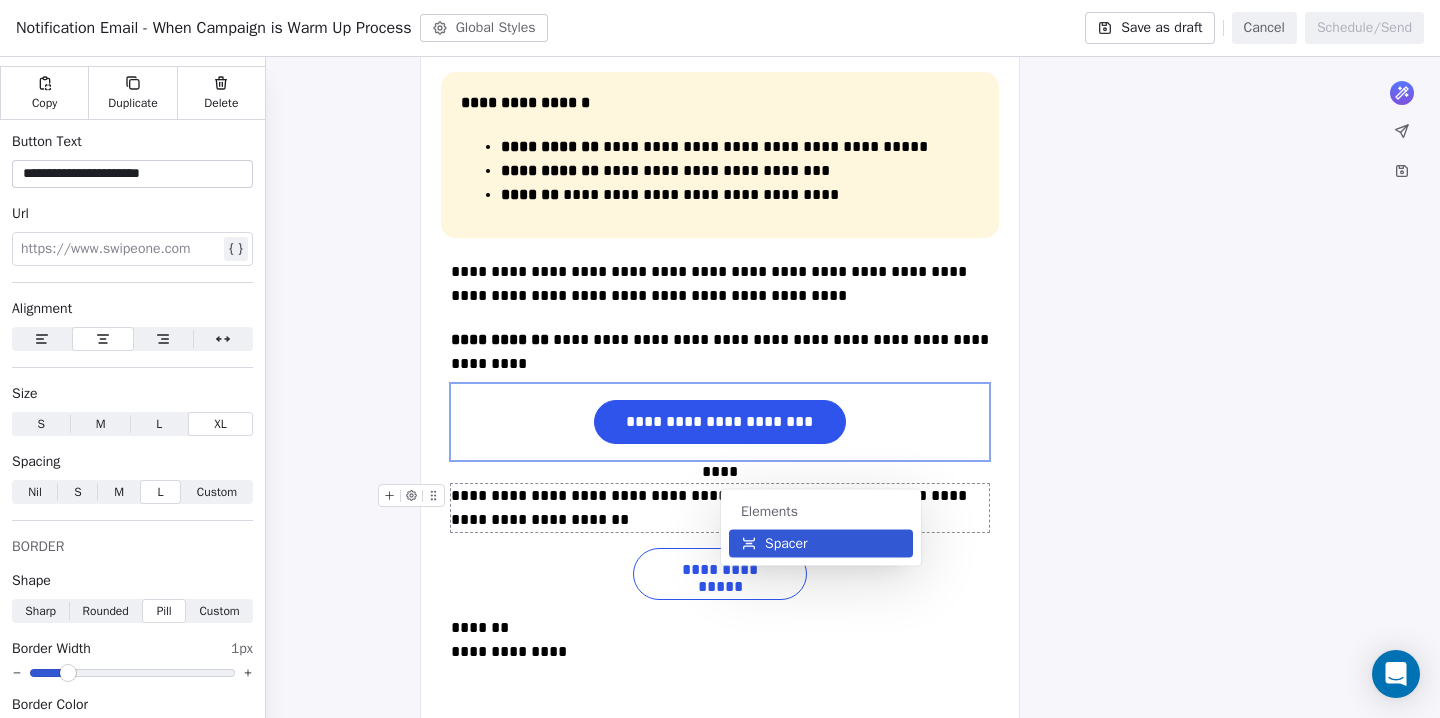 click on "Spacer" at bounding box center [786, 544] 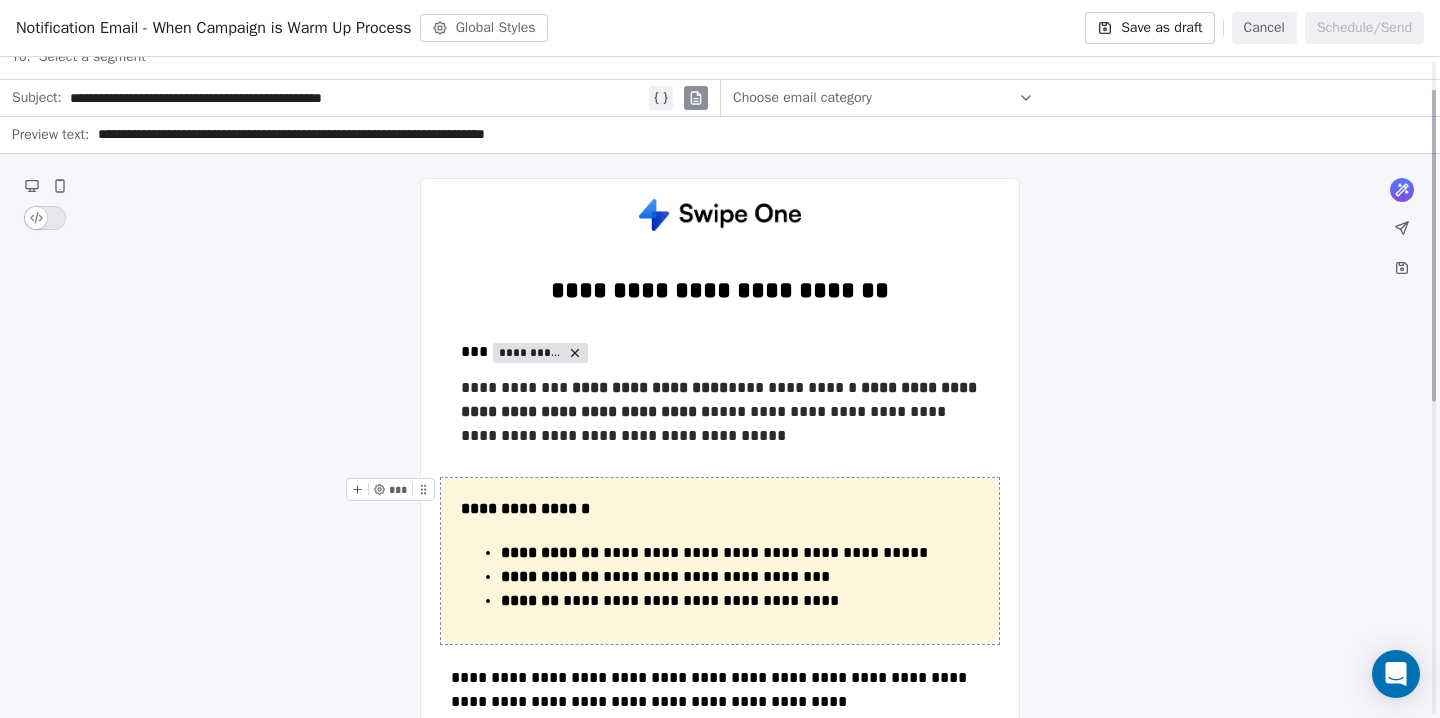 scroll, scrollTop: 63, scrollLeft: 0, axis: vertical 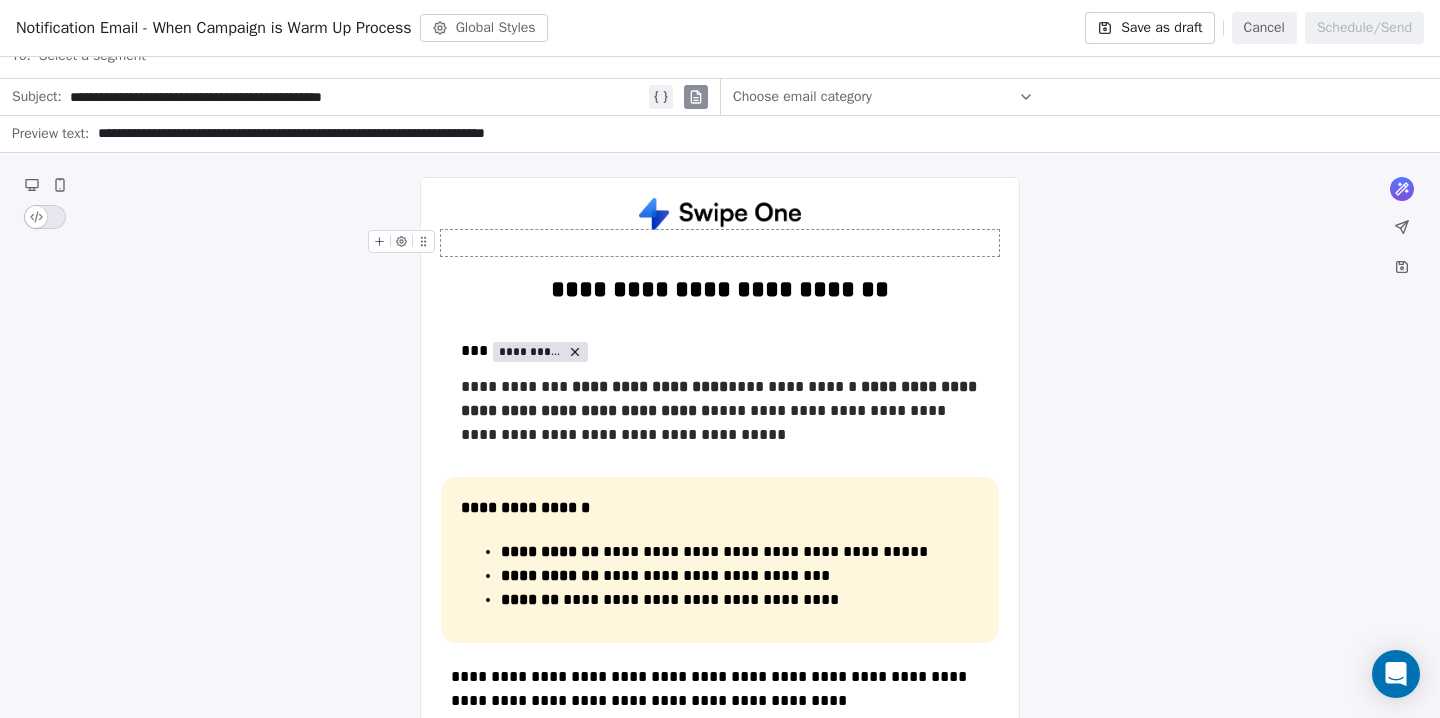 click at bounding box center [720, 243] 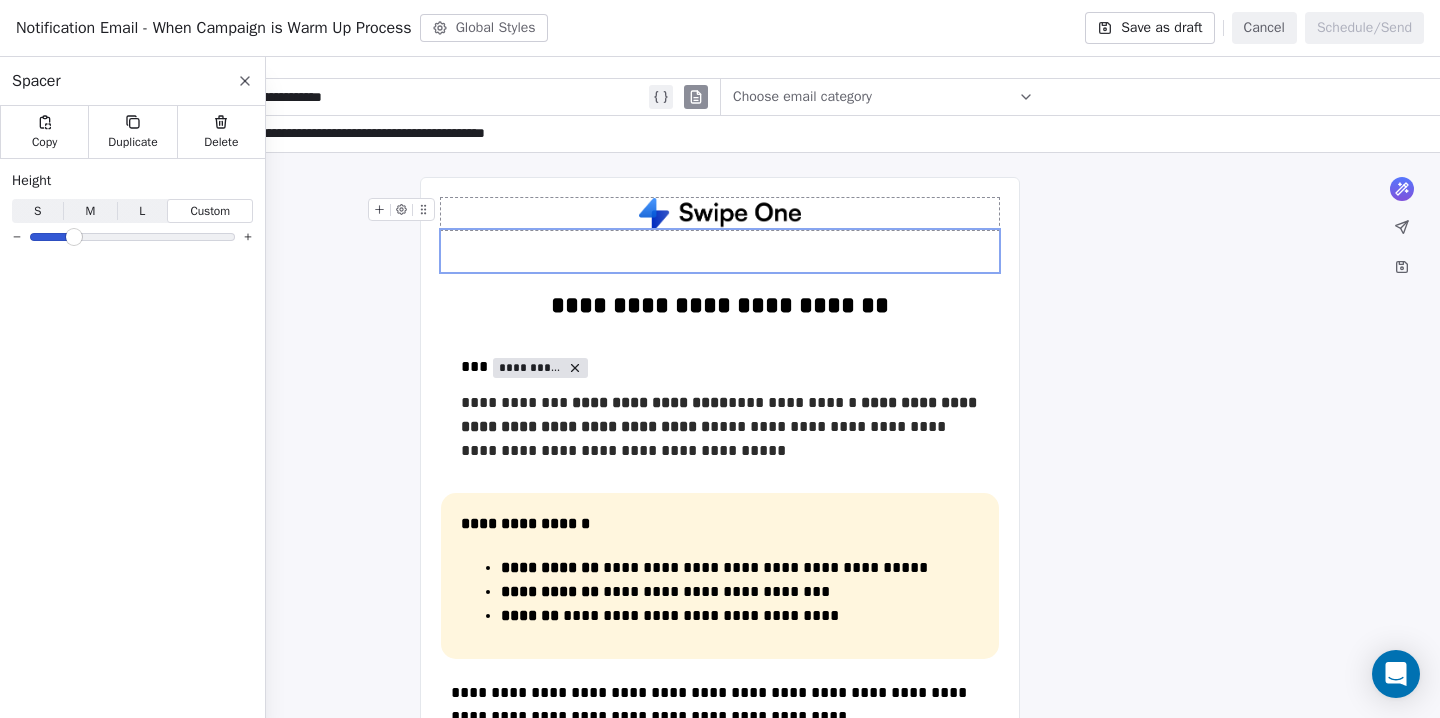 click at bounding box center [74, 237] 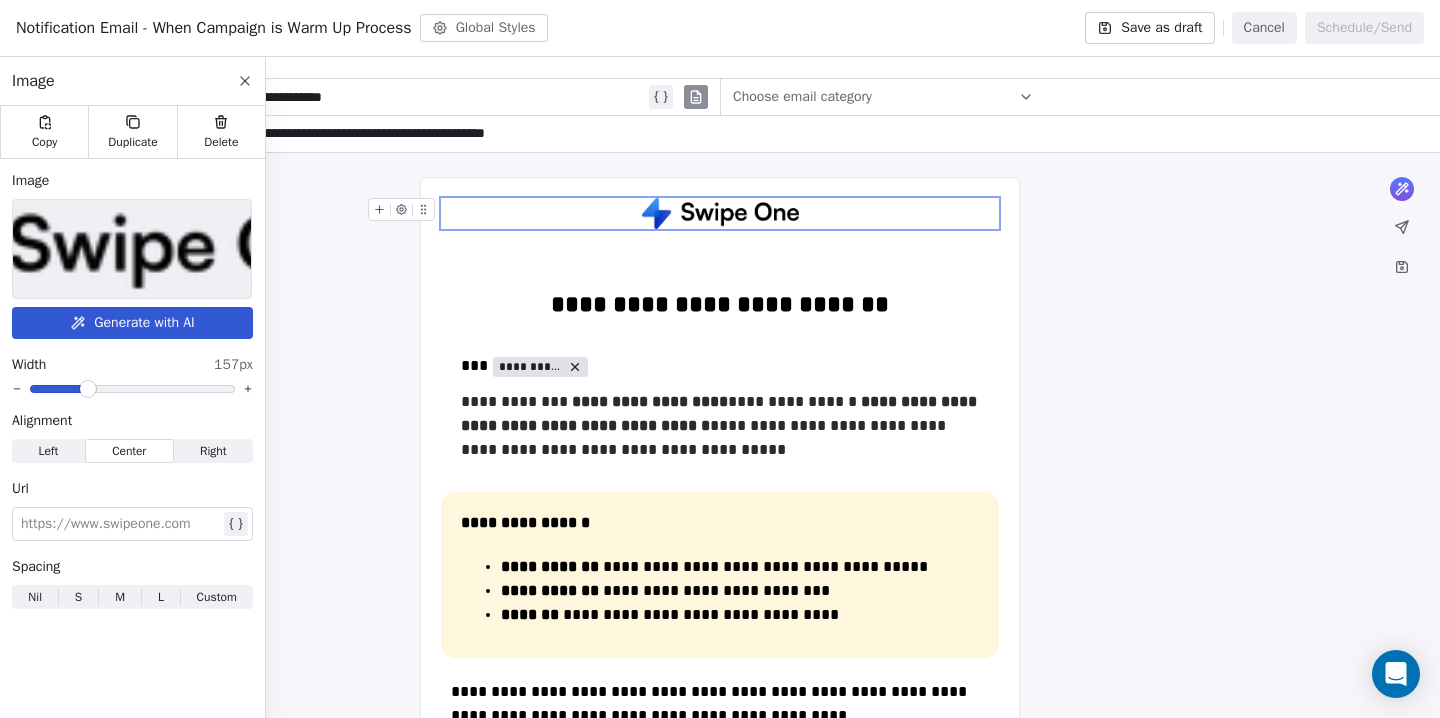 click at bounding box center (88, 389) 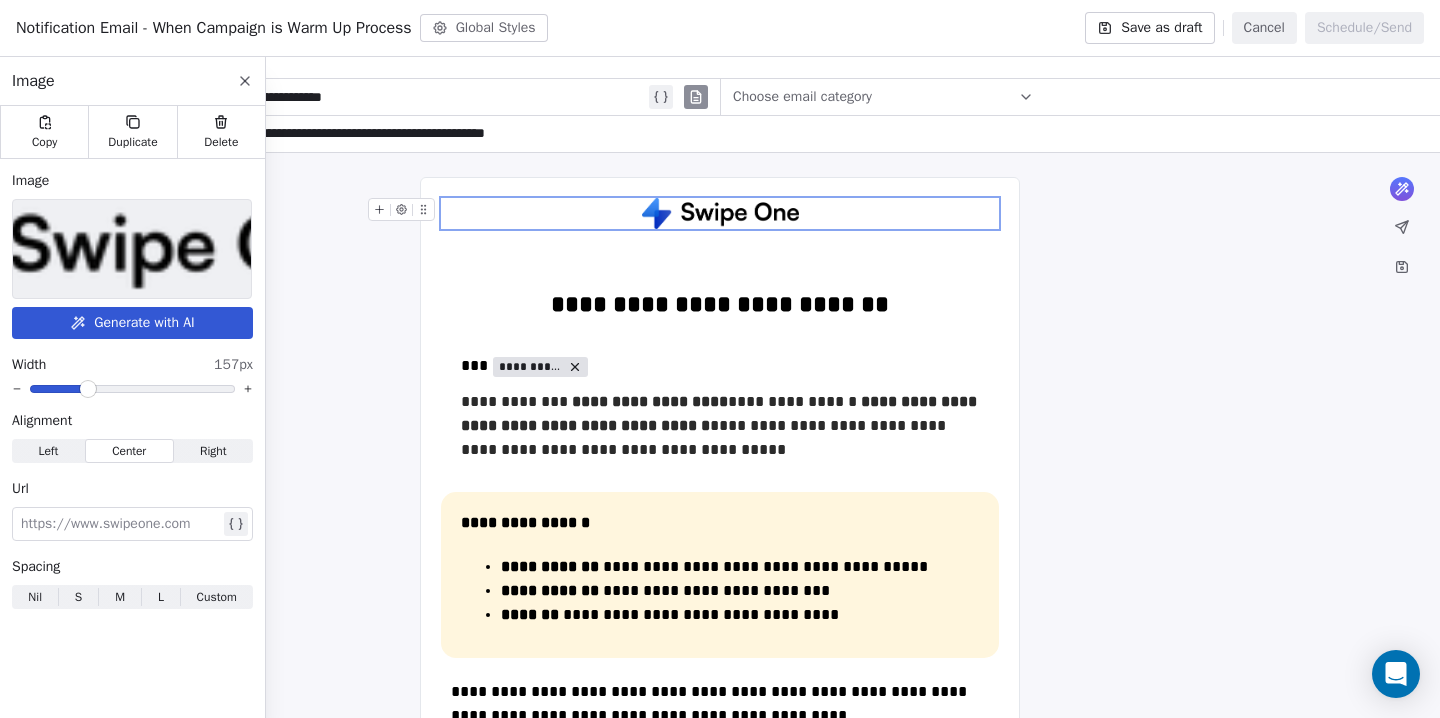 click on "**********" at bounding box center (720, 764) 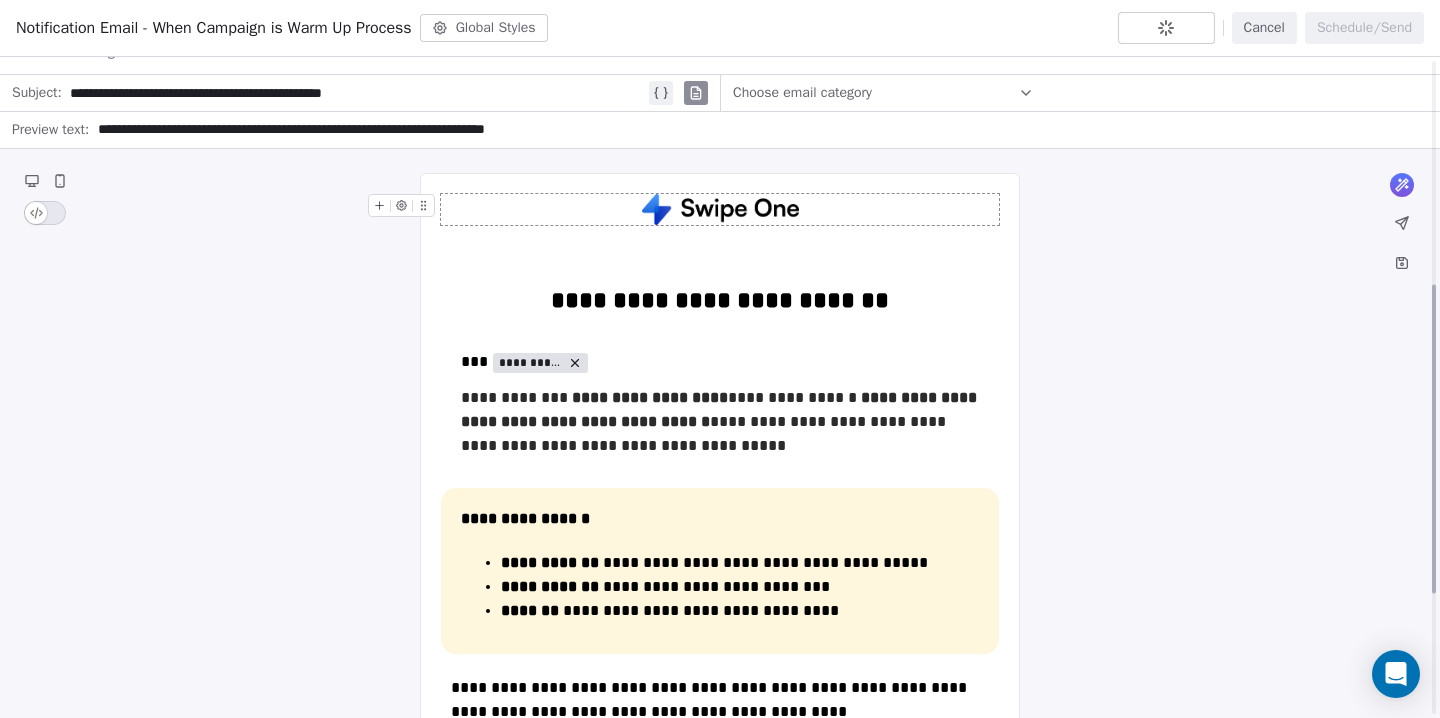 scroll, scrollTop: 0, scrollLeft: 0, axis: both 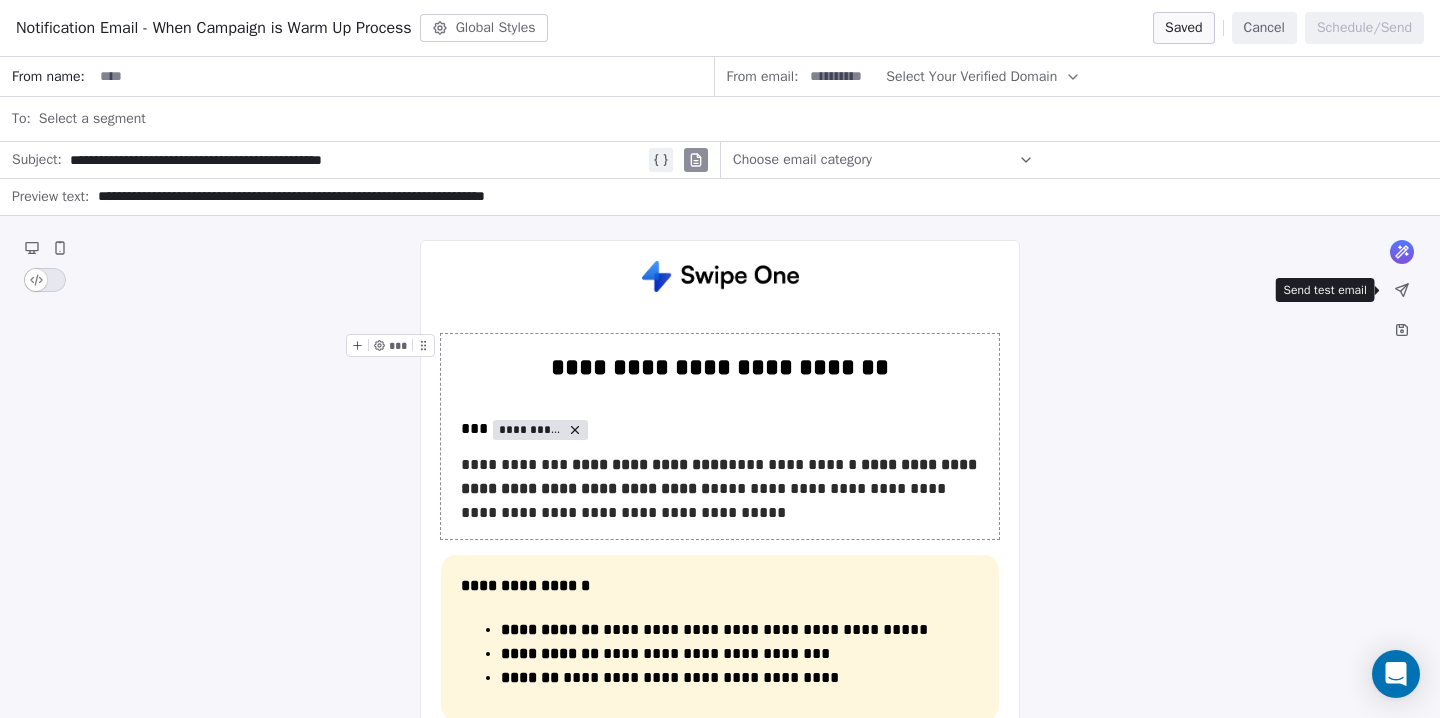click 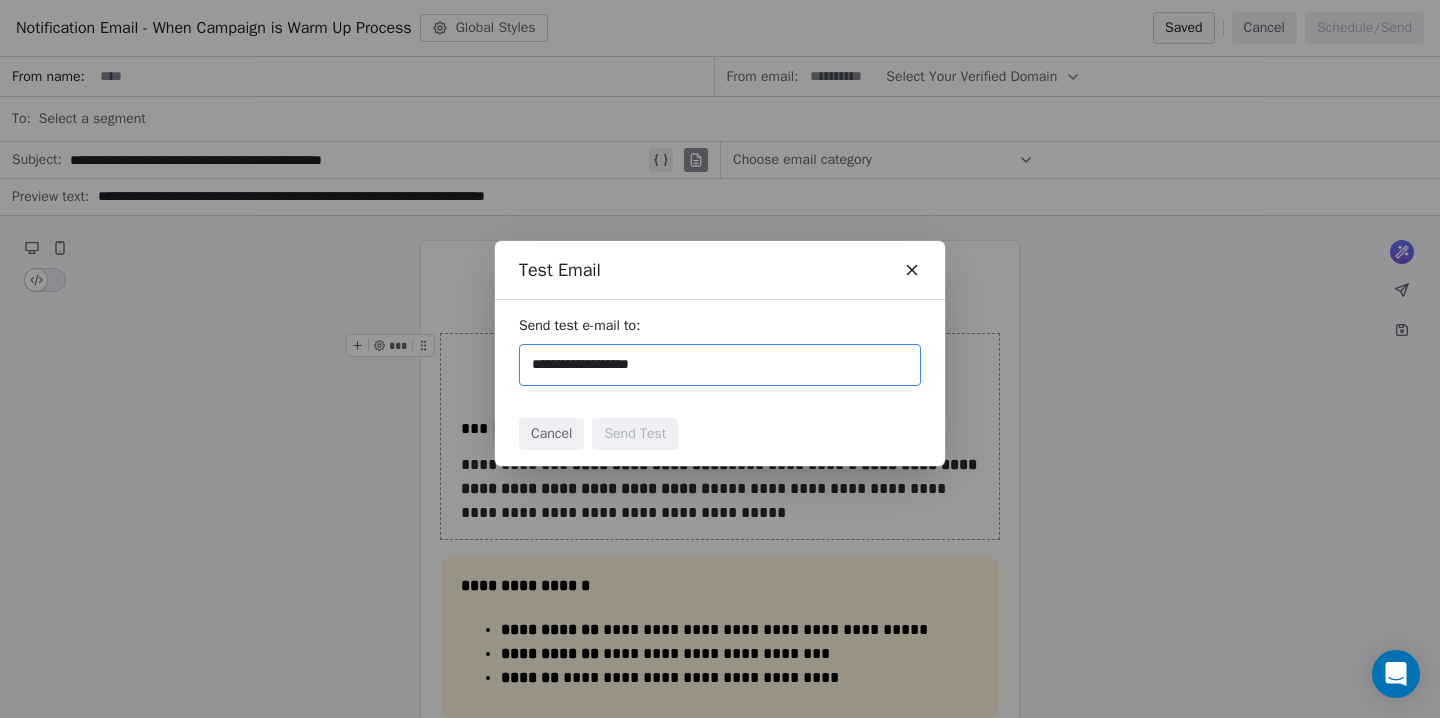 type on "**********" 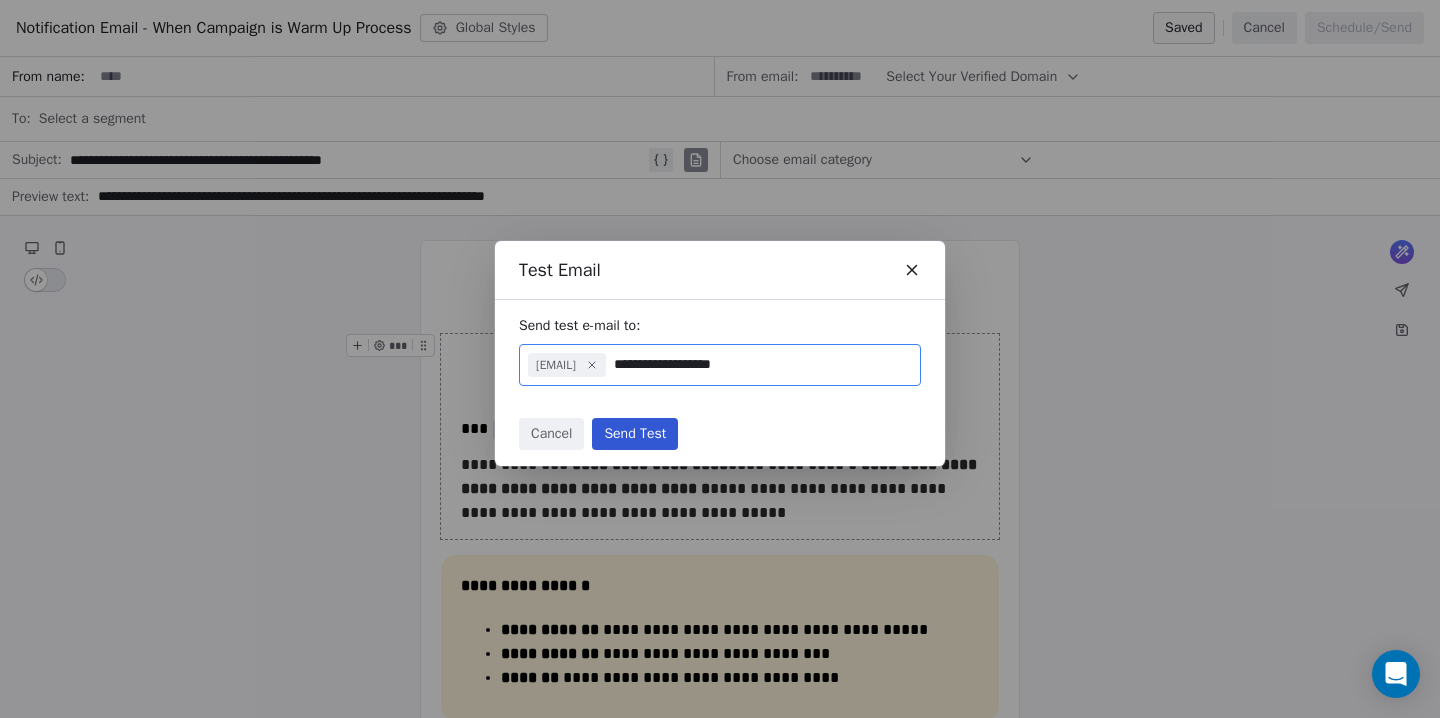 type on "**********" 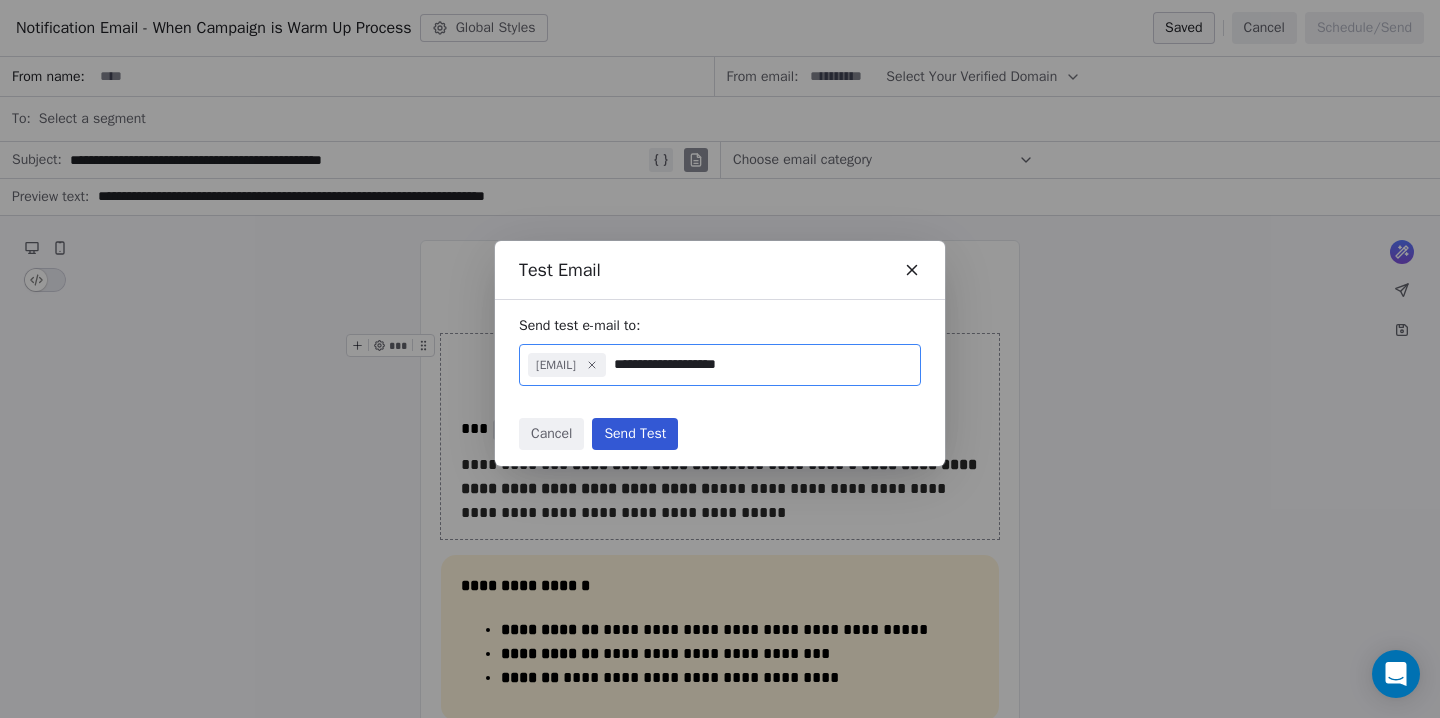 type 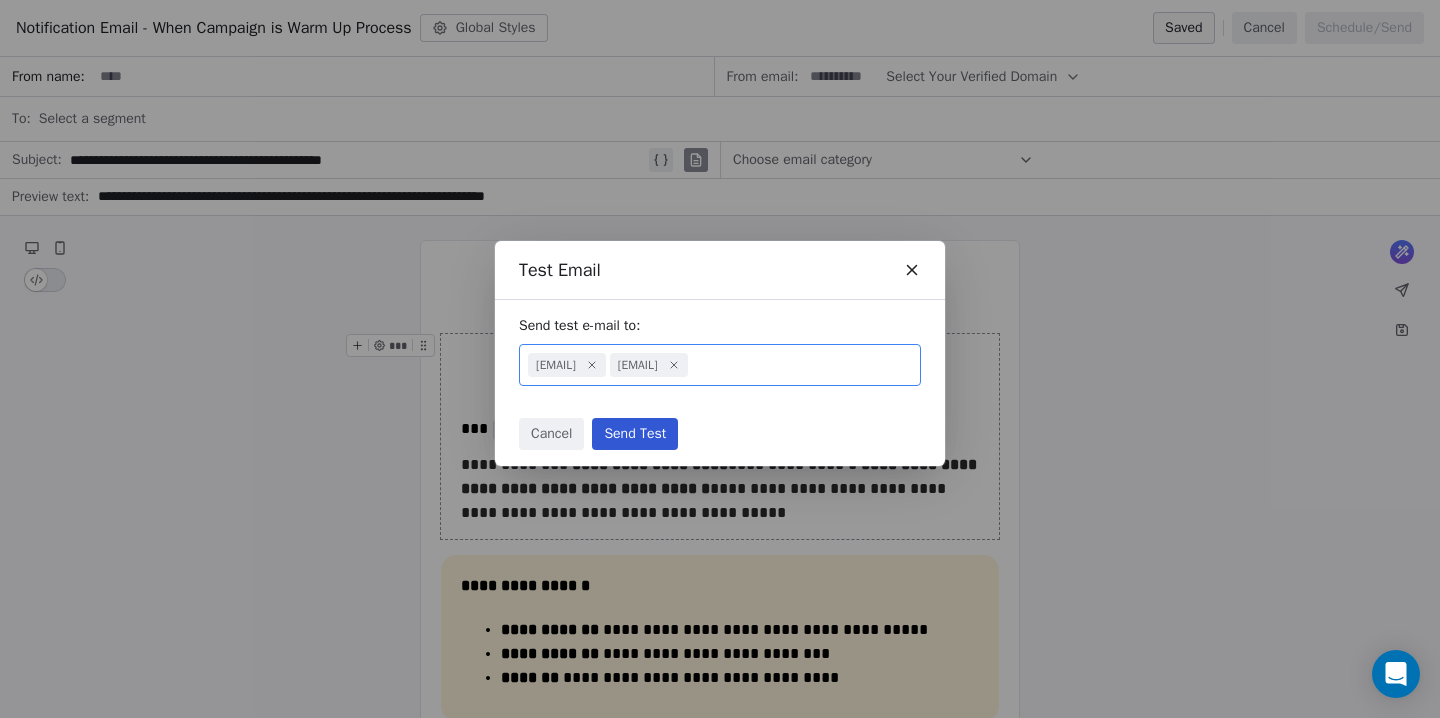 click on "Send Test" at bounding box center [635, 434] 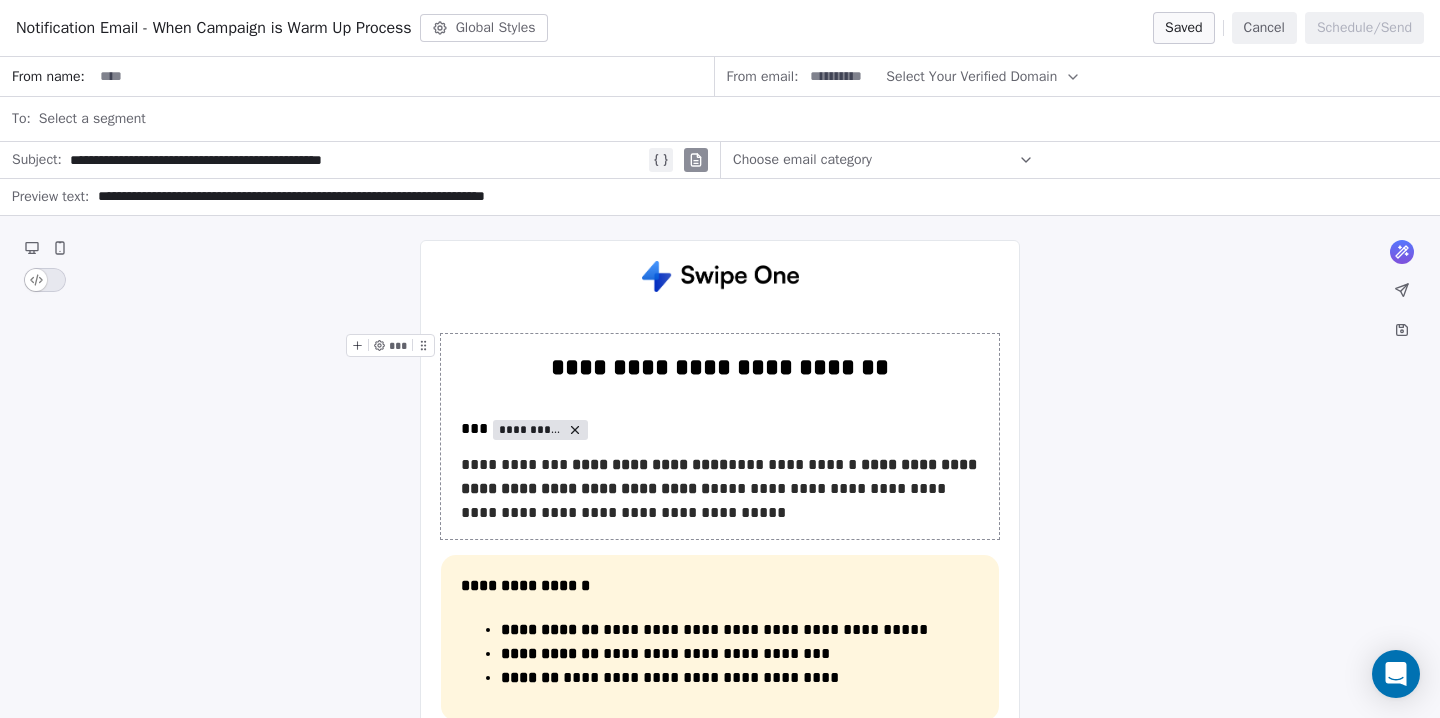 click on "**********" at bounding box center [720, 827] 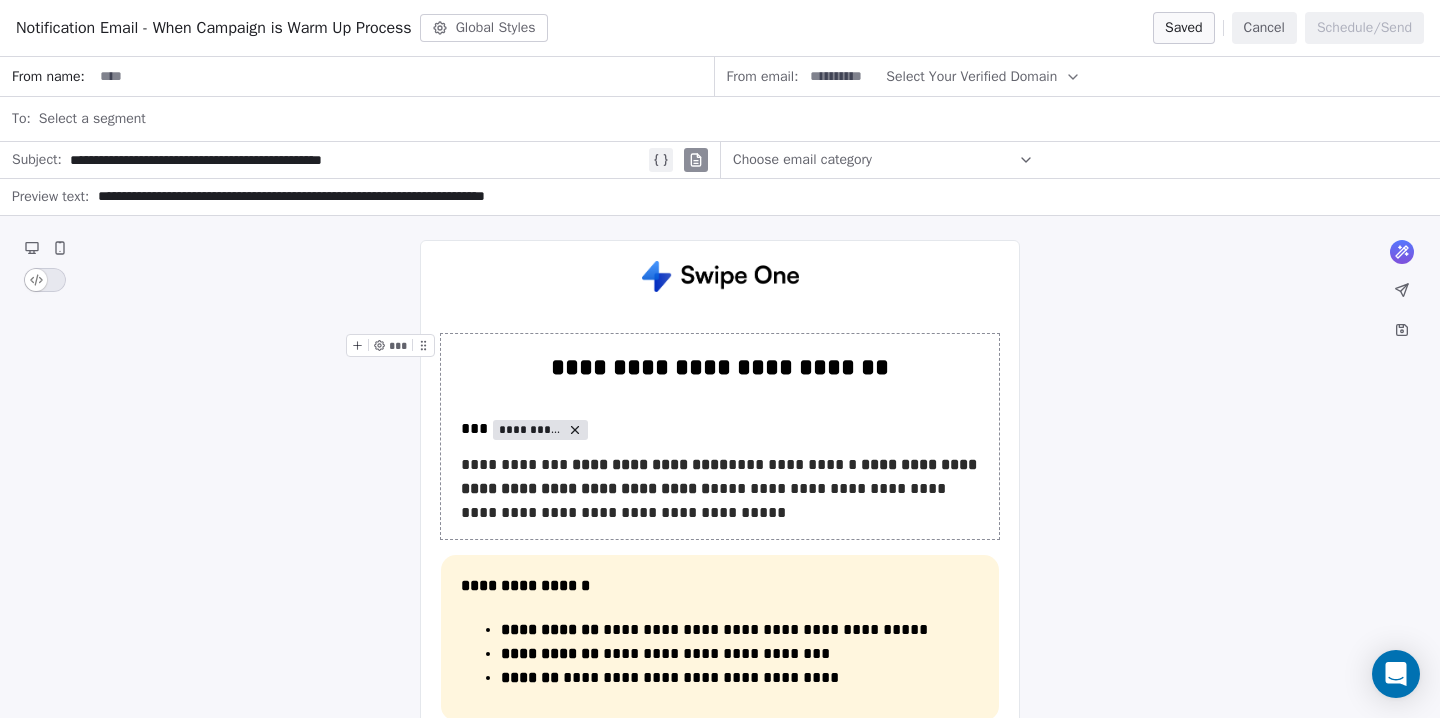 click on "Cancel" at bounding box center [1264, 28] 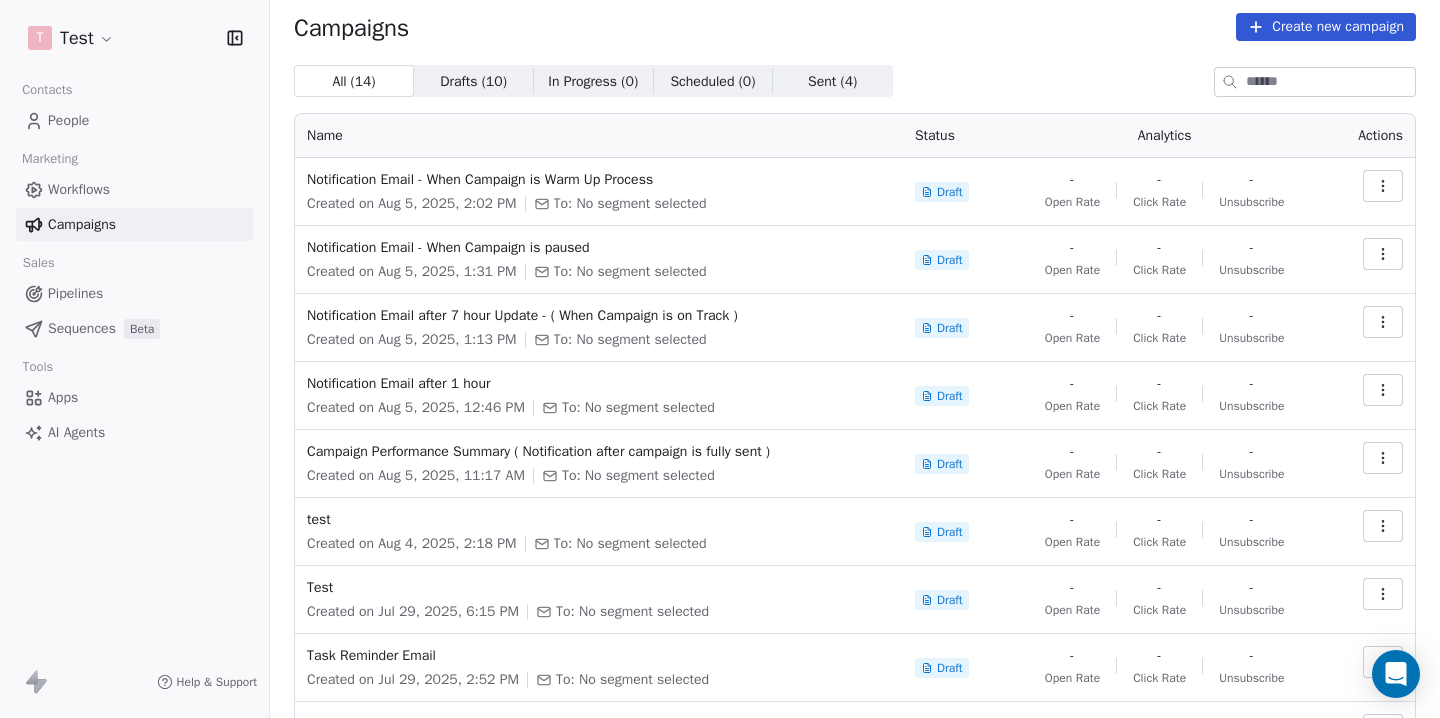 scroll, scrollTop: 0, scrollLeft: 0, axis: both 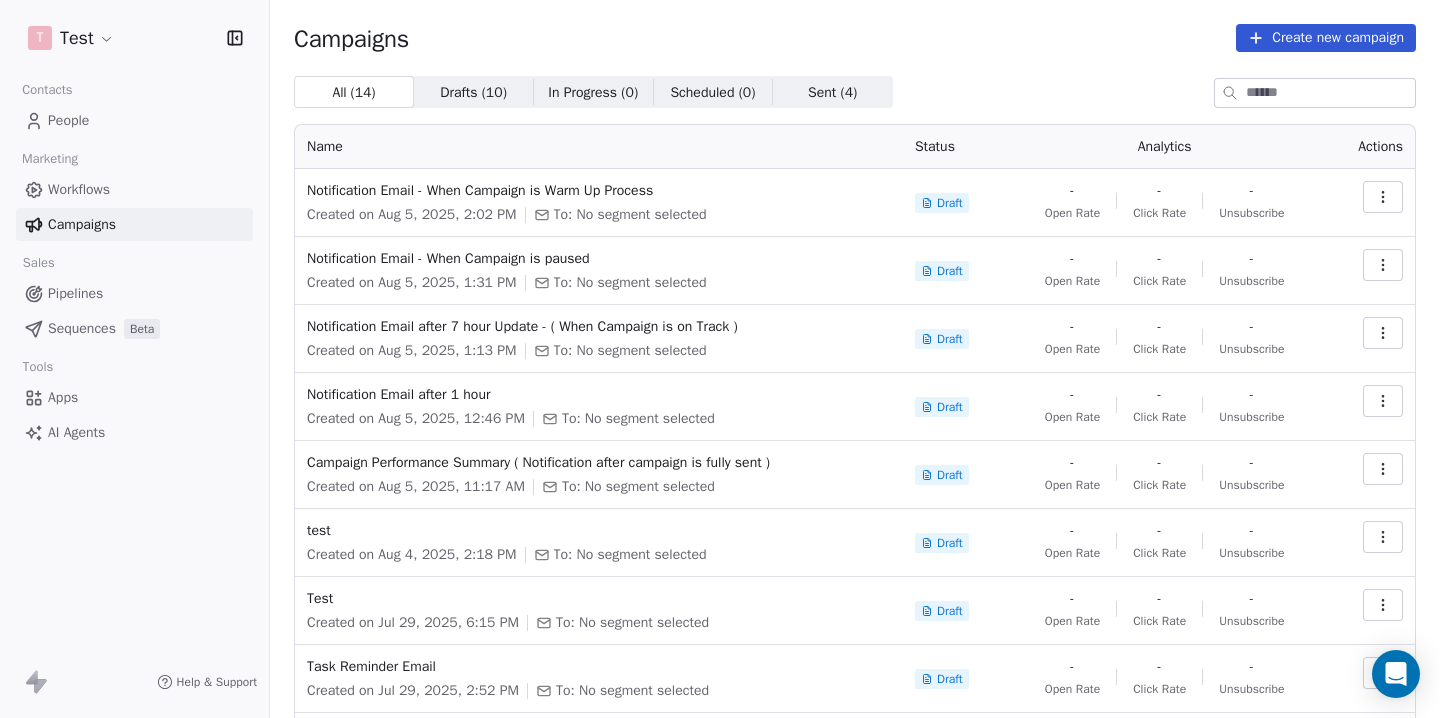 click on "T Test Contacts People Marketing Workflows Campaigns Sales Pipelines Sequences Beta Tools Apps AI Agents Help & Support" at bounding box center (134, 359) 